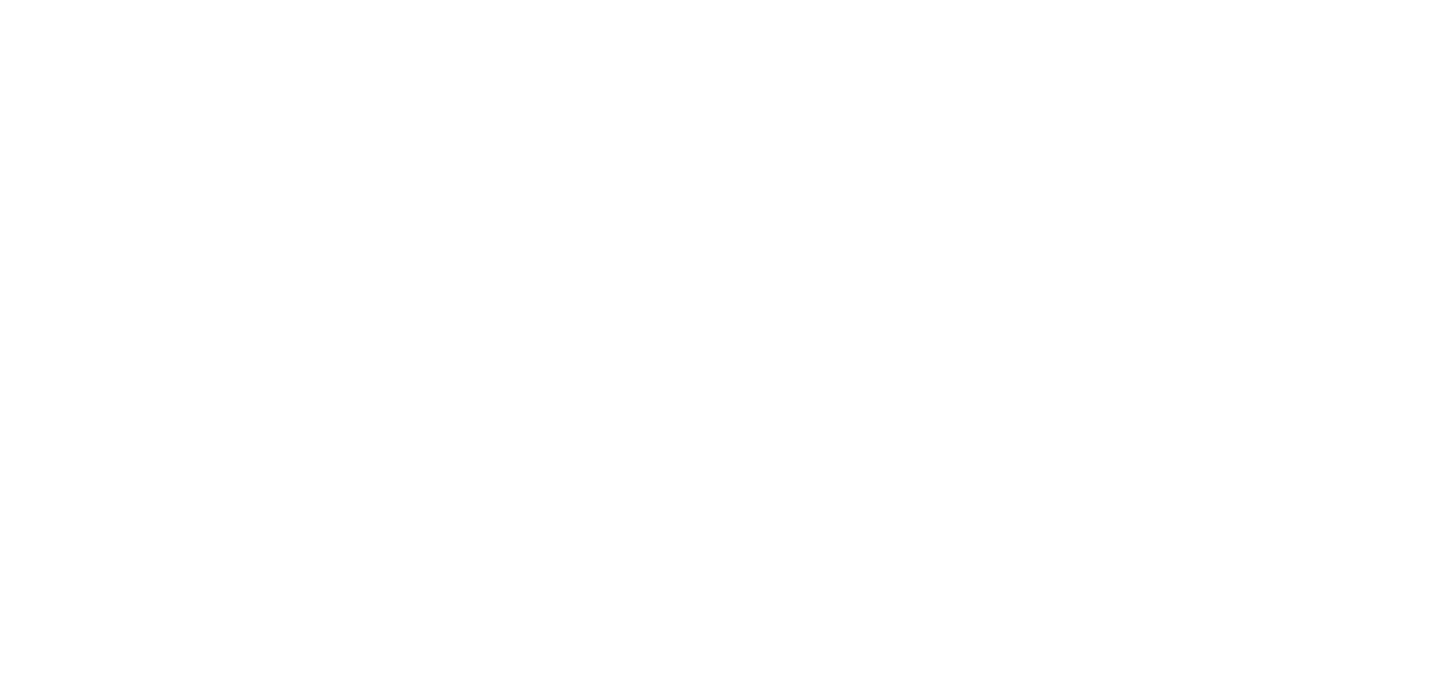 scroll, scrollTop: 0, scrollLeft: 0, axis: both 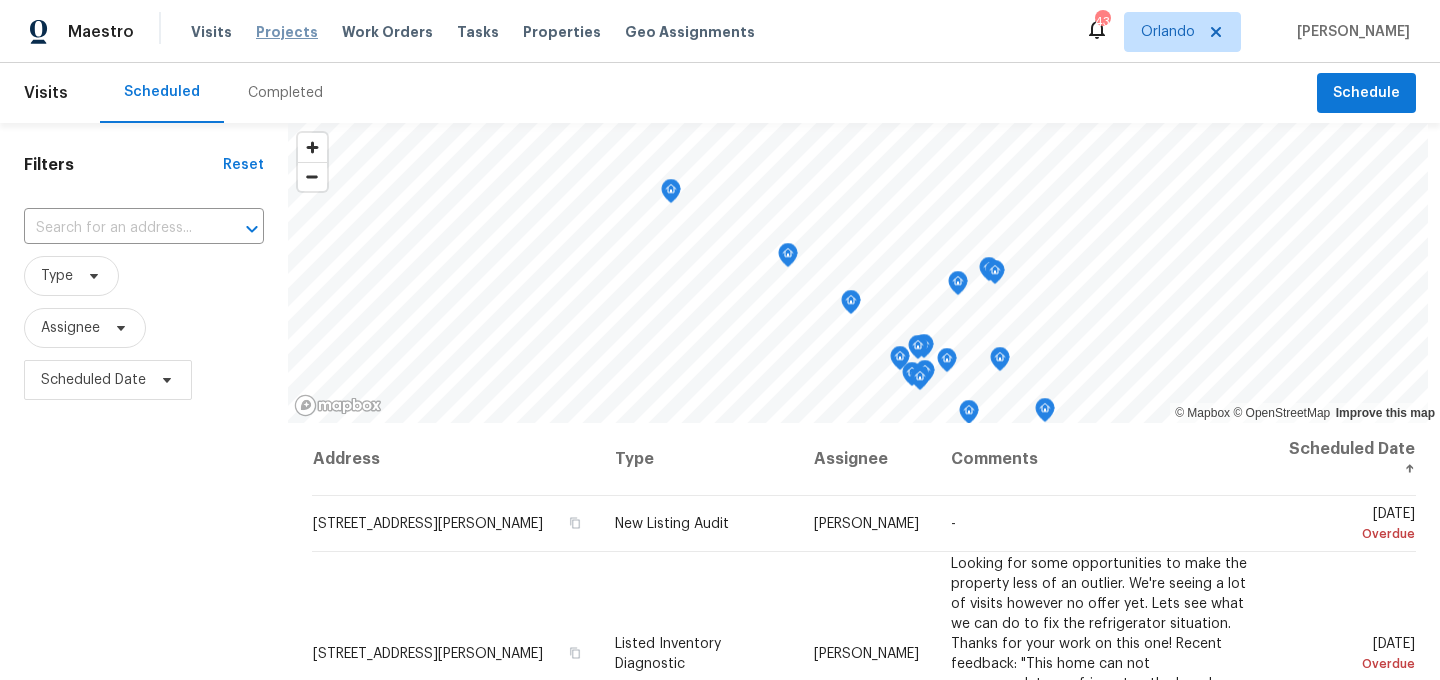 click on "Projects" at bounding box center (287, 32) 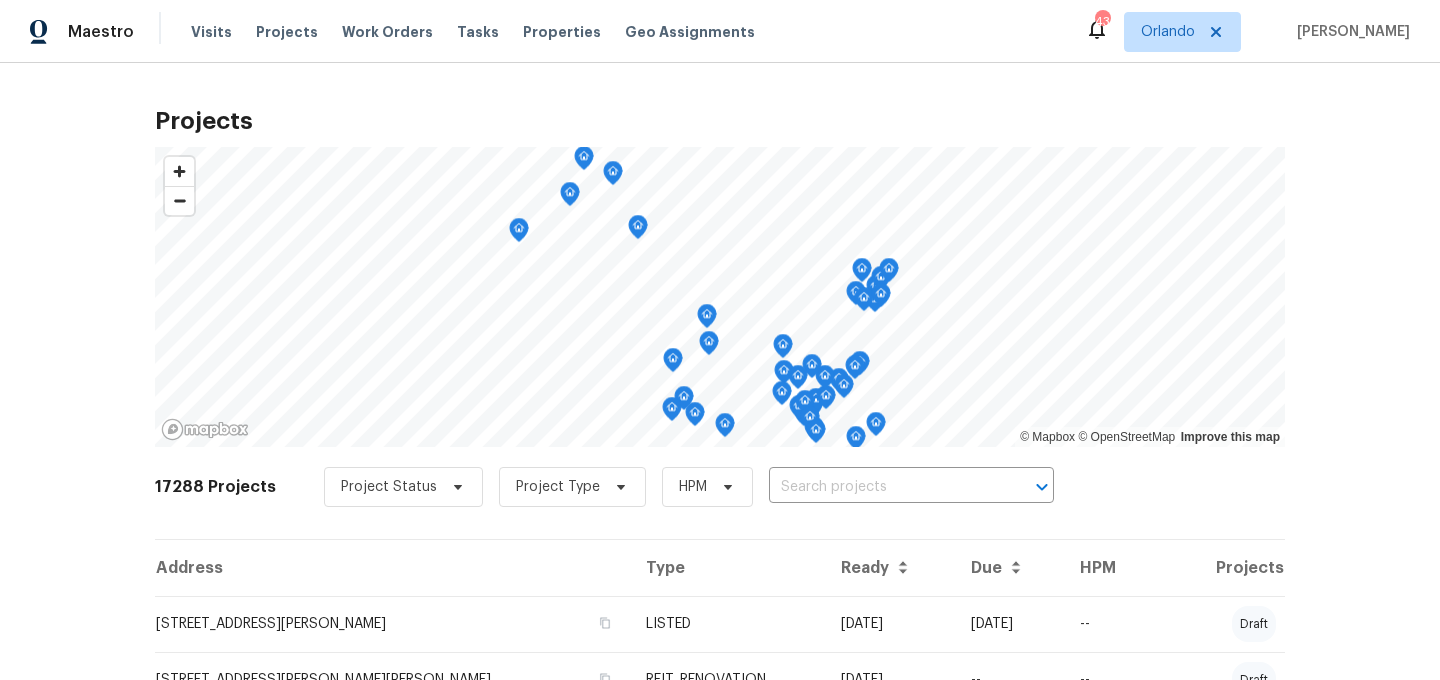 click on "Project Status Project Type HPM ​" at bounding box center (689, 487) 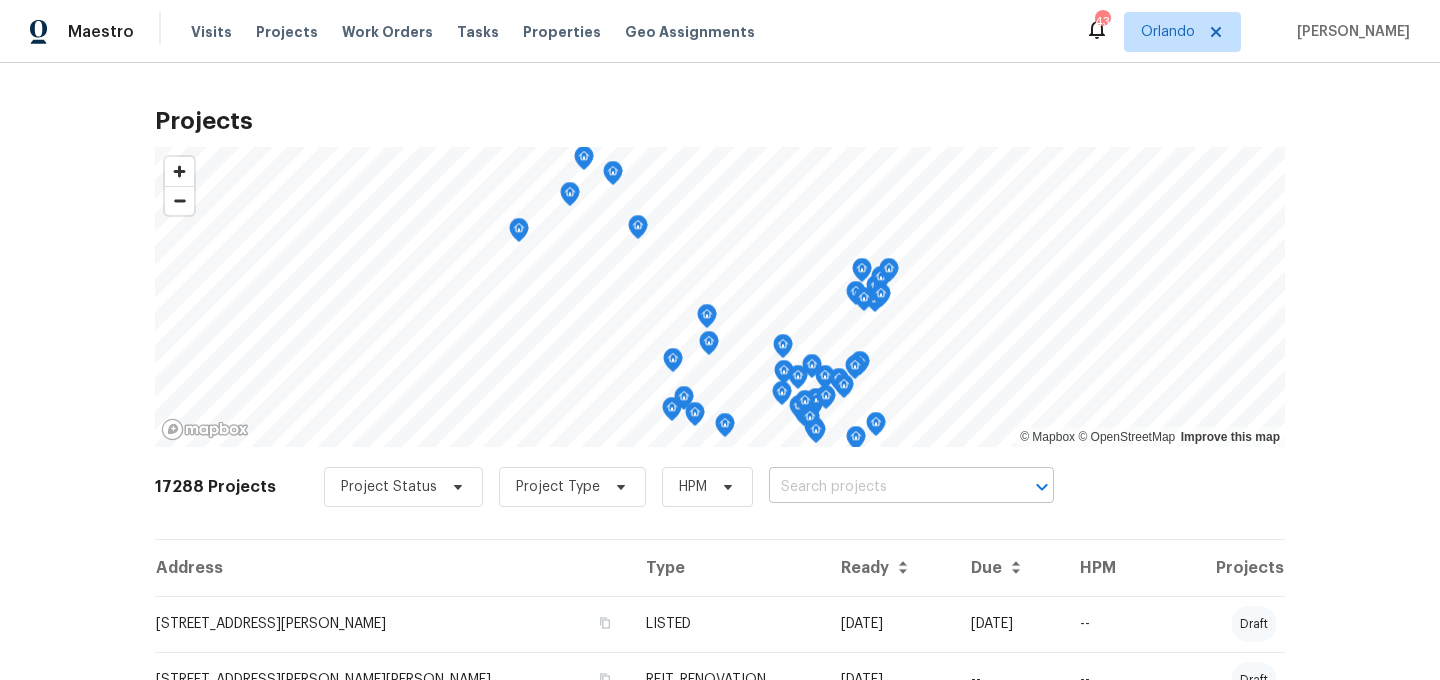 click at bounding box center (883, 487) 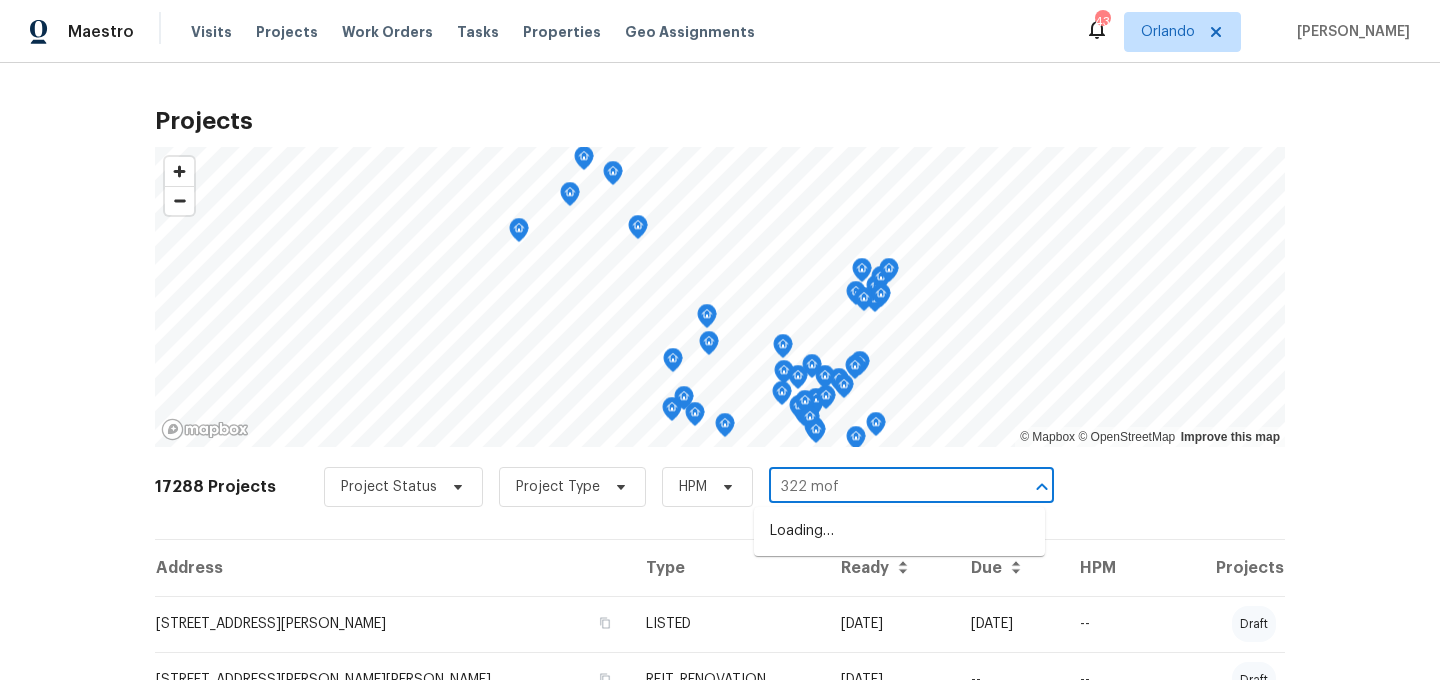 type on "322 moff" 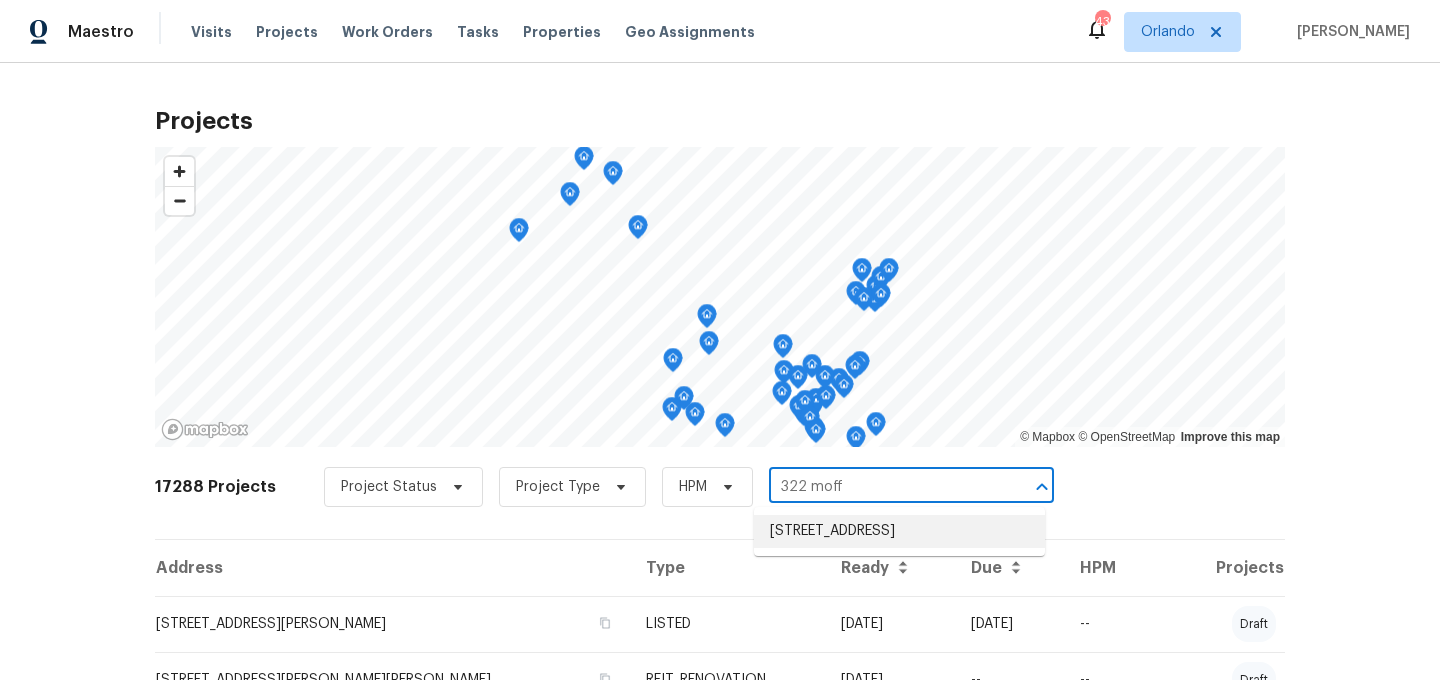 click on "322 Moffat Loop, Oviedo, FL 32765" at bounding box center [899, 531] 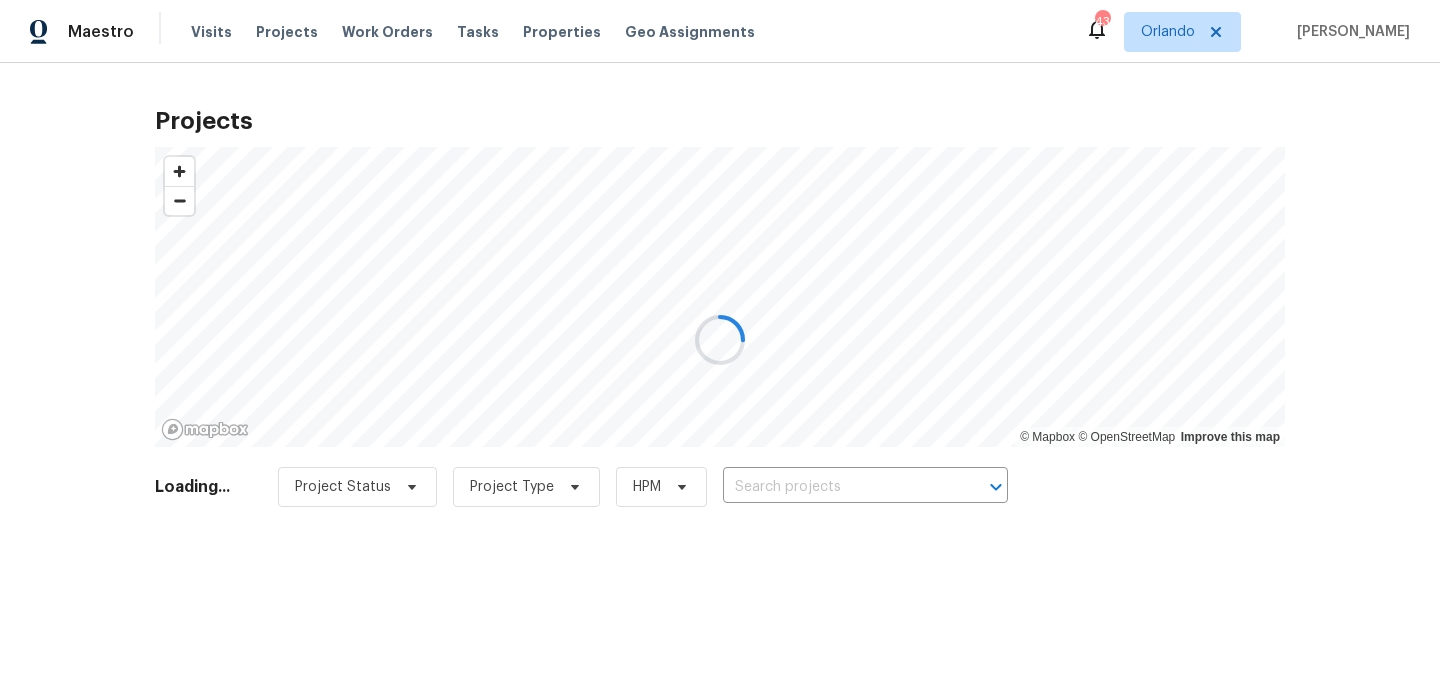 type on "322 Moffat Loop, Oviedo, FL 32765" 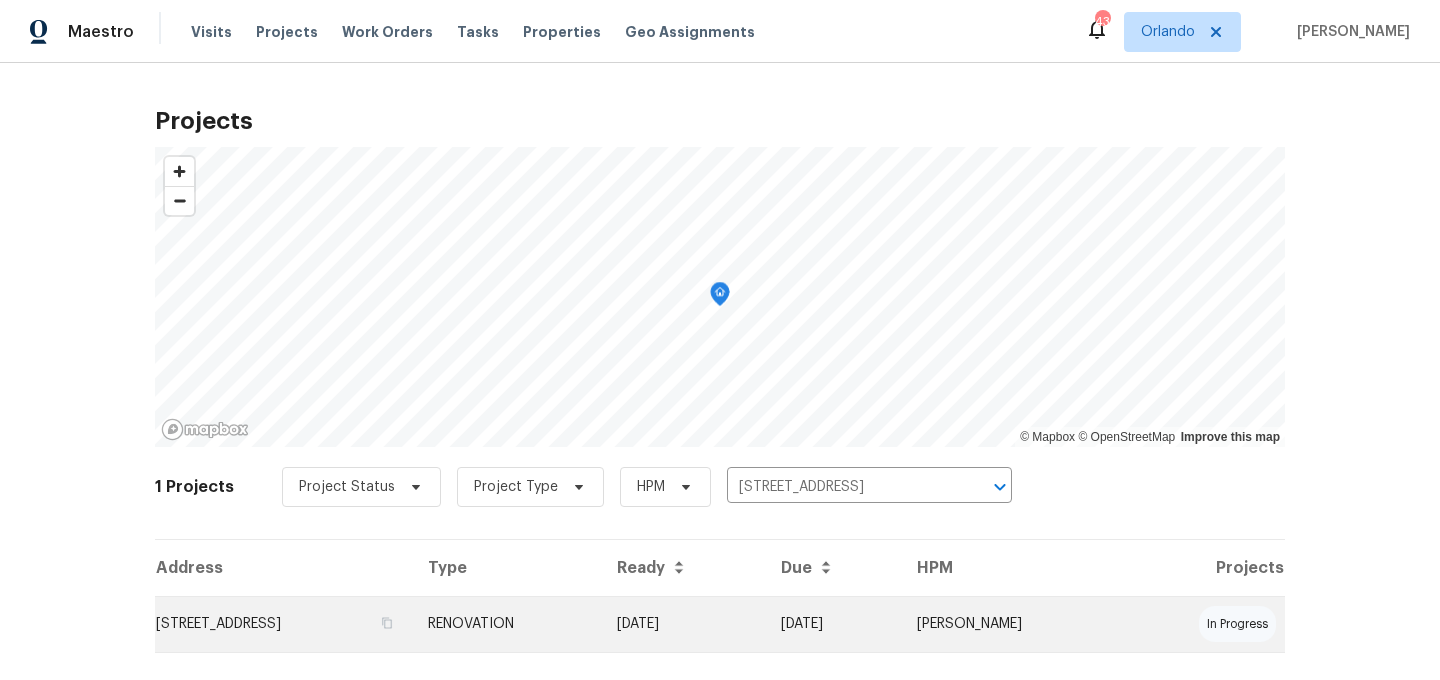 click on "322 Moffat Loop, Oviedo, FL 32765" at bounding box center [283, 624] 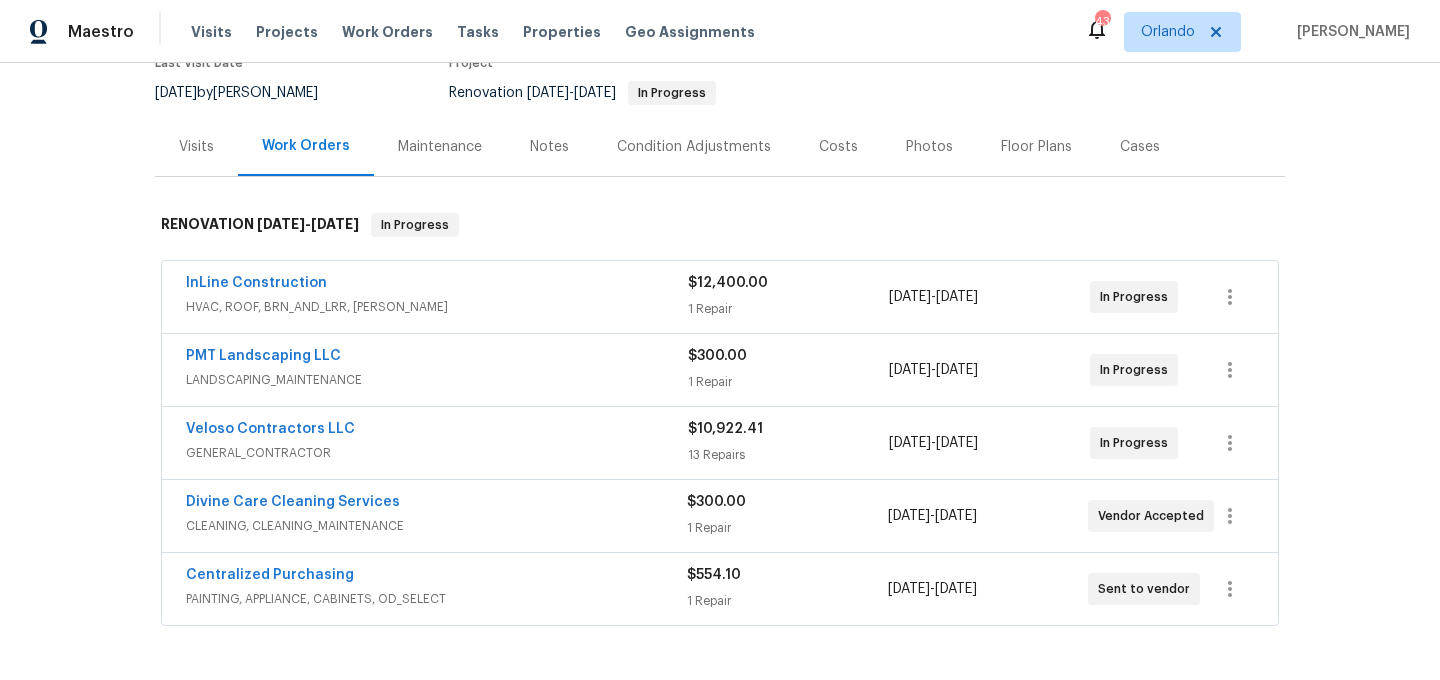 scroll, scrollTop: 203, scrollLeft: 0, axis: vertical 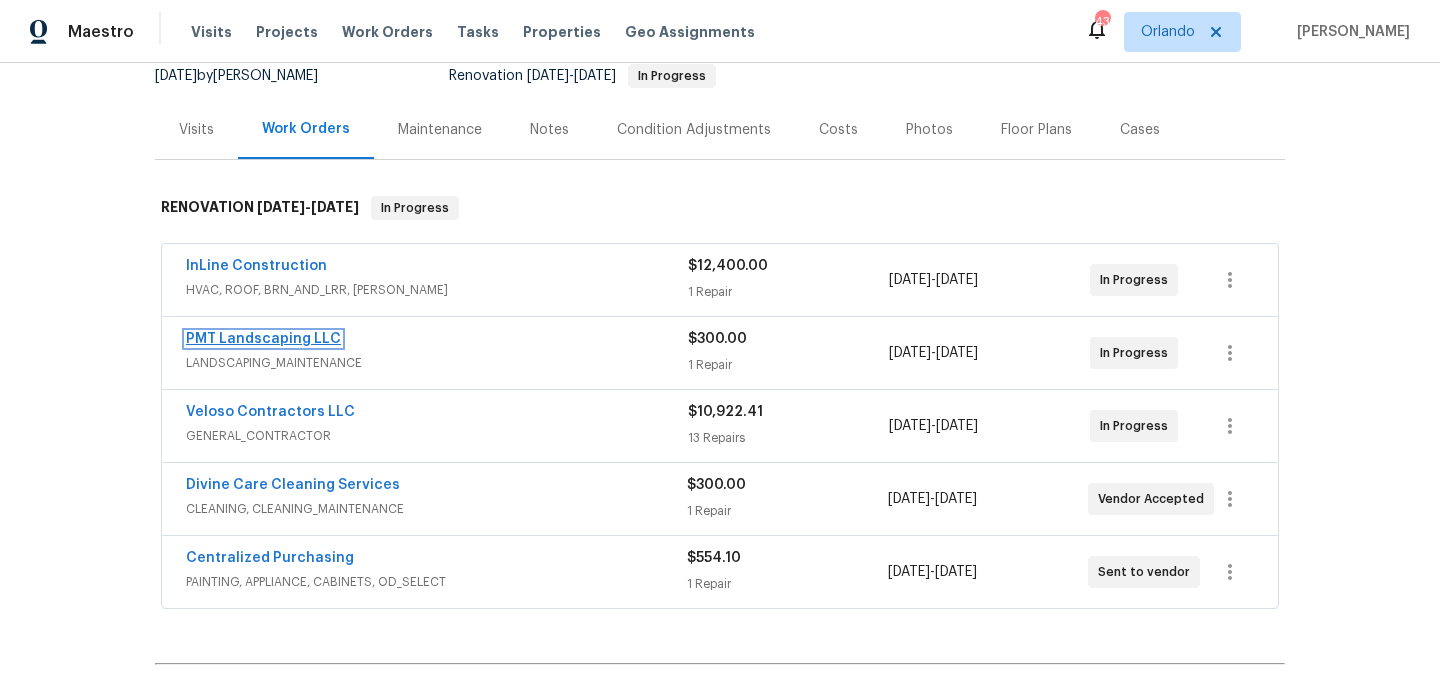 click on "PMT Landscaping LLC" at bounding box center (263, 339) 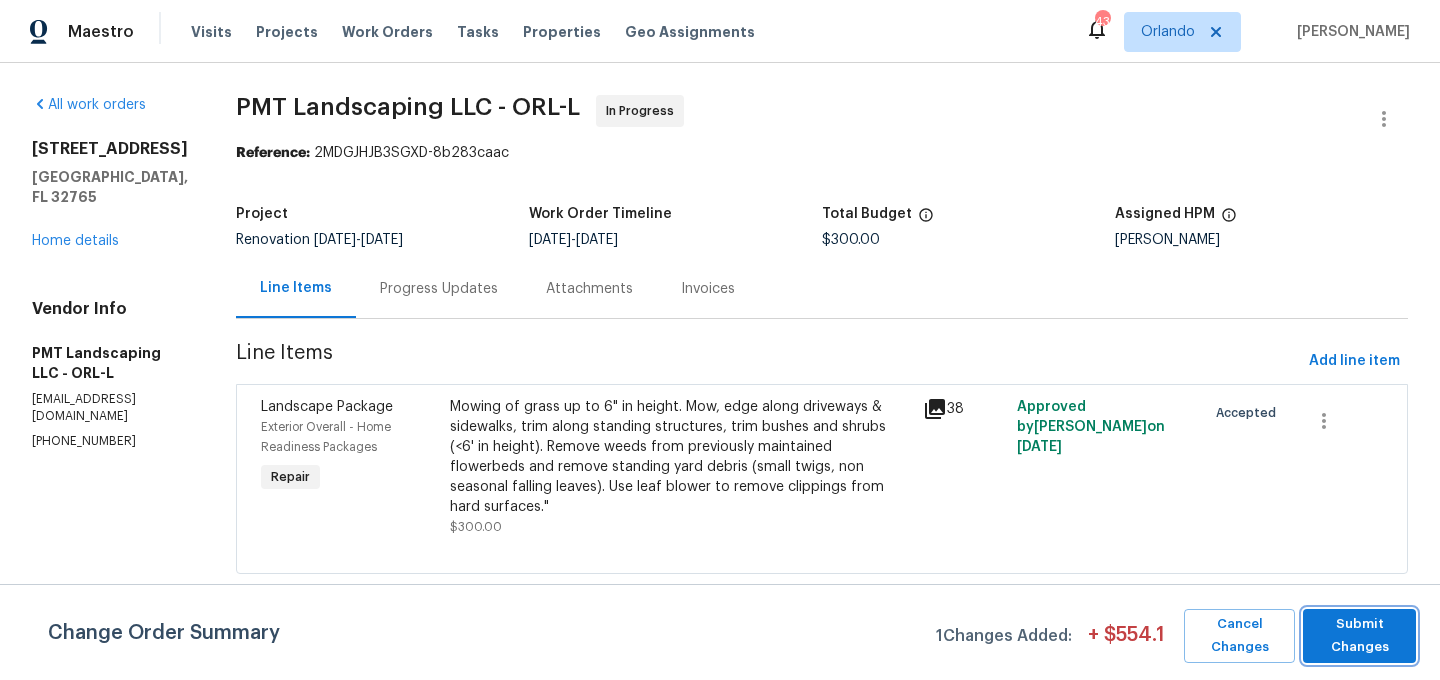 click on "Submit Changes" at bounding box center (1359, 636) 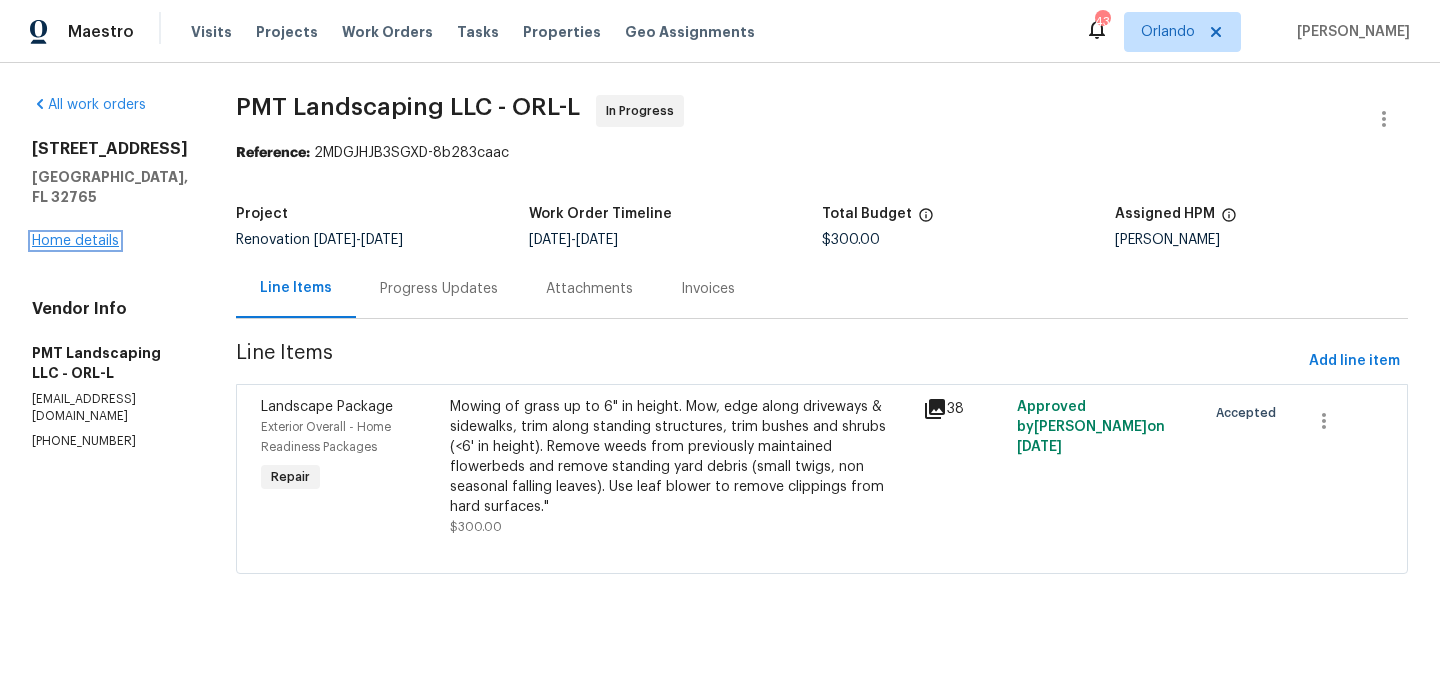 click on "Home details" at bounding box center (75, 241) 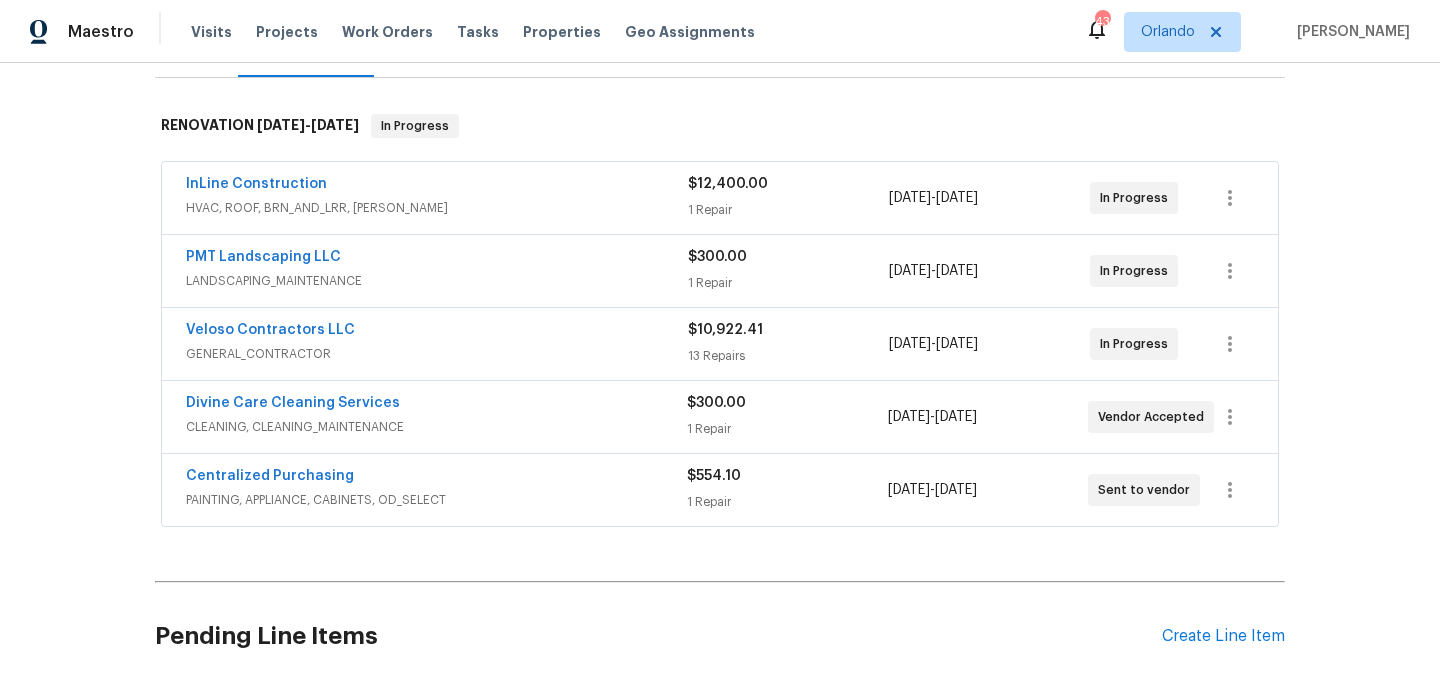 scroll, scrollTop: 286, scrollLeft: 0, axis: vertical 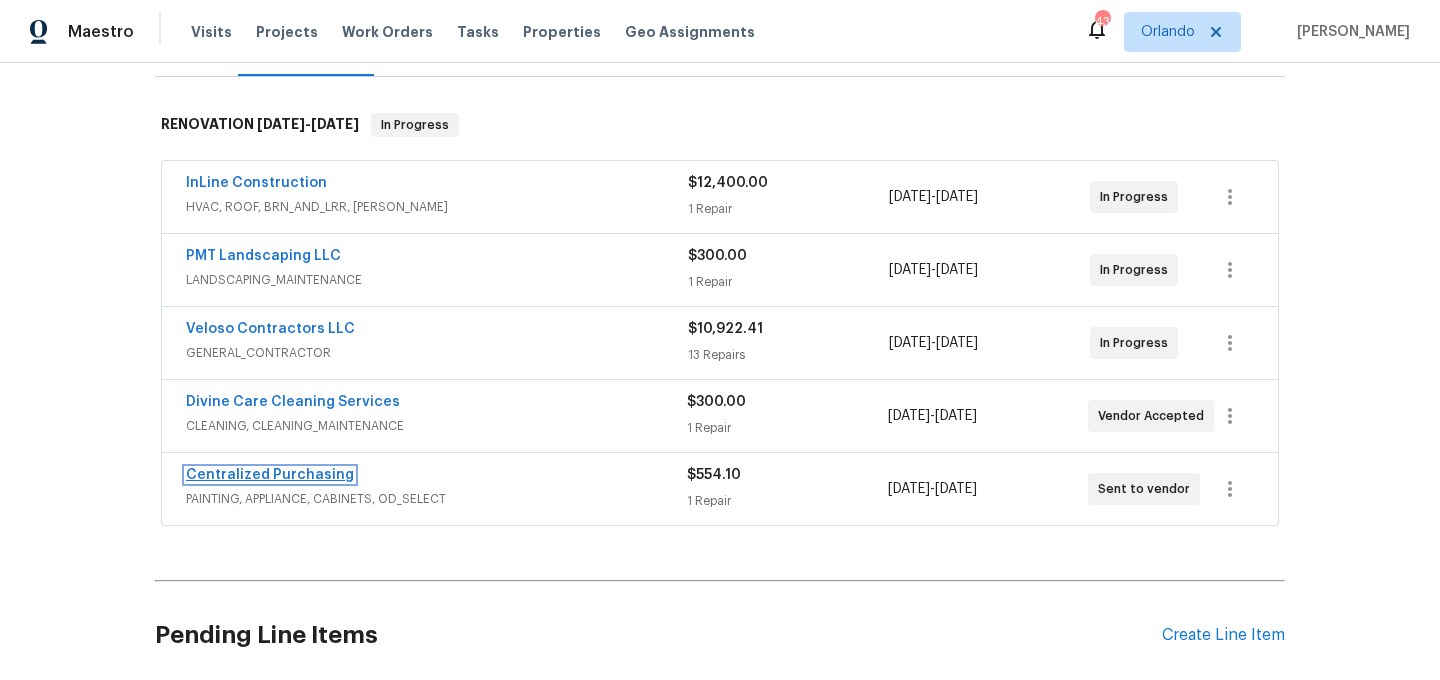 click on "Centralized Purchasing" at bounding box center [270, 475] 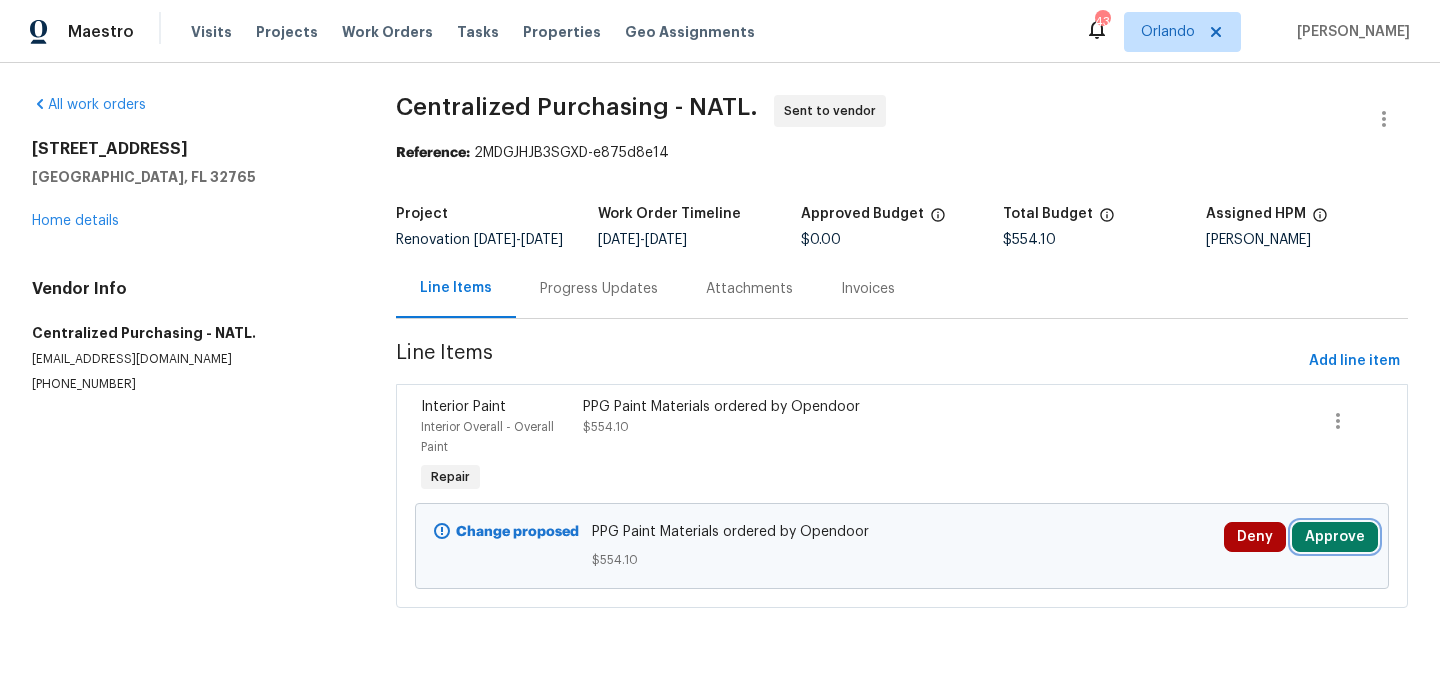click on "Approve" at bounding box center [1335, 537] 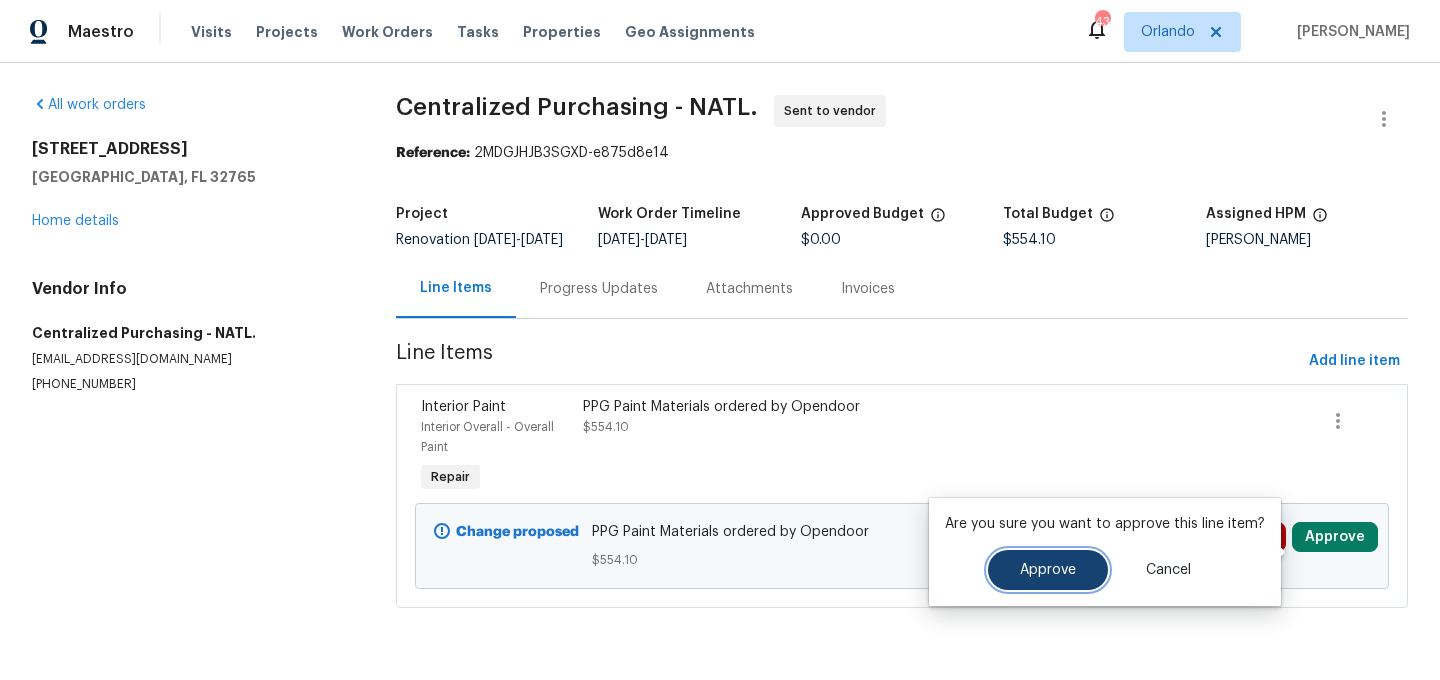 click on "Approve" at bounding box center (1048, 570) 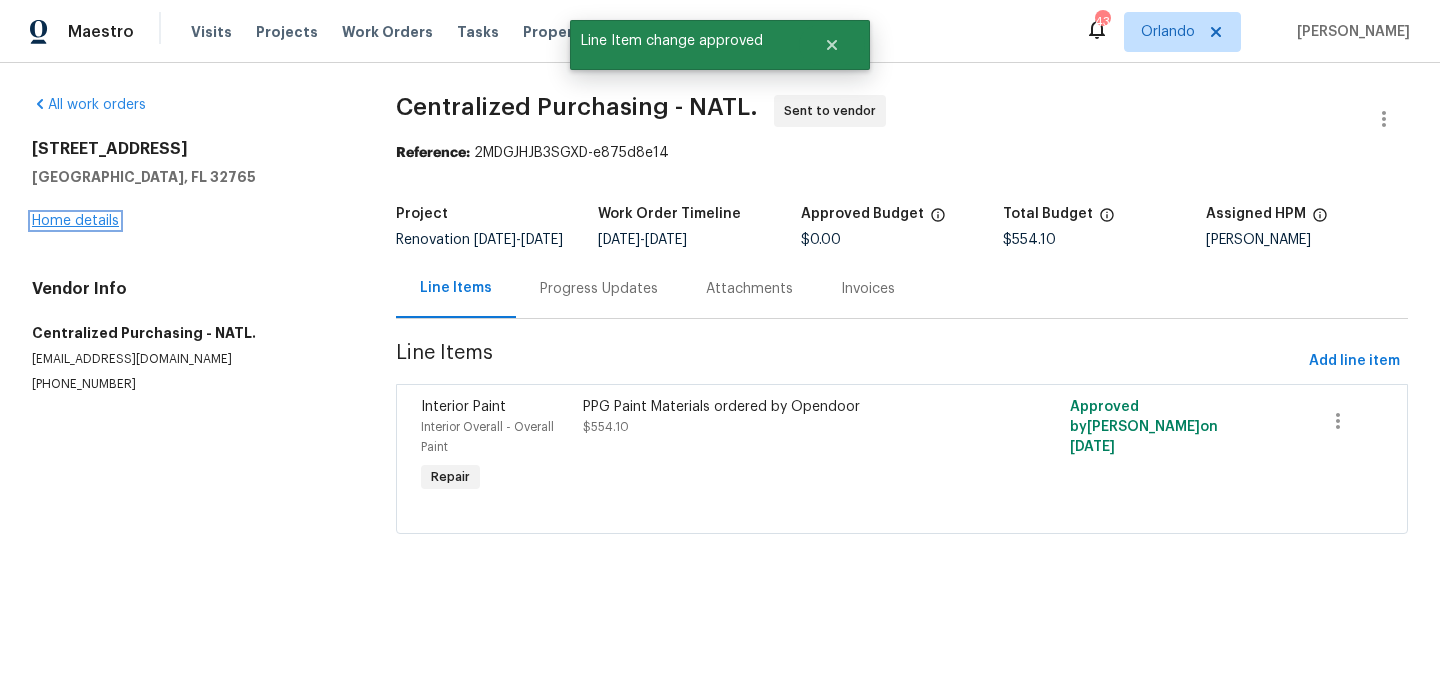 click on "Home details" at bounding box center (75, 221) 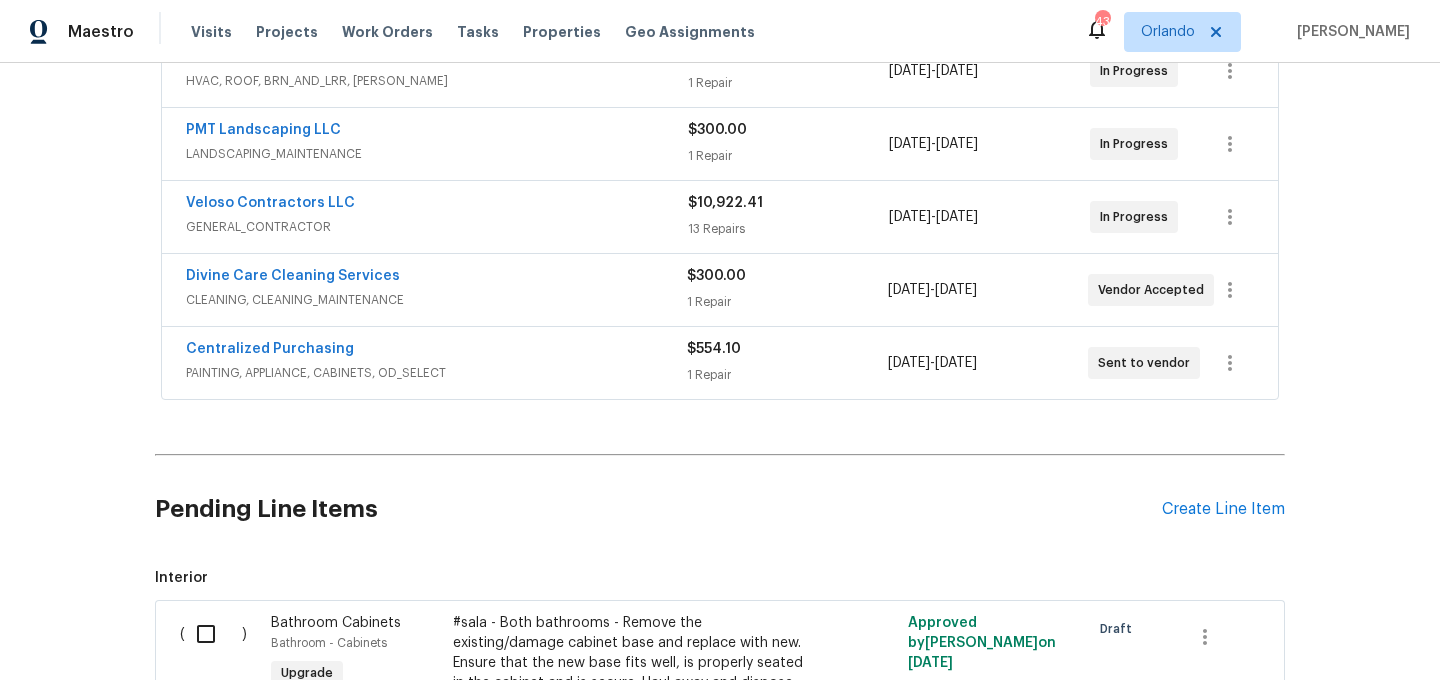scroll, scrollTop: 478, scrollLeft: 0, axis: vertical 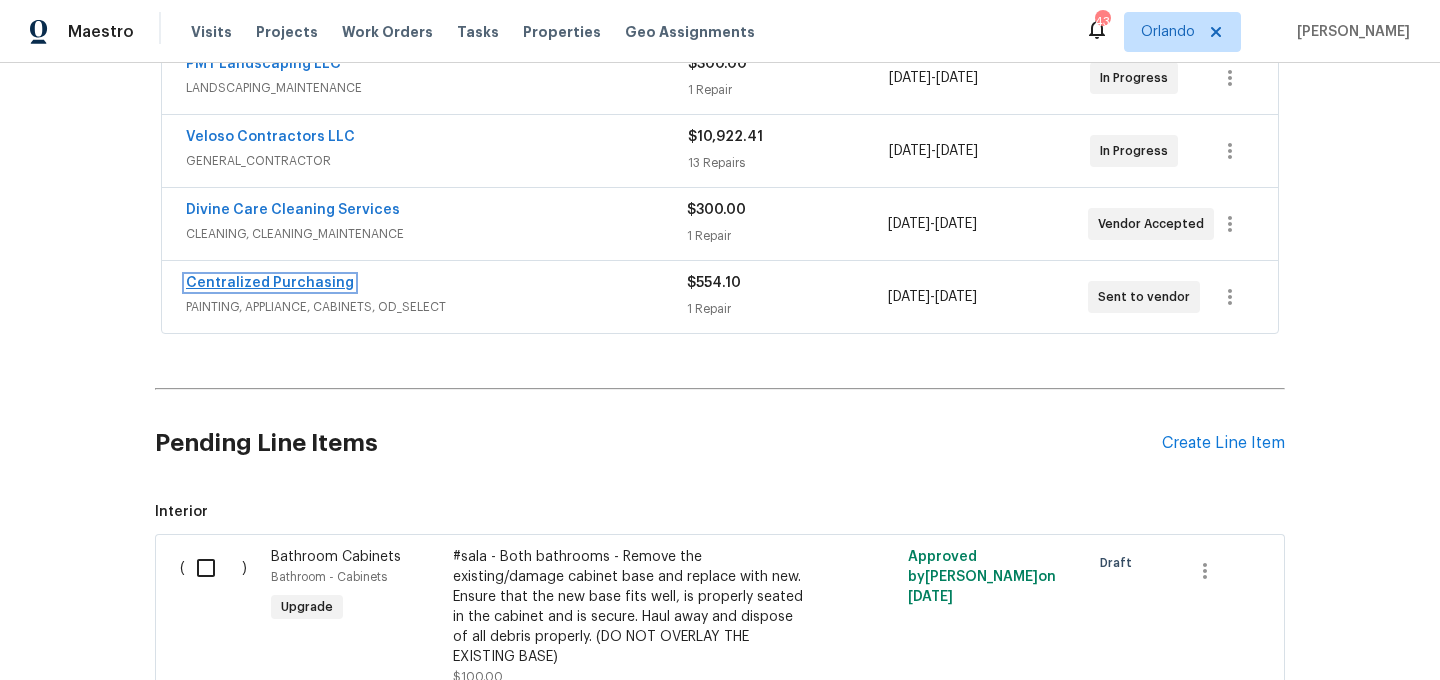 click on "Centralized Purchasing" at bounding box center (270, 283) 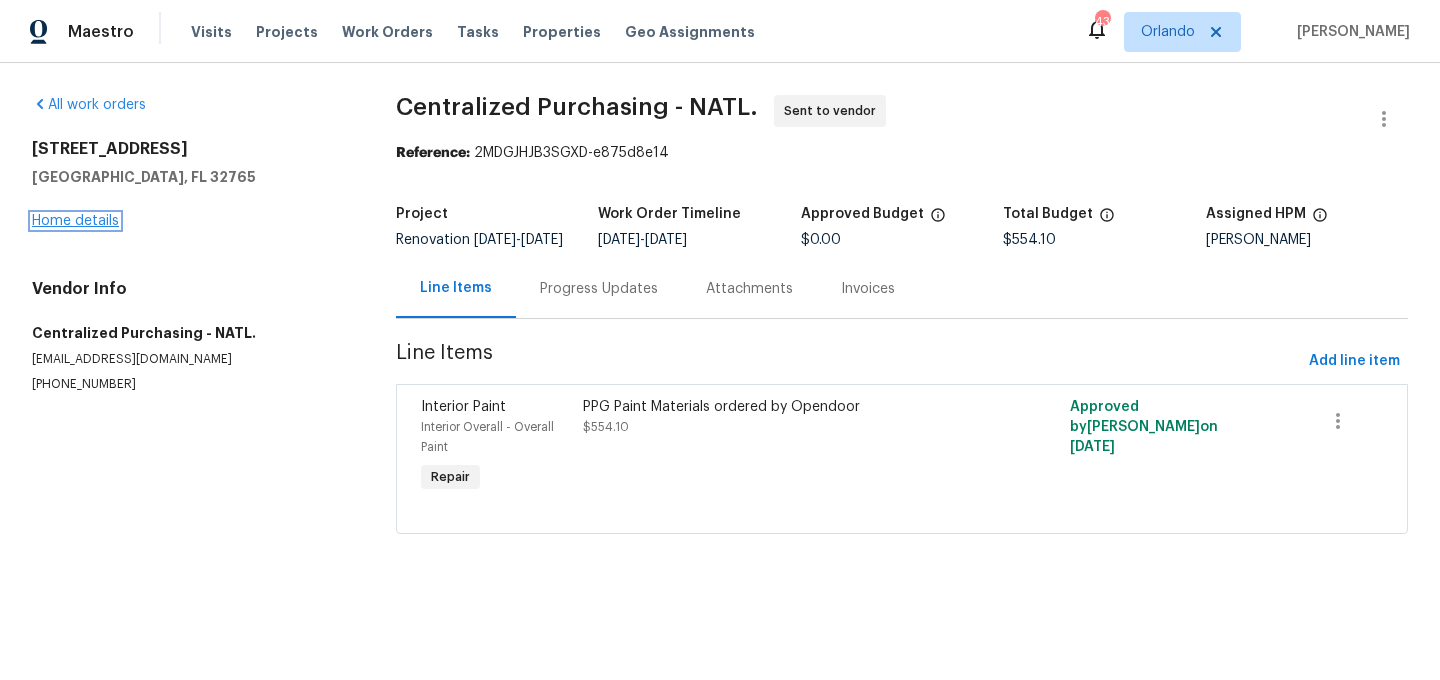 click on "Home details" at bounding box center [75, 221] 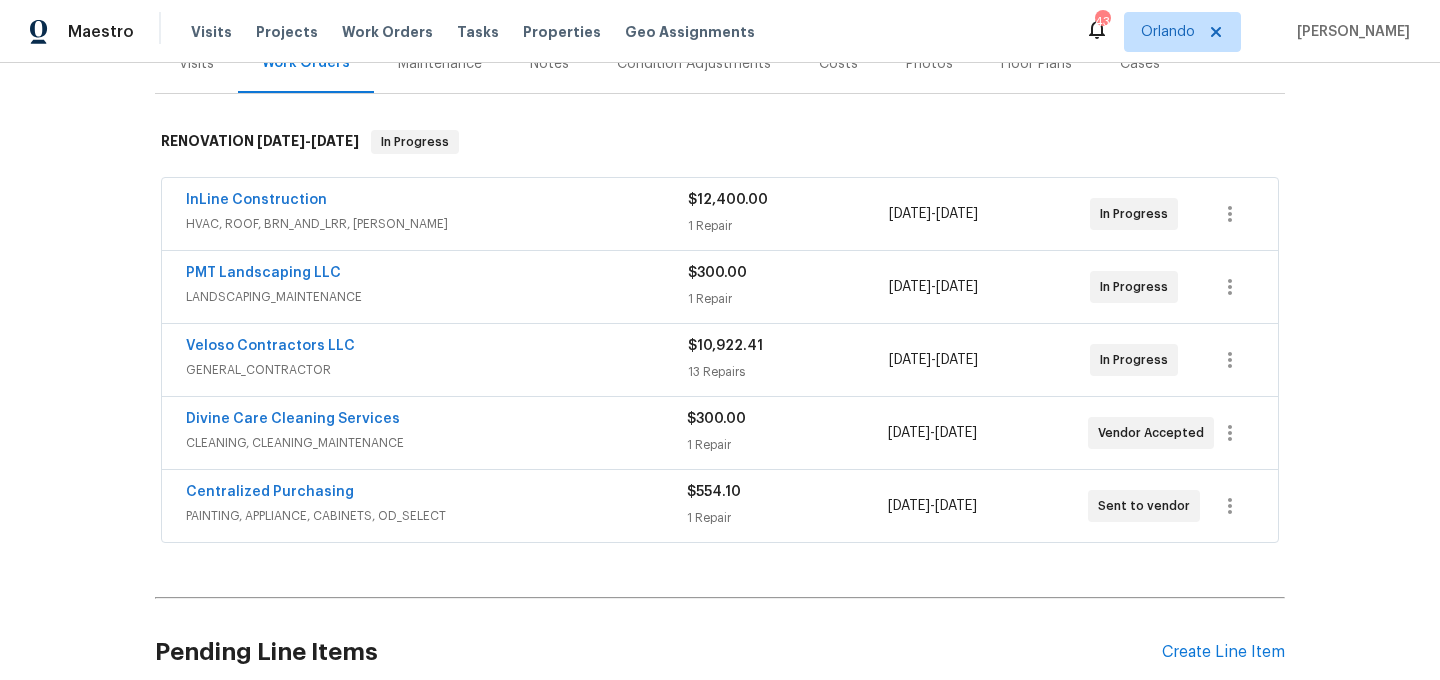 scroll, scrollTop: 282, scrollLeft: 0, axis: vertical 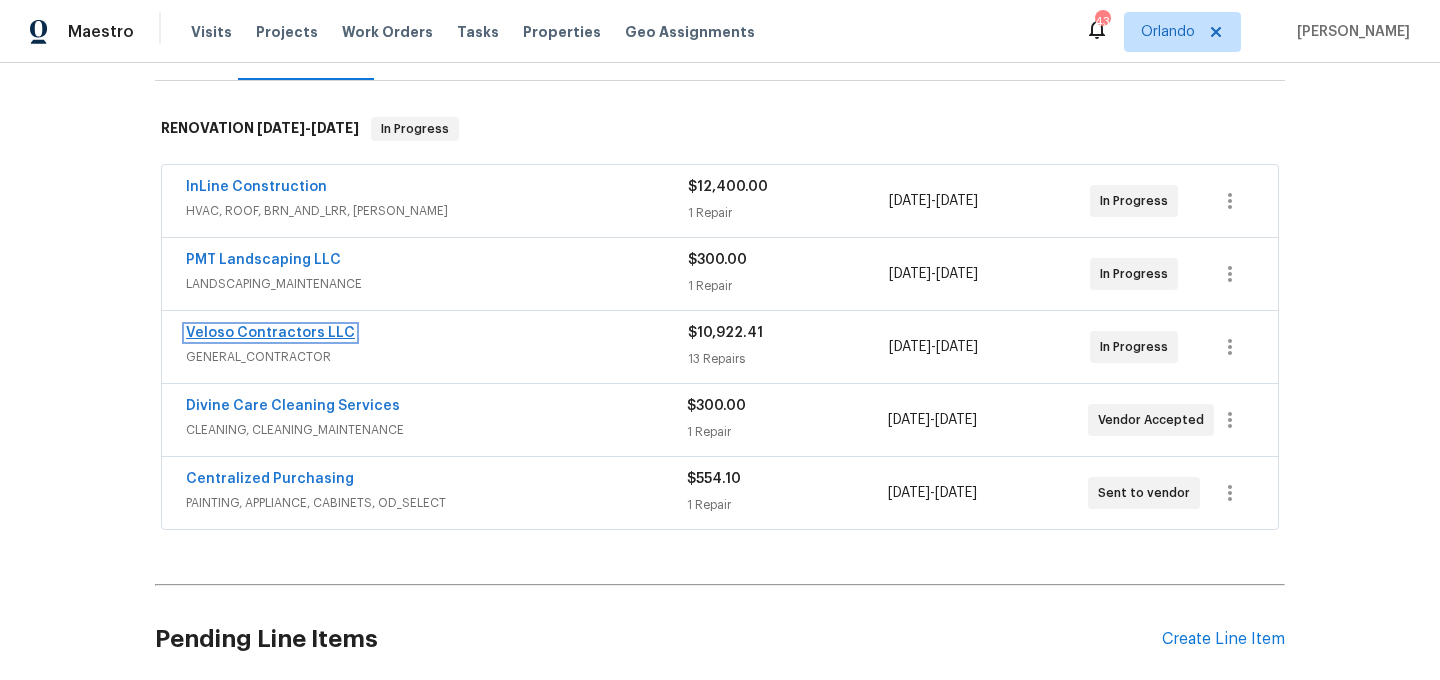 click on "Veloso Contractors LLC" at bounding box center [270, 333] 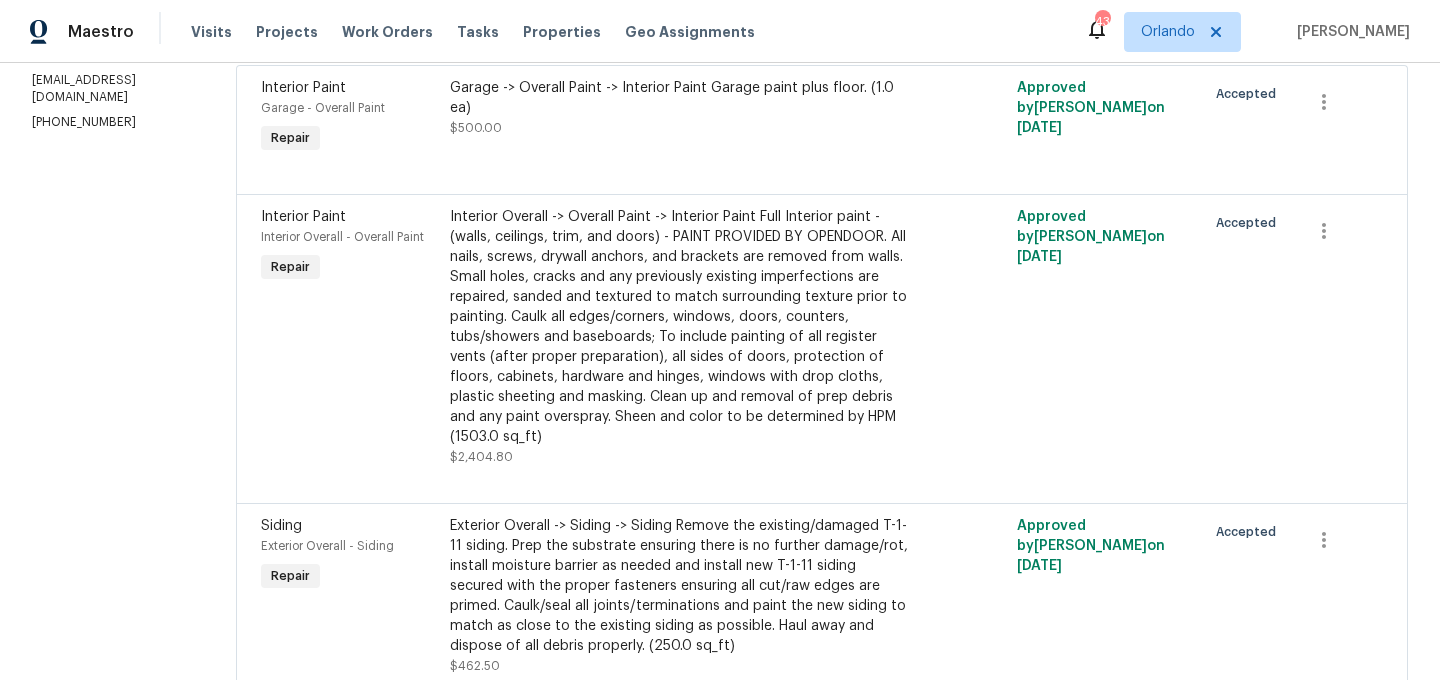 scroll, scrollTop: 379, scrollLeft: 0, axis: vertical 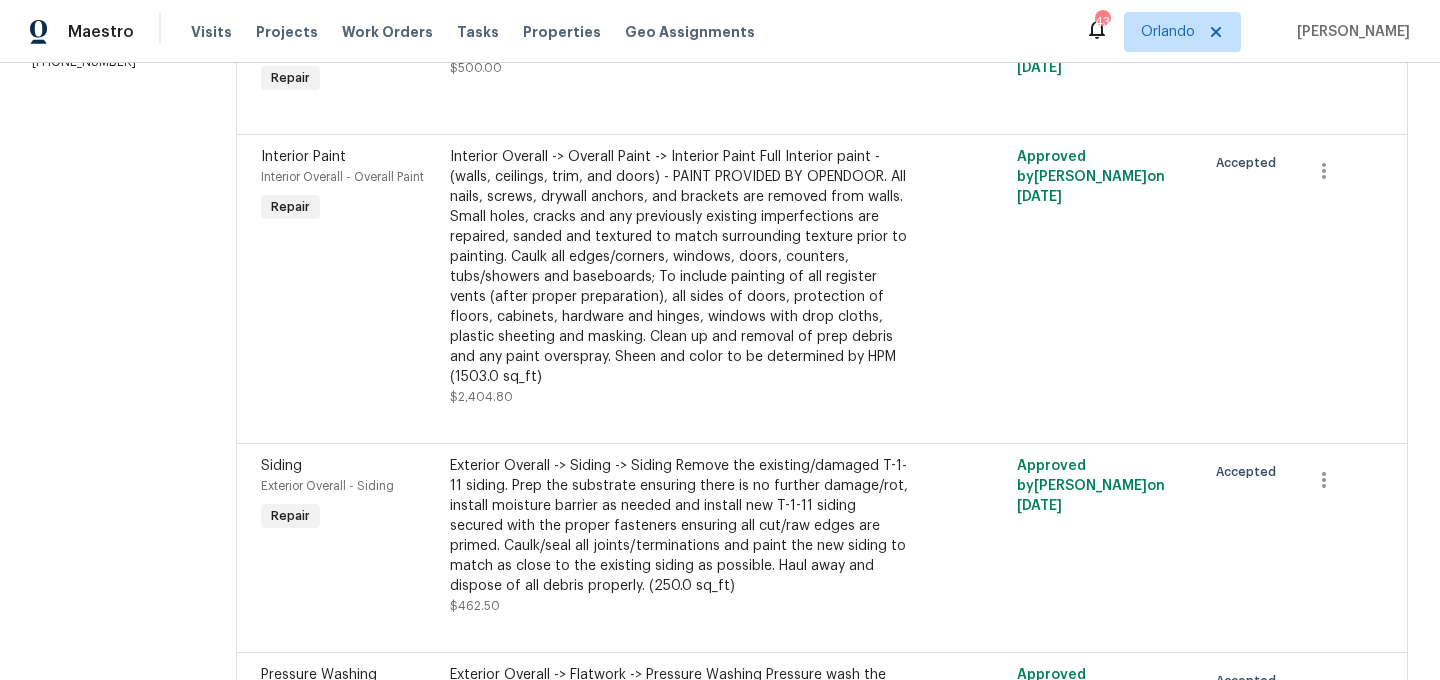 click on "Interior Overall -> Overall Paint -> Interior Paint
Full Interior paint - (walls, ceilings, trim, and doors) - PAINT PROVIDED BY OPENDOOR. All nails, screws, drywall anchors, and brackets are removed from walls. Small holes, cracks and any previously existing imperfections are repaired, sanded and textured to match surrounding texture prior to painting. Caulk all edges/corners, windows, doors, counters, tubs/showers and baseboards; To include painting of all register vents (after proper preparation), all sides of doors, protection of floors, cabinets, hardware and hinges, windows with drop cloths, plastic sheeting and masking. Clean up and removal of prep debris and any paint overspray. Sheen and color to be determined by HPM
(1503.0 sq_ft)" at bounding box center (680, 267) 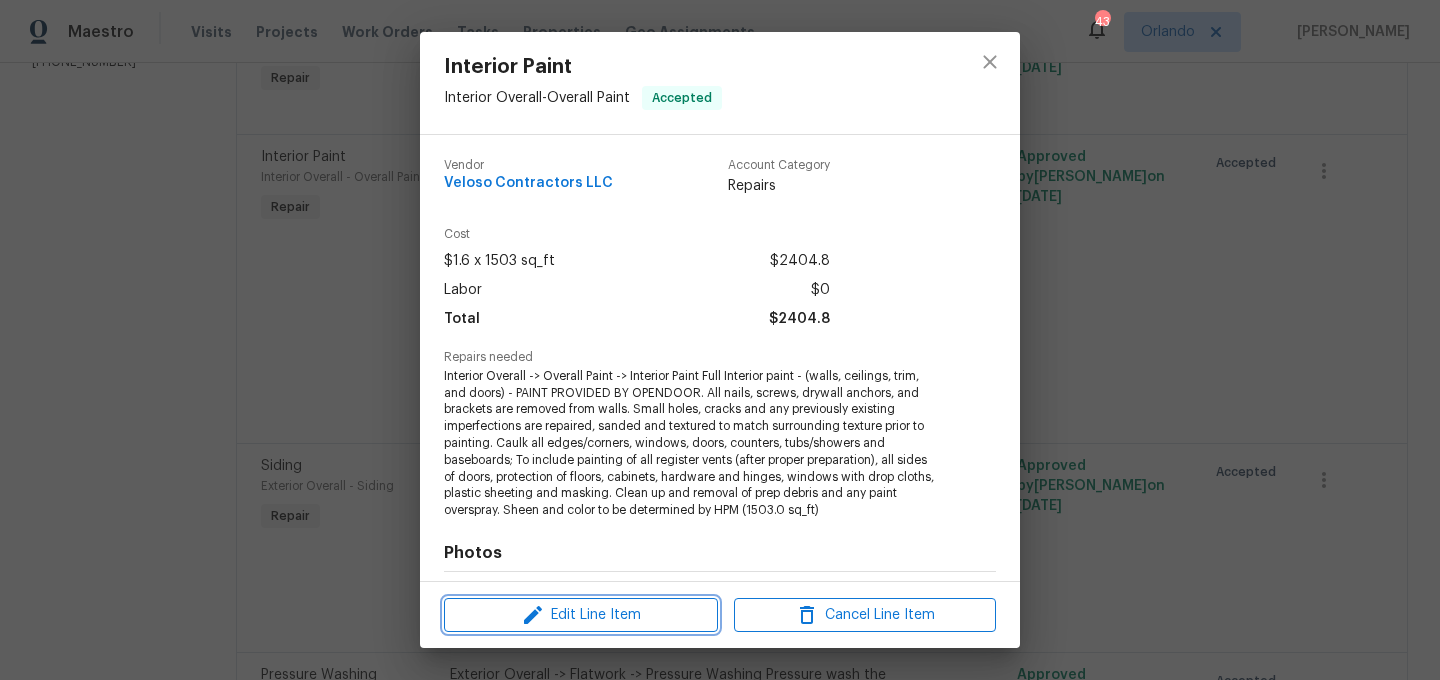 click on "Edit Line Item" at bounding box center [581, 615] 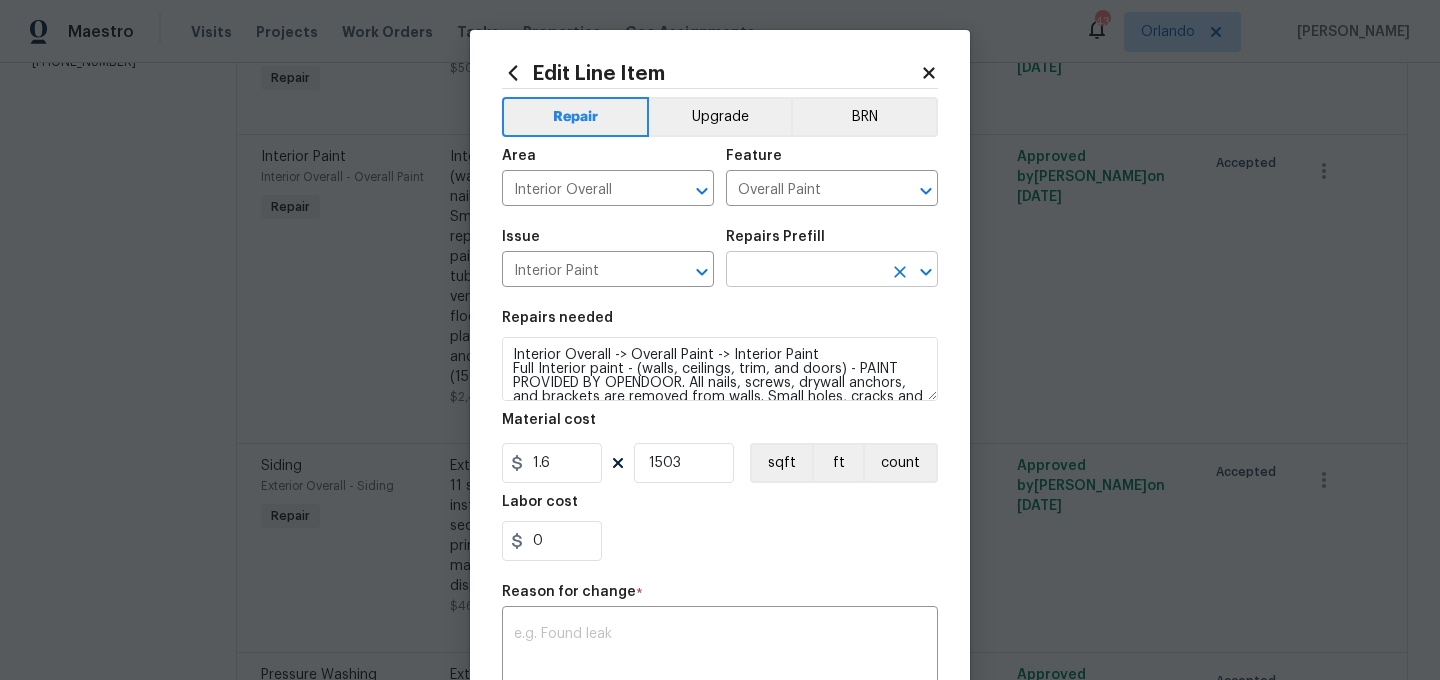 click at bounding box center [804, 271] 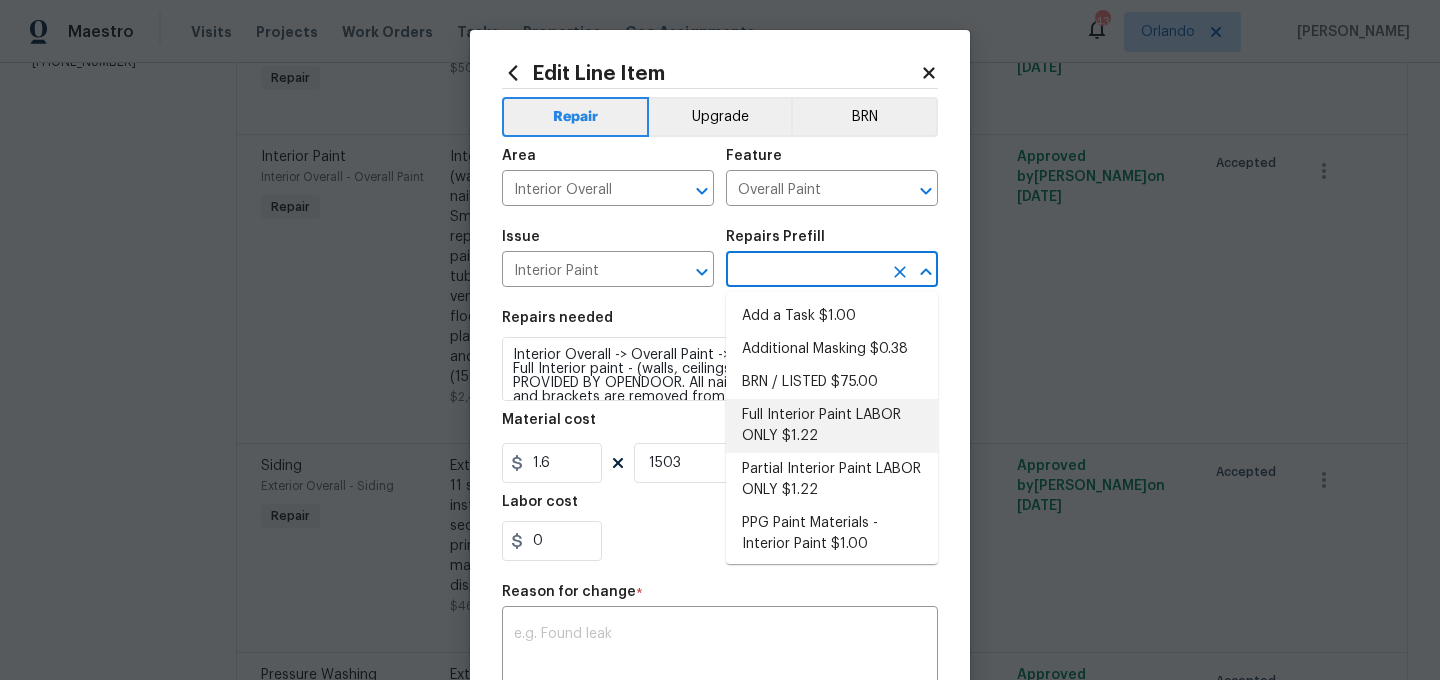 click on "Full Interior Paint LABOR ONLY $1.22" at bounding box center (832, 426) 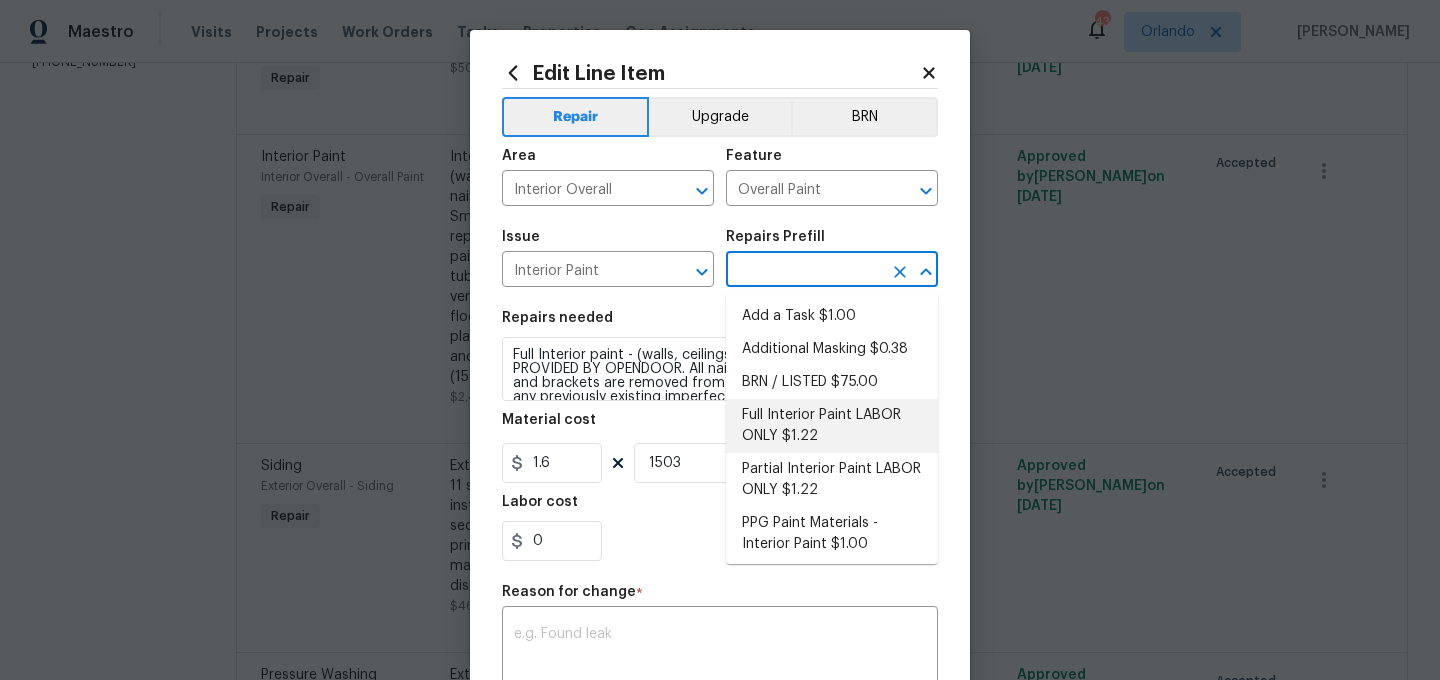 type on "Full Interior Paint LABOR ONLY $1.22" 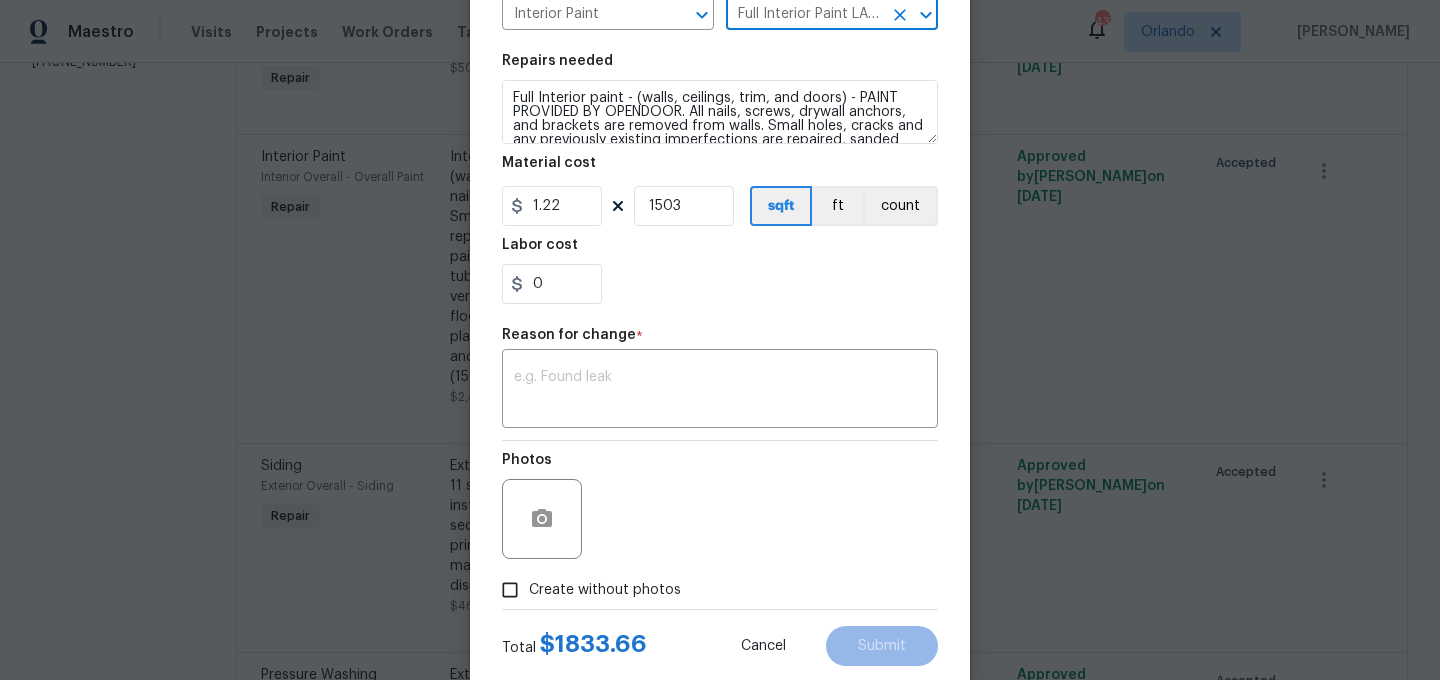 scroll, scrollTop: 260, scrollLeft: 0, axis: vertical 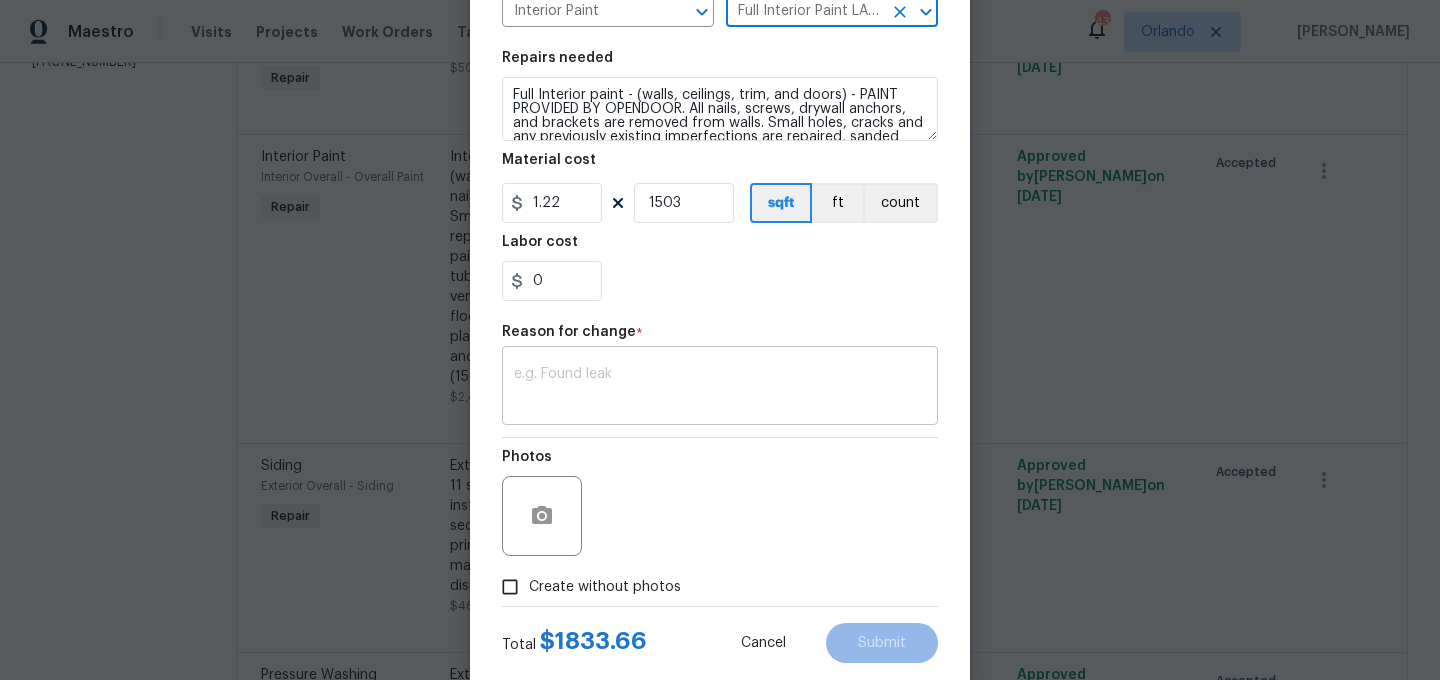 click at bounding box center [720, 388] 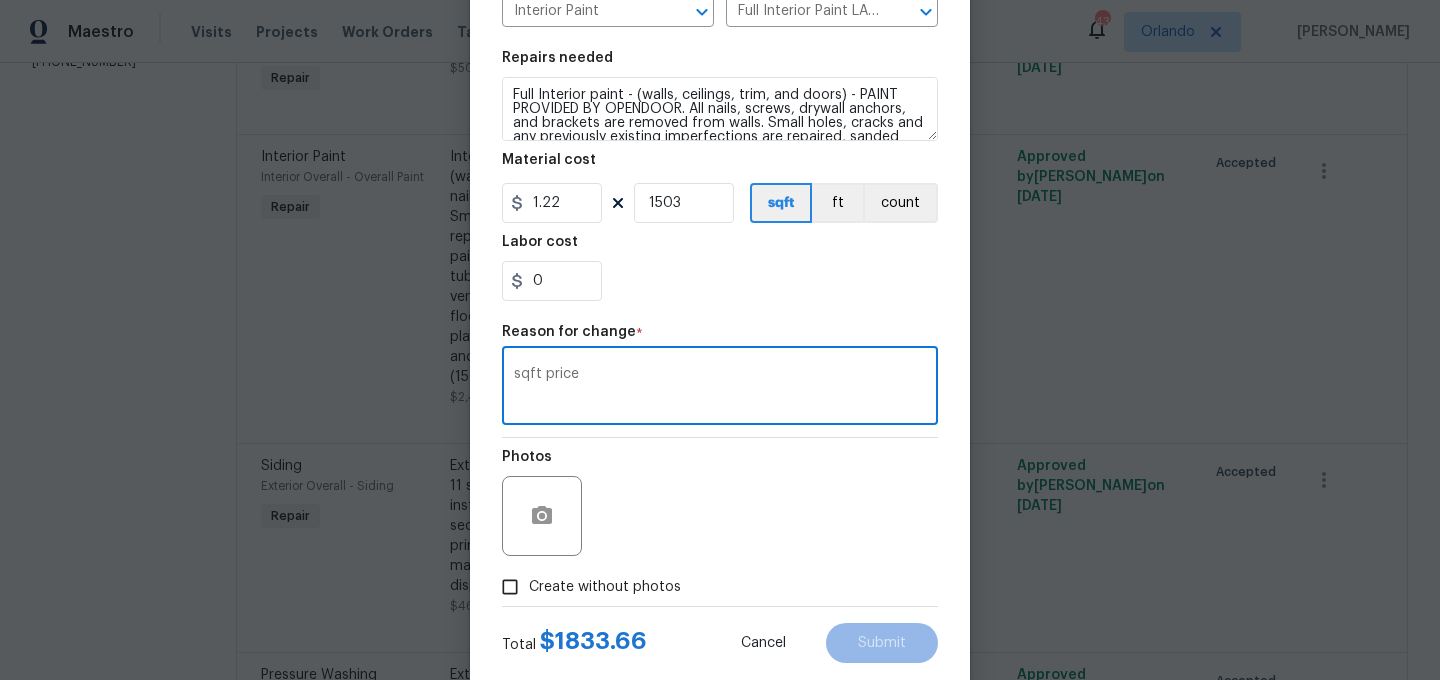 scroll, scrollTop: 306, scrollLeft: 0, axis: vertical 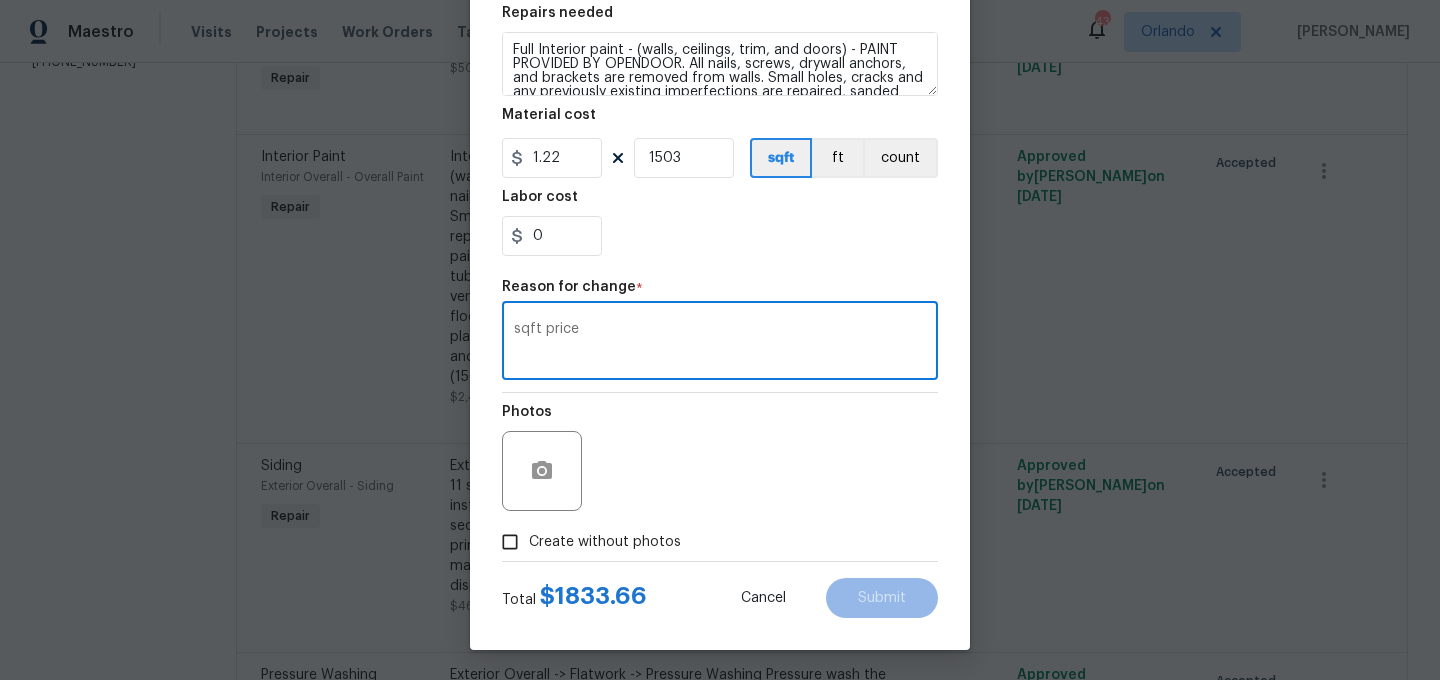 type on "sqft price" 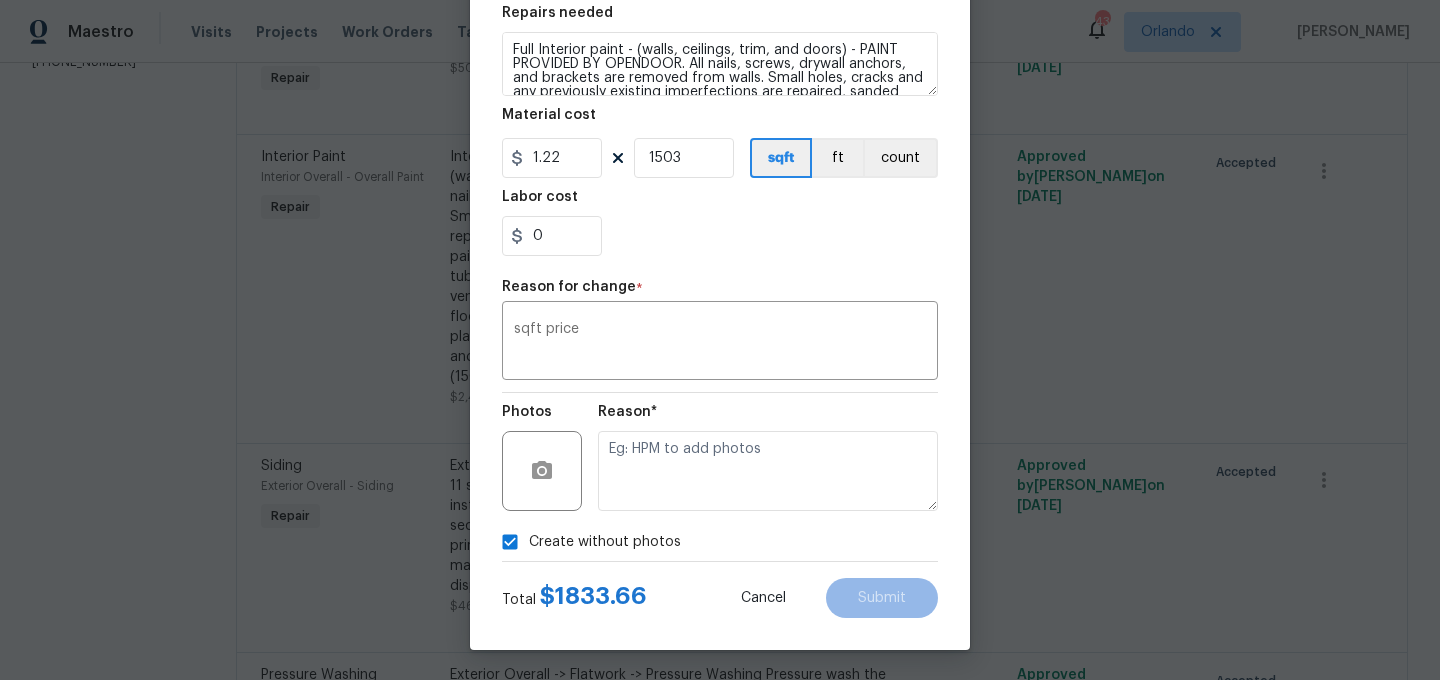 click on "Create without photos" at bounding box center (720, 542) 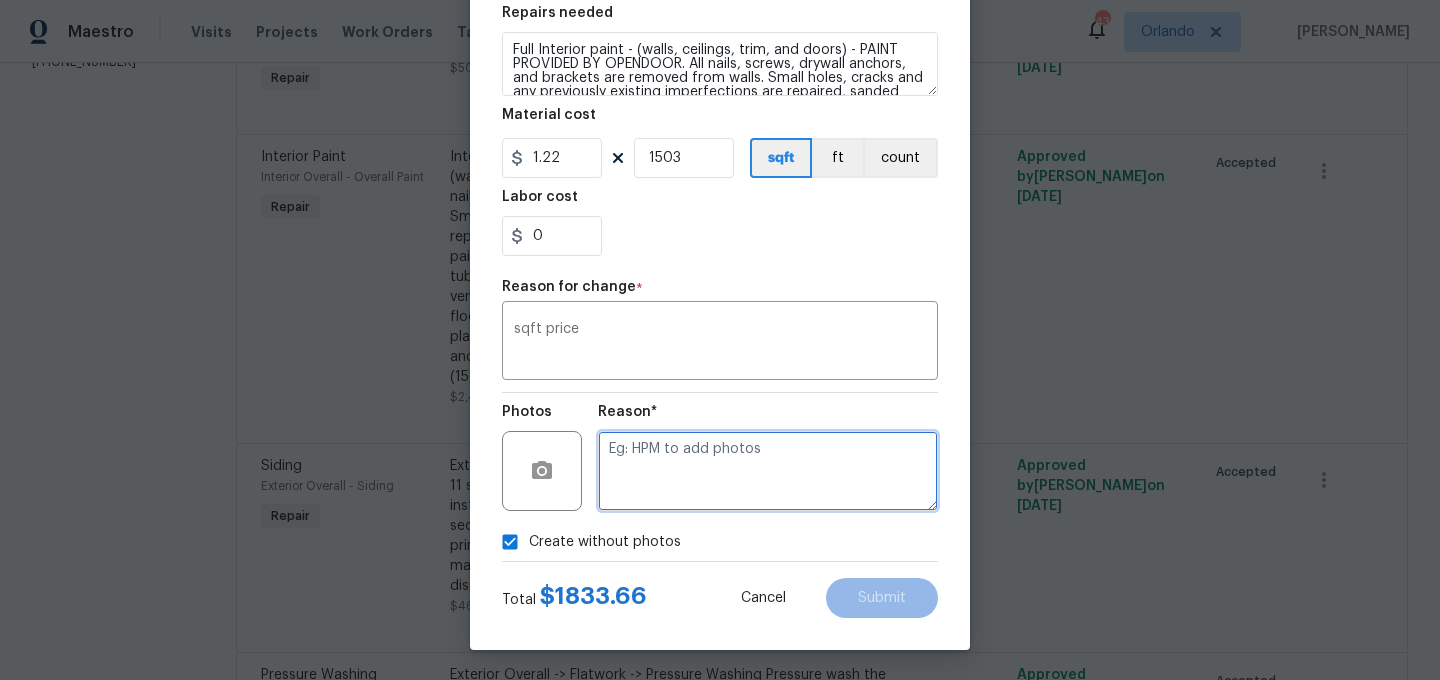 click at bounding box center [768, 471] 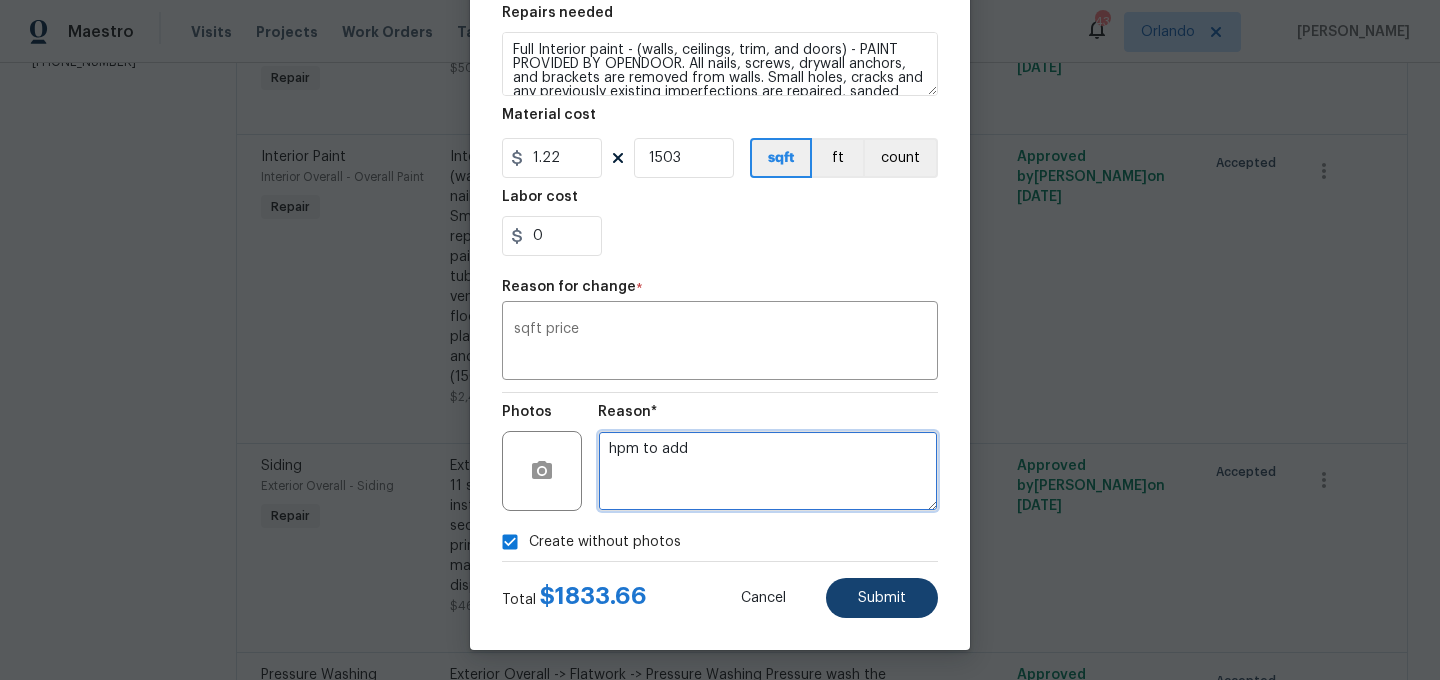 type on "hpm to add" 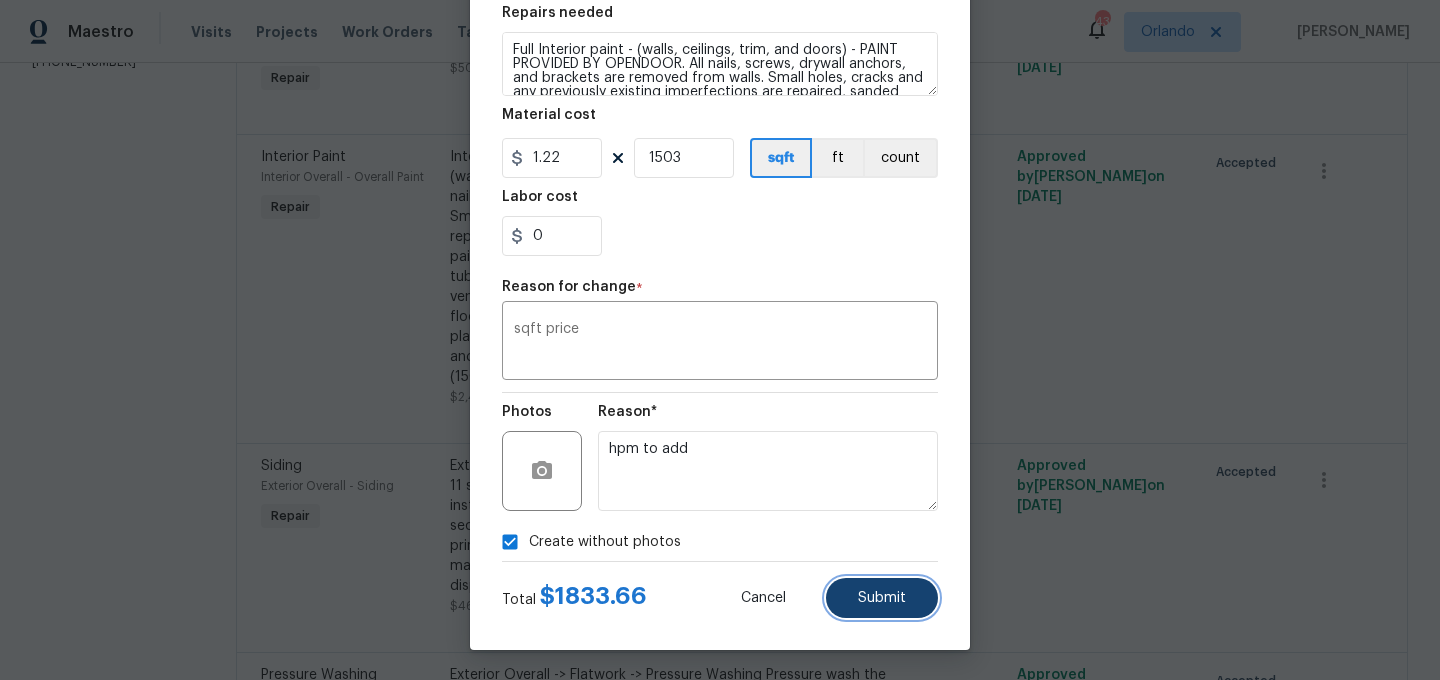 click on "Submit" at bounding box center (882, 598) 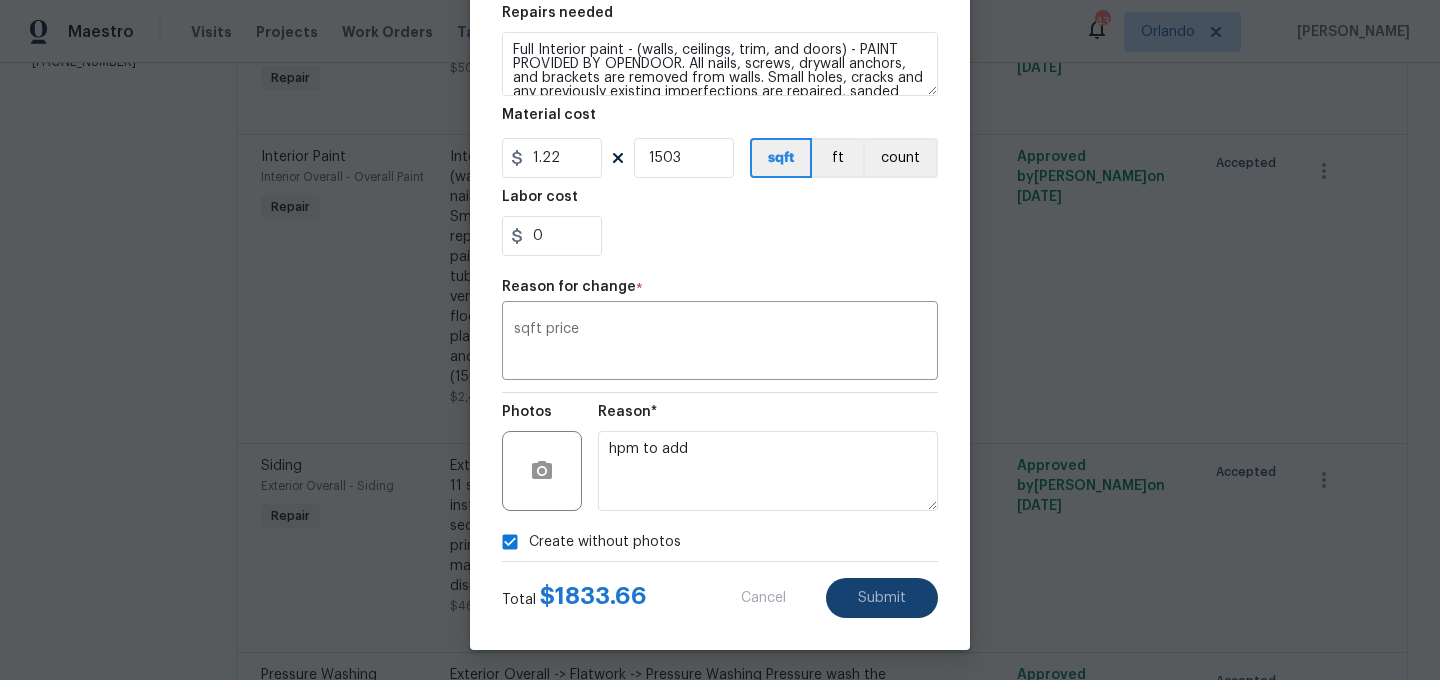 type on "Interior Overall -> Overall Paint -> Interior Paint
Full Interior paint - (walls, ceilings, trim, and doors) - PAINT PROVIDED BY OPENDOOR. All nails, screws, drywall anchors, and brackets are removed from walls. Small holes, cracks and any previously existing imperfections are repaired, sanded and textured to match surrounding texture prior to painting. Caulk all edges/corners, windows, doors, counters, tubs/showers and baseboards; To include painting of all register vents (after proper preparation), all sides of doors, protection of floors, cabinets, hardware and hinges, windows with drop cloths, plastic sheeting and masking. Clean up and removal of prep debris and any paint overspray. Sheen and color to be determined by HPM
(1503.0 sq_ft)" 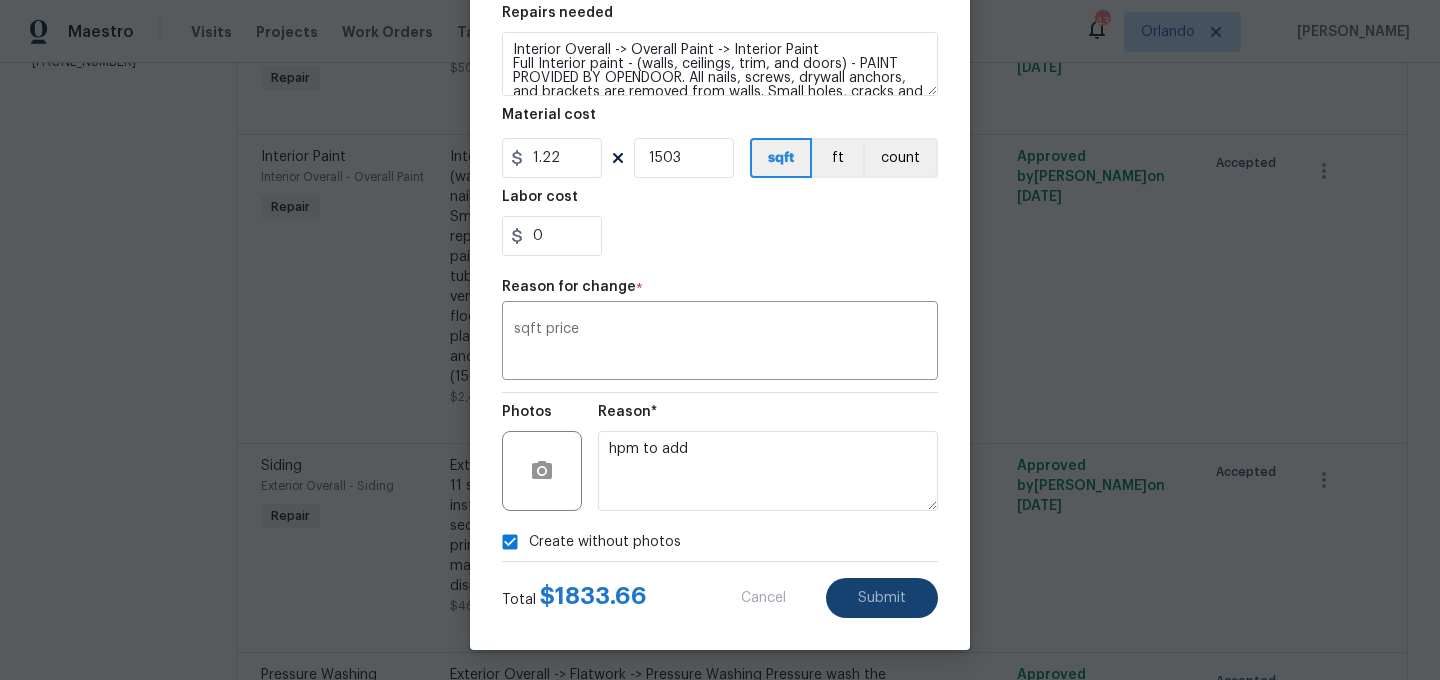 type 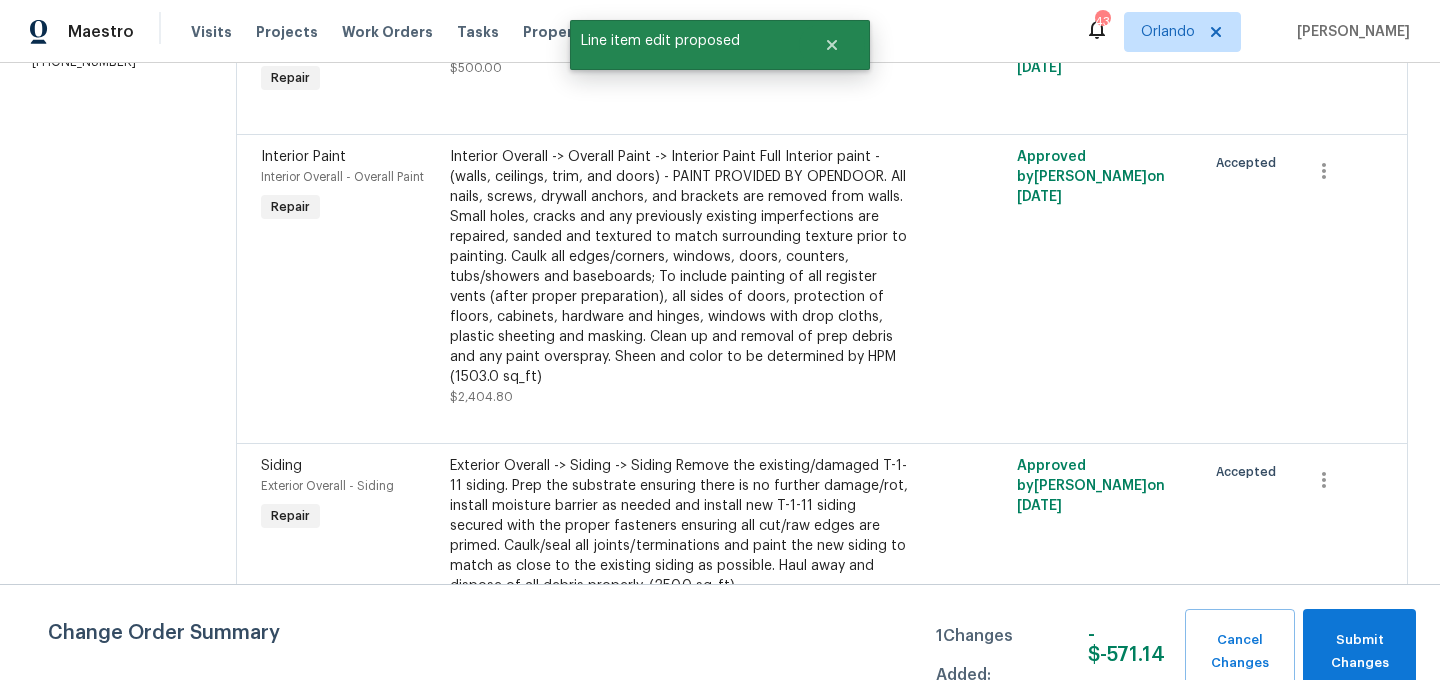 scroll, scrollTop: 0, scrollLeft: 0, axis: both 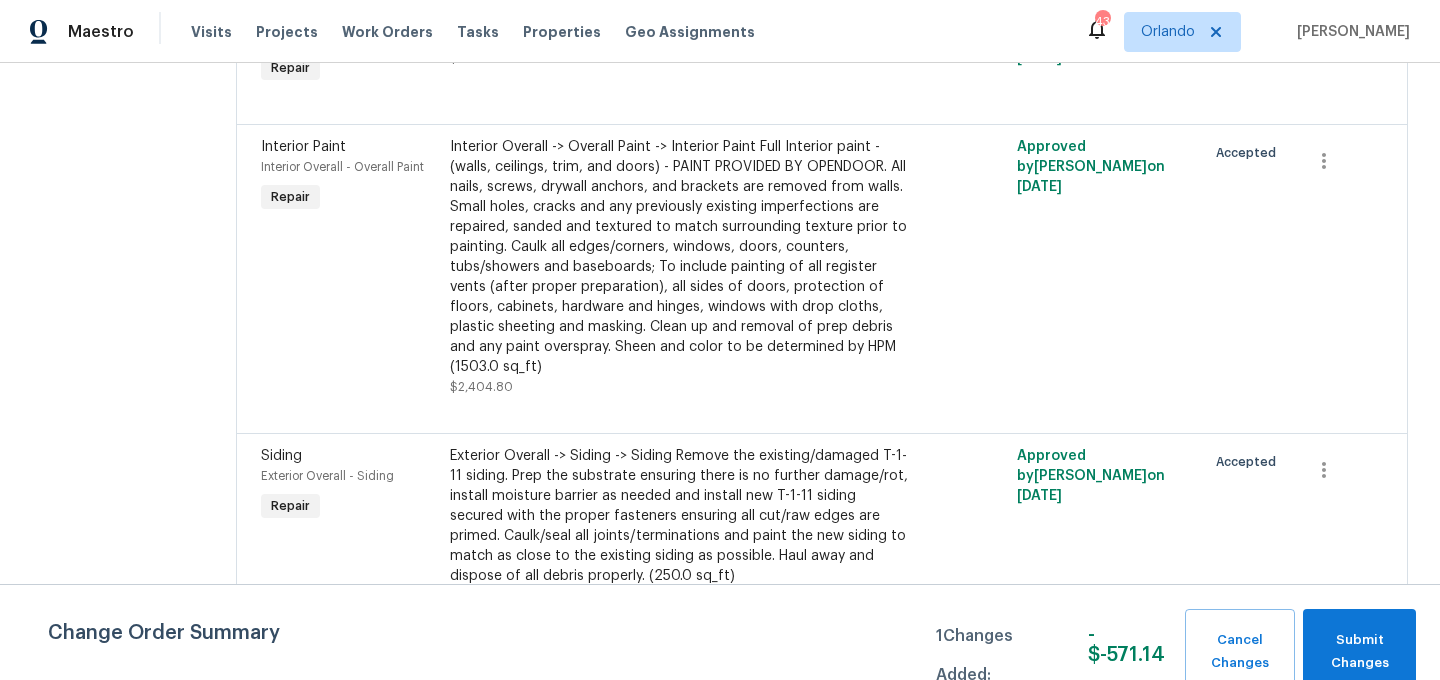 click on "Interior Overall -> Overall Paint -> Interior Paint
Full Interior paint - (walls, ceilings, trim, and doors) - PAINT PROVIDED BY OPENDOOR. All nails, screws, drywall anchors, and brackets are removed from walls. Small holes, cracks and any previously existing imperfections are repaired, sanded and textured to match surrounding texture prior to painting. Caulk all edges/corners, windows, doors, counters, tubs/showers and baseboards; To include painting of all register vents (after proper preparation), all sides of doors, protection of floors, cabinets, hardware and hinges, windows with drop cloths, plastic sheeting and masking. Clean up and removal of prep debris and any paint overspray. Sheen and color to be determined by HPM
(1503.0 sq_ft)" at bounding box center [680, 257] 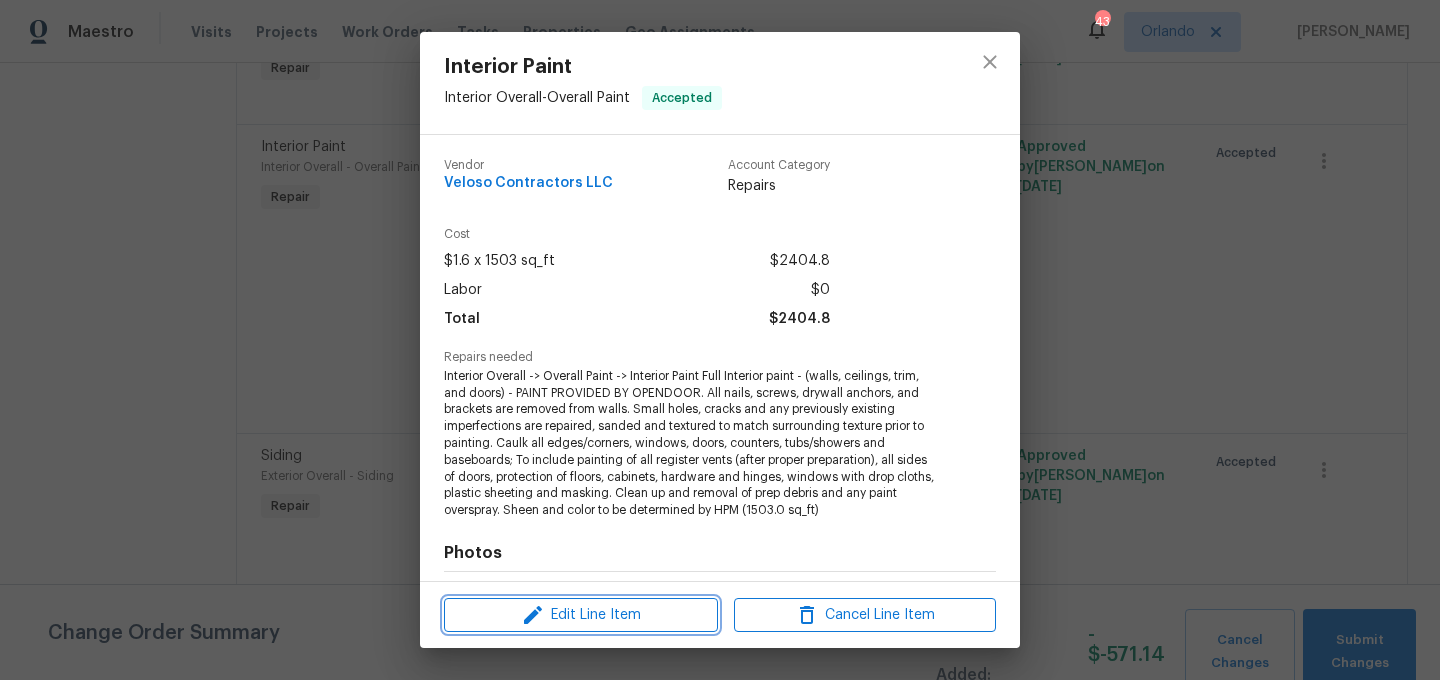 click on "Edit Line Item" at bounding box center (581, 615) 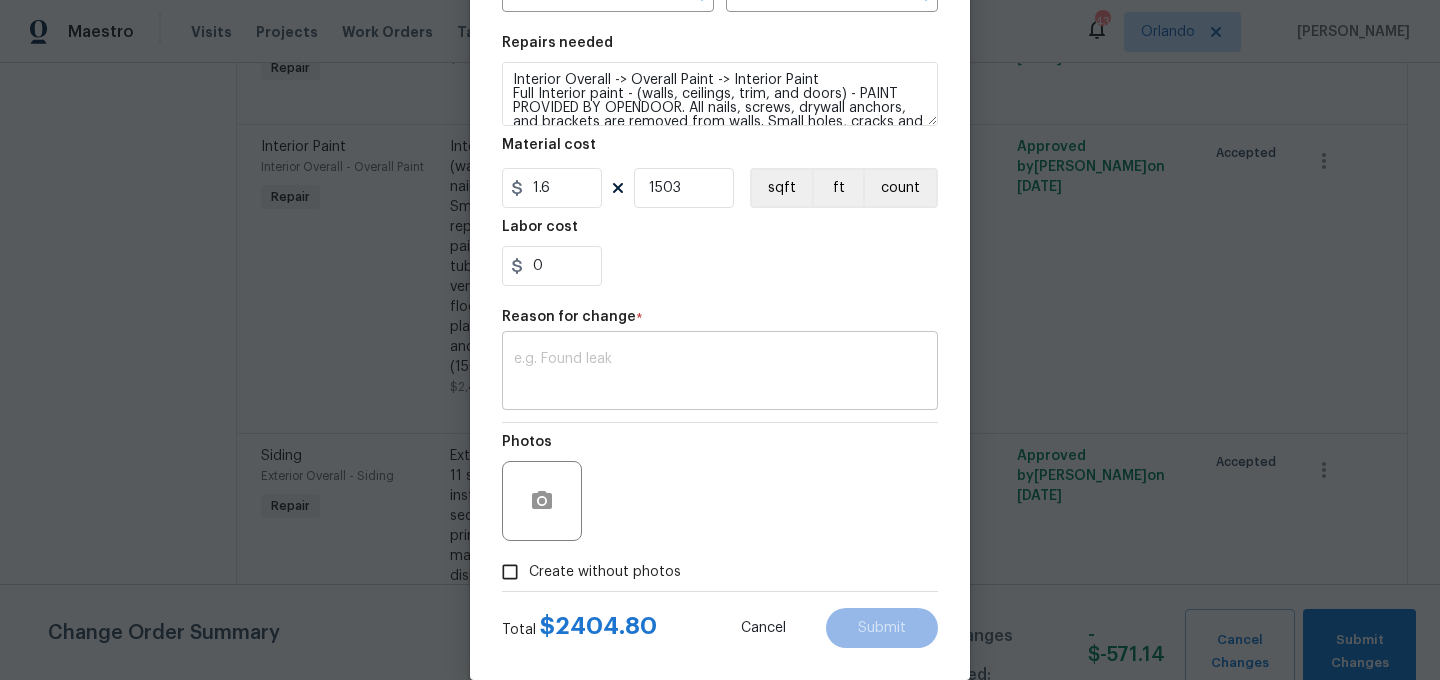 scroll, scrollTop: 271, scrollLeft: 0, axis: vertical 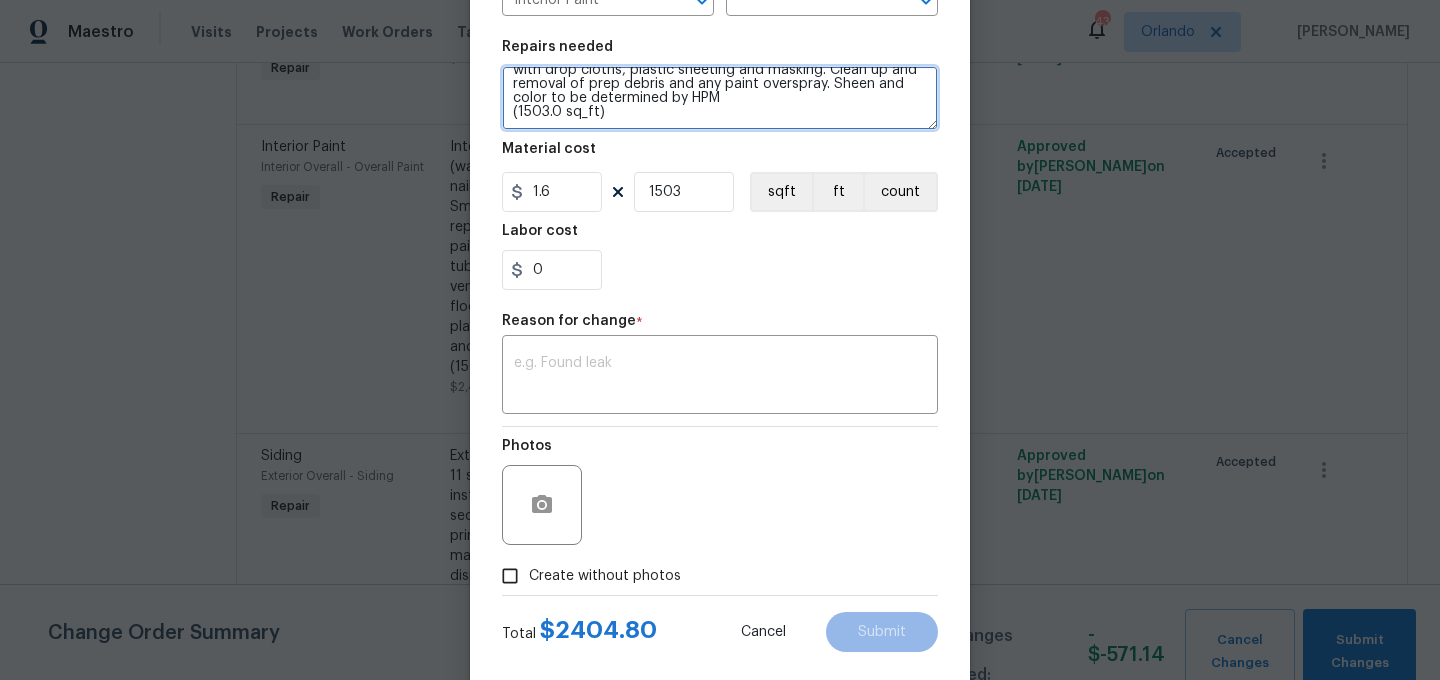 click on "Interior Overall -> Overall Paint -> Interior Paint
Full Interior paint - (walls, ceilings, trim, and doors) - PAINT PROVIDED BY OPENDOOR. All nails, screws, drywall anchors, and brackets are removed from walls. Small holes, cracks and any previously existing imperfections are repaired, sanded and textured to match surrounding texture prior to painting. Caulk all edges/corners, windows, doors, counters, tubs/showers and baseboards; To include painting of all register vents (after proper preparation), all sides of doors, protection of floors, cabinets, hardware and hinges, windows with drop cloths, plastic sheeting and masking. Clean up and removal of prep debris and any paint overspray. Sheen and color to be determined by HPM
(1503.0 sq_ft)" at bounding box center [720, 98] 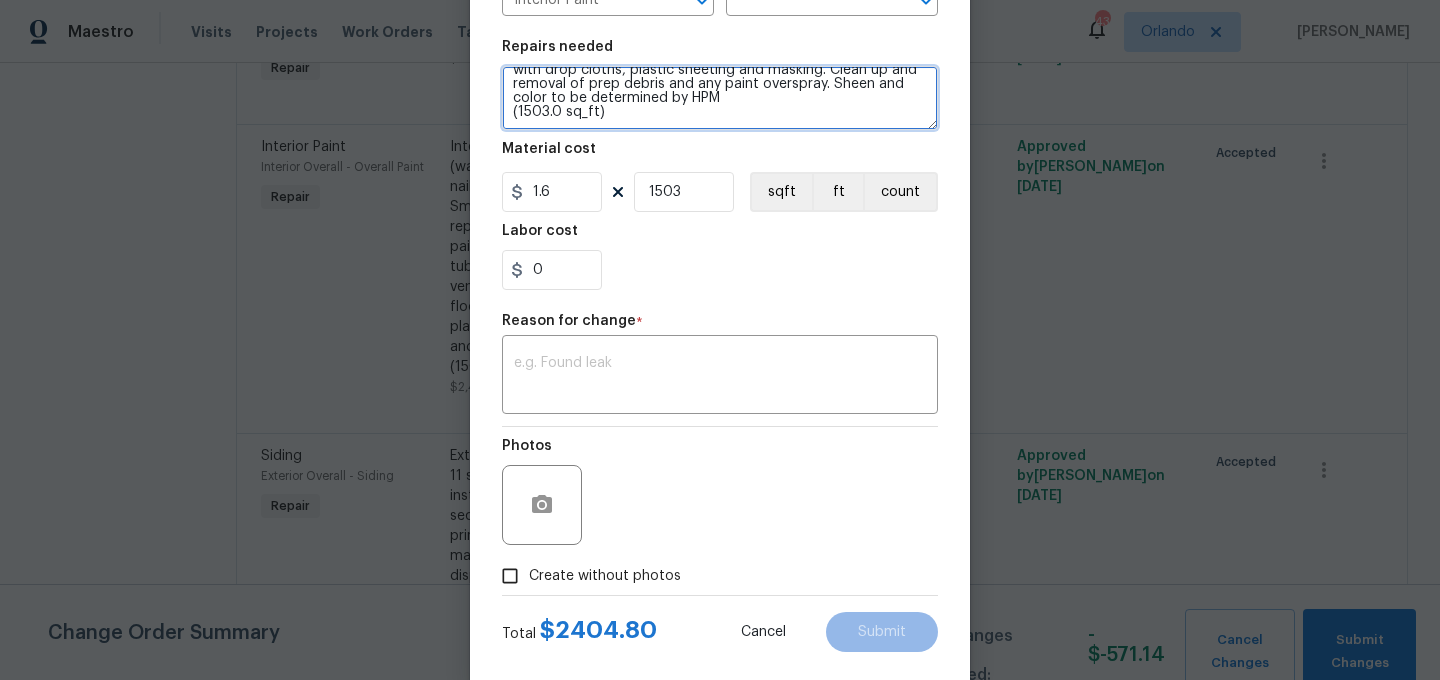 drag, startPoint x: 512, startPoint y: 115, endPoint x: 653, endPoint y: 114, distance: 141.00354 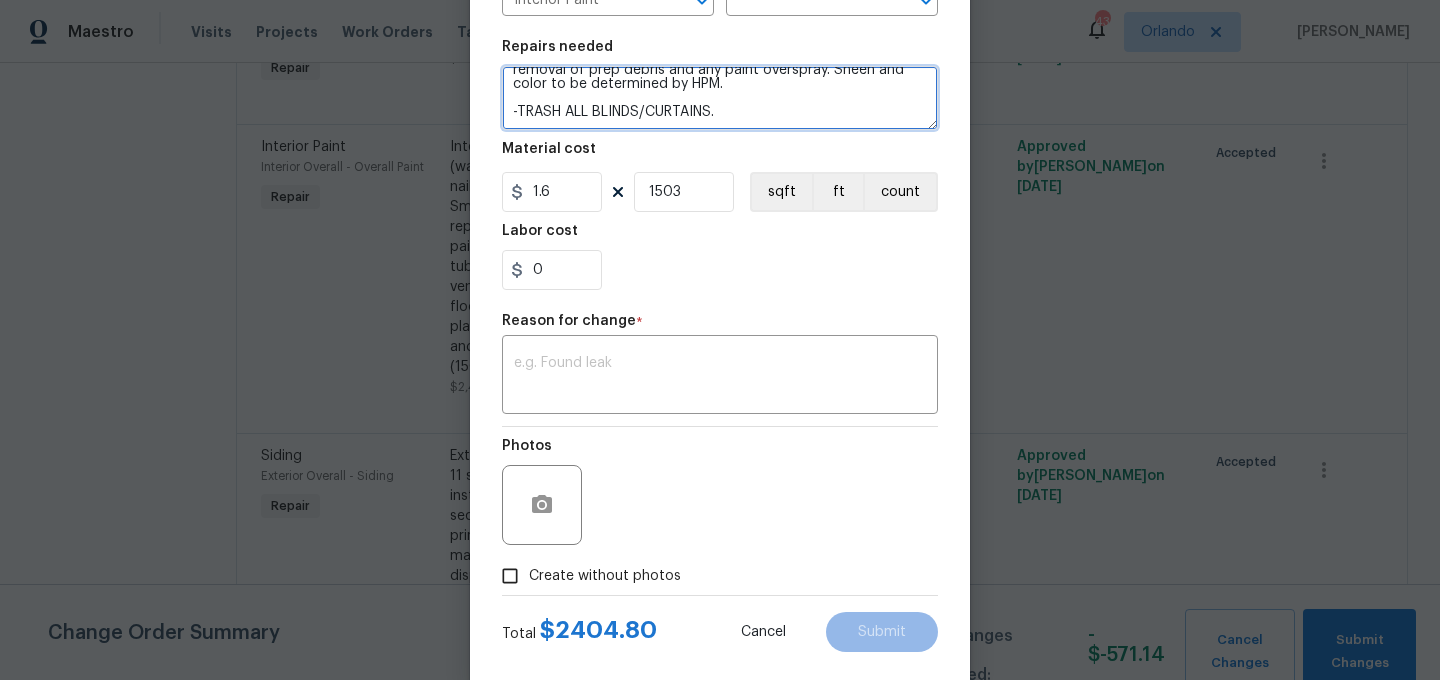 scroll, scrollTop: 186, scrollLeft: 0, axis: vertical 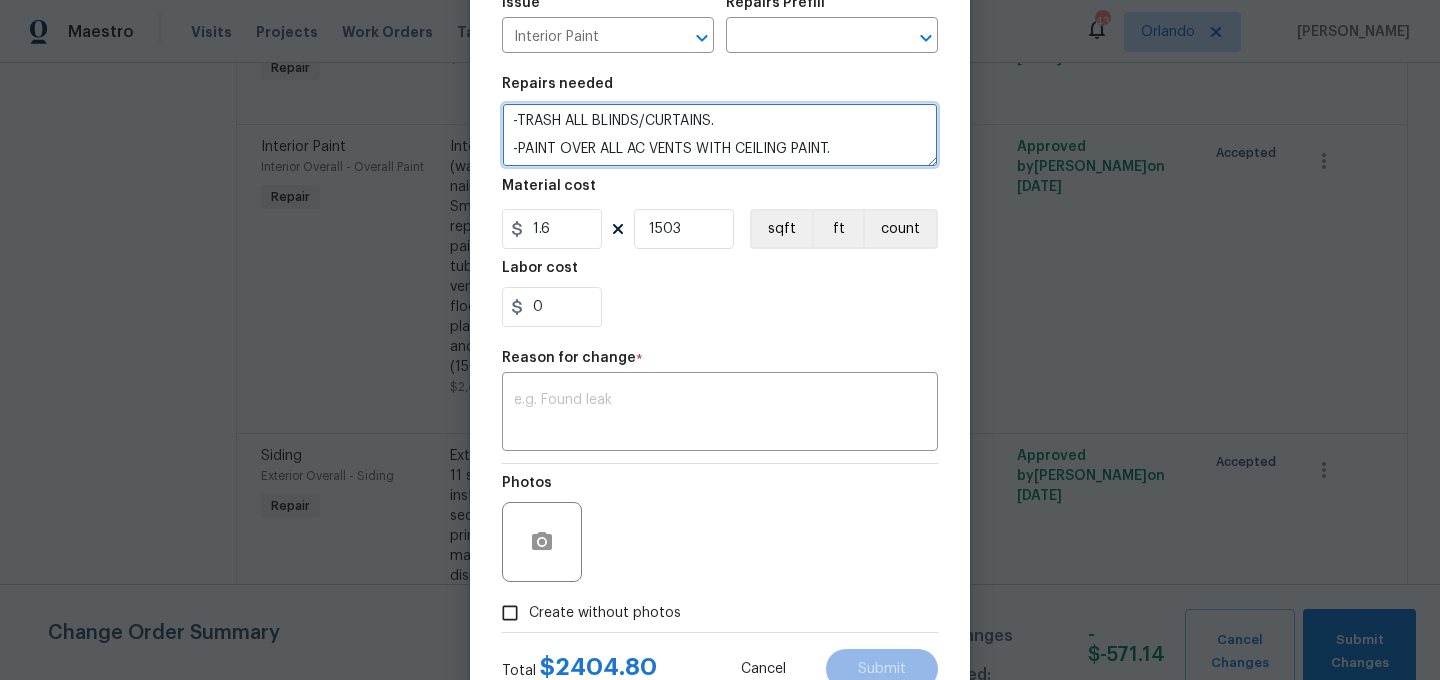 drag, startPoint x: 513, startPoint y: 124, endPoint x: 677, endPoint y: 205, distance: 182.91255 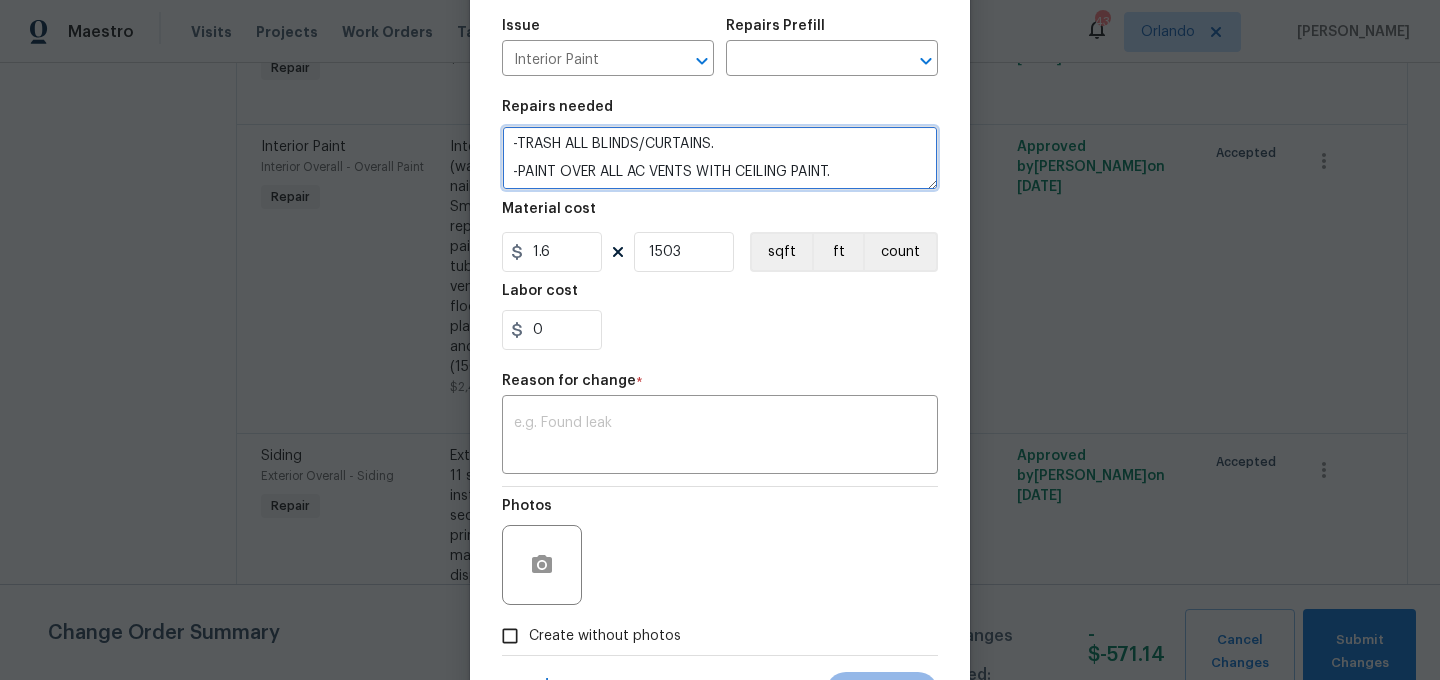 scroll, scrollTop: 183, scrollLeft: 0, axis: vertical 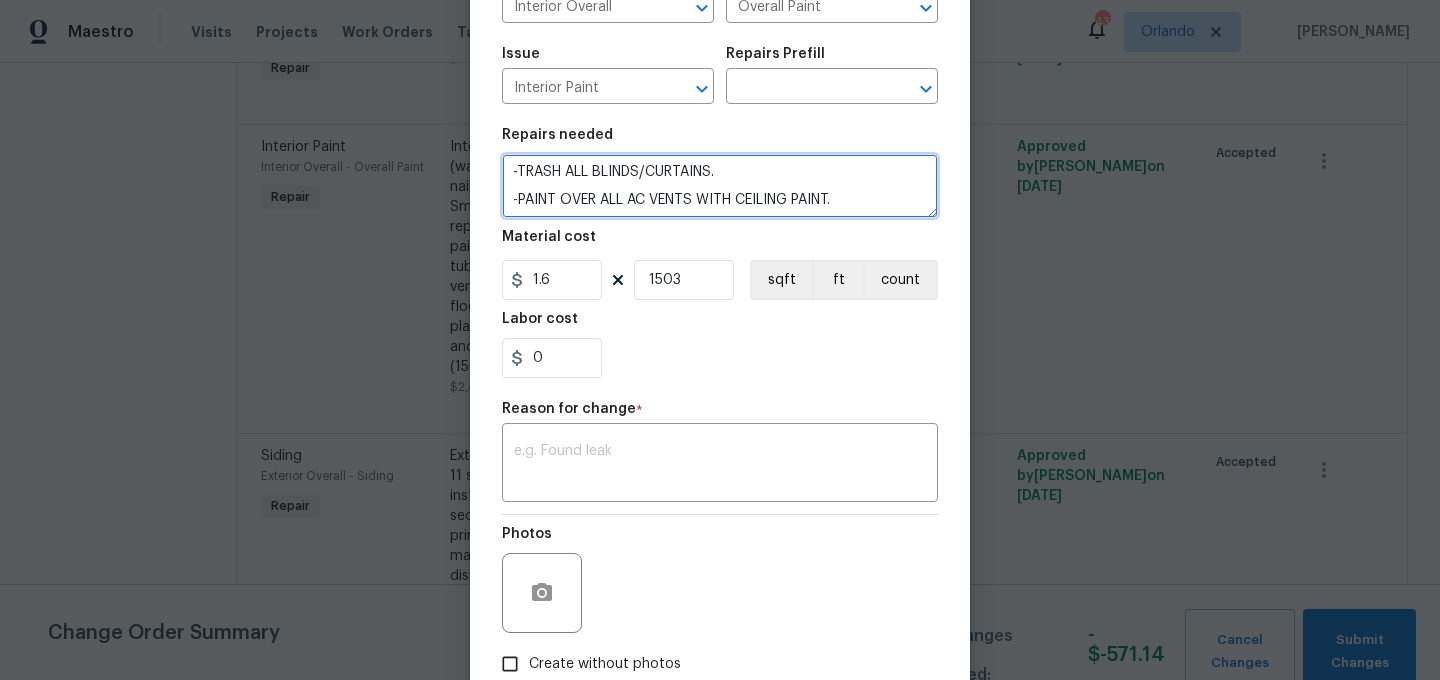 type on "Interior Overall -> Overall Paint -> Interior Paint
Full Interior paint - (walls, ceilings, trim, and doors) - PAINT PROVIDED BY OPENDOOR. All nails, screws, drywall anchors, and brackets are removed from walls. Small holes, cracks and any previously existing imperfections are repaired, sanded and textured to match surrounding texture prior to painting. Caulk all edges/corners, windows, doors, counters, tubs/showers and baseboards; To include painting of all register vents (after proper preparation), all sides of doors, protection of floors, cabinets, hardware and hinges, windows with drop cloths, plastic sheeting and masking. Clean up and removal of prep debris and any paint overspray. Sheen and color to be determined by HPM.
-TRASH ALL BLINDS/CURTAINS.
-PAINT OVER ALL AC VENTS WITH CEILING PAINT." 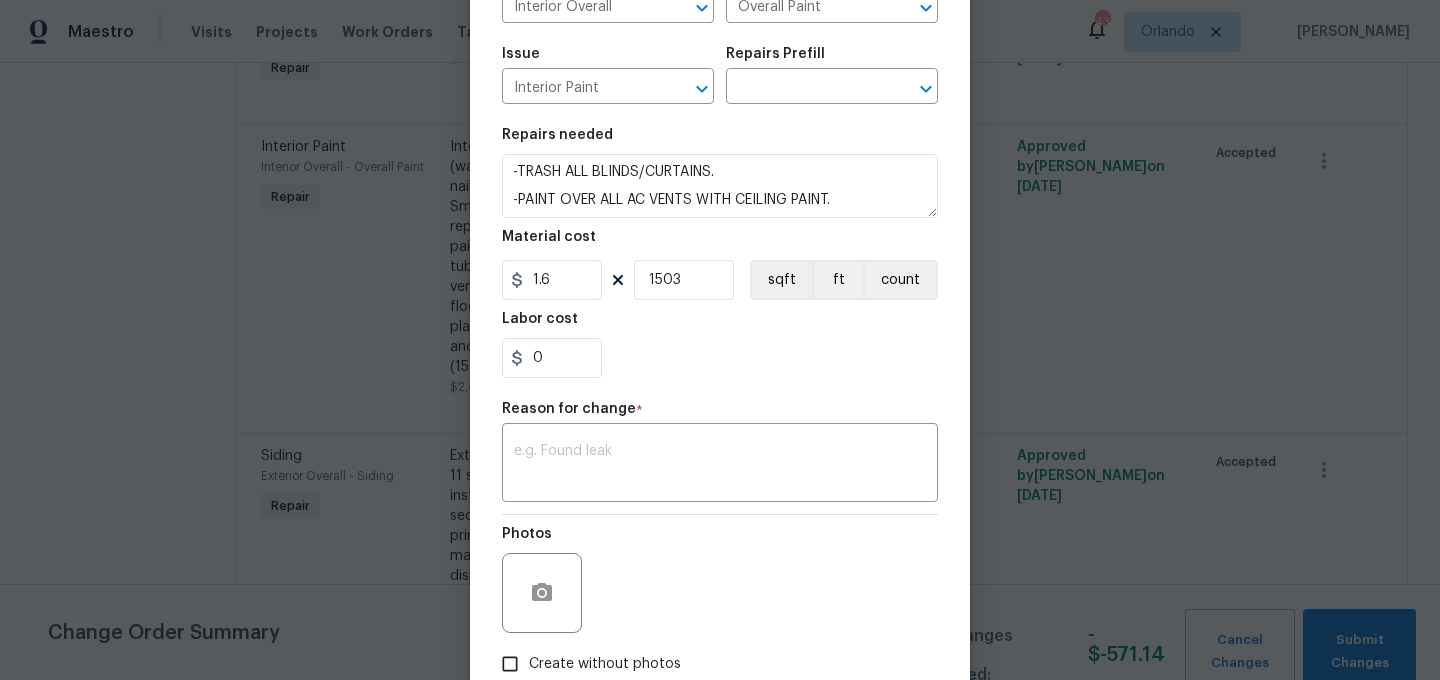 click on "Repairs Prefill" at bounding box center (832, 60) 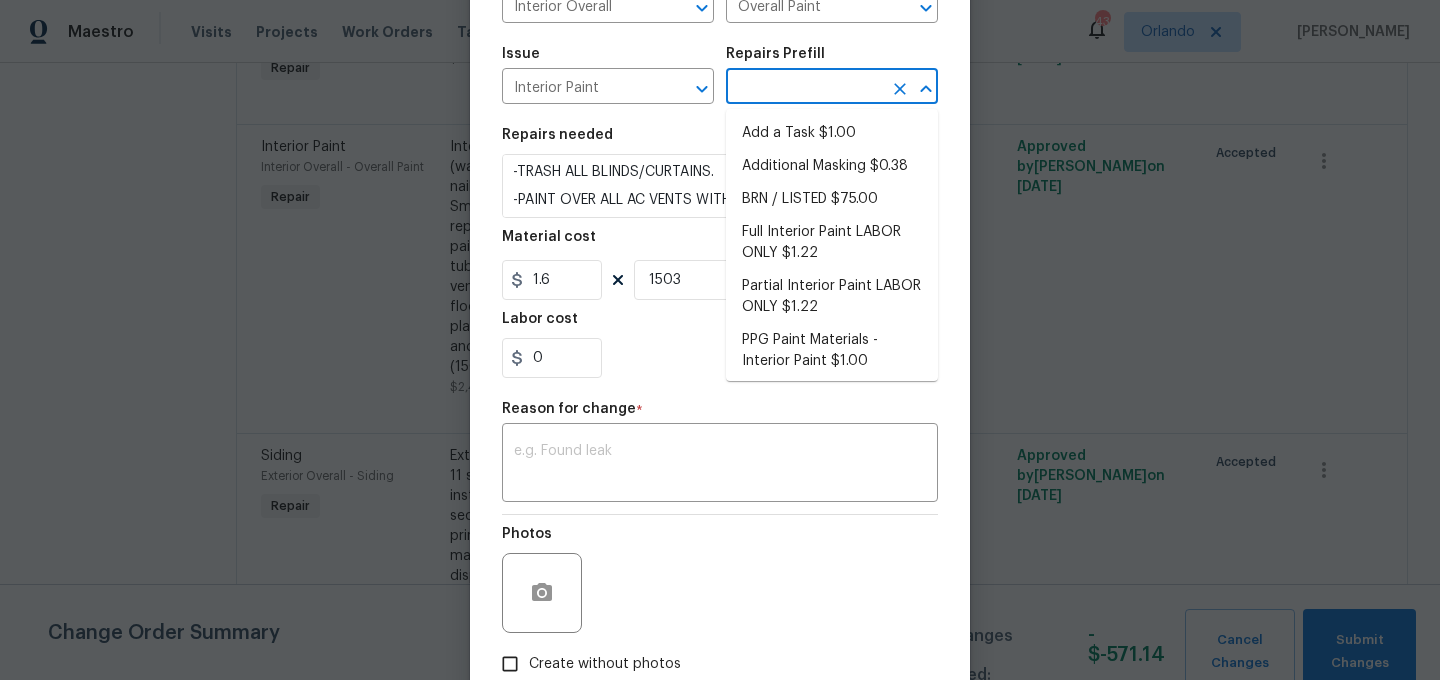click at bounding box center (804, 88) 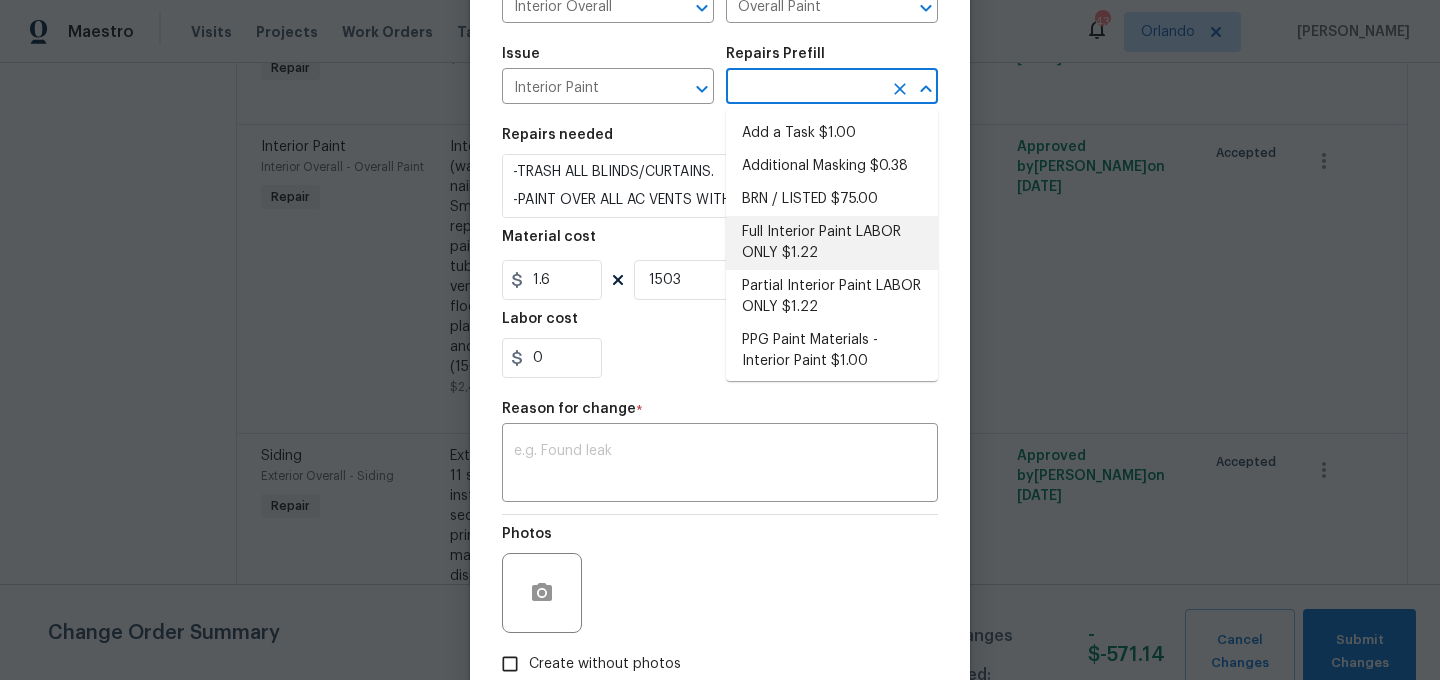 click on "Full Interior Paint LABOR ONLY $1.22" at bounding box center (832, 243) 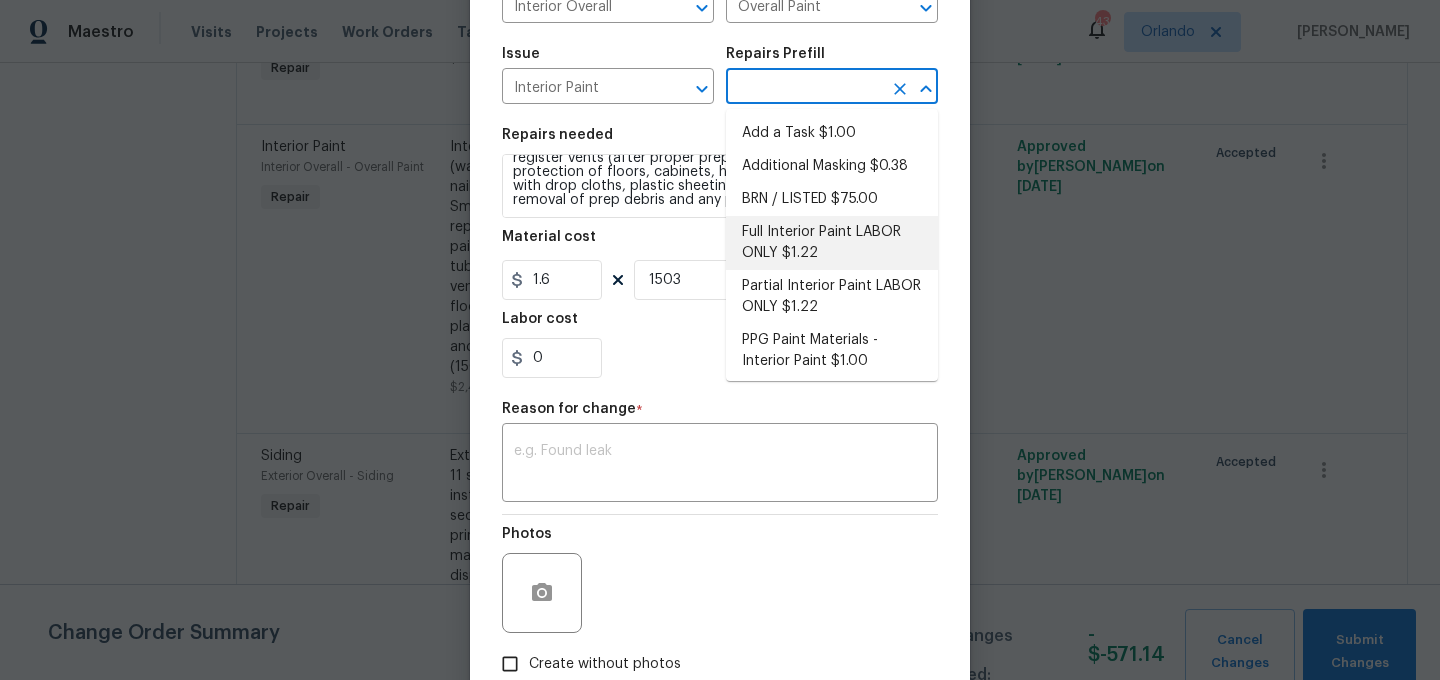 type on "Full Interior Paint LABOR ONLY $1.22" 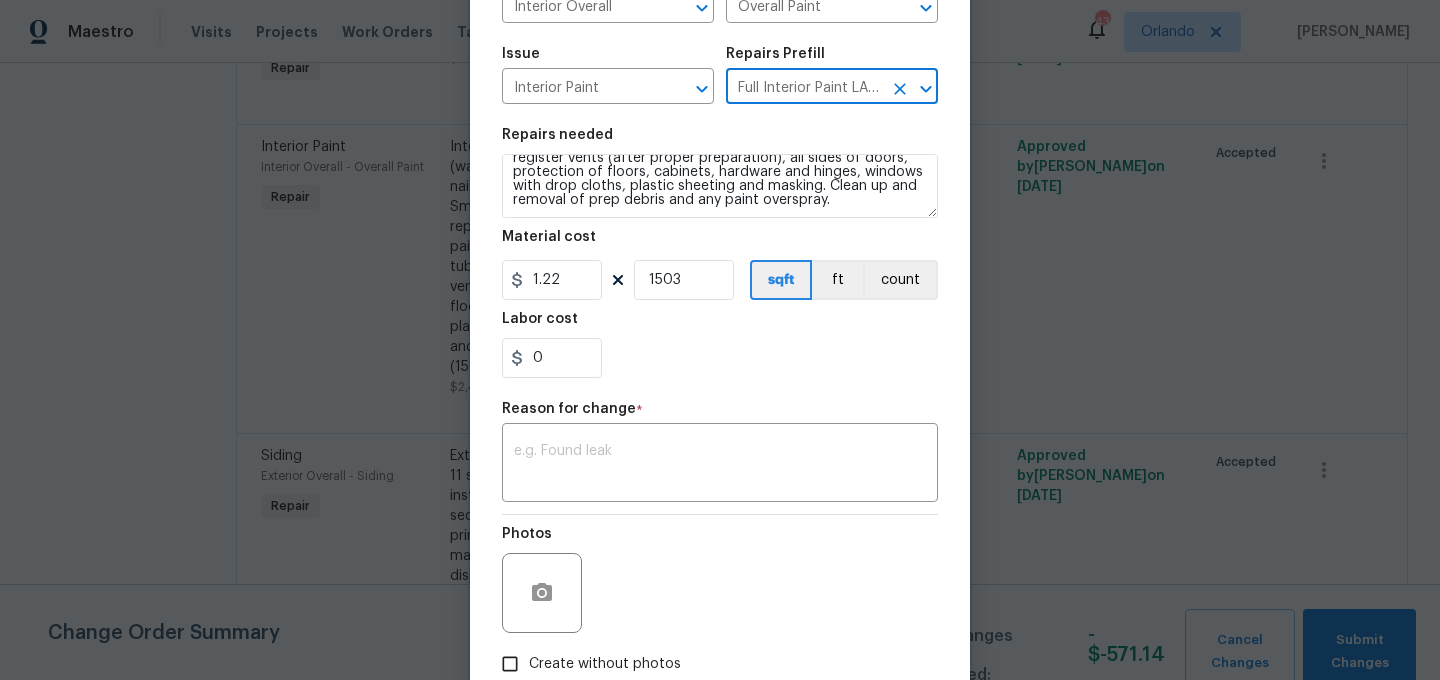 scroll, scrollTop: 112, scrollLeft: 0, axis: vertical 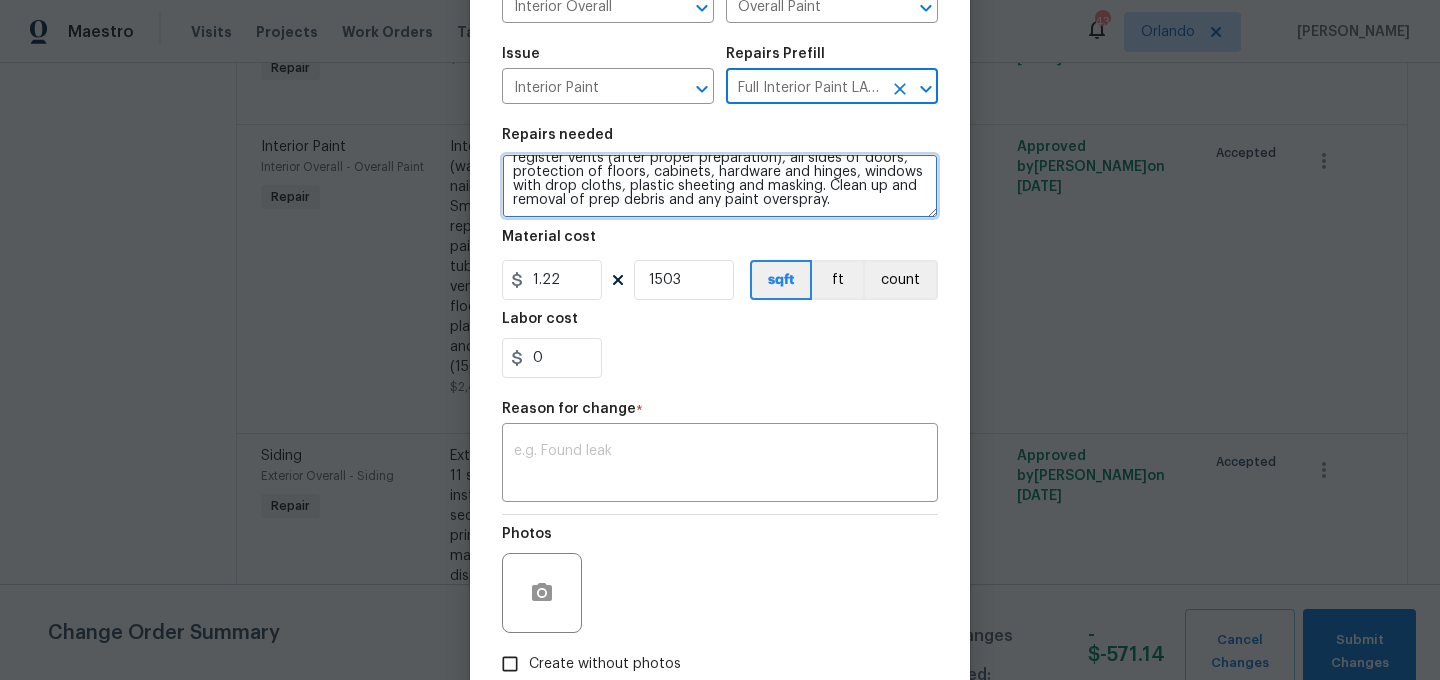 click on "Full Interior paint - (walls, ceilings, trim, and doors) - PAINT PROVIDED BY OPENDOOR. All nails, screws, drywall anchors, and brackets are removed from walls. Small holes, cracks and any previously existing imperfections are repaired, sanded and textured to match surrounding texture prior to painting. Caulk all edges/corners, windows, doors, counters, tubs/showers and baseboards; To include painting of all register vents (after proper preparation), all sides of doors, protection of floors, cabinets, hardware and hinges, windows with drop cloths, plastic sheeting and masking. Clean up and removal of prep debris and any paint overspray." at bounding box center [720, 186] 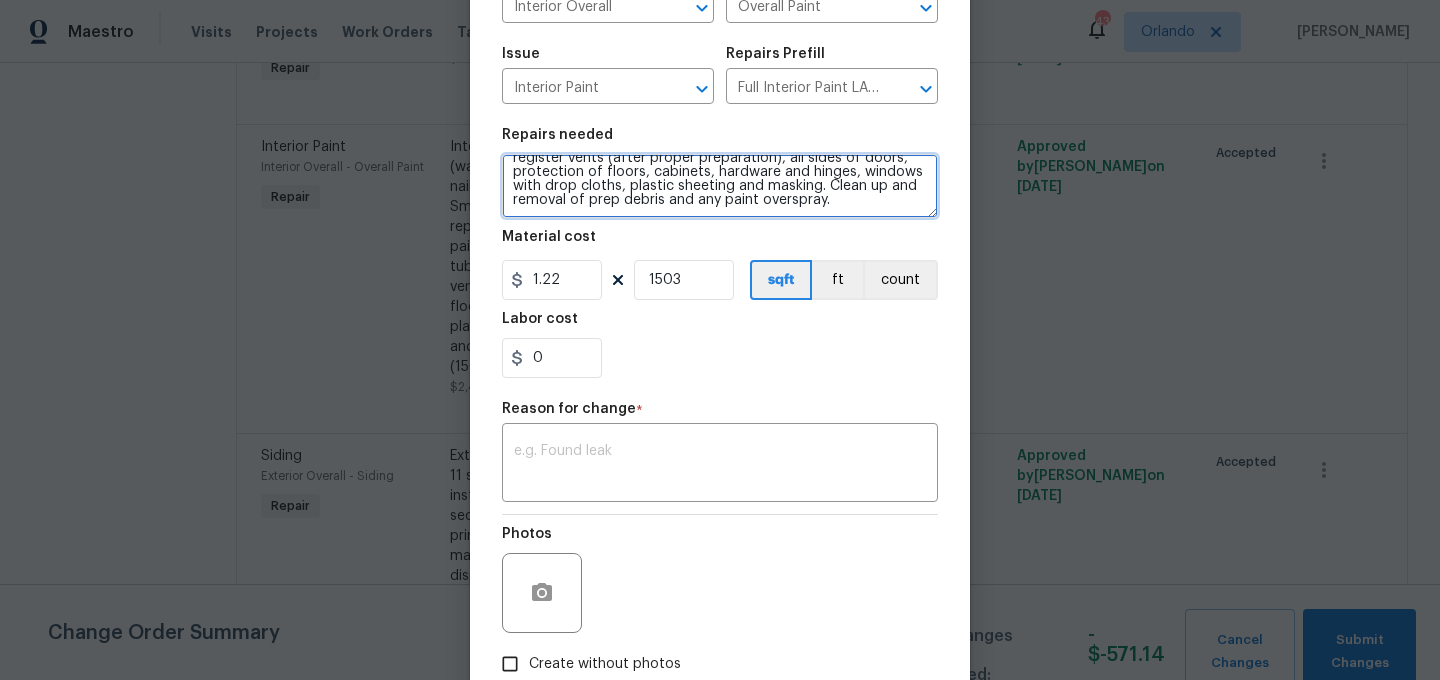 paste on "-TRASH ALL BLINDS/CURTAINS.
-PAINT OVER ALL AC VENTS WITH CEILING PAINT." 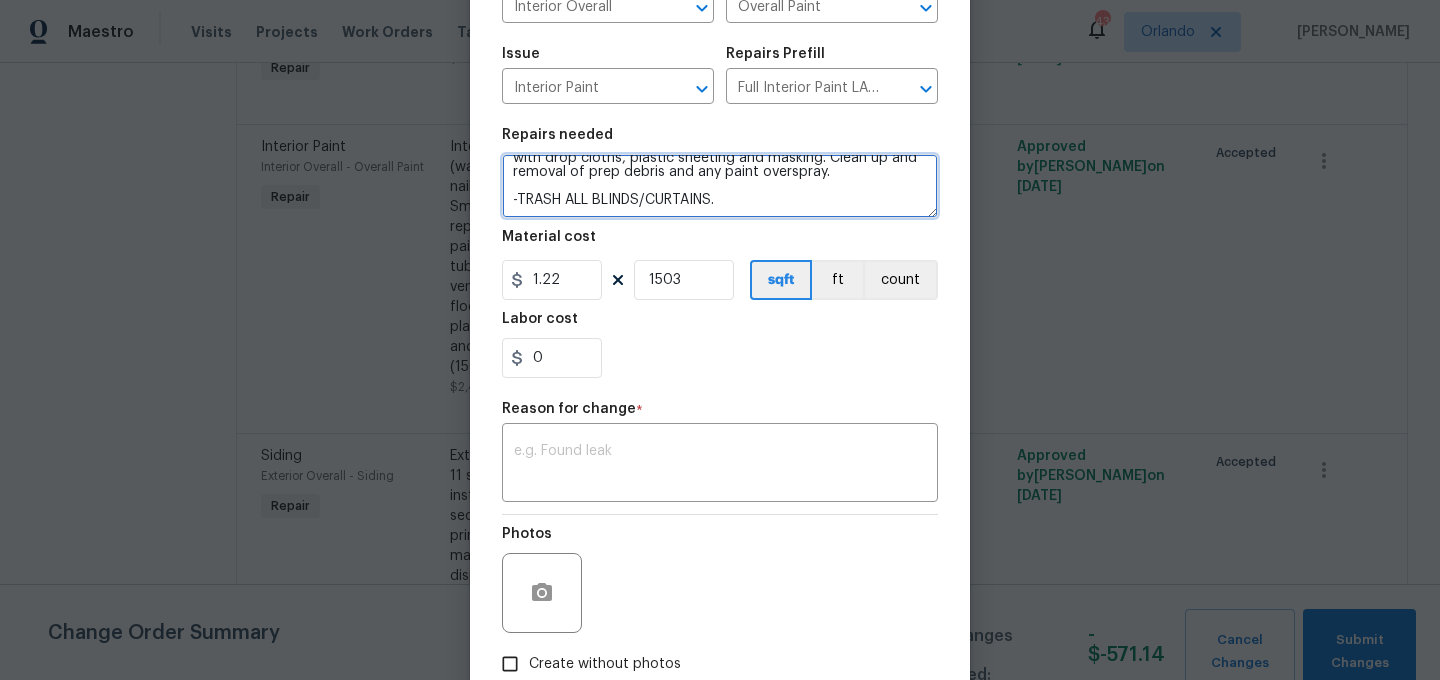 scroll, scrollTop: 168, scrollLeft: 0, axis: vertical 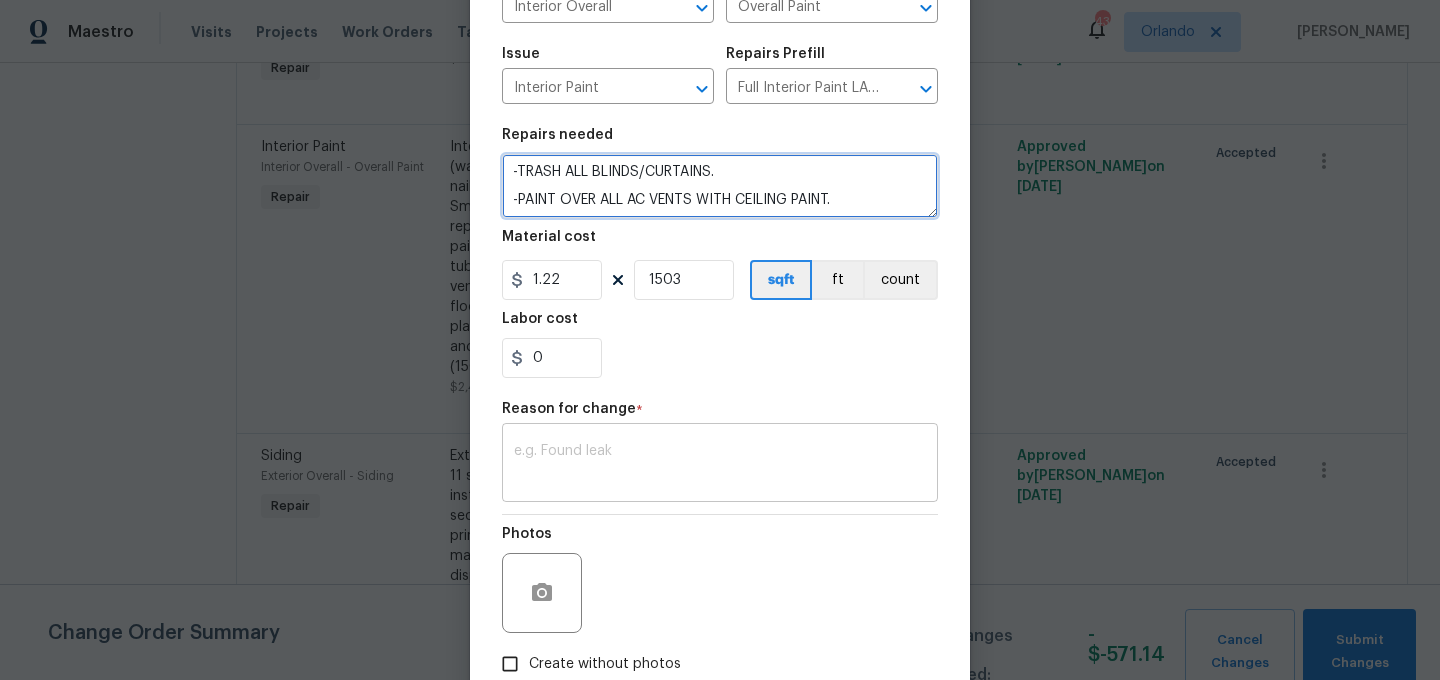 type on "Full Interior paint - (walls, ceilings, trim, and doors) - PAINT PROVIDED BY OPENDOOR. All nails, screws, drywall anchors, and brackets are removed from walls. Small holes, cracks and any previously existing imperfections are repaired, sanded and textured to match surrounding texture prior to painting. Caulk all edges/corners, windows, doors, counters, tubs/showers and baseboards; To include painting of all register vents (after proper preparation), all sides of doors, protection of floors, cabinets, hardware and hinges, windows with drop cloths, plastic sheeting and masking. Clean up and removal of prep debris and any paint overspray.
-TRASH ALL BLINDS/CURTAINS.
-PAINT OVER ALL AC VENTS WITH CEILING PAINT." 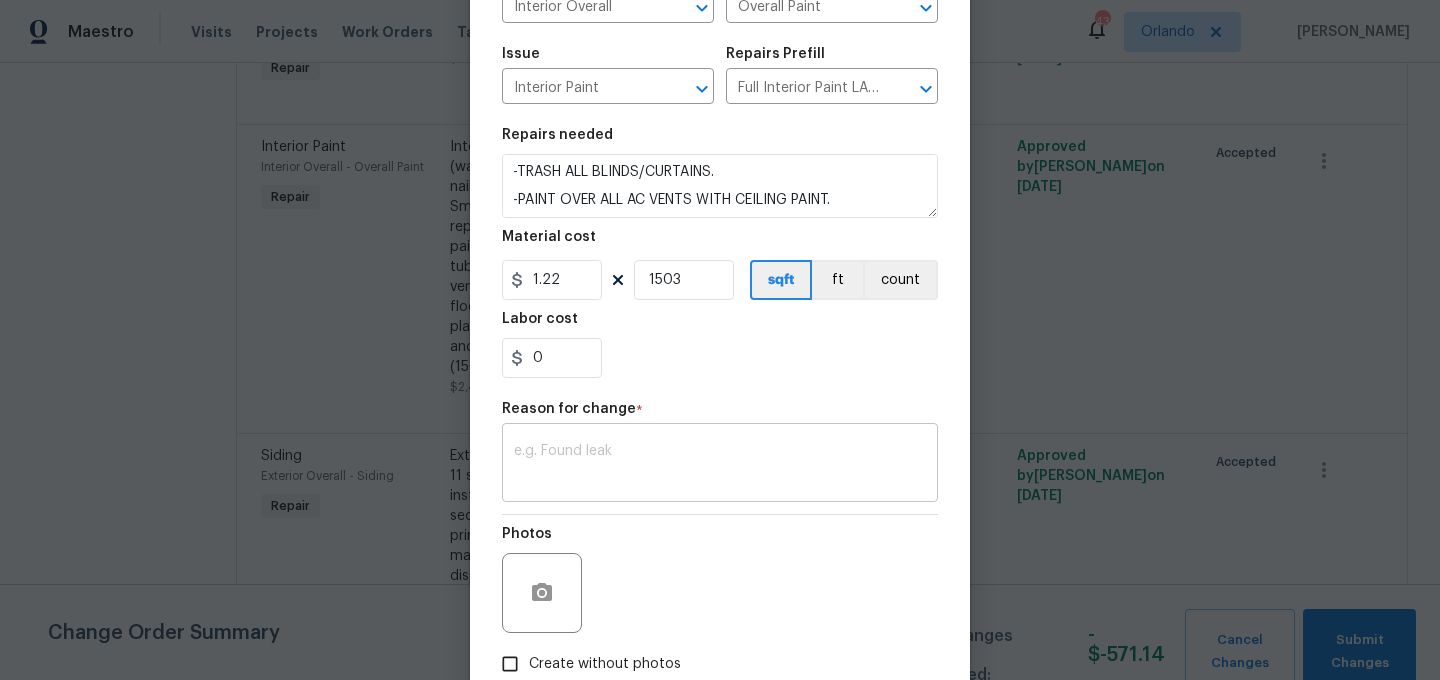 click at bounding box center (720, 465) 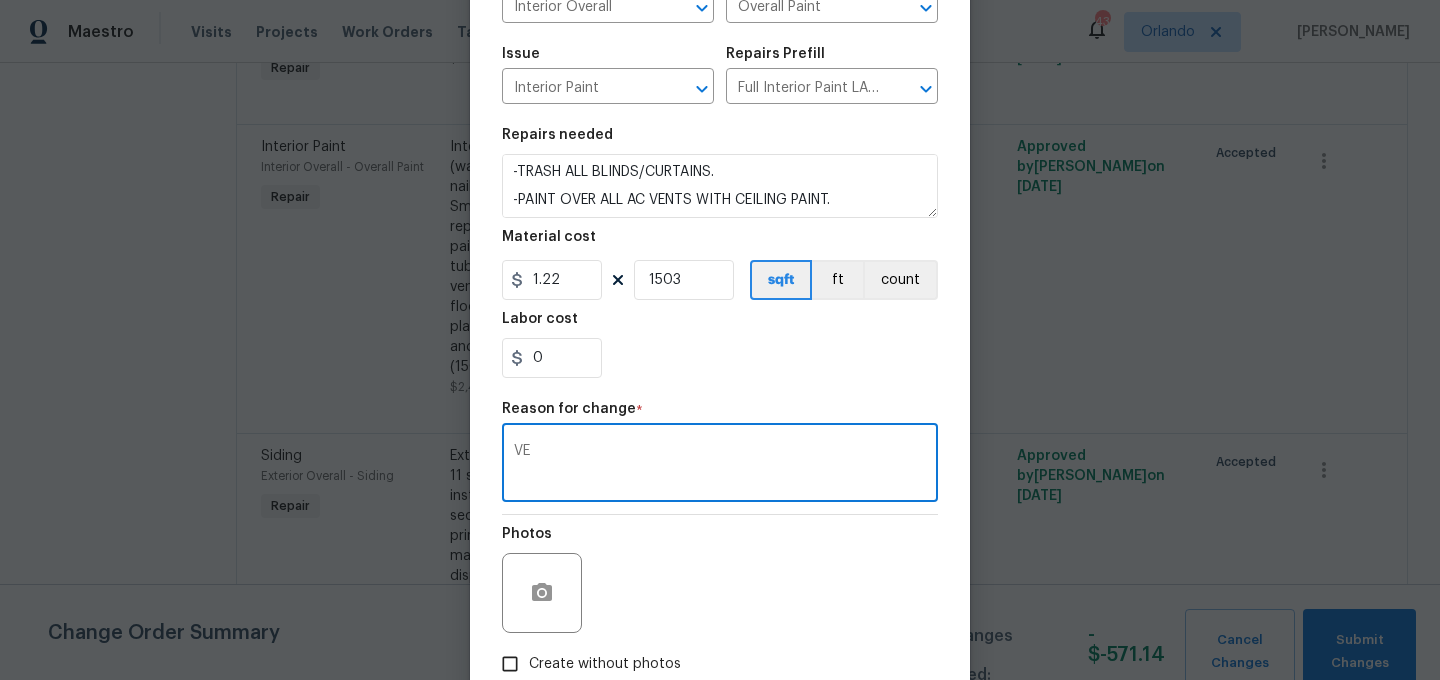 type on "V" 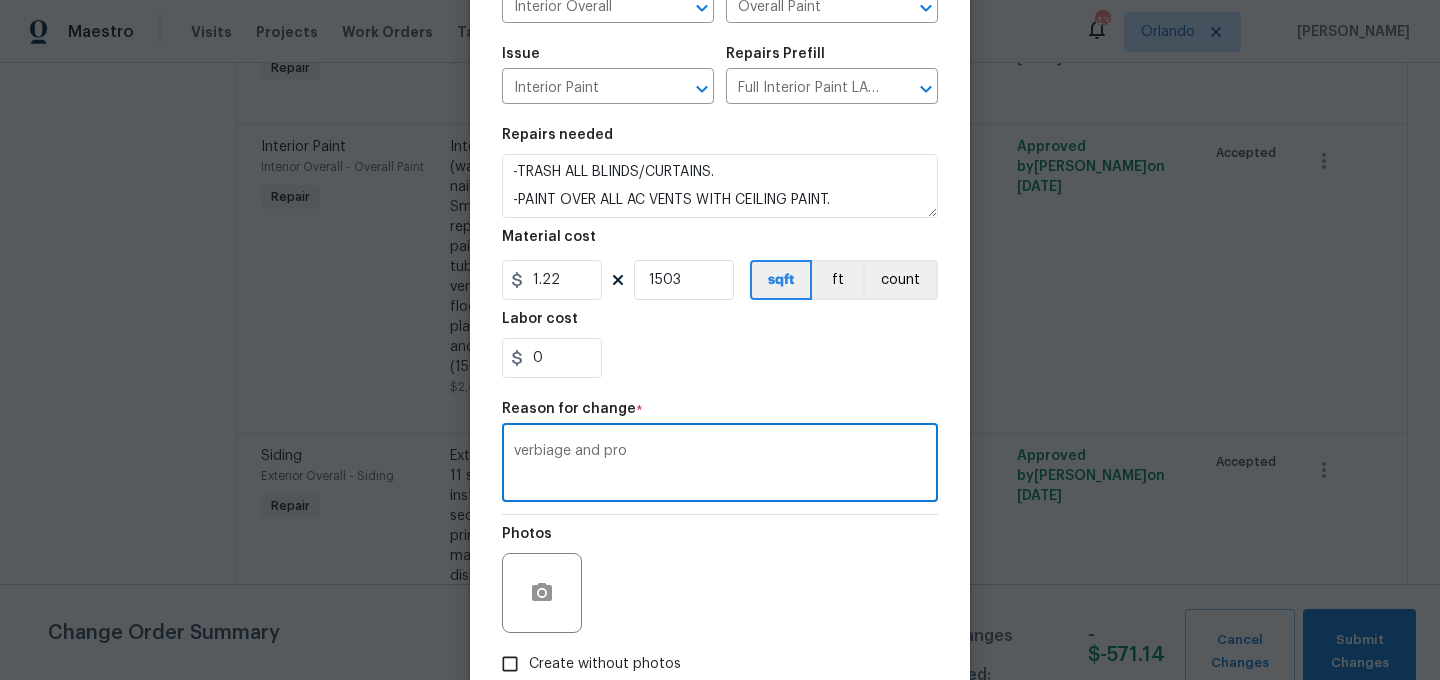 type on "verbiage and pro" 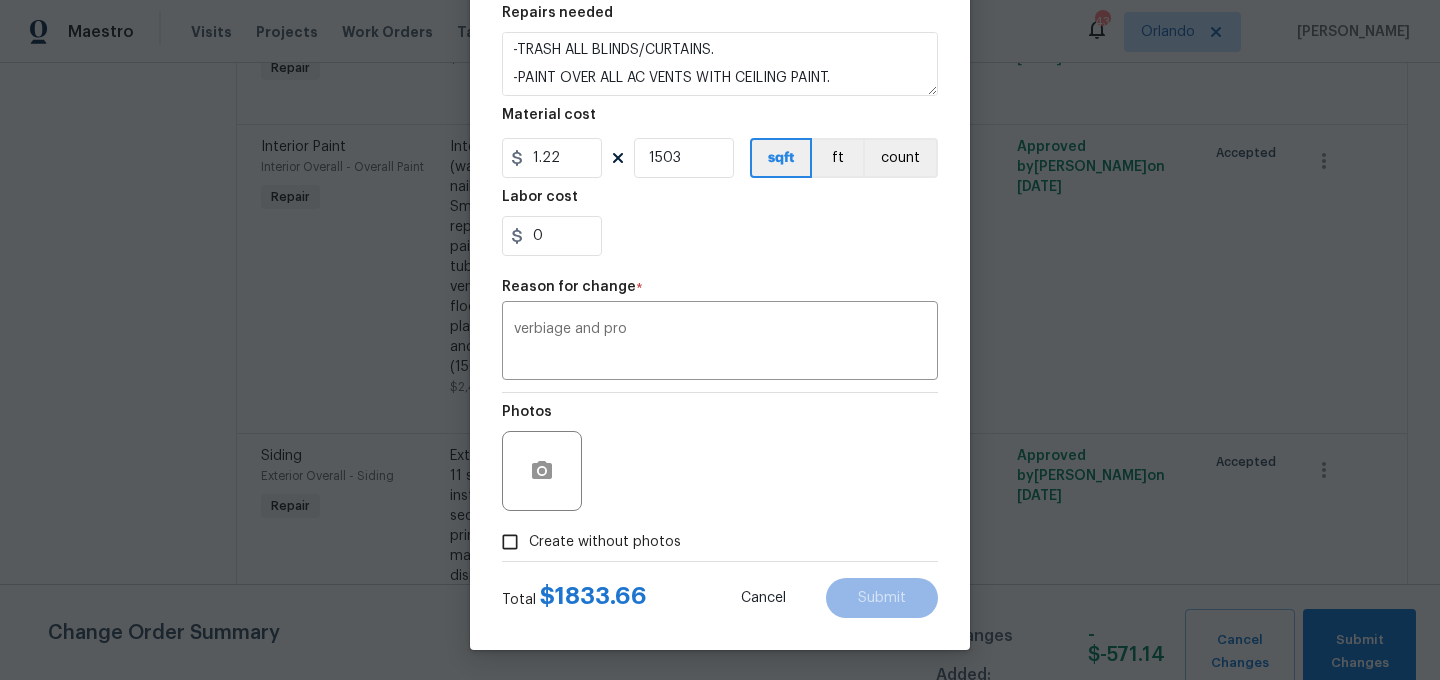 click on "Create without photos" at bounding box center (605, 542) 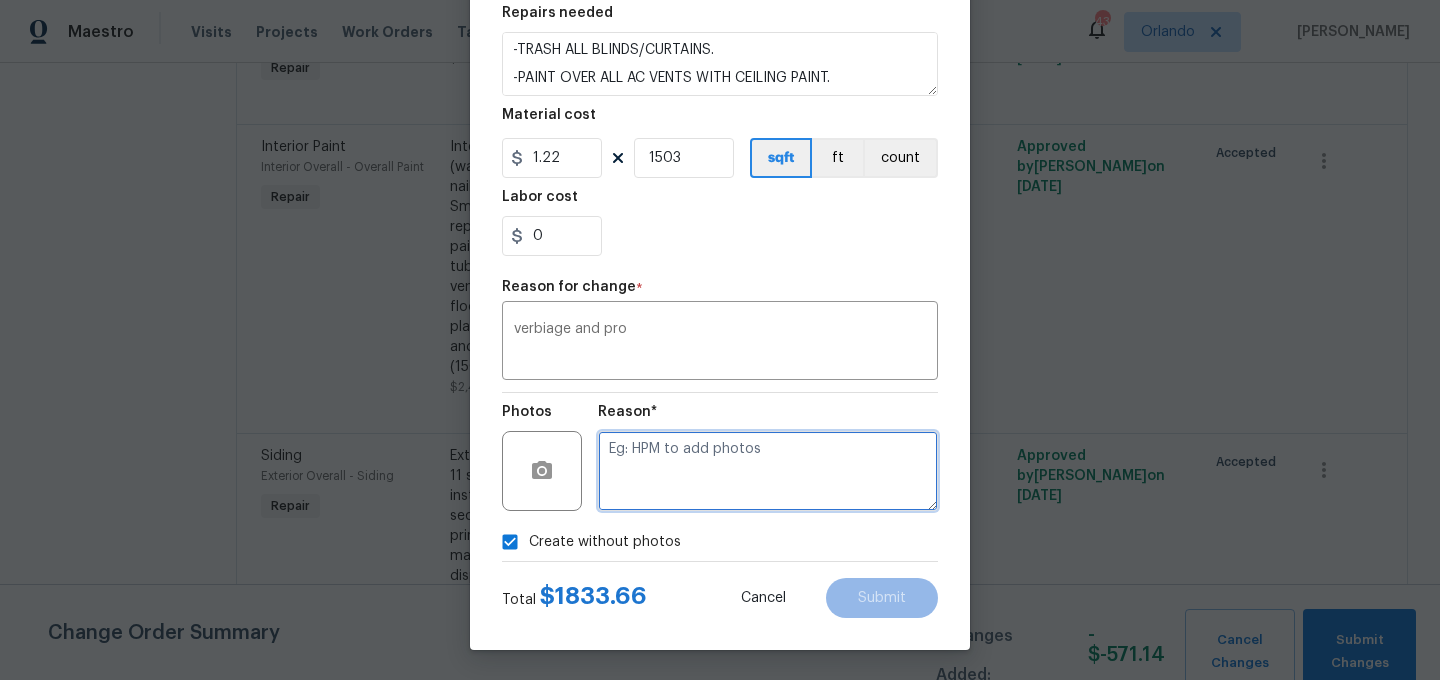 click at bounding box center [768, 471] 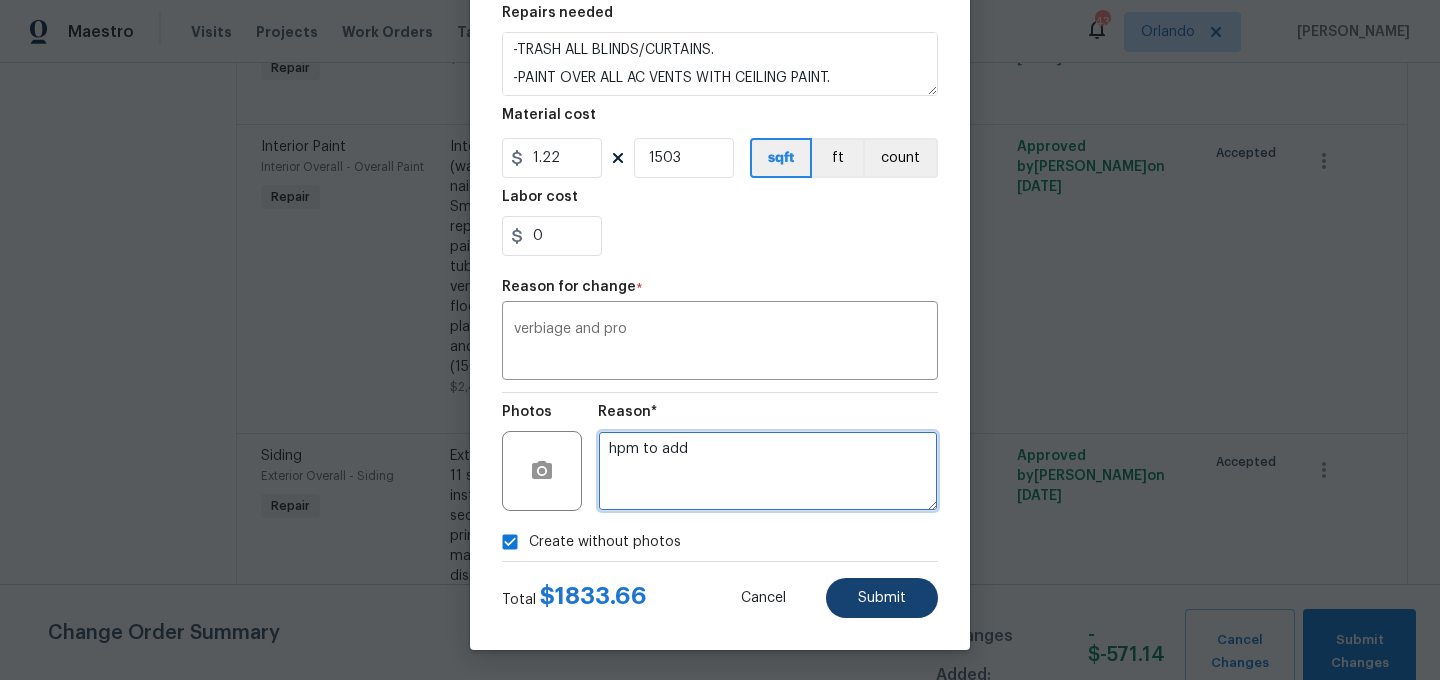 type on "hpm to add" 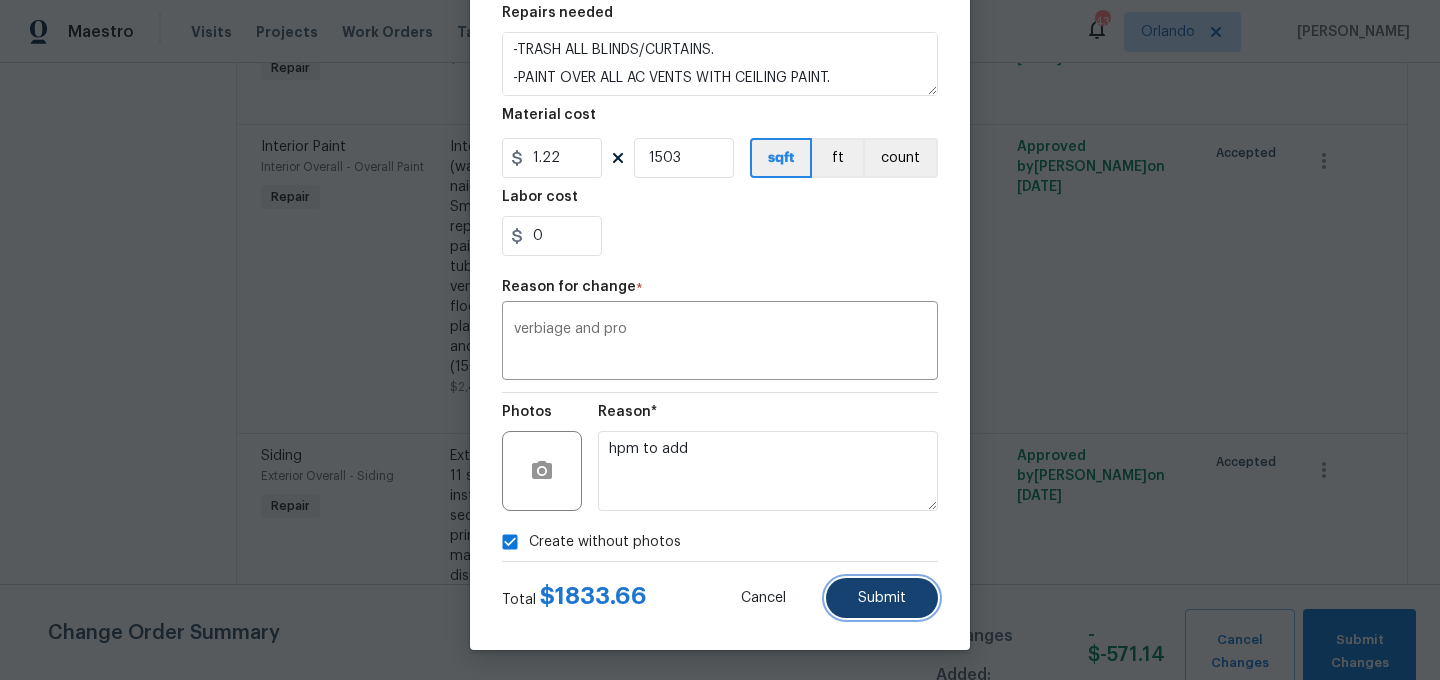 click on "Submit" at bounding box center [882, 598] 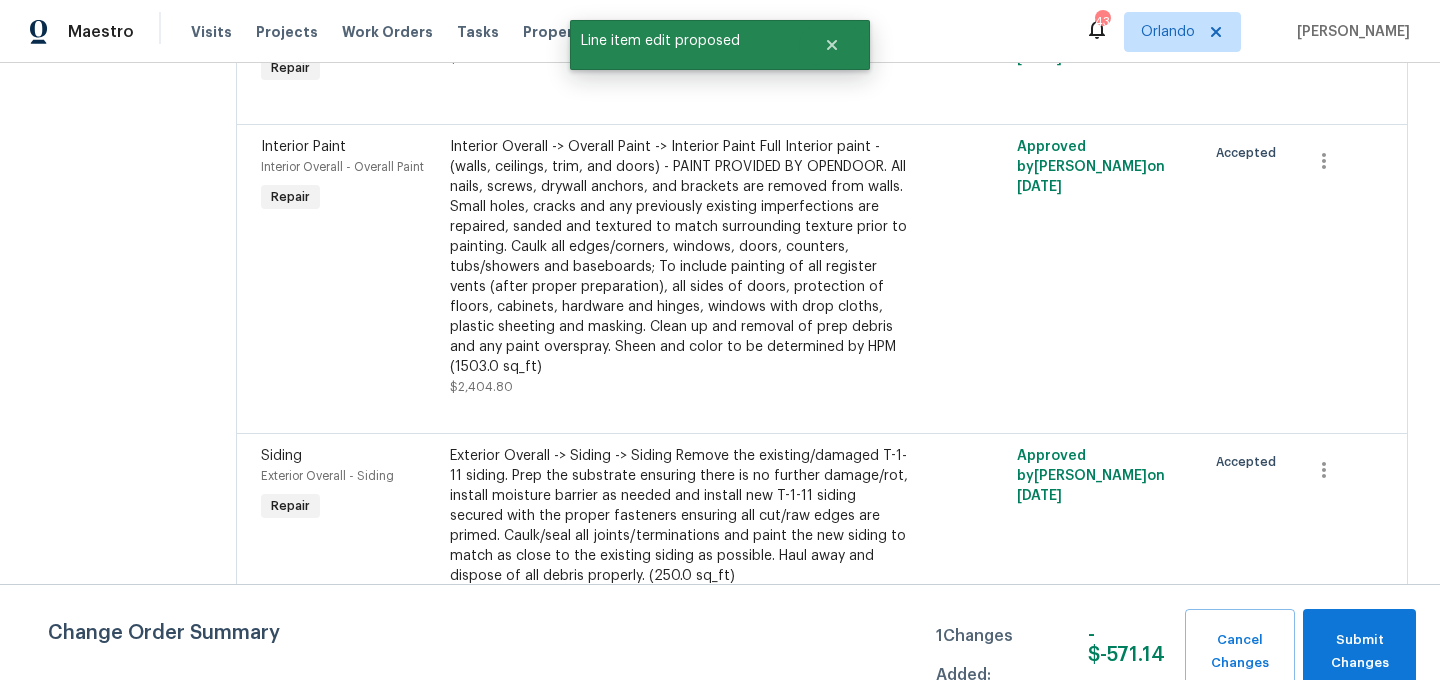 scroll, scrollTop: 0, scrollLeft: 0, axis: both 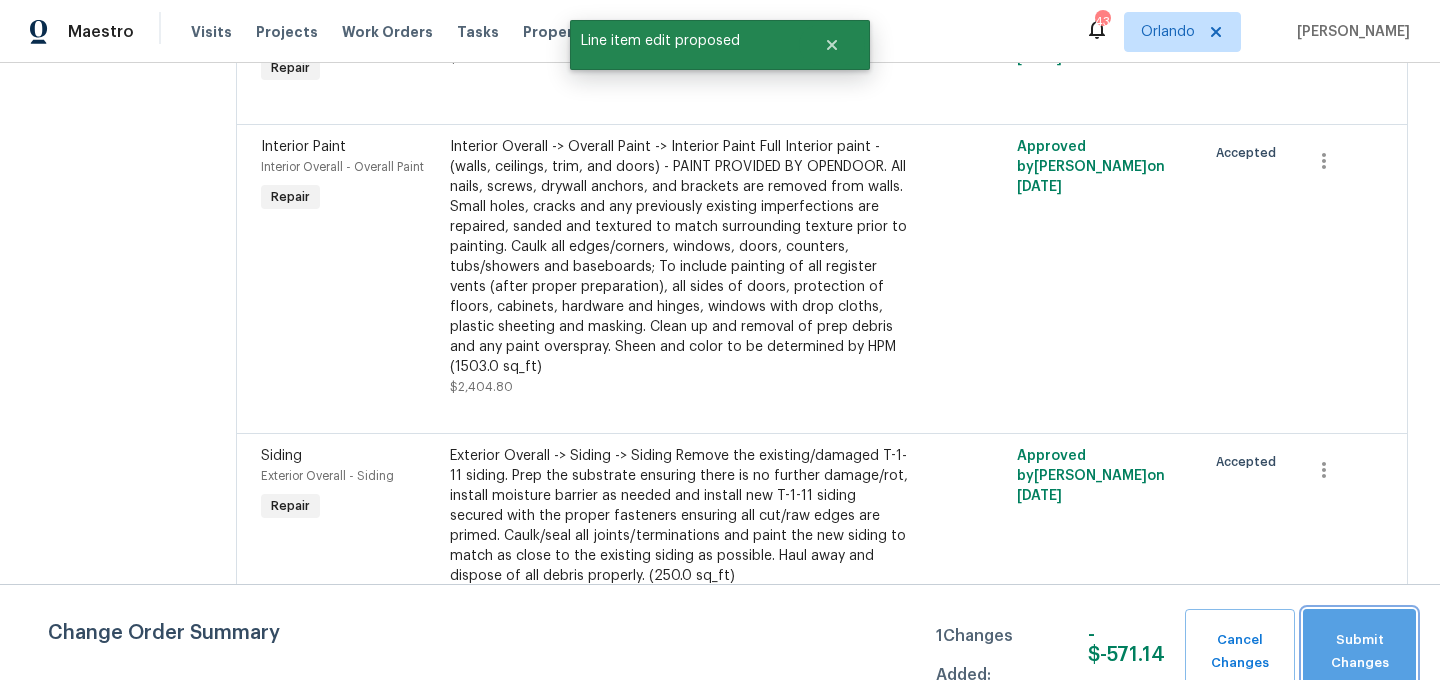 click on "Submit Changes" at bounding box center (1359, 652) 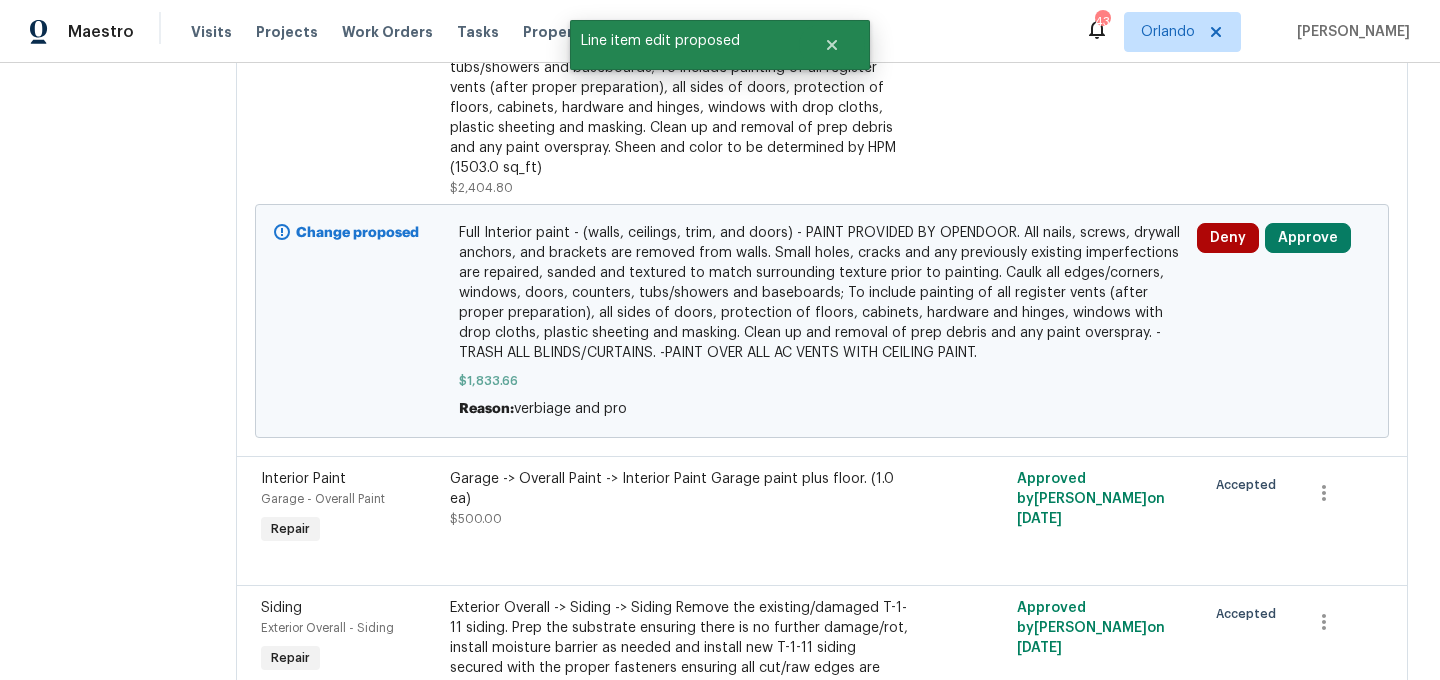 scroll, scrollTop: 464, scrollLeft: 0, axis: vertical 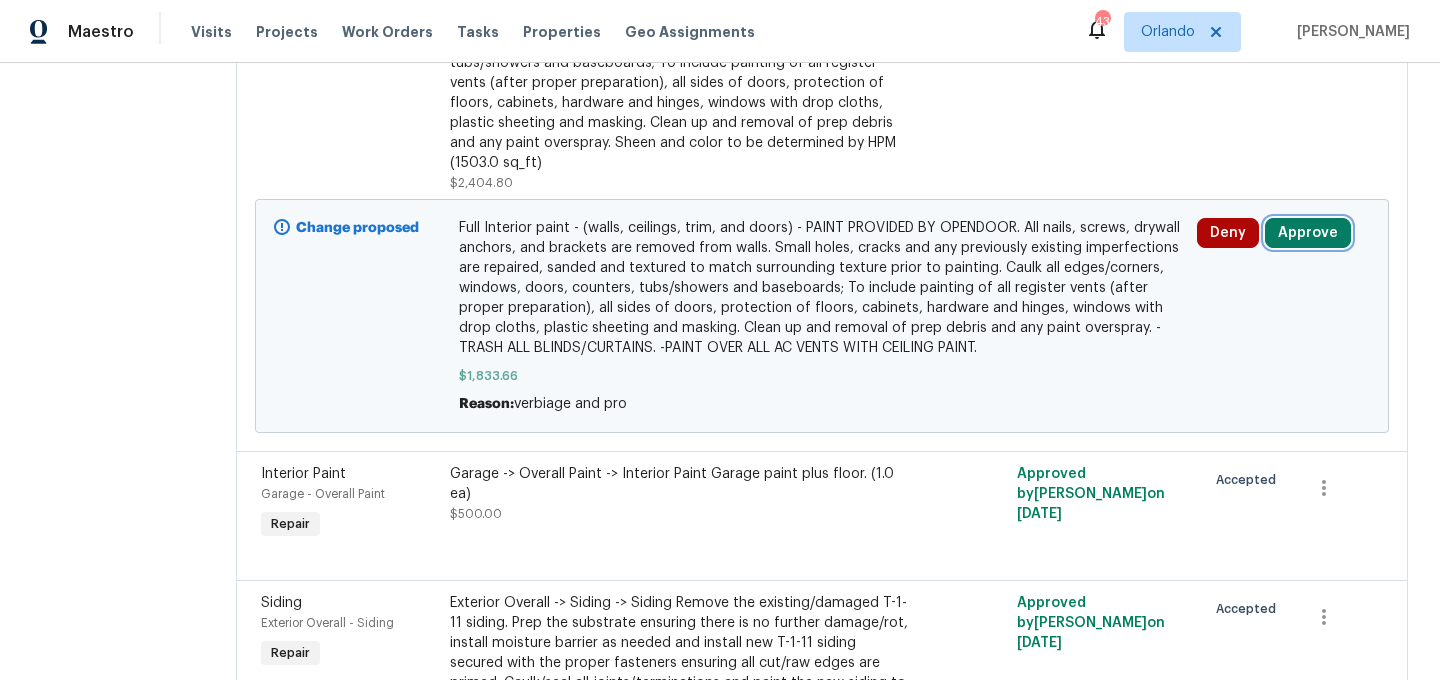 click on "Approve" at bounding box center (1308, 233) 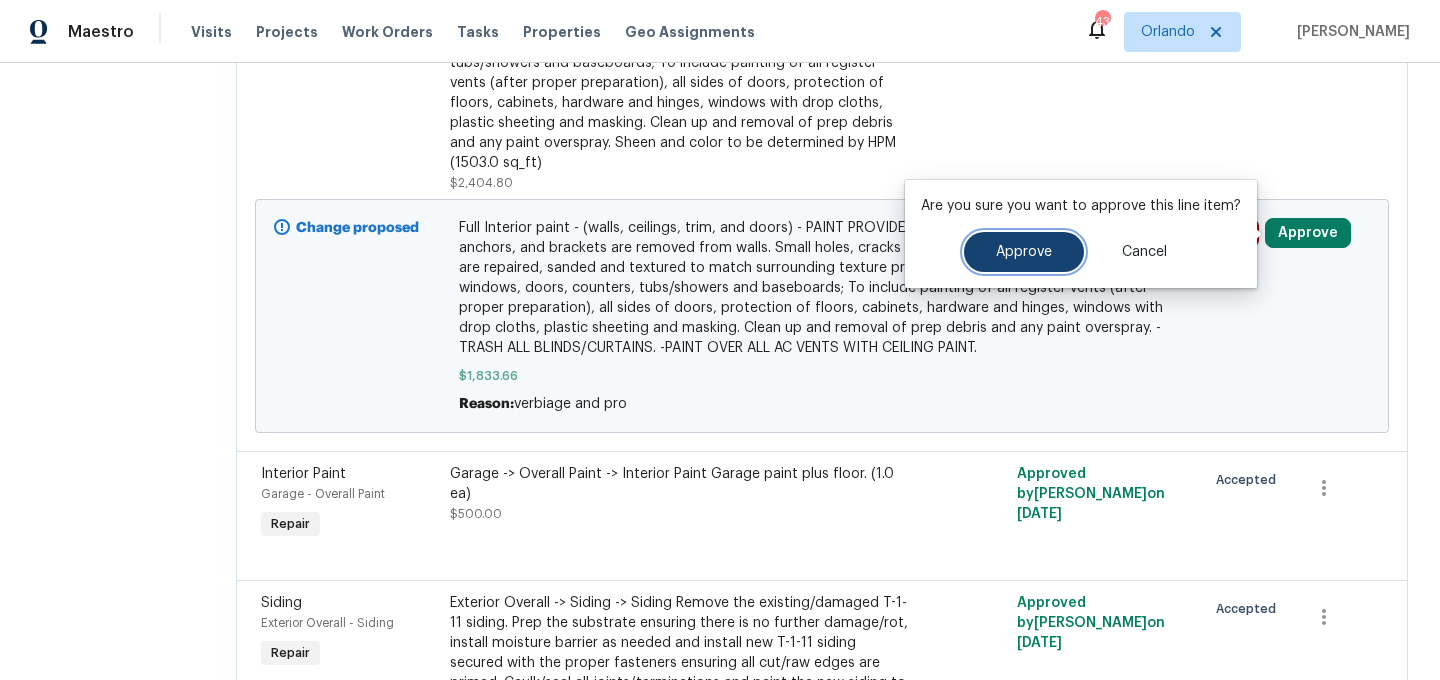 click on "Approve" at bounding box center [1024, 252] 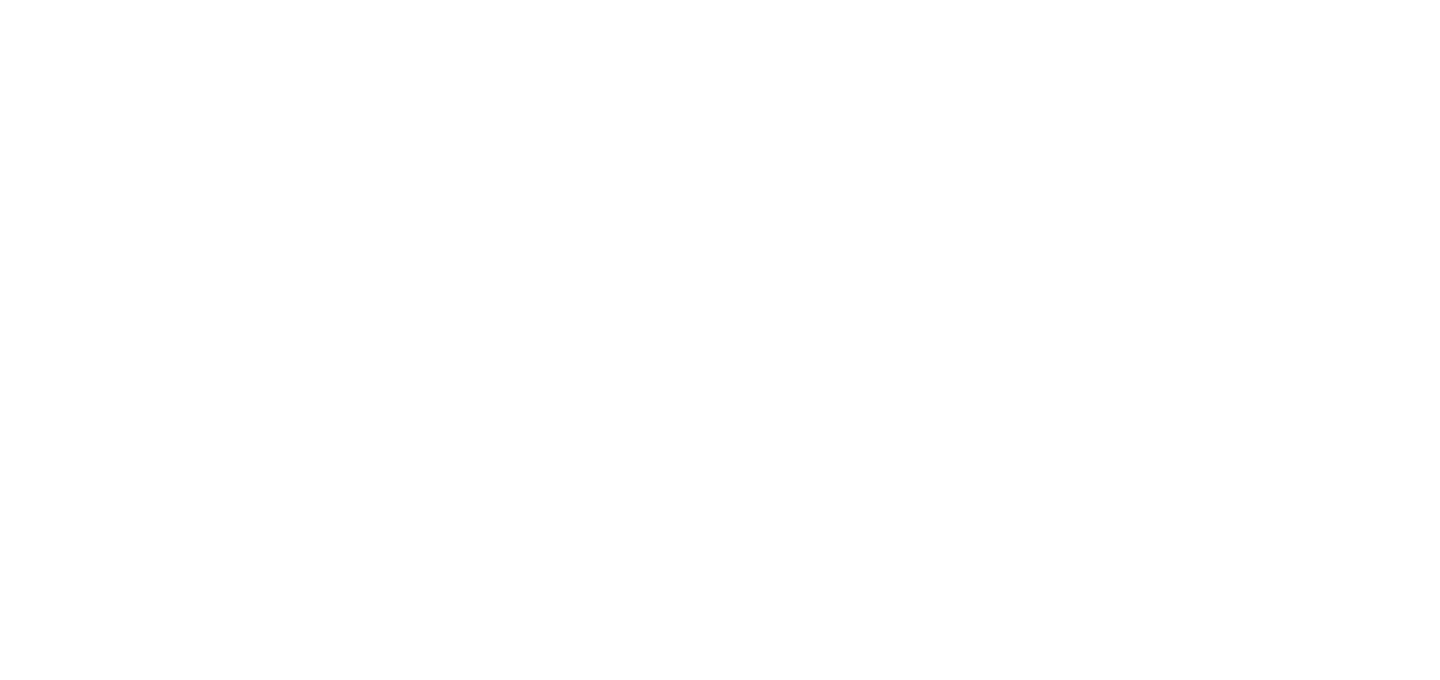scroll, scrollTop: 0, scrollLeft: 0, axis: both 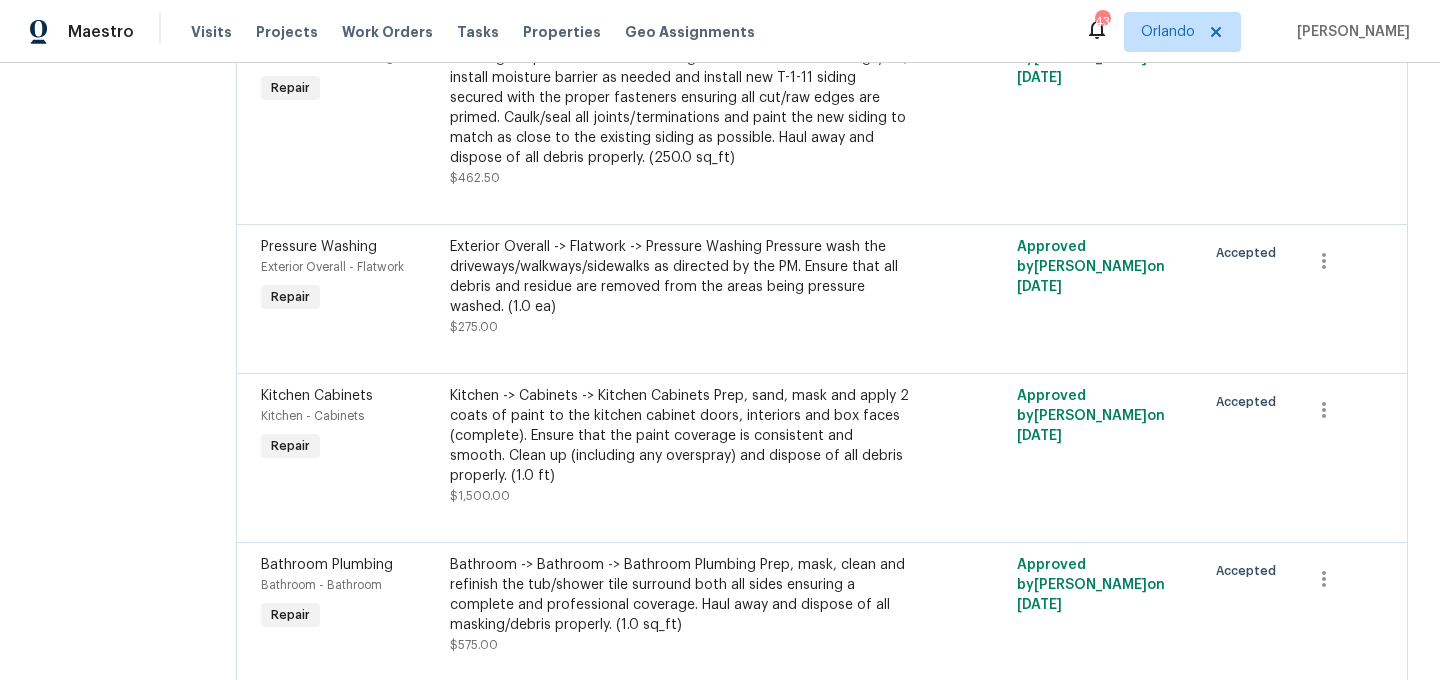 click on "Exterior Overall -> Flatwork -> Pressure Washing
Pressure wash the driveways/walkways/sidewalks as directed by the PM. Ensure that all debris and residue are removed from the areas being pressure washed.
(1.0 ea)" at bounding box center (680, 277) 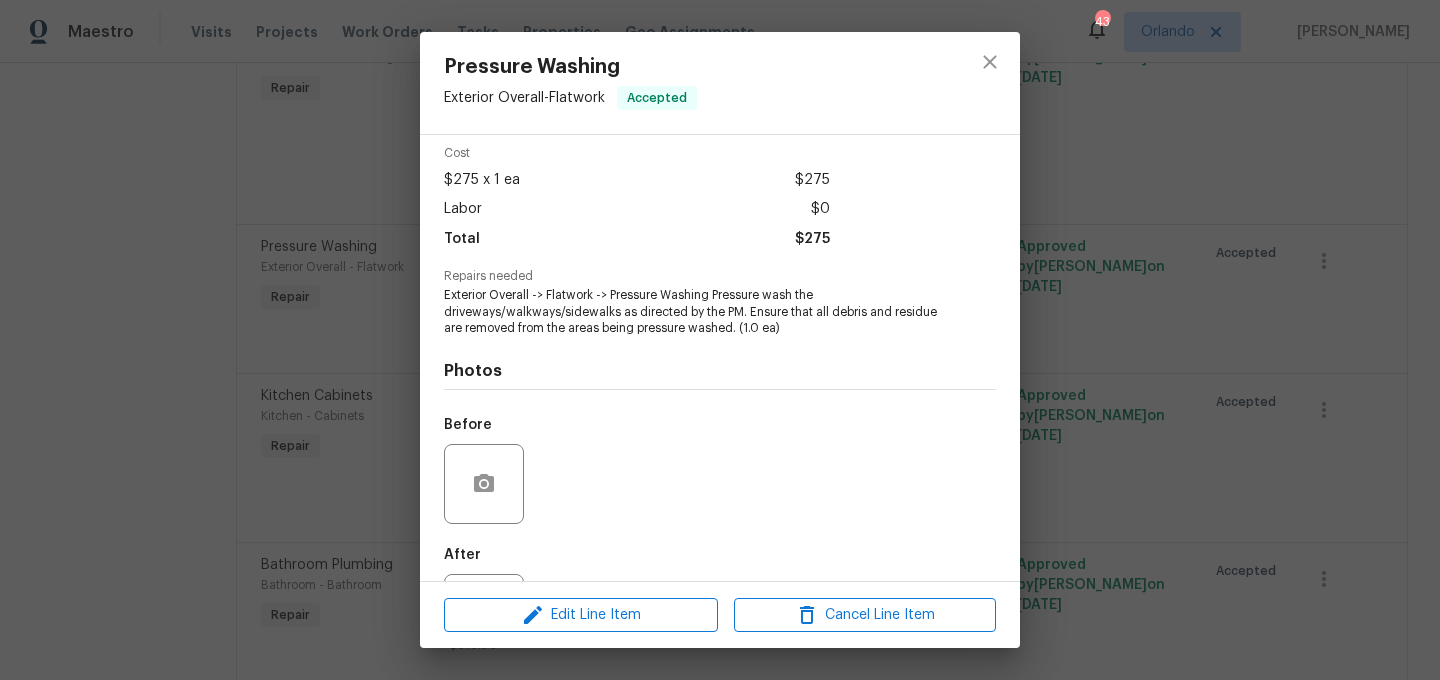 scroll, scrollTop: 174, scrollLeft: 0, axis: vertical 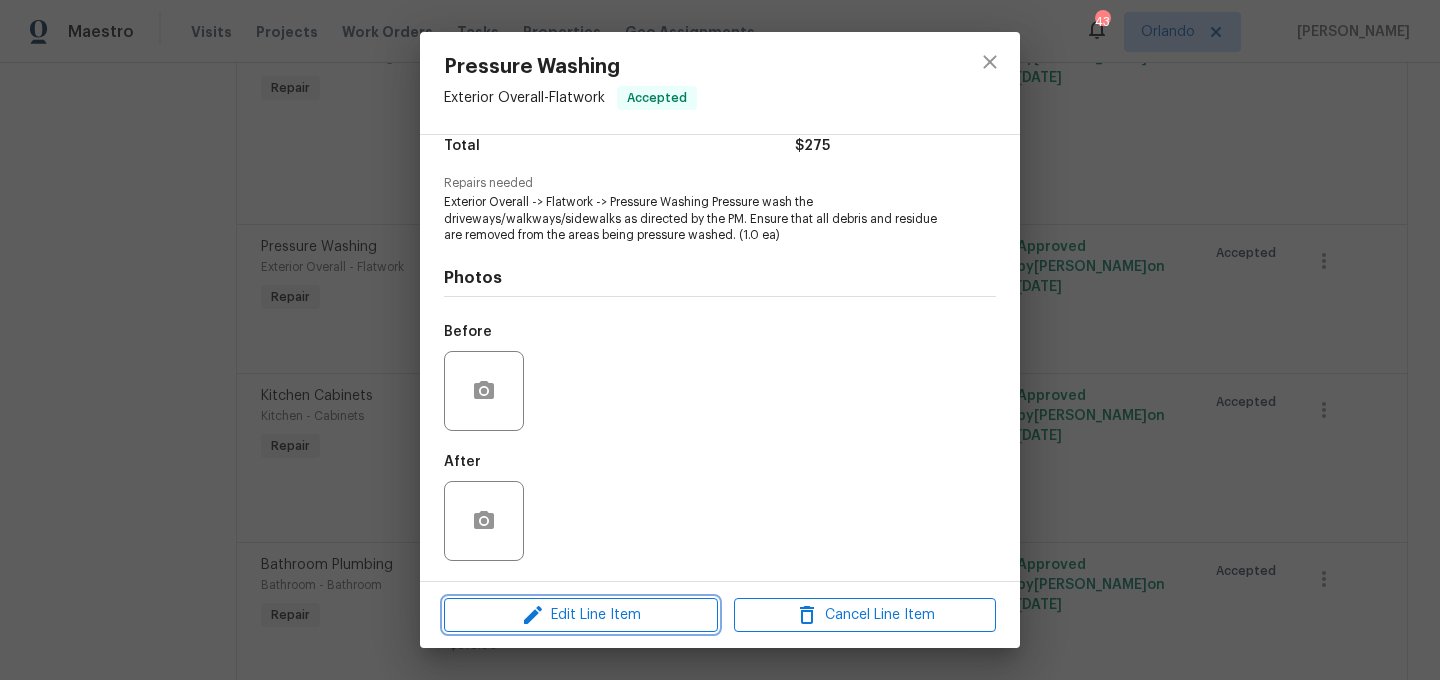 click on "Edit Line Item" at bounding box center (581, 615) 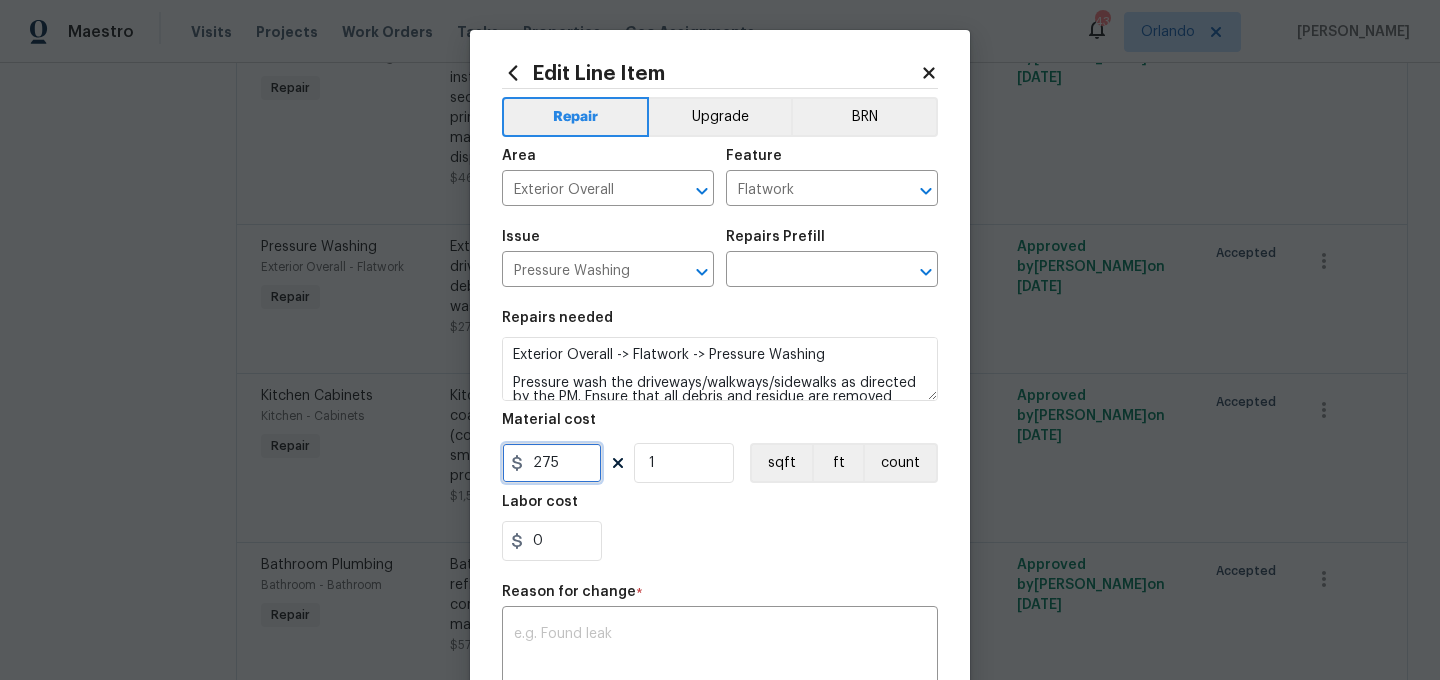 click on "275" at bounding box center (552, 463) 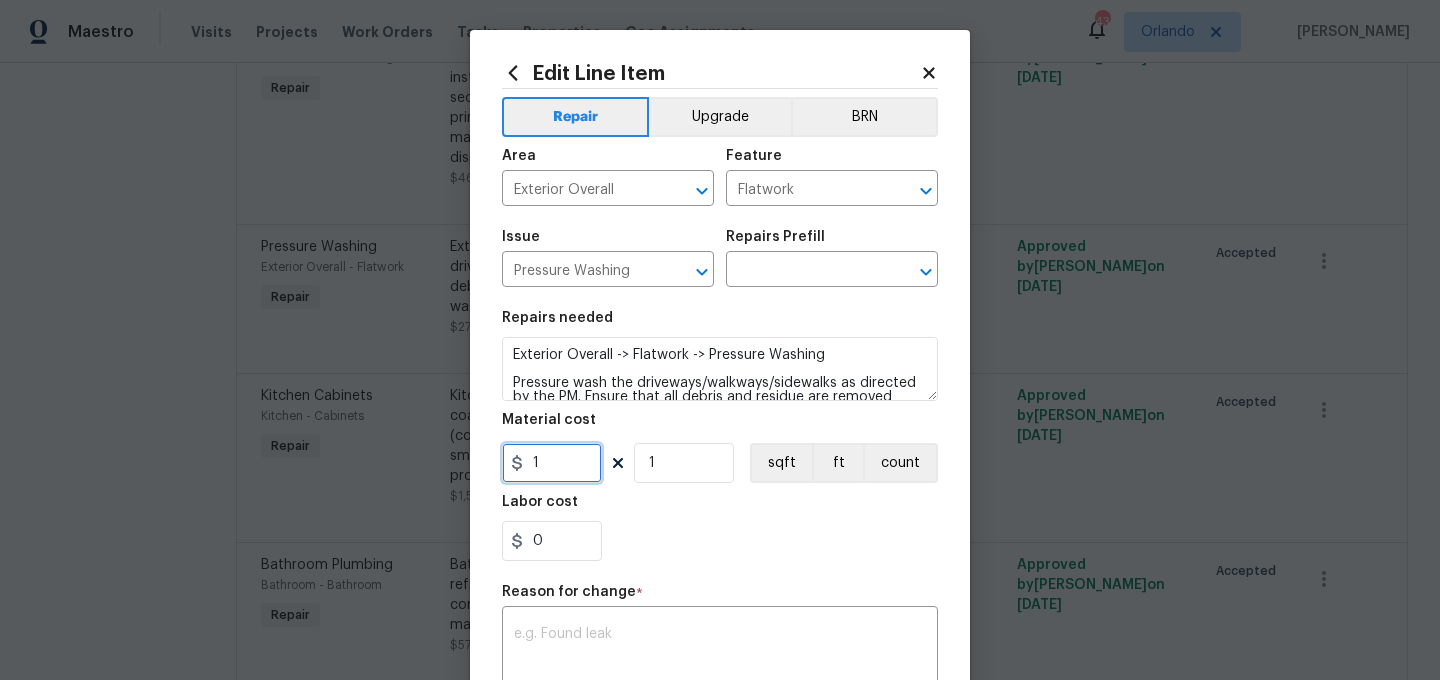 click on "1" at bounding box center (552, 463) 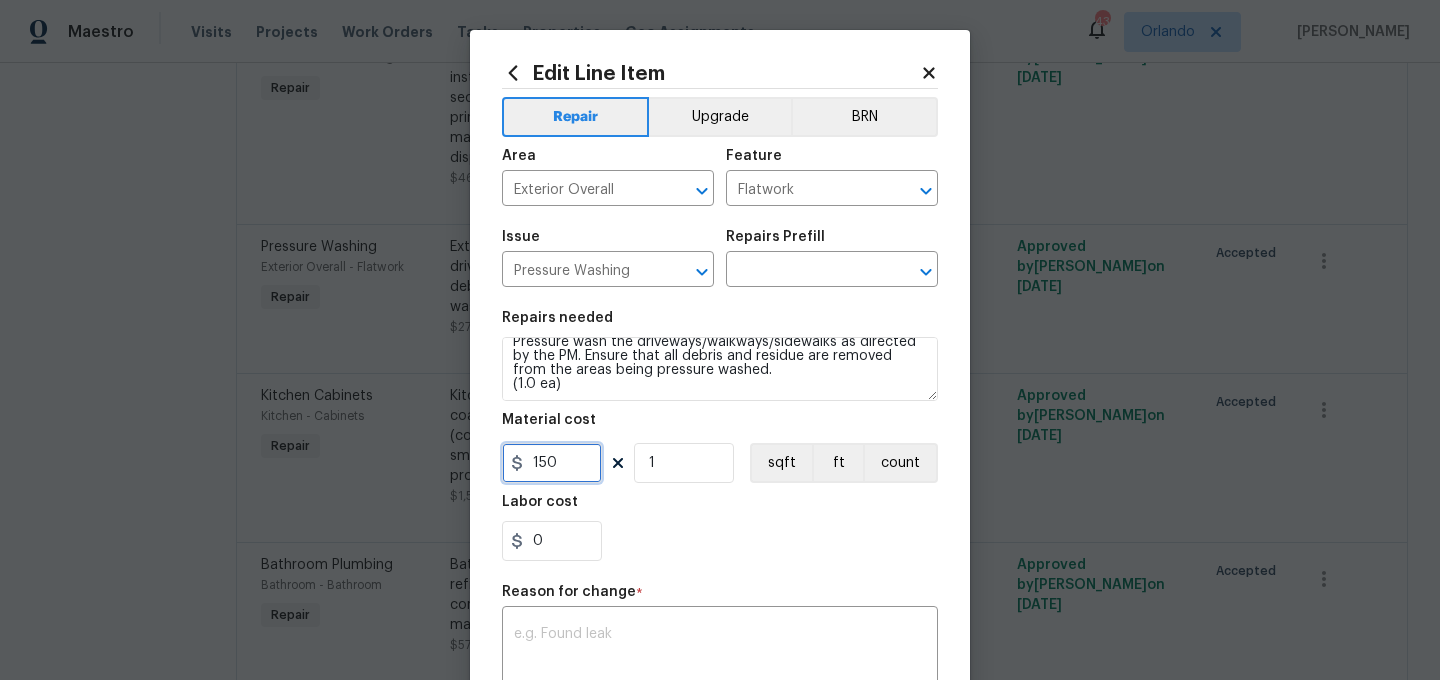 scroll, scrollTop: 42, scrollLeft: 0, axis: vertical 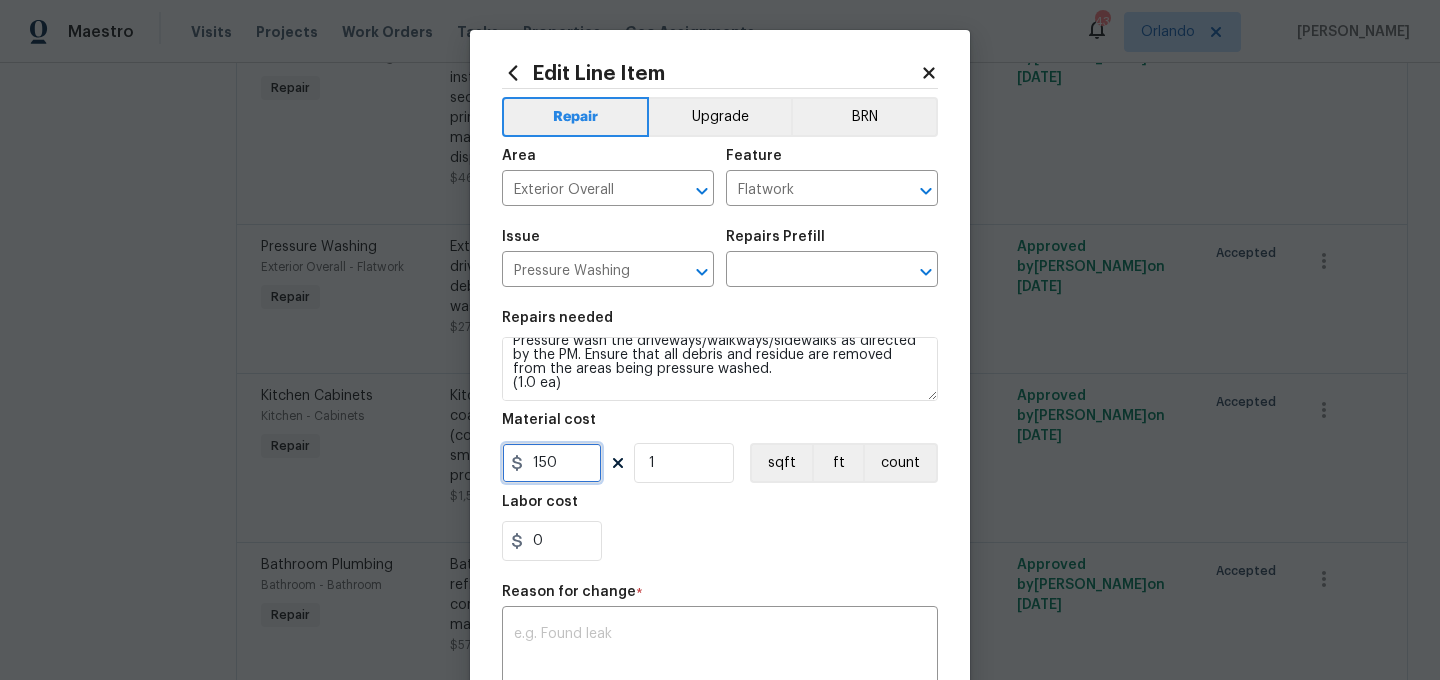 click on "150" at bounding box center (552, 463) 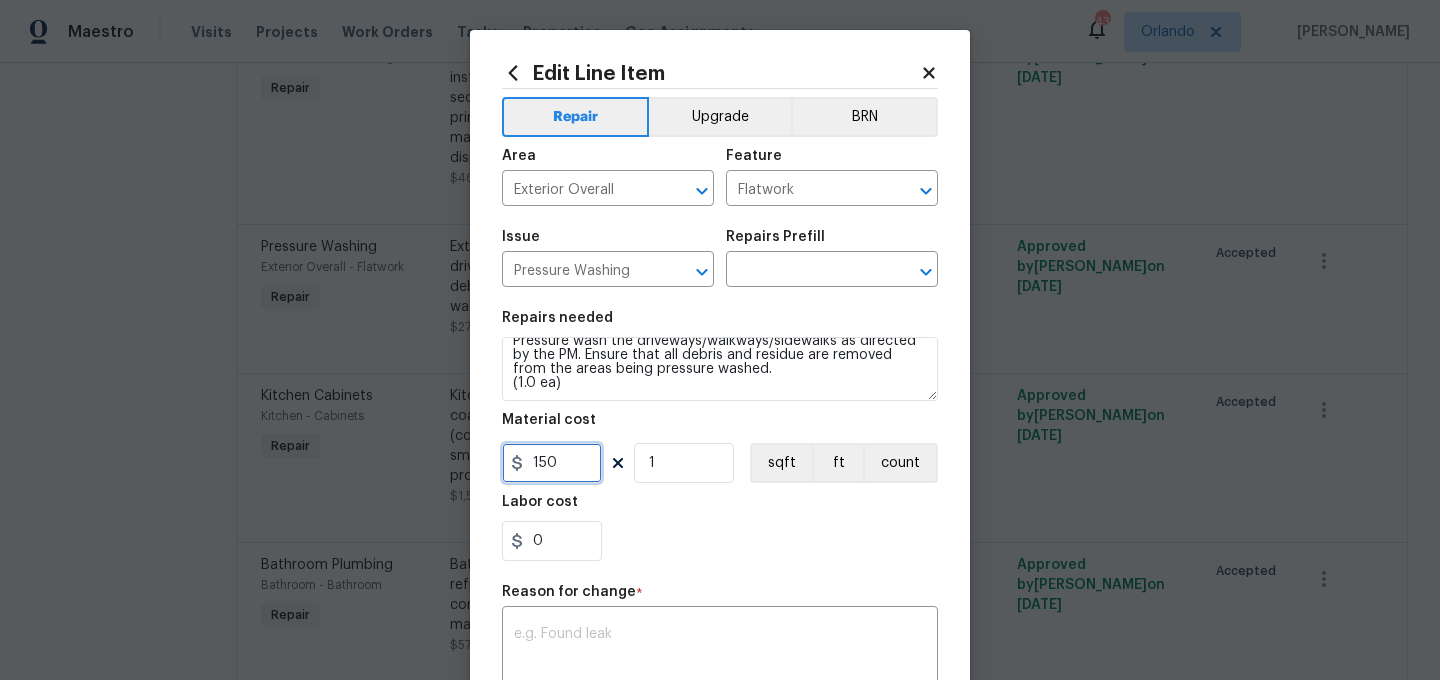 click on "150" at bounding box center [552, 463] 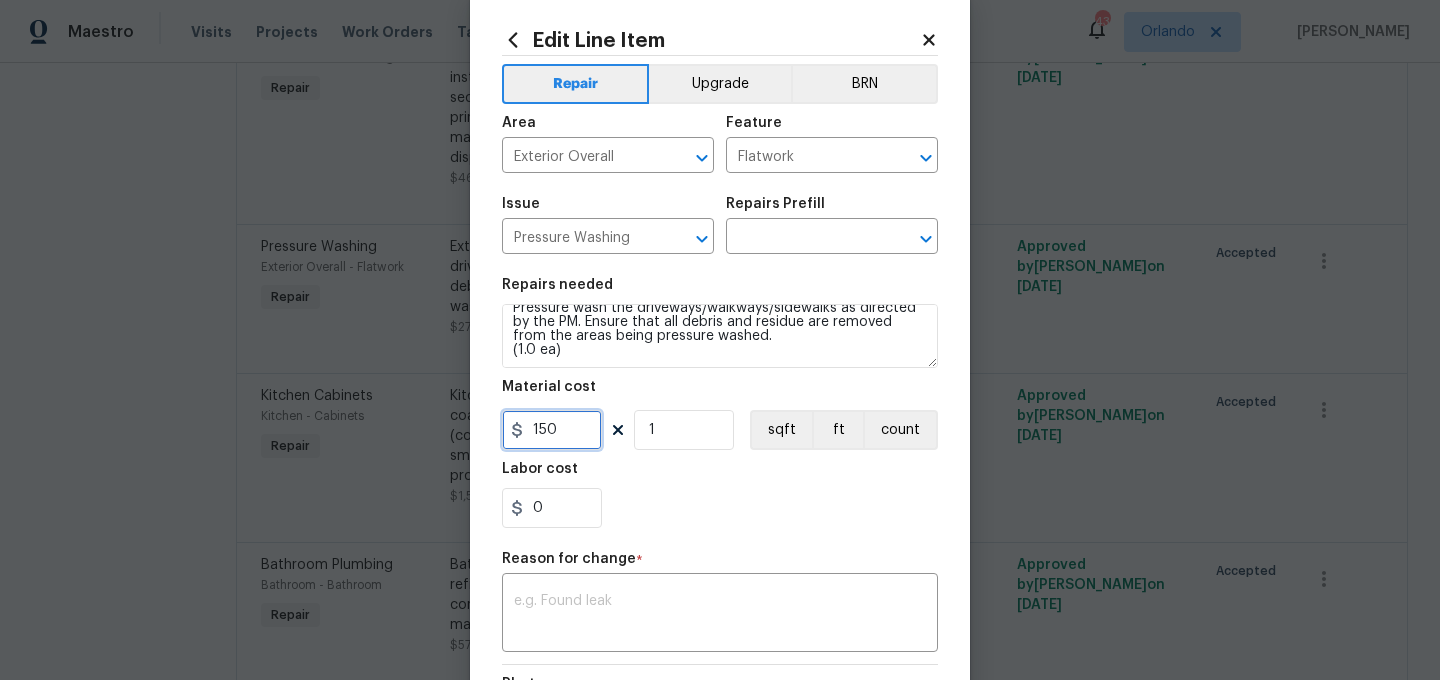 scroll, scrollTop: 37, scrollLeft: 0, axis: vertical 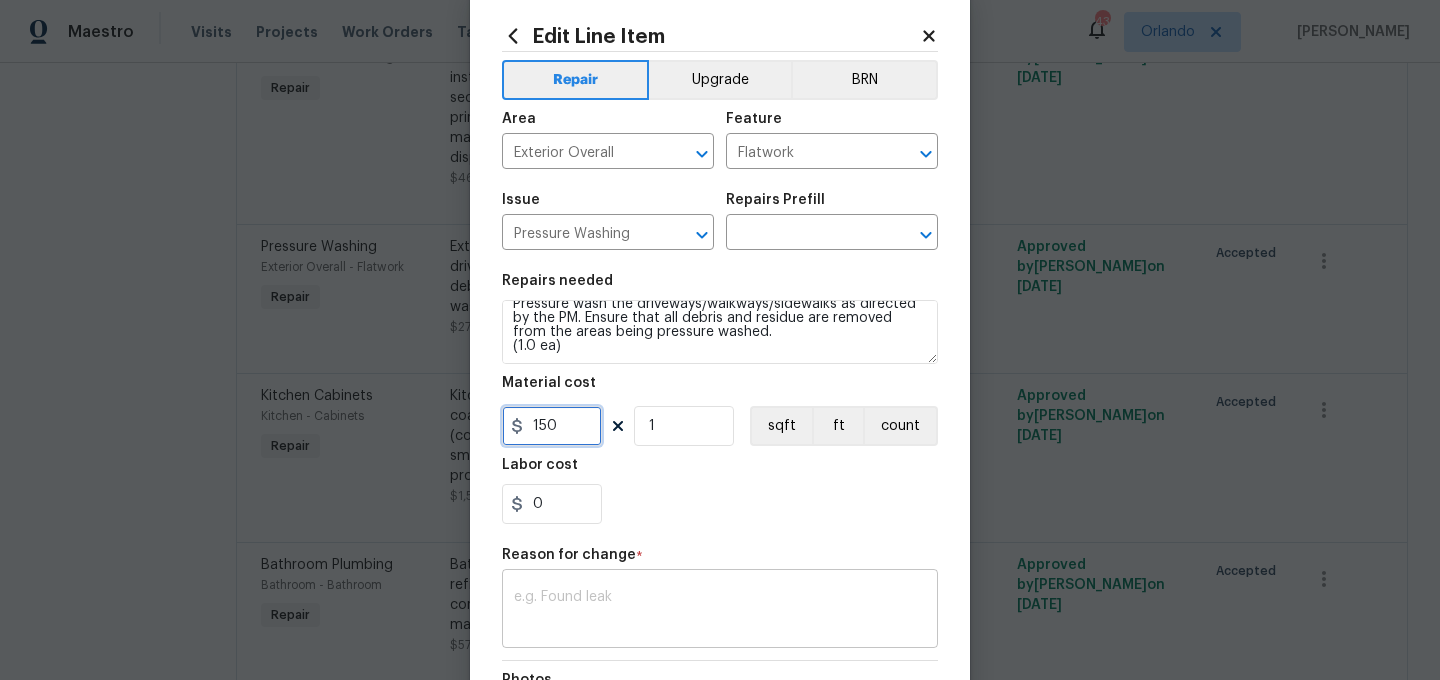 type on "150" 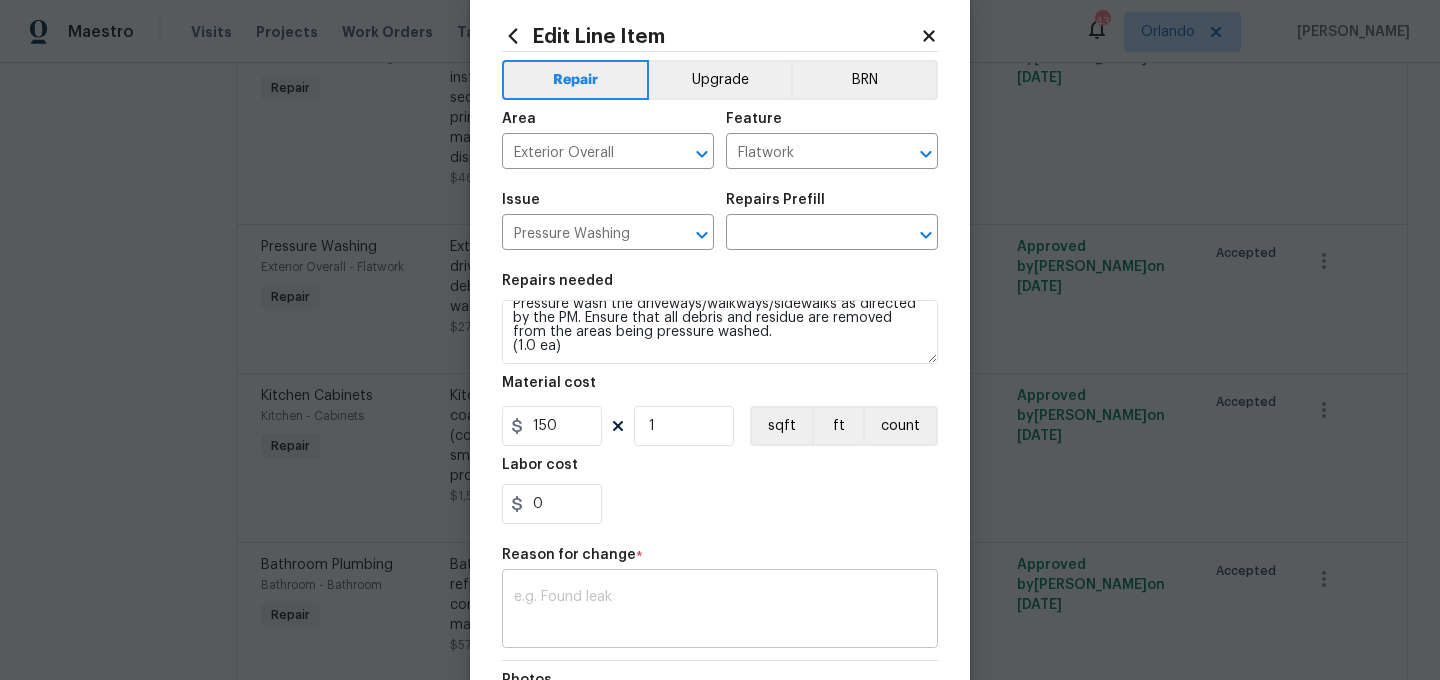 click at bounding box center (720, 611) 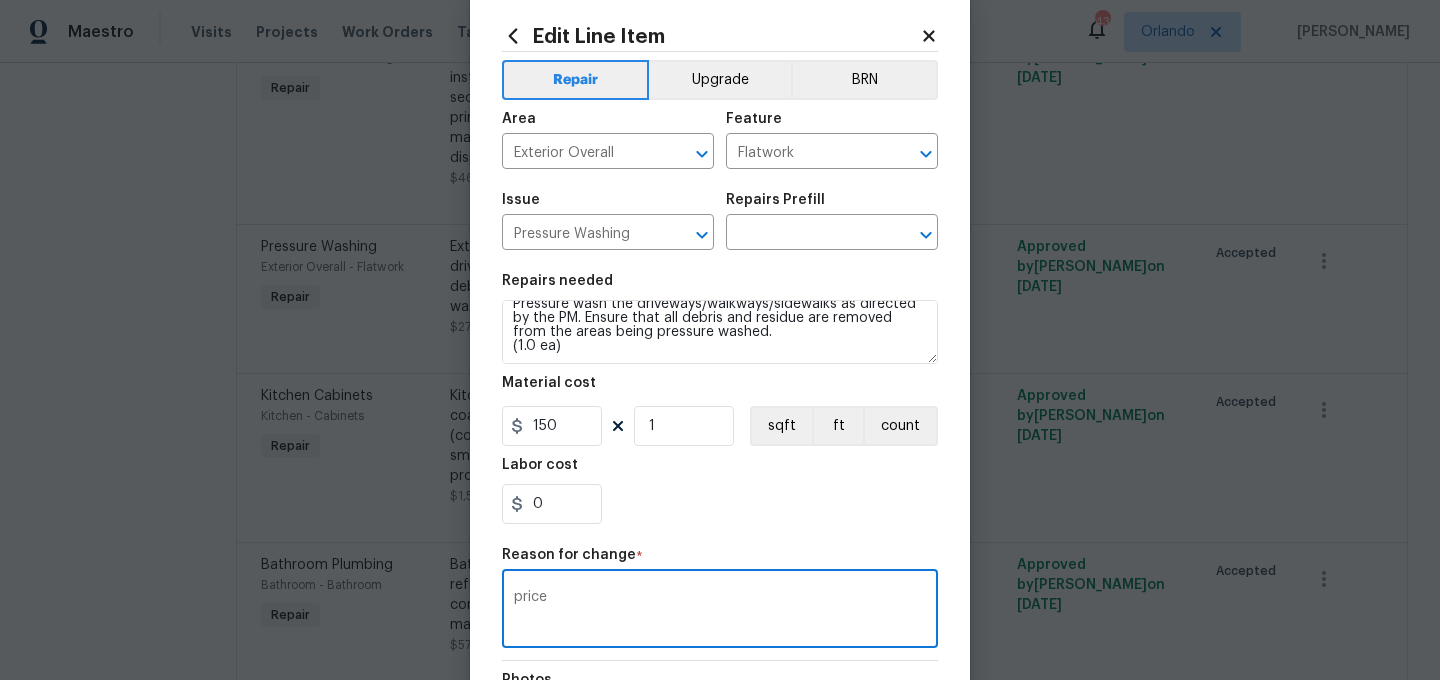 scroll, scrollTop: 0, scrollLeft: 0, axis: both 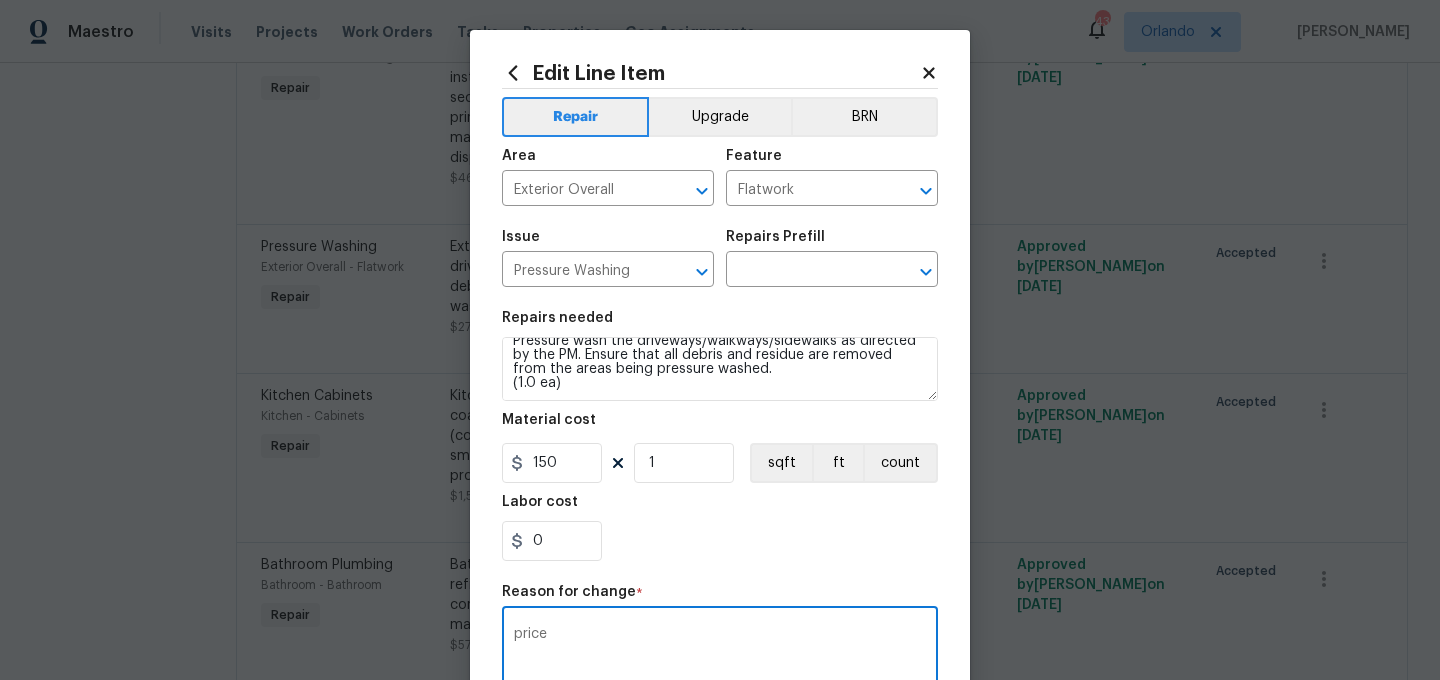 type on "price" 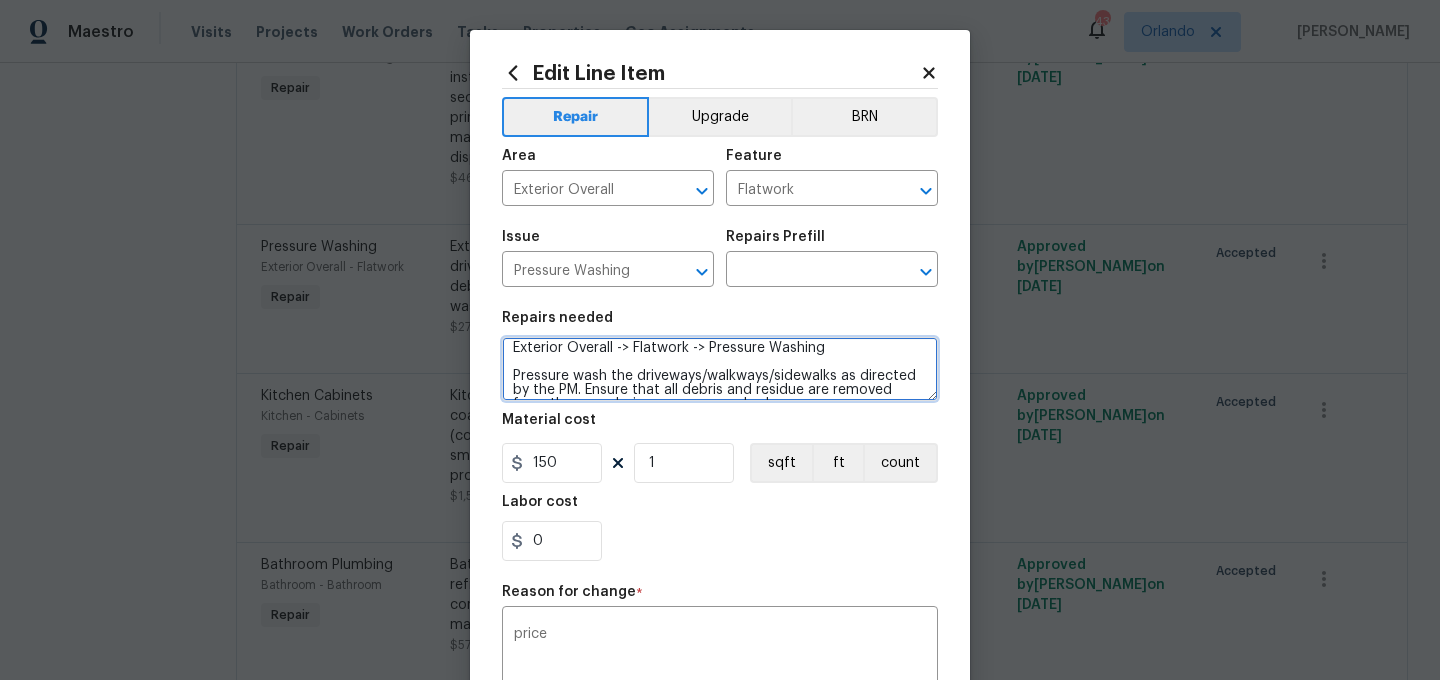 scroll, scrollTop: 0, scrollLeft: 0, axis: both 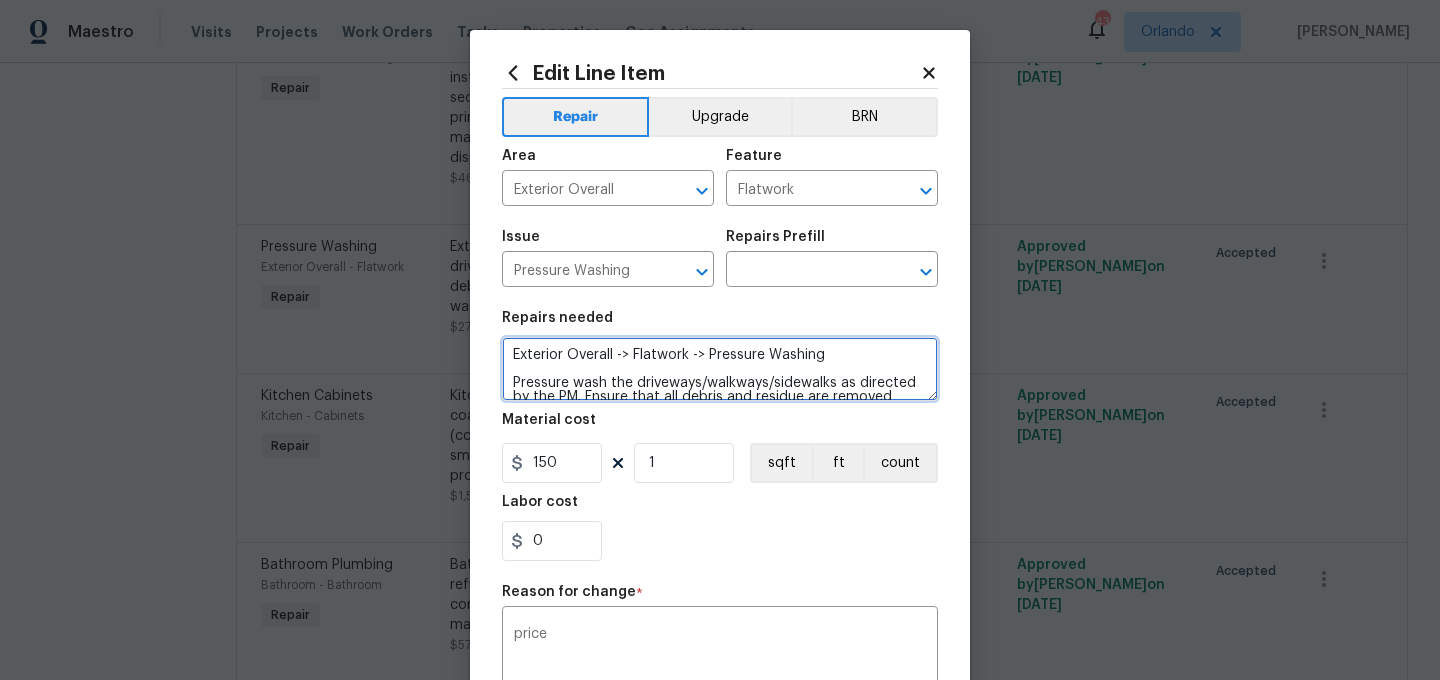drag, startPoint x: 638, startPoint y: 344, endPoint x: 833, endPoint y: 384, distance: 199.06029 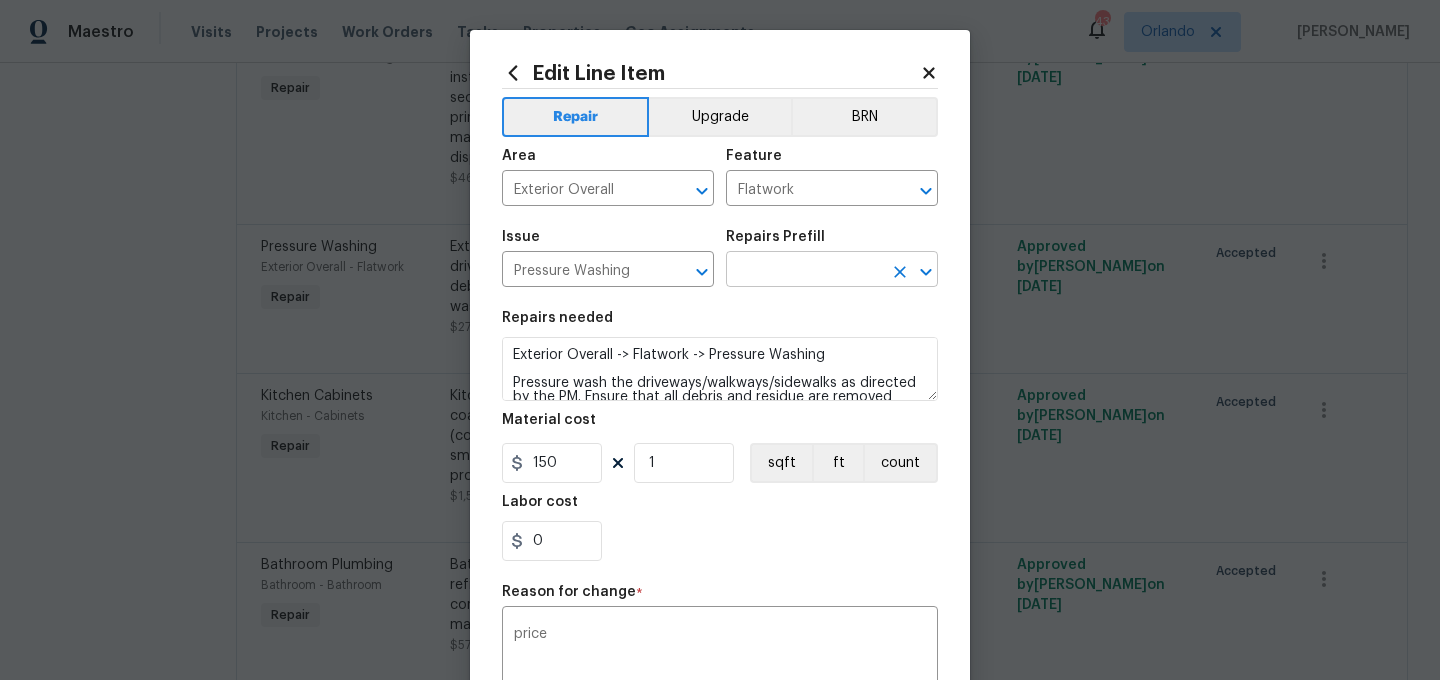 click at bounding box center [804, 271] 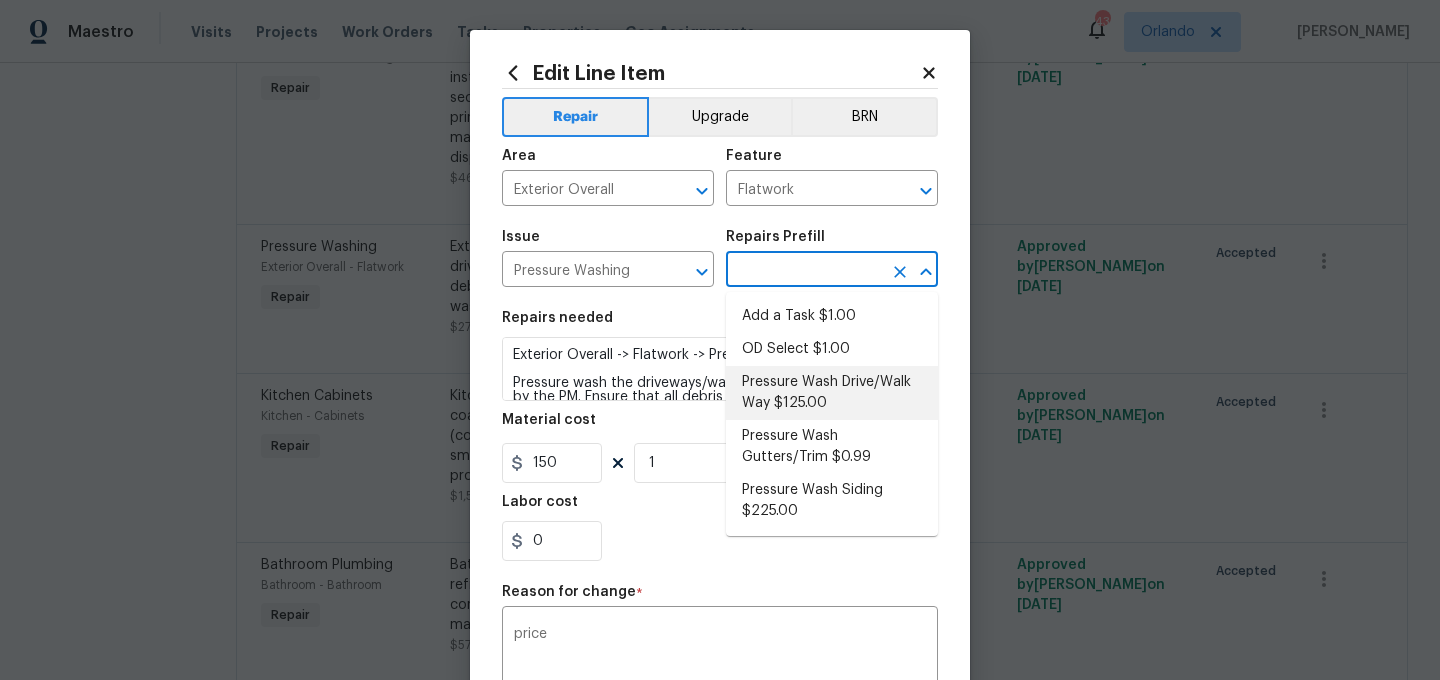 click on "Pressure Wash Drive/Walk Way $125.00" at bounding box center [832, 393] 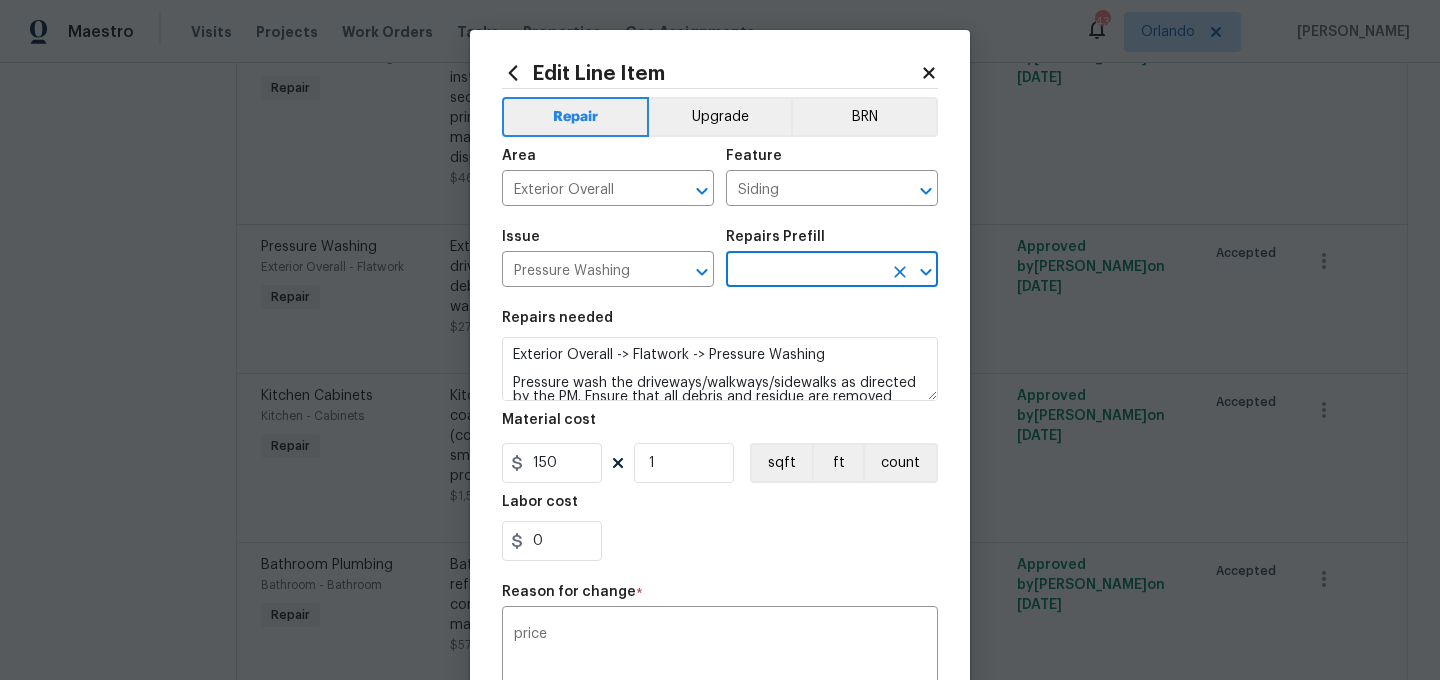 type on "Pressure wash the driveways/walkways as directed by the PM. Ensure that all debris and residue are removed from the areas being pressure washed." 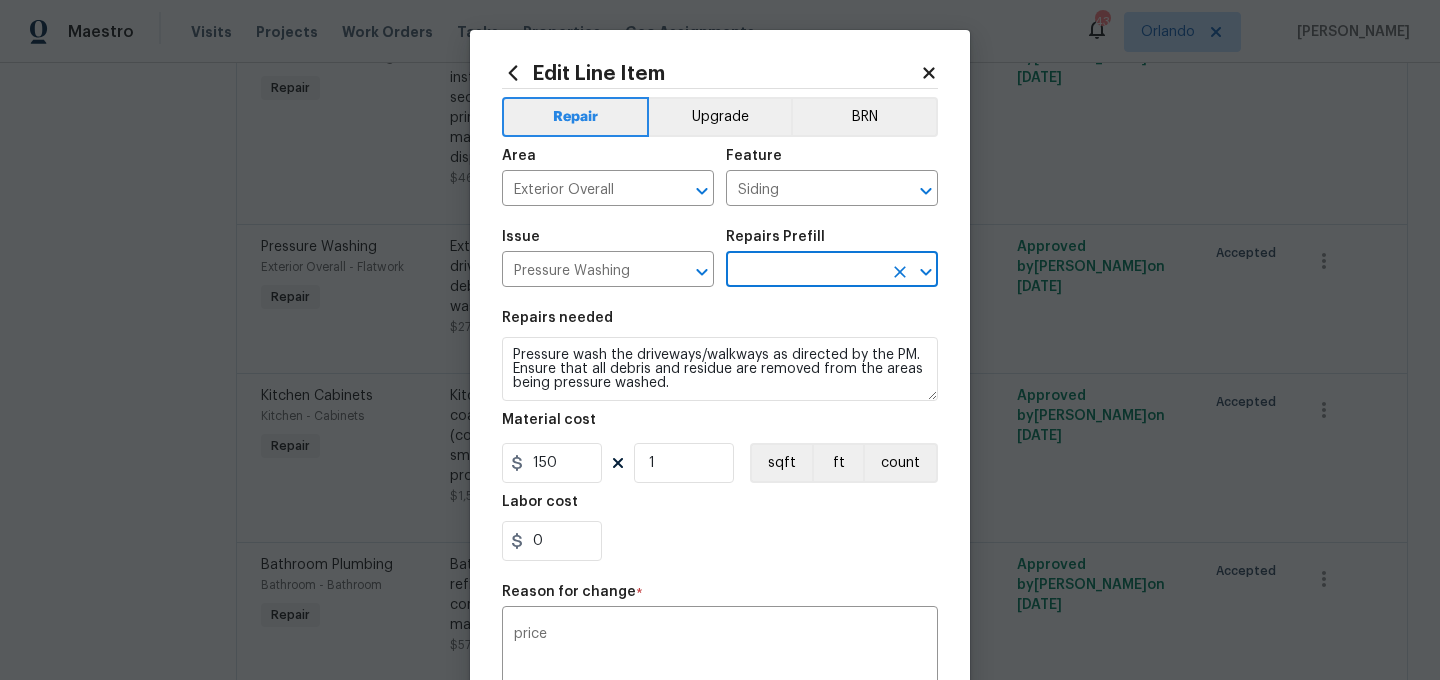 type on "Pressure Wash Drive/Walk Way $125.00" 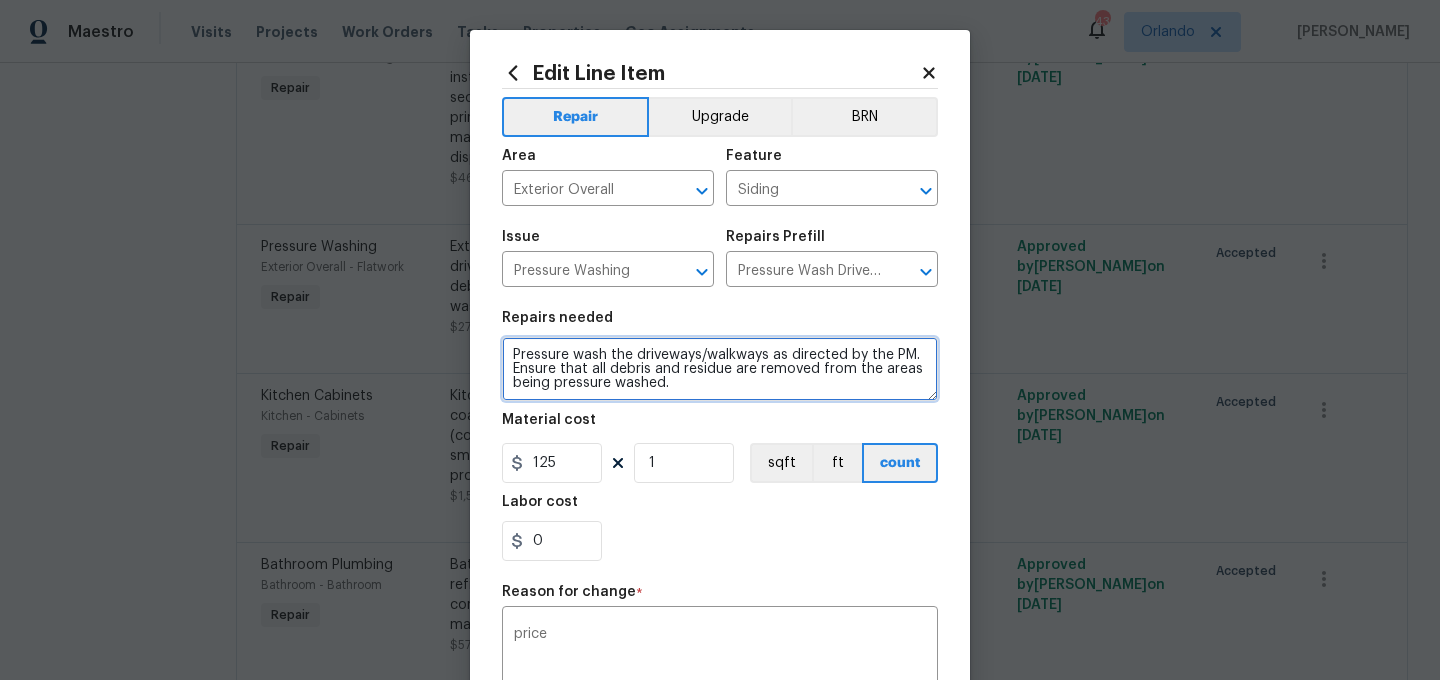 drag, startPoint x: 636, startPoint y: 359, endPoint x: 764, endPoint y: 360, distance: 128.0039 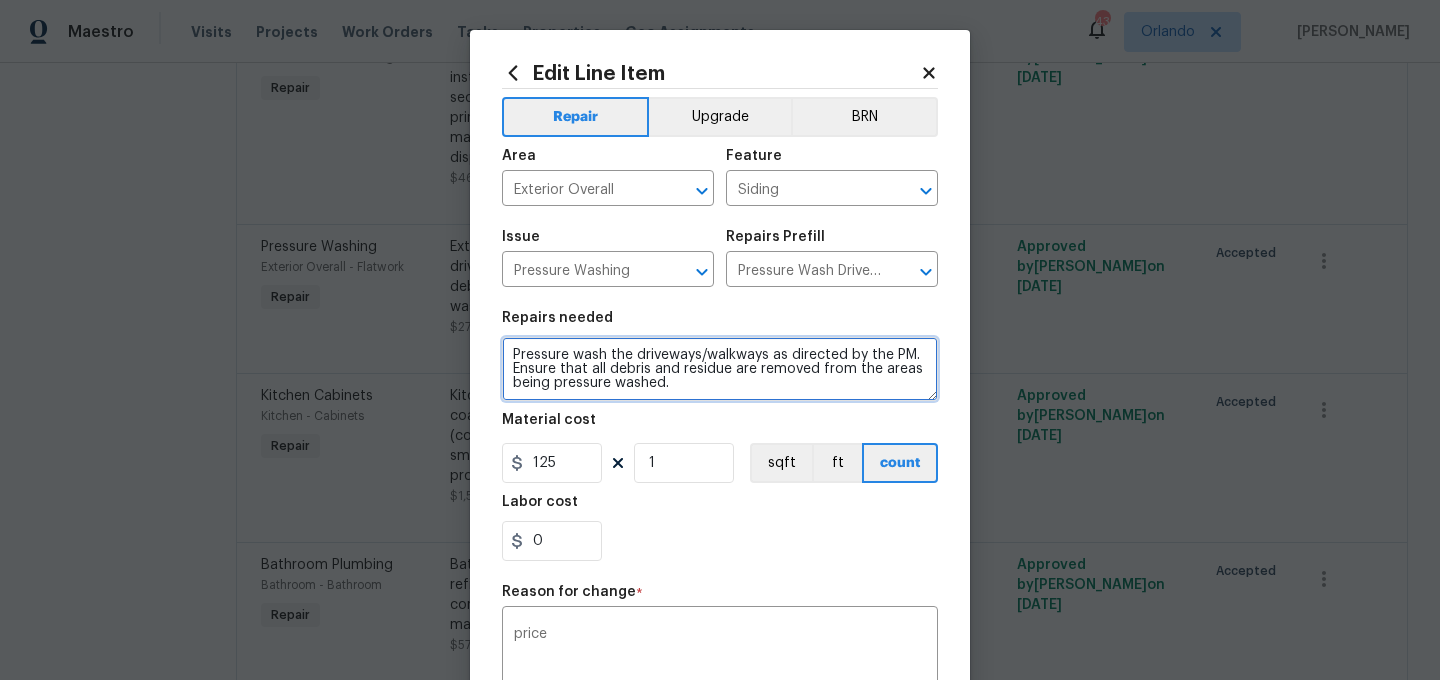 click on "Pressure wash the driveways/walkways as directed by the PM. Ensure that all debris and residue are removed from the areas being pressure washed." at bounding box center [720, 369] 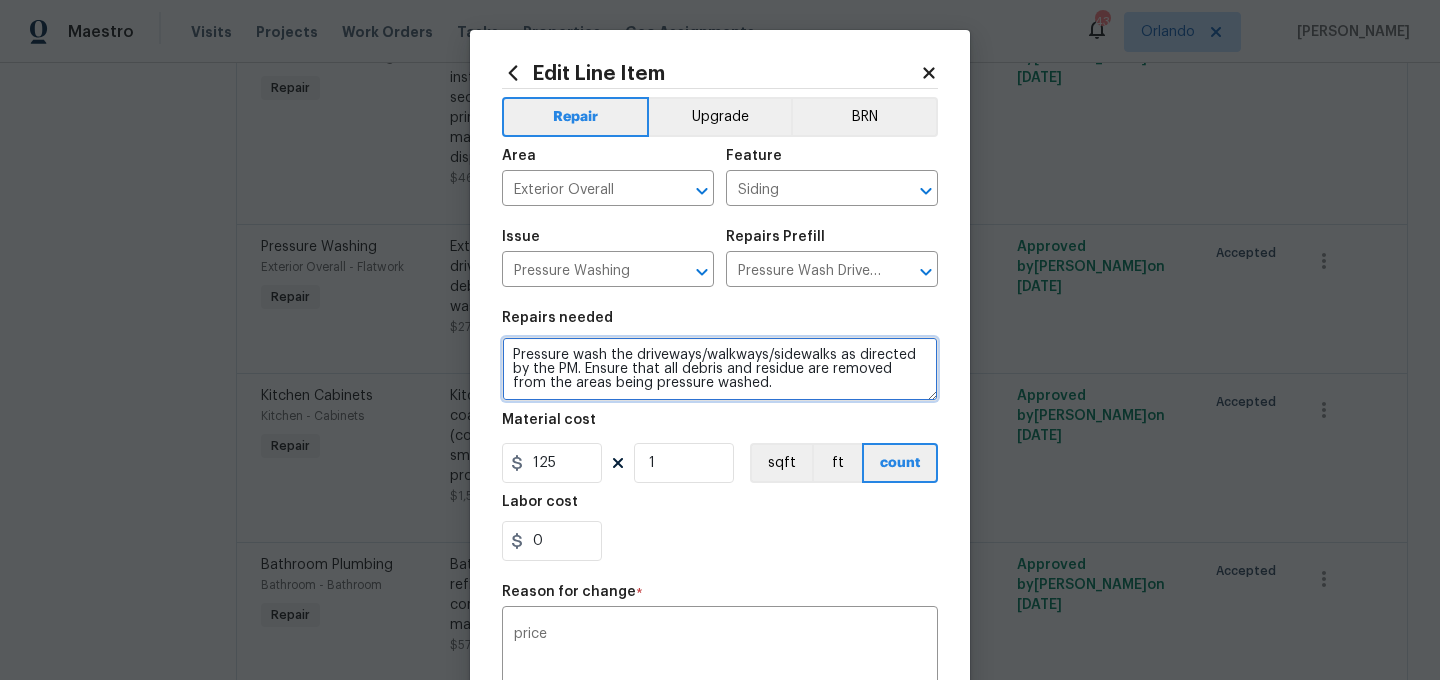 type on "Pressure wash the driveways/walkways/sidewalks as directed by the PM. Ensure that all debris and residue are removed from the areas being pressure washed." 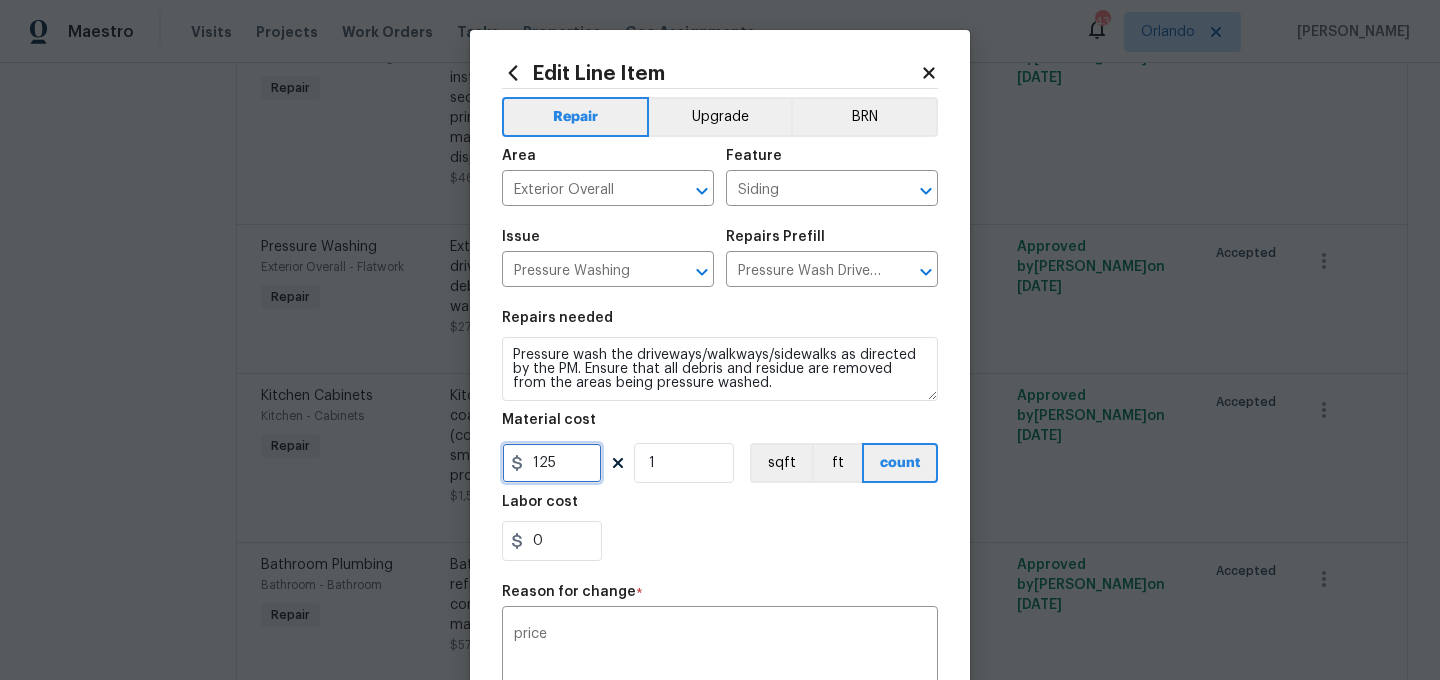 click on "125" at bounding box center (552, 463) 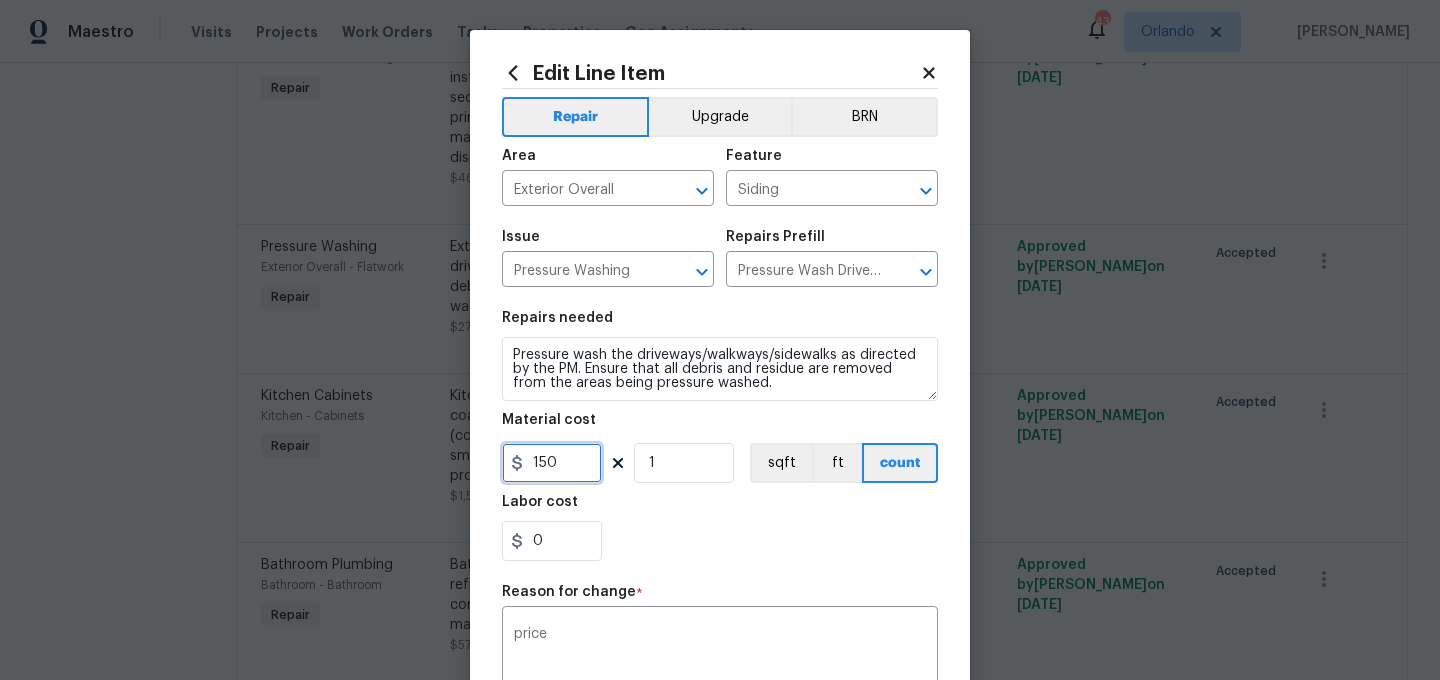 type on "150" 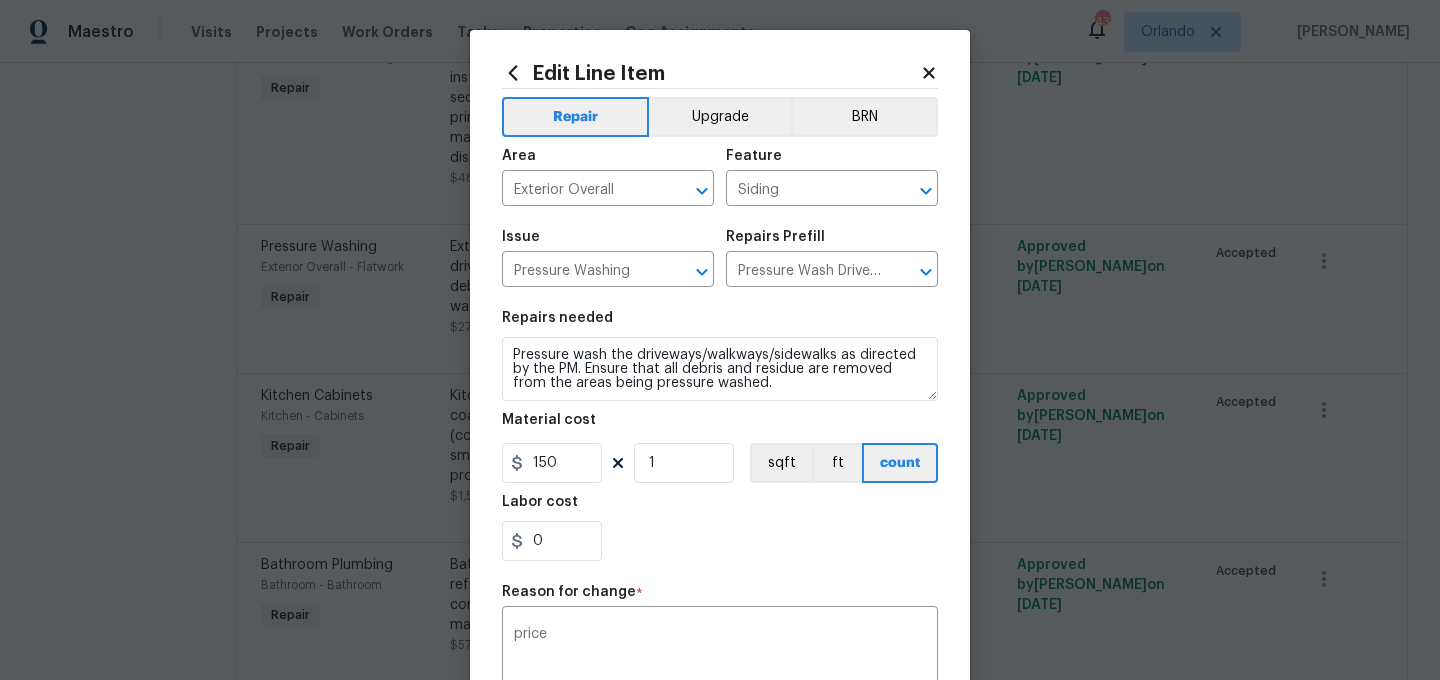 click on "0" at bounding box center [720, 541] 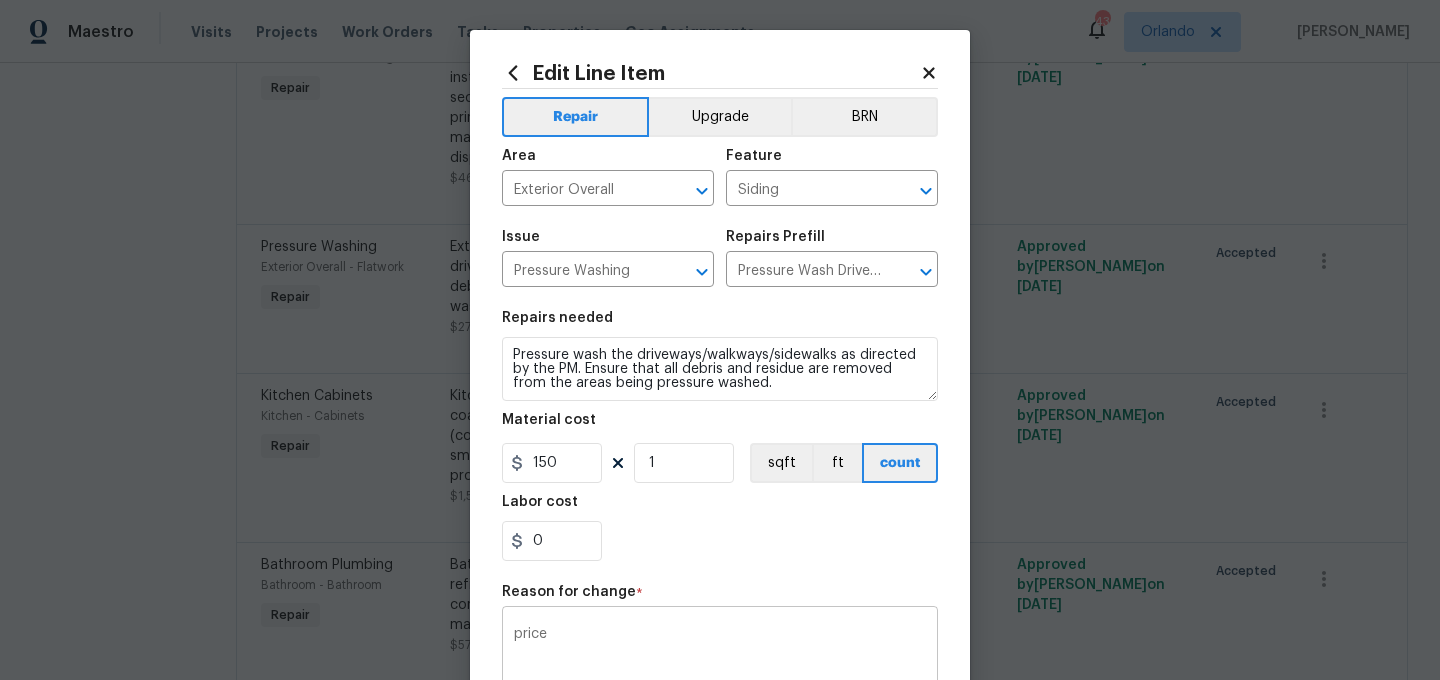 click on "price x ​" at bounding box center (720, 648) 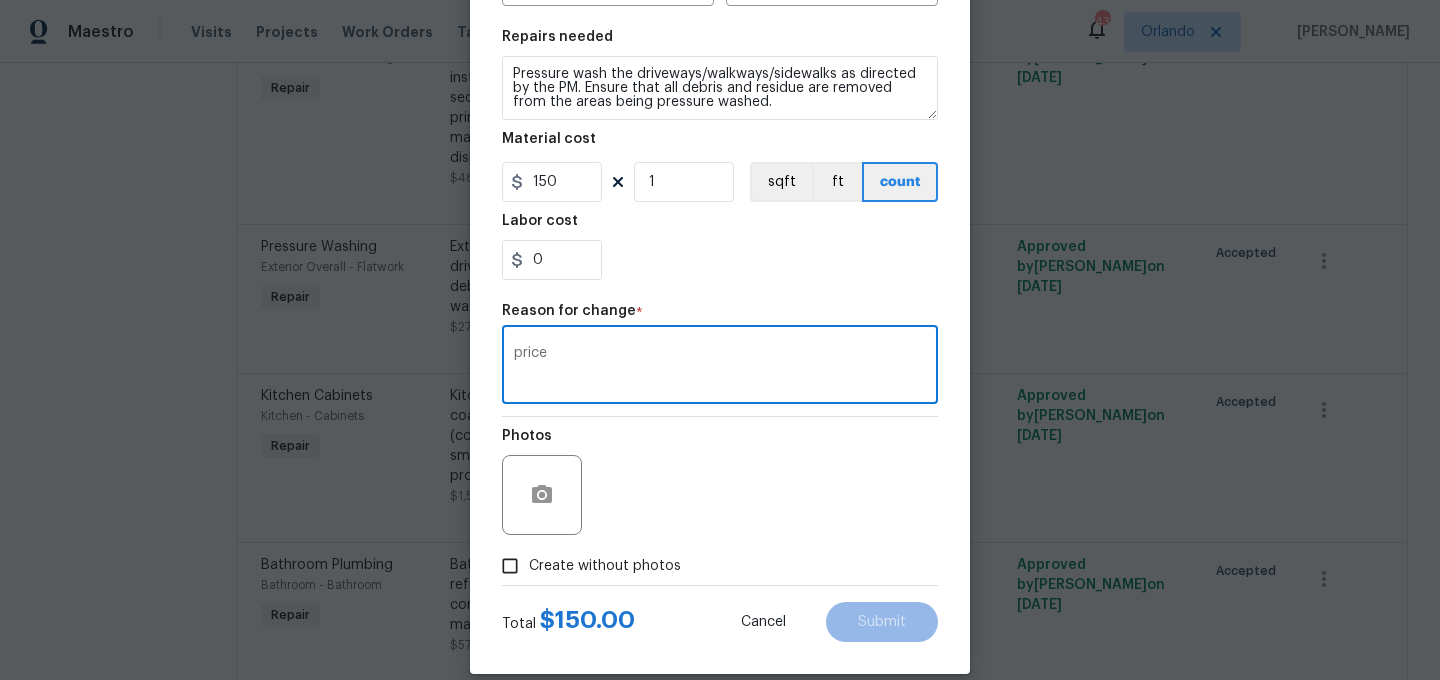 scroll, scrollTop: 306, scrollLeft: 0, axis: vertical 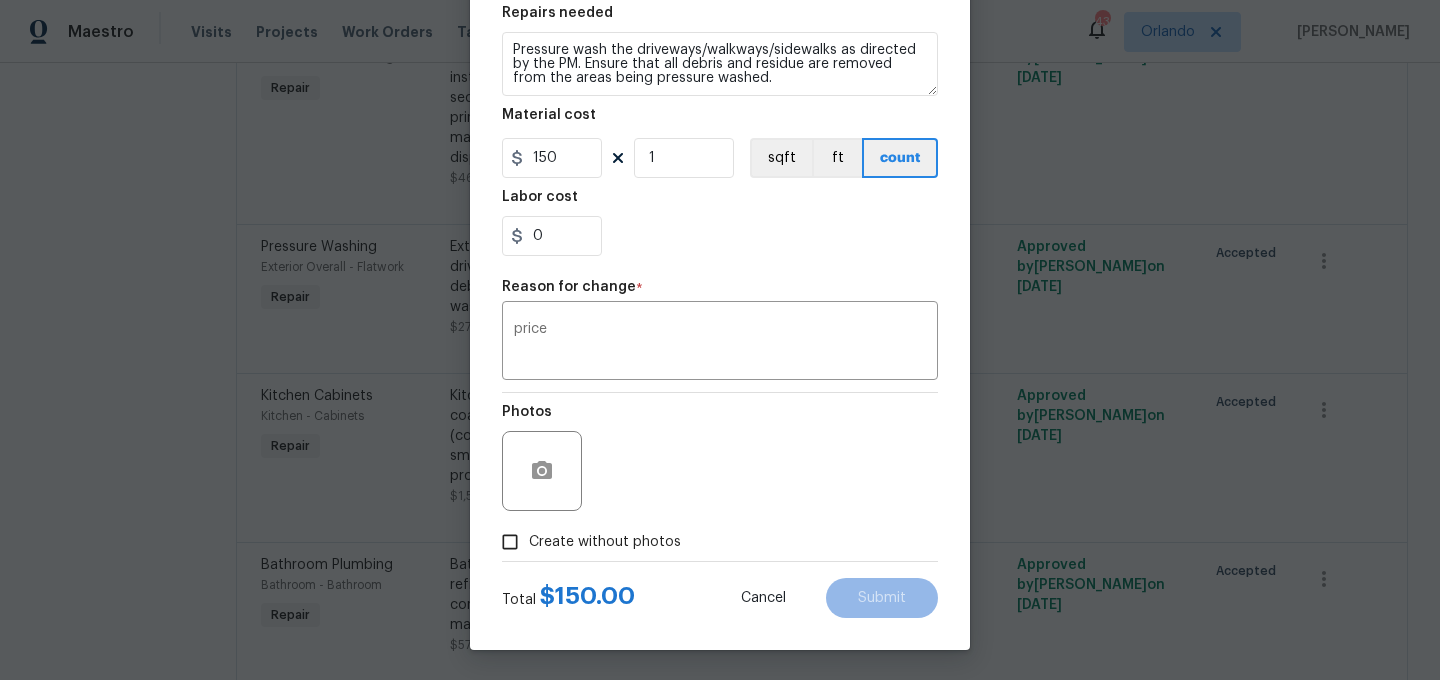 click on "Create without photos" at bounding box center [605, 542] 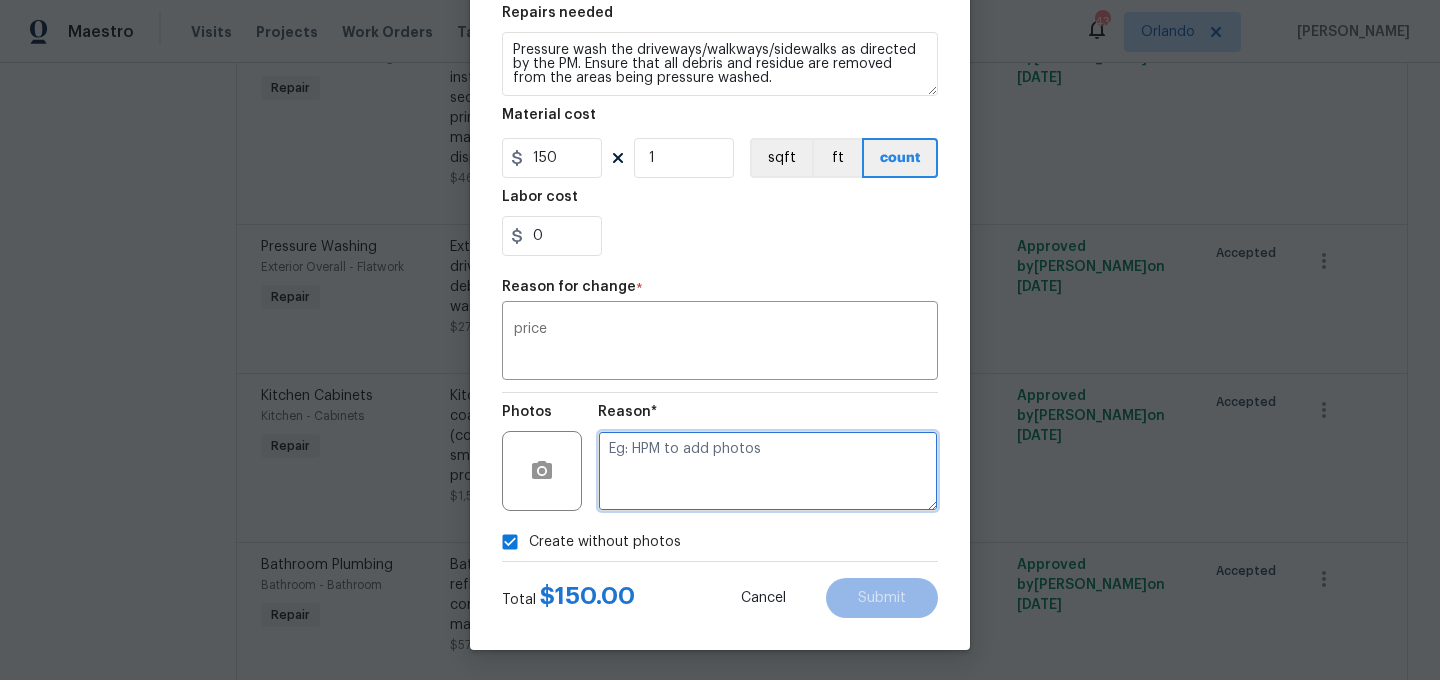 click at bounding box center (768, 471) 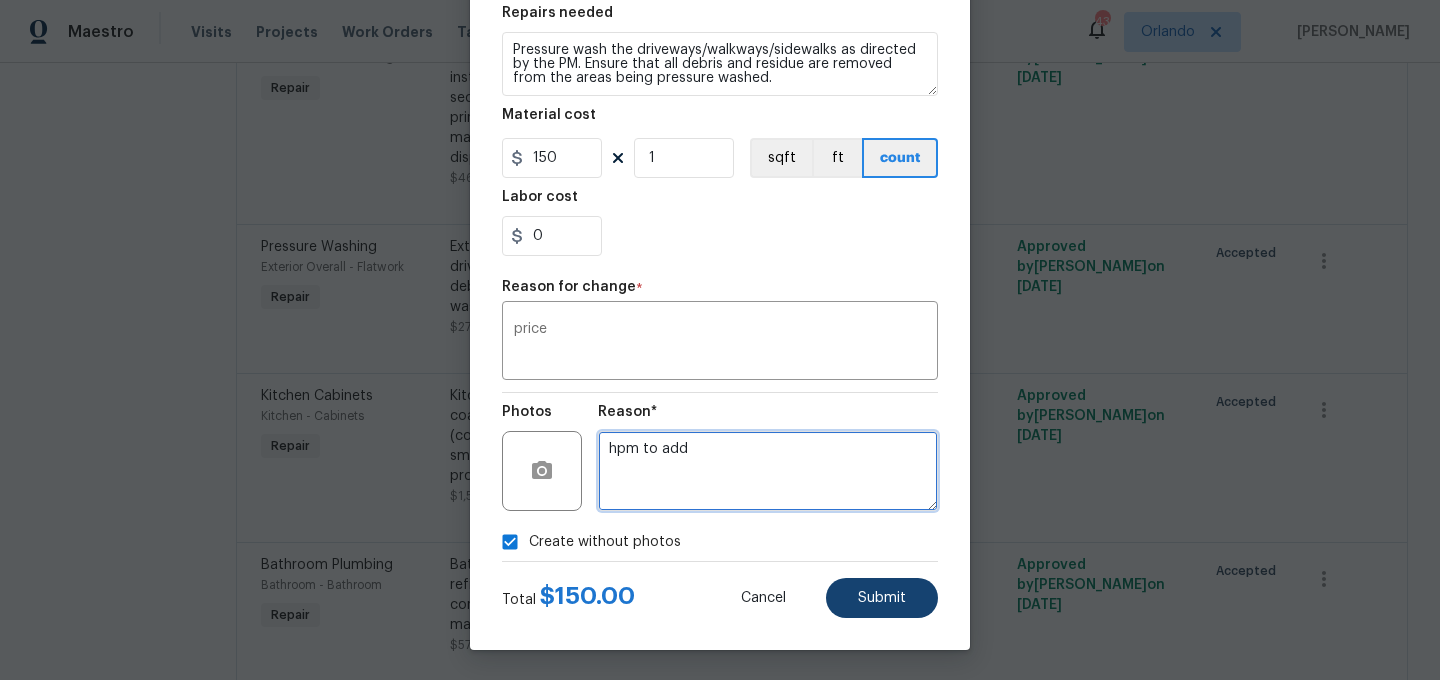 type on "hpm to add" 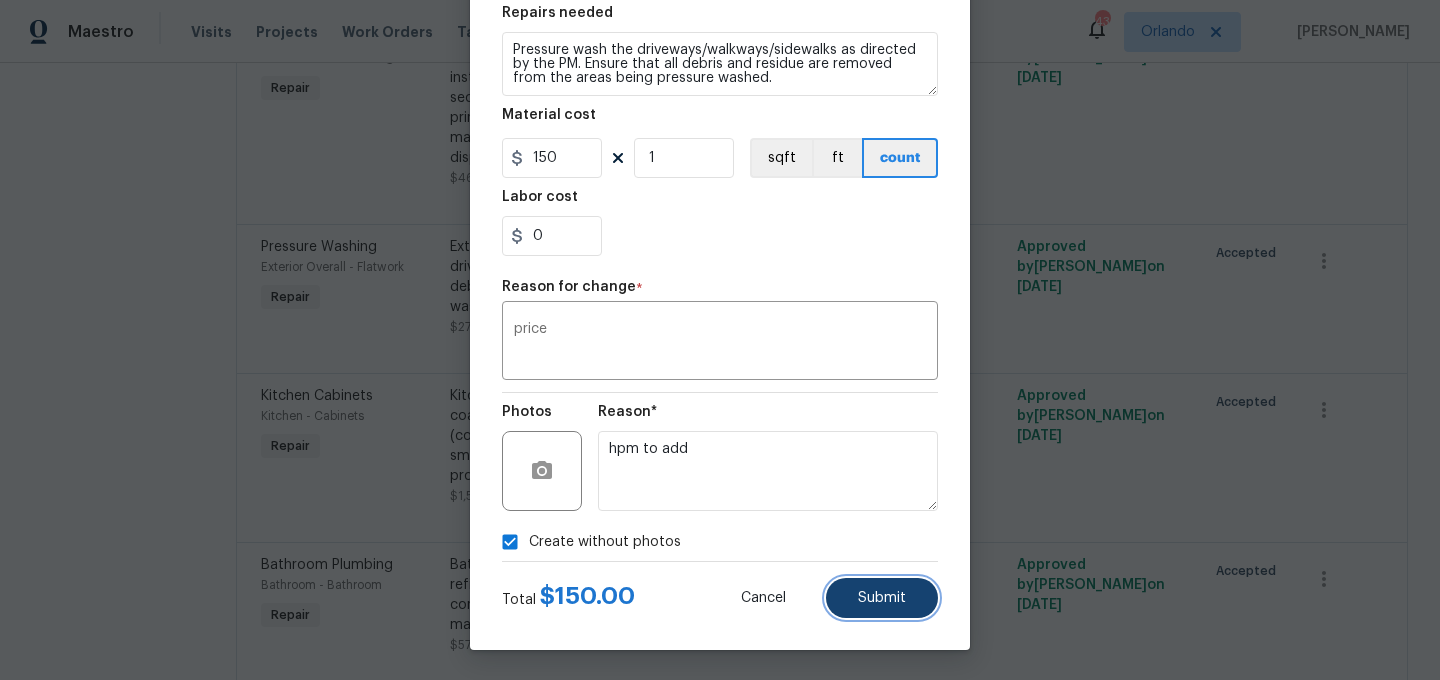 click on "Submit" at bounding box center (882, 598) 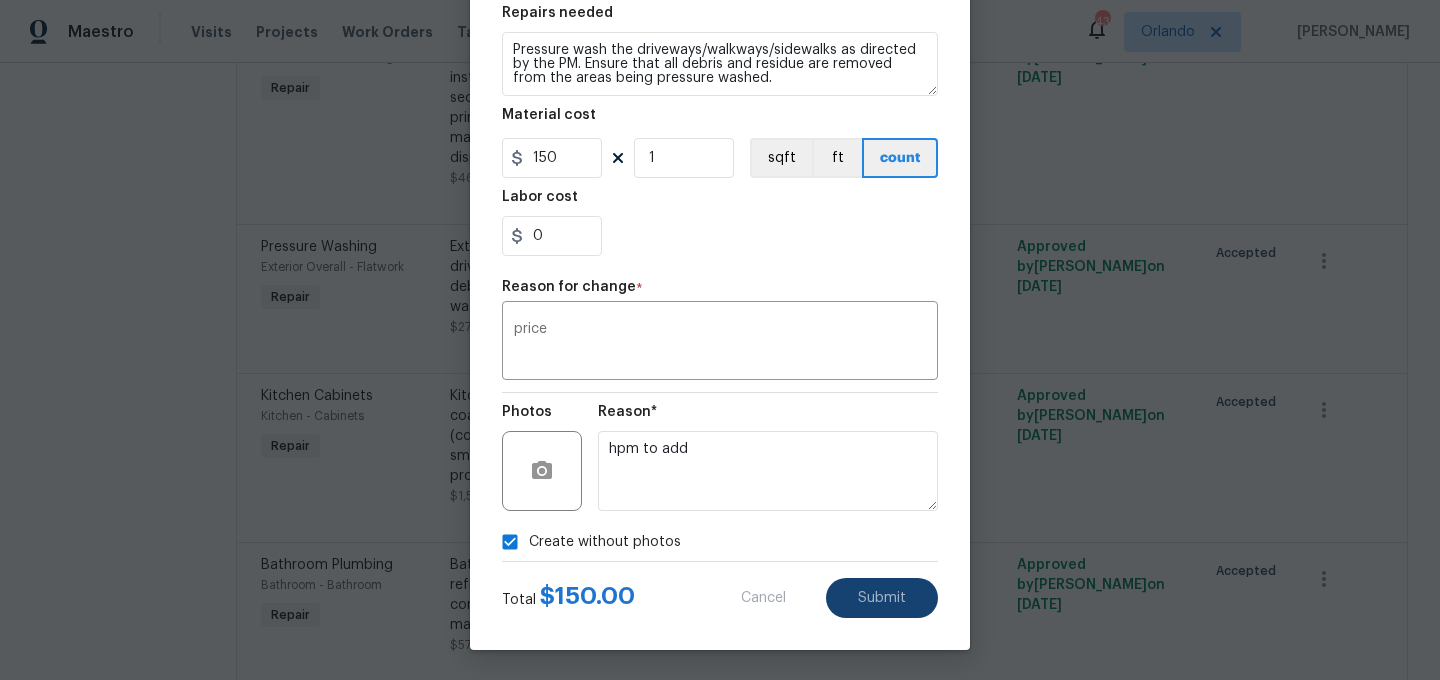 type on "Exterior Overall -> Flatwork -> Pressure Washing
Pressure wash the driveways/walkways/sidewalks as directed by the PM. Ensure that all debris and residue are removed from the areas being pressure washed.
(1.0 ea)" 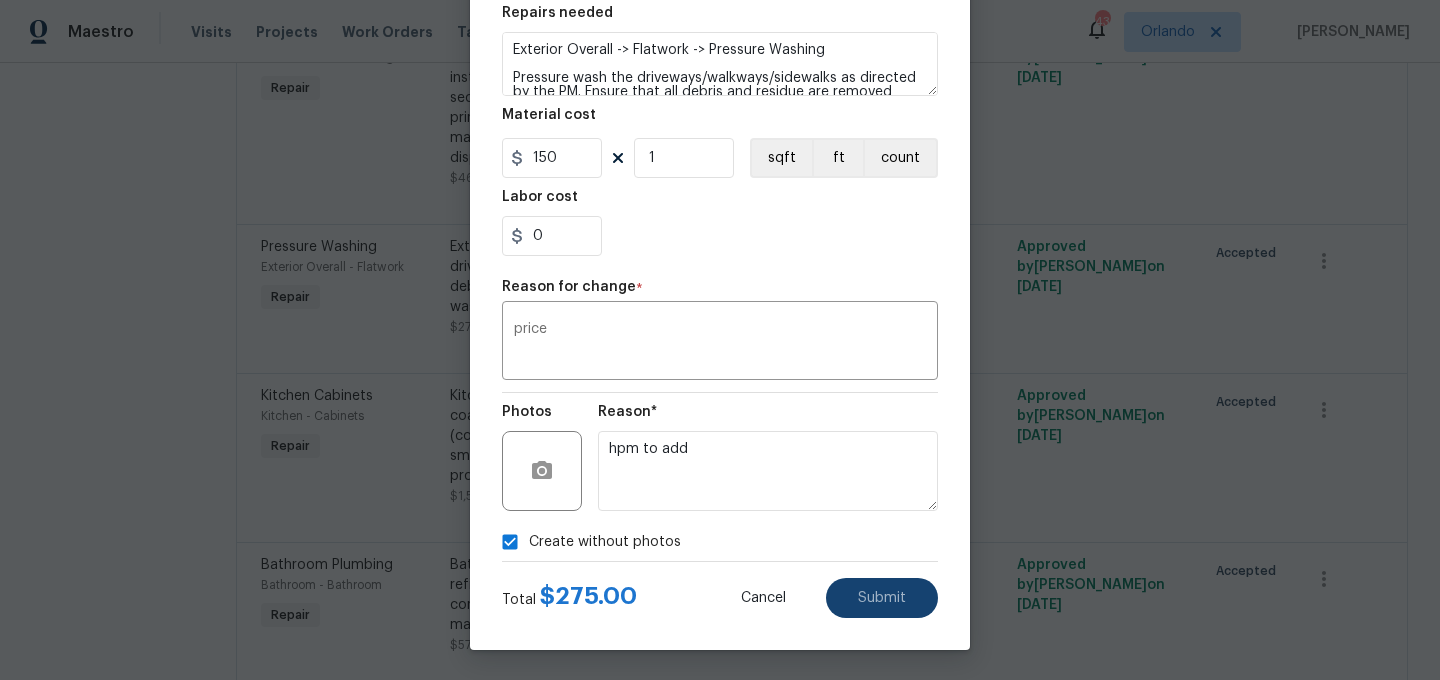 type on "Flatwork" 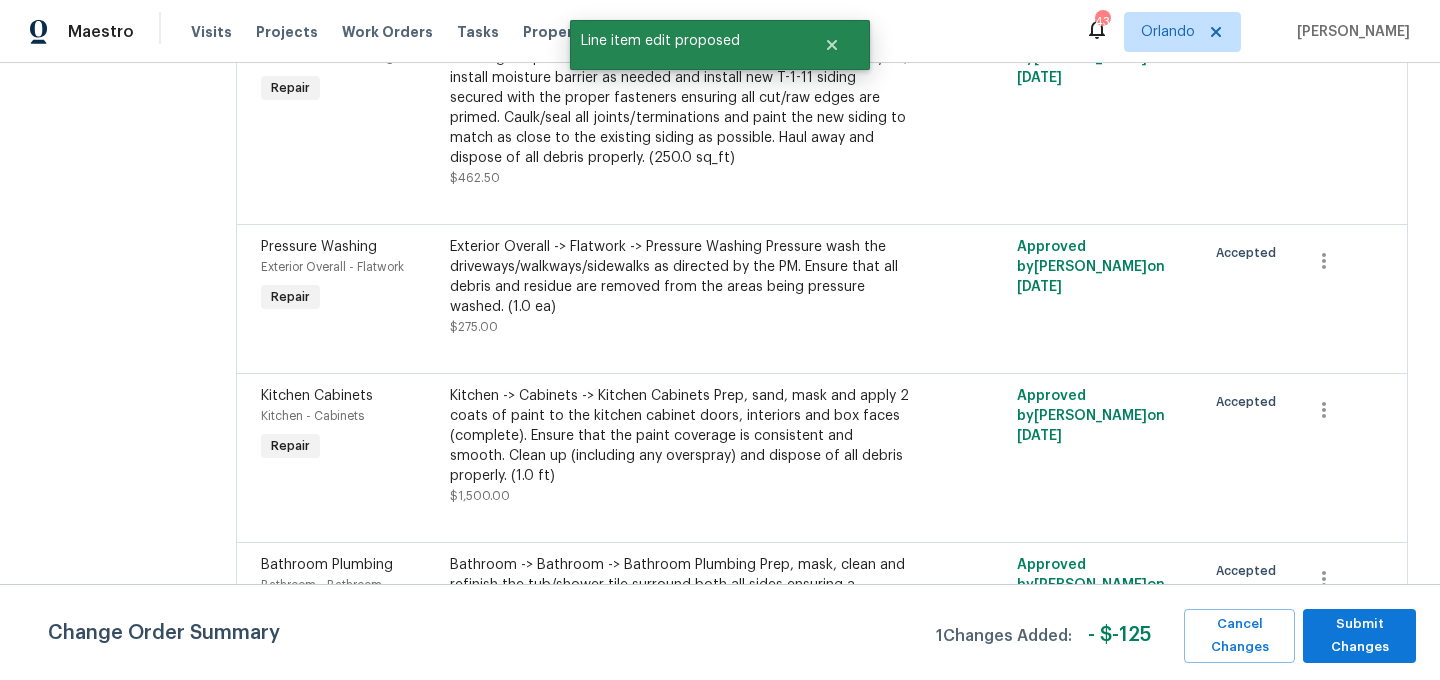 scroll, scrollTop: 0, scrollLeft: 0, axis: both 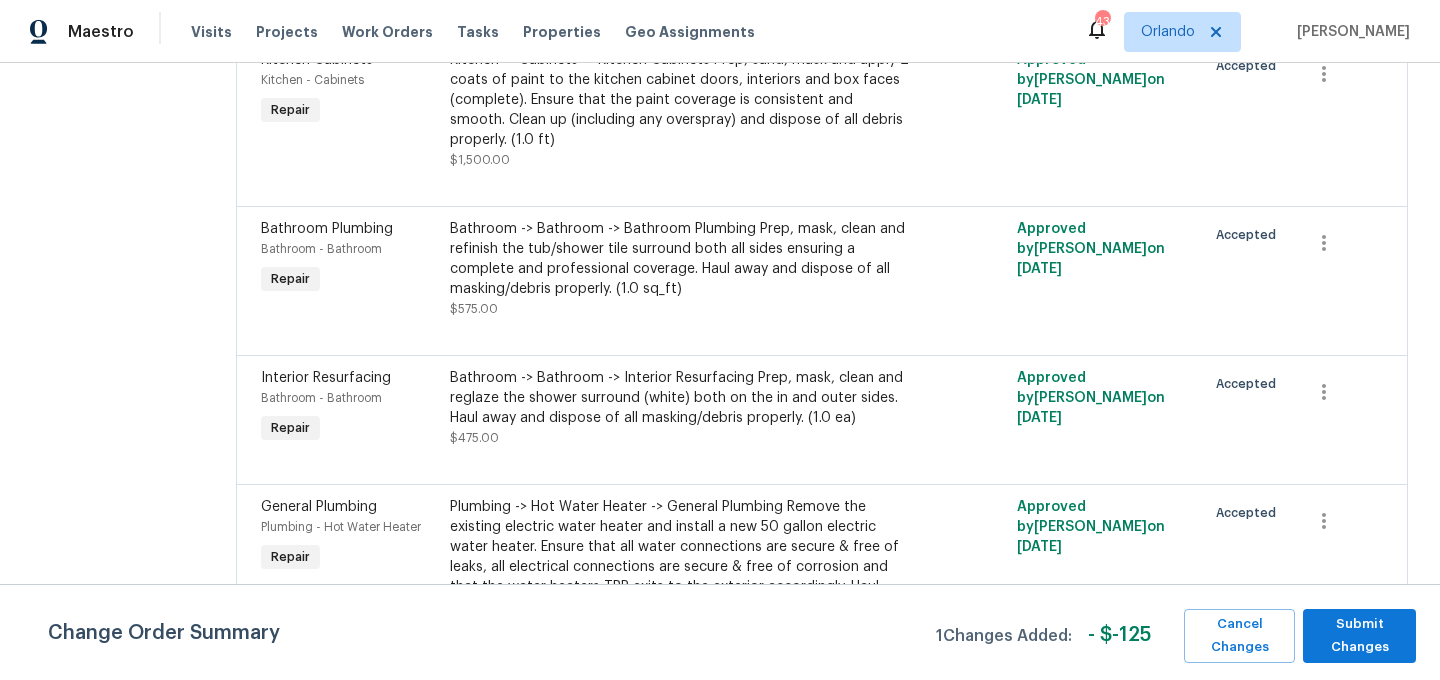 click on "Bathroom -> Bathroom -> Bathroom Plumbing
Prep, mask, clean and refinish the tub/shower tile surround both all sides ensuring a complete and professional coverage. Haul away and dispose of all masking/debris properly.
(1.0 sq_ft)" at bounding box center (680, 259) 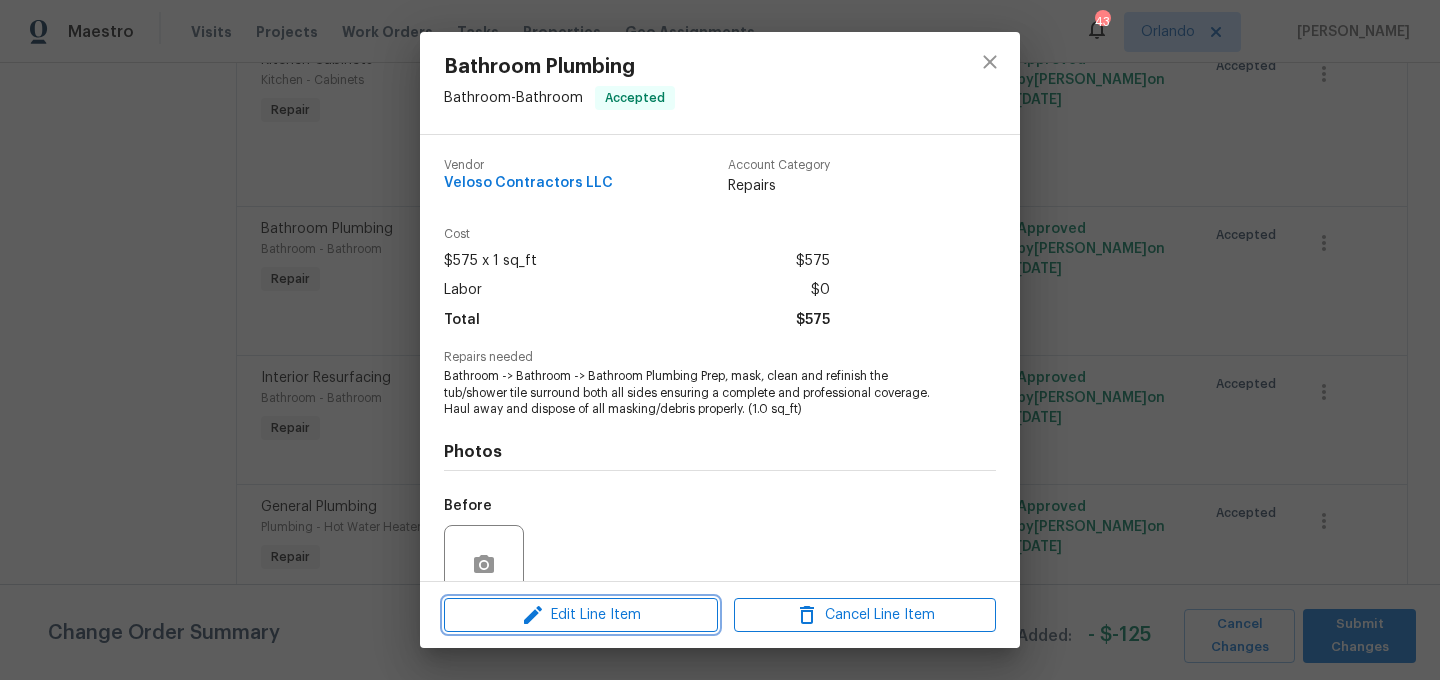 click on "Edit Line Item" at bounding box center [581, 615] 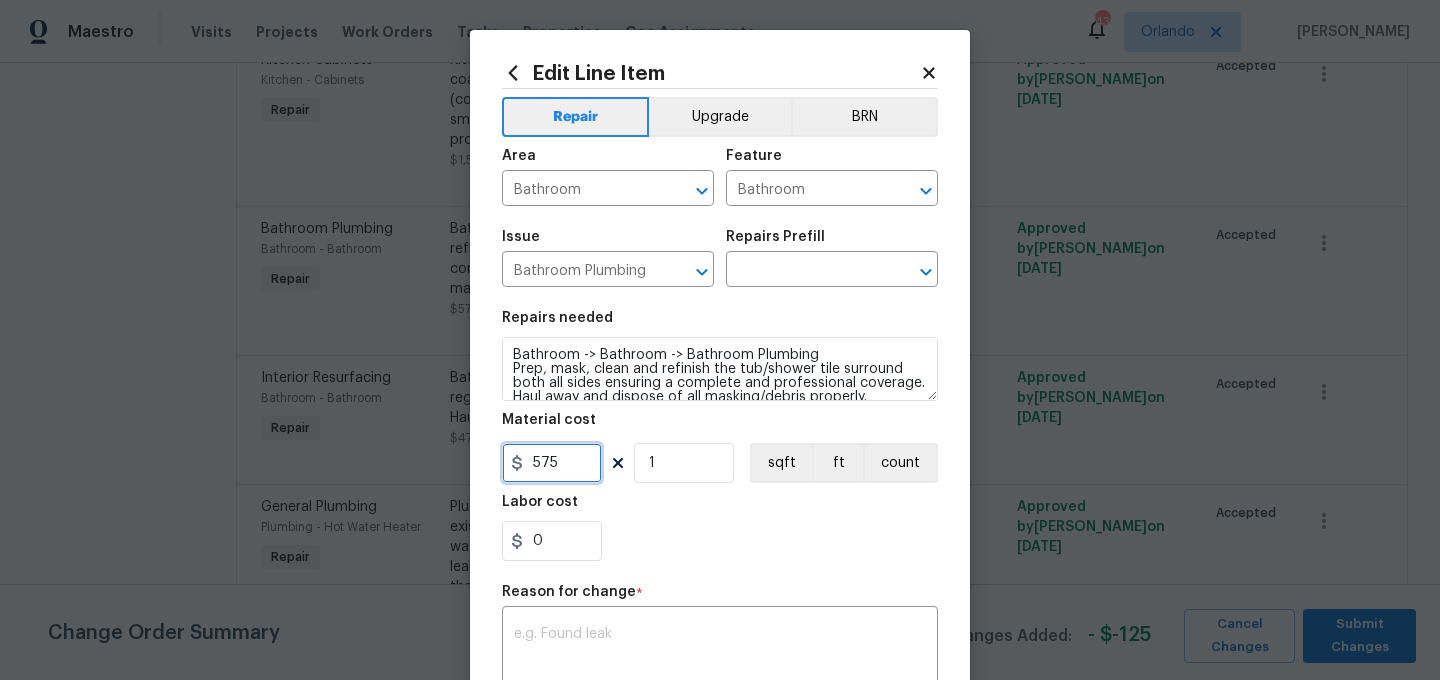 click on "575" at bounding box center (552, 463) 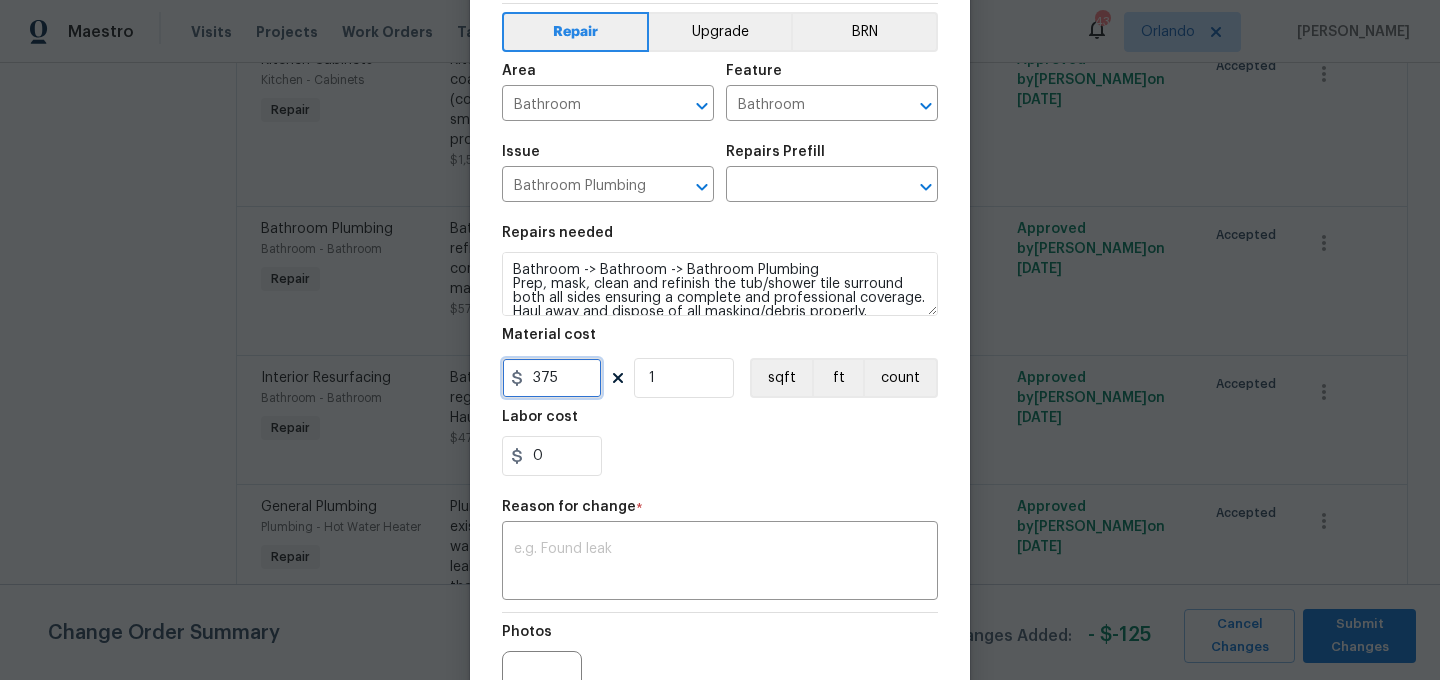 scroll, scrollTop: 86, scrollLeft: 0, axis: vertical 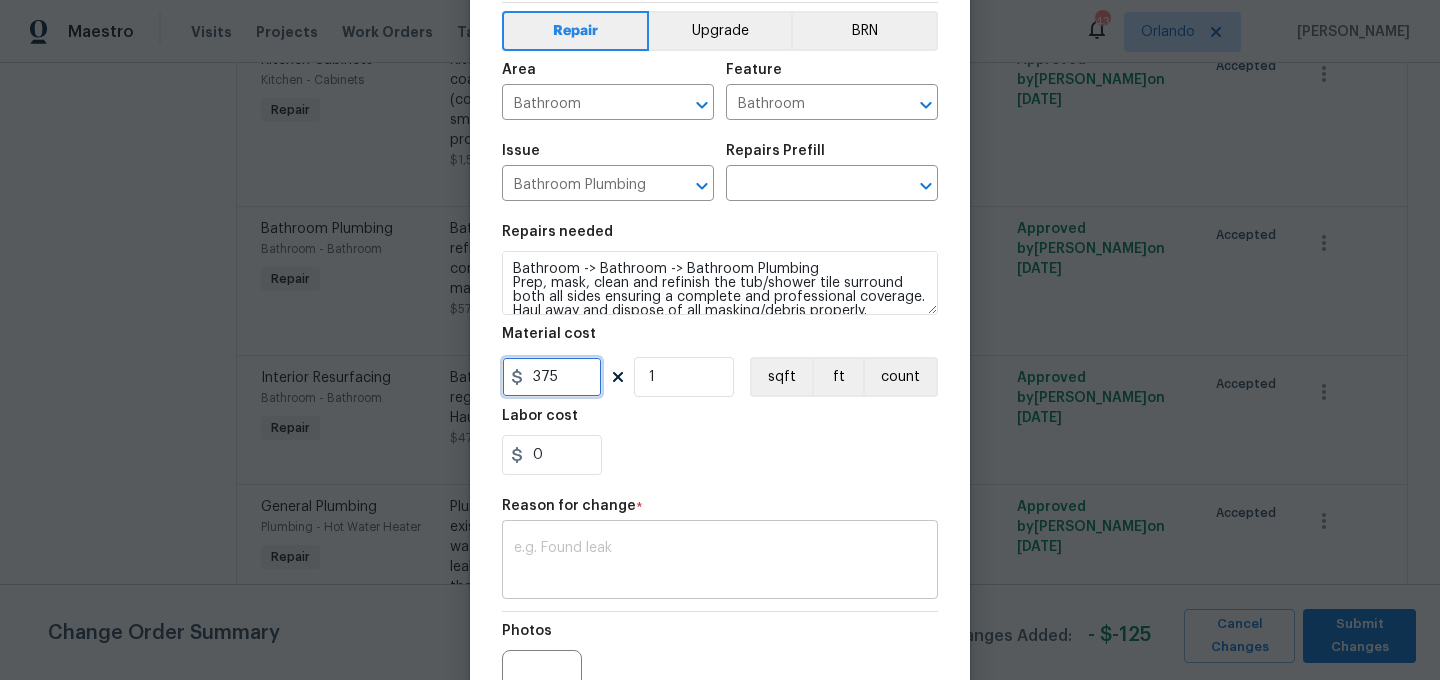 type on "375" 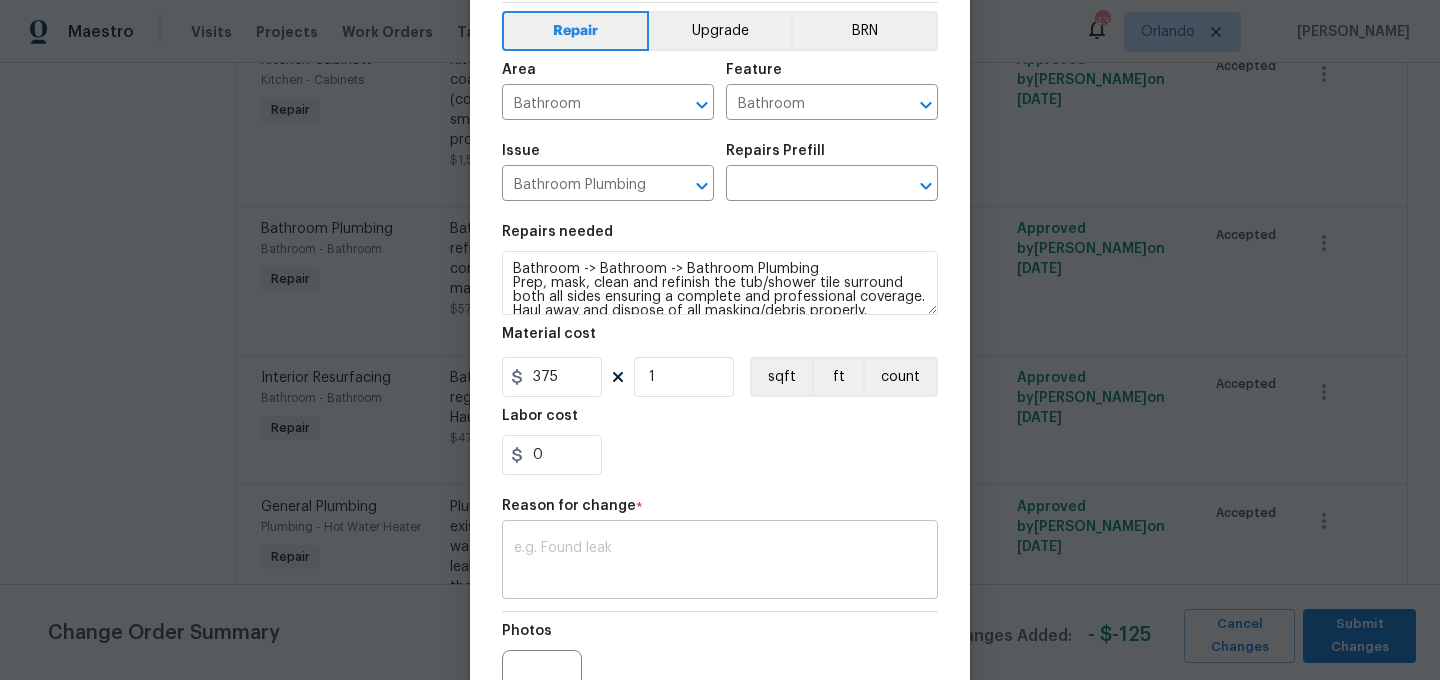 click at bounding box center (720, 562) 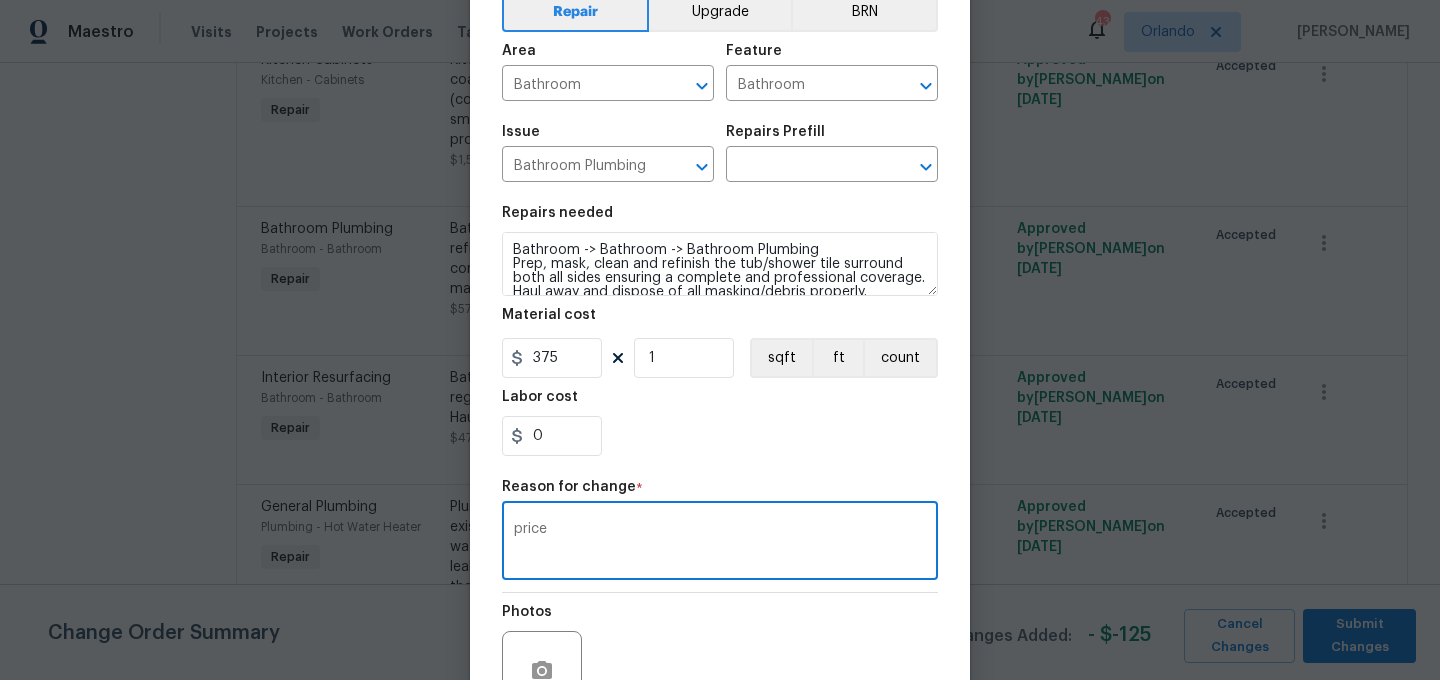 scroll, scrollTop: 110, scrollLeft: 0, axis: vertical 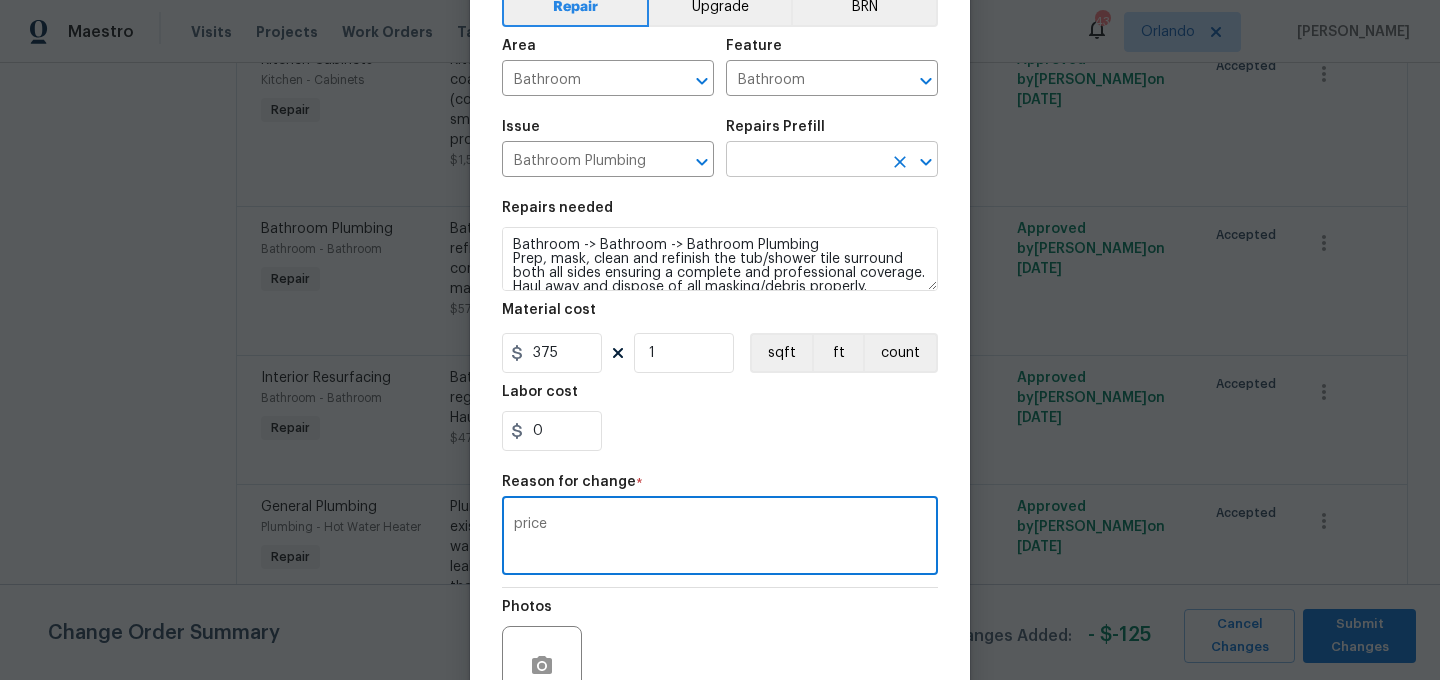click on "​" at bounding box center (832, 161) 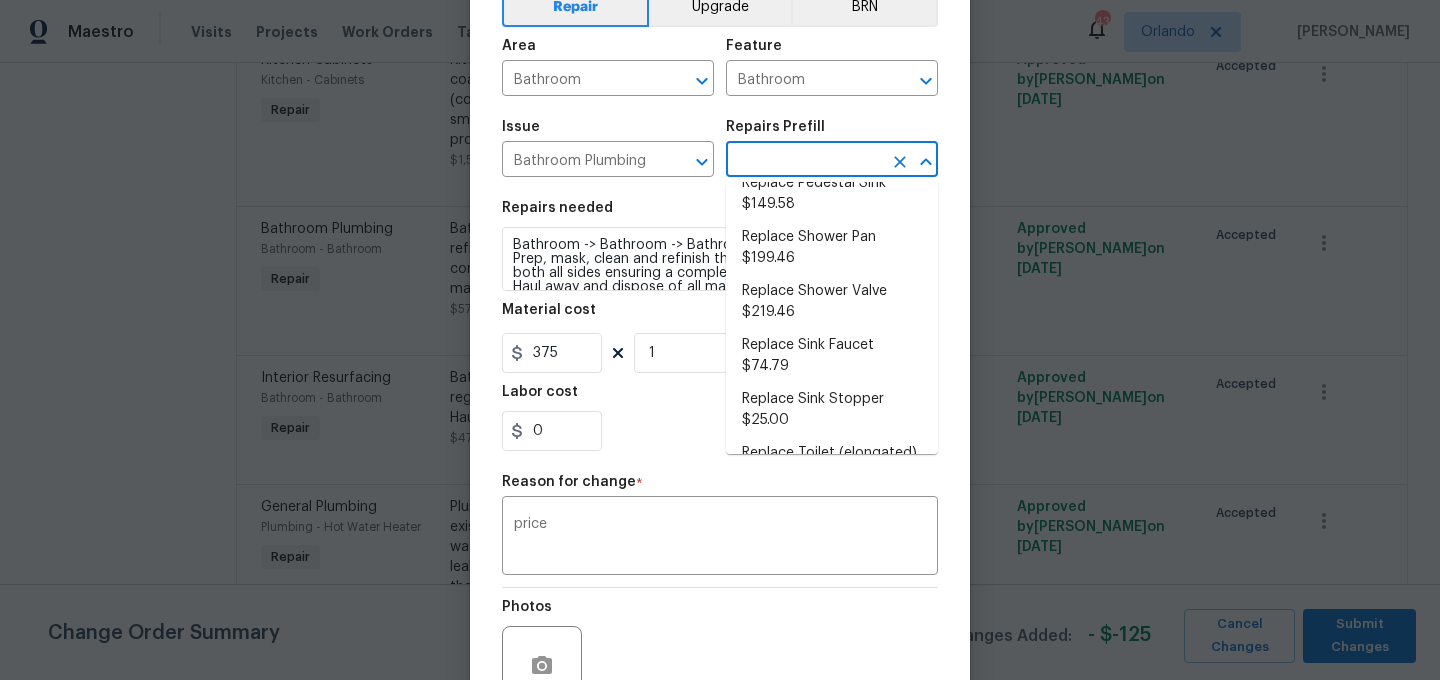 scroll, scrollTop: 1088, scrollLeft: 0, axis: vertical 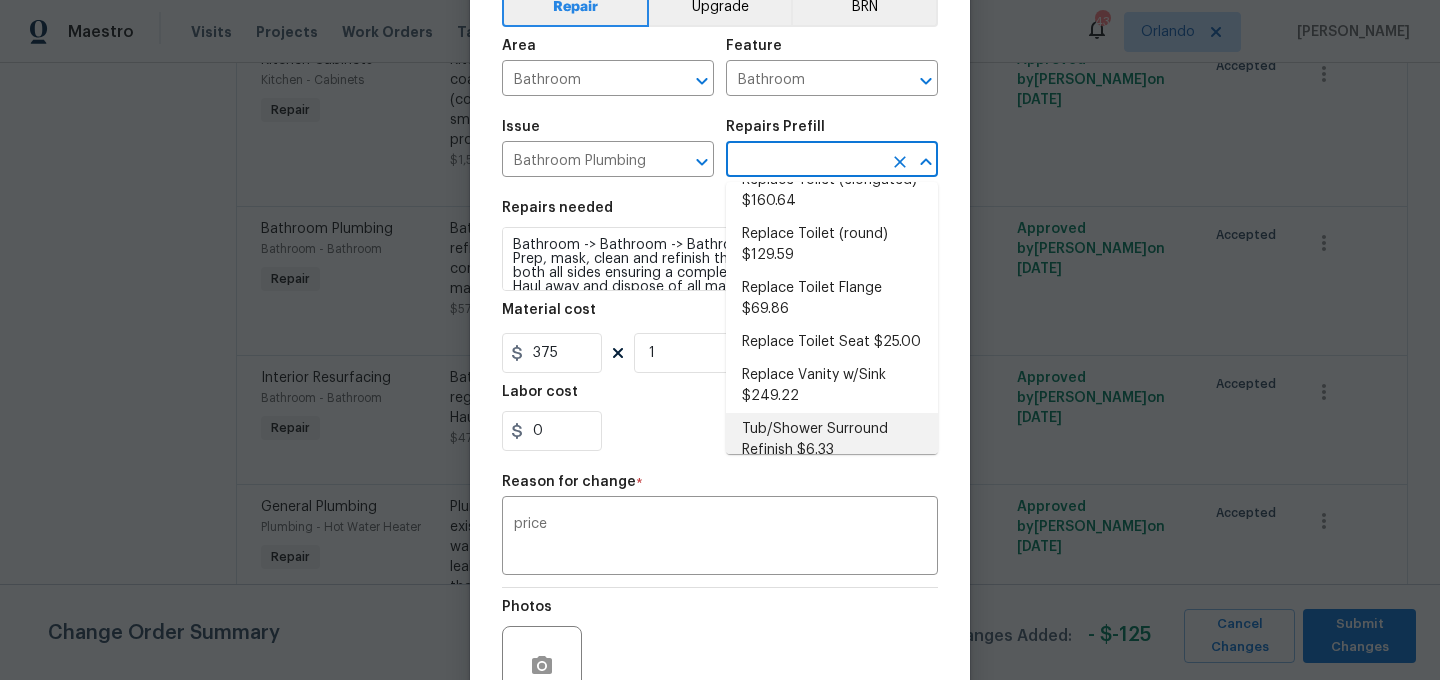 click on "Tub/Shower Surround Refinish $6.33" at bounding box center [832, 440] 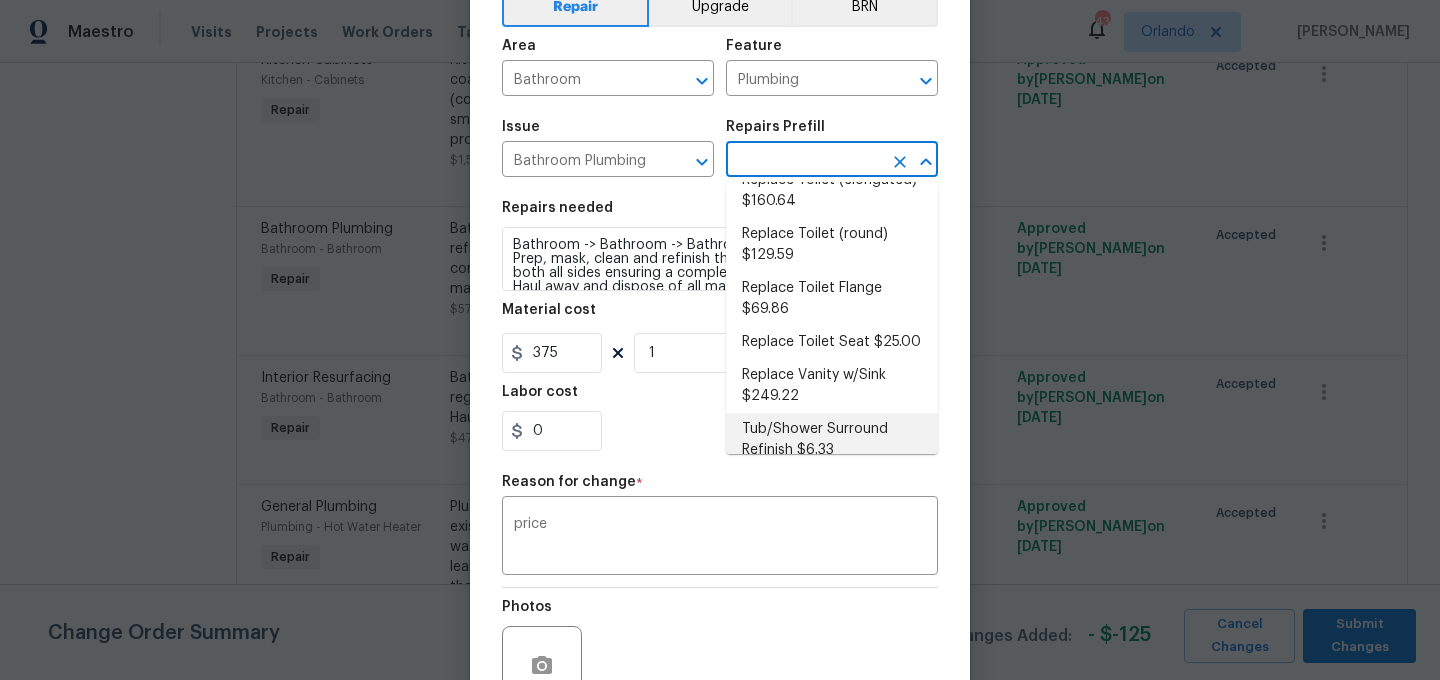 type on "Prep, mask, clean and refinish the tub/shower tile surround both all sides ensuring a complete and professional coverage. Haul away and dispose of all masking/debris properly." 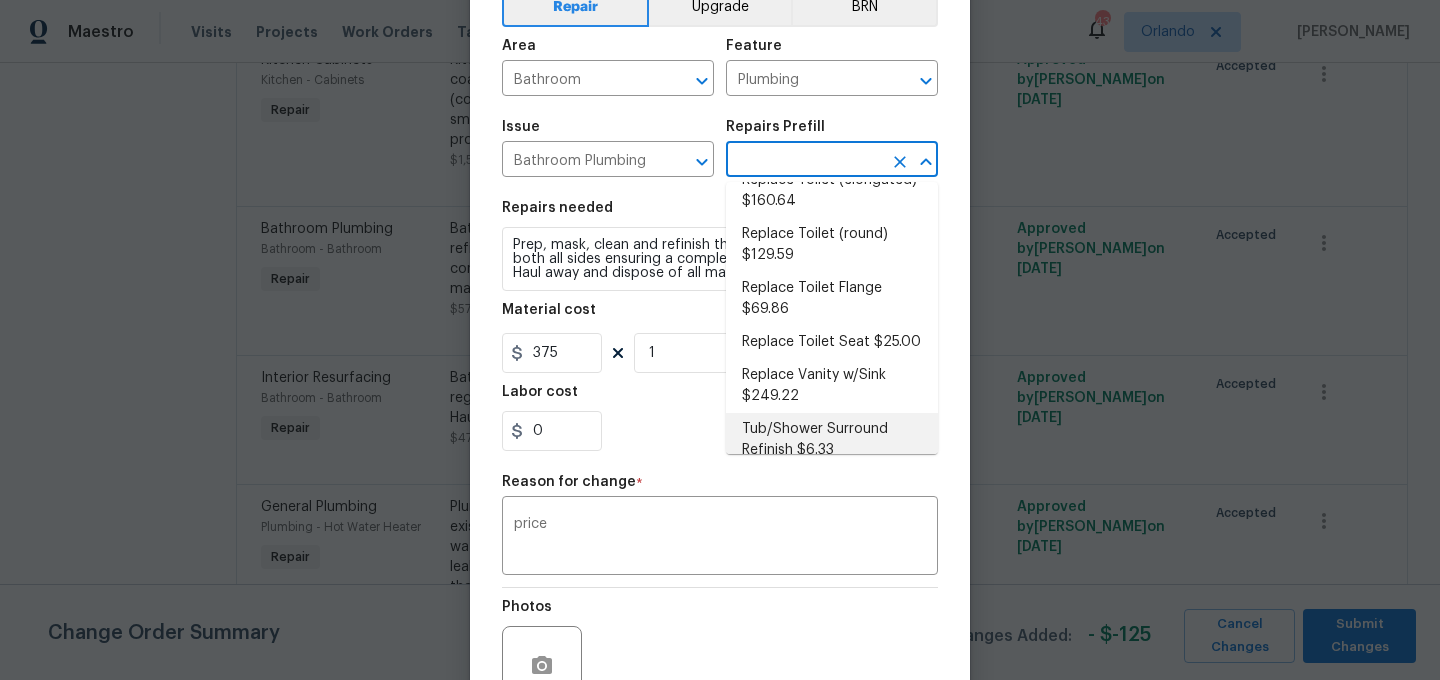 type on "Tub/Shower Surround Refinish $6.33" 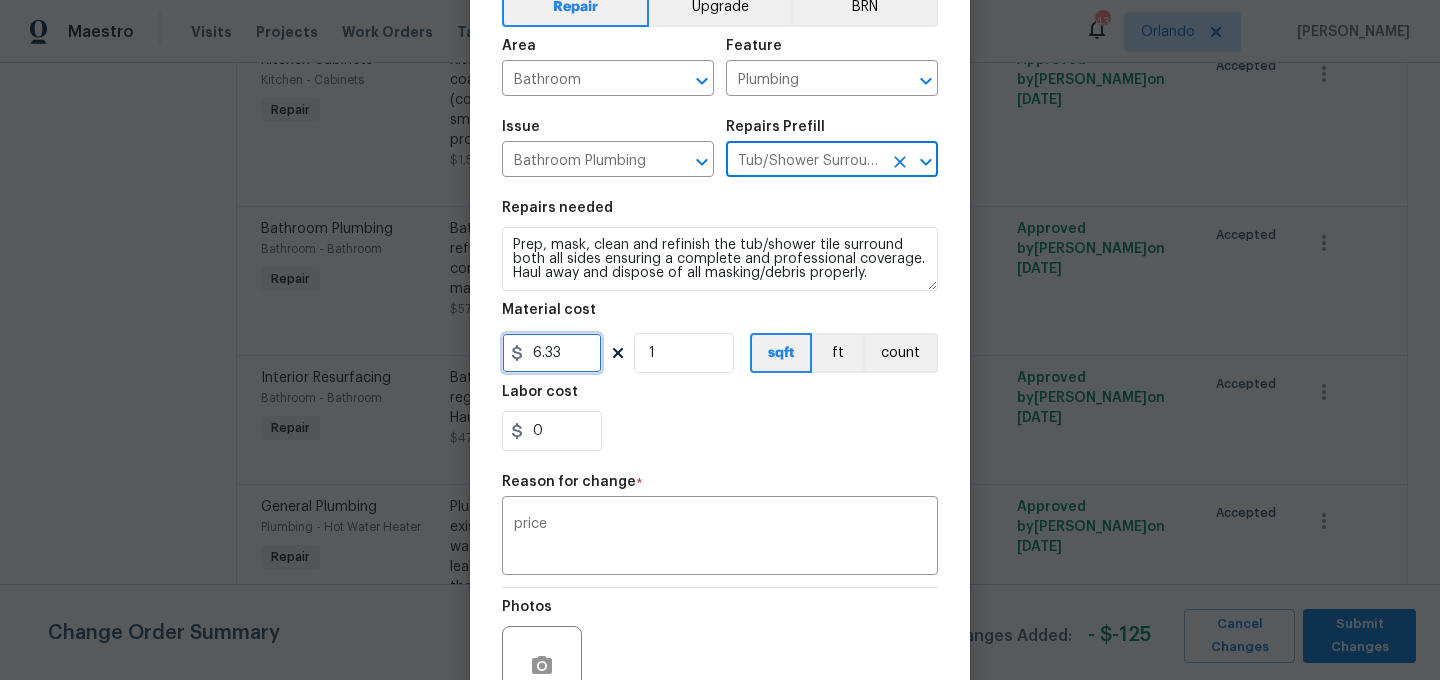 click on "6.33" at bounding box center (552, 353) 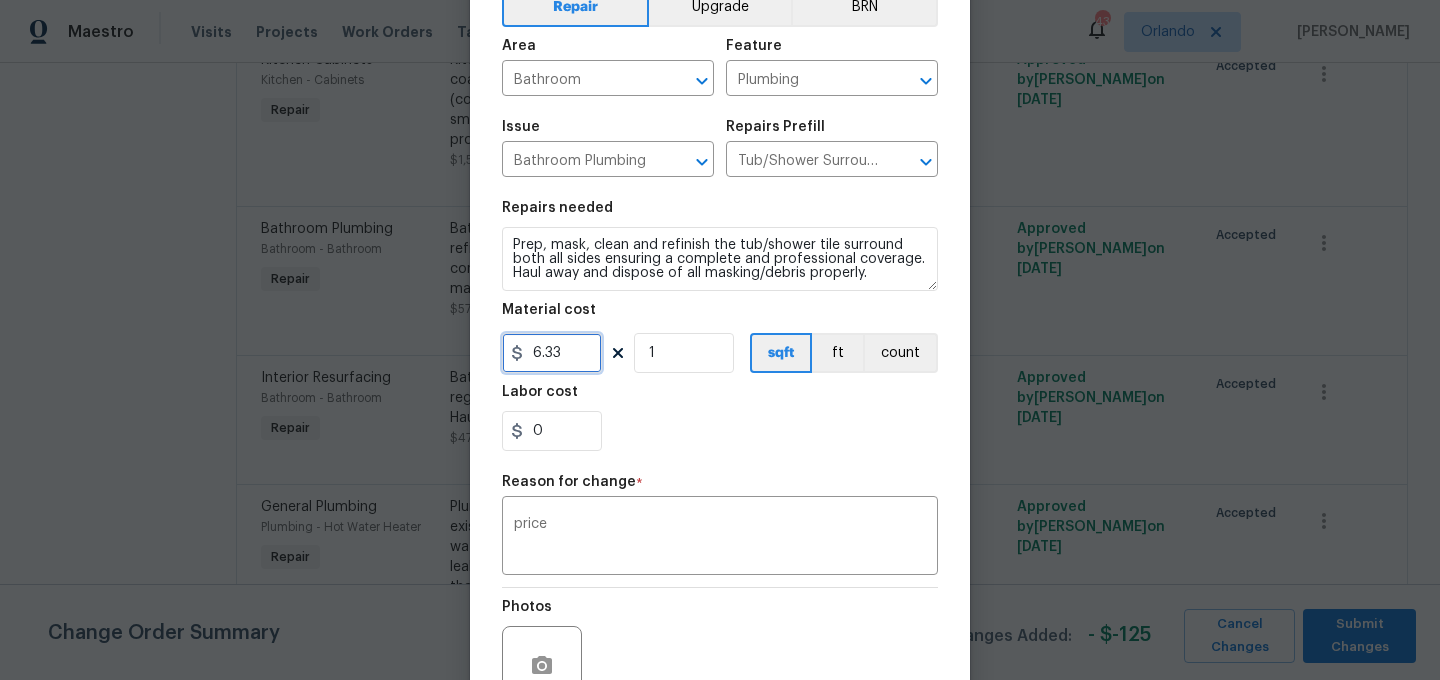 click on "6.33" at bounding box center (552, 353) 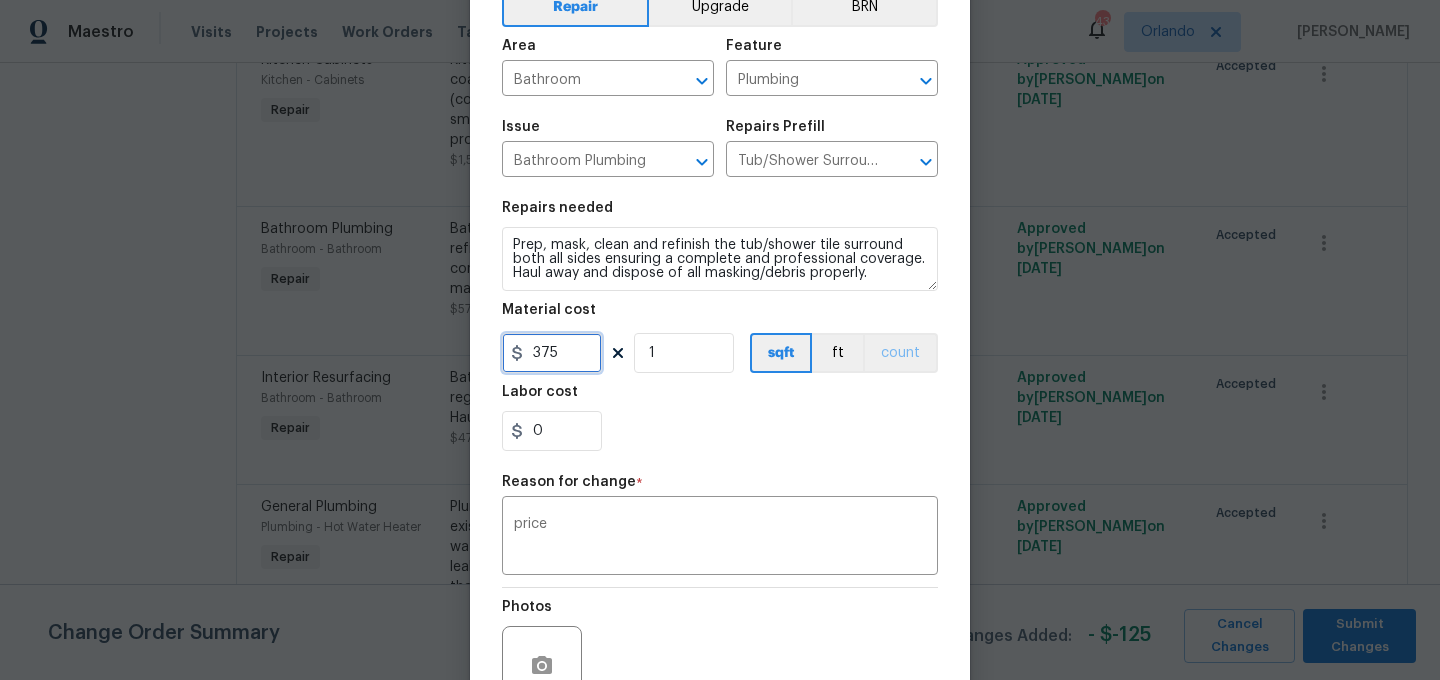 type on "375" 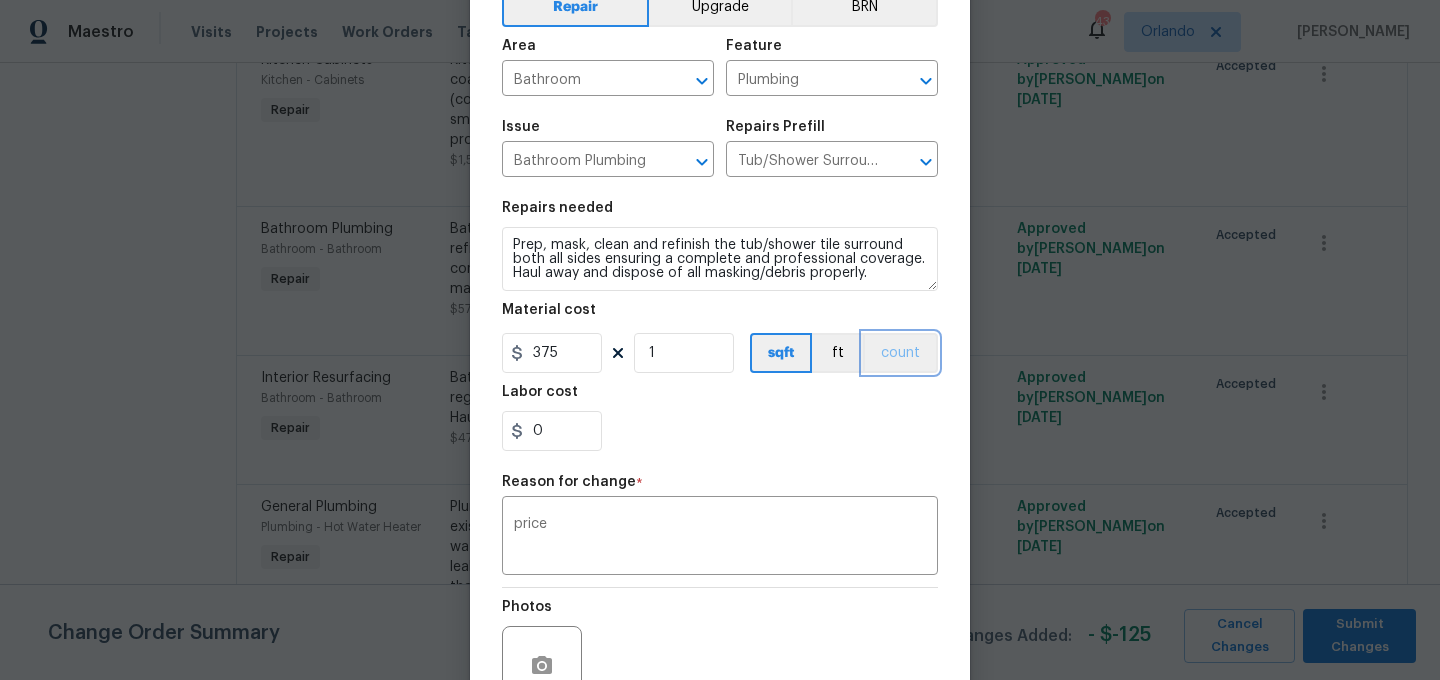click on "count" at bounding box center [900, 353] 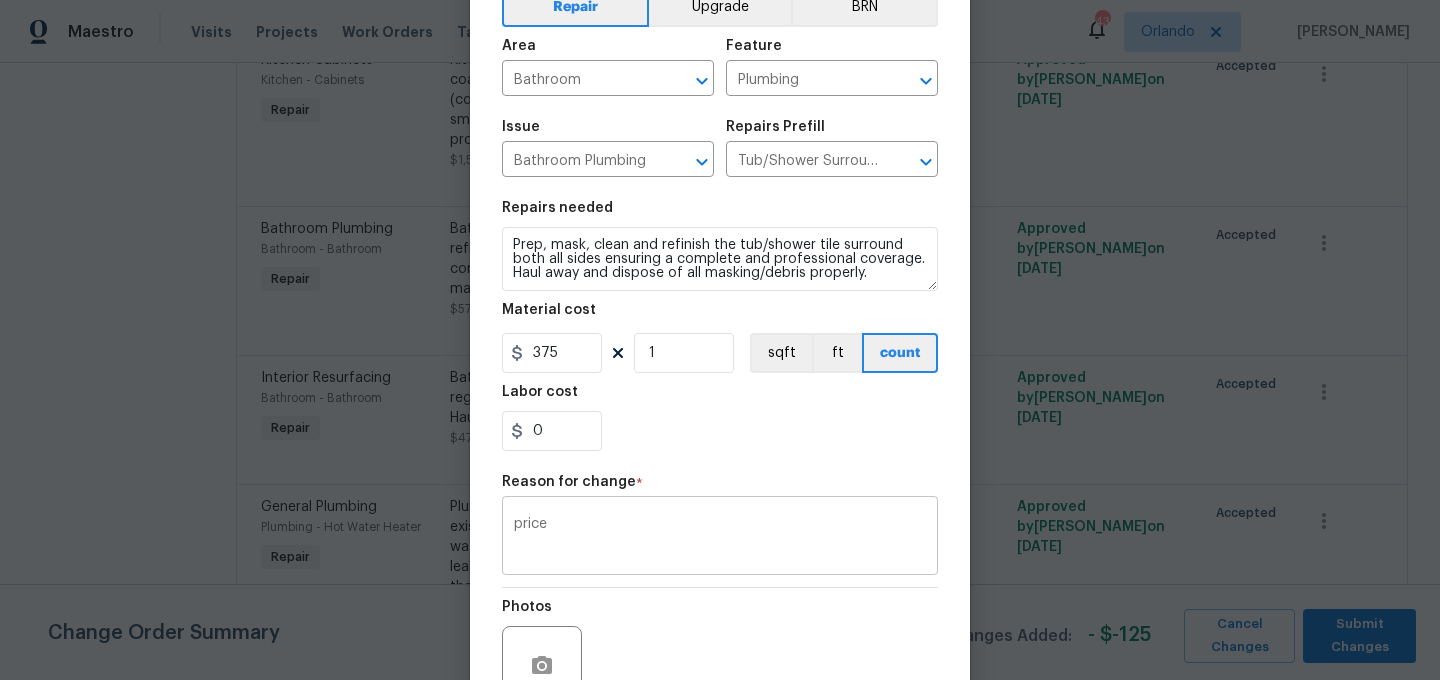click on "price" at bounding box center [720, 538] 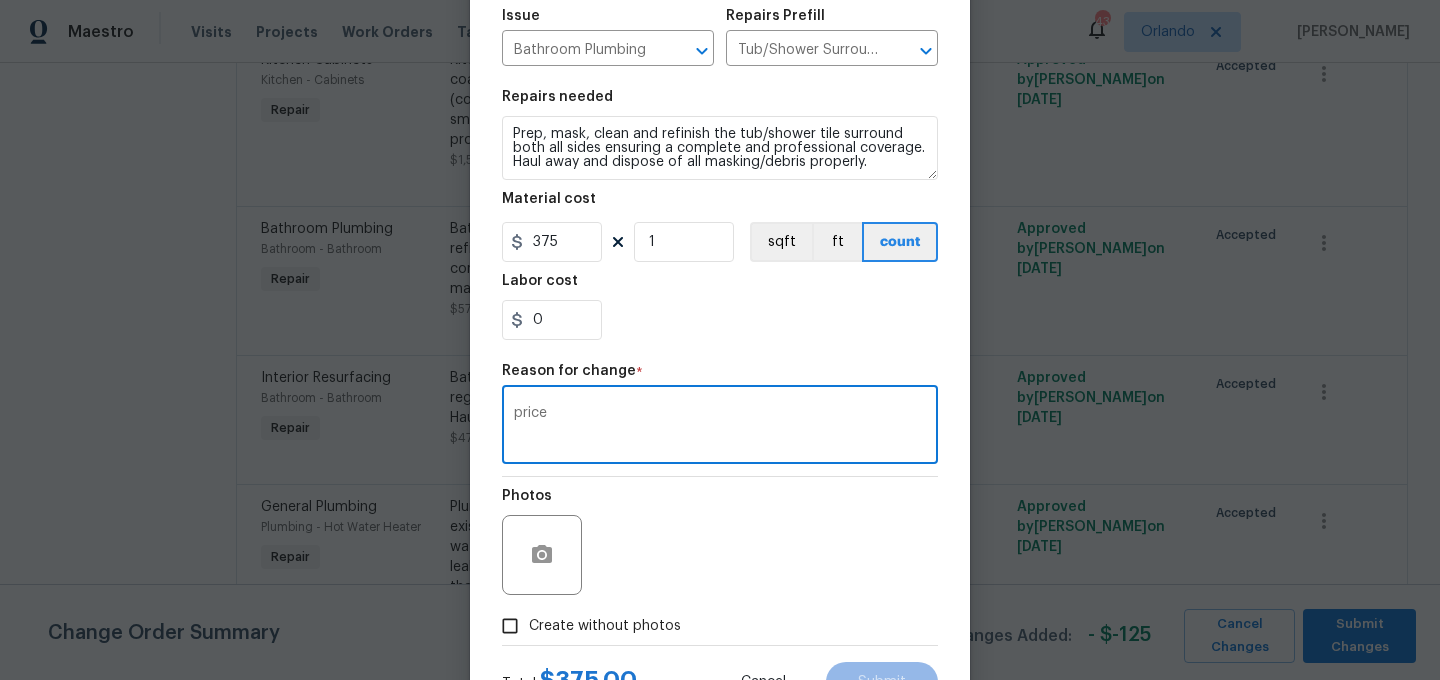 scroll, scrollTop: 259, scrollLeft: 0, axis: vertical 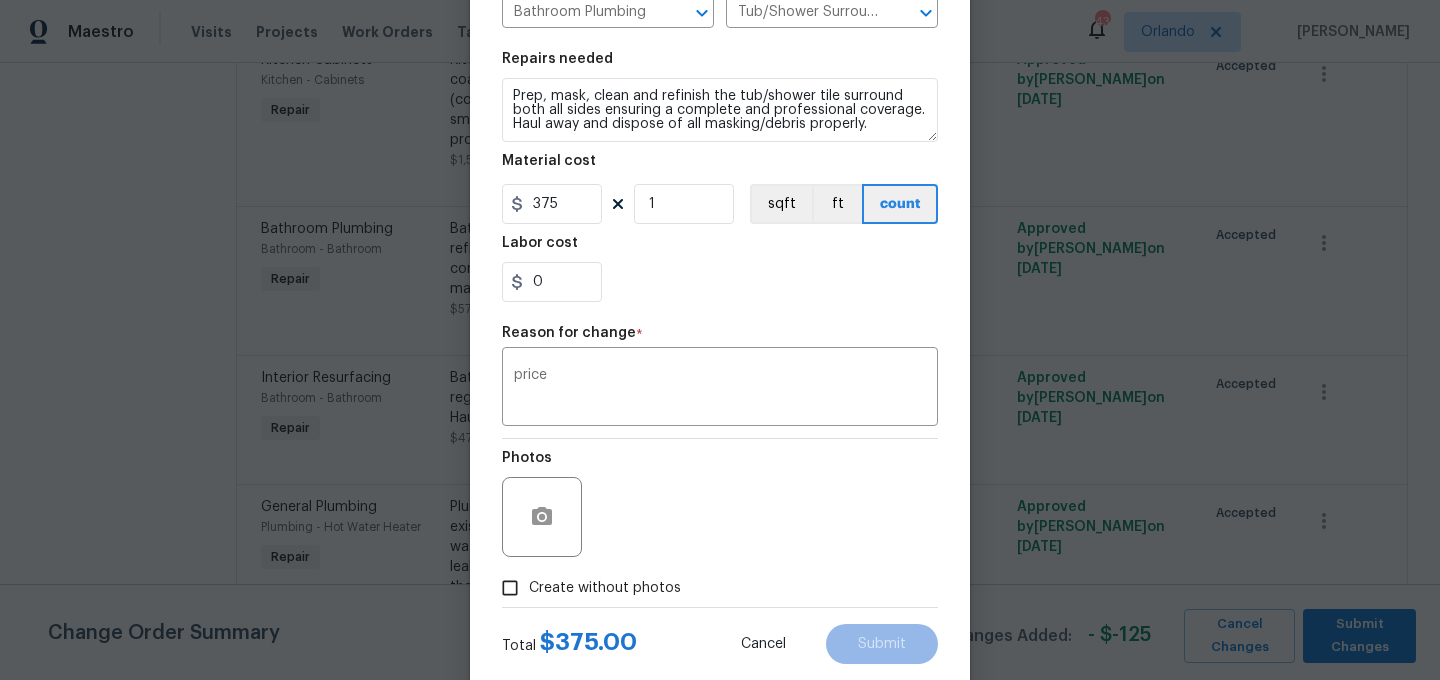 click on "Create without photos" at bounding box center (605, 588) 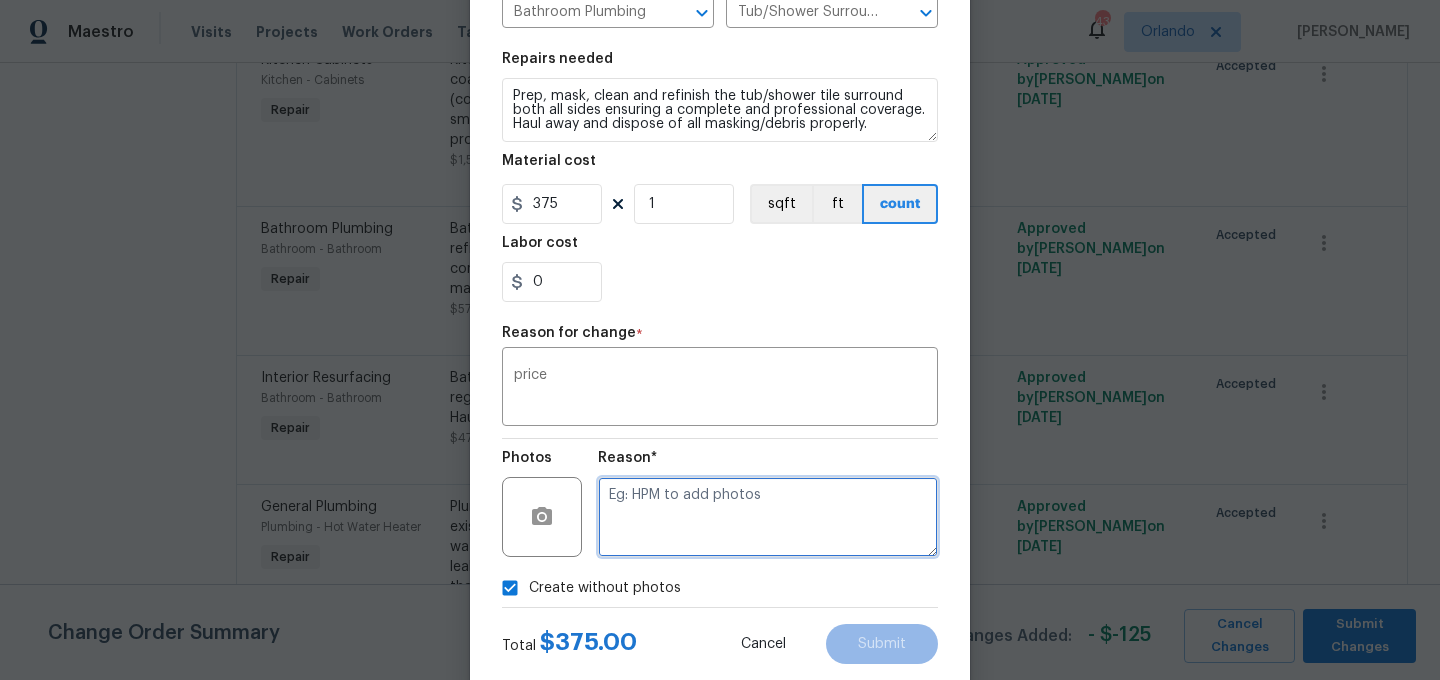 click at bounding box center [768, 517] 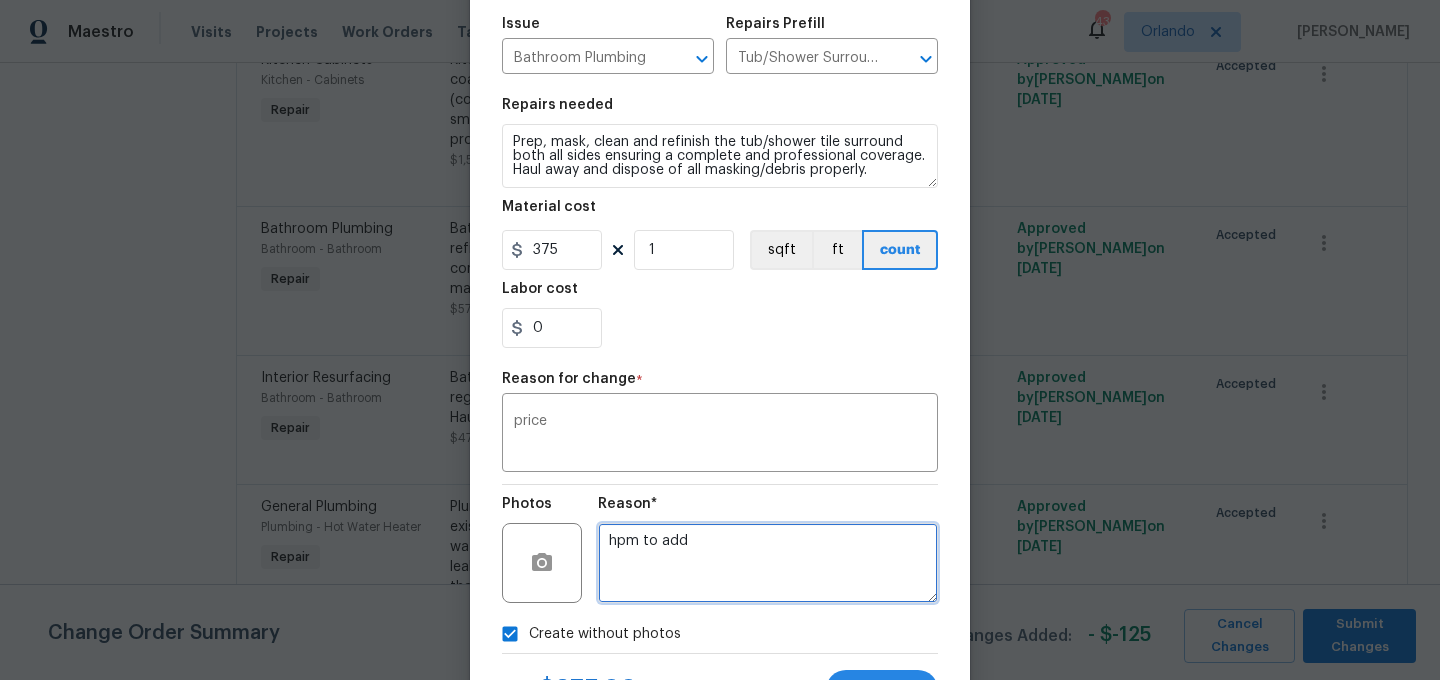 scroll, scrollTop: 177, scrollLeft: 0, axis: vertical 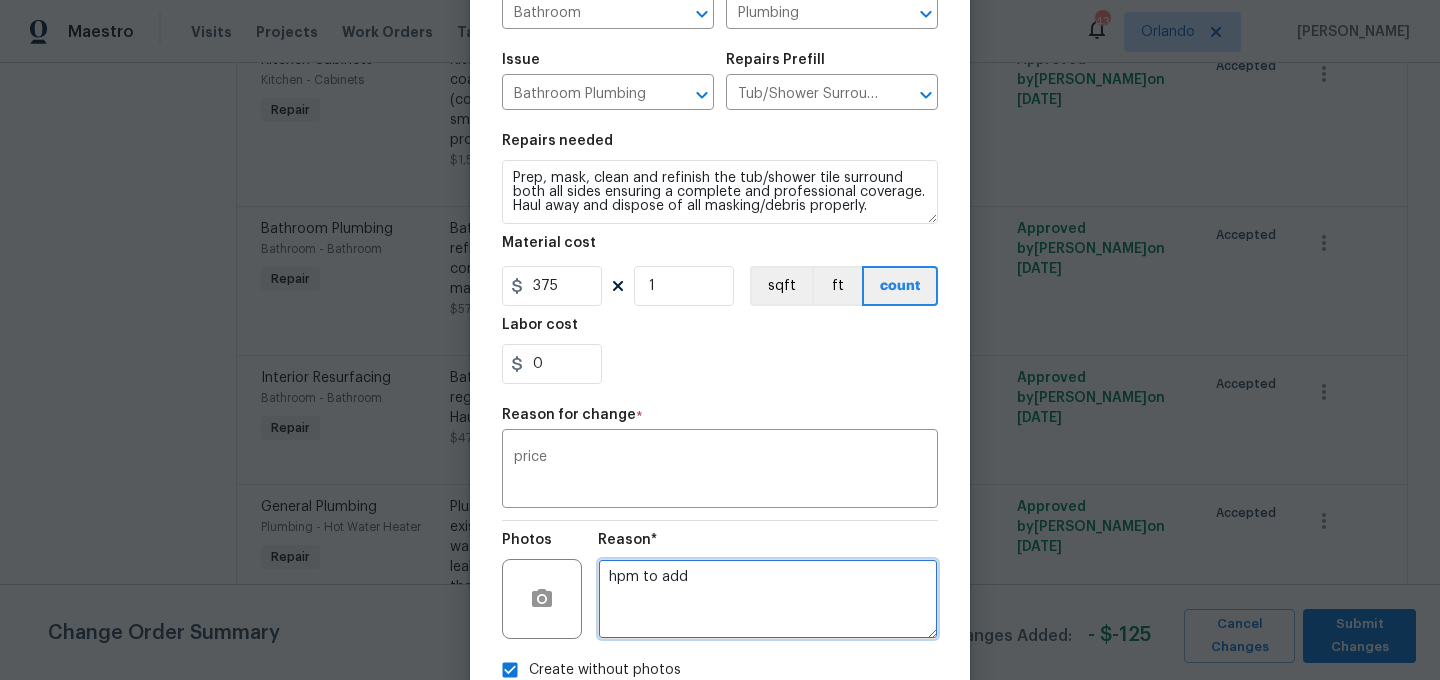 type on "hpm to add" 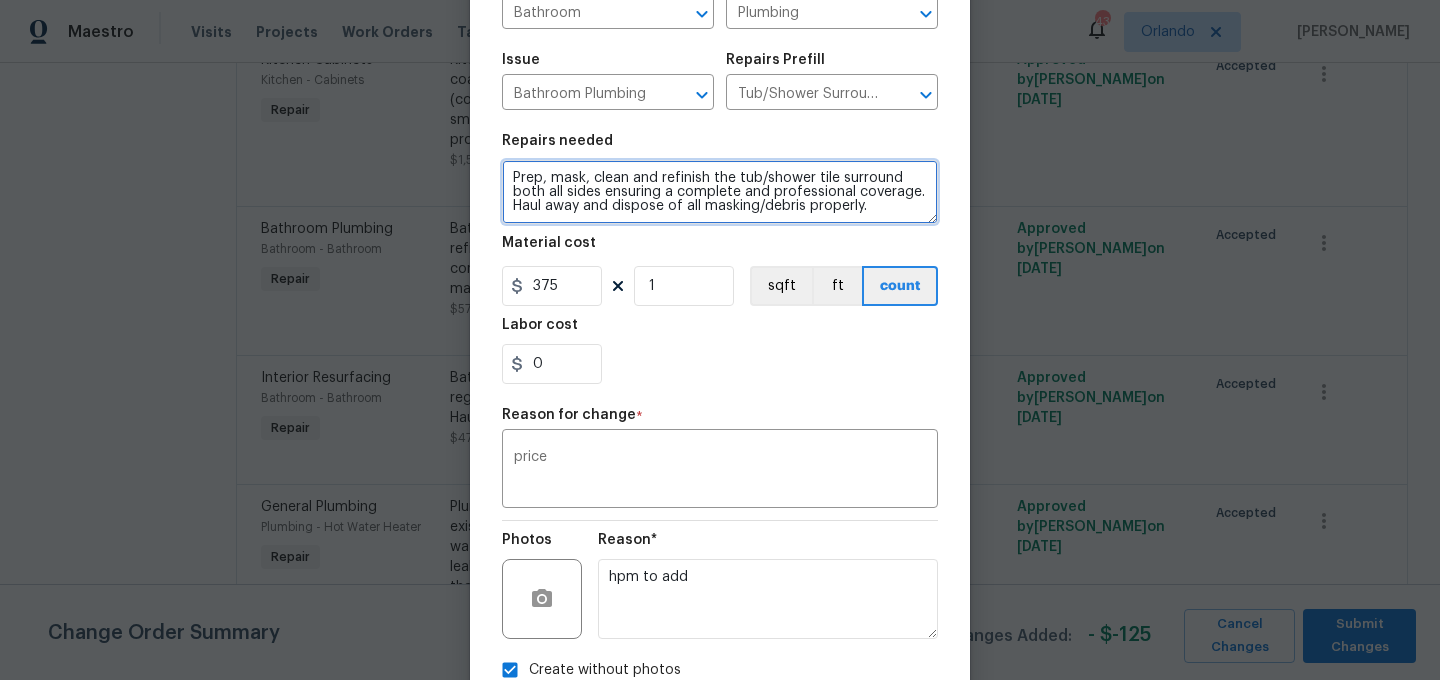 click on "Prep, mask, clean and refinish the tub/shower tile surround both all sides ensuring a complete and professional coverage. Haul away and dispose of all masking/debris properly." at bounding box center (720, 192) 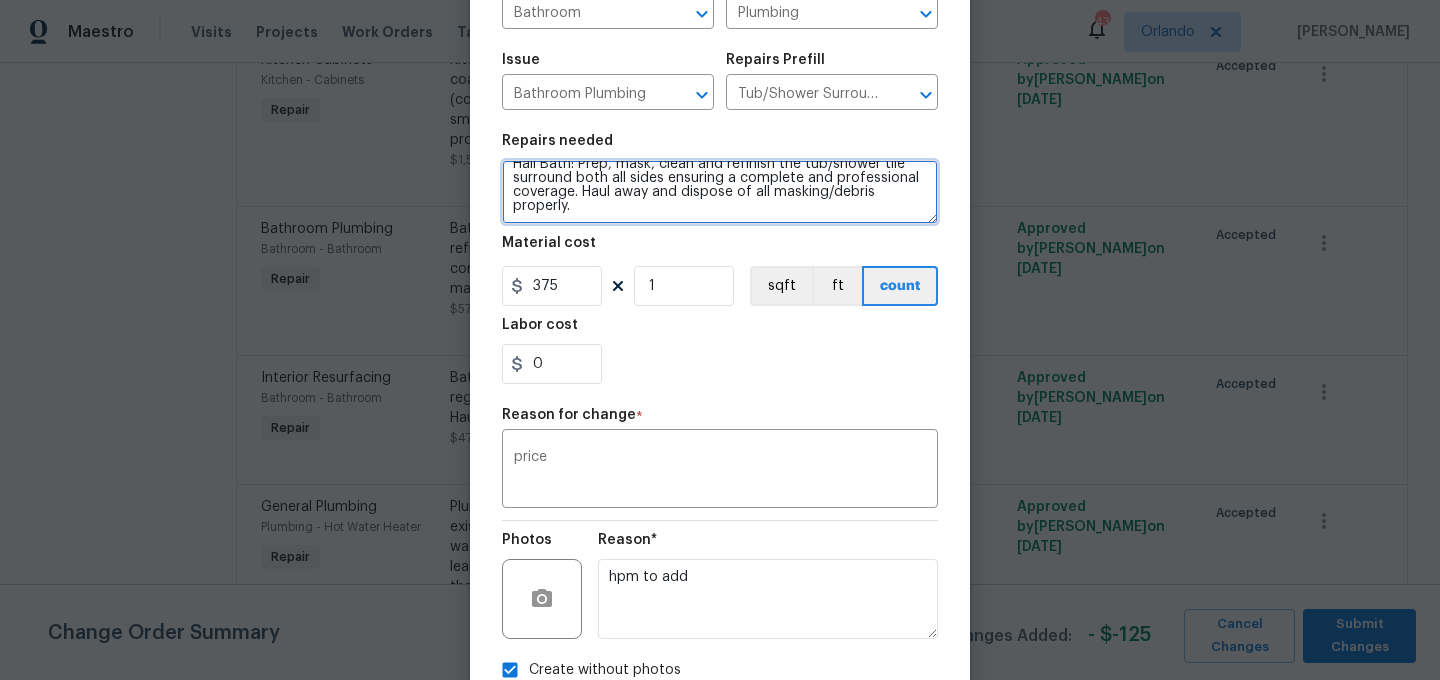 scroll, scrollTop: 0, scrollLeft: 0, axis: both 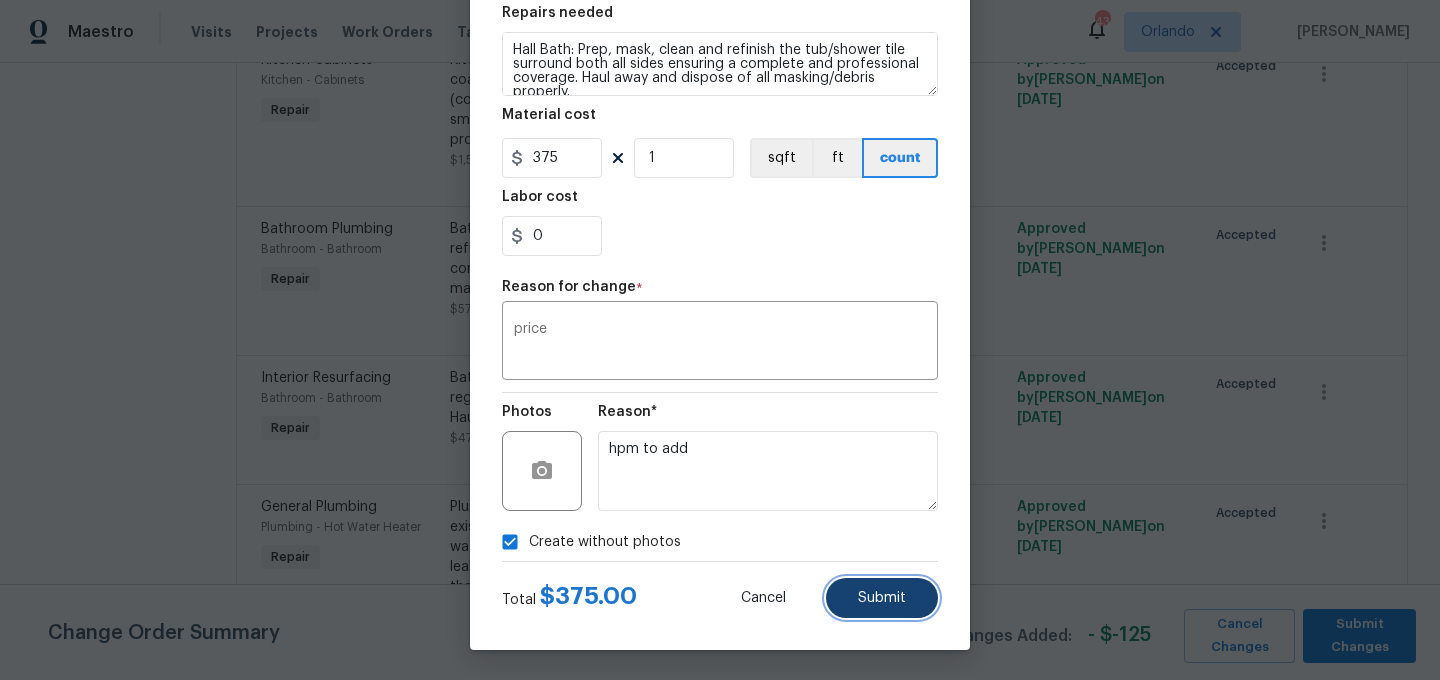 click on "Submit" at bounding box center [882, 598] 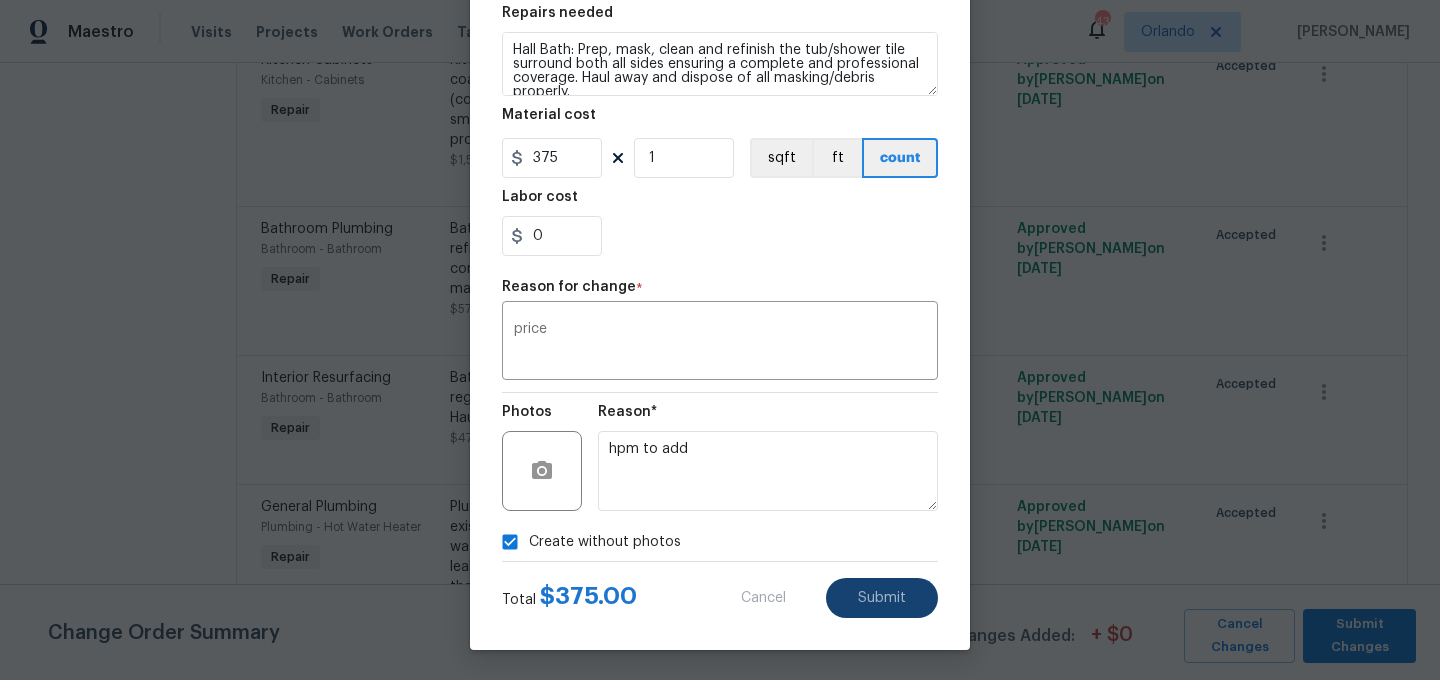 type on "Bathroom -> Bathroom -> Bathroom Plumbing
Prep, mask, clean and refinish the tub/shower tile surround both all sides ensuring a complete and professional coverage. Haul away and dispose of all masking/debris properly.
(1.0 sq_ft)" 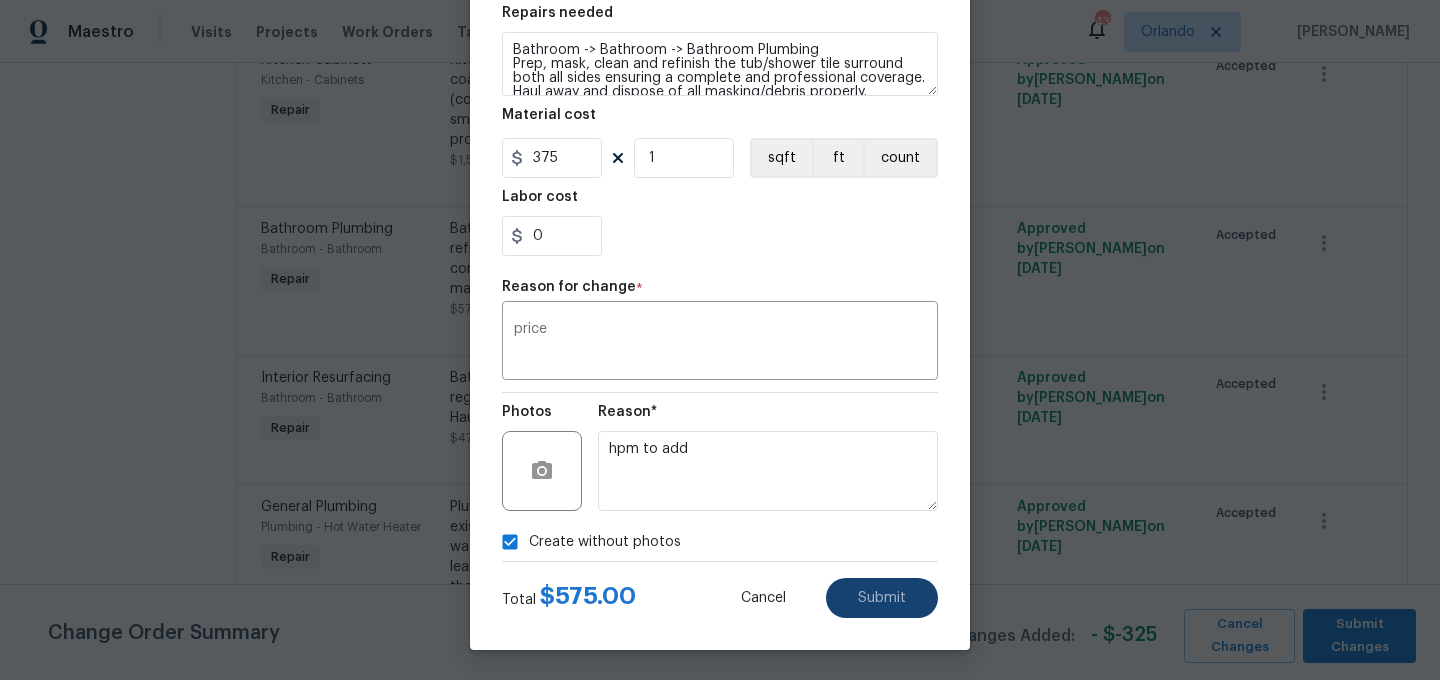 type on "Bathroom" 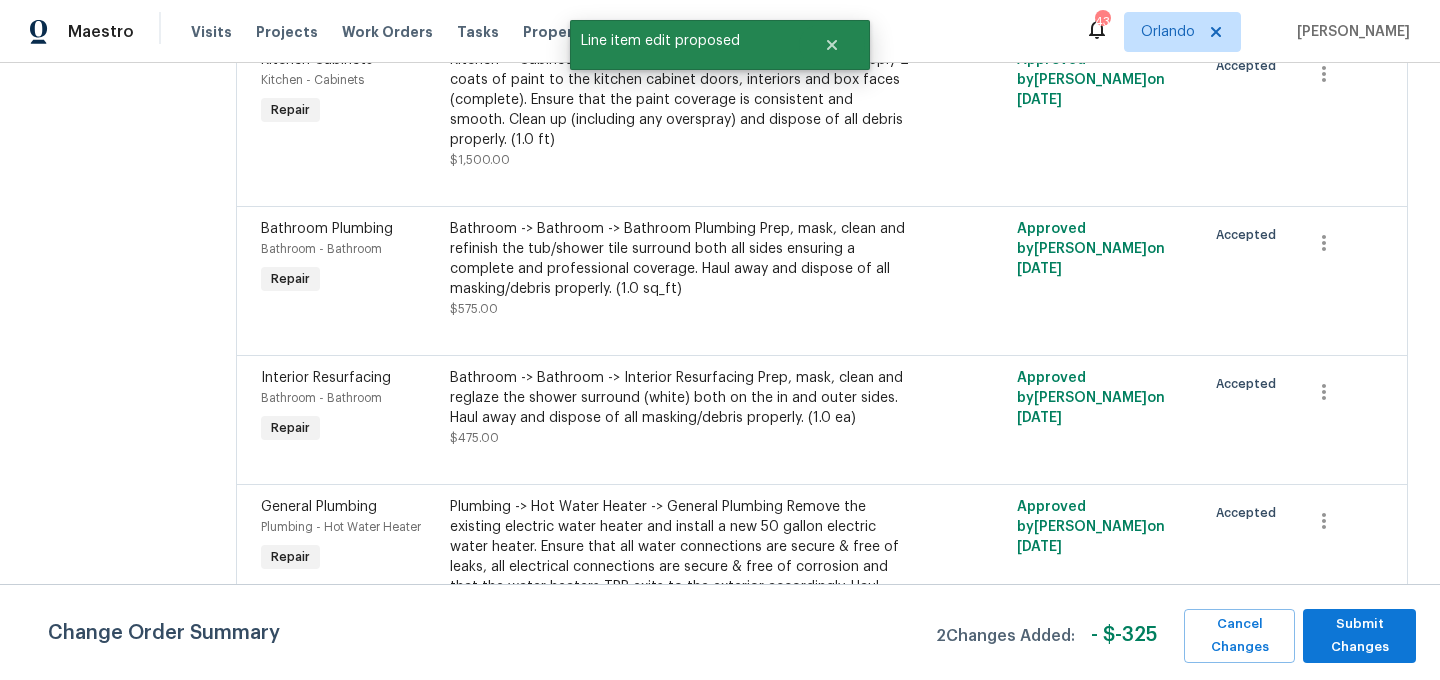 scroll, scrollTop: 0, scrollLeft: 0, axis: both 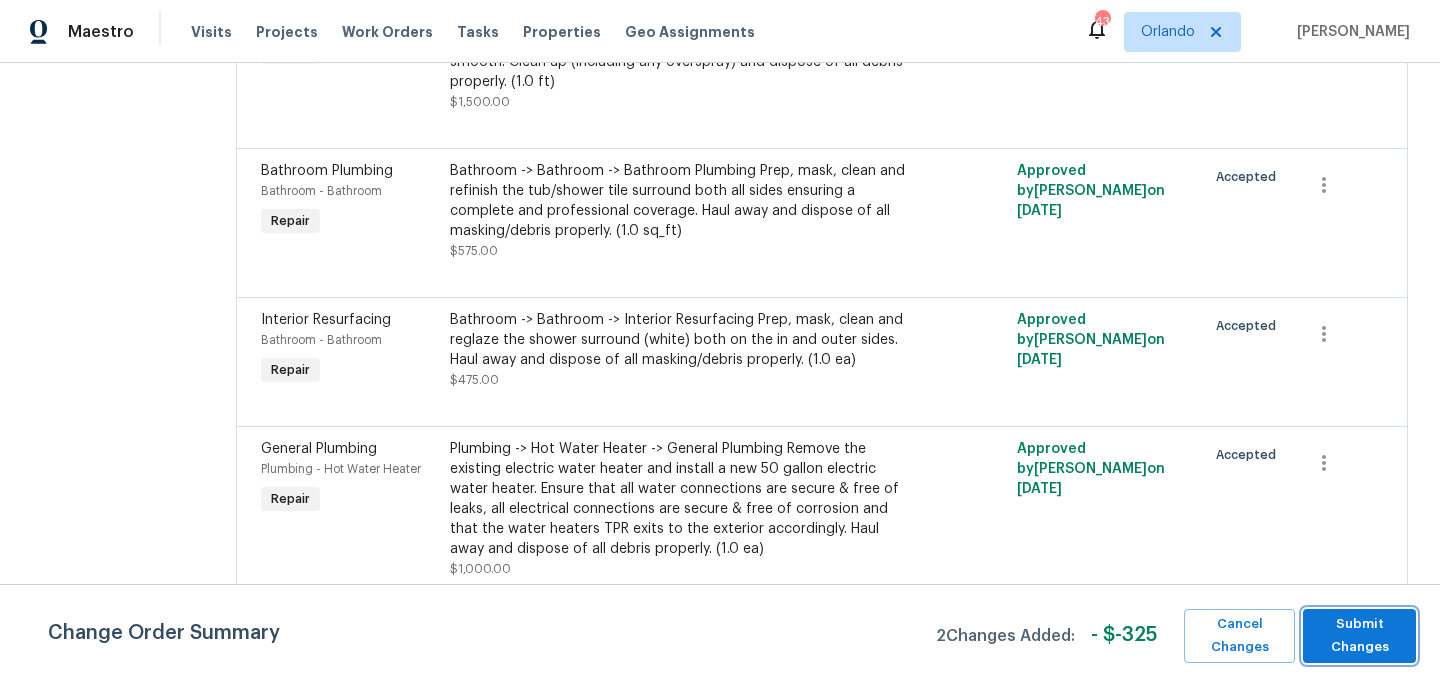 click on "Submit Changes" at bounding box center (1359, 636) 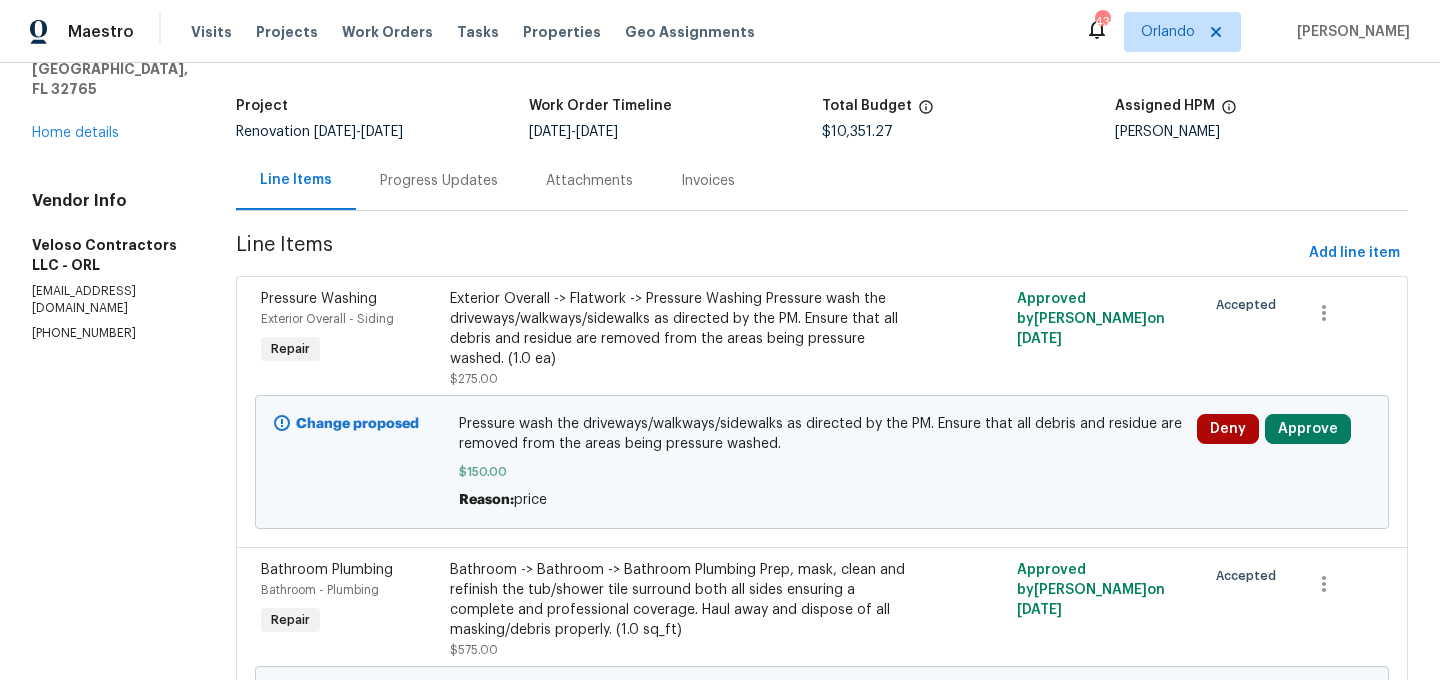 scroll, scrollTop: 137, scrollLeft: 0, axis: vertical 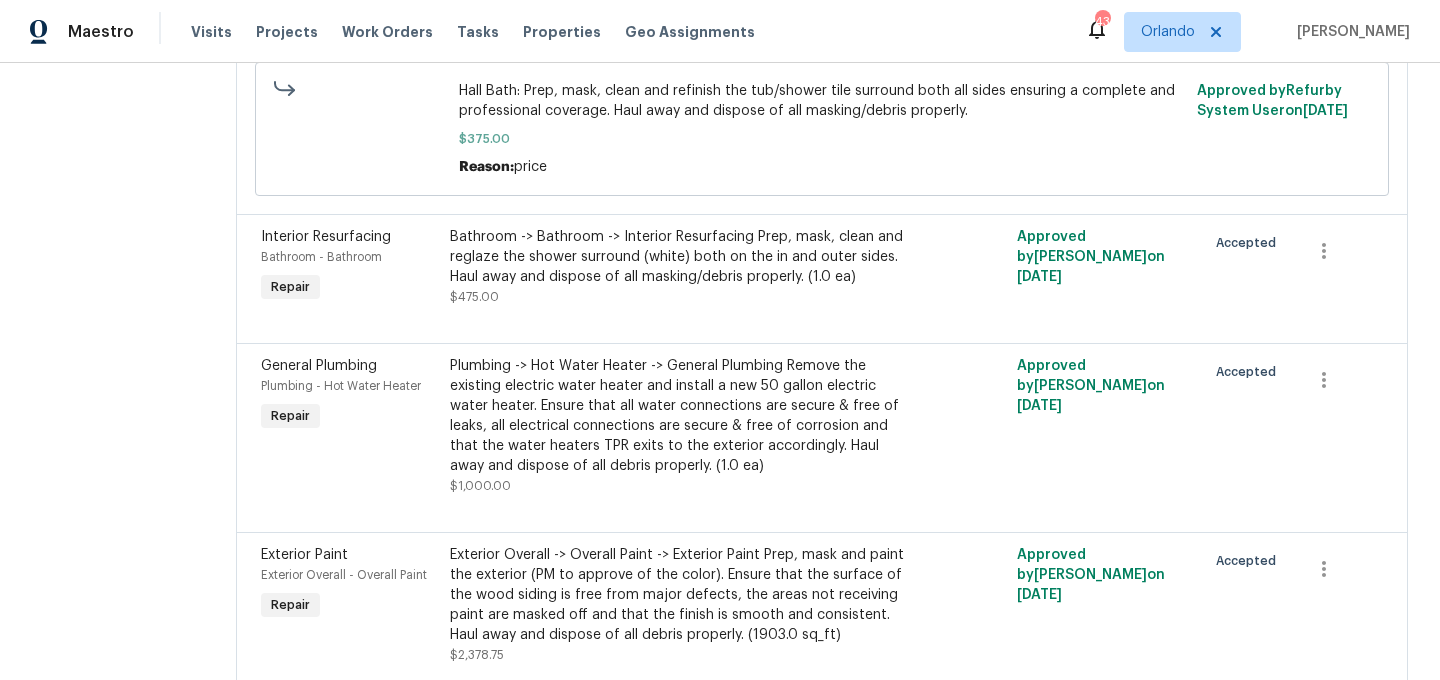 click on "Bathroom -> Bathroom -> Interior Resurfacing
Prep, mask, clean and reglaze the shower surround (white) both on the in and outer sides. Haul away and dispose of all masking/debris properly.
(1.0 ea)" at bounding box center (680, 257) 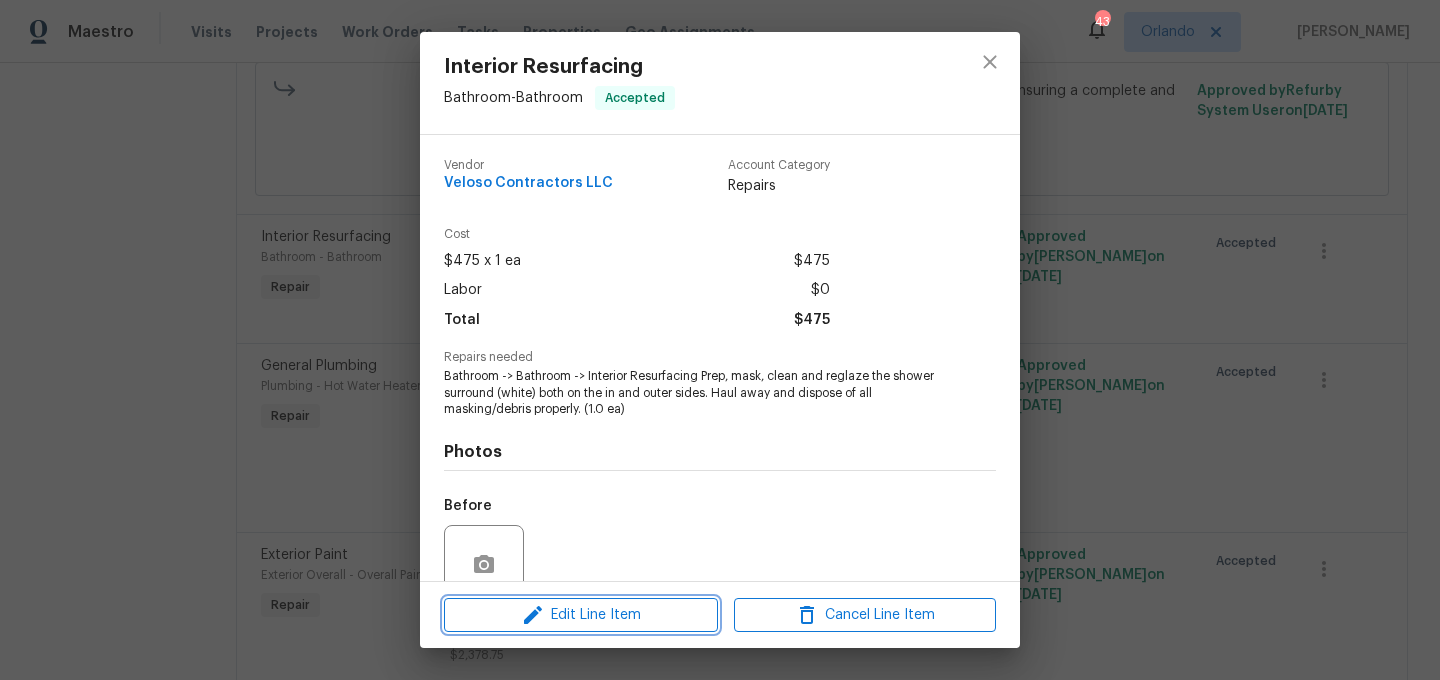 click on "Edit Line Item" at bounding box center (581, 615) 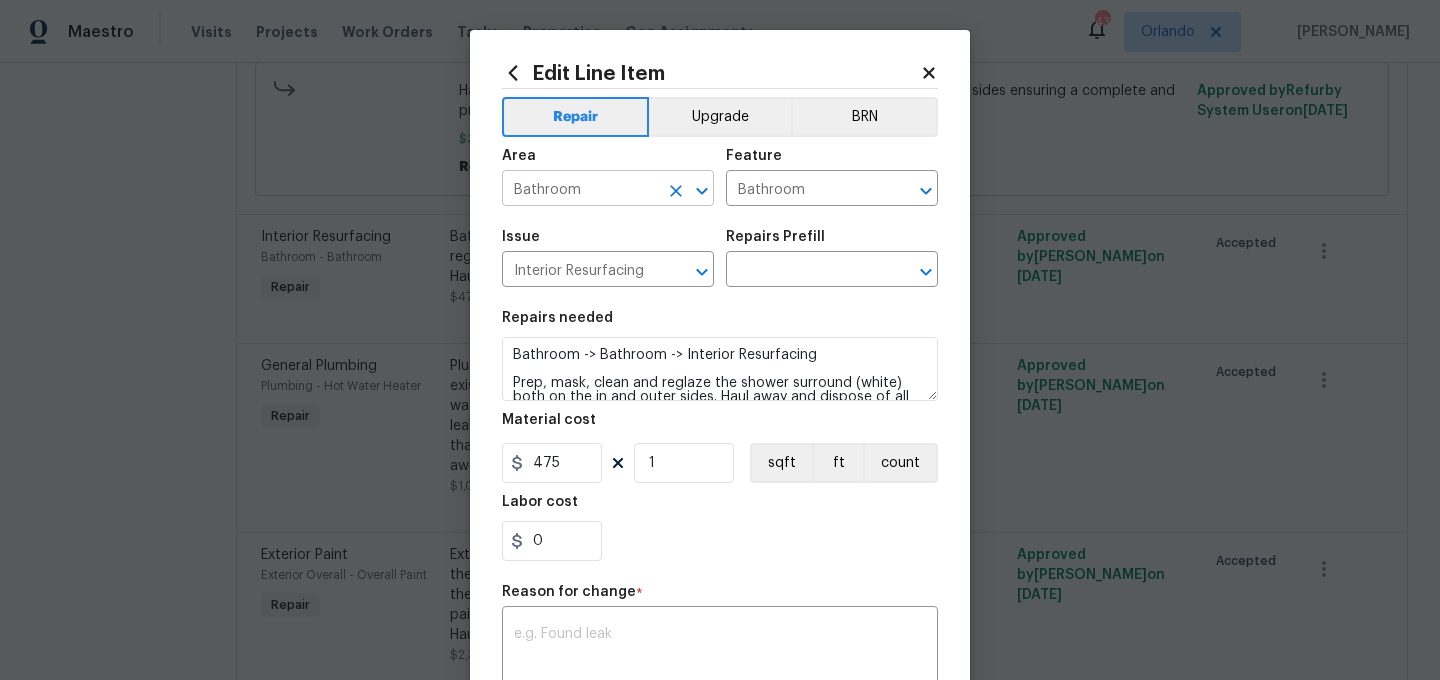 click on "Bathroom" at bounding box center (580, 190) 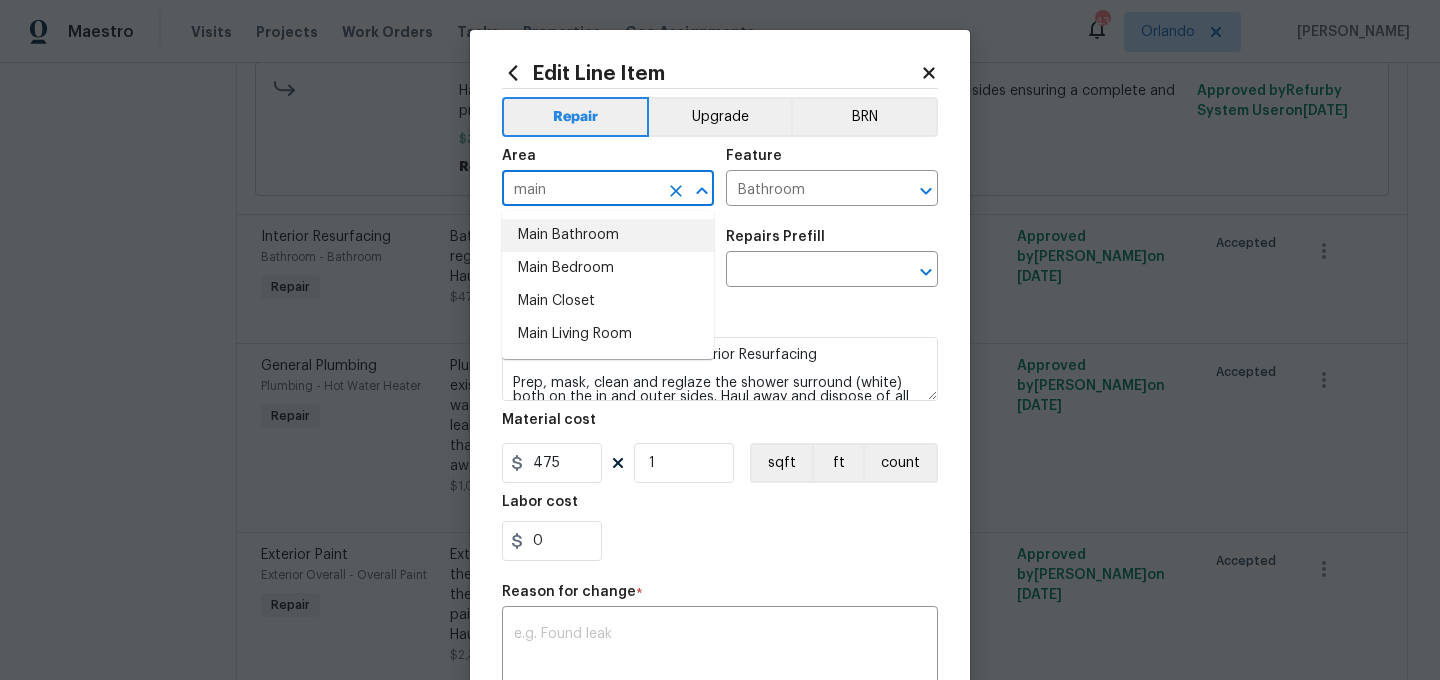 click on "Main Bathroom" at bounding box center [608, 235] 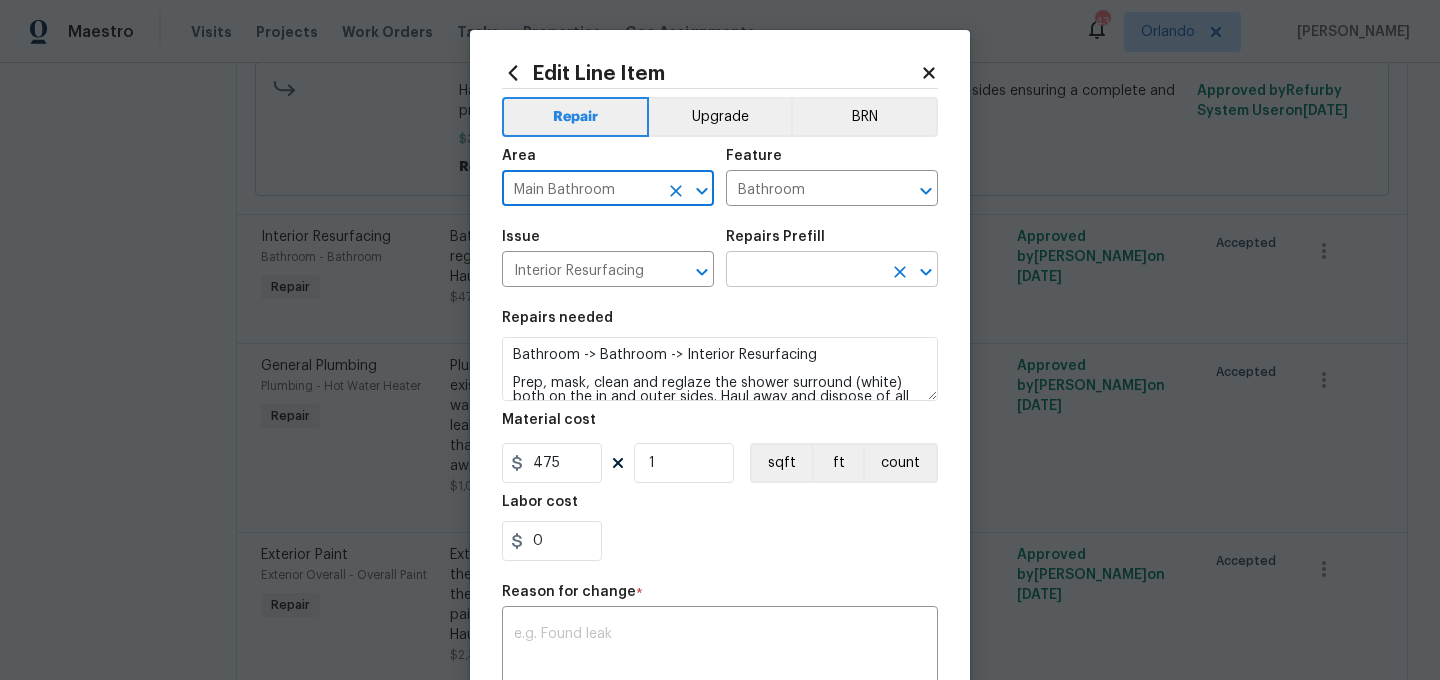 type on "Main Bathroom" 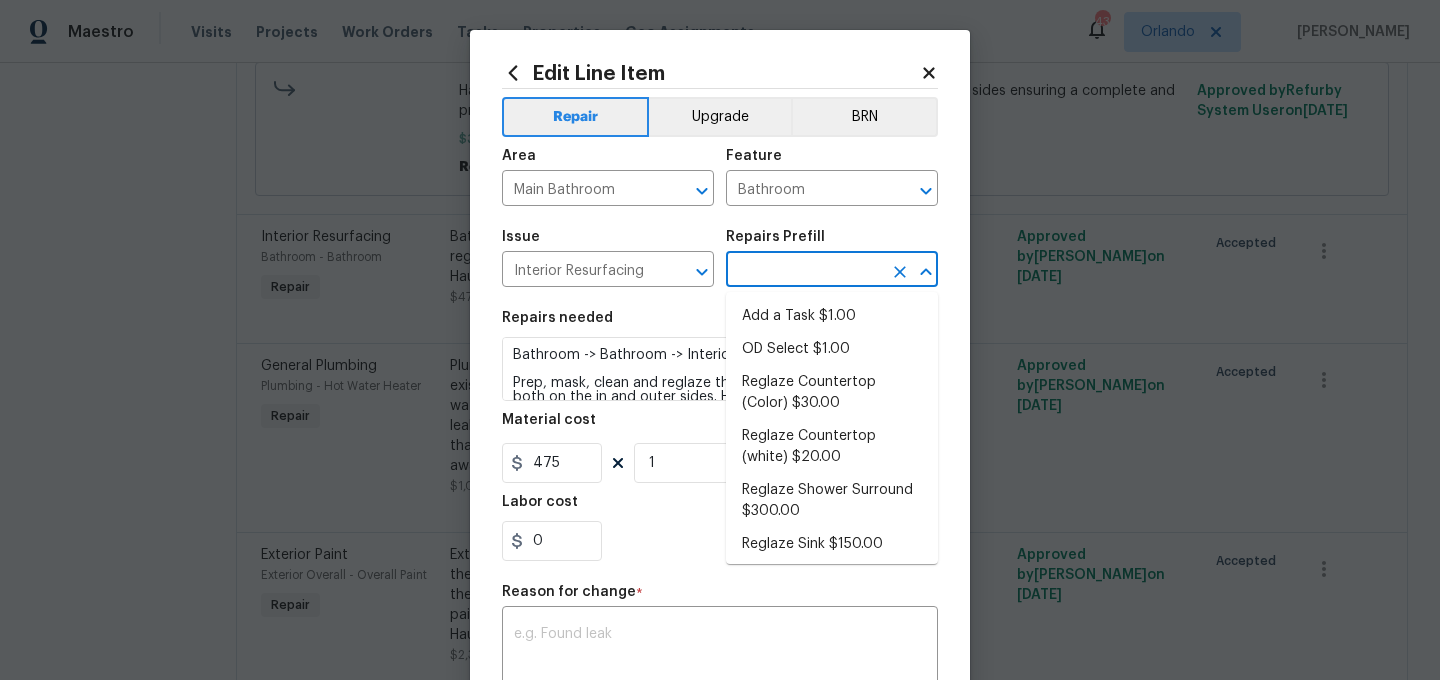 click at bounding box center [804, 271] 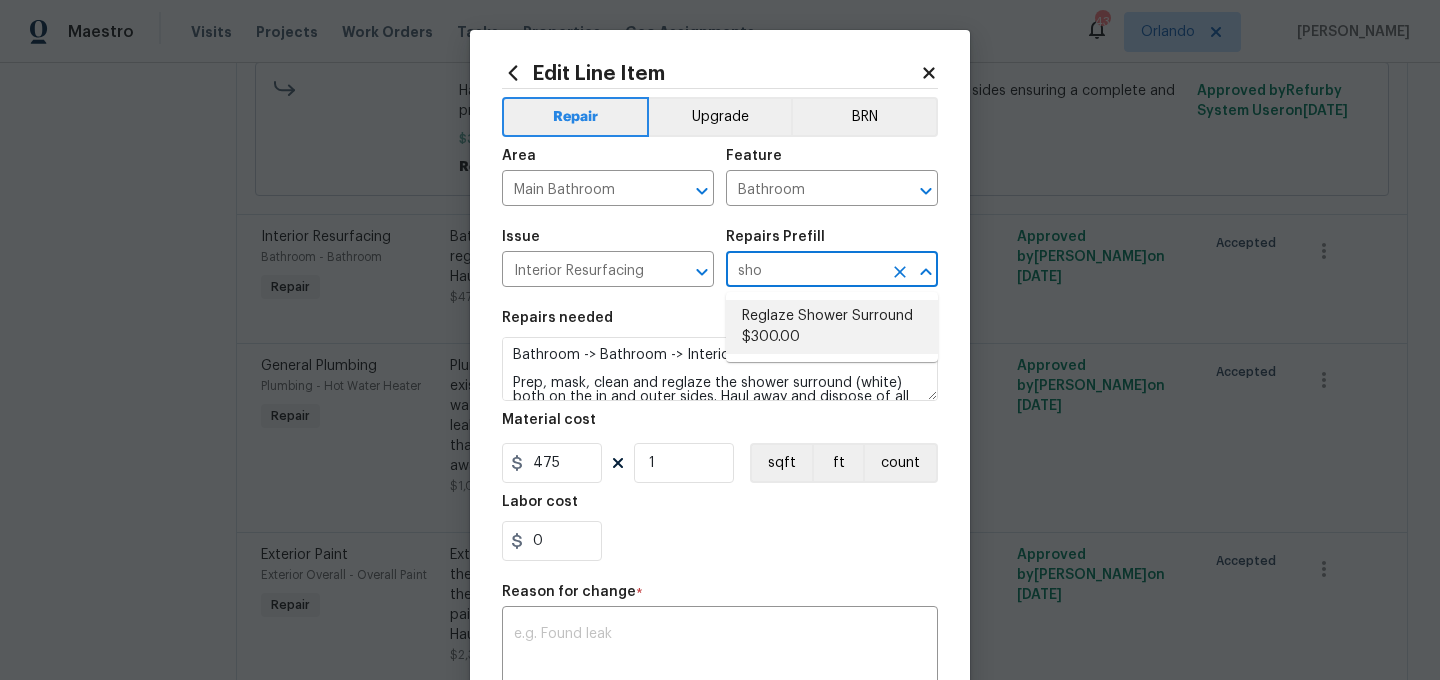 click on "Reglaze Shower Surround $300.00" at bounding box center [832, 327] 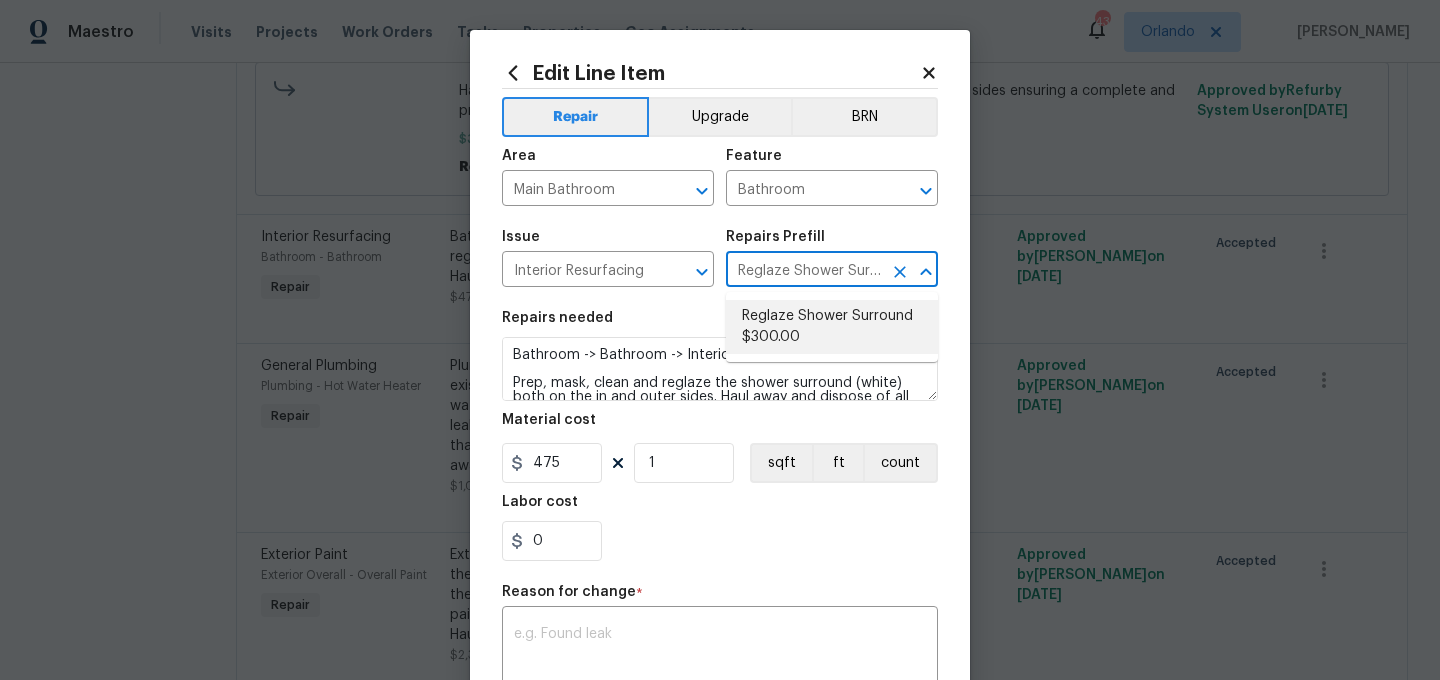 type on "Prep, mask, clean and reglaze the fiberglass shower surround (white) both on the in and outer sides. Haul away and dispose of all masking/debris properly." 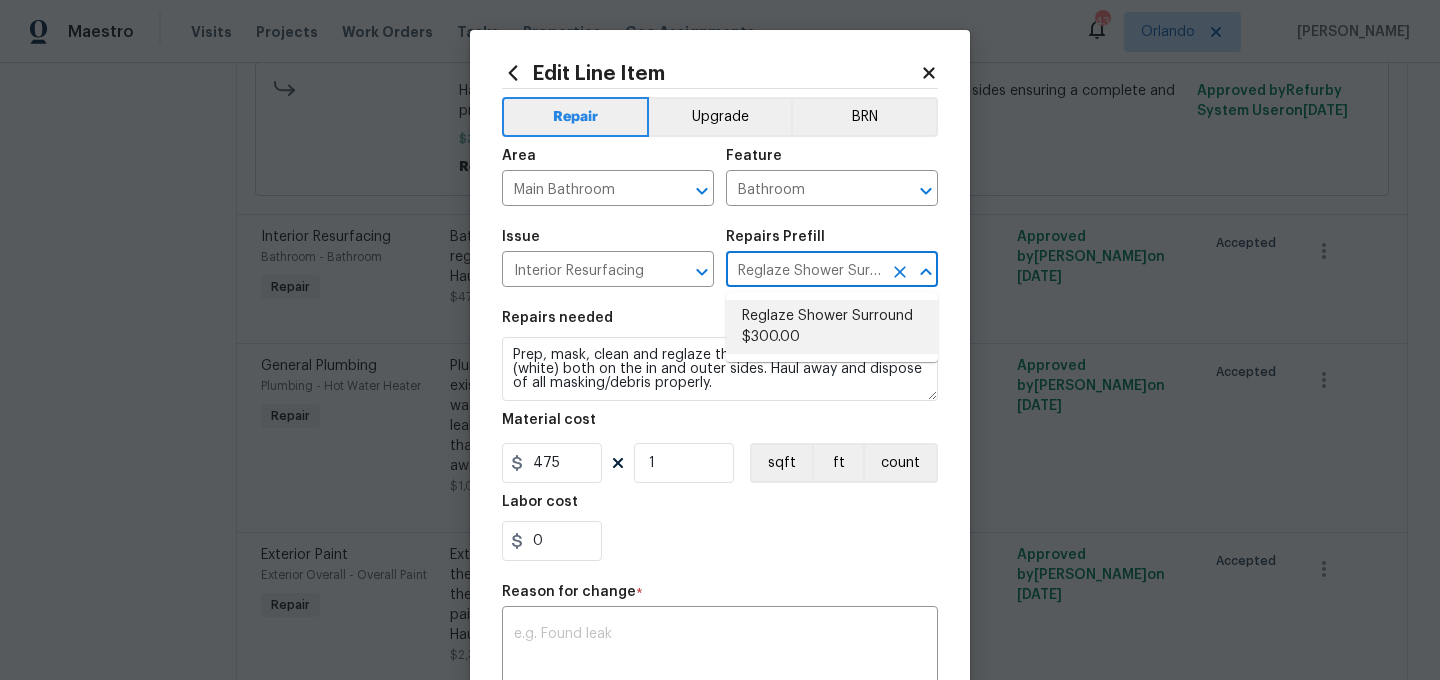 type on "300" 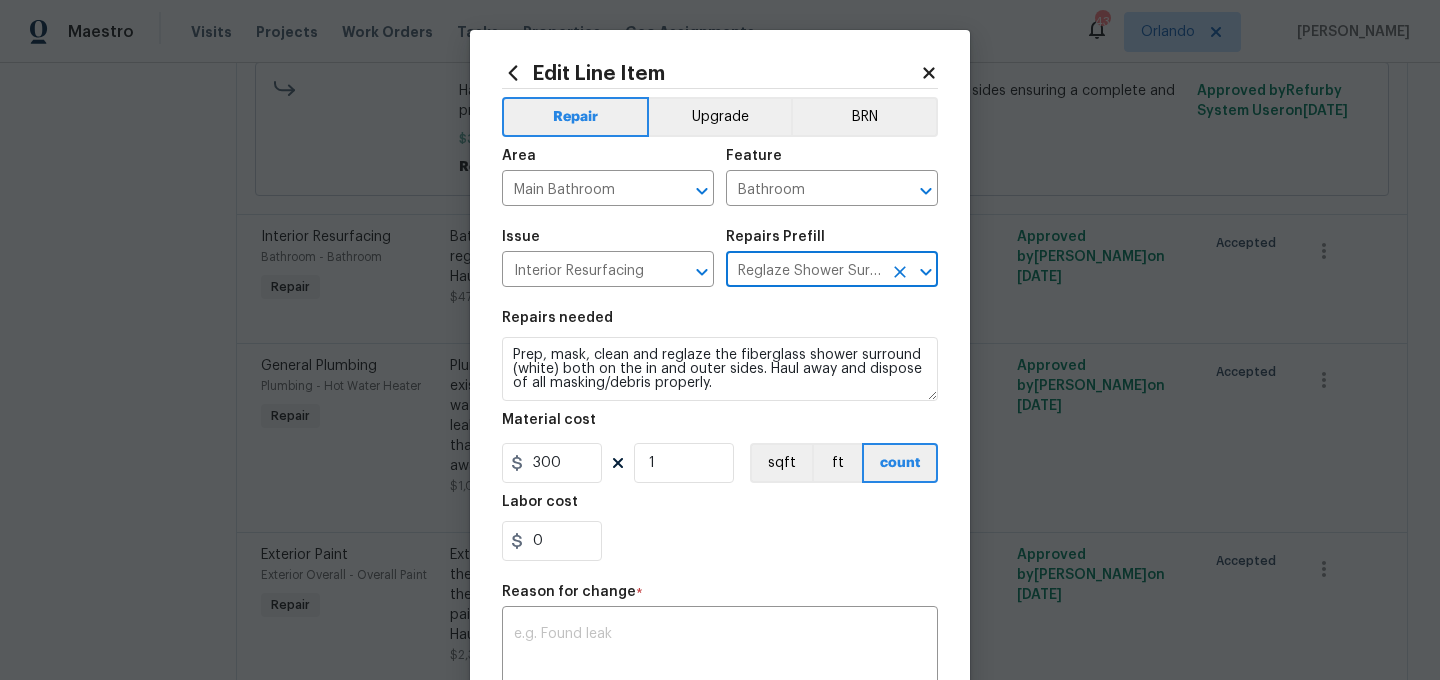 type on "Reglaze Shower Surround $300.00" 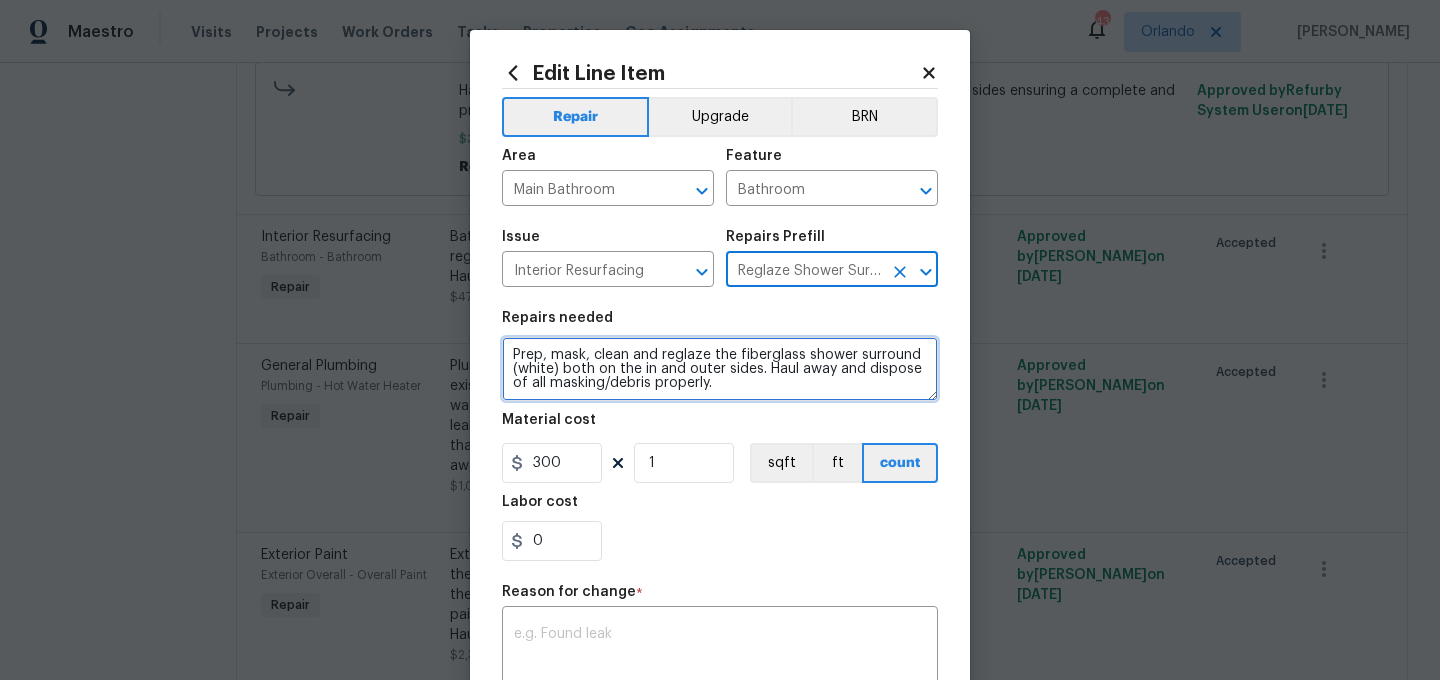 click on "Prep, mask, clean and reglaze the fiberglass shower surround (white) both on the in and outer sides. Haul away and dispose of all masking/debris properly." at bounding box center [720, 369] 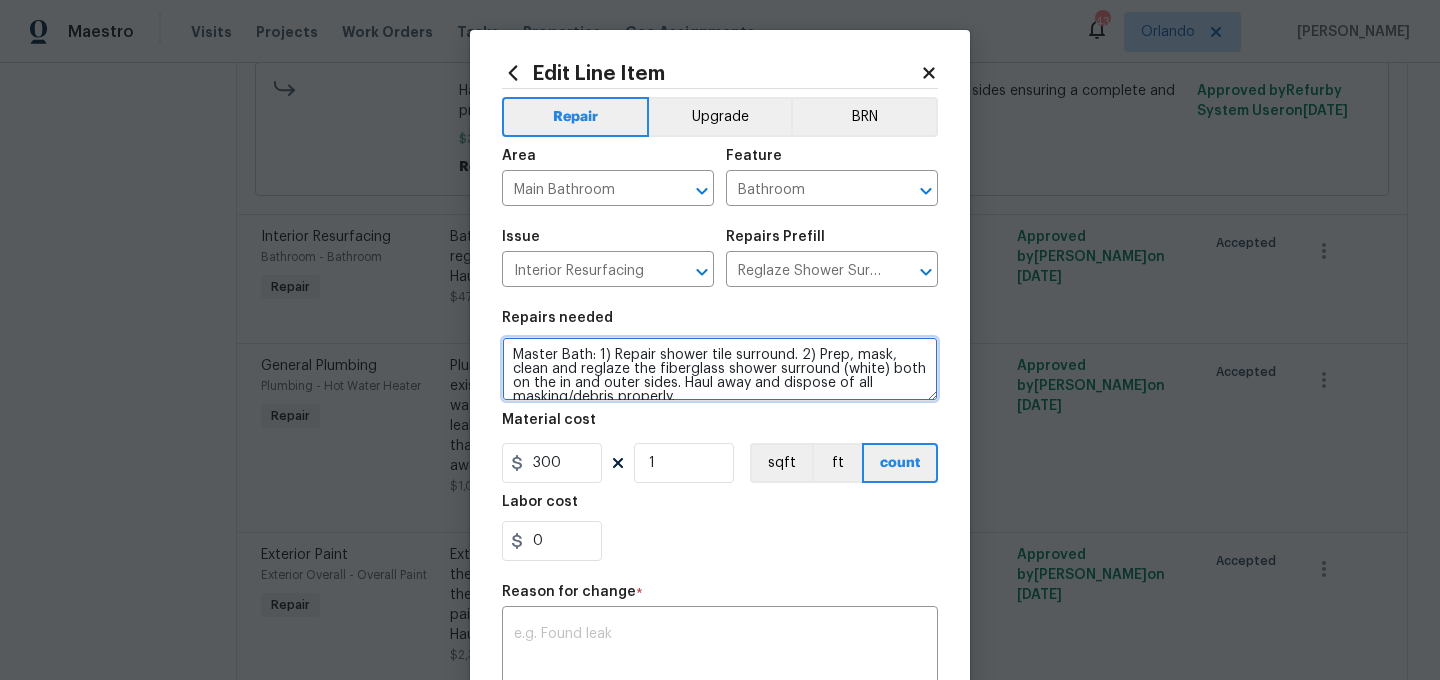 scroll, scrollTop: 14, scrollLeft: 0, axis: vertical 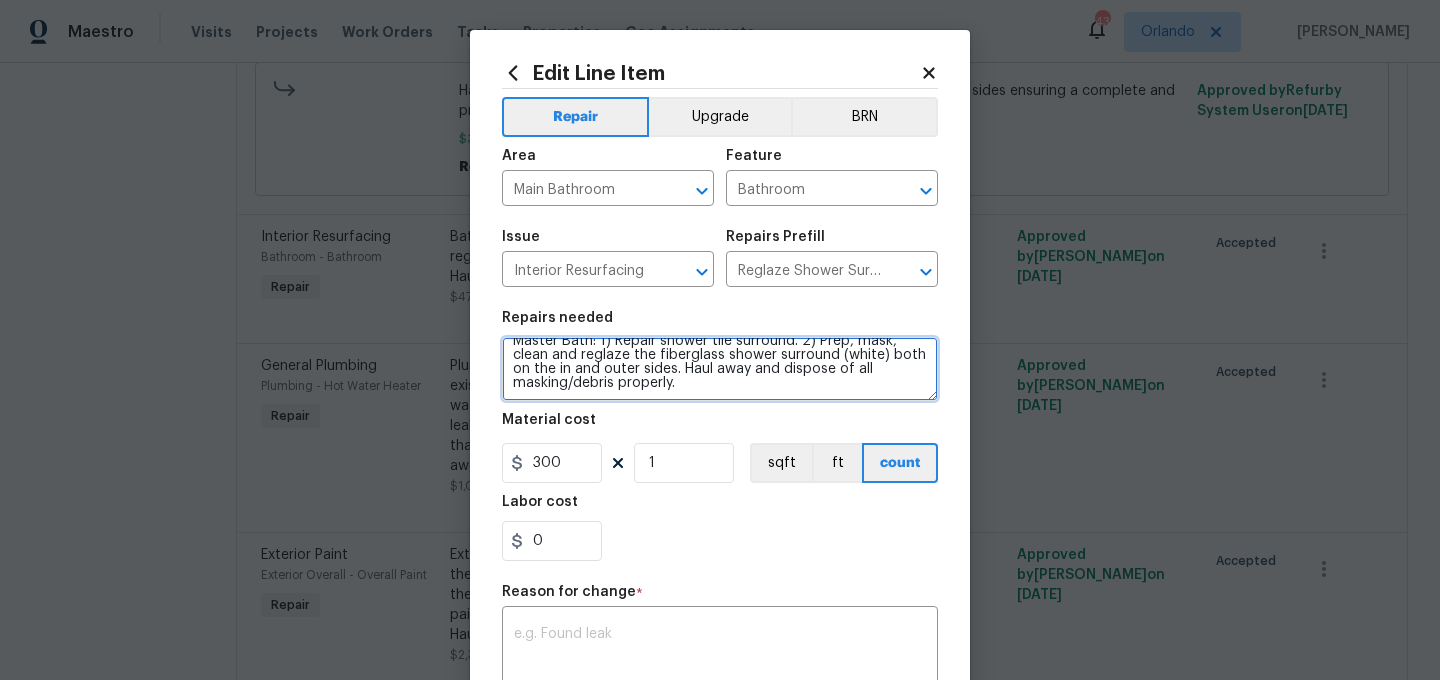 type on "Master Bath: 1) Repair shower tile surround. 2) Prep, mask, clean and reglaze the fiberglass shower surround (white) both on the in and outer sides. Haul away and dispose of all masking/debris properly." 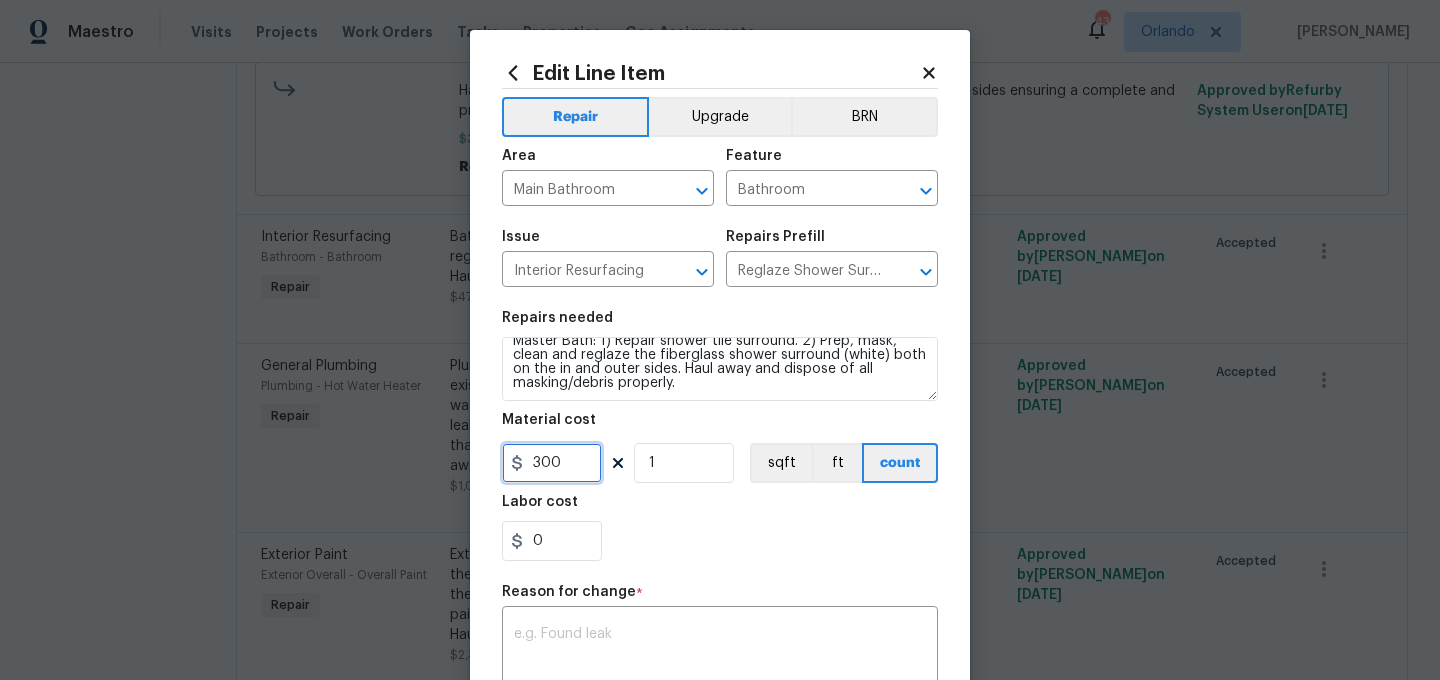 click on "300" at bounding box center [552, 463] 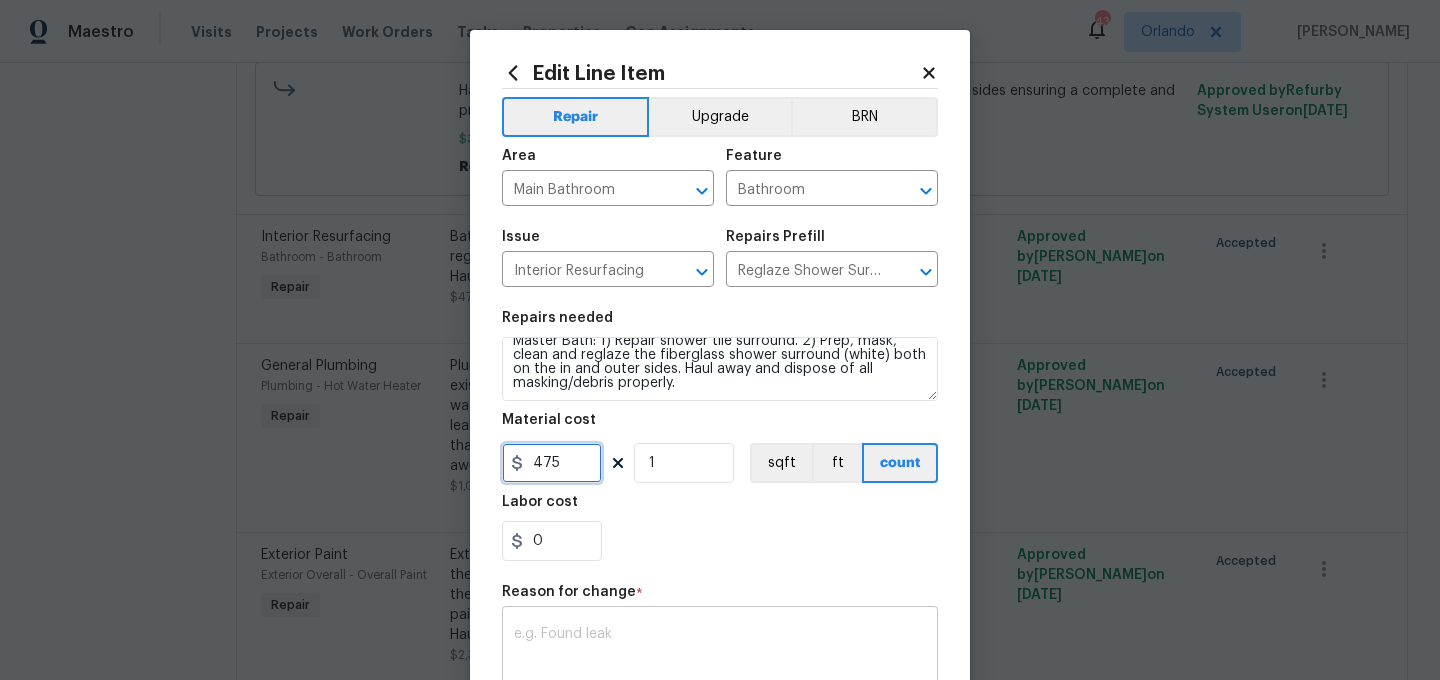 type on "475" 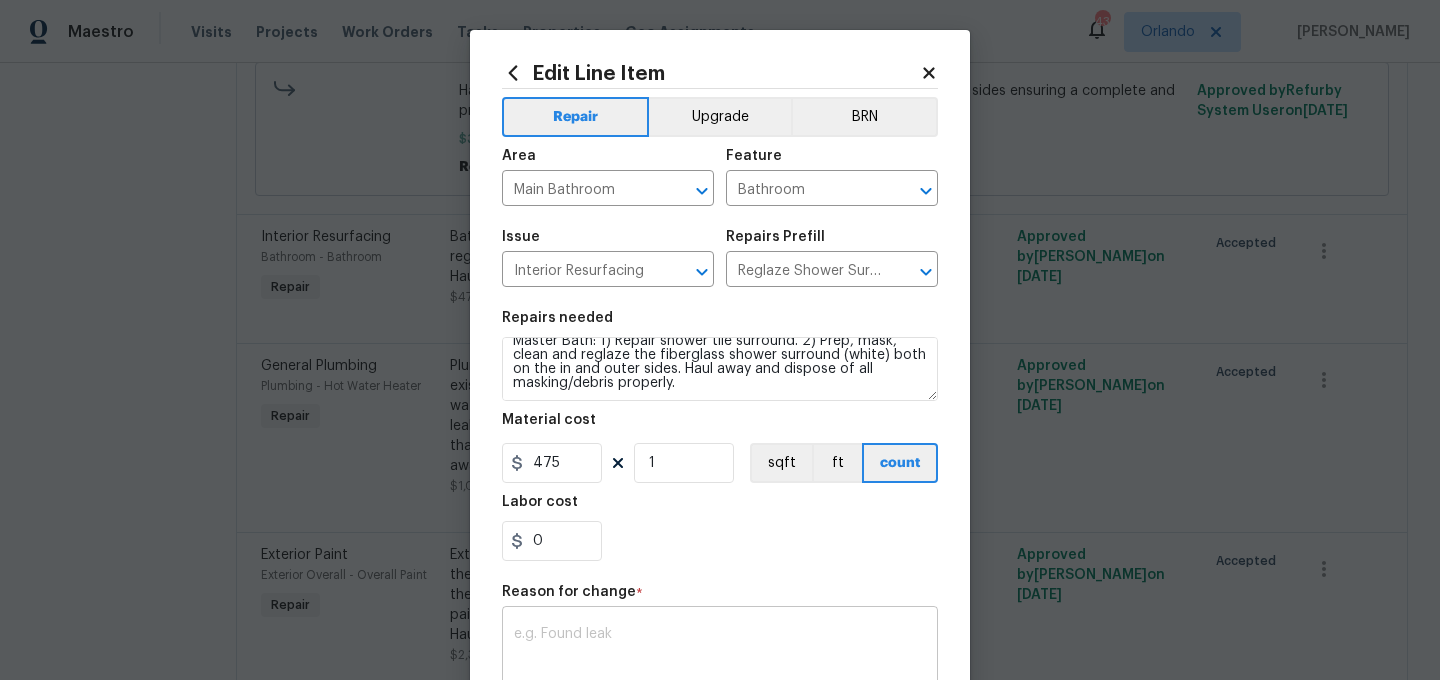 click at bounding box center (720, 648) 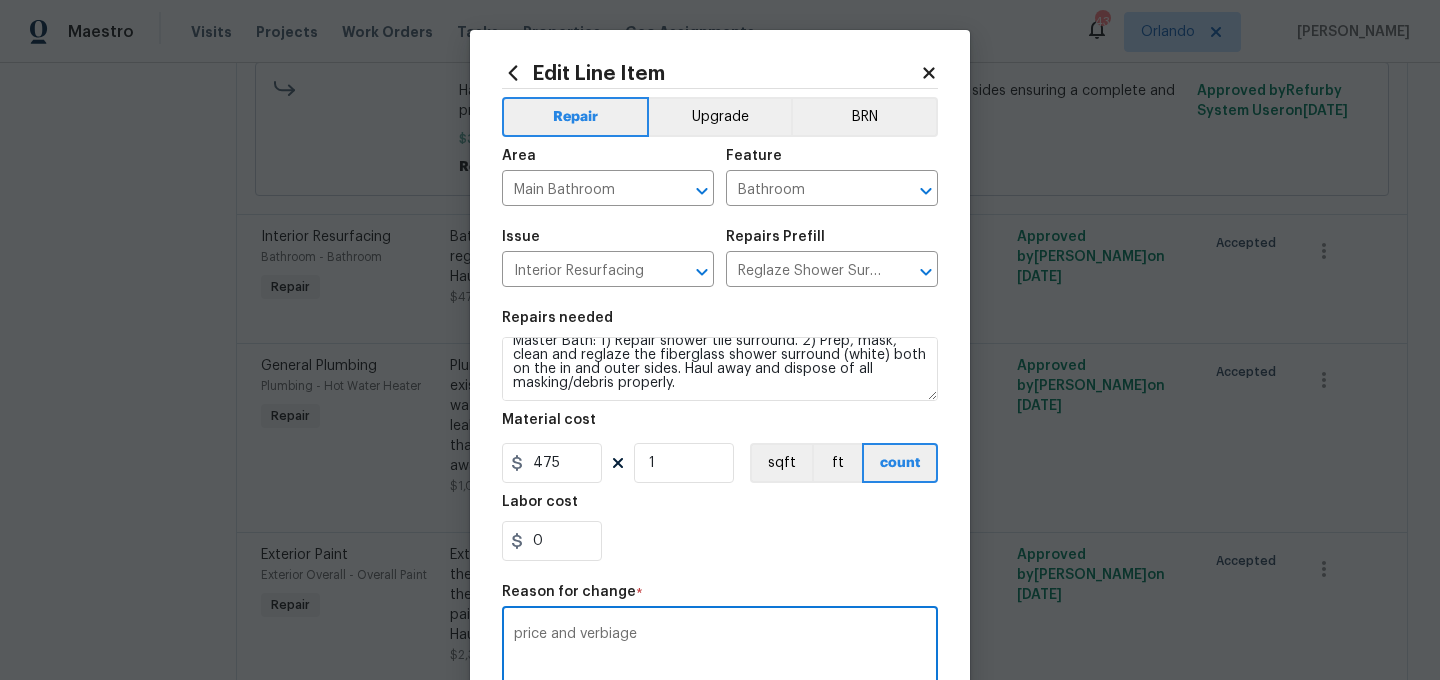 type on "price and verbiage" 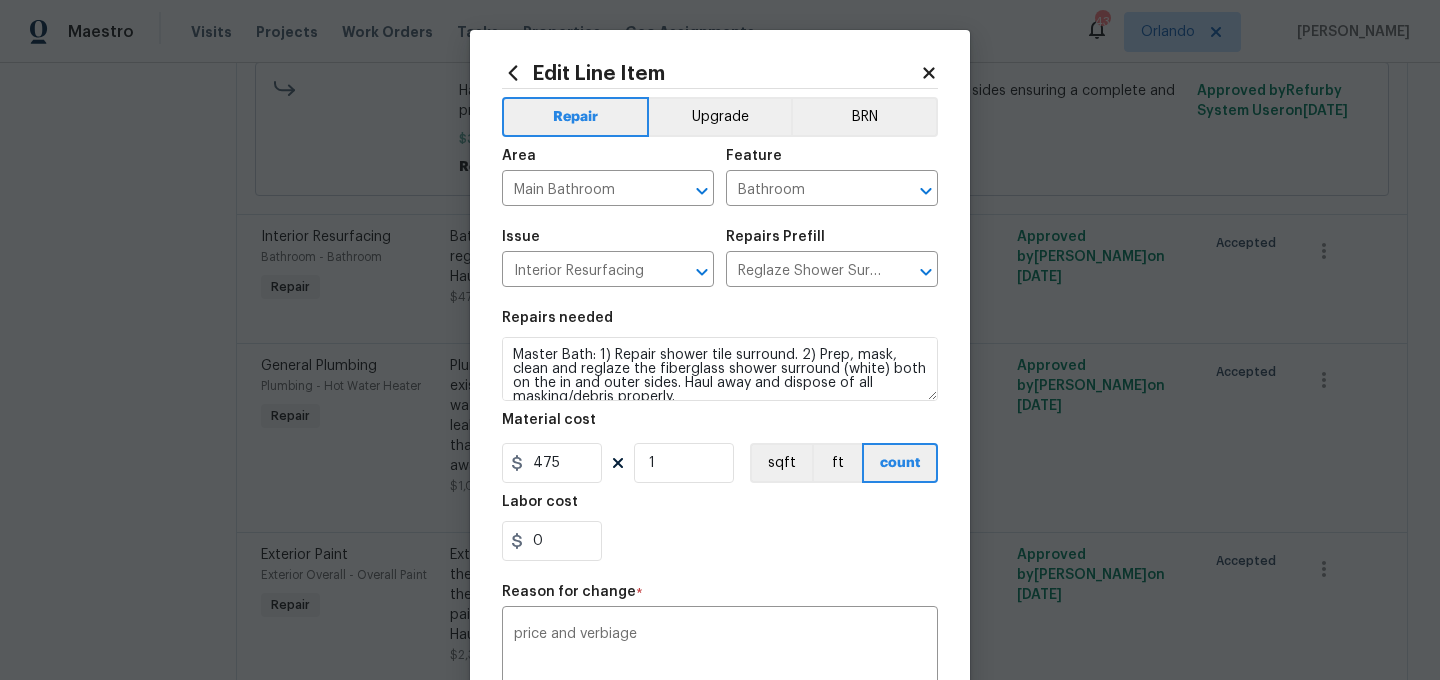 scroll, scrollTop: 14, scrollLeft: 0, axis: vertical 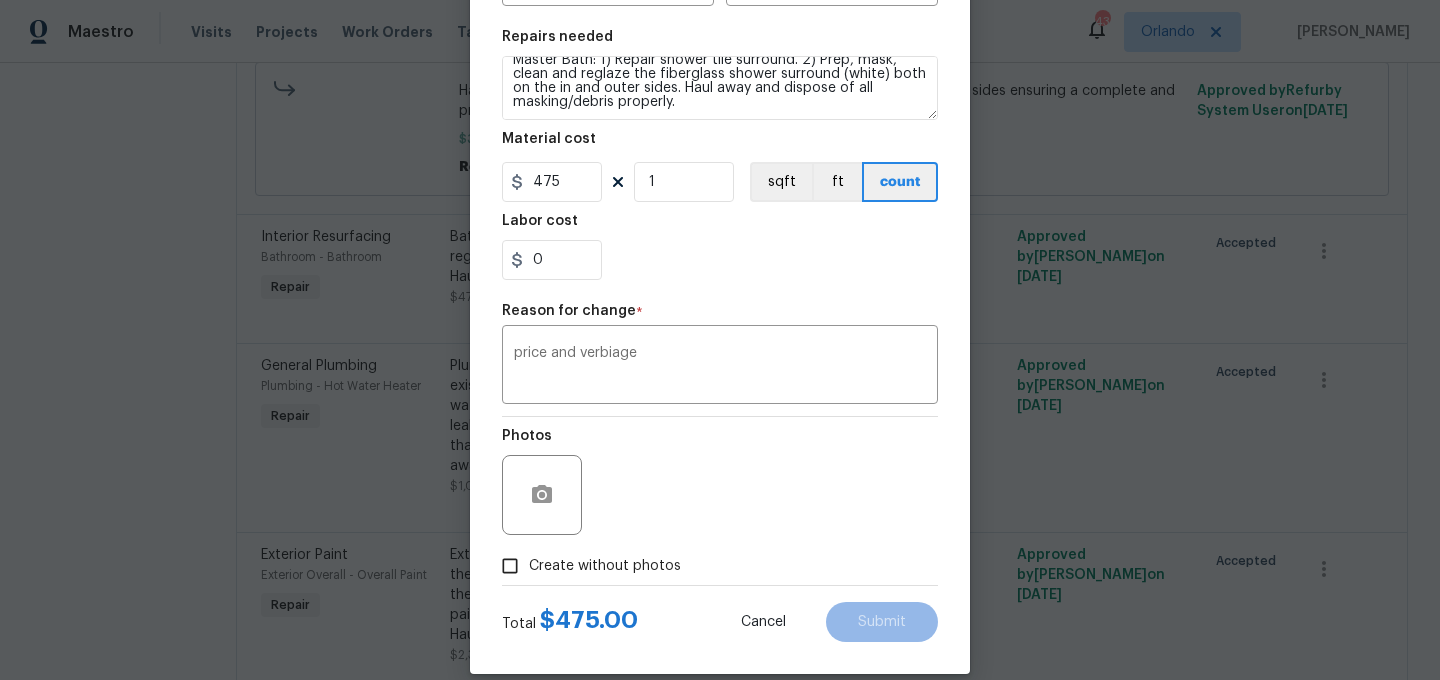 click on "Create without photos" at bounding box center (605, 566) 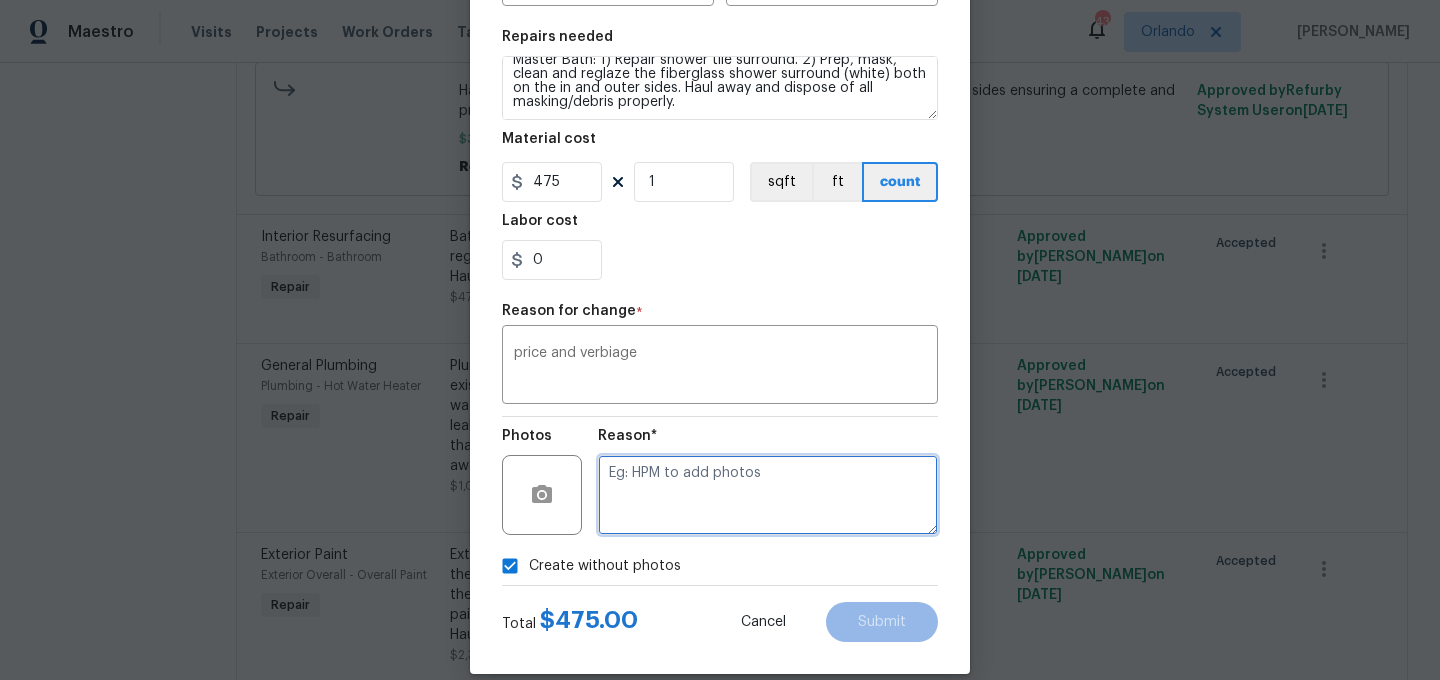 click at bounding box center [768, 495] 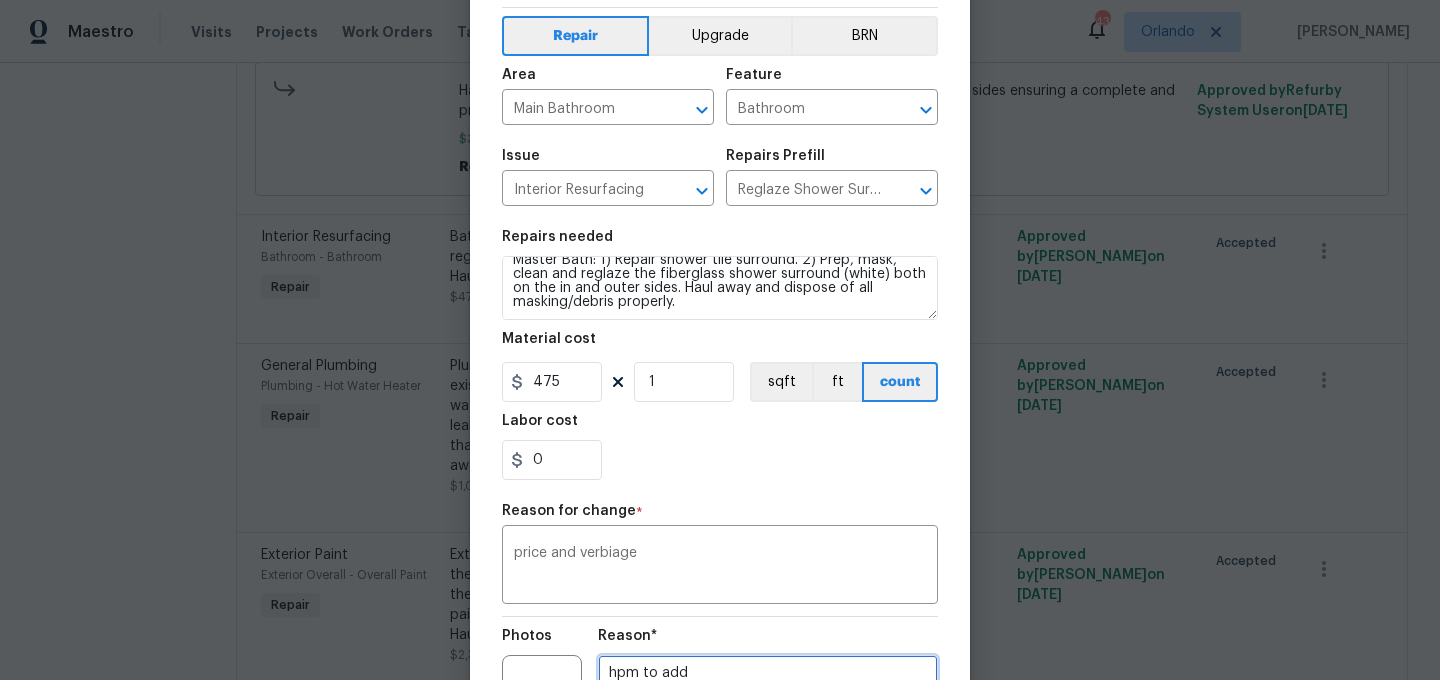 scroll, scrollTop: 82, scrollLeft: 0, axis: vertical 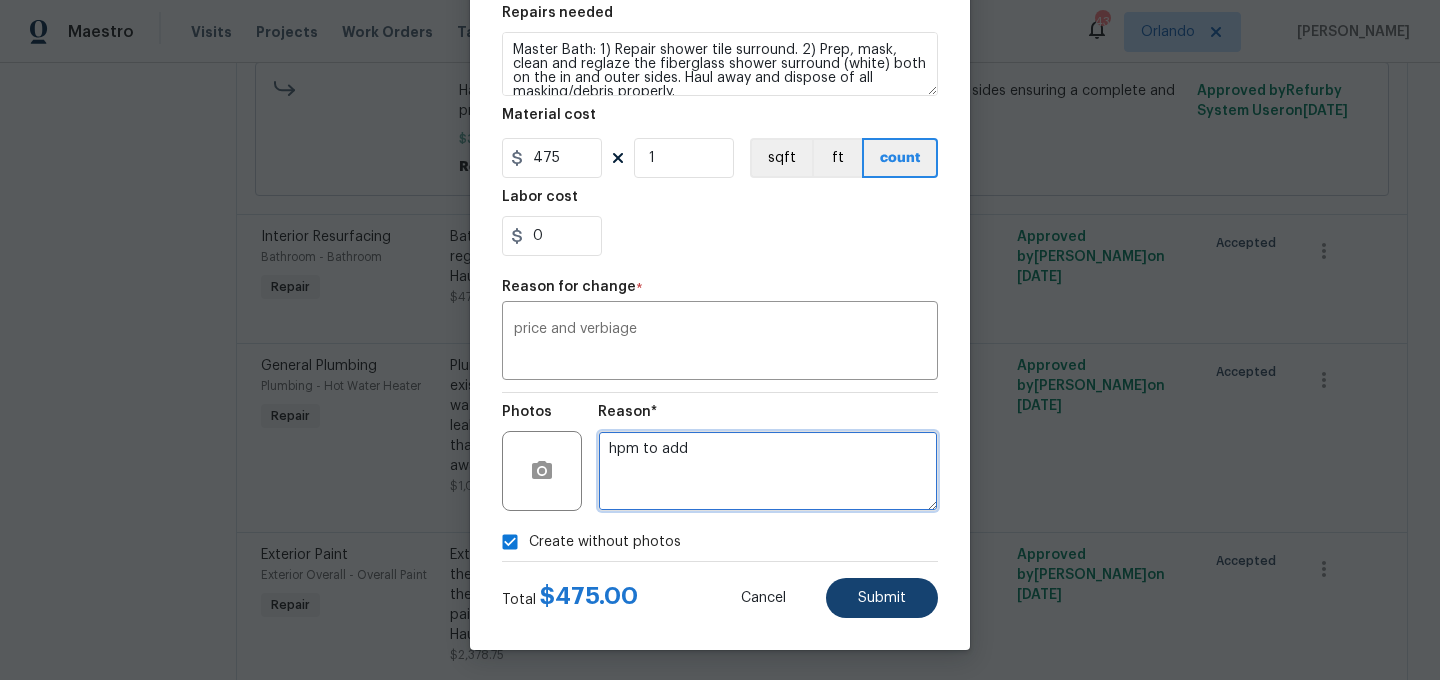 type on "hpm to add" 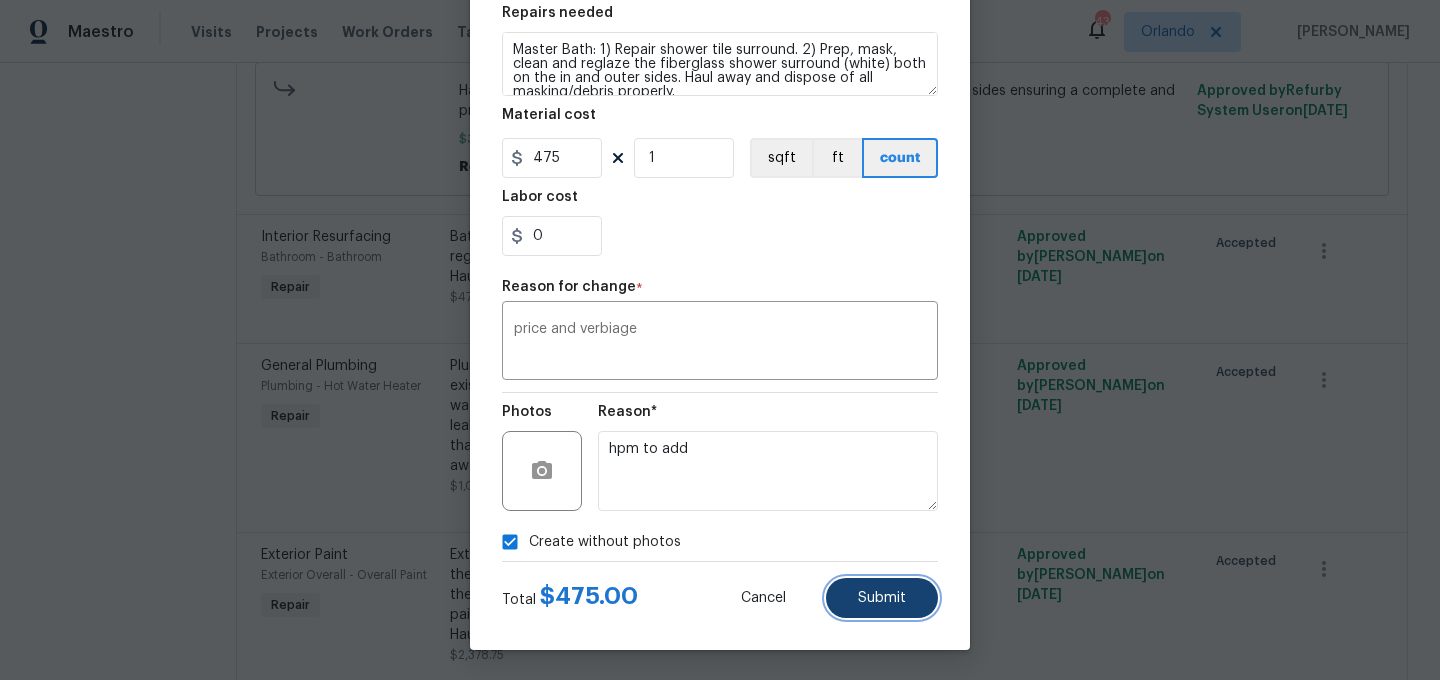 click on "Submit" at bounding box center [882, 598] 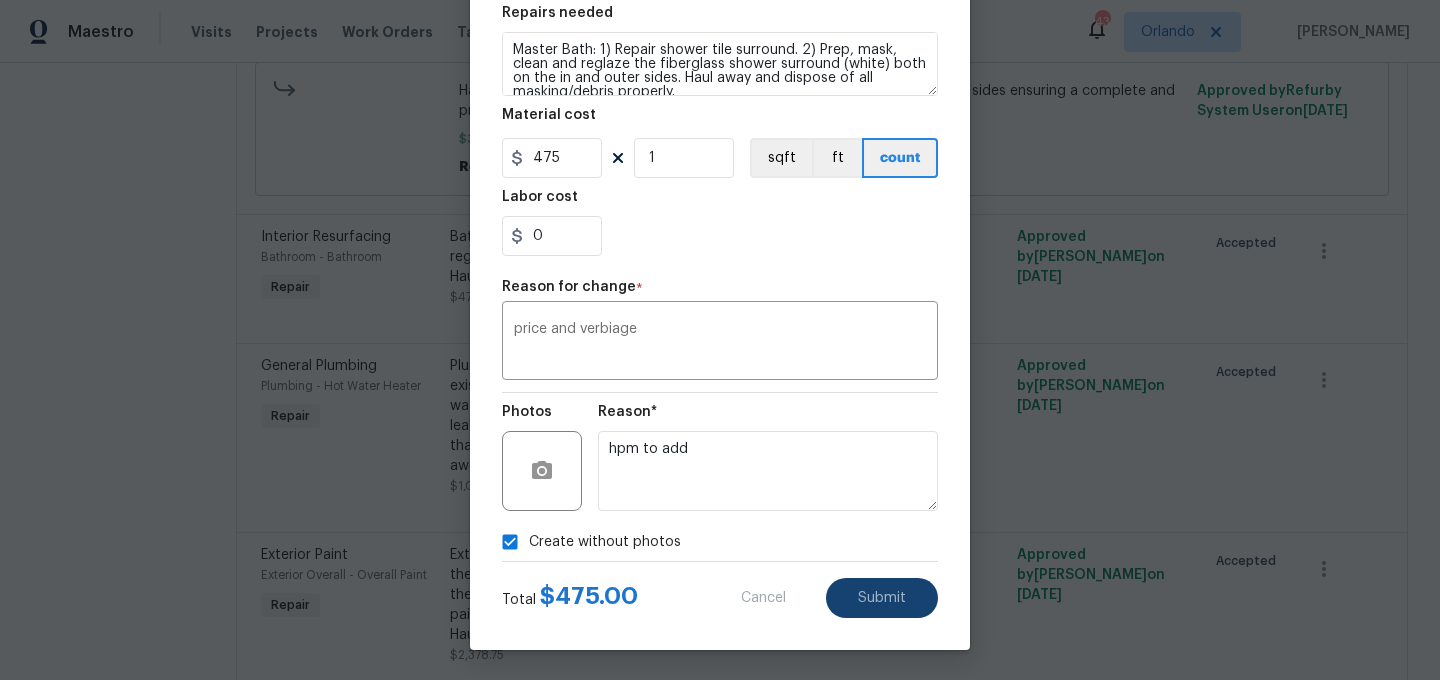 type on "Bathroom -> Bathroom -> Interior Resurfacing
Prep, mask, clean and reglaze the shower surround (white) both on the in and outer sides. Haul away and dispose of all masking/debris properly.
(1.0 ea)" 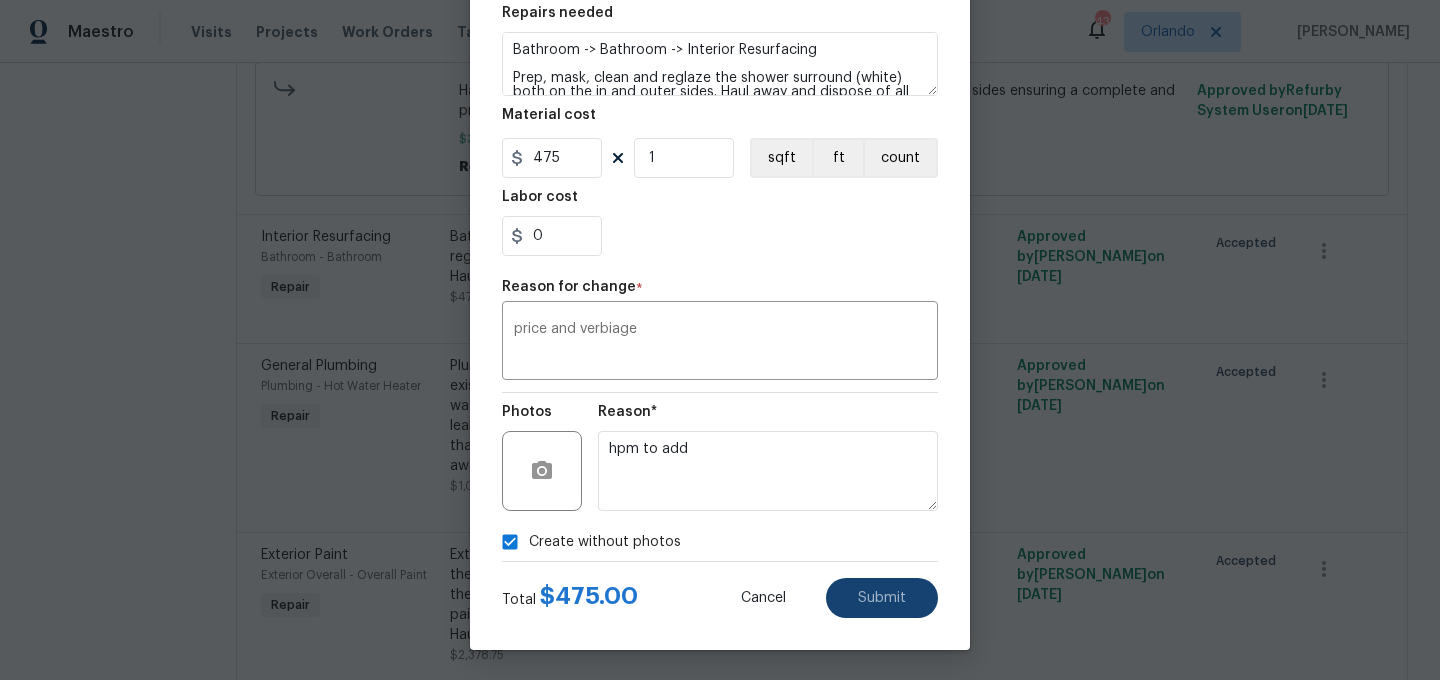 type on "Bathroom" 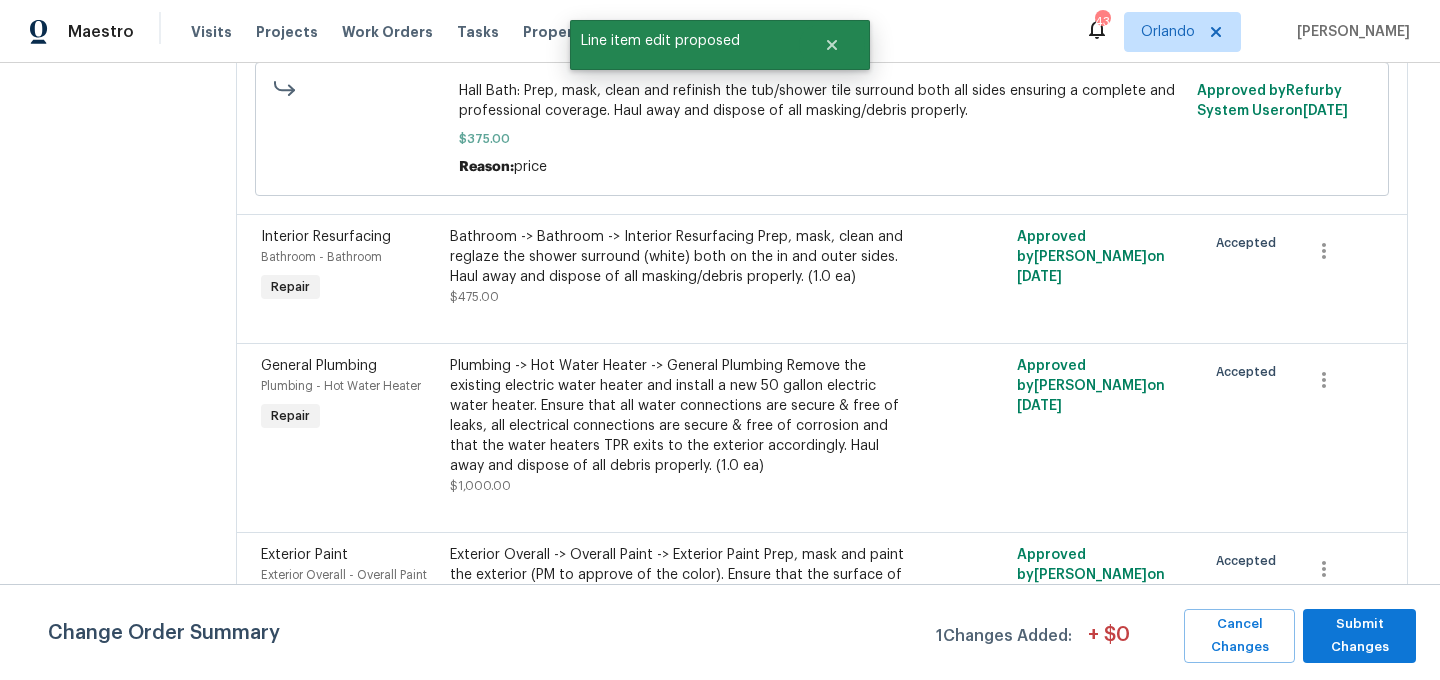 scroll, scrollTop: 0, scrollLeft: 0, axis: both 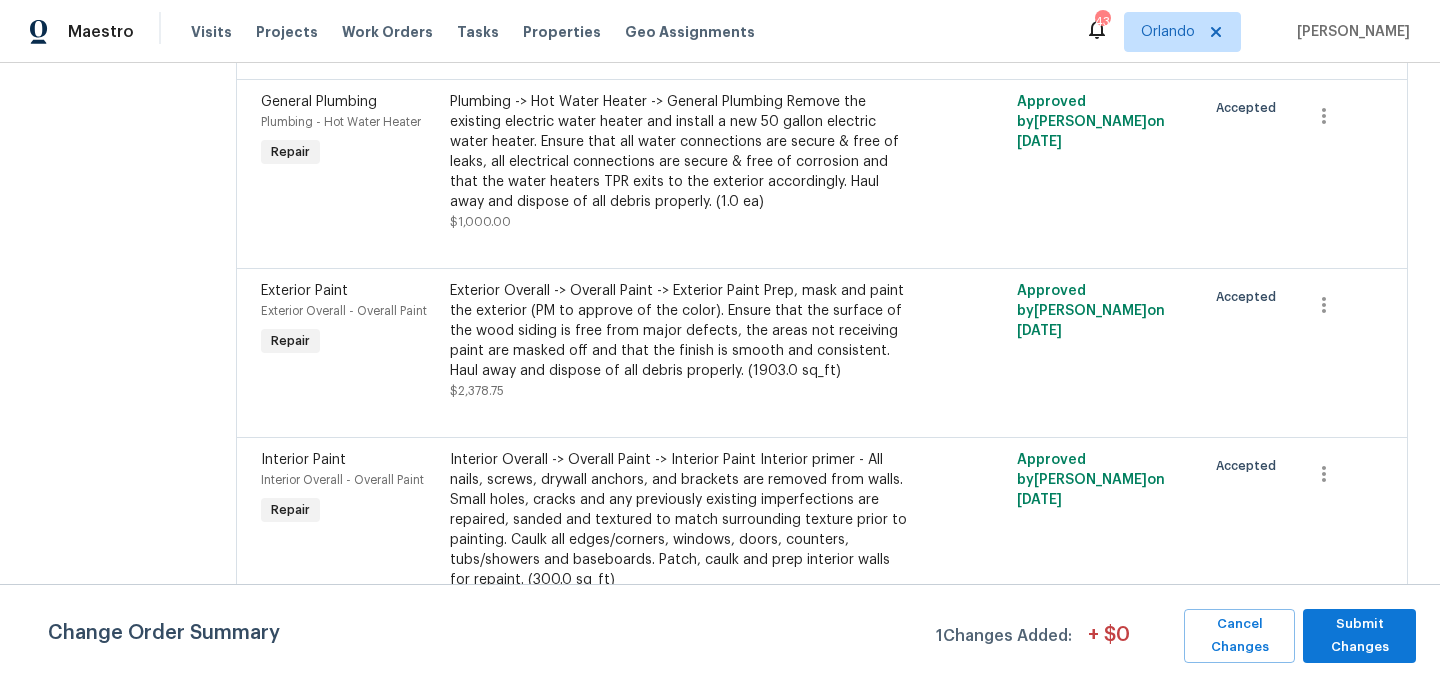 click on "Exterior Overall -> Overall Paint -> Exterior Paint
Prep, mask and paint  the exterior  (PM to approve of the color). Ensure that the surface of the wood siding is free from major defects, the areas not receiving paint are masked off and that the finish is smooth and consistent. Haul away and dispose of all debris properly.
(1903.0 sq_ft)" at bounding box center (680, 331) 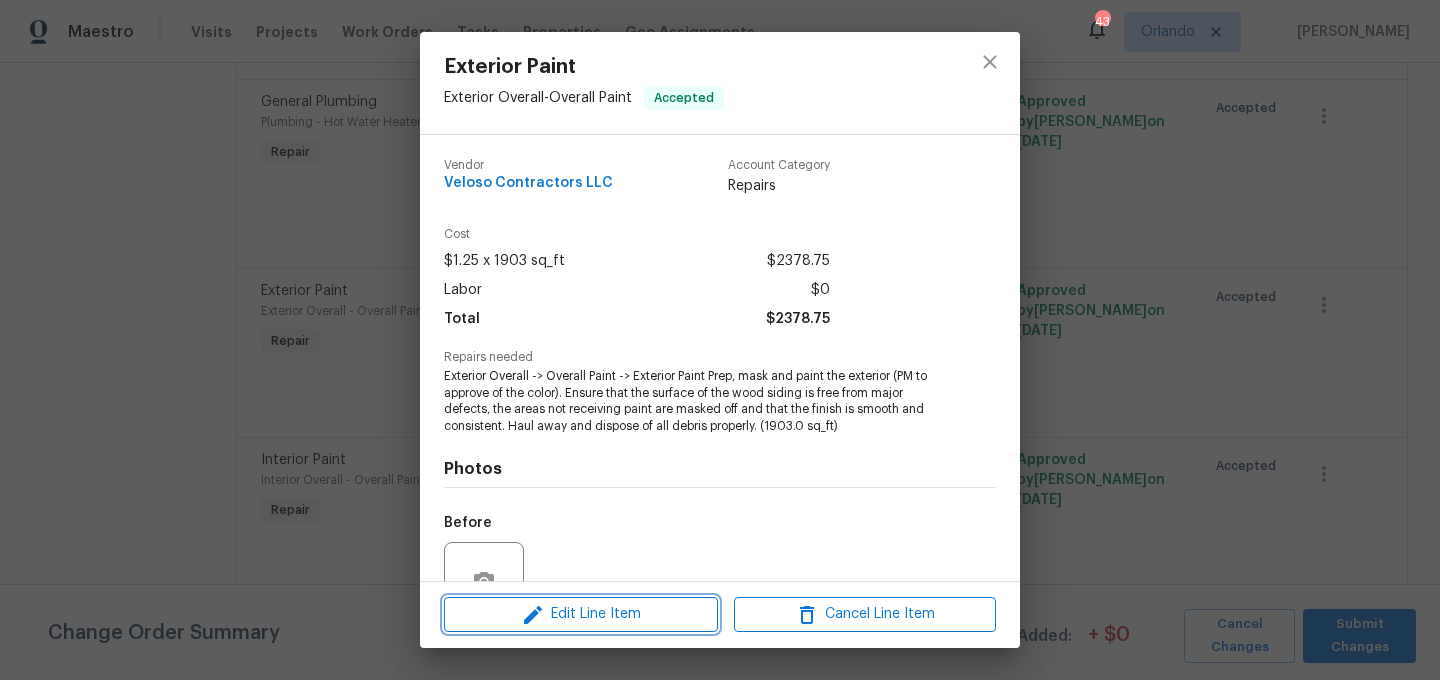 click on "Edit Line Item" at bounding box center [581, 614] 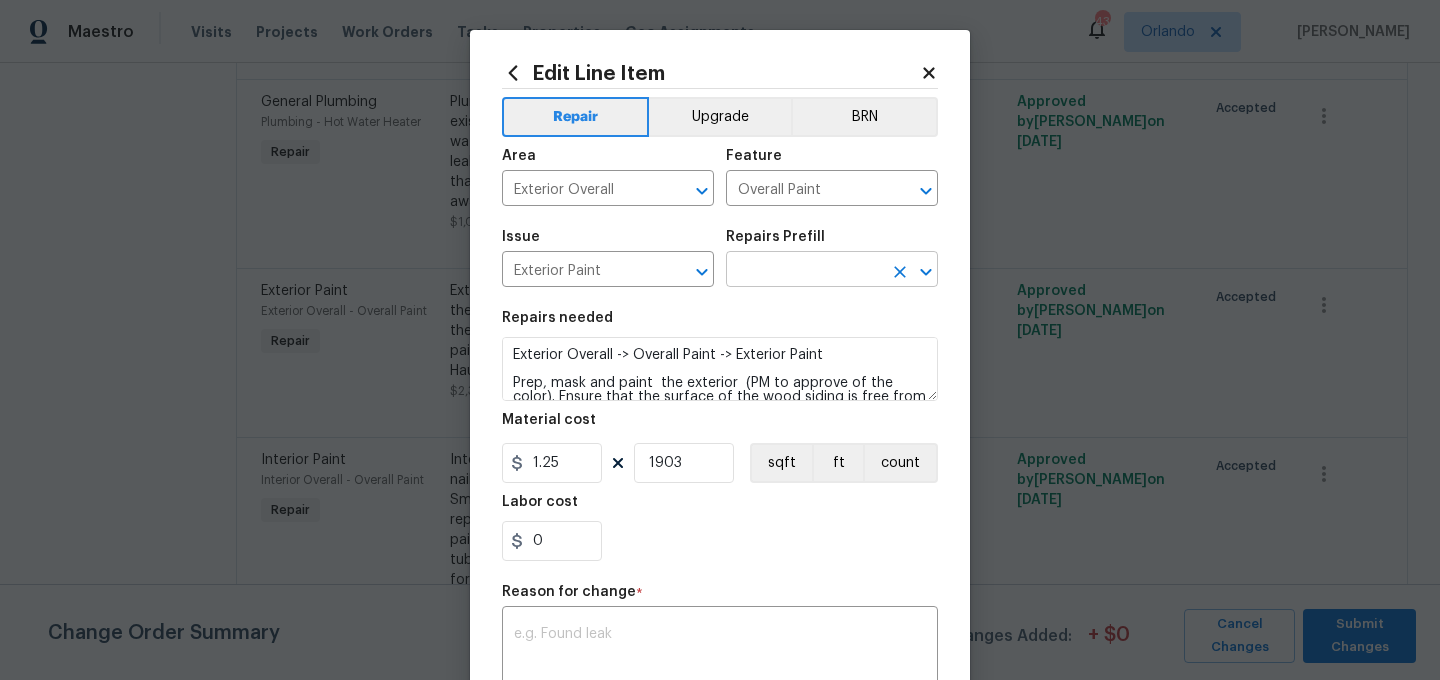 click at bounding box center (804, 271) 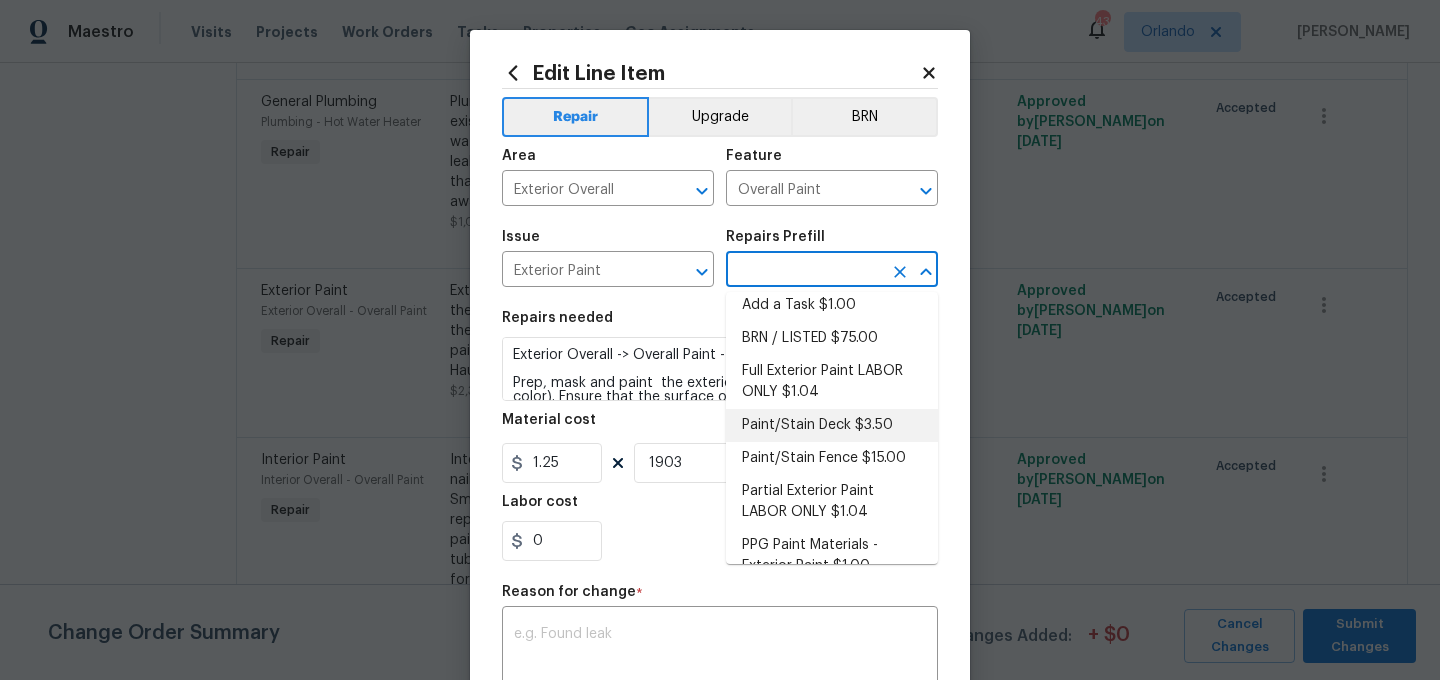 scroll, scrollTop: 15, scrollLeft: 0, axis: vertical 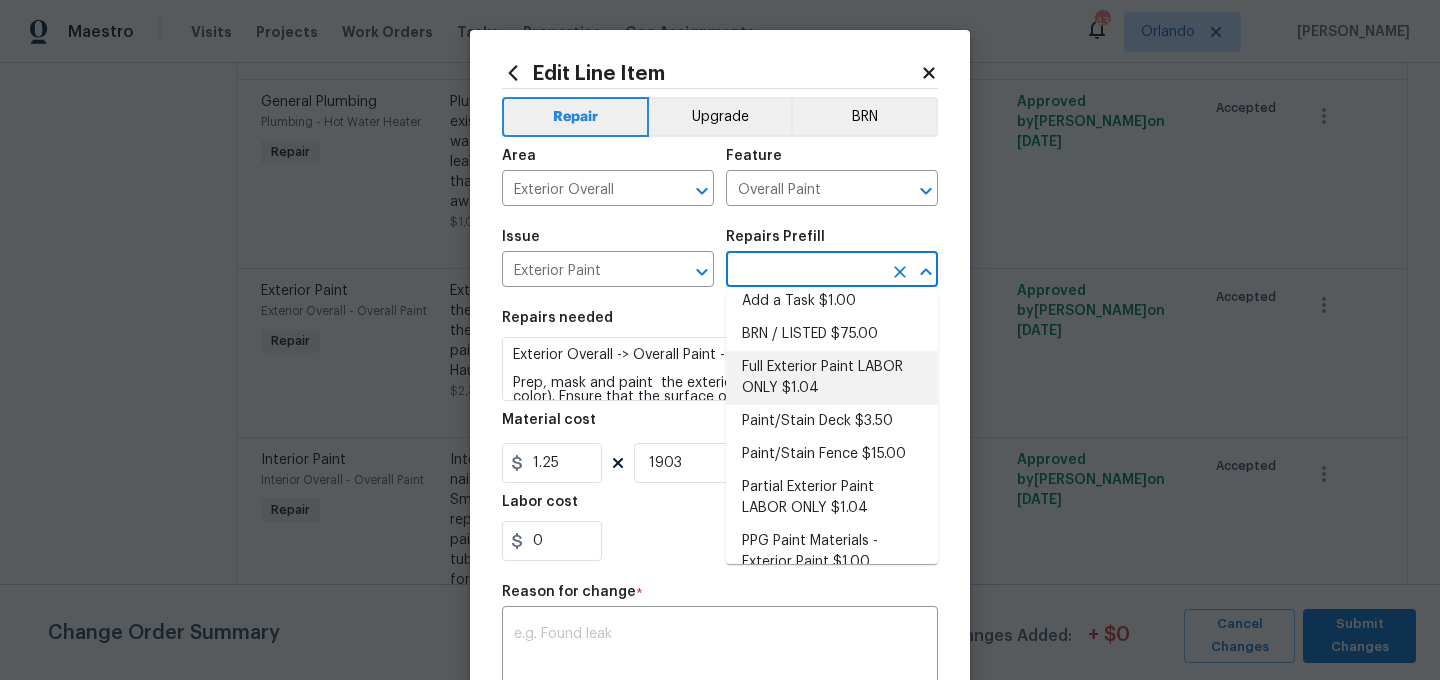 click on "Full Exterior Paint LABOR ONLY $1.04" at bounding box center [832, 378] 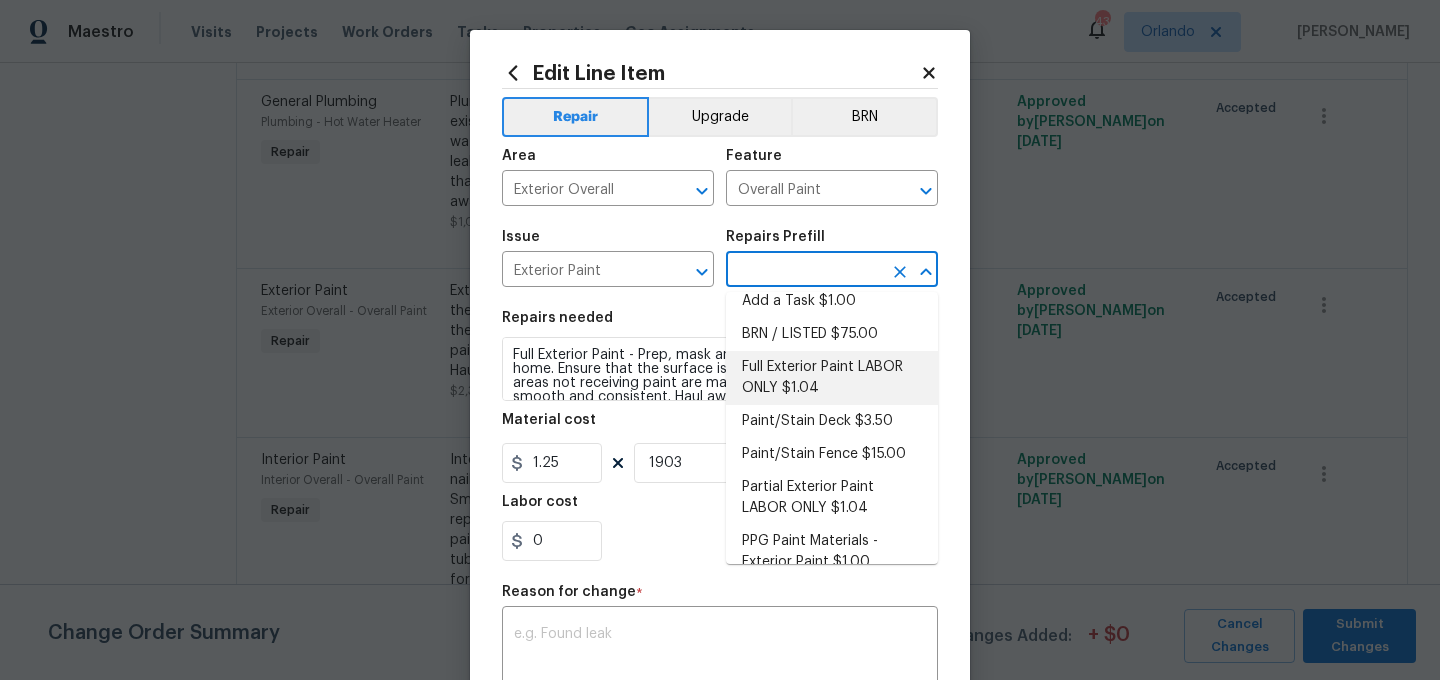 type on "Full Exterior Paint LABOR ONLY $1.04" 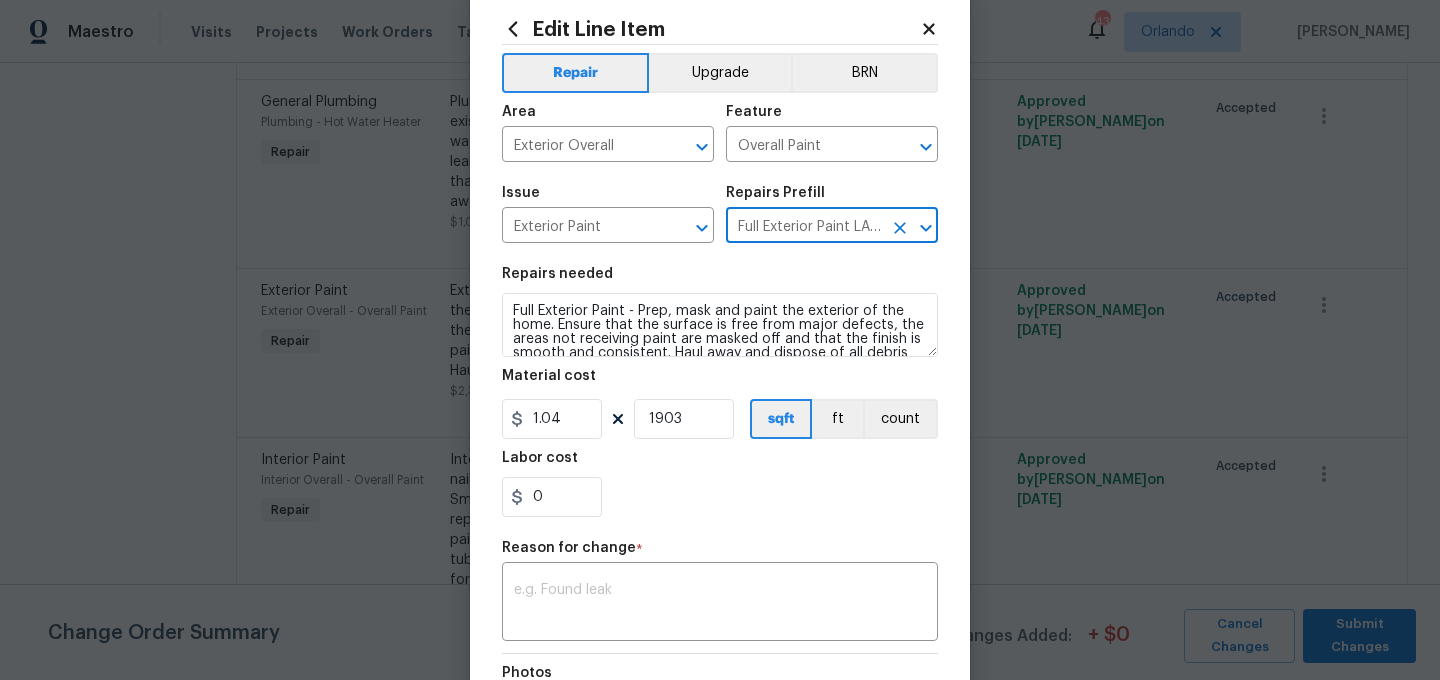 scroll, scrollTop: 53, scrollLeft: 0, axis: vertical 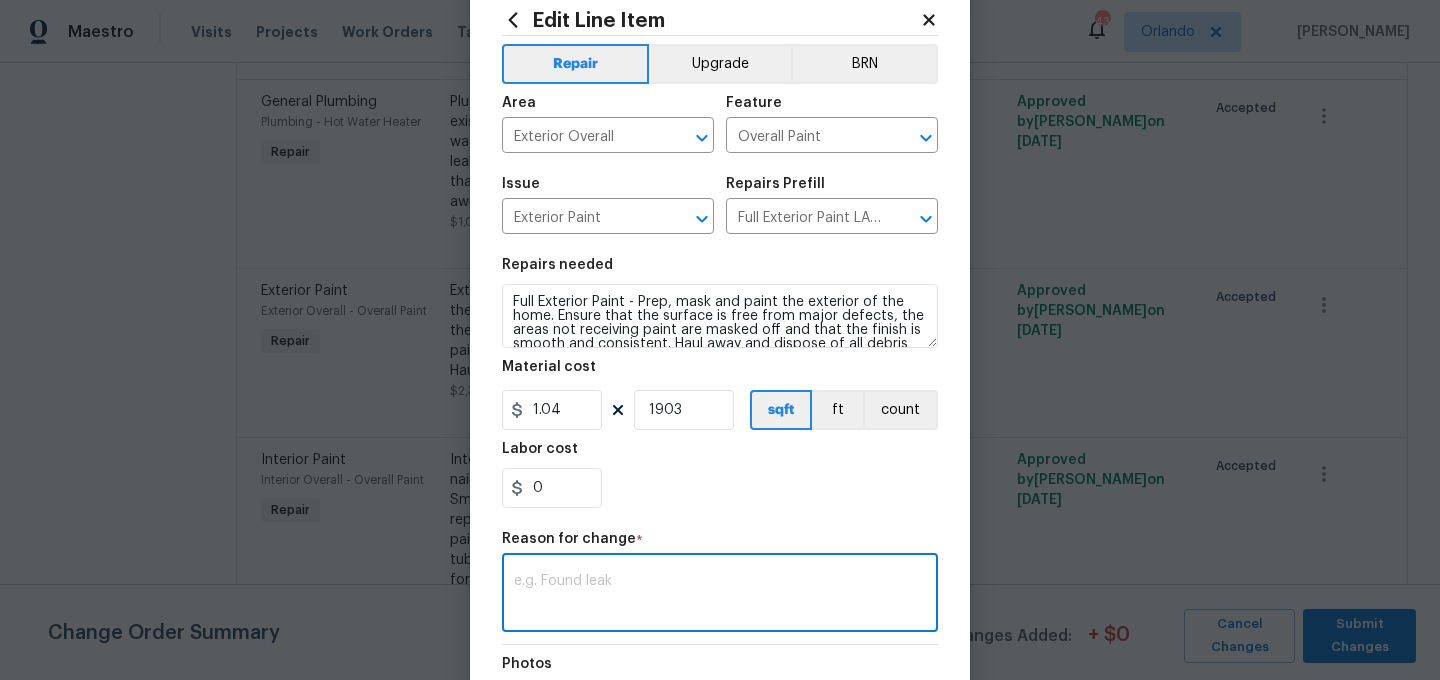 click at bounding box center [720, 595] 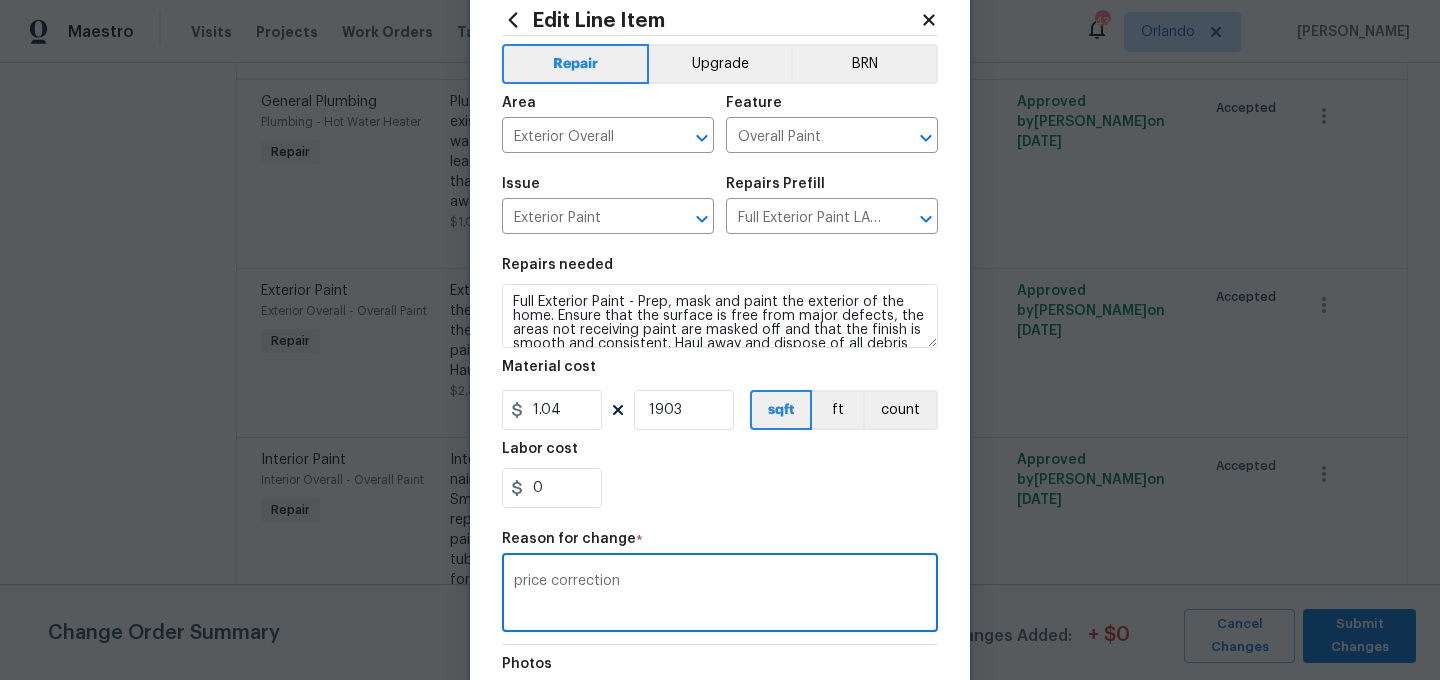 scroll, scrollTop: 42, scrollLeft: 0, axis: vertical 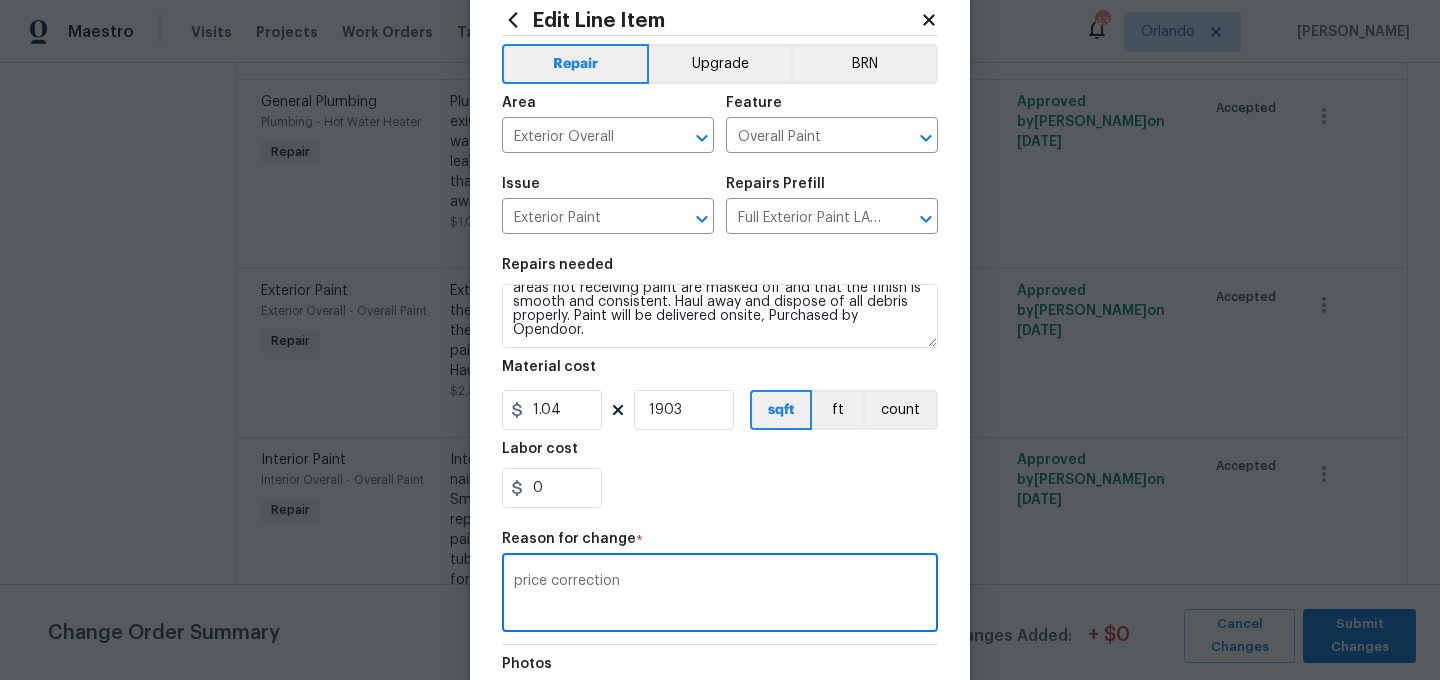 type on "price correction" 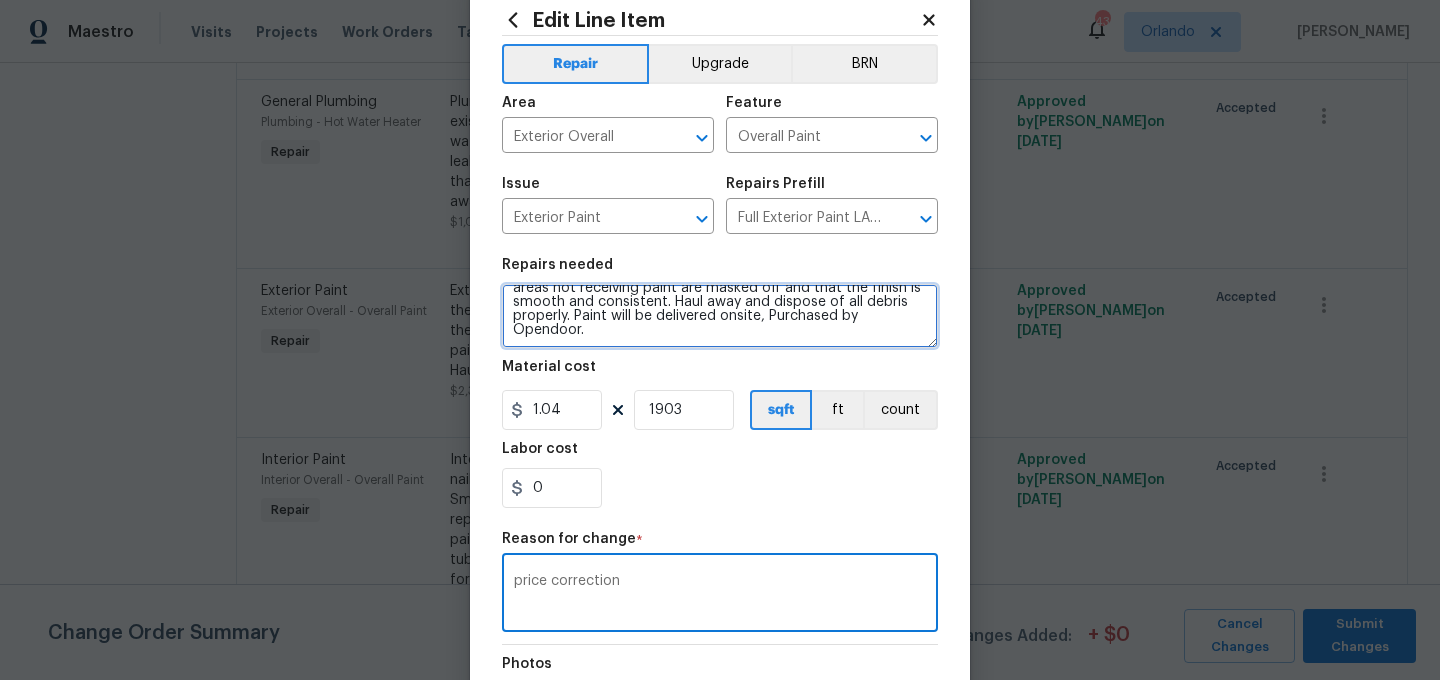 click on "Full Exterior Paint - Prep, mask and paint the exterior of the home. Ensure that the surface is free from major defects, the areas not receiving paint are masked off and that the finish is smooth and consistent. Haul away and dispose of all debris properly. Paint will be delivered onsite, Purchased by Opendoor." at bounding box center (720, 316) 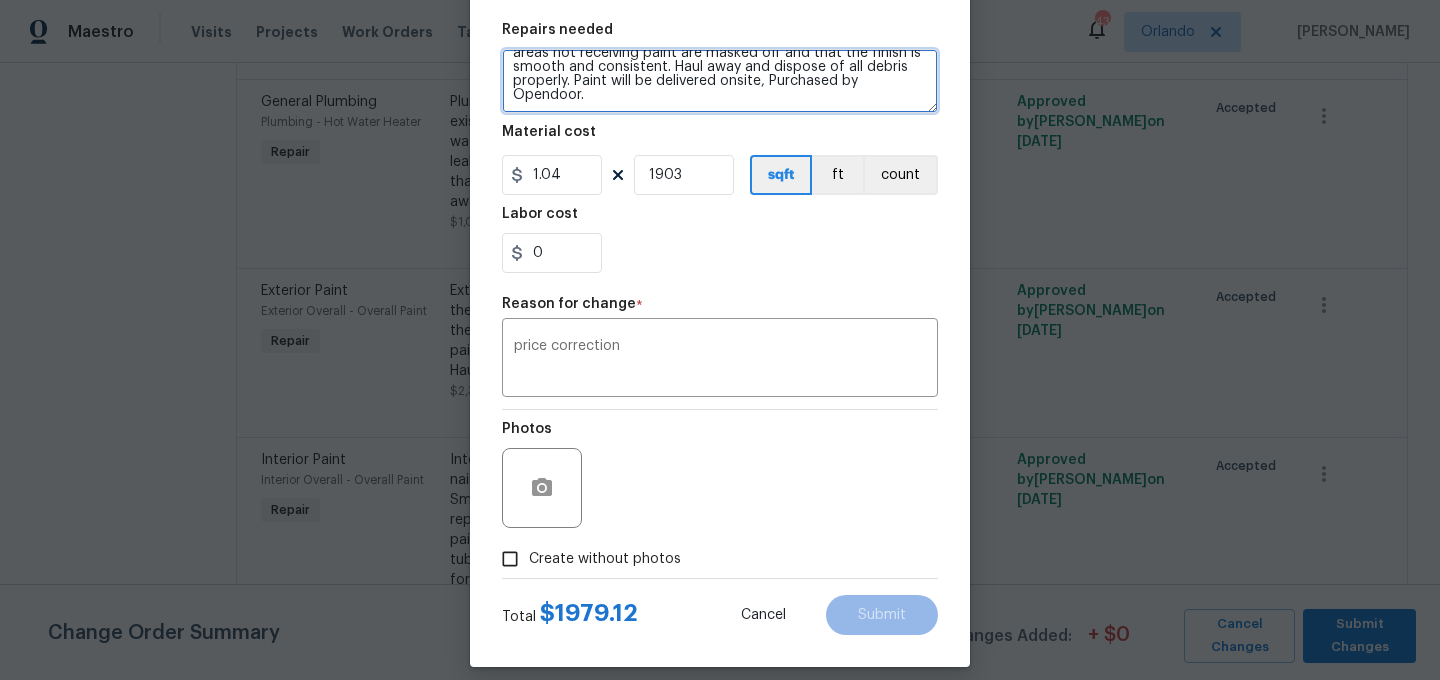 scroll, scrollTop: 290, scrollLeft: 0, axis: vertical 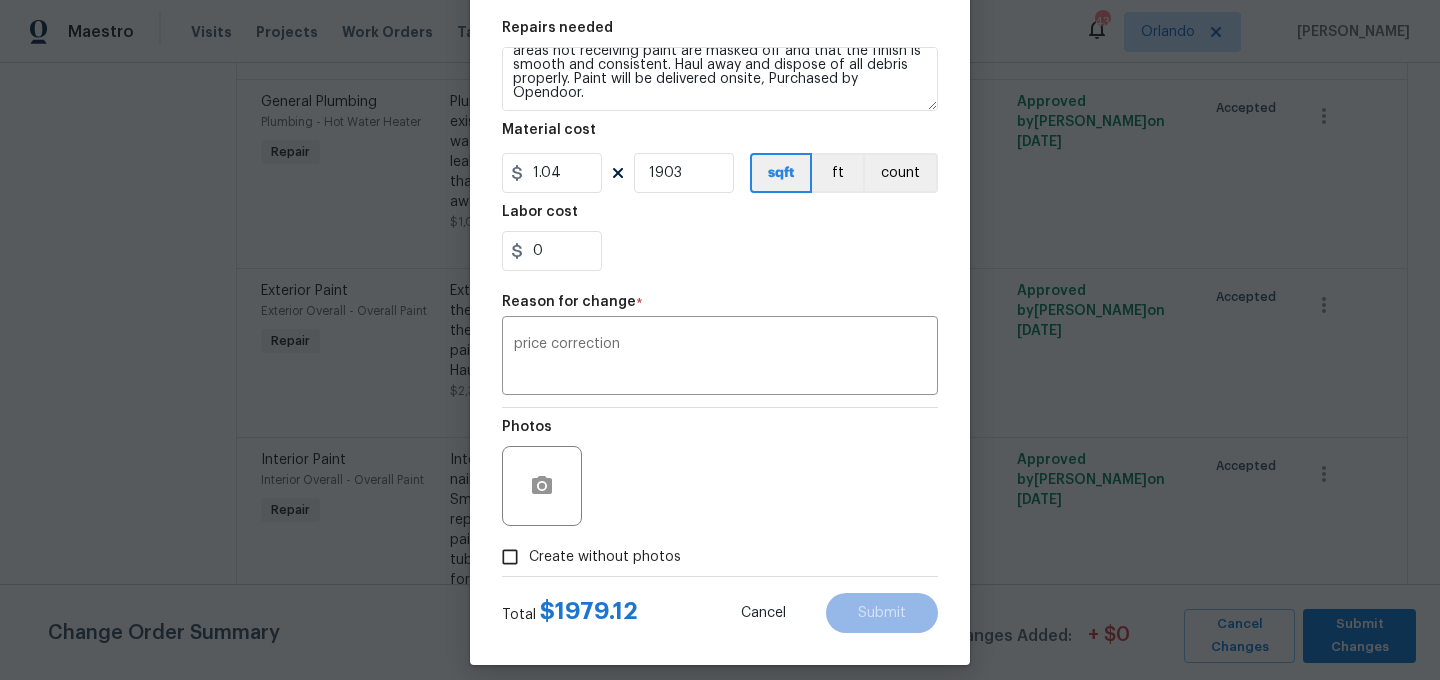 click on "Create without photos" at bounding box center (605, 557) 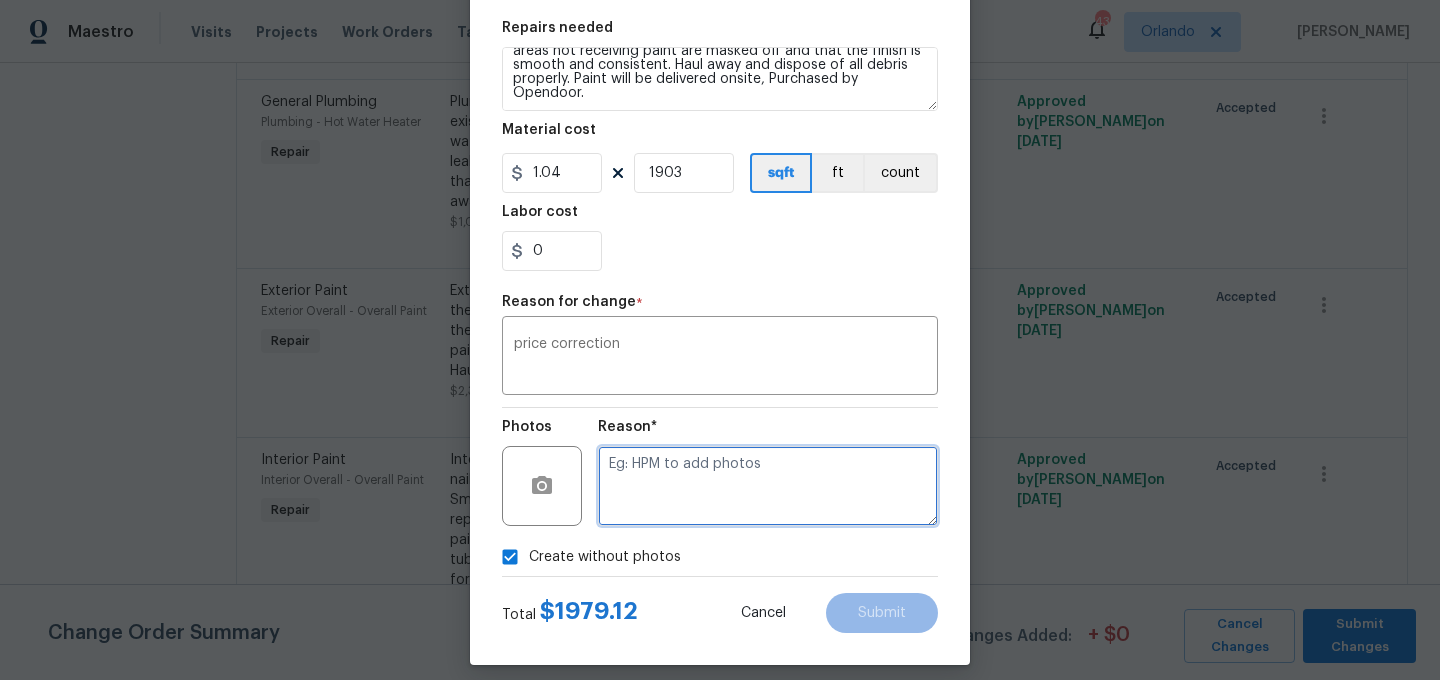 click at bounding box center (768, 486) 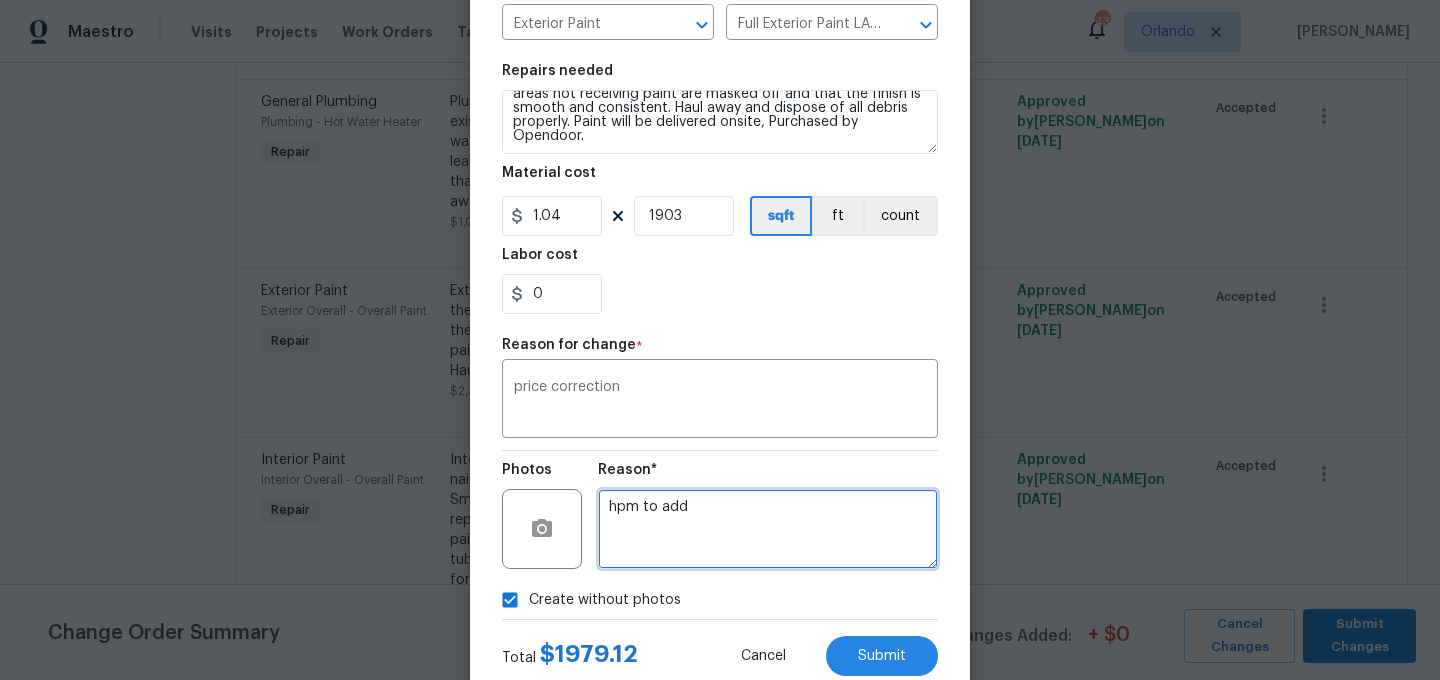 scroll, scrollTop: 306, scrollLeft: 0, axis: vertical 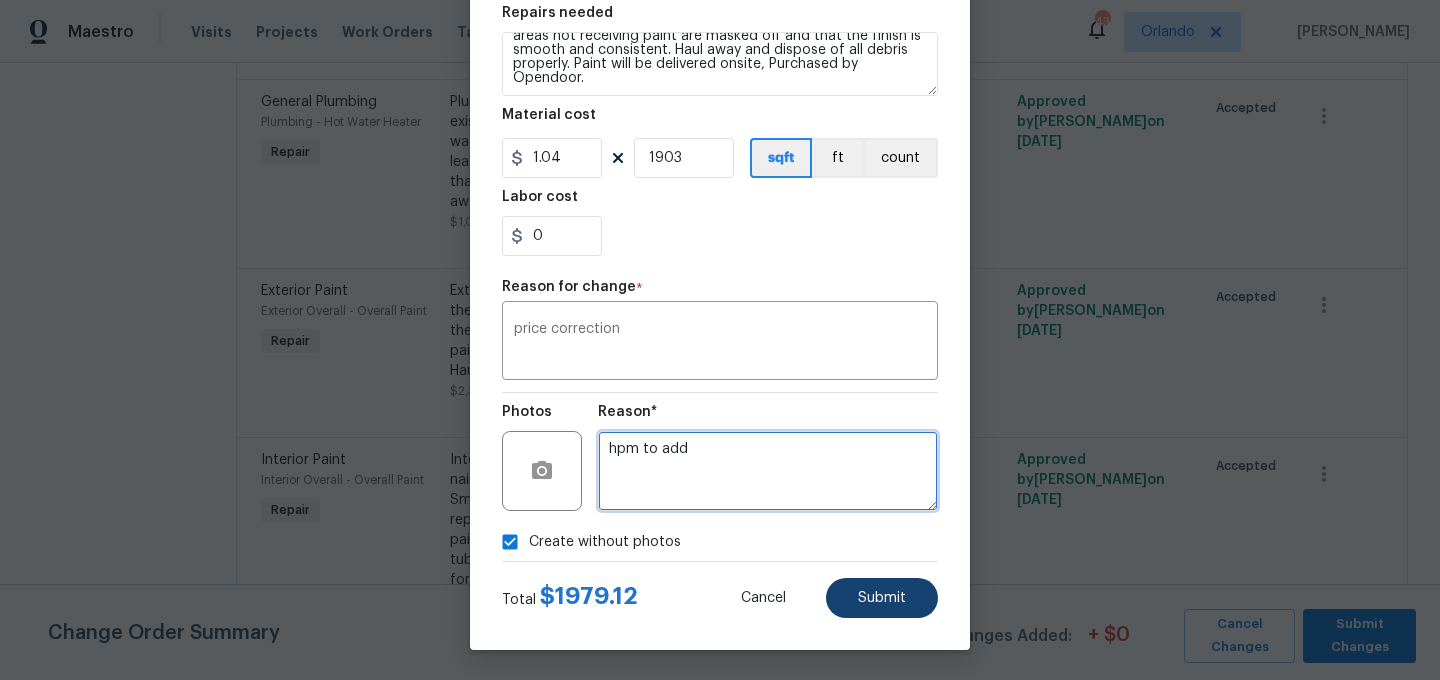 type on "hpm to add" 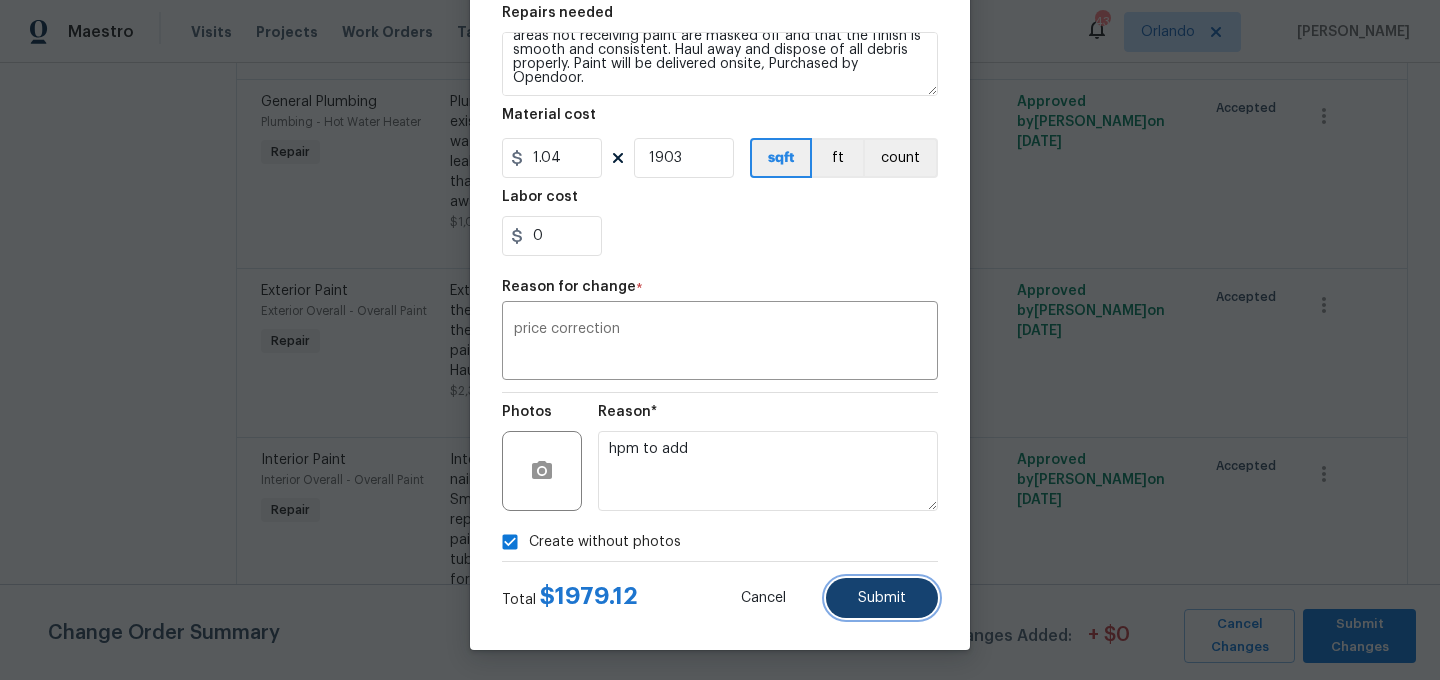 click on "Submit" at bounding box center (882, 598) 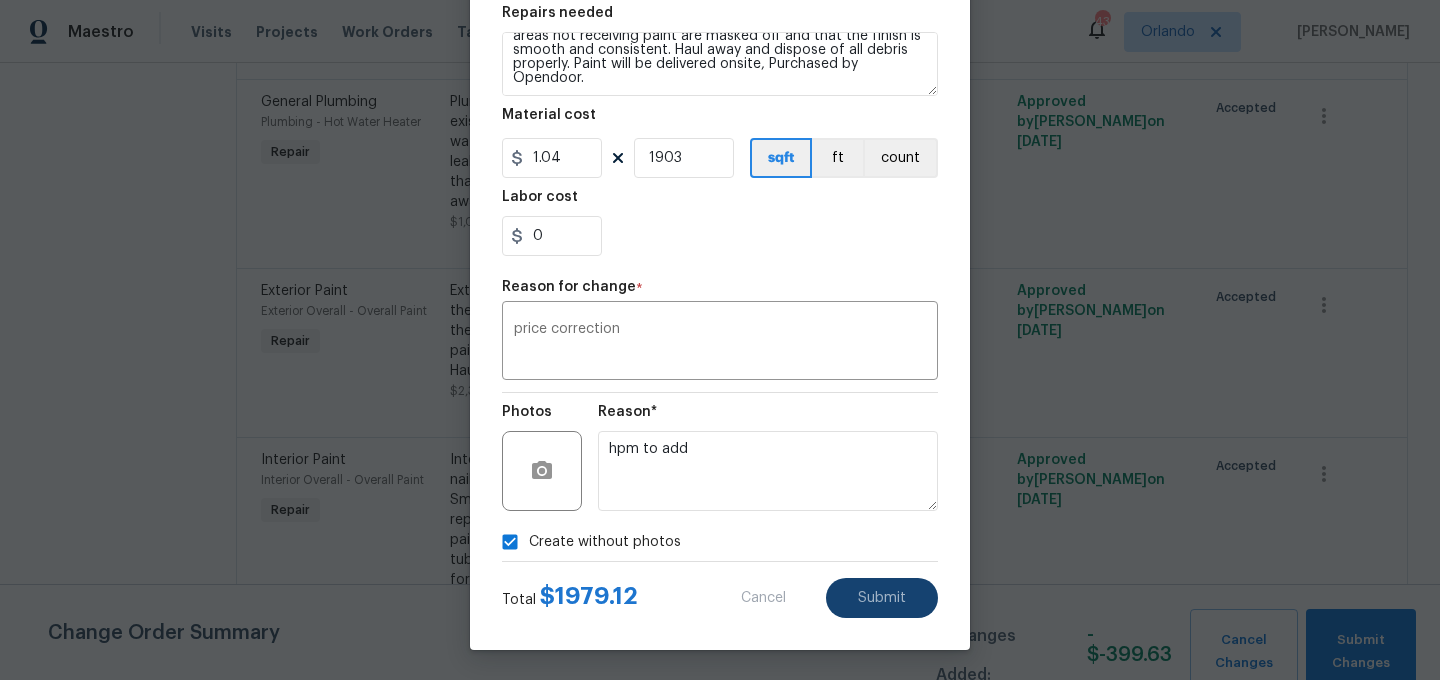 type on "Exterior Overall -> Overall Paint -> Exterior Paint
Prep, mask and paint  the exterior  (PM to approve of the color). Ensure that the surface of the wood siding is free from major defects, the areas not receiving paint are masked off and that the finish is smooth and consistent. Haul away and dispose of all debris properly.
(1903.0 sq_ft)" 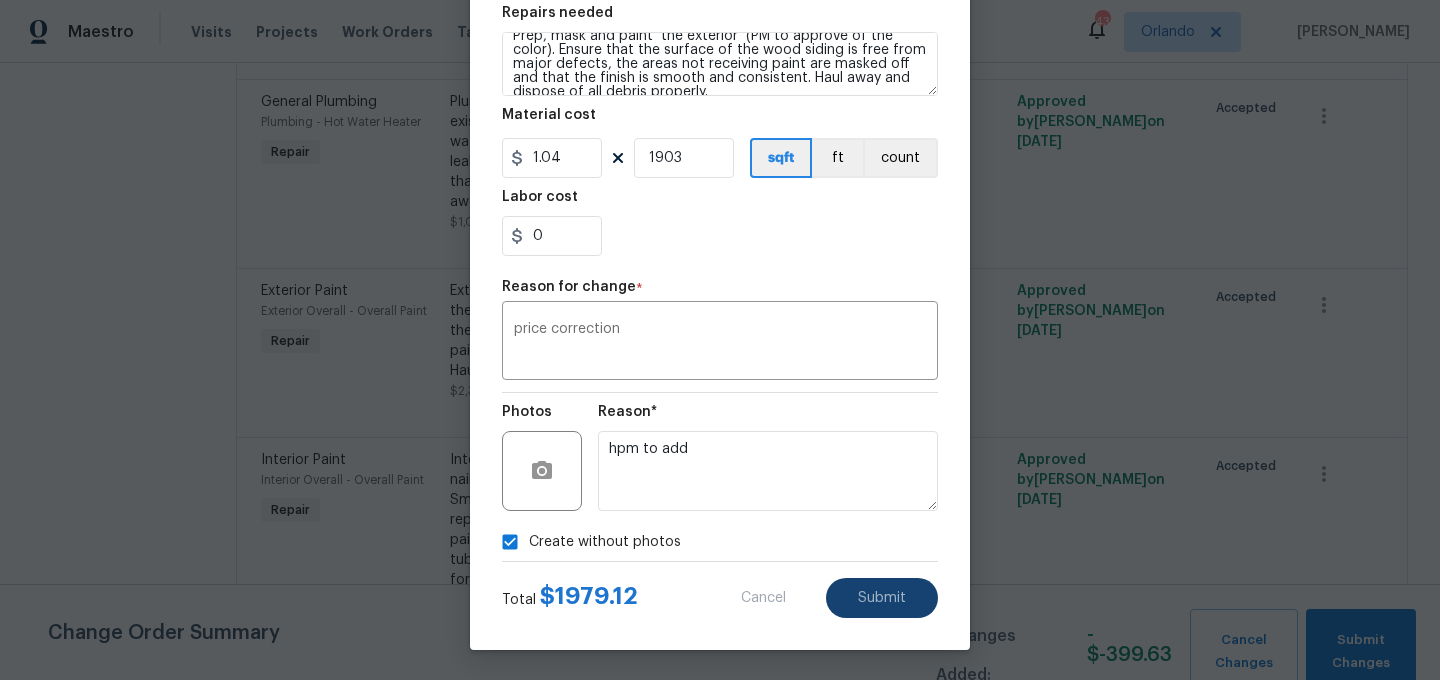 type 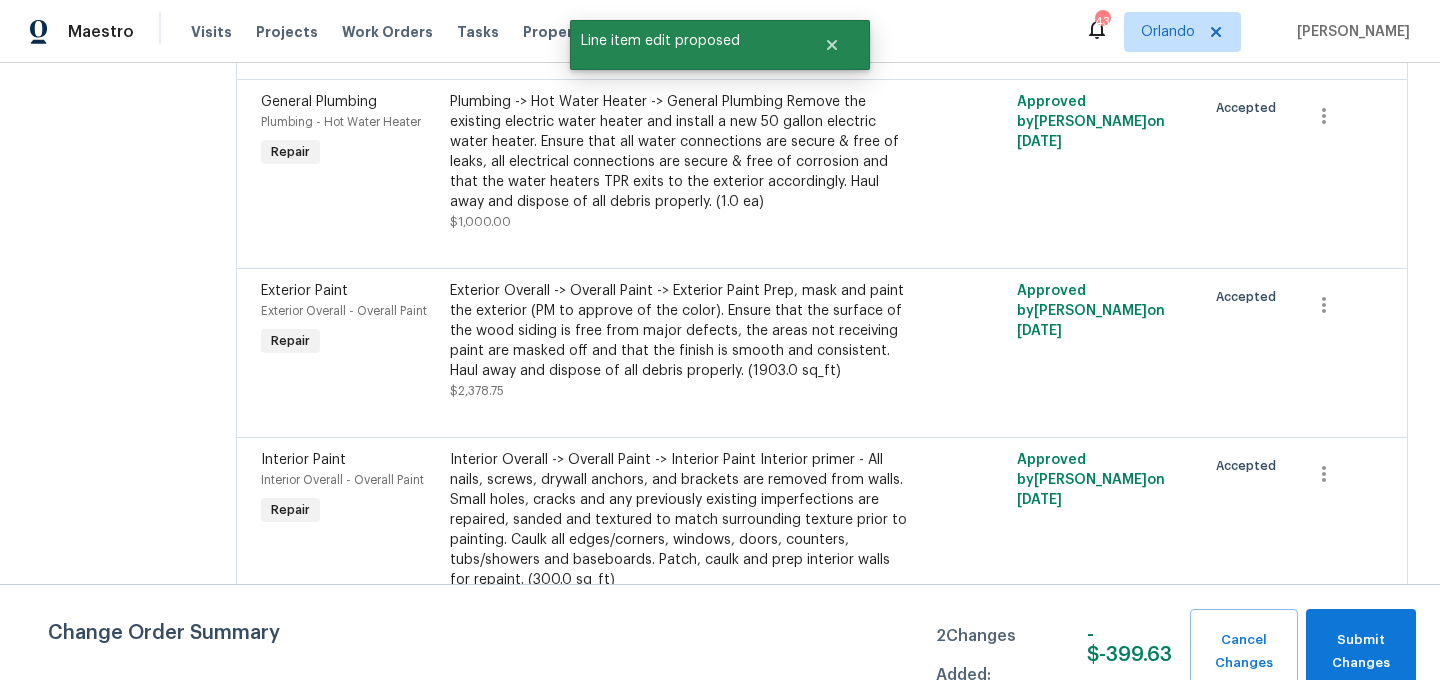 scroll, scrollTop: 0, scrollLeft: 0, axis: both 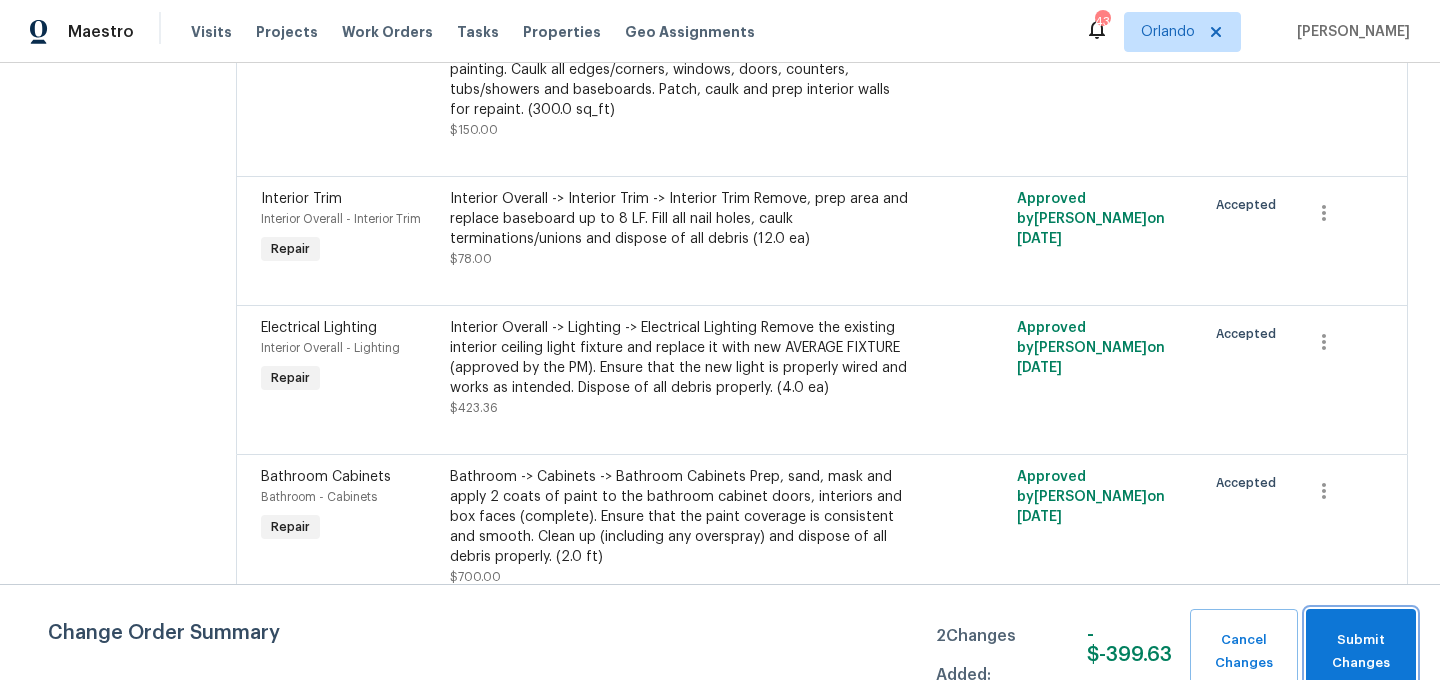 click on "Submit Changes" at bounding box center (1361, 652) 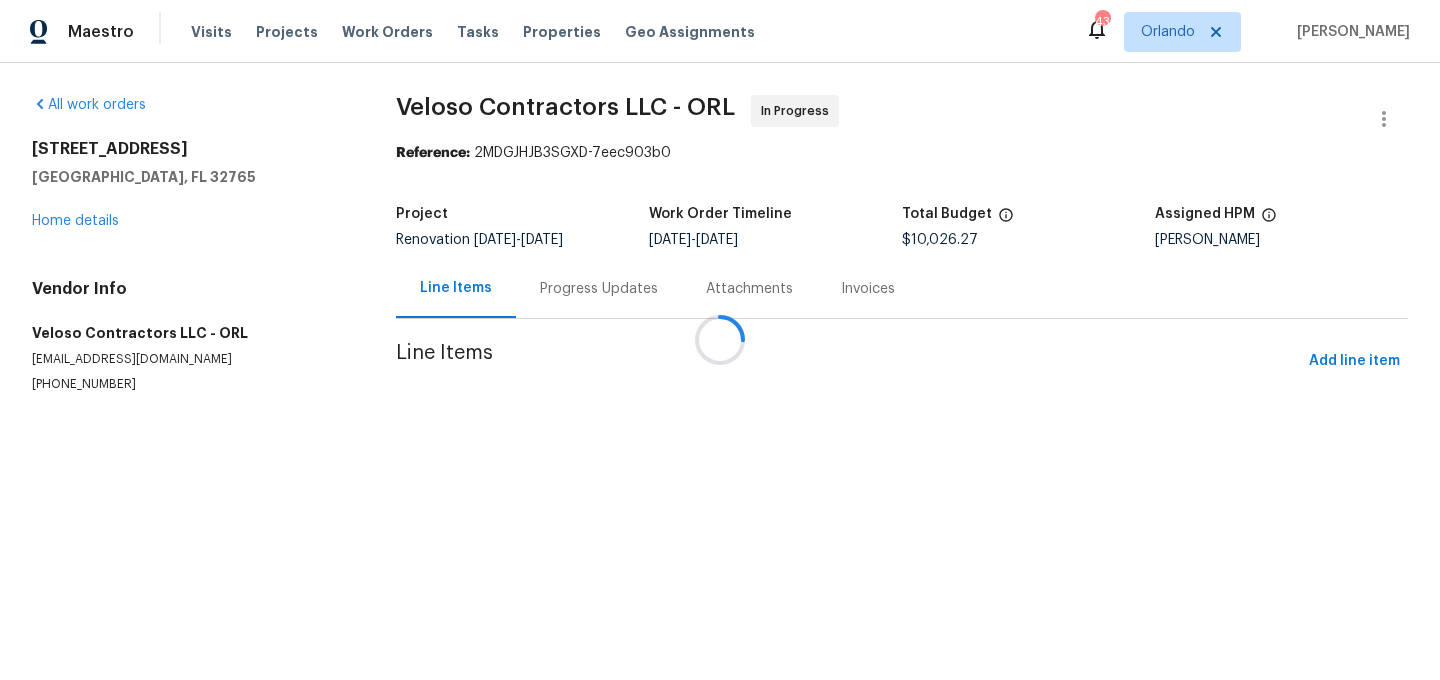 scroll, scrollTop: 0, scrollLeft: 0, axis: both 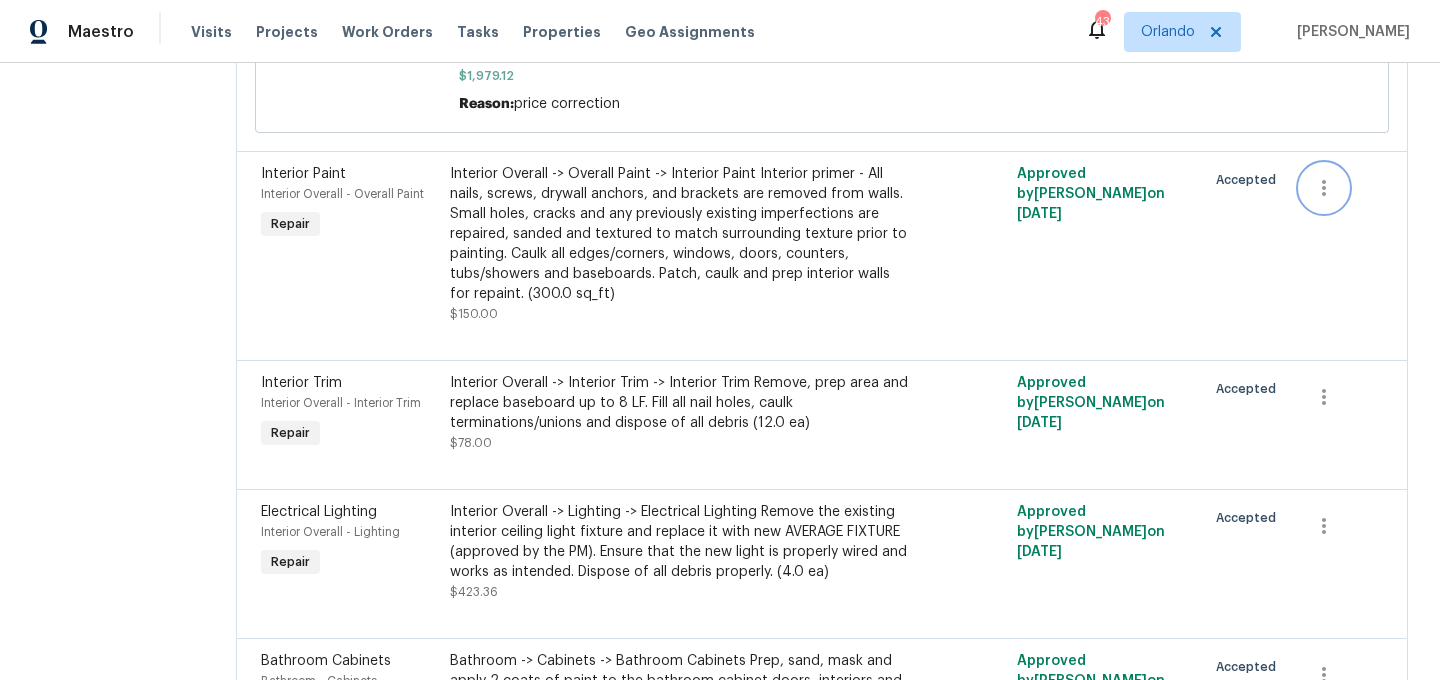 click 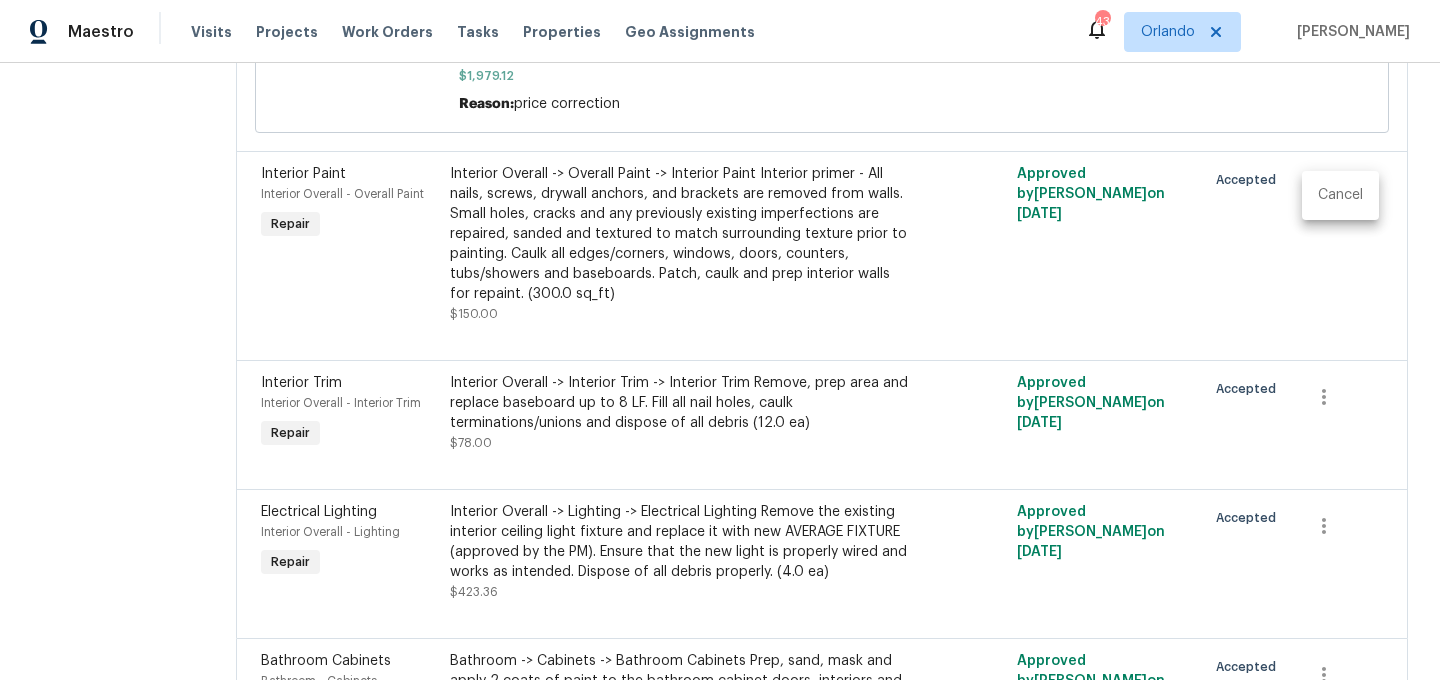 click on "Cancel" at bounding box center [1340, 195] 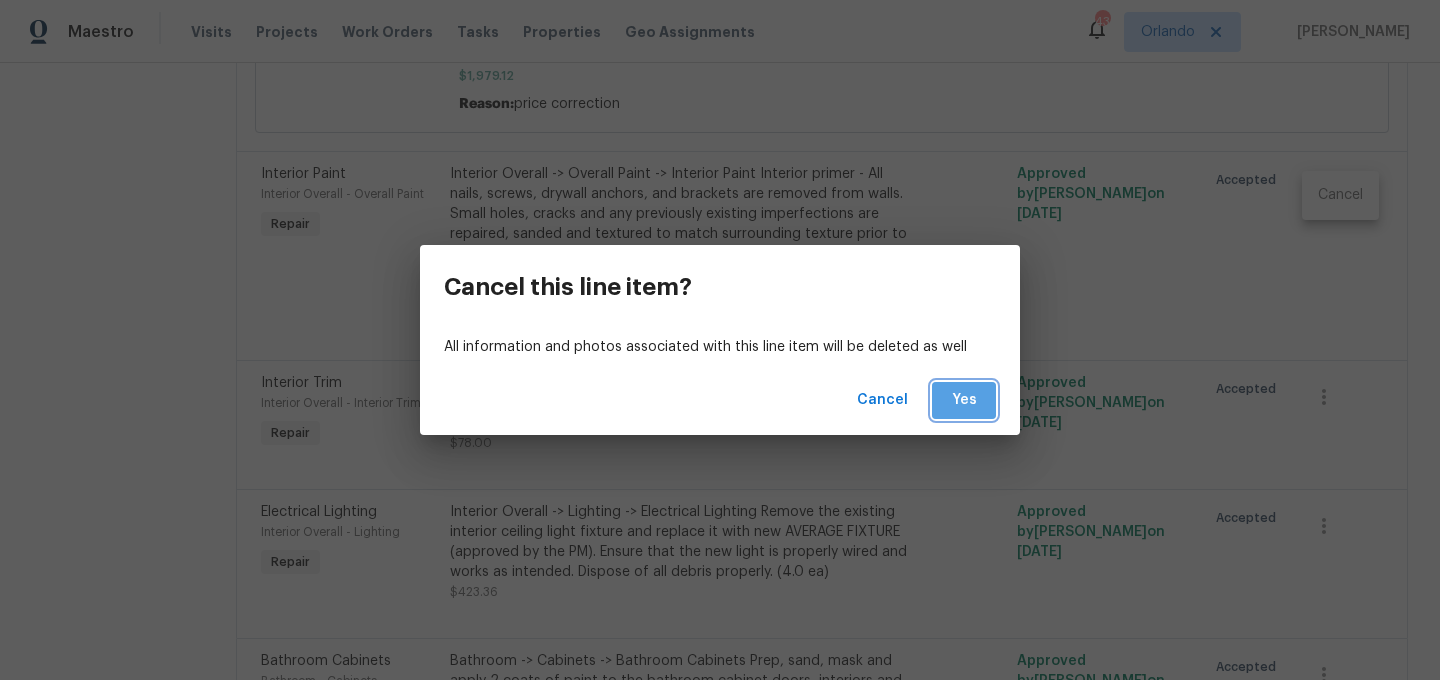 click on "Yes" at bounding box center (964, 400) 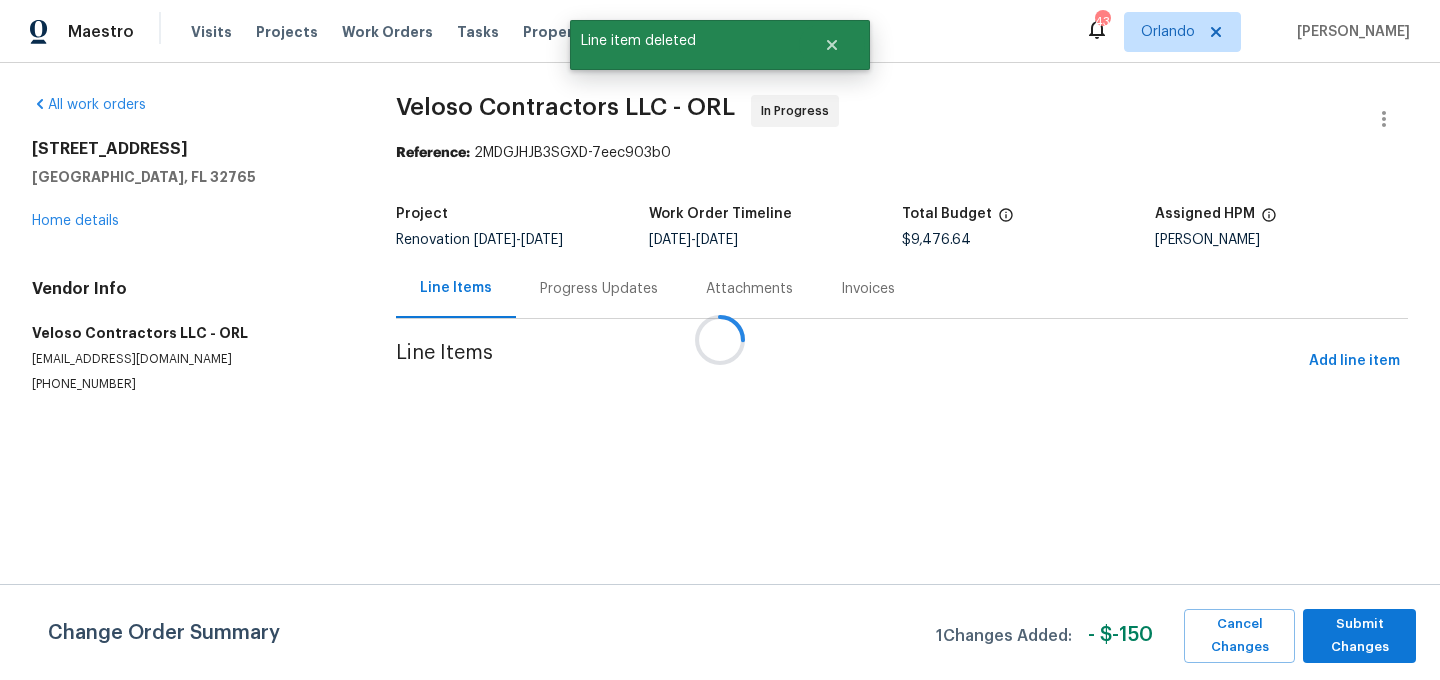 scroll, scrollTop: 0, scrollLeft: 0, axis: both 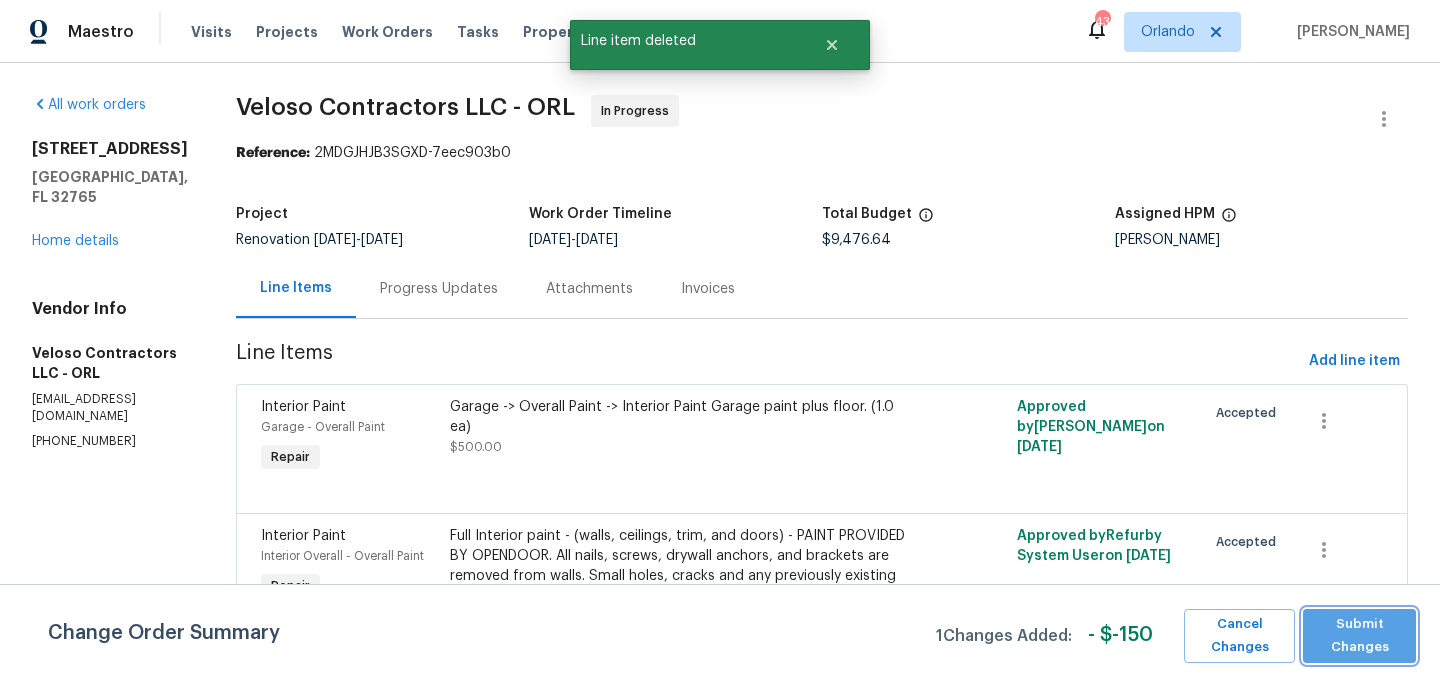 click on "Submit Changes" 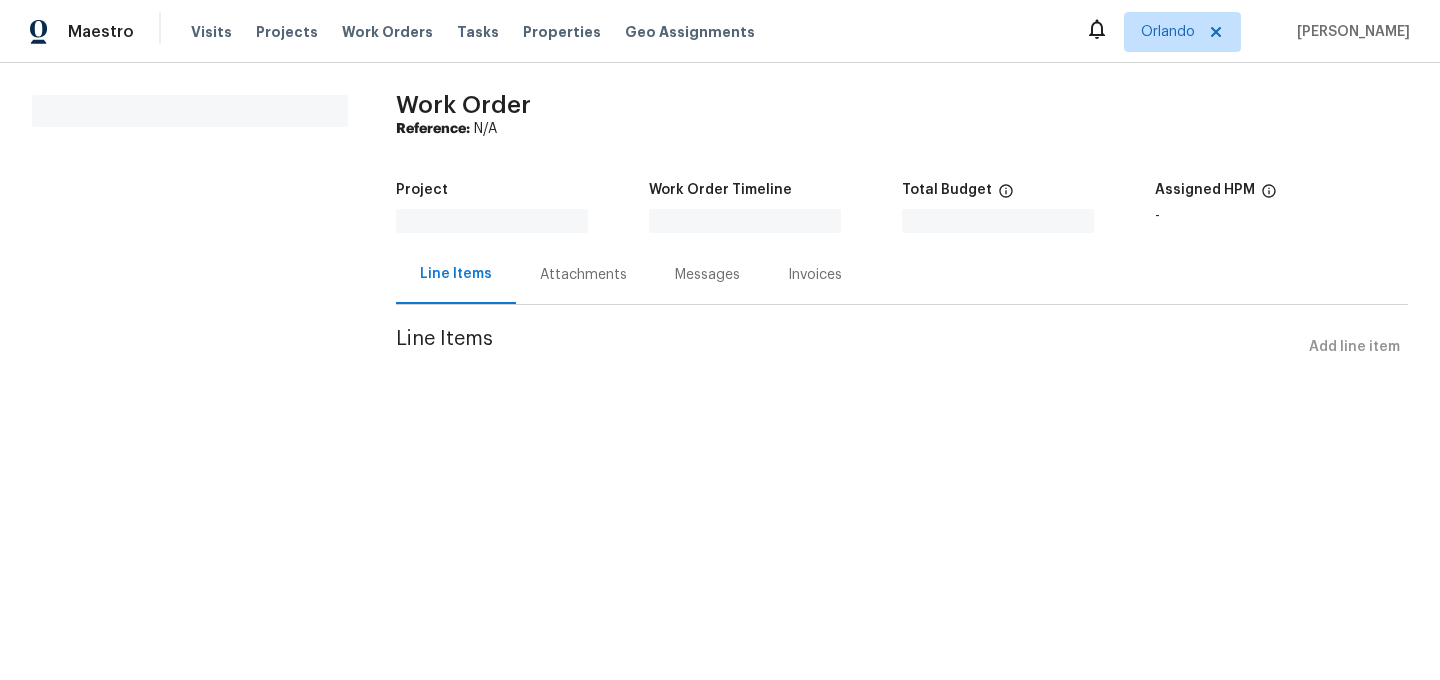 scroll, scrollTop: 0, scrollLeft: 0, axis: both 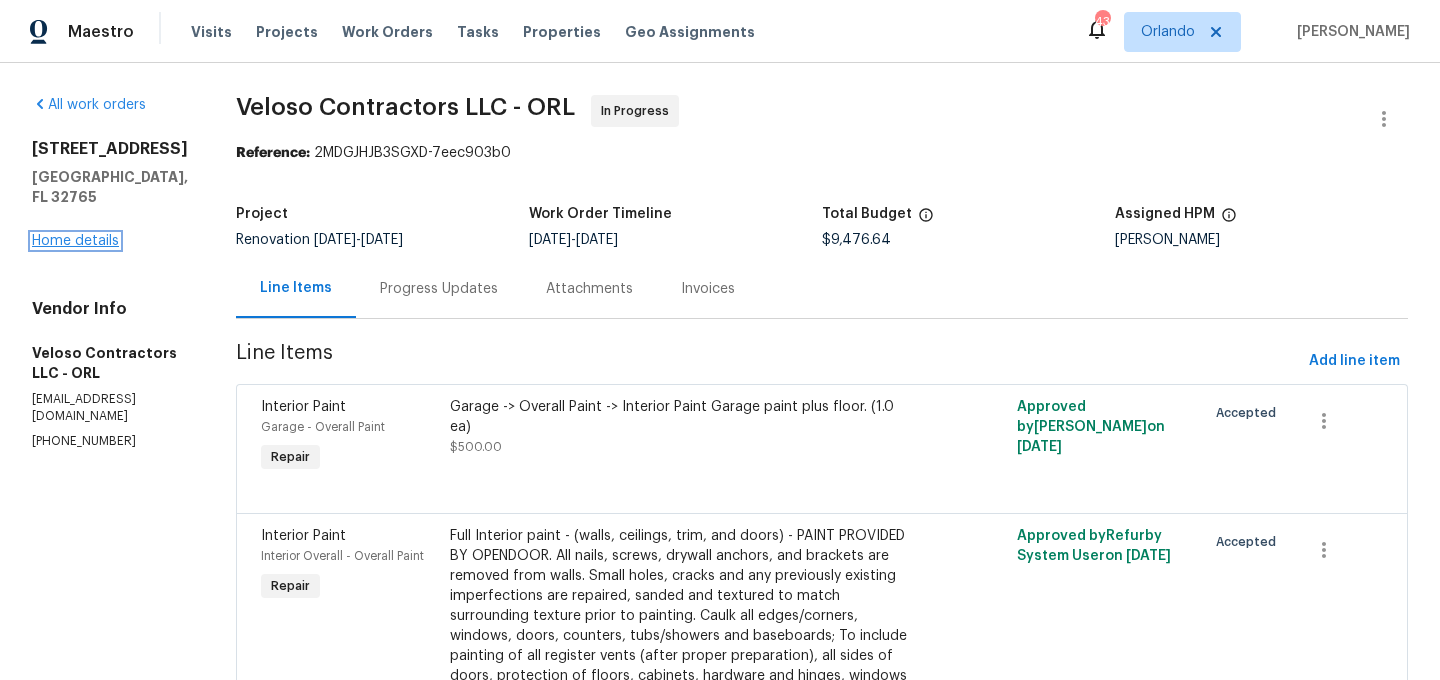 click on "Home details" at bounding box center [75, 241] 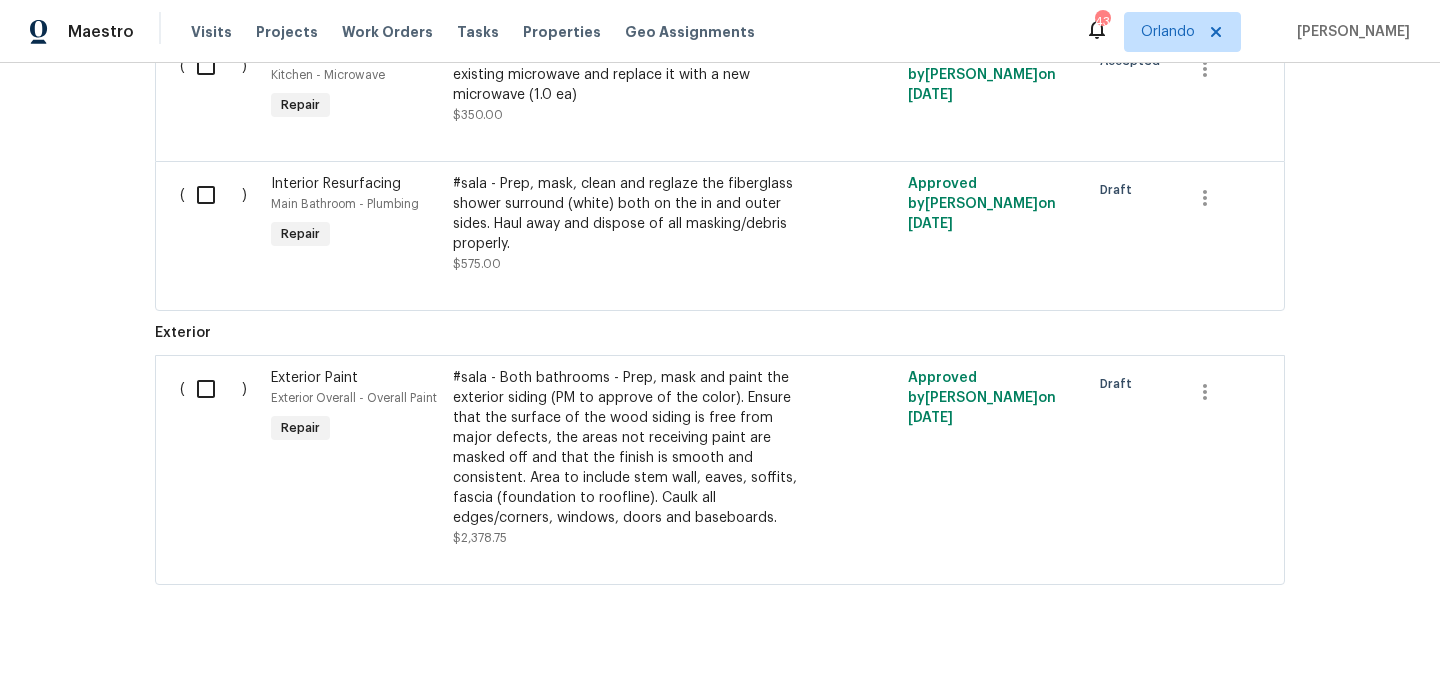 scroll, scrollTop: 2657, scrollLeft: 0, axis: vertical 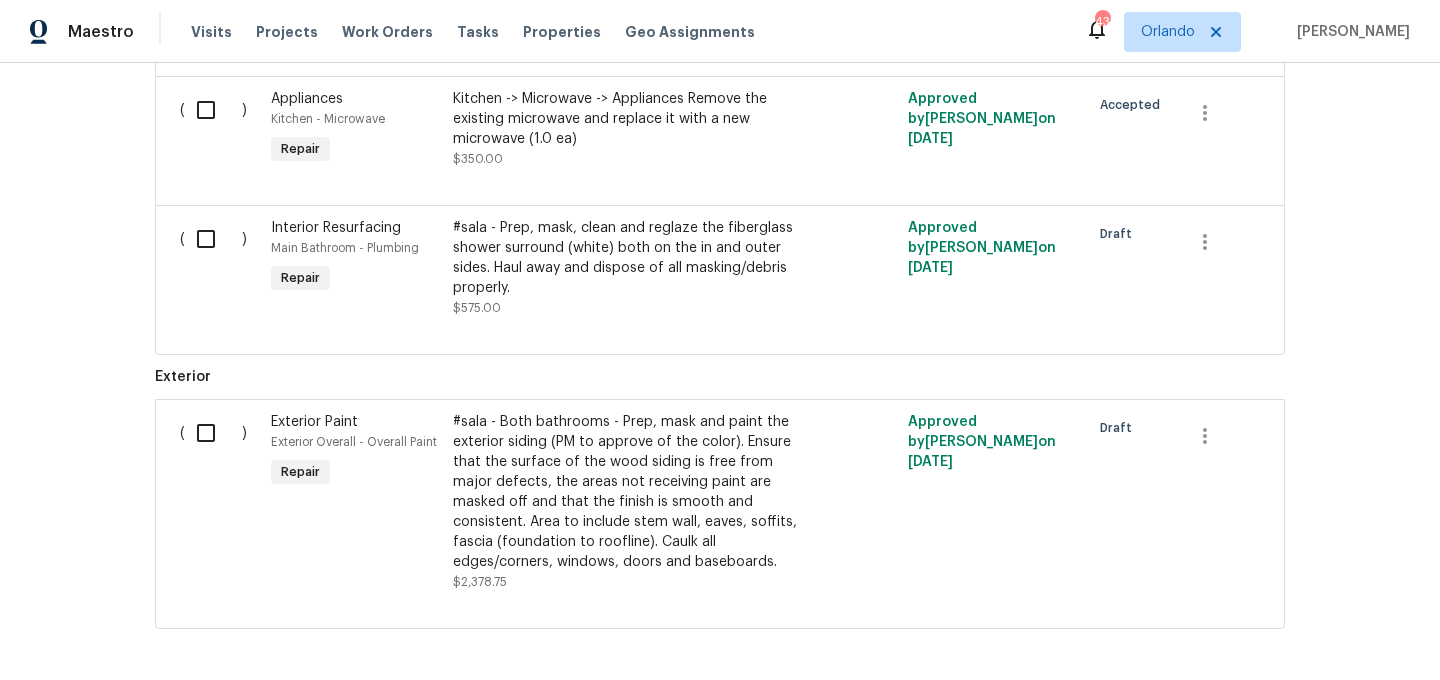 click at bounding box center (213, 433) 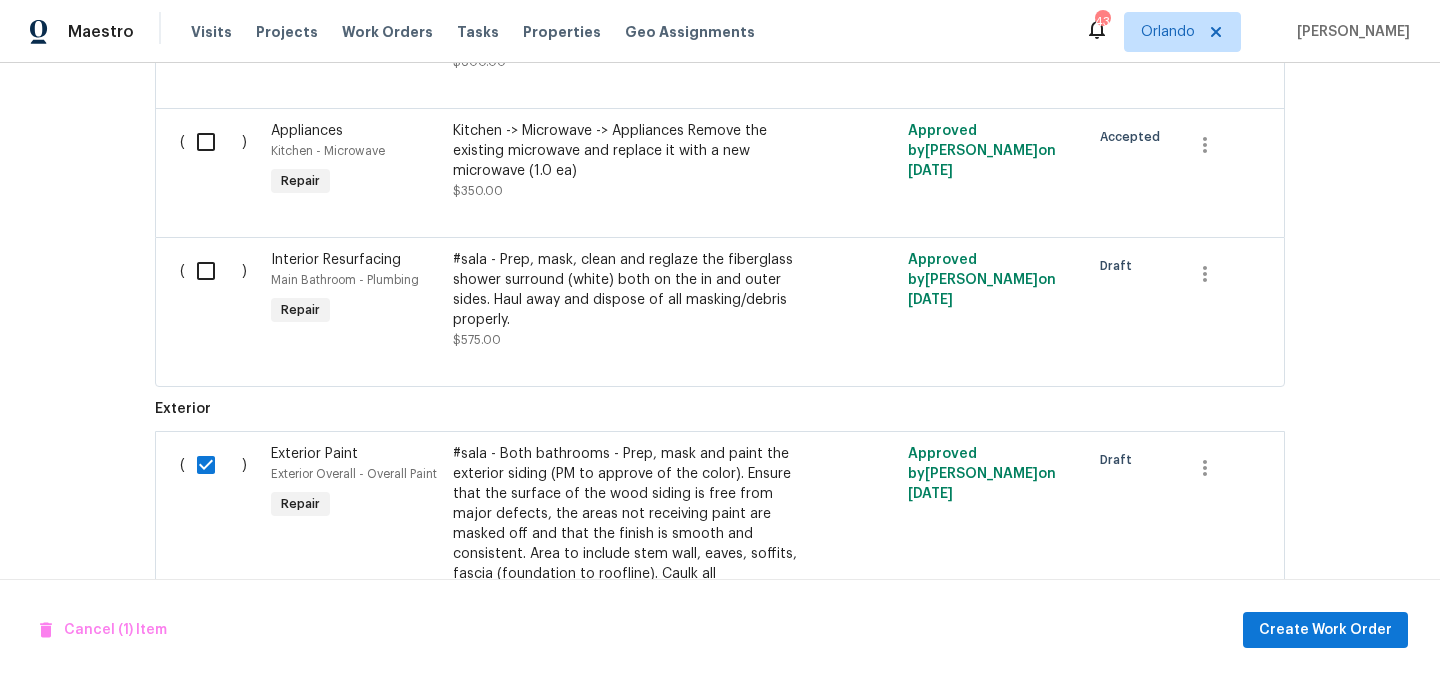 scroll, scrollTop: 2619, scrollLeft: 0, axis: vertical 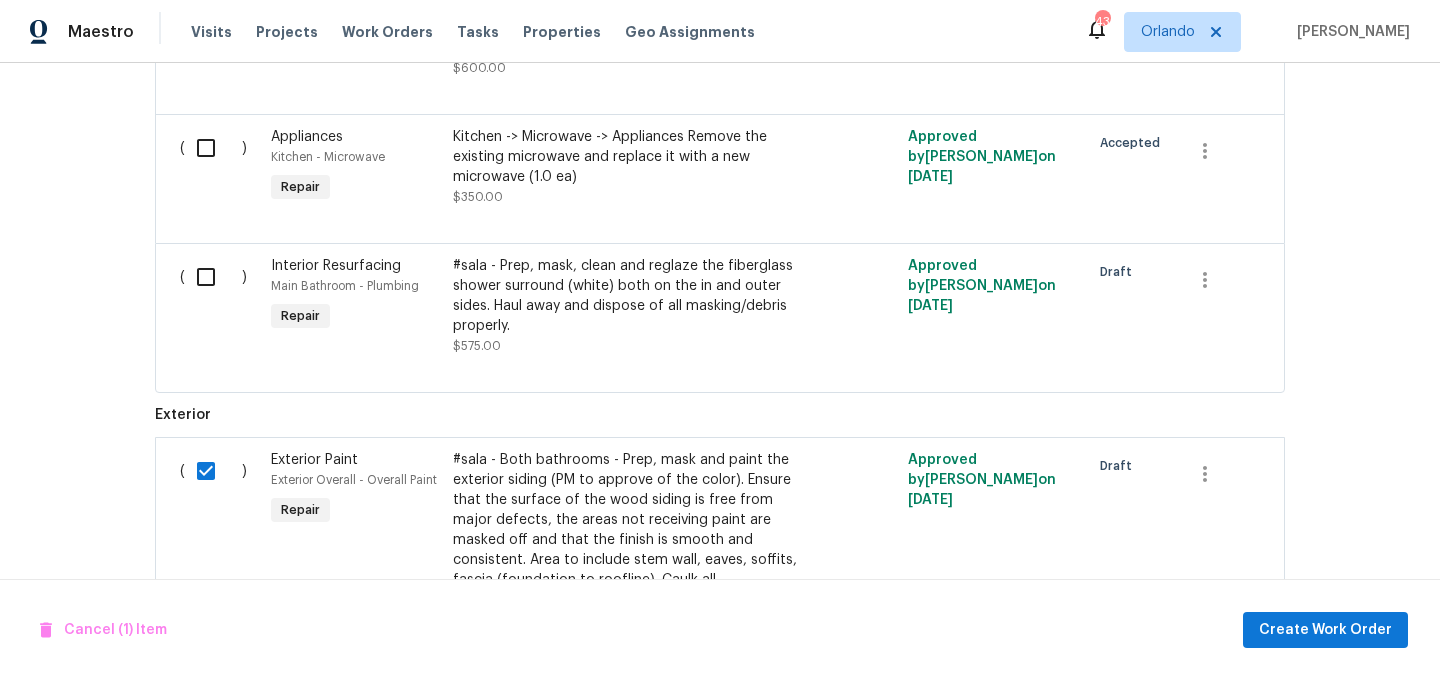 click at bounding box center [213, 277] 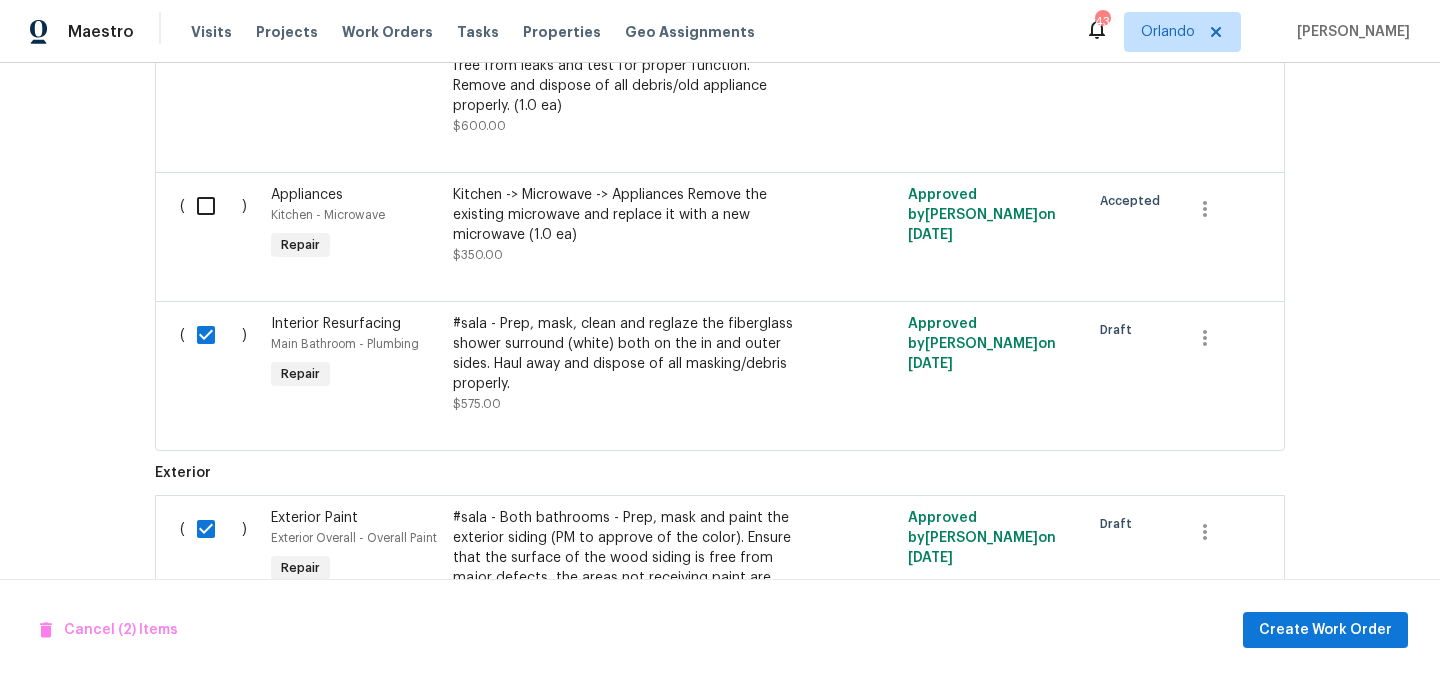 scroll, scrollTop: 2535, scrollLeft: 0, axis: vertical 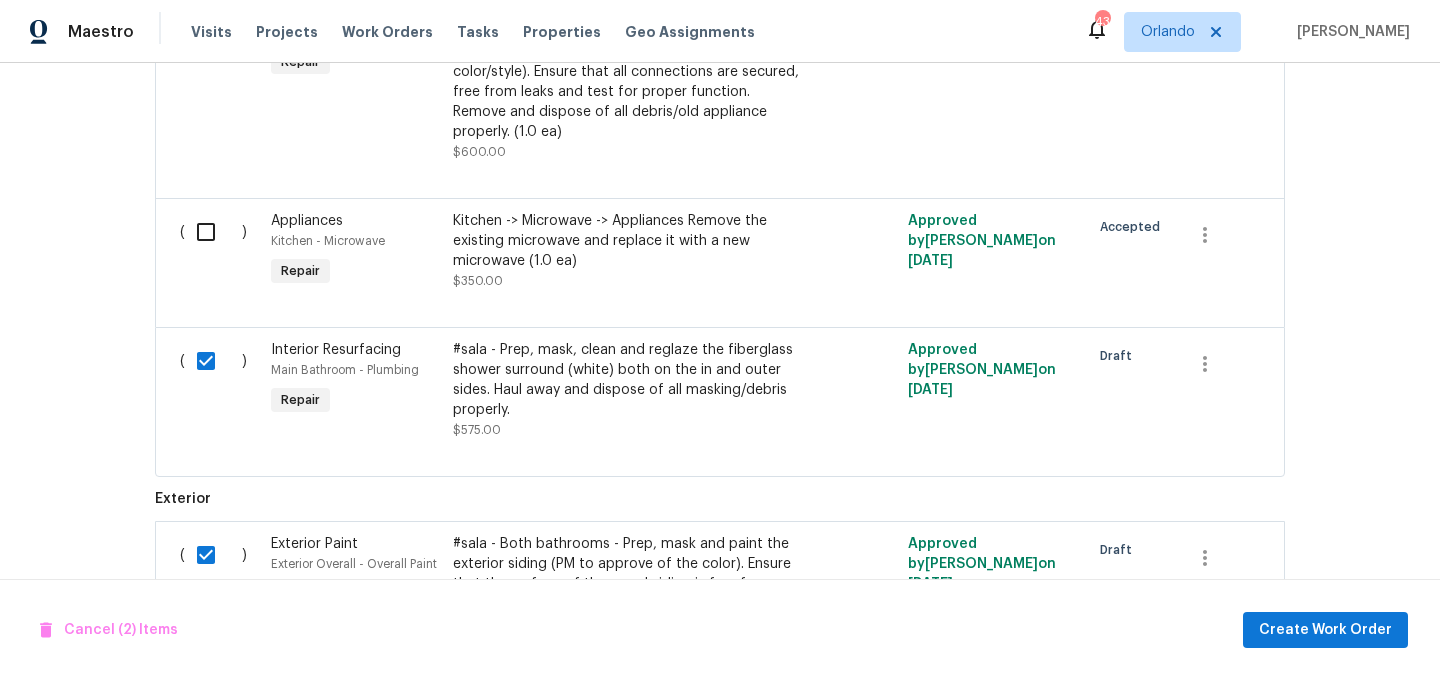 click at bounding box center (213, 232) 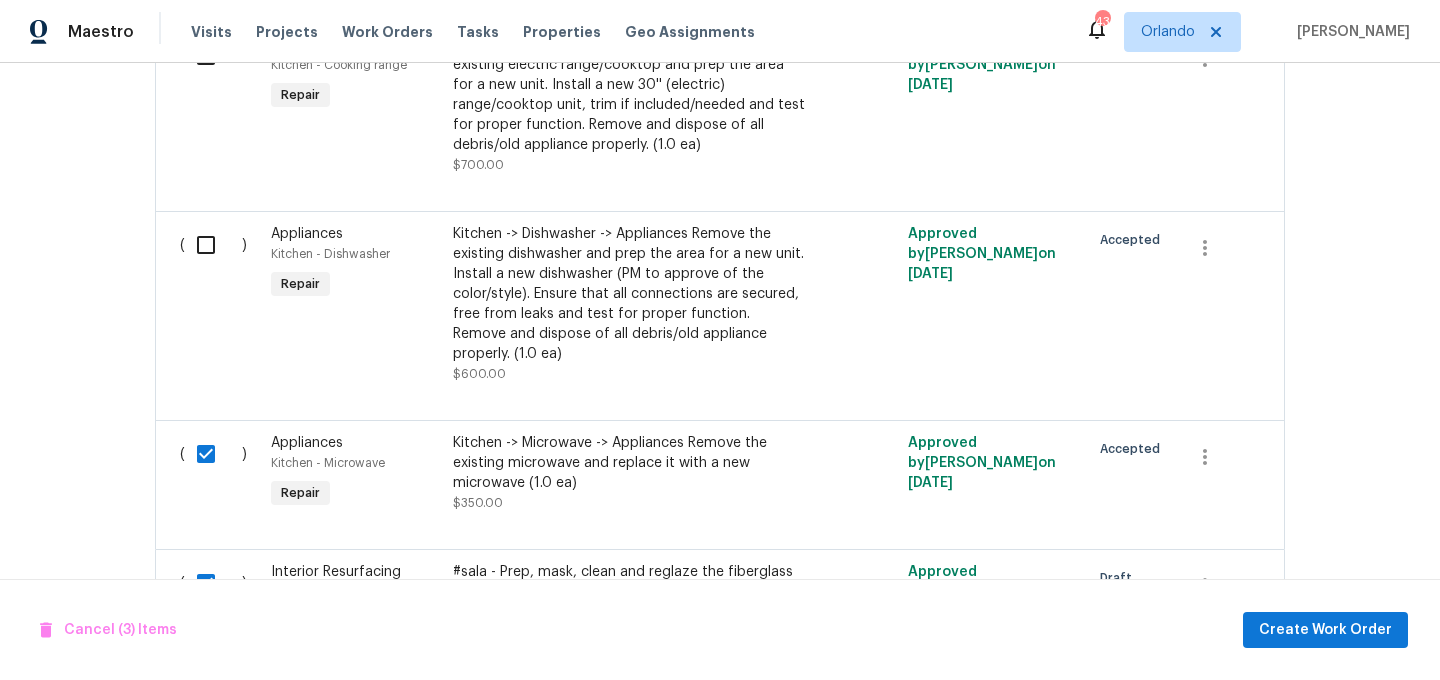 scroll, scrollTop: 2284, scrollLeft: 0, axis: vertical 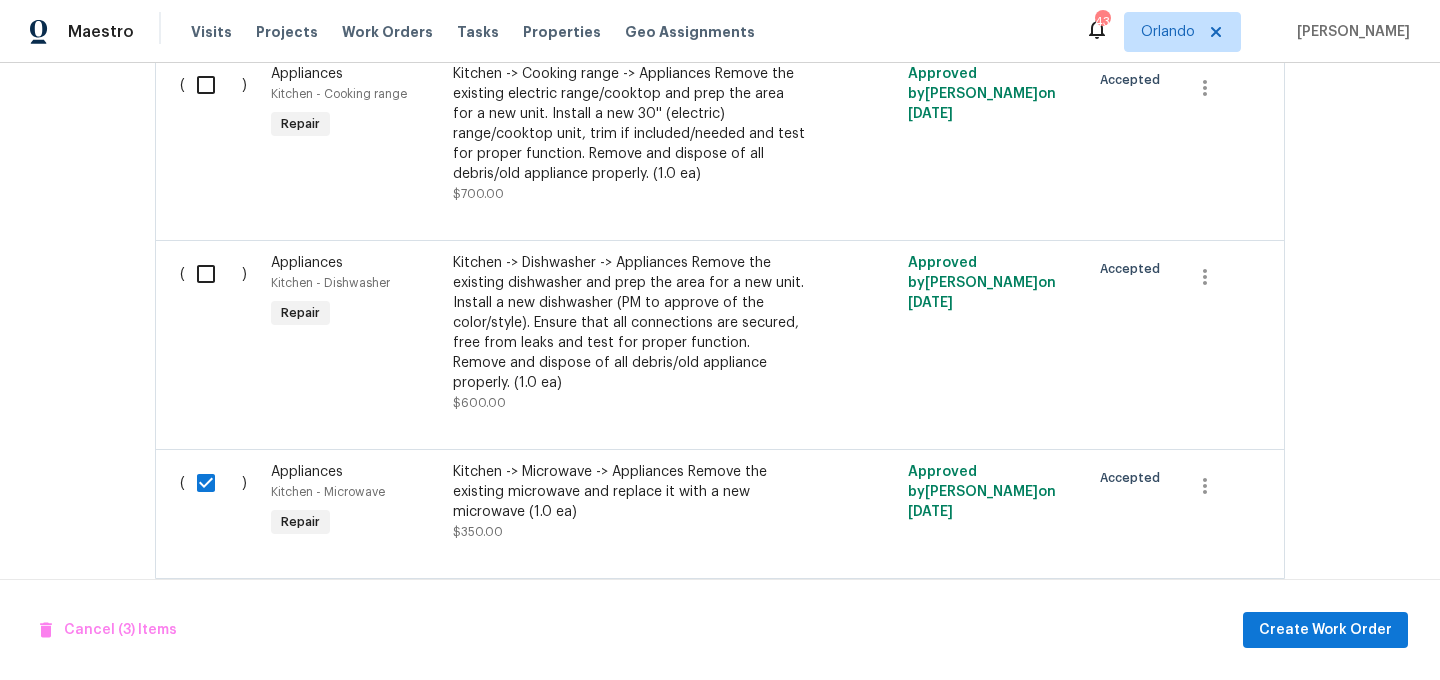click at bounding box center (213, 274) 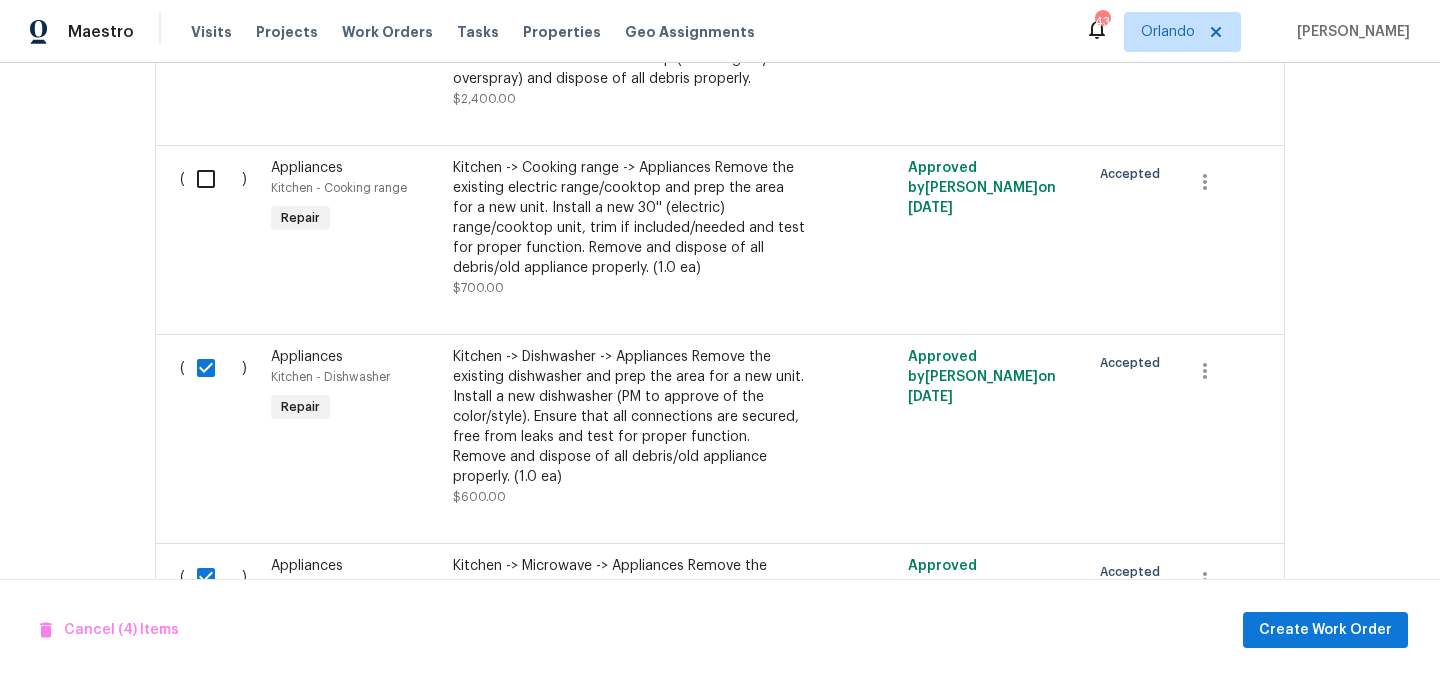 scroll, scrollTop: 2156, scrollLeft: 0, axis: vertical 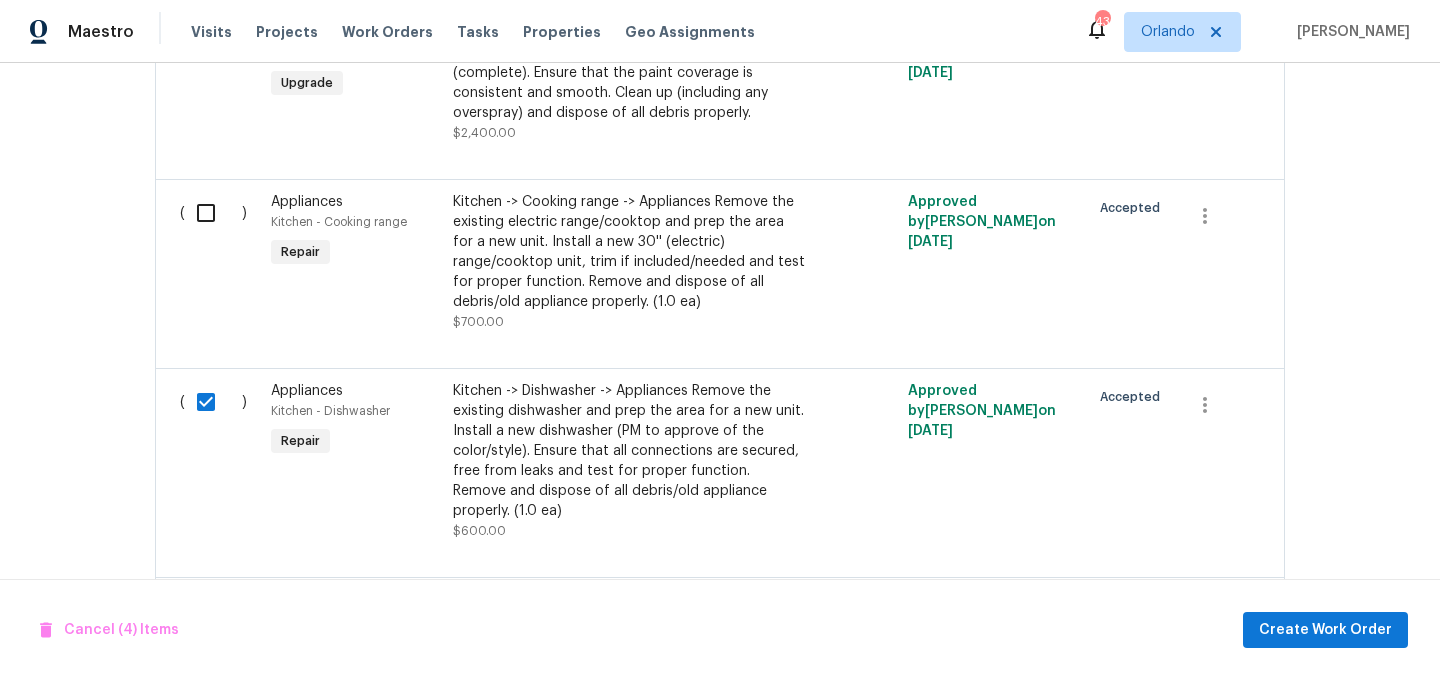 click at bounding box center (213, 213) 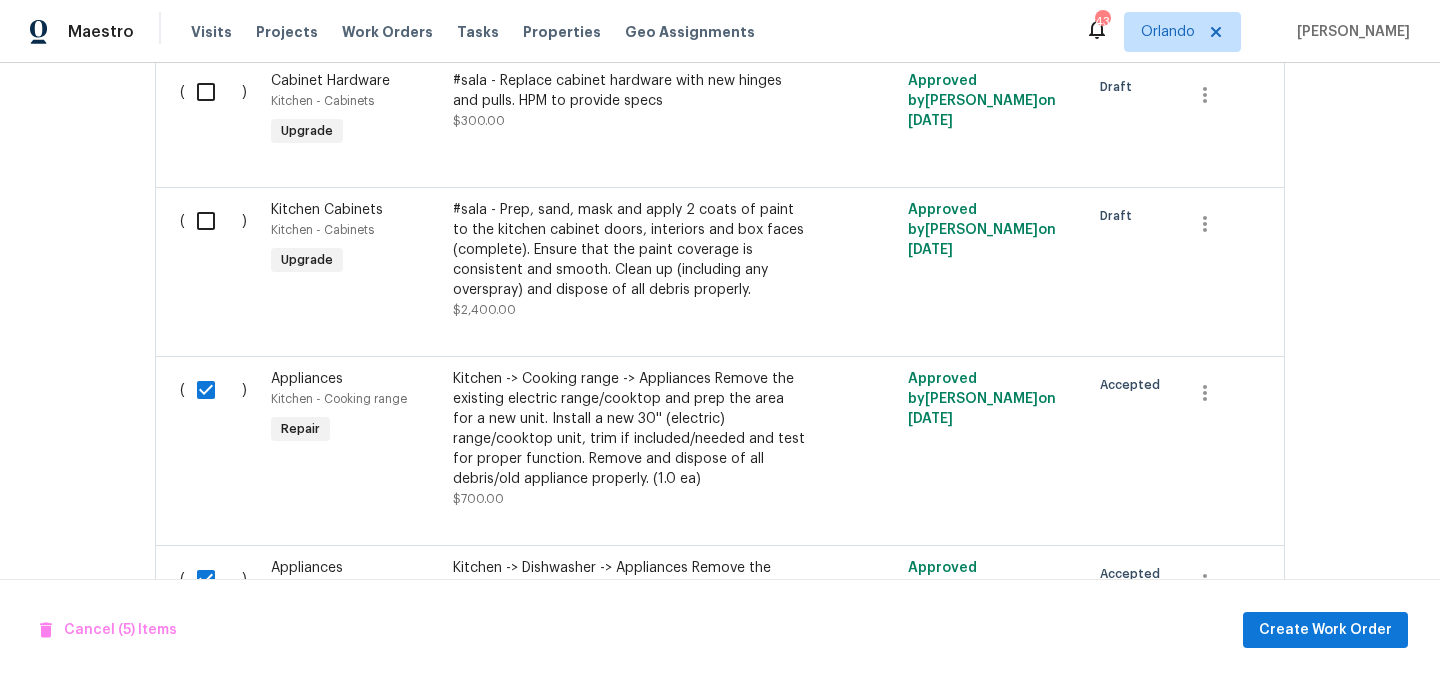 scroll, scrollTop: 1977, scrollLeft: 0, axis: vertical 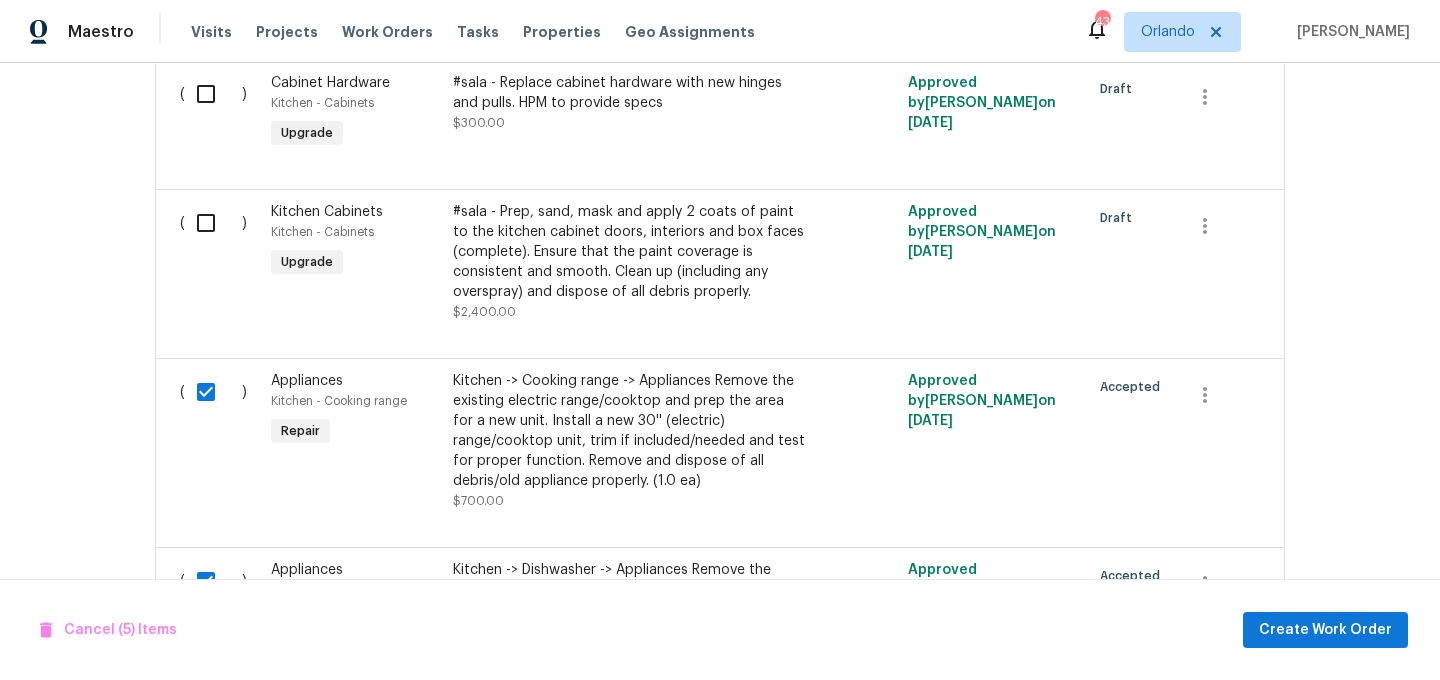 click at bounding box center (213, 223) 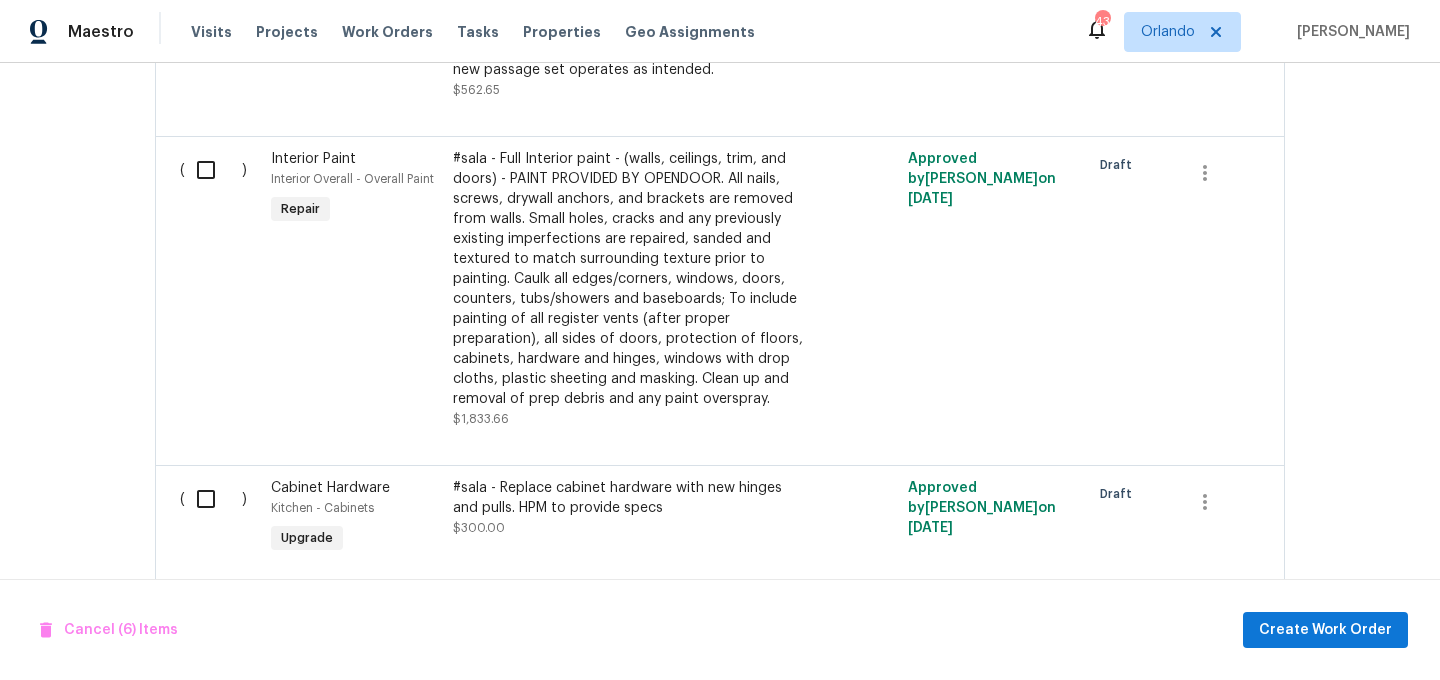 scroll, scrollTop: 1570, scrollLeft: 0, axis: vertical 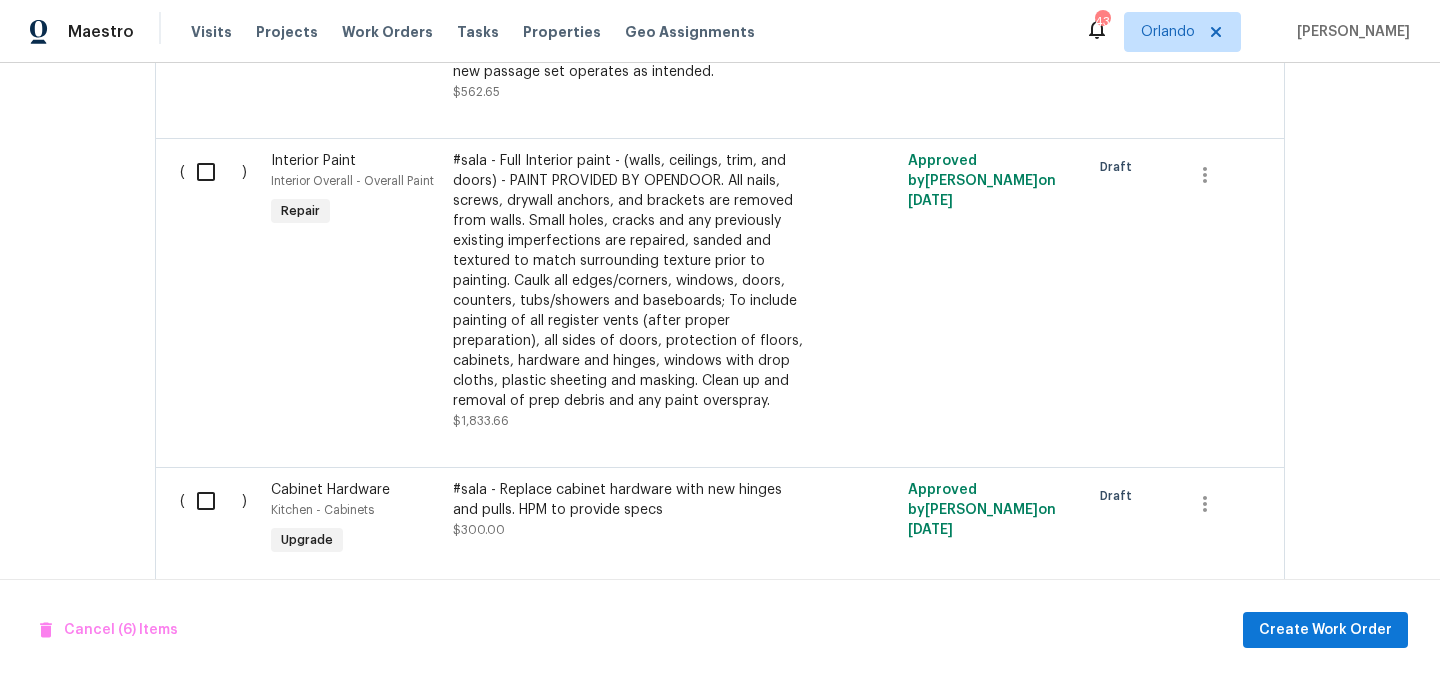 click at bounding box center [213, 172] 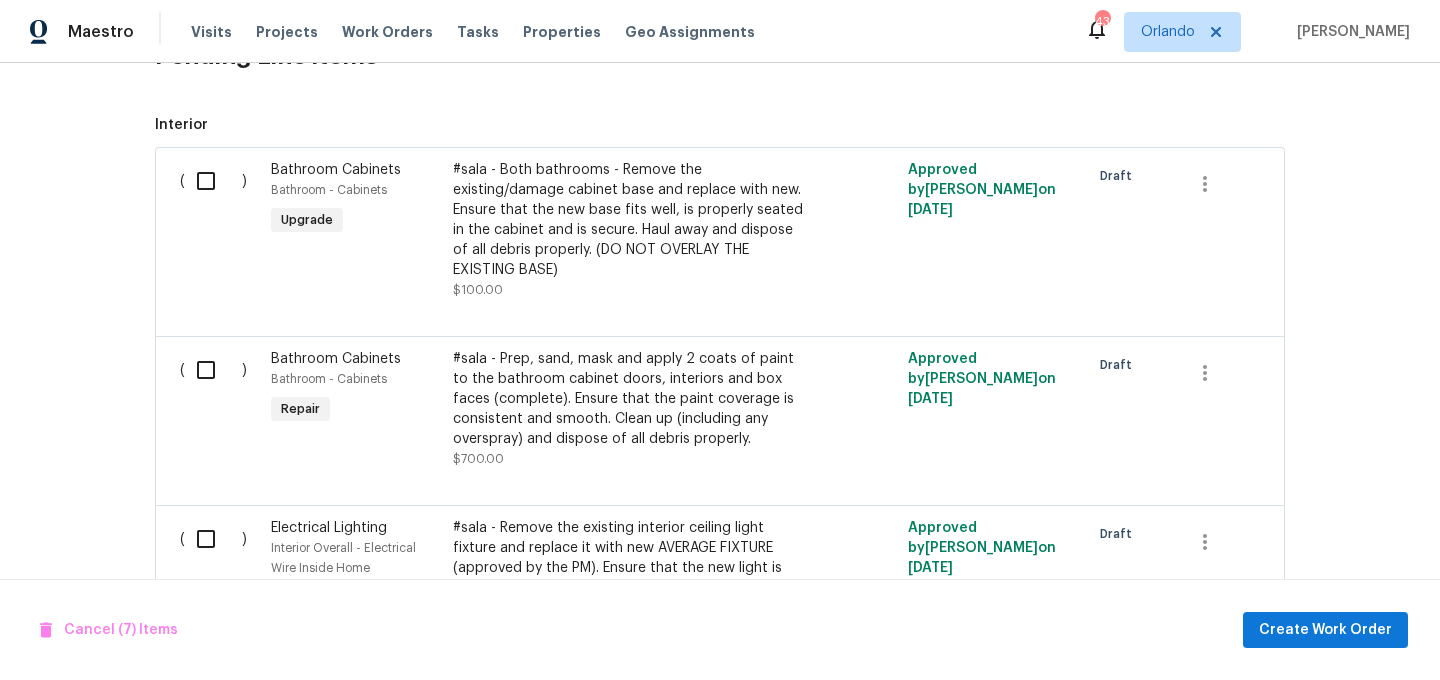 scroll, scrollTop: 881, scrollLeft: 0, axis: vertical 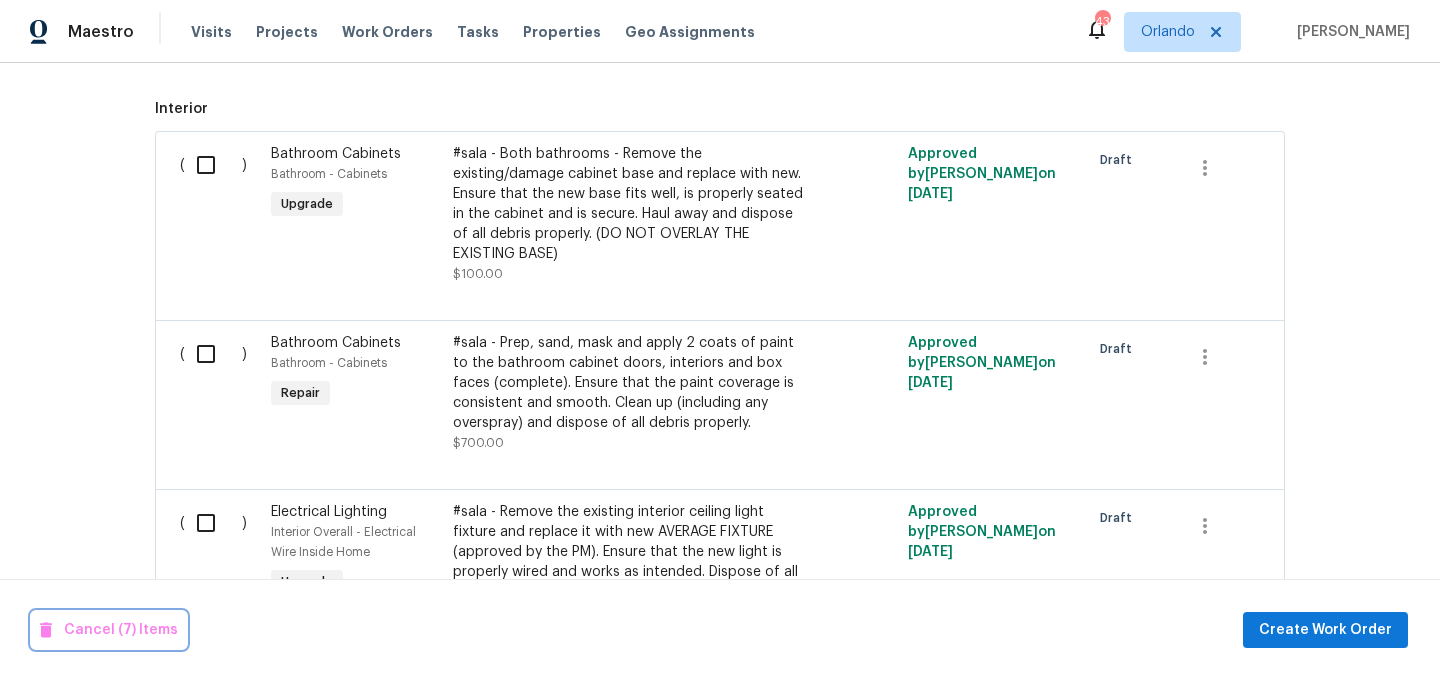 click on "Cancel (7) Items" at bounding box center [109, 630] 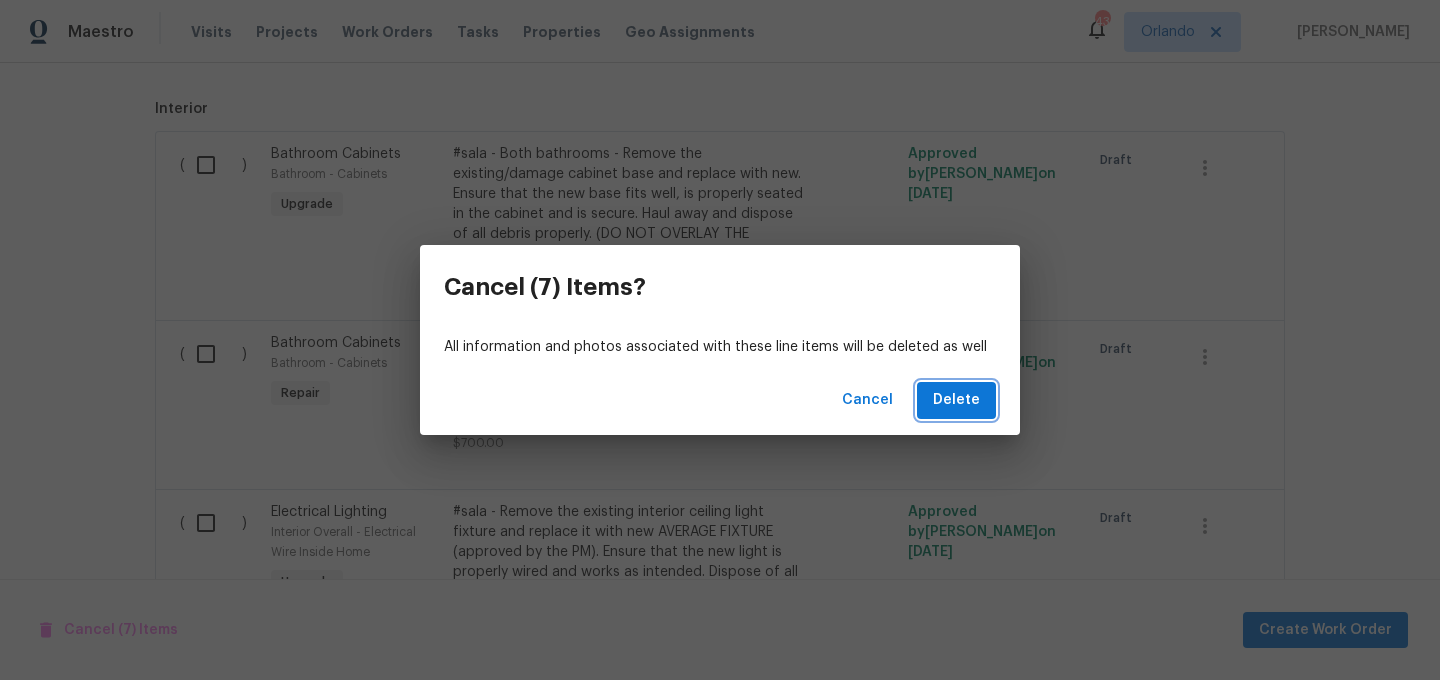 click on "Delete" at bounding box center [956, 400] 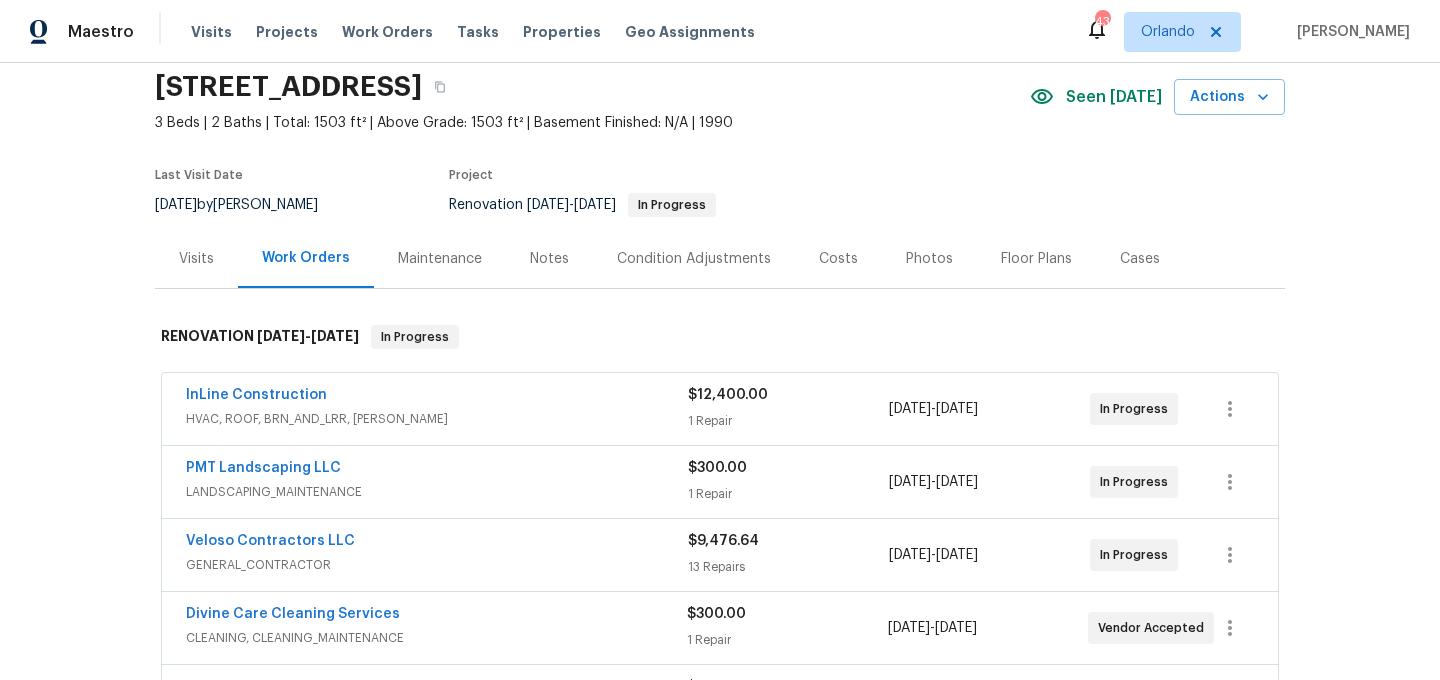 scroll, scrollTop: 0, scrollLeft: 0, axis: both 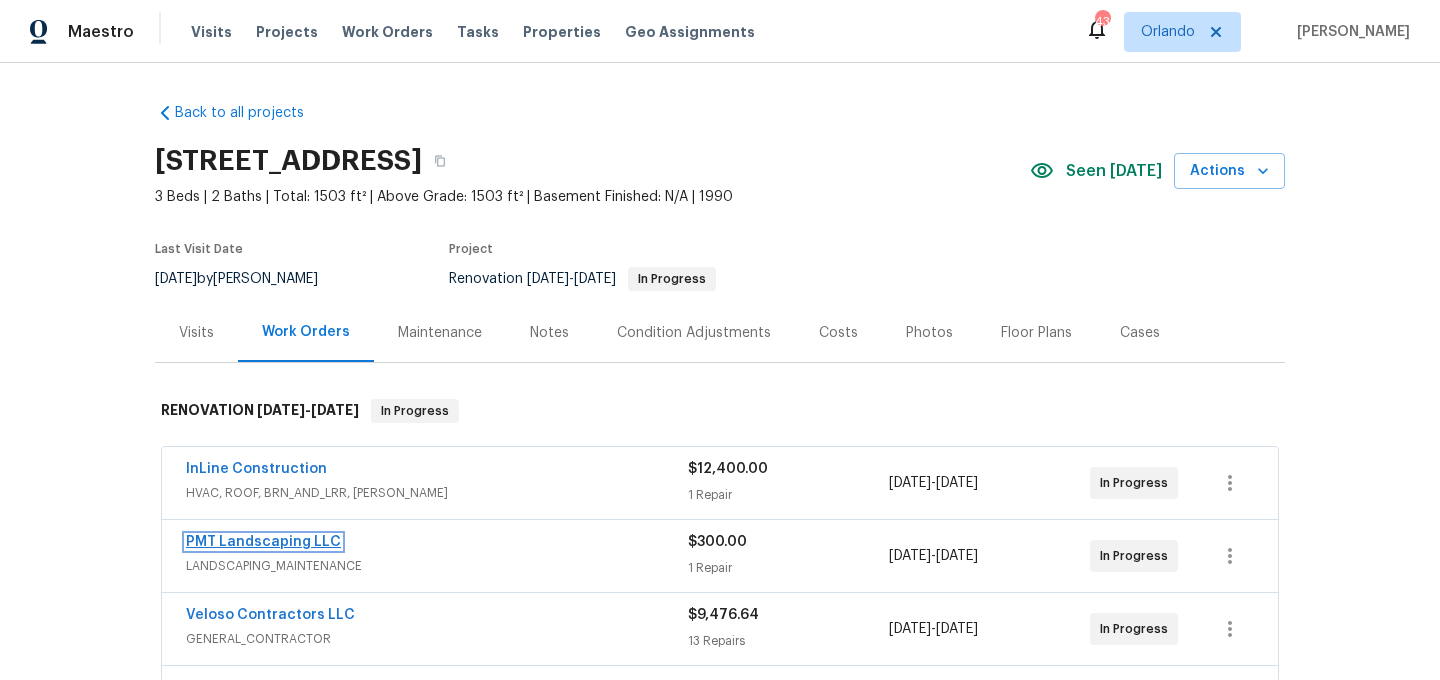 click on "PMT Landscaping LLC" at bounding box center [263, 542] 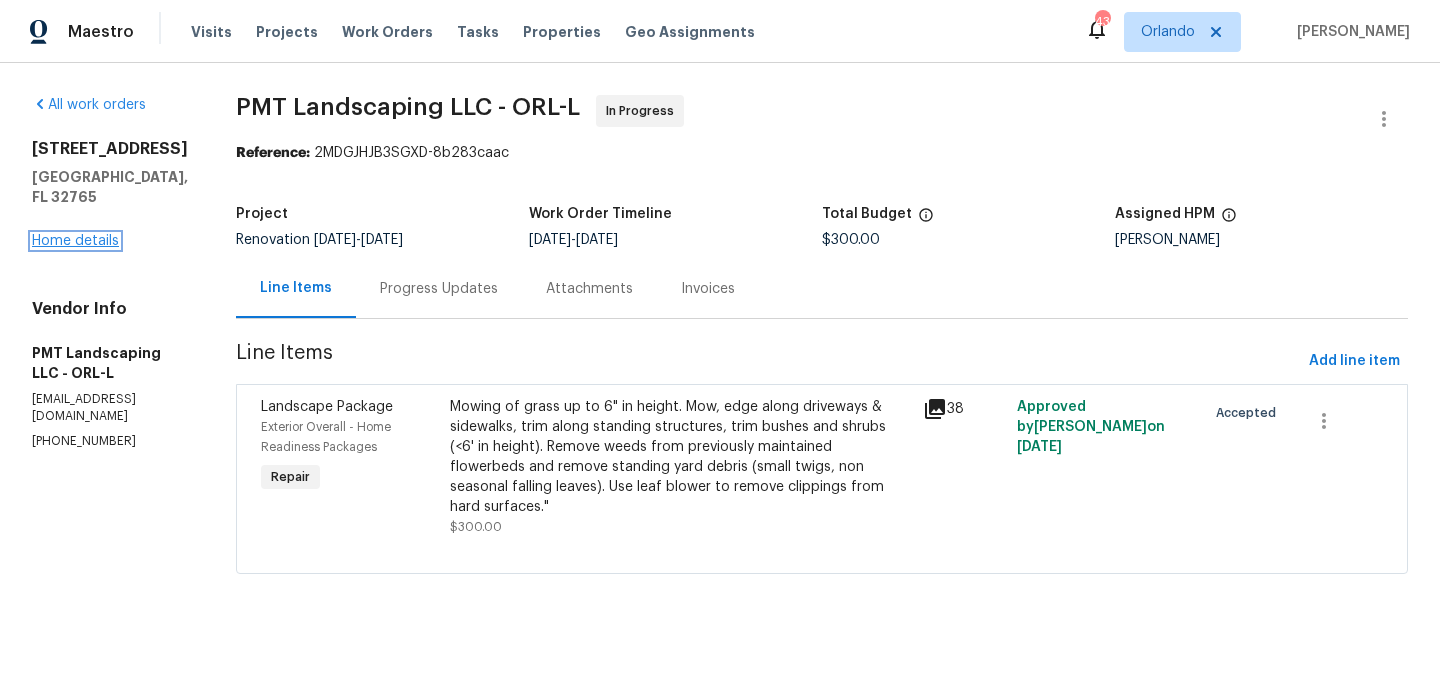 click on "Home details" at bounding box center [75, 241] 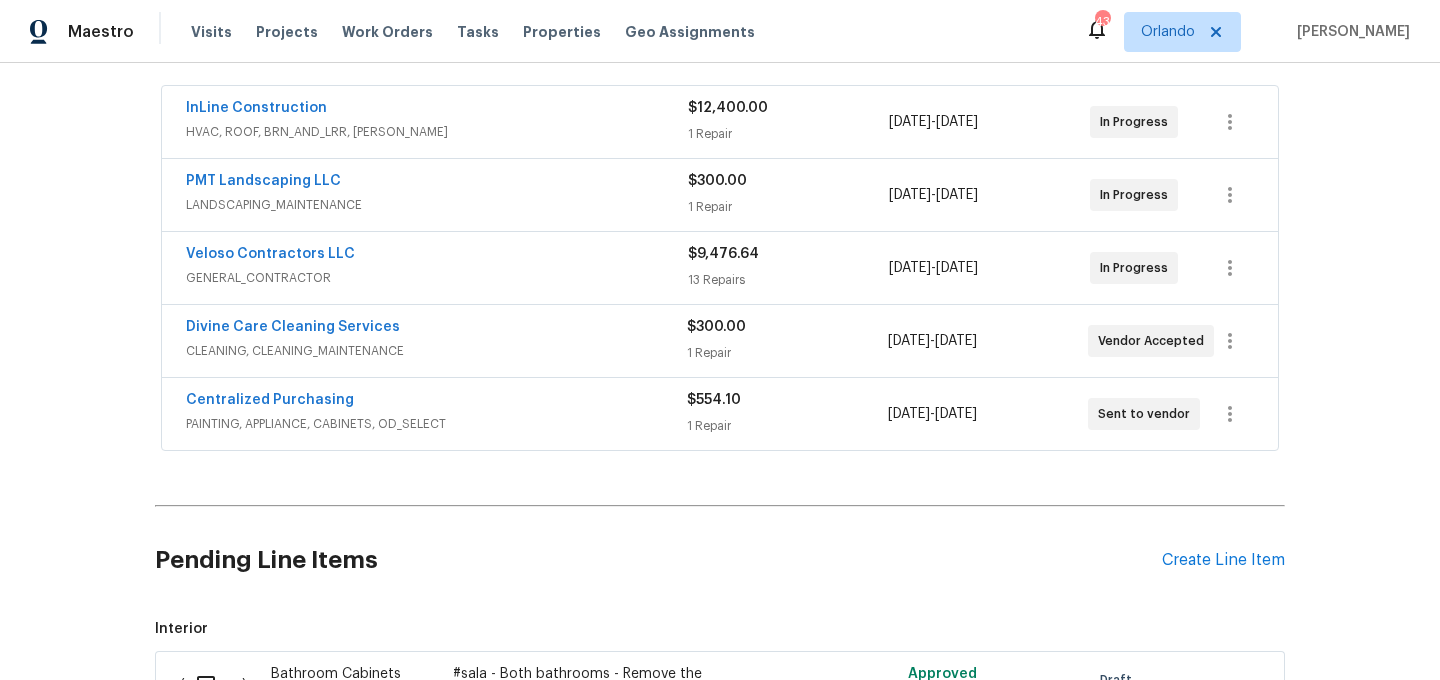 scroll, scrollTop: 360, scrollLeft: 0, axis: vertical 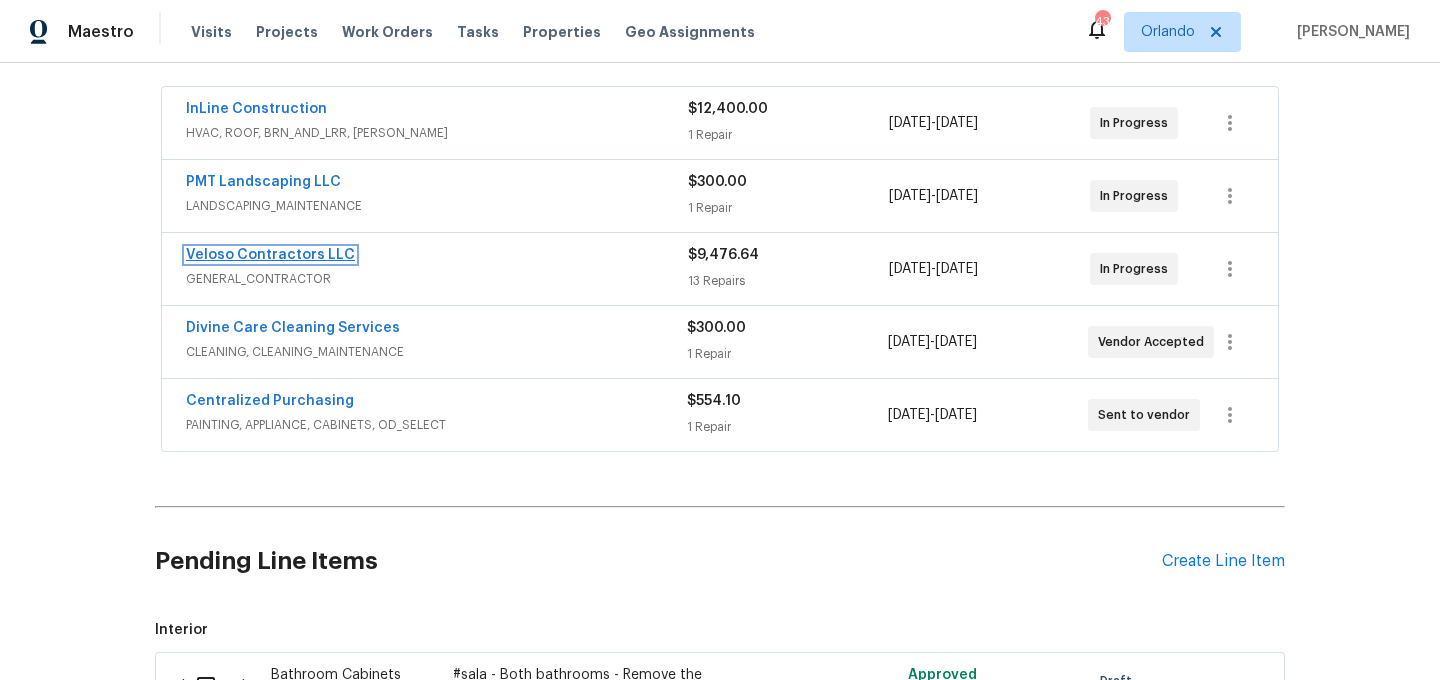 click on "Veloso Contractors LLC" at bounding box center [270, 255] 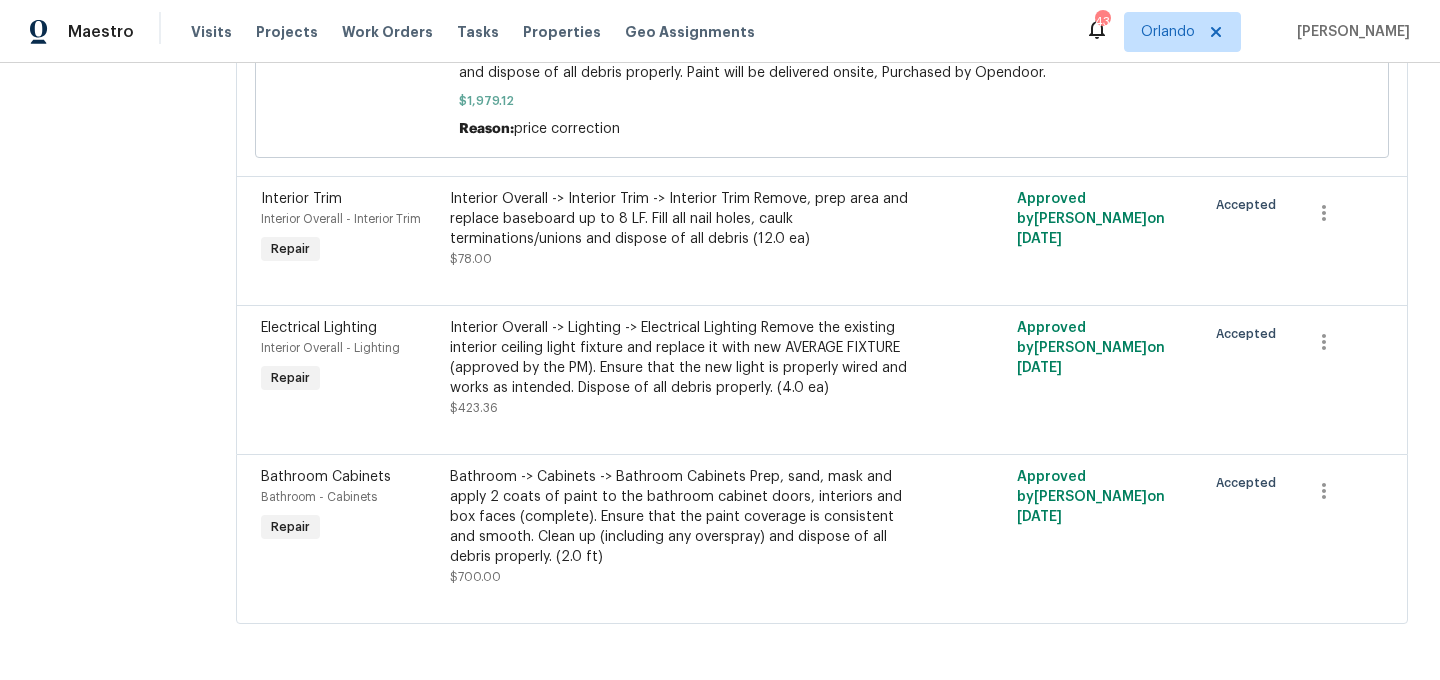 scroll, scrollTop: 2487, scrollLeft: 0, axis: vertical 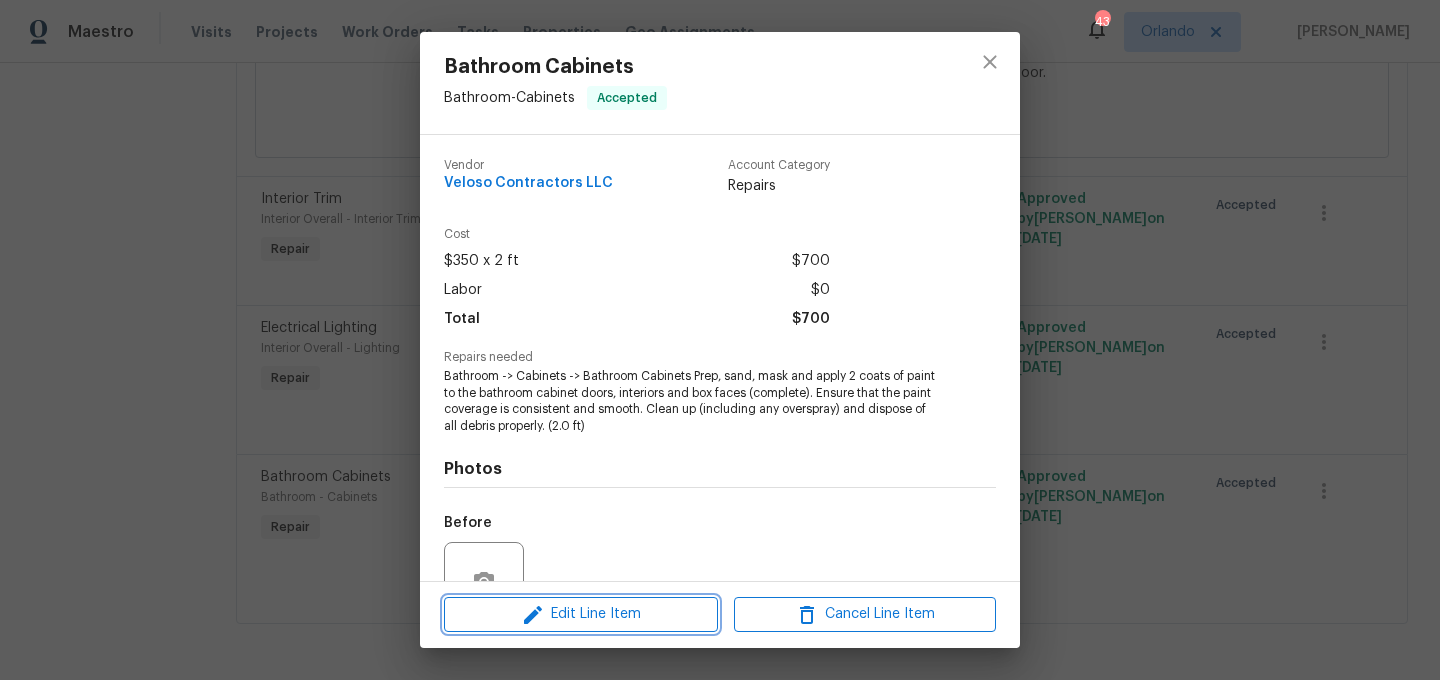 click on "Edit Line Item" at bounding box center [581, 614] 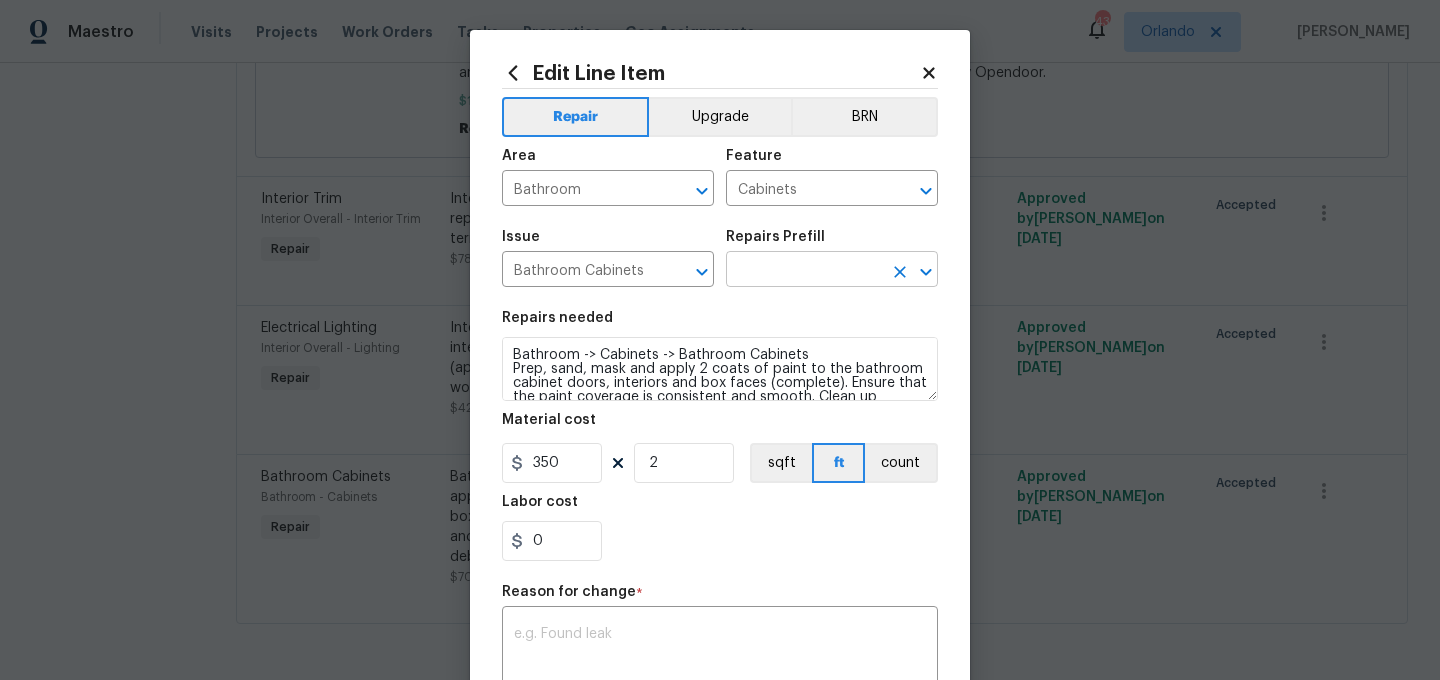 click at bounding box center [804, 271] 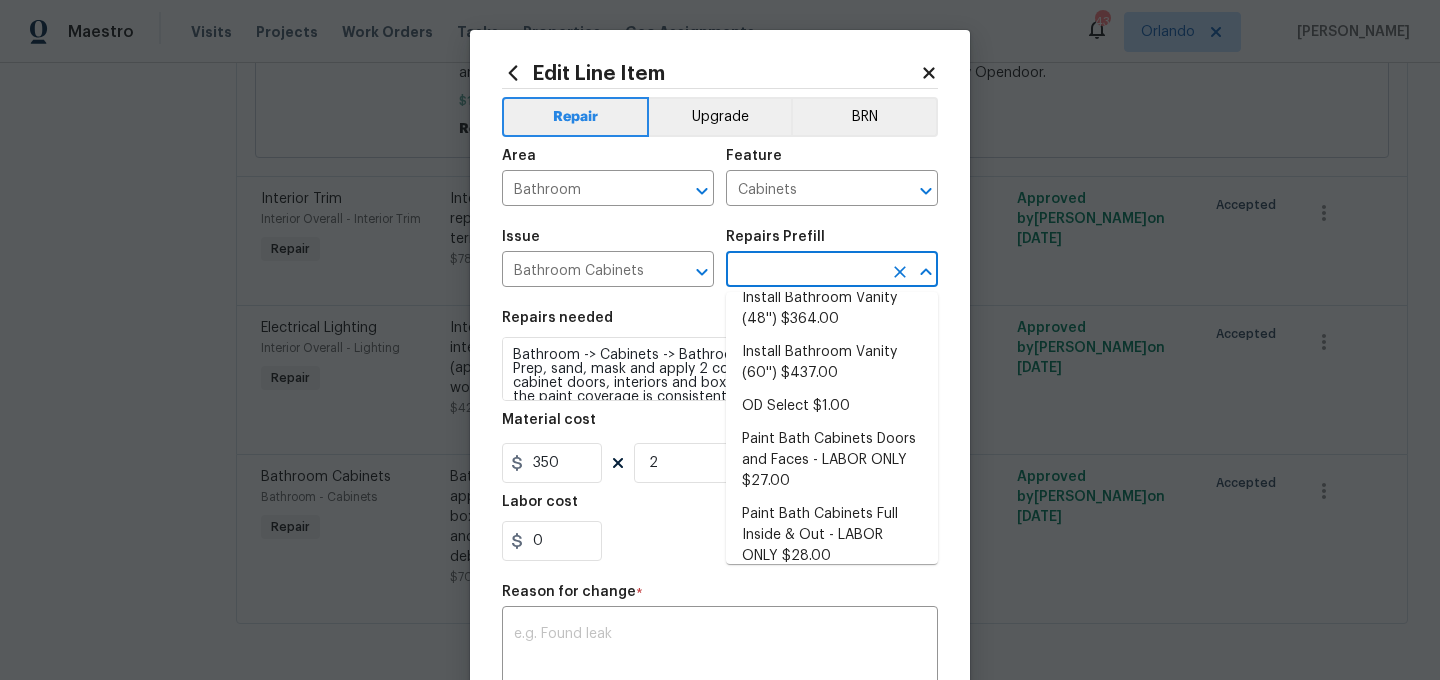 scroll, scrollTop: 338, scrollLeft: 0, axis: vertical 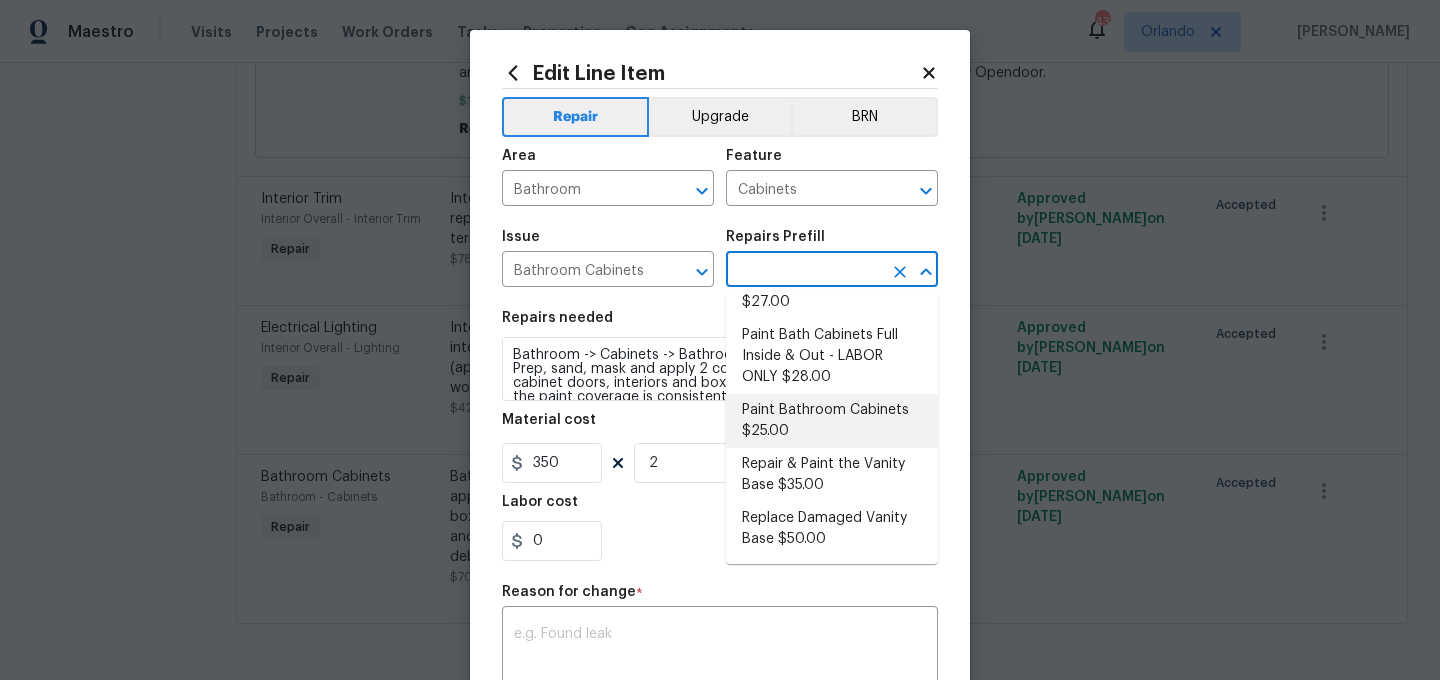 click on "Paint Bathroom Cabinets $25.00" at bounding box center [832, 421] 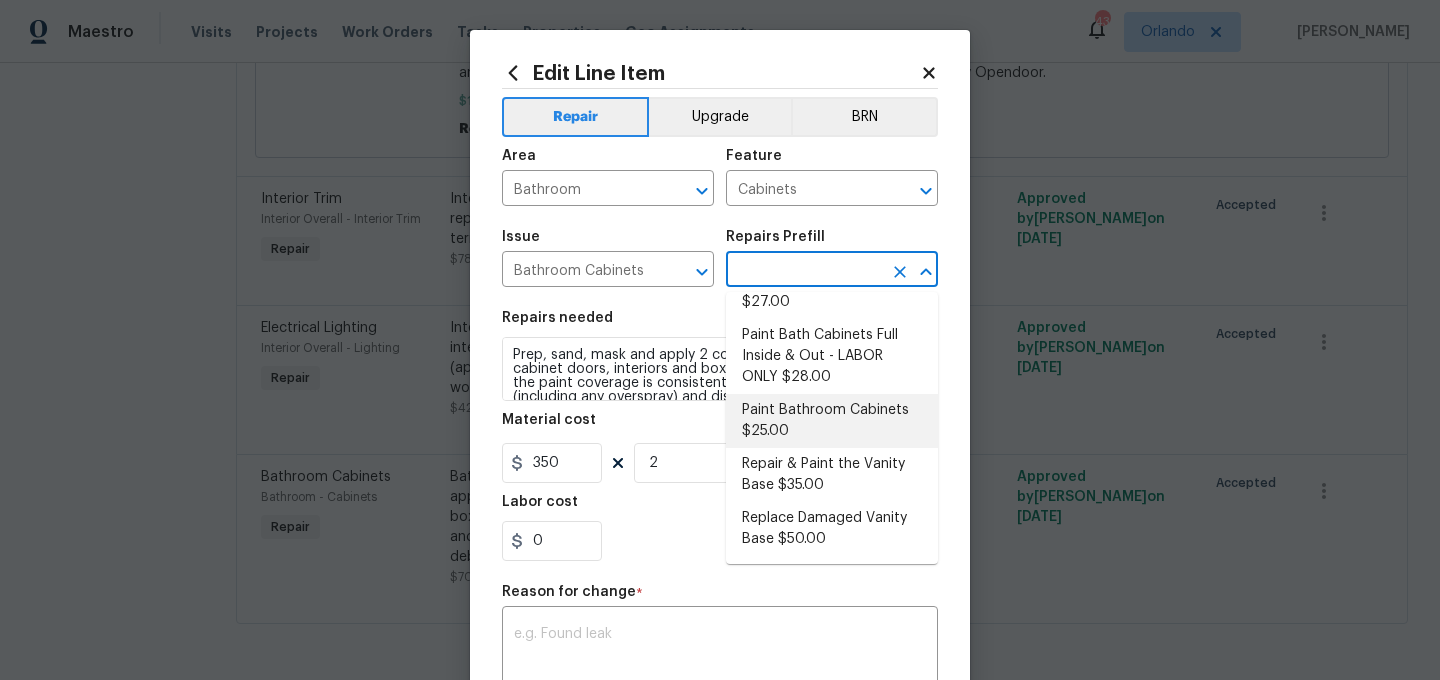 type on "Paint Bathroom Cabinets $25.00" 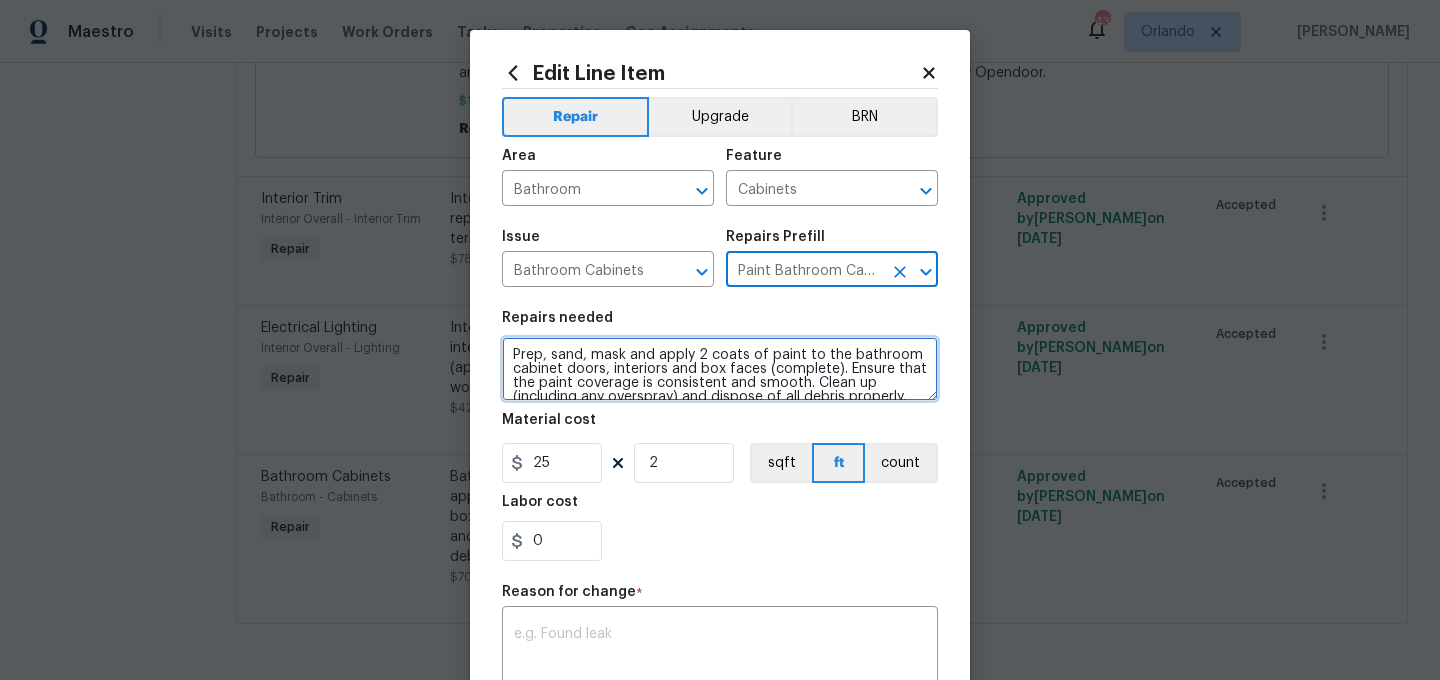 click on "Prep, sand, mask and apply 2 coats of paint to the bathroom cabinet doors, interiors and box faces (complete). Ensure that the paint coverage is consistent and smooth. Clean up (including any overspray) and dispose of all debris properly." at bounding box center [720, 369] 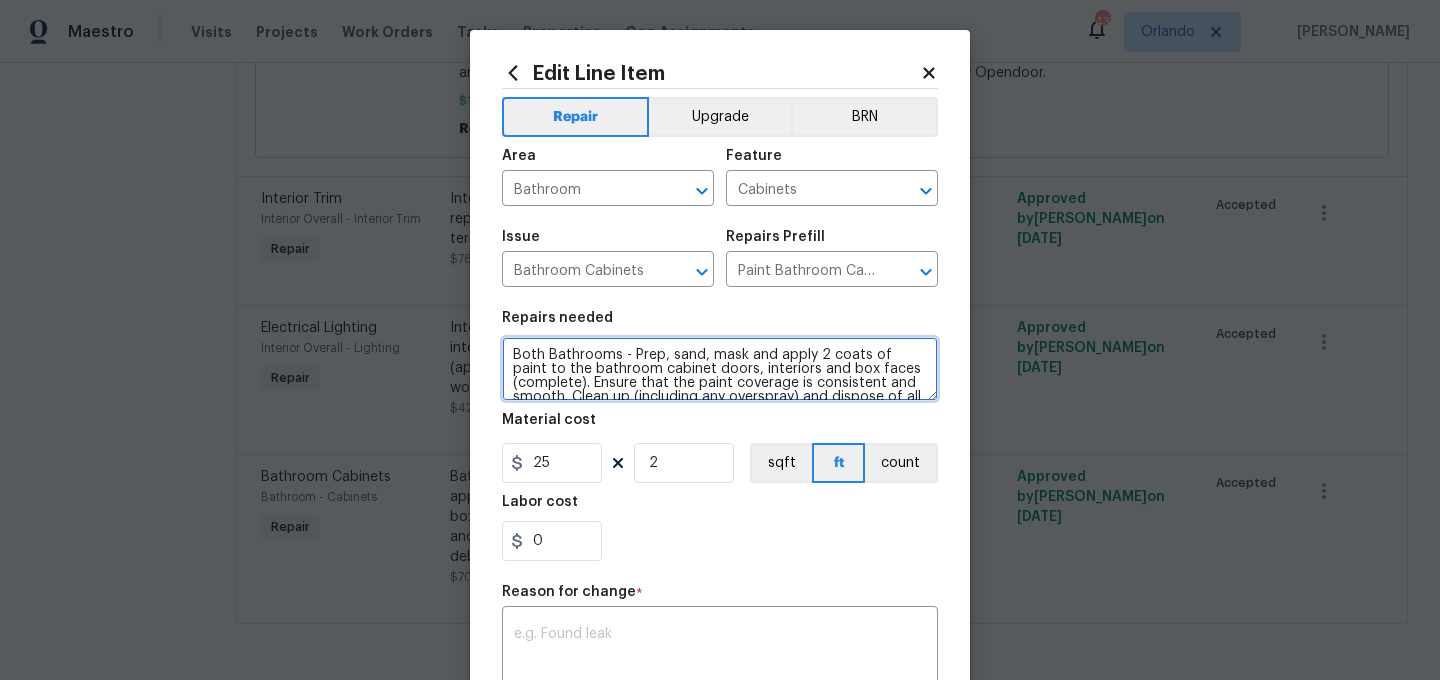 scroll, scrollTop: 28, scrollLeft: 0, axis: vertical 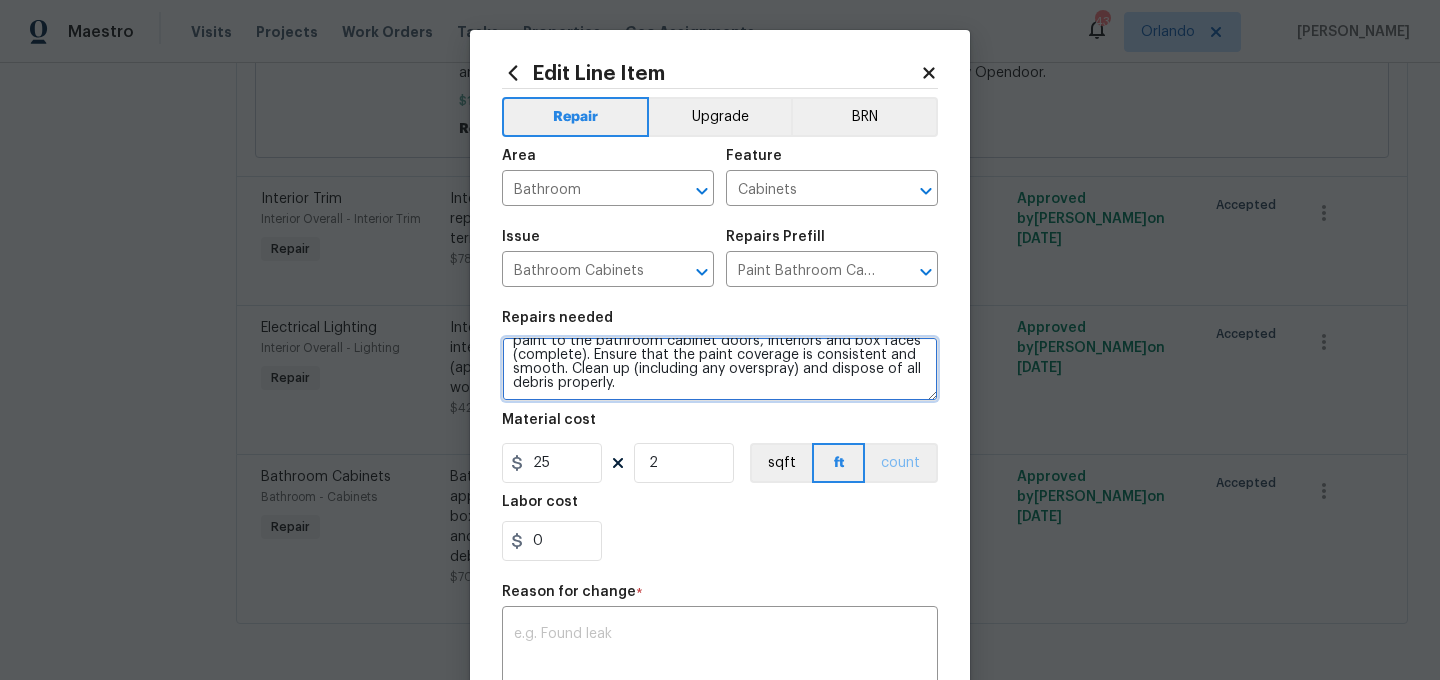 type on "Both Bathrooms - Prep, sand, mask and apply 2 coats of paint to the bathroom cabinet doors, interiors and box faces (complete). Ensure that the paint coverage is consistent and smooth. Clean up (including any overspray) and dispose of all debris properly." 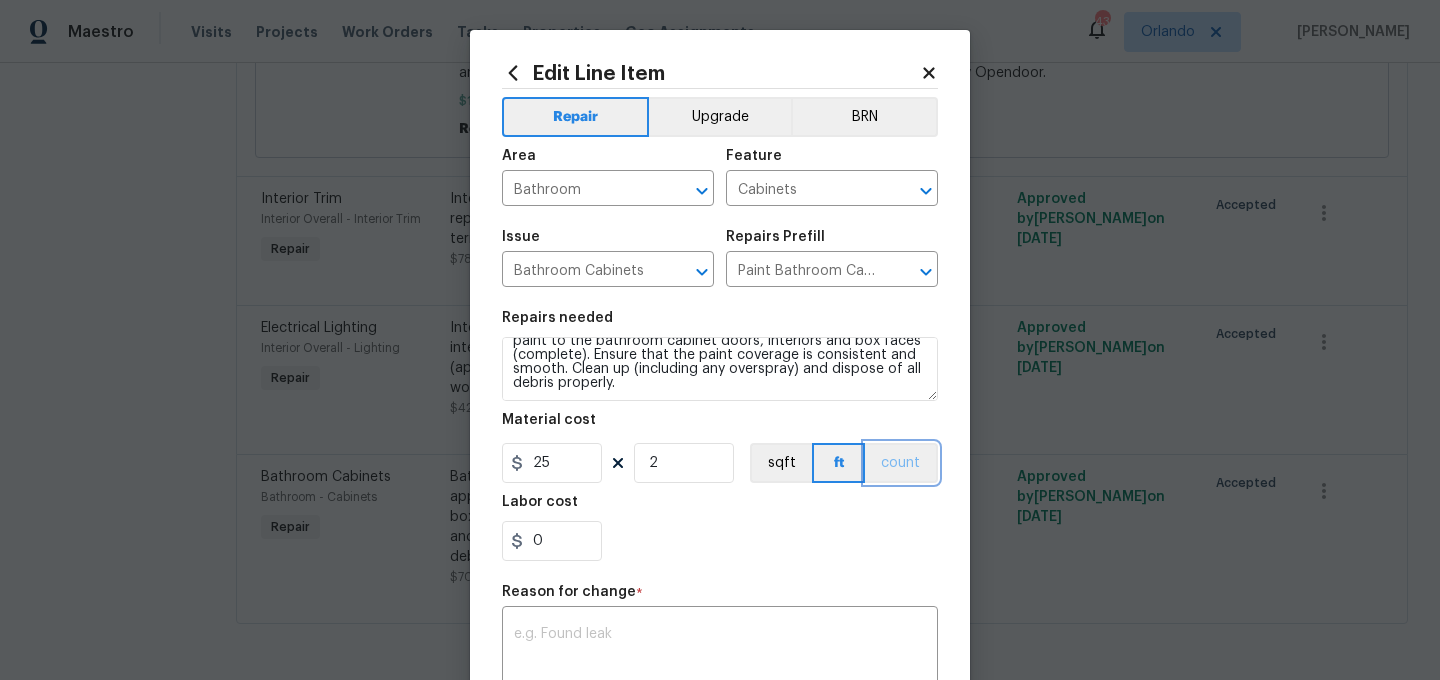 click on "count" at bounding box center [901, 463] 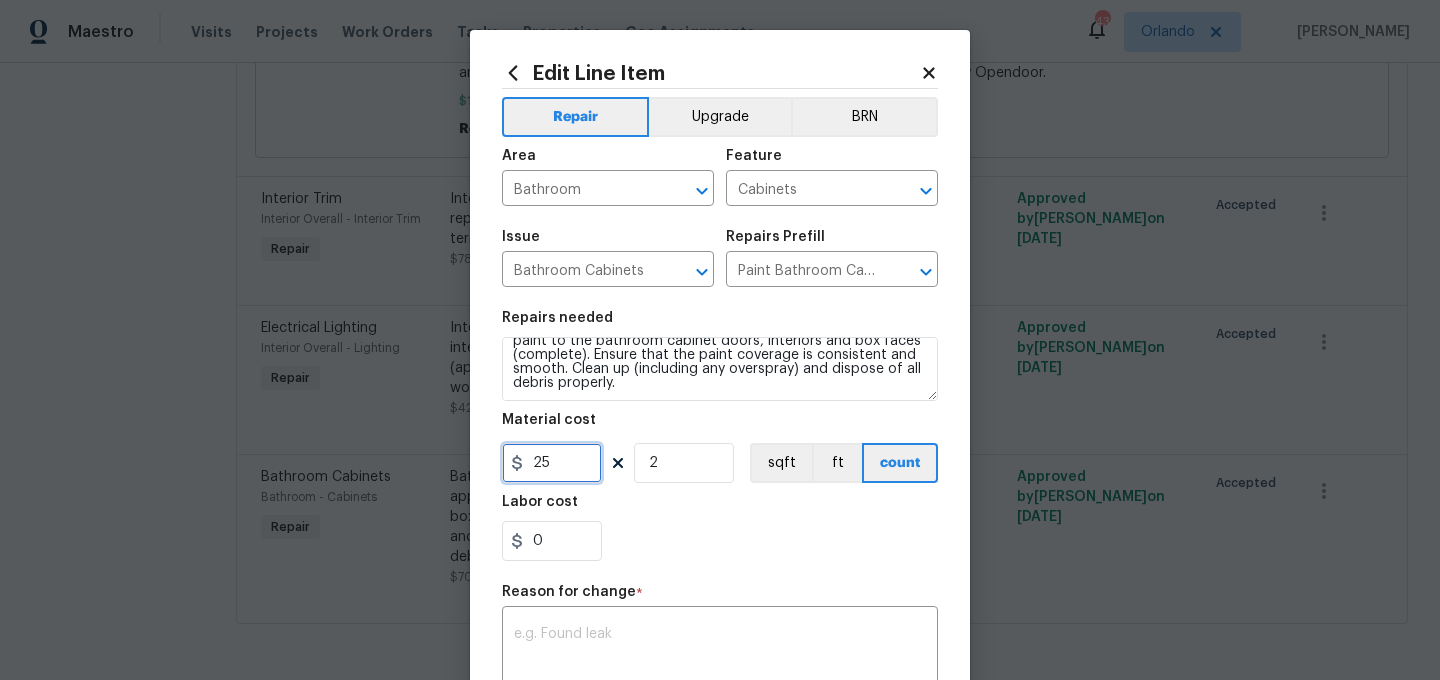 click on "25" at bounding box center (552, 463) 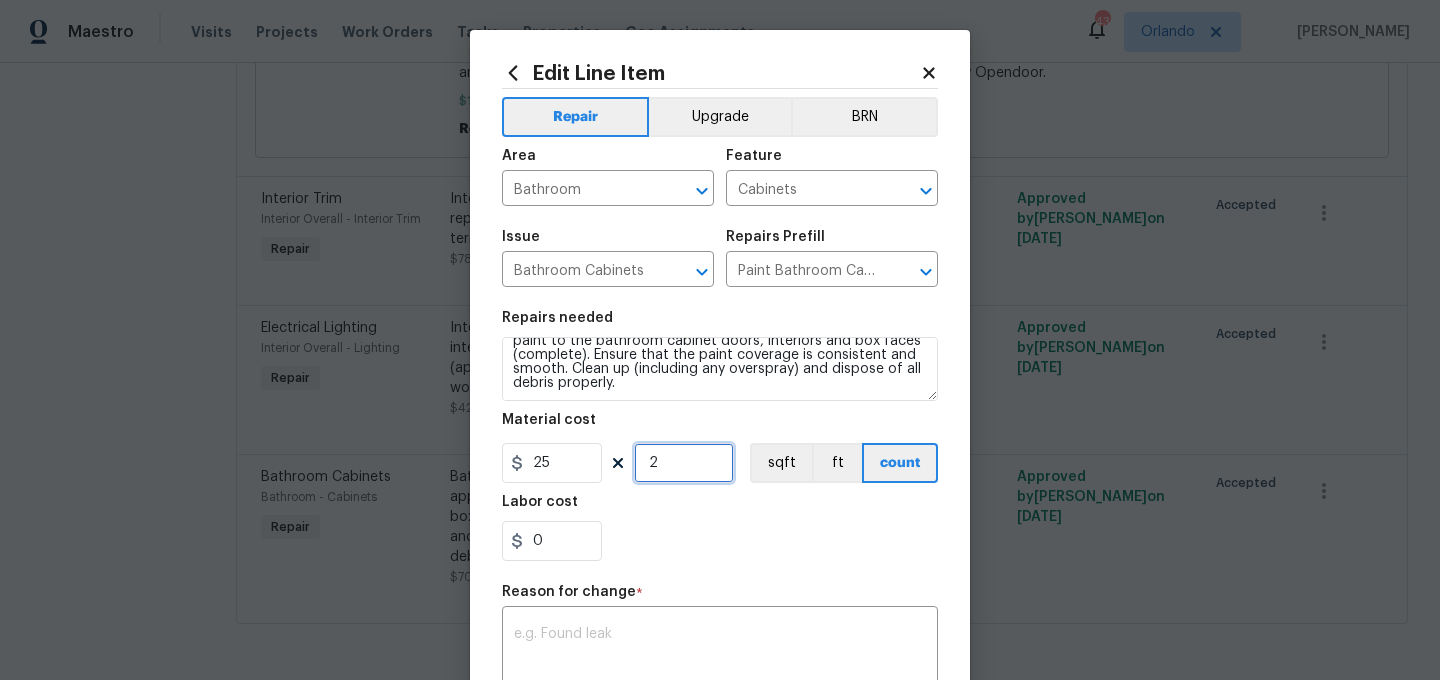 click on "2" at bounding box center [684, 463] 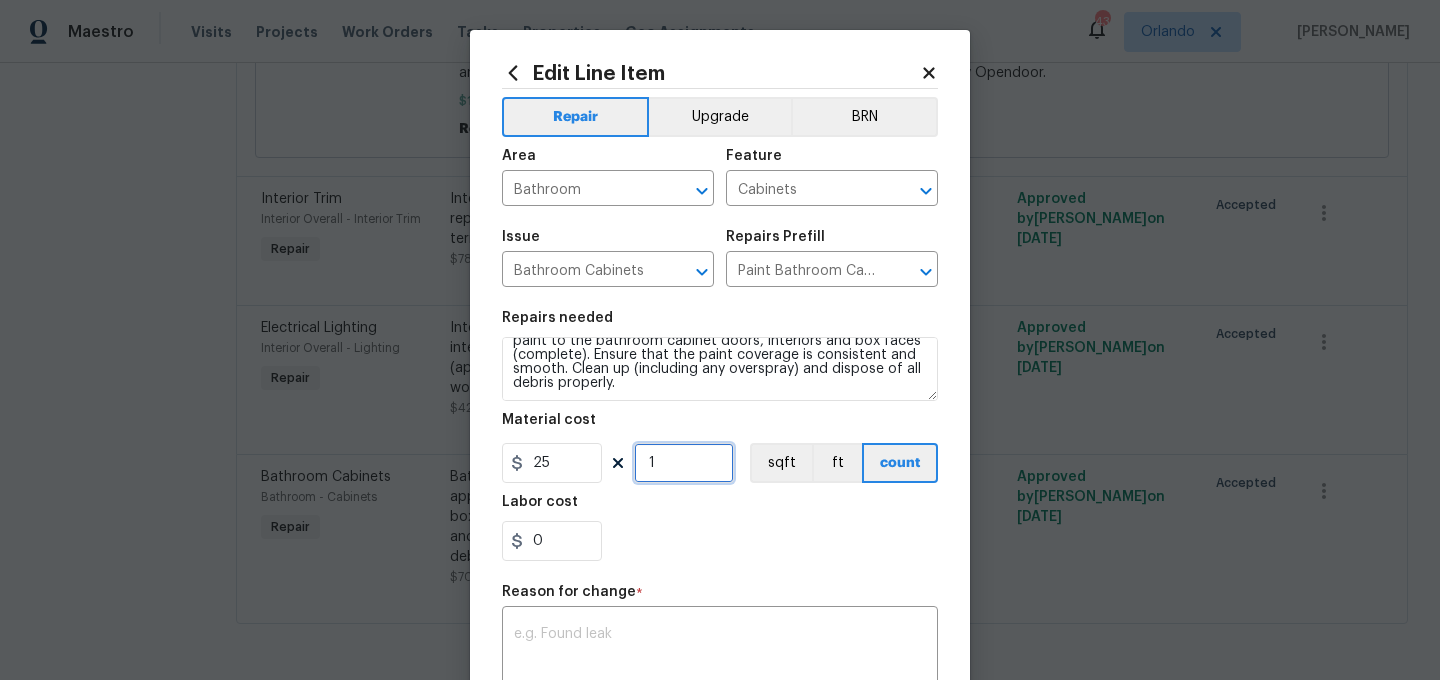 type on "1" 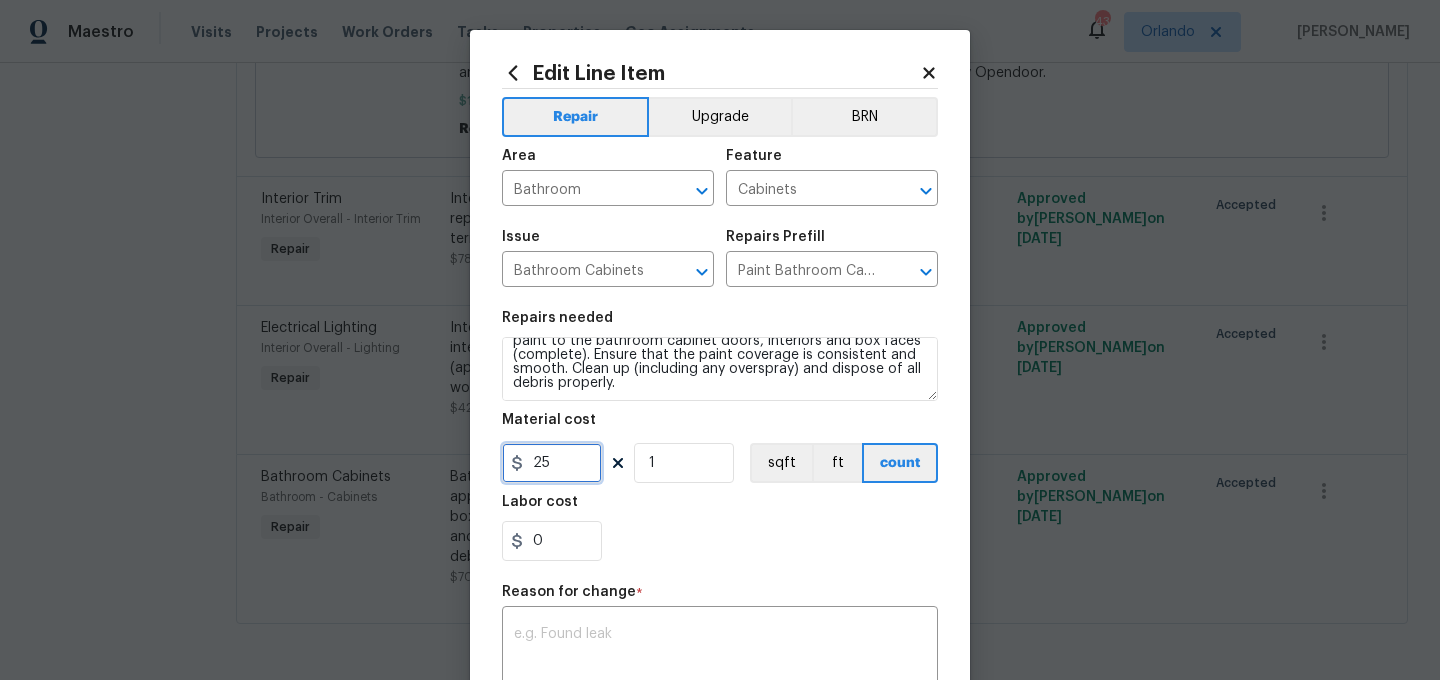 click on "25" at bounding box center (552, 463) 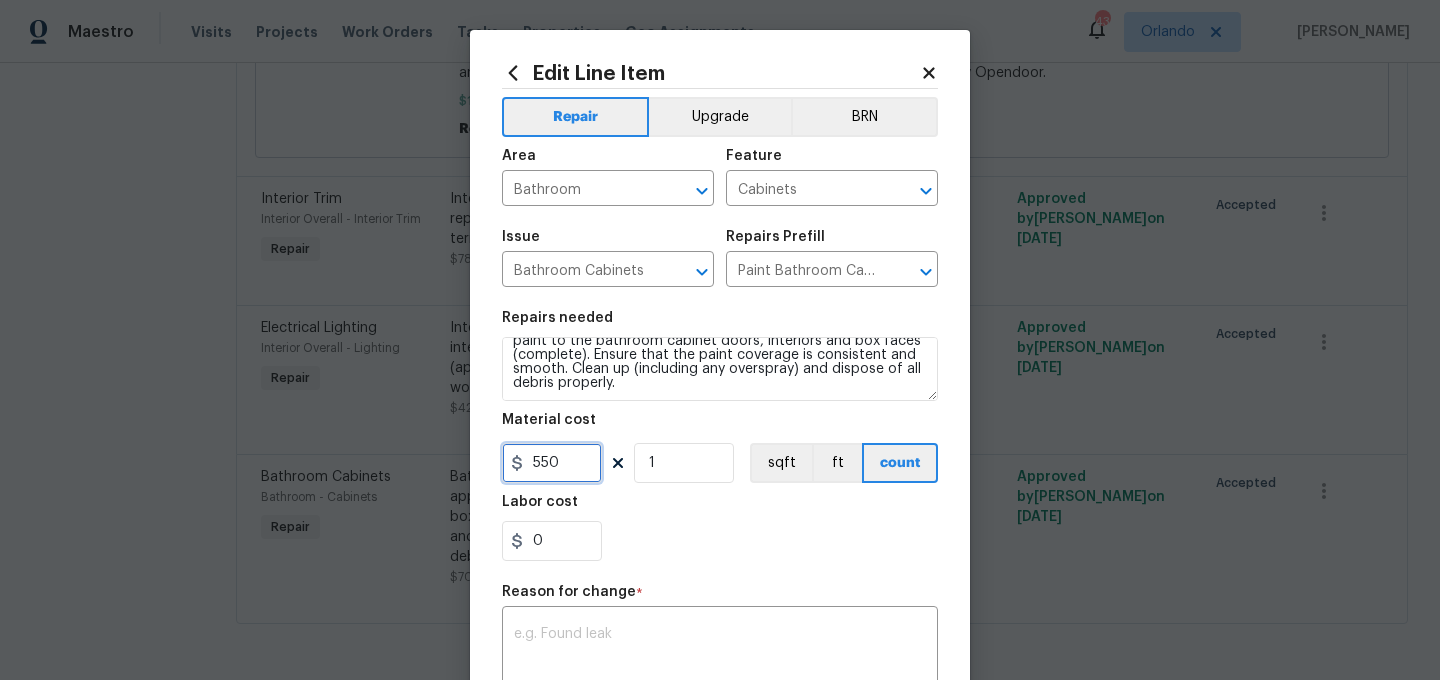 scroll, scrollTop: 35, scrollLeft: 0, axis: vertical 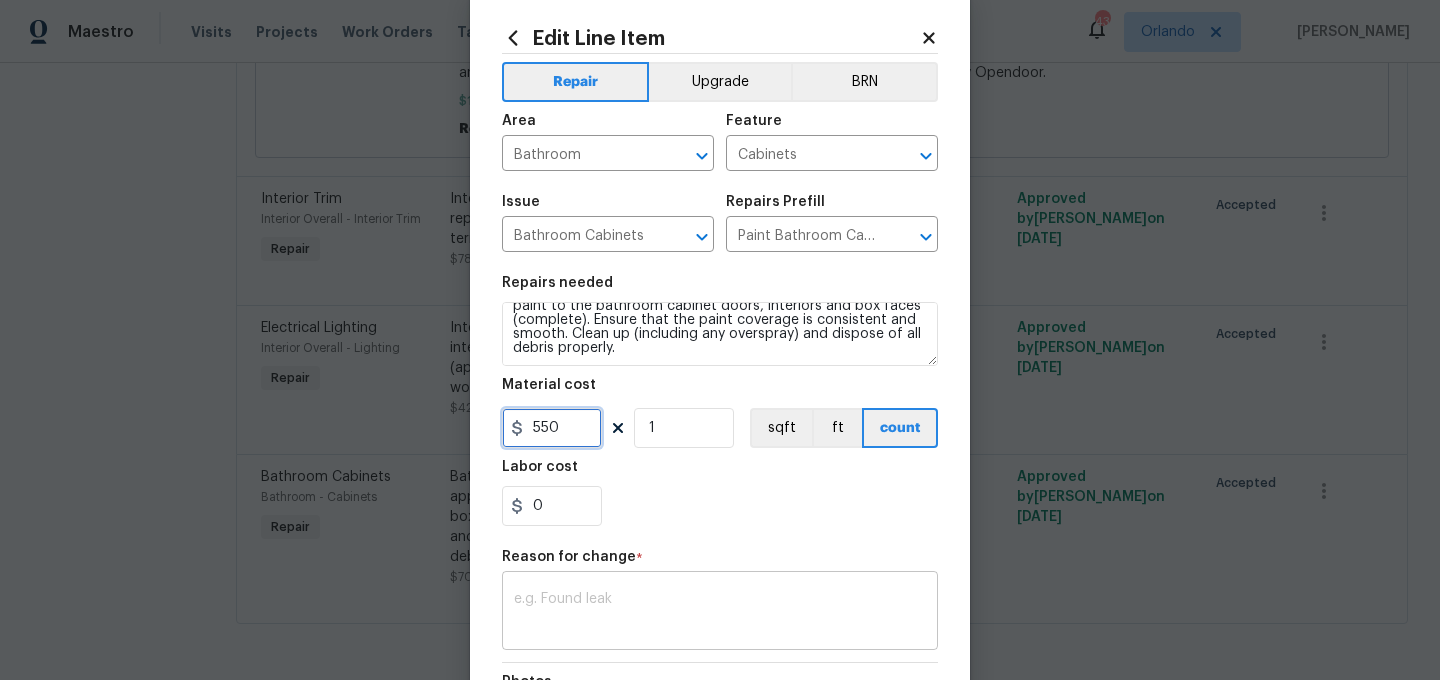 type on "550" 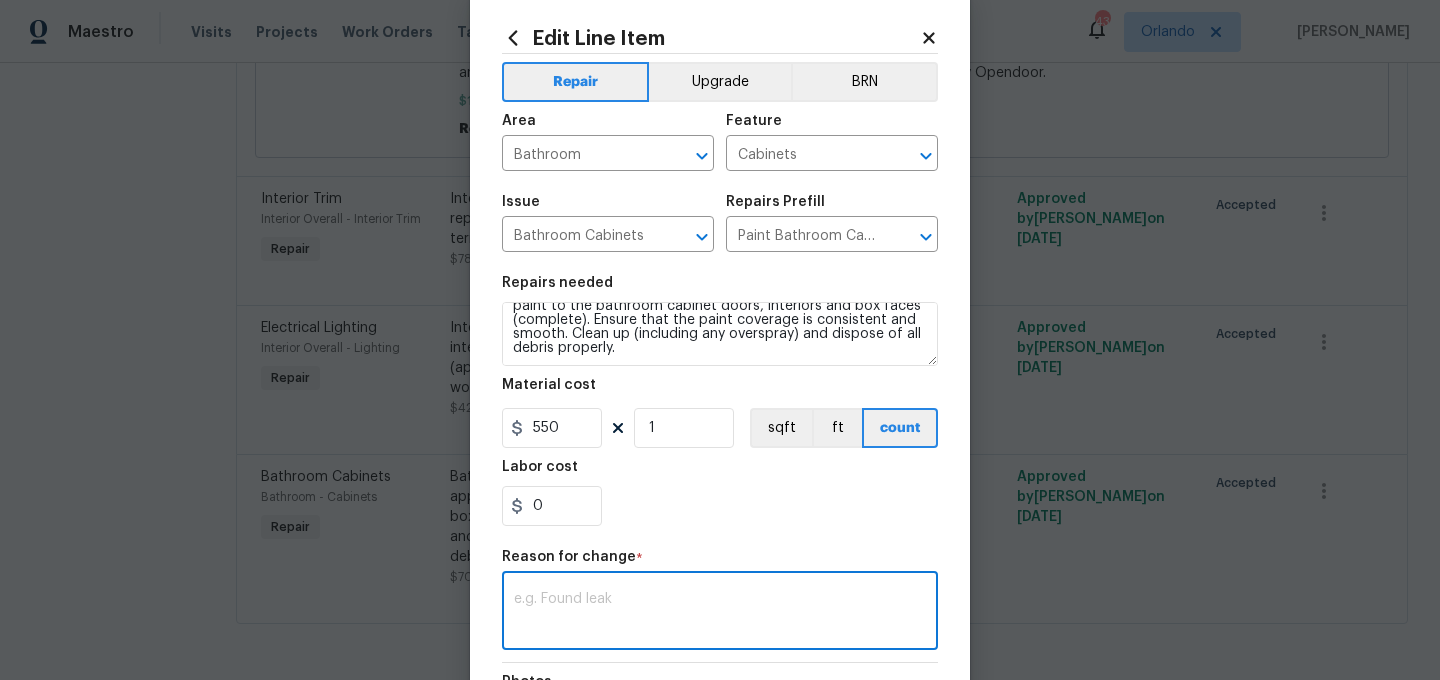 click at bounding box center [720, 613] 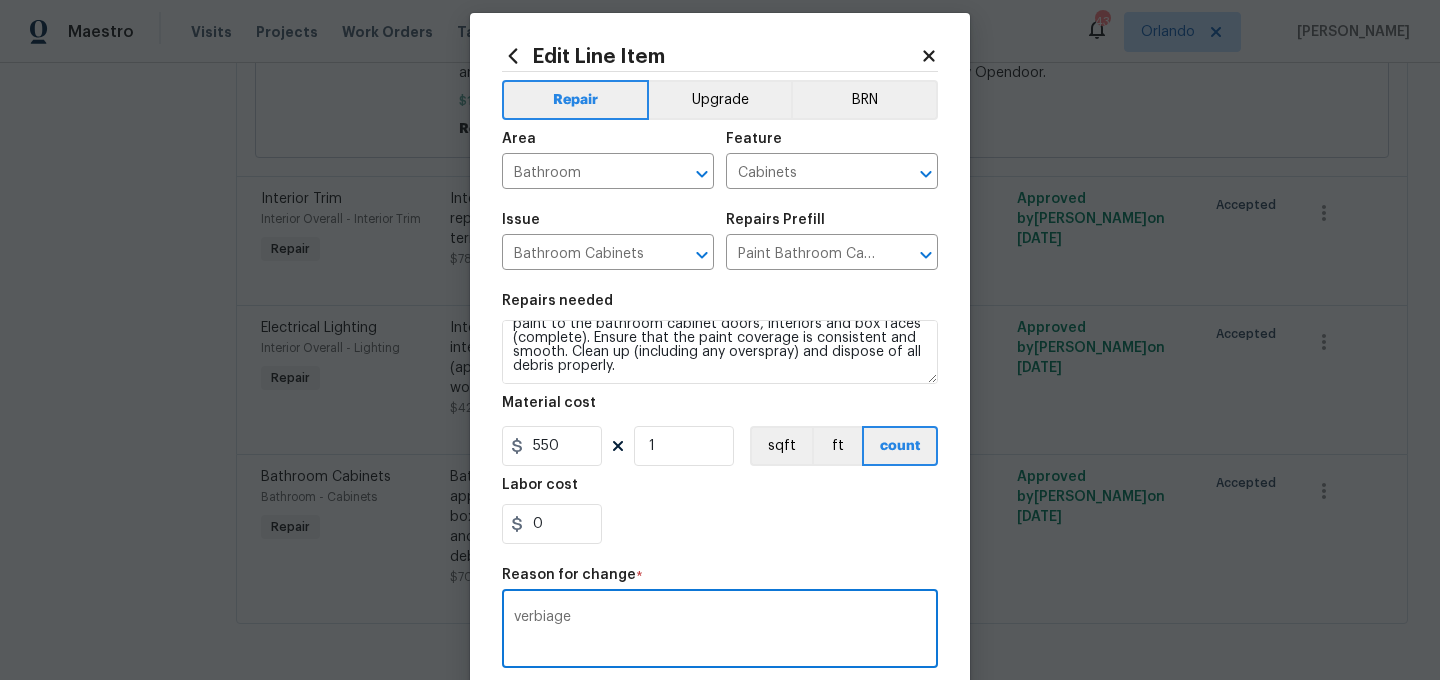 scroll, scrollTop: 1, scrollLeft: 0, axis: vertical 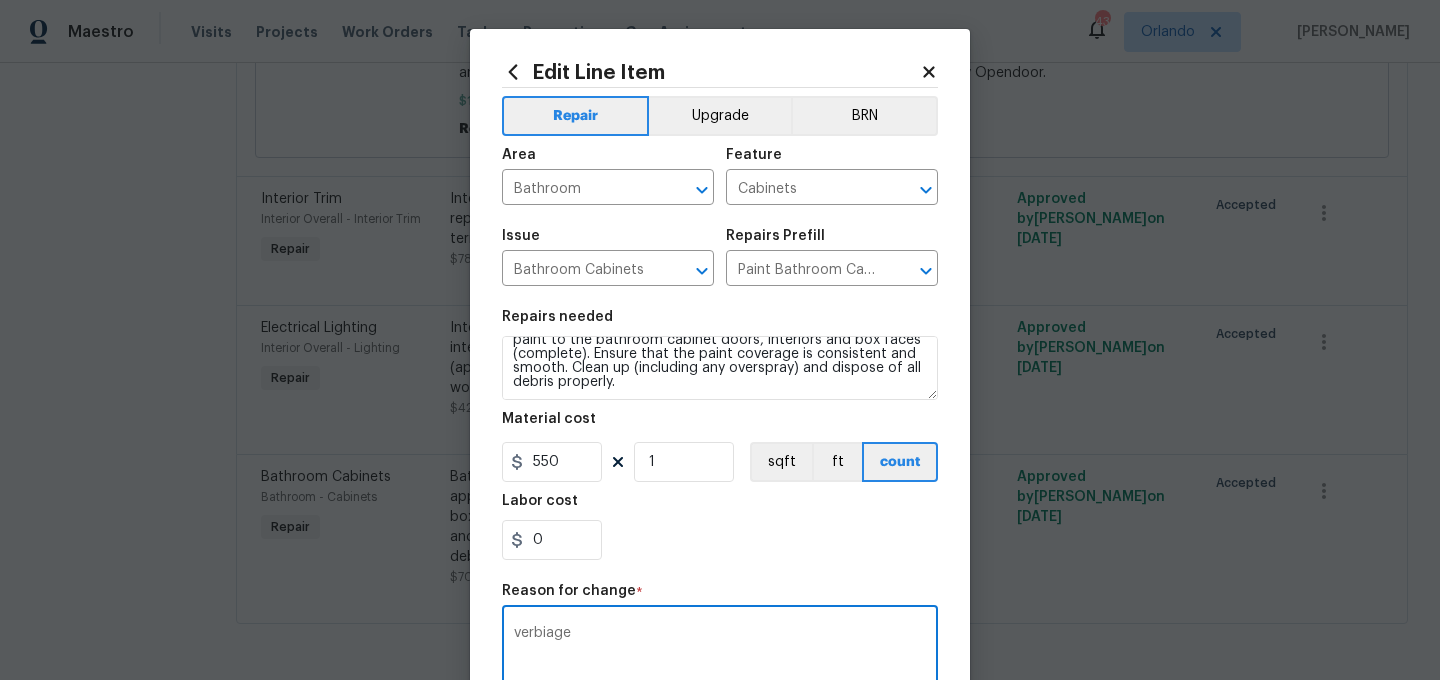 type on "verbiage" 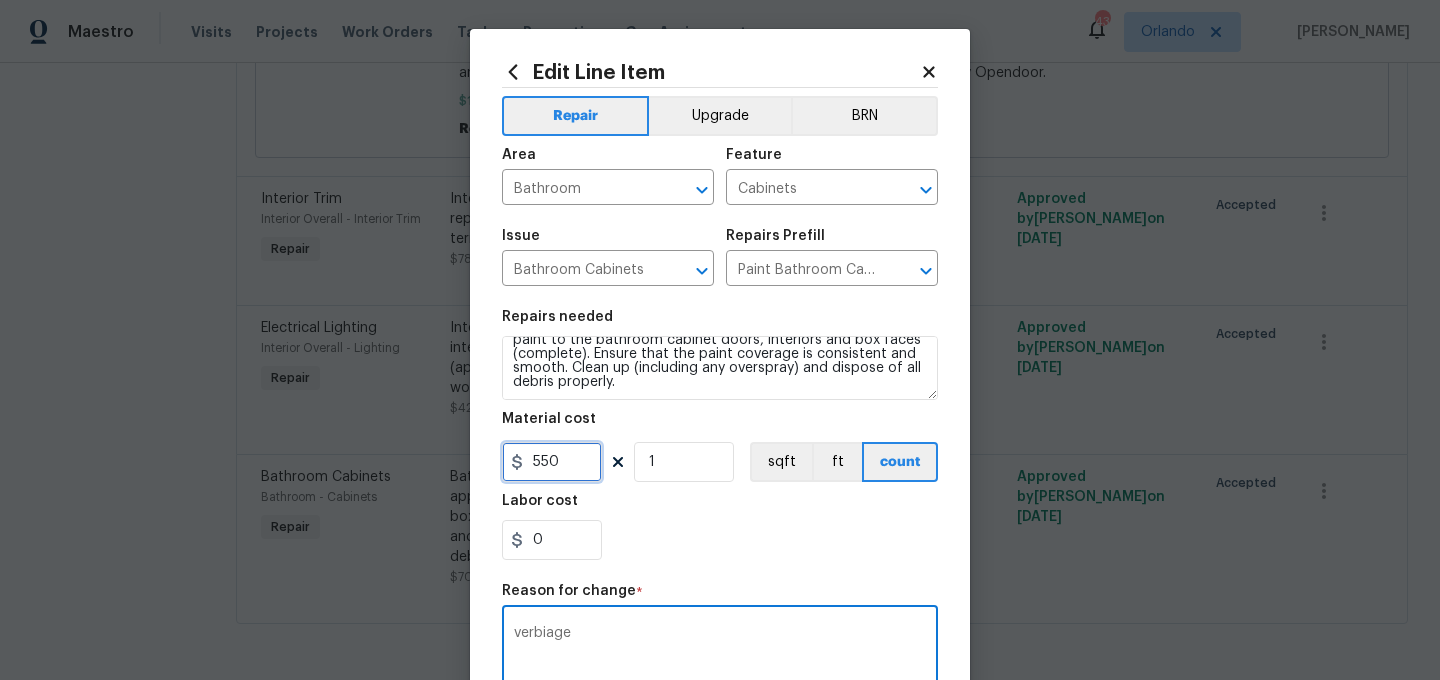 click on "550" at bounding box center (552, 462) 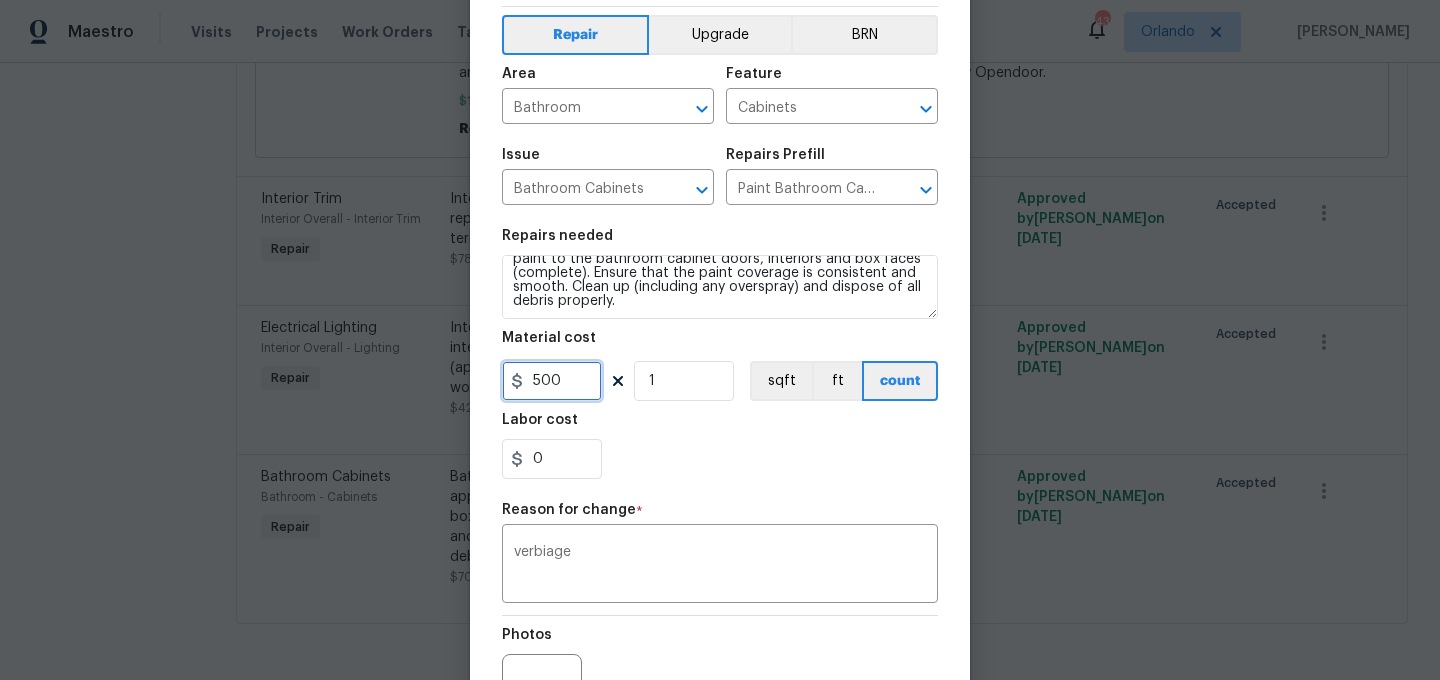 scroll, scrollTop: 95, scrollLeft: 0, axis: vertical 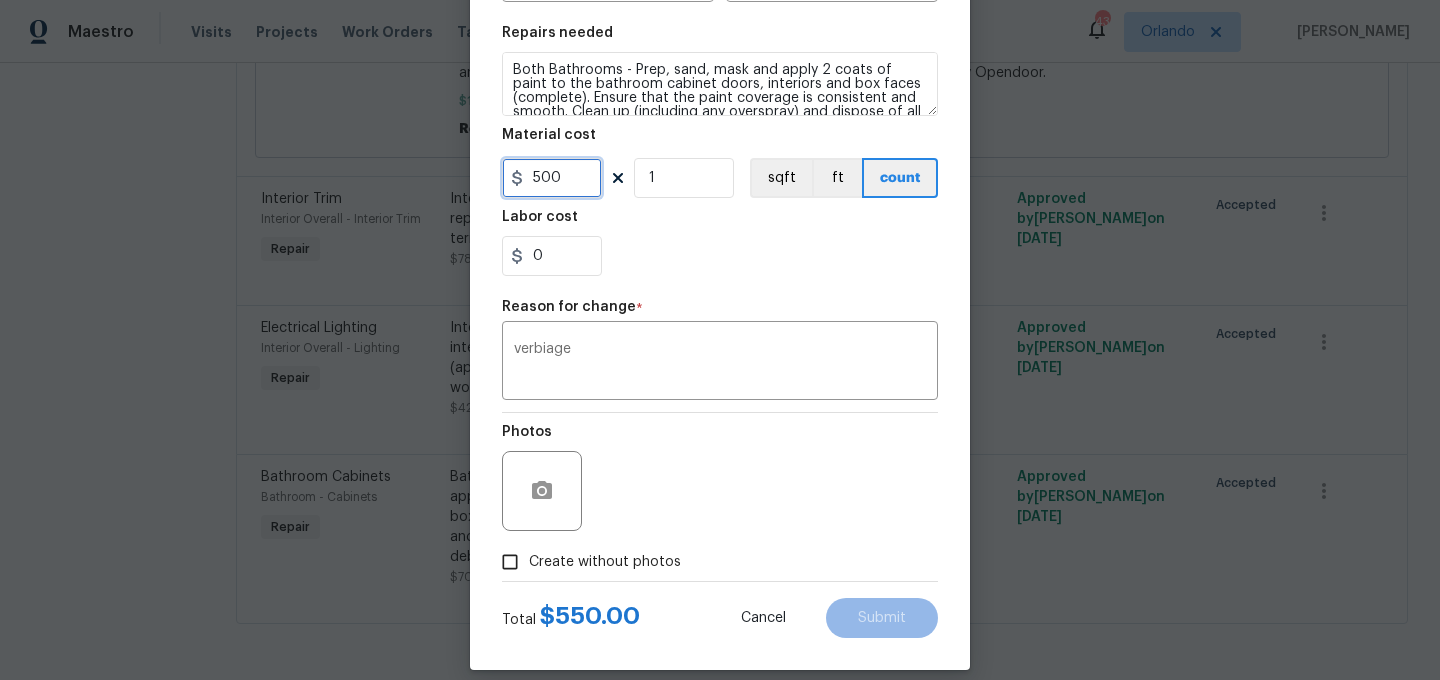 type on "500" 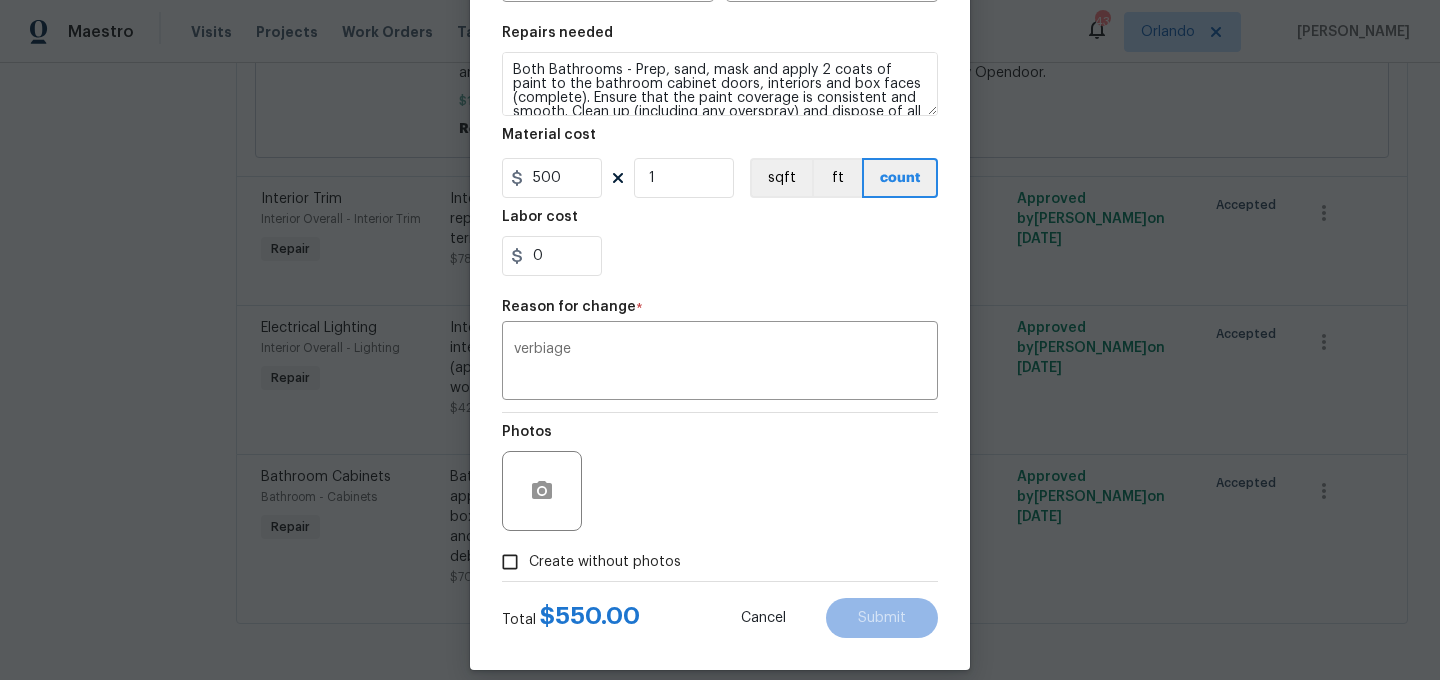 click on "Create without photos" at bounding box center (605, 562) 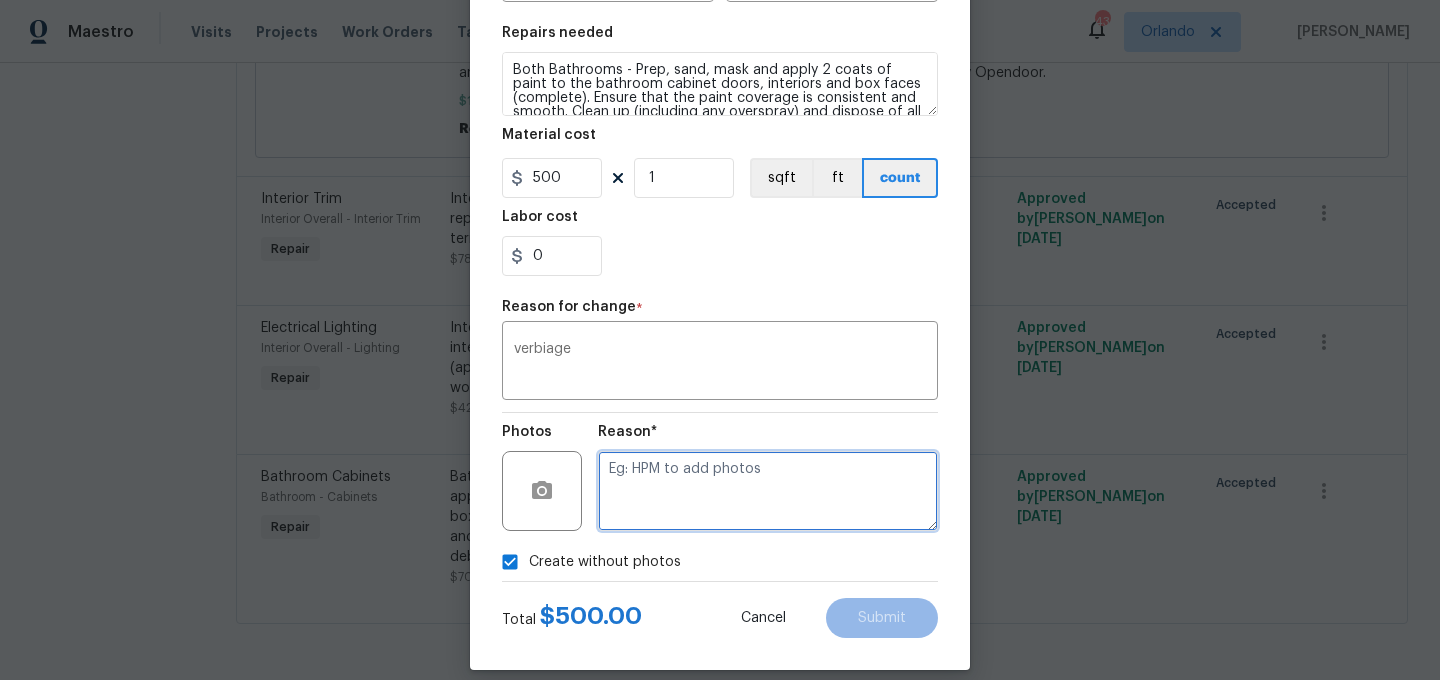 click at bounding box center [768, 491] 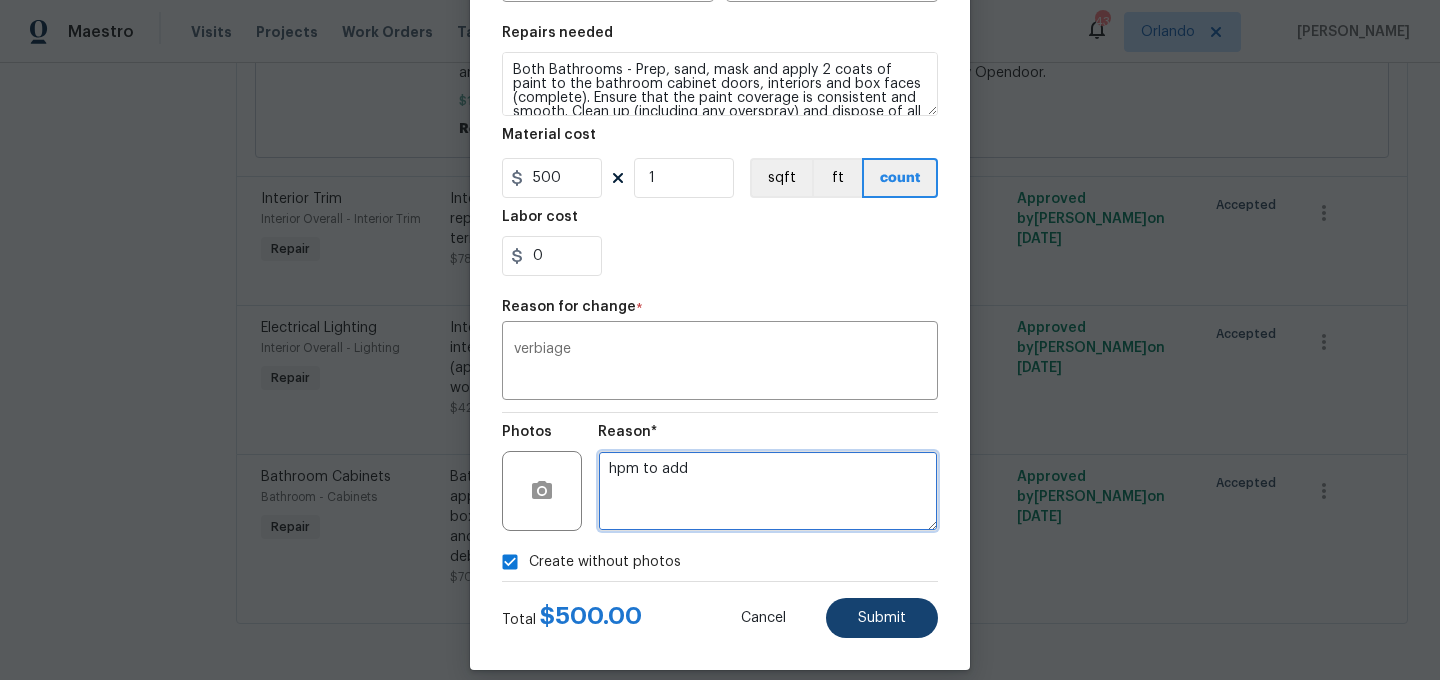 type on "hpm to add" 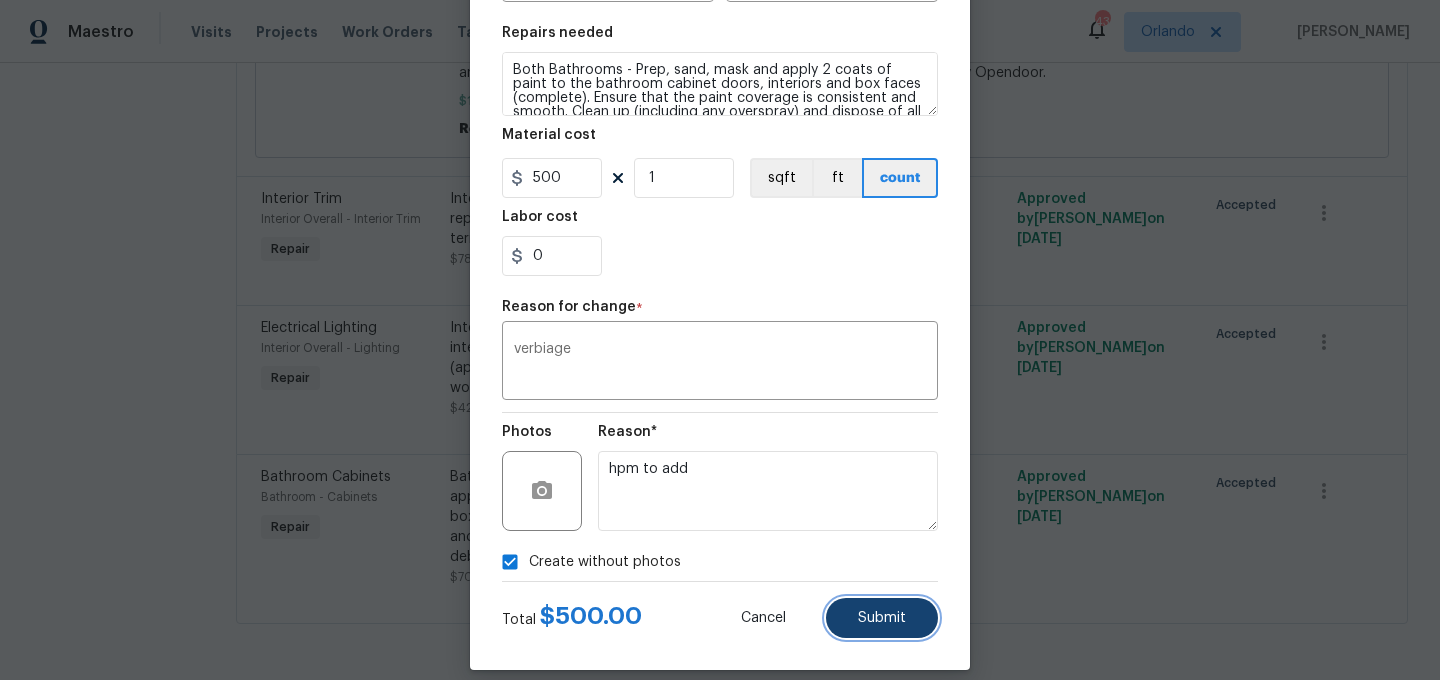 click on "Submit" at bounding box center [882, 618] 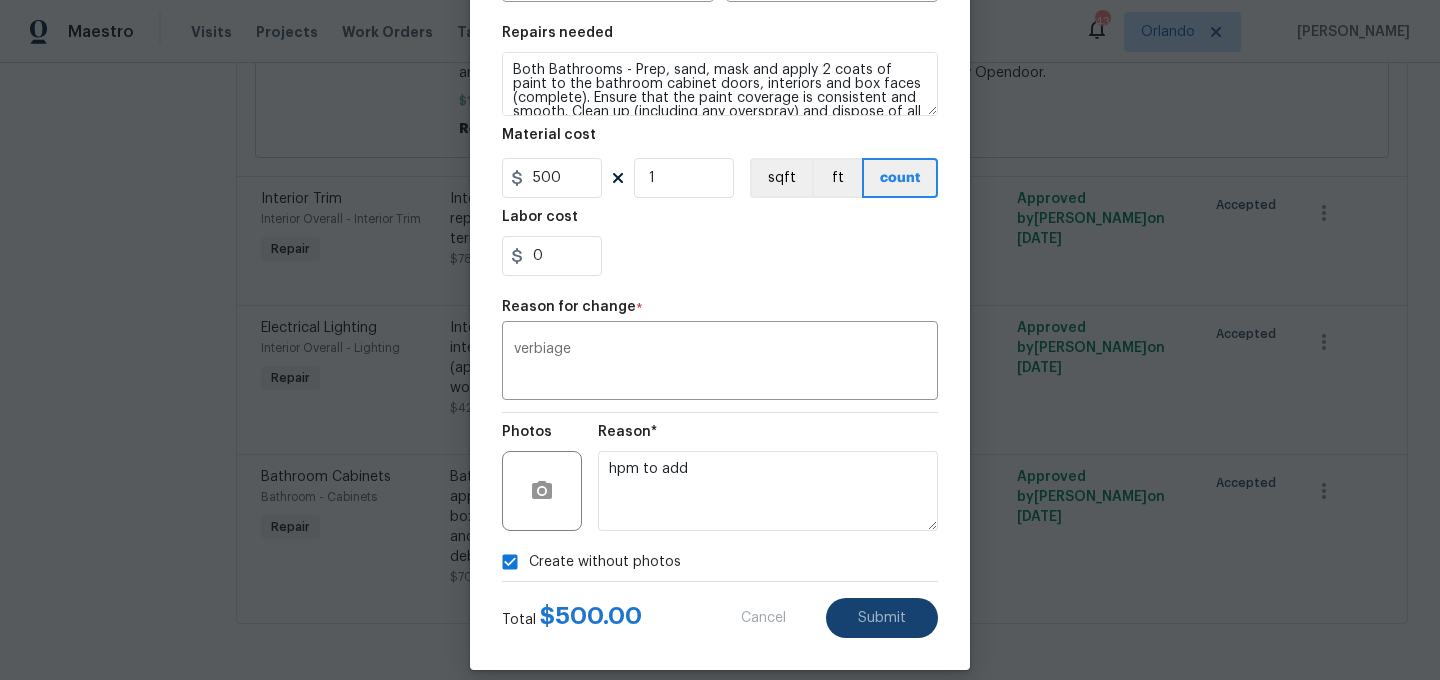 type on "Bathroom -> Cabinets -> Bathroom Cabinets
Prep, sand, mask and apply 2 coats of paint to the bathroom cabinet doors, interiors and box faces (complete). Ensure that the paint coverage is consistent and smooth. Clean up (including any overspray) and dispose of all debris properly.
(2.0 ft)" 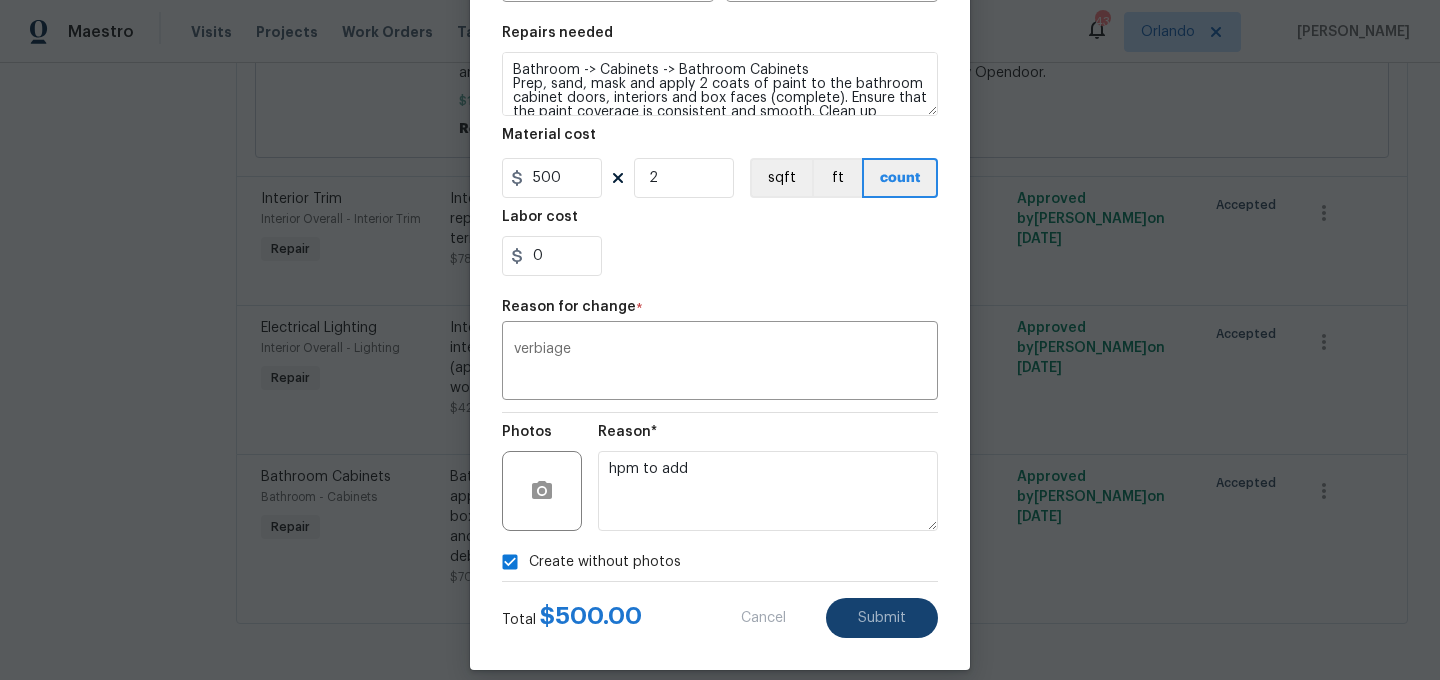 type 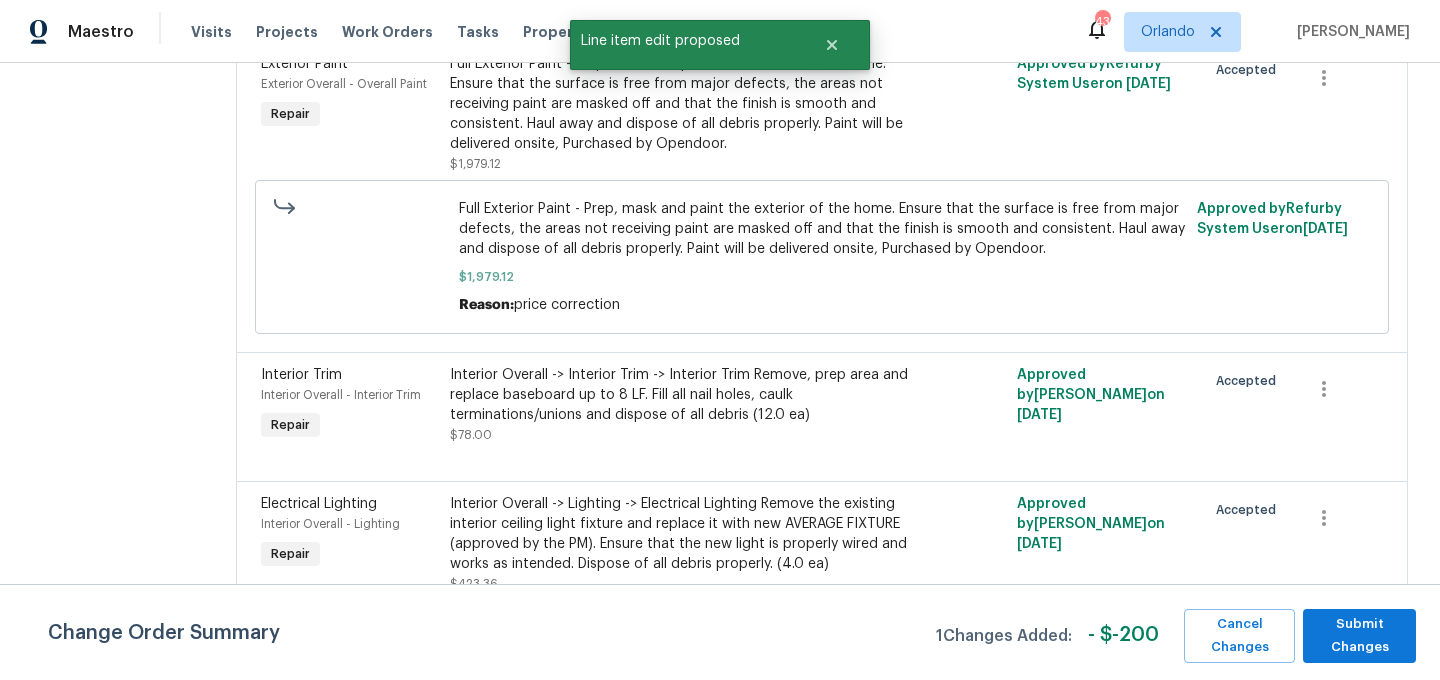 scroll, scrollTop: 2630, scrollLeft: 0, axis: vertical 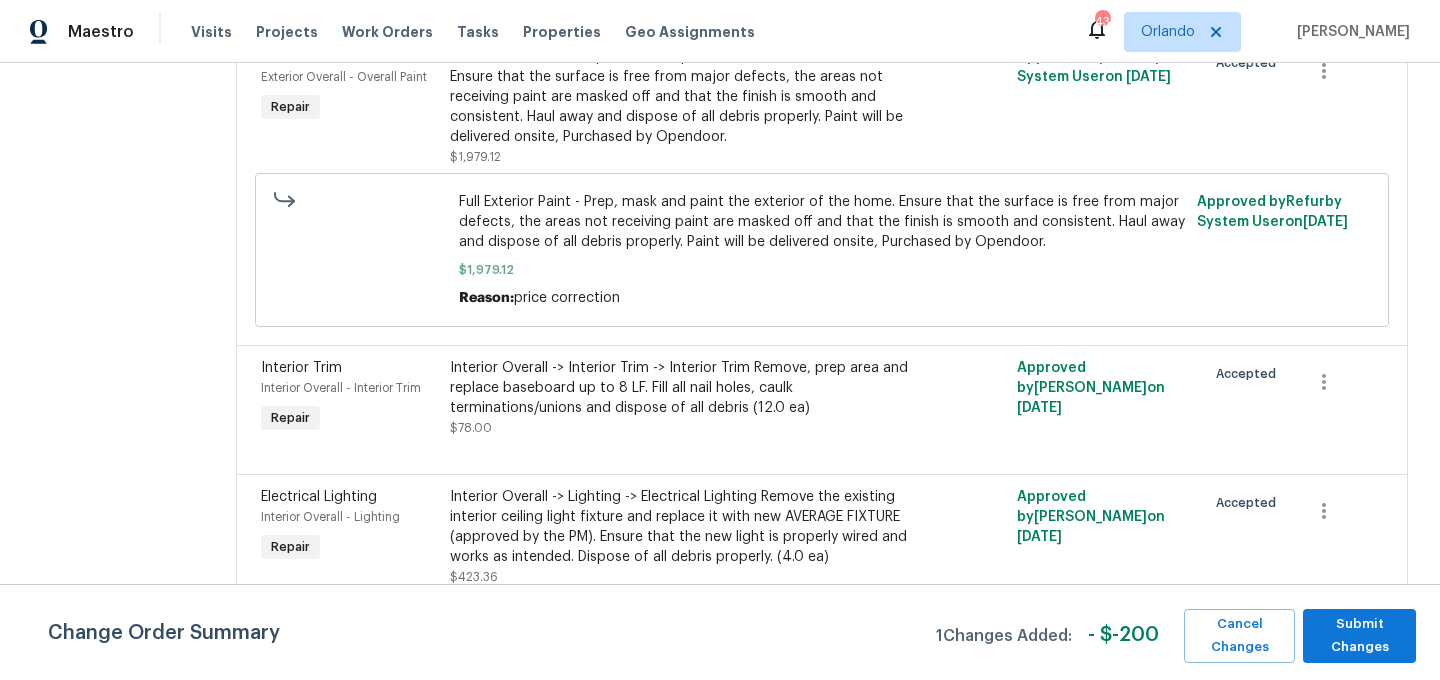 click on "Interior Overall -> Lighting -> Electrical Lighting
Remove the existing interior ceiling light fixture and replace it with new AVERAGE FIXTURE (approved by the PM). Ensure that the new light is properly wired and works as intended. Dispose of all debris properly.
(4.0 ea)" at bounding box center (680, 527) 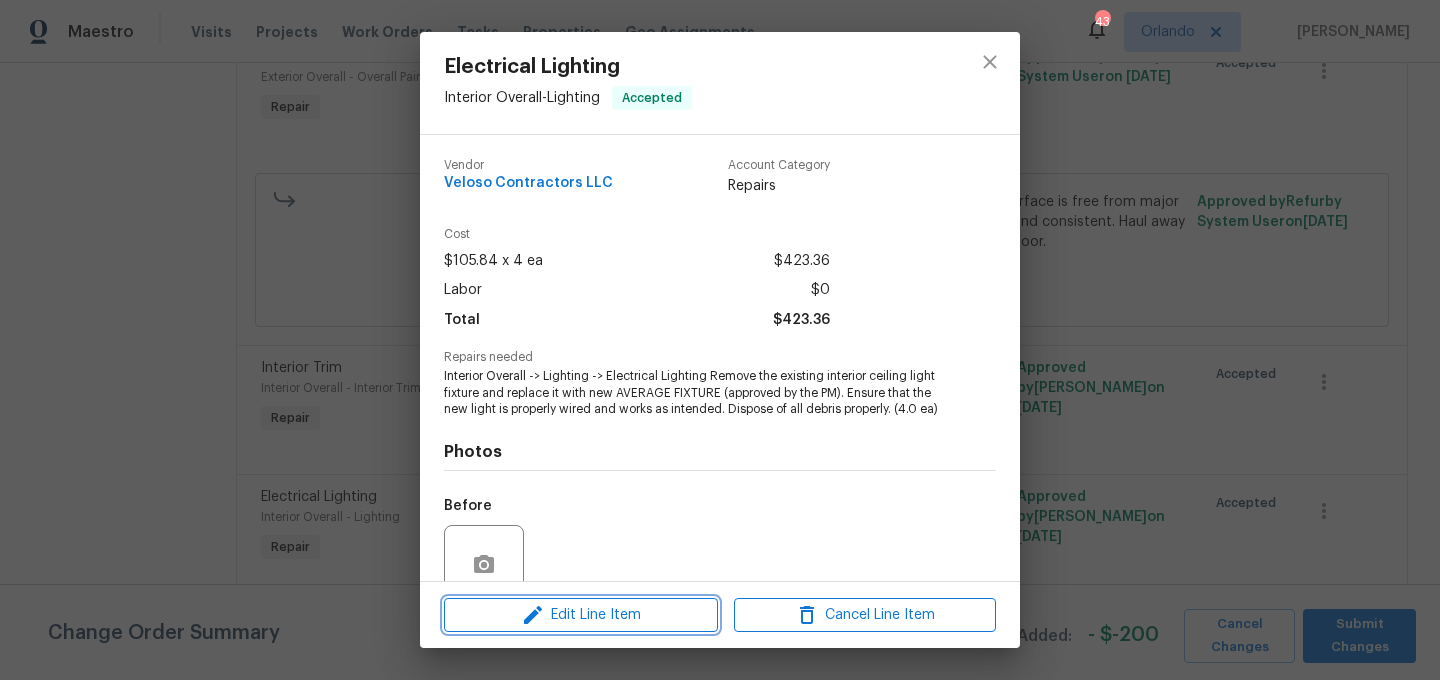 click on "Edit Line Item" at bounding box center (581, 615) 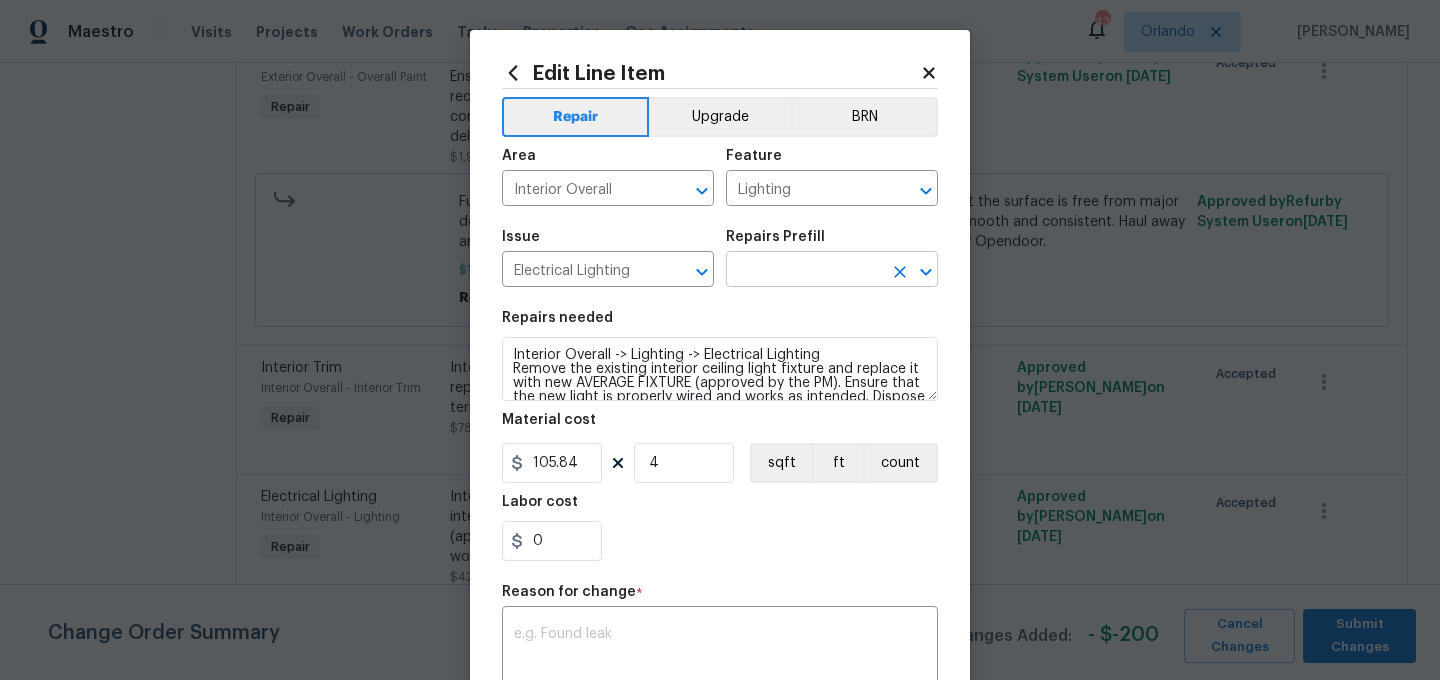 click at bounding box center [804, 271] 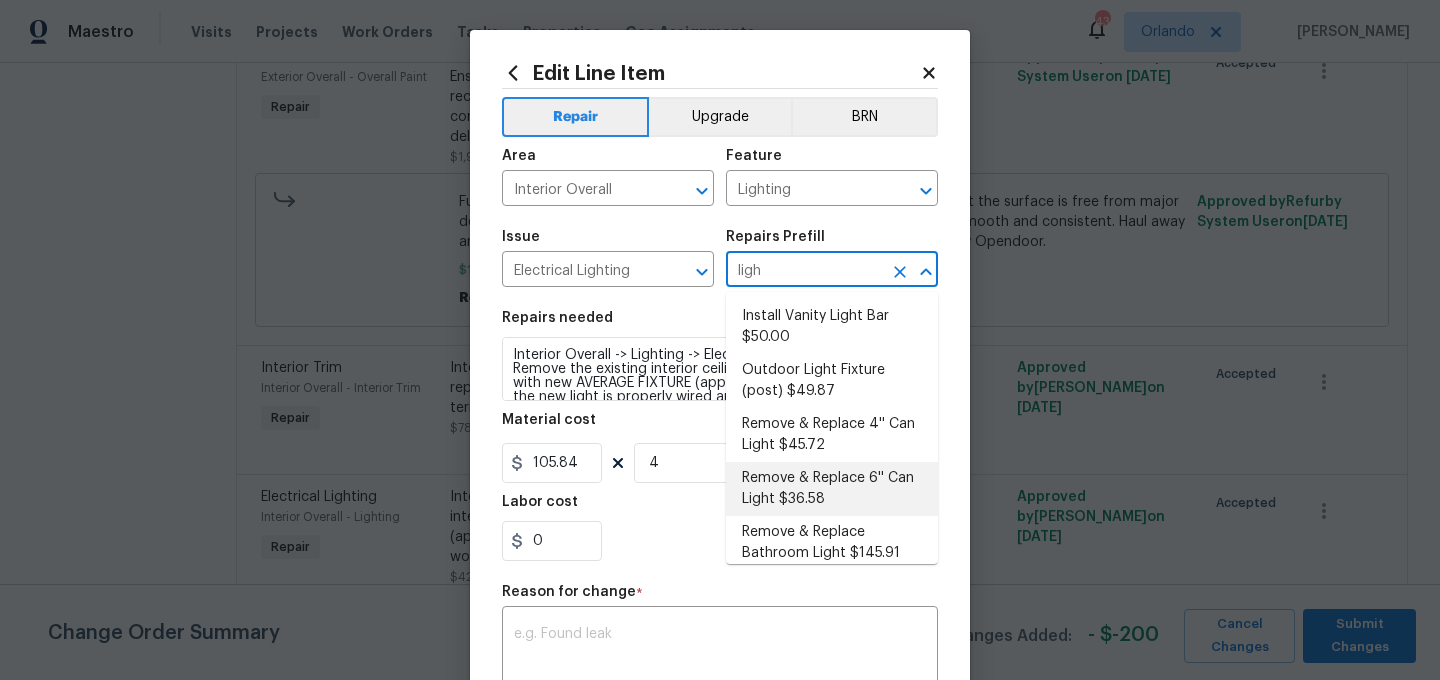 scroll, scrollTop: 509, scrollLeft: 0, axis: vertical 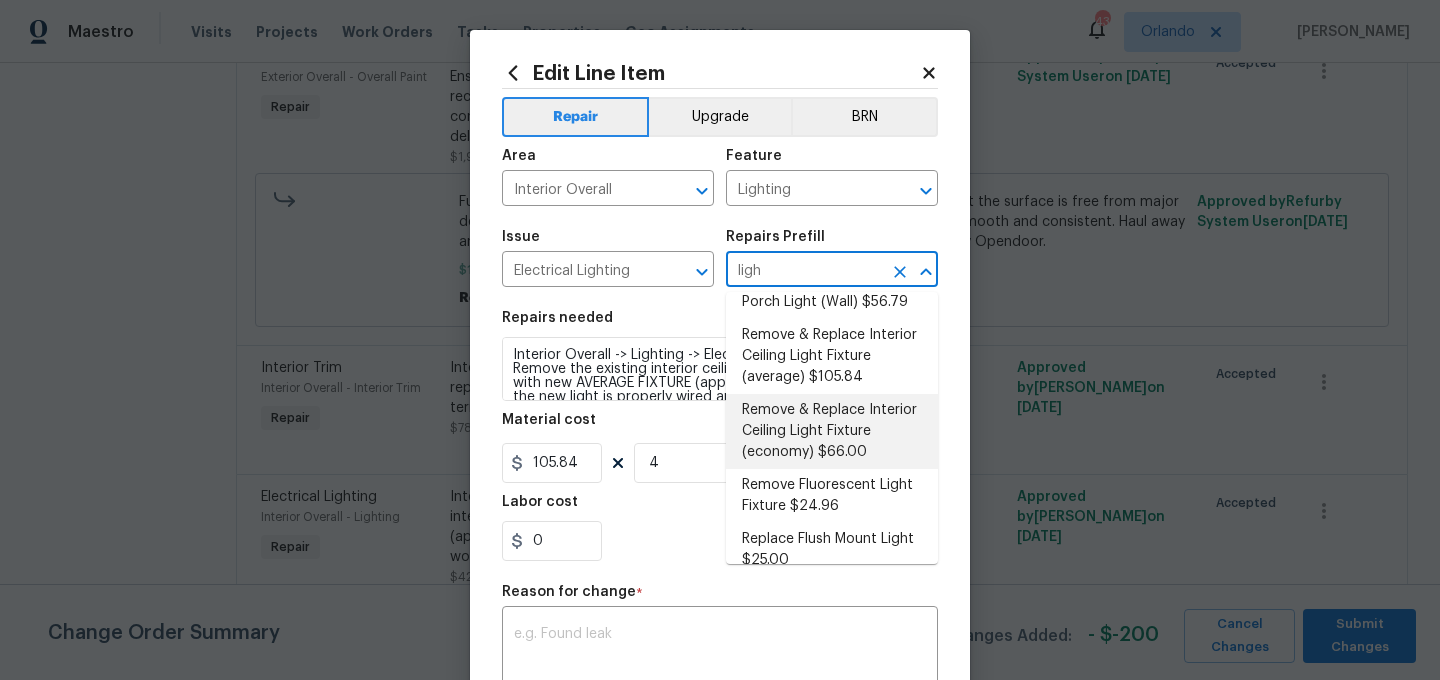 click on "Remove & Replace Interior Ceiling Light Fixture (economy) $66.00" at bounding box center (832, 431) 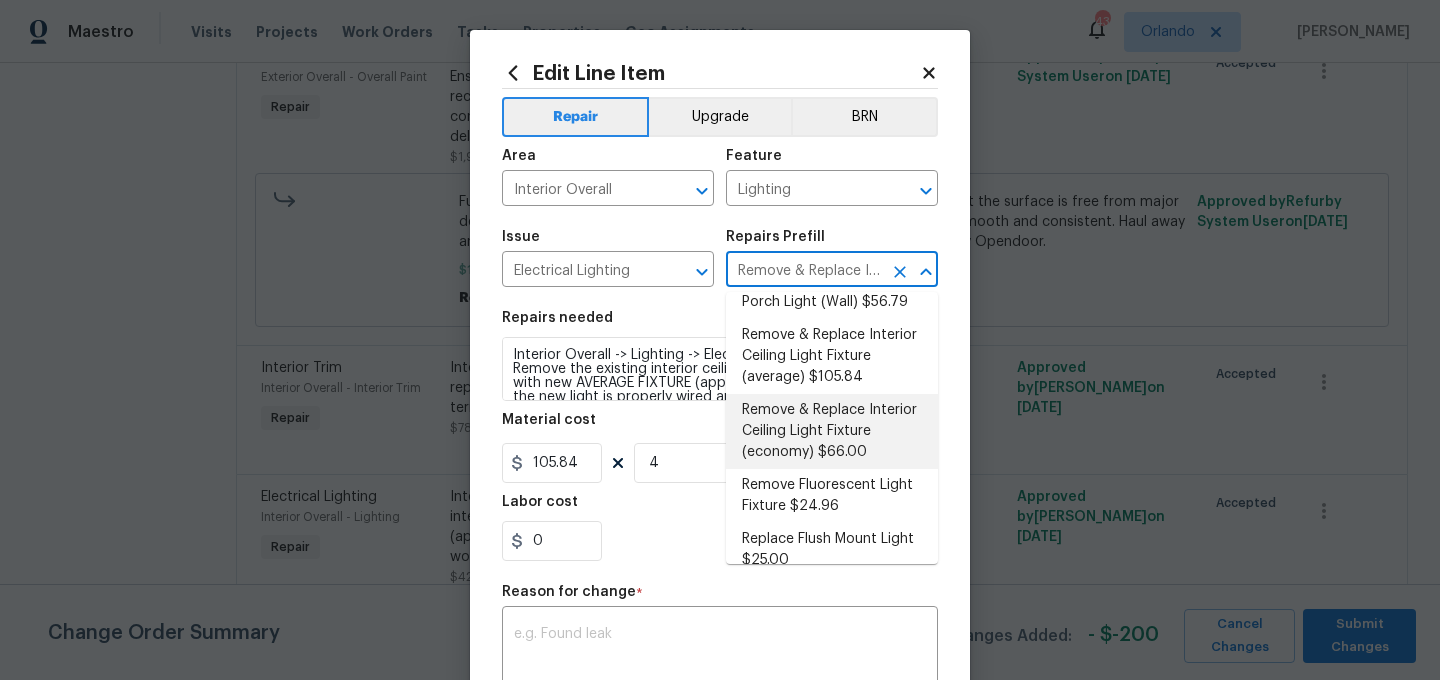 type on "Remove the existing interior ceiling light fixture and replace it with new ECONOMY FIXTURE (approved by the PM). Ensure that the new light is properly wired and works as intended. Dispose of all debris properly." 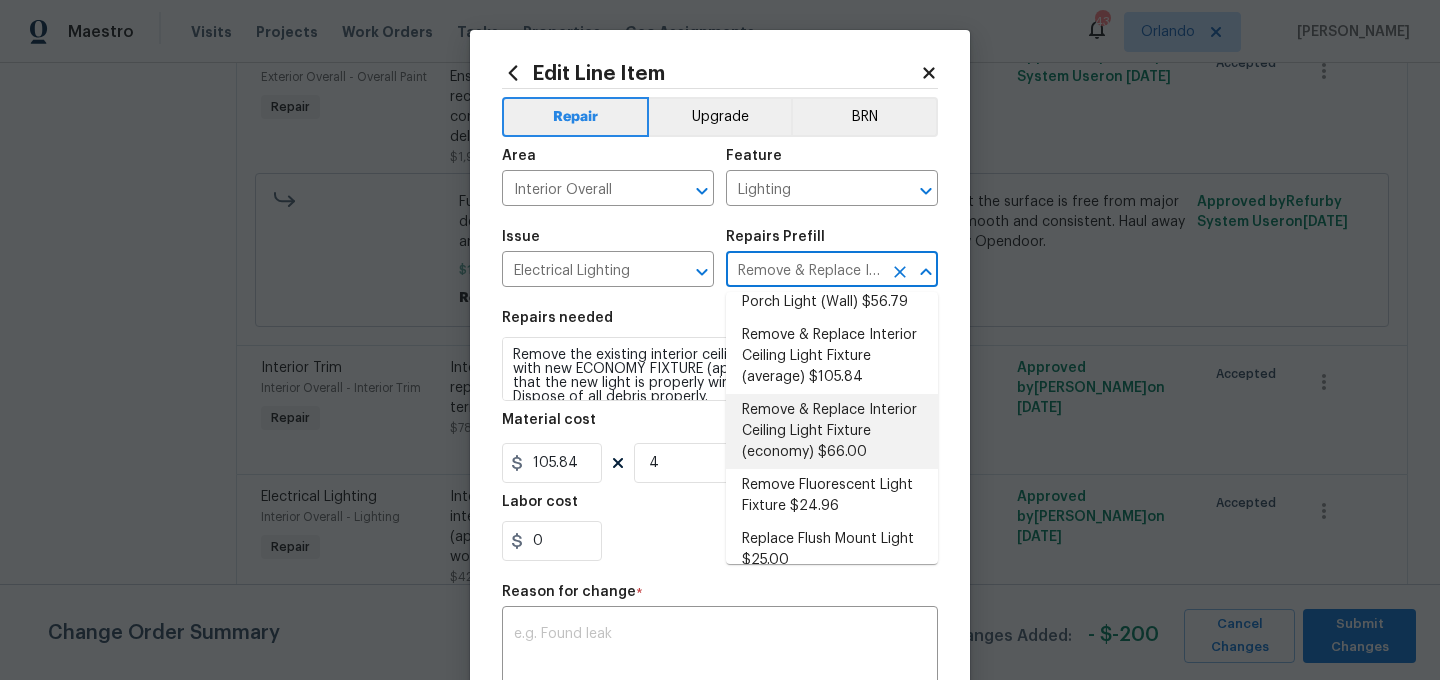type on "66" 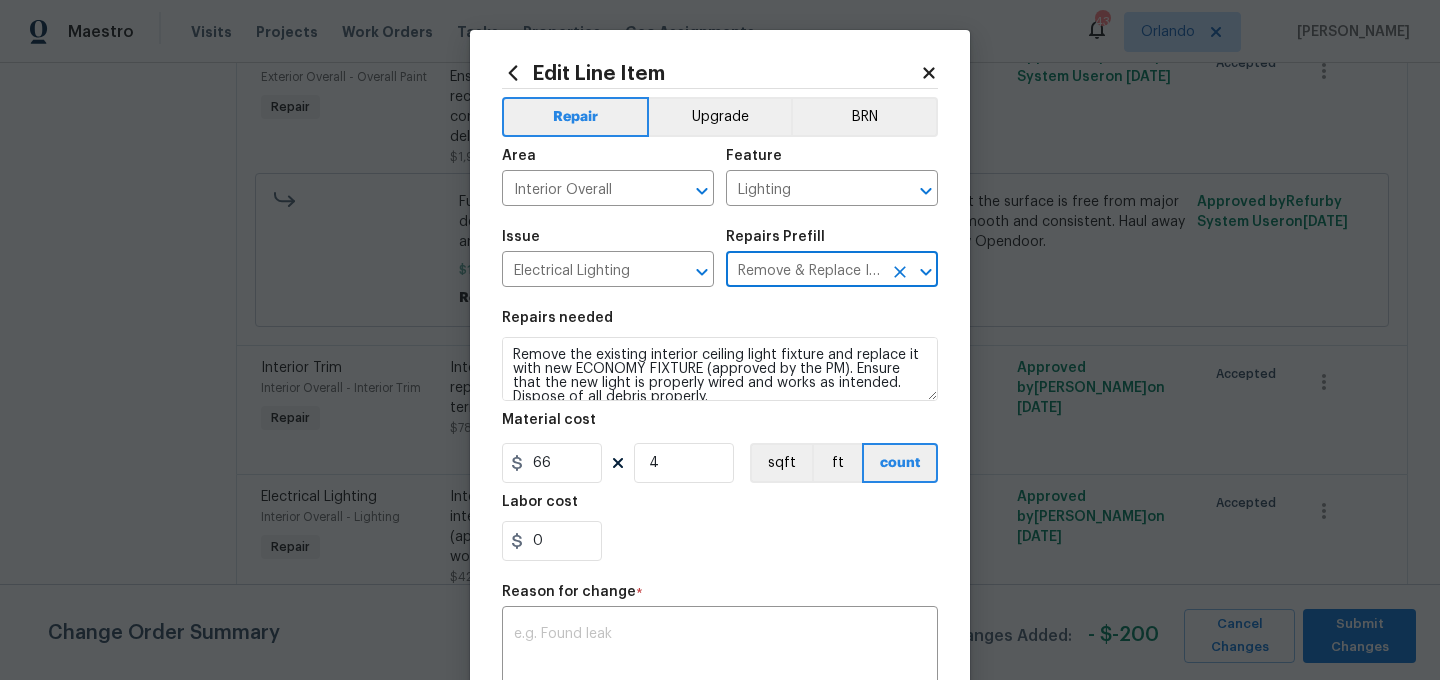 type on "Remove & Replace Interior Ceiling Light Fixture (economy) $66.00" 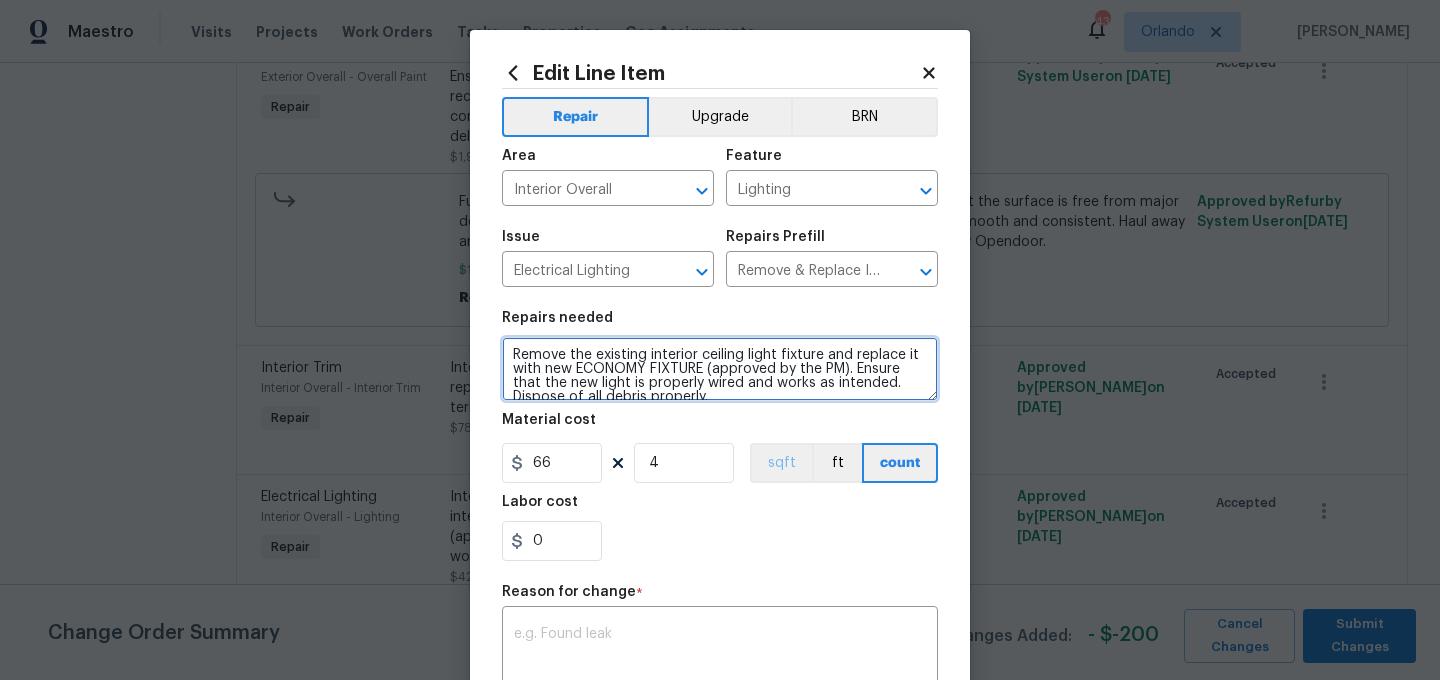 scroll, scrollTop: 14, scrollLeft: 0, axis: vertical 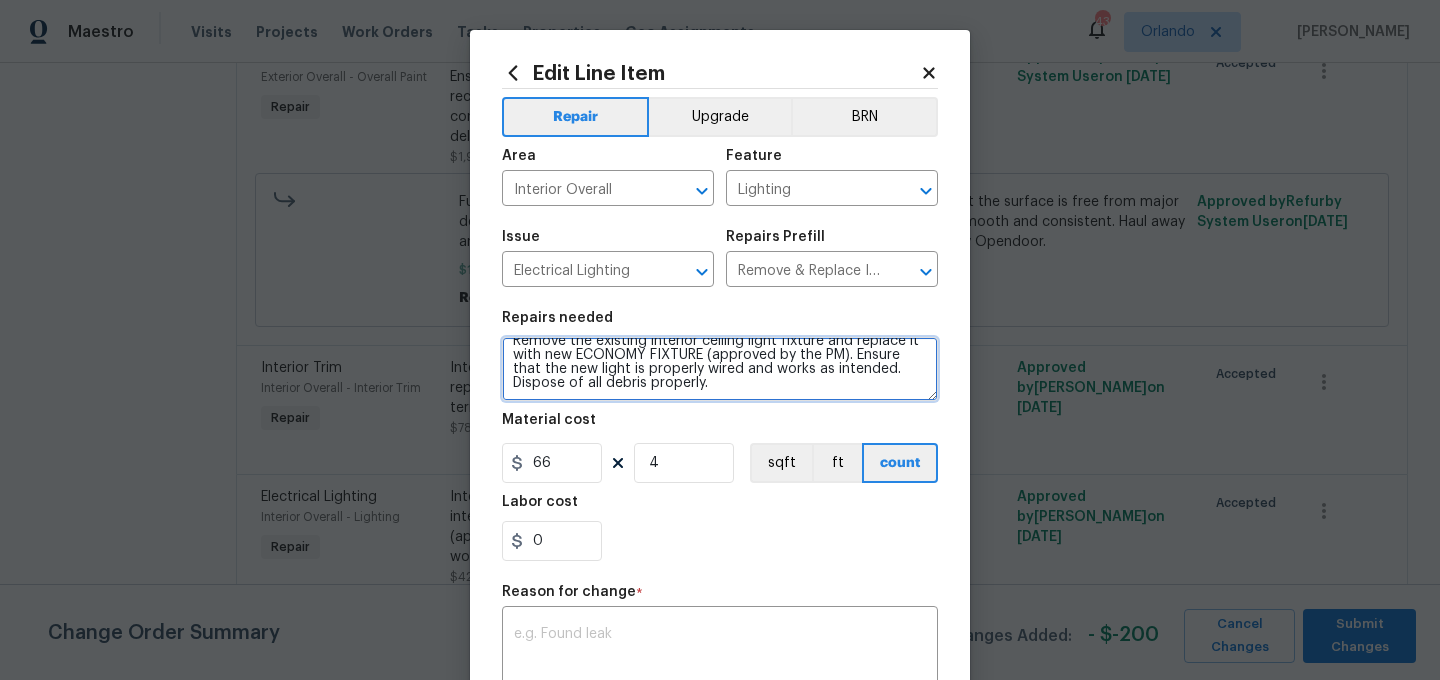 drag, startPoint x: 515, startPoint y: 357, endPoint x: 792, endPoint y: 490, distance: 307.27512 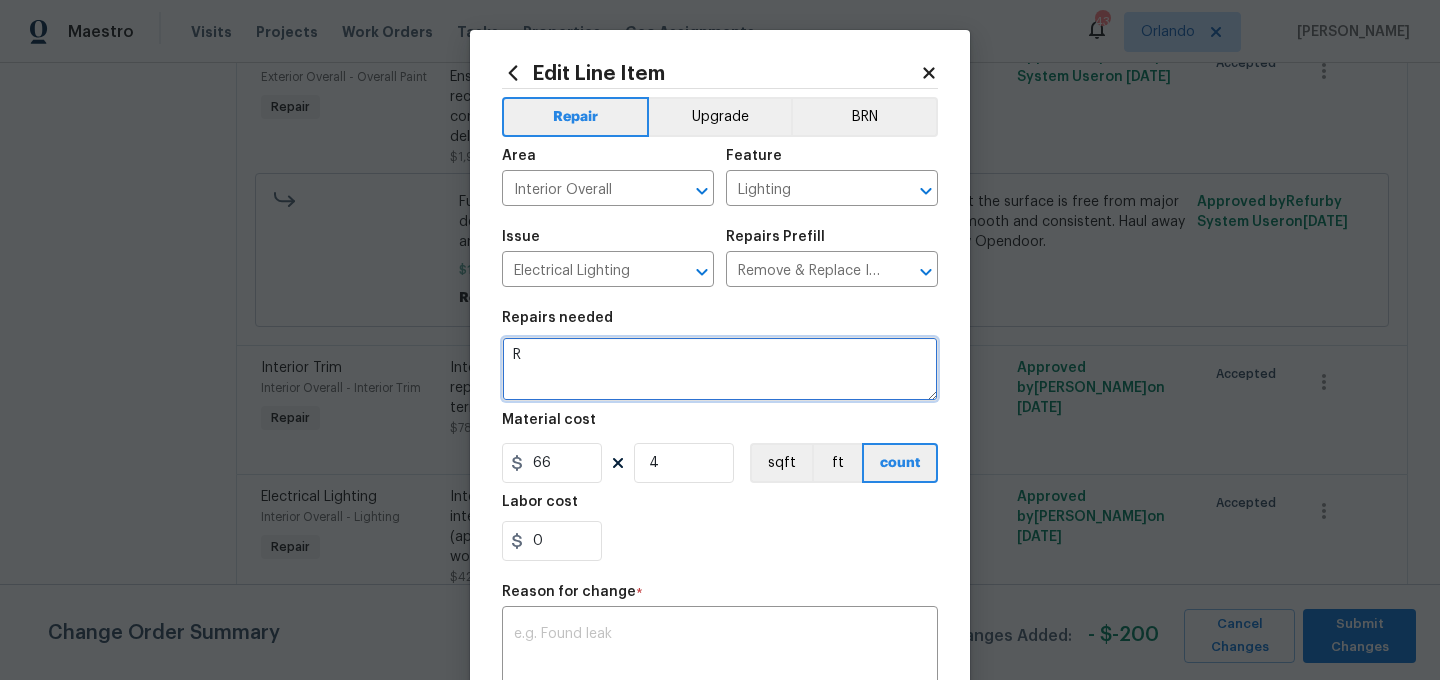 scroll, scrollTop: 0, scrollLeft: 0, axis: both 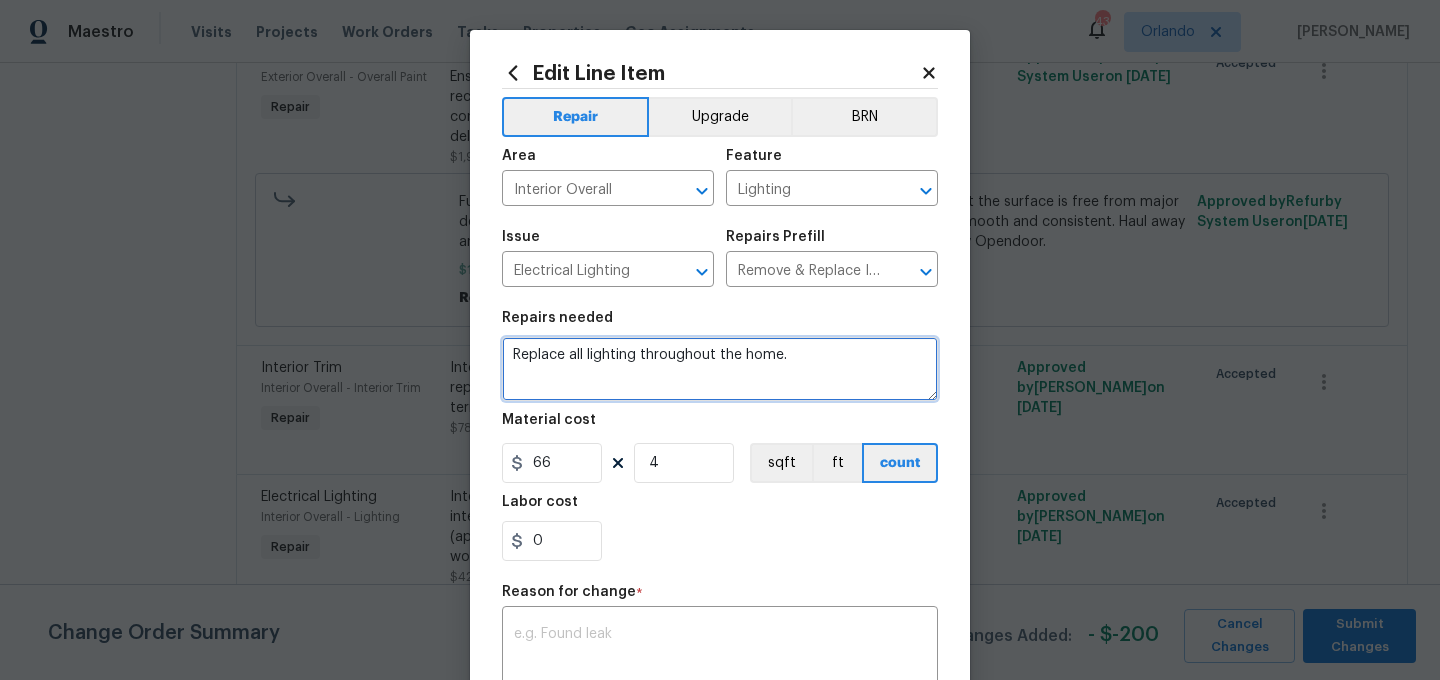 type on "Replace all lighting throughout the home." 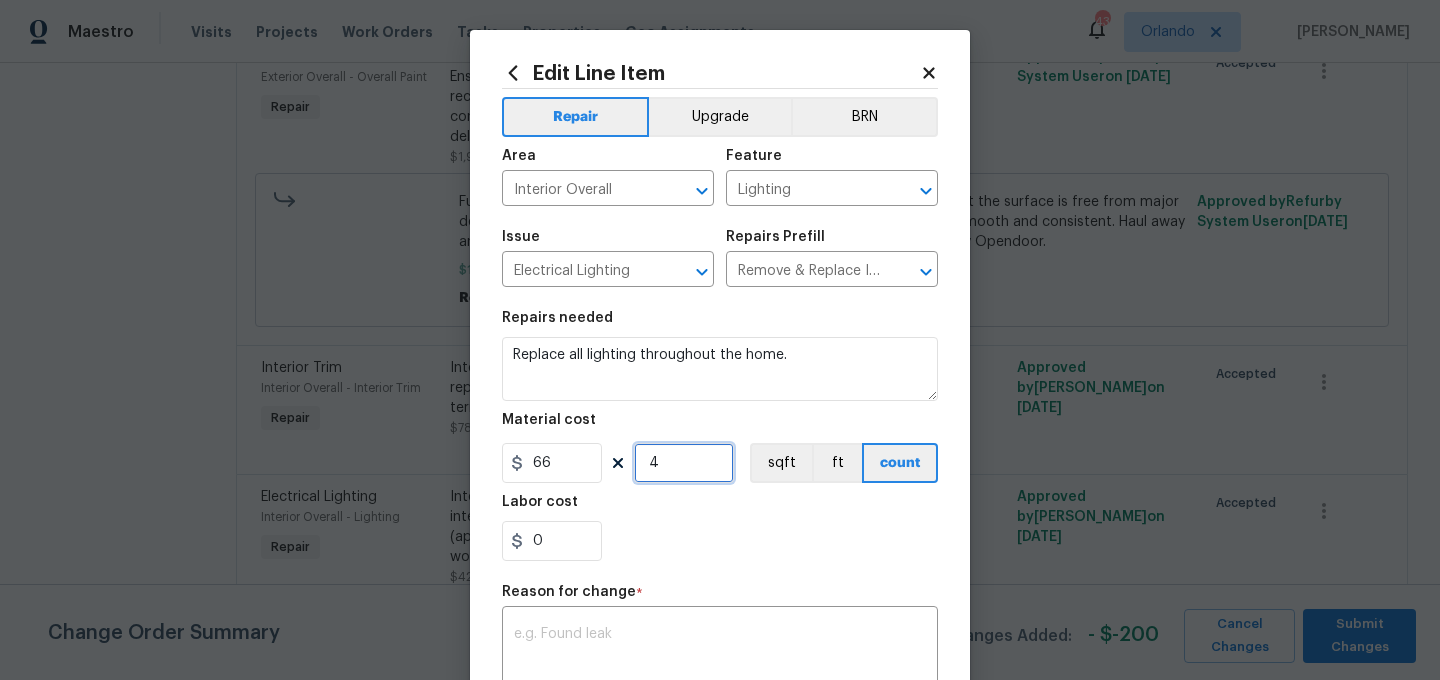 click on "4" at bounding box center [684, 463] 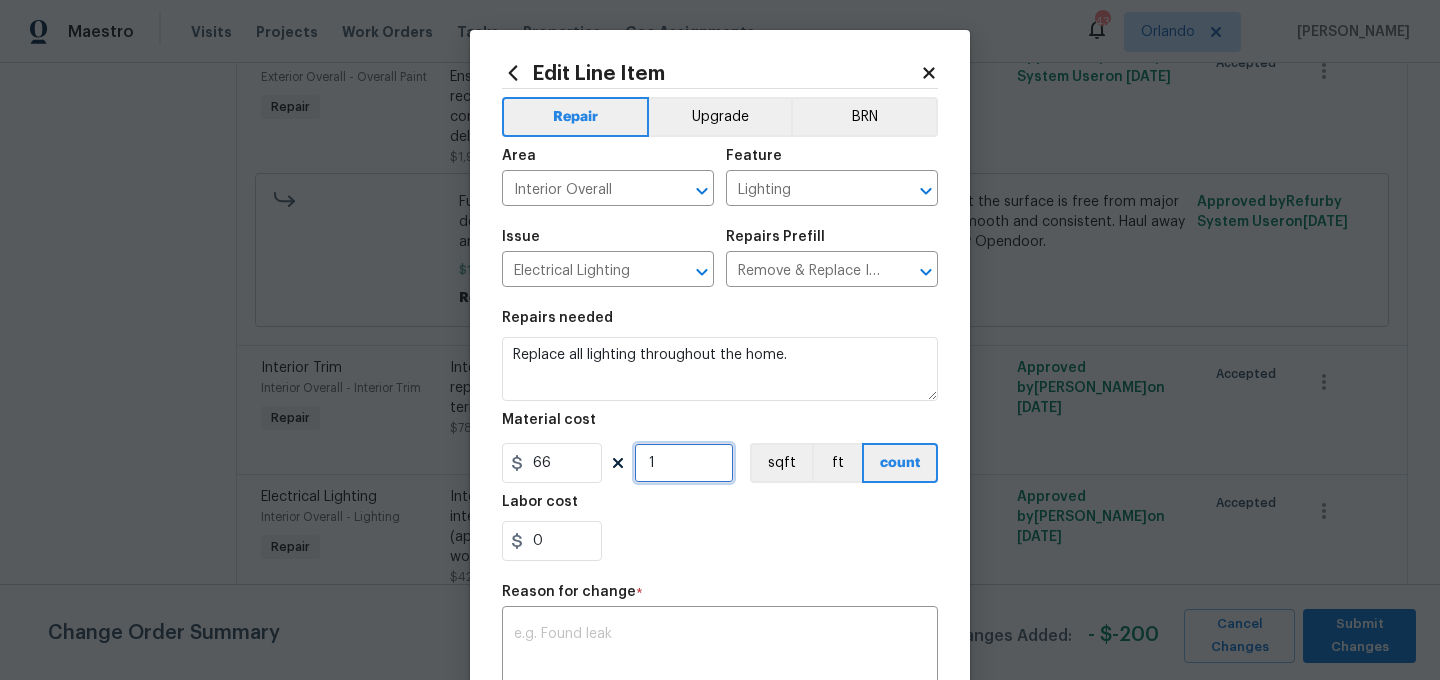 type on "1" 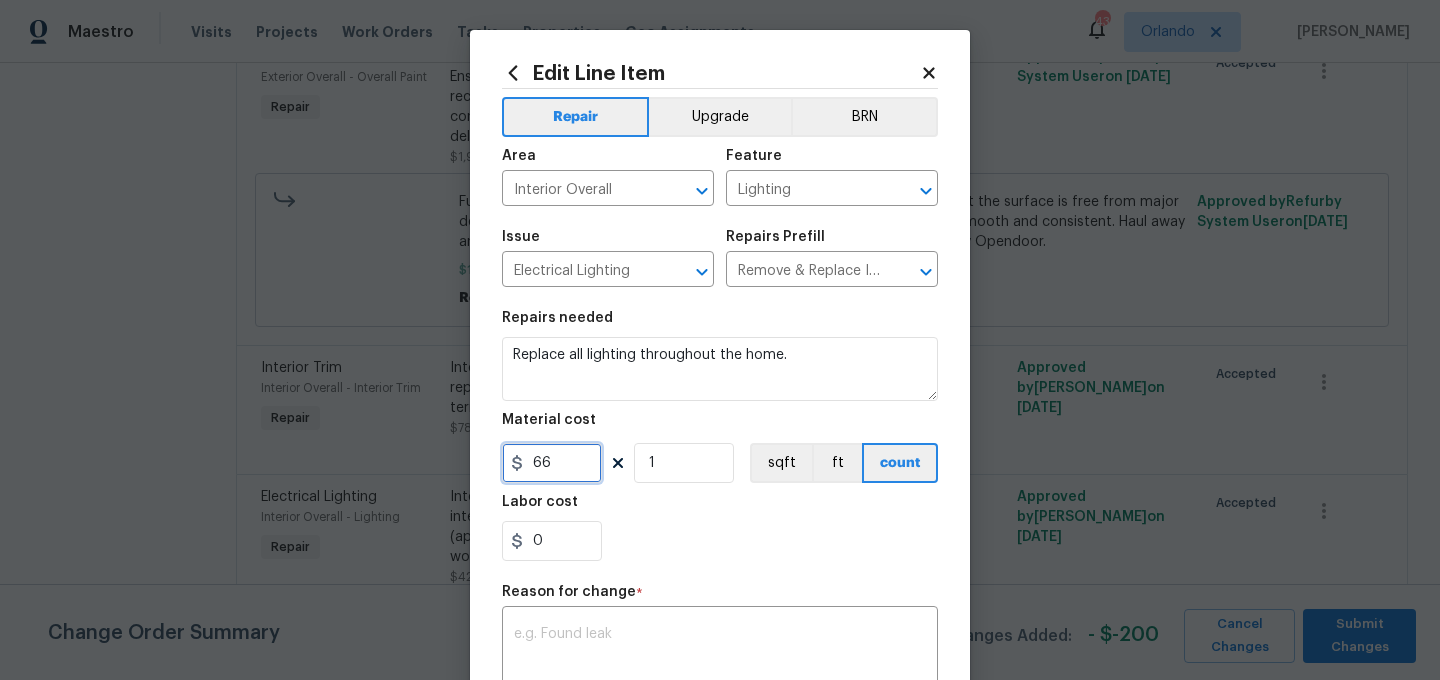 click on "66" at bounding box center (552, 463) 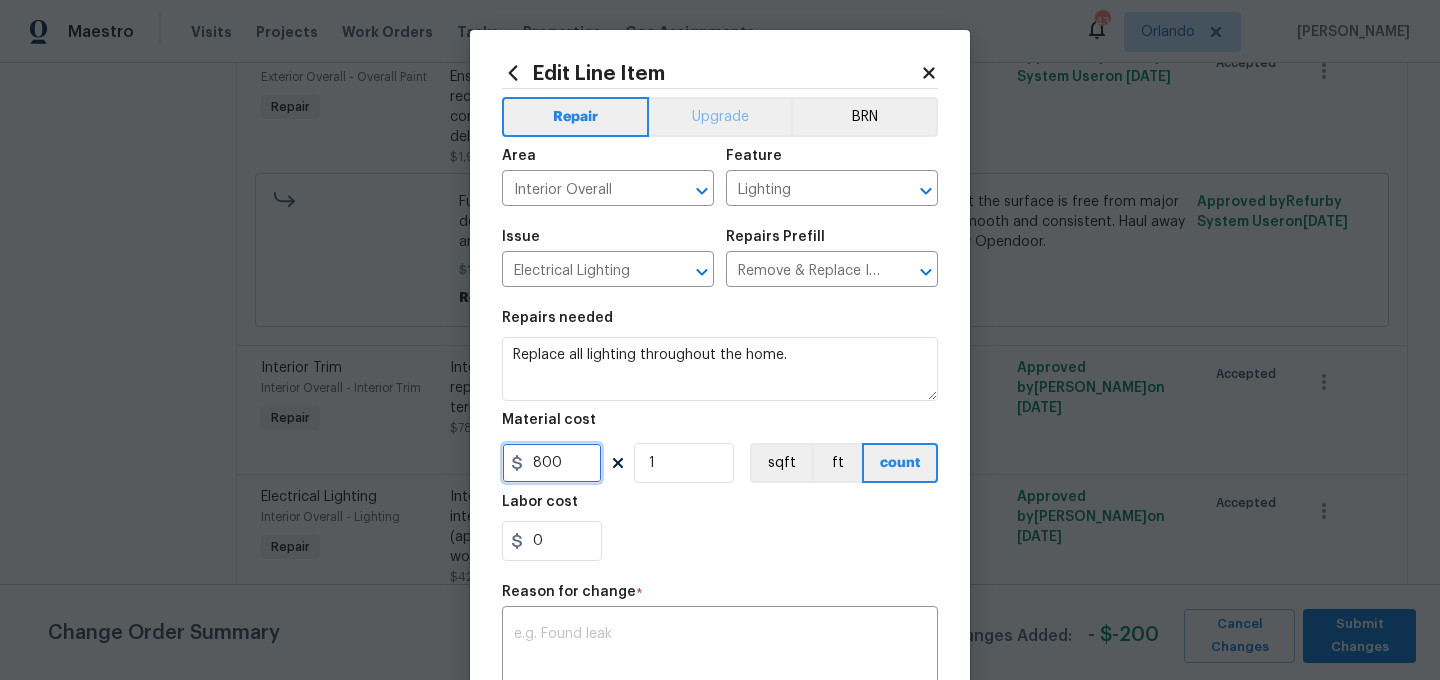 type on "800" 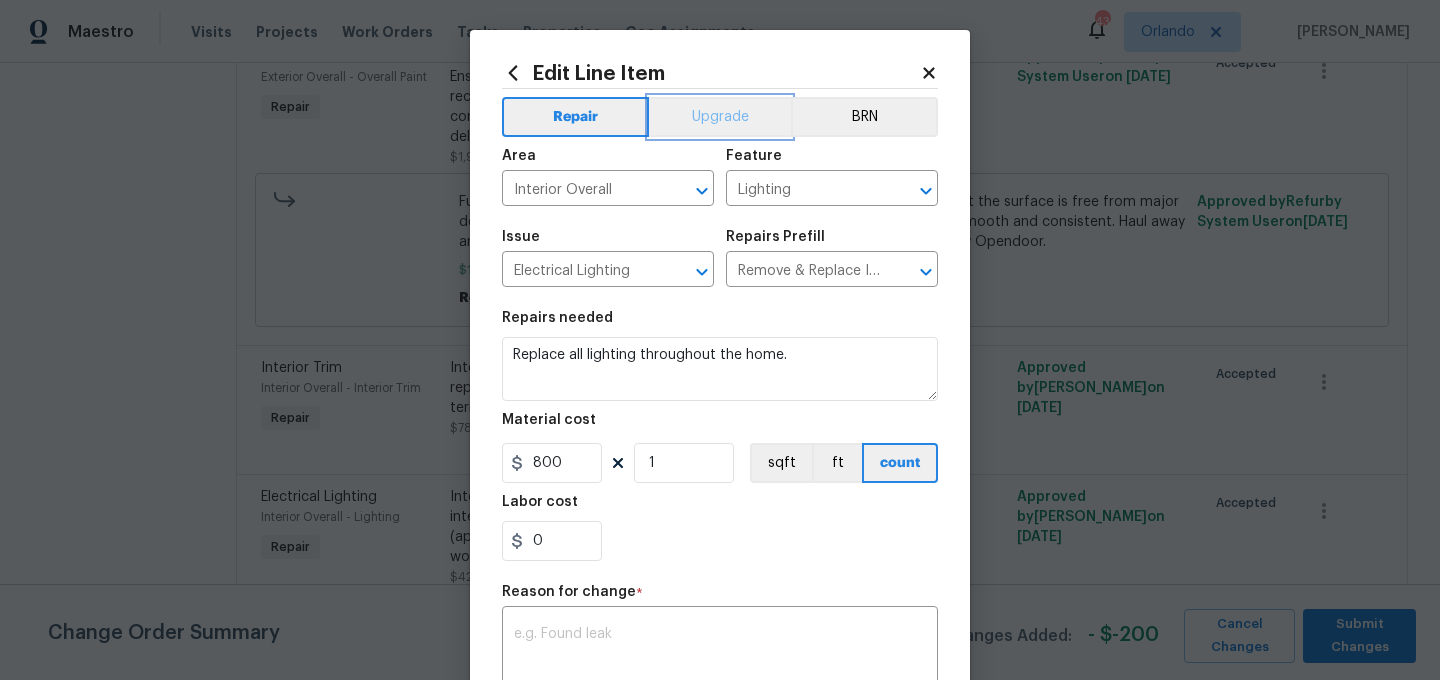 click on "Upgrade" at bounding box center [720, 117] 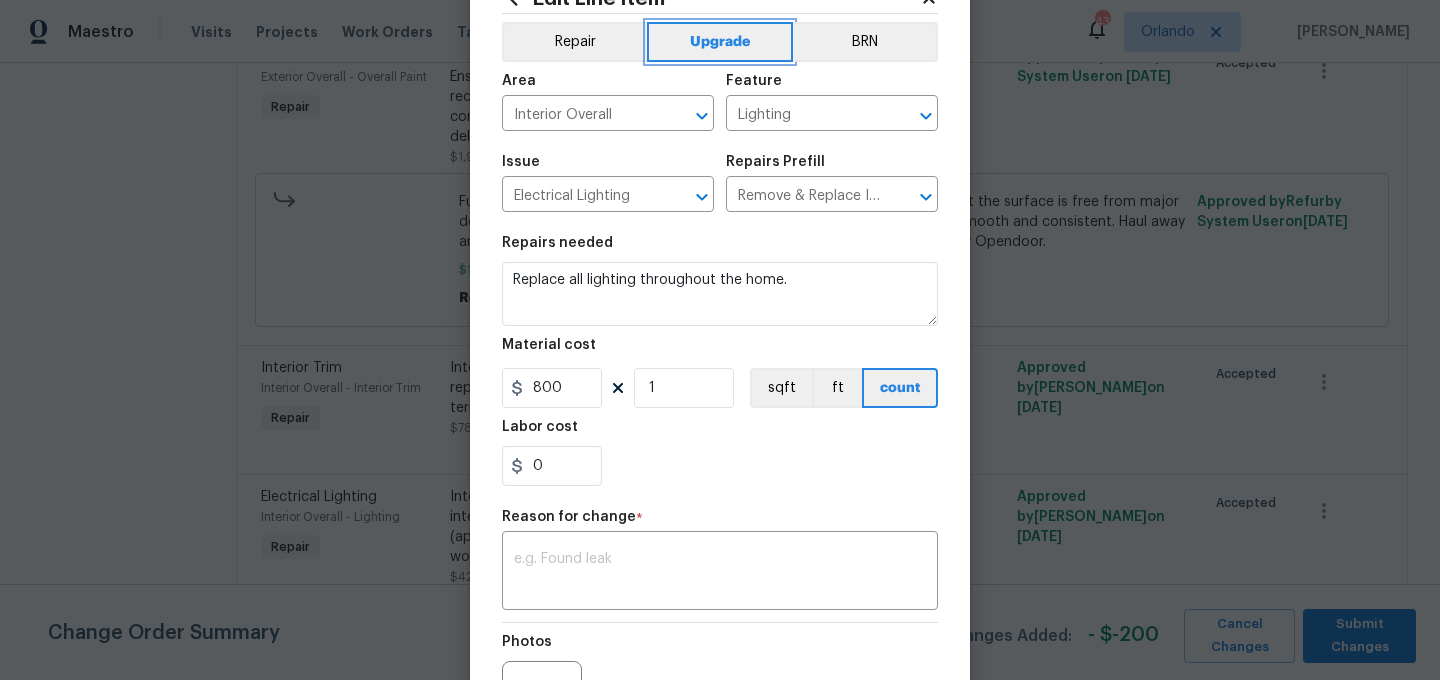 scroll, scrollTop: 117, scrollLeft: 0, axis: vertical 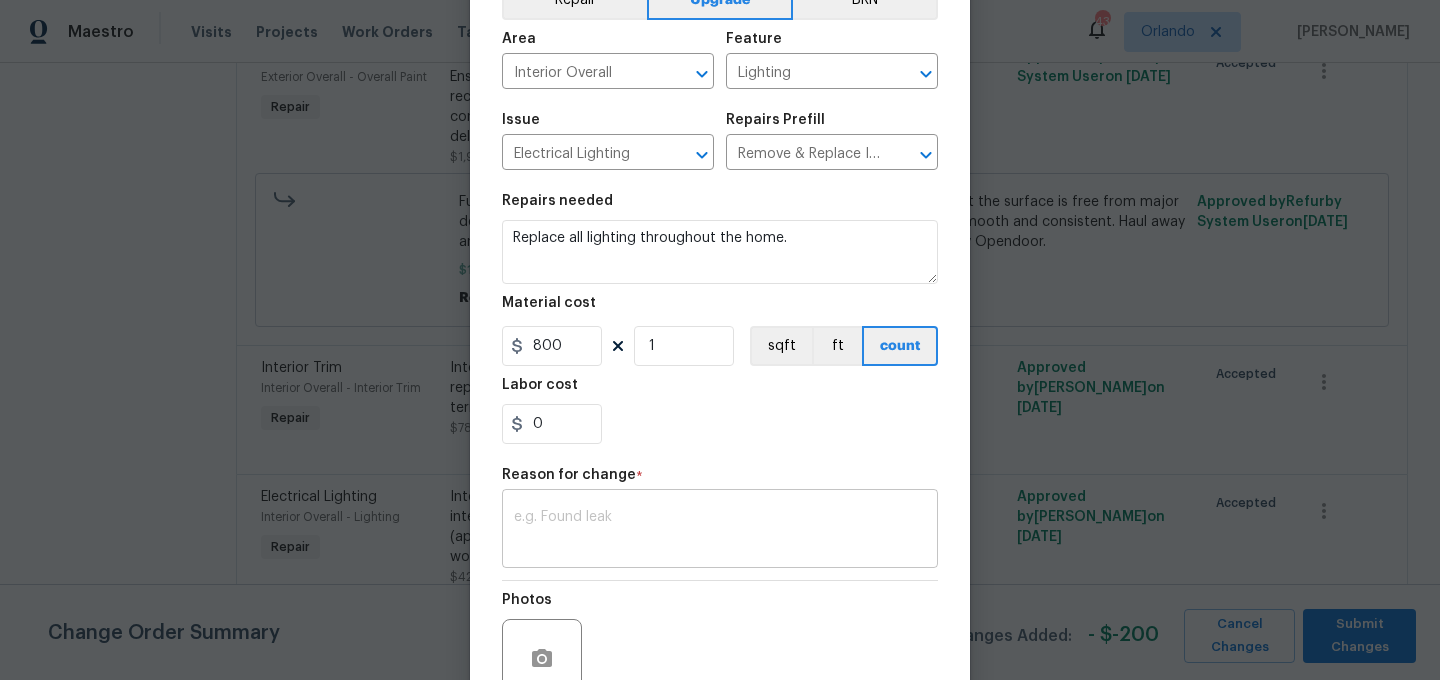 click on "x ​" at bounding box center (720, 531) 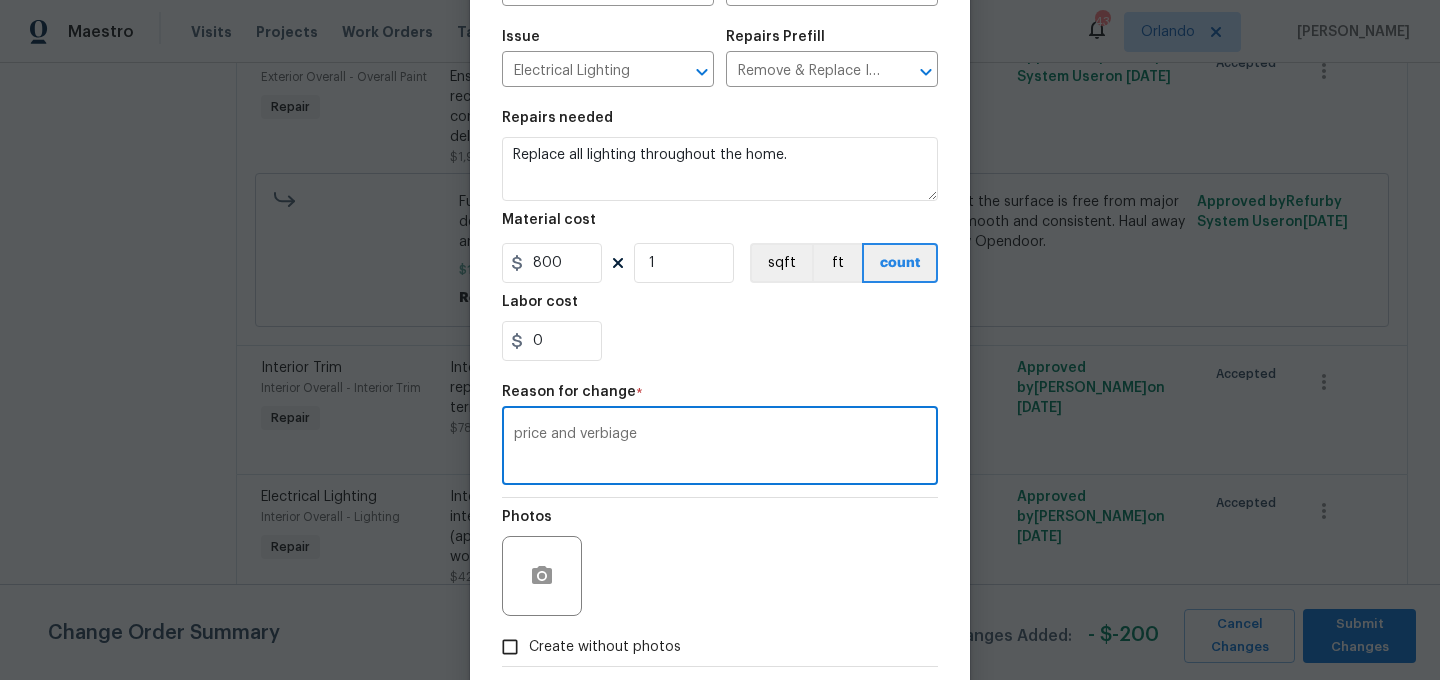 scroll, scrollTop: 247, scrollLeft: 0, axis: vertical 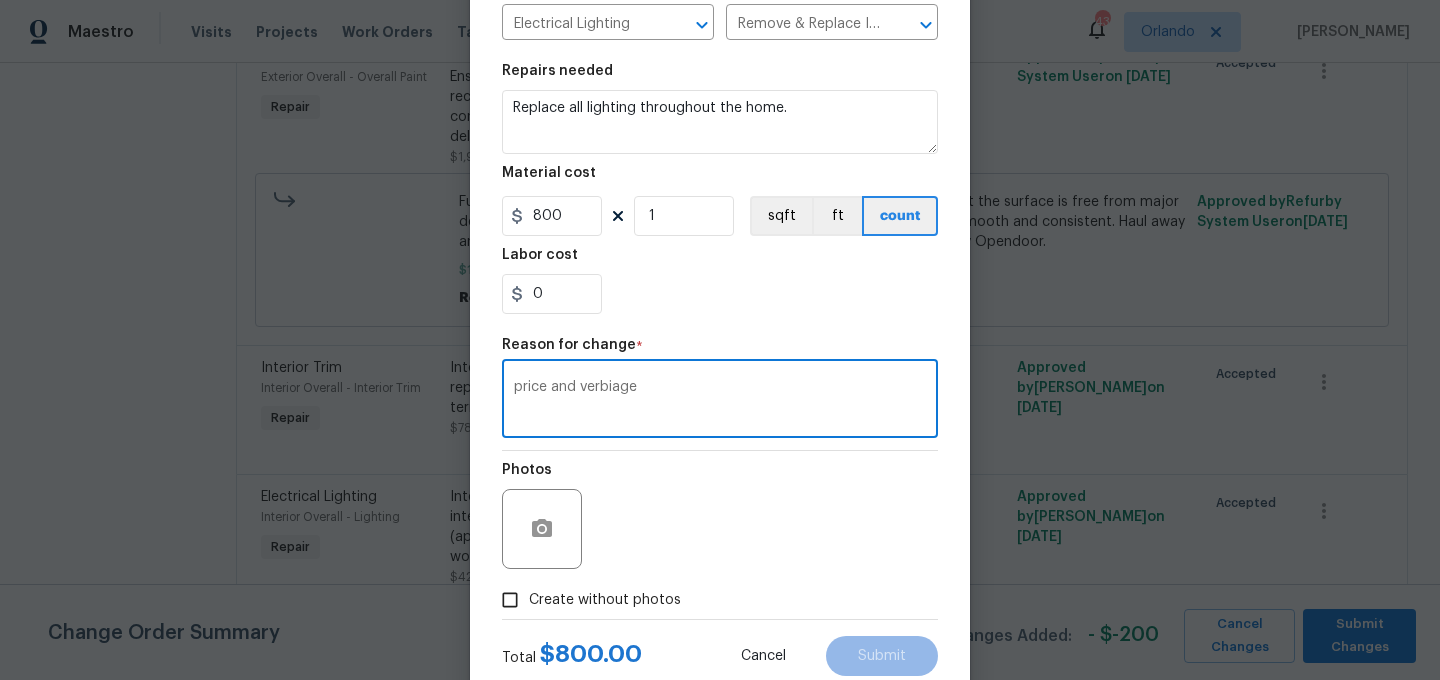 type on "price and verbiage" 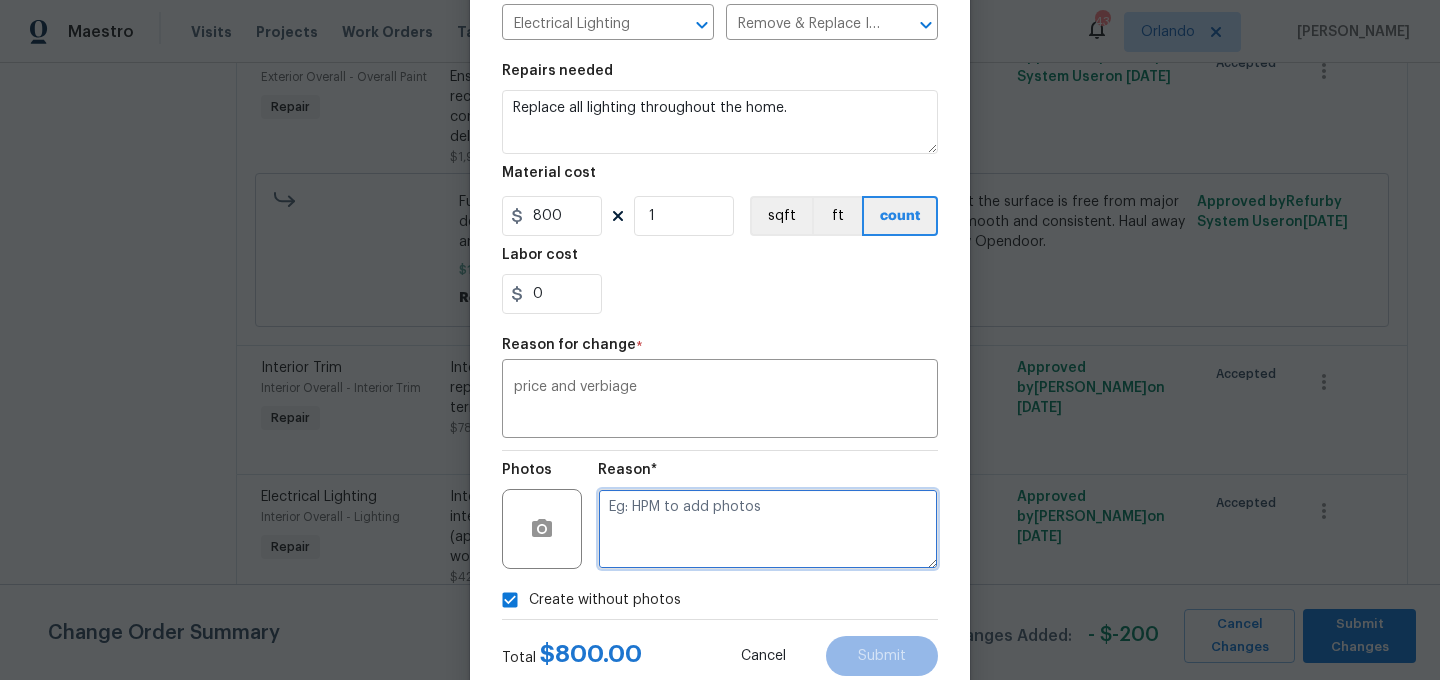 click at bounding box center [768, 529] 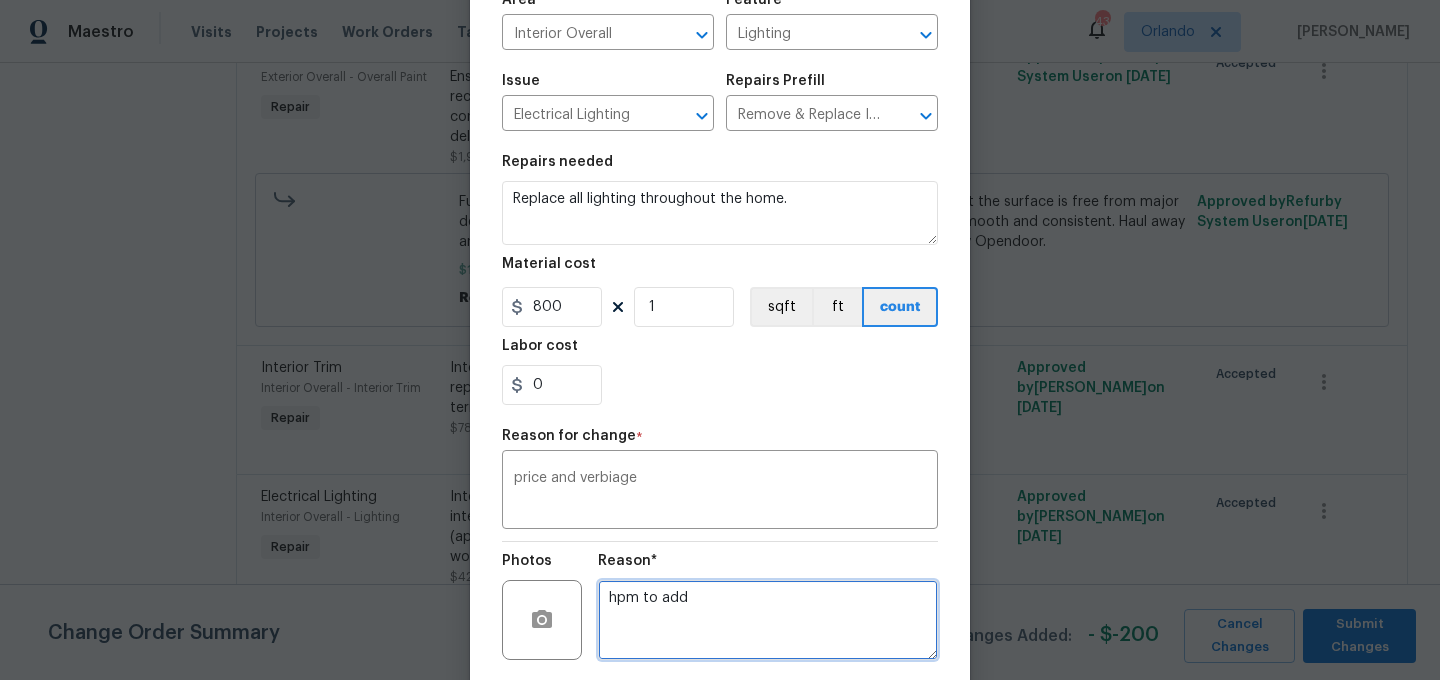 scroll, scrollTop: 132, scrollLeft: 0, axis: vertical 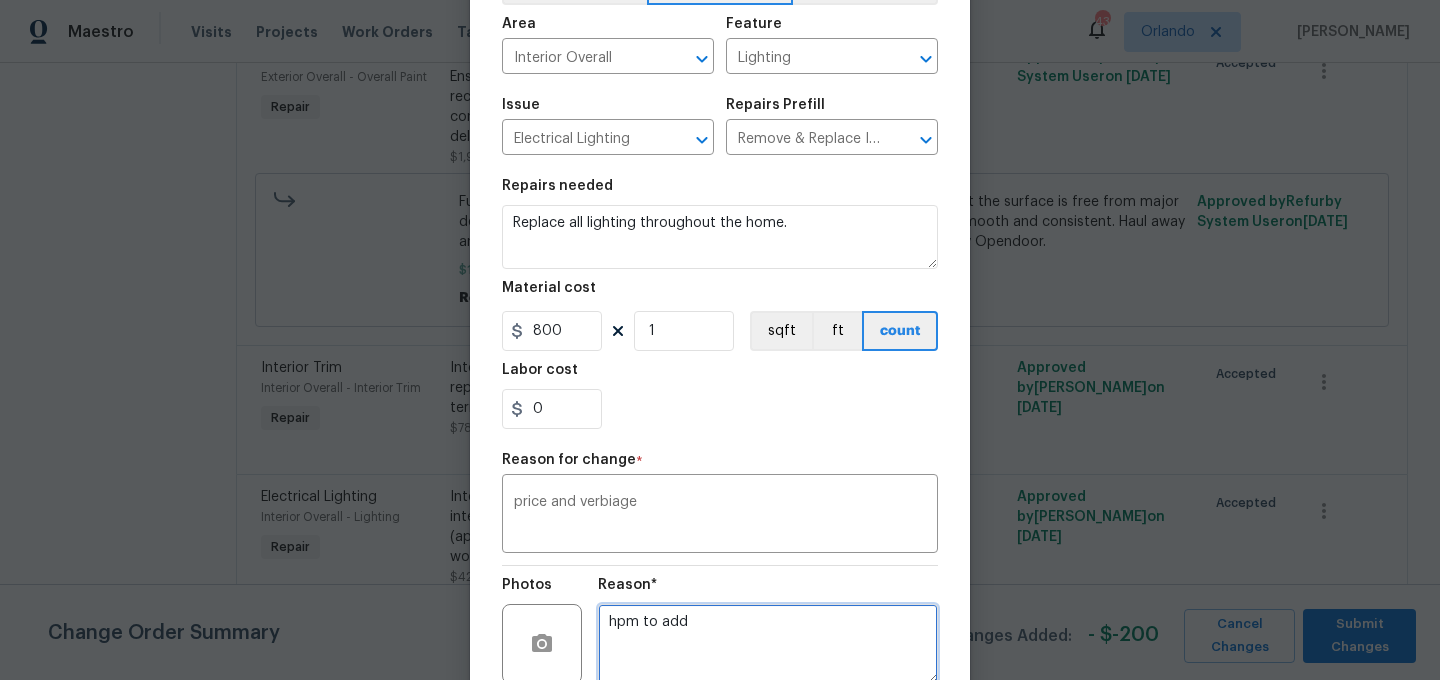 type on "hpm to add" 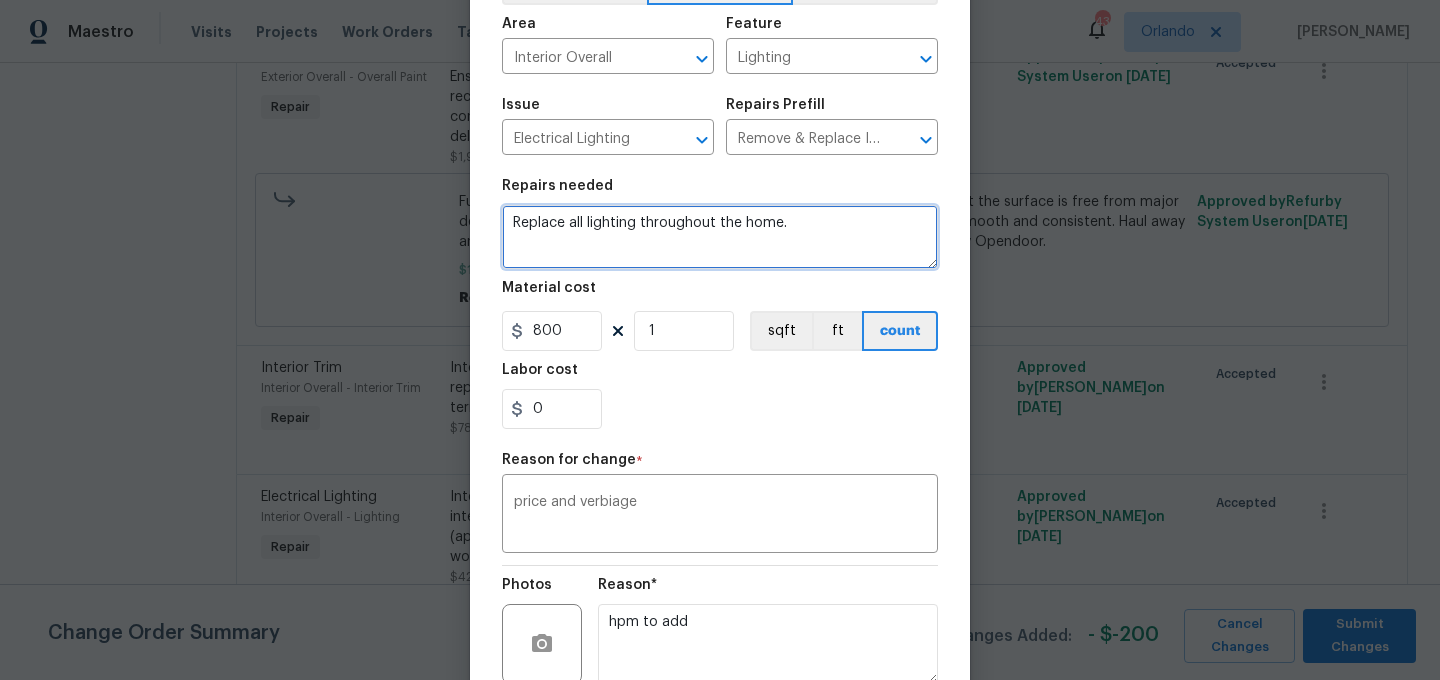 click on "Replace all lighting throughout the home." at bounding box center (720, 237) 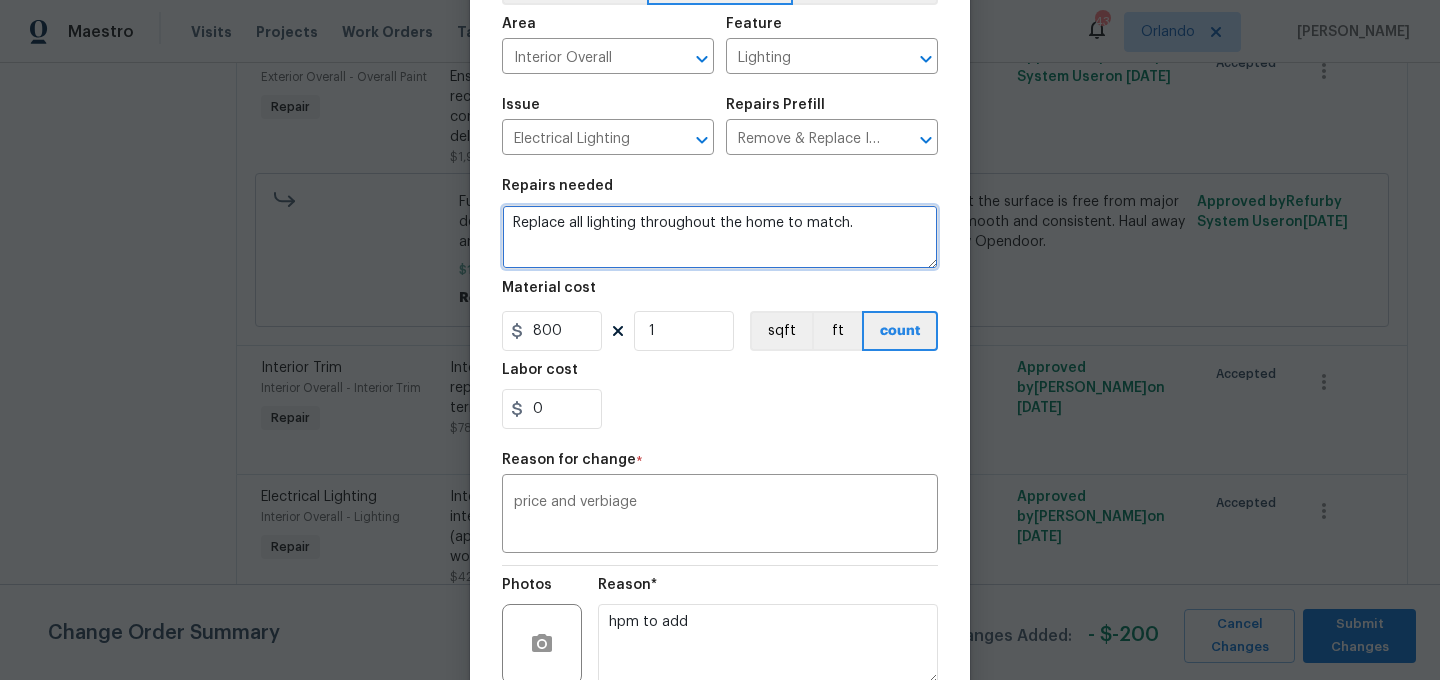 click on "Replace all lighting throughout the home to match." at bounding box center [720, 237] 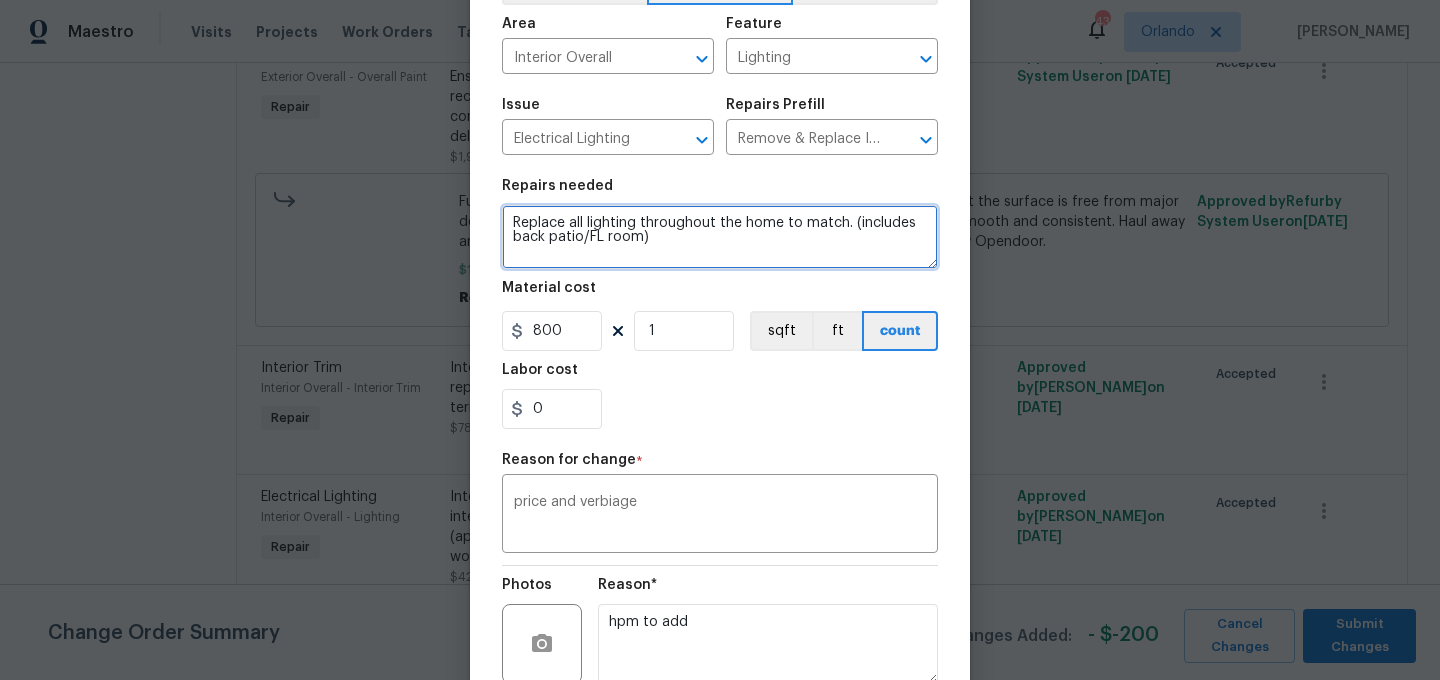 click on "Replace all lighting throughout the home to match. (includes back patio/FL room)" at bounding box center (720, 237) 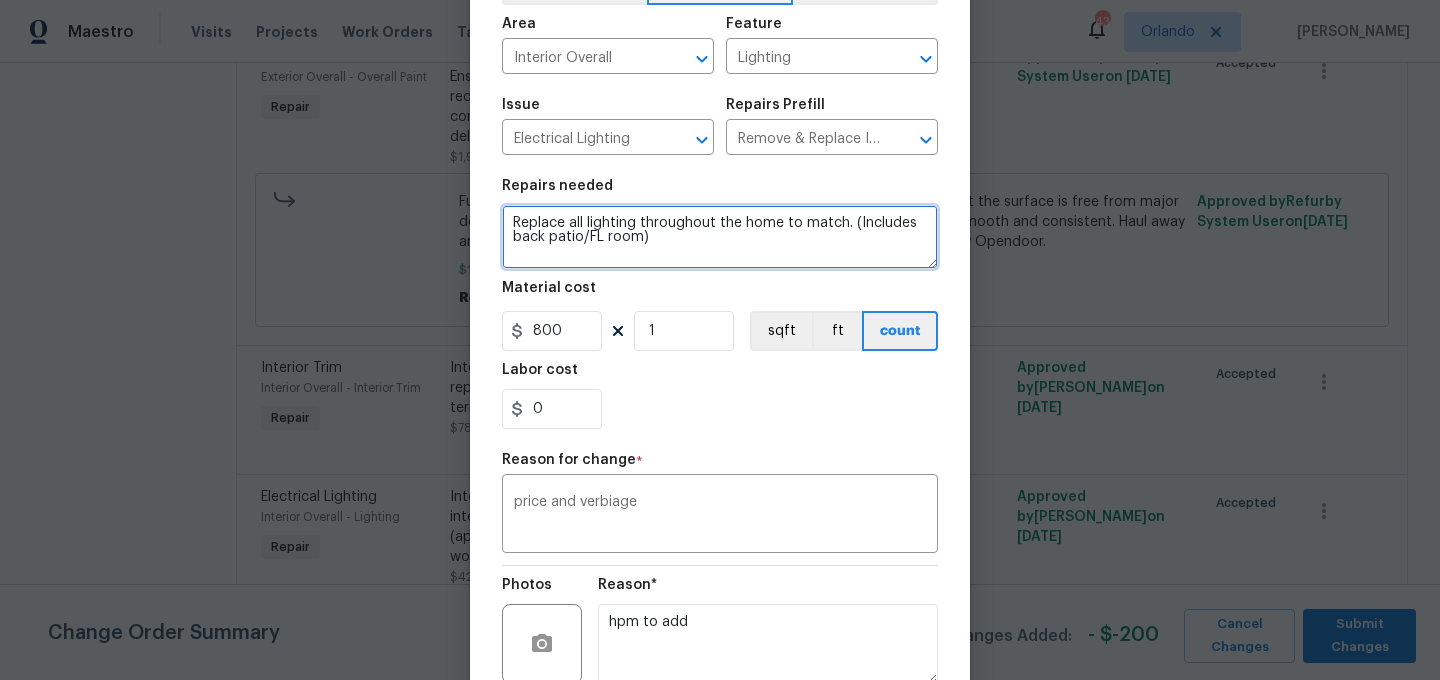 click on "Replace all lighting throughout the home to match. (Includes back patio/FL room)" at bounding box center [720, 237] 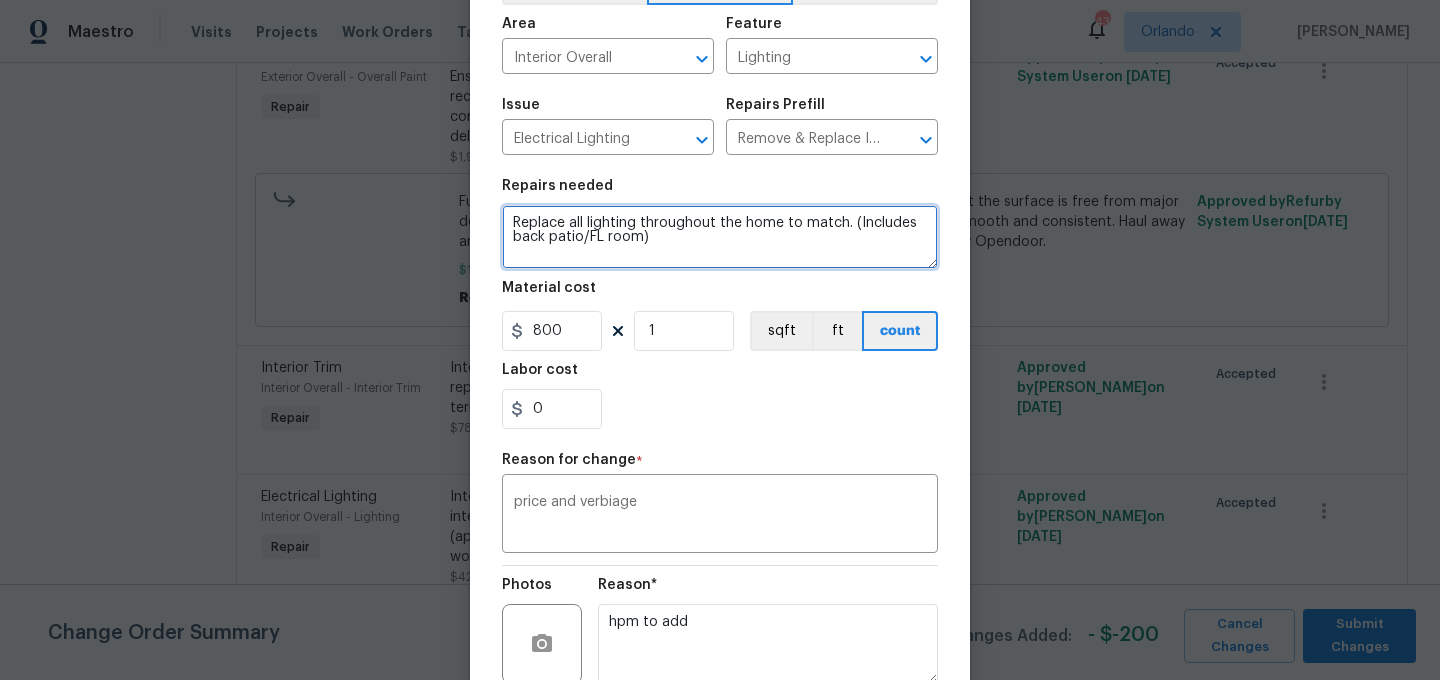 type on "Replace all lighting throughout the home to match. (Includes back patio/FL room)" 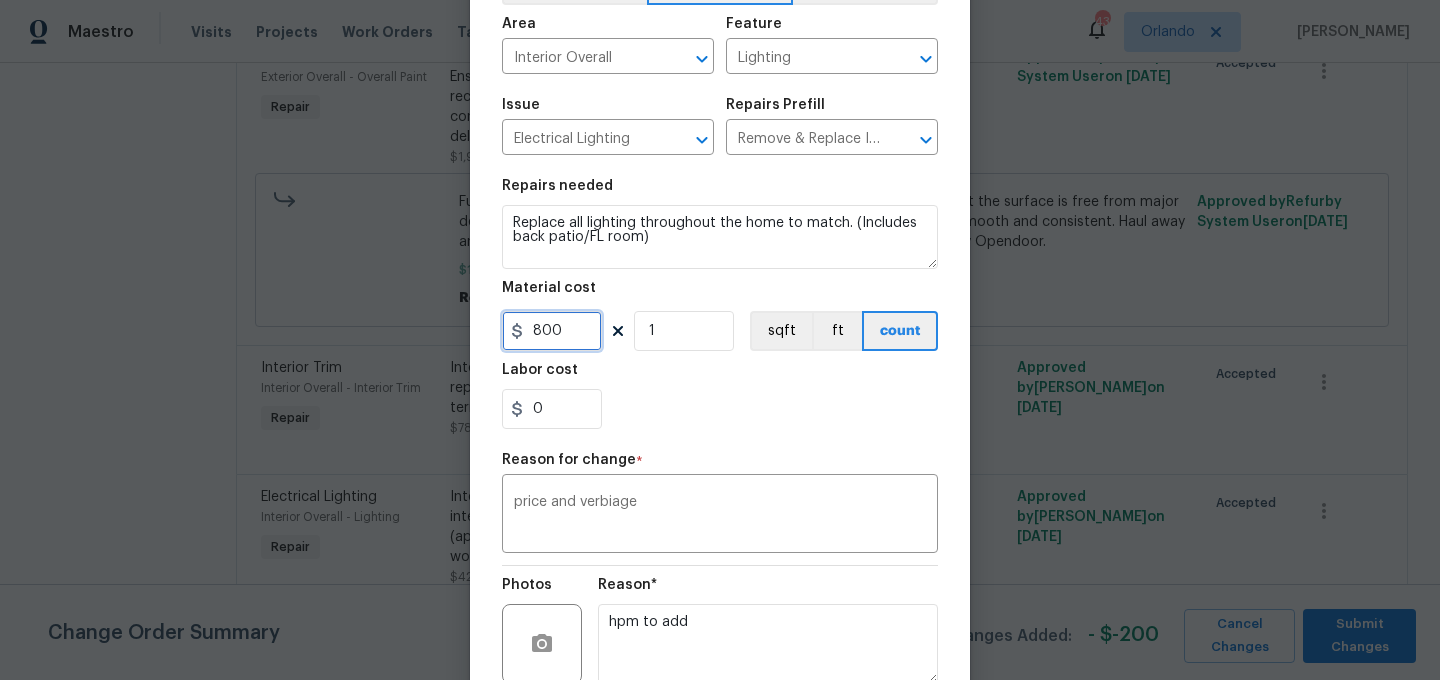 click on "800" at bounding box center [552, 331] 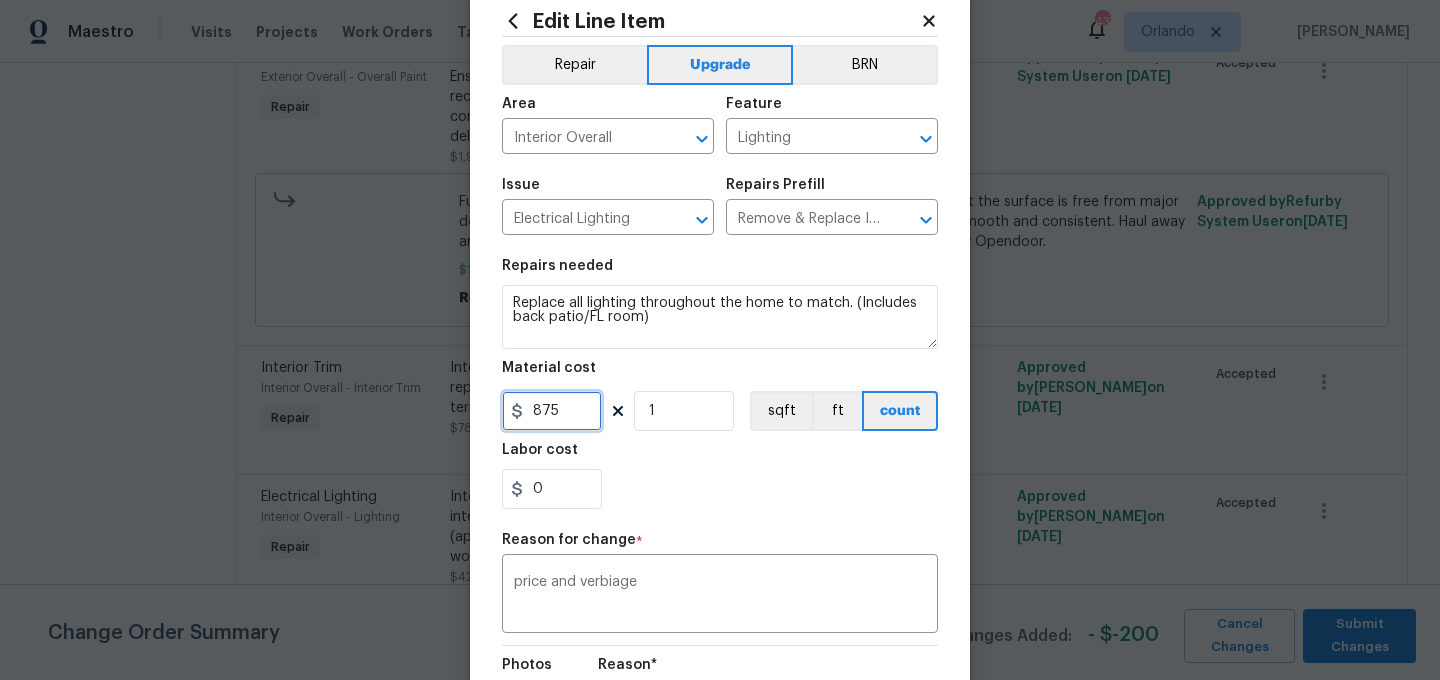 scroll, scrollTop: 23, scrollLeft: 0, axis: vertical 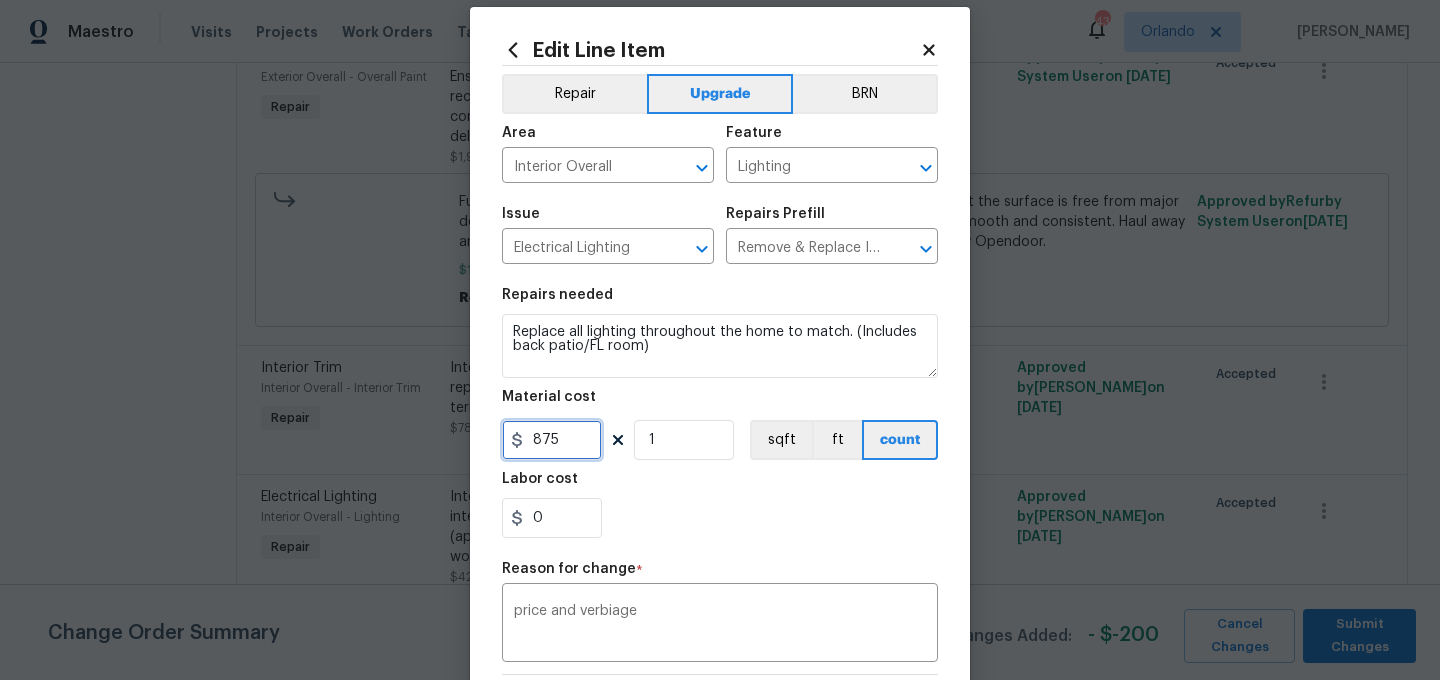 type on "875" 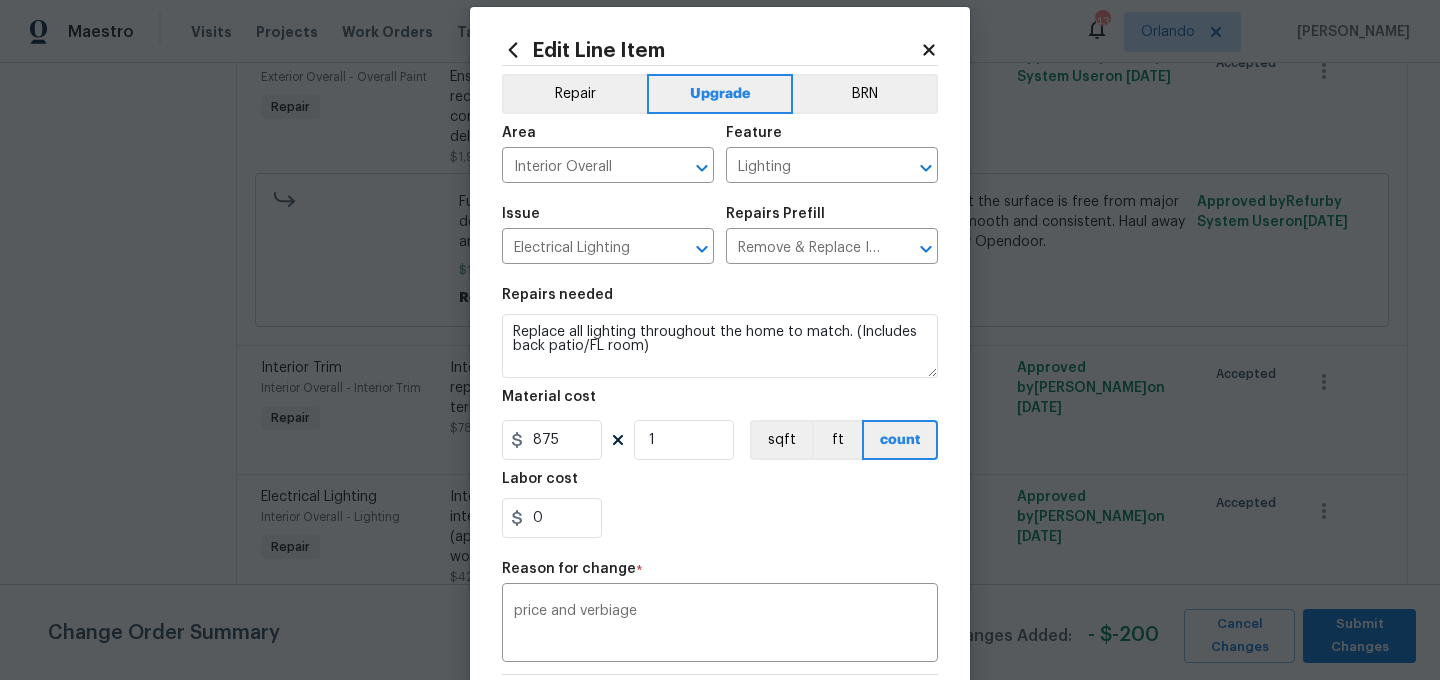 click on "Reason for change *" at bounding box center [720, 575] 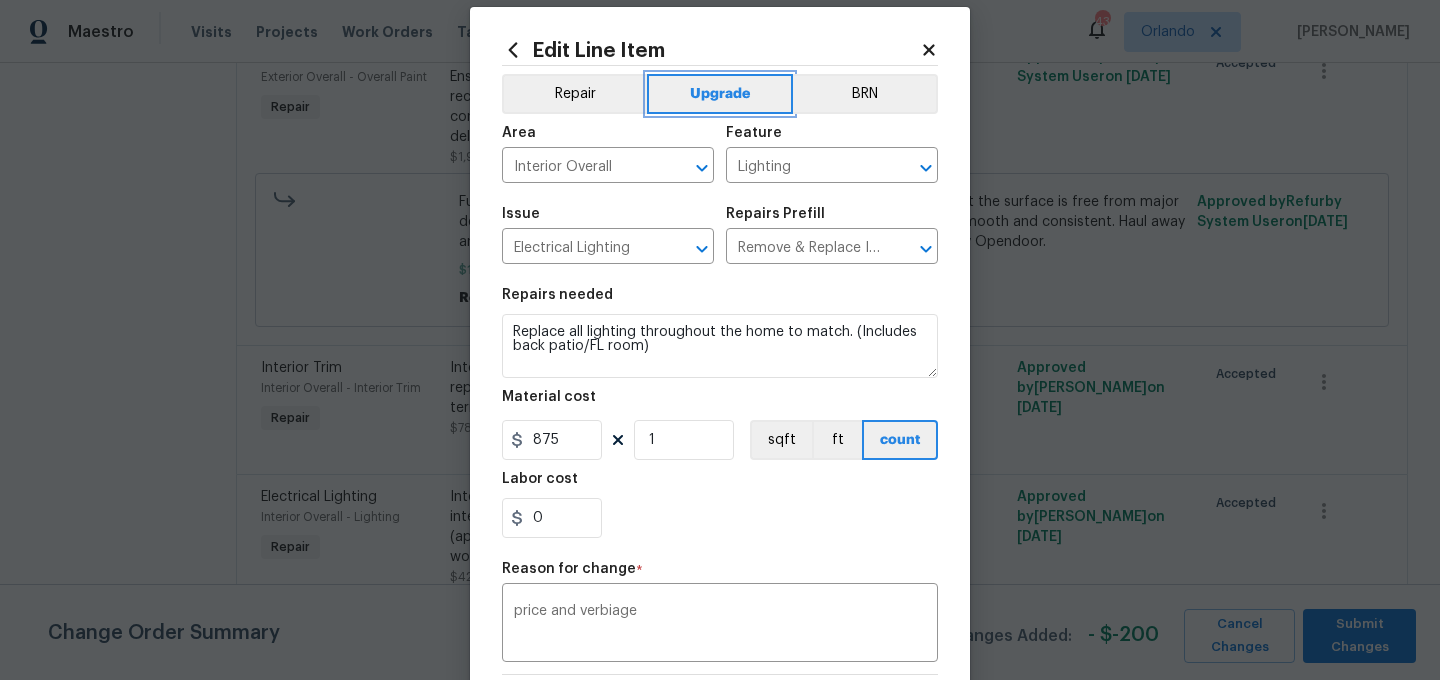 click on "Upgrade" at bounding box center [720, 94] 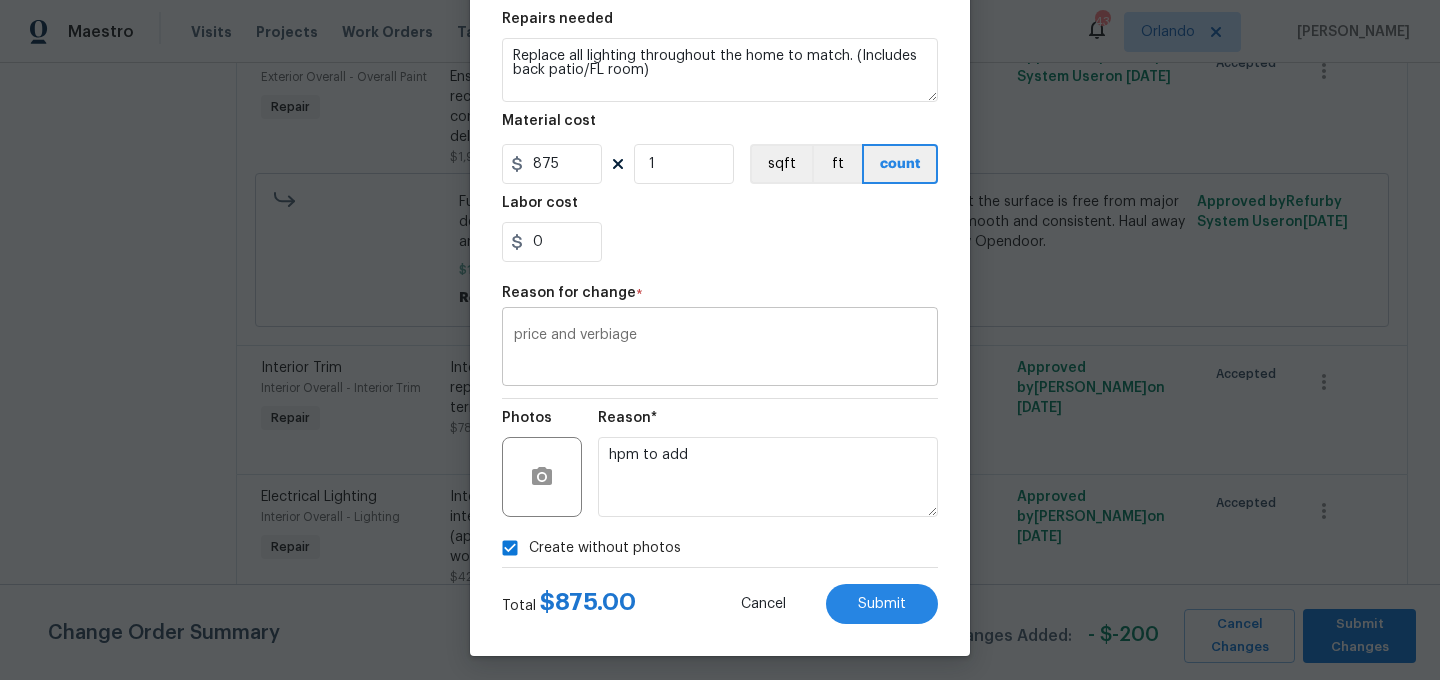 scroll, scrollTop: 306, scrollLeft: 0, axis: vertical 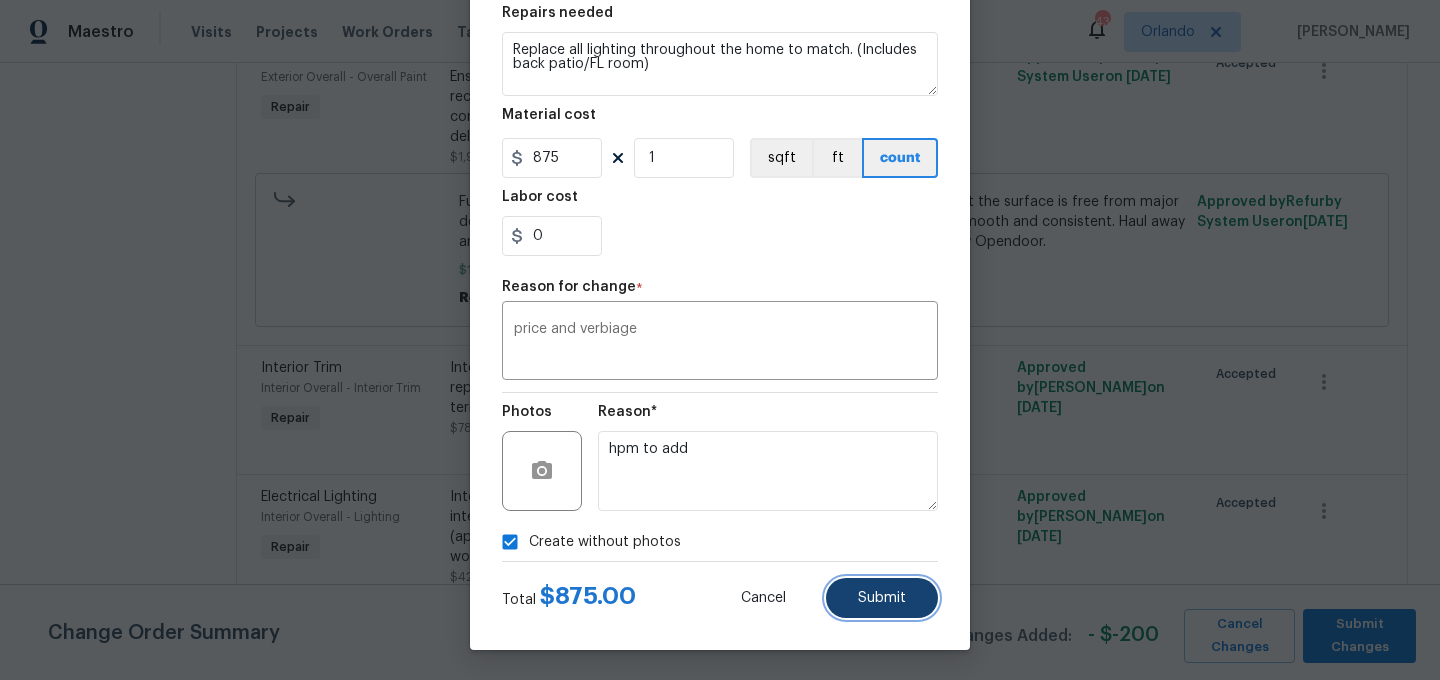 click on "Submit" at bounding box center (882, 598) 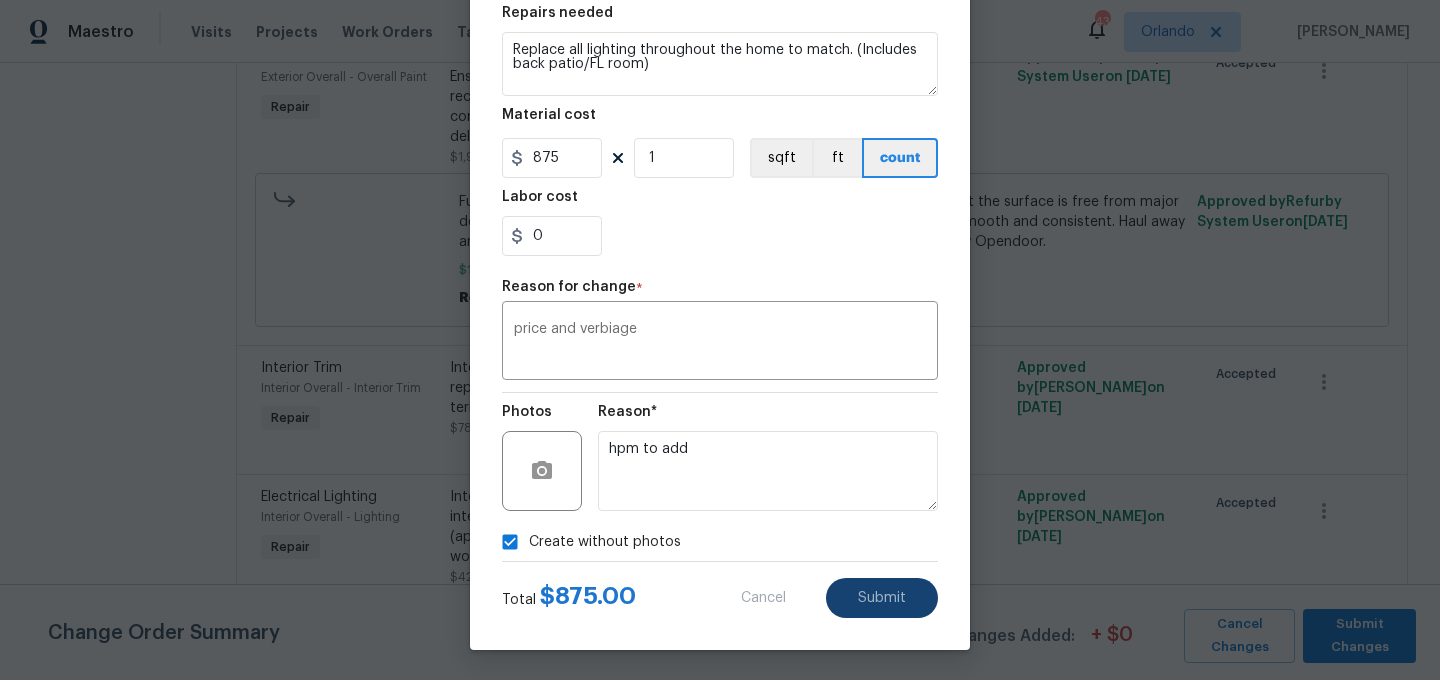type on "Interior Overall -> Lighting -> Electrical Lighting
Remove the existing interior ceiling light fixture and replace it with new AVERAGE FIXTURE (approved by the PM). Ensure that the new light is properly wired and works as intended. Dispose of all debris properly.
(4.0 ea)" 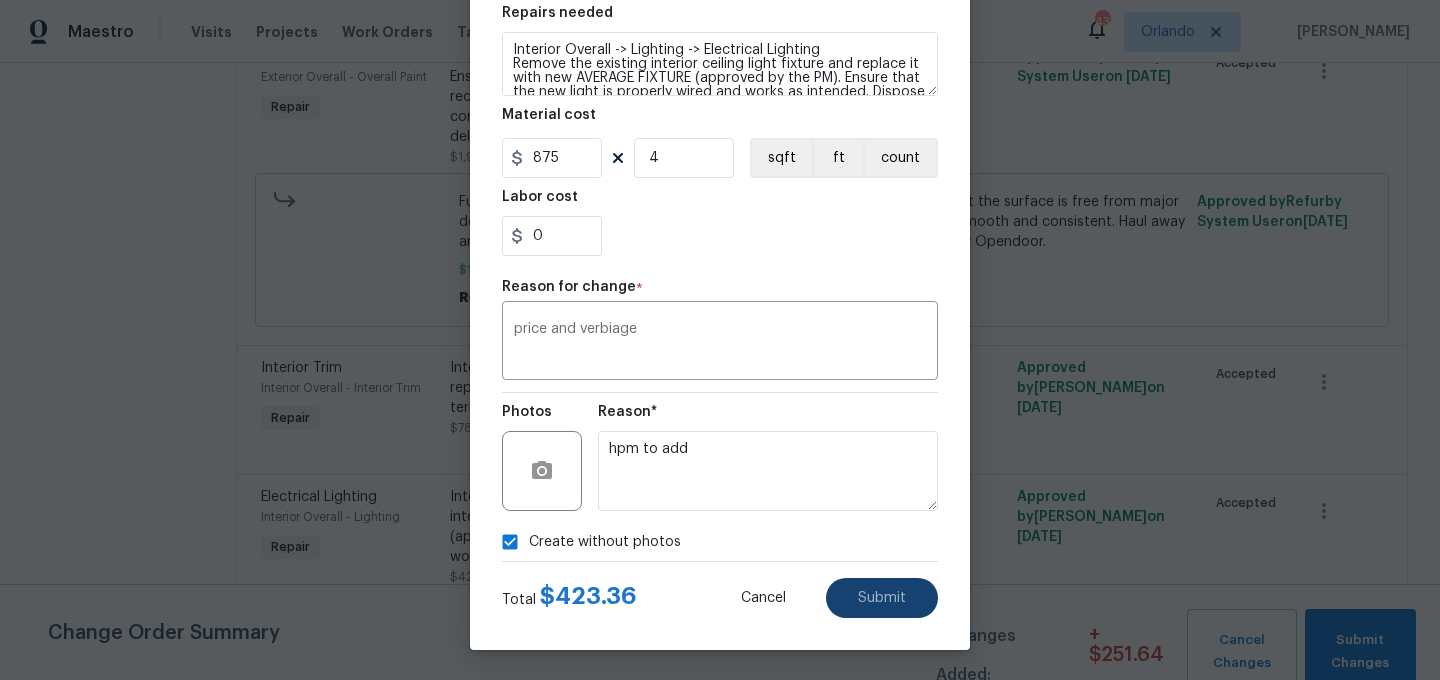 type 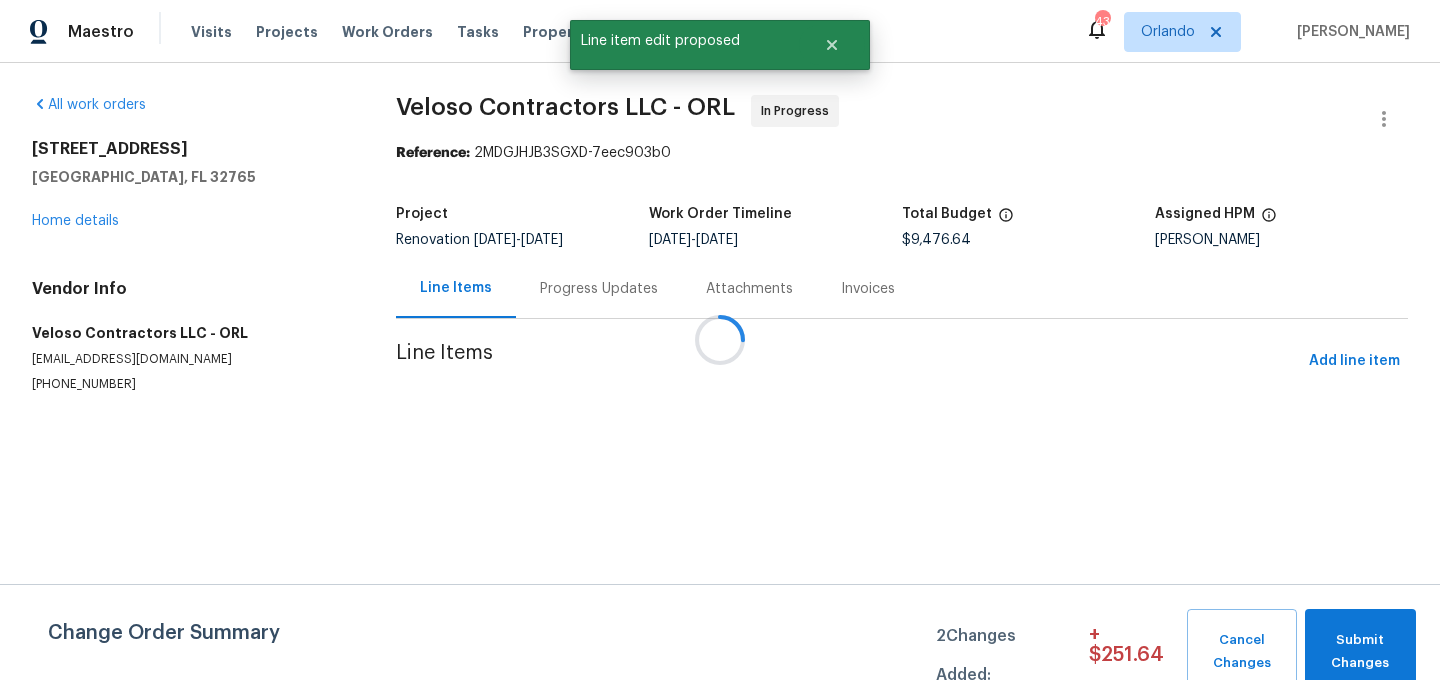 scroll, scrollTop: 0, scrollLeft: 0, axis: both 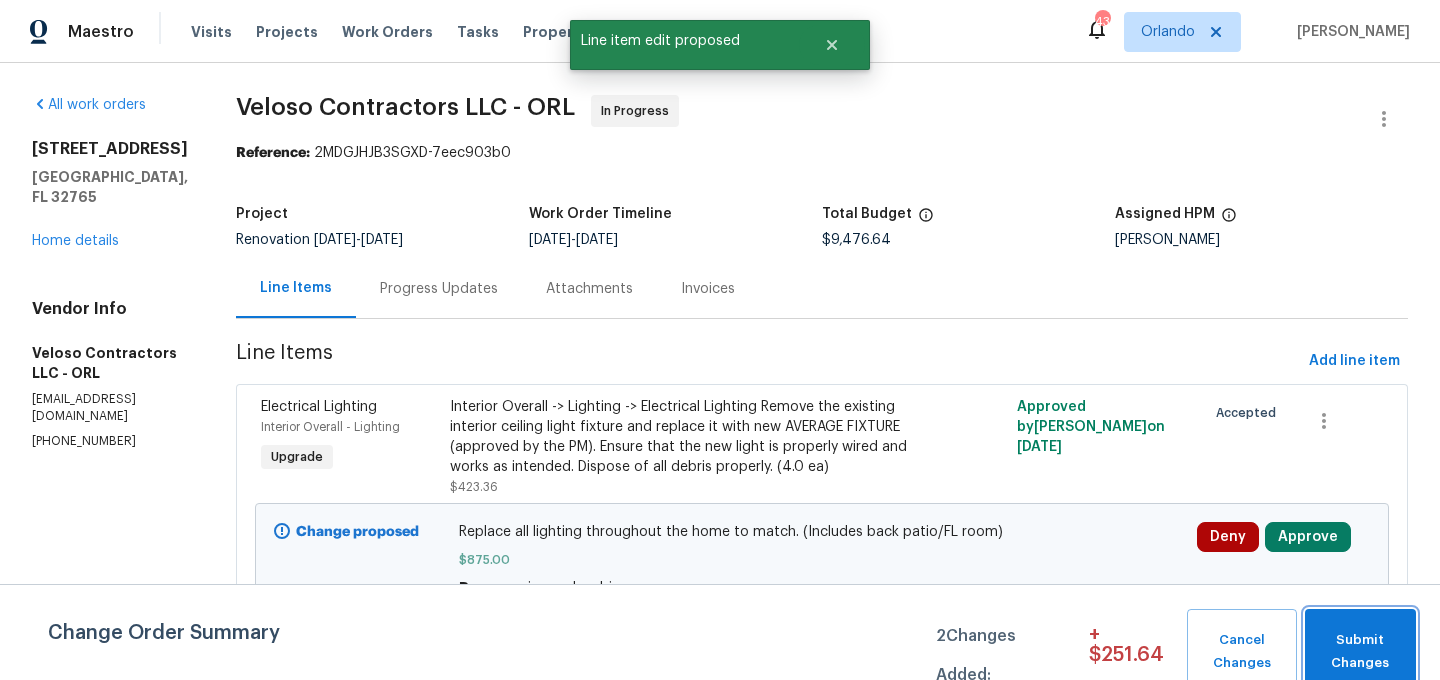 click on "Submit Changes" at bounding box center [1360, 652] 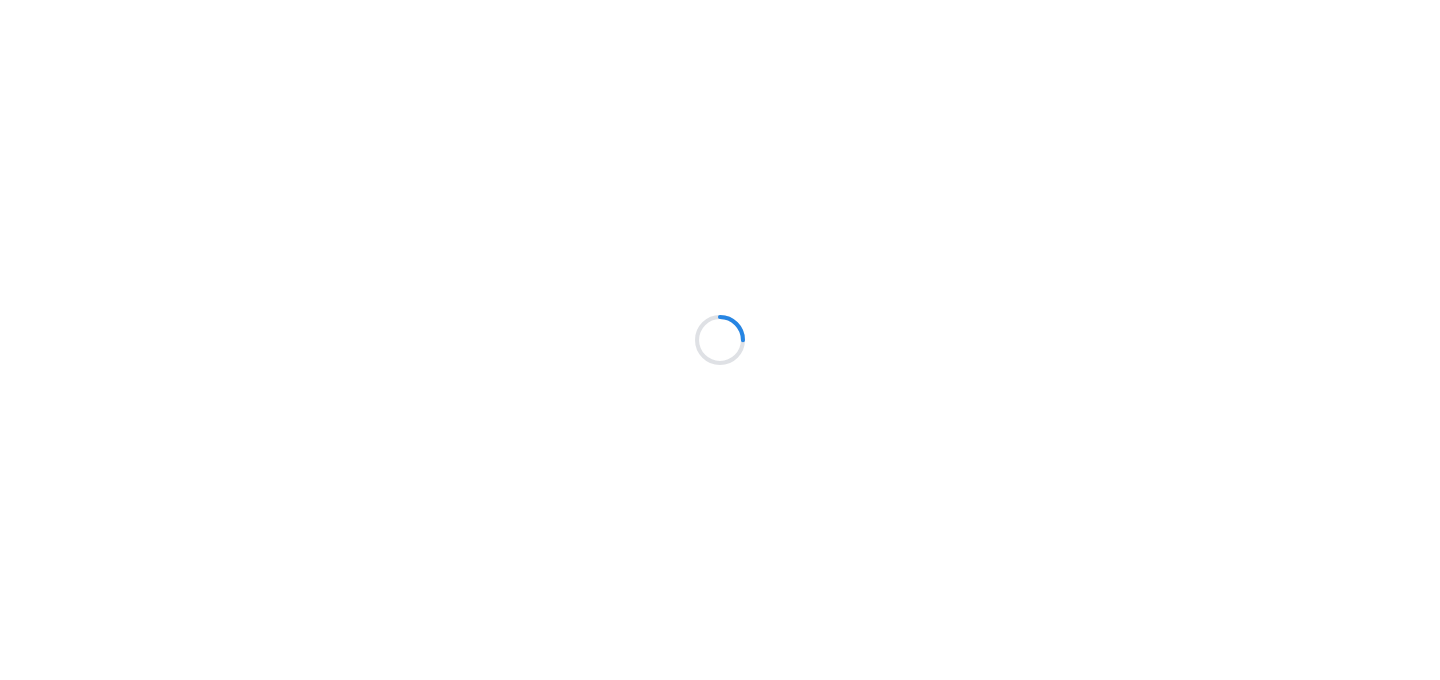 scroll, scrollTop: 0, scrollLeft: 0, axis: both 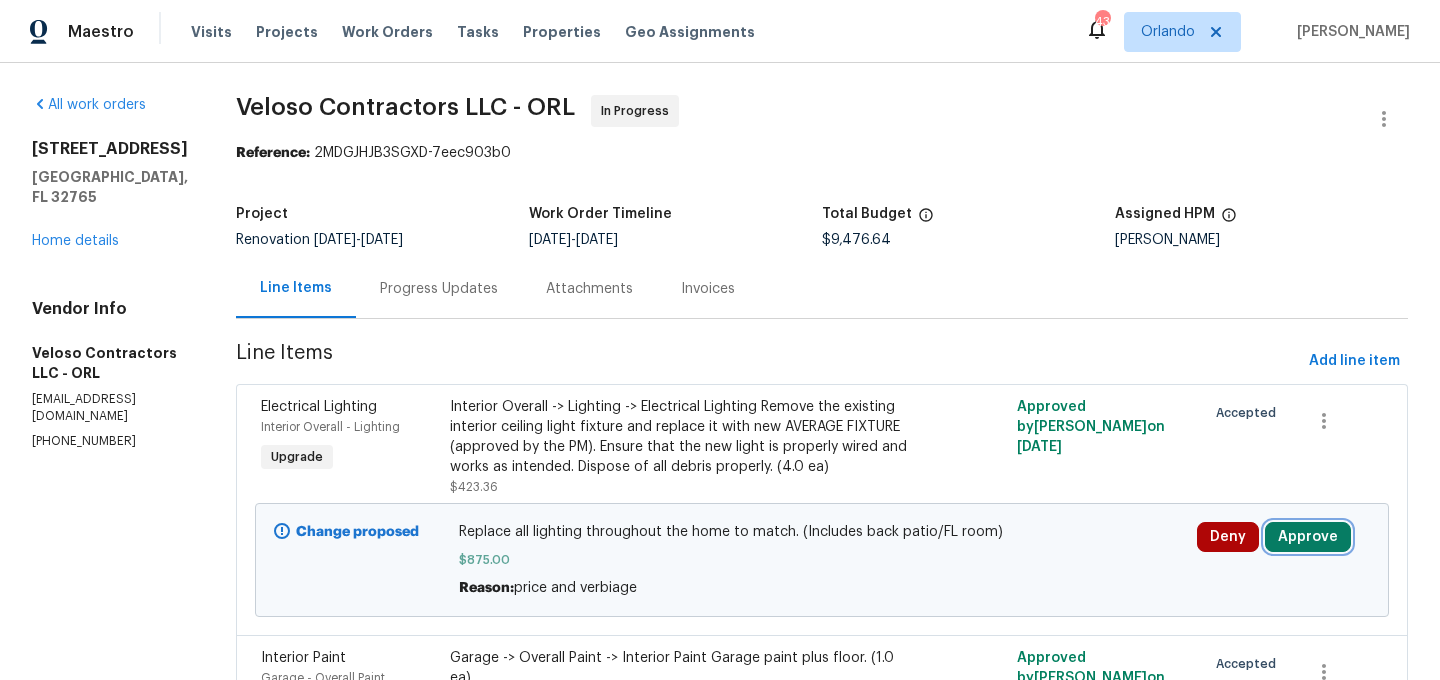 click on "Approve" at bounding box center [1308, 537] 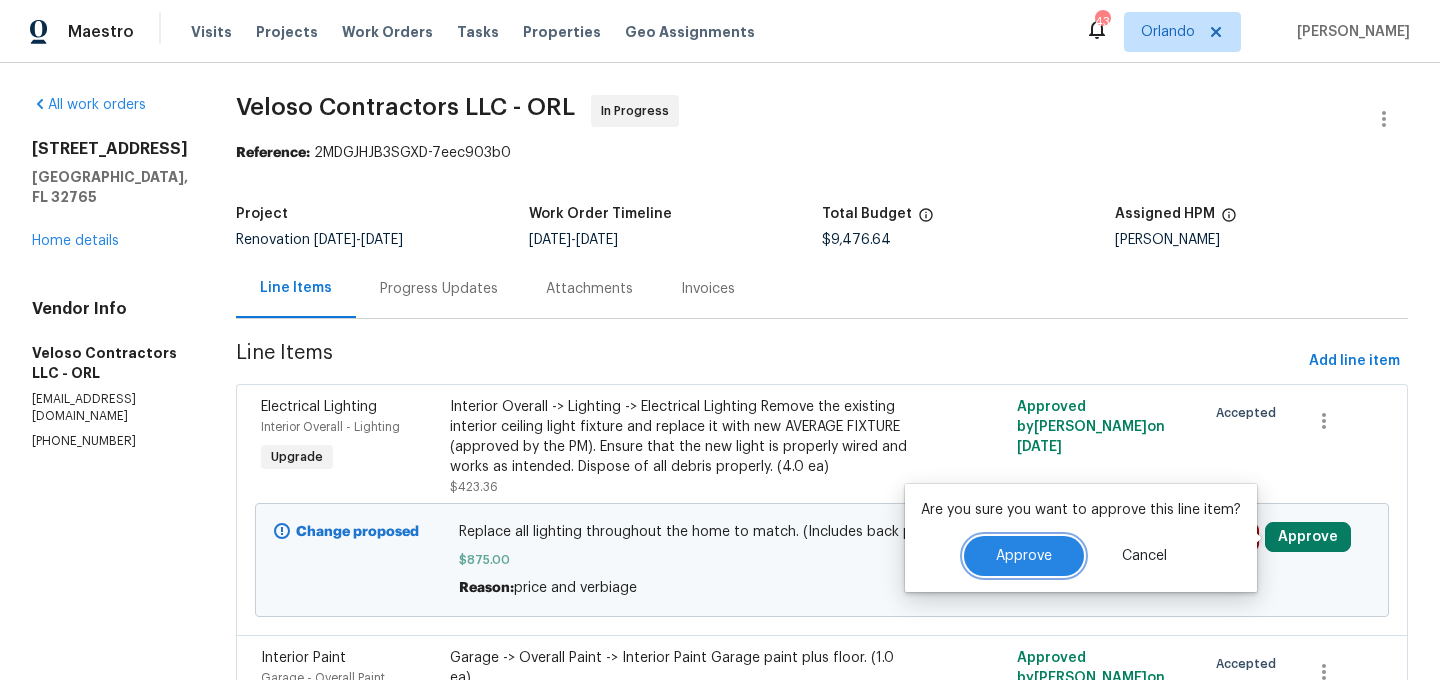 click on "Approve" at bounding box center [1024, 556] 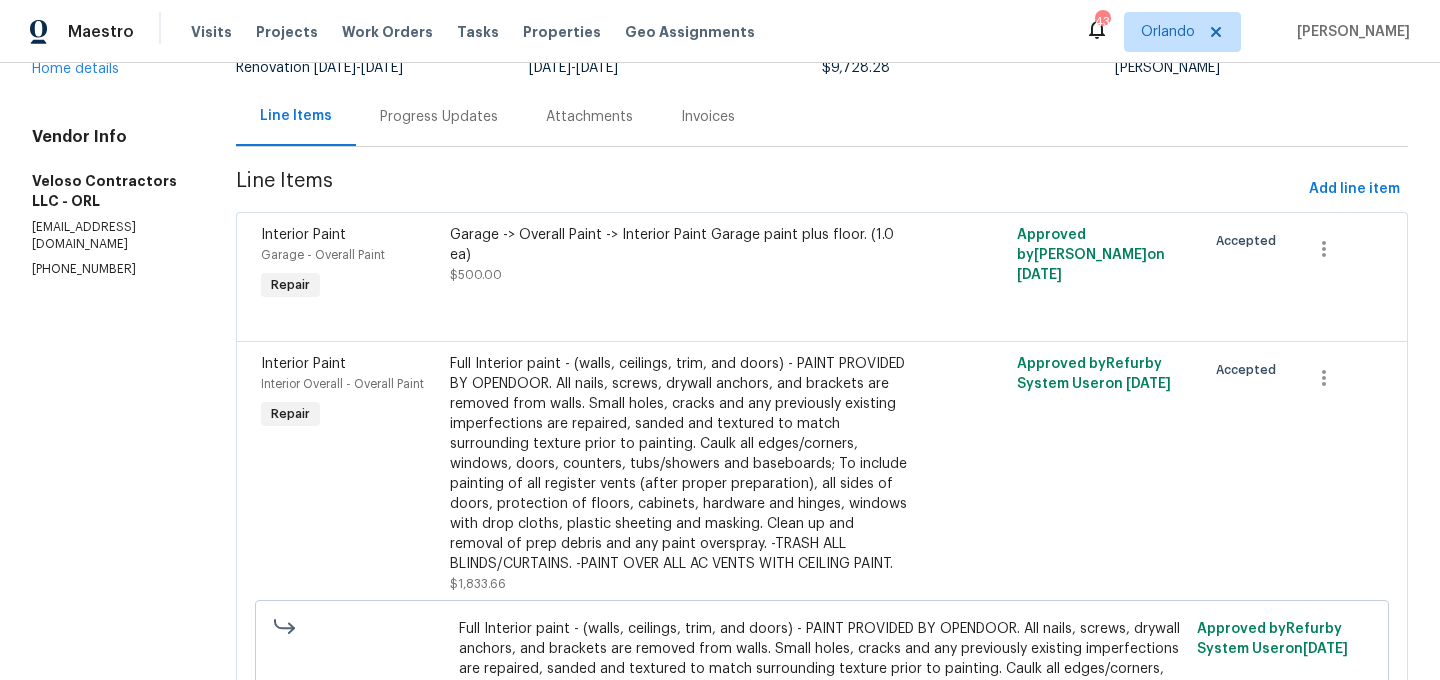 scroll, scrollTop: 0, scrollLeft: 0, axis: both 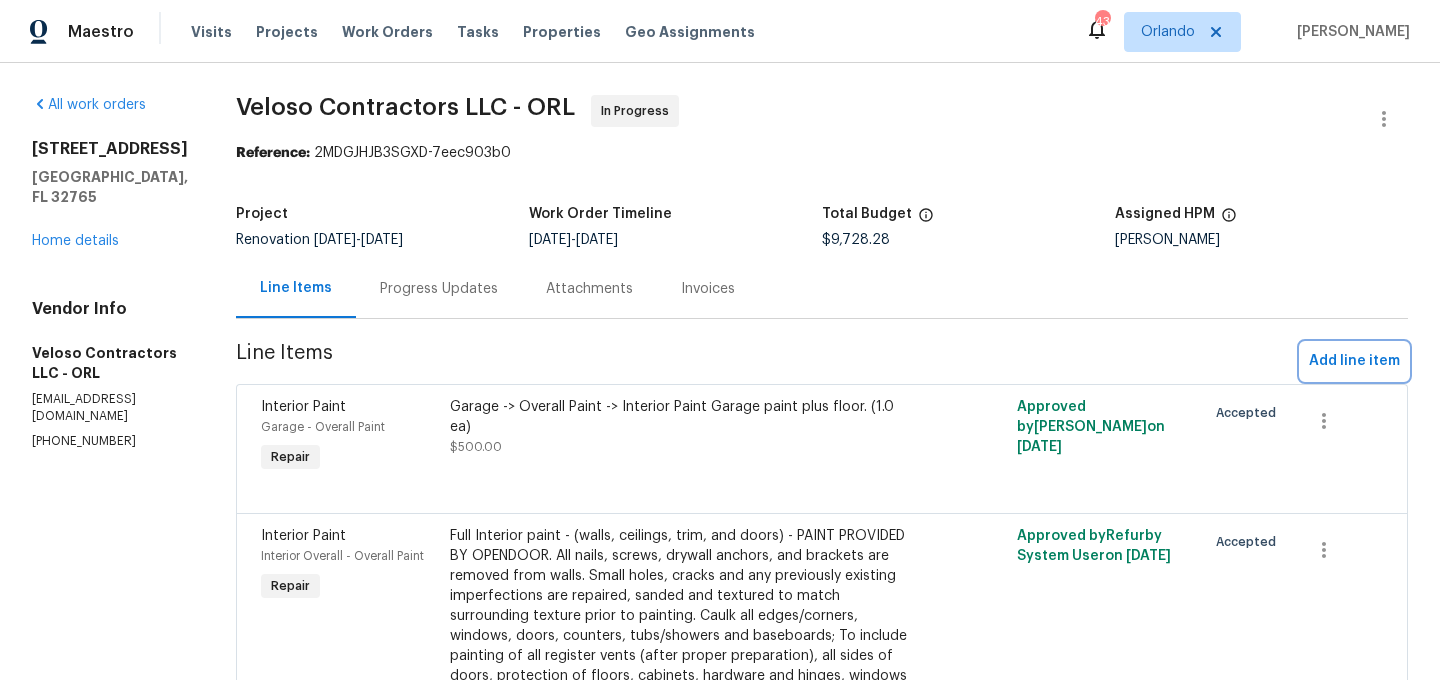 click on "Add line item" at bounding box center (1354, 361) 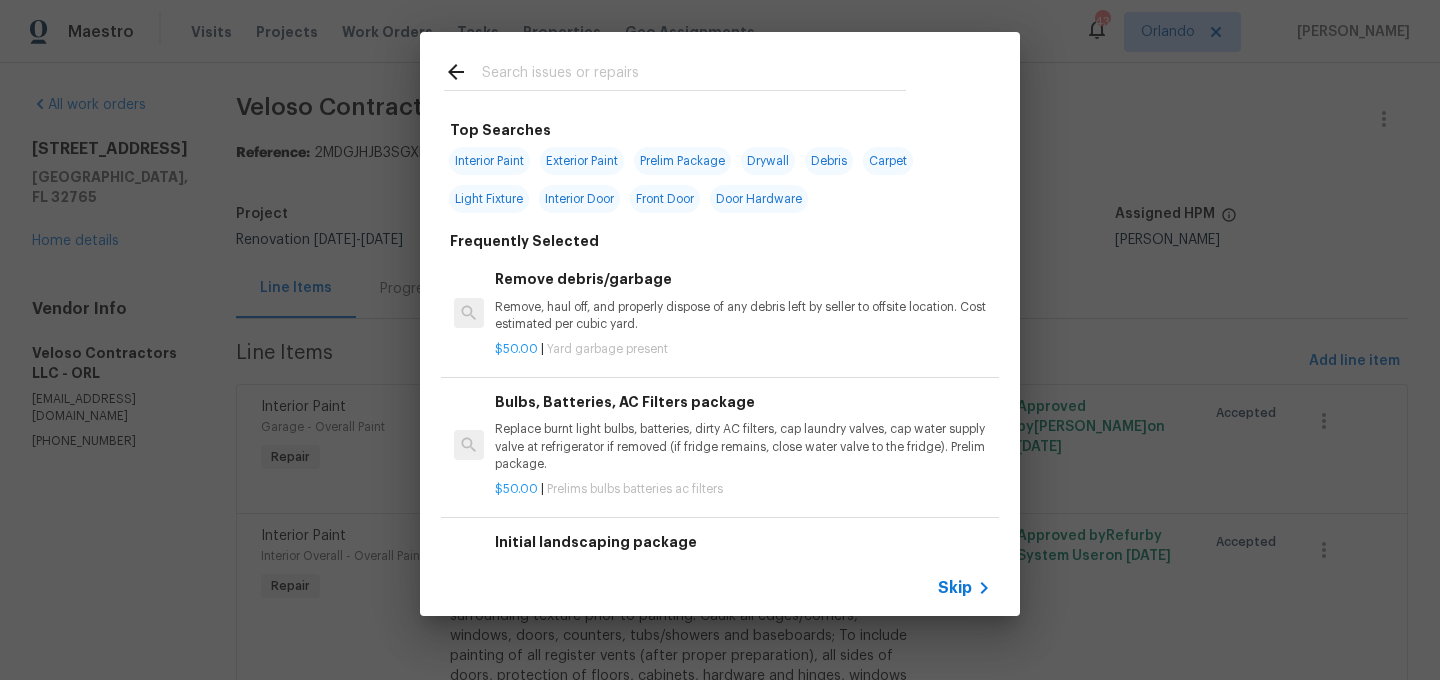 click at bounding box center (694, 75) 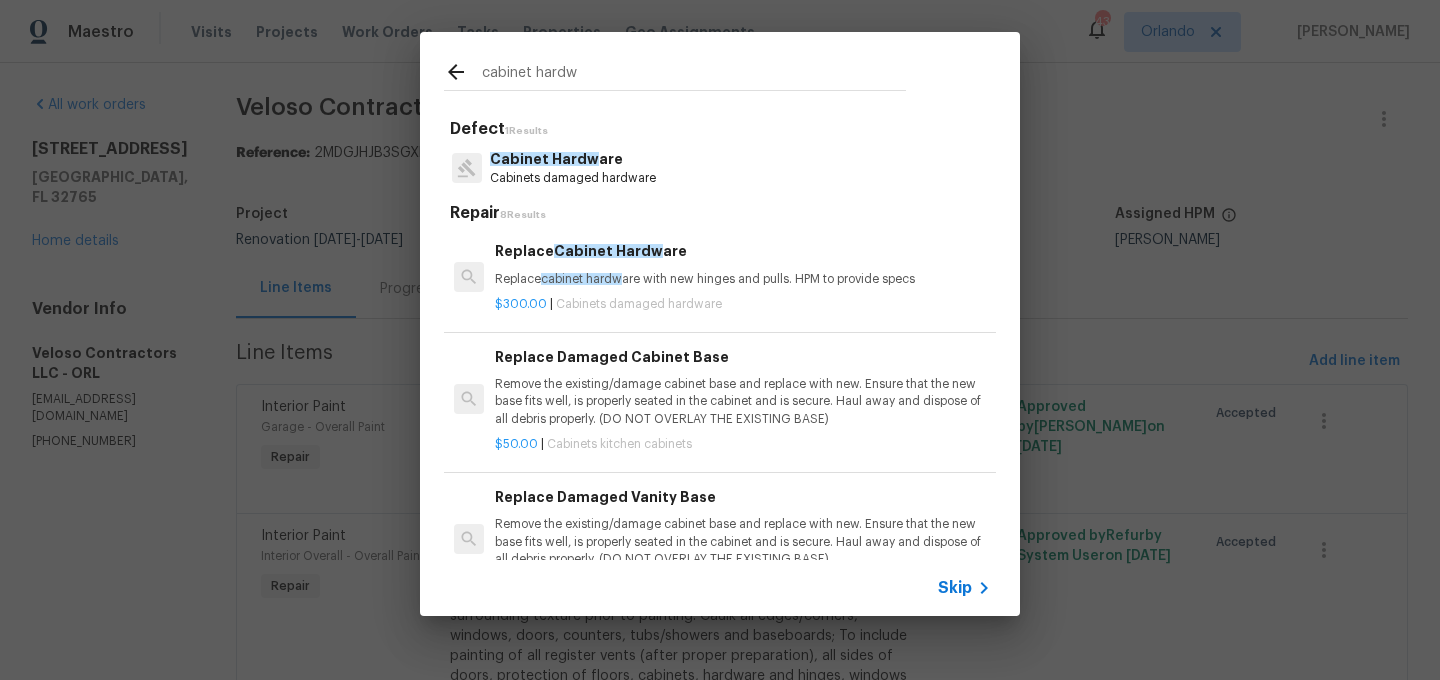 type on "cabinet hardw" 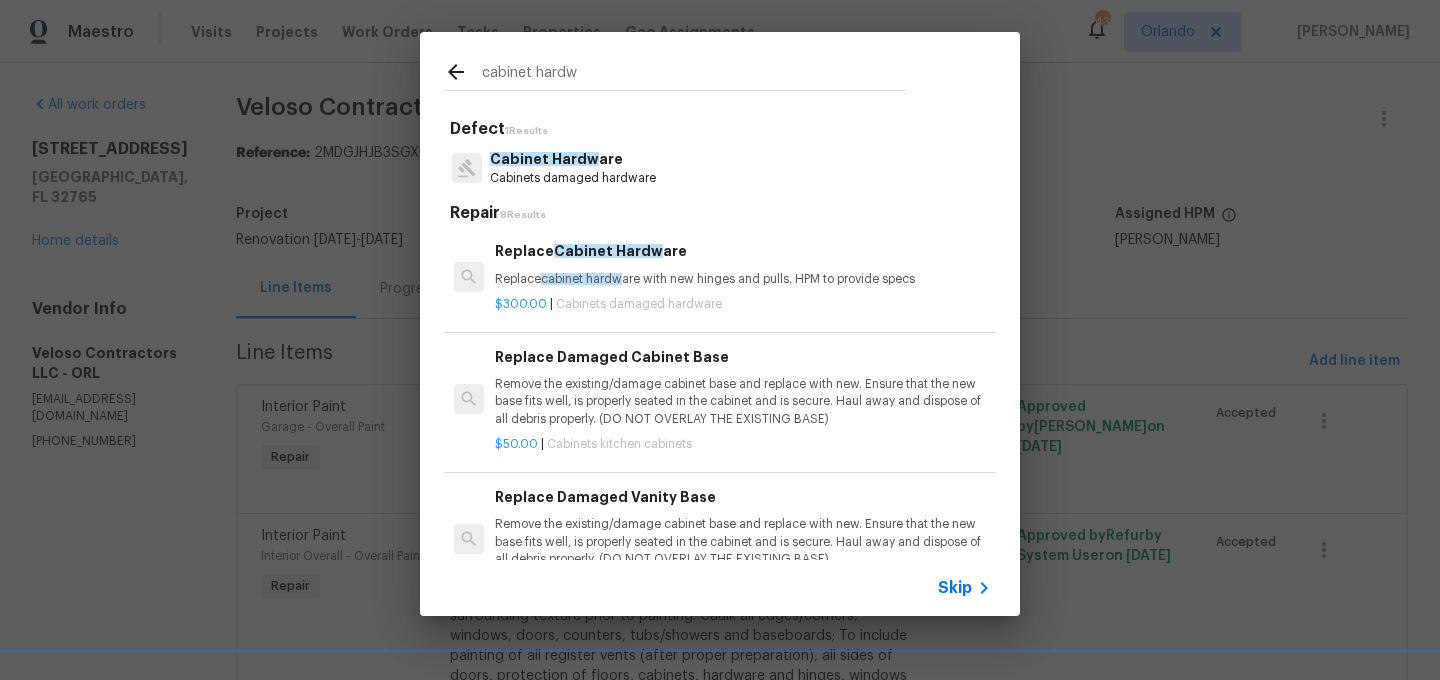 click on "Cabinet Hardw" at bounding box center [608, 251] 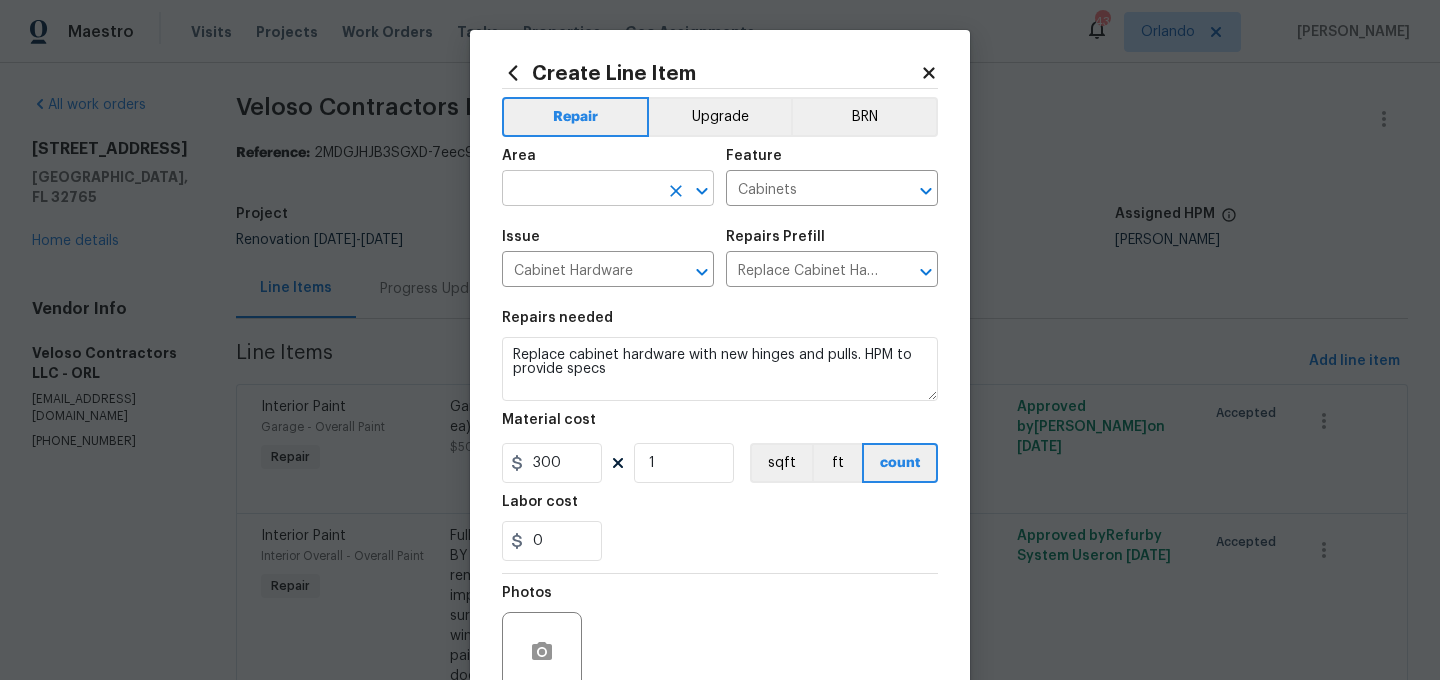 click at bounding box center (580, 190) 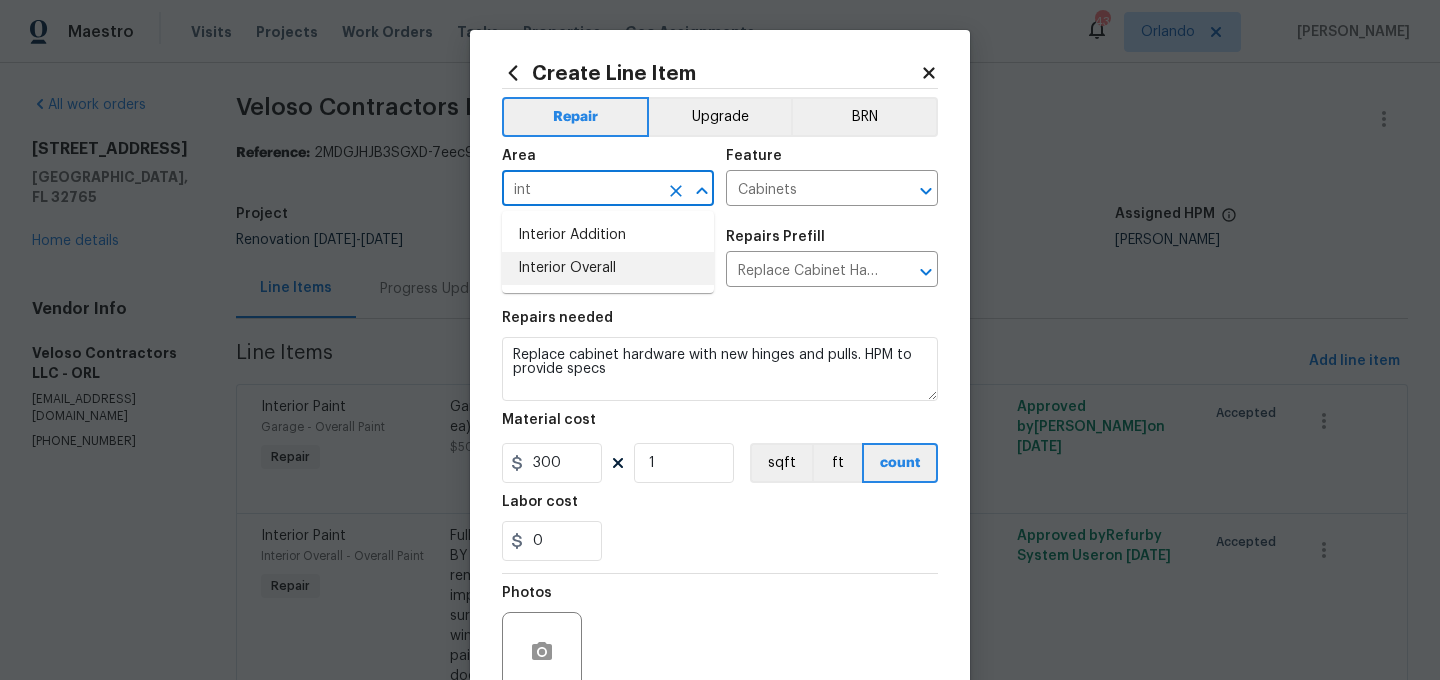 click on "Interior Overall" at bounding box center (608, 268) 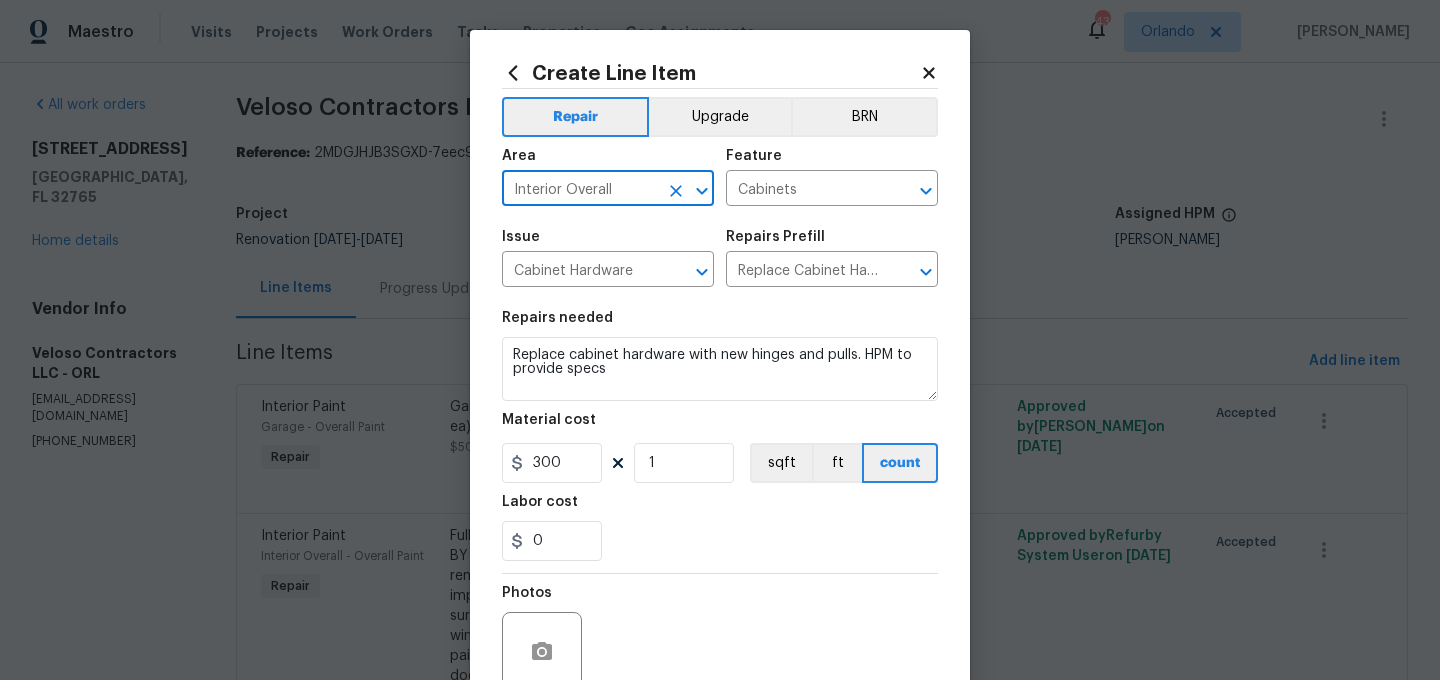 type on "Interior Overall" 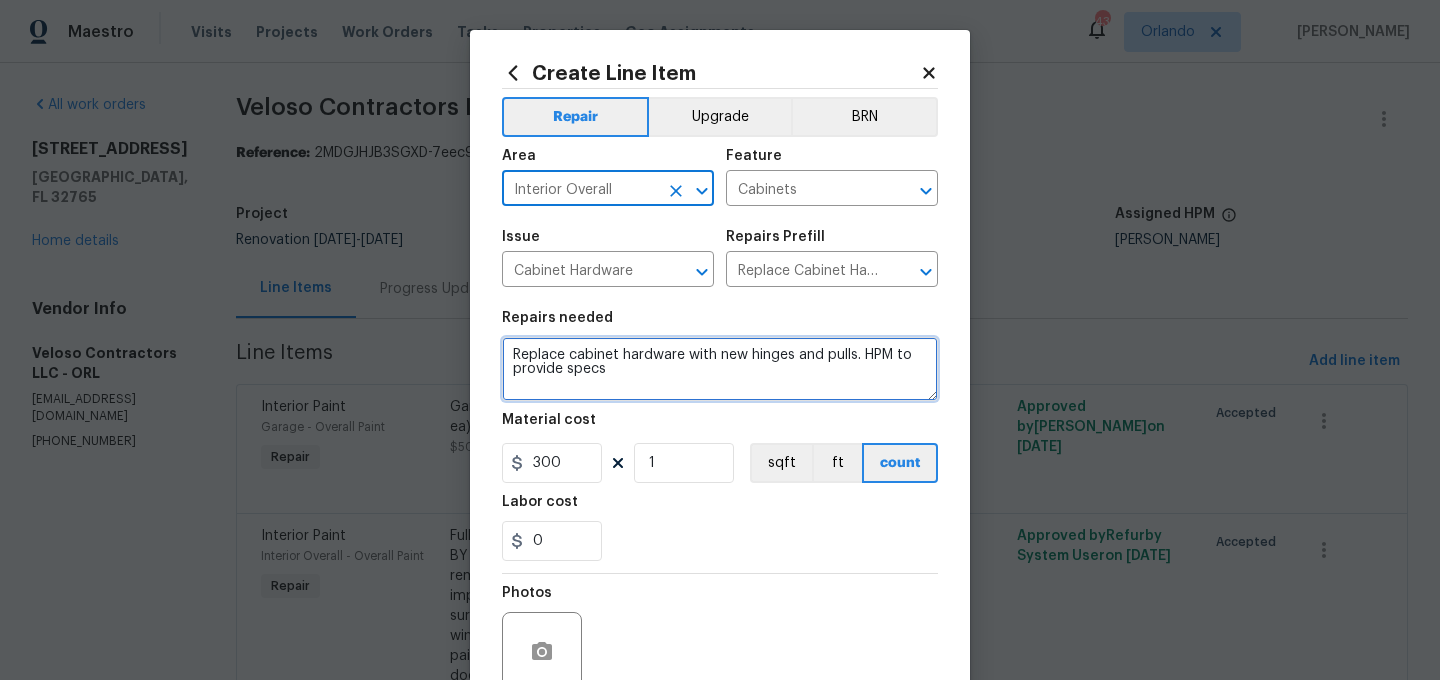click on "Replace cabinet hardware with new hinges and pulls. HPM to provide specs" at bounding box center (720, 369) 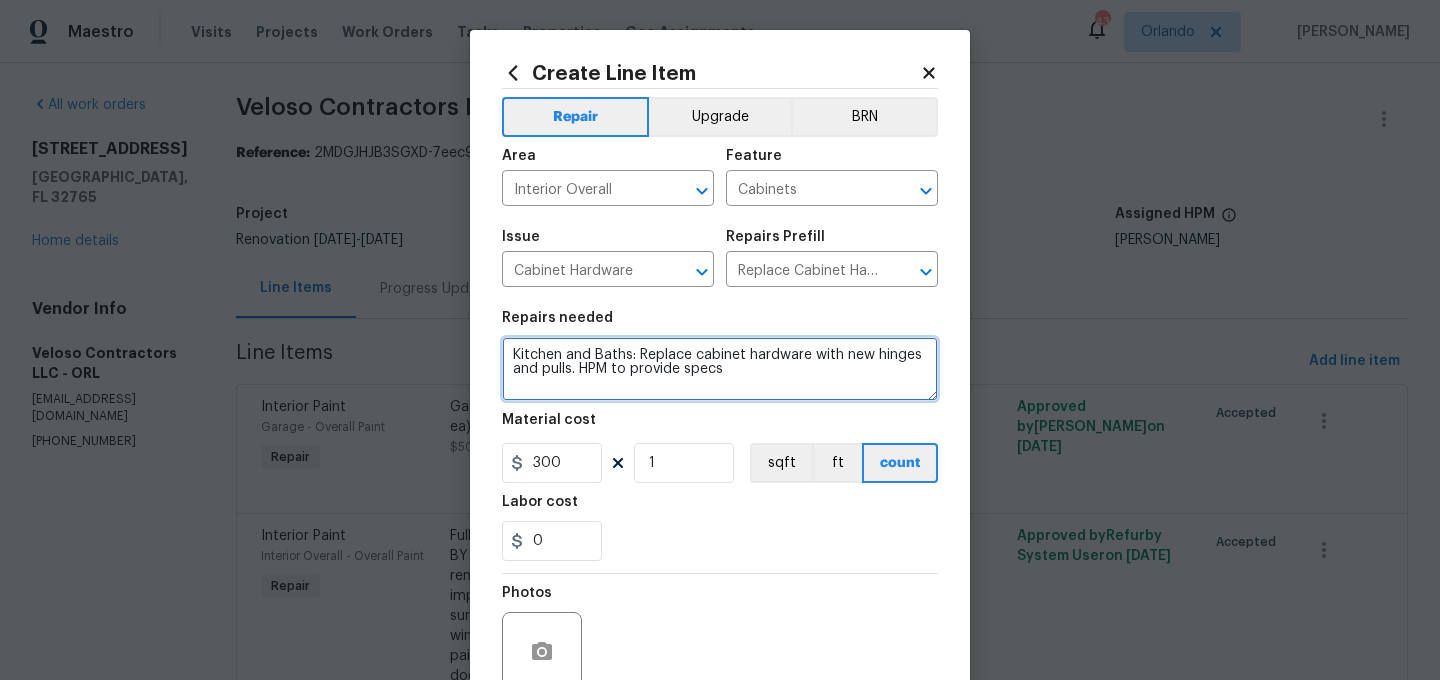 click on "Kitchen and Baths: Replace cabinet hardware with new hinges and pulls. HPM to provide specs" at bounding box center (720, 369) 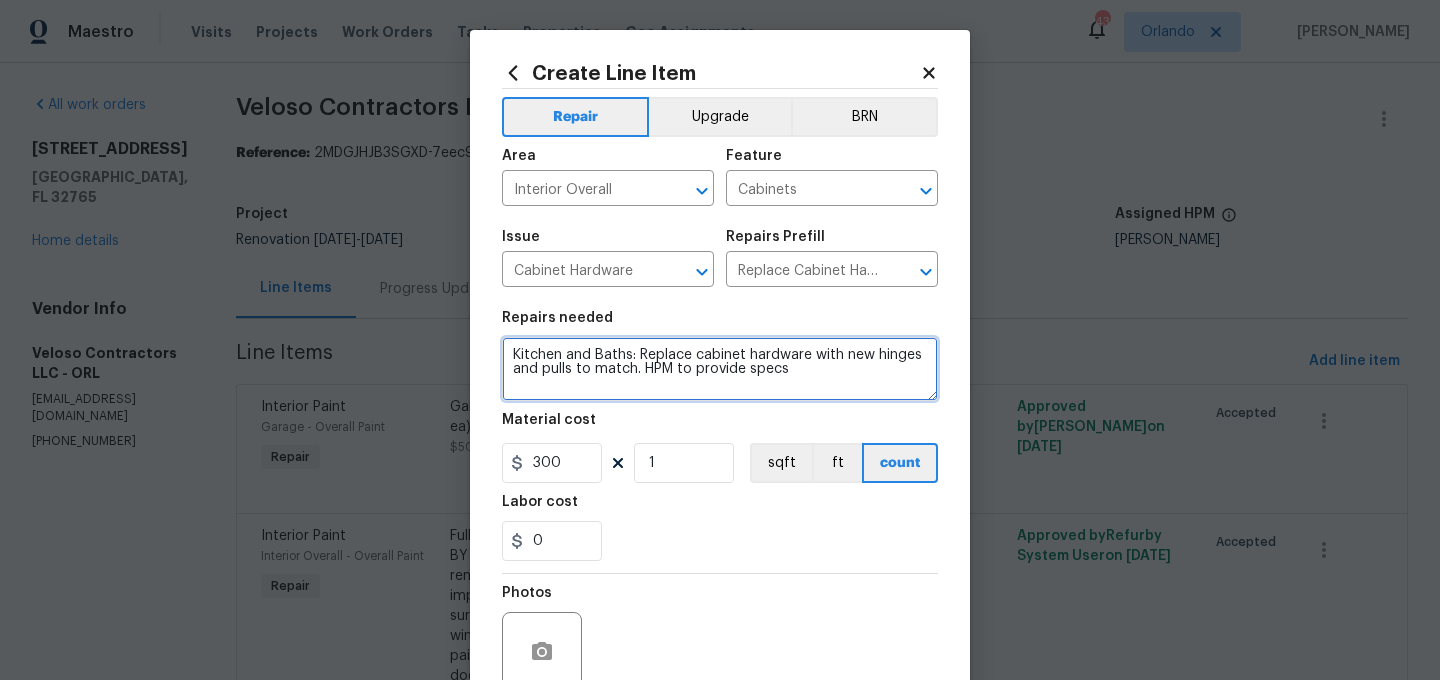 click on "Kitchen and Baths: Replace cabinet hardware with new hinges and pulls to match. HPM to provide specs" at bounding box center (720, 369) 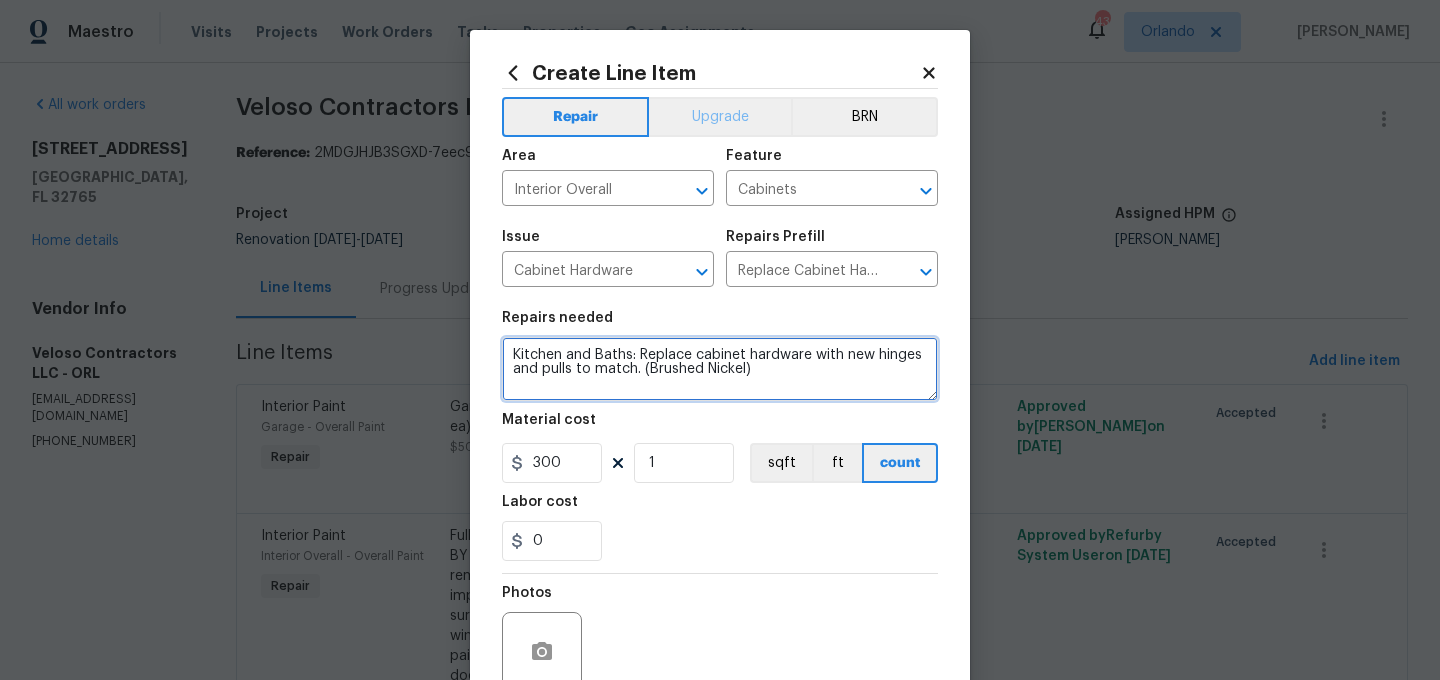 type on "Kitchen and Baths: Replace cabinet hardware with new hinges and pulls to match. (Brushed Nickel)" 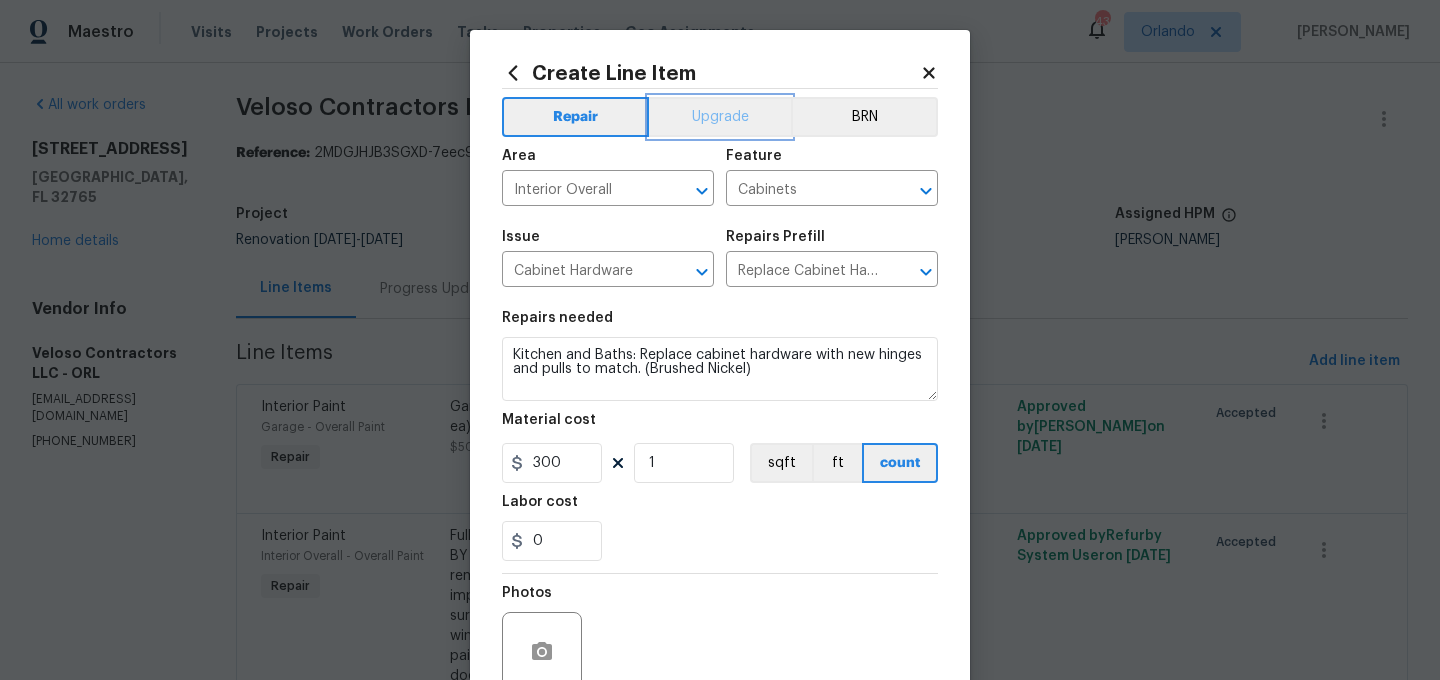 click on "Upgrade" at bounding box center [720, 117] 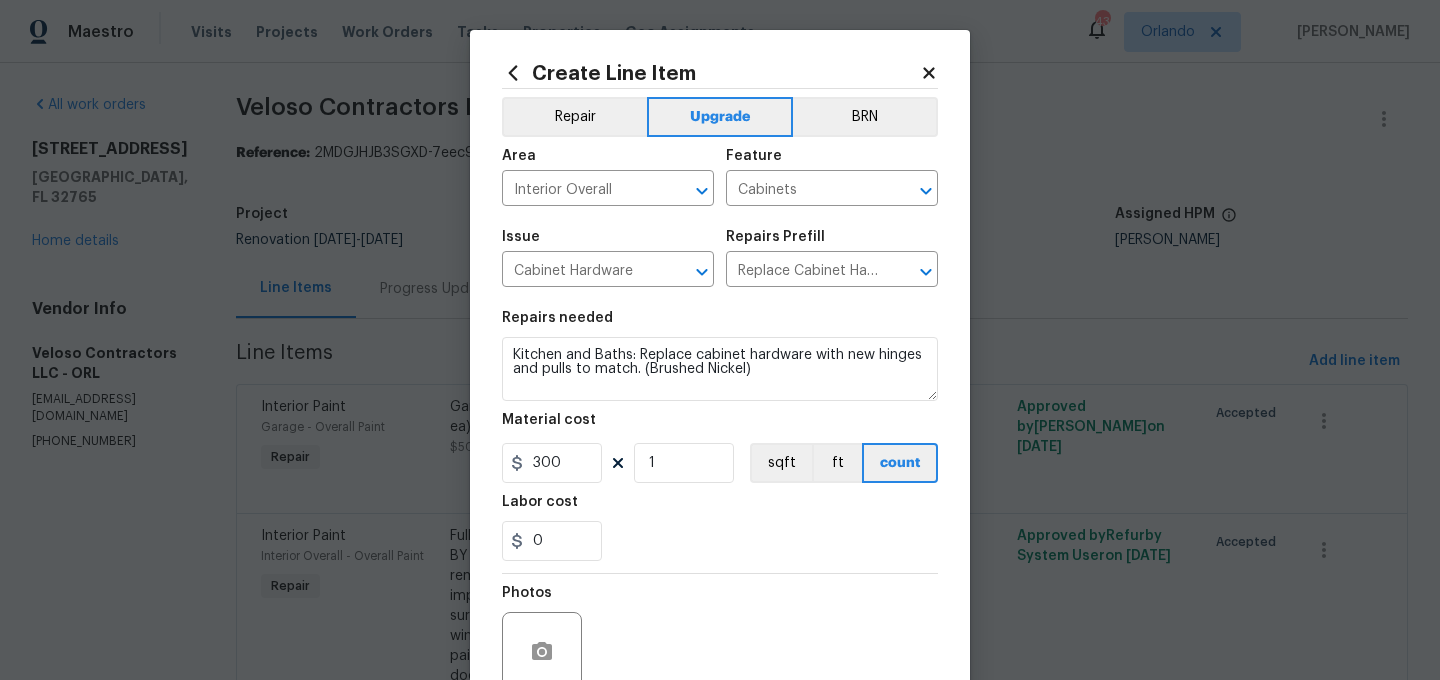 click on "Labor cost" at bounding box center (720, 508) 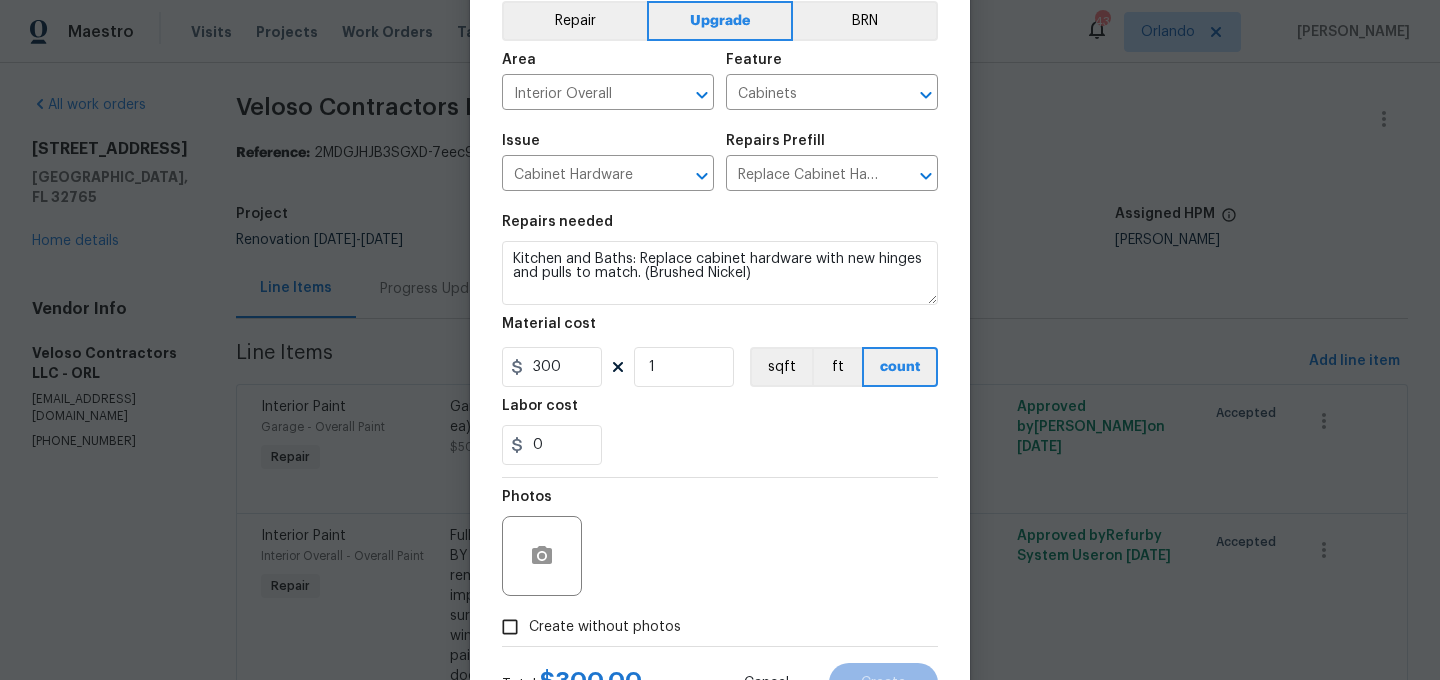 scroll, scrollTop: 132, scrollLeft: 0, axis: vertical 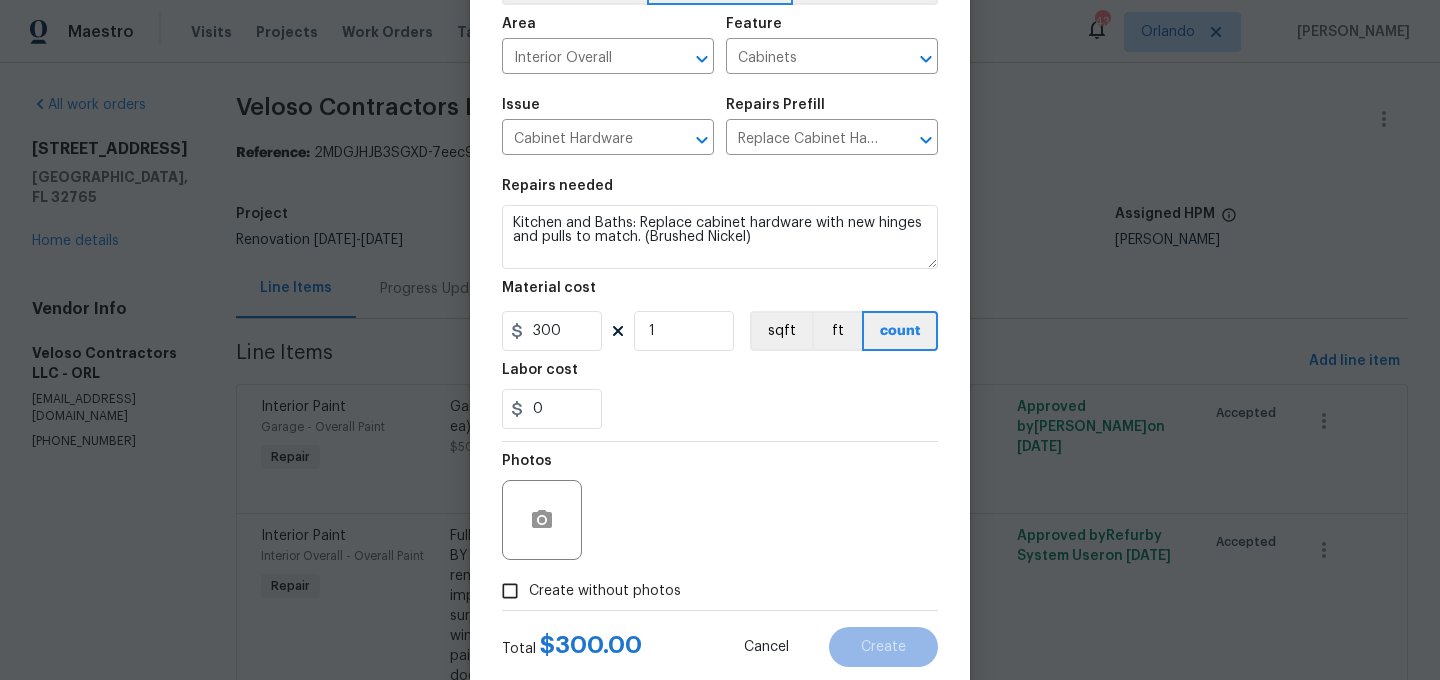click on "Create without photos" at bounding box center (605, 591) 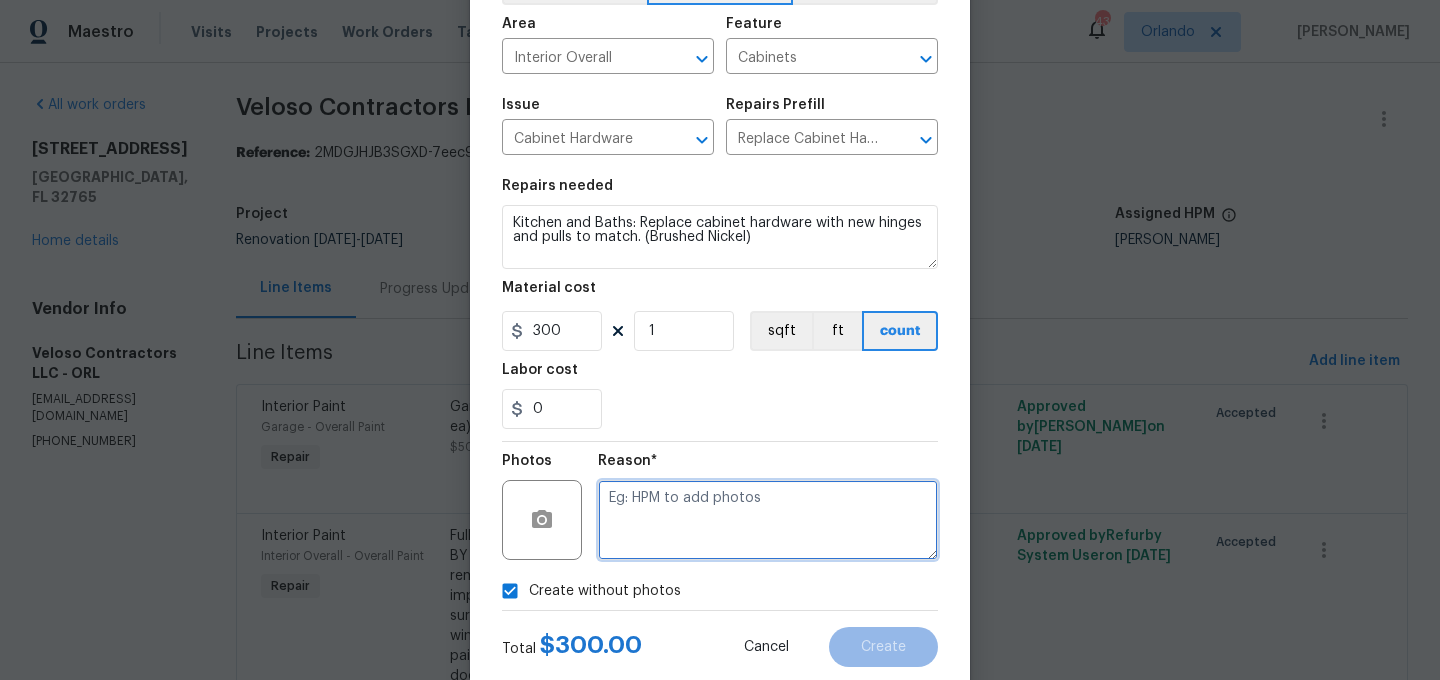 click at bounding box center (768, 520) 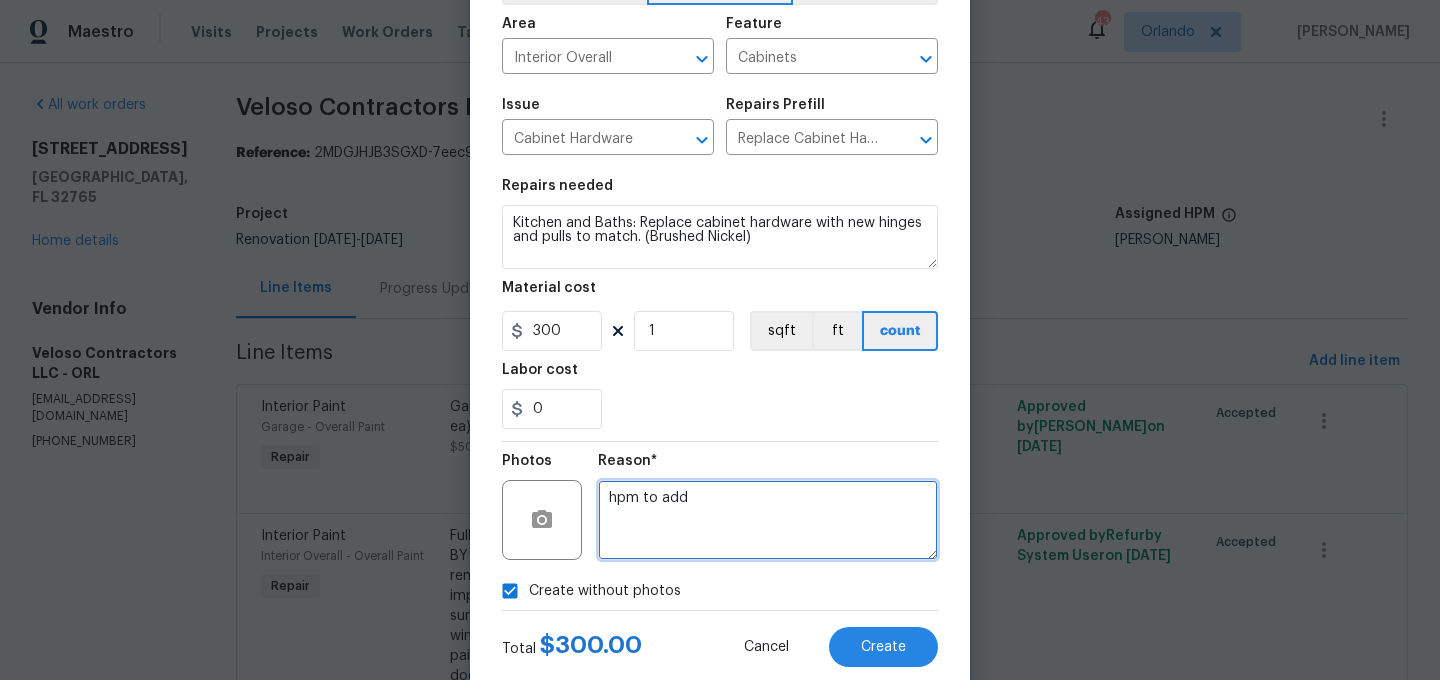 type on "hpm to add" 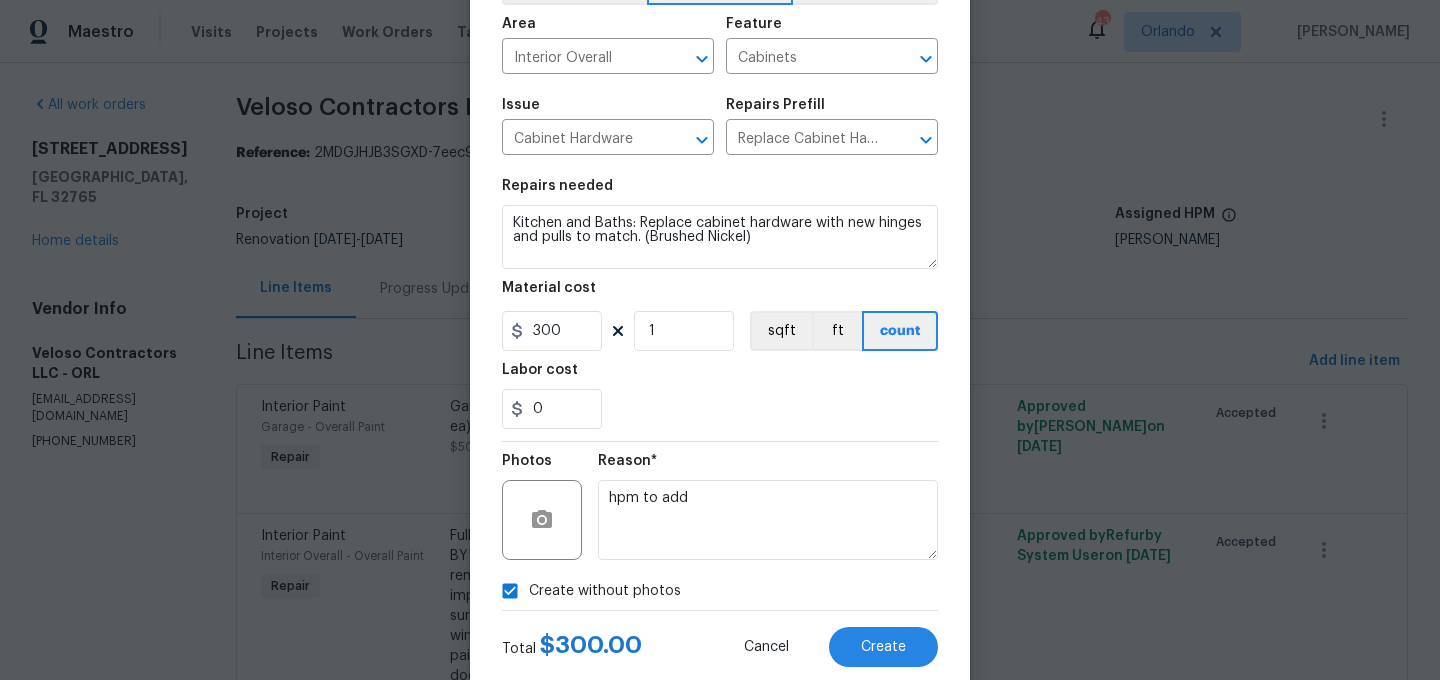 click on "0" at bounding box center (720, 409) 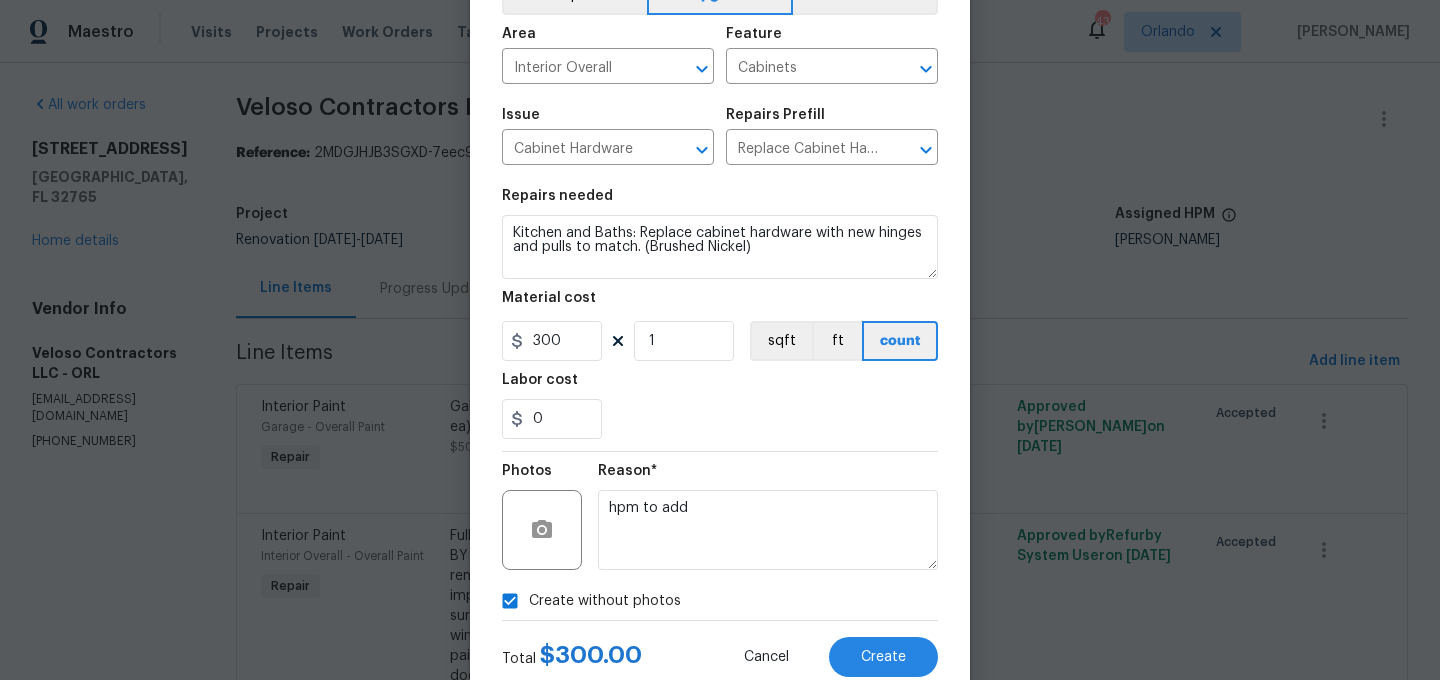 scroll, scrollTop: 145, scrollLeft: 0, axis: vertical 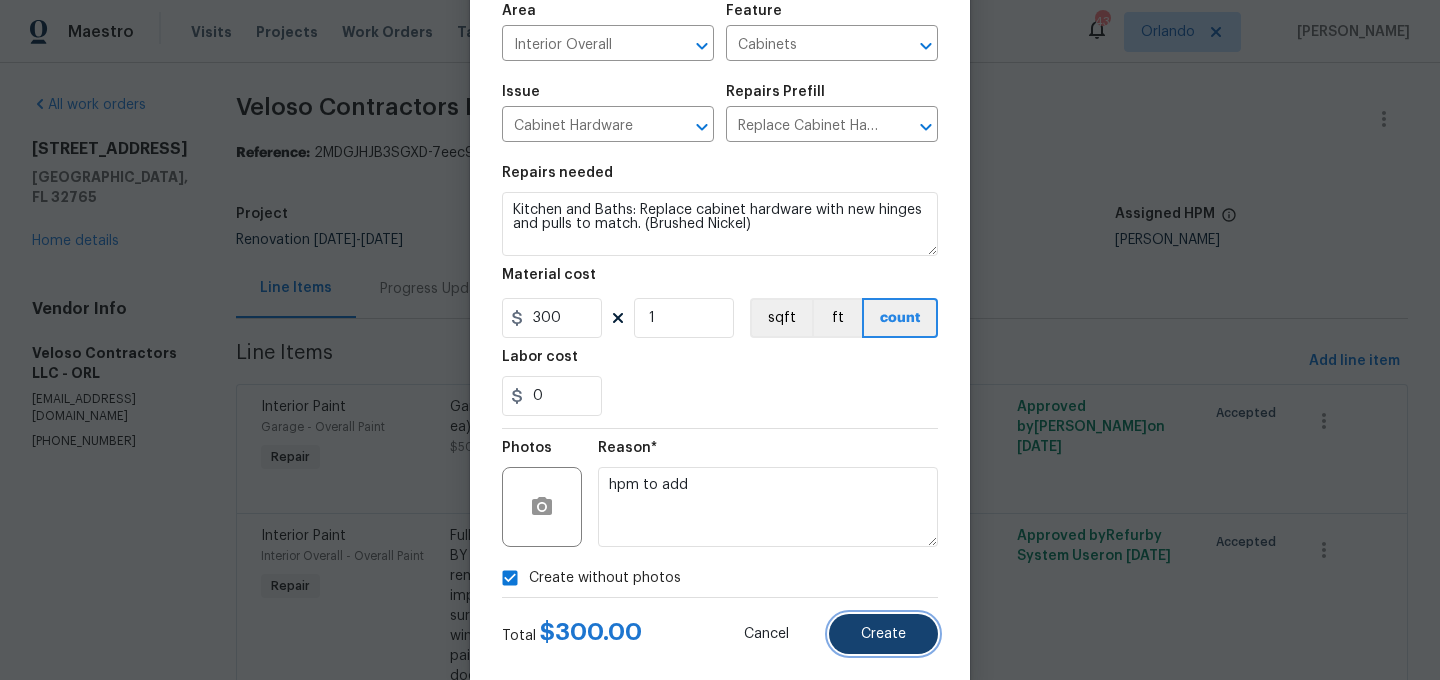 click on "Create" at bounding box center (883, 634) 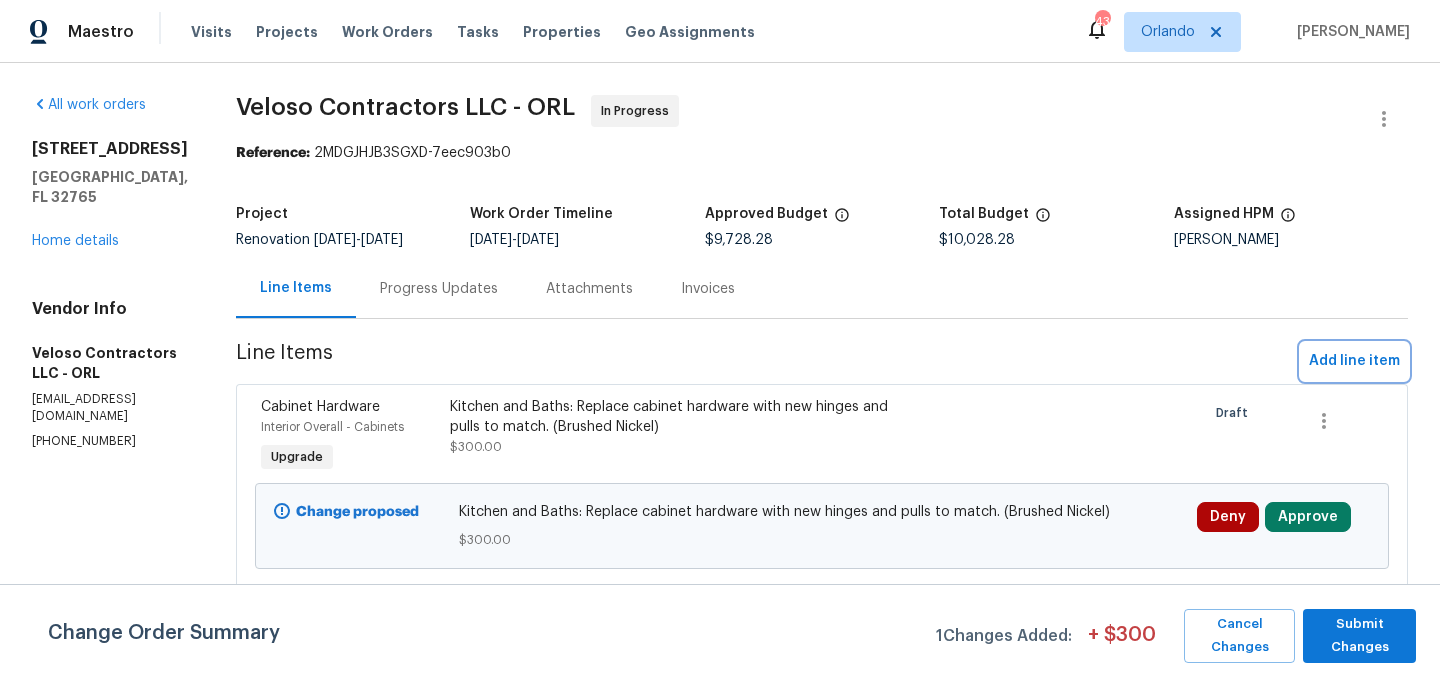 click on "Add line item" at bounding box center (1354, 361) 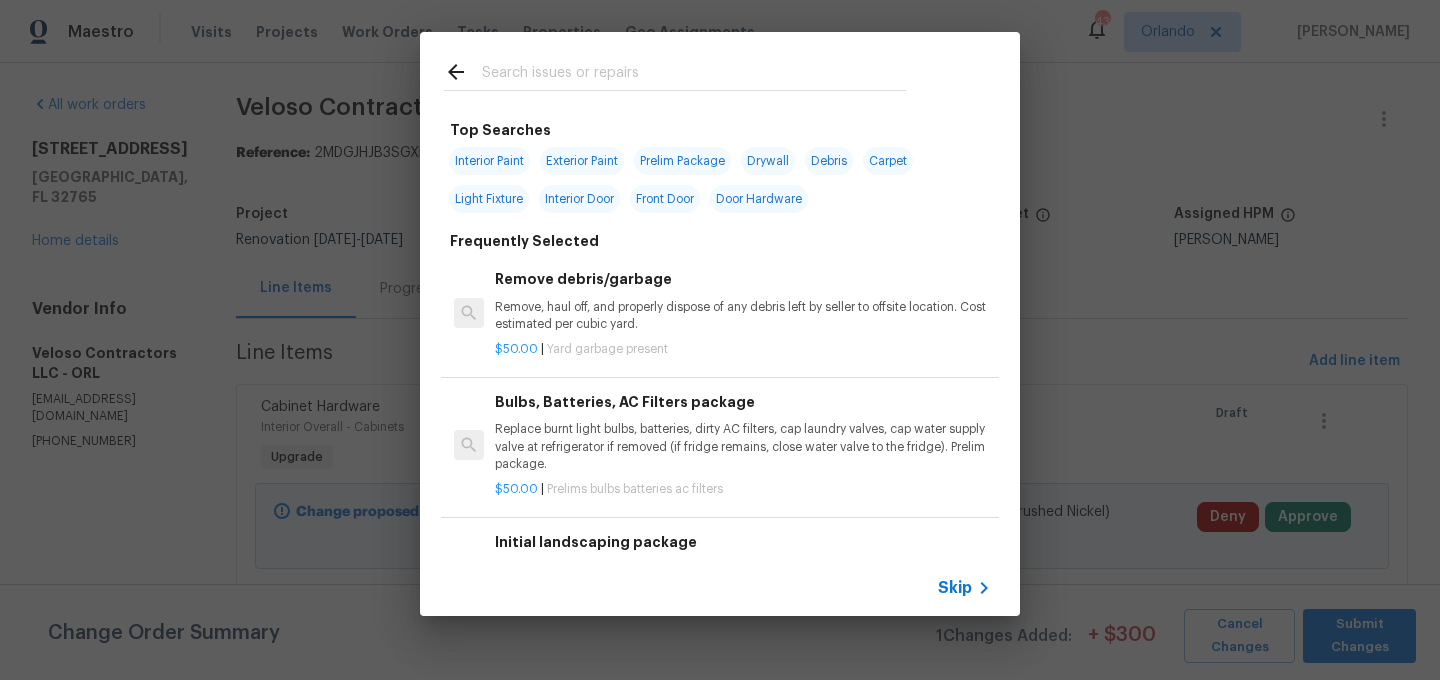 click at bounding box center (694, 75) 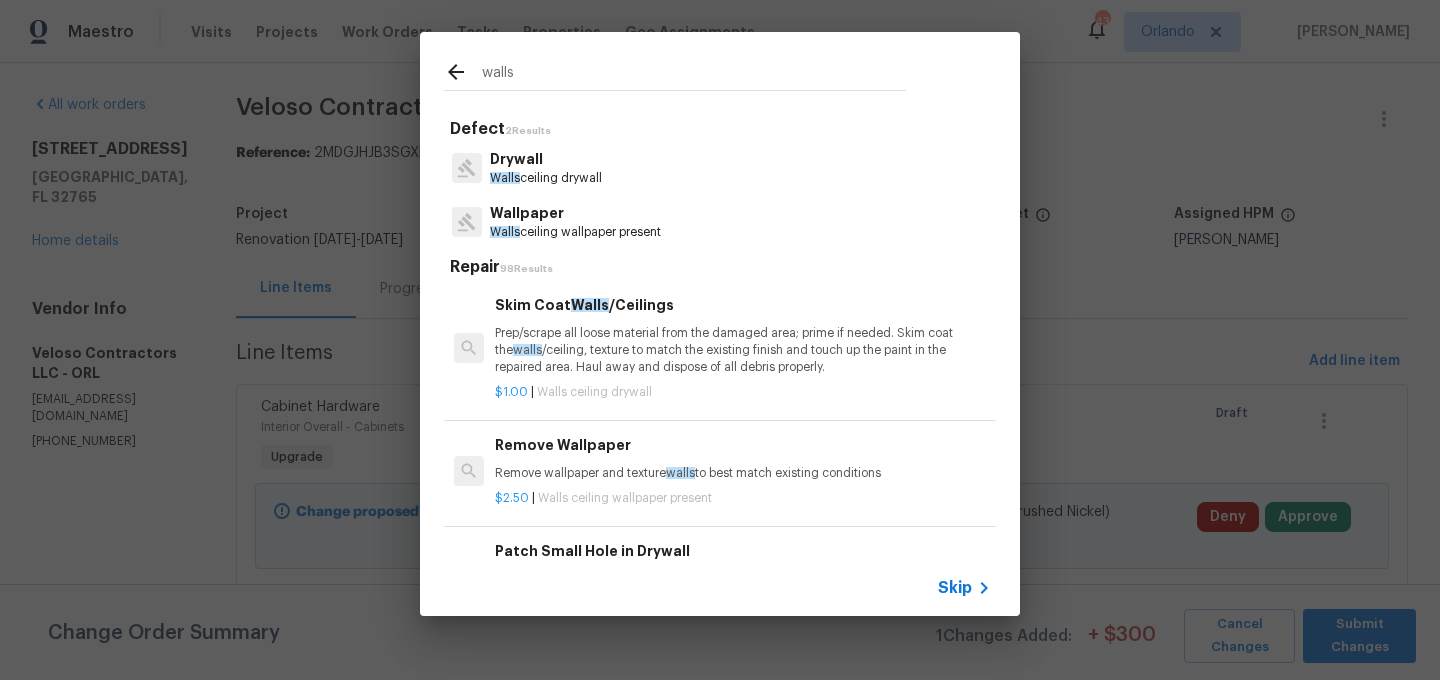 type on "walls" 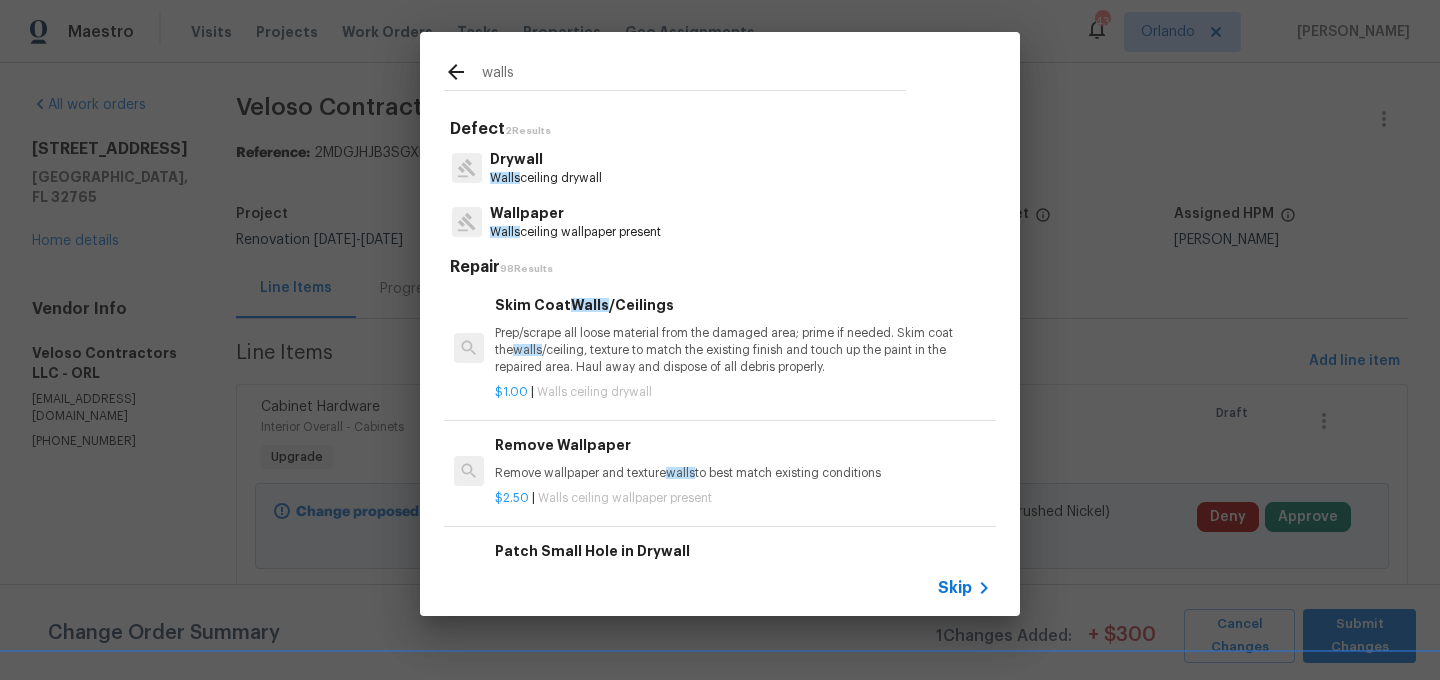 click on "Drywall" at bounding box center (546, 159) 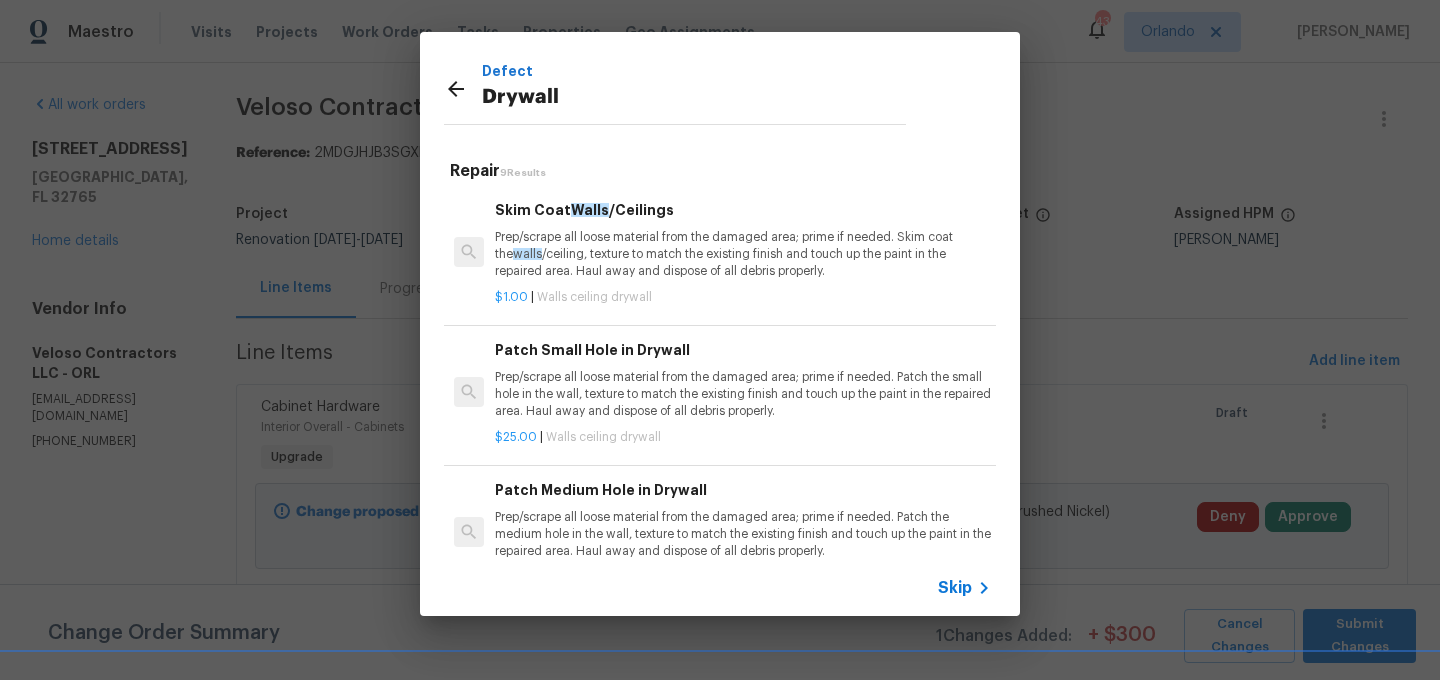 click on "Patch Small Hole in Drywall Prep/scrape all loose material from the damaged area; prime if needed. Patch the small hole in the wall, texture to match the existing finish and touch up the paint in the repaired area. Haul away and dispose of all debris properly." at bounding box center [743, 380] 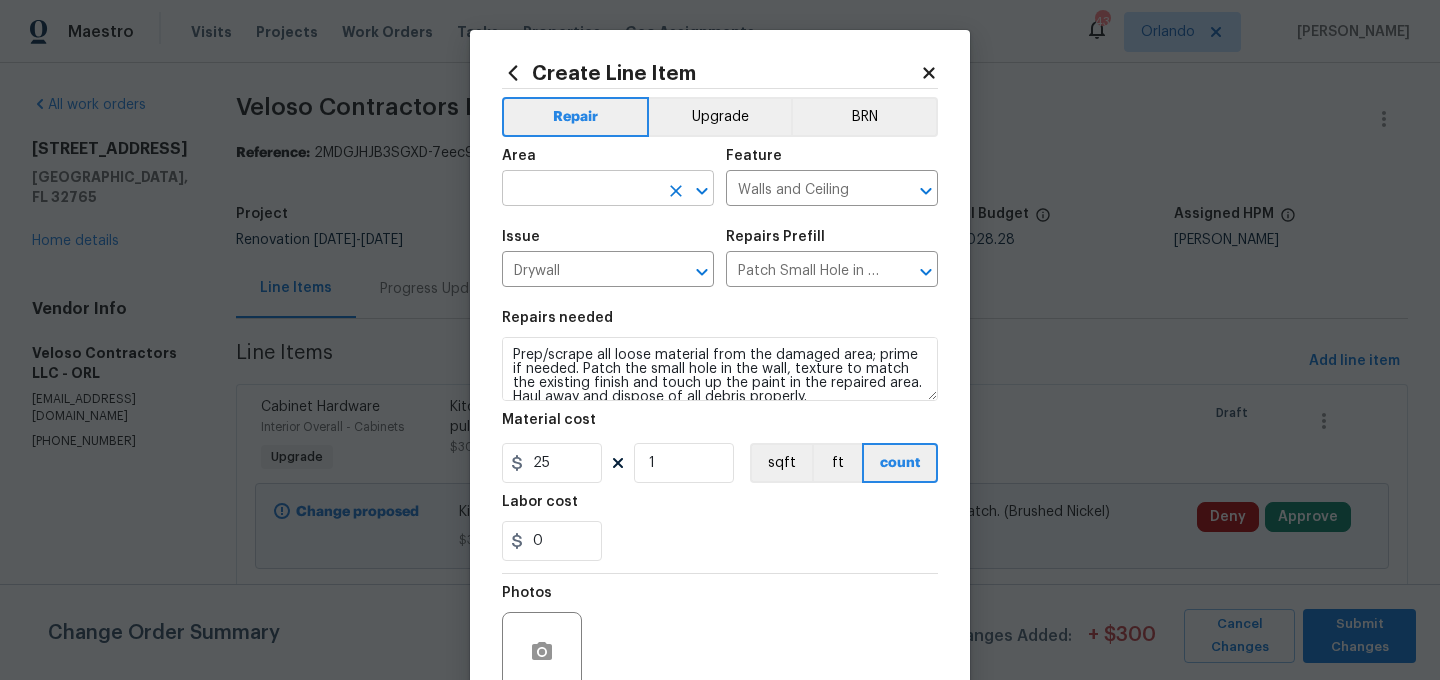 click at bounding box center [580, 190] 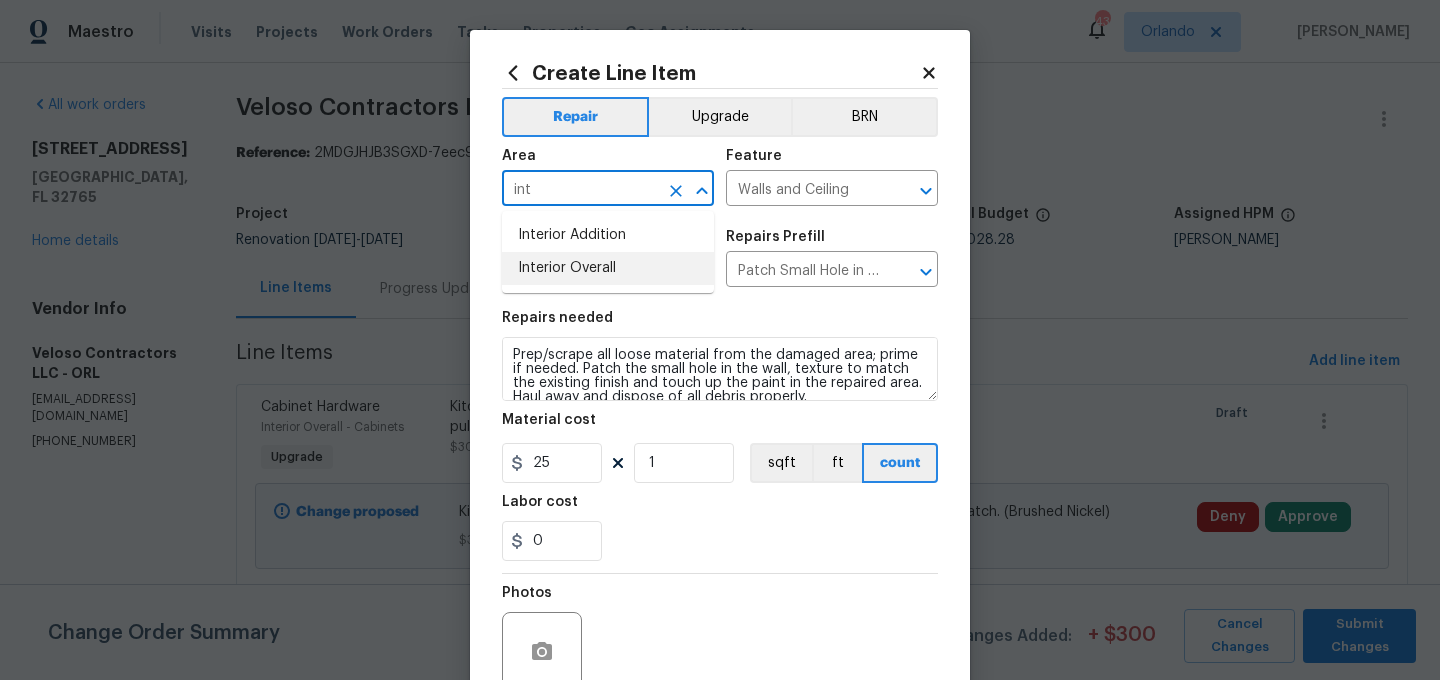 click on "Interior Overall" at bounding box center (608, 268) 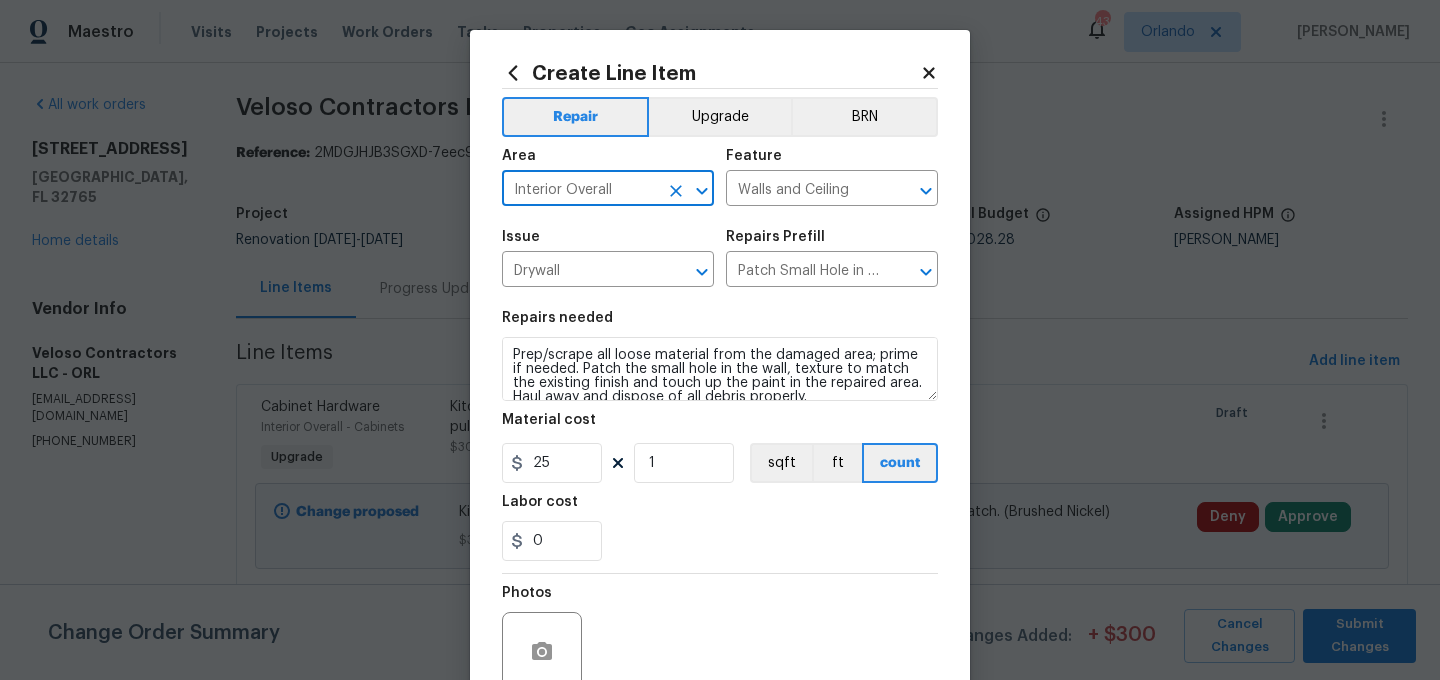type on "Interior Overall" 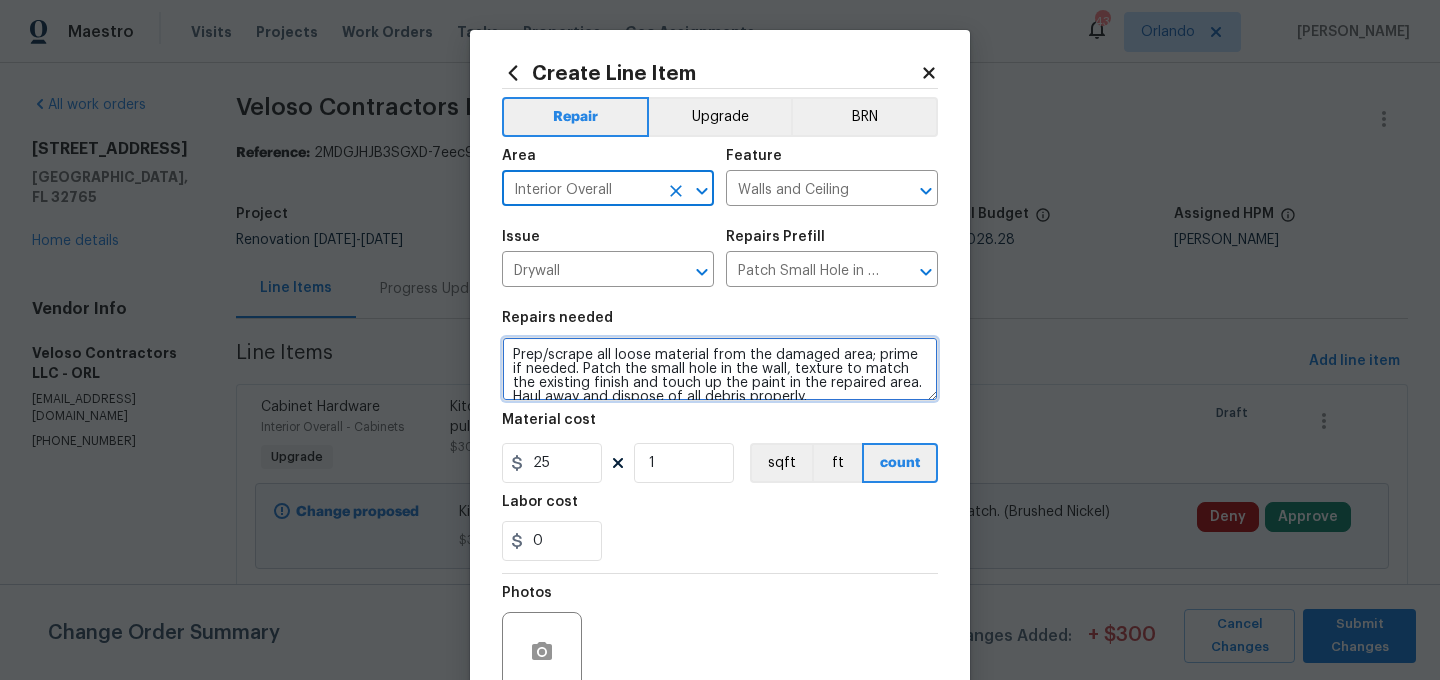 click on "Prep/scrape all loose material from the damaged area; prime if needed. Patch the small hole in the wall, texture to match the existing finish and touch up the paint in the repaired area. Haul away and dispose of all debris properly." at bounding box center (720, 369) 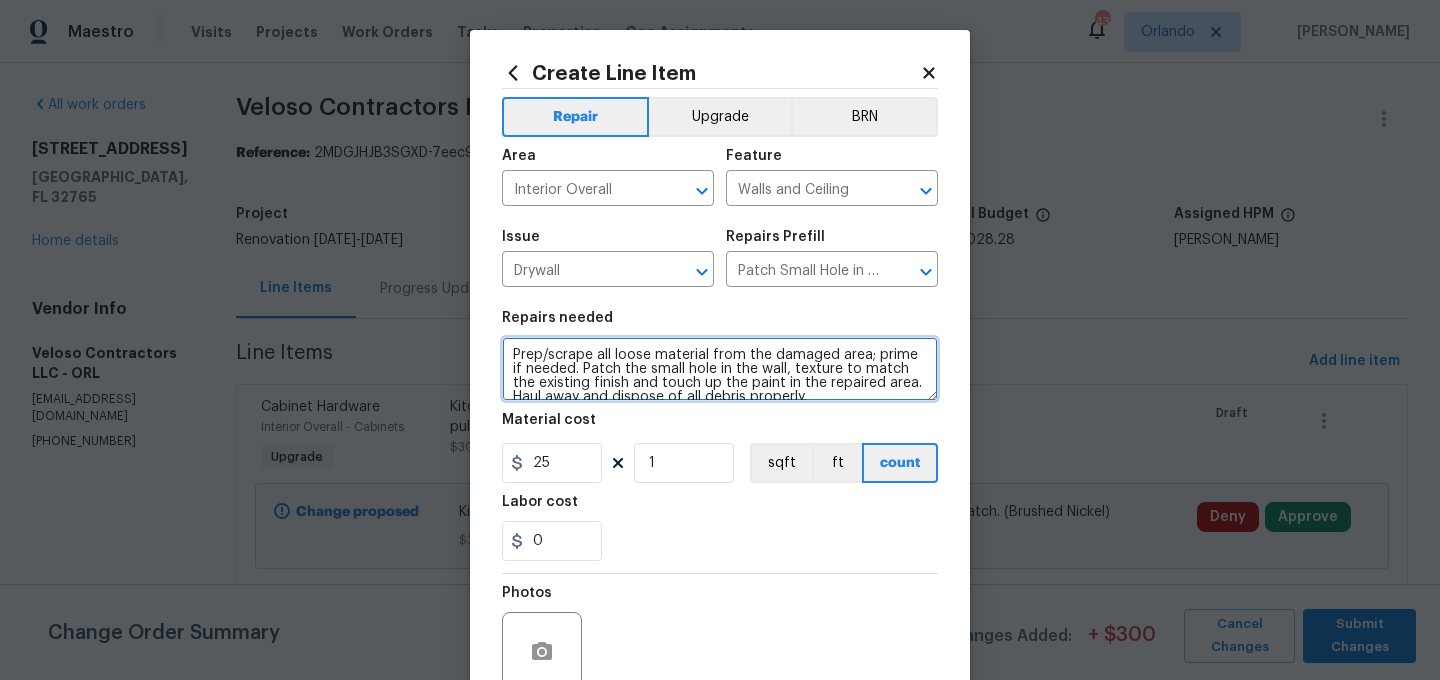 click on "Prep/scrape all loose material from the damaged area; prime if needed. Patch the small hole in the wall, texture to match the existing finish and touch up the paint in the repaired area. Haul away and dispose of all debris properly." at bounding box center [720, 369] 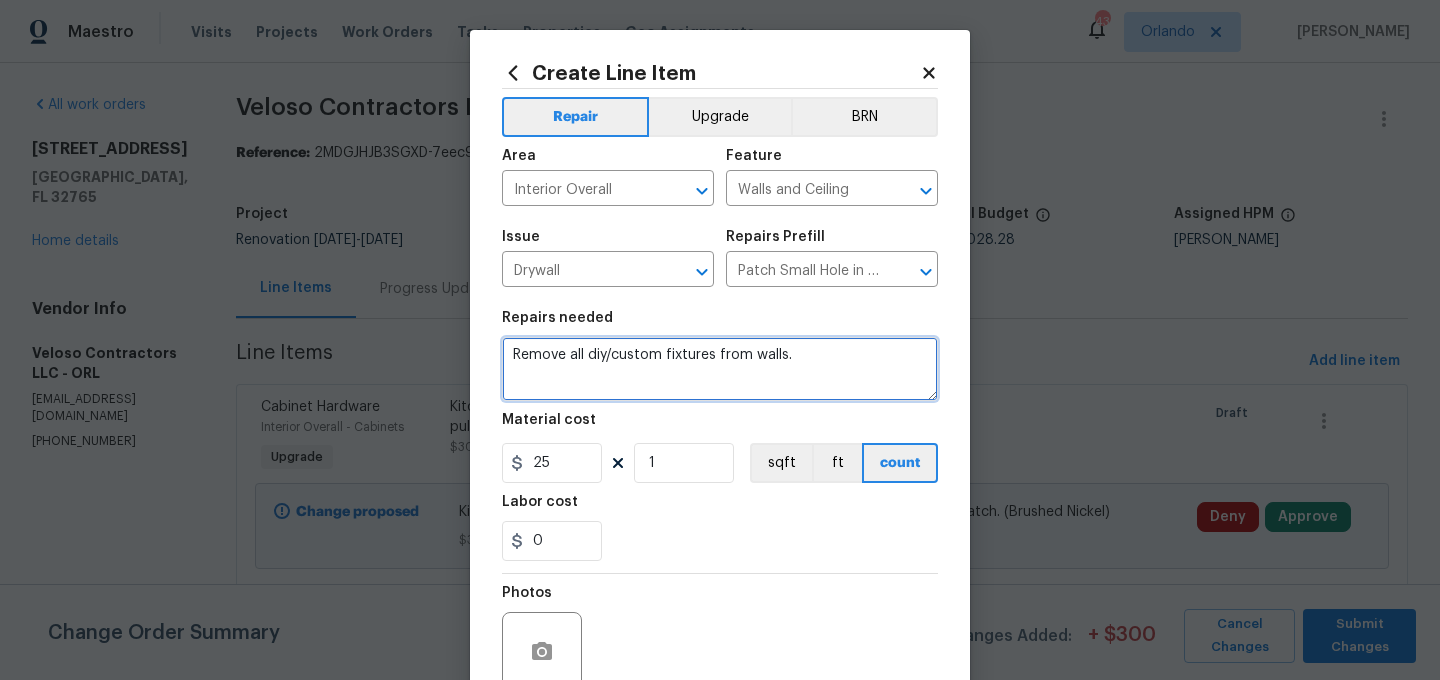 type on "Remove all diy/custom fixtures from walls." 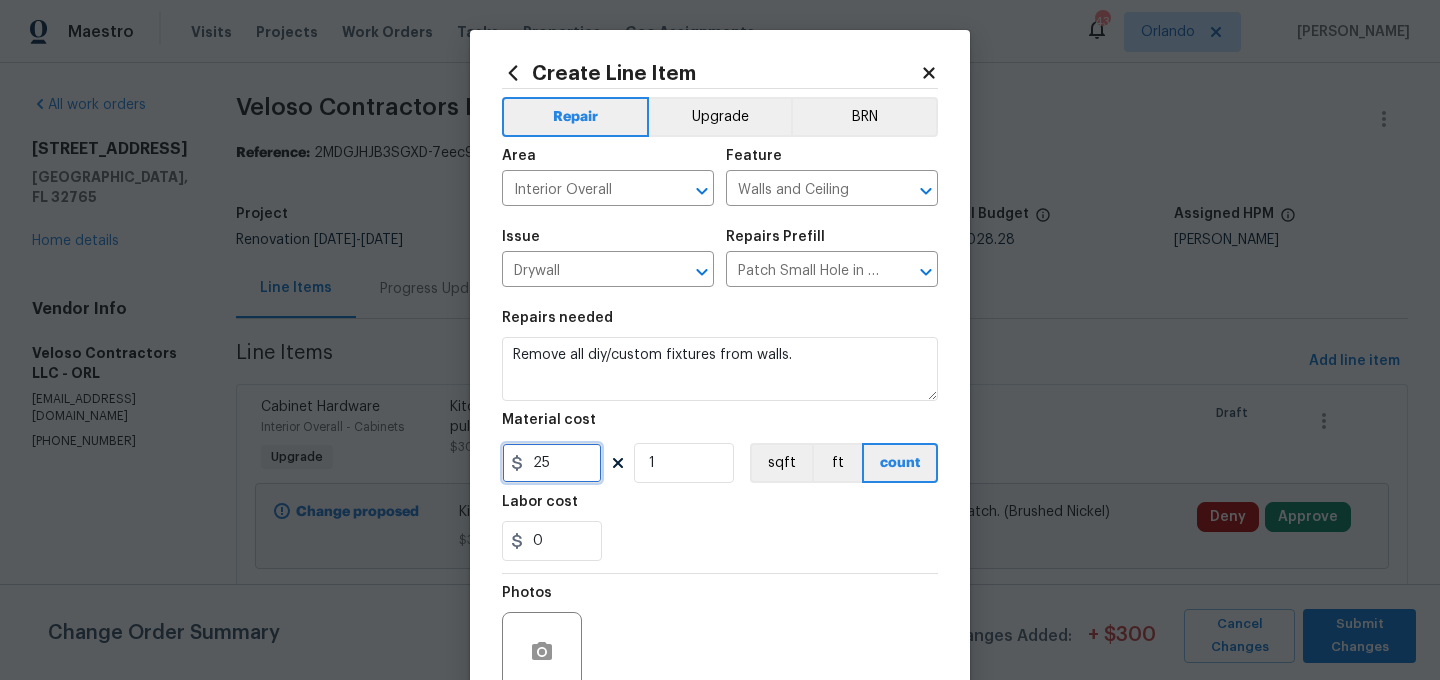 click on "25" at bounding box center (552, 463) 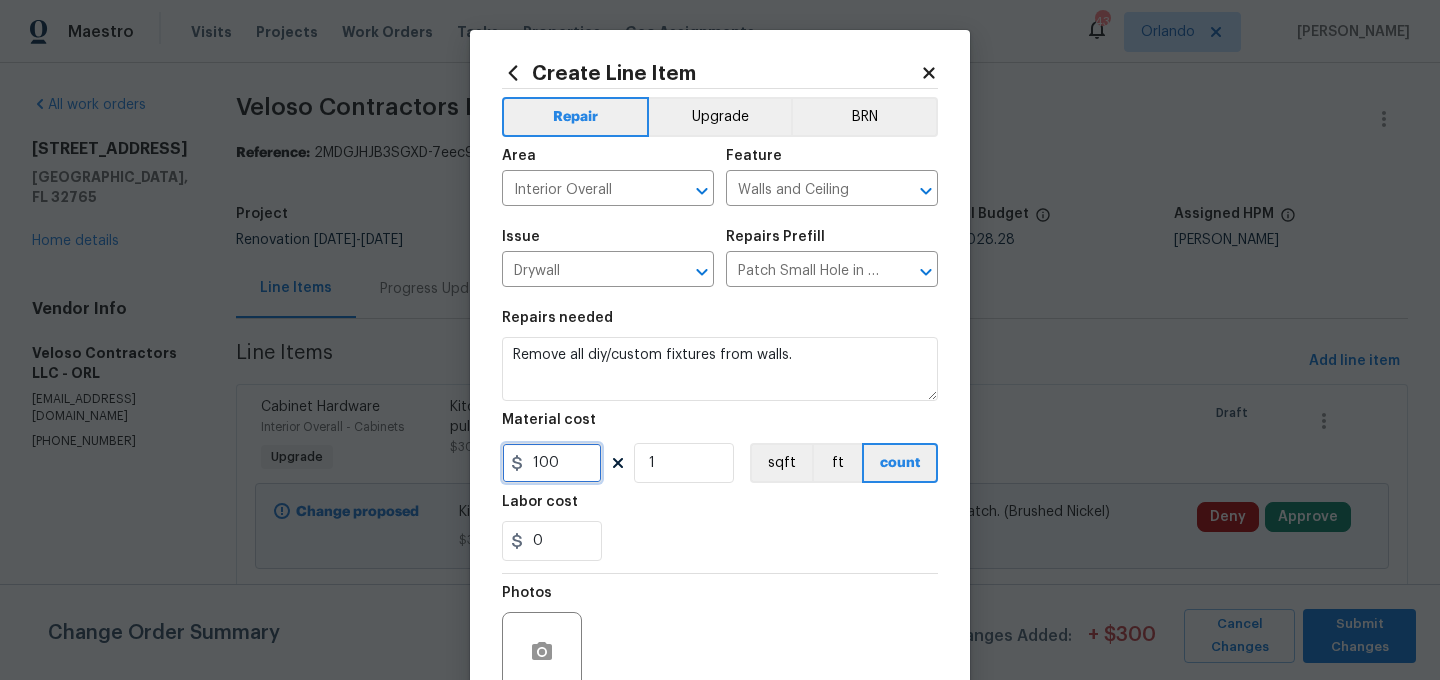 type on "100" 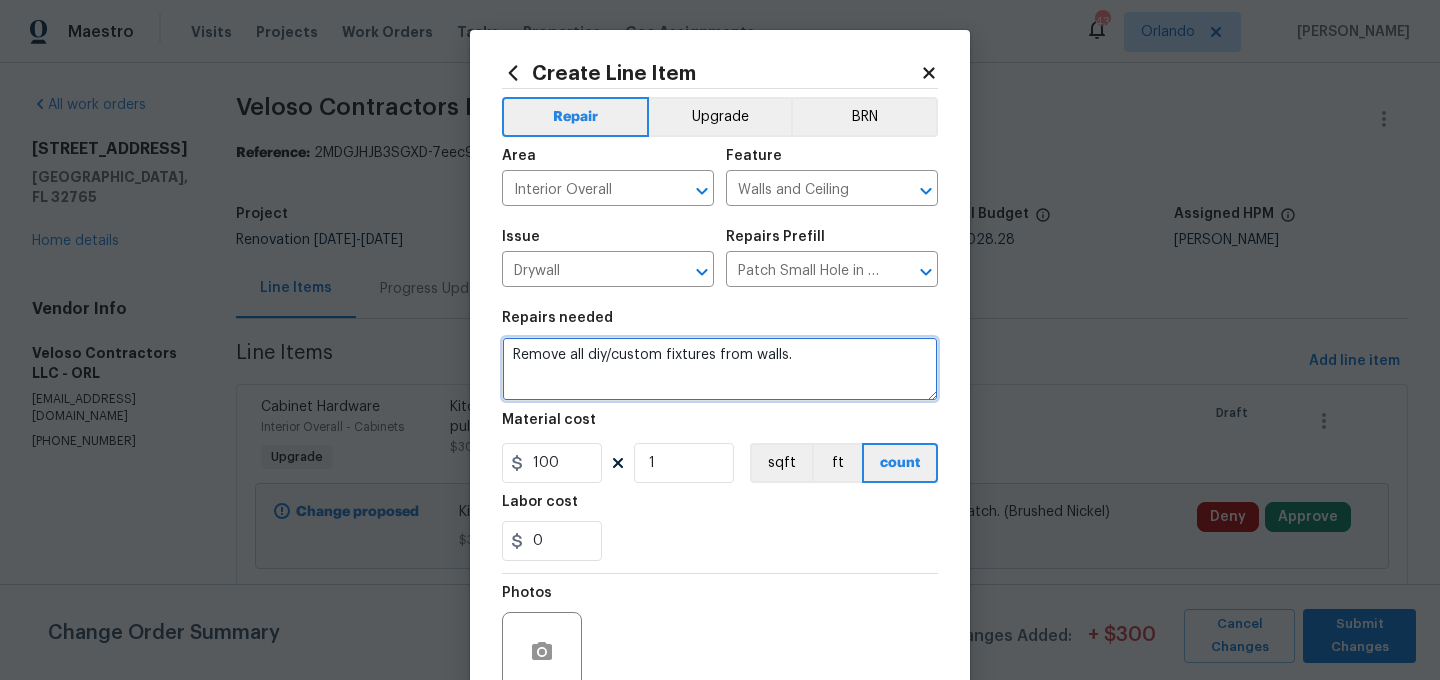 click on "Remove all diy/custom fixtures from walls." at bounding box center [720, 369] 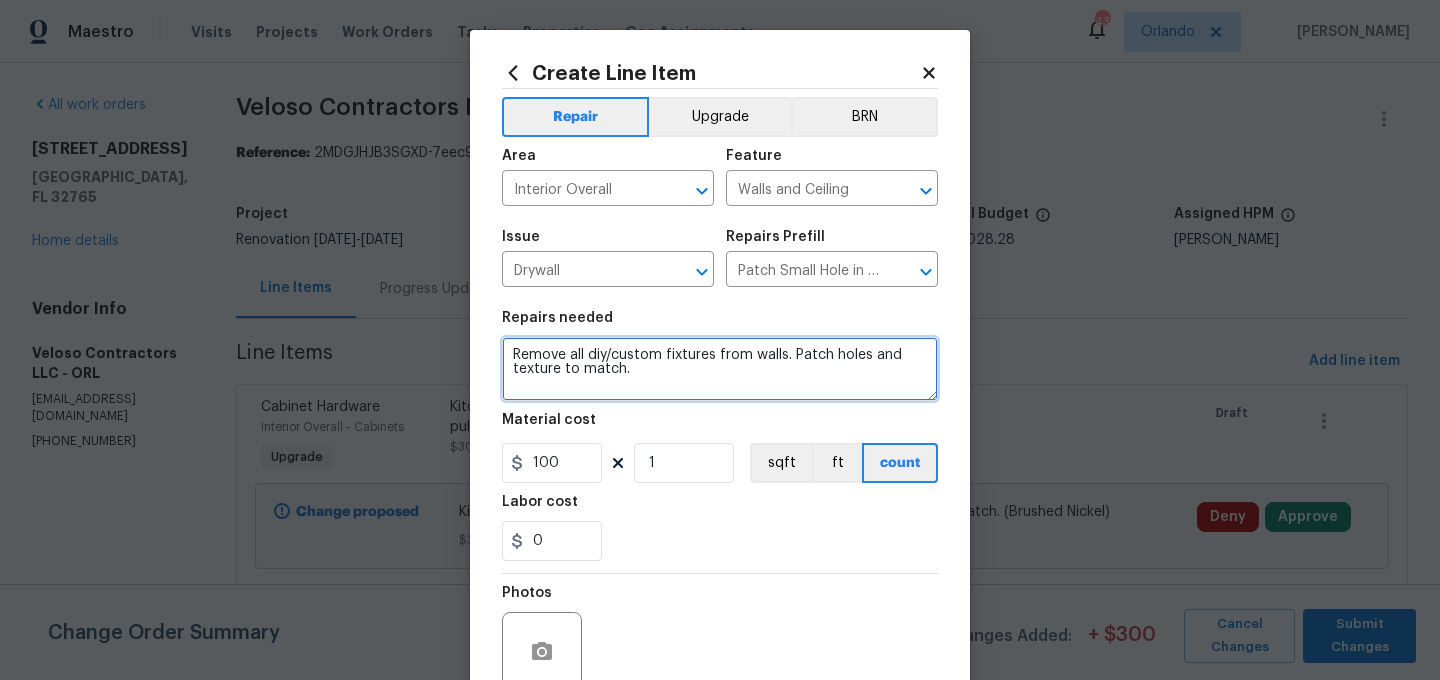 click on "Remove all diy/custom fixtures from walls. Patch holes and texture to match." at bounding box center (720, 369) 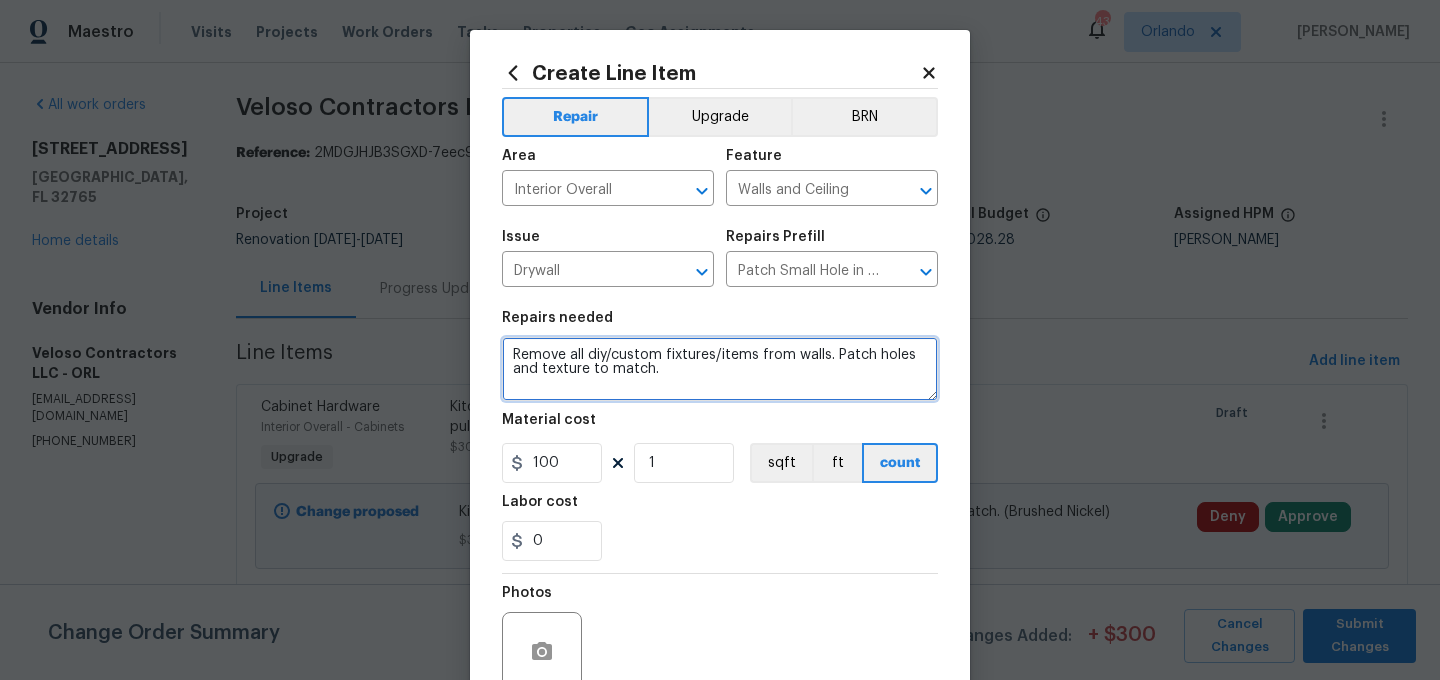 drag, startPoint x: 666, startPoint y: 358, endPoint x: 753, endPoint y: 357, distance: 87.005745 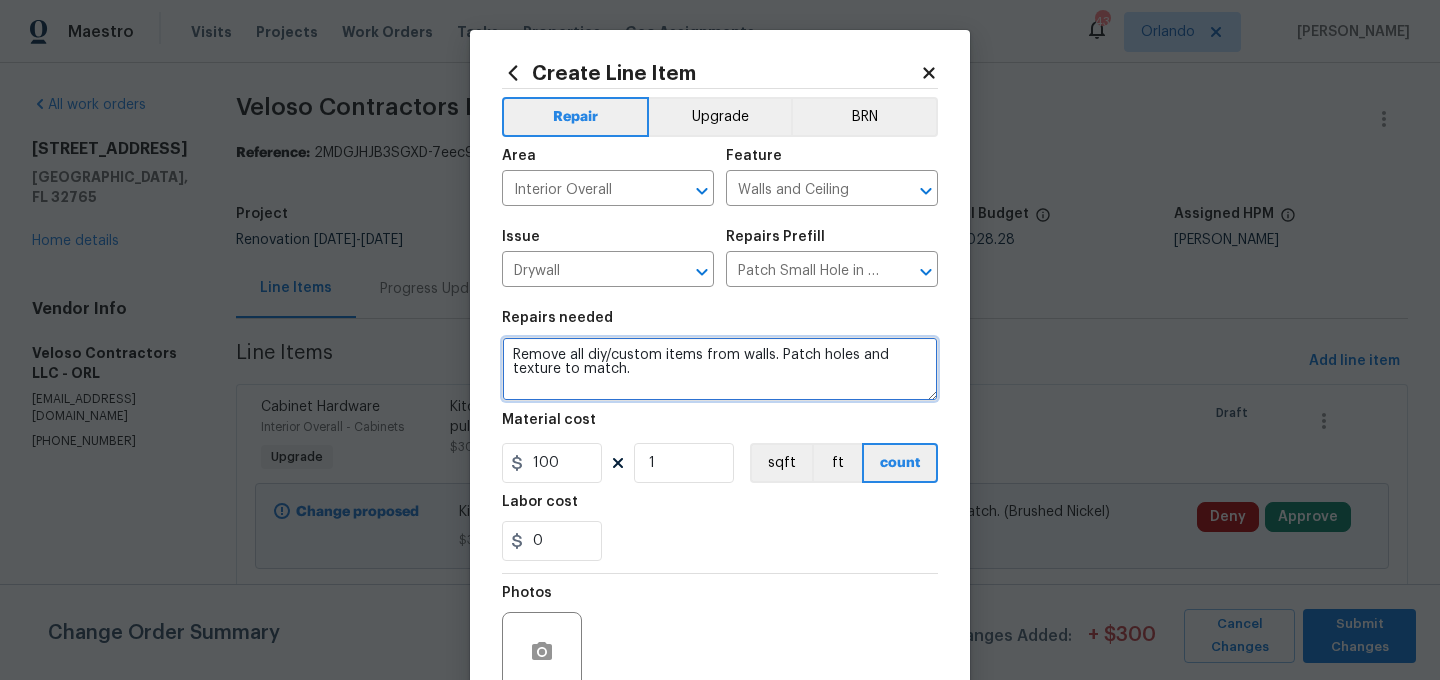 click on "Remove all diy/custom items from walls. Patch holes and texture to match." at bounding box center (720, 369) 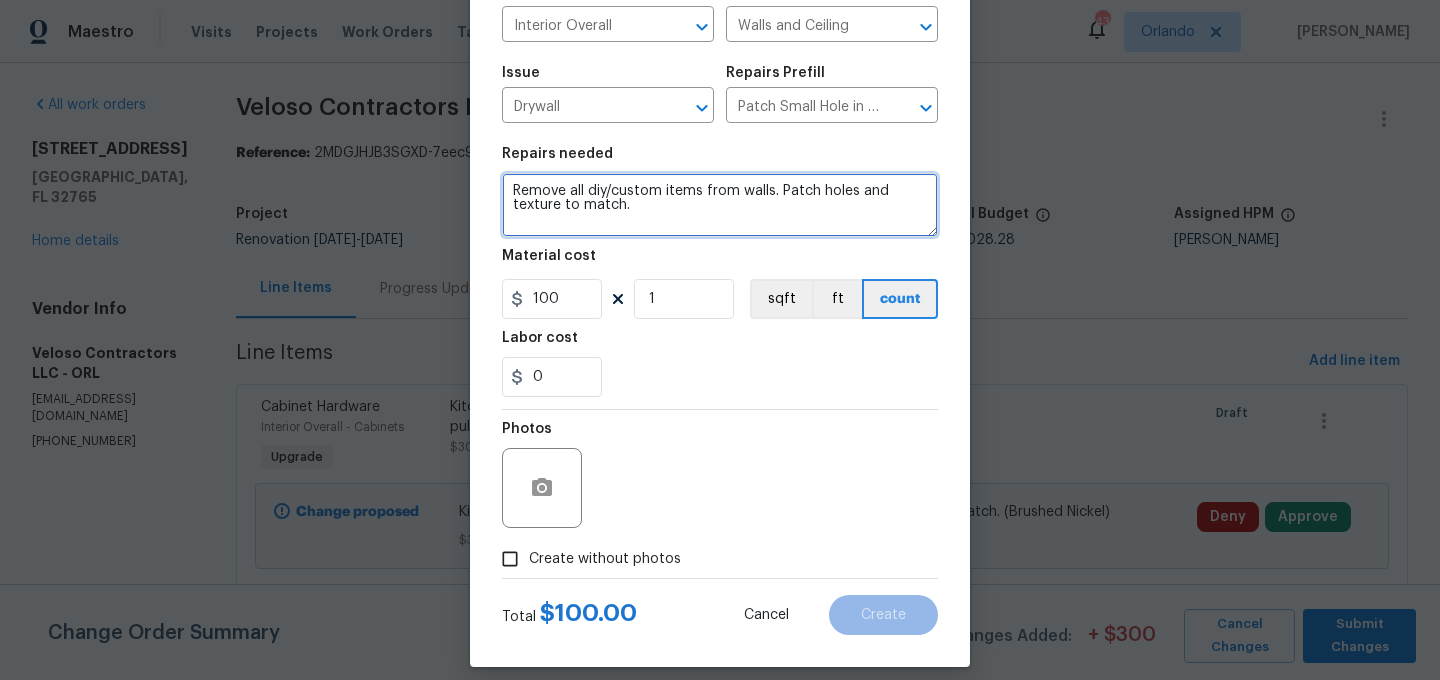scroll, scrollTop: 167, scrollLeft: 0, axis: vertical 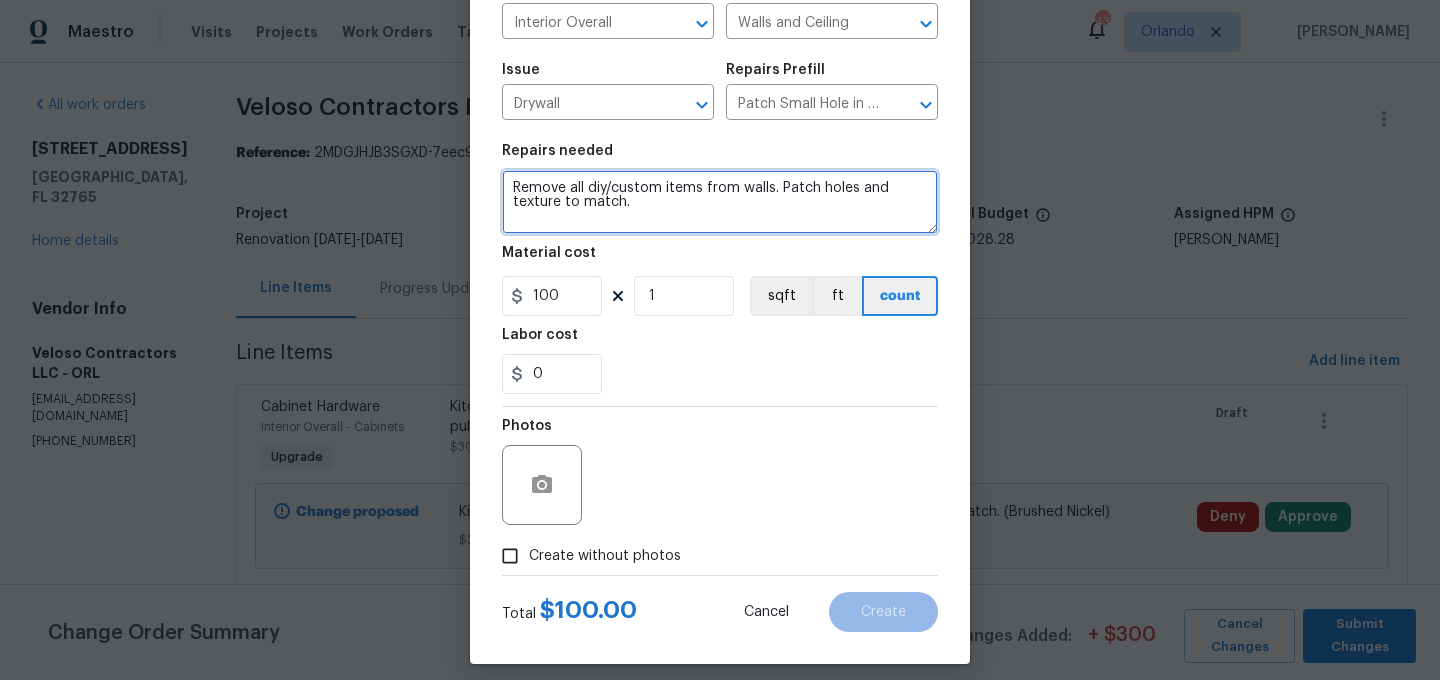 type on "Remove all diy/custom items from walls. Patch holes and texture to match." 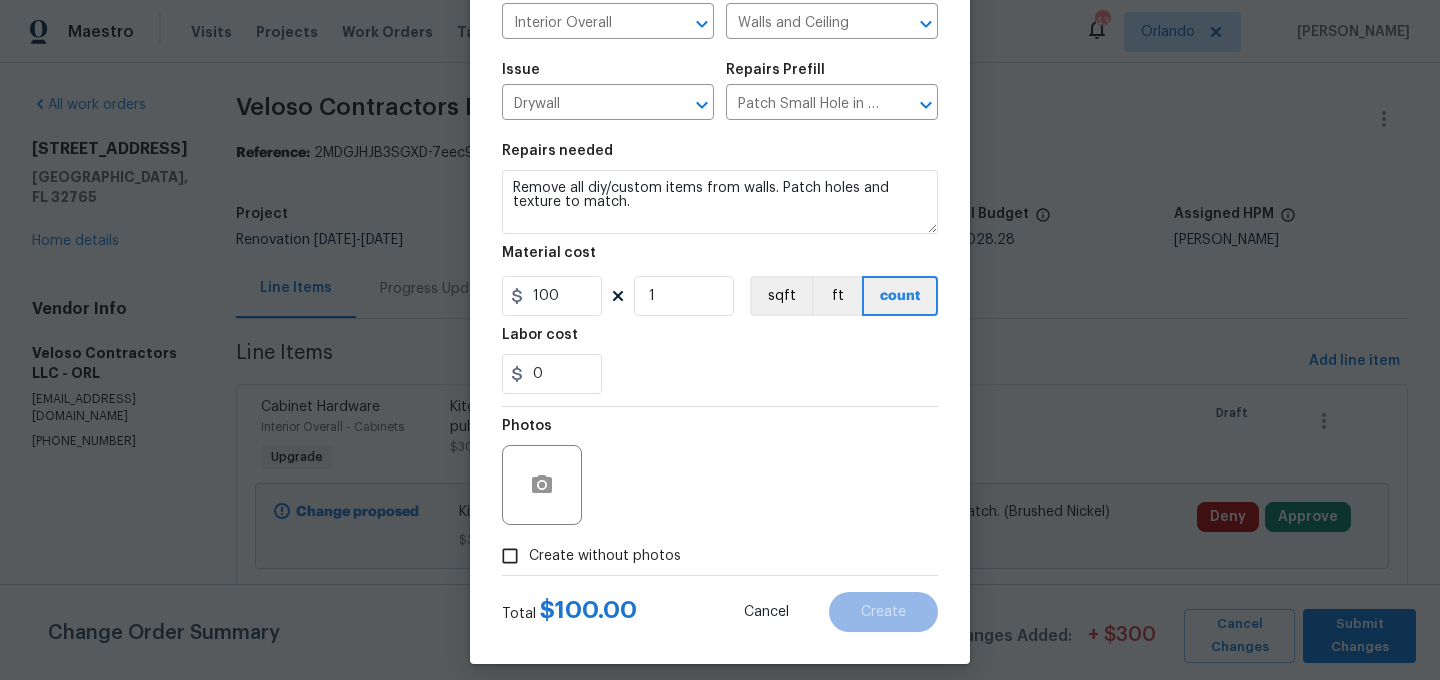 click on "Create without photos" at bounding box center (605, 556) 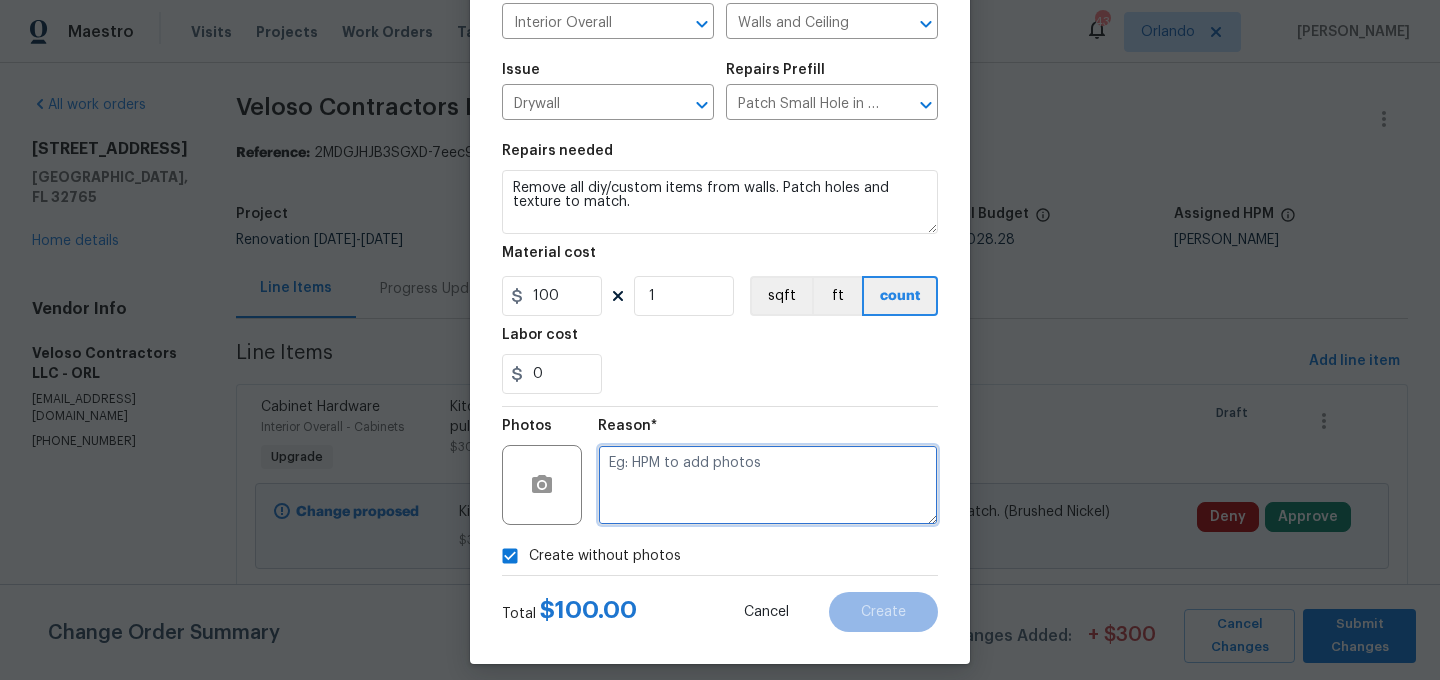 click at bounding box center (768, 485) 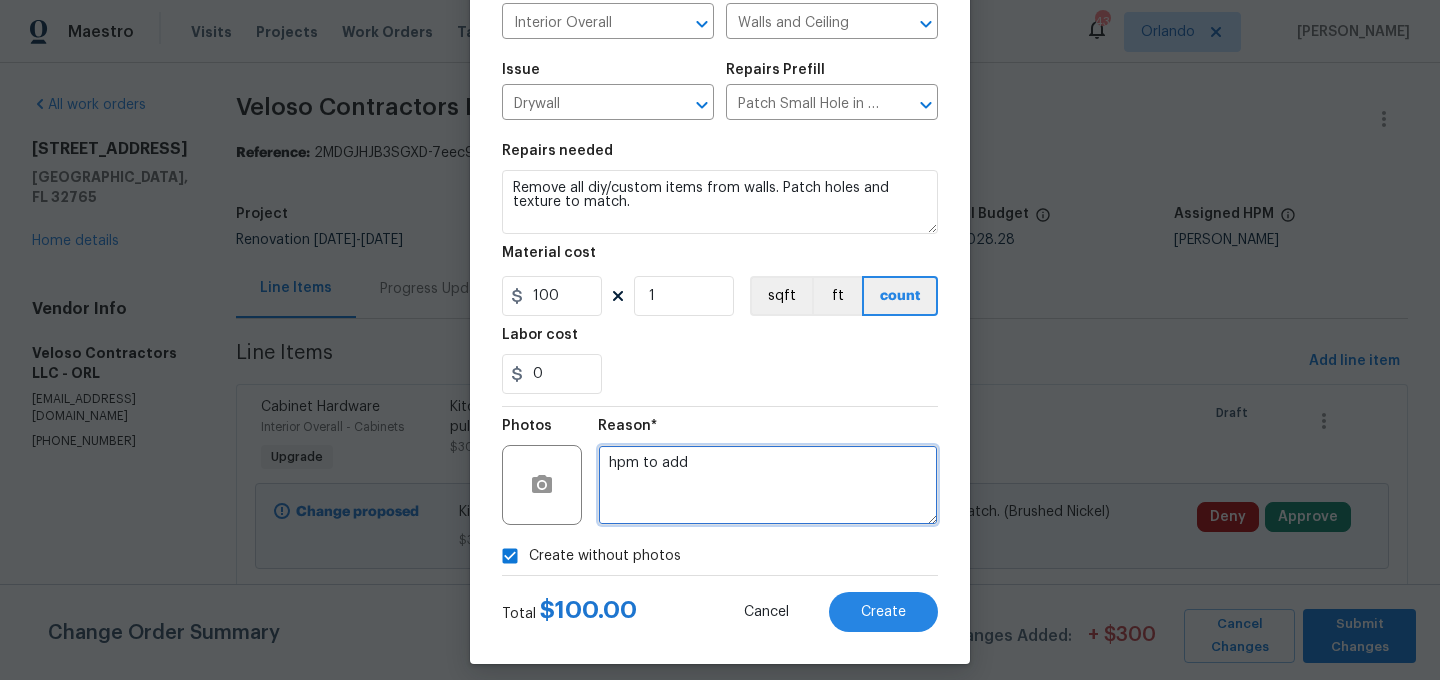 type on "hpm to add" 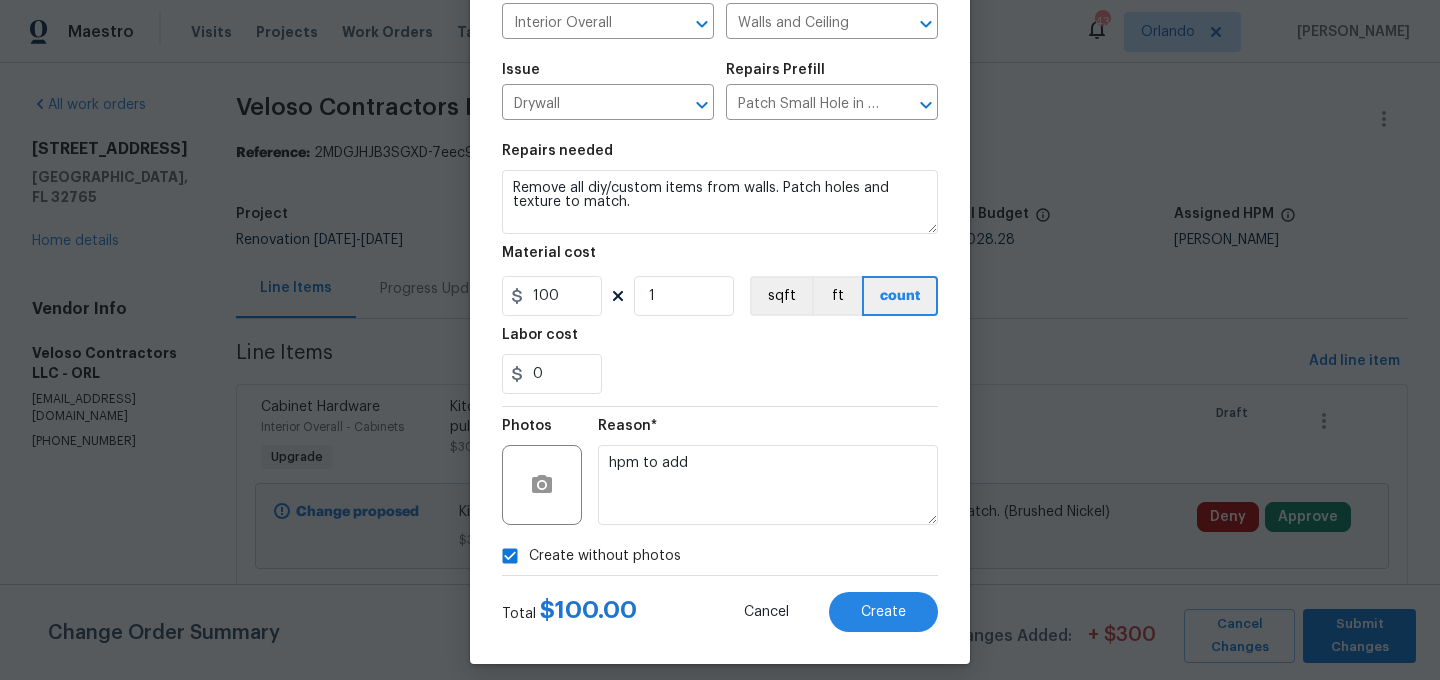 click on "0" at bounding box center (720, 374) 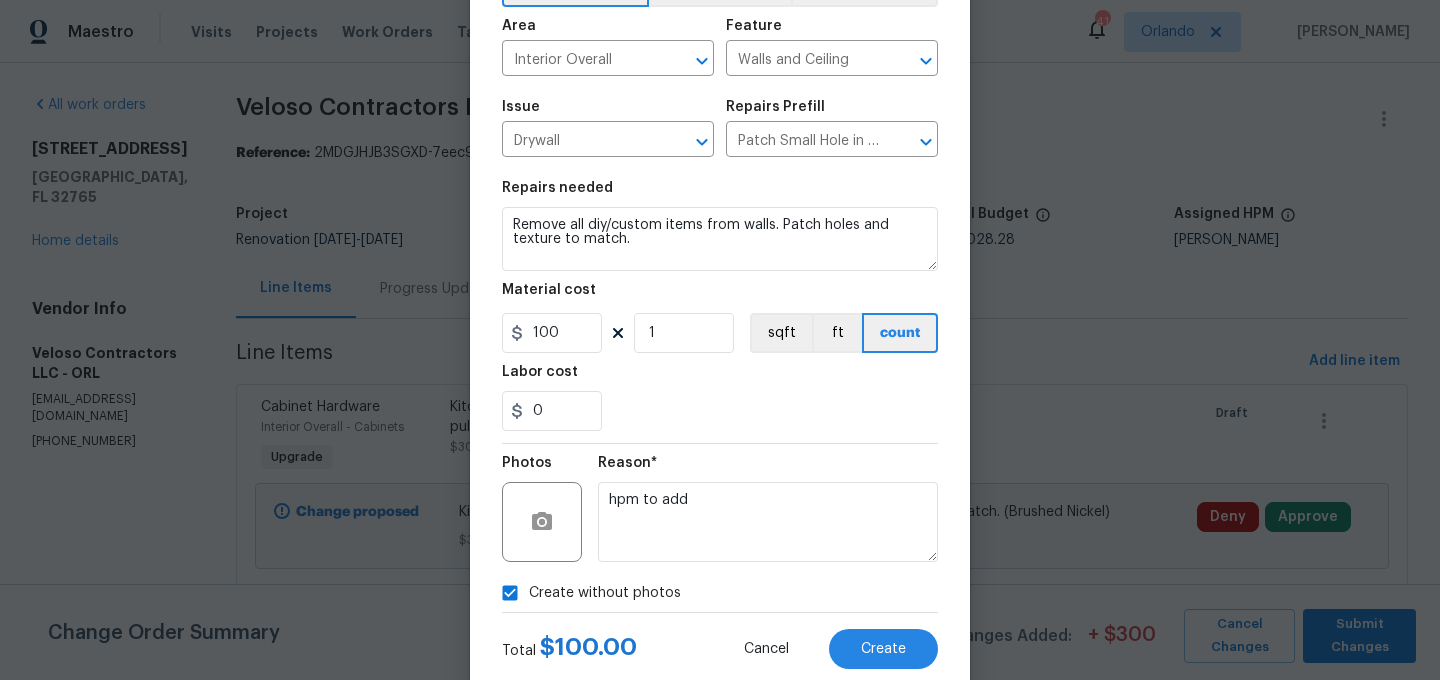 scroll, scrollTop: 129, scrollLeft: 0, axis: vertical 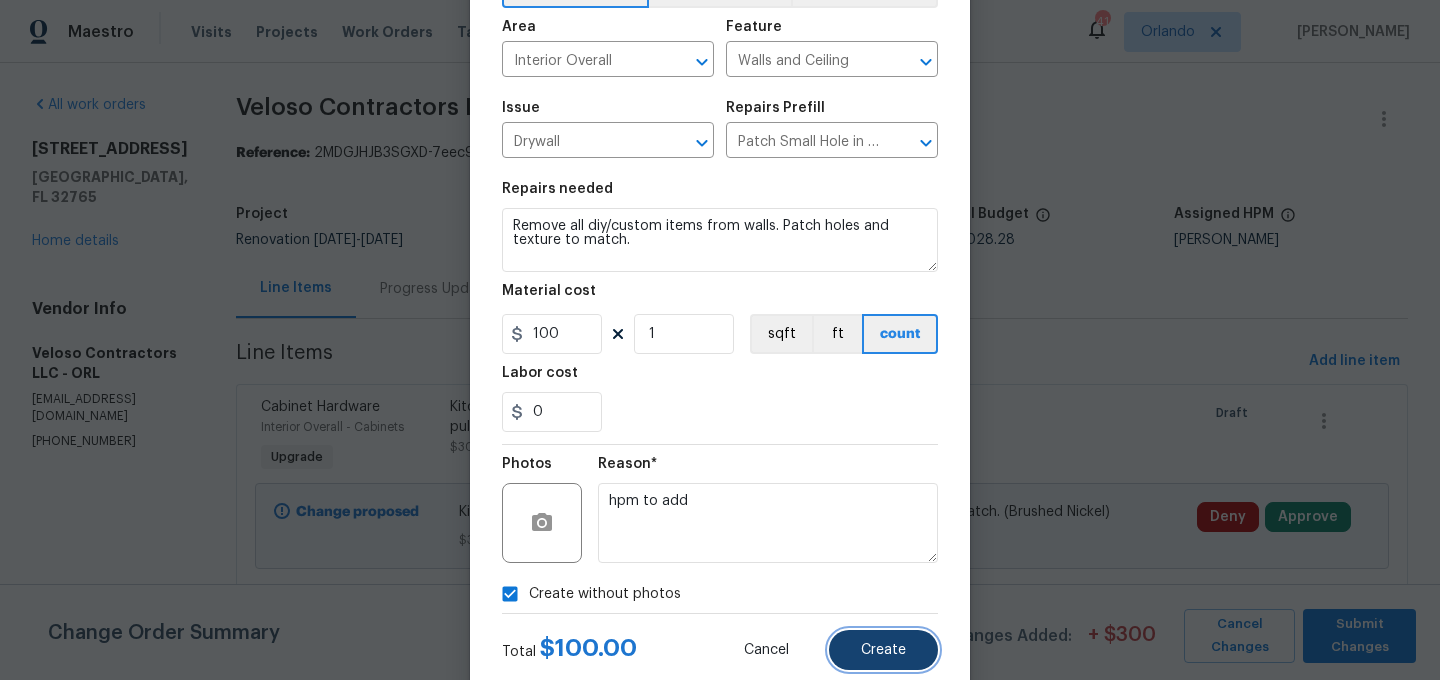 click on "Create" at bounding box center (883, 650) 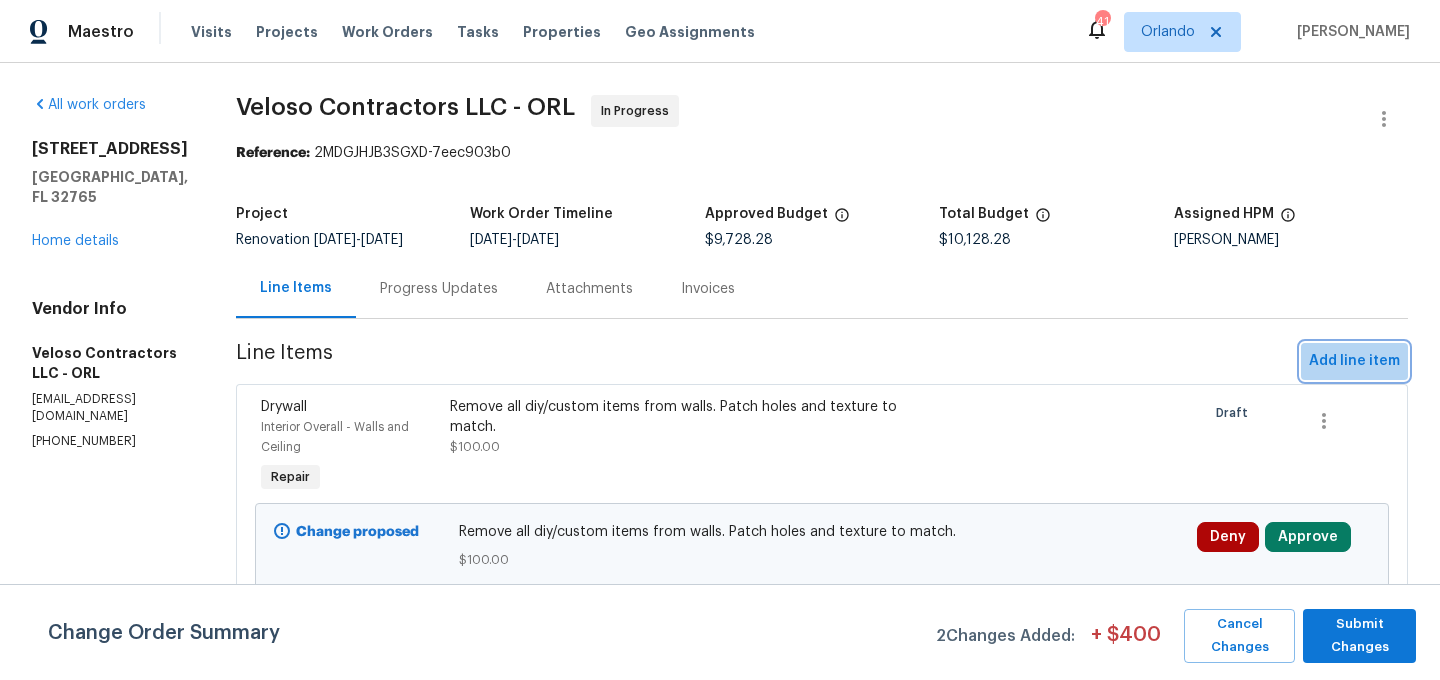 click on "Add line item" at bounding box center [1354, 361] 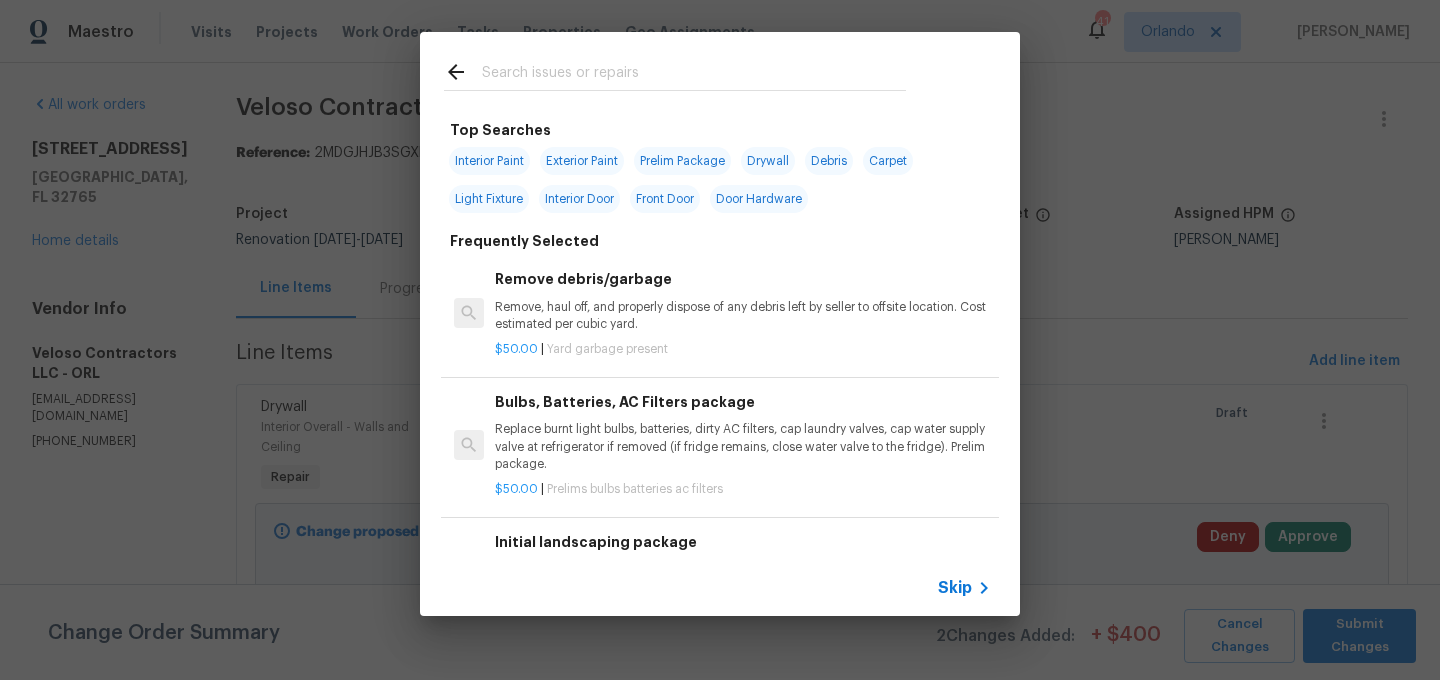 click at bounding box center (694, 75) 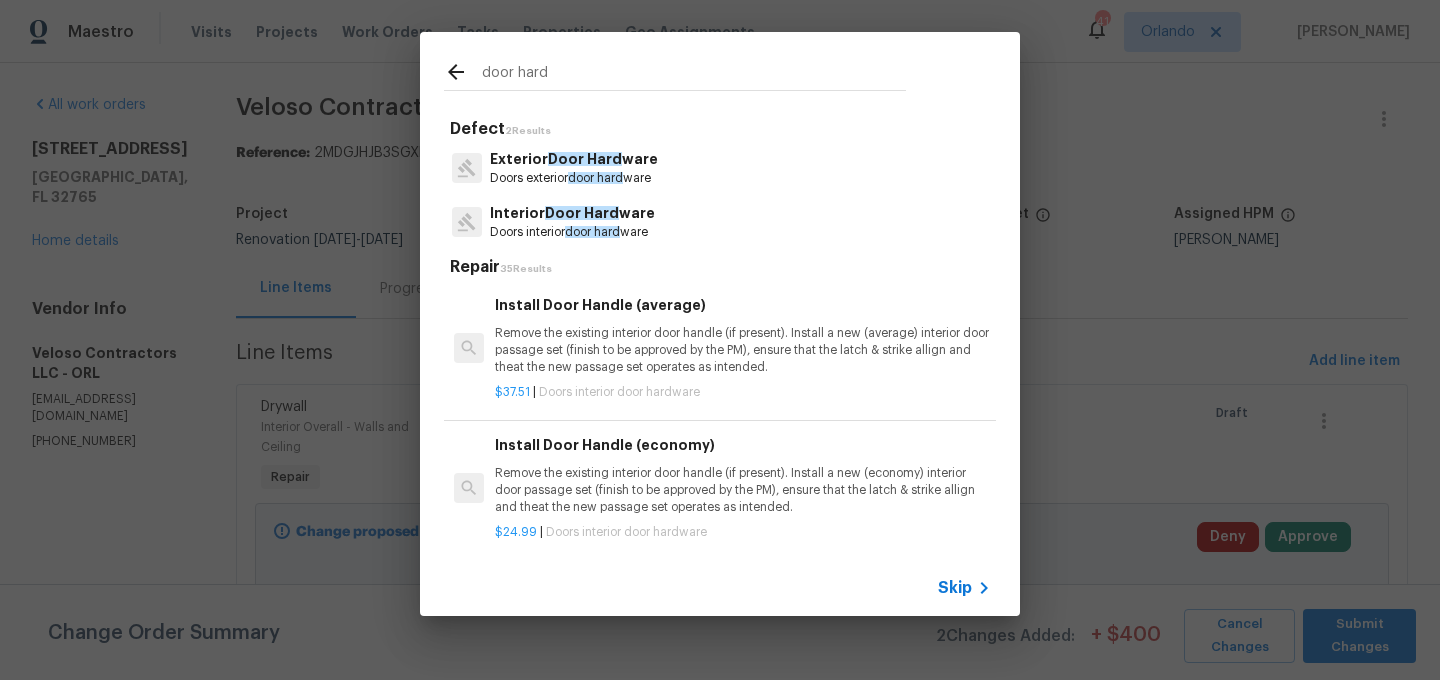 type on "door hard" 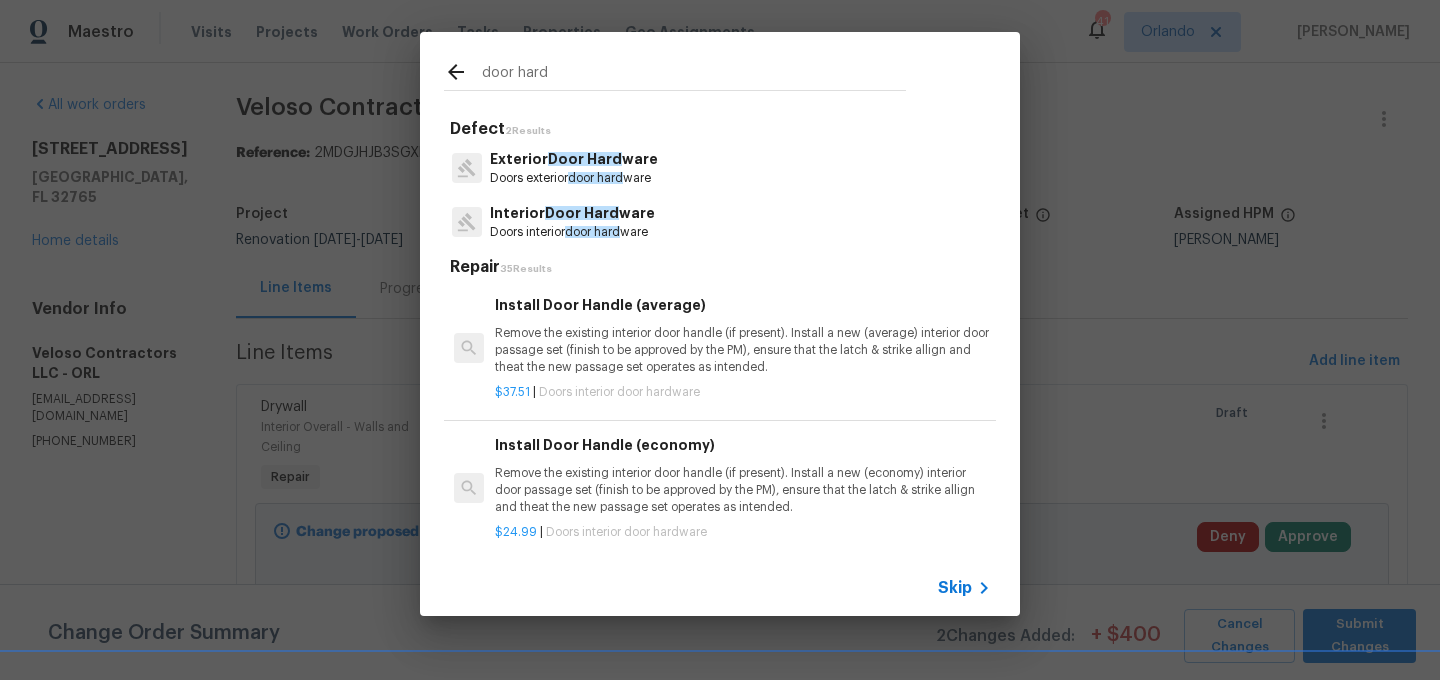 click on "Door Hard" at bounding box center (582, 213) 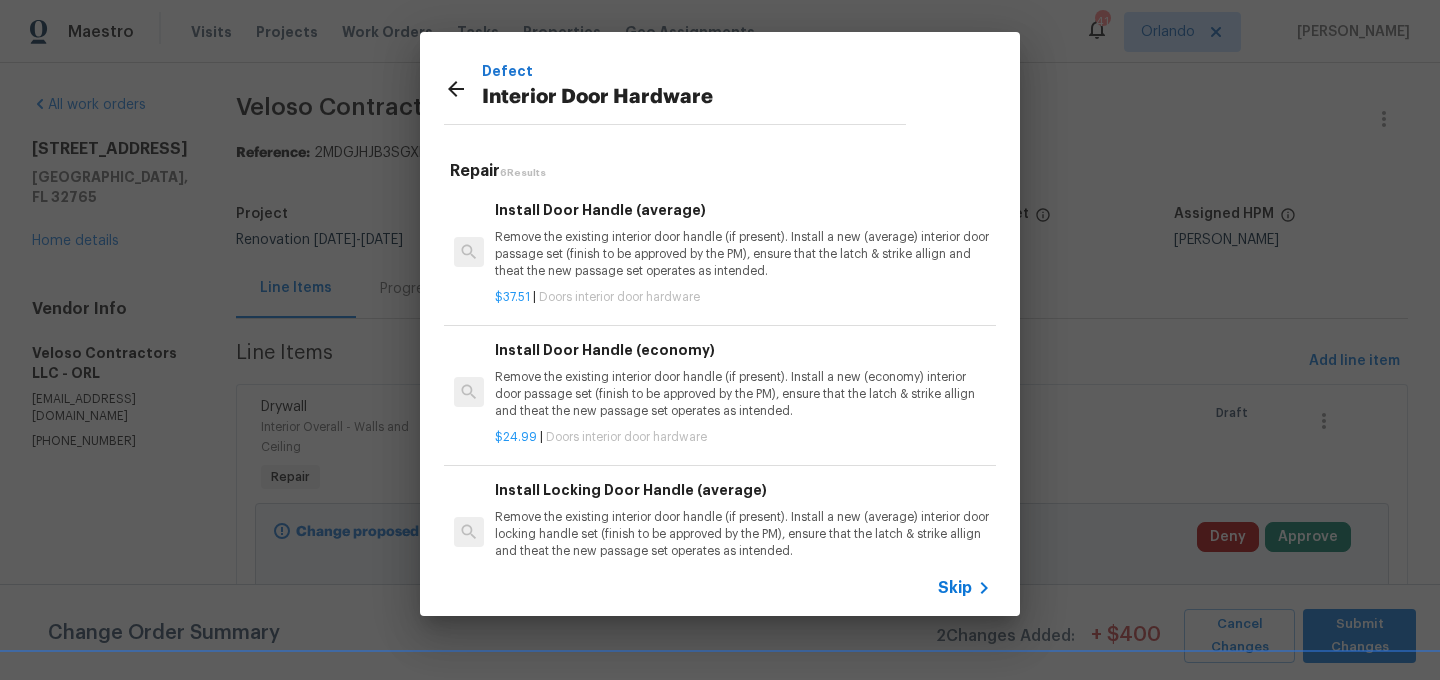 click on "Remove the existing interior door handle (if present). Install a new (average) interior door passage set (finish to be approved by the PM), ensure that the latch & strike allign and theat the new passage set operates as intended." at bounding box center (743, 254) 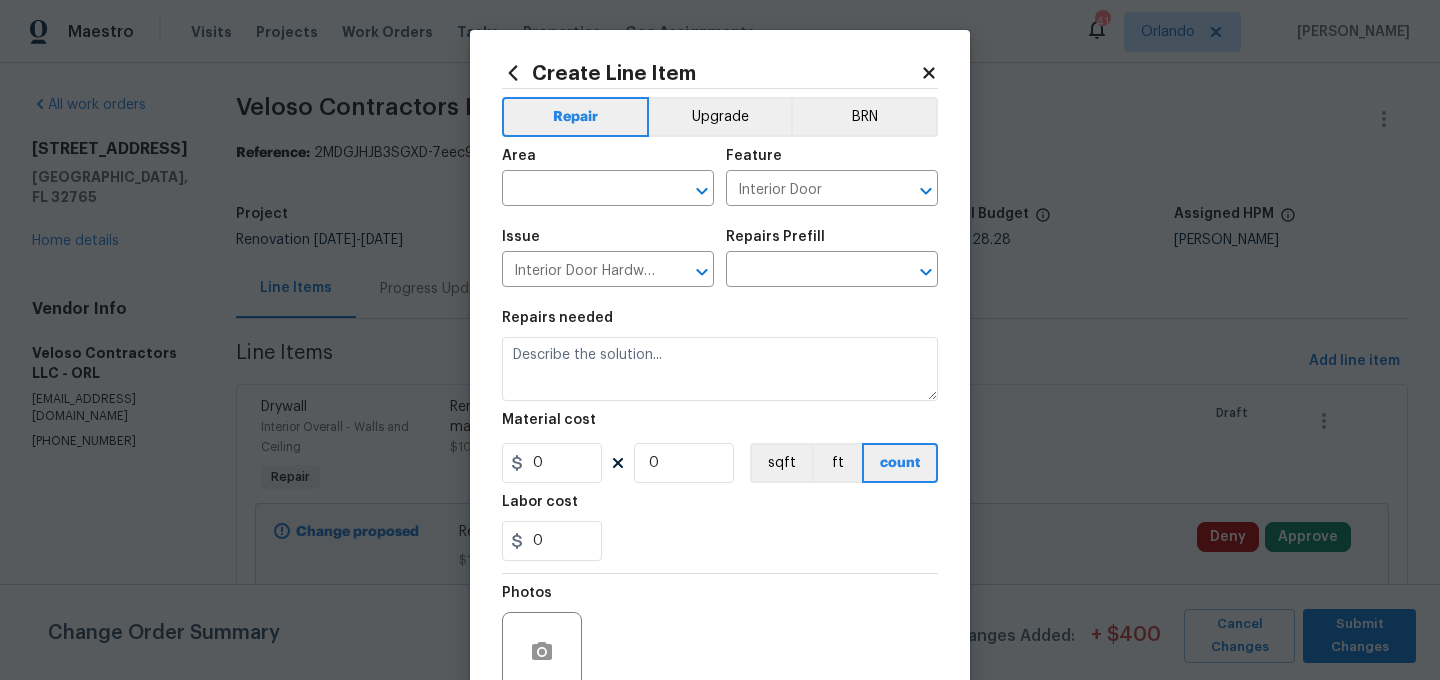 type on "Remove the existing interior door handle (if present). Install a new (average) interior door passage set (finish to be approved by the PM), ensure that the latch & strike allign and theat the new passage set operates as intended." 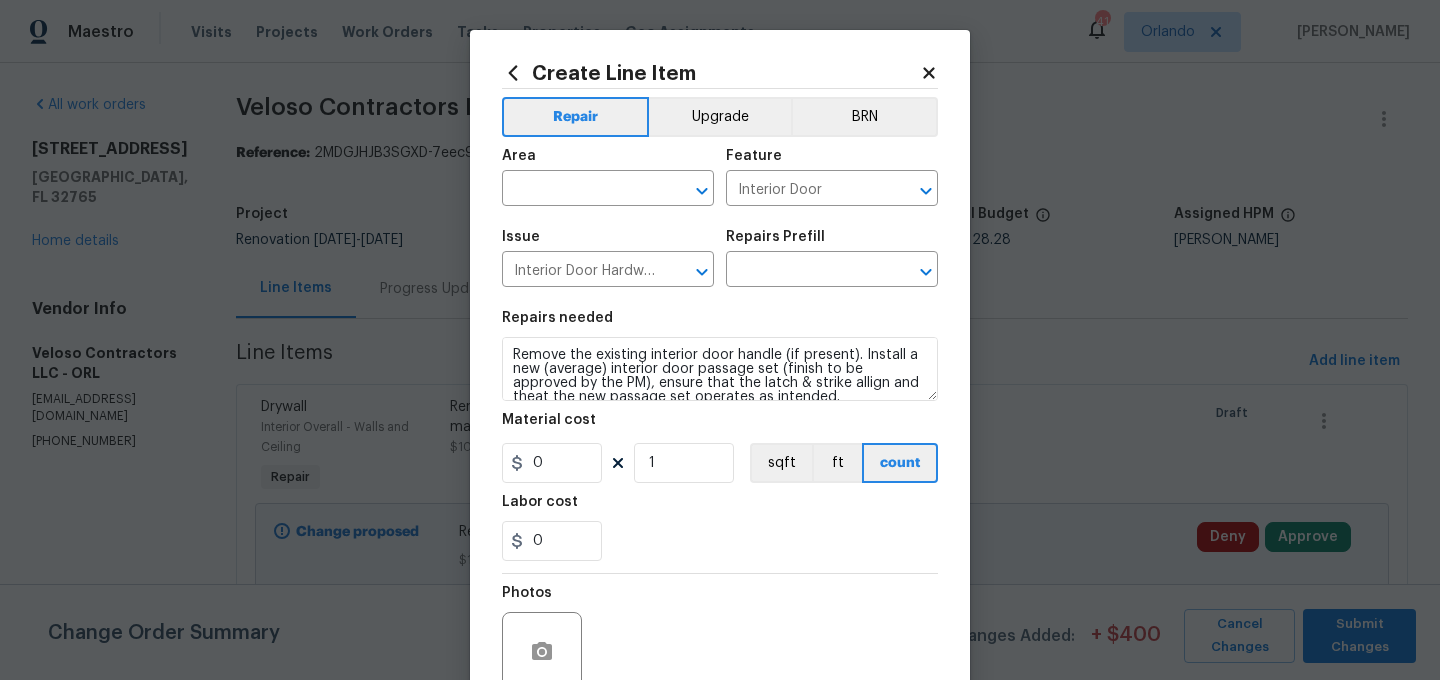 type on "Install Door Handle (average) $37.51" 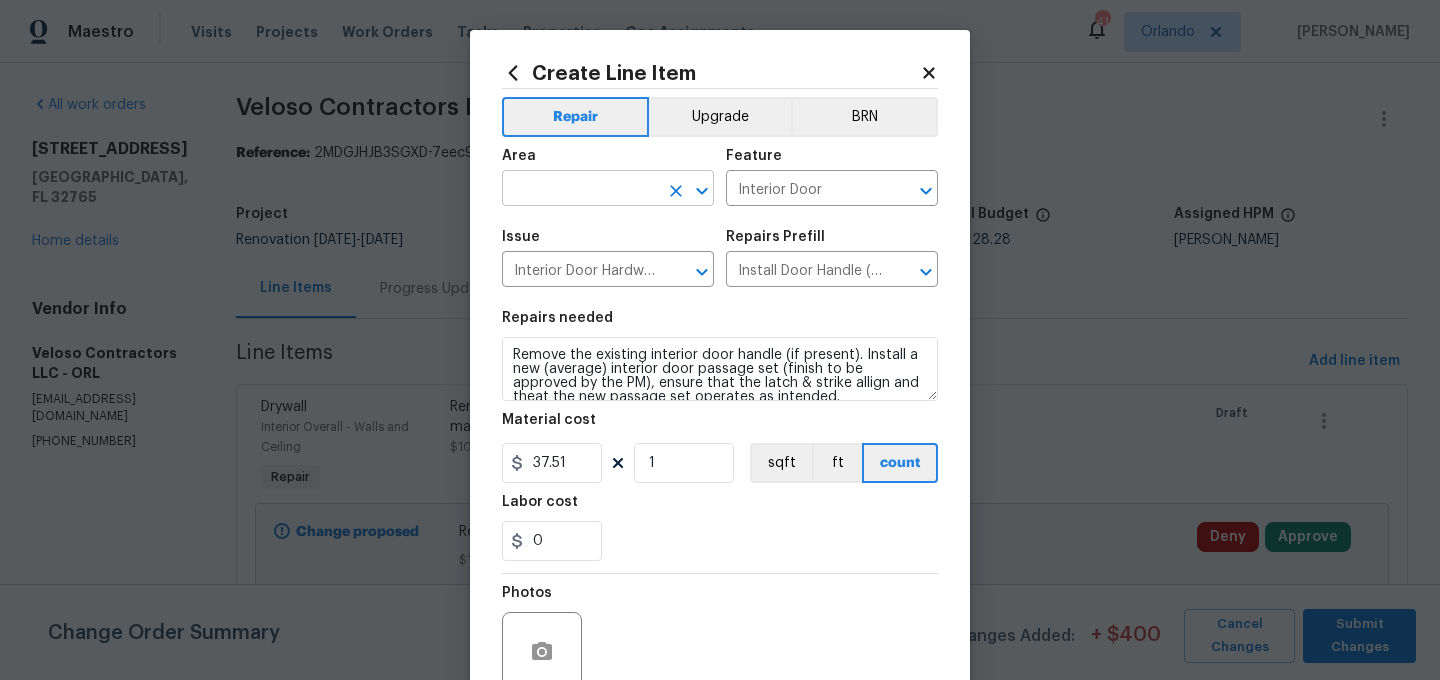 click at bounding box center [580, 190] 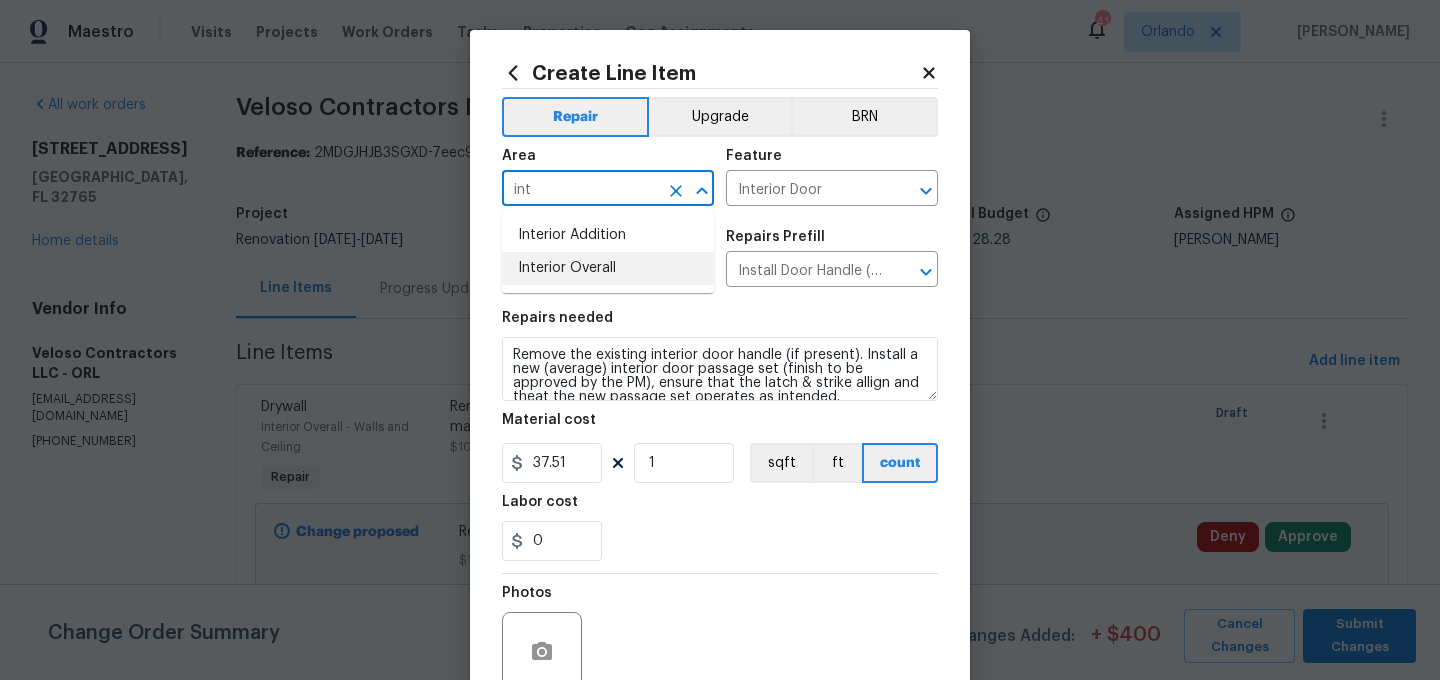 click on "Interior Overall" at bounding box center [608, 268] 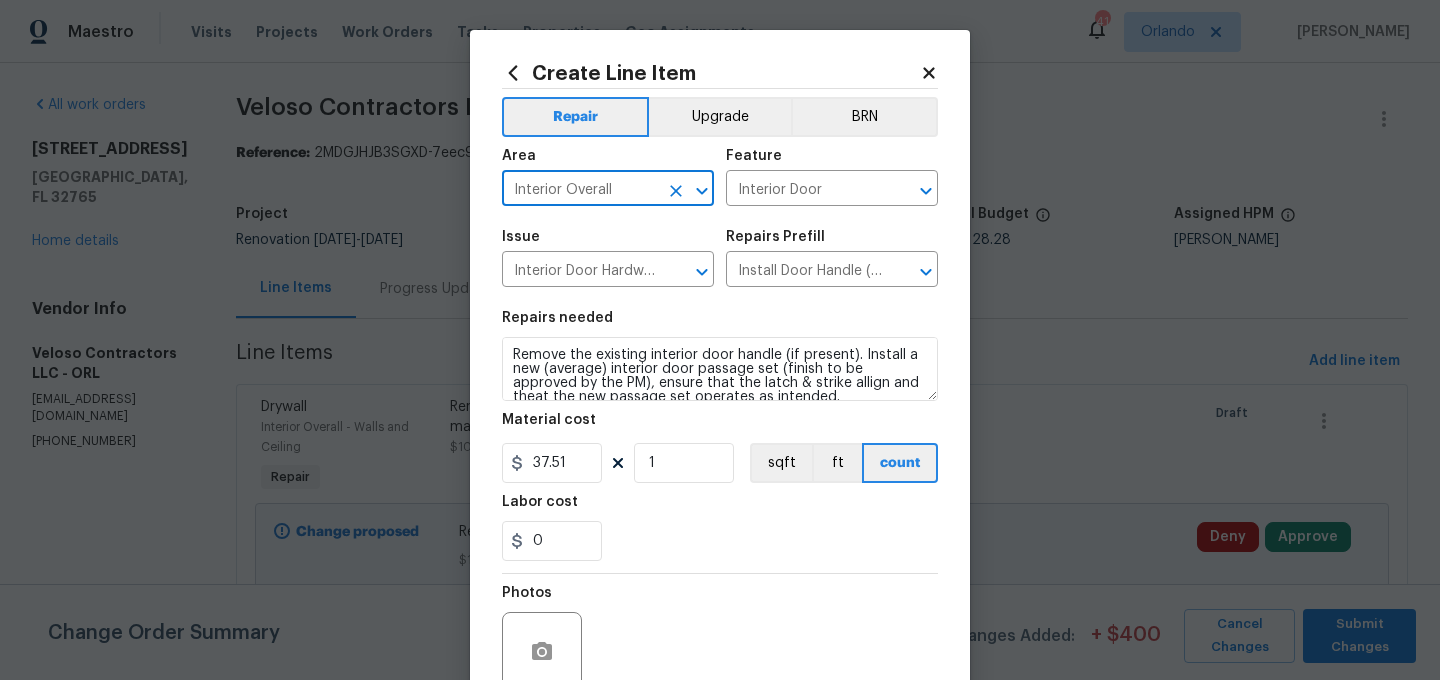type on "Interior Overall" 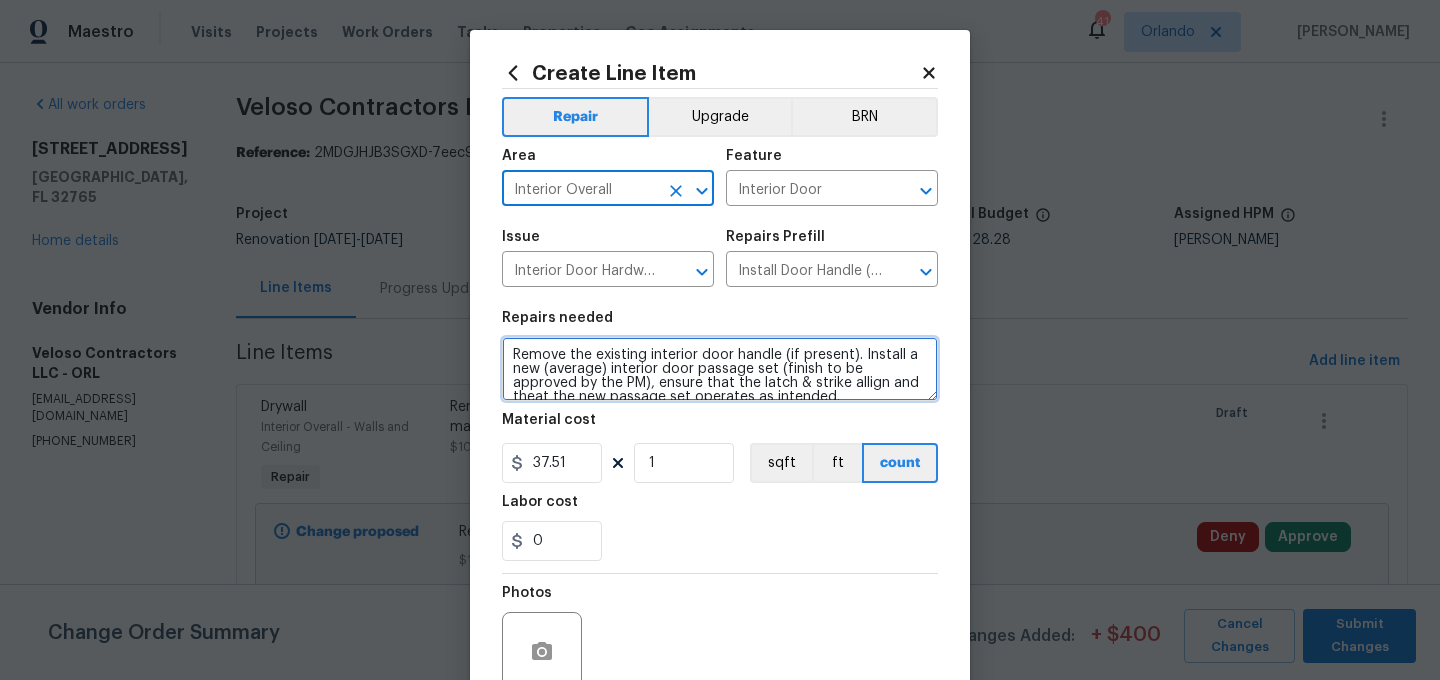 click on "Remove the existing interior door handle (if present). Install a new (average) interior door passage set (finish to be approved by the PM), ensure that the latch & strike allign and theat the new passage set operates as intended." at bounding box center [720, 369] 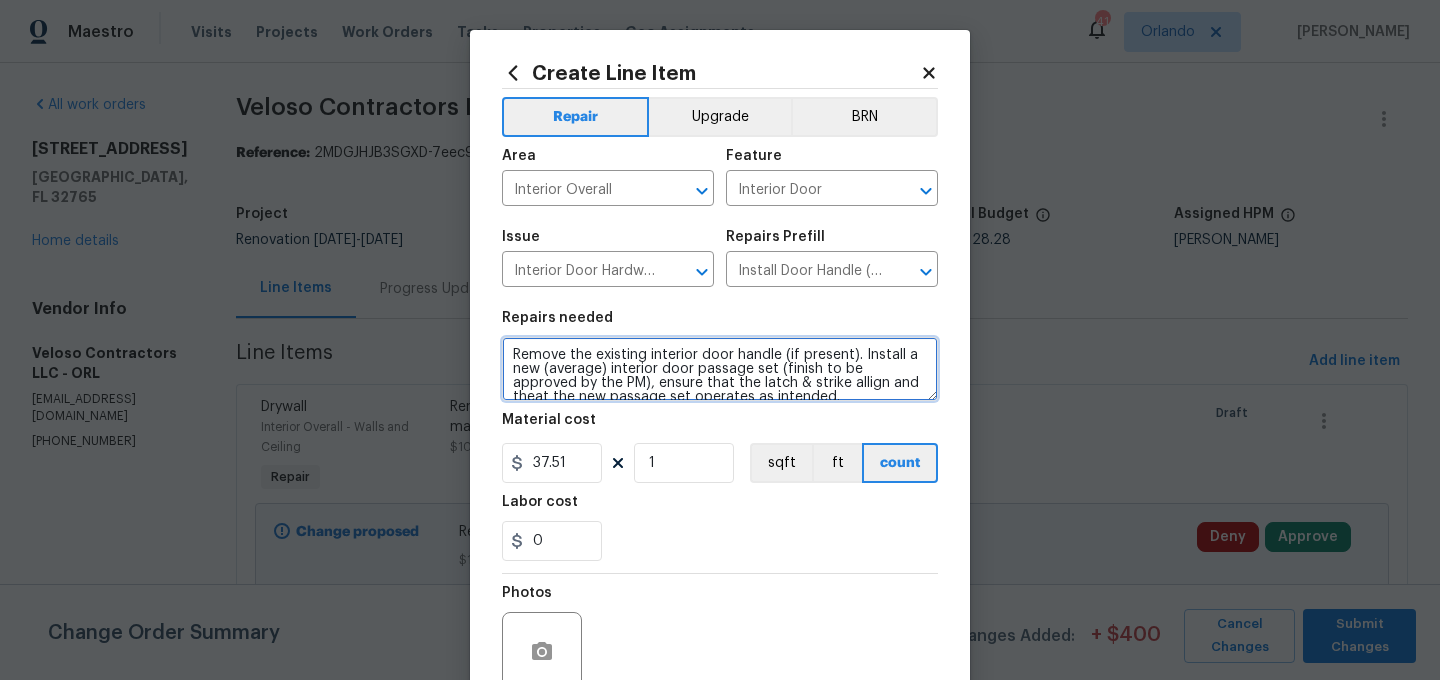 click on "Remove the existing interior door handle (if present). Install a new (average) interior door passage set (finish to be approved by the PM), ensure that the latch & strike allign and theat the new passage set operates as intended." at bounding box center (720, 369) 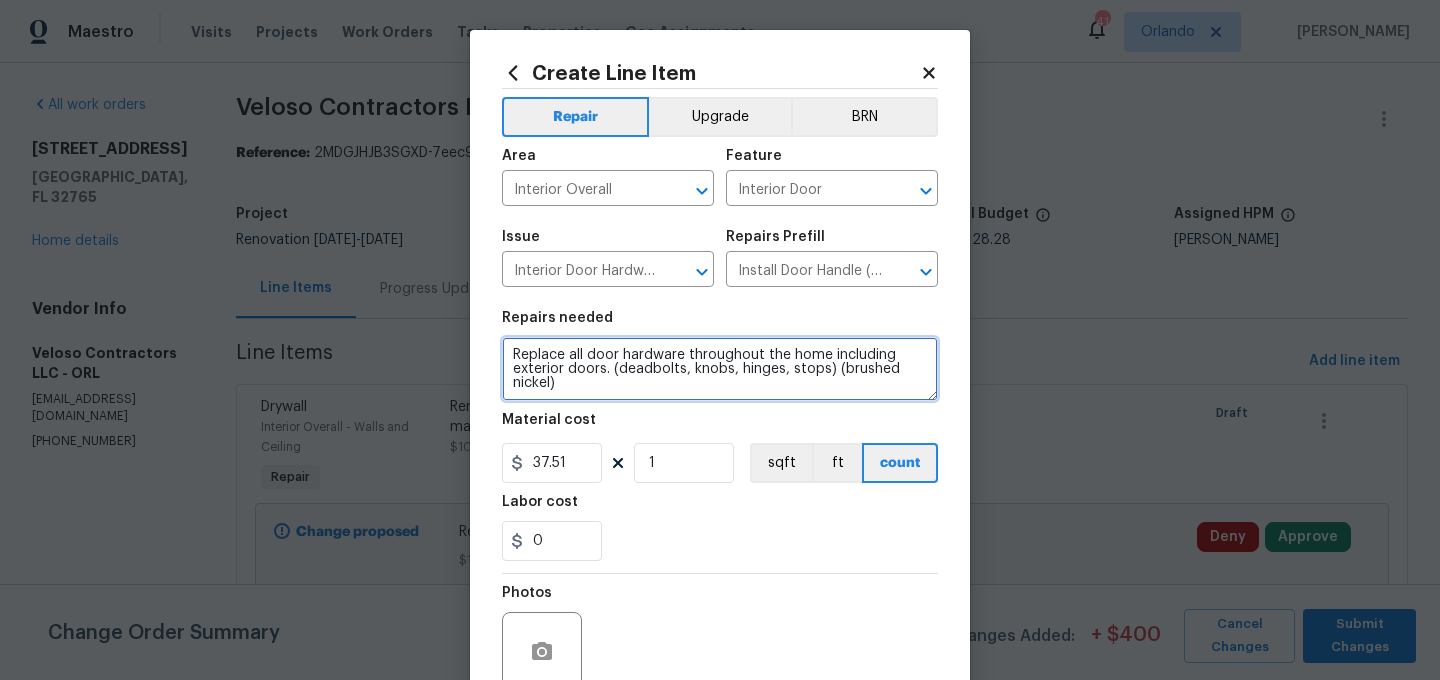 type on "Replace all door hardware throughout the home including exterior doors. (deadbolts, knobs, hinges, stops) (brushed nickel)" 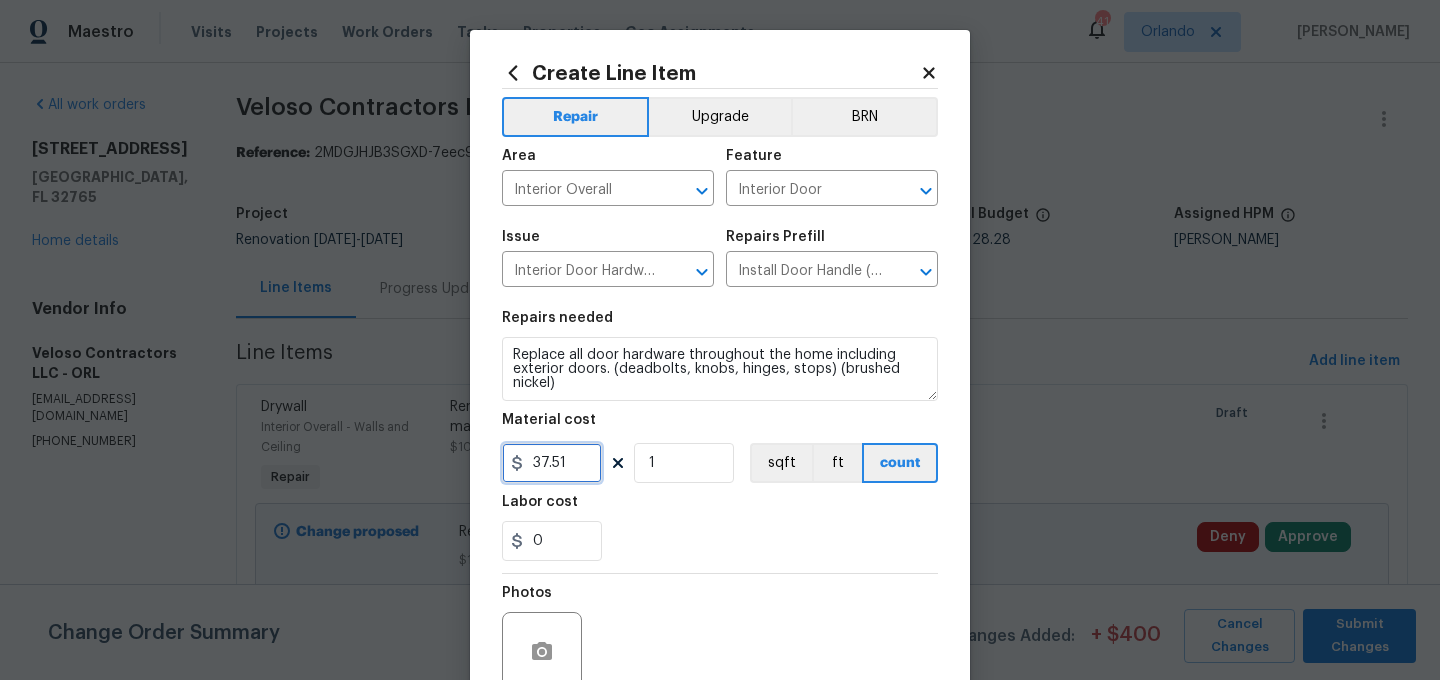 click on "37.51" at bounding box center (552, 463) 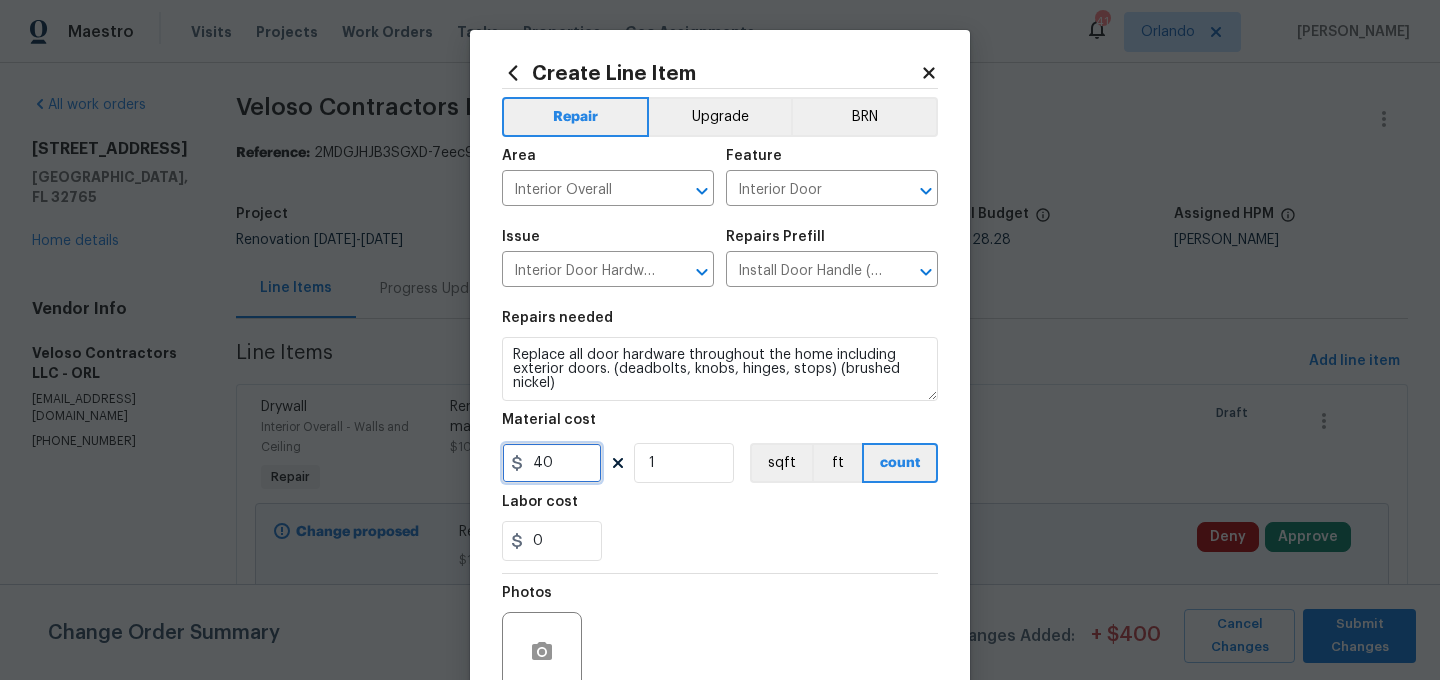 type on "40" 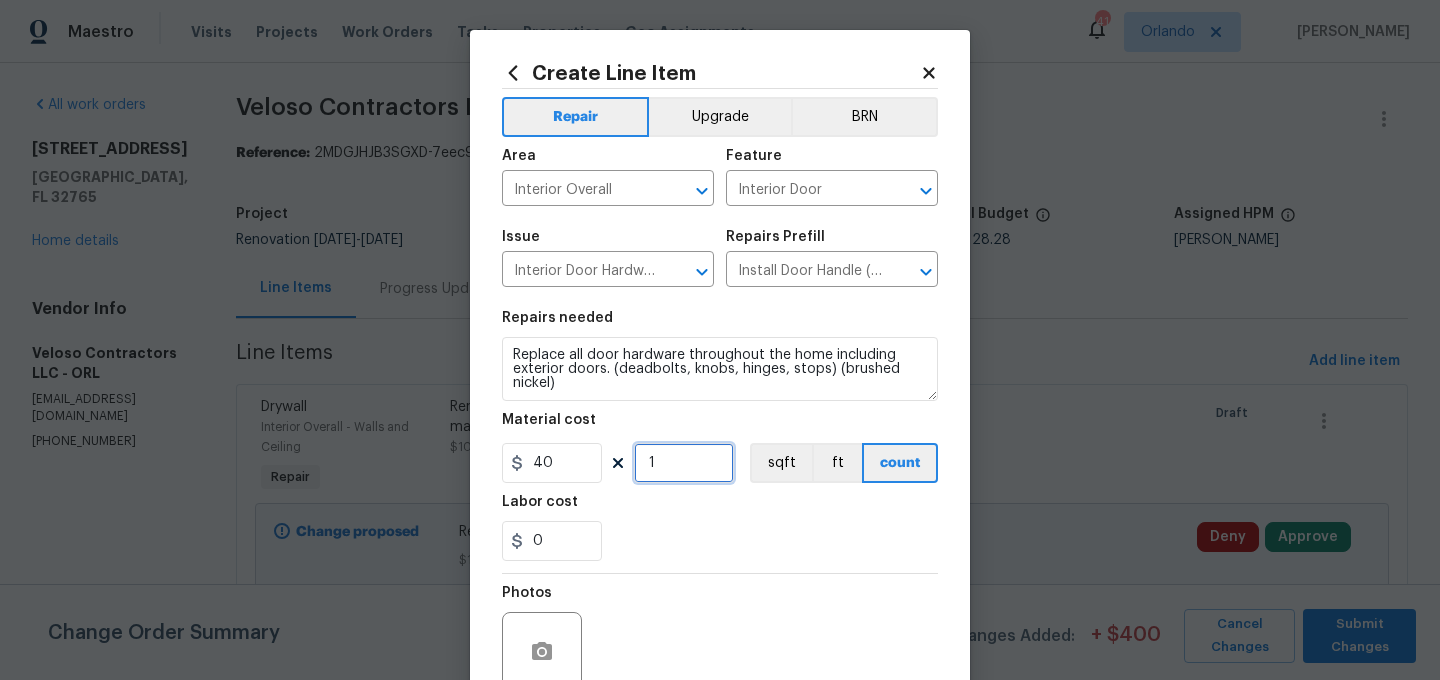 click on "1" at bounding box center [684, 463] 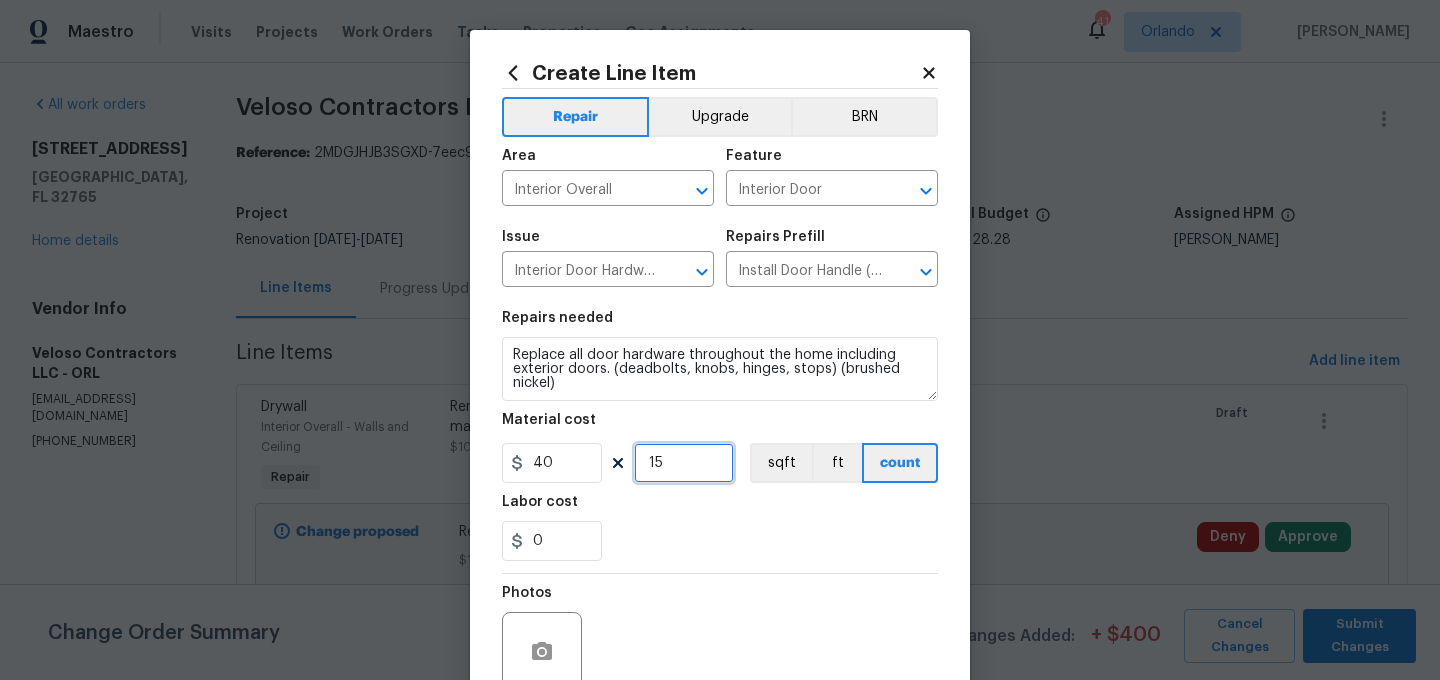 type on "15" 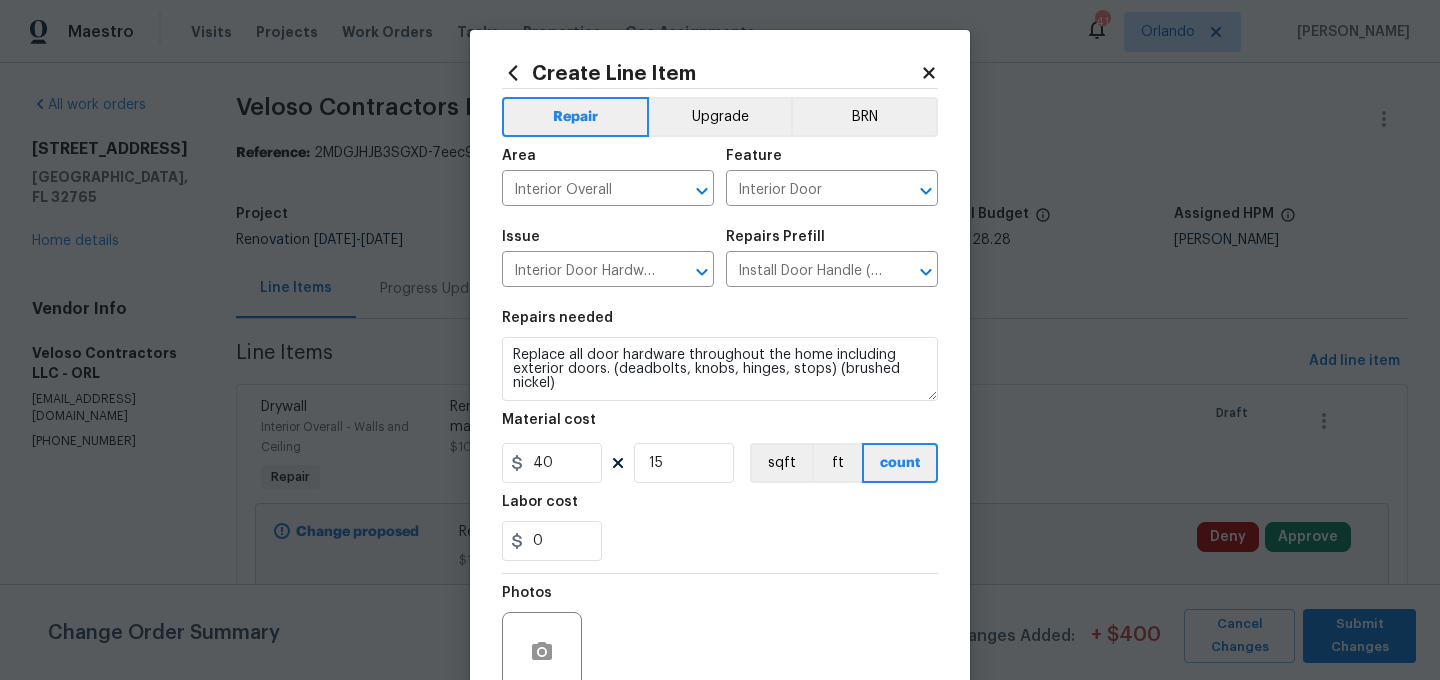 click on "Labor cost" at bounding box center [720, 508] 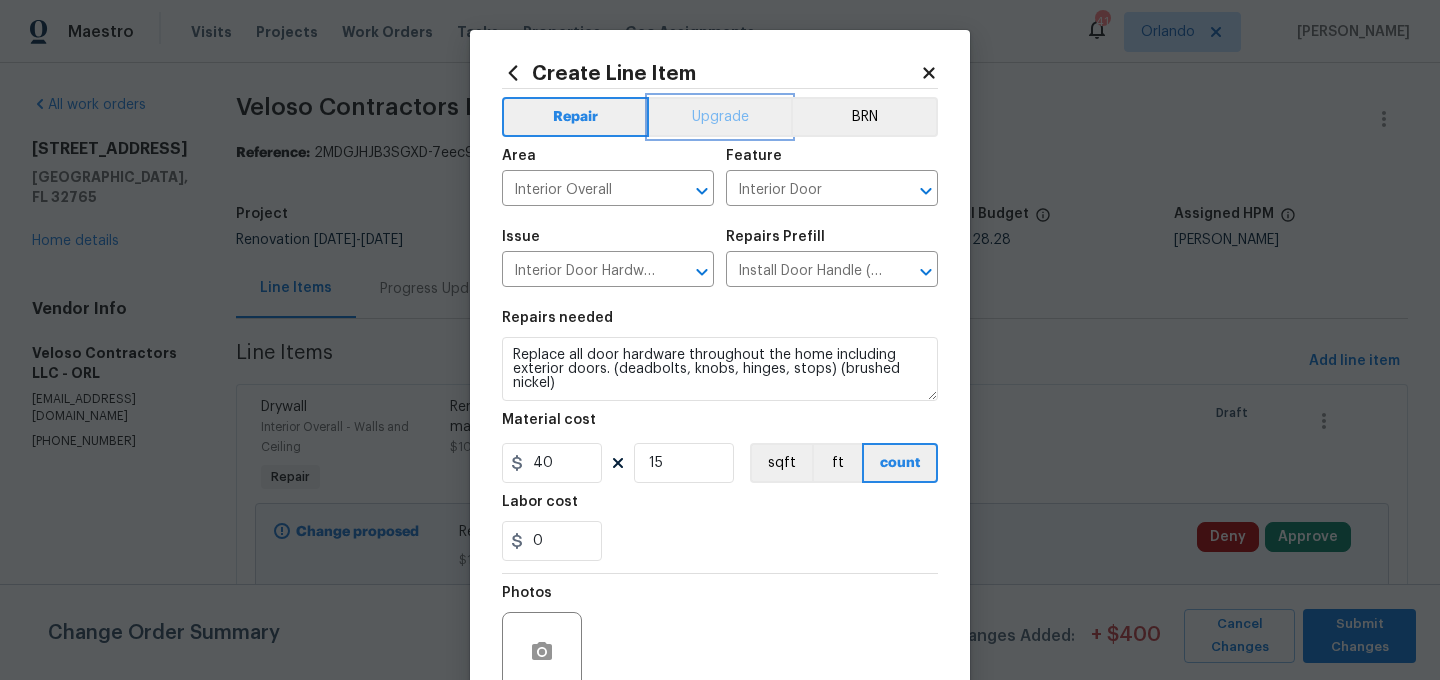 click on "Upgrade" at bounding box center (720, 117) 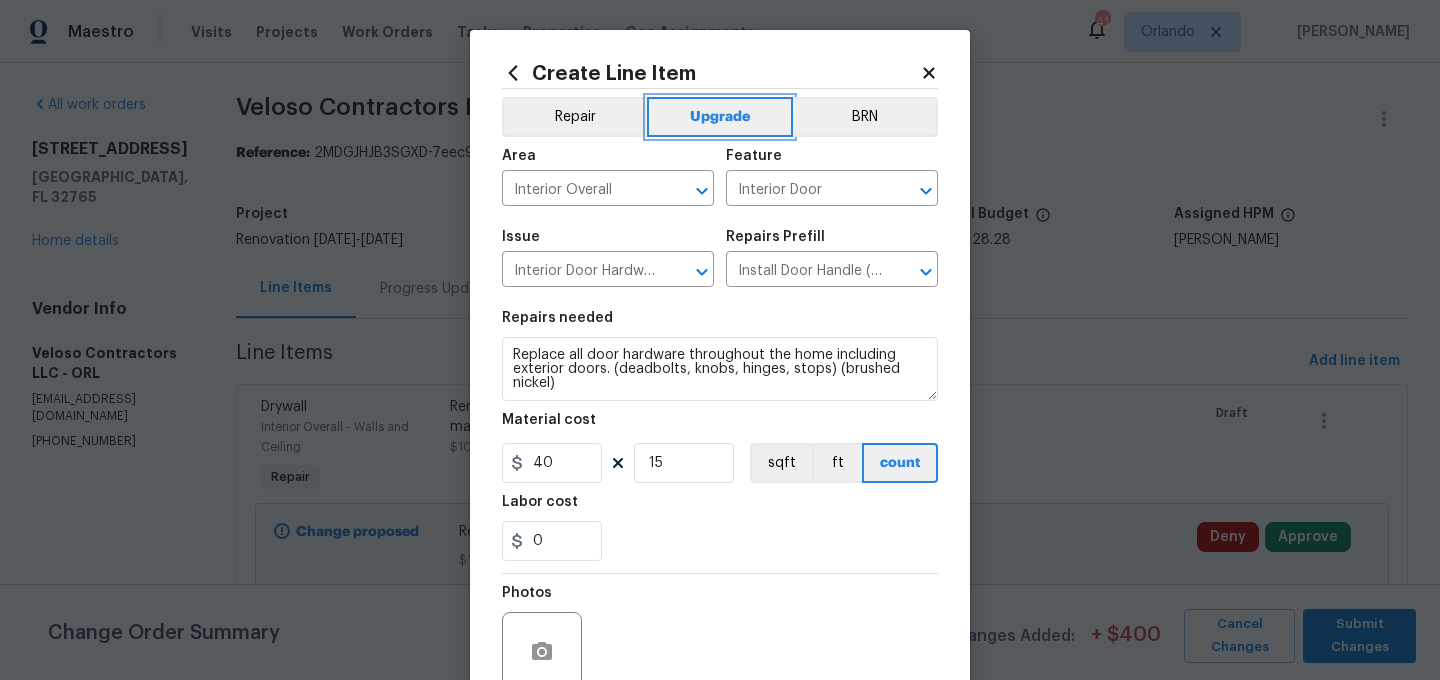 scroll, scrollTop: 182, scrollLeft: 0, axis: vertical 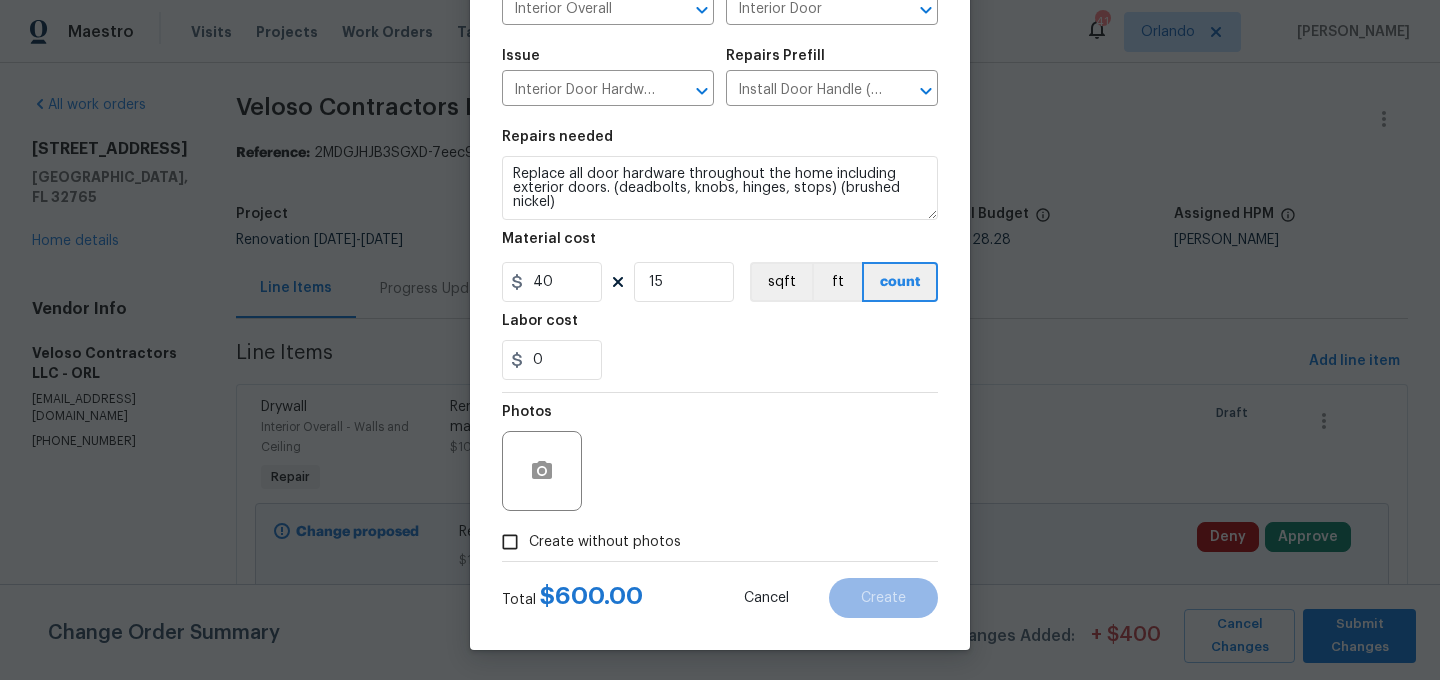 click on "Create without photos" at bounding box center [605, 542] 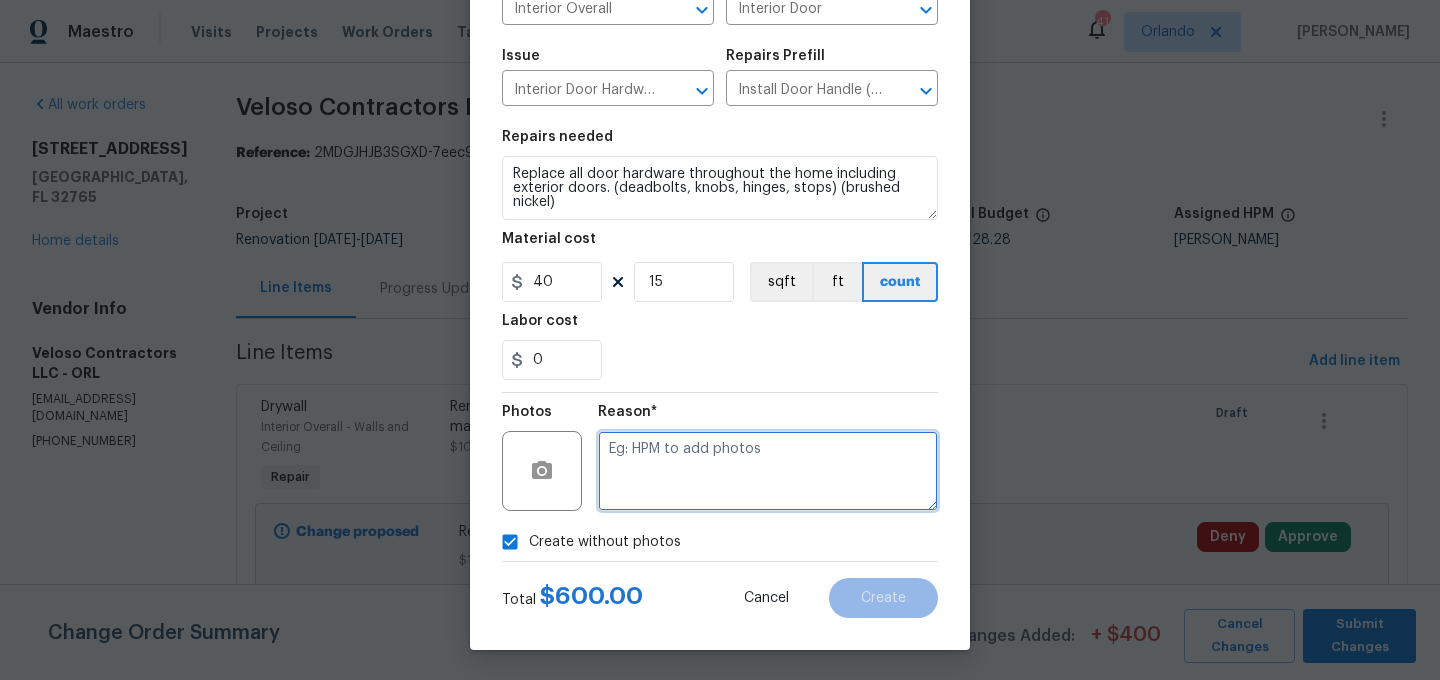click at bounding box center (768, 471) 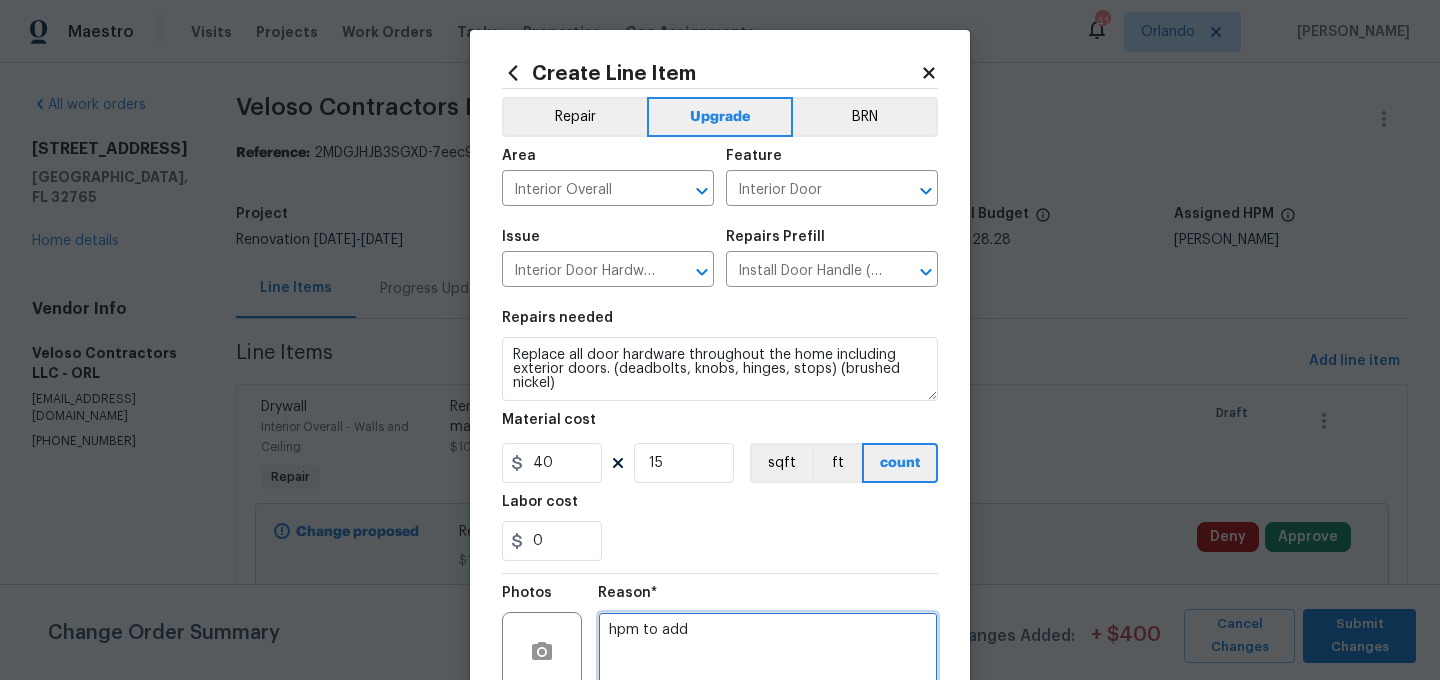 scroll, scrollTop: 182, scrollLeft: 0, axis: vertical 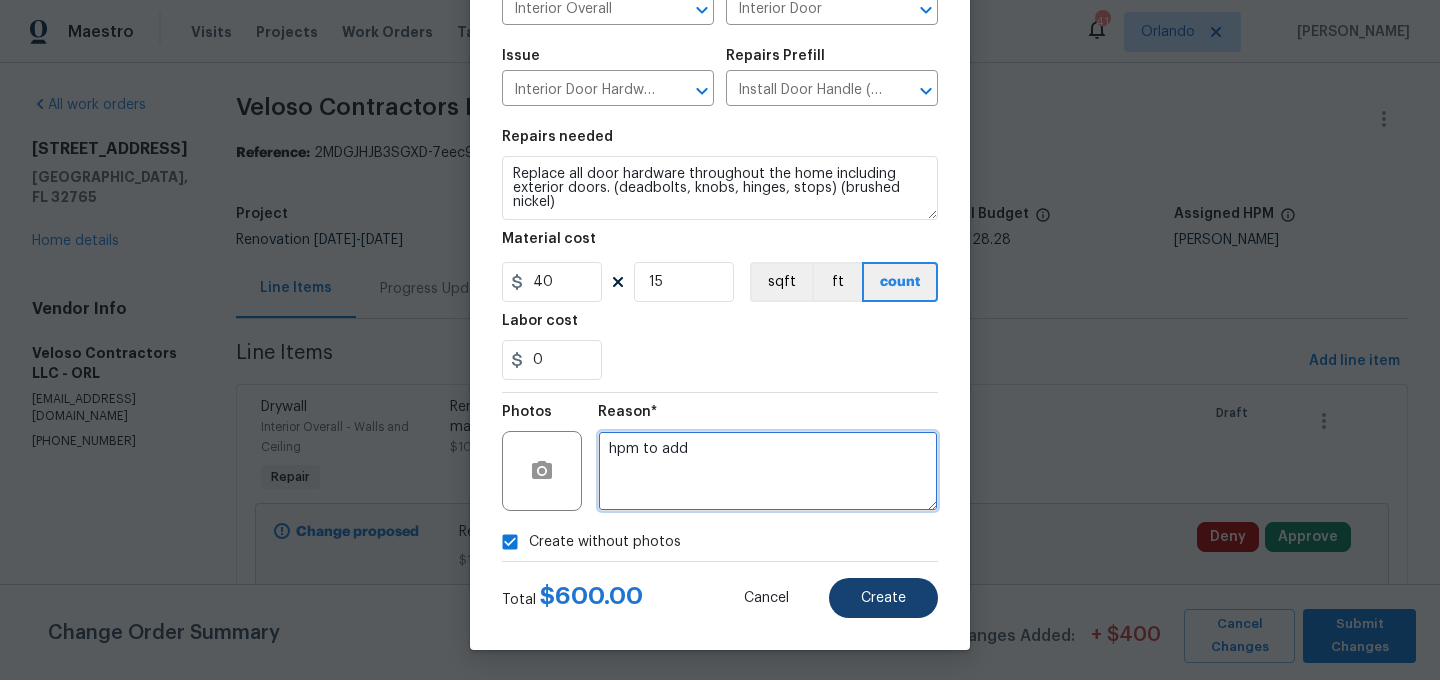type on "hpm to add" 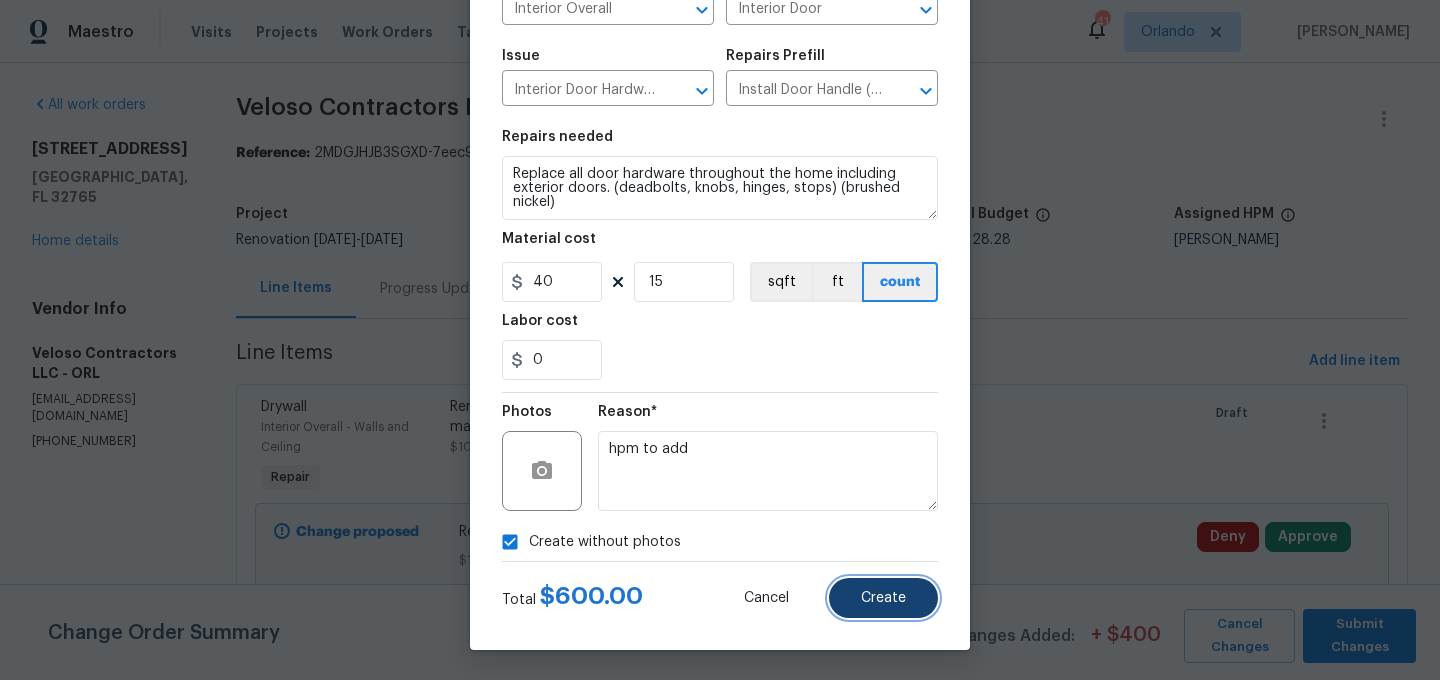 click on "Create" at bounding box center [883, 598] 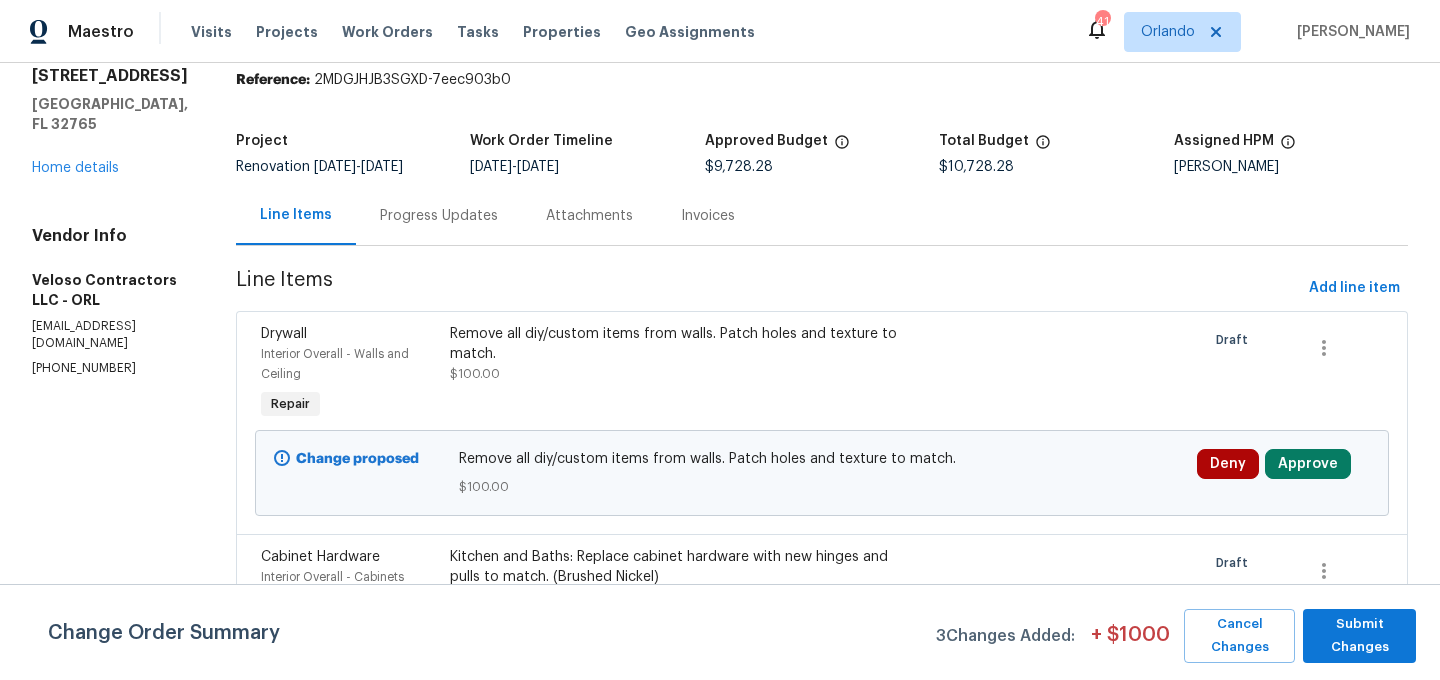 scroll, scrollTop: 48, scrollLeft: 0, axis: vertical 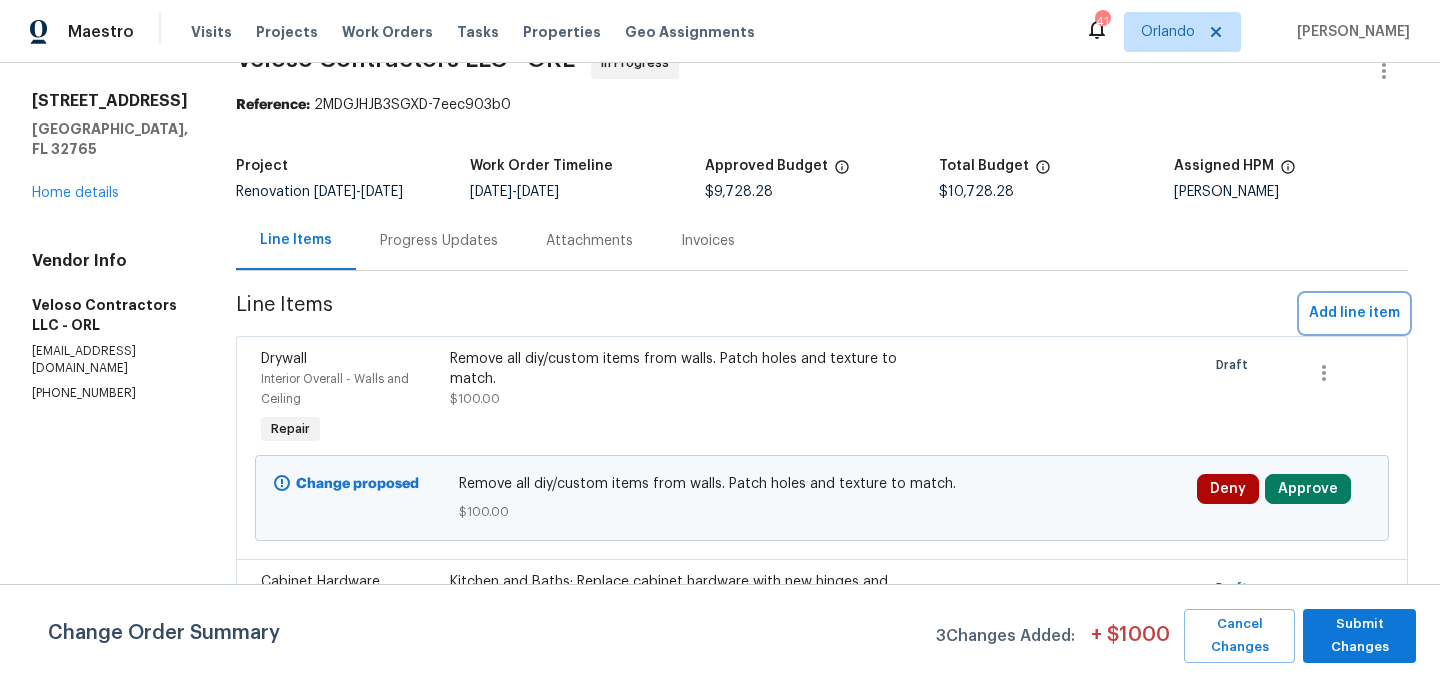 click on "Add line item" at bounding box center [1354, 313] 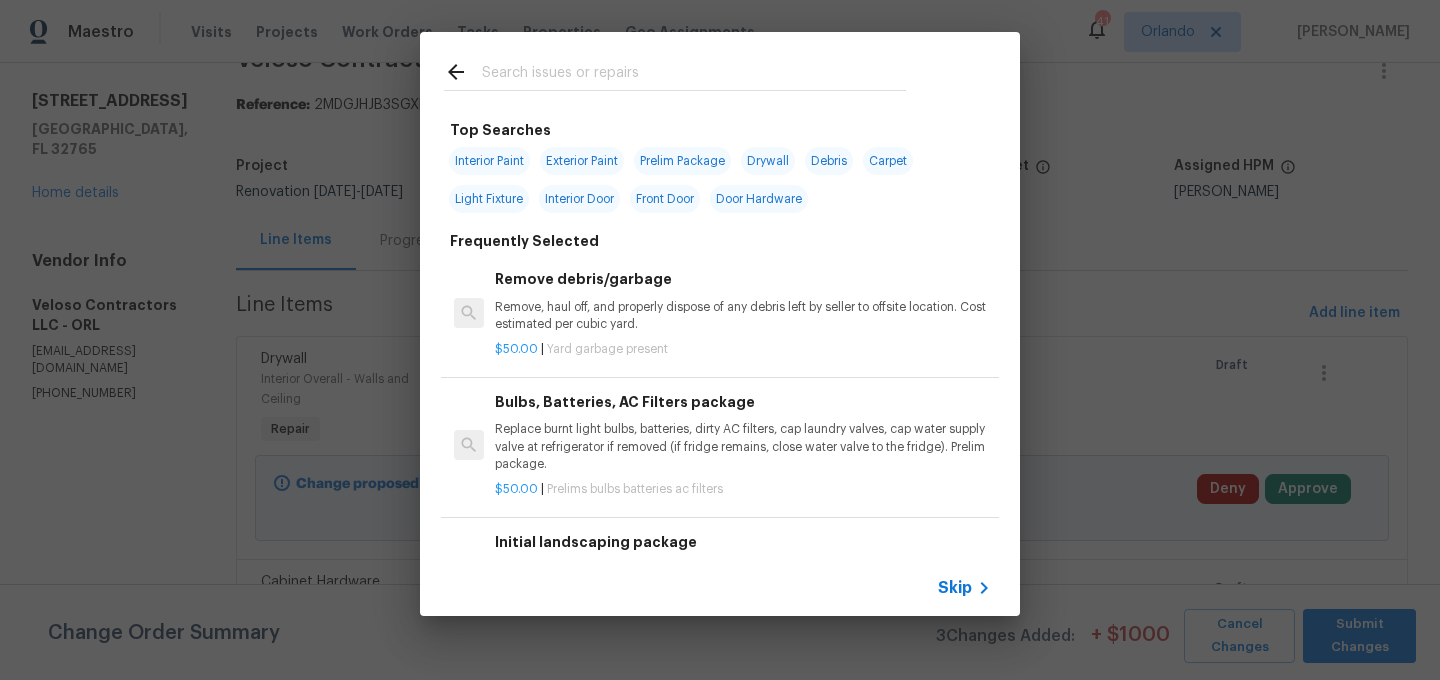 click at bounding box center [694, 75] 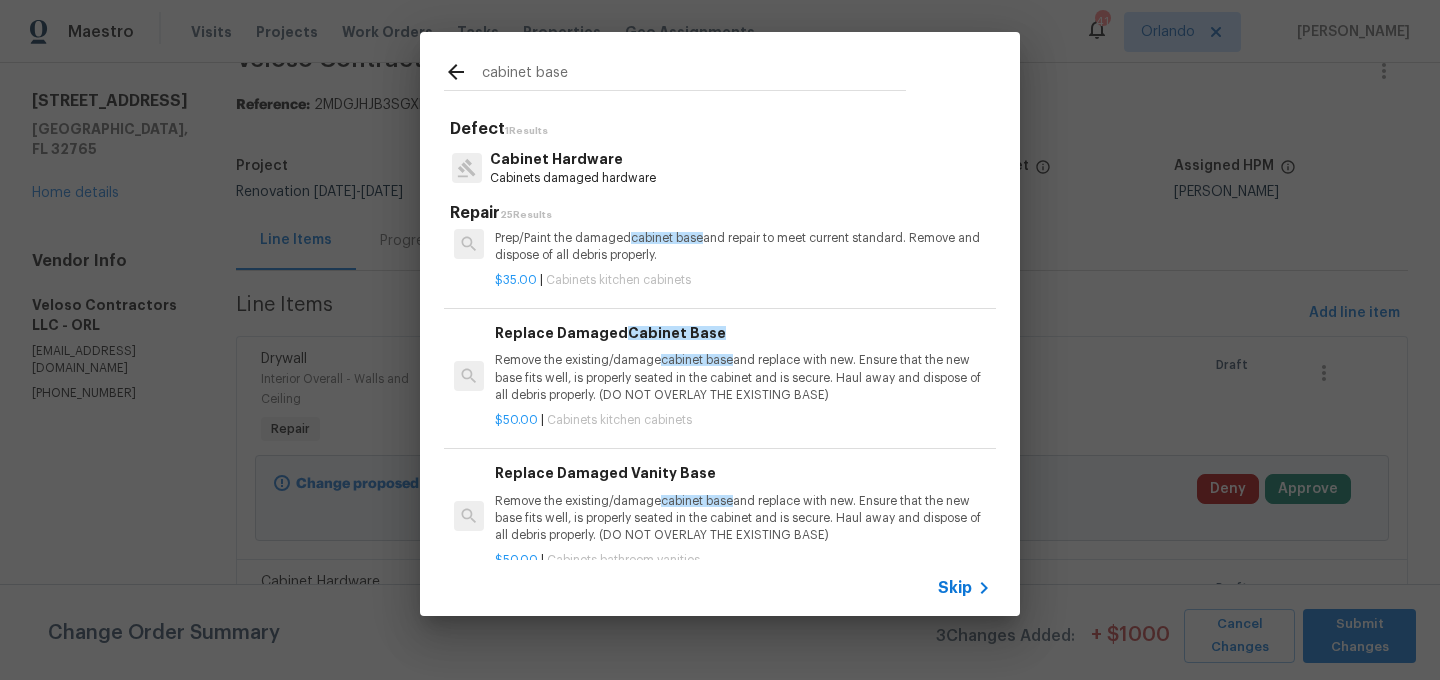 scroll, scrollTop: 59, scrollLeft: 0, axis: vertical 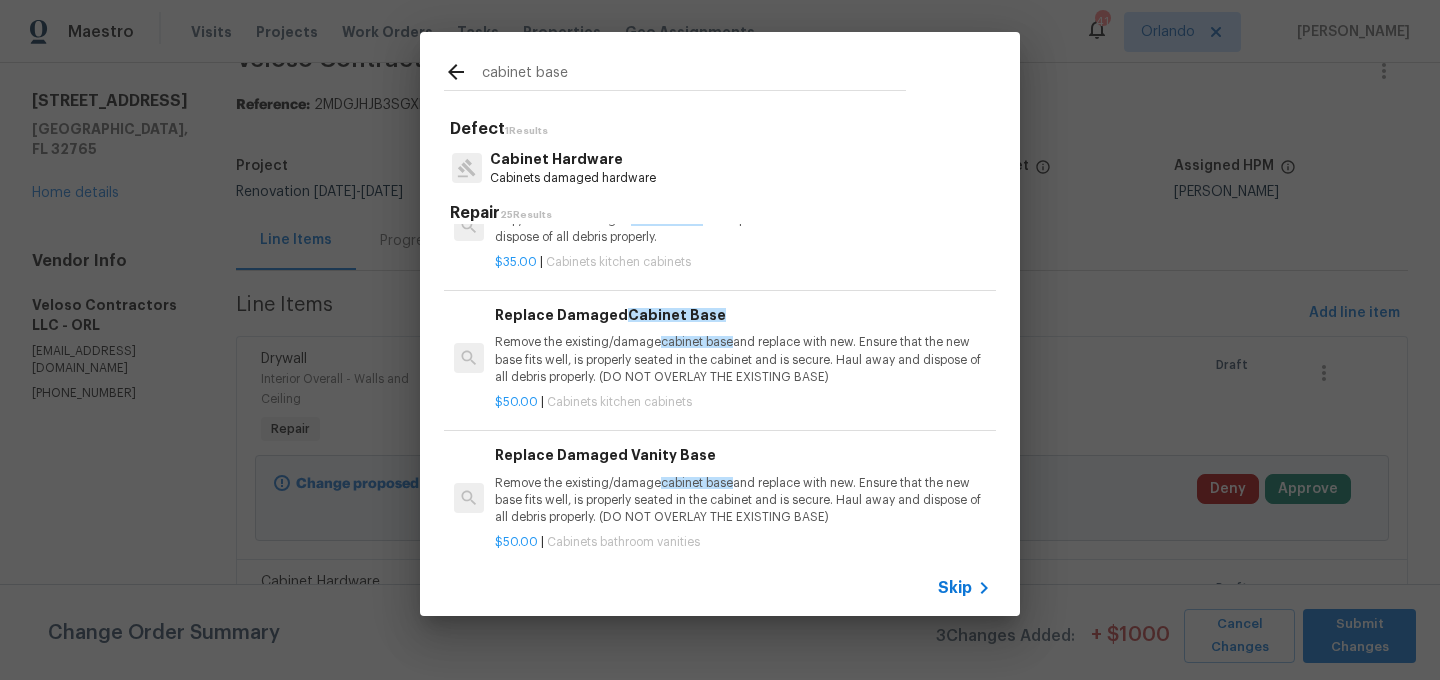 type on "cabinet base" 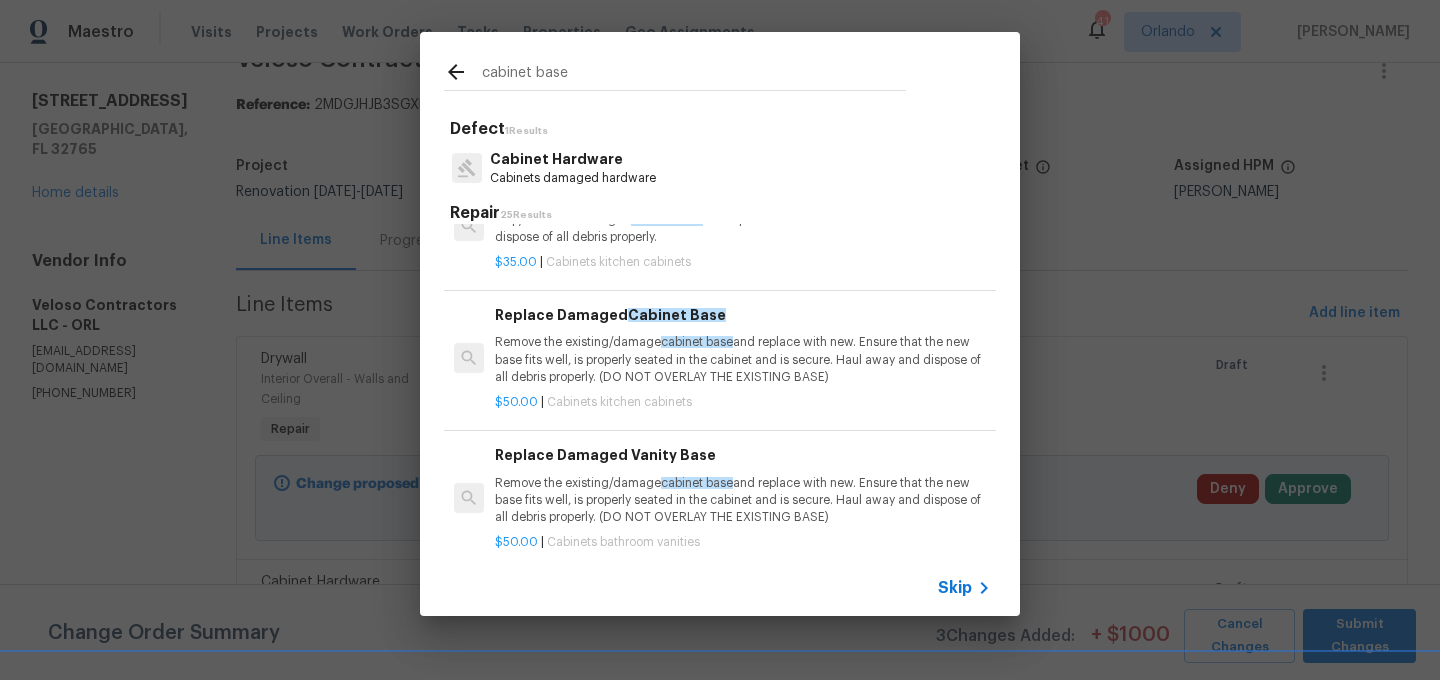 click on "Remove the existing/damage  cabinet base  and replace with new. Ensure that the new base fits well, is properly seated in the cabinet and is secure. Haul away and dispose of all debris properly. (DO NOT OVERLAY THE EXISTING BASE)" at bounding box center [743, 359] 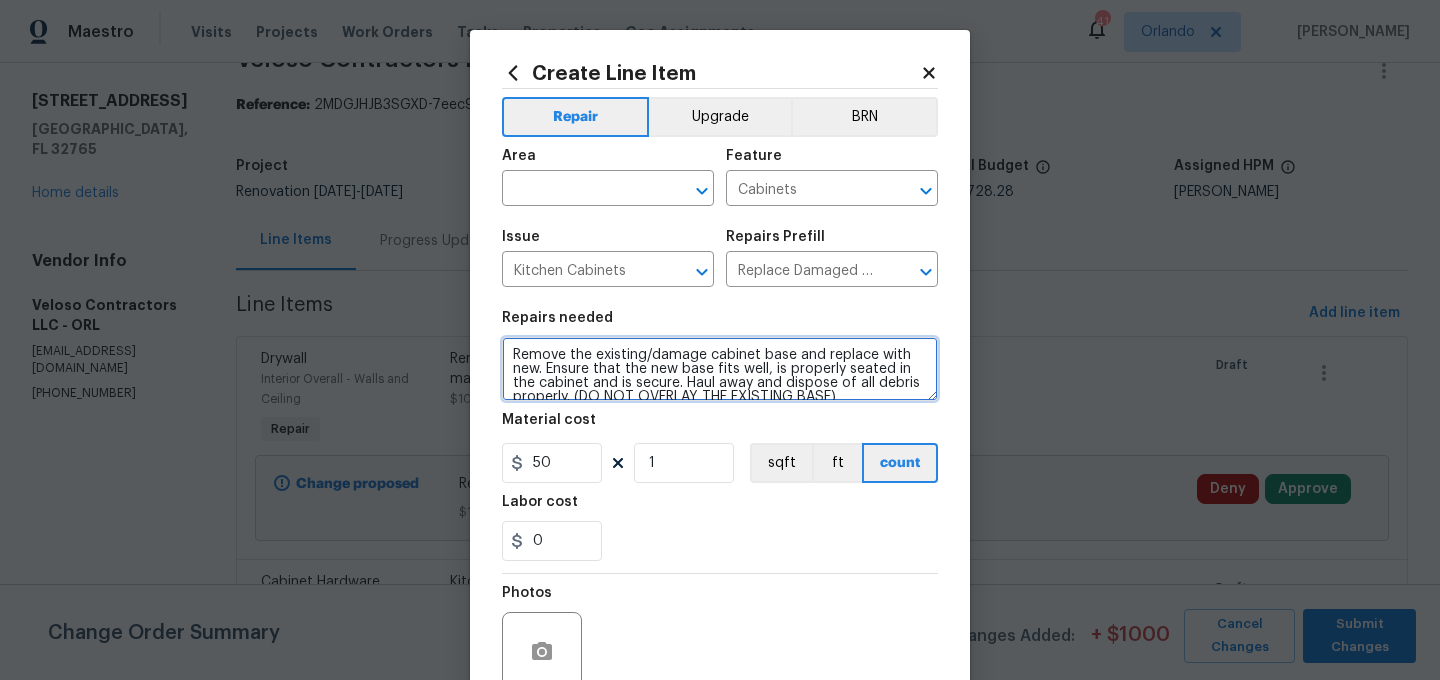 click on "Remove the existing/damage cabinet base and replace with new. Ensure that the new base fits well, is properly seated in the cabinet and is secure. Haul away and dispose of all debris properly. (DO NOT OVERLAY THE EXISTING BASE)" at bounding box center (720, 369) 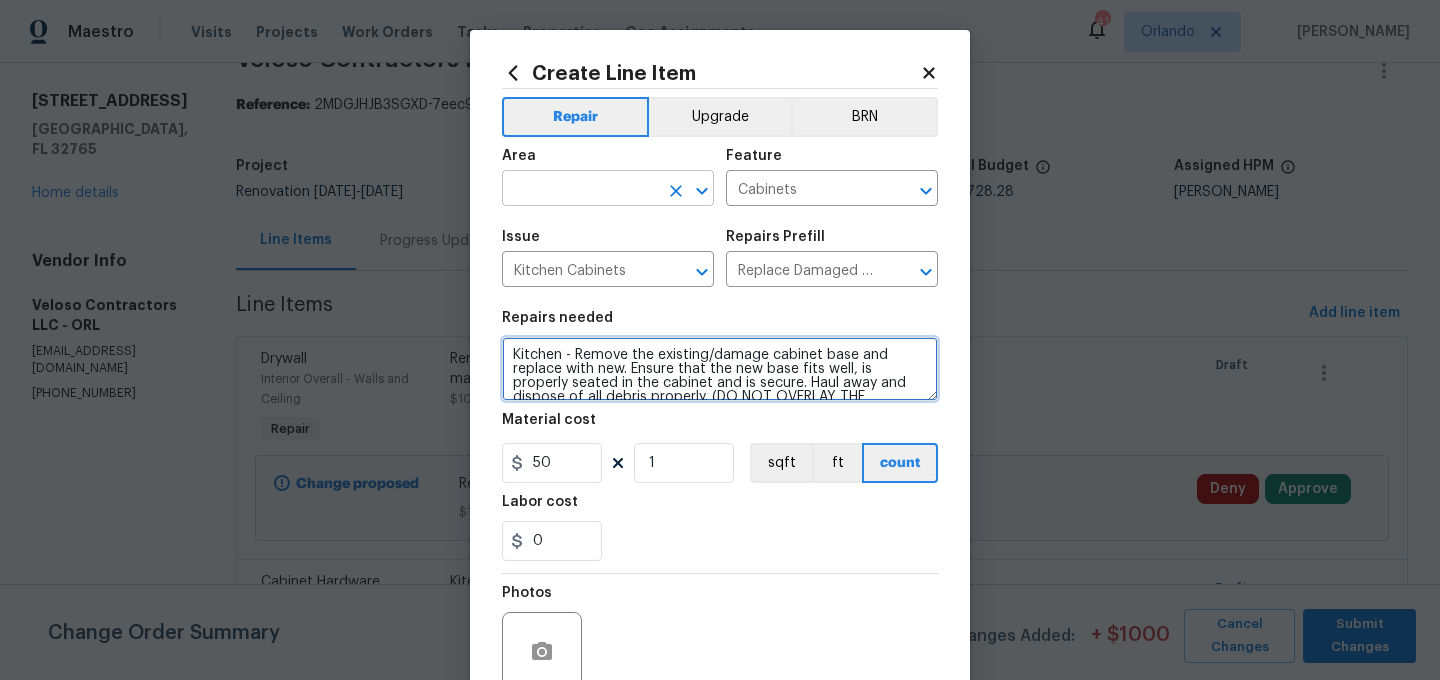 type on "Kitchen - Remove the existing/damage cabinet base and replace with new. Ensure that the new base fits well, is properly seated in the cabinet and is secure. Haul away and dispose of all debris properly. (DO NOT OVERLAY THE EXISTING BASE)" 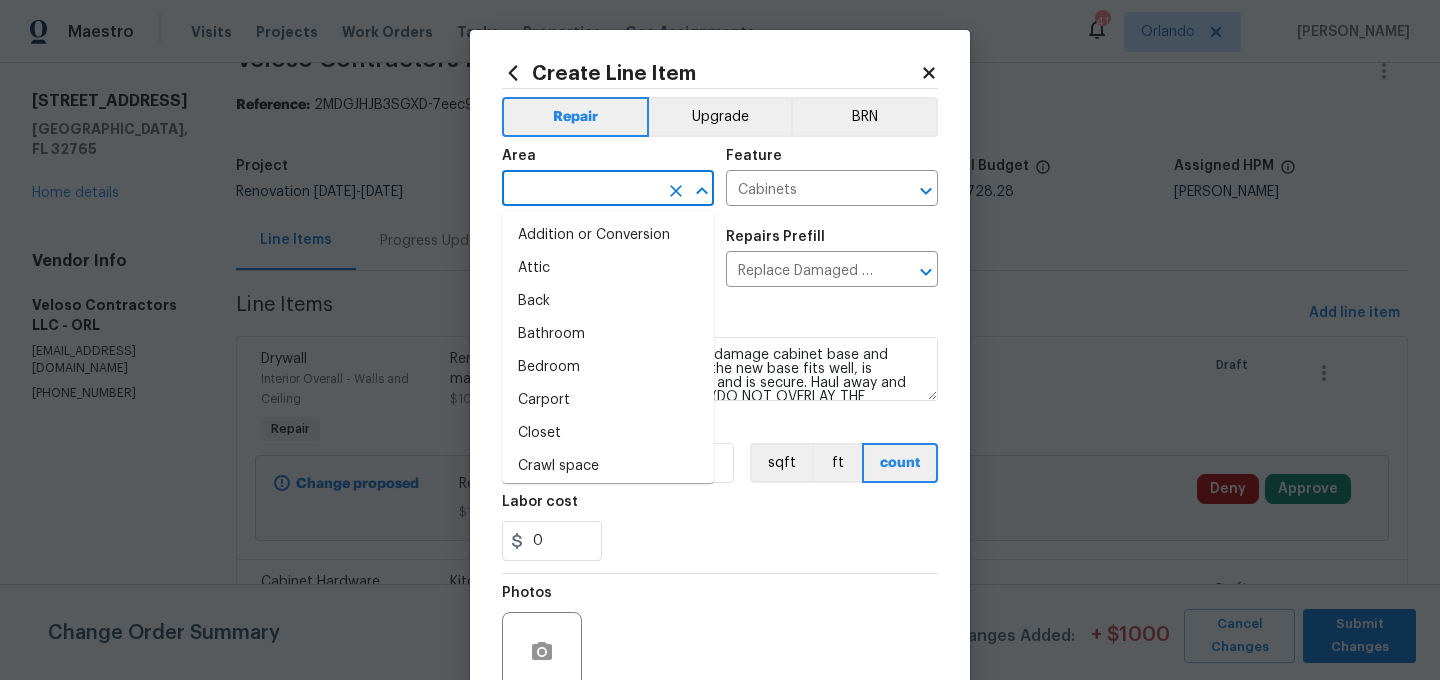click at bounding box center [580, 190] 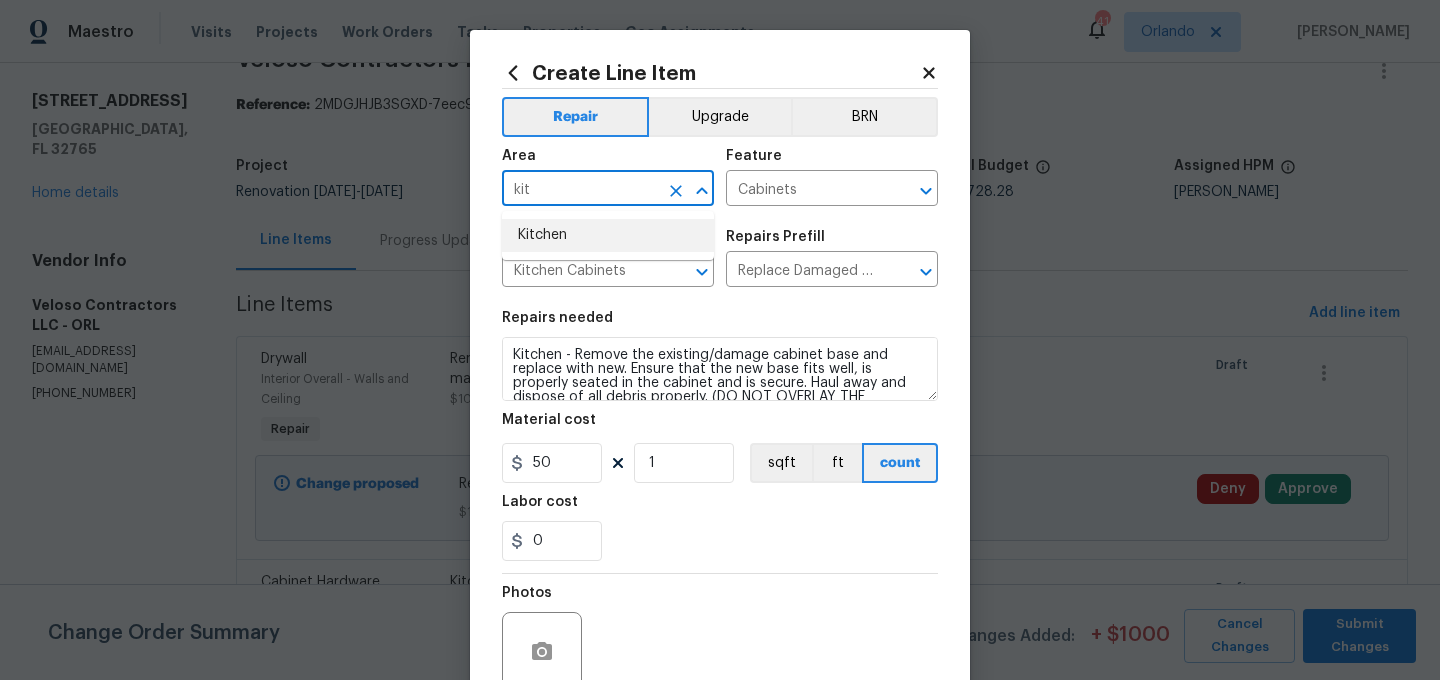 click on "Kitchen" at bounding box center (608, 235) 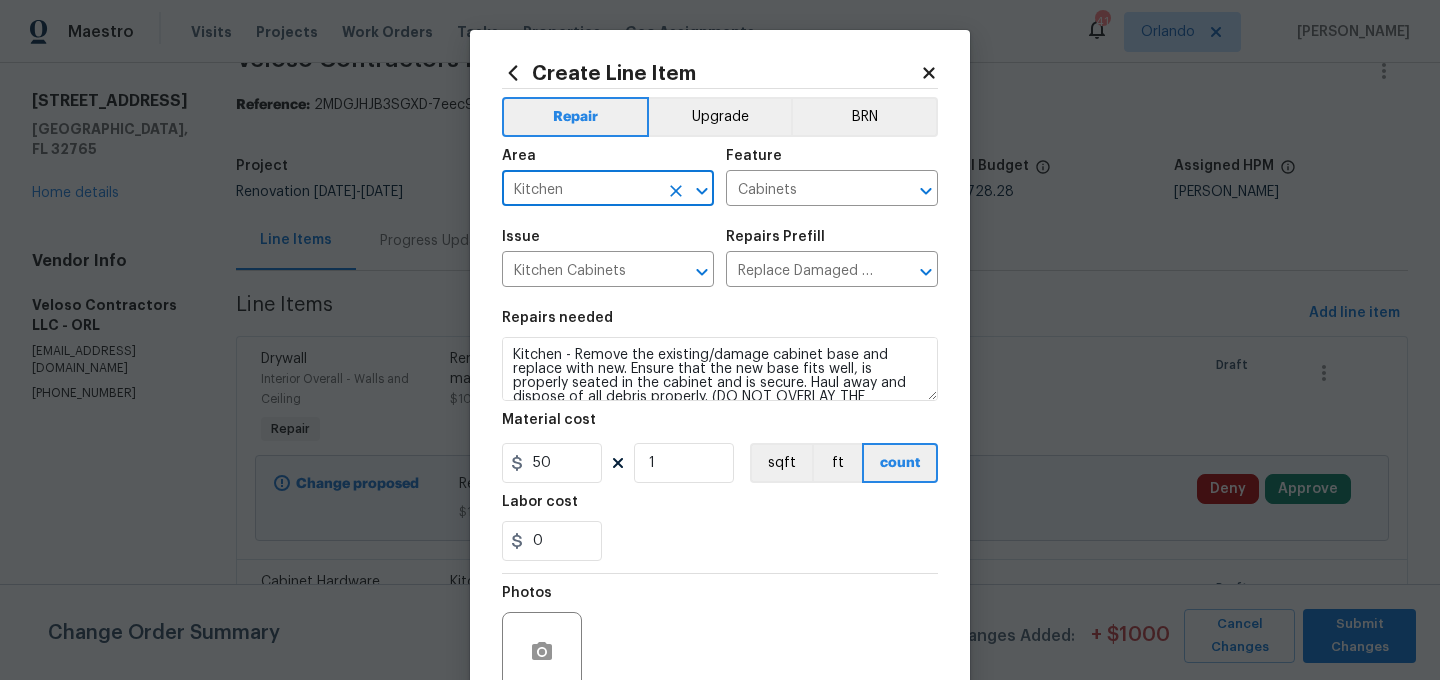 type on "Kitchen" 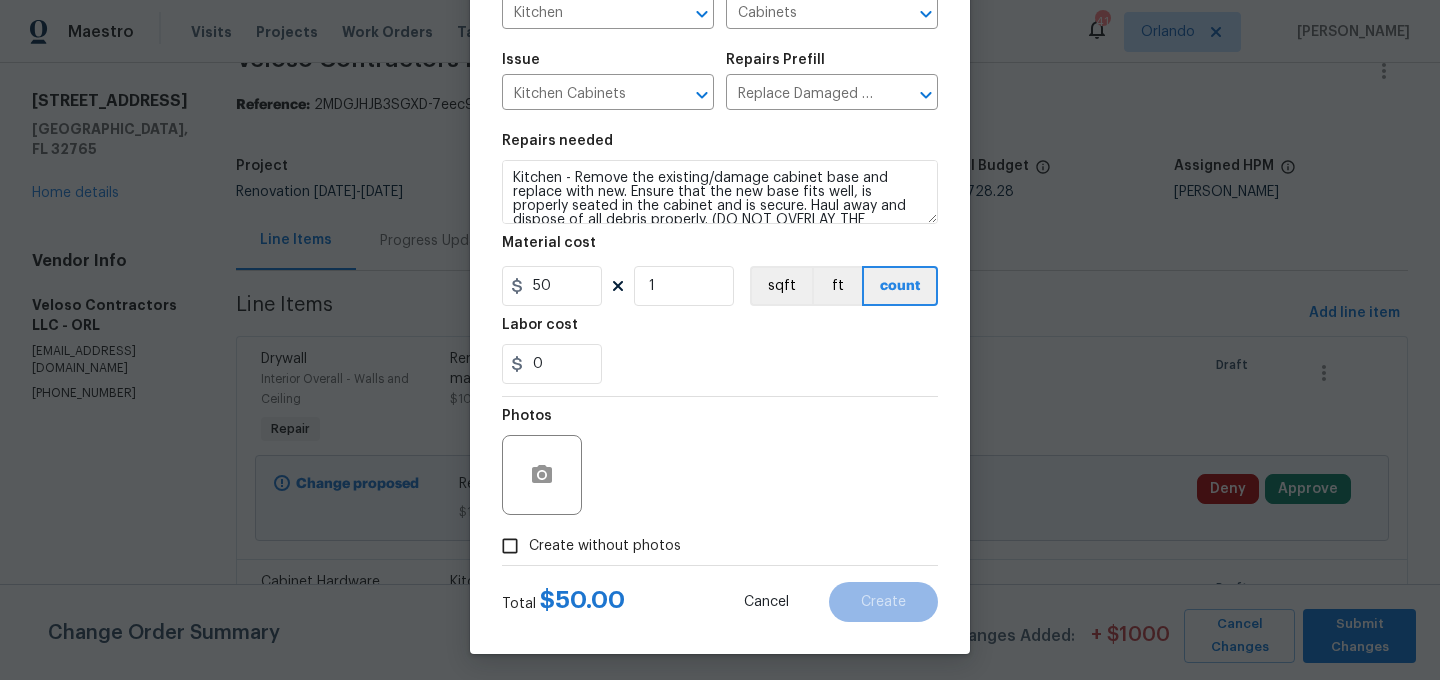 scroll, scrollTop: 182, scrollLeft: 0, axis: vertical 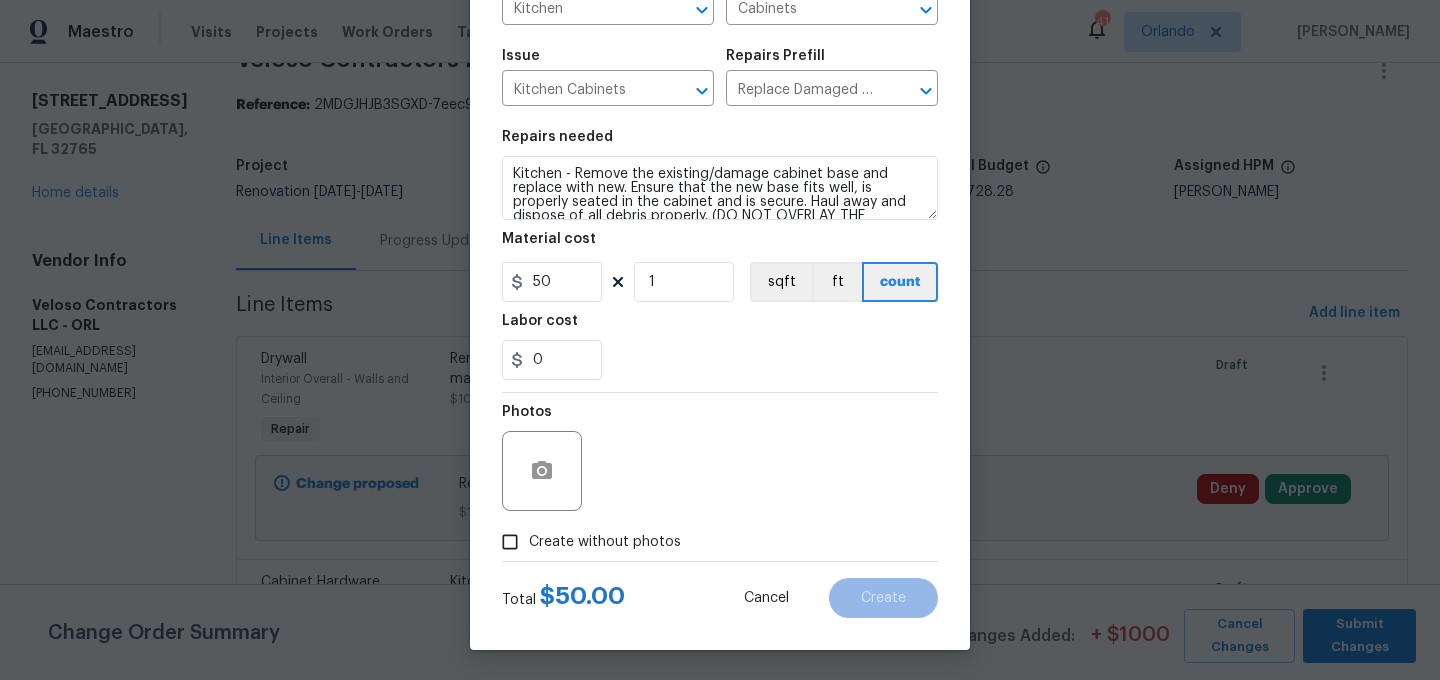 click on "Create without photos" at bounding box center (586, 542) 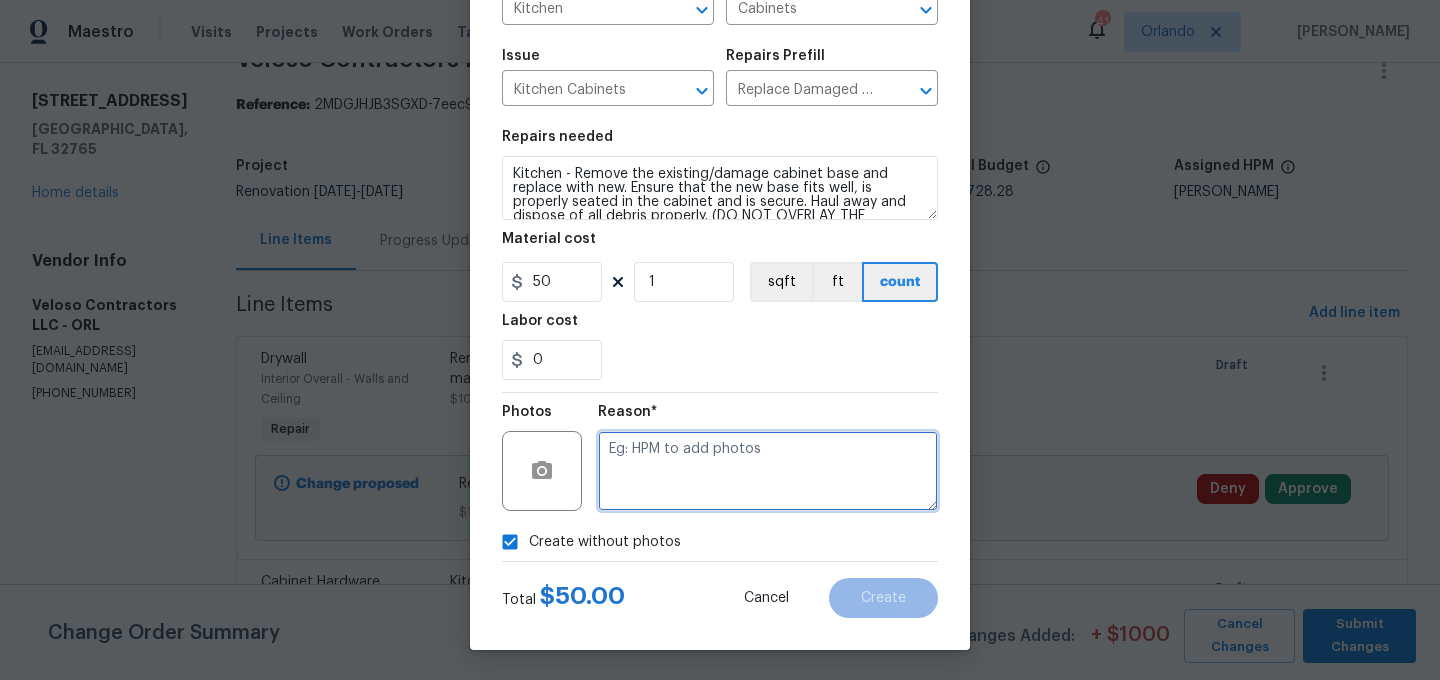 click at bounding box center (768, 471) 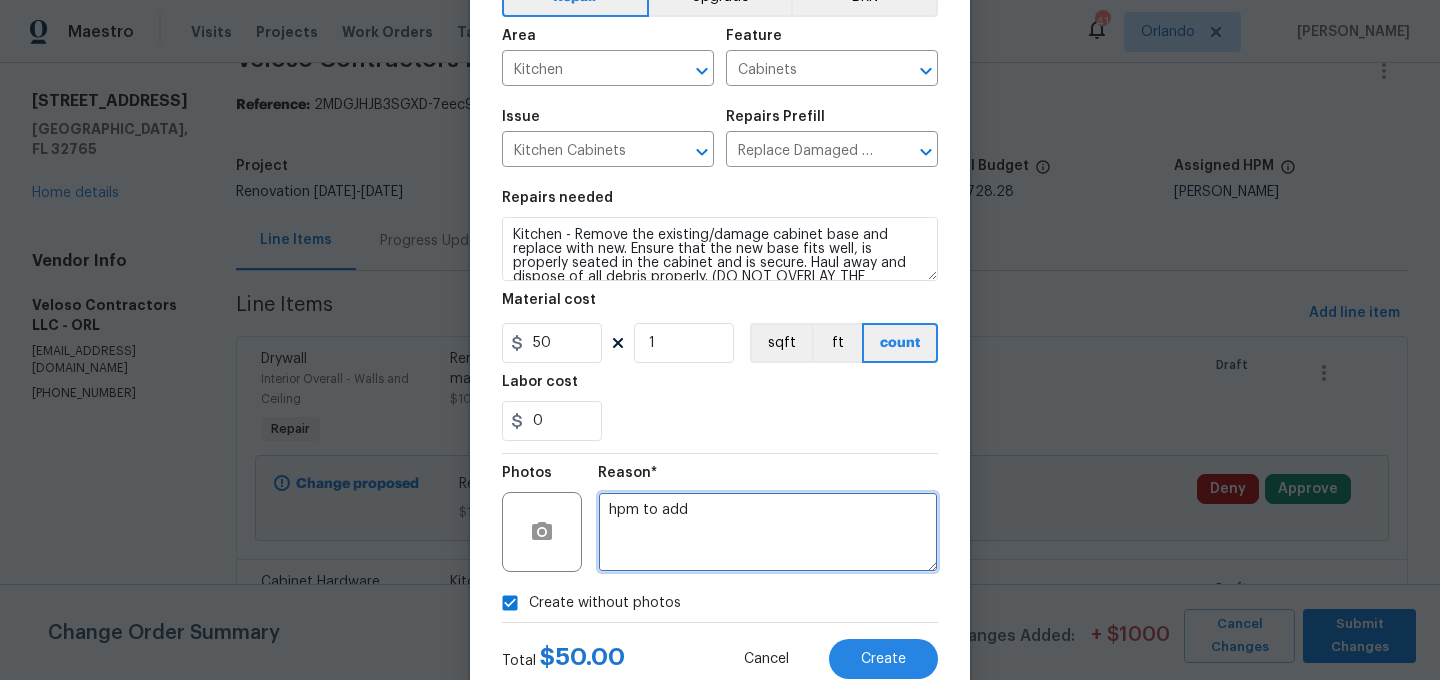 scroll, scrollTop: 182, scrollLeft: 0, axis: vertical 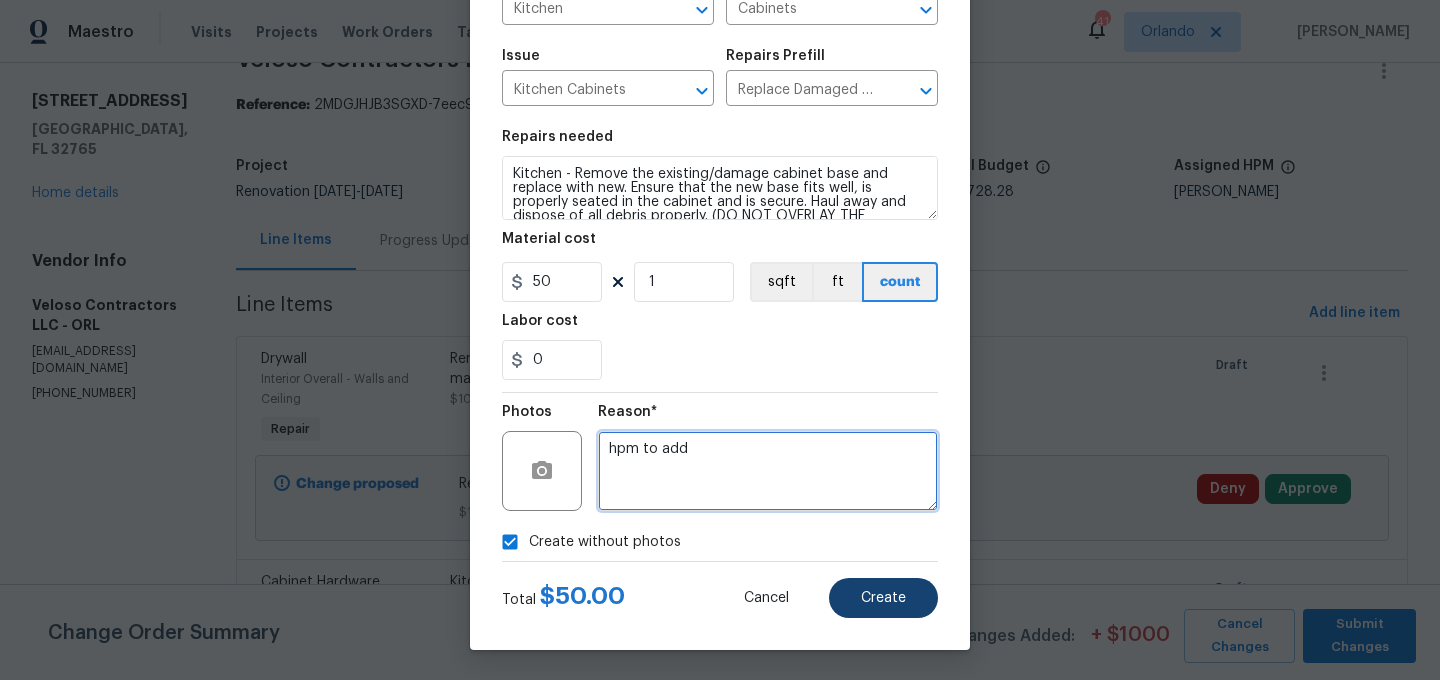 type on "hpm to add" 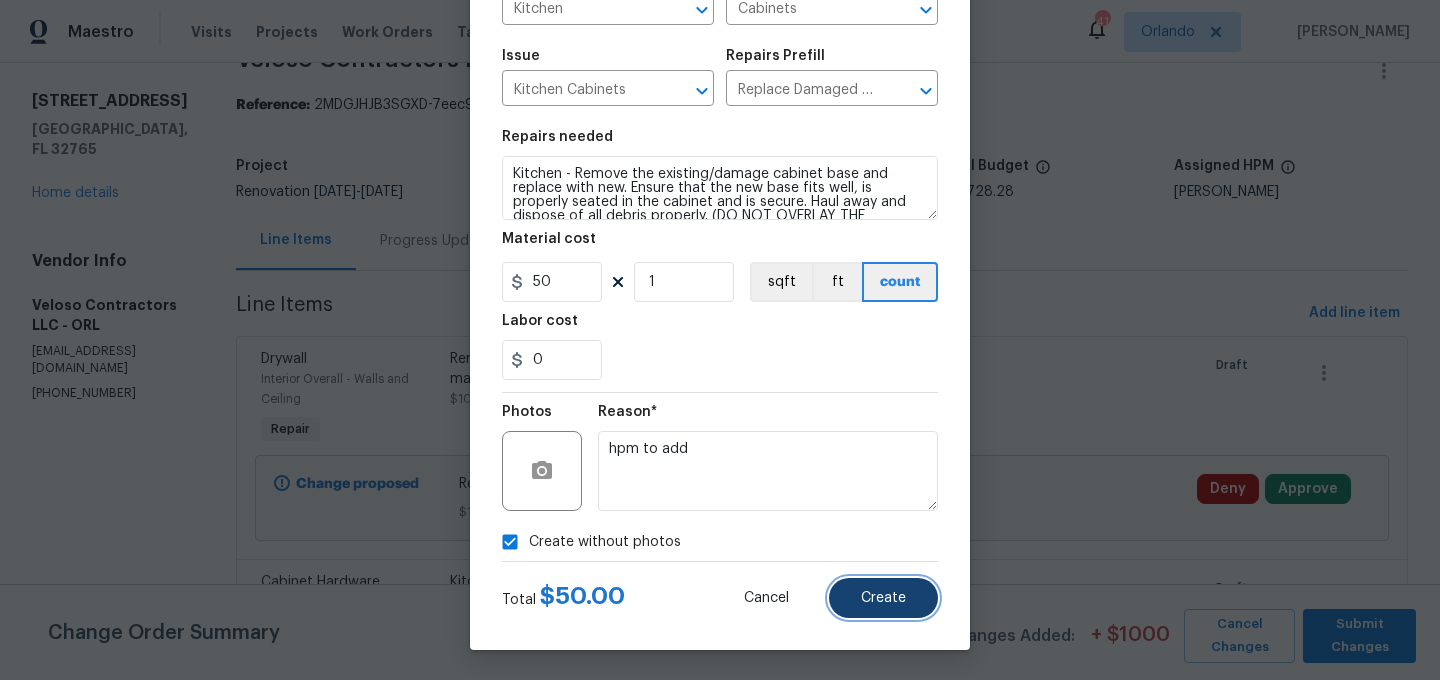 click on "Create" at bounding box center (883, 598) 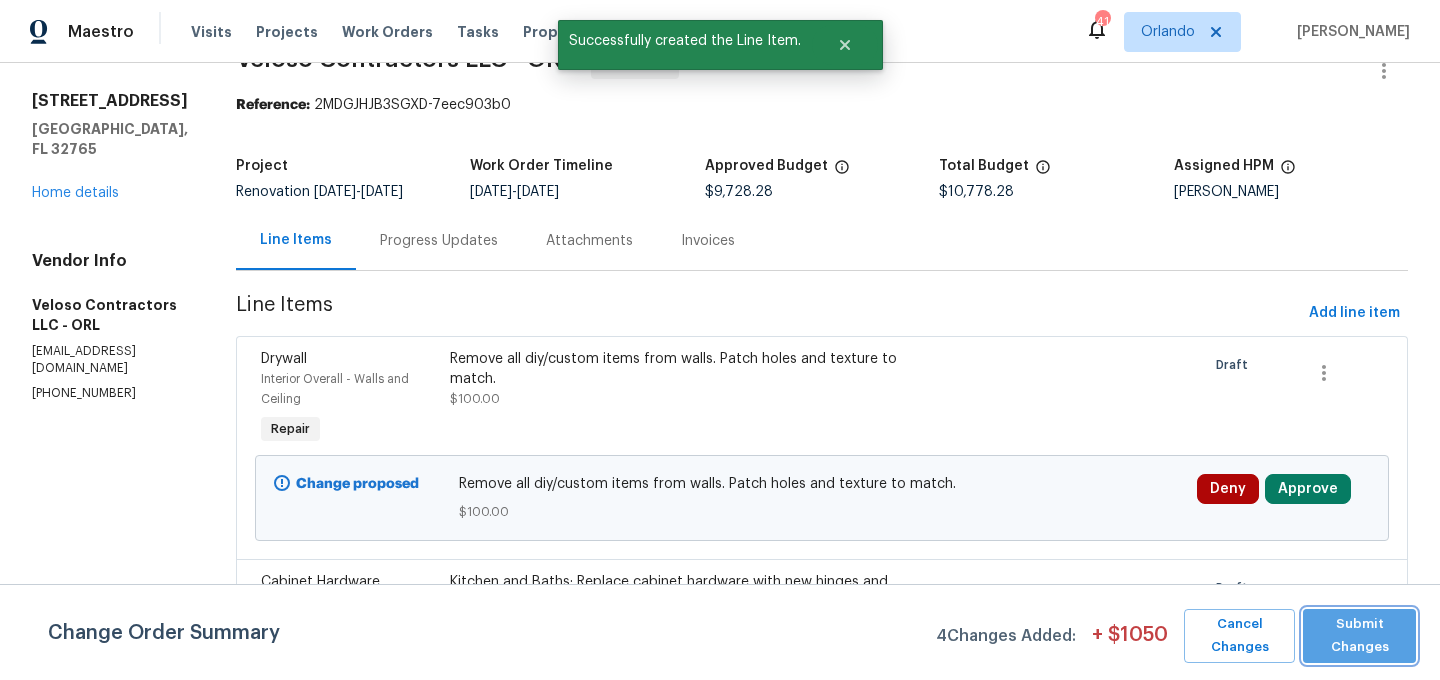 click on "Submit Changes" at bounding box center (1359, 636) 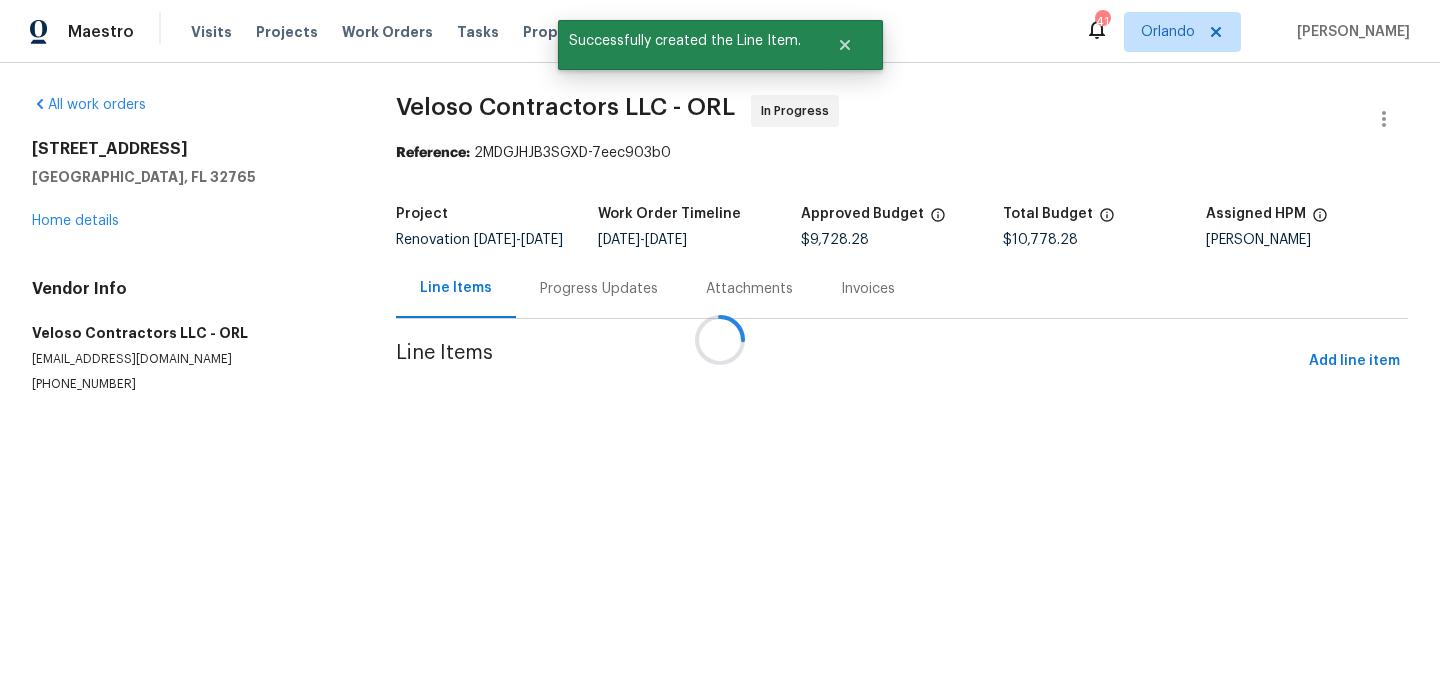 scroll, scrollTop: 0, scrollLeft: 0, axis: both 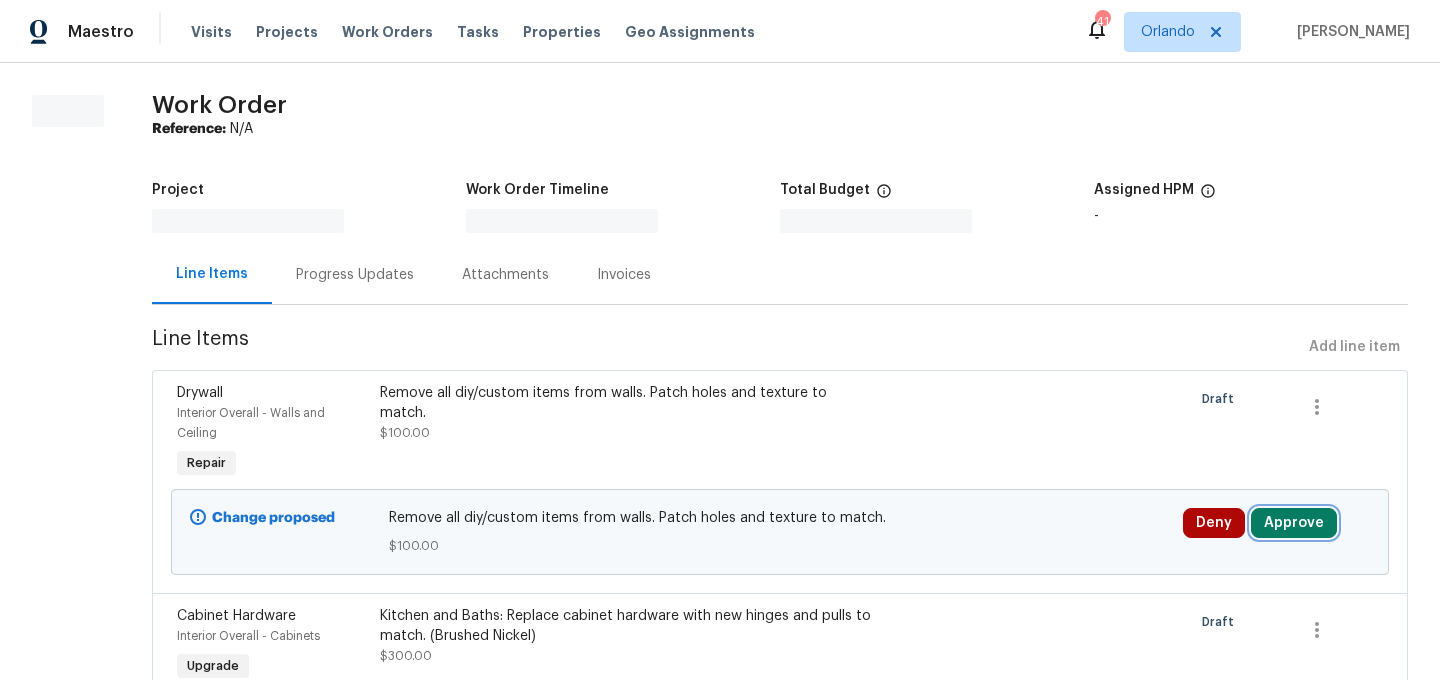 click on "Approve" at bounding box center (1294, 523) 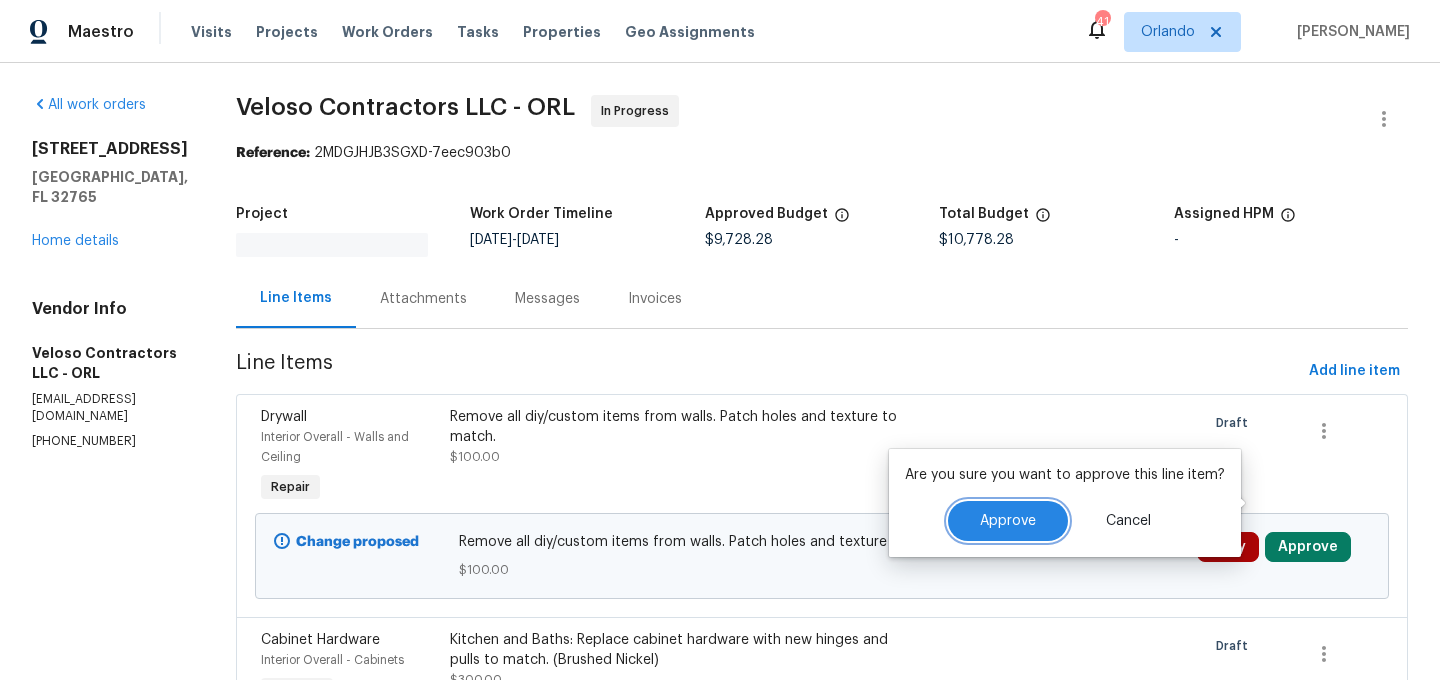 click on "Approve" at bounding box center (1008, 521) 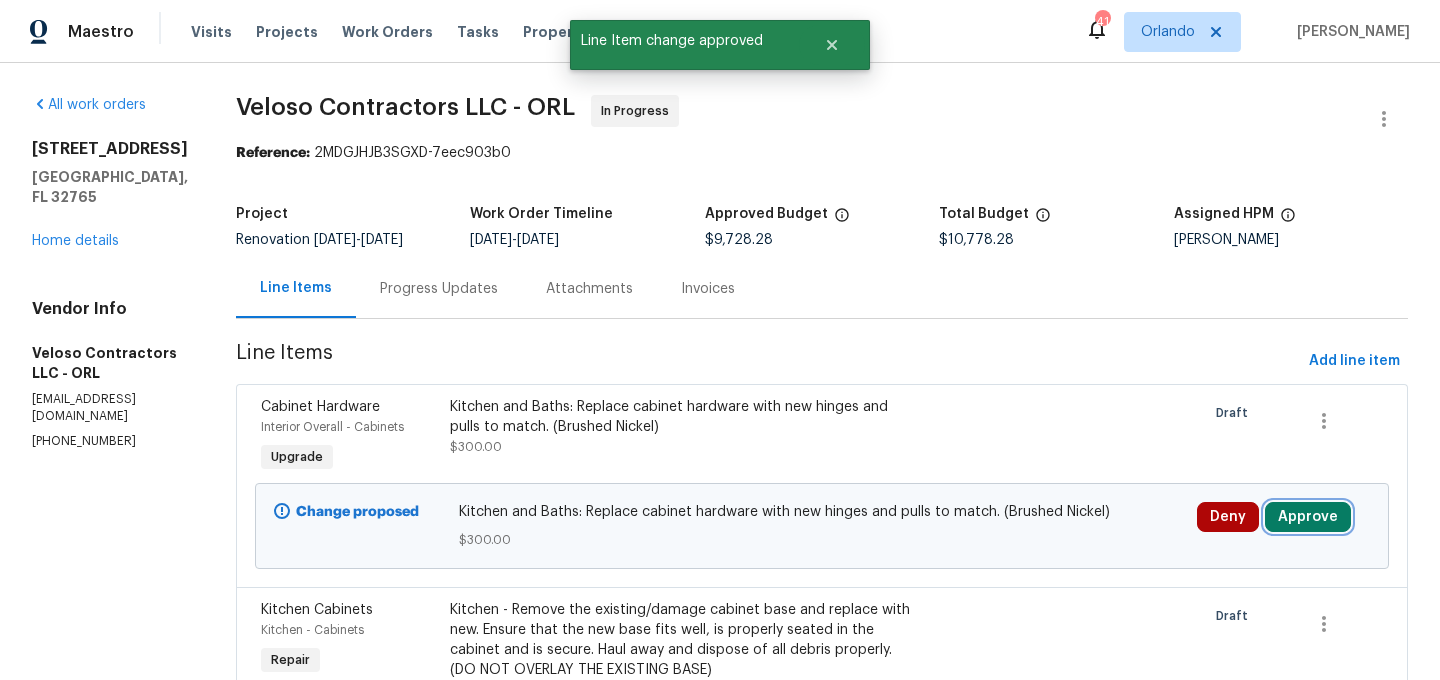 click on "Approve" at bounding box center (1308, 517) 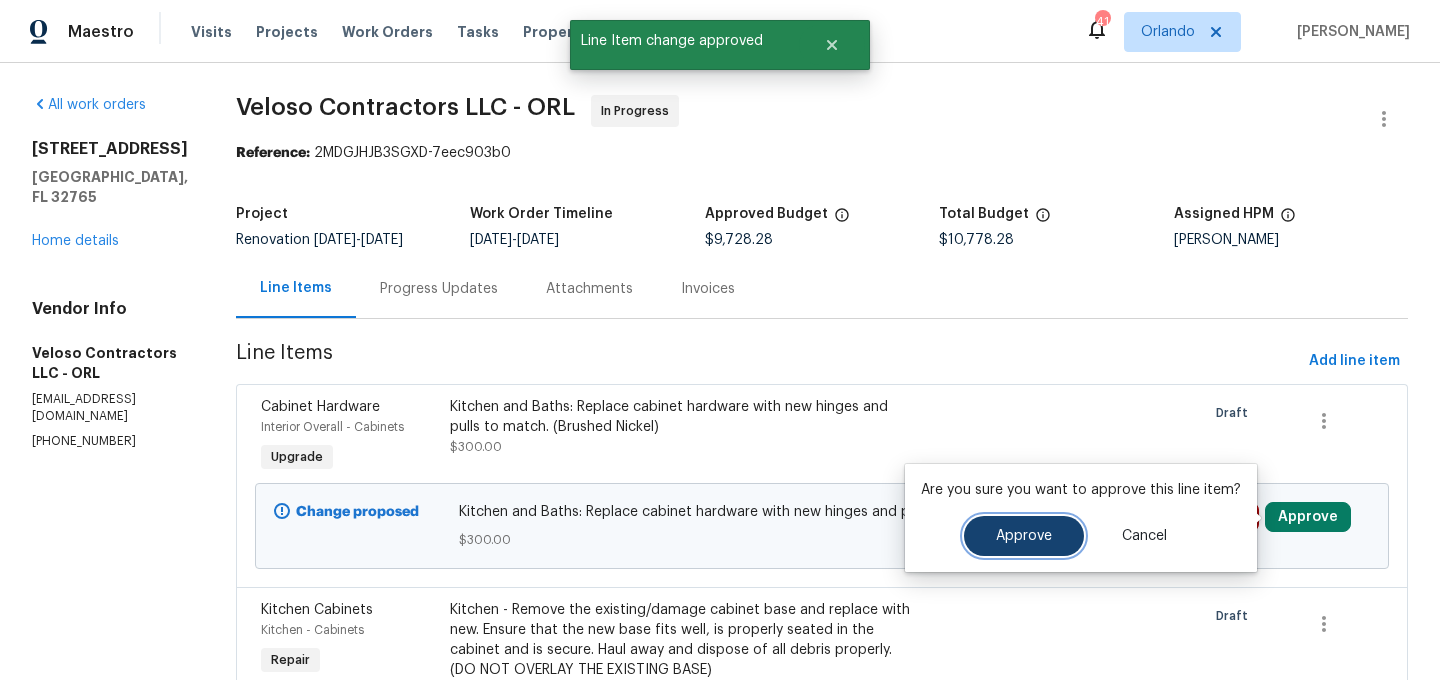 click on "Approve" at bounding box center (1024, 536) 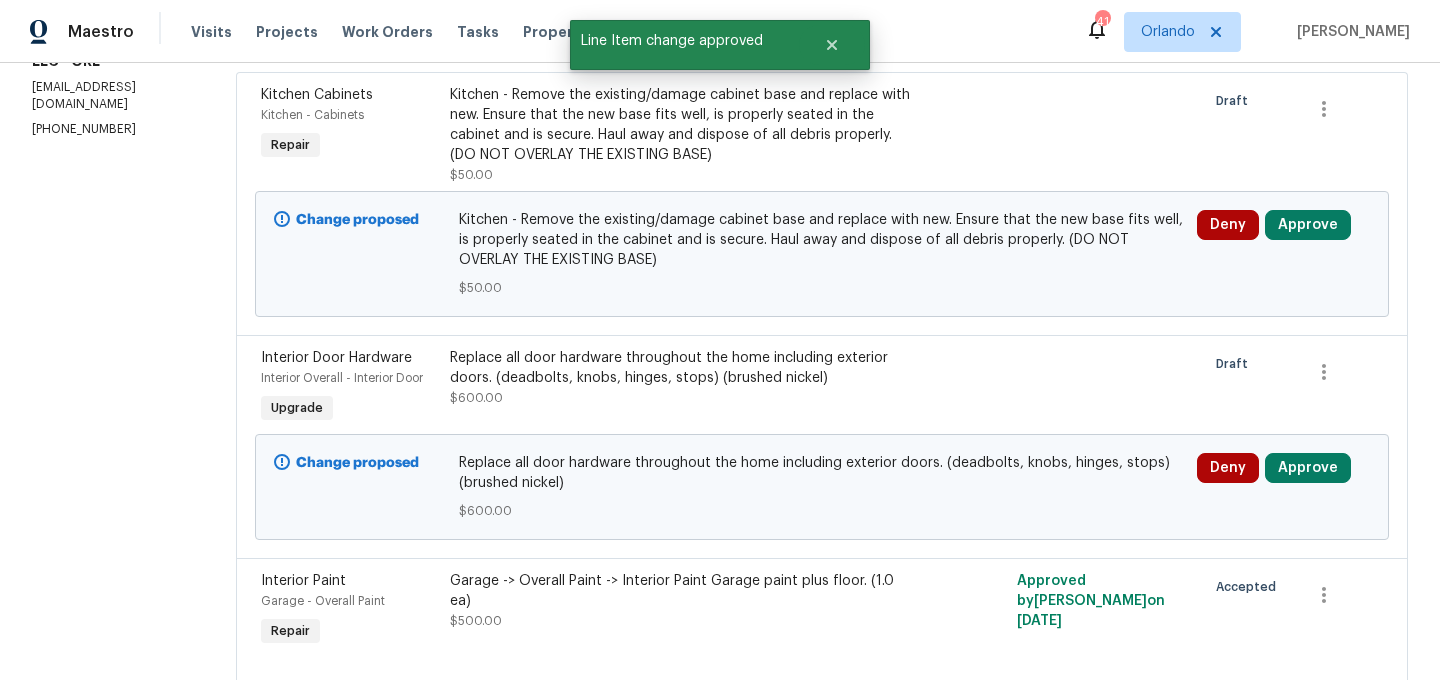 scroll, scrollTop: 467, scrollLeft: 0, axis: vertical 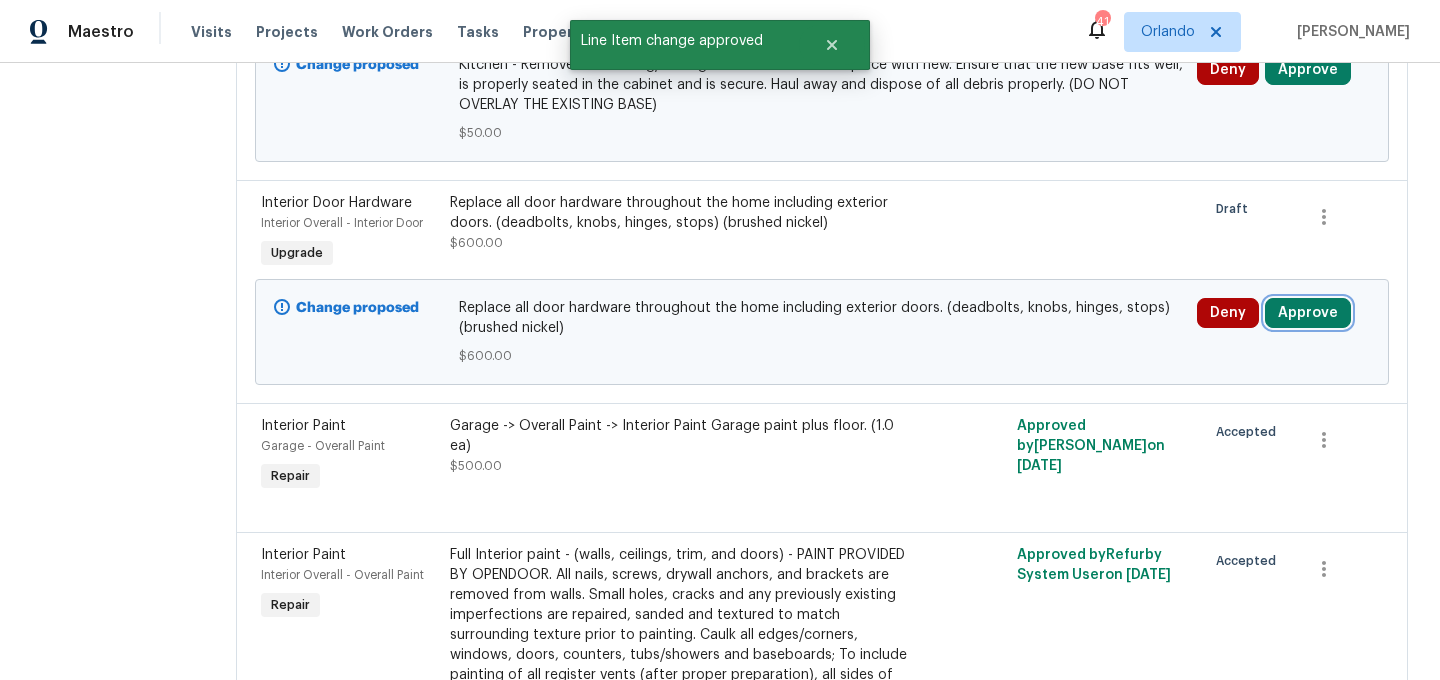 click on "Approve" at bounding box center [1308, 313] 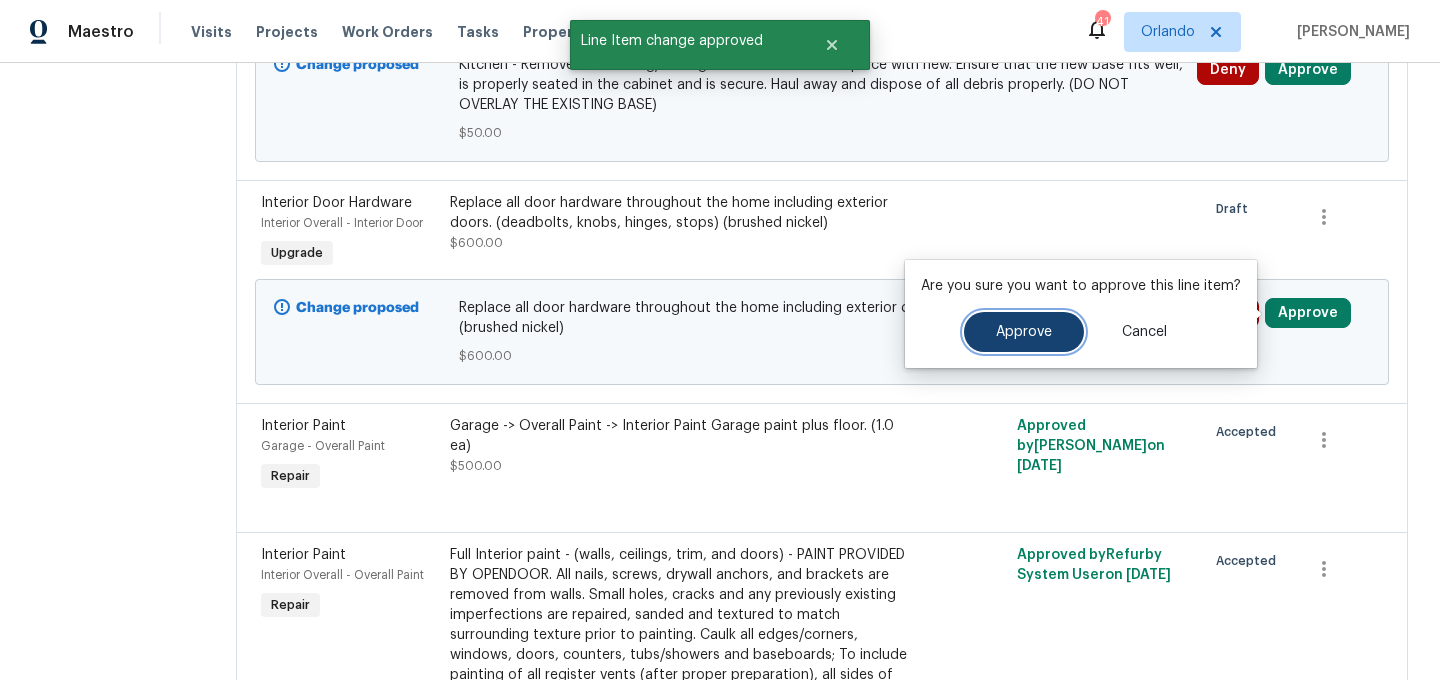 click on "Approve" at bounding box center (1024, 332) 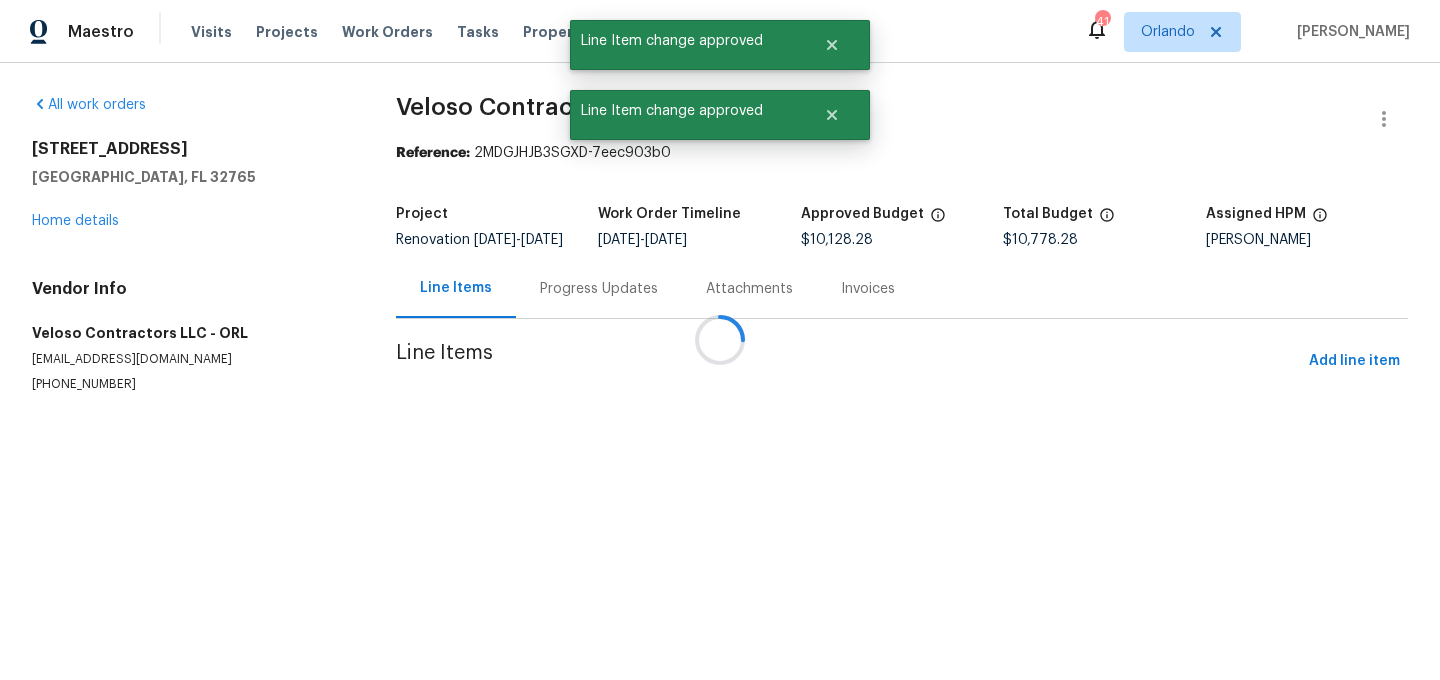 scroll, scrollTop: 0, scrollLeft: 0, axis: both 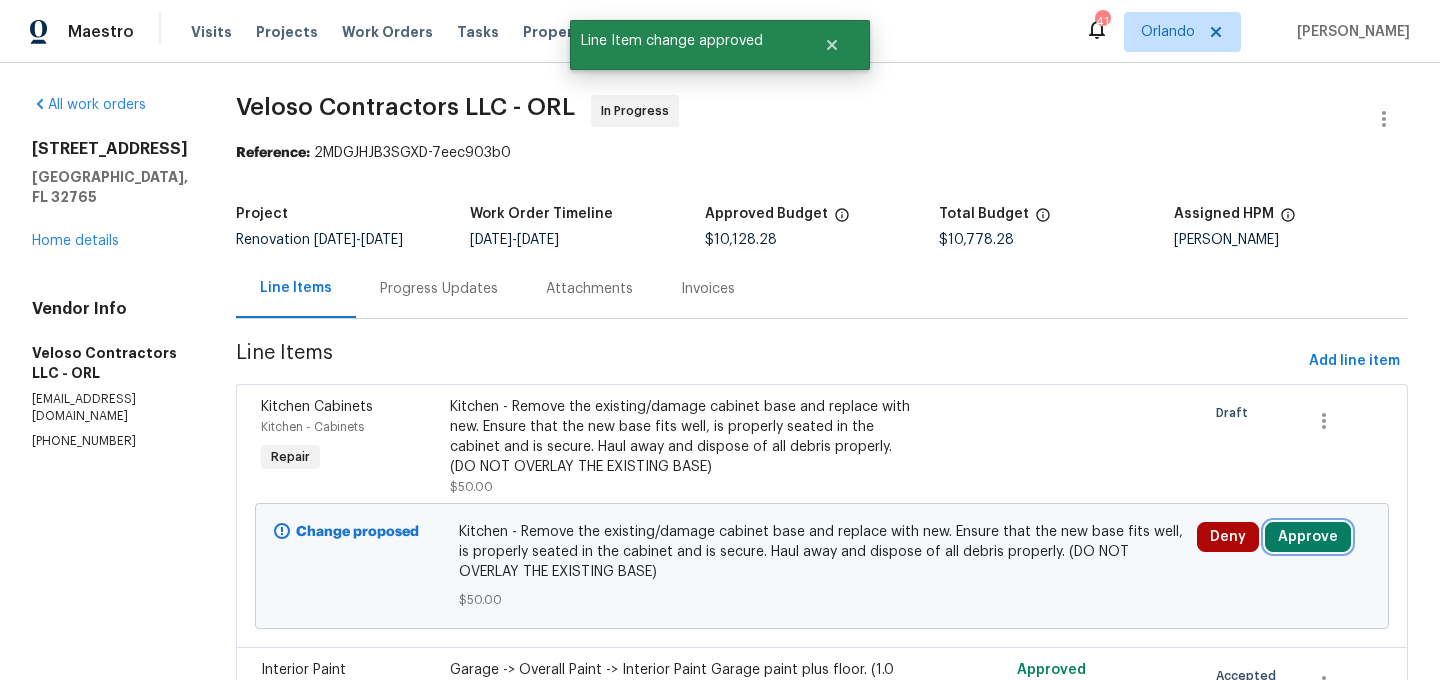 click on "Approve" at bounding box center (1308, 537) 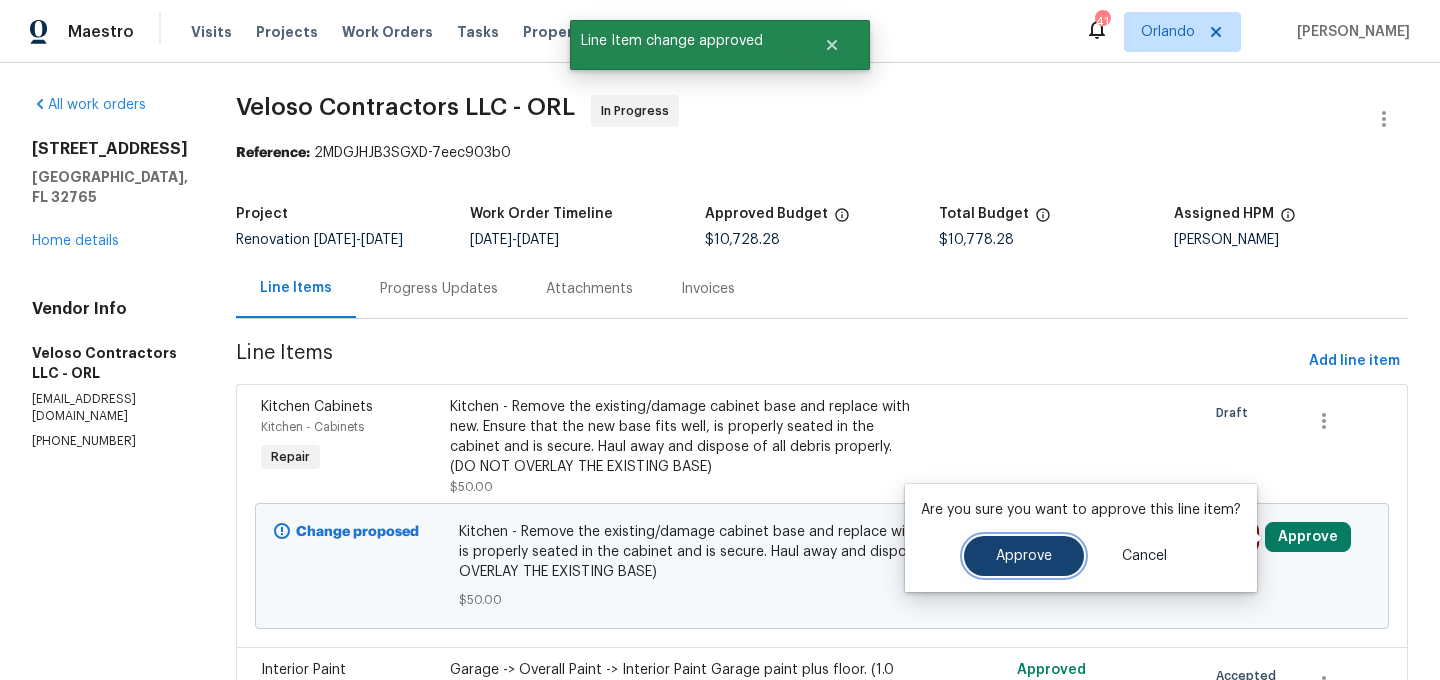 click on "Approve" at bounding box center (1024, 556) 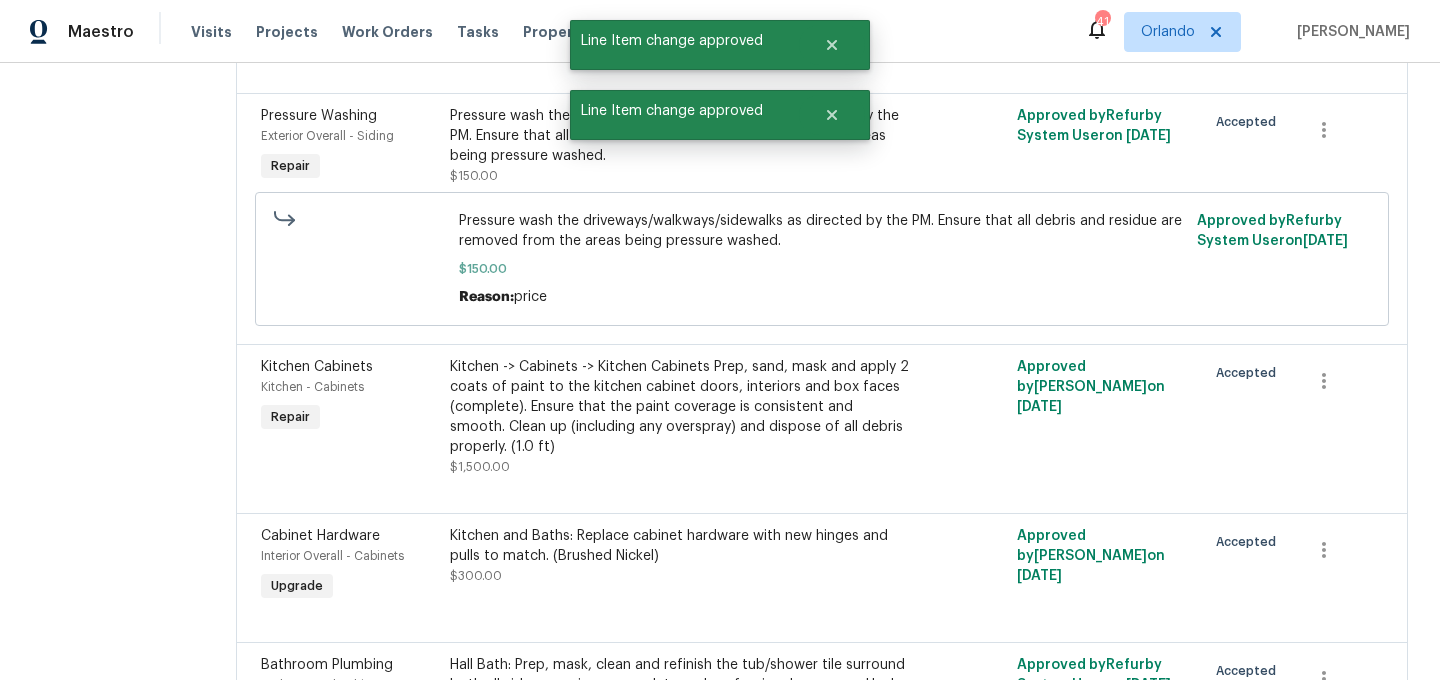 scroll, scrollTop: 0, scrollLeft: 0, axis: both 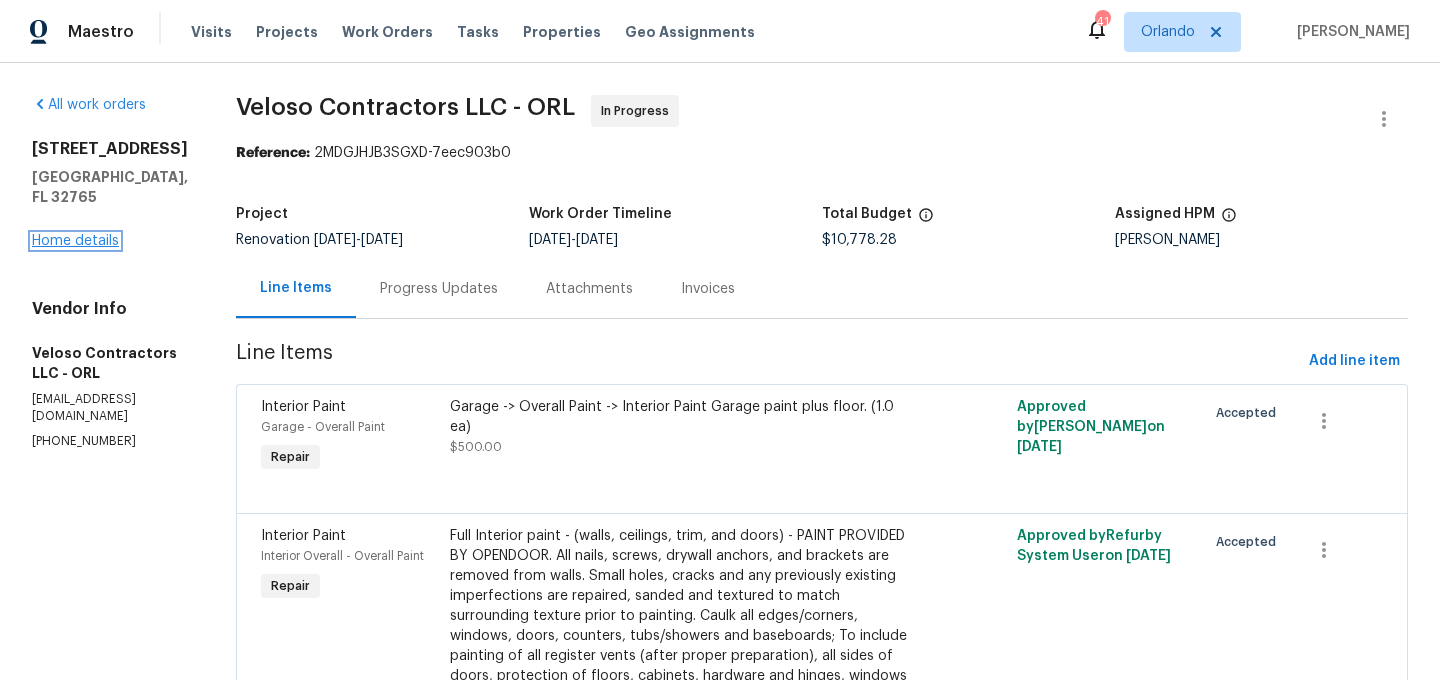 click on "Home details" at bounding box center (75, 241) 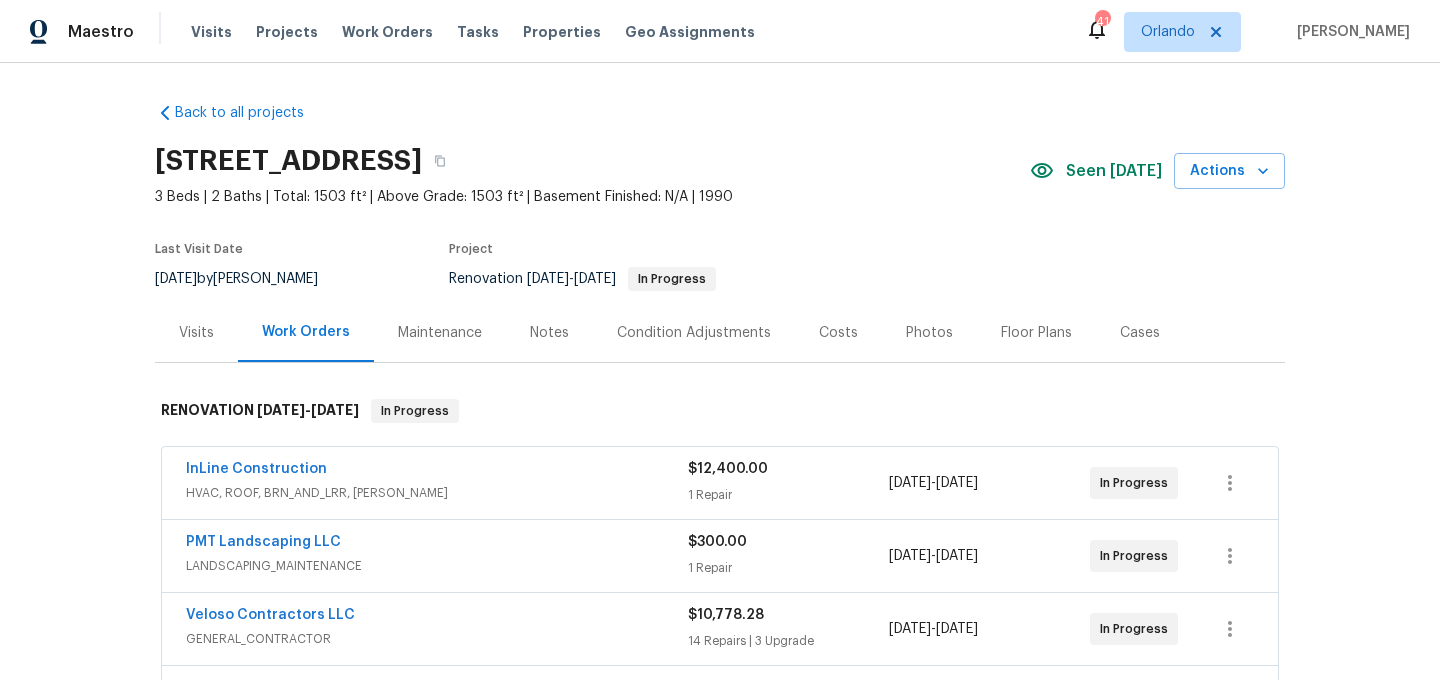scroll, scrollTop: 1296, scrollLeft: 0, axis: vertical 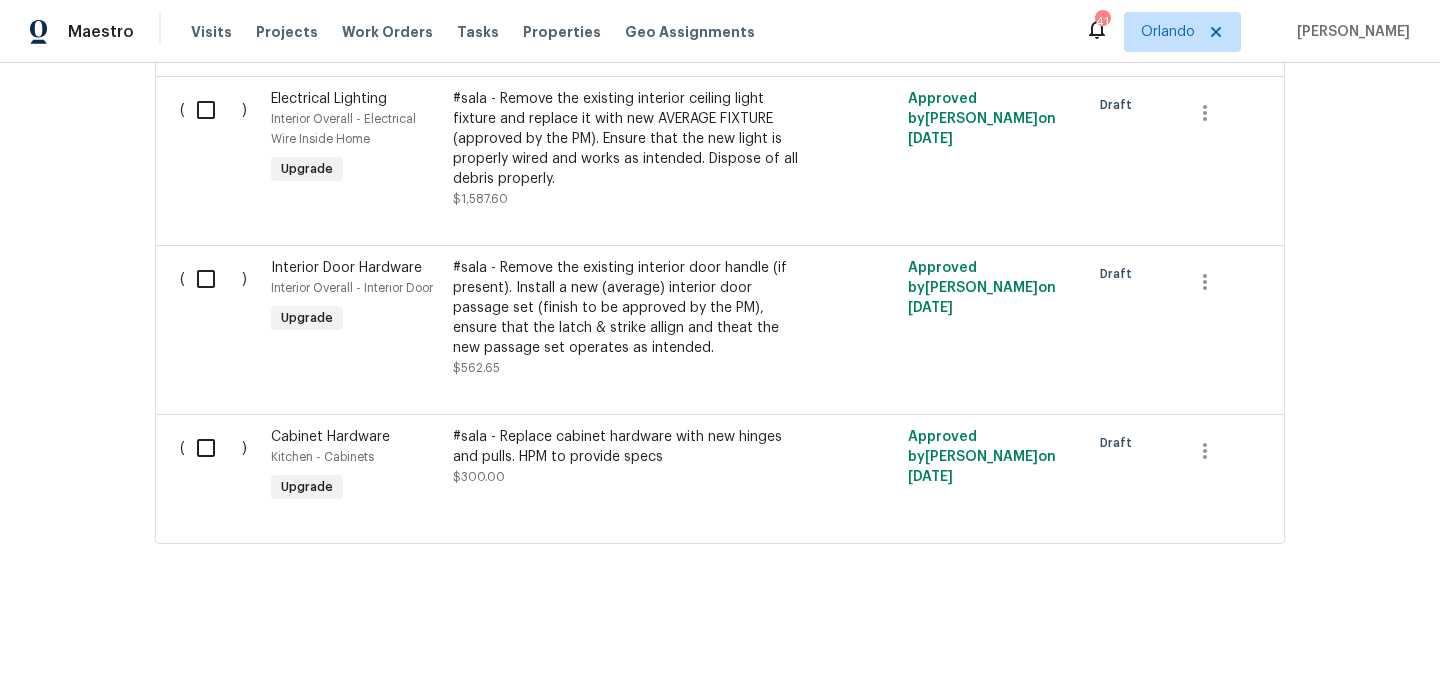 click at bounding box center [213, 448] 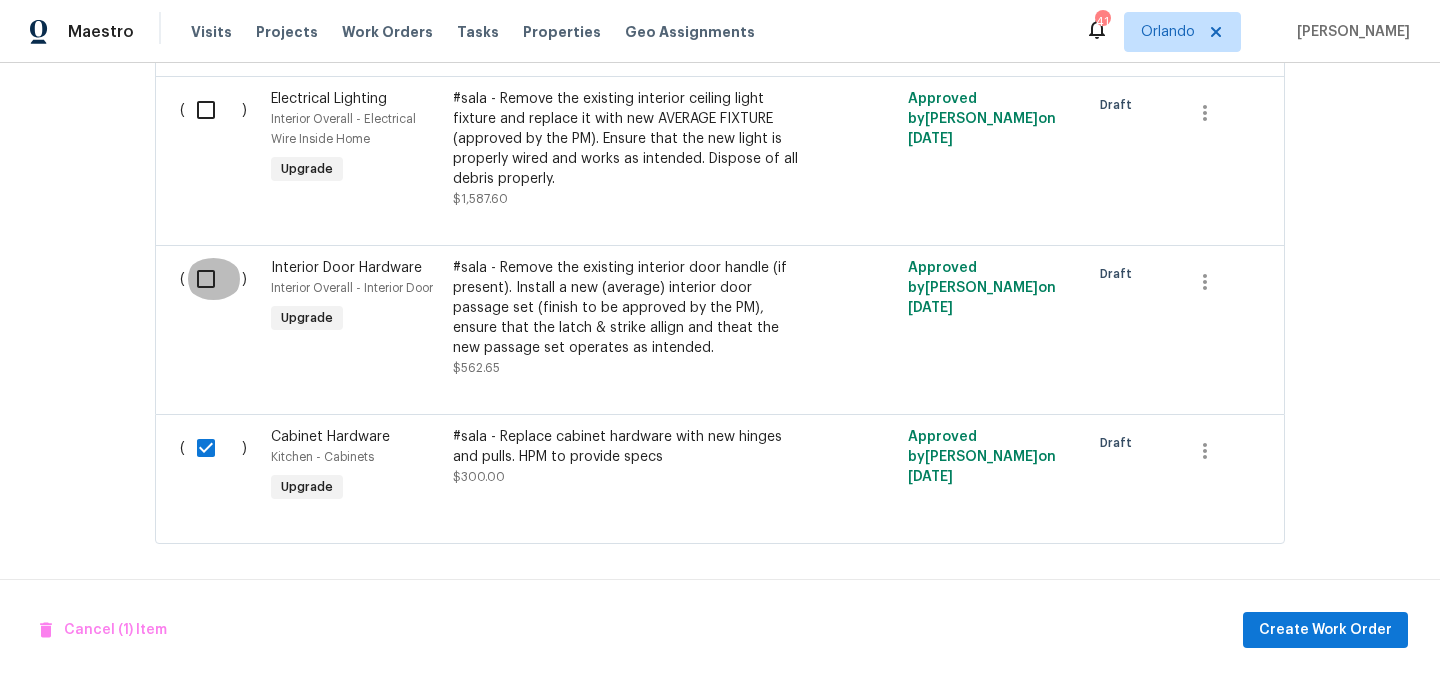 click at bounding box center [213, 279] 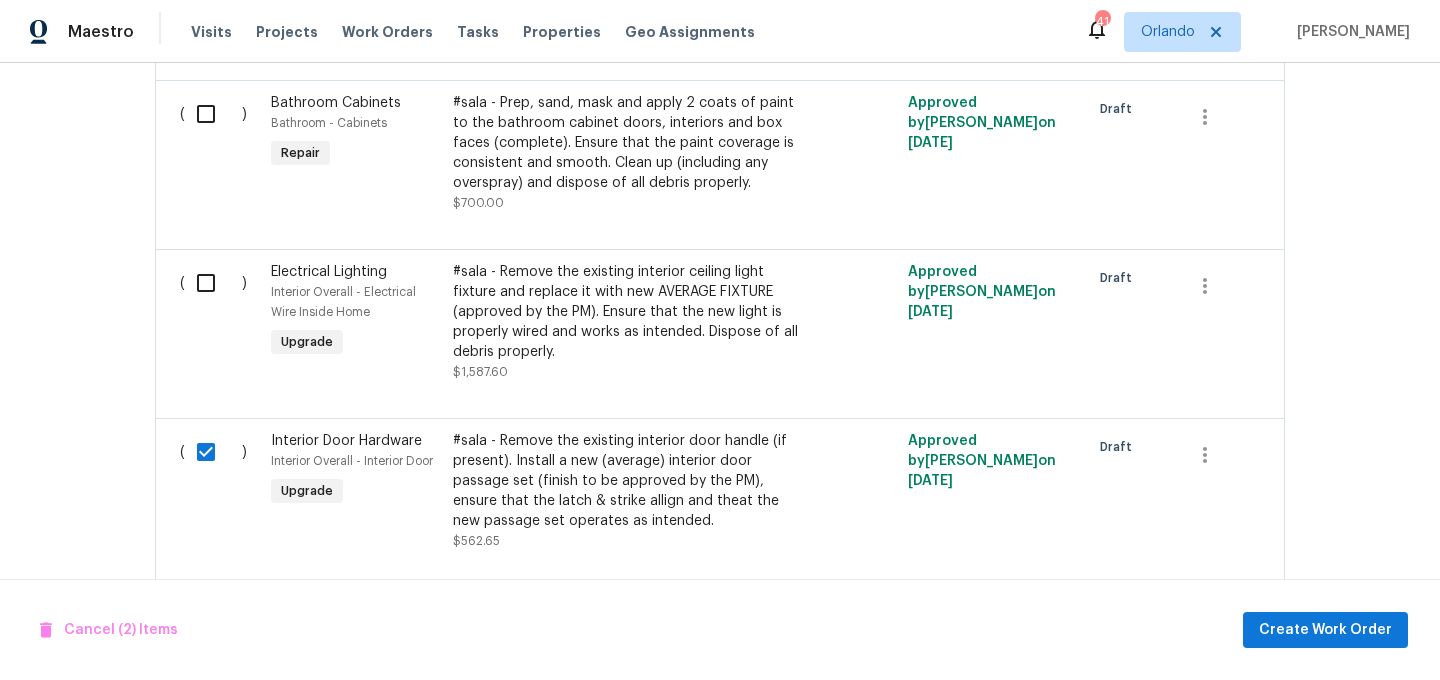 scroll, scrollTop: 1114, scrollLeft: 0, axis: vertical 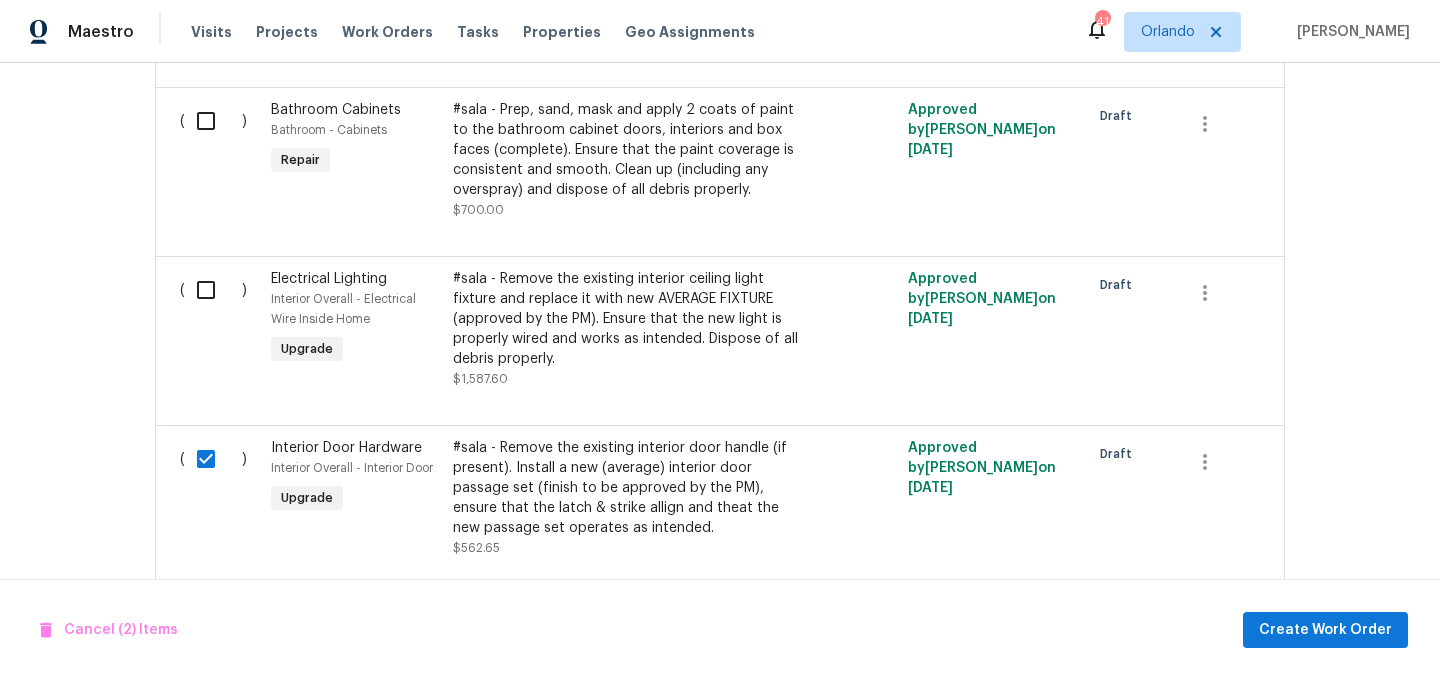 click at bounding box center [213, 290] 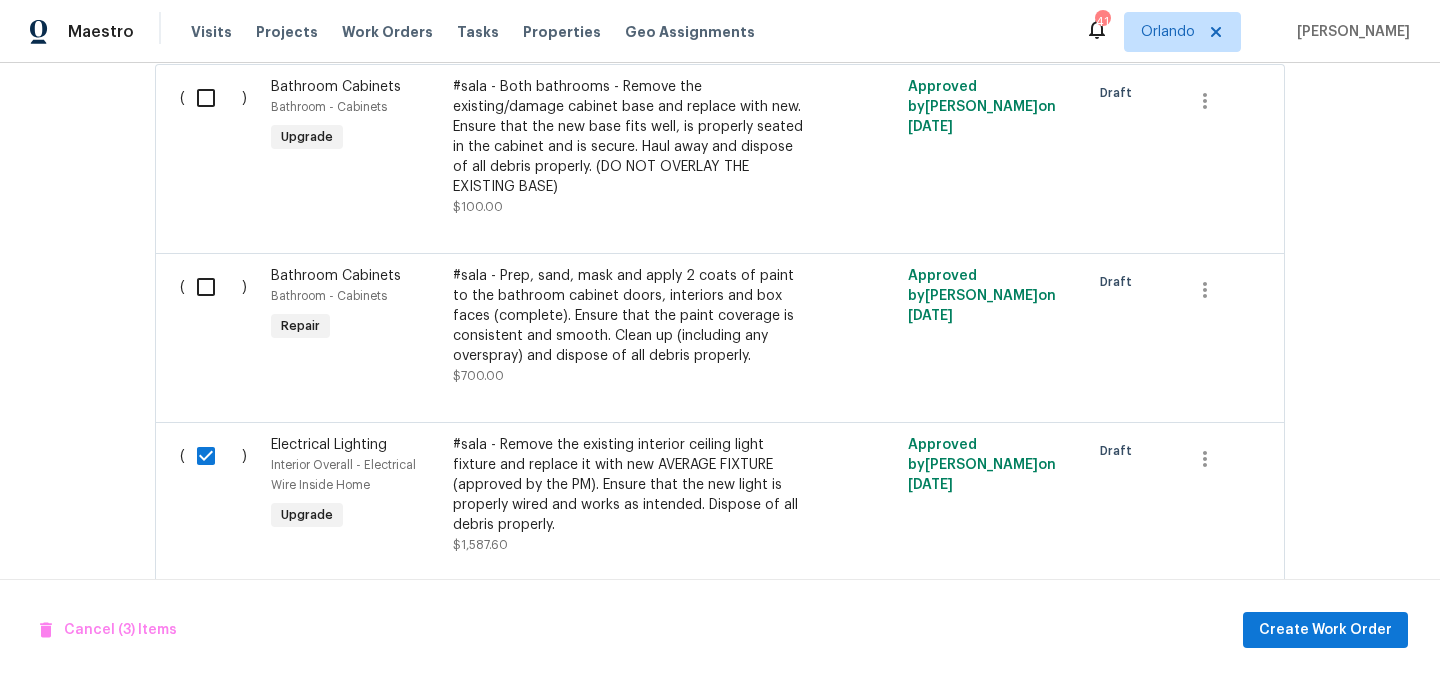scroll, scrollTop: 947, scrollLeft: 0, axis: vertical 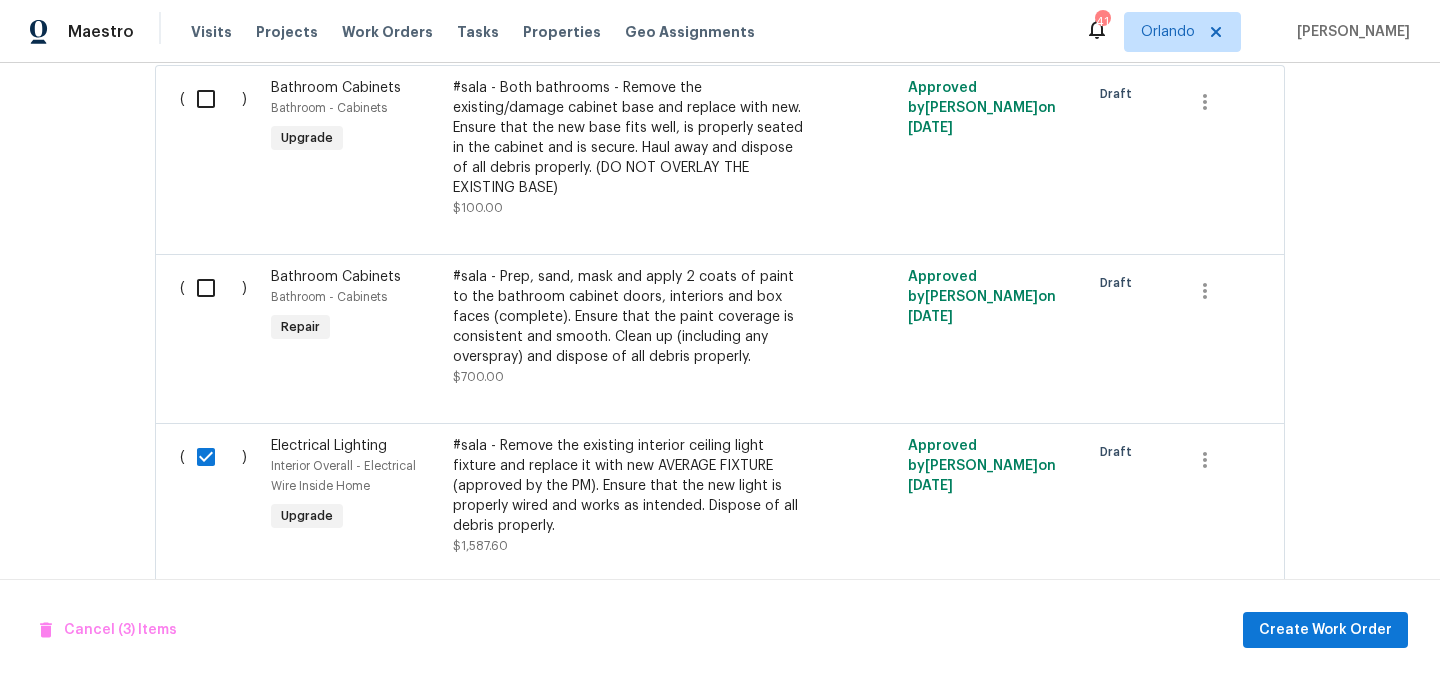 click at bounding box center (213, 288) 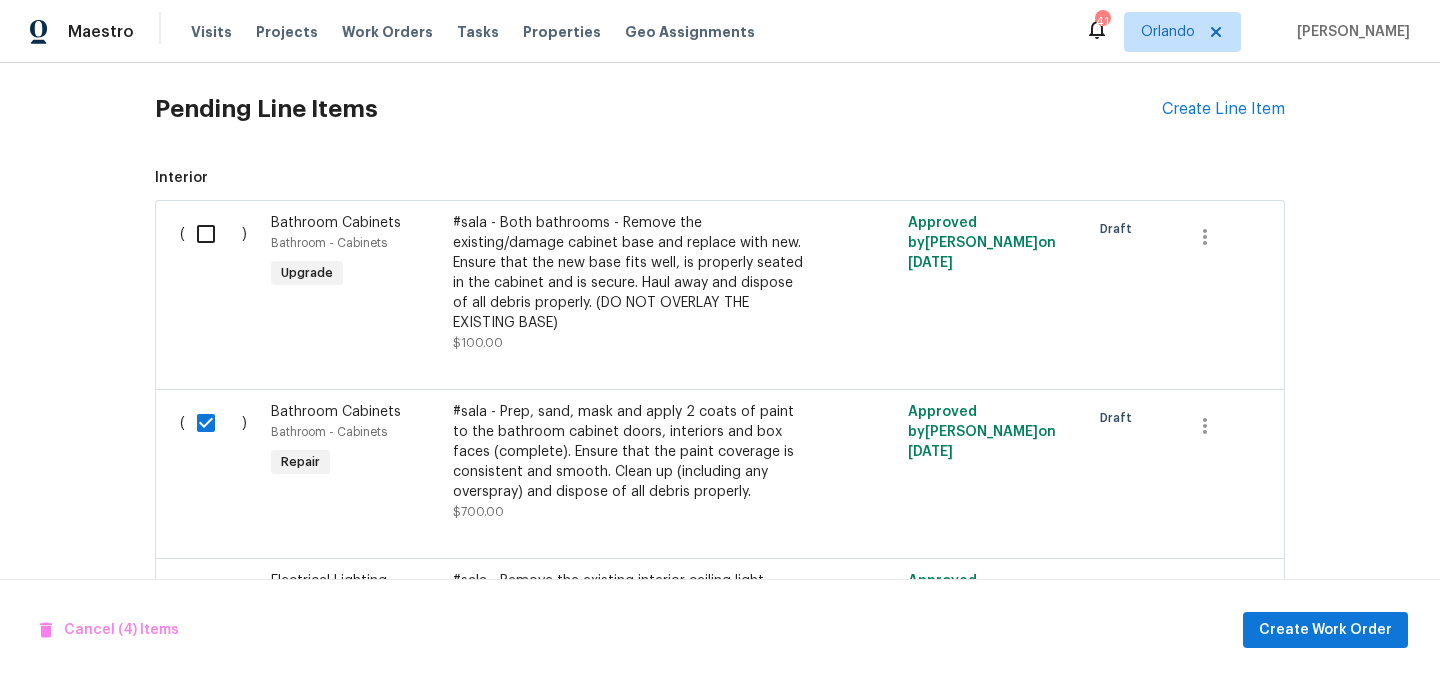 scroll, scrollTop: 809, scrollLeft: 0, axis: vertical 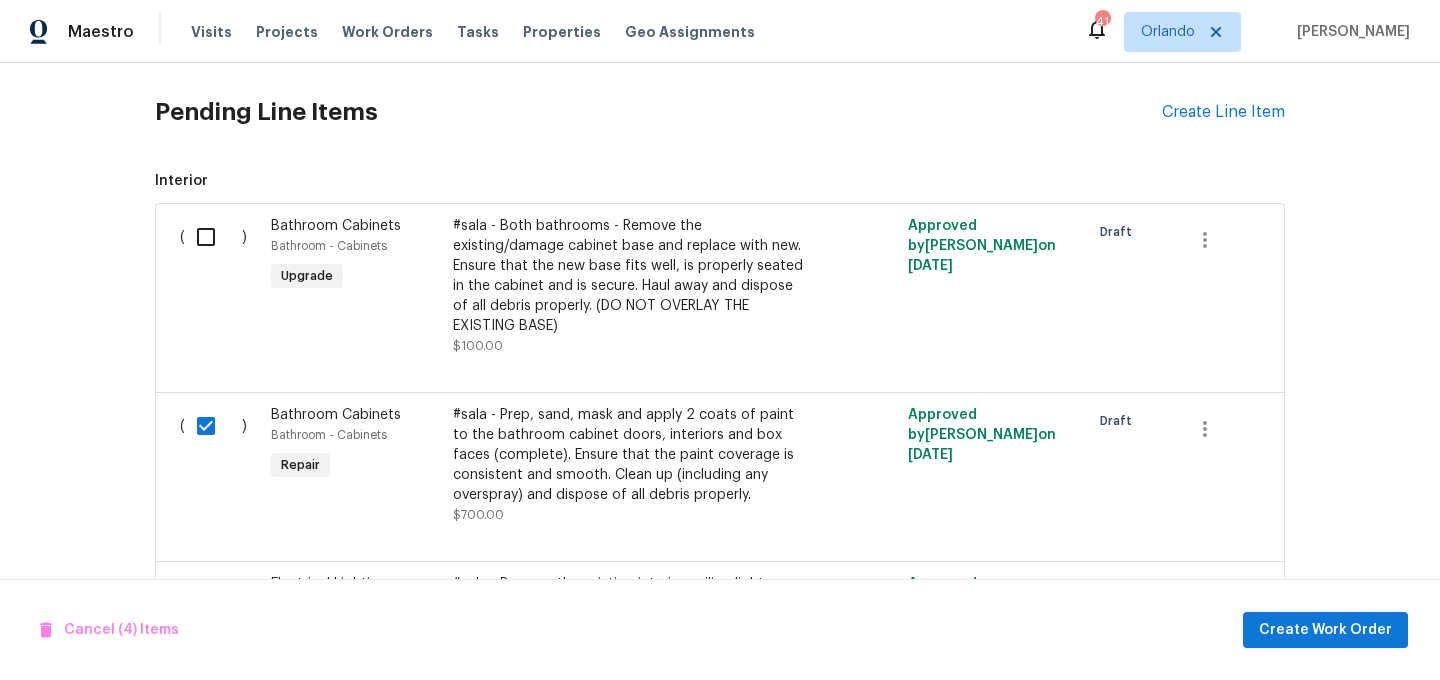 click at bounding box center [213, 237] 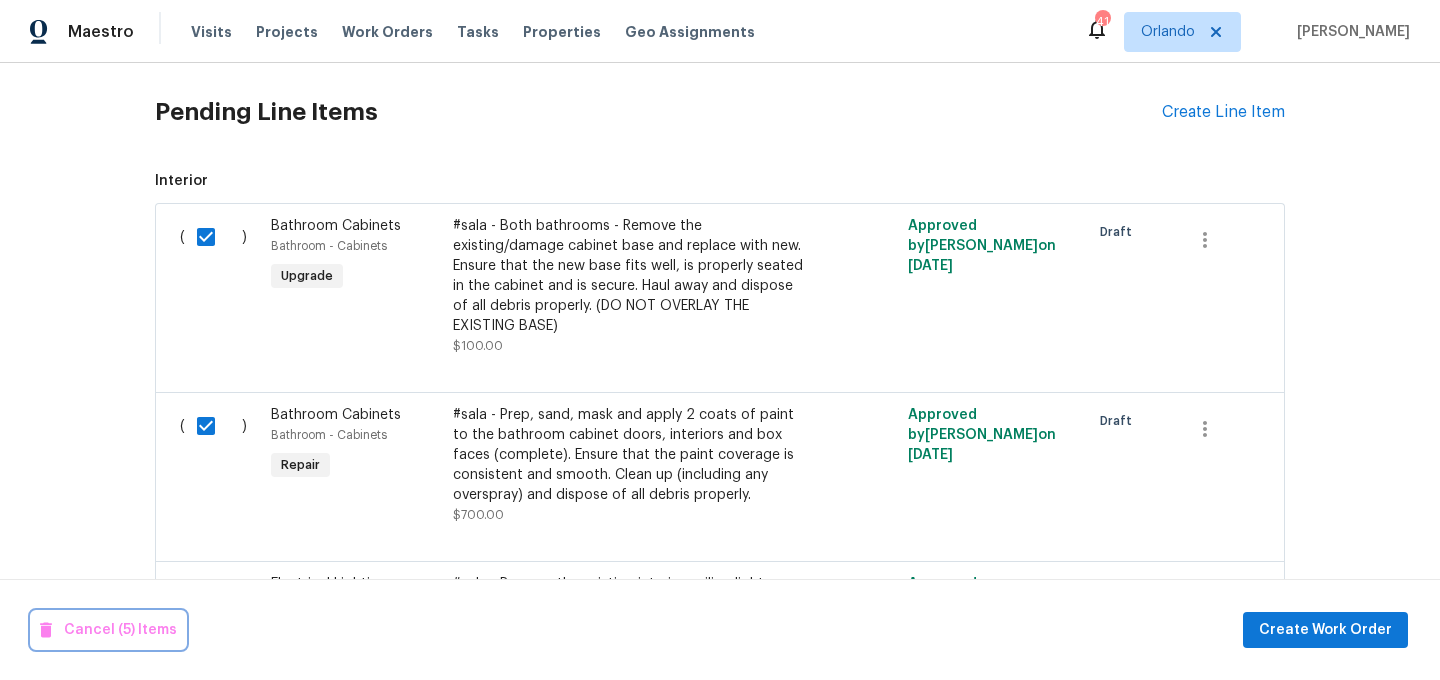 click on "Cancel (5) Items" at bounding box center (108, 630) 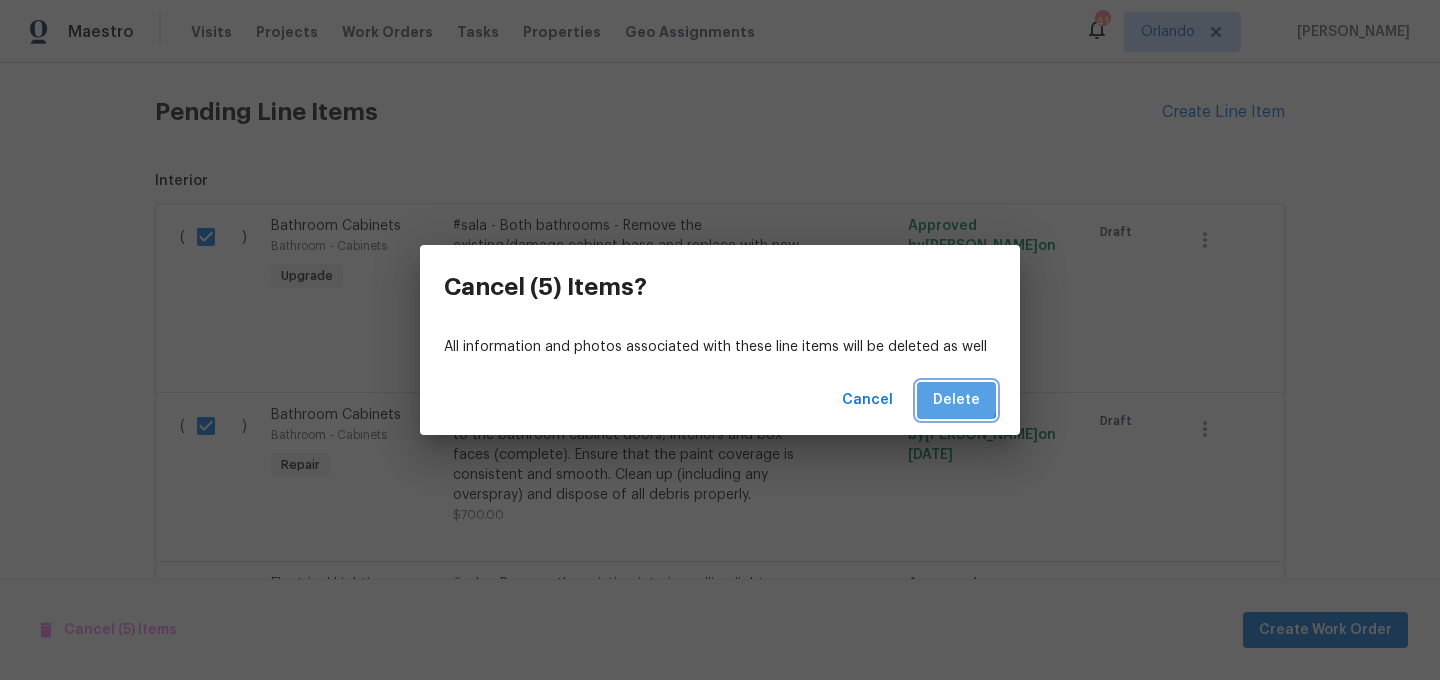 click on "Delete" at bounding box center (956, 400) 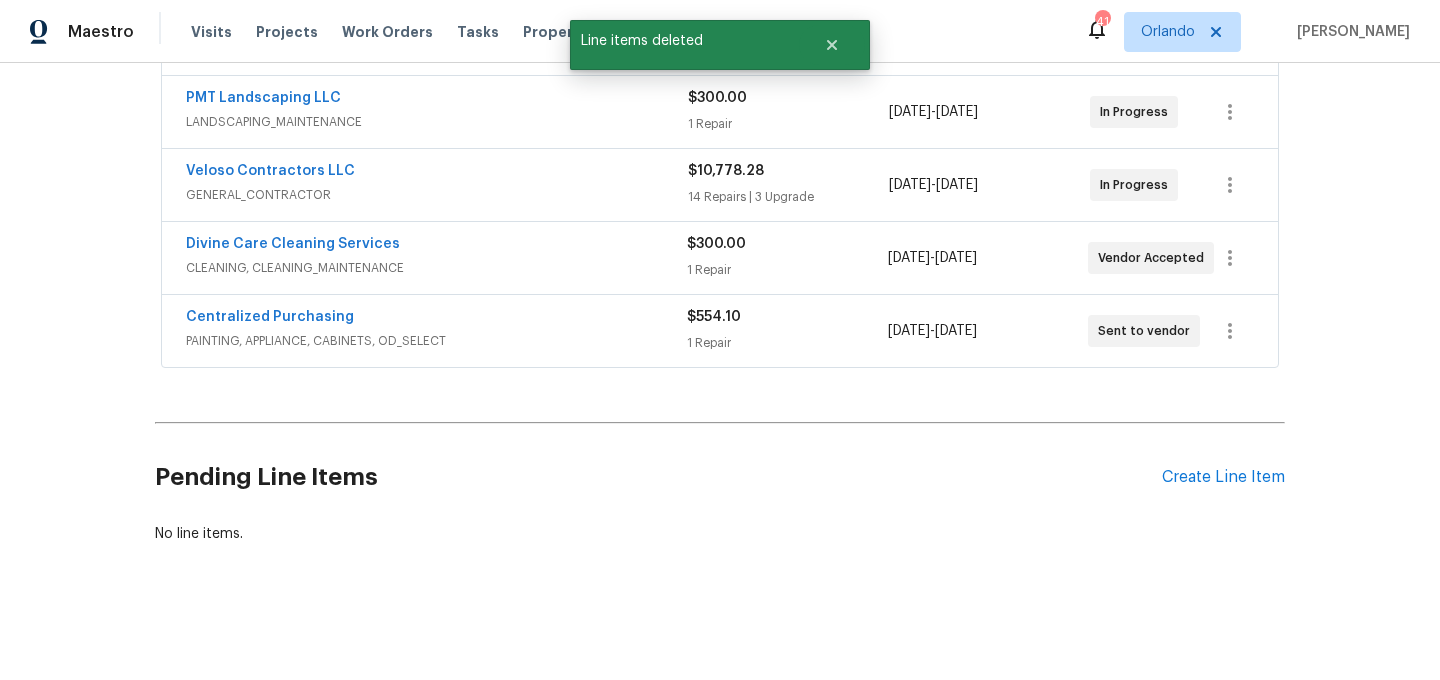 scroll, scrollTop: 444, scrollLeft: 0, axis: vertical 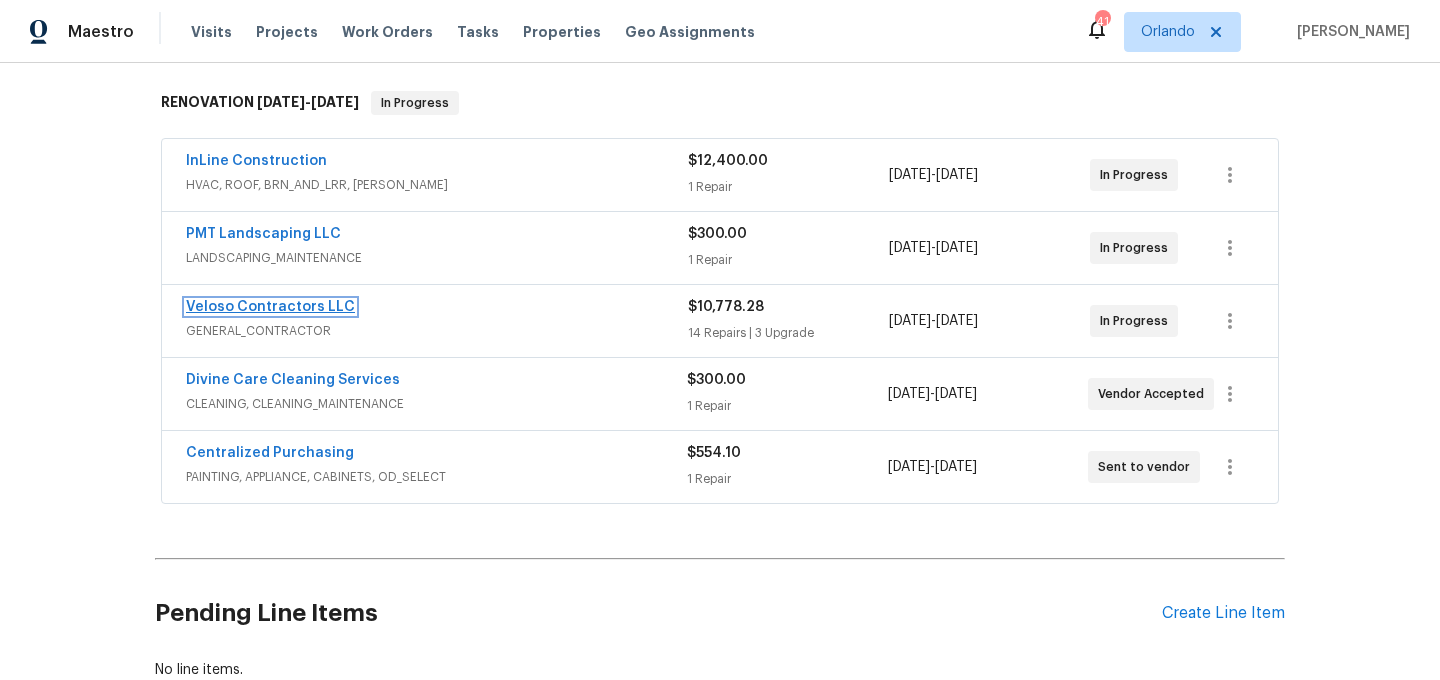click on "Veloso Contractors LLC" at bounding box center [270, 307] 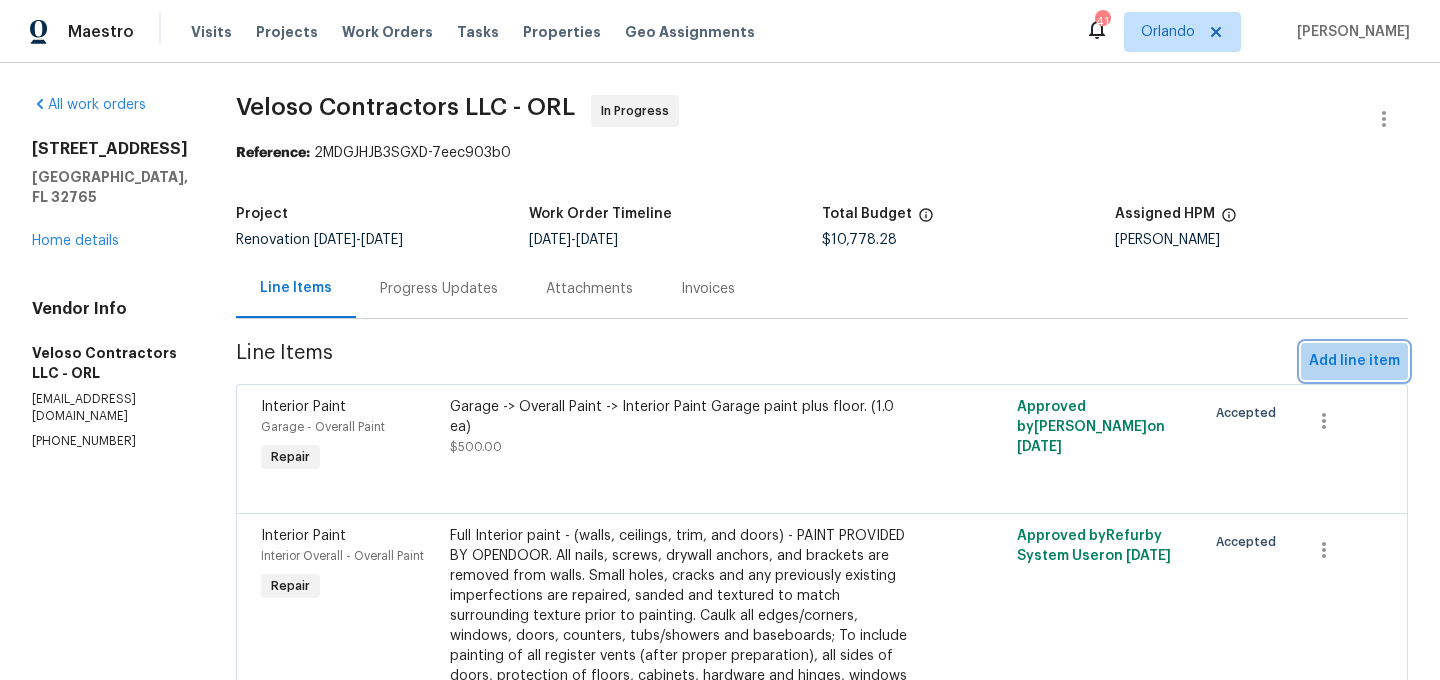 click on "Add line item" at bounding box center (1354, 361) 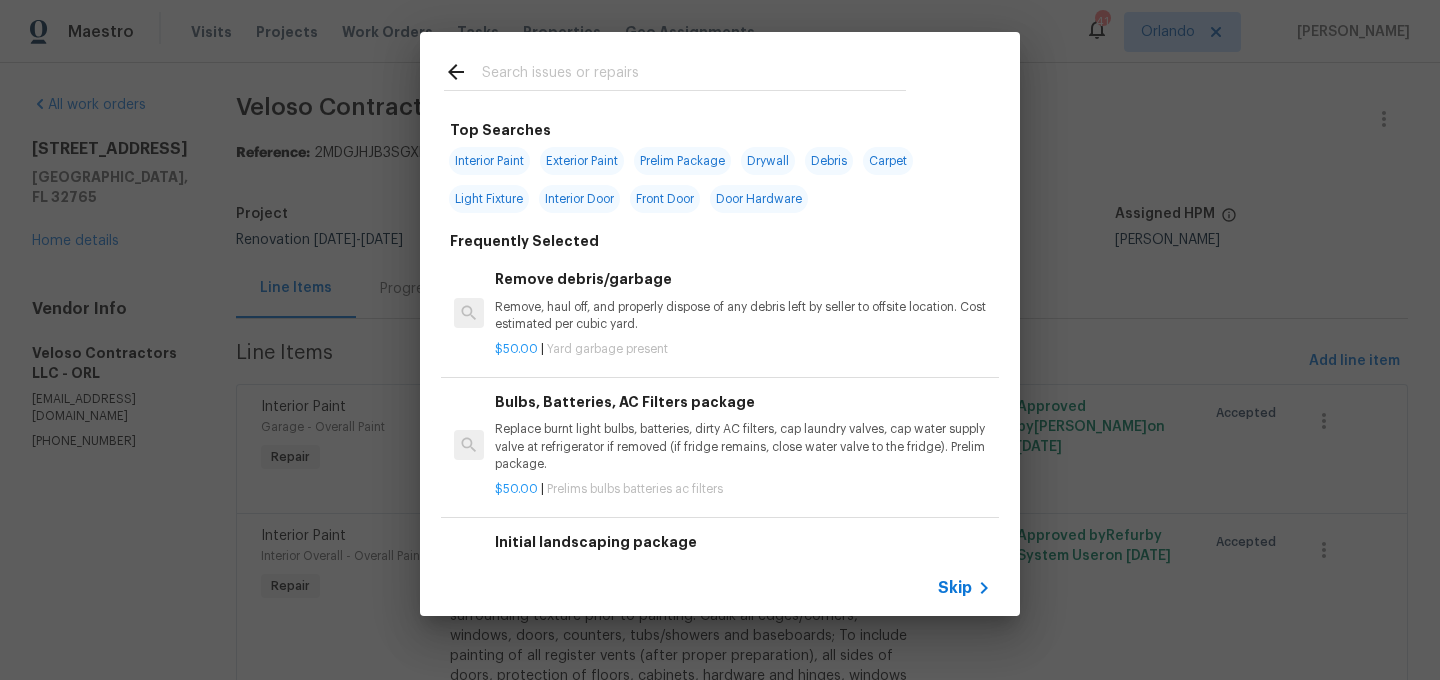 click at bounding box center [694, 75] 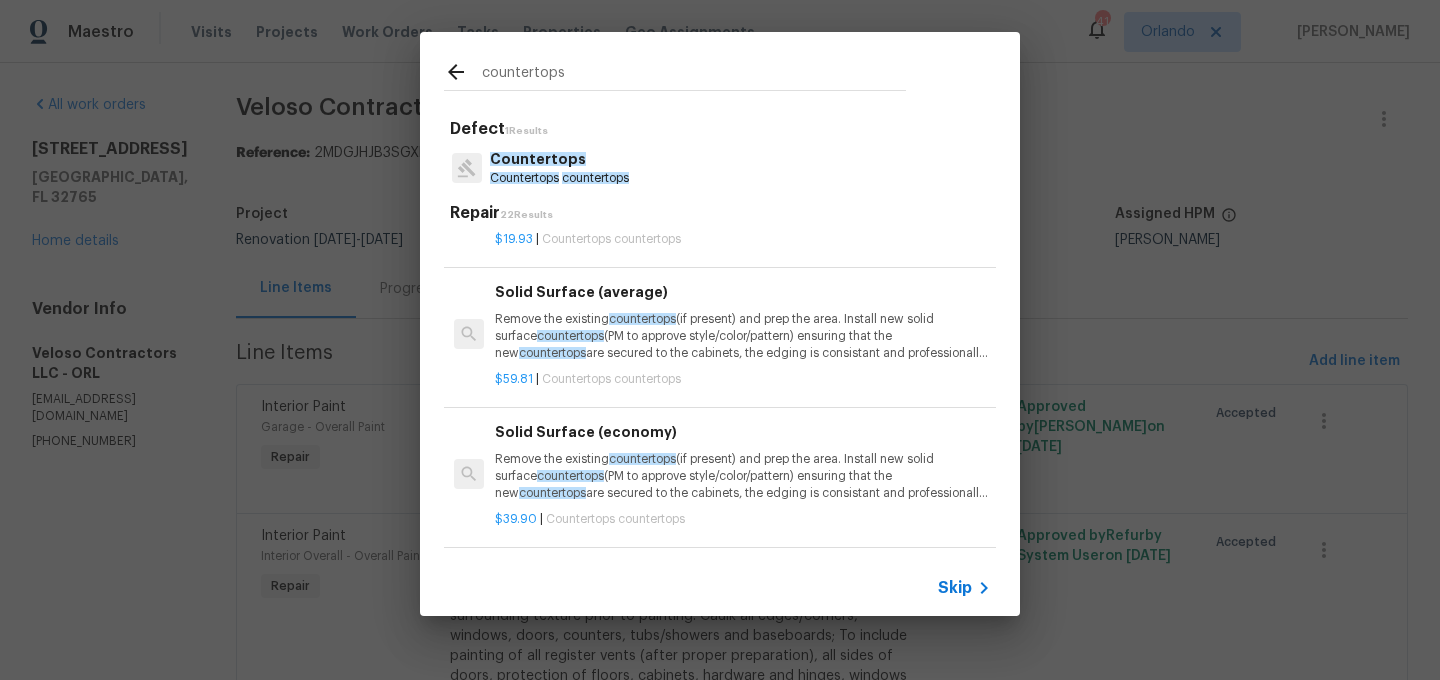 scroll, scrollTop: 722, scrollLeft: 0, axis: vertical 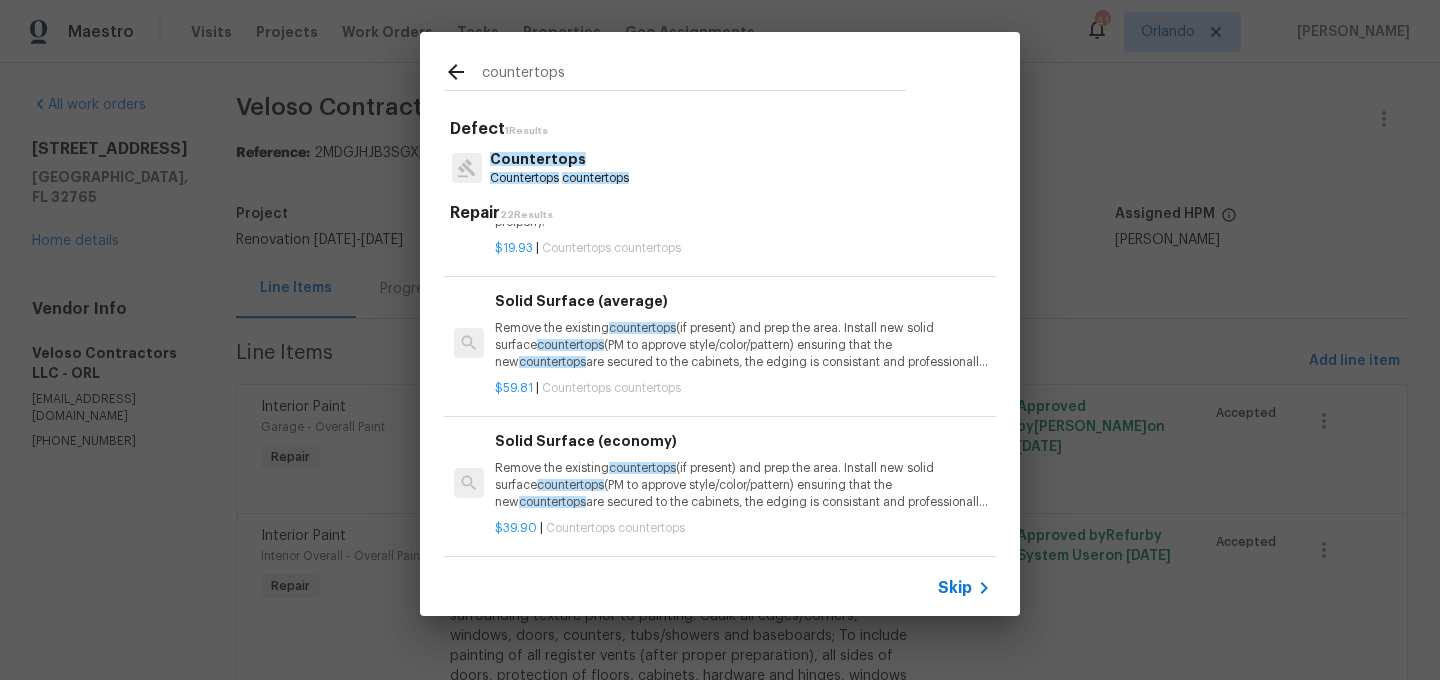 type on "countertops" 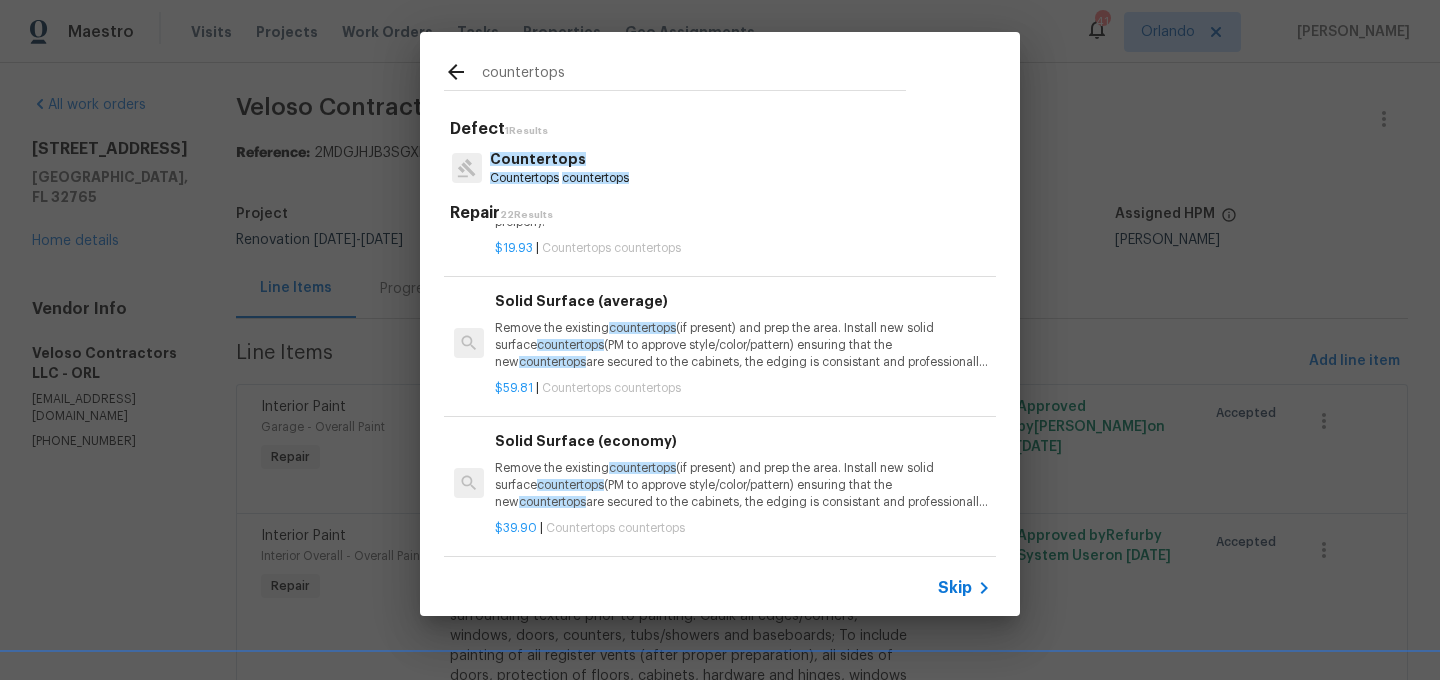 click on "Remove the existing  countertops  (if present) and prep the area. Install new solid surface  countertops  (PM to approve style/color/pattern) ensuring that the new  countertops  are secured to the cabinets, the edging is consistant and professionally finished. Haul away and dispose of all debris properly. (ECONOMY)" at bounding box center [743, 485] 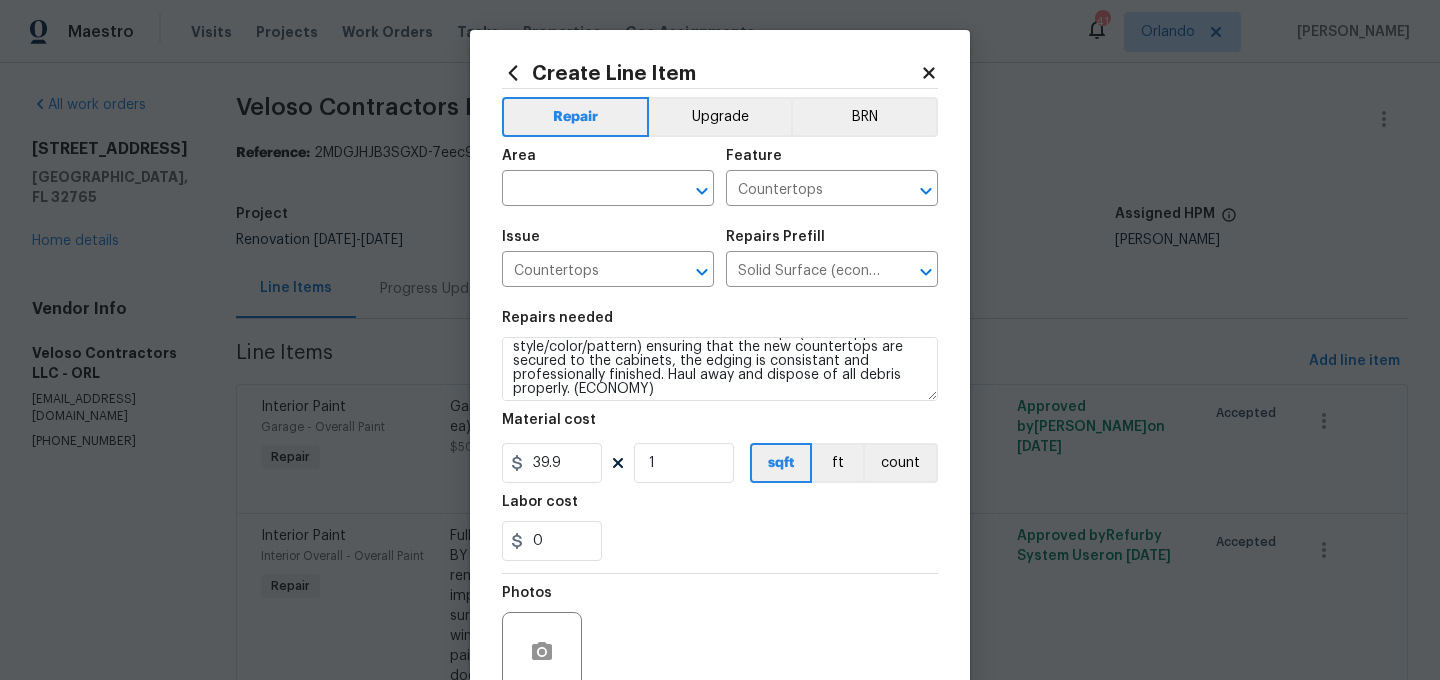 scroll, scrollTop: 42, scrollLeft: 0, axis: vertical 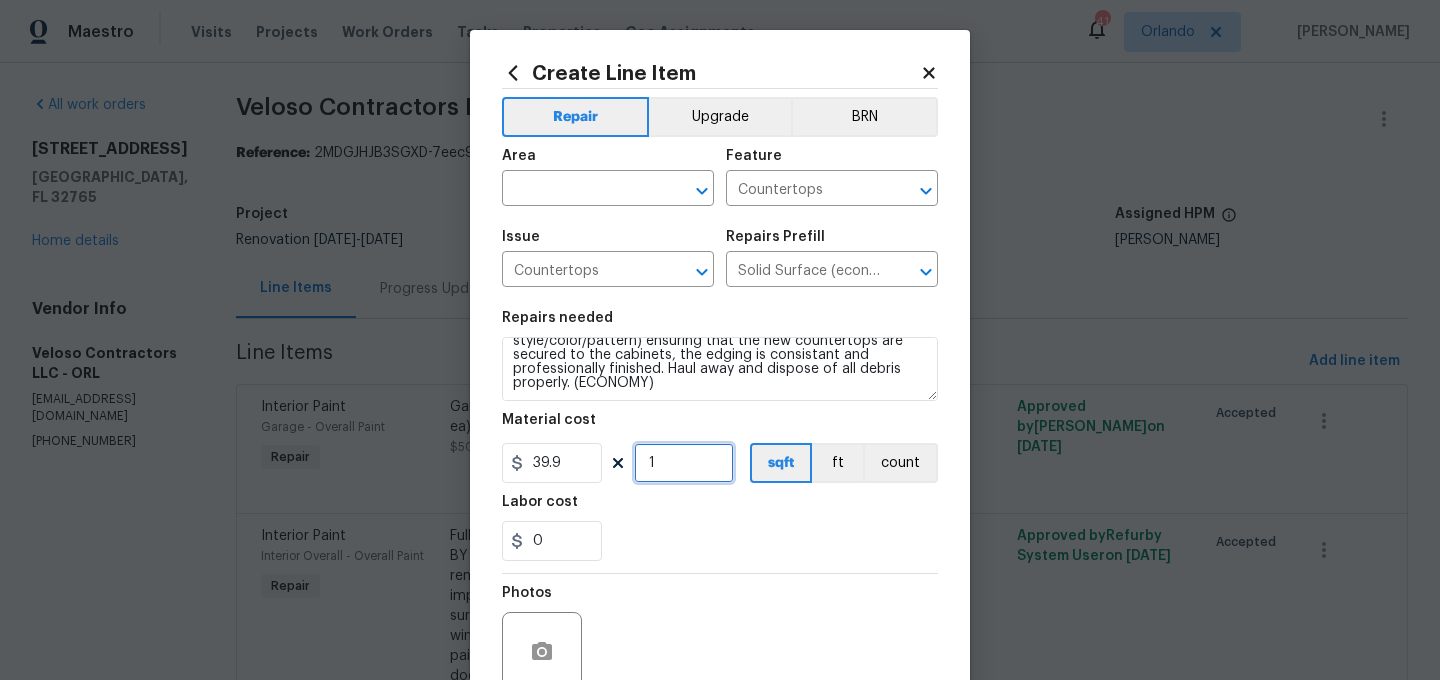 click on "1" at bounding box center (684, 463) 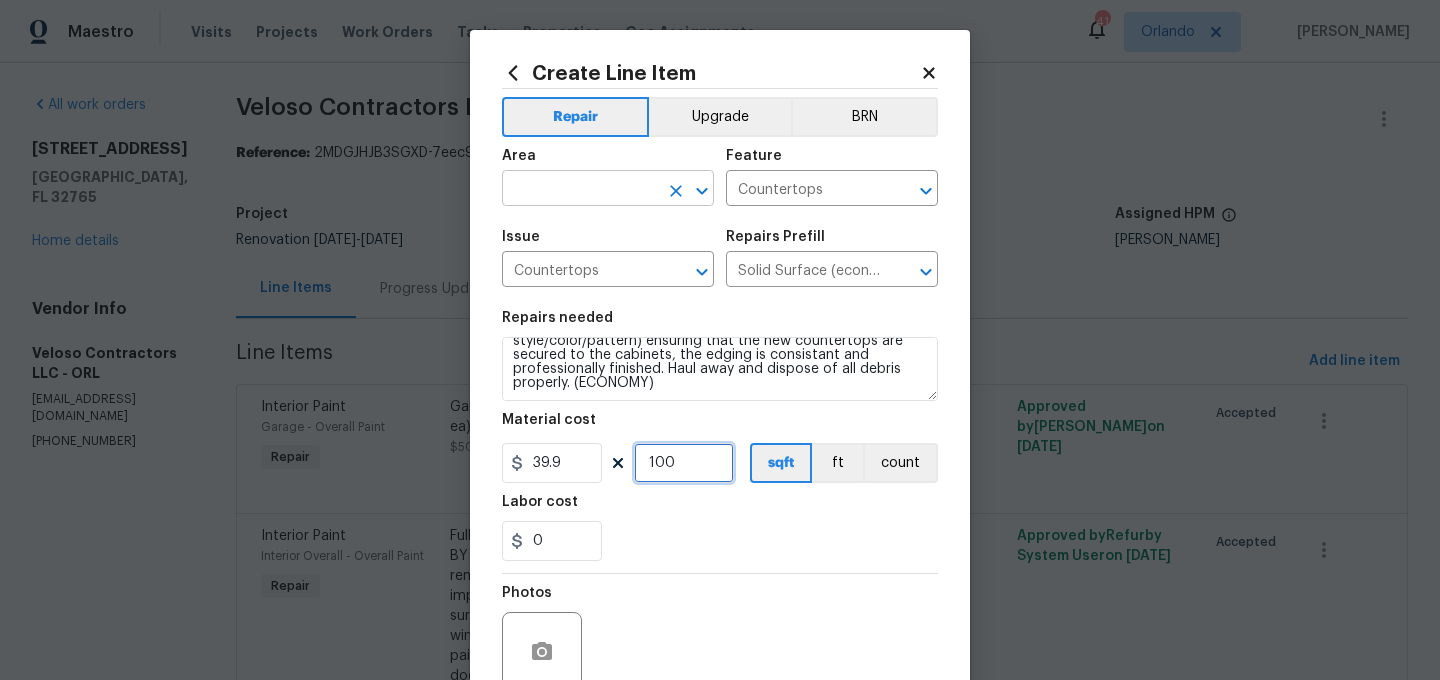 type on "100" 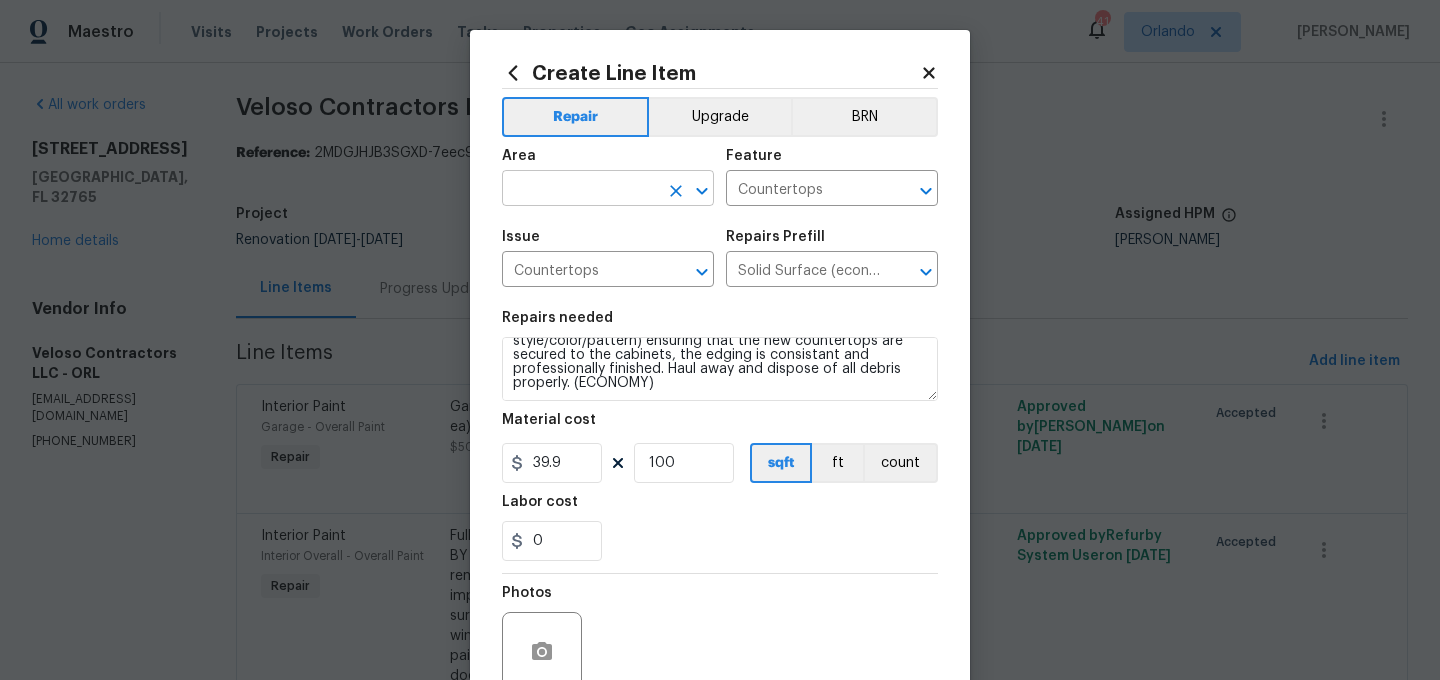 click at bounding box center (580, 190) 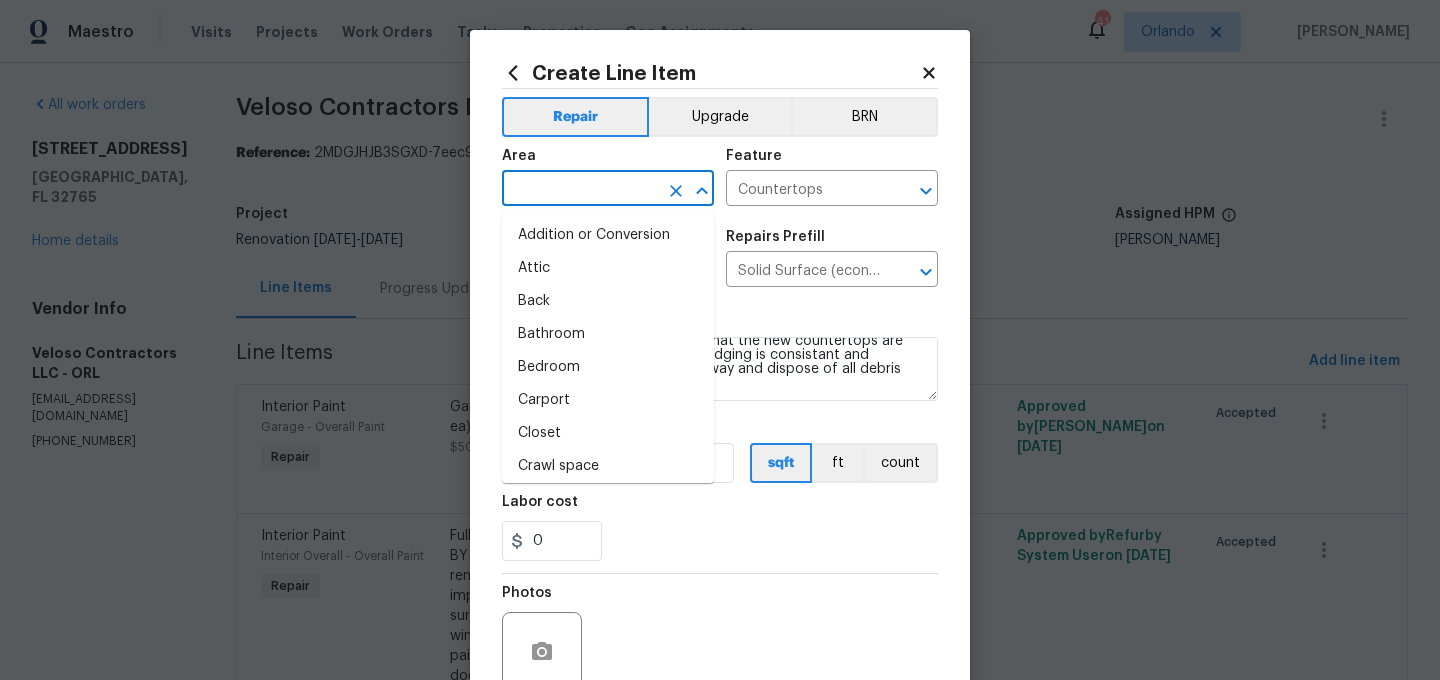 type on "k" 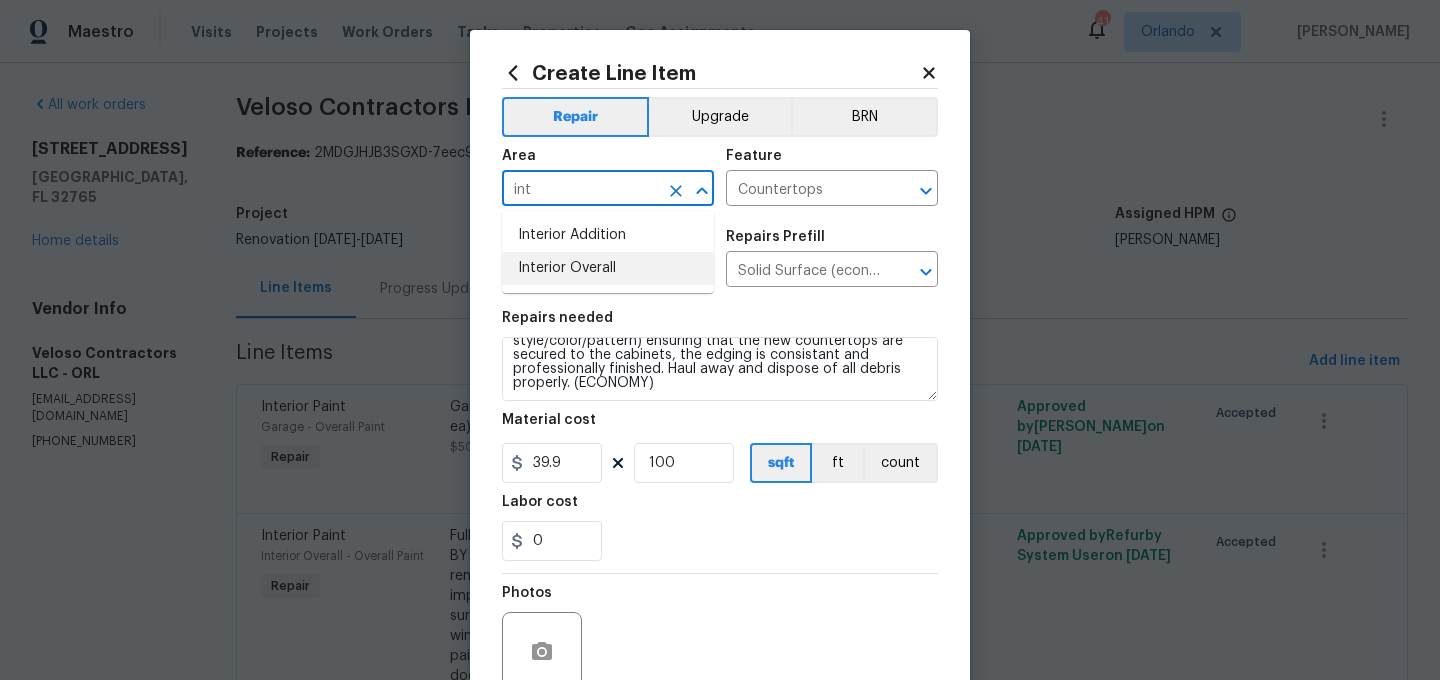 click on "Interior Overall" at bounding box center (608, 268) 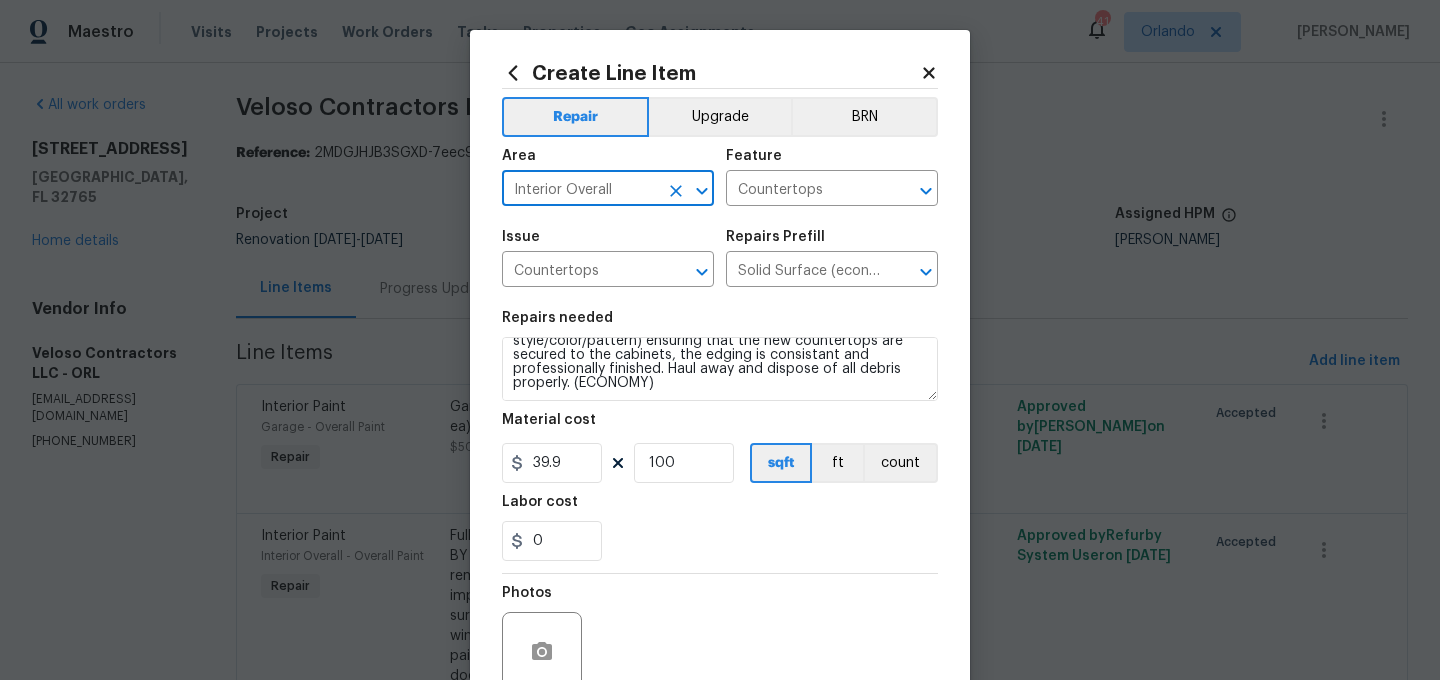 scroll, scrollTop: 0, scrollLeft: 0, axis: both 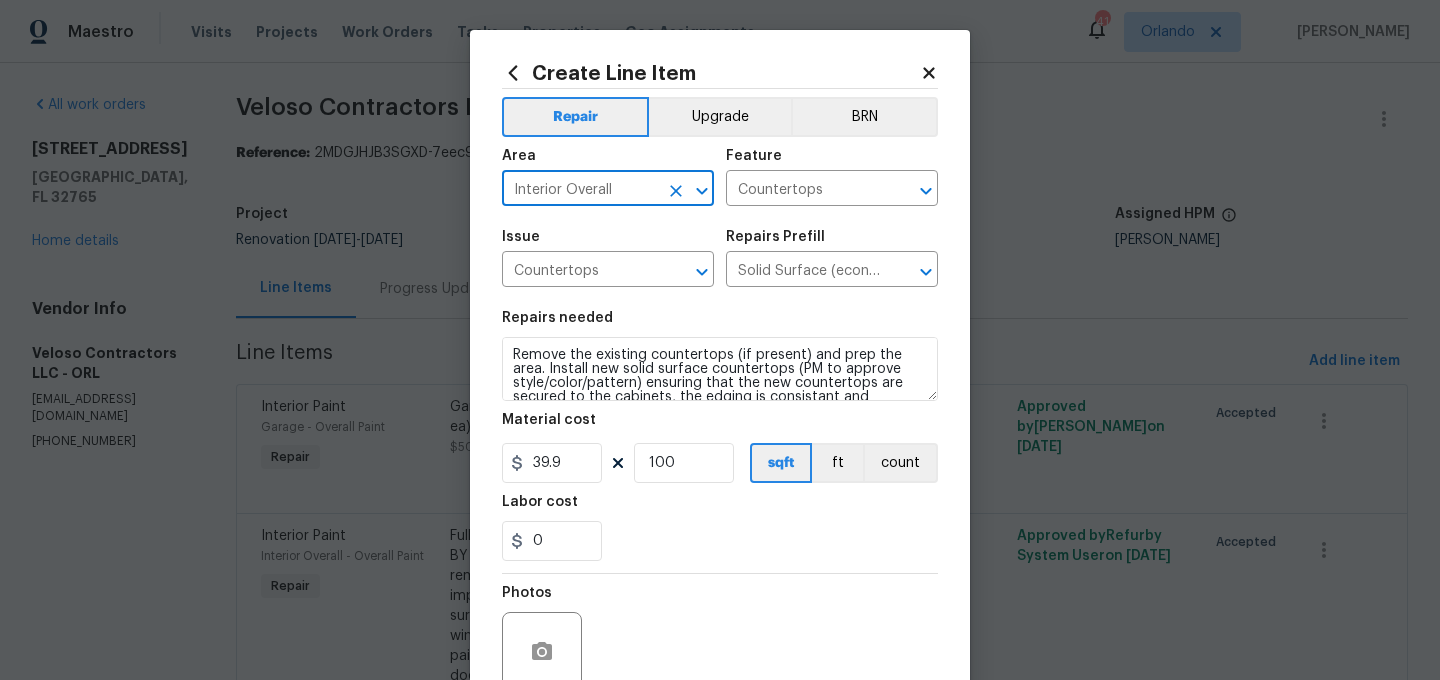 click 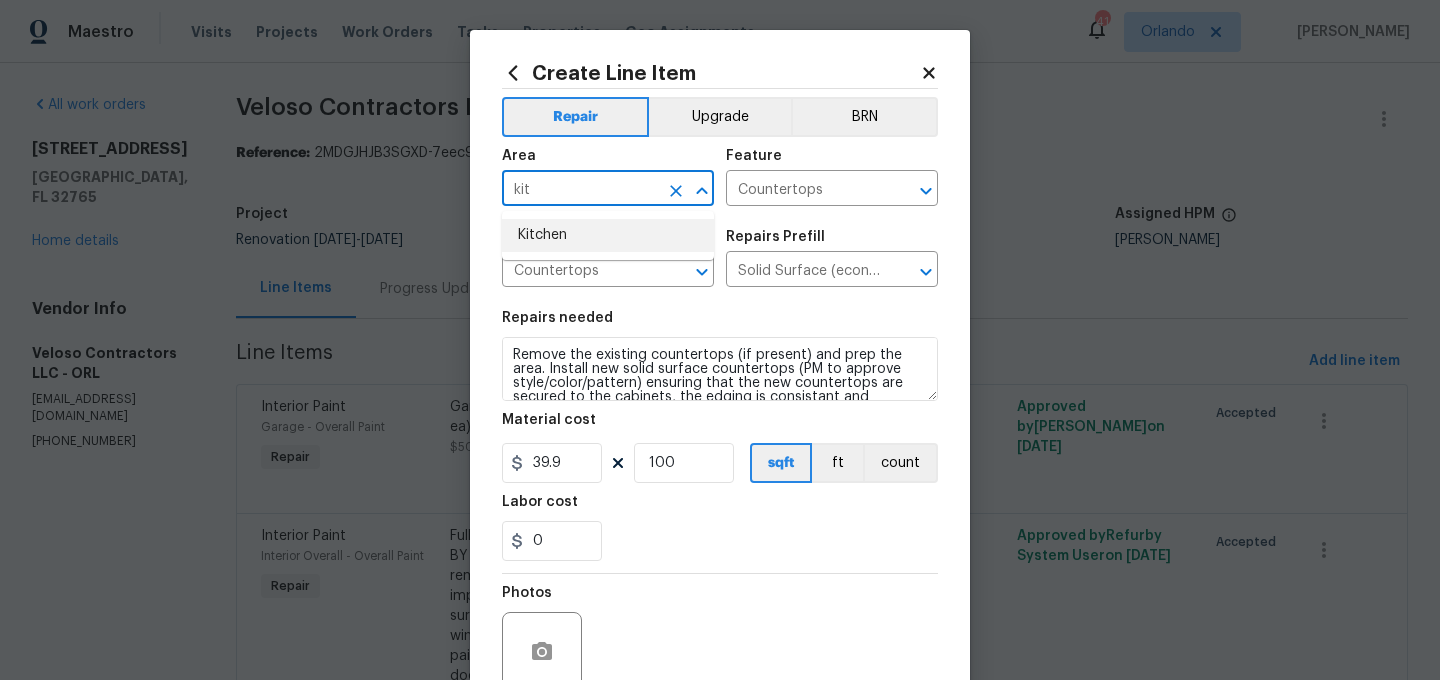 click on "Kitchen" at bounding box center [608, 235] 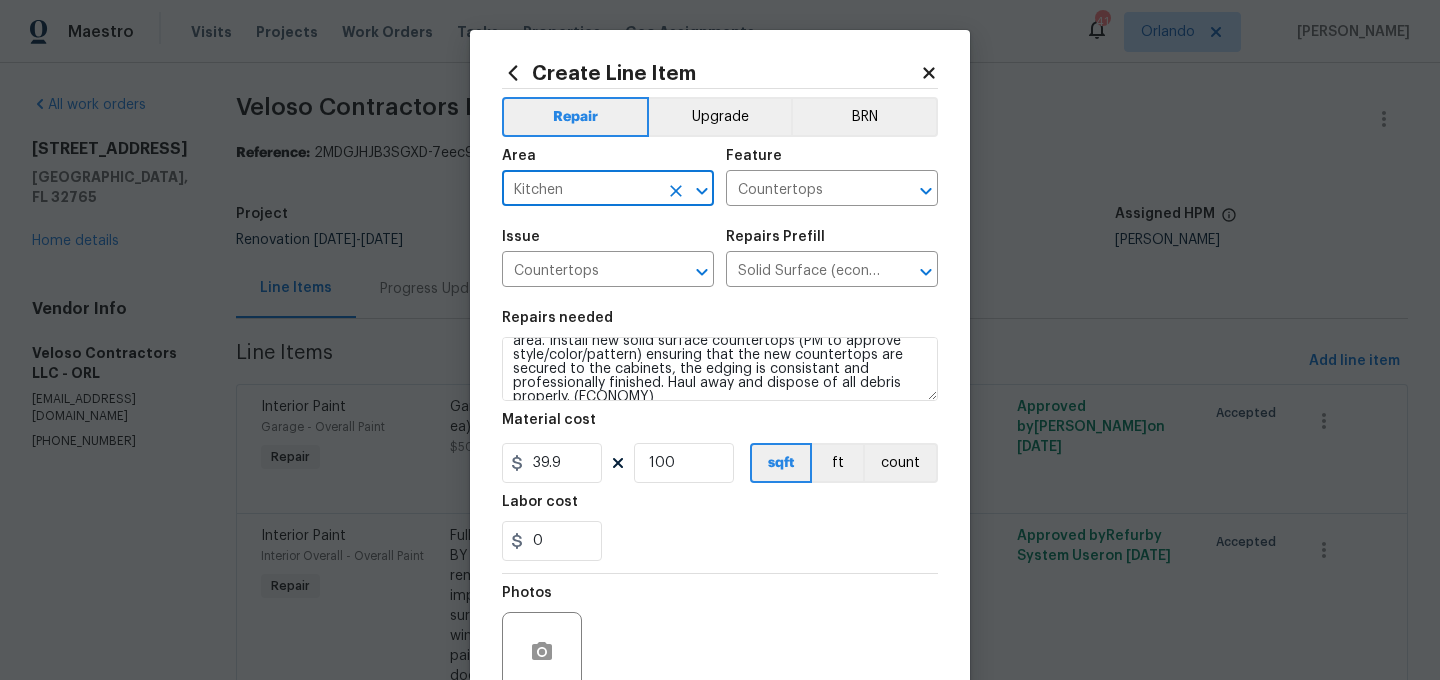 scroll, scrollTop: 42, scrollLeft: 0, axis: vertical 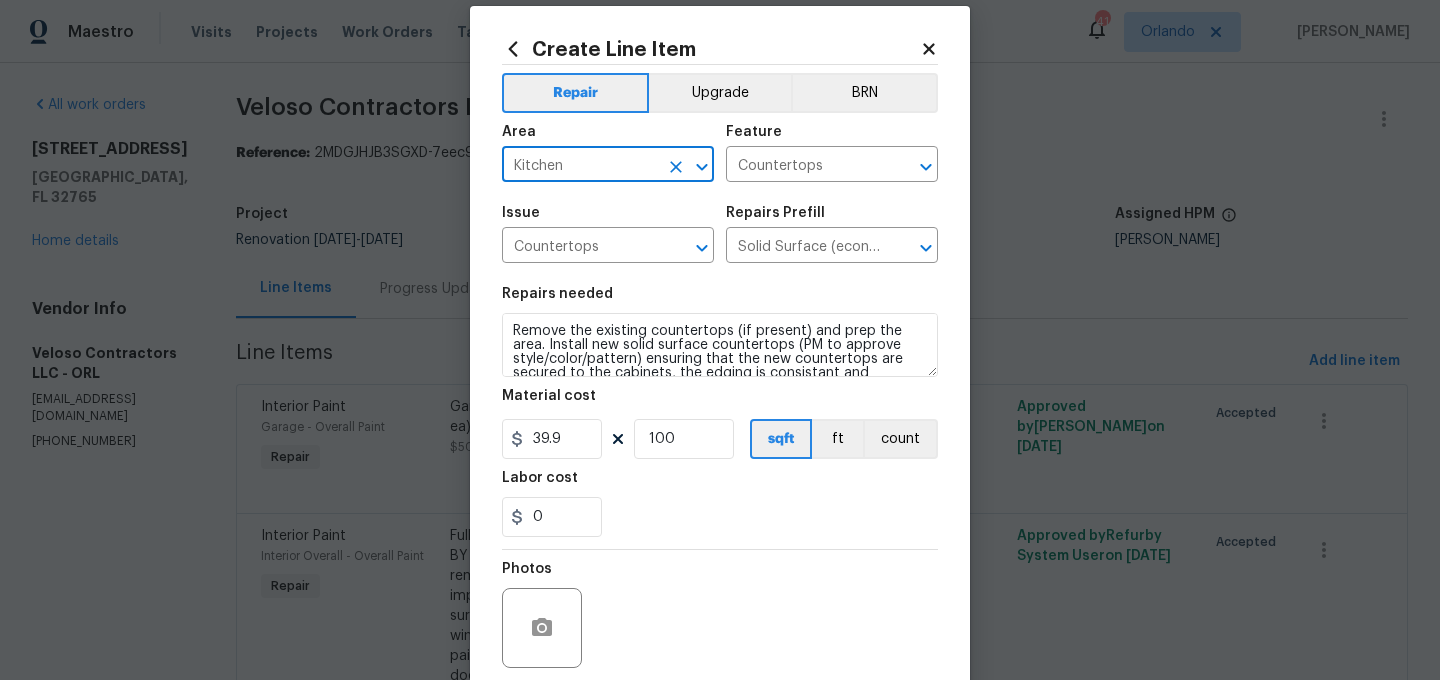 type on "Kitchen" 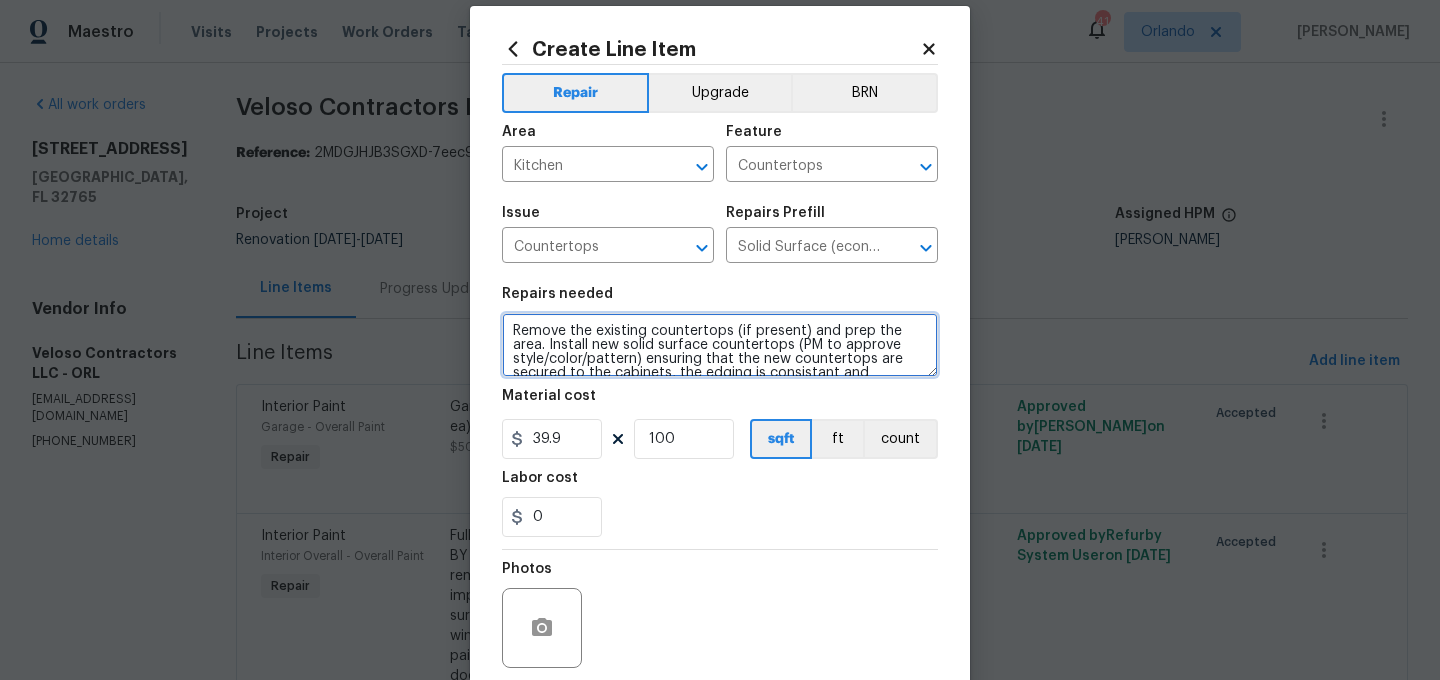 scroll, scrollTop: 42, scrollLeft: 0, axis: vertical 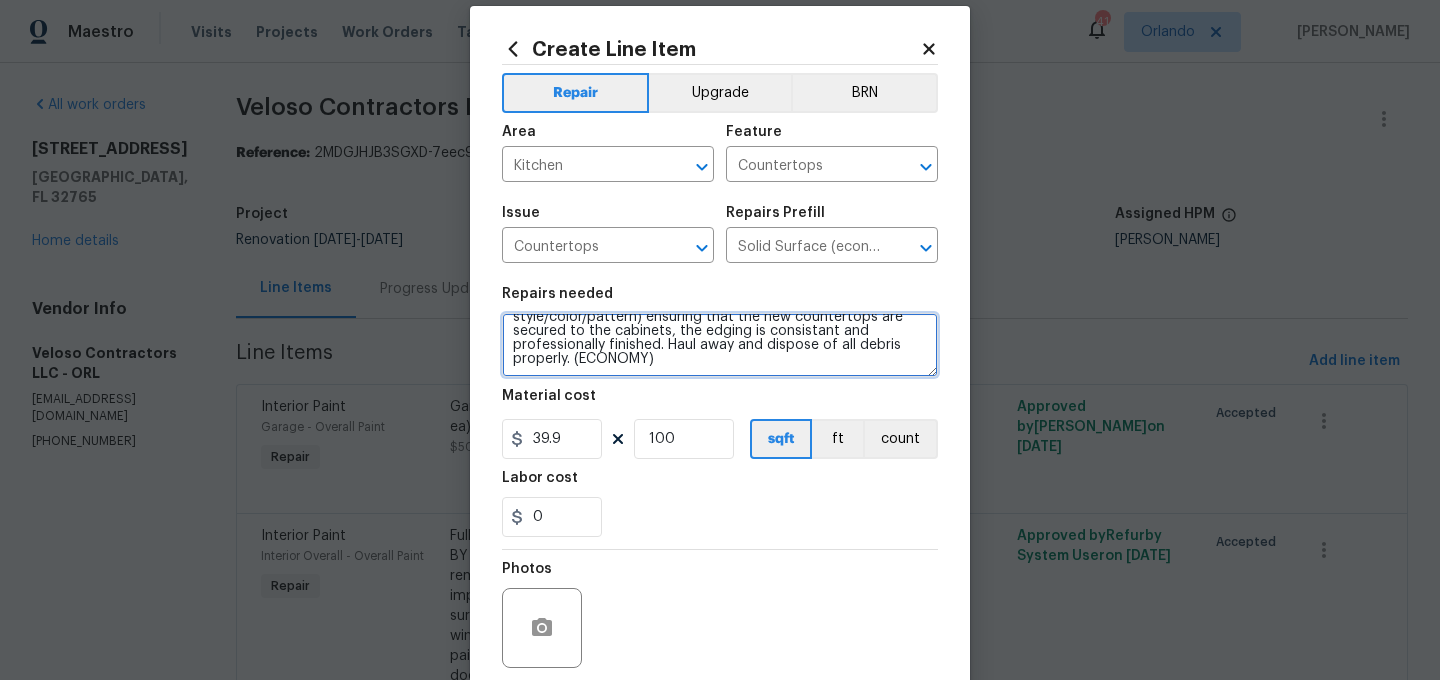 drag, startPoint x: 511, startPoint y: 322, endPoint x: 712, endPoint y: 439, distance: 232.57257 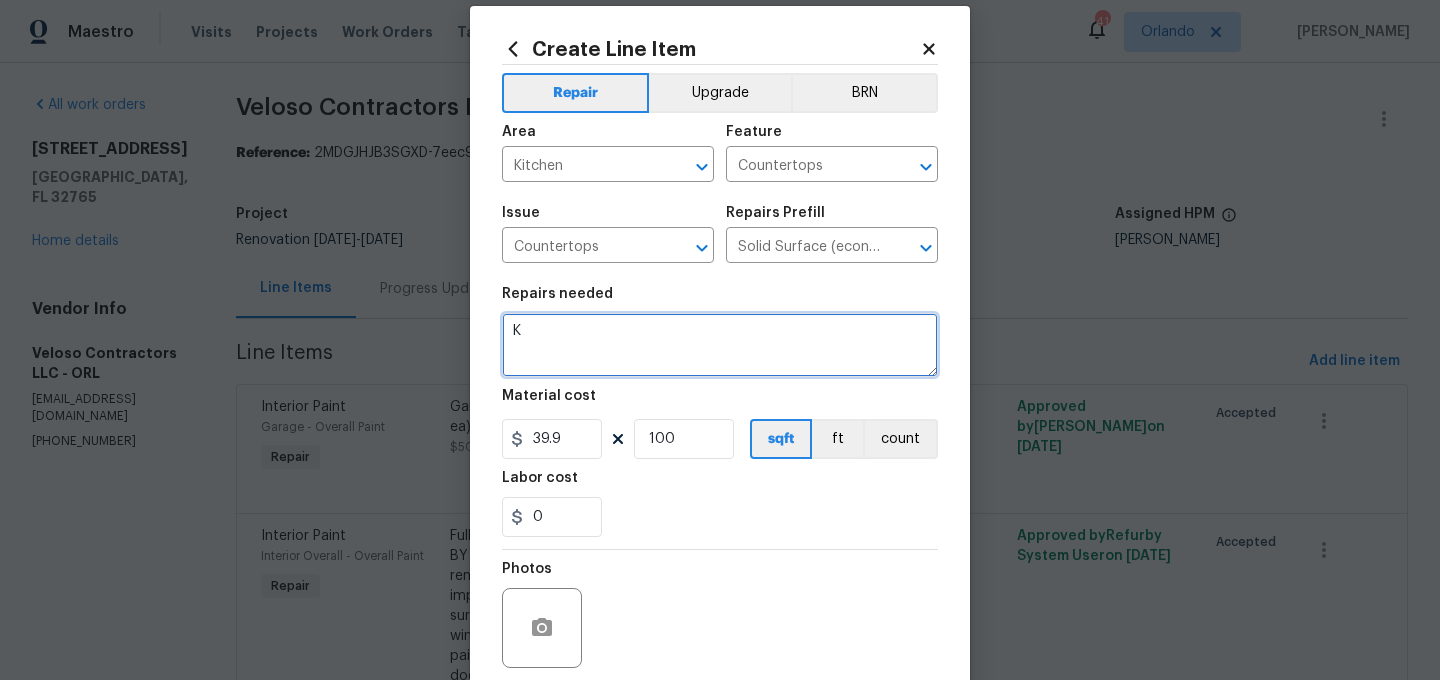 scroll, scrollTop: 0, scrollLeft: 0, axis: both 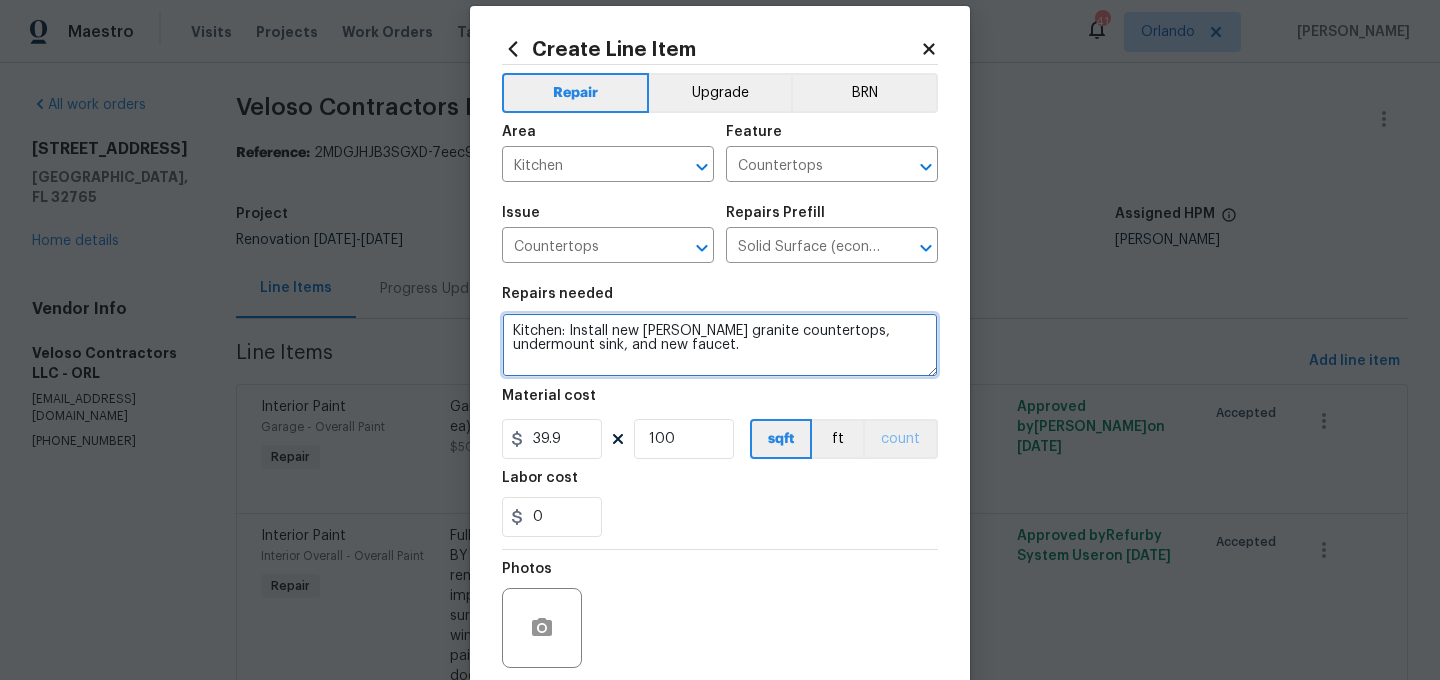 type on "Kitchen: Install new Dallas White granite countertops, undermount sink, and new faucet." 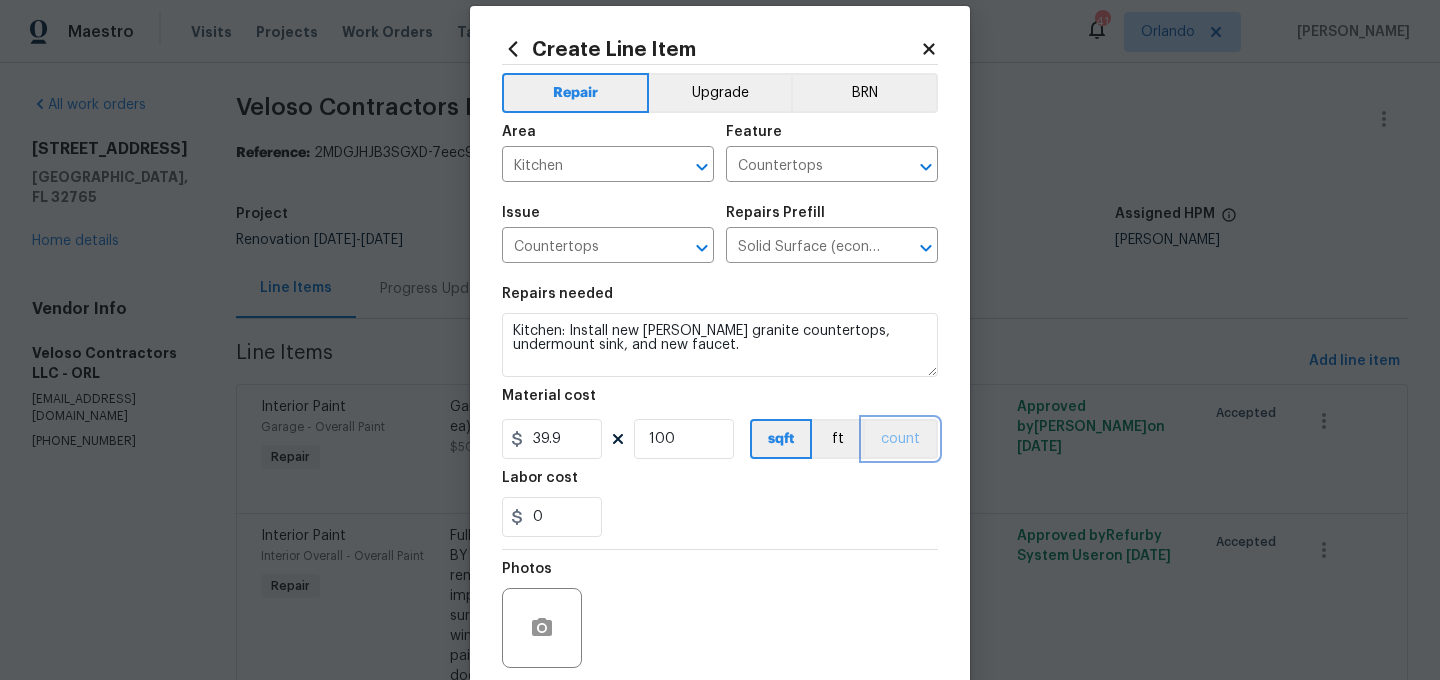 click on "count" at bounding box center (900, 439) 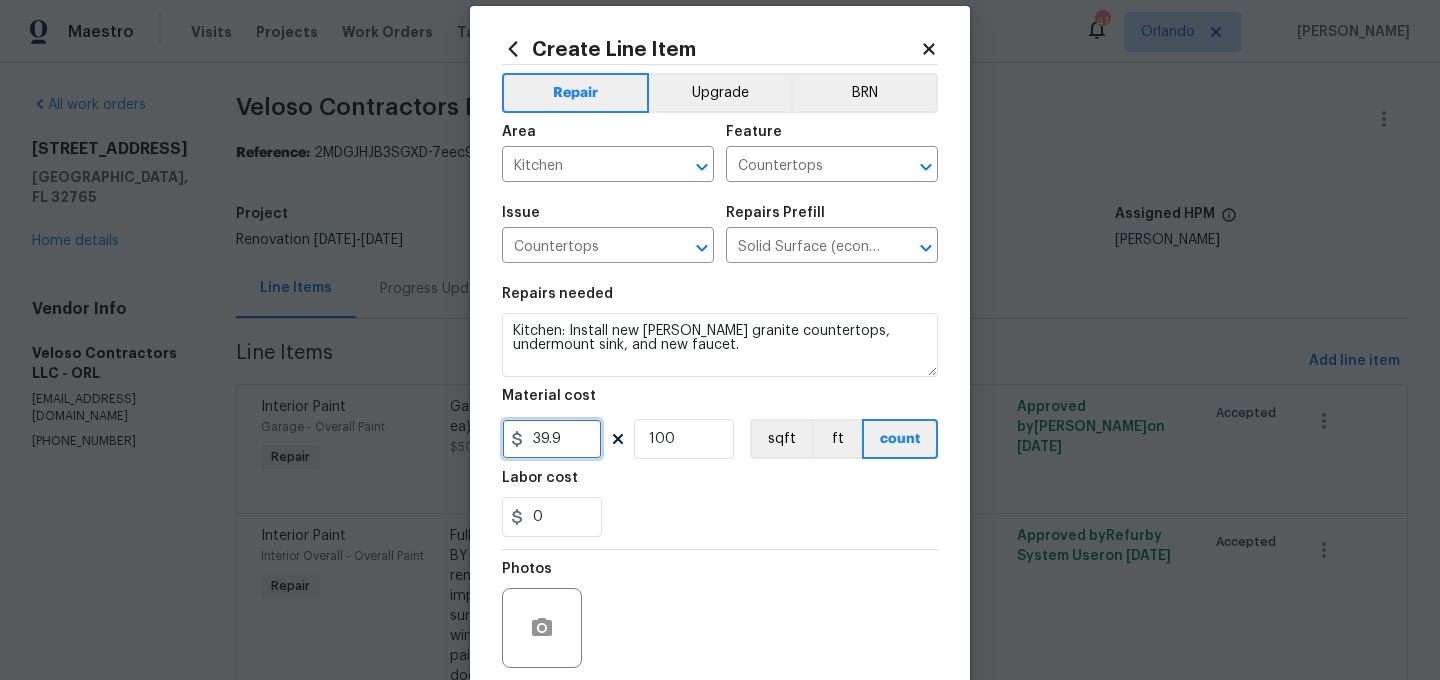 click on "39.9" at bounding box center (552, 439) 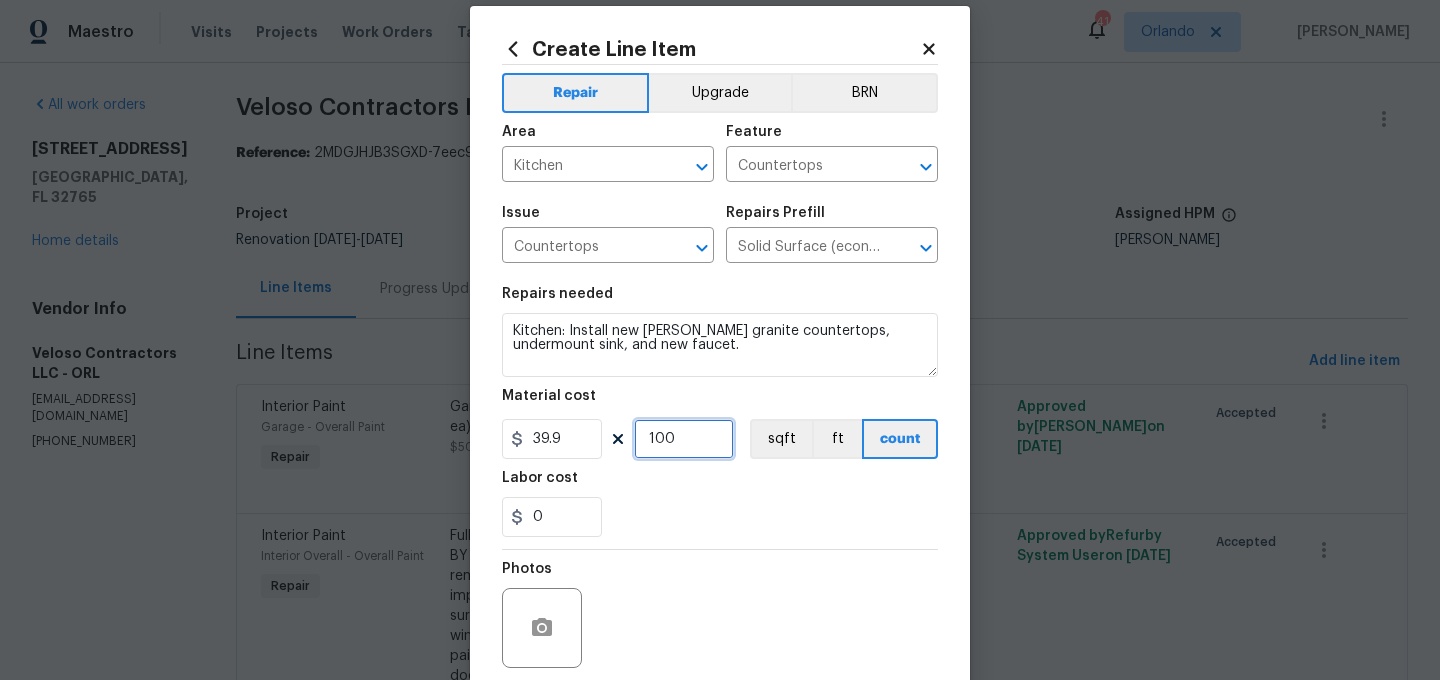 click on "100" at bounding box center [684, 439] 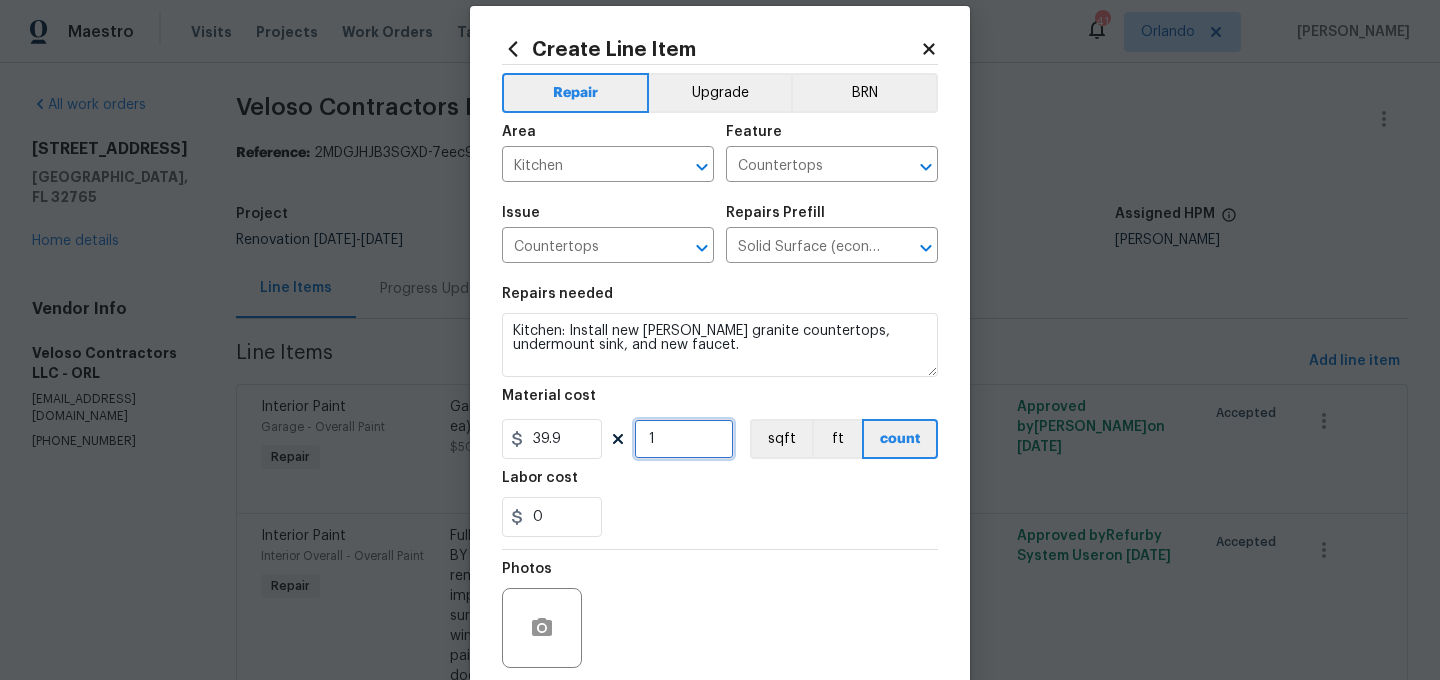 type on "1" 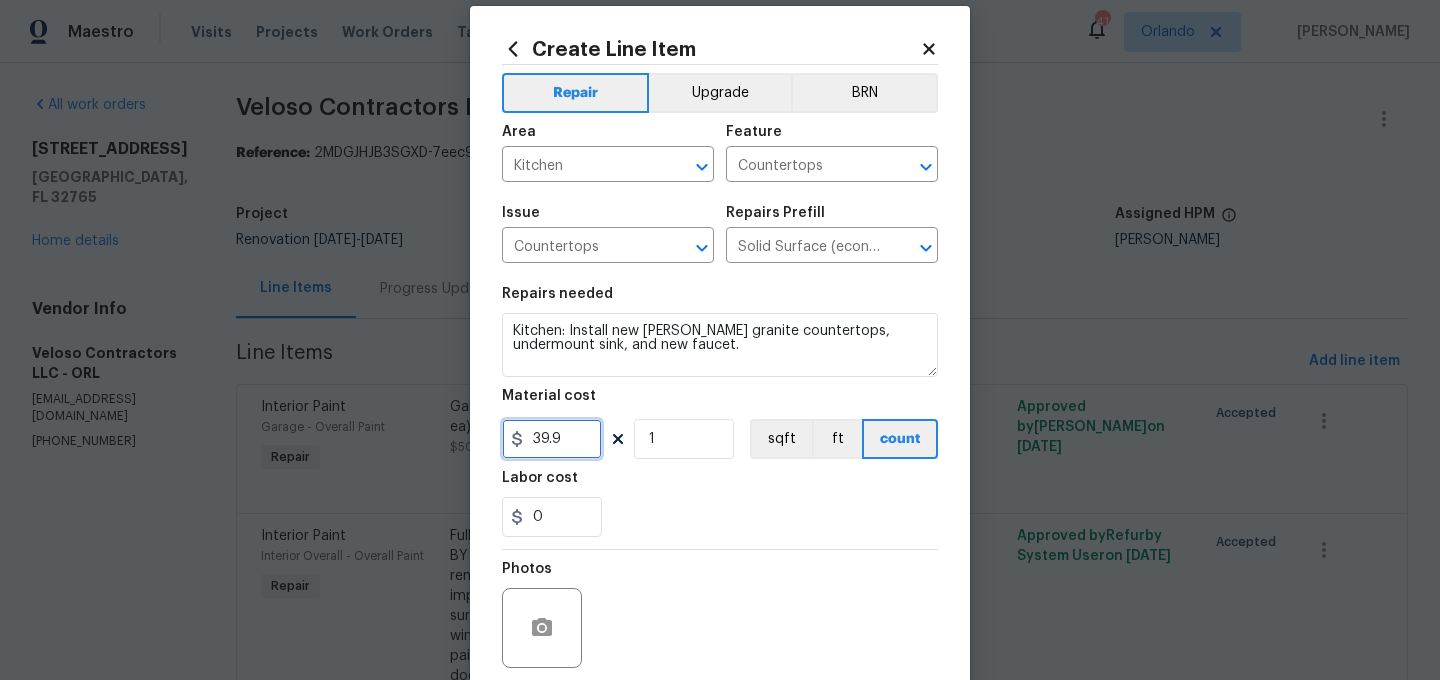 click on "39.9" at bounding box center [552, 439] 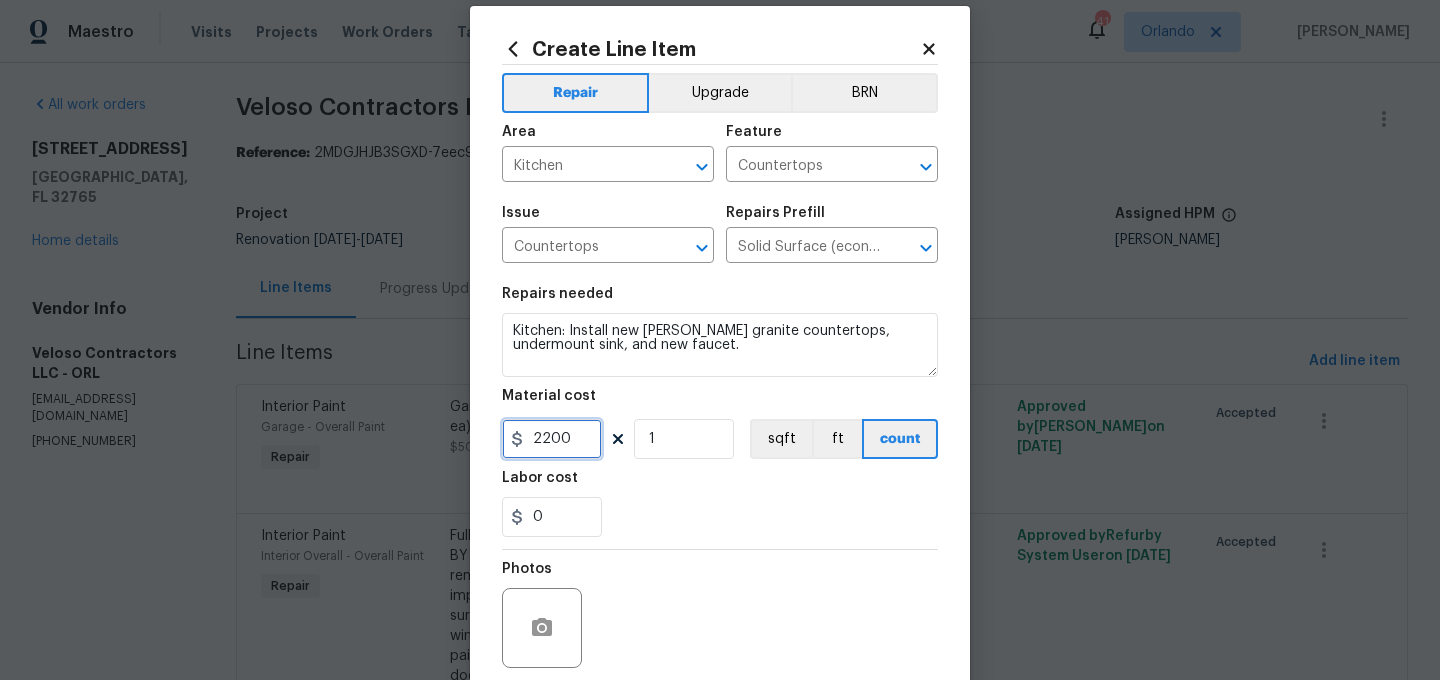 type on "2200" 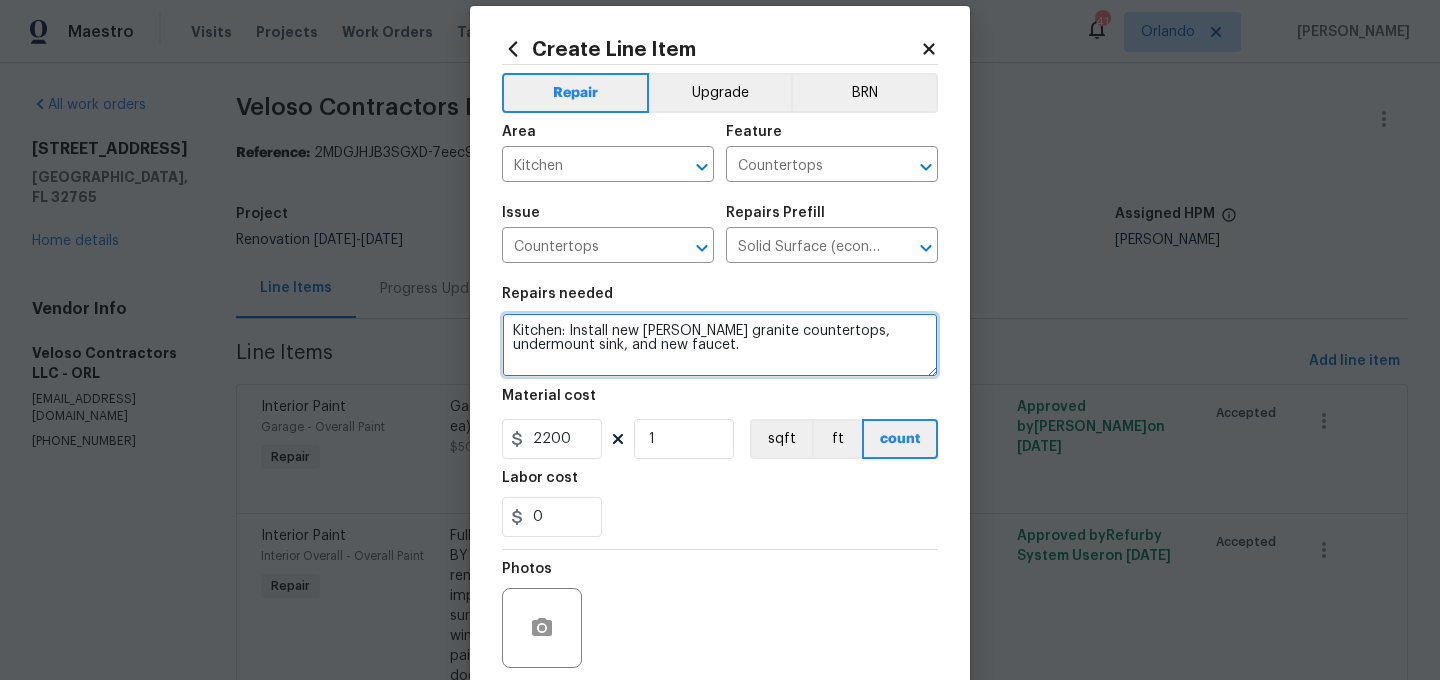 click on "Kitchen: Install new Dallas White granite countertops, undermount sink, and new faucet." at bounding box center [720, 345] 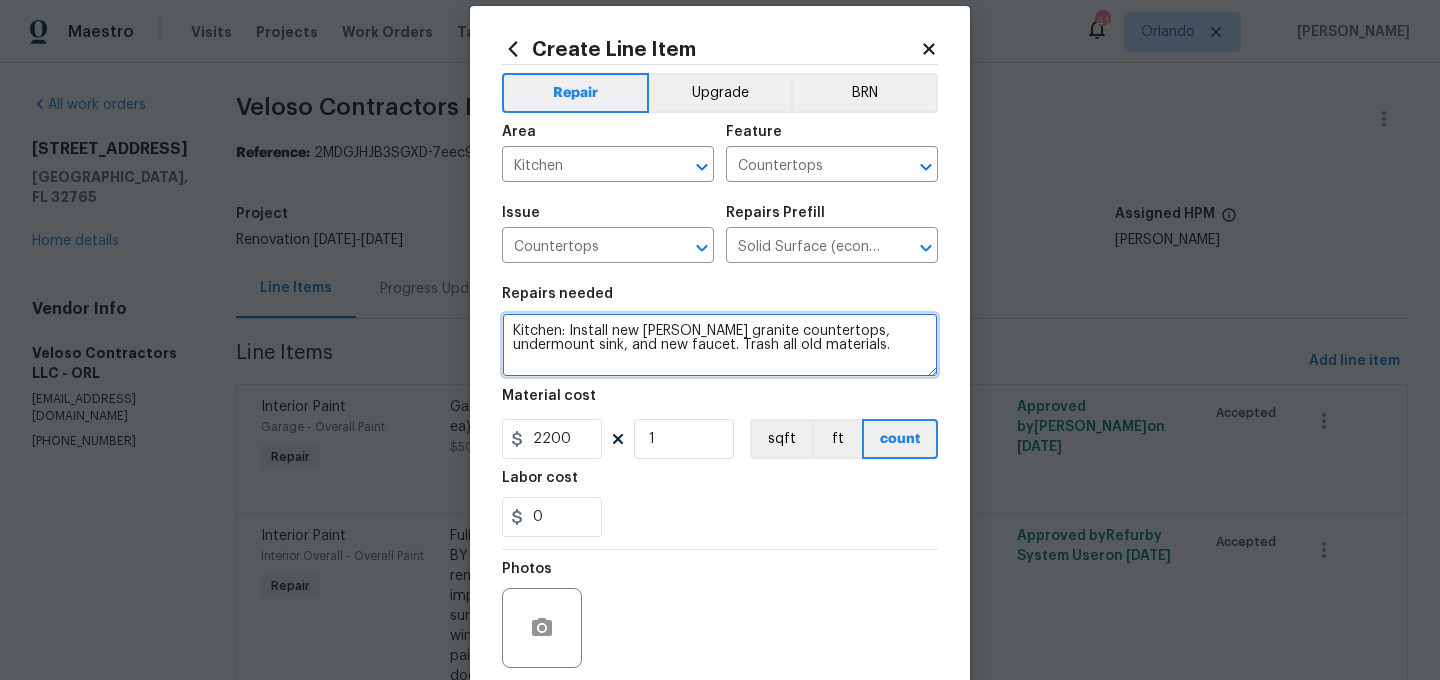 click on "Kitchen: Install new Dallas White granite countertops, undermount sink, and new faucet. Trash all old materials." at bounding box center [720, 345] 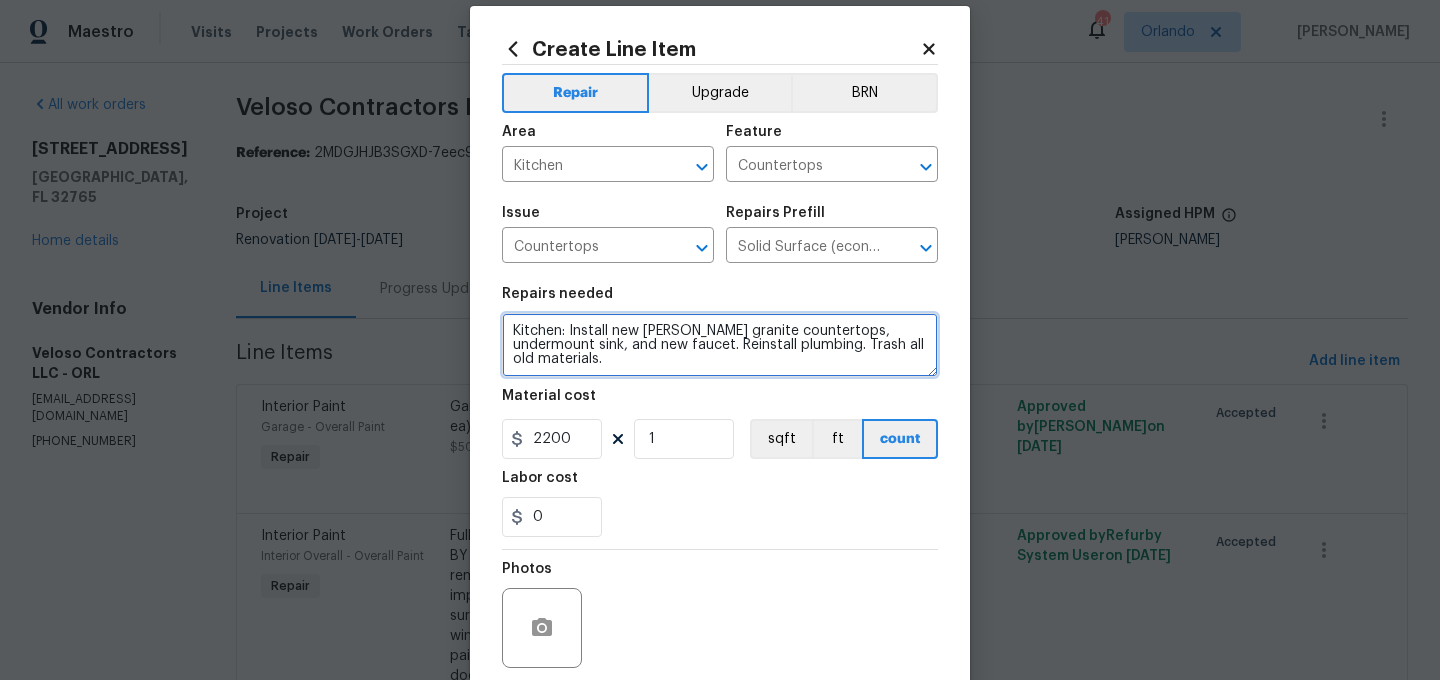 click on "Kitchen: Install new Dallas White granite countertops, undermount sink, and new faucet. Reinstall plumbing. Trash all old materials." at bounding box center [720, 345] 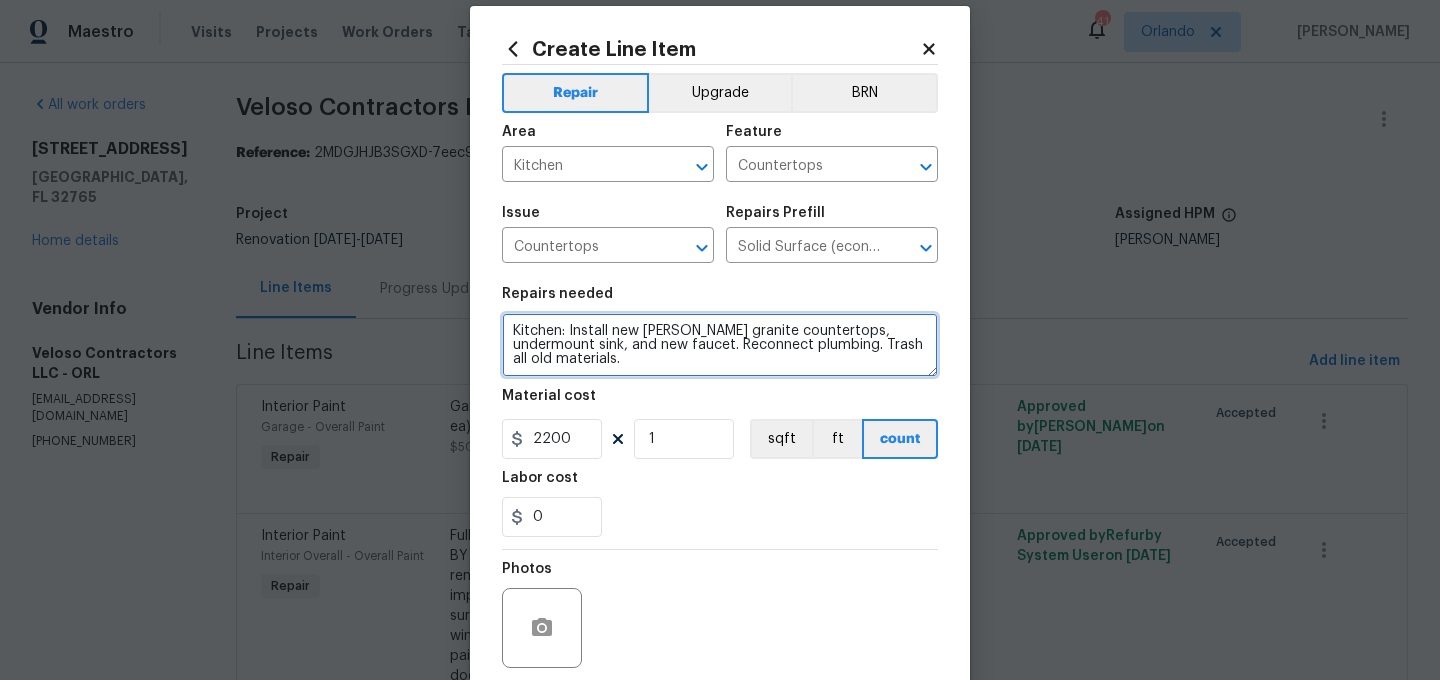 click on "Kitchen: Install new [PERSON_NAME] granite countertops, undermount sink, and new faucet. Reconnect plumbing. Trash all old materials." at bounding box center [720, 345] 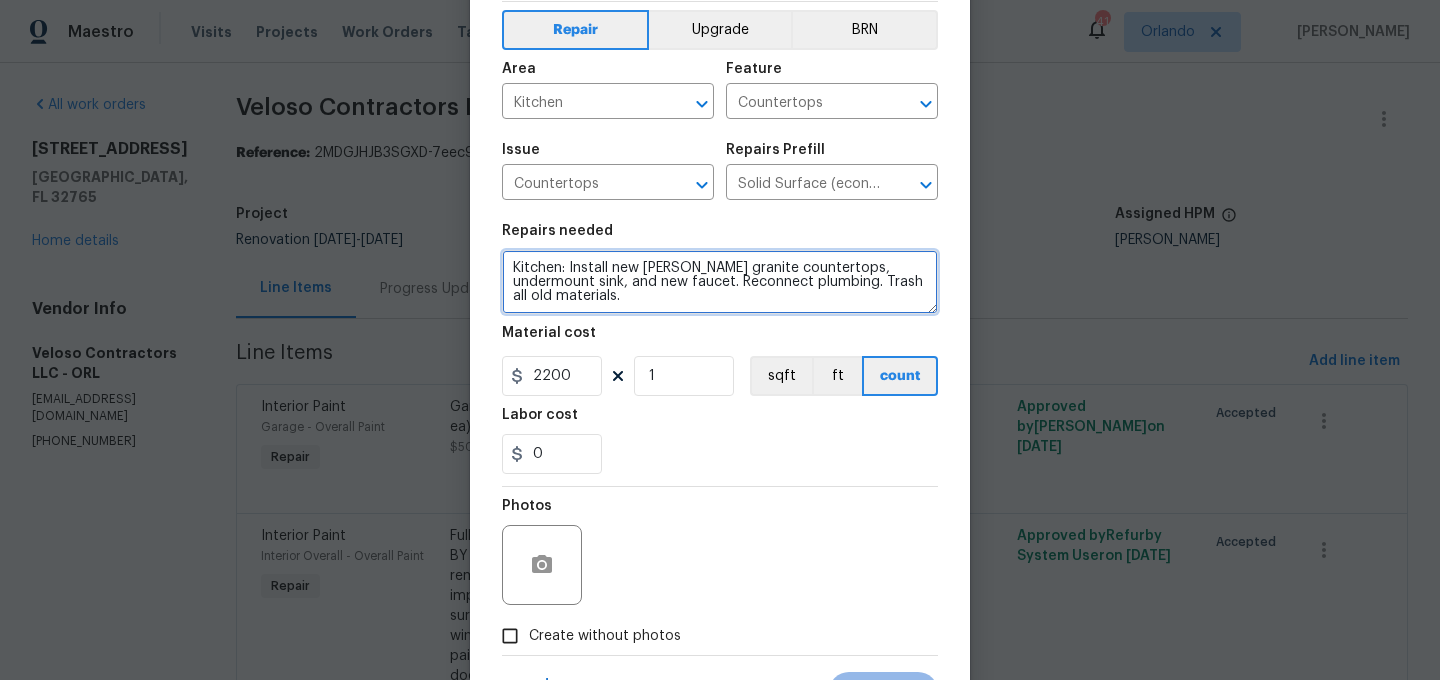 scroll, scrollTop: 89, scrollLeft: 0, axis: vertical 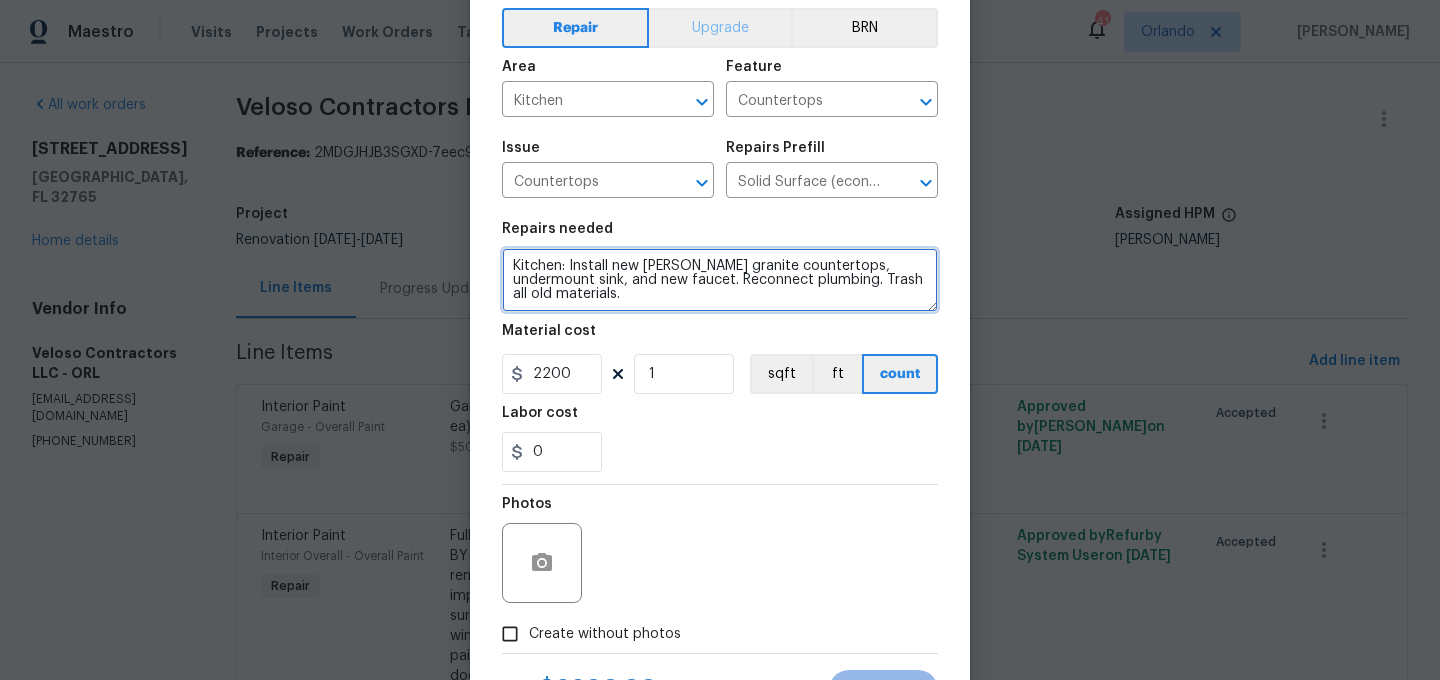 type on "Kitchen: Install new [PERSON_NAME] granite countertops, undermount sink, and new faucet. Reconnect plumbing. Trash all old materials." 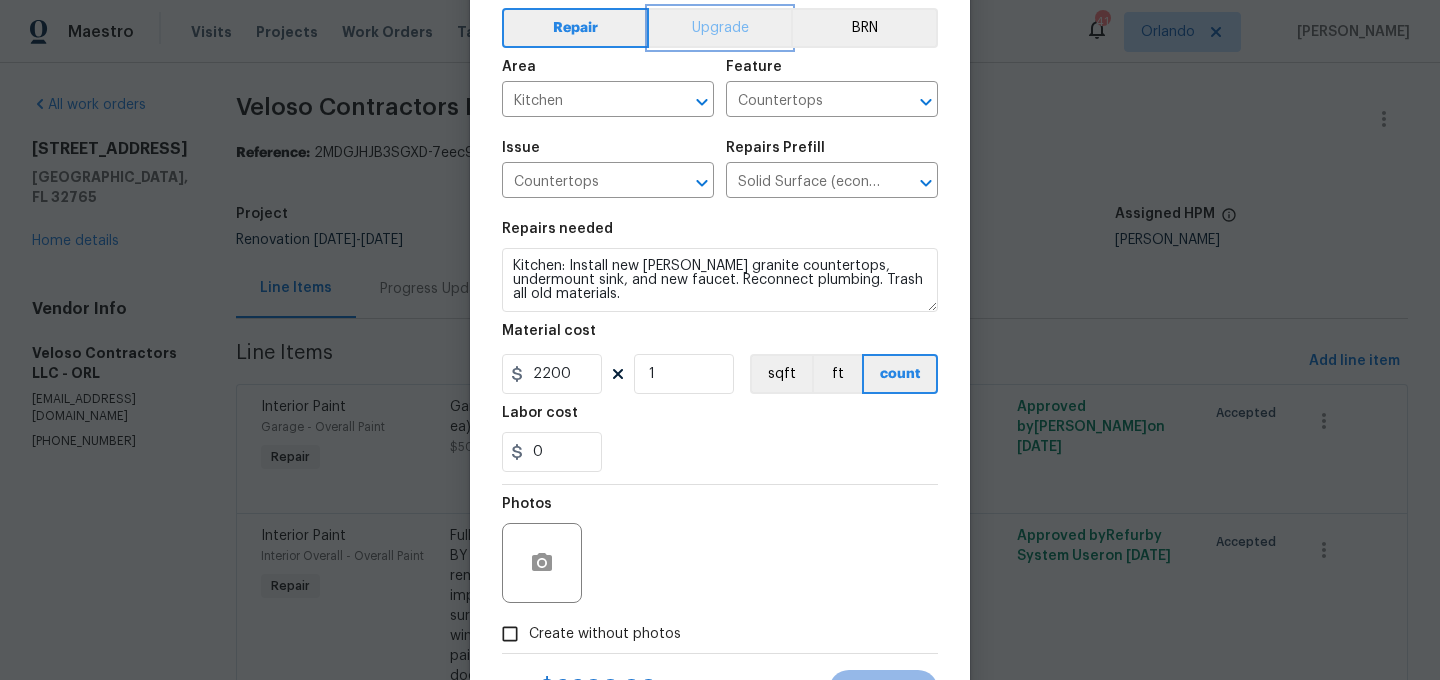 click on "Upgrade" at bounding box center (720, 28) 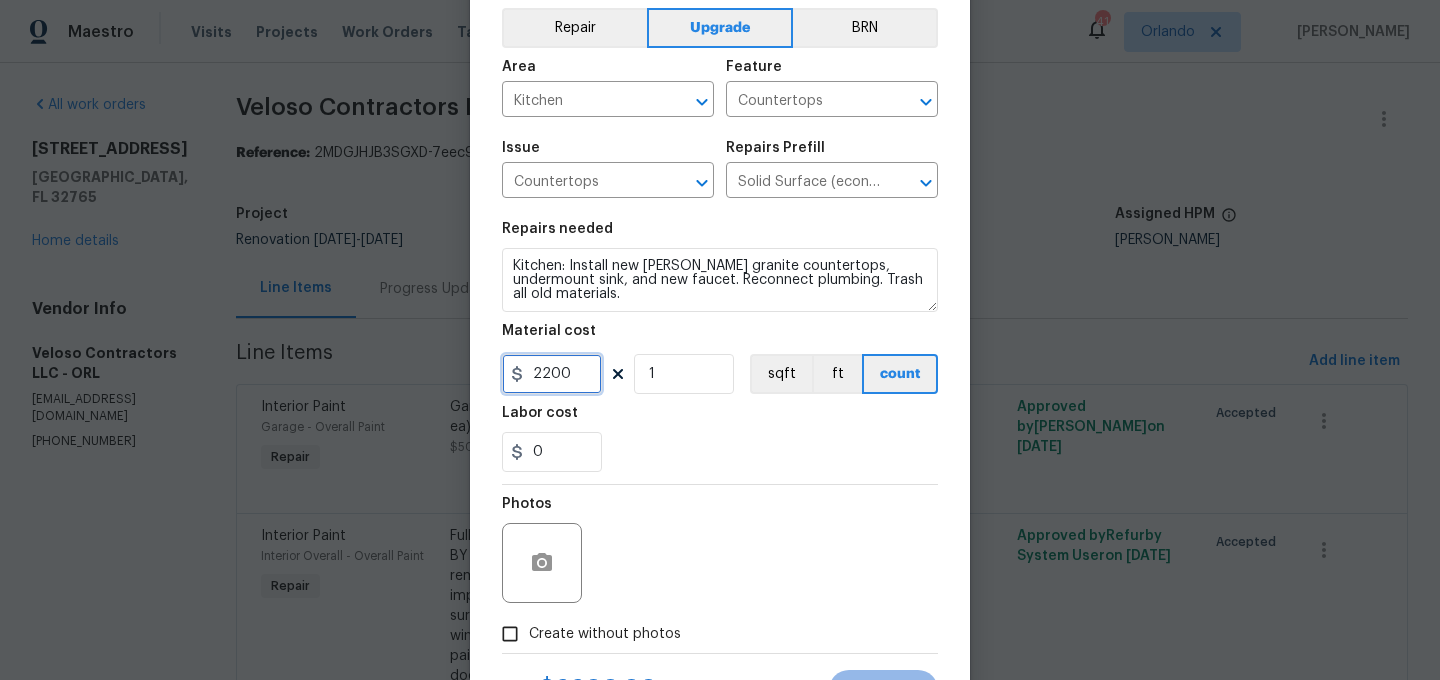 click on "2200" at bounding box center [552, 374] 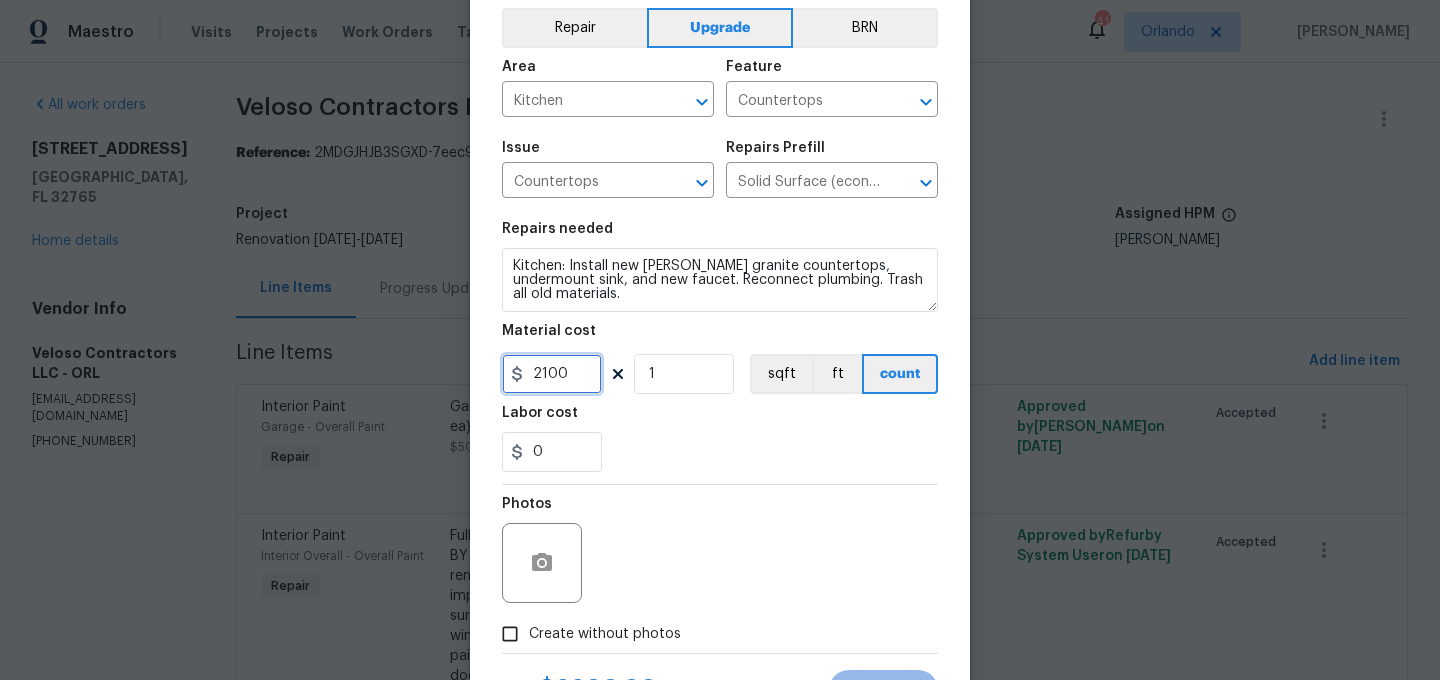 click on "2100" at bounding box center [552, 374] 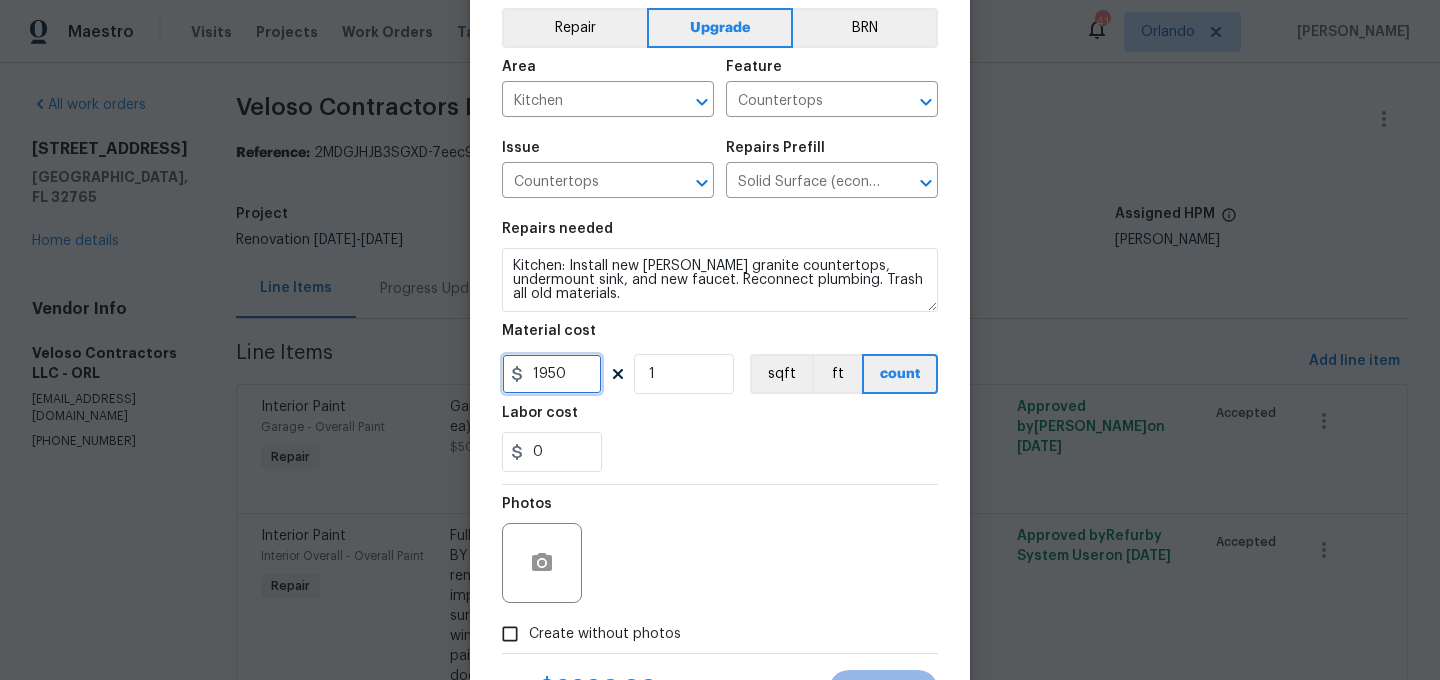 type on "1950" 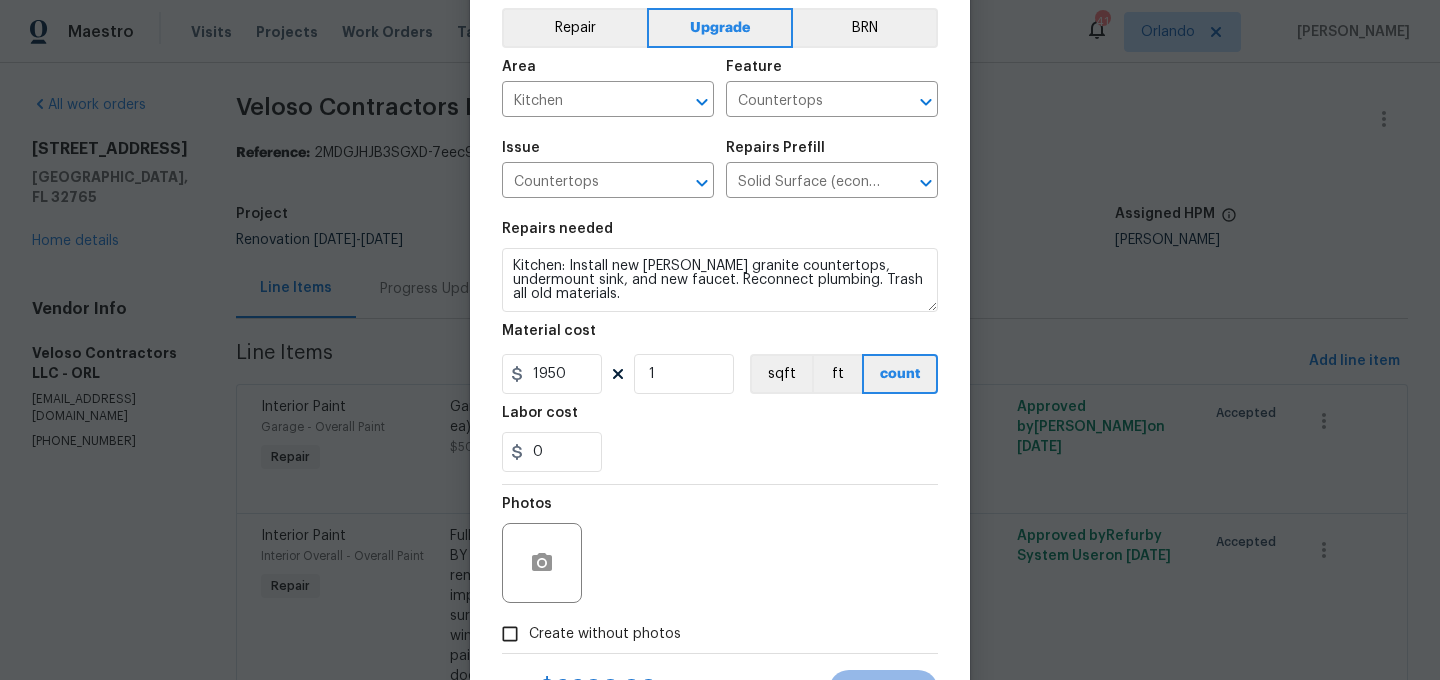 click on "Repairs needed Kitchen: Install new Dallas White granite countertops, undermount sink, and new faucet. Reconnect plumbing. Trash all old materials.  Material cost 1950 1 sqft ft count Labor cost 0" at bounding box center [720, 347] 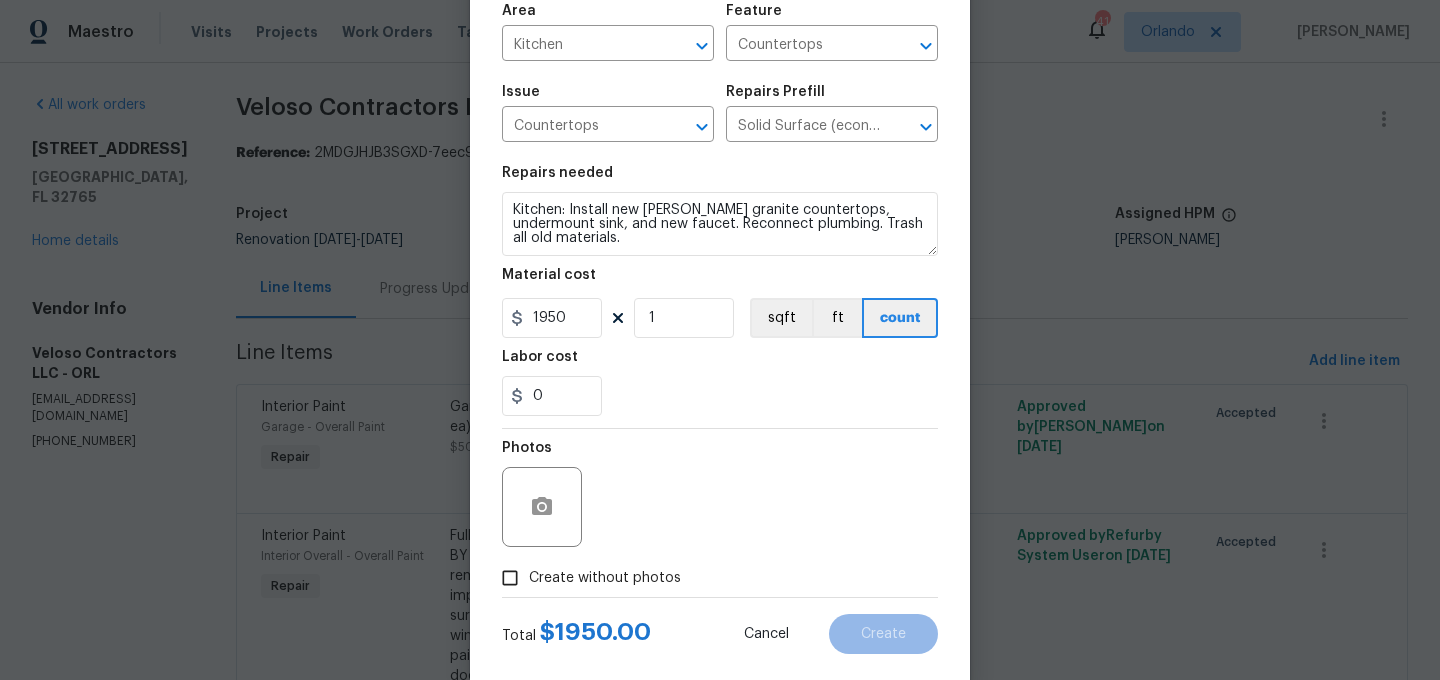 scroll, scrollTop: 182, scrollLeft: 0, axis: vertical 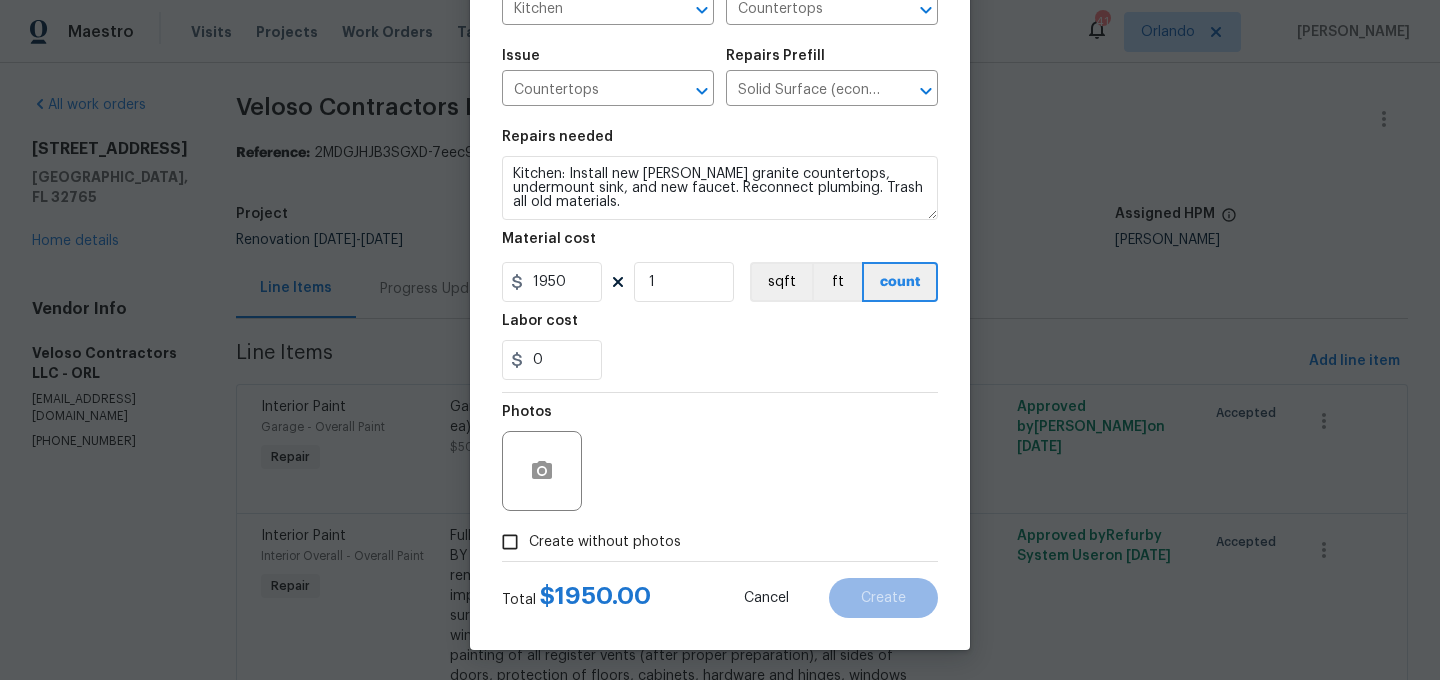 click on "Create without photos" at bounding box center (605, 542) 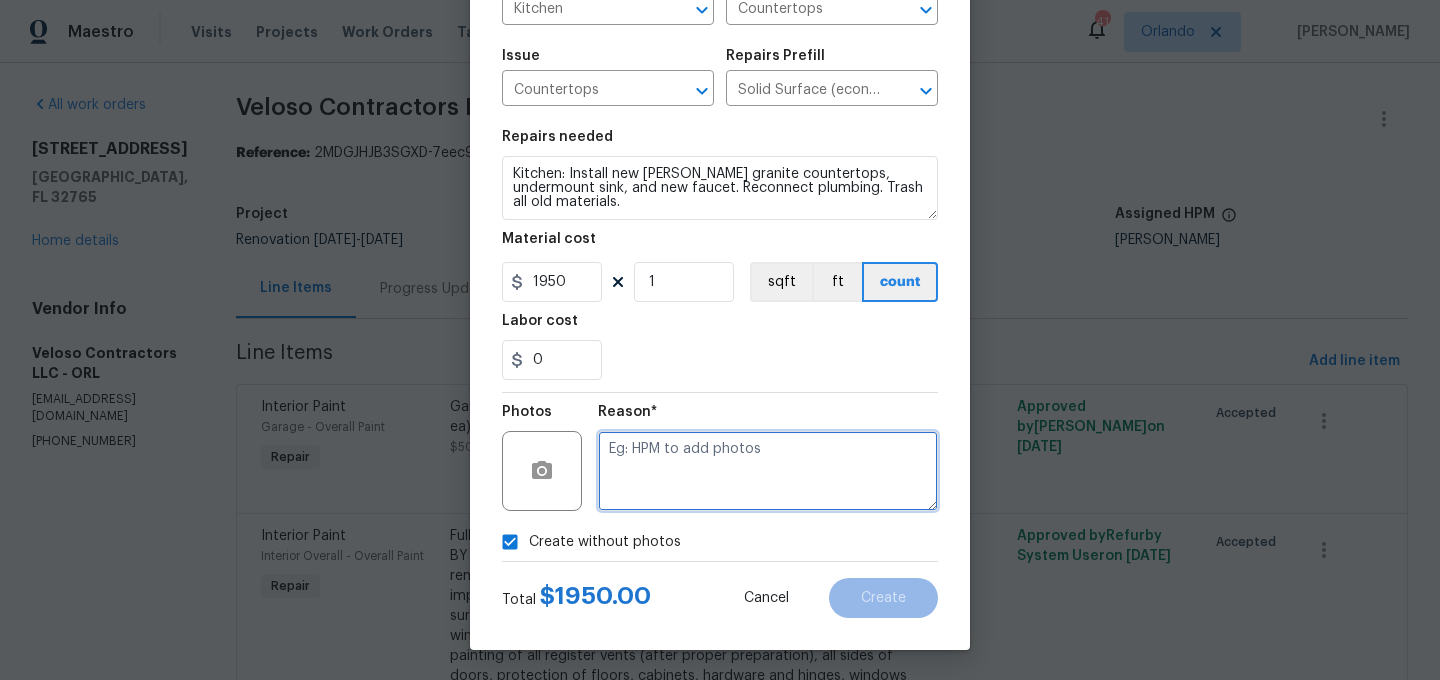 click at bounding box center (768, 471) 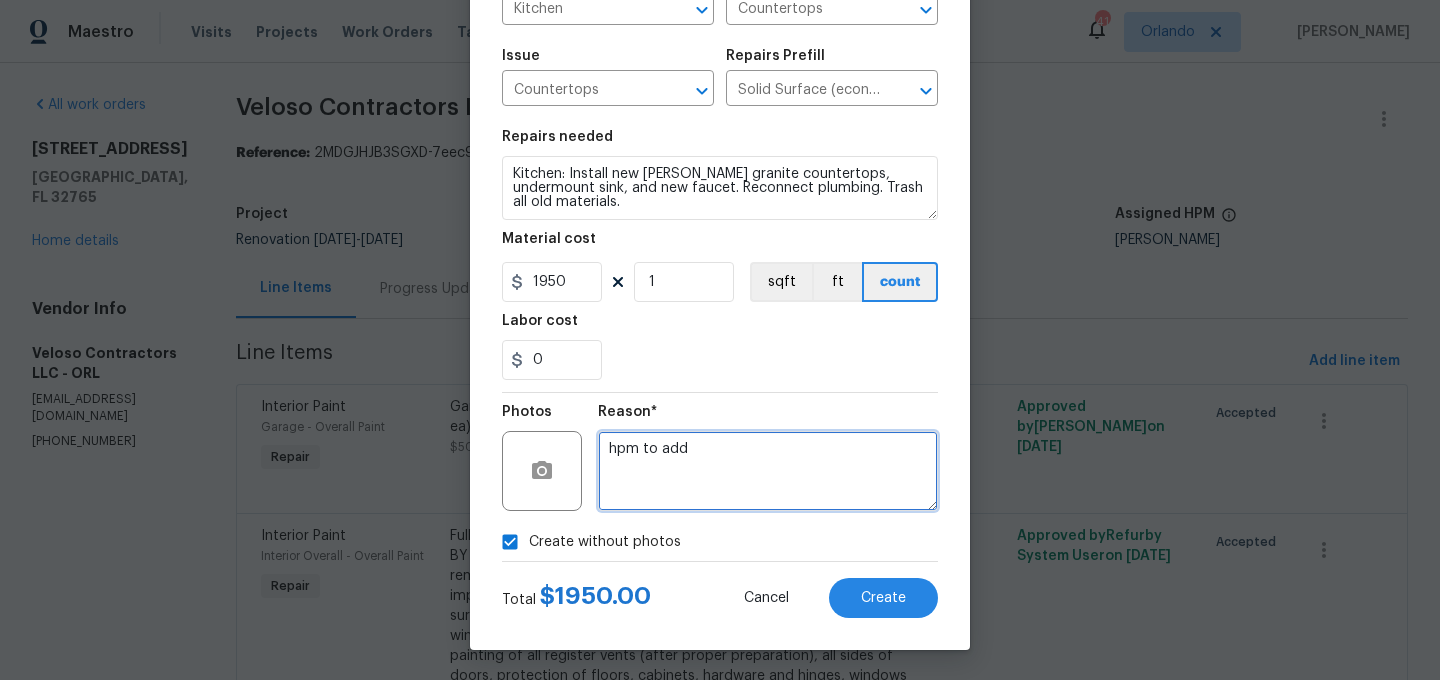 type on "hpm to add" 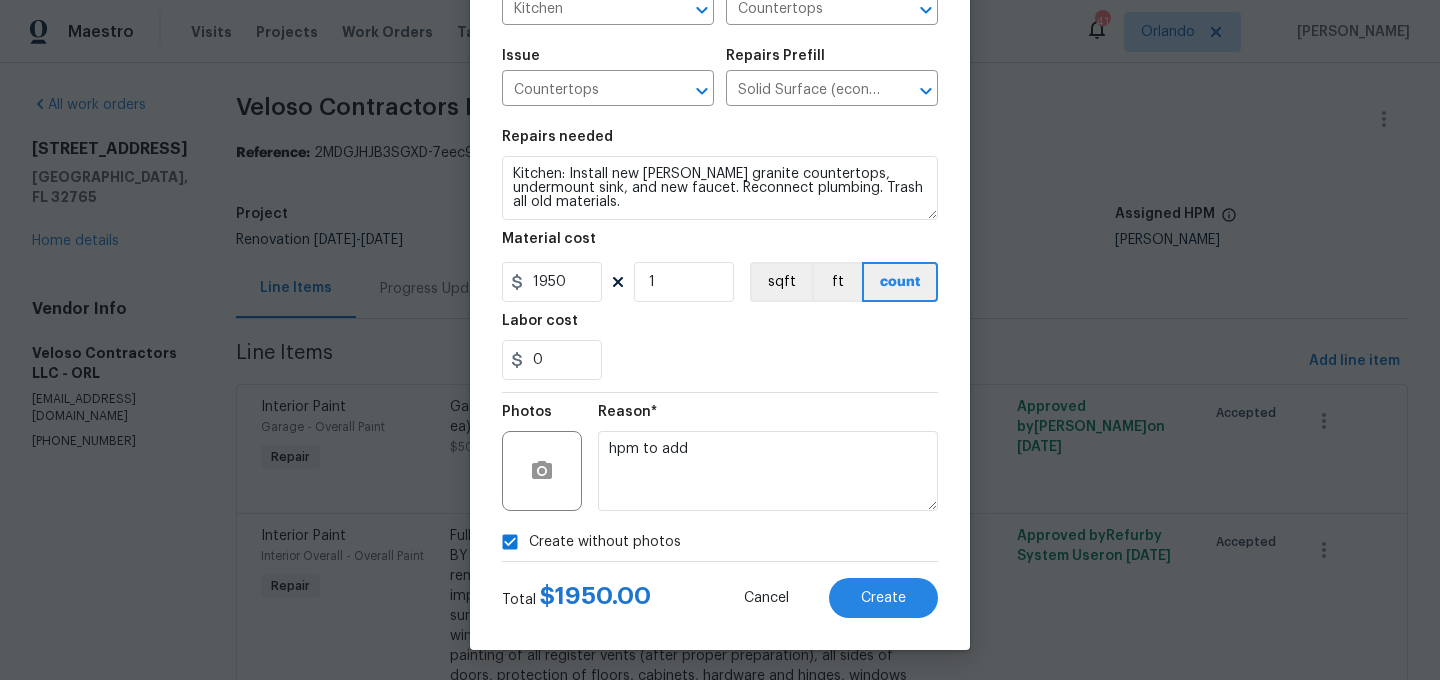 click on "0" at bounding box center [720, 360] 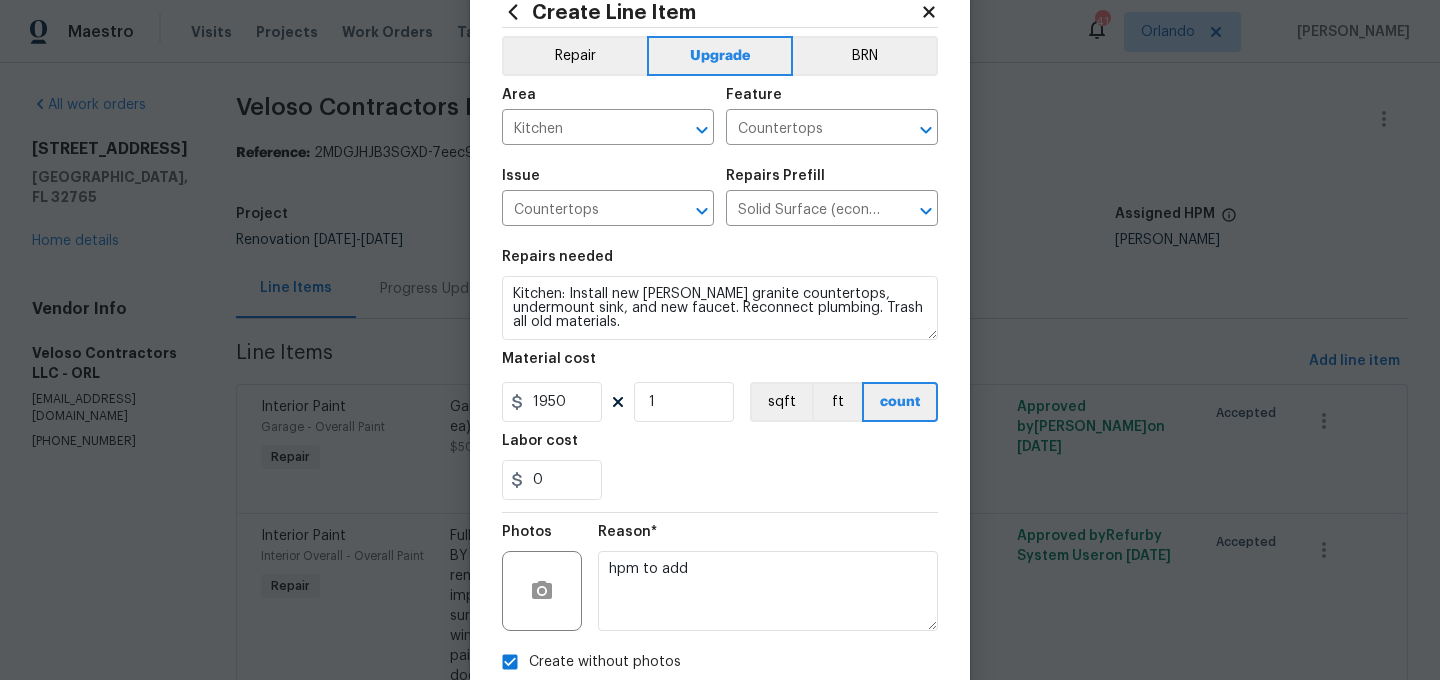 scroll, scrollTop: 182, scrollLeft: 0, axis: vertical 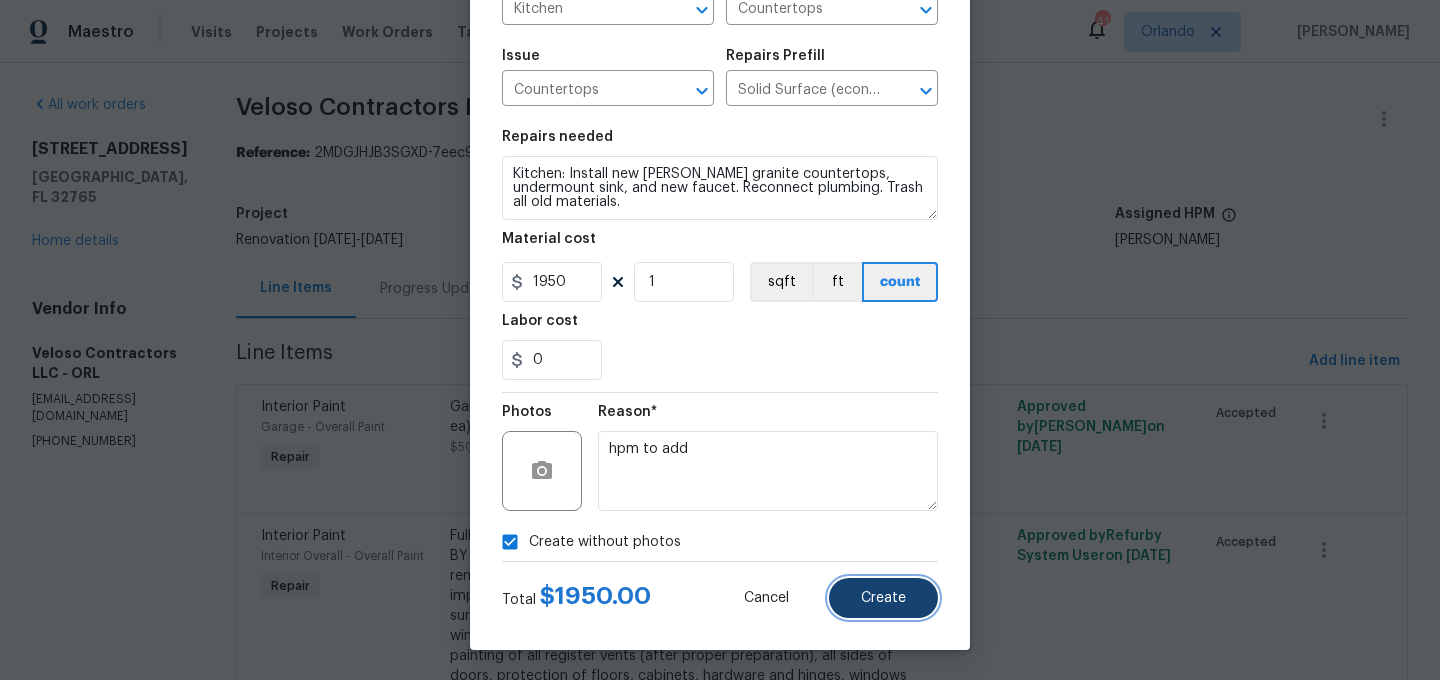 click on "Create" at bounding box center [883, 598] 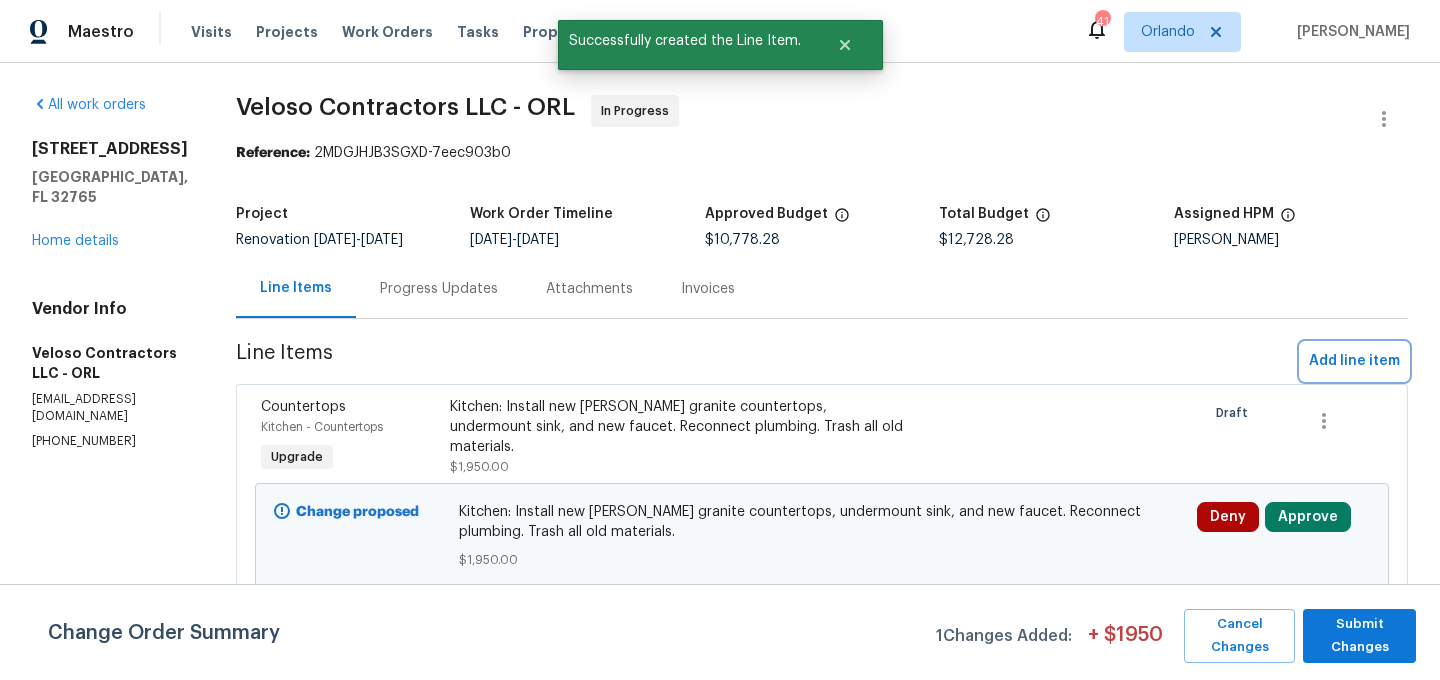 click on "Add line item" at bounding box center [1354, 361] 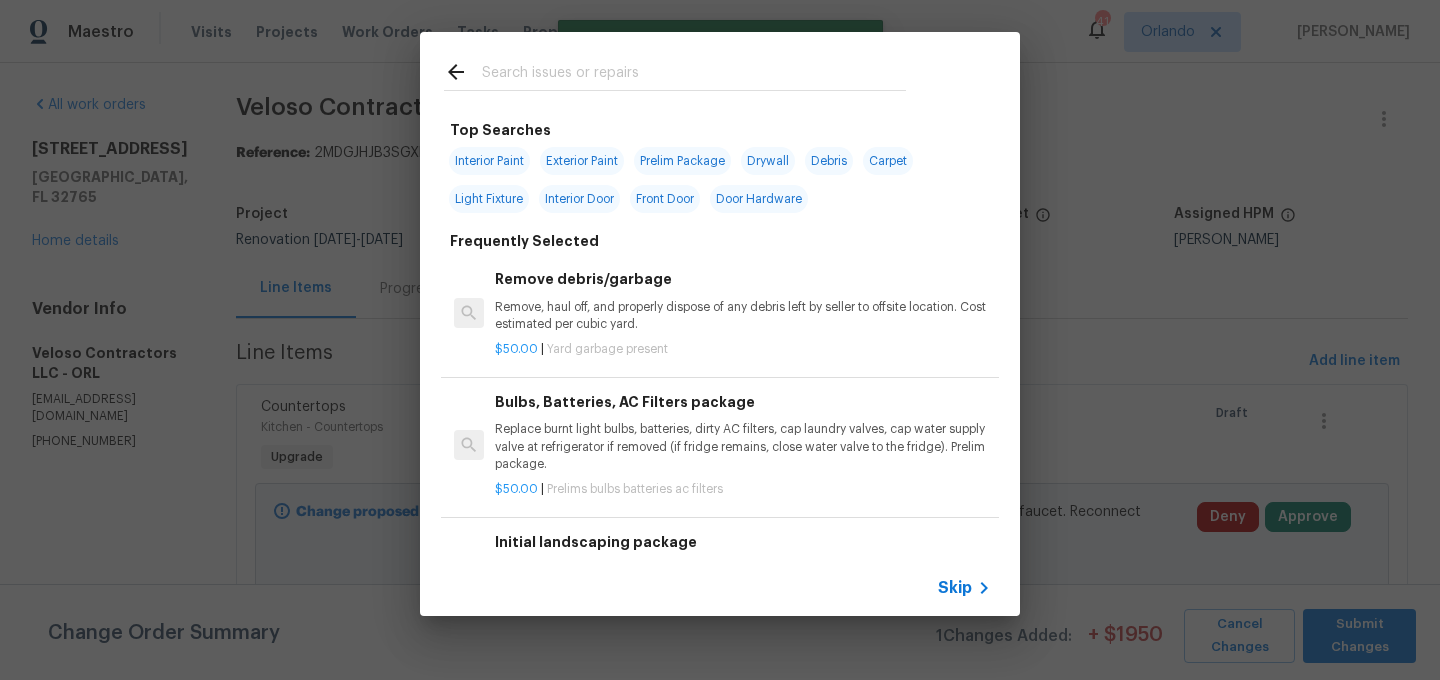 click at bounding box center (694, 75) 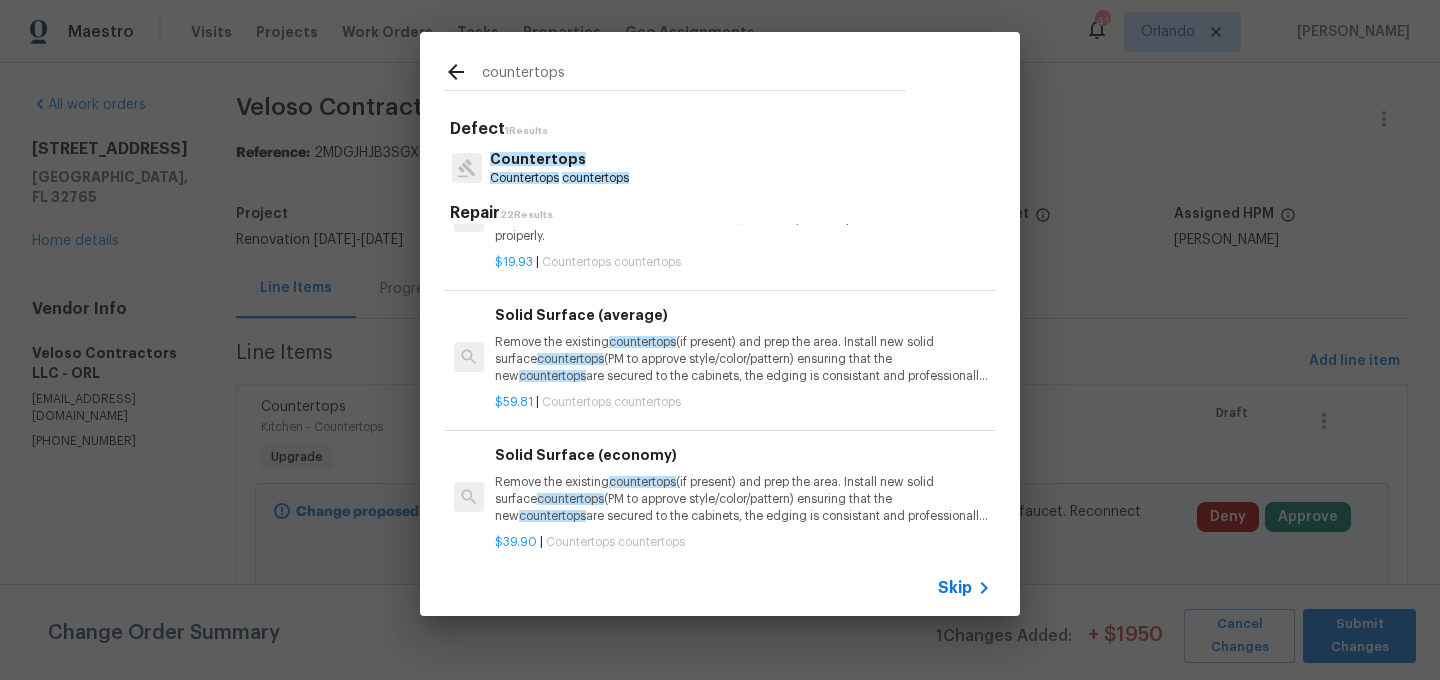 scroll, scrollTop: 713, scrollLeft: 0, axis: vertical 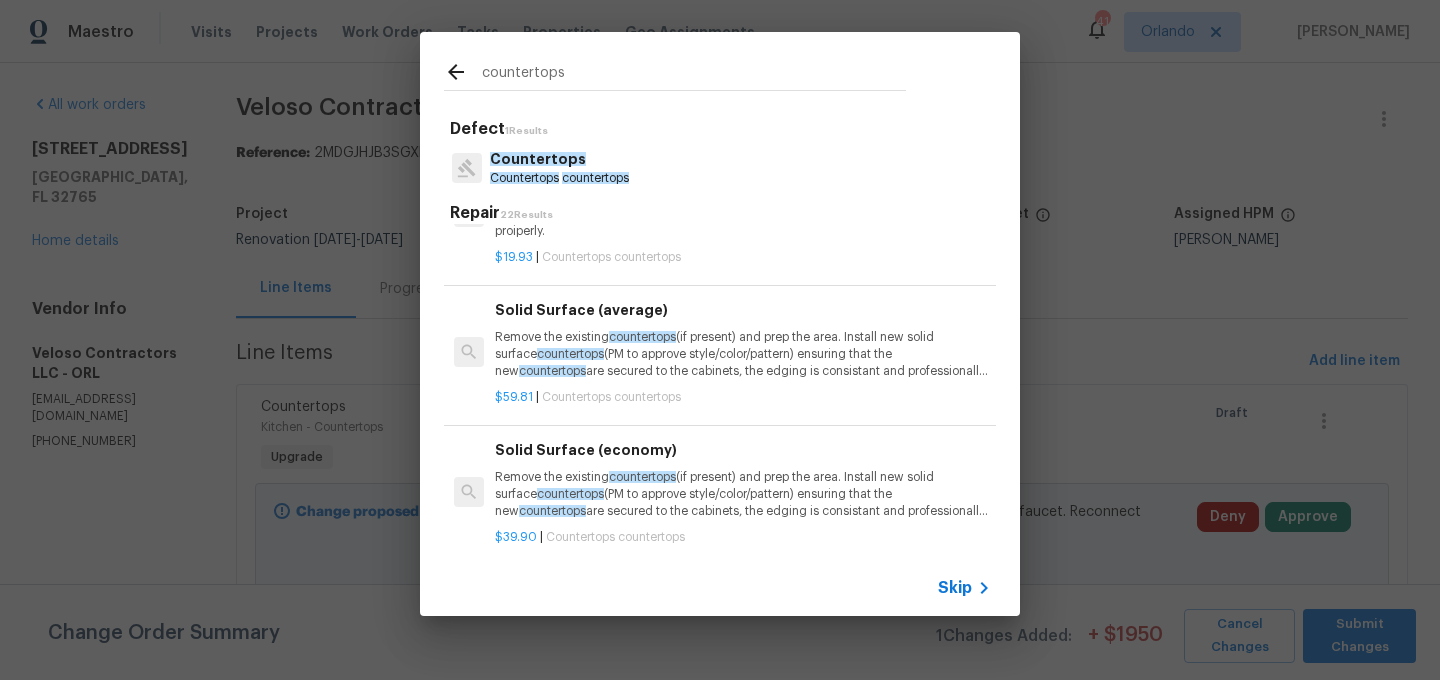 type on "countertops" 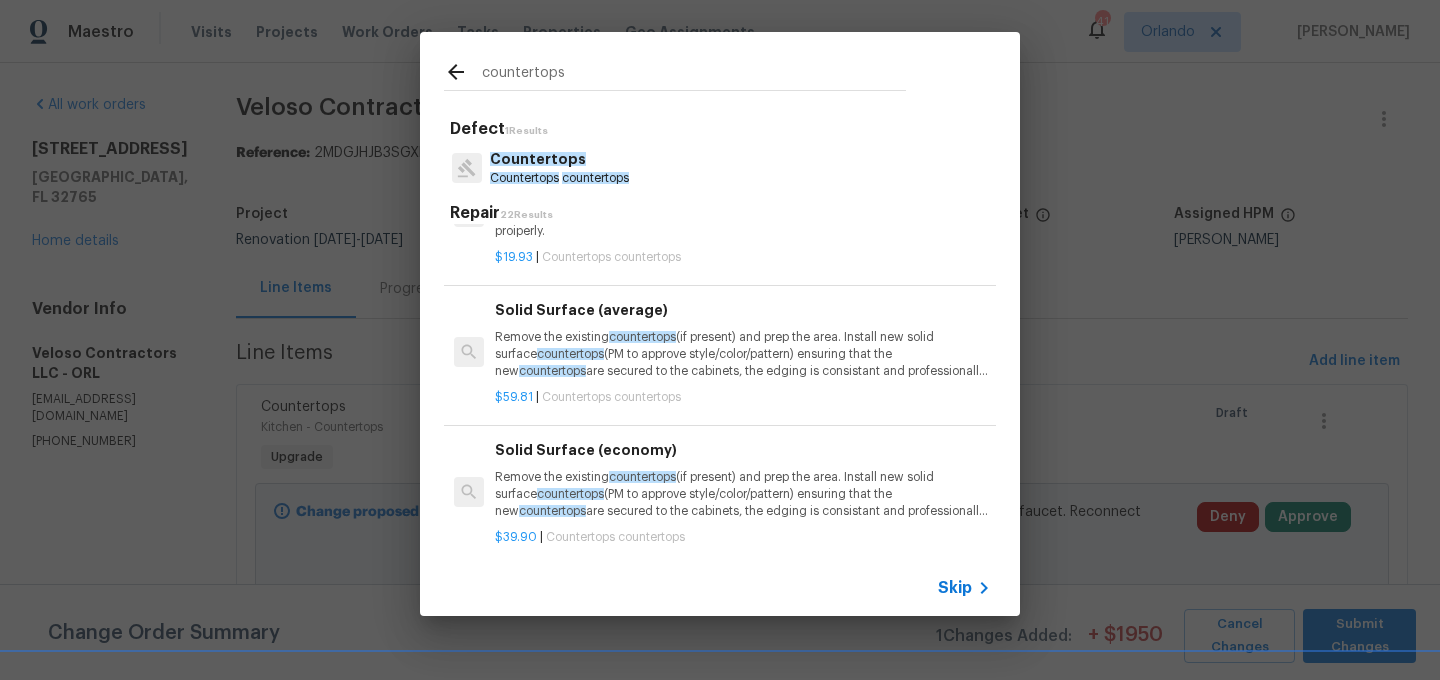 click on "Remove the existing  countertops  (if present) and prep the area. Install new solid surface  countertops  (PM to approve style/color/pattern) ensuring that the new  countertops  are secured to the cabinets, the edging is consistant and professionally finished. Haul away and dispose of all debris properly. (ECONOMY)" at bounding box center (743, 494) 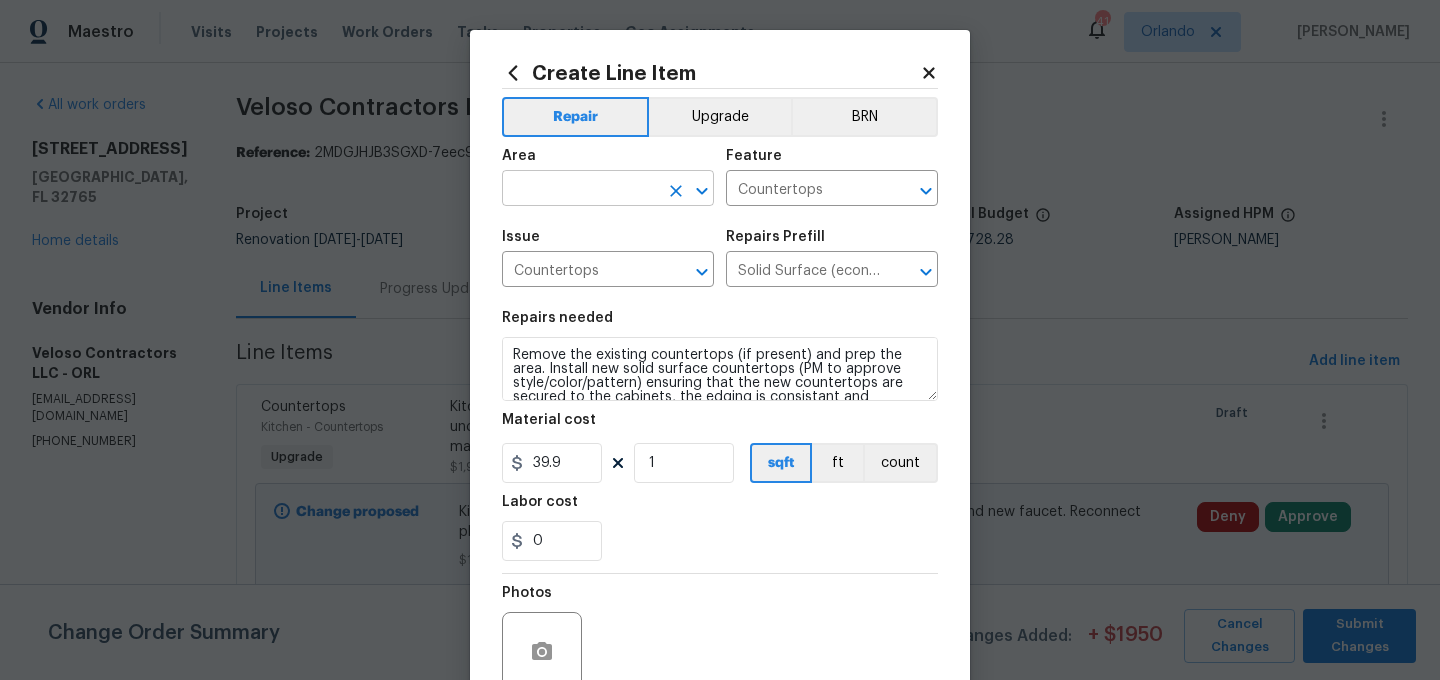 click at bounding box center (580, 190) 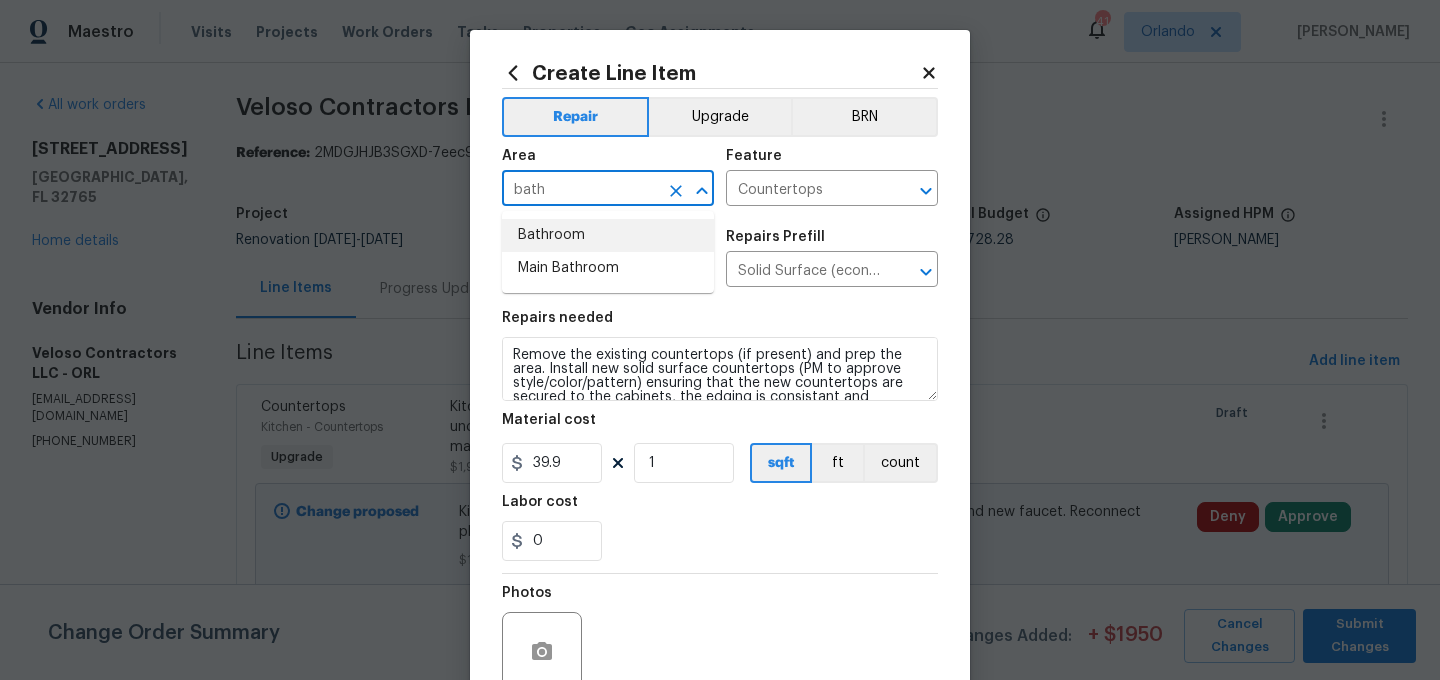 click on "Bathroom" at bounding box center (608, 235) 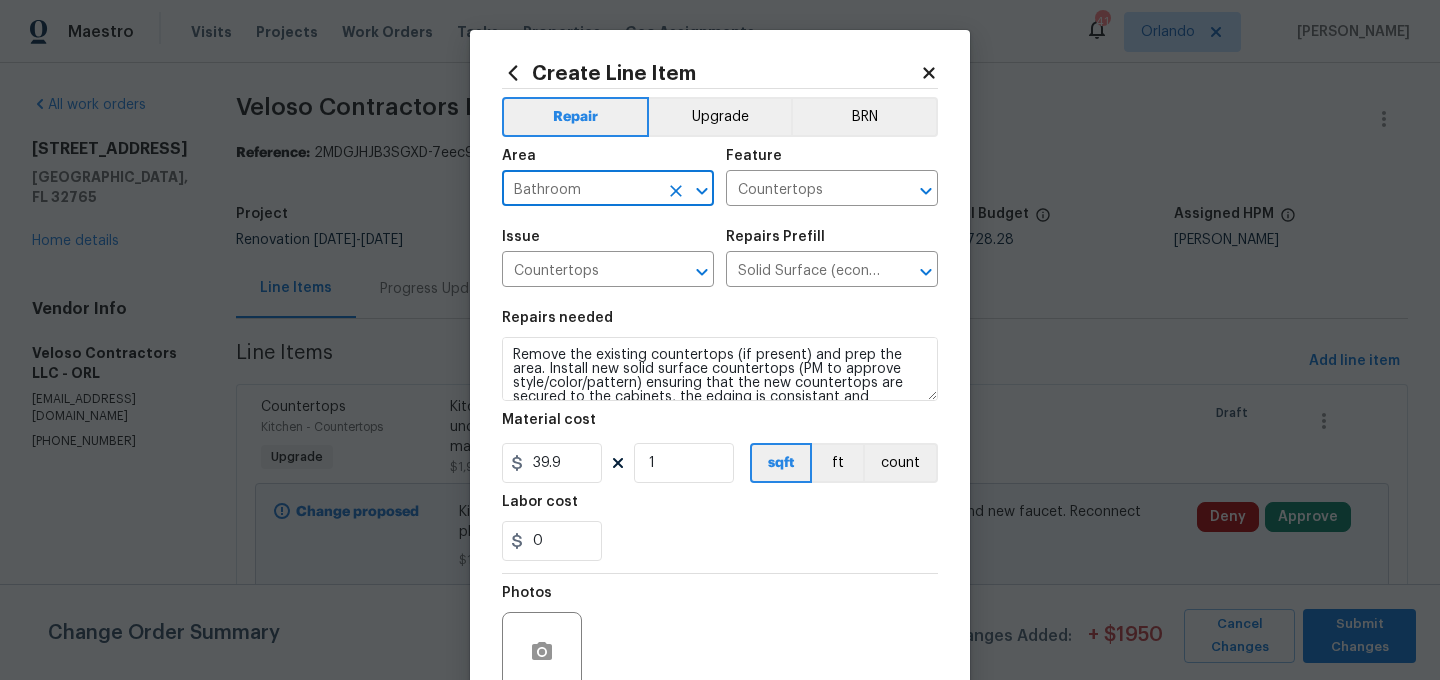type on "Bathroom" 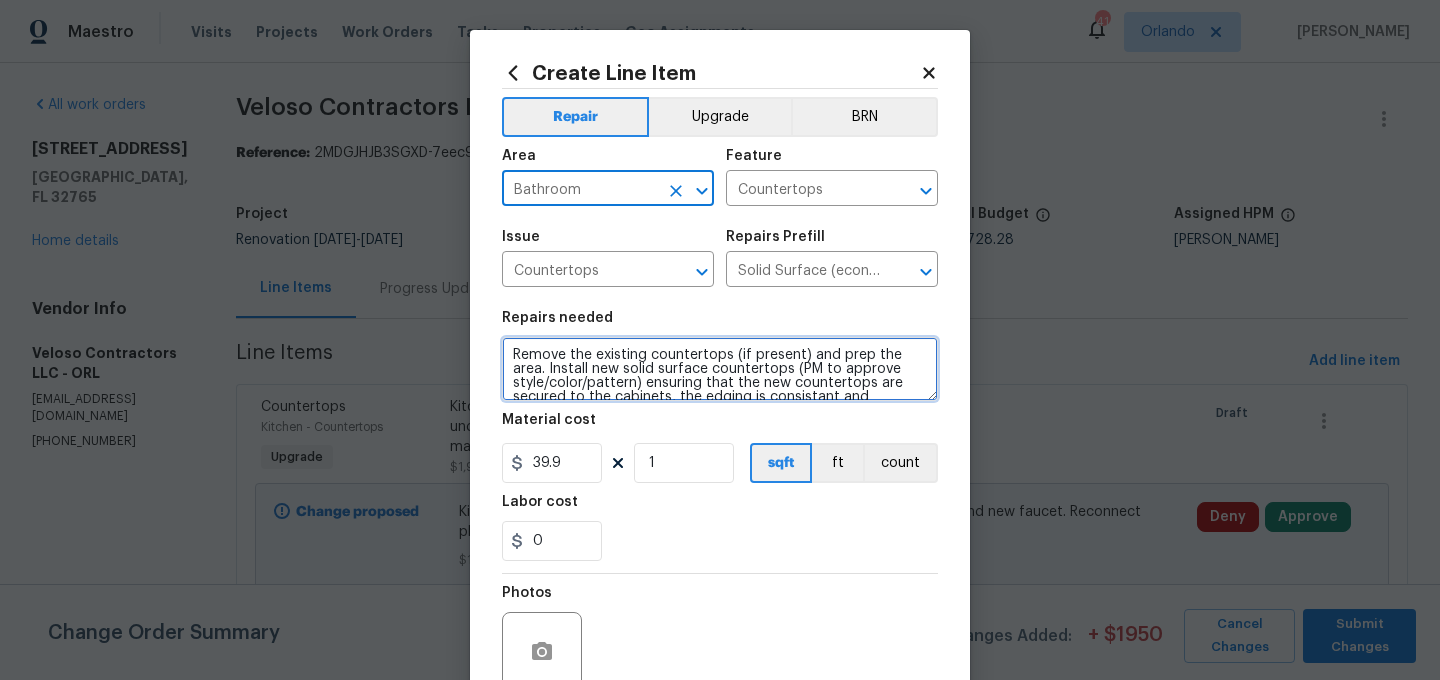 click on "Remove the existing countertops (if present) and prep the area. Install new solid surface countertops (PM to approve style/color/pattern) ensuring that the new countertops are secured to the cabinets, the edging is consistant and professionally finished. Haul away and dispose of all debris properly. (ECONOMY)" at bounding box center (720, 369) 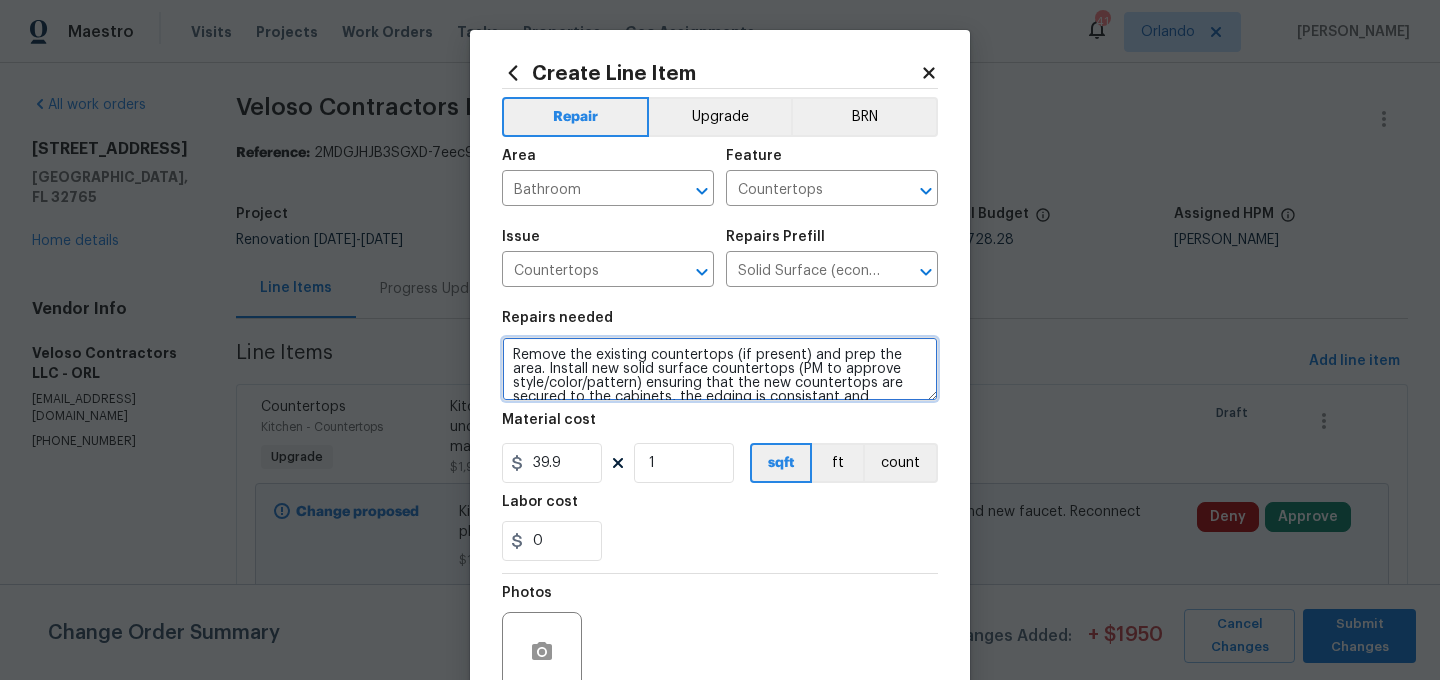click on "Remove the existing countertops (if present) and prep the area. Install new solid surface countertops (PM to approve style/color/pattern) ensuring that the new countertops are secured to the cabinets, the edging is consistant and professionally finished. Haul away and dispose of all debris properly. (ECONOMY)" at bounding box center (720, 369) 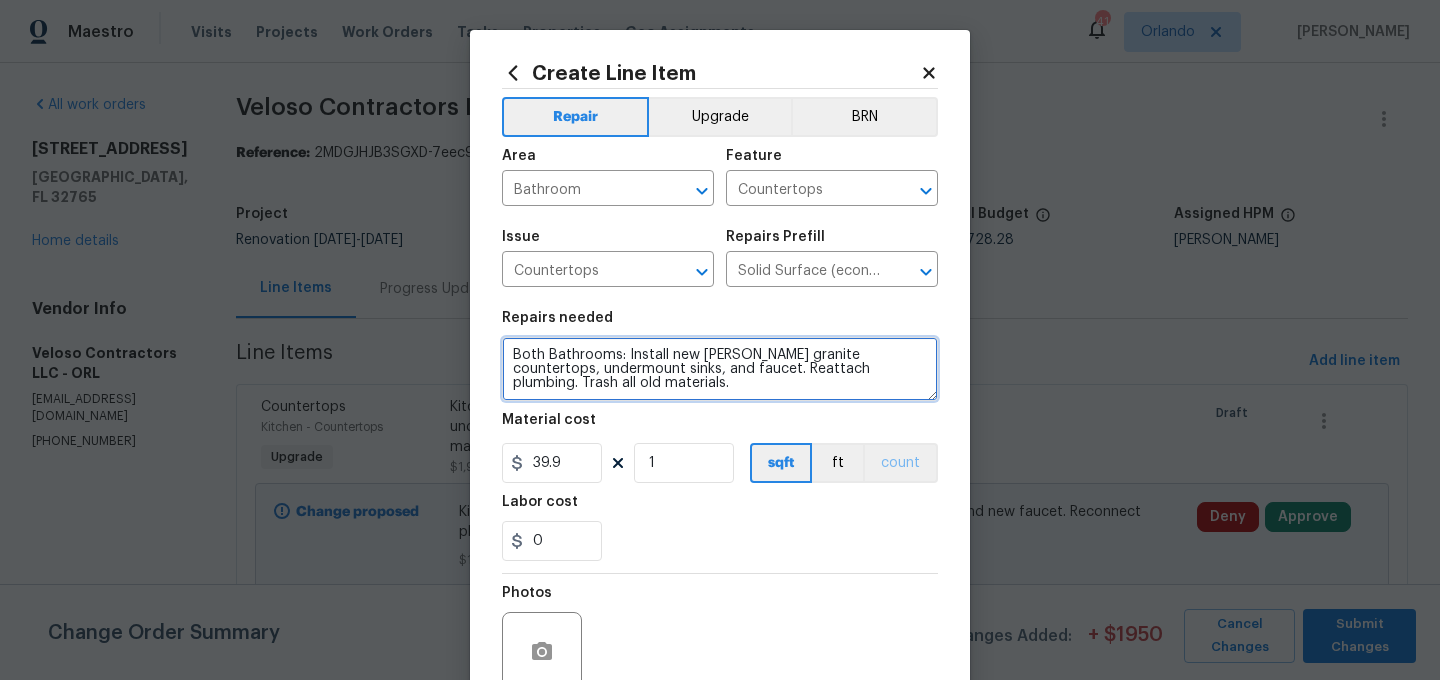 type on "Both Bathrooms: Install new Dallas White granite countertops, undermount sinks, and faucet. Reattach plumbing. Trash all old materials." 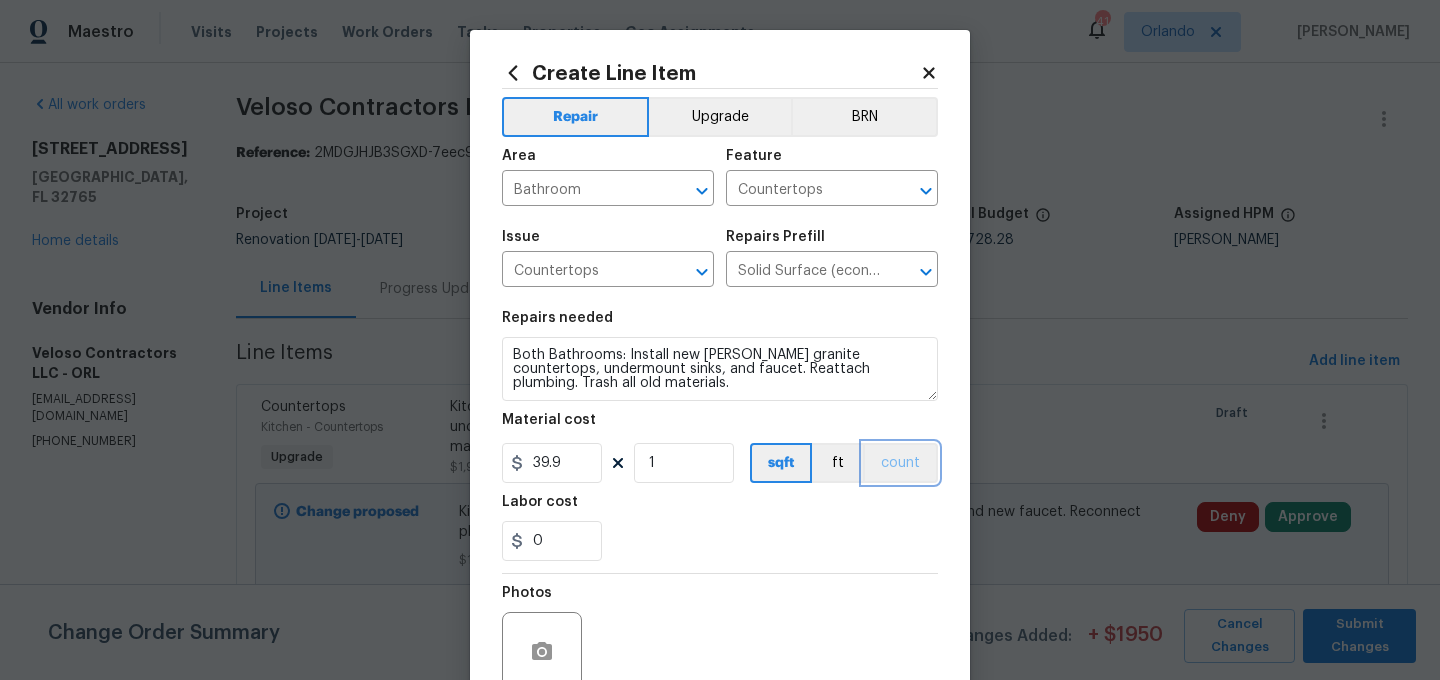 click on "count" at bounding box center (900, 463) 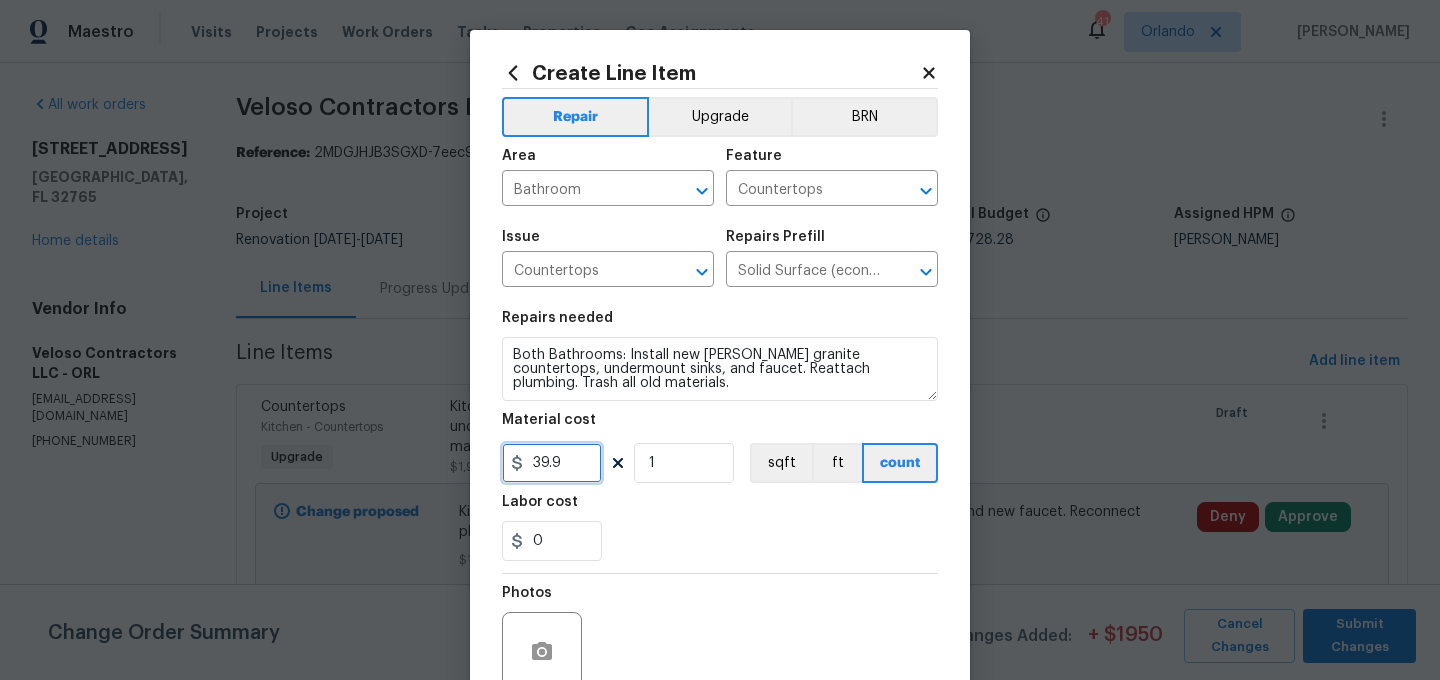 click on "39.9" at bounding box center (552, 463) 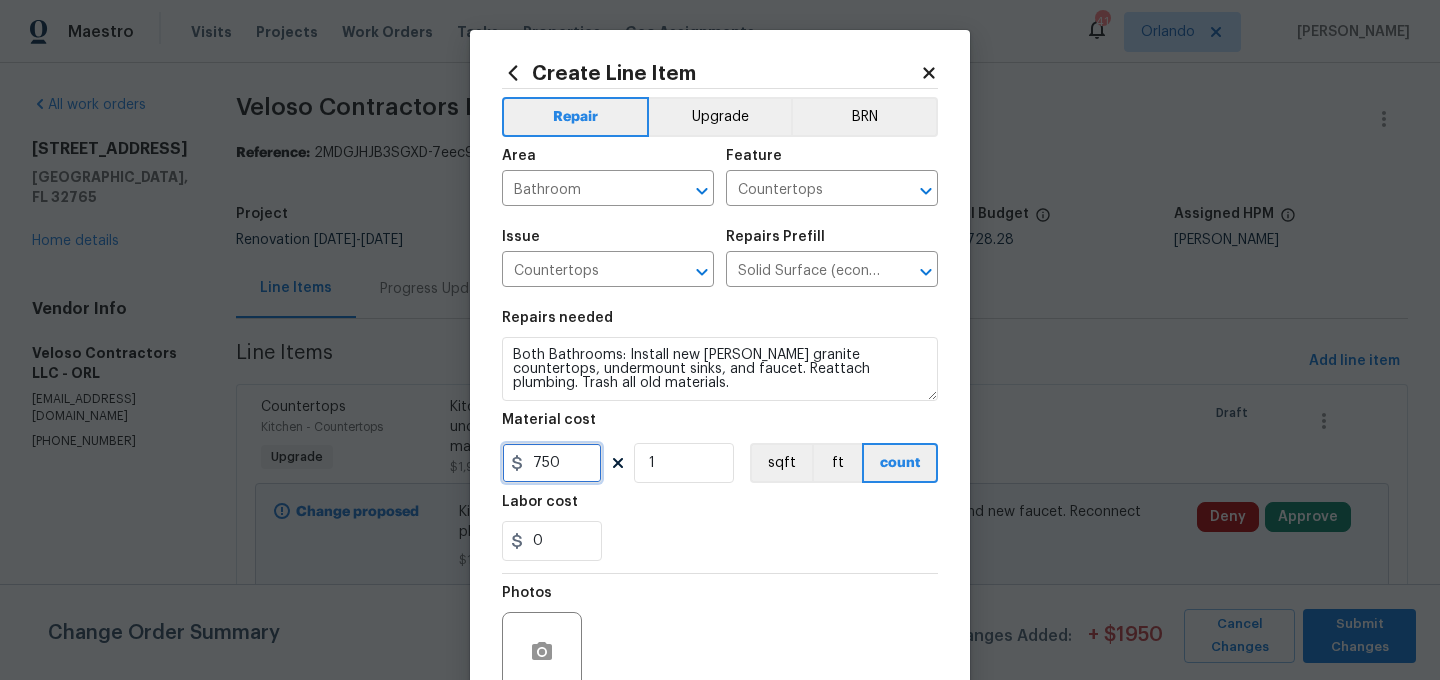 type on "750" 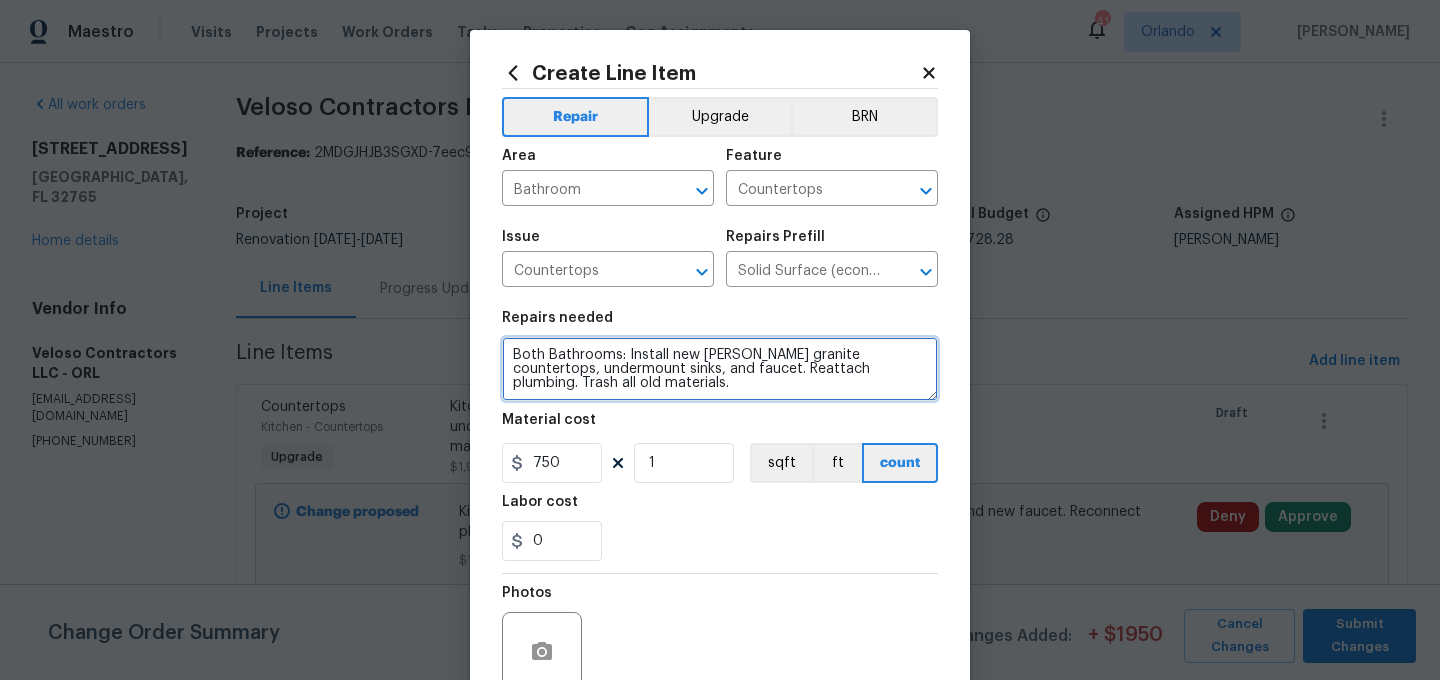 click on "Both Bathrooms: Install new Dallas White granite countertops, undermount sinks, and faucet. Reattach plumbing. Trash all old materials." at bounding box center (720, 369) 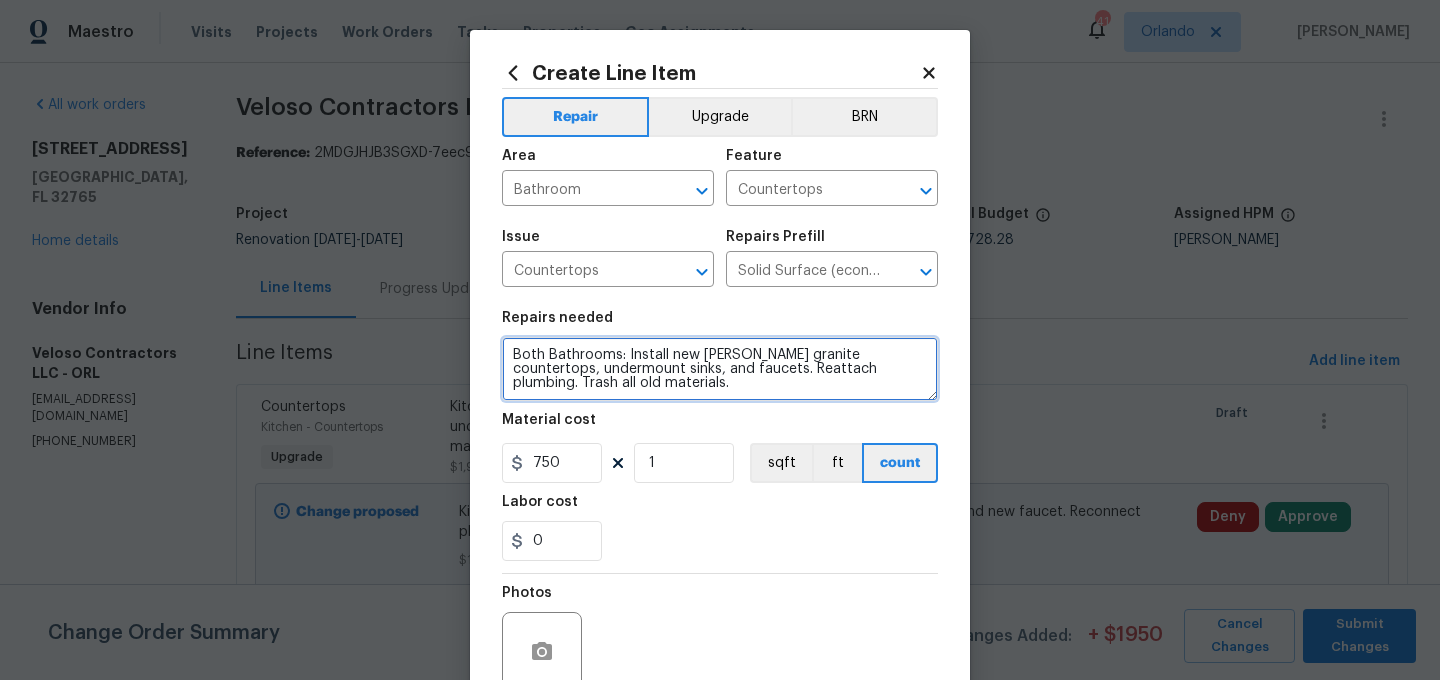 type on "Both Bathrooms: Install new [PERSON_NAME] granite countertops, undermount sinks, and faucets. Reattach plumbing. Trash all old materials." 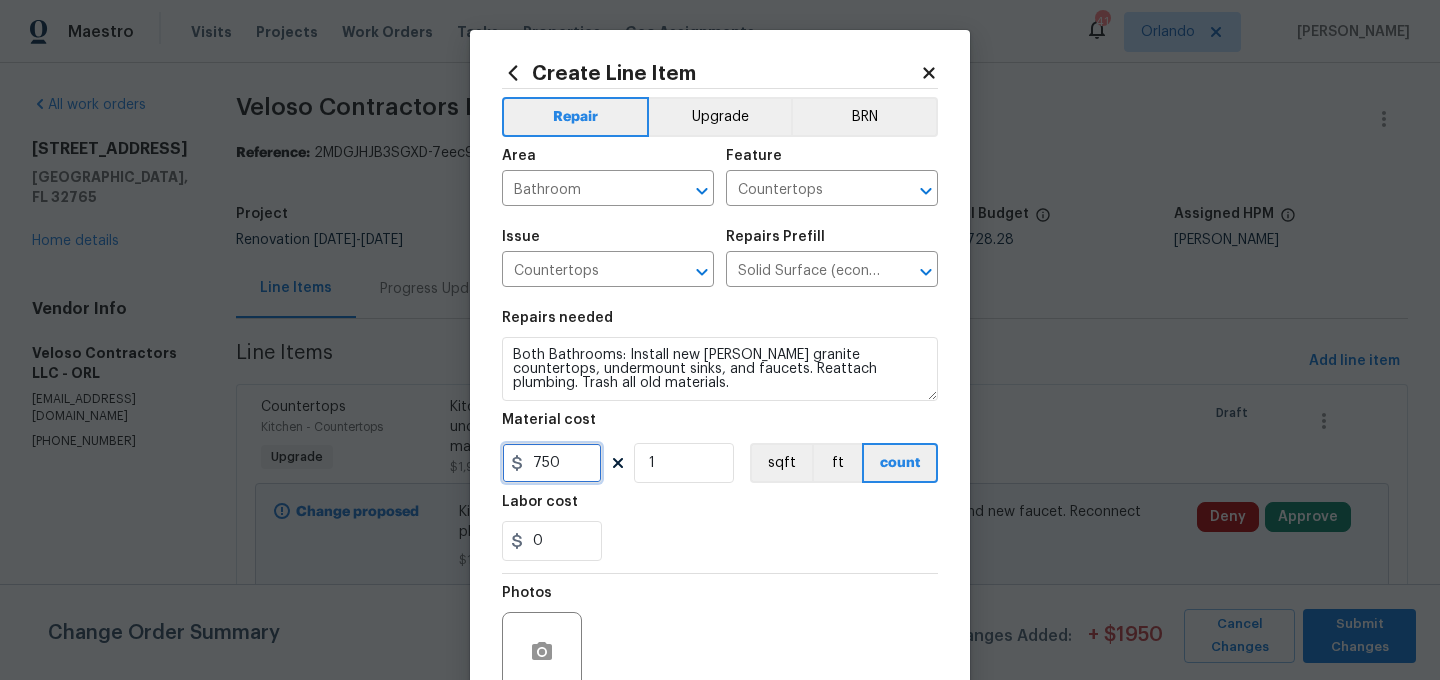 click on "750" at bounding box center (552, 463) 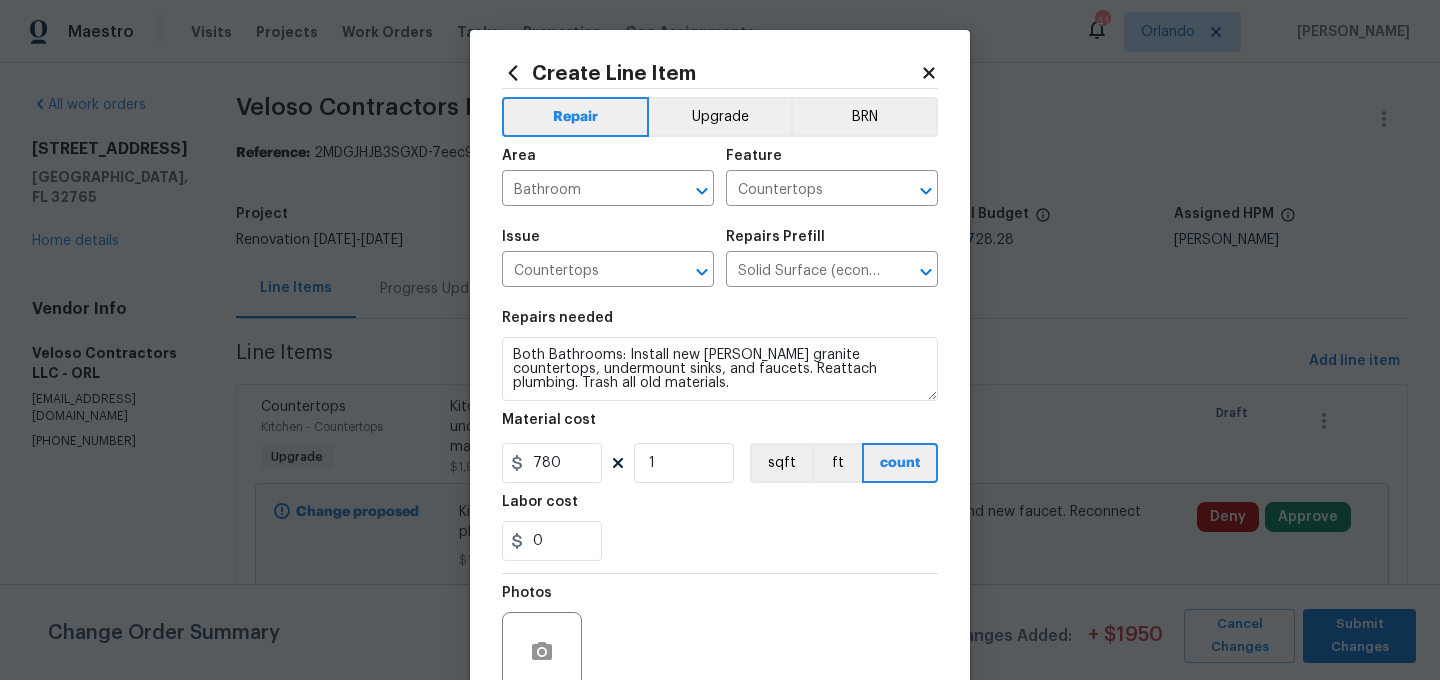 click on "Photos" at bounding box center [720, 639] 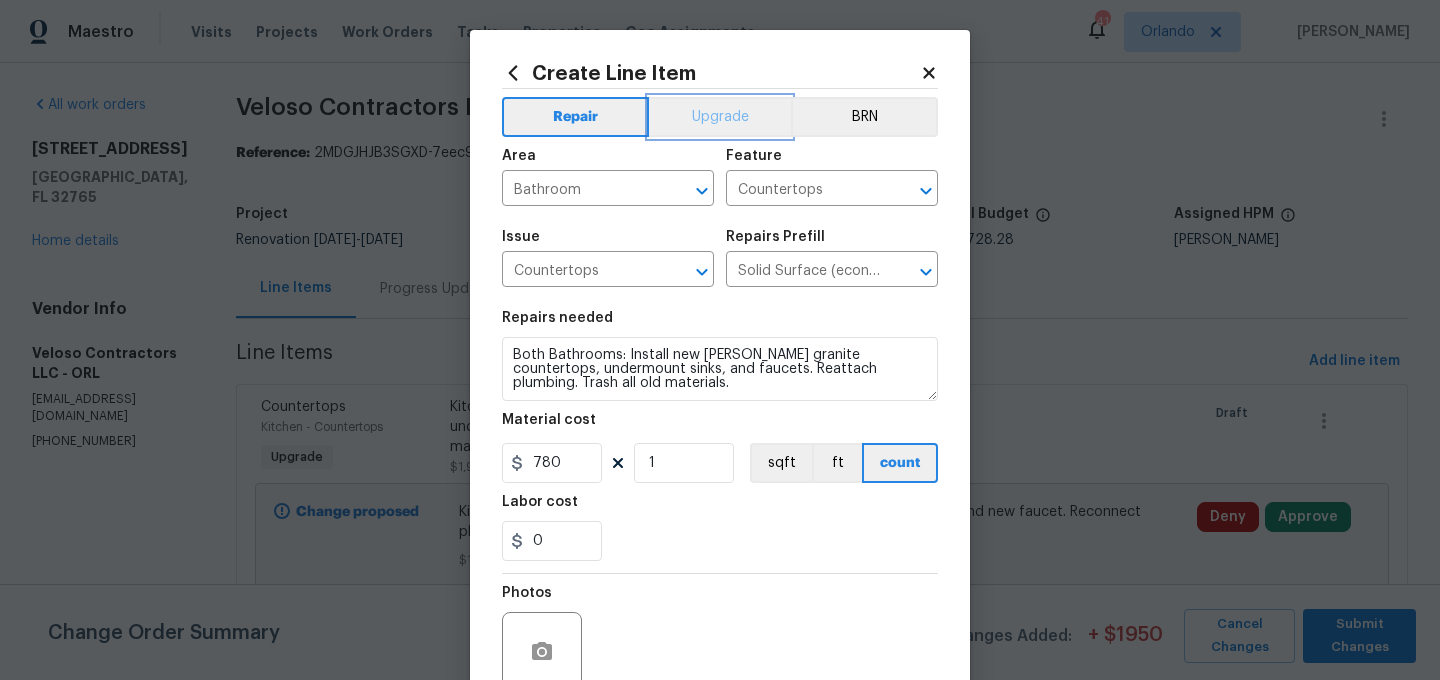 click on "Upgrade" at bounding box center [720, 117] 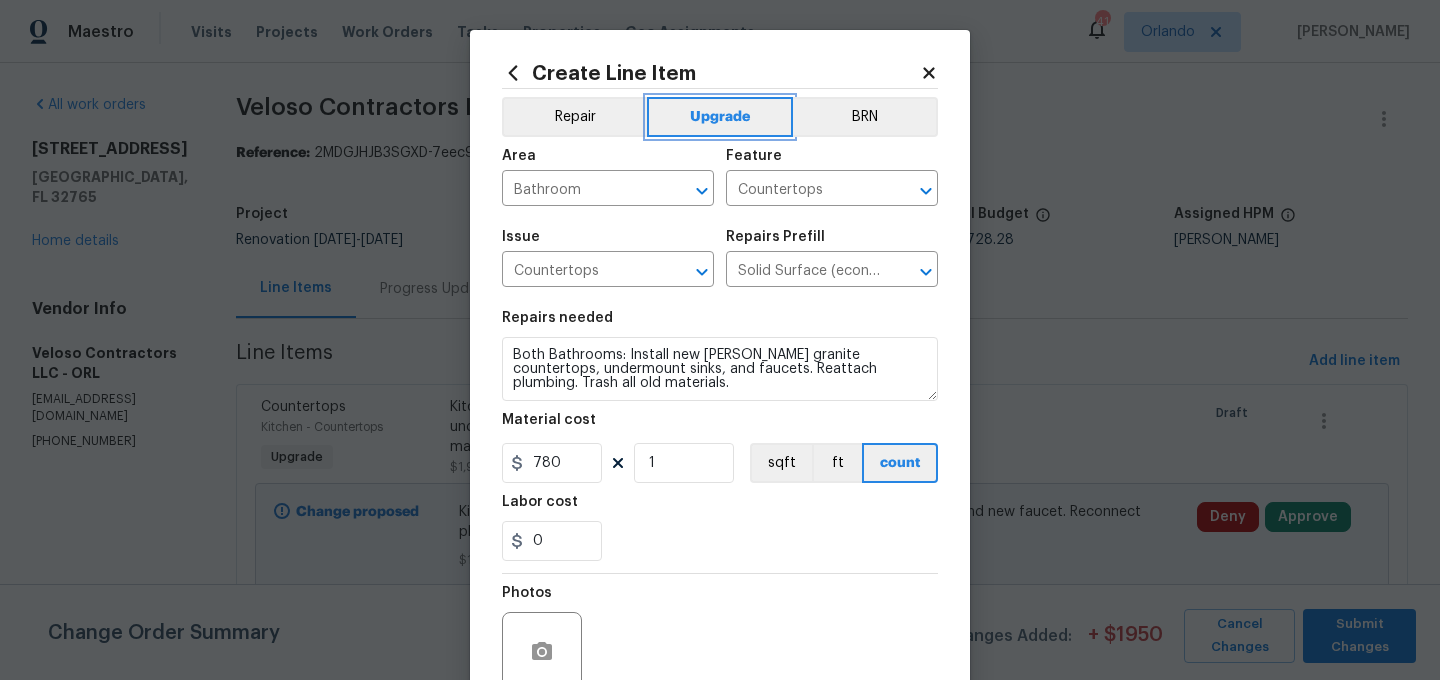 scroll, scrollTop: 80, scrollLeft: 0, axis: vertical 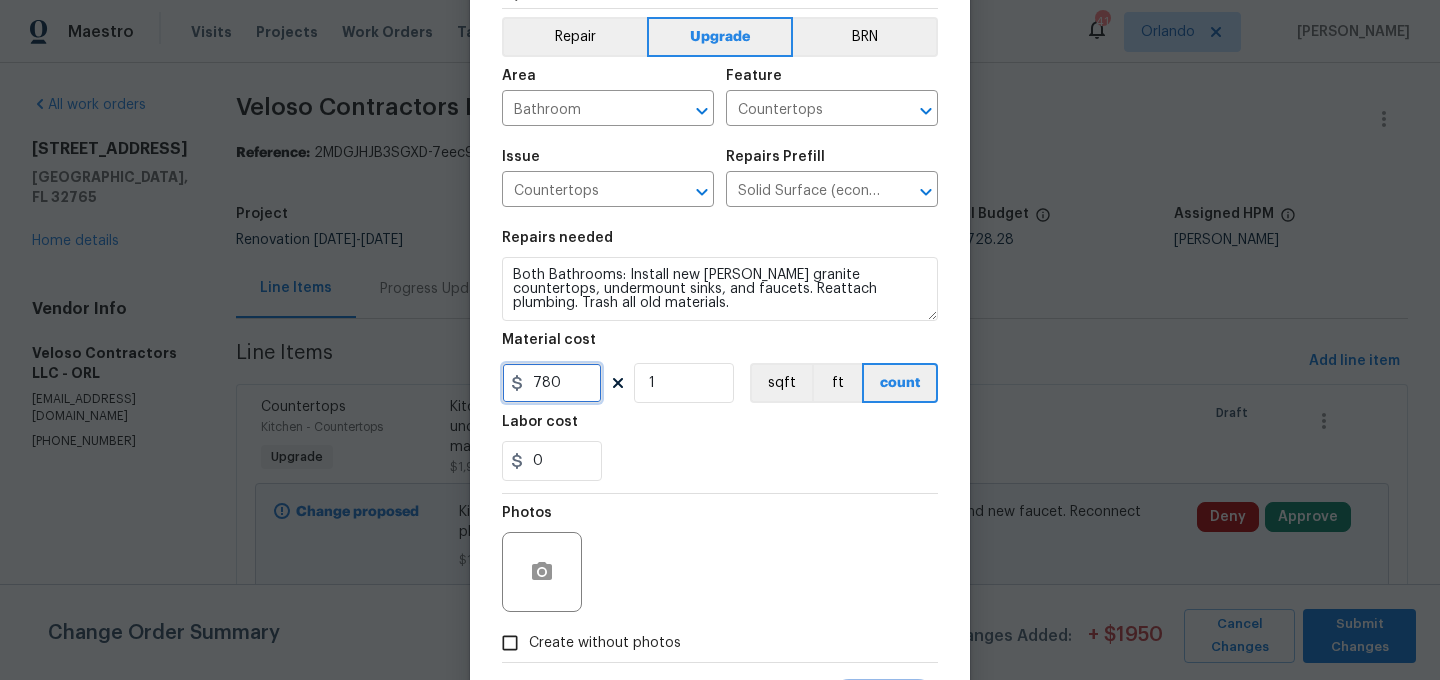 click on "780" at bounding box center [552, 383] 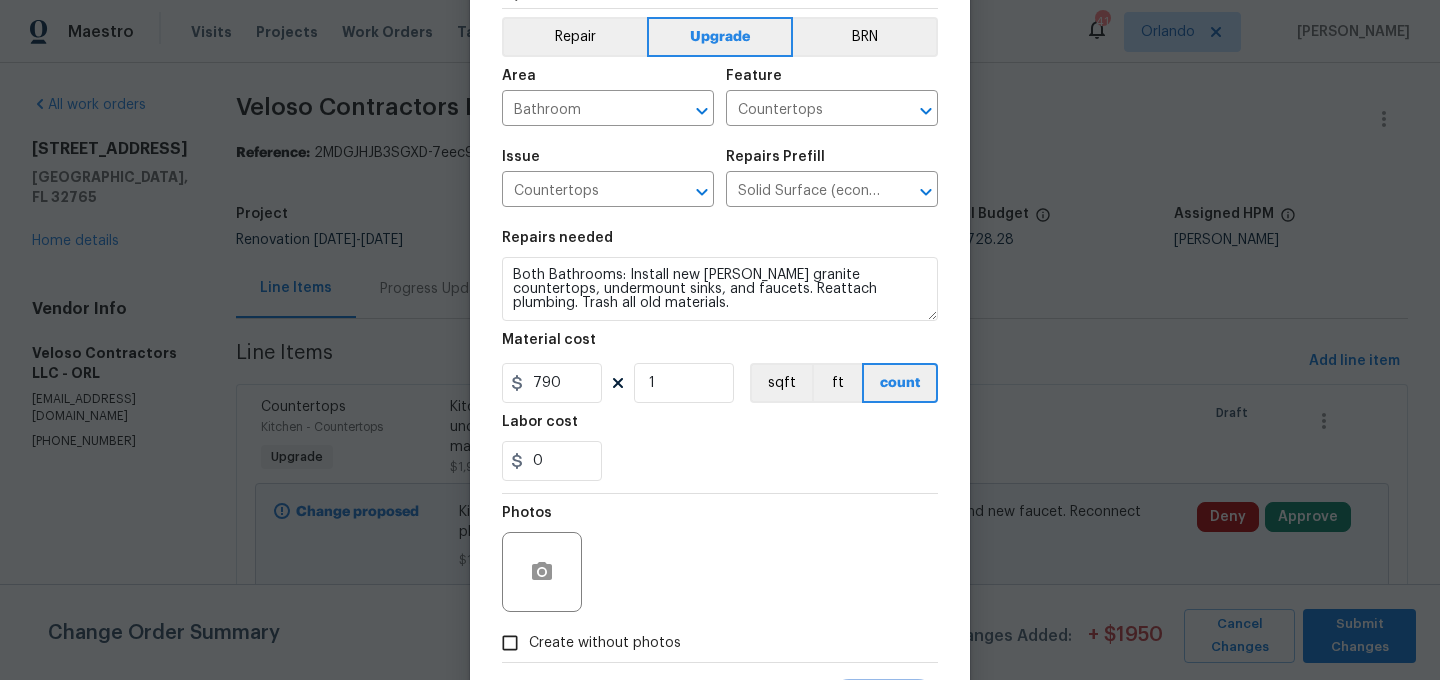 click on "Repairs needed Both Bathrooms: Install new Dallas White granite countertops, undermount sinks, and faucets. Reattach plumbing. Trash all old materials.  Material cost 790 1 sqft ft count Labor cost 0" at bounding box center (720, 356) 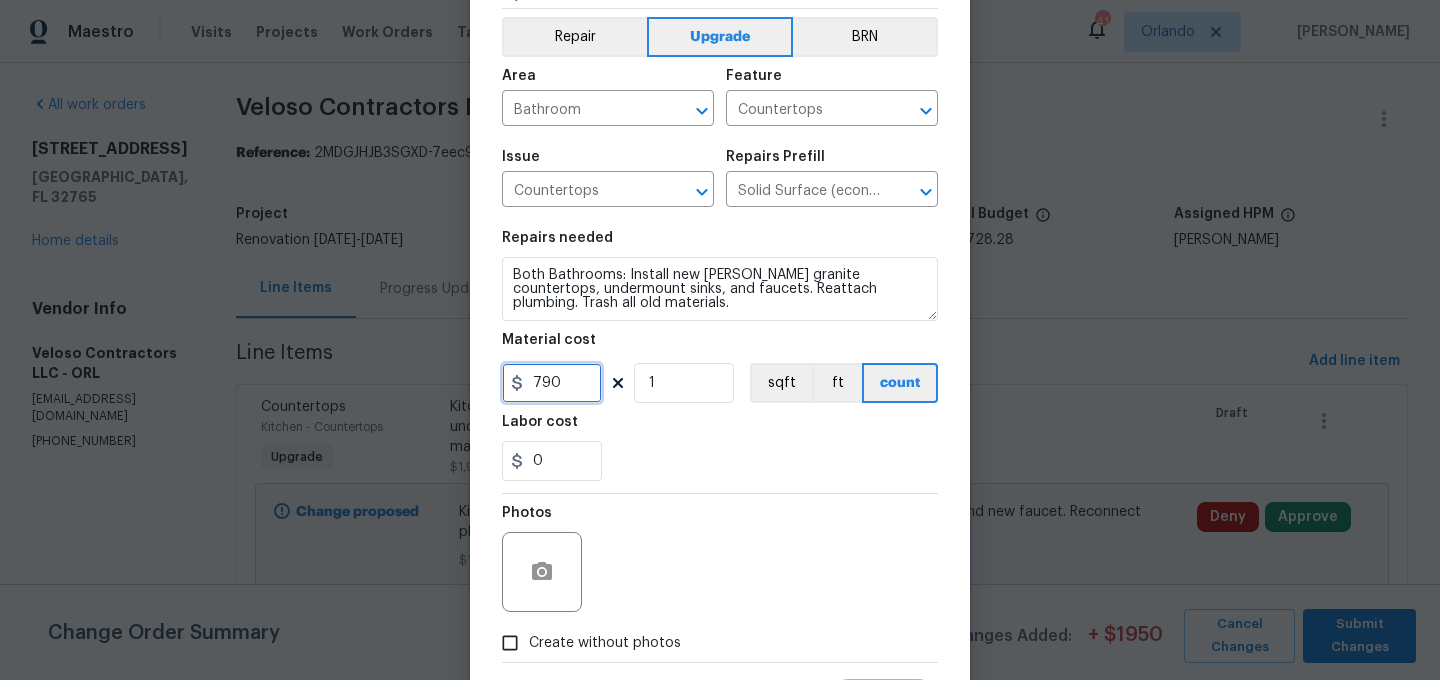 click on "790" at bounding box center [552, 383] 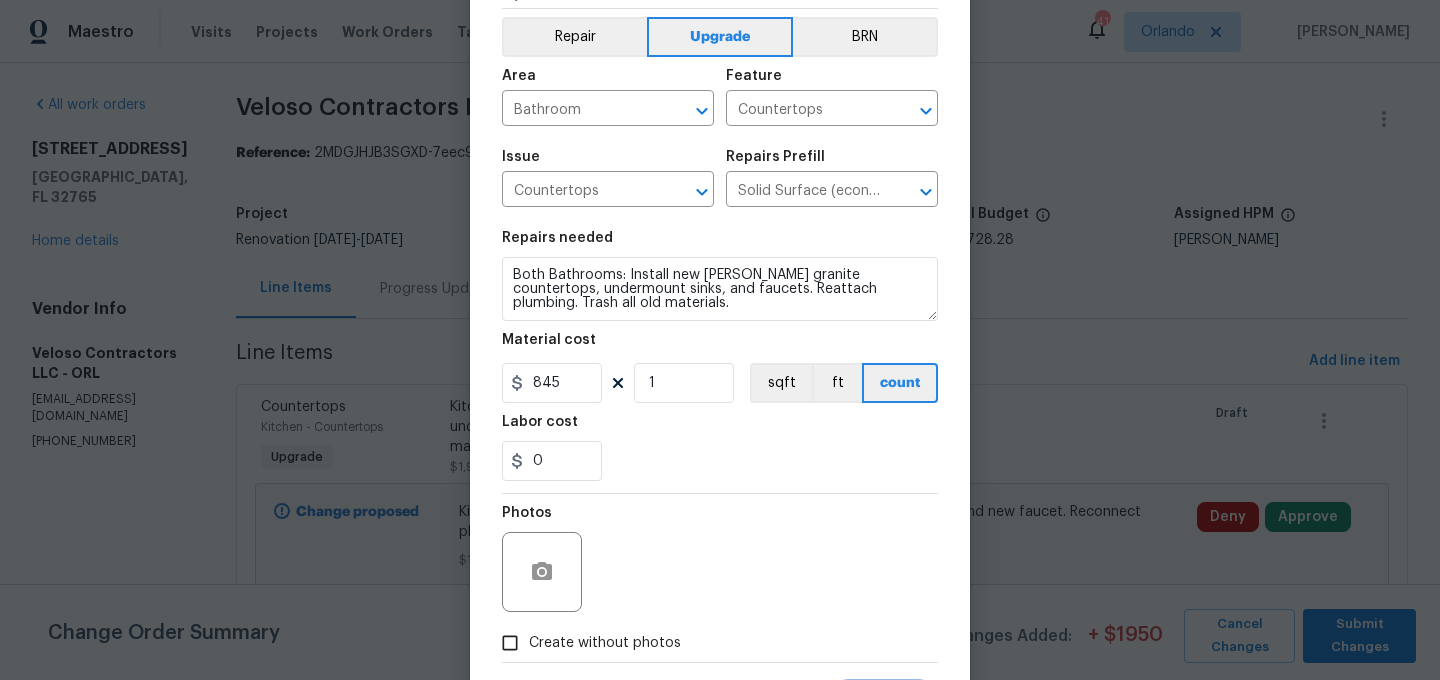 click on "0" at bounding box center [720, 461] 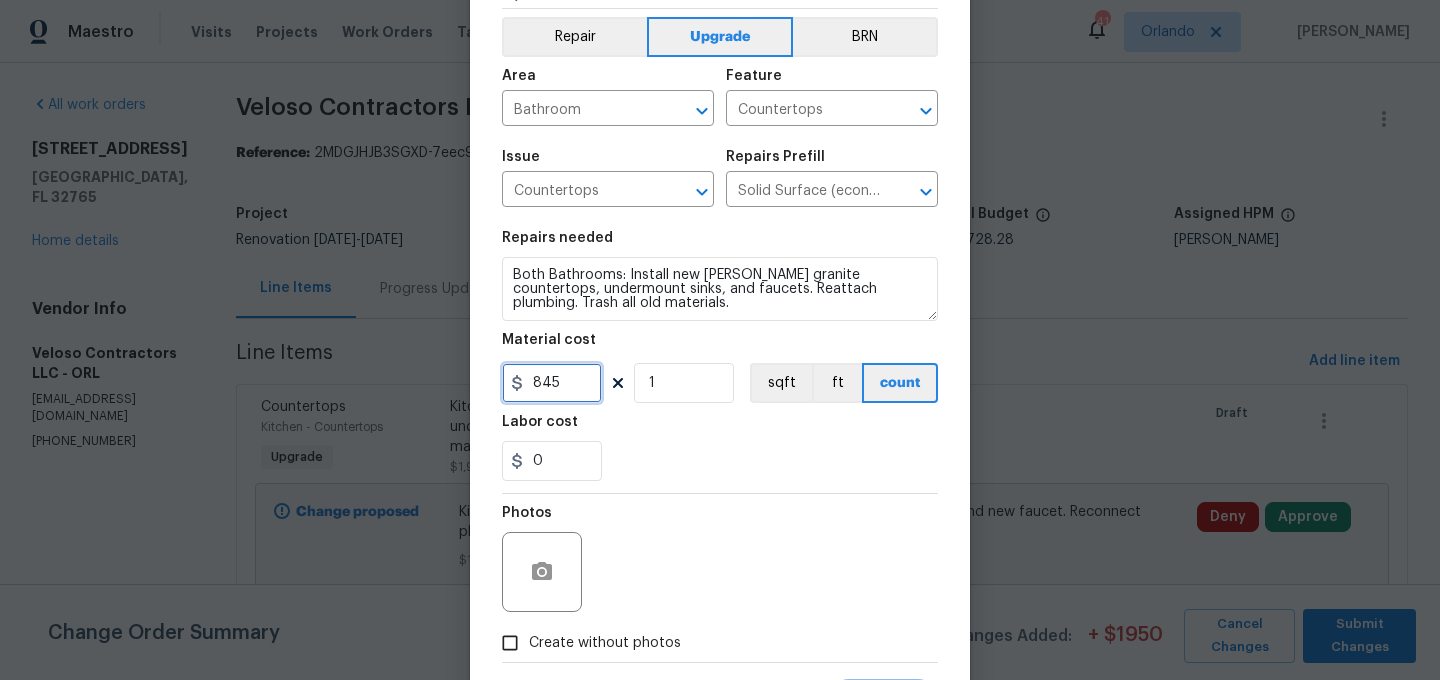 click on "845" at bounding box center [552, 383] 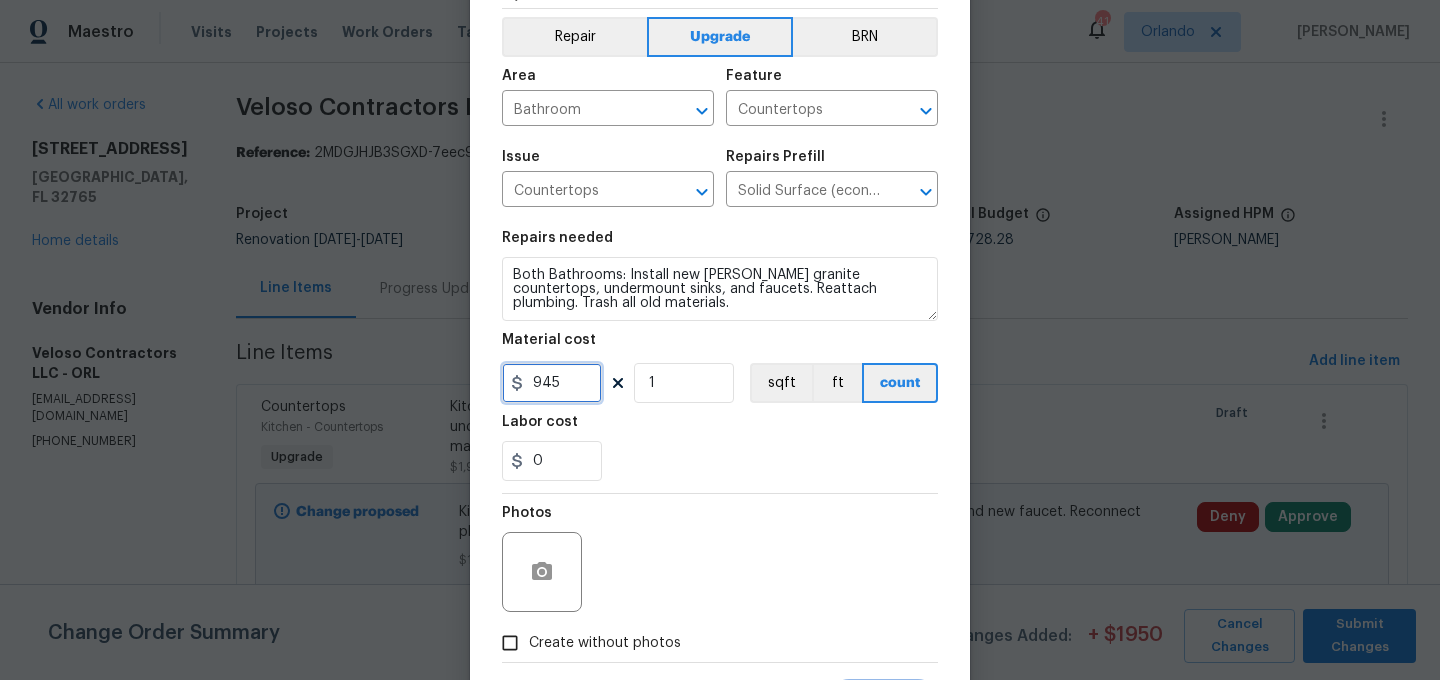 type on "945" 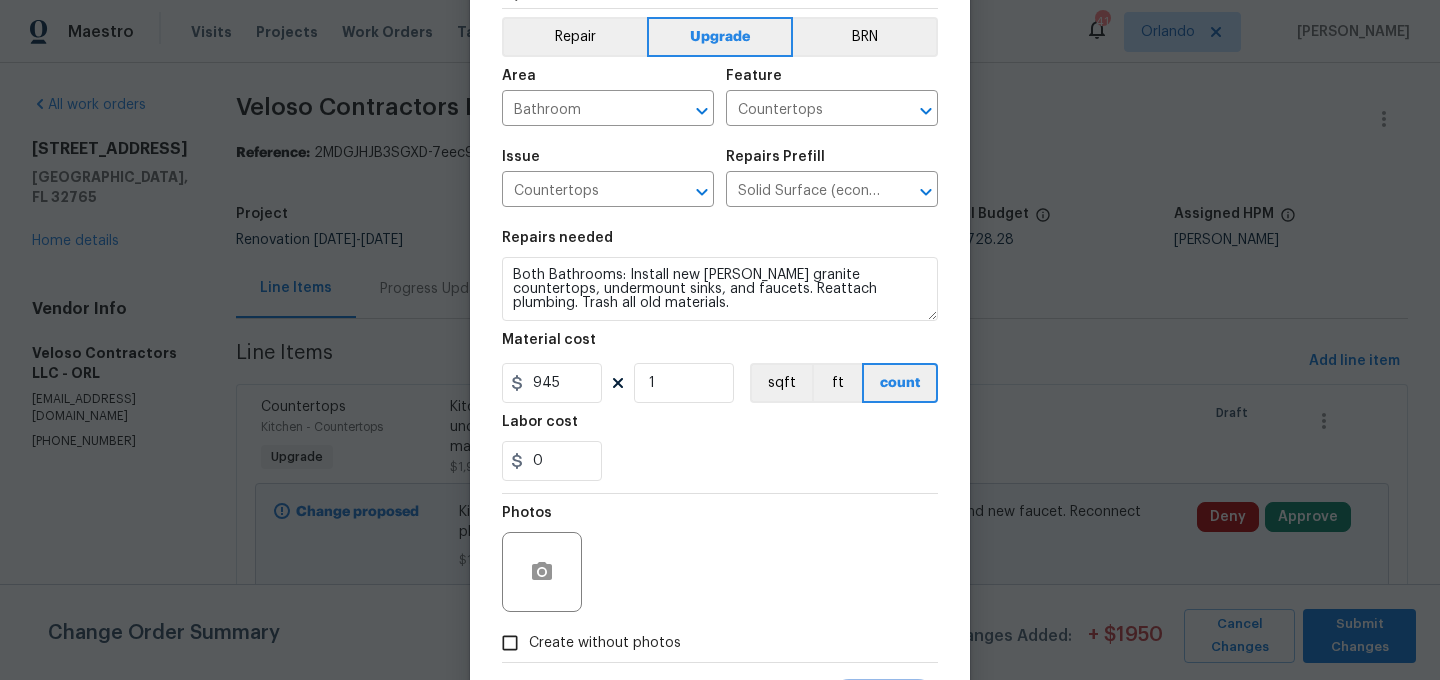 click on "0" at bounding box center [720, 461] 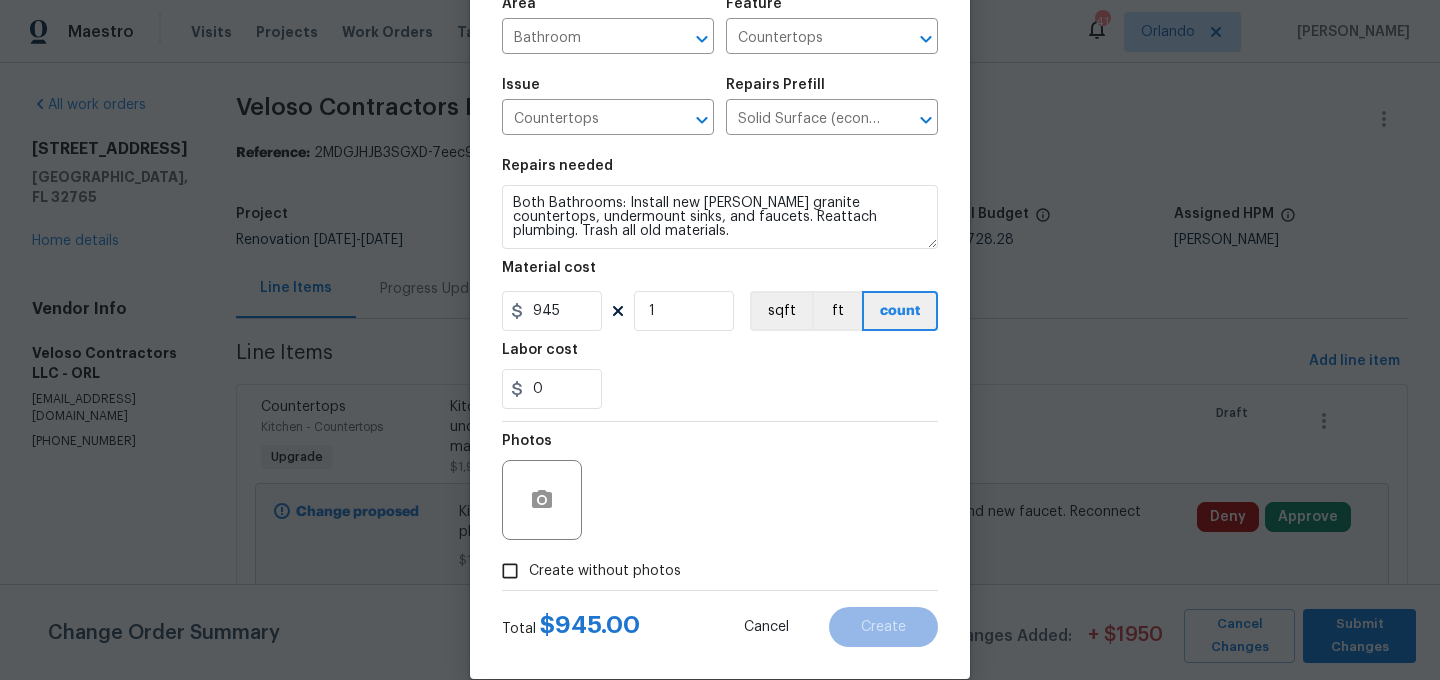 scroll, scrollTop: 182, scrollLeft: 0, axis: vertical 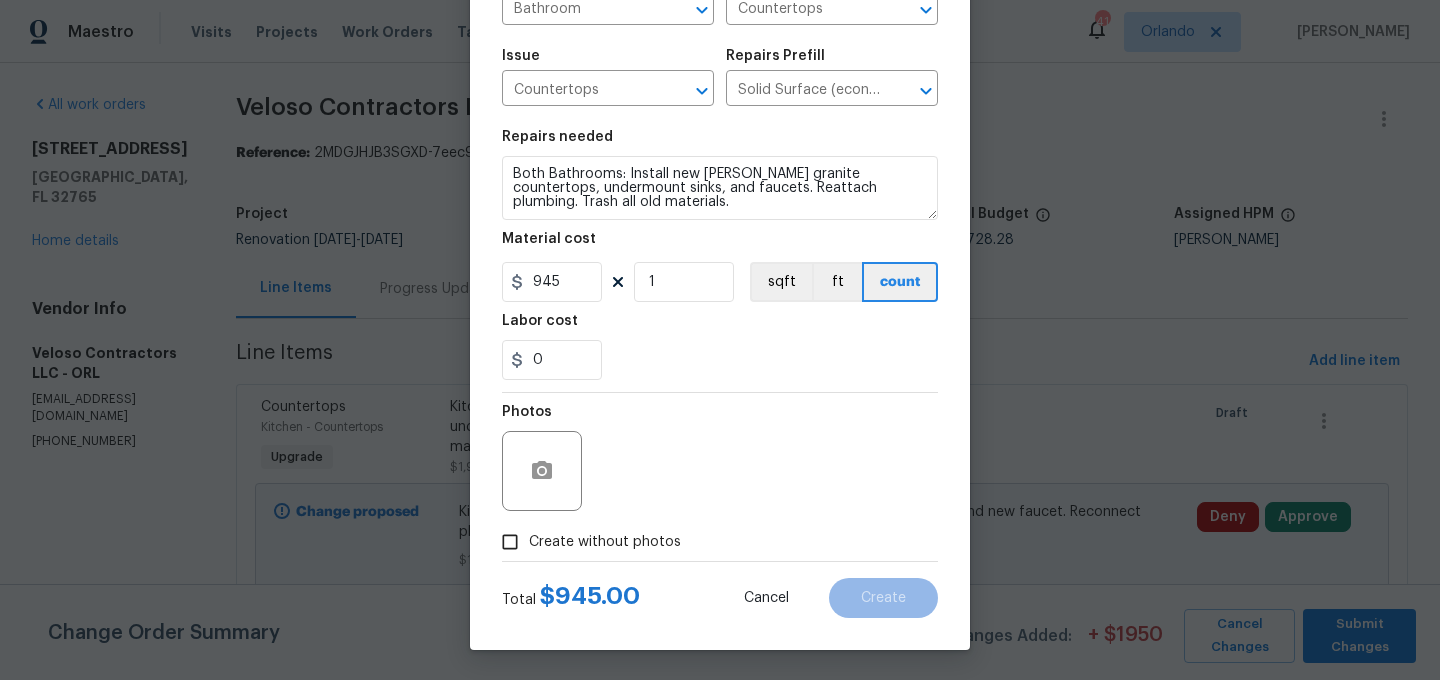 click on "Create without photos" at bounding box center [605, 542] 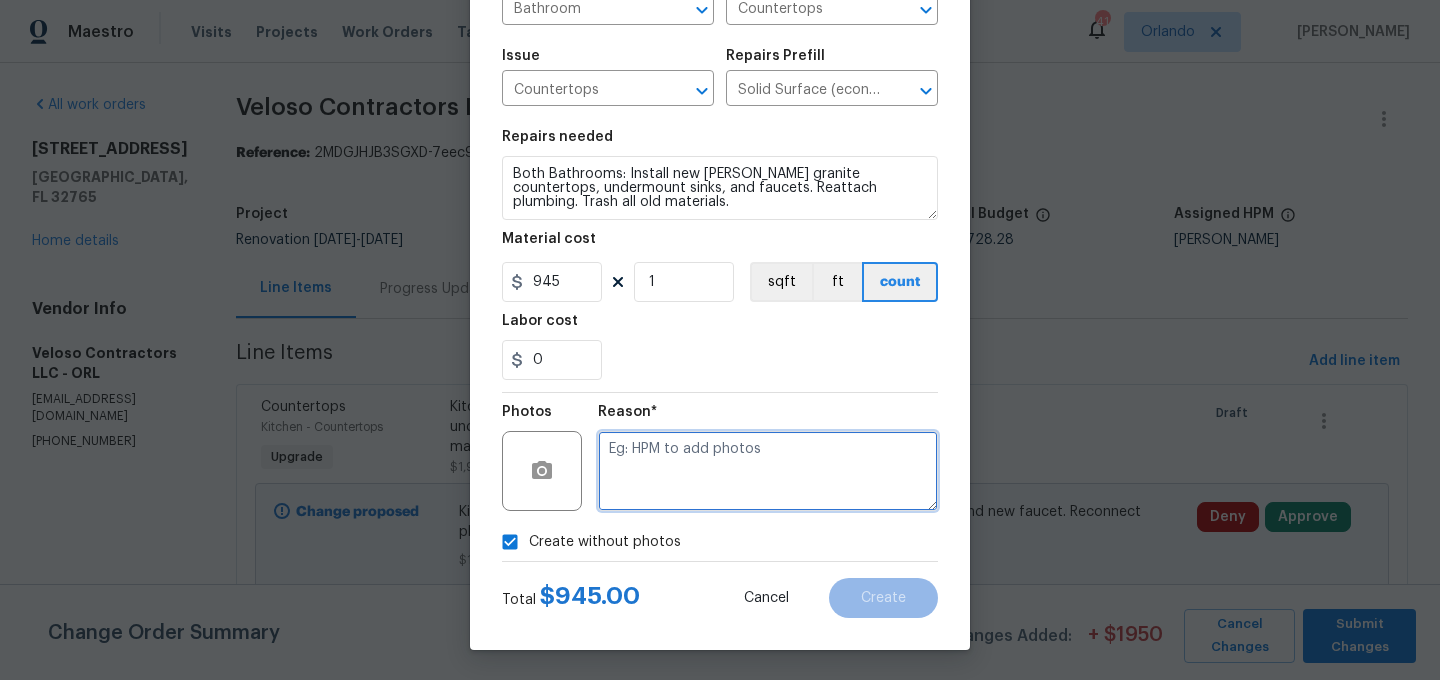click at bounding box center (768, 471) 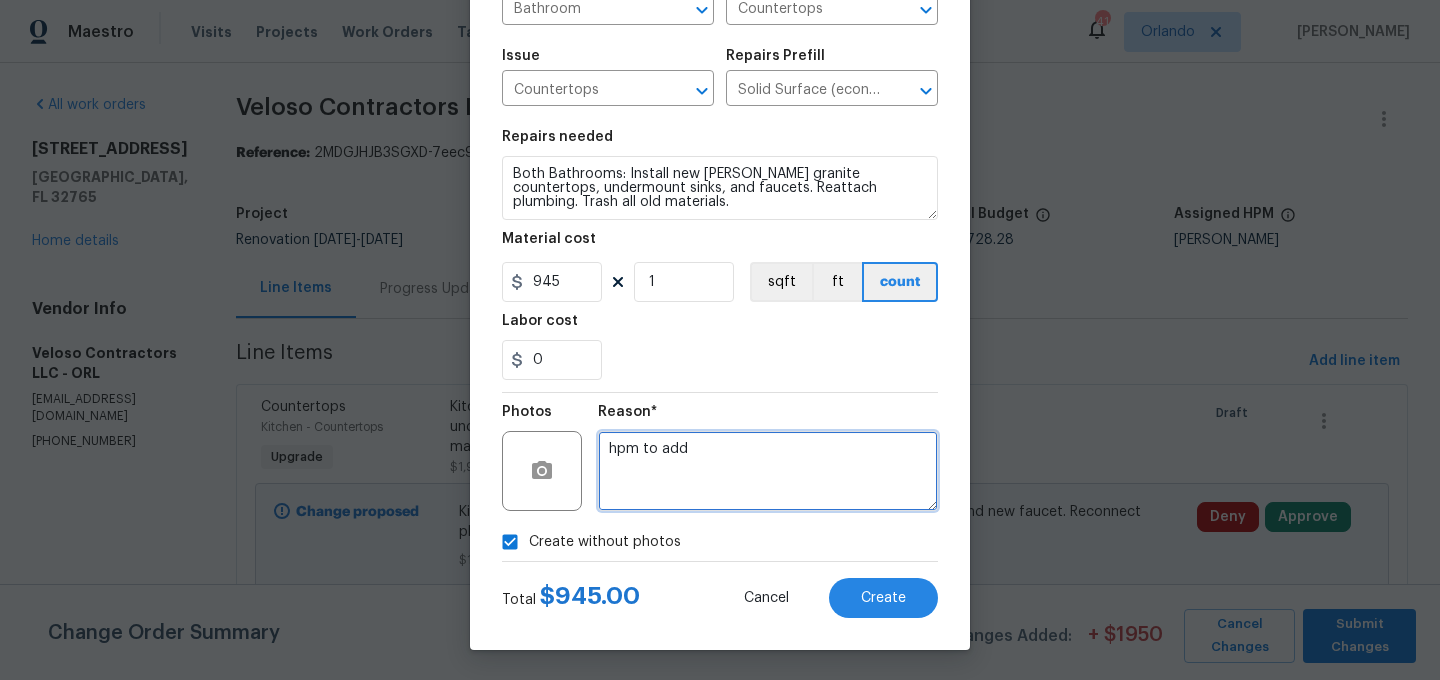type on "hpm to add" 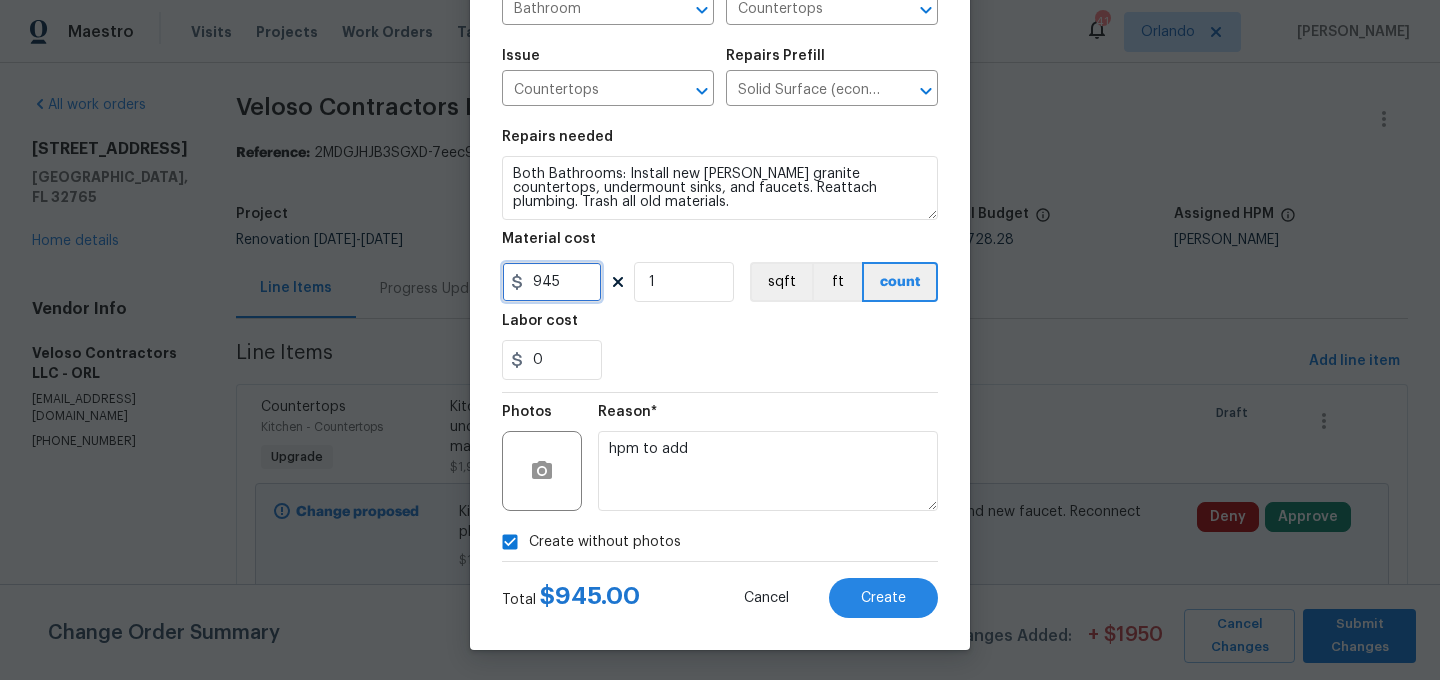 click on "945" at bounding box center (552, 282) 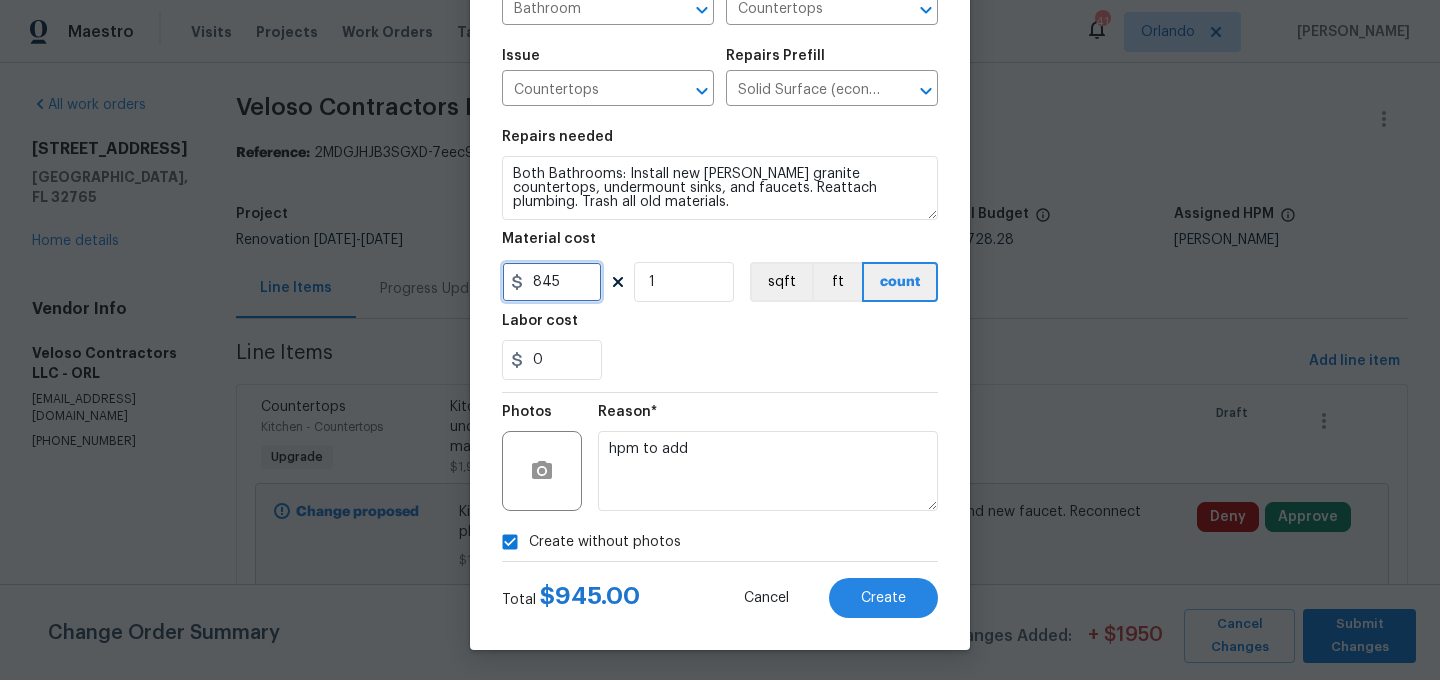 type on "845" 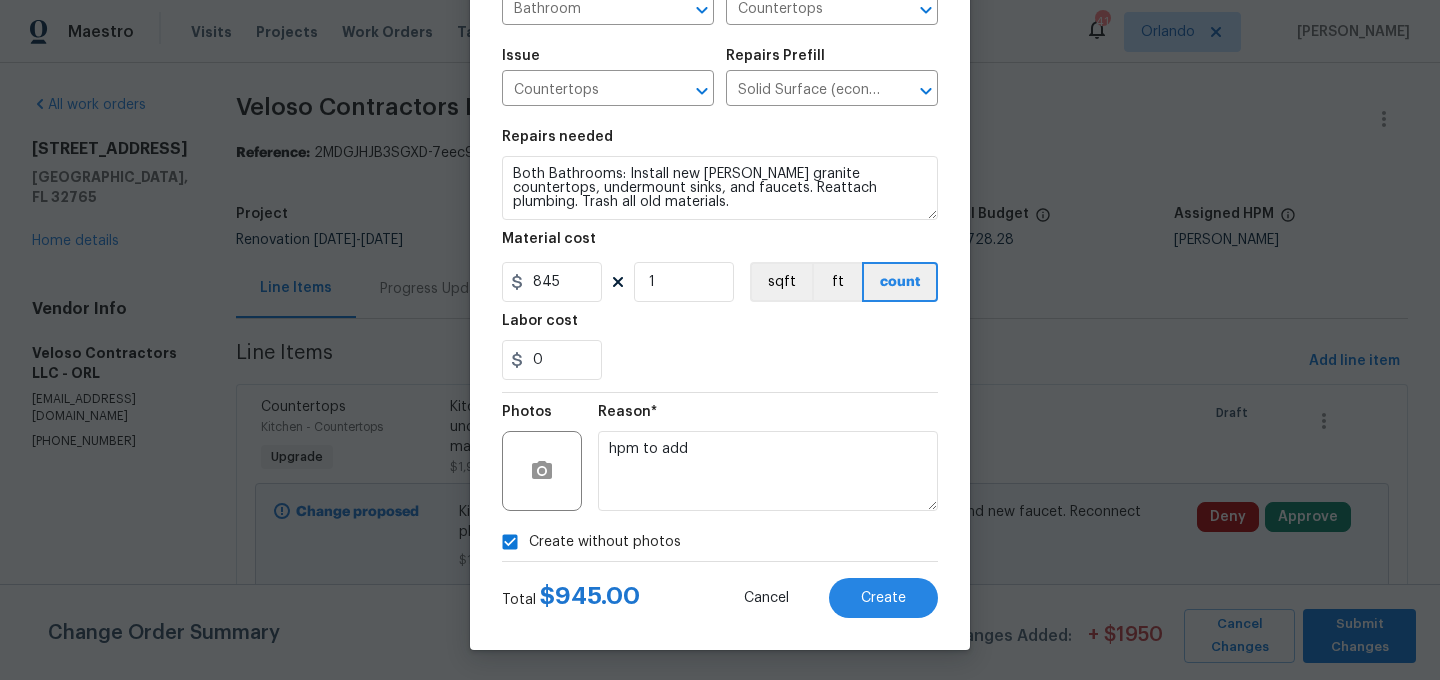 click on "0" at bounding box center (720, 360) 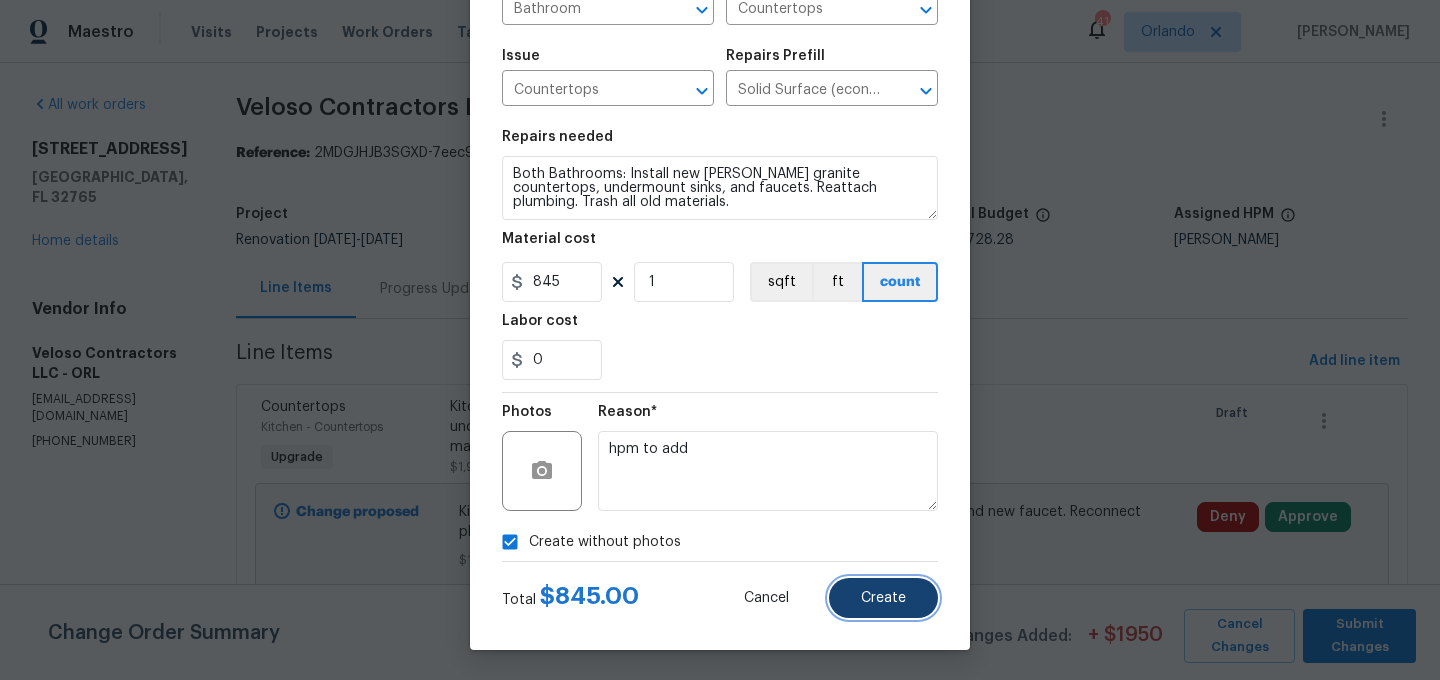 click on "Create" at bounding box center [883, 598] 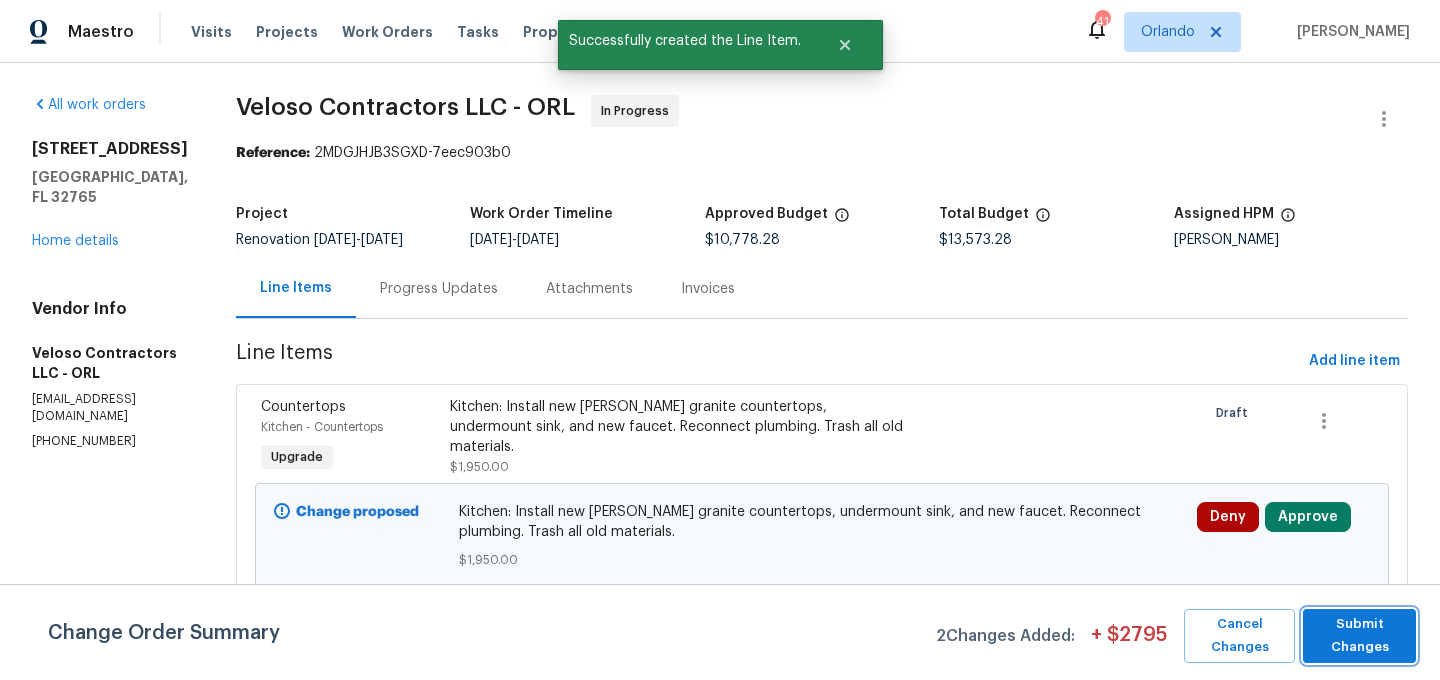 click on "Submit Changes" at bounding box center (1359, 636) 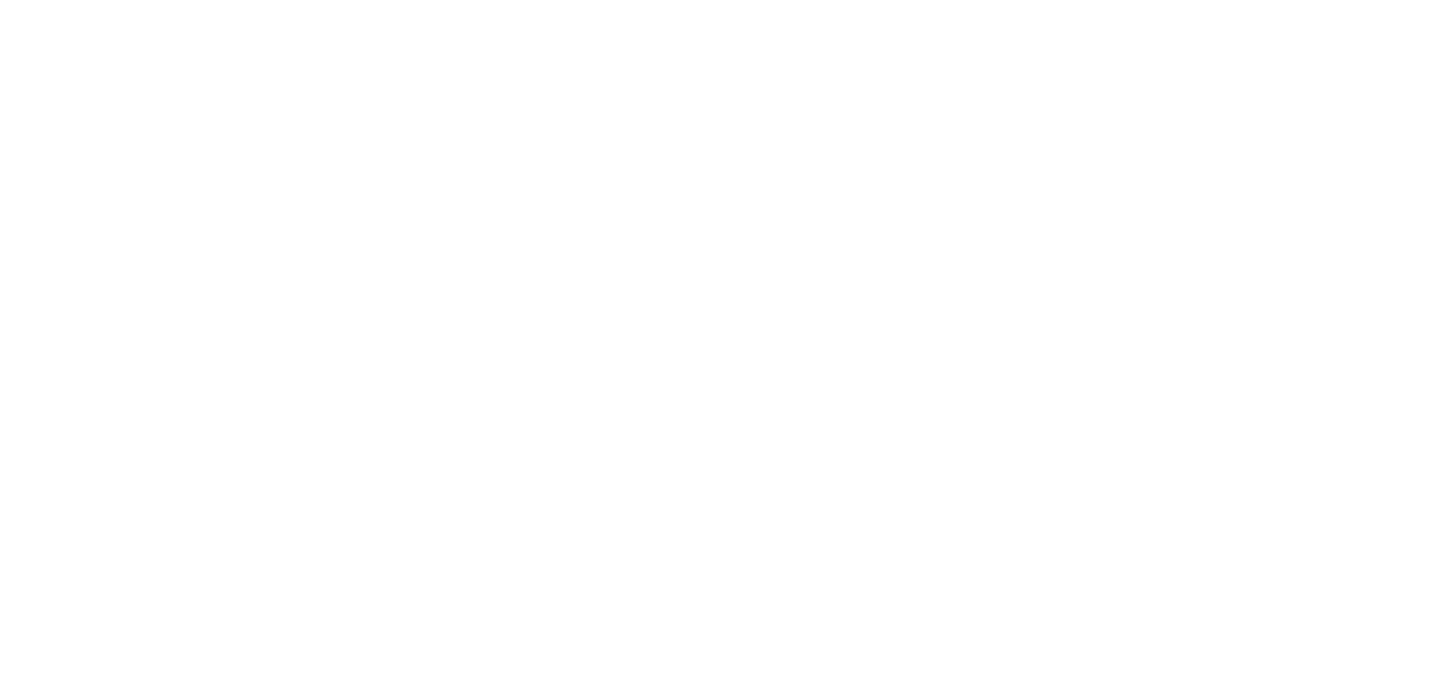 scroll, scrollTop: 0, scrollLeft: 0, axis: both 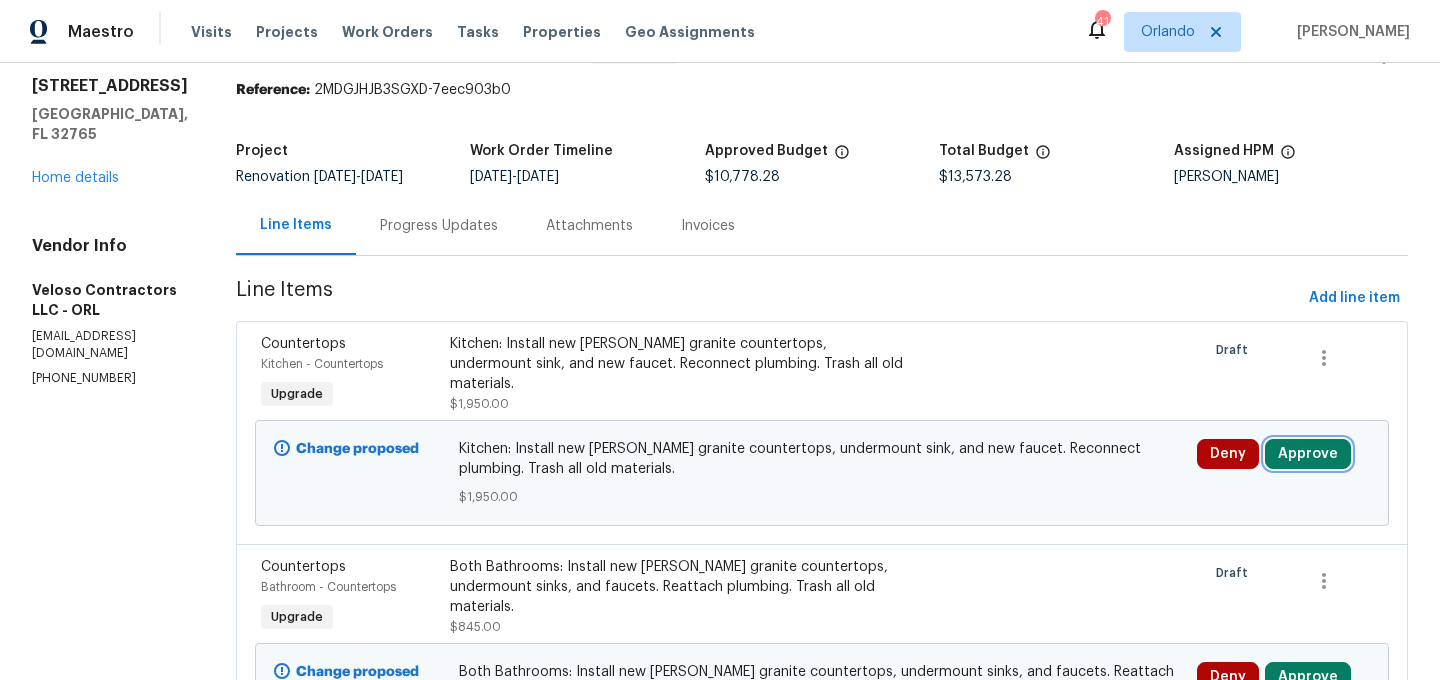 click on "Approve" at bounding box center (1308, 454) 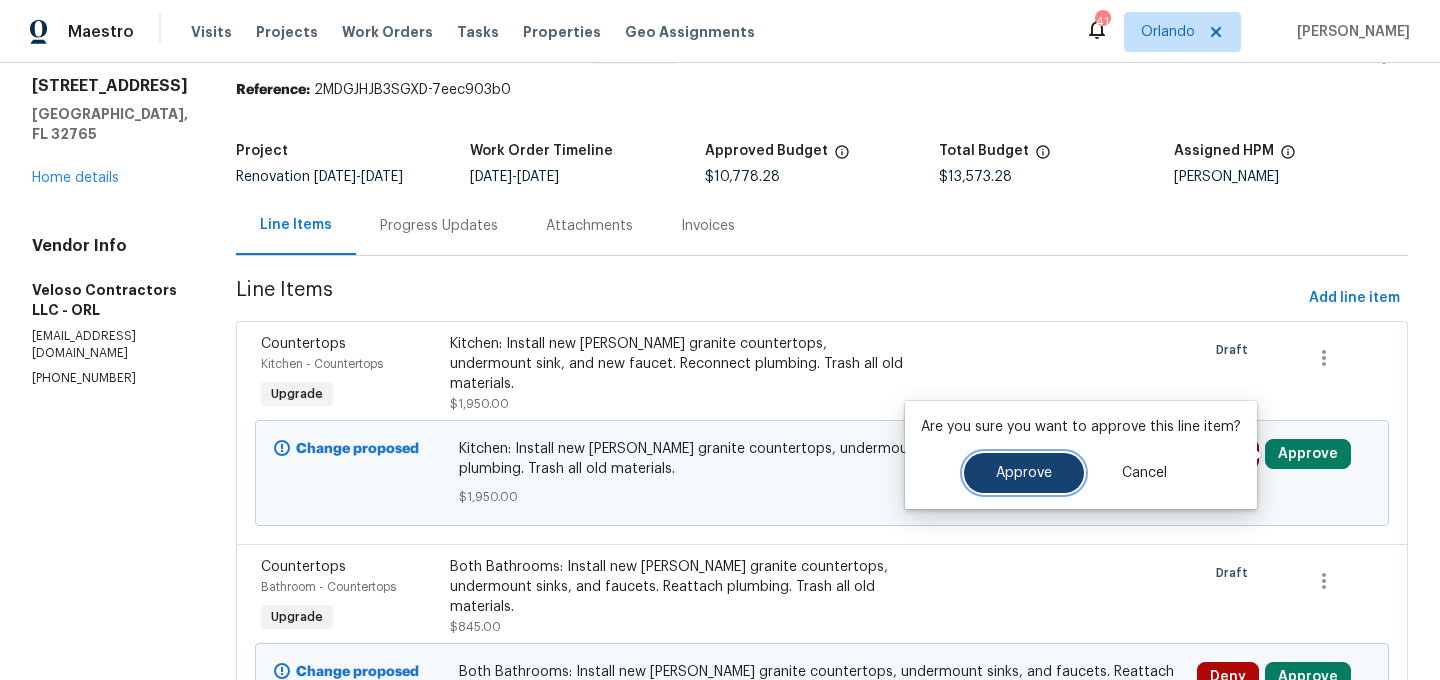 click on "Approve" at bounding box center (1024, 473) 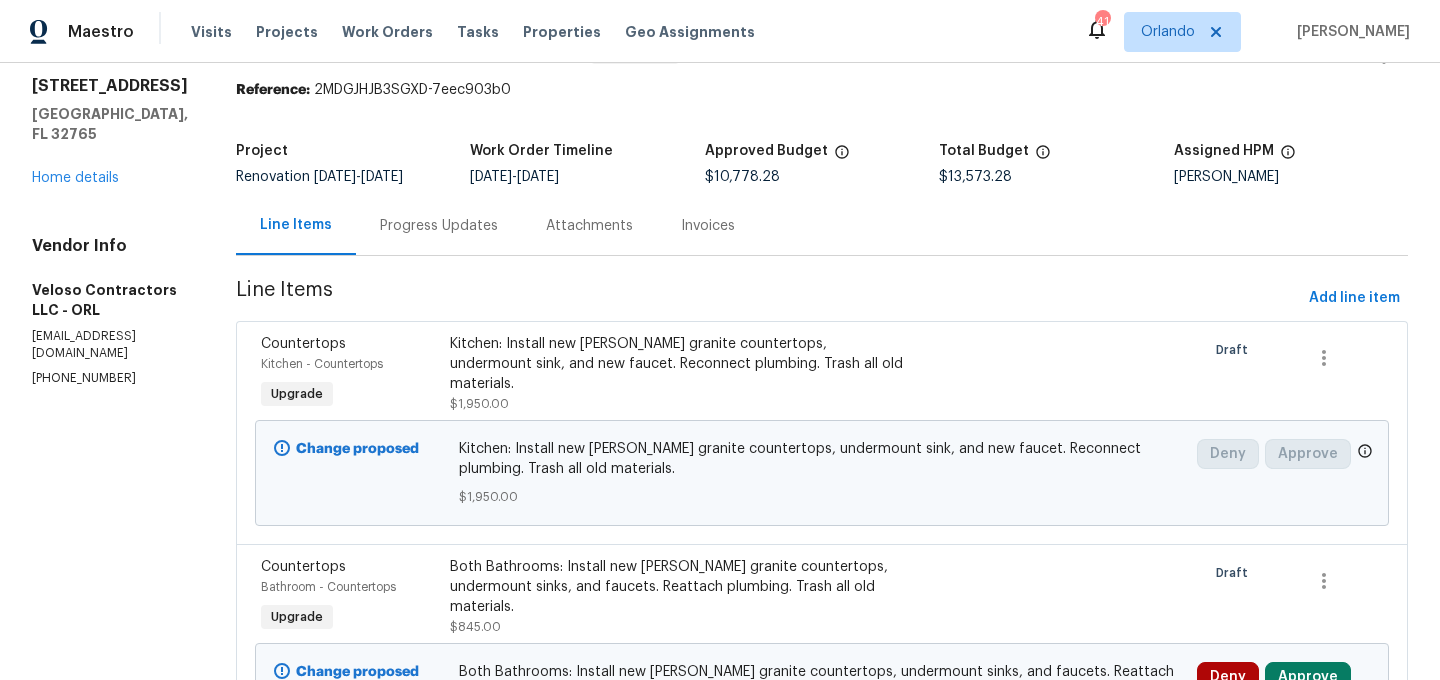 scroll, scrollTop: 0, scrollLeft: 0, axis: both 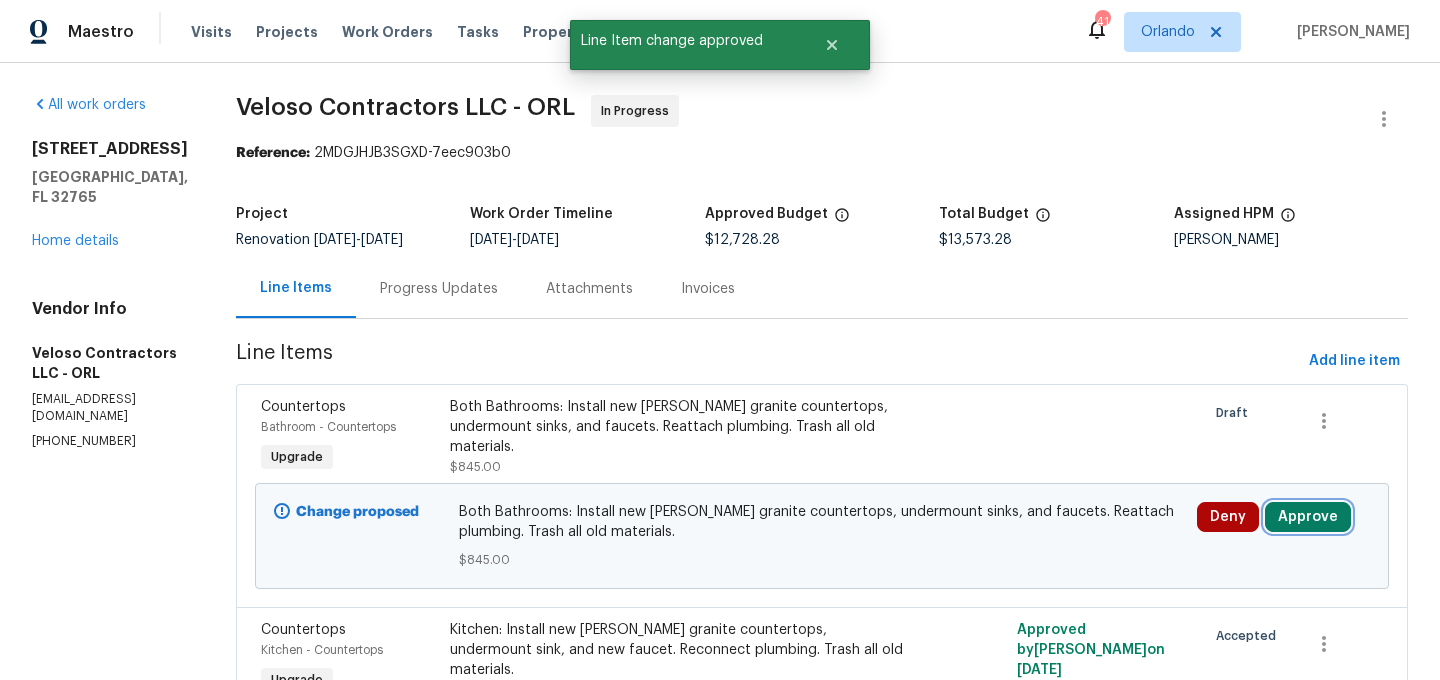 click on "Approve" at bounding box center [1308, 517] 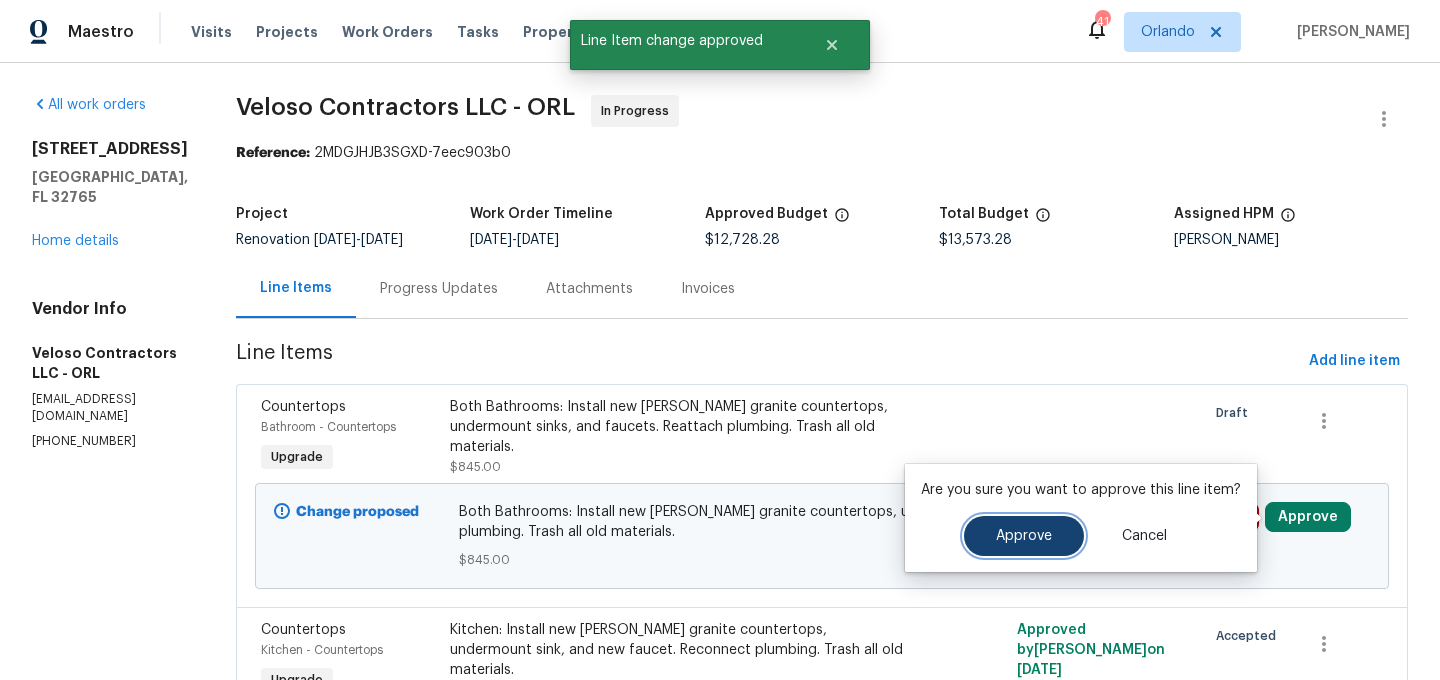 click on "Approve" at bounding box center (1024, 536) 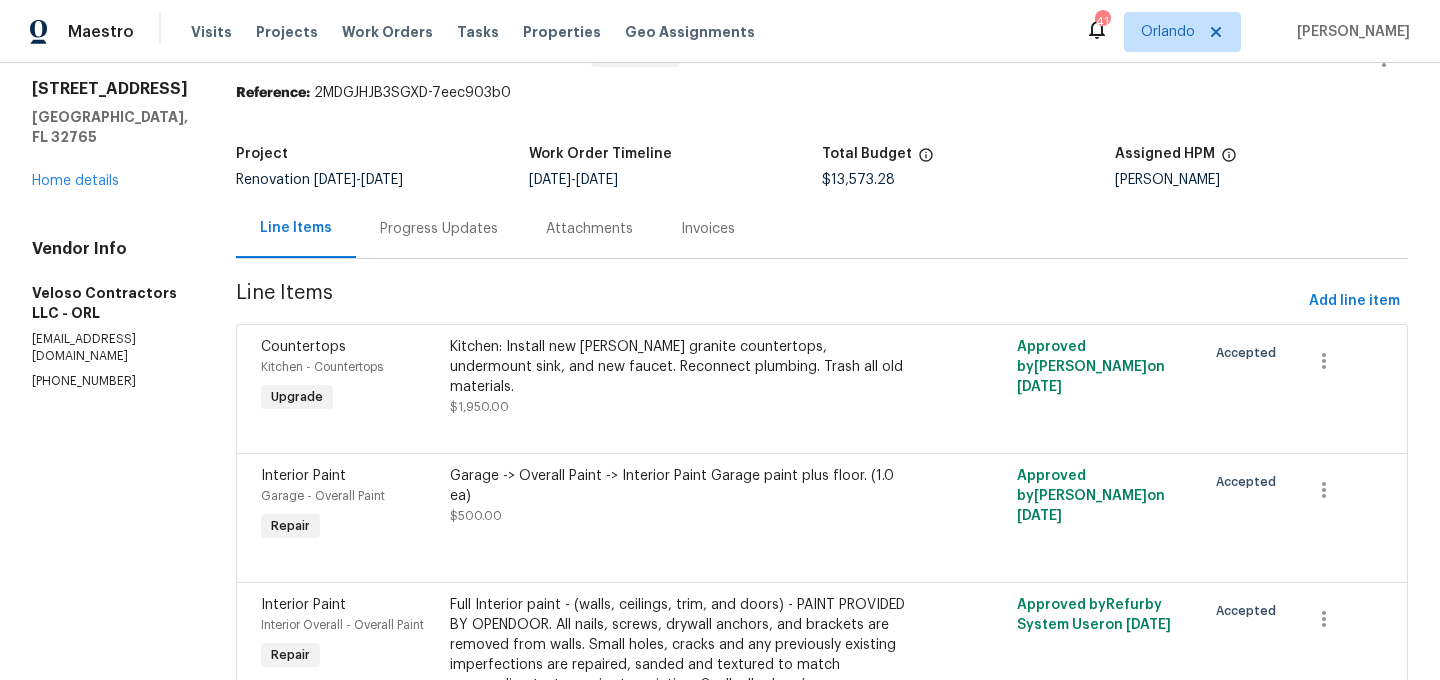 scroll, scrollTop: 93, scrollLeft: 0, axis: vertical 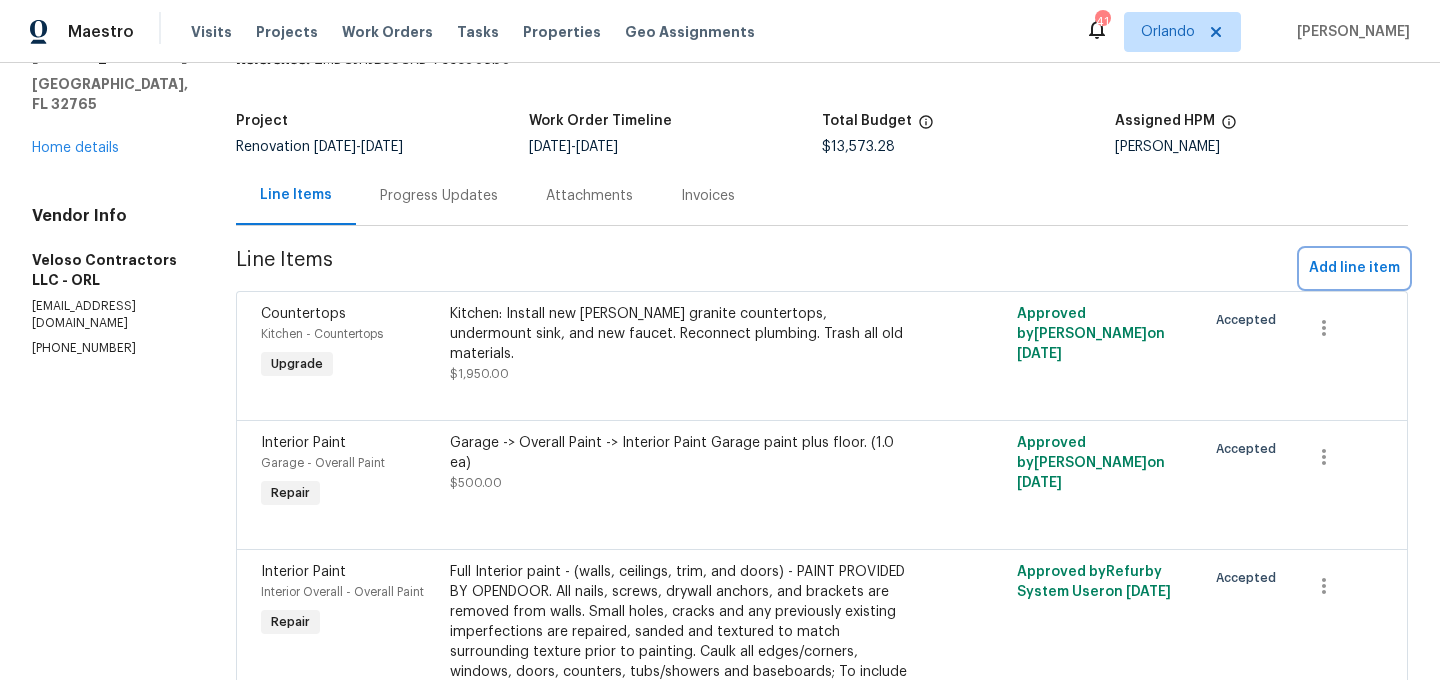 click on "Add line item" at bounding box center [1354, 268] 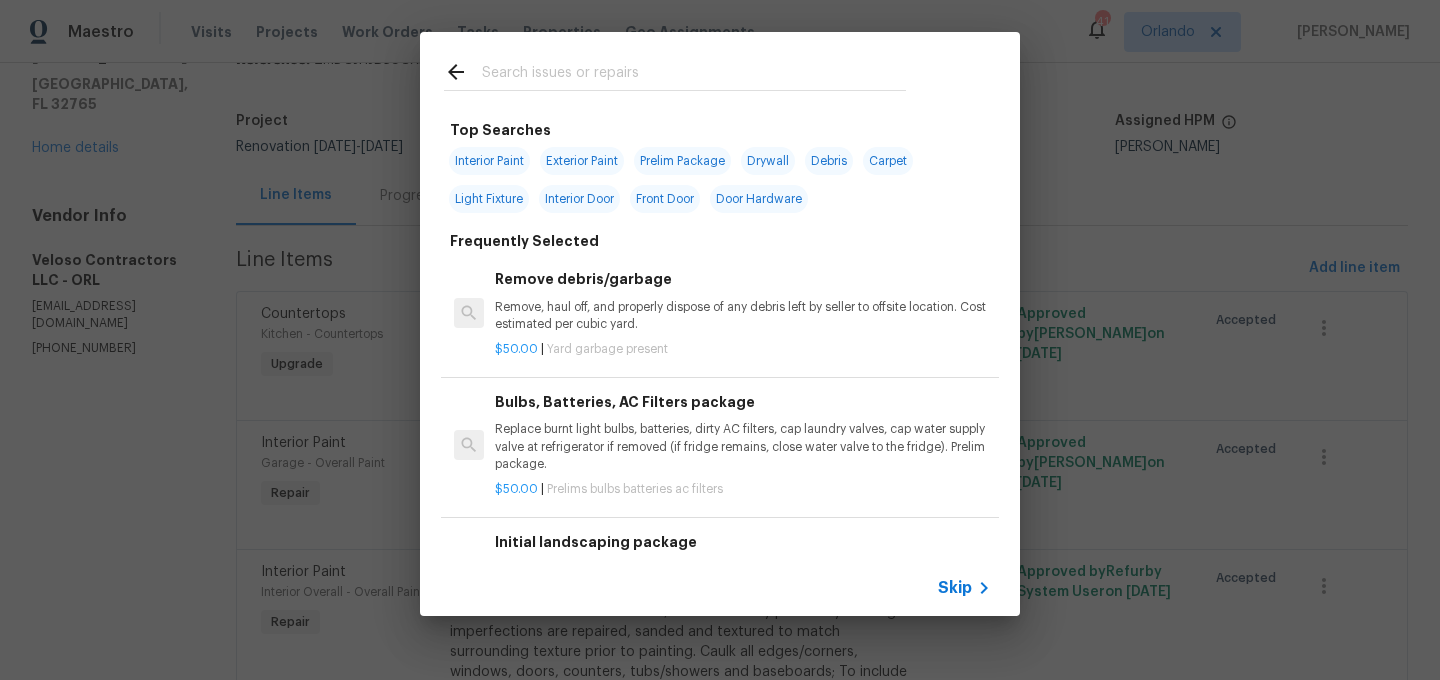 click at bounding box center (694, 75) 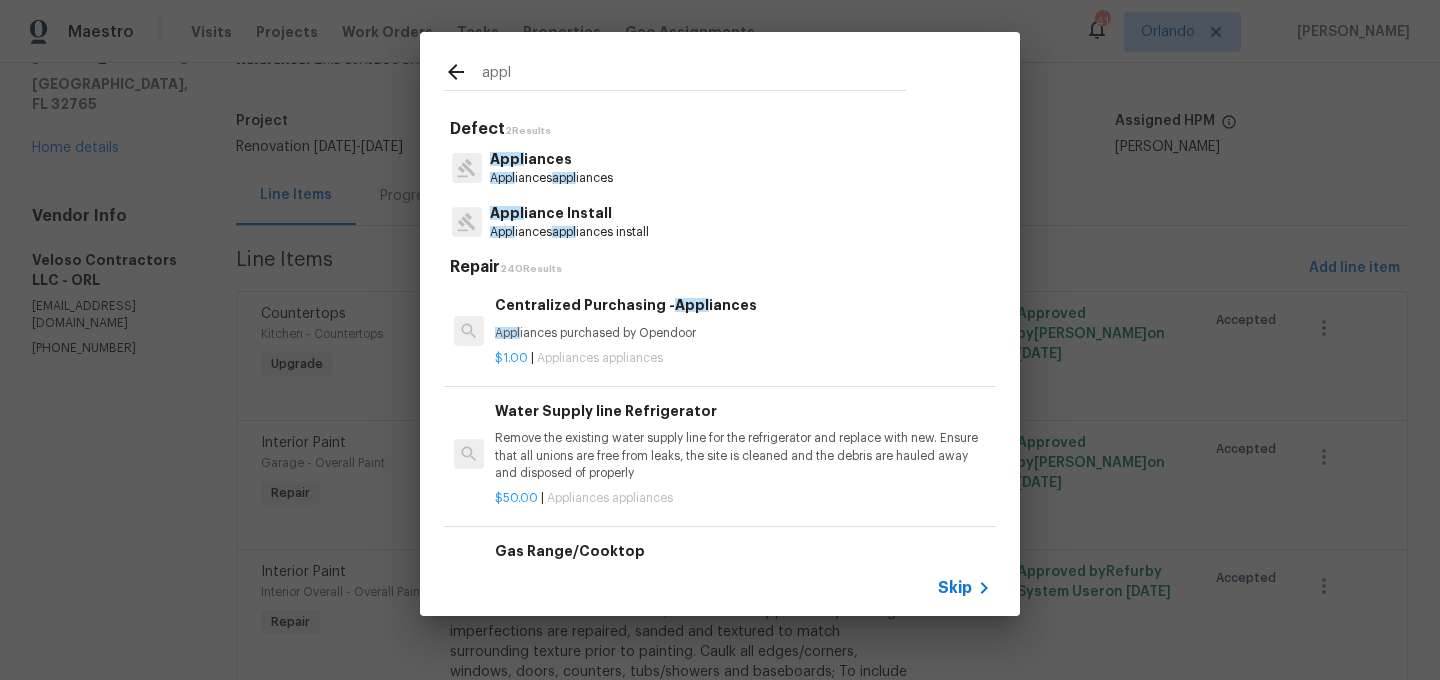 type on "appl" 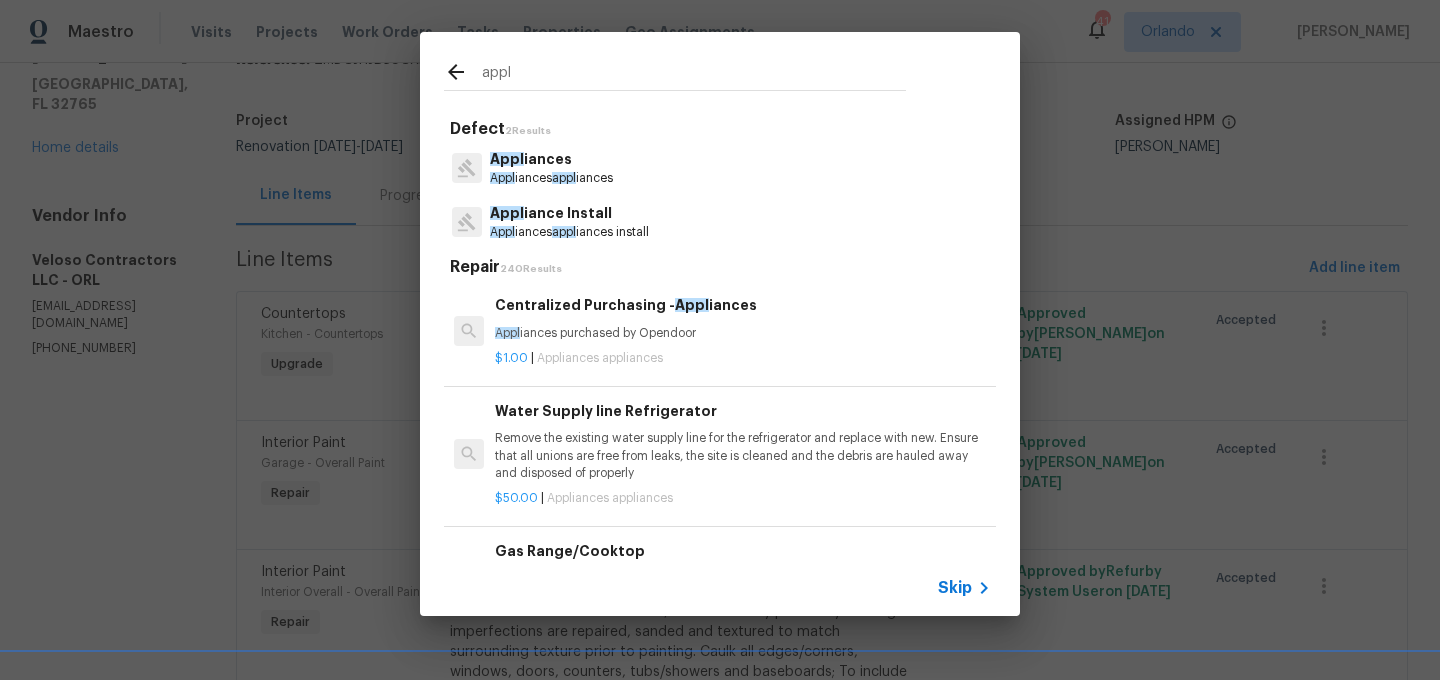 click on "Appl iances" at bounding box center (551, 159) 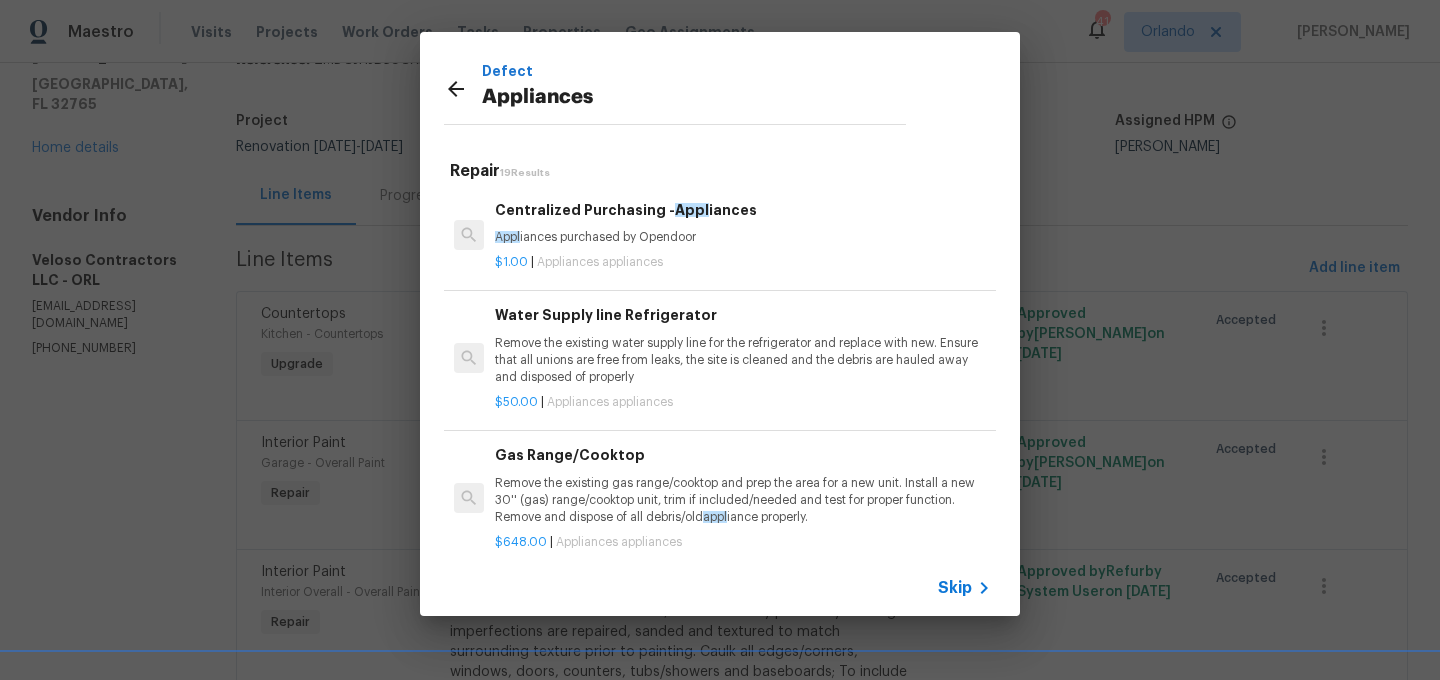click 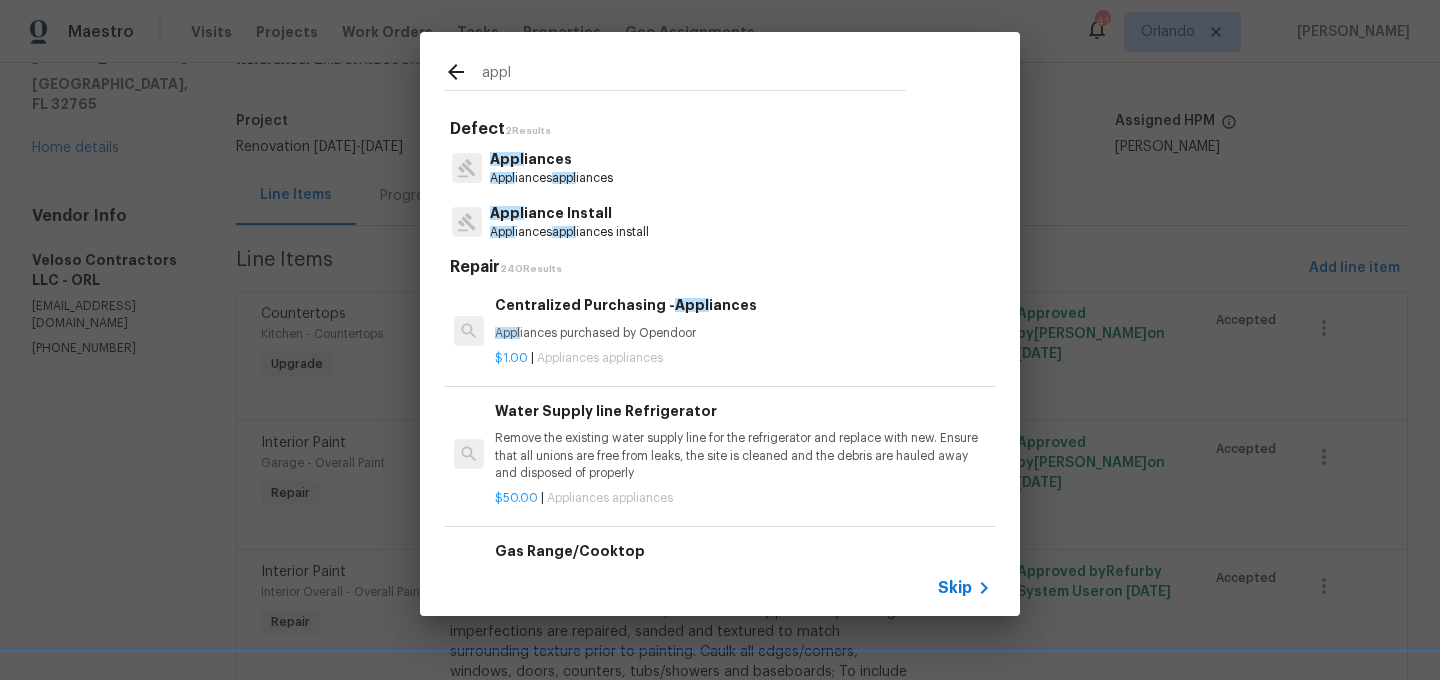 click on "appl" at bounding box center [564, 232] 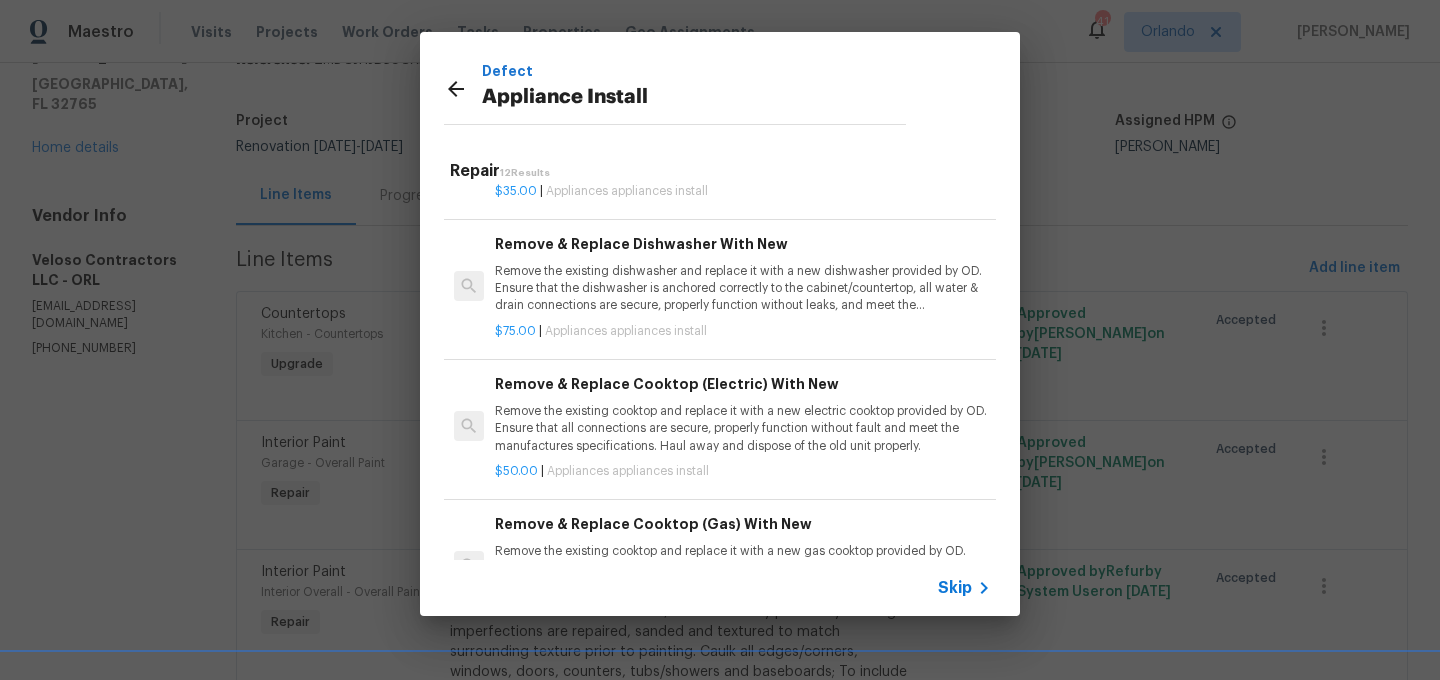 scroll, scrollTop: 393, scrollLeft: 0, axis: vertical 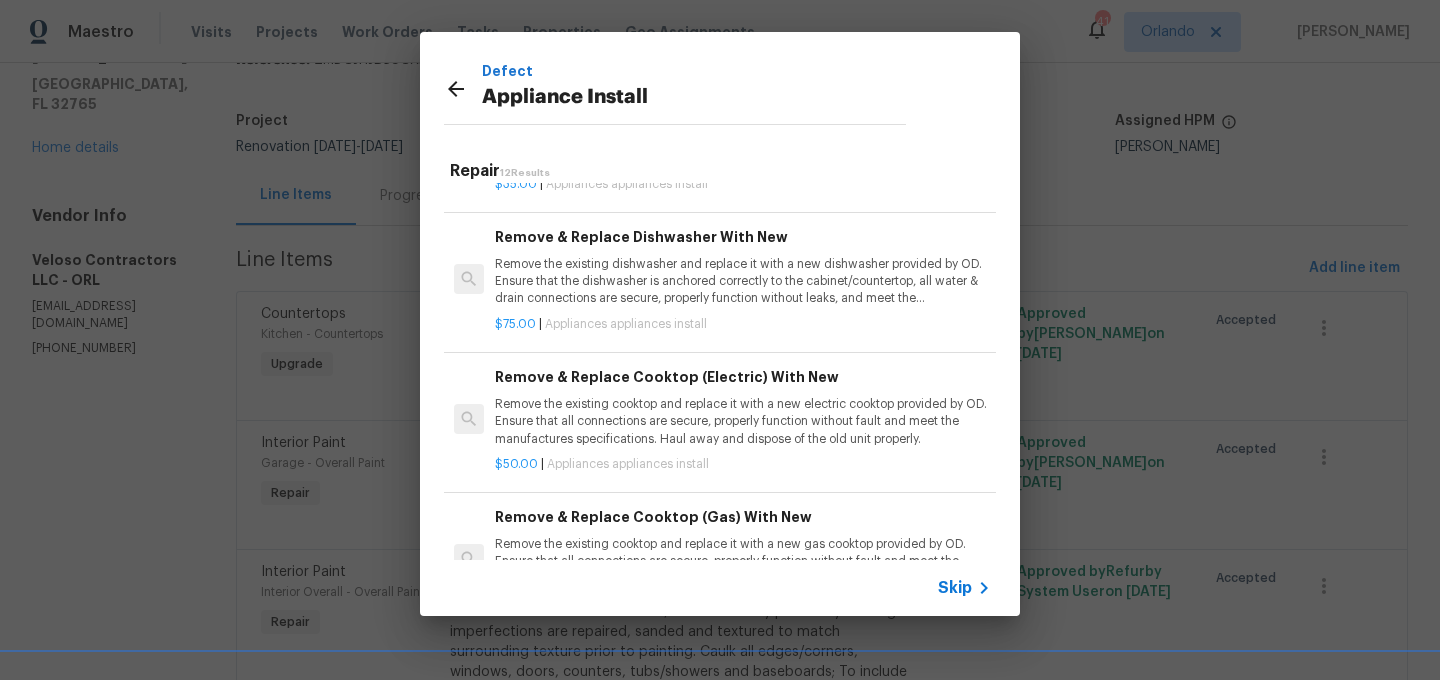 click on "Remove the existing dishwasher and replace it with a new dishwasher provided by OD. Ensure that the dishwasher is anchored correctly to the cabinet/countertop, all water & drain connections are secure, properly function without leaks, and meet the manufactures specifications. Haul away and dispose of the old unit properly." at bounding box center [743, 281] 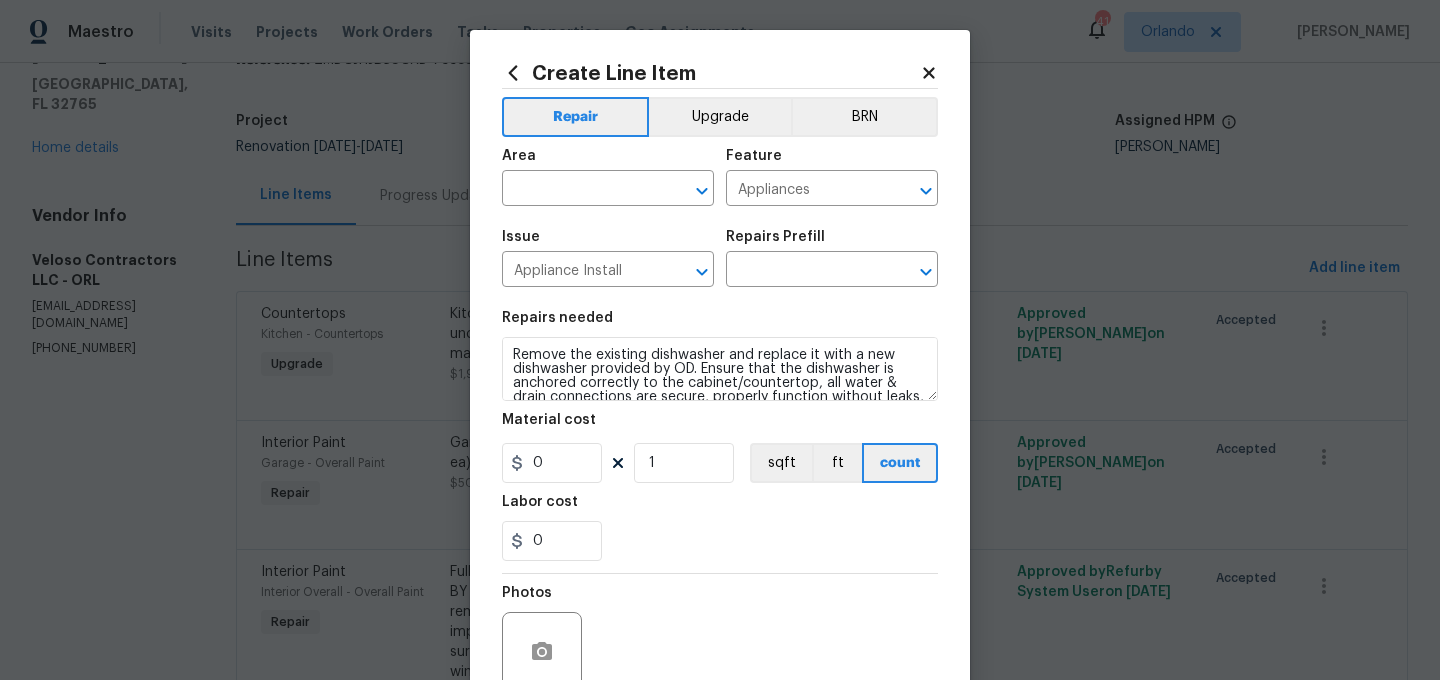 type on "Remove & Replace Dishwasher With New $75.00" 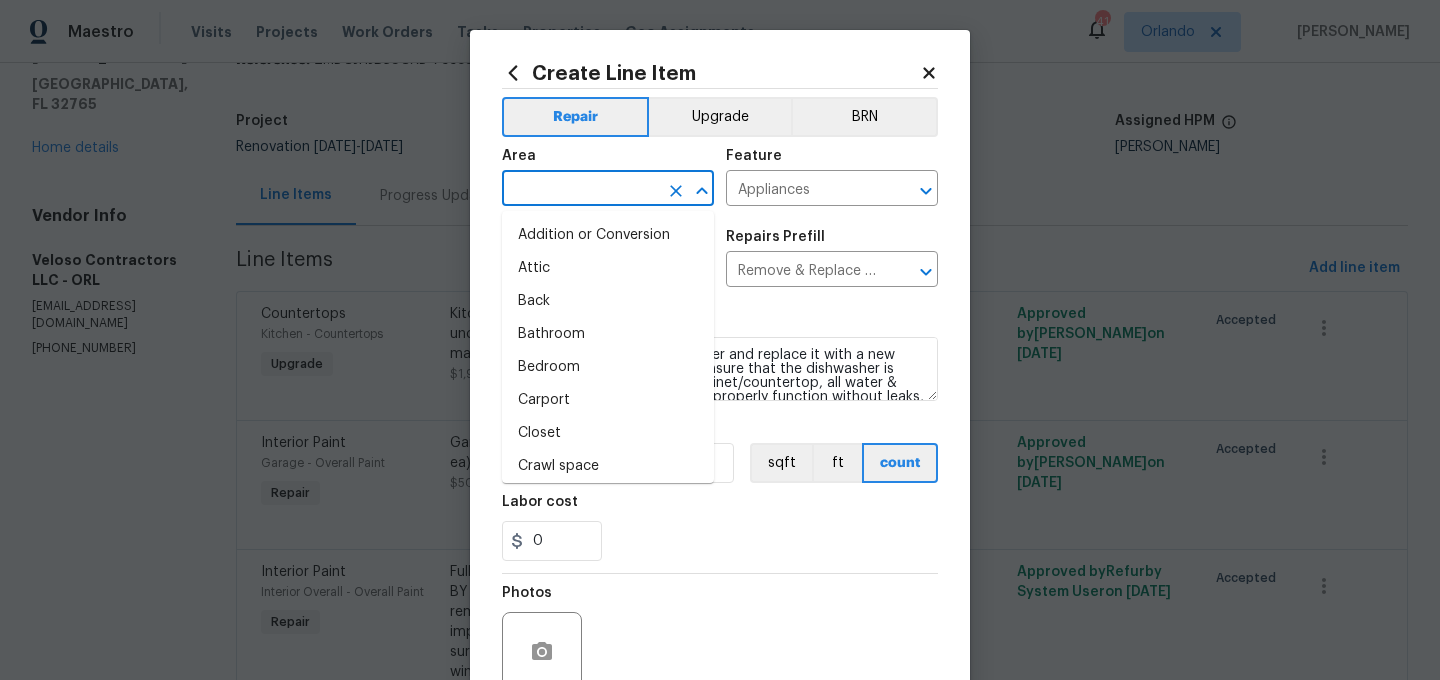 click at bounding box center (580, 190) 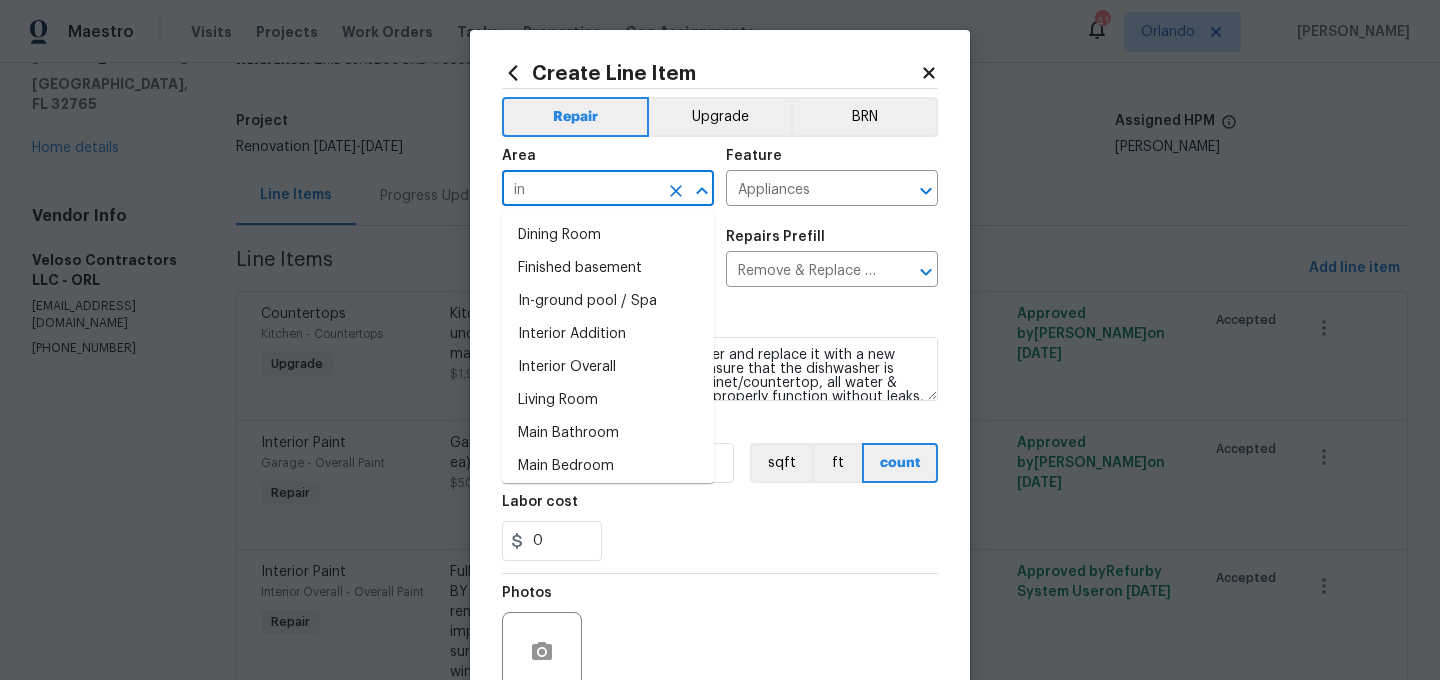 type on "i" 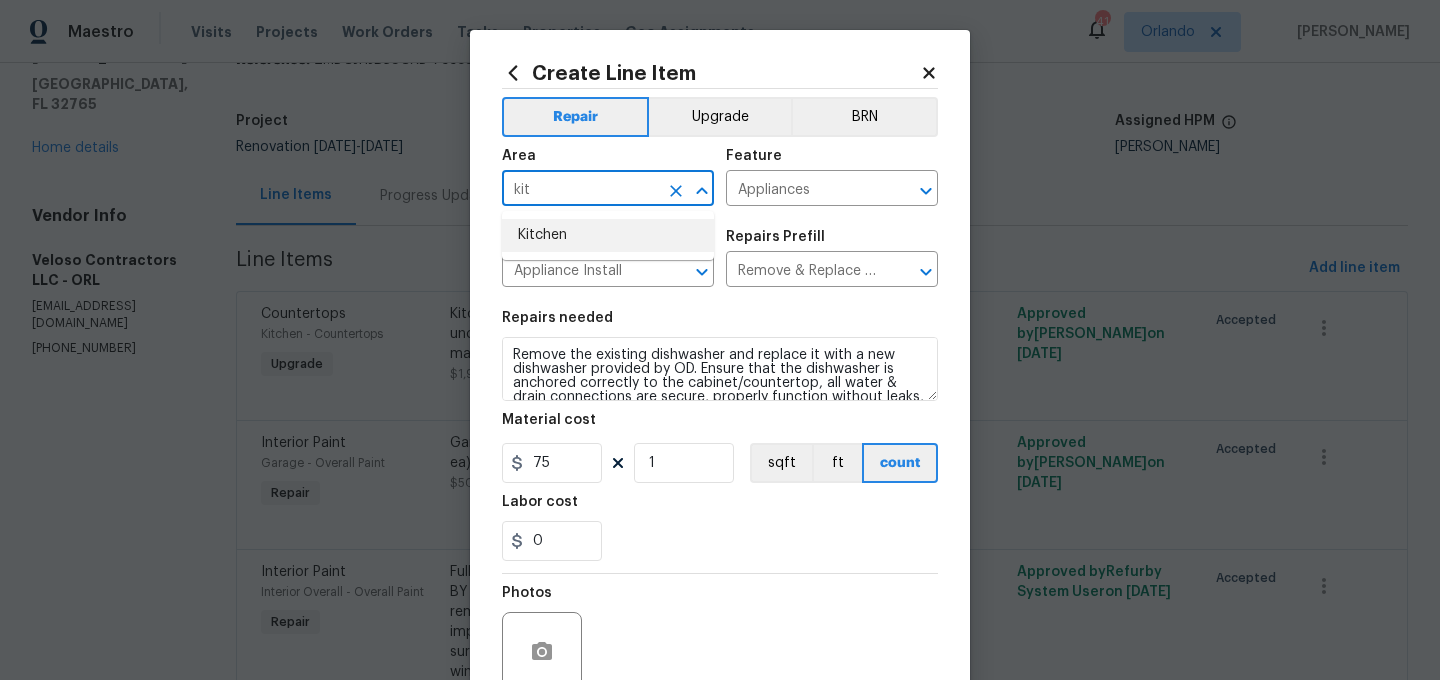 click on "Kitchen" at bounding box center (608, 235) 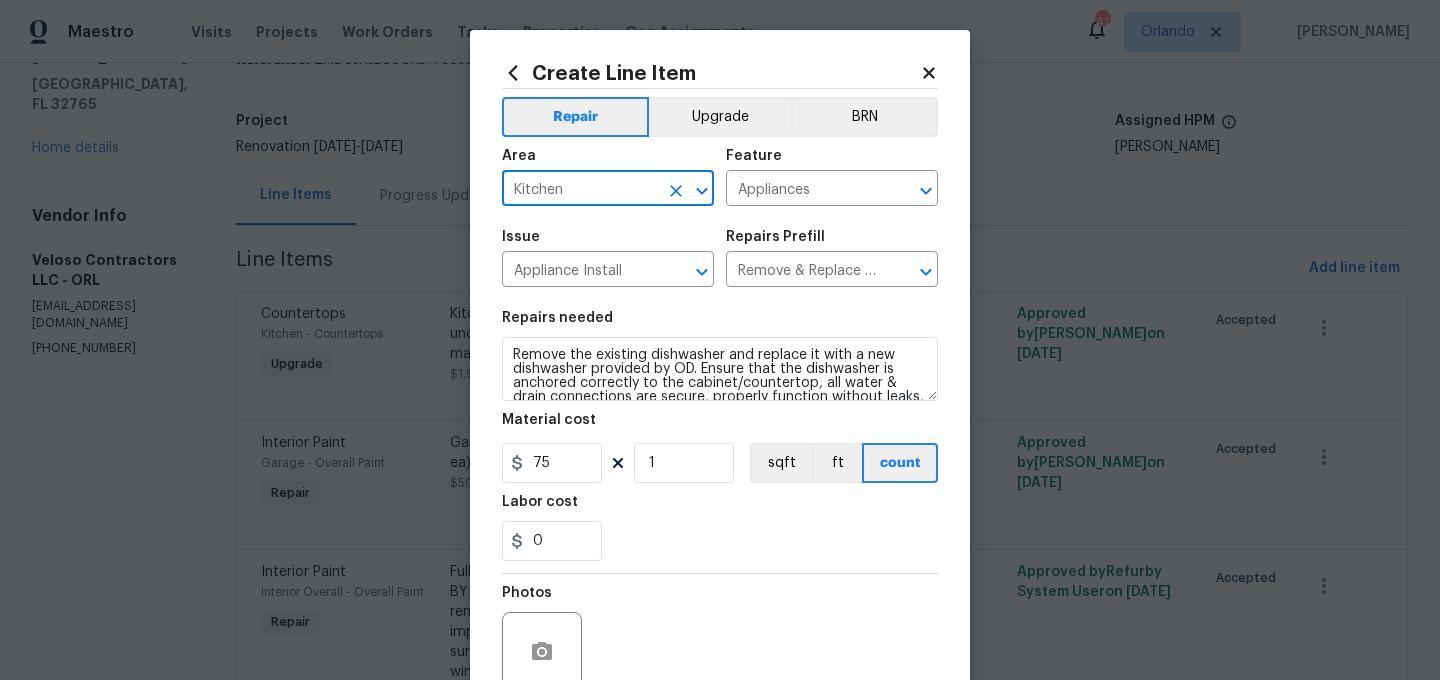type on "Kitchen" 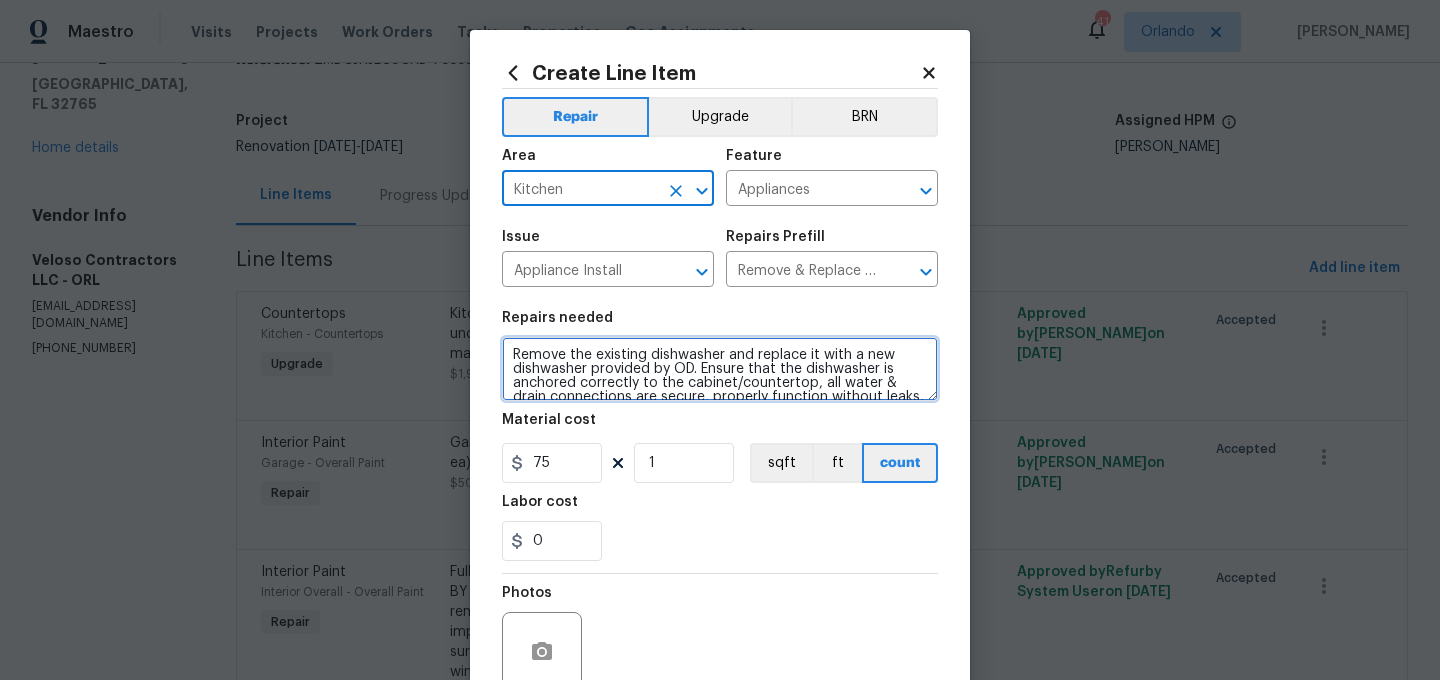 click on "Remove the existing dishwasher and replace it with a new dishwasher provided by OD. Ensure that the dishwasher is anchored correctly to the cabinet/countertop, all water & drain connections are secure, properly function without leaks, and meet the manufactures specifications. Haul away and dispose of the old unit properly." at bounding box center [720, 369] 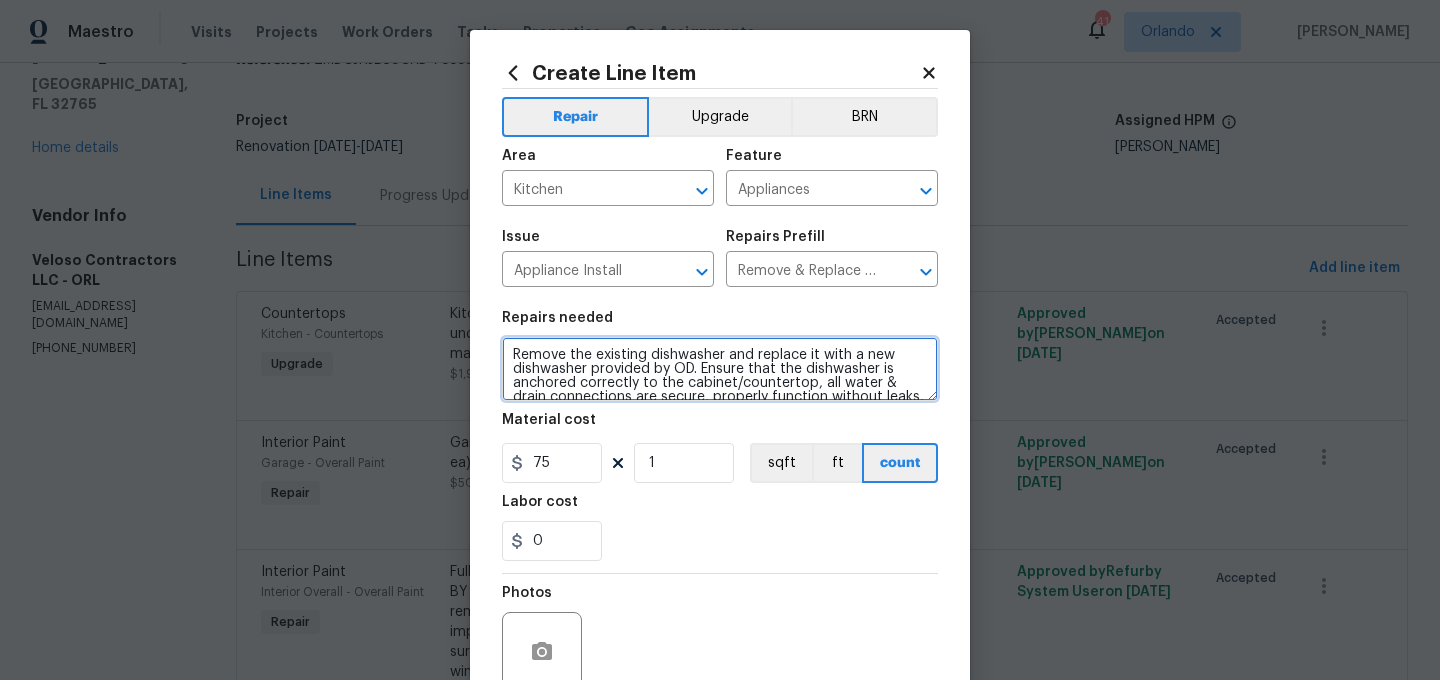 click on "Remove the existing dishwasher and replace it with a new dishwasher provided by OD. Ensure that the dishwasher is anchored correctly to the cabinet/countertop, all water & drain connections are secure, properly function without leaks, and meet the manufactures specifications. Haul away and dispose of the old unit properly." at bounding box center [720, 369] 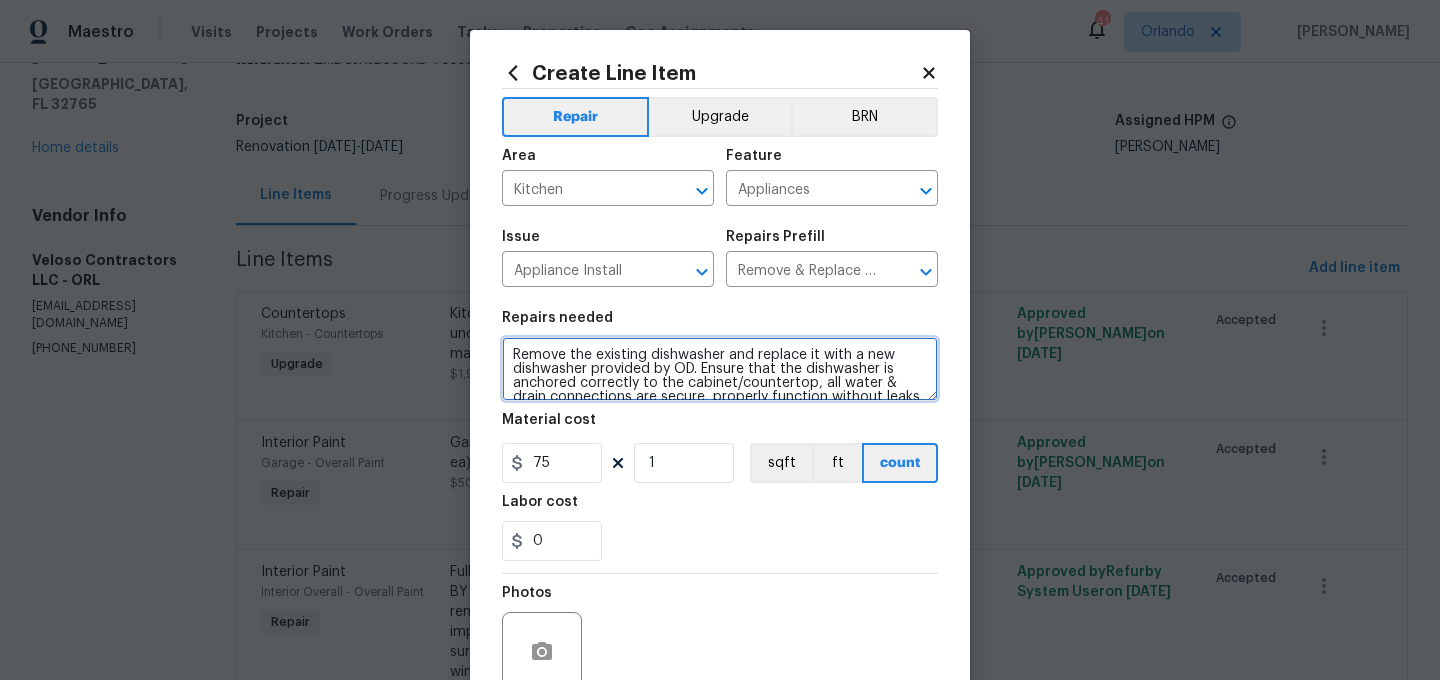 click on "Remove the existing dishwasher and replace it with a new dishwasher provided by OD. Ensure that the dishwasher is anchored correctly to the cabinet/countertop, all water & drain connections are secure, properly function without leaks, and meet the manufactures specifications. Haul away and dispose of the old unit properly." at bounding box center (720, 369) 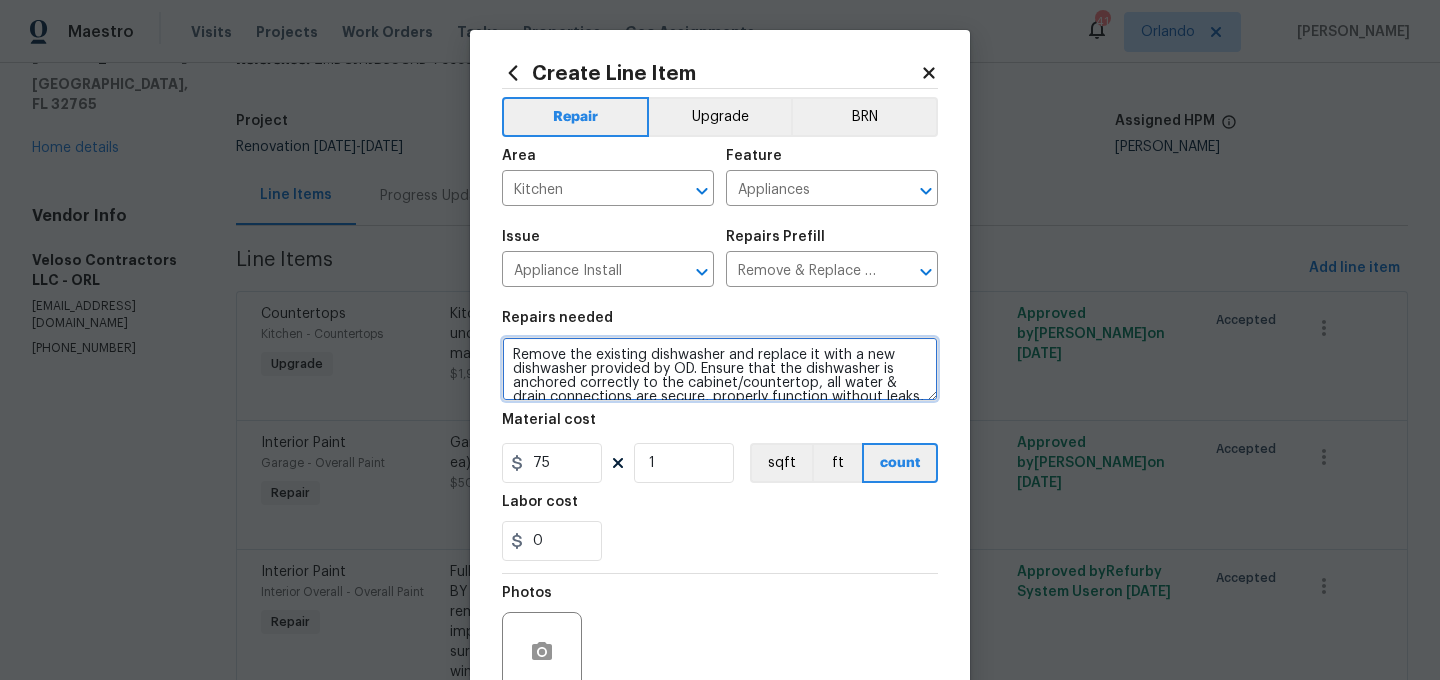 click on "Remove the existing dishwasher and replace it with a new dishwasher provided by OD. Ensure that the dishwasher is anchored correctly to the cabinet/countertop, all water & drain connections are secure, properly function without leaks, and meet the manufactures specifications. Haul away and dispose of the old unit properly." at bounding box center [720, 369] 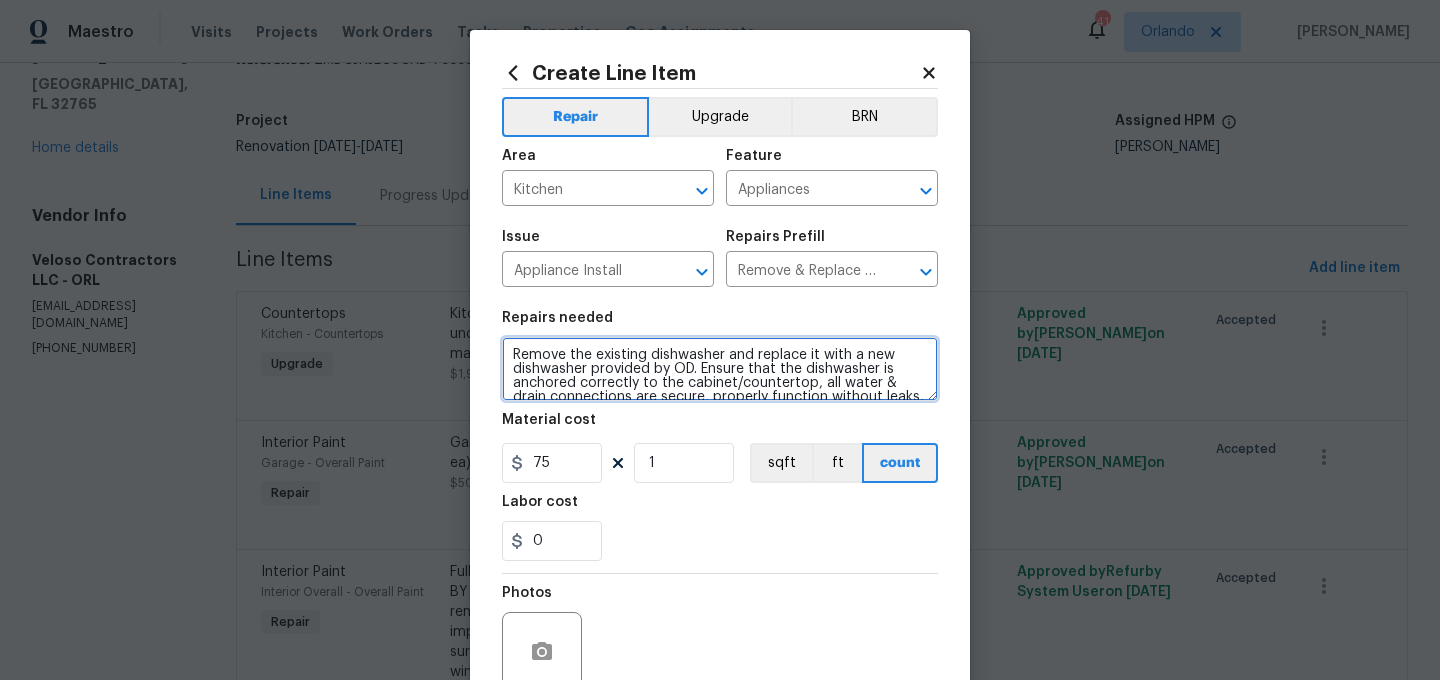 click on "Remove the existing dishwasher and replace it with a new dishwasher provided by OD. Ensure that the dishwasher is anchored correctly to the cabinet/countertop, all water & drain connections are secure, properly function without leaks, and meet the manufactures specifications. Haul away and dispose of the old unit properly." at bounding box center [720, 369] 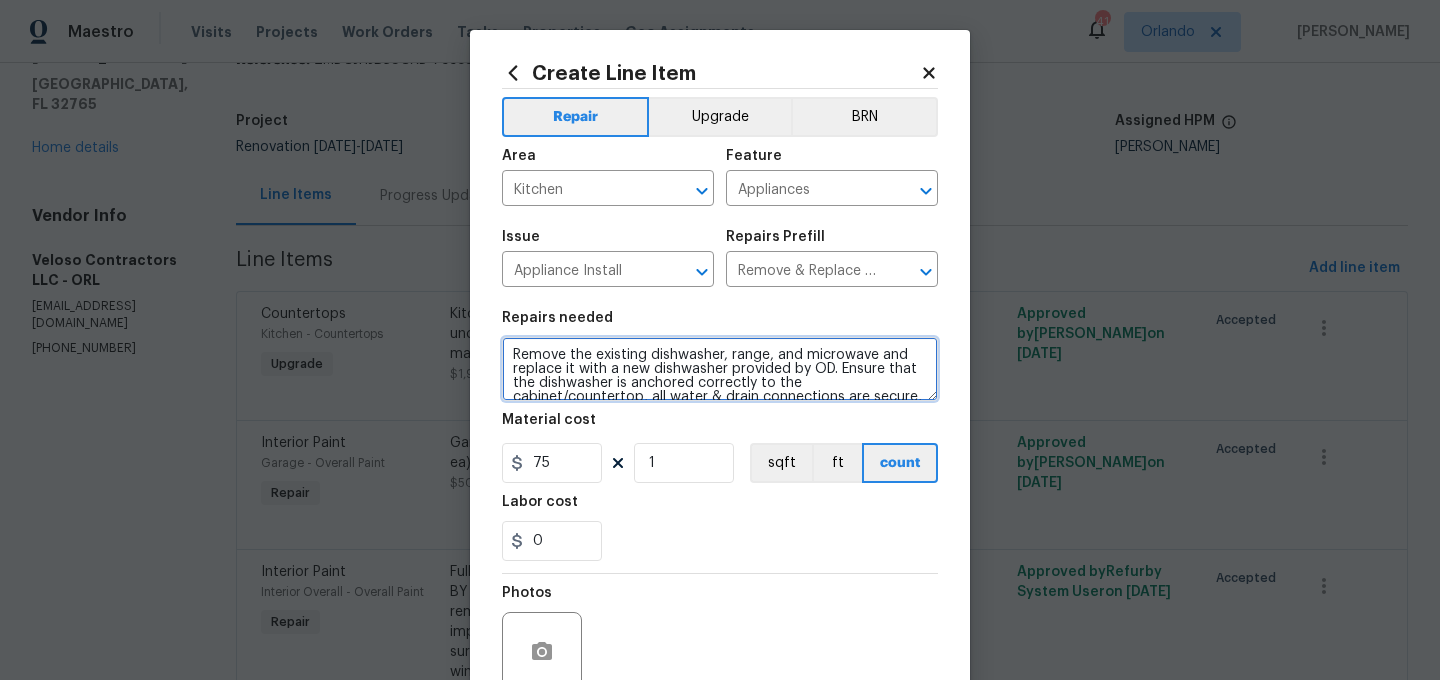 drag, startPoint x: 653, startPoint y: 371, endPoint x: 730, endPoint y: 368, distance: 77.05842 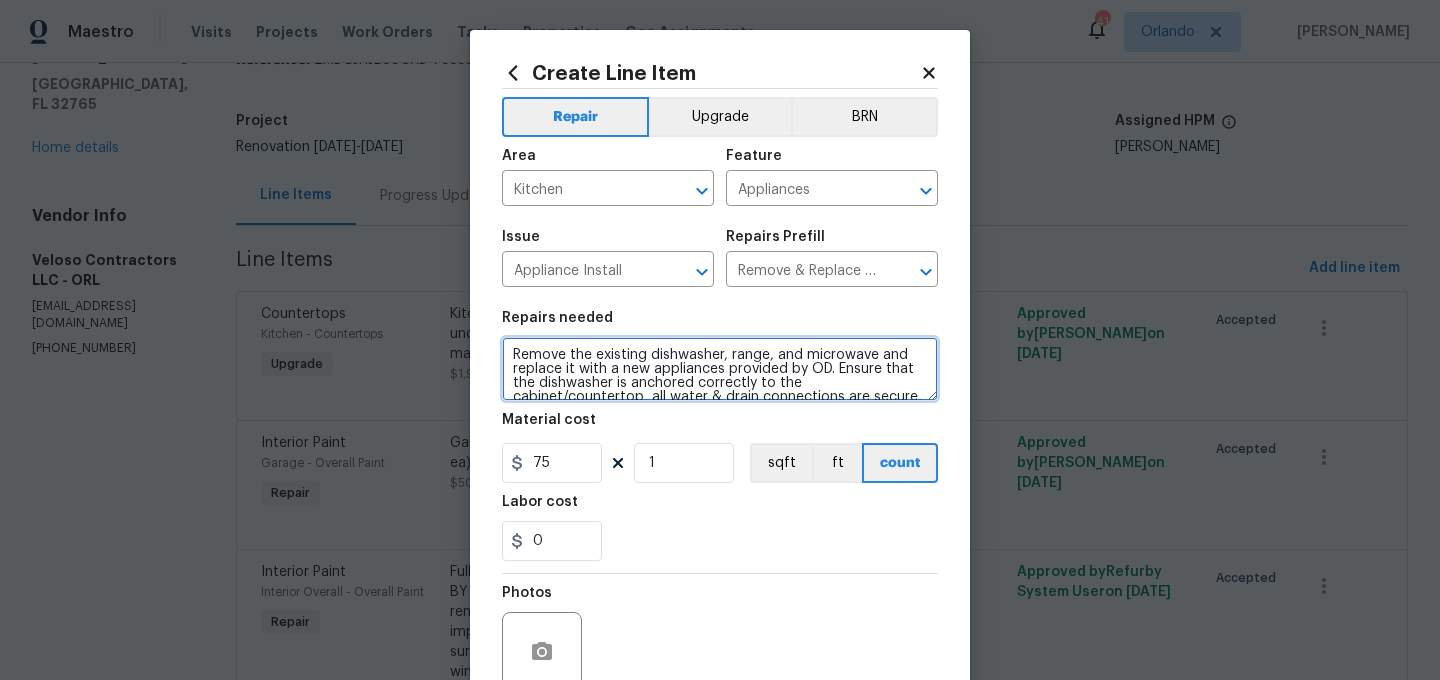click on "Remove the existing dishwasher, range, and microwave and replace it with a new appliances provided by OD. Ensure that the dishwasher is anchored correctly to the cabinet/countertop, all water & drain connections are secure, properly function without leaks, and meet the manufactures specifications. Haul away and dispose of the old unit properly." at bounding box center [720, 369] 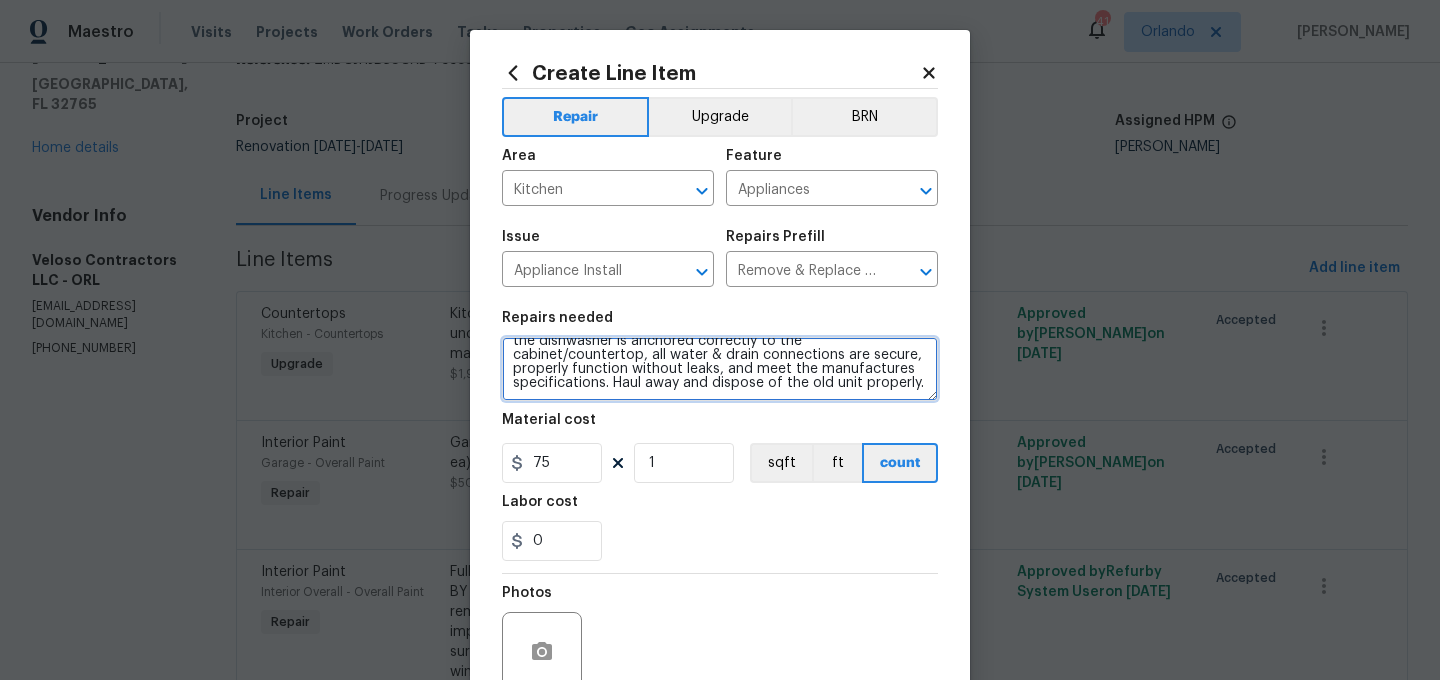 drag, startPoint x: 538, startPoint y: 385, endPoint x: 605, endPoint y: 388, distance: 67.06713 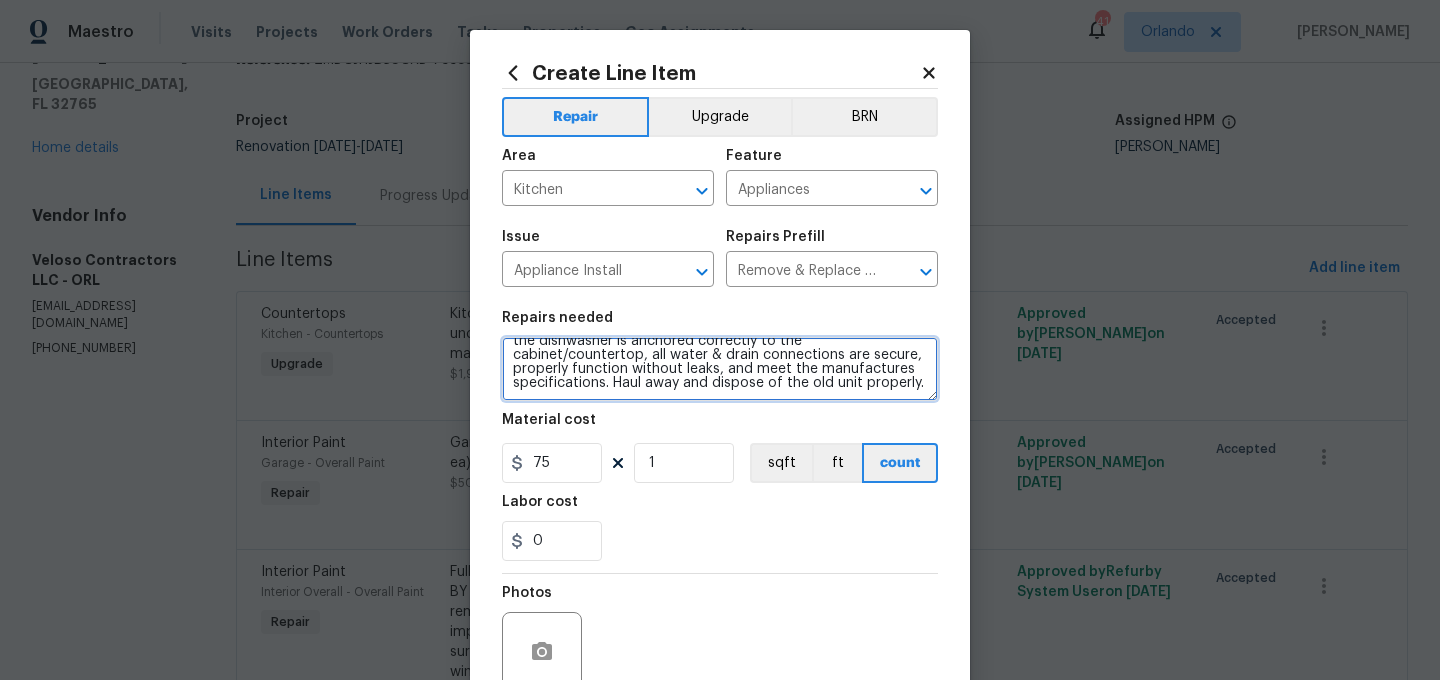 click on "Remove the existing dishwasher, range, and microwave and replace it with a new appliances provided by OD. Ensure that the dishwasher is anchored correctly to the cabinet/countertop, all water & drain connections are secure, properly function without leaks, and meet the manufactures specifications. Haul away and dispose of the old unit properly." at bounding box center [720, 369] 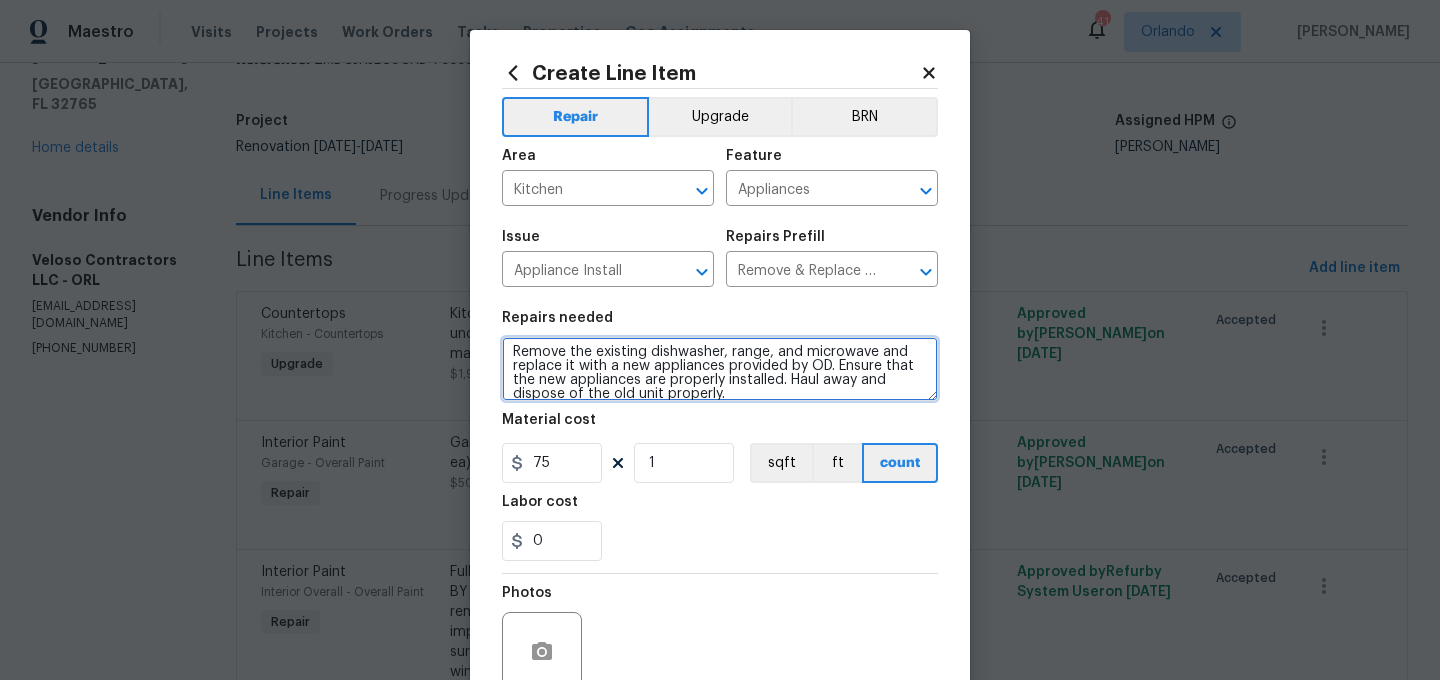 scroll, scrollTop: 14, scrollLeft: 0, axis: vertical 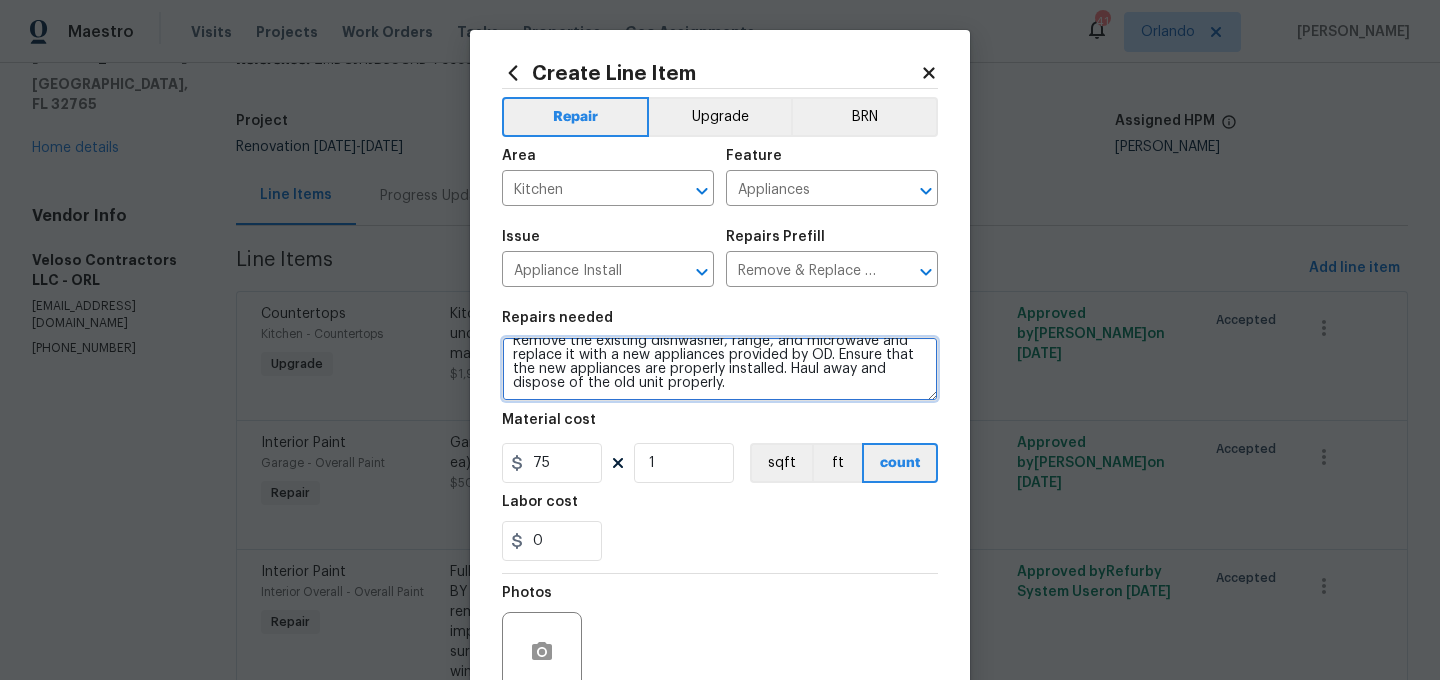 type on "Remove the existing dishwasher, range, and microwave and replace it with a new appliances provided by OD. Ensure that the new appliances are properly installed. Haul away and dispose of the old unit properly." 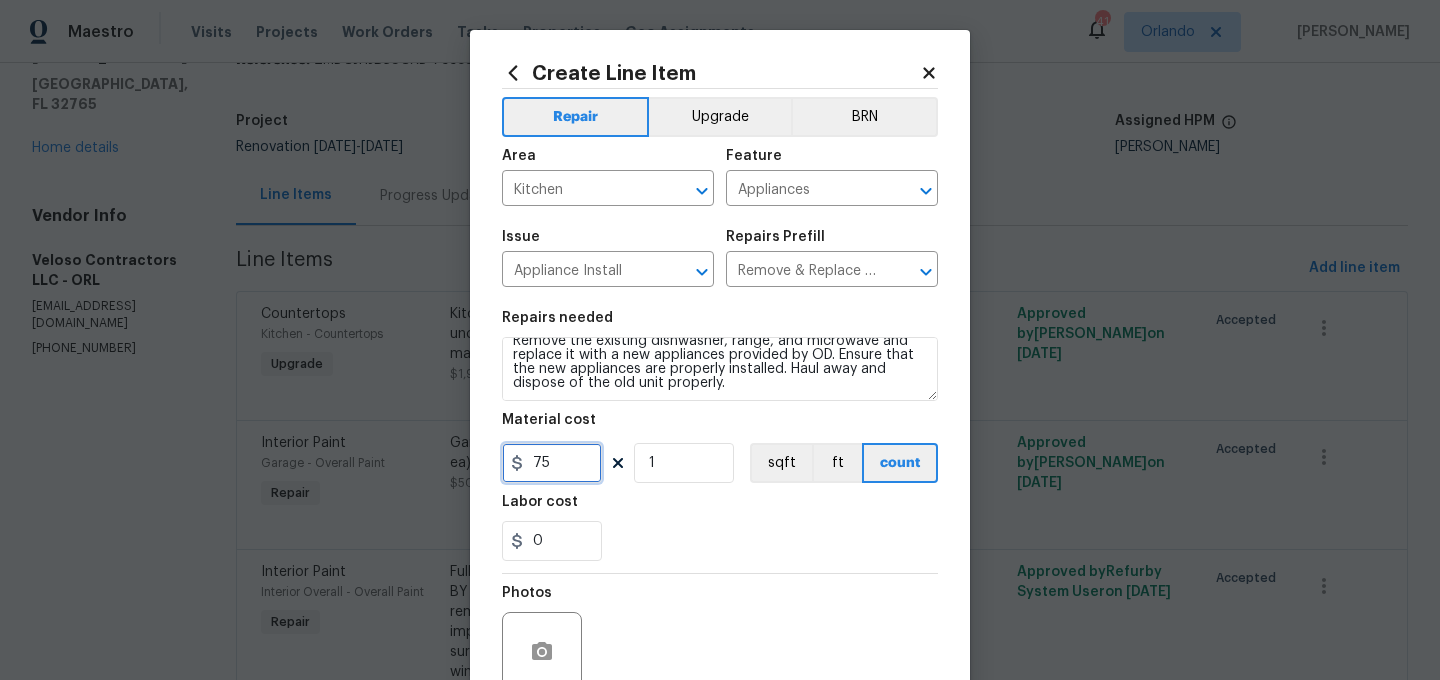 click on "75" at bounding box center [552, 463] 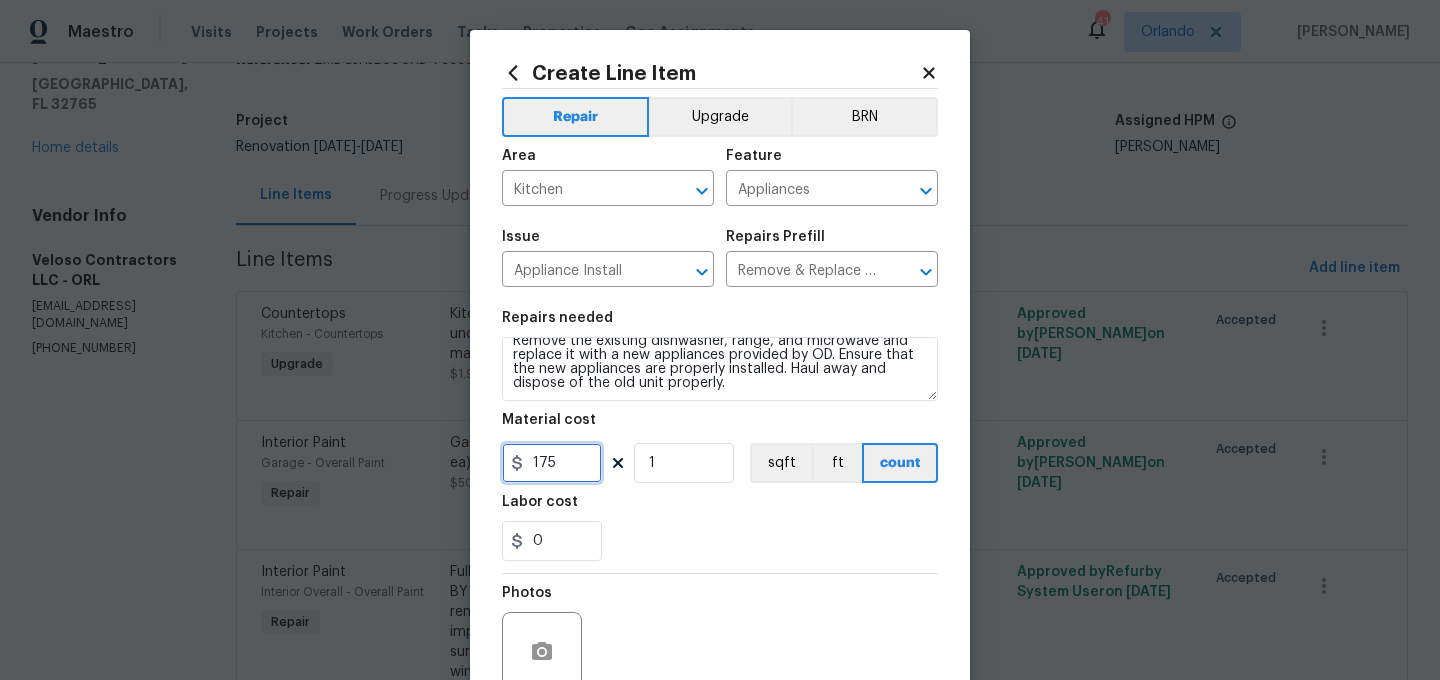 type on "175" 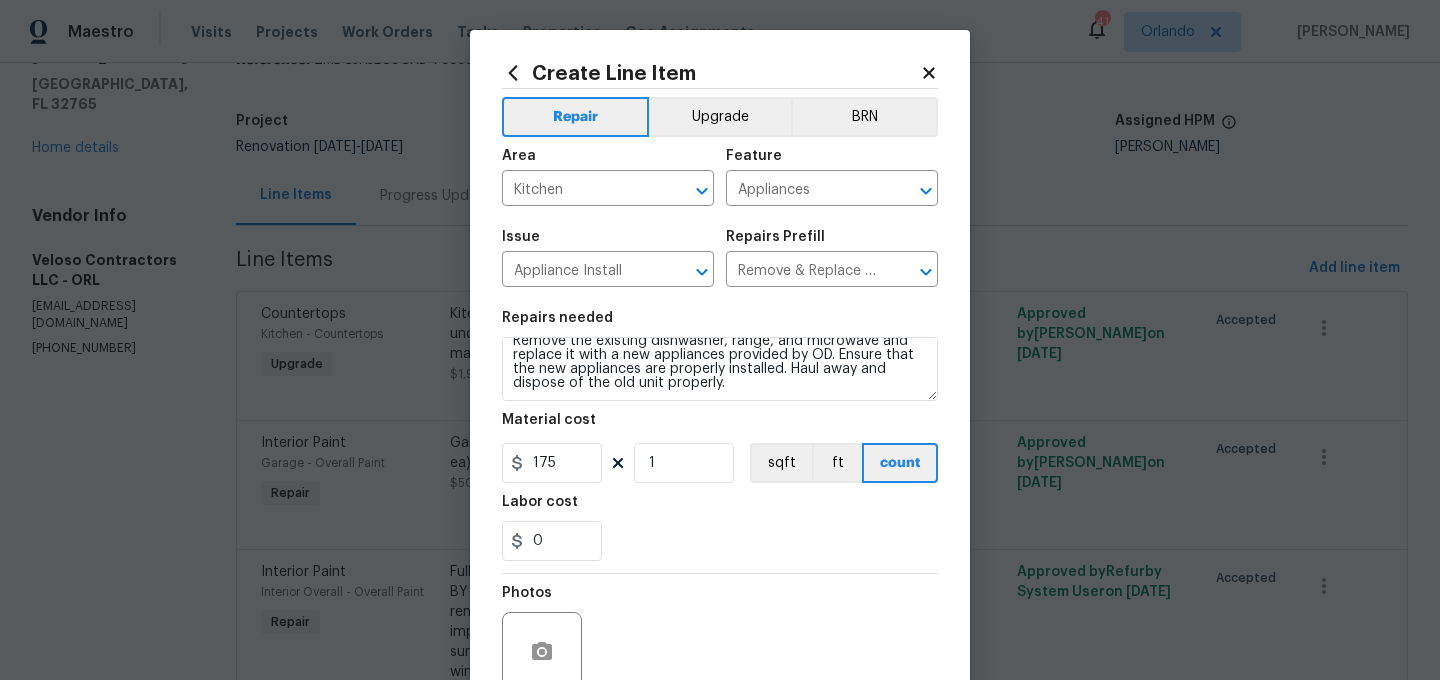 click on "0" at bounding box center [720, 541] 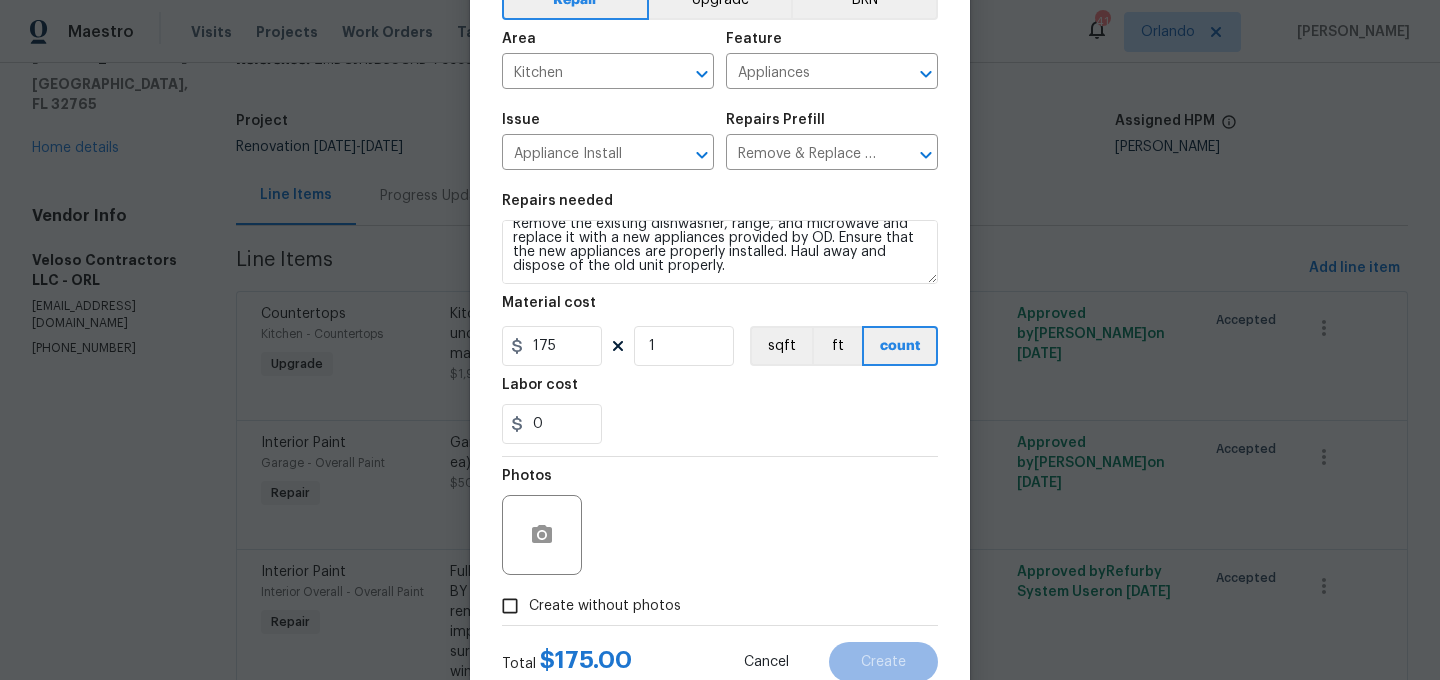 scroll, scrollTop: 159, scrollLeft: 0, axis: vertical 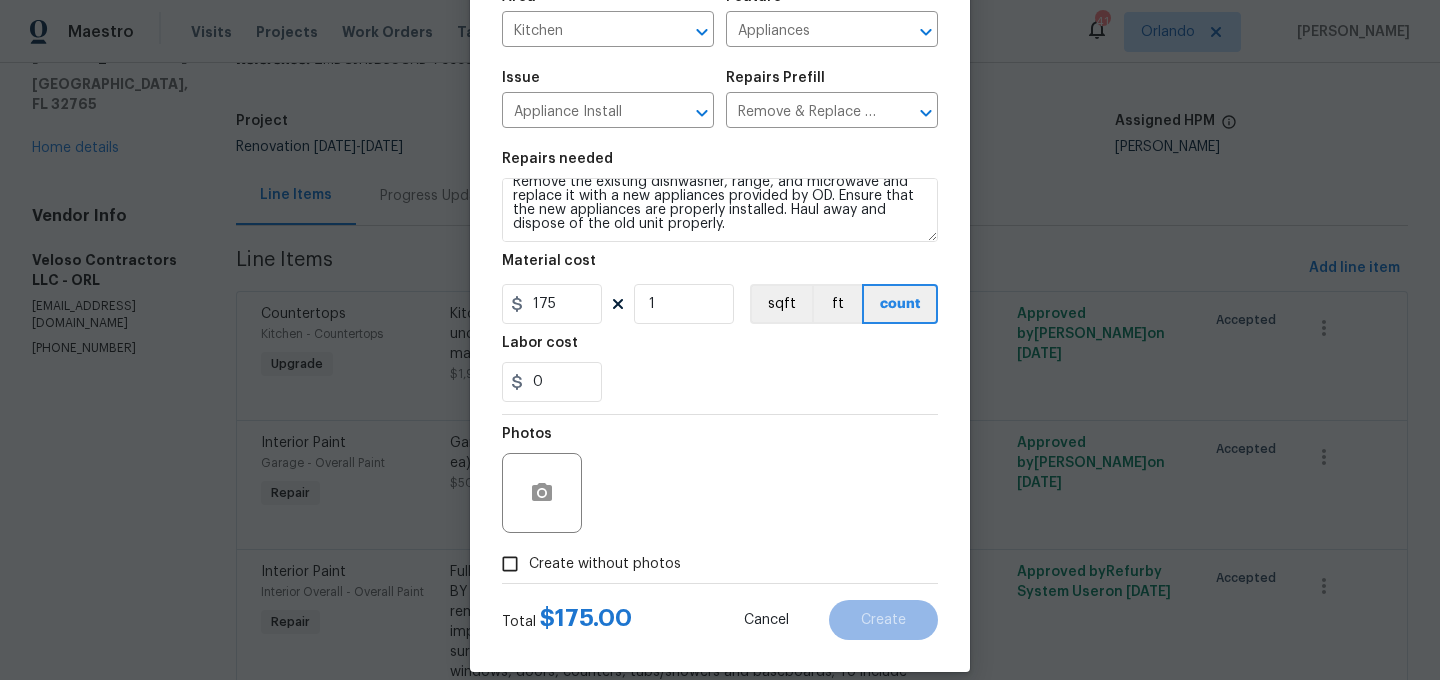 click on "Create without photos" at bounding box center [605, 564] 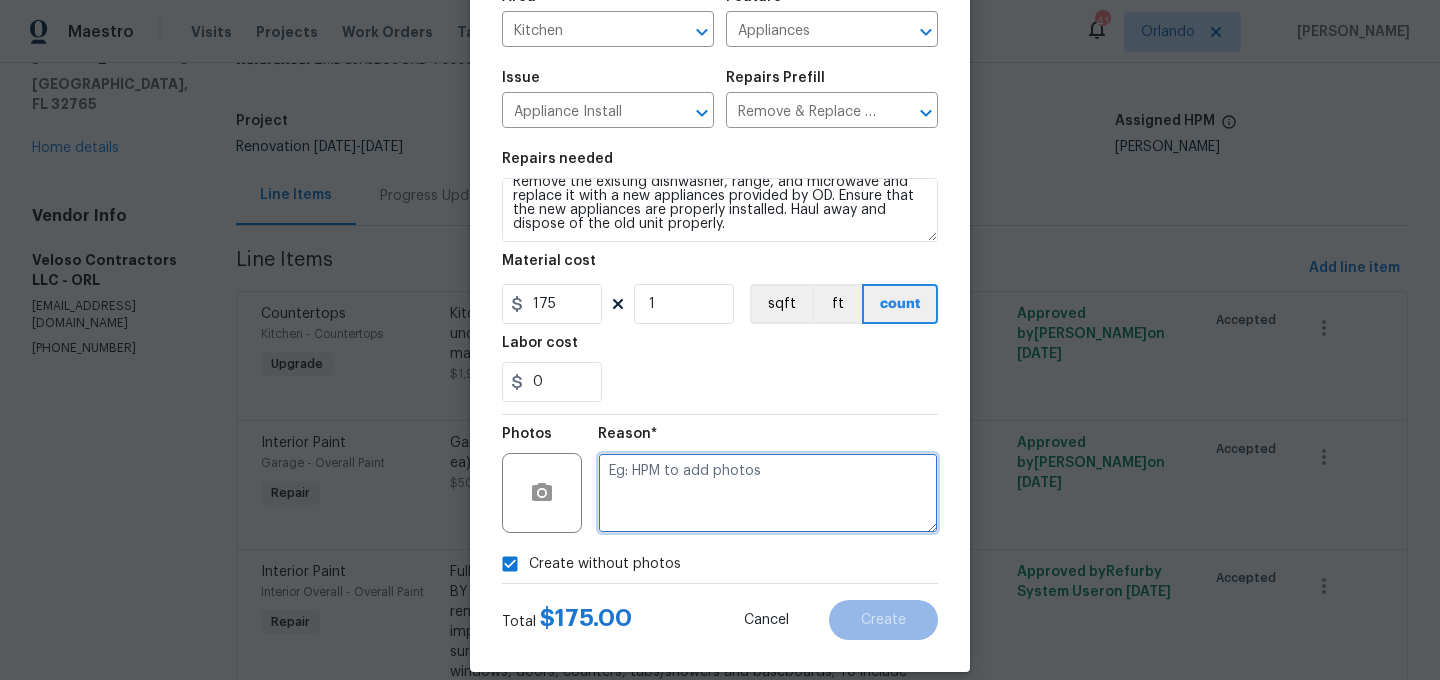 click at bounding box center (768, 493) 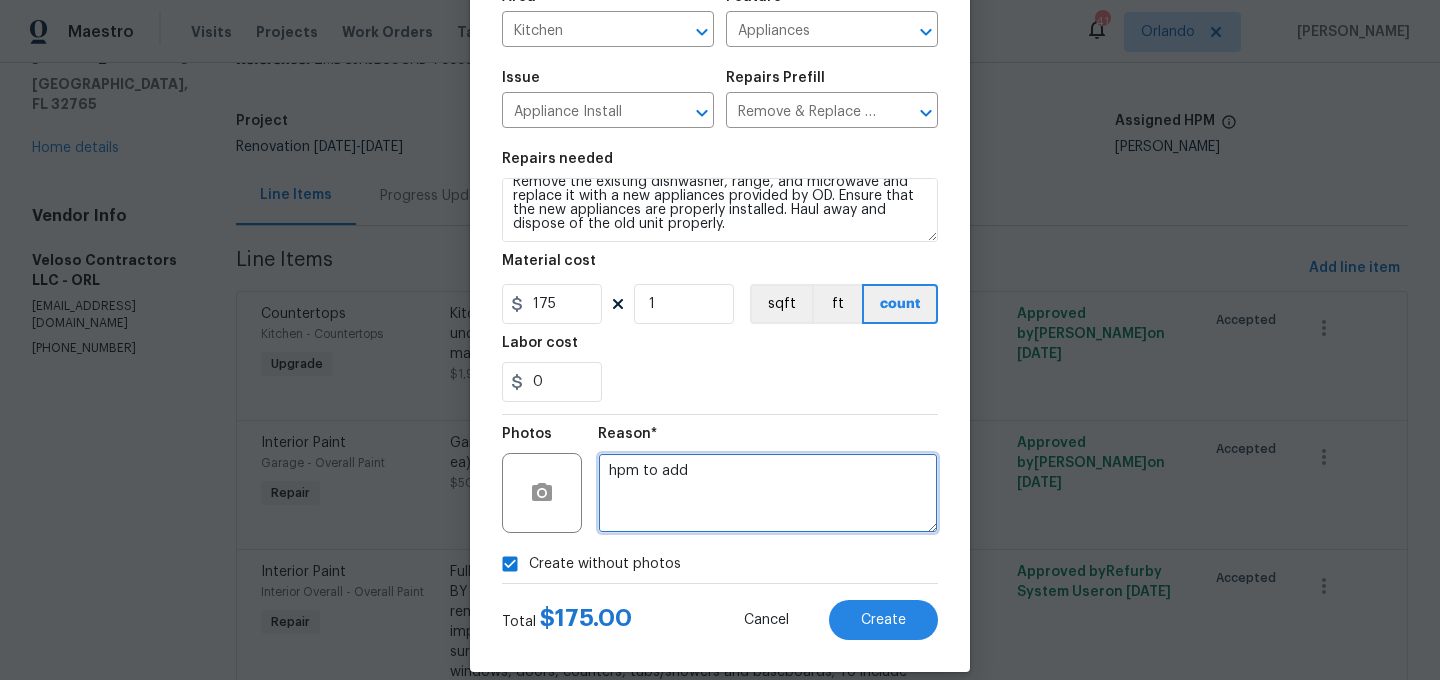 type on "hpm to add" 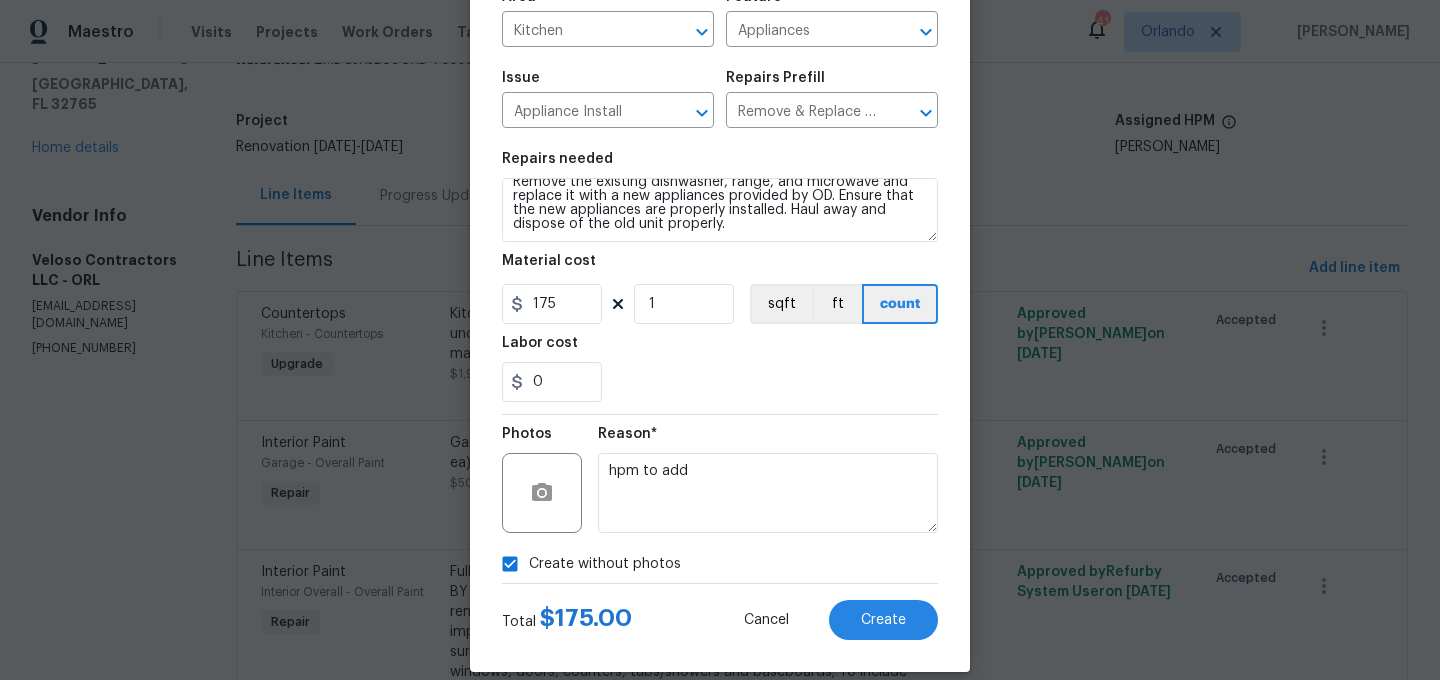 click on "0" at bounding box center [720, 382] 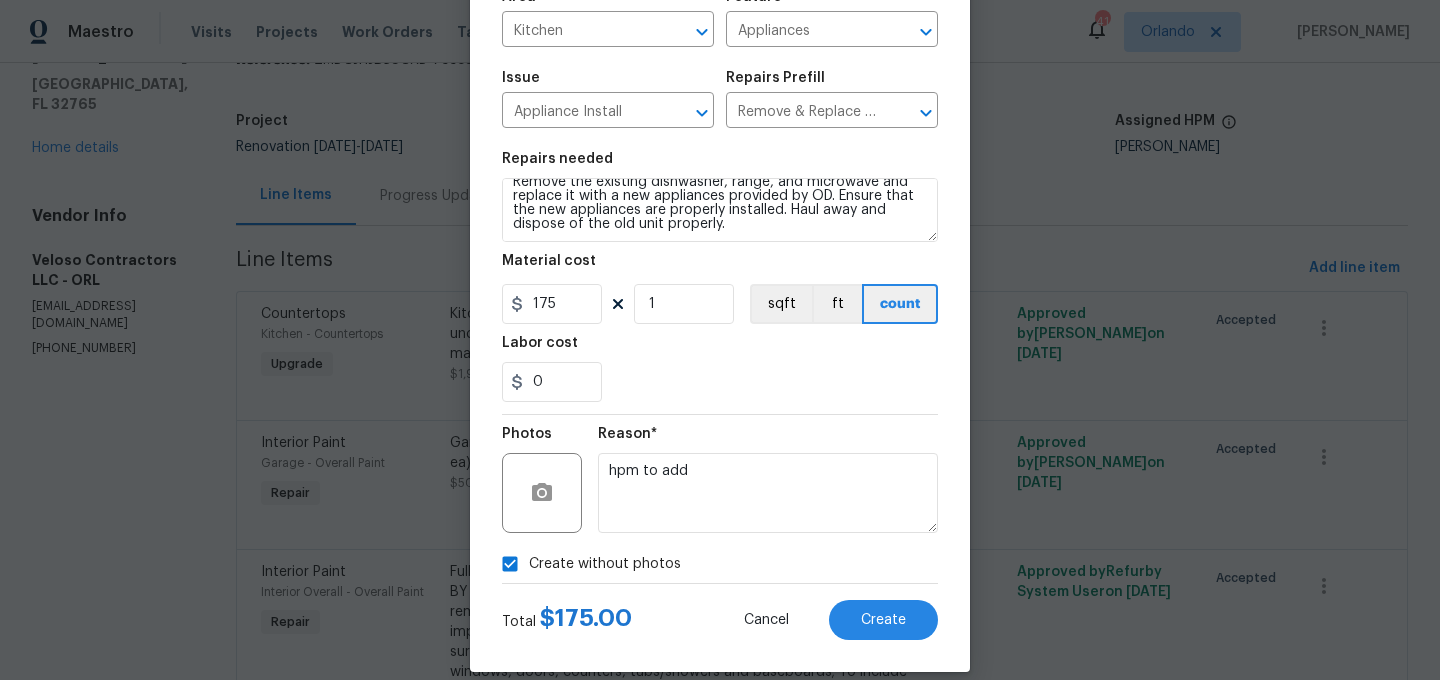 scroll, scrollTop: 182, scrollLeft: 0, axis: vertical 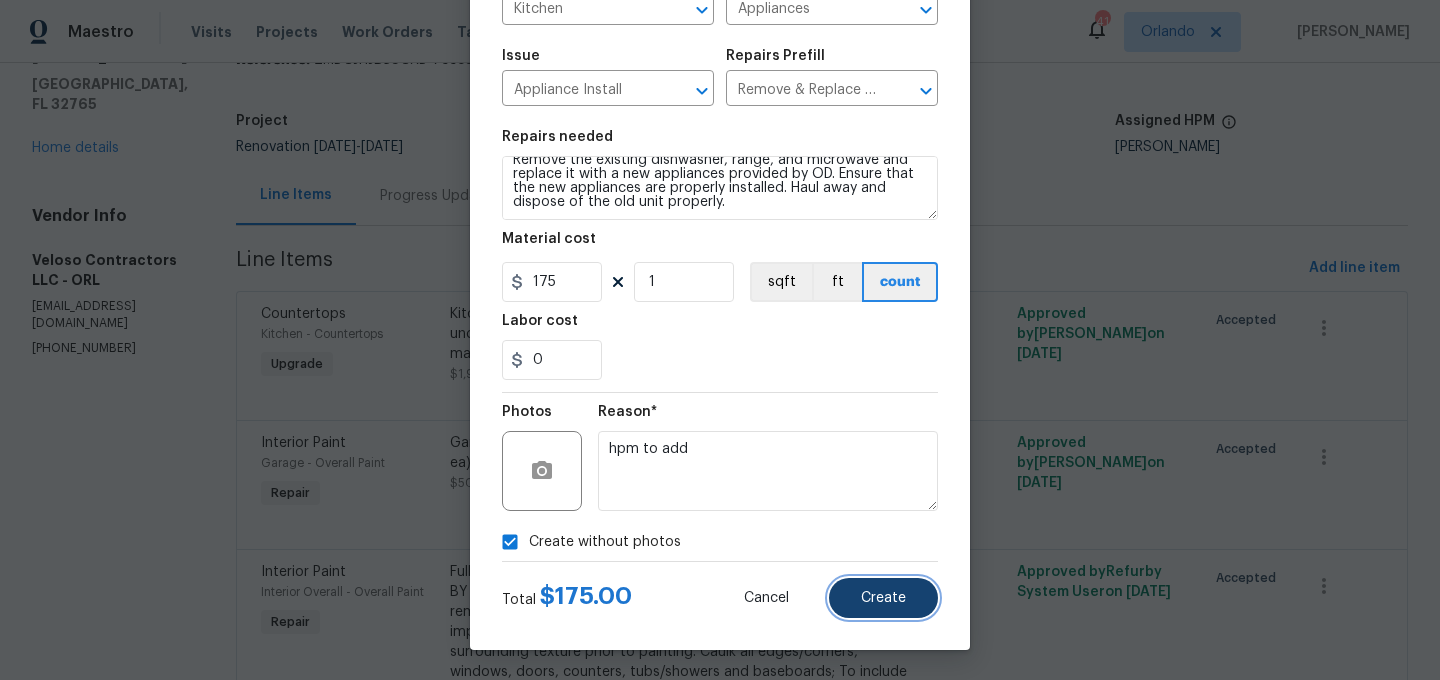 click on "Create" at bounding box center [883, 598] 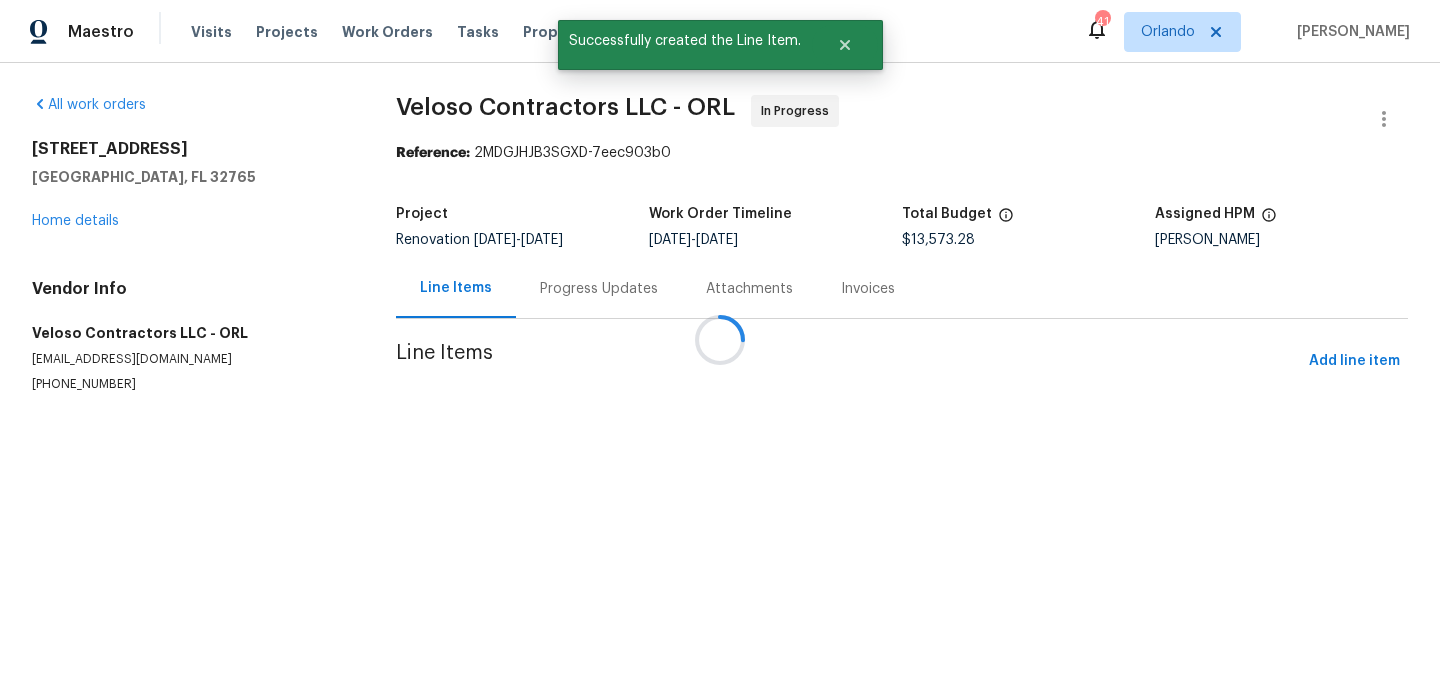 scroll, scrollTop: 0, scrollLeft: 0, axis: both 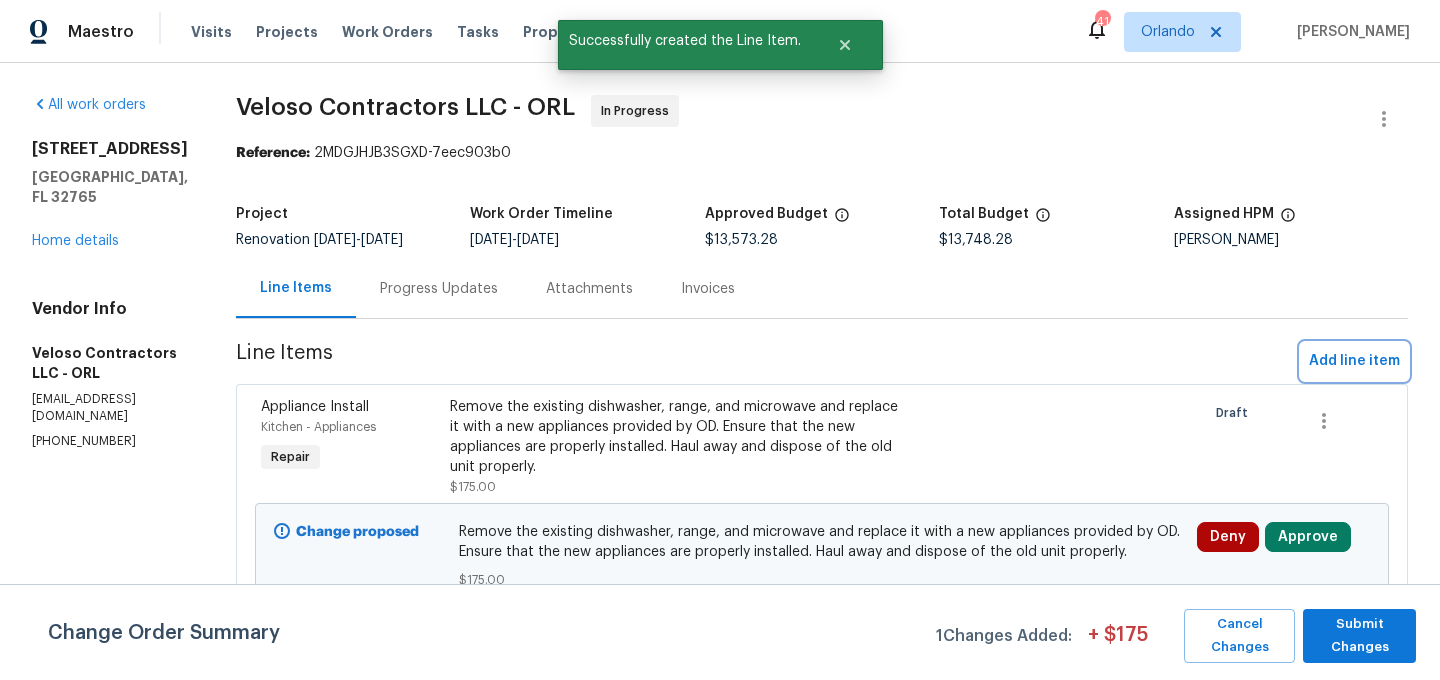 click on "Add line item" at bounding box center (1354, 361) 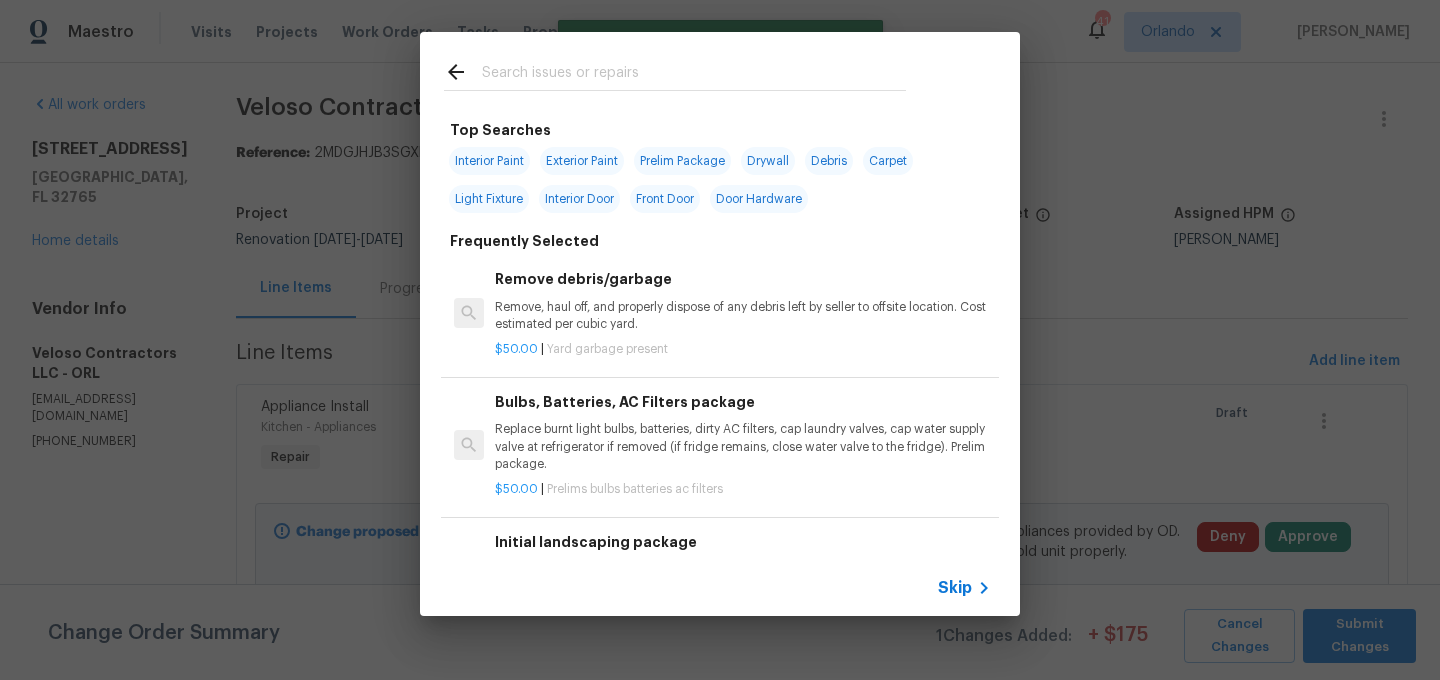 click at bounding box center (694, 75) 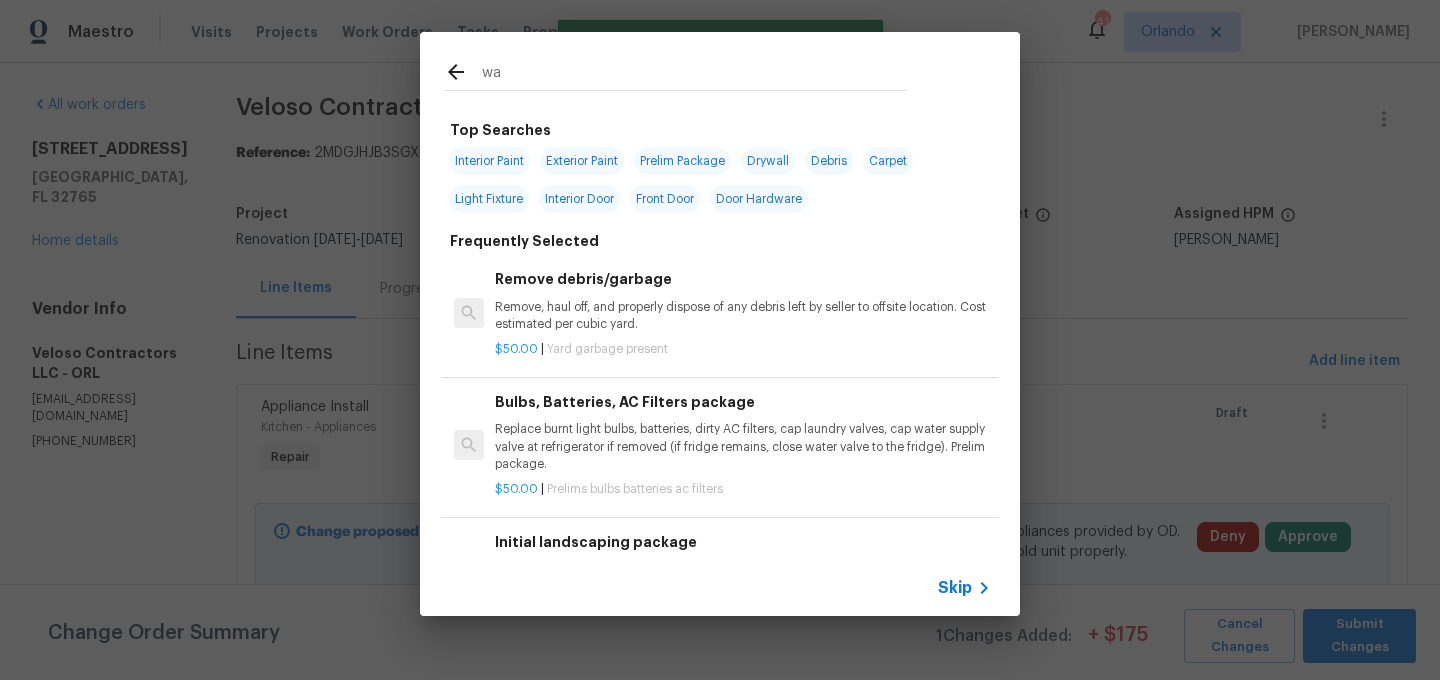 type on "w" 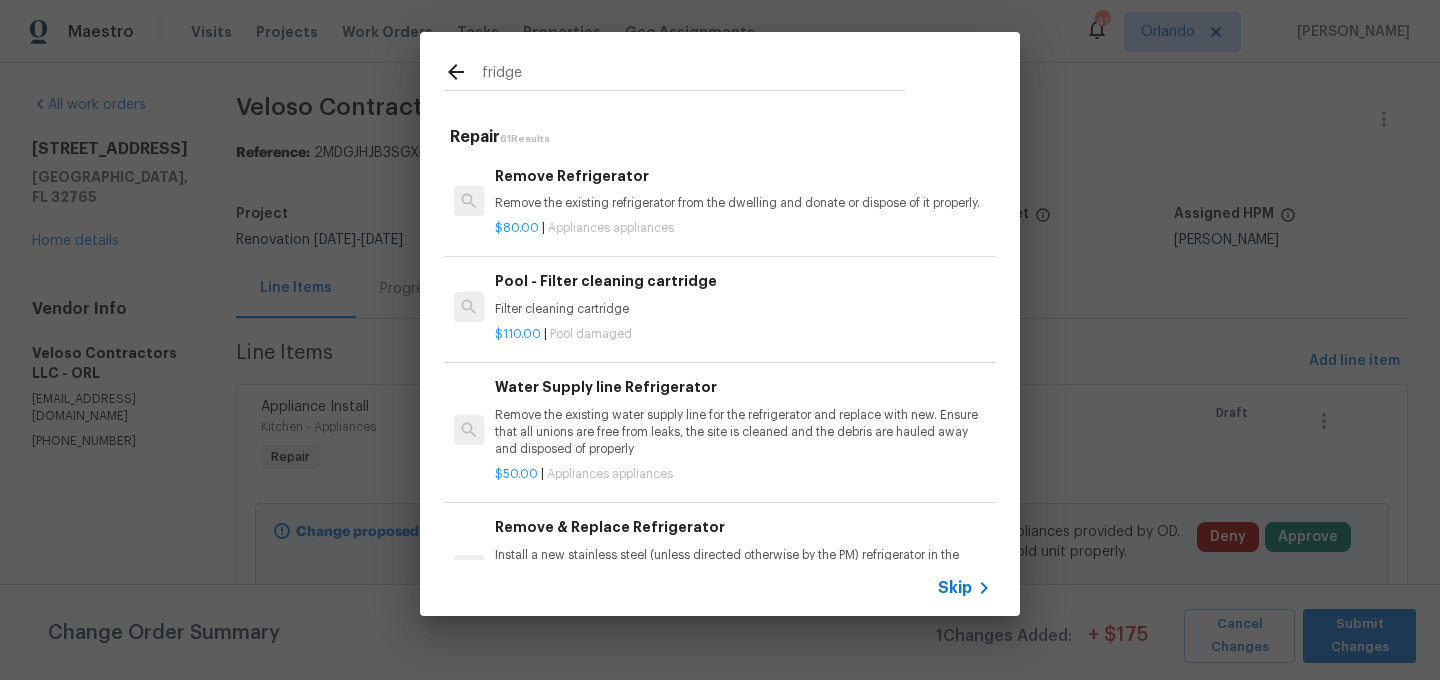 type on "fridge" 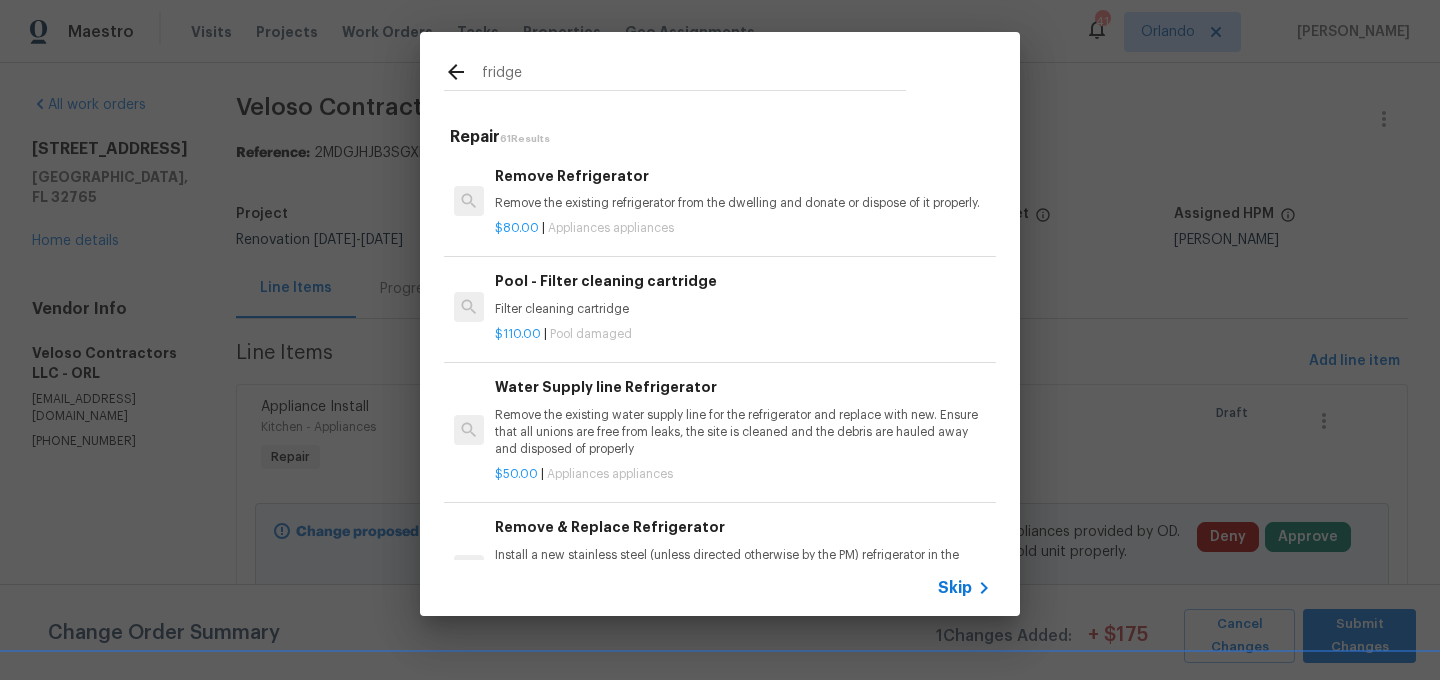 click on "Remove Refrigerator" at bounding box center [743, 176] 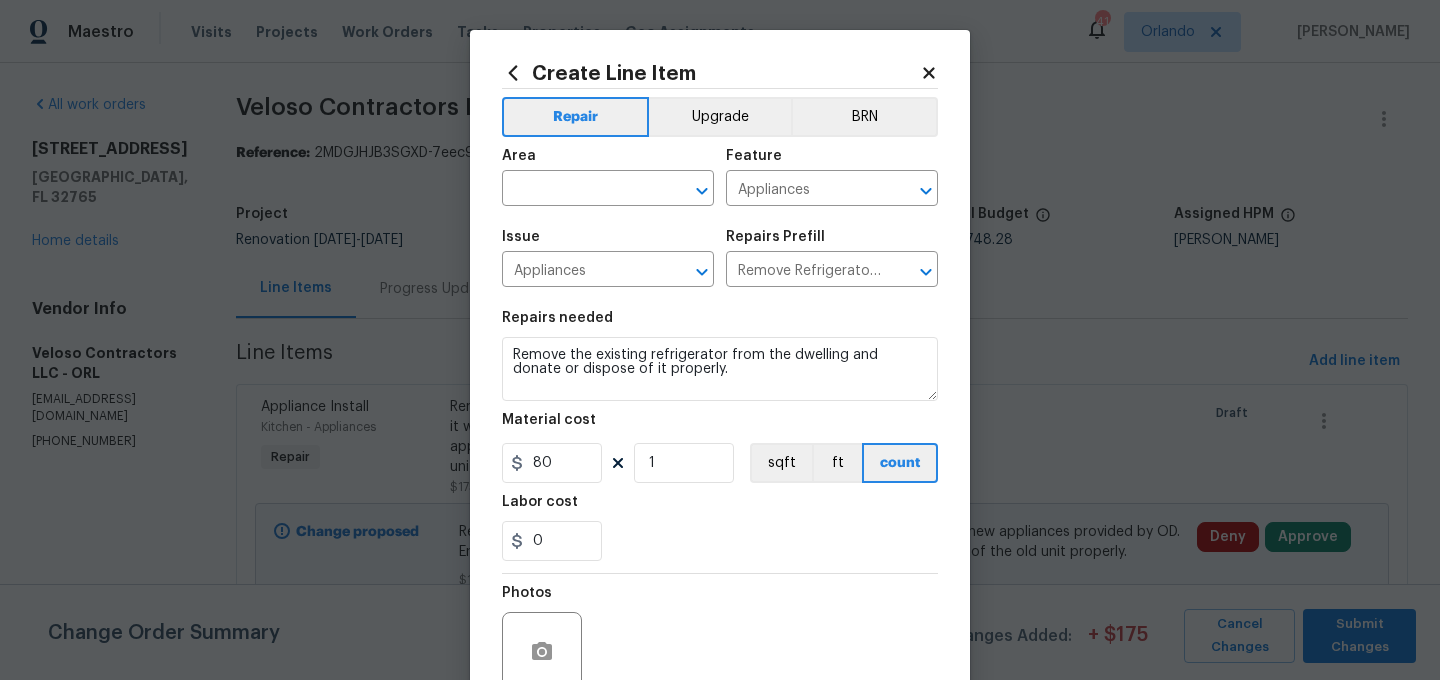 click at bounding box center [580, 190] 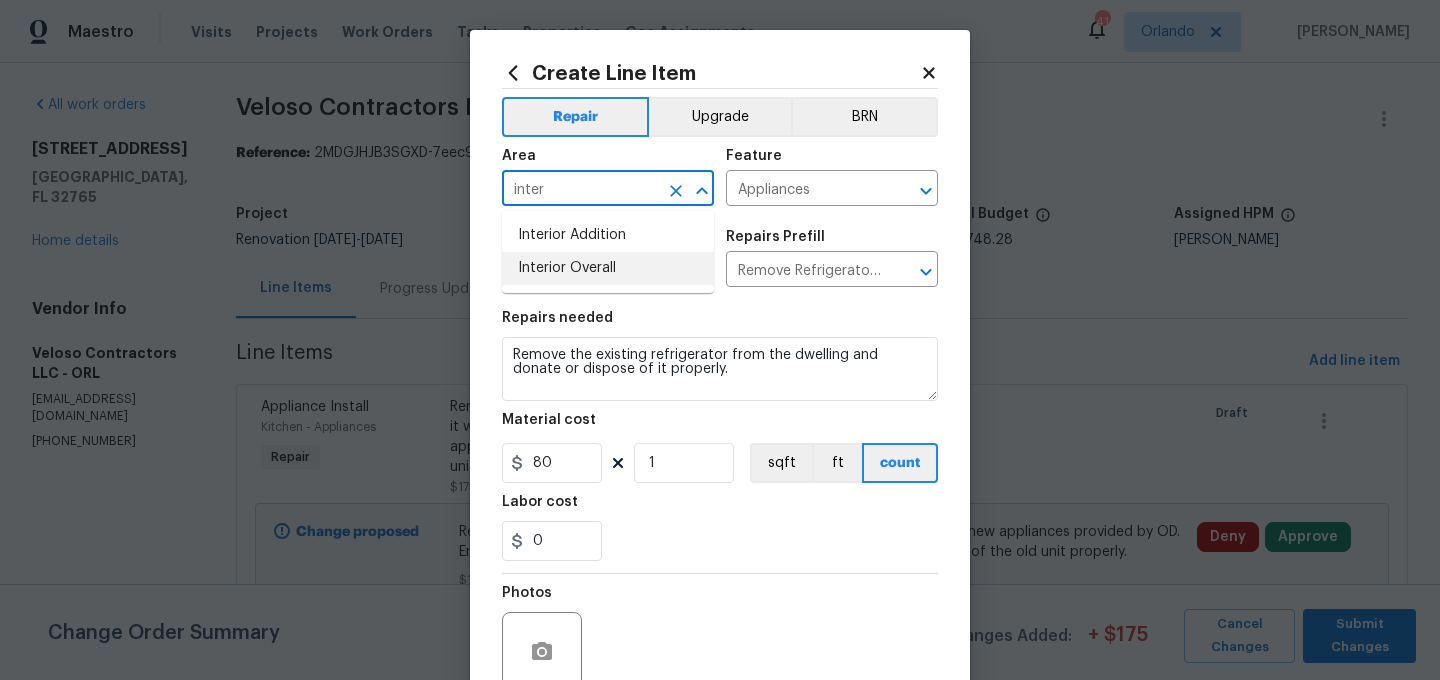 click on "Interior Overall" at bounding box center (608, 268) 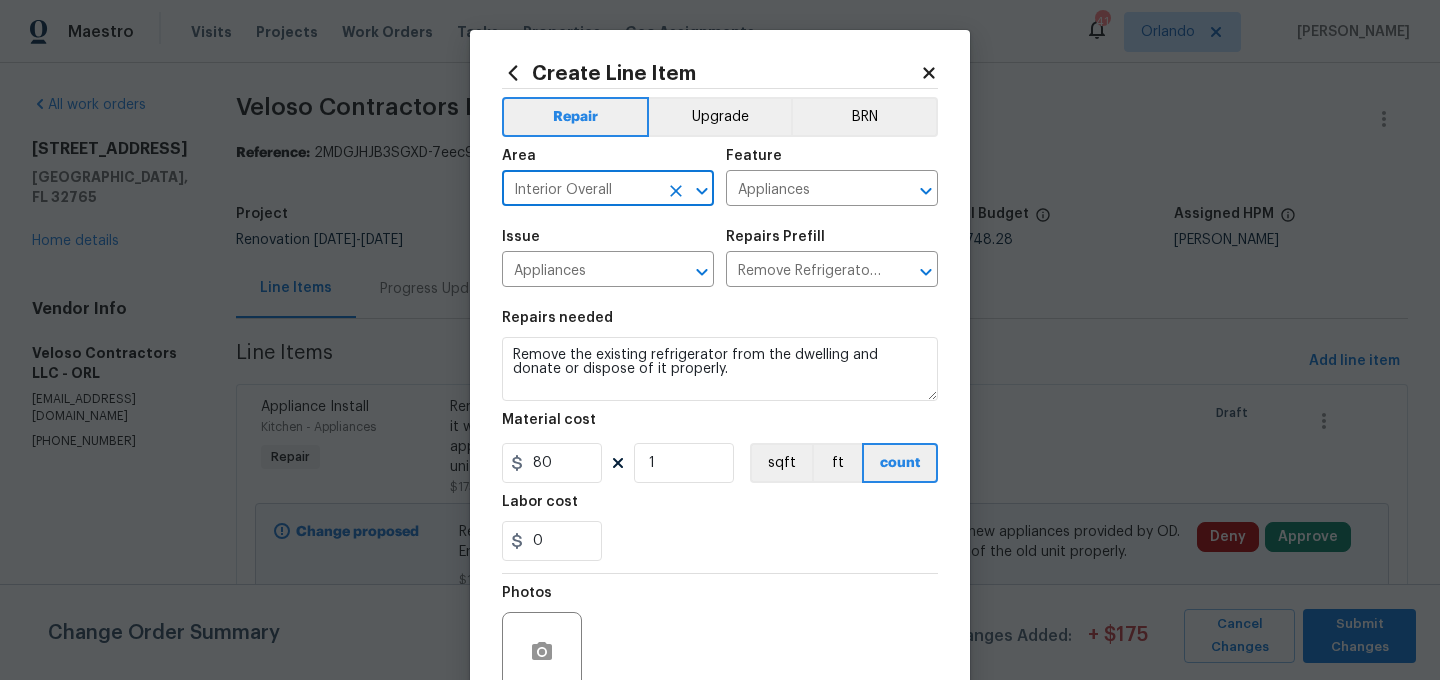 type on "Interior Overall" 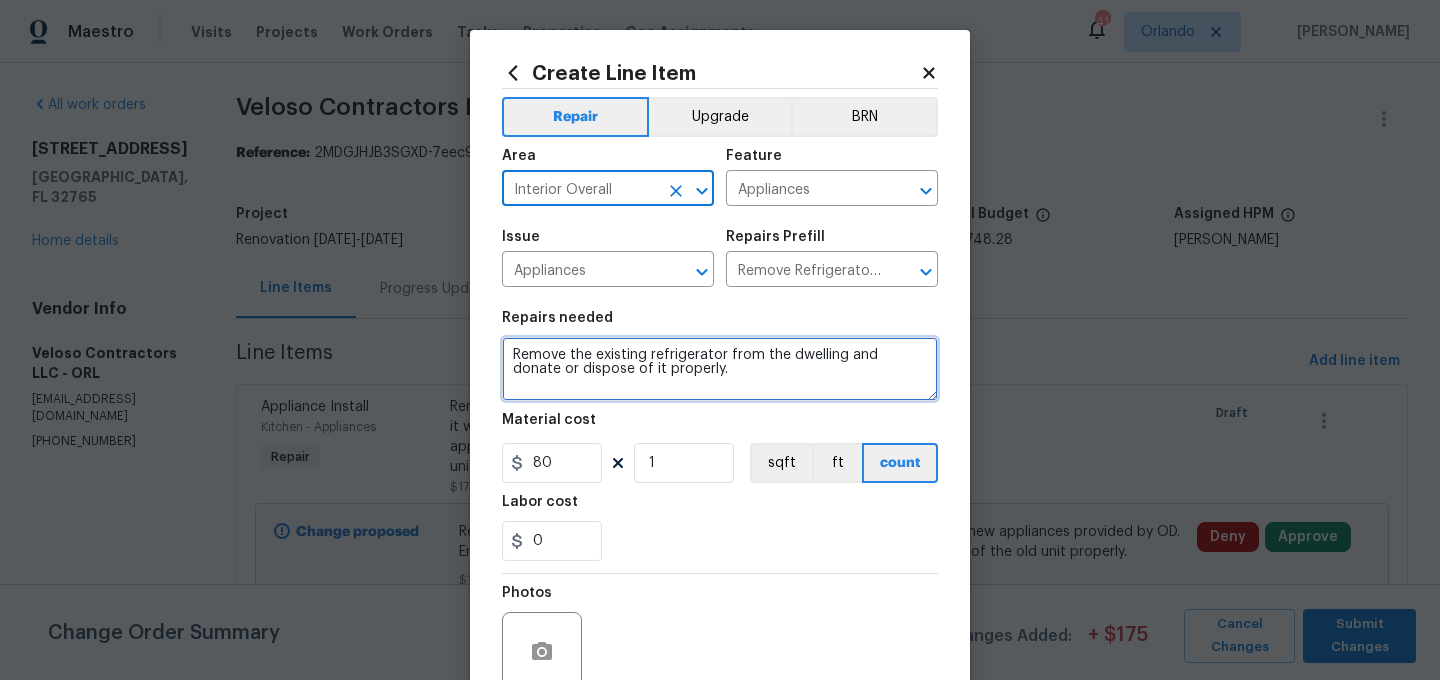 click on "Remove the existing refrigerator from the dwelling and donate or dispose of it properly." at bounding box center [720, 369] 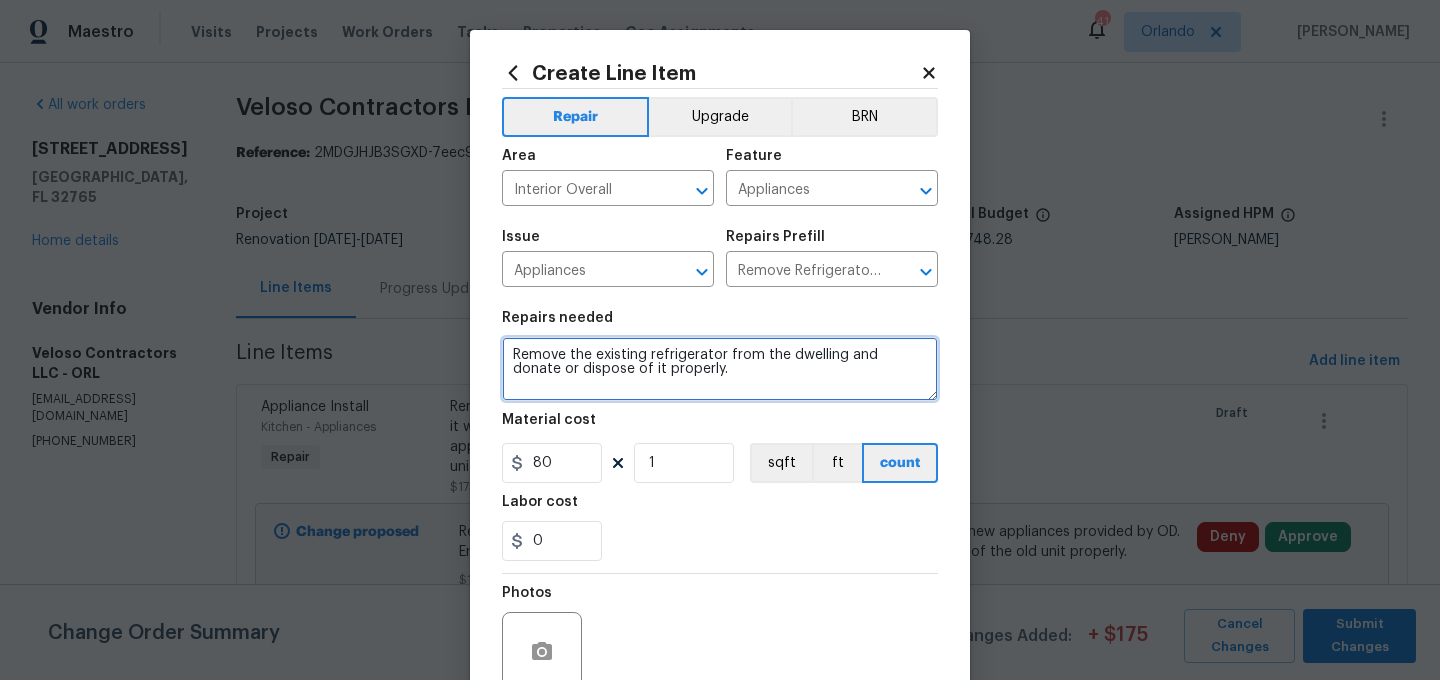 click on "Remove the existing refrigerator from the dwelling and donate or dispose of it properly." at bounding box center (720, 369) 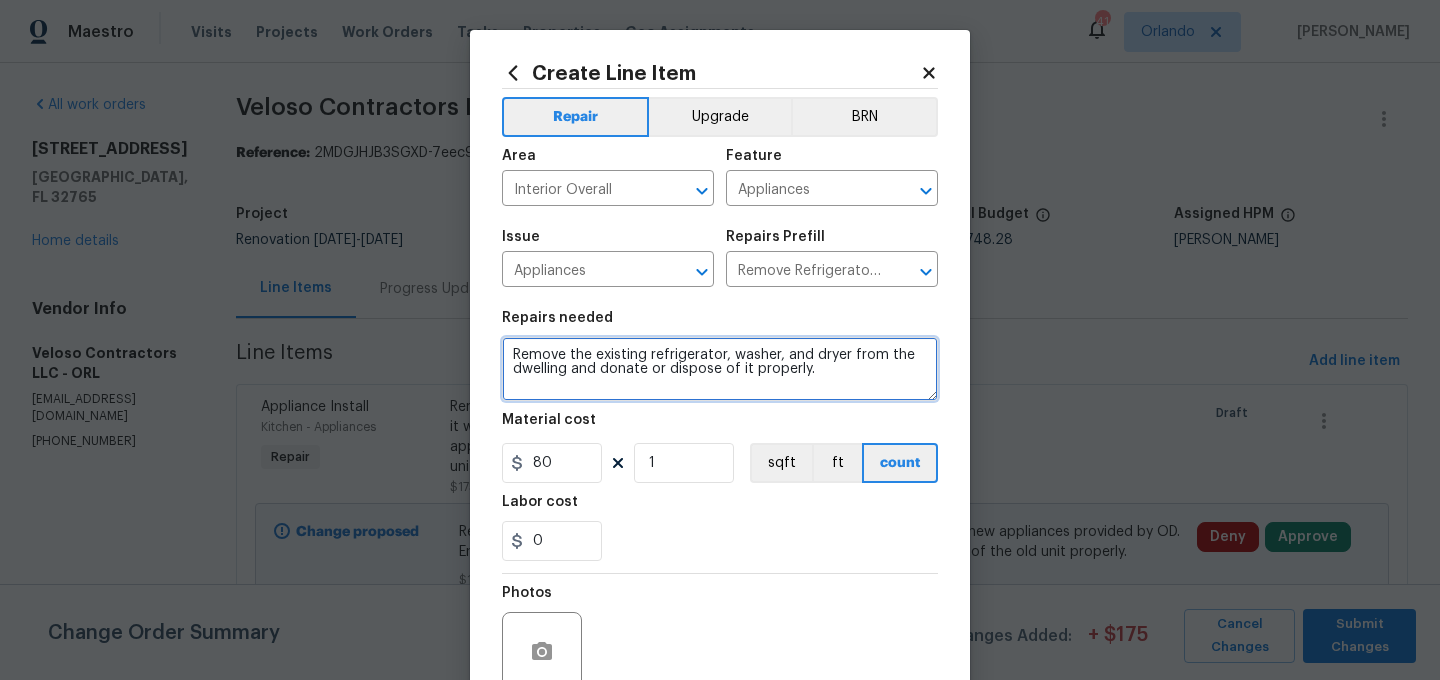 type on "Remove the existing refrigerator, washer, and dryer from the dwelling and donate or dispose of it properly." 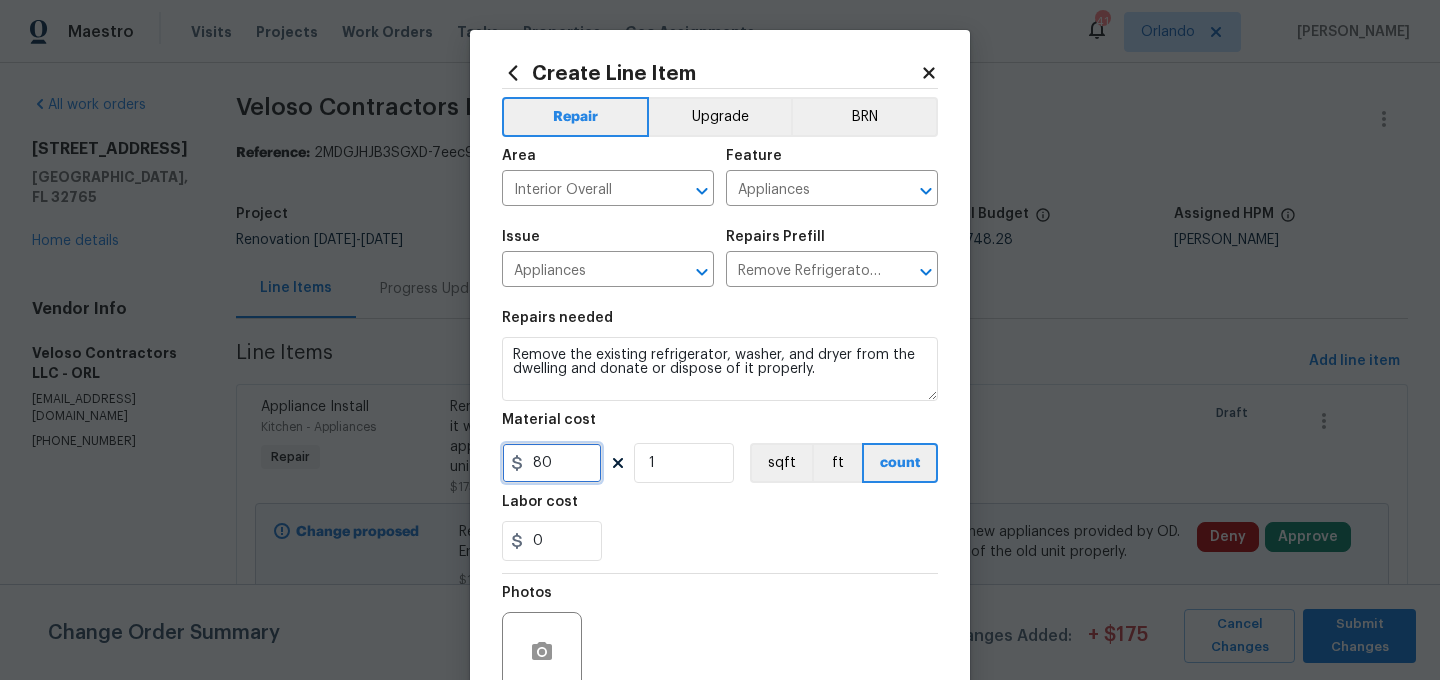 click on "80" at bounding box center (552, 463) 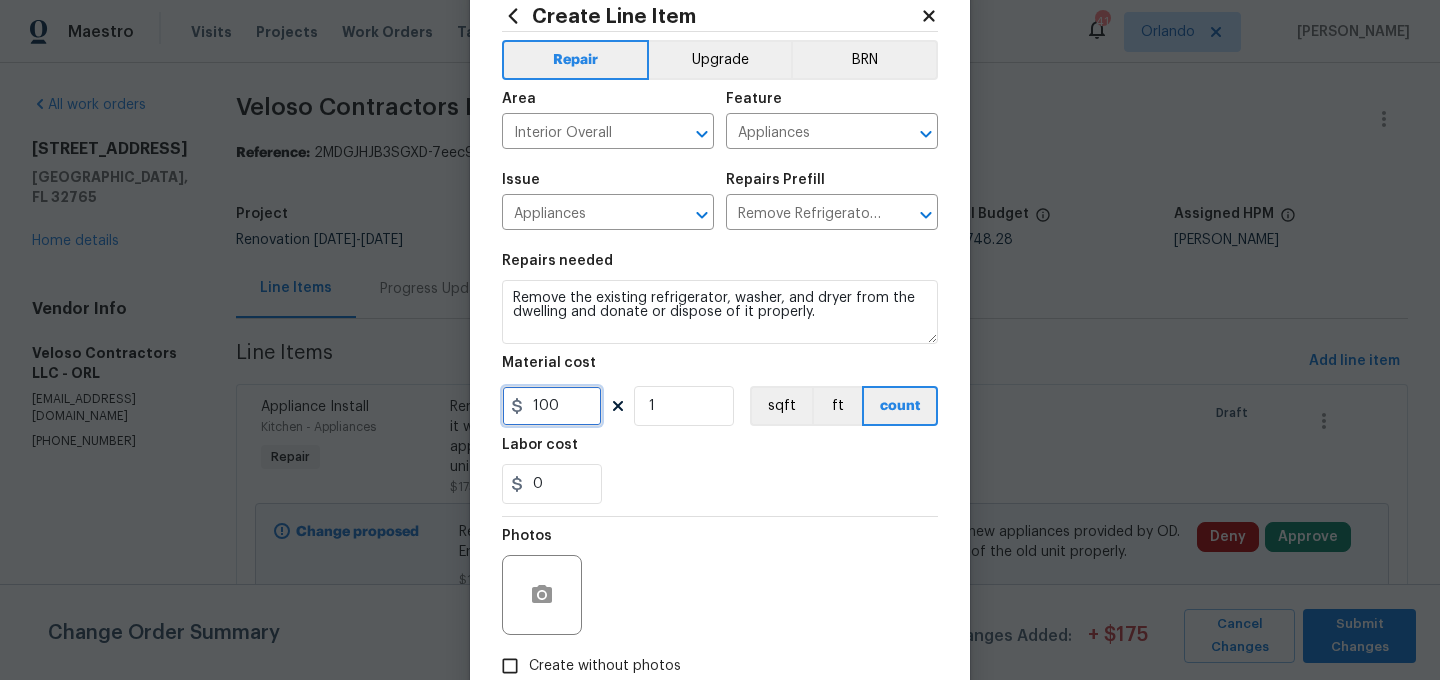 scroll, scrollTop: 98, scrollLeft: 0, axis: vertical 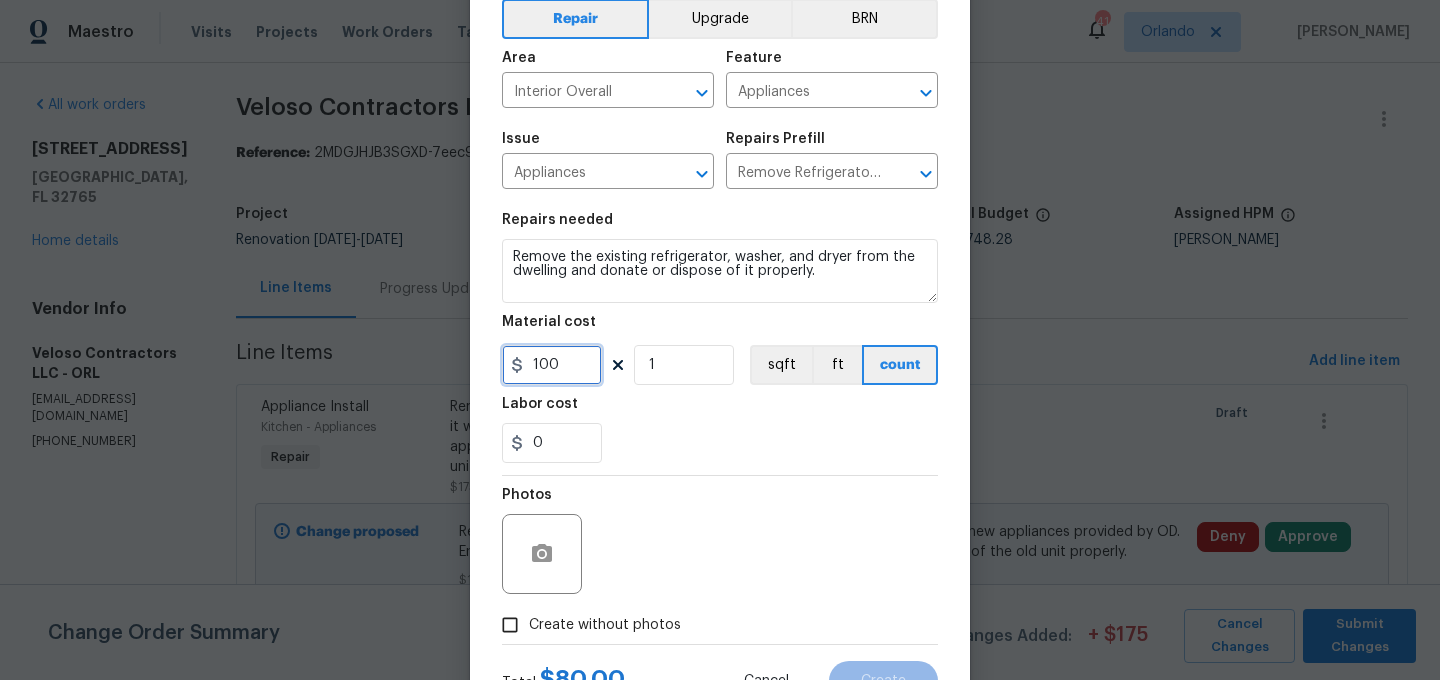 type on "100" 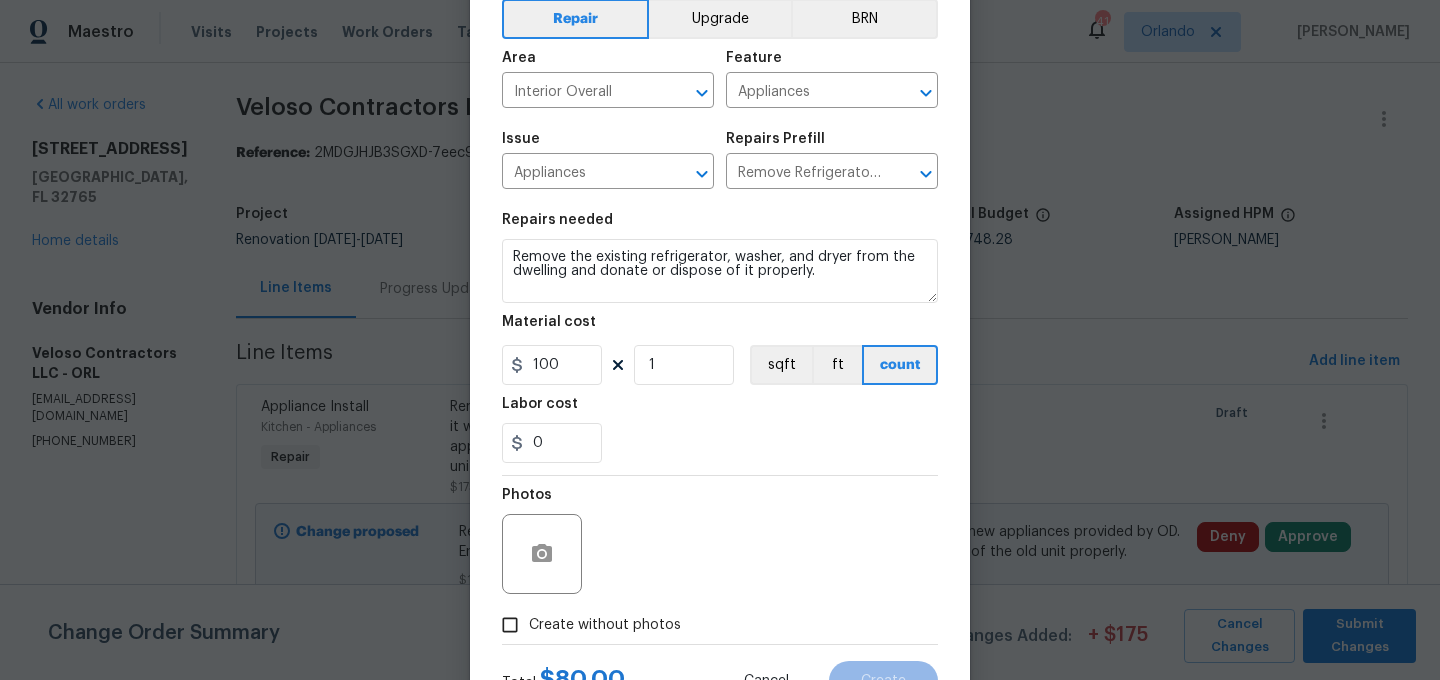click on "Create without photos" at bounding box center [605, 625] 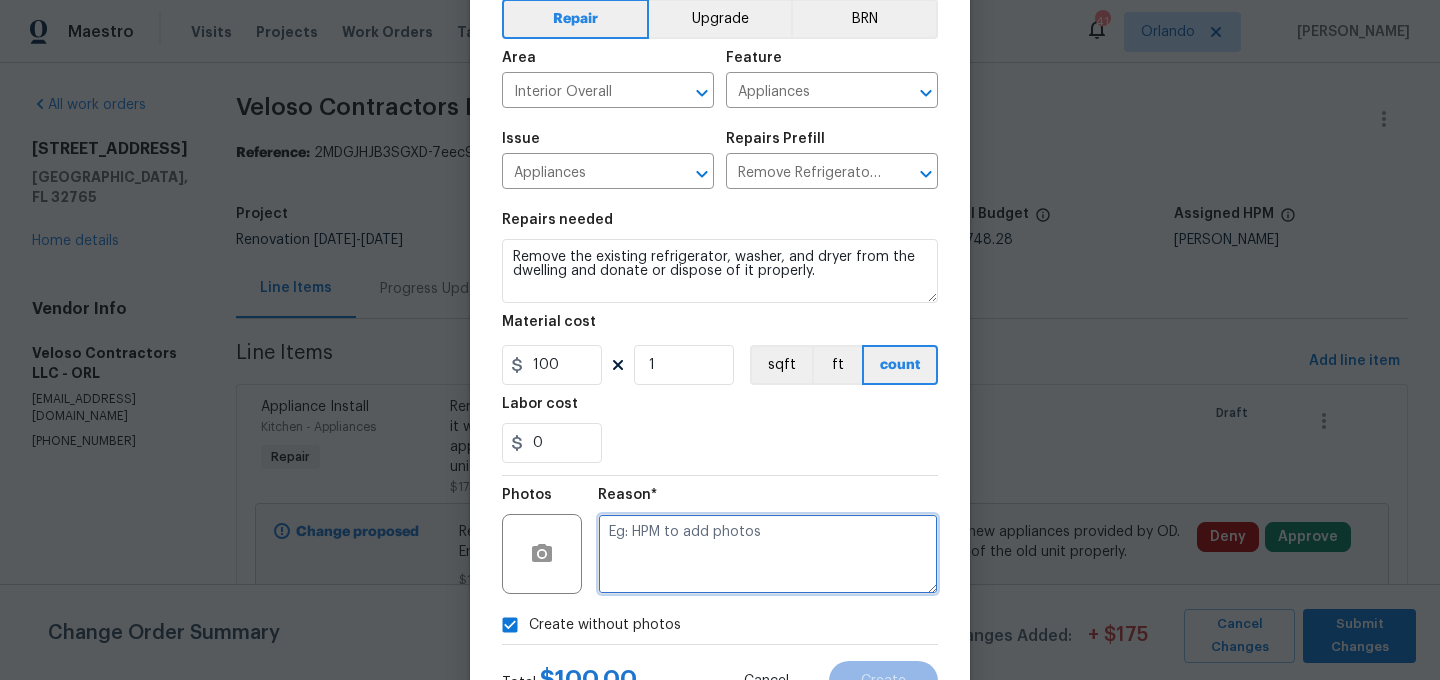 click at bounding box center (768, 554) 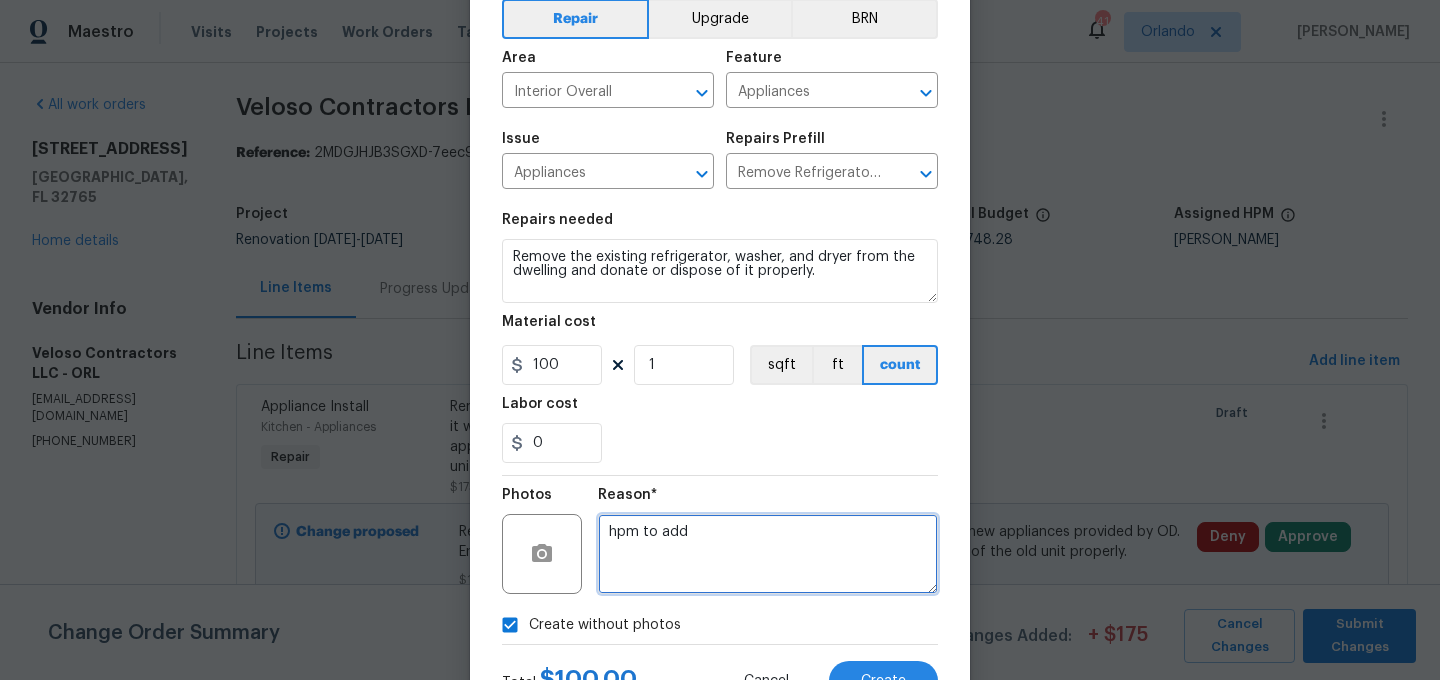 type on "hpm to add" 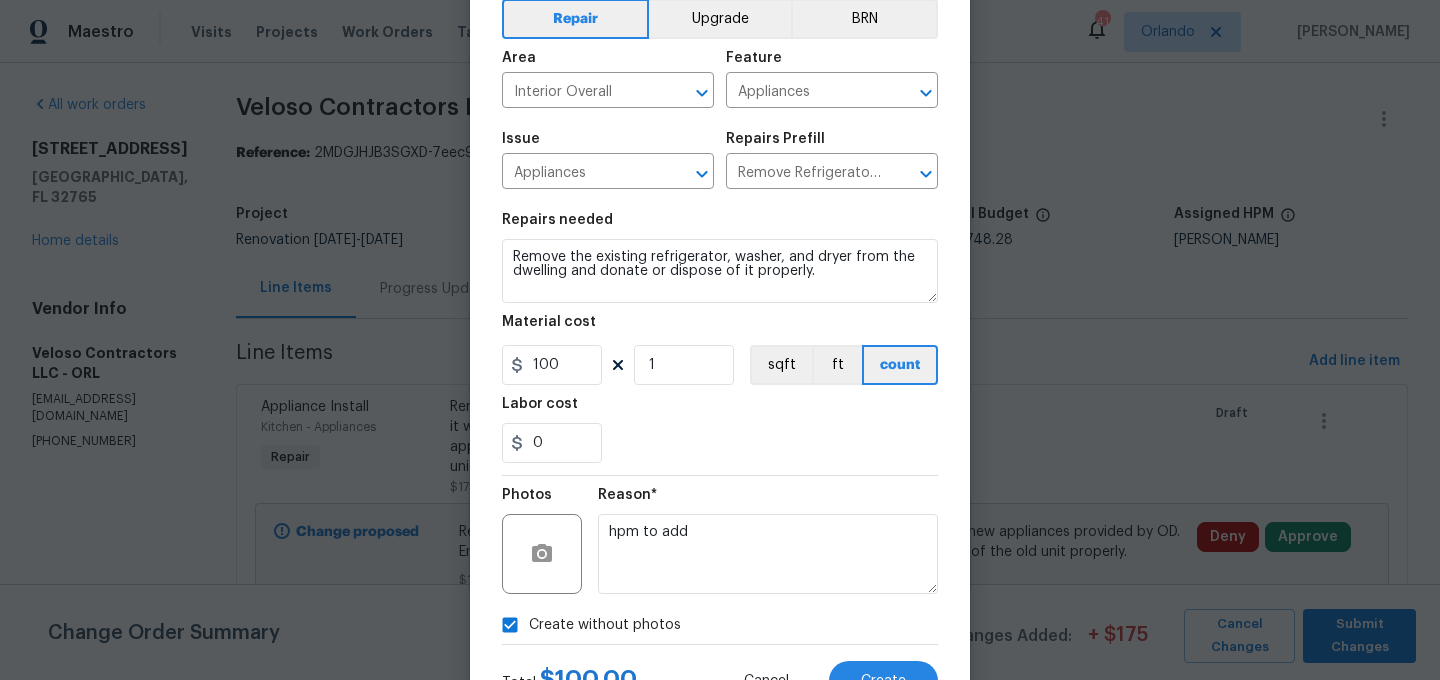 click on "Reason* hpm to add" at bounding box center [768, 541] 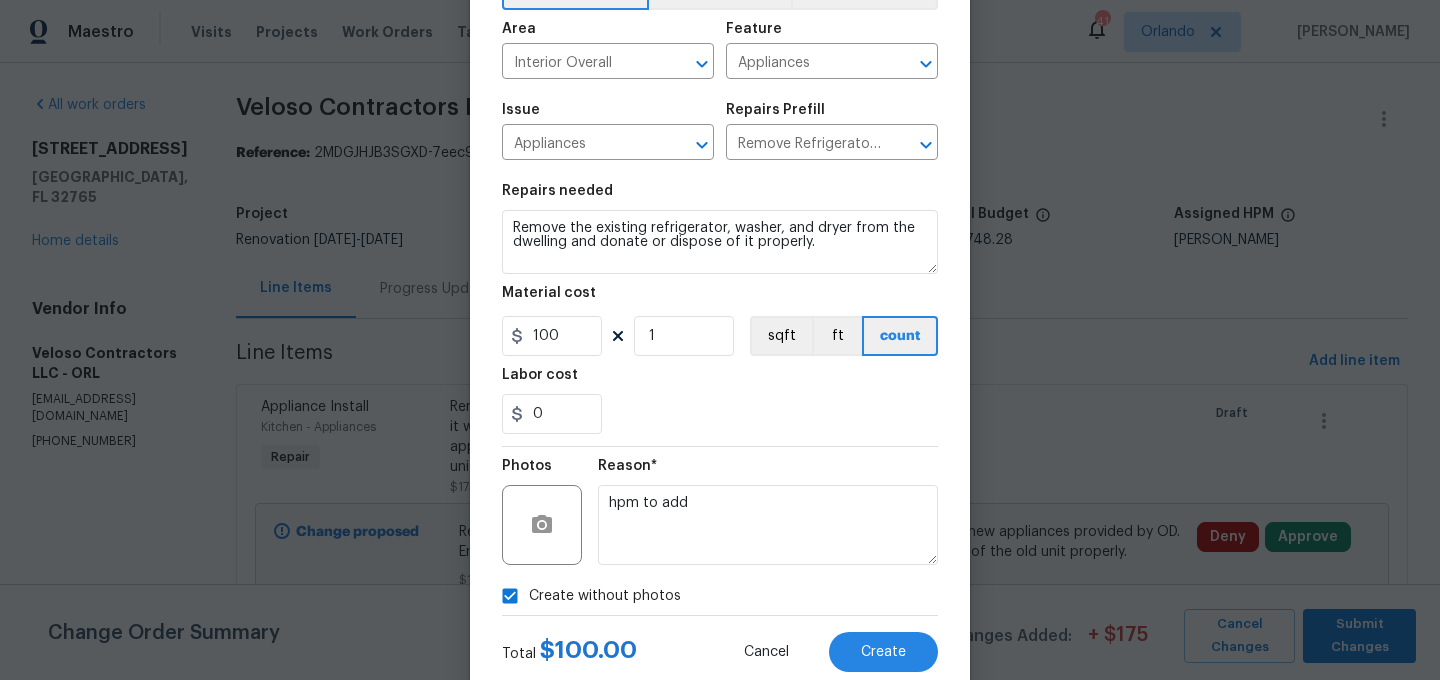 scroll, scrollTop: 182, scrollLeft: 0, axis: vertical 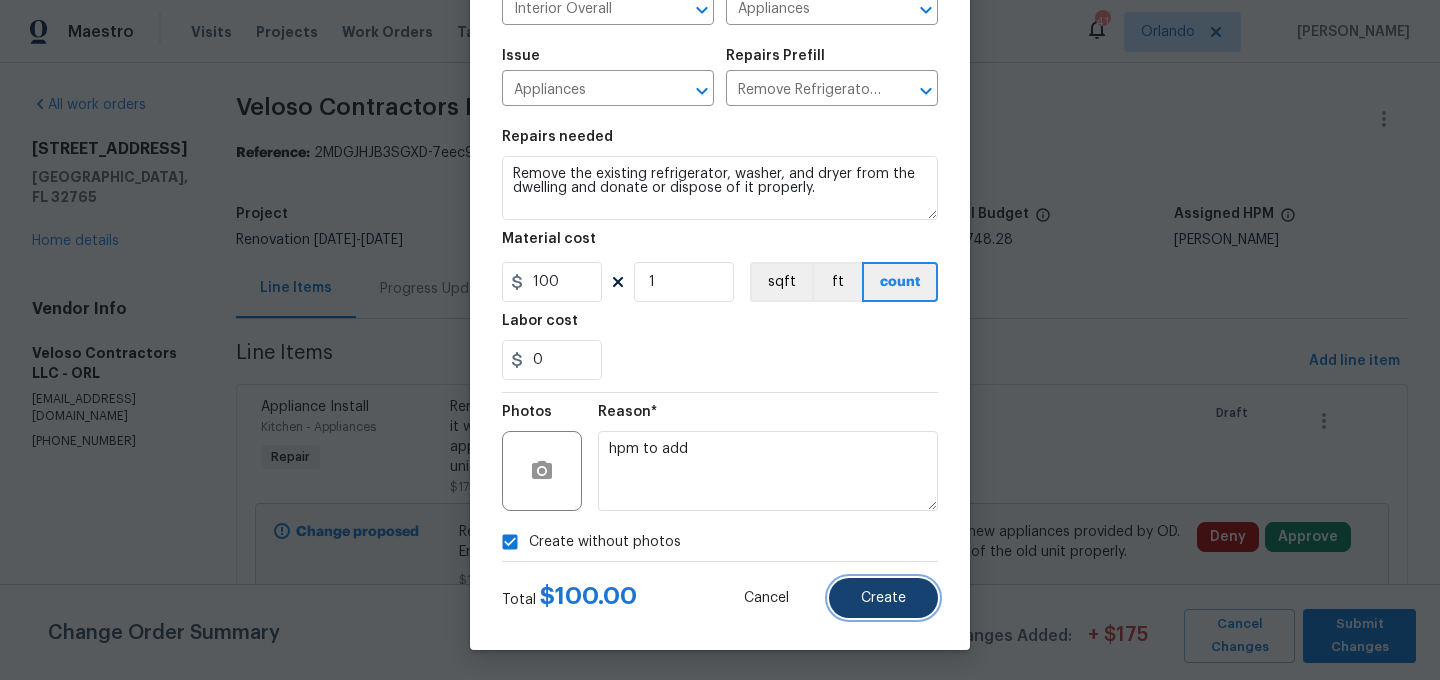 click on "Create" at bounding box center (883, 598) 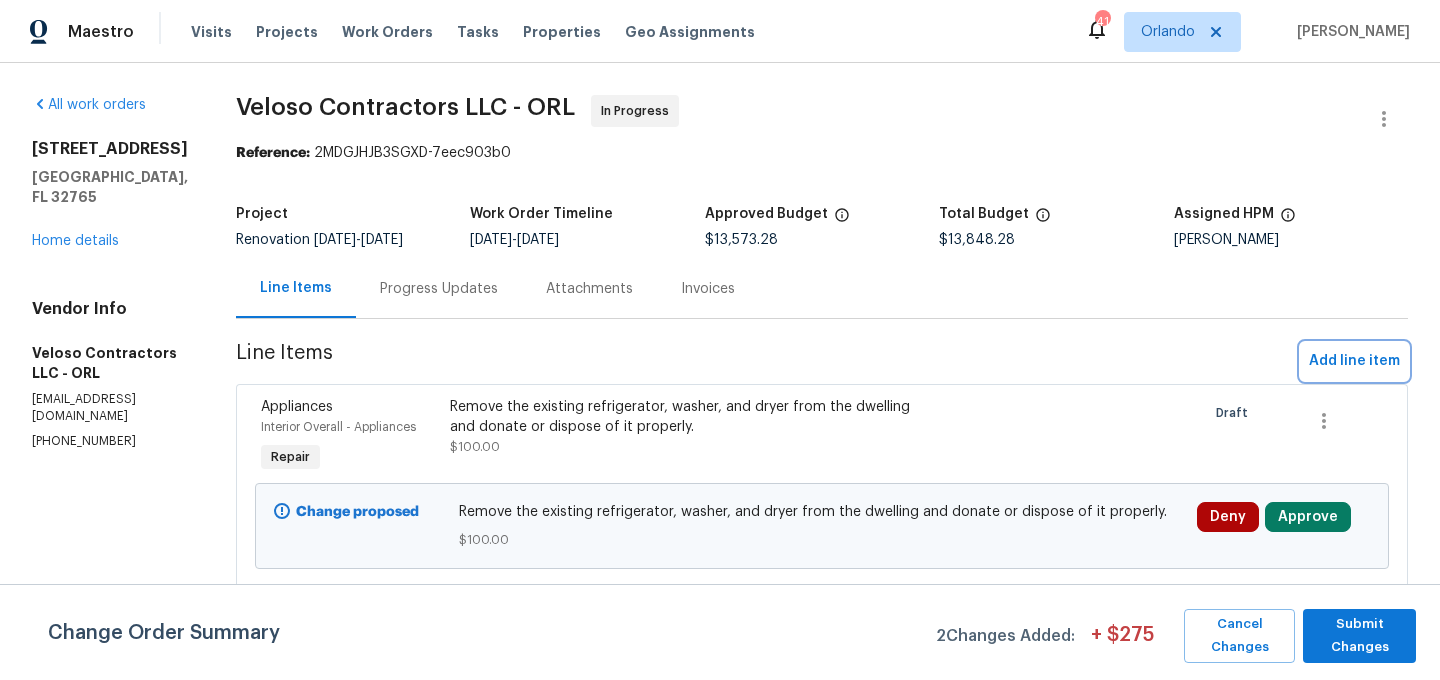 click on "Add line item" at bounding box center [1354, 361] 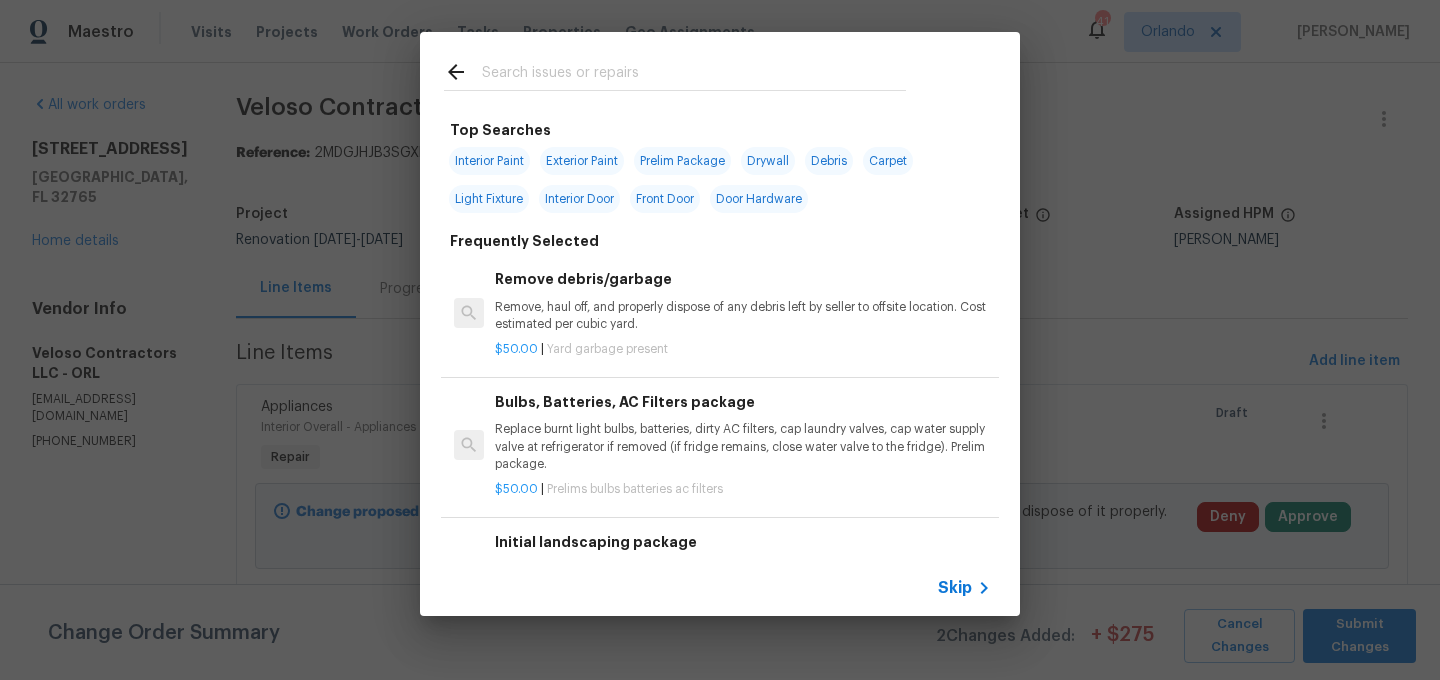 click at bounding box center (694, 75) 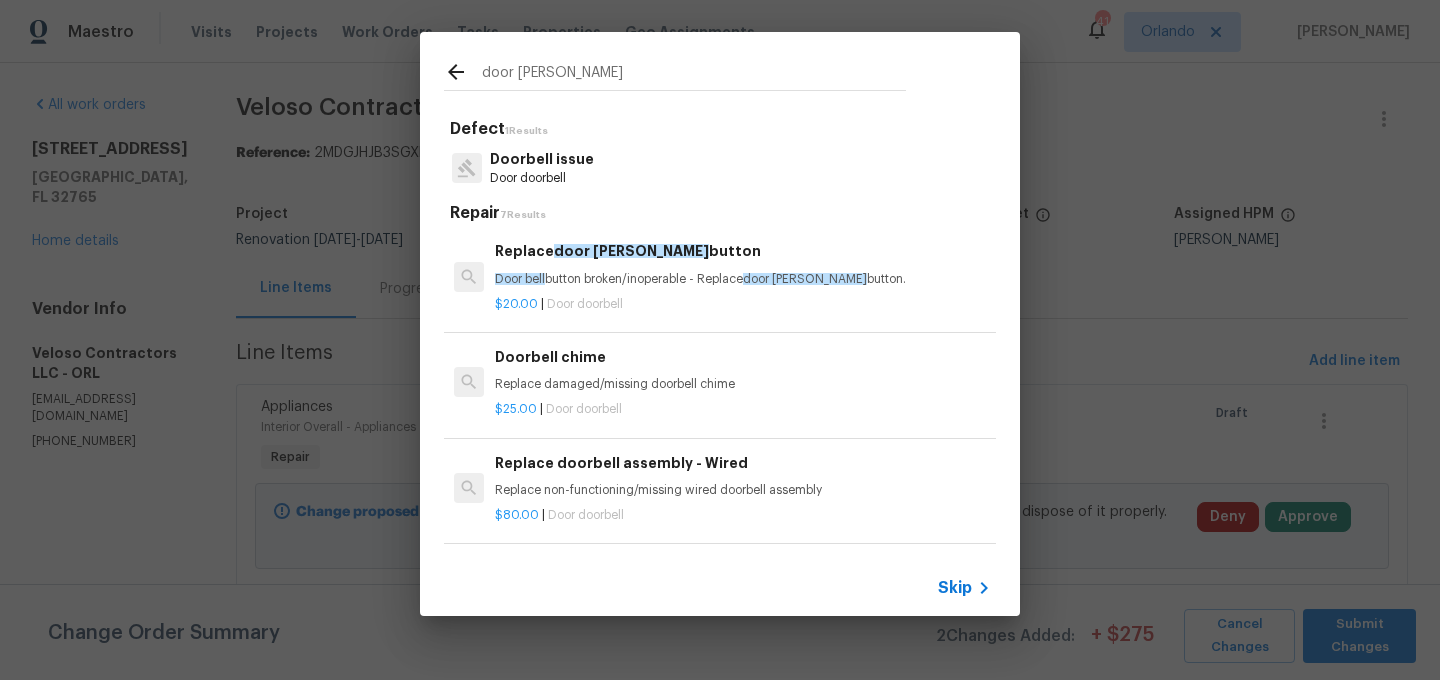 type on "door bell" 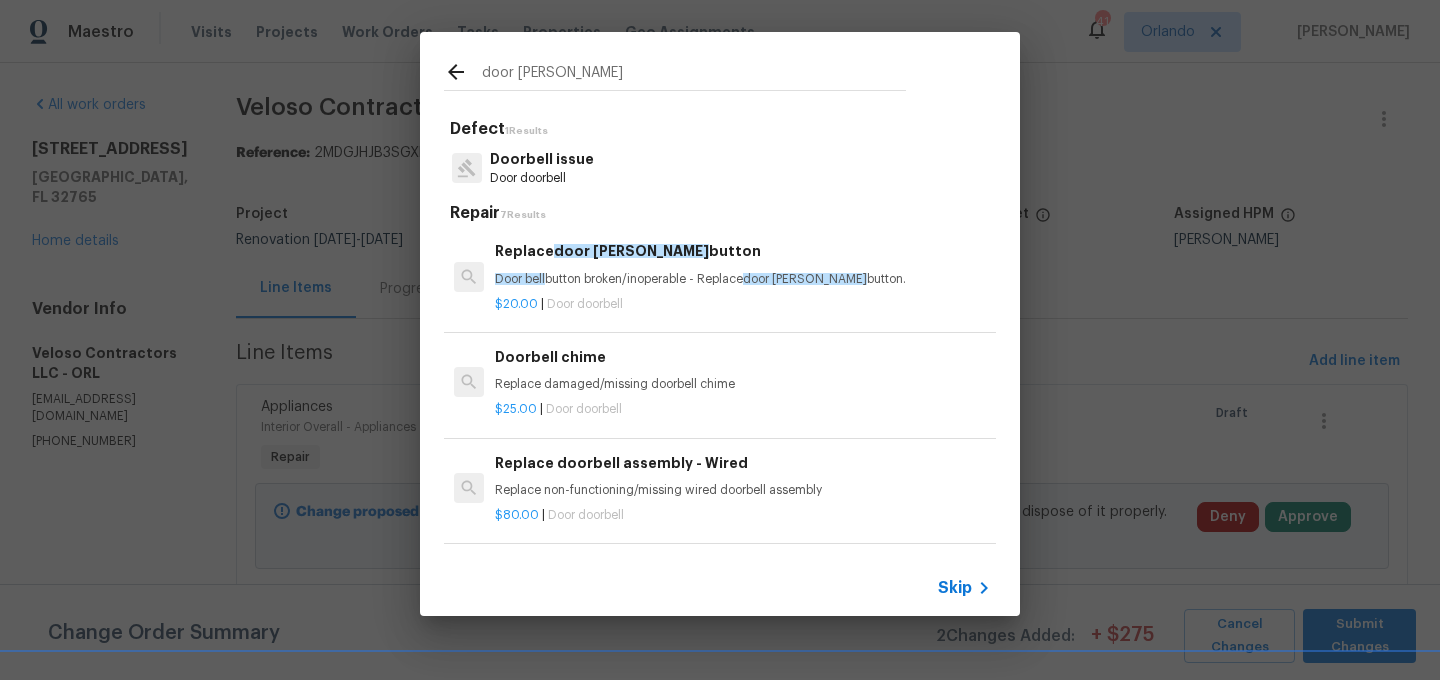 click on "Replace doorbell assembly - Wired" at bounding box center (743, 463) 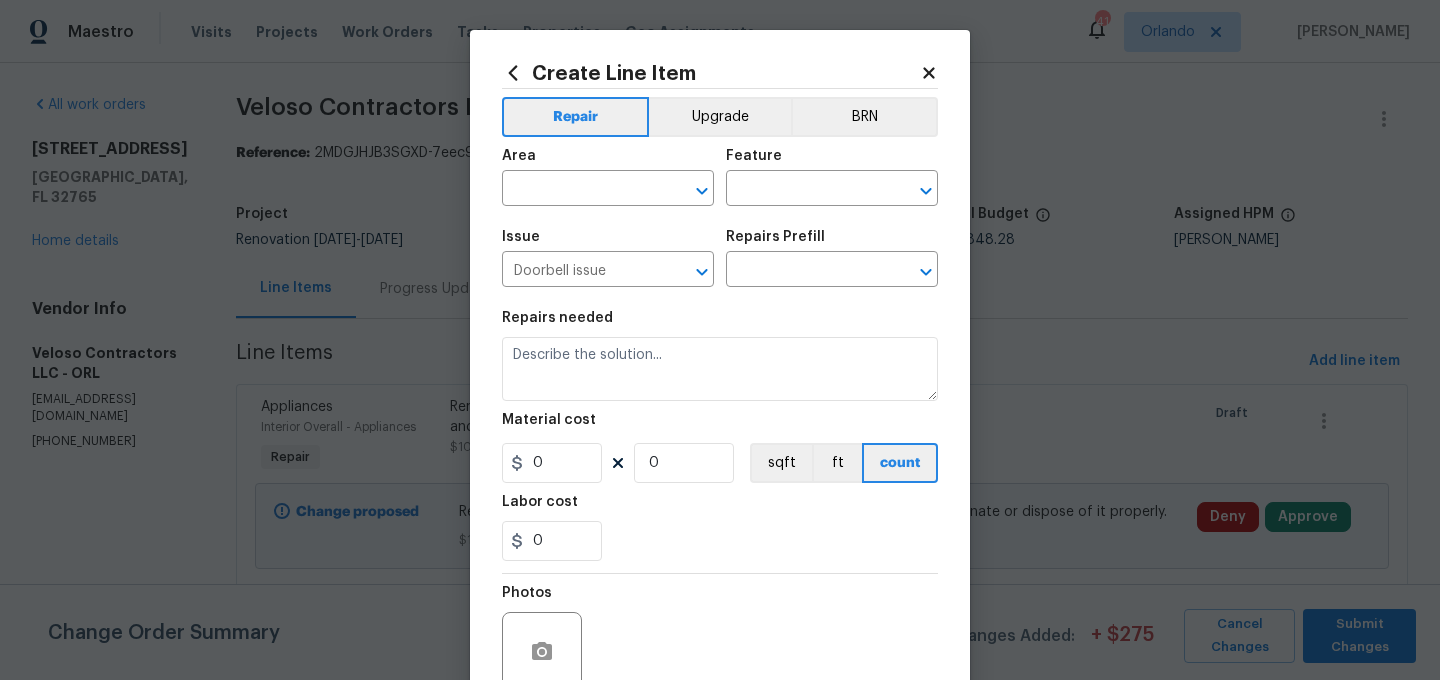 type on "Replace doorbell assembly - Wired $80.00" 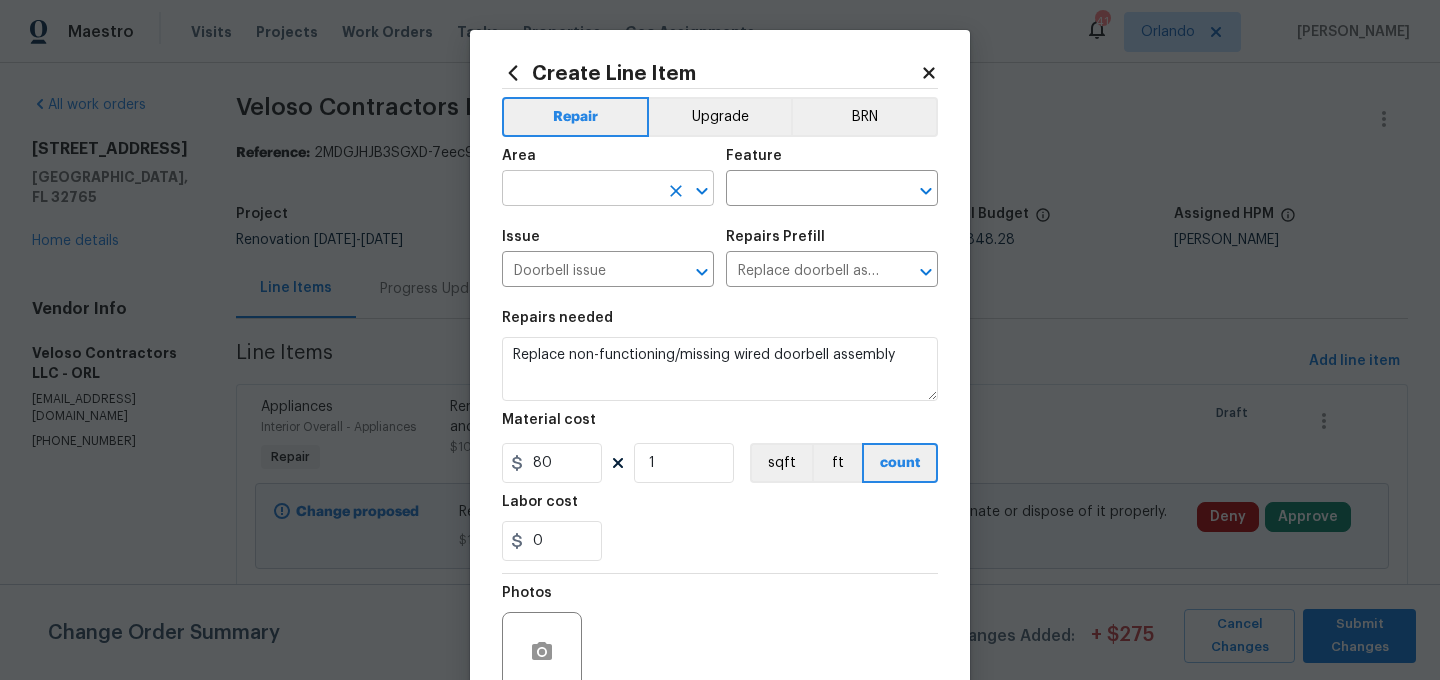 click at bounding box center [580, 190] 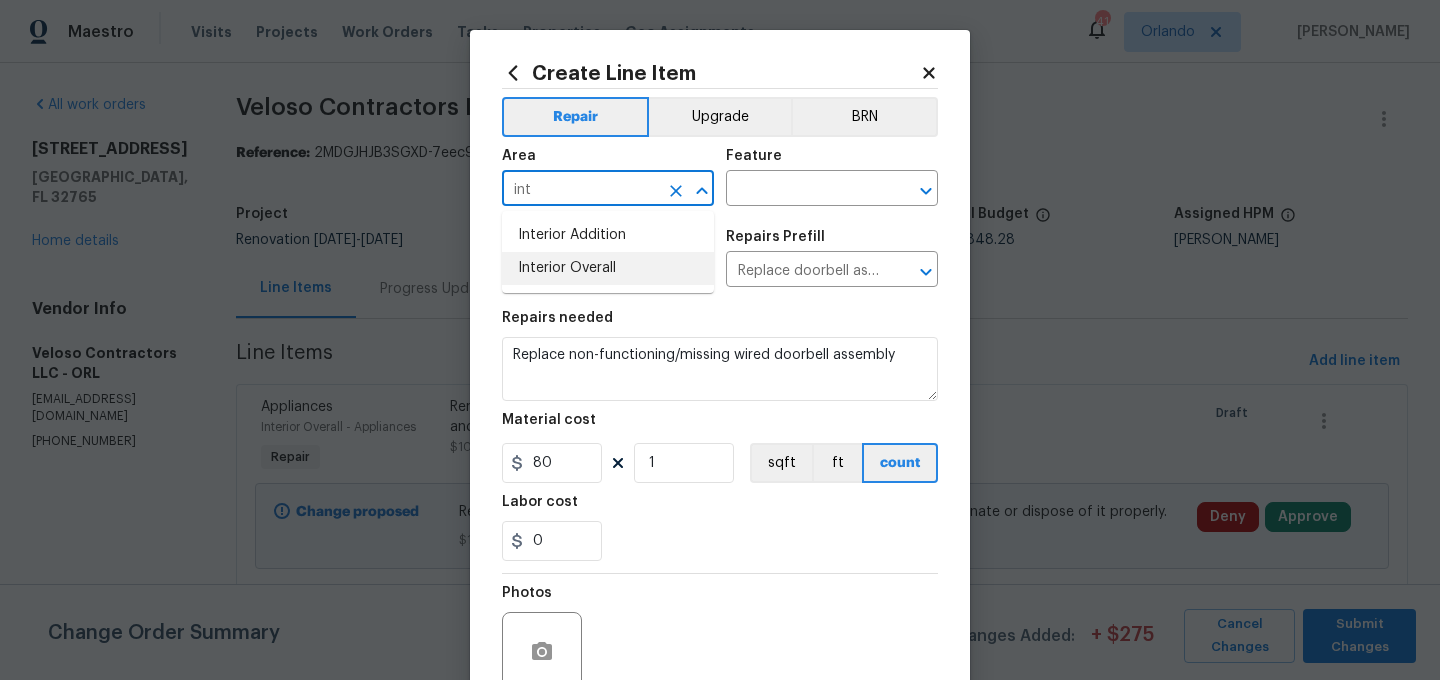 click on "Interior Overall" at bounding box center [608, 268] 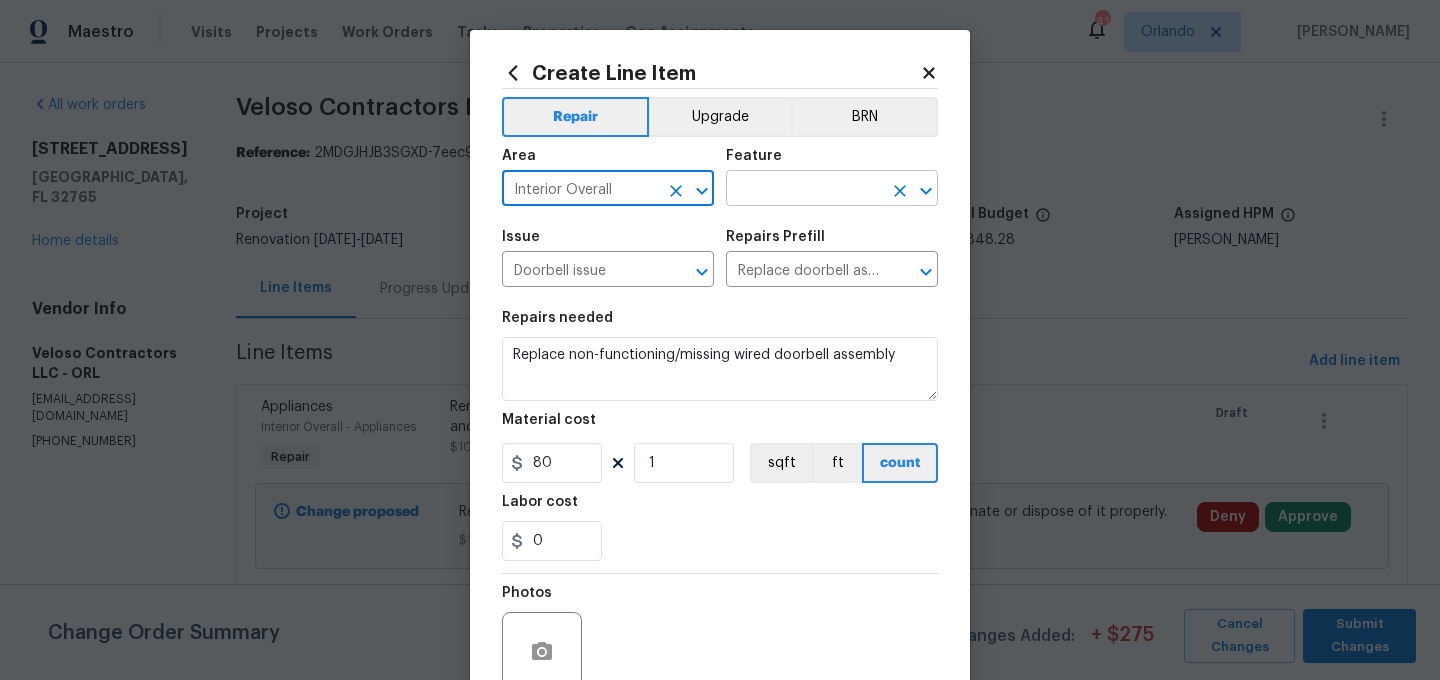 type on "Interior Overall" 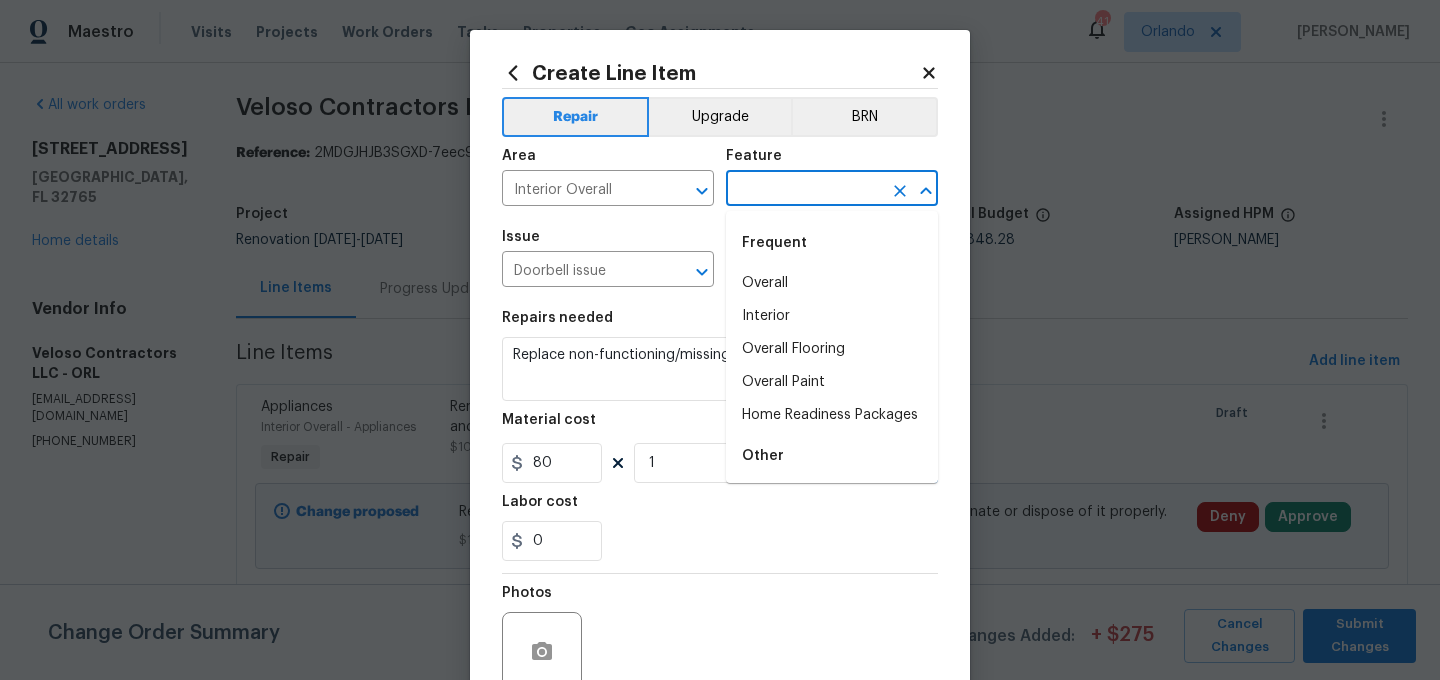 click at bounding box center [804, 190] 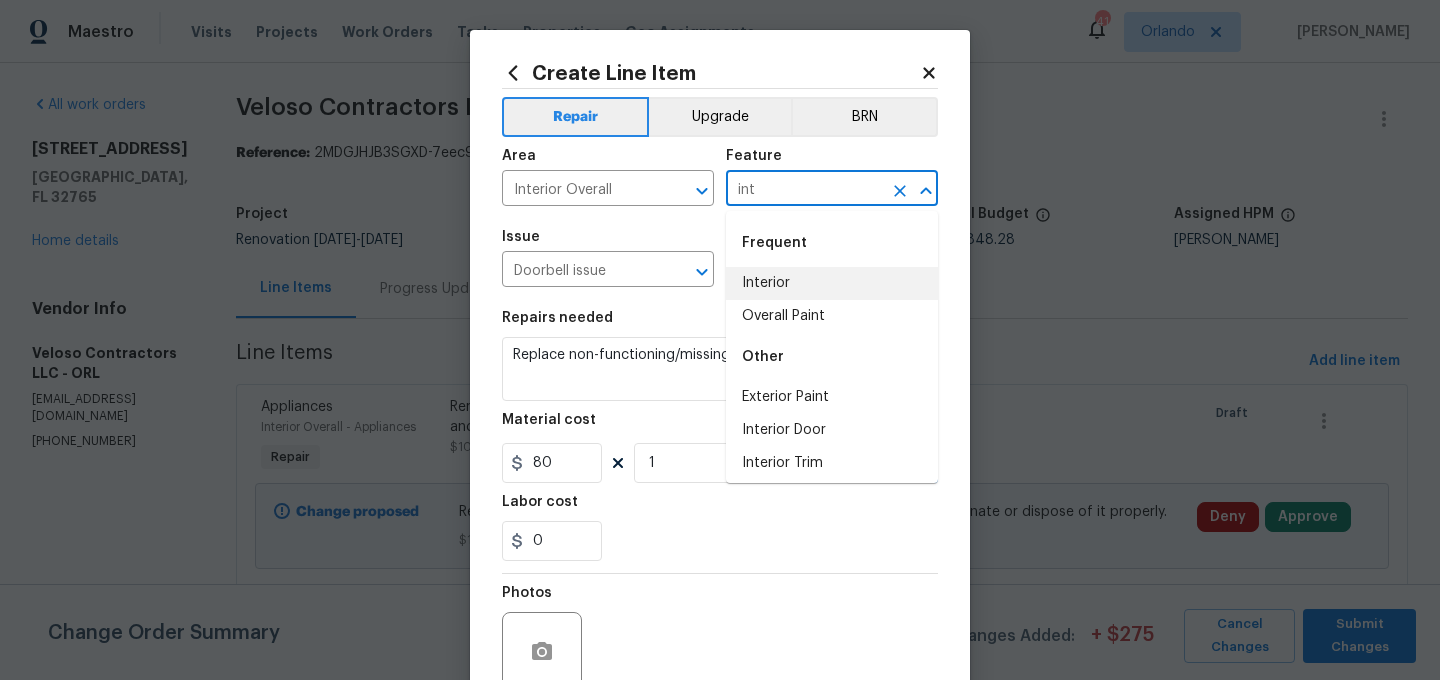 click on "Interior" at bounding box center [832, 283] 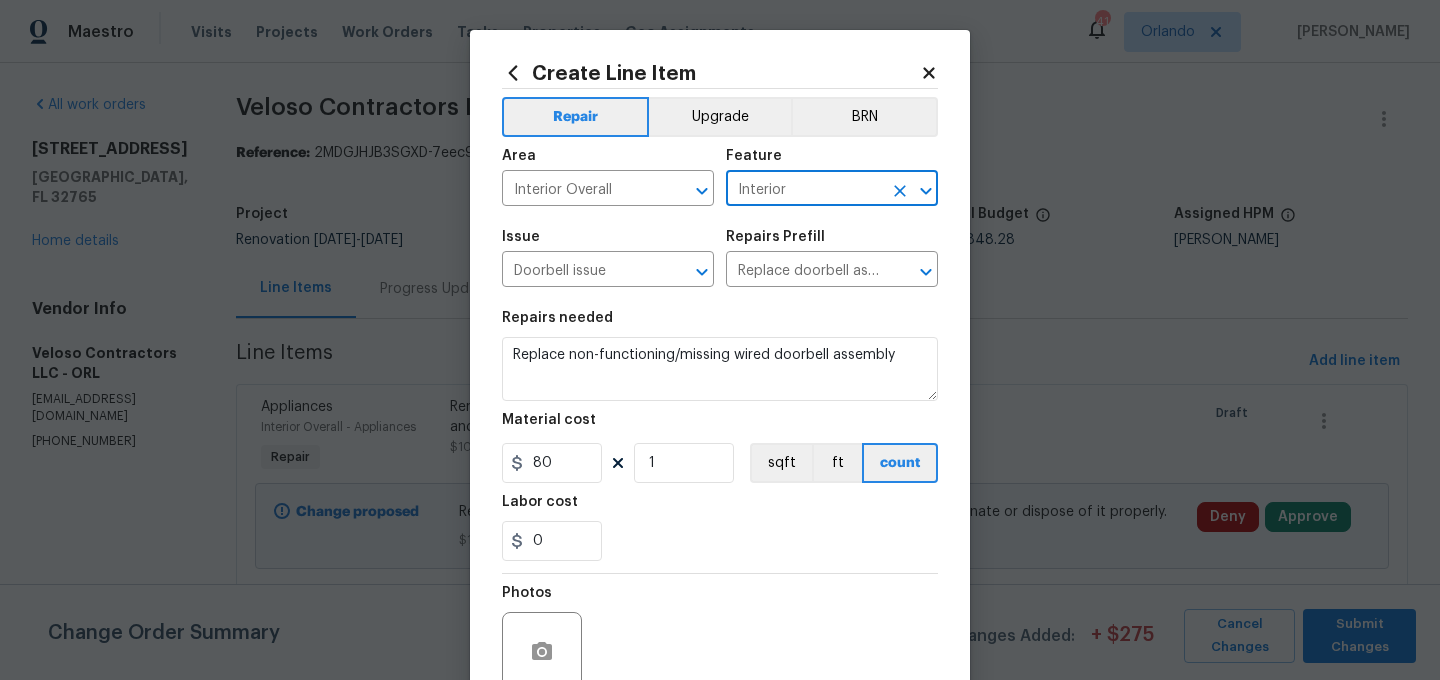 type on "Interior" 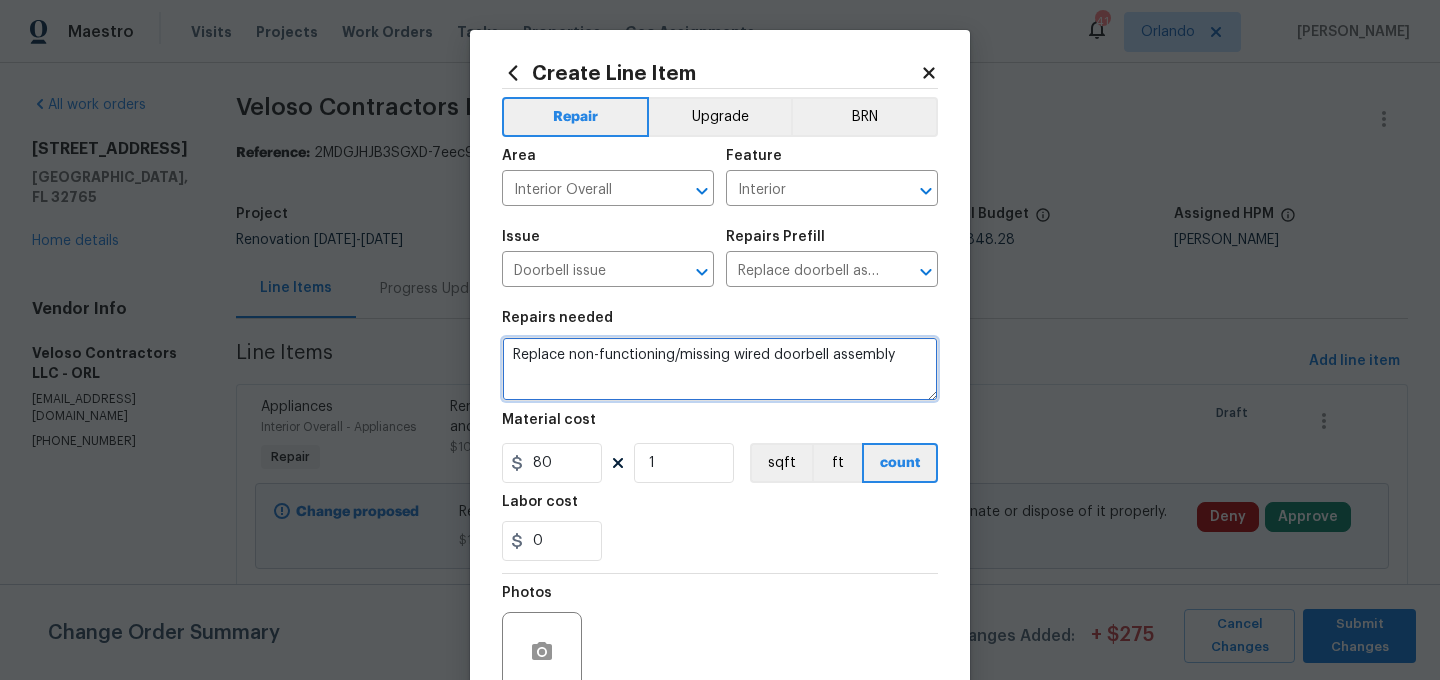 click on "Replace non-functioning/missing wired doorbell assembly" at bounding box center [720, 369] 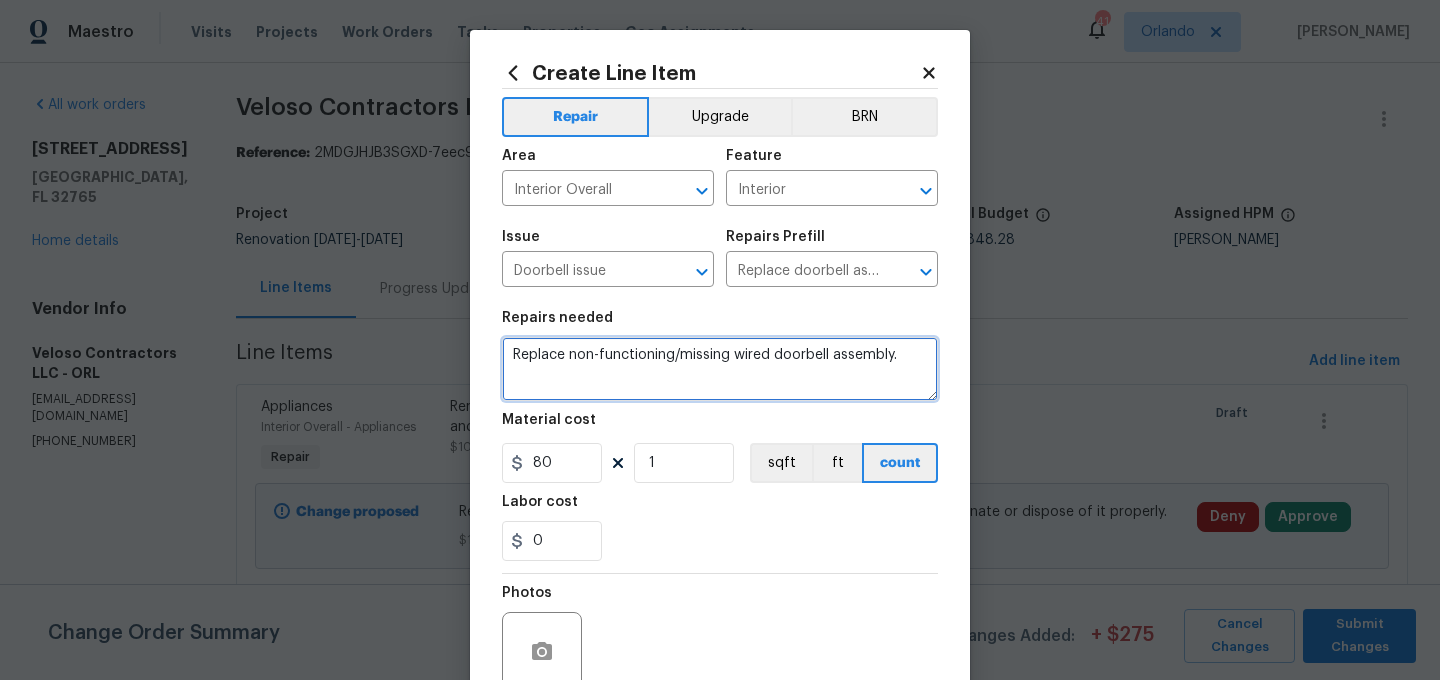 scroll, scrollTop: 168, scrollLeft: 0, axis: vertical 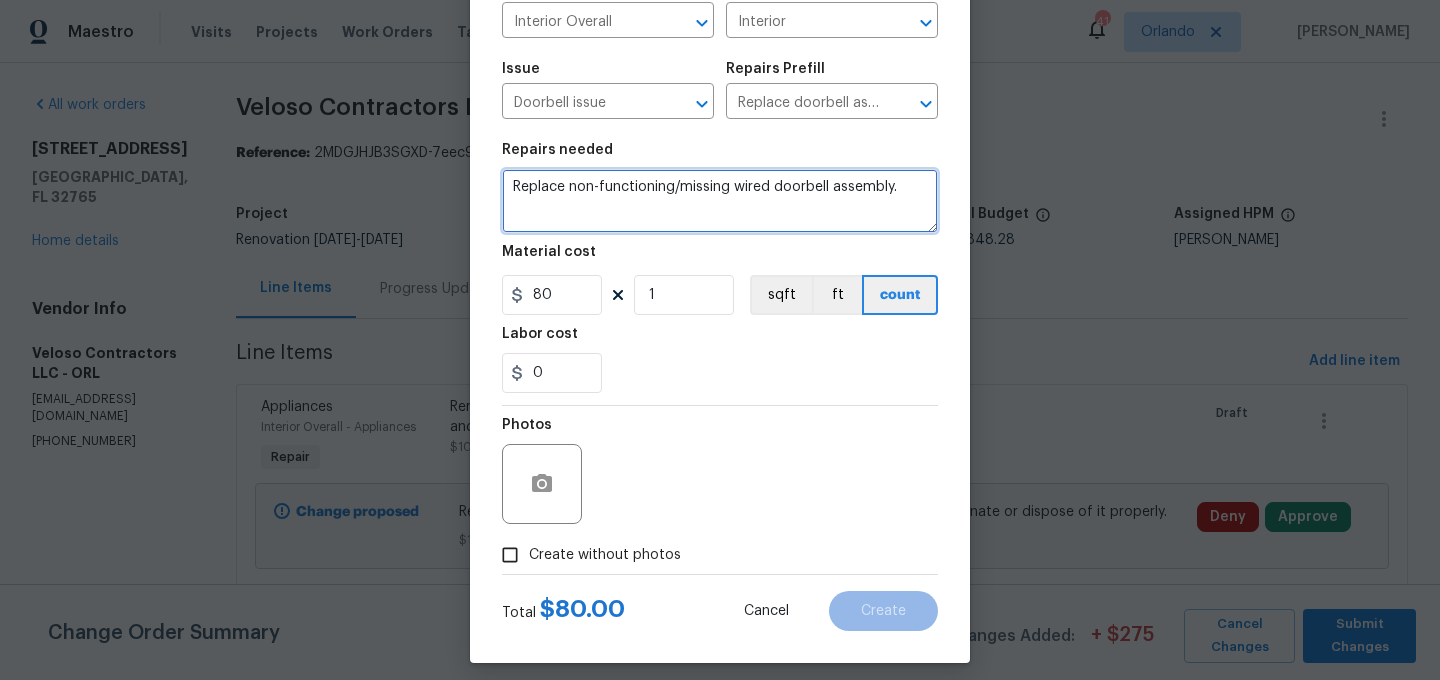 type on "Replace non-functioning/missing wired doorbell assembly." 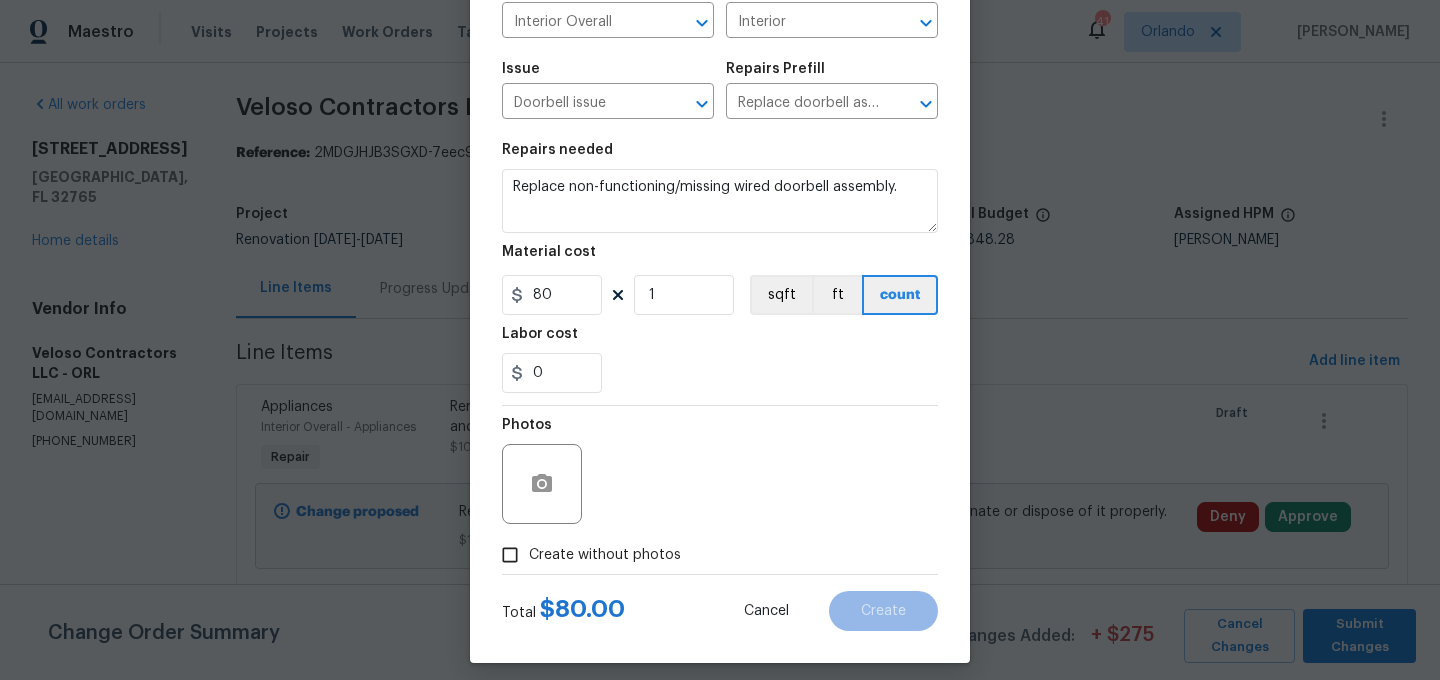click on "Create without photos" at bounding box center (605, 555) 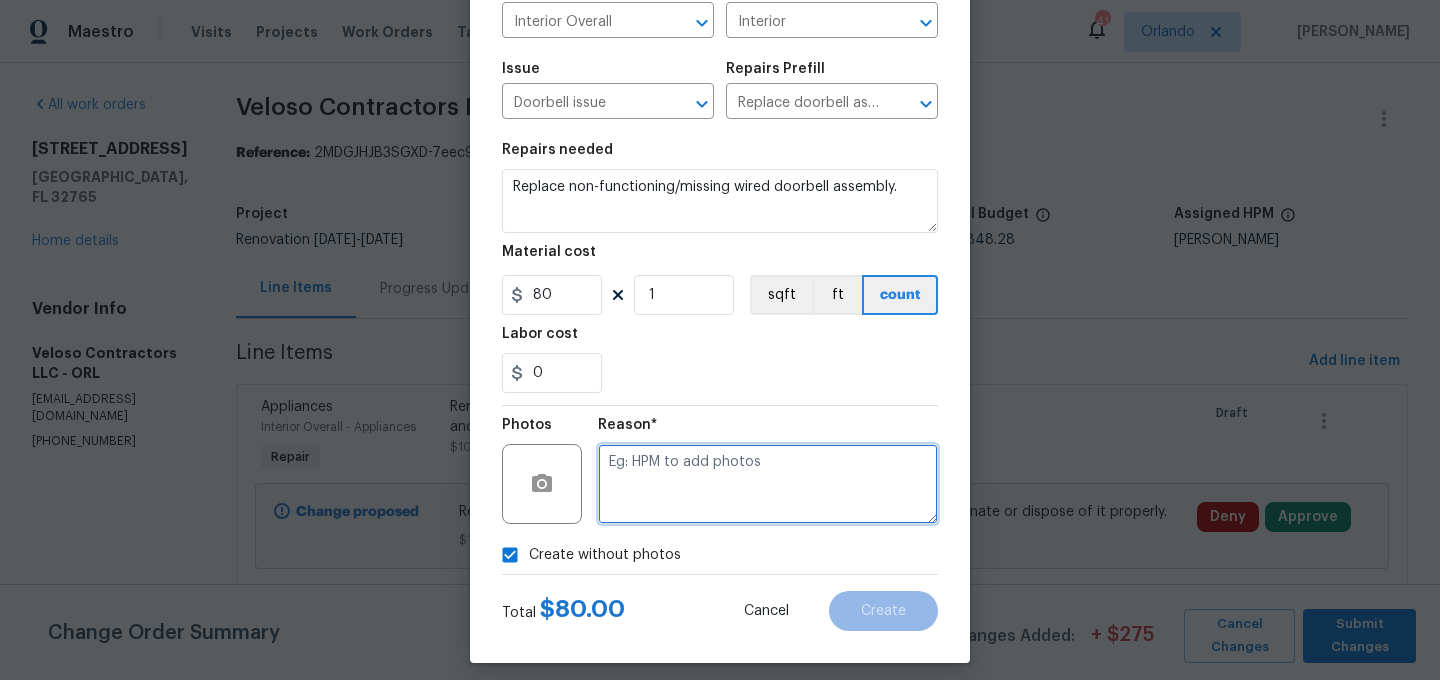 click at bounding box center [768, 484] 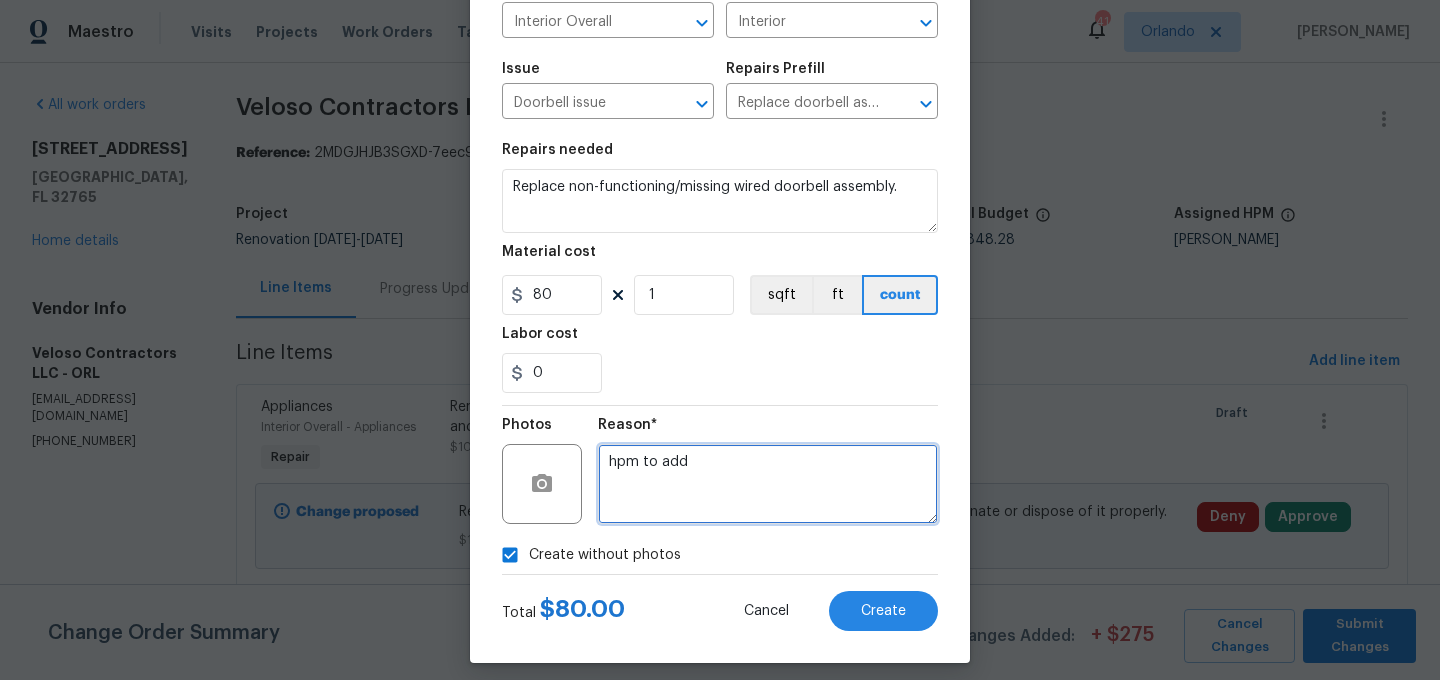 type on "hpm to add" 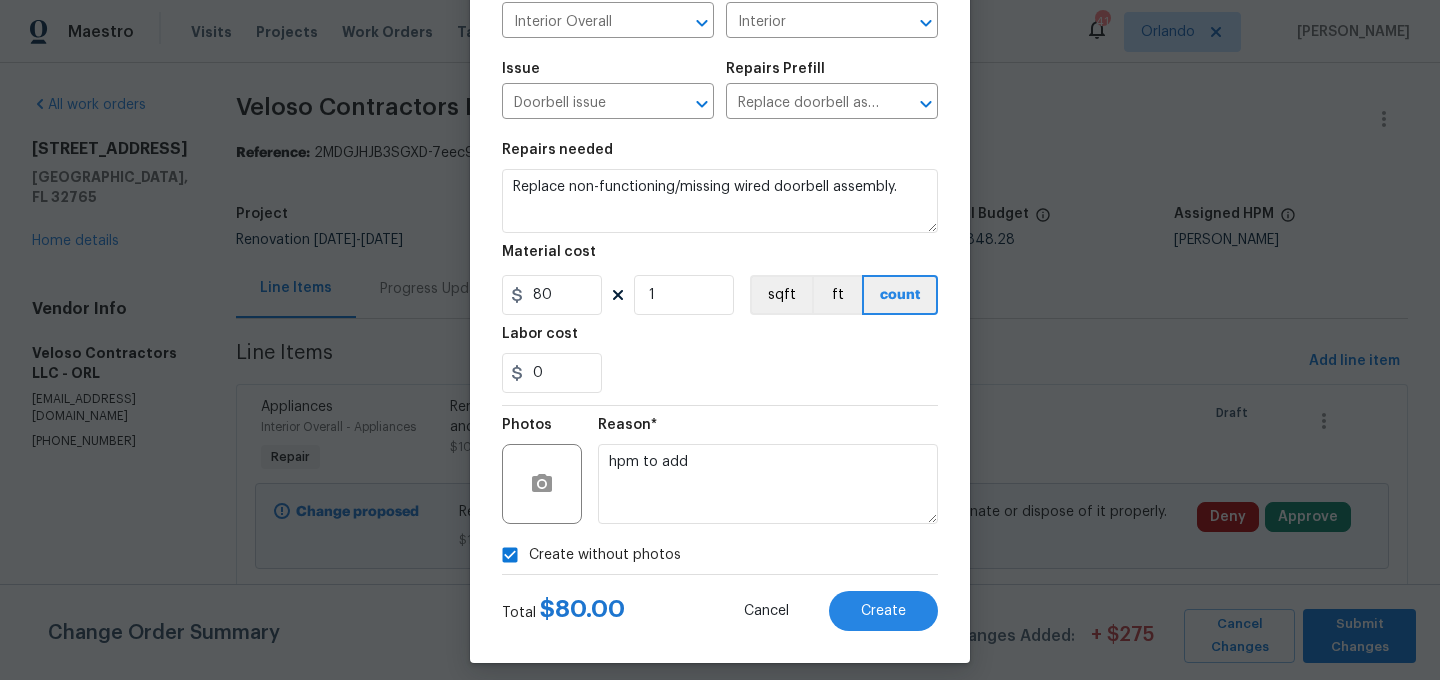 click on "Repairs needed Replace non-functioning/missing wired doorbell assembly.  Material cost 80 1 sqft ft count Labor cost 0" at bounding box center (720, 268) 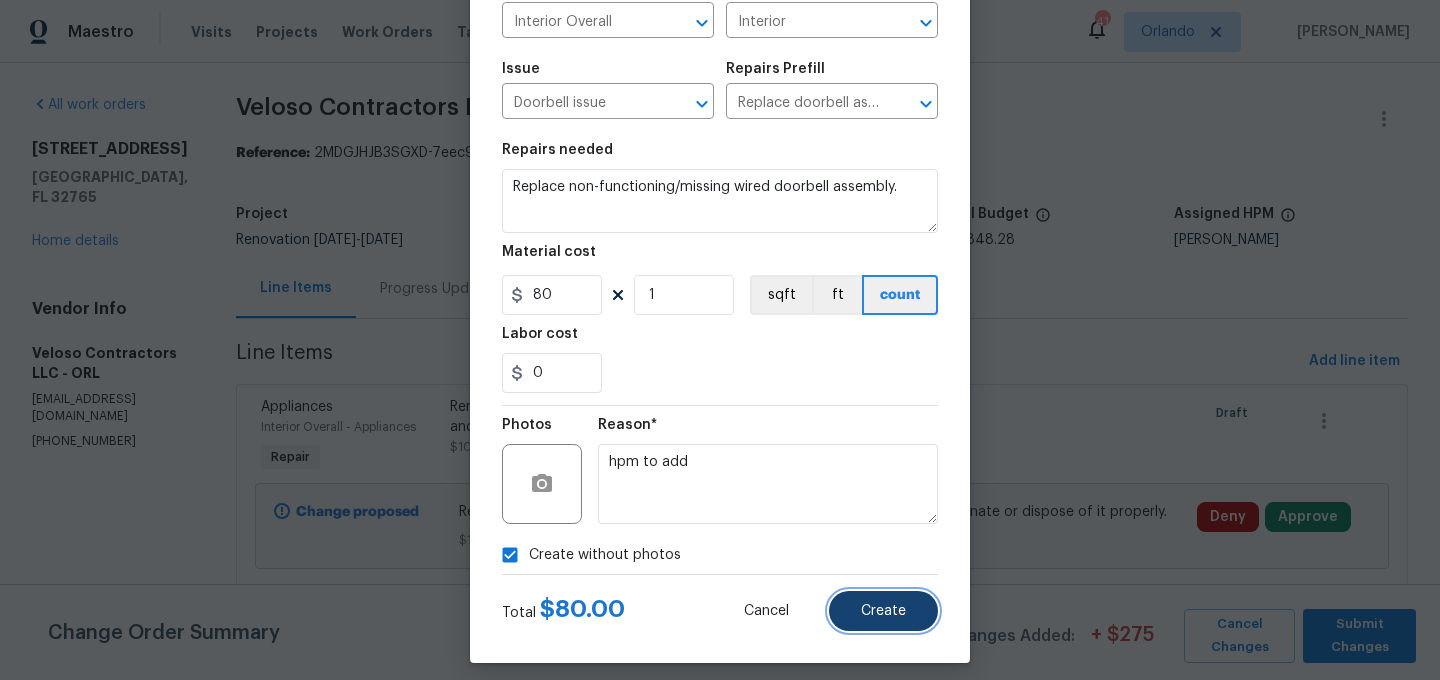 click on "Create" at bounding box center (883, 611) 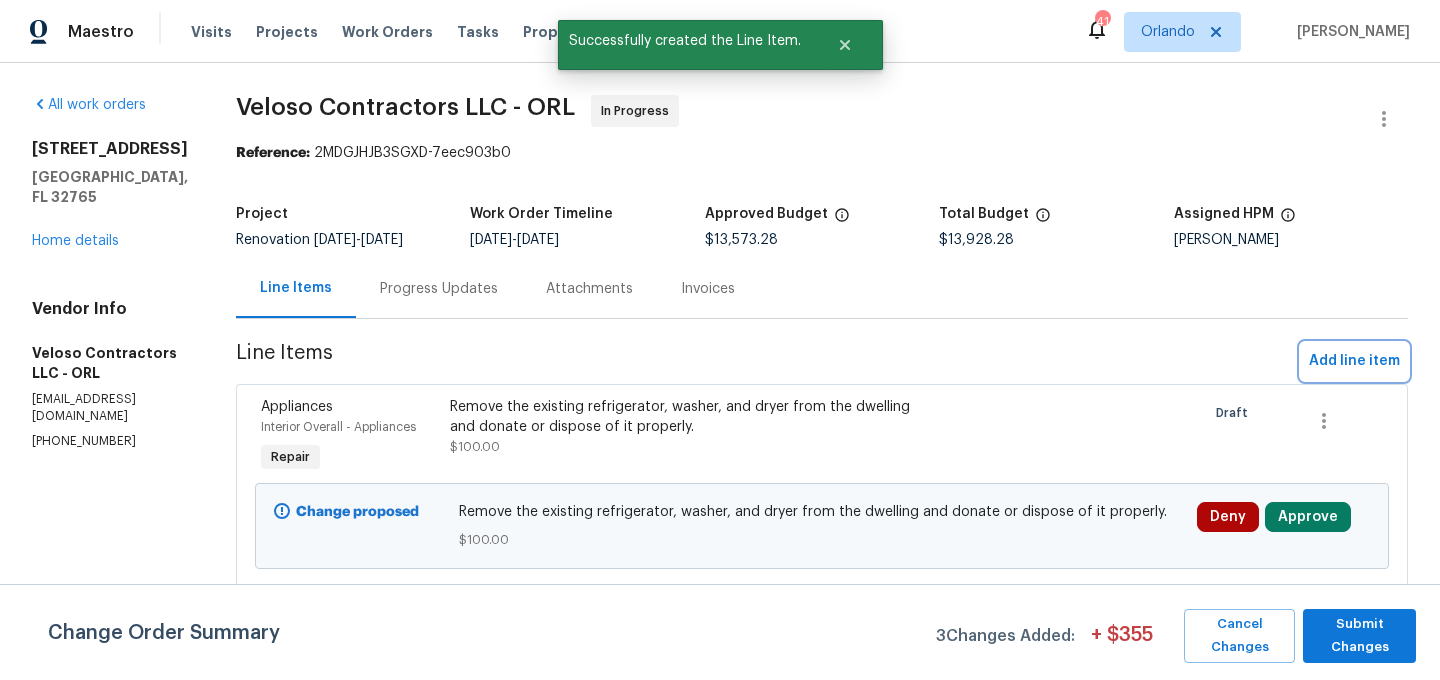 click on "Add line item" at bounding box center (1354, 361) 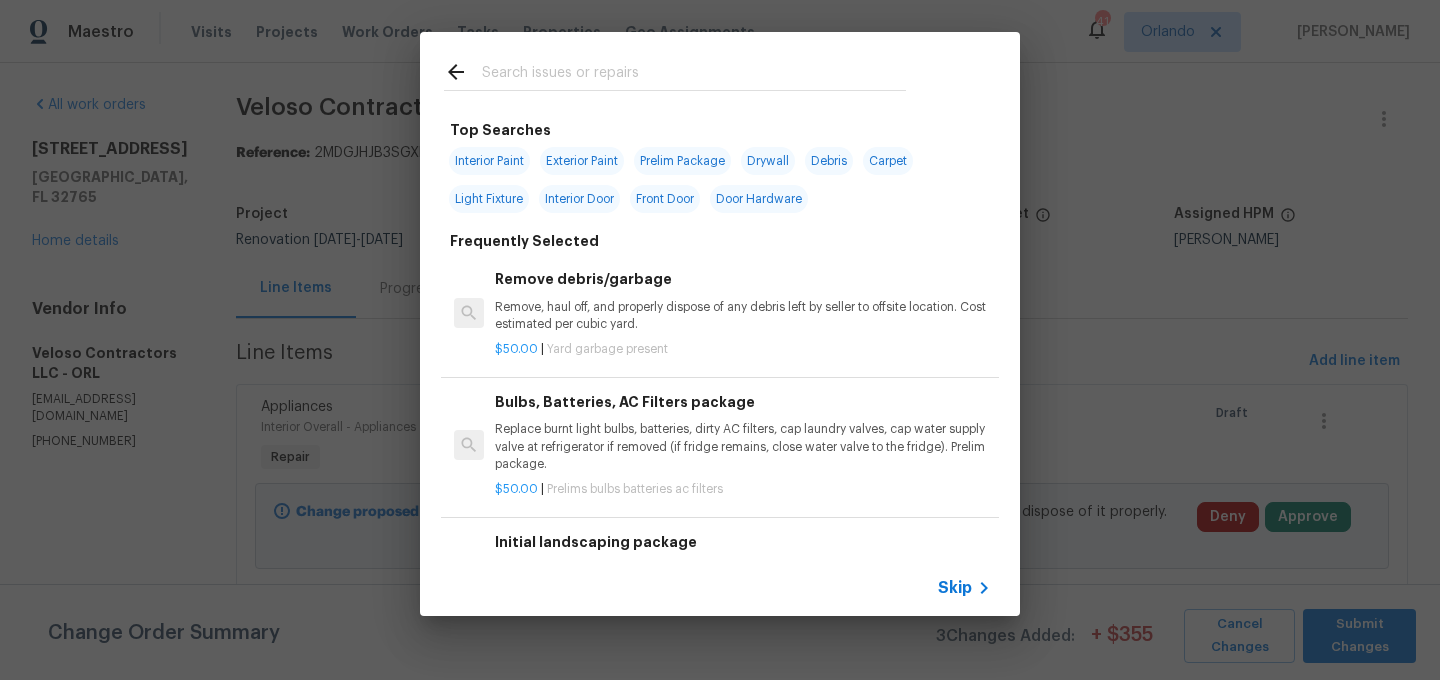 click at bounding box center (675, 71) 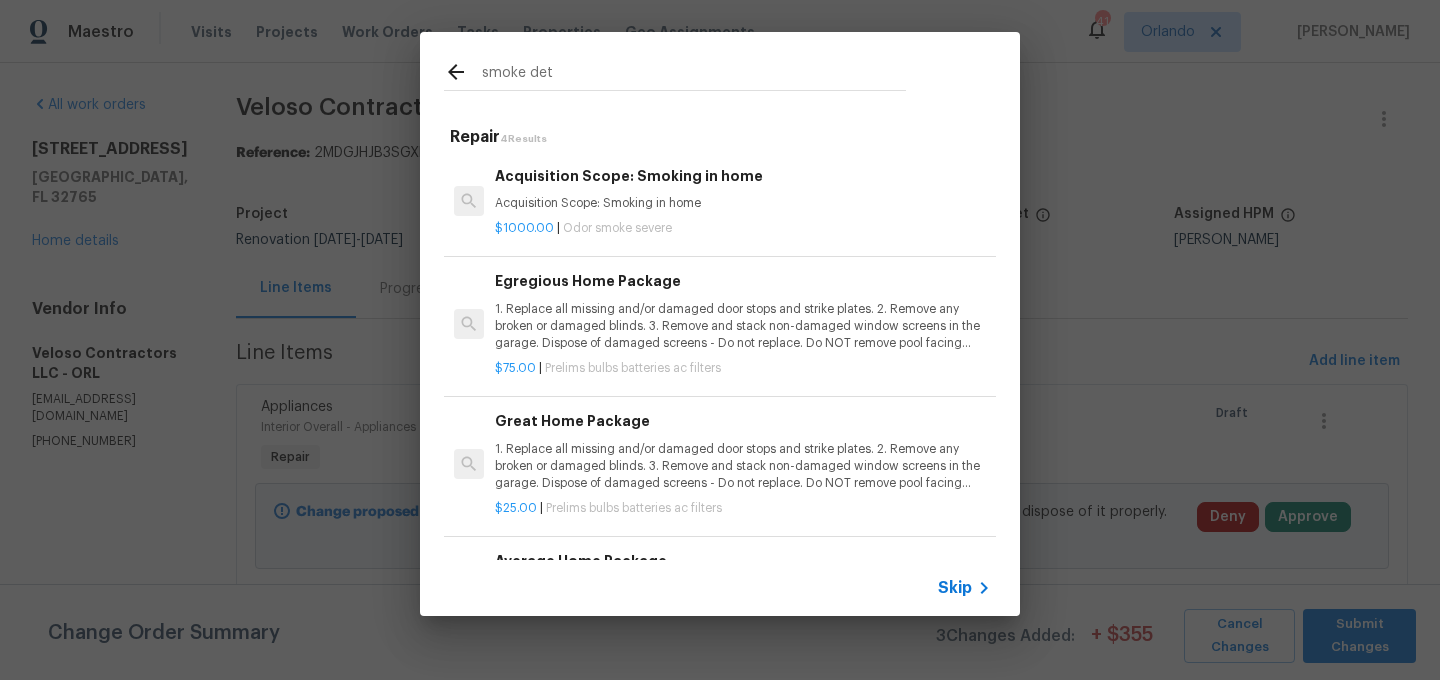 scroll, scrollTop: 29, scrollLeft: 0, axis: vertical 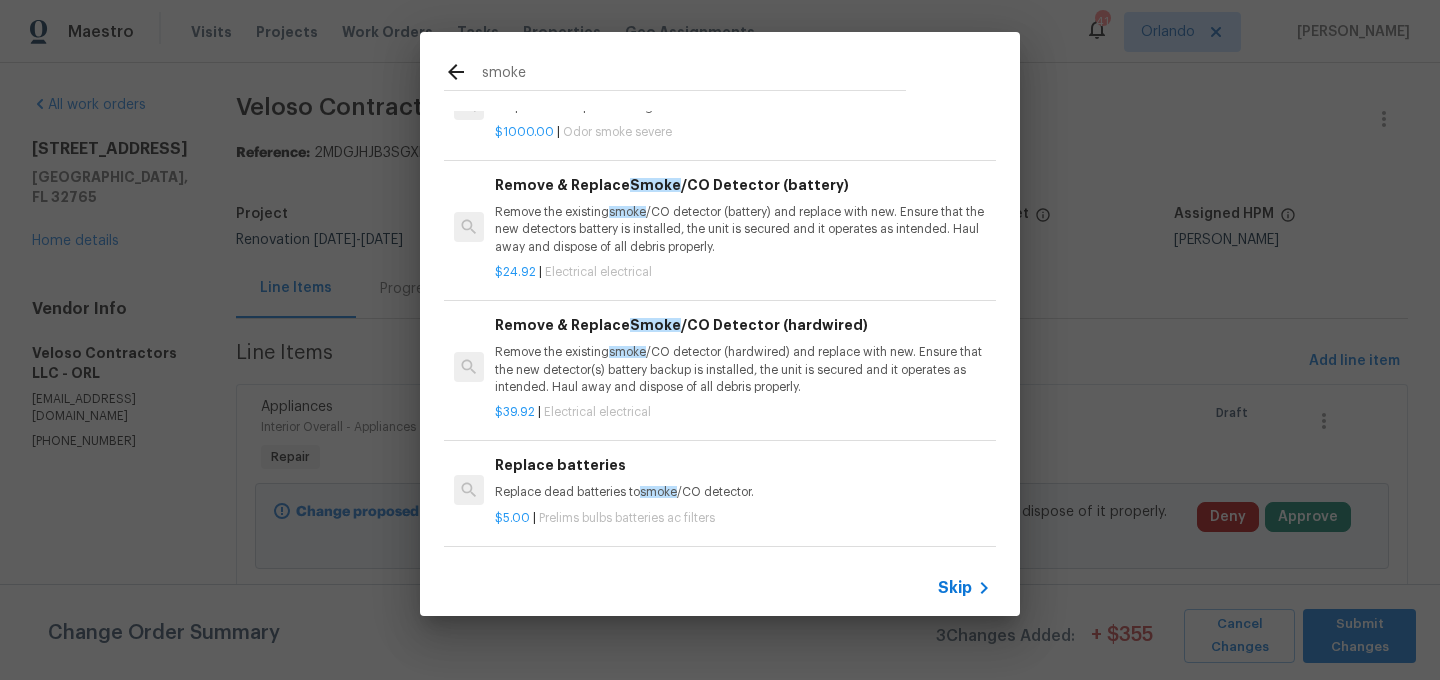 type on "smoke" 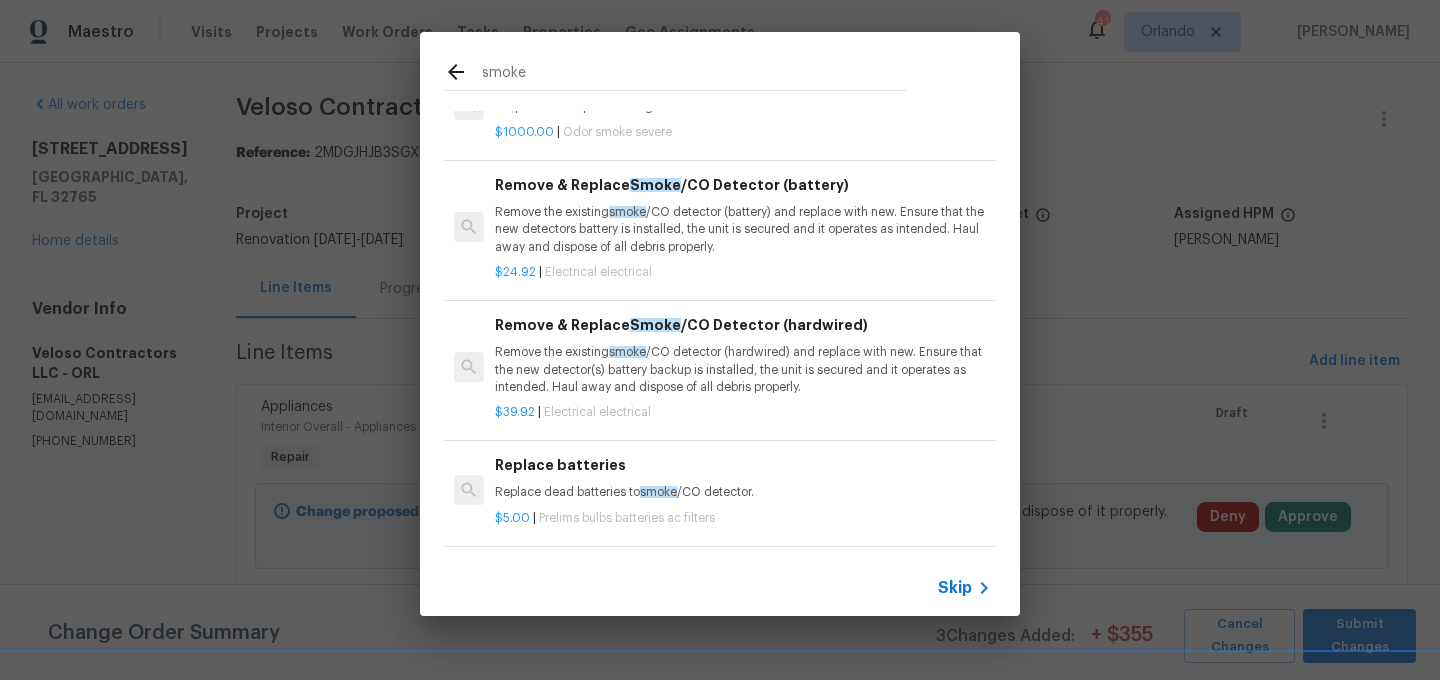 click on "Remove the existing  smoke /CO detector (battery) and replace with new. Ensure that the new detectors battery is installed, the unit is secured and it operates as intended. Haul away and dispose of all debris properly." at bounding box center (743, 229) 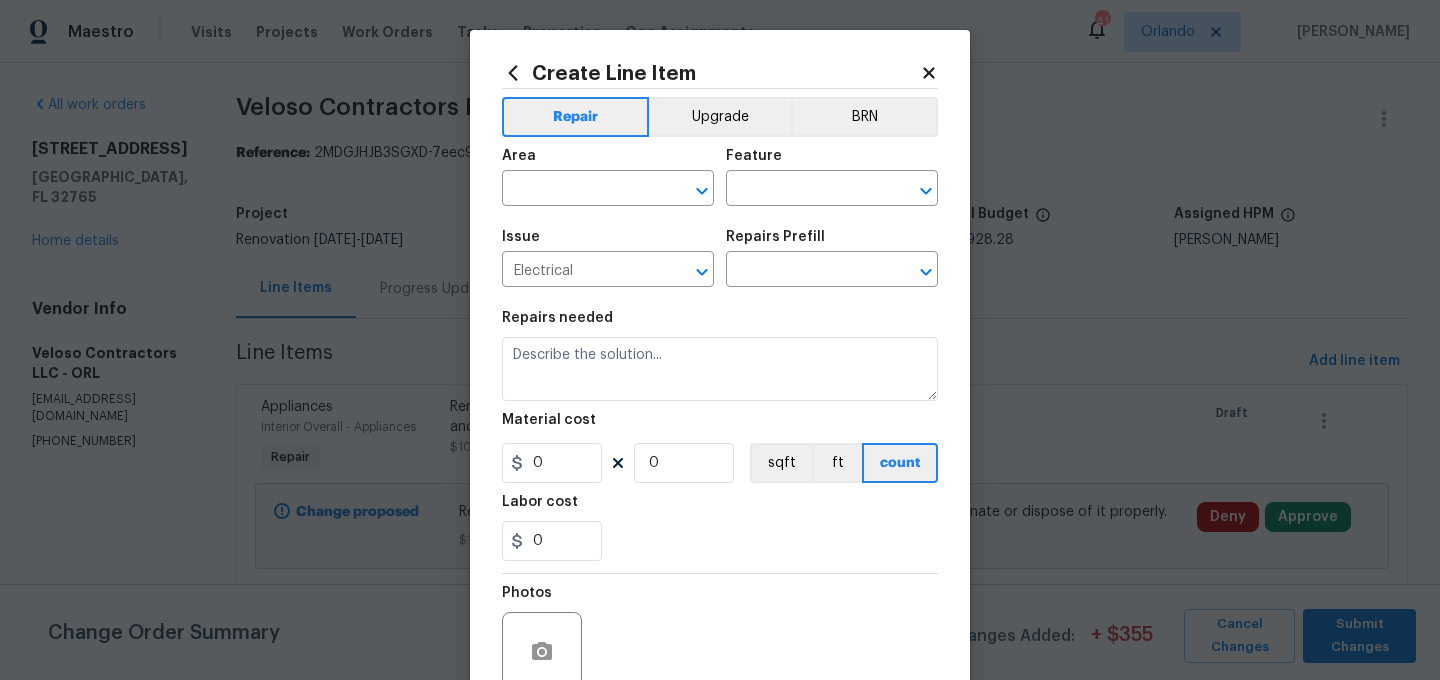 type on "Remove the existing smoke/CO detector (battery) and replace with new. Ensure that the new detectors battery is installed, the unit is secured and it operates as intended. Haul away and dispose of all debris properly." 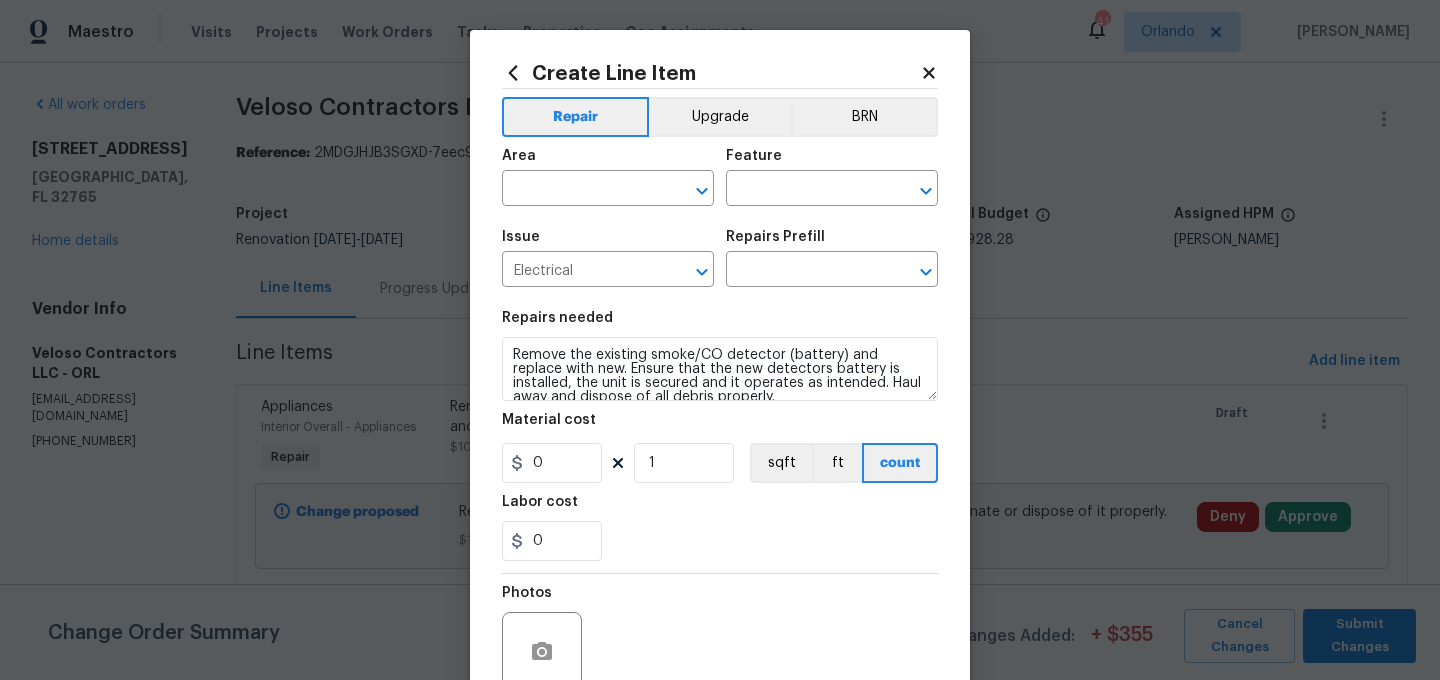 type on "Remove & Replace Smoke/CO Detector (battery) $24.92" 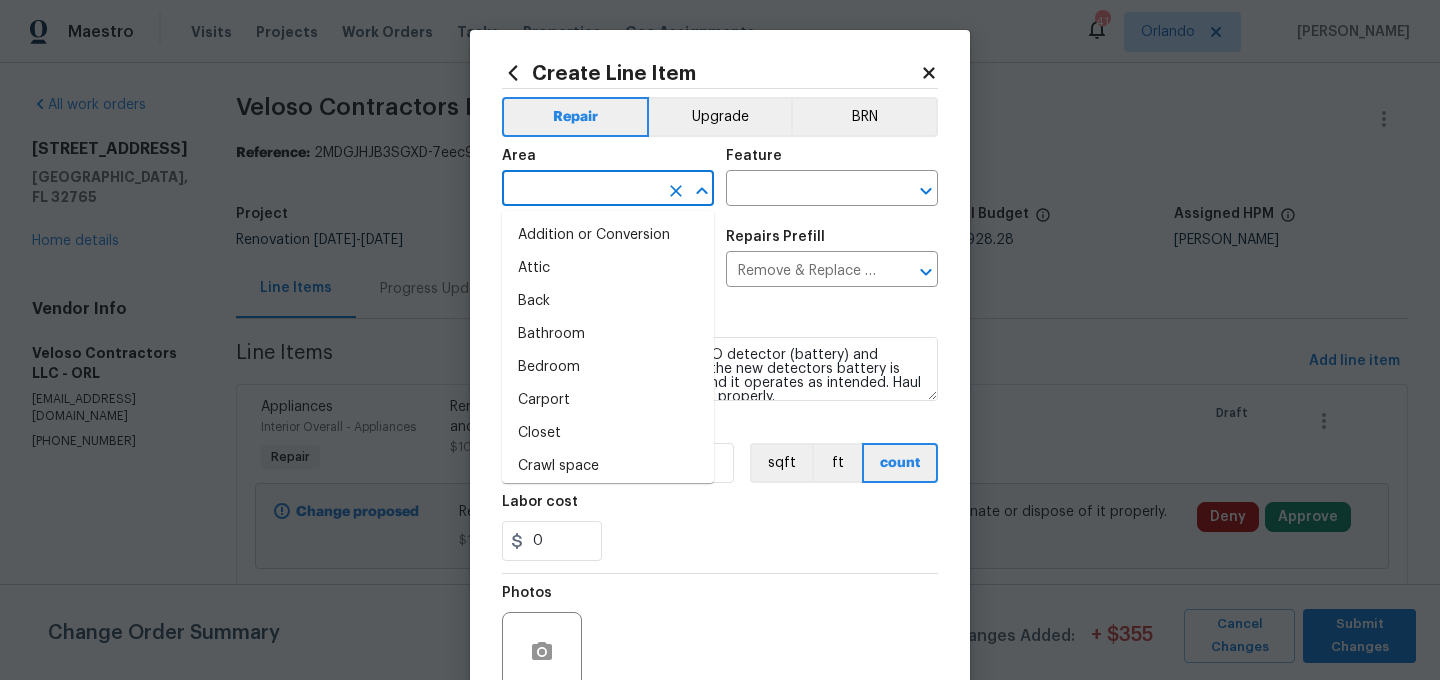 click at bounding box center (580, 190) 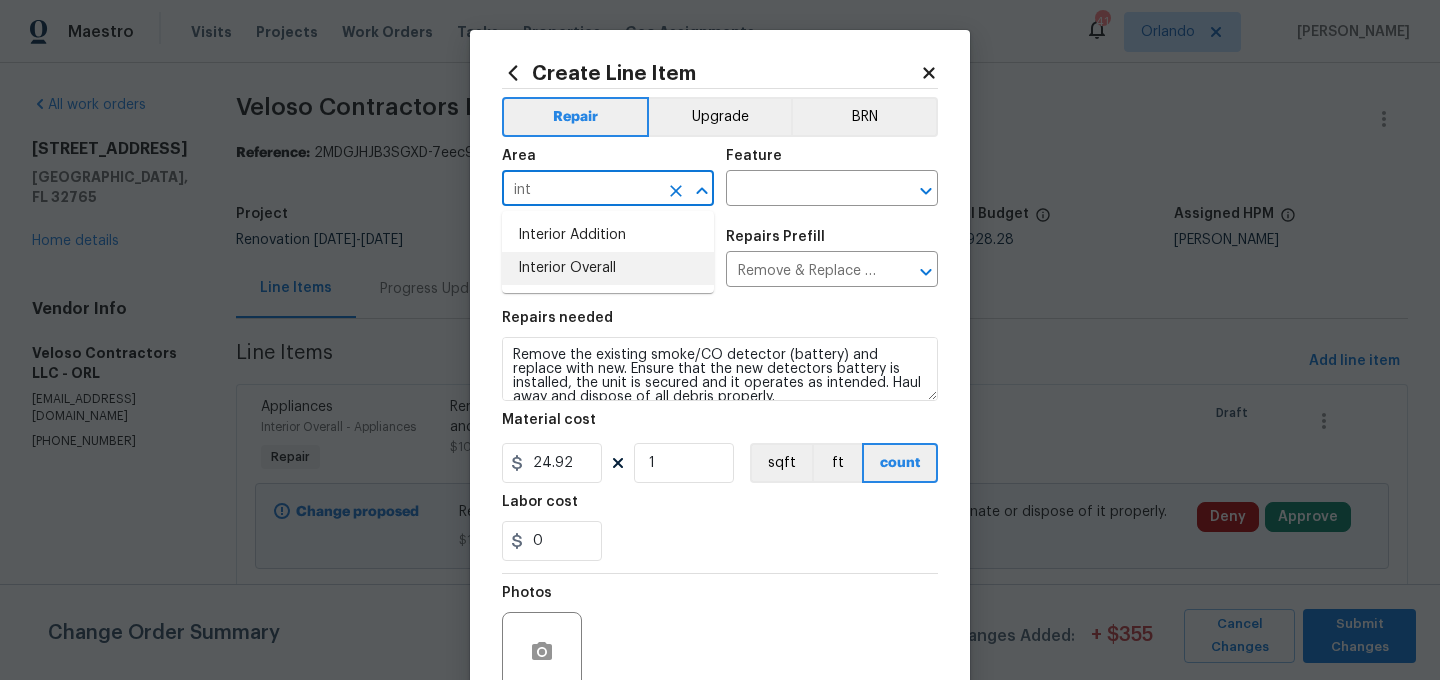 click on "Interior Overall" at bounding box center [608, 268] 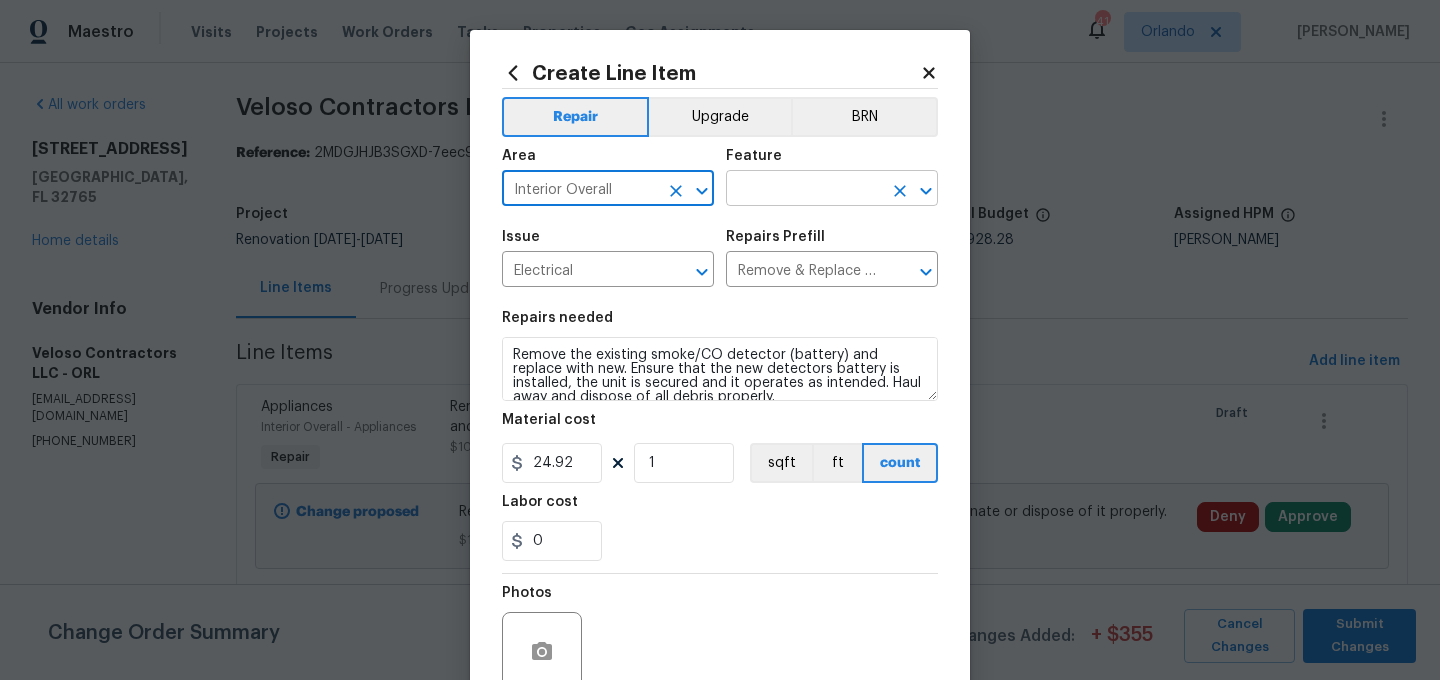 type on "Interior Overall" 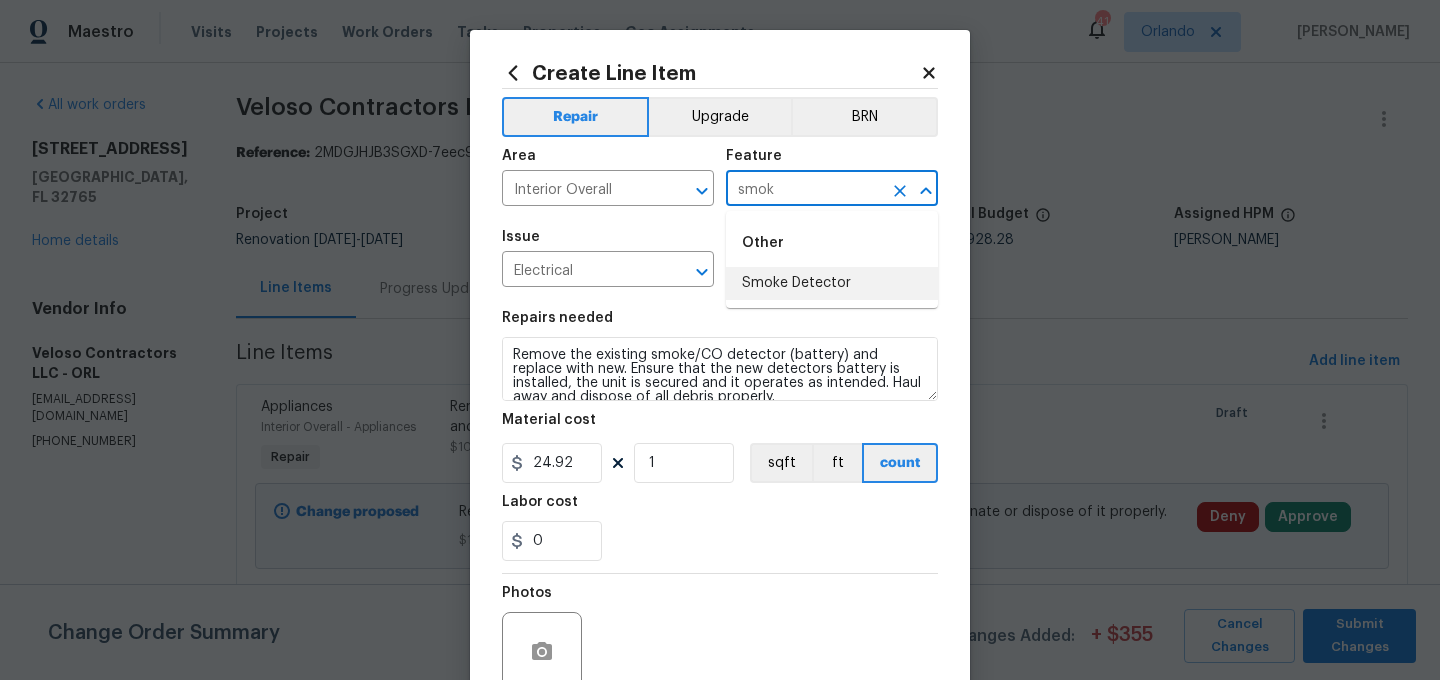 click on "Smoke Detector" at bounding box center (832, 283) 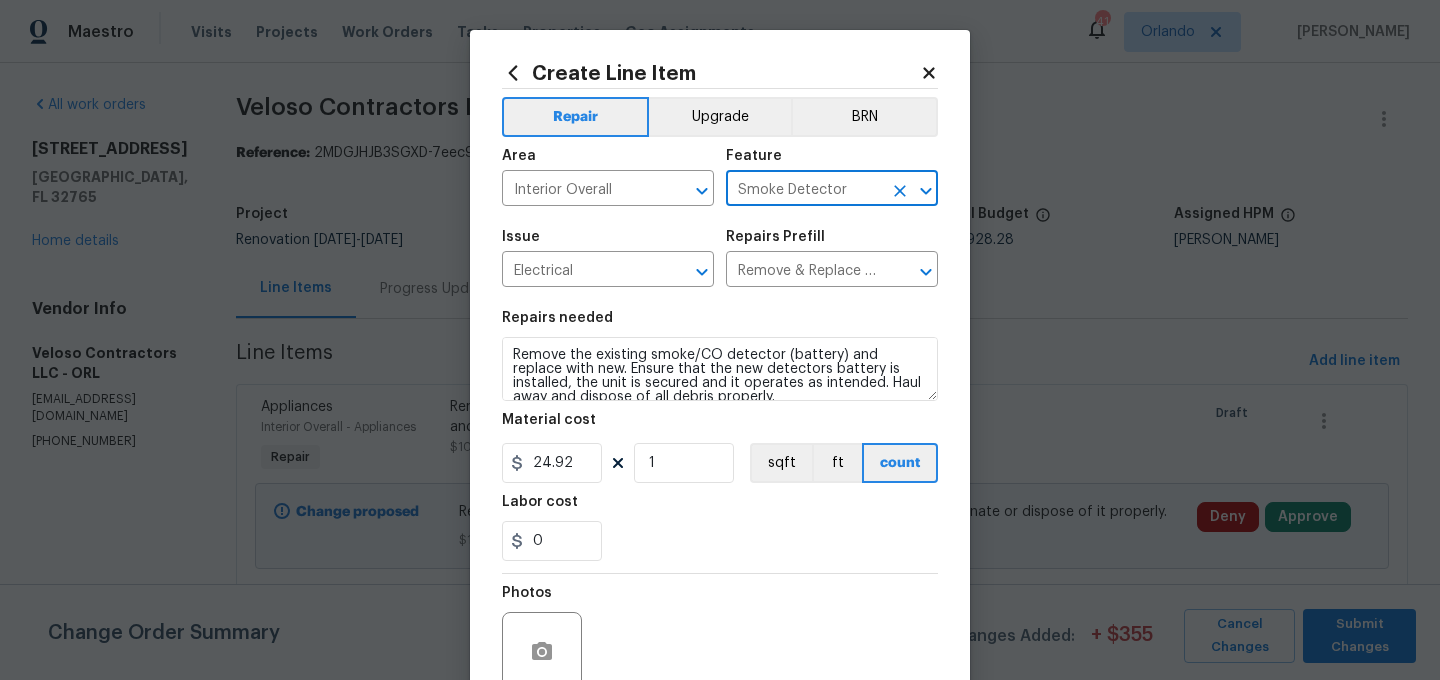 type on "Smoke Detector" 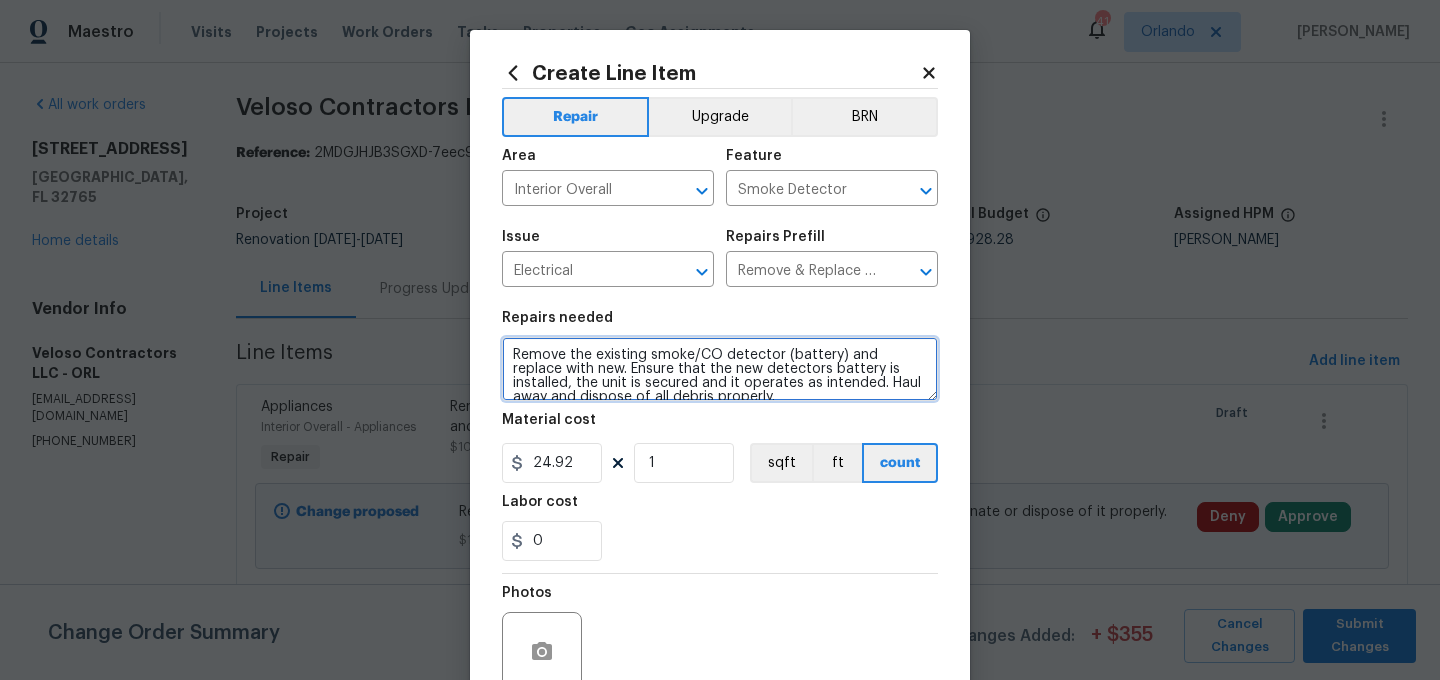 drag, startPoint x: 780, startPoint y: 357, endPoint x: 843, endPoint y: 357, distance: 63 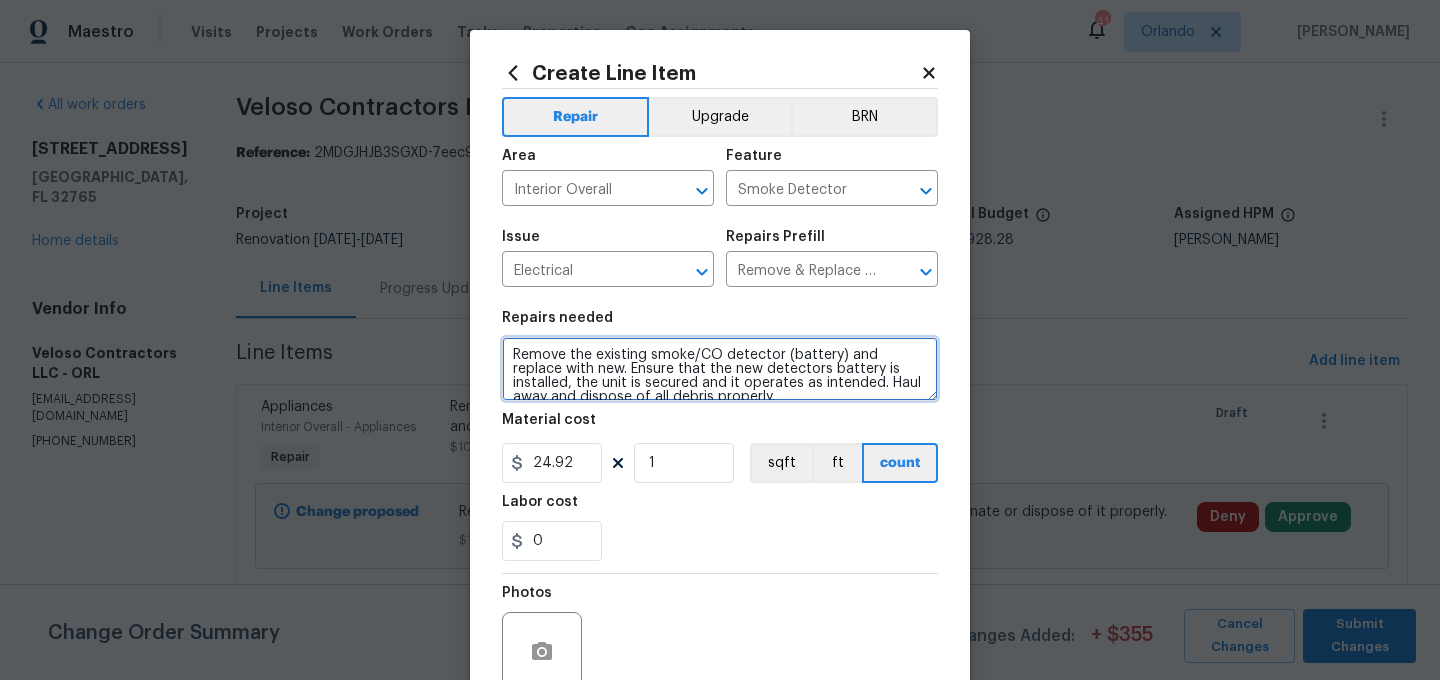 click on "Remove the existing smoke/CO detector (battery) and replace with new. Ensure that the new detectors battery is installed, the unit is secured and it operates as intended. Haul away and dispose of all debris properly." at bounding box center [720, 369] 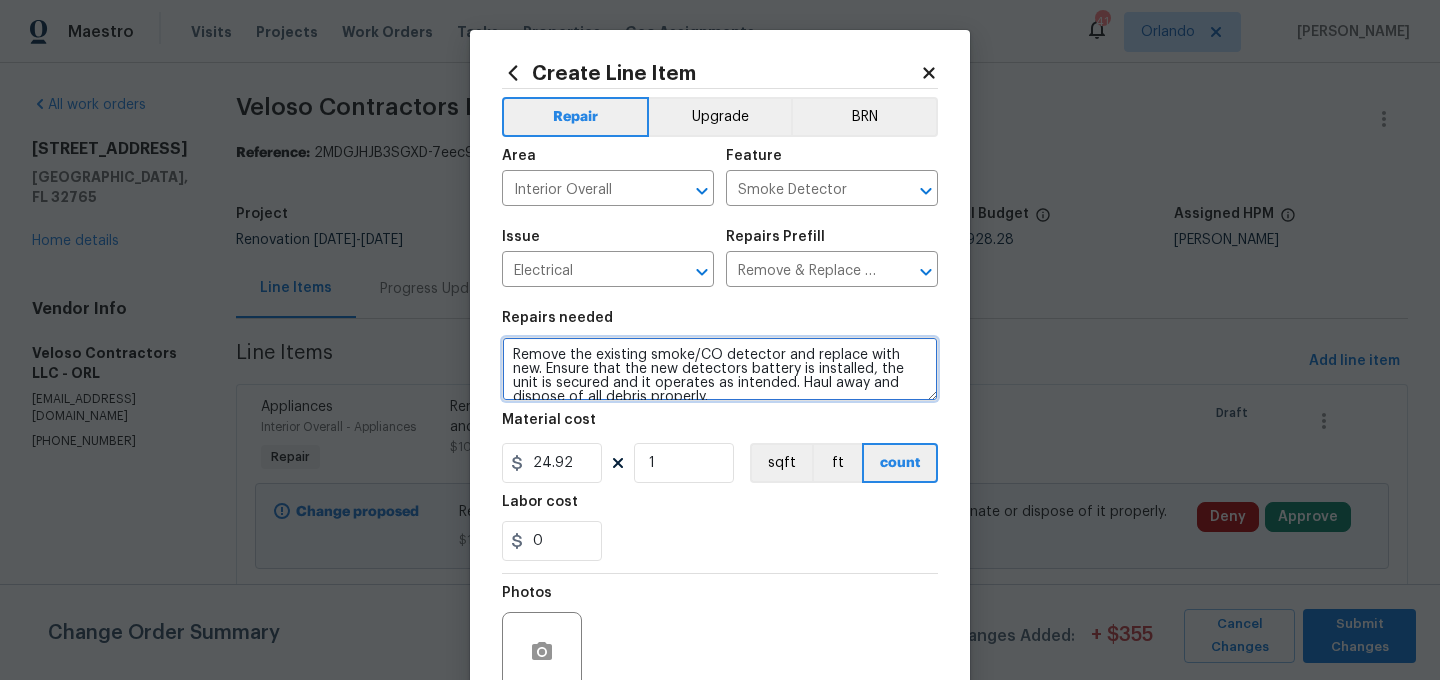scroll, scrollTop: 14, scrollLeft: 0, axis: vertical 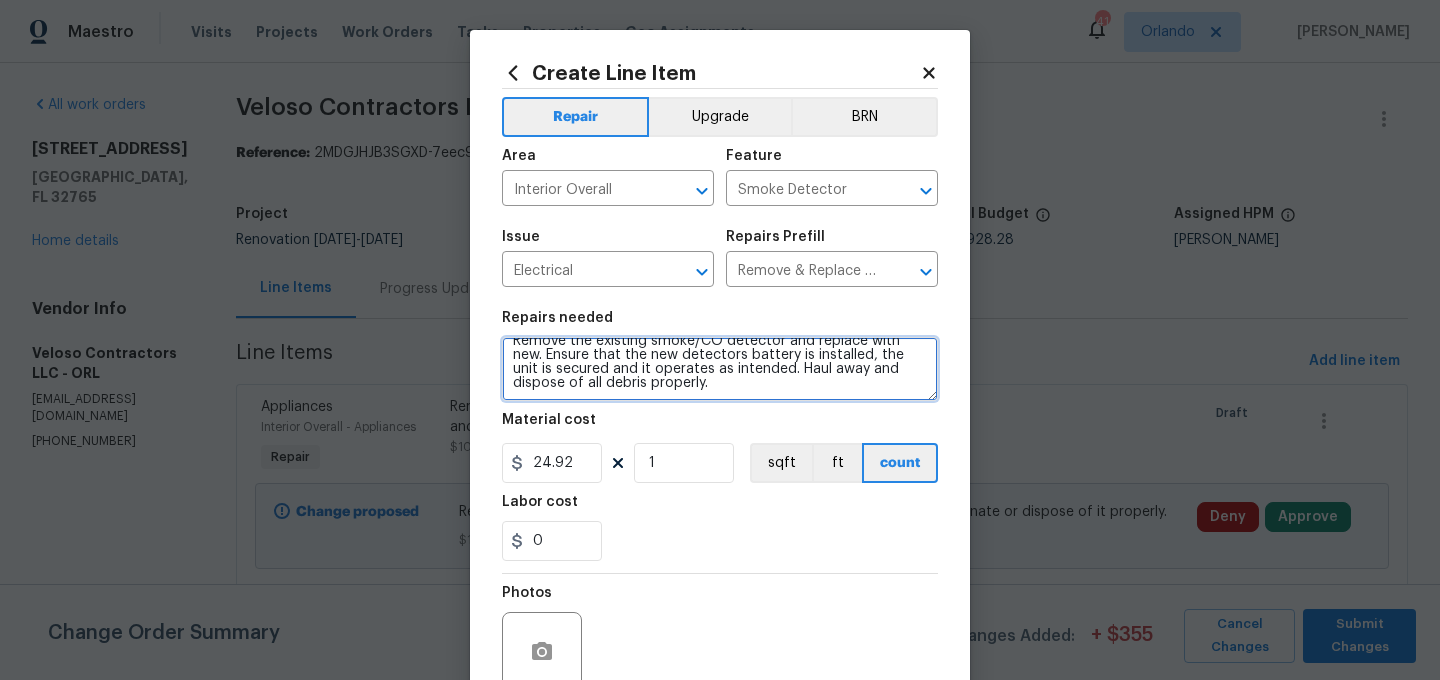 click on "Remove the existing smoke/CO detector and replace with new. Ensure that the new detectors battery is installed, the unit is secured and it operates as intended. Haul away and dispose of all debris properly." at bounding box center [720, 369] 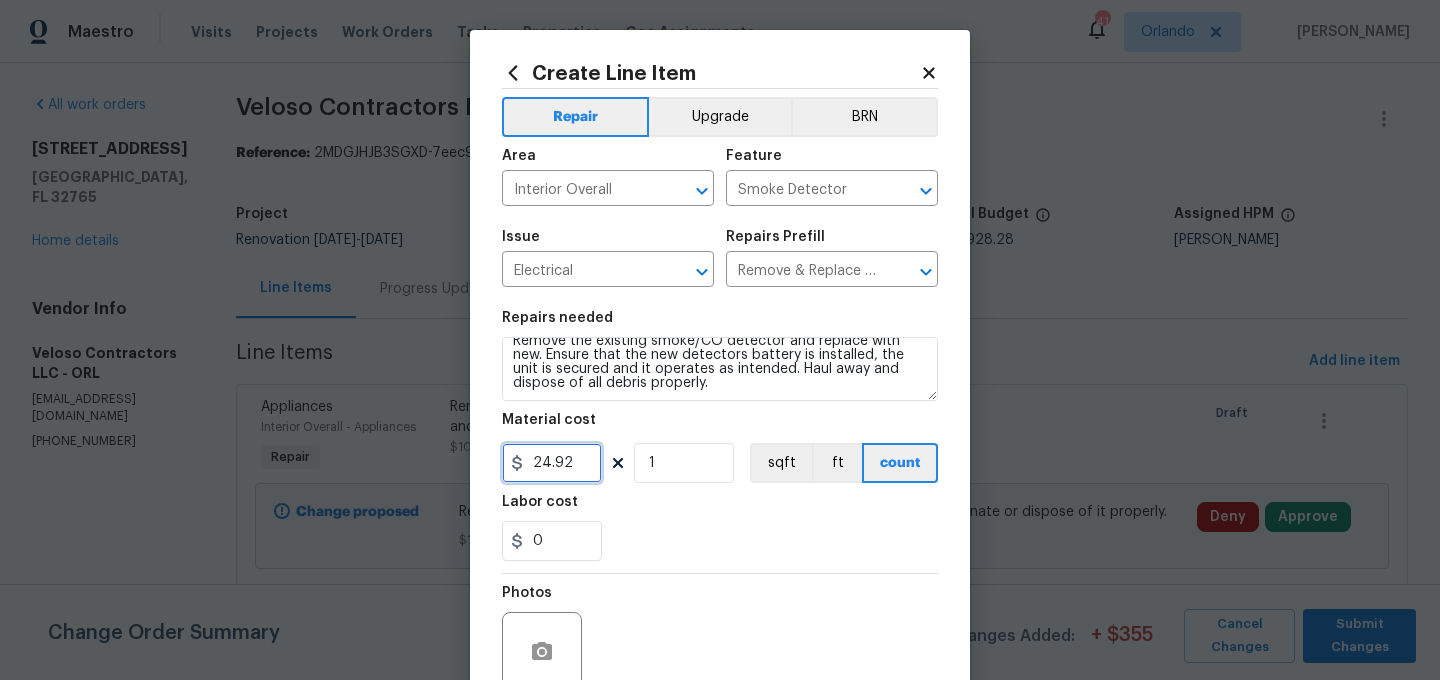 click on "24.92" at bounding box center [552, 463] 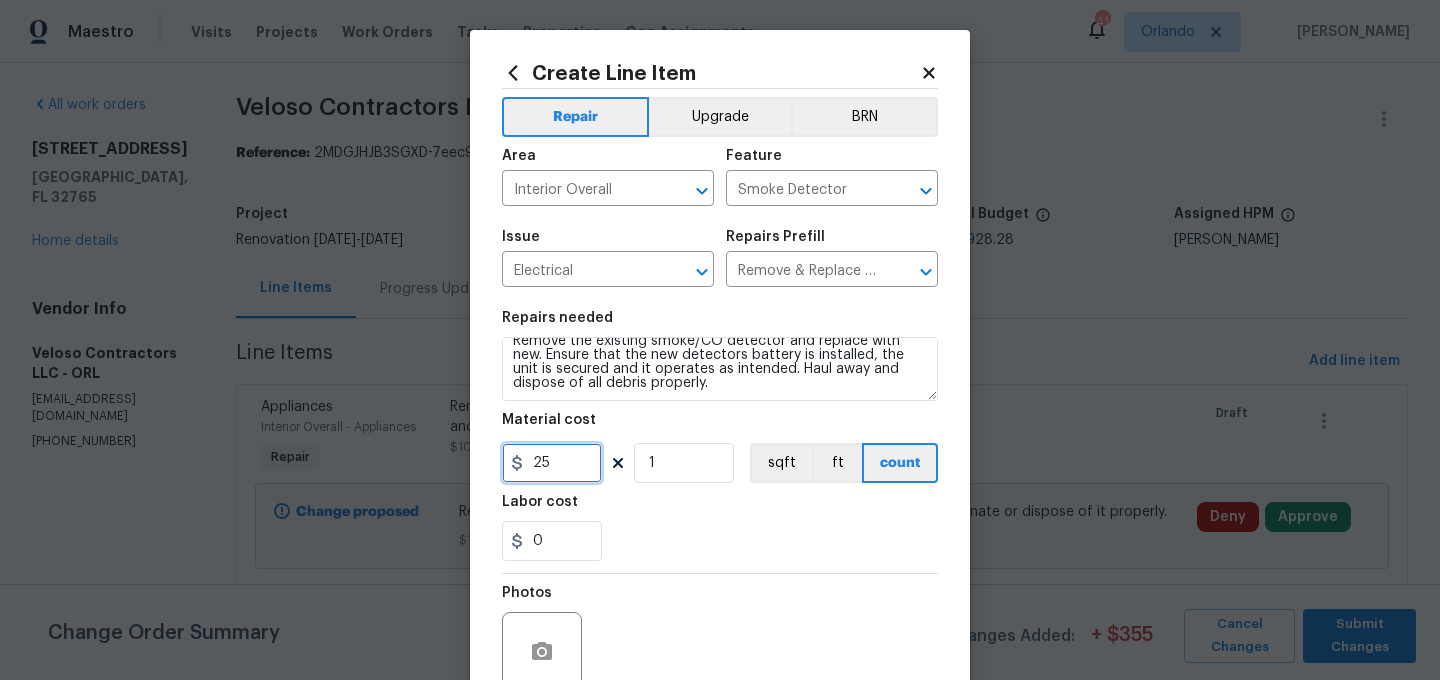 type on "25" 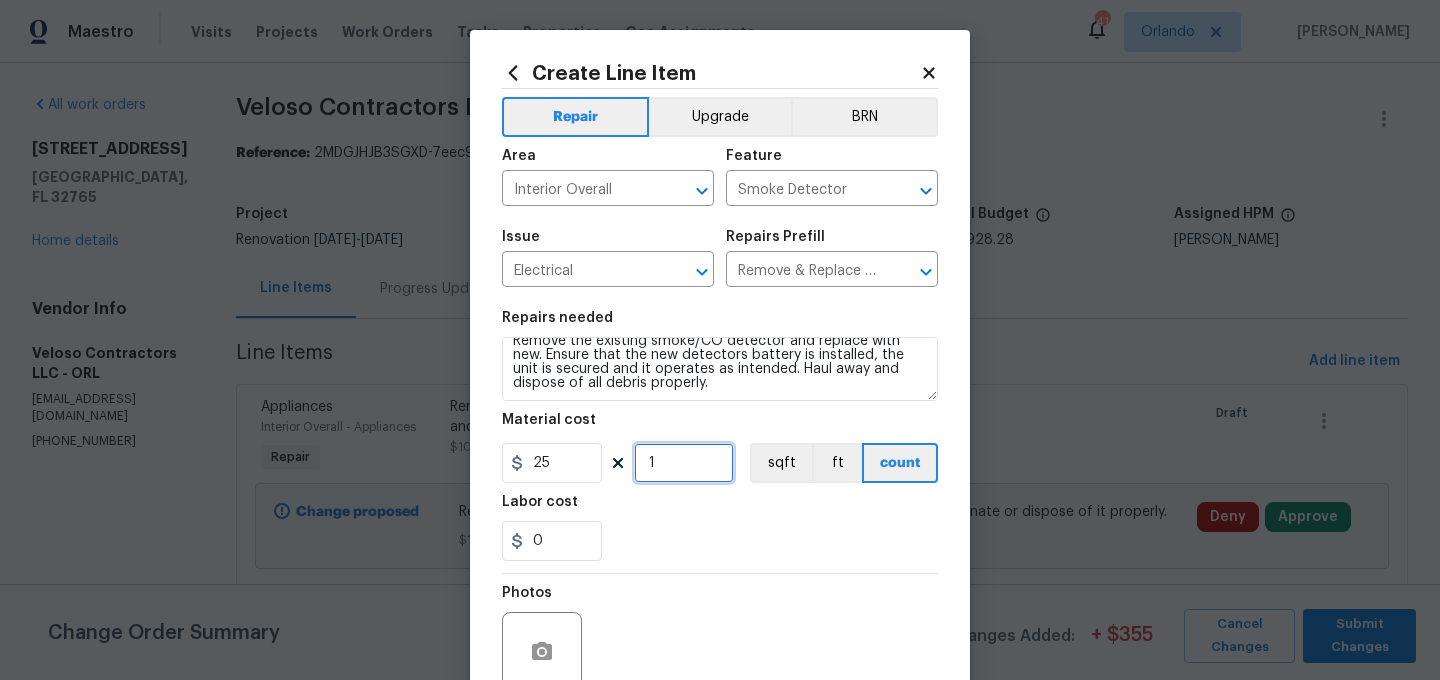 click on "1" at bounding box center [684, 463] 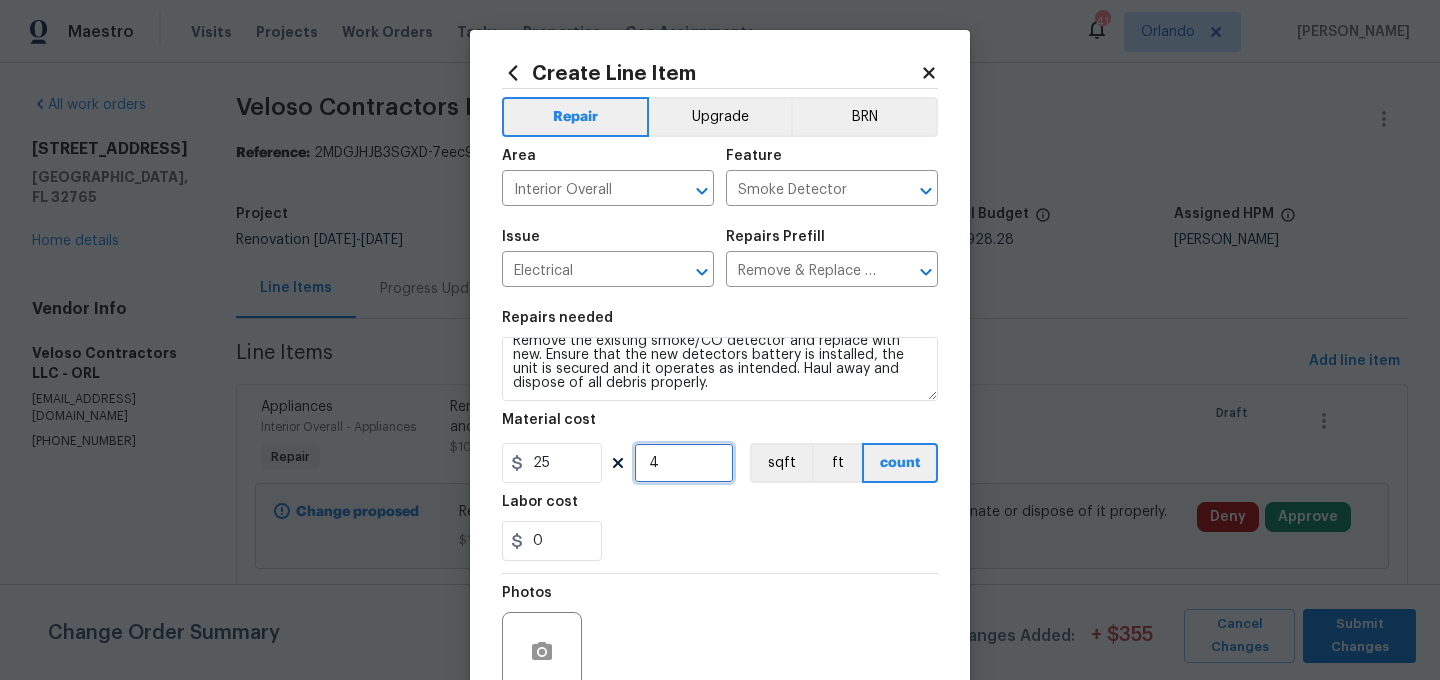 type on "4" 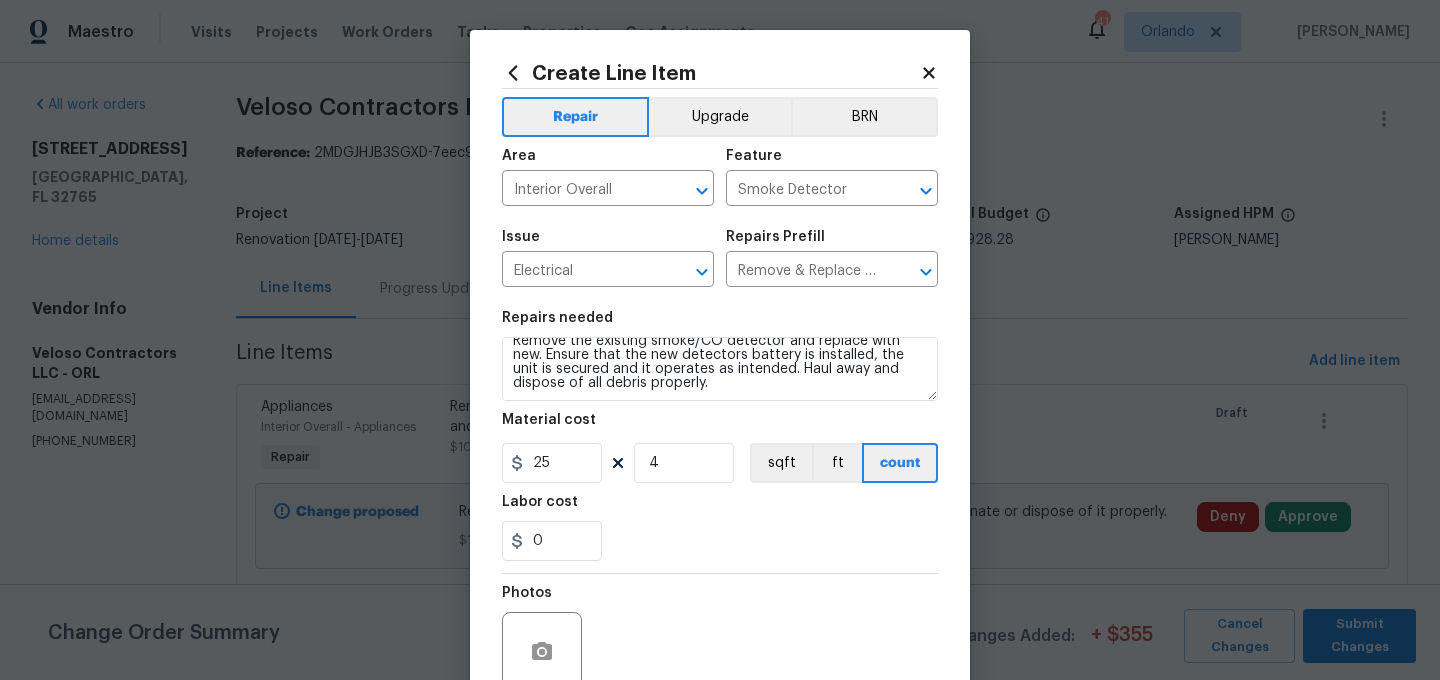 click on "0" at bounding box center (720, 541) 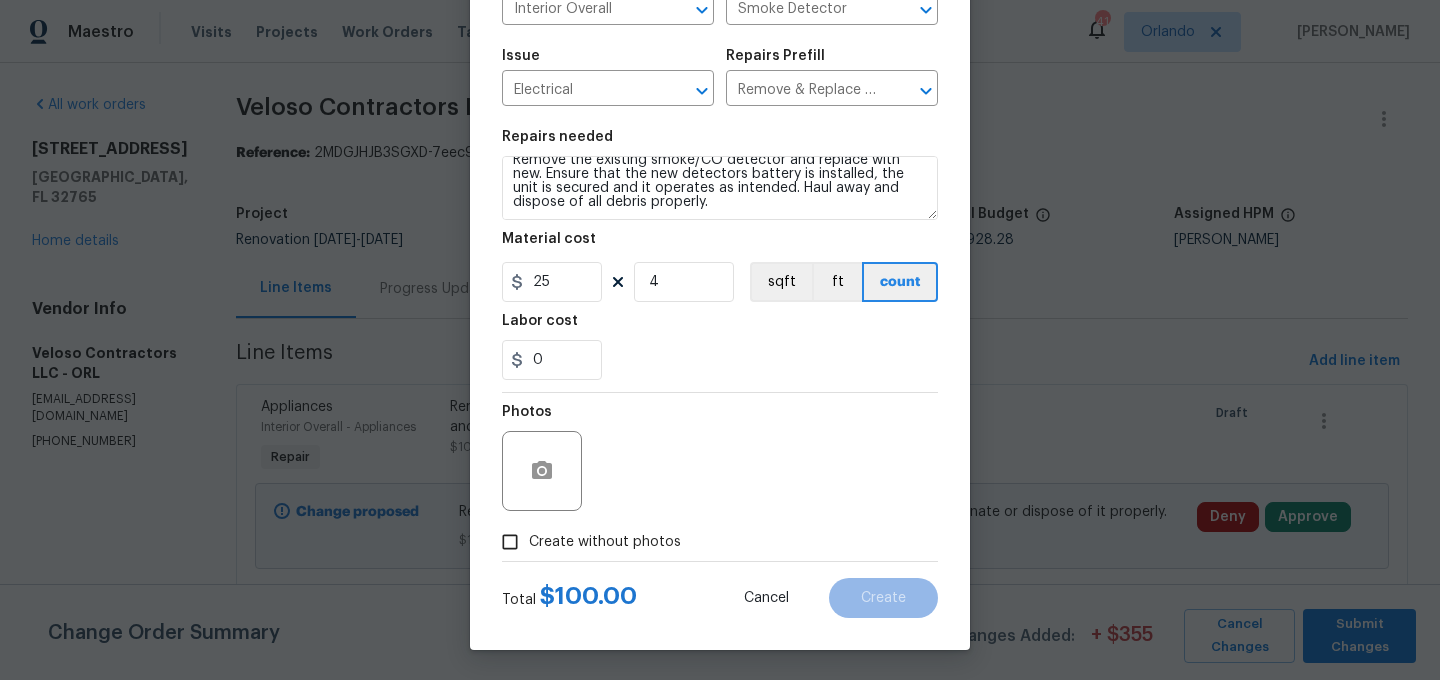 click on "Create without photos" at bounding box center [605, 542] 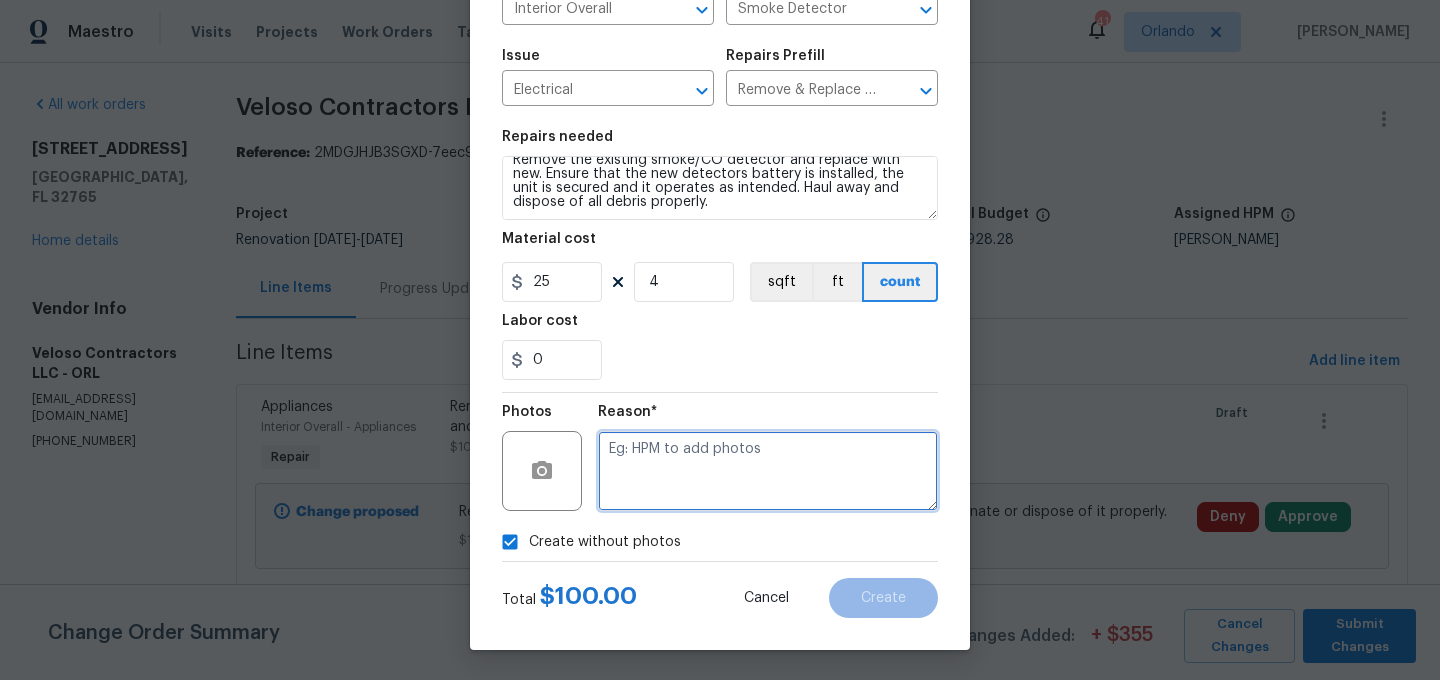 click at bounding box center (768, 471) 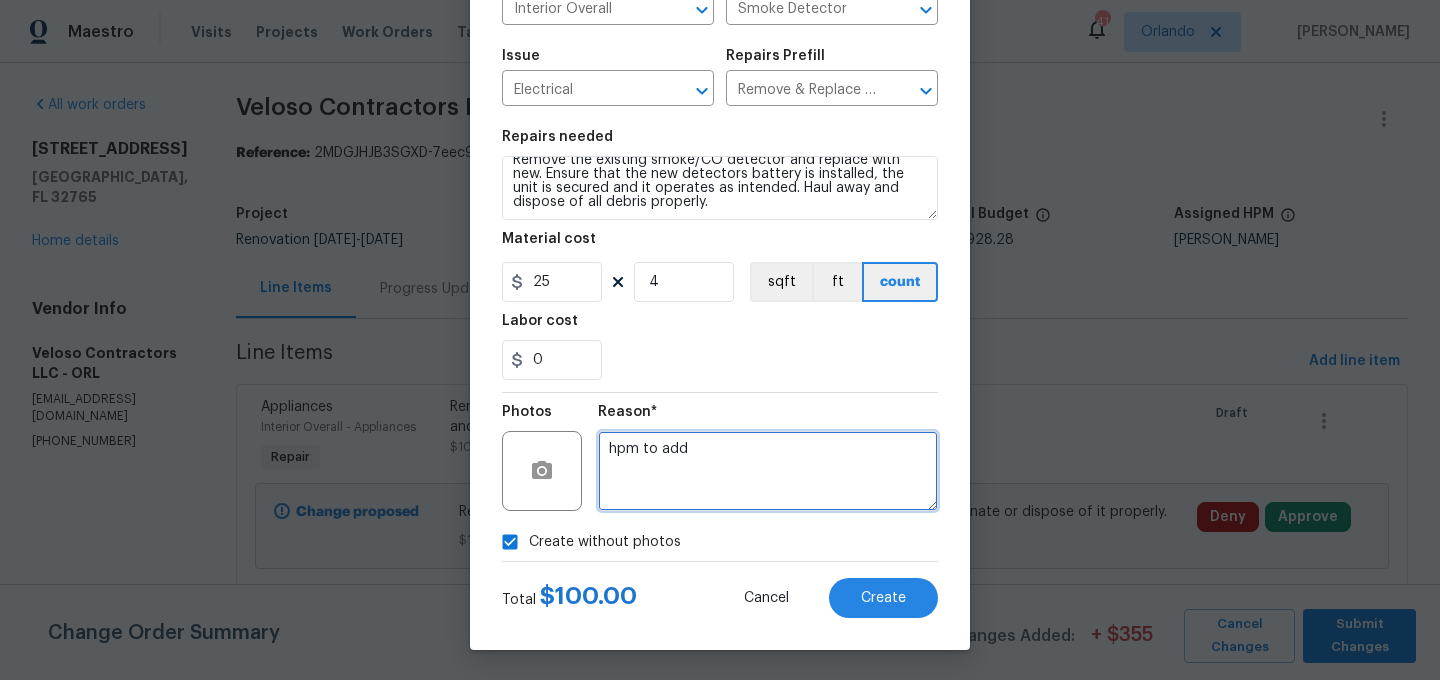 type on "hpm to add" 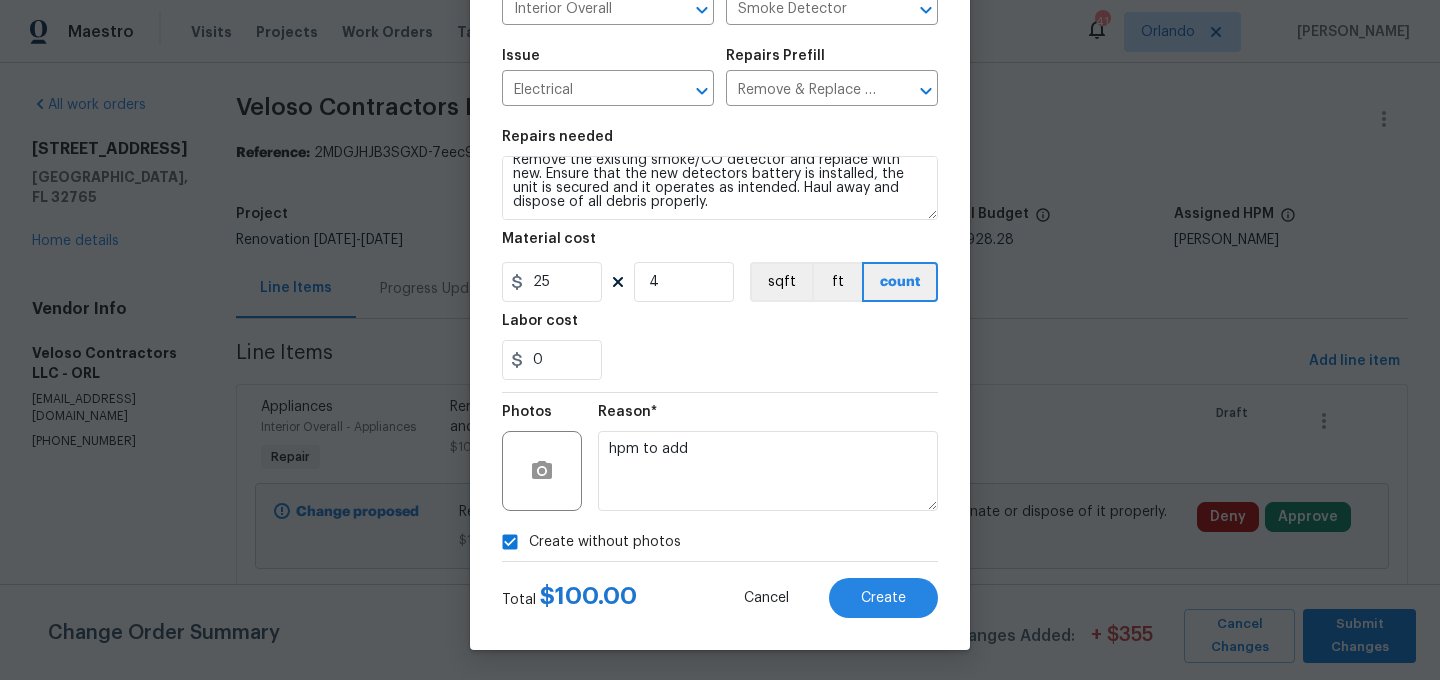 click on "0" at bounding box center (720, 360) 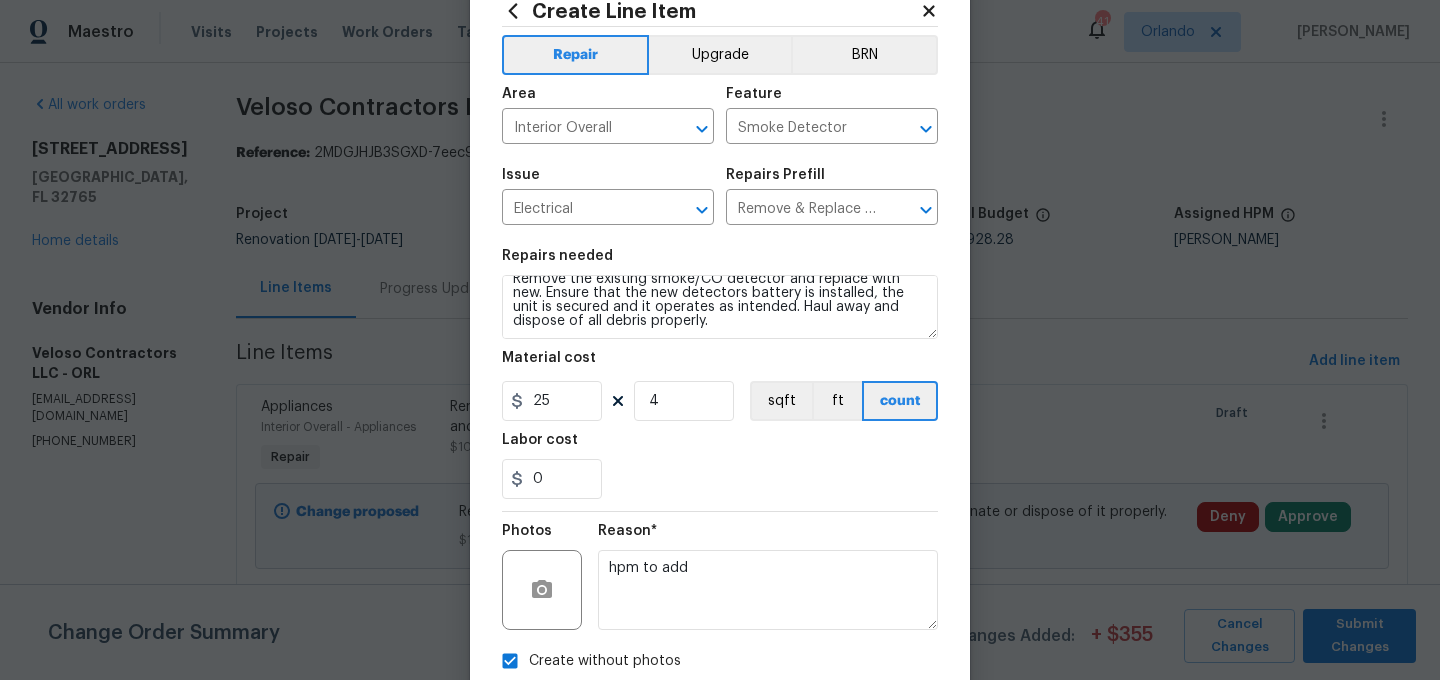 scroll, scrollTop: 54, scrollLeft: 0, axis: vertical 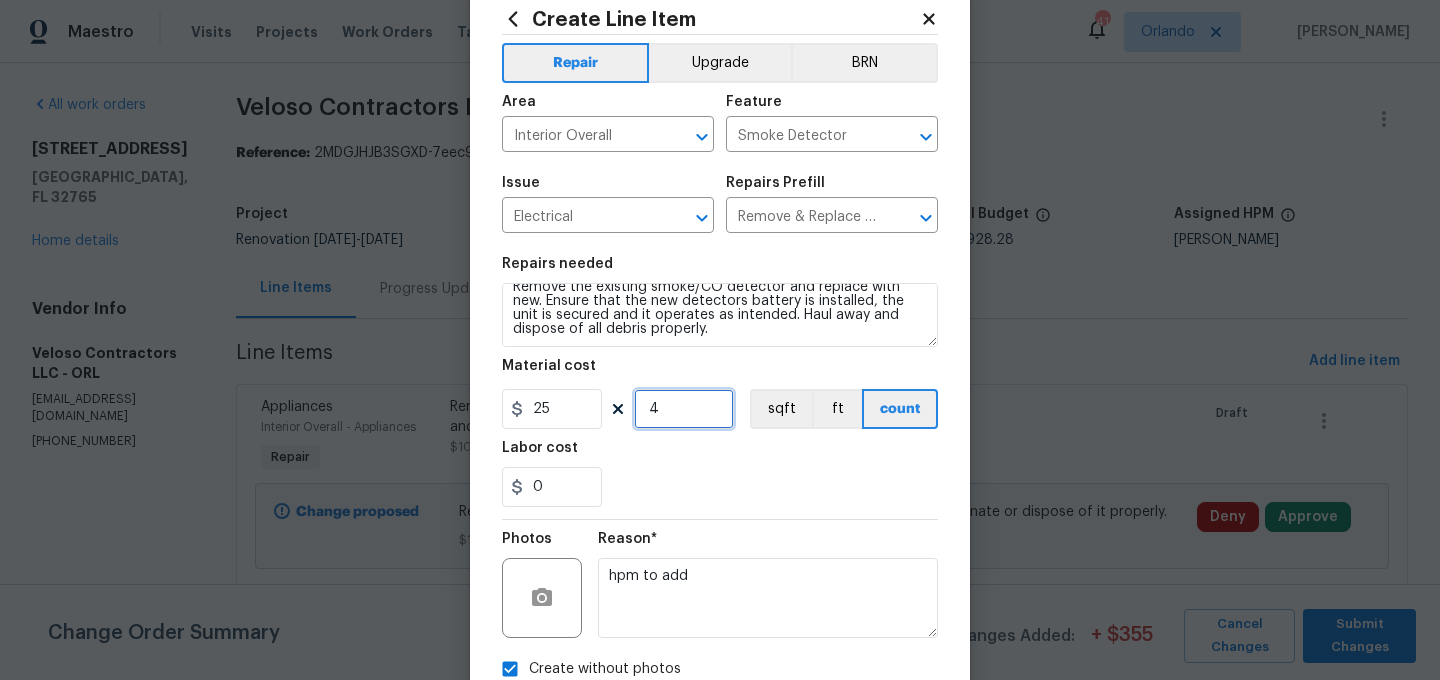 click on "4" at bounding box center [684, 409] 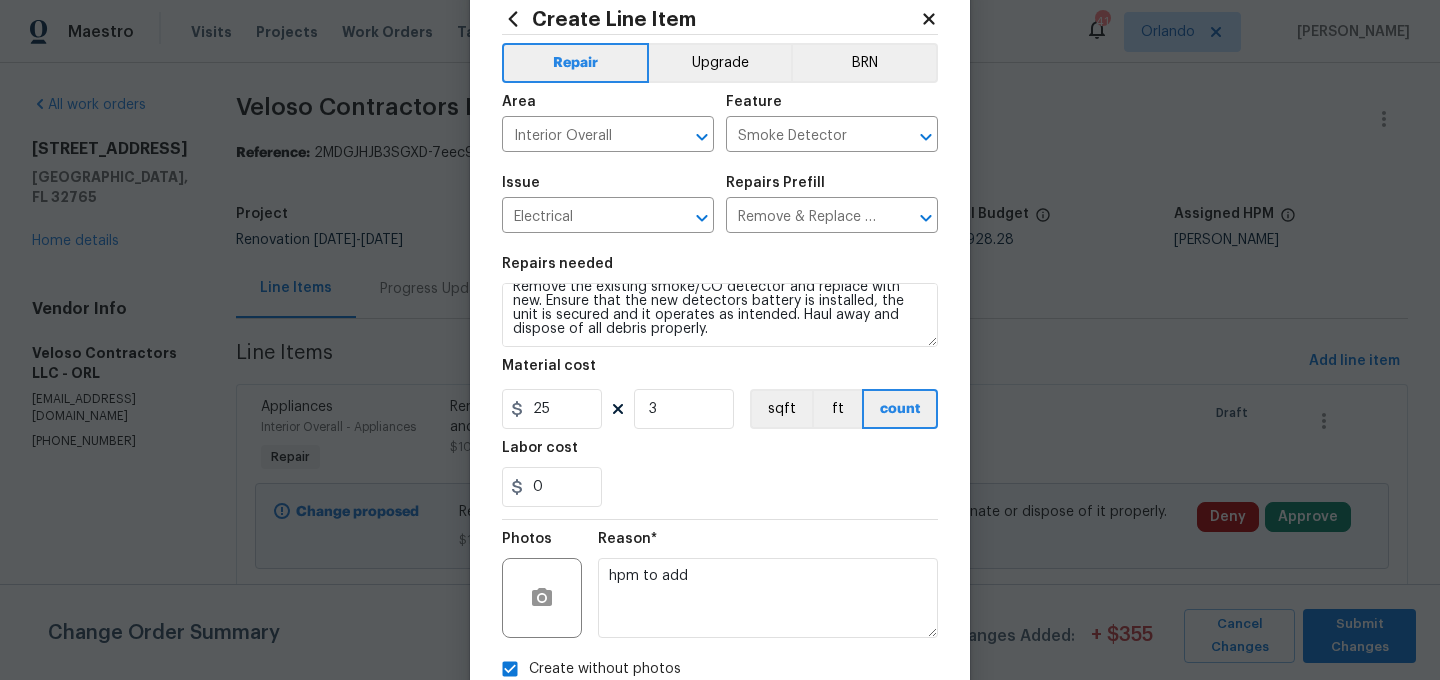 click on "0" at bounding box center (720, 487) 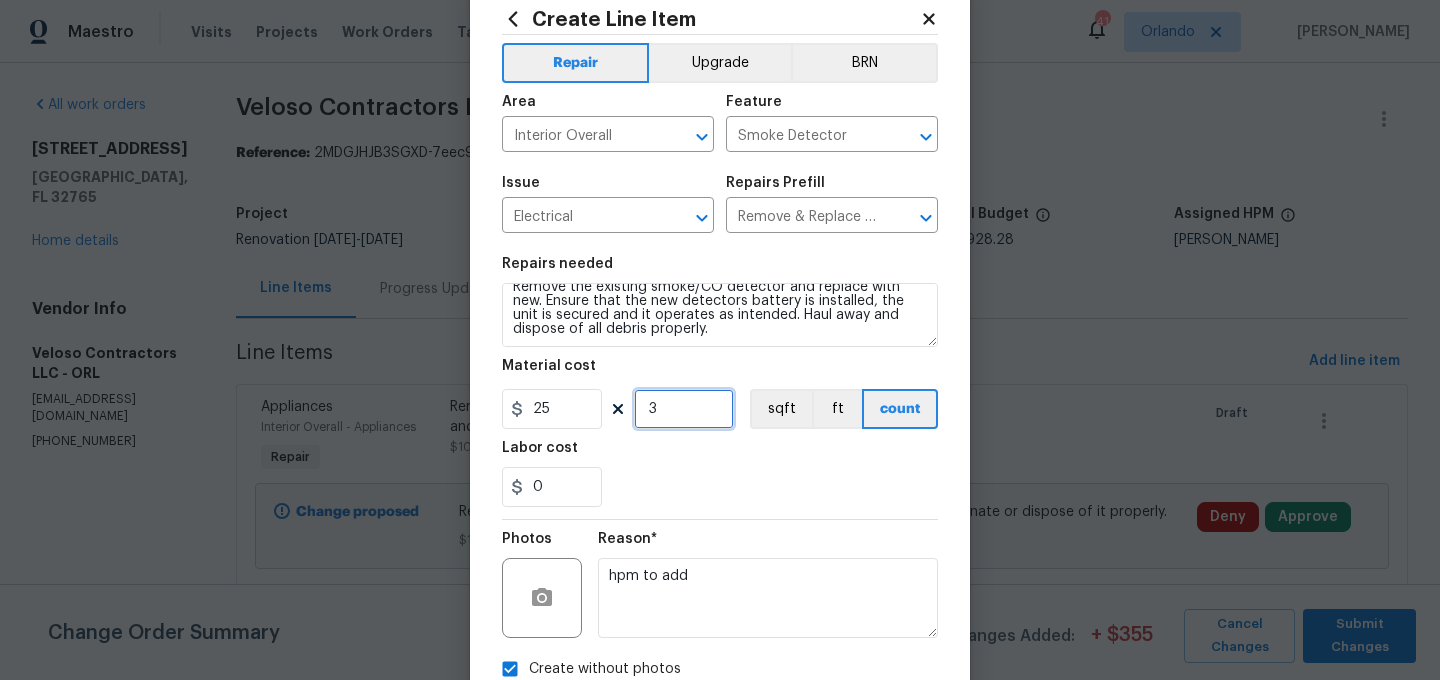 click on "3" at bounding box center [684, 409] 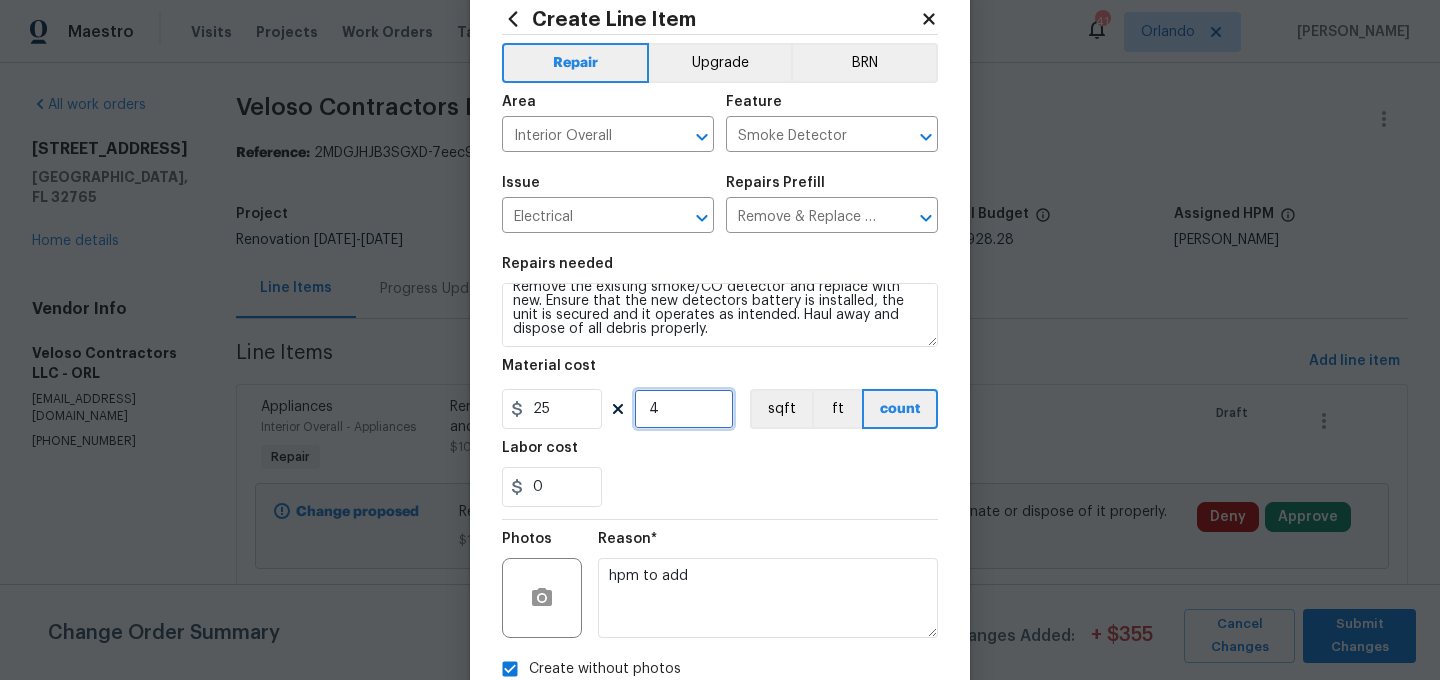 type on "4" 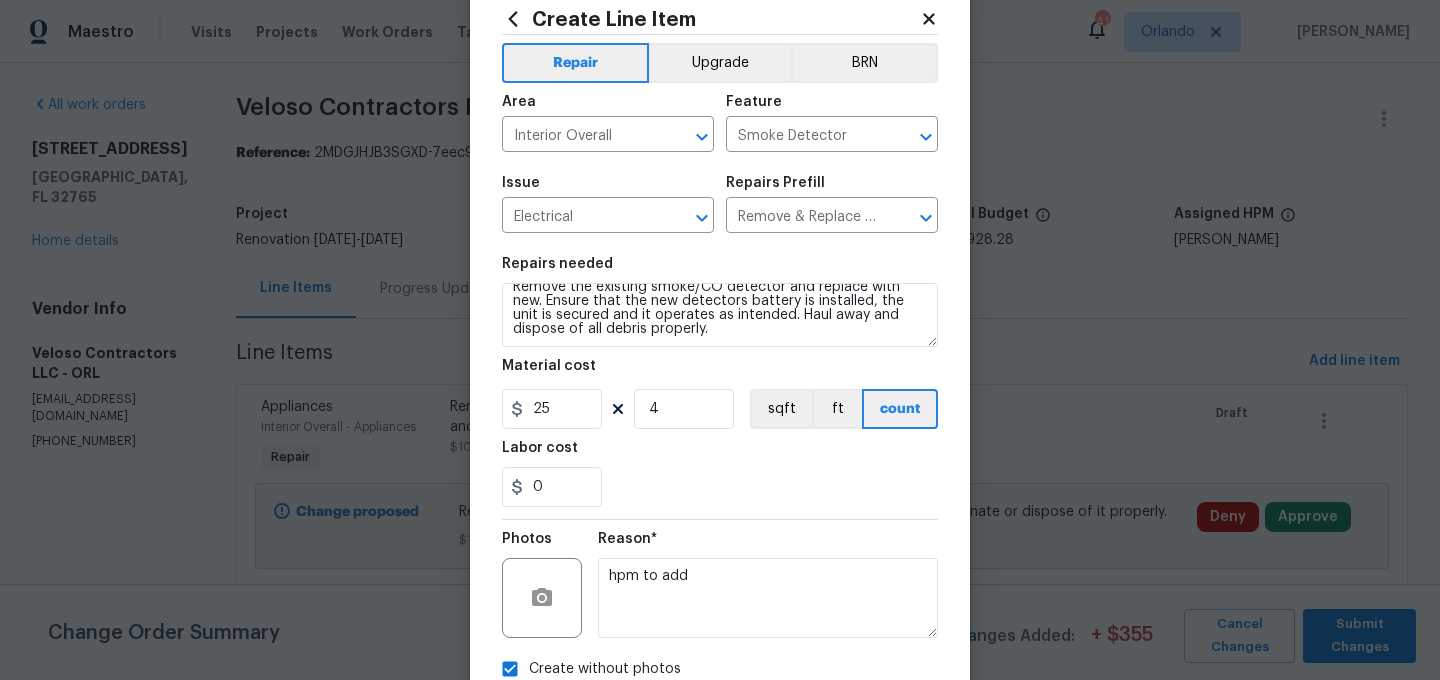 click on "0" at bounding box center (720, 487) 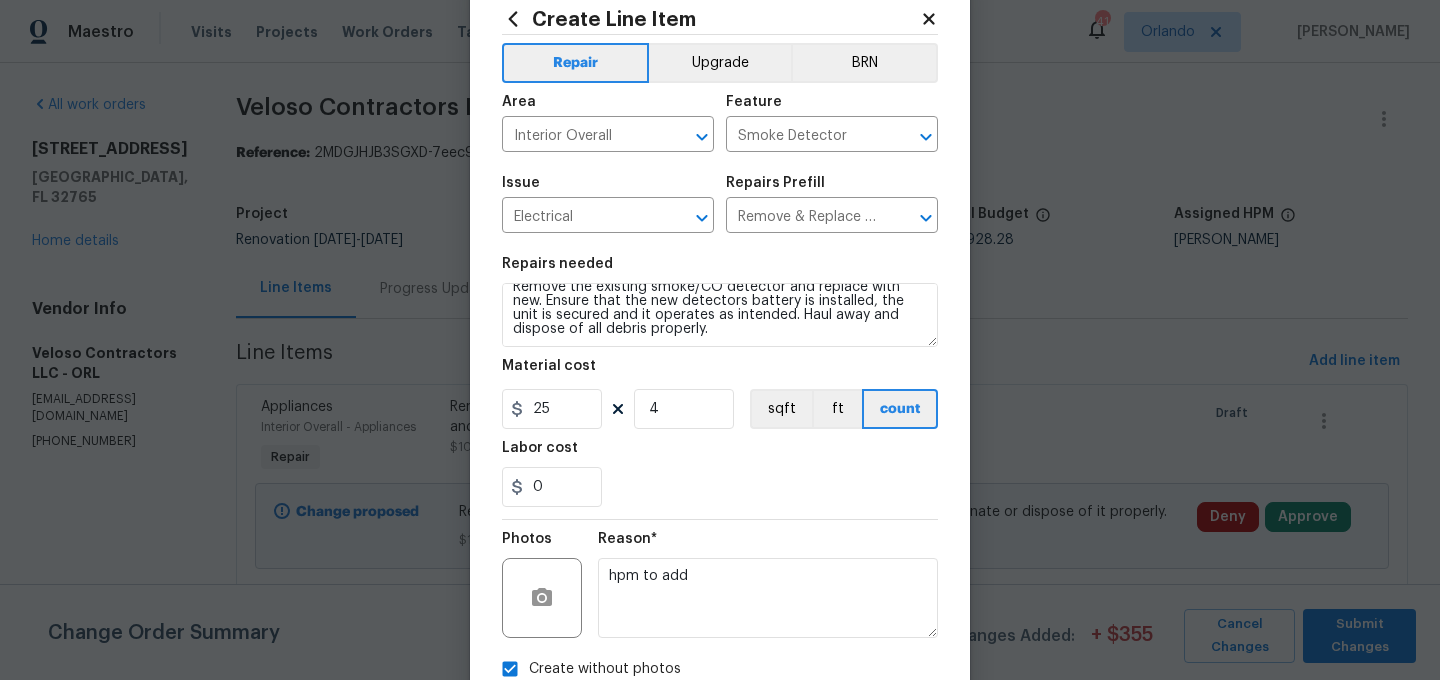 scroll, scrollTop: 182, scrollLeft: 0, axis: vertical 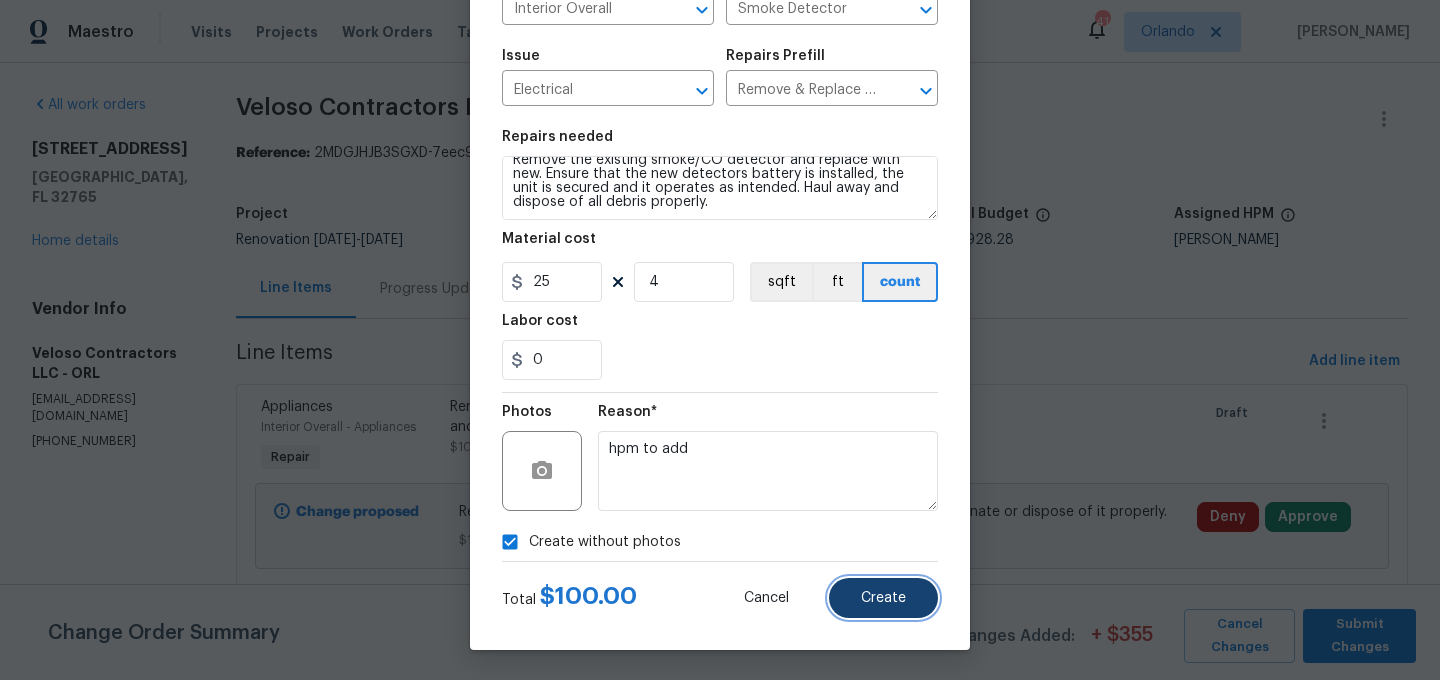 click on "Create" at bounding box center (883, 598) 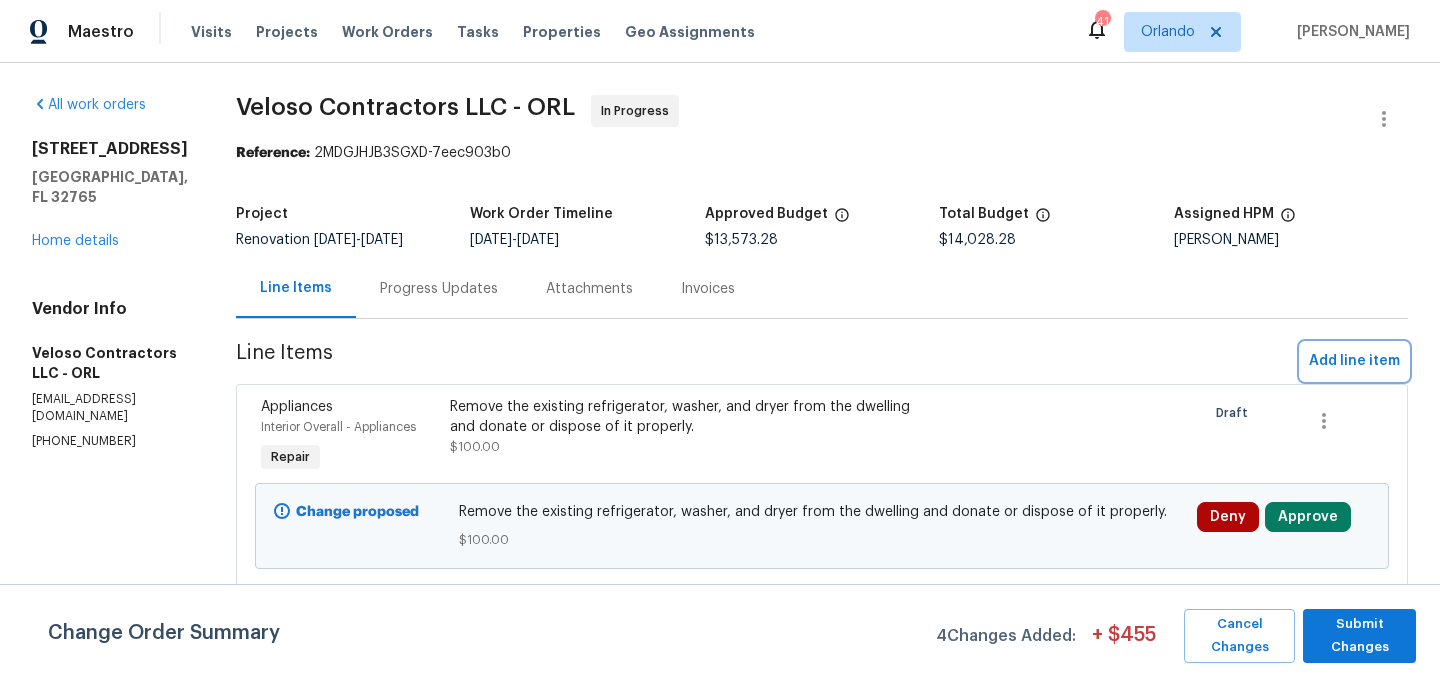 click on "Add line item" at bounding box center [1354, 361] 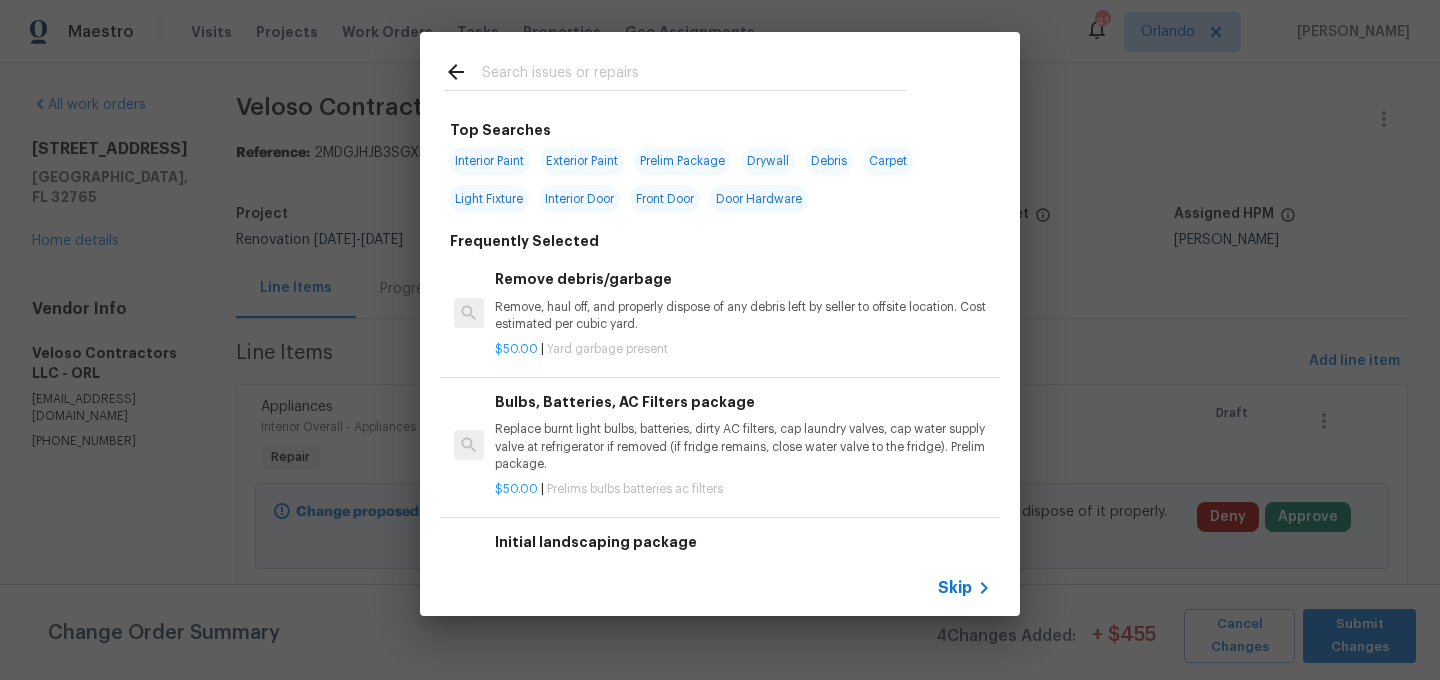 click at bounding box center (694, 75) 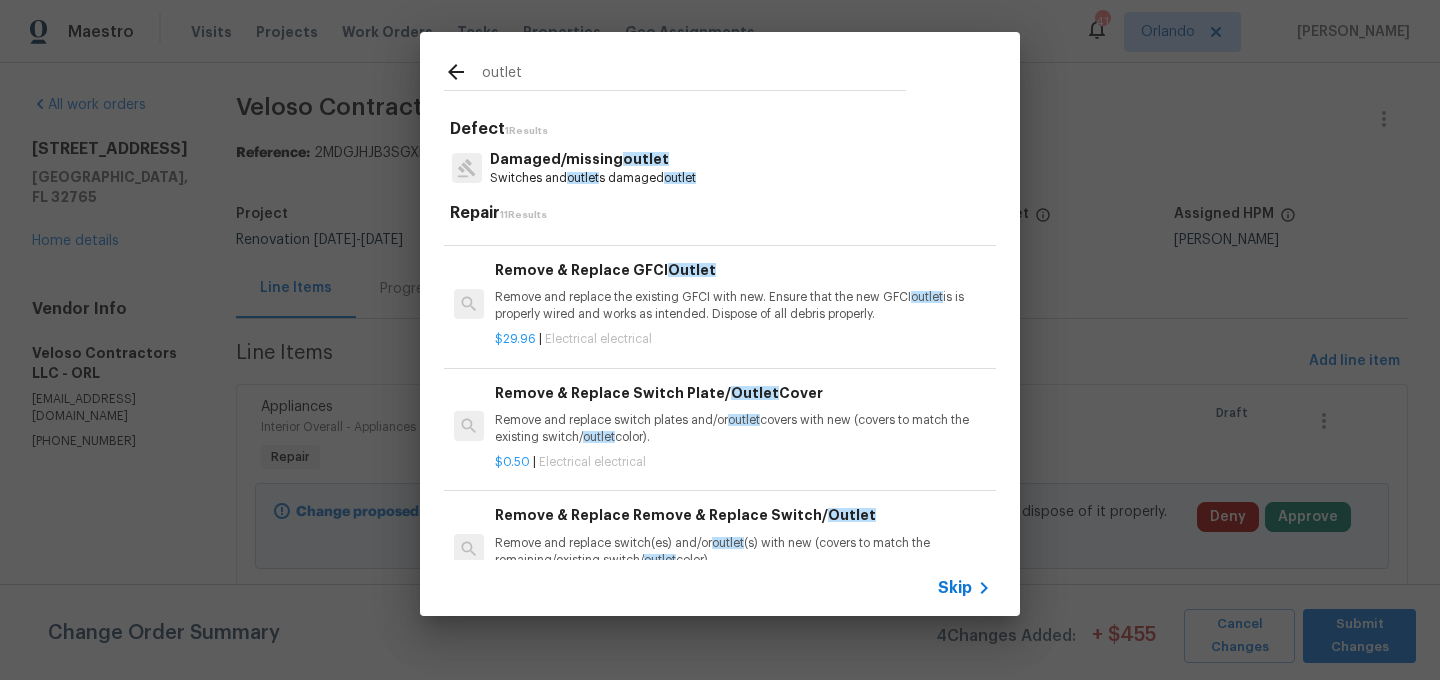 scroll, scrollTop: 474, scrollLeft: 0, axis: vertical 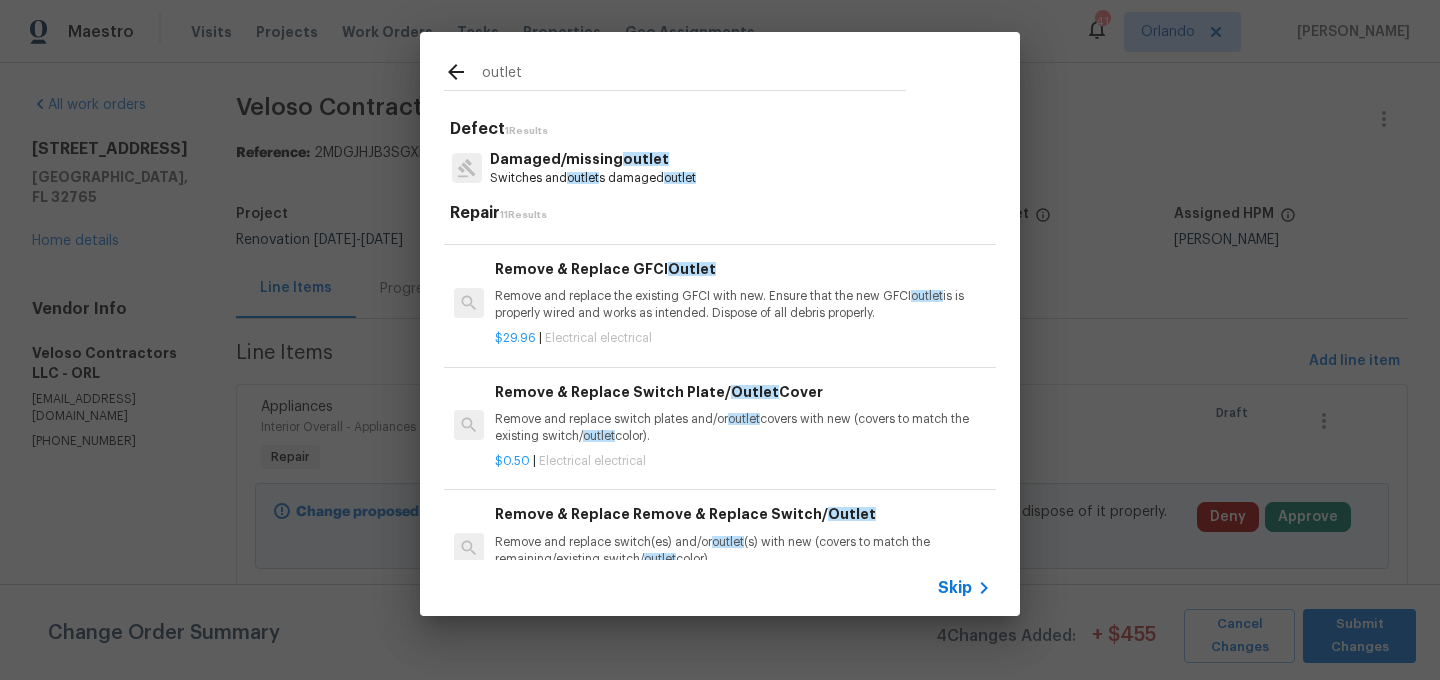 type on "outlet" 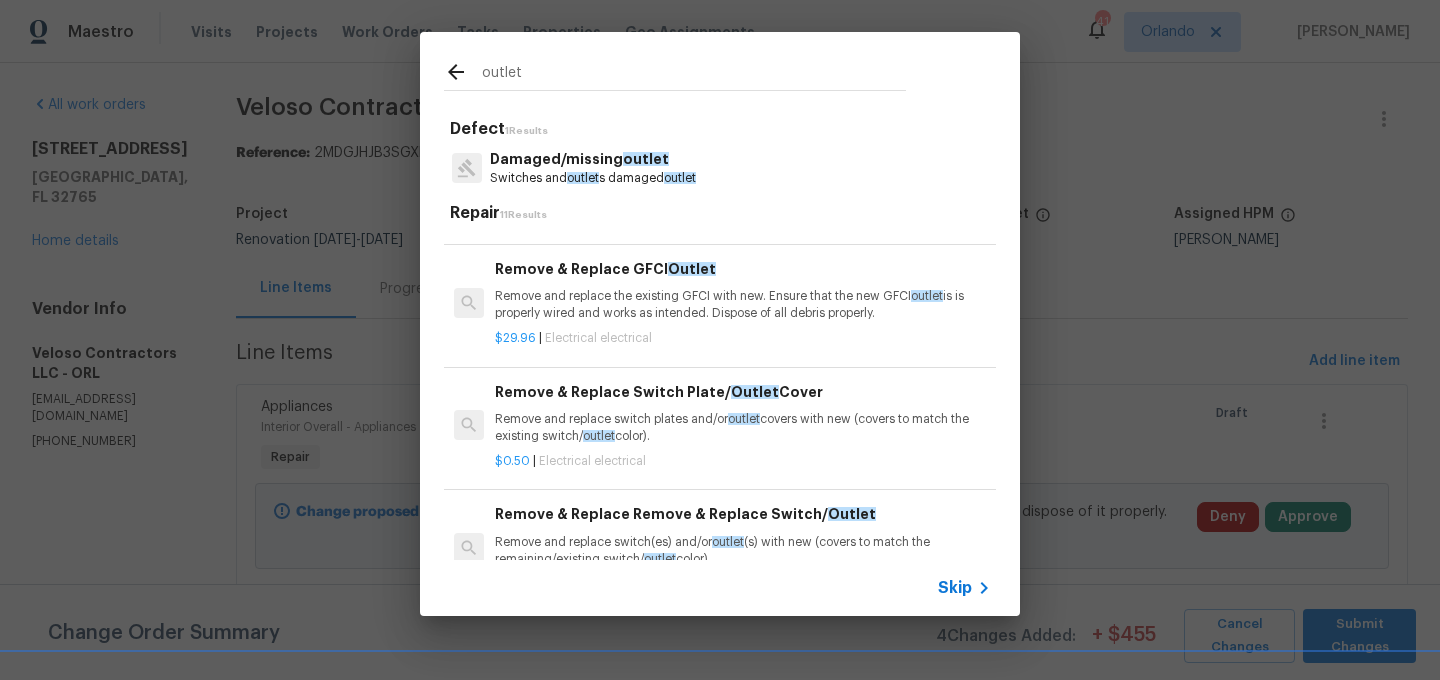click on "Remove & Replace Switch Plate/ Outlet  Cover" at bounding box center [743, 392] 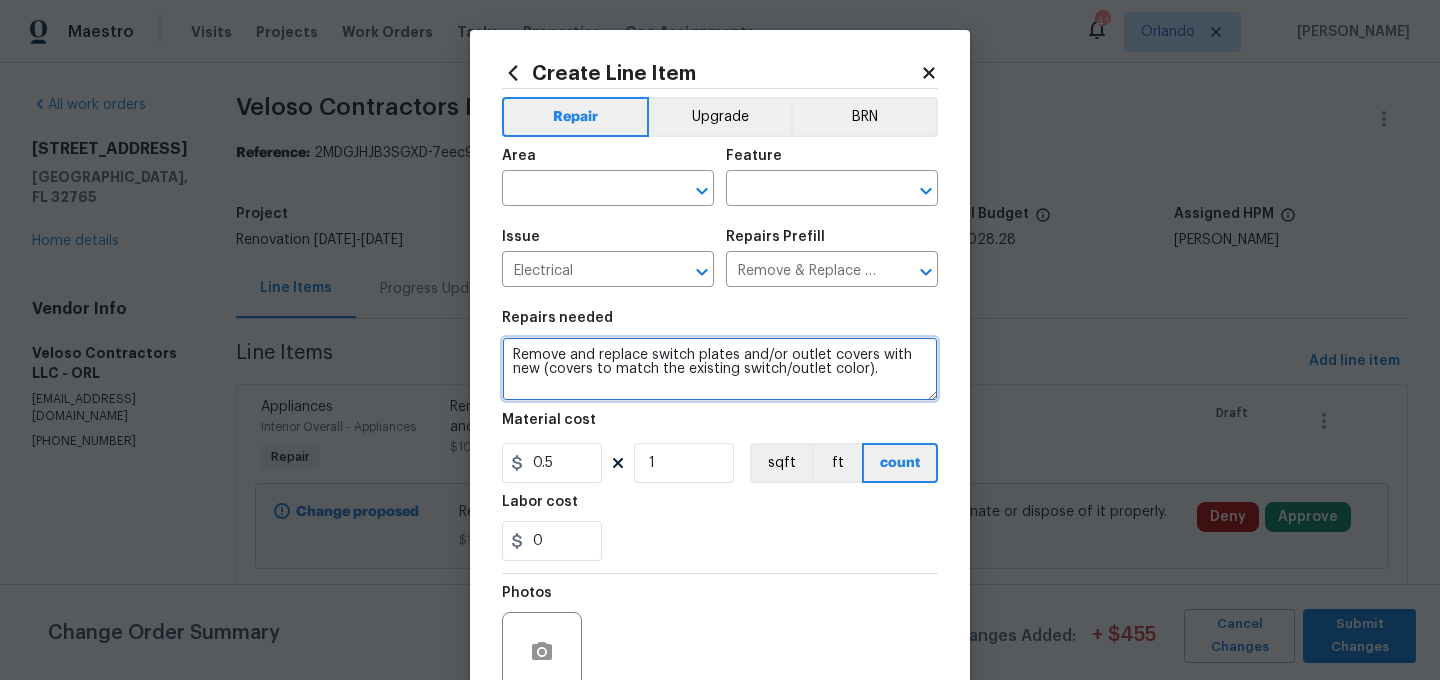 click on "Remove and replace switch plates and/or outlet covers with new (covers to match the existing switch/outlet color)." at bounding box center [720, 369] 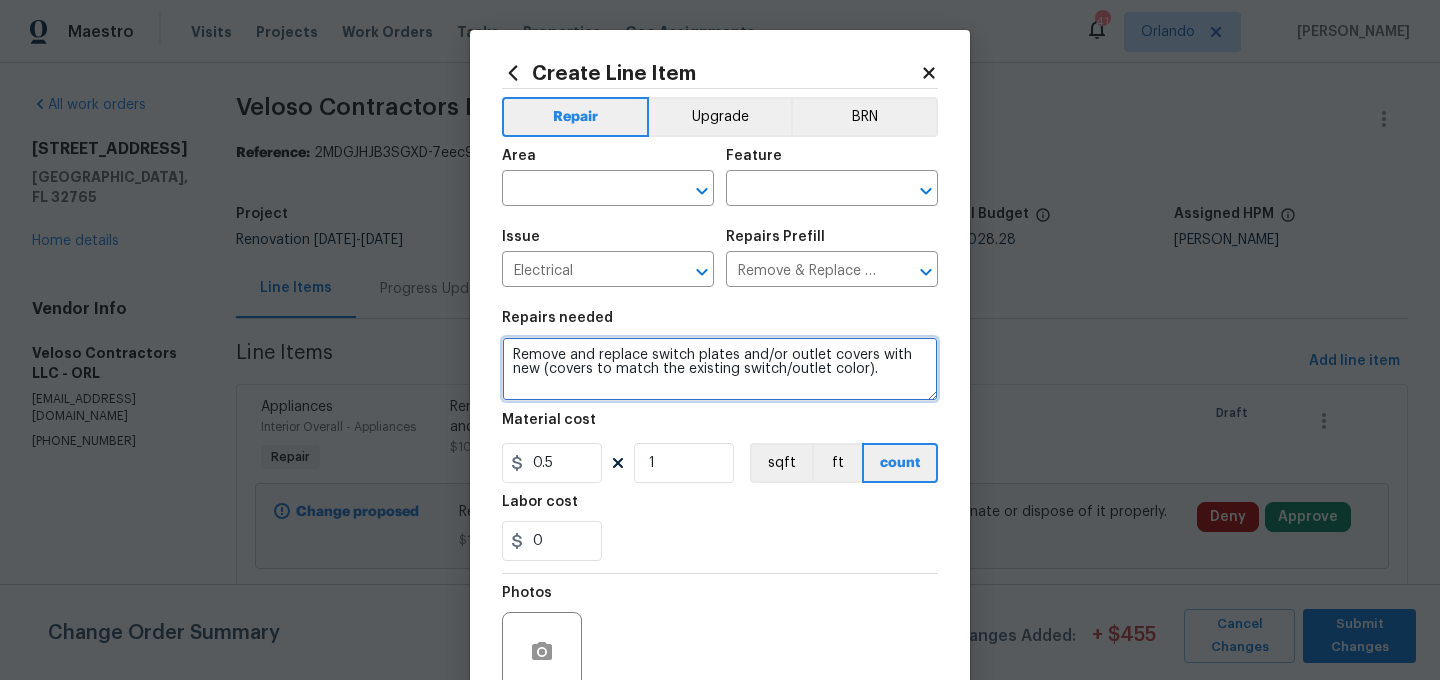 click on "Remove and replace switch plates and/or outlet covers with new (covers to match the existing switch/outlet color)." at bounding box center [720, 369] 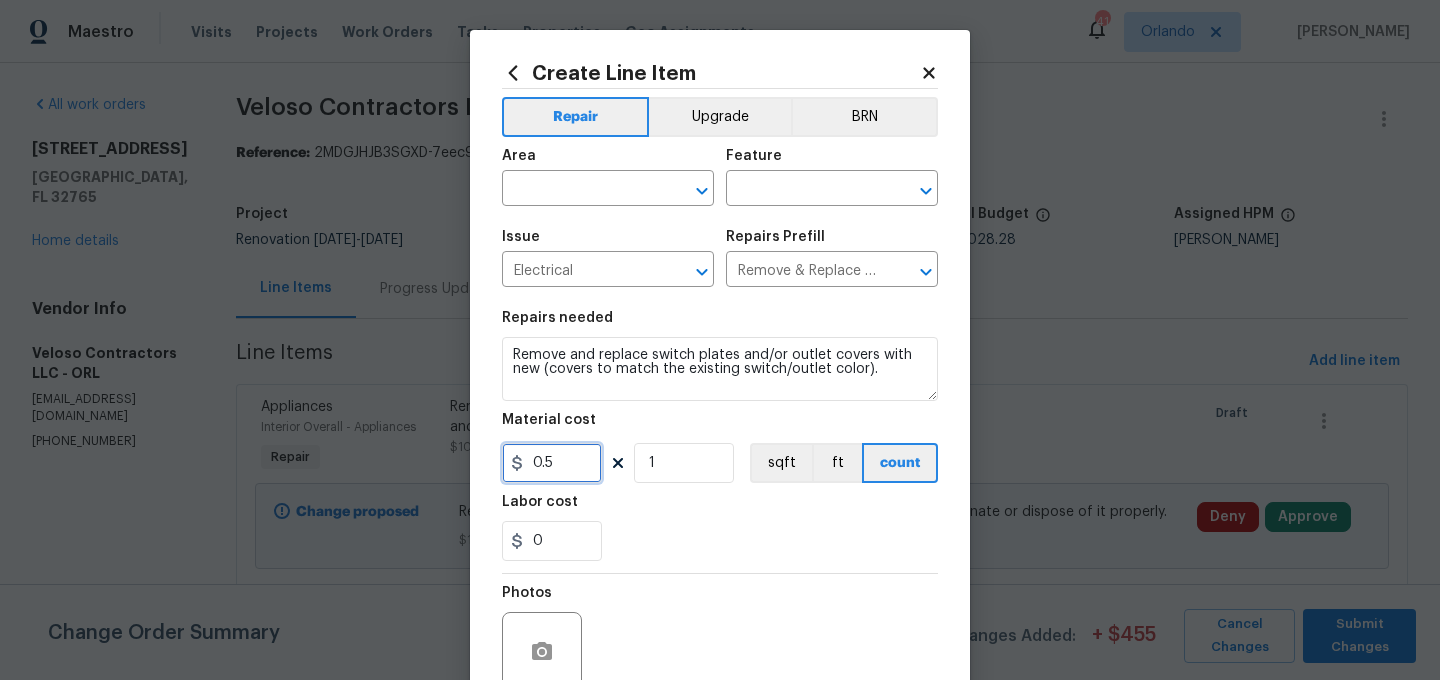 click on "0.5" at bounding box center [552, 463] 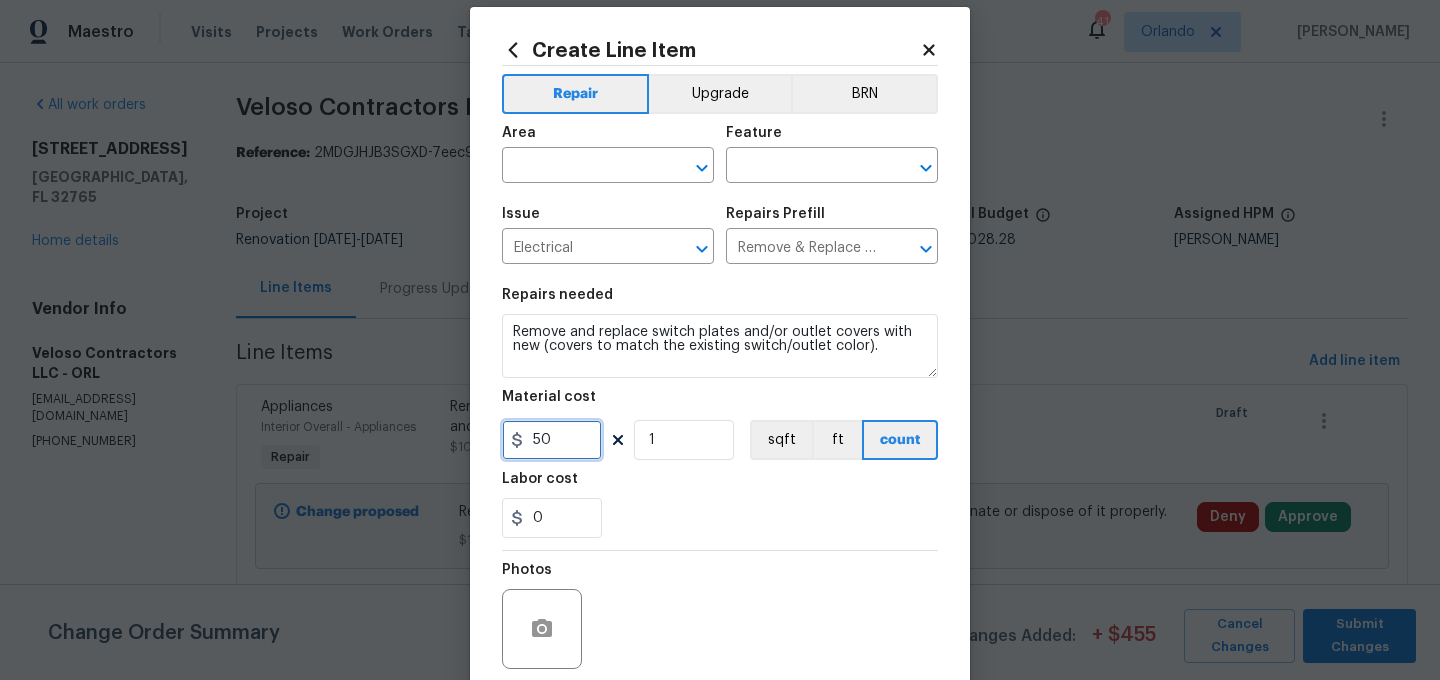 scroll, scrollTop: 25, scrollLeft: 0, axis: vertical 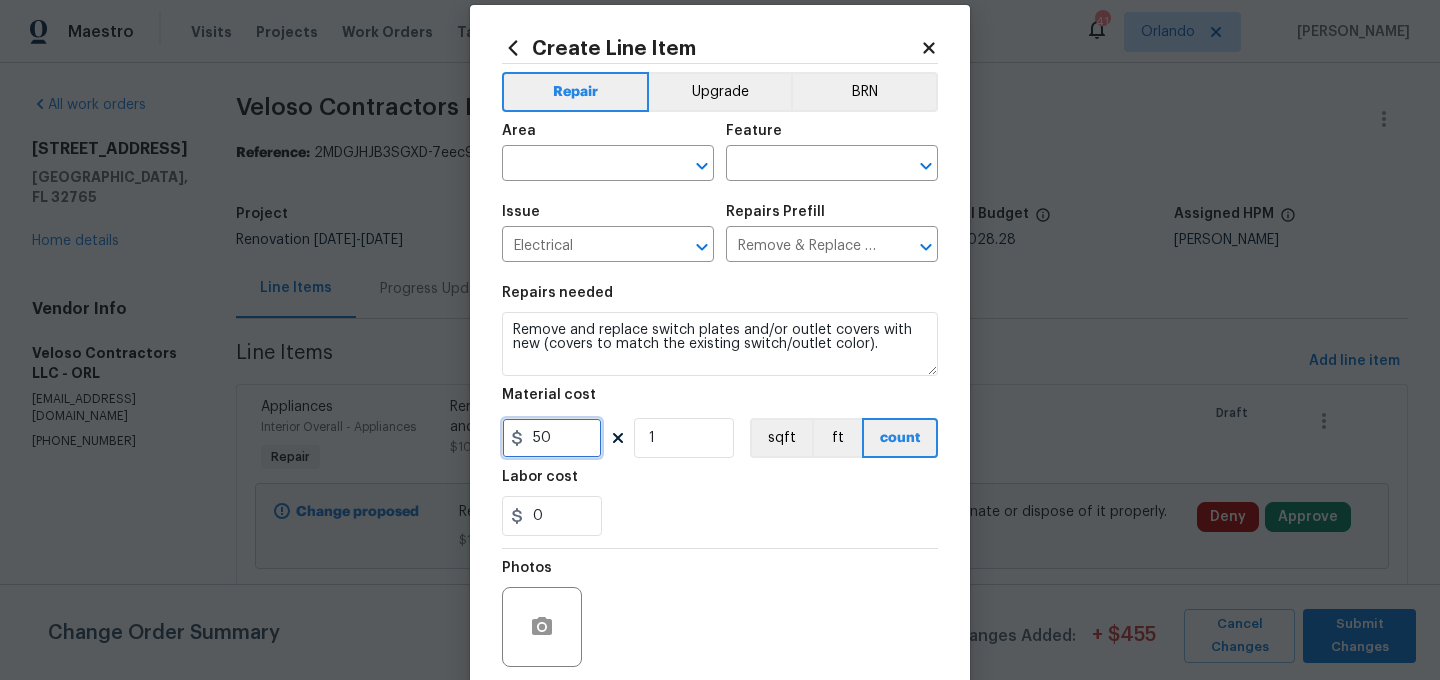 type on "50" 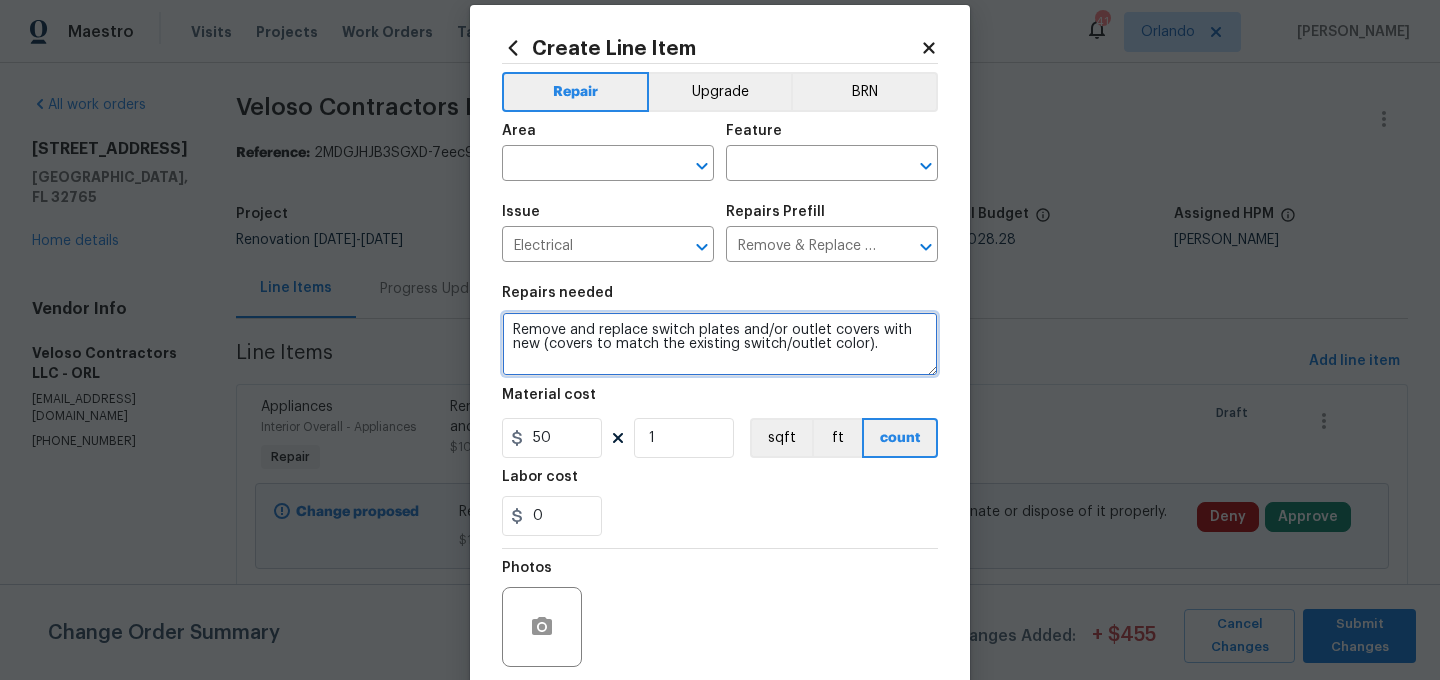 click on "Remove and replace switch plates and/or outlet covers with new (covers to match the existing switch/outlet color)." at bounding box center (720, 344) 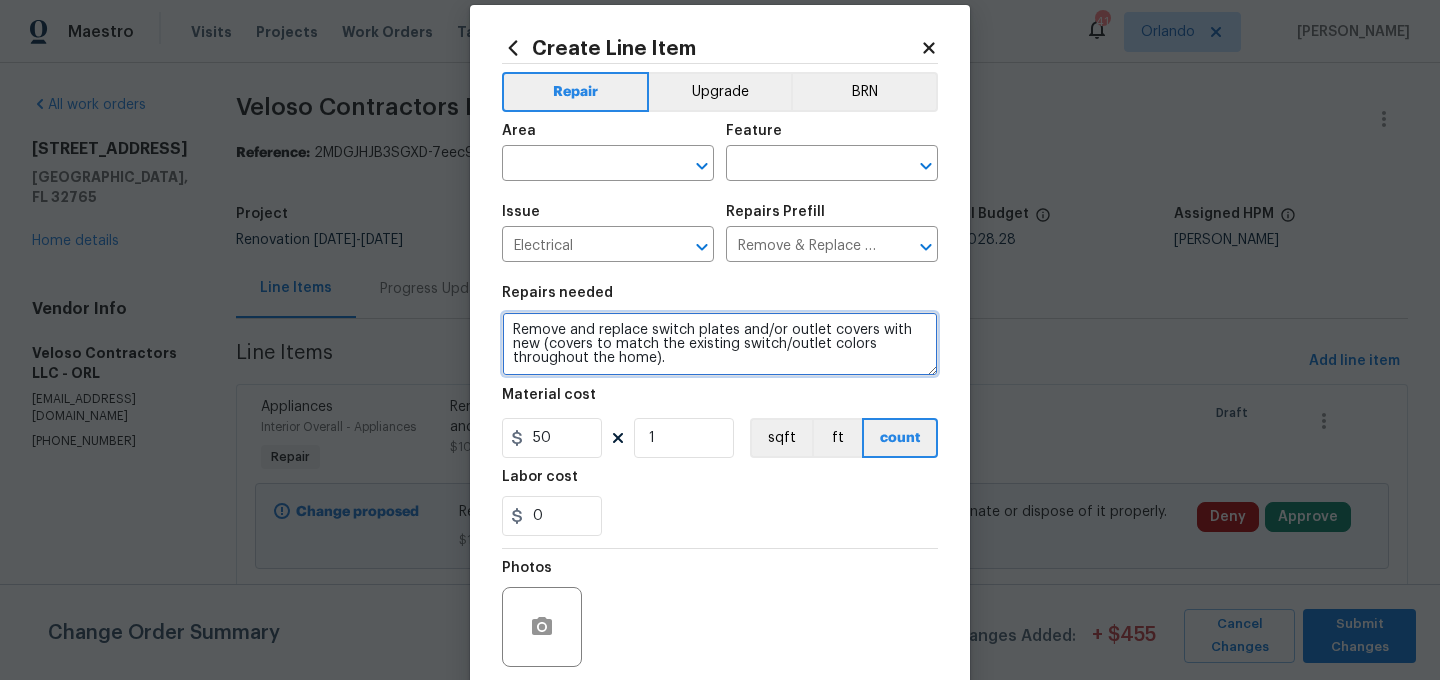 type on "Remove and replace switch plates and/or outlet covers with new (covers to match the existing switch/outlet colors throughout the home)." 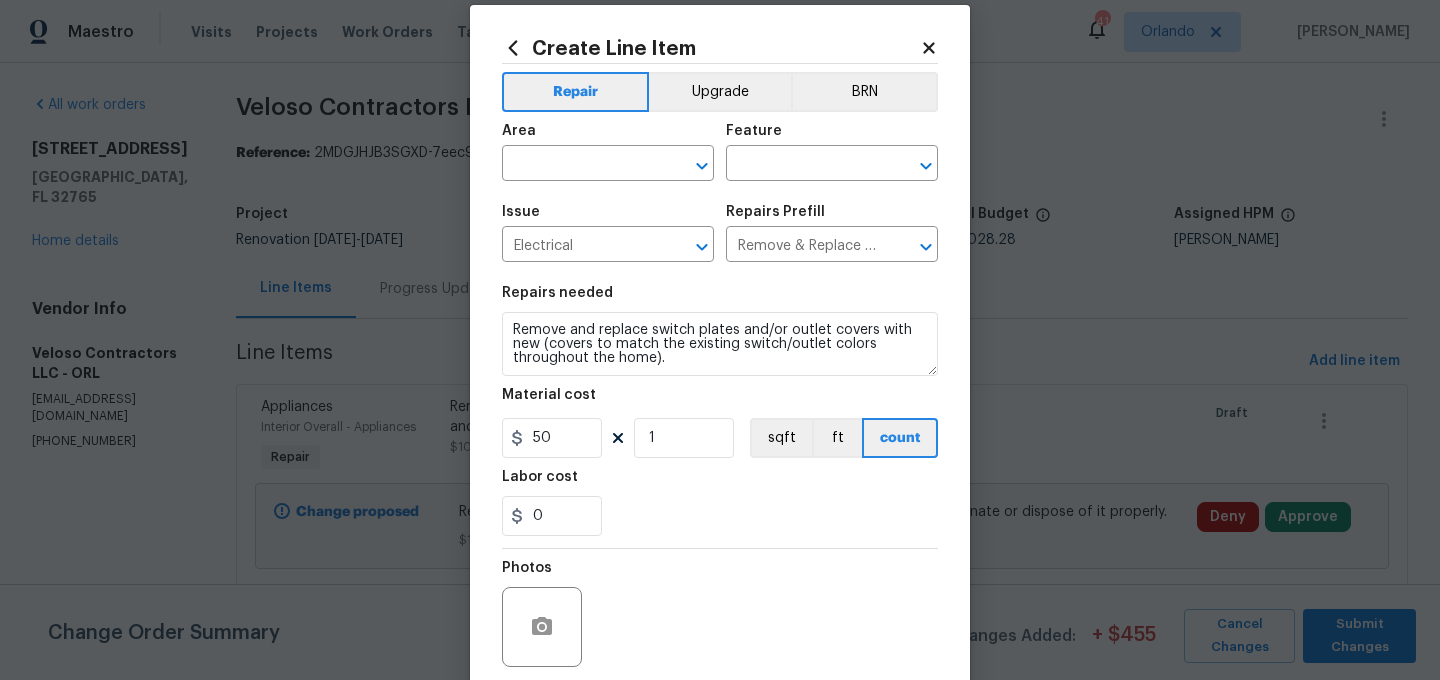 click on "Repairs needed Remove and replace switch plates and/or outlet covers with new (covers to match the existing switch/outlet colors throughout the home). Material cost 50 1 sqft ft count Labor cost 0" at bounding box center [720, 411] 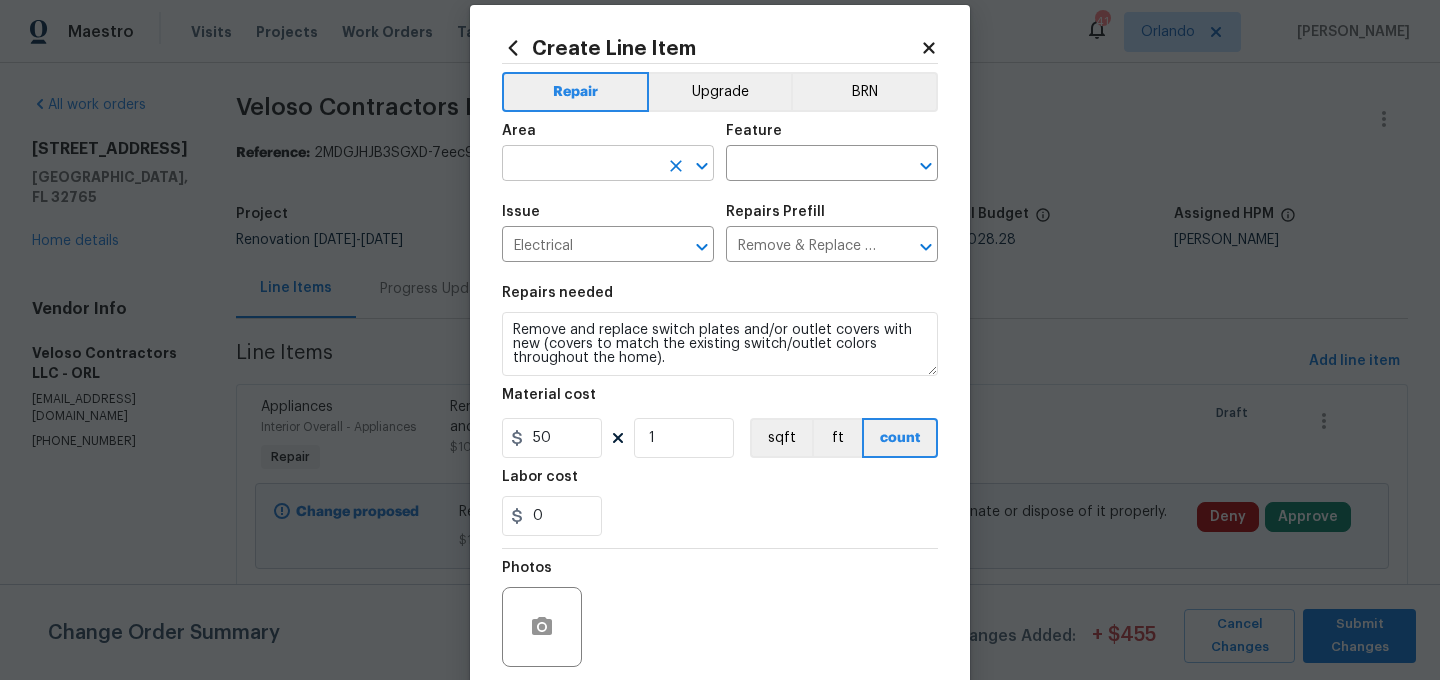 click at bounding box center (580, 165) 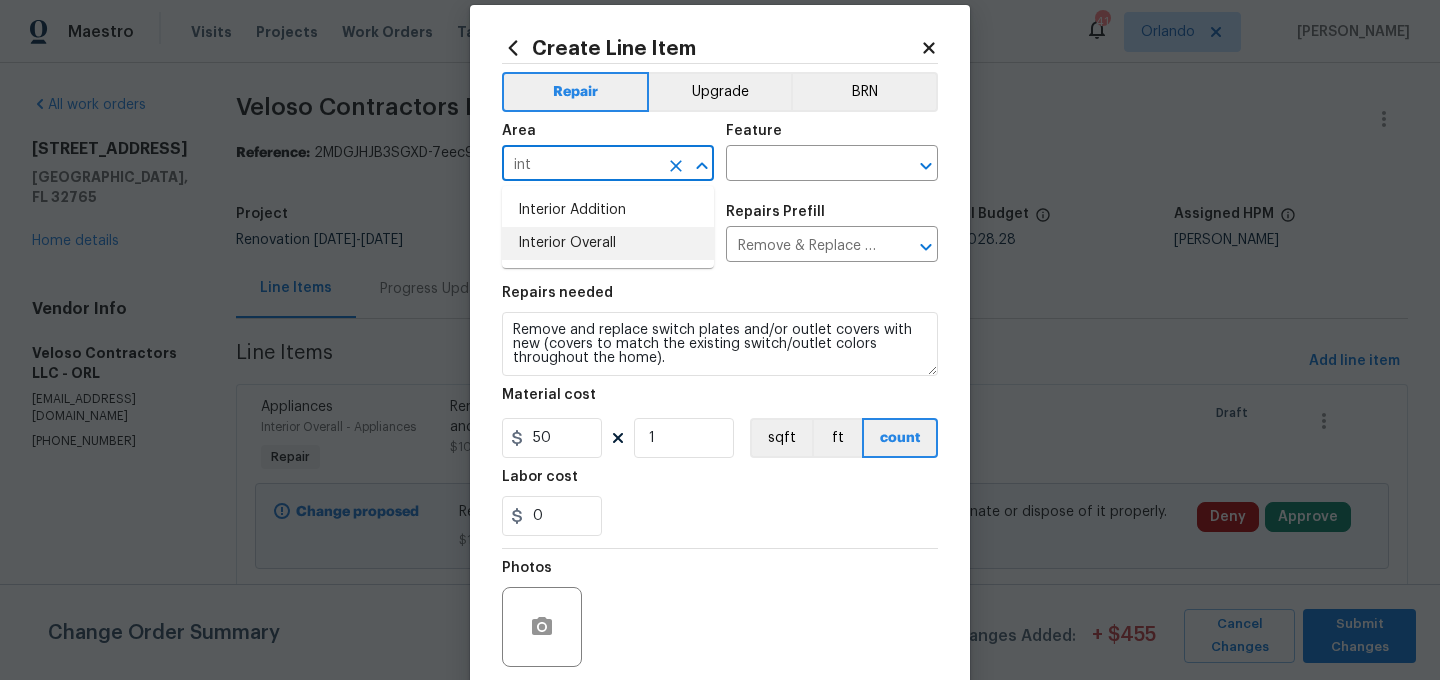 click on "Interior Overall" at bounding box center [608, 243] 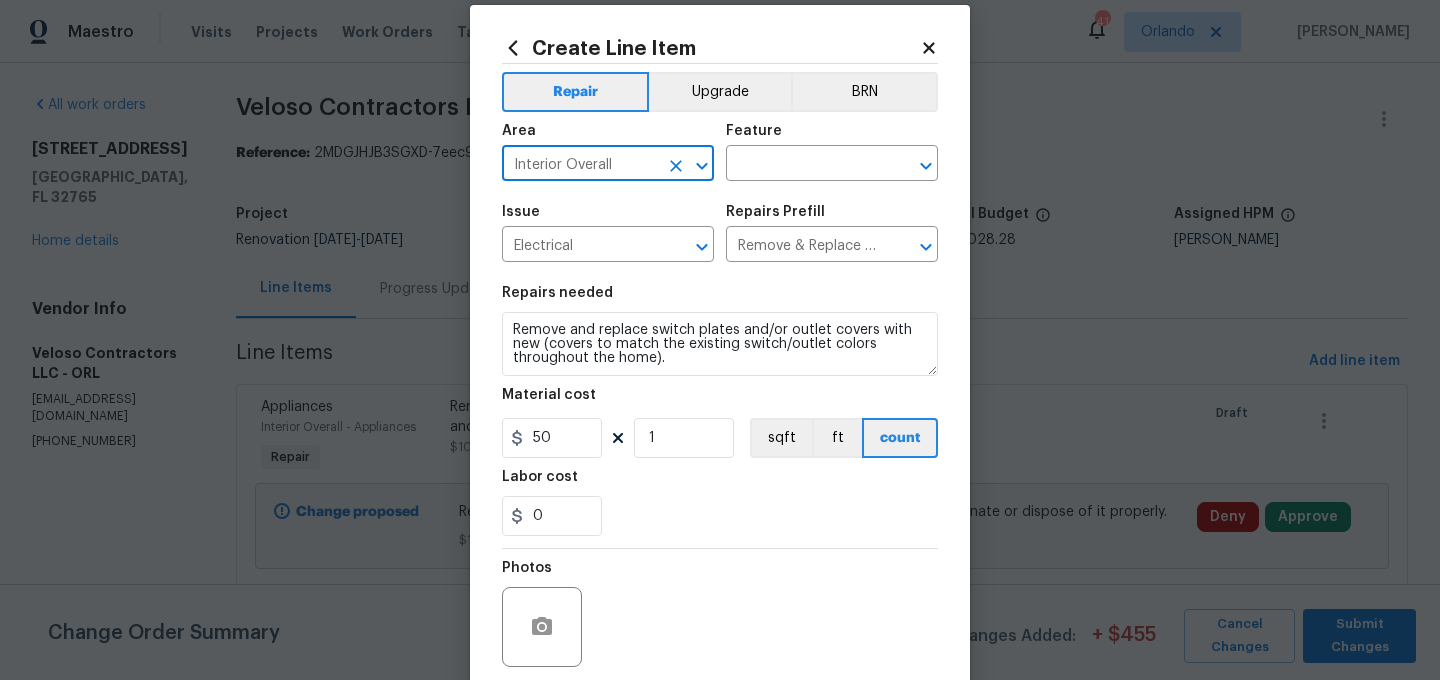 type on "Interior Overall" 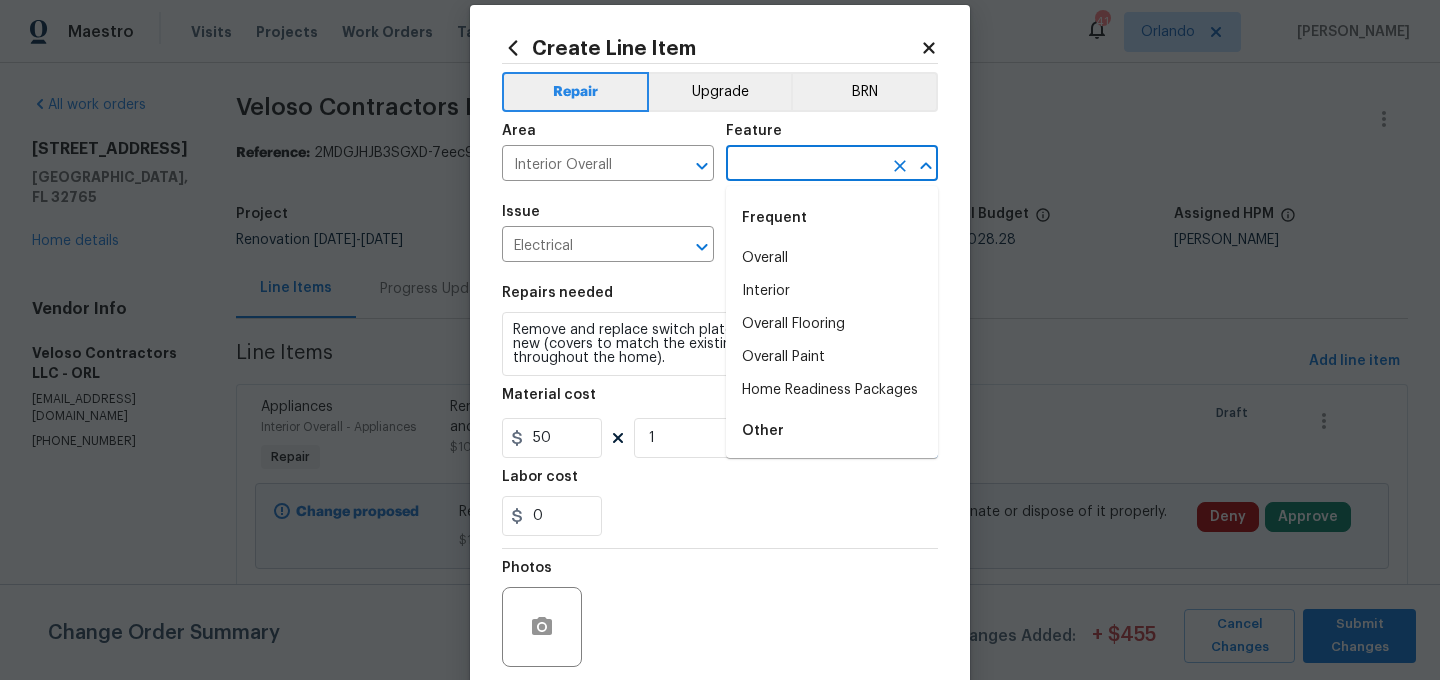 click at bounding box center [804, 165] 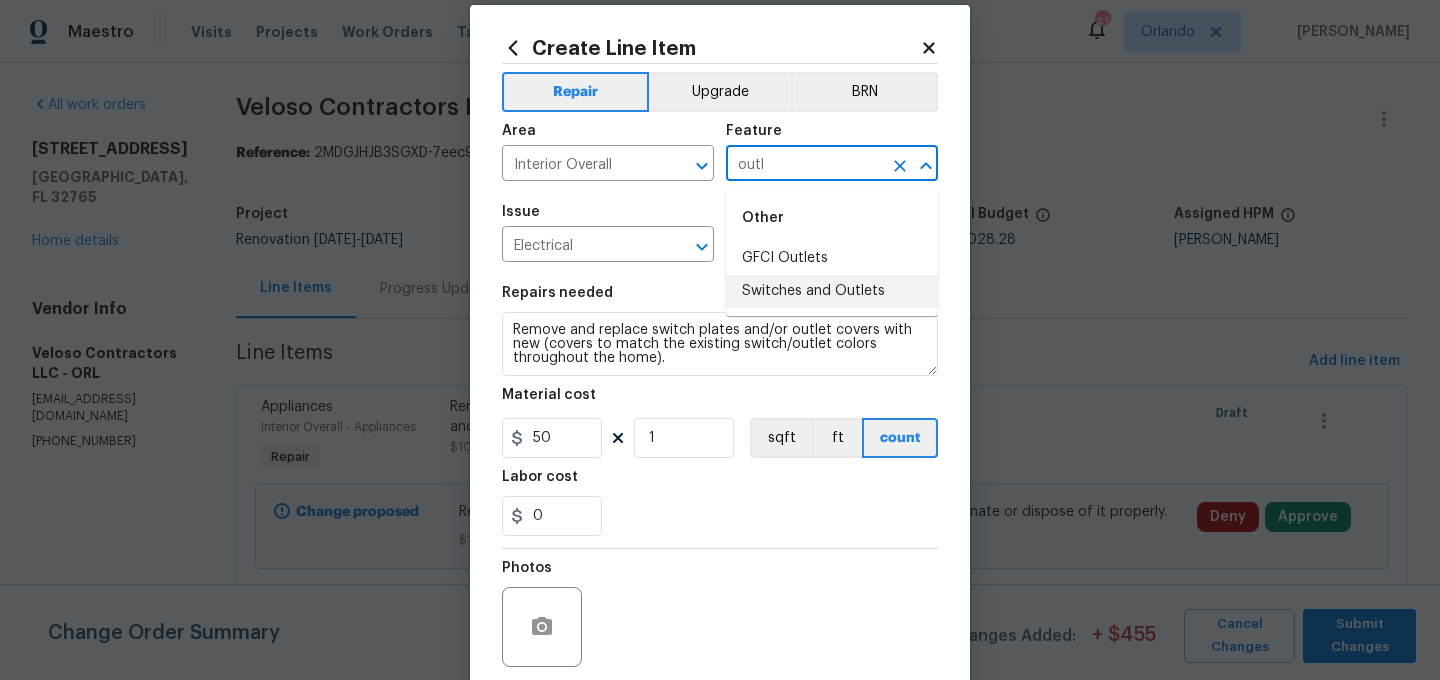 click on "Switches and Outlets" at bounding box center (832, 291) 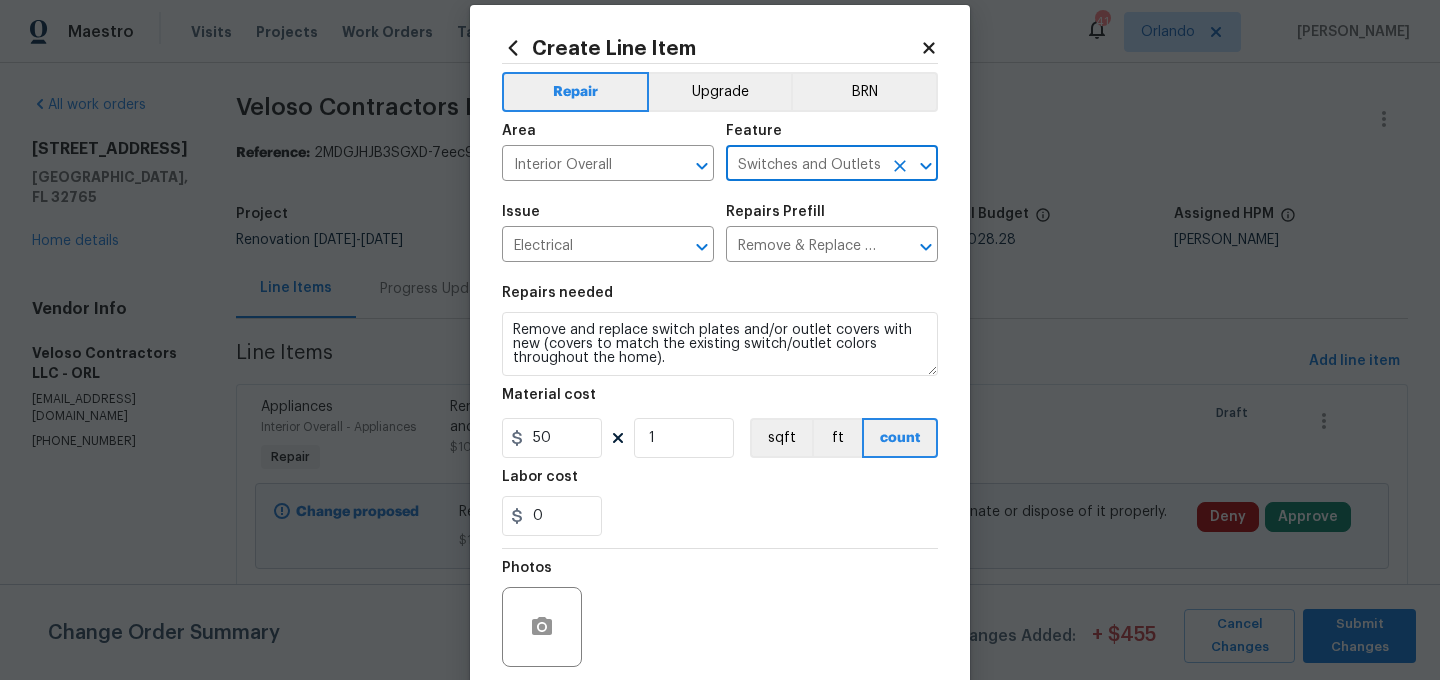 type on "Switches and Outlets" 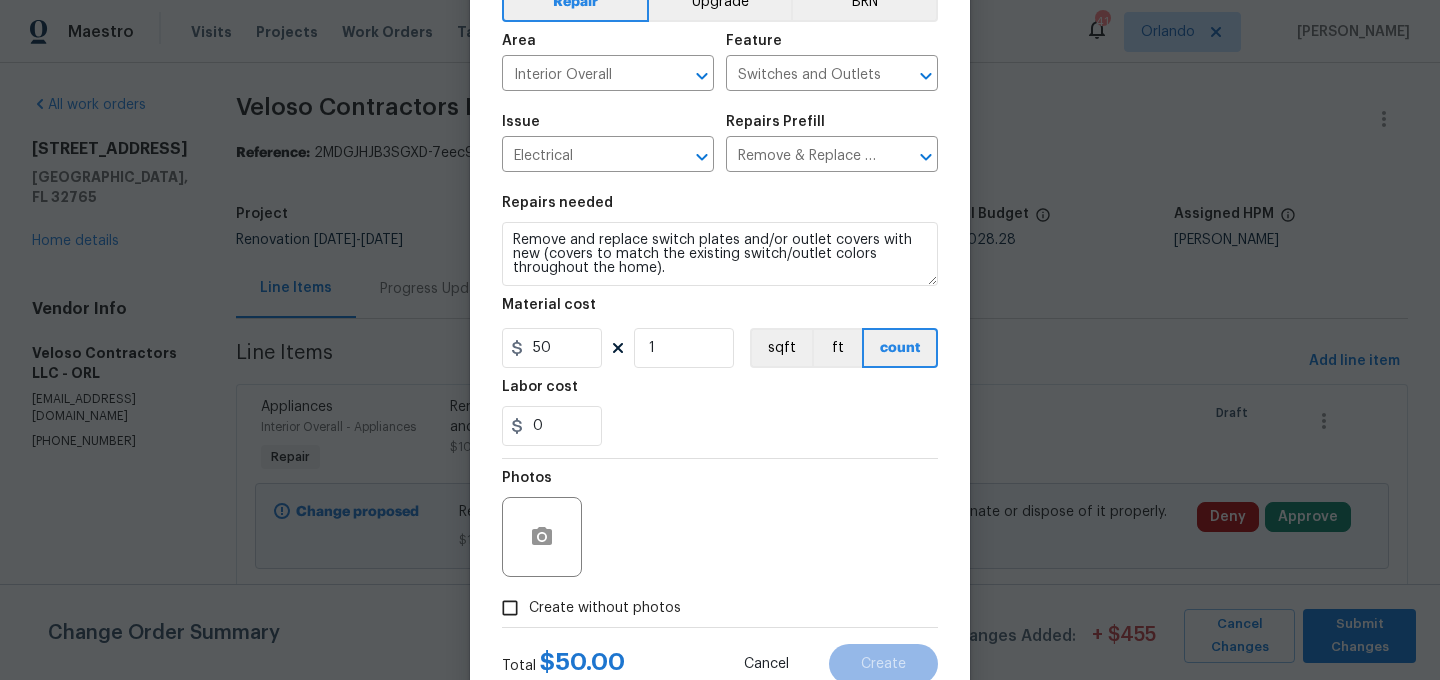scroll, scrollTop: 121, scrollLeft: 0, axis: vertical 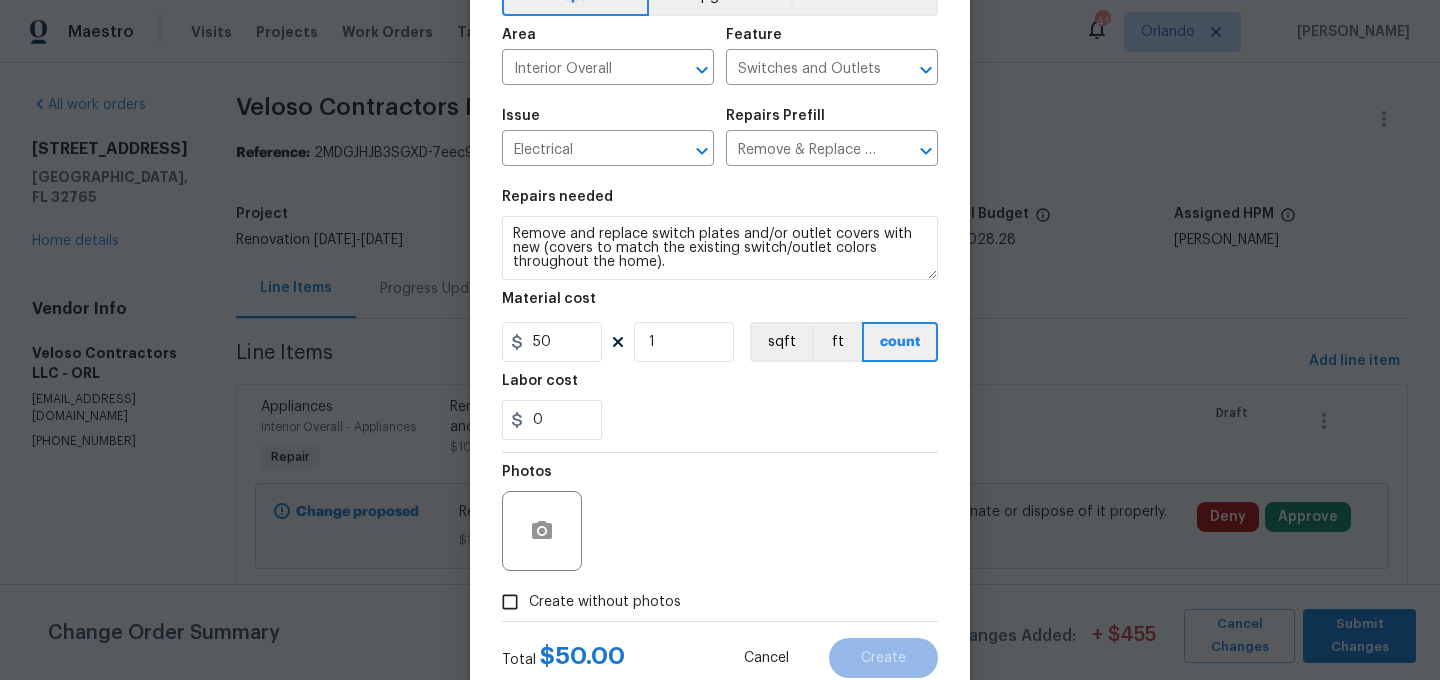 click on "Create without photos" at bounding box center [605, 602] 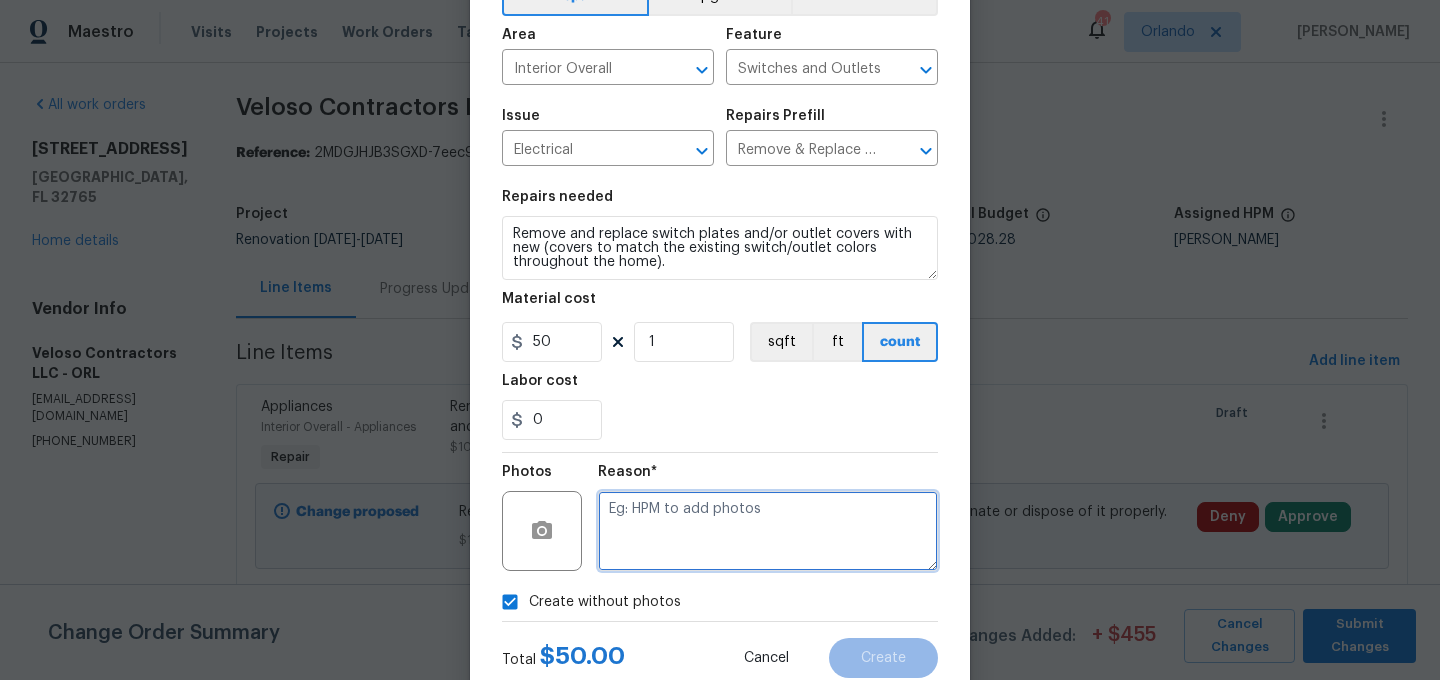 click at bounding box center [768, 531] 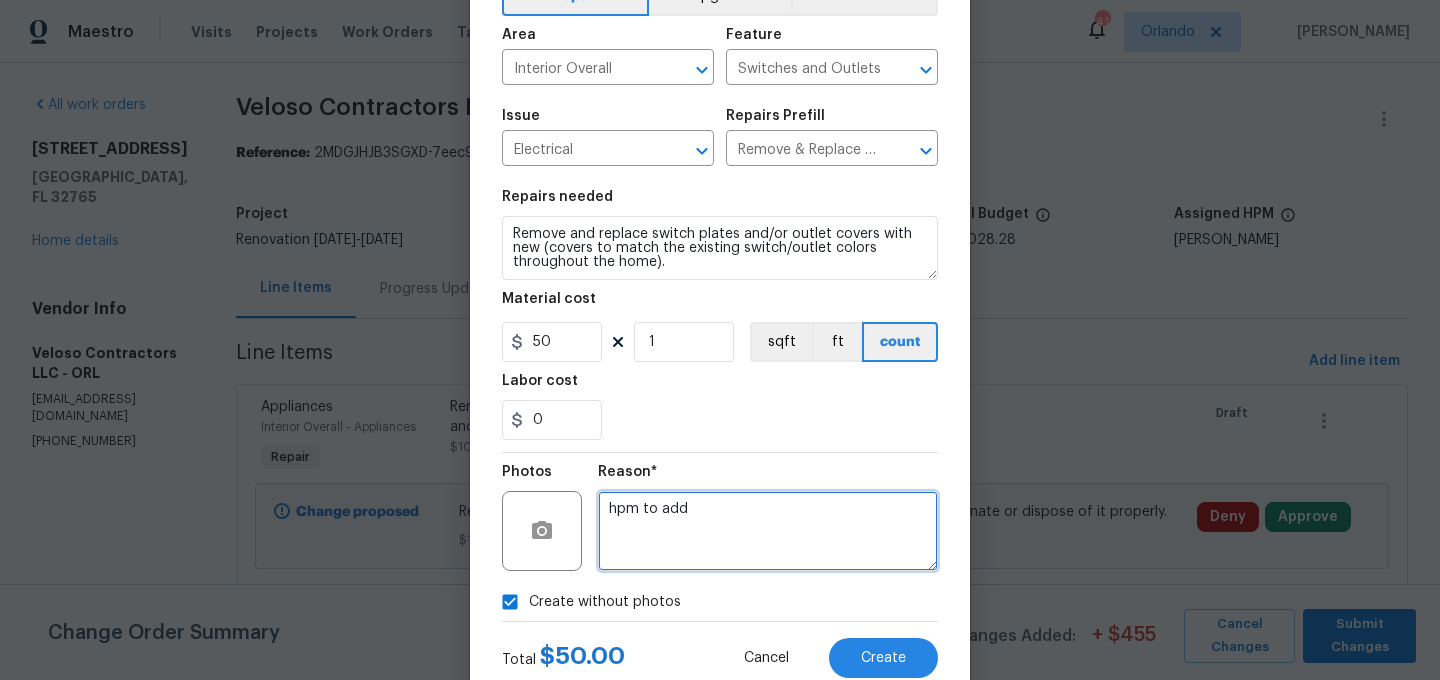 type on "hpm to add" 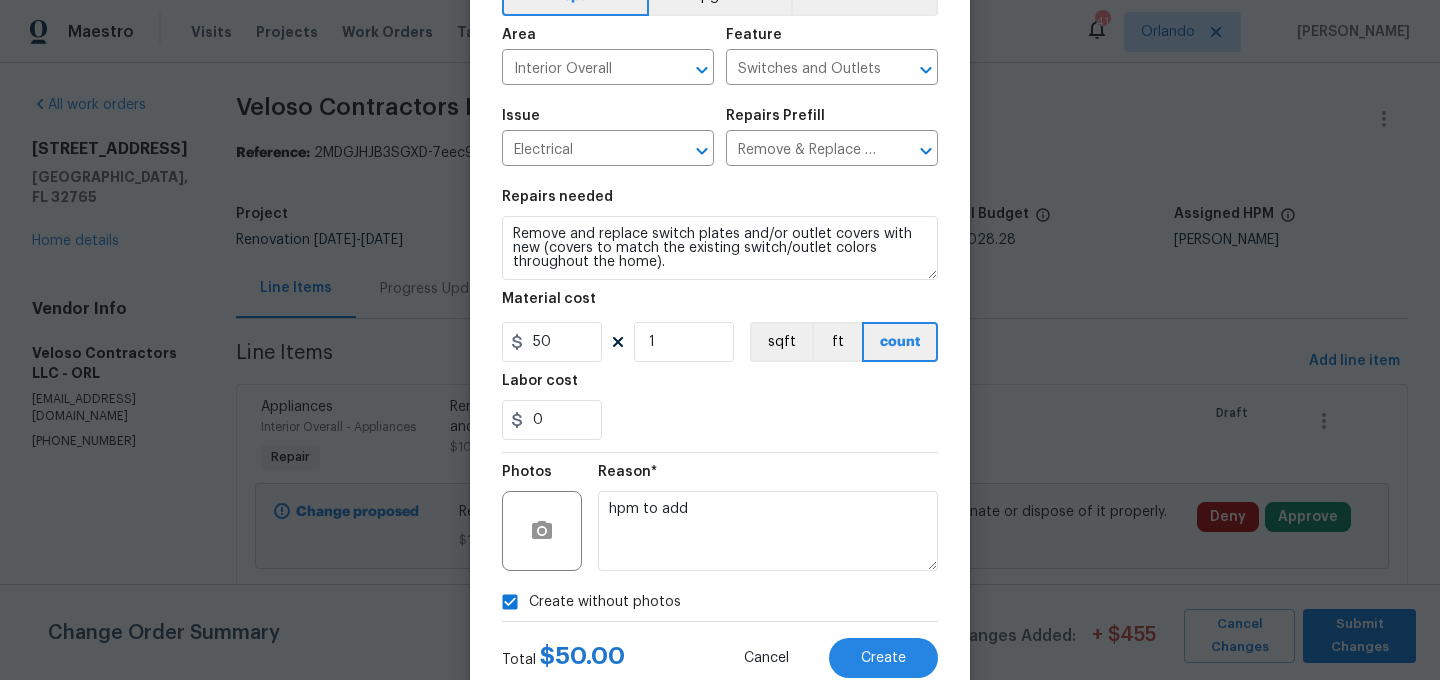 click on "0" at bounding box center (720, 420) 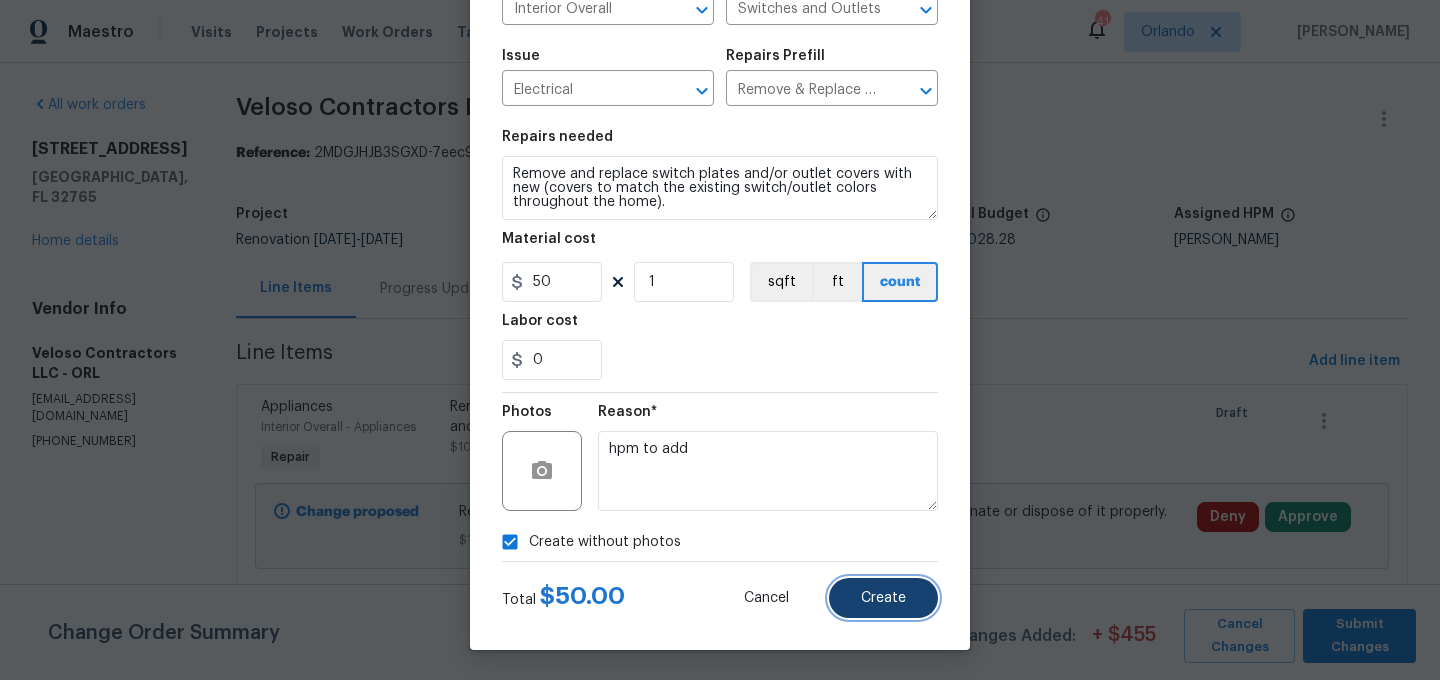click on "Create" at bounding box center [883, 598] 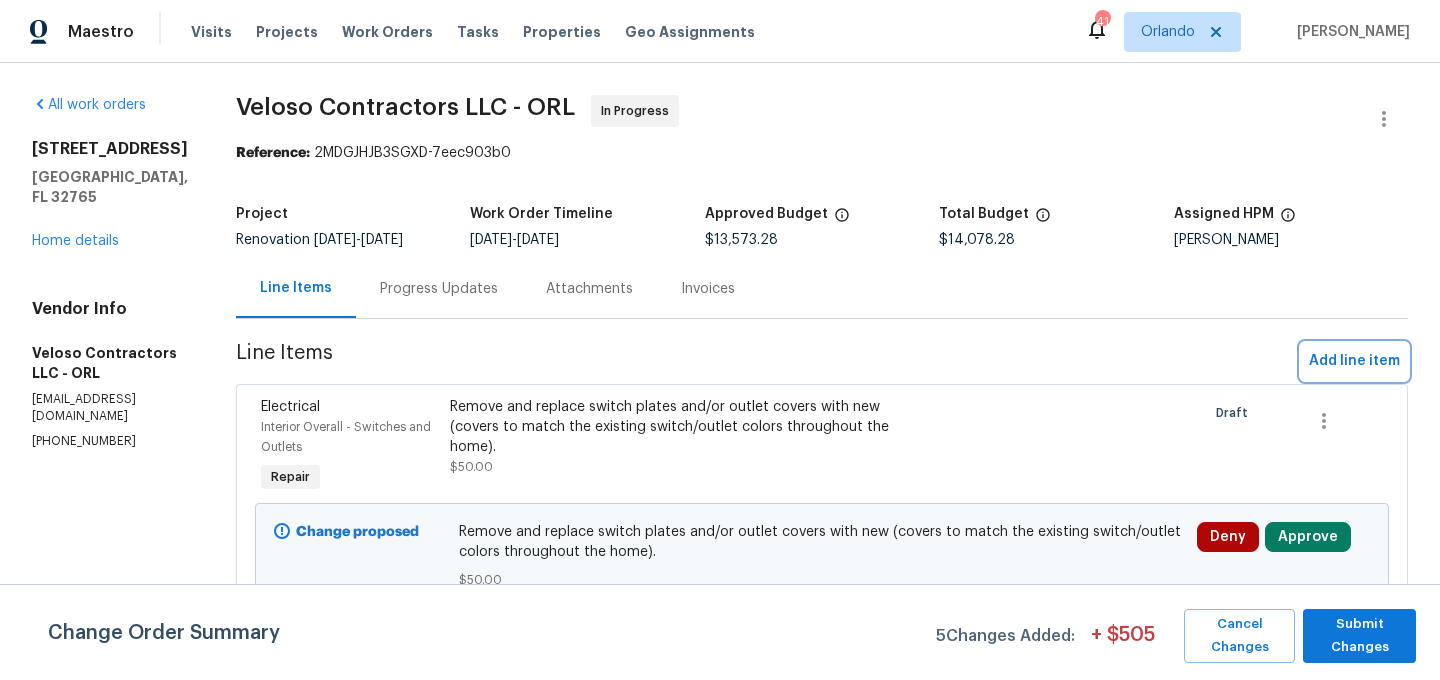 click on "Add line item" at bounding box center (1354, 361) 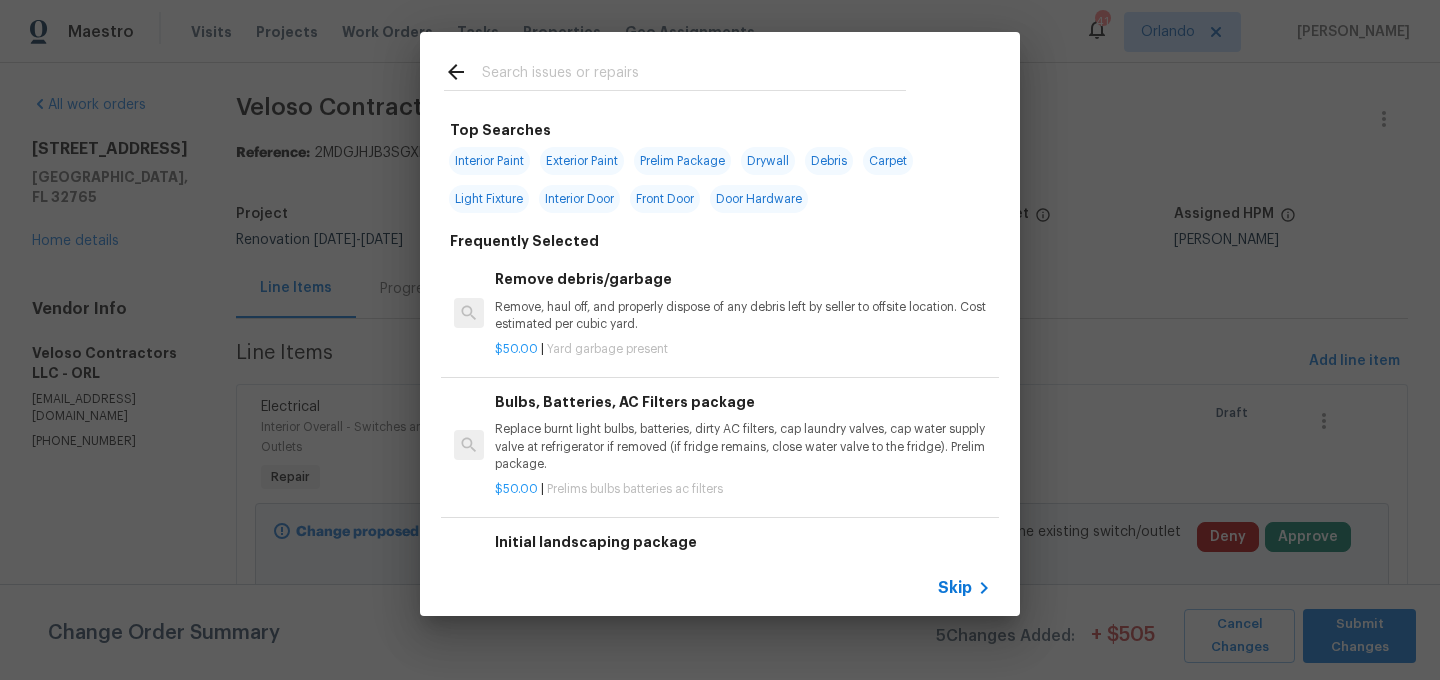 click at bounding box center [694, 75] 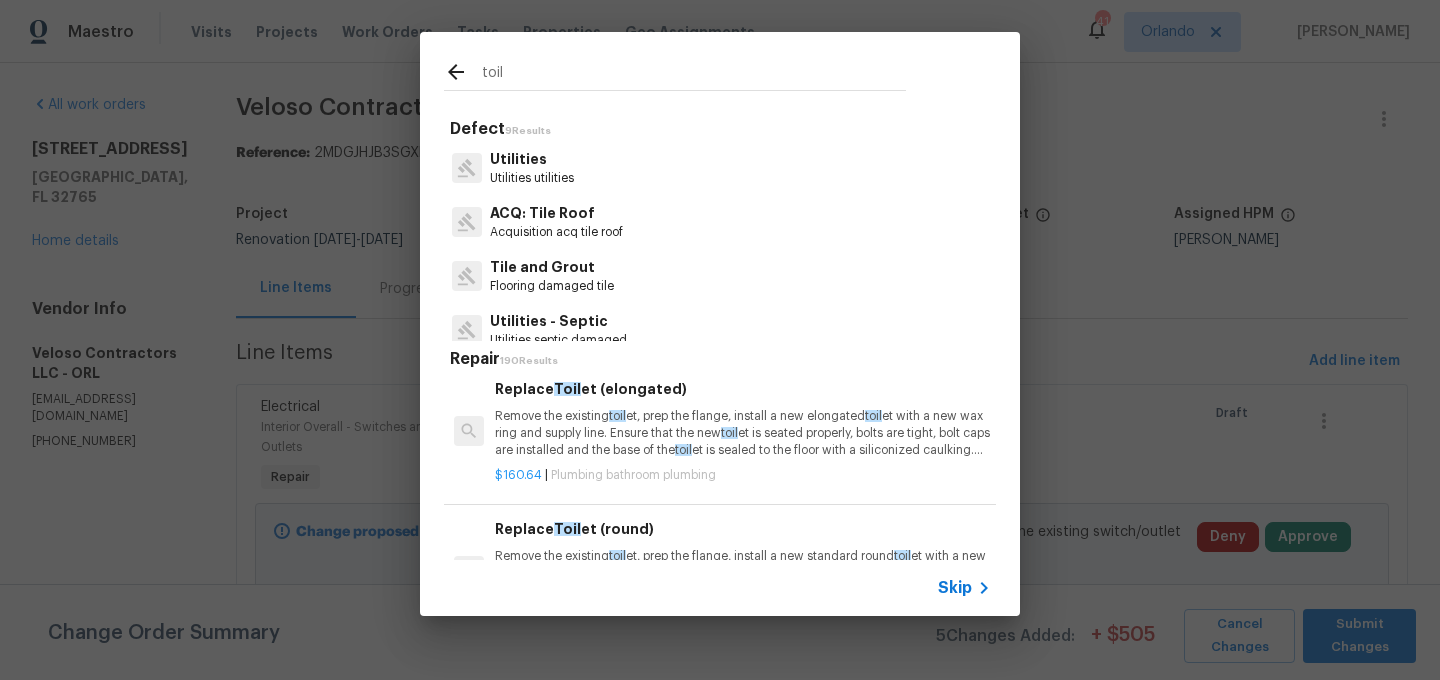 scroll, scrollTop: 487, scrollLeft: 0, axis: vertical 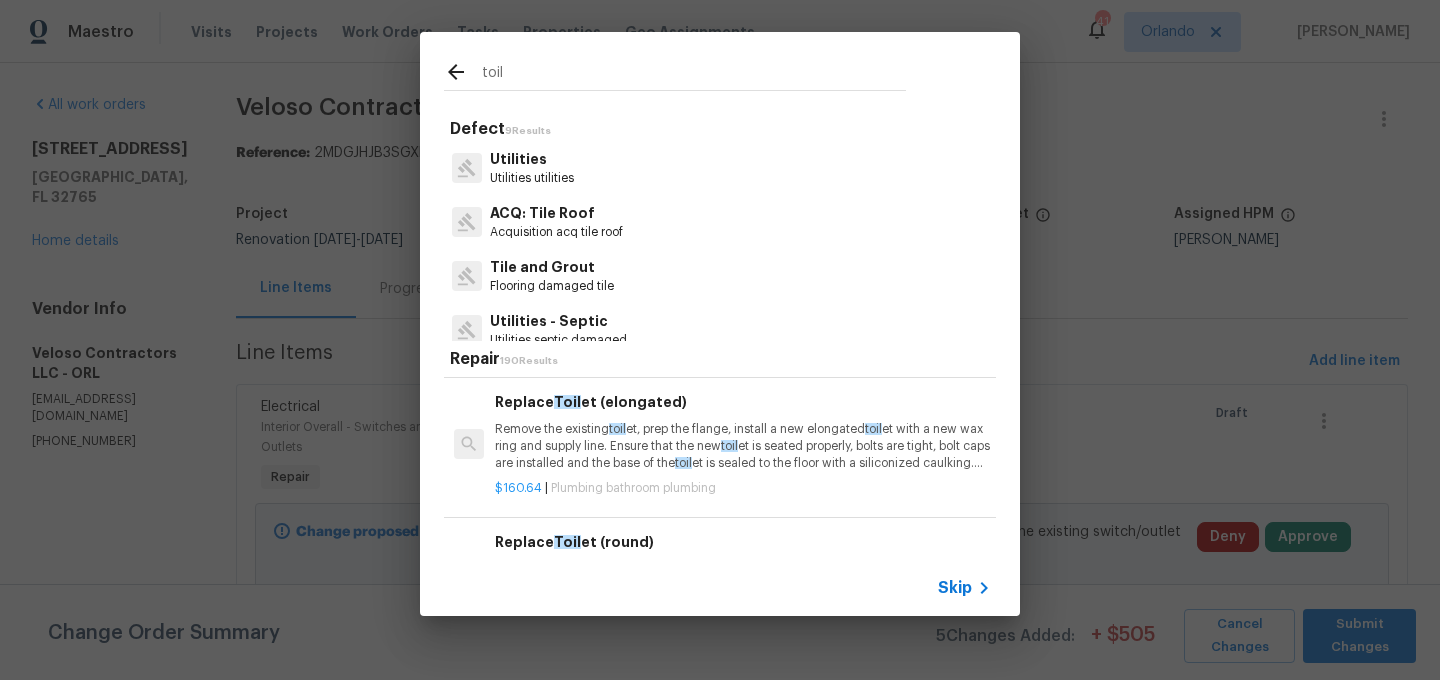 type on "toil" 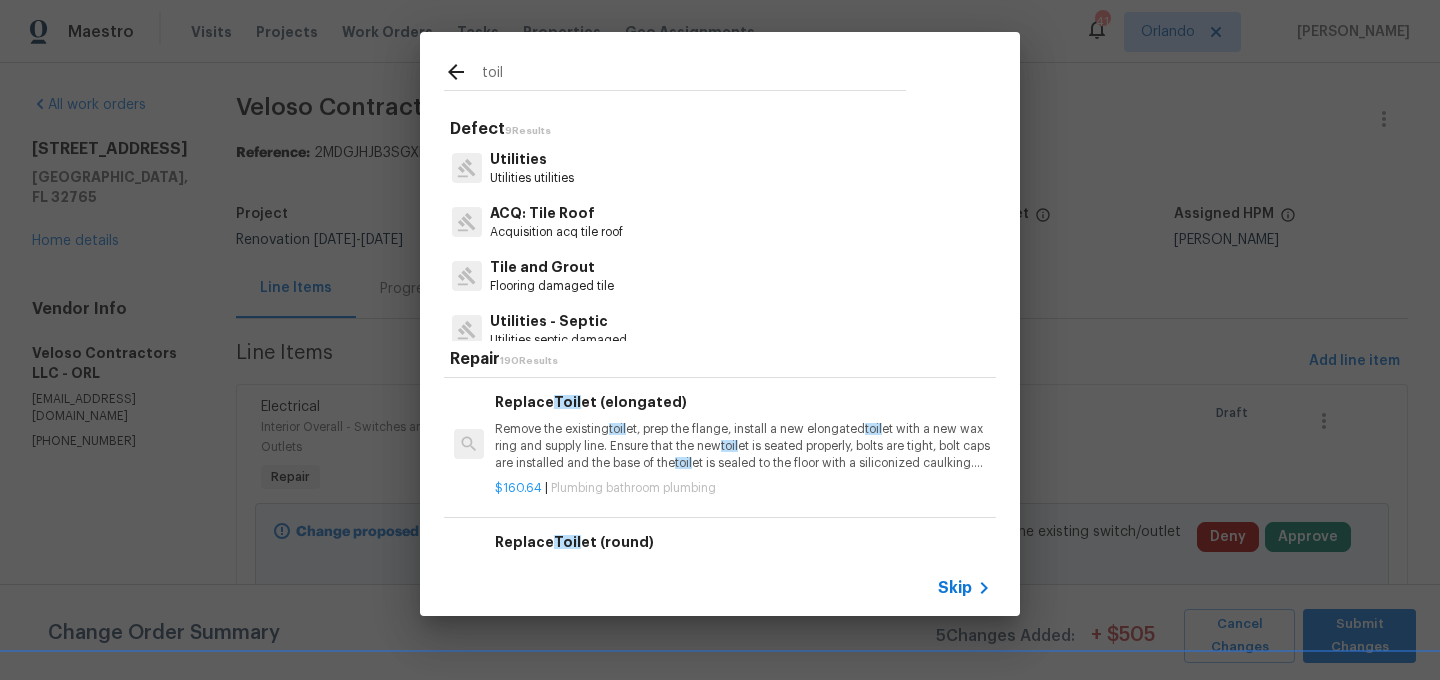 click on "Remove the existing  toil et, prep the flange, install a new elongated  toil et with a new wax ring and supply line. Ensure that the new  toil et is seated properly, bolts are tight, bolt caps are installed and the base of the  toil et is sealed to the floor with a siliconized caulking. Haul away and dispose of all debris properly." at bounding box center (743, 446) 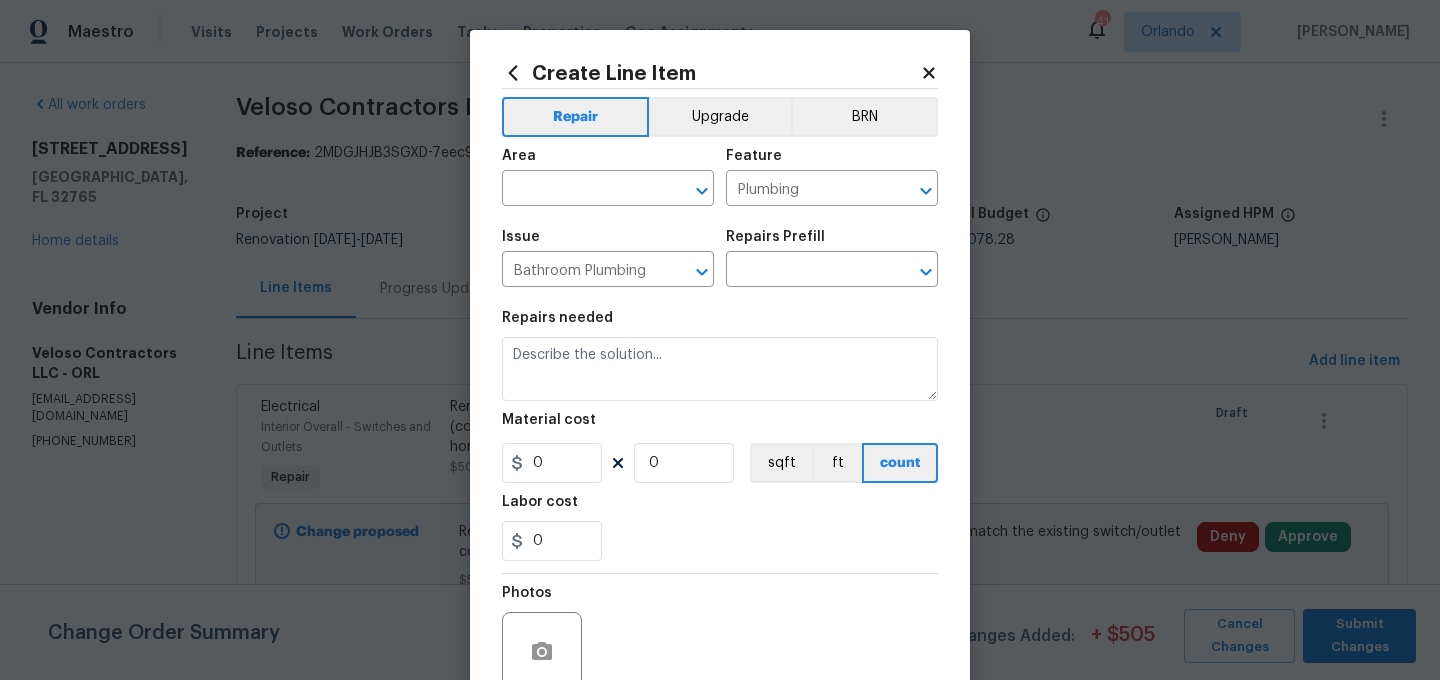 type on "Remove the existing toilet, prep the flange, install a new elongated toilet with a new wax ring and supply line. Ensure that the new toilet is seated properly, bolts are tight, bolt caps are installed and the base of the toilet is sealed to the floor with a siliconized caulking. Haul away and dispose of all debris properly." 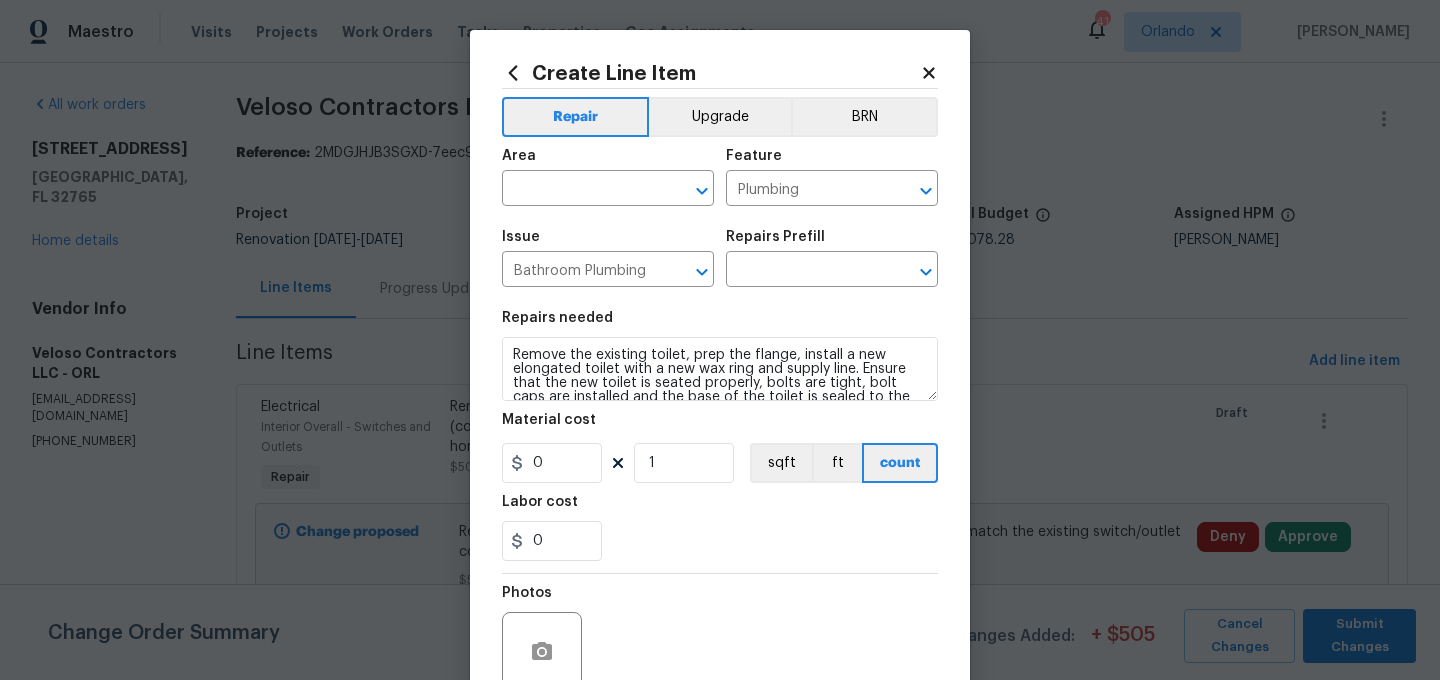 type on "Replace Toilet (elongated) $160.64" 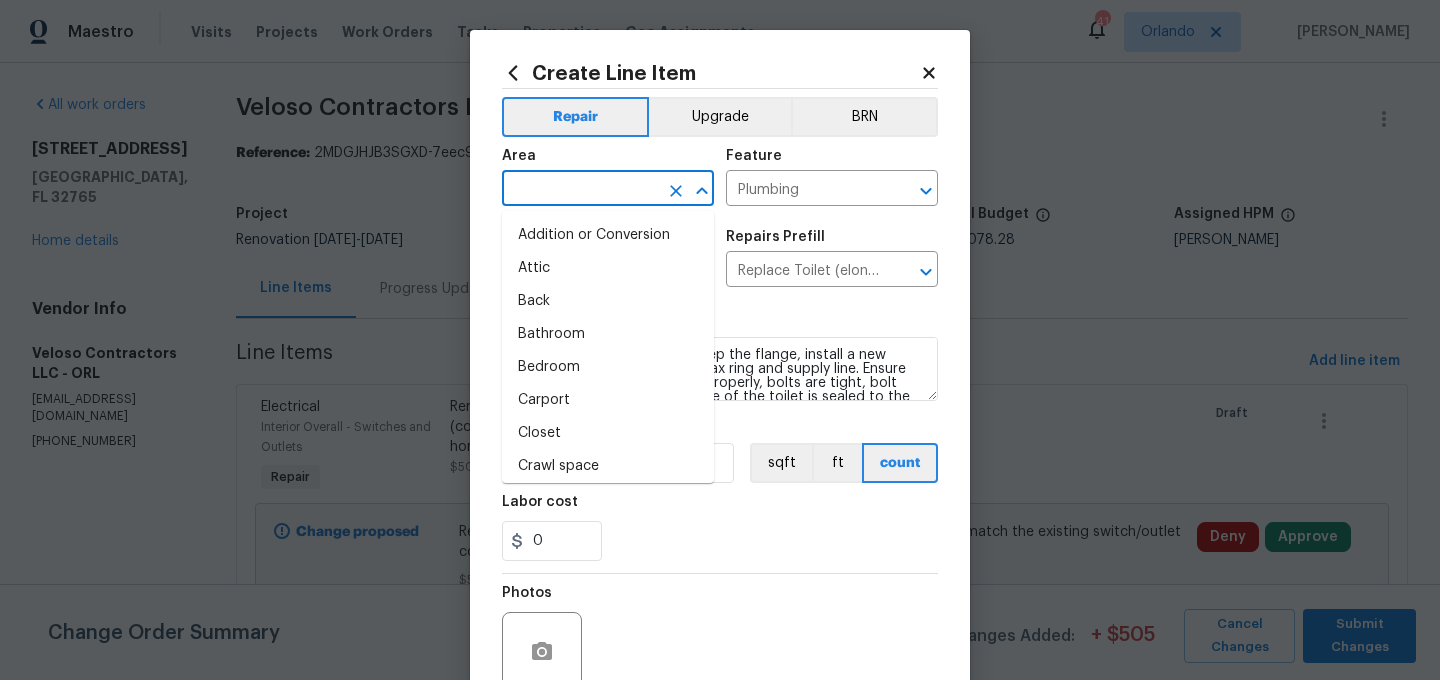 click at bounding box center (580, 190) 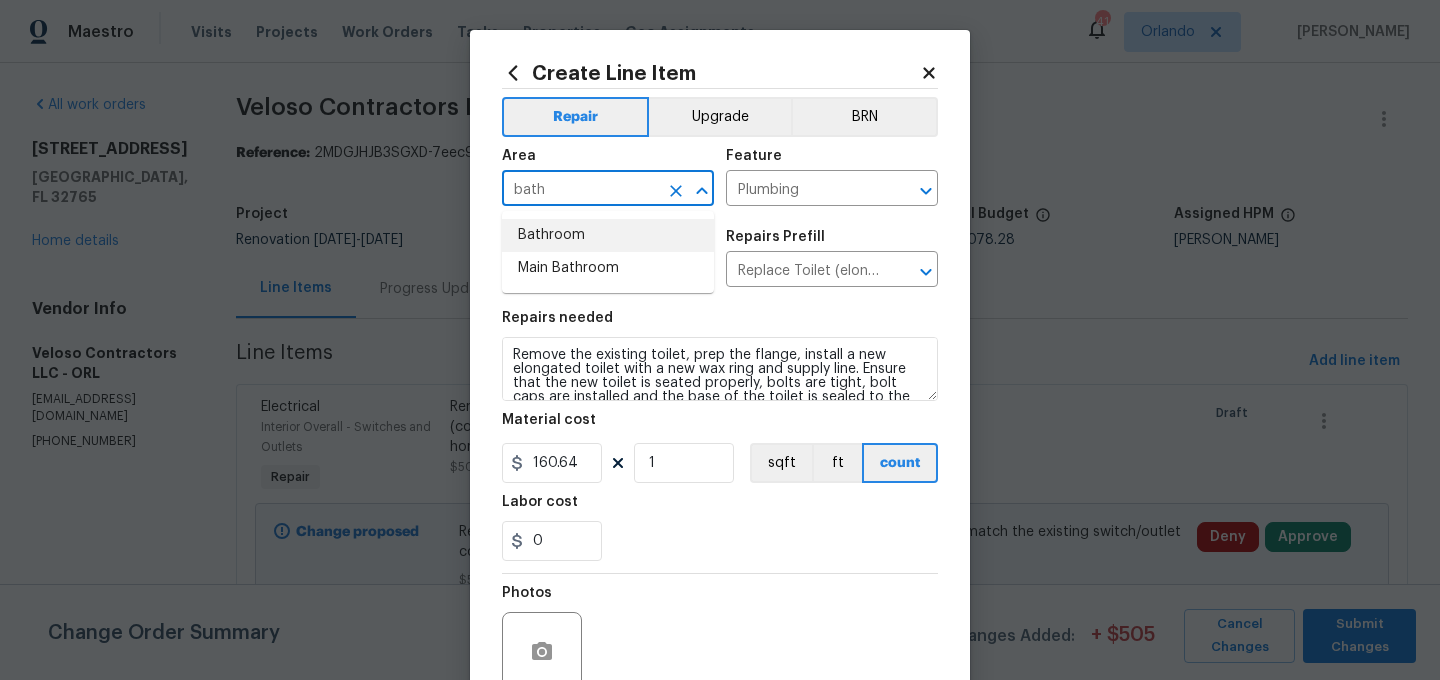 click on "Bathroom" at bounding box center [608, 235] 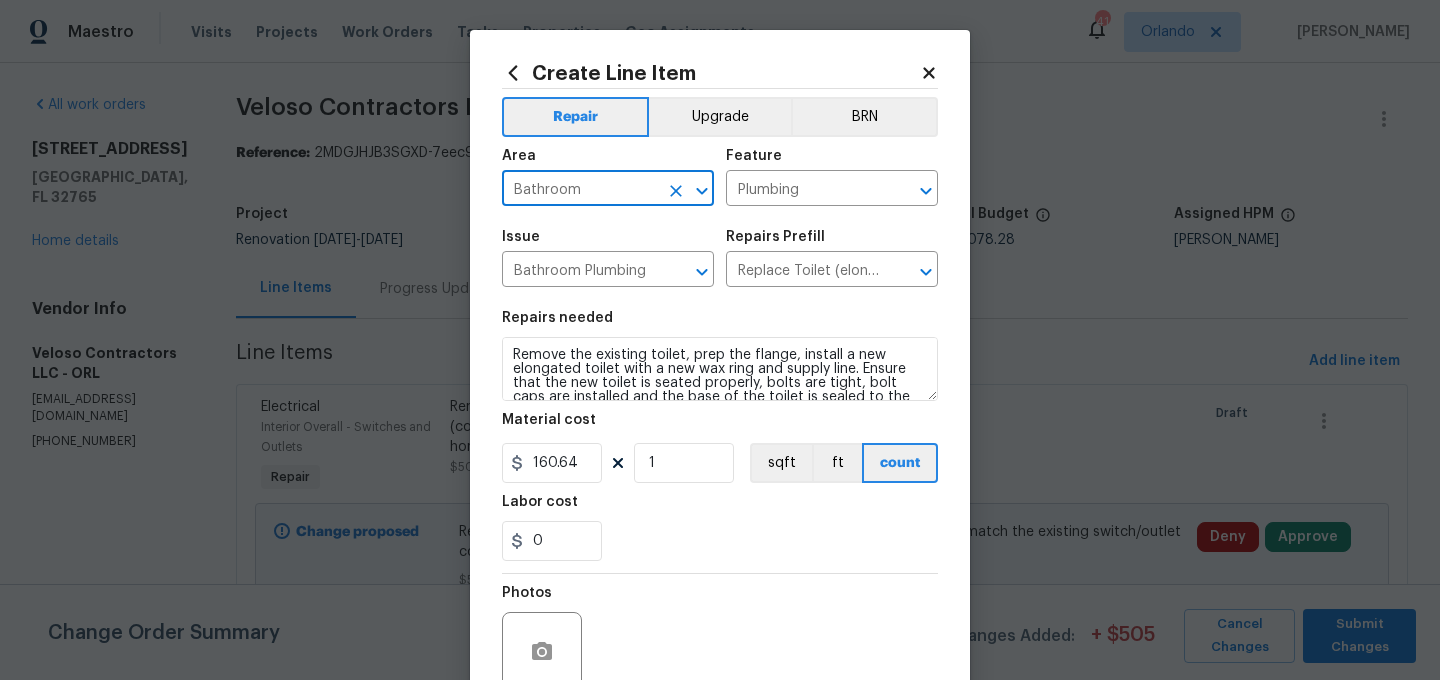 type on "Bathroom" 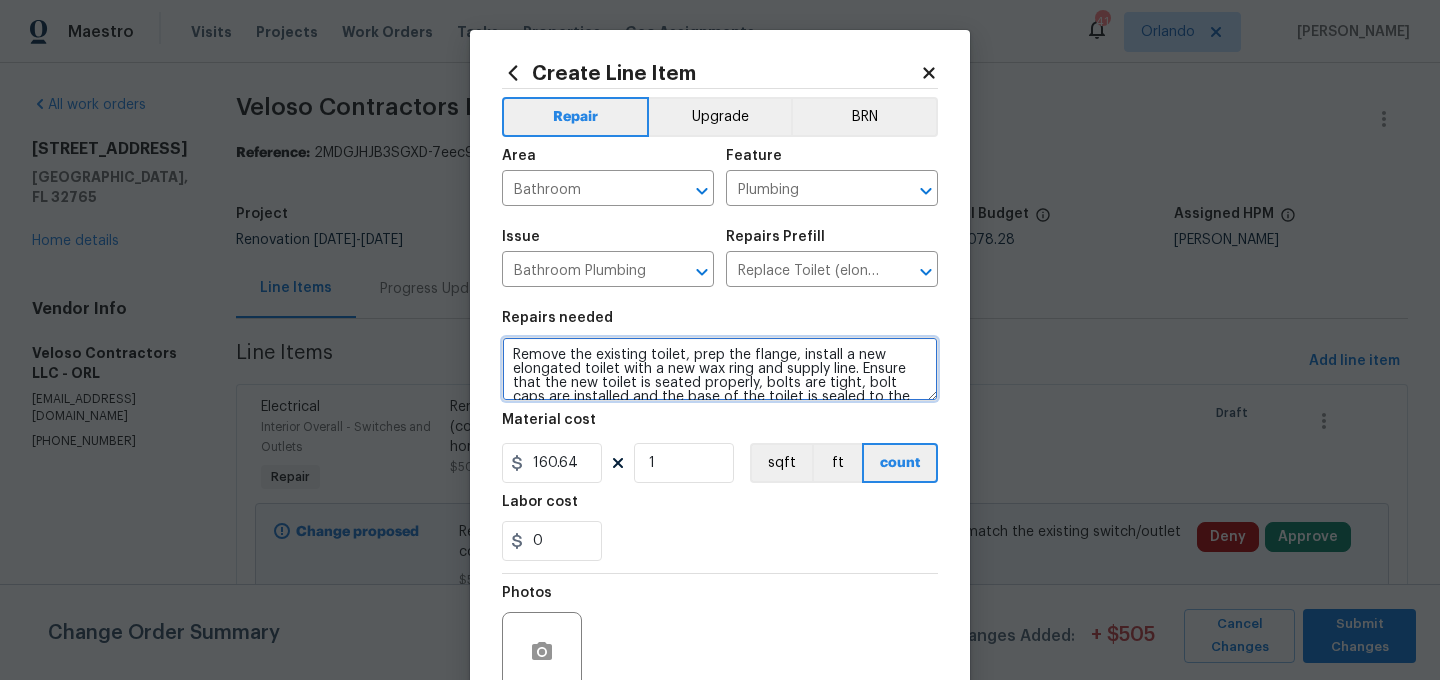 click on "Remove the existing toilet, prep the flange, install a new elongated toilet with a new wax ring and supply line. Ensure that the new toilet is seated properly, bolts are tight, bolt caps are installed and the base of the toilet is sealed to the floor with a siliconized caulking. Haul away and dispose of all debris properly." at bounding box center [720, 369] 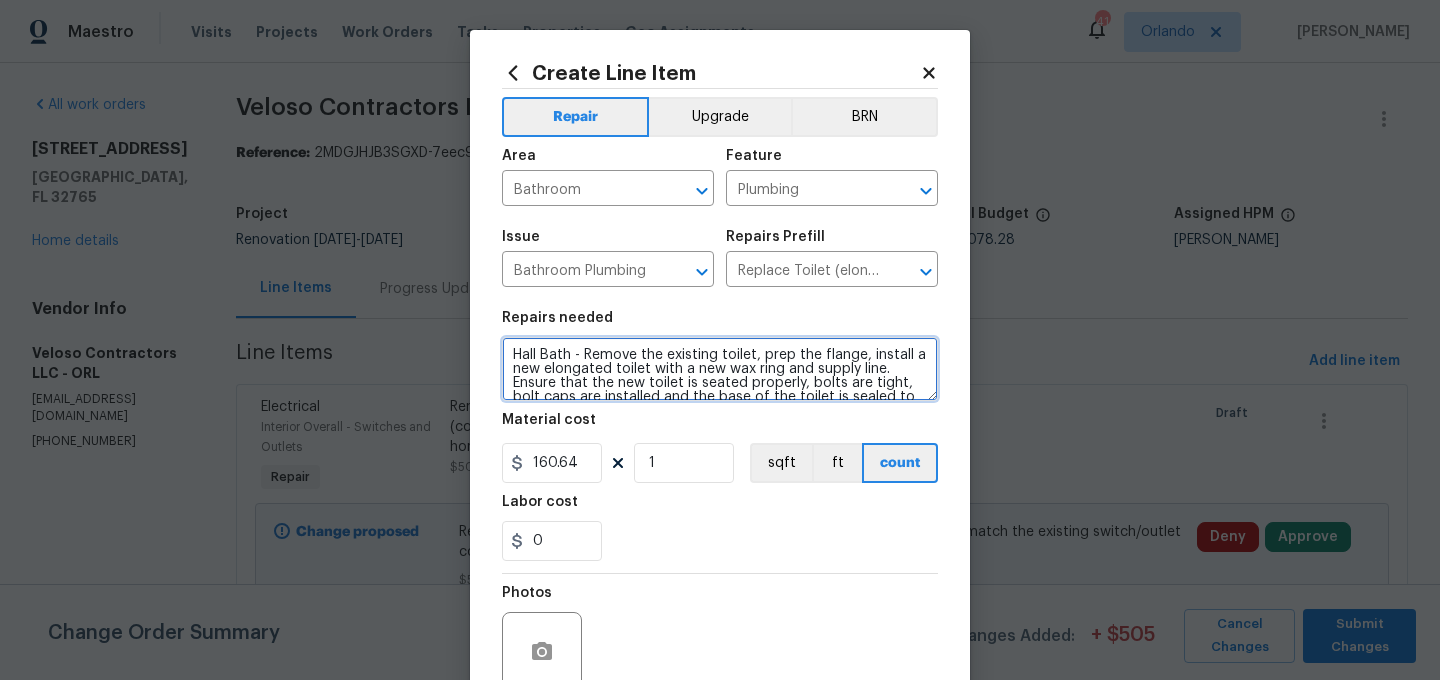 type on "Hall Bath - Remove the existing toilet, prep the flange, install a new elongated toilet with a new wax ring and supply line. Ensure that the new toilet is seated properly, bolts are tight, bolt caps are installed and the base of the toilet is sealed to the floor with a siliconized caulking. Haul away and dispose of all debris properly." 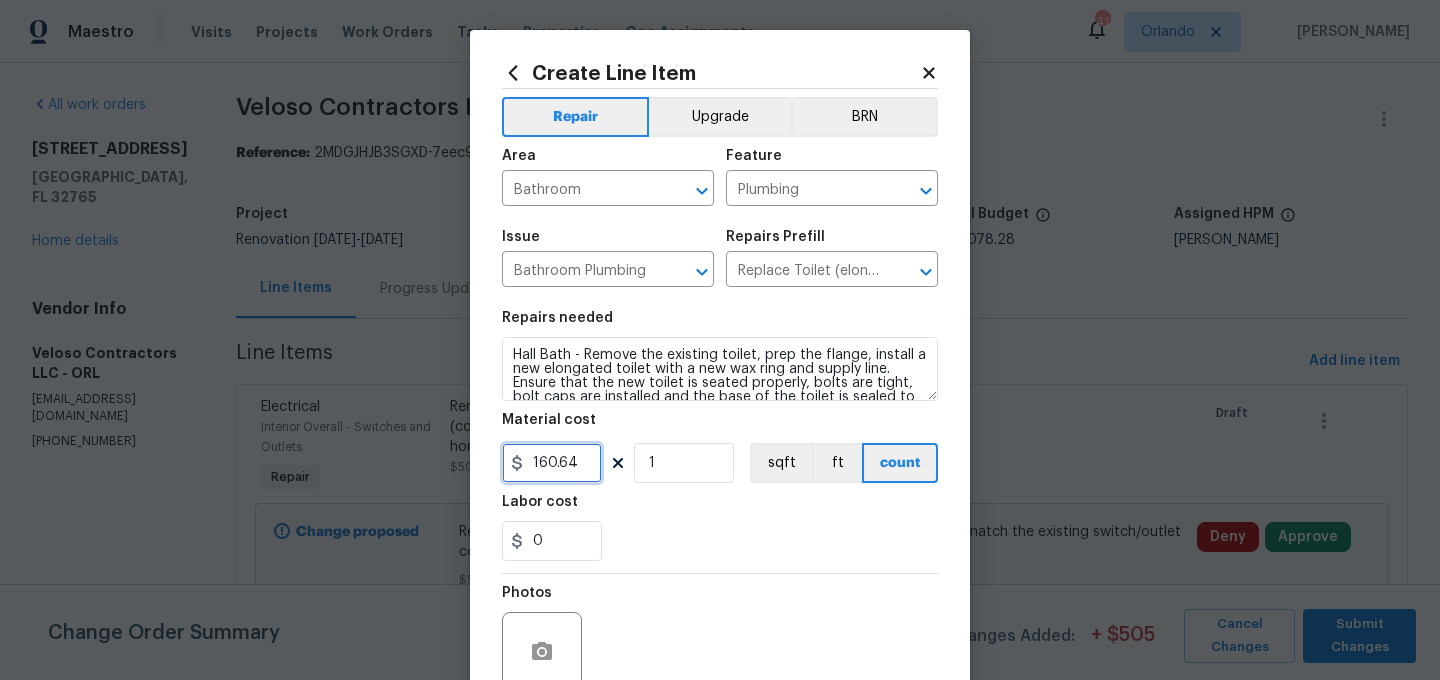 click on "160.64" at bounding box center [552, 463] 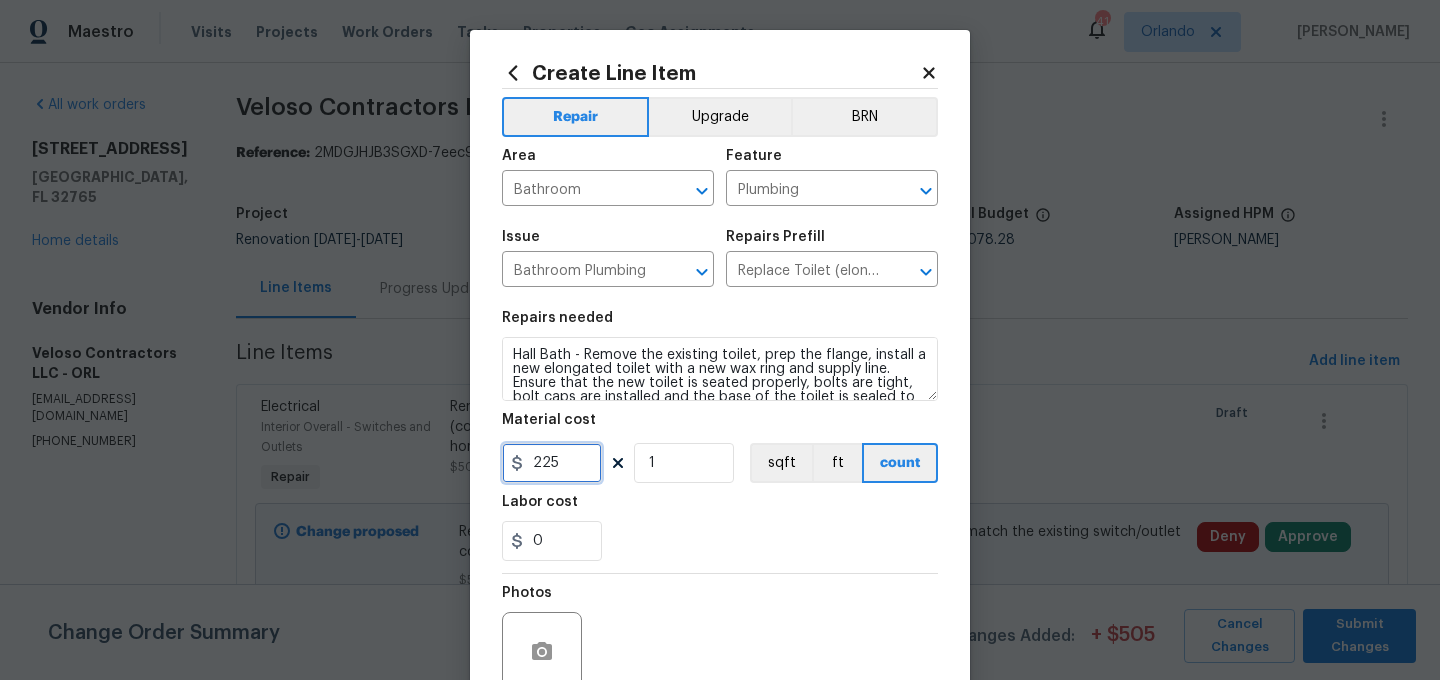 type on "225" 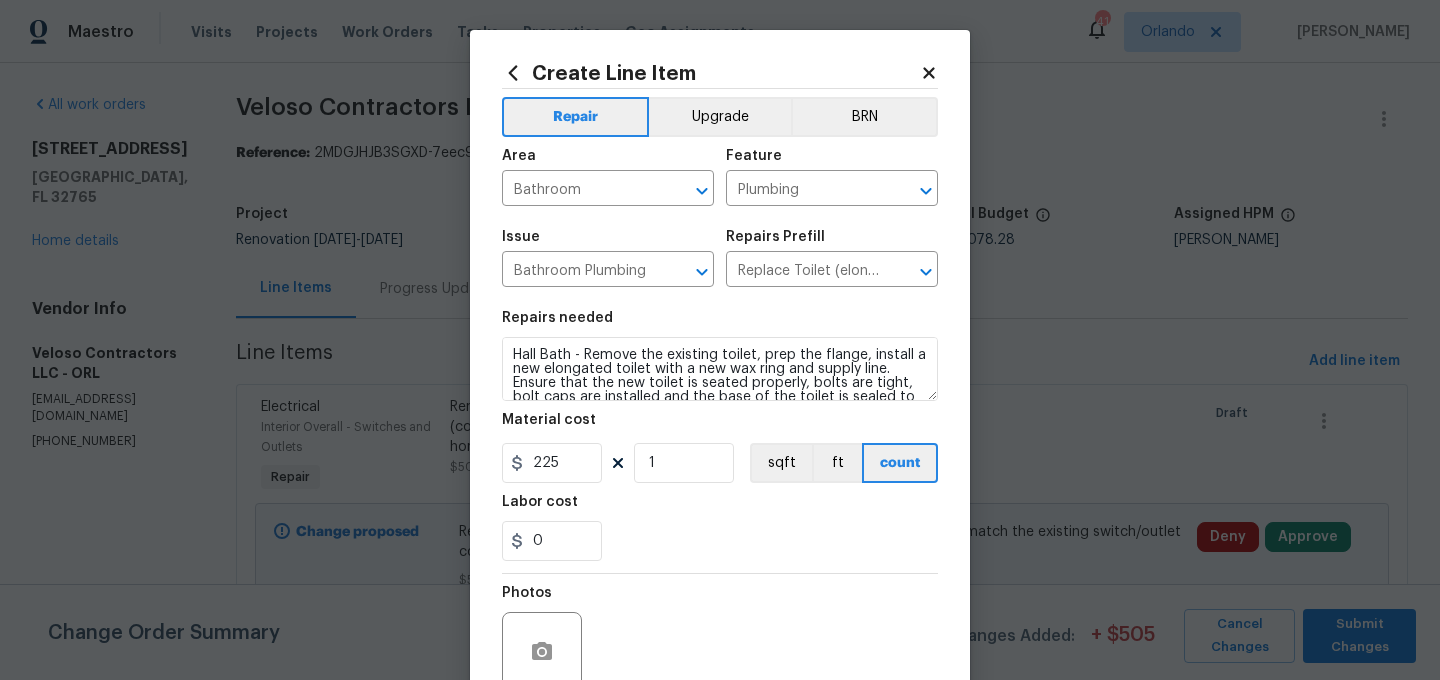 click on "0" at bounding box center (720, 541) 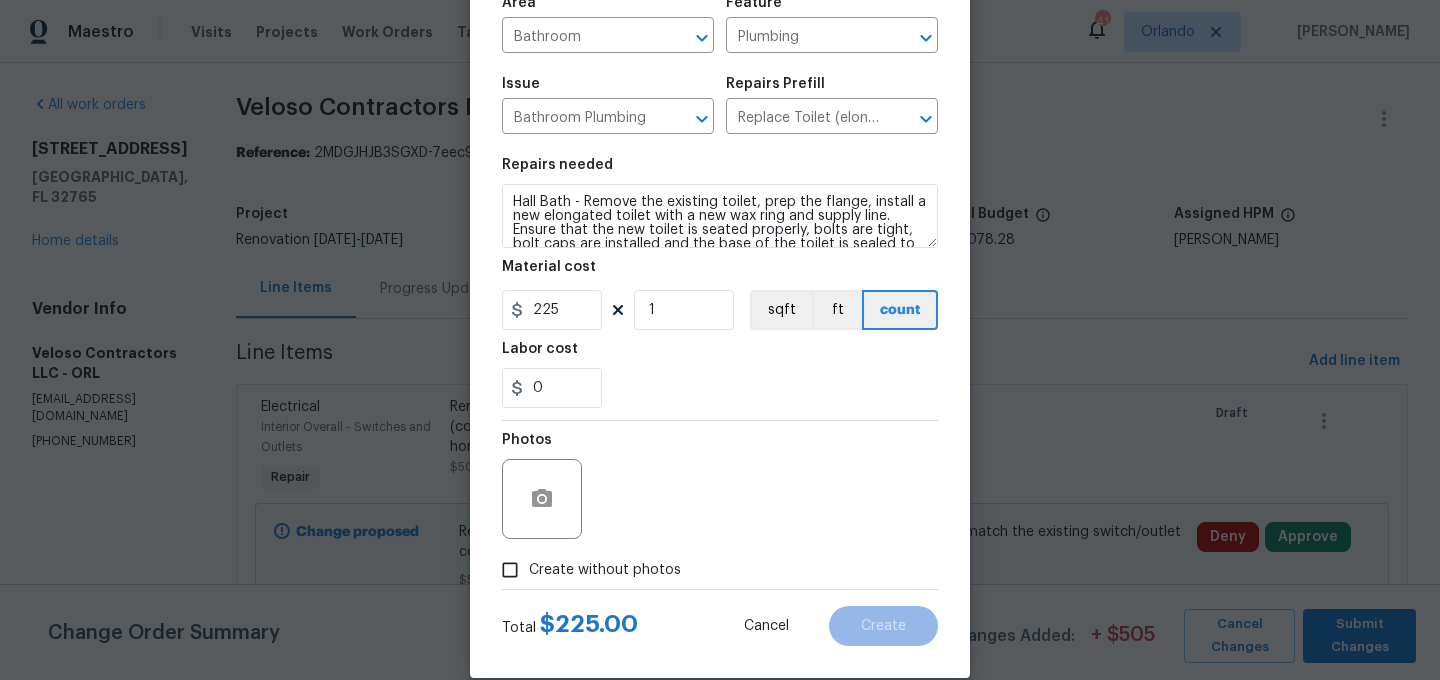 scroll, scrollTop: 182, scrollLeft: 0, axis: vertical 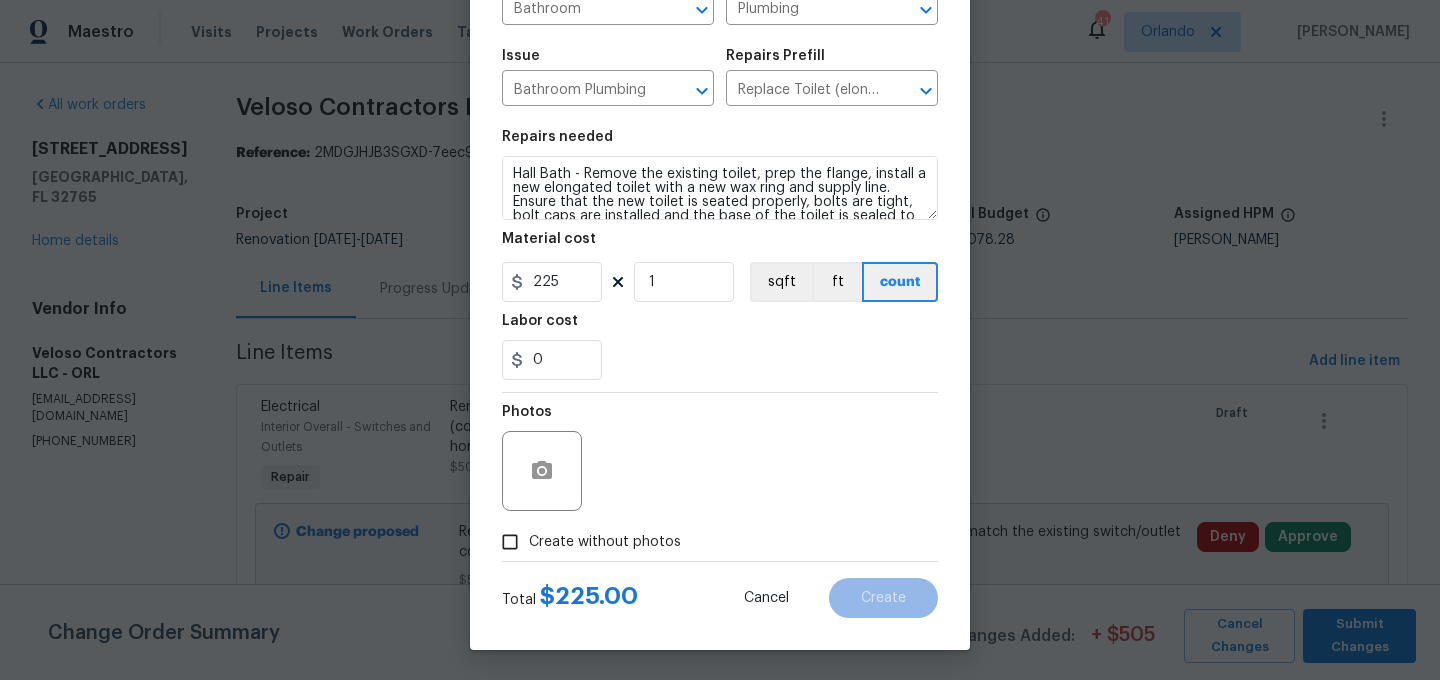 click on "Create without photos" at bounding box center (586, 542) 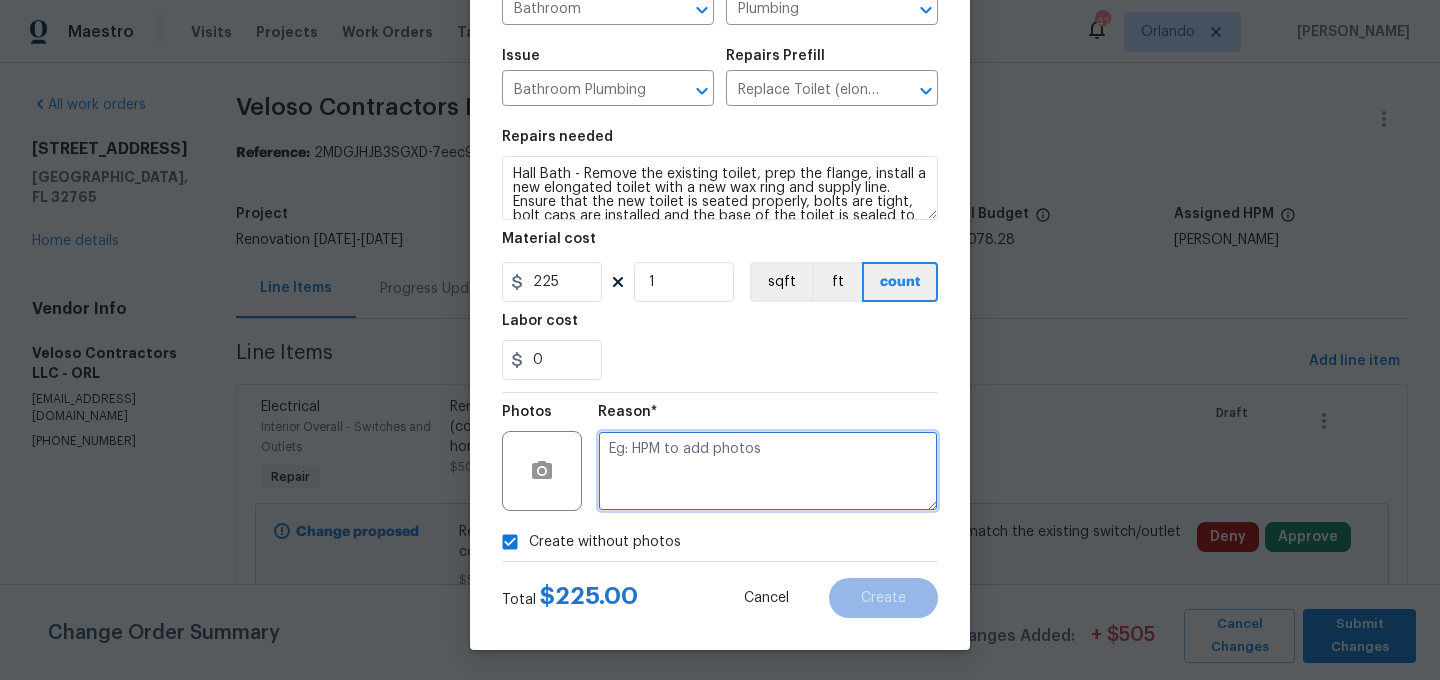 click at bounding box center [768, 471] 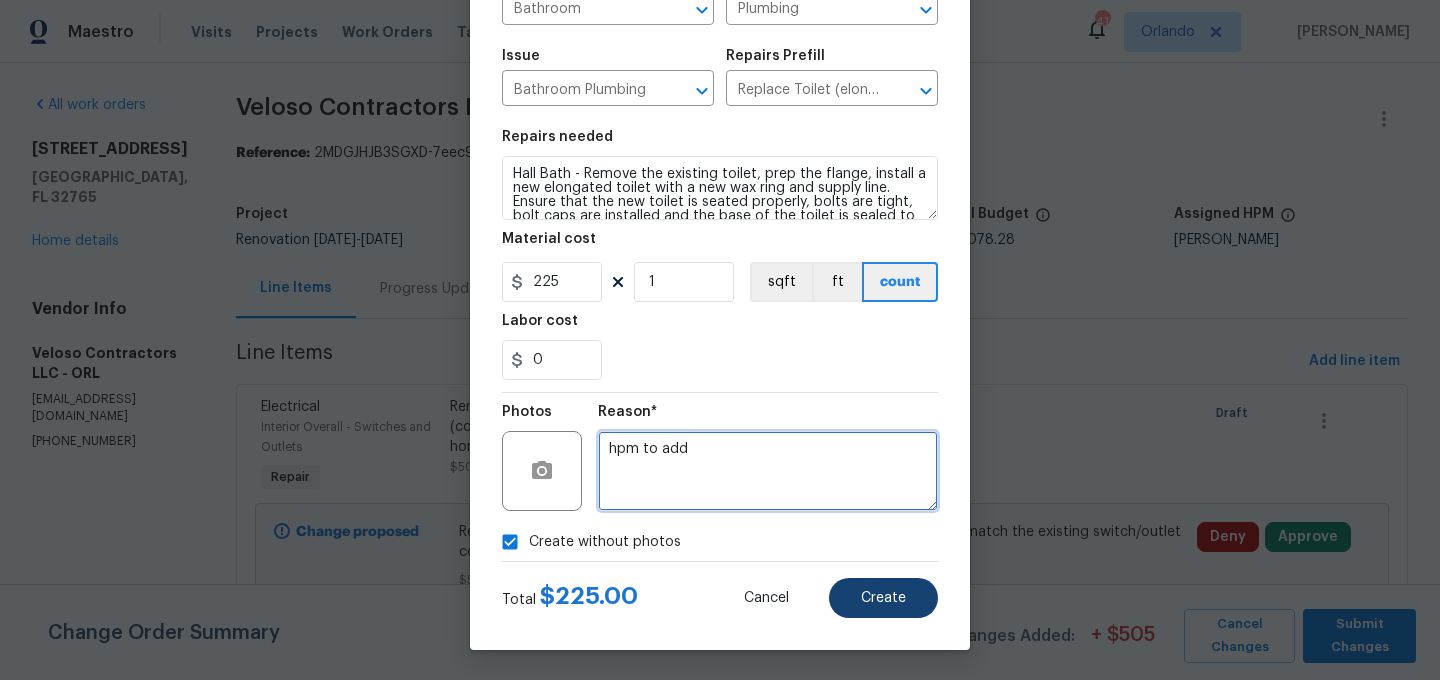 type on "hpm to add" 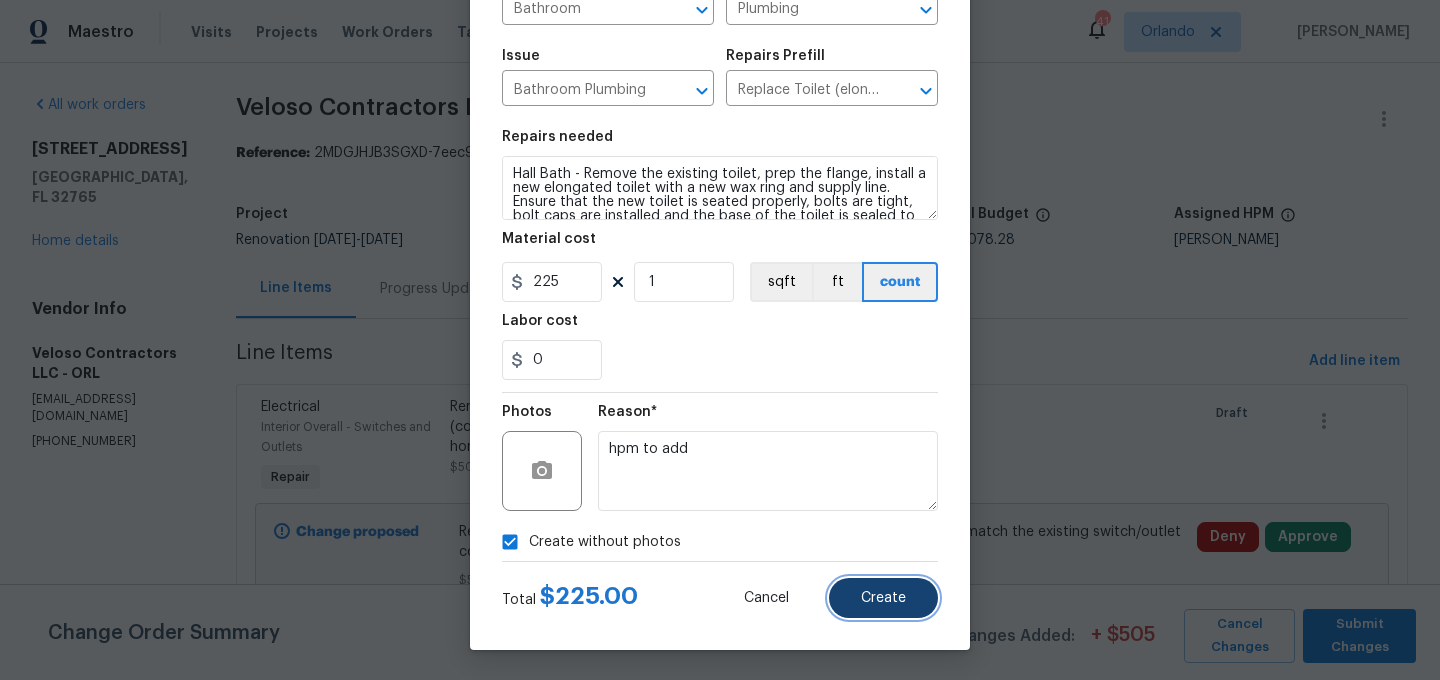 click on "Create" at bounding box center (883, 598) 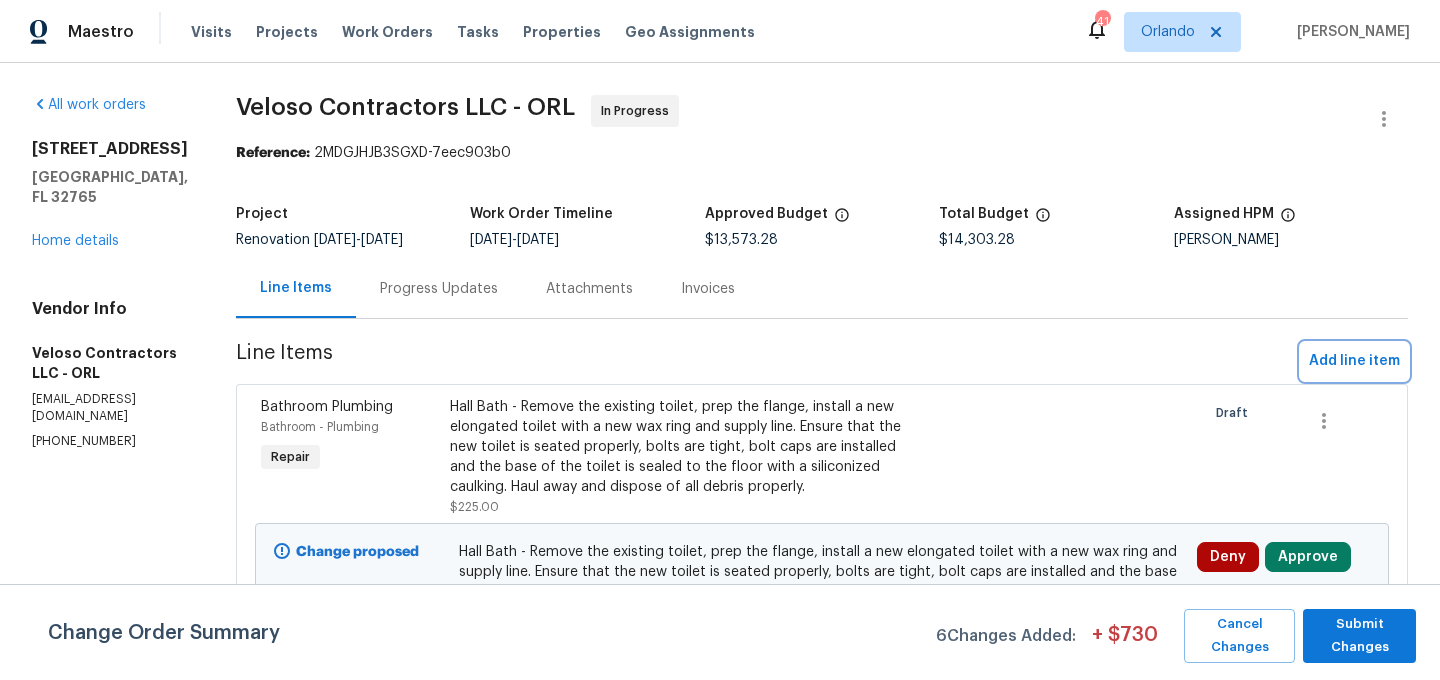 click on "Add line item" at bounding box center (1354, 361) 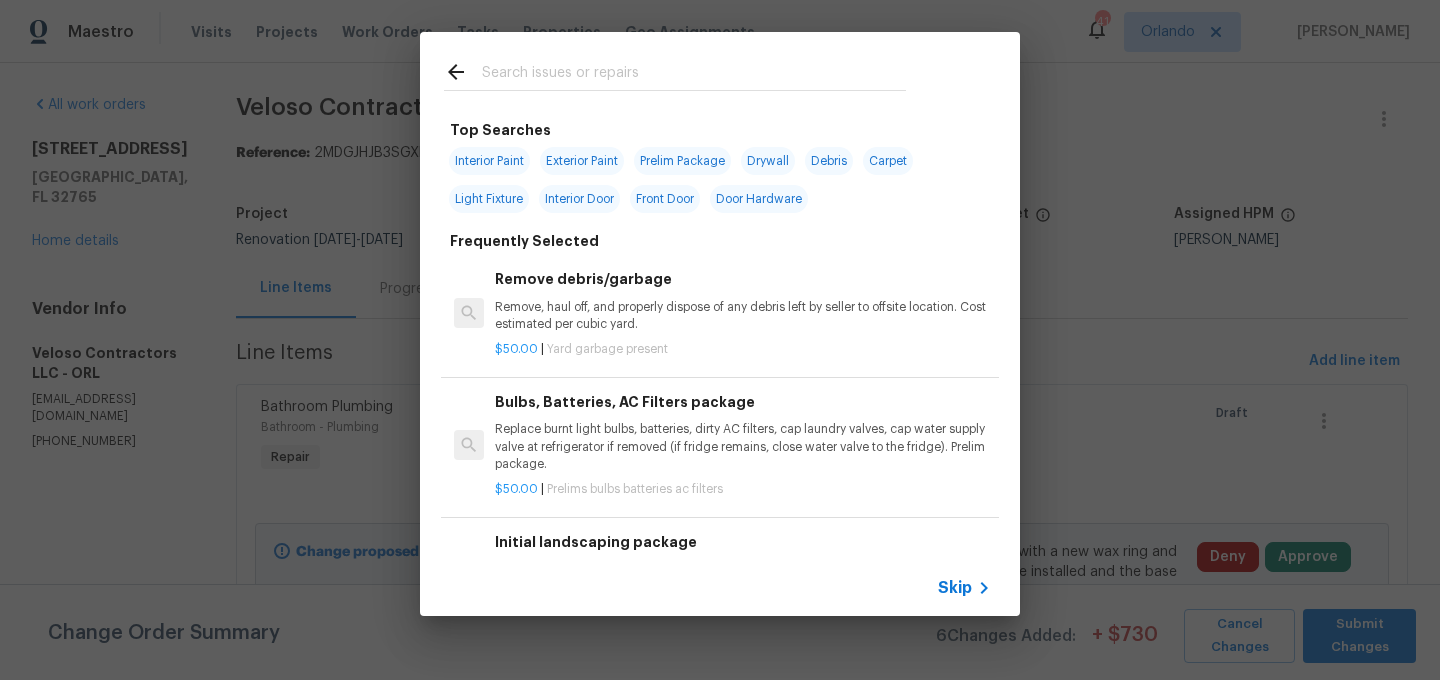 click at bounding box center [694, 75] 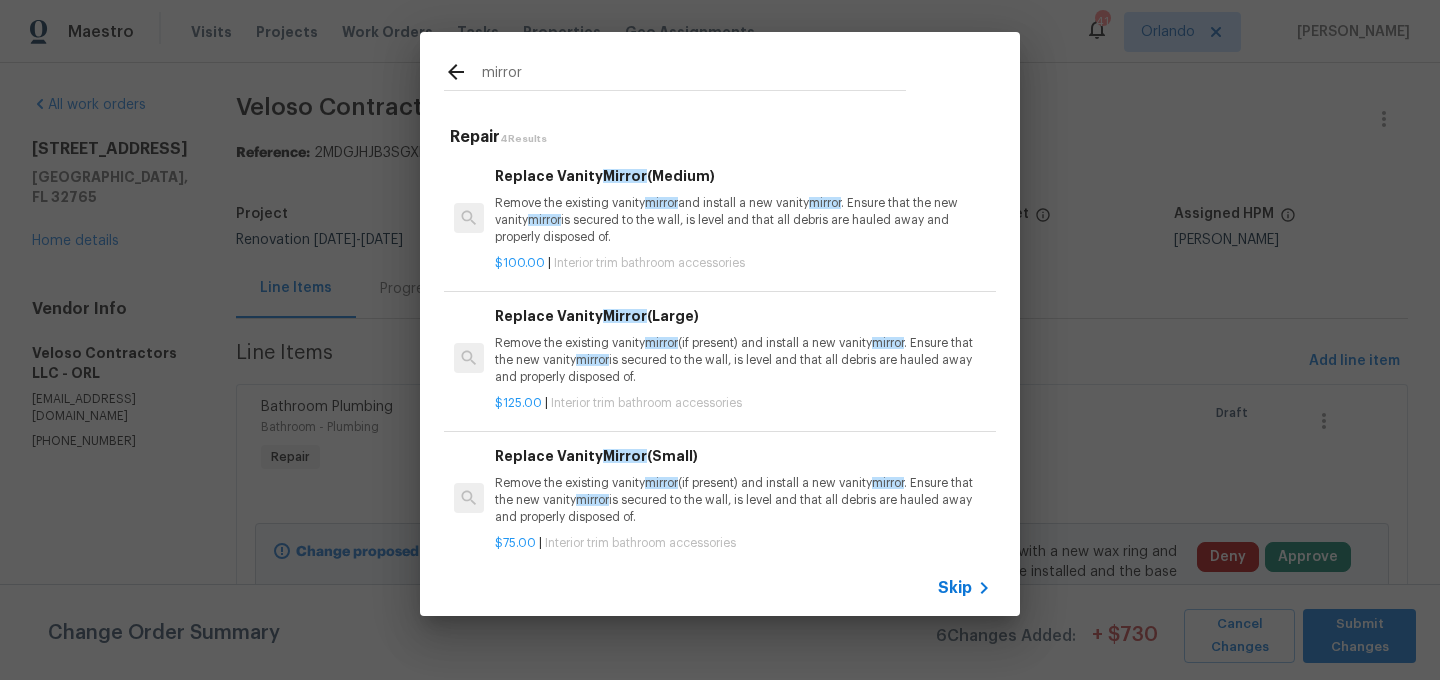type on "mirror" 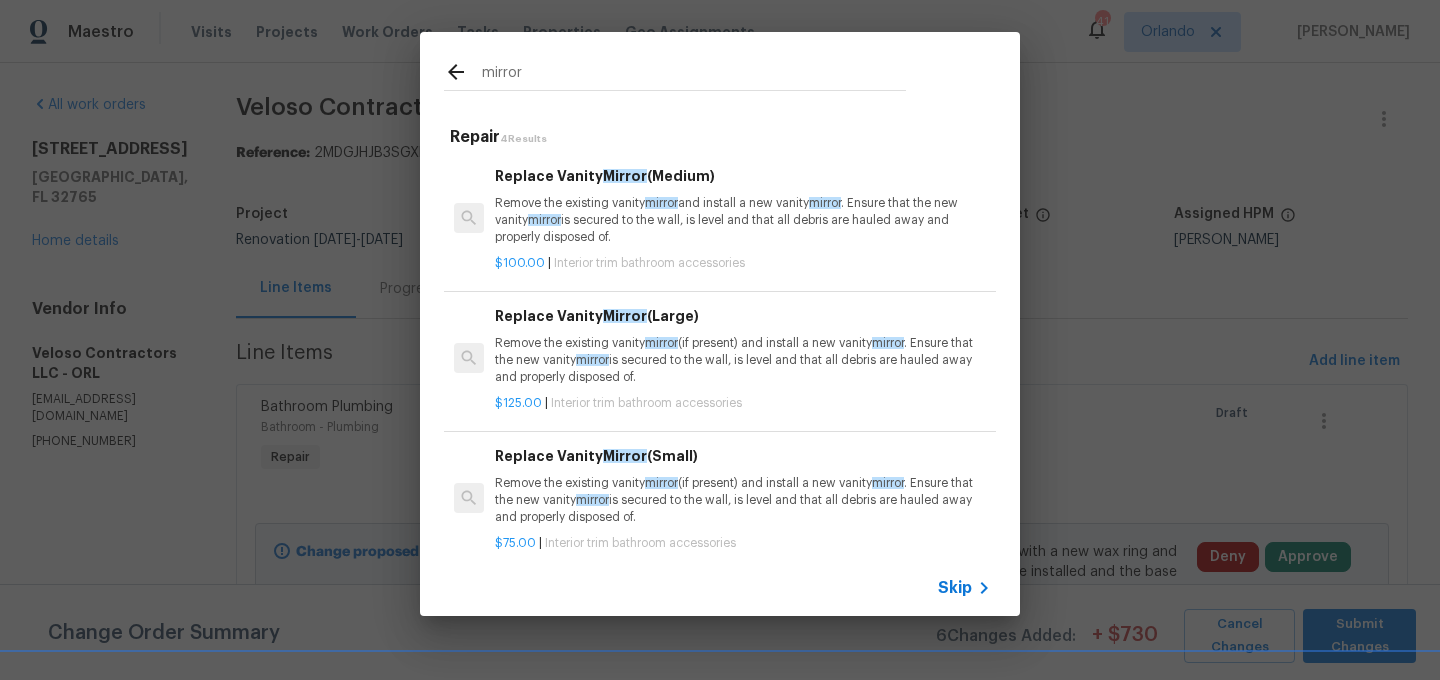 click on "Remove the existing vanity  mirror  and install a new vanity  mirror . Ensure that the new vanity  mirror  is secured to the wall, is level and that all debris are hauled away and properly disposed of." at bounding box center (743, 220) 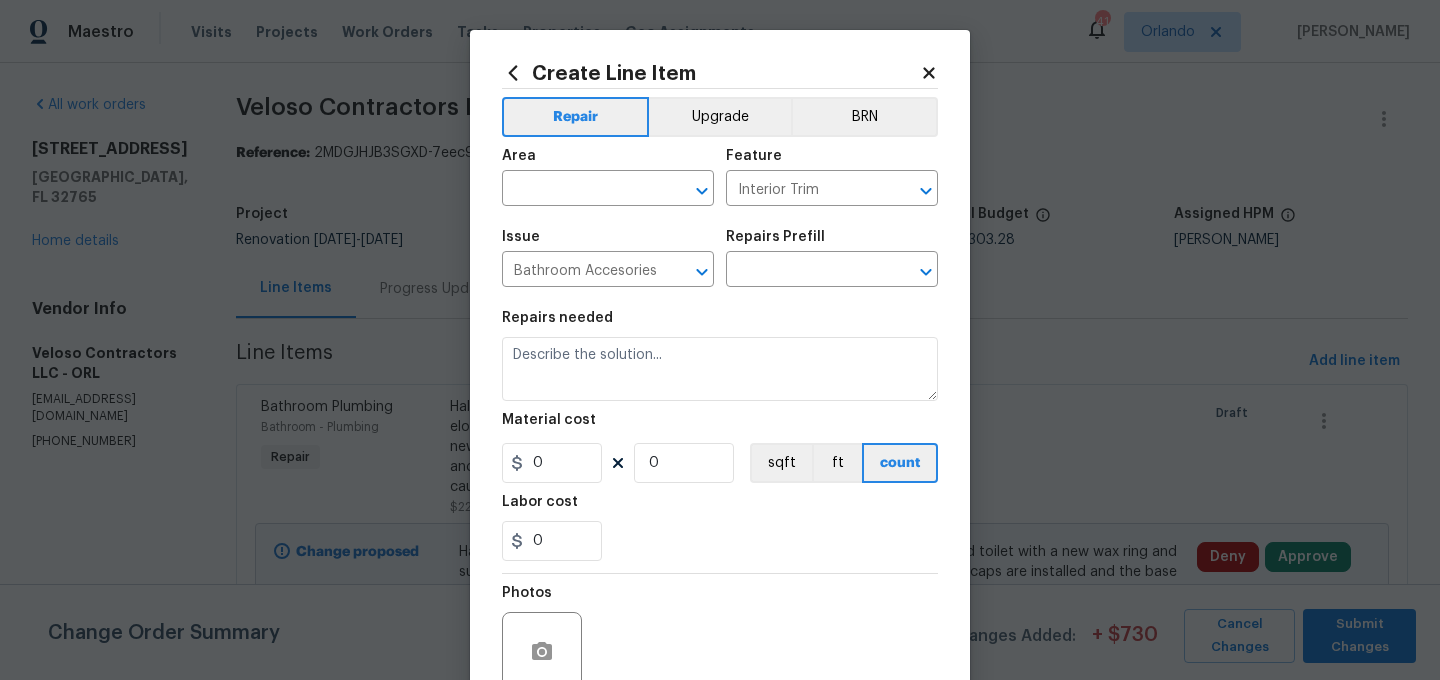 type on "Remove the existing vanity mirror and install a new vanity mirror. Ensure that the new vanity mirror is secured to the wall, is level and that all debris are hauled away and properly disposed of." 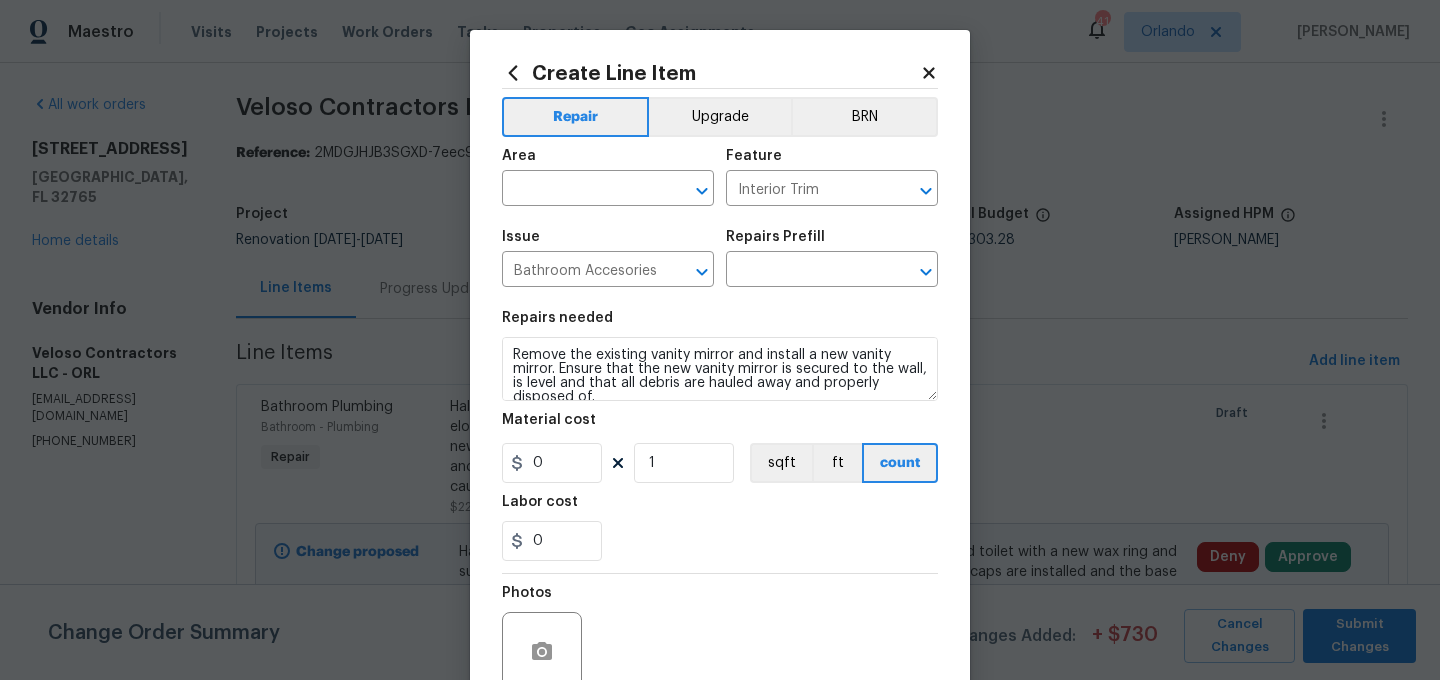type on "Replace Vanity Mirror (Medium) $100.00" 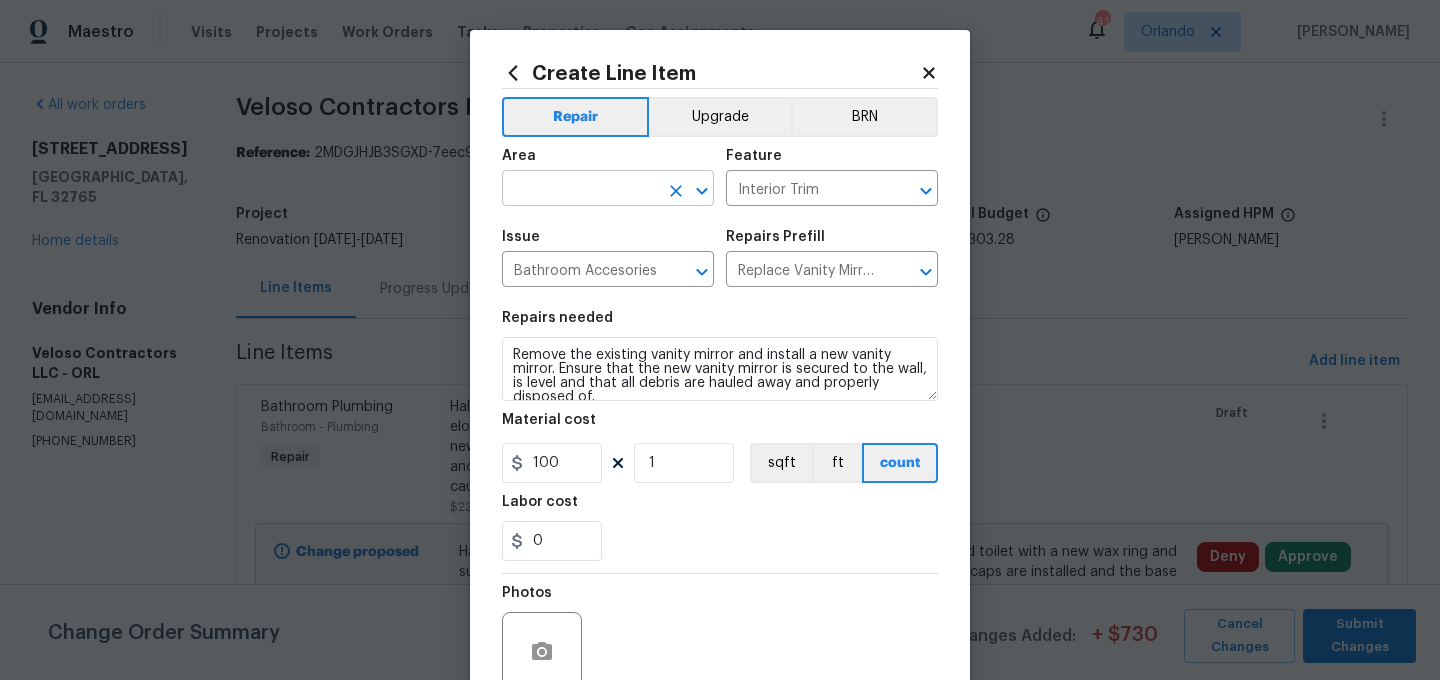 click at bounding box center (580, 190) 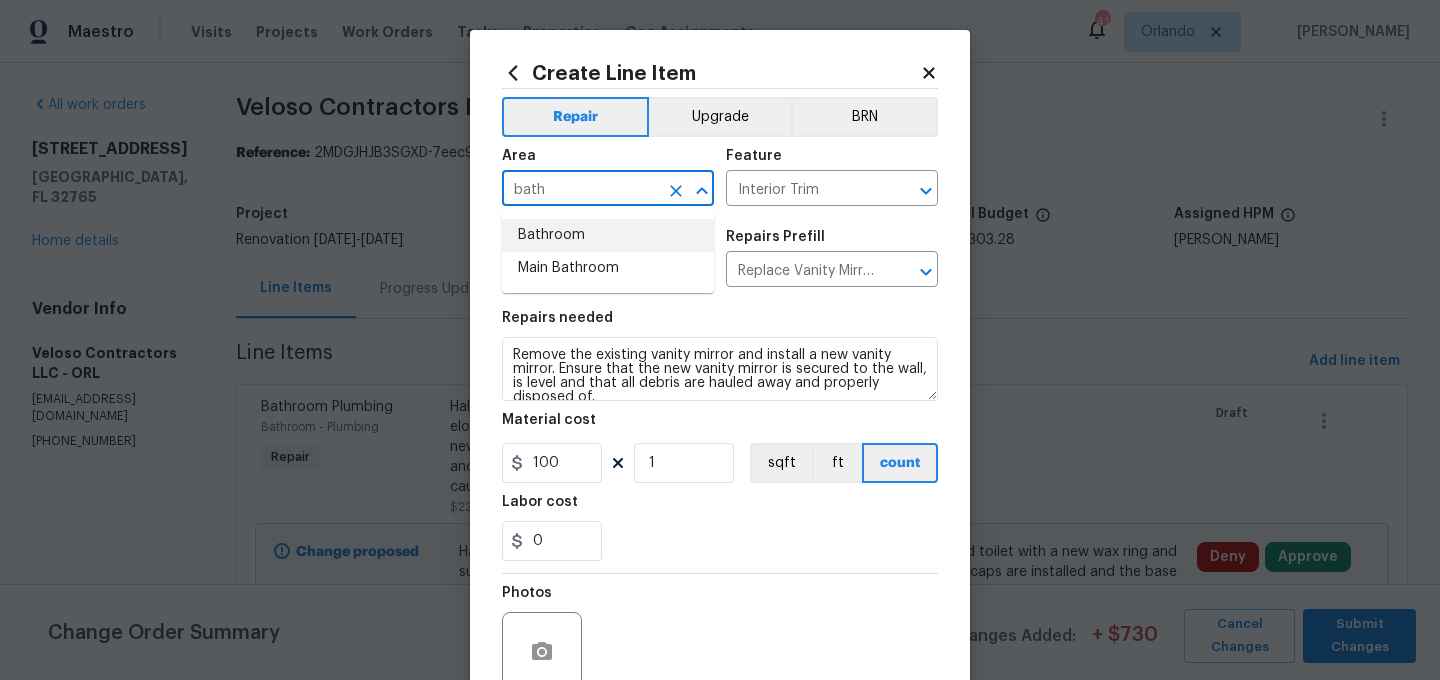 click on "Bathroom" at bounding box center [608, 235] 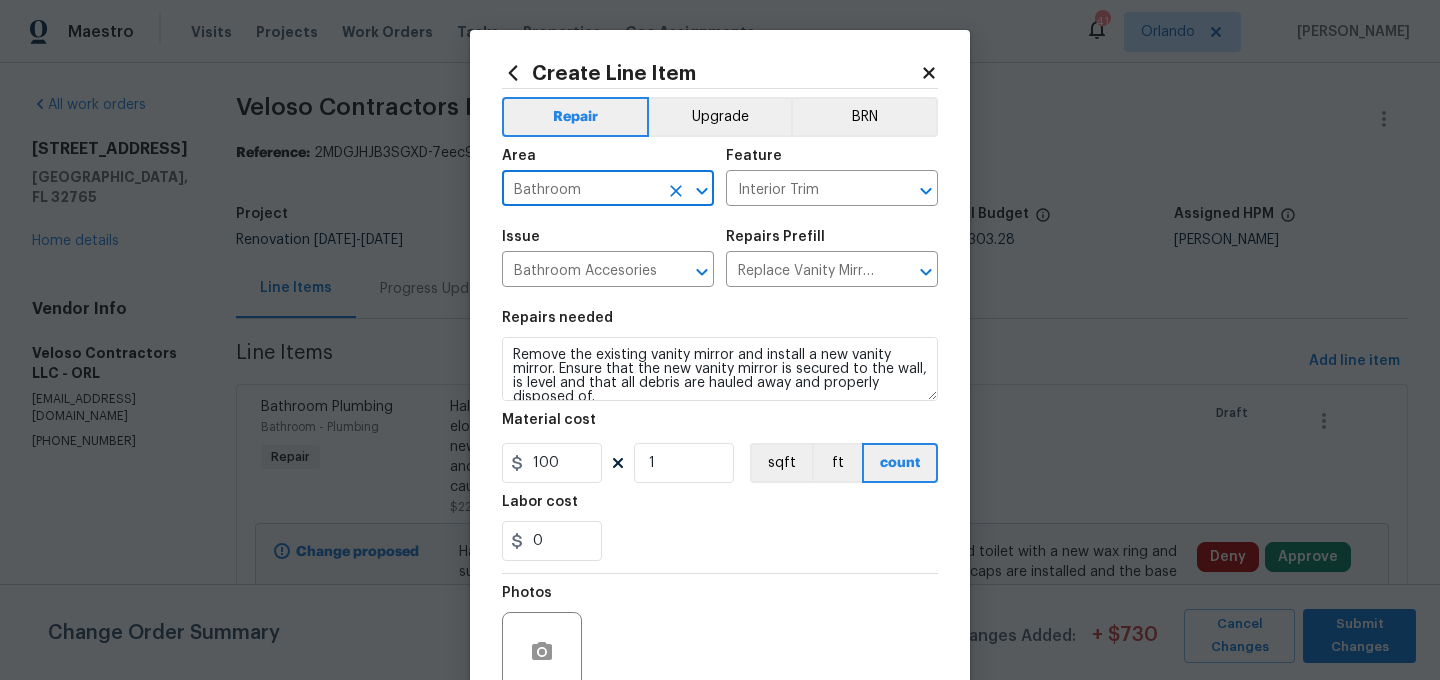 type on "Bathroom" 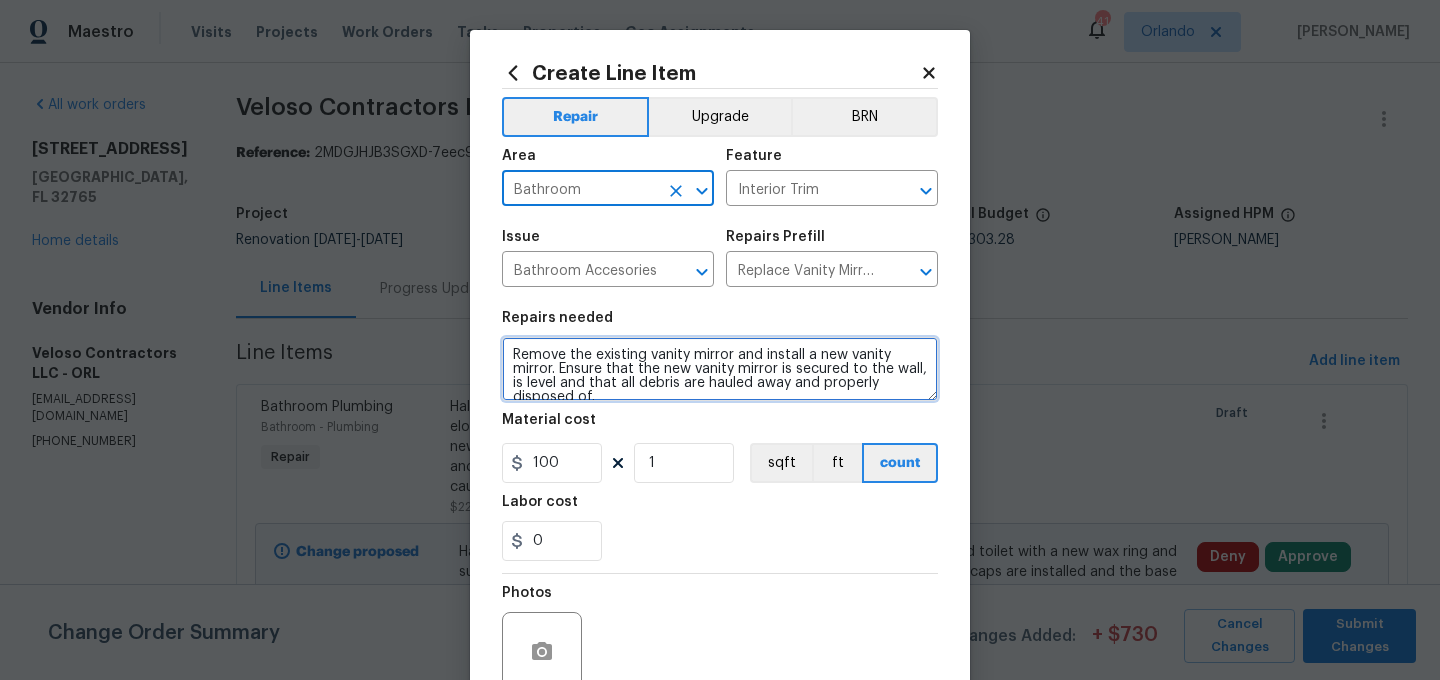 click on "Remove the existing vanity mirror and install a new vanity mirror. Ensure that the new vanity mirror is secured to the wall, is level and that all debris are hauled away and properly disposed of." at bounding box center (720, 369) 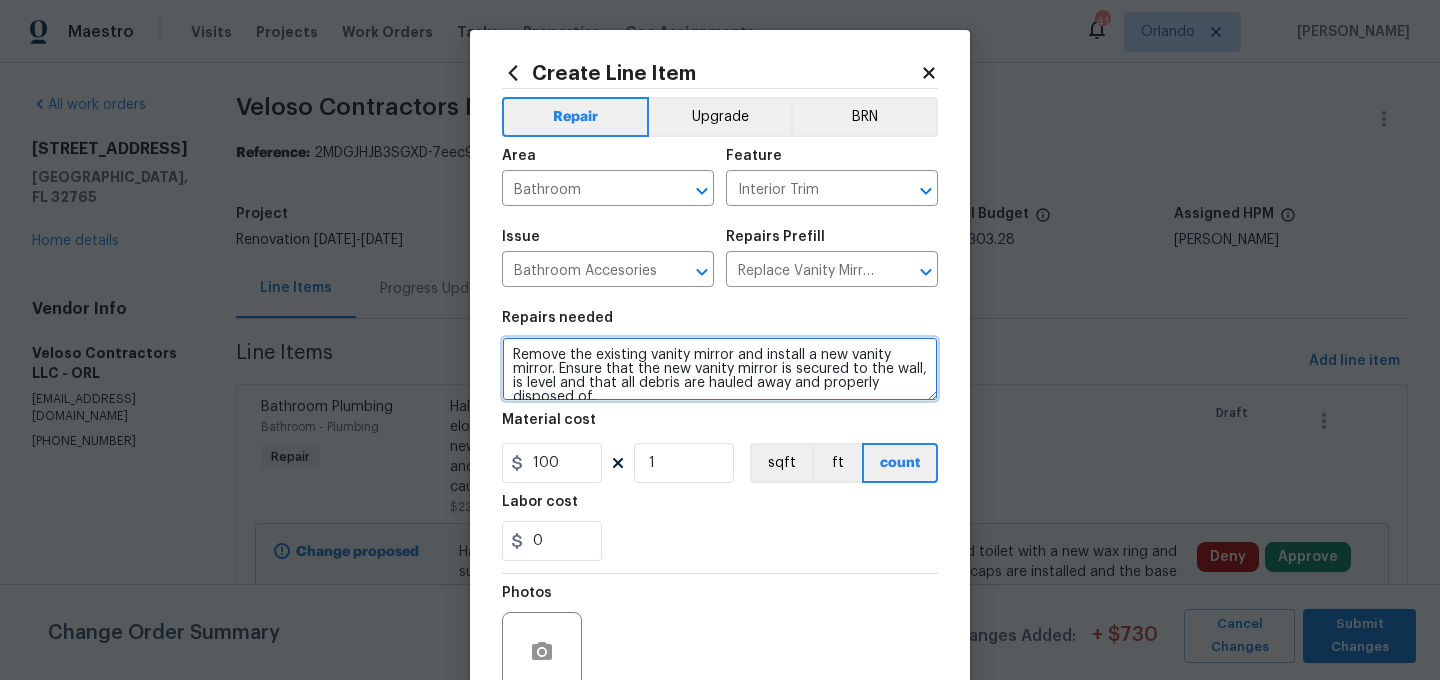 scroll, scrollTop: 14, scrollLeft: 0, axis: vertical 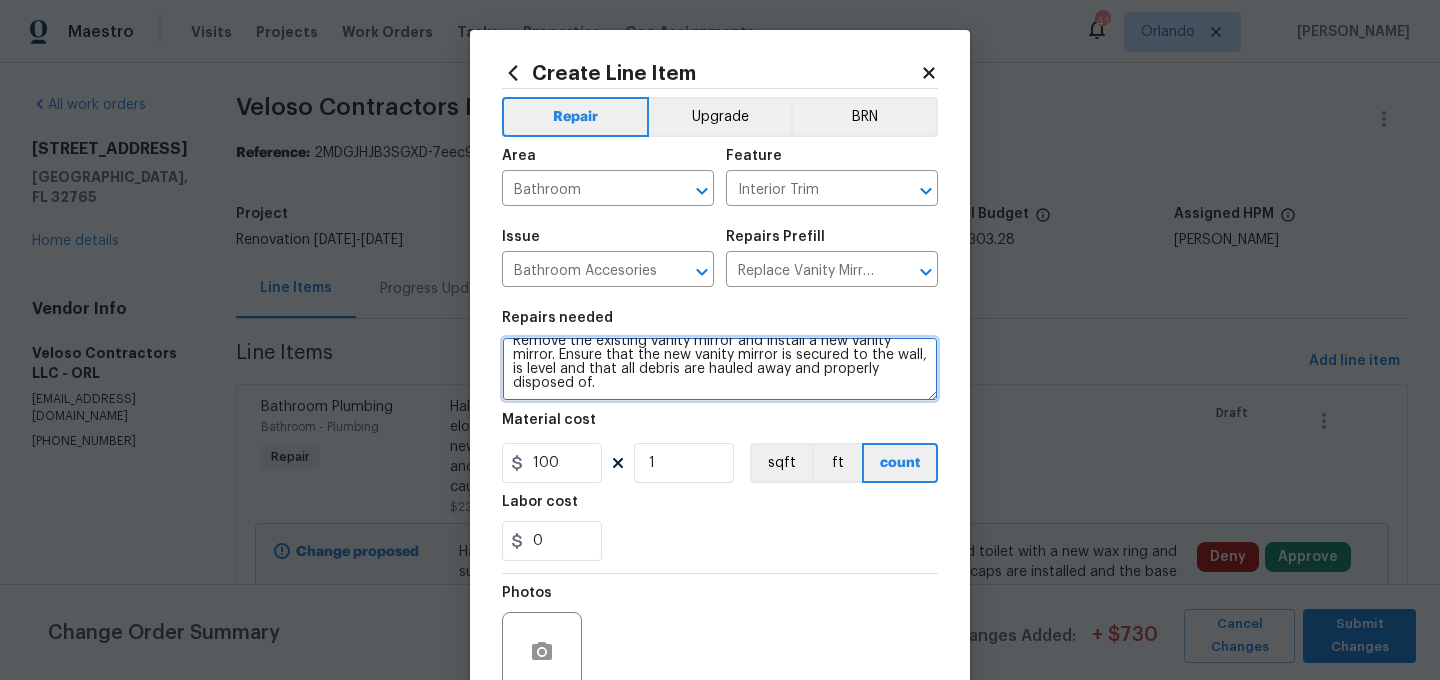 drag, startPoint x: 512, startPoint y: 360, endPoint x: 699, endPoint y: 460, distance: 212.05896 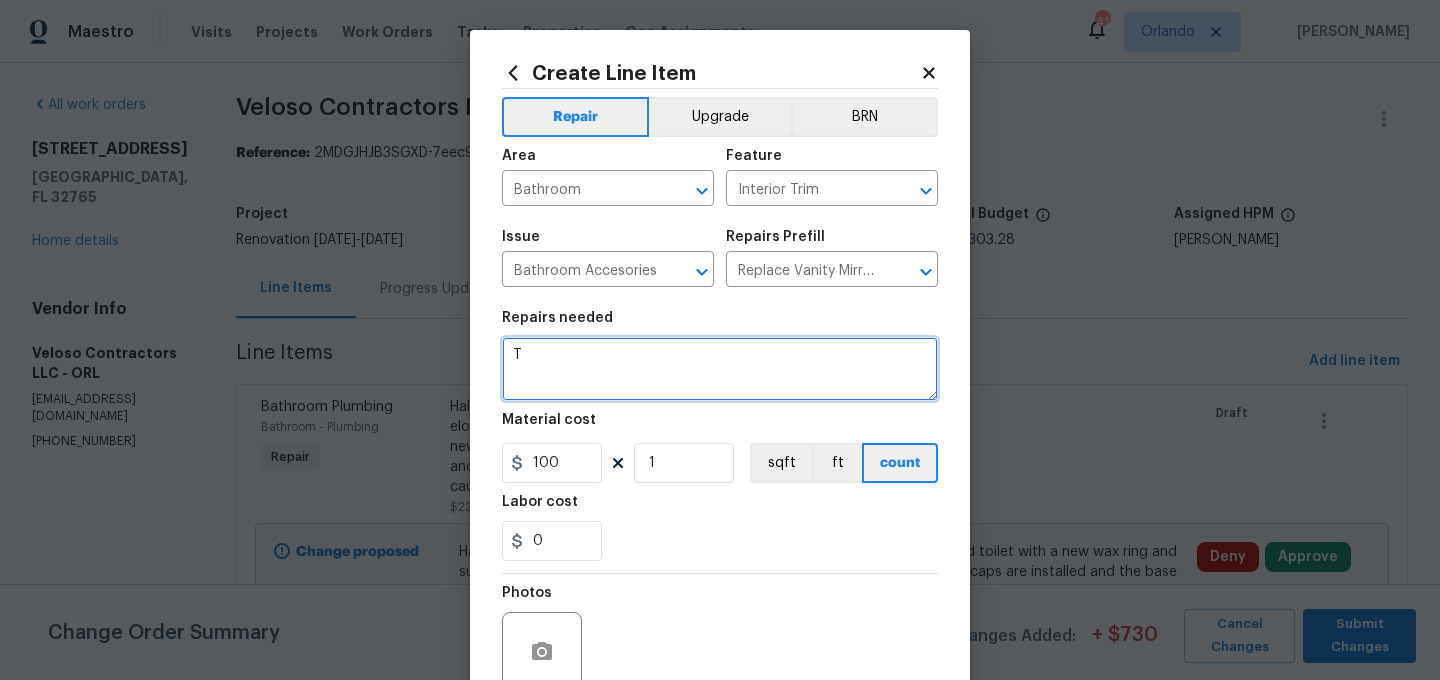 scroll, scrollTop: 0, scrollLeft: 0, axis: both 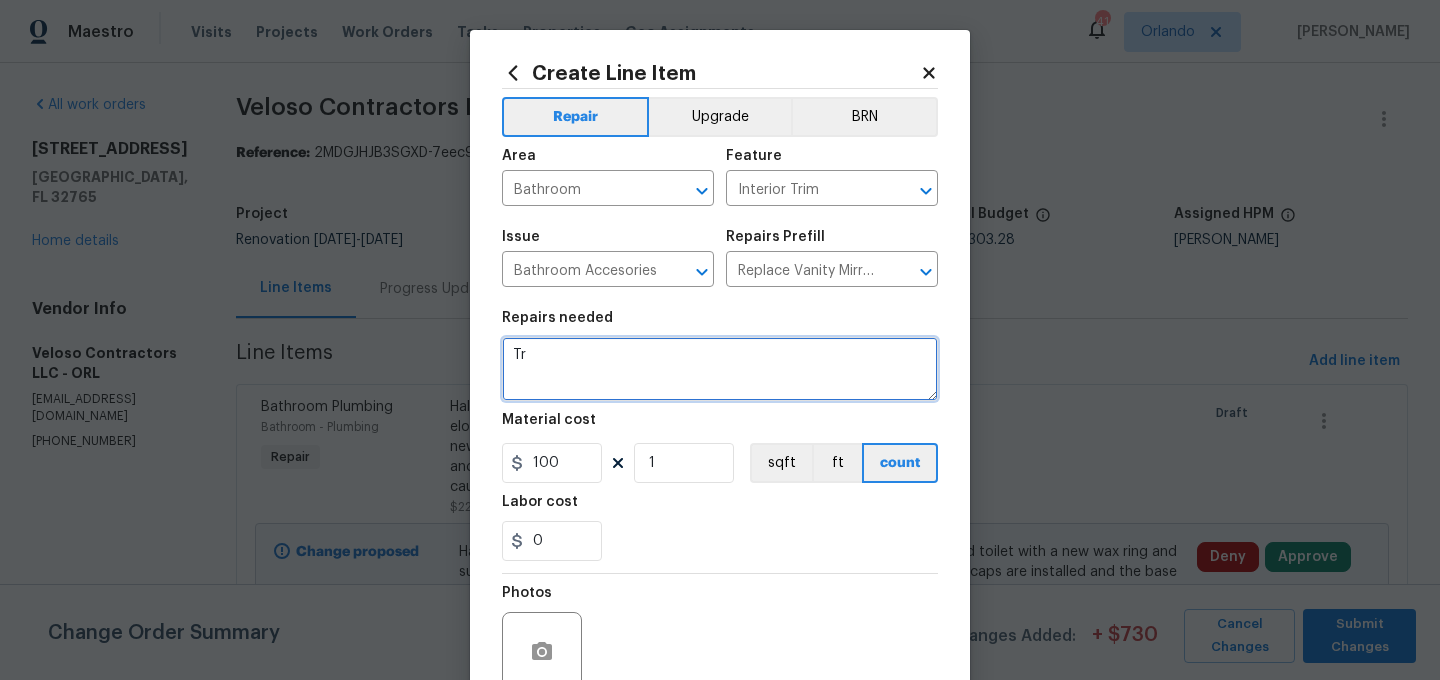 type on "T" 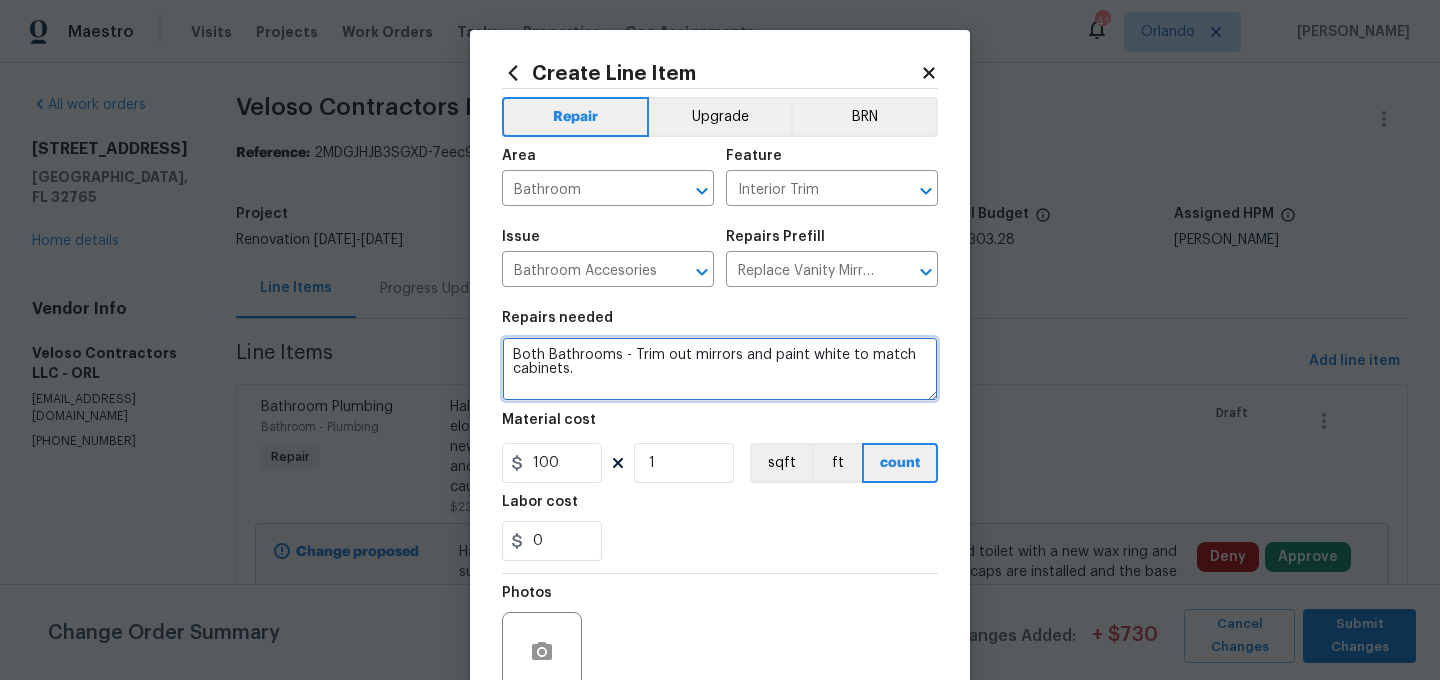 click on "Both Bathrooms - Trim out mirrors and paint white to match cabinets." at bounding box center (720, 369) 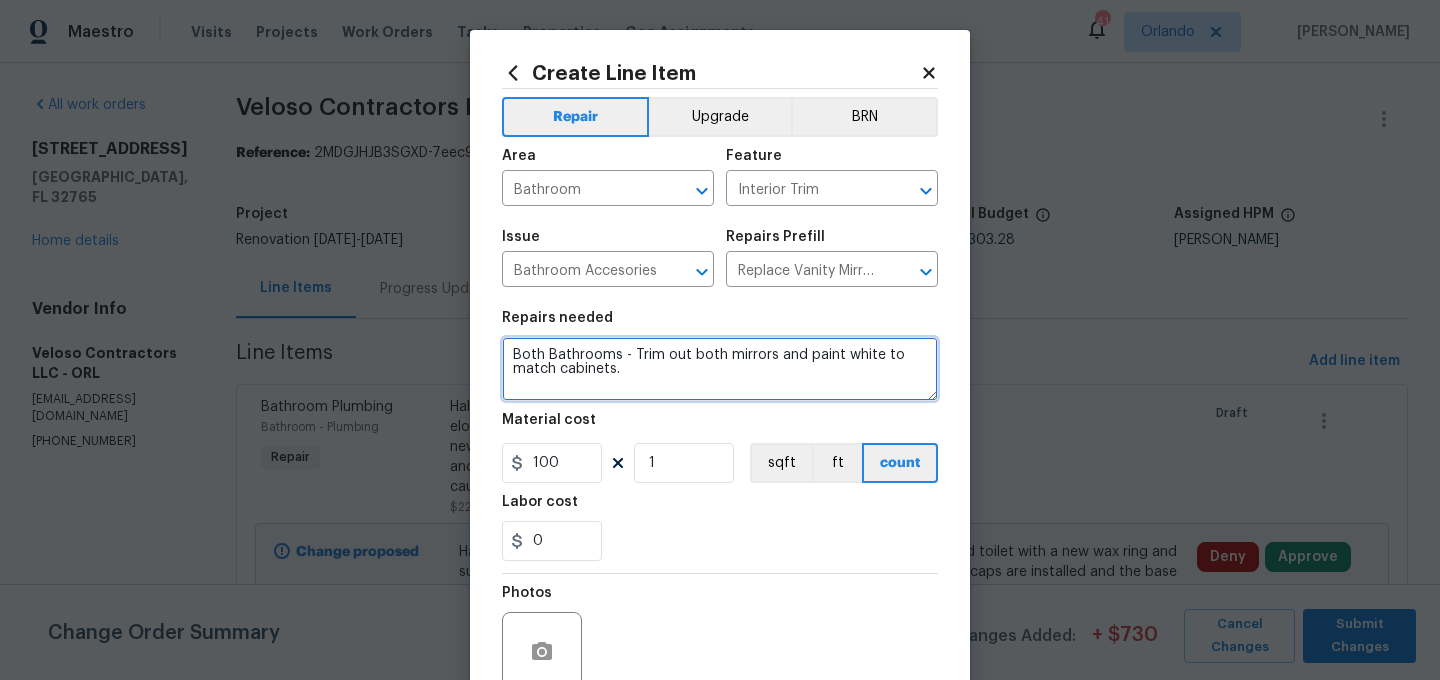 click on "Both Bathrooms - Trim out both mirrors and paint white to match cabinets." at bounding box center [720, 369] 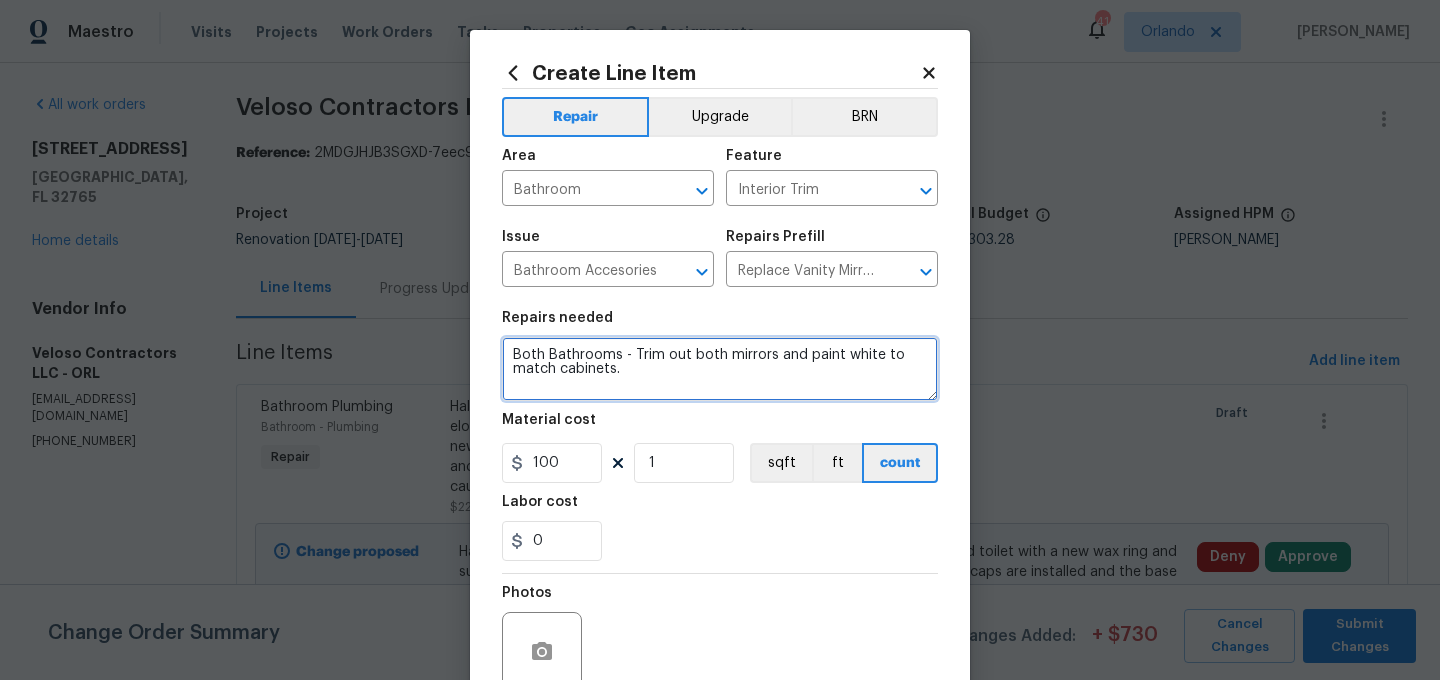 type on "Both Bathrooms - Trim out both mirrors and paint white to match cabinets." 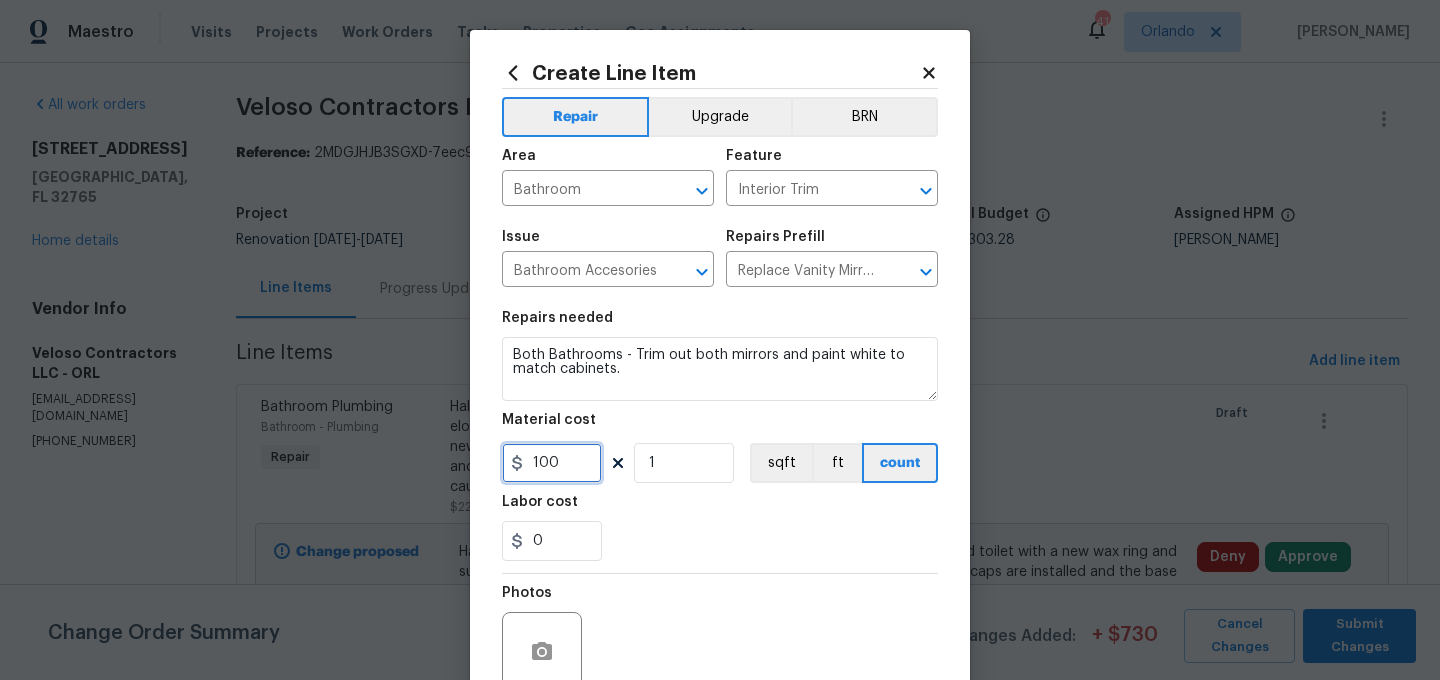 click on "100" at bounding box center [552, 463] 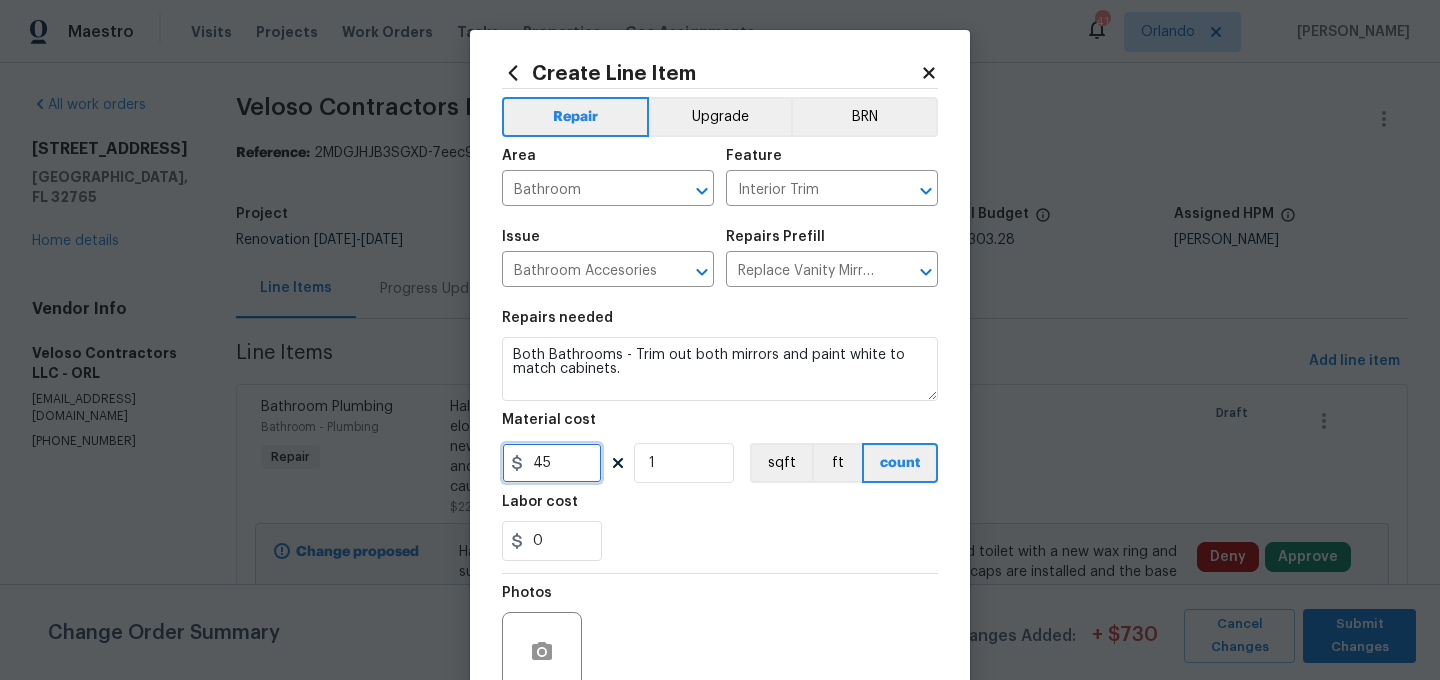 type on "45" 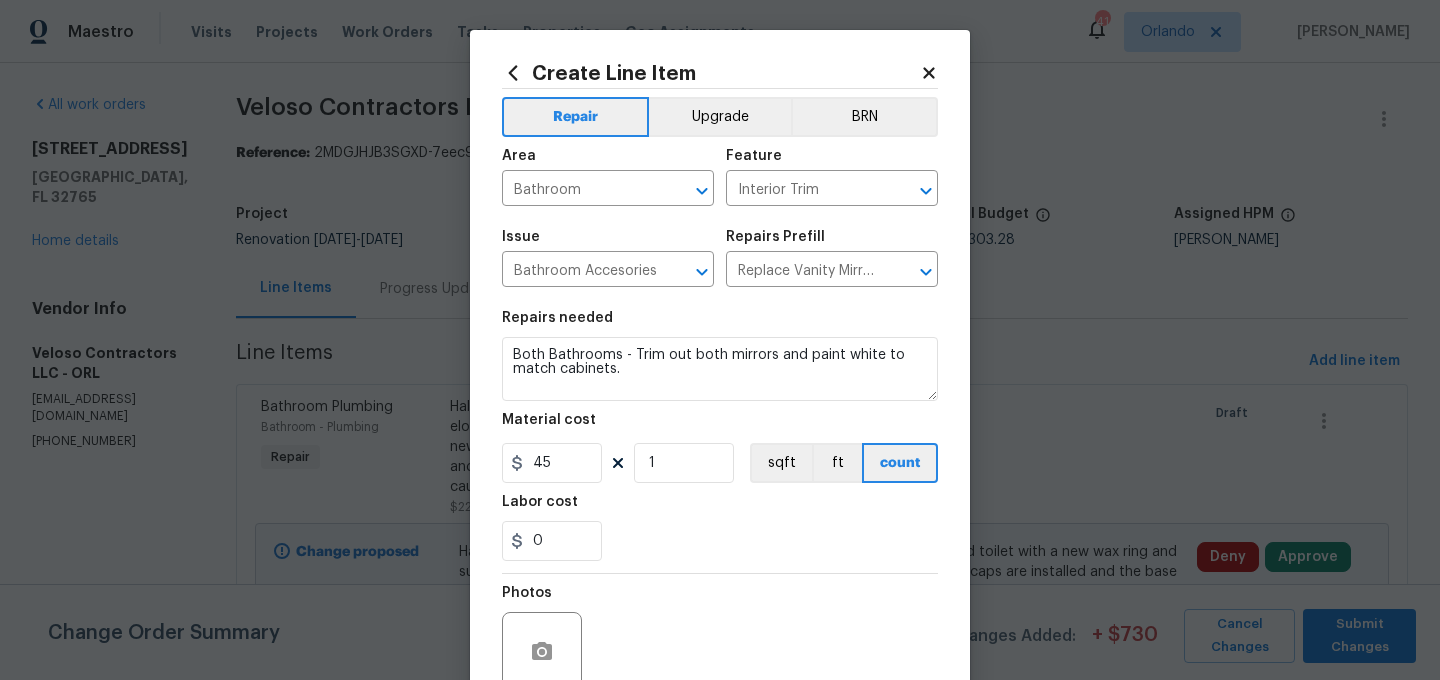 click on "Repairs needed Both Bathrooms - Trim out both mirrors and paint white to match cabinets.  Material cost 45 1 sqft ft count Labor cost 0" at bounding box center (720, 436) 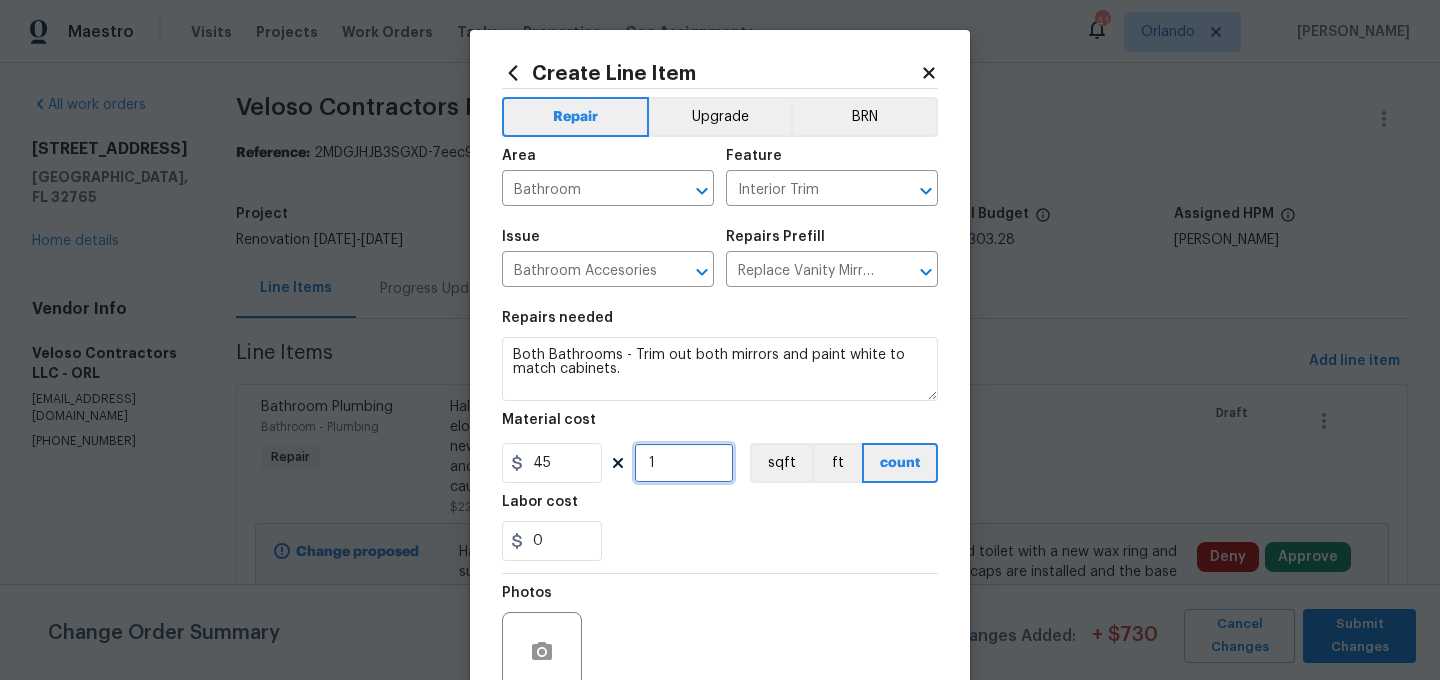 click on "1" at bounding box center (684, 463) 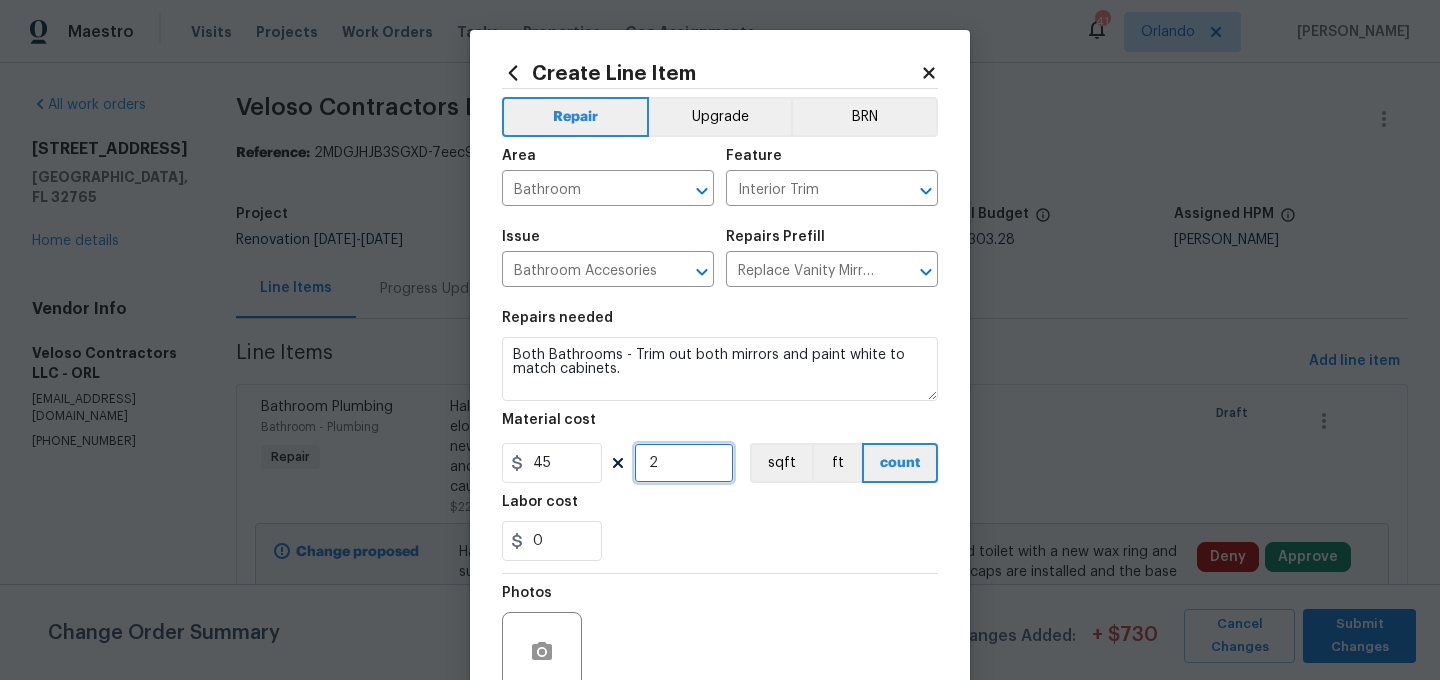 type on "2" 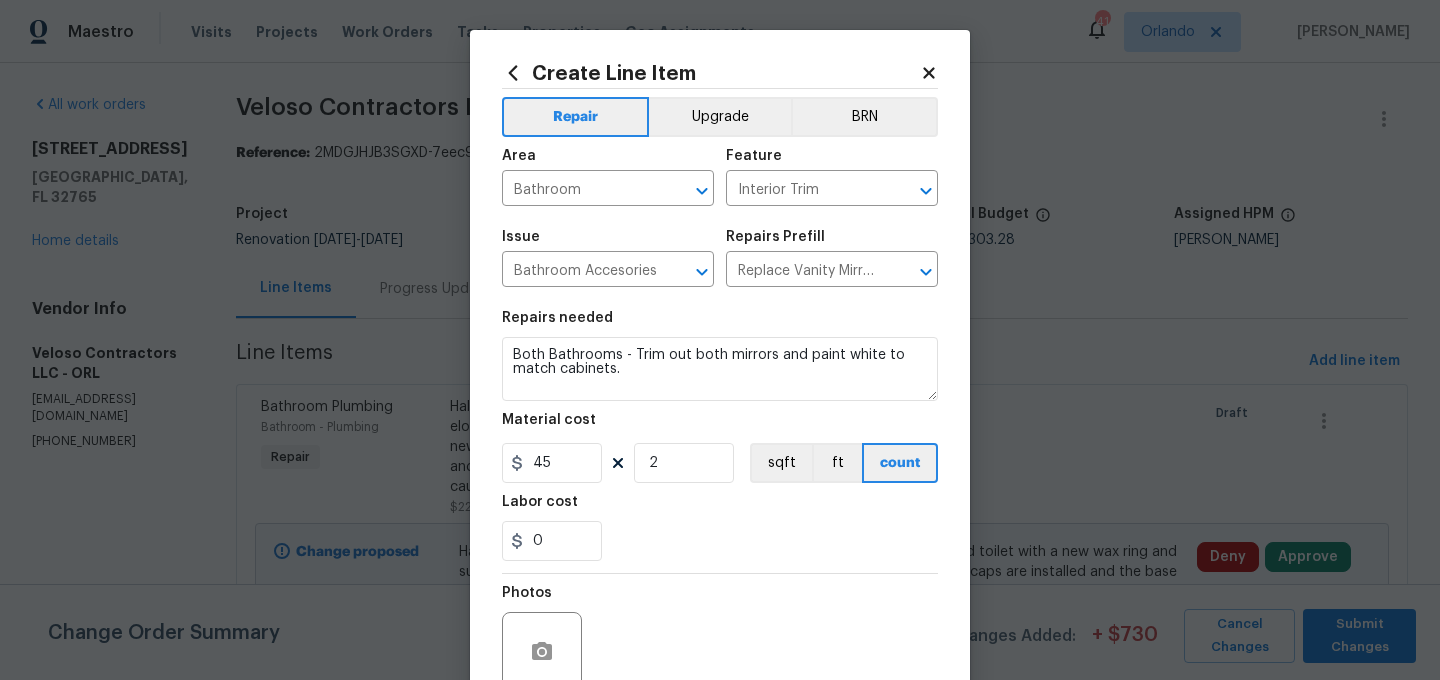 click on "0" at bounding box center (720, 541) 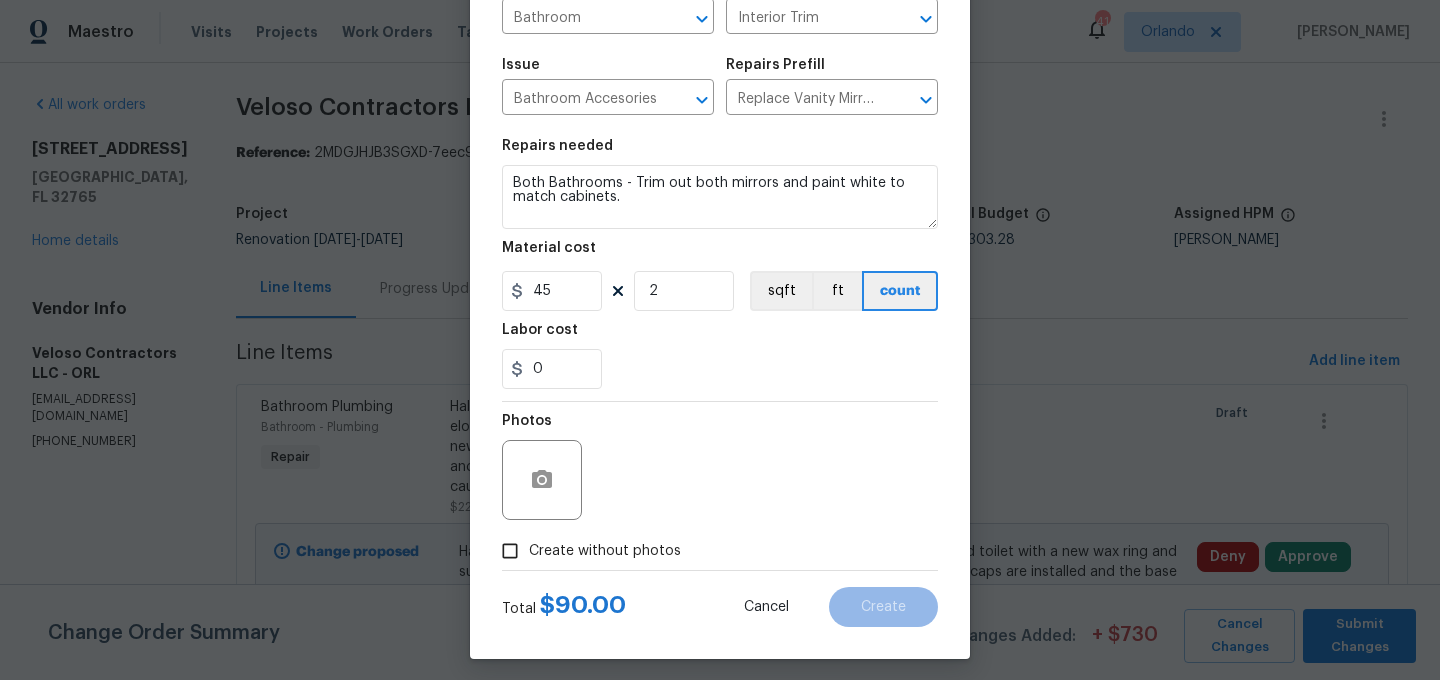 scroll, scrollTop: 171, scrollLeft: 0, axis: vertical 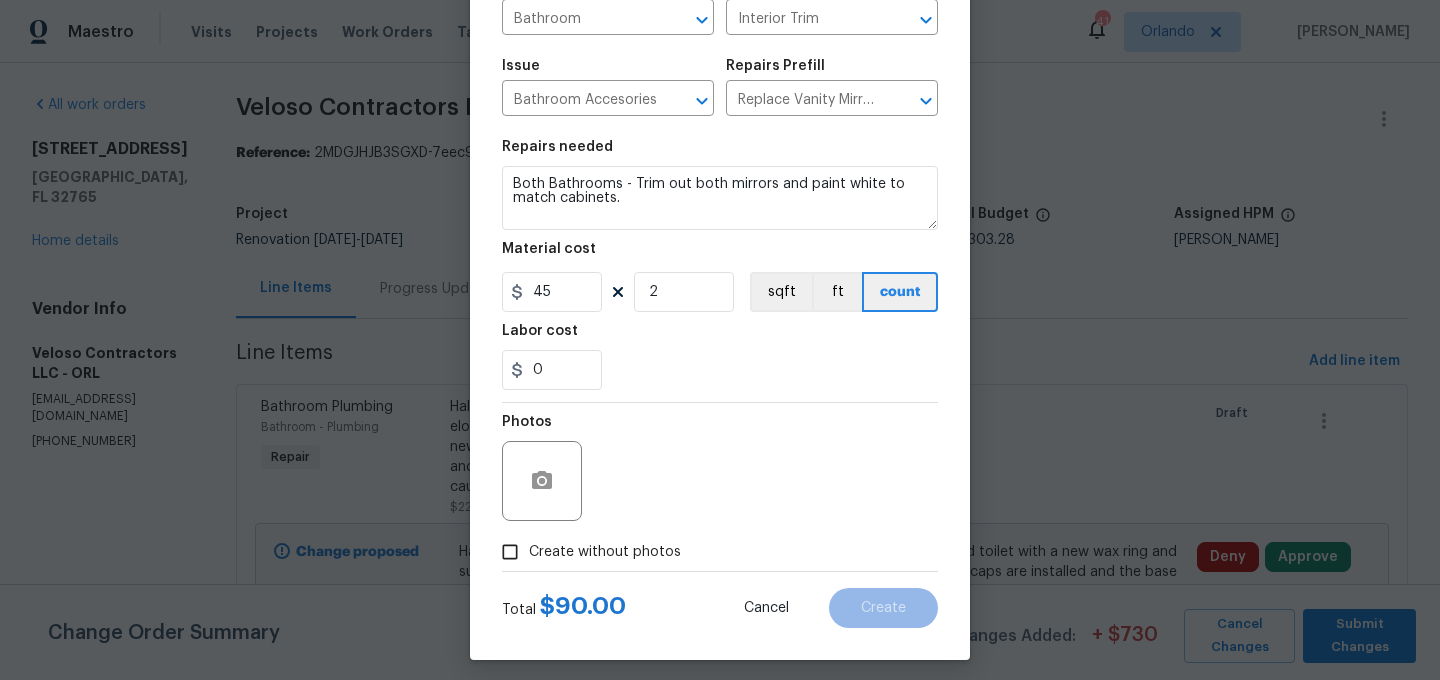 click on "Create without photos" at bounding box center (605, 552) 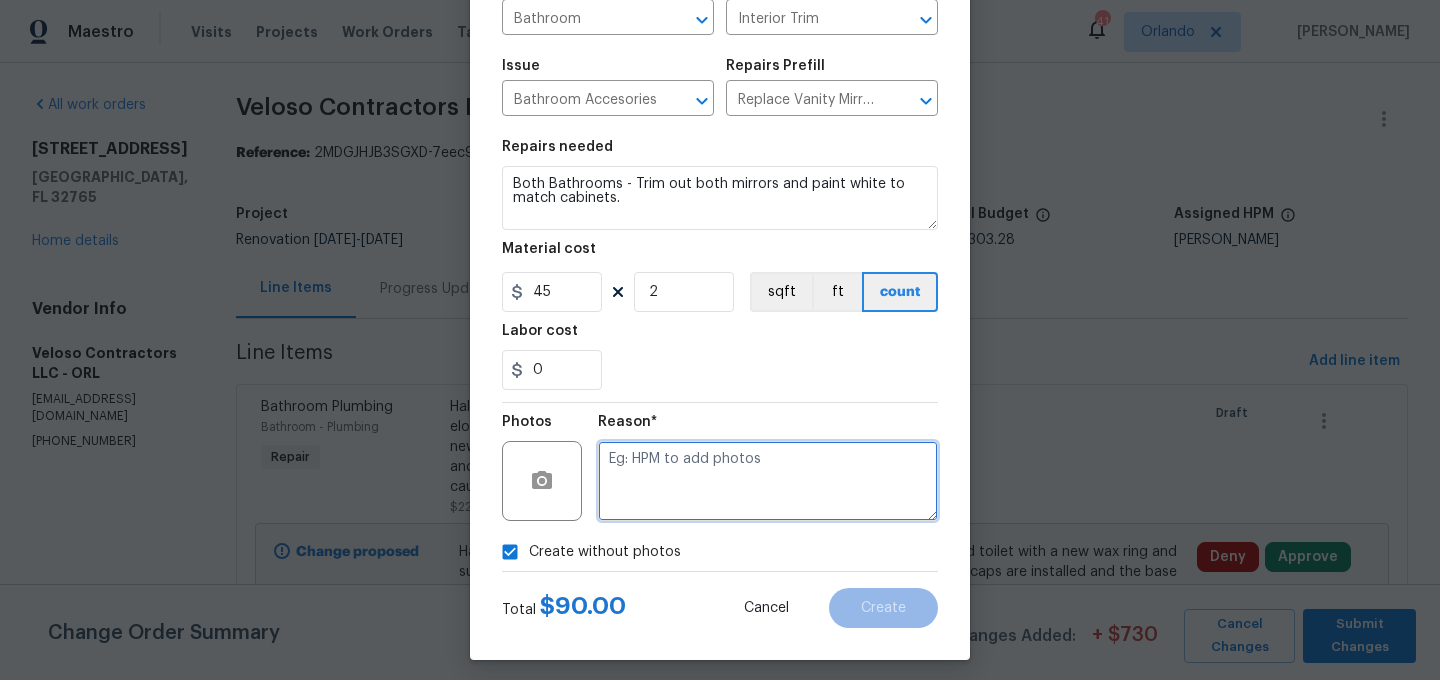 click at bounding box center (768, 481) 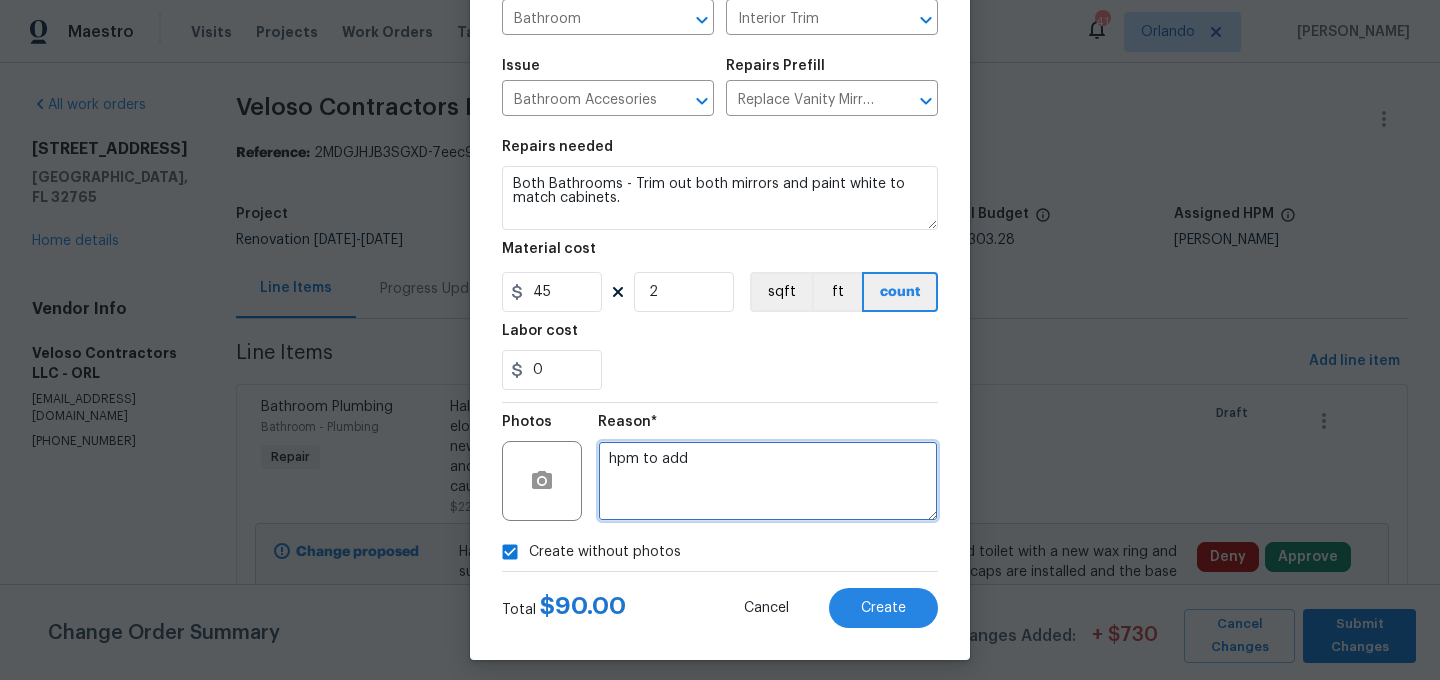 type on "hpm to add" 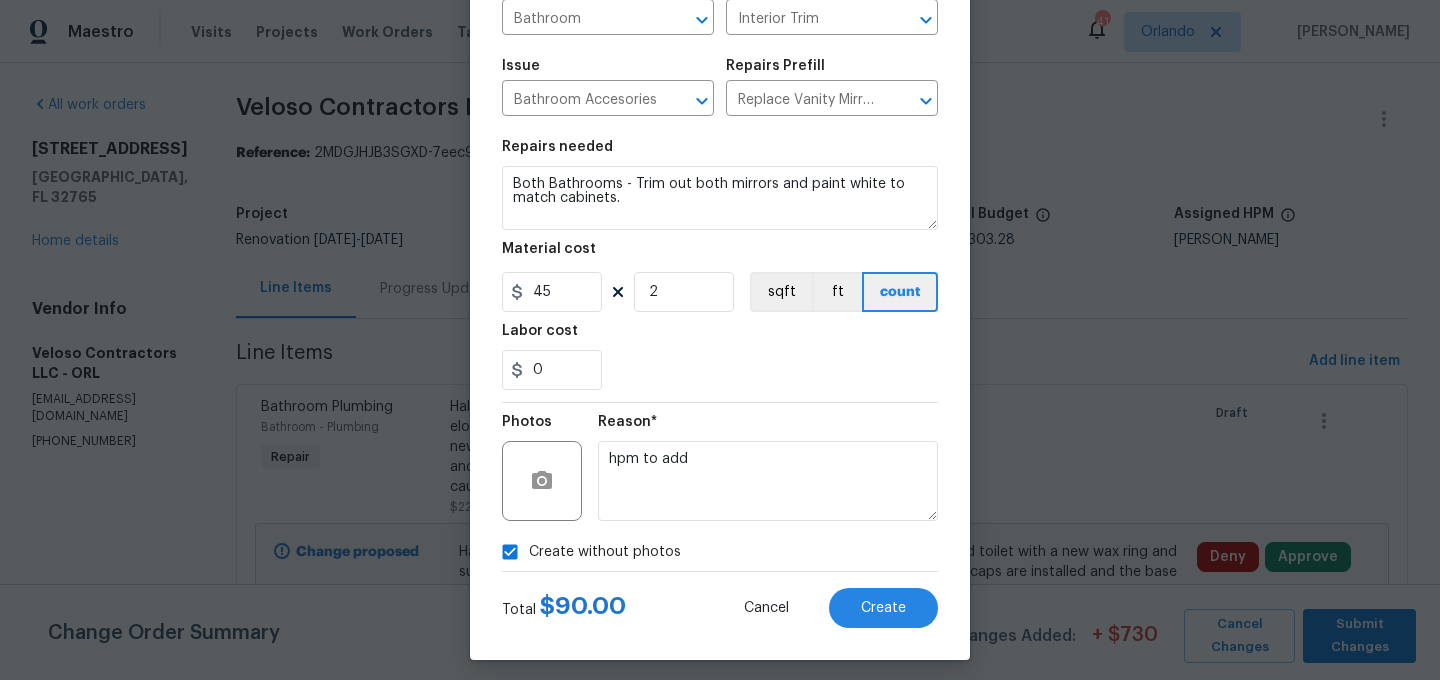 click on "0" at bounding box center [720, 370] 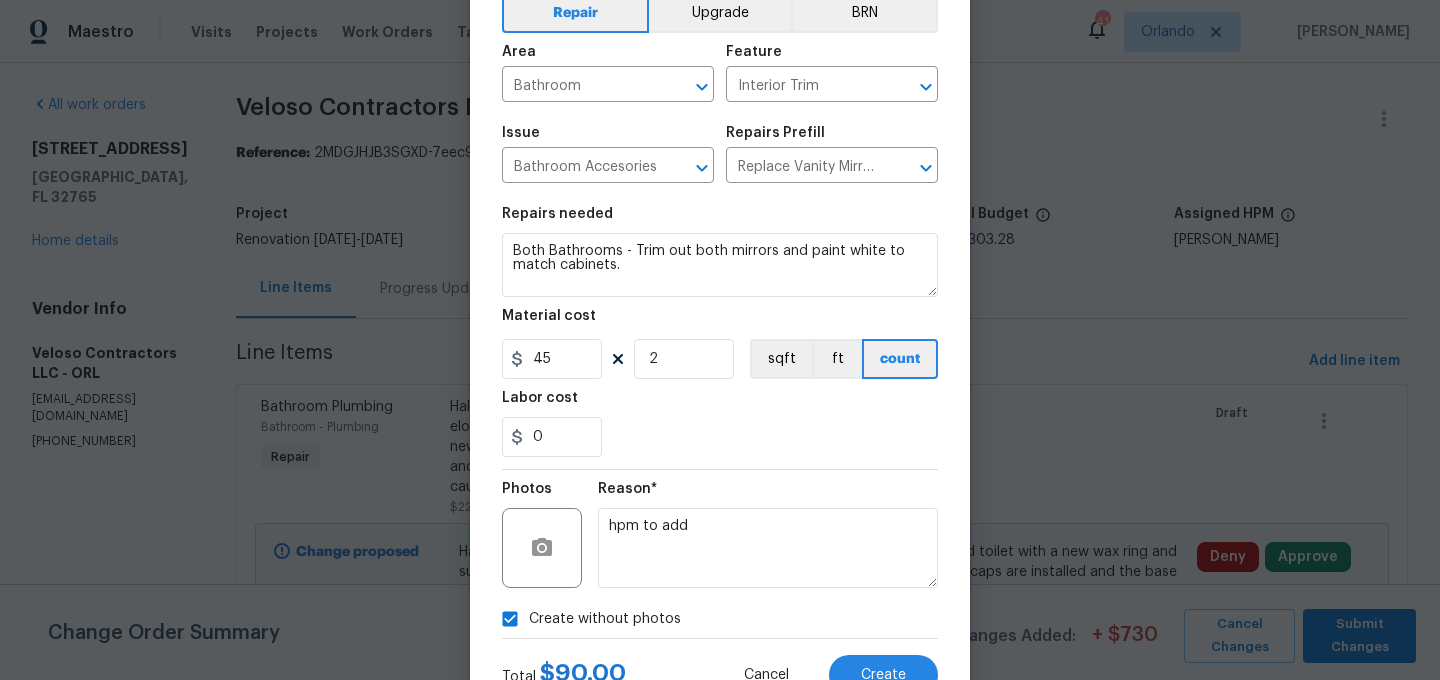 scroll, scrollTop: 182, scrollLeft: 0, axis: vertical 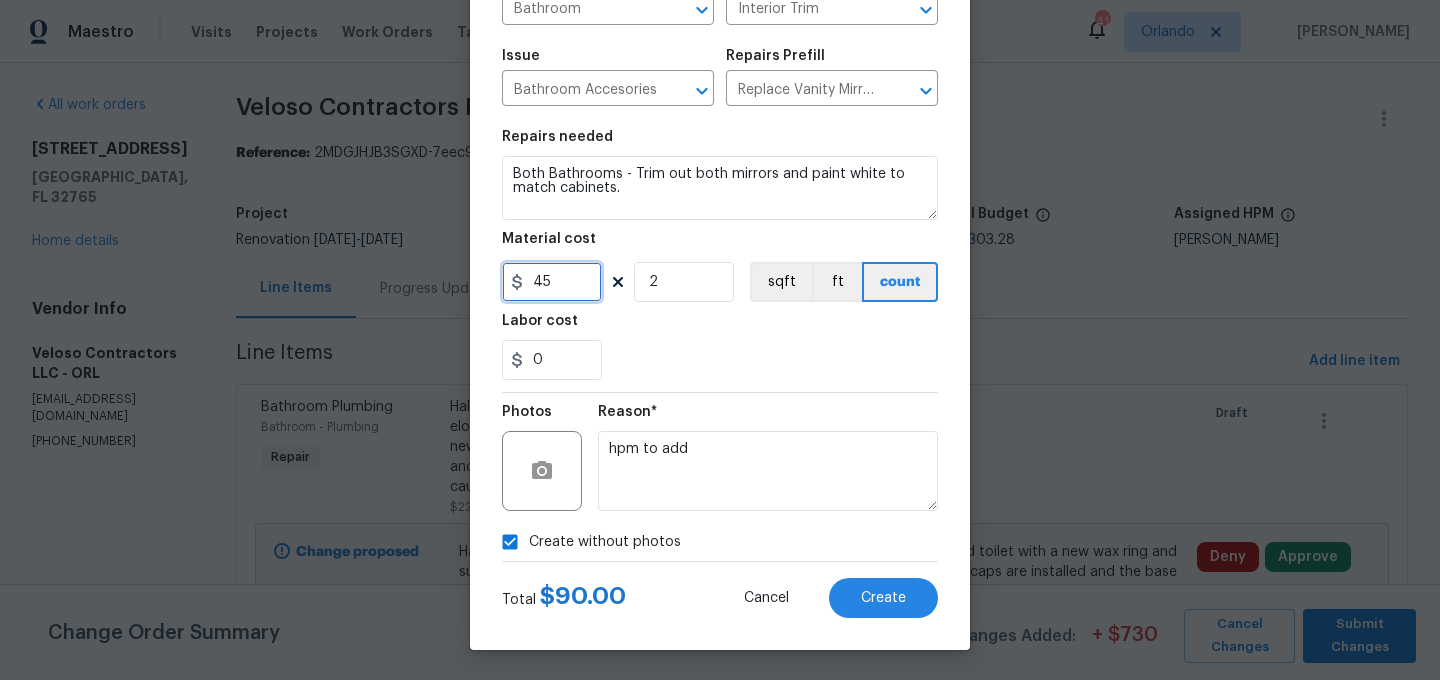 click on "45" at bounding box center (552, 282) 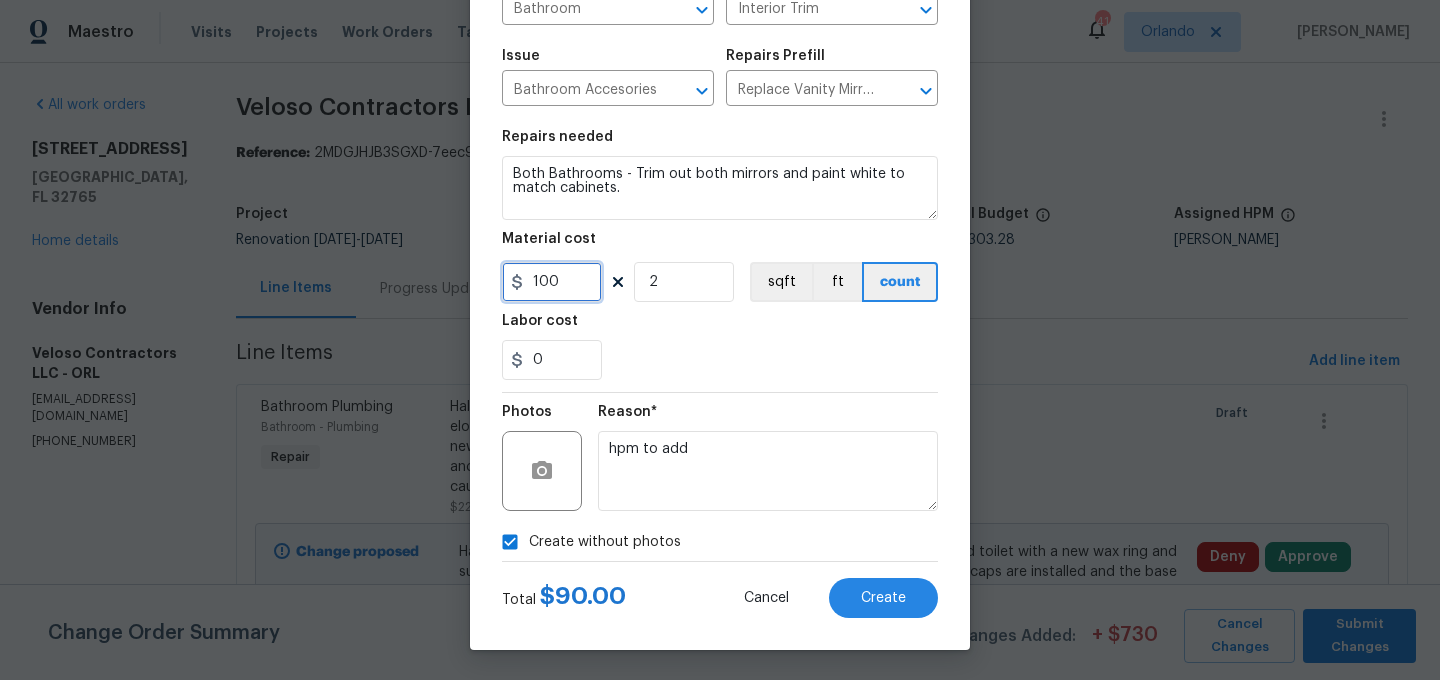 type on "100" 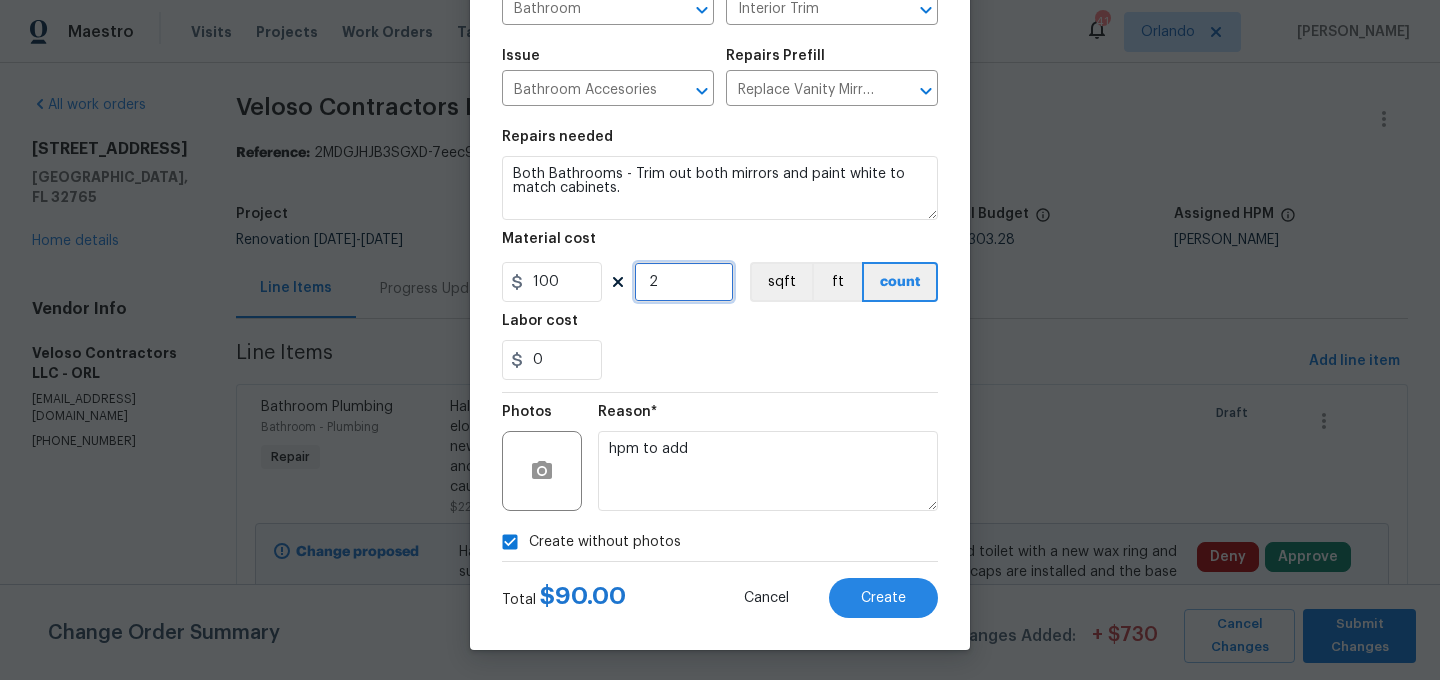 click on "2" at bounding box center [684, 282] 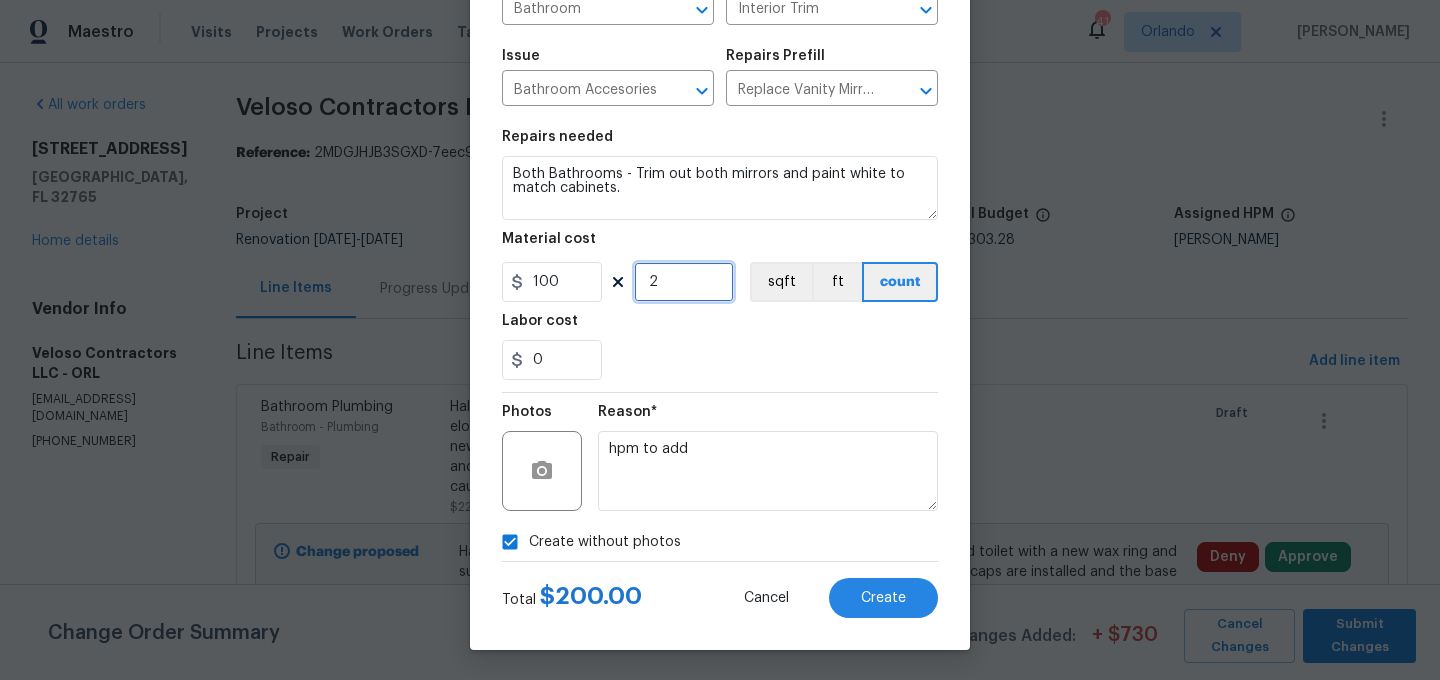 click on "2" at bounding box center (684, 282) 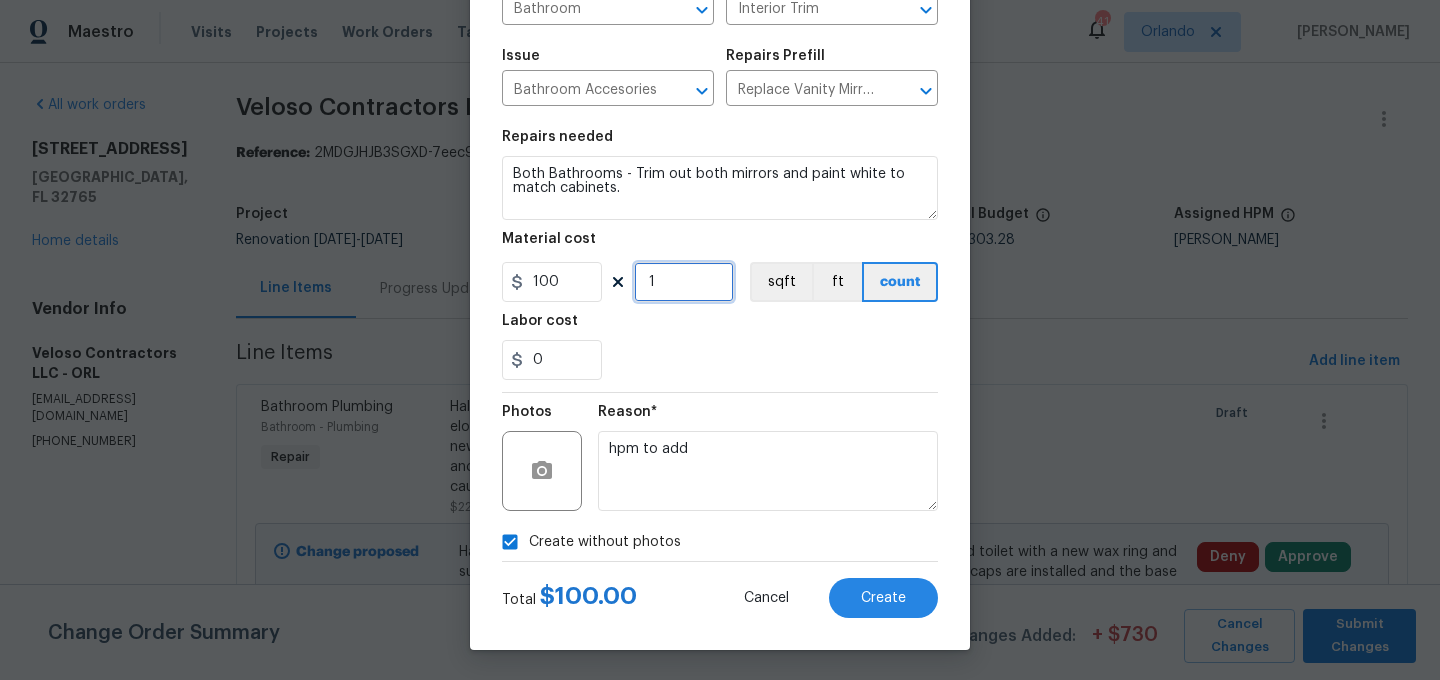 type on "1" 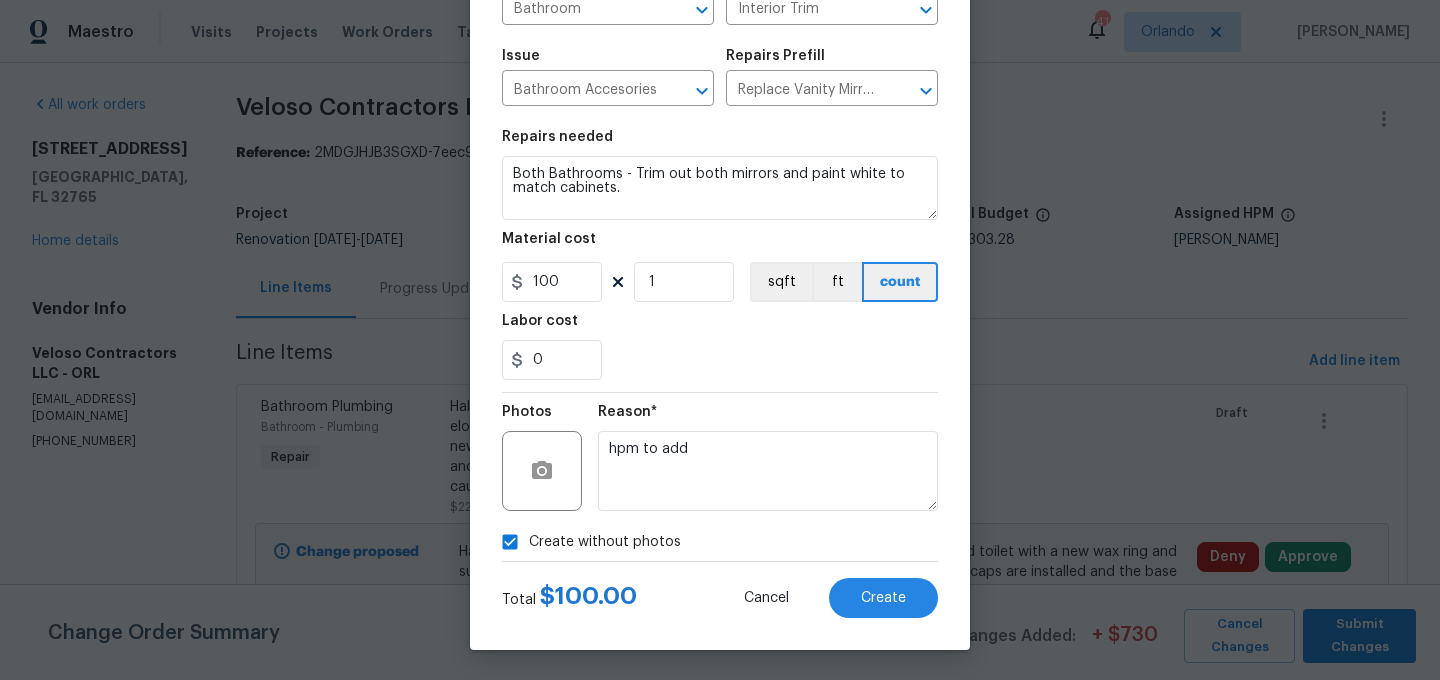 click on "0" at bounding box center [720, 360] 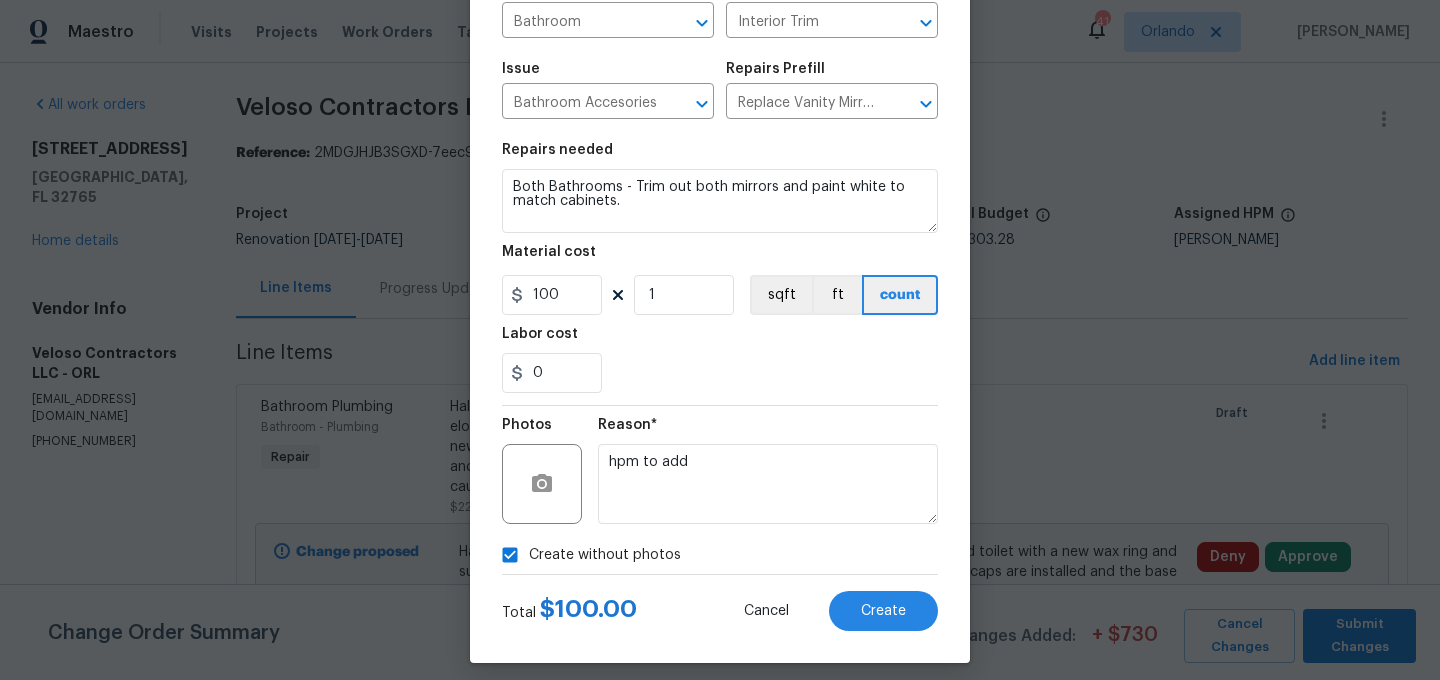 scroll, scrollTop: 182, scrollLeft: 0, axis: vertical 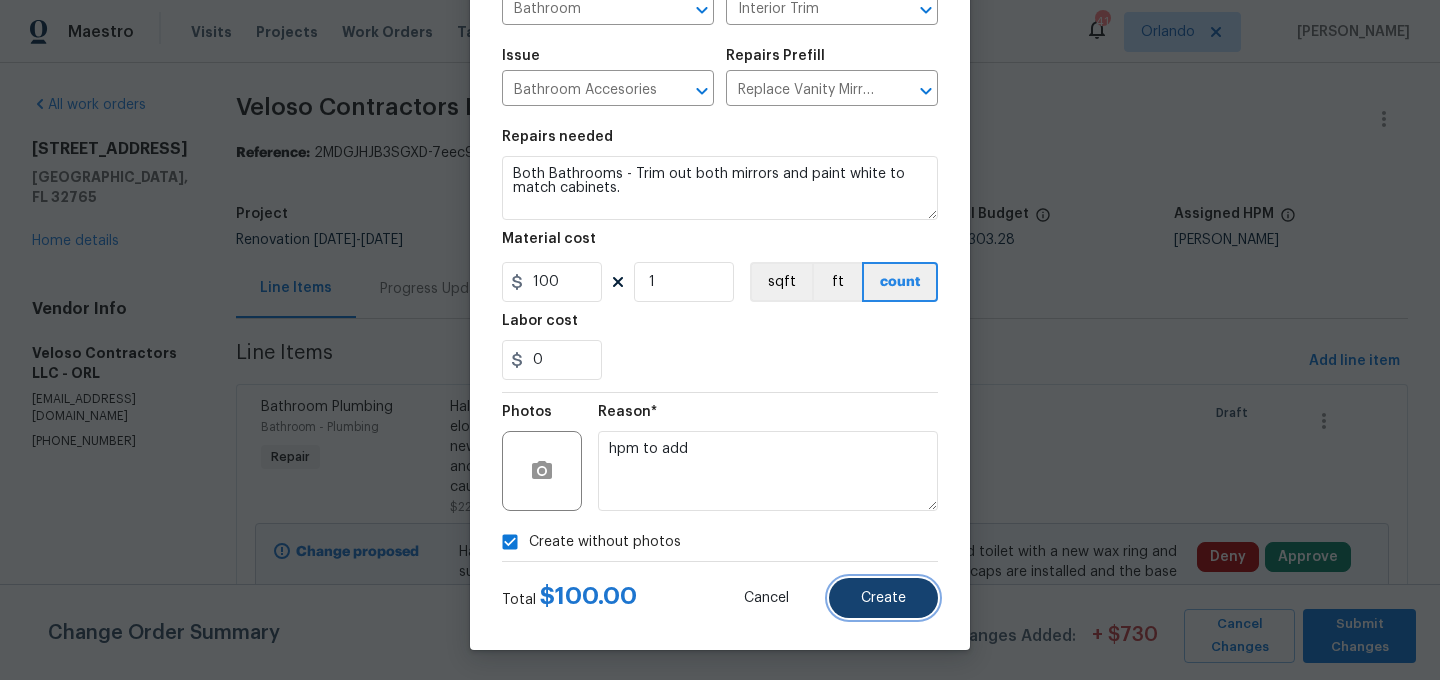 click on "Create" at bounding box center [883, 598] 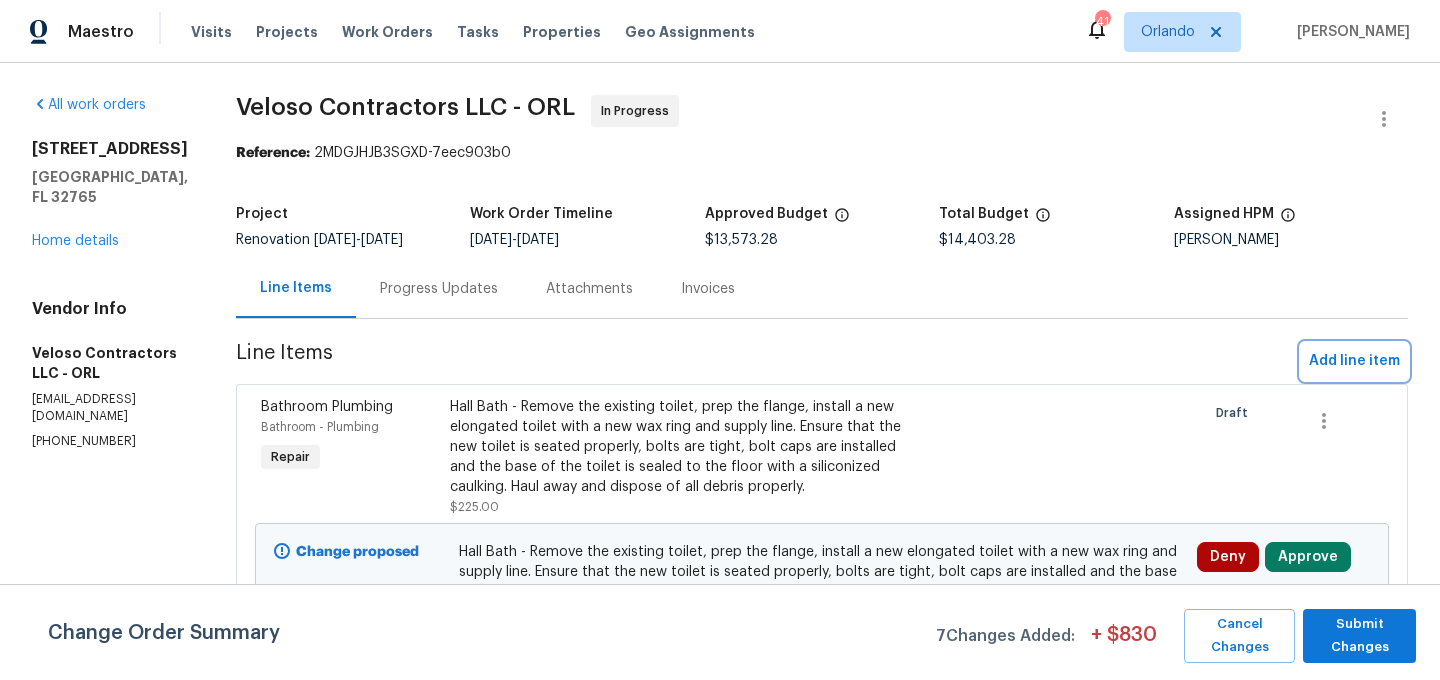 click on "Add line item" at bounding box center [1354, 361] 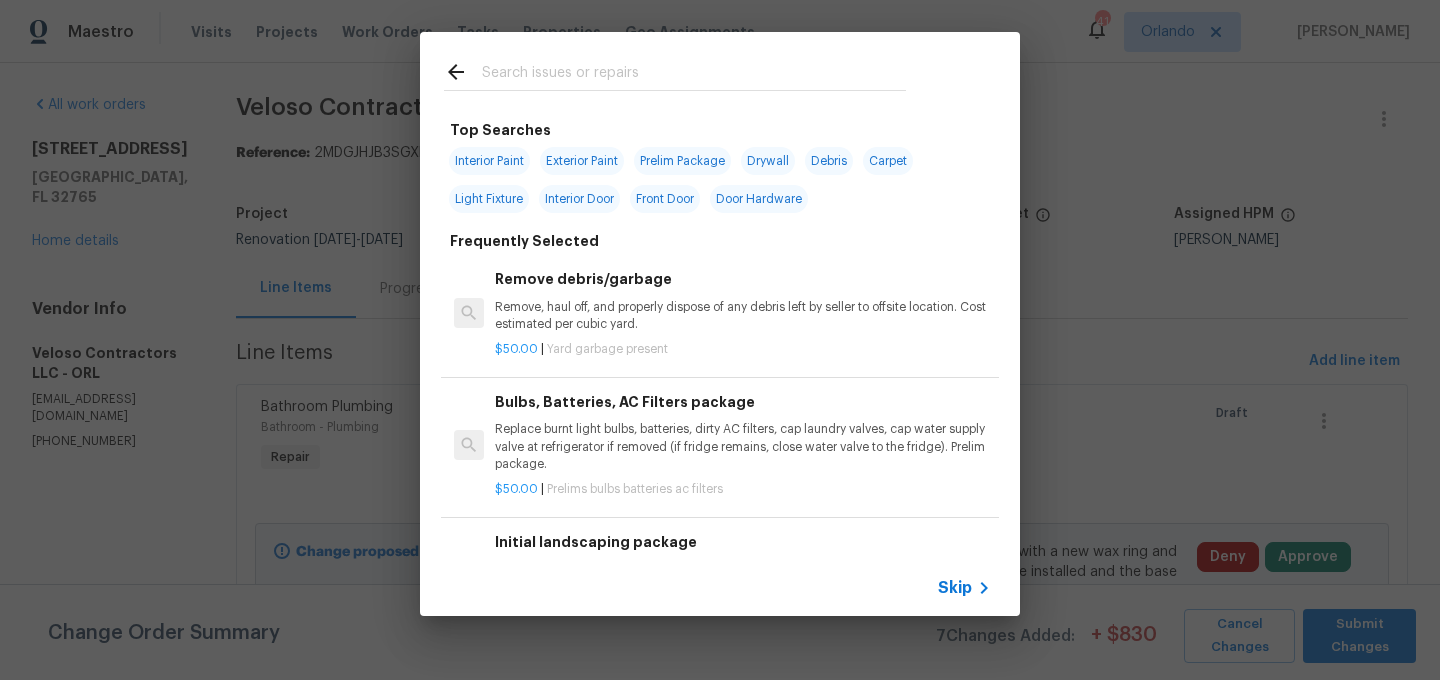 click at bounding box center [694, 75] 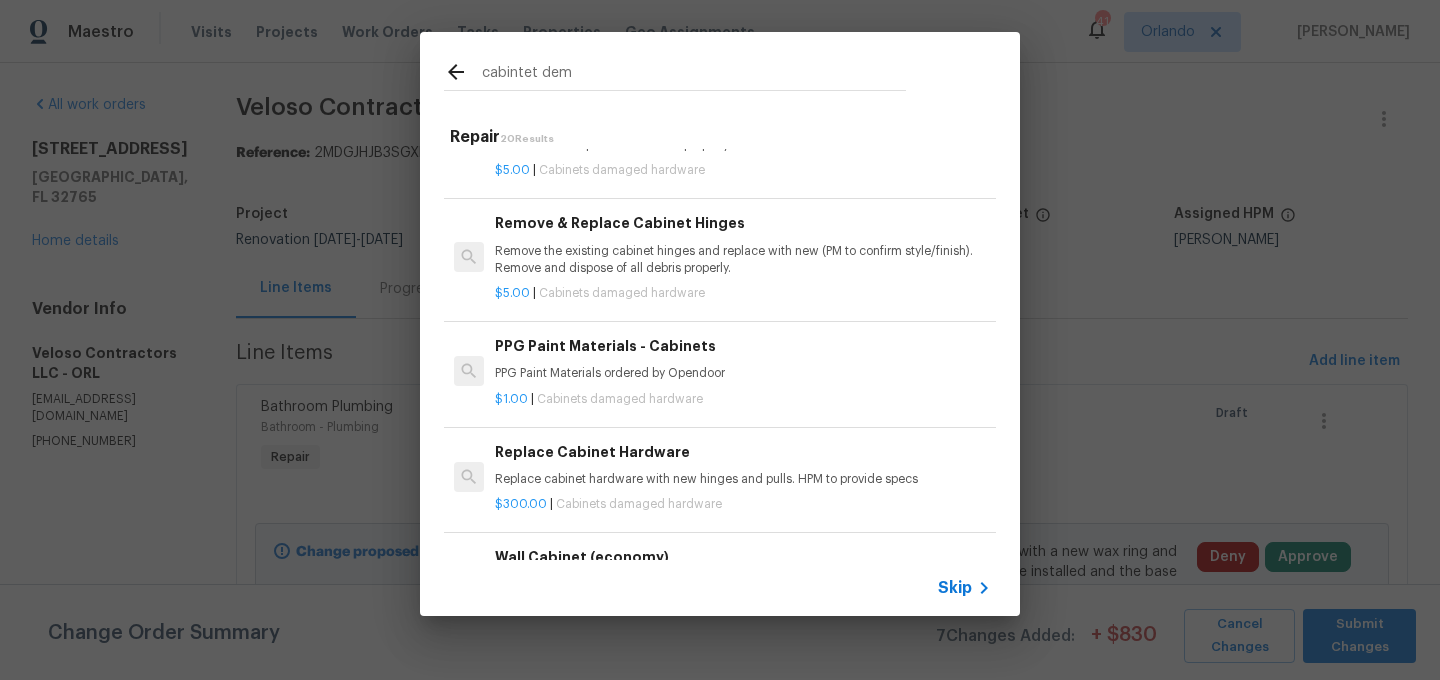 scroll, scrollTop: 0, scrollLeft: 0, axis: both 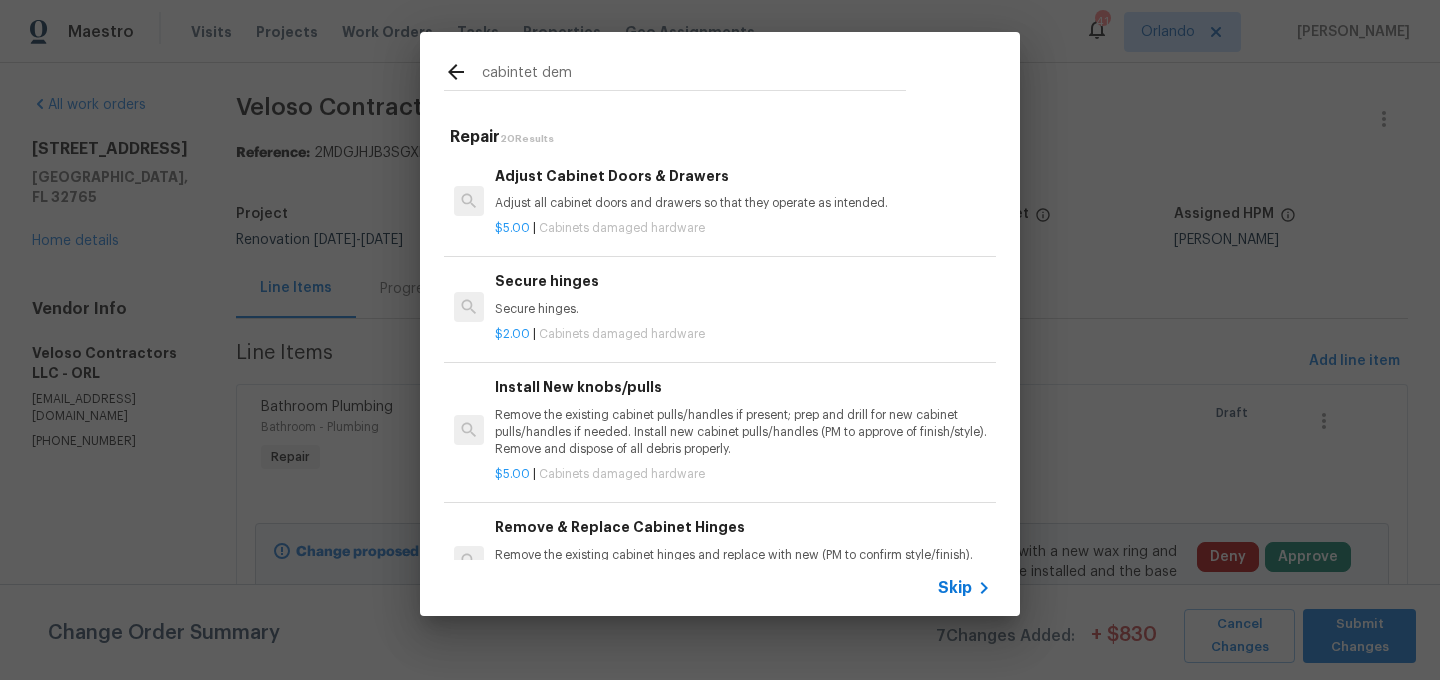 click on "cabintet dem" at bounding box center [694, 75] 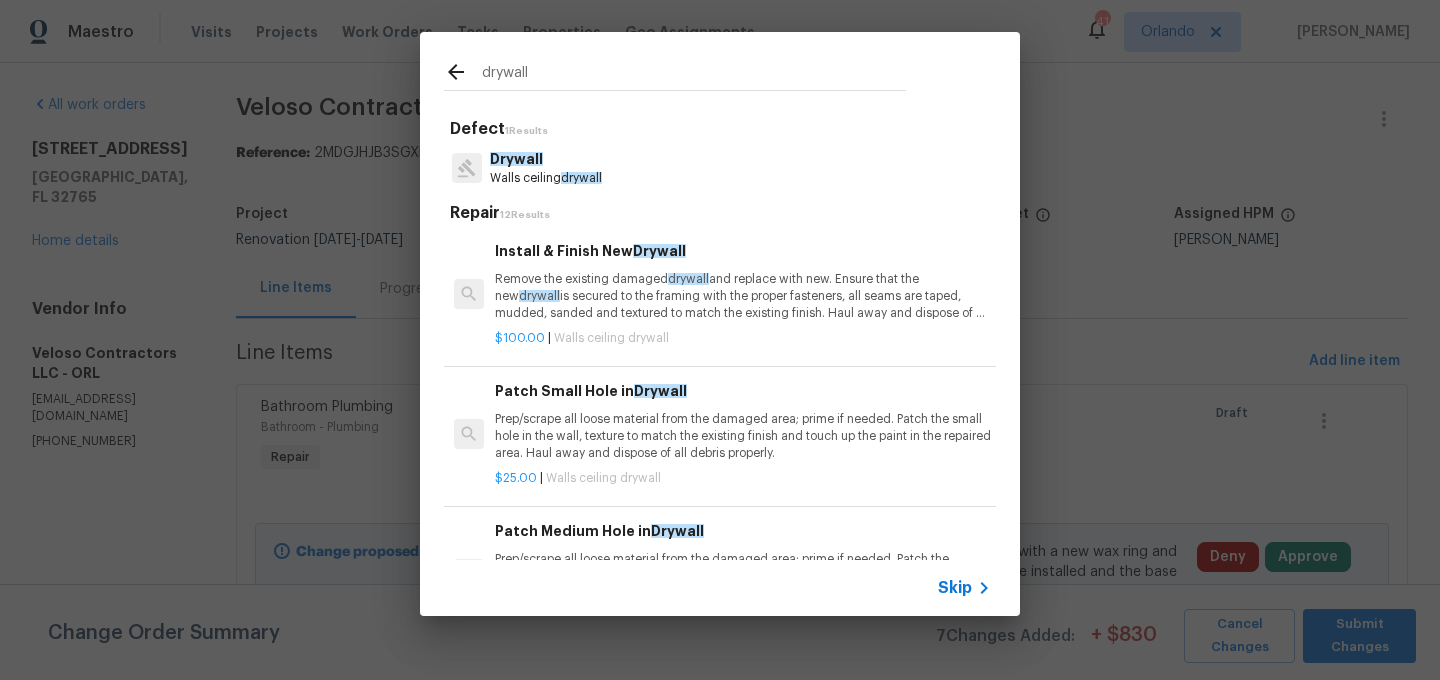 type on "drywall" 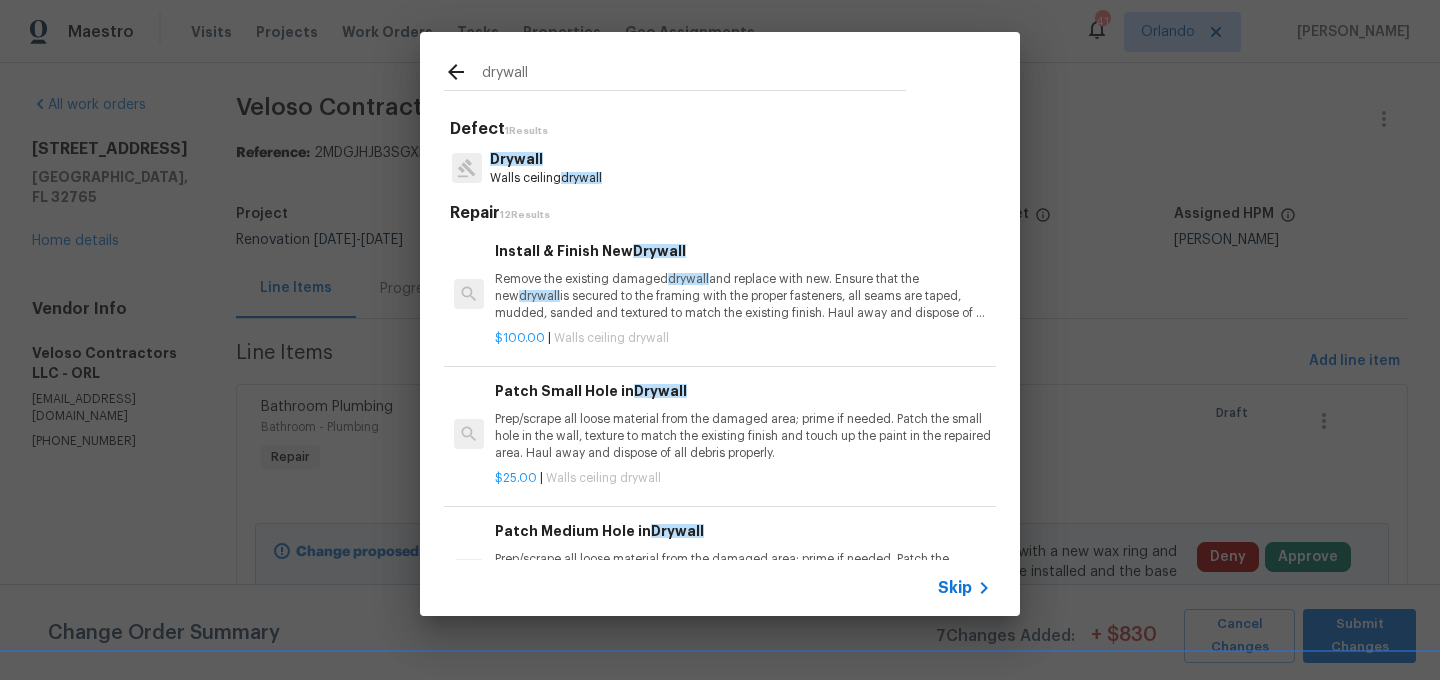 click on "Patch Small Hole in  Drywall Prep/scrape all loose material from the damaged area; prime if needed. Patch the small hole in the wall, texture to match the existing finish and touch up the paint in the repaired area. Haul away and dispose of all debris properly. $25.00   |   Walls ceiling drywall" at bounding box center [720, 434] 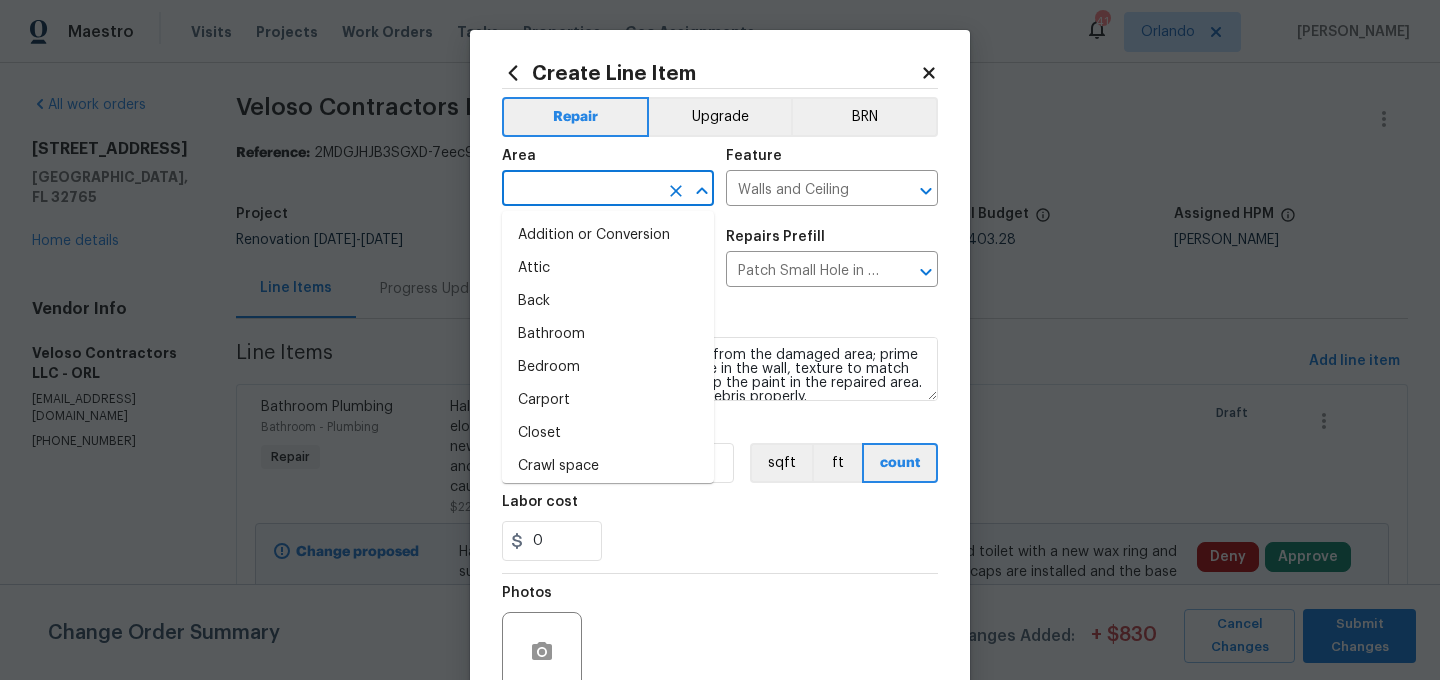 click at bounding box center [580, 190] 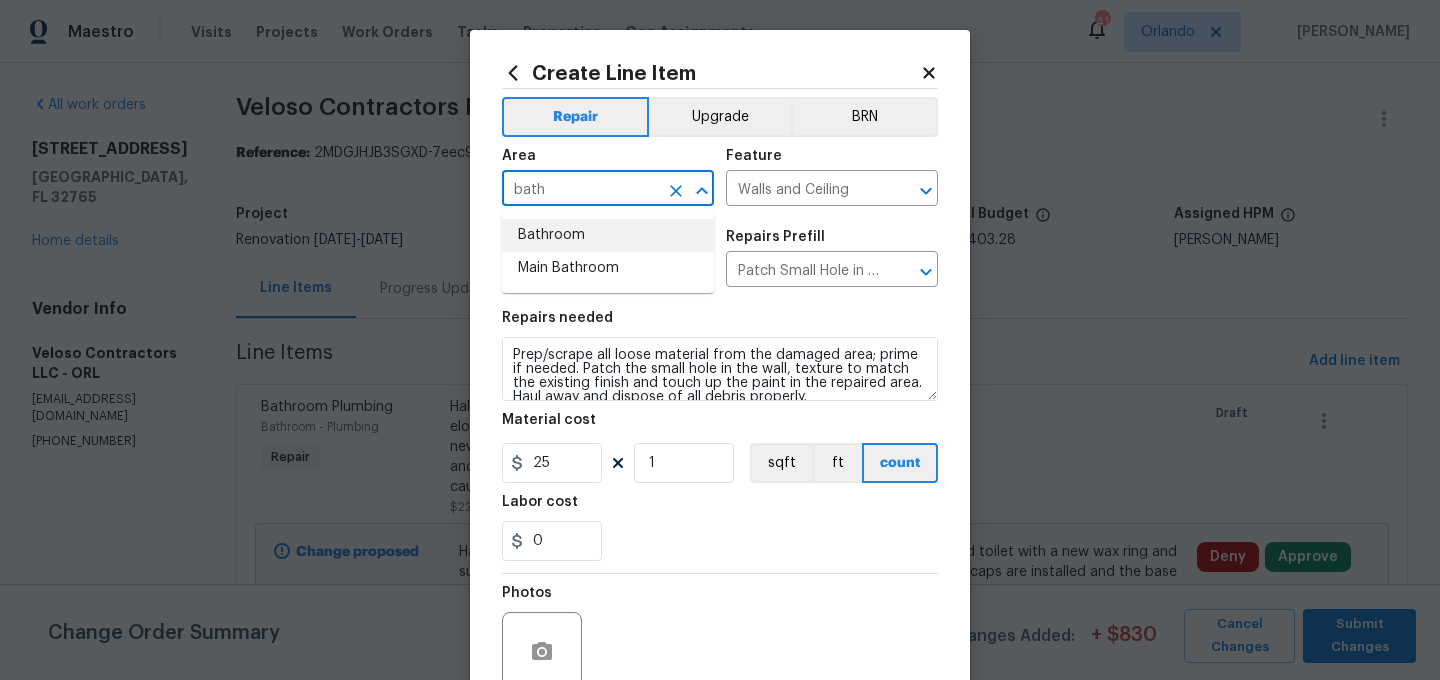 click on "Bathroom" at bounding box center [608, 235] 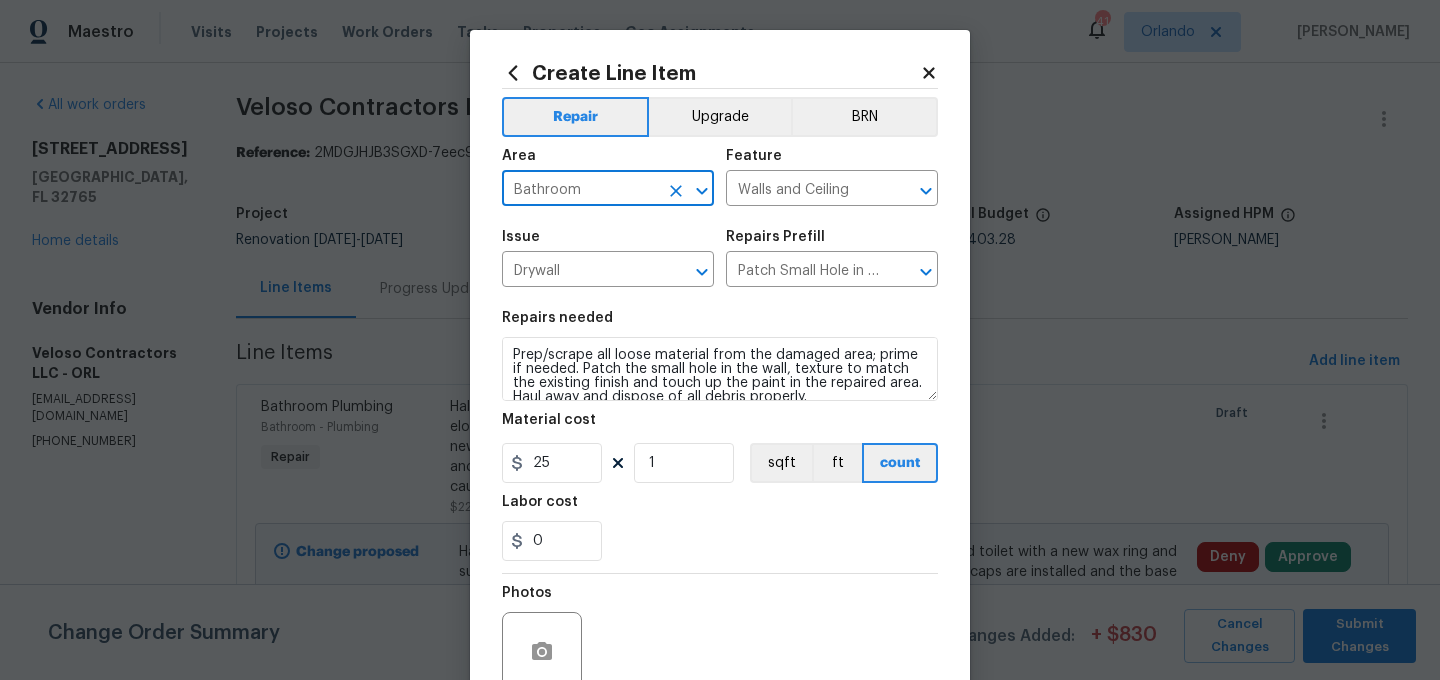 type on "Bathroom" 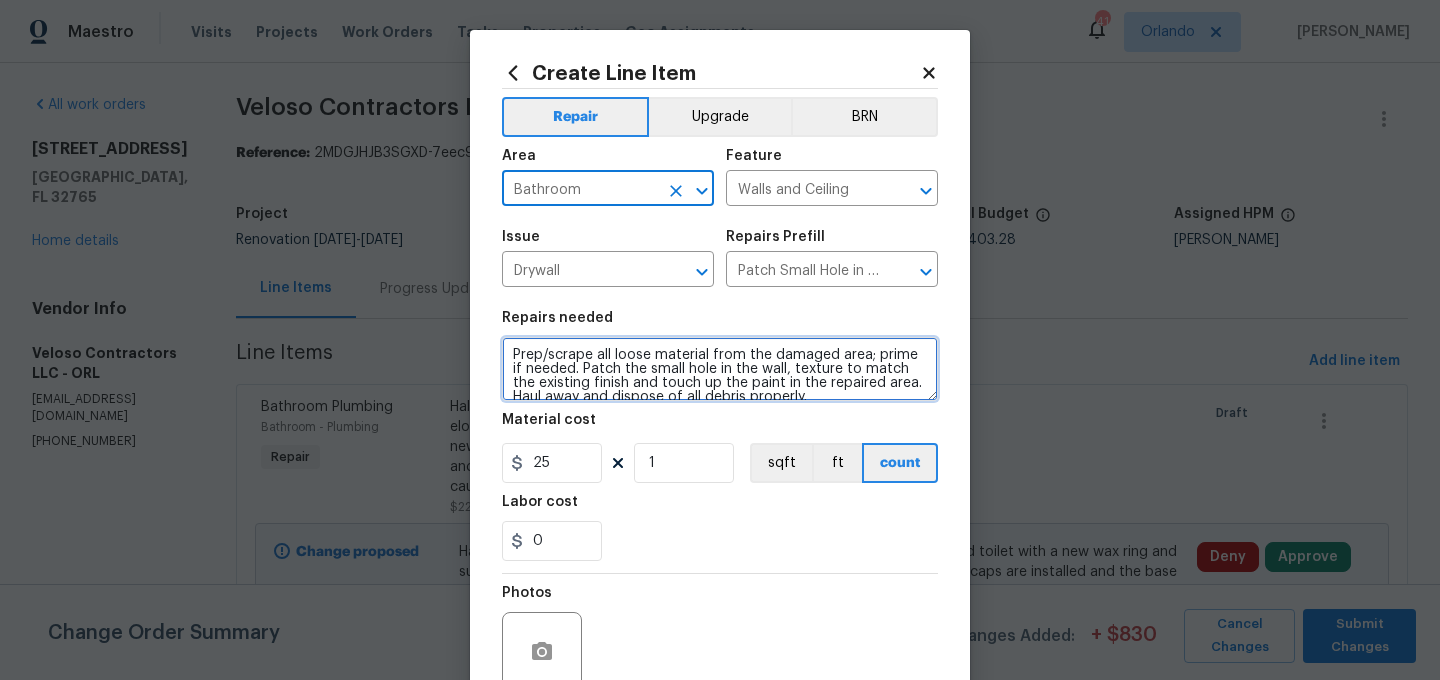 click on "Prep/scrape all loose material from the damaged area; prime if needed. Patch the small hole in the wall, texture to match the existing finish and touch up the paint in the repaired area. Haul away and dispose of all debris properly." at bounding box center (720, 369) 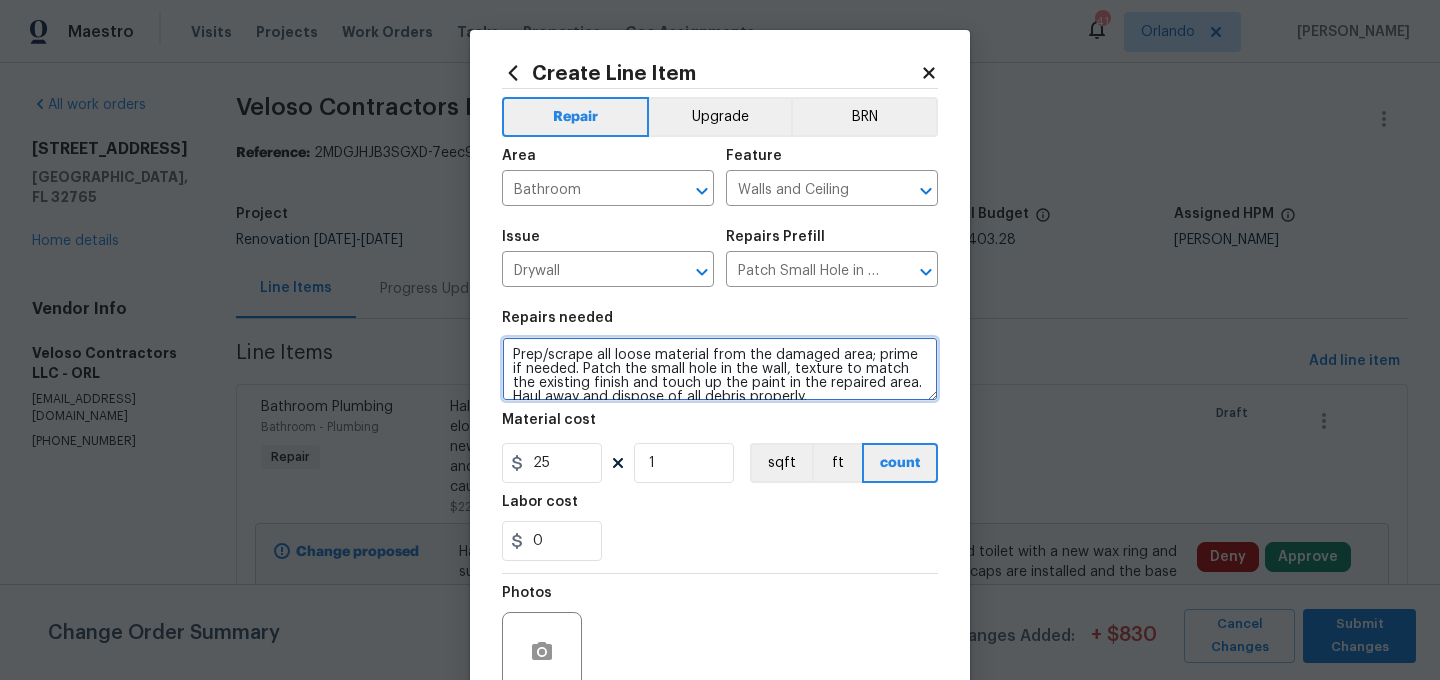 click on "Prep/scrape all loose material from the damaged area; prime if needed. Patch the small hole in the wall, texture to match the existing finish and touch up the paint in the repaired area. Haul away and dispose of all debris properly." at bounding box center [720, 369] 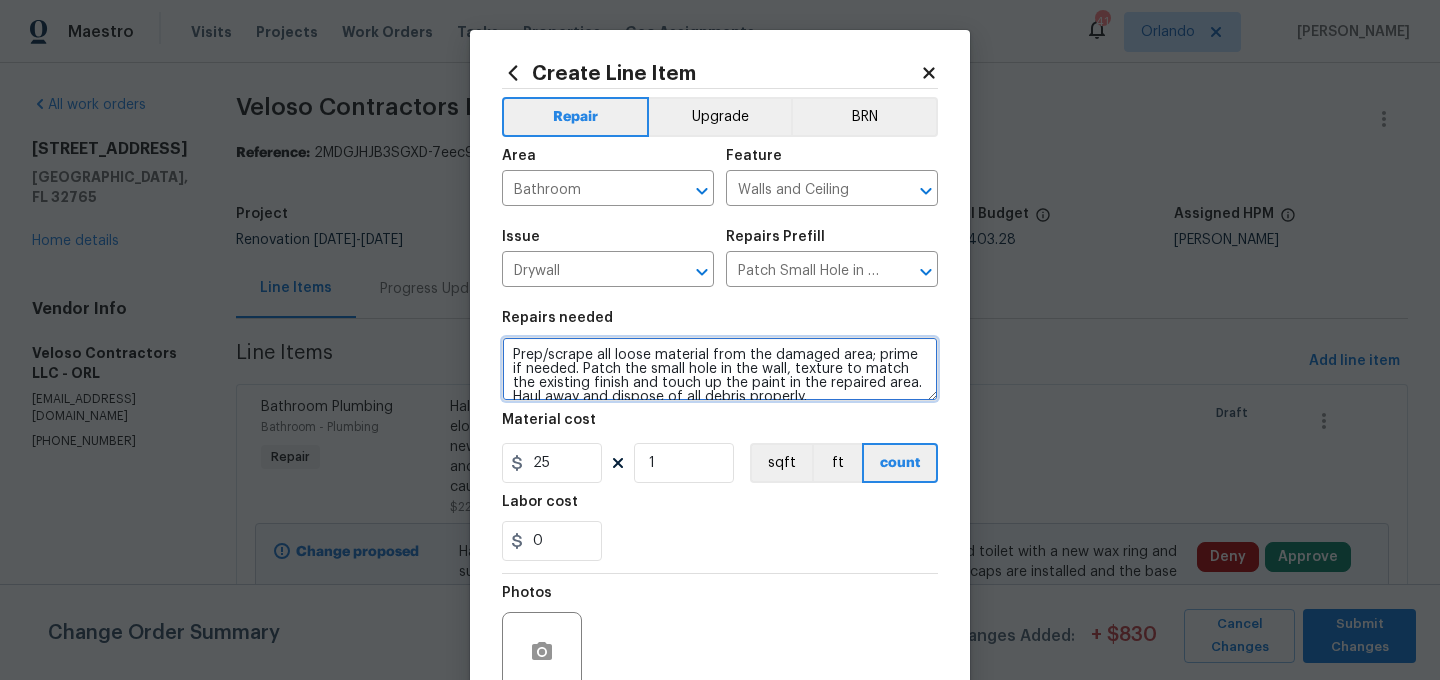 click on "Prep/scrape all loose material from the damaged area; prime if needed. Patch the small hole in the wall, texture to match the existing finish and touch up the paint in the repaired area. Haul away and dispose of all debris properly." at bounding box center [720, 369] 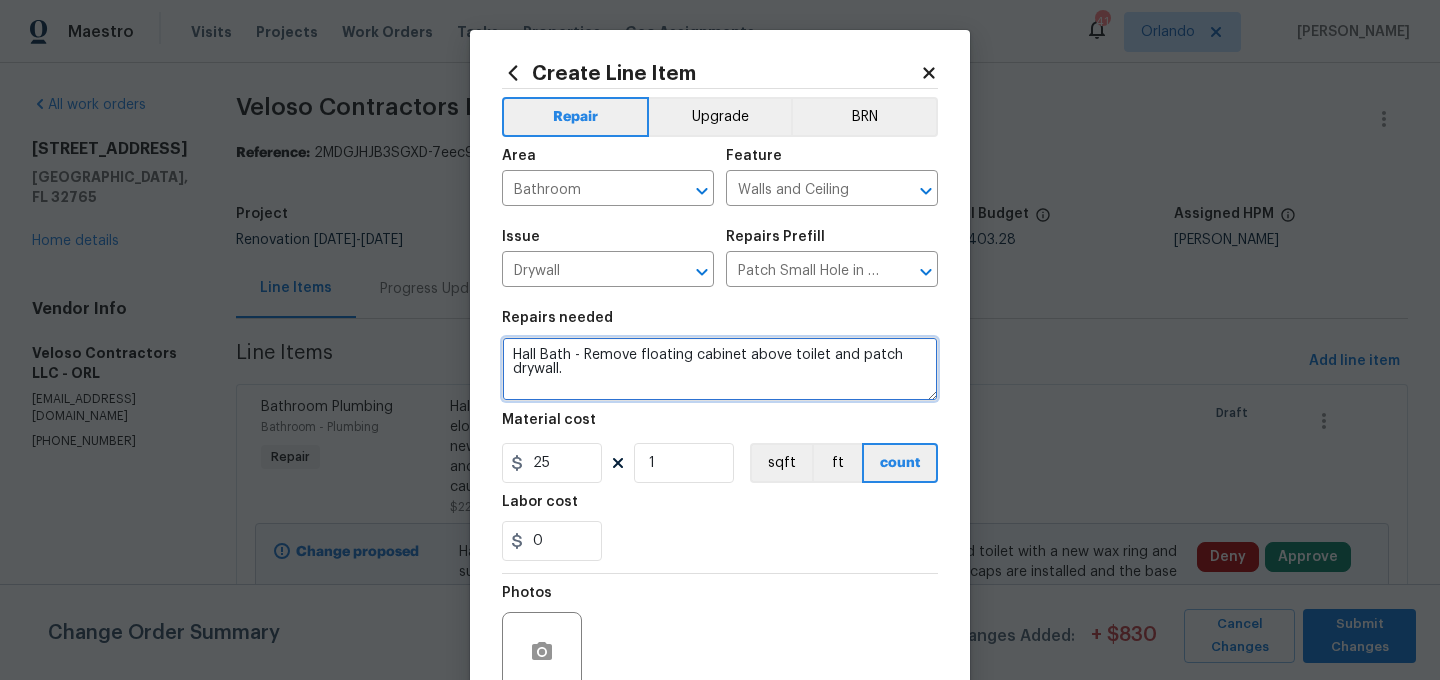 type on "Hall Bath - Remove floating cabinet above toilet and patch drywall." 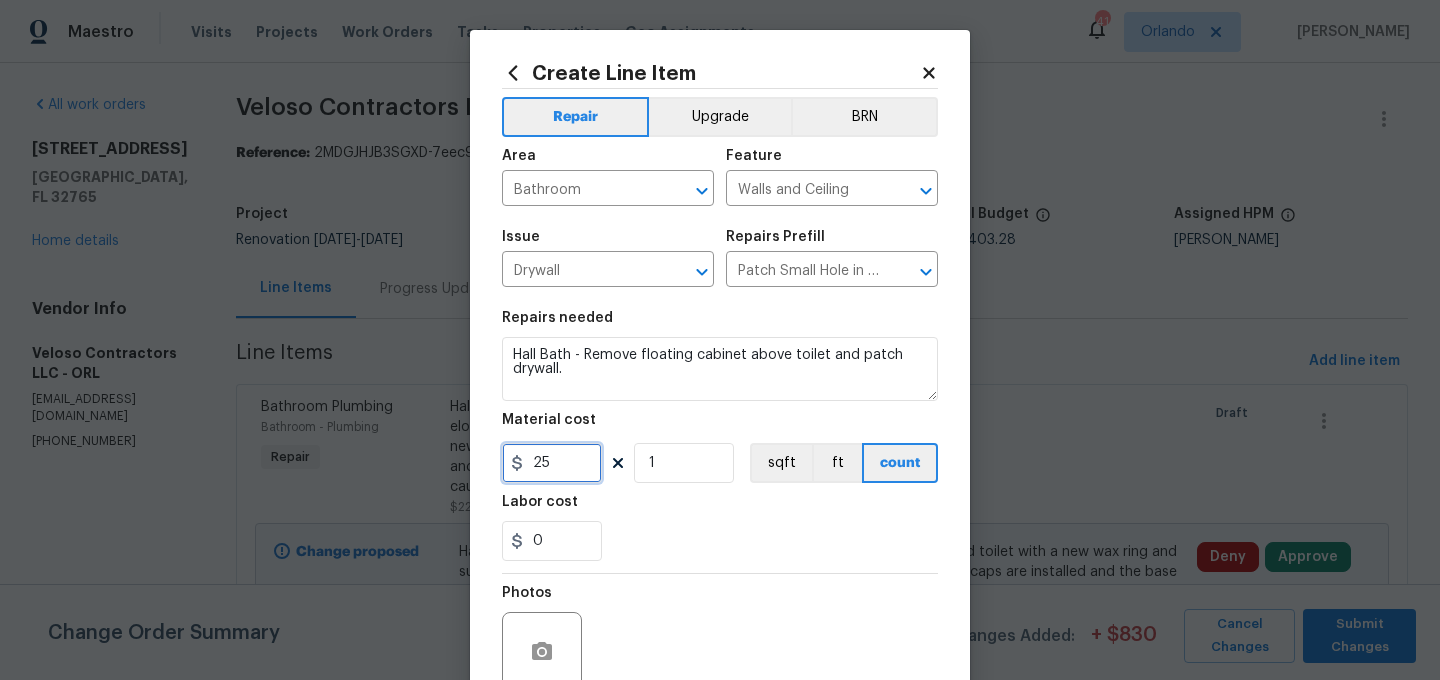 click on "25" at bounding box center [552, 463] 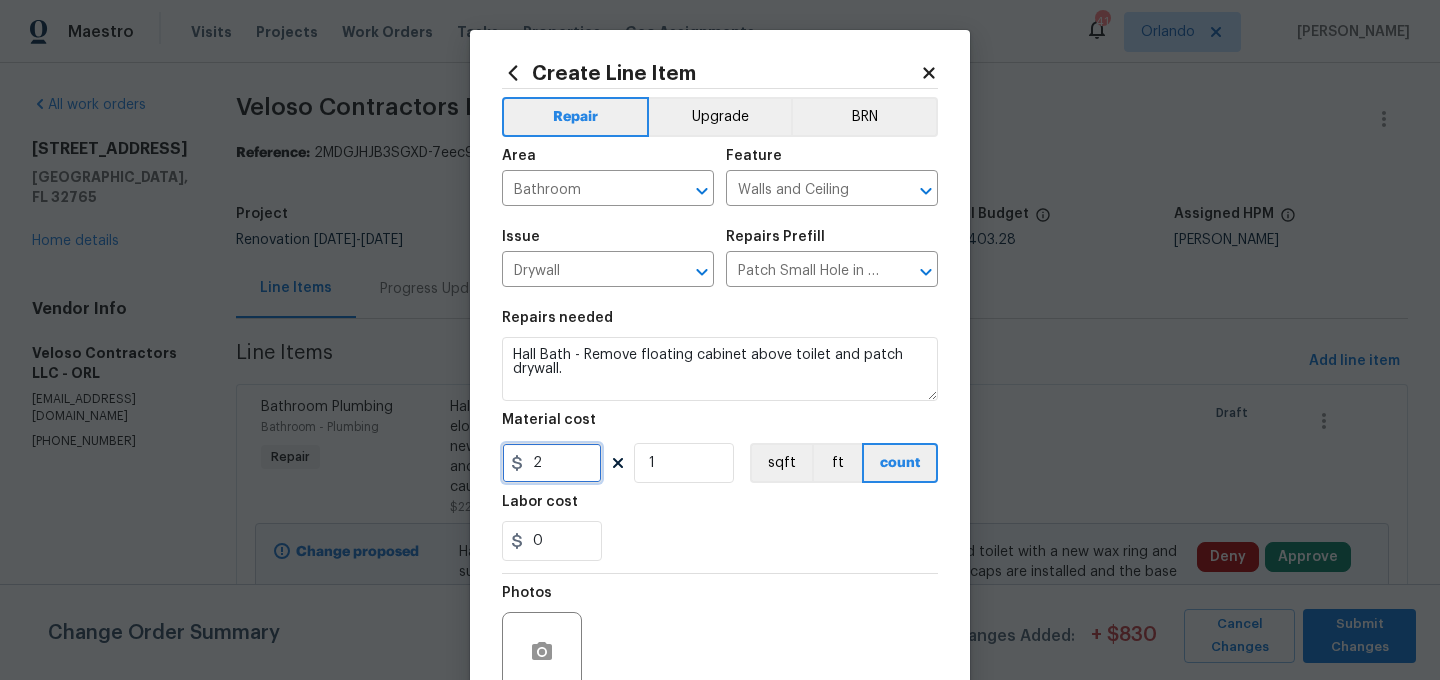 type on "25" 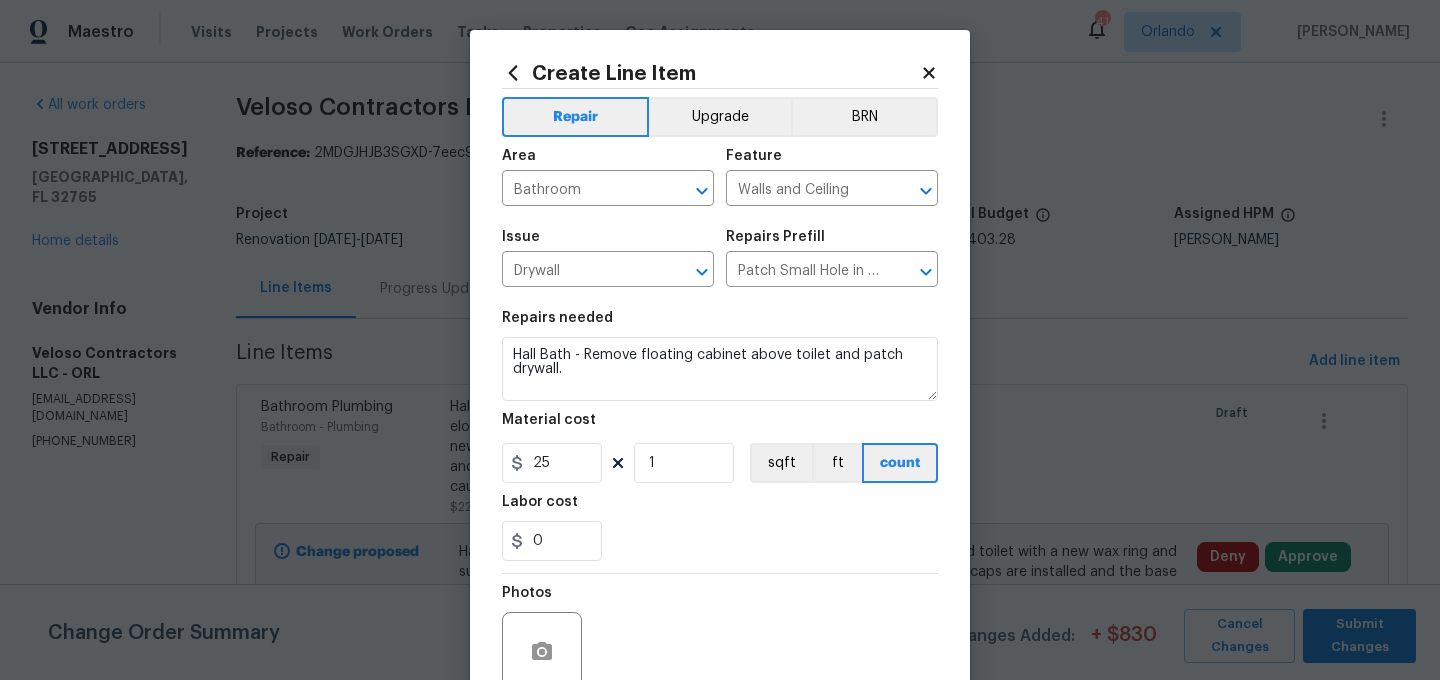 click on "0" at bounding box center (720, 541) 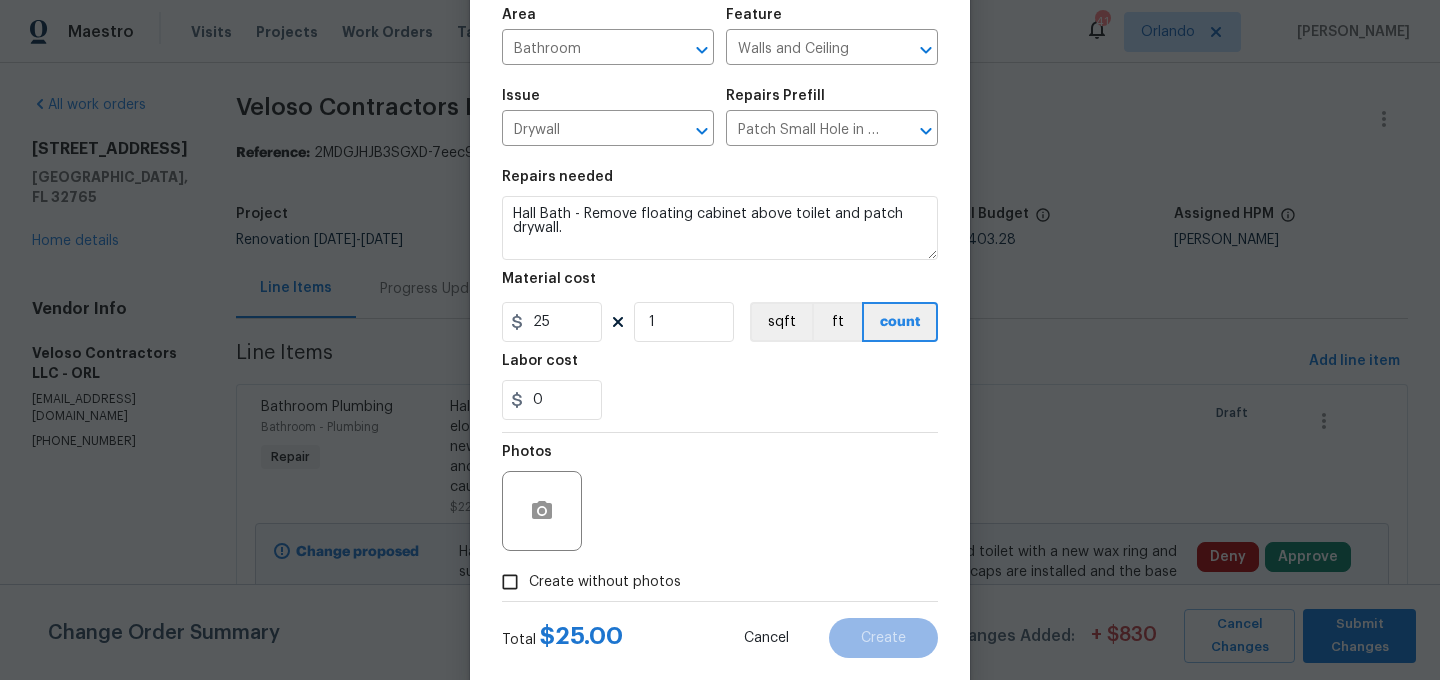 click on "Create without photos" at bounding box center (586, 582) 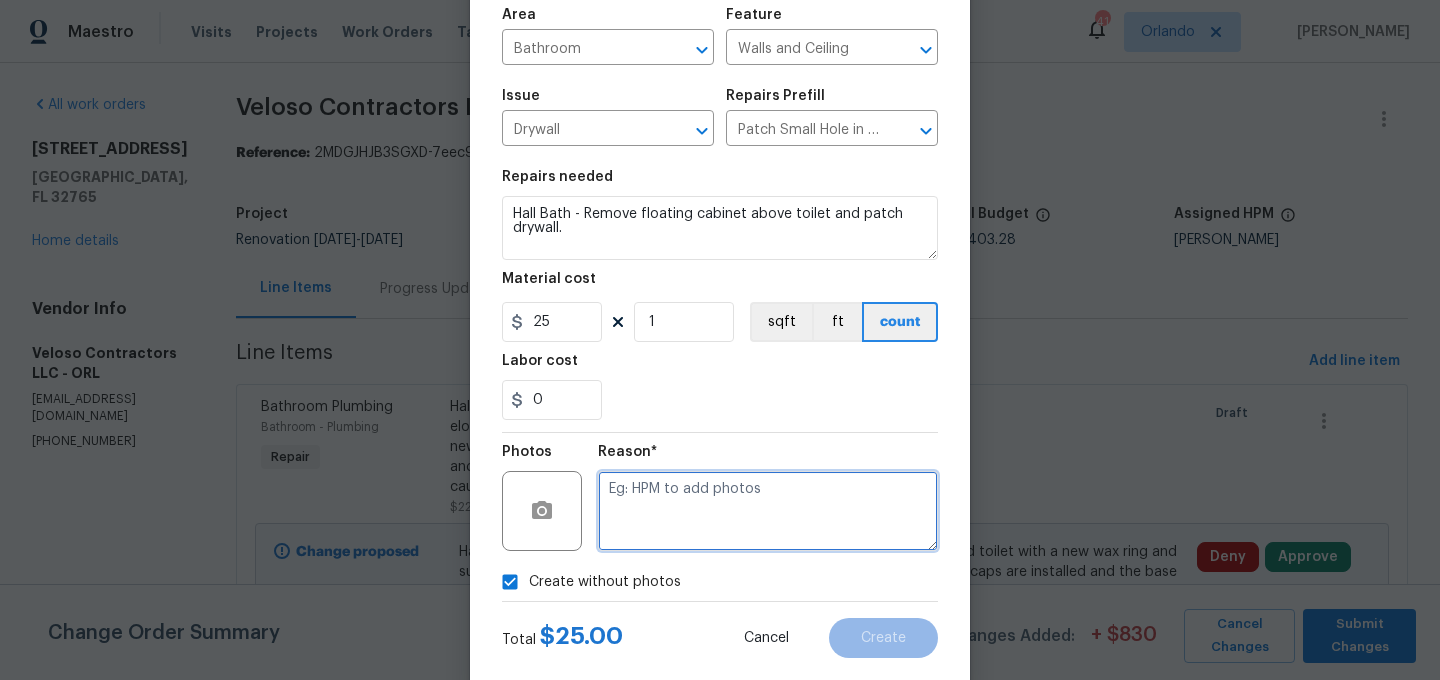 click at bounding box center [768, 511] 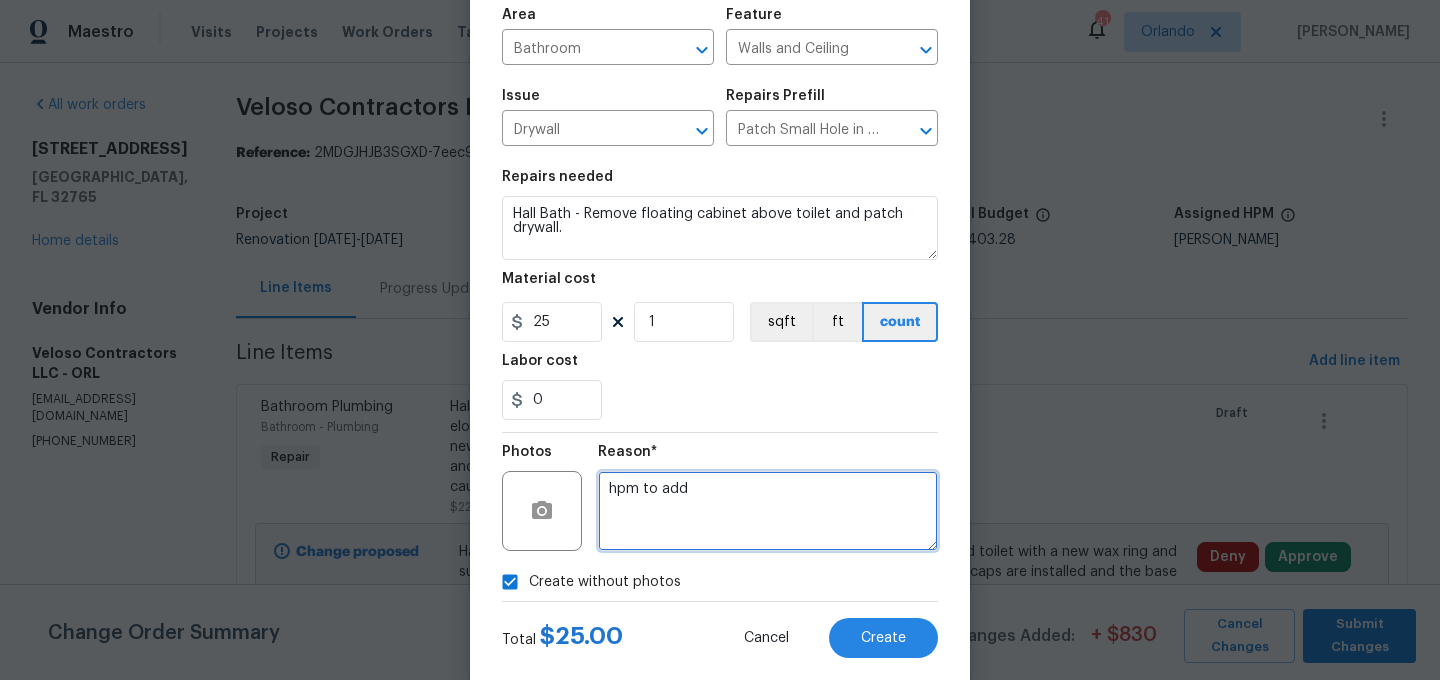 type on "hpm to add" 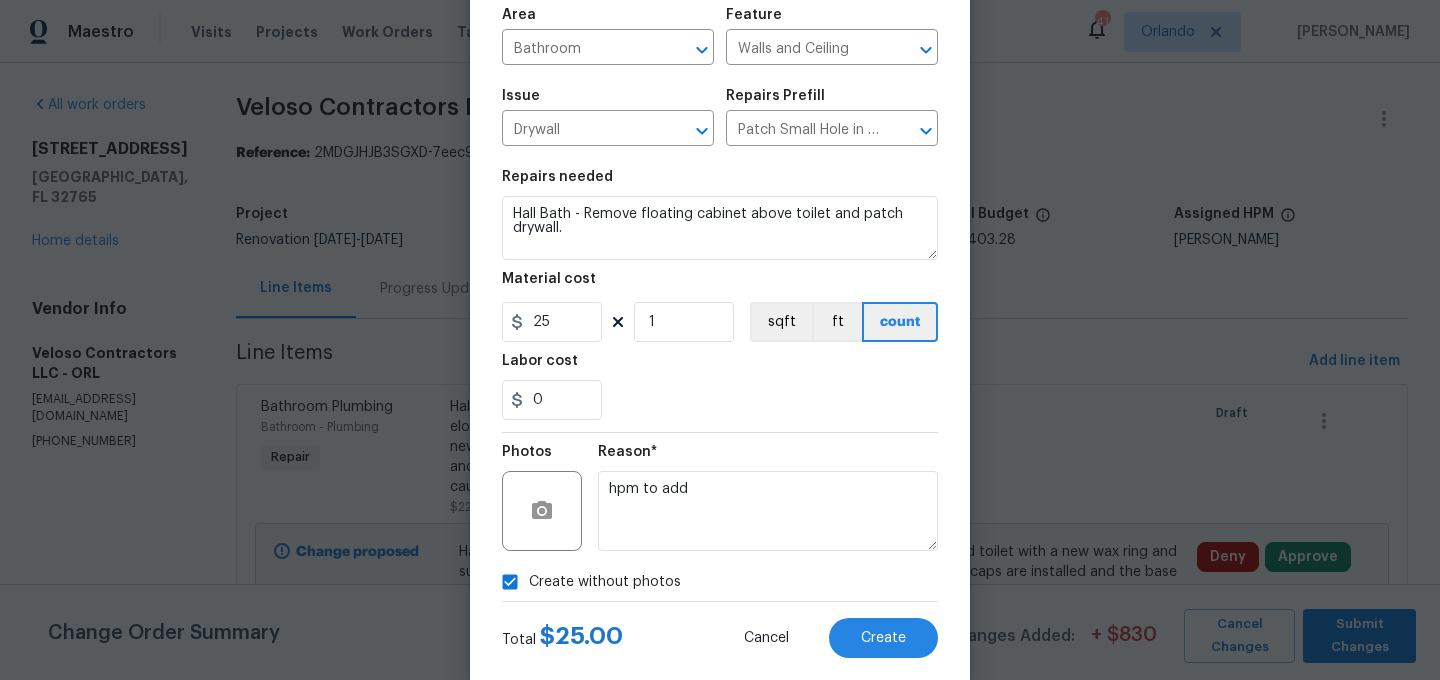 click on "Repairs needed Hall Bath - Remove floating cabinet above toilet and patch drywall.  Material cost 25 1 sqft ft count Labor cost 0" at bounding box center (720, 295) 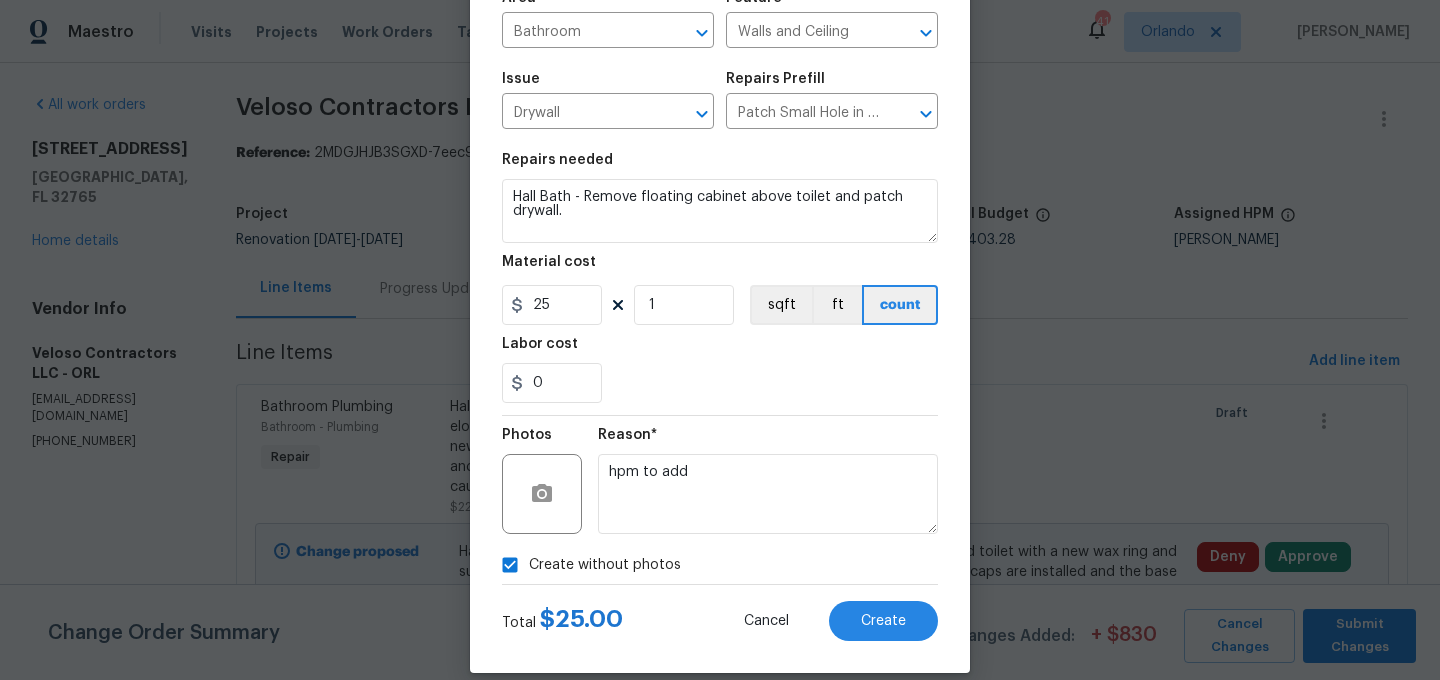 scroll, scrollTop: 179, scrollLeft: 0, axis: vertical 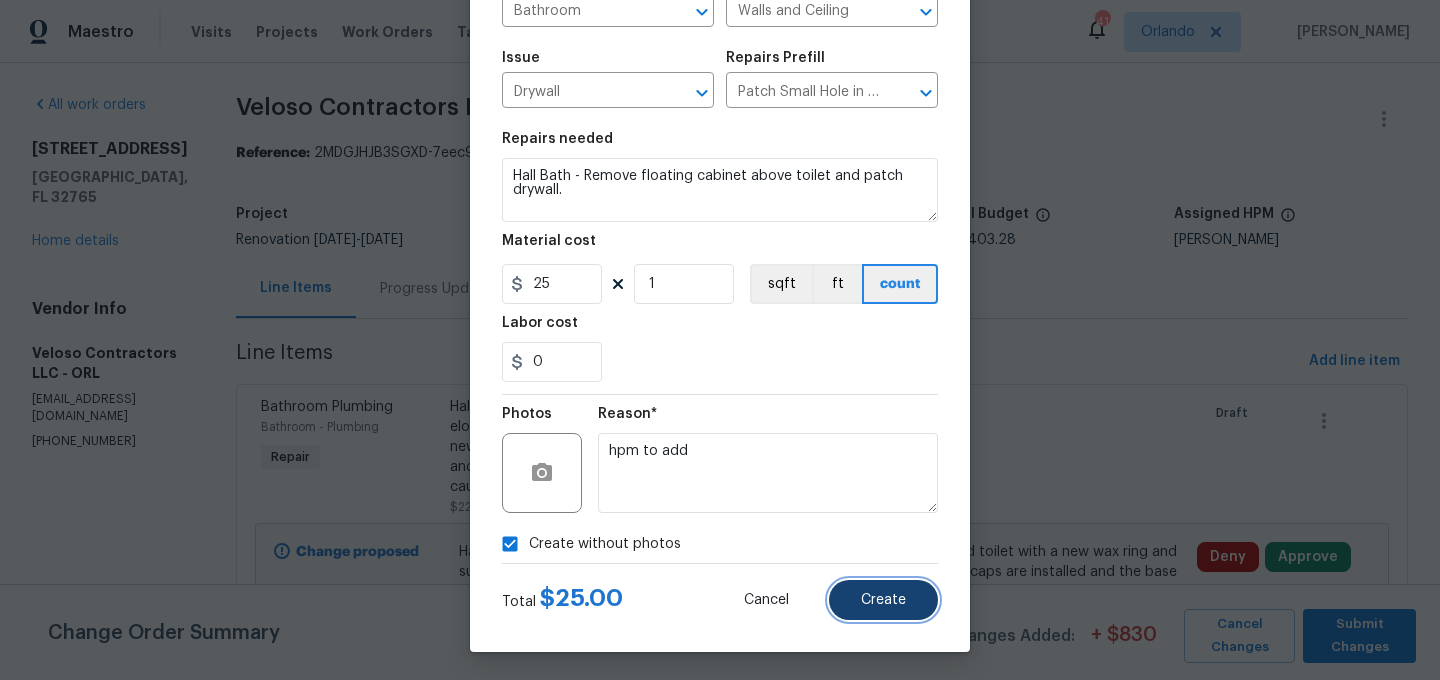 click on "Create" at bounding box center (883, 600) 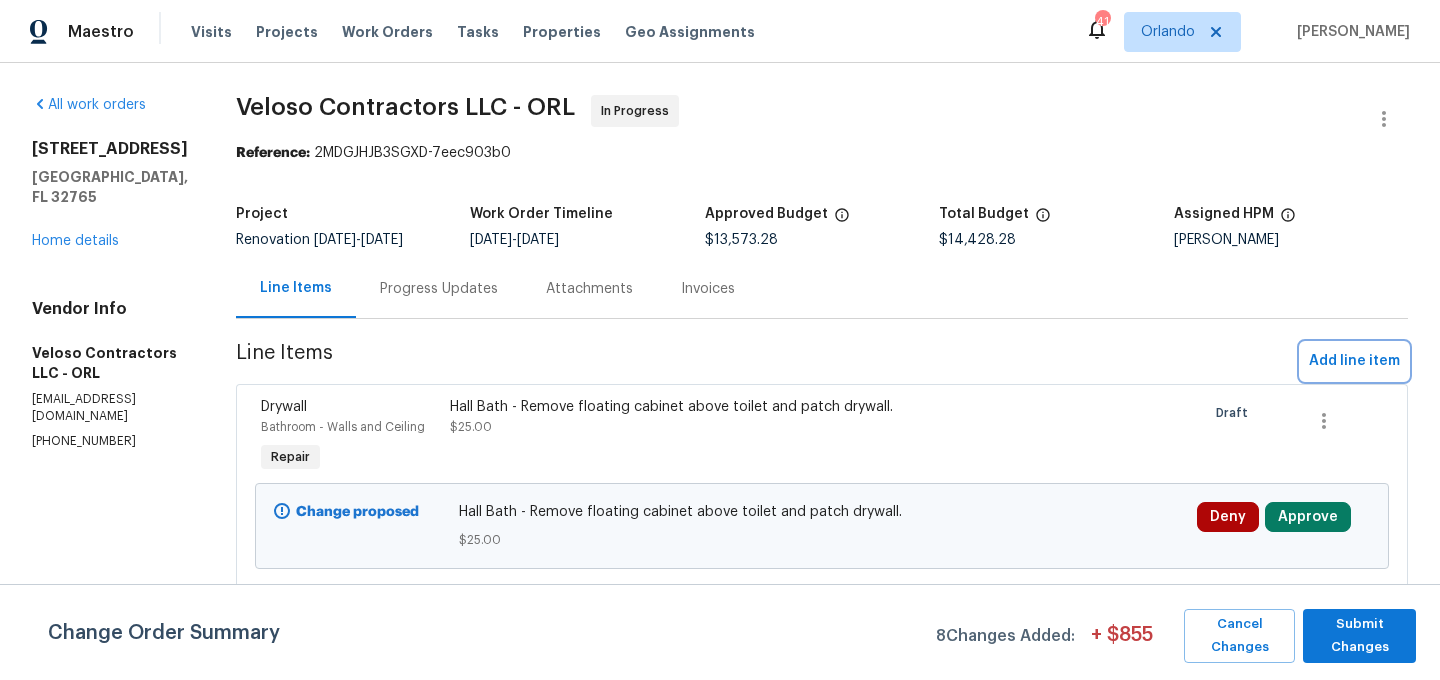 click on "Add line item" at bounding box center [1354, 361] 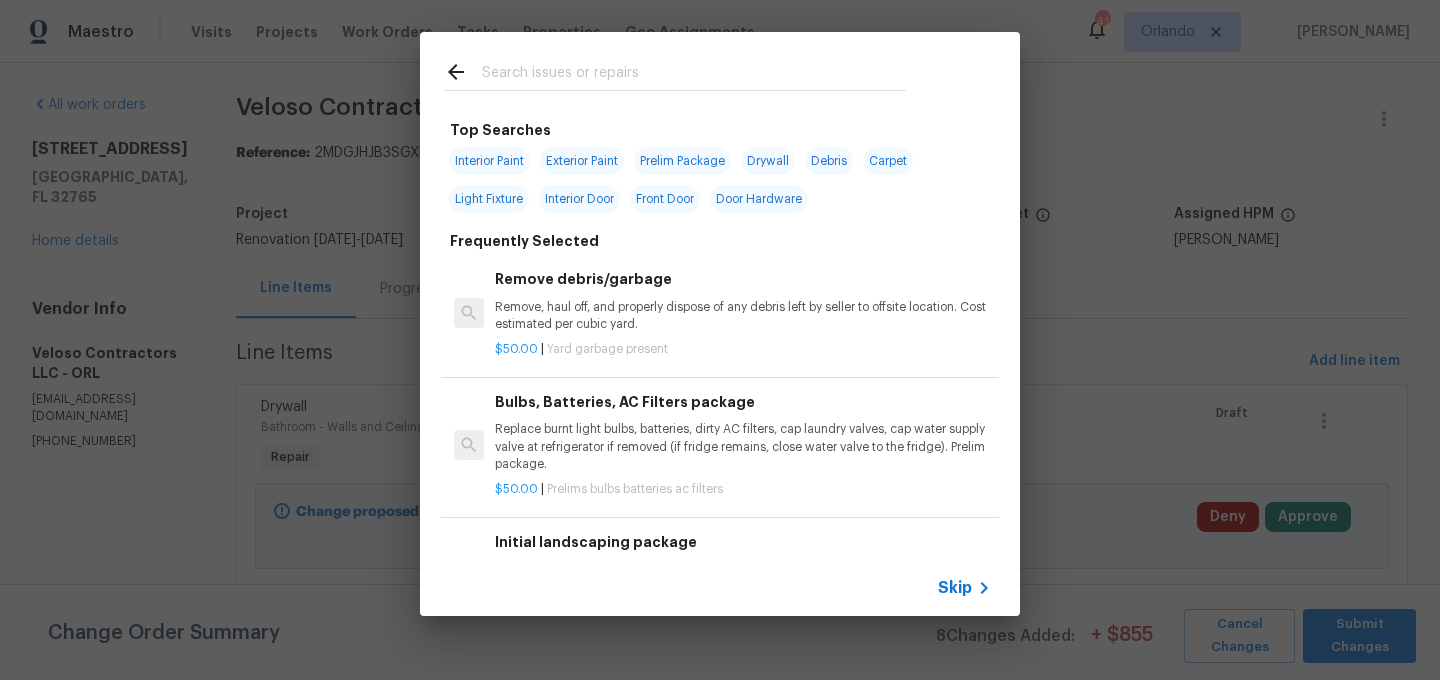 click at bounding box center [694, 75] 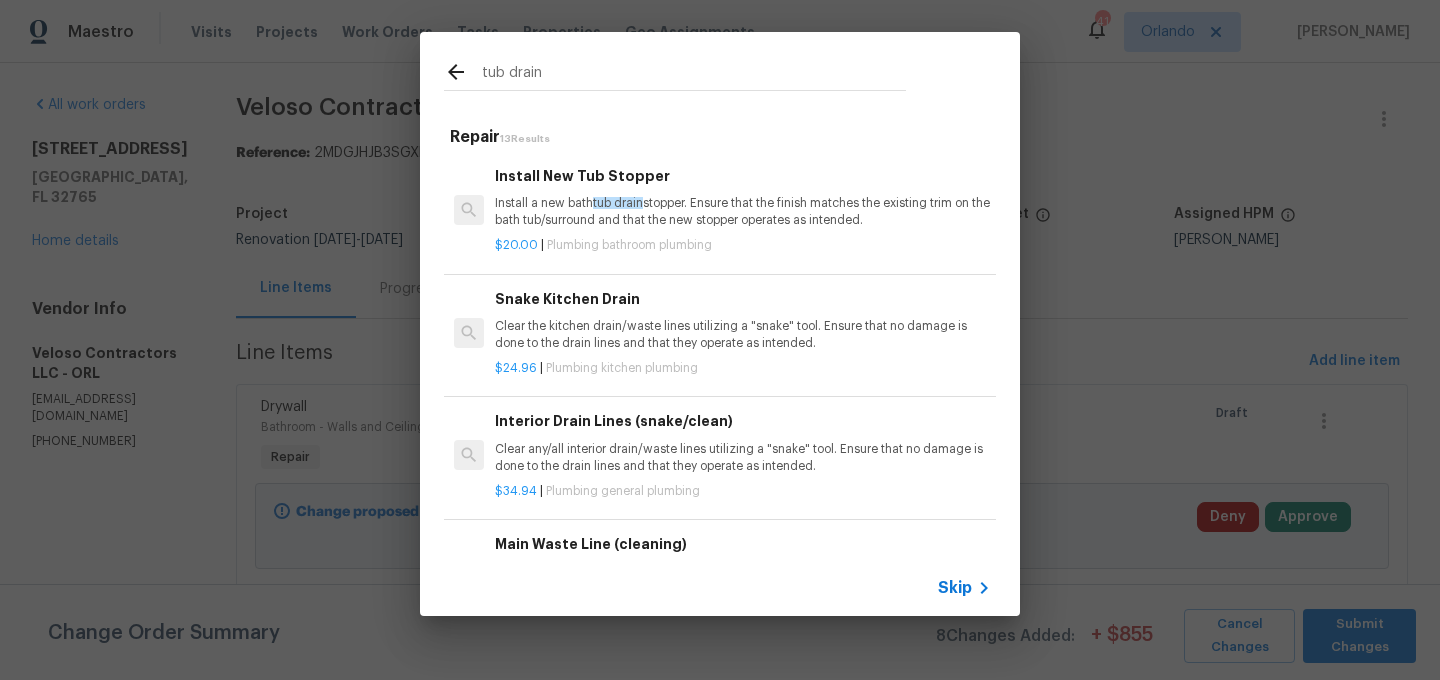 type on "tub drain" 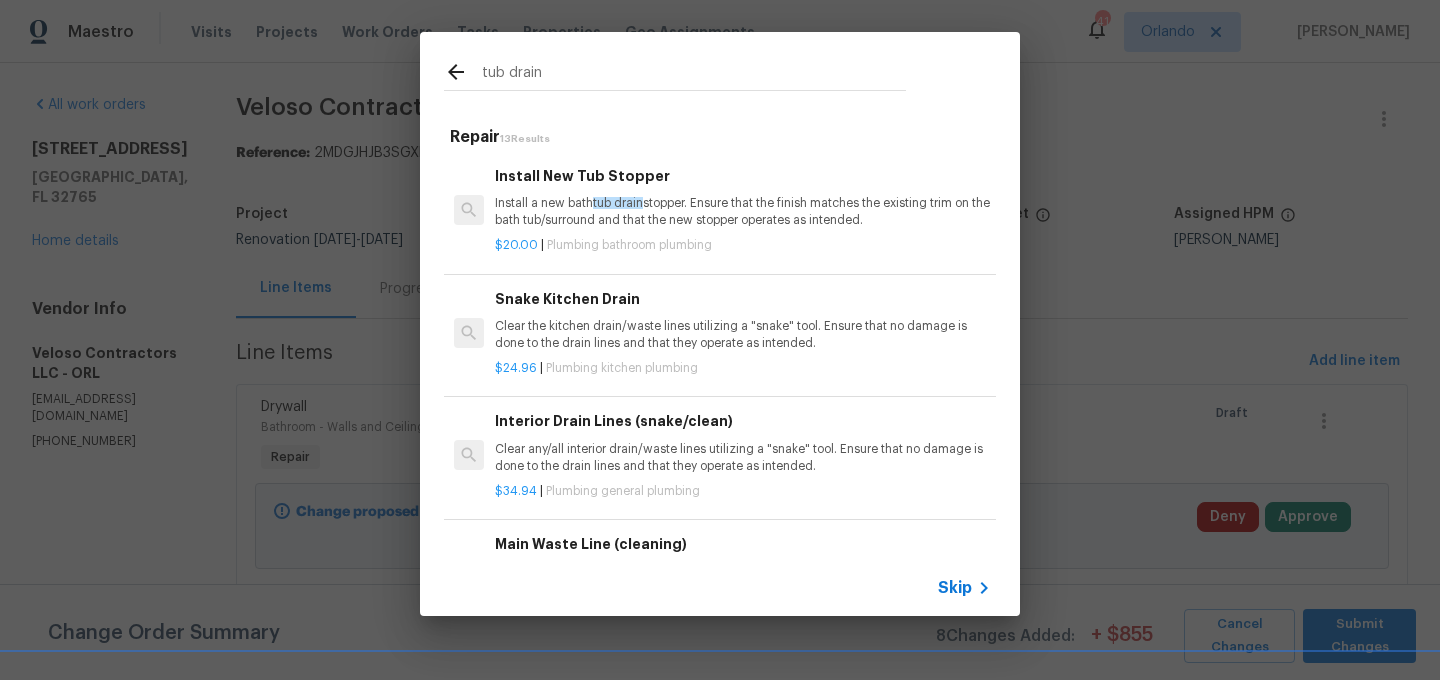 click on "Install a new bath  tub drain  stopper. Ensure that the finish matches the existing trim on the bath tub/surround and that the new stopper operates as intended." at bounding box center [743, 212] 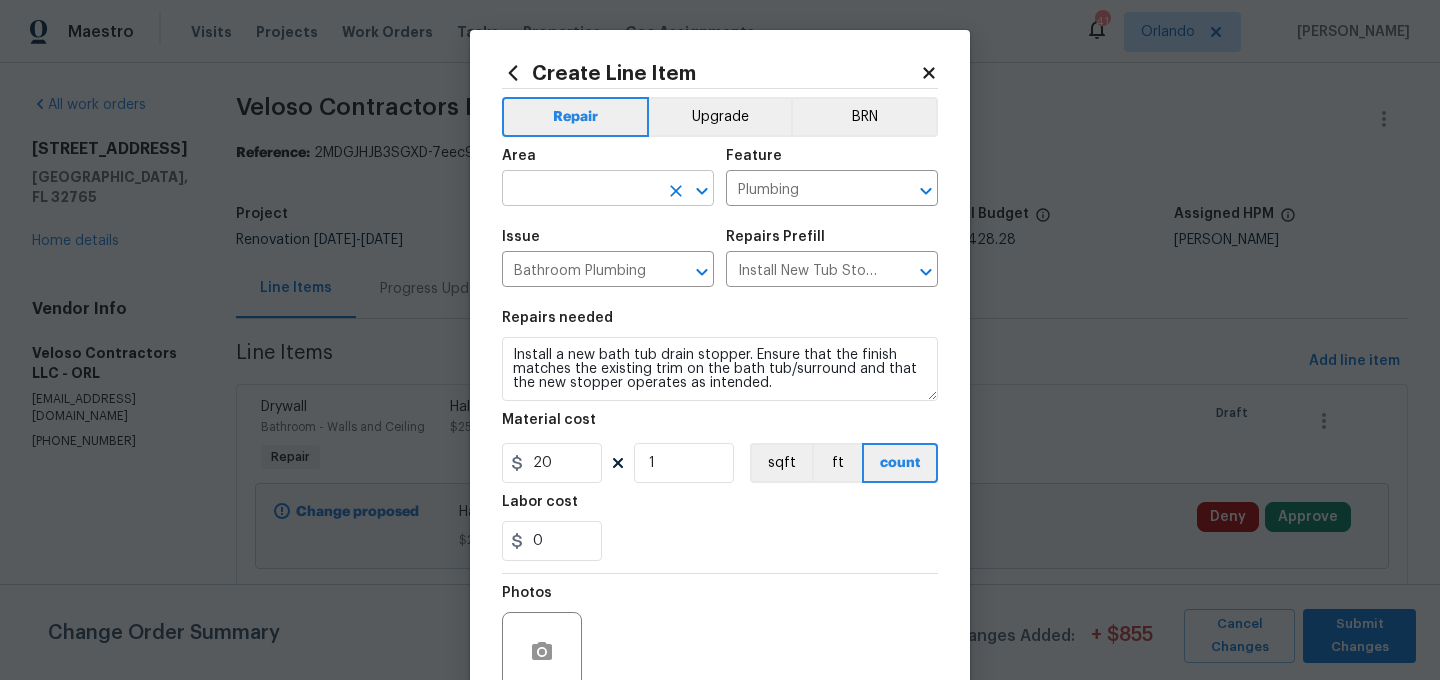 click at bounding box center (580, 190) 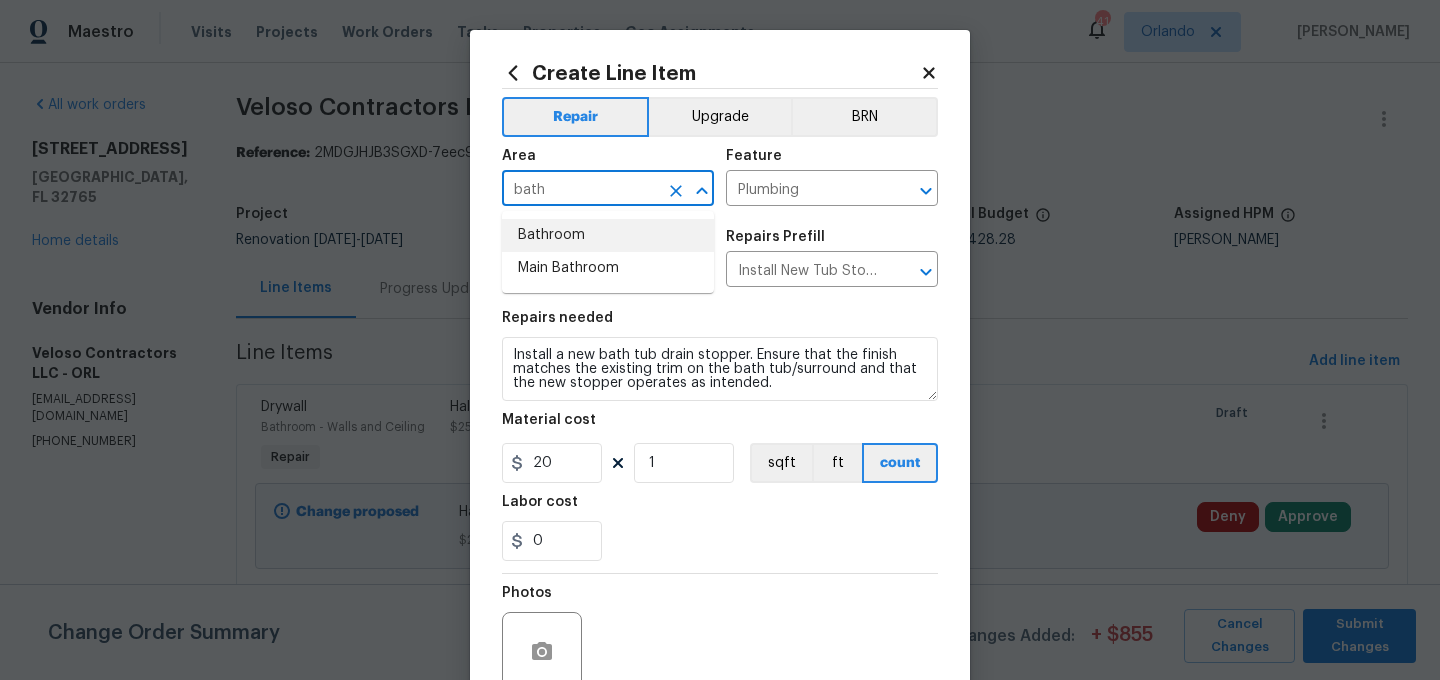 click on "Bathroom" at bounding box center [608, 235] 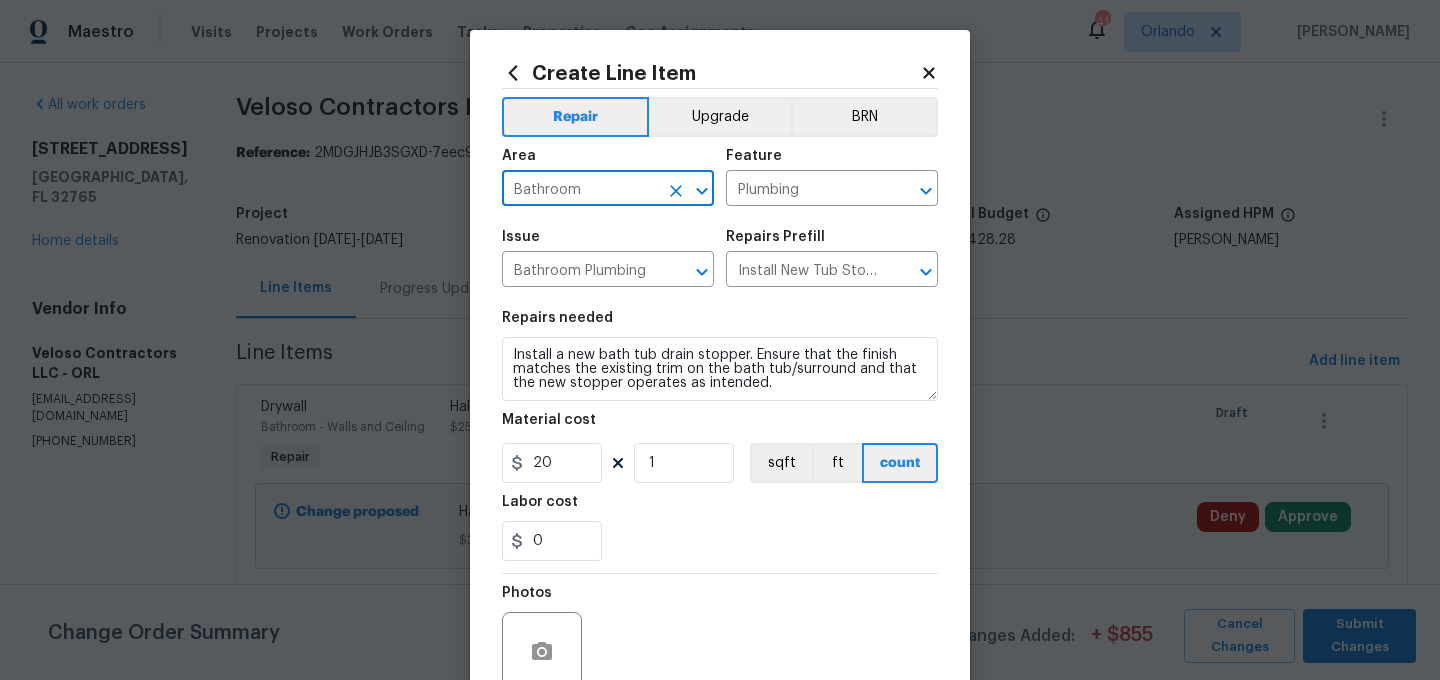 type on "Bathroom" 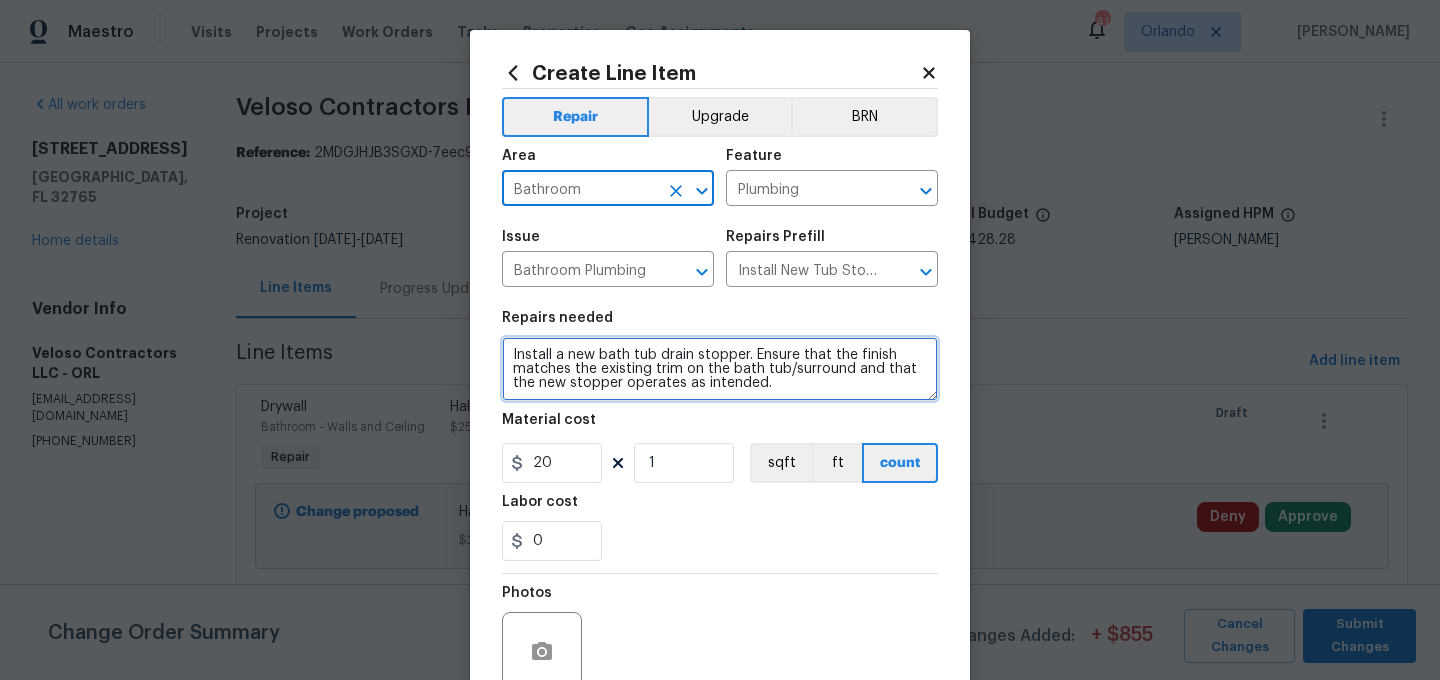 click on "Install a new bath tub drain stopper. Ensure that the finish matches the existing trim on the bath tub/surround and that the new stopper operates as intended." at bounding box center (720, 369) 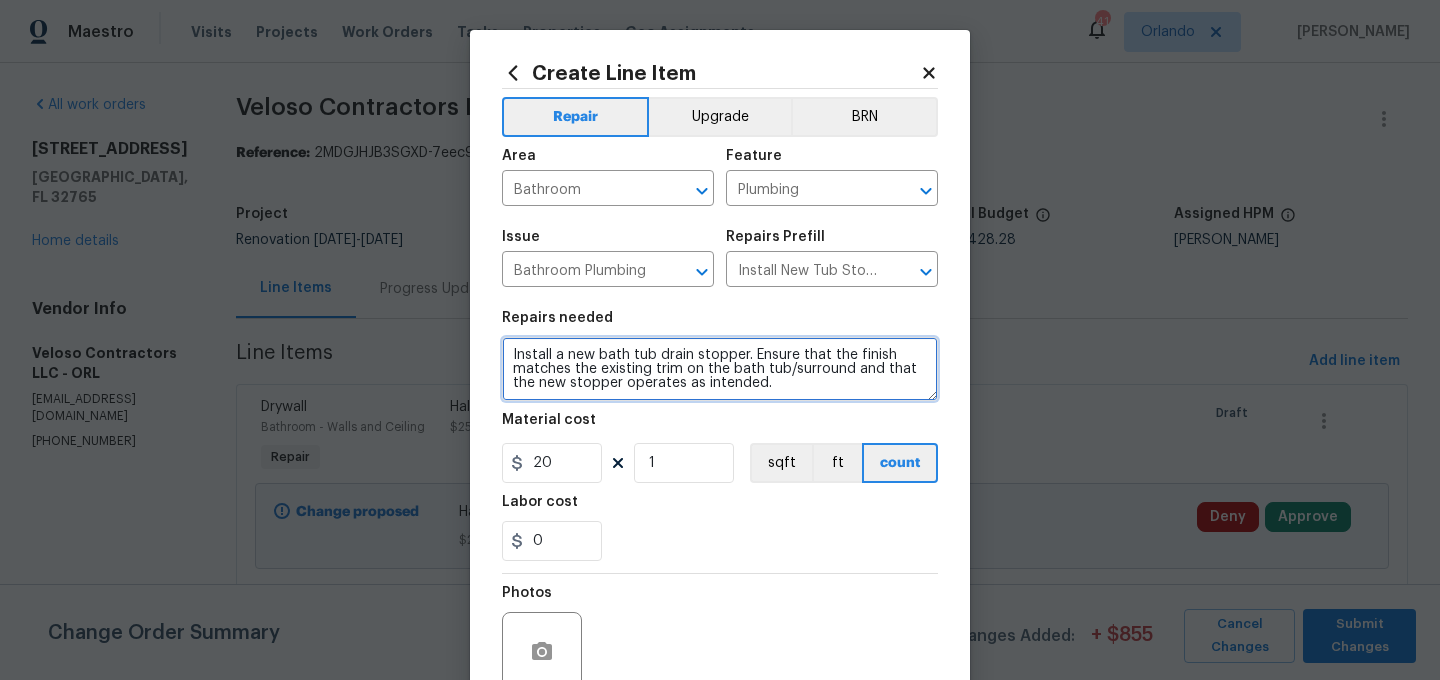 click on "Install a new bath tub drain stopper. Ensure that the finish matches the existing trim on the bath tub/surround and that the new stopper operates as intended." at bounding box center (720, 369) 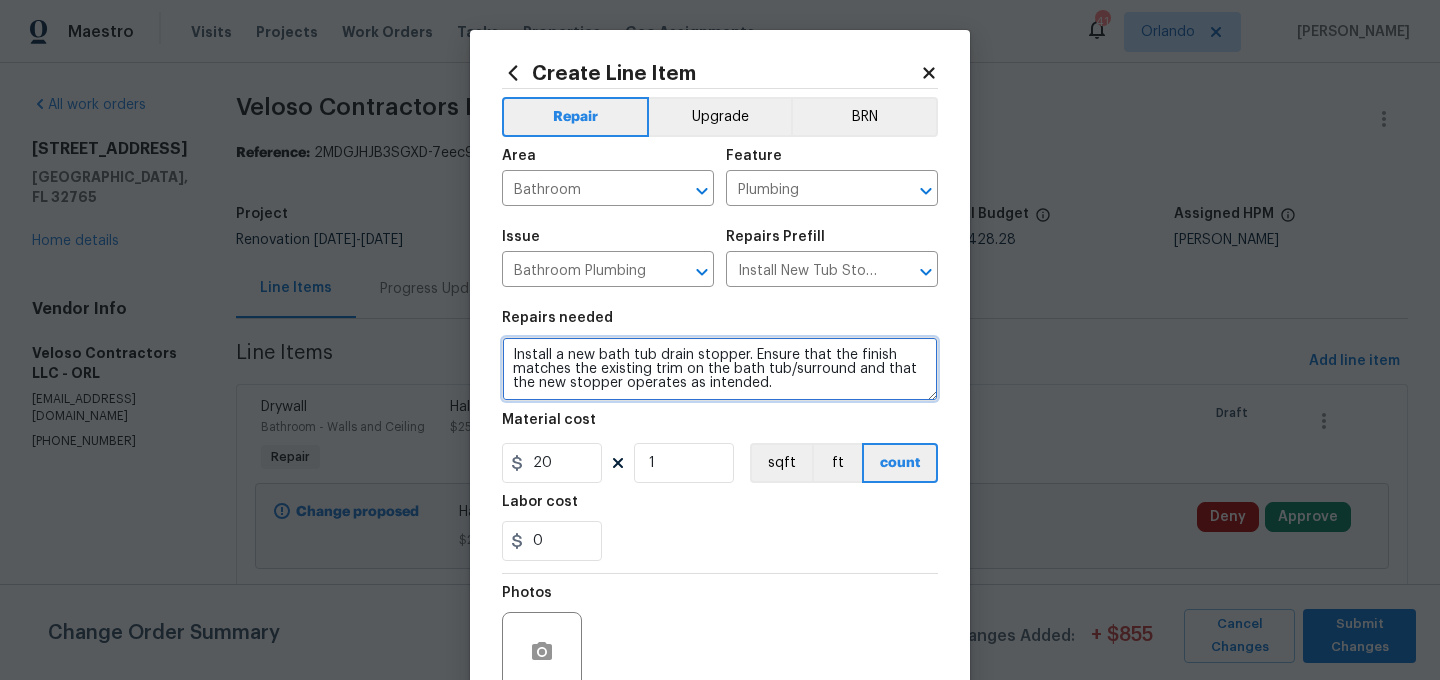 click on "Install a new bath tub drain stopper. Ensure that the finish matches the existing trim on the bath tub/surround and that the new stopper operates as intended." at bounding box center [720, 369] 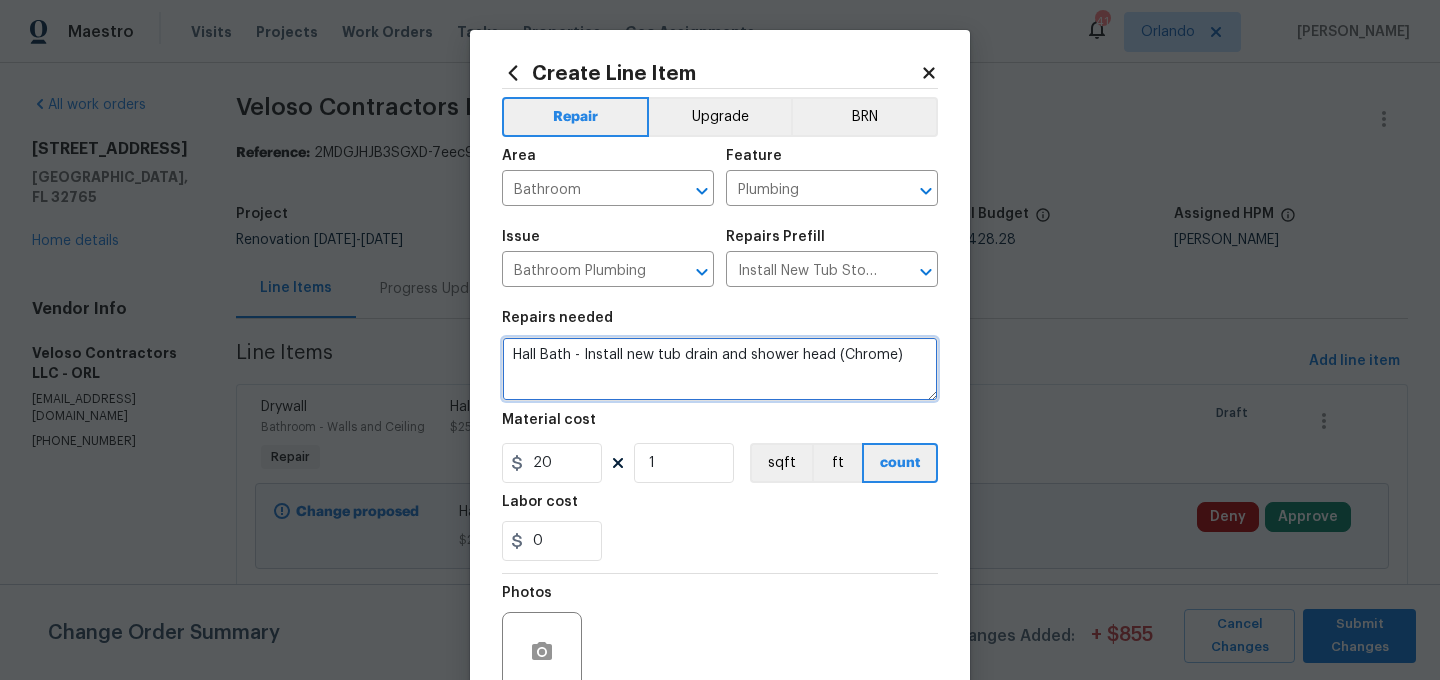 type on "Hall Bath - Install new tub drain and shower head (Chrome)" 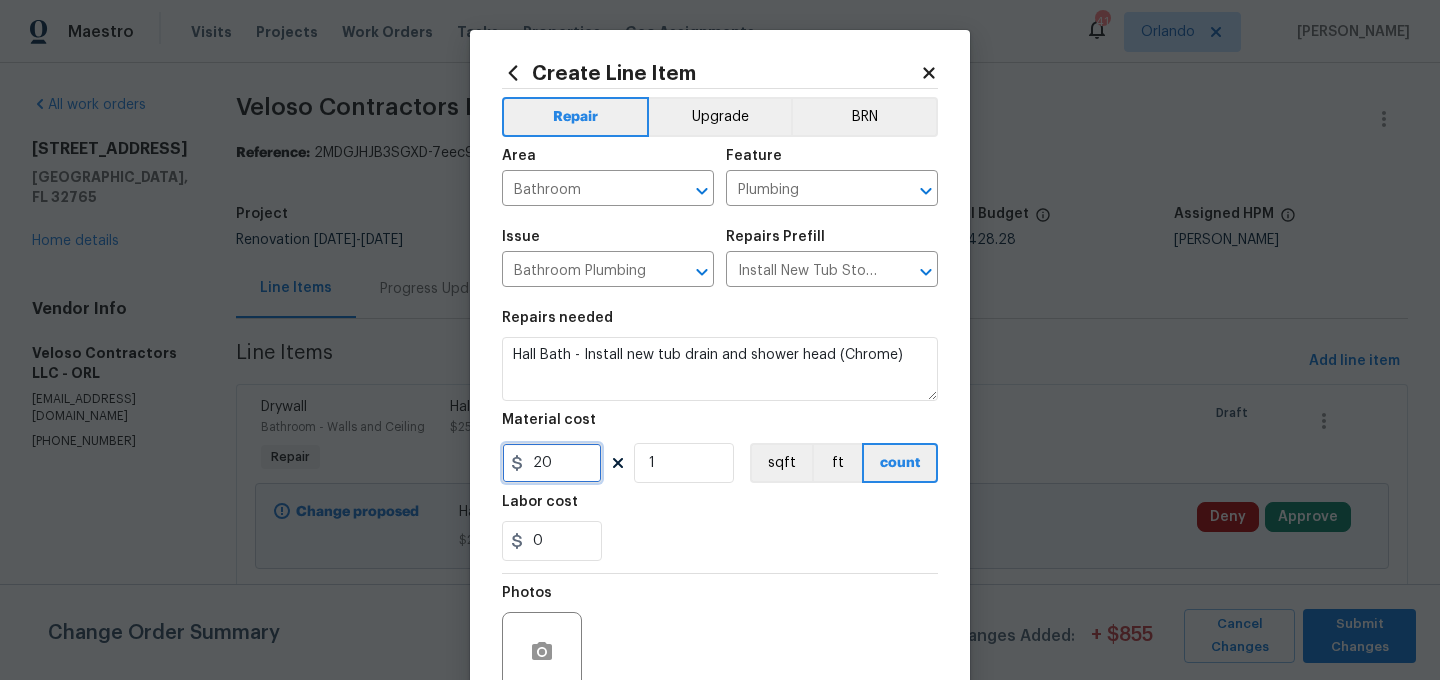 click on "20" at bounding box center (552, 463) 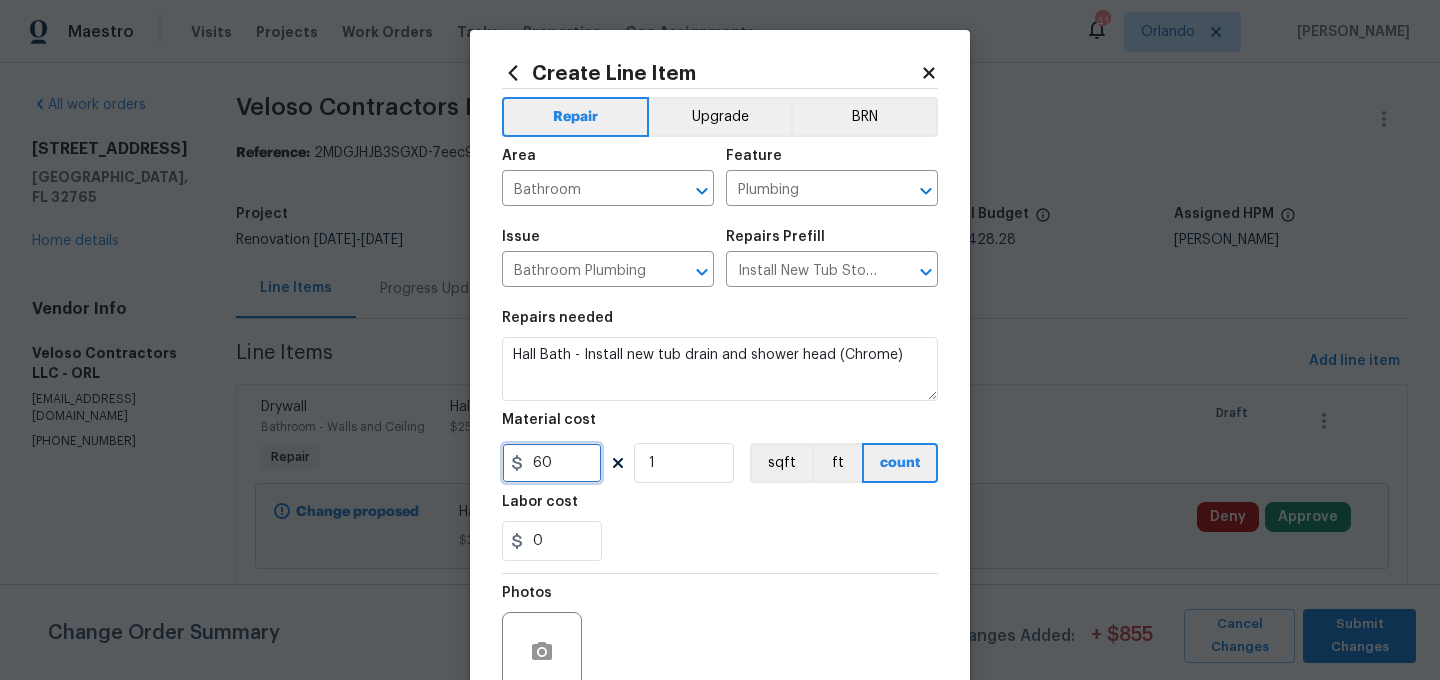 type on "60" 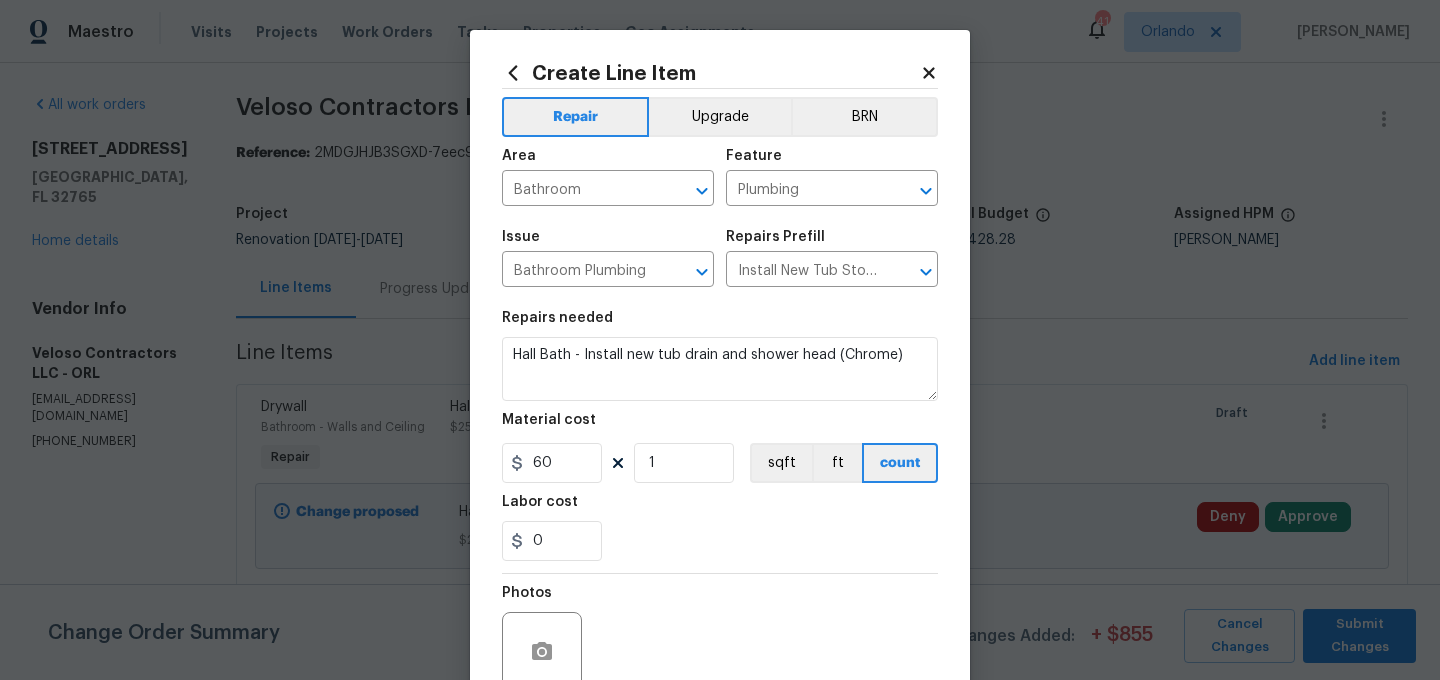 click on "0" at bounding box center (720, 541) 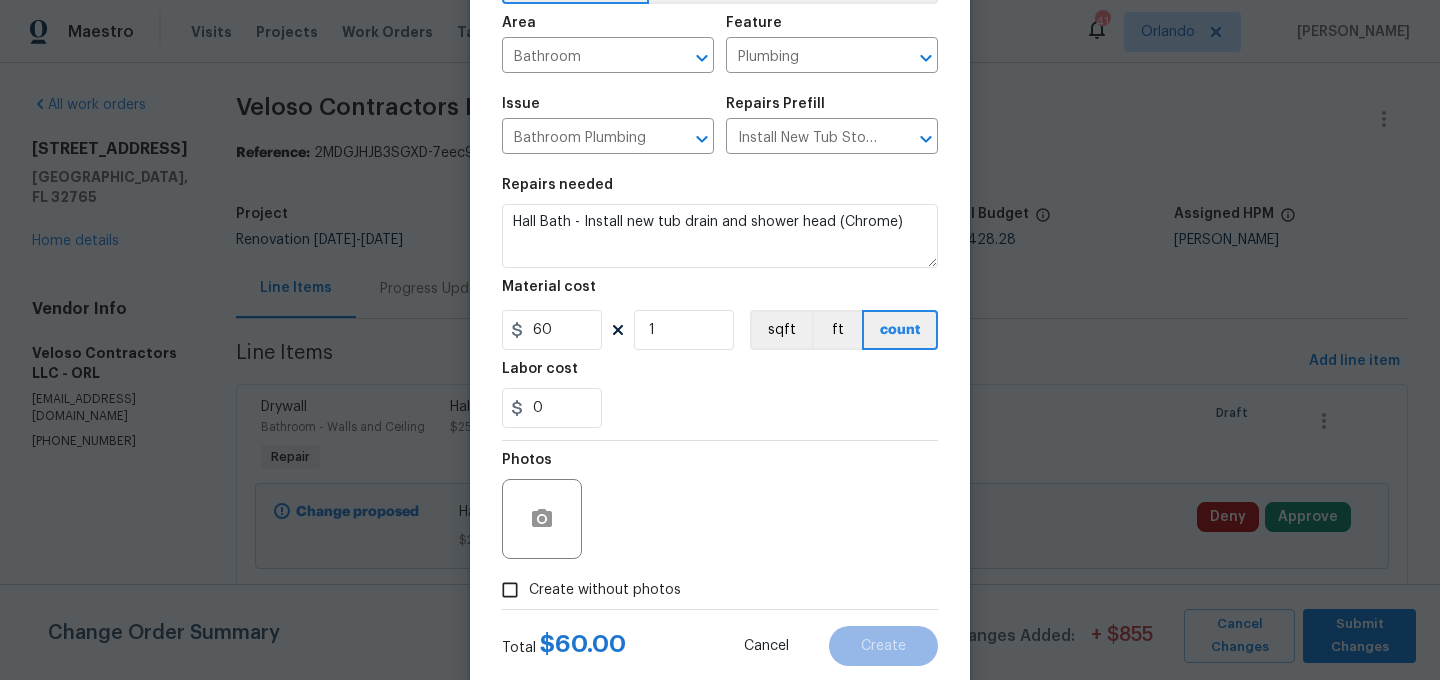 click on "Create without photos" at bounding box center (605, 590) 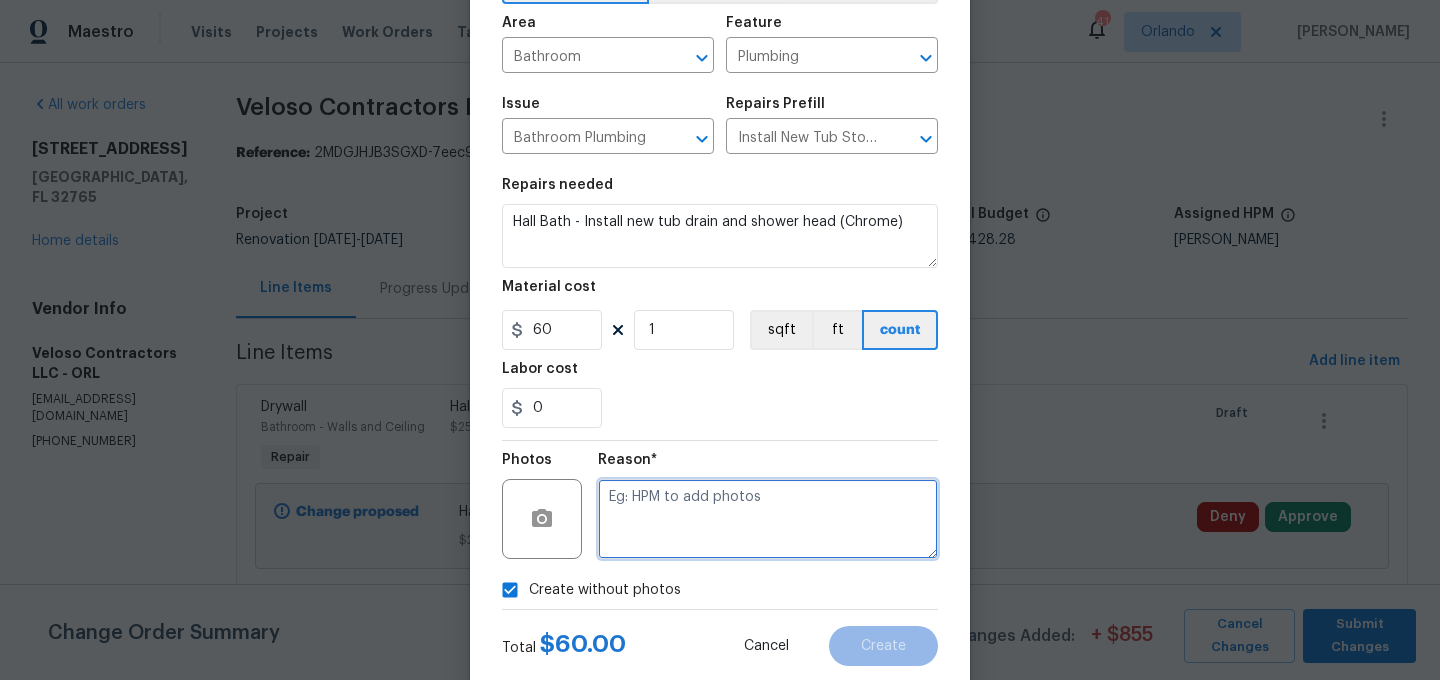click at bounding box center (768, 519) 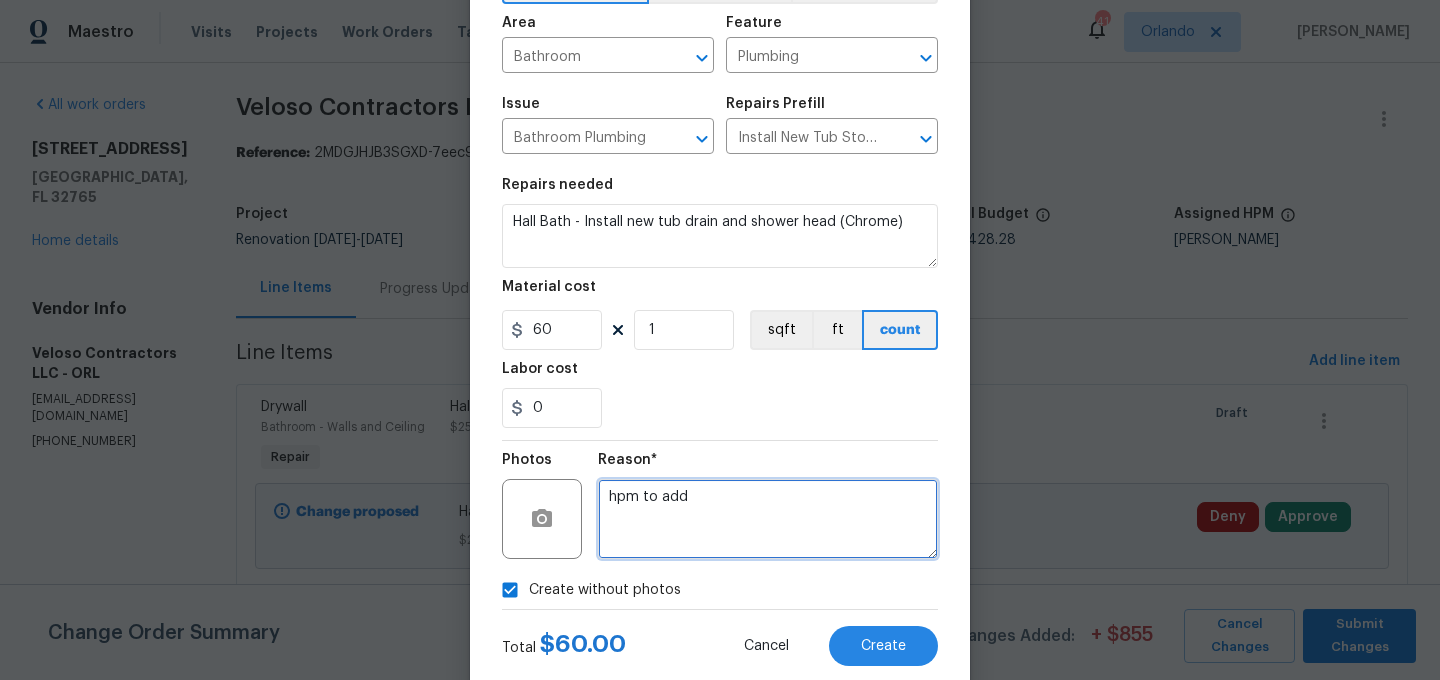 type on "hpm to add" 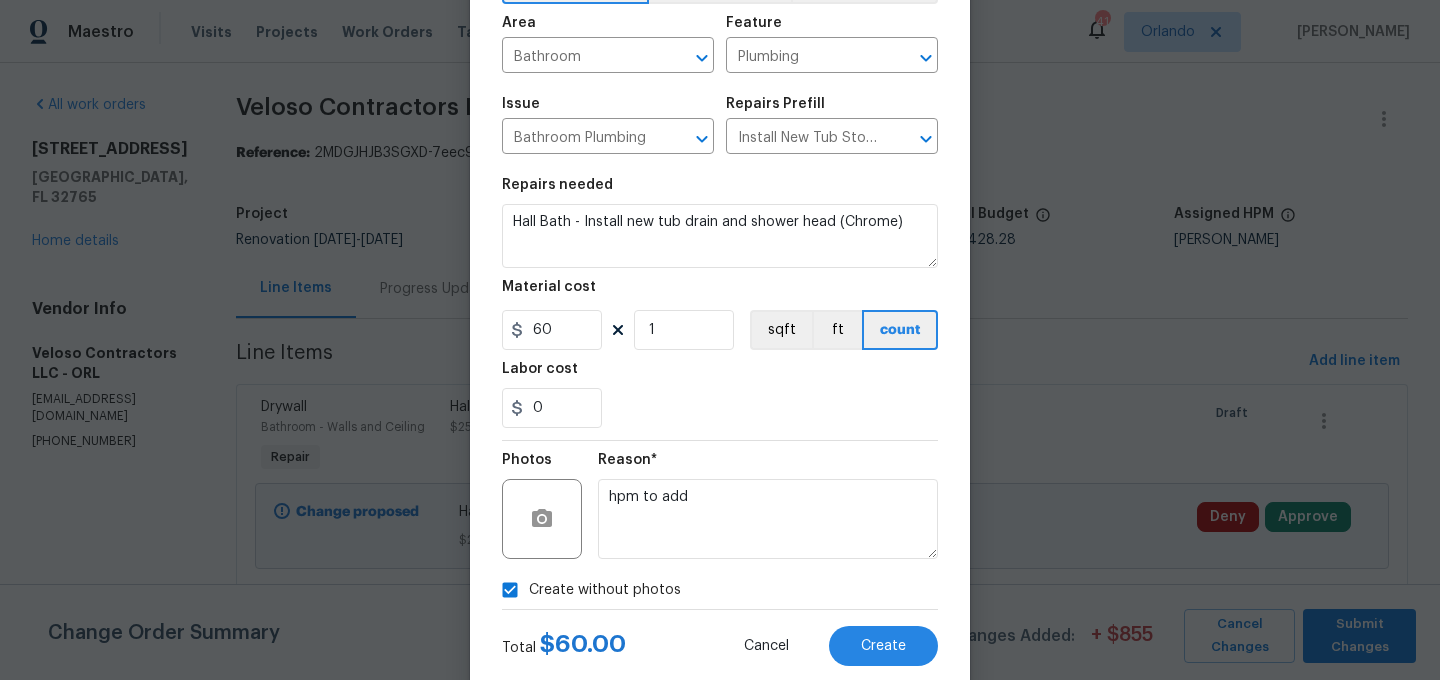 click on "Reason*" at bounding box center (768, 466) 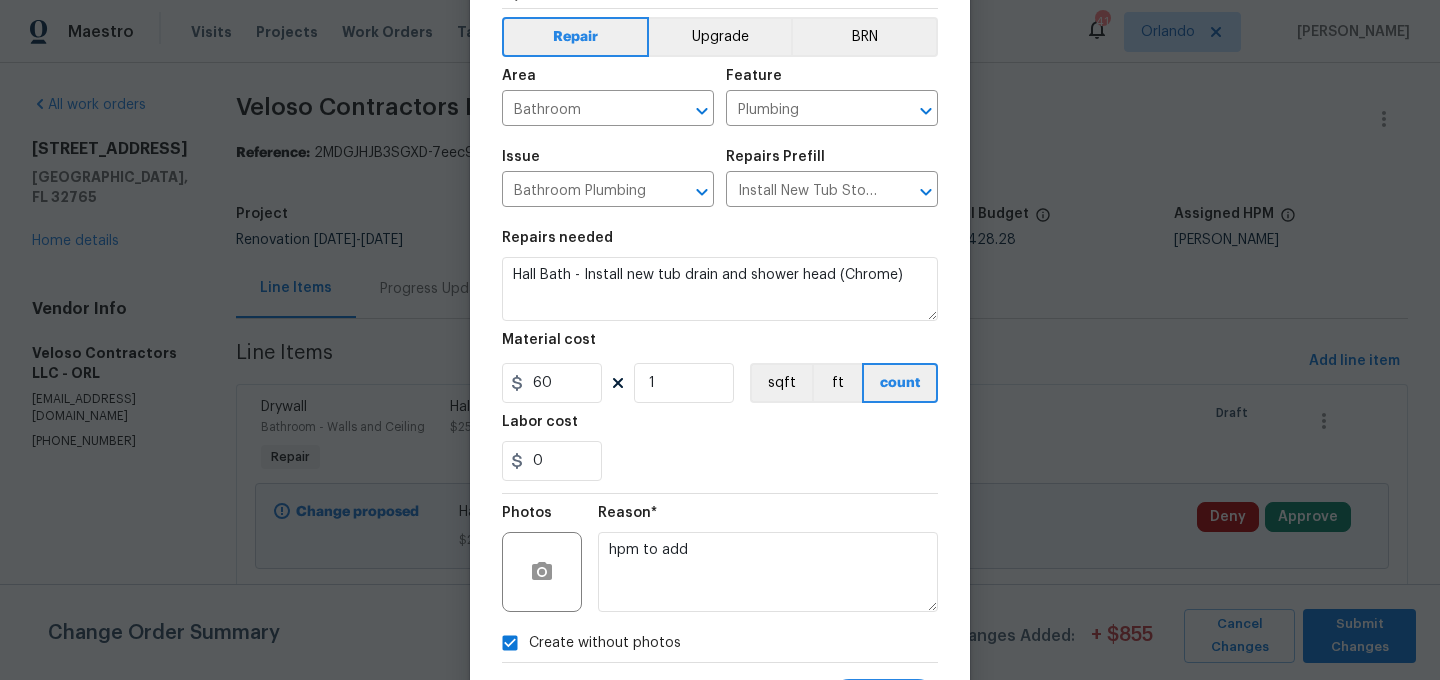 scroll, scrollTop: 79, scrollLeft: 0, axis: vertical 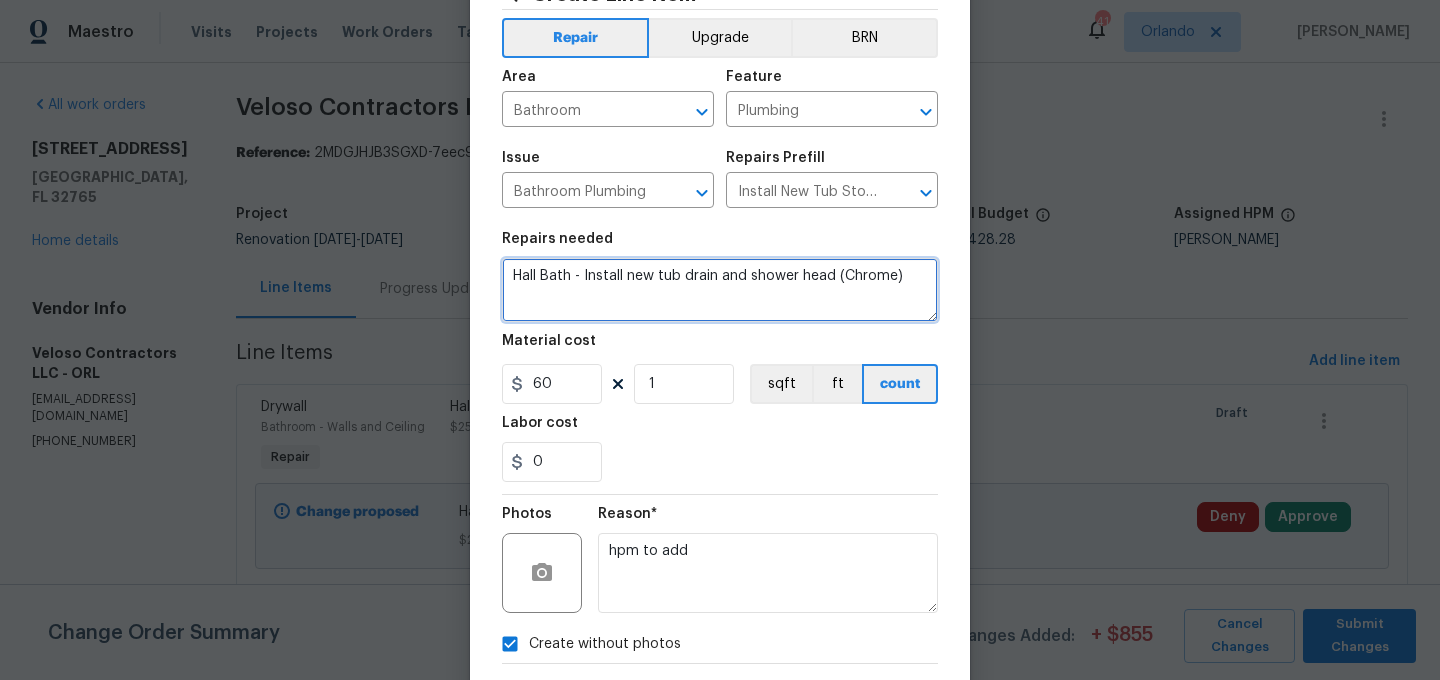 click on "Hall Bath - Install new tub drain and shower head (Chrome)" at bounding box center (720, 290) 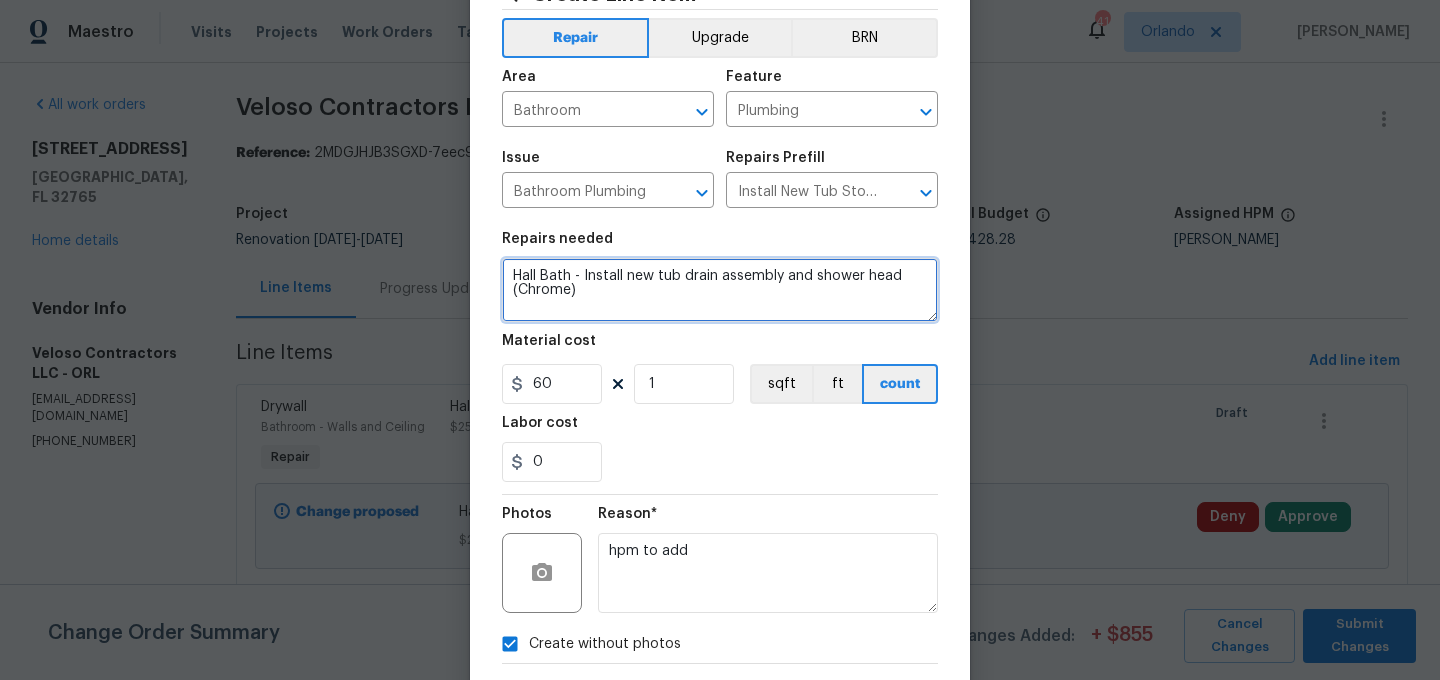 type on "Hall Bath - Install new tub drain assembly and shower head (Chrome)" 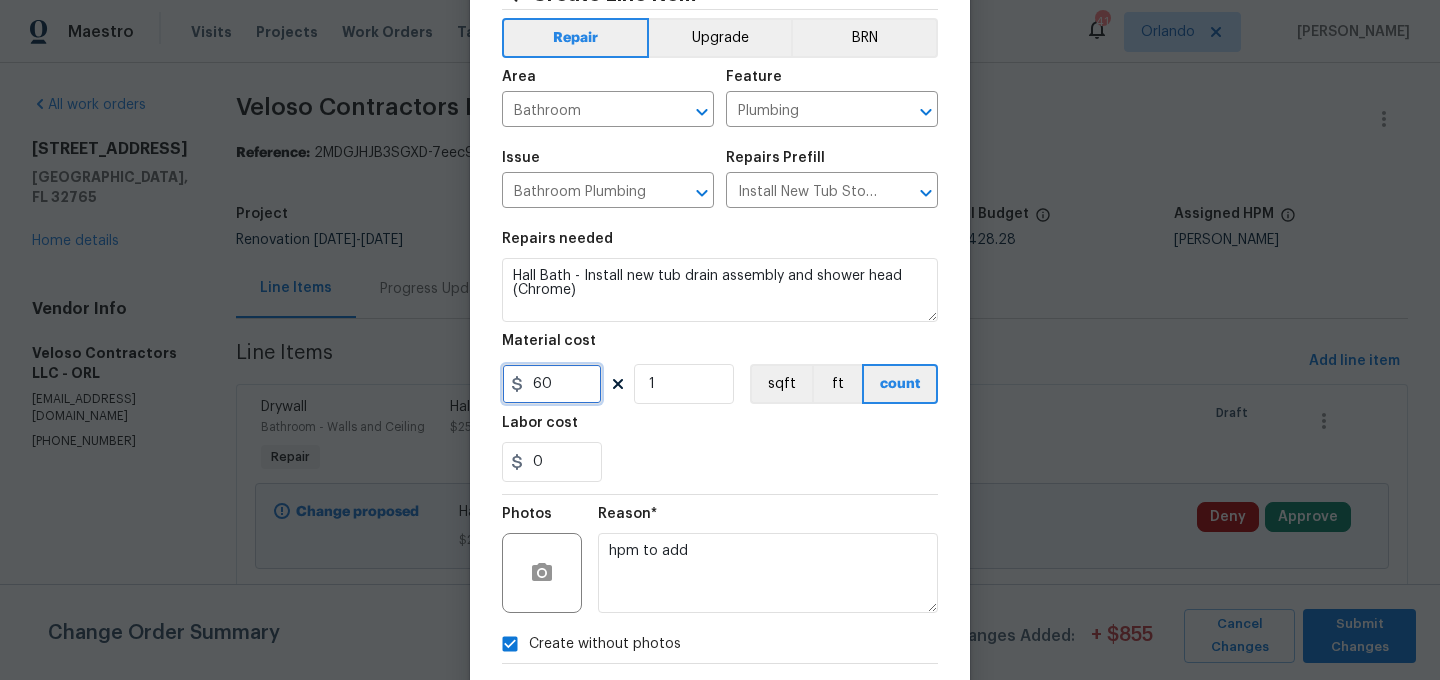 click on "60" at bounding box center (552, 384) 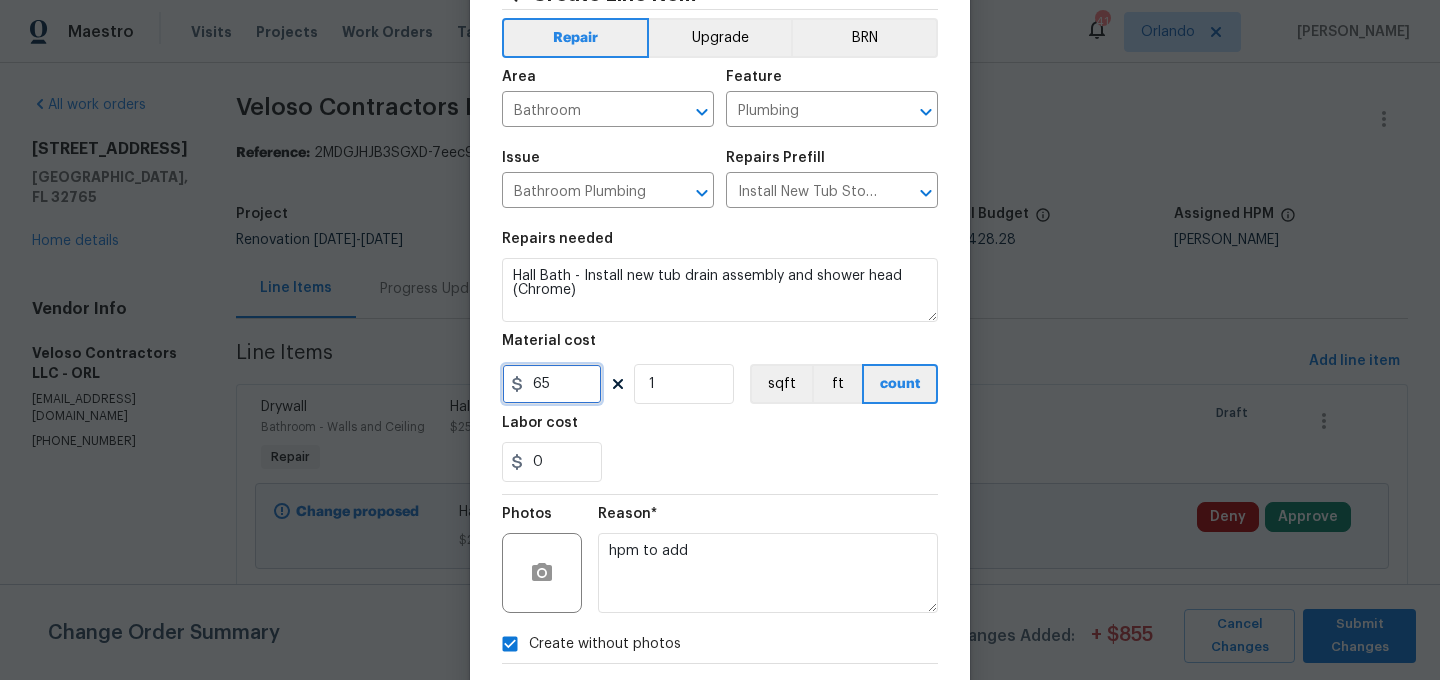 type on "65" 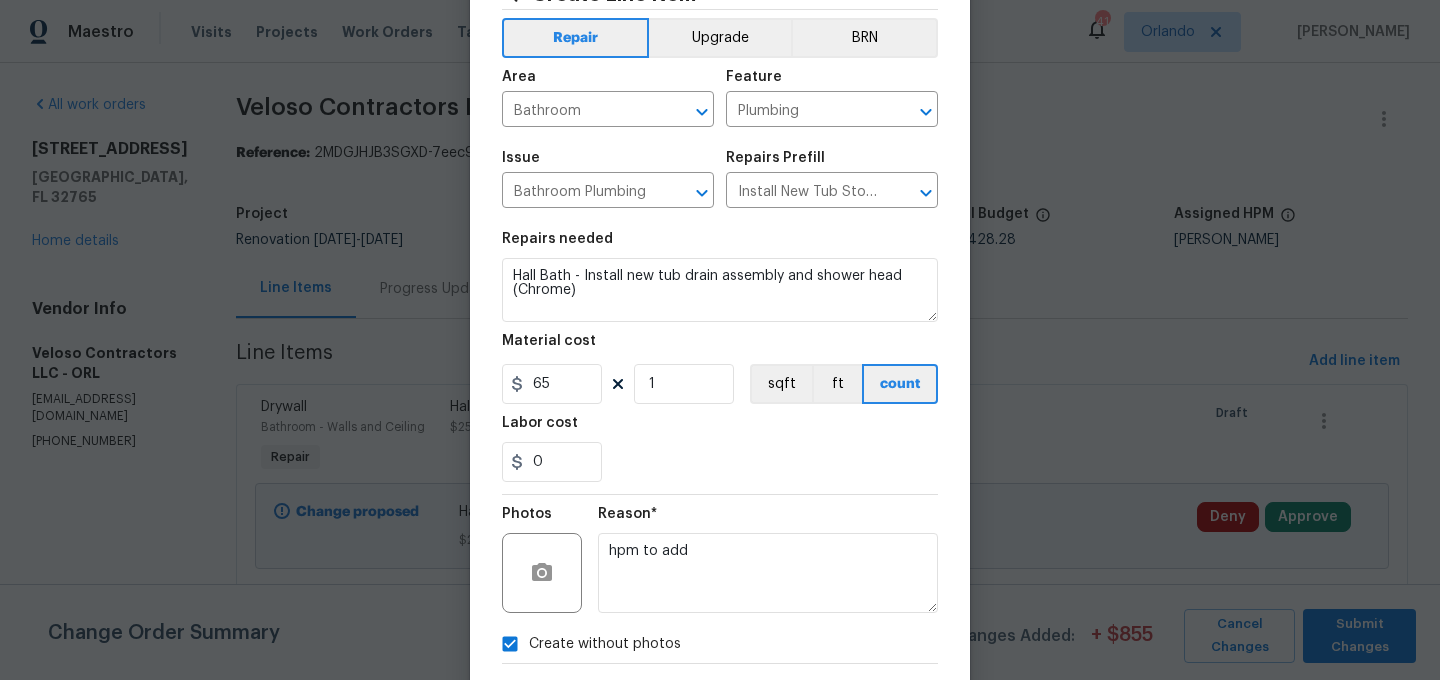 click on "Repairs needed Hall Bath - Install new tub drain assembly and shower head (Chrome) Material cost 65 1 sqft ft count Labor cost 0" at bounding box center [720, 357] 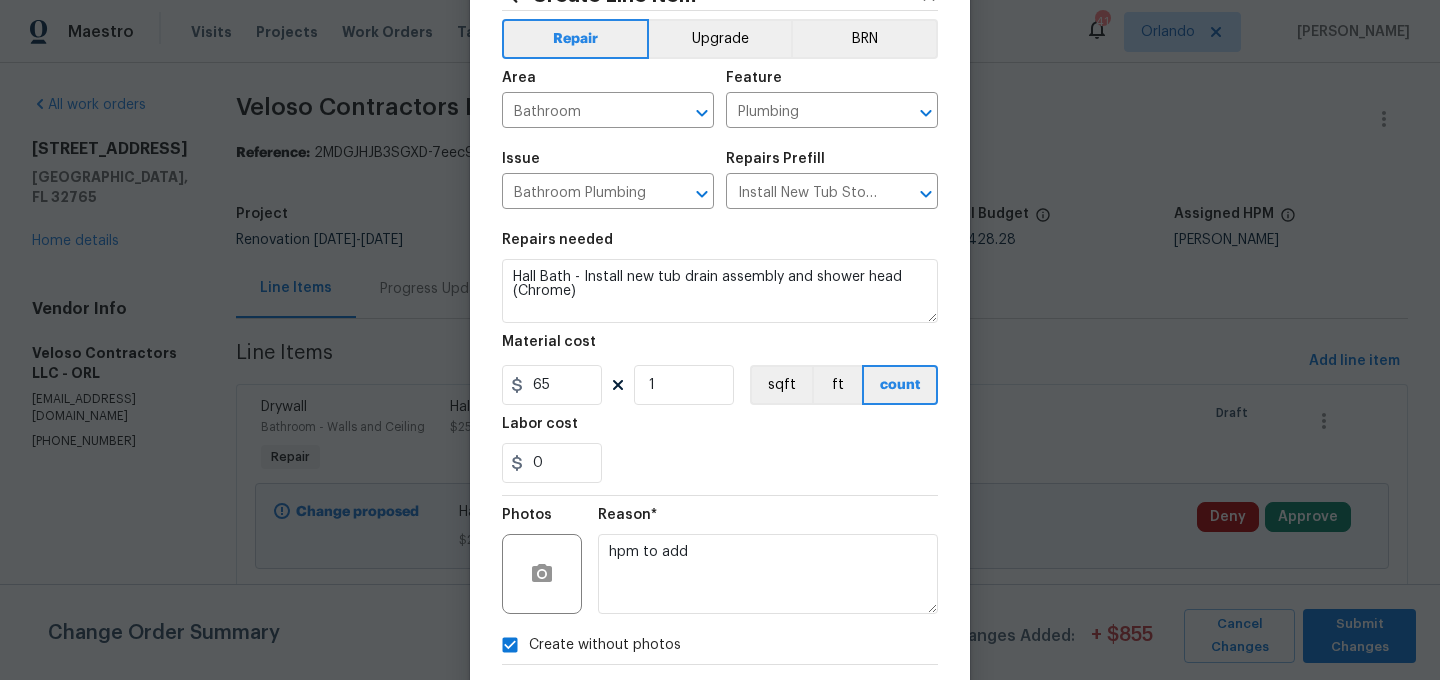 scroll, scrollTop: 182, scrollLeft: 0, axis: vertical 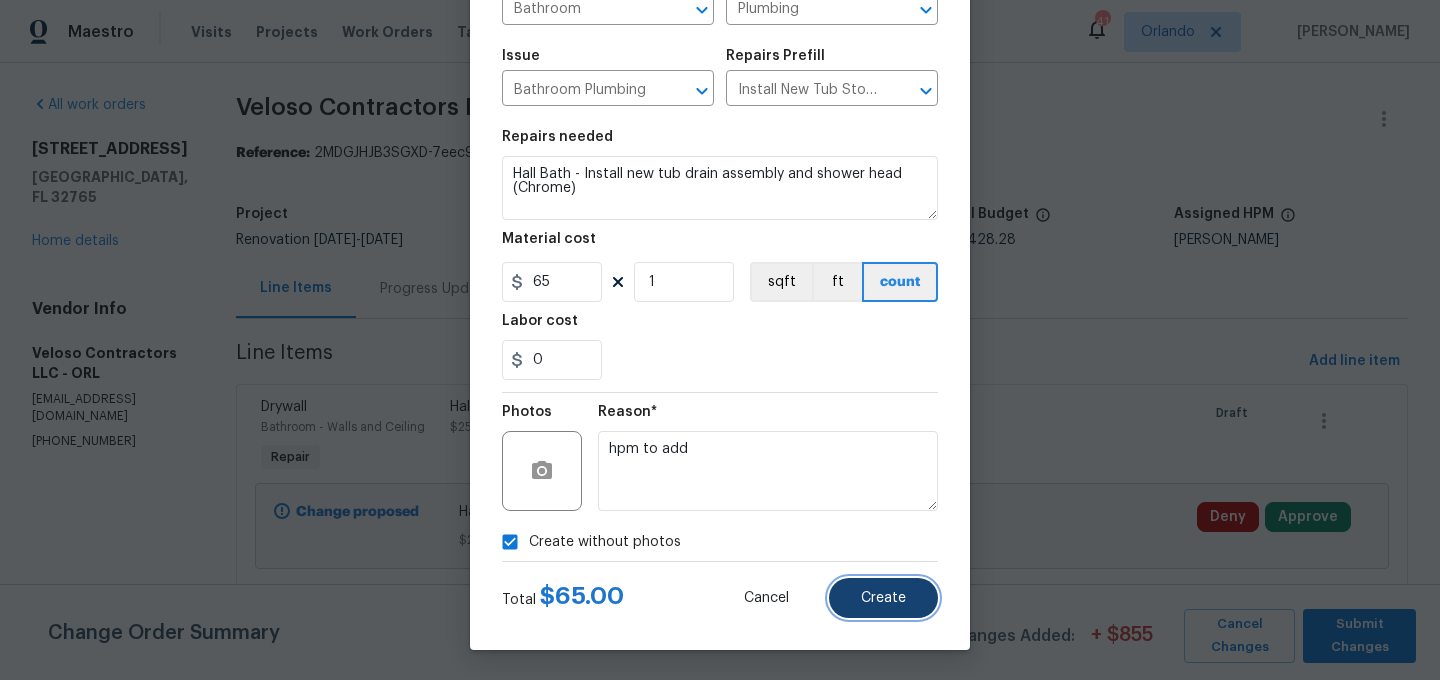 click on "Create" at bounding box center [883, 598] 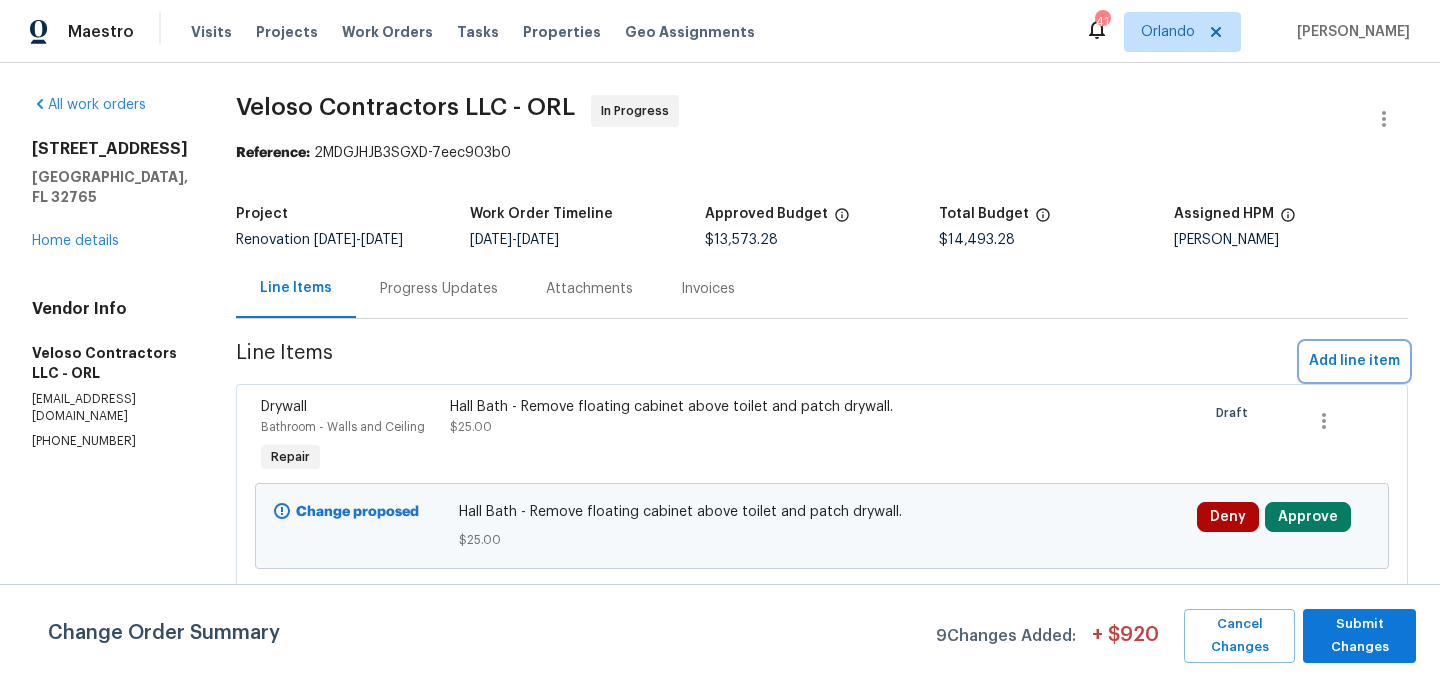 click on "Add line item" at bounding box center [1354, 361] 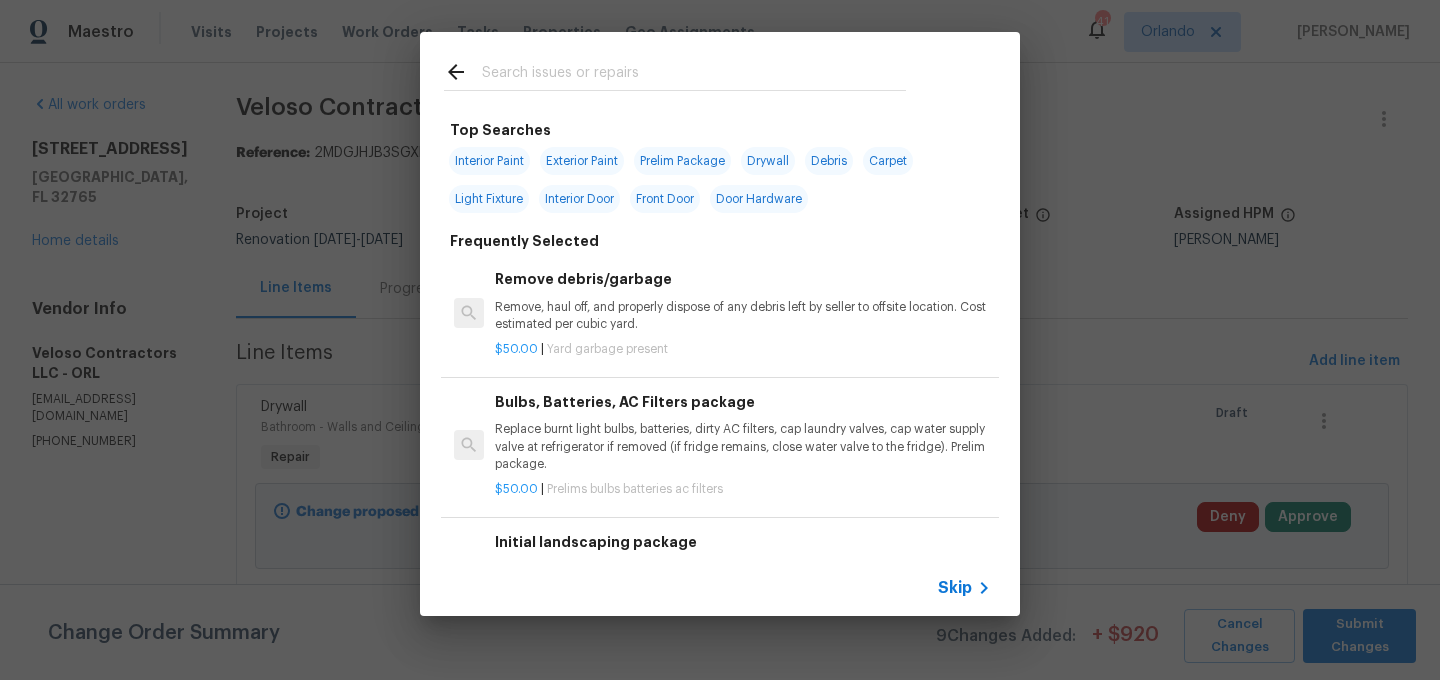 click at bounding box center [694, 75] 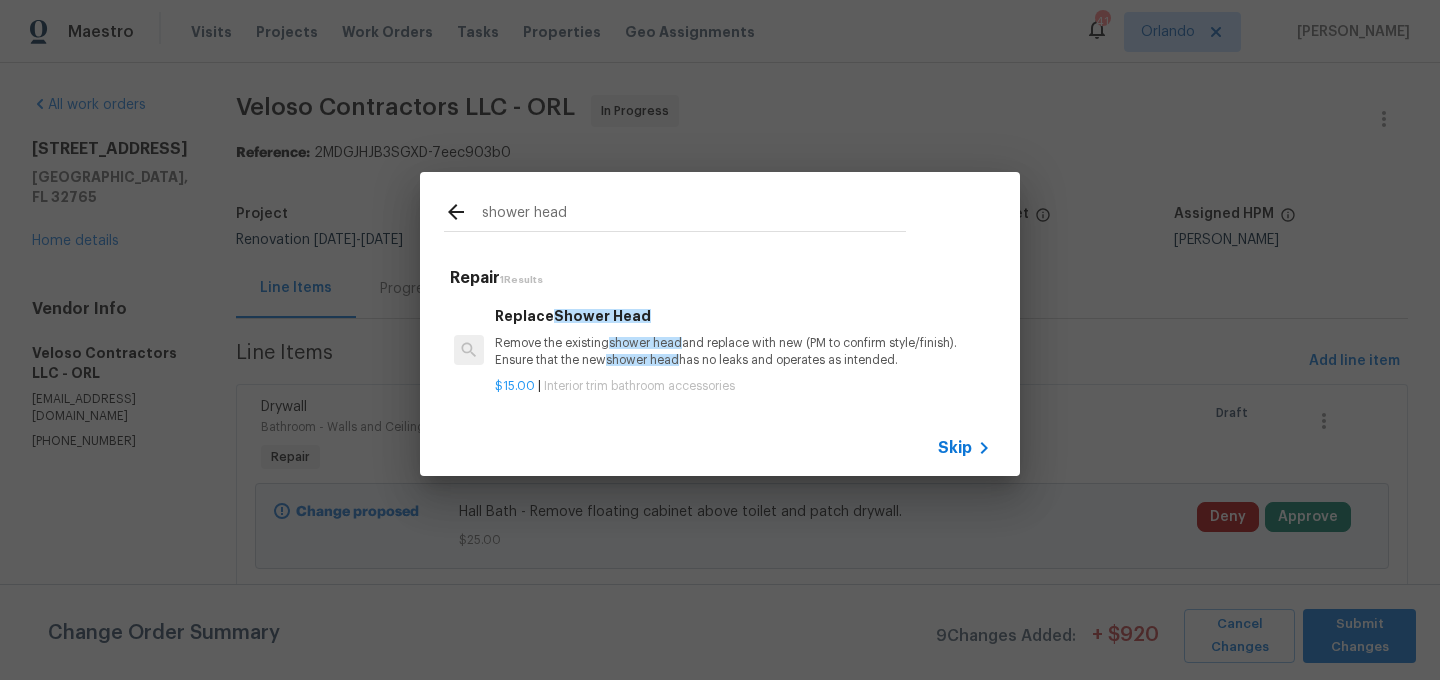 type on "shower head" 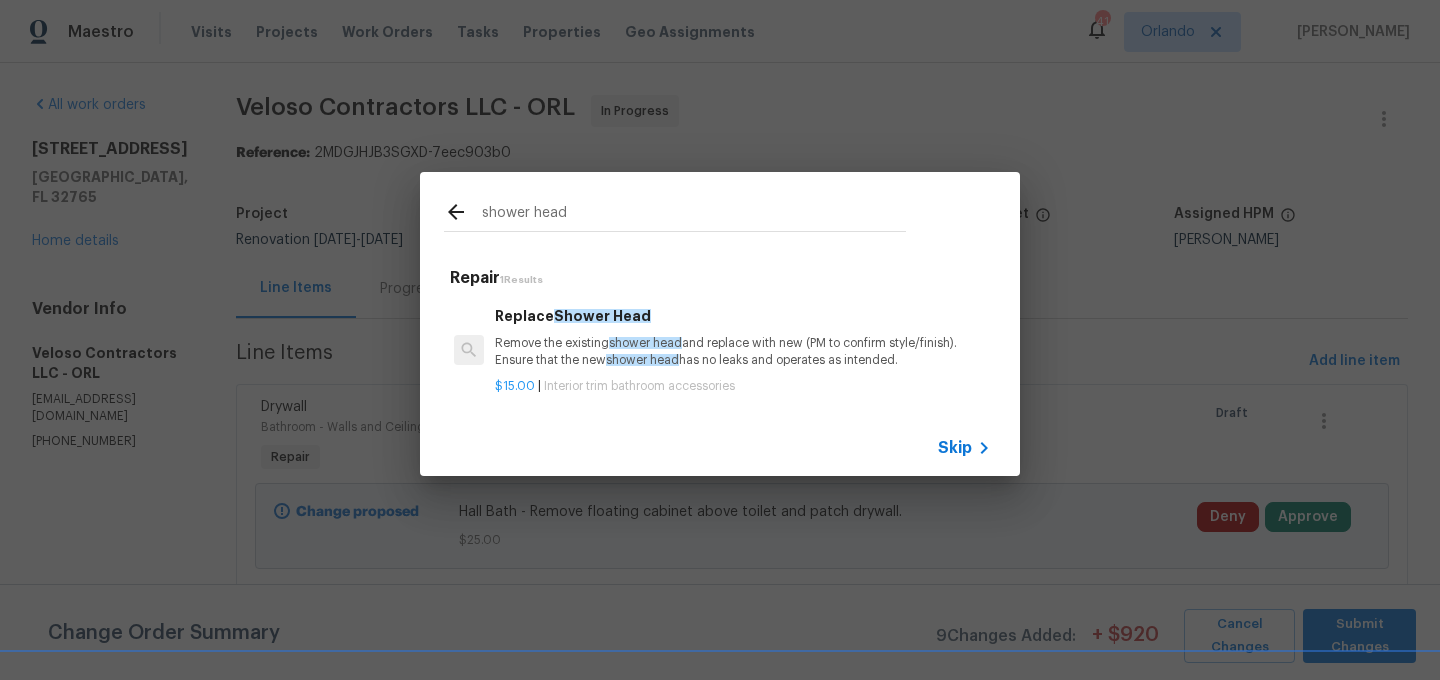 click on "Remove the existing  shower head  and replace with new (PM to confirm style/finish). Ensure that the new  shower head  has no leaks and operates as intended." at bounding box center [743, 352] 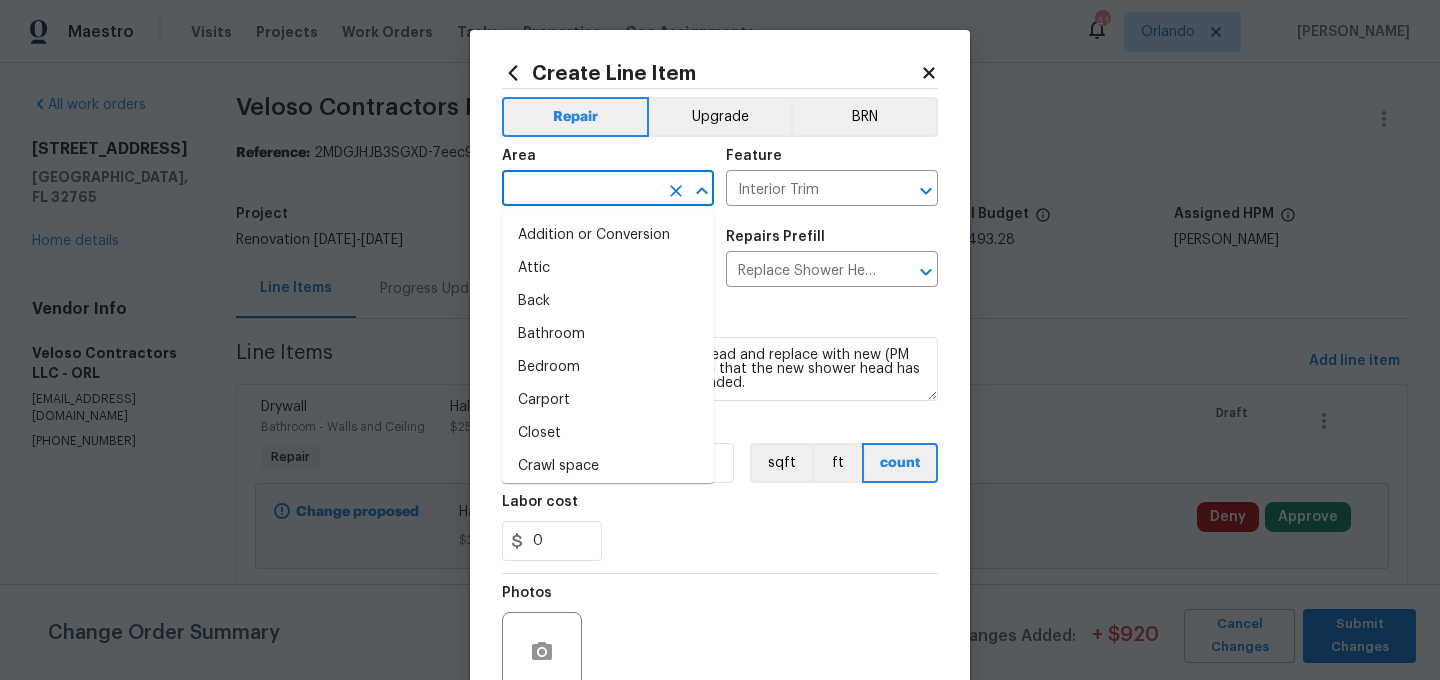 click at bounding box center (580, 190) 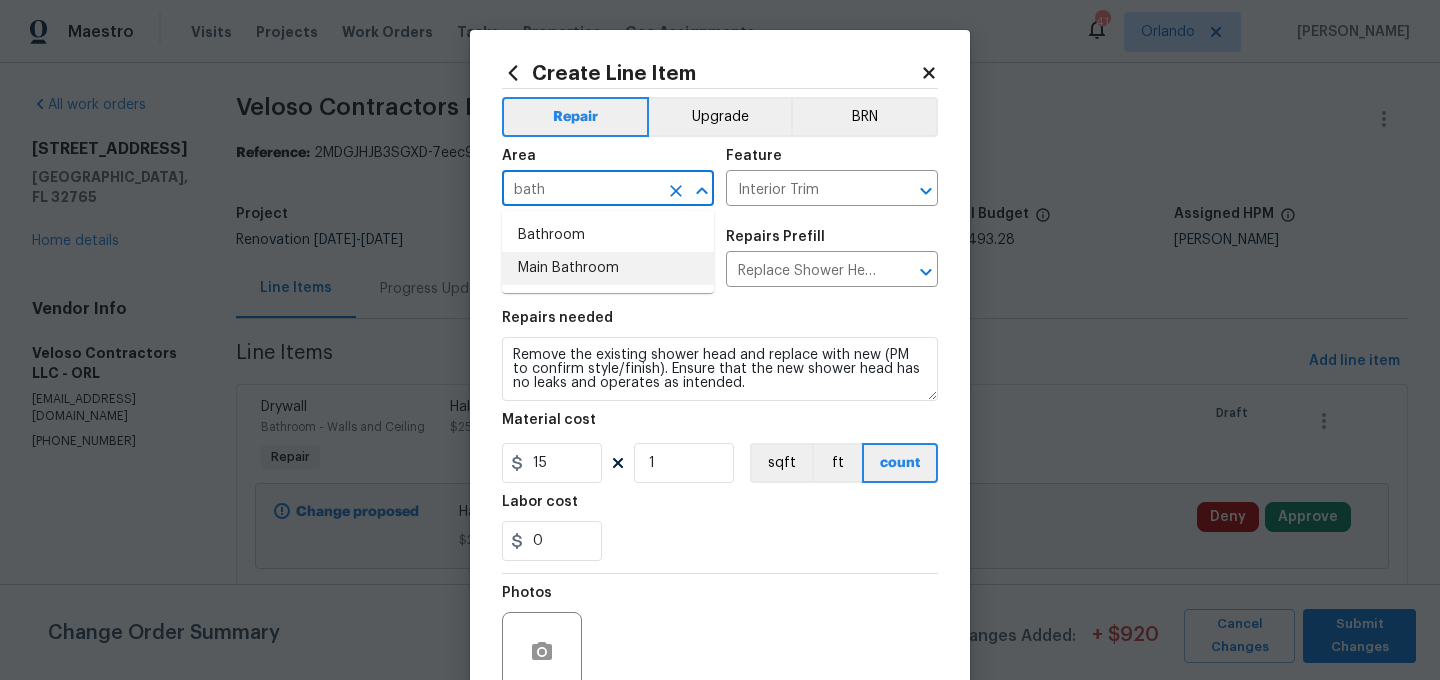 click on "Main Bathroom" at bounding box center [608, 268] 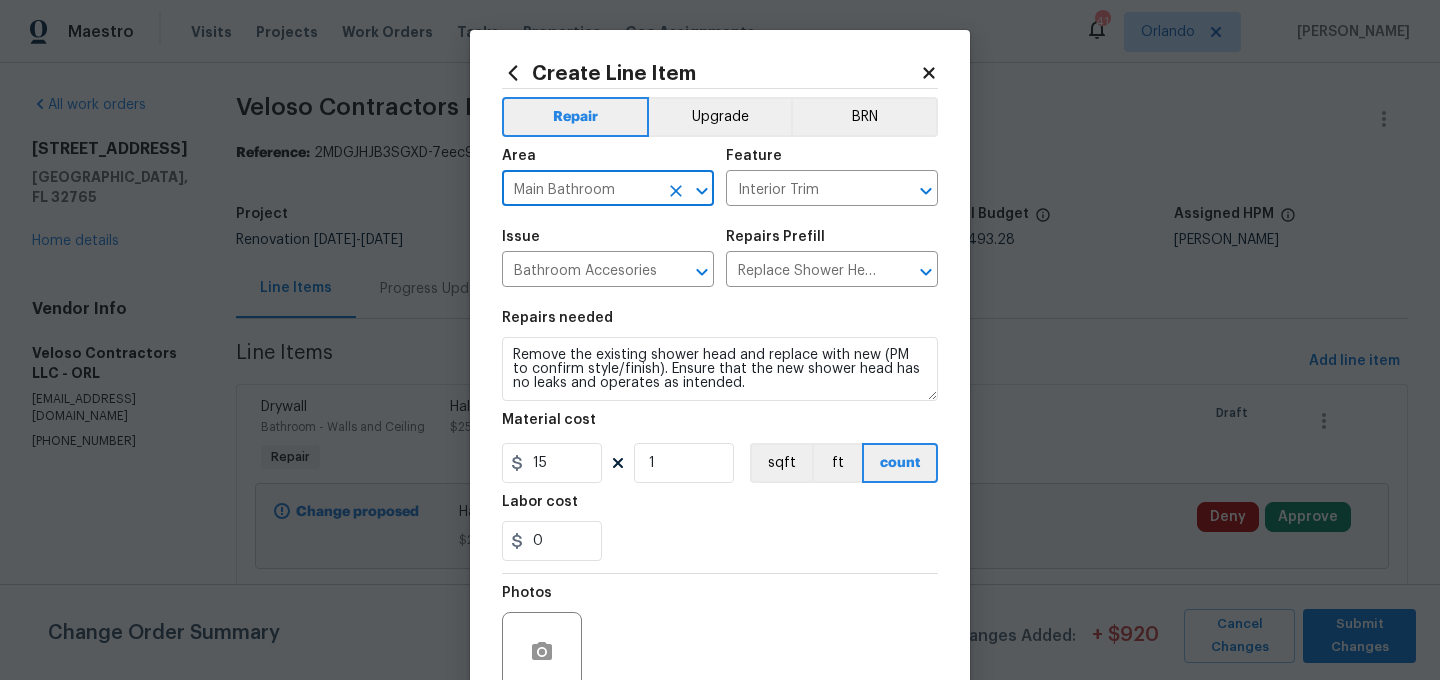 type on "Main Bathroom" 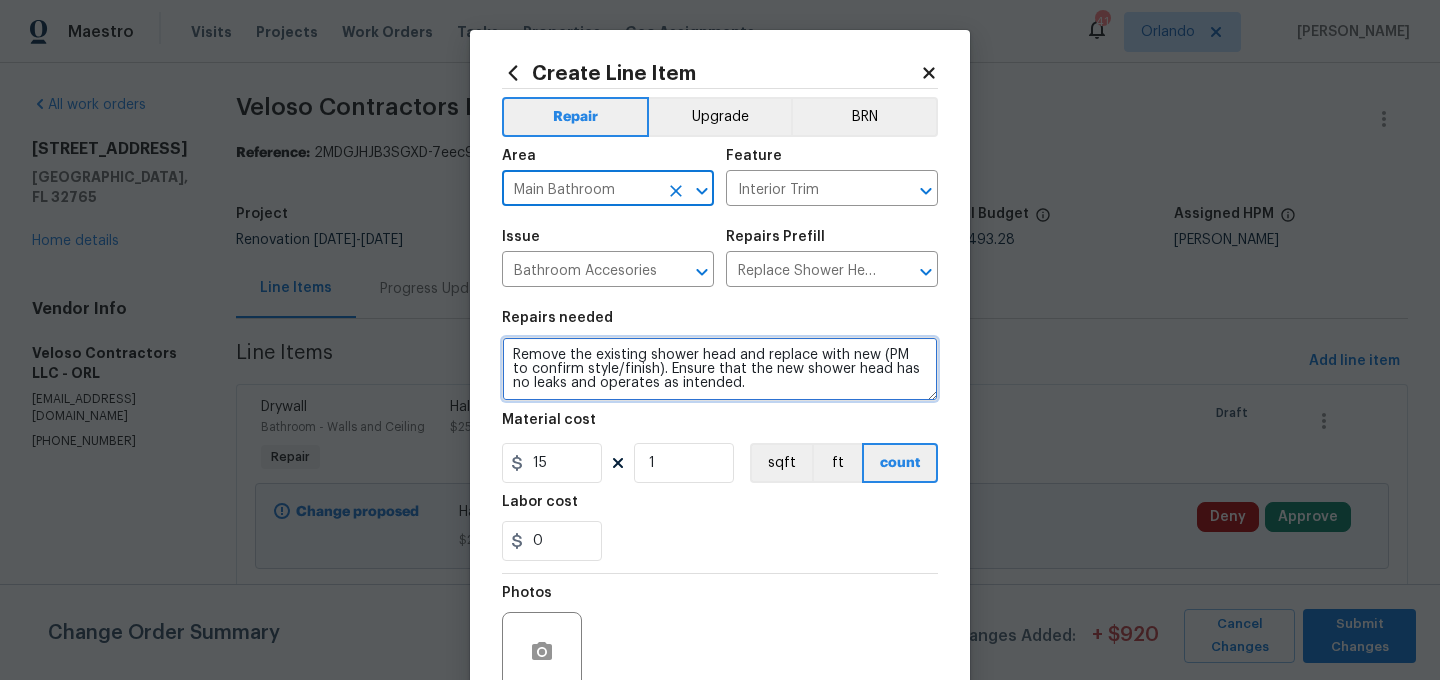 click on "Remove the existing shower head and replace with new (PM to confirm style/finish). Ensure that the new shower head has no leaks and operates as intended." at bounding box center [720, 369] 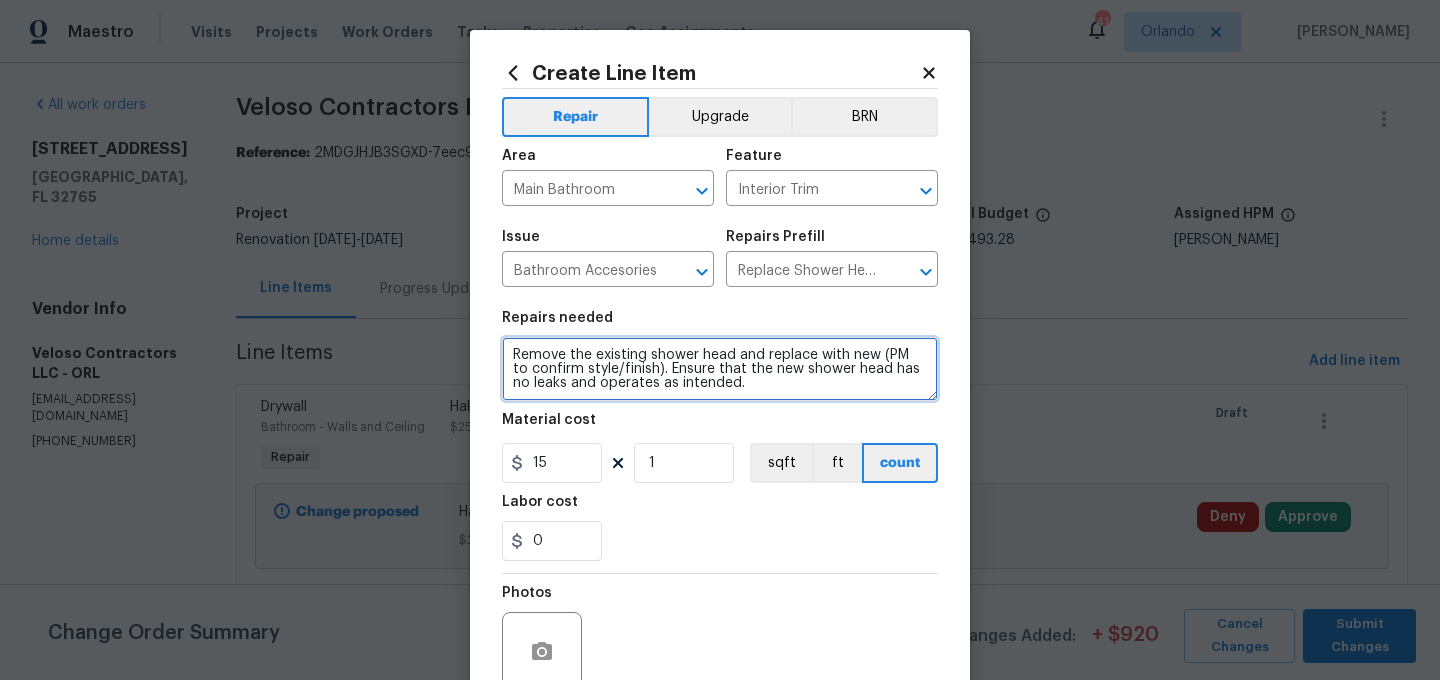 click on "Remove the existing shower head and replace with new (PM to confirm style/finish). Ensure that the new shower head has no leaks and operates as intended." at bounding box center (720, 369) 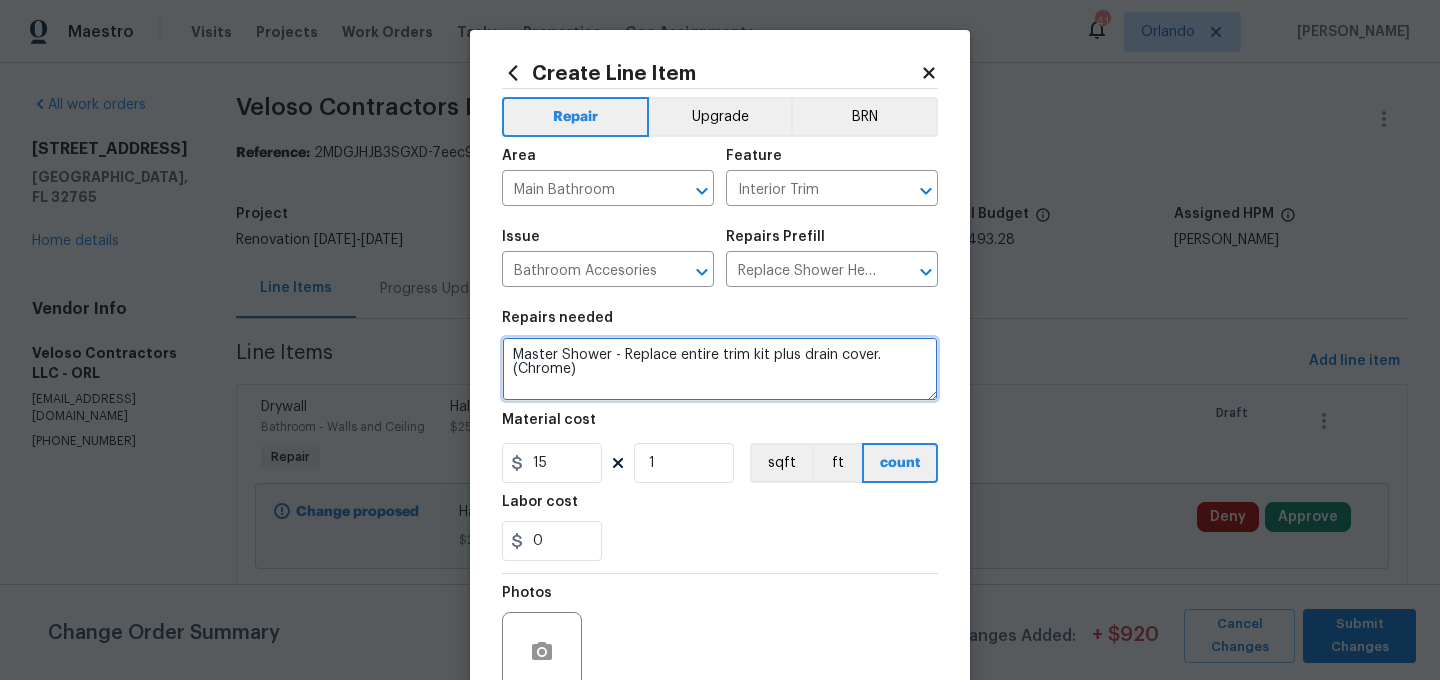 type on "Master Shower - Replace entire trim kit plus drain cover. (Chrome)" 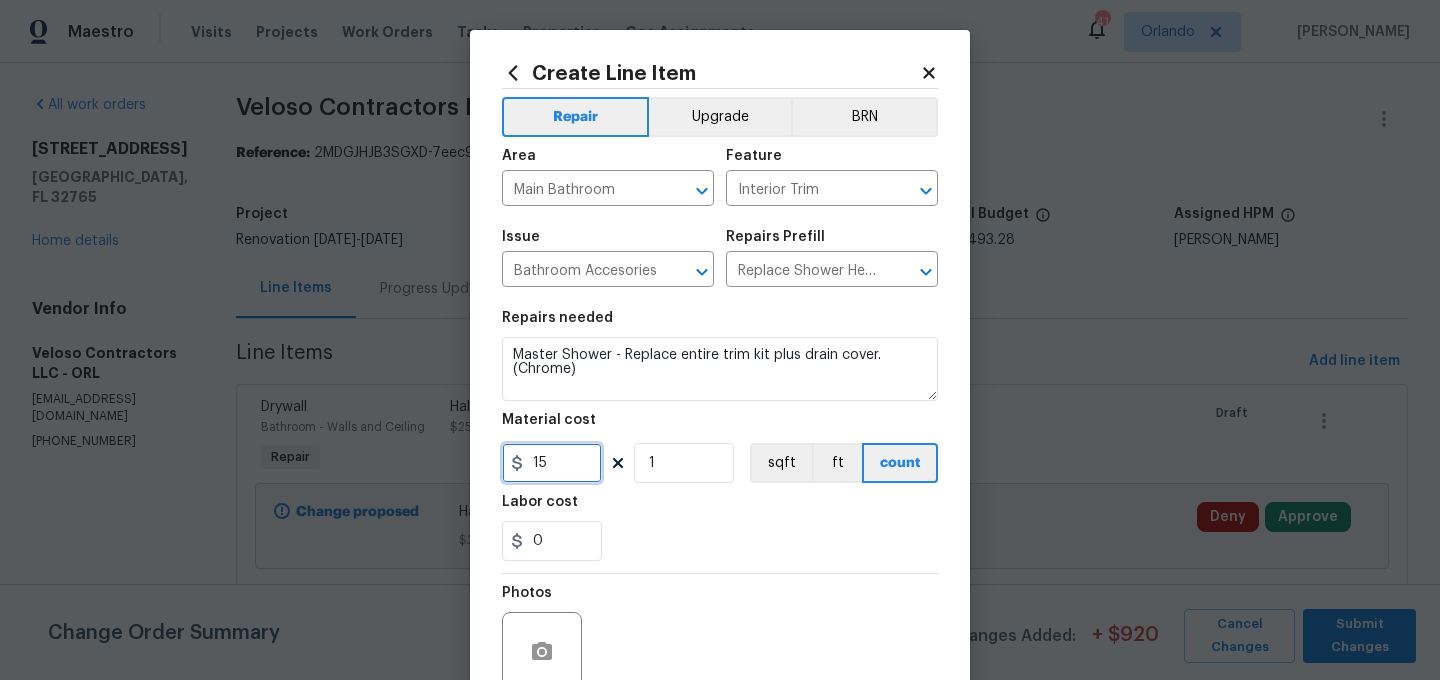 click on "15" at bounding box center [552, 463] 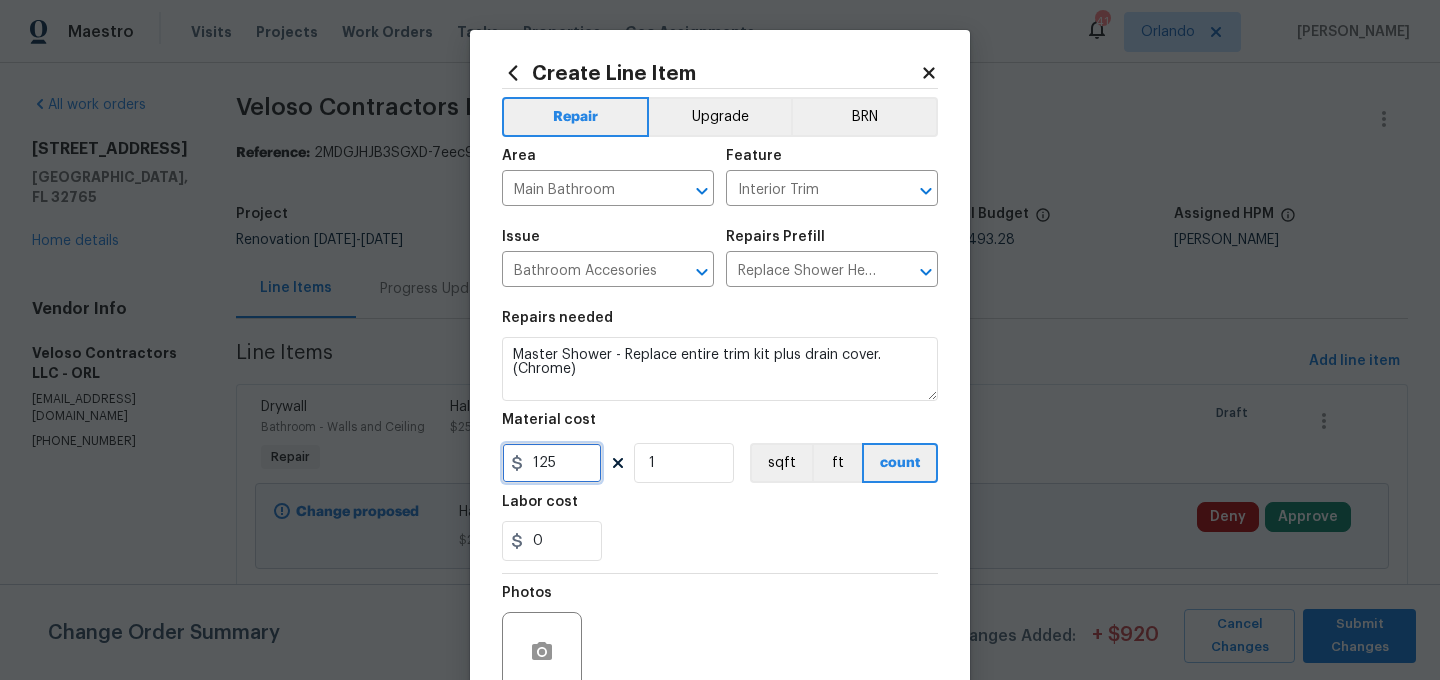 type on "125" 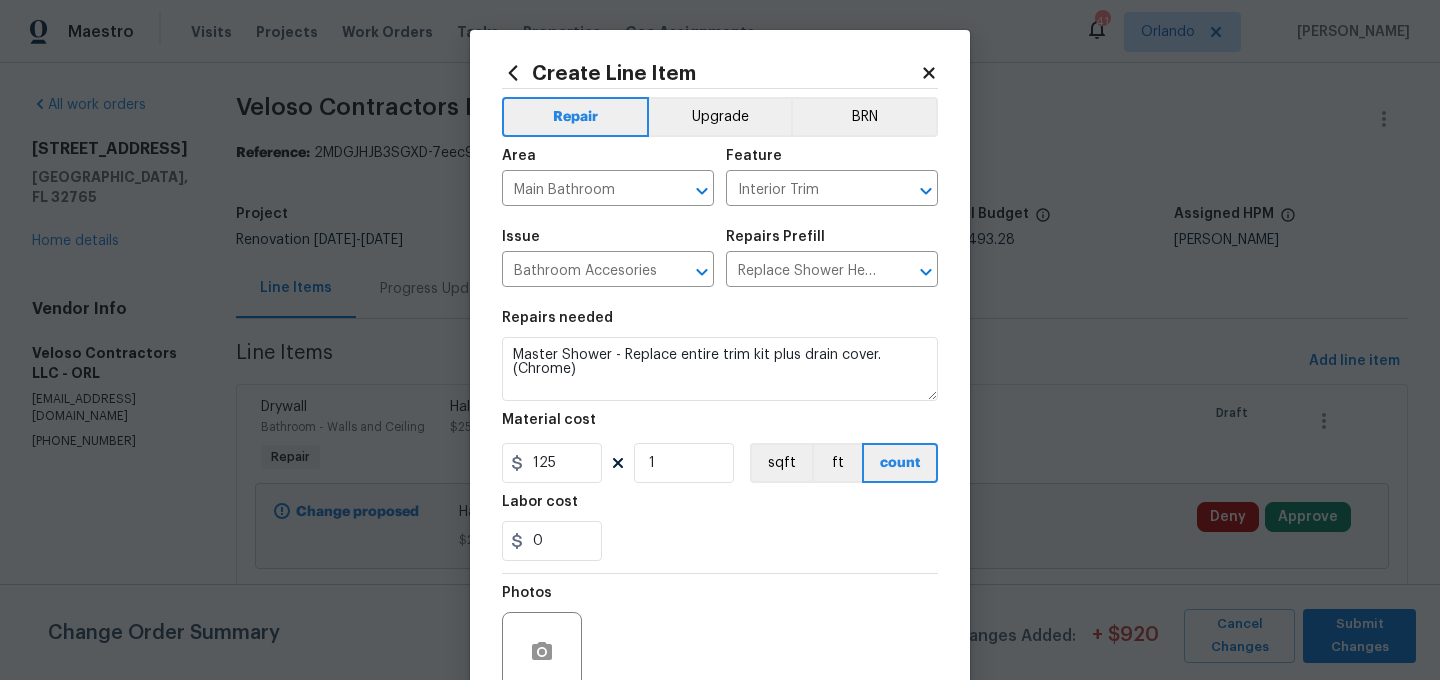 click on "0" at bounding box center (720, 541) 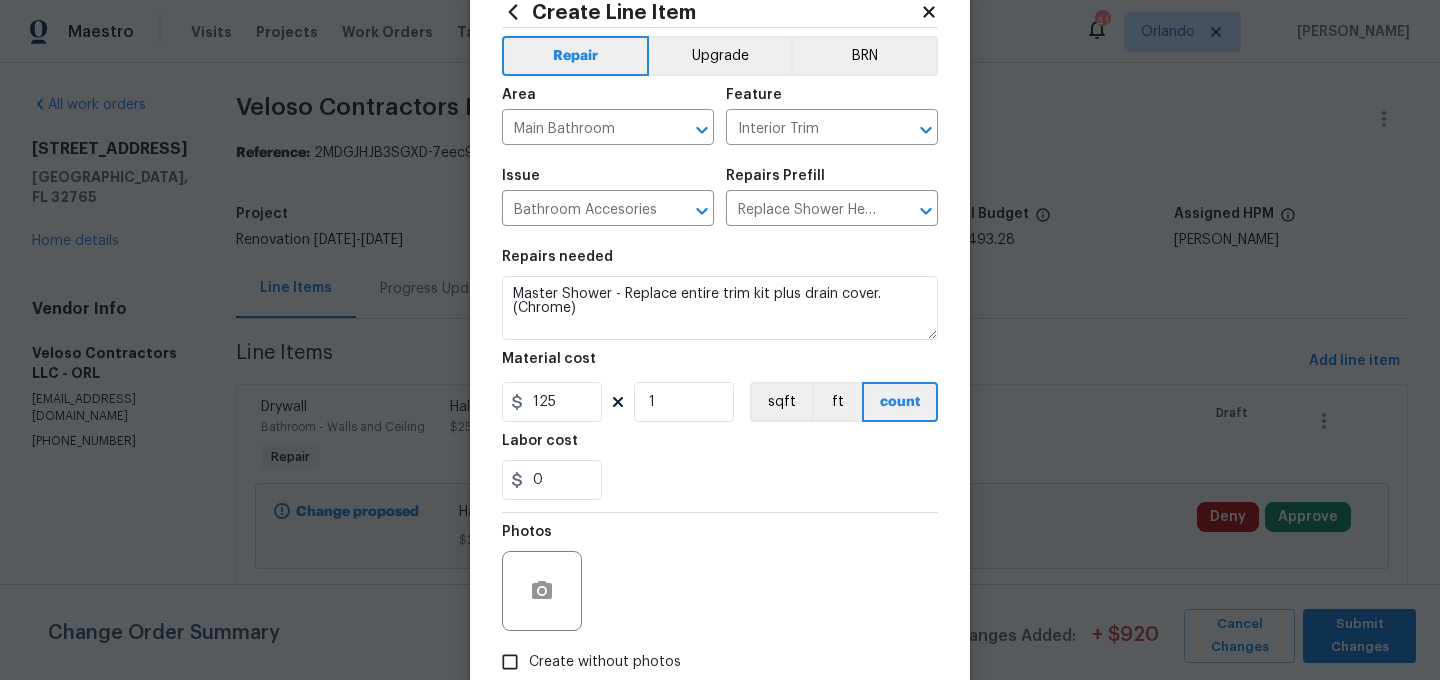 scroll, scrollTop: 78, scrollLeft: 0, axis: vertical 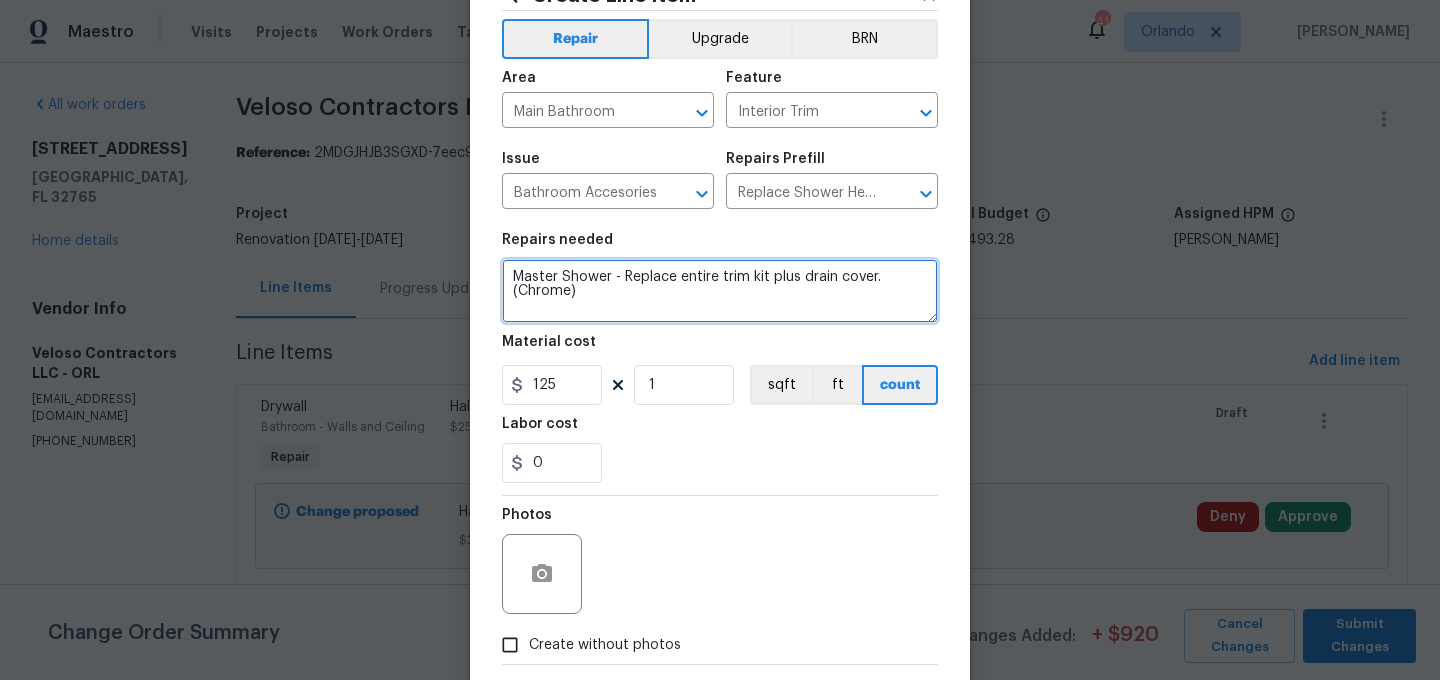 click on "Master Shower - Replace entire trim kit plus drain cover. (Chrome)" at bounding box center [720, 291] 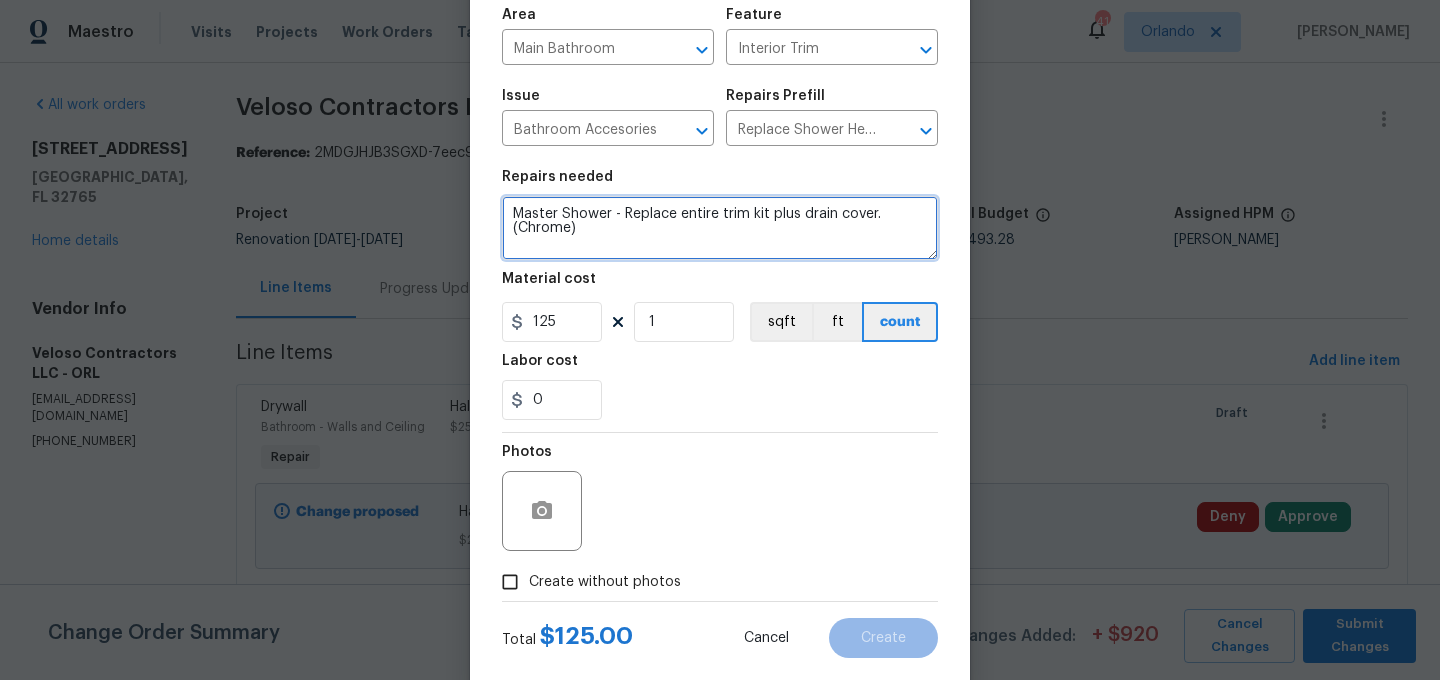 scroll, scrollTop: 151, scrollLeft: 0, axis: vertical 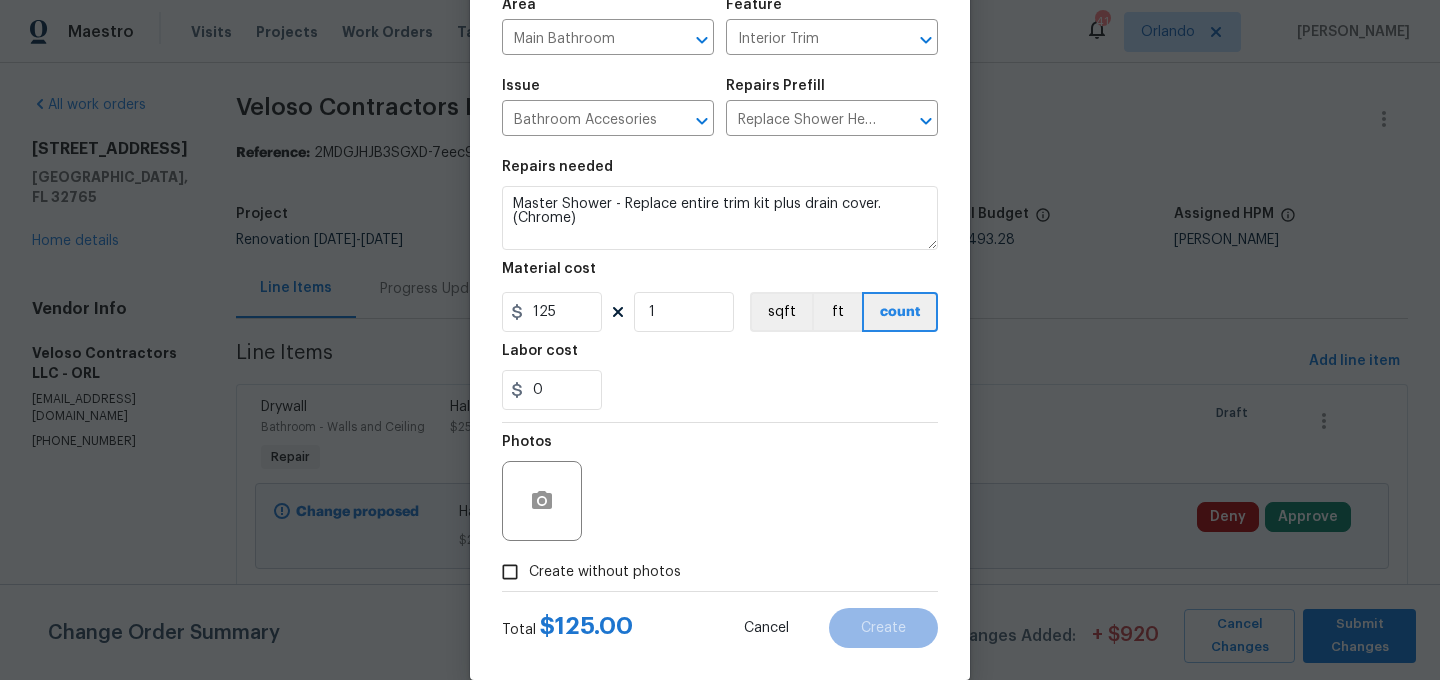 click on "Create without photos" at bounding box center (605, 572) 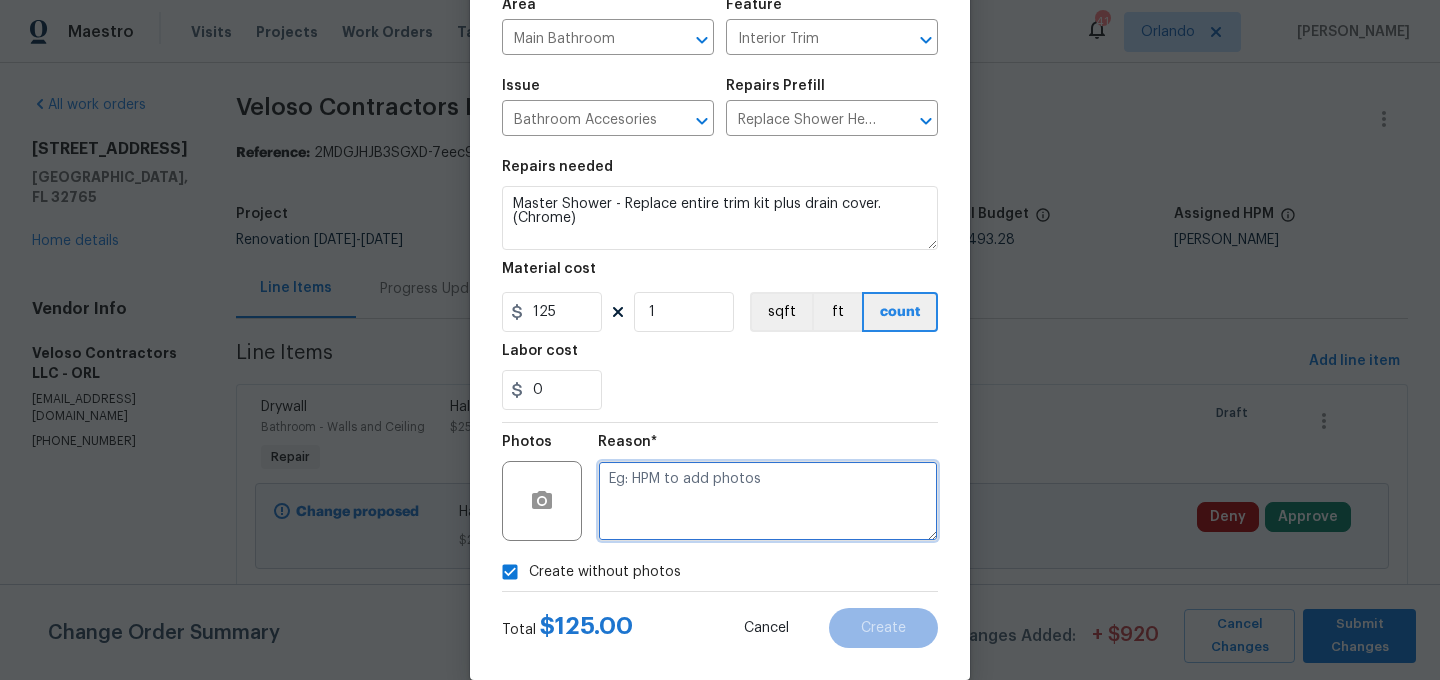 click at bounding box center [768, 501] 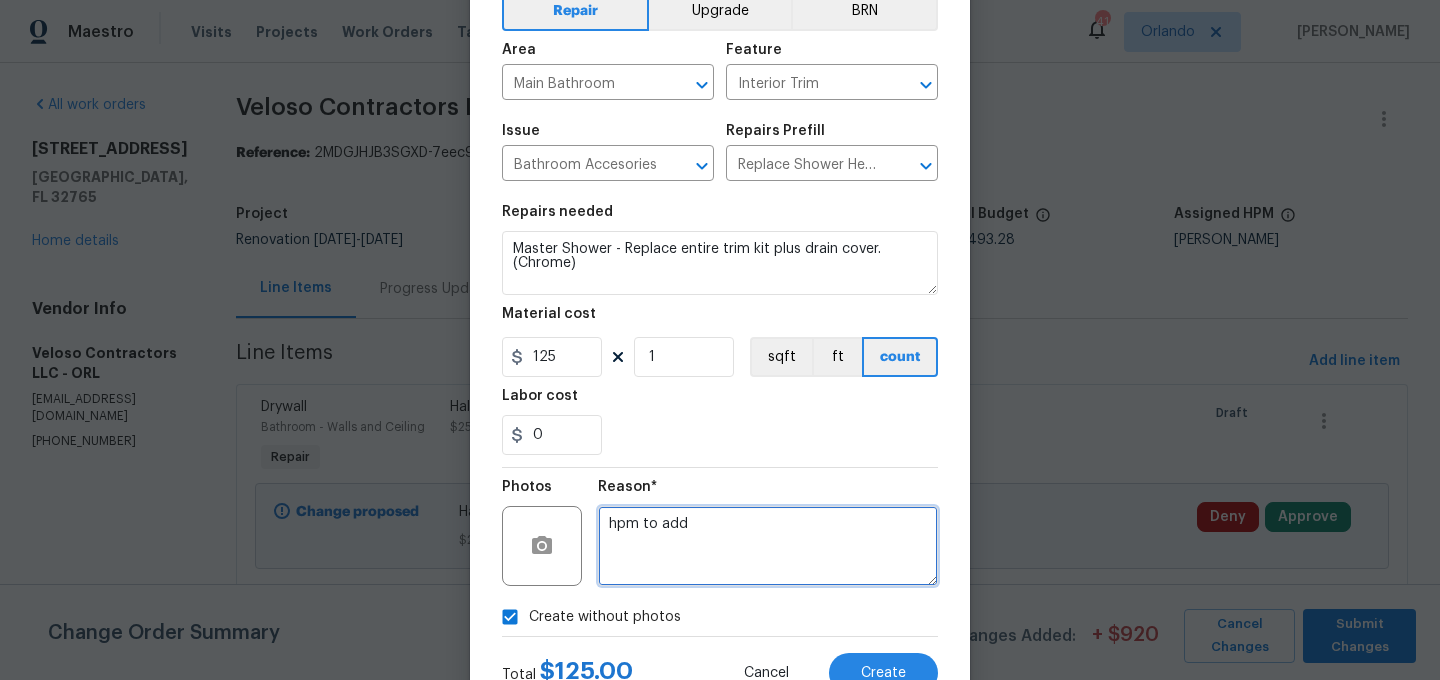 scroll, scrollTop: 182, scrollLeft: 0, axis: vertical 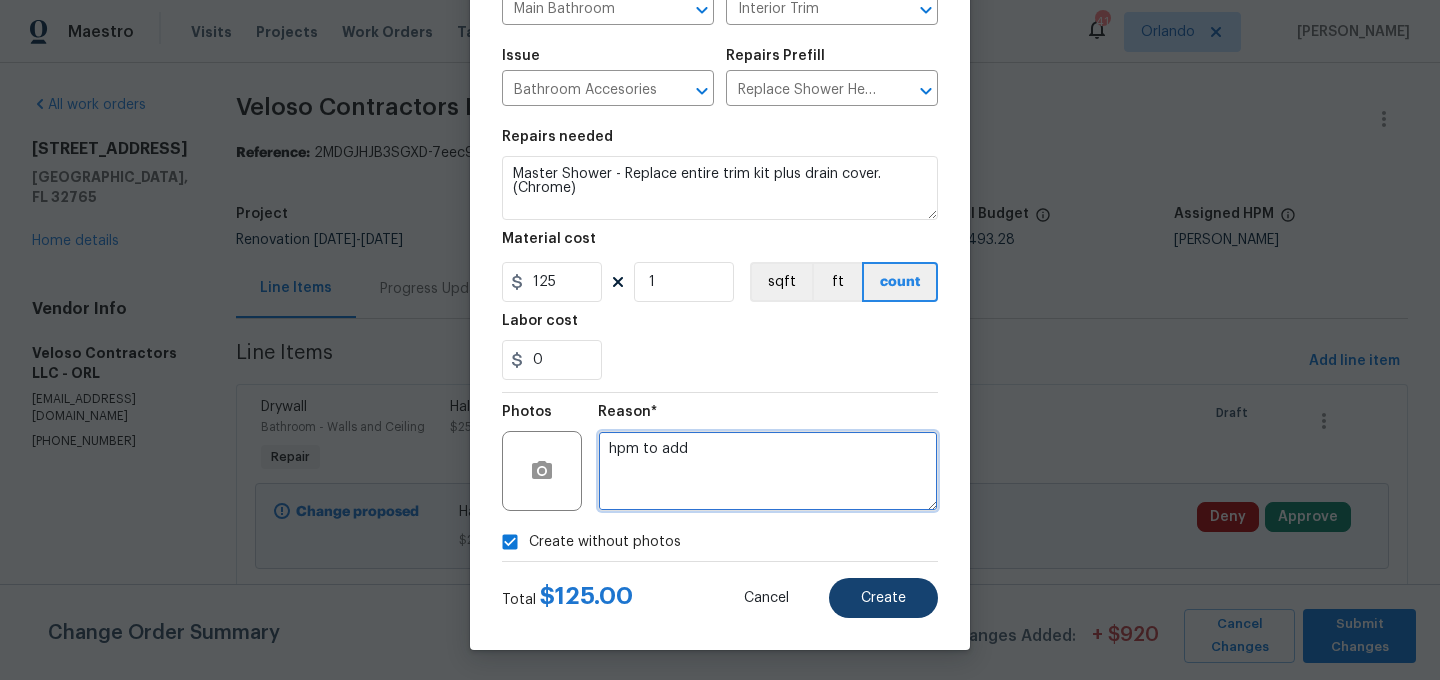 type on "hpm to add" 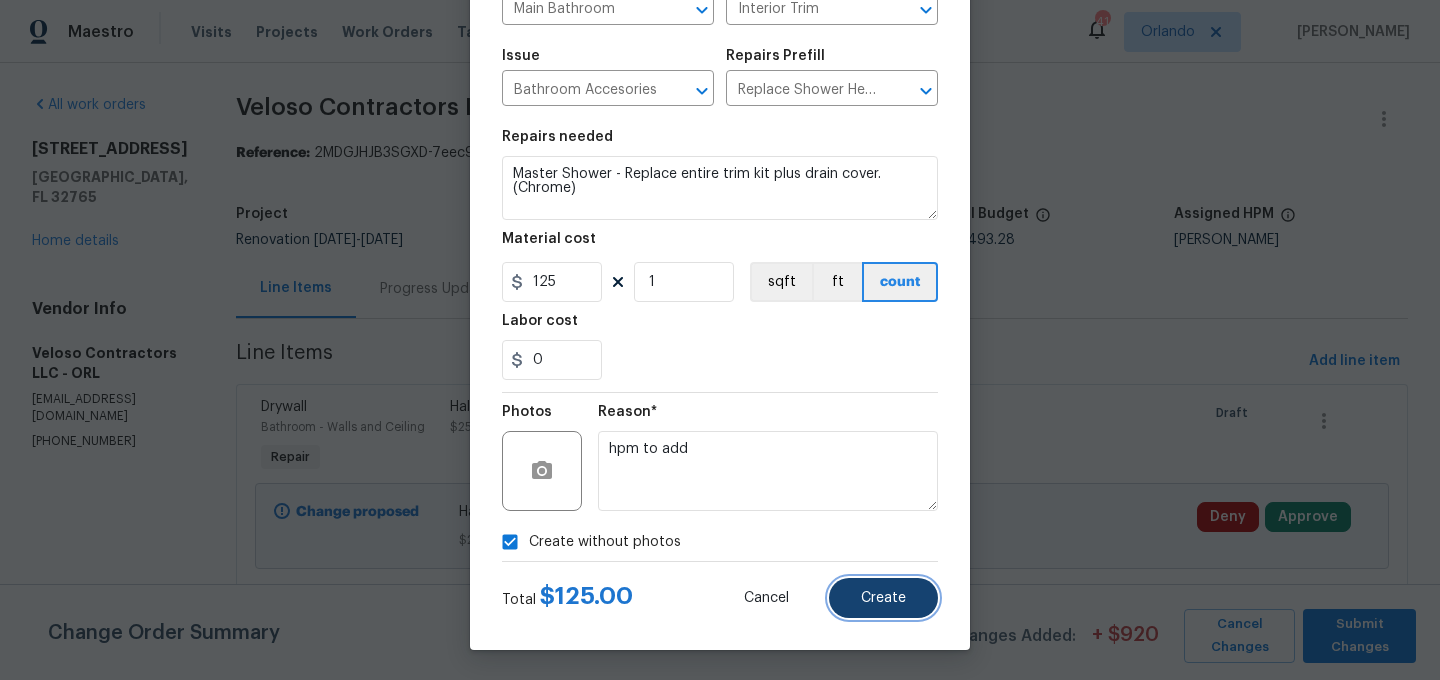 click on "Create" at bounding box center (883, 598) 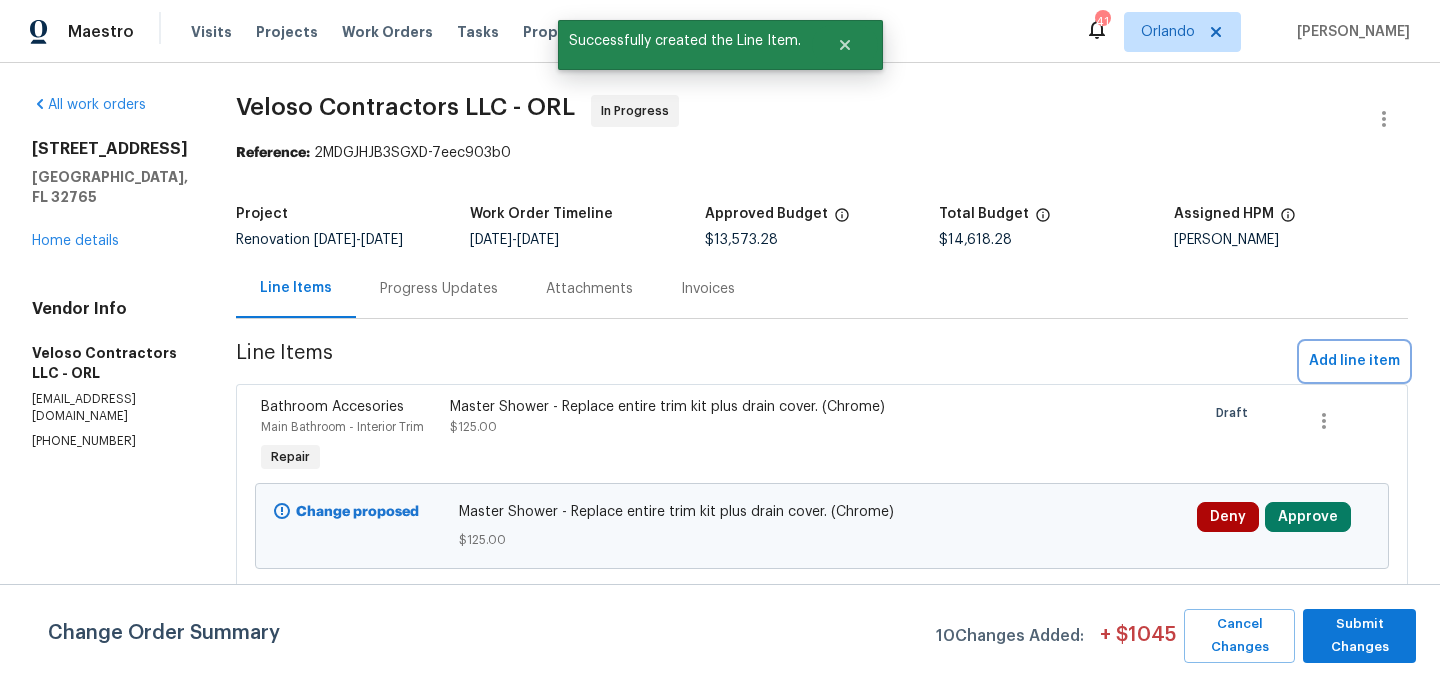 click on "Add line item" at bounding box center [1354, 361] 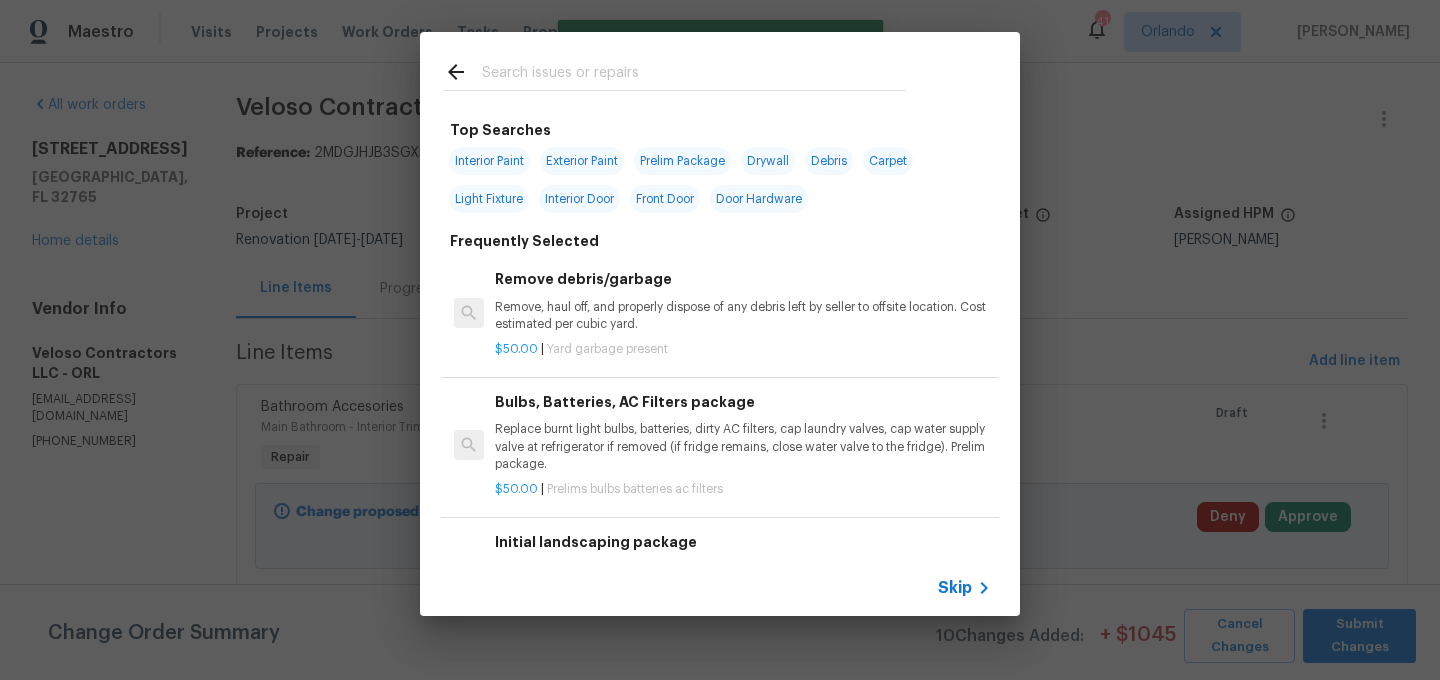 click at bounding box center (694, 75) 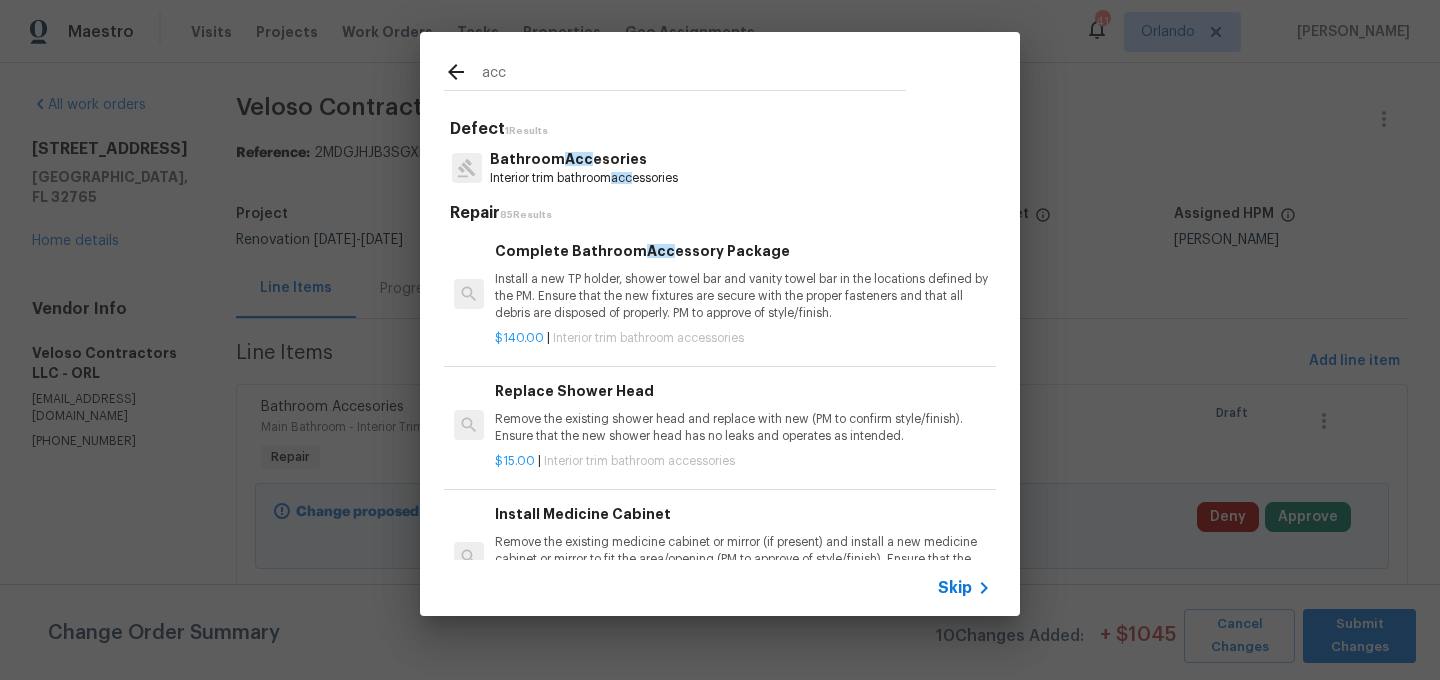 type on "acc" 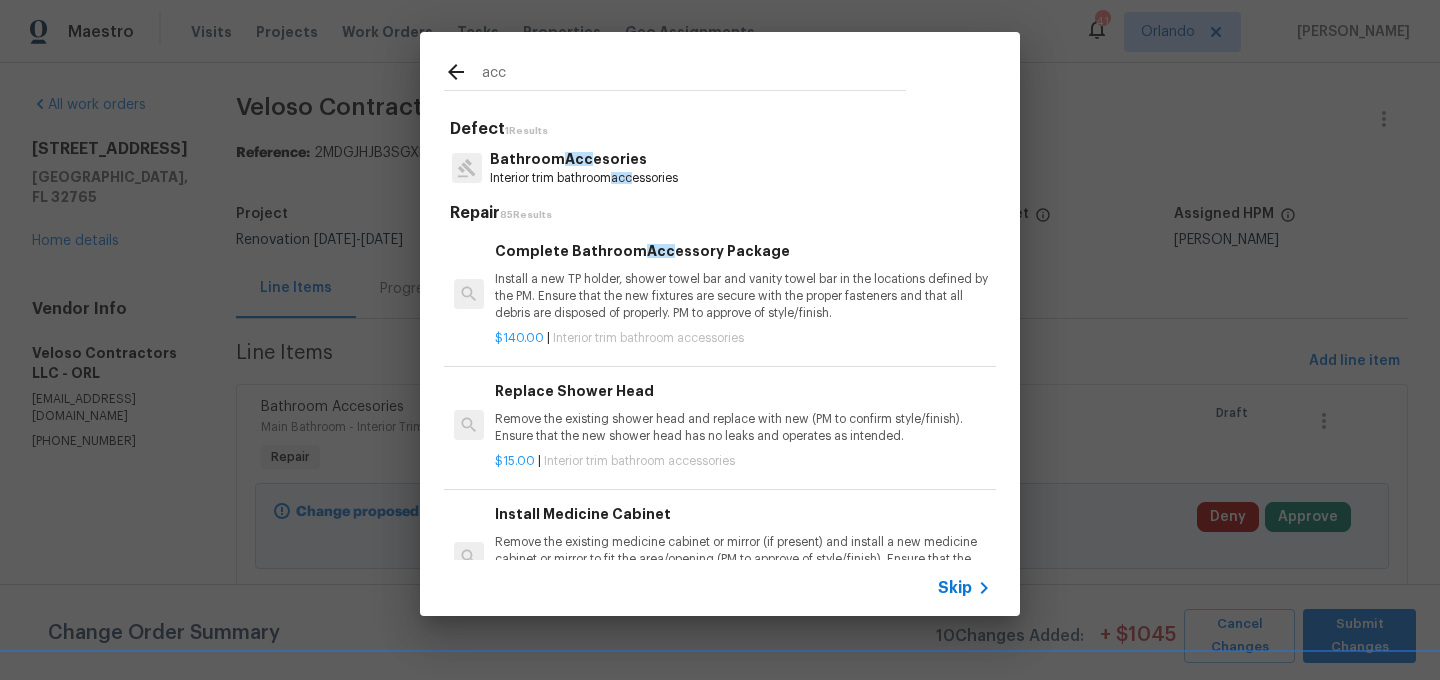 click on "Install a new TP holder, shower towel bar and vanity towel bar in the locations defined by the PM. Ensure that the new fixtures are secure with the proper fasteners and that all debris are disposed of properly. PM to approve of style/finish." at bounding box center (743, 296) 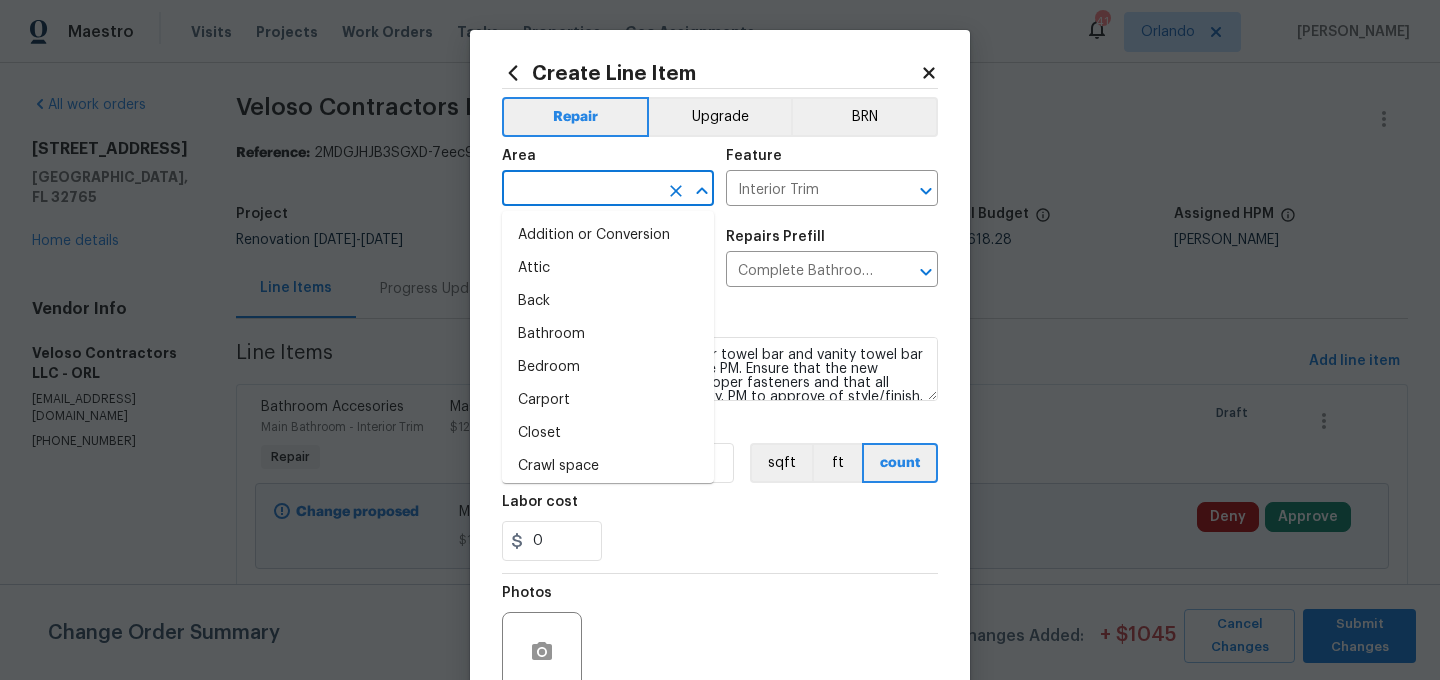 click at bounding box center [580, 190] 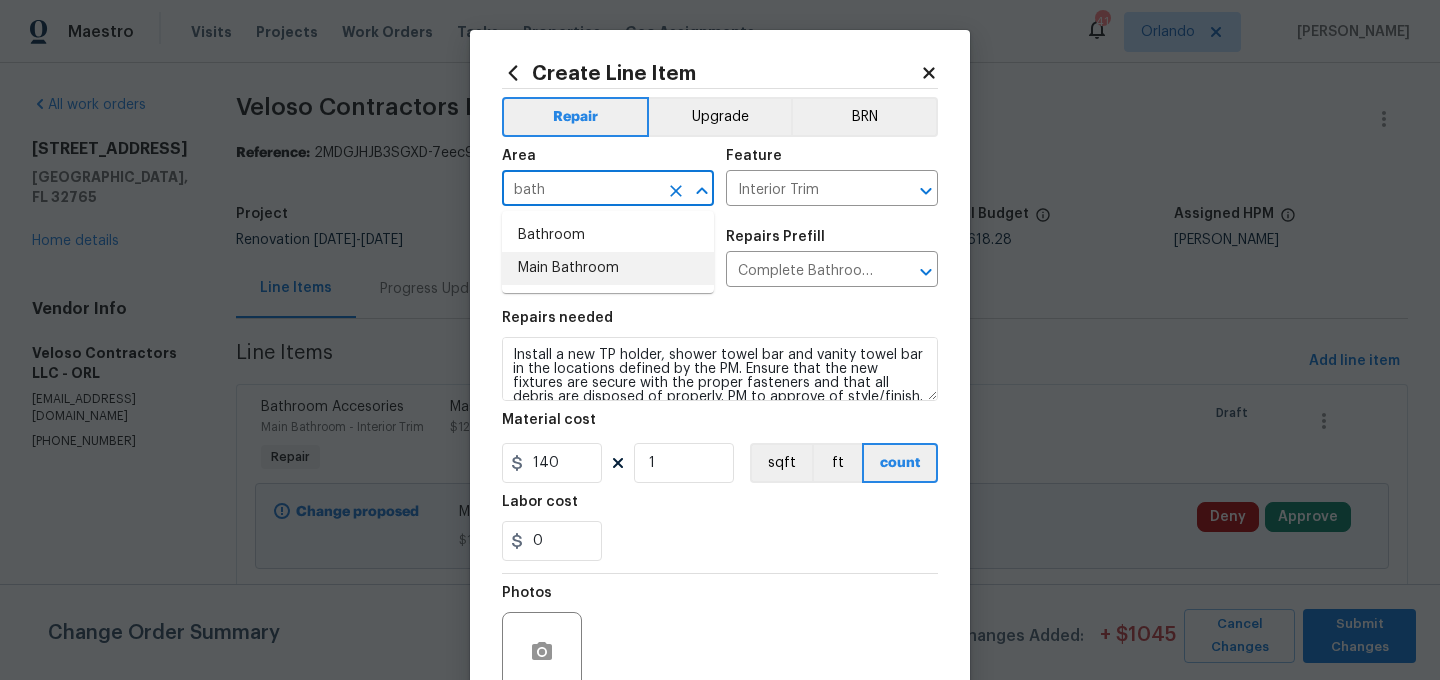 click on "Main Bathroom" at bounding box center (608, 268) 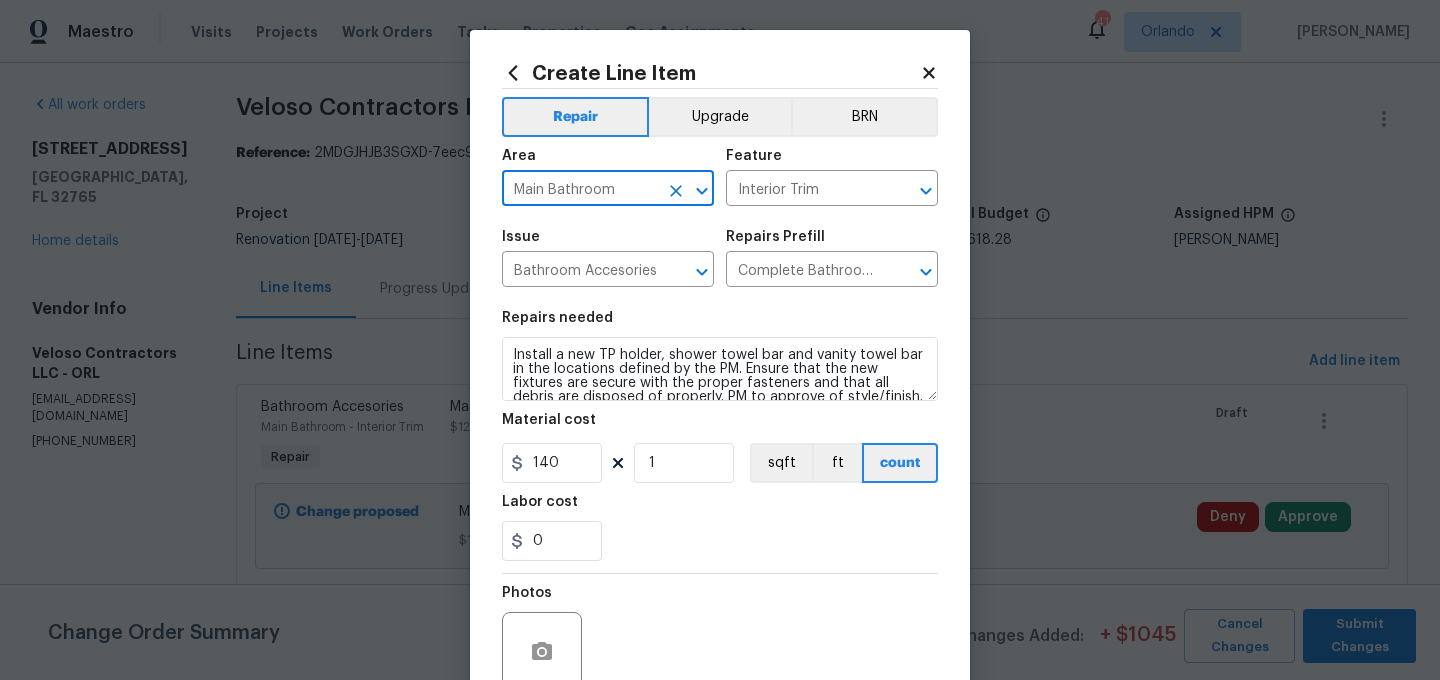 type on "Main Bathroom" 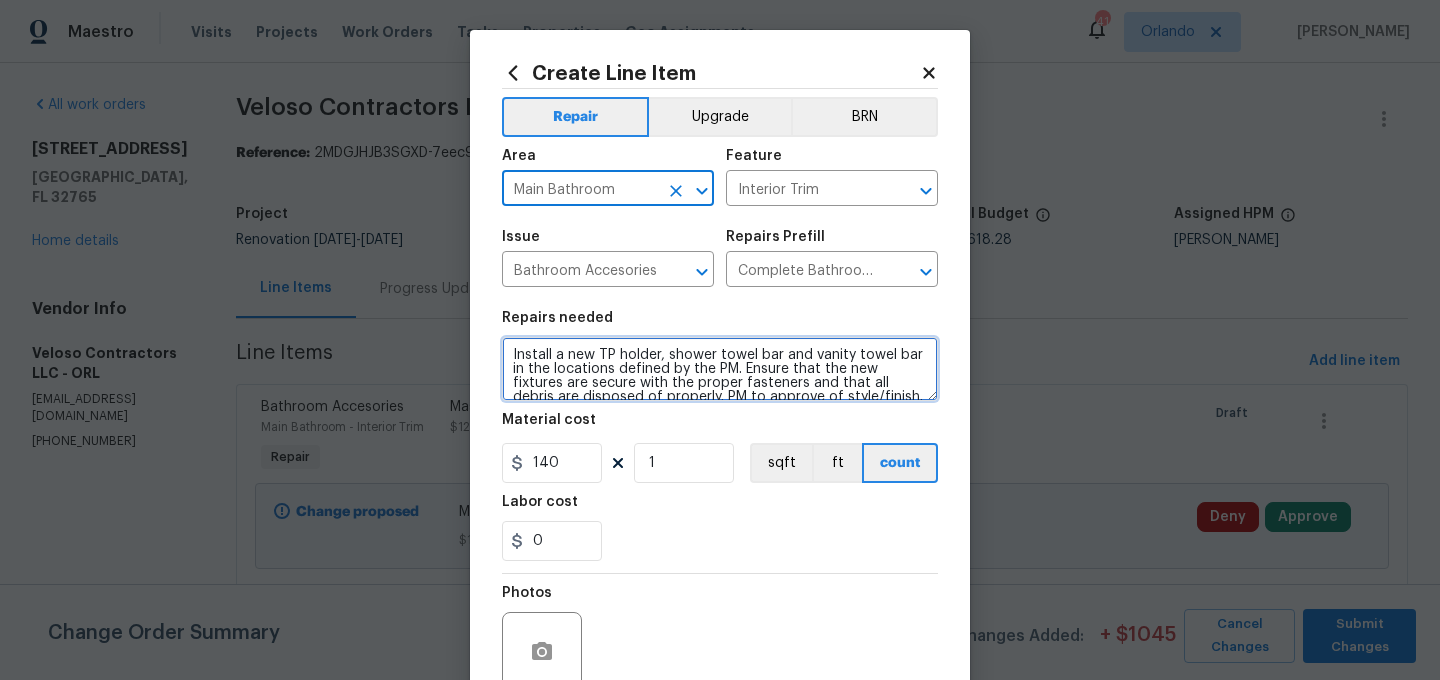 click on "Install a new TP holder, shower towel bar and vanity towel bar in the locations defined by the PM. Ensure that the new fixtures are secure with the proper fasteners and that all debris are disposed of properly. PM to approve of style/finish." at bounding box center (720, 369) 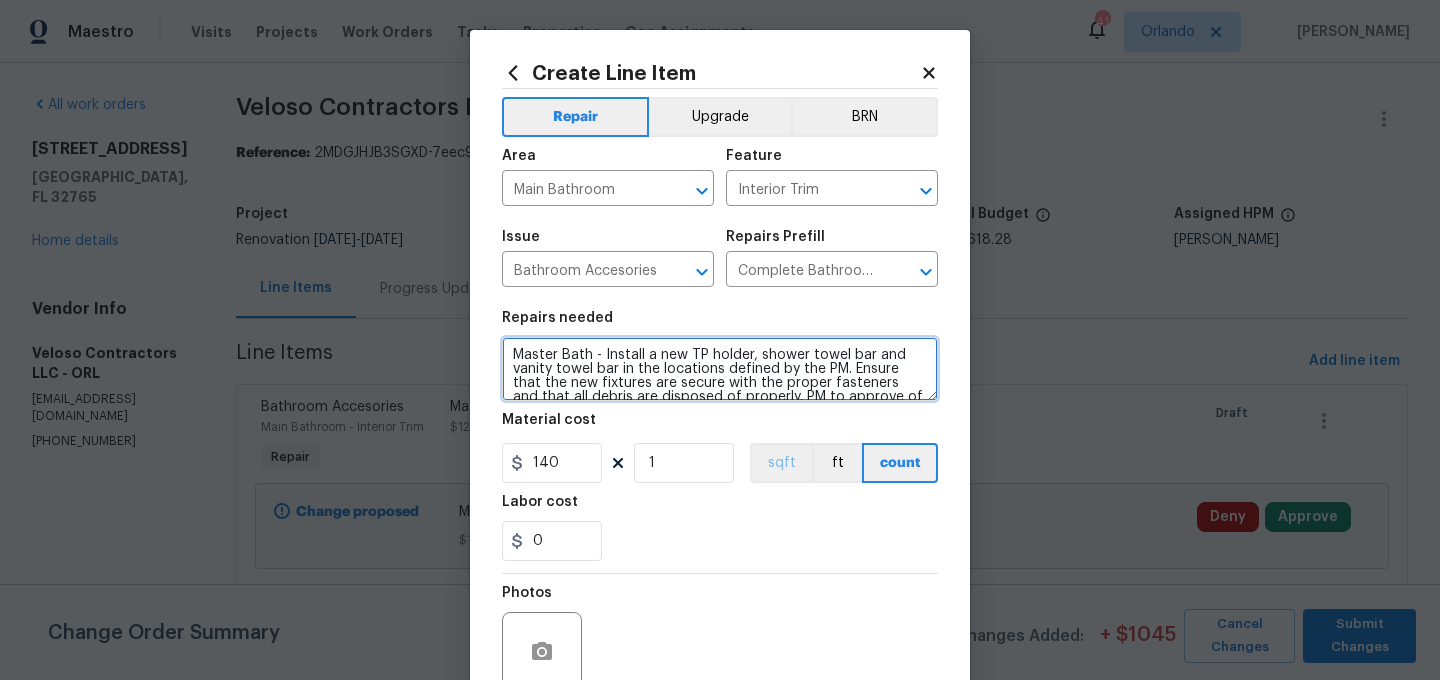 scroll, scrollTop: 28, scrollLeft: 0, axis: vertical 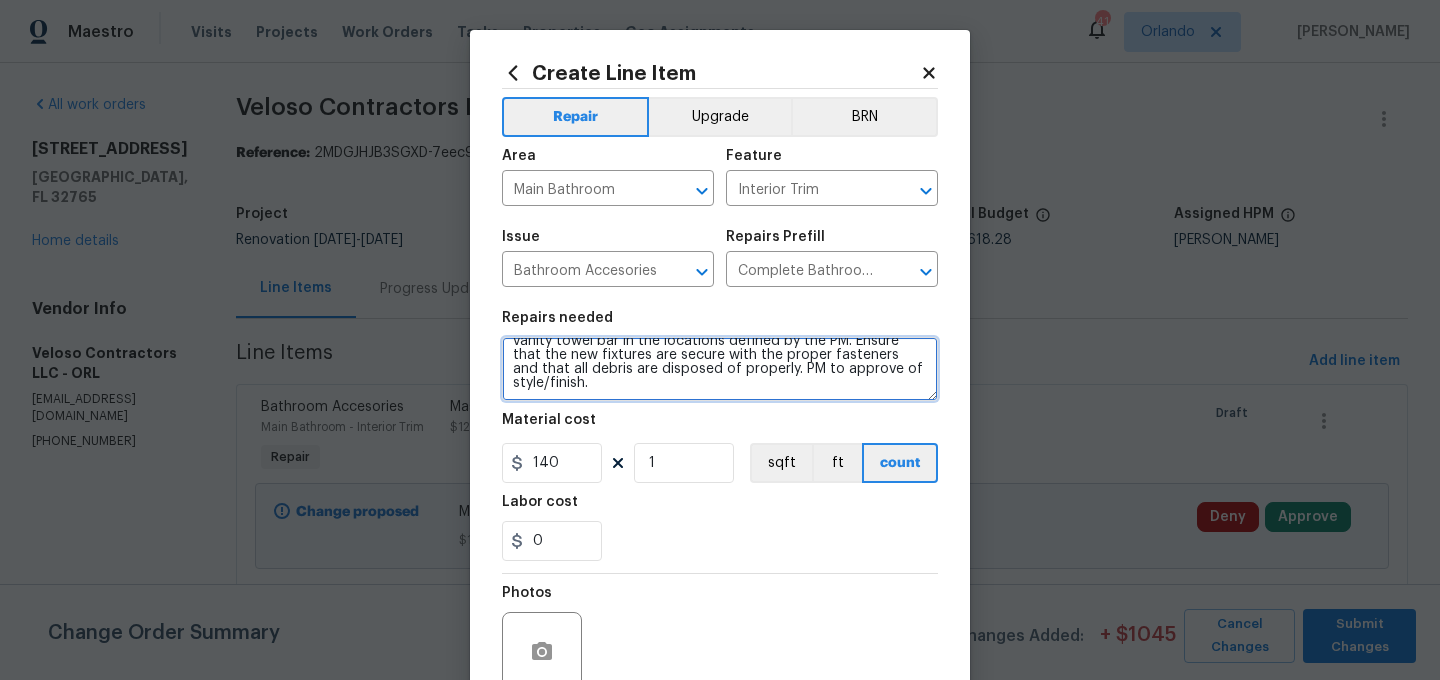 drag, startPoint x: 604, startPoint y: 361, endPoint x: 809, endPoint y: 484, distance: 239.06903 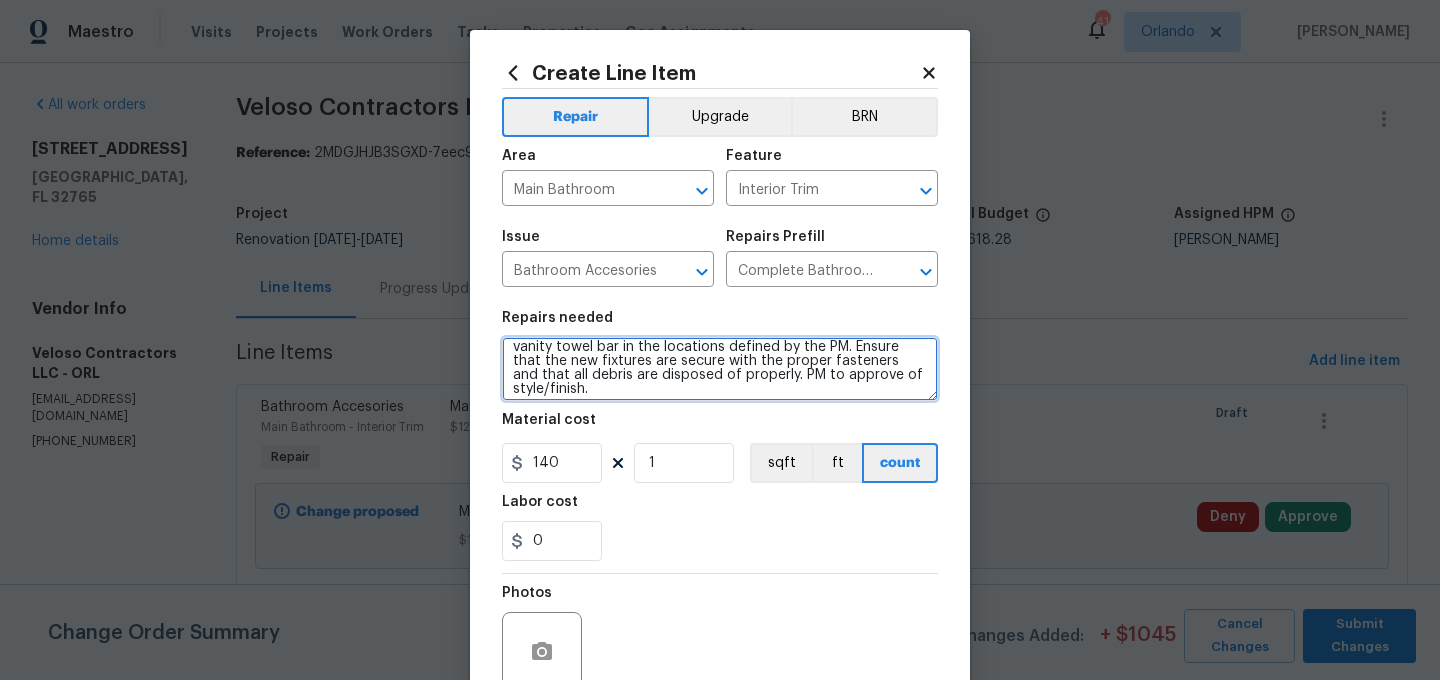 scroll, scrollTop: 0, scrollLeft: 0, axis: both 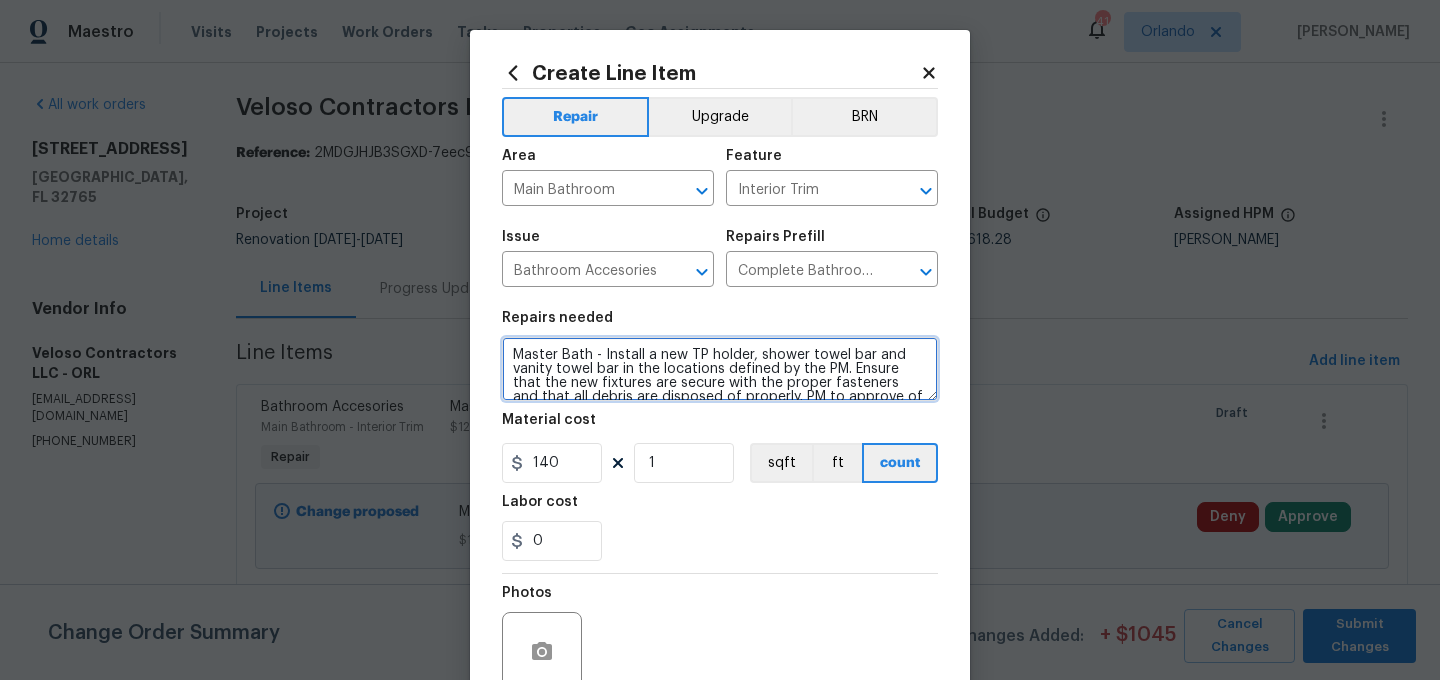 drag, startPoint x: 604, startPoint y: 358, endPoint x: 739, endPoint y: 454, distance: 165.65326 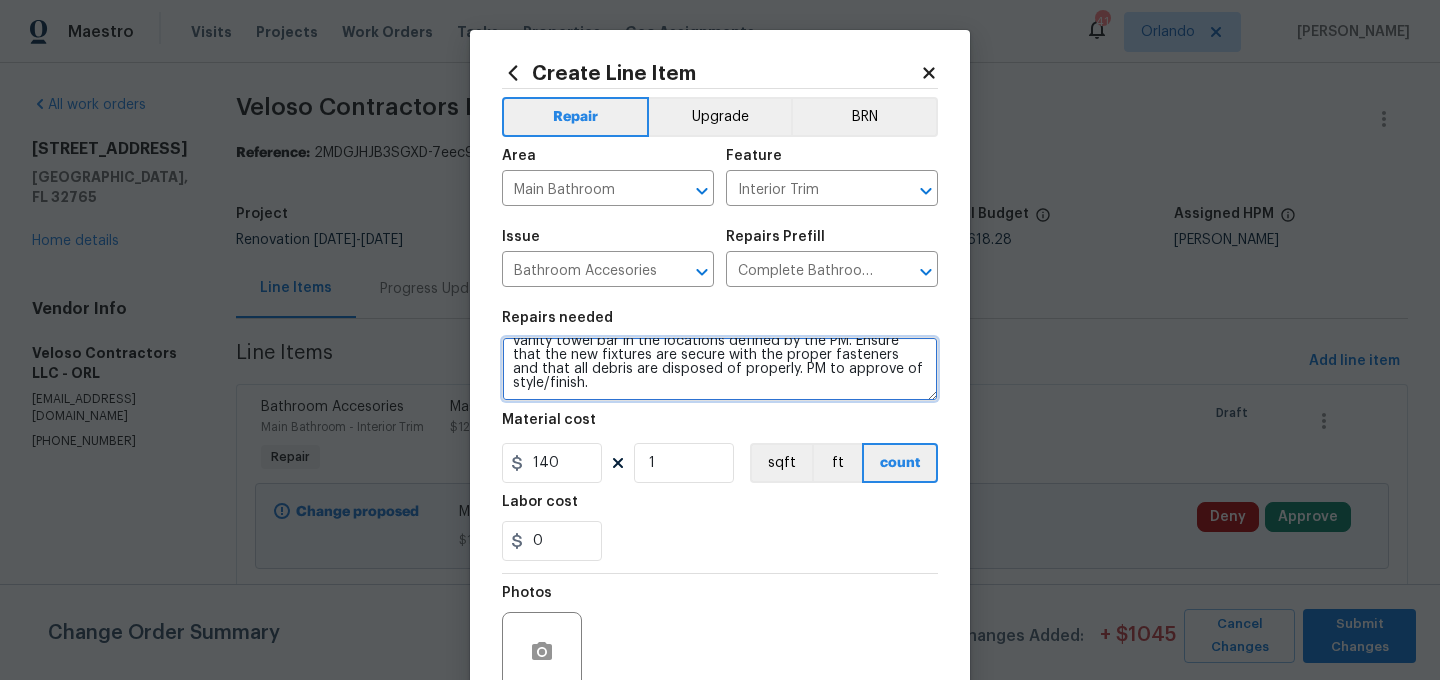 drag, startPoint x: 604, startPoint y: 355, endPoint x: 718, endPoint y: 446, distance: 145.86638 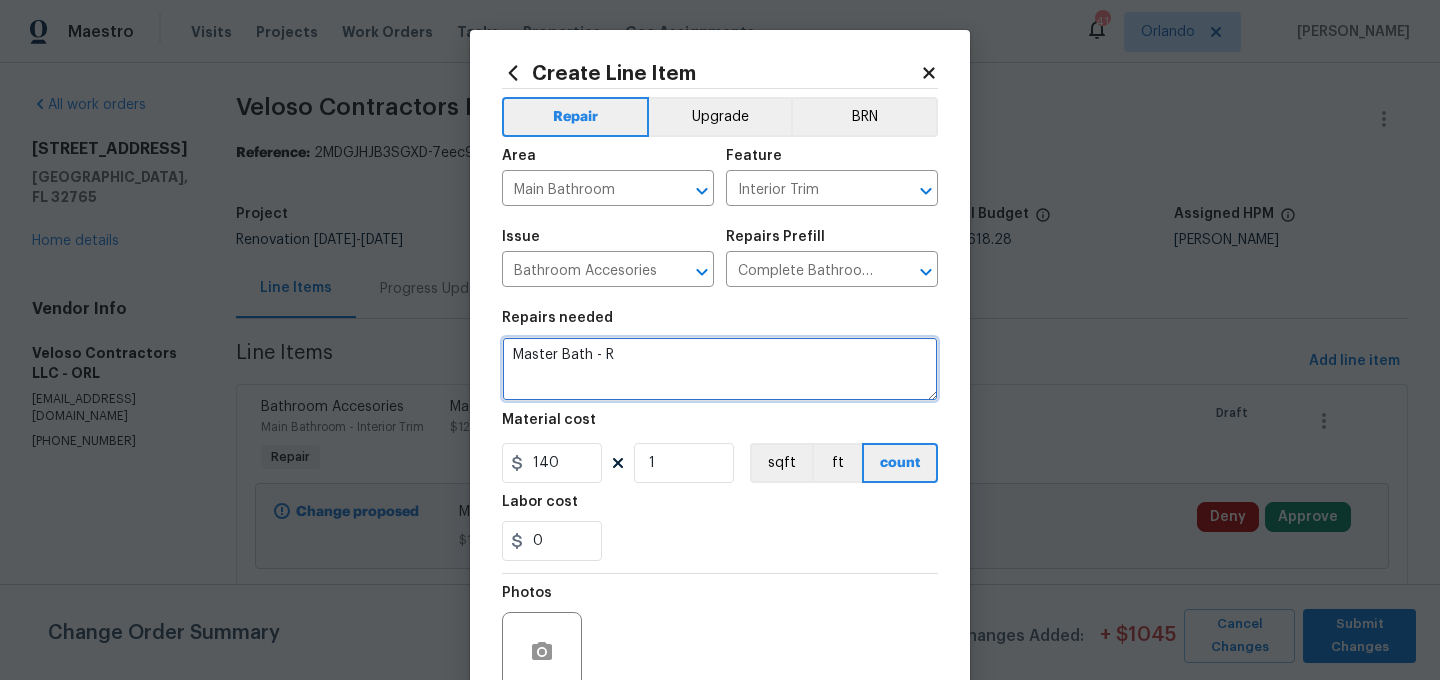scroll, scrollTop: 0, scrollLeft: 0, axis: both 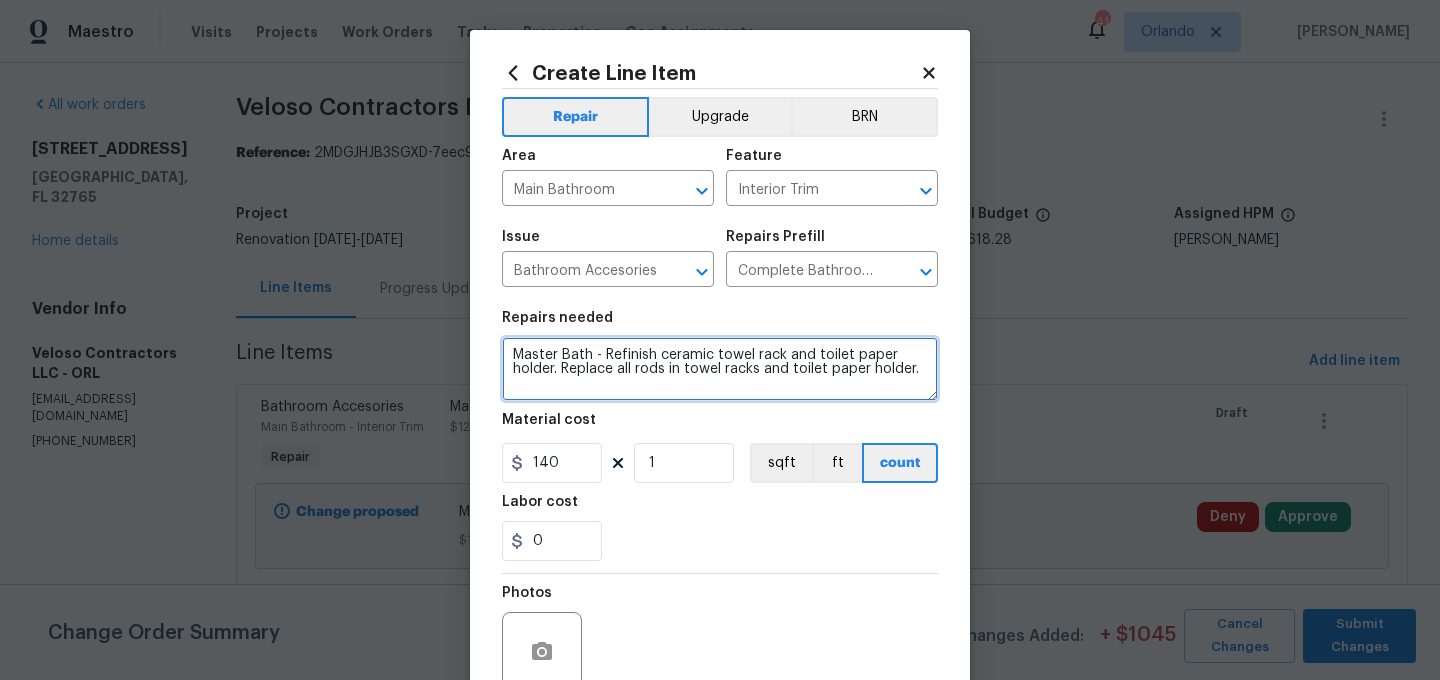 type on "Master Bath - Refinish ceramic towel rack and toilet paper holder. Replace all rods in towel racks and toilet paper holder." 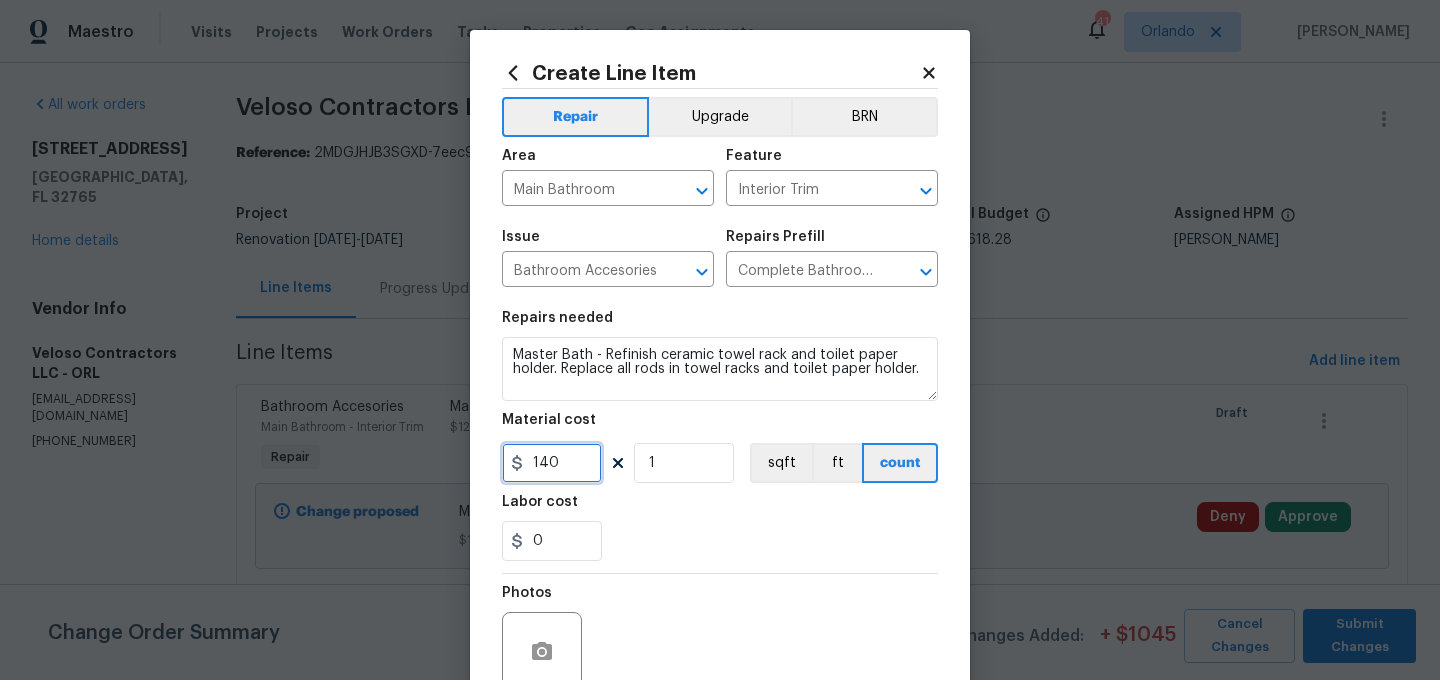 click on "140" at bounding box center [552, 463] 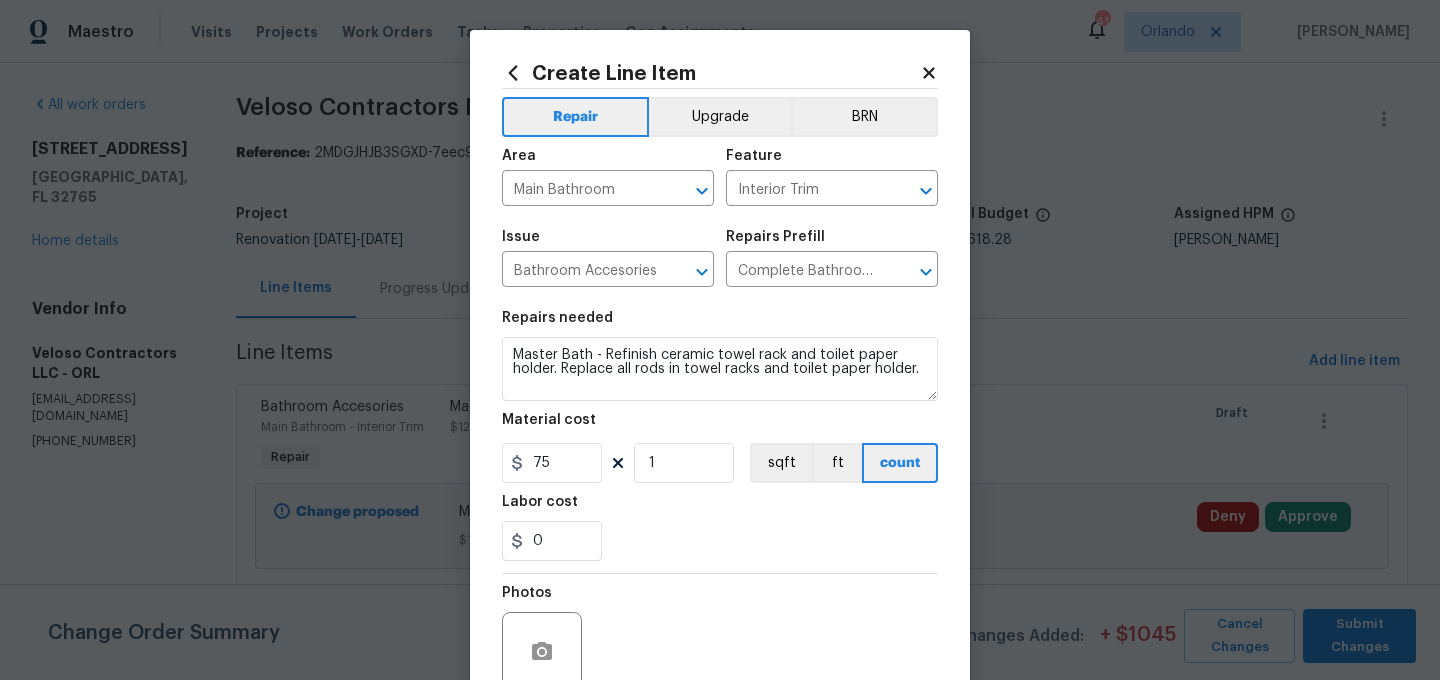 click on "0" at bounding box center (720, 541) 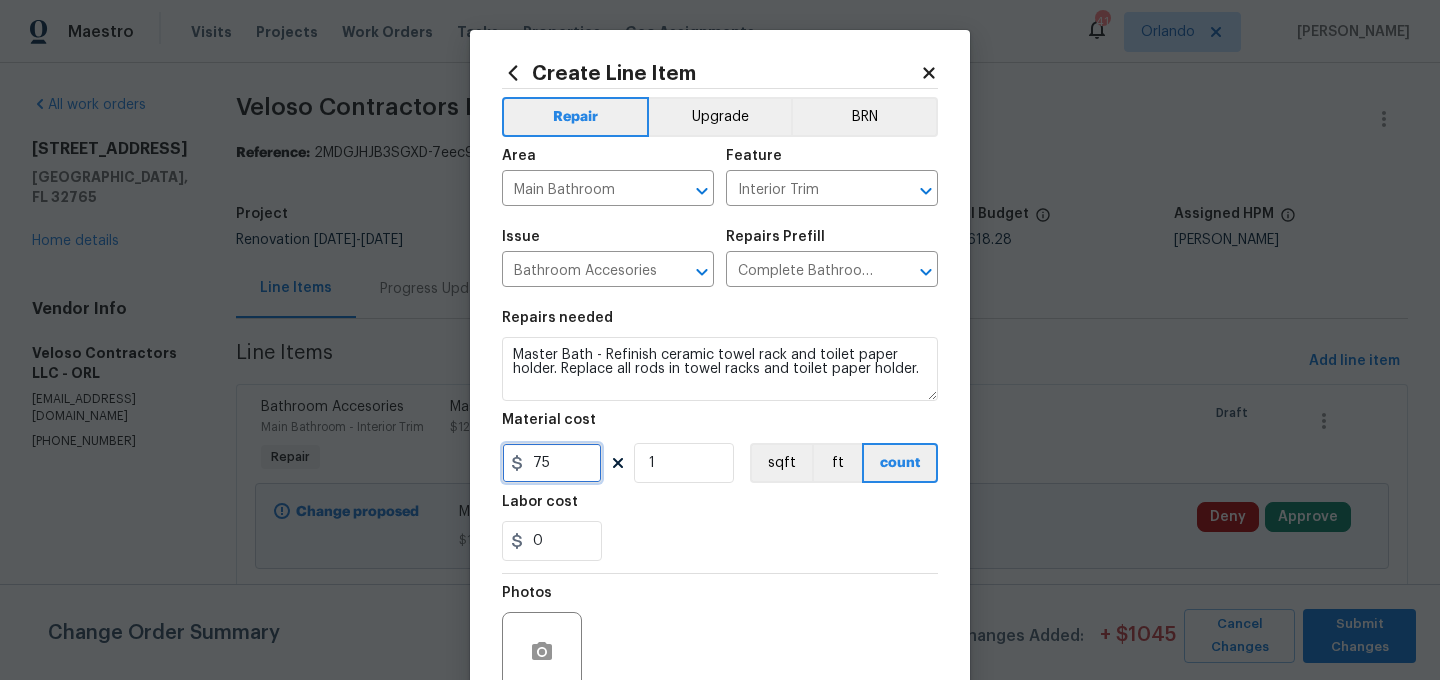 click on "75" at bounding box center (552, 463) 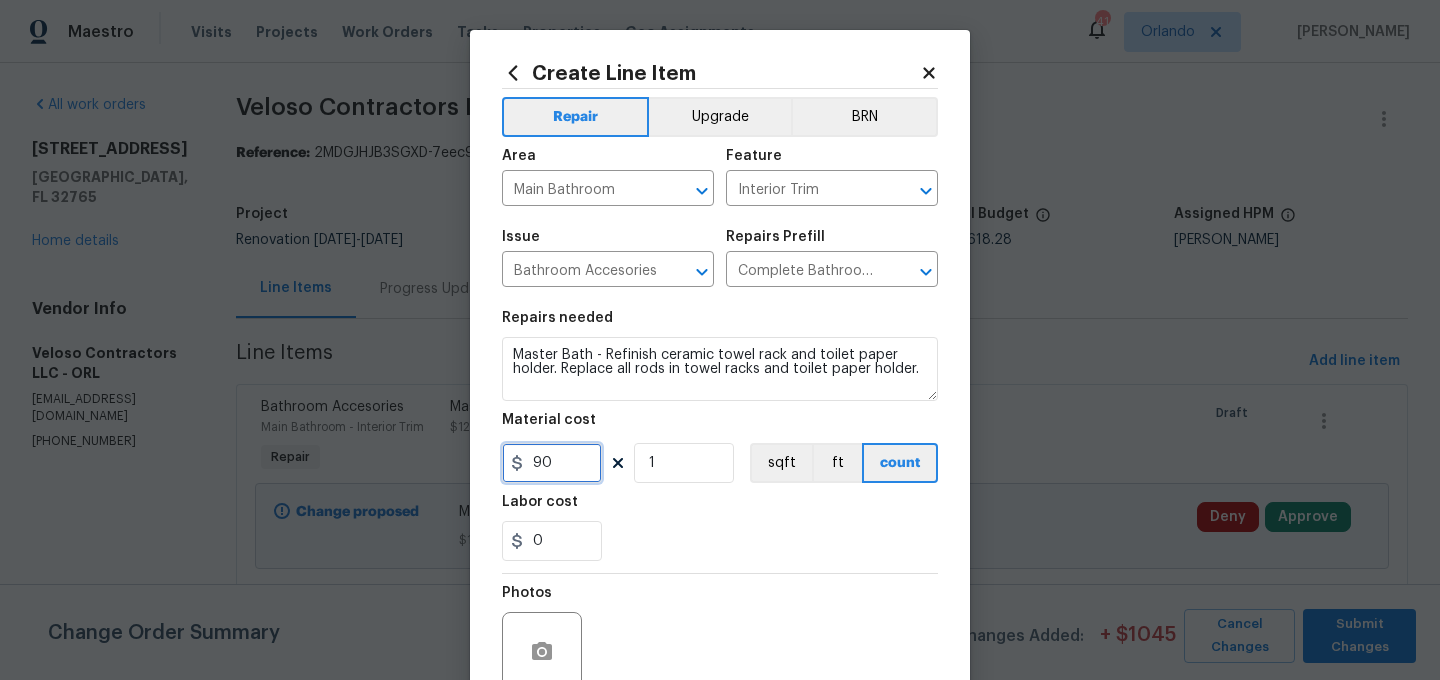 type on "90" 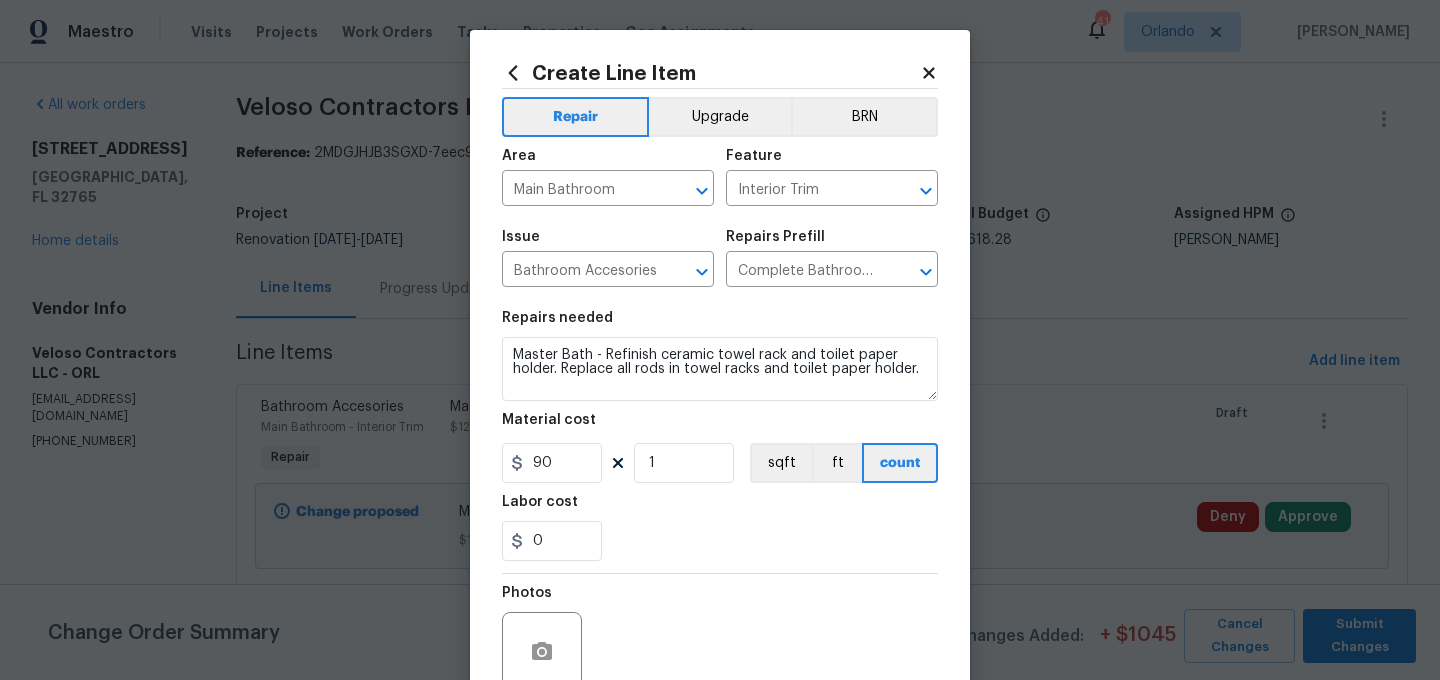 click on "Photos" at bounding box center (720, 639) 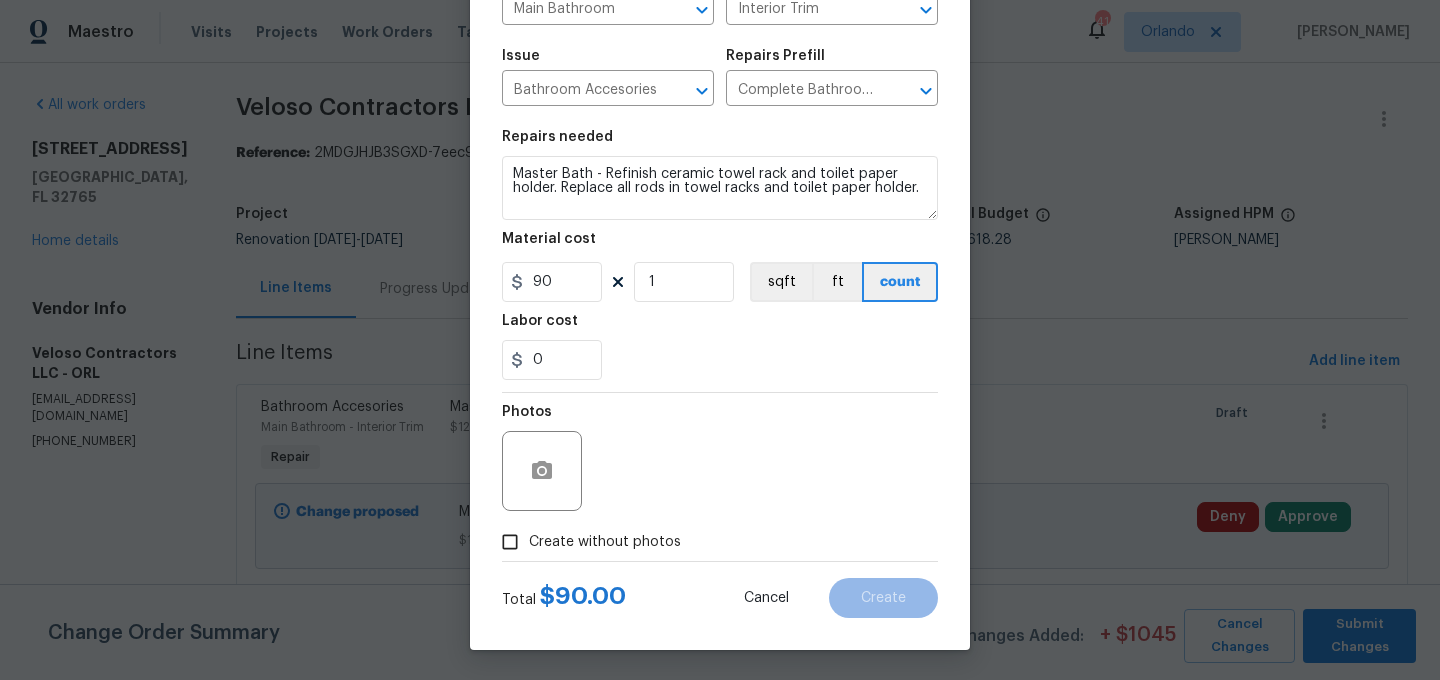 click on "Photos" at bounding box center [720, 458] 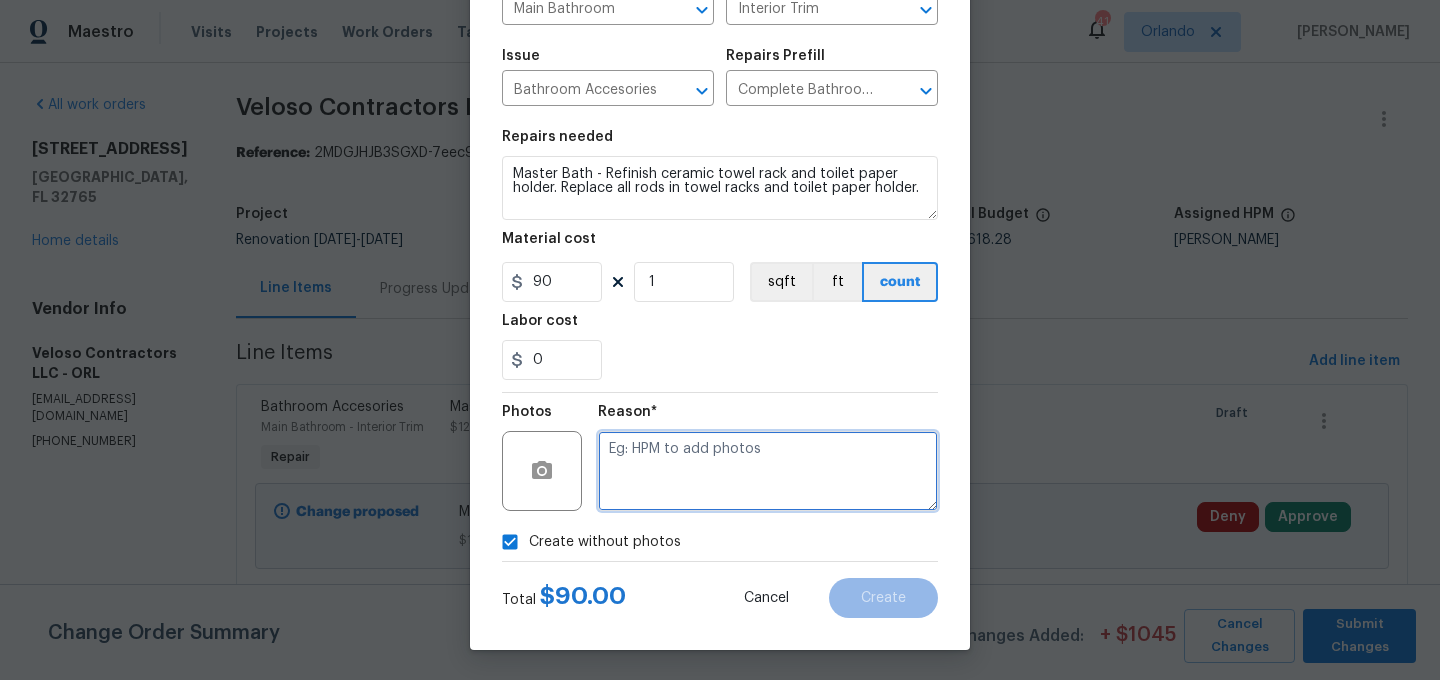 click at bounding box center (768, 471) 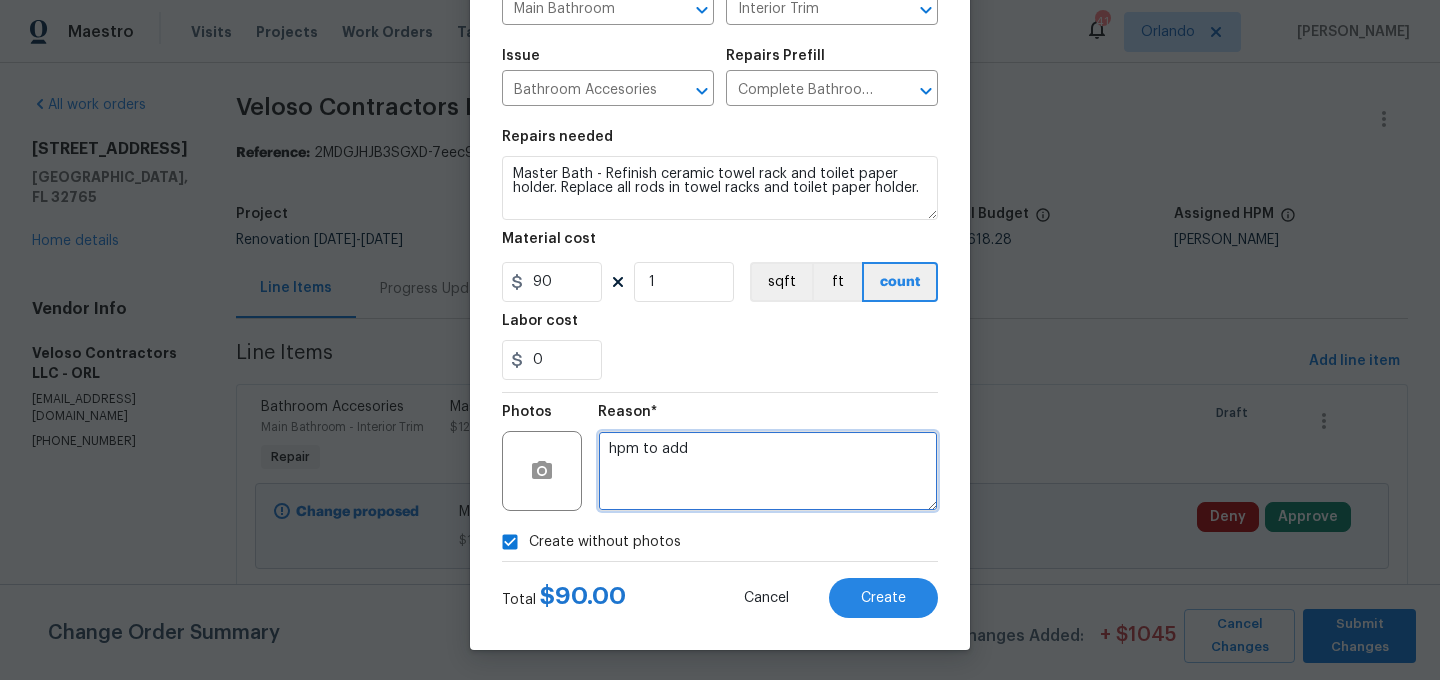 scroll, scrollTop: 0, scrollLeft: 0, axis: both 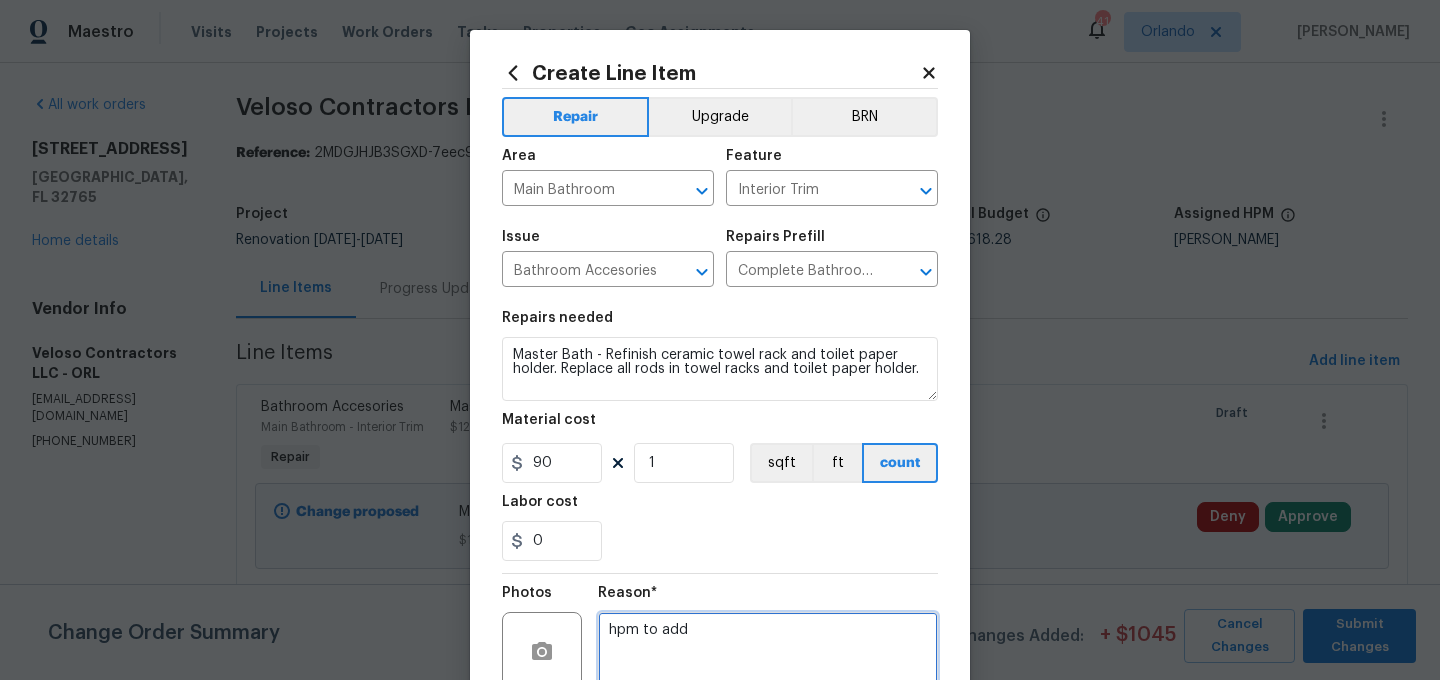 type on "hpm to add" 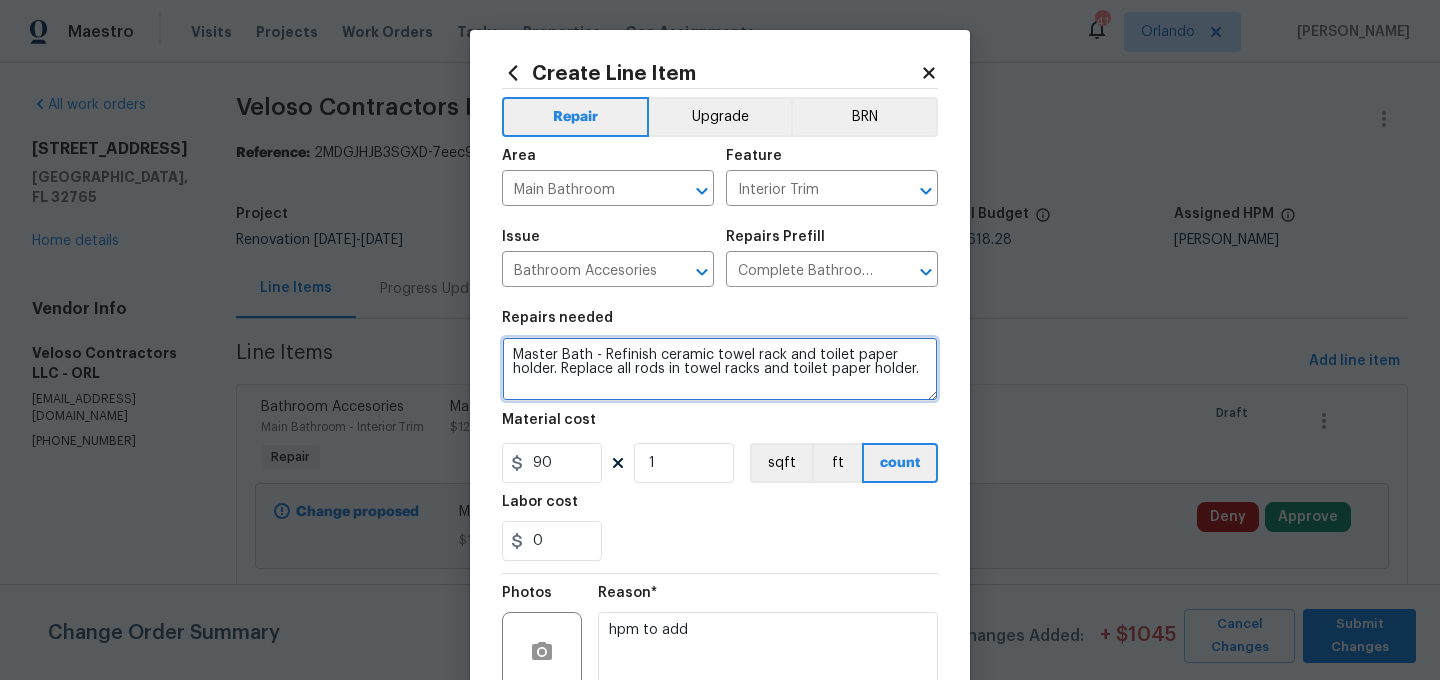click on "Master Bath - Refinish ceramic towel rack and toilet paper holder. Replace all rods in towel racks and toilet paper holder." at bounding box center [720, 369] 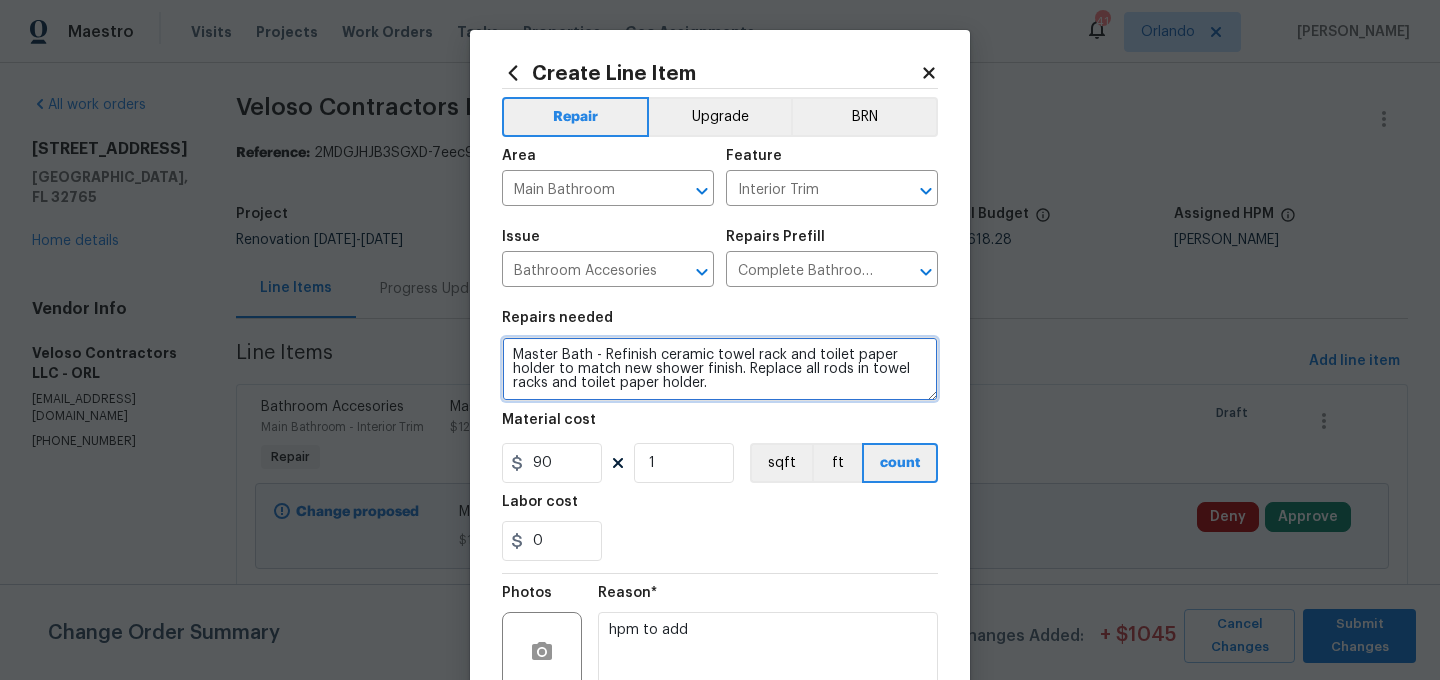 click on "Master Bath - Refinish ceramic towel rack and toilet paper holder to match new shower finish. Replace all rods in towel racks and toilet paper holder." at bounding box center [720, 369] 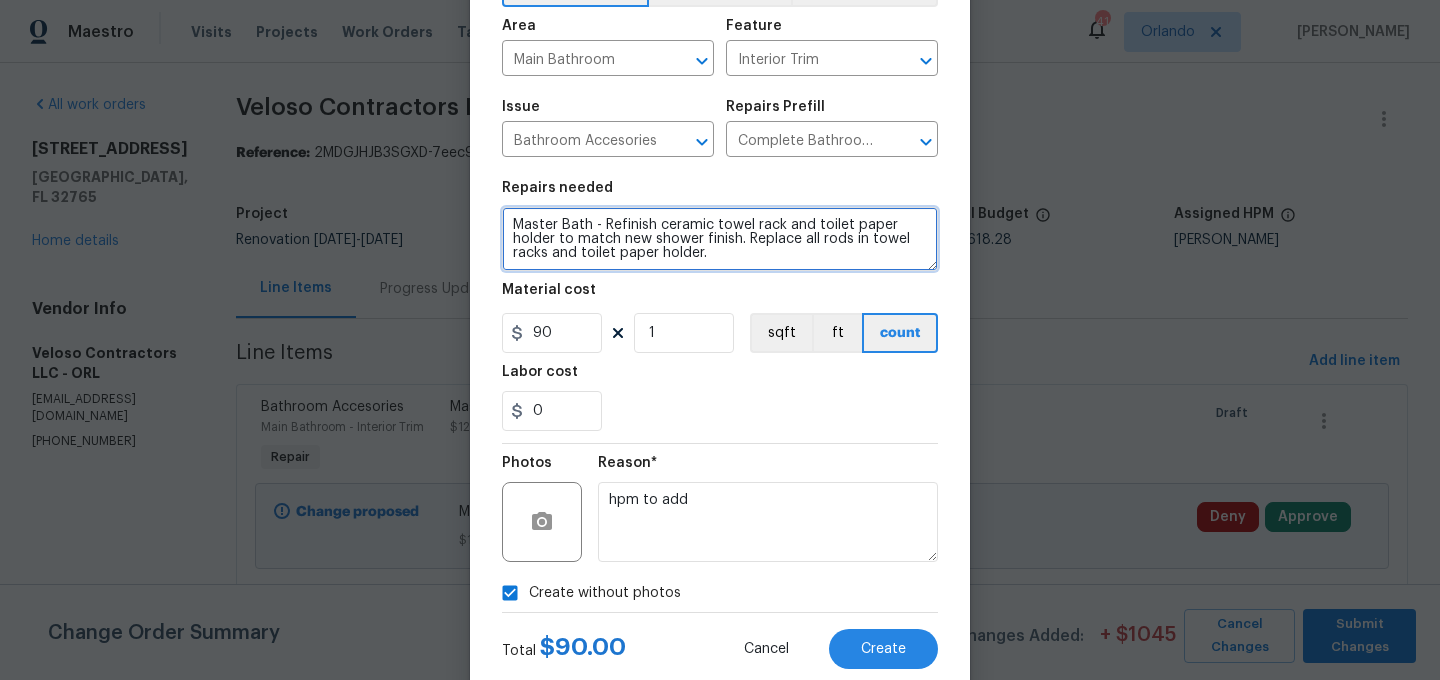 scroll, scrollTop: 182, scrollLeft: 0, axis: vertical 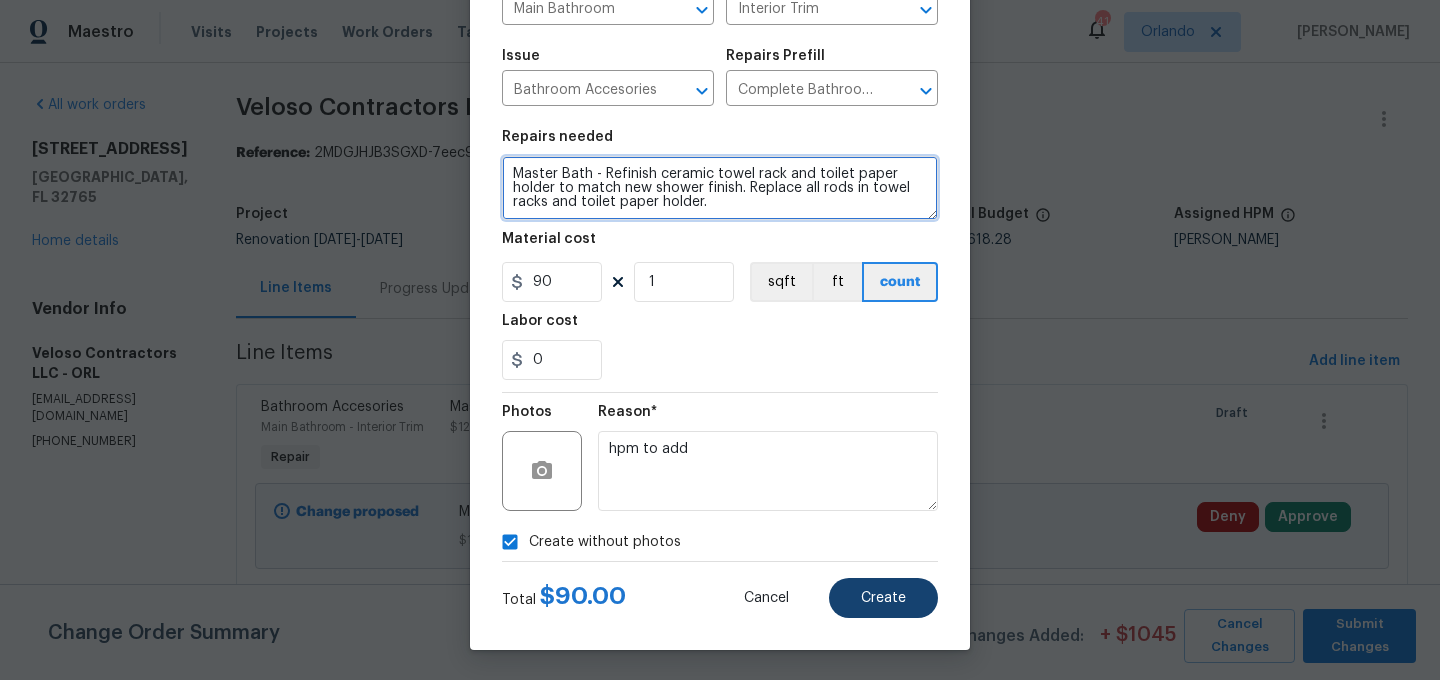 type on "Master Bath - Refinish ceramic towel rack and toilet paper holder to match new shower finish. Replace all rods in towel racks and toilet paper holder." 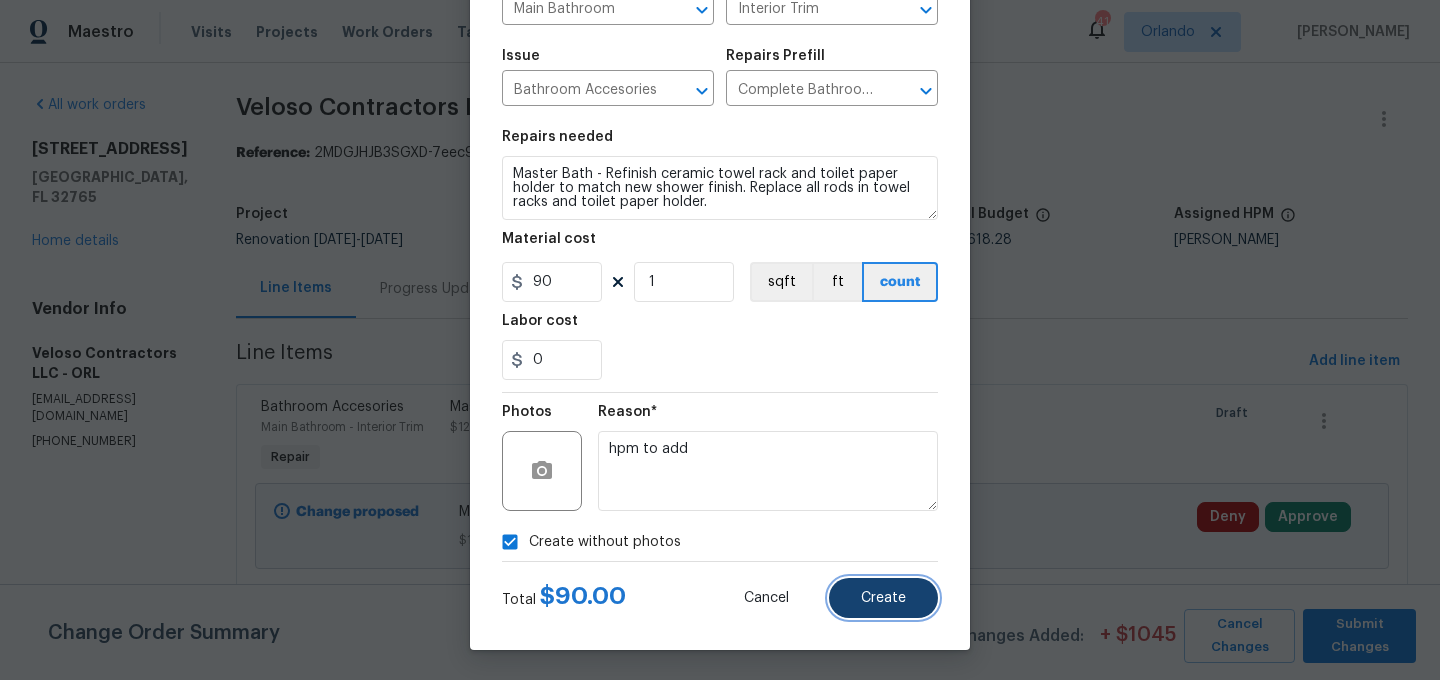 click on "Create" at bounding box center [883, 598] 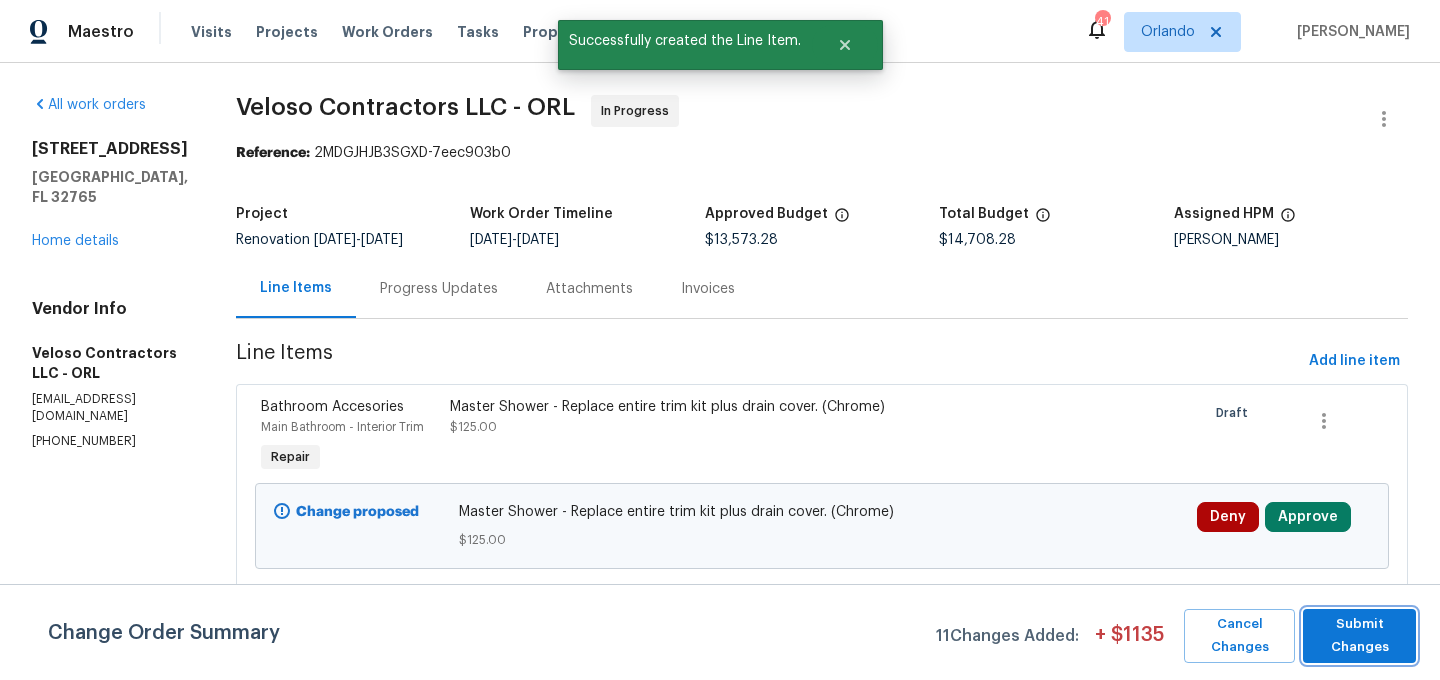 click on "Submit Changes" at bounding box center [1359, 636] 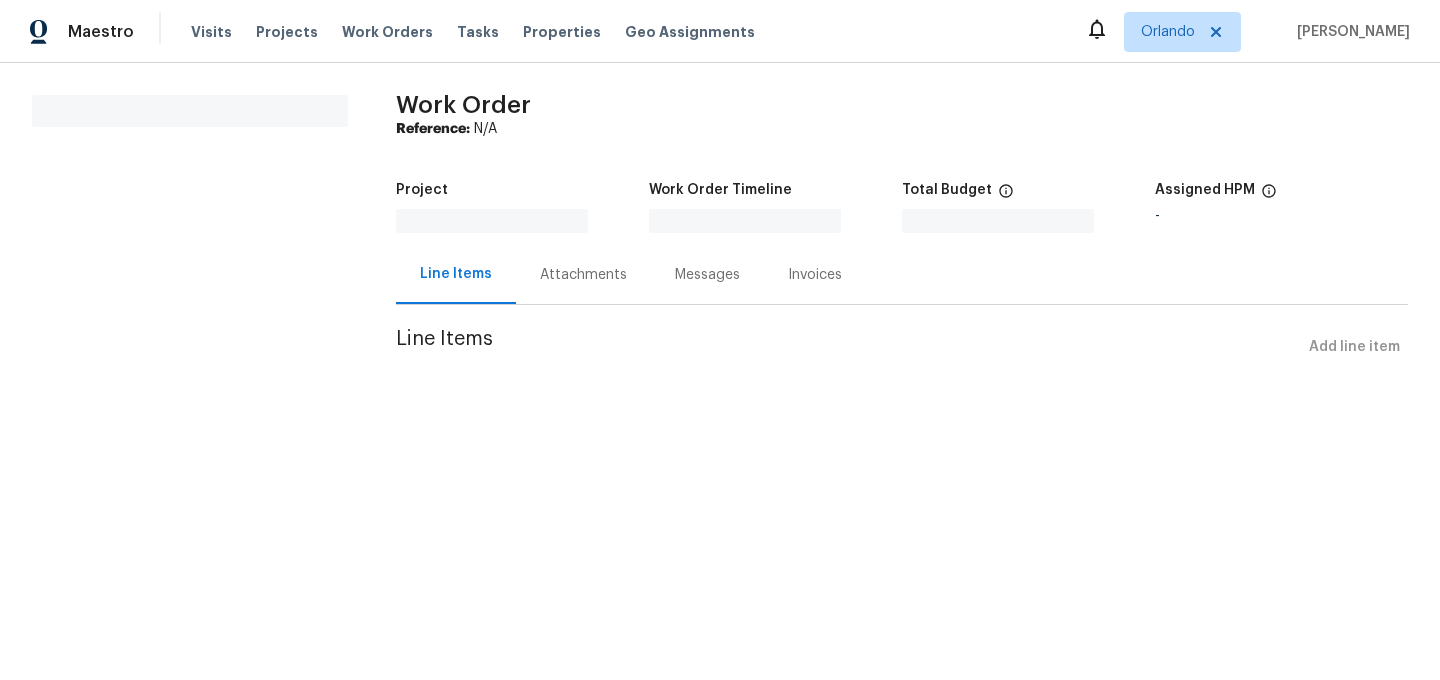 scroll, scrollTop: 0, scrollLeft: 0, axis: both 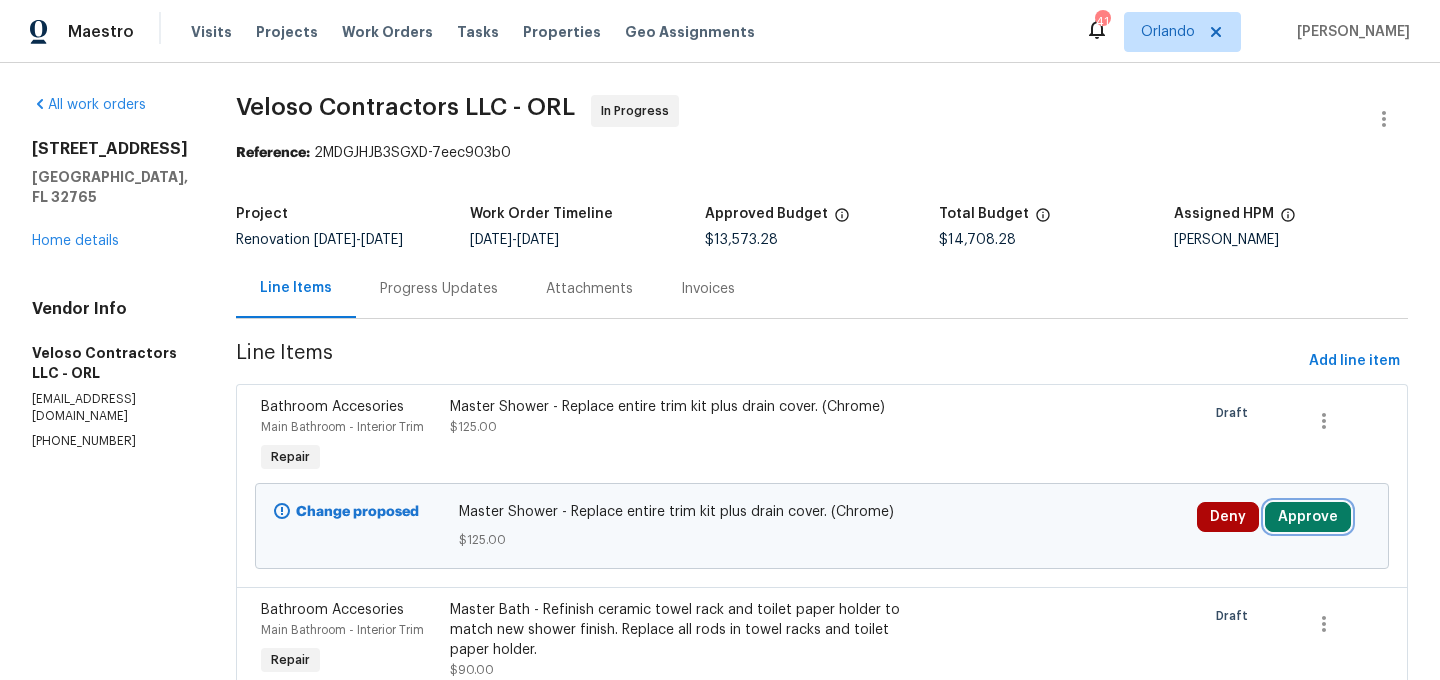 click on "Approve" at bounding box center [1308, 517] 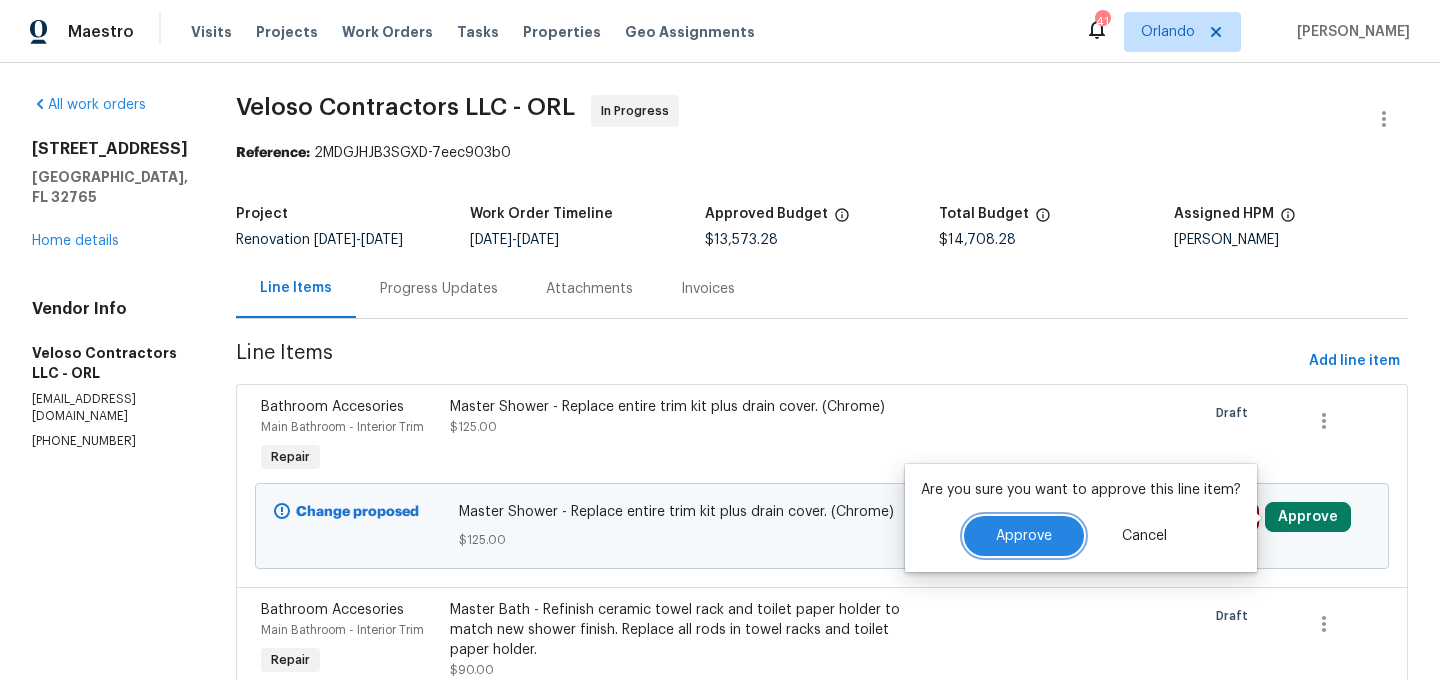click on "Approve" at bounding box center [1024, 536] 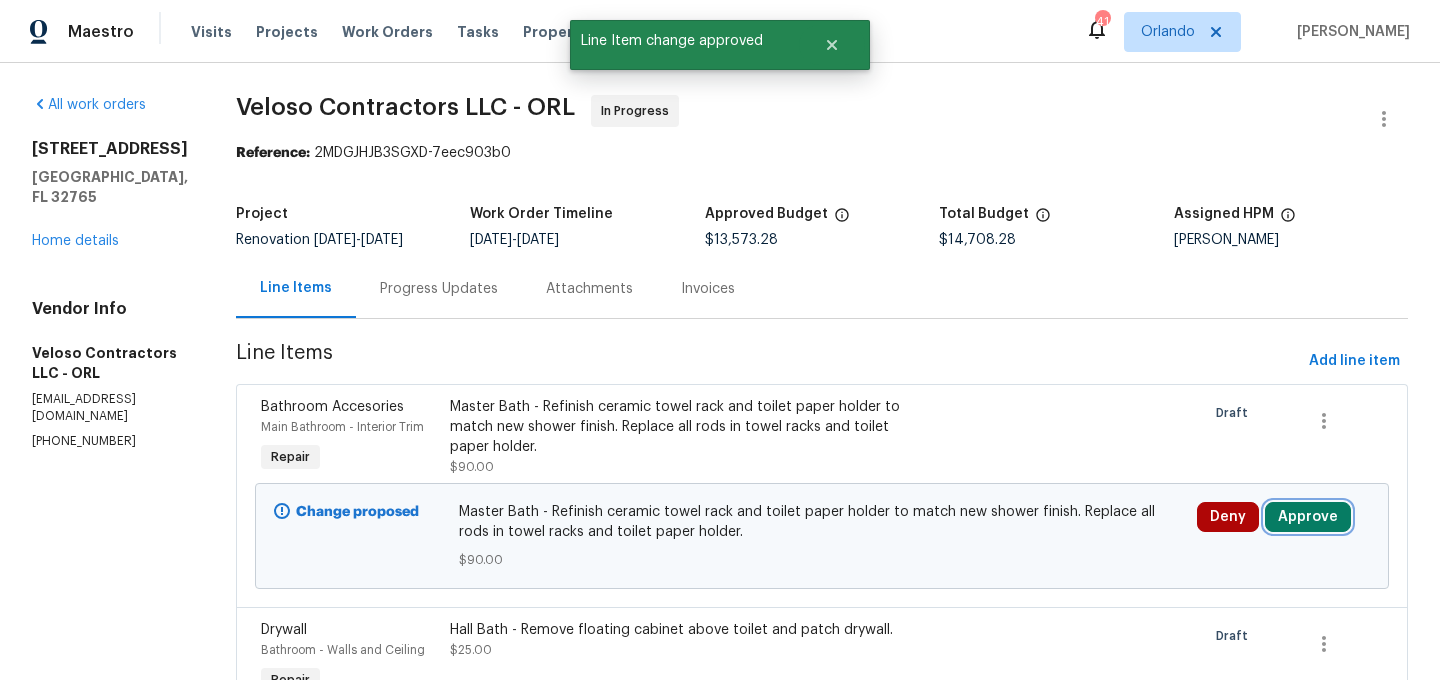 click on "Approve" at bounding box center [1308, 517] 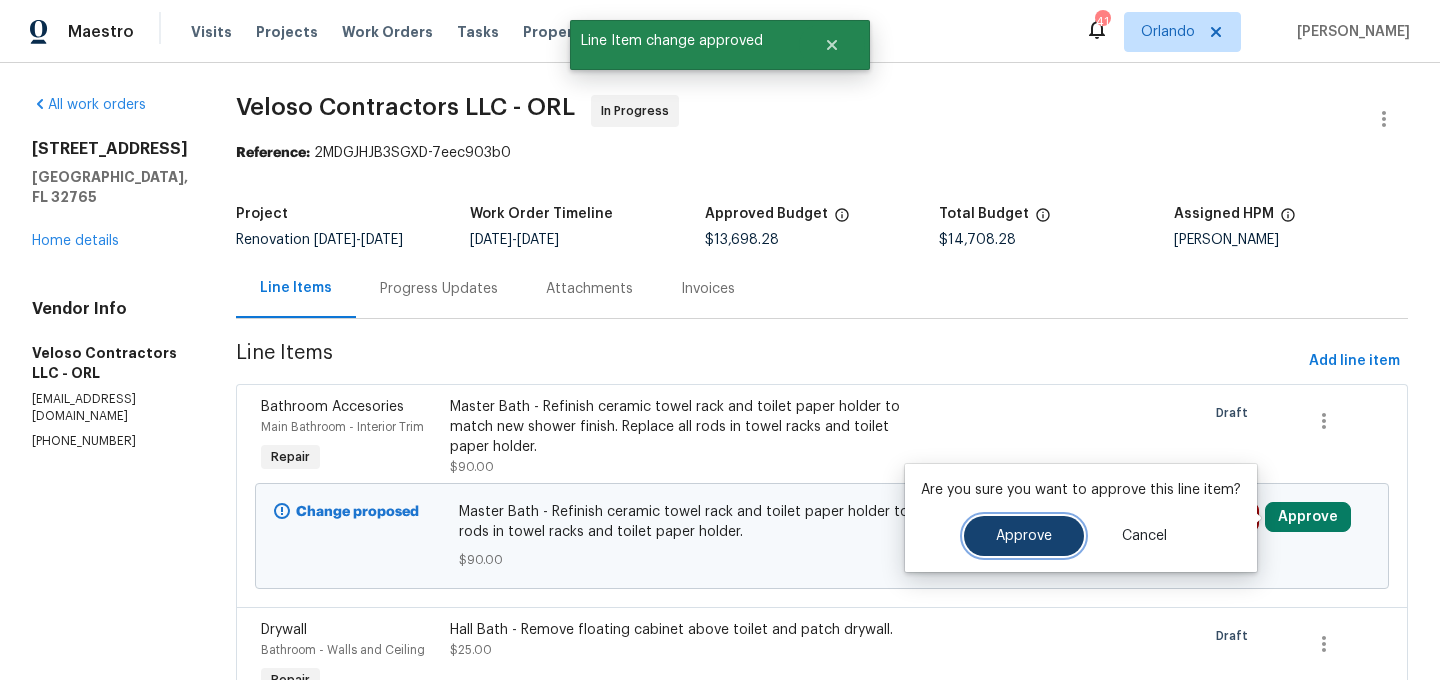 click on "Approve" at bounding box center [1024, 536] 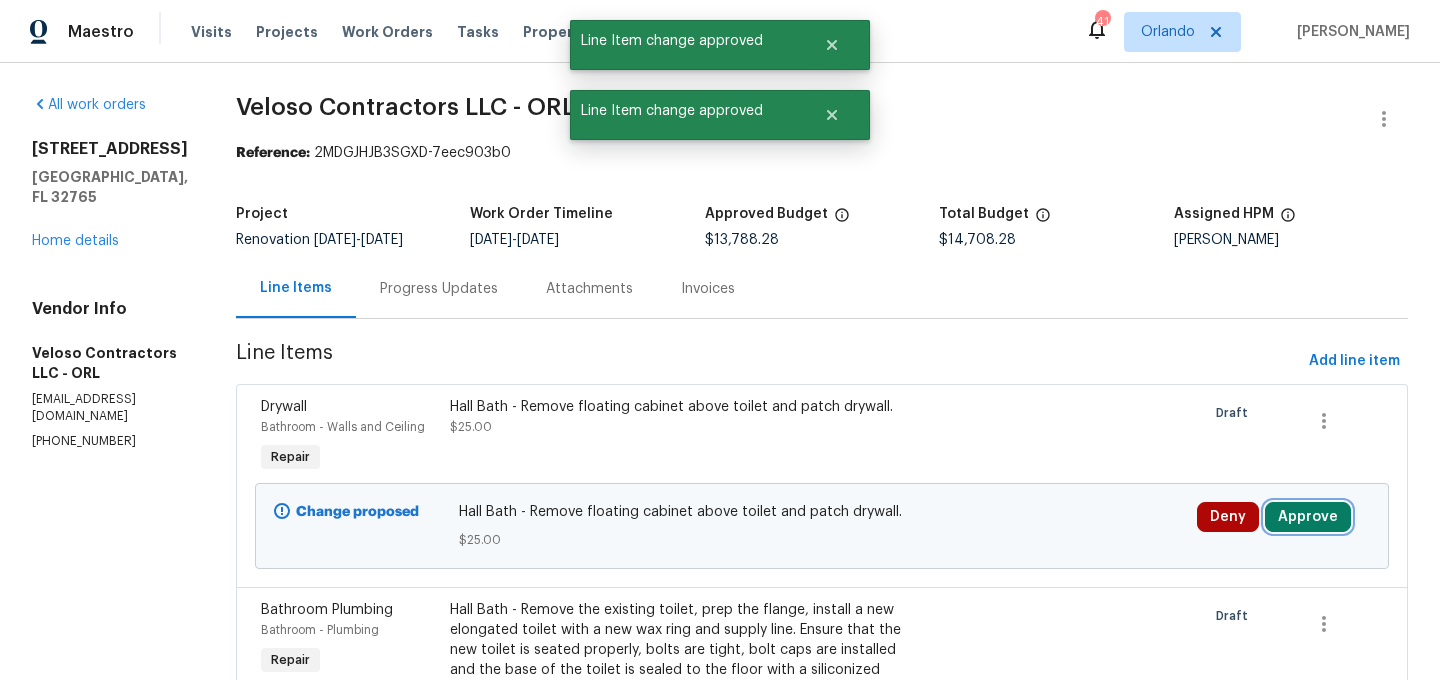 click on "Approve" at bounding box center (1308, 517) 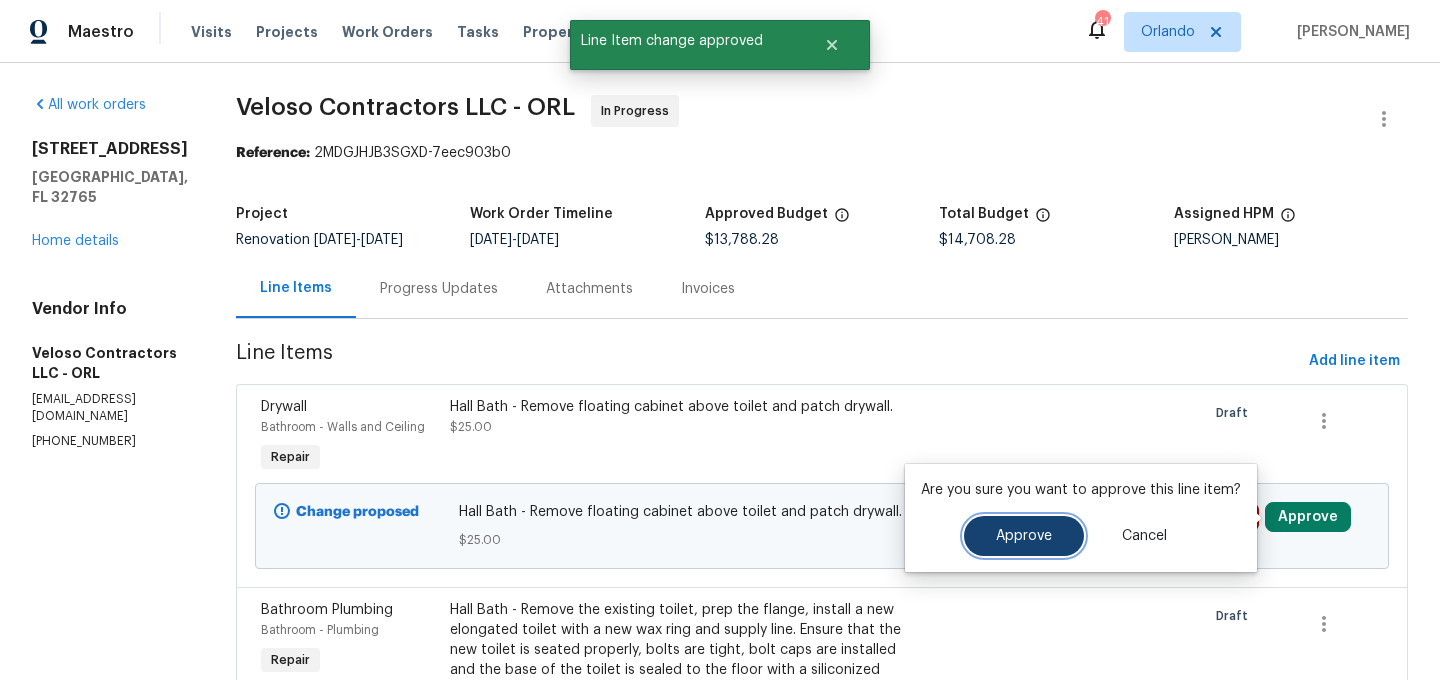 click on "Approve" at bounding box center [1024, 536] 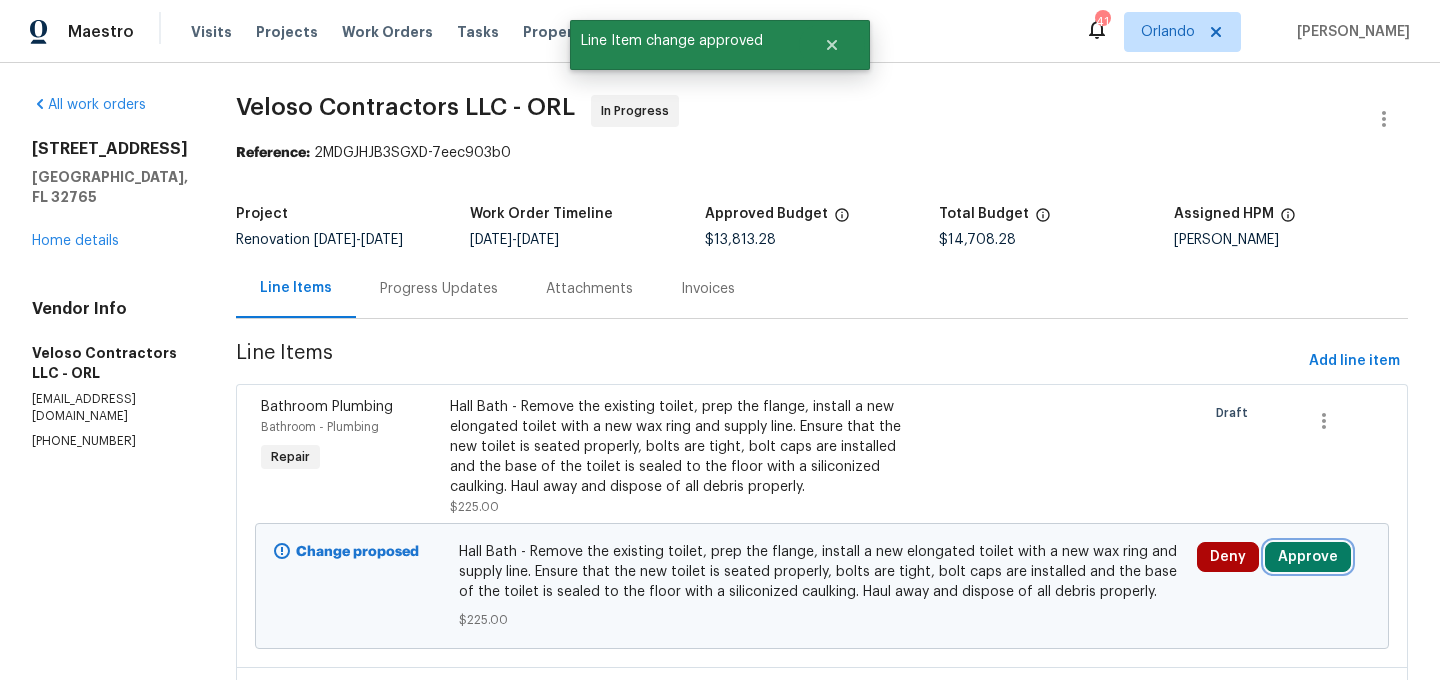 click on "Approve" at bounding box center (1308, 557) 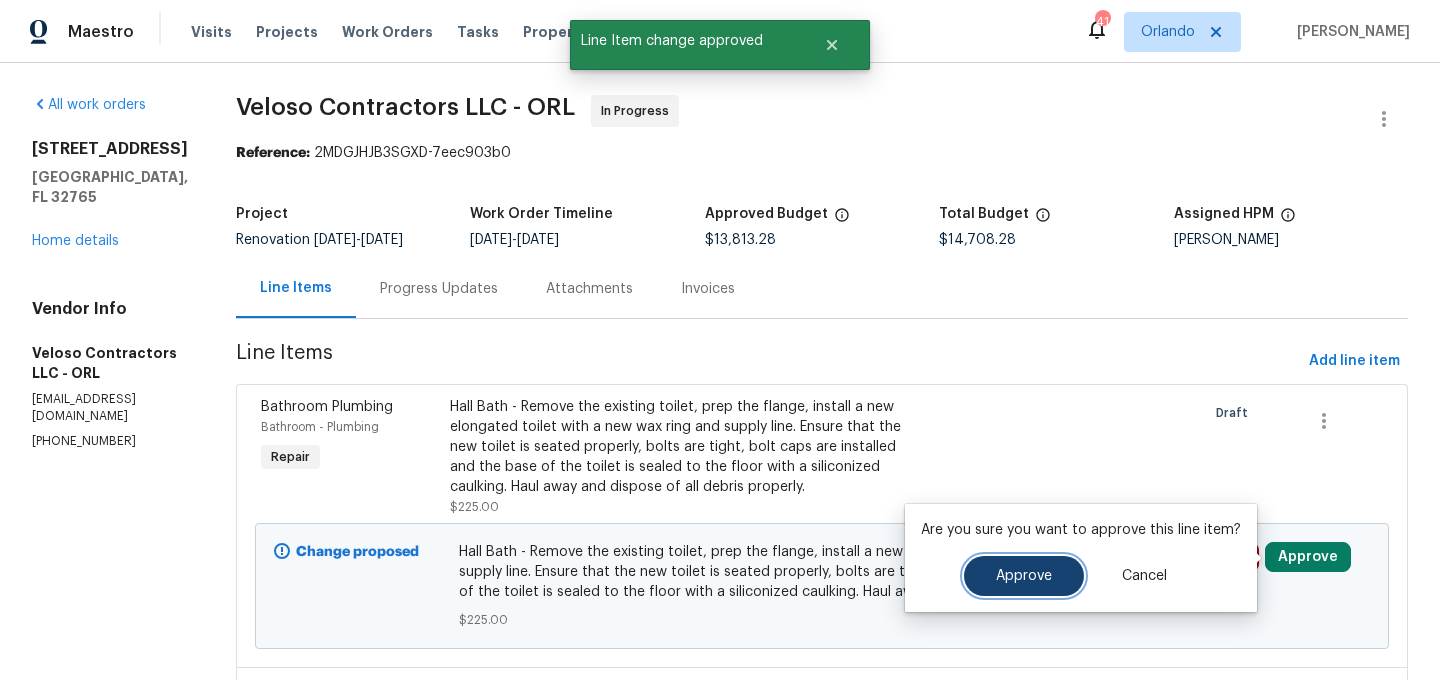 click on "Approve" at bounding box center [1024, 576] 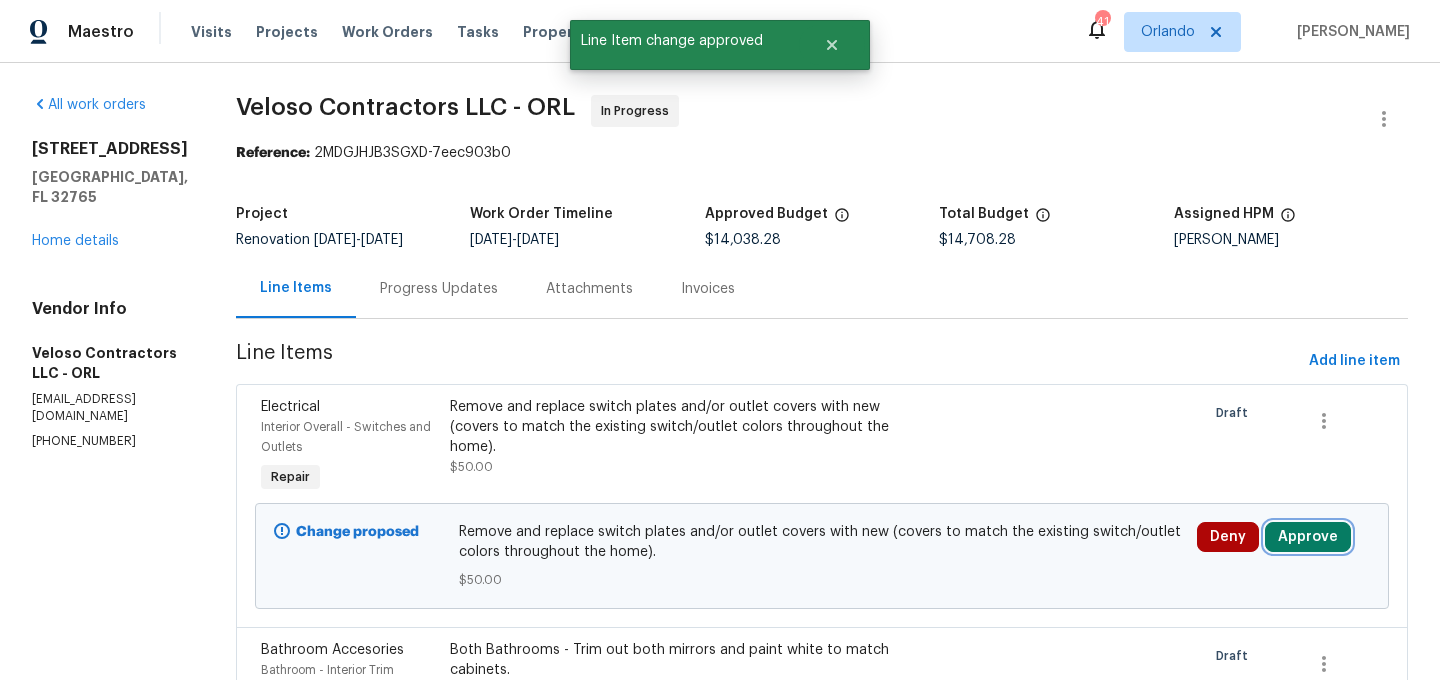 click on "Approve" at bounding box center [1308, 537] 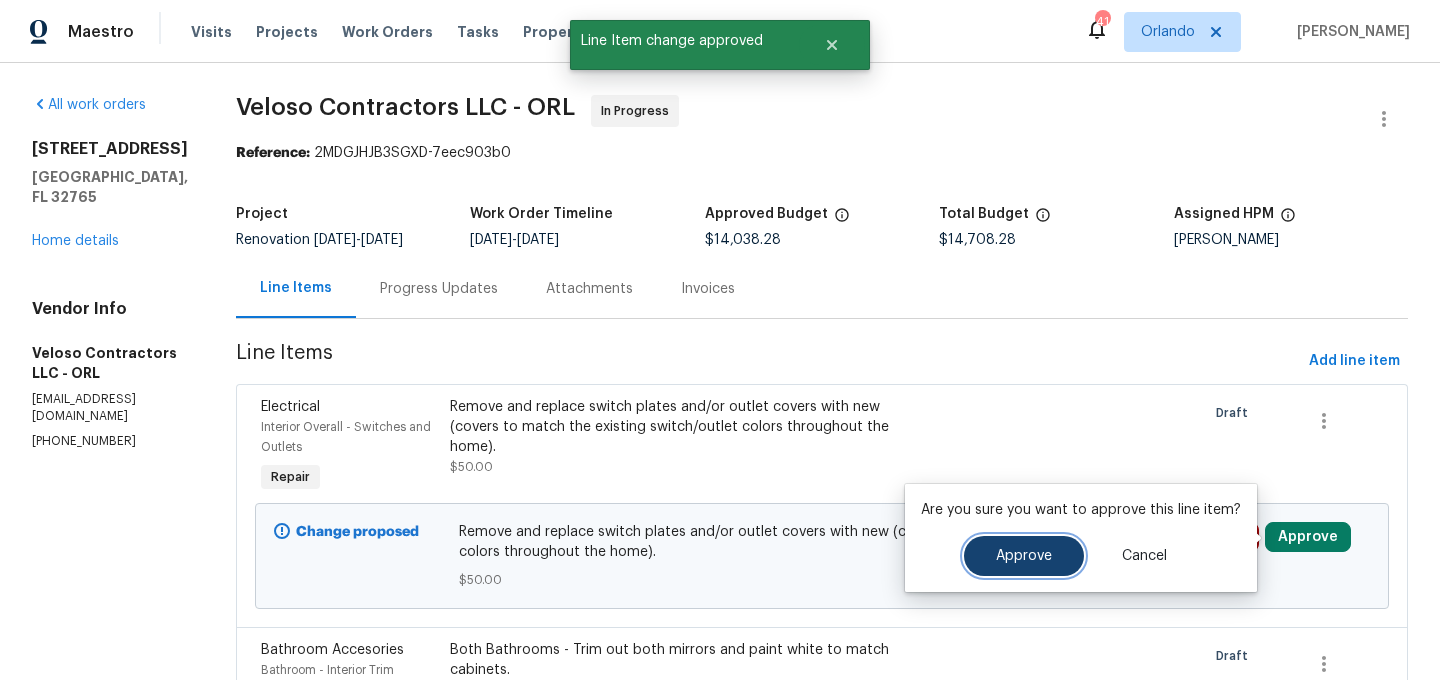 click on "Approve" at bounding box center [1024, 556] 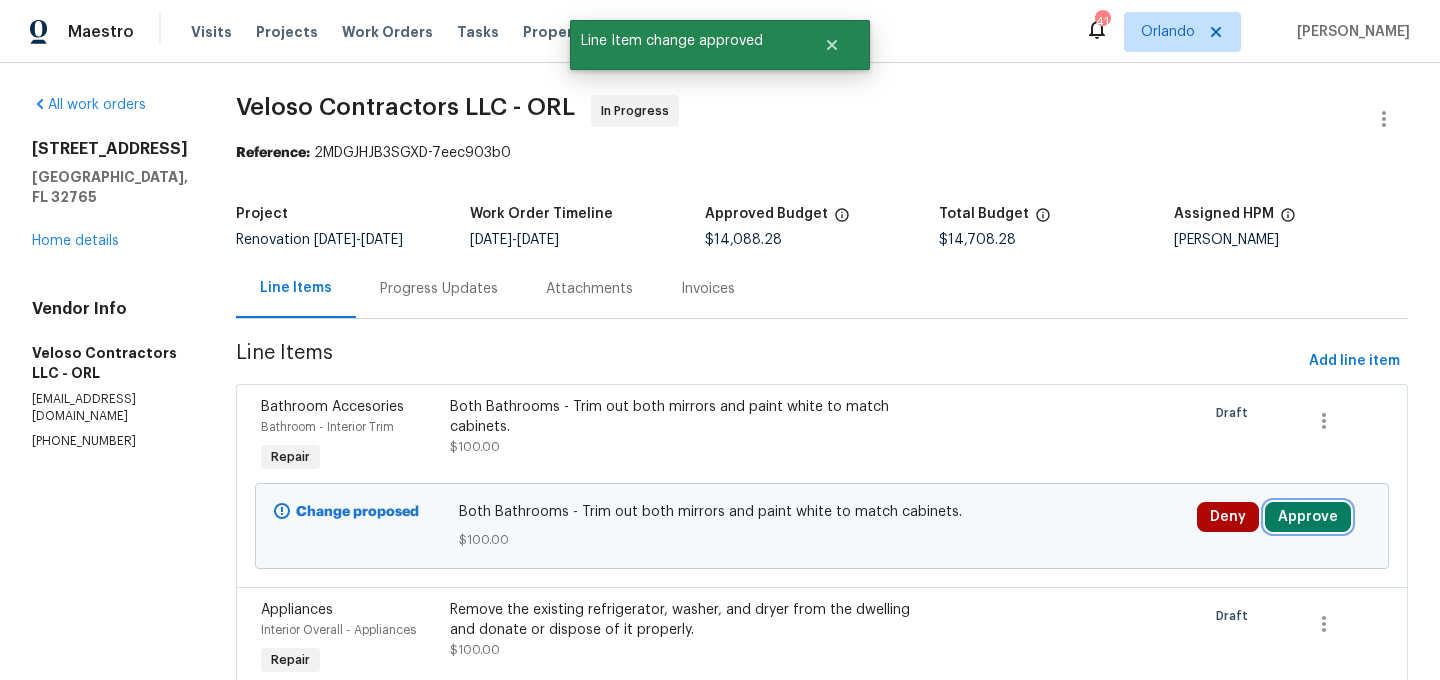 click on "Approve" at bounding box center [1308, 517] 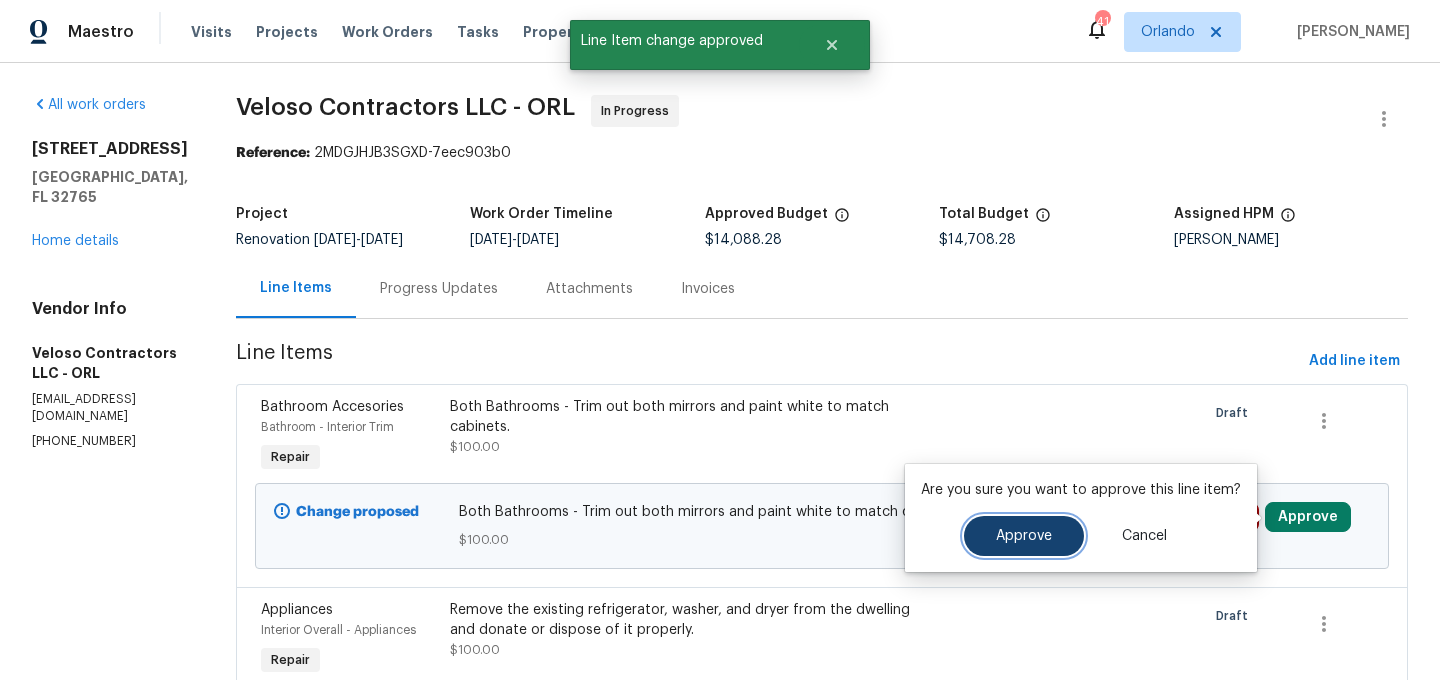 click on "Approve" at bounding box center [1024, 536] 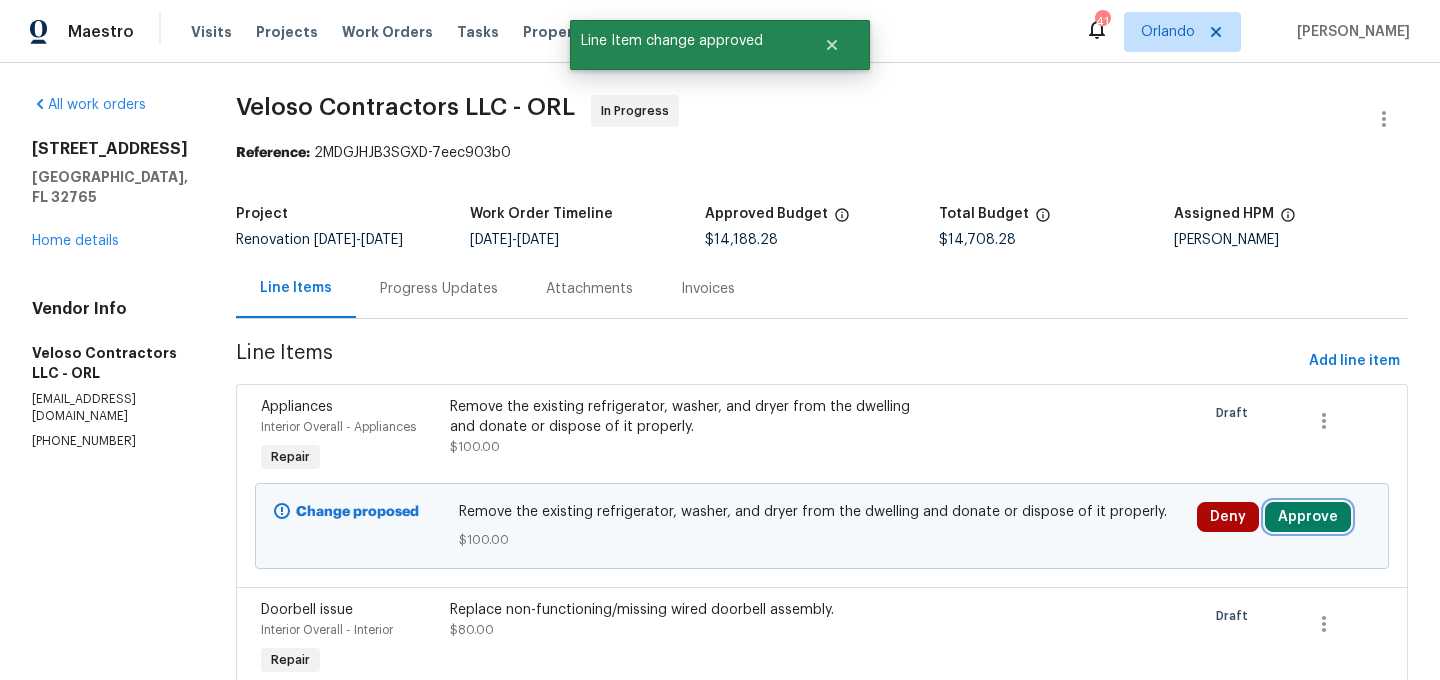 click on "Approve" at bounding box center [1308, 517] 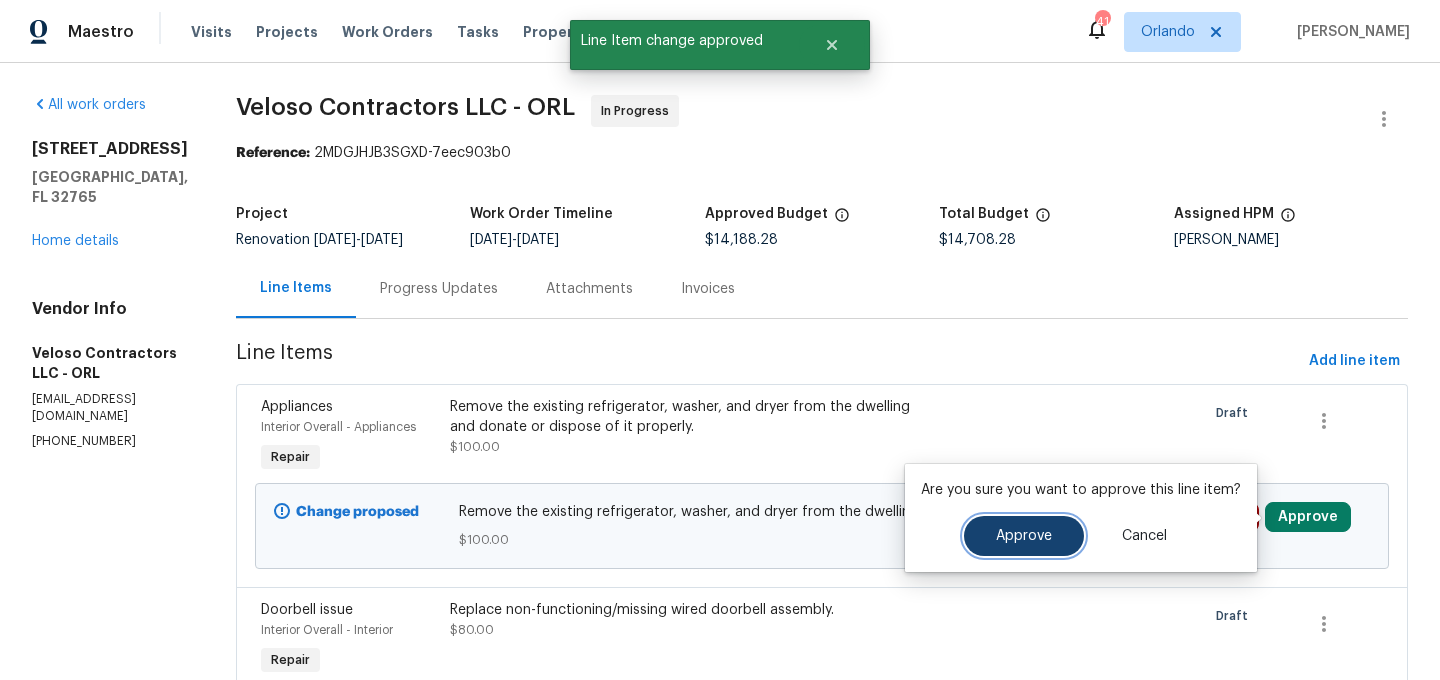 click on "Approve" at bounding box center (1024, 536) 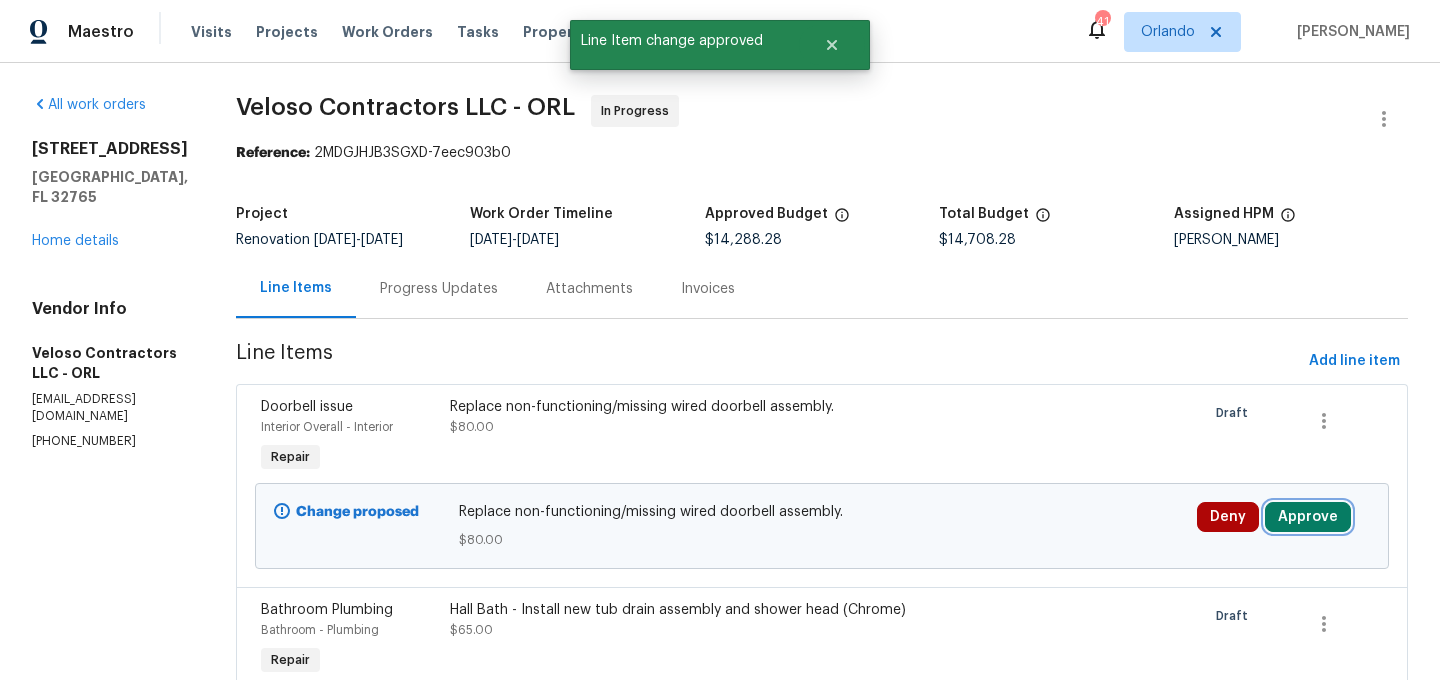 click on "Approve" at bounding box center (1308, 517) 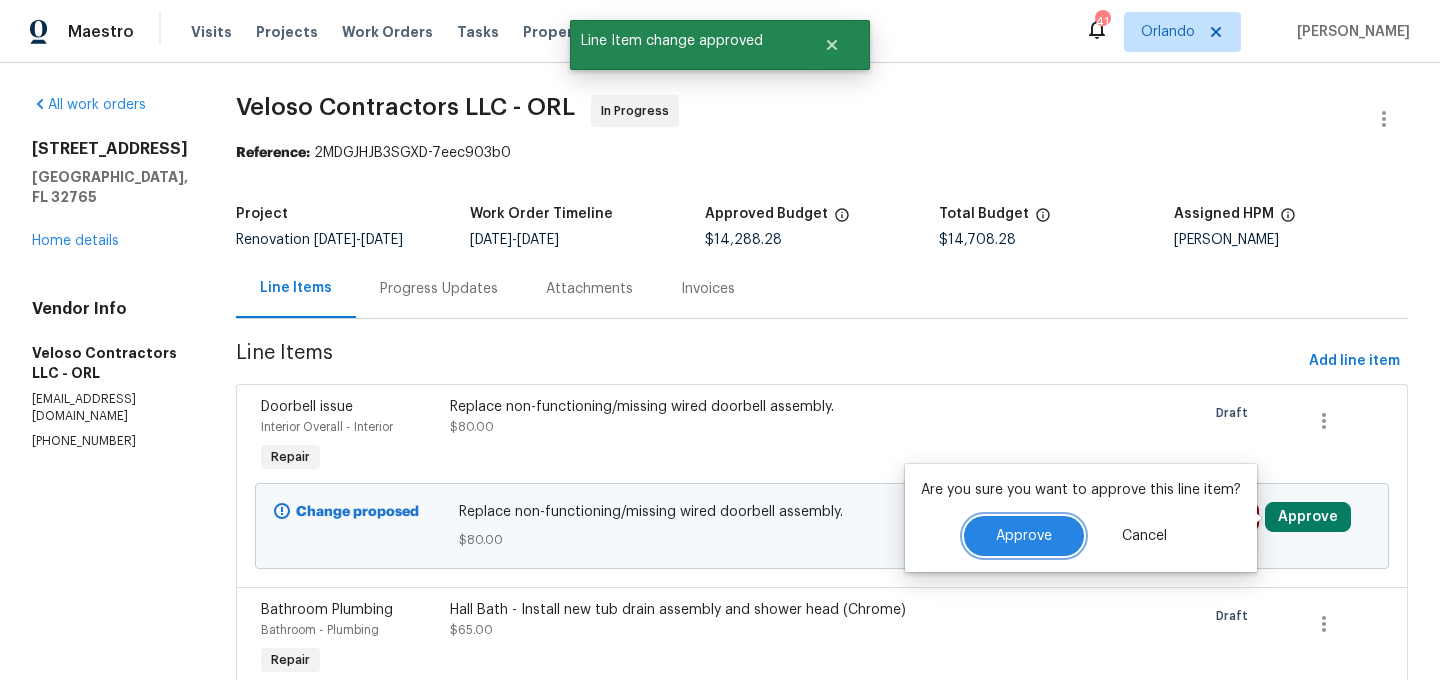 click on "Approve" at bounding box center [1024, 536] 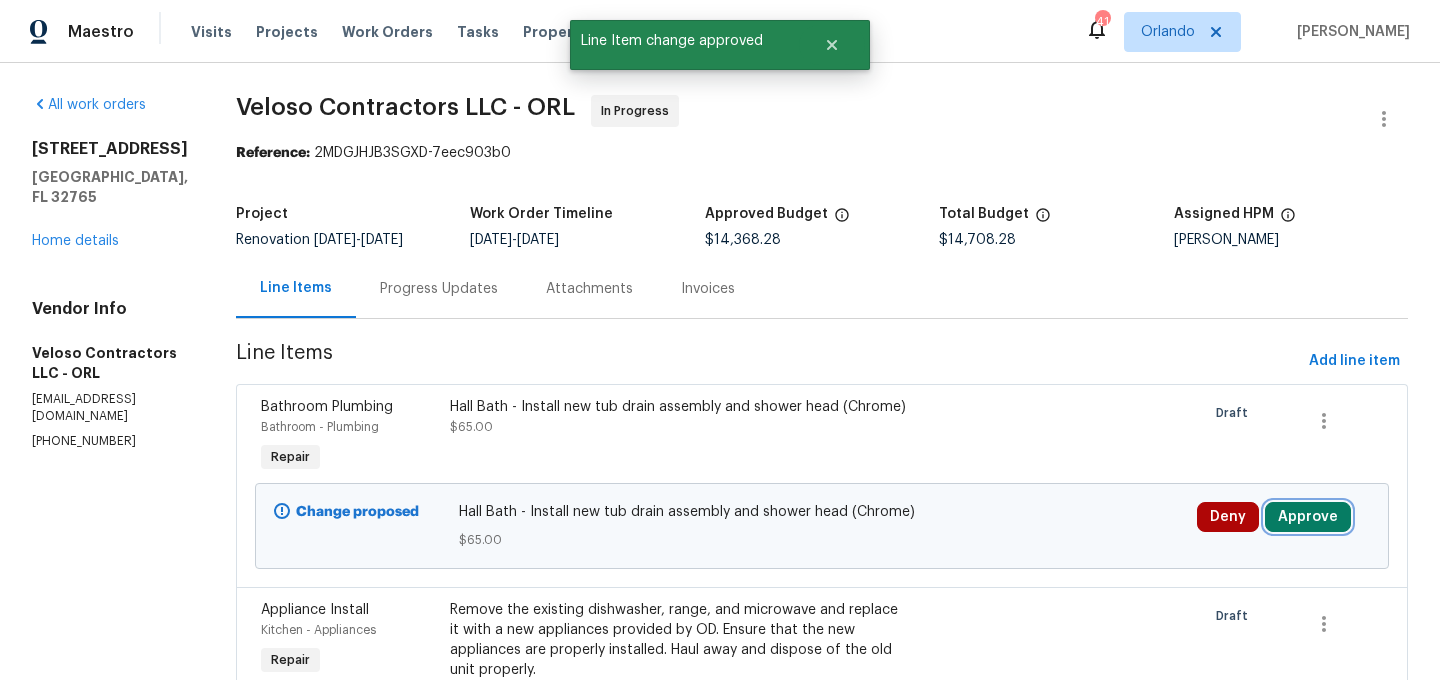 click on "Approve" at bounding box center [1308, 517] 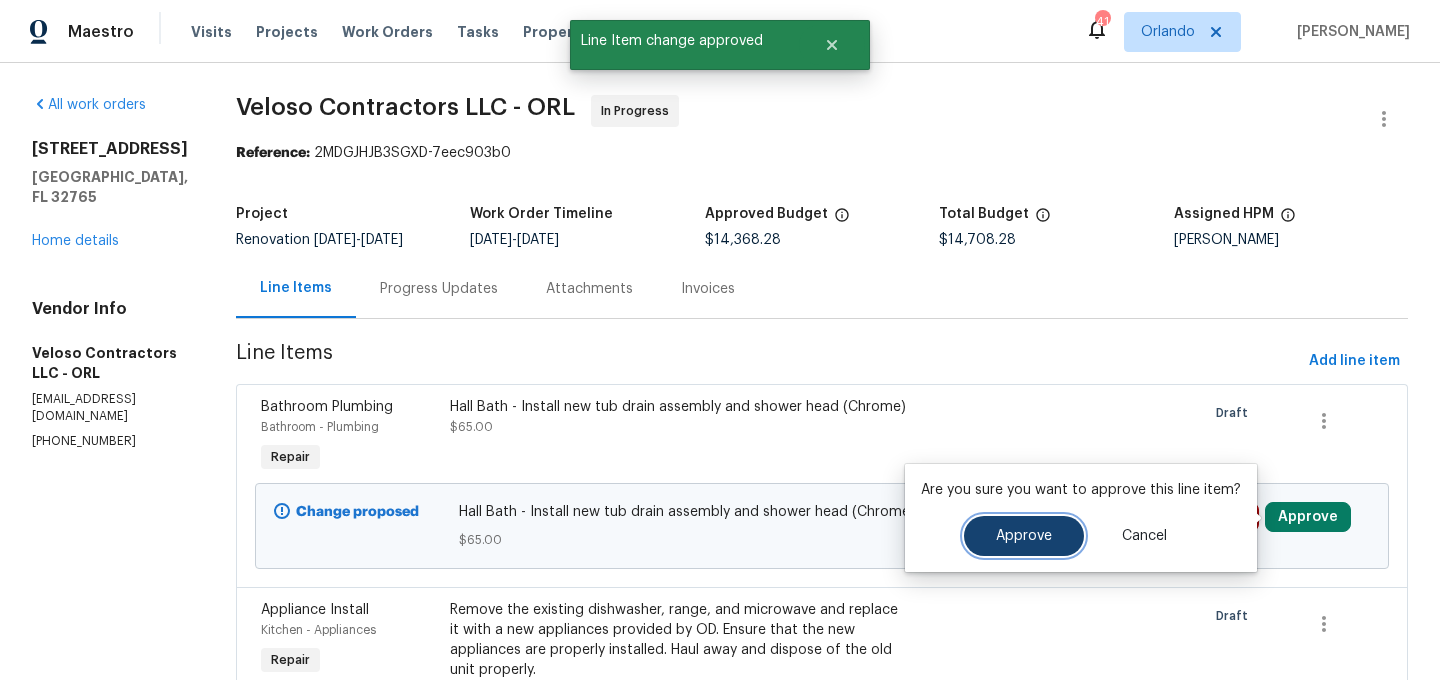 click on "Approve" at bounding box center [1024, 536] 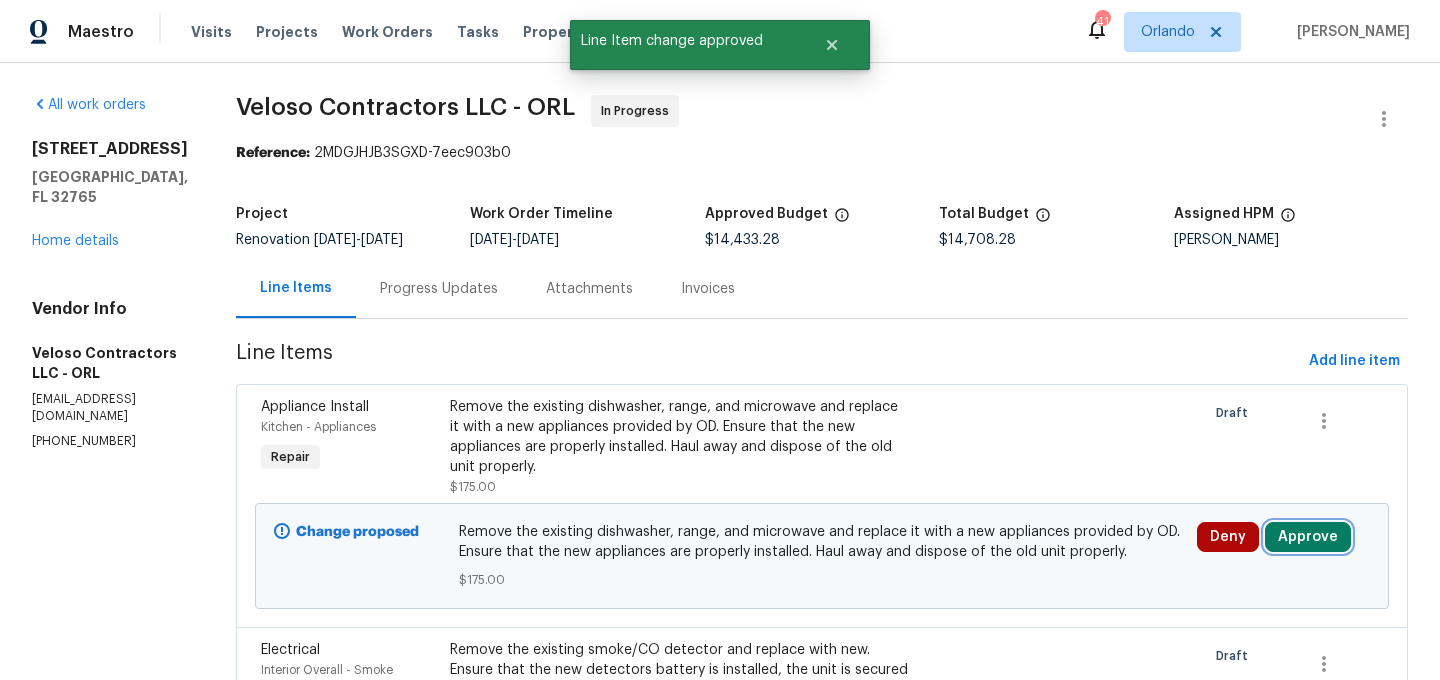 click on "Approve" at bounding box center [1308, 537] 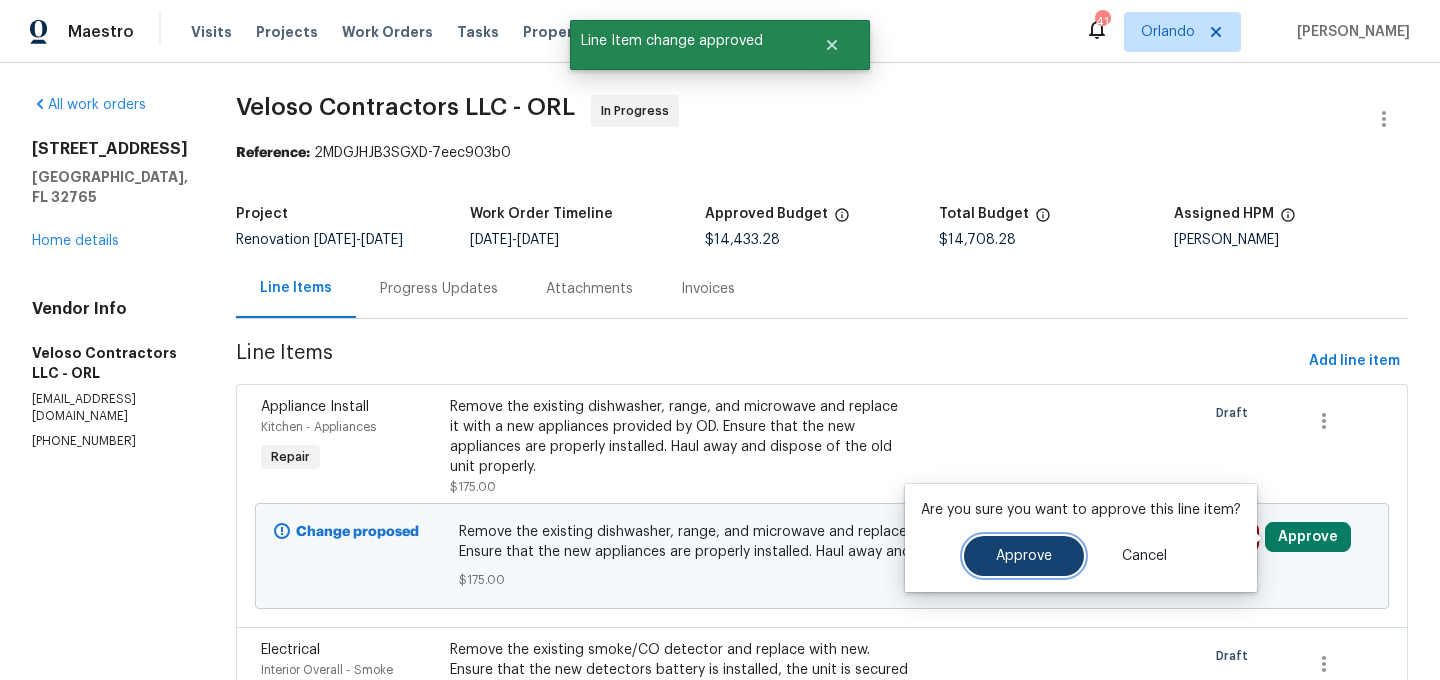 click on "Approve" at bounding box center [1024, 556] 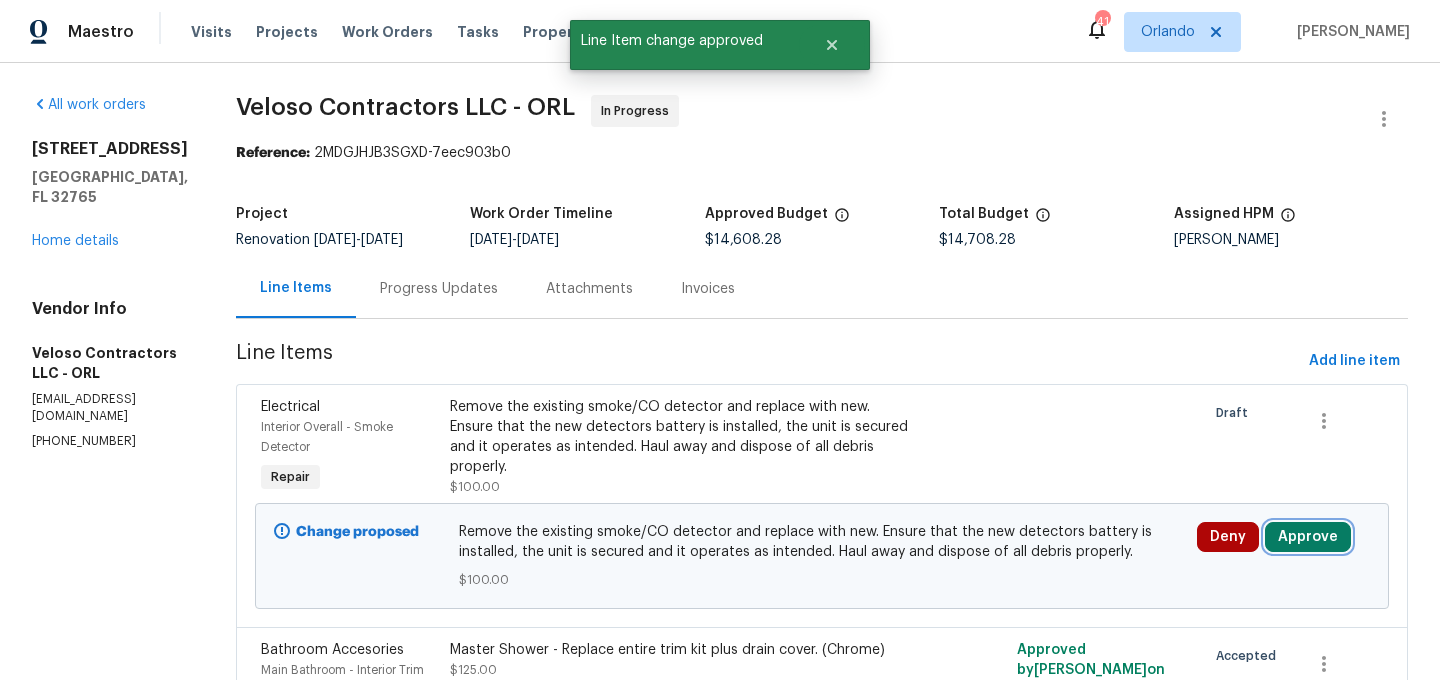 click on "Approve" at bounding box center (1308, 537) 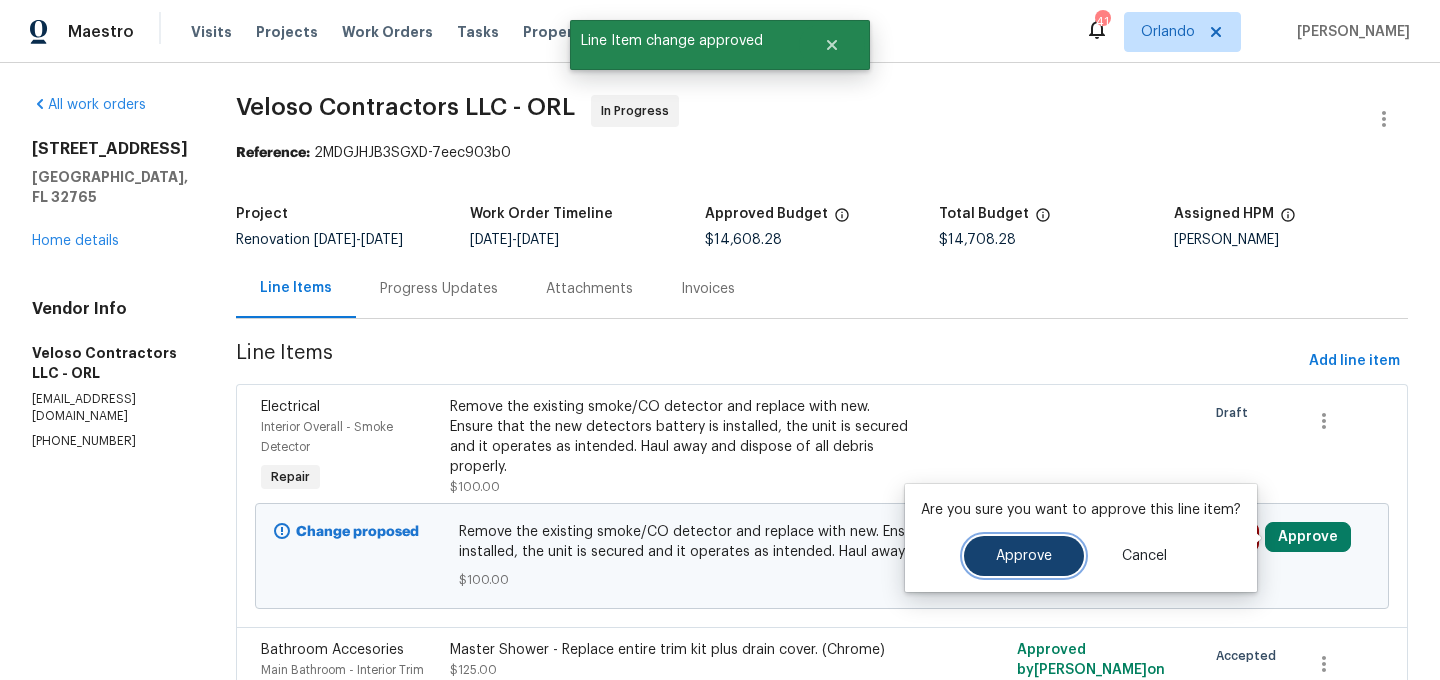 click on "Approve" at bounding box center [1024, 556] 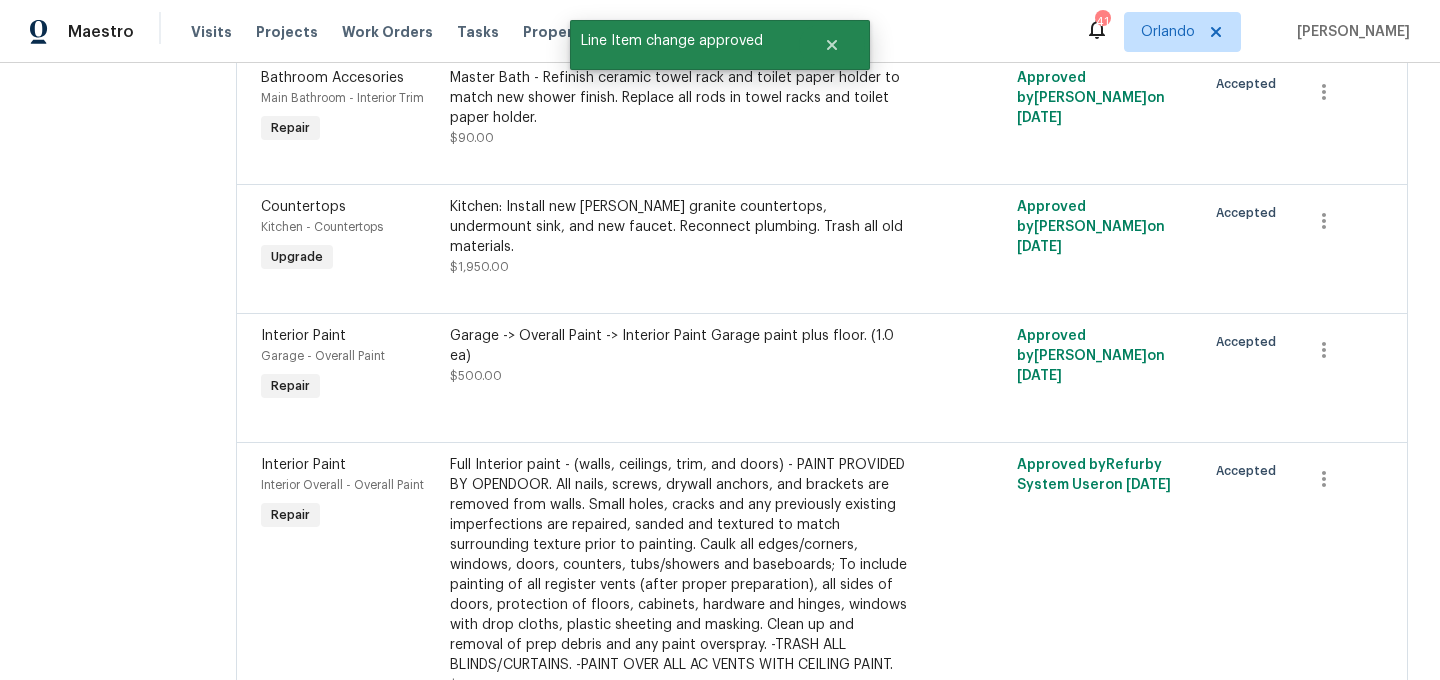 scroll, scrollTop: 0, scrollLeft: 0, axis: both 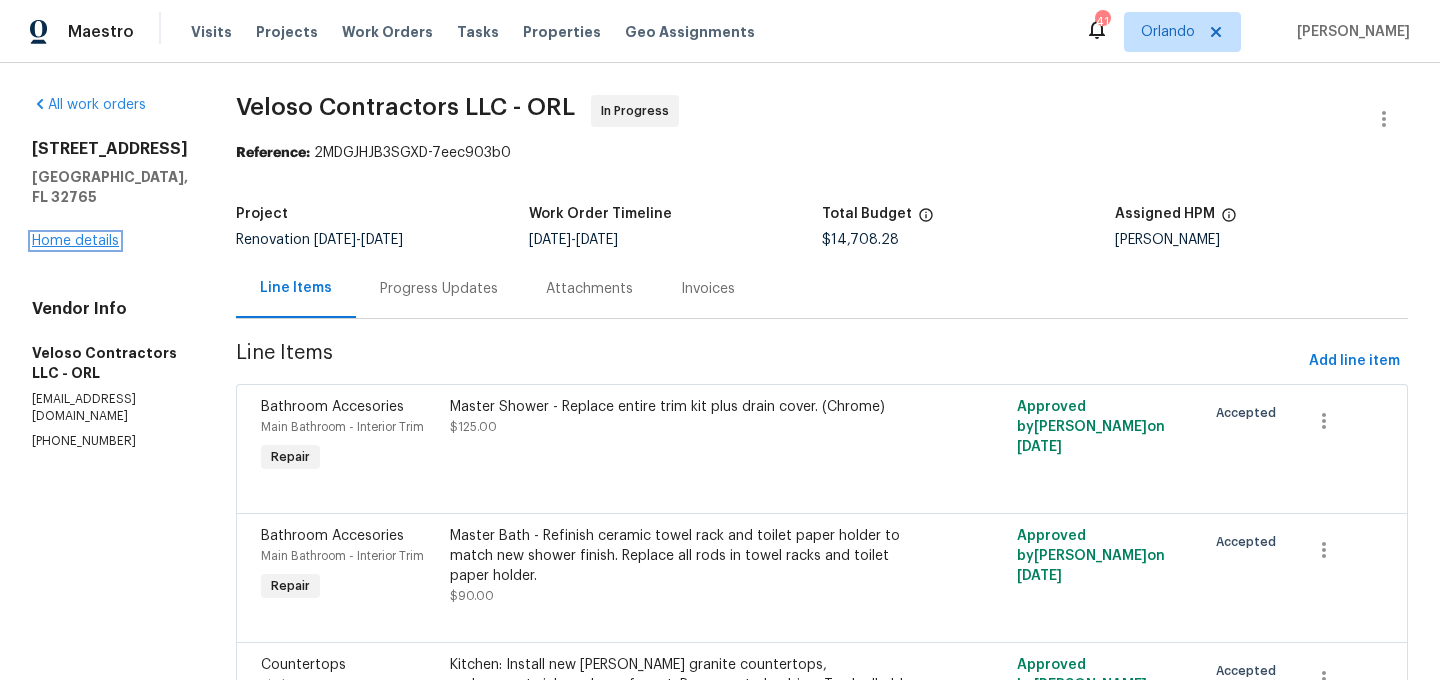 click on "Home details" at bounding box center (75, 241) 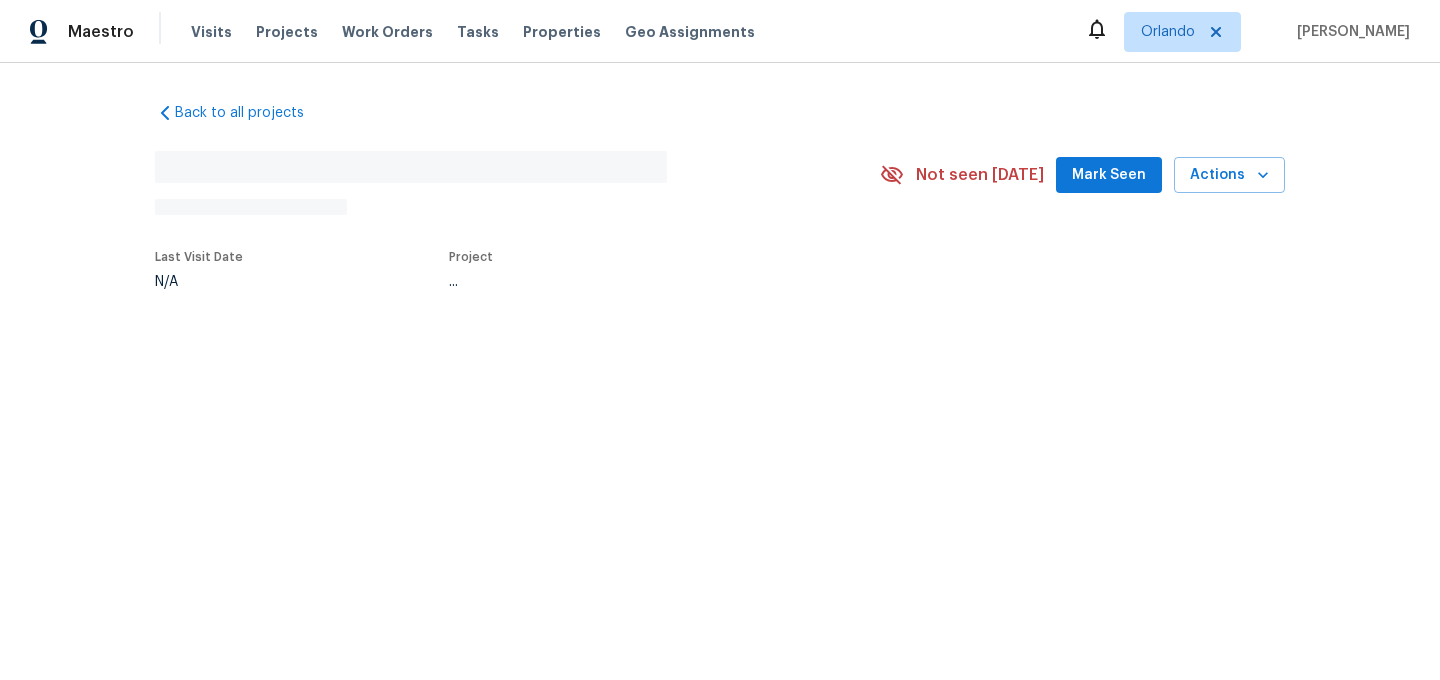 scroll, scrollTop: 0, scrollLeft: 0, axis: both 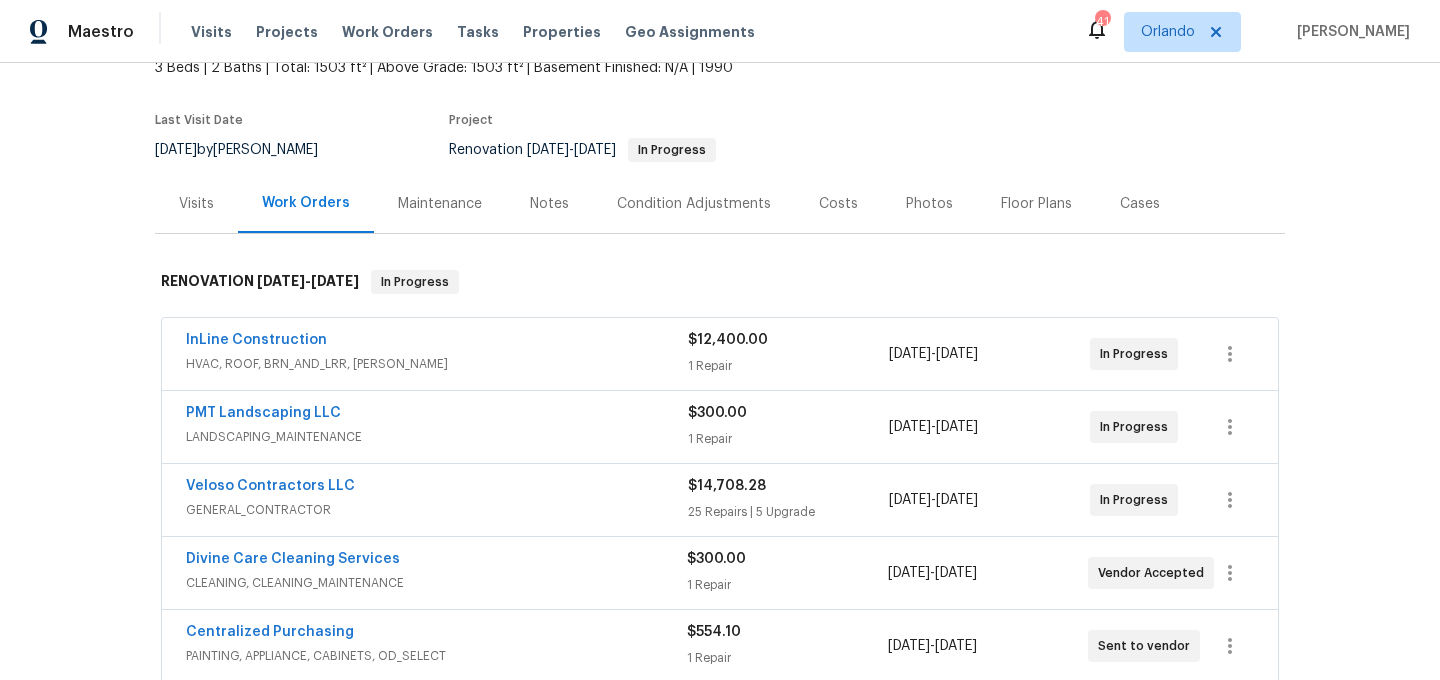 click on "Costs" at bounding box center [838, 204] 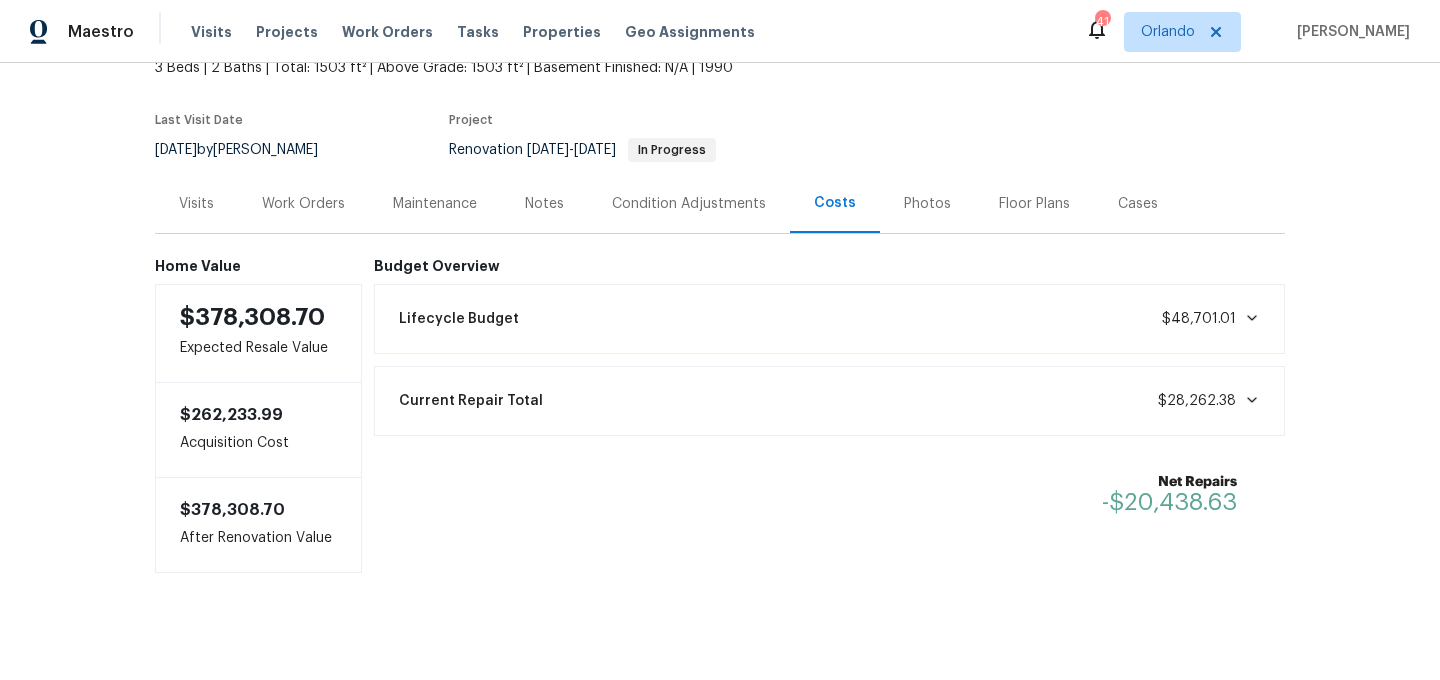 click on "Work Orders" at bounding box center (303, 204) 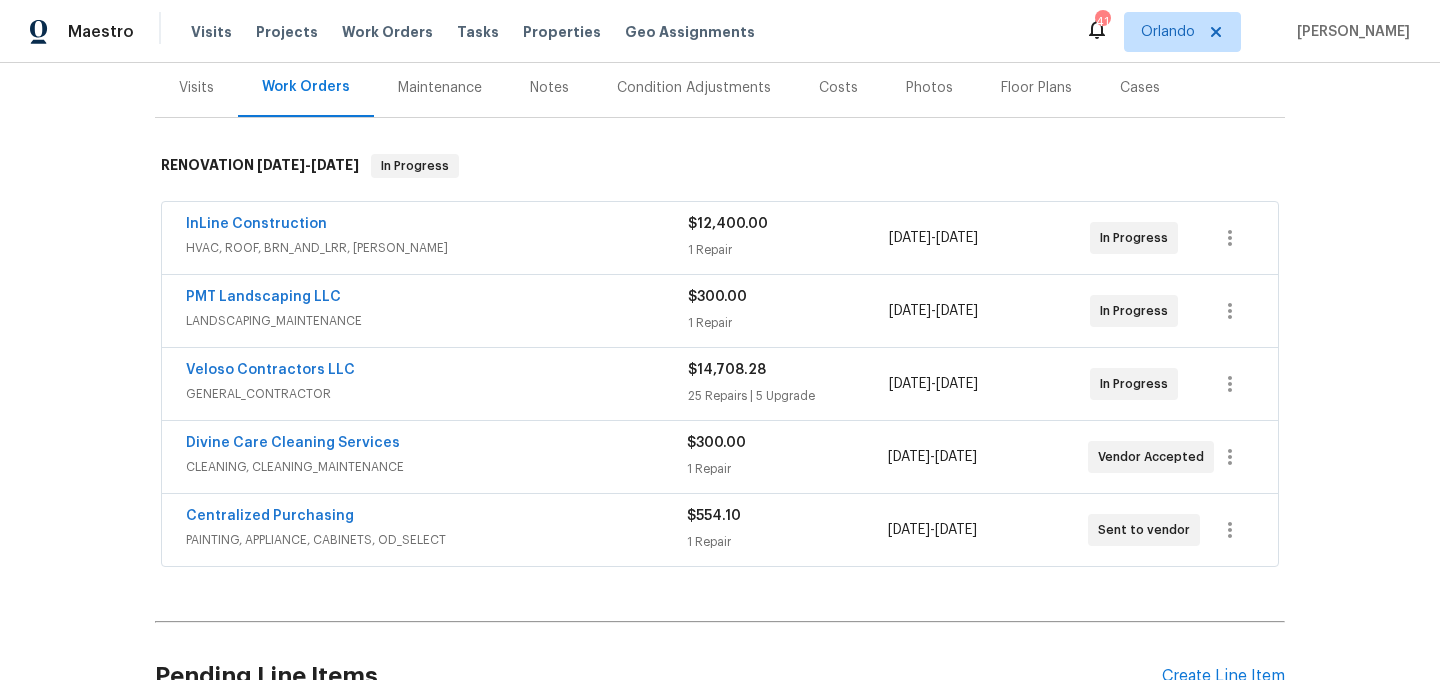 scroll, scrollTop: 312, scrollLeft: 0, axis: vertical 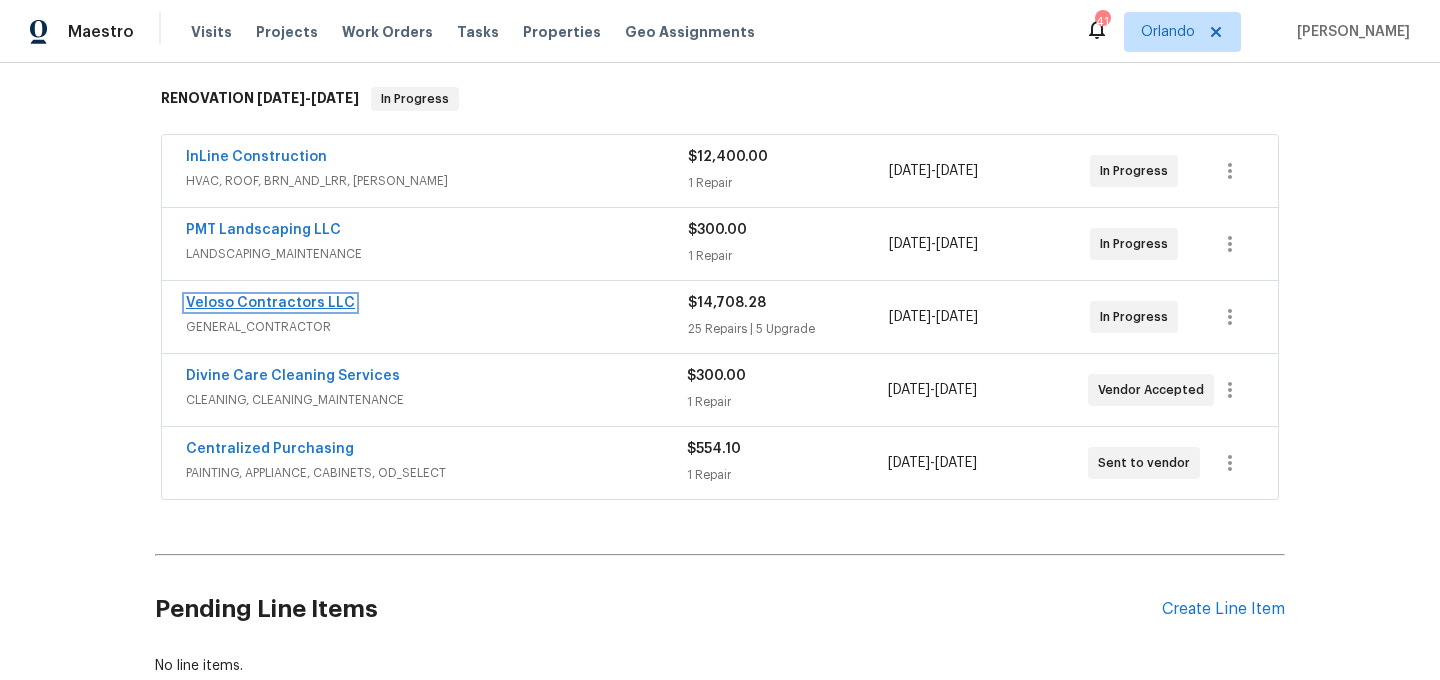 click on "Veloso Contractors LLC" at bounding box center (270, 303) 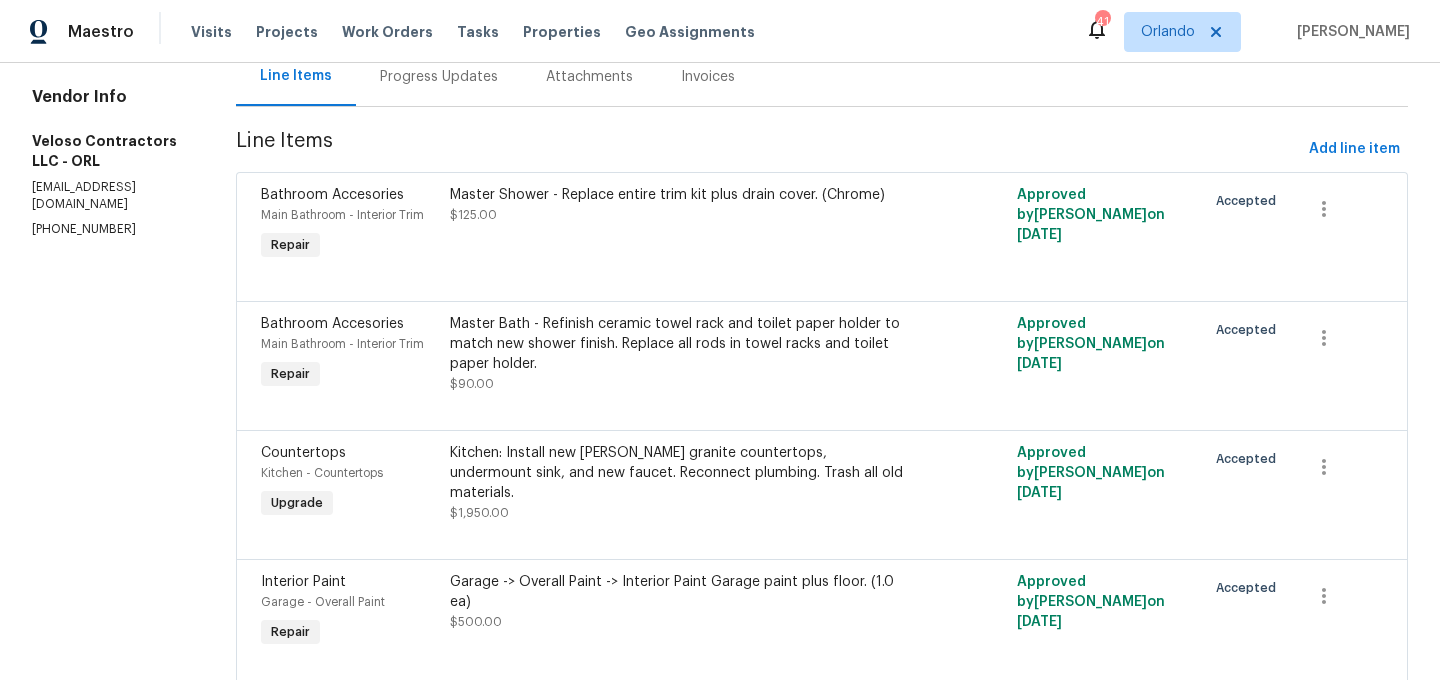 scroll, scrollTop: 174, scrollLeft: 0, axis: vertical 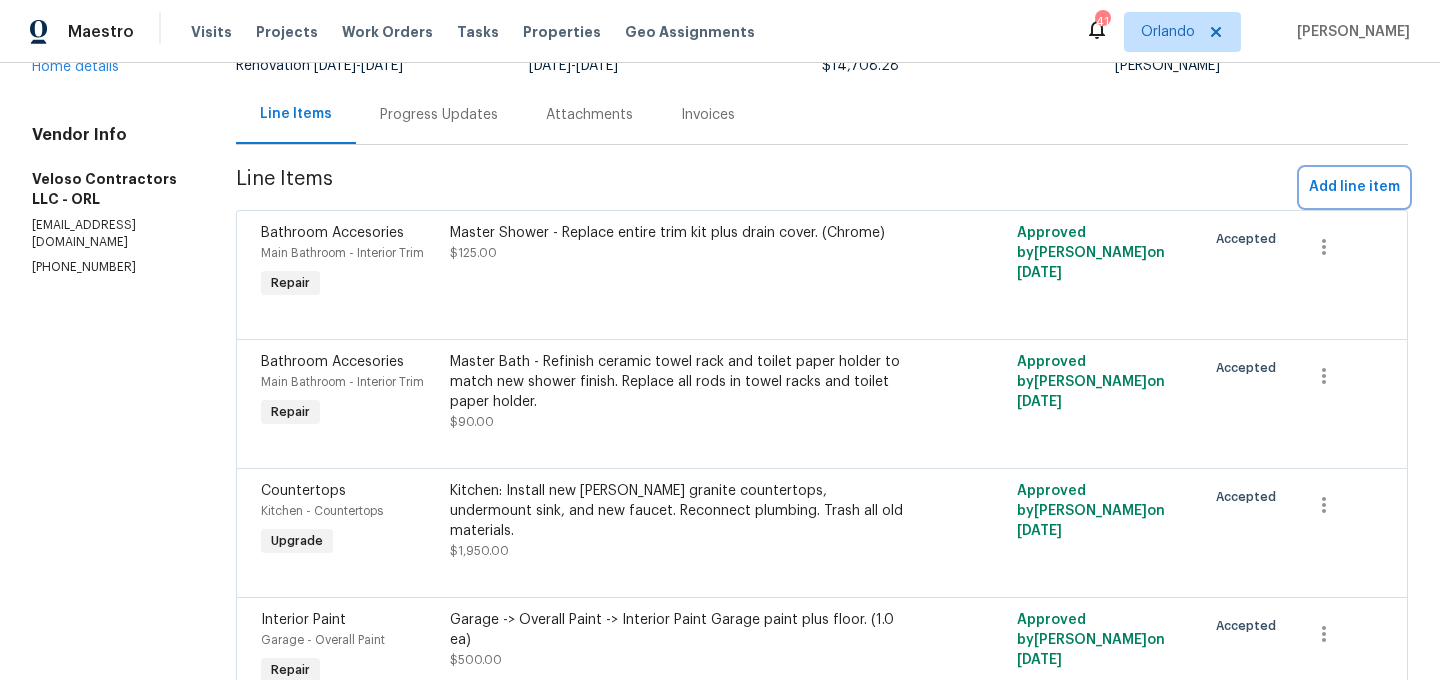 click on "Add line item" at bounding box center [1354, 187] 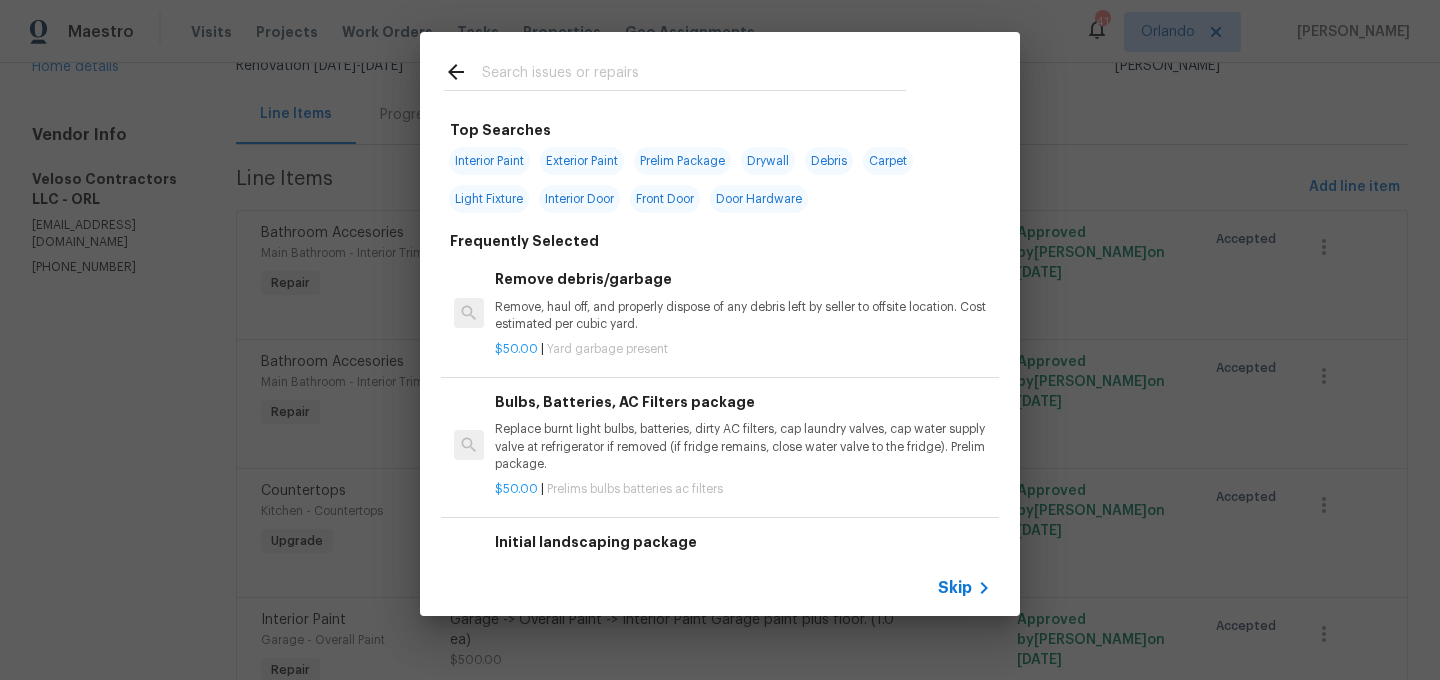 click at bounding box center (675, 71) 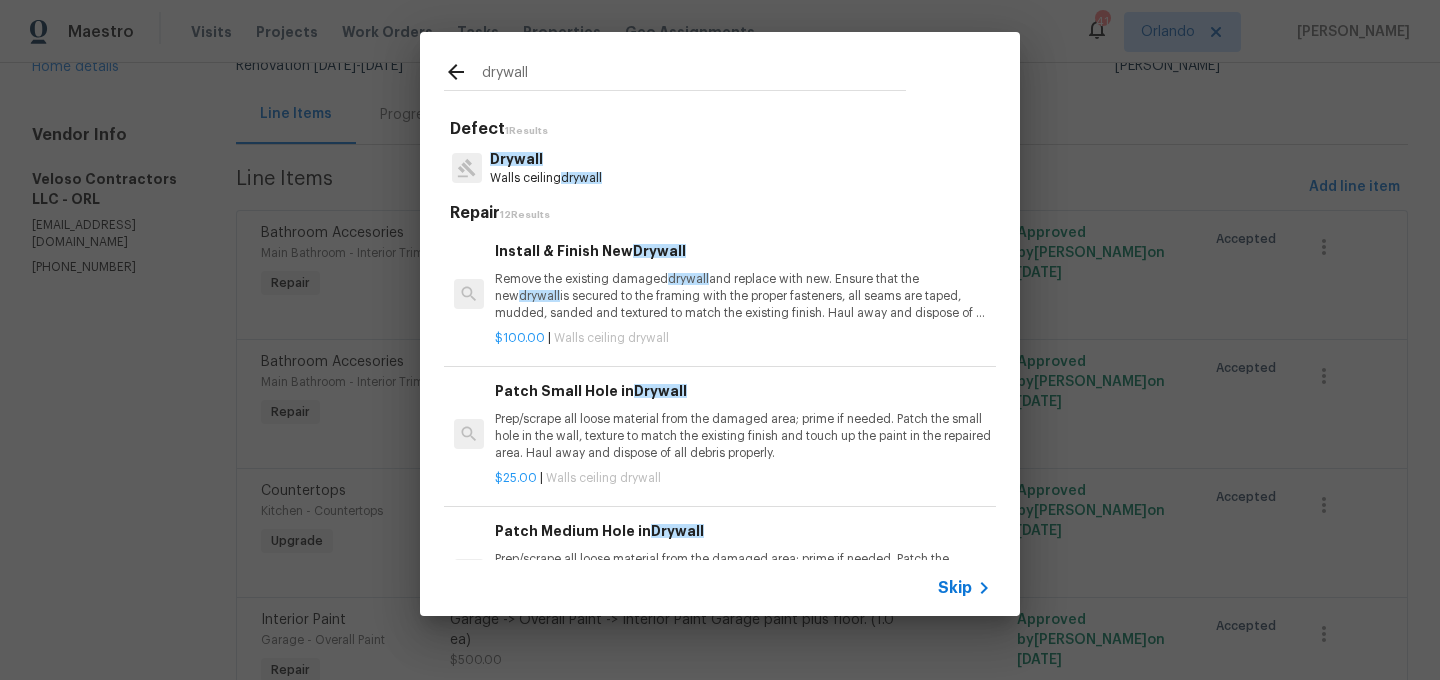 type on "drywall" 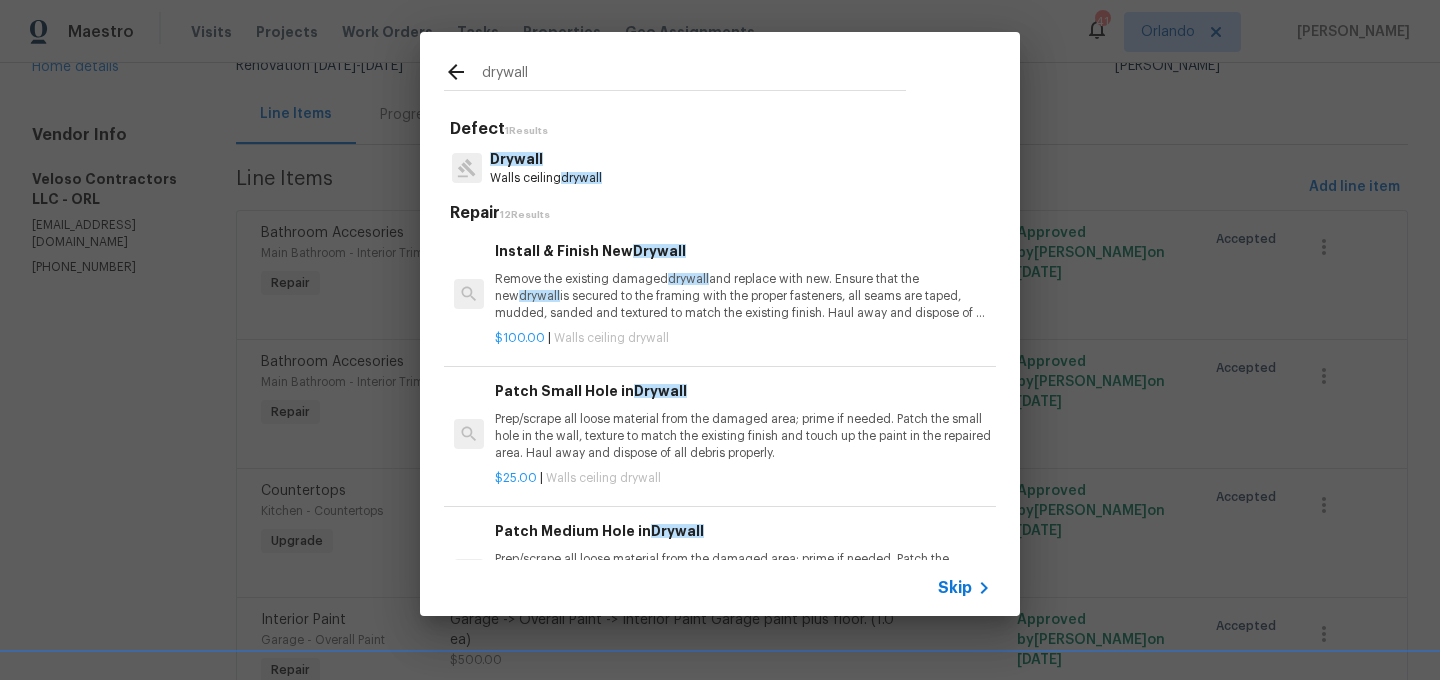 click on "Prep/scrape all loose material from the damaged area; prime if needed. Patch the small hole in the wall, texture to match the existing finish and touch up the paint in the repaired area. Haul away and dispose of all debris properly." at bounding box center (743, 436) 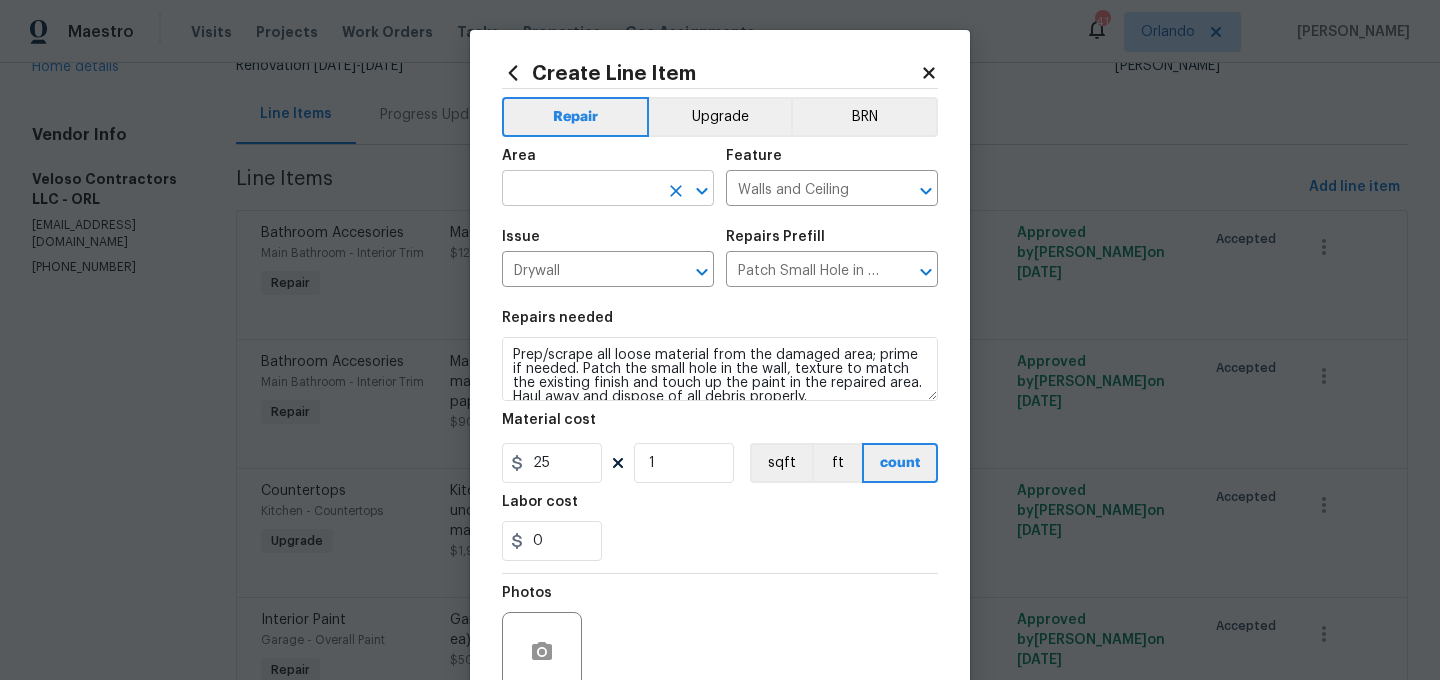 click at bounding box center [580, 190] 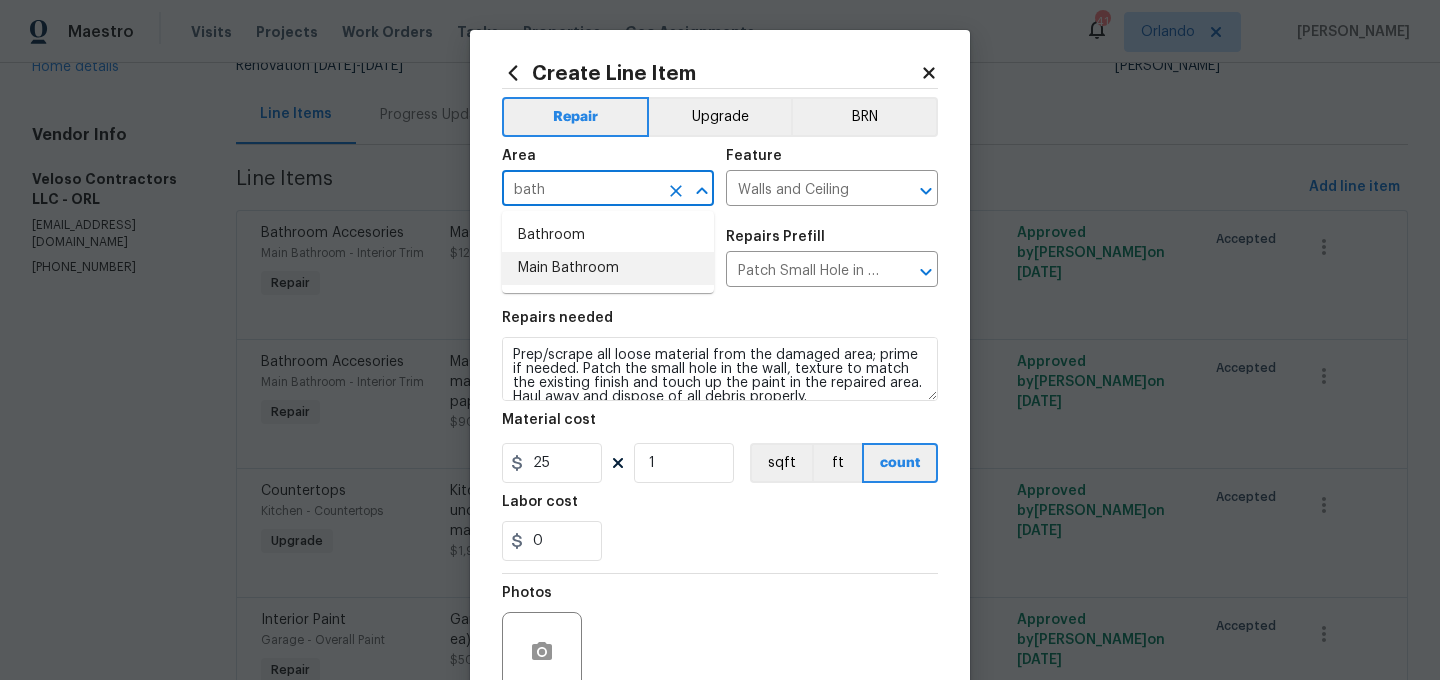 click on "Main Bathroom" at bounding box center [608, 268] 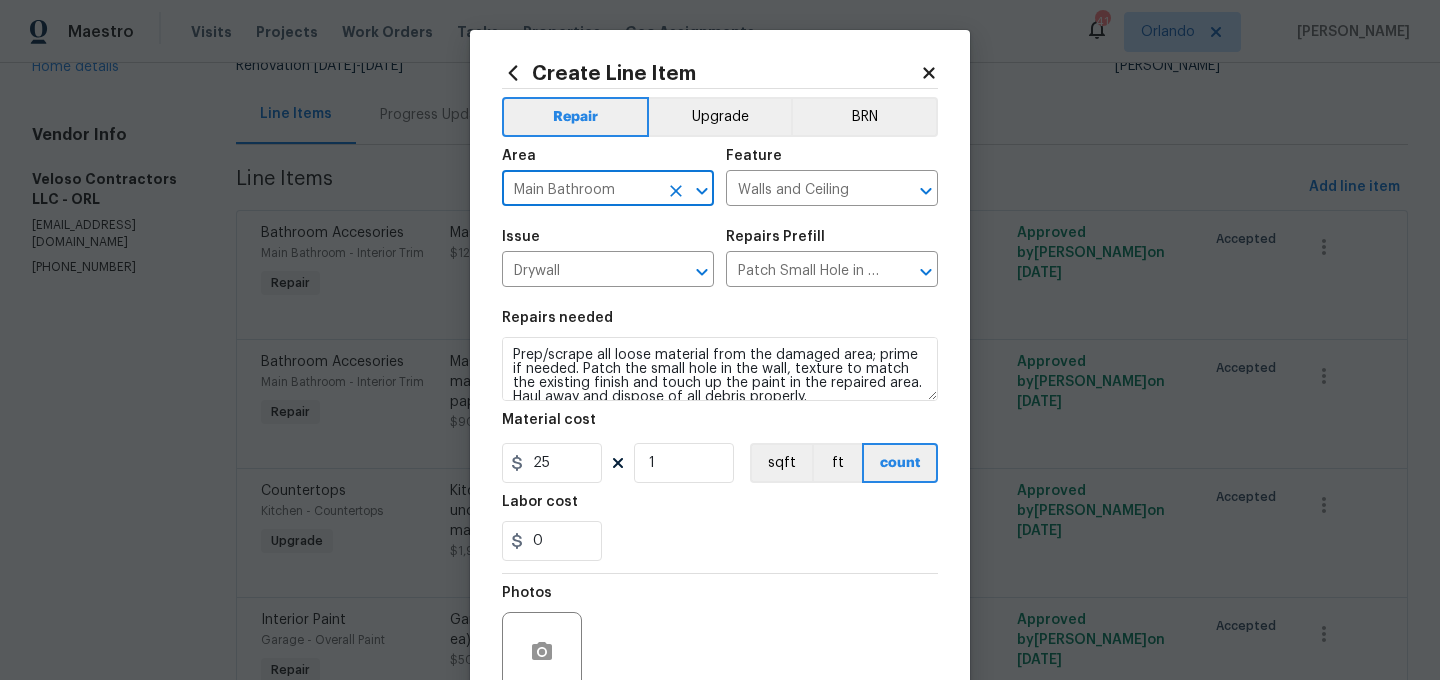 type on "Main Bathroom" 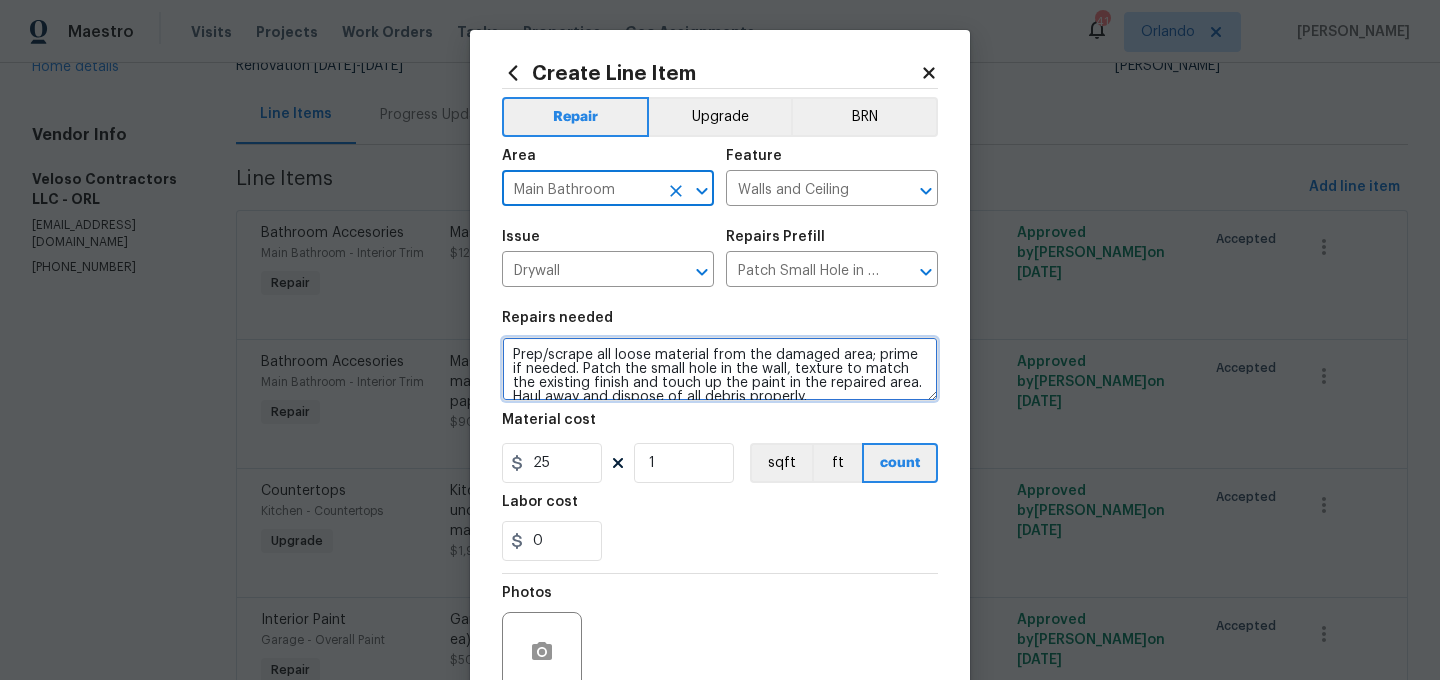 click on "Prep/scrape all loose material from the damaged area; prime if needed. Patch the small hole in the wall, texture to match the existing finish and touch up the paint in the repaired area. Haul away and dispose of all debris properly." at bounding box center (720, 369) 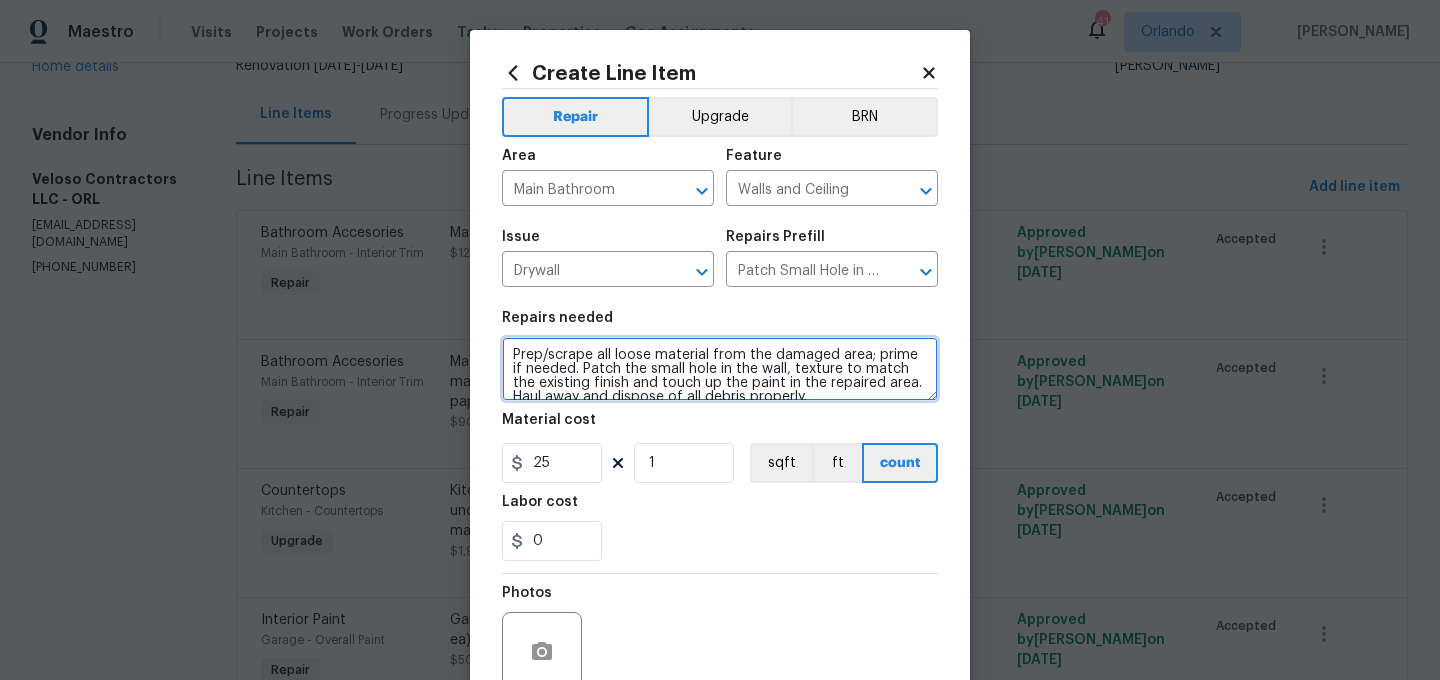click on "Prep/scrape all loose material from the damaged area; prime if needed. Patch the small hole in the wall, texture to match the existing finish and touch up the paint in the repaired area. Haul away and dispose of all debris properly." at bounding box center (720, 369) 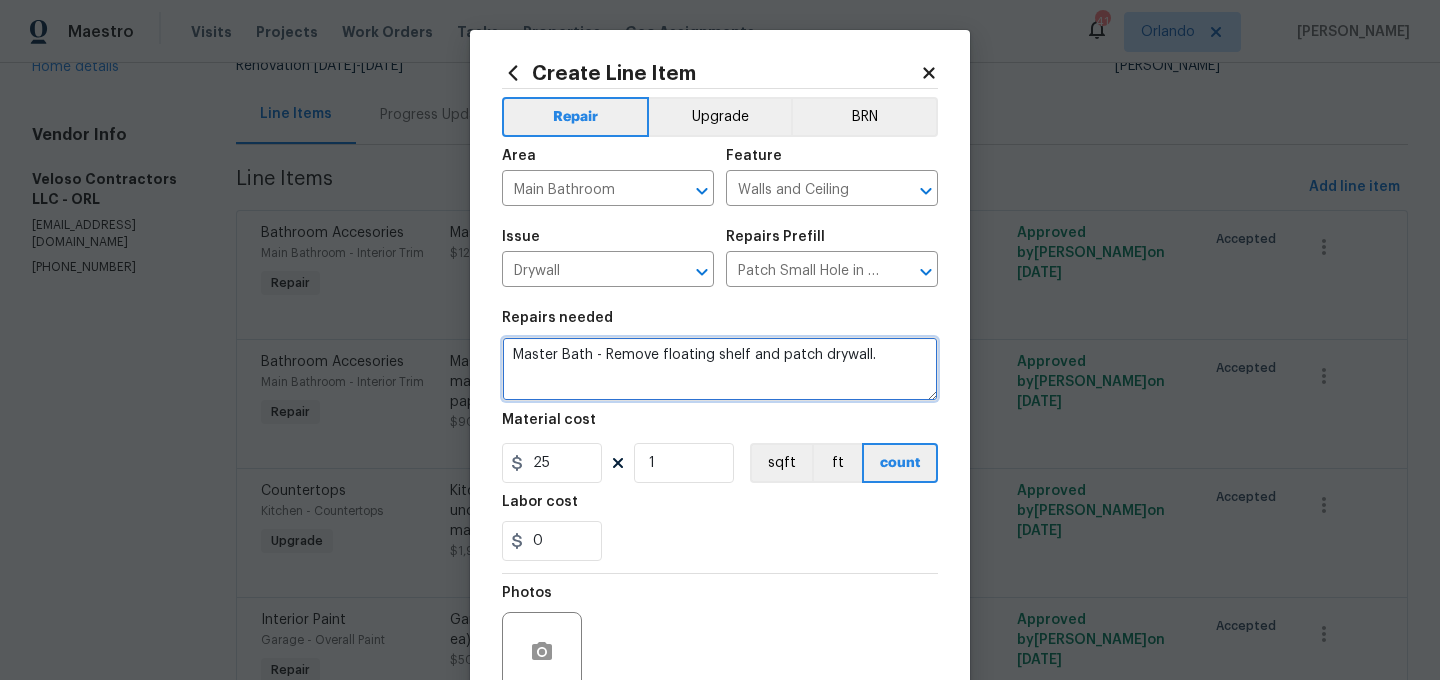 type on "Master Bath - Remove floating shelf and patch drywall." 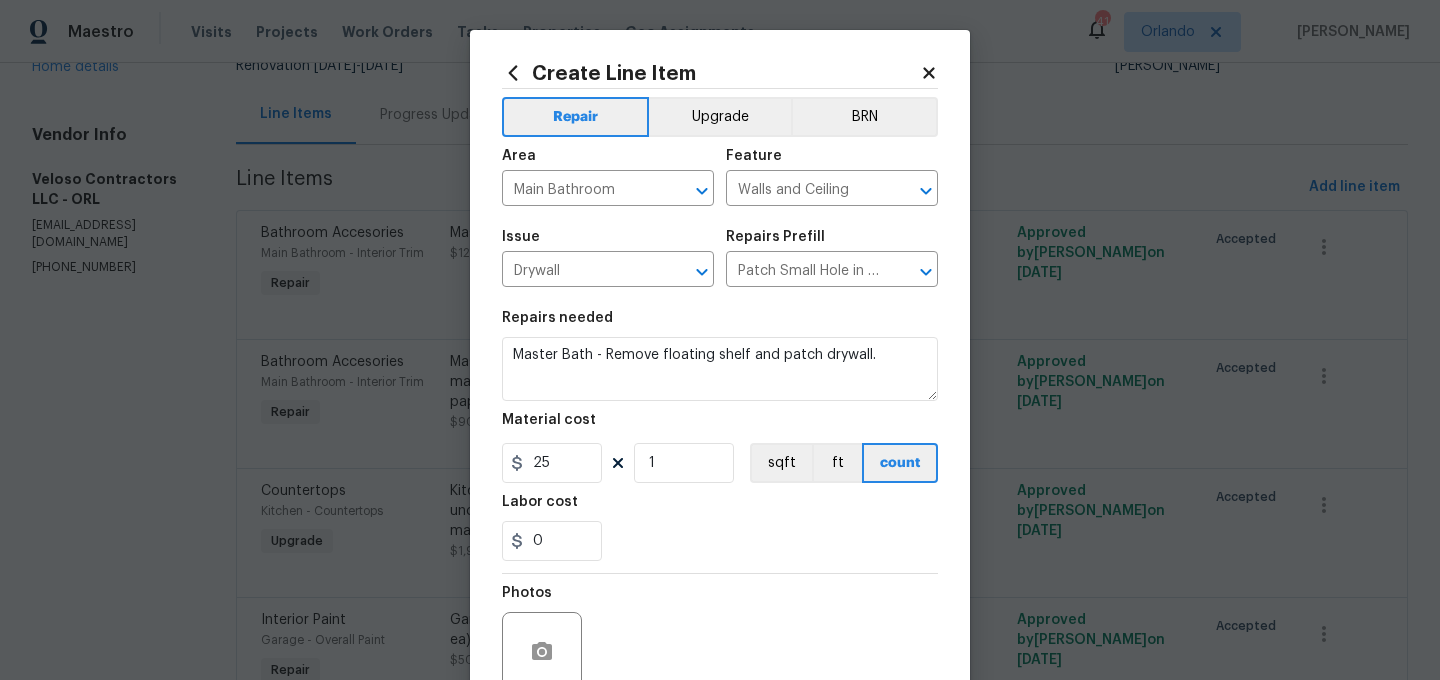 click on "0" at bounding box center (720, 541) 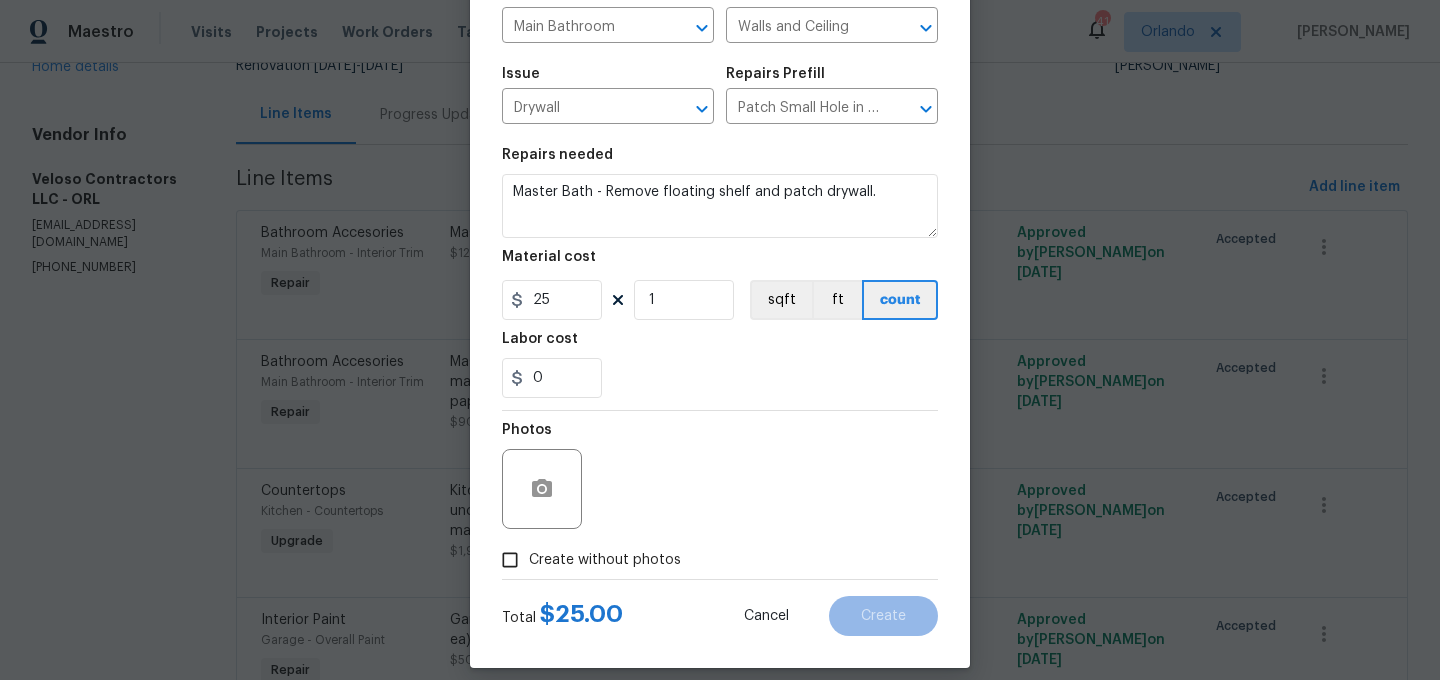 click on "Create without photos" at bounding box center [605, 560] 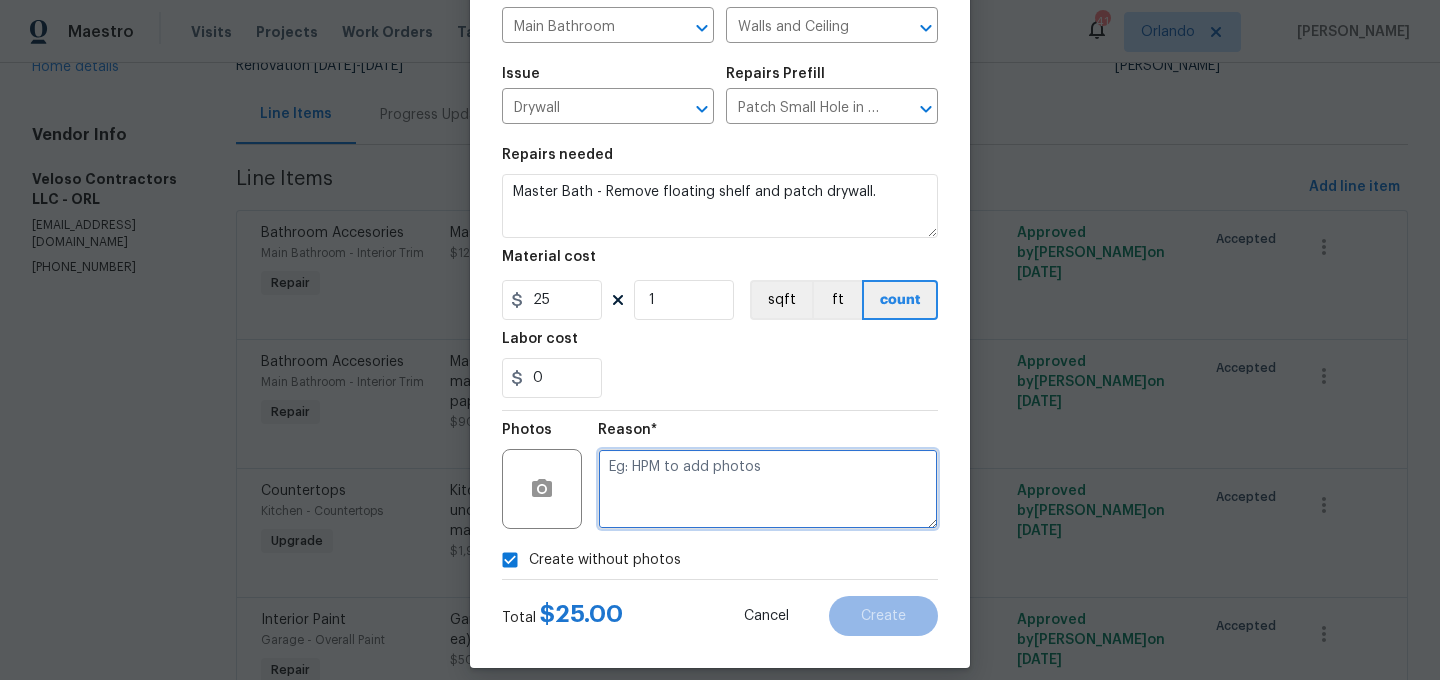 click at bounding box center [768, 489] 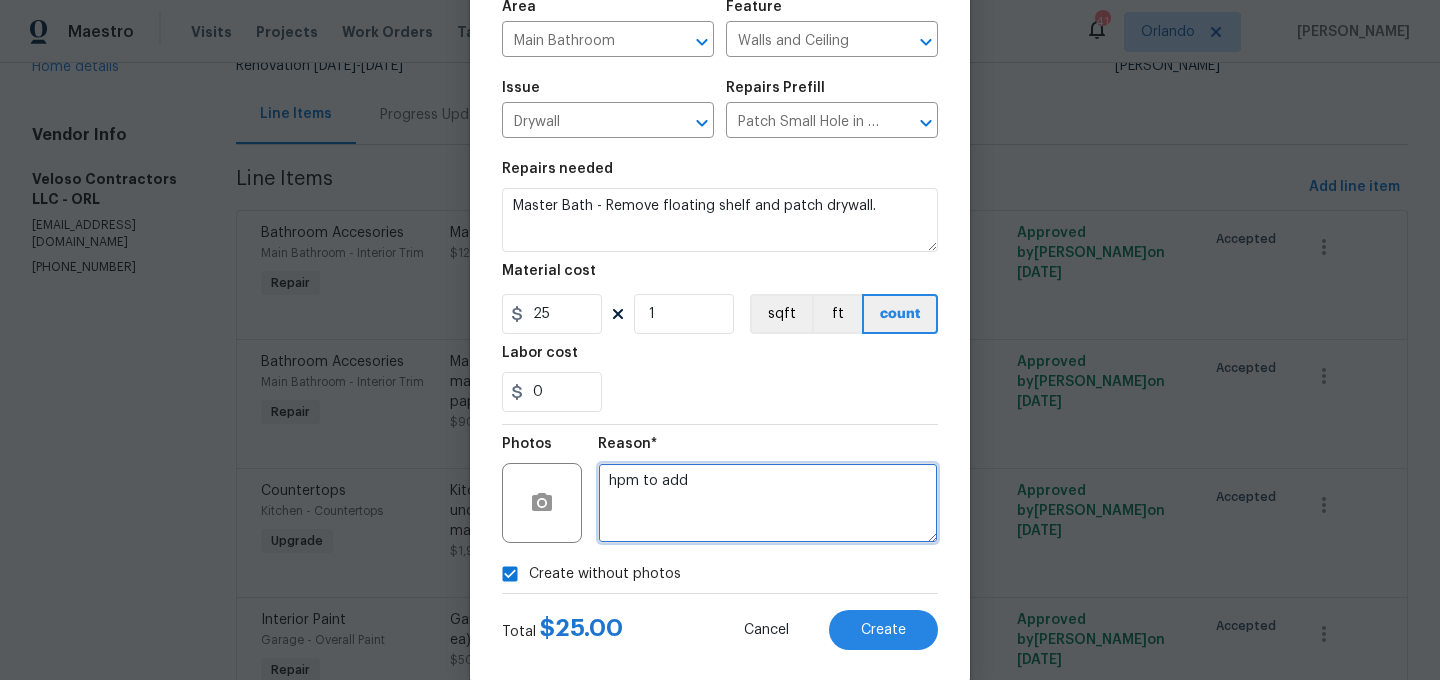 scroll, scrollTop: 182, scrollLeft: 0, axis: vertical 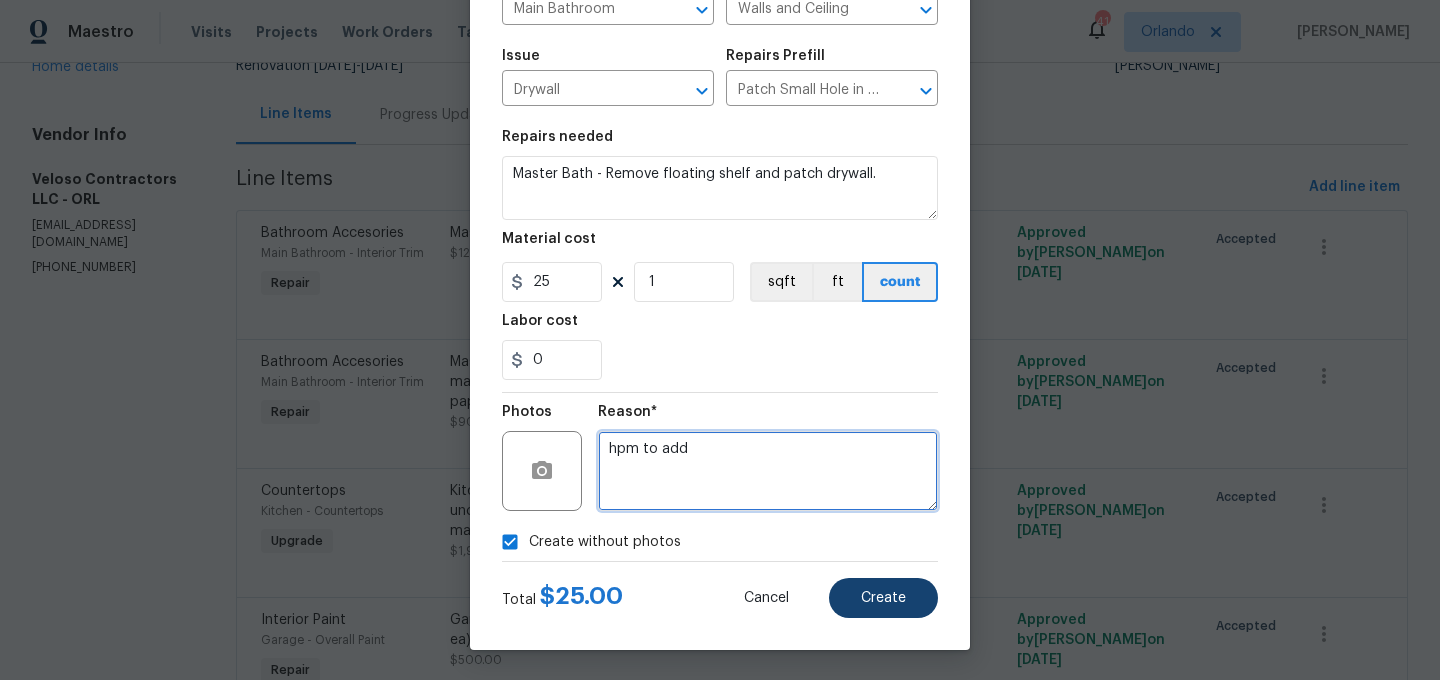 type on "hpm to add" 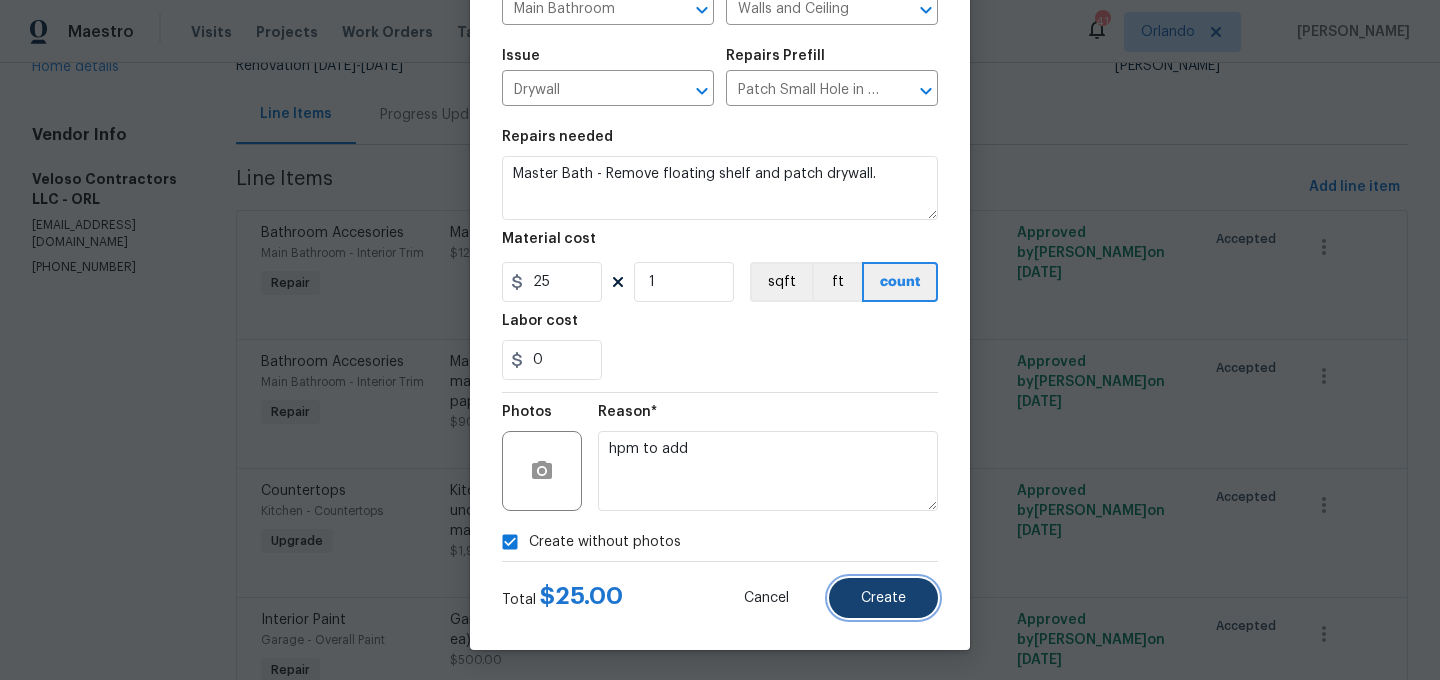 click on "Create" at bounding box center (883, 598) 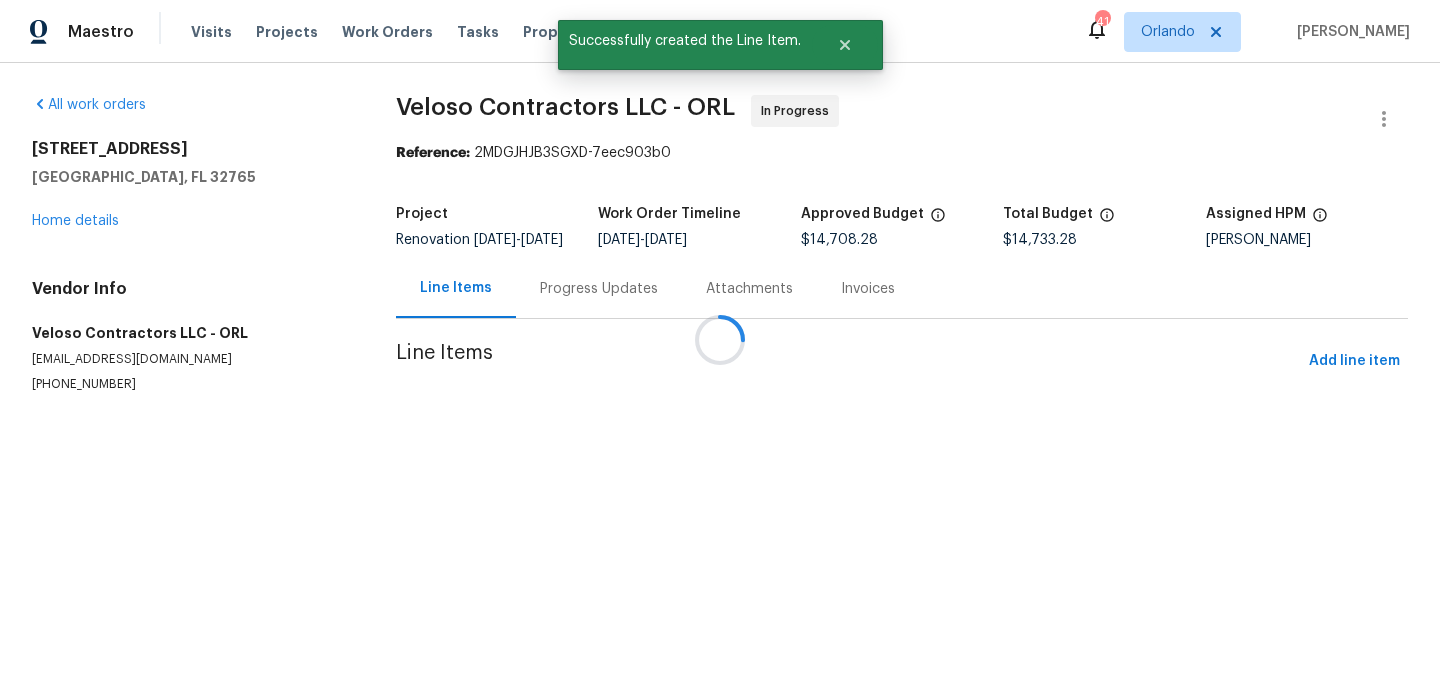 scroll, scrollTop: 0, scrollLeft: 0, axis: both 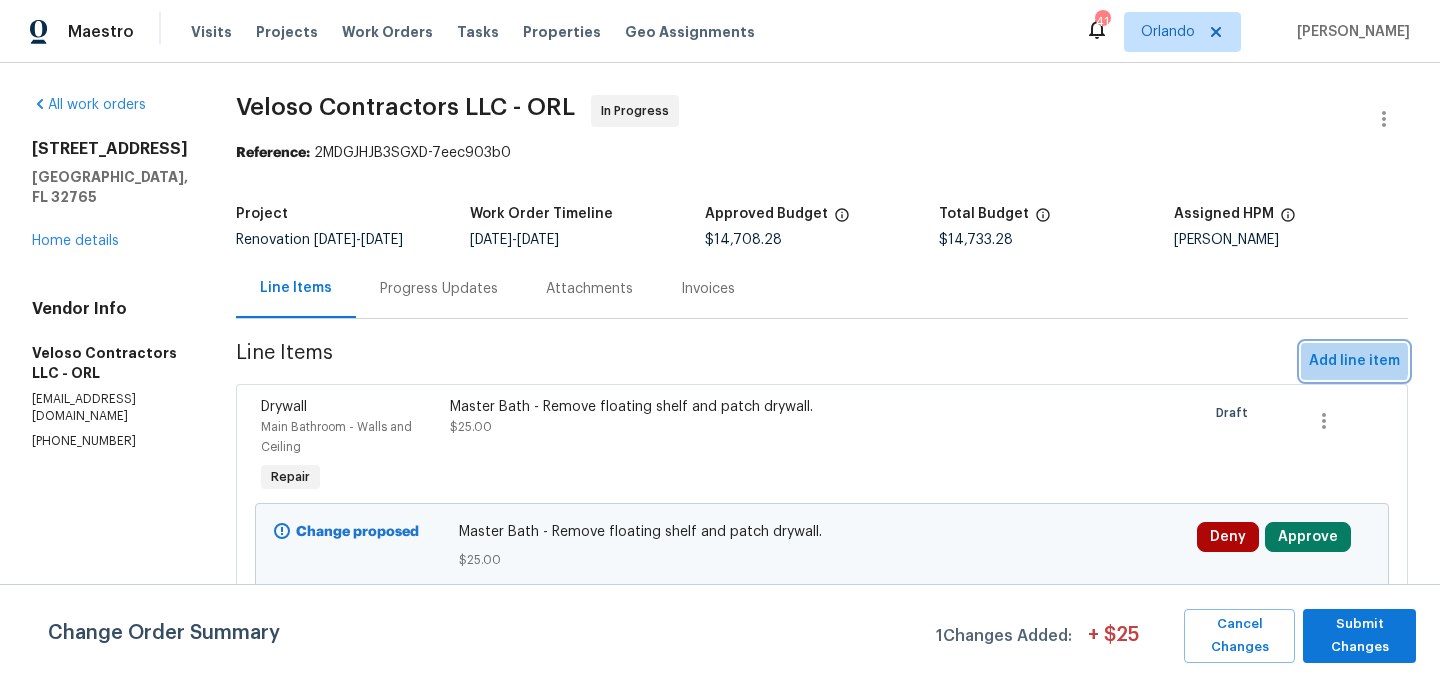 click on "Add line item" at bounding box center [1354, 361] 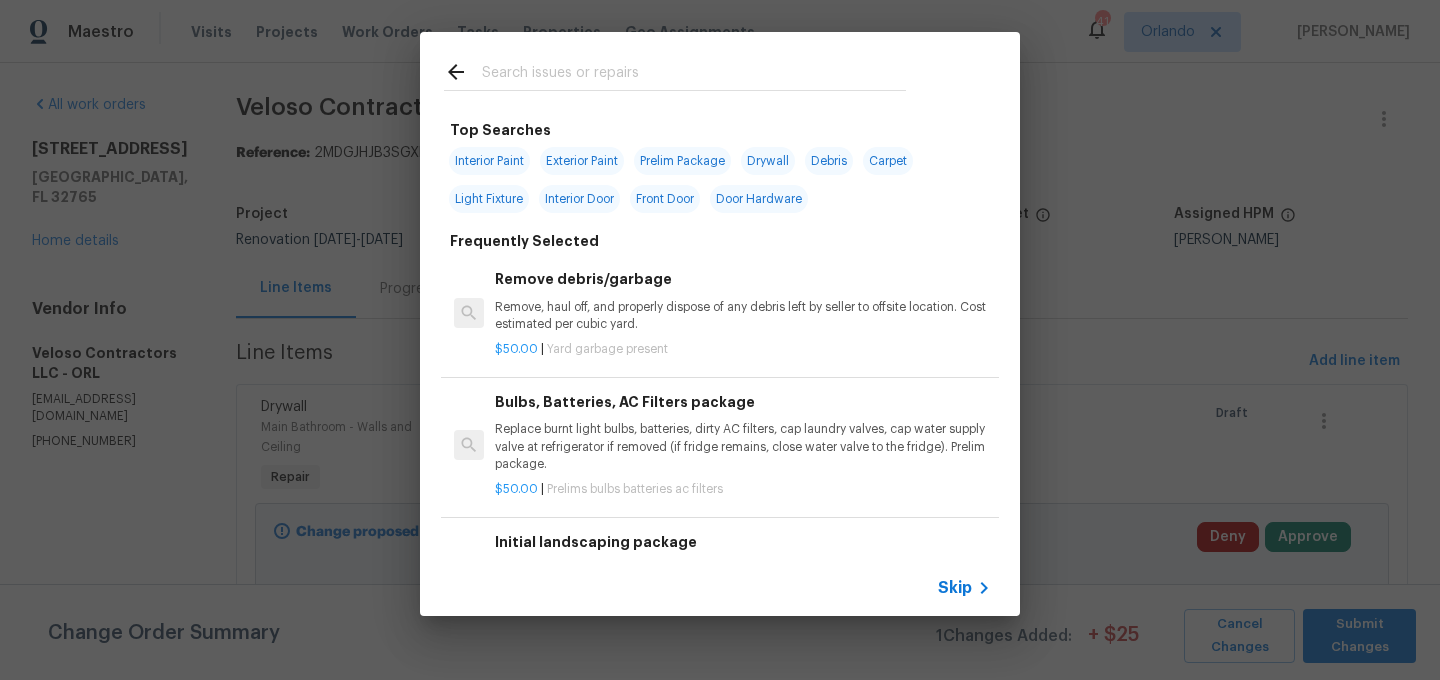 click at bounding box center (694, 75) 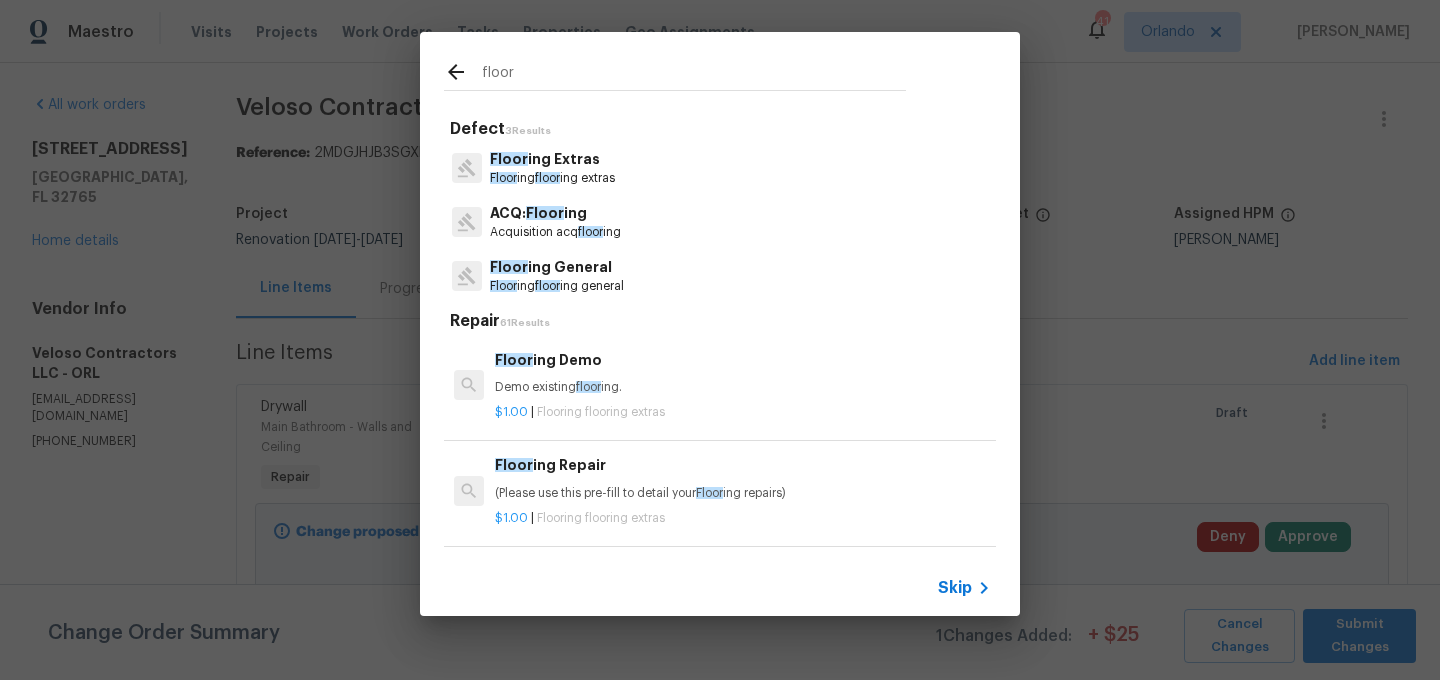 type on "floor" 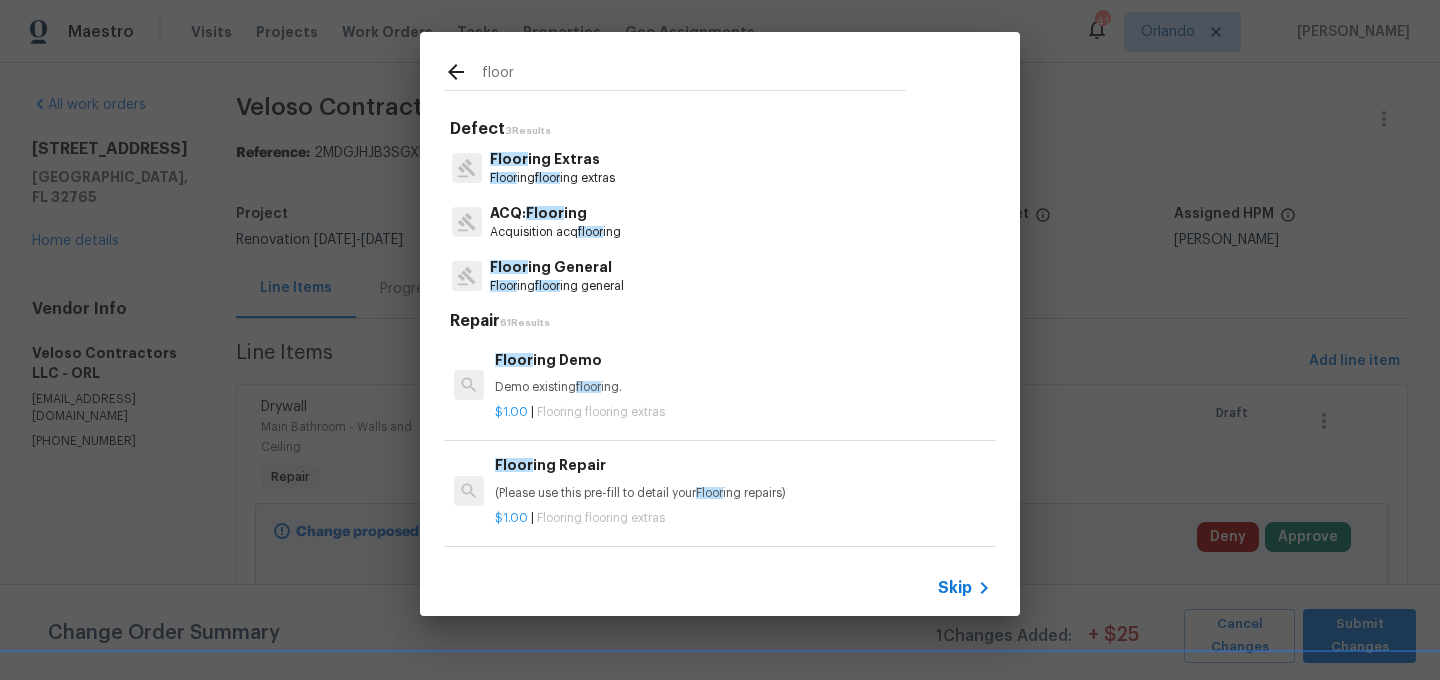 click on "Floor ing  floor ing general" at bounding box center [557, 286] 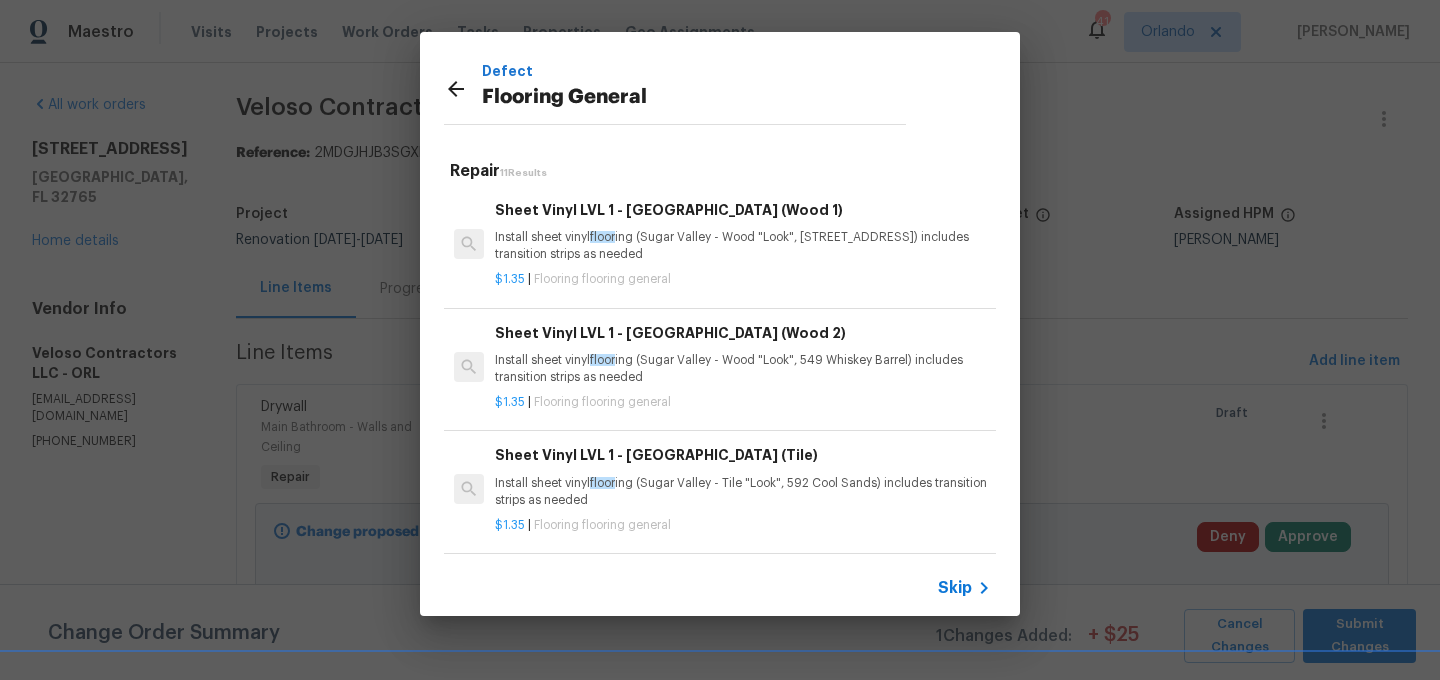 click 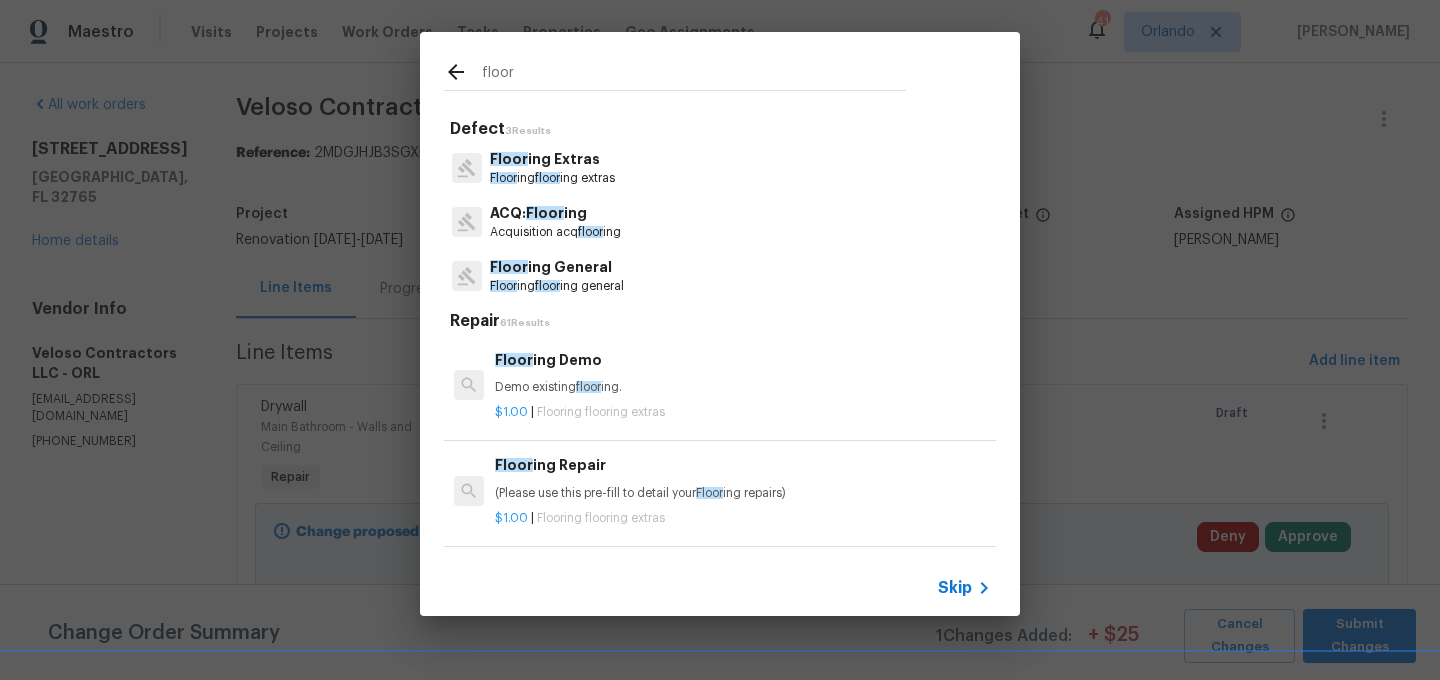 click on "Floor ing Demo" at bounding box center [743, 360] 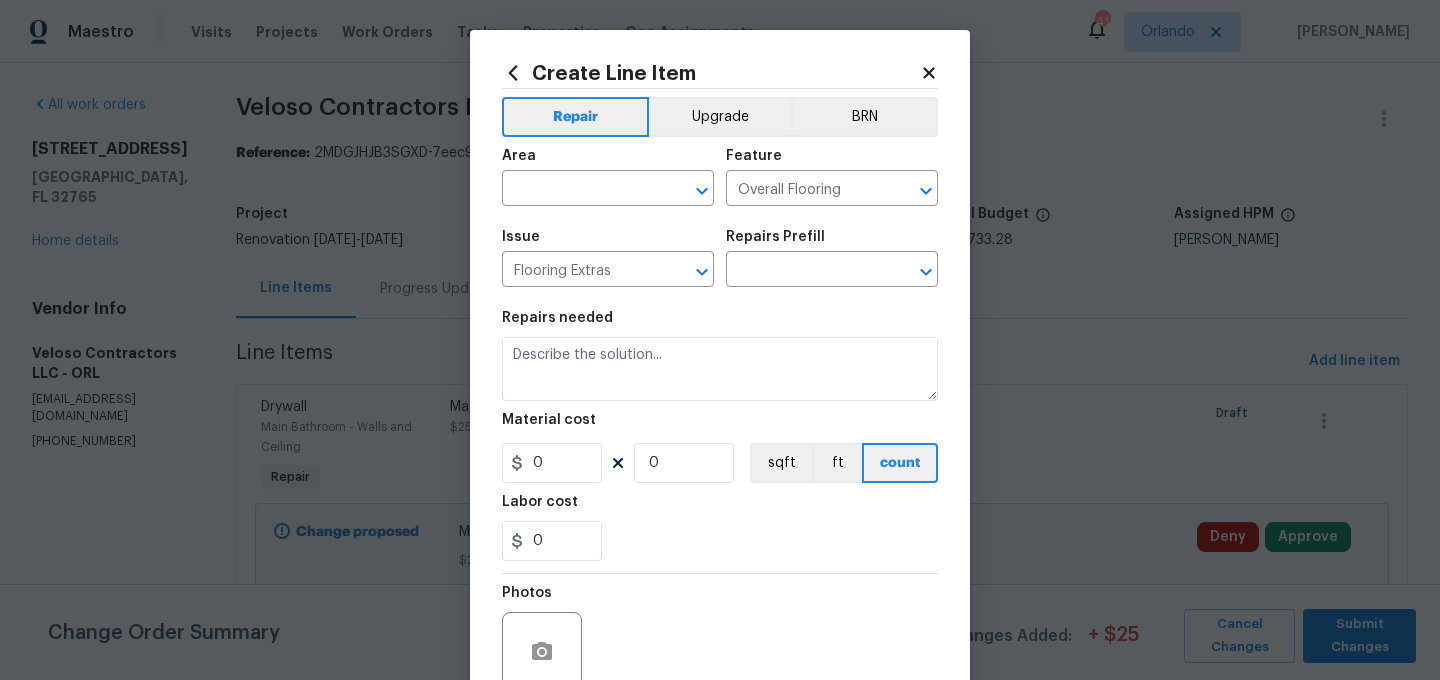 type on "Demo existing flooring." 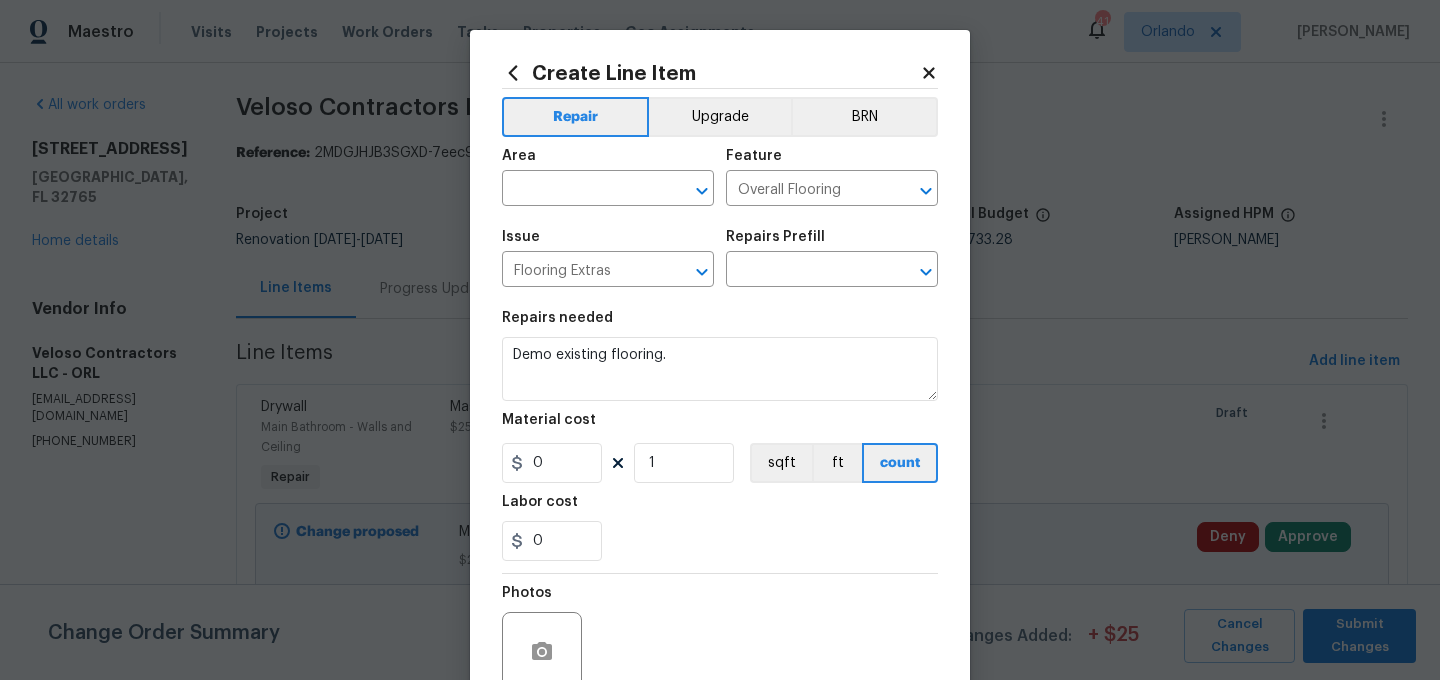 type on "Flooring Demo $1.00" 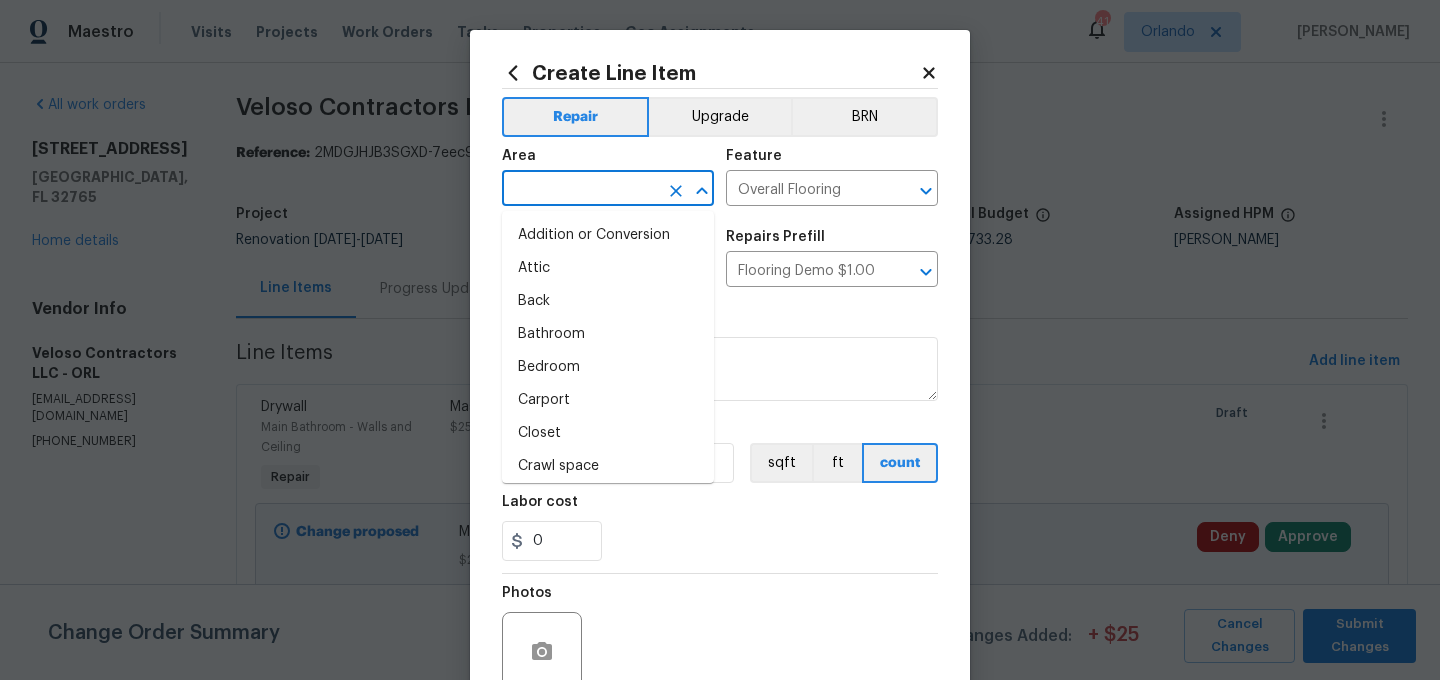 click at bounding box center [580, 190] 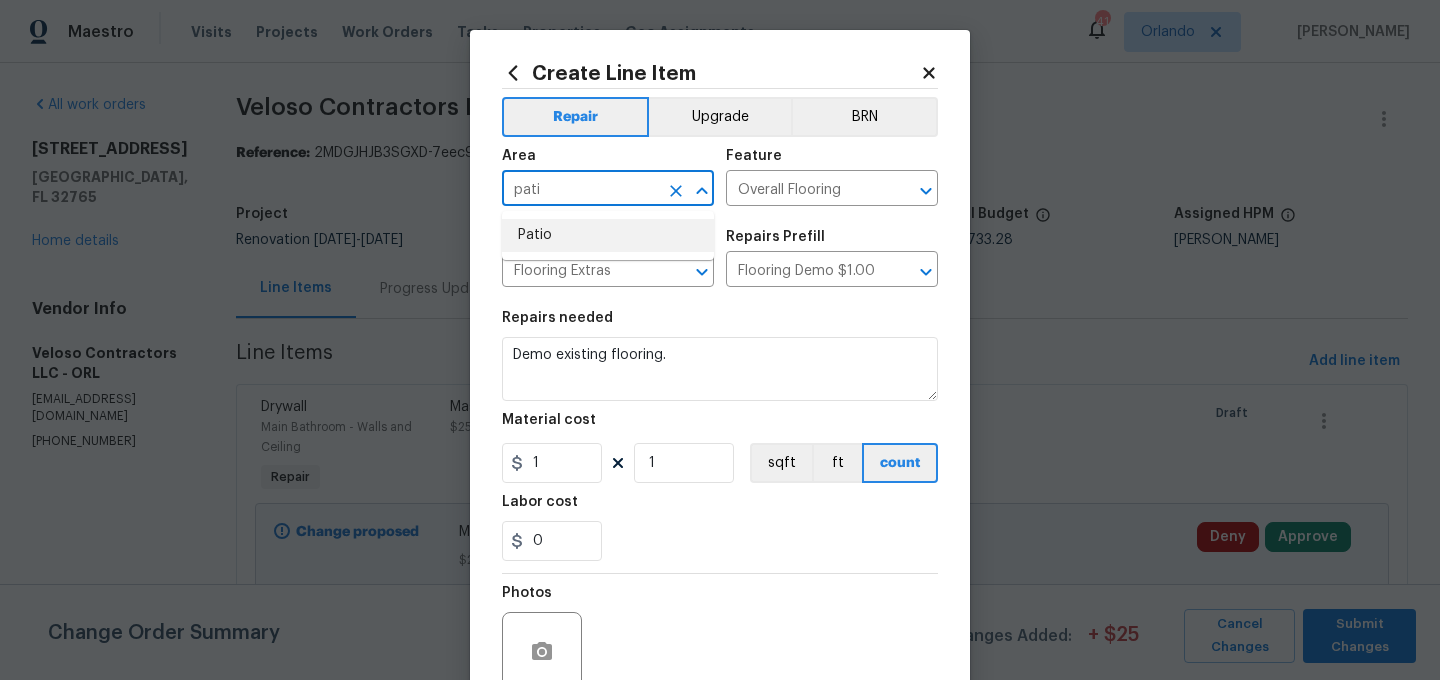 click on "Patio" at bounding box center [608, 235] 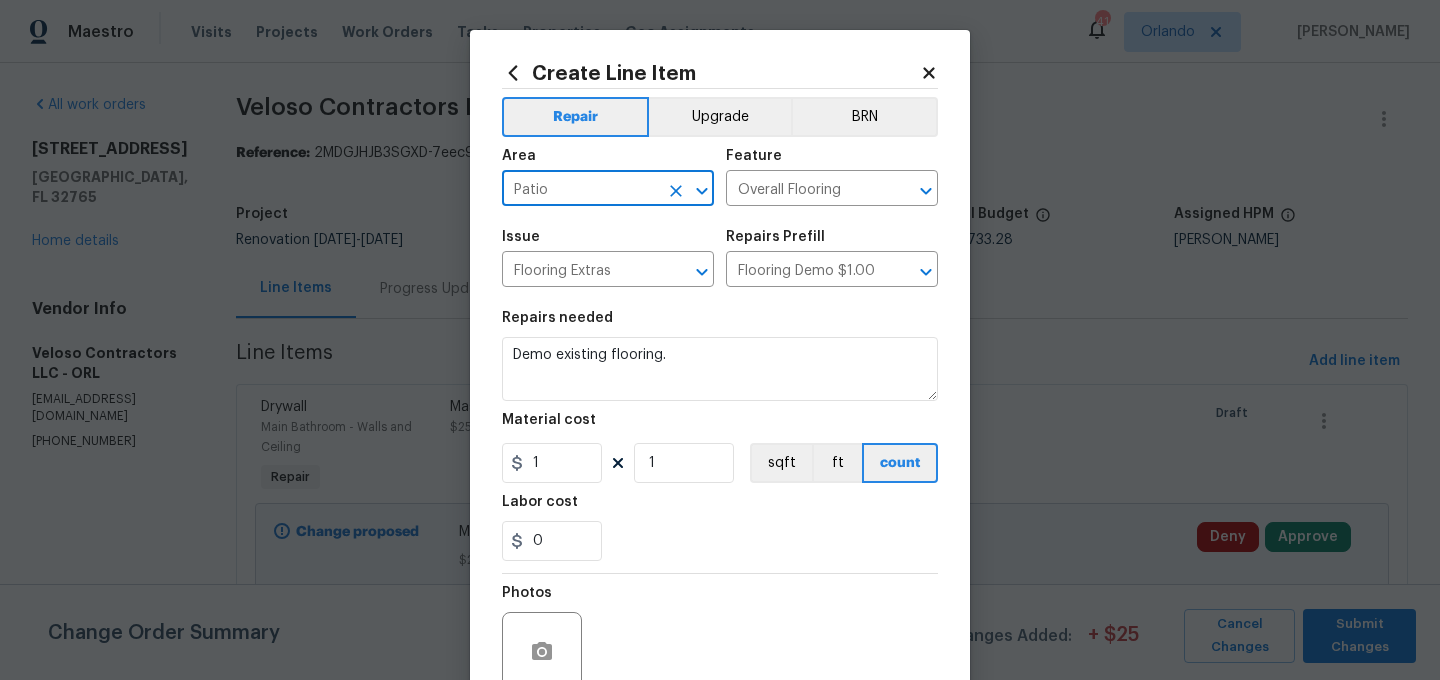 type on "Patio" 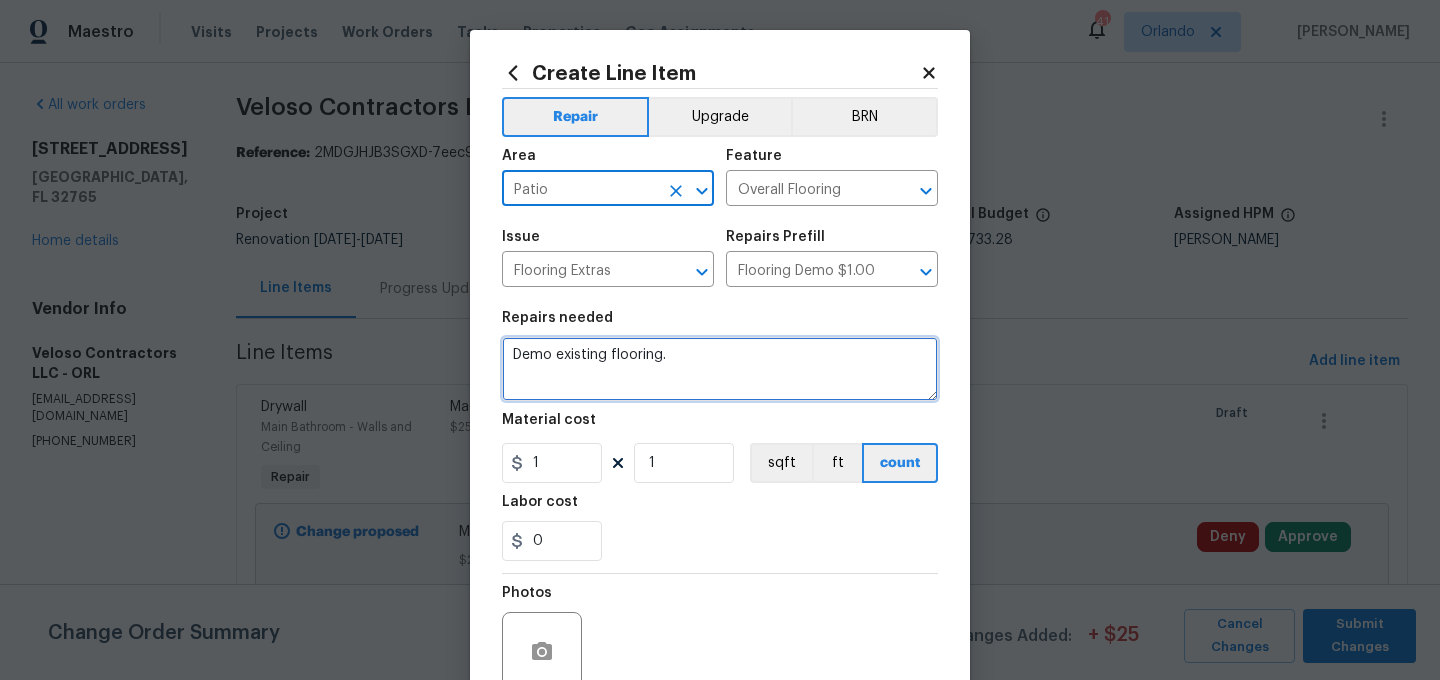 click on "Demo existing flooring." at bounding box center (720, 369) 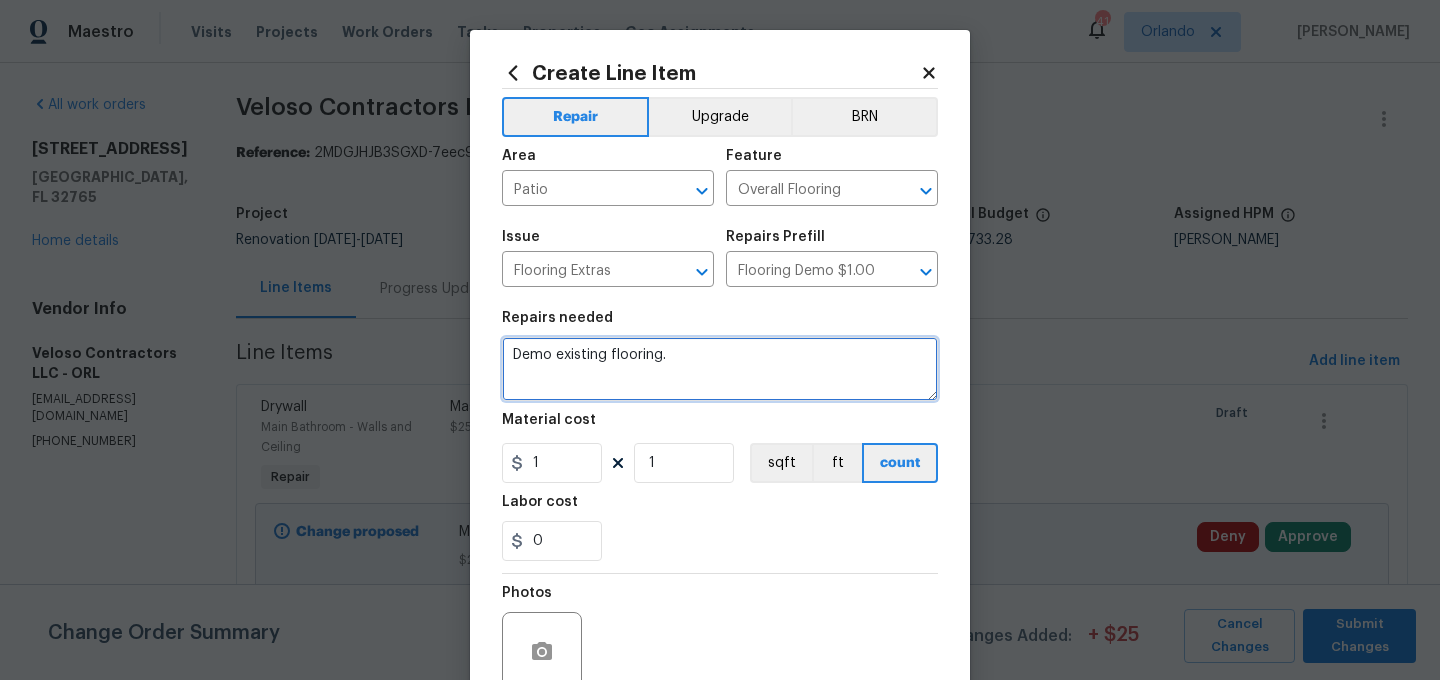 click on "Demo existing flooring." at bounding box center [720, 369] 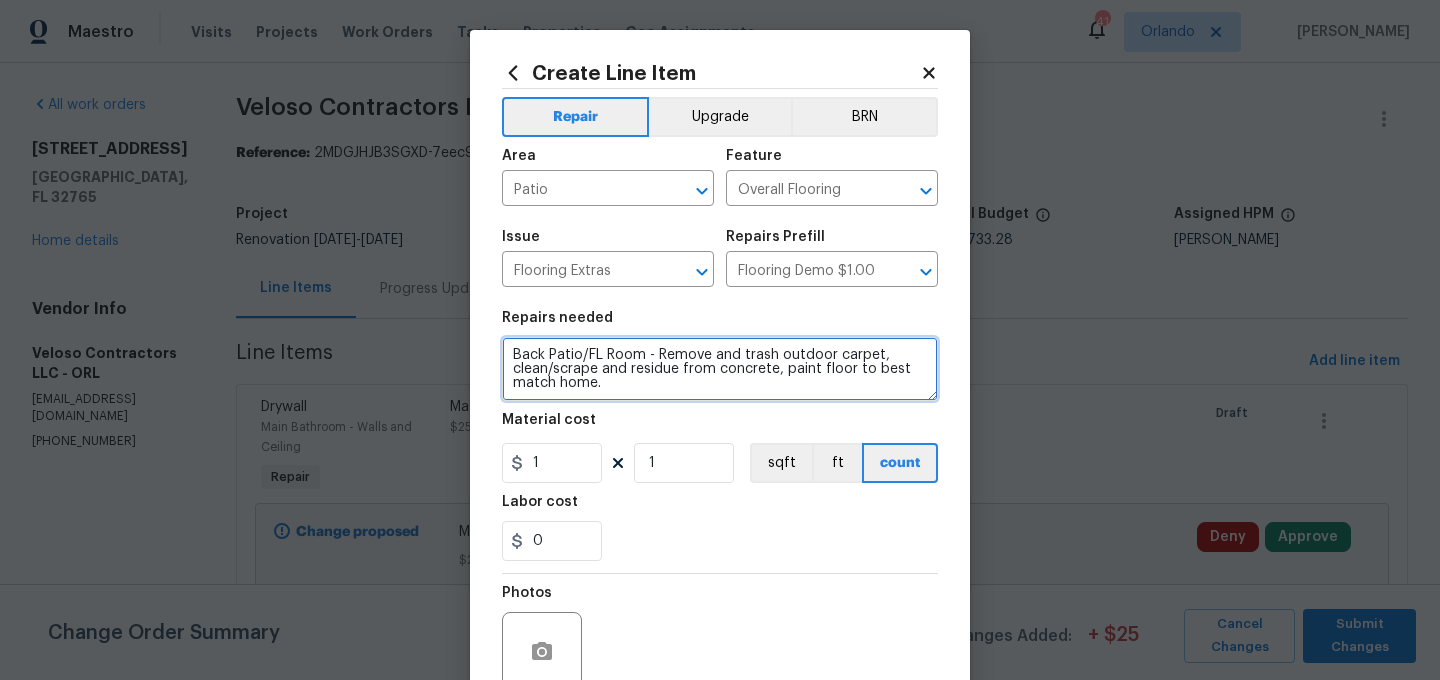 type on "Back Patio/FL Room - Remove and trash outdoor carpet, clean/scrape and residue from concrete, paint floor to best match home." 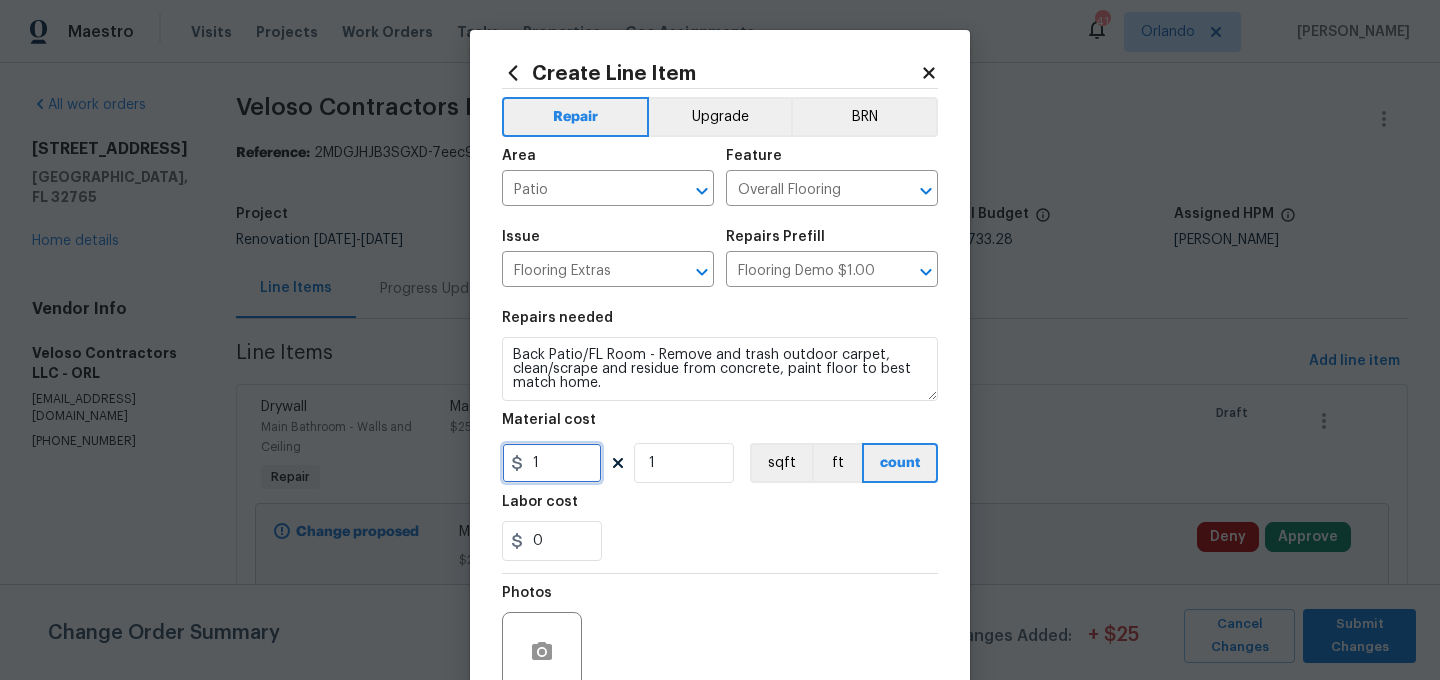 click on "1" at bounding box center [552, 463] 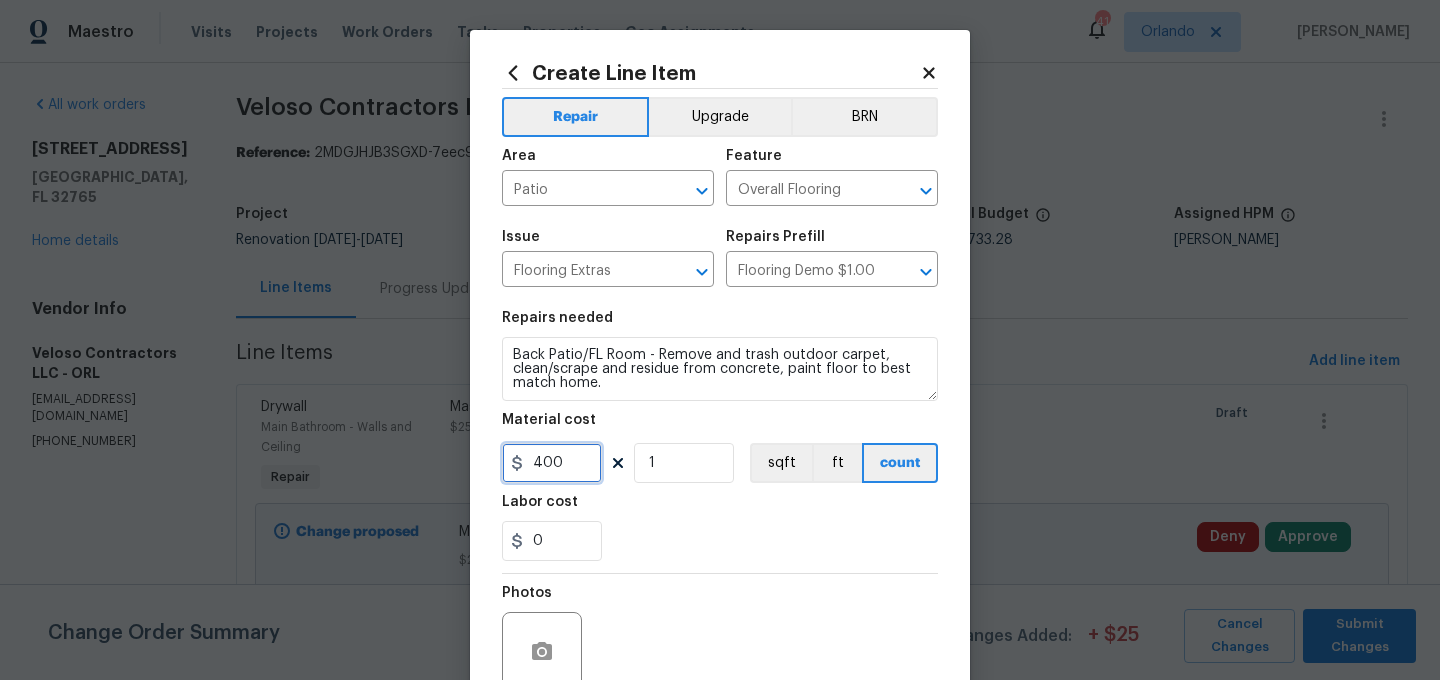 type on "400" 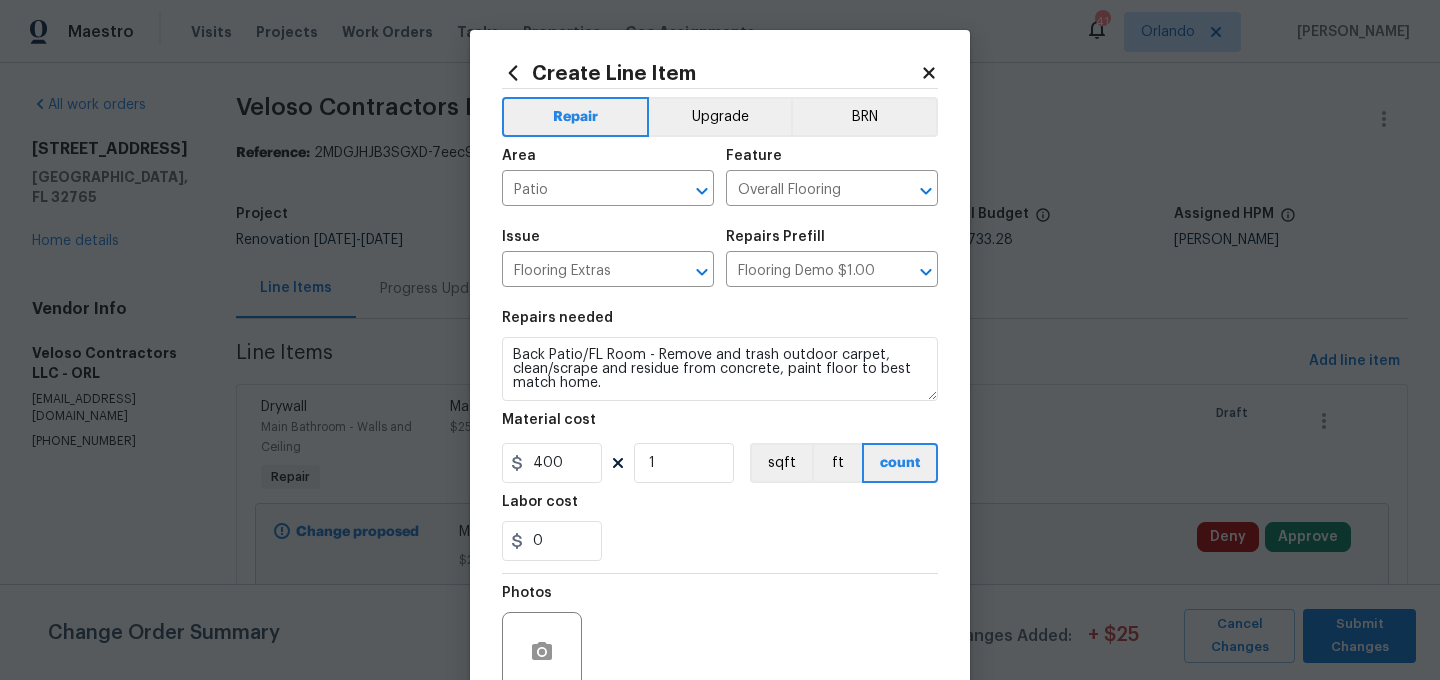 click on "0" at bounding box center [720, 541] 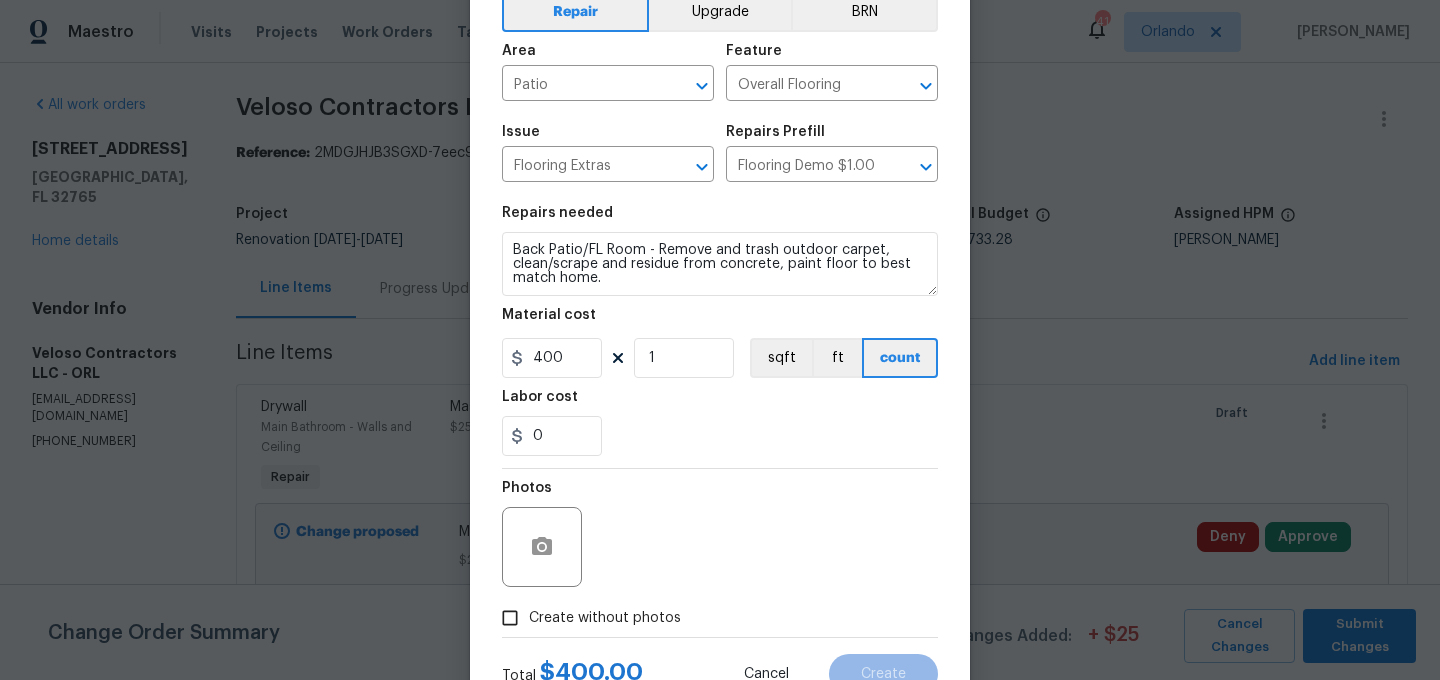 scroll, scrollTop: 106, scrollLeft: 0, axis: vertical 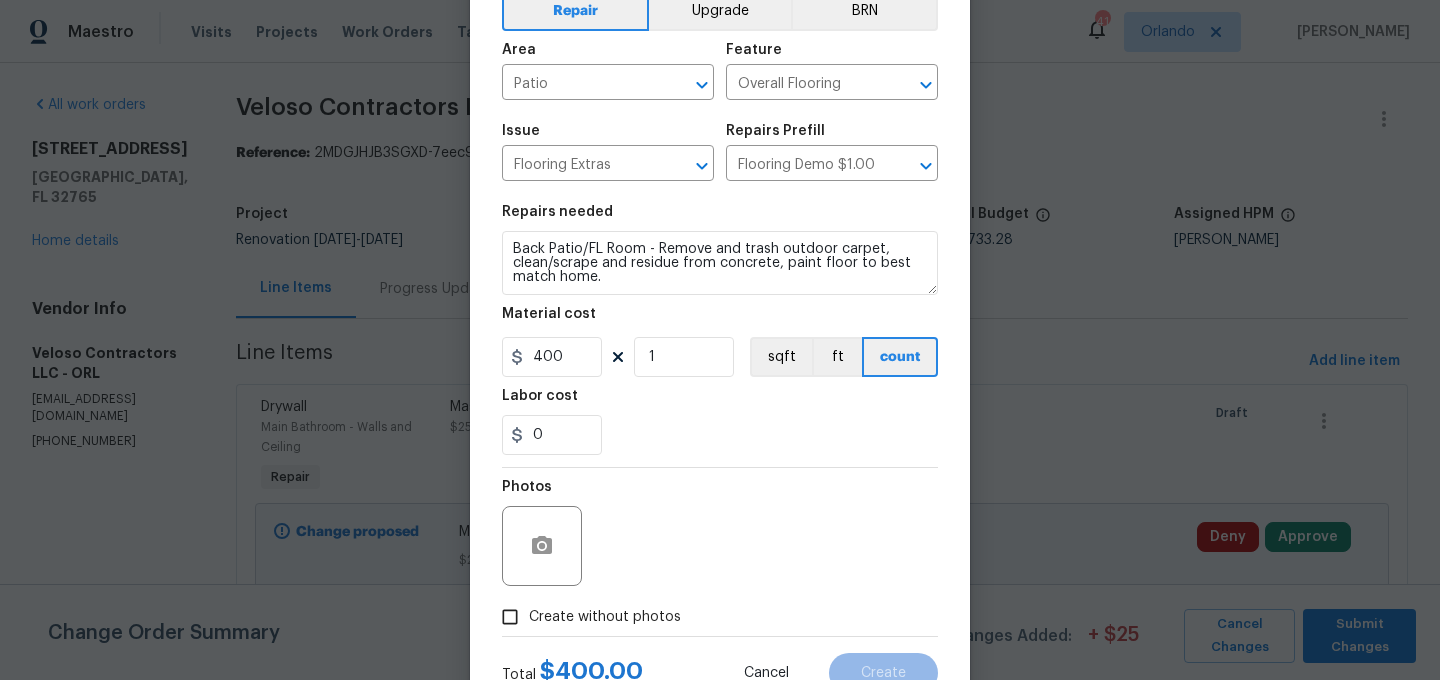 click on "Create without photos" at bounding box center (605, 617) 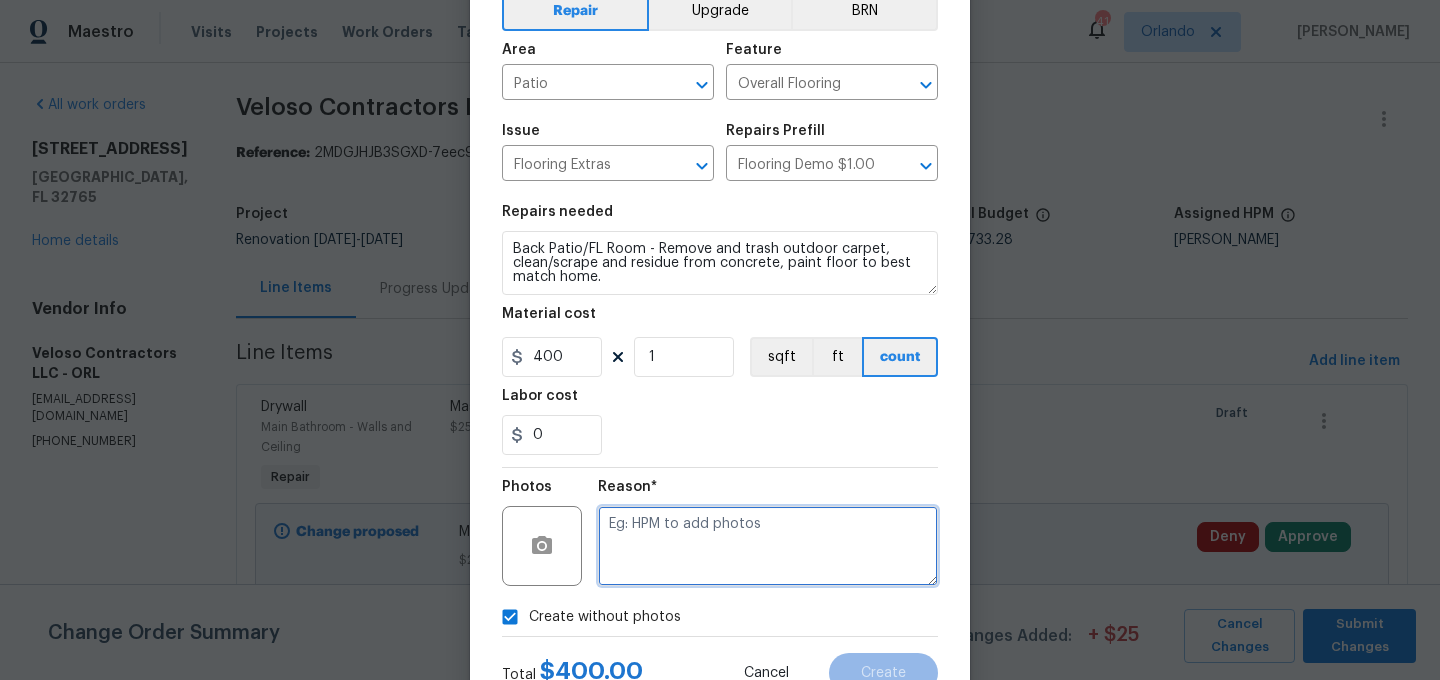 click at bounding box center [768, 546] 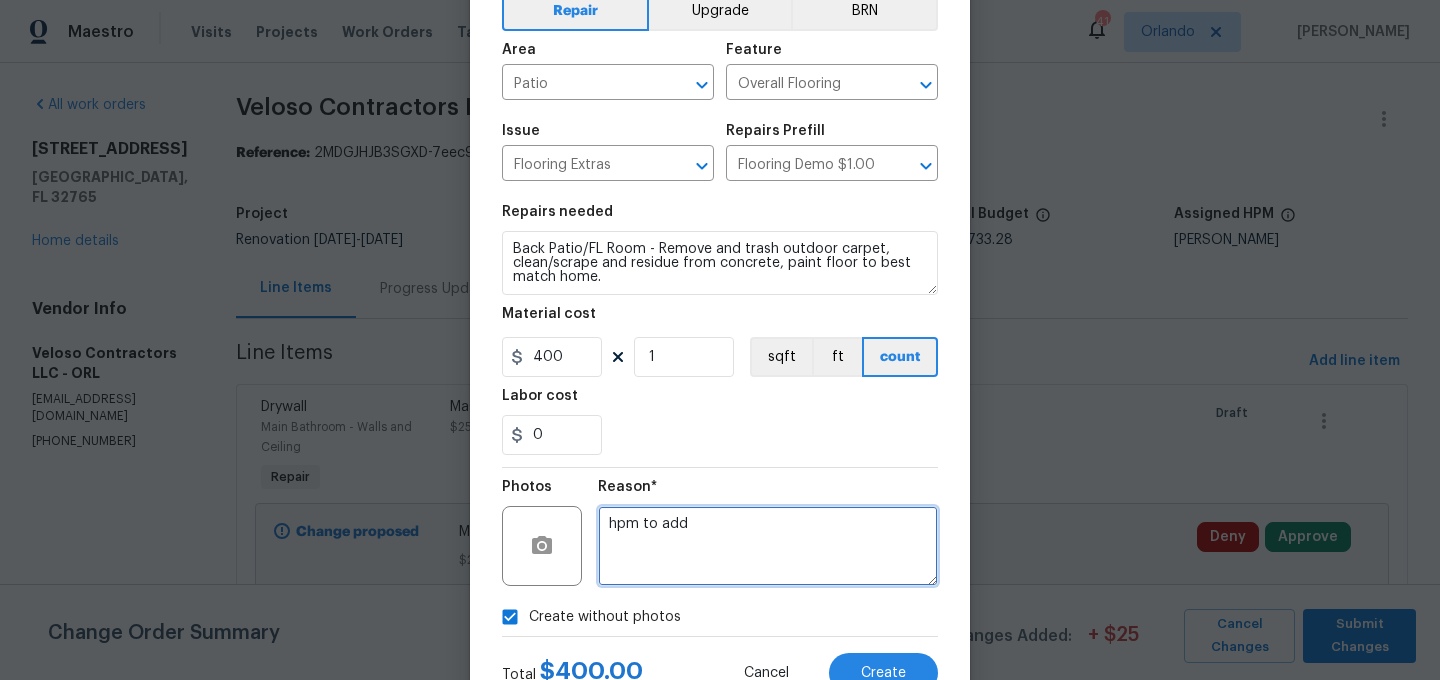 type on "hpm to add" 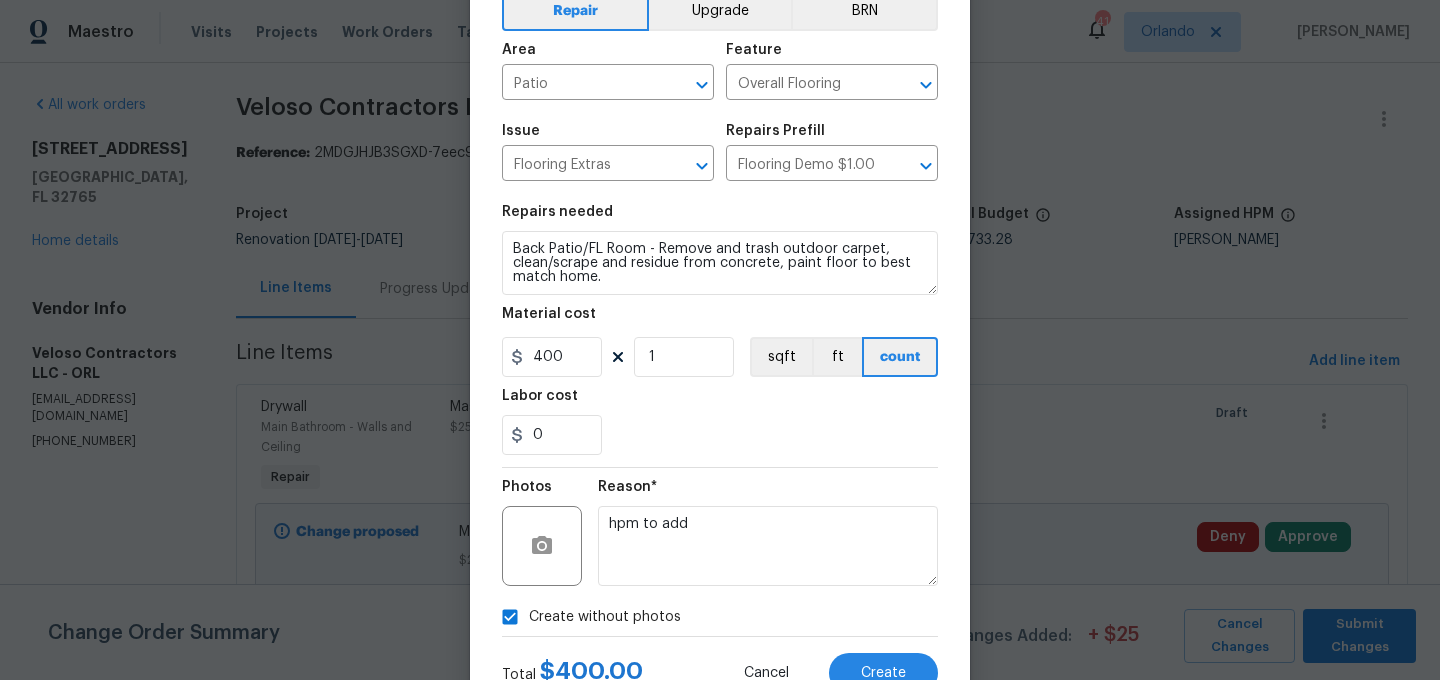 click on "0" at bounding box center (720, 435) 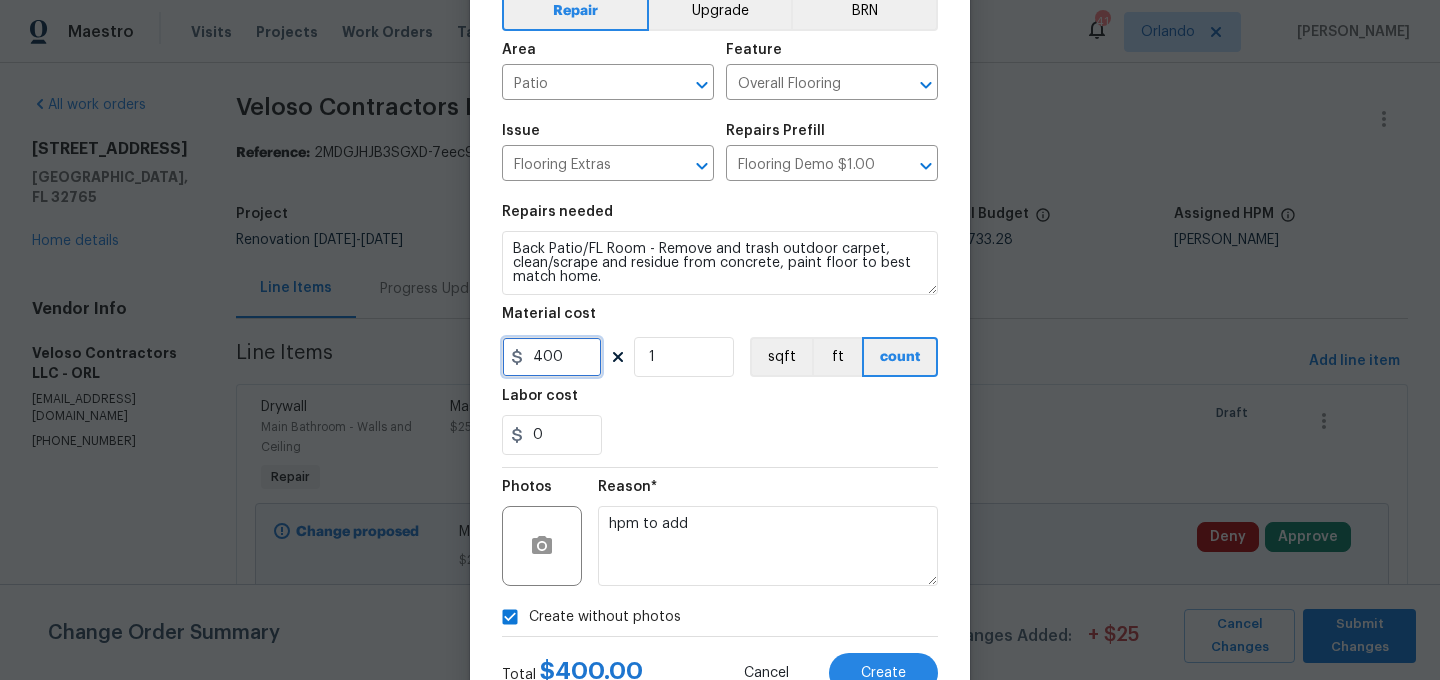 click on "400" at bounding box center [552, 357] 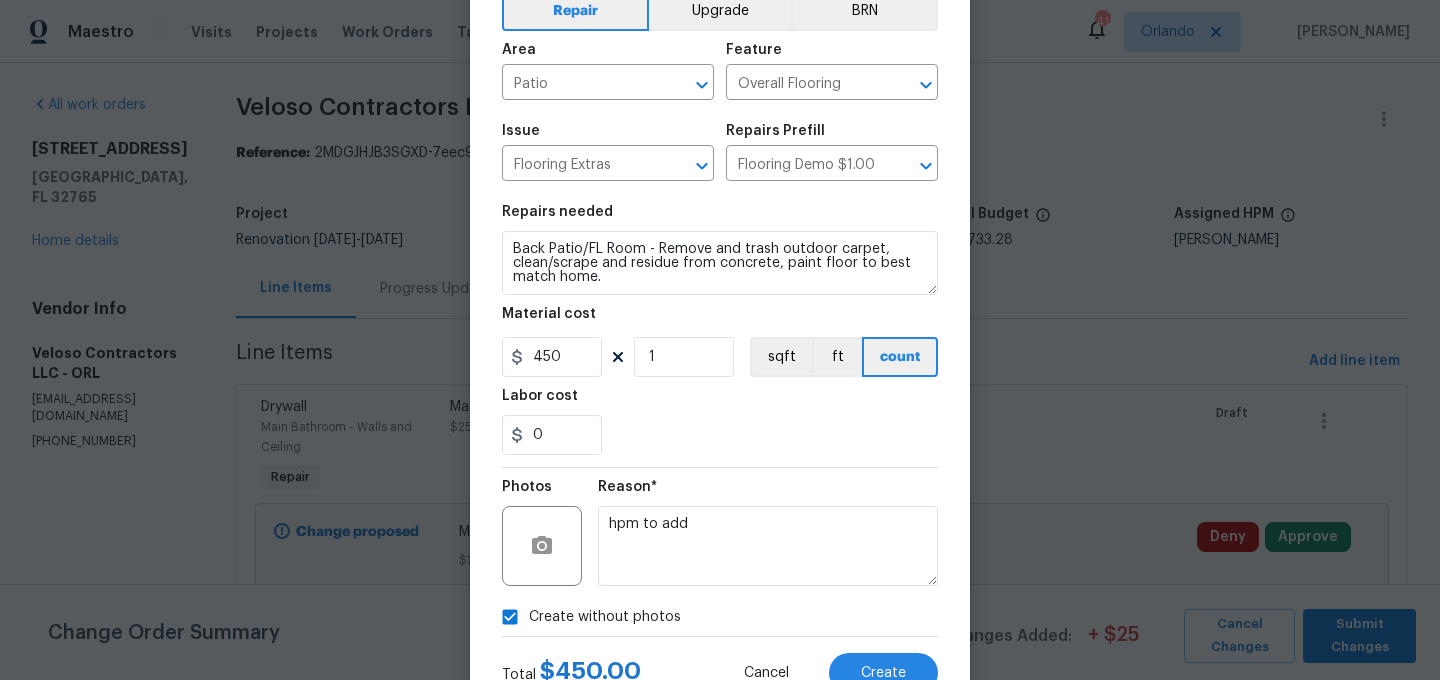 click on "Reason* hpm to add" at bounding box center [768, 533] 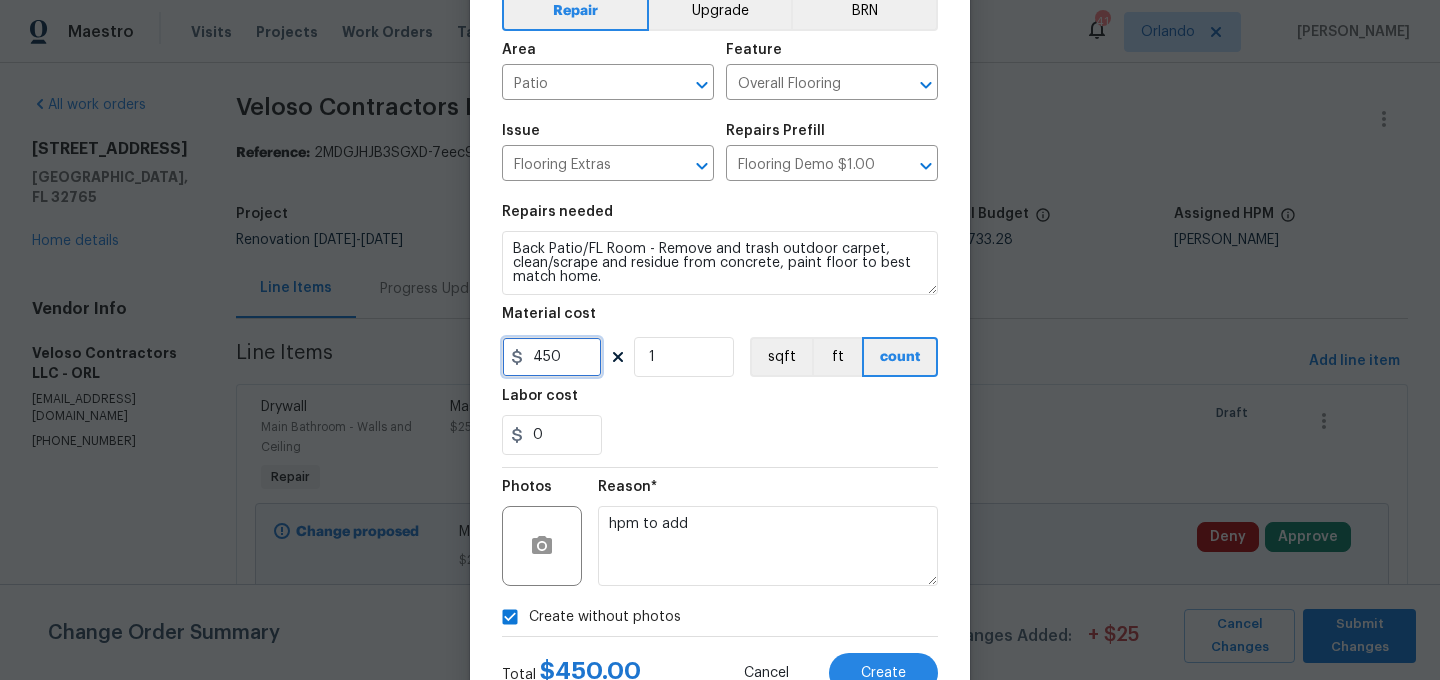 click on "450" at bounding box center (552, 357) 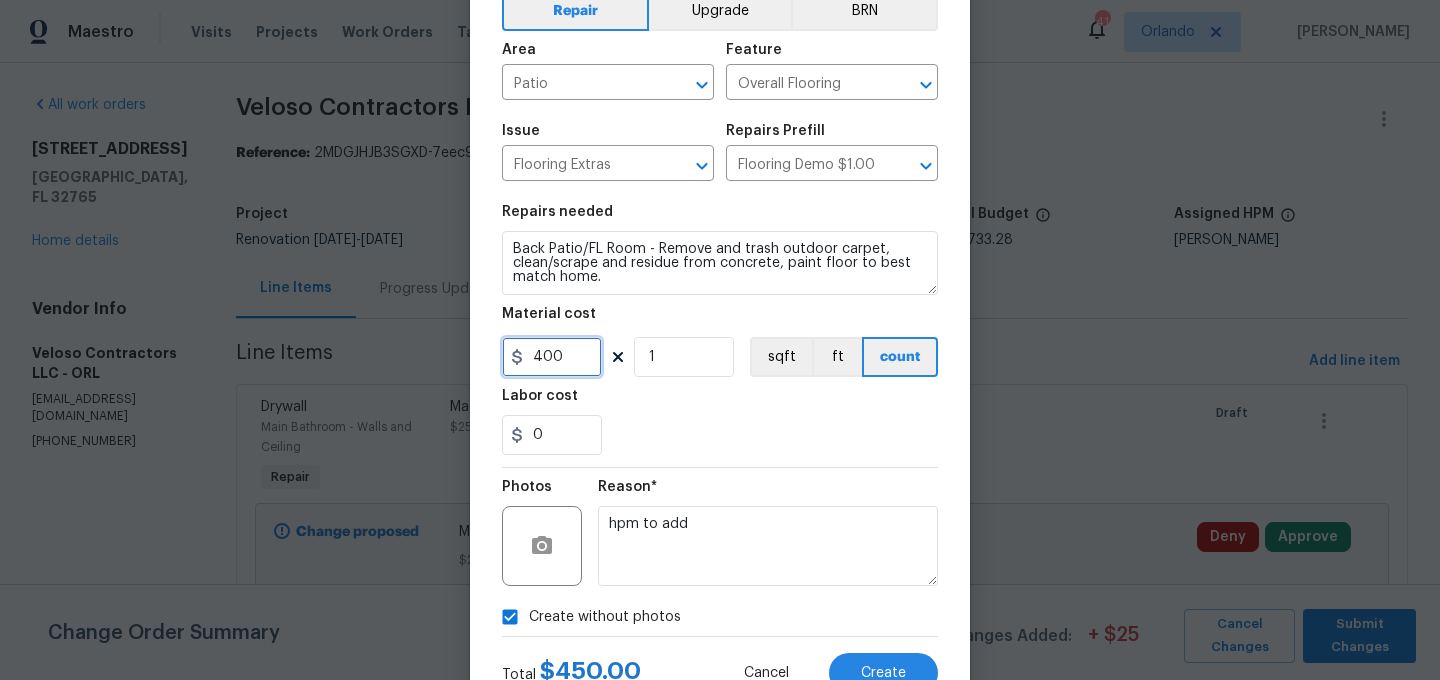 type on "400" 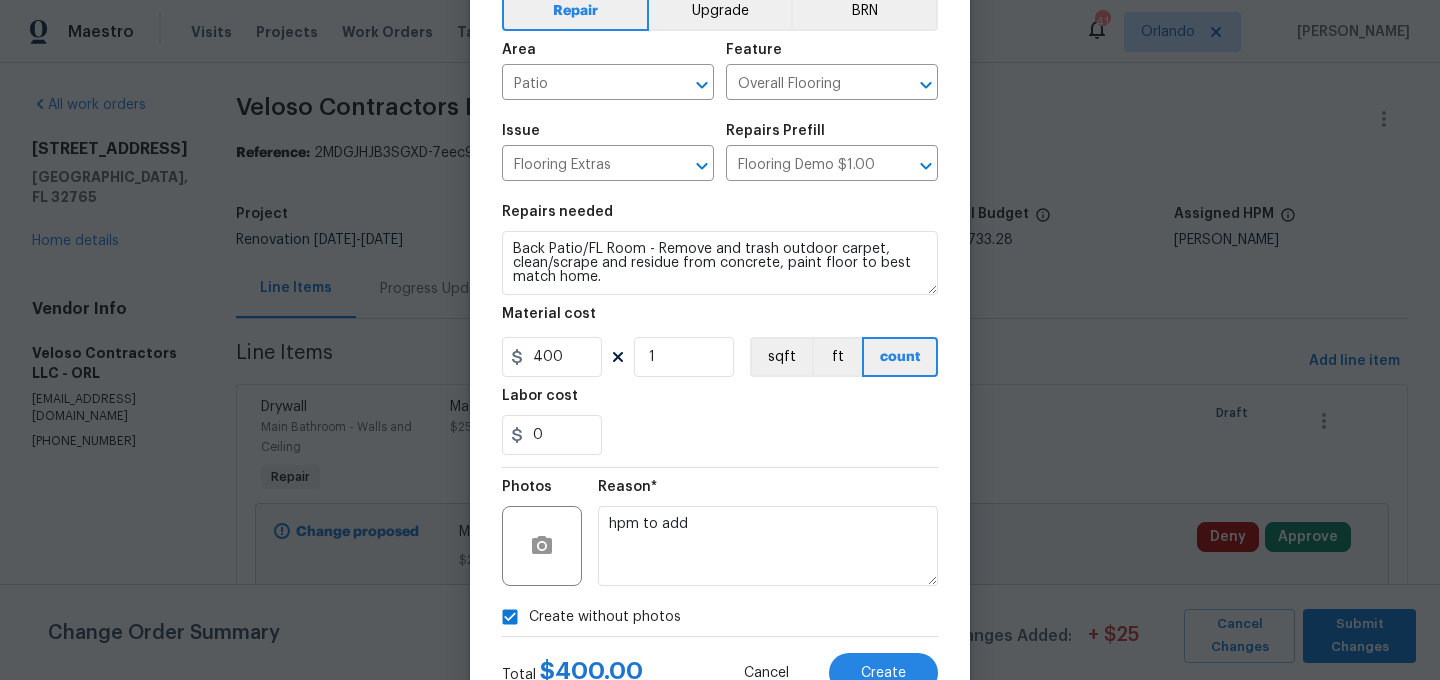 click on "Repairs needed Back Patio/FL Room - Remove and trash outdoor carpet, clean/scrape and residue from concrete, paint floor to best match home.  Material cost 400 1 sqft ft count Labor cost 0" at bounding box center (720, 330) 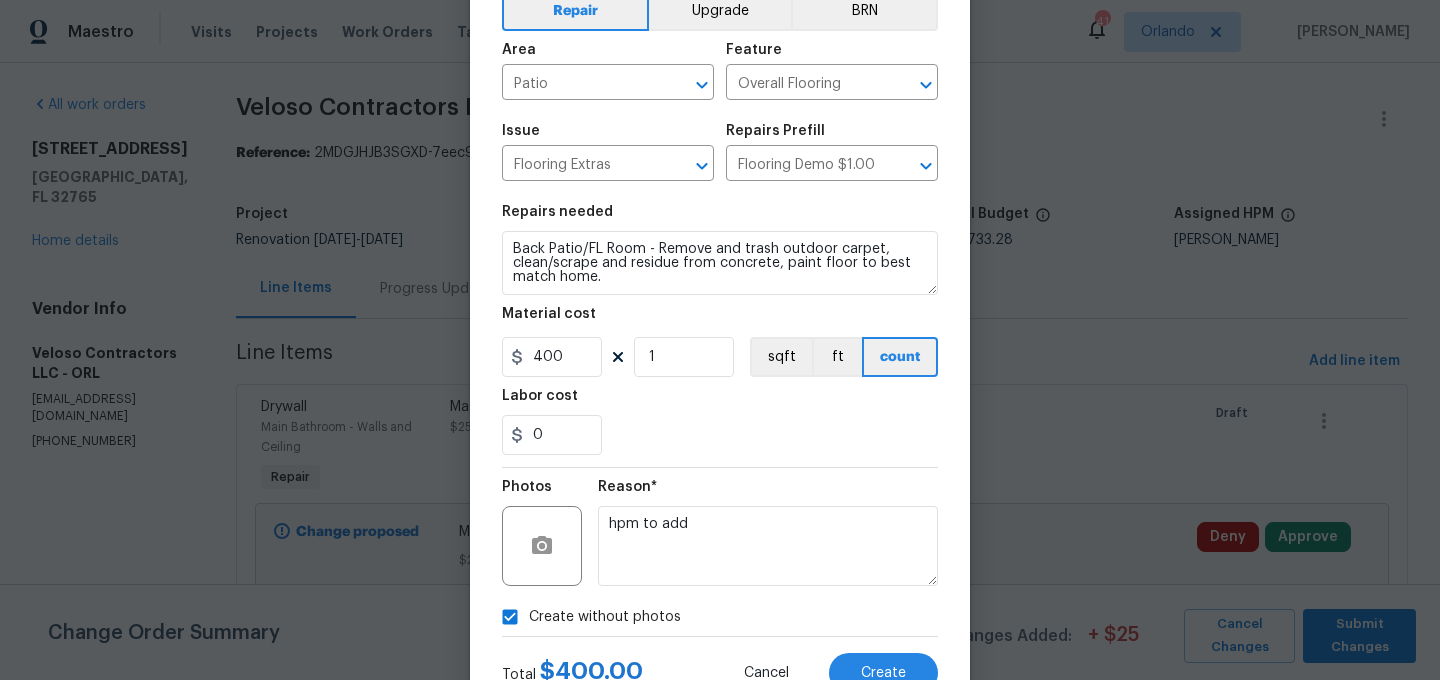 scroll, scrollTop: 182, scrollLeft: 0, axis: vertical 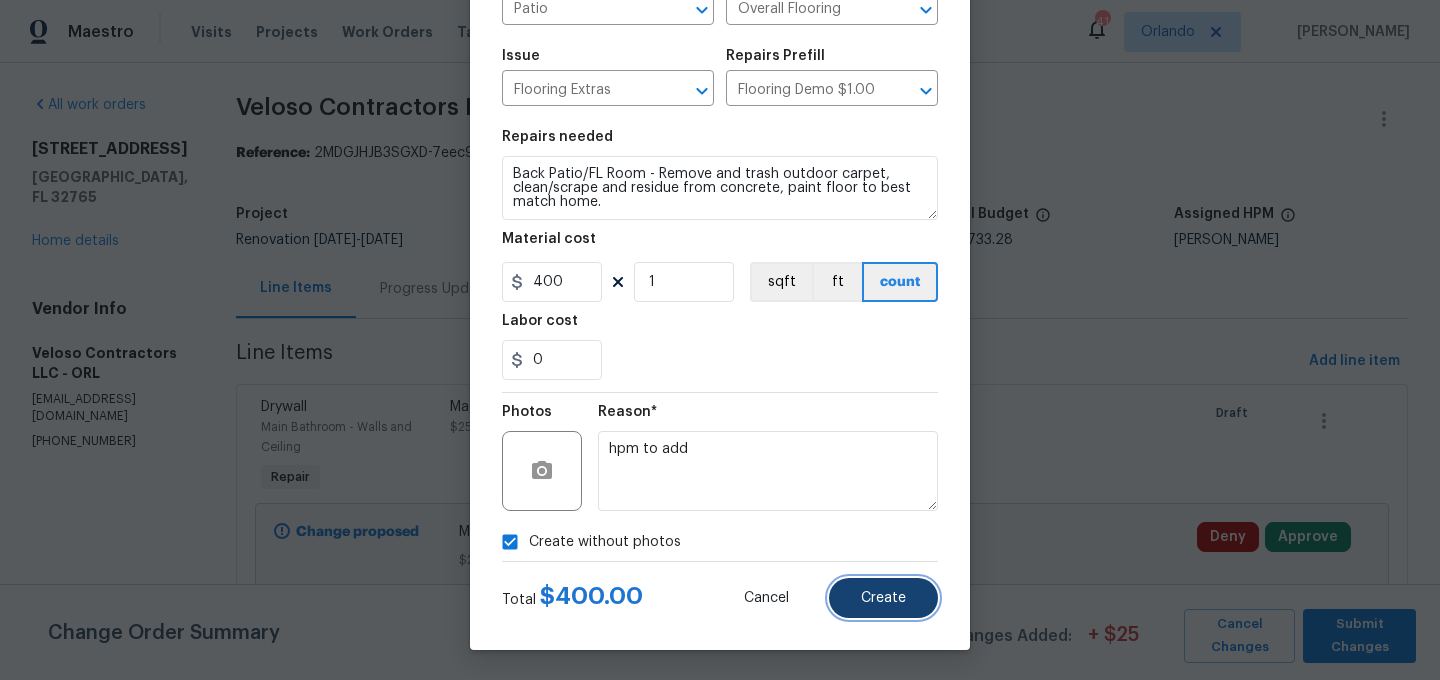 click on "Create" at bounding box center [883, 598] 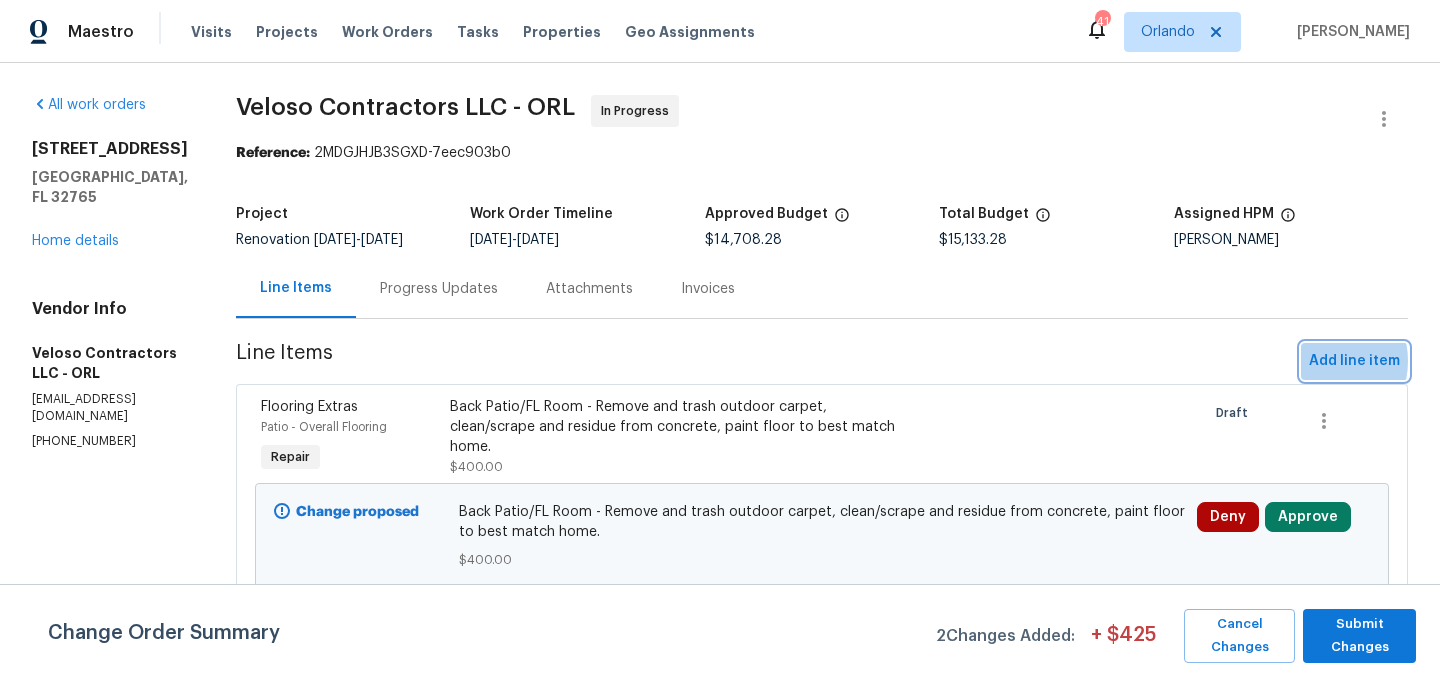click on "Add line item" at bounding box center (1354, 361) 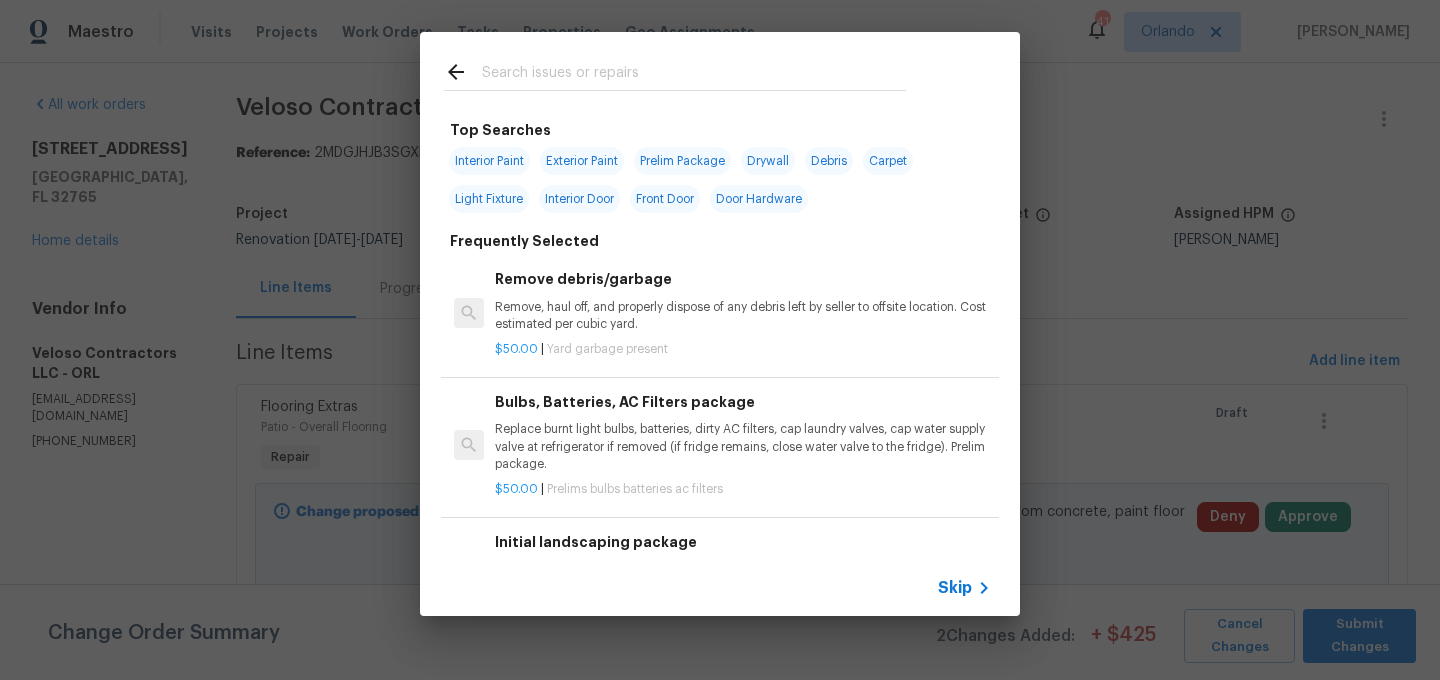 click at bounding box center [694, 75] 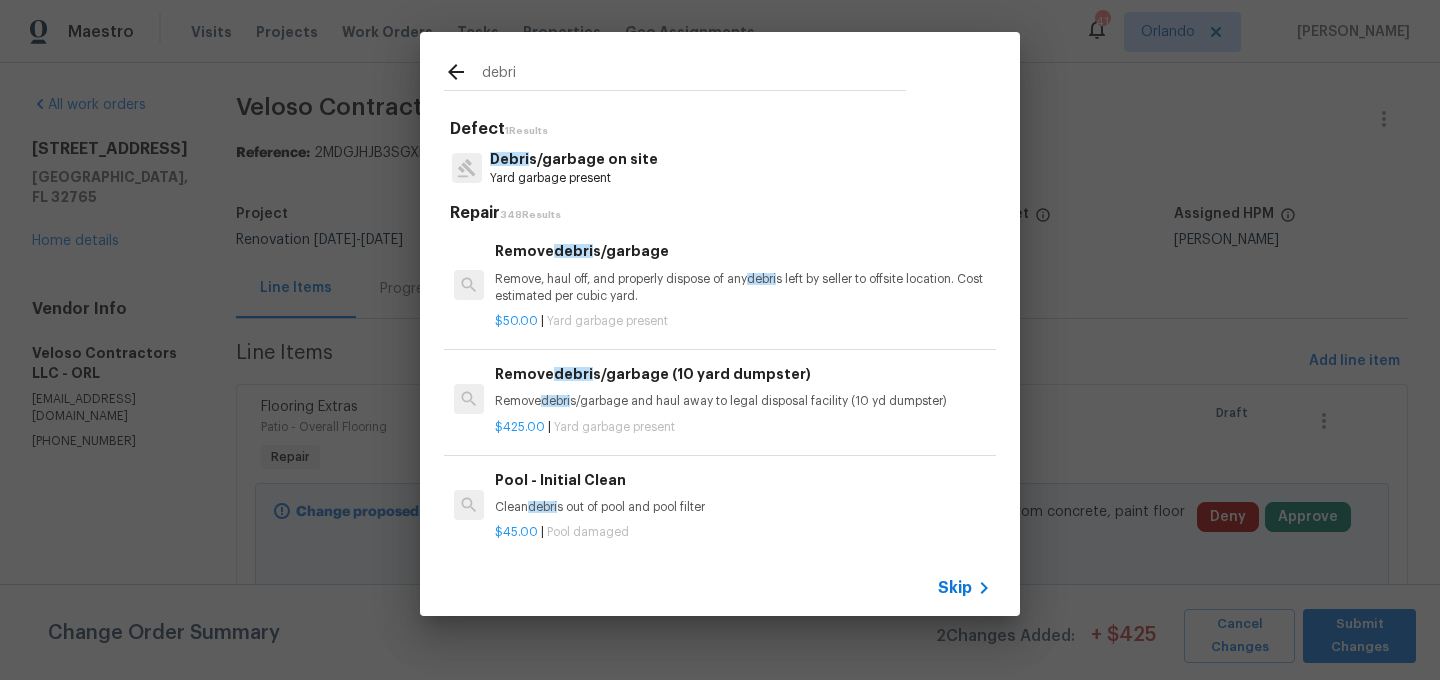 type on "debri" 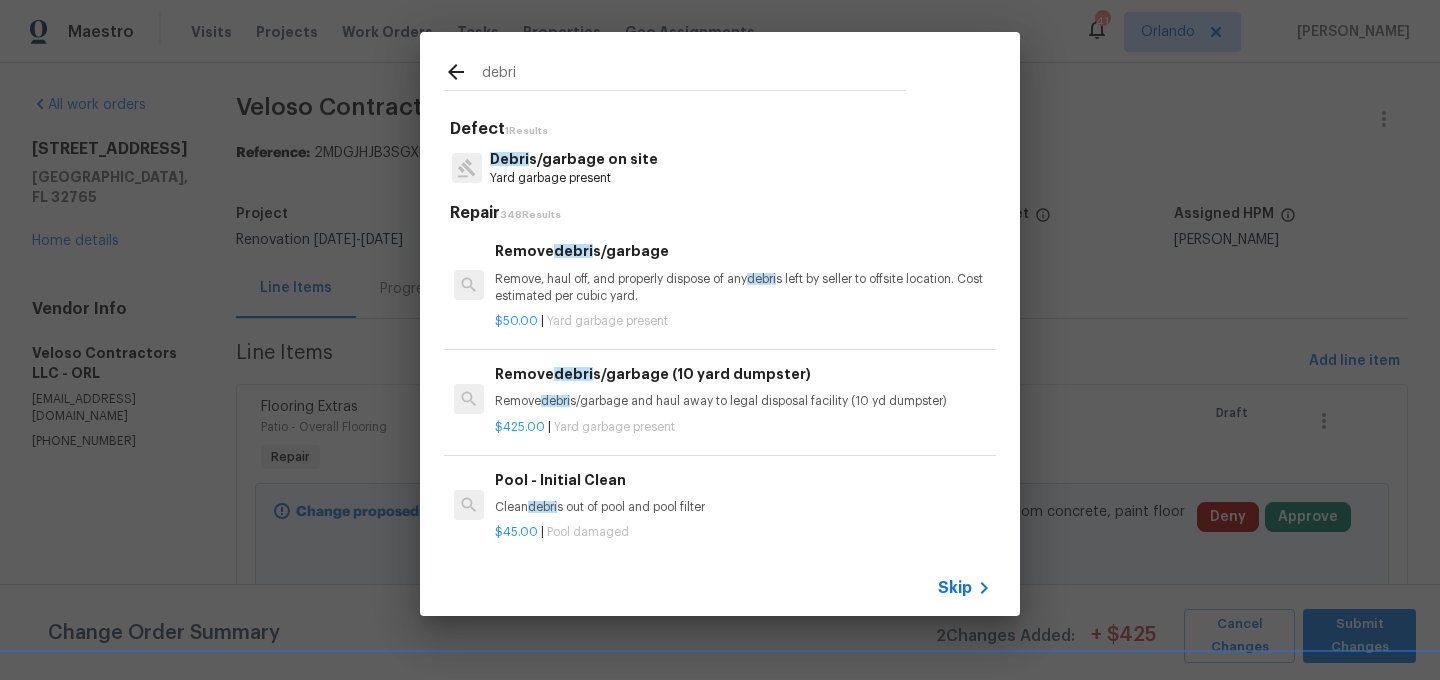 click on "Debri s/garbage on site" at bounding box center (574, 159) 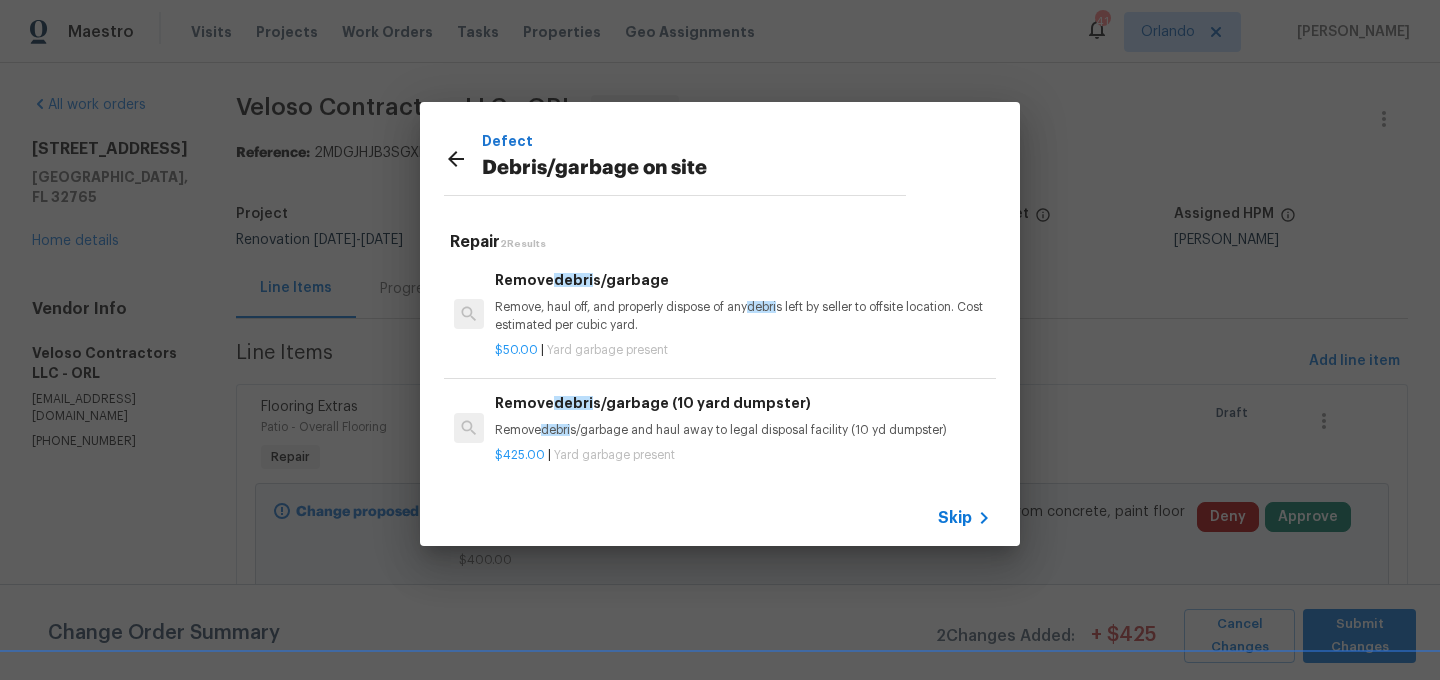 click on "Remove, haul off, and properly dispose of any  debri s left by seller to offsite location. Cost estimated per cubic yard." at bounding box center [743, 316] 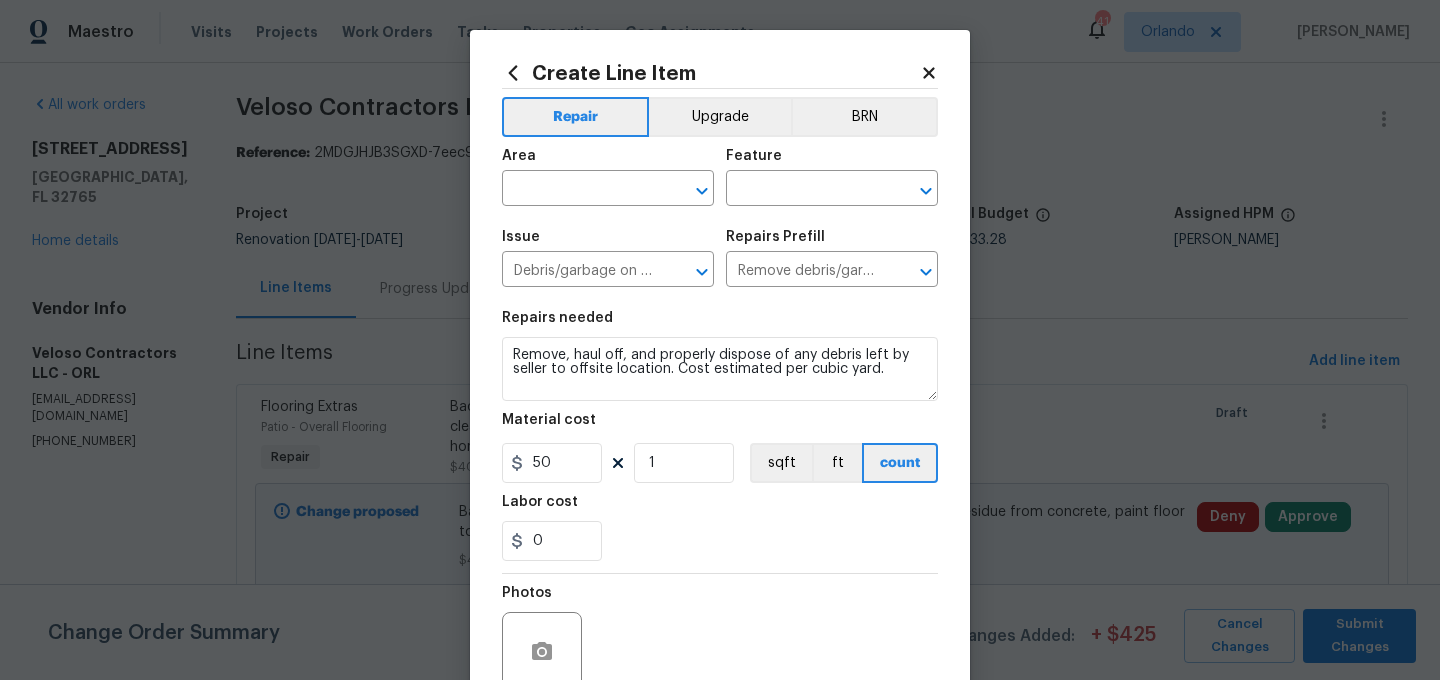 click on "Area ​" at bounding box center (608, 177) 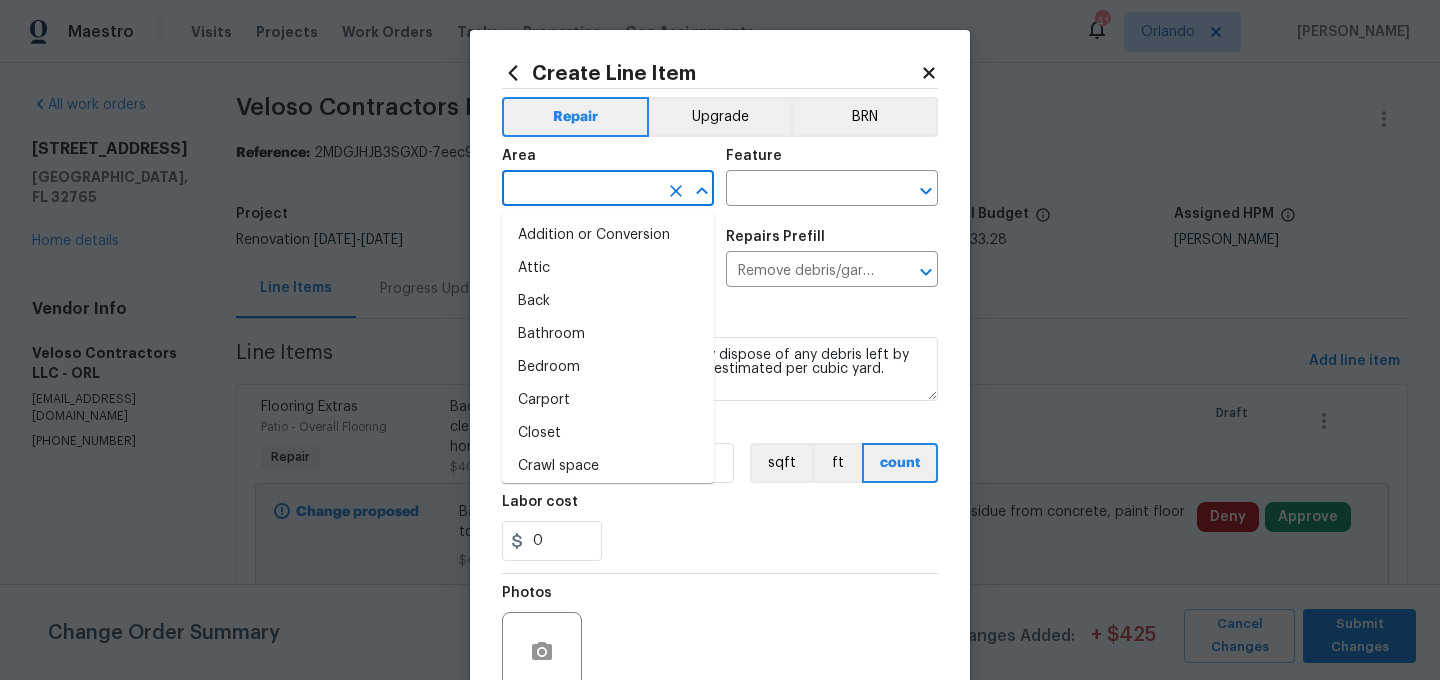 click at bounding box center [580, 190] 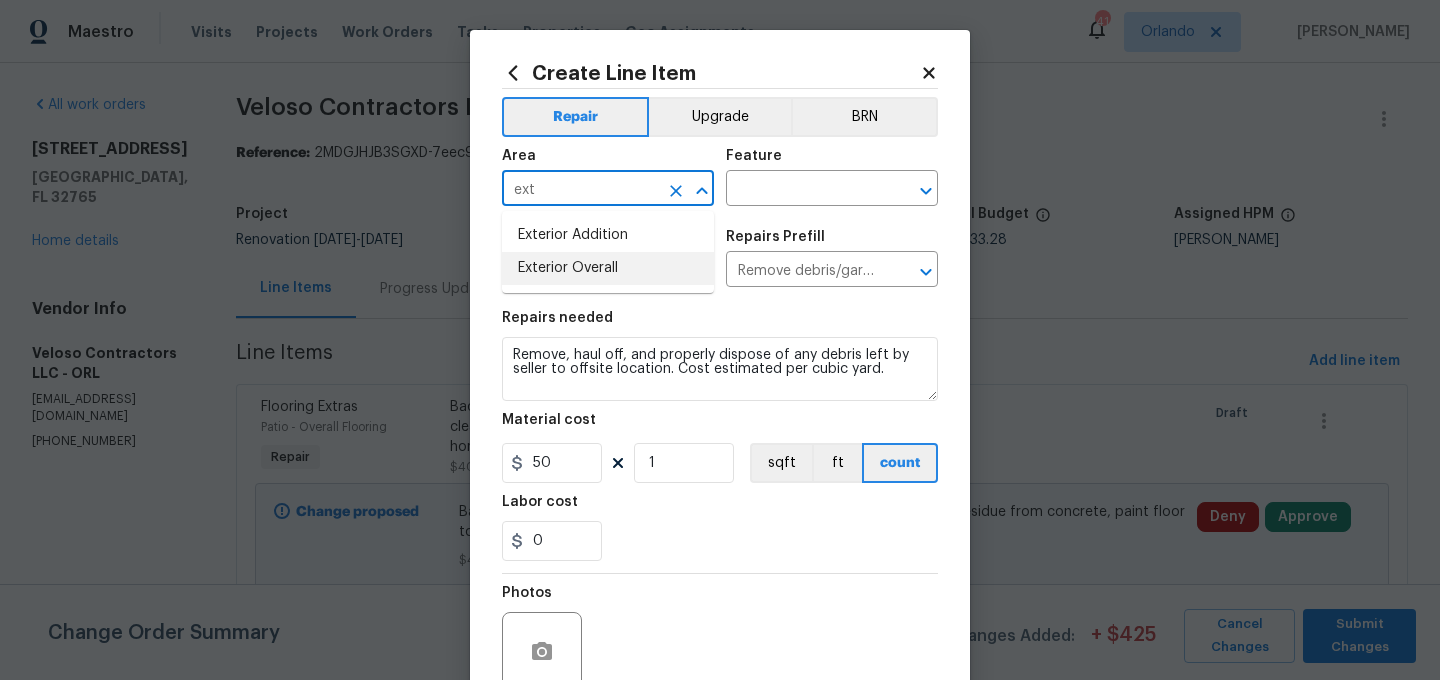 click on "Exterior Overall" at bounding box center [608, 268] 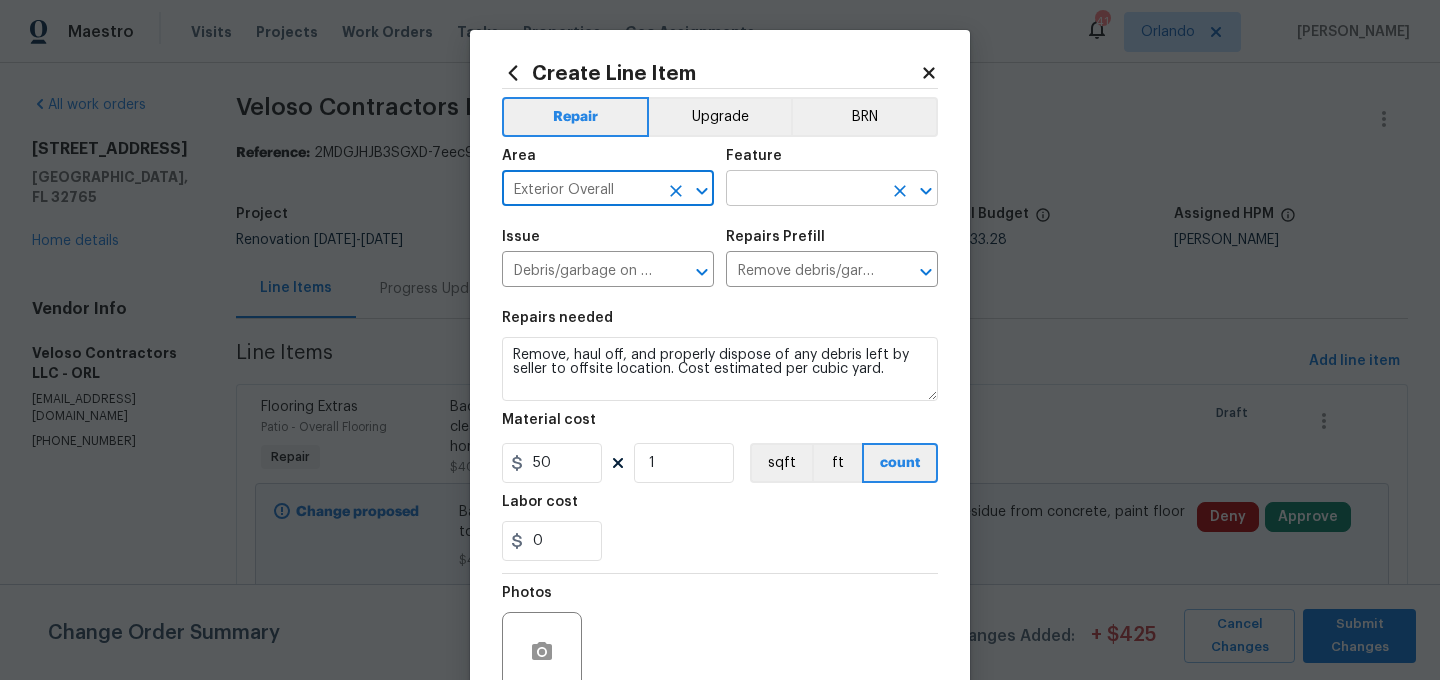type on "Exterior Overall" 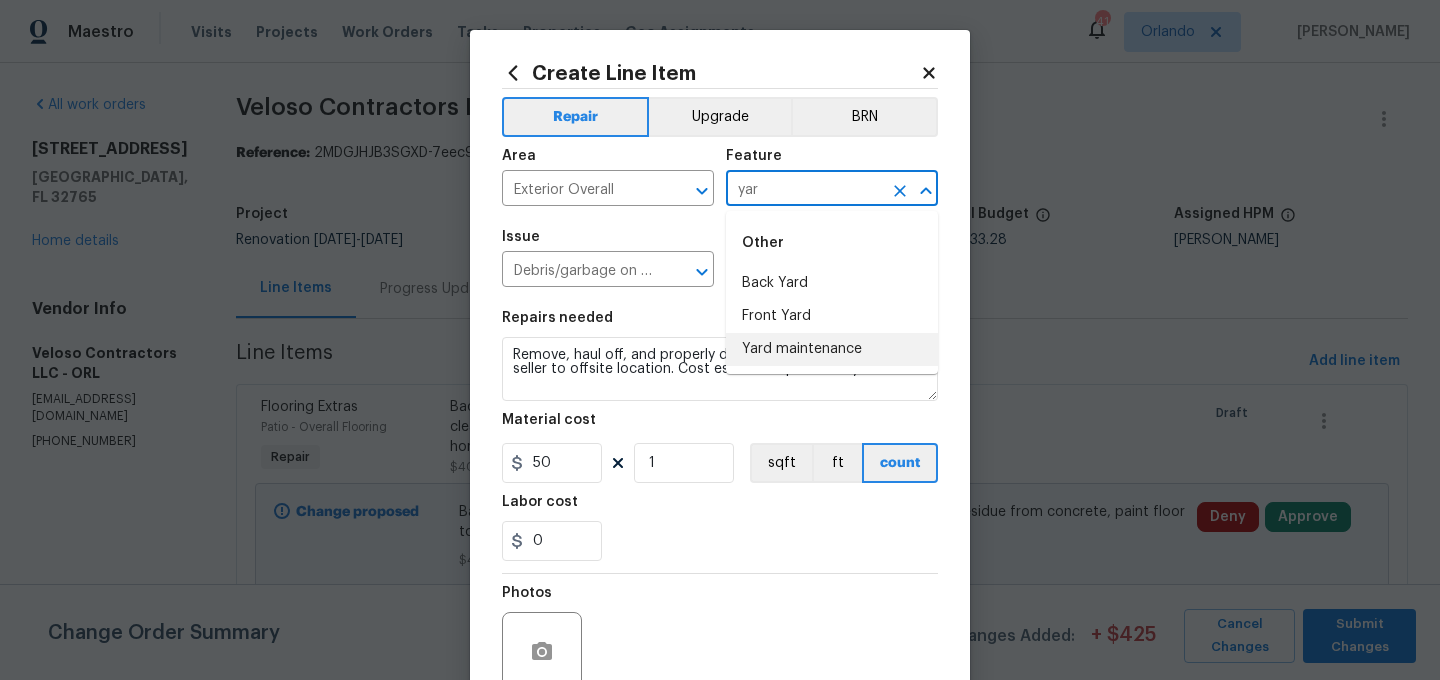 click on "Yard maintenance" at bounding box center [832, 349] 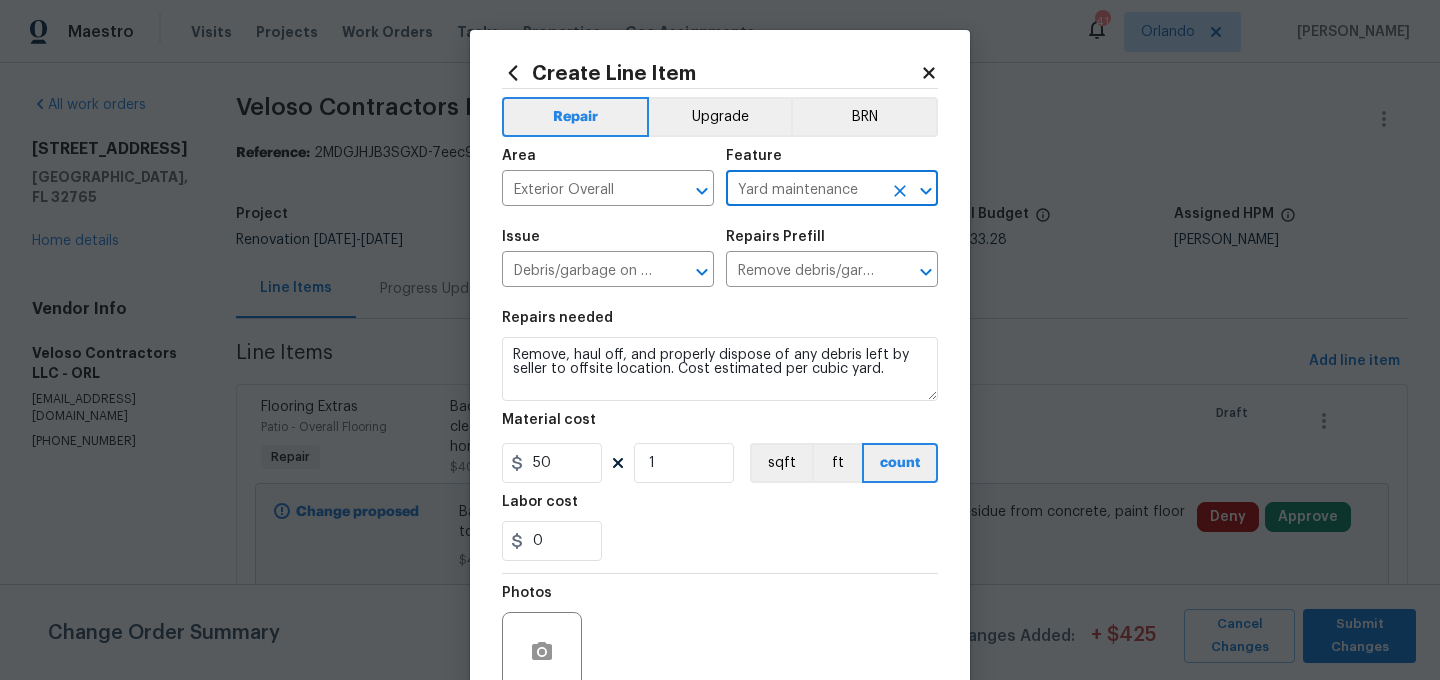 type on "Yard maintenance" 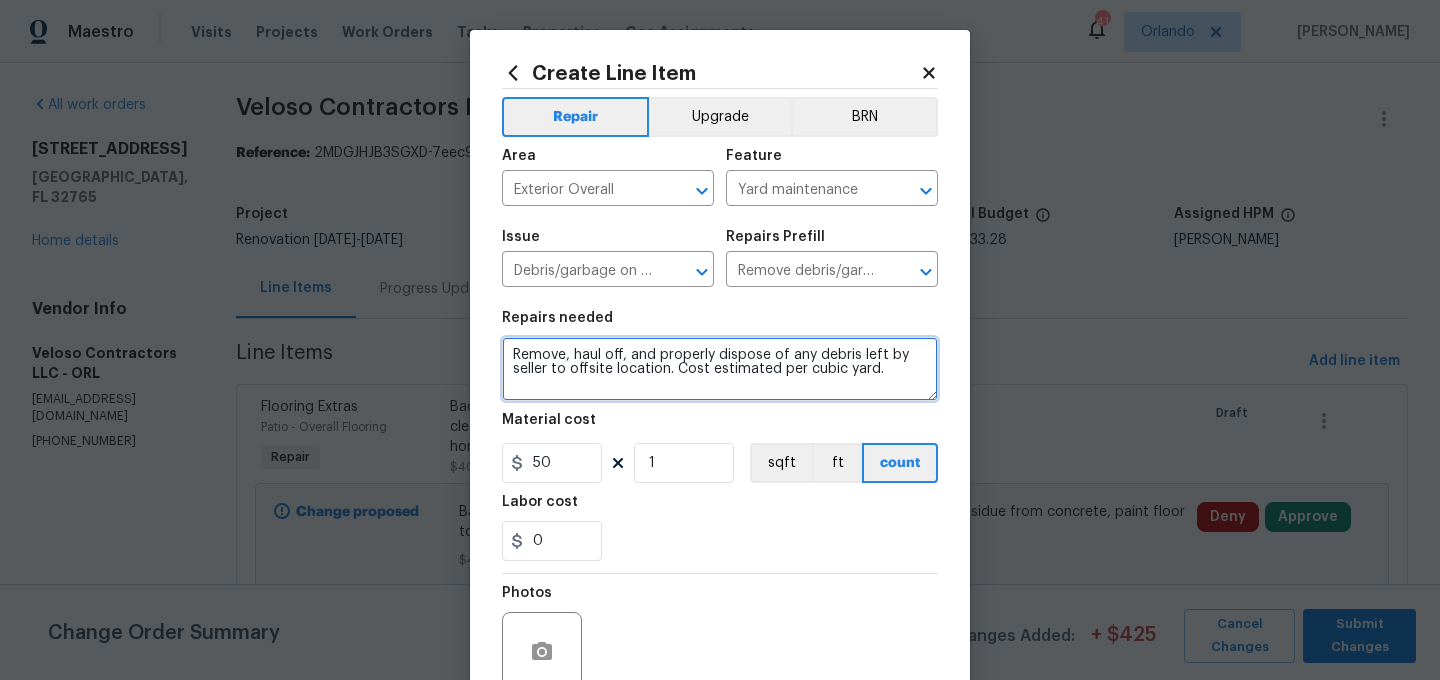 drag, startPoint x: 676, startPoint y: 375, endPoint x: 871, endPoint y: 374, distance: 195.00256 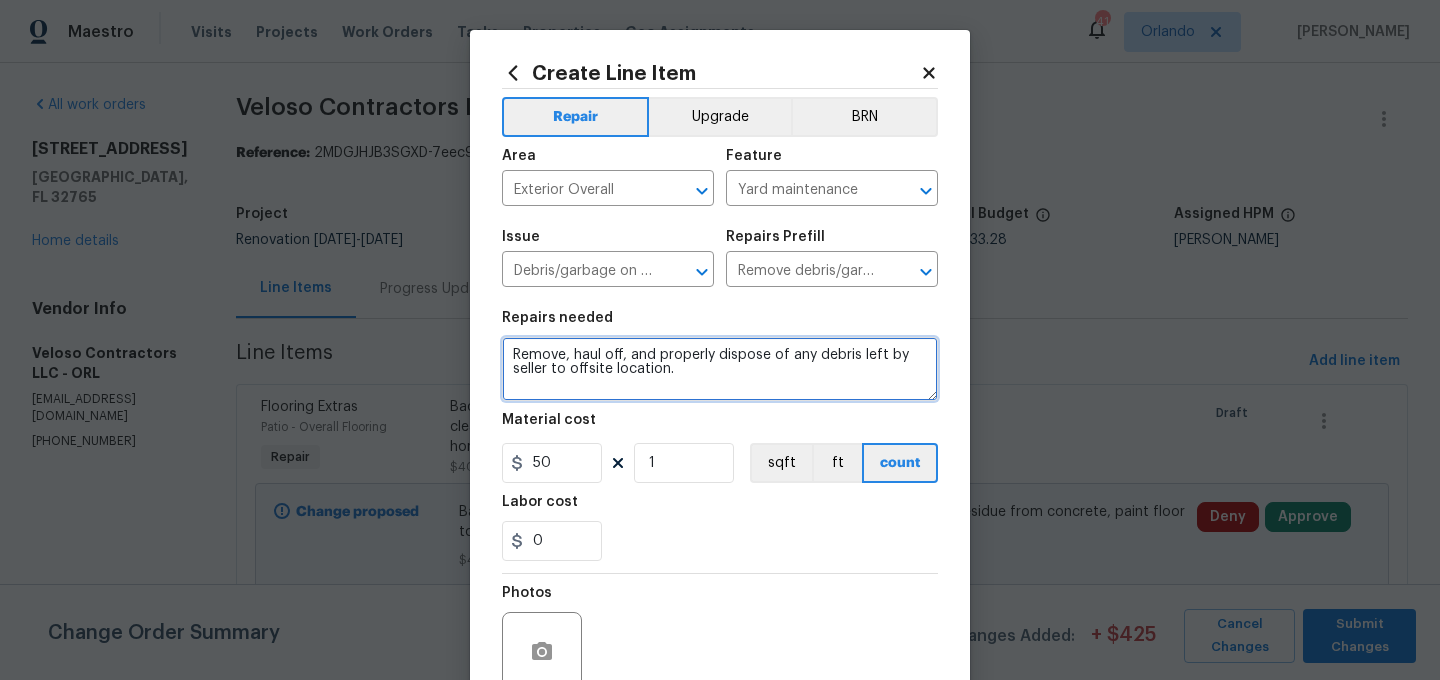 type on "Remove, haul off, and properly dispose of any debris left by seller to offsite location." 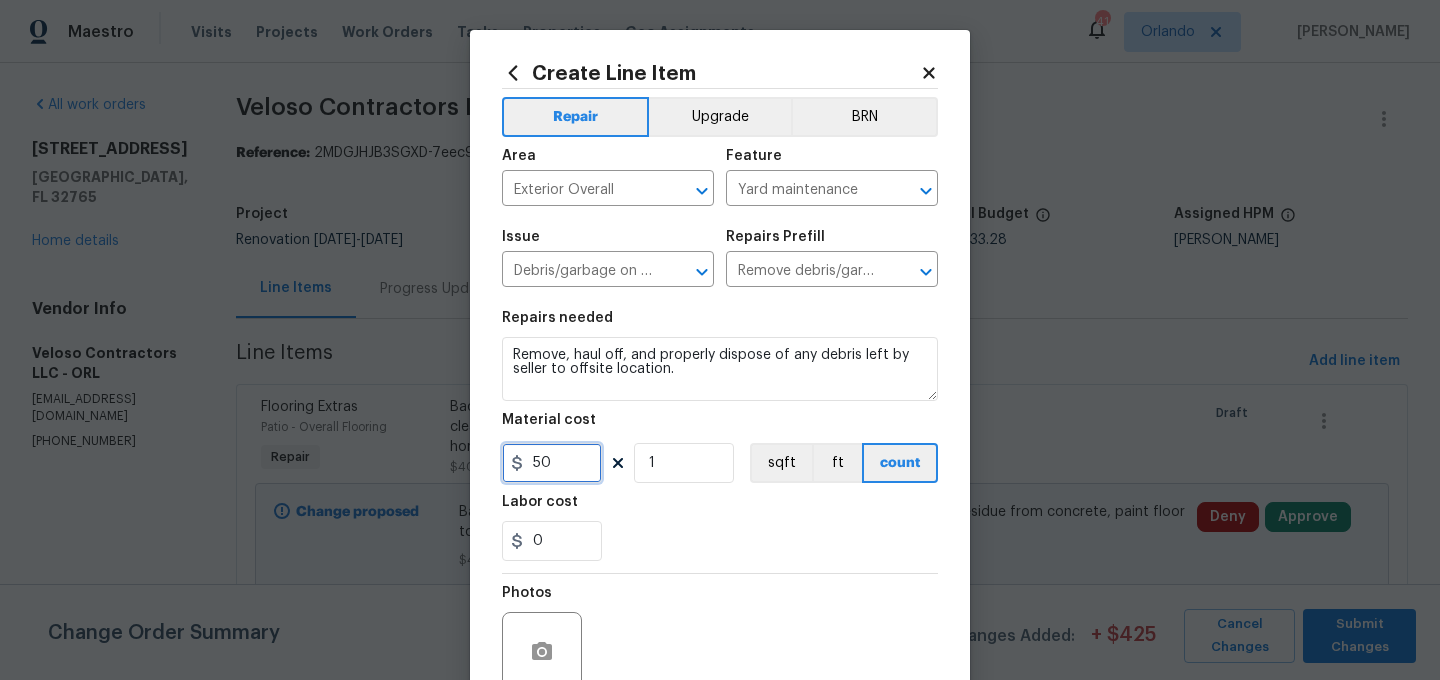 click on "50" at bounding box center [552, 463] 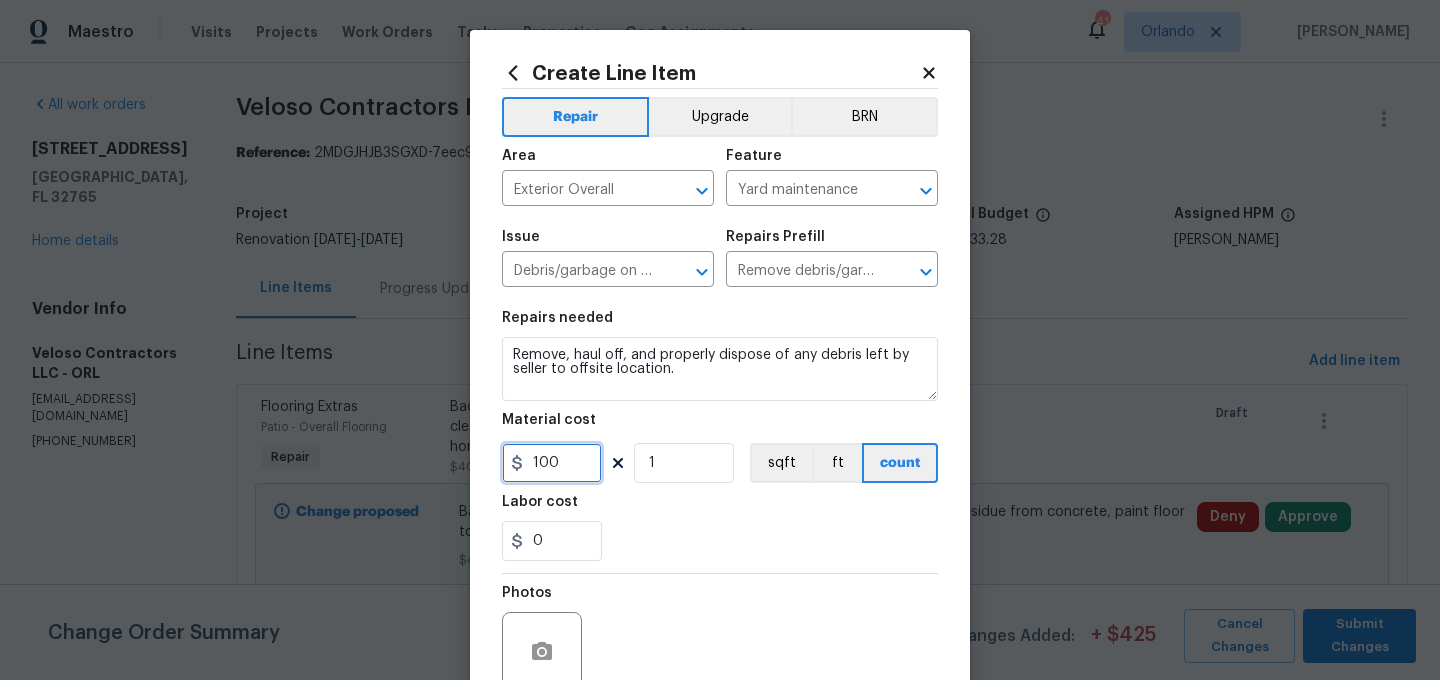 type on "100" 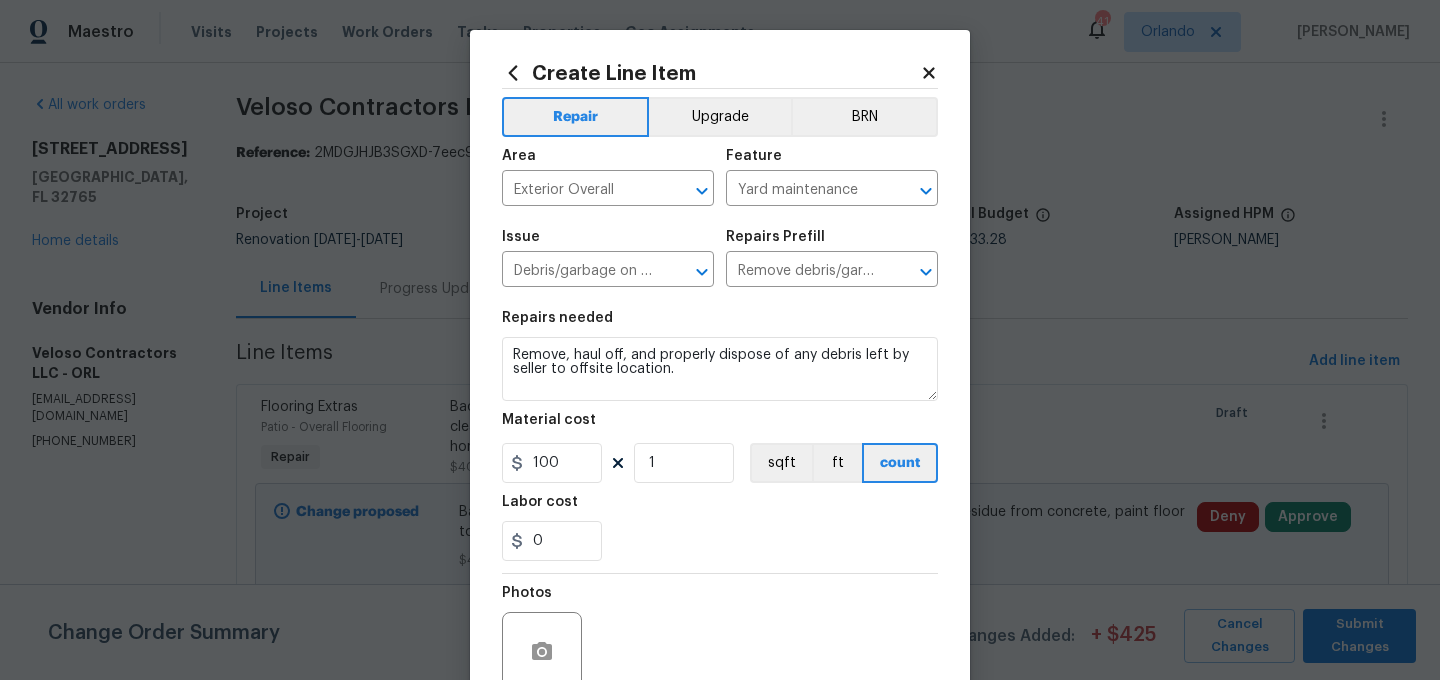click on "Photos" at bounding box center (720, 639) 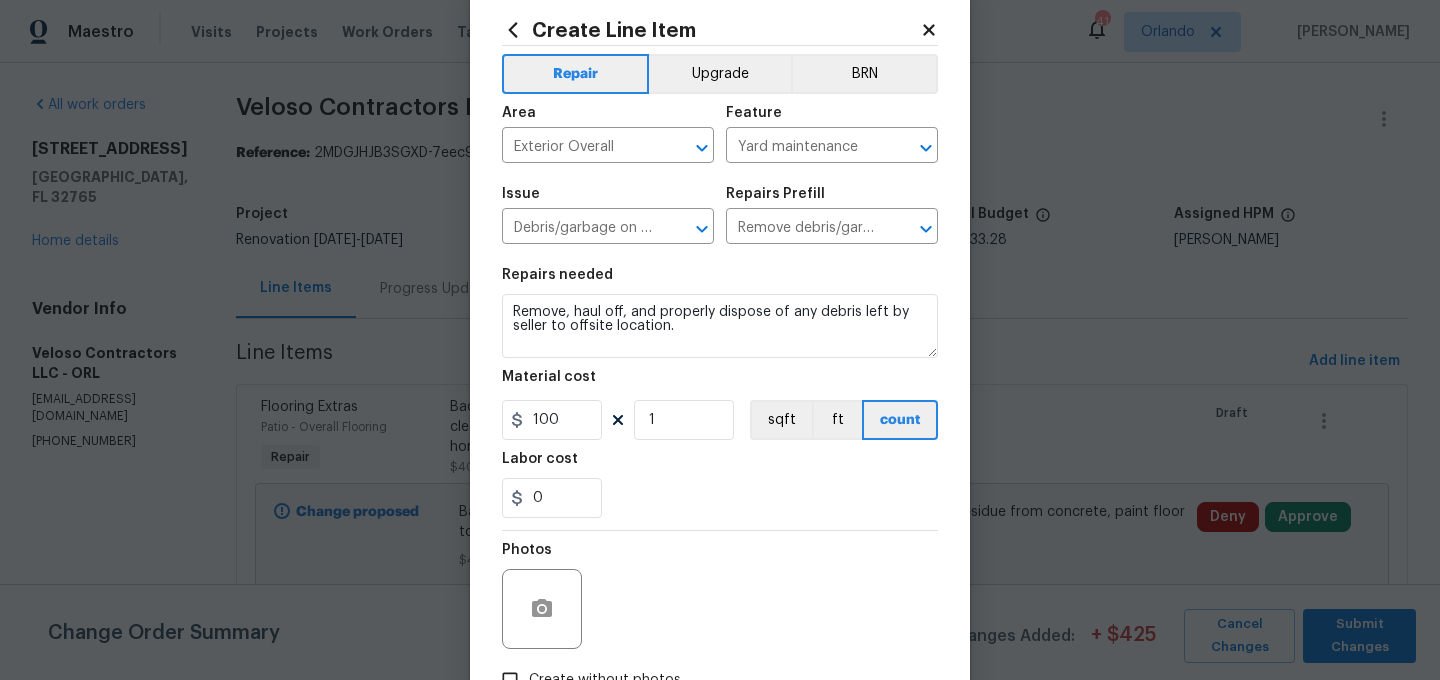 scroll, scrollTop: 170, scrollLeft: 0, axis: vertical 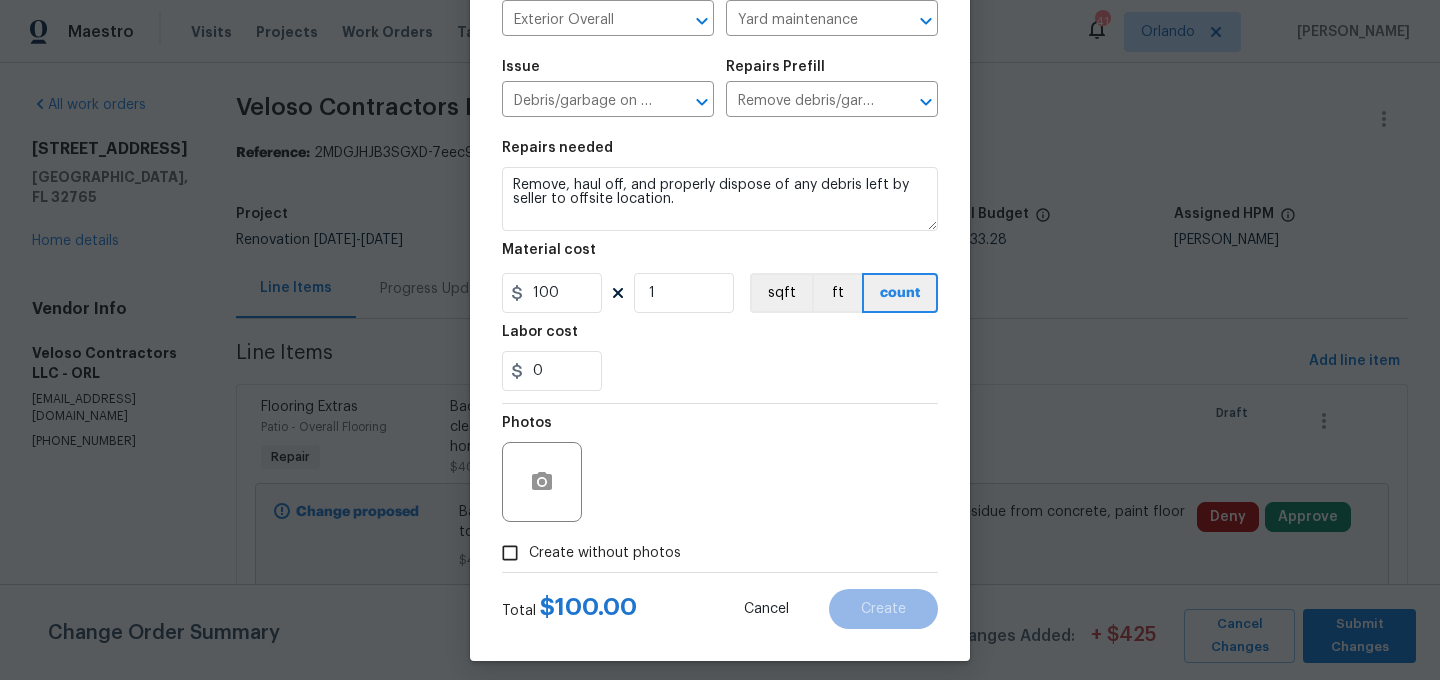 click on "Create without photos" at bounding box center (605, 553) 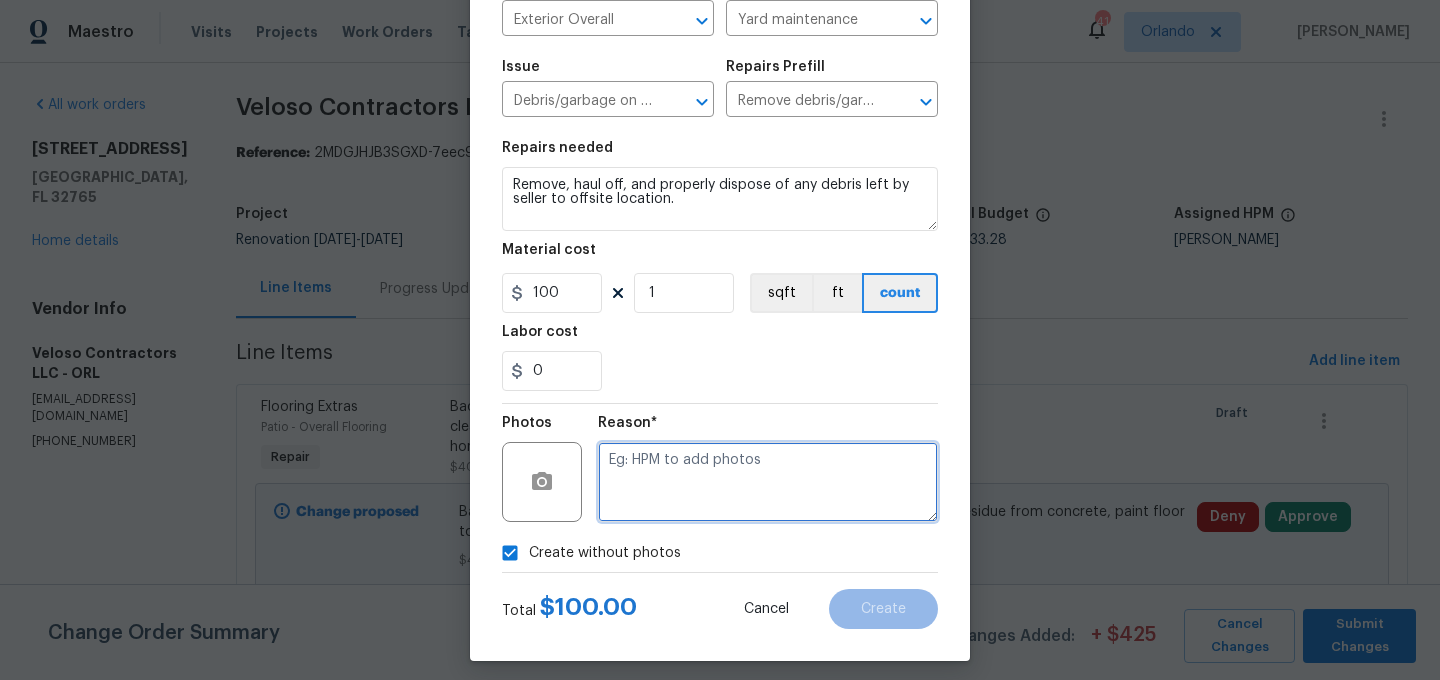 click at bounding box center (768, 482) 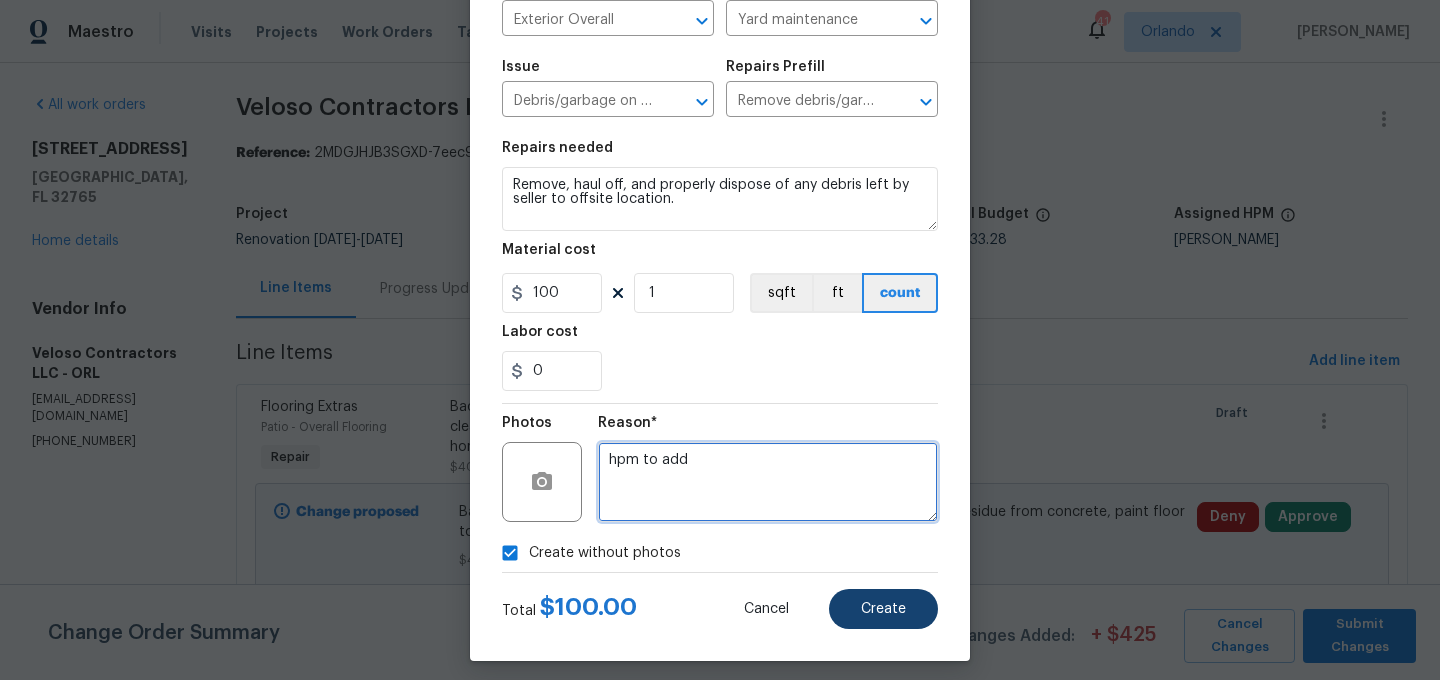 type on "hpm to add" 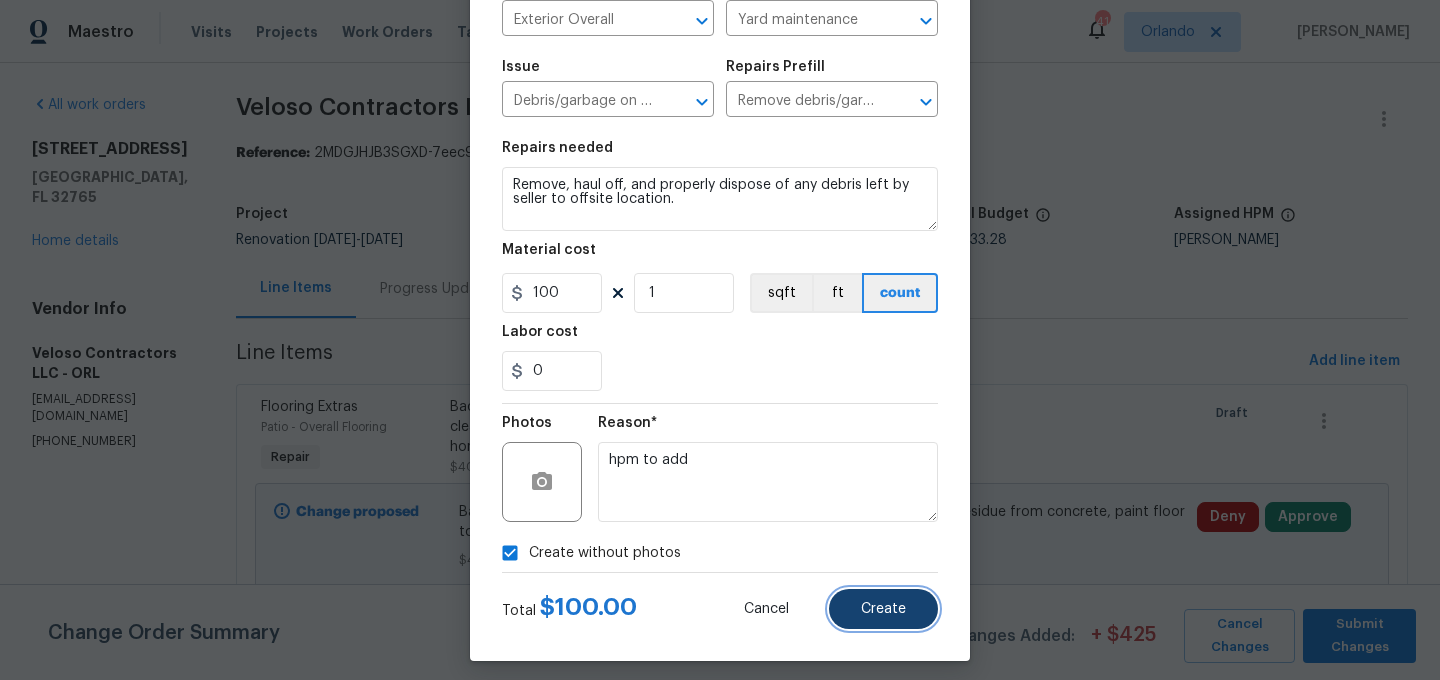 click on "Create" at bounding box center [883, 609] 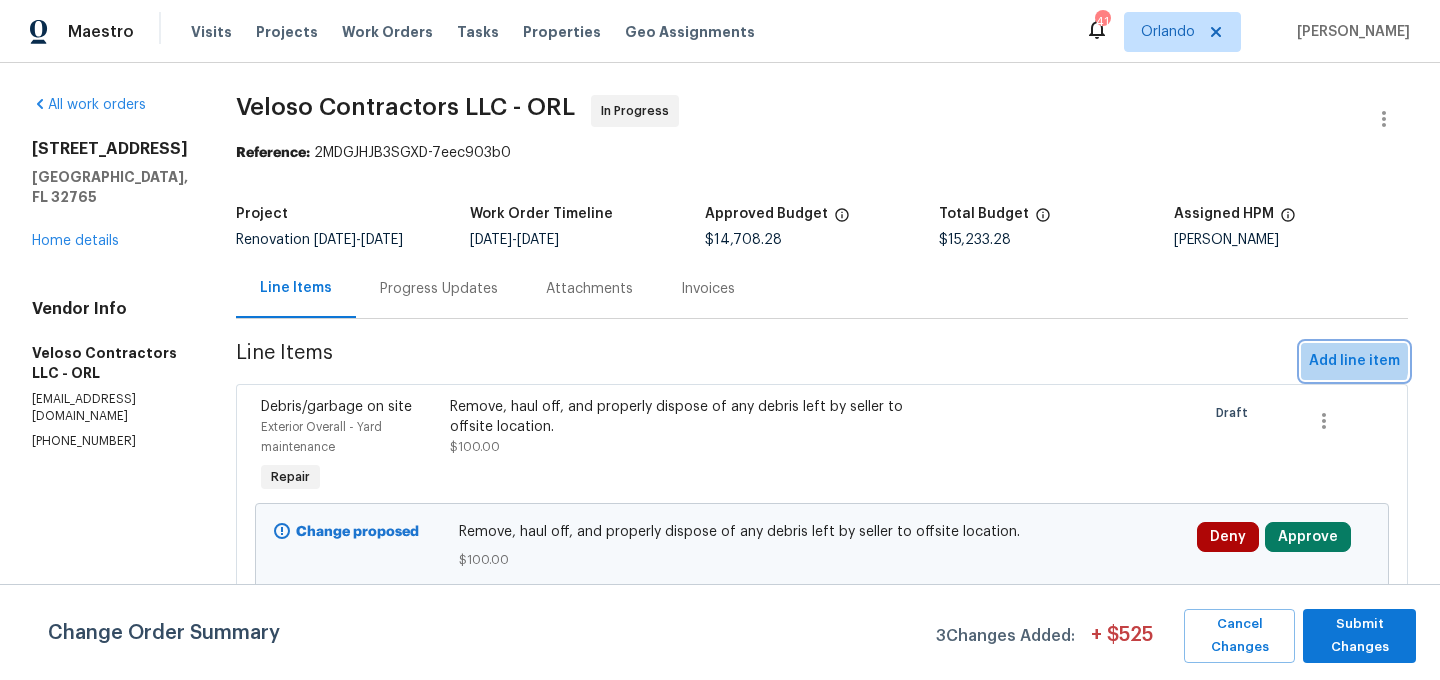 click on "Add line item" at bounding box center [1354, 361] 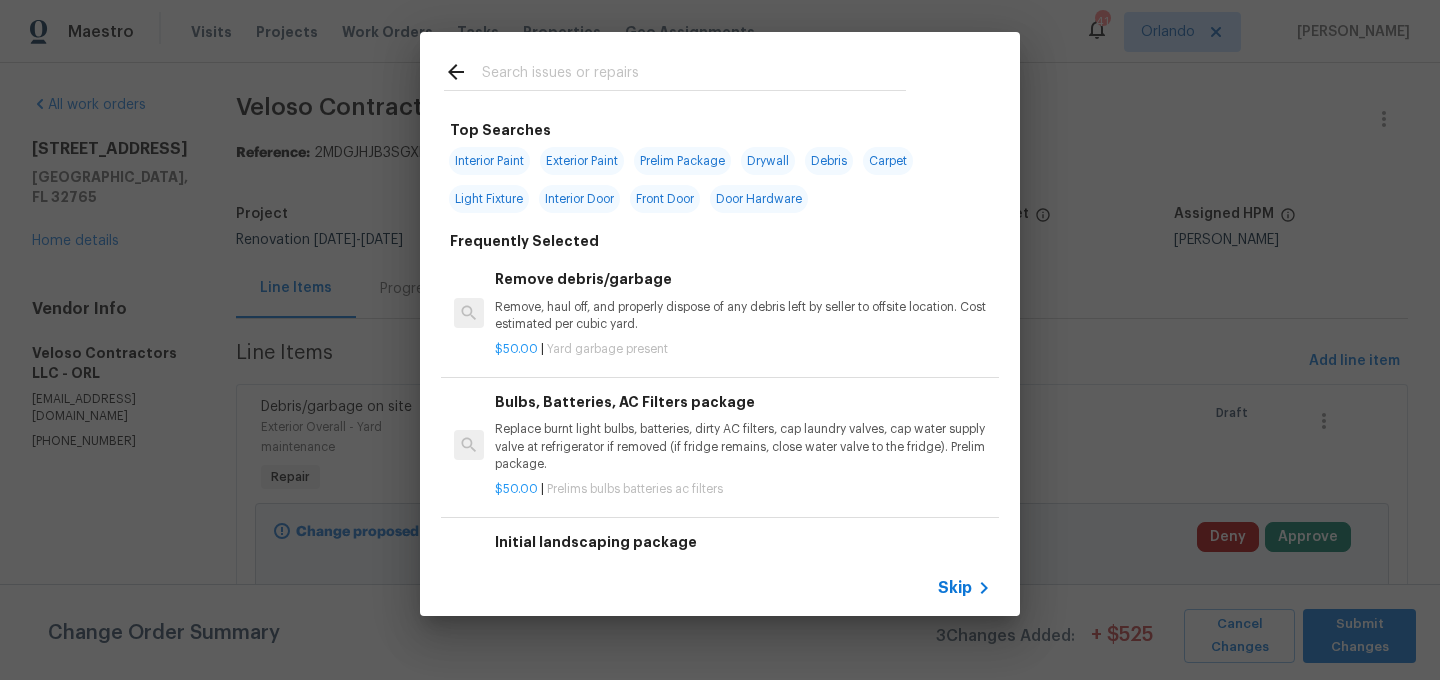click at bounding box center [694, 75] 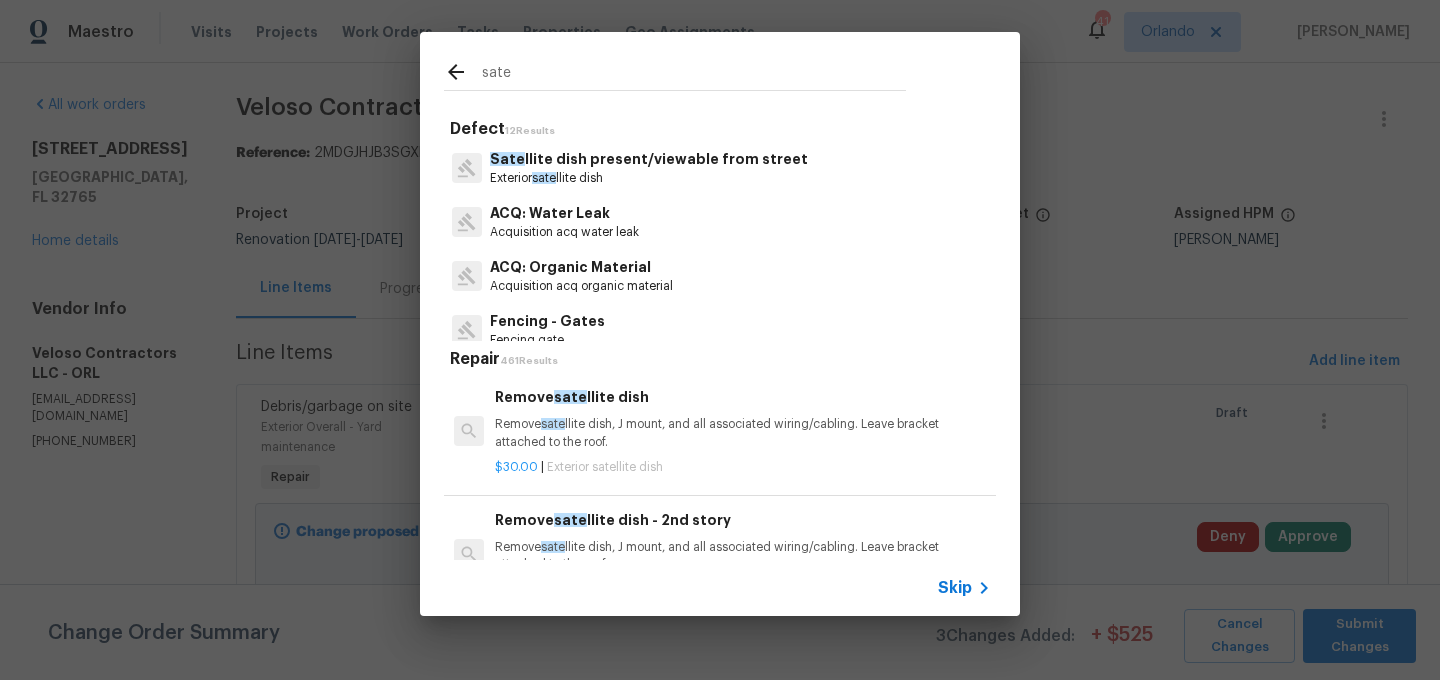 type on "sate" 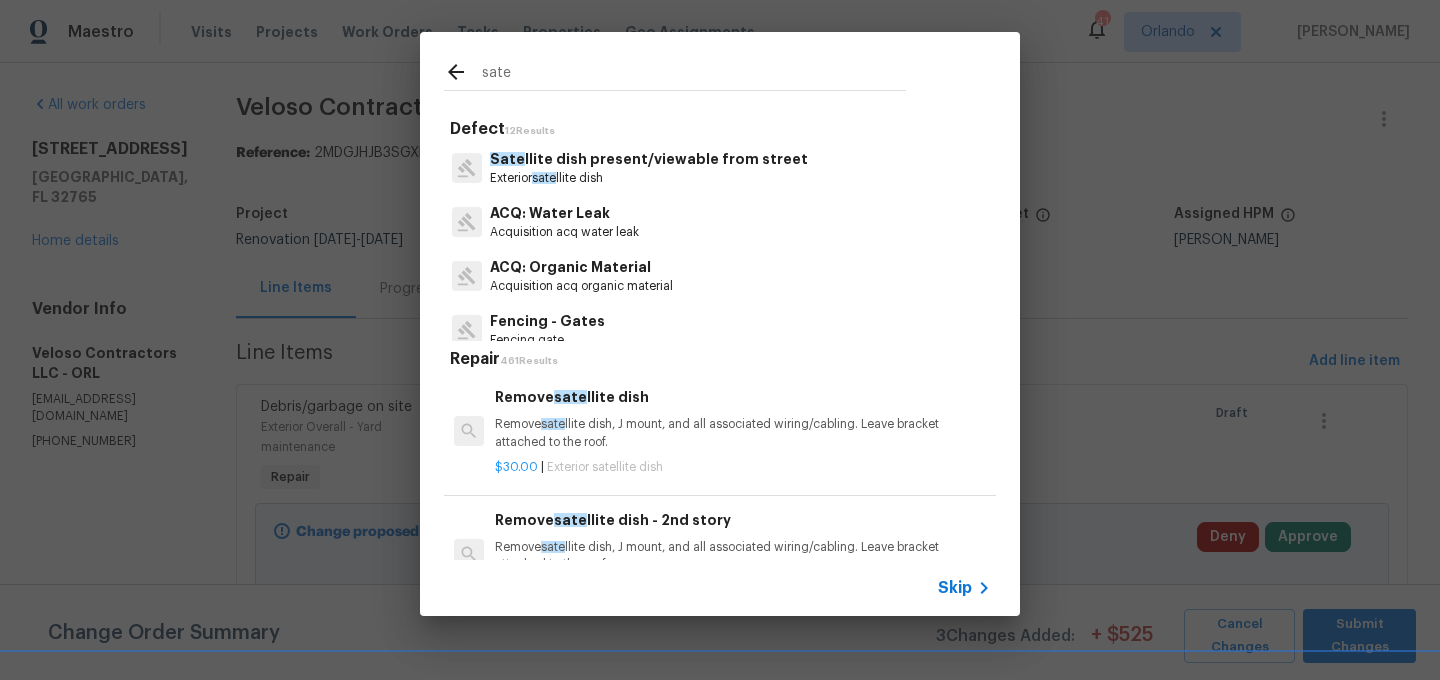 click on "Sate llite dish present/viewable from street" at bounding box center (649, 159) 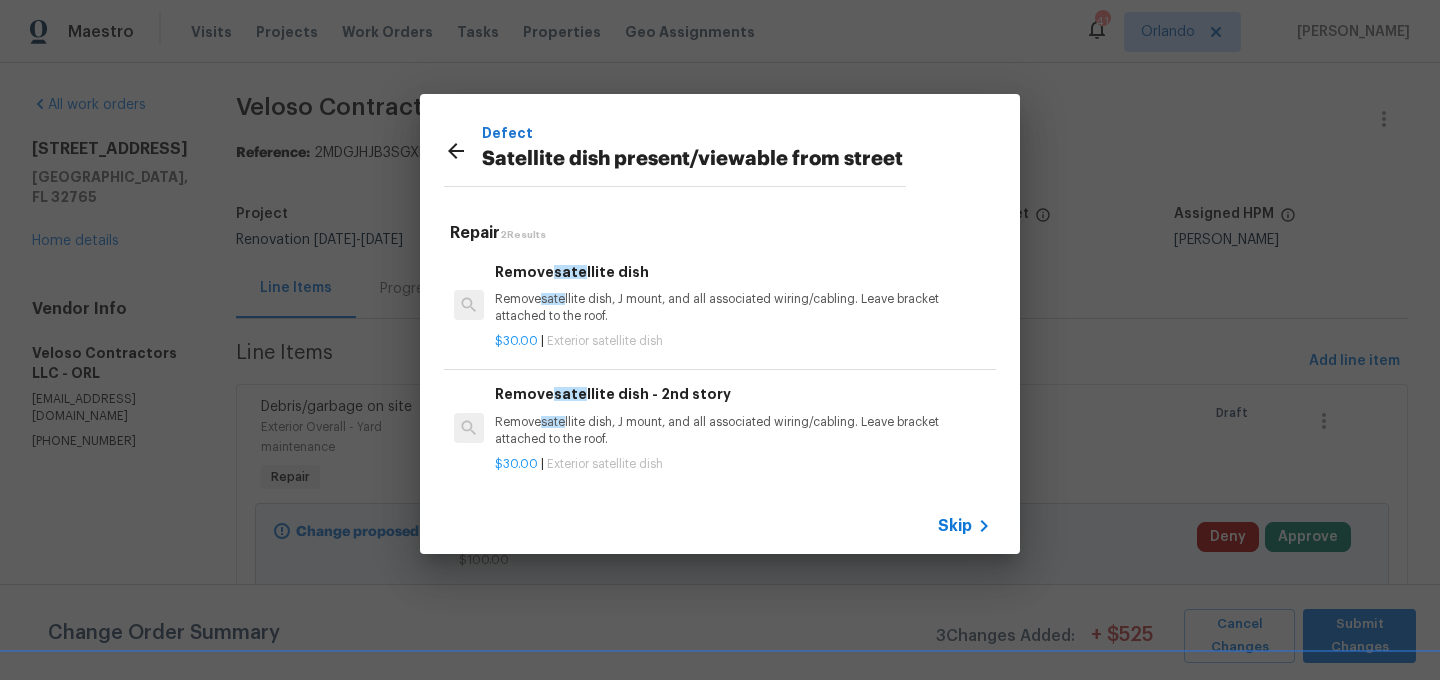 click on "Remove  sate llite dish, J mount, and all associated wiring/cabling. Leave bracket attached to the roof." at bounding box center [743, 308] 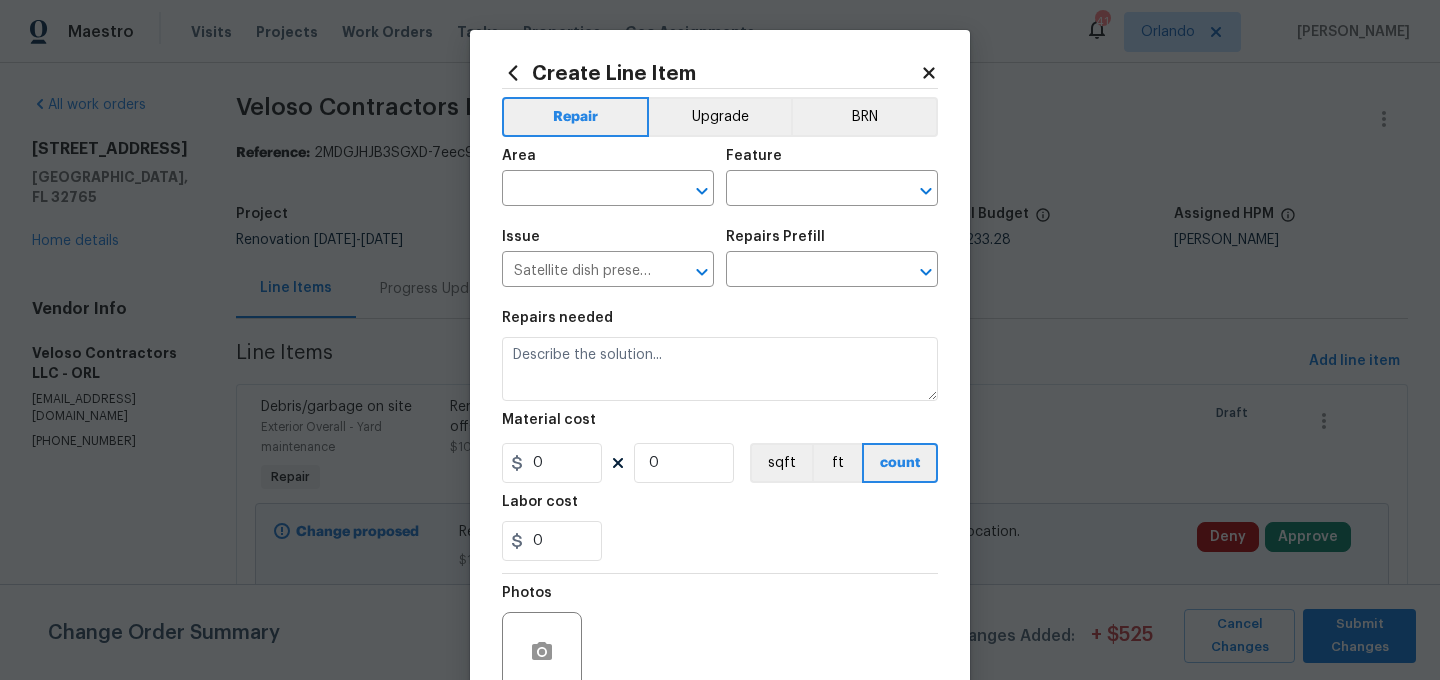 type on "Remove satellite dish, J mount, and all associated wiring/cabling. Leave bracket attached to the roof." 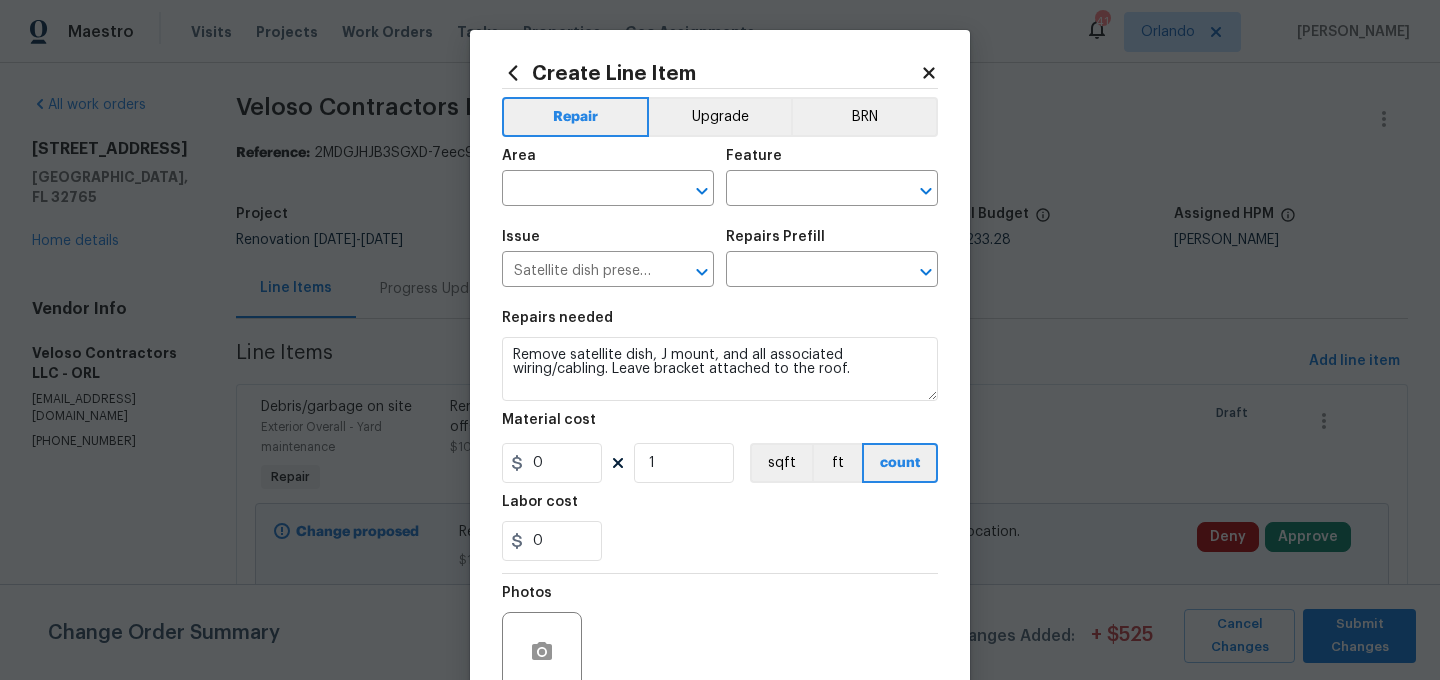 type on "Remove satellite dish $30.00" 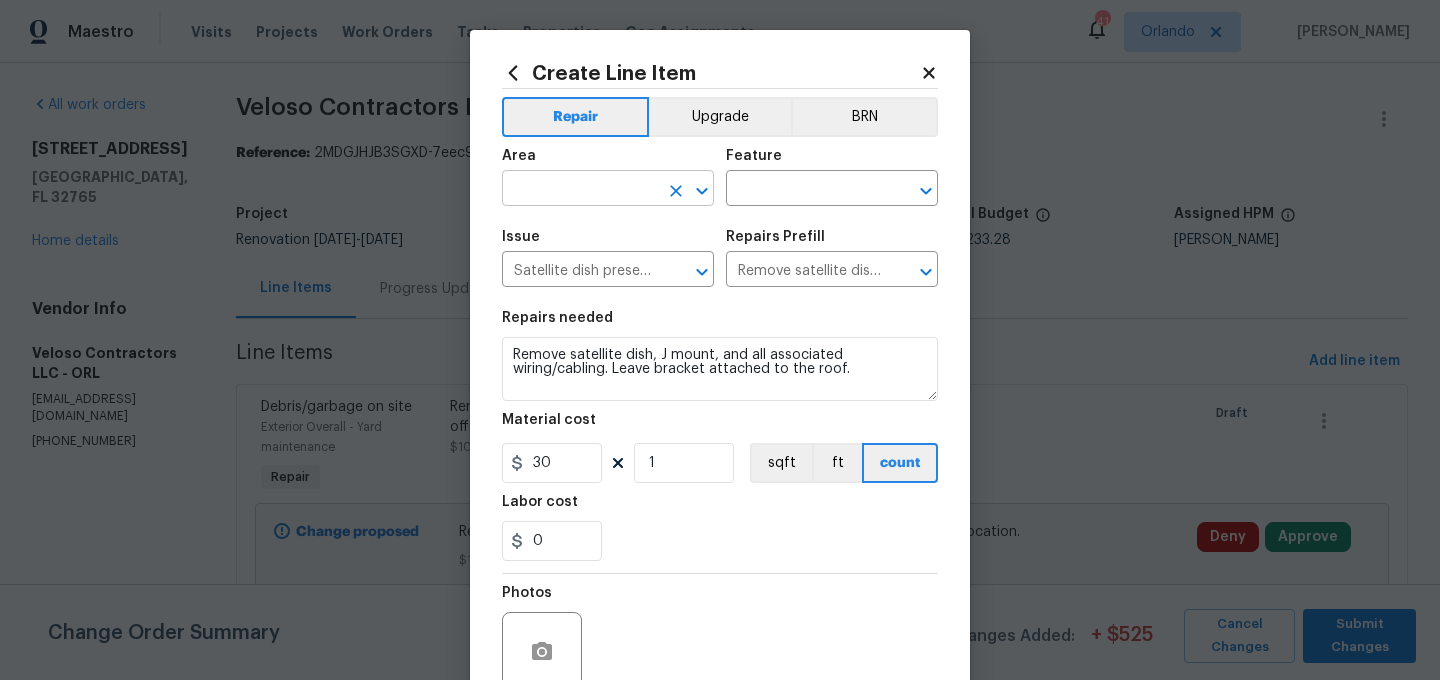 click at bounding box center (580, 190) 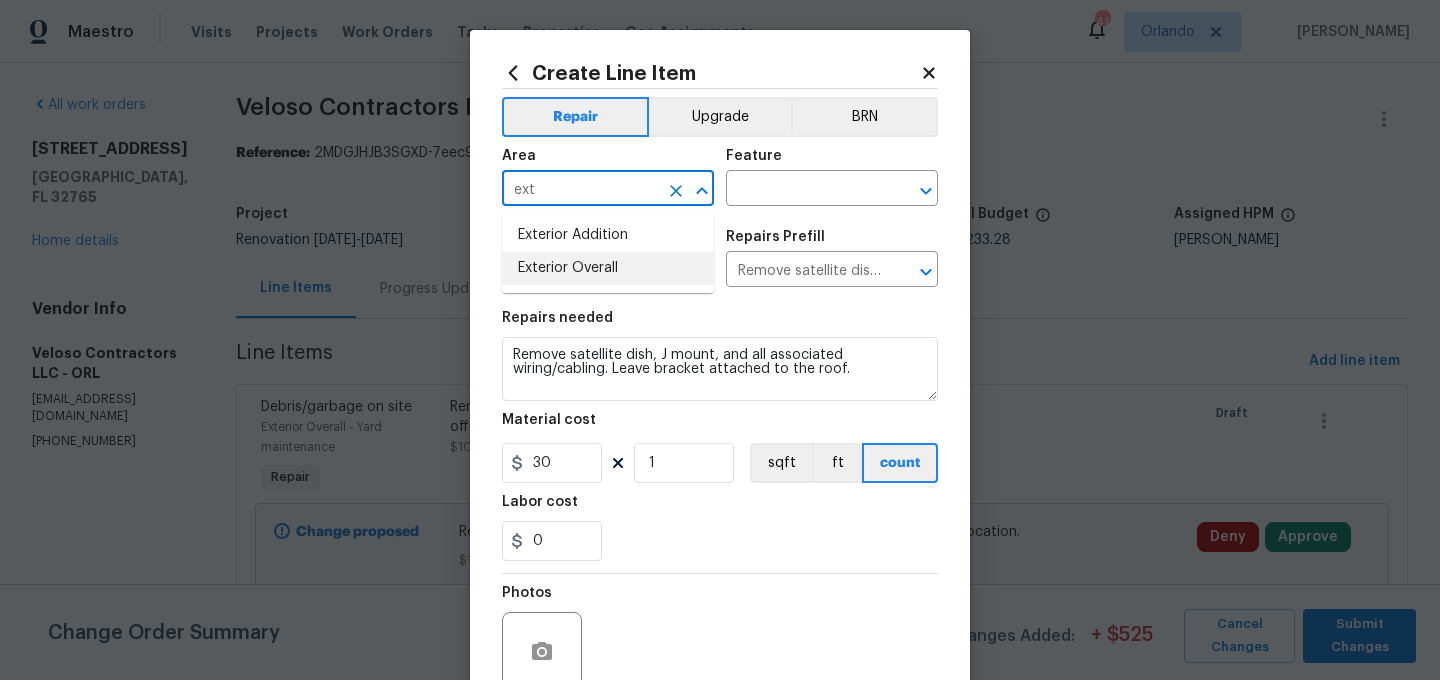 click on "Exterior Overall" at bounding box center [608, 268] 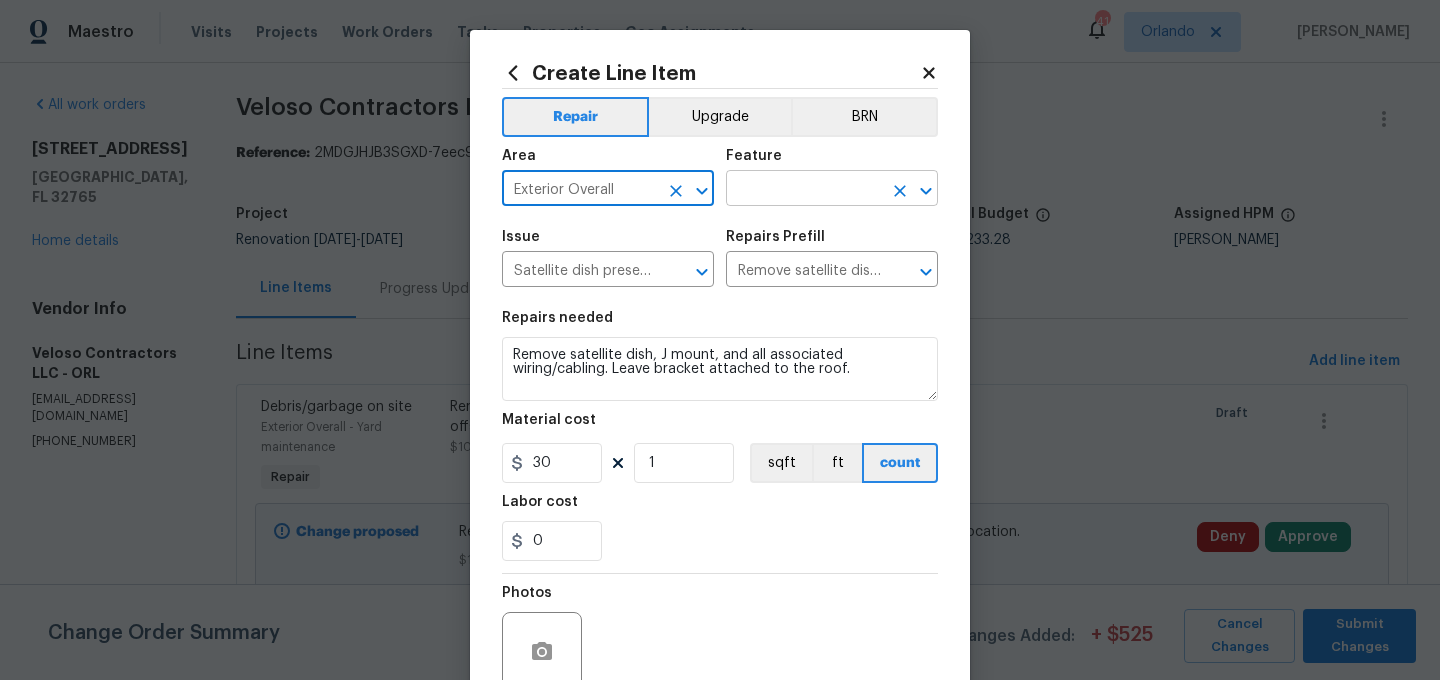 type on "Exterior Overall" 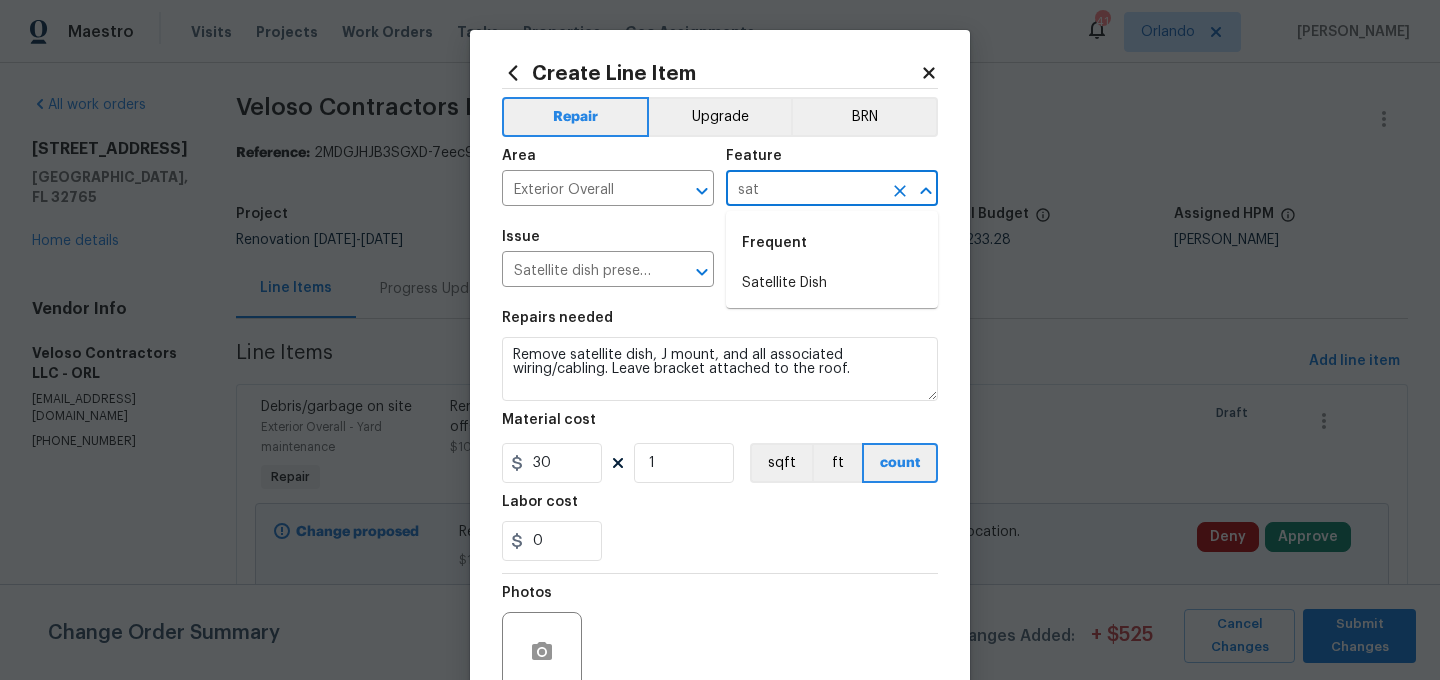 click on "Satellite Dish" at bounding box center [832, 283] 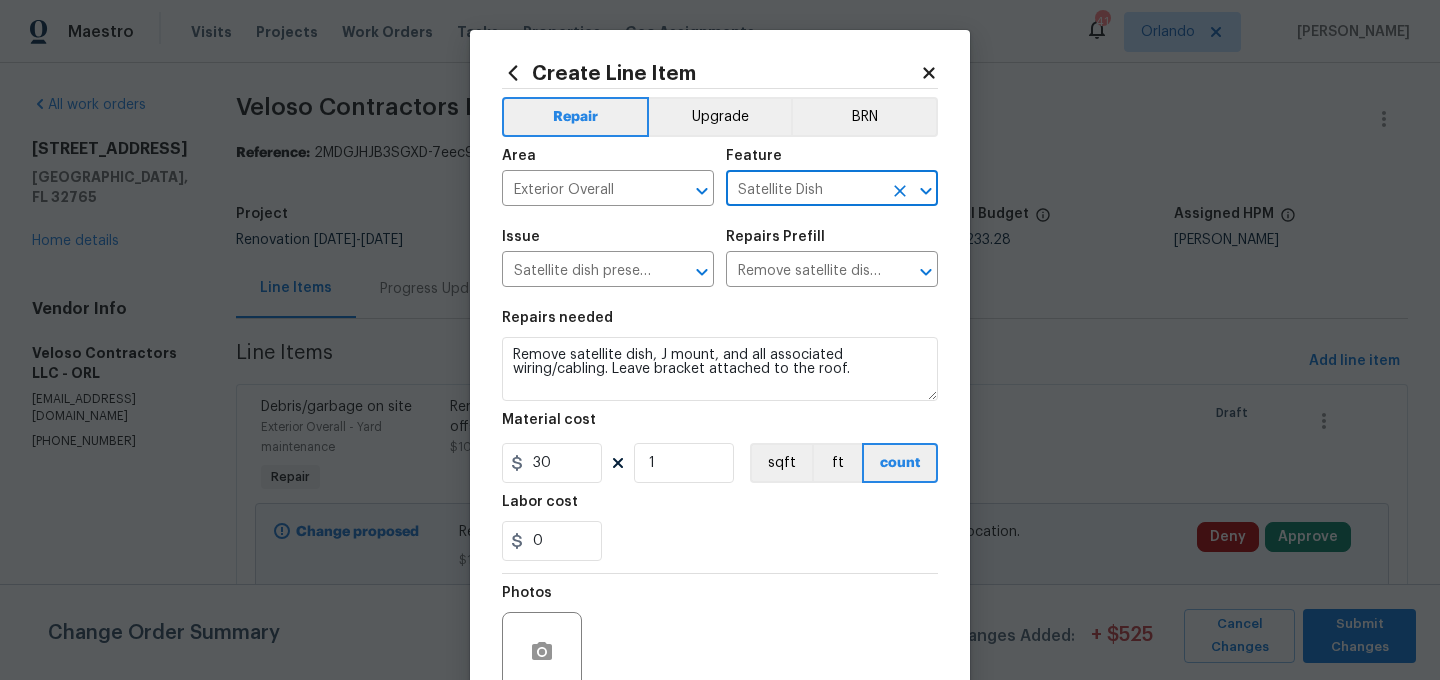 type on "Satellite Dish" 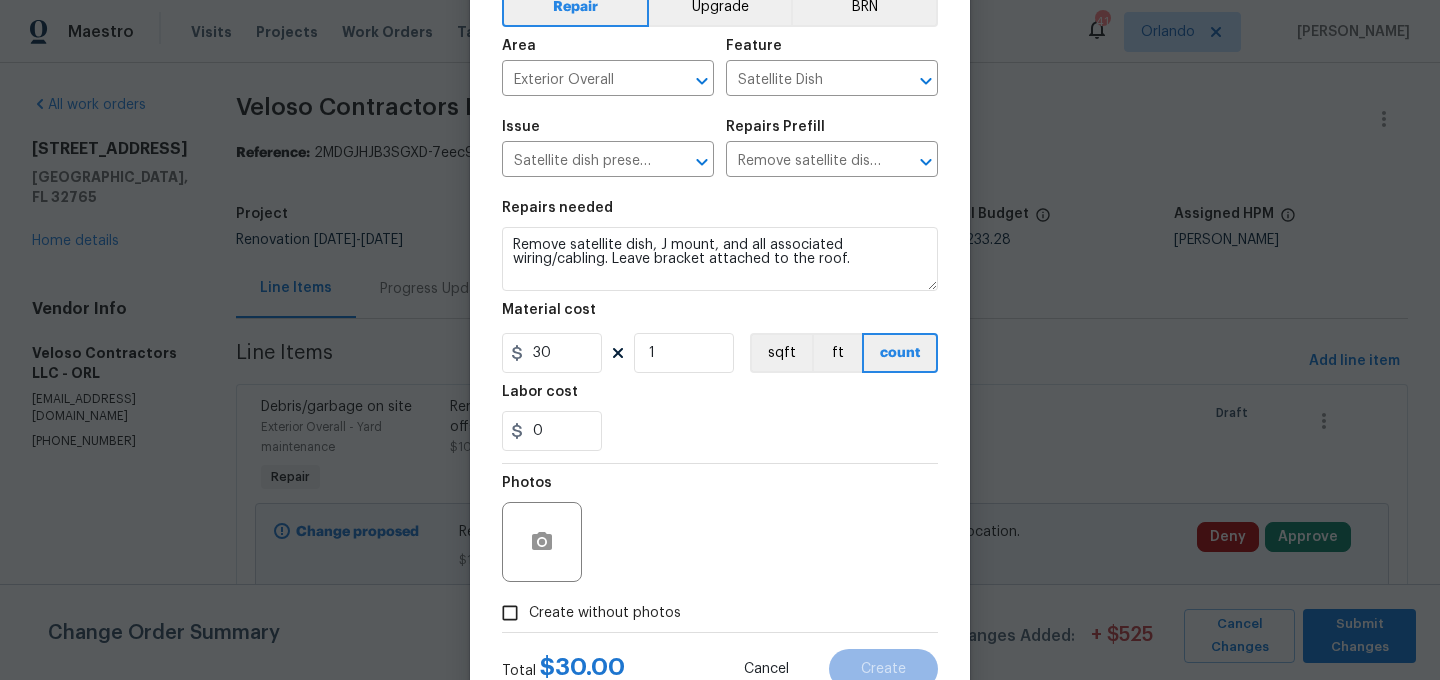 scroll, scrollTop: 111, scrollLeft: 0, axis: vertical 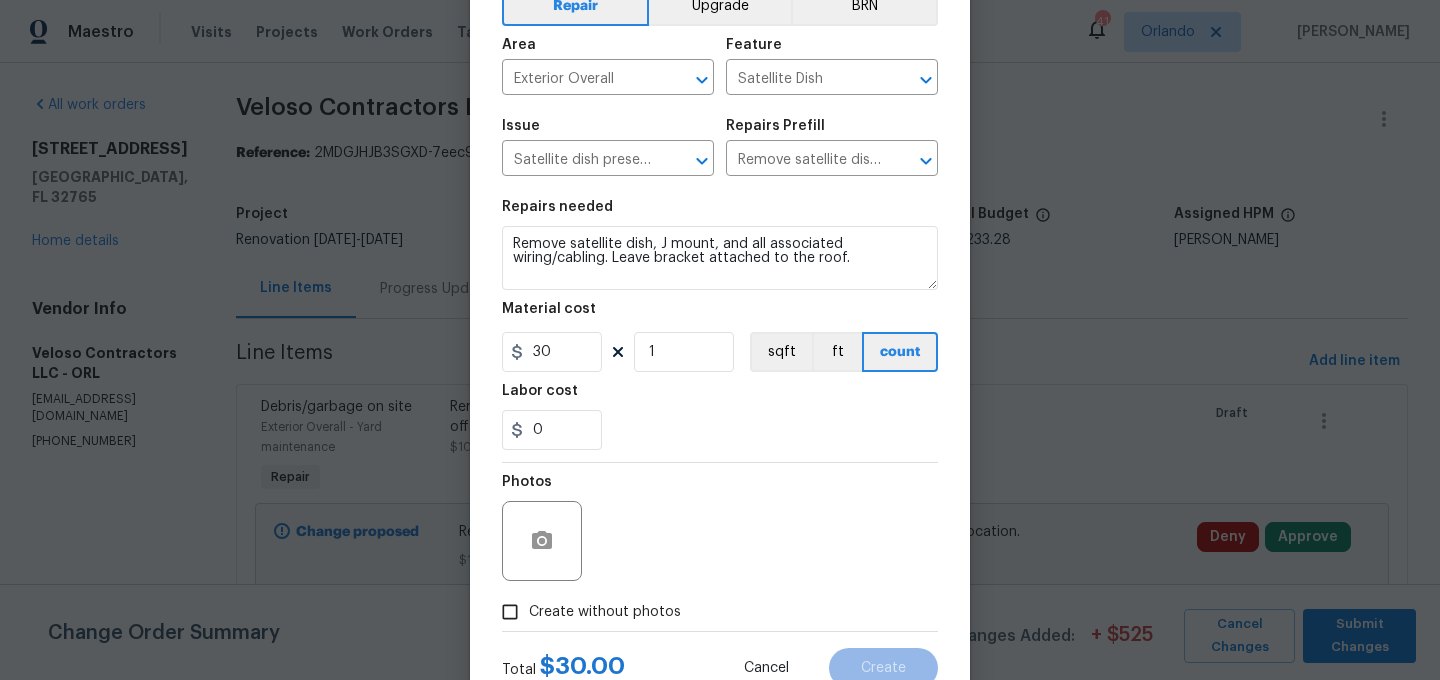 click on "Create without photos" at bounding box center (605, 612) 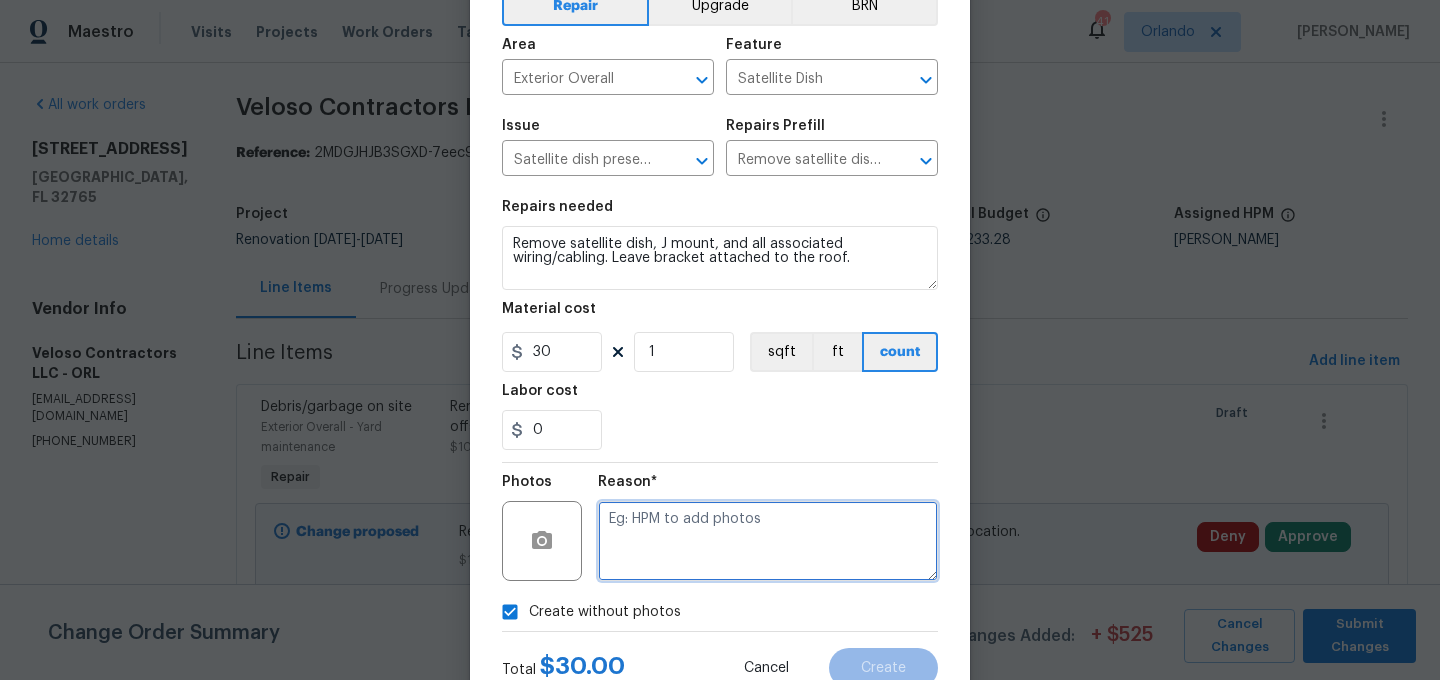 click at bounding box center [768, 541] 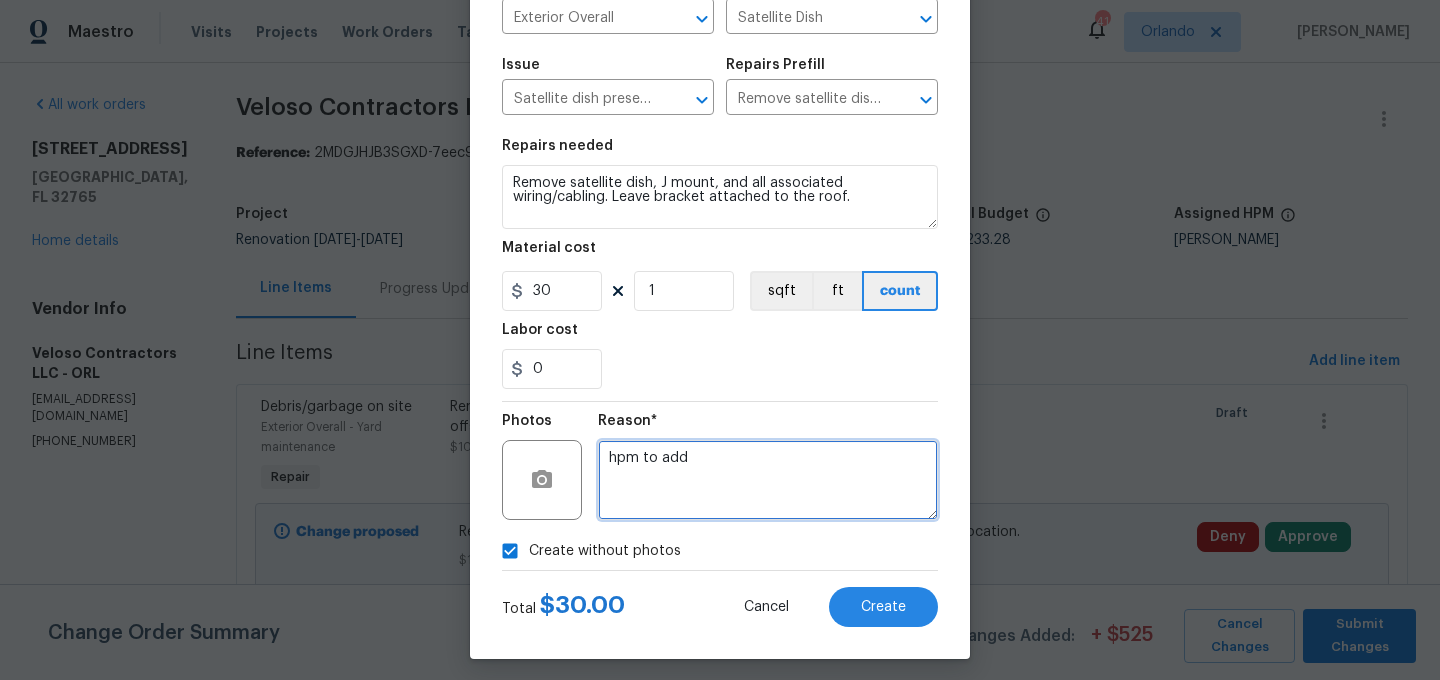 scroll, scrollTop: 182, scrollLeft: 0, axis: vertical 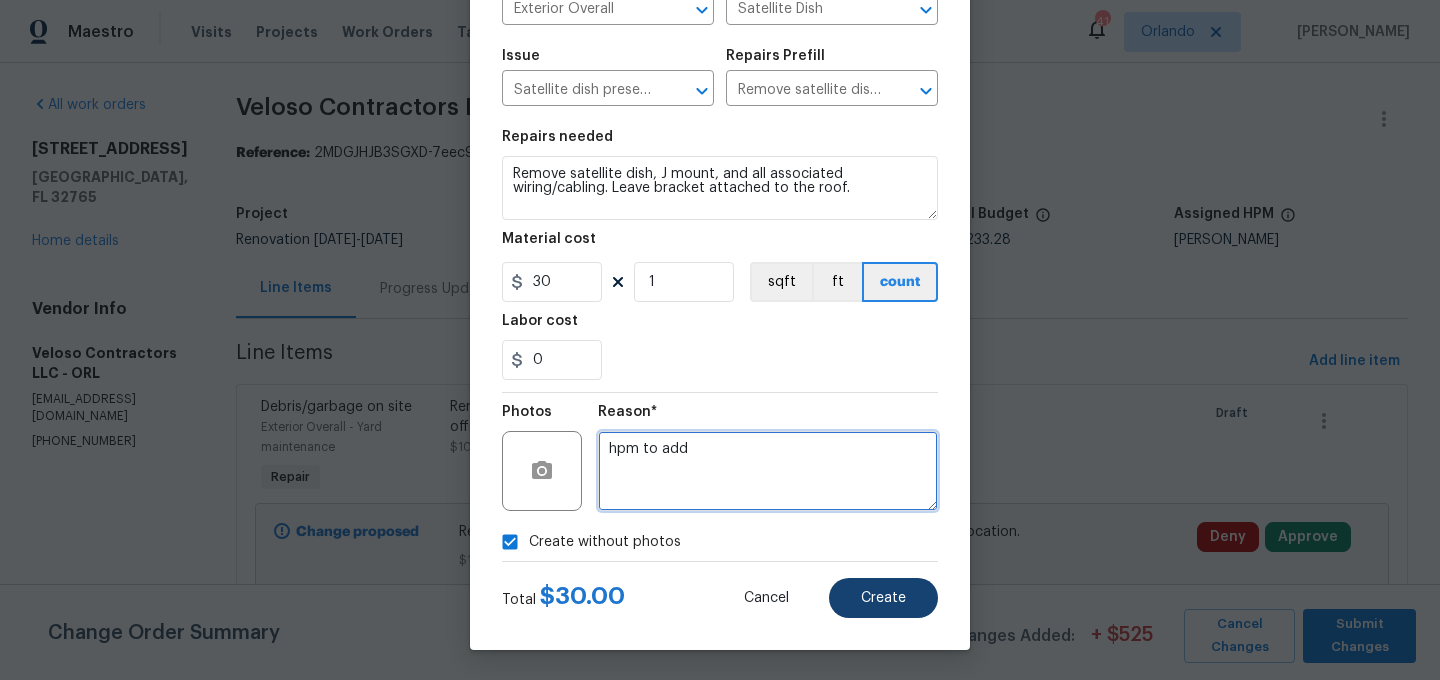 type on "hpm to add" 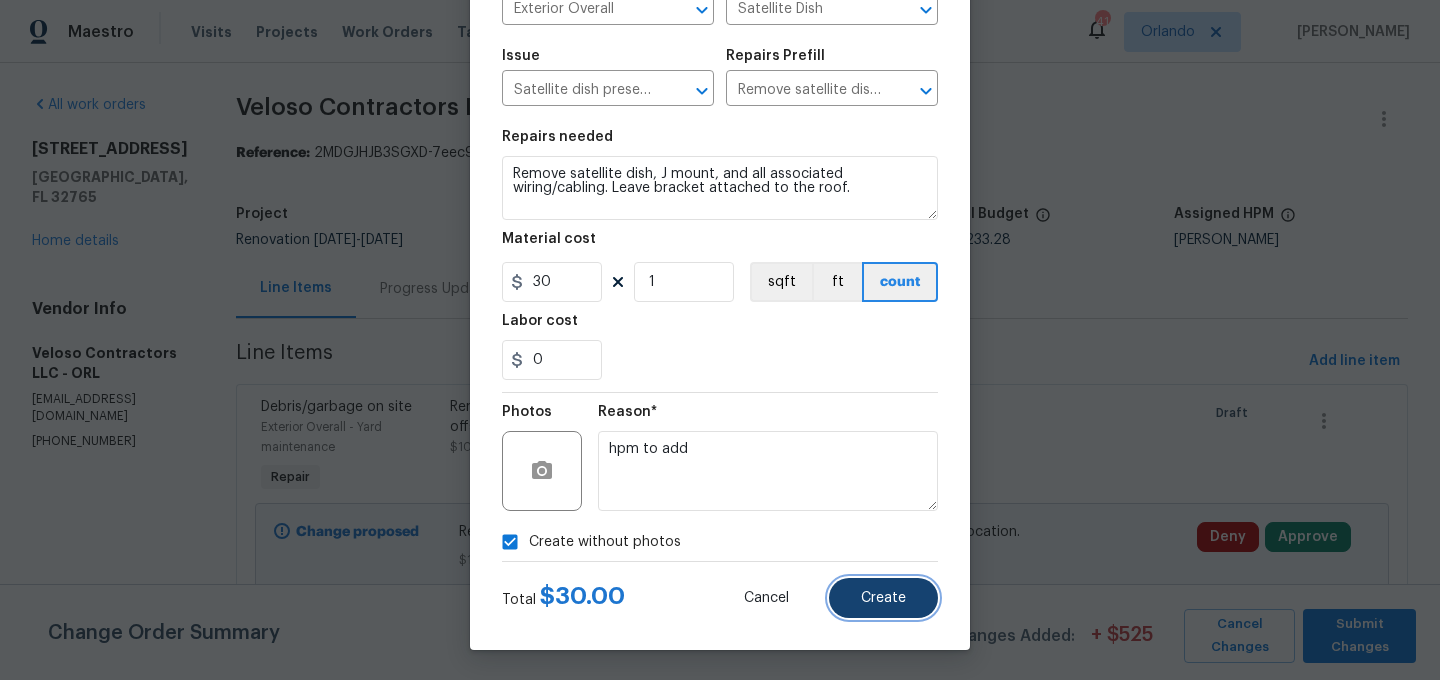 click on "Create" at bounding box center (883, 598) 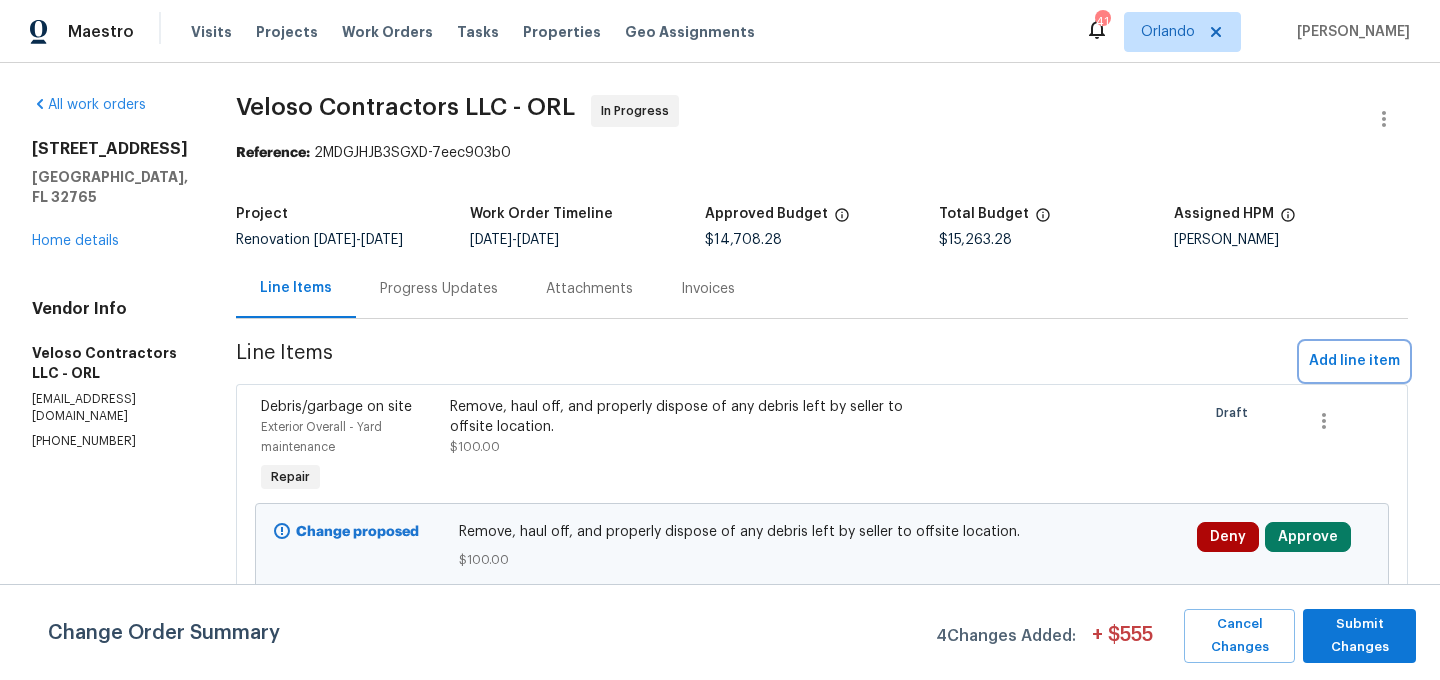 click on "Add line item" at bounding box center (1354, 361) 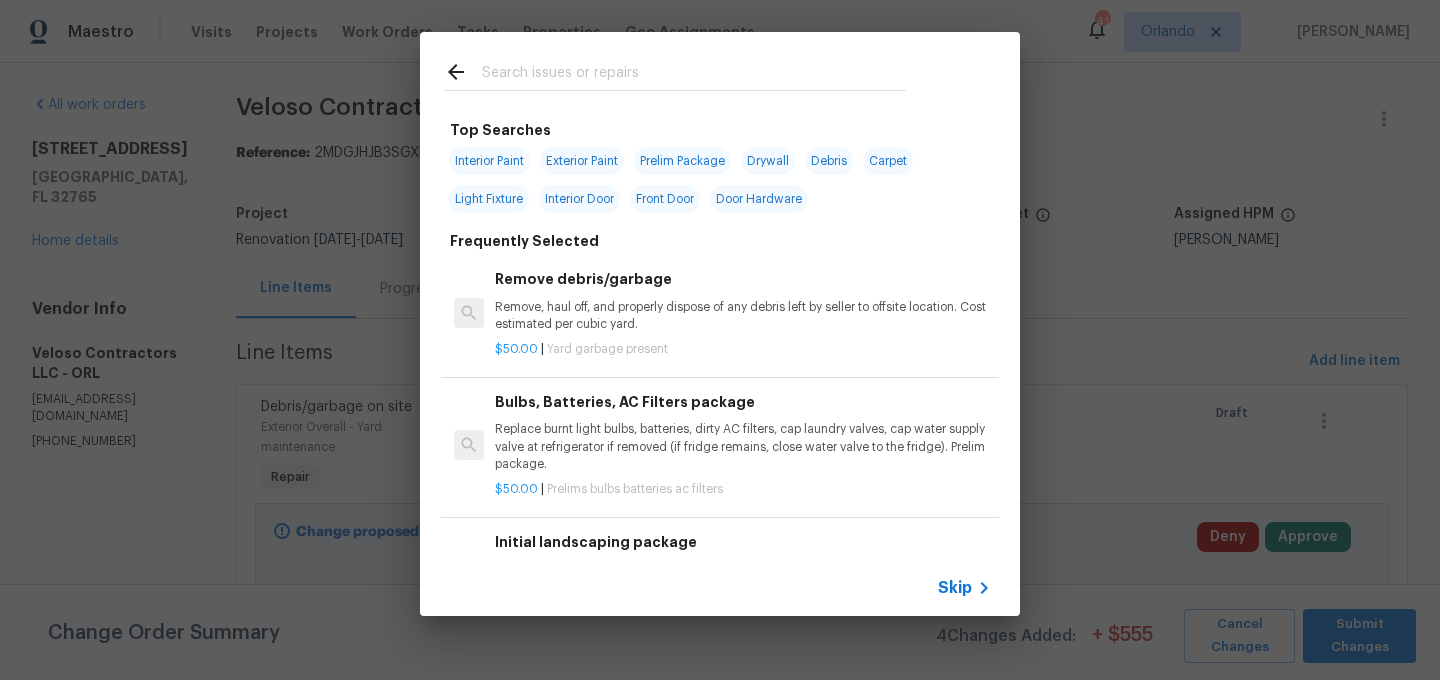click at bounding box center [694, 75] 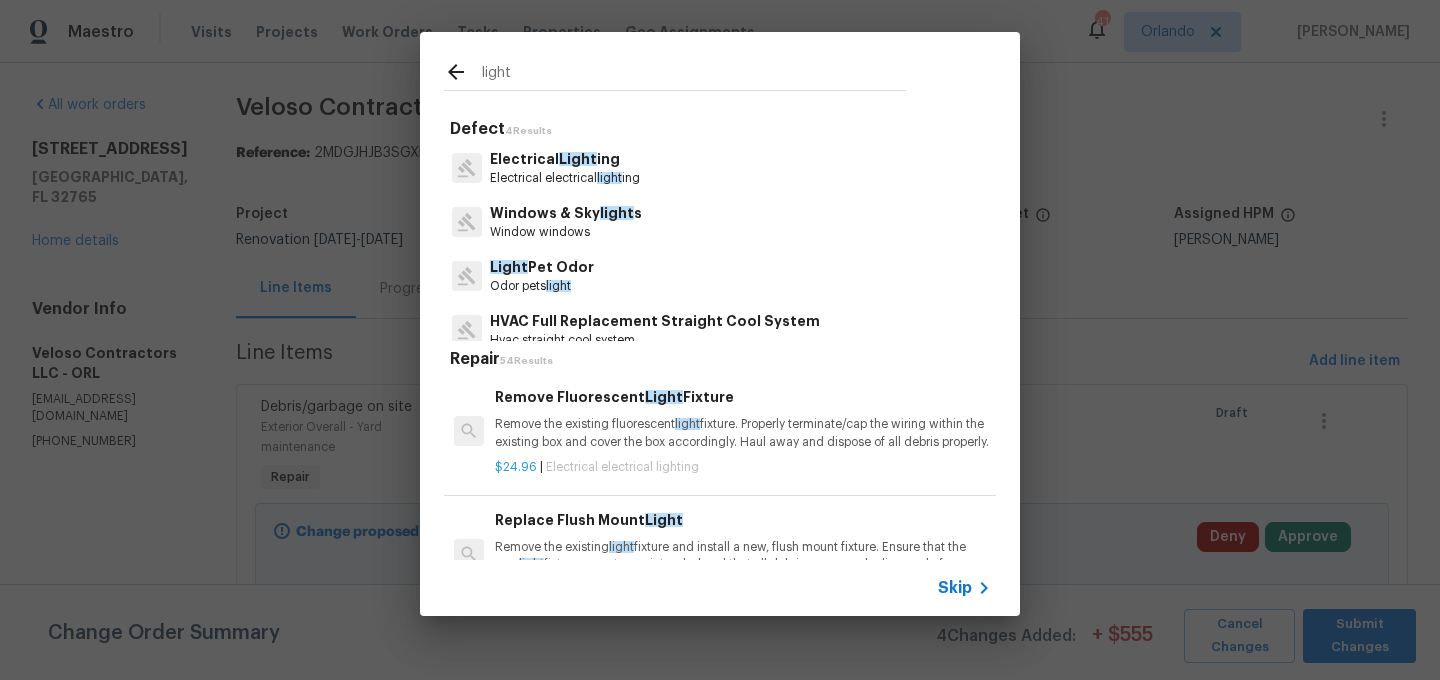 type on "light" 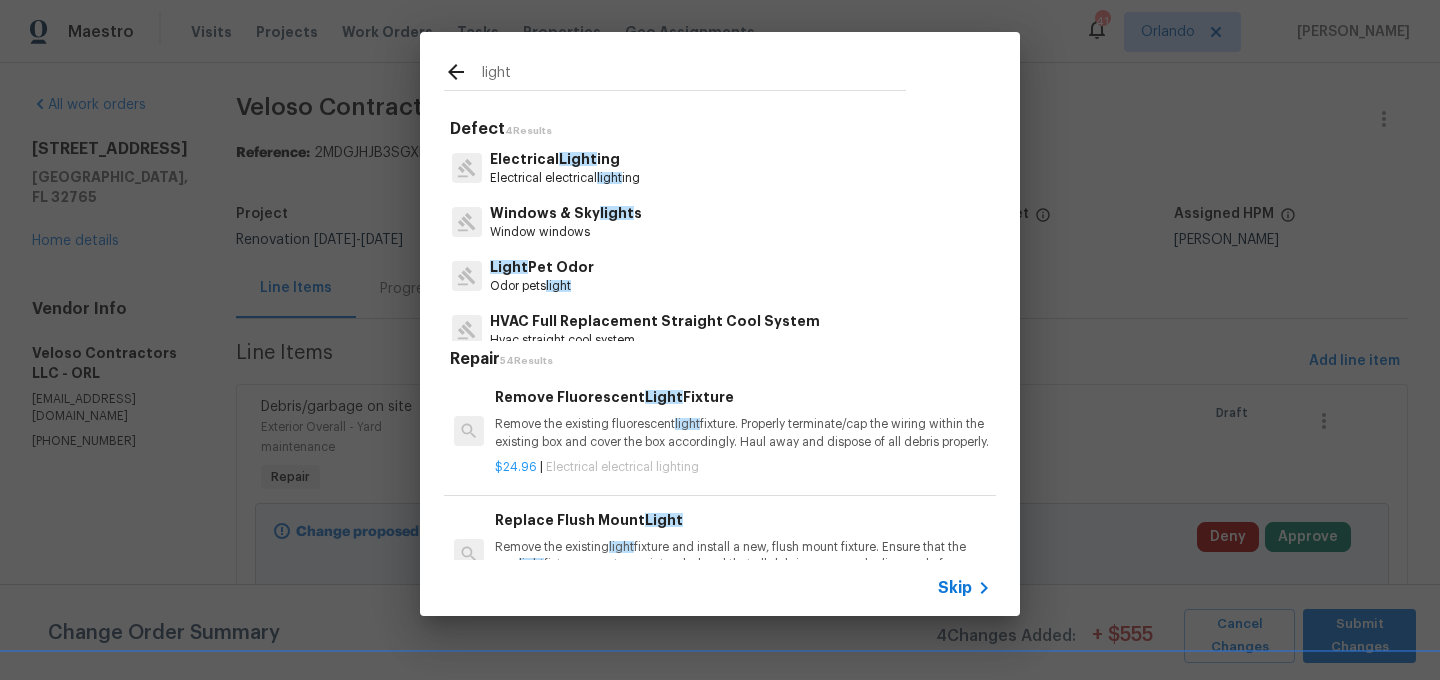 click on "Electrical  Light ing Electrical electrical  light ing" at bounding box center (720, 168) 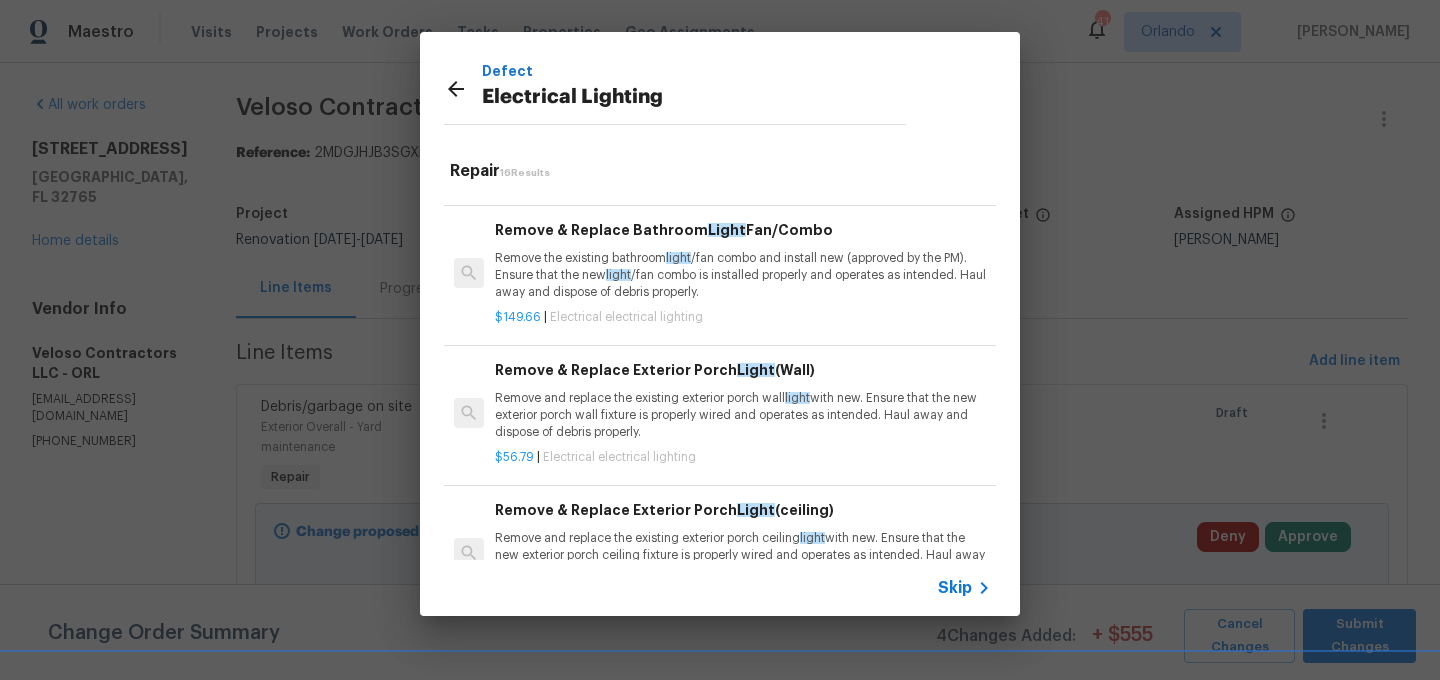scroll, scrollTop: 1054, scrollLeft: 0, axis: vertical 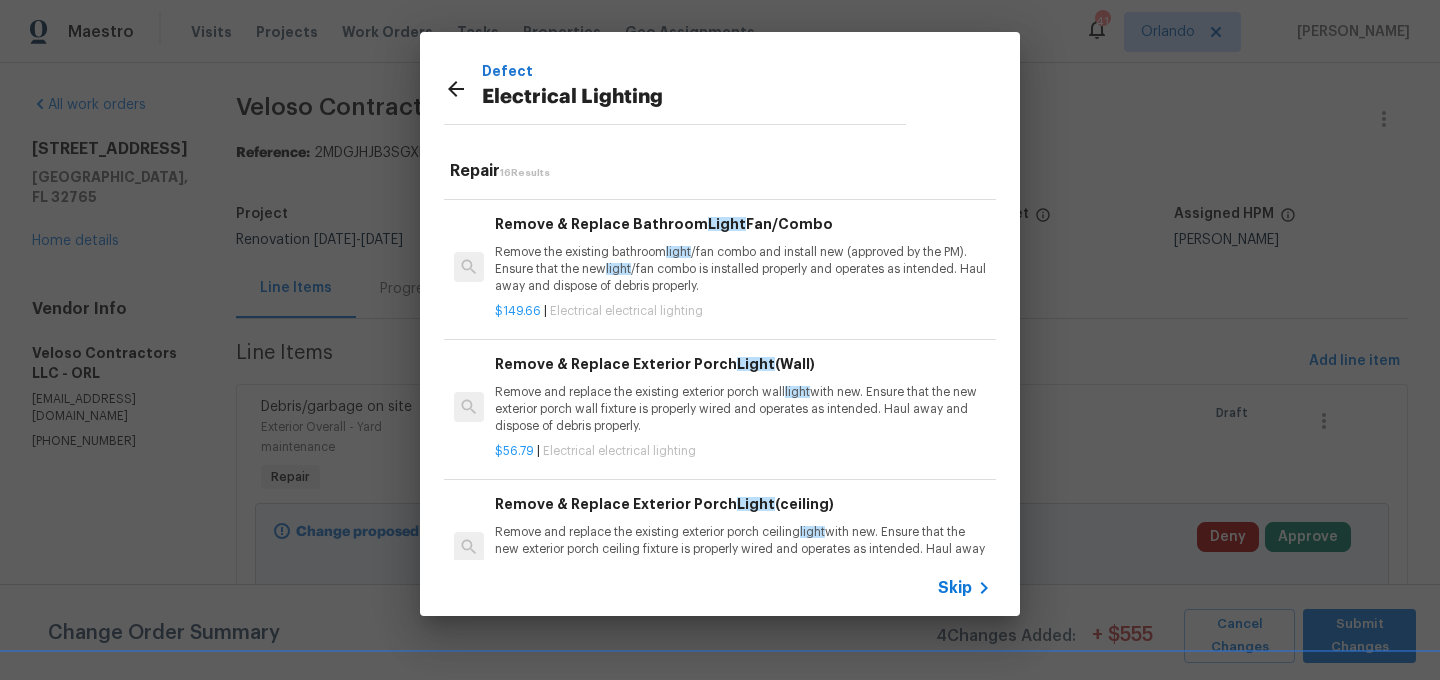 click on "Remove and replace the existing exterior porch wall  light  with new. Ensure that the new exterior porch wall fixture is properly wired and operates as intended. Haul away and dispose of debris properly." at bounding box center [743, 409] 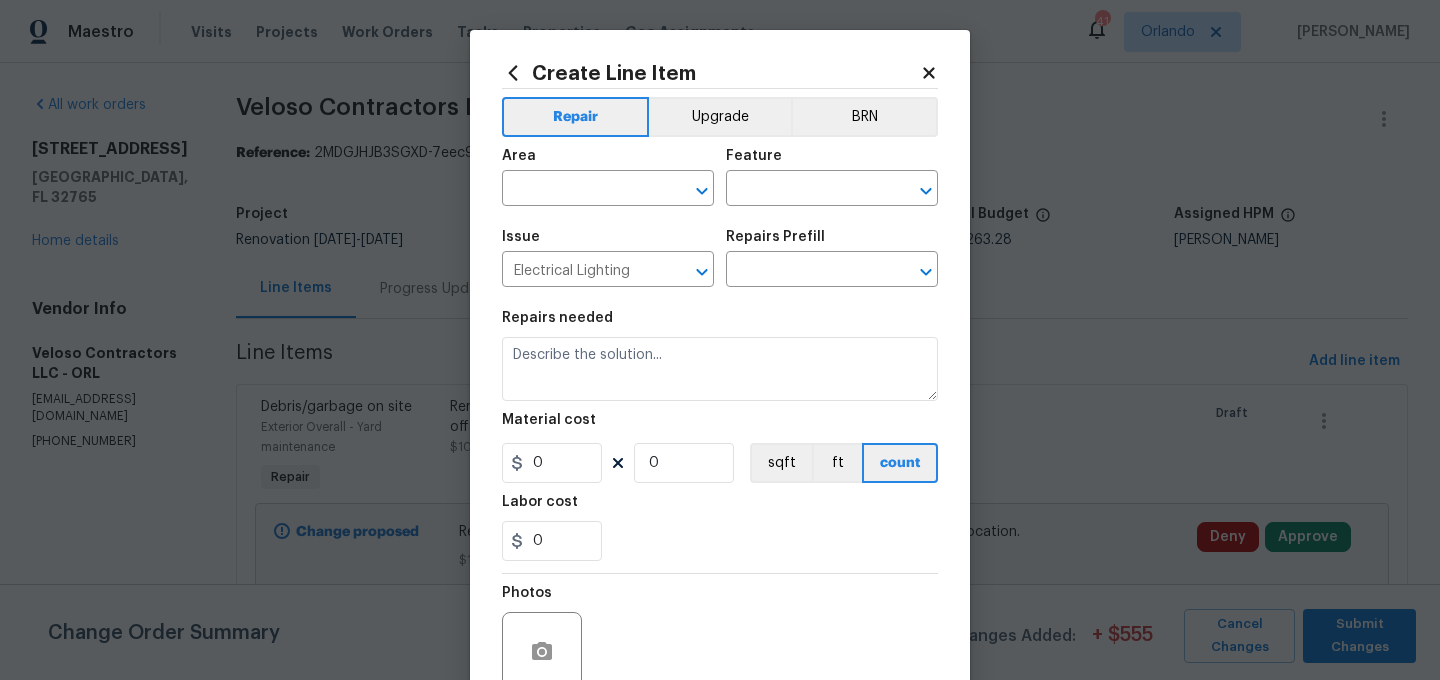 type on "Remove & Replace Exterior Porch Light (Wall) $56.79" 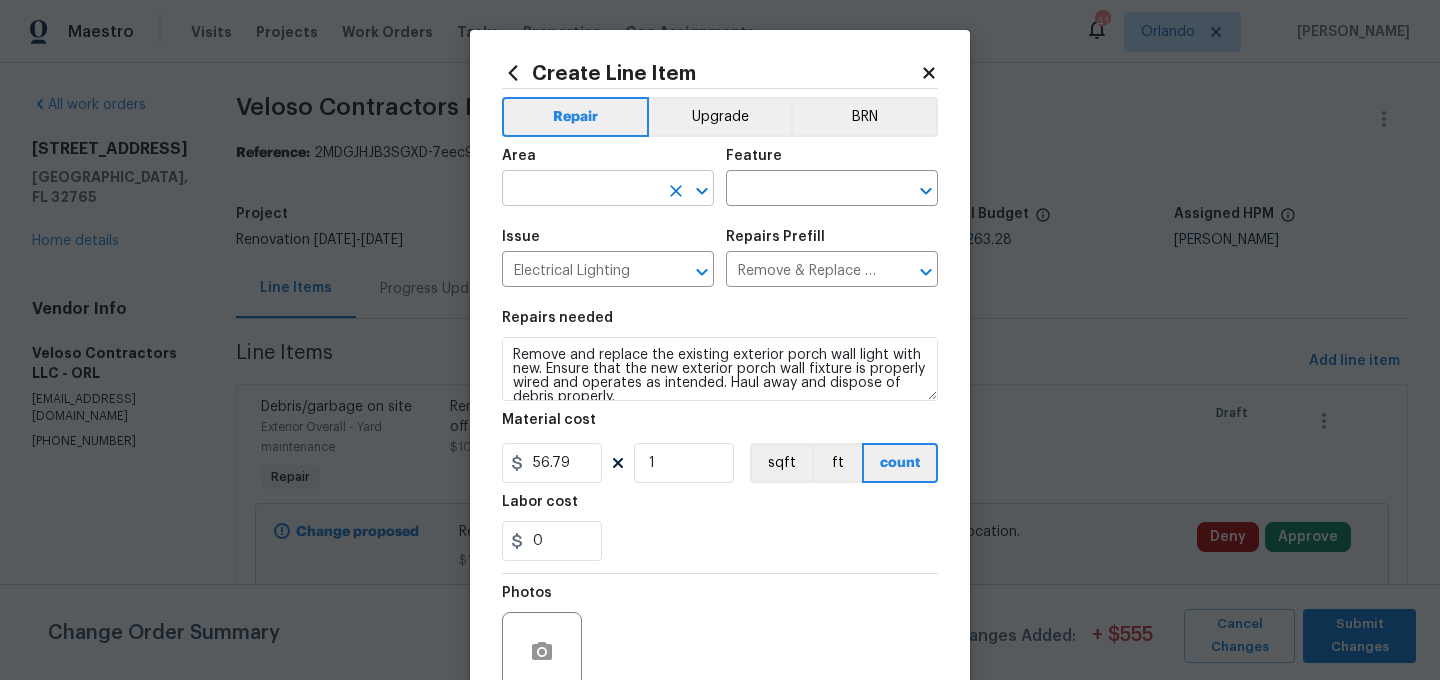 click at bounding box center [580, 190] 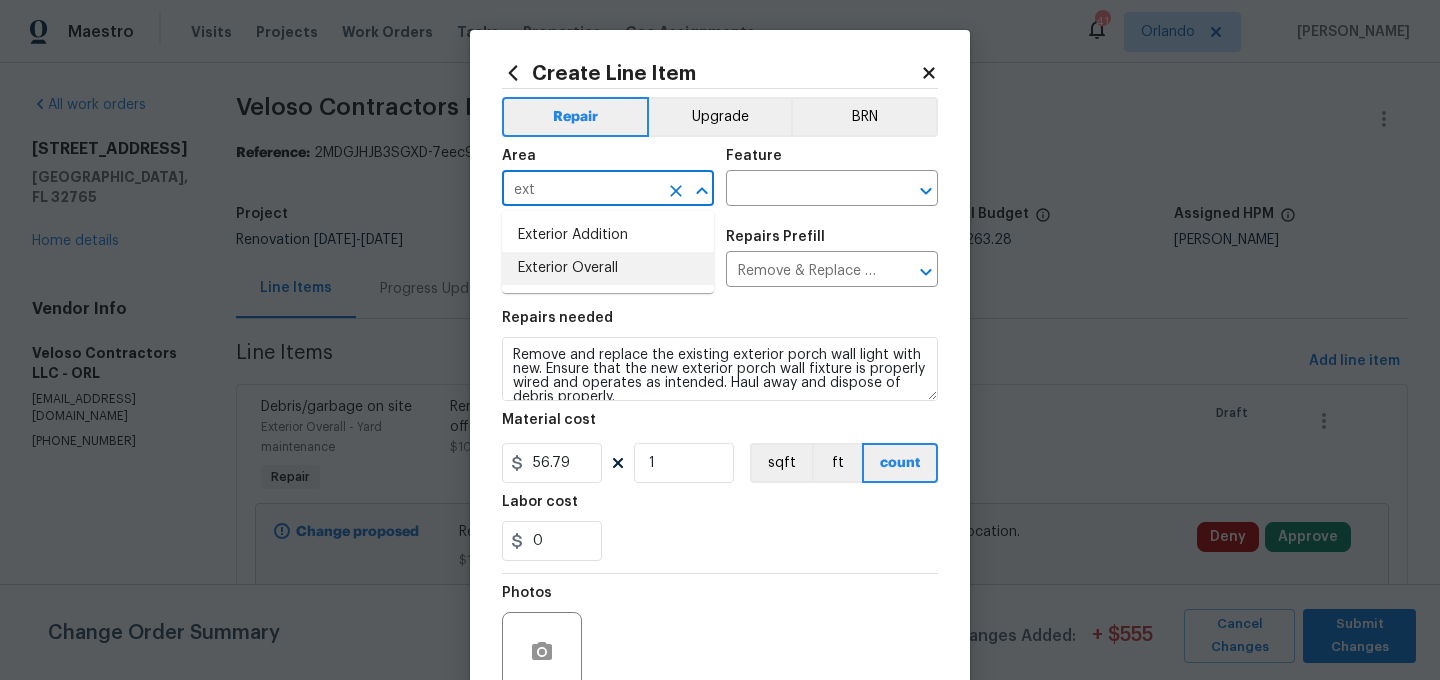 click on "Exterior Overall" at bounding box center [608, 268] 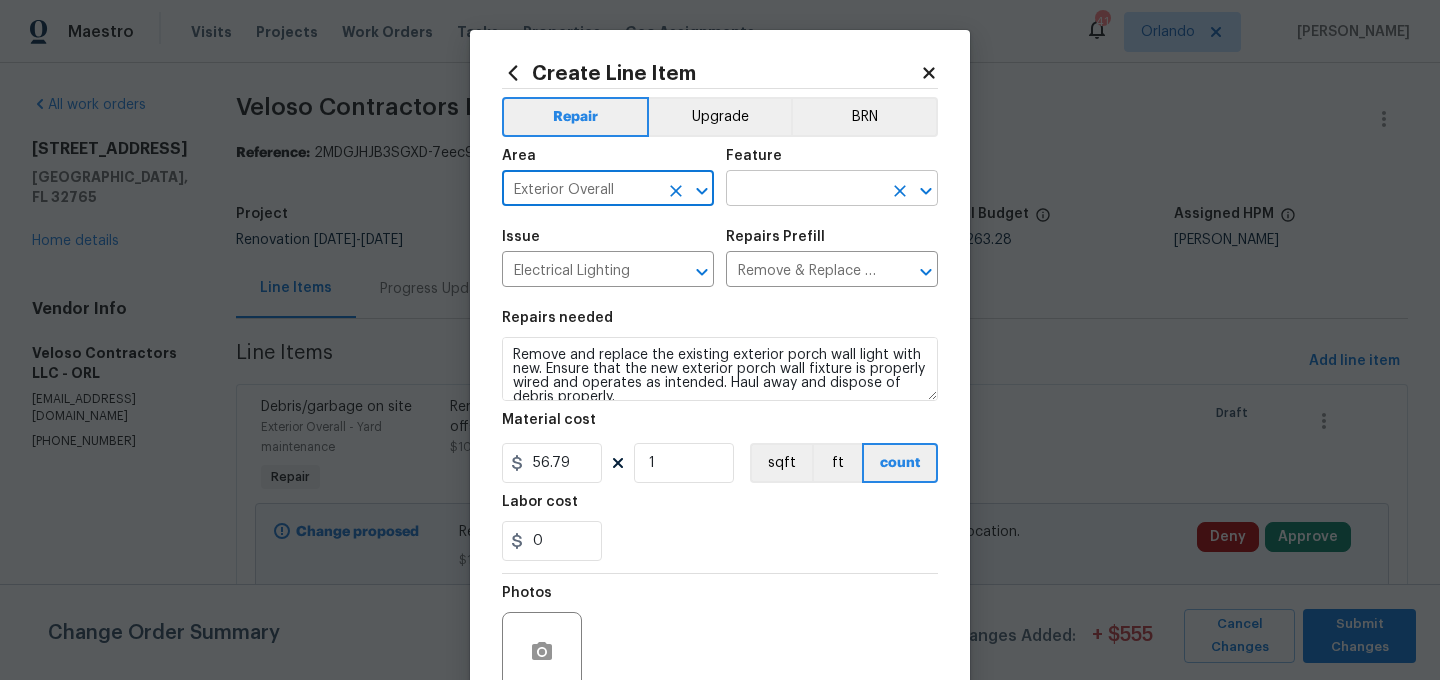 type on "Exterior Overall" 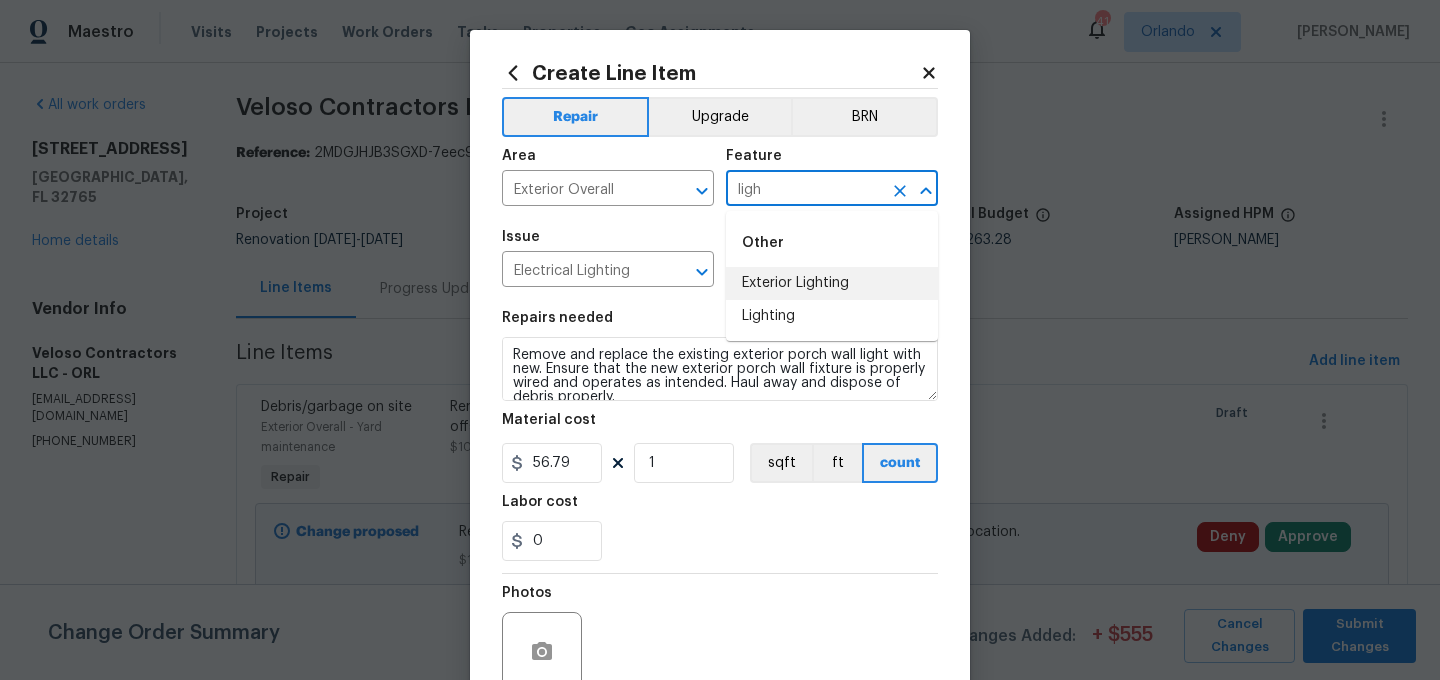 click on "Exterior Lighting" at bounding box center [832, 283] 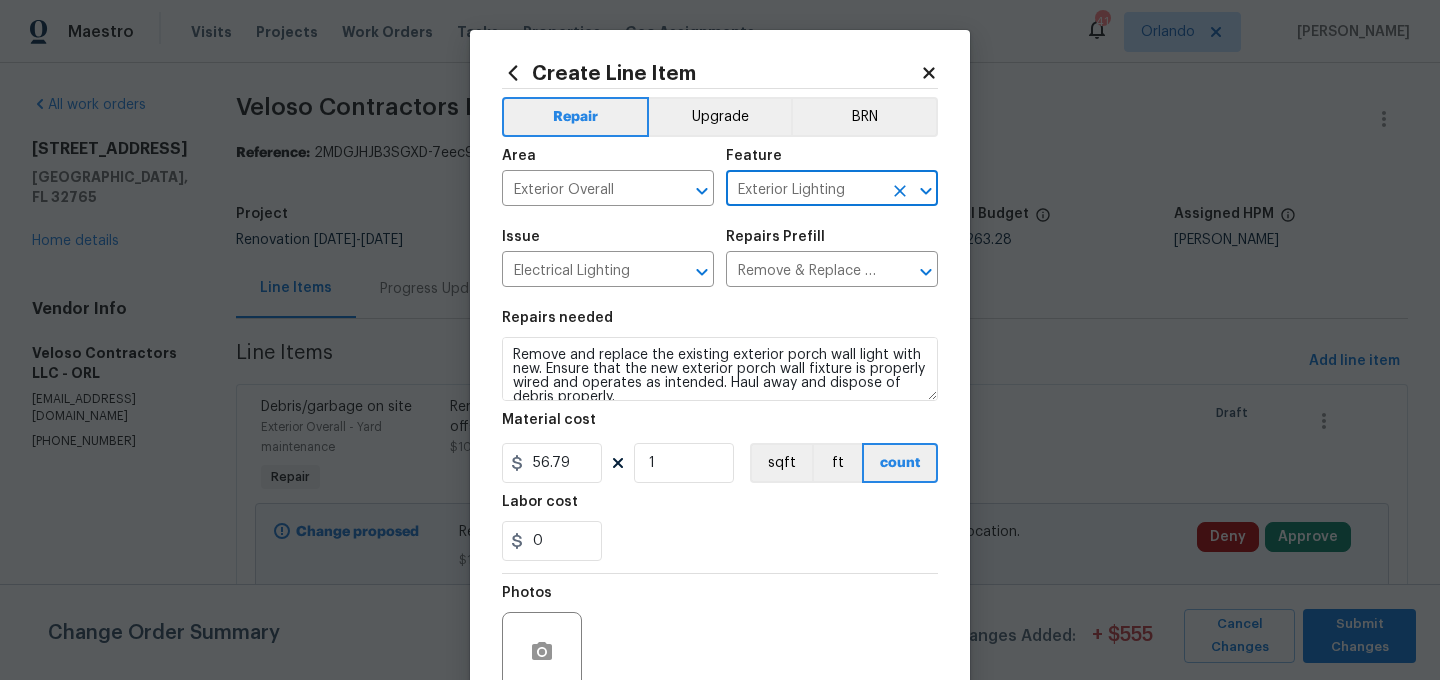 type on "Exterior Lighting" 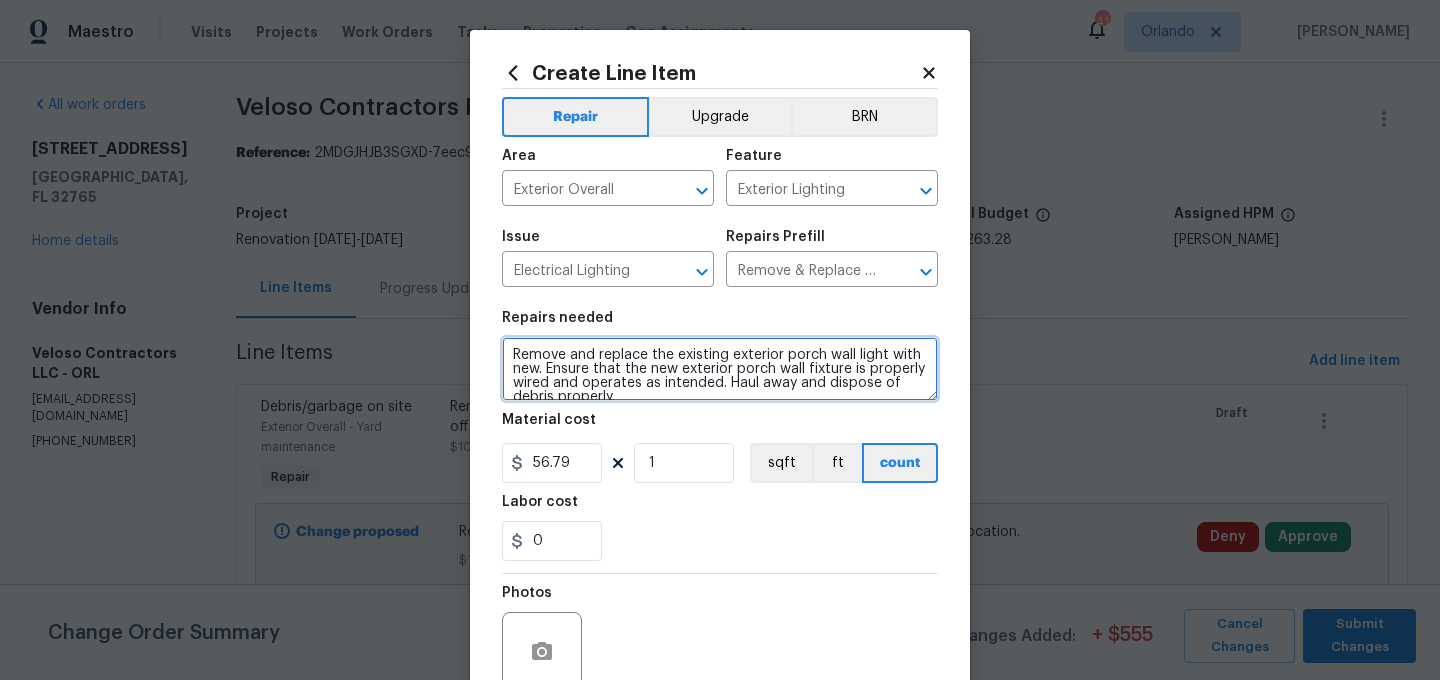 click on "Remove and replace the existing exterior porch wall light with new. Ensure that the new exterior porch wall fixture is properly wired and operates as intended. Haul away and dispose of debris properly." at bounding box center [720, 369] 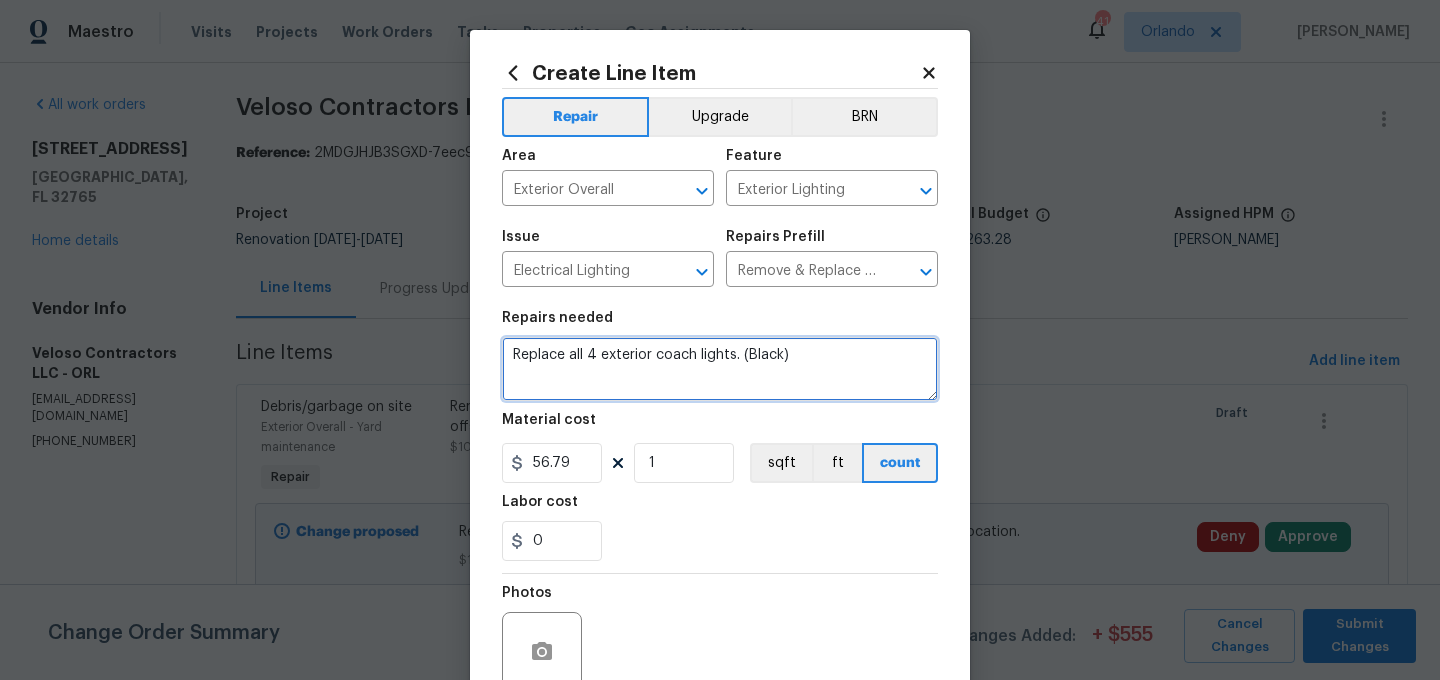 type on "Replace all 4 exterior coach lights. (Black)" 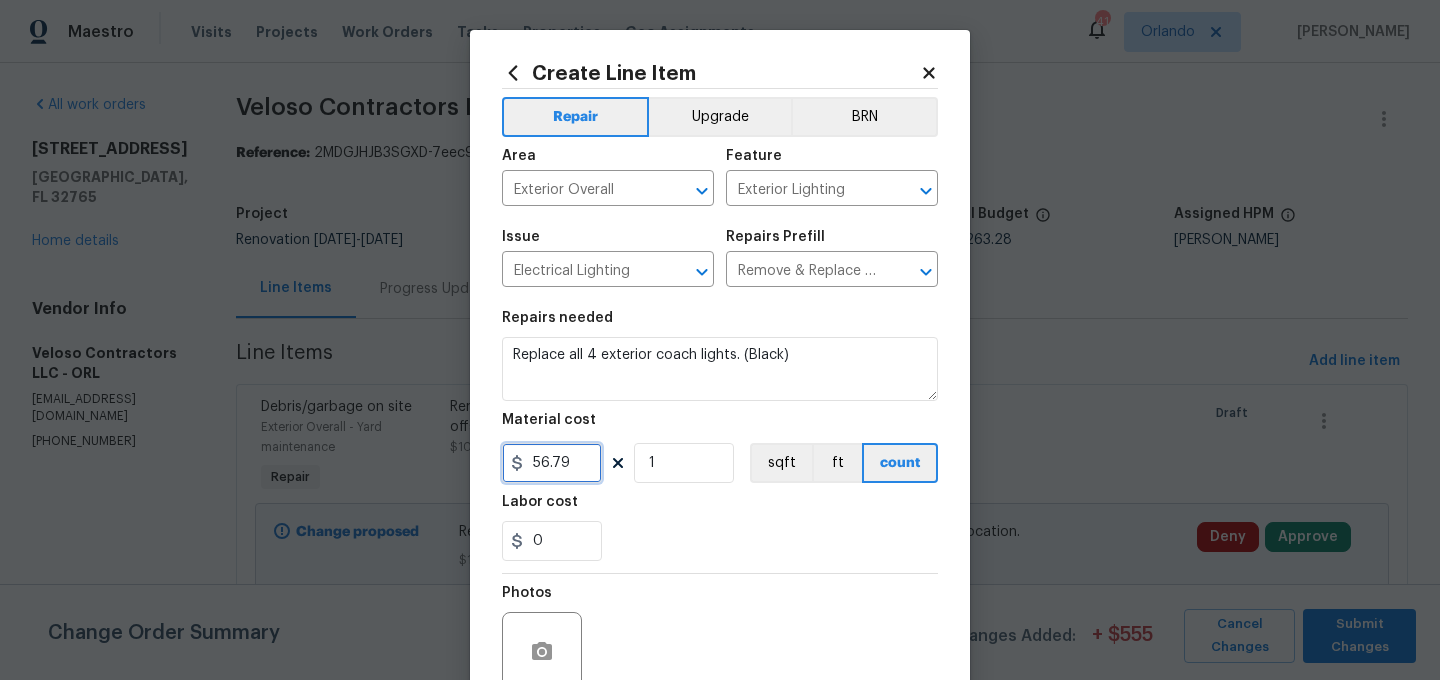 click on "56.79" at bounding box center [552, 463] 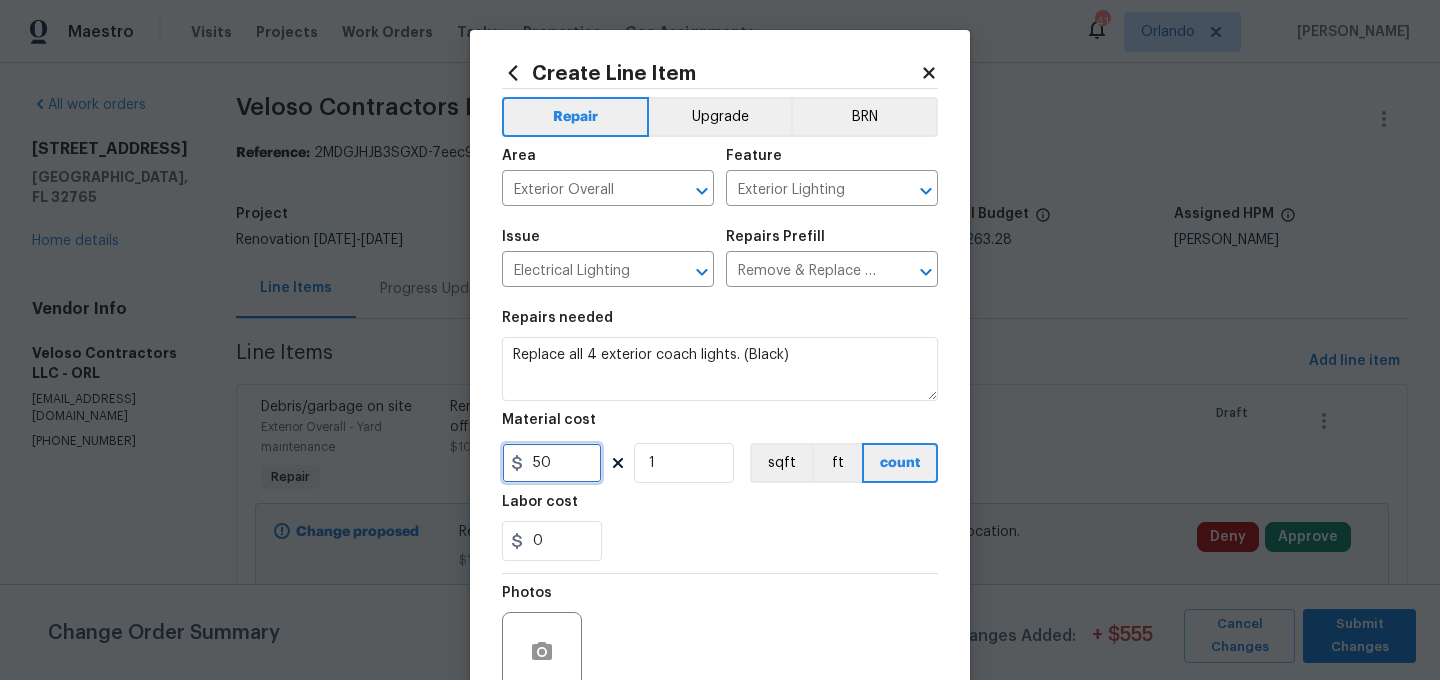 type on "50" 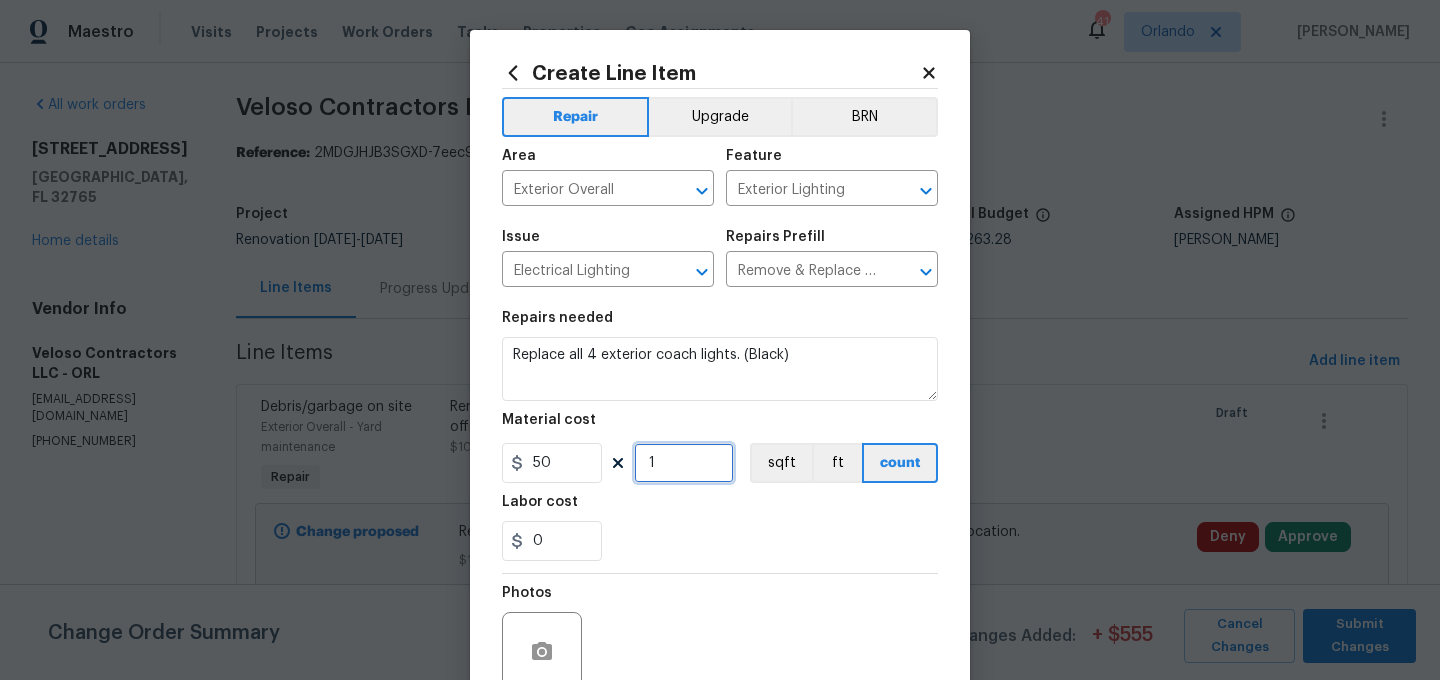 click on "1" at bounding box center (684, 463) 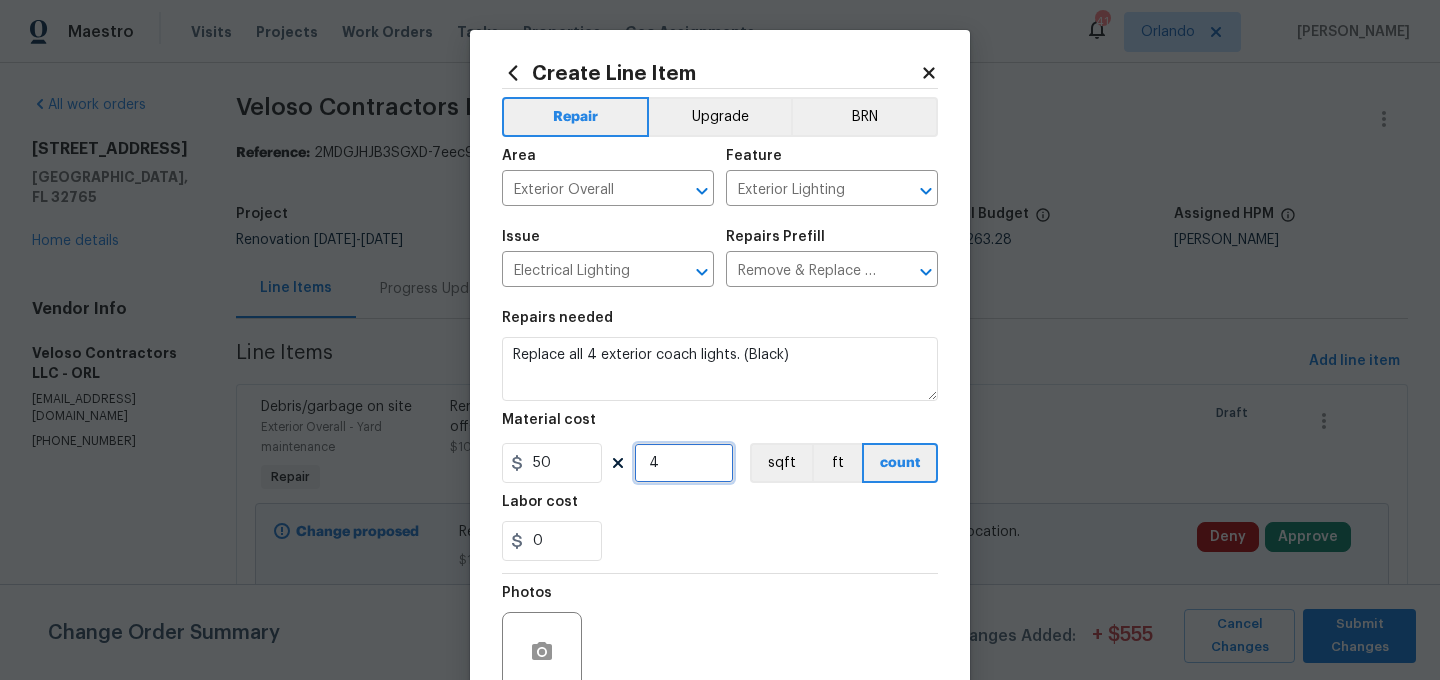 type on "4" 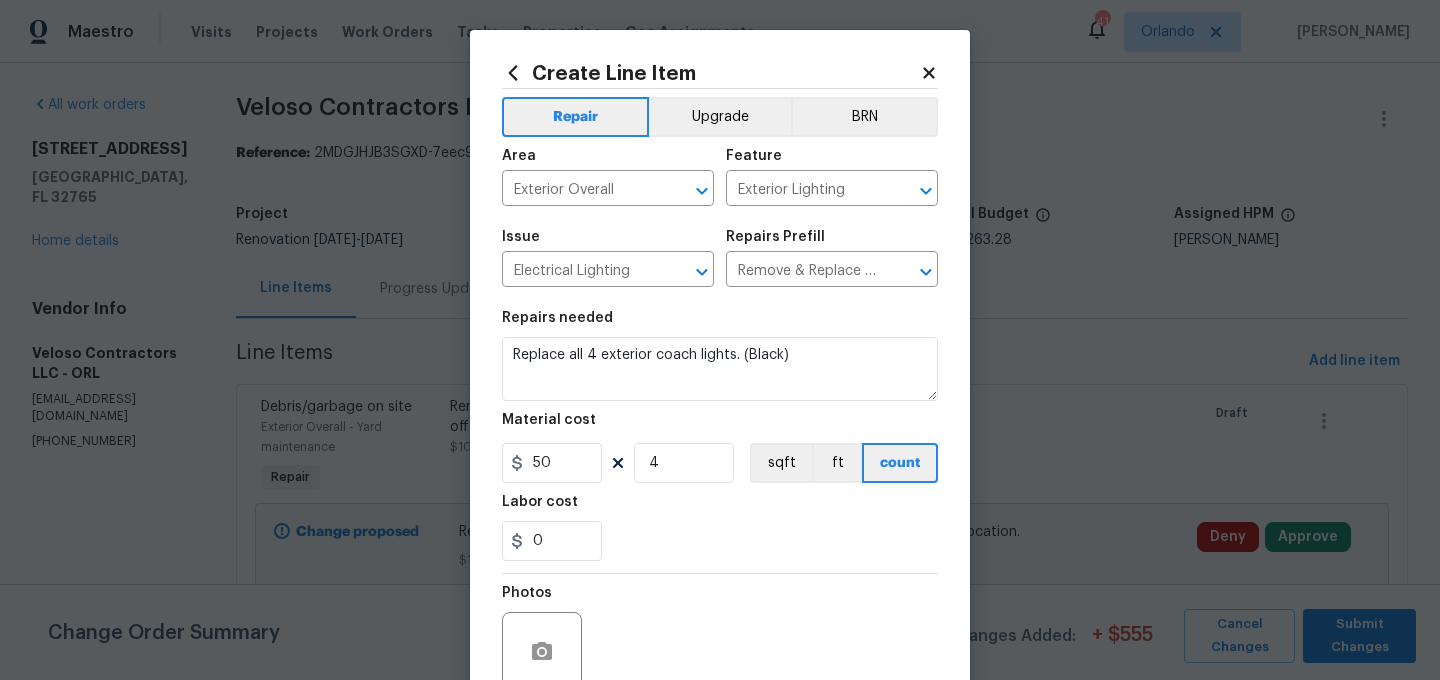 click on "0" at bounding box center (720, 541) 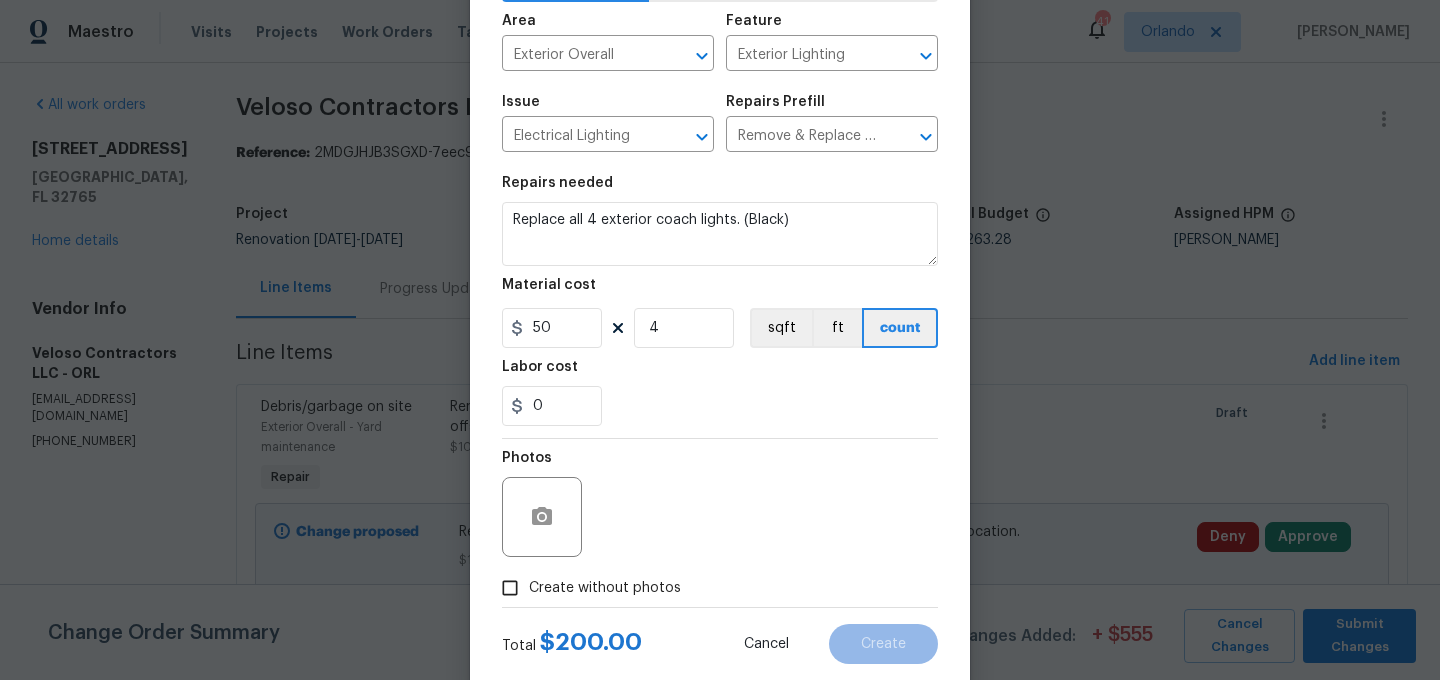 scroll, scrollTop: 178, scrollLeft: 0, axis: vertical 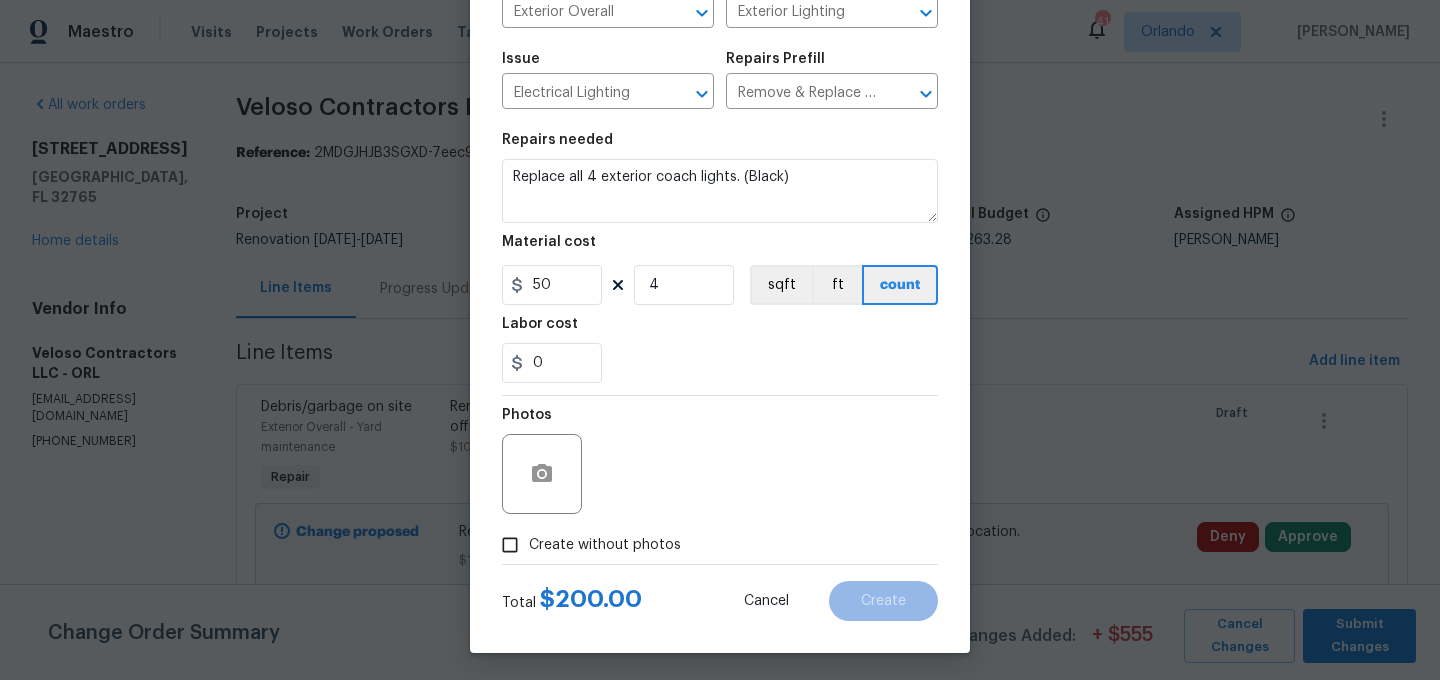 click on "Create without photos" at bounding box center (605, 545) 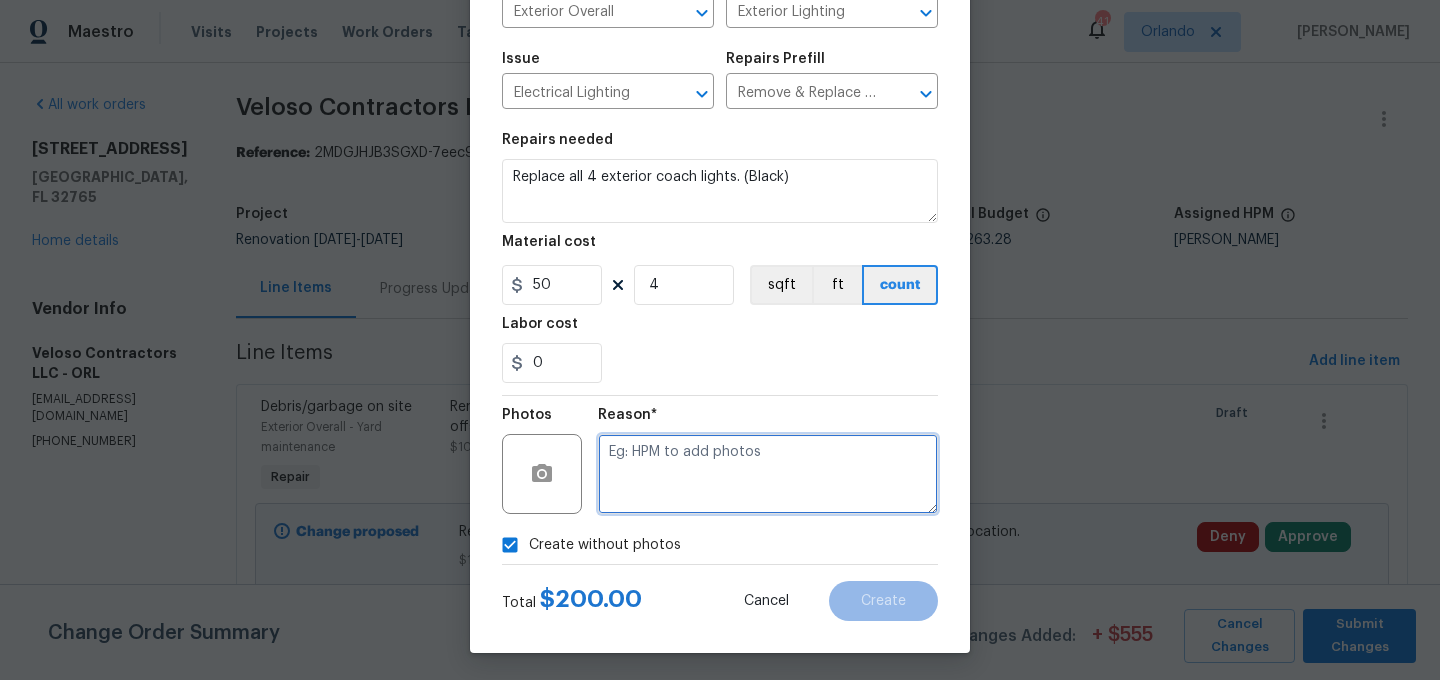 click at bounding box center (768, 474) 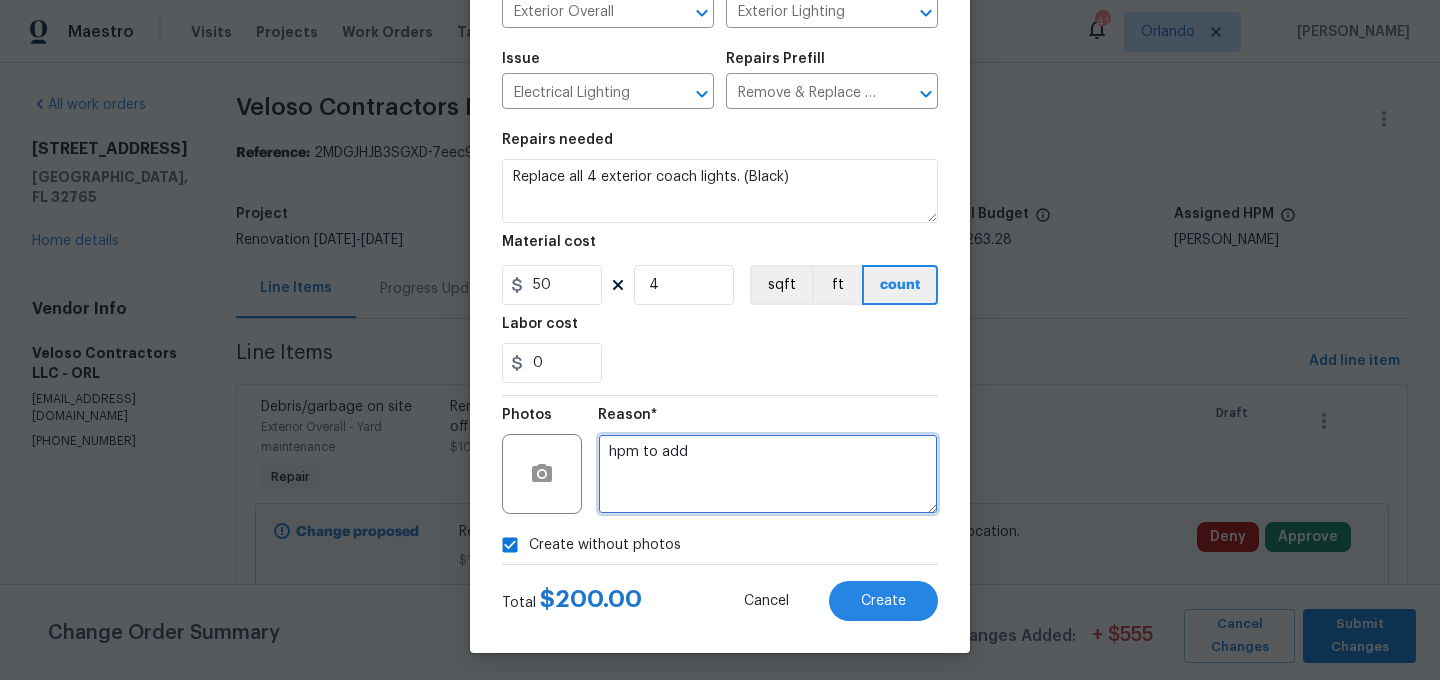 type on "hpm to add" 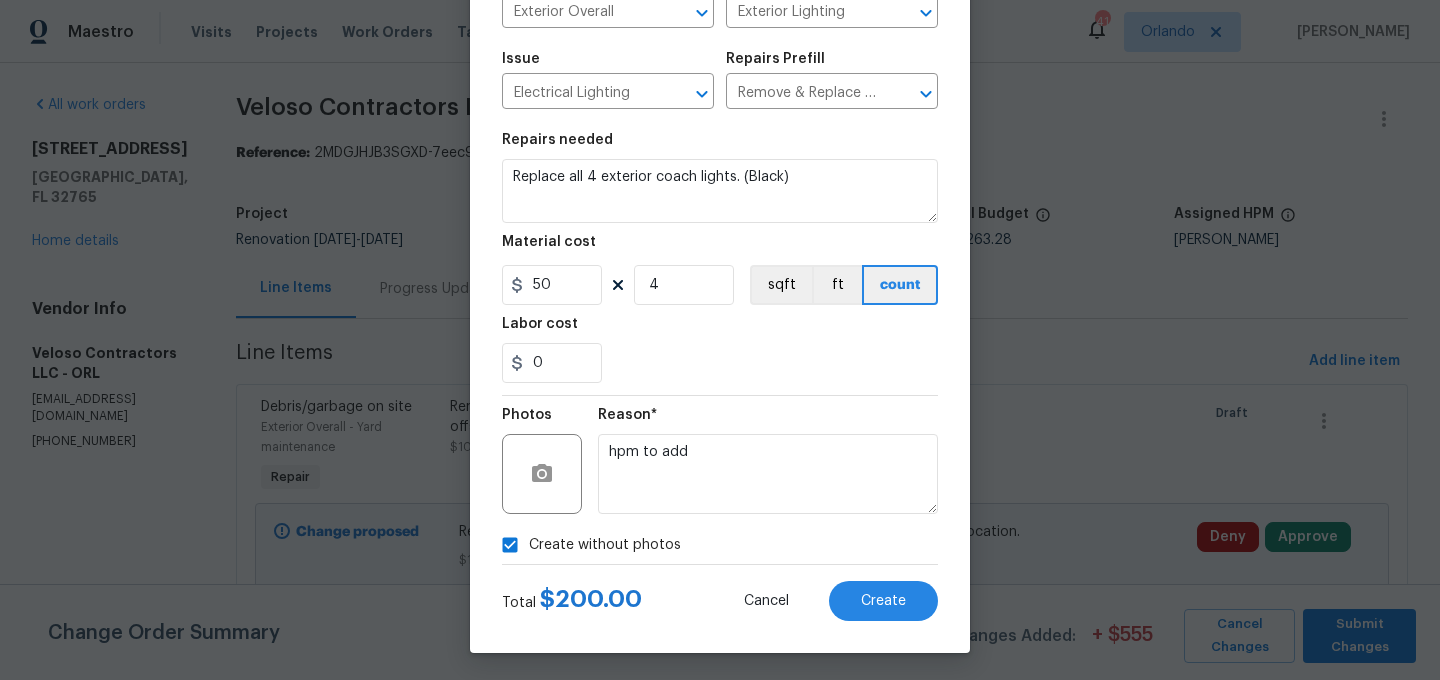 click on "0" at bounding box center [720, 363] 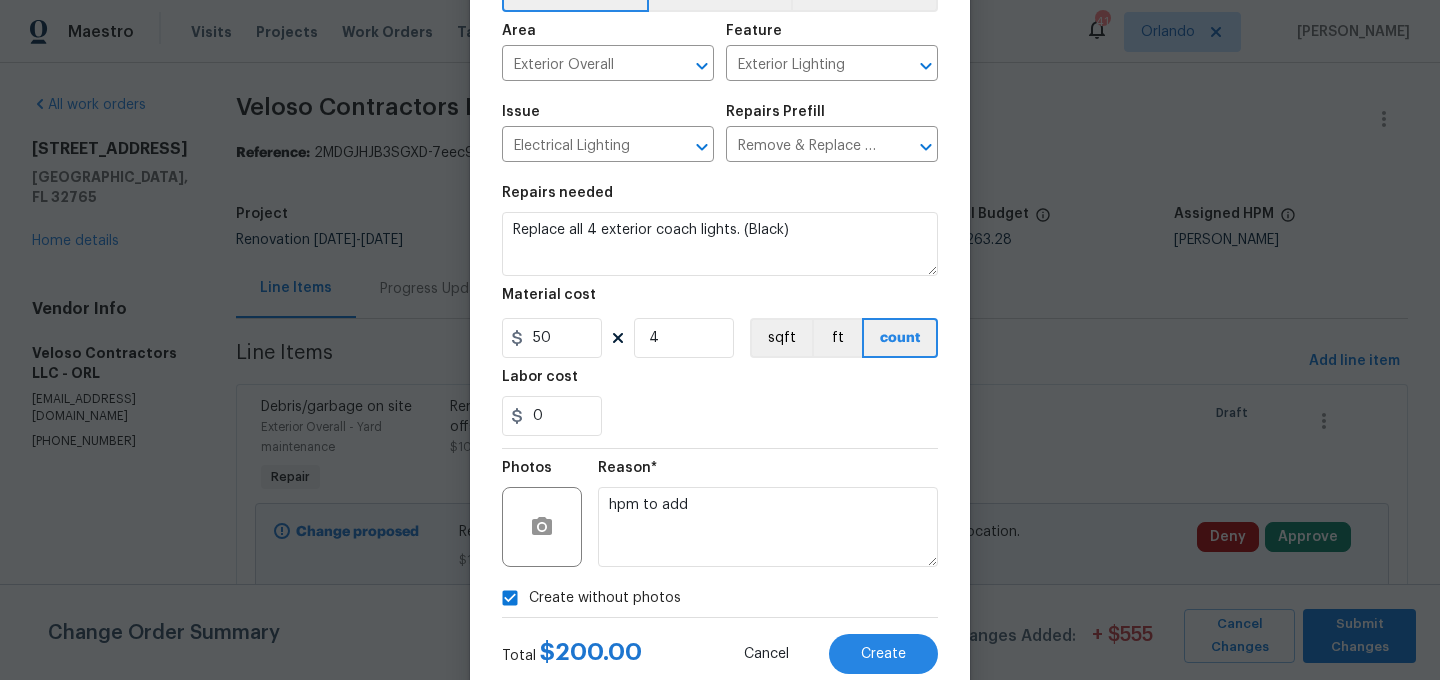 scroll, scrollTop: 182, scrollLeft: 0, axis: vertical 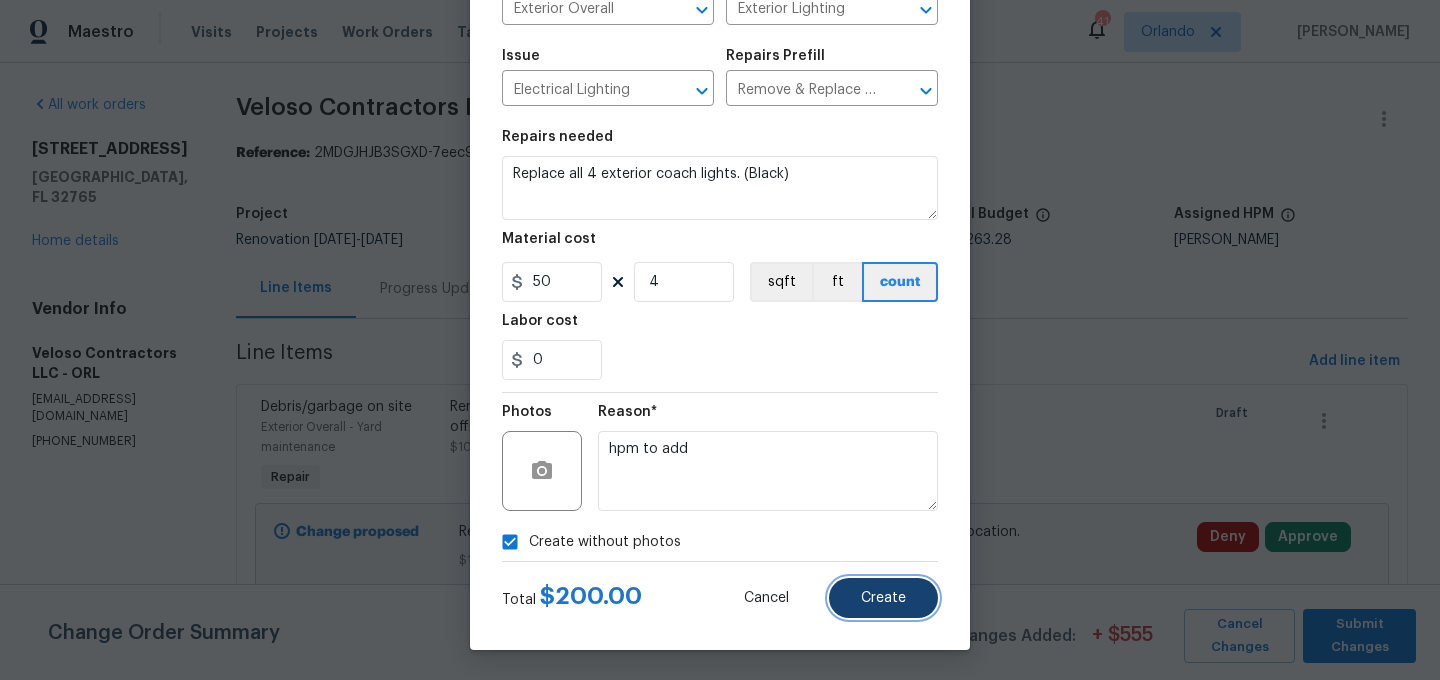 click on "Create" at bounding box center (883, 598) 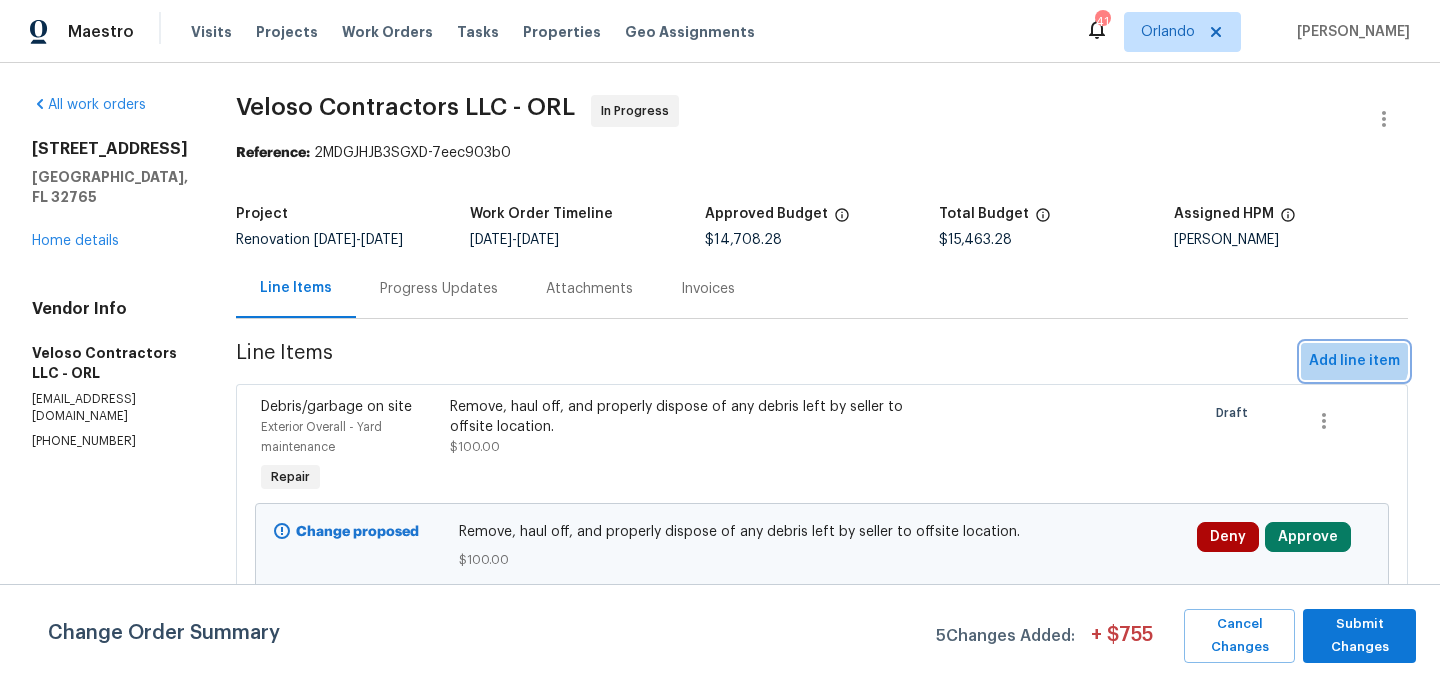 click on "Add line item" at bounding box center [1354, 361] 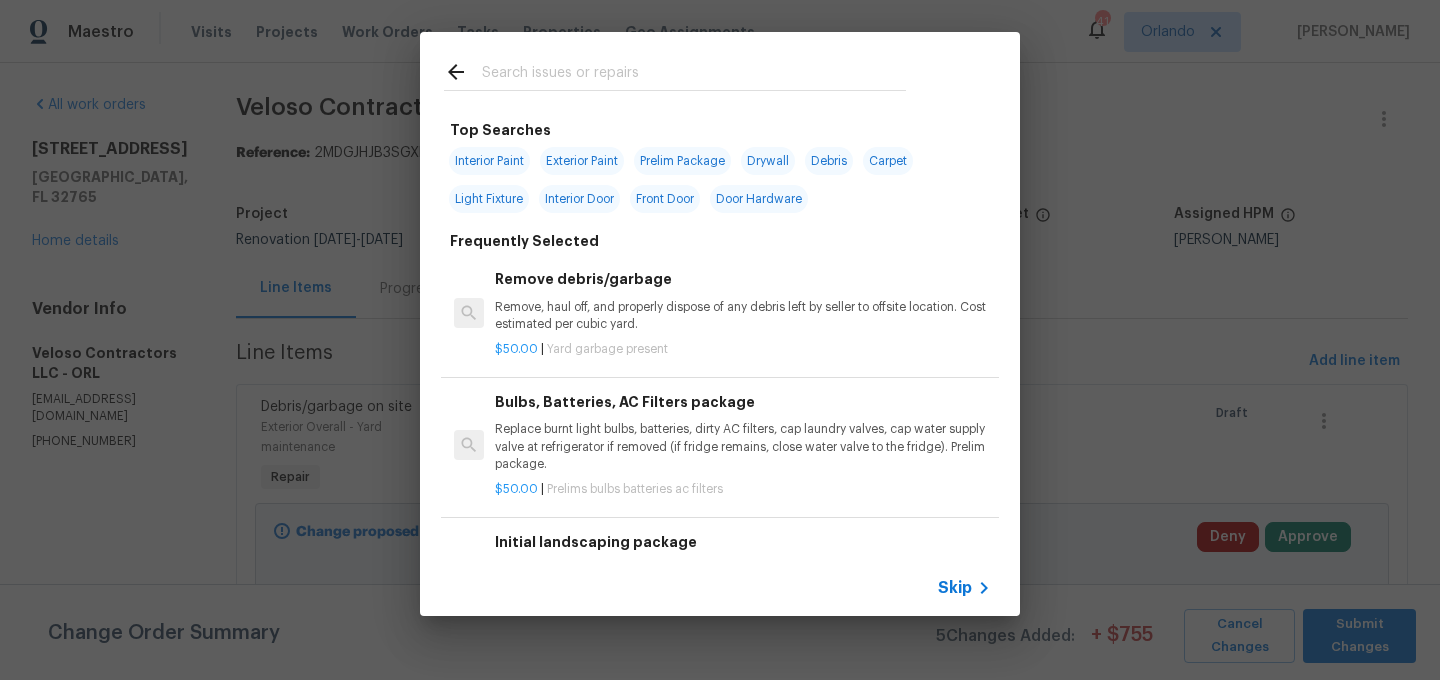 click at bounding box center (694, 75) 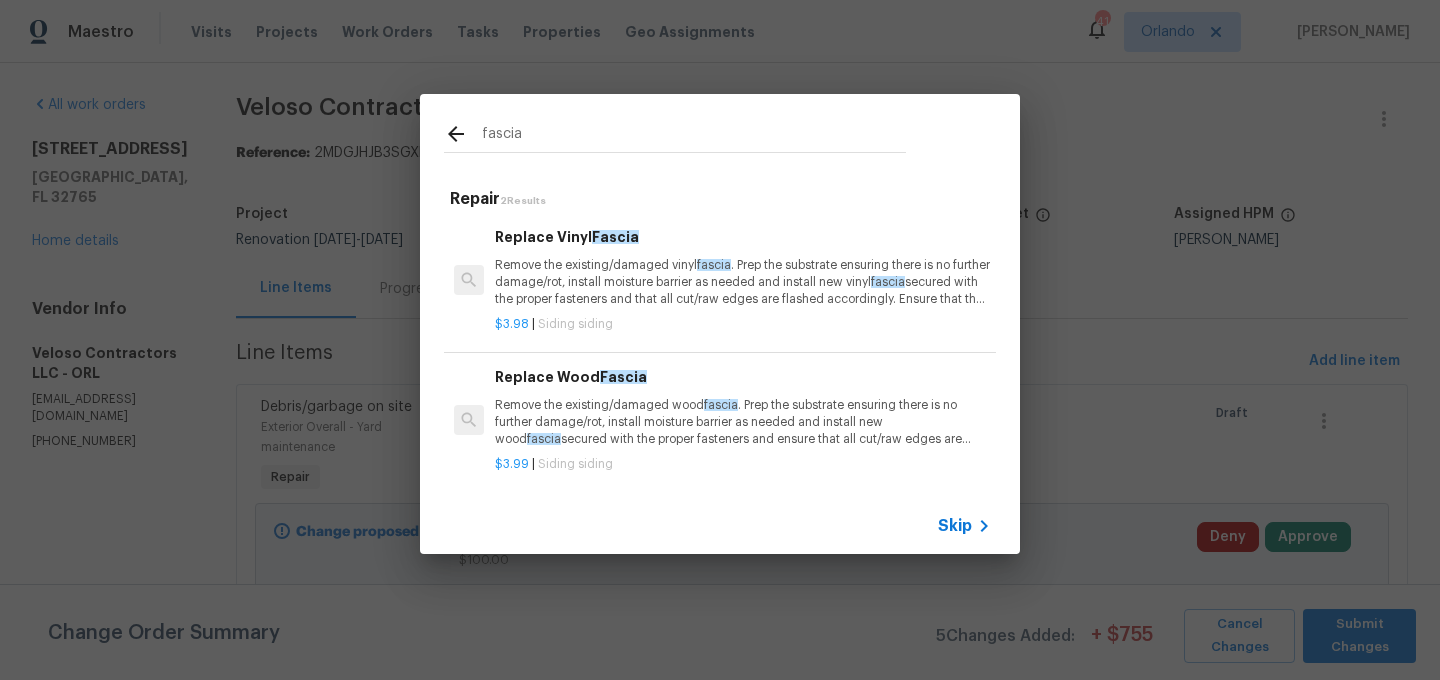 type on "fascia" 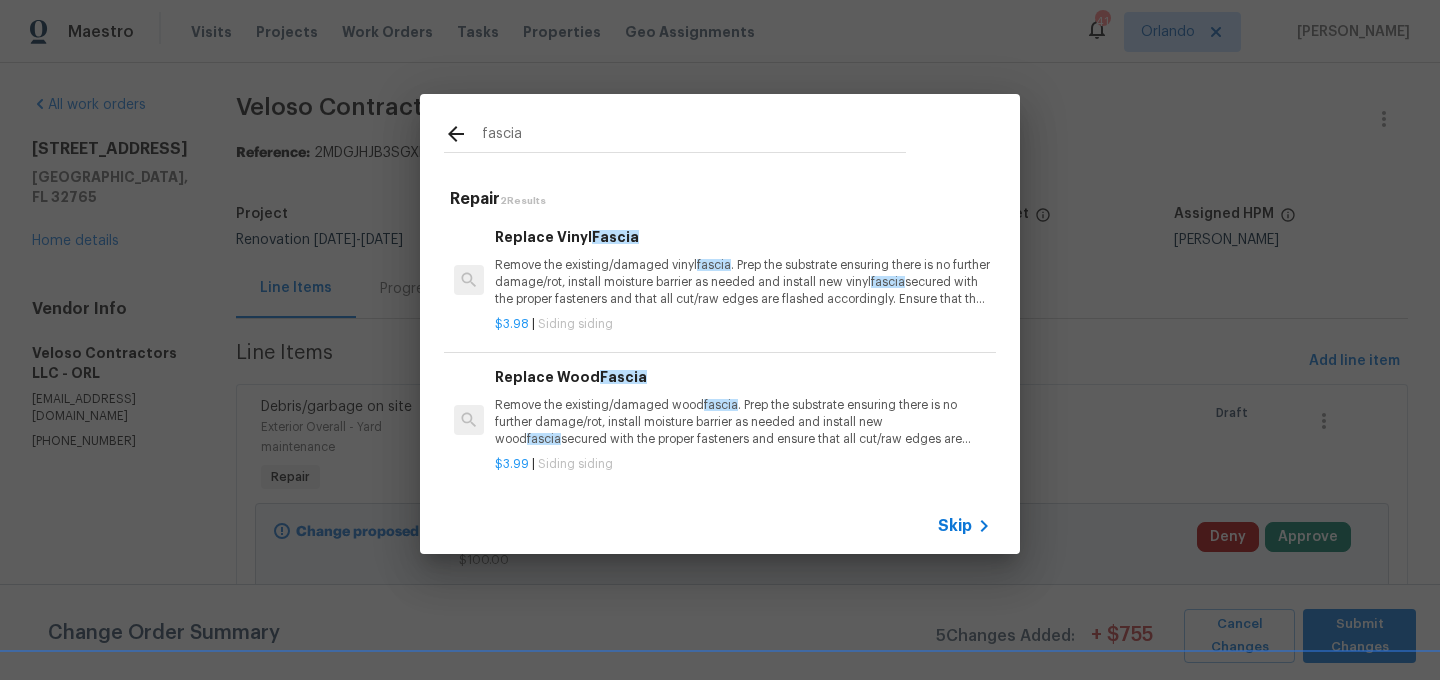 click on "Remove the existing/damaged vinyl  fascia . Prep the substrate ensuring there is no further damage/rot, install moisture barrier as needed and install new vinyl  fascia  secured with the proper fasteners and that all cut/raw edges are flashed accordingly. Ensure that the new  fascia  matches as close to the existing  fascia  as possible. Haul away and dispose of all debris properly." at bounding box center [743, 282] 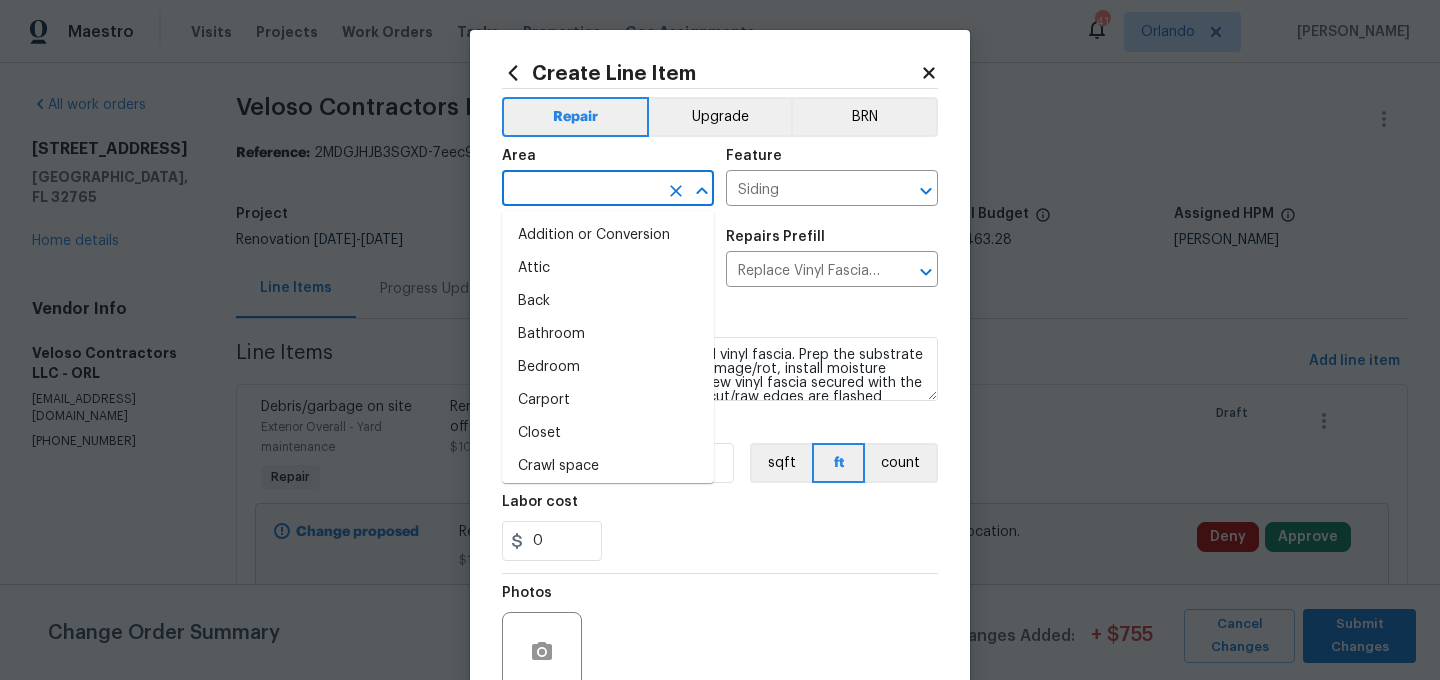 click at bounding box center (580, 190) 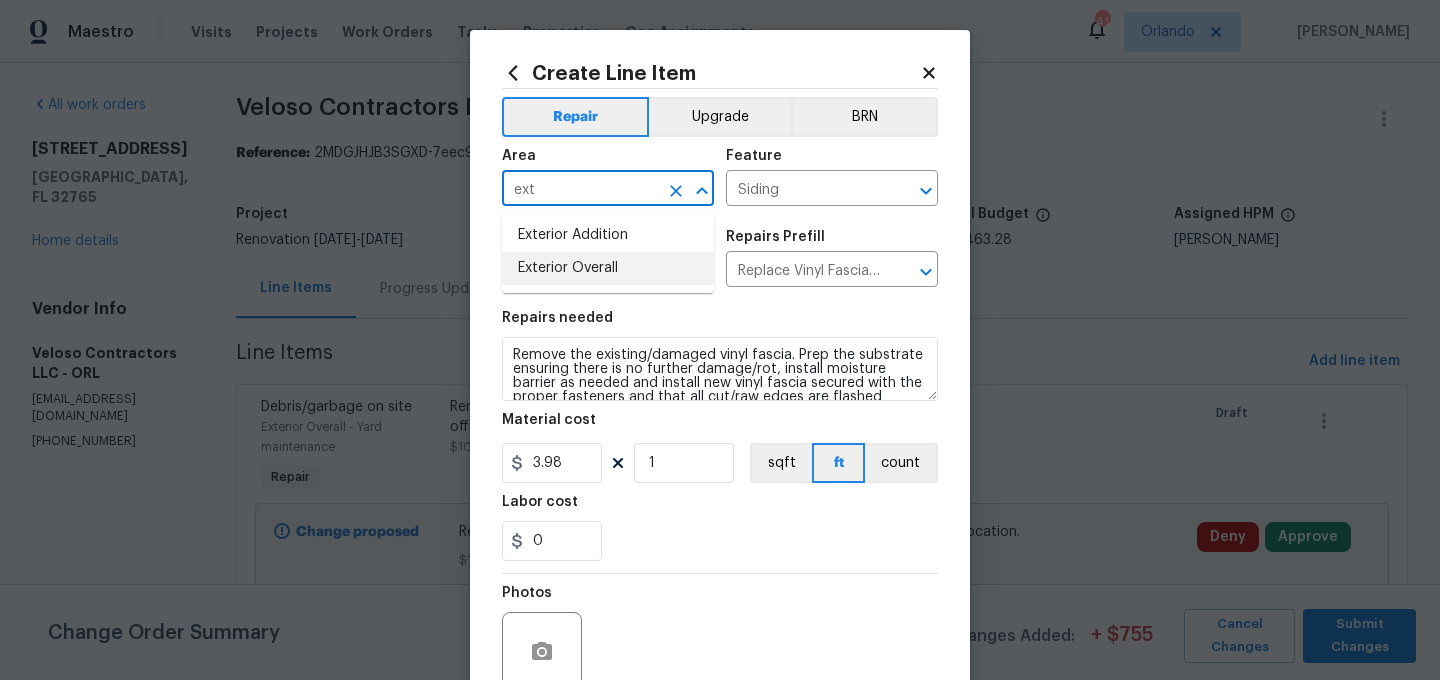 click on "Exterior Overall" at bounding box center (608, 268) 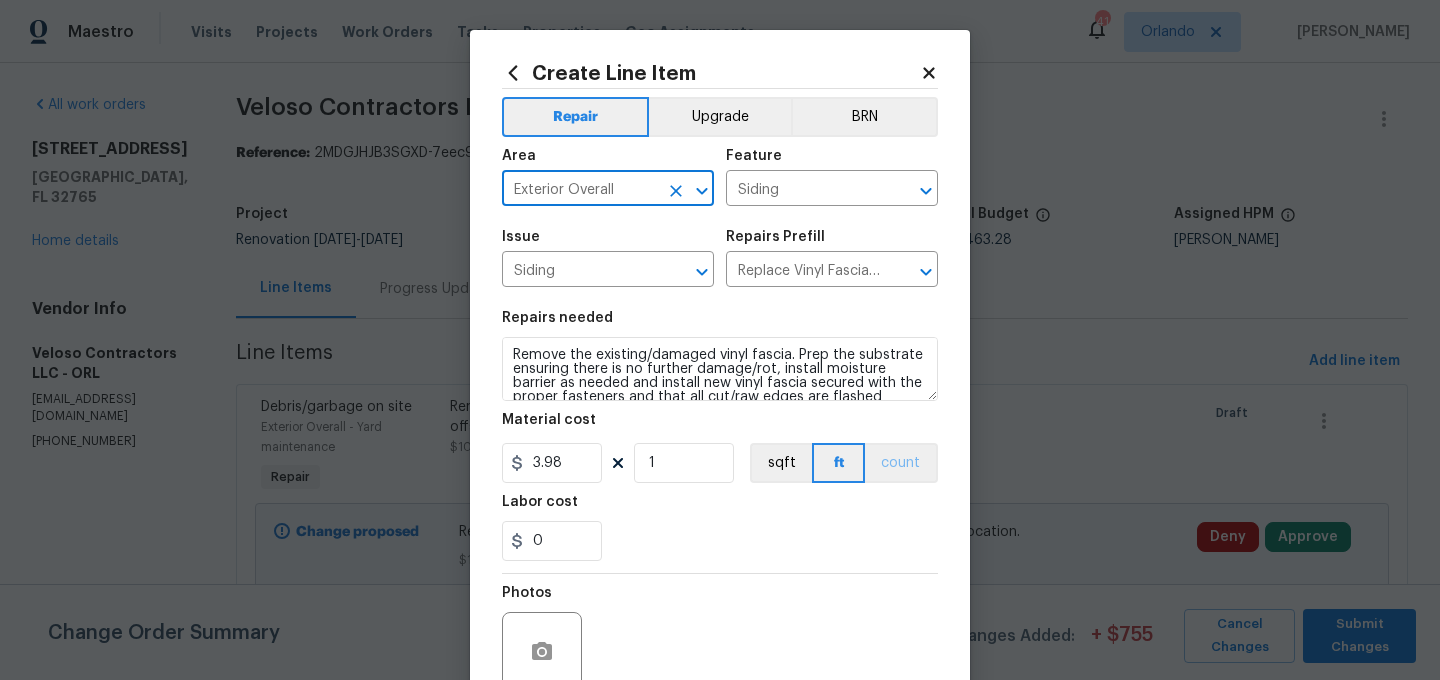 type on "Exterior Overall" 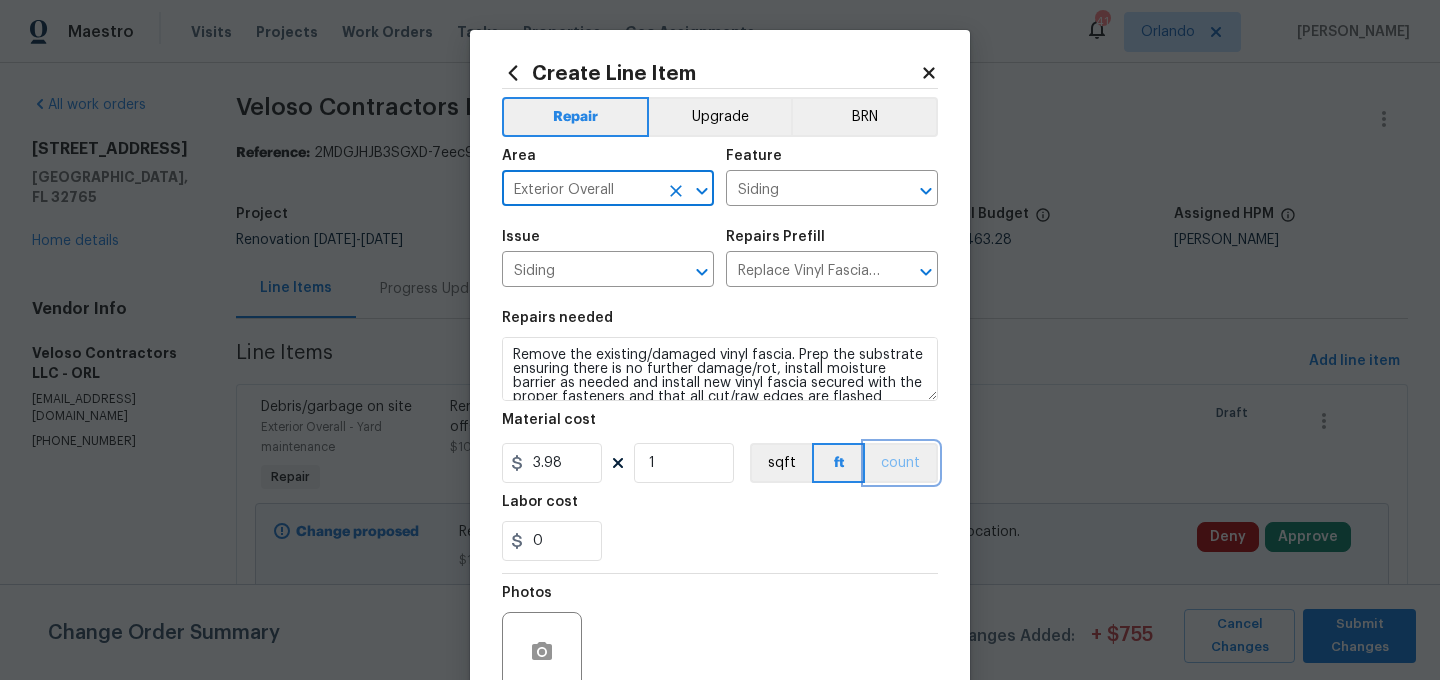 click on "count" at bounding box center [901, 463] 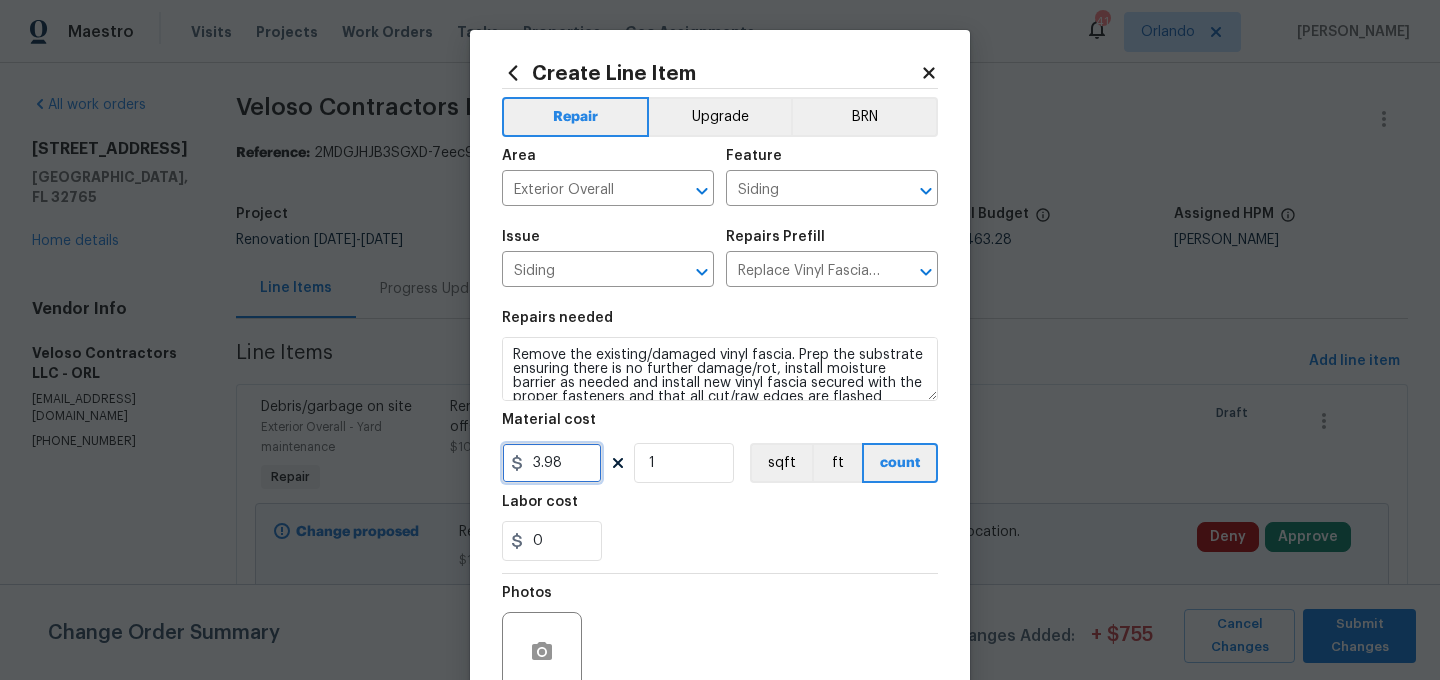 click on "3.98" at bounding box center [552, 463] 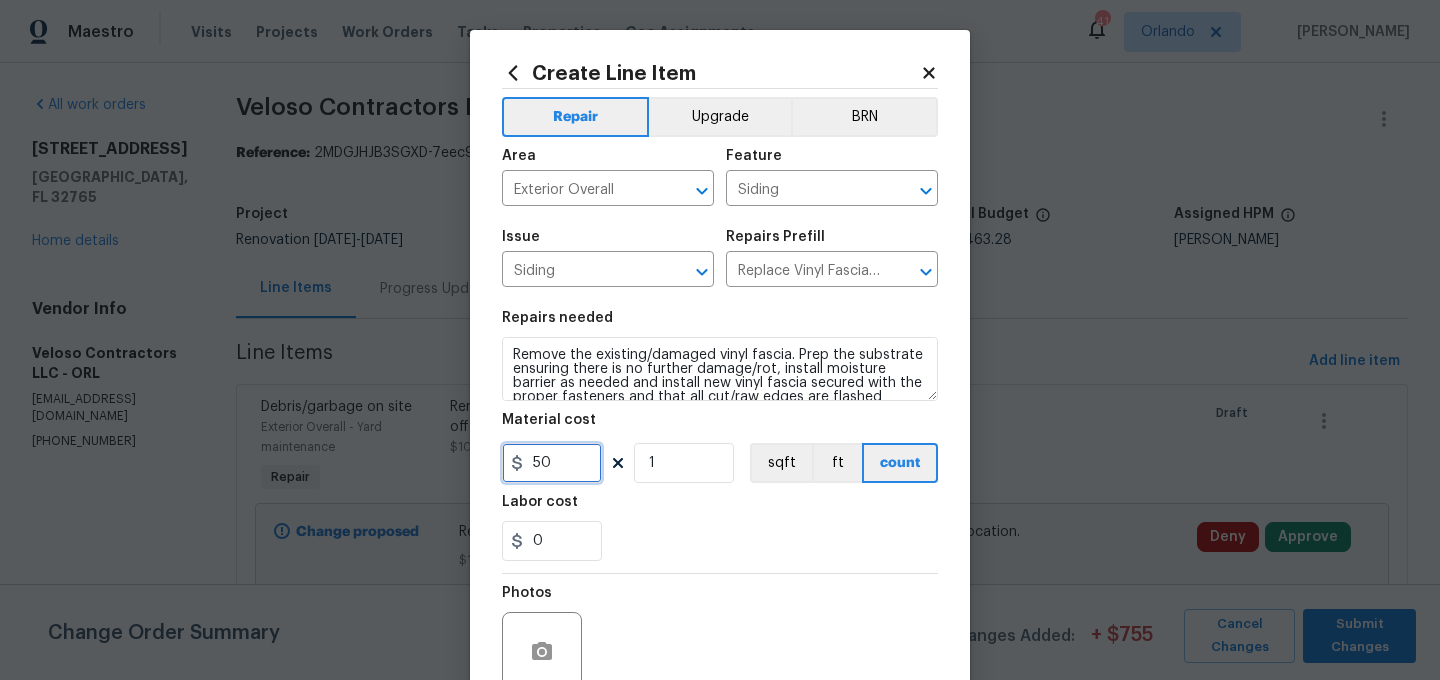 type on "50" 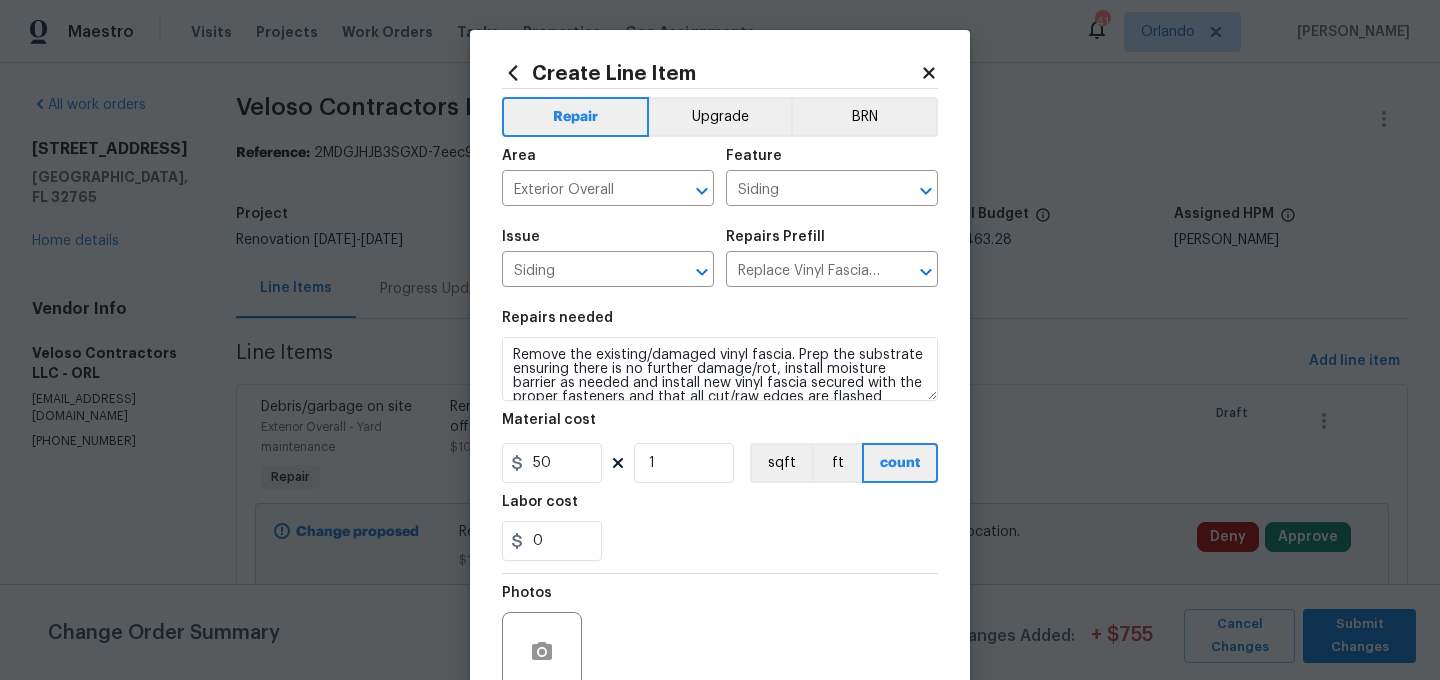 click on "0" at bounding box center [720, 541] 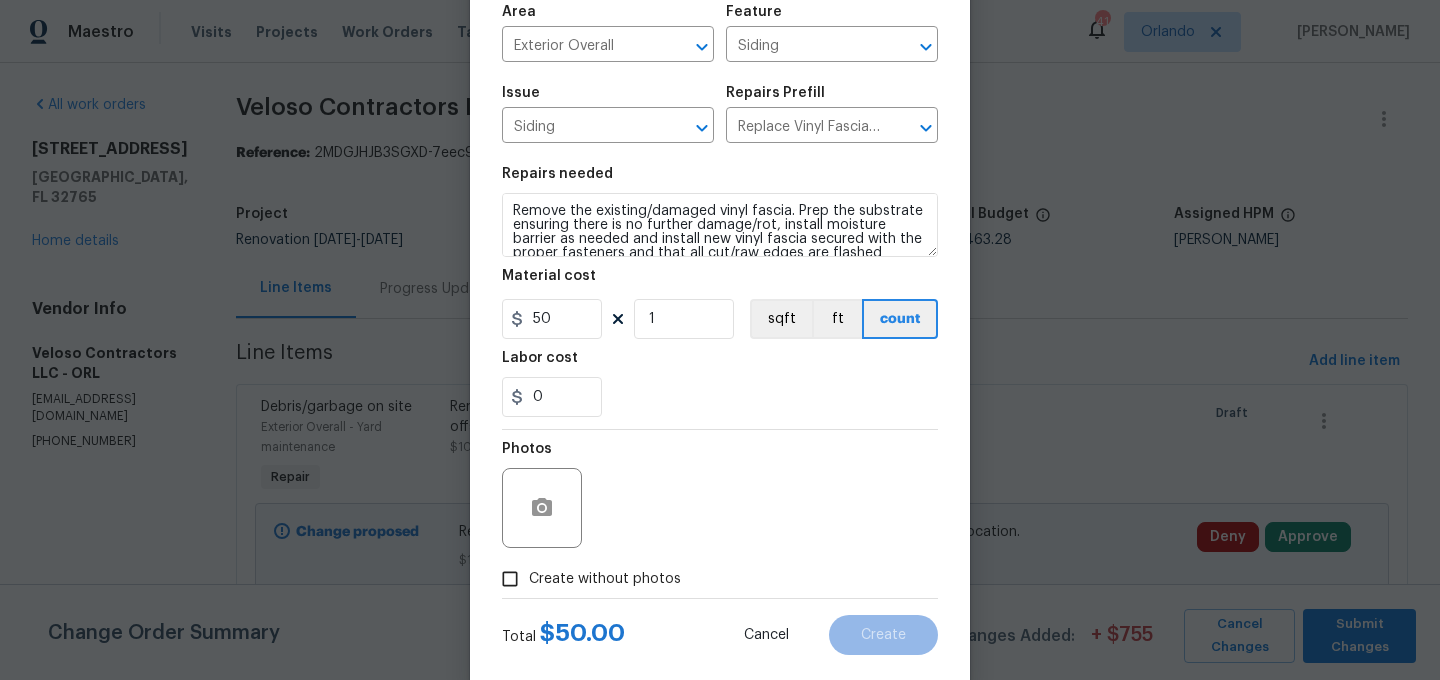 click on "Create without photos" at bounding box center (586, 579) 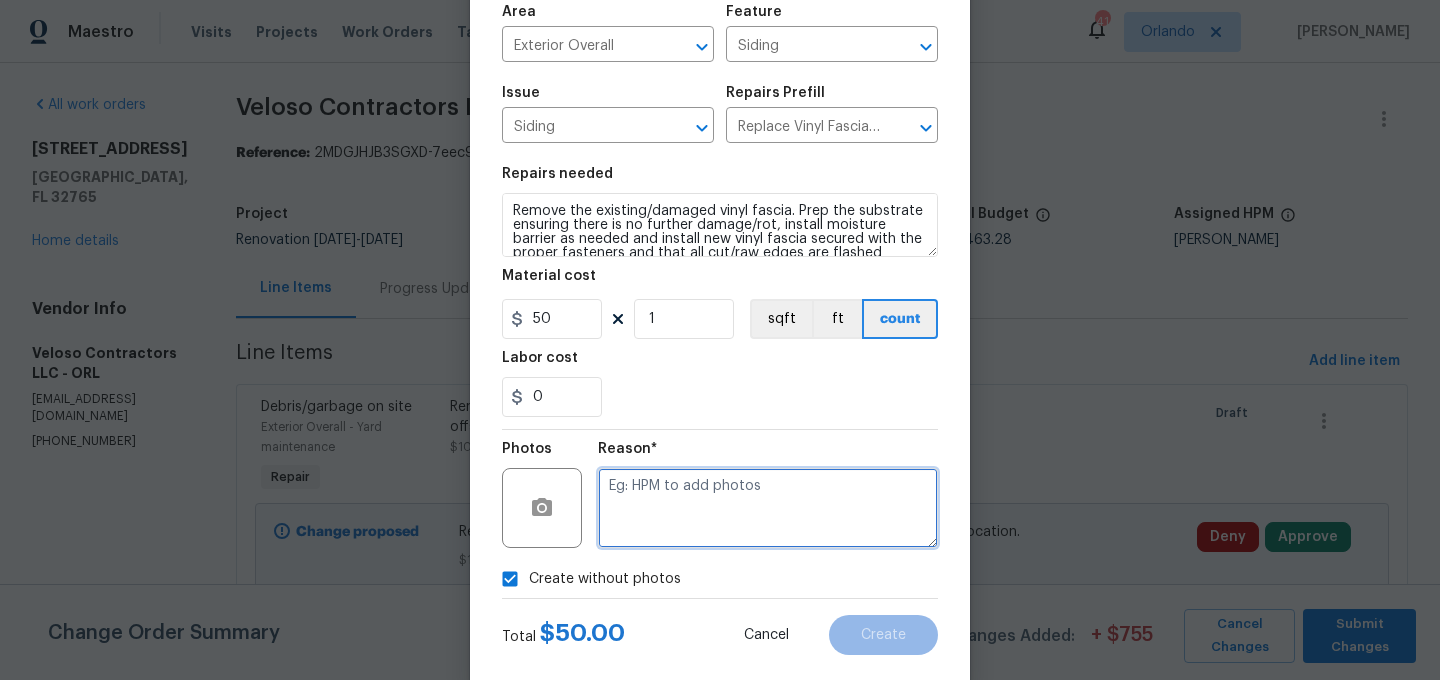 click at bounding box center (768, 508) 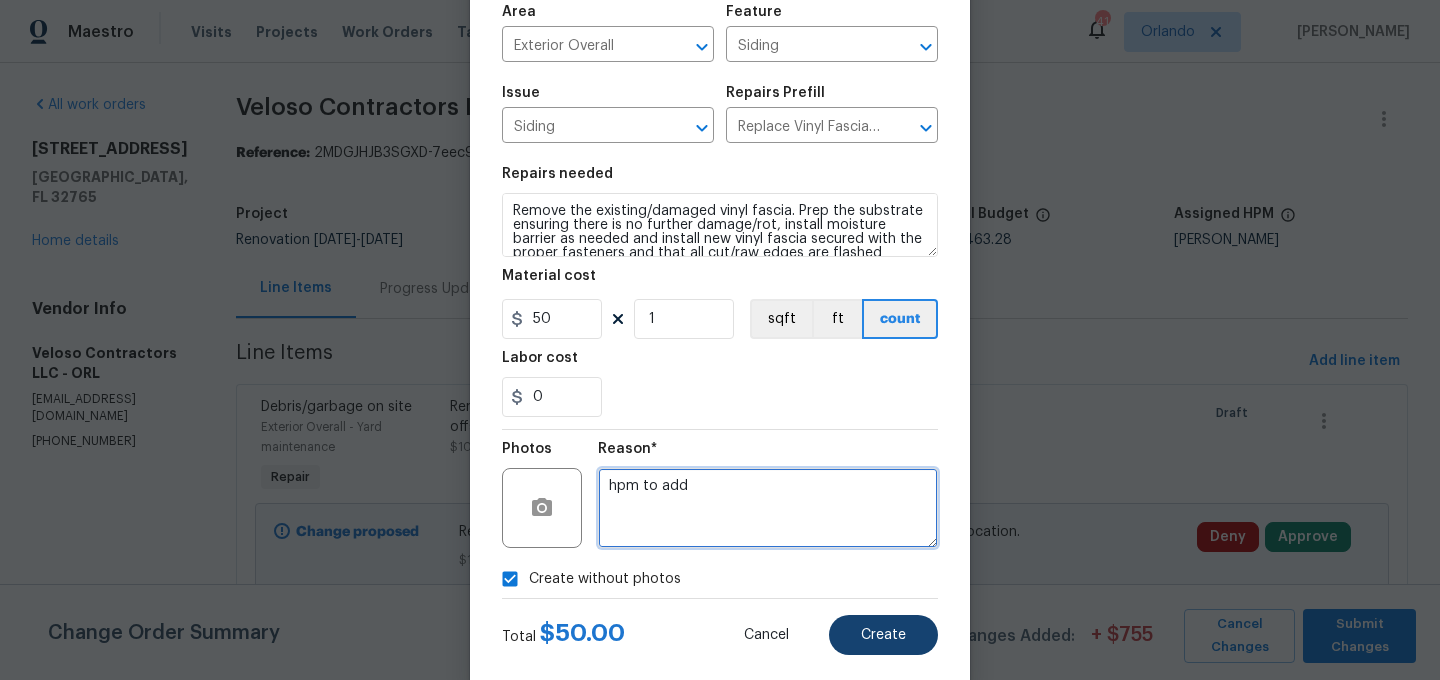 type on "hpm to add" 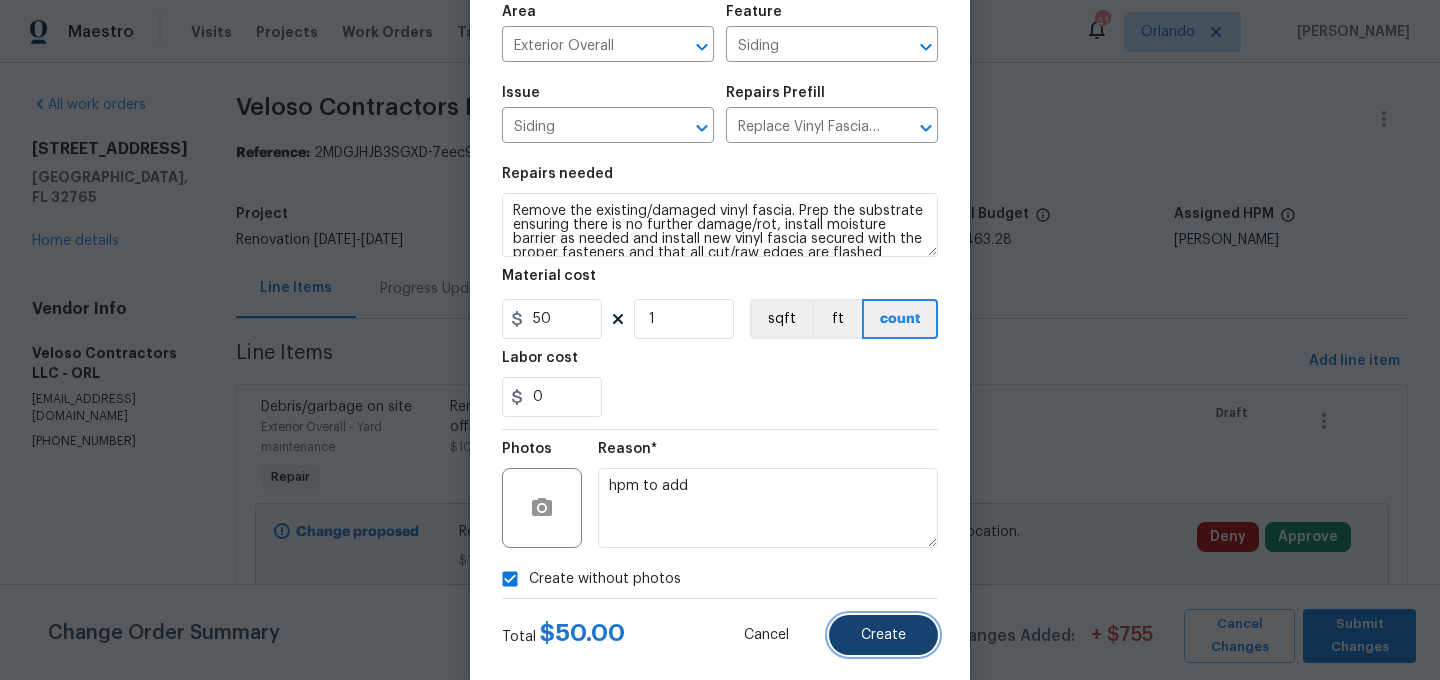 click on "Create" at bounding box center [883, 635] 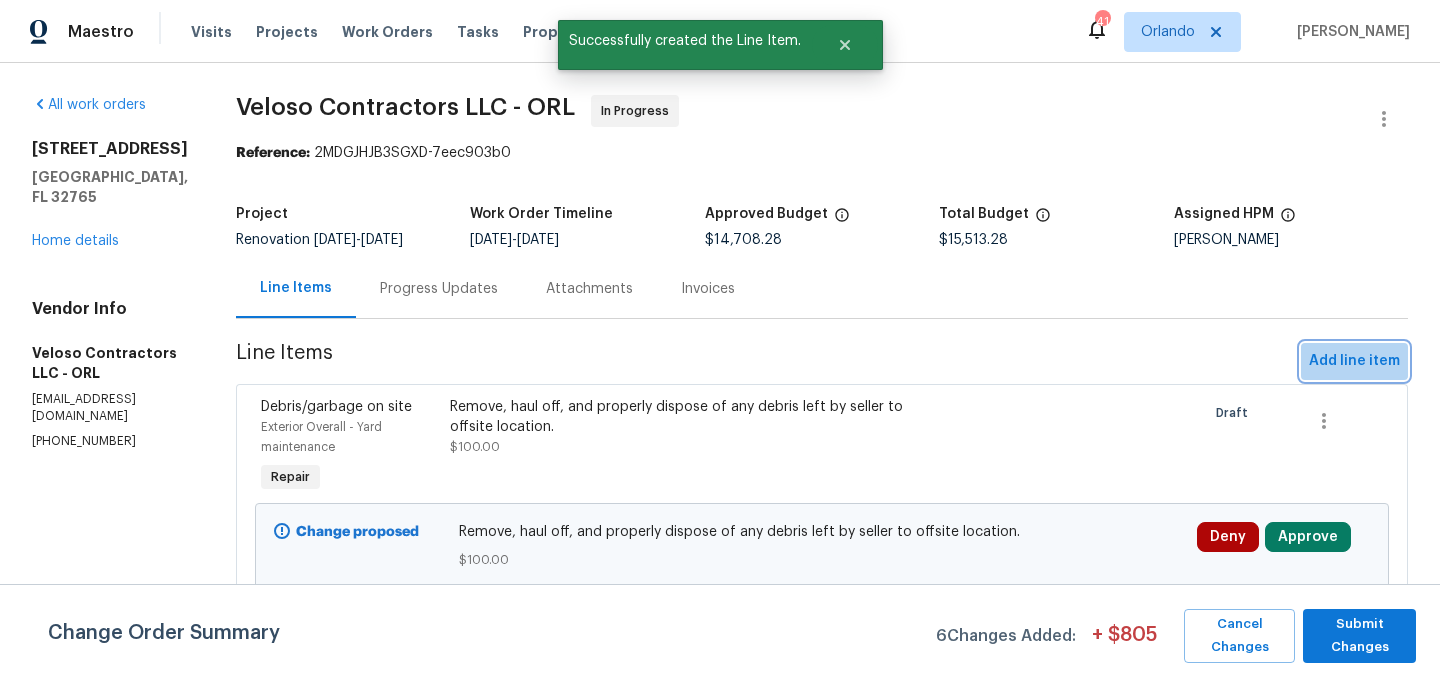 click on "Add line item" at bounding box center (1354, 361) 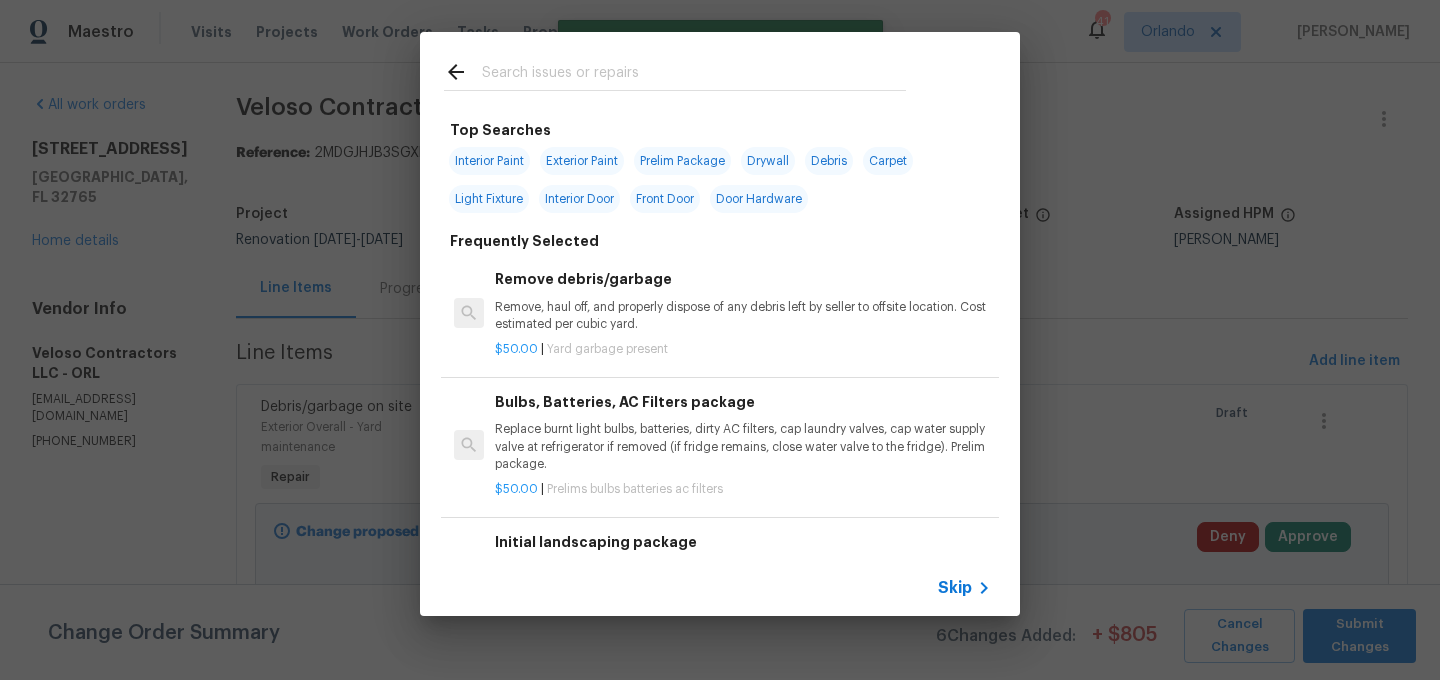click at bounding box center (694, 75) 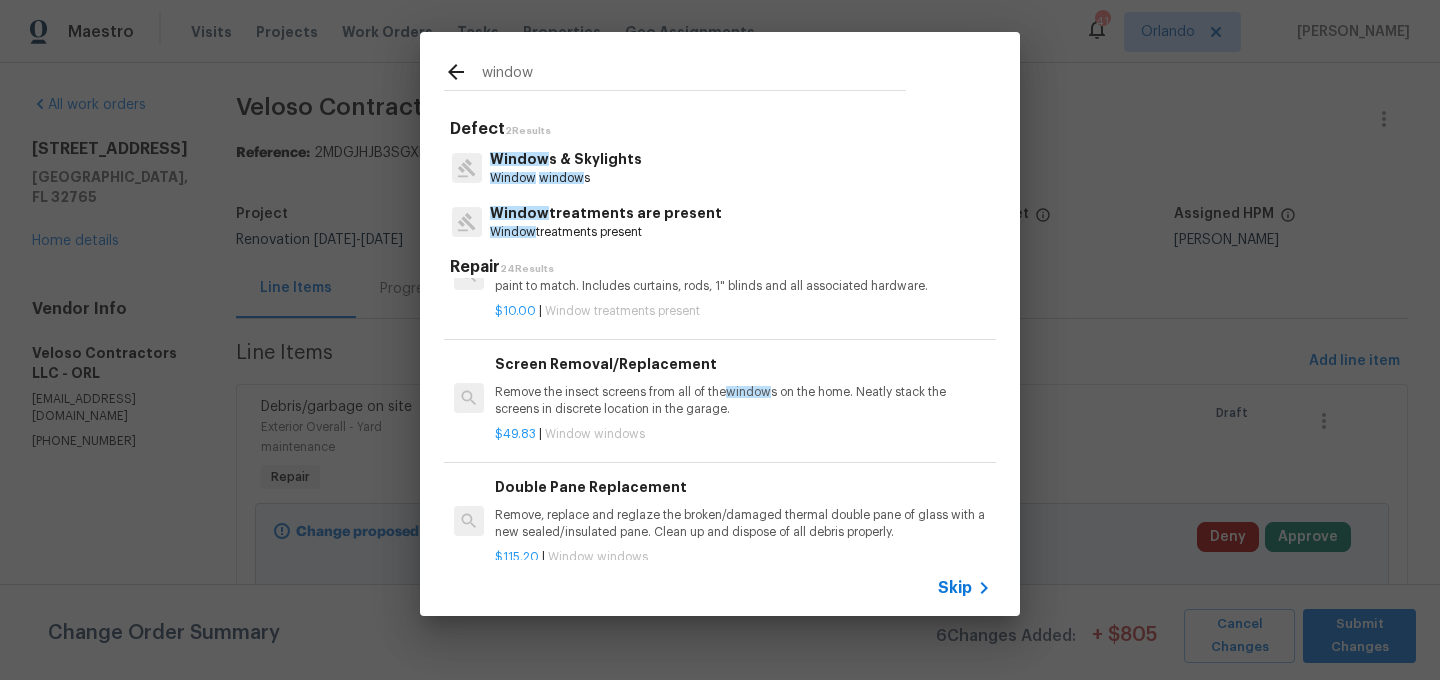 scroll, scrollTop: 625, scrollLeft: 0, axis: vertical 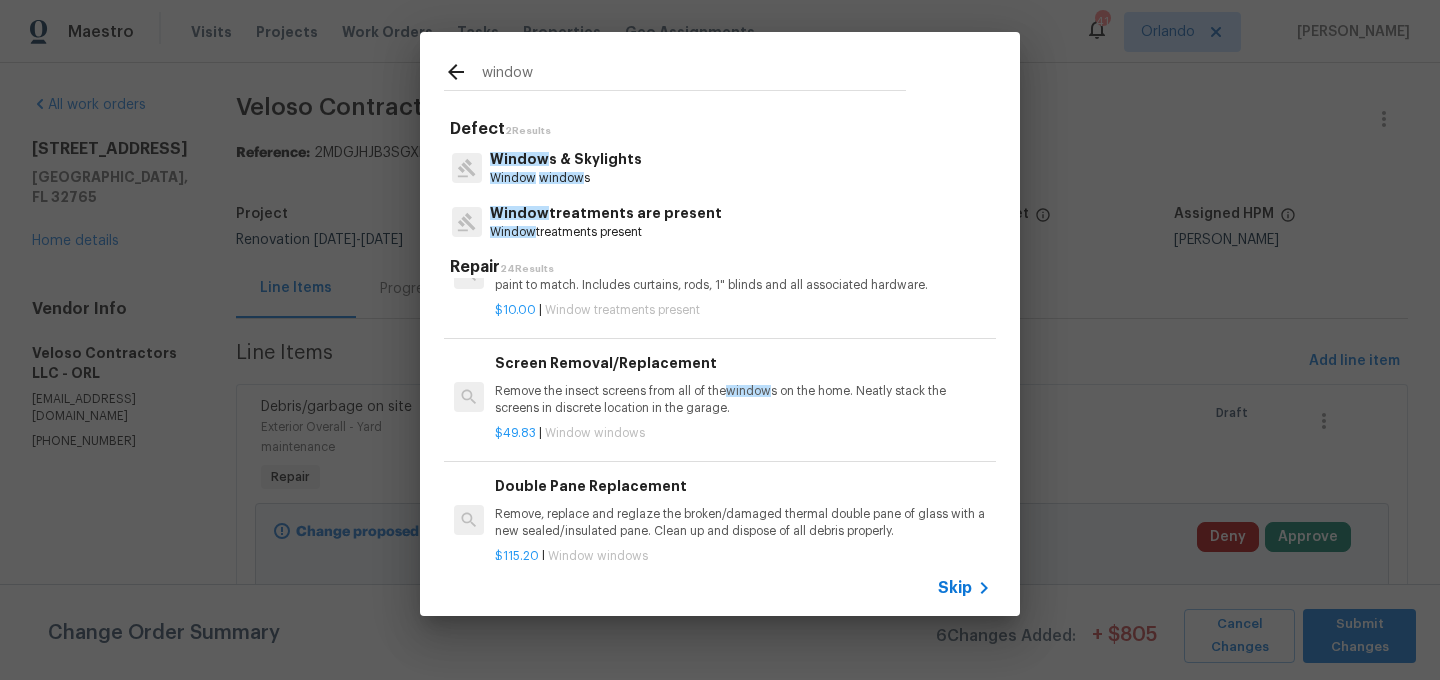 type on "window" 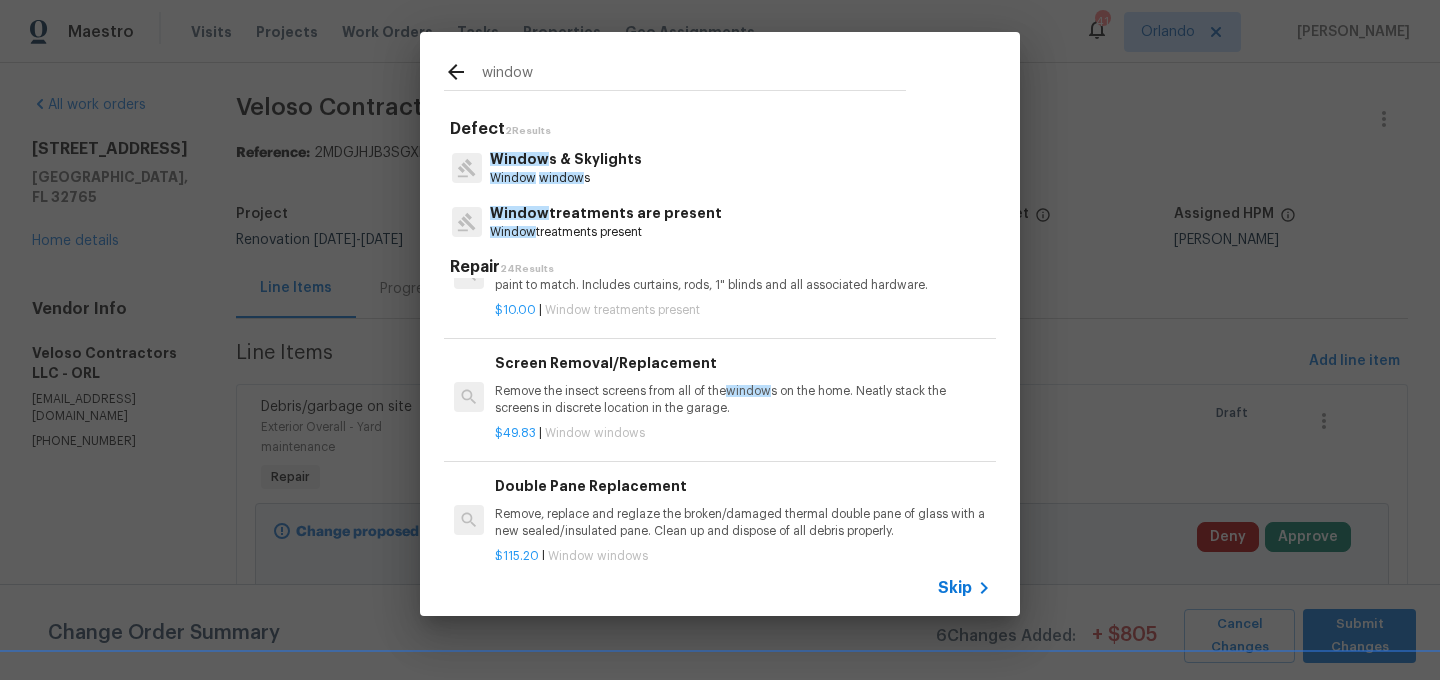 click on "Remove the insect screens from all of the  window s on the home. Neatly stack the screens in discrete location in the garage." at bounding box center [743, 400] 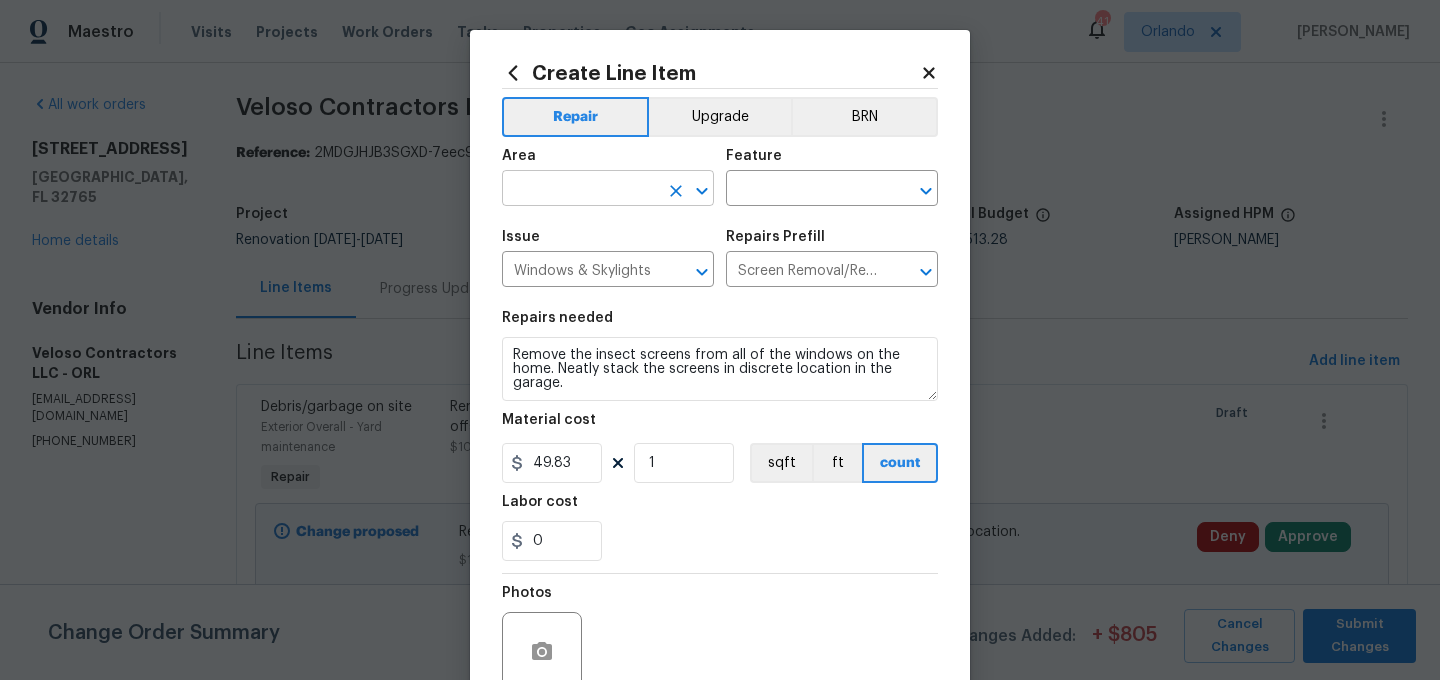 click at bounding box center [580, 190] 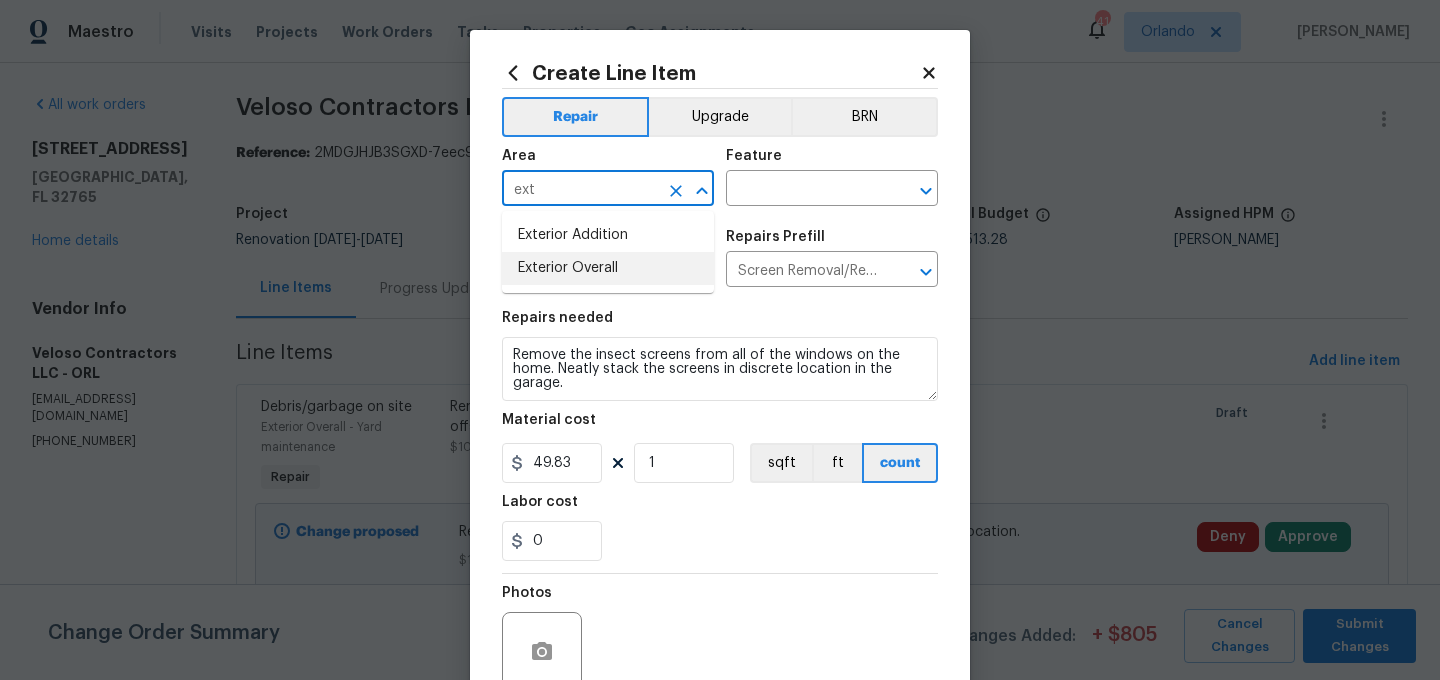 click on "Exterior Overall" at bounding box center (608, 268) 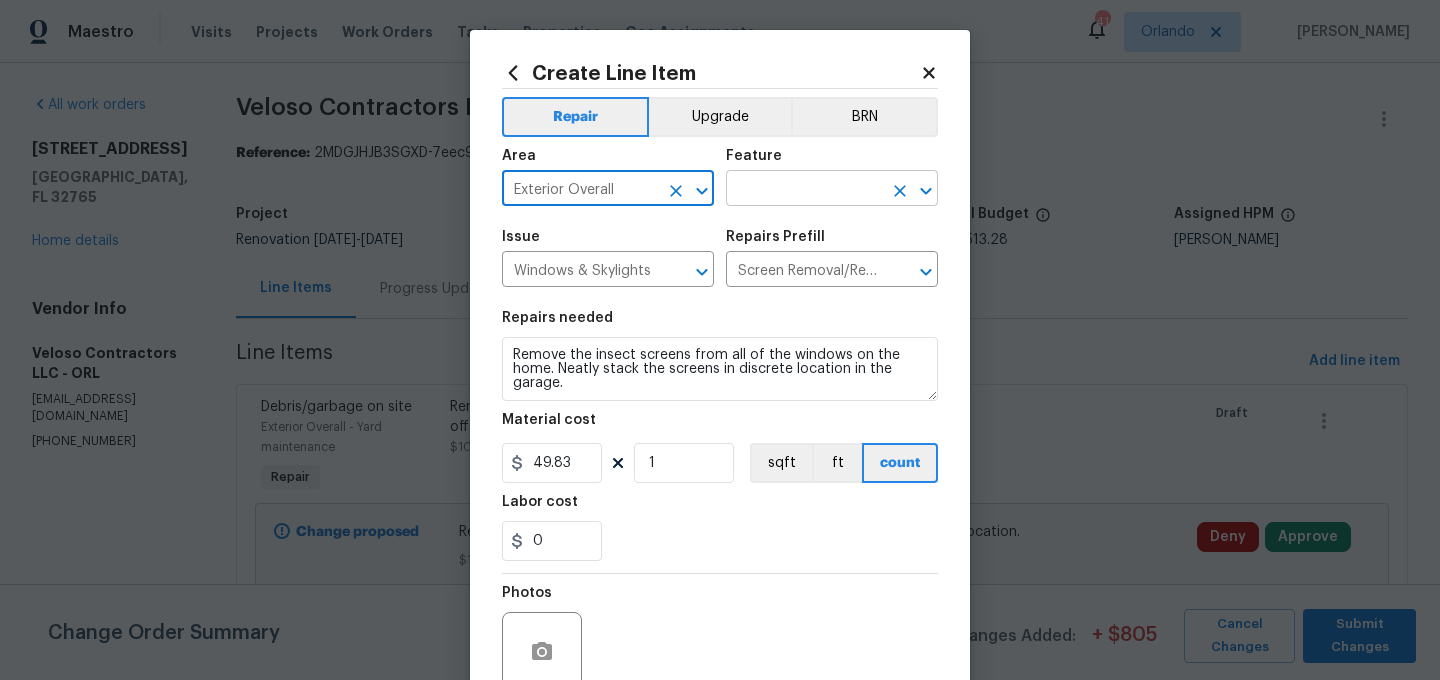 type on "Exterior Overall" 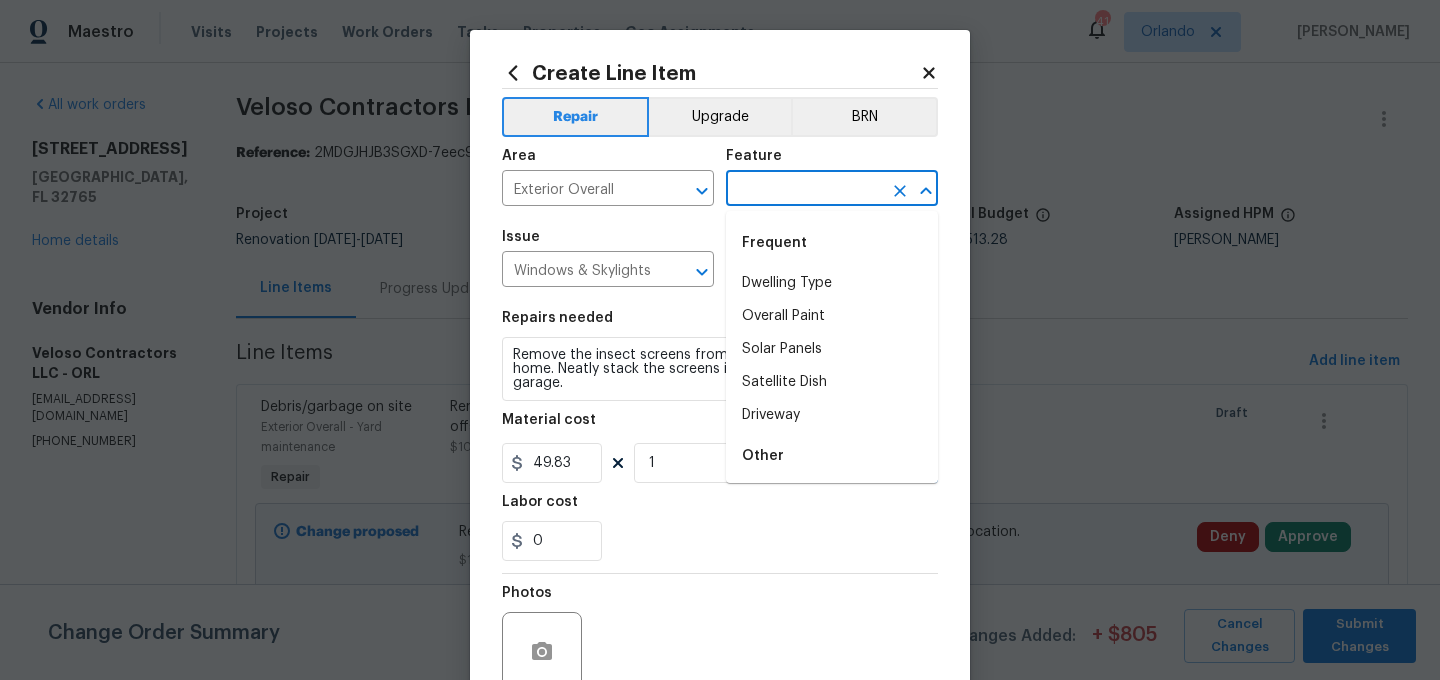 click at bounding box center [804, 190] 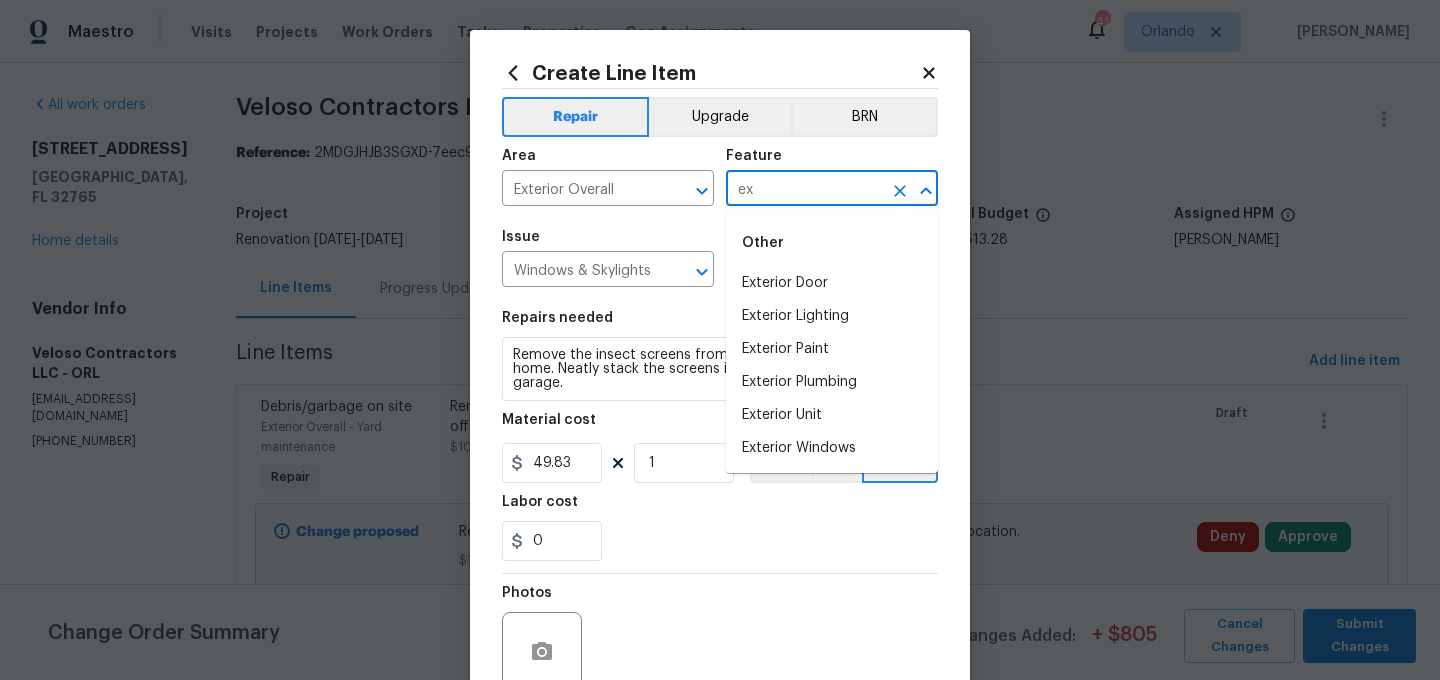 type on "e" 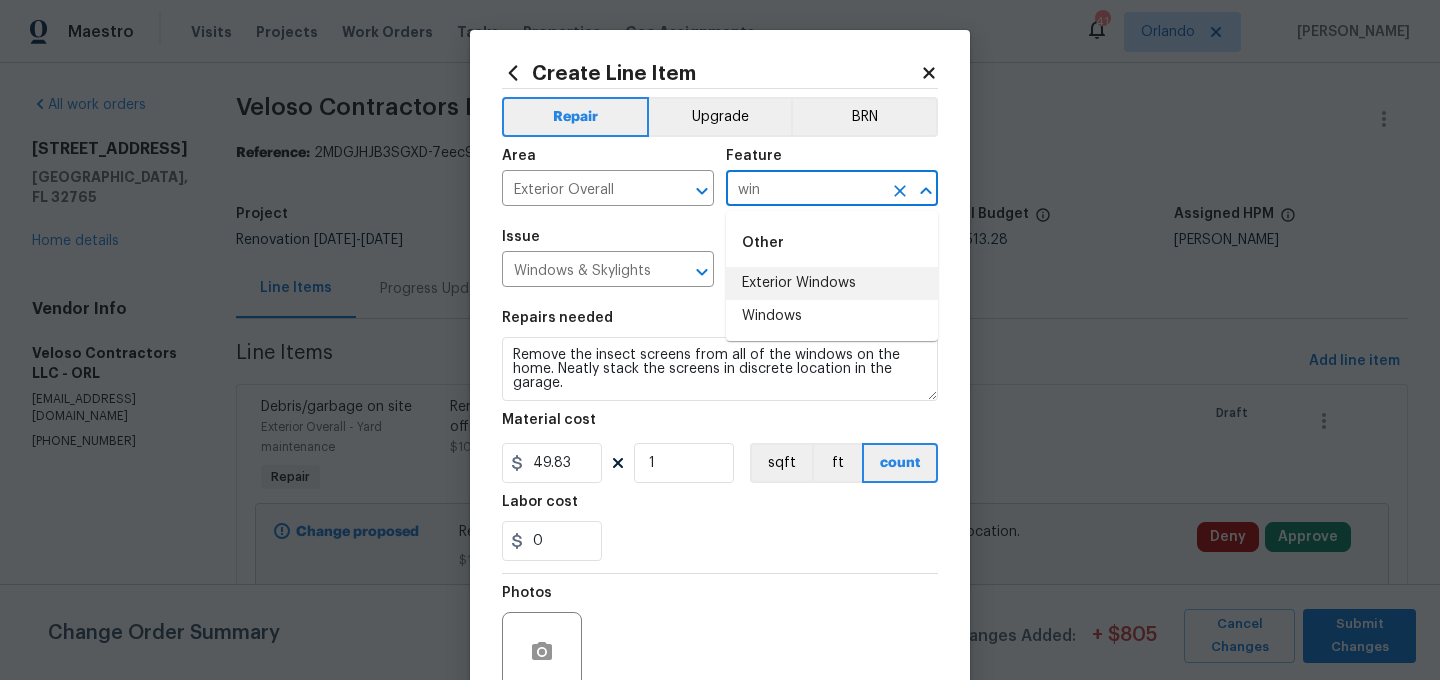 click on "Exterior Windows" at bounding box center [832, 283] 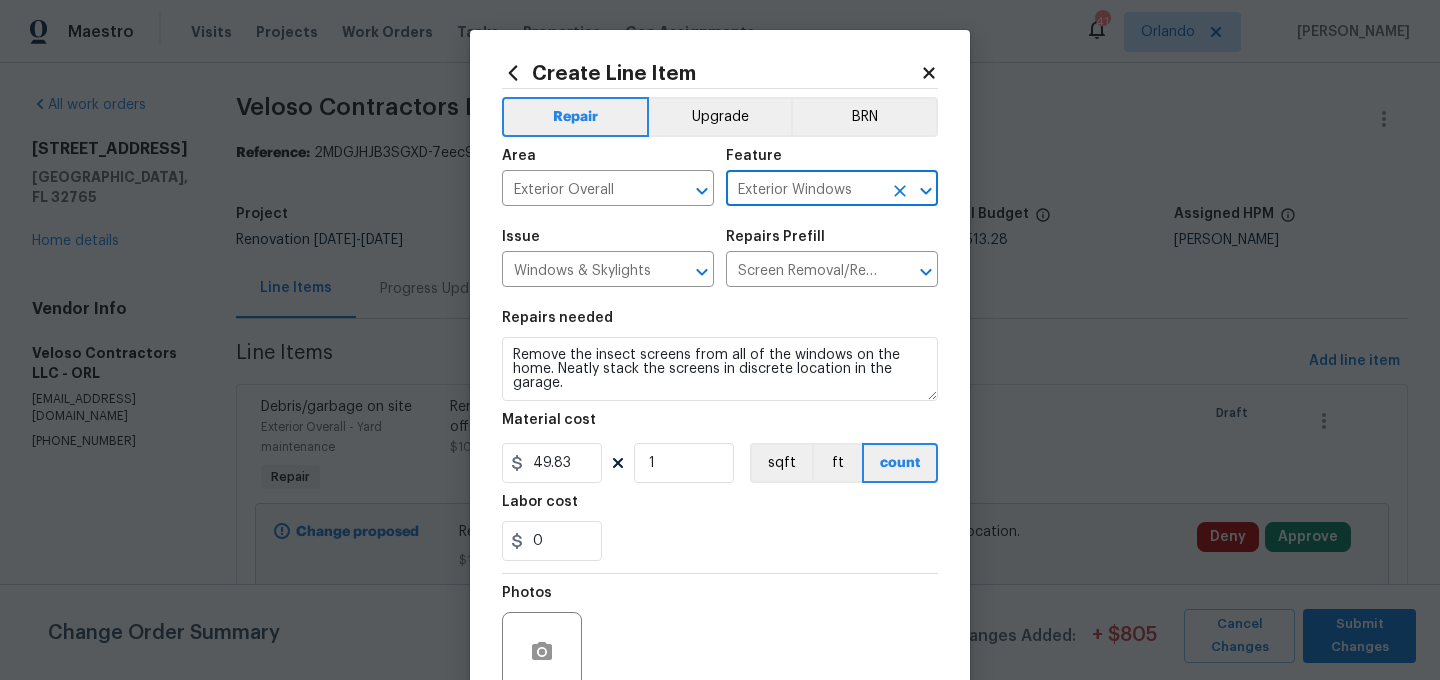 type on "Exterior Windows" 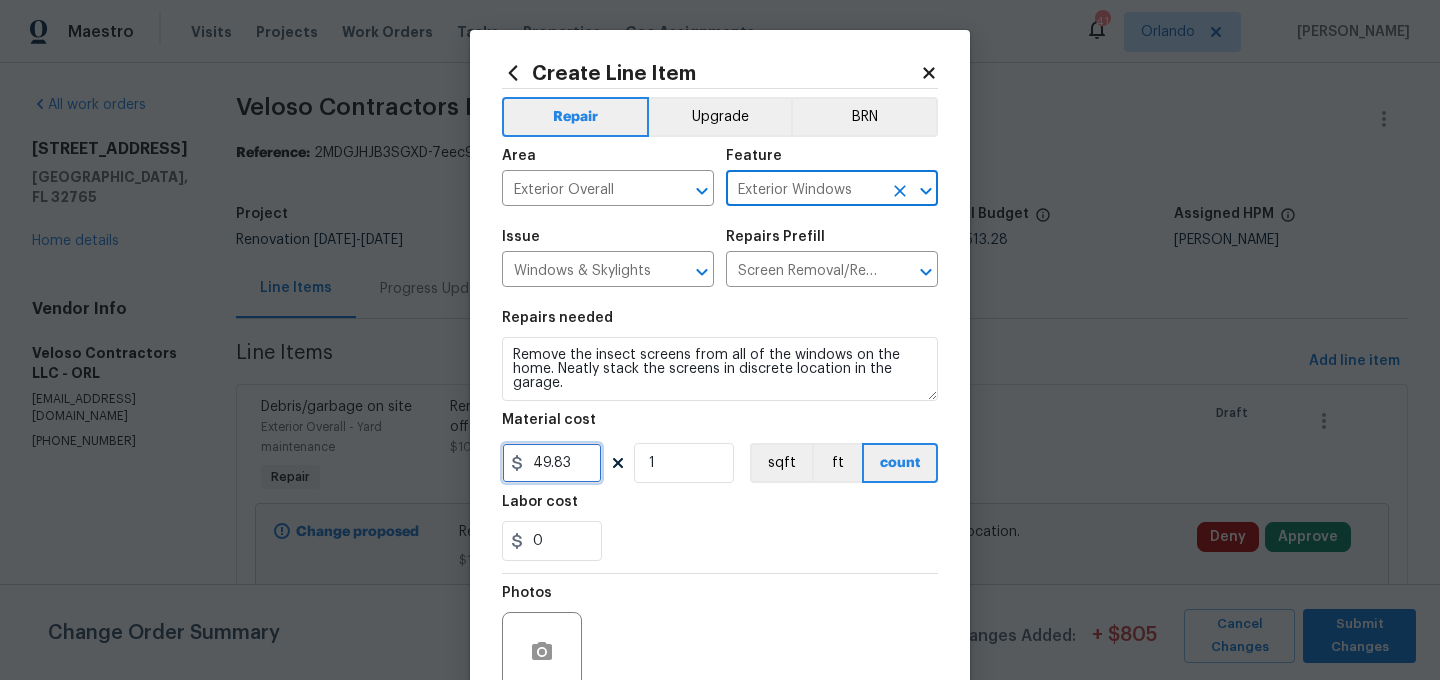 click on "49.83" at bounding box center [552, 463] 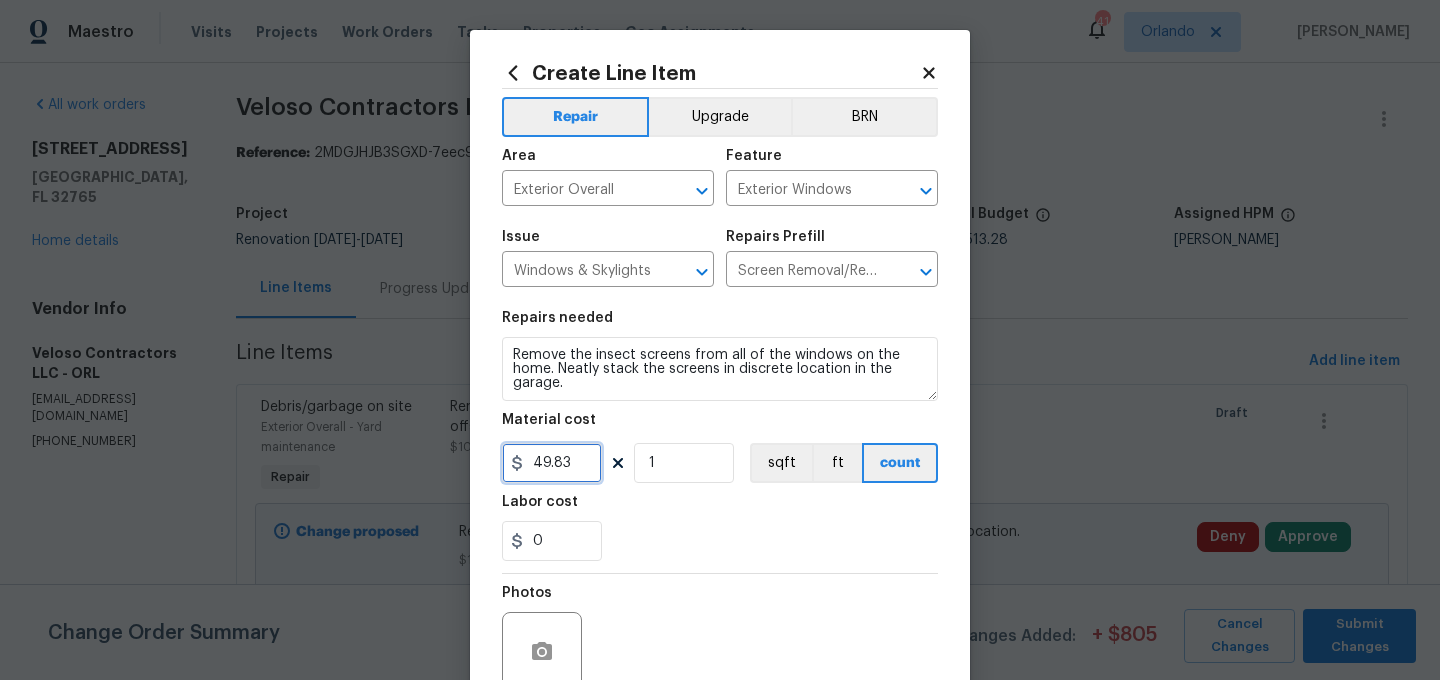 click on "49.83" at bounding box center [552, 463] 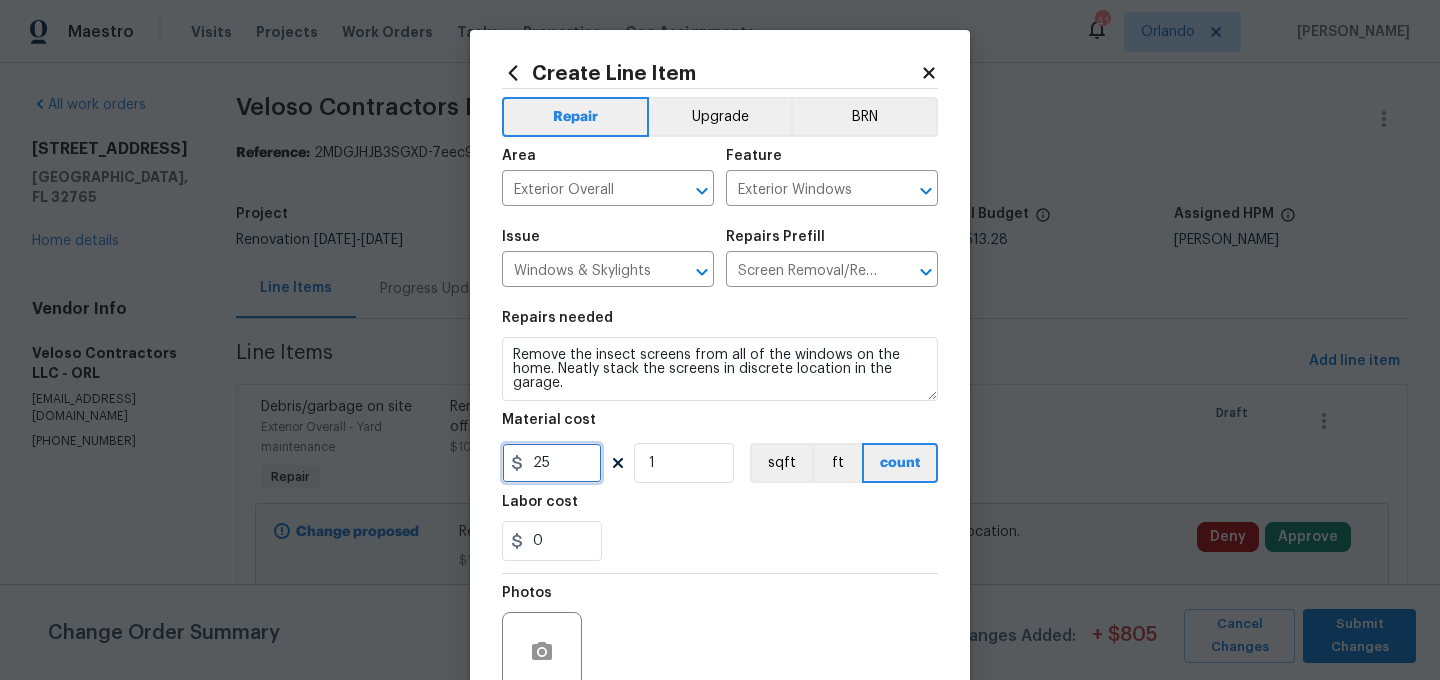 type on "25" 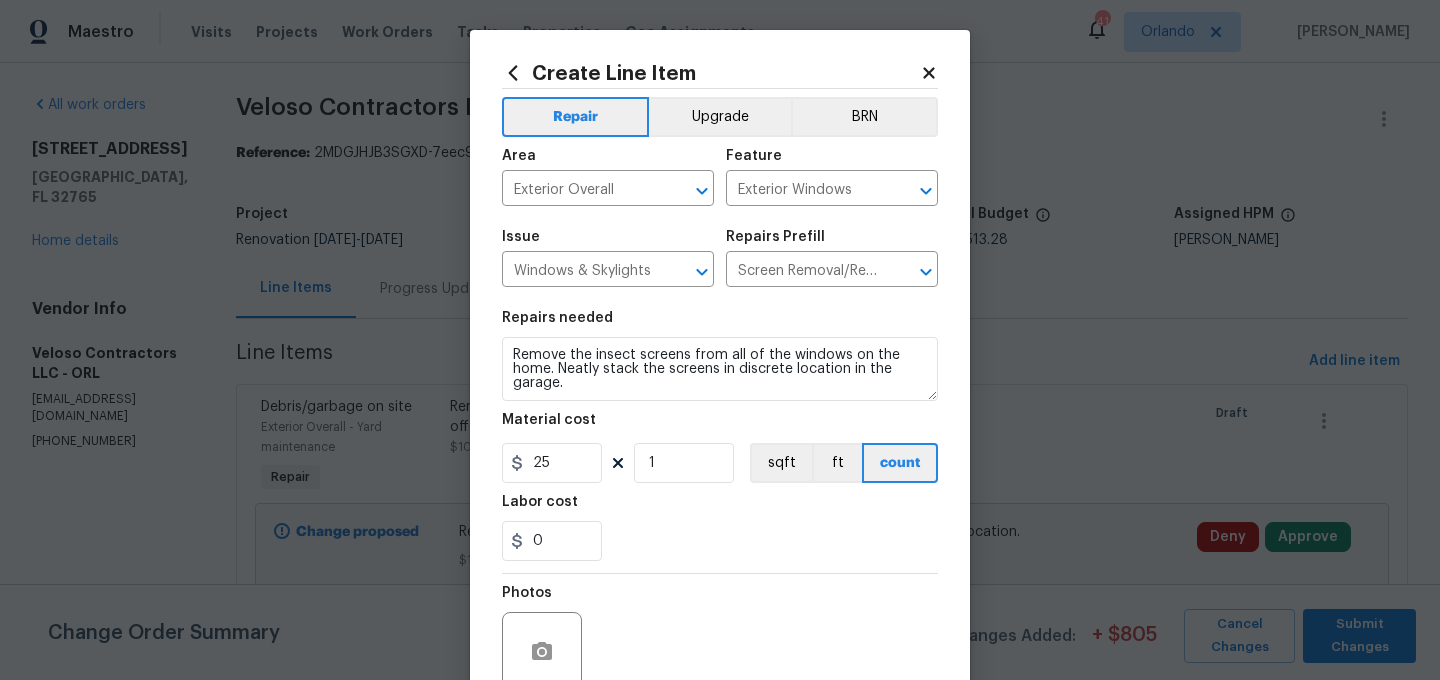 click on "0" at bounding box center [720, 541] 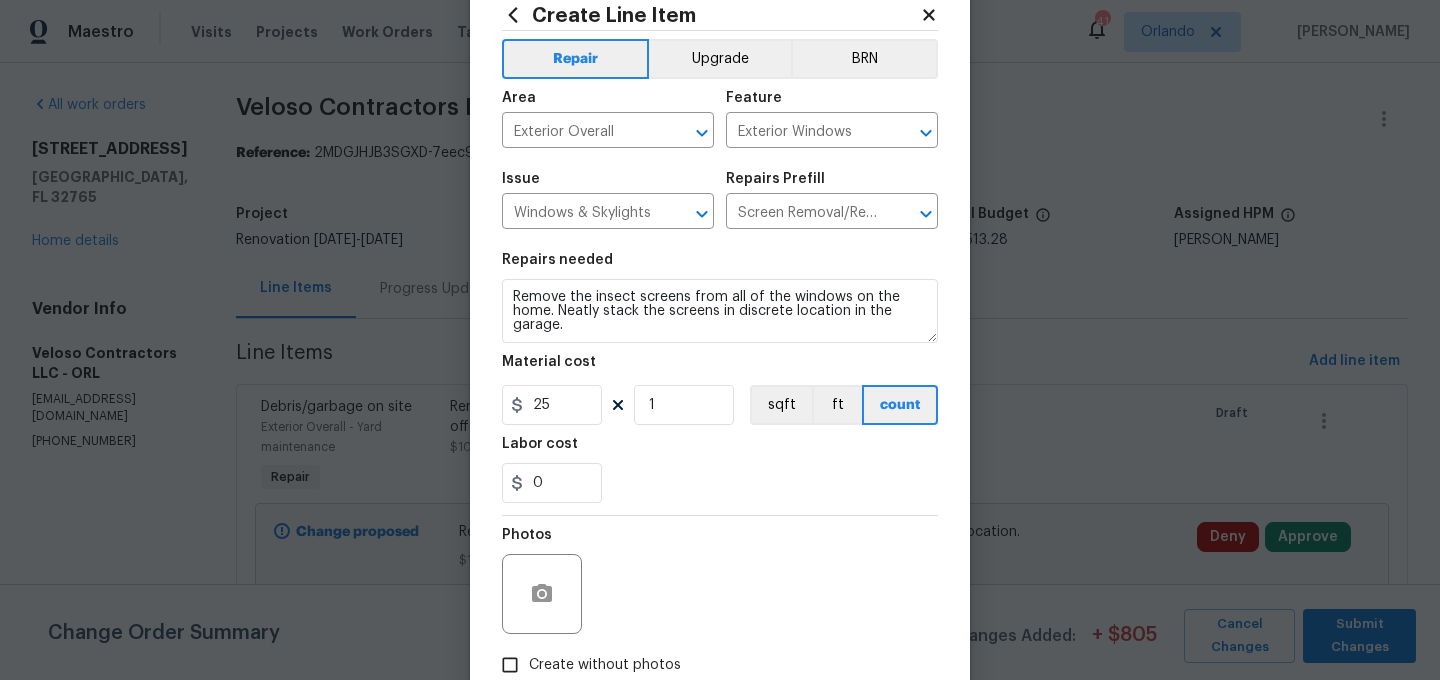 scroll, scrollTop: 136, scrollLeft: 0, axis: vertical 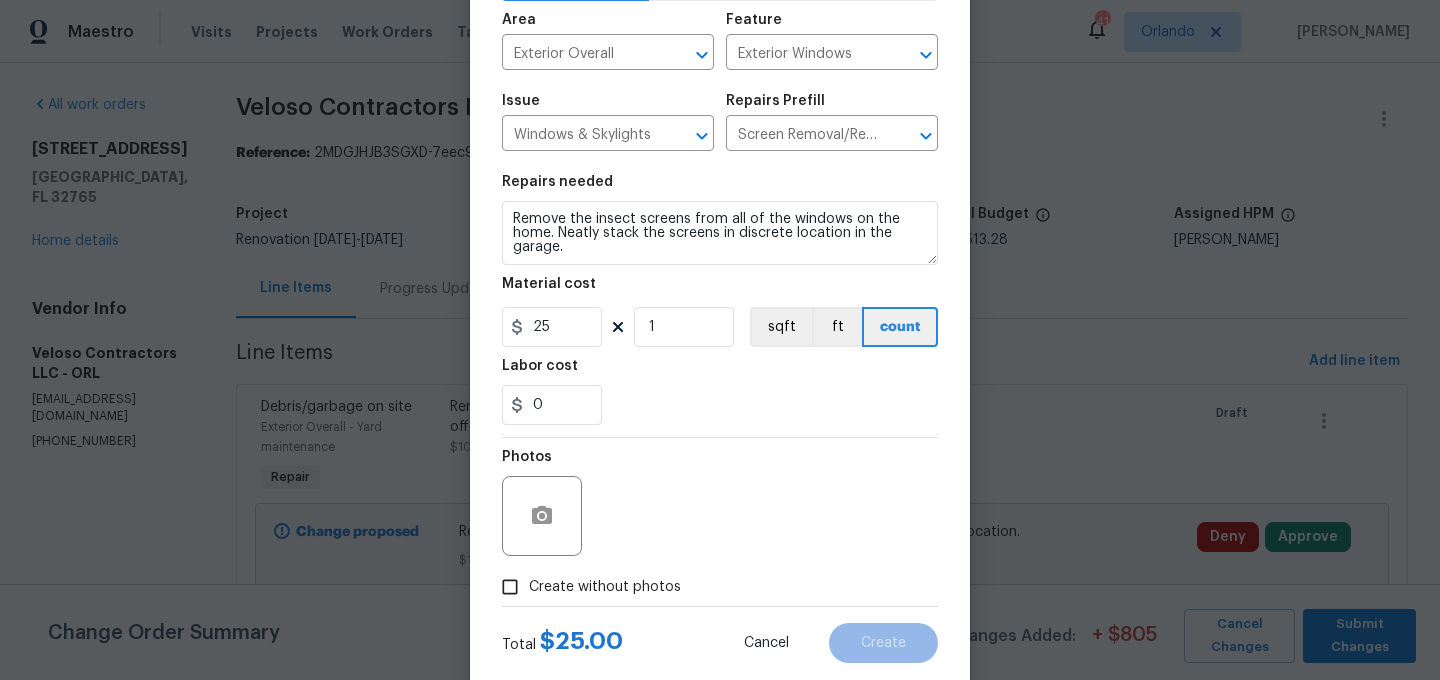 click on "Photos" at bounding box center [720, 503] 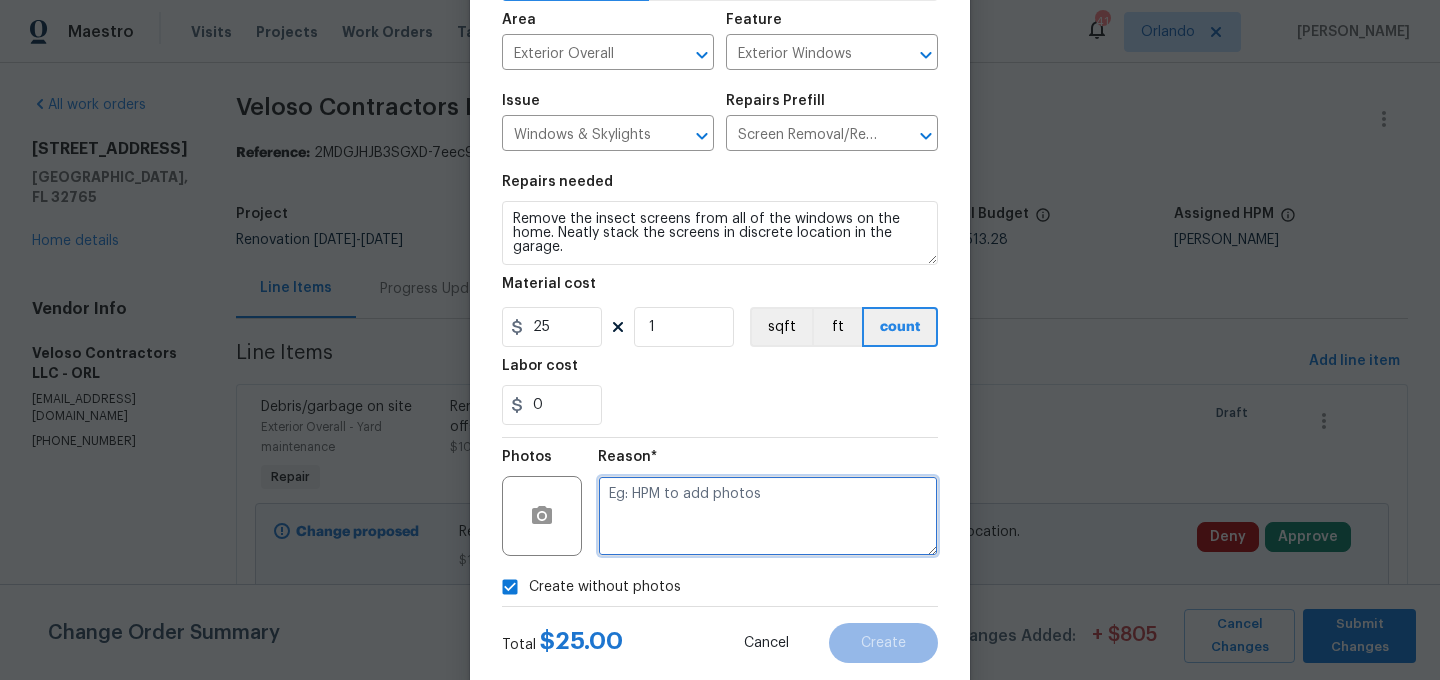 click at bounding box center (768, 516) 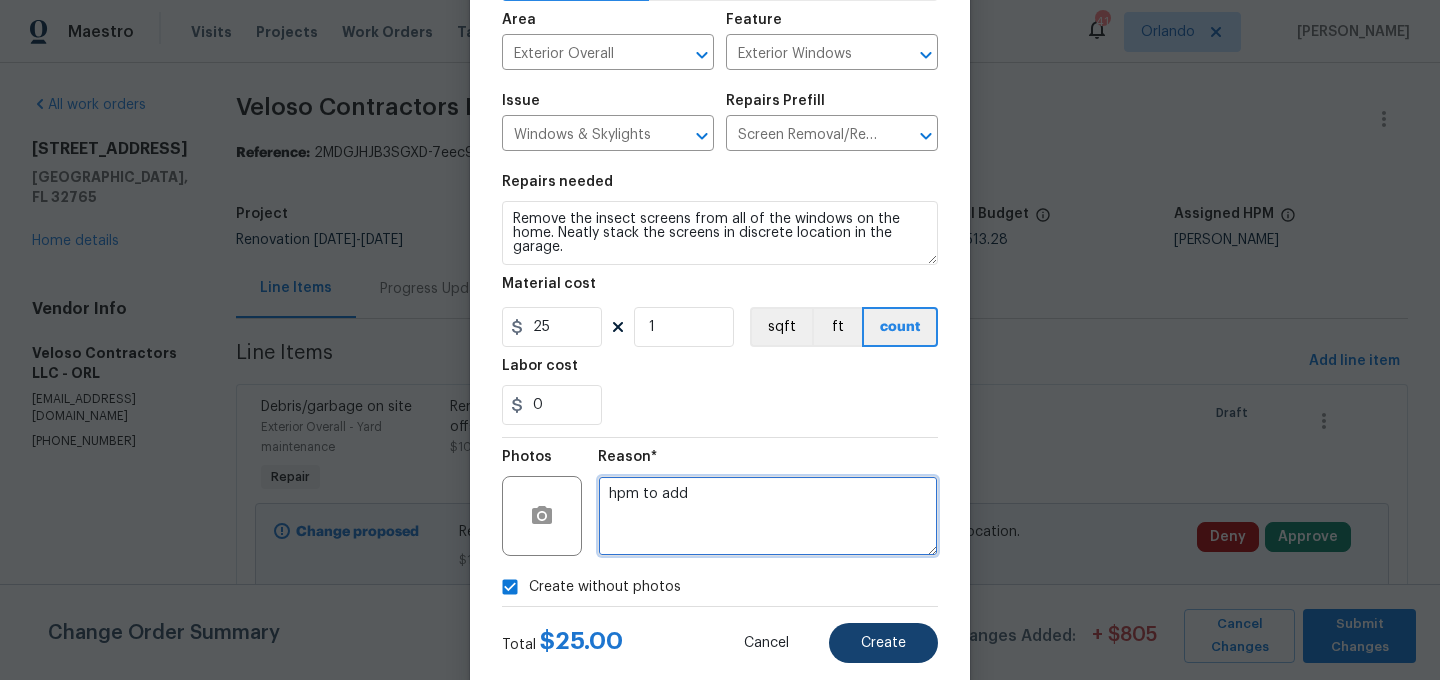 type on "hpm to add" 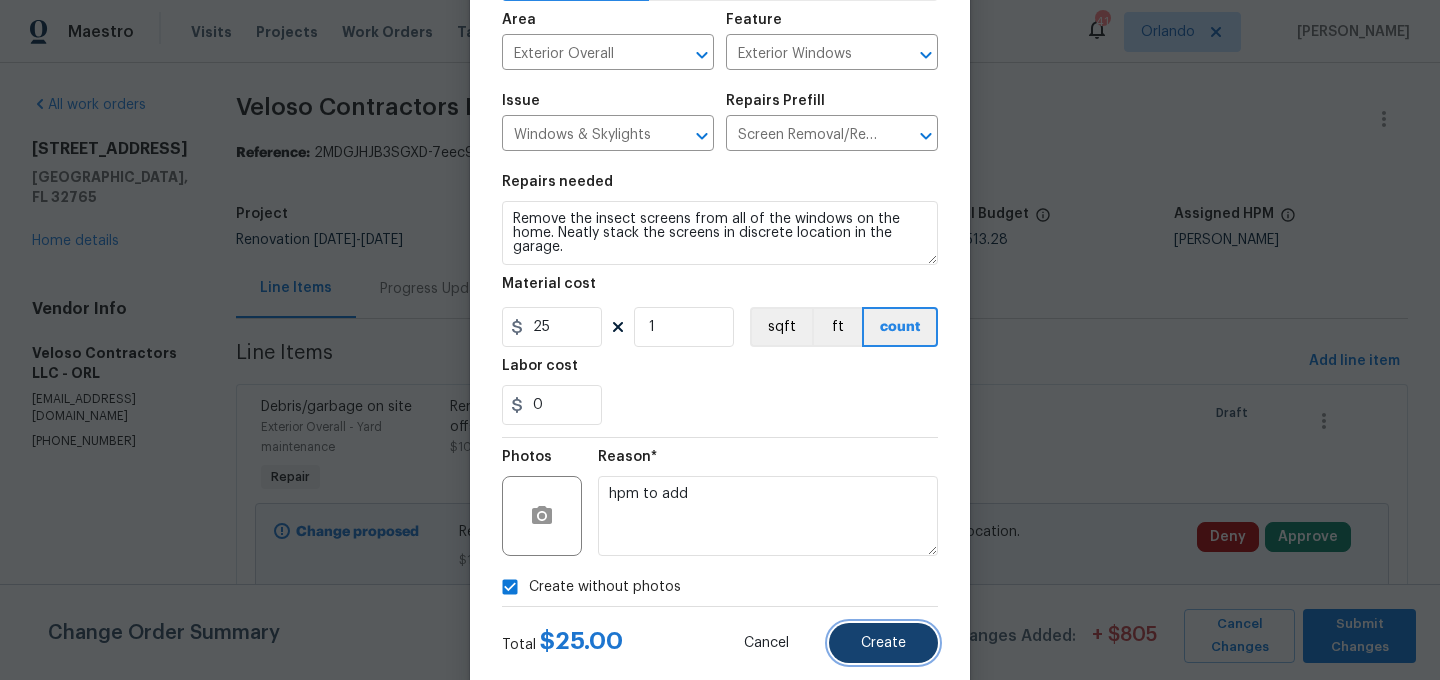 click on "Create" at bounding box center (883, 643) 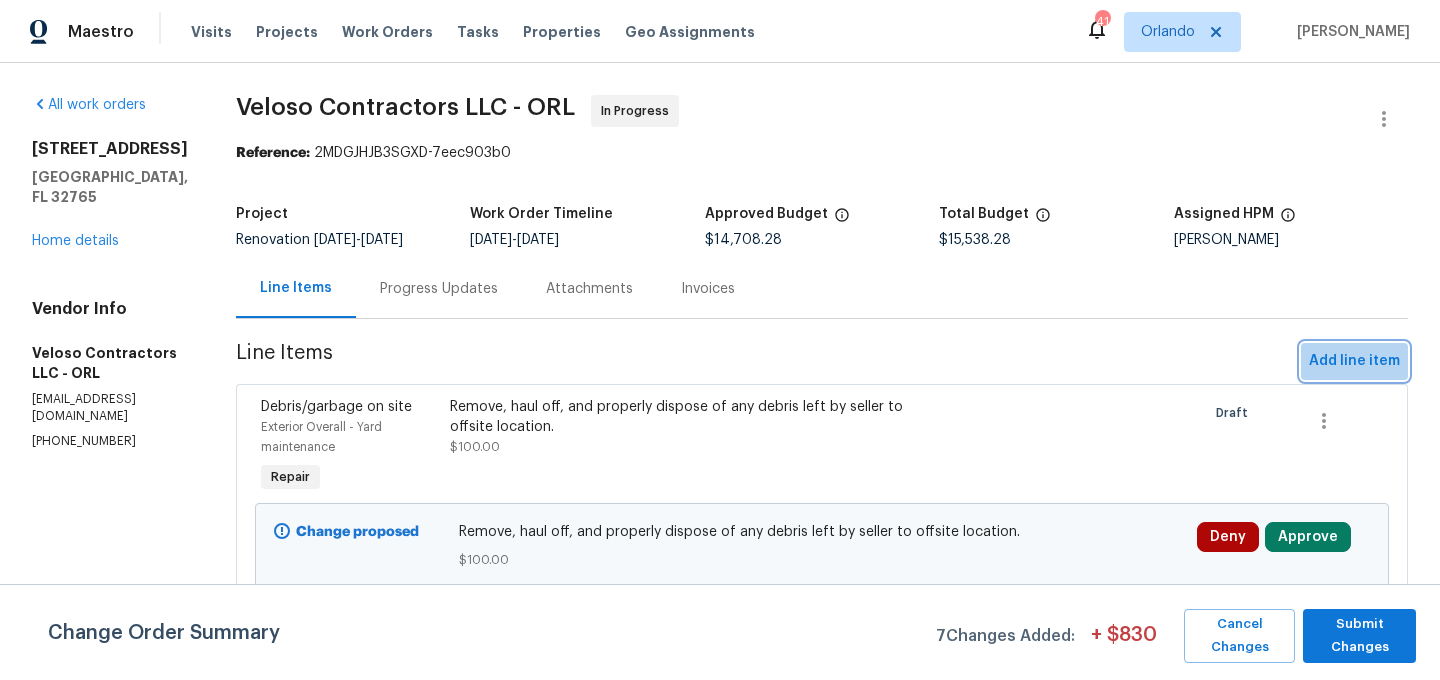 click on "Add line item" at bounding box center (1354, 361) 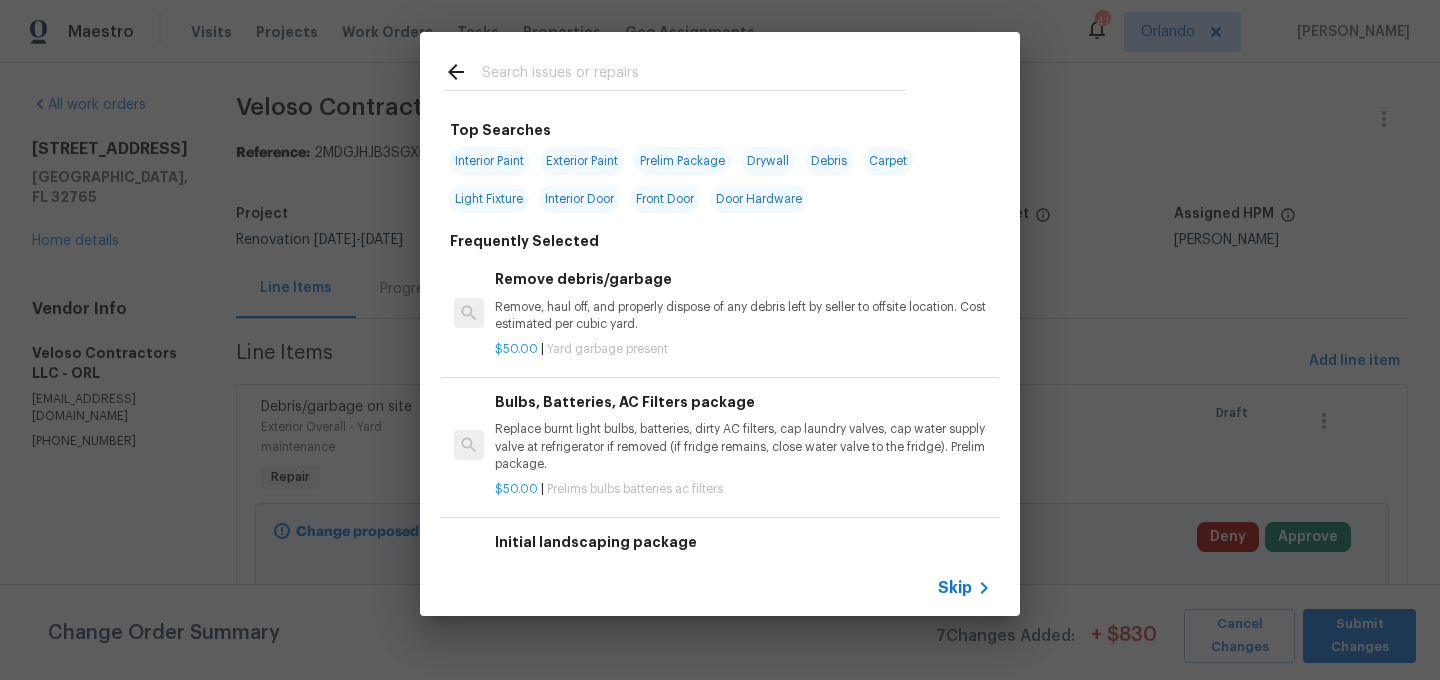 click at bounding box center (694, 75) 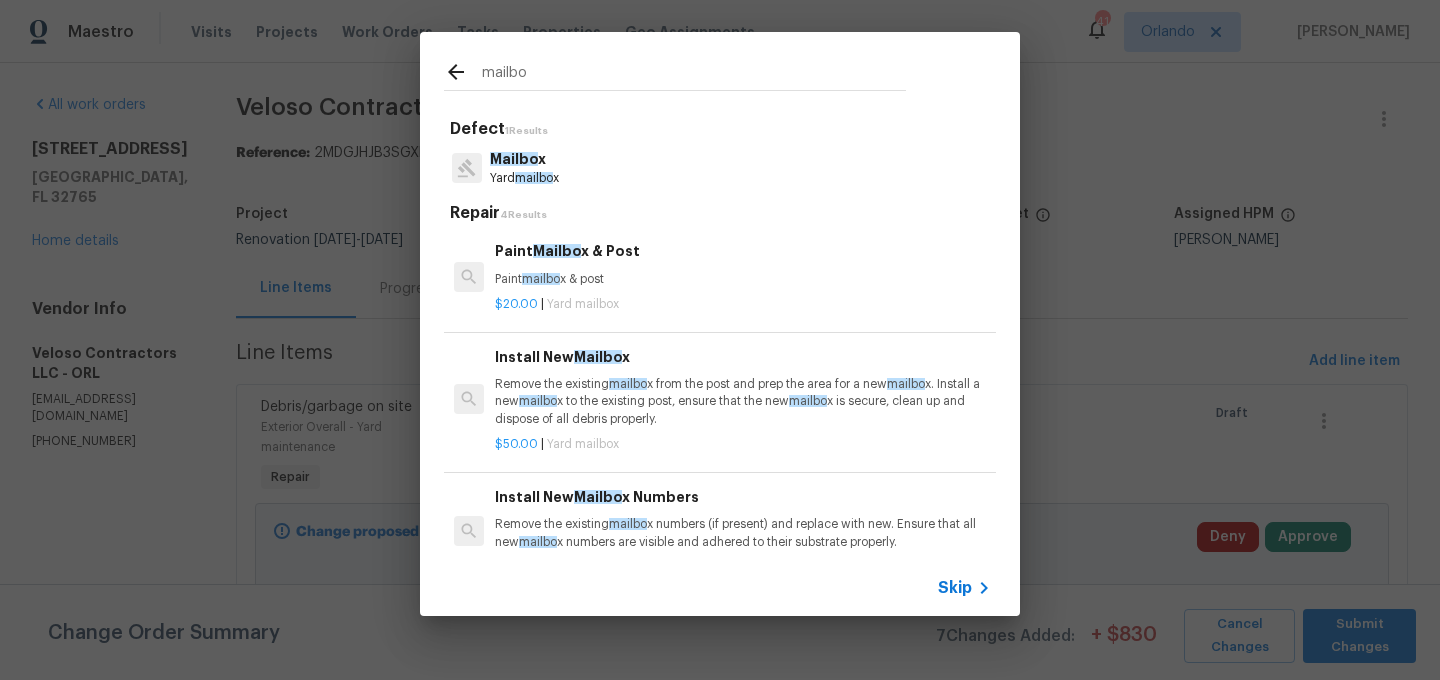 type on "mailbo" 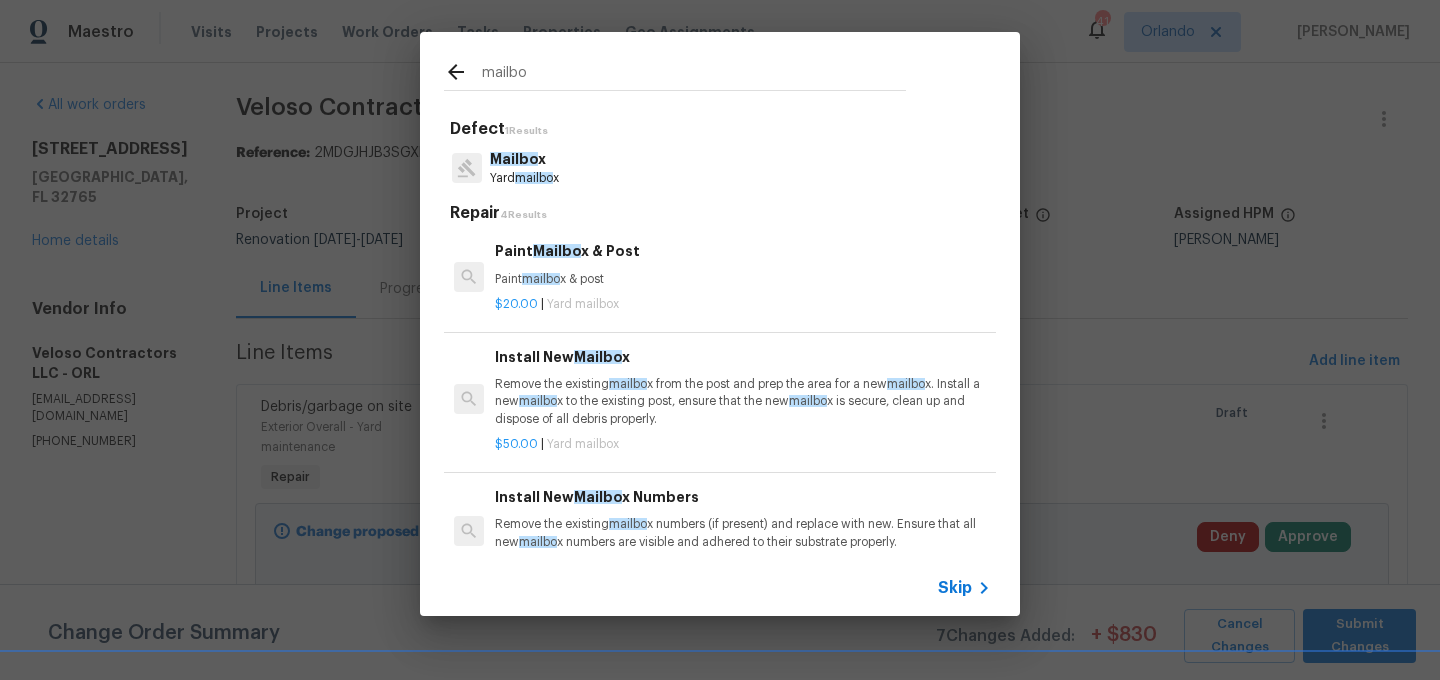 click on "Remove the existing  mailbo x from the post and prep the area for a new  mailbo x. Install a new  mailbo x to the existing post, ensure that the new  mailbo x is secure, clean up and dispose of all debris properly." at bounding box center [743, 401] 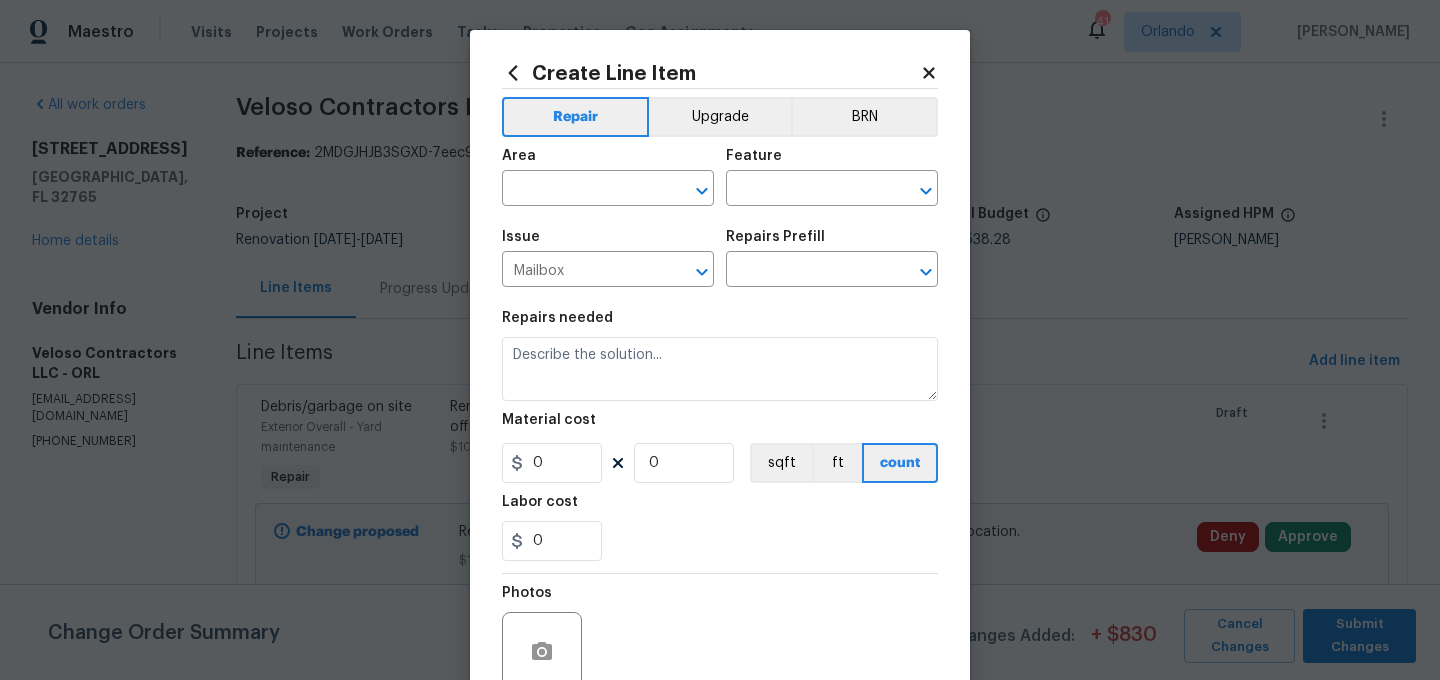 type on "Remove the existing mailbox from the post and prep the area for a new mailbox. Install a new mailbox to the existing post, ensure that the new mailbox is secure, clean up and dispose of all debris properly." 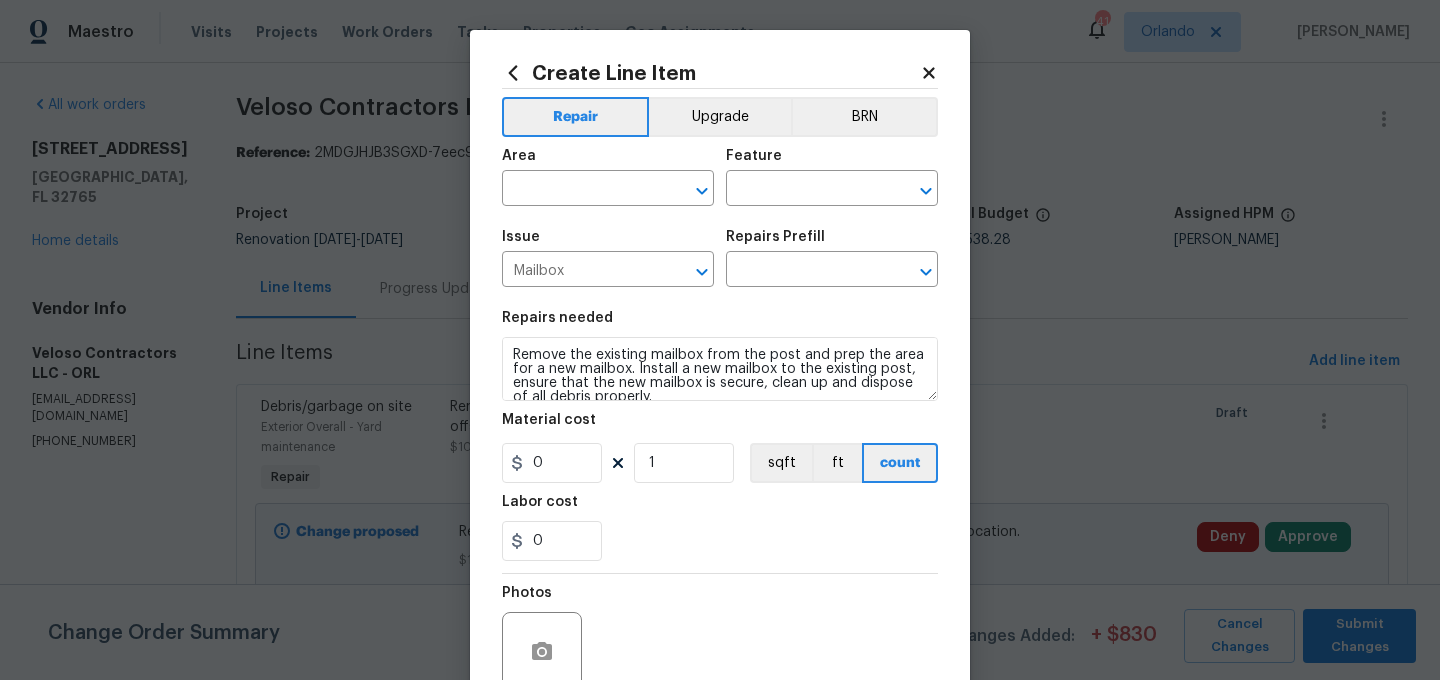 type on "Install New Mailbox $50.00" 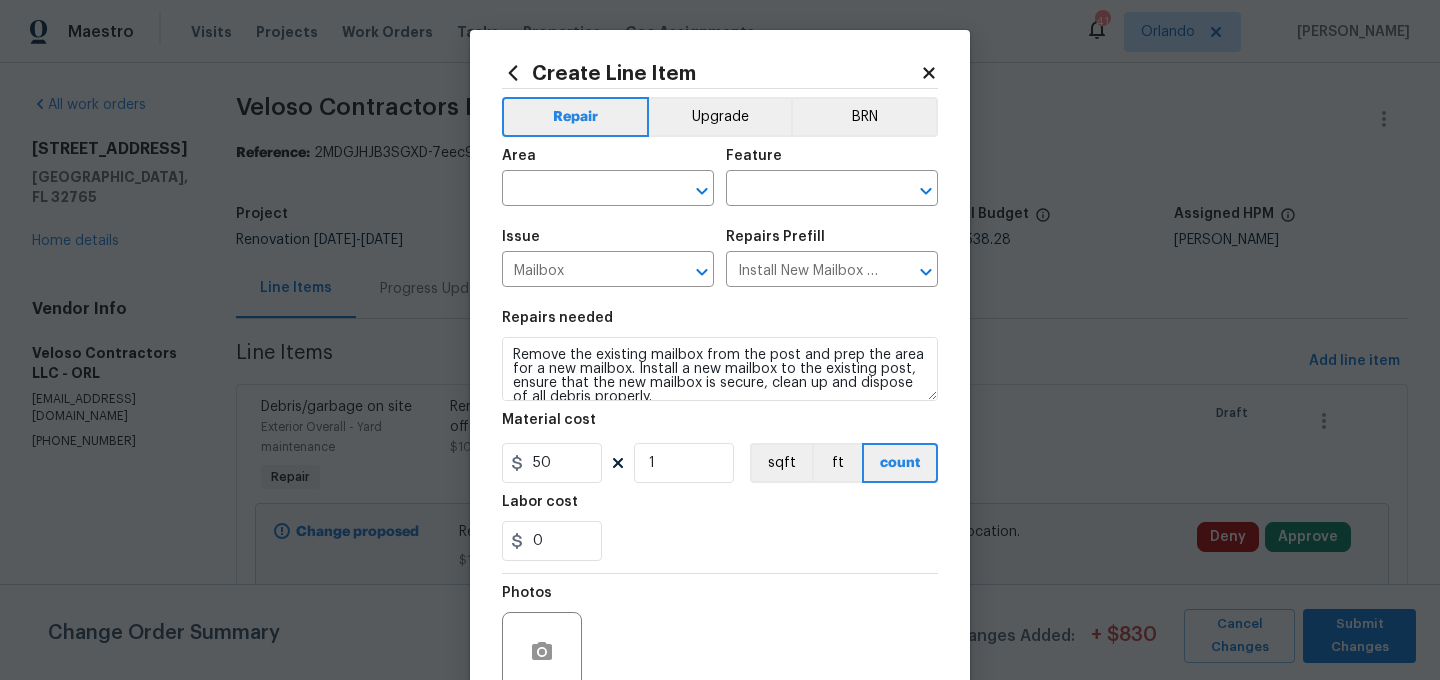 click on "Area" at bounding box center (608, 162) 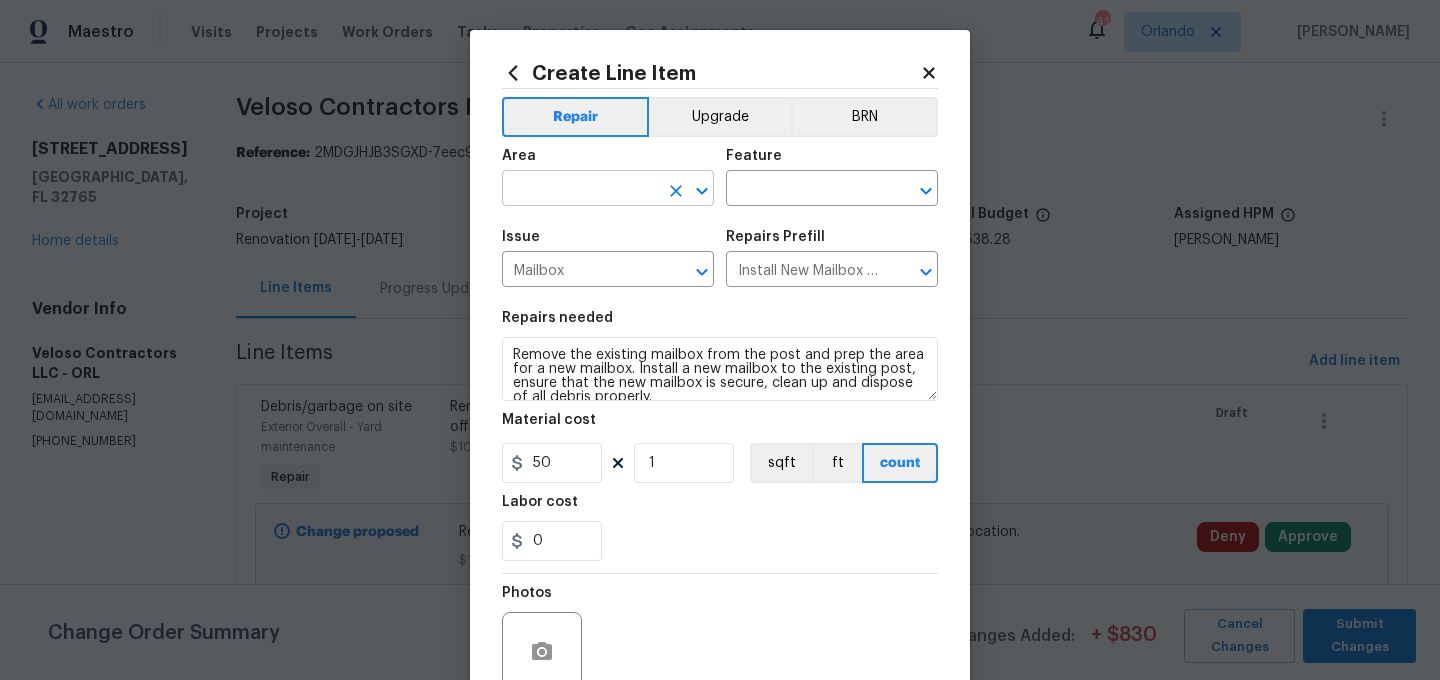 click at bounding box center [580, 190] 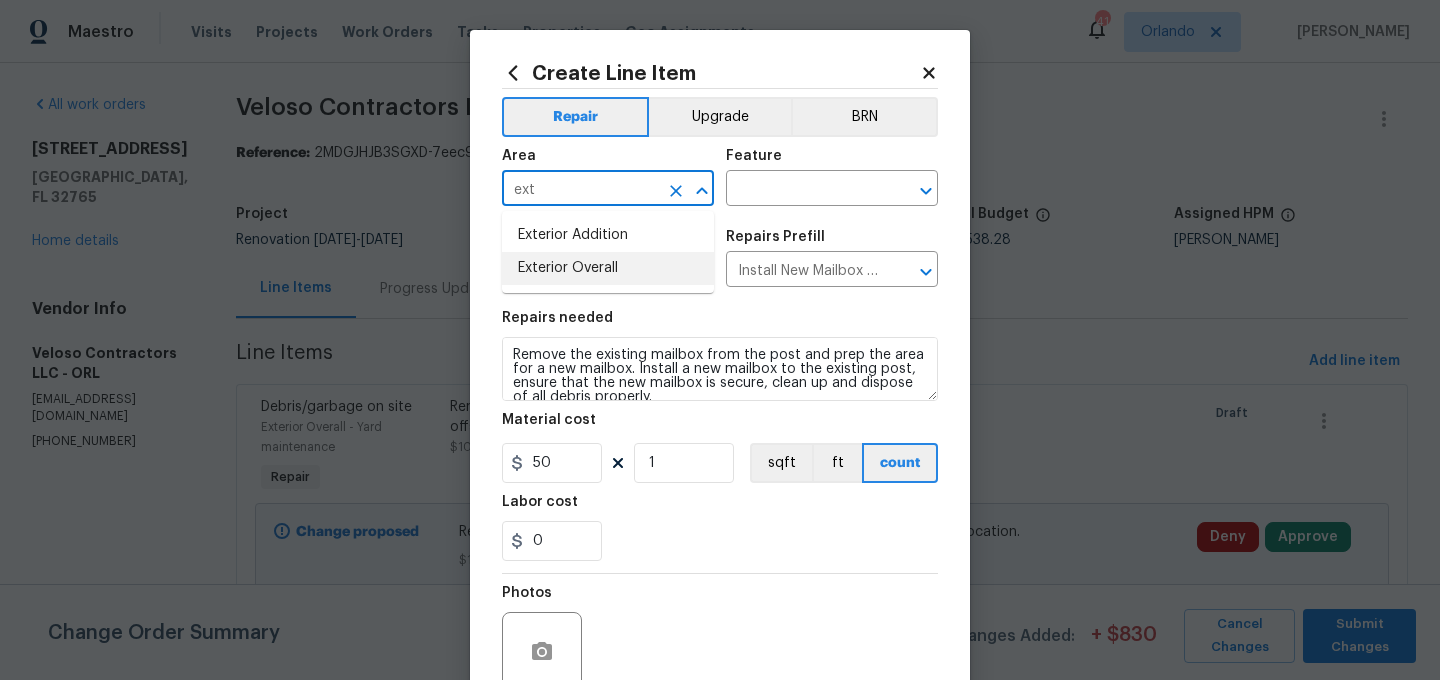 click on "Exterior Overall" at bounding box center (608, 268) 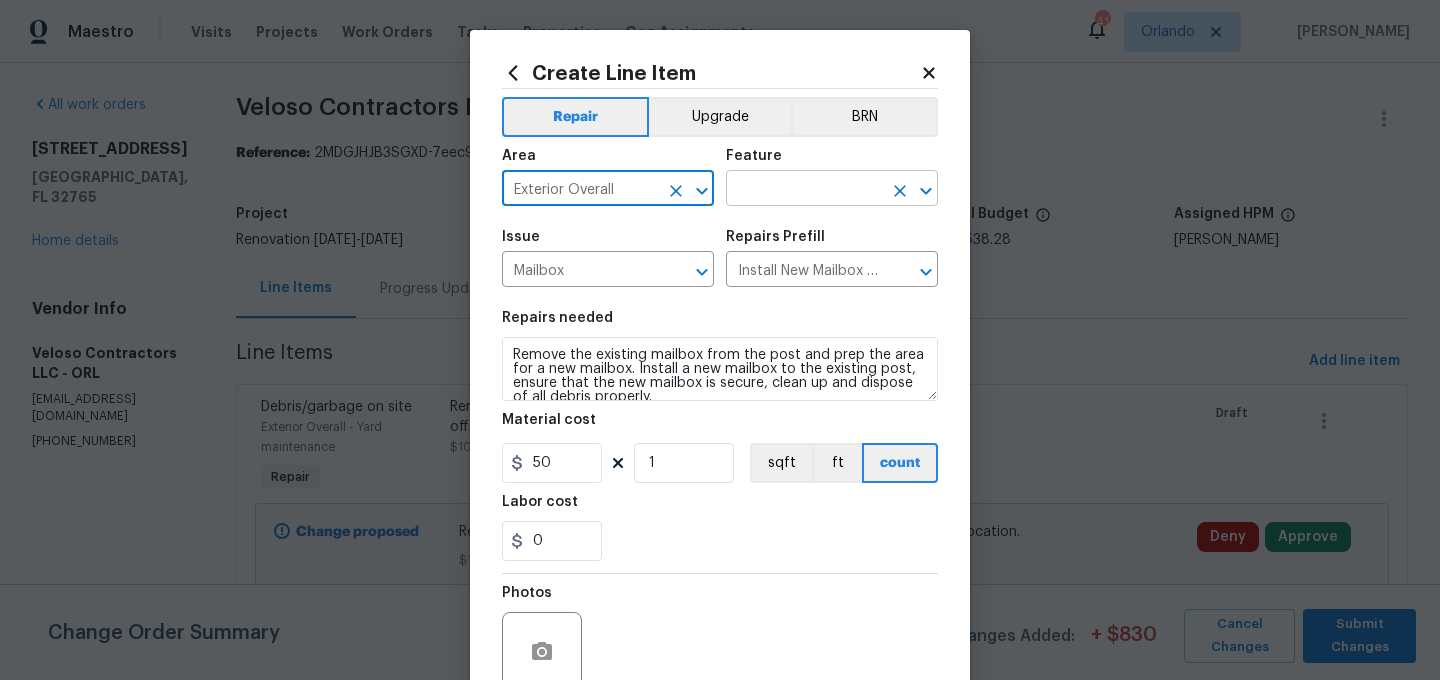 type on "Exterior Overall" 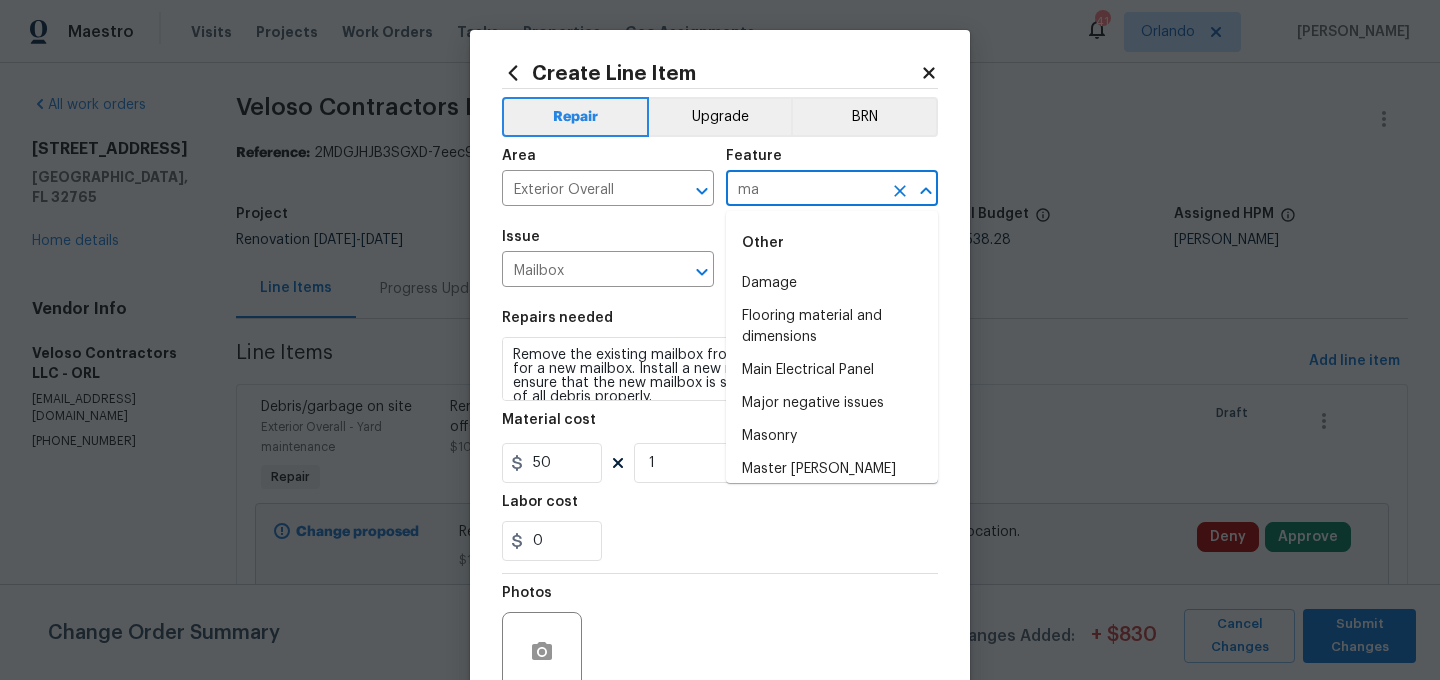 type on "m" 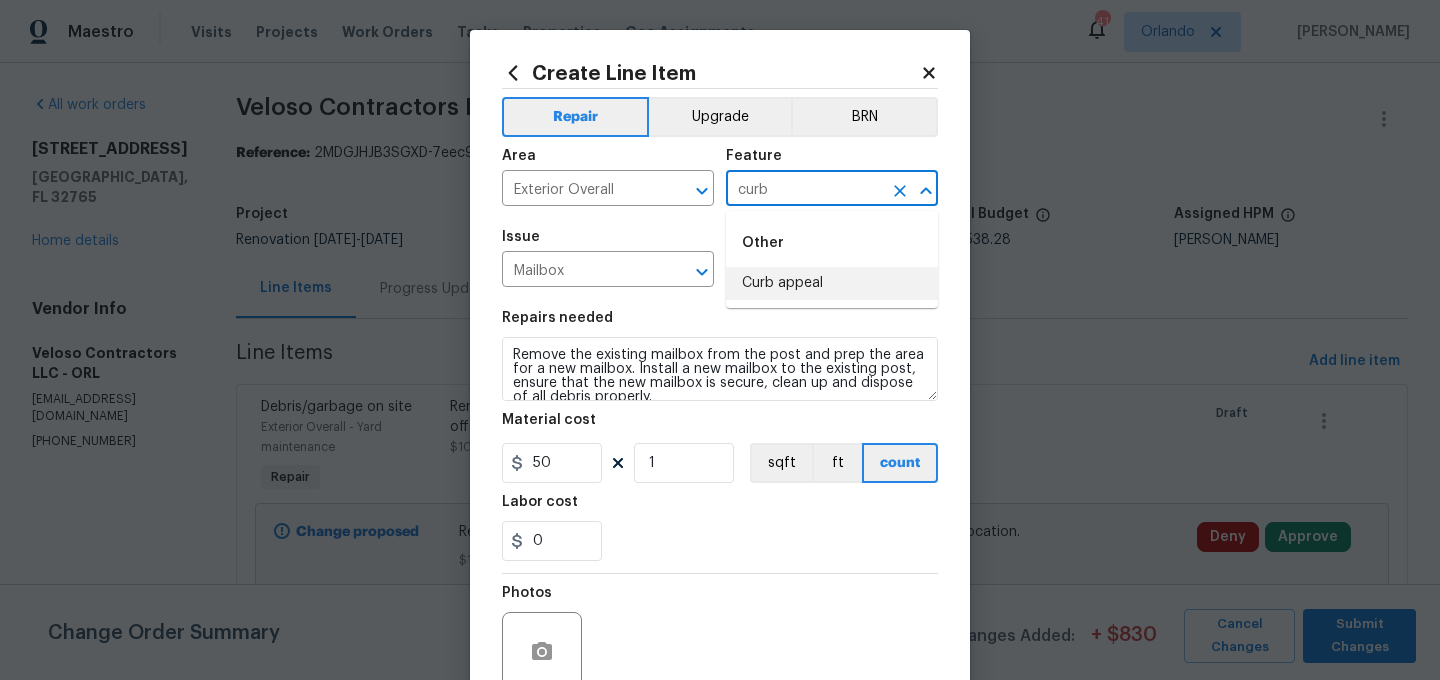type on "curb" 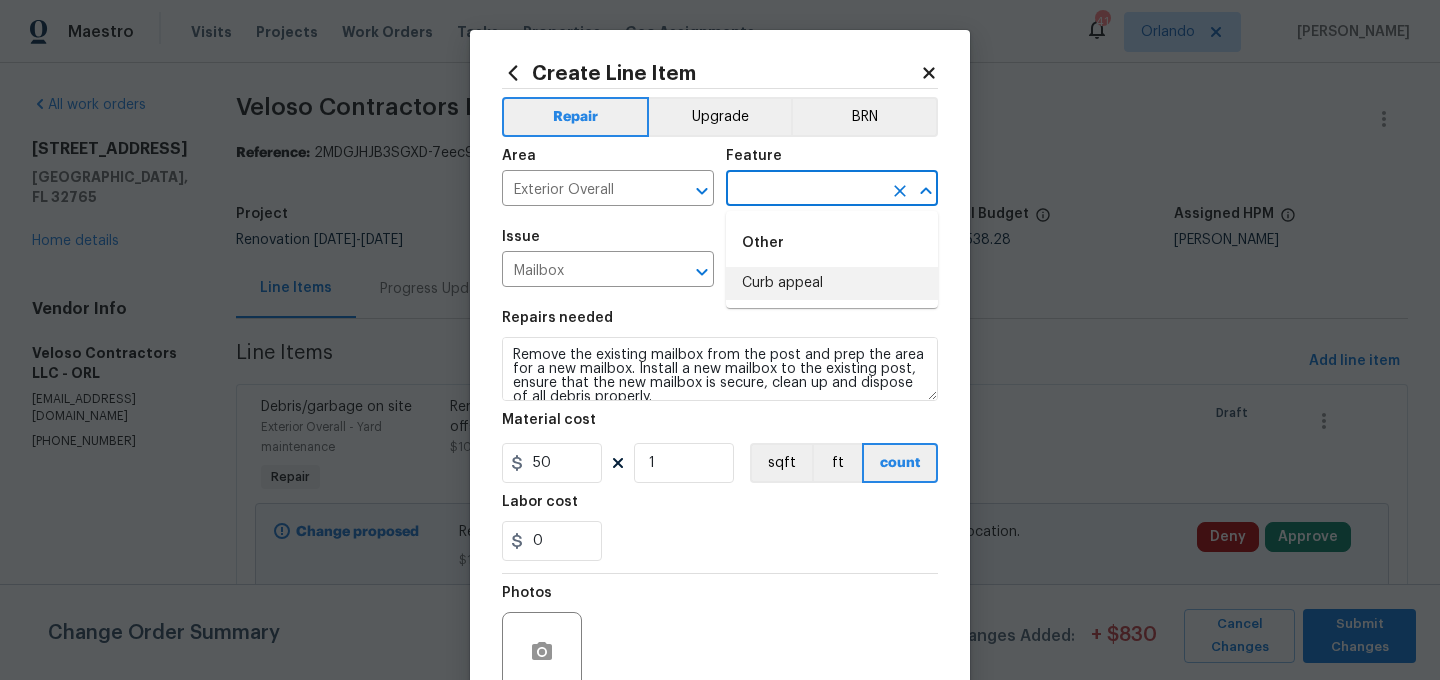 click on "Repairs needed" at bounding box center [720, 324] 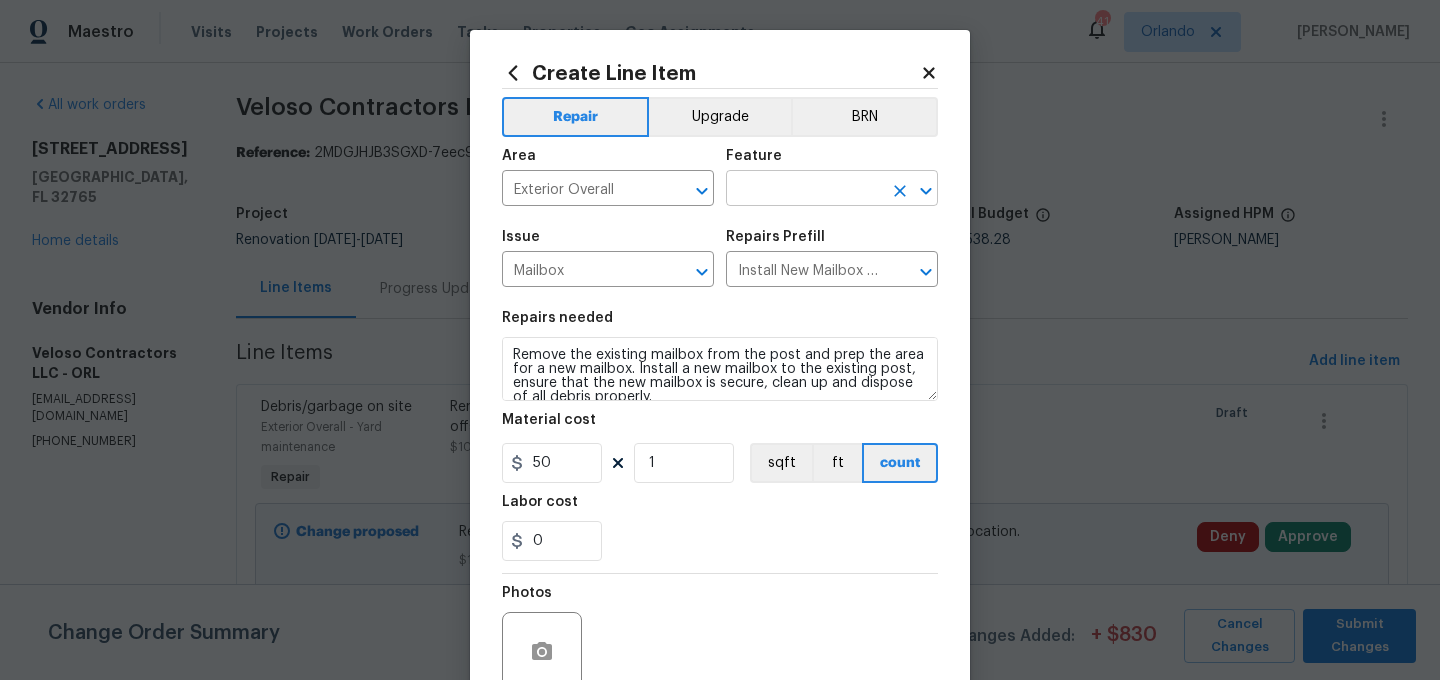 click at bounding box center (804, 190) 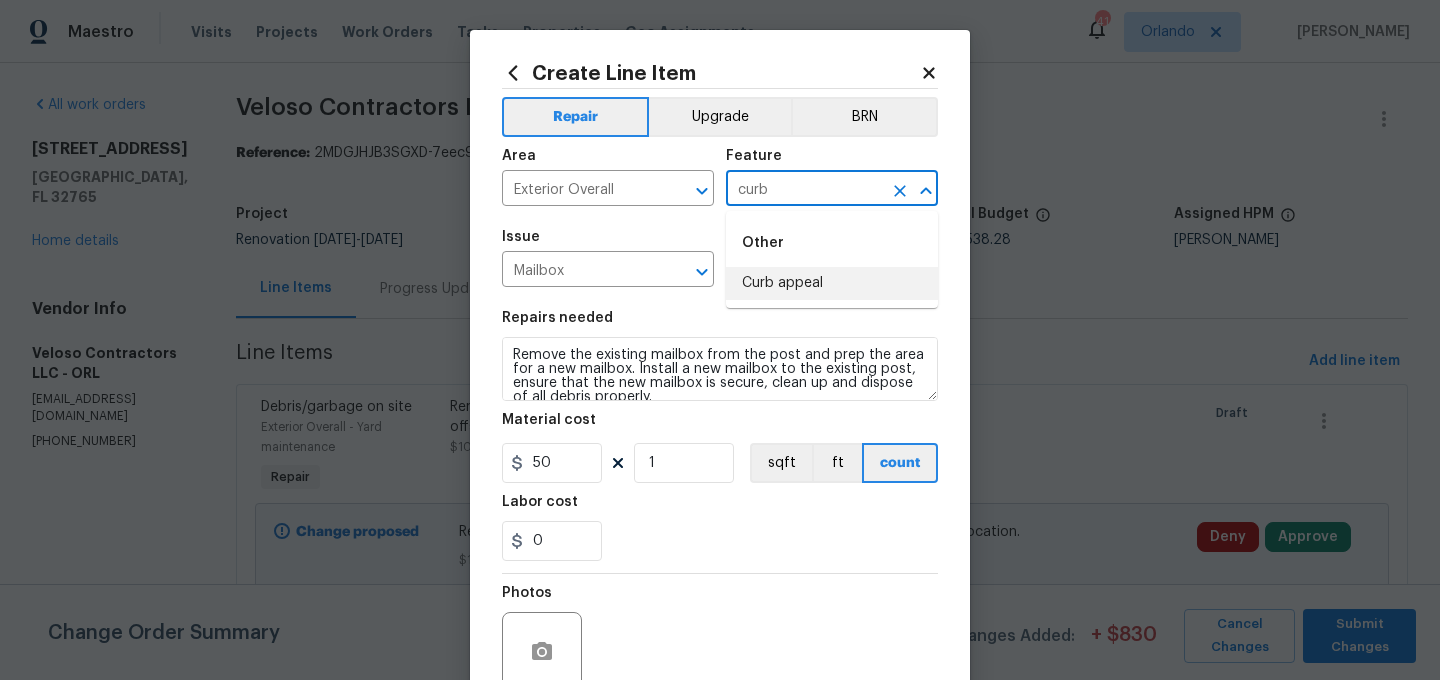 click on "Curb appeal" at bounding box center (832, 283) 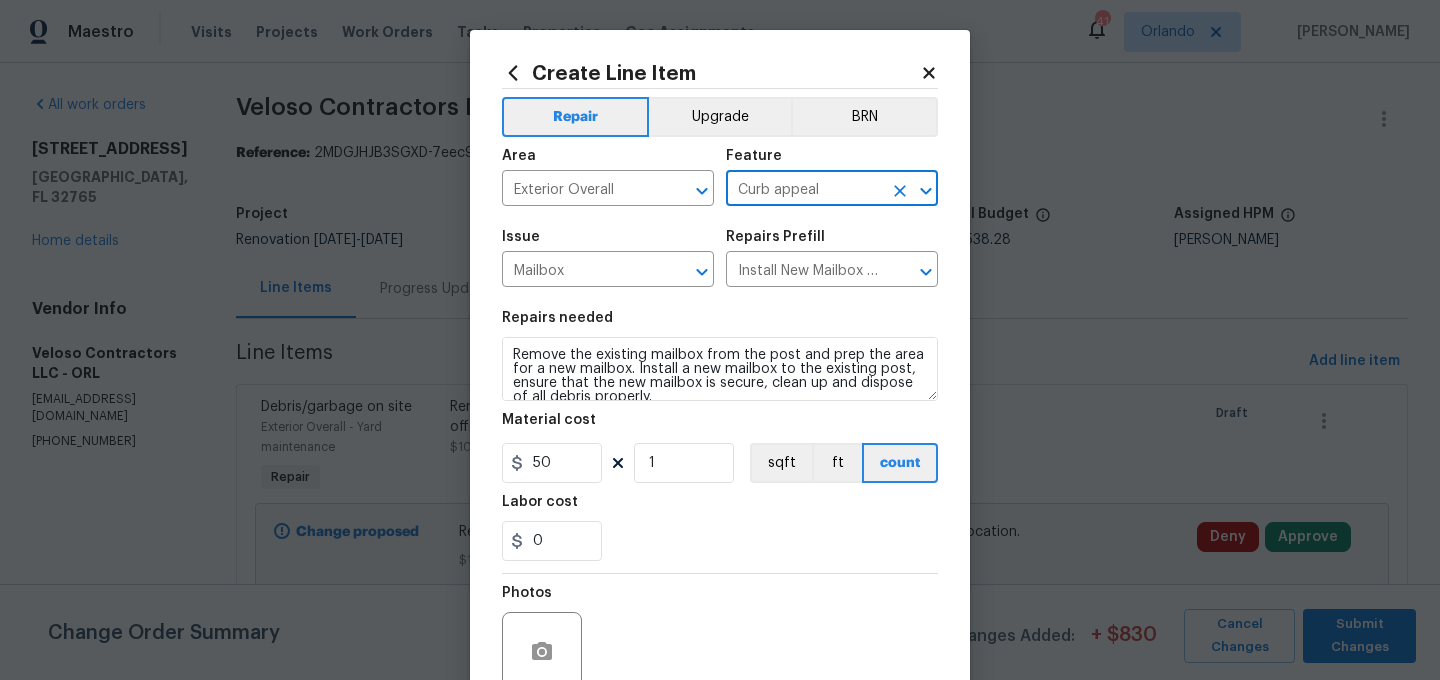 type on "Curb appeal" 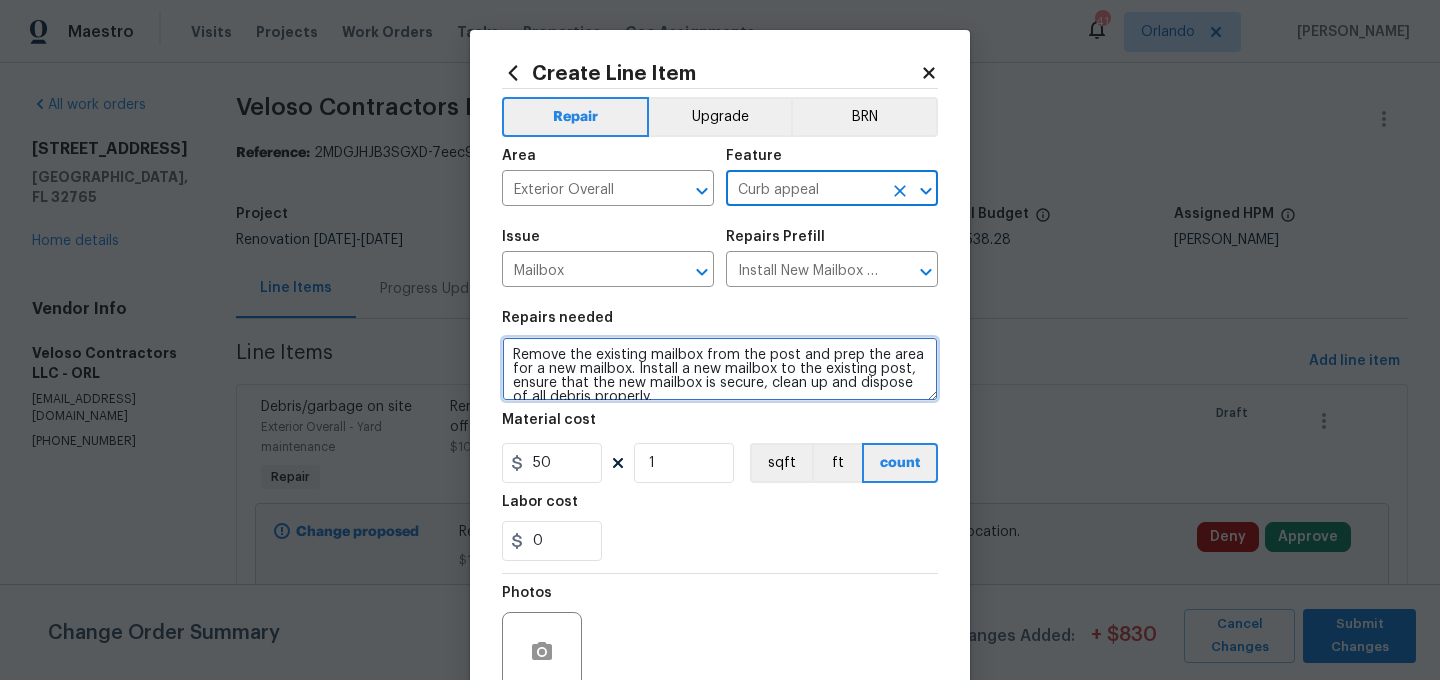 click on "Remove the existing mailbox from the post and prep the area for a new mailbox. Install a new mailbox to the existing post, ensure that the new mailbox is secure, clean up and dispose of all debris properly." at bounding box center [720, 369] 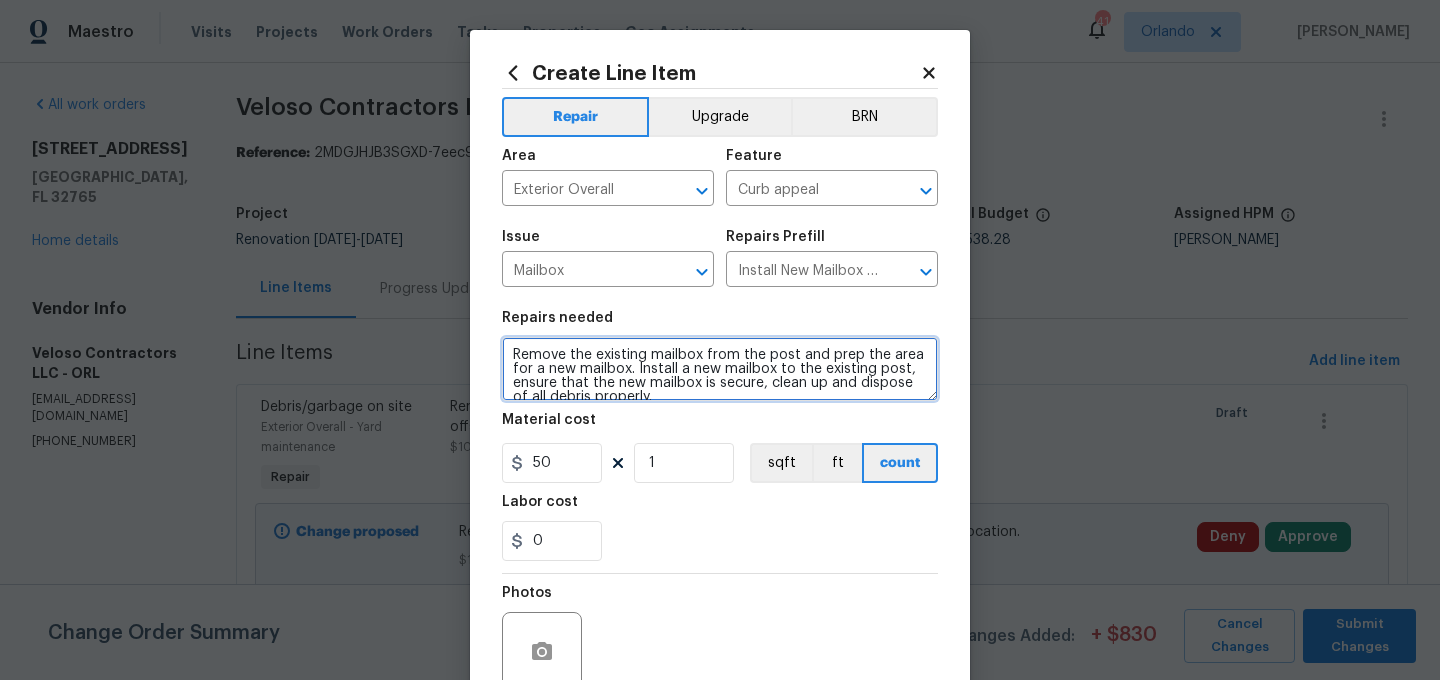 click on "Remove the existing mailbox from the post and prep the area for a new mailbox. Install a new mailbox to the existing post, ensure that the new mailbox is secure, clean up and dispose of all debris properly." at bounding box center (720, 369) 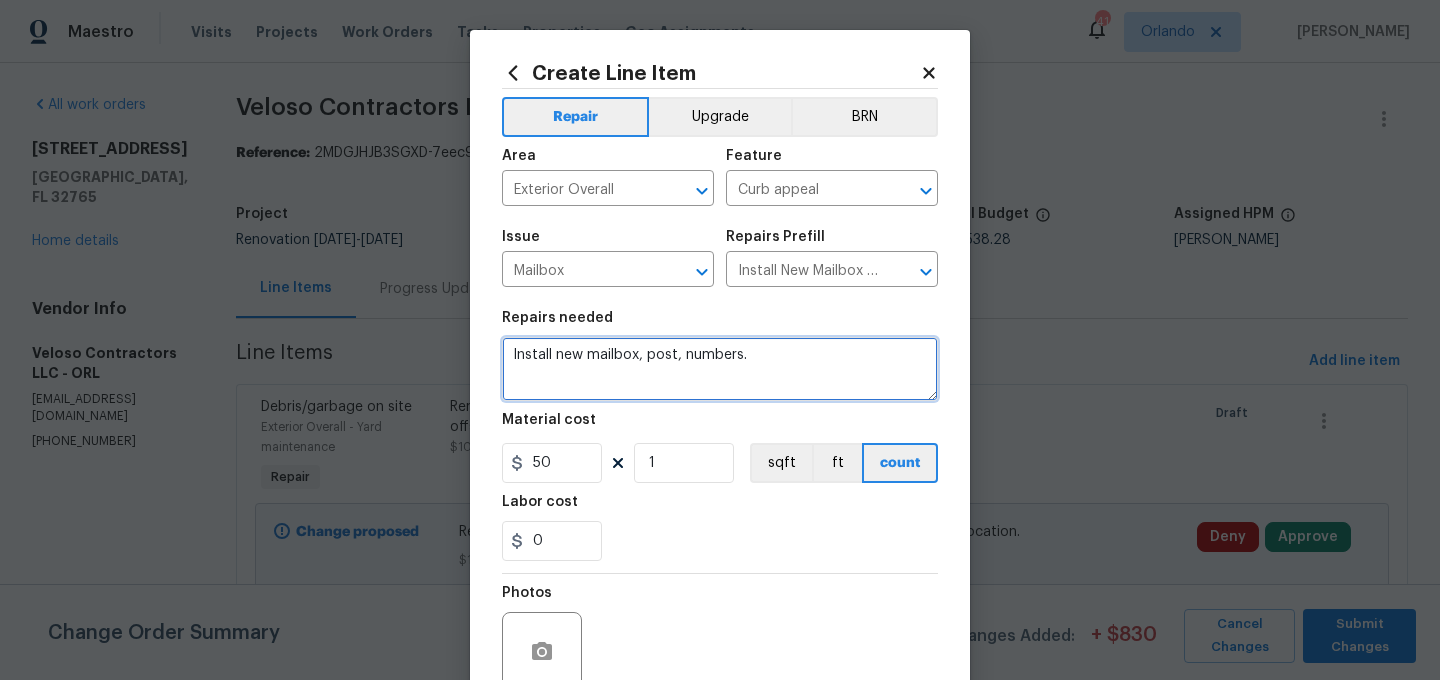 type on "Install new mailbox, post, numbers." 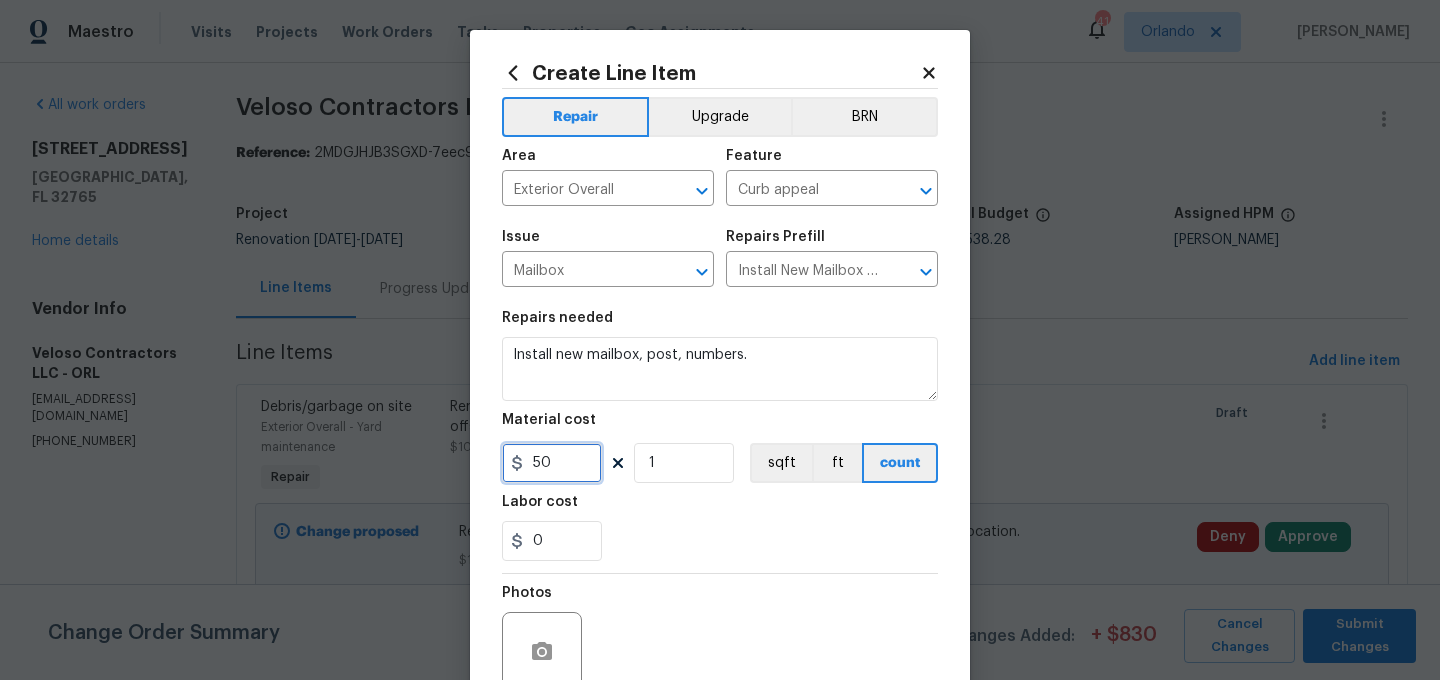 click on "50" at bounding box center [552, 463] 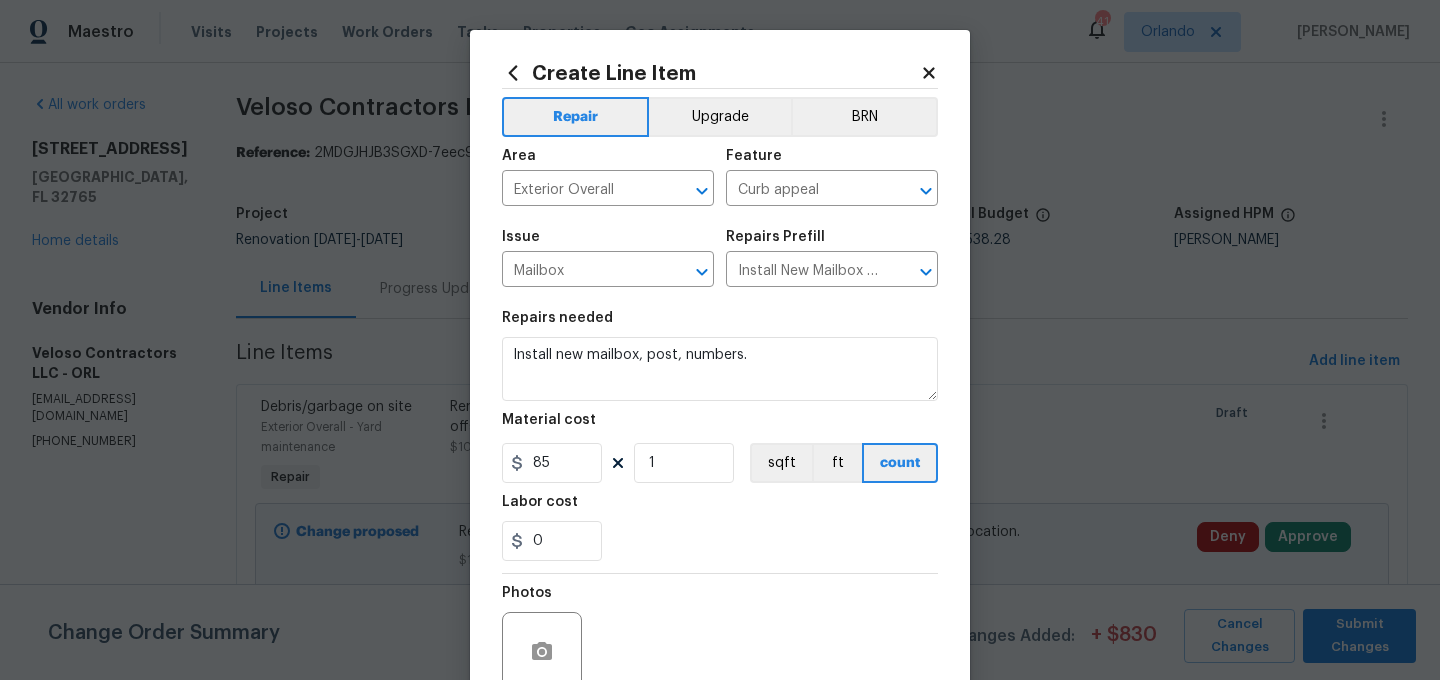 click on "0" at bounding box center [720, 541] 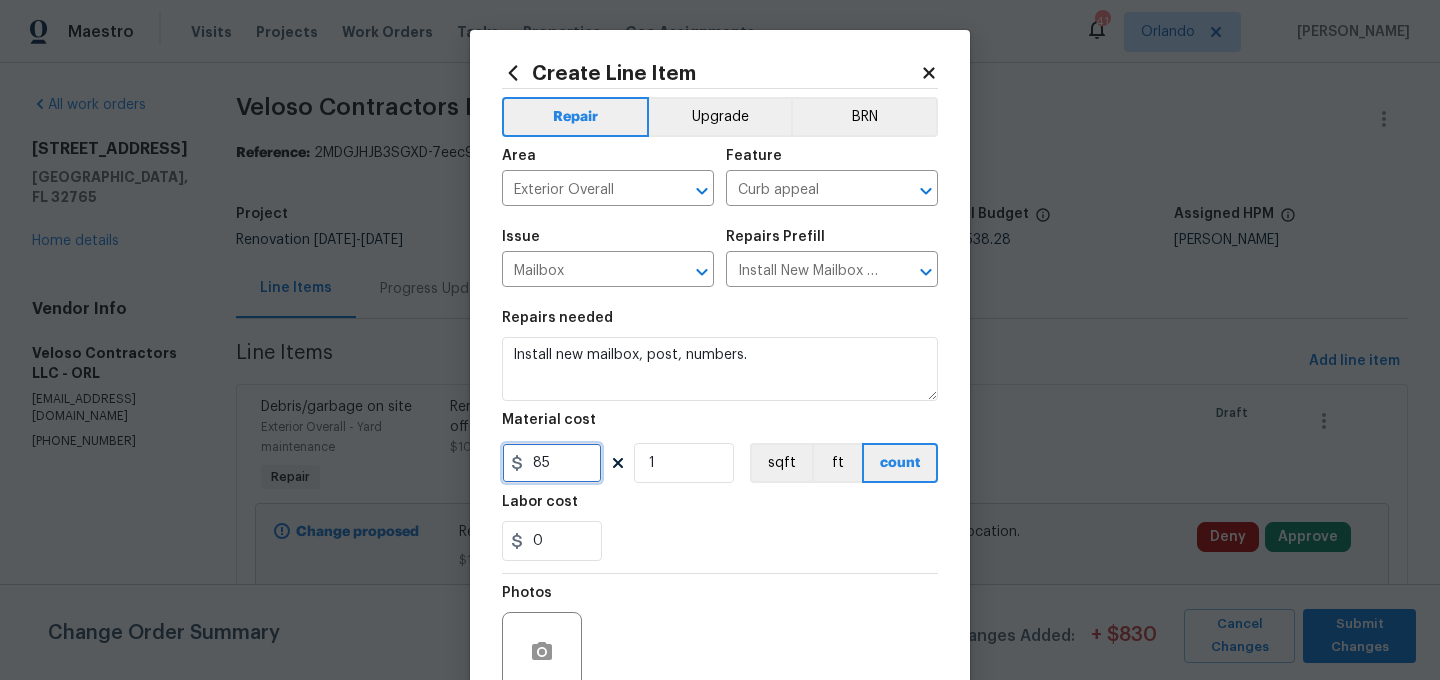 click on "85" at bounding box center (552, 463) 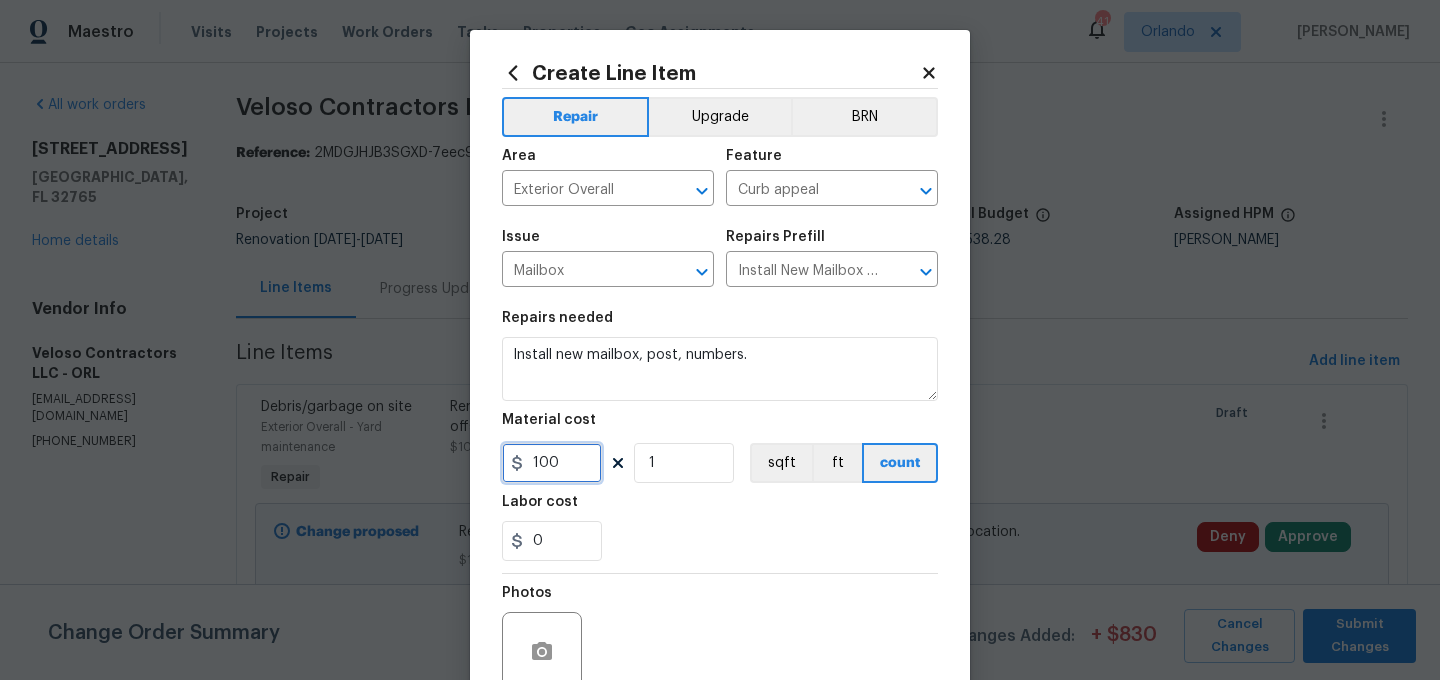 type on "100" 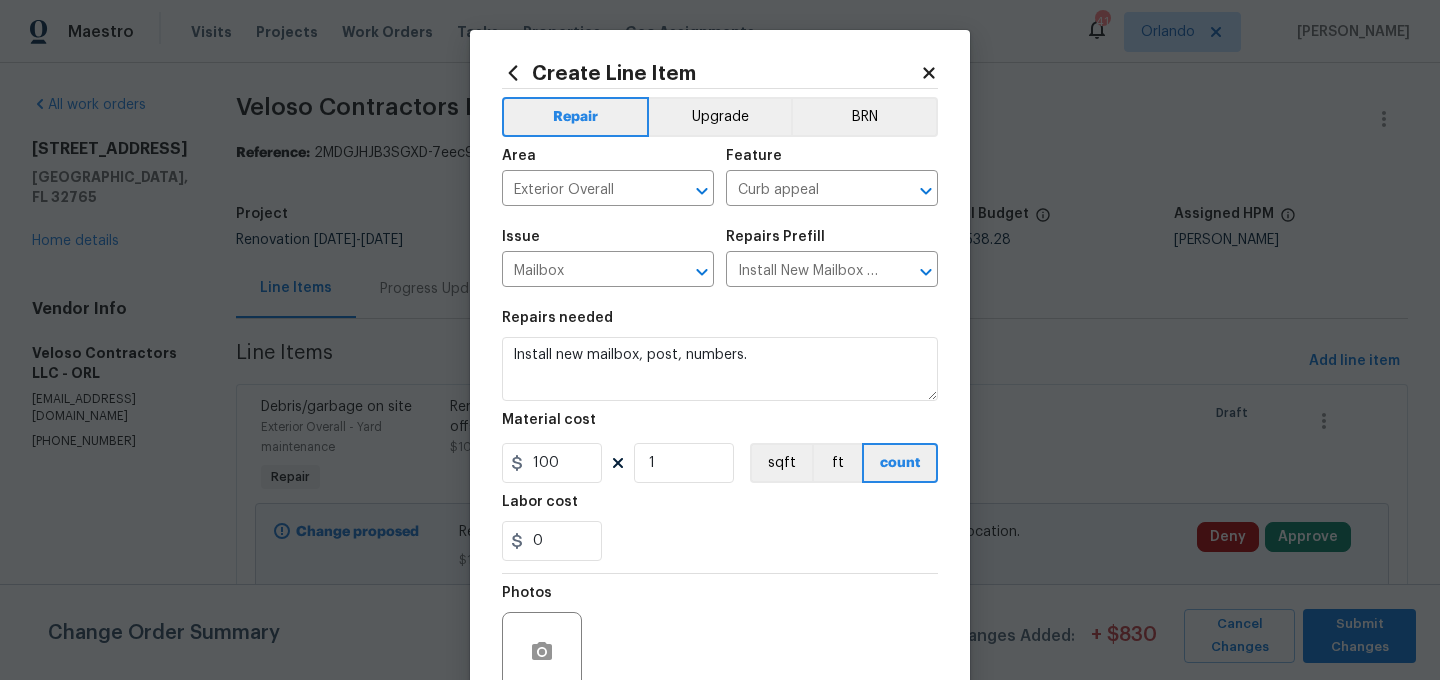 click on "Photos" at bounding box center (720, 639) 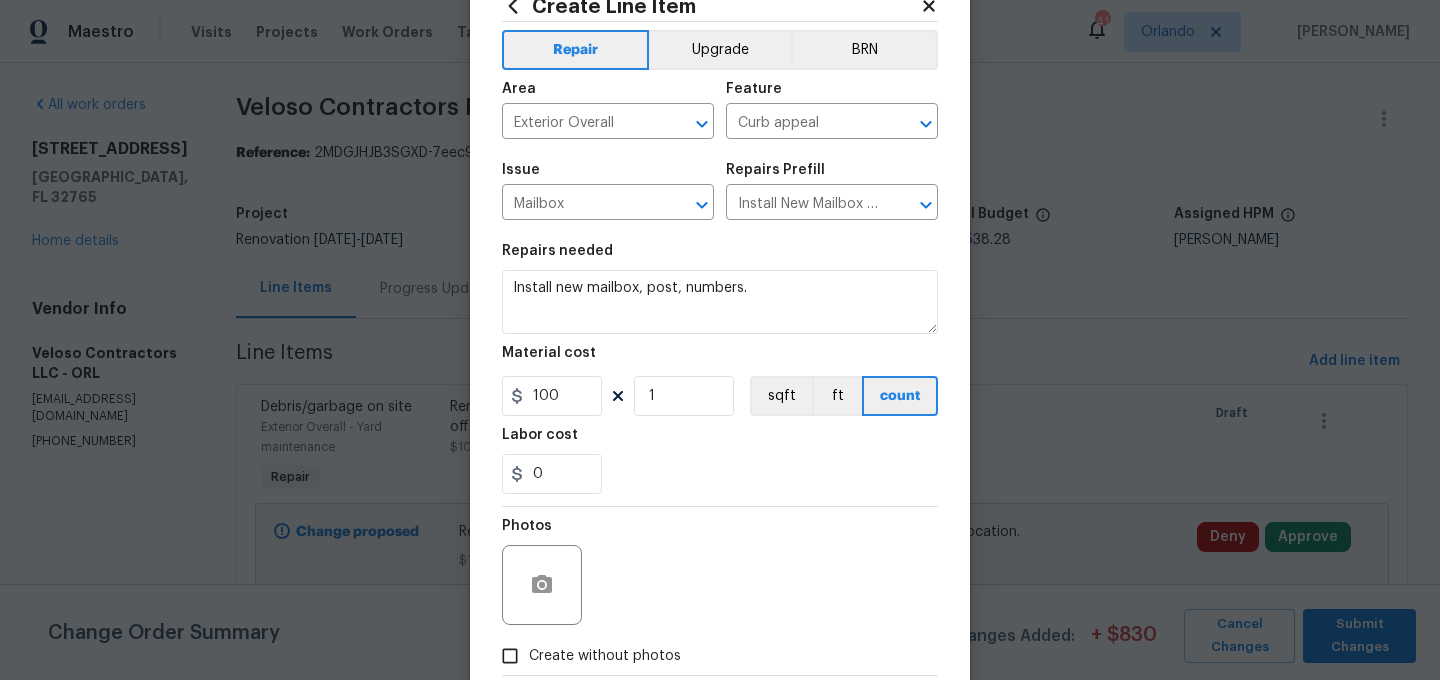 scroll, scrollTop: 154, scrollLeft: 0, axis: vertical 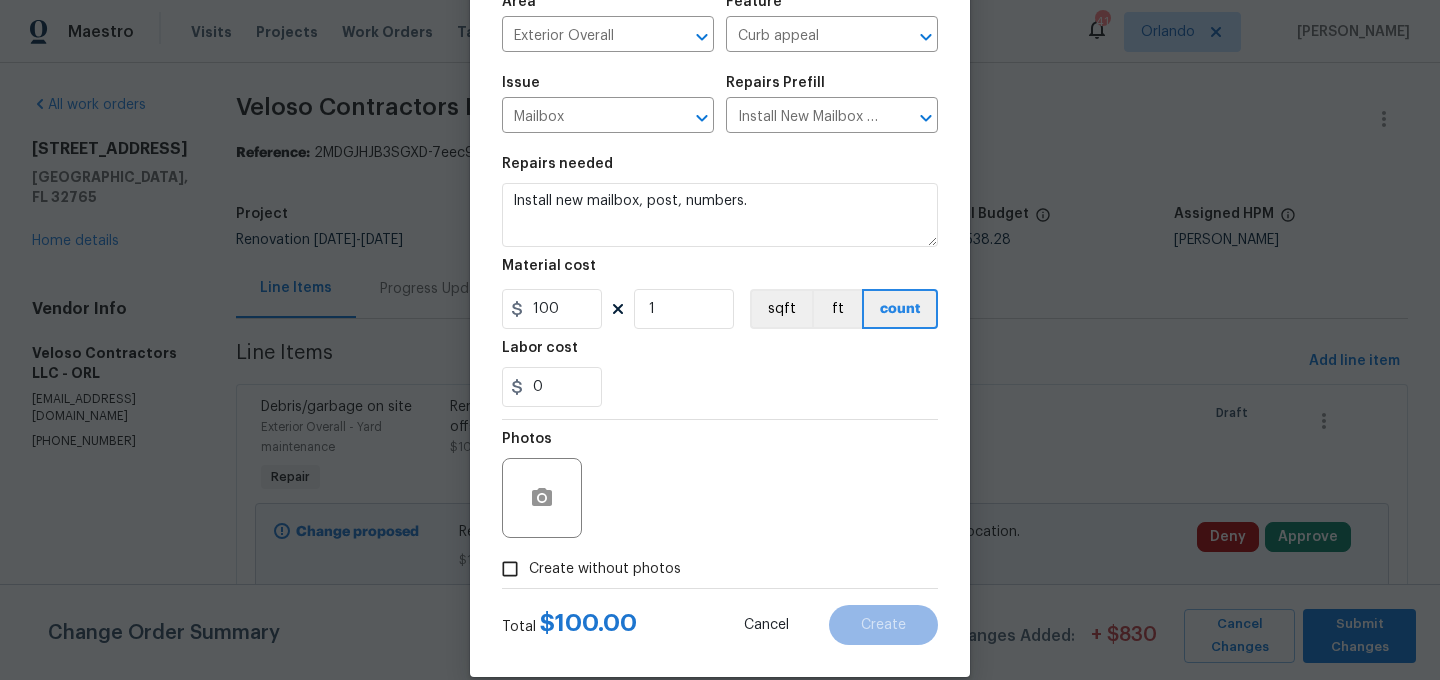 click at bounding box center (720, 588) 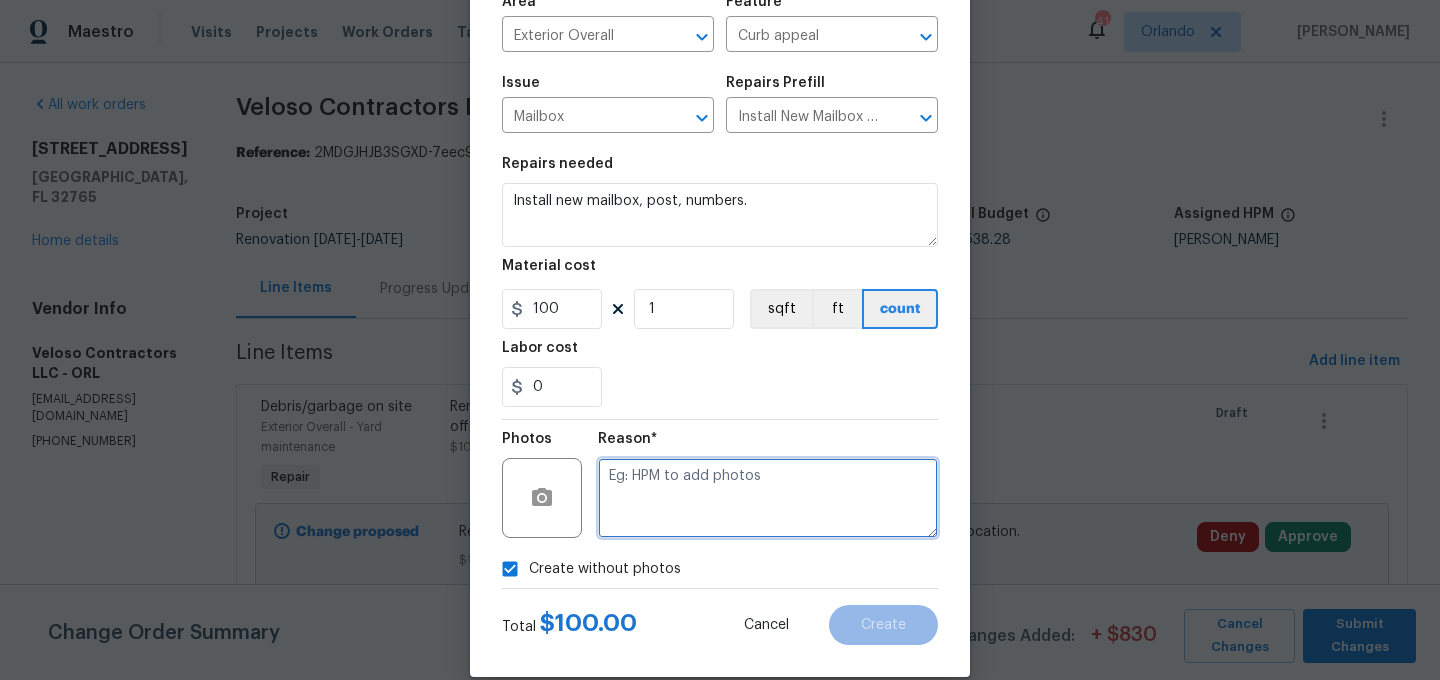 click at bounding box center [768, 498] 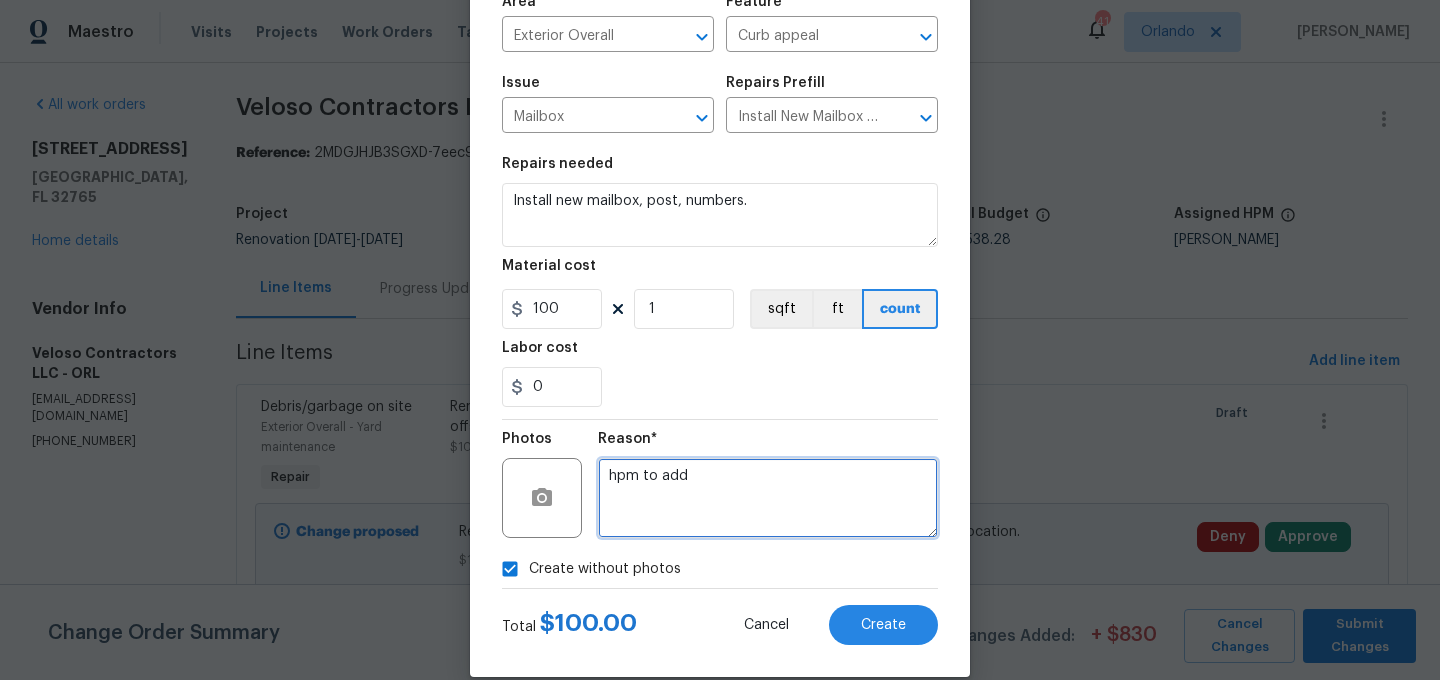 type on "hpm to add" 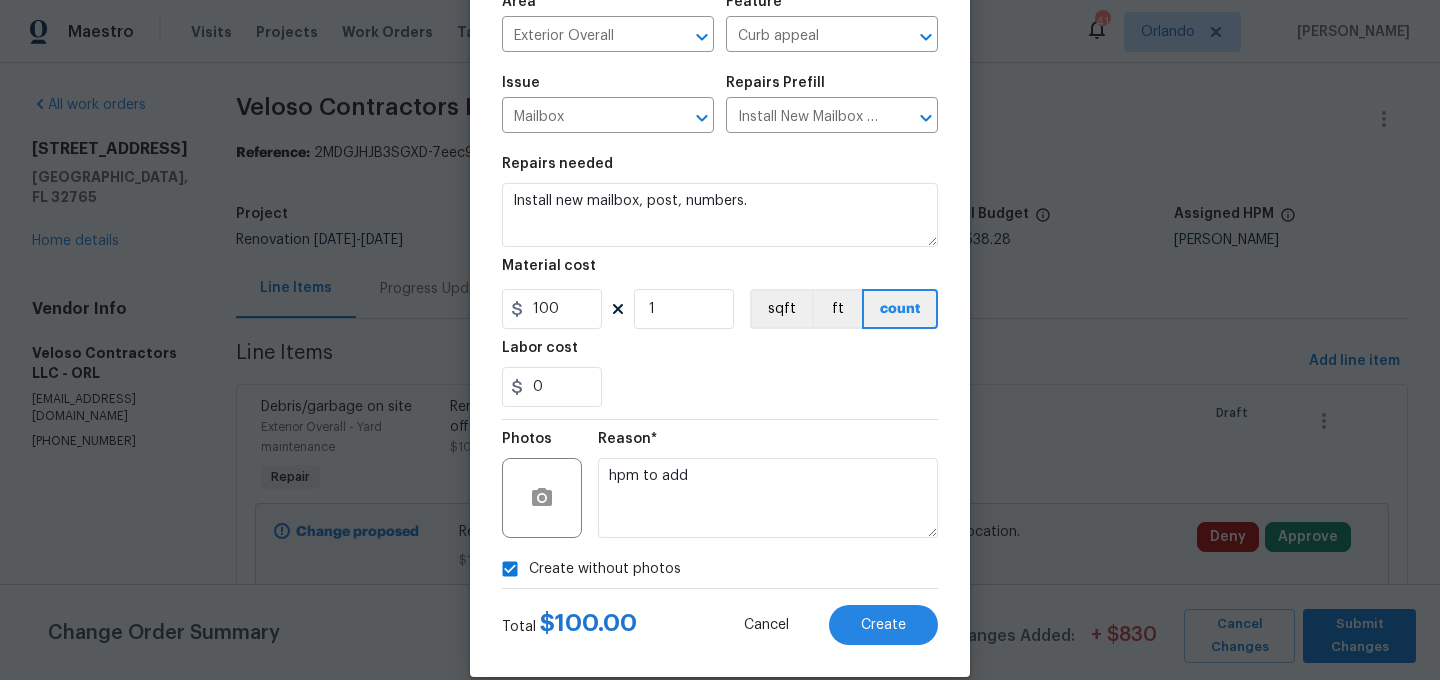 click on "Reason* hpm to add" at bounding box center (768, 485) 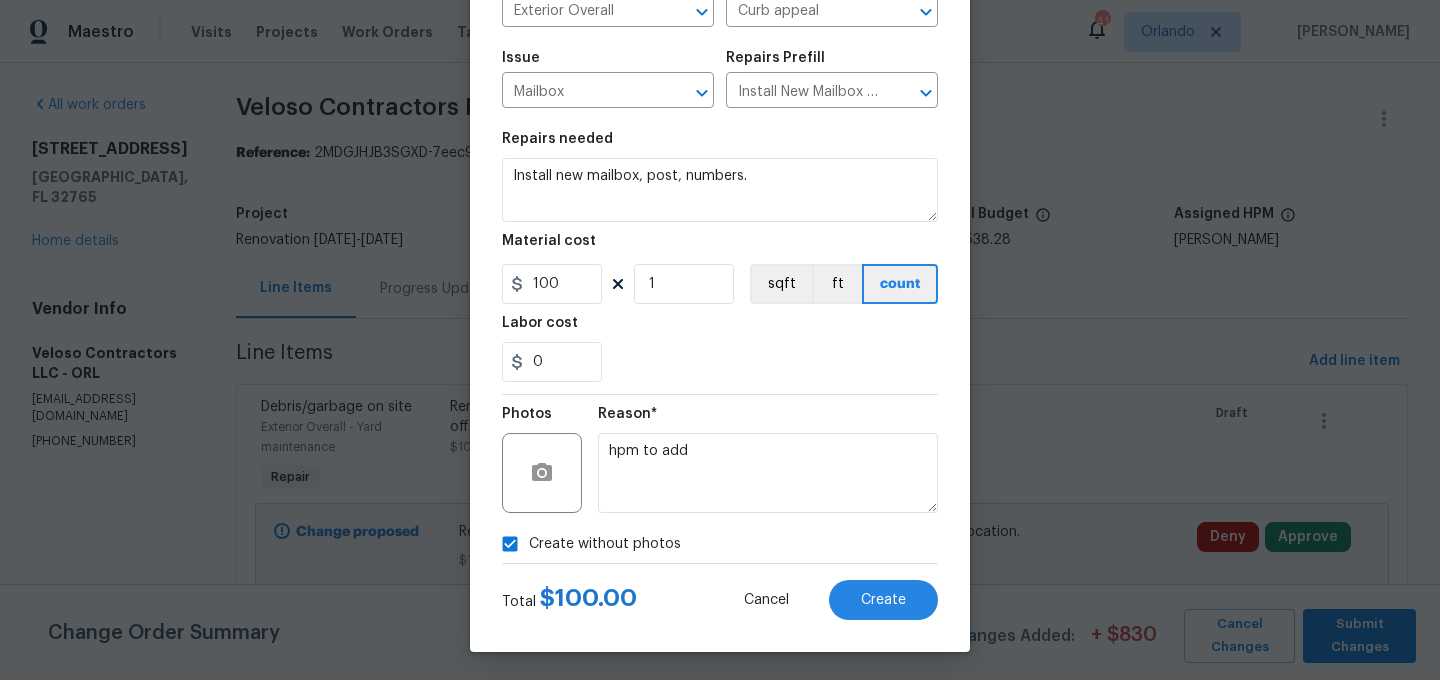 scroll, scrollTop: 182, scrollLeft: 0, axis: vertical 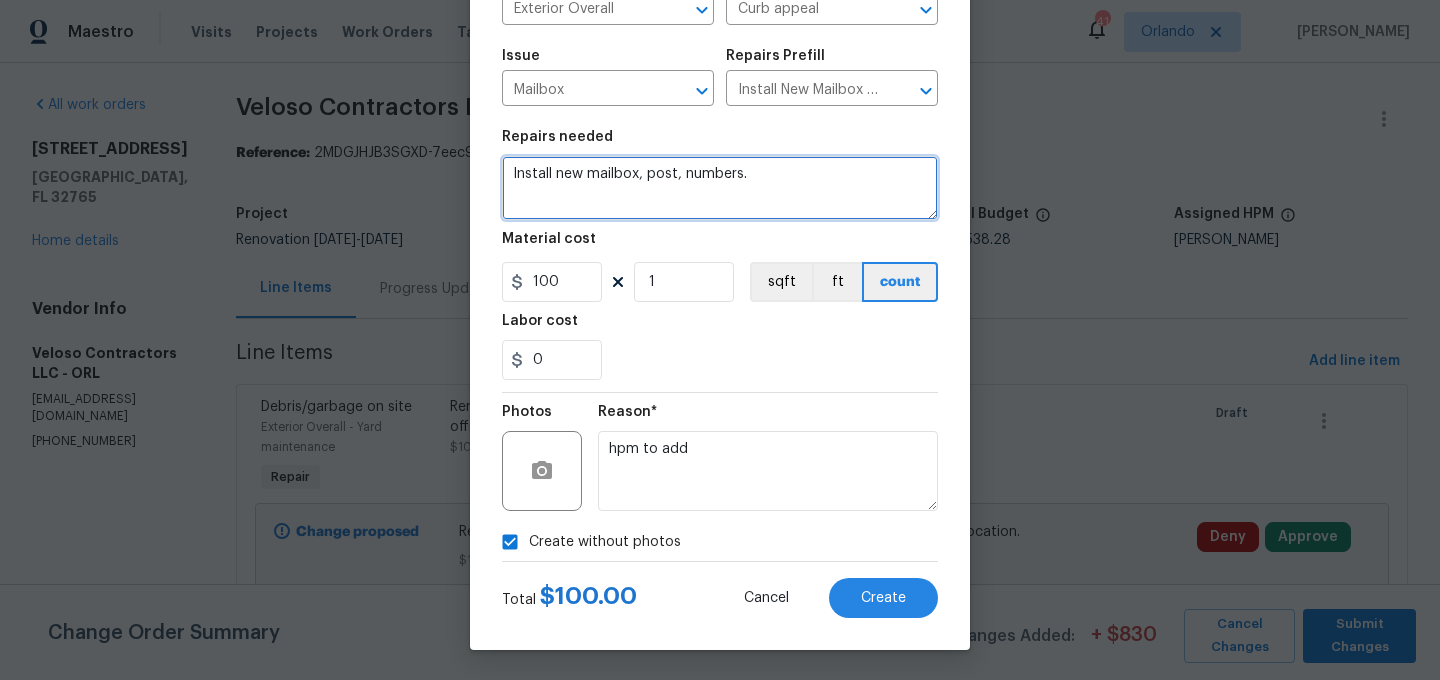click on "Install new mailbox, post, numbers." at bounding box center (720, 188) 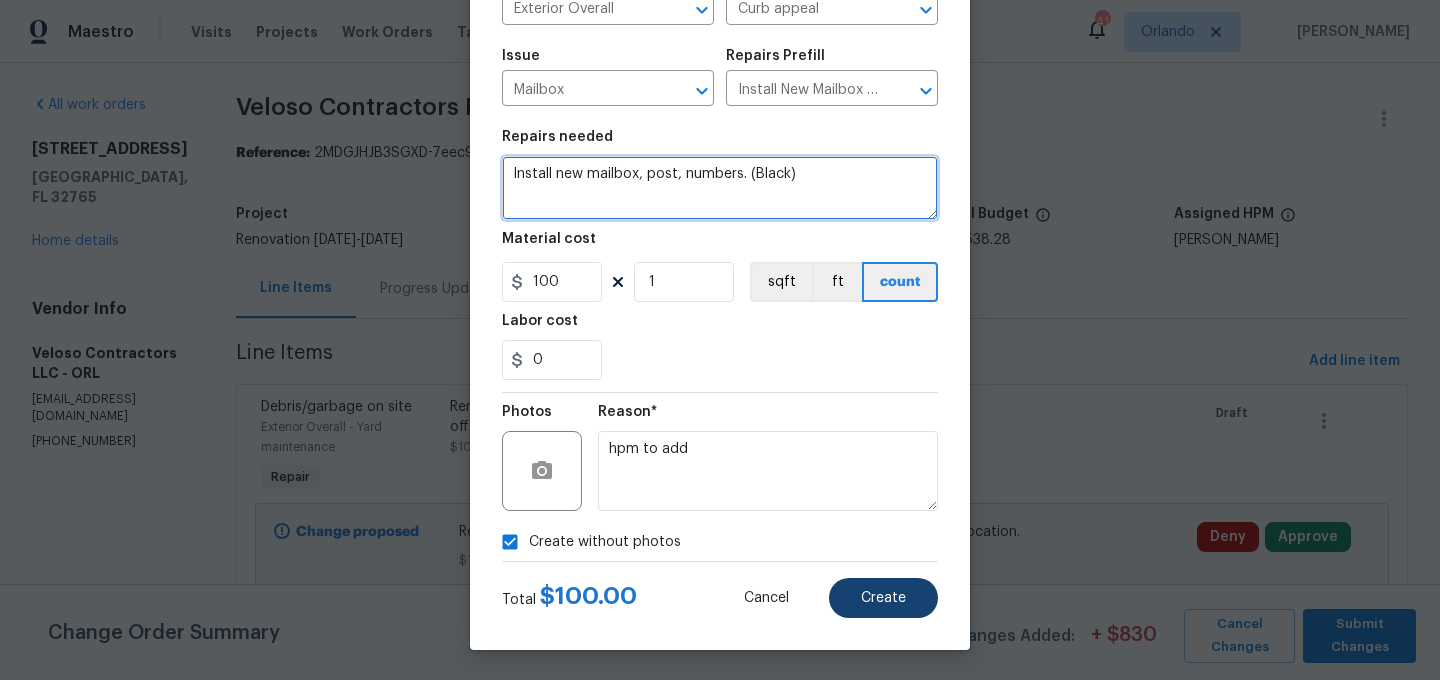 type on "Install new mailbox, post, numbers. (Black)" 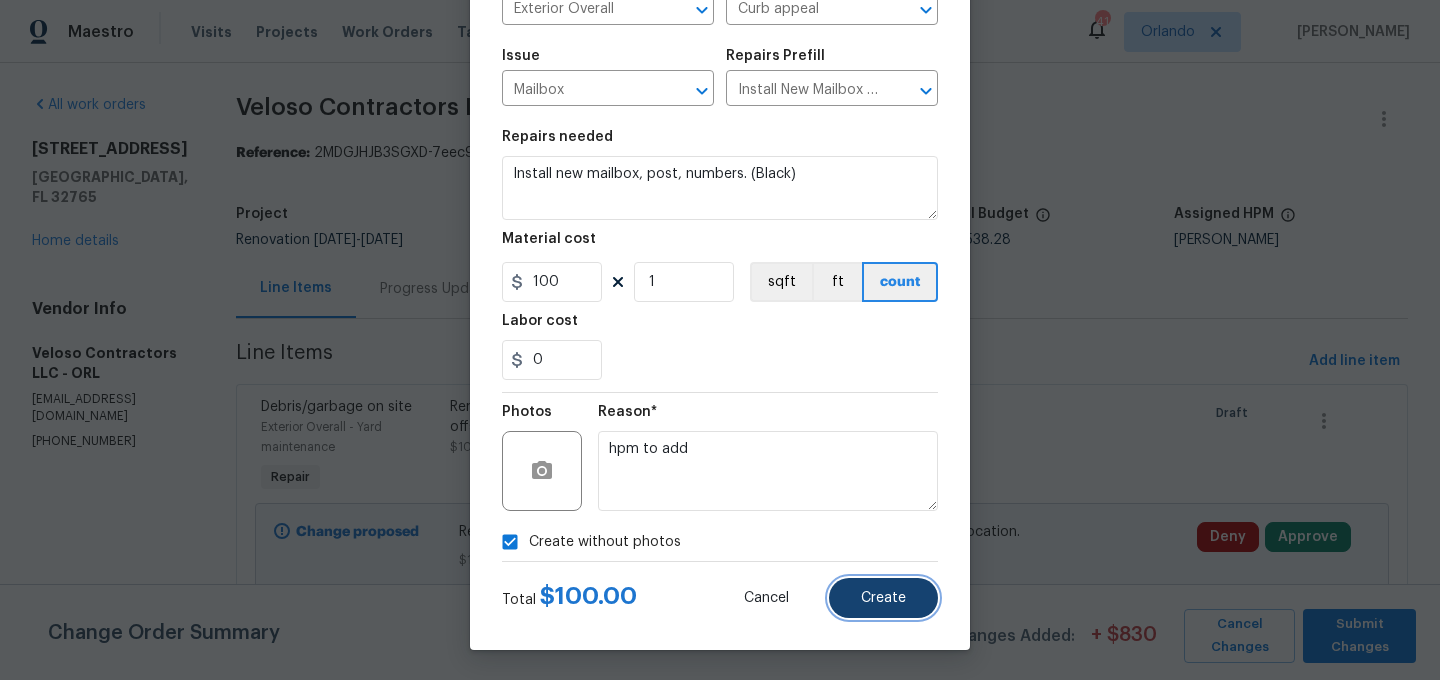 click on "Create" at bounding box center (883, 598) 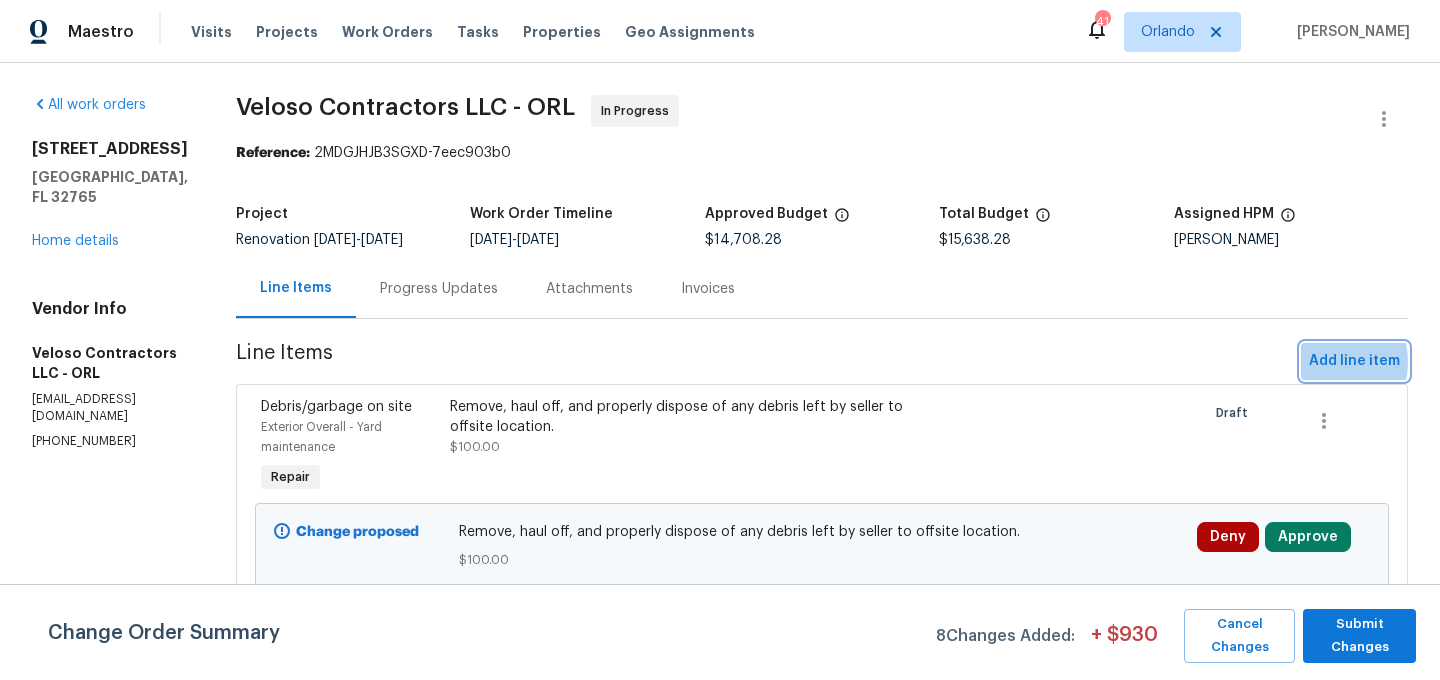 click on "Add line item" at bounding box center [1354, 361] 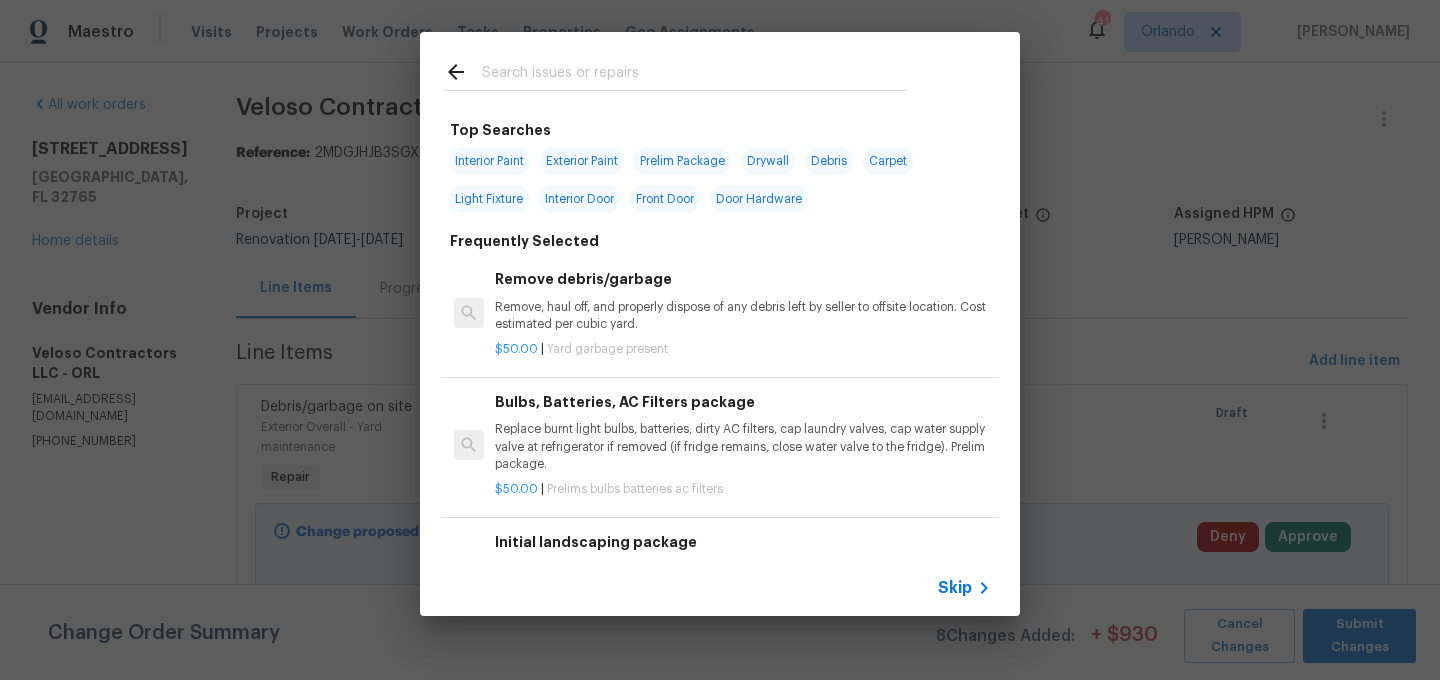 click at bounding box center (675, 90) 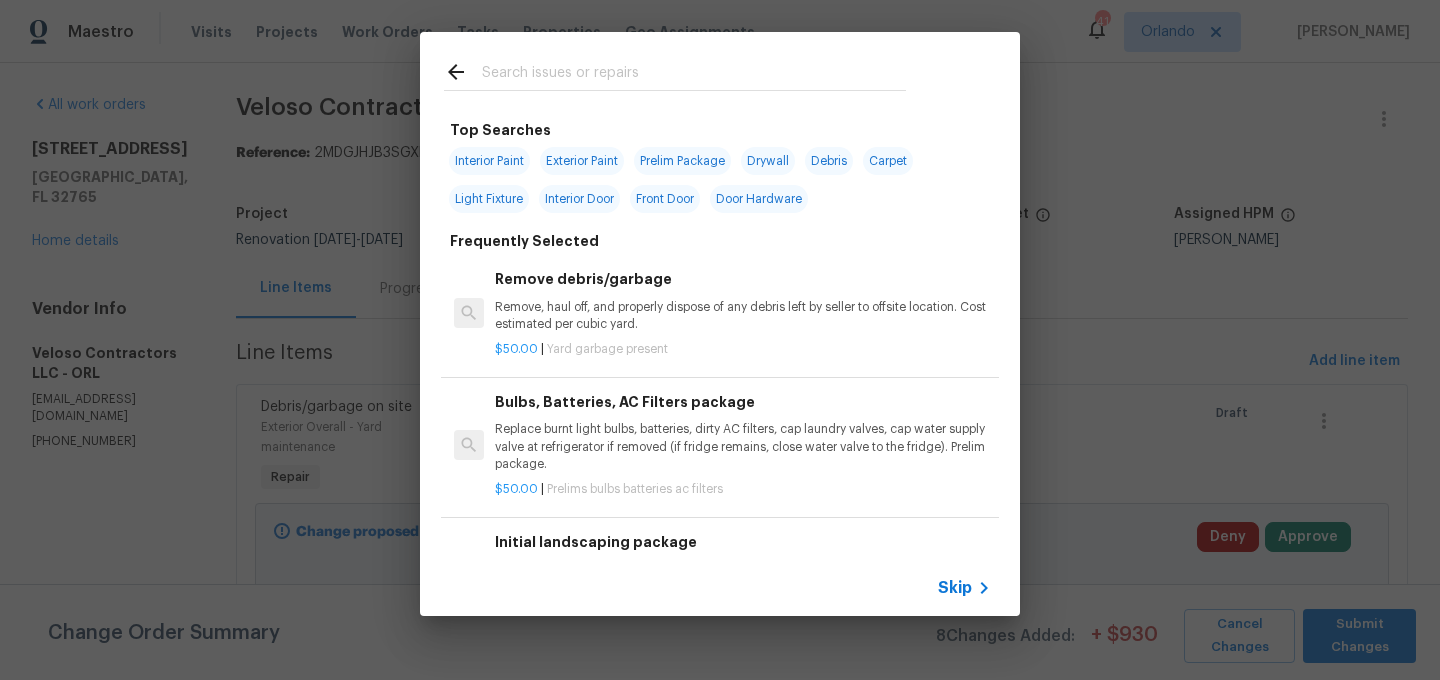 click at bounding box center (694, 75) 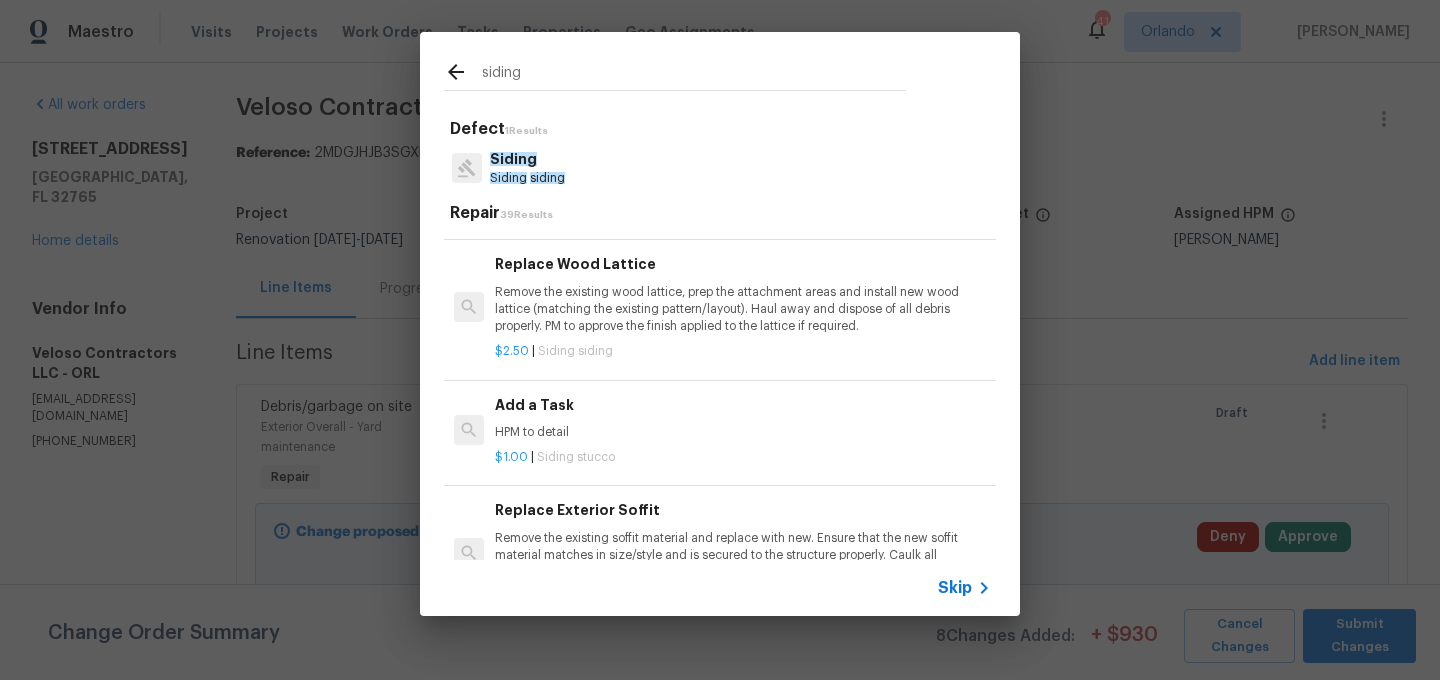 scroll, scrollTop: 1563, scrollLeft: 0, axis: vertical 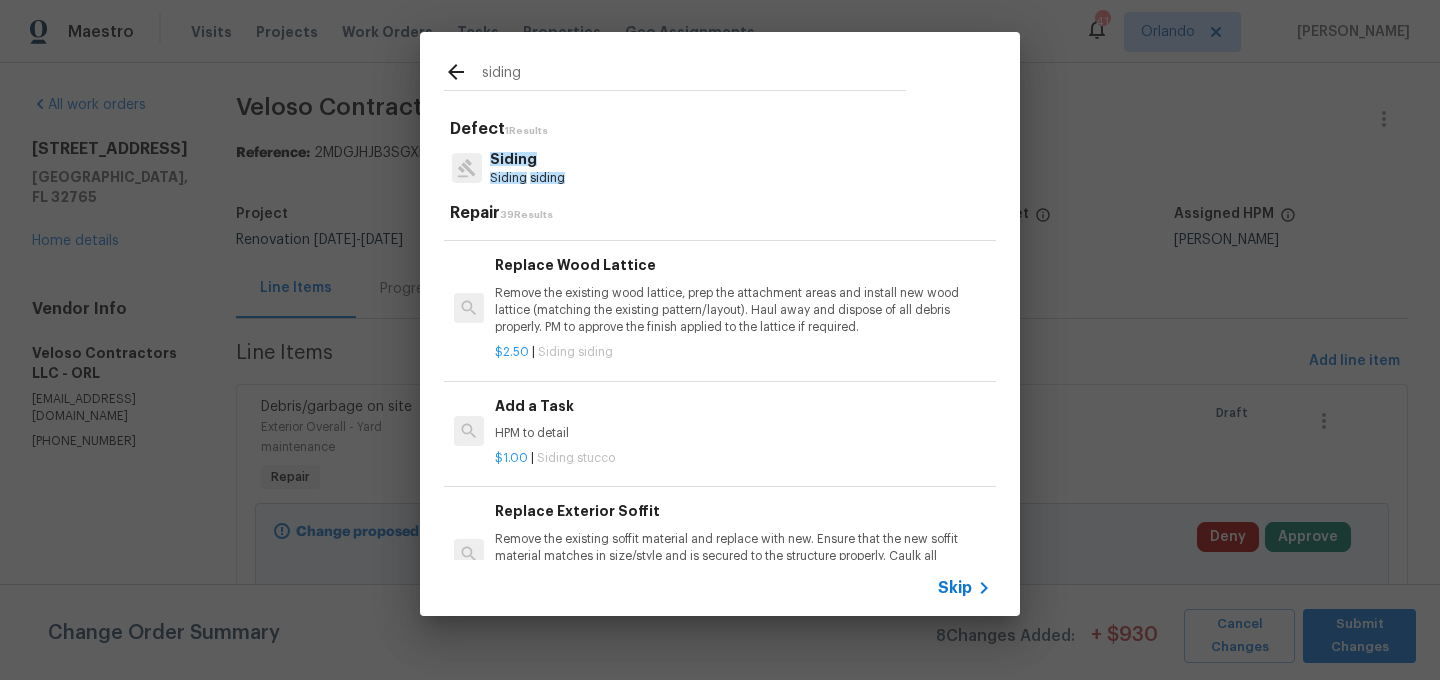 type on "siding" 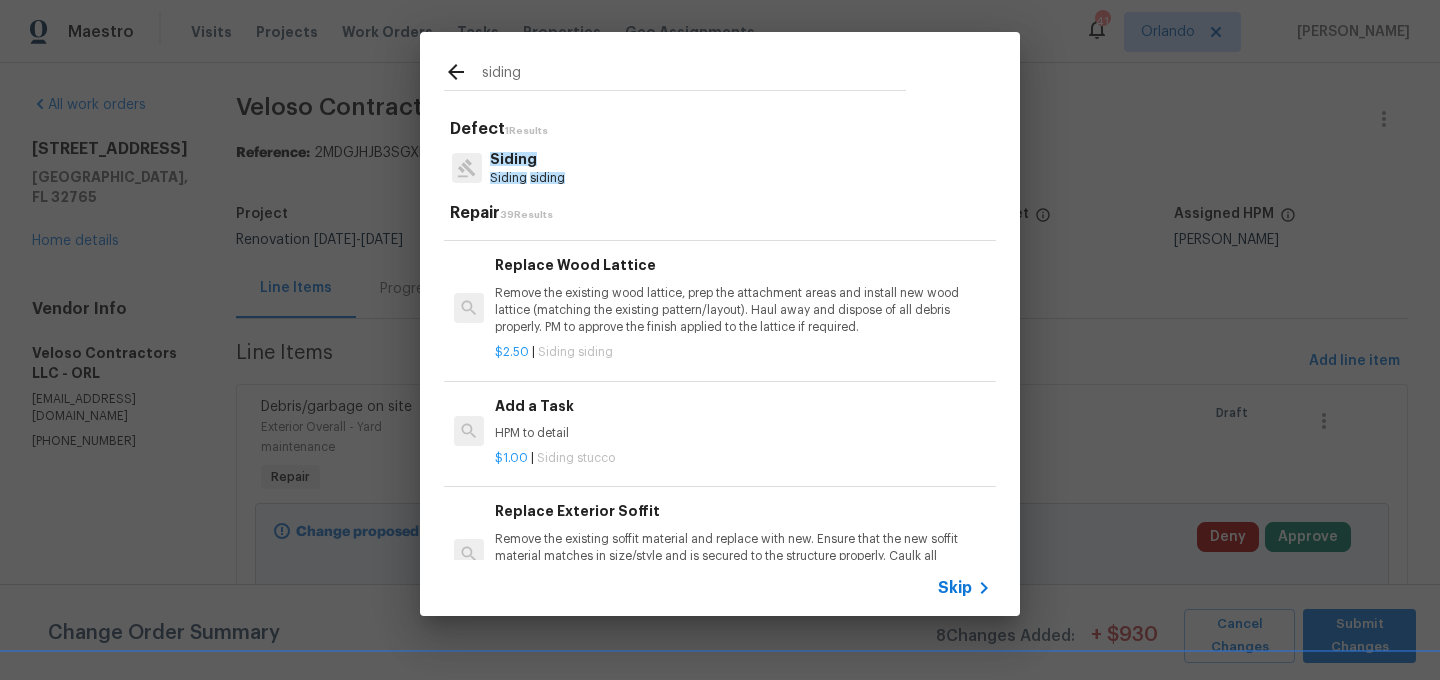 click on "HPM to detail" at bounding box center [743, 433] 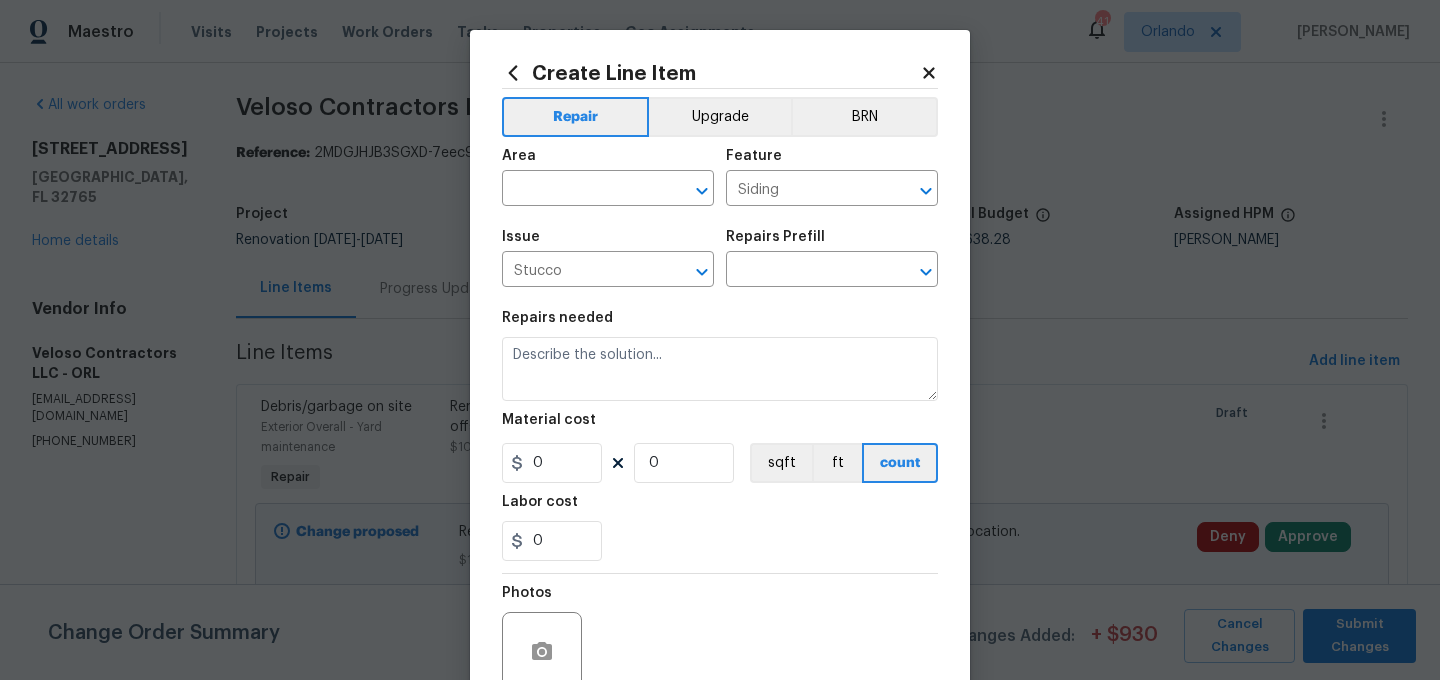 type on "HPM to detail" 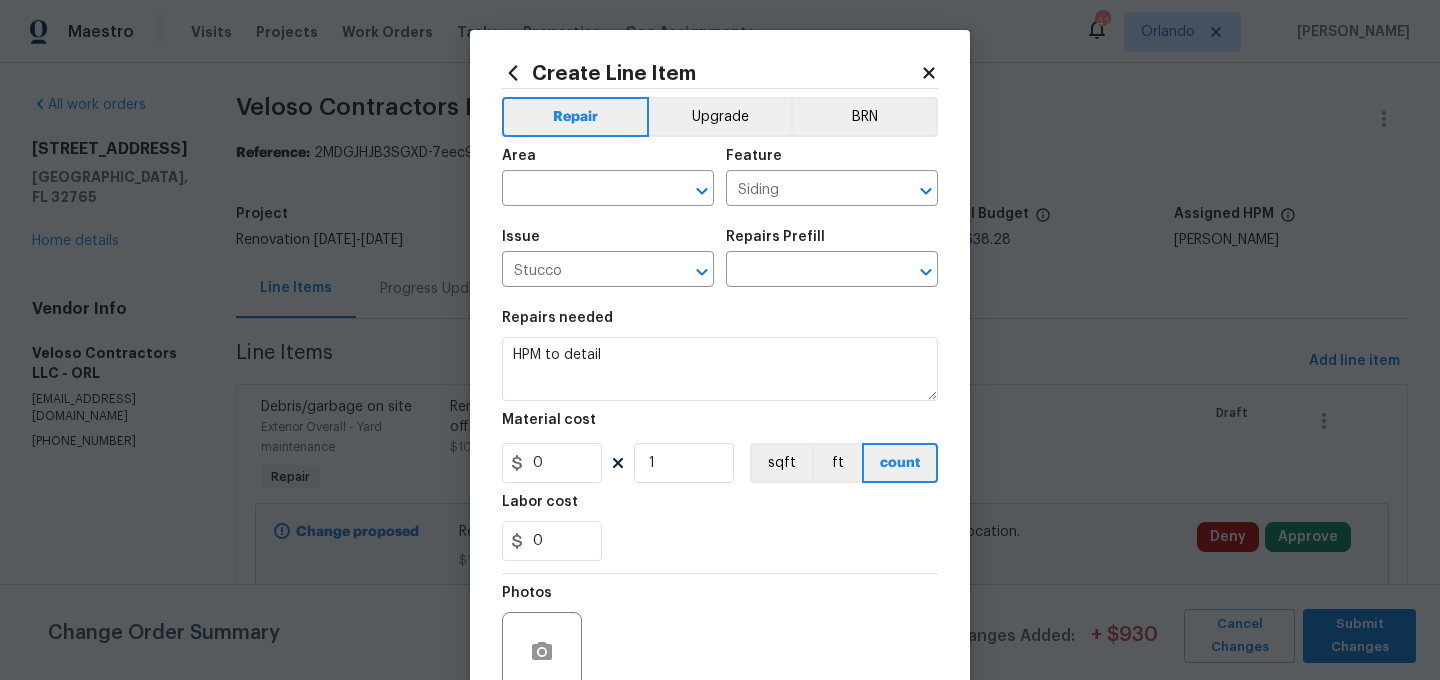 type on "Add a Task $1.00" 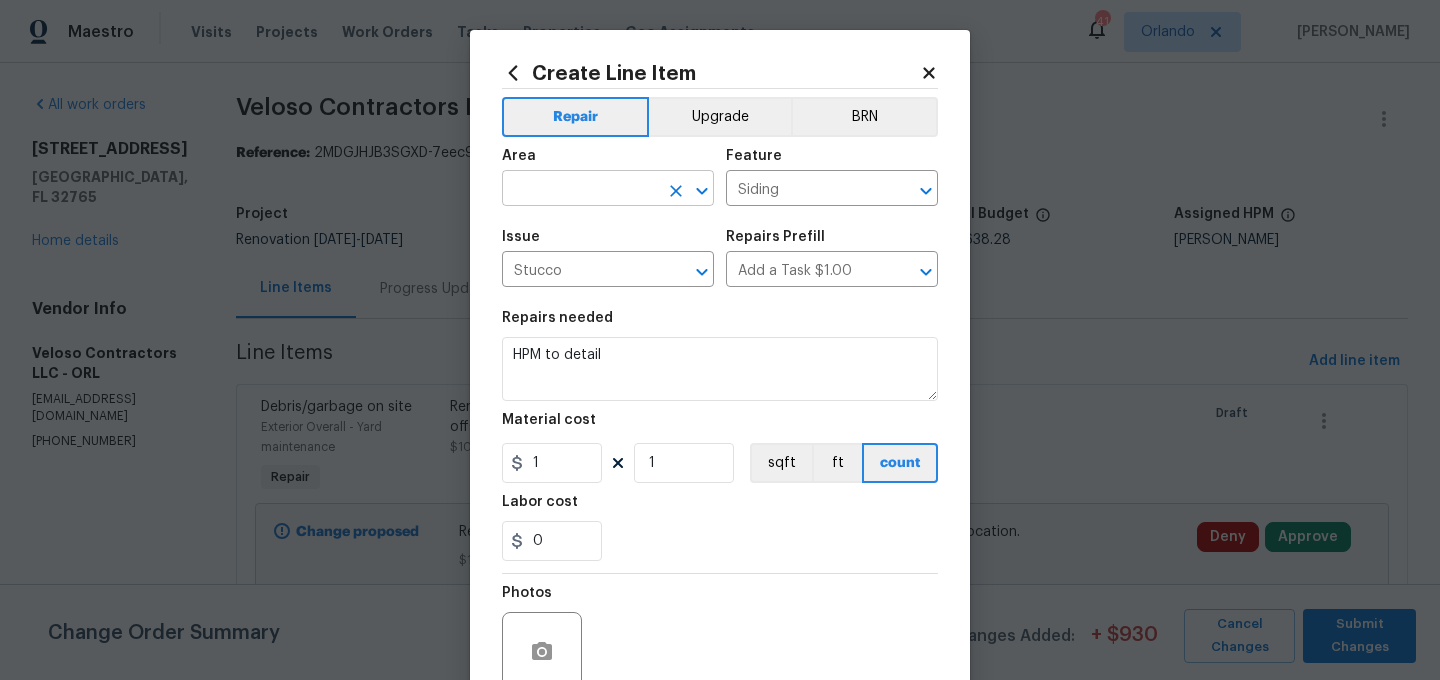click at bounding box center [580, 190] 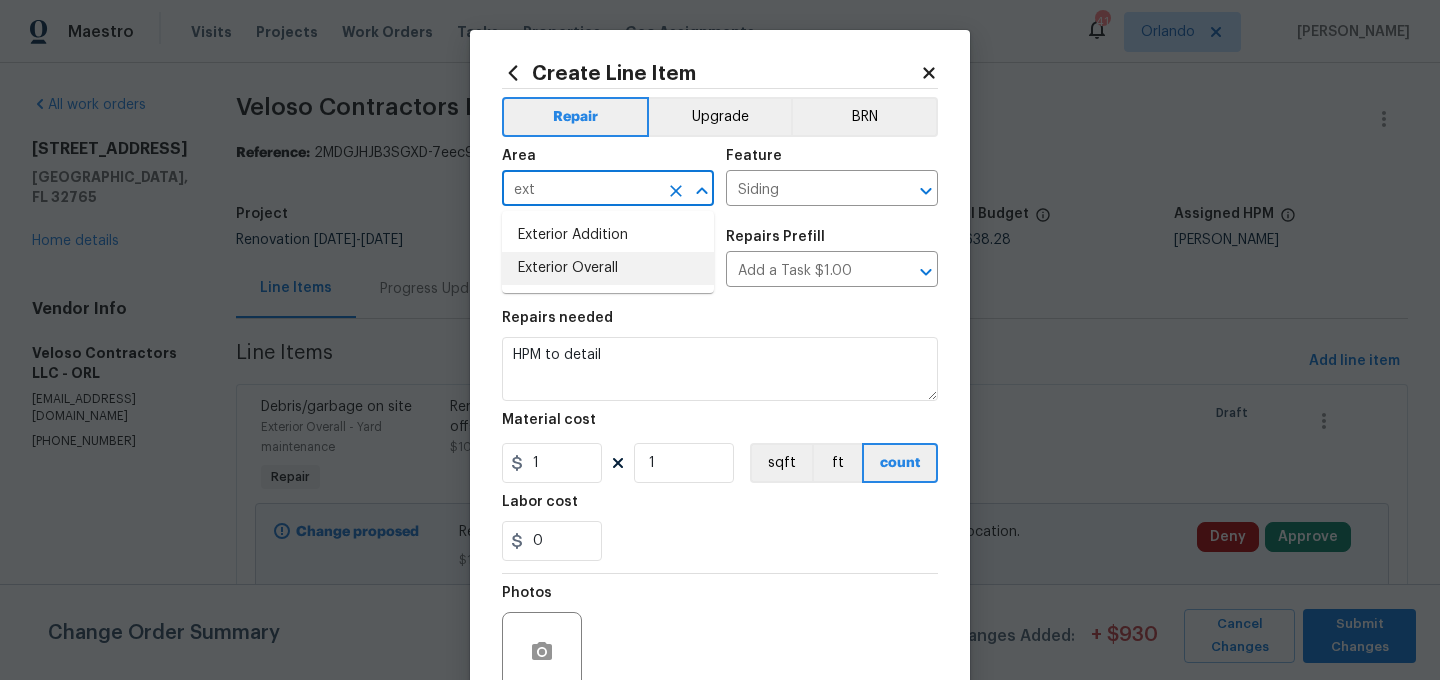 click on "Exterior Overall" at bounding box center [608, 268] 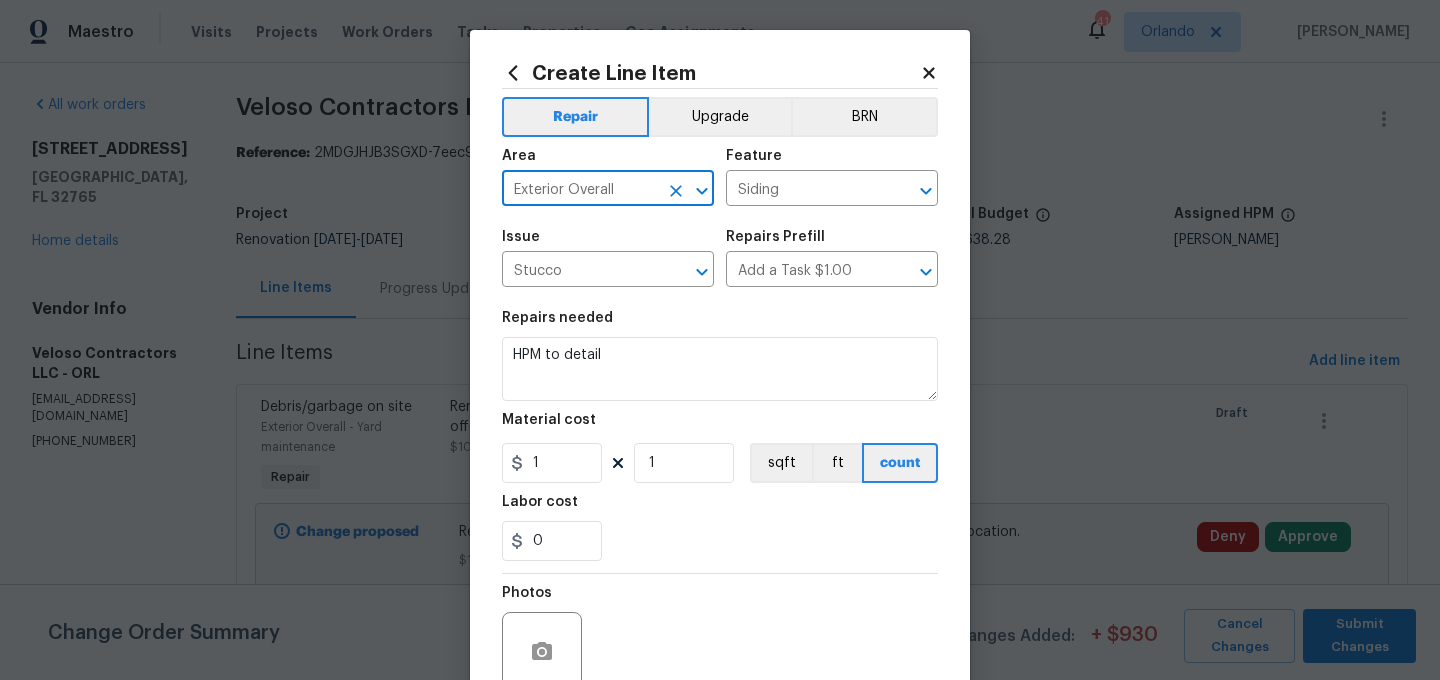 type on "Exterior Overall" 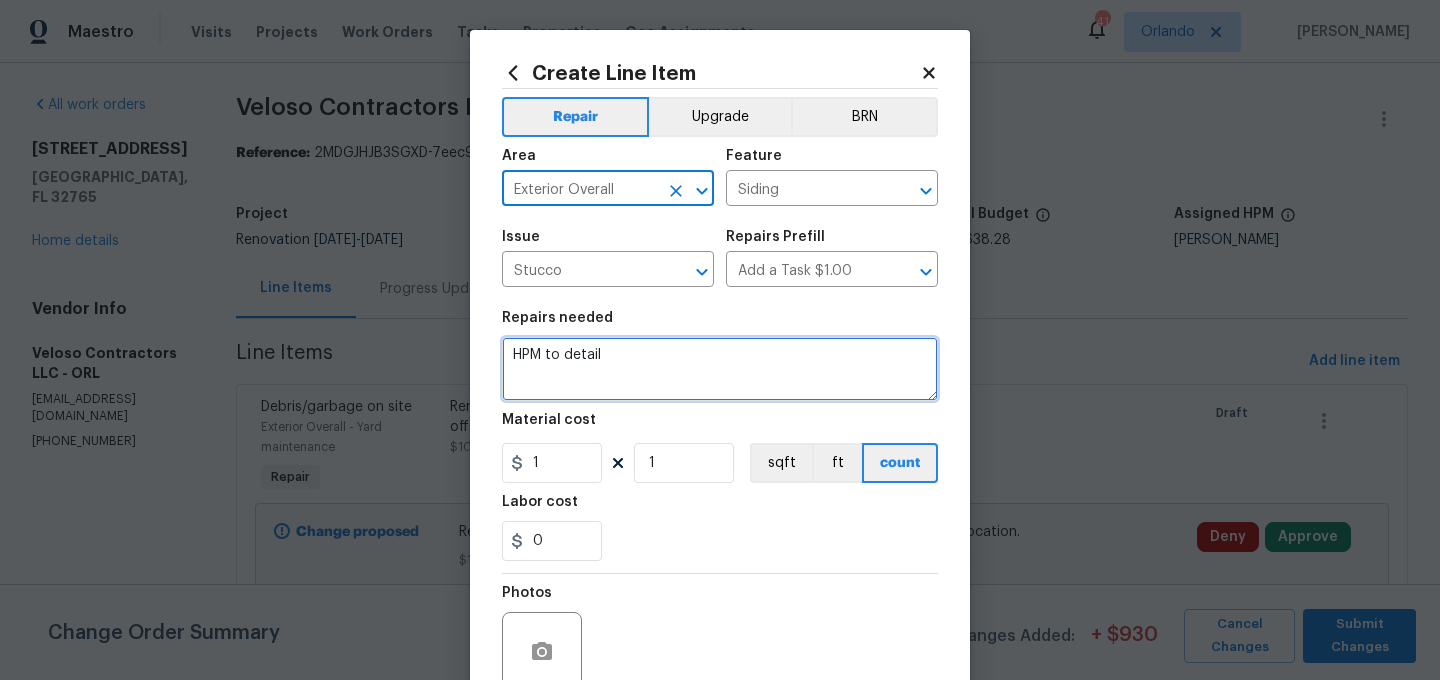 click on "HPM to detail" at bounding box center (720, 369) 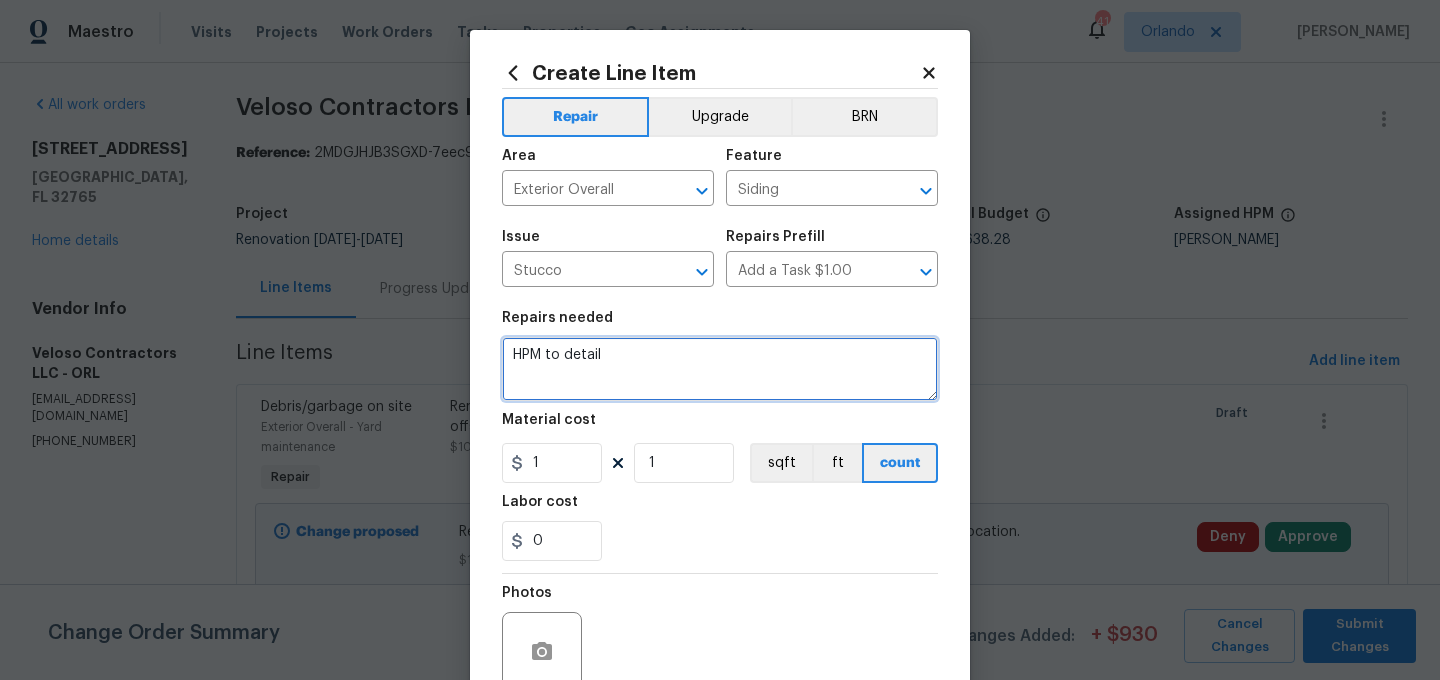 click on "HPM to detail" at bounding box center (720, 369) 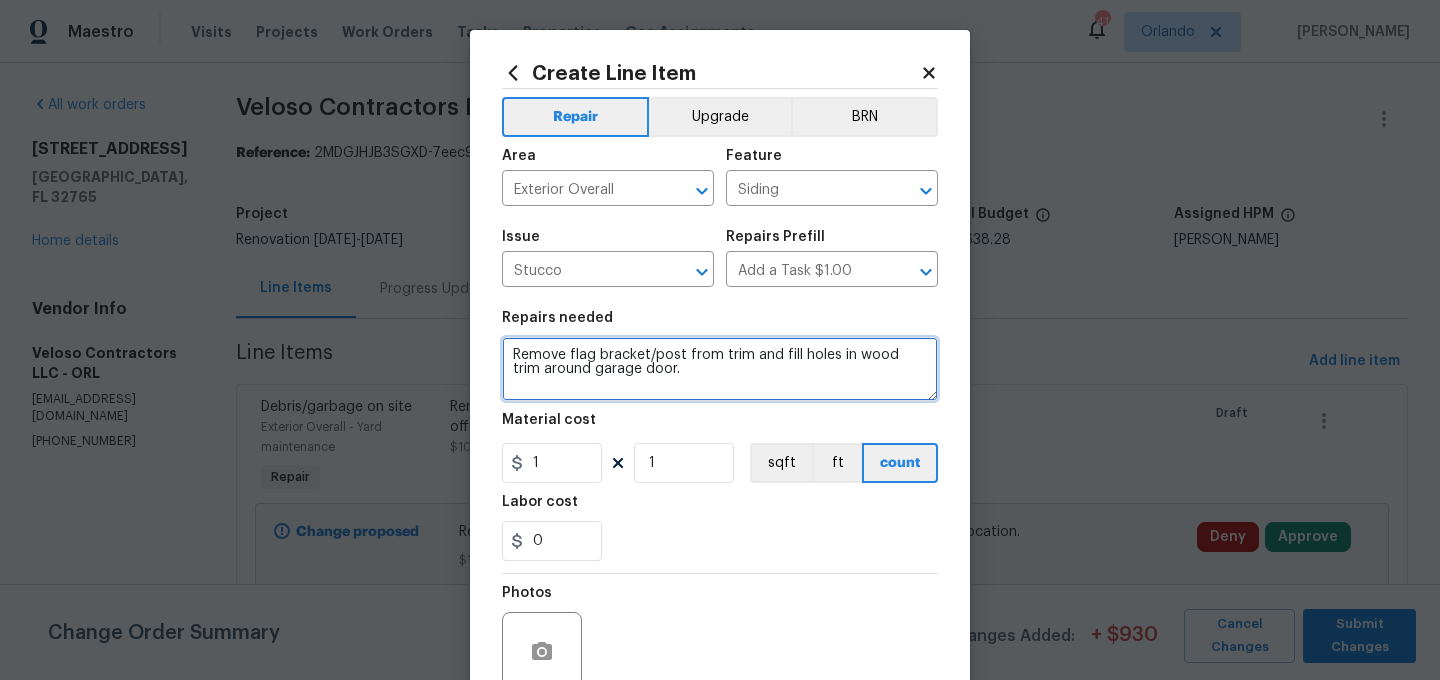 type on "Remove flag bracket/post from trim and fill holes in wood trim around garage door." 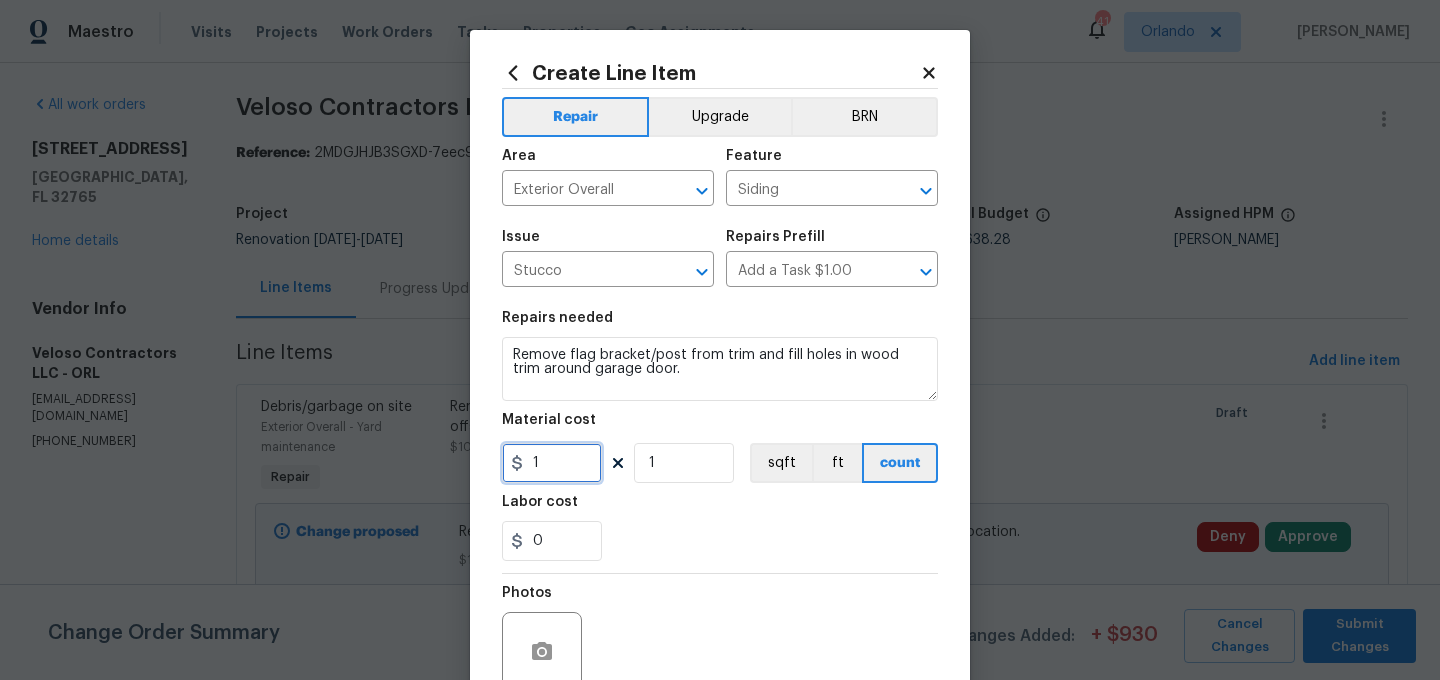 click on "1" at bounding box center [552, 463] 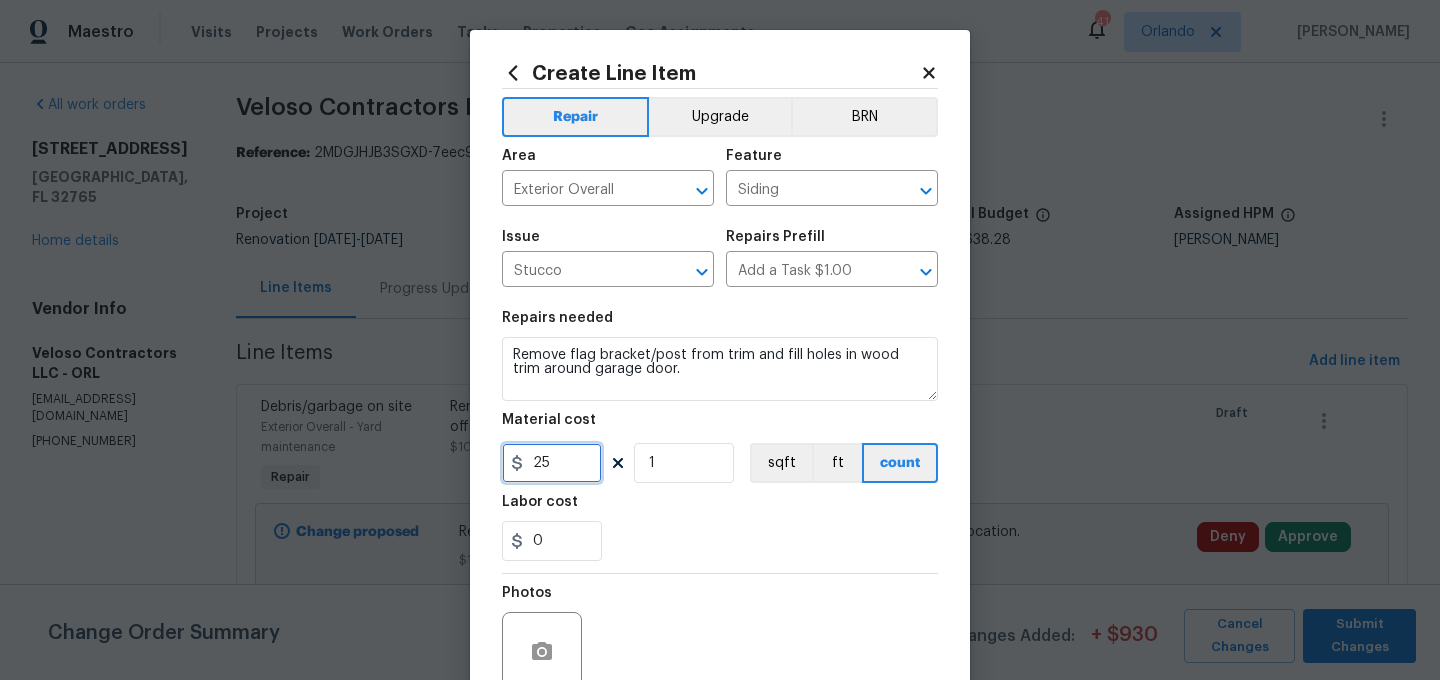 type on "25" 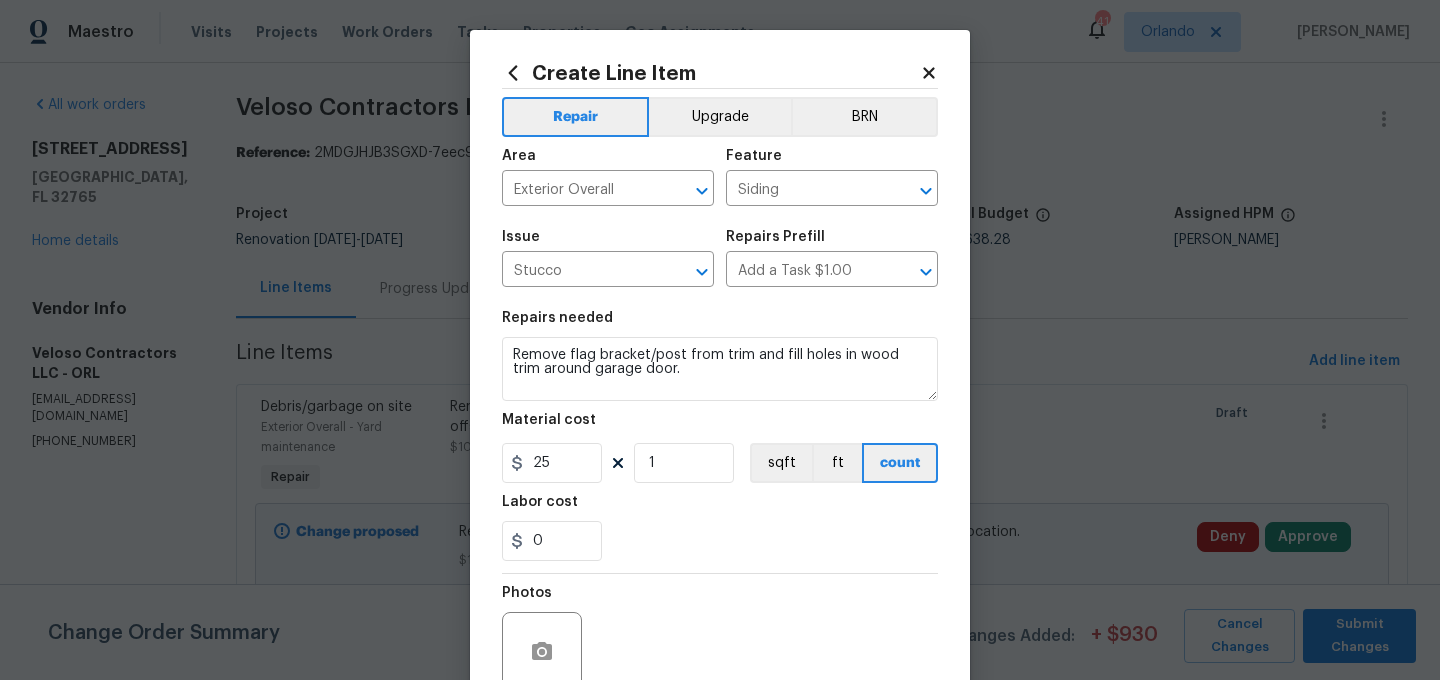 click on "0" at bounding box center [720, 541] 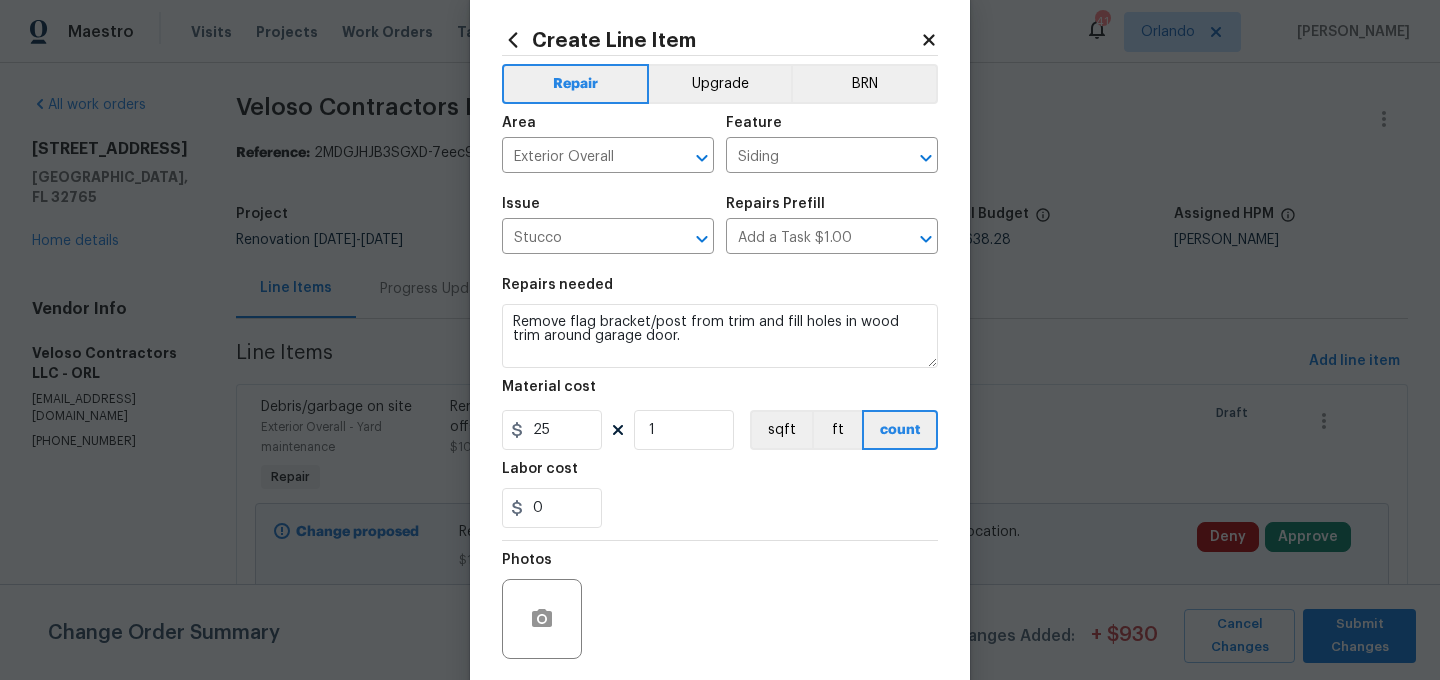 scroll, scrollTop: 76, scrollLeft: 0, axis: vertical 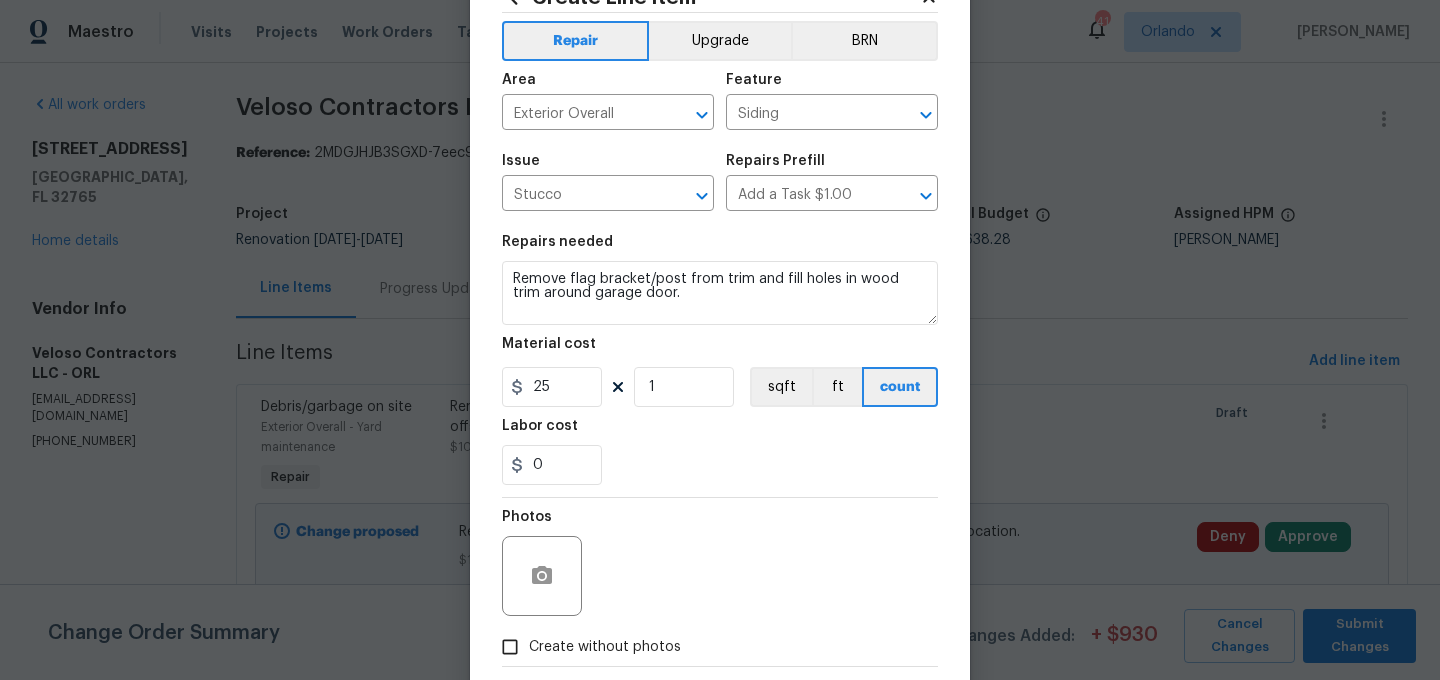 click on "Create without photos" at bounding box center [586, 647] 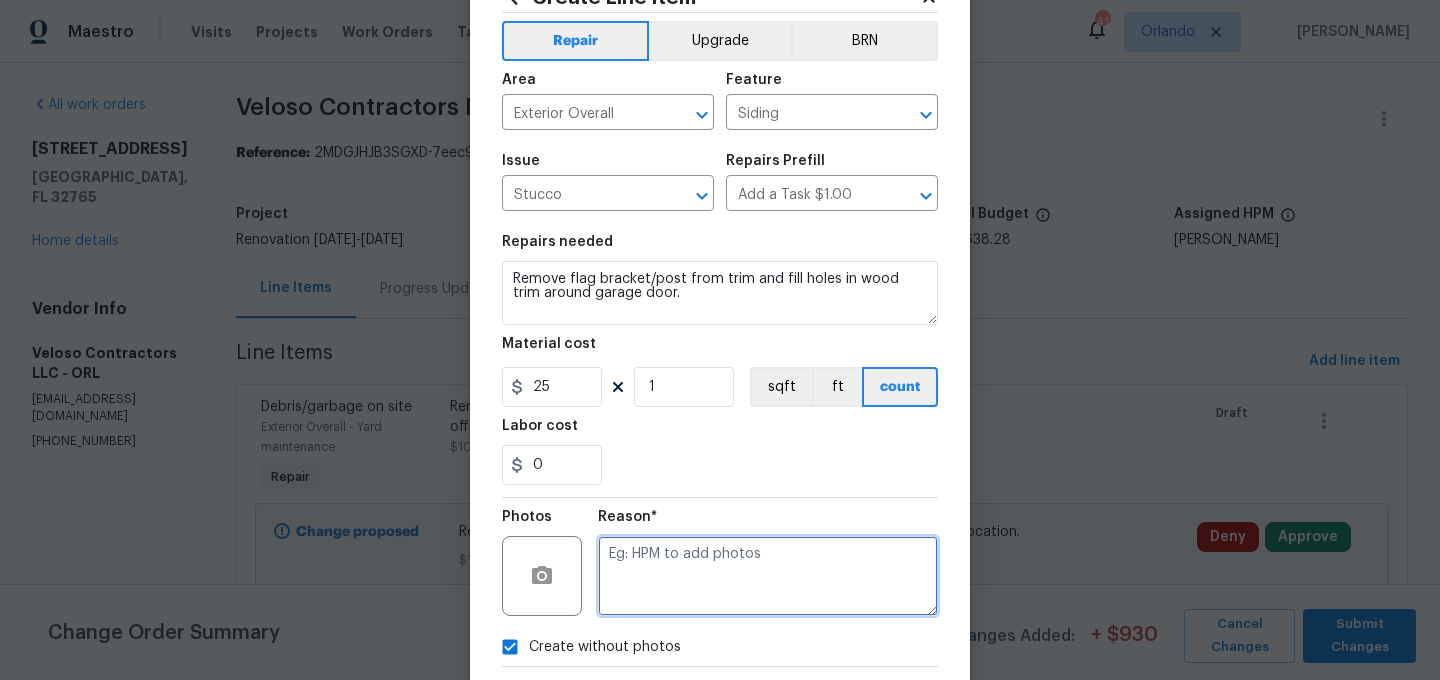 click at bounding box center [768, 576] 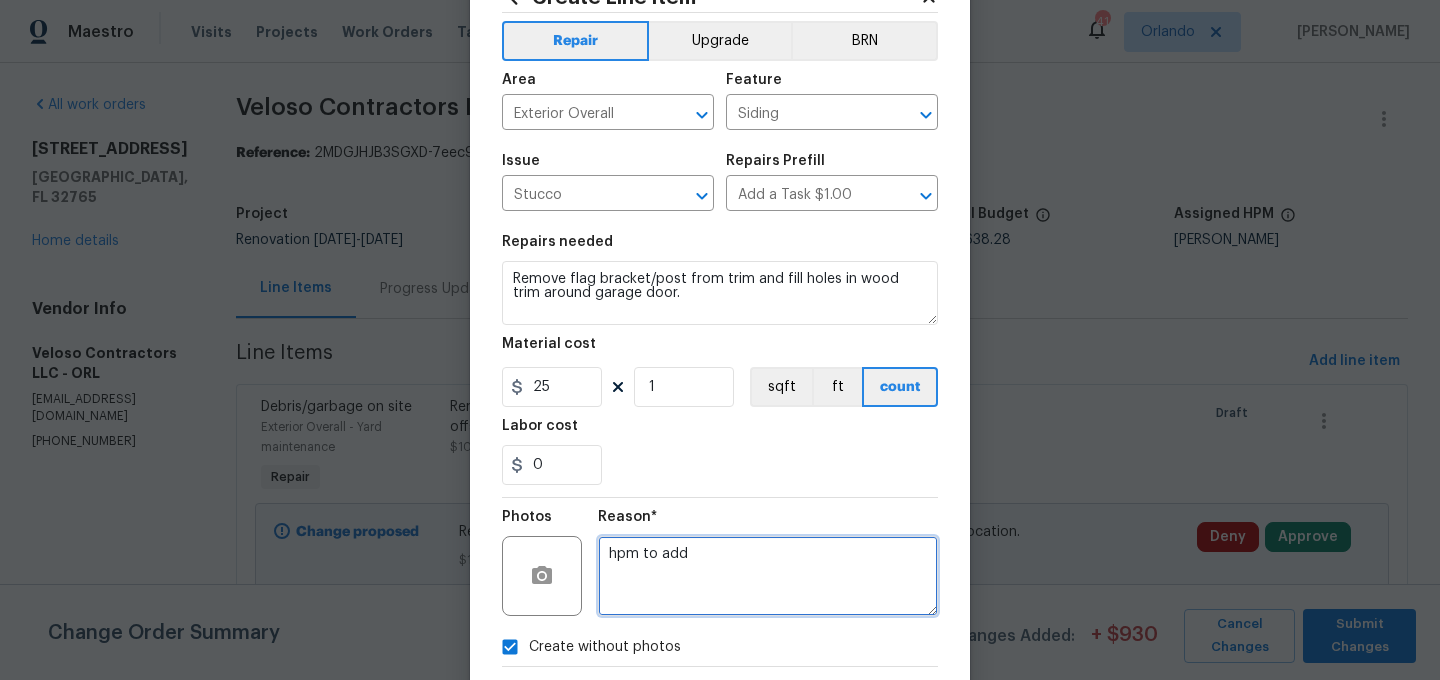 type on "hpm to add" 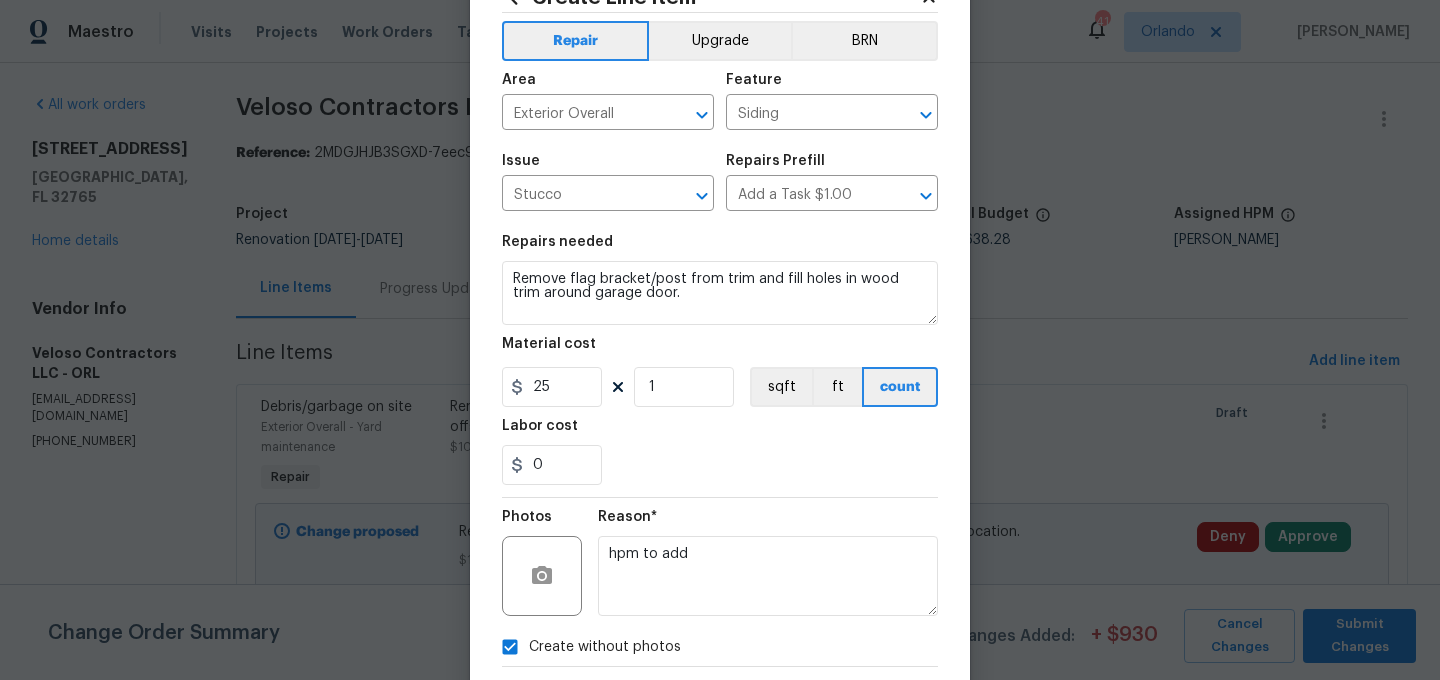 click on "Reason* hpm to add" at bounding box center [768, 563] 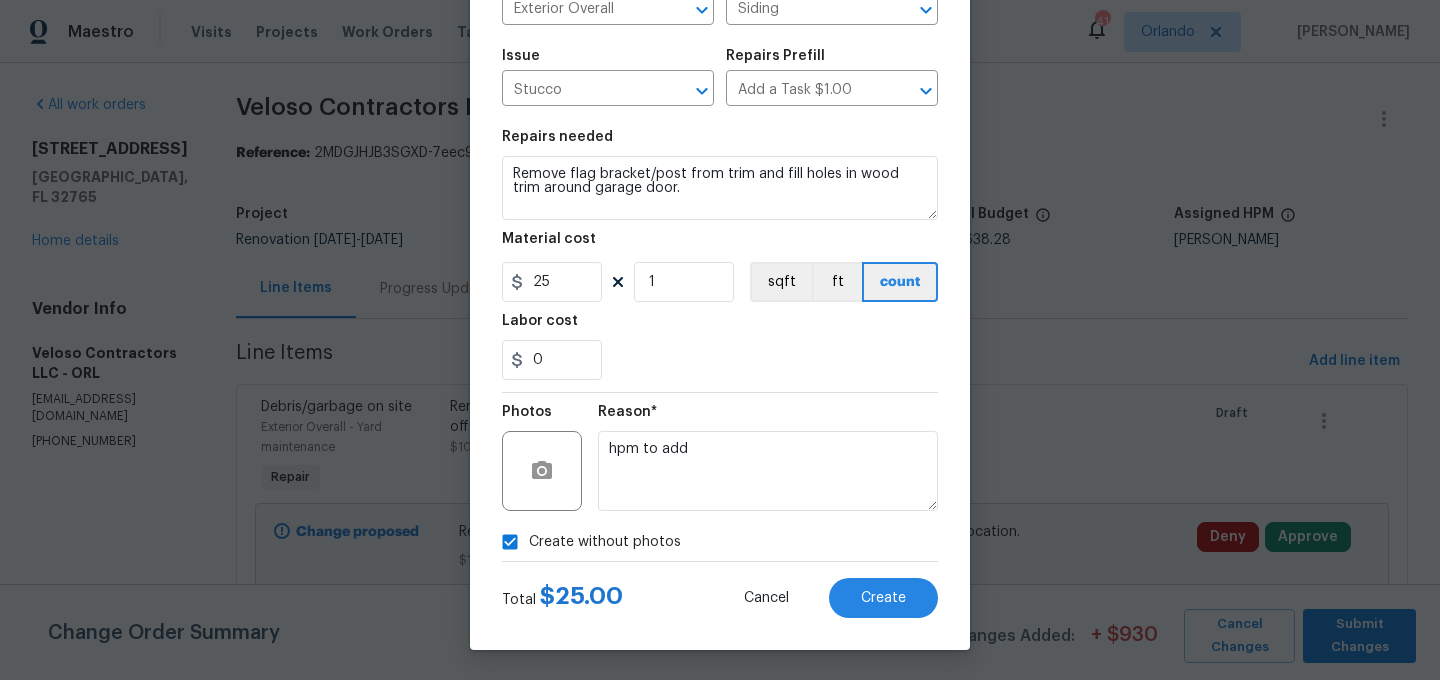 scroll, scrollTop: 166, scrollLeft: 0, axis: vertical 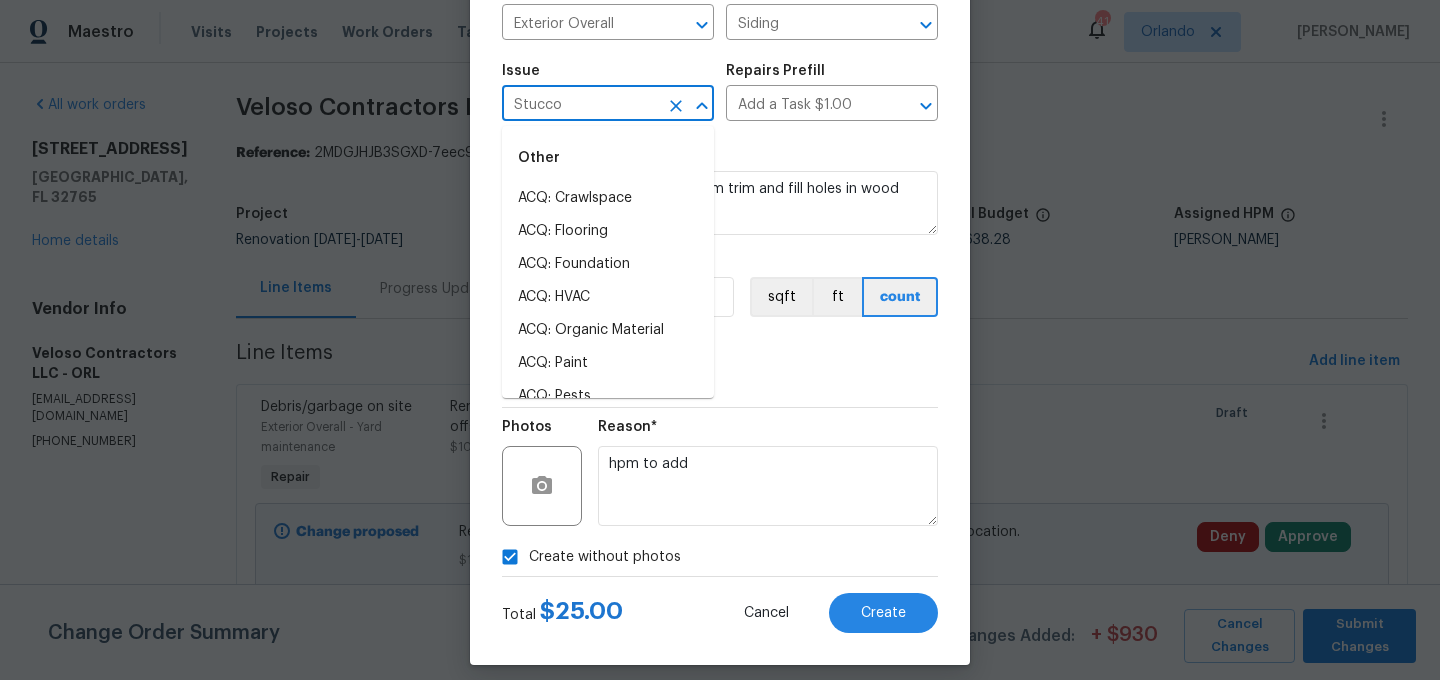 click on "Stucco" at bounding box center [580, 105] 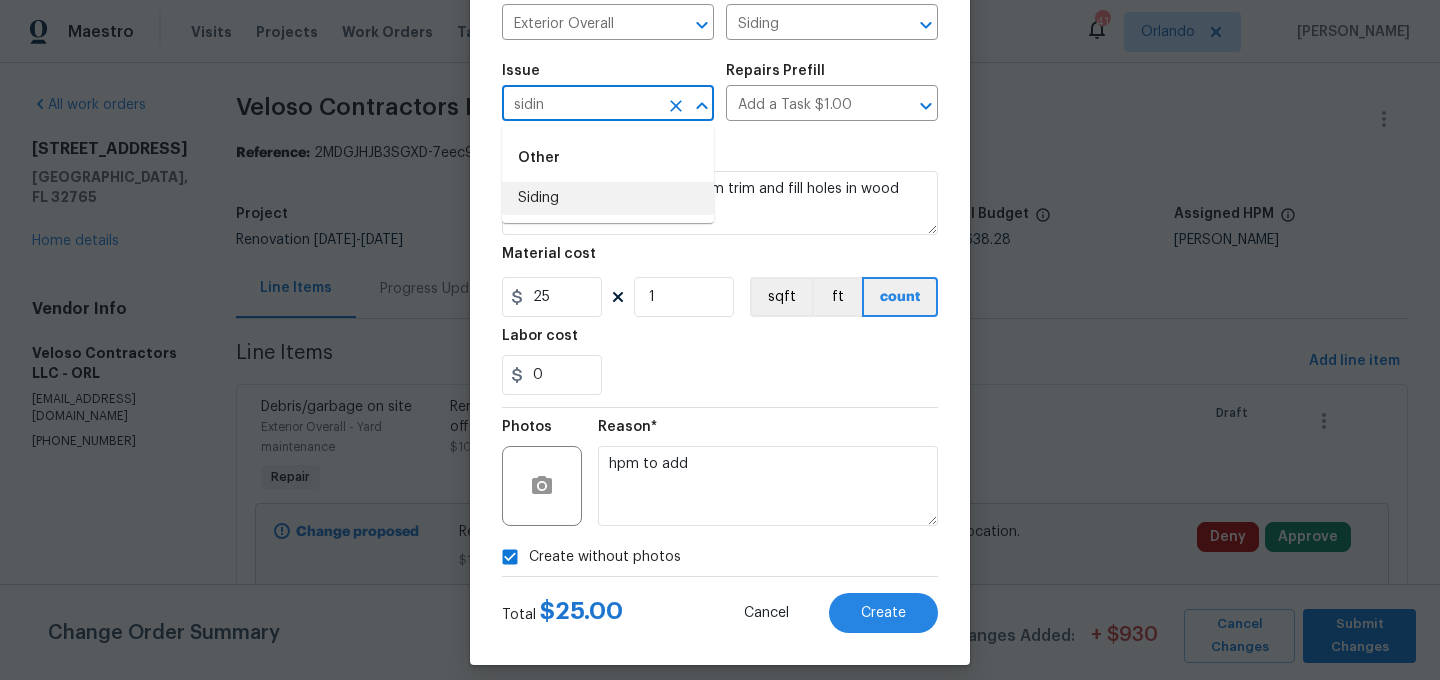 click on "Siding" at bounding box center (608, 198) 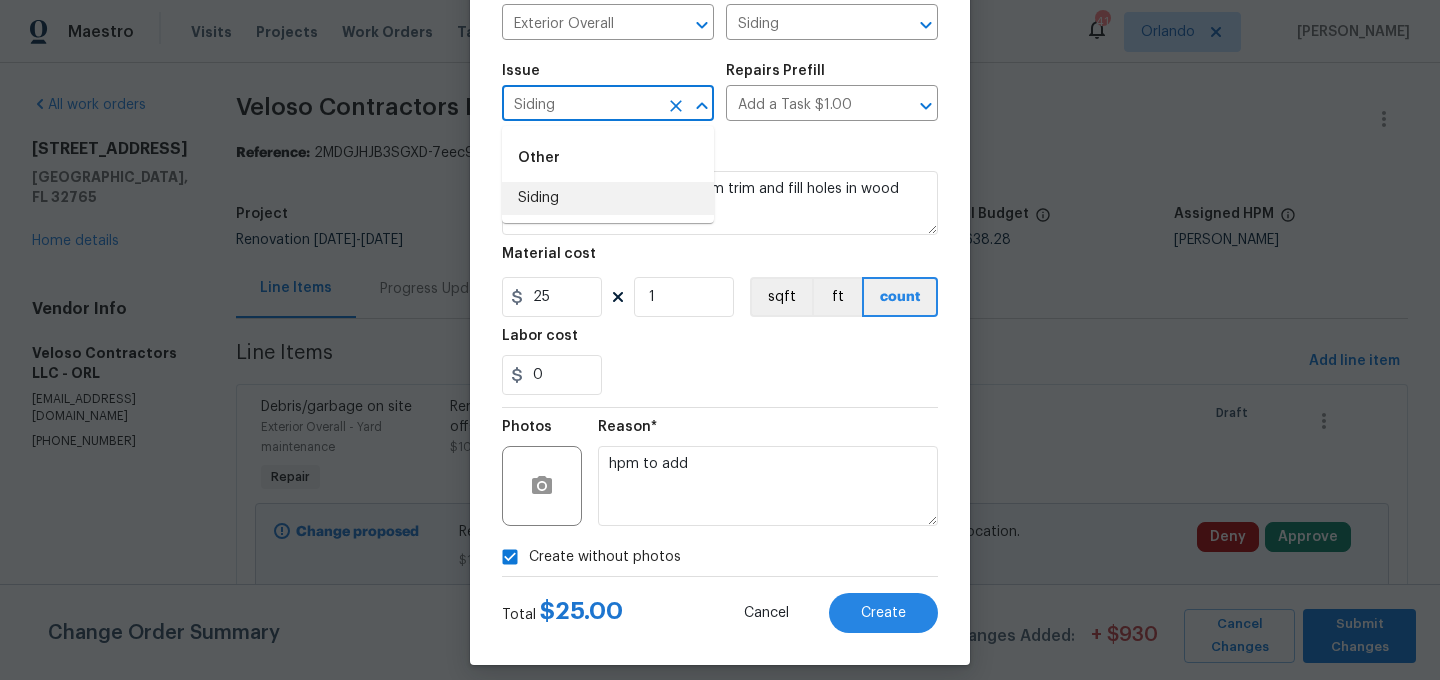 type 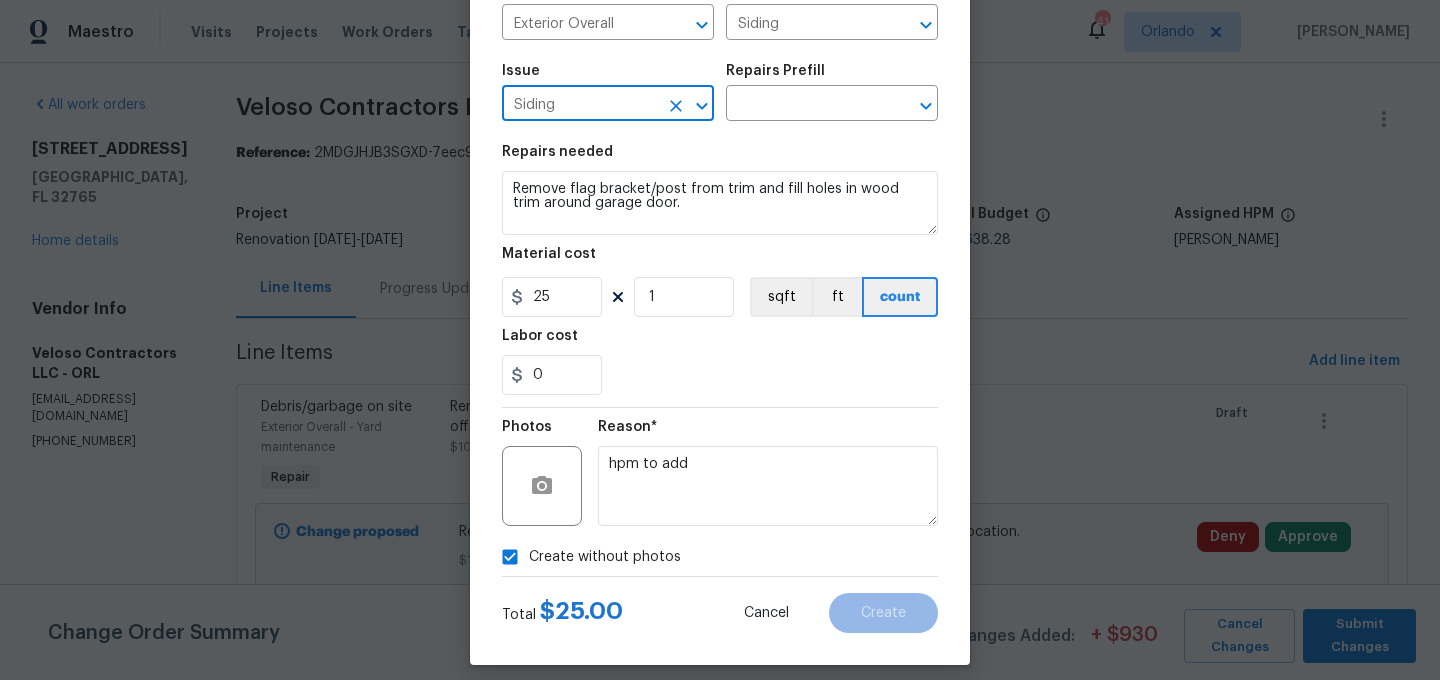 type on "Siding" 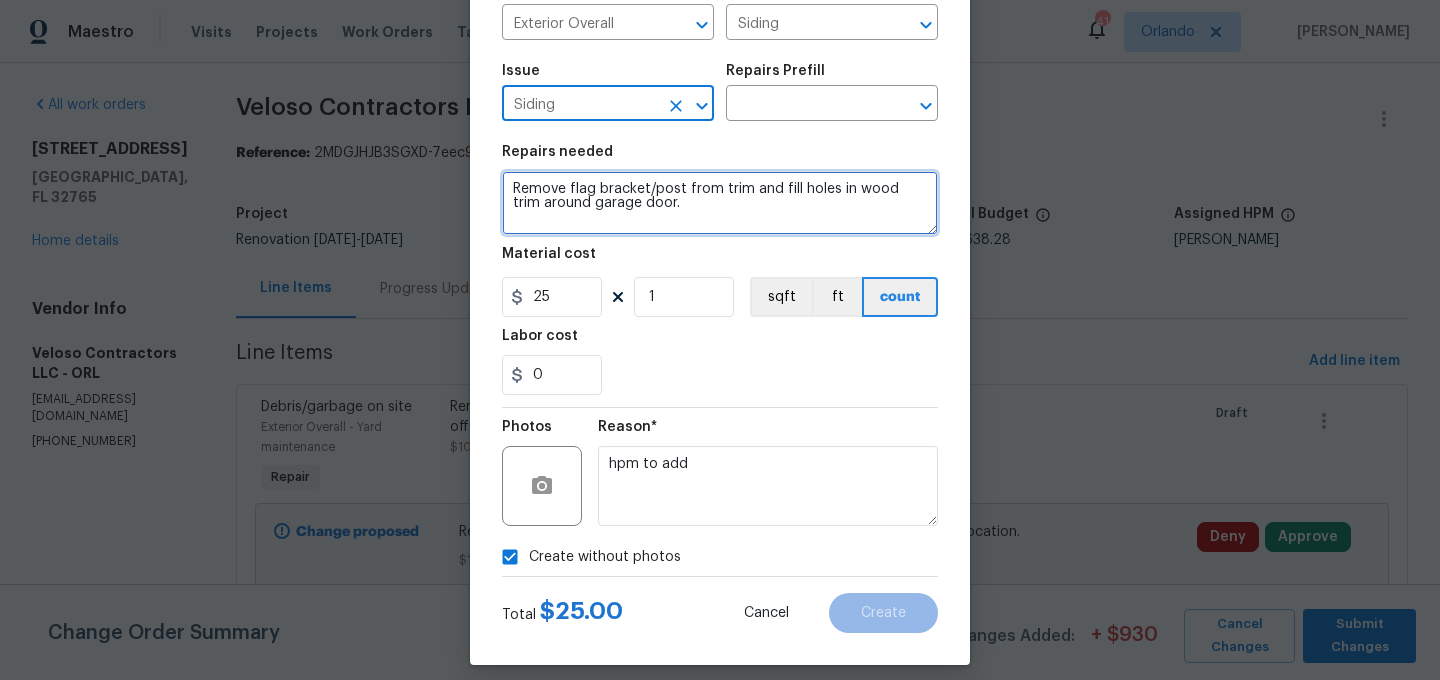 click on "Remove flag bracket/post from trim and fill holes in wood trim around garage door." at bounding box center (720, 203) 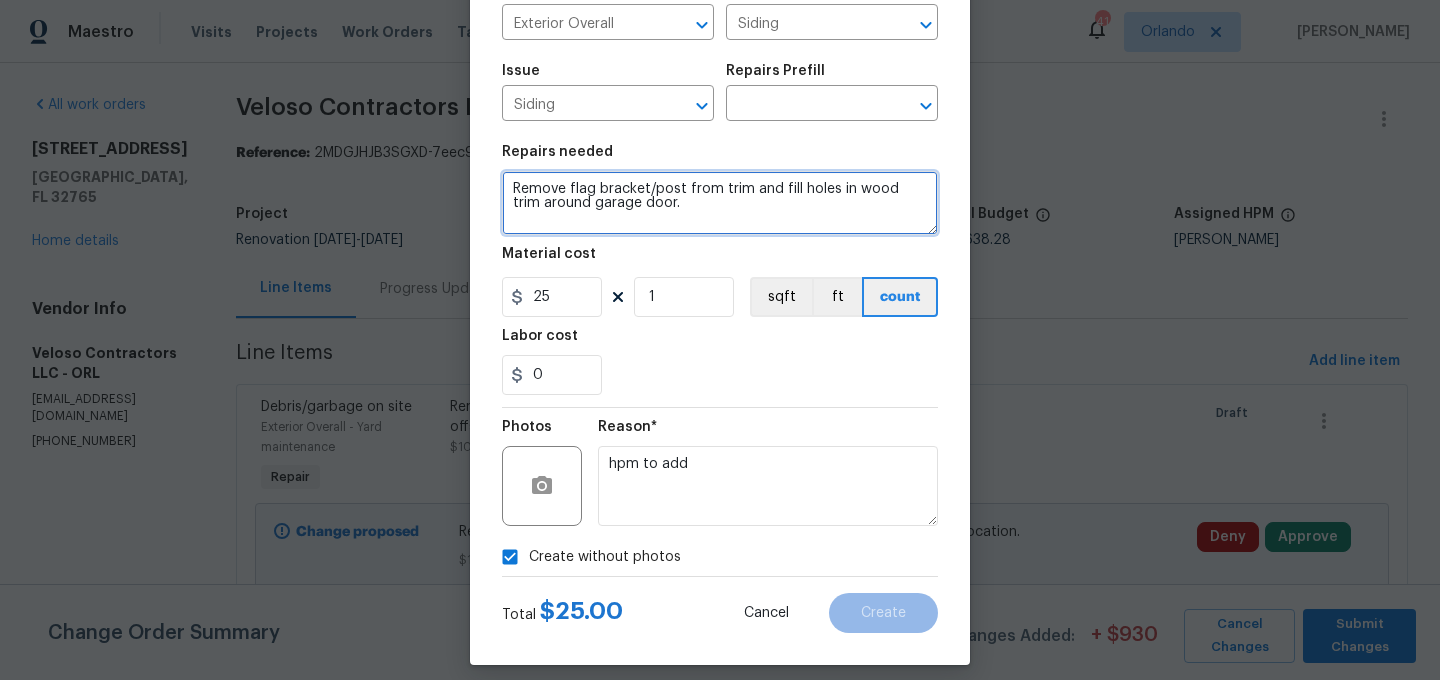 click on "Remove flag bracket/post from trim and fill holes in wood trim around garage door." at bounding box center (720, 203) 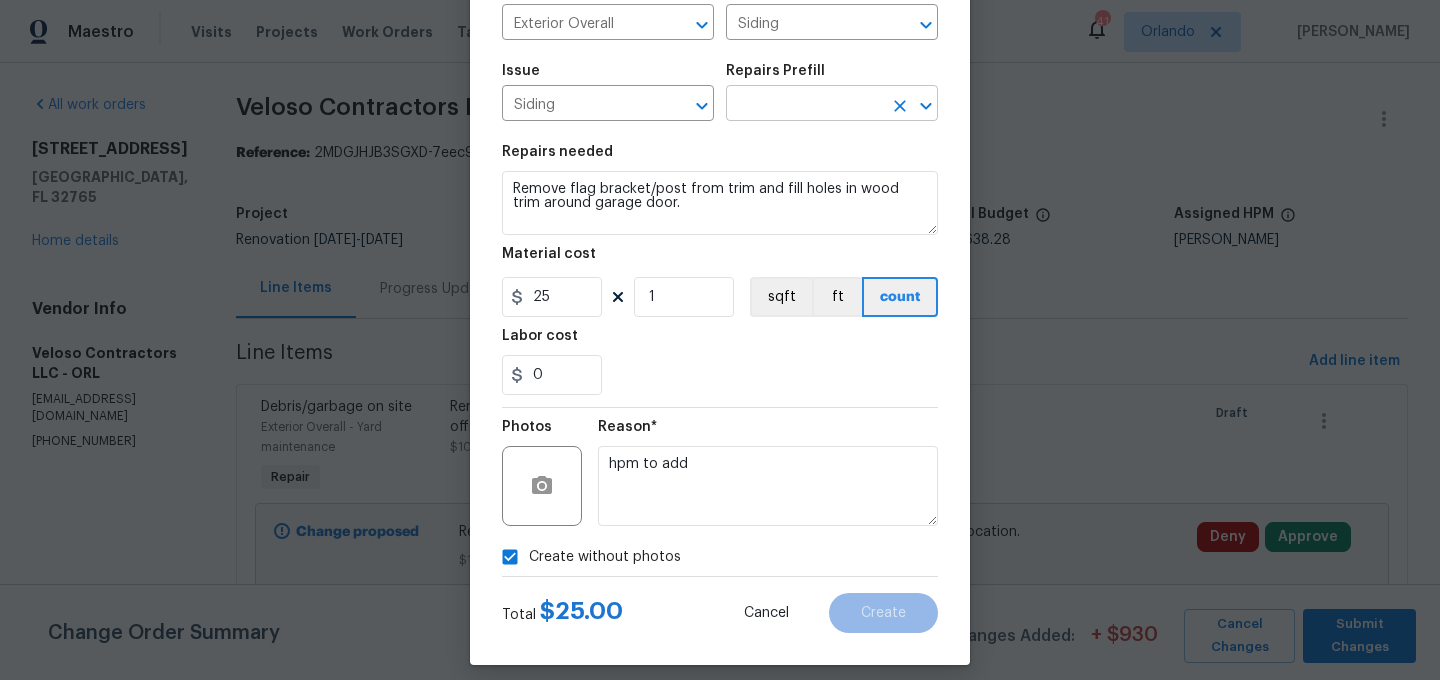 click at bounding box center [804, 105] 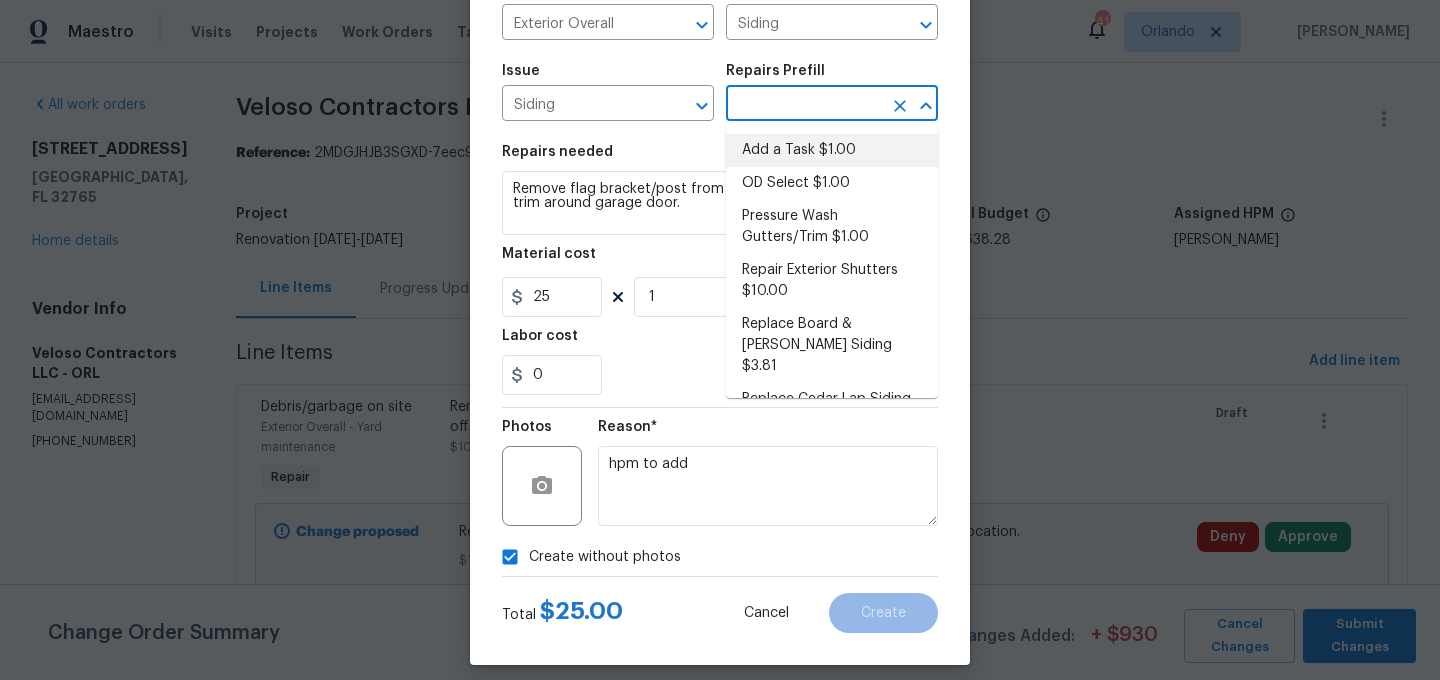 click on "Add a Task $1.00" at bounding box center [832, 150] 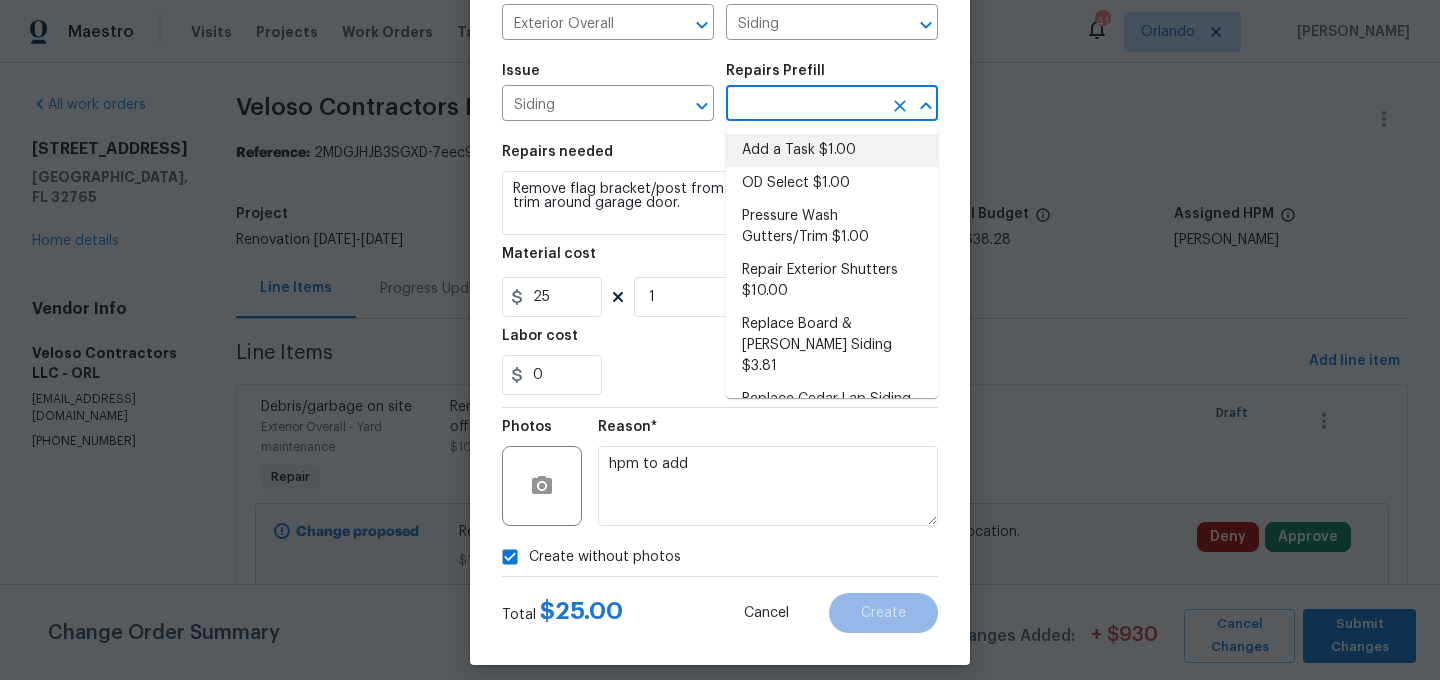 type 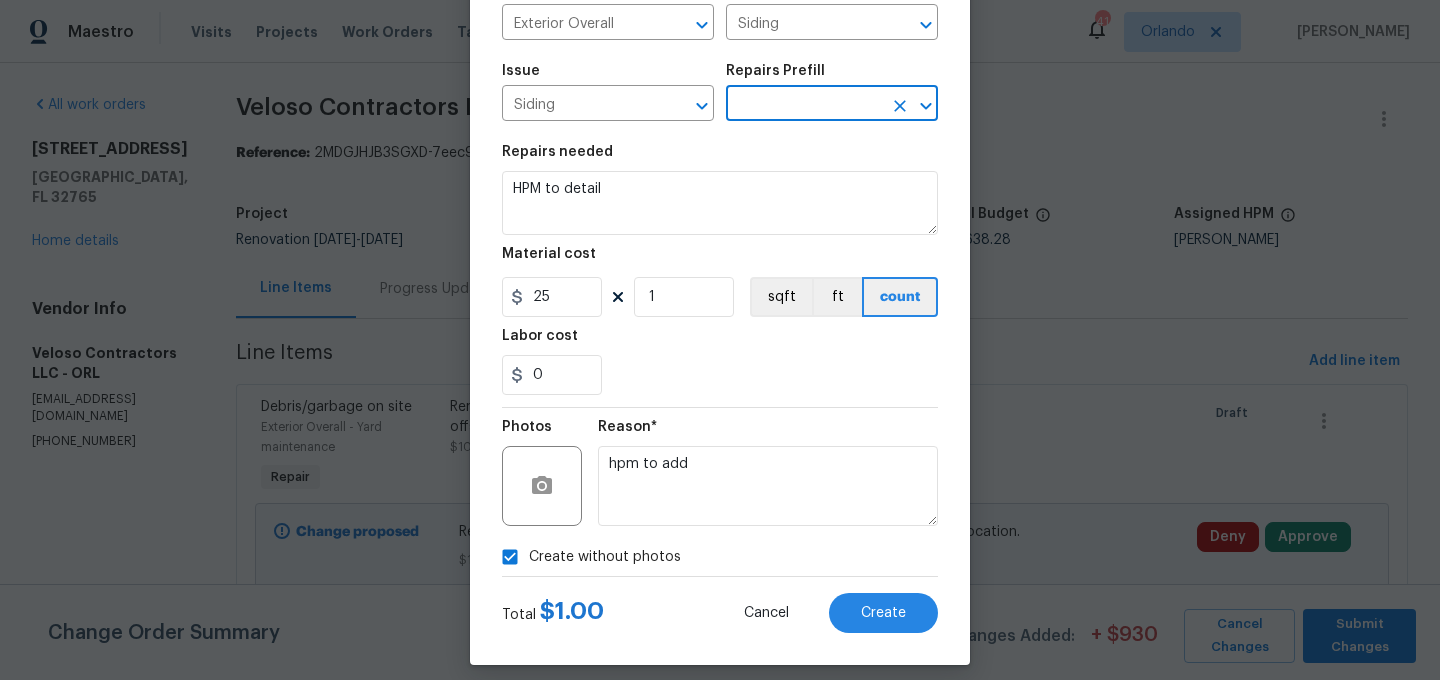 type on "Add a Task $1.00" 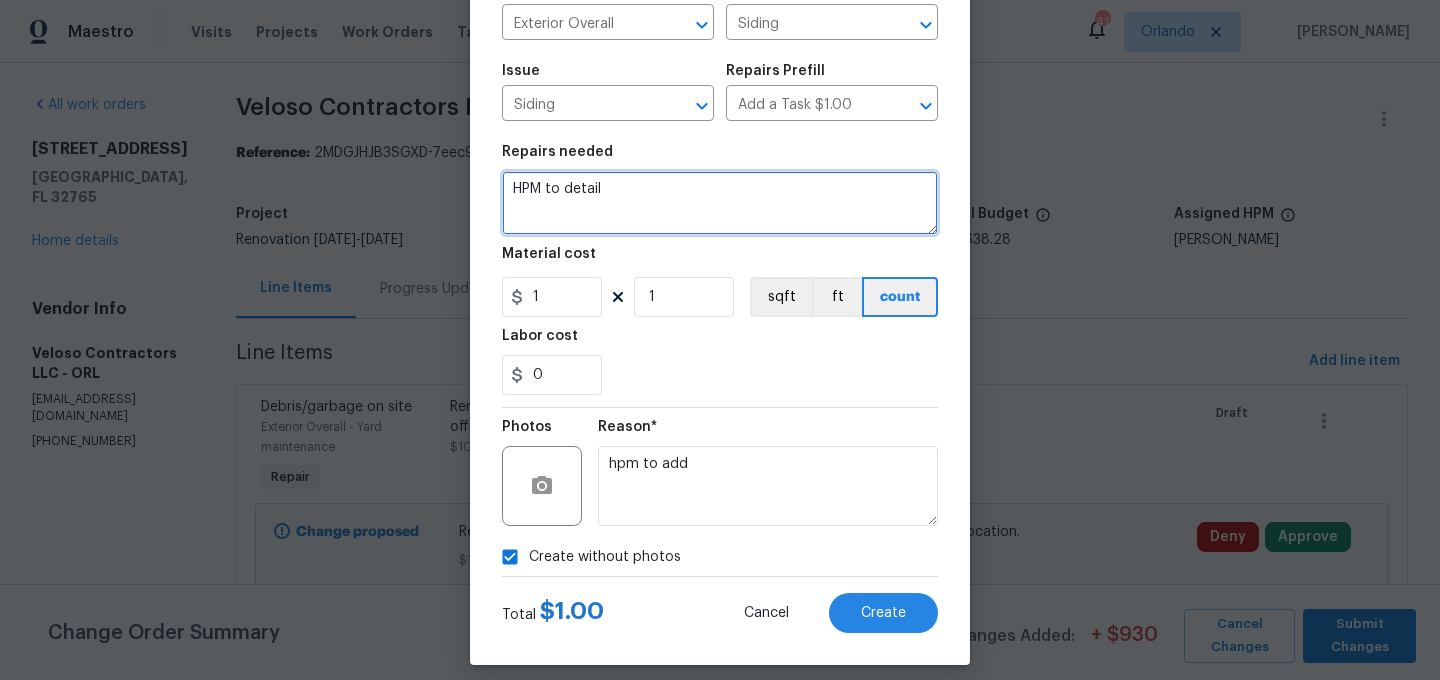 click on "HPM to detail" at bounding box center [720, 203] 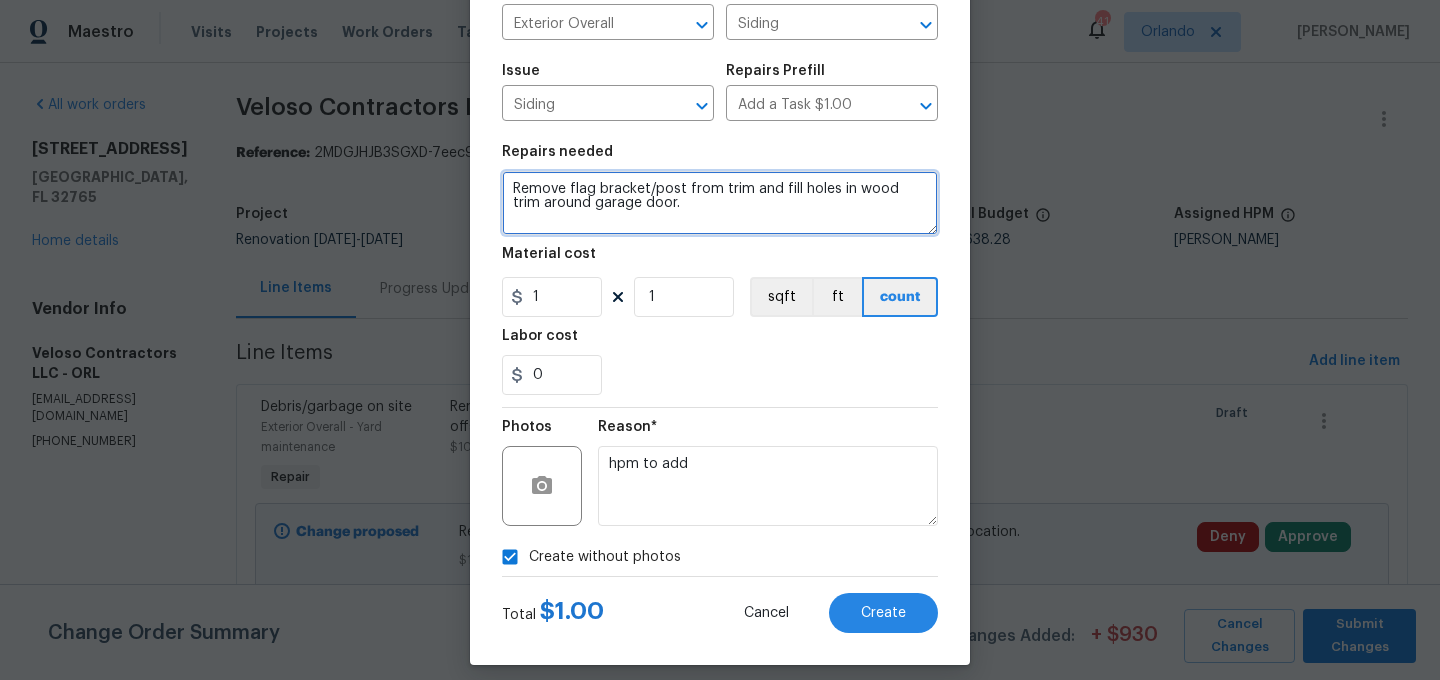 type on "Remove flag bracket/post from trim and fill holes in wood trim around garage door." 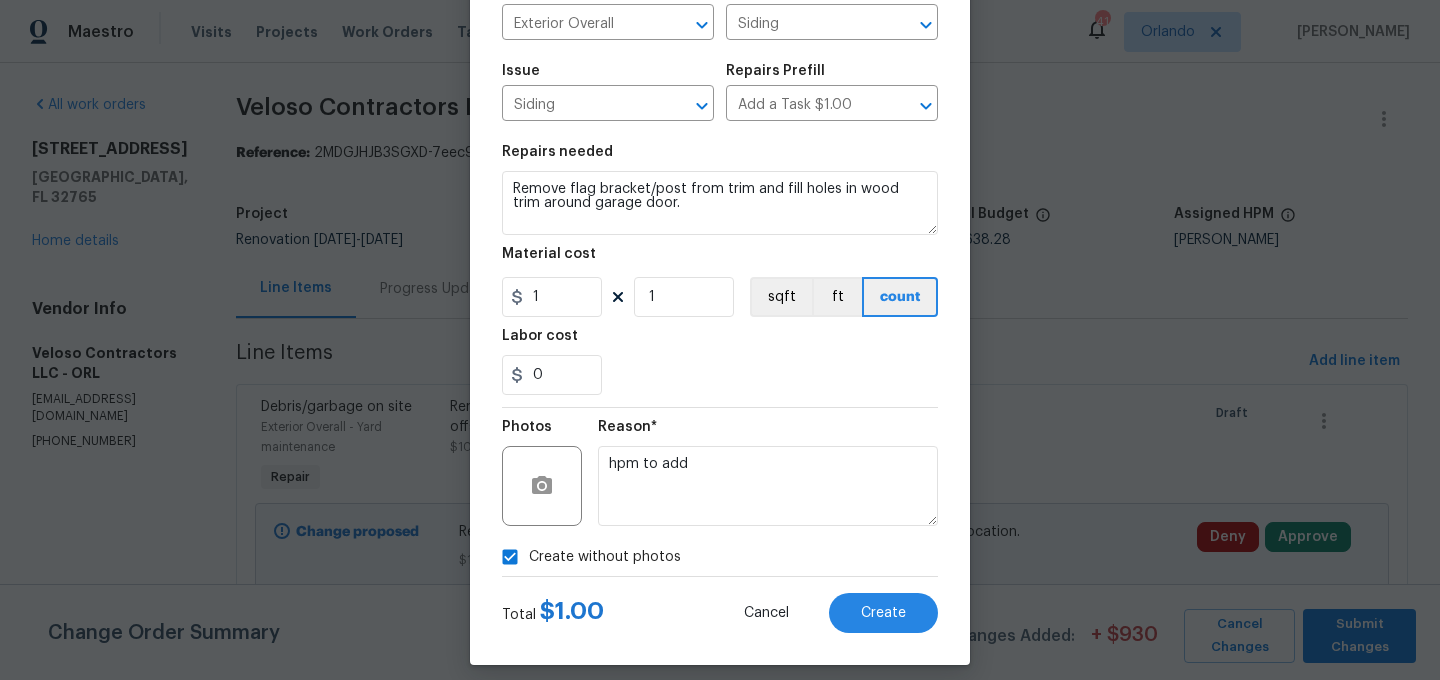 click on "0" at bounding box center [720, 375] 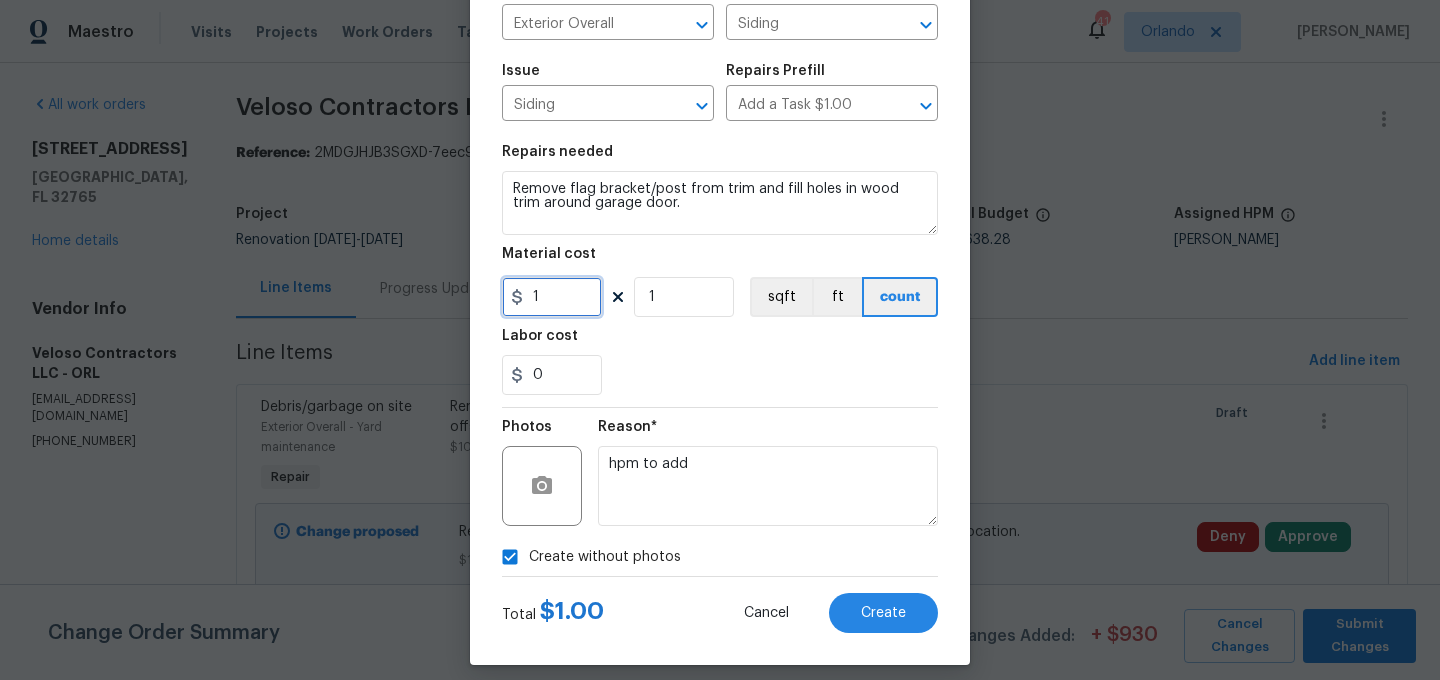 click on "1" at bounding box center [552, 297] 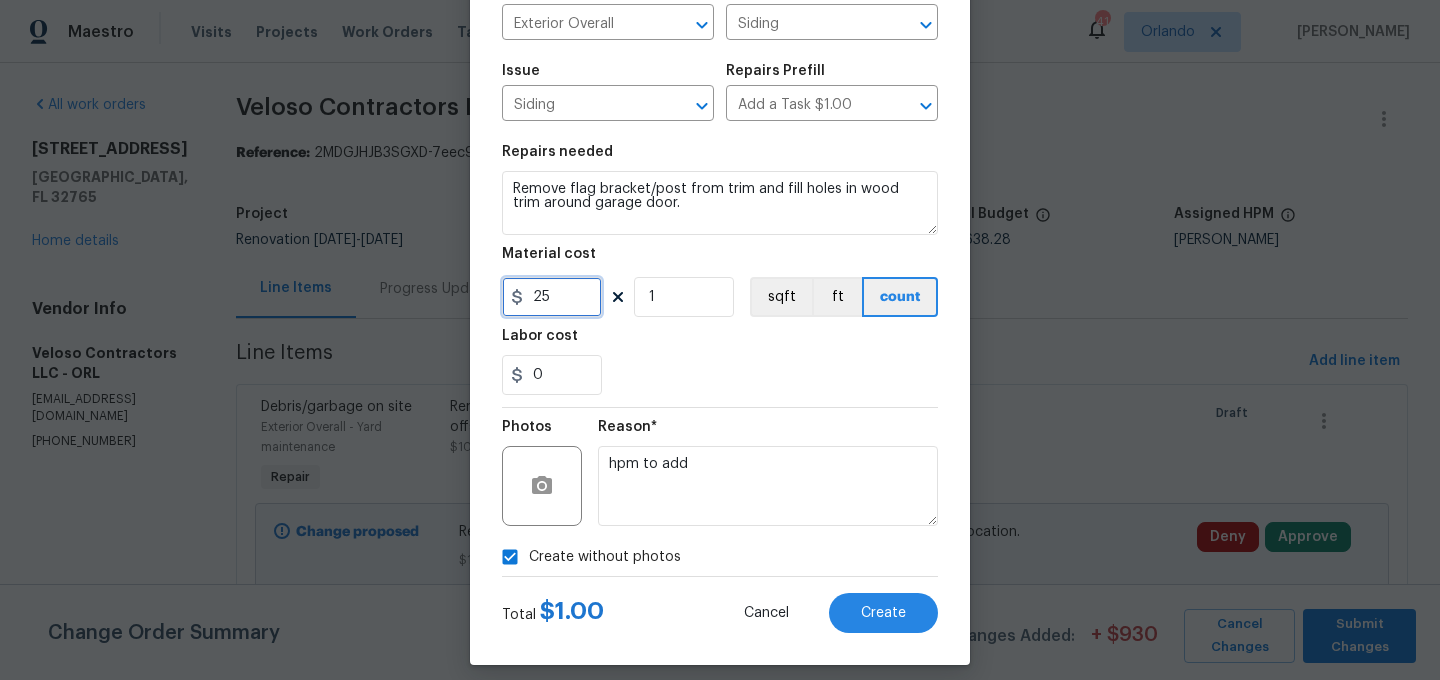 type on "25" 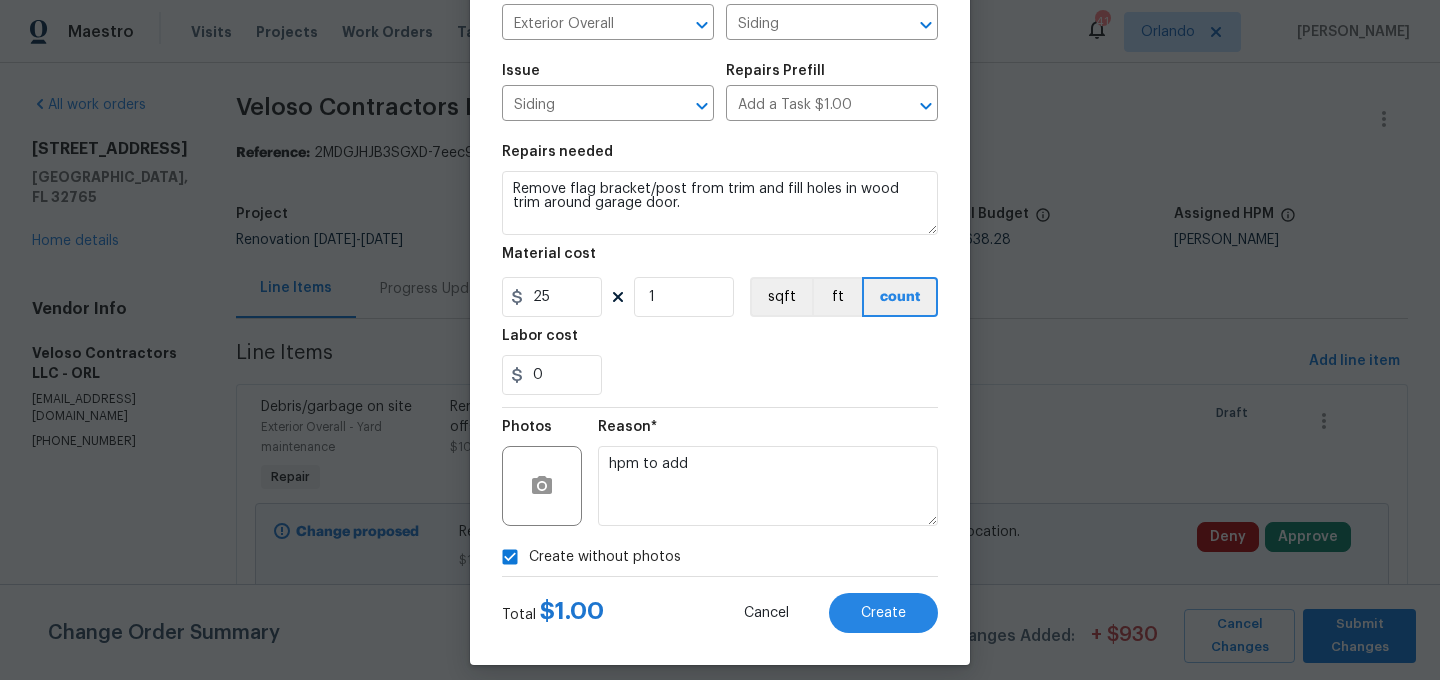 click on "0" at bounding box center (720, 375) 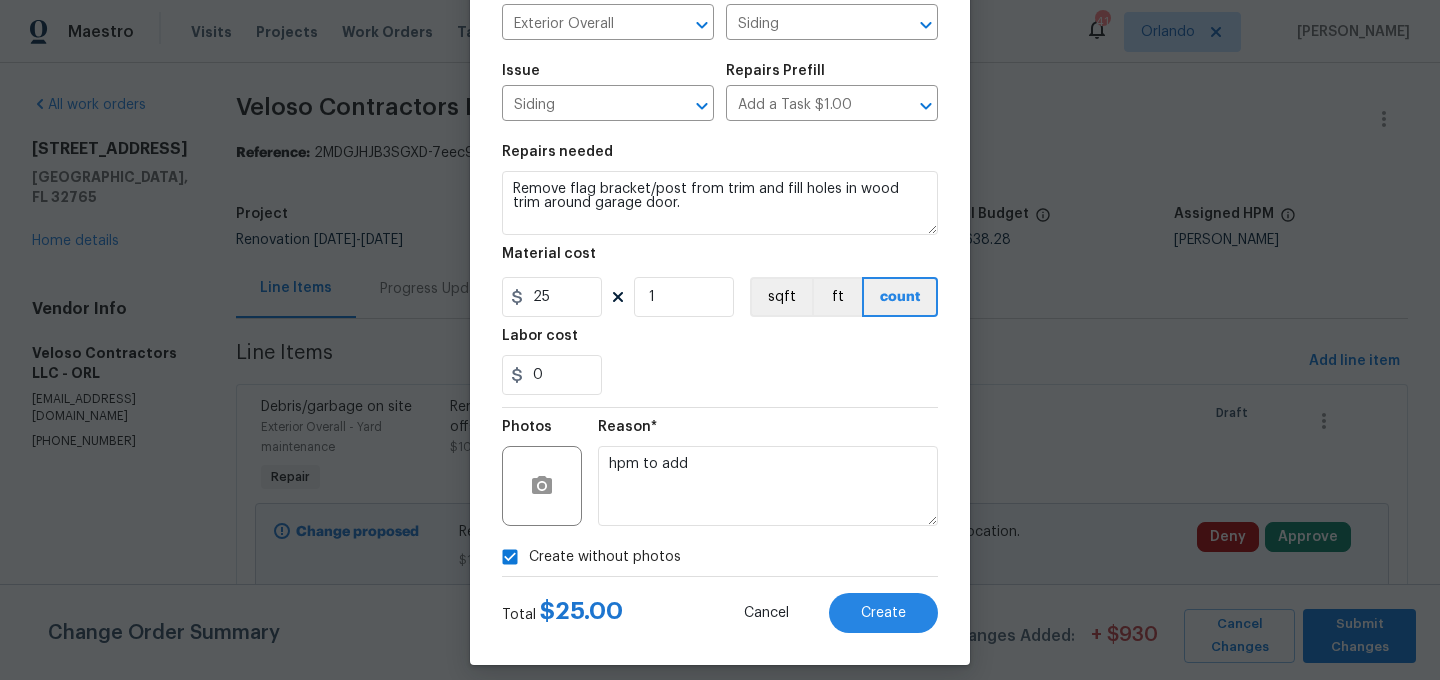 scroll, scrollTop: 182, scrollLeft: 0, axis: vertical 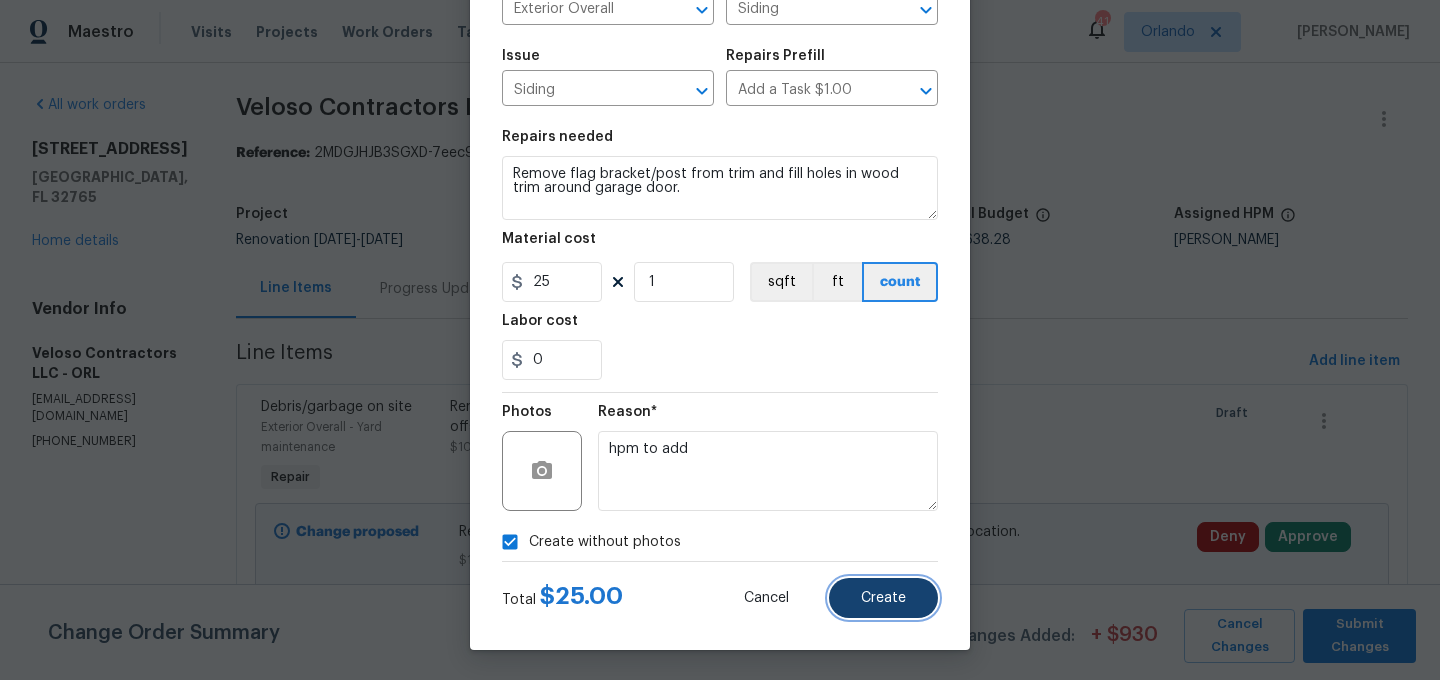 click on "Create" at bounding box center (883, 598) 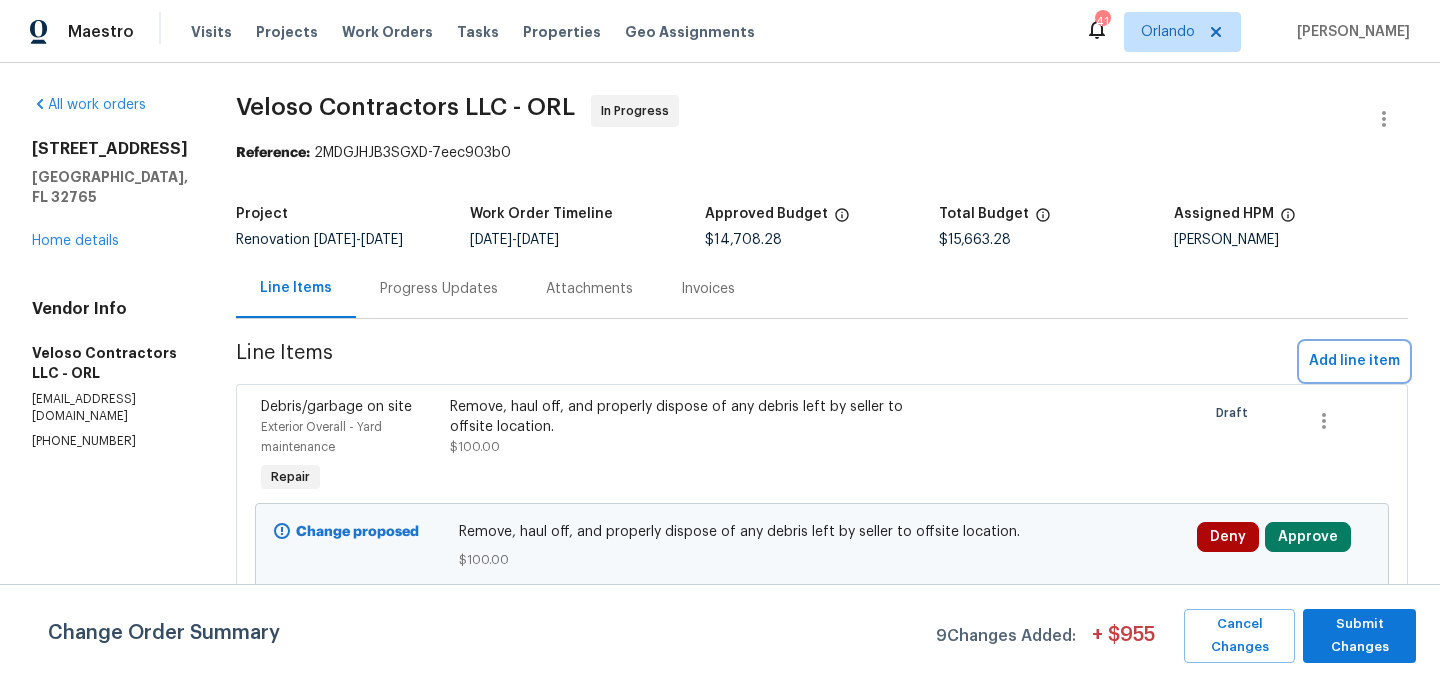 click on "Add line item" at bounding box center [1354, 361] 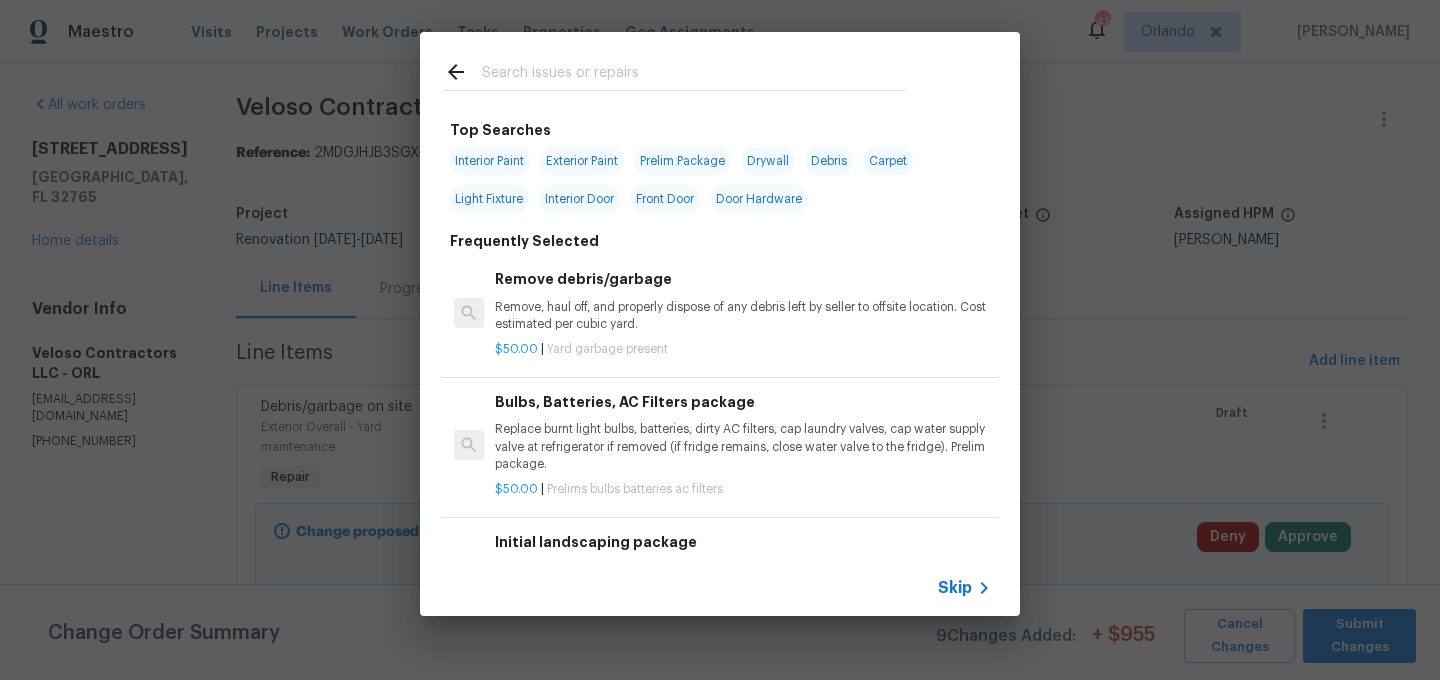 click at bounding box center (675, 90) 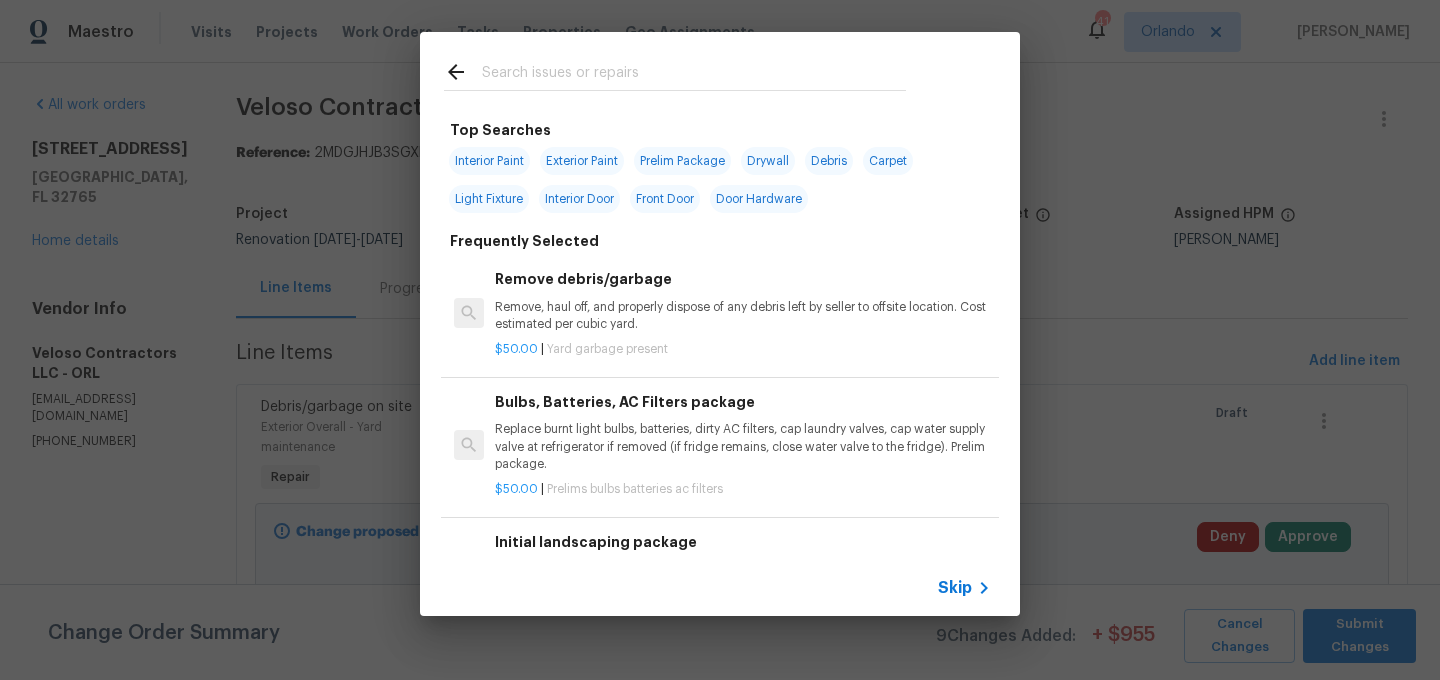 click at bounding box center [694, 75] 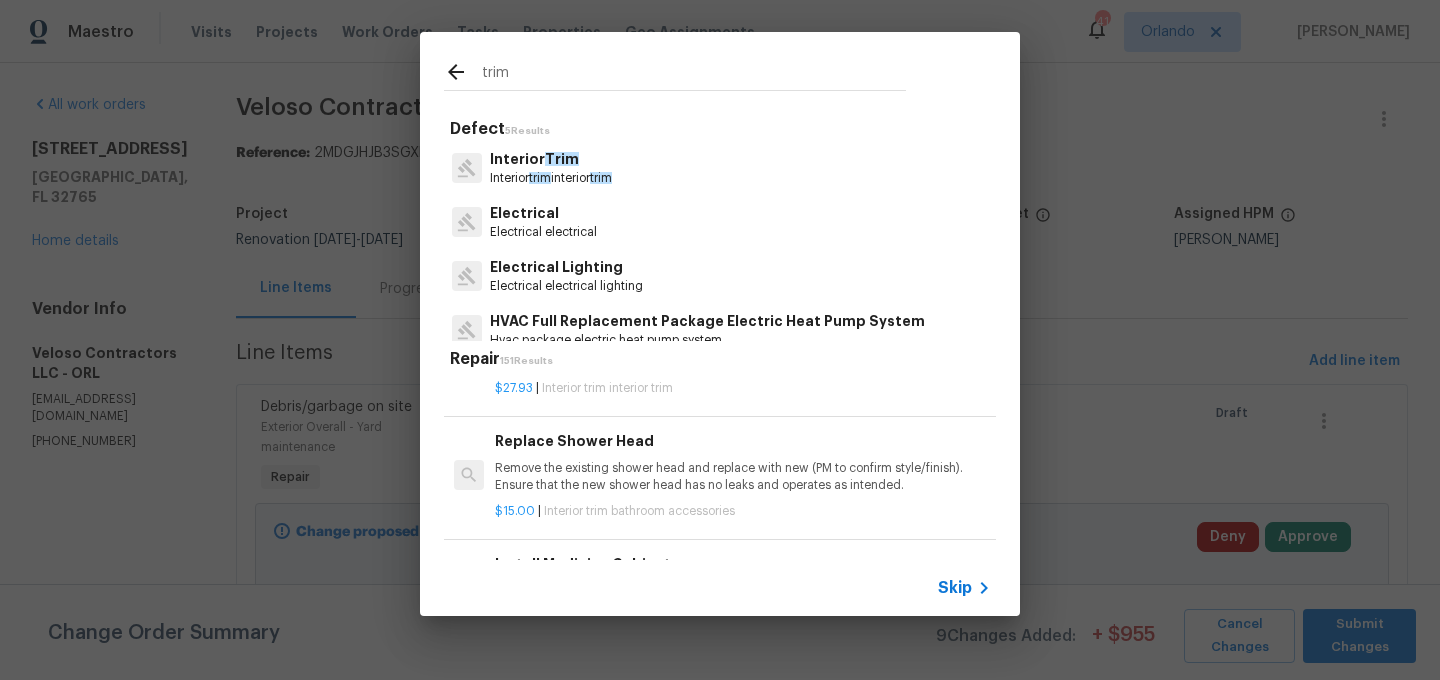 scroll, scrollTop: 343, scrollLeft: 0, axis: vertical 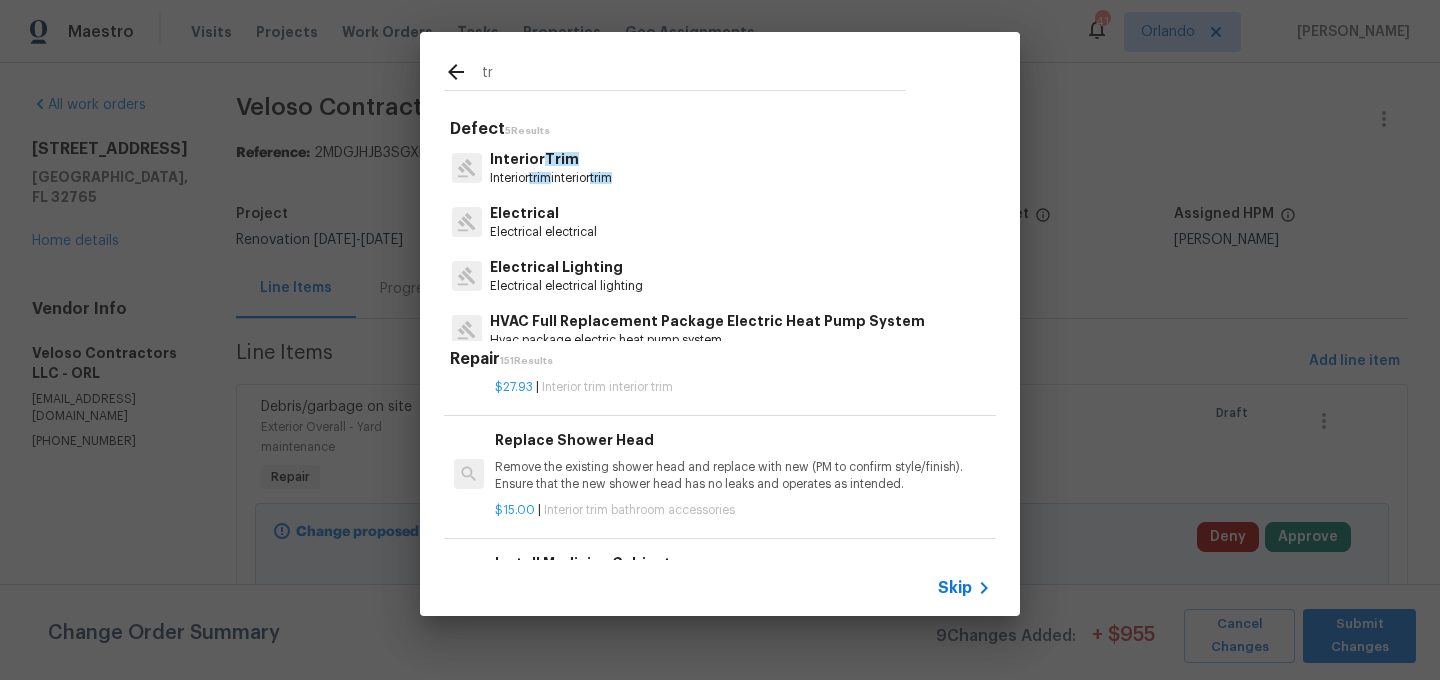 type on "t" 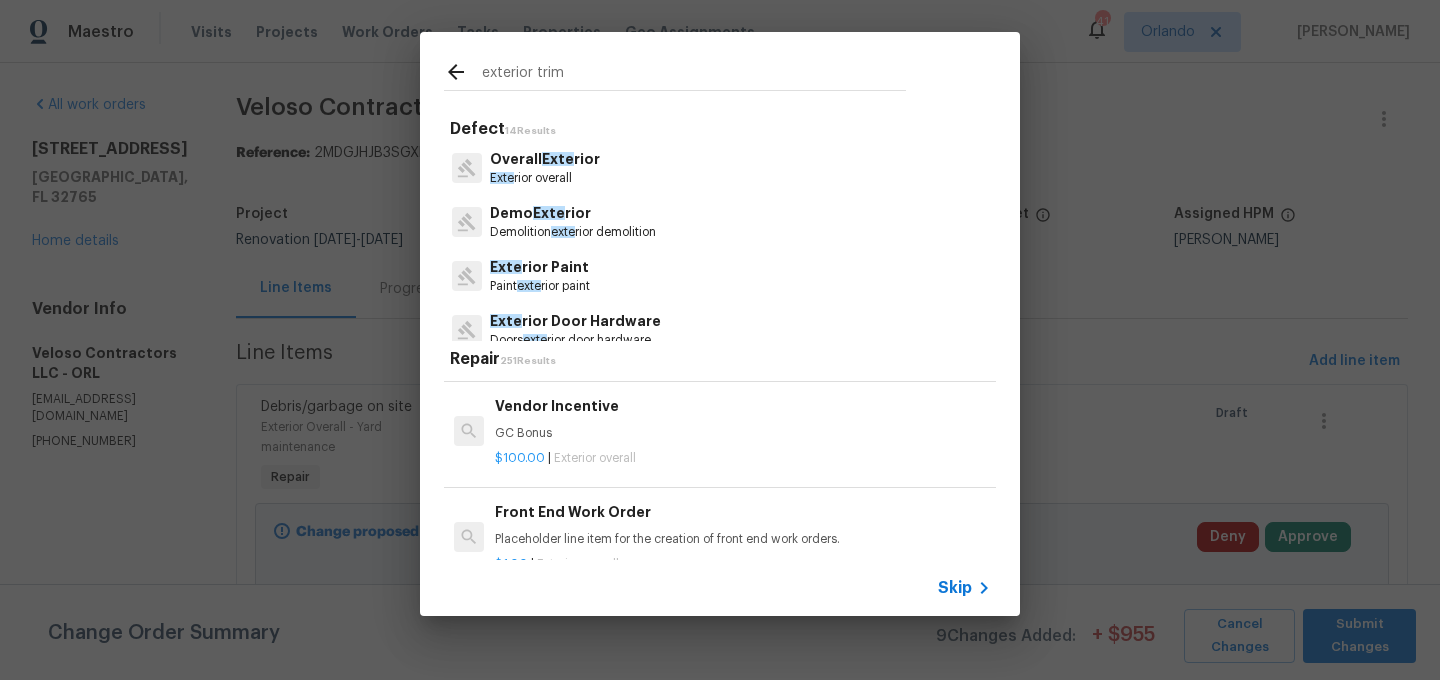 scroll, scrollTop: 360, scrollLeft: 0, axis: vertical 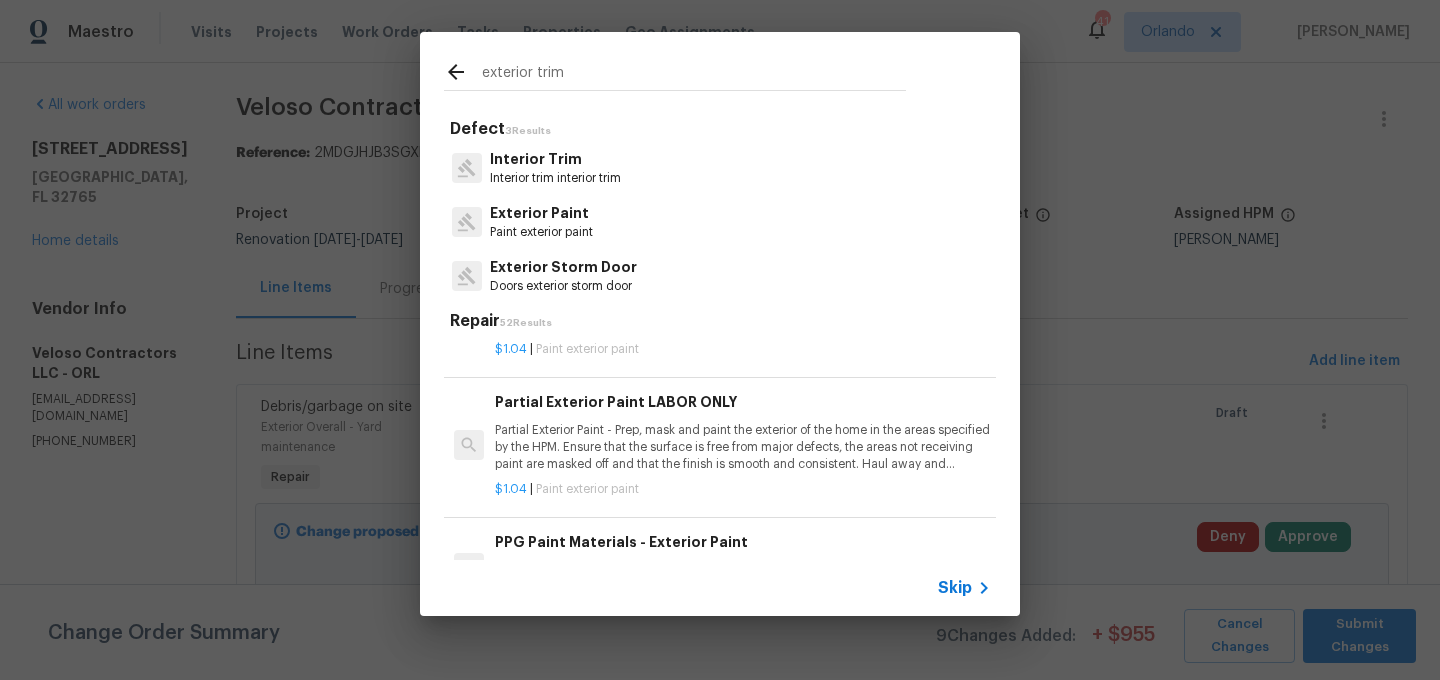 type on "exterior trim" 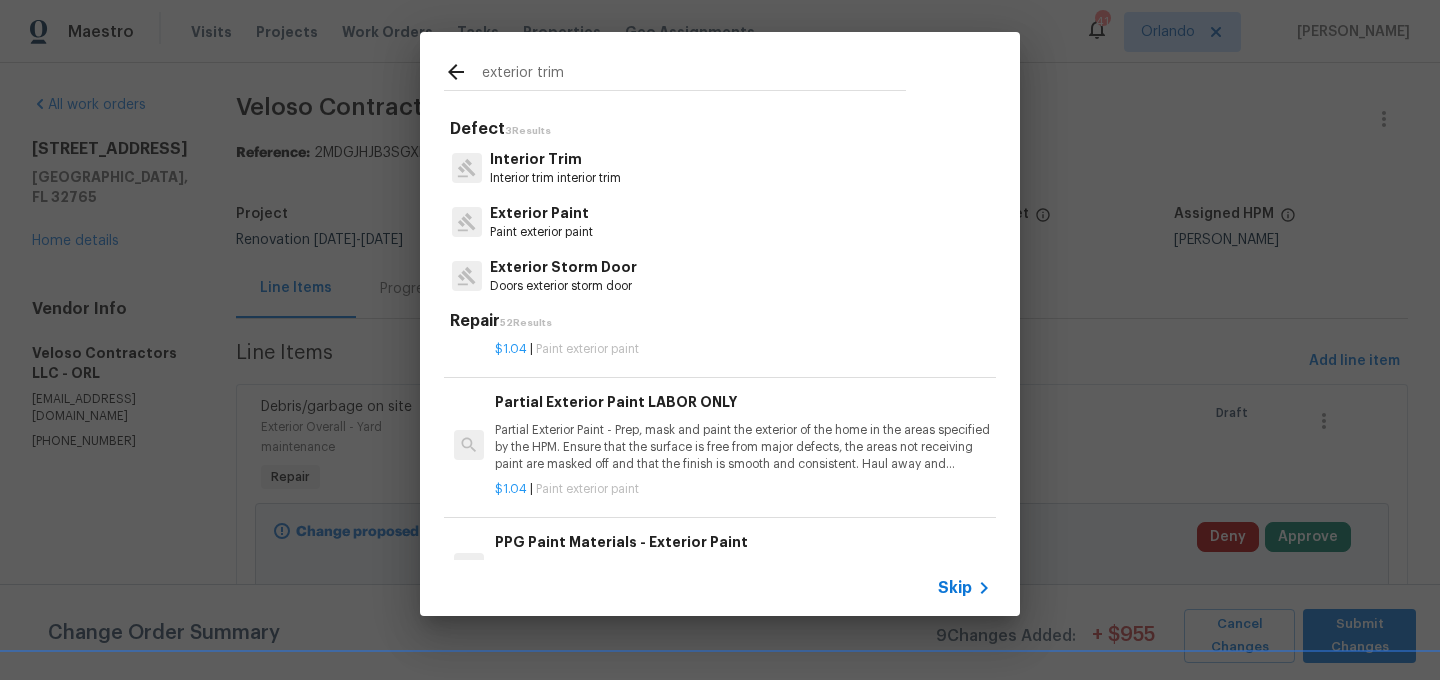 click on "Exterior Paint Paint exterior paint" at bounding box center [720, 222] 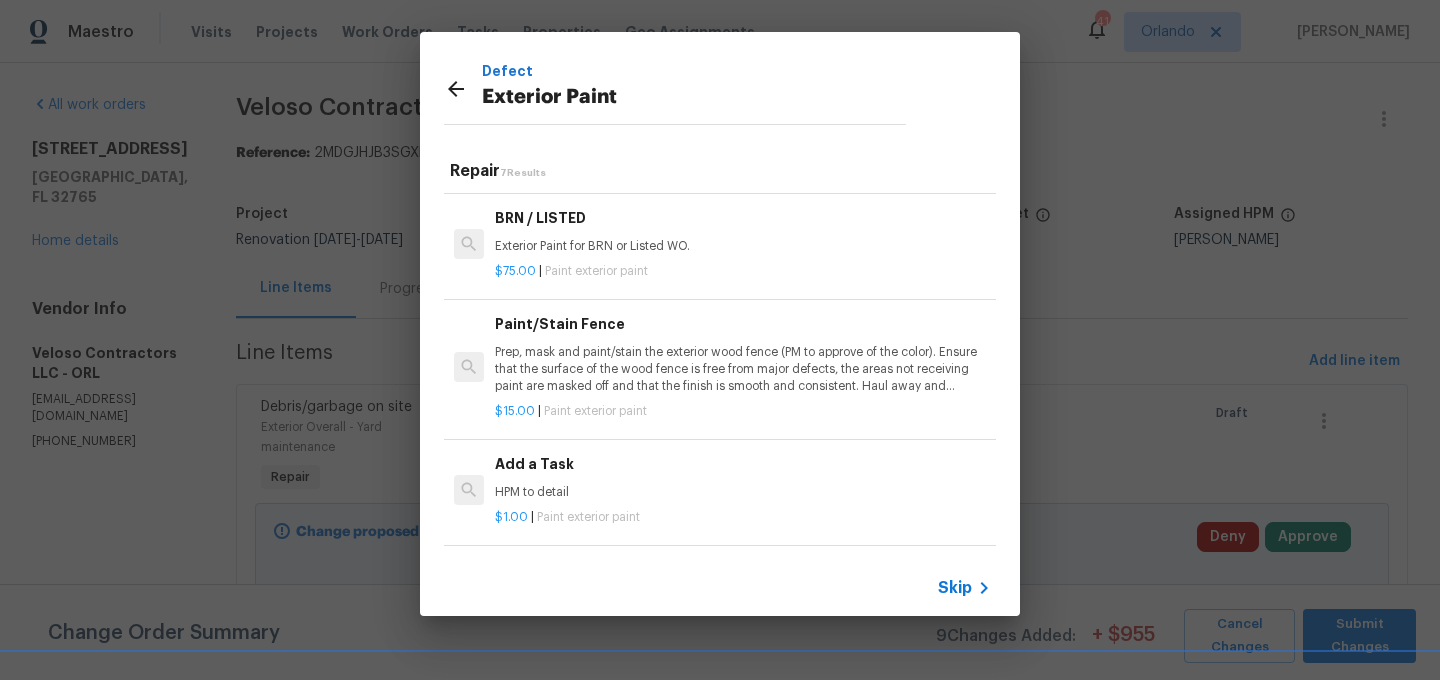 scroll, scrollTop: 380, scrollLeft: 0, axis: vertical 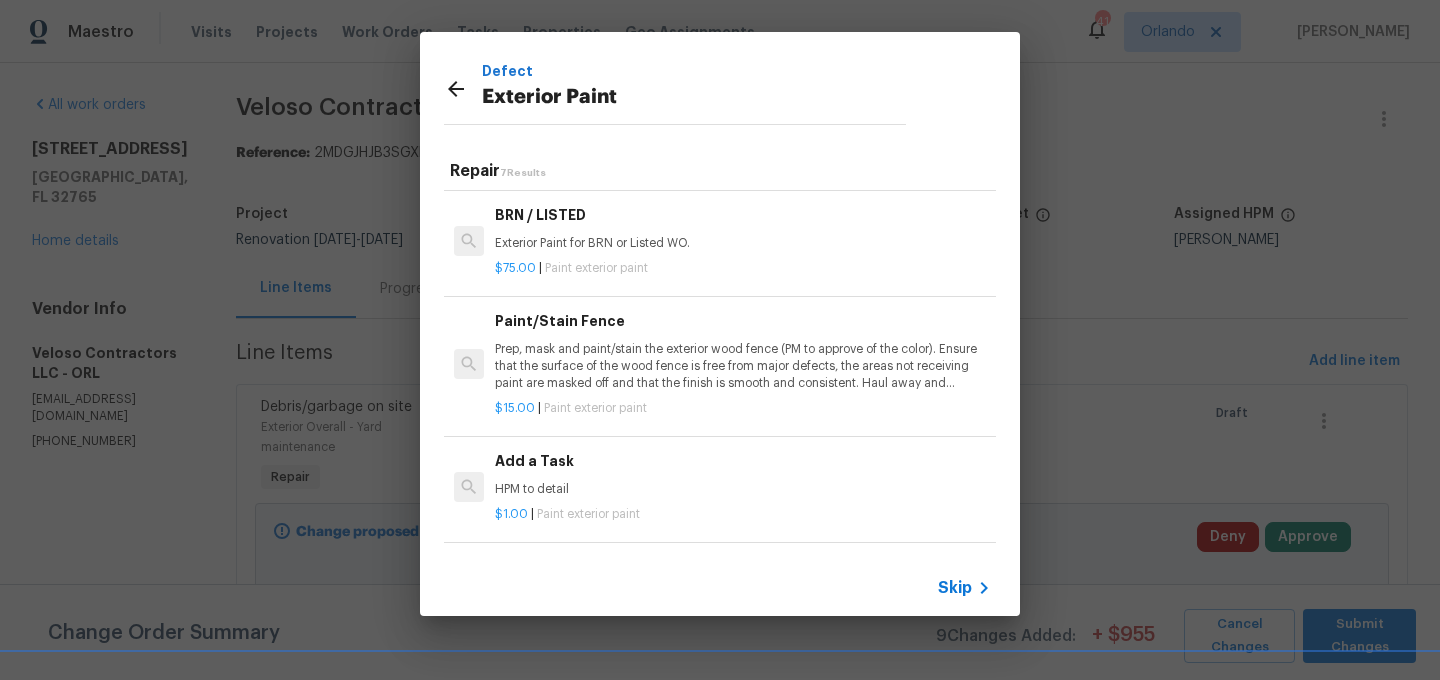 click on "Add a Task HPM to detail" at bounding box center [743, 474] 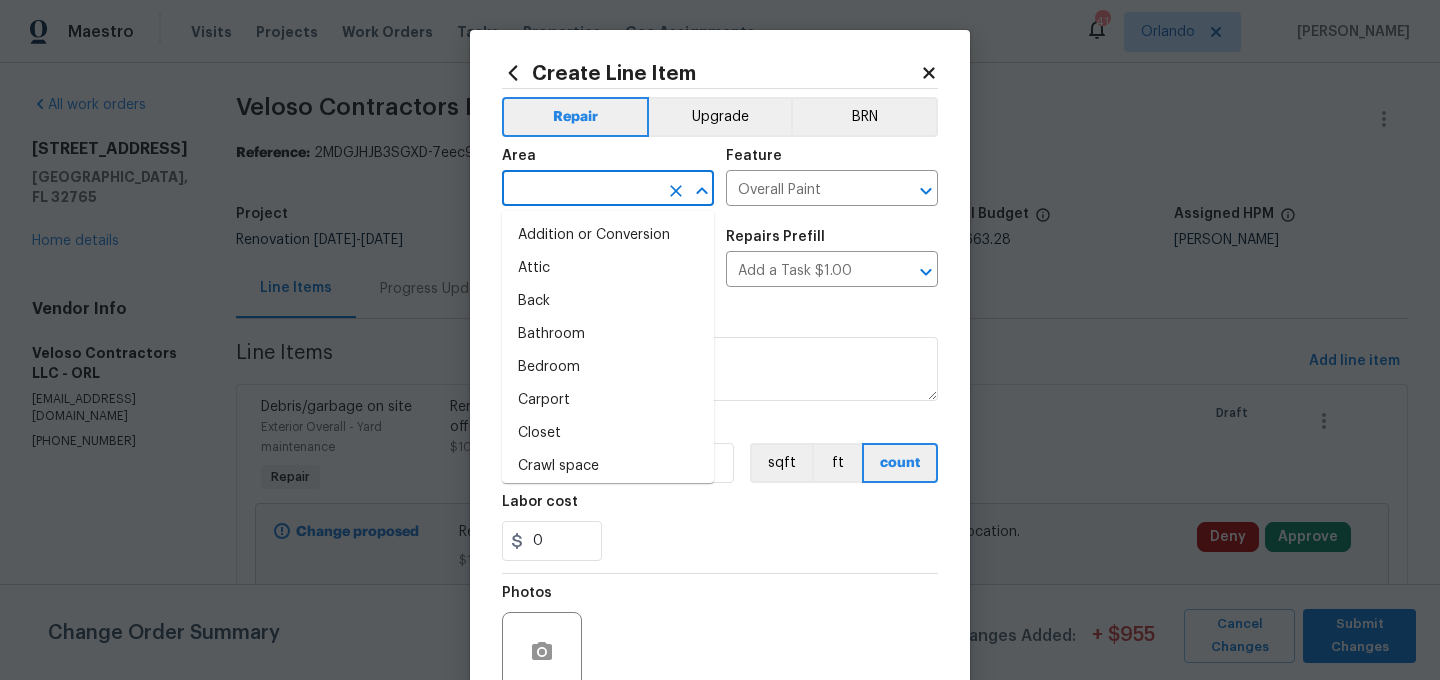 click at bounding box center [580, 190] 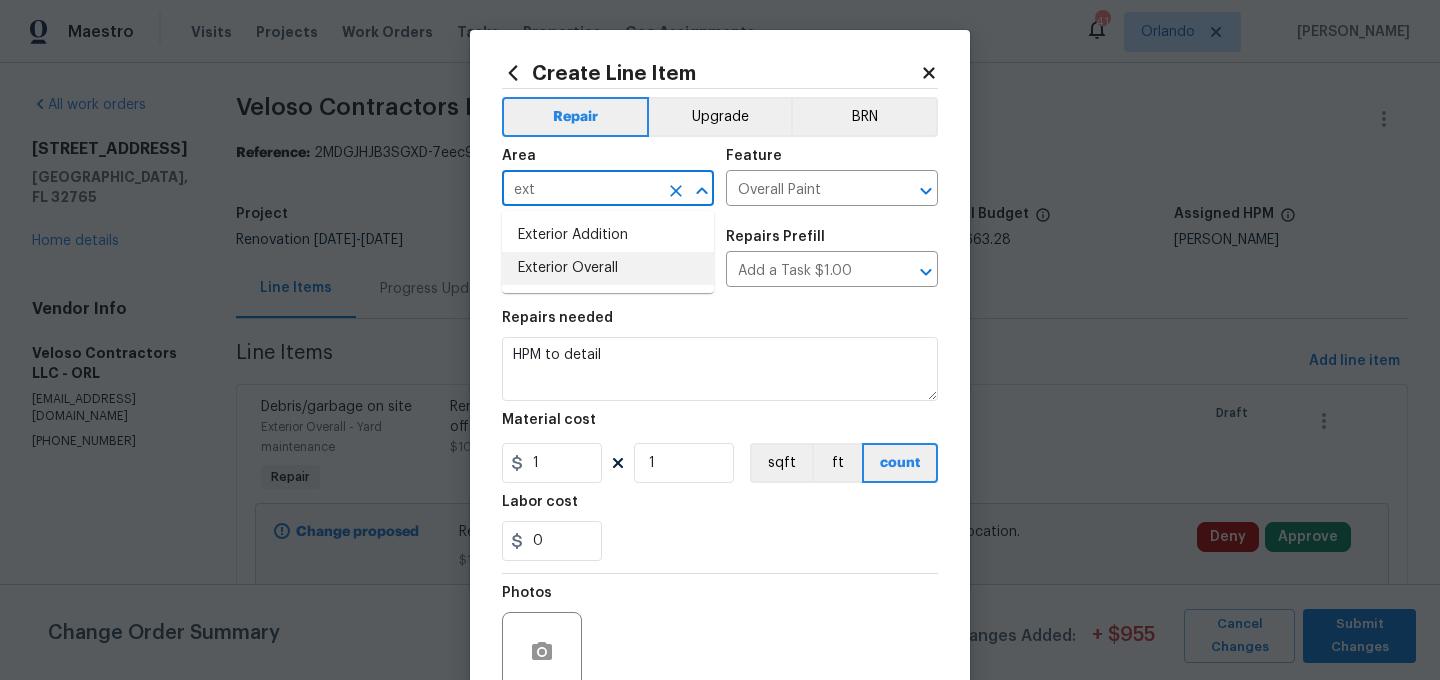 click on "Exterior Overall" at bounding box center (608, 268) 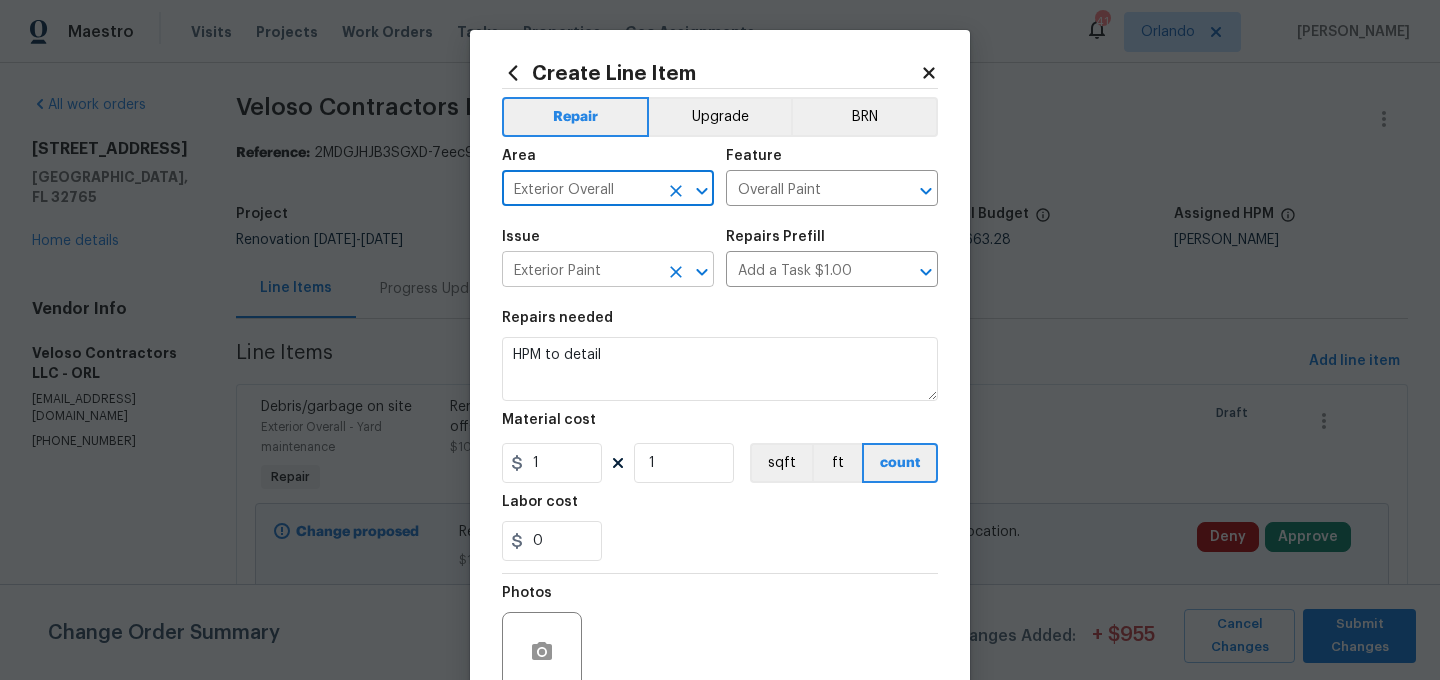 type on "Exterior Overall" 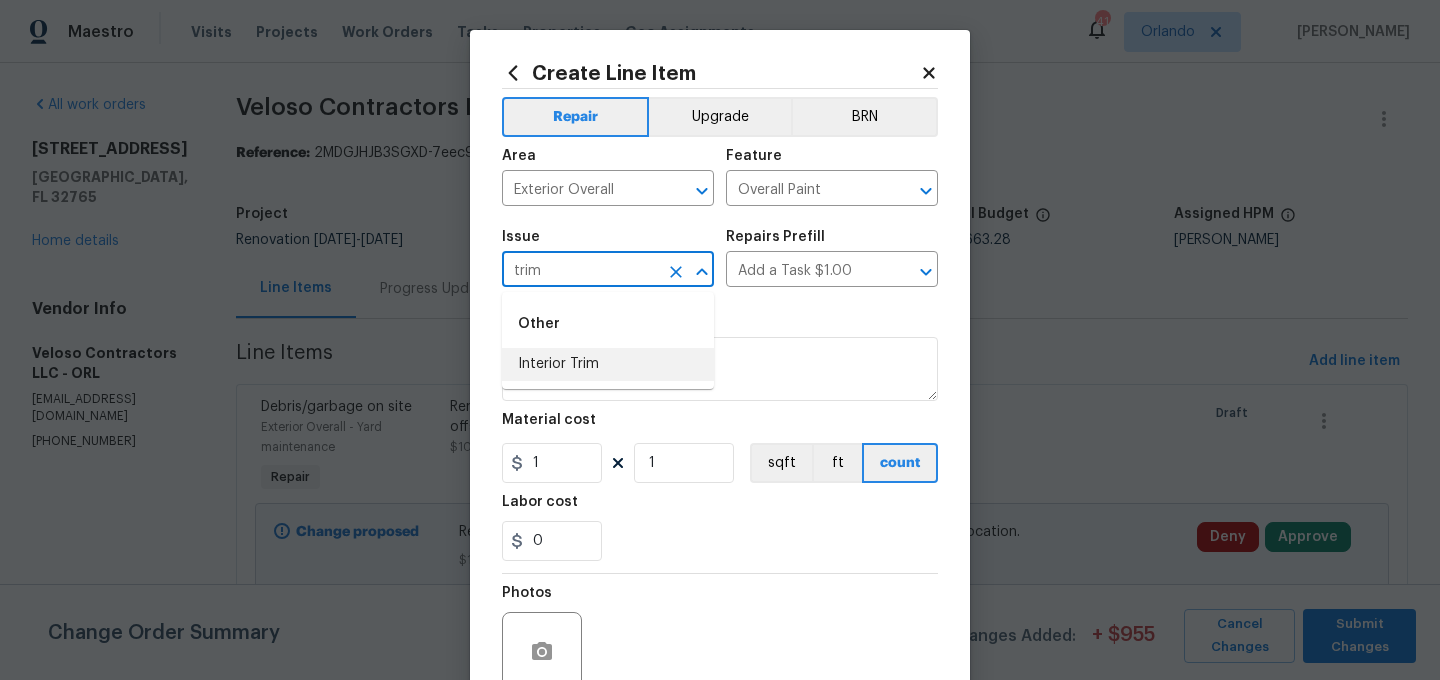 type on "Exterior Paint" 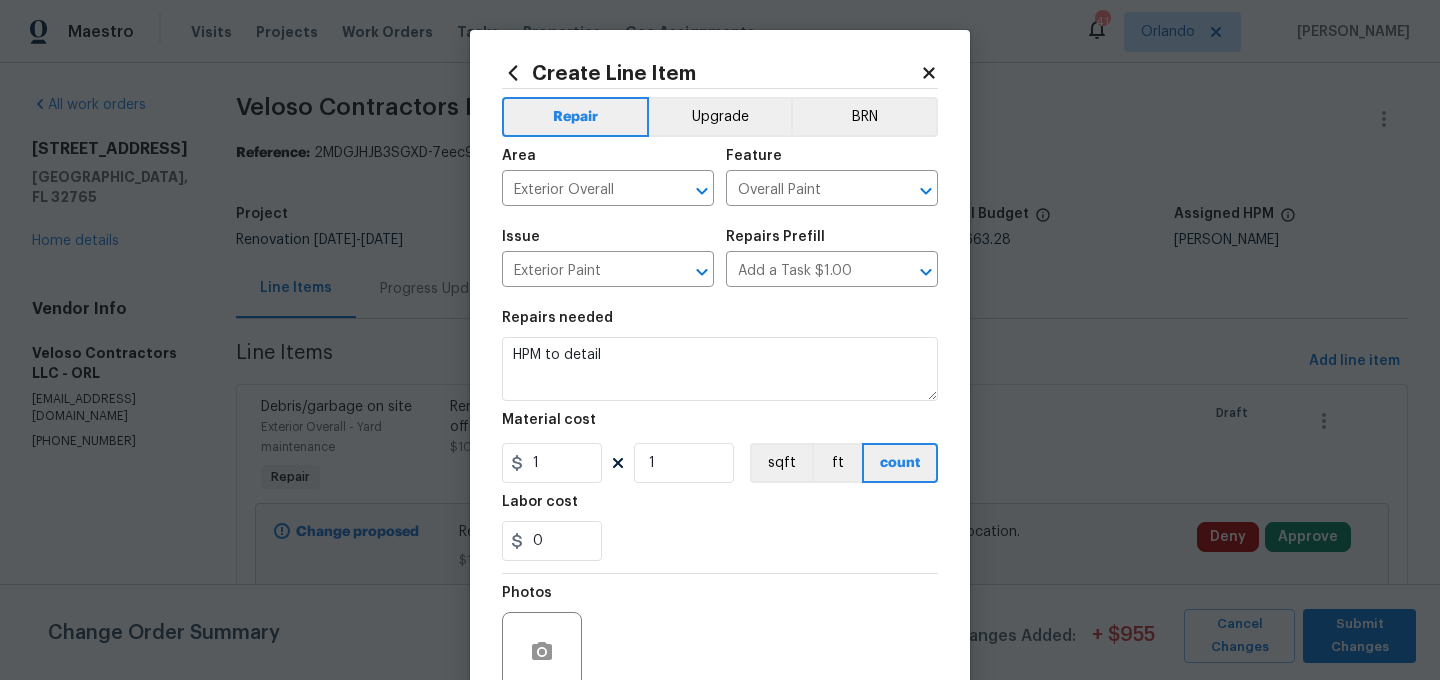 click on "Repairs needed" at bounding box center (720, 324) 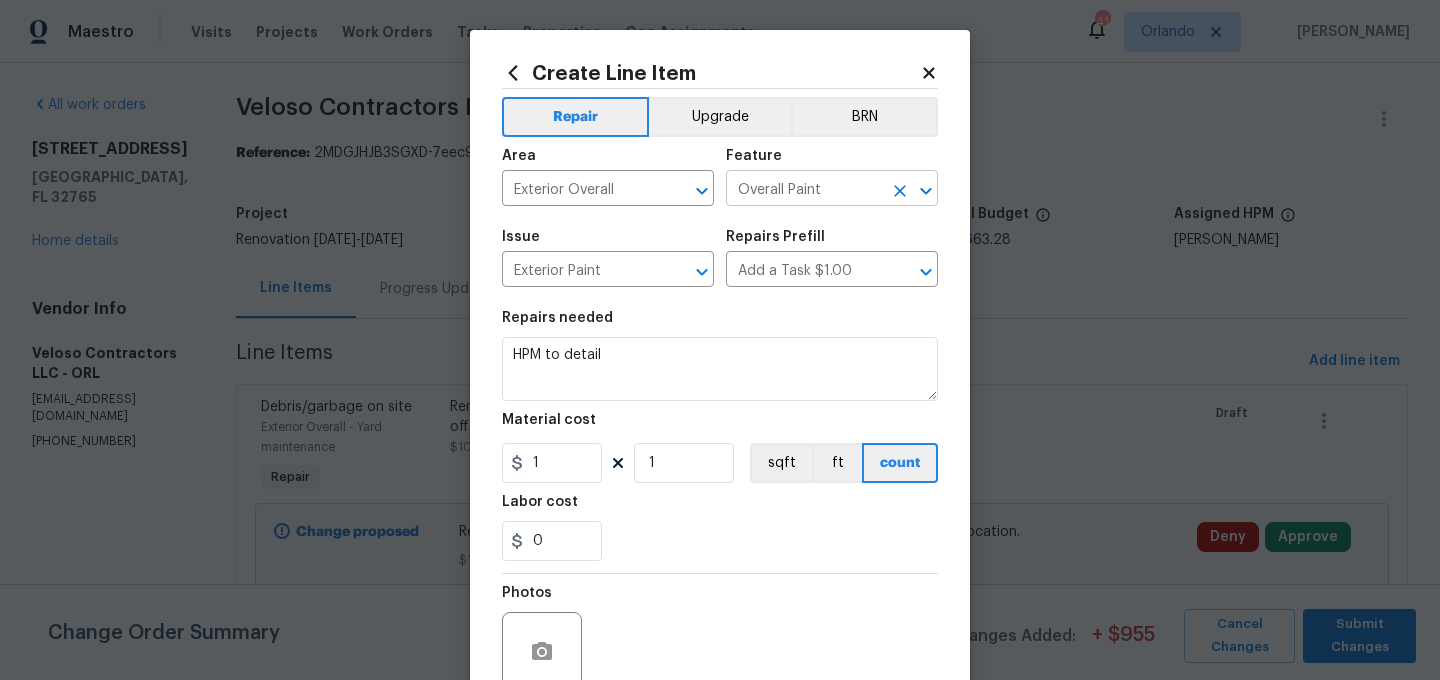 click on "Overall Paint" at bounding box center [804, 190] 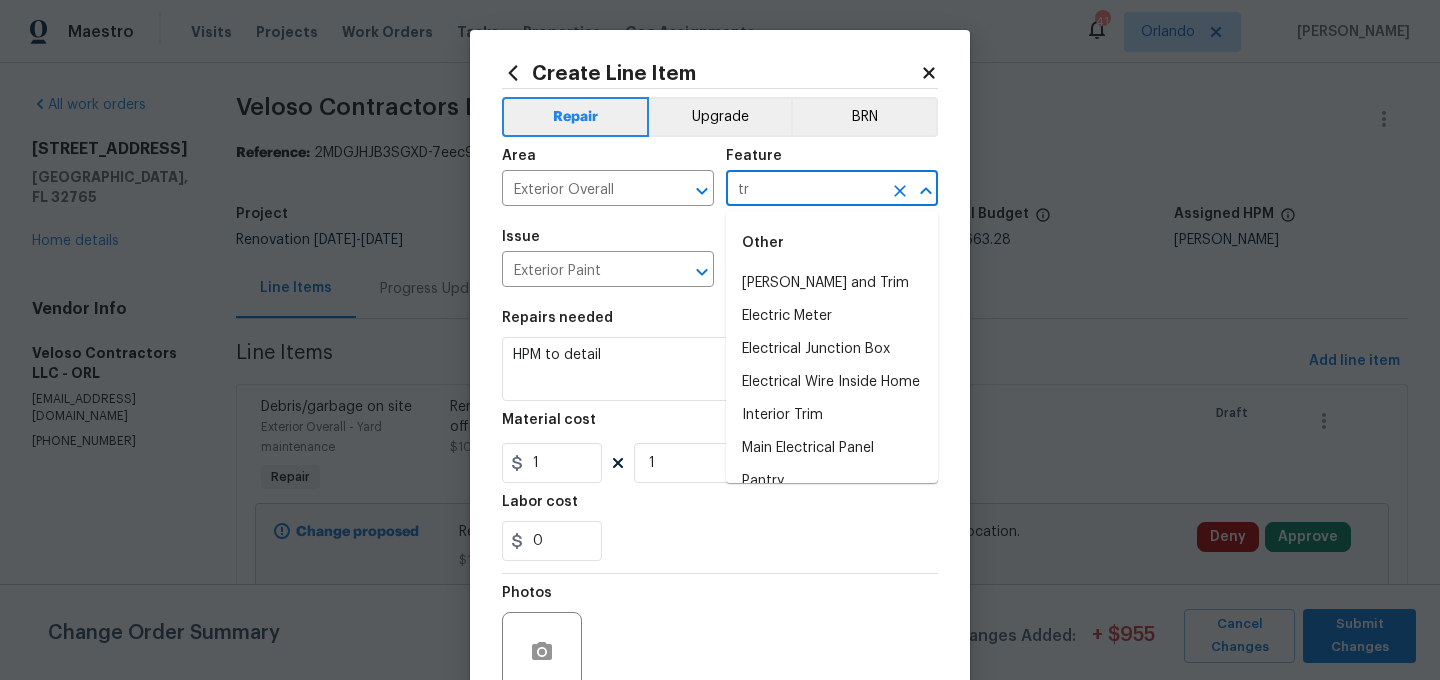 type on "t" 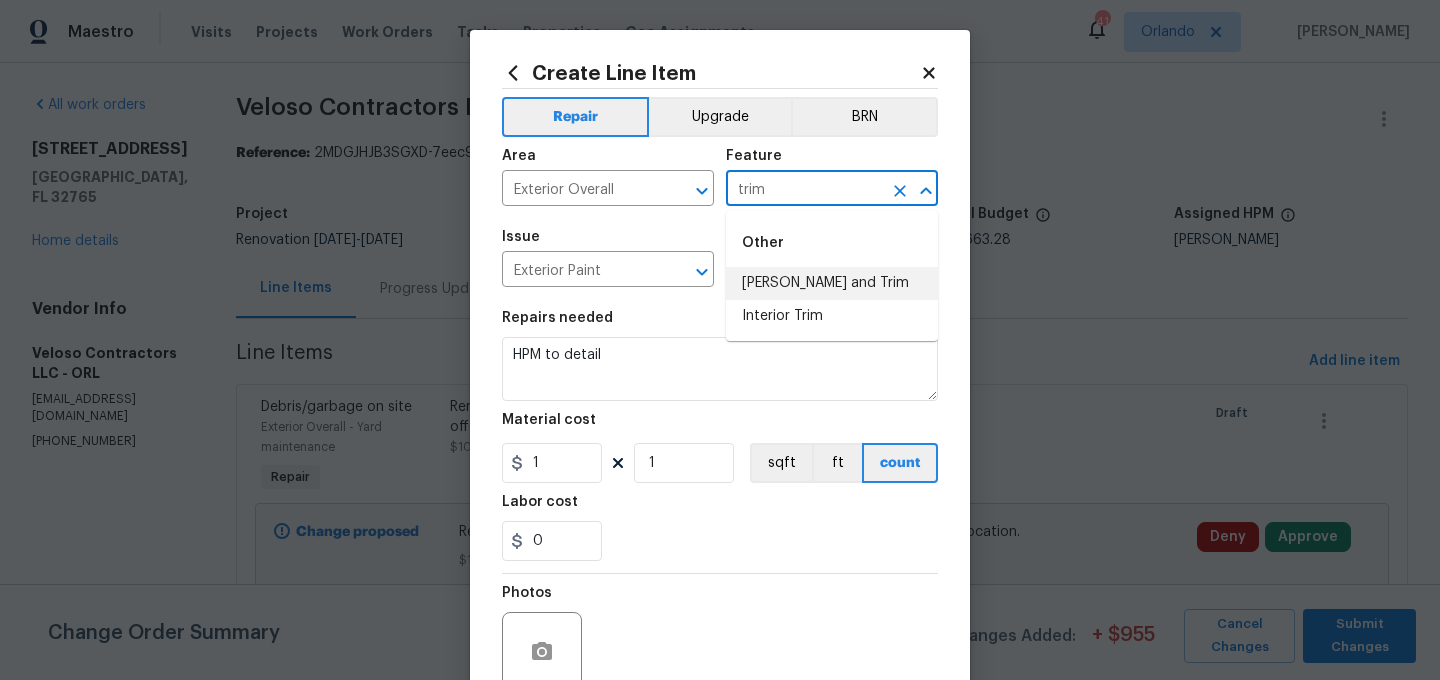 click on "Eaves and Trim" at bounding box center [832, 283] 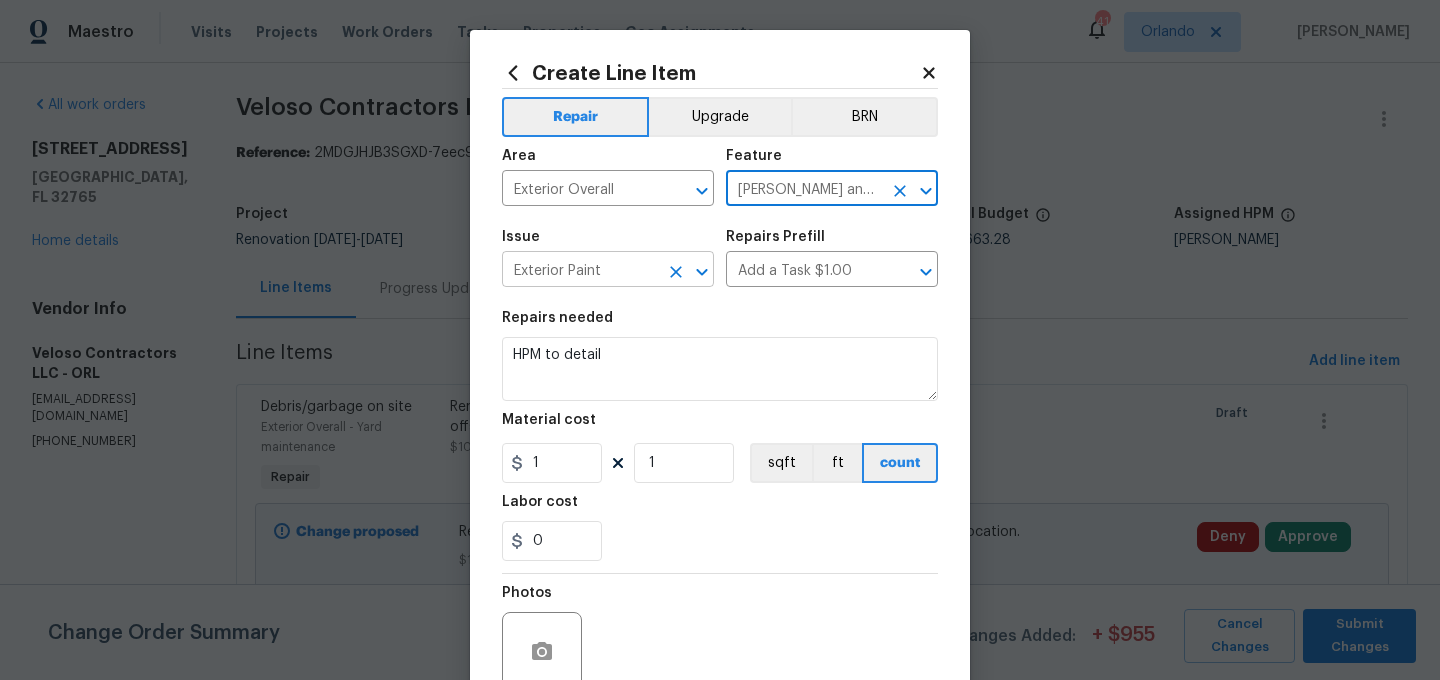 type on "Eaves and Trim" 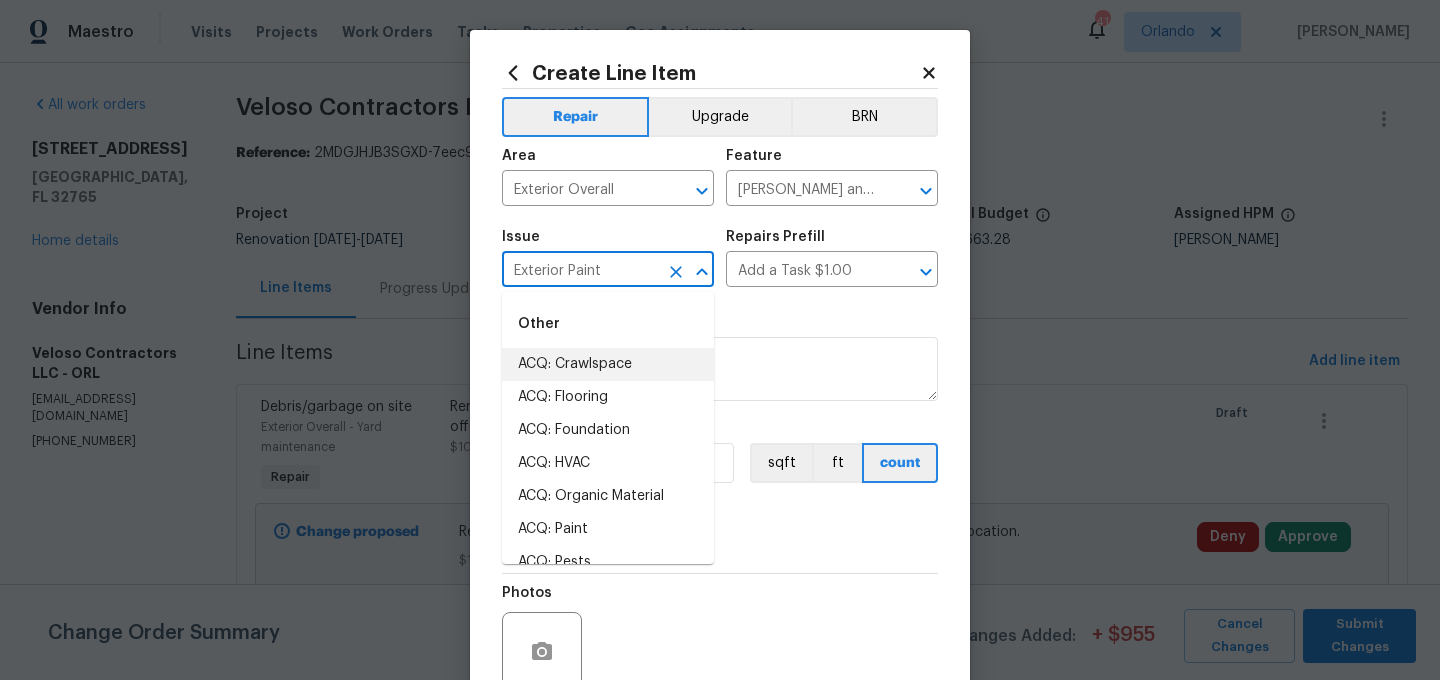 click on "Exterior Paint" at bounding box center [580, 271] 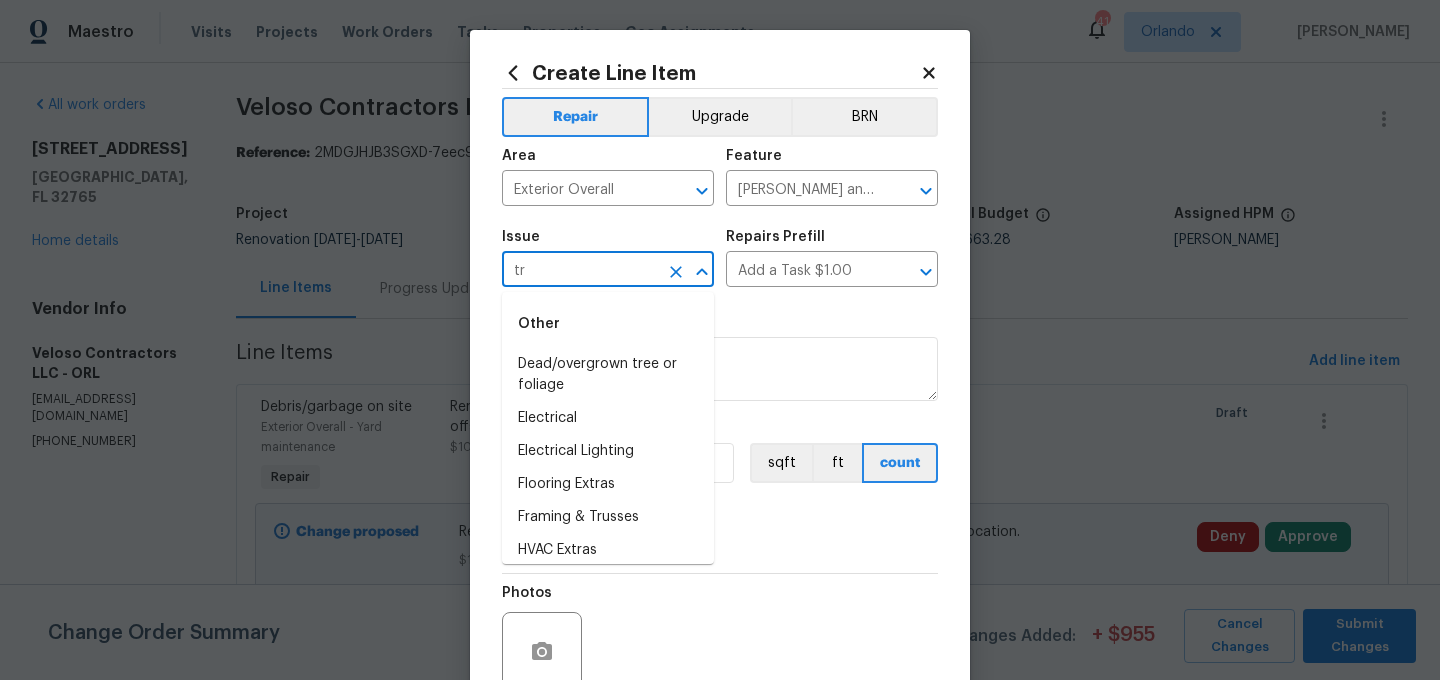 type on "t" 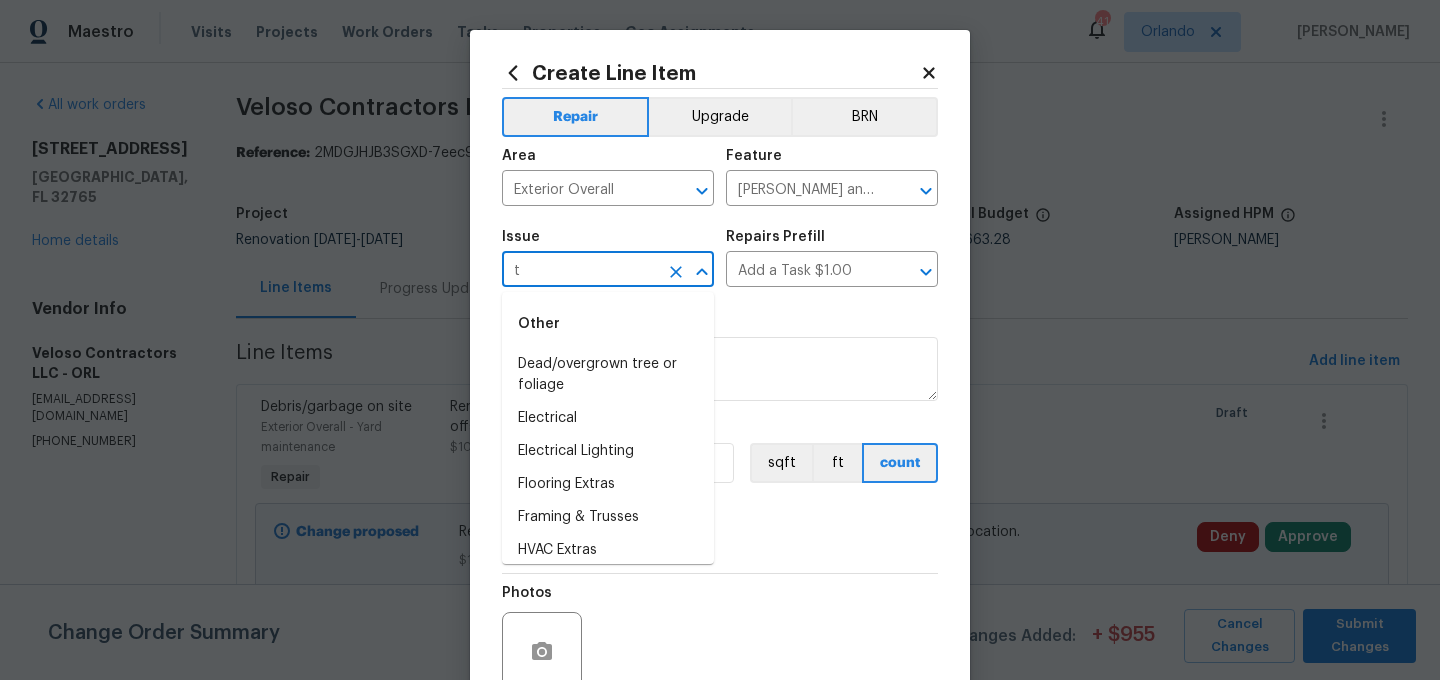type 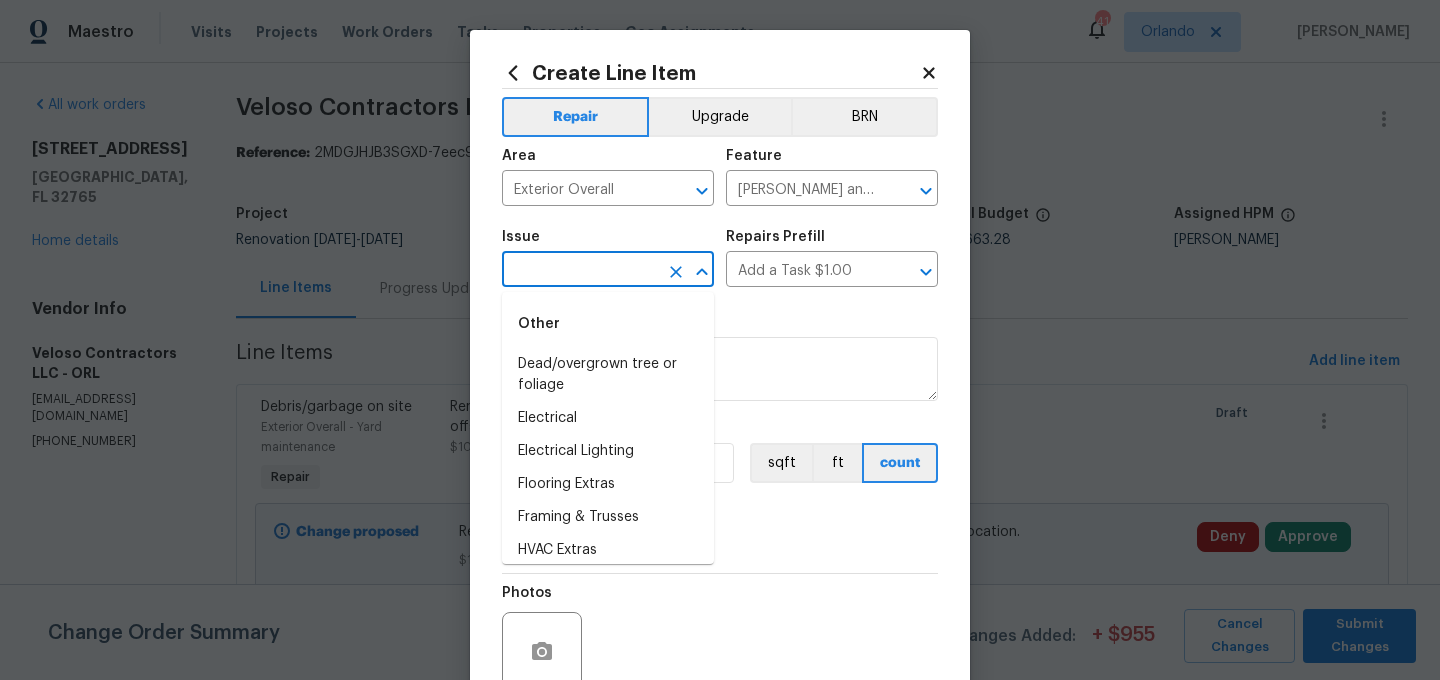type 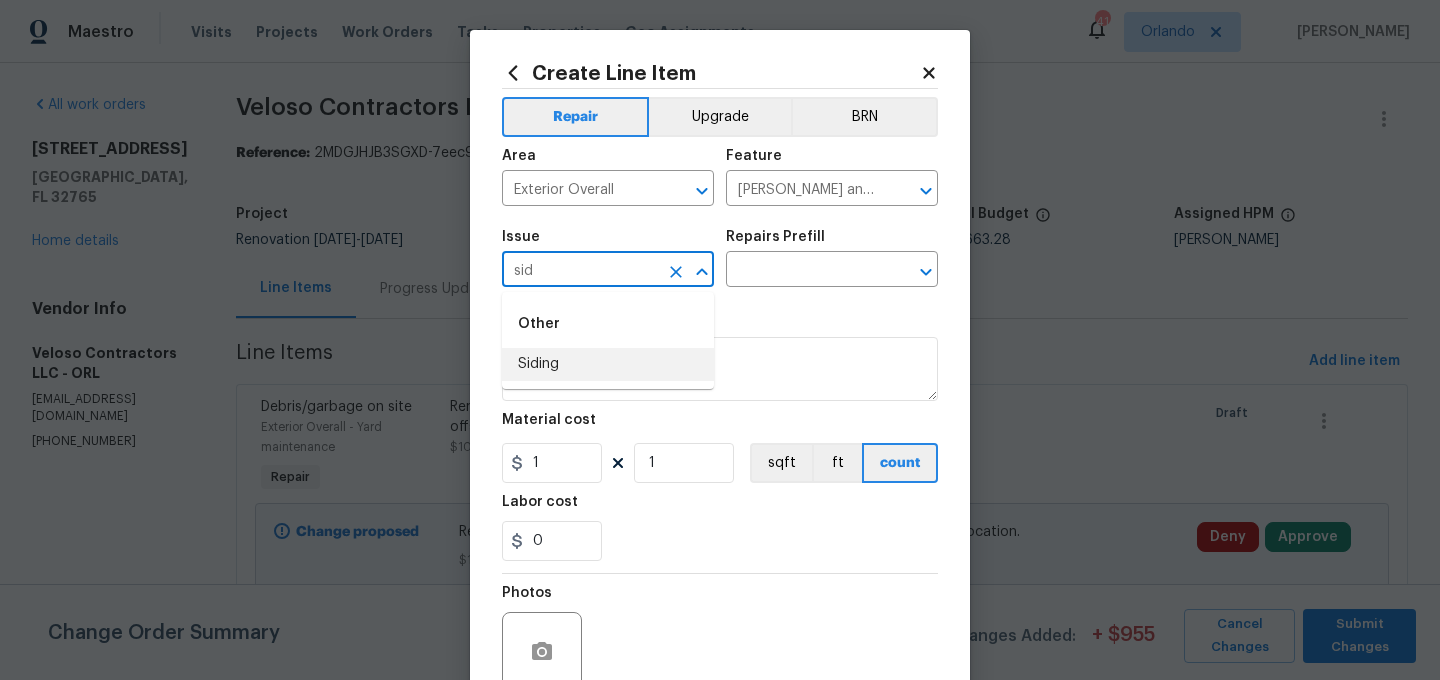 click on "Other Siding" at bounding box center (608, 340) 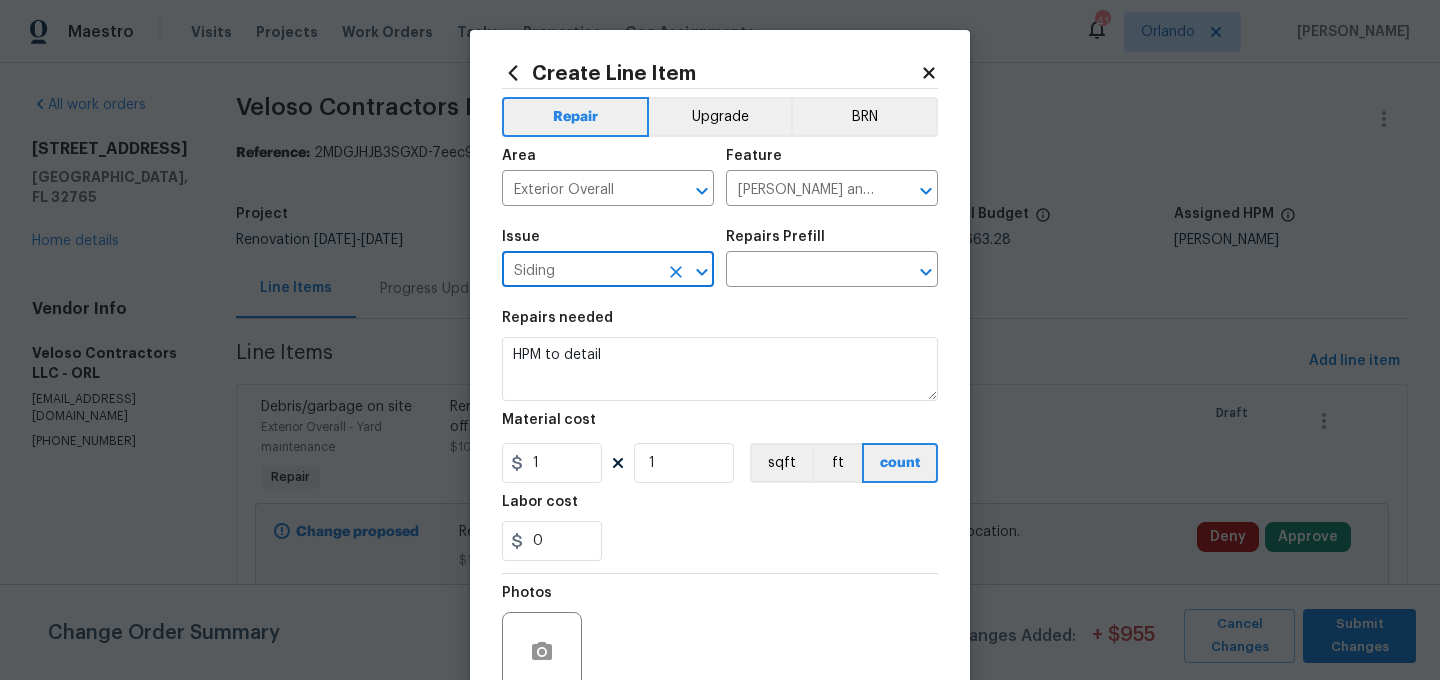 type on "Siding" 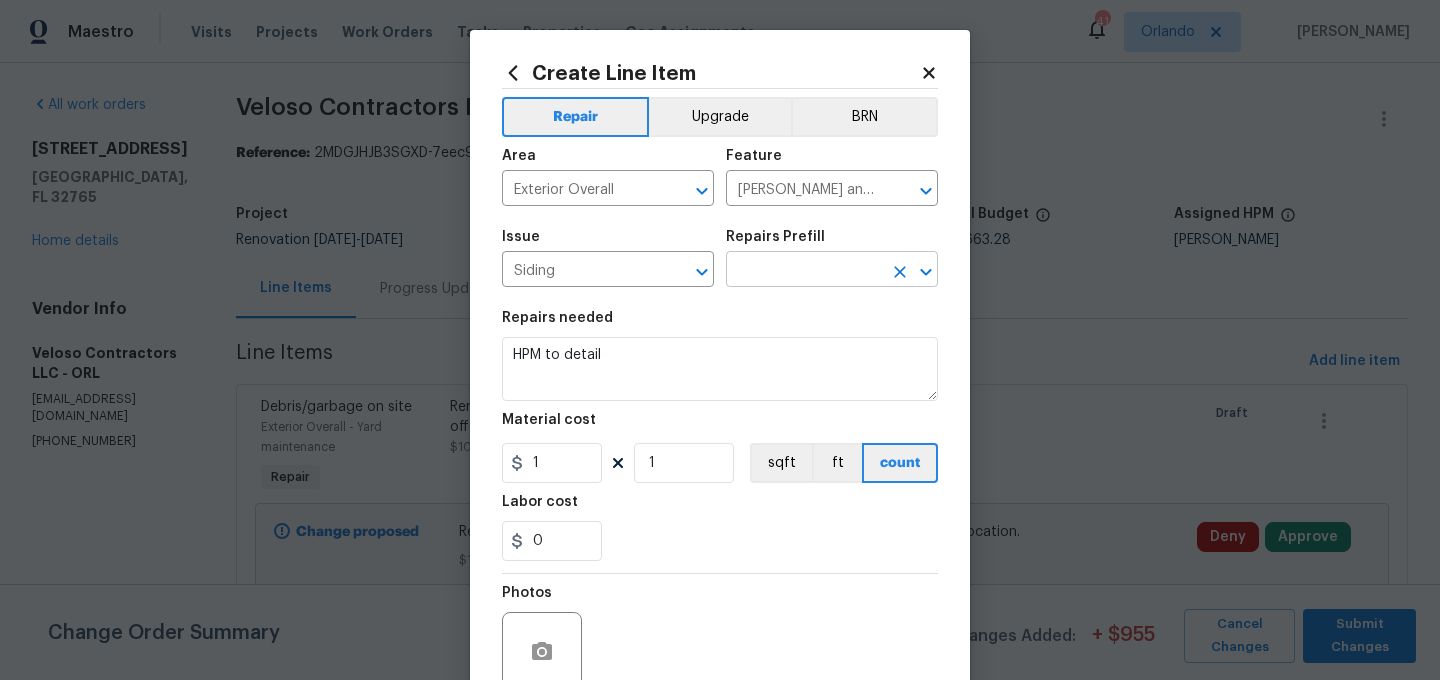 click at bounding box center [804, 271] 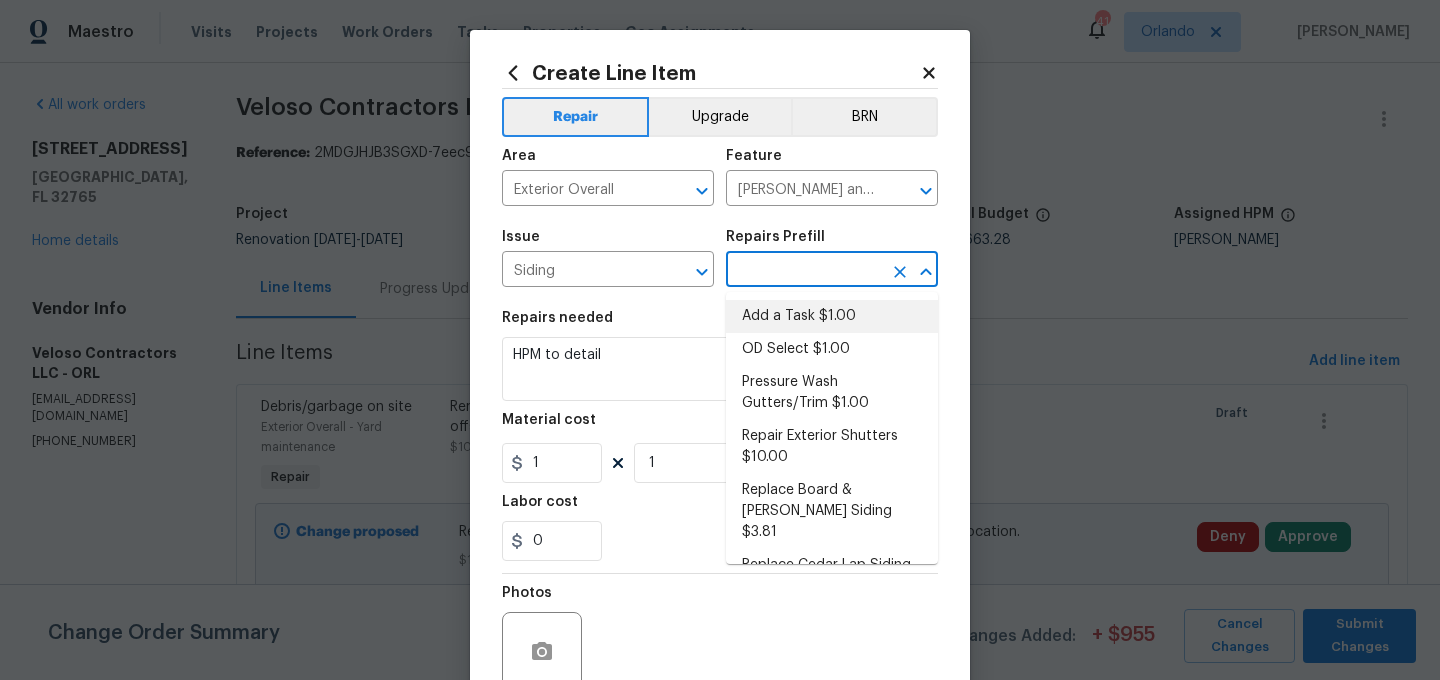 click on "Add a Task $1.00" at bounding box center [832, 316] 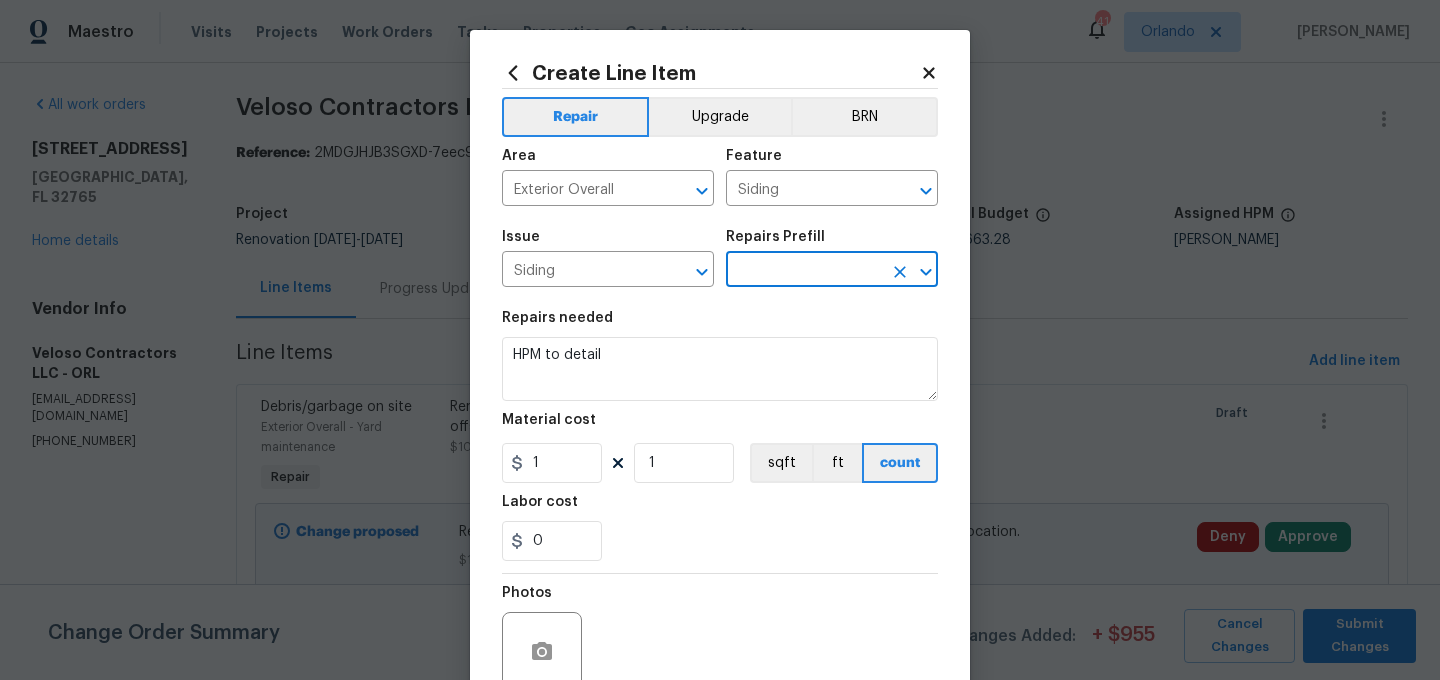 type on "Add a Task $1.00" 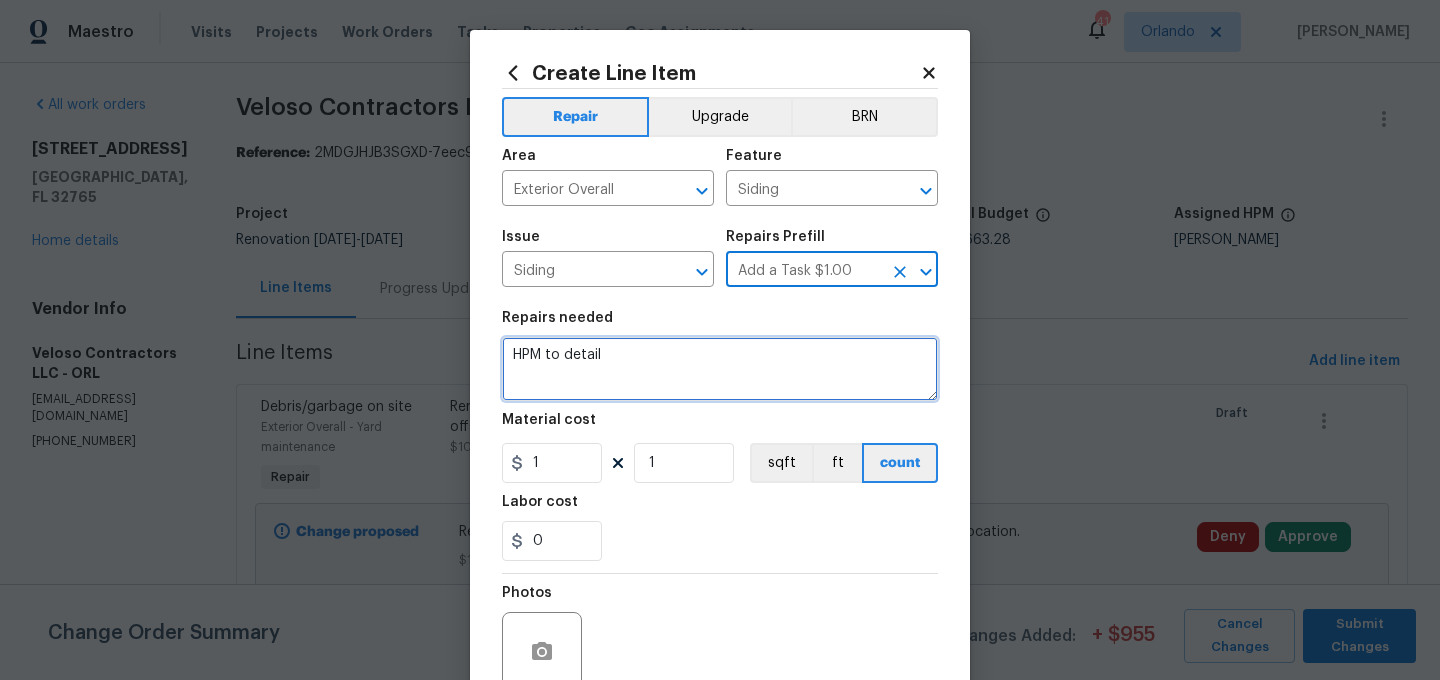 click on "HPM to detail" at bounding box center [720, 369] 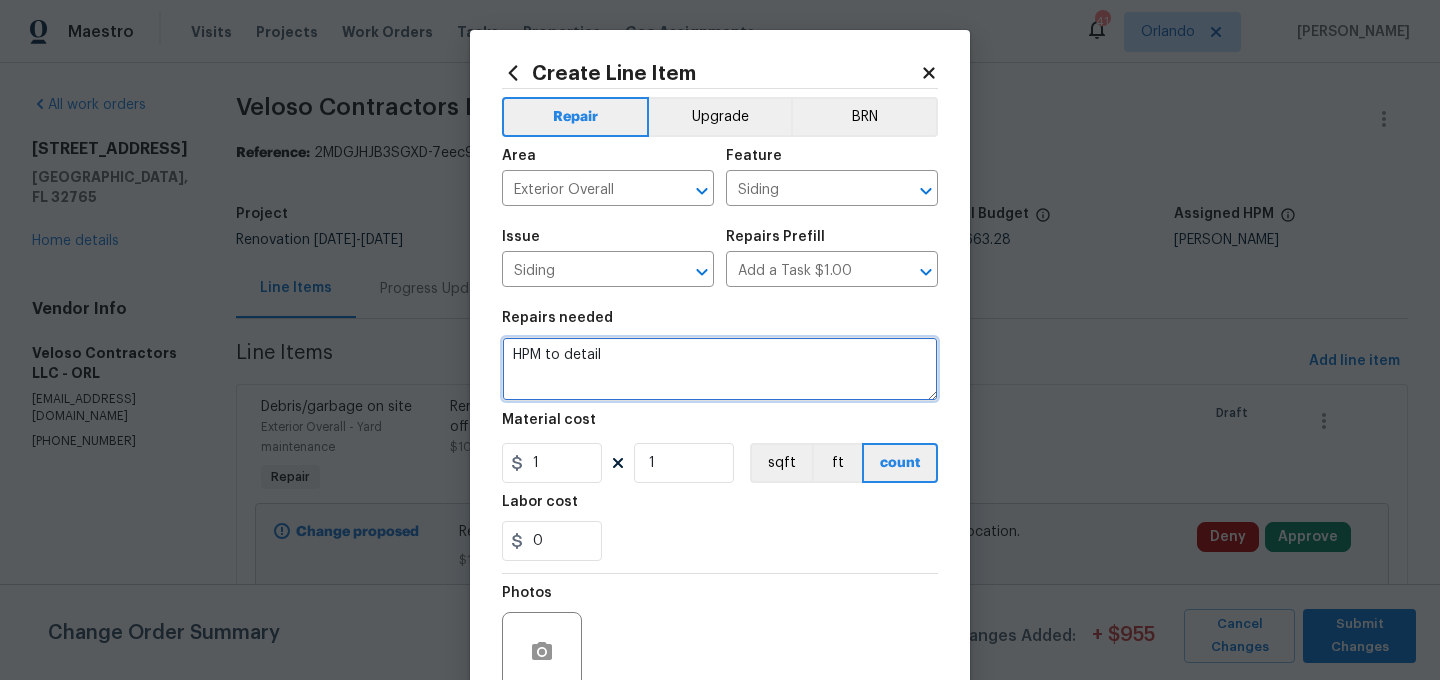 click on "HPM to detail" at bounding box center (720, 369) 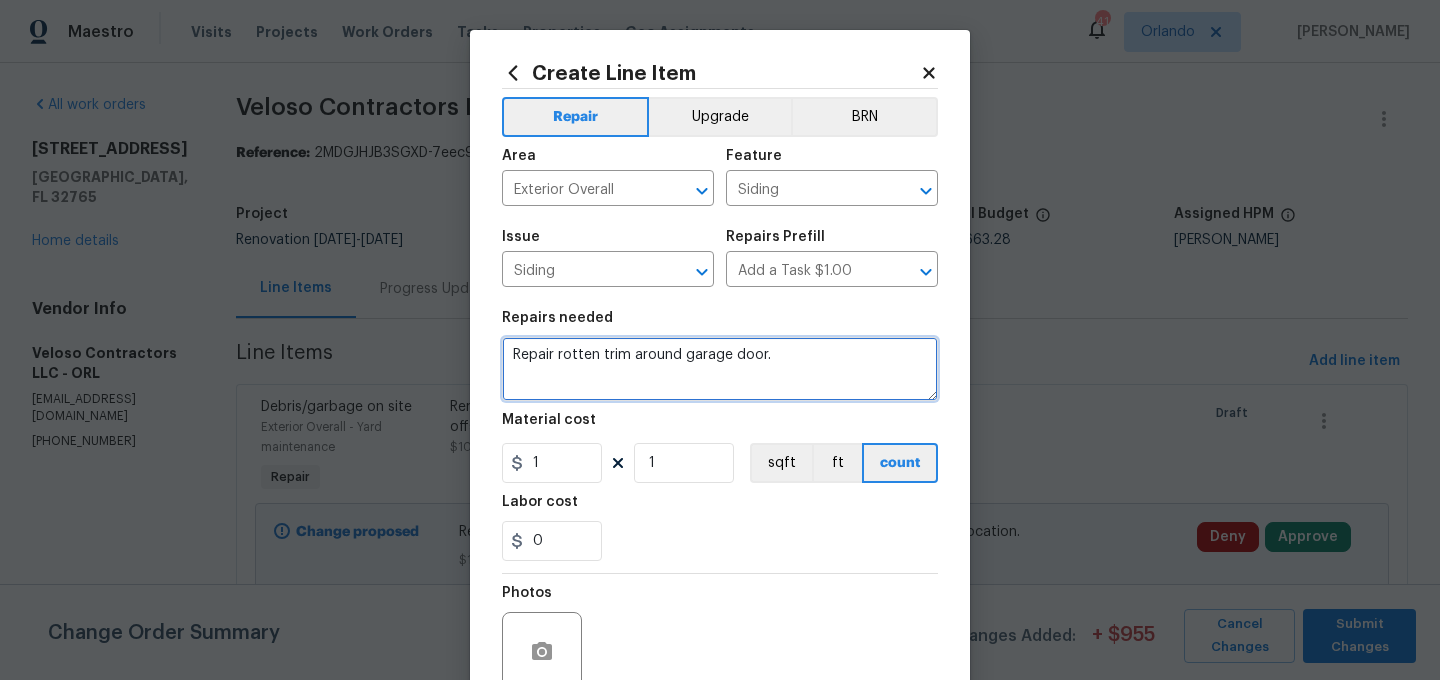 type on "Repair rotten trim around garage door." 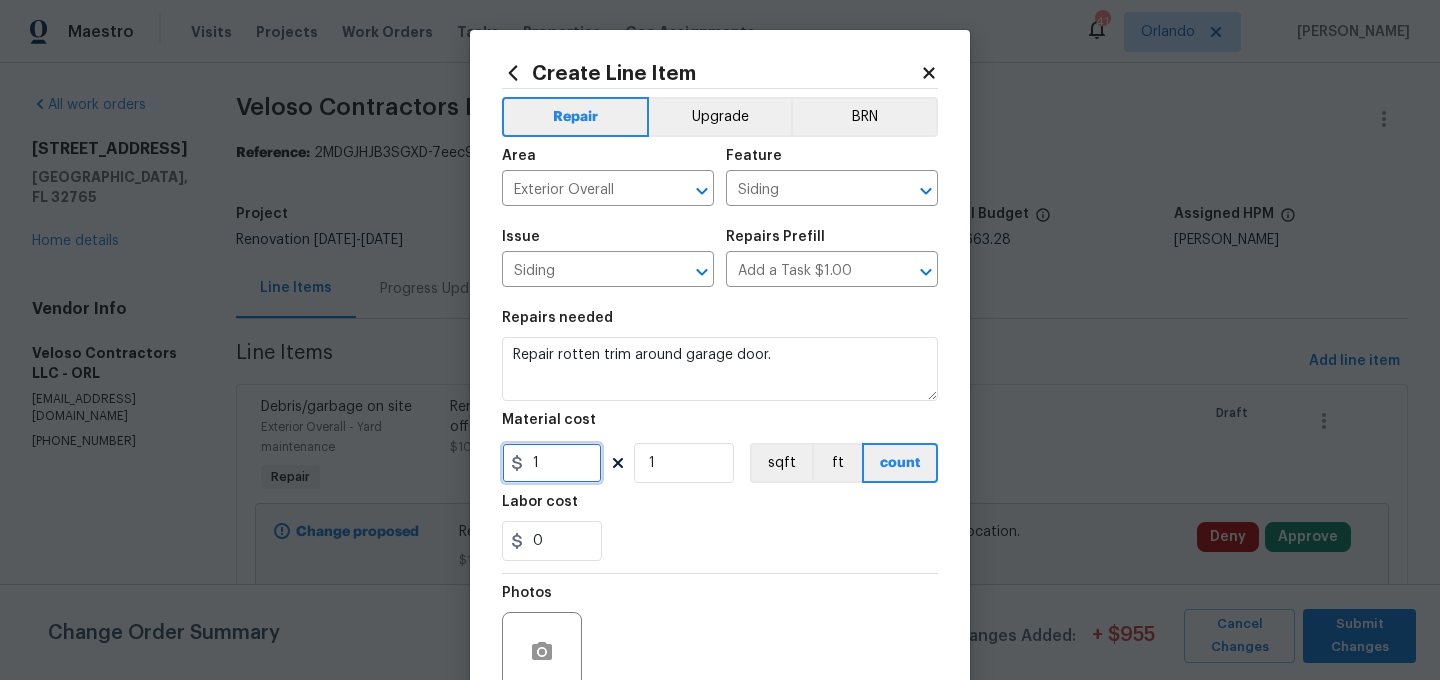 click on "1" at bounding box center [552, 463] 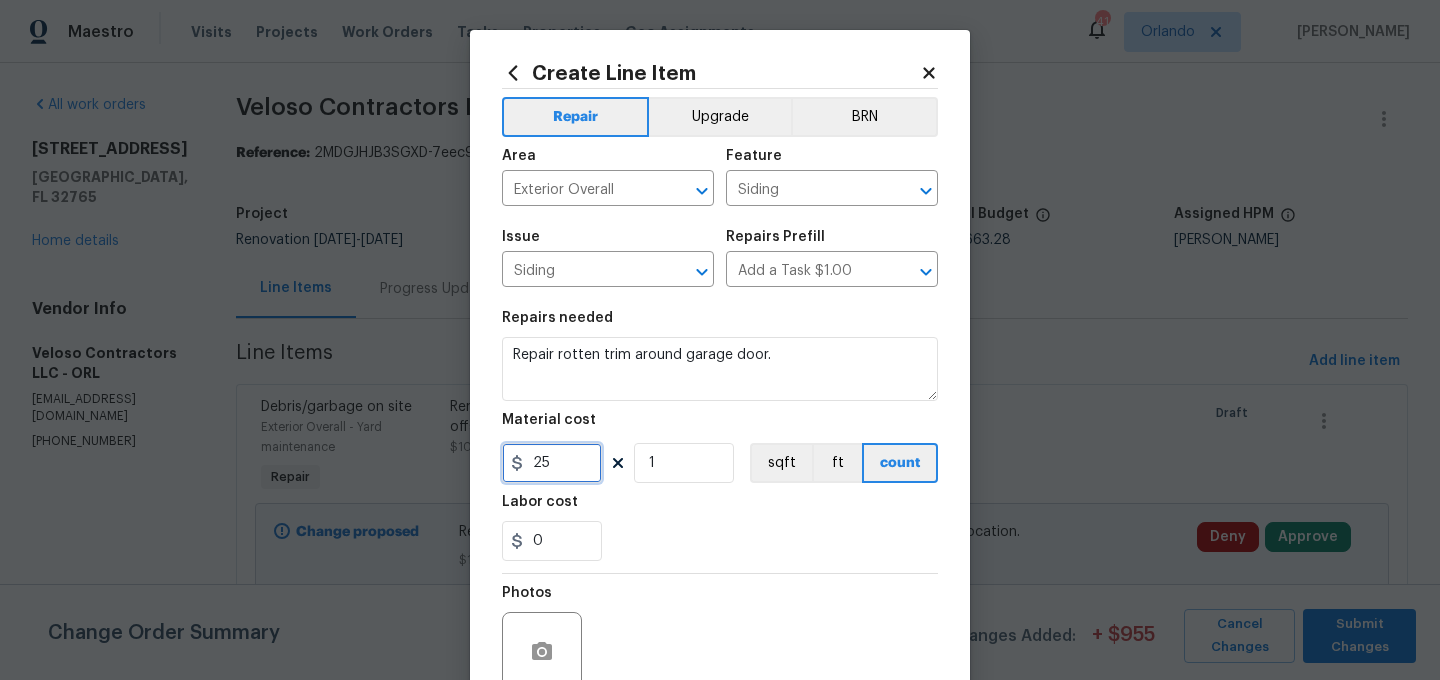 type on "25" 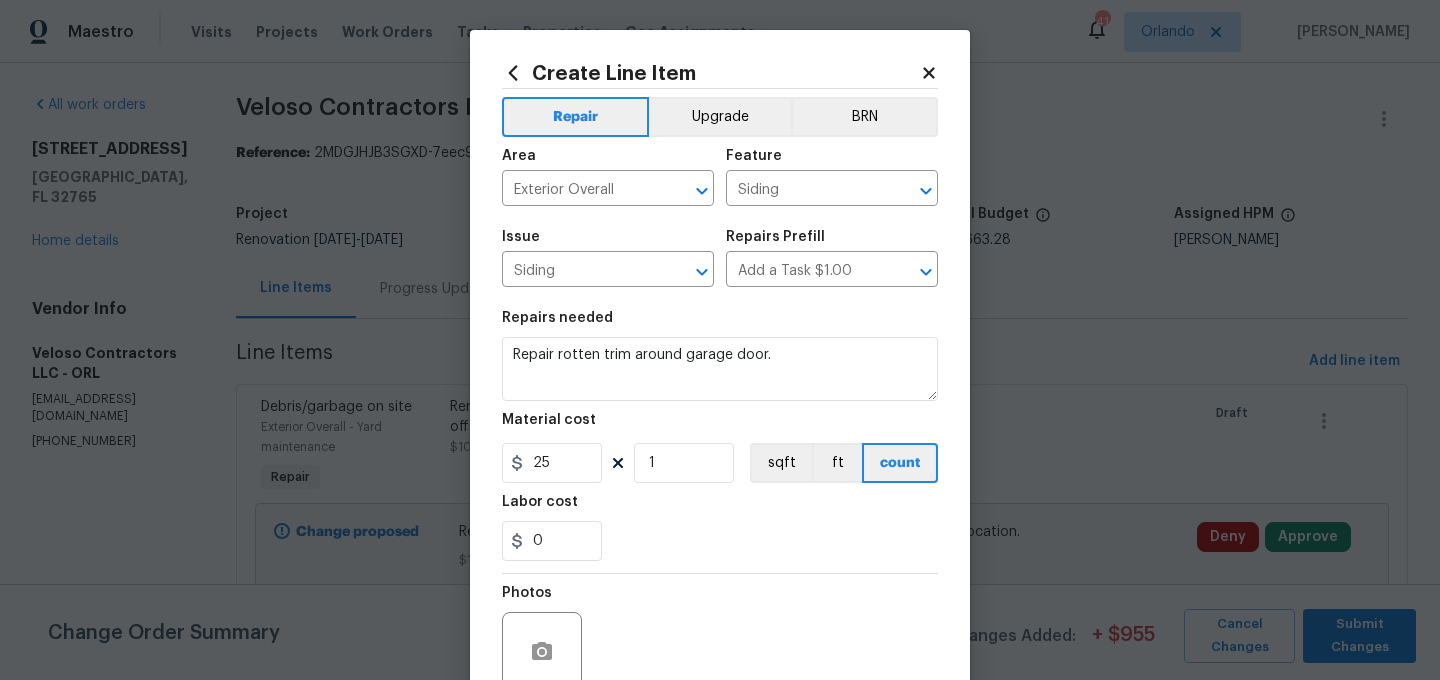 click on "0" at bounding box center [720, 541] 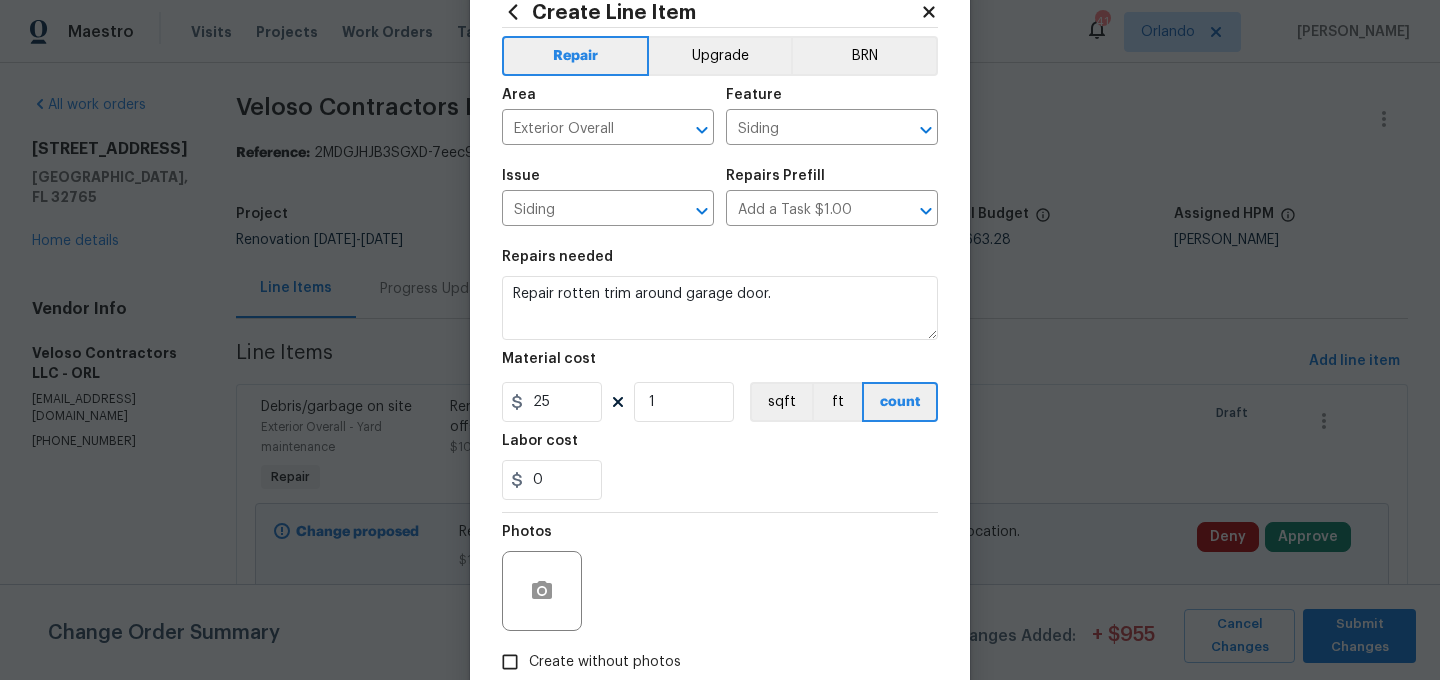 click on "Create without photos" at bounding box center [605, 662] 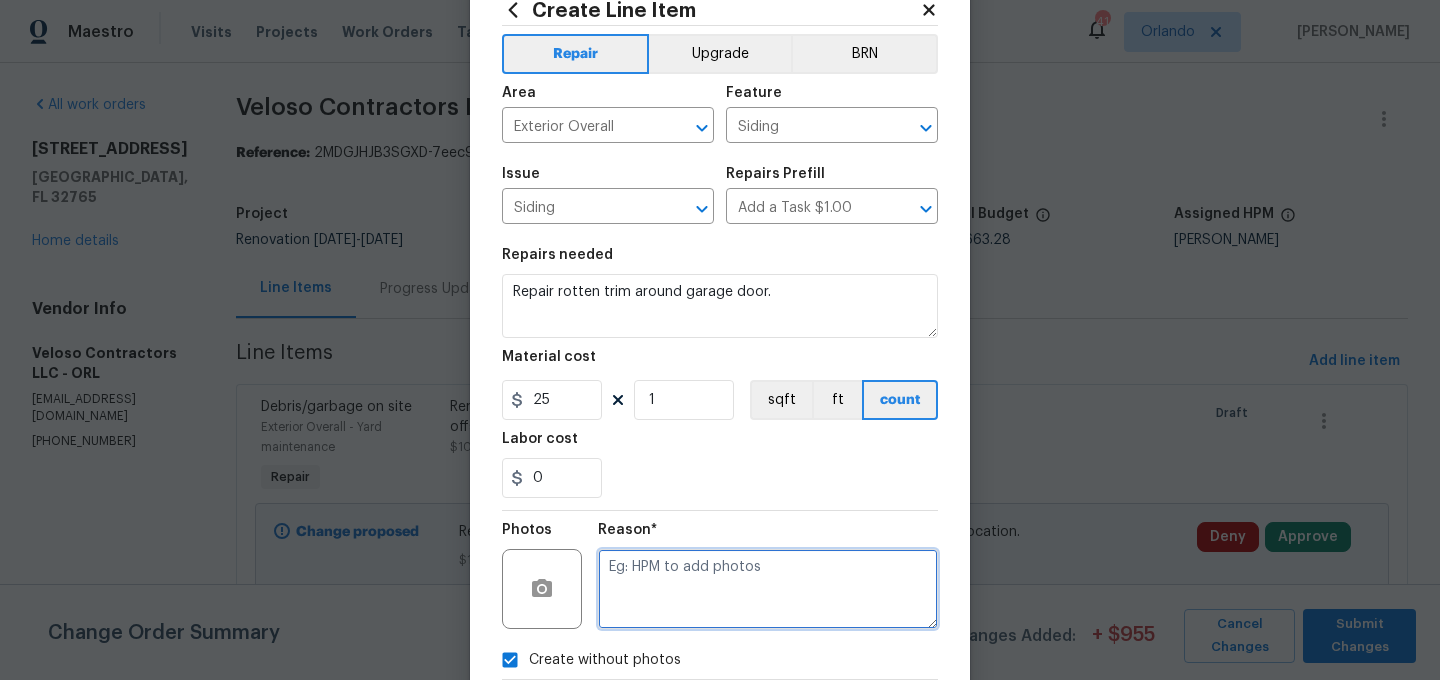 click at bounding box center [768, 589] 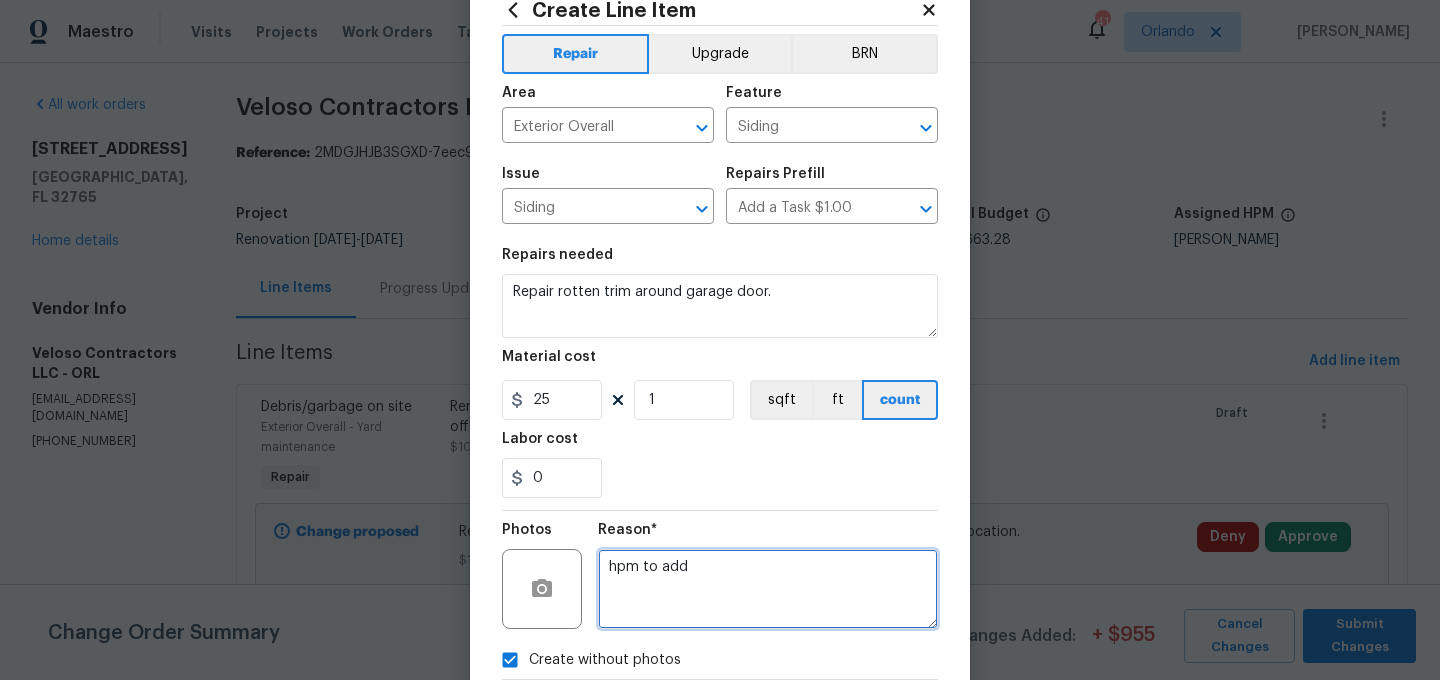 type on "hpm to add" 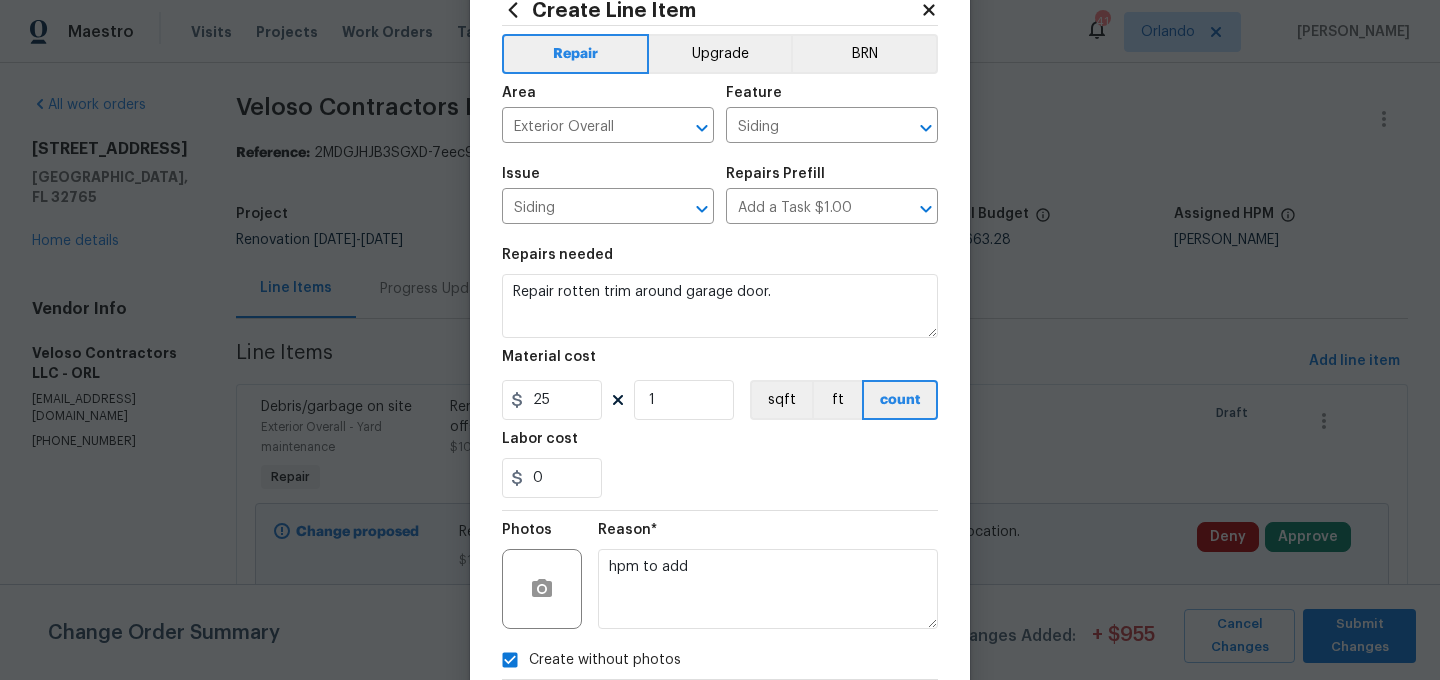 click on "0" at bounding box center (720, 478) 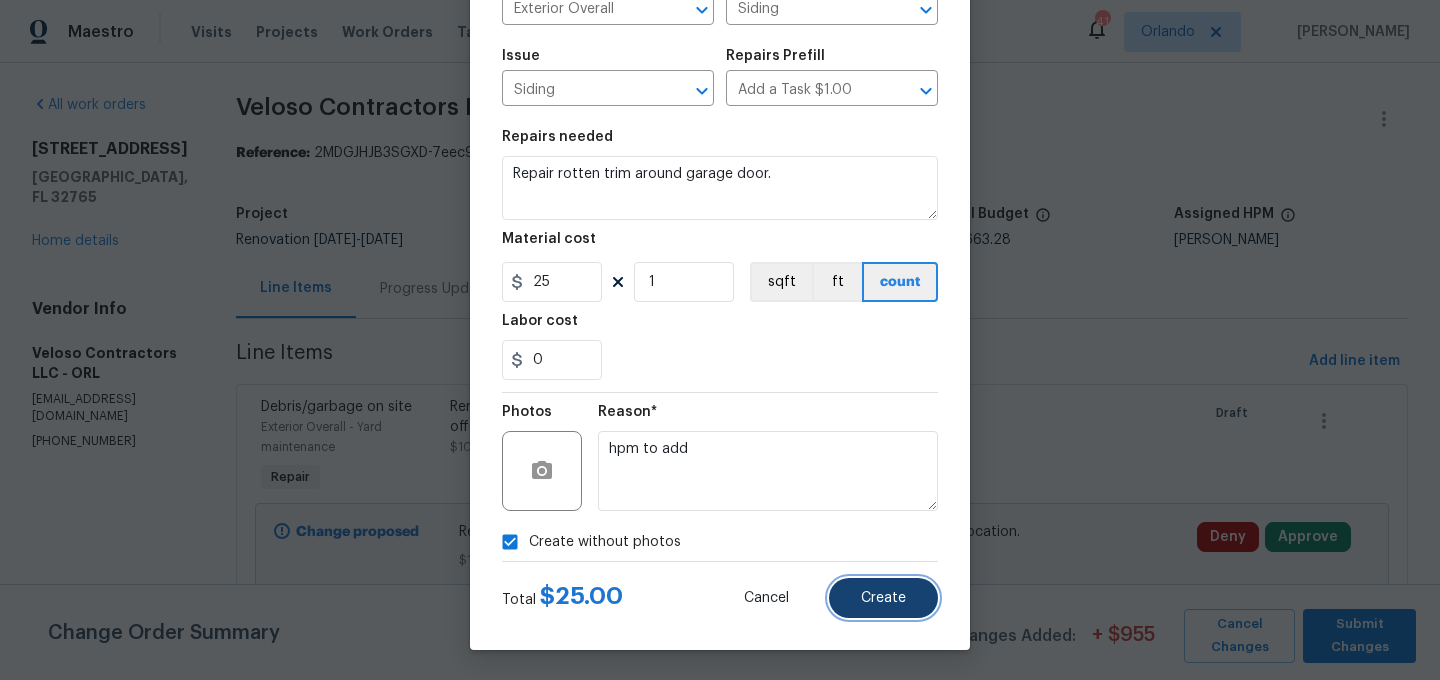 click on "Create" at bounding box center (883, 598) 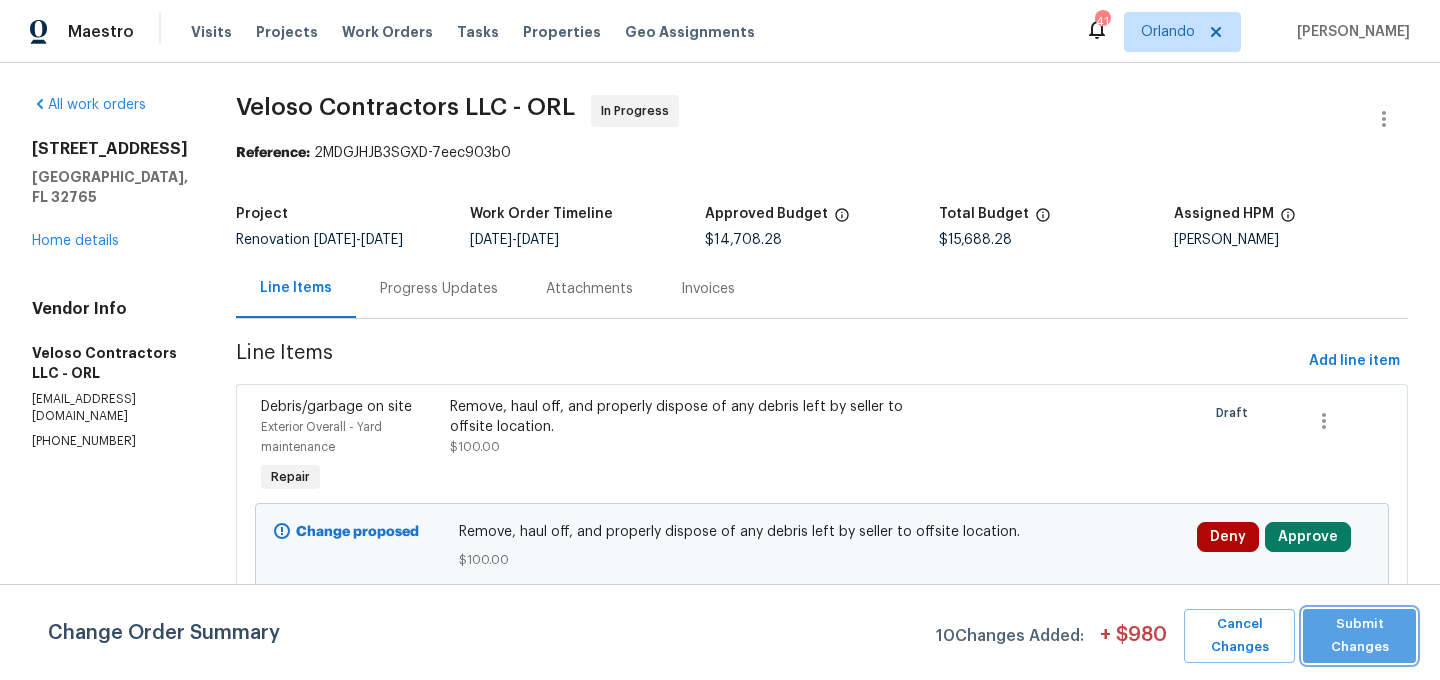 click on "Submit Changes" at bounding box center (1359, 636) 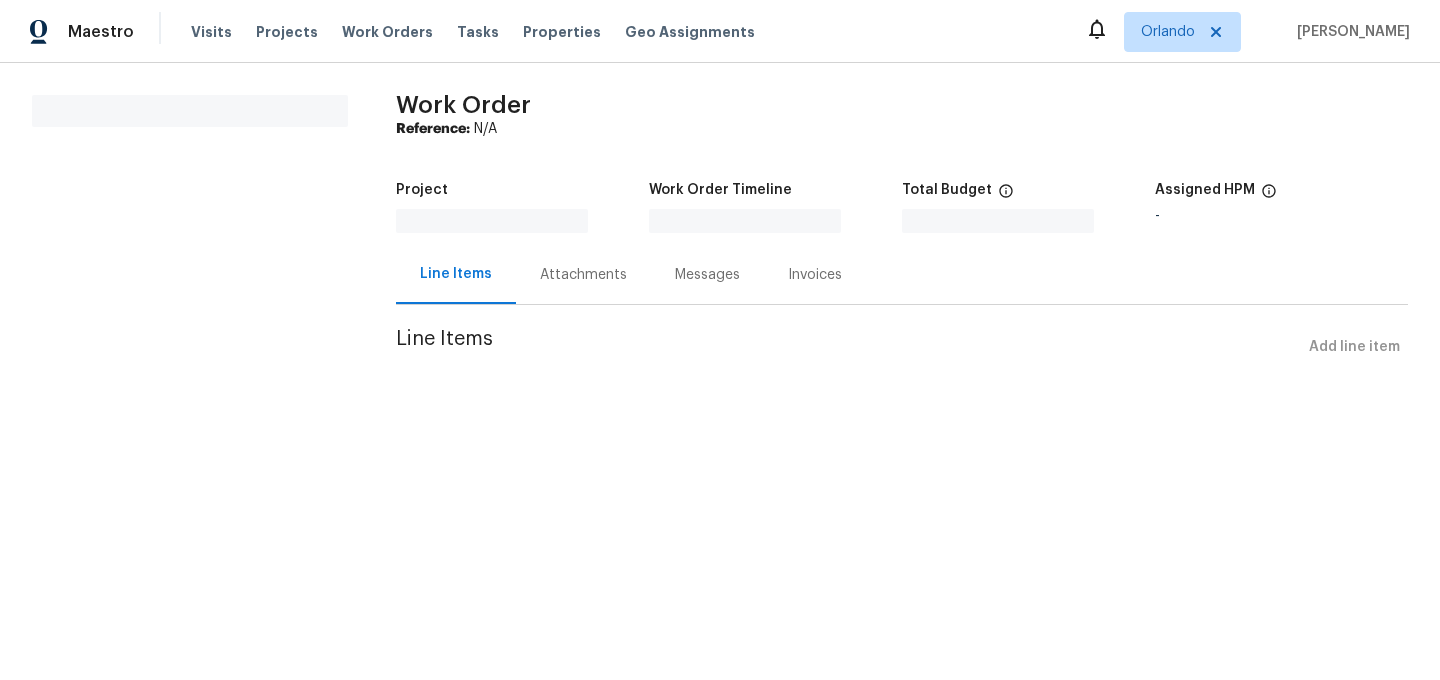 scroll, scrollTop: 0, scrollLeft: 0, axis: both 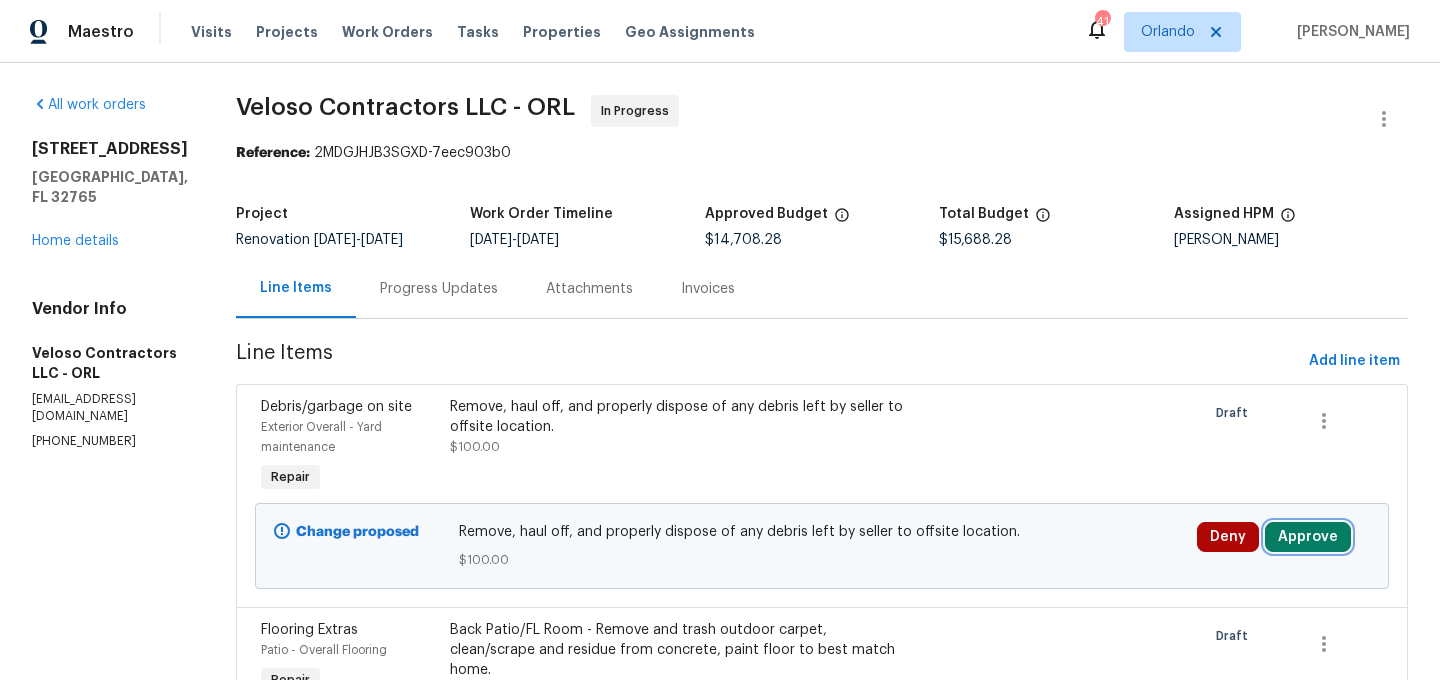 click on "Approve" at bounding box center (1308, 537) 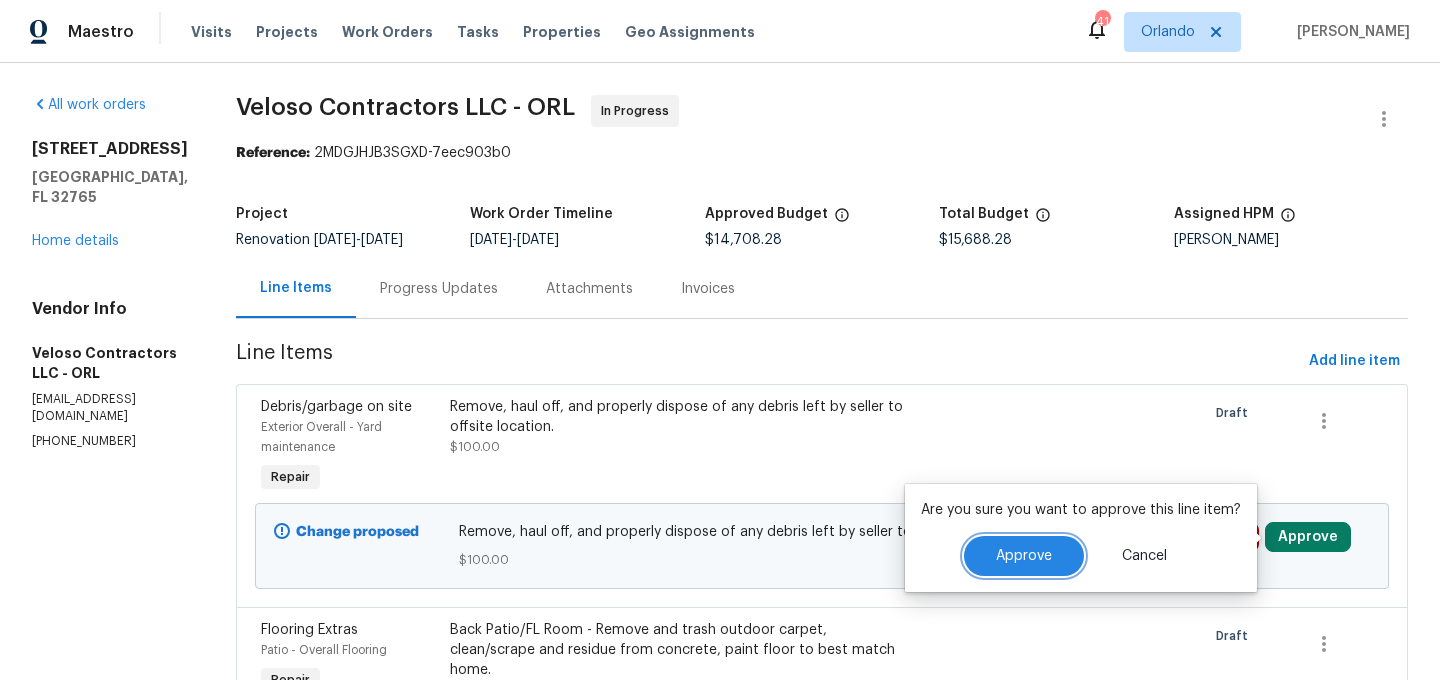 click on "Approve" at bounding box center [1024, 556] 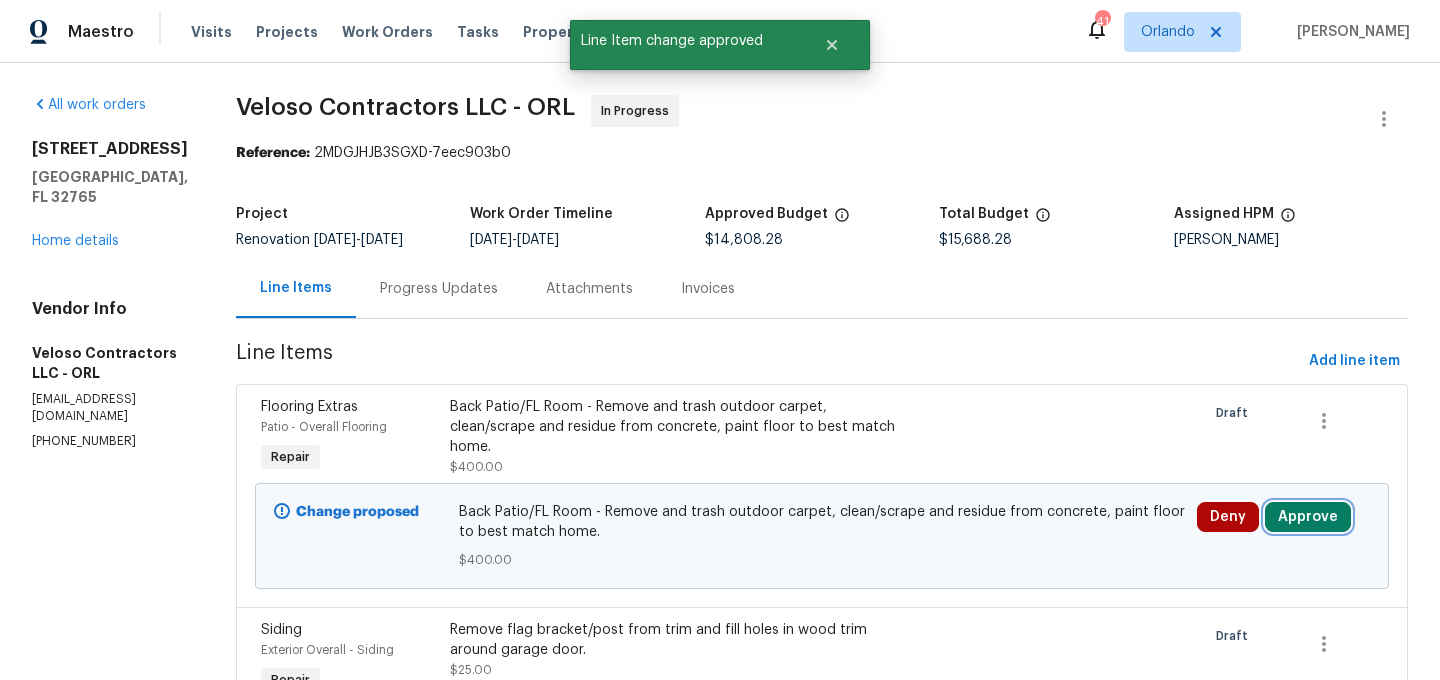 click on "Approve" at bounding box center [1308, 517] 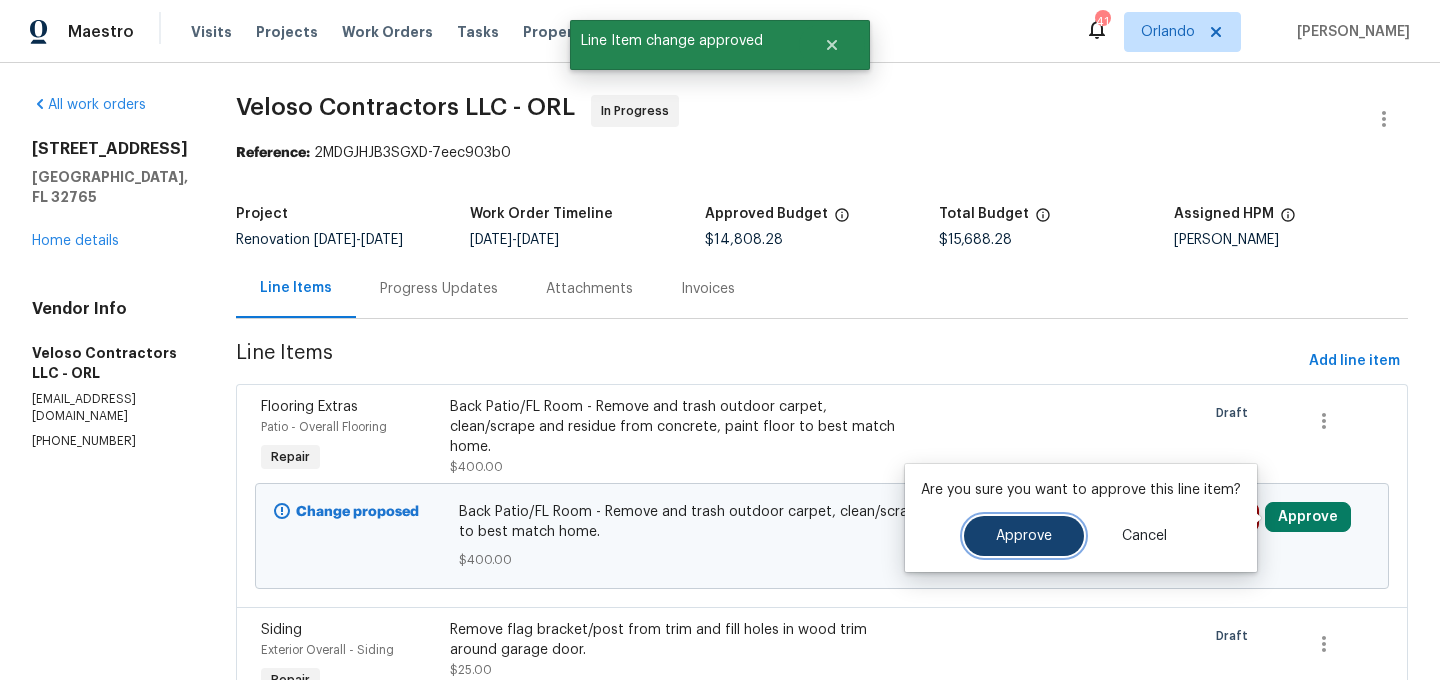 click on "Approve" at bounding box center [1024, 536] 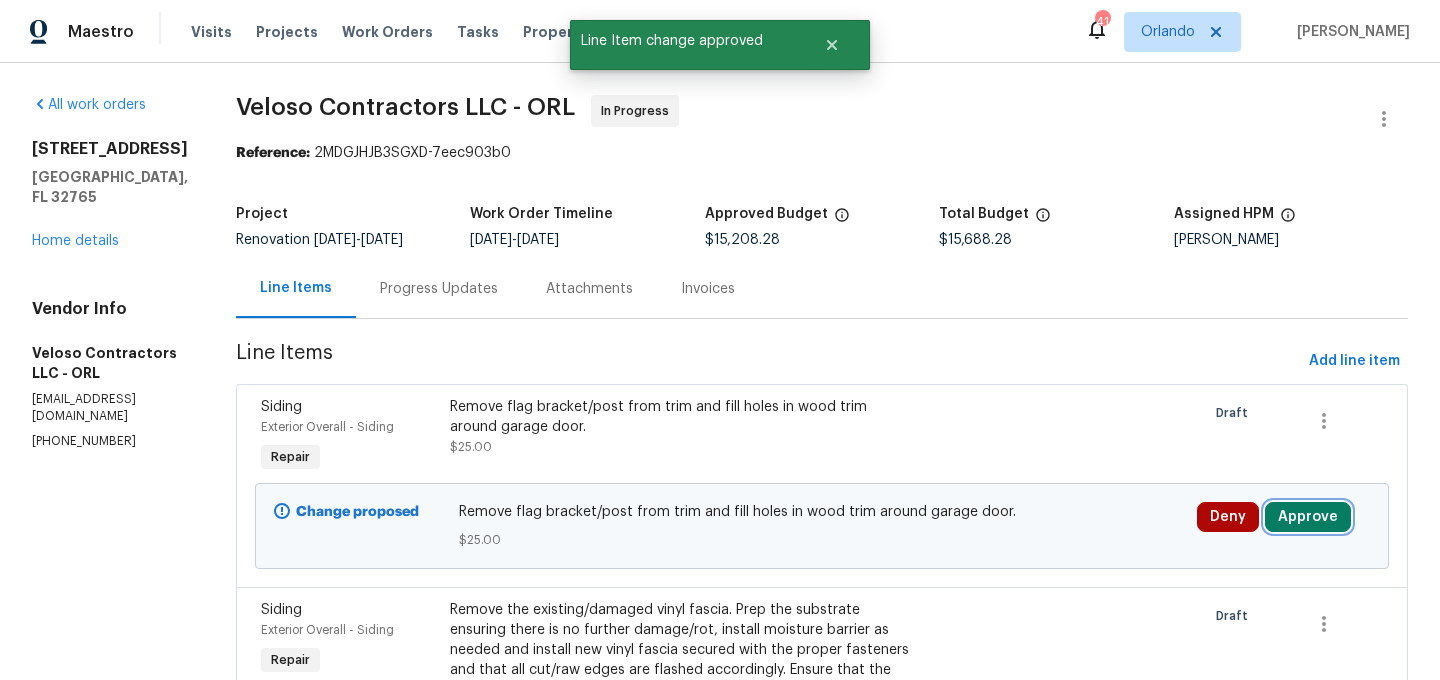 click on "Approve" at bounding box center [1308, 517] 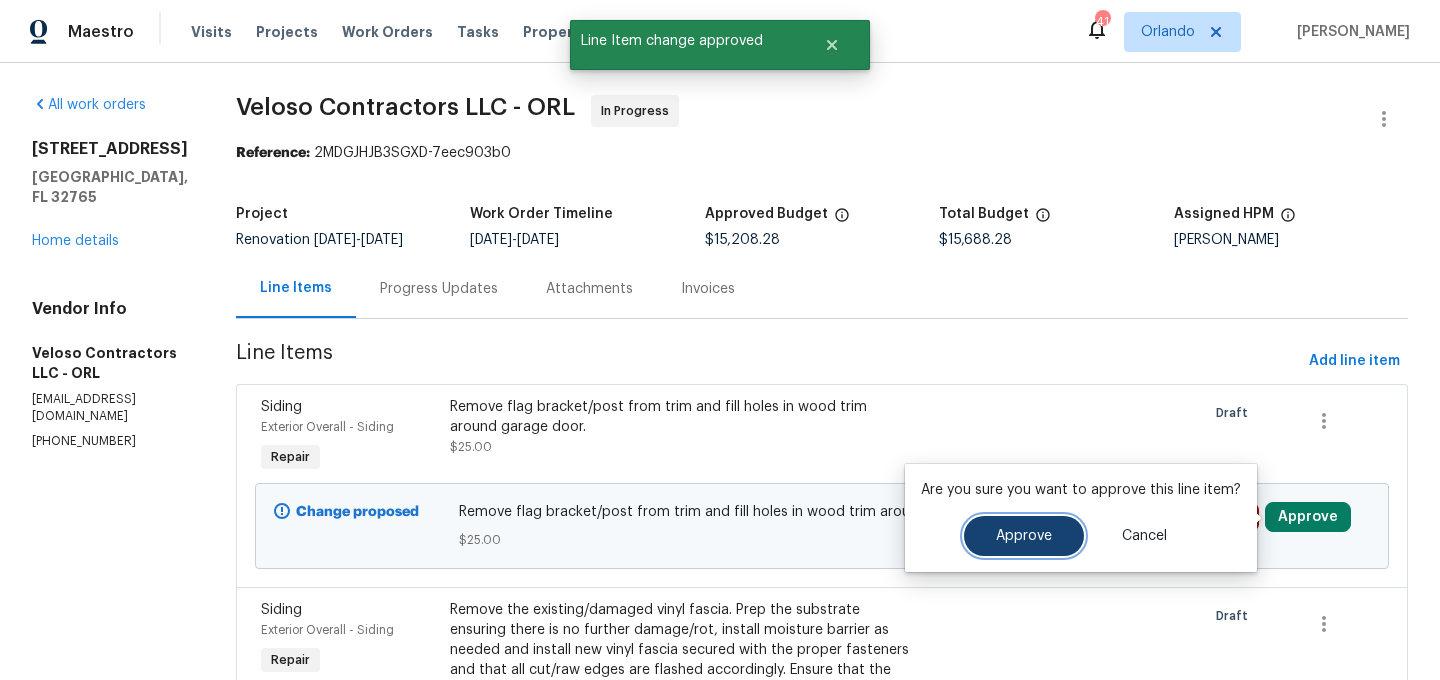 click on "Approve" at bounding box center [1024, 536] 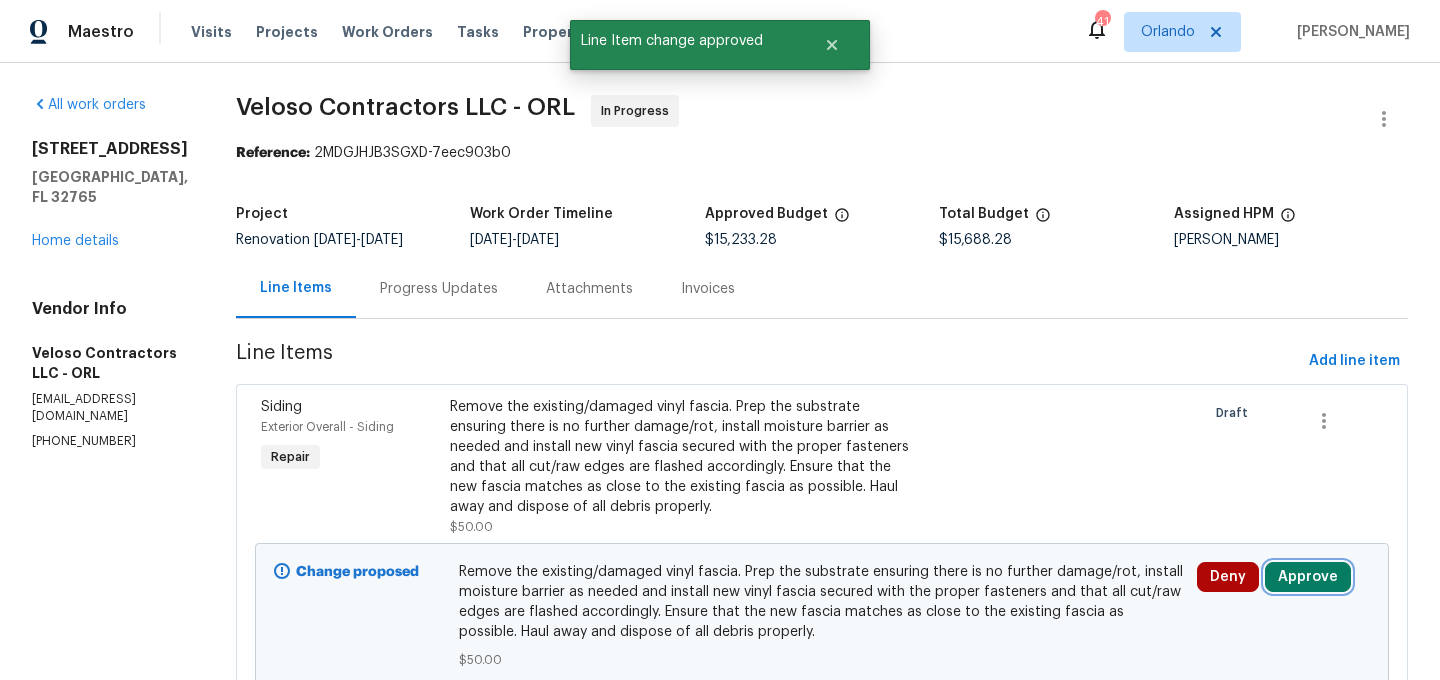 click on "Approve" at bounding box center [1308, 577] 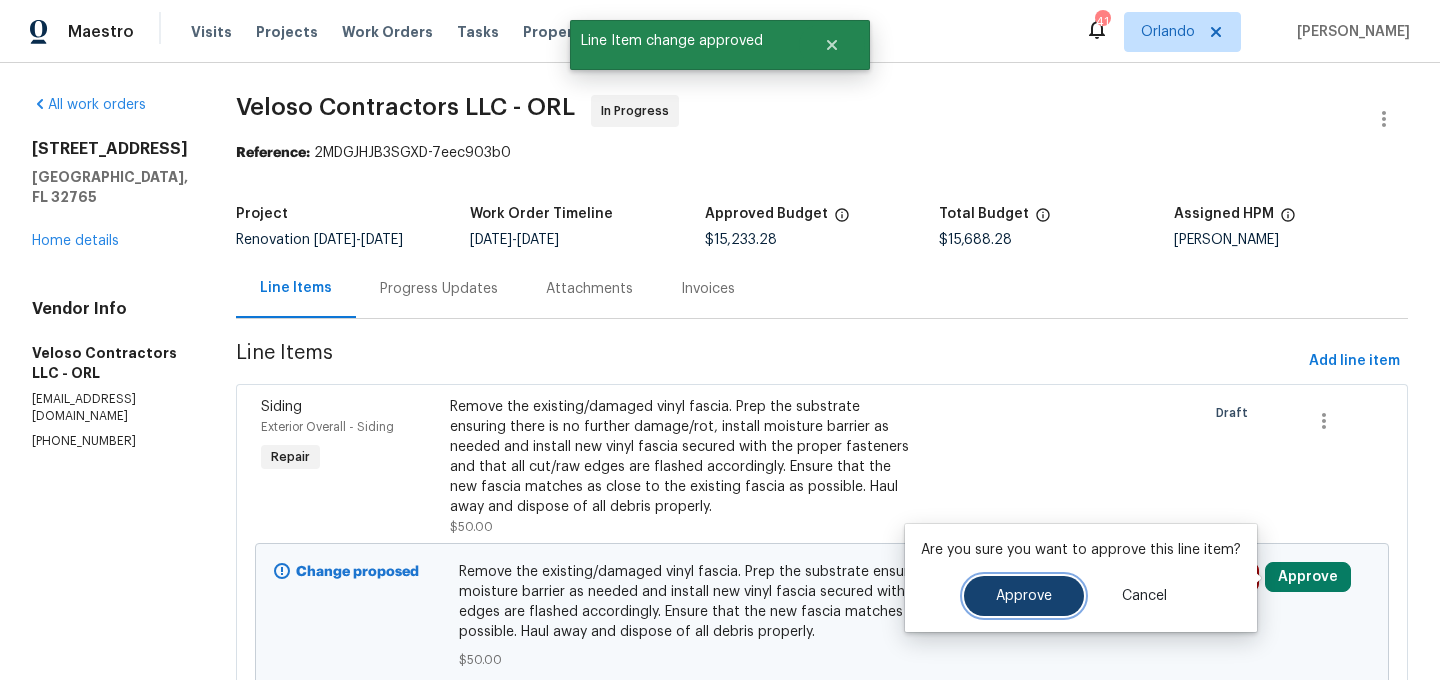 click on "Approve" at bounding box center (1024, 596) 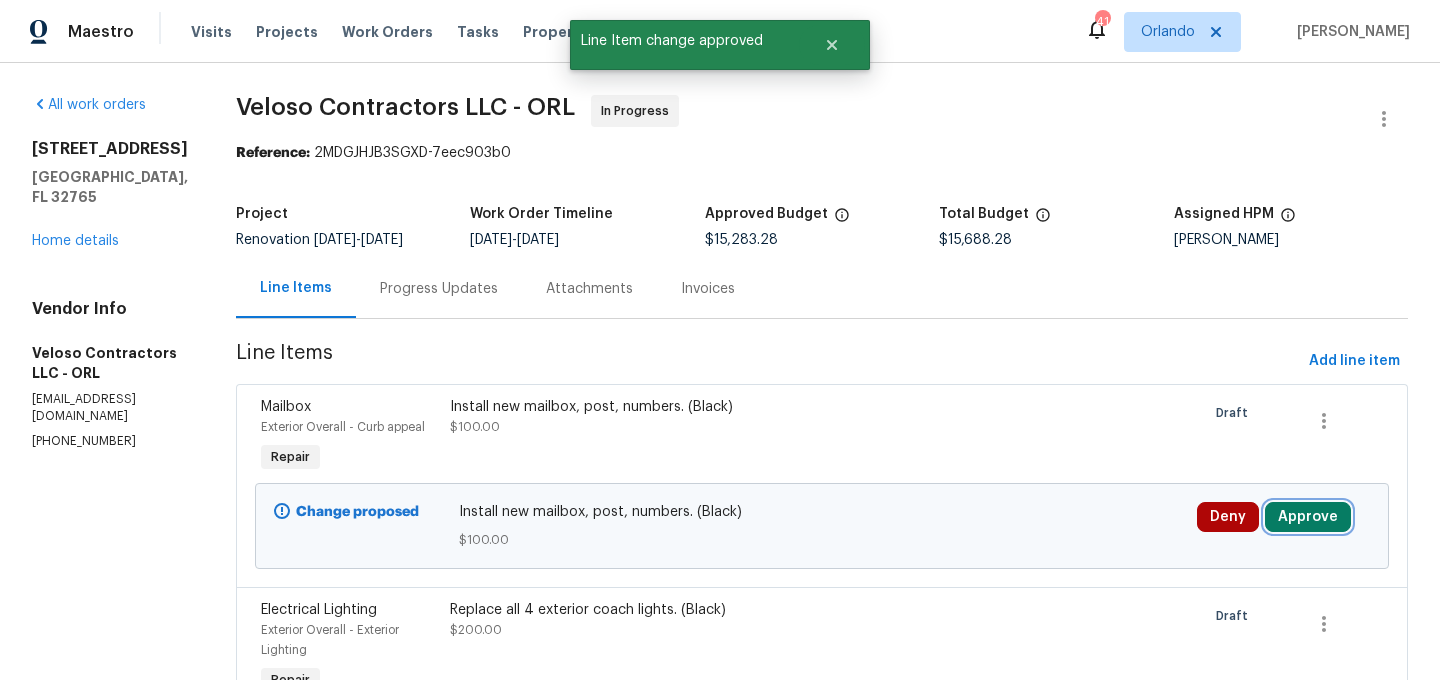 click on "Approve" at bounding box center [1308, 517] 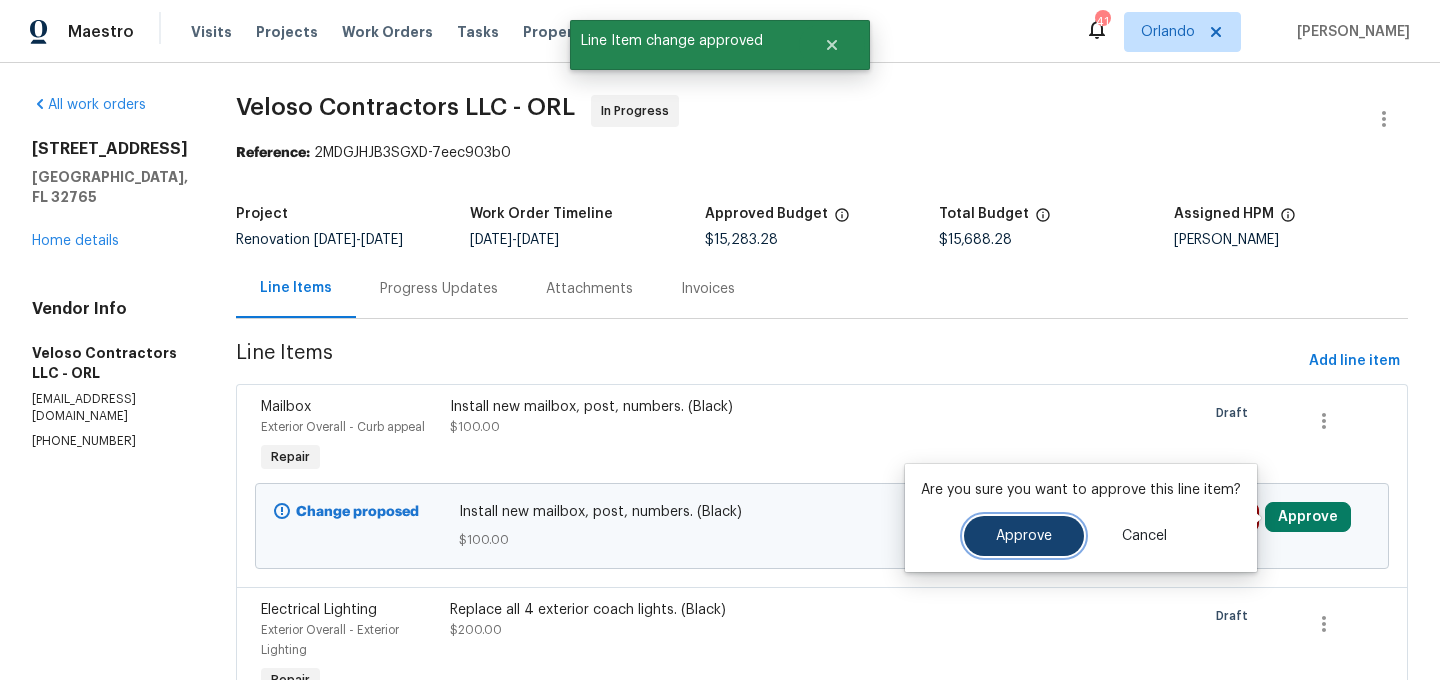click on "Approve" at bounding box center [1024, 536] 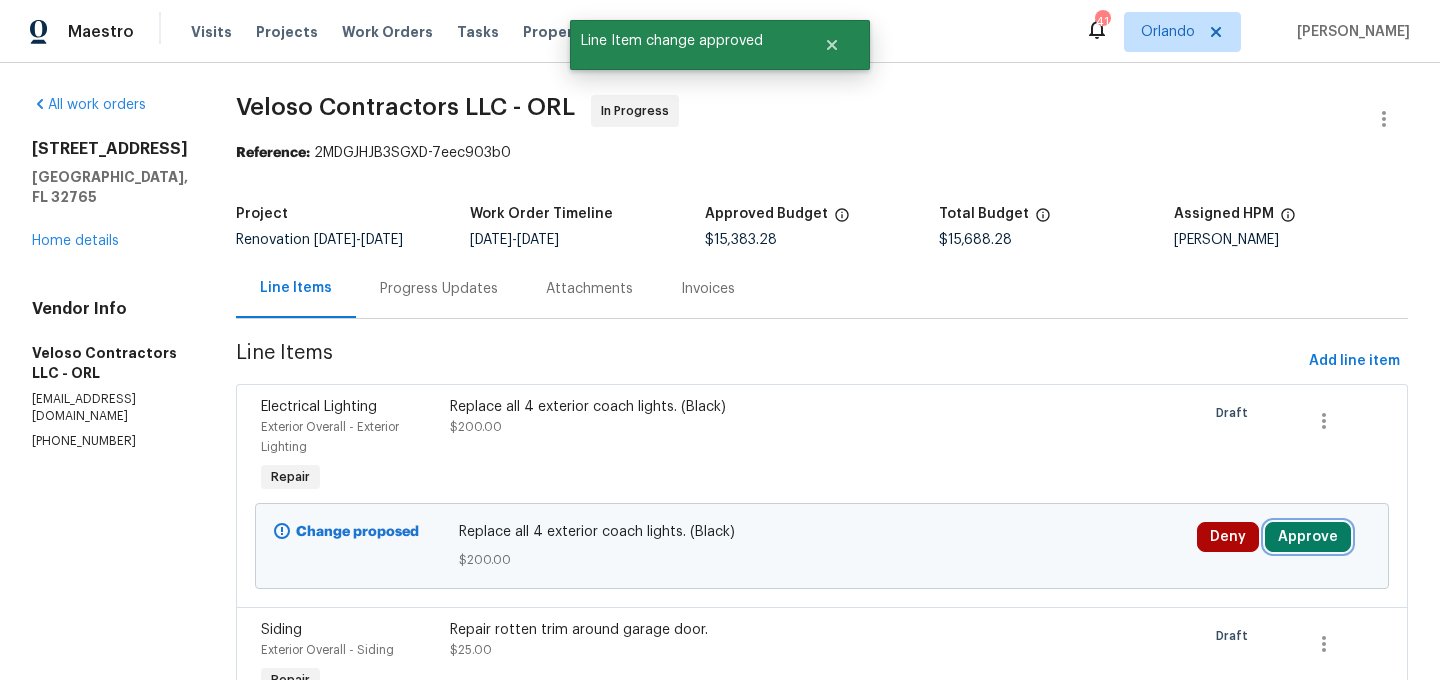 click on "Approve" at bounding box center (1308, 537) 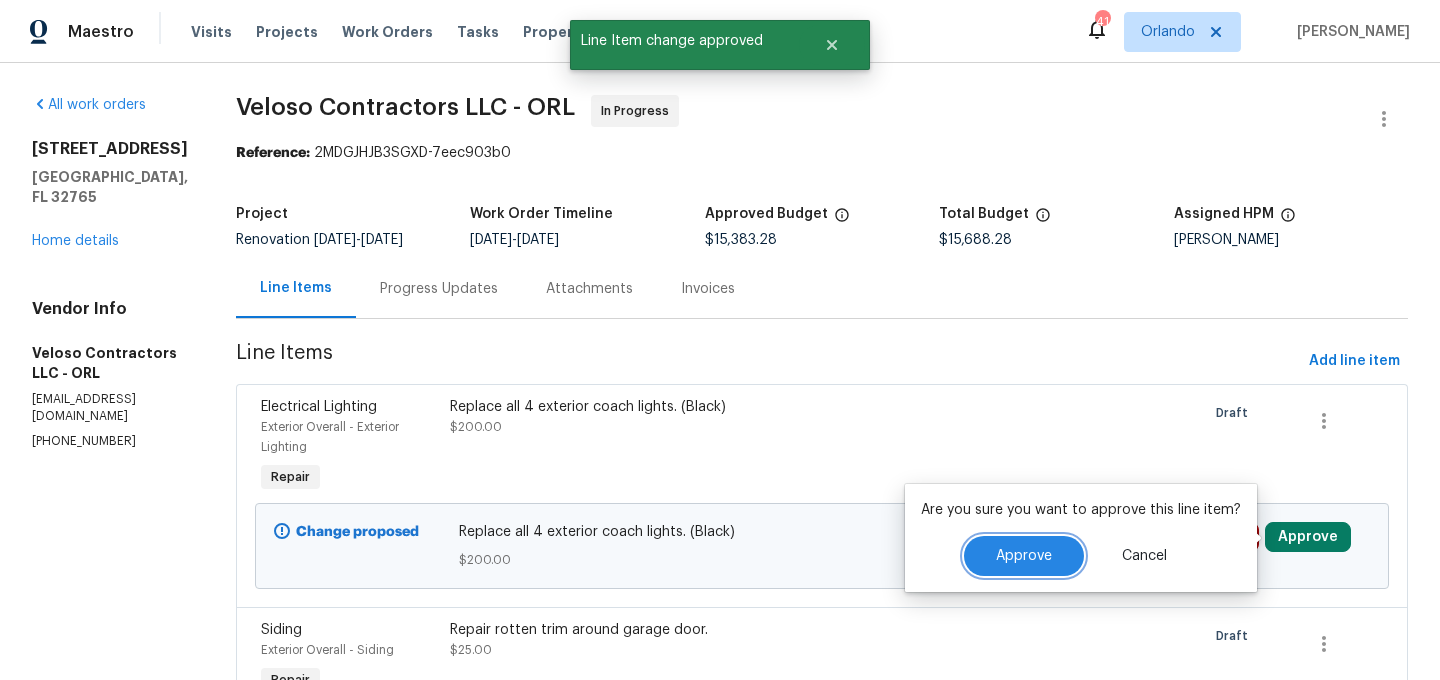 click on "Approve" at bounding box center [1024, 556] 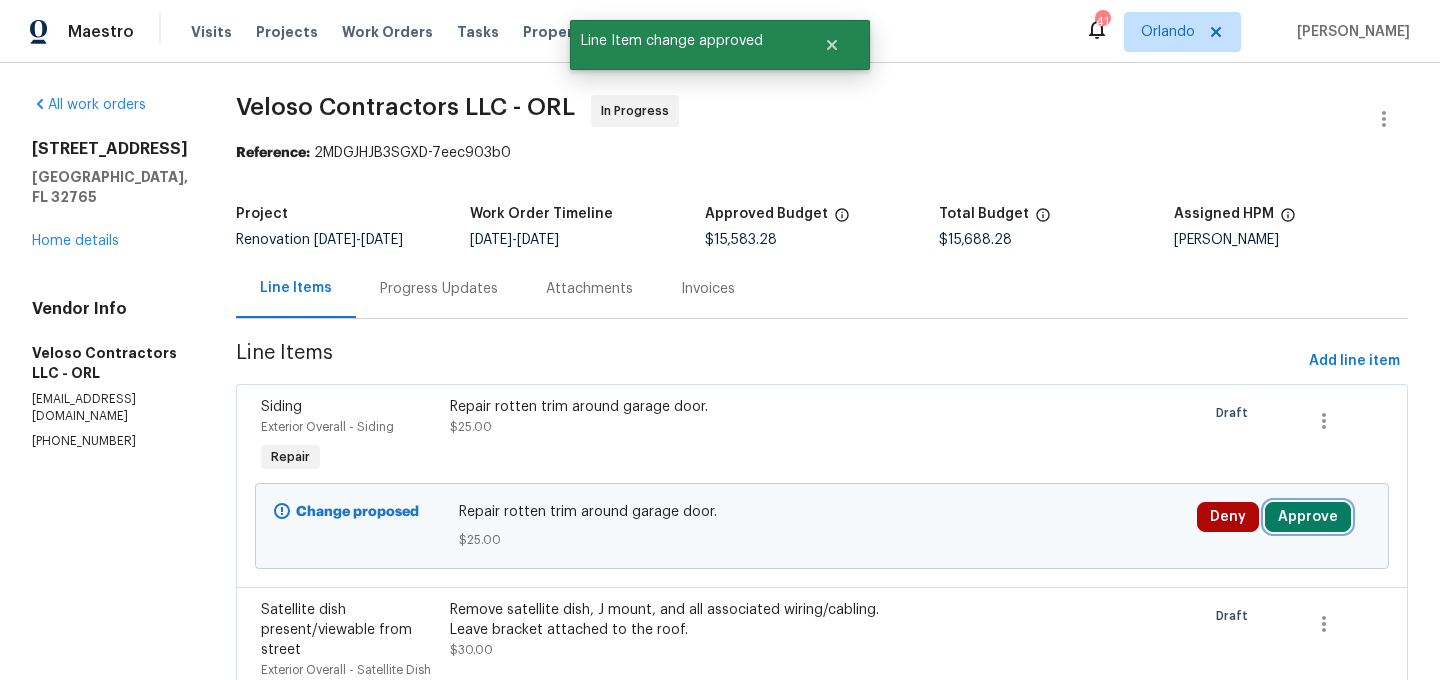 click on "Approve" at bounding box center (1308, 517) 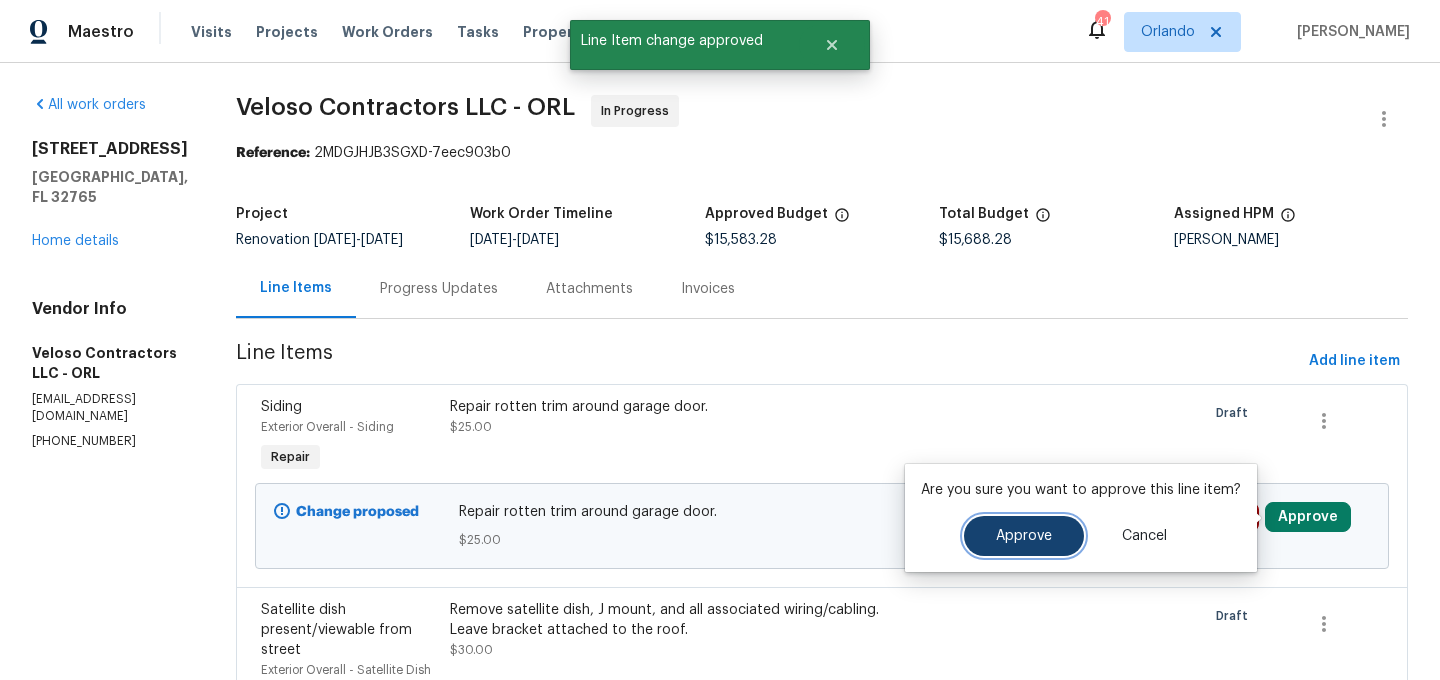 click on "Approve" at bounding box center [1024, 536] 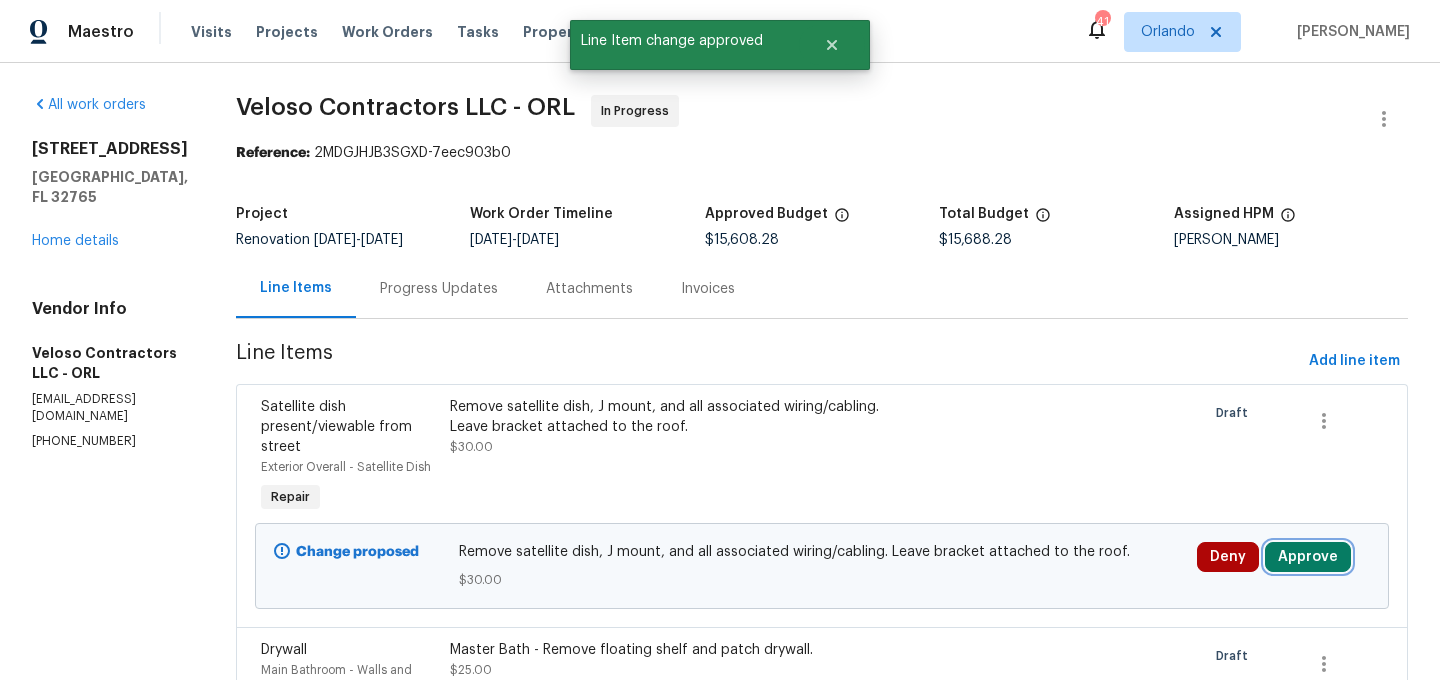 click on "Approve" at bounding box center [1308, 557] 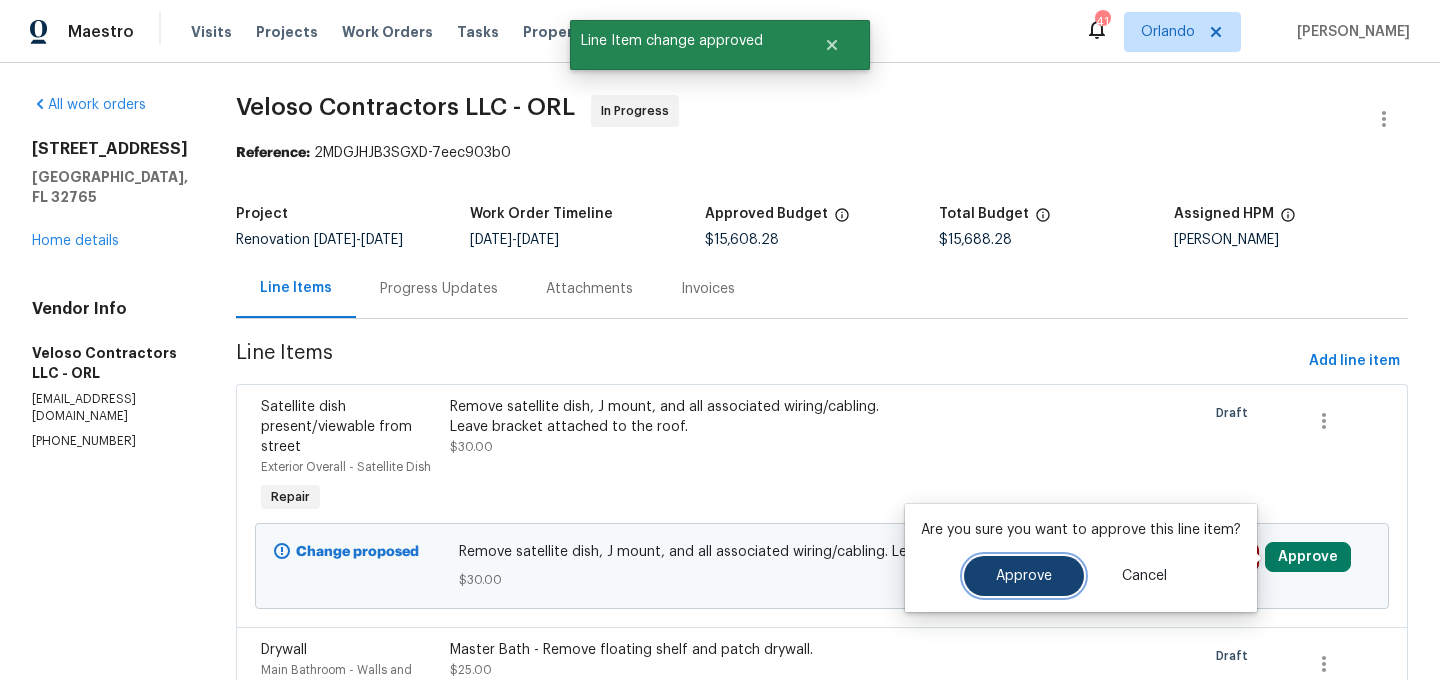 click on "Approve" at bounding box center (1024, 576) 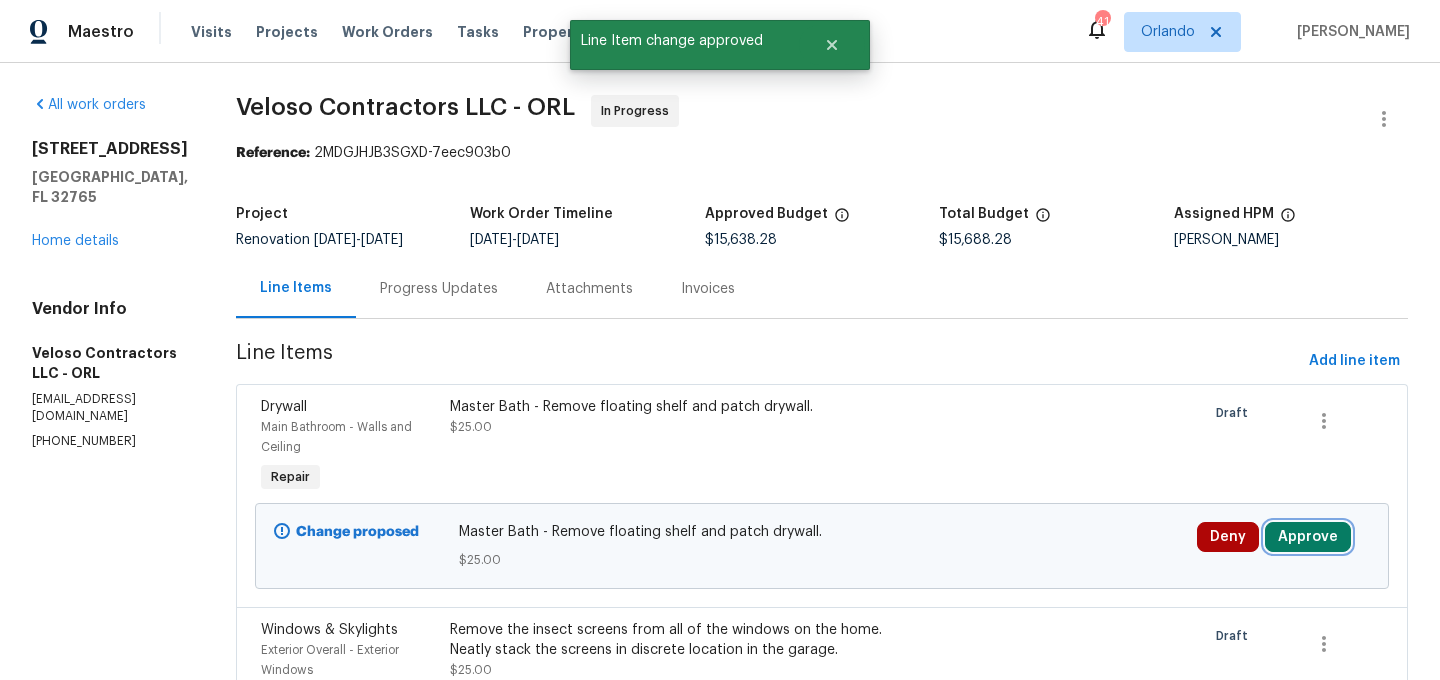 click on "Approve" at bounding box center [1308, 537] 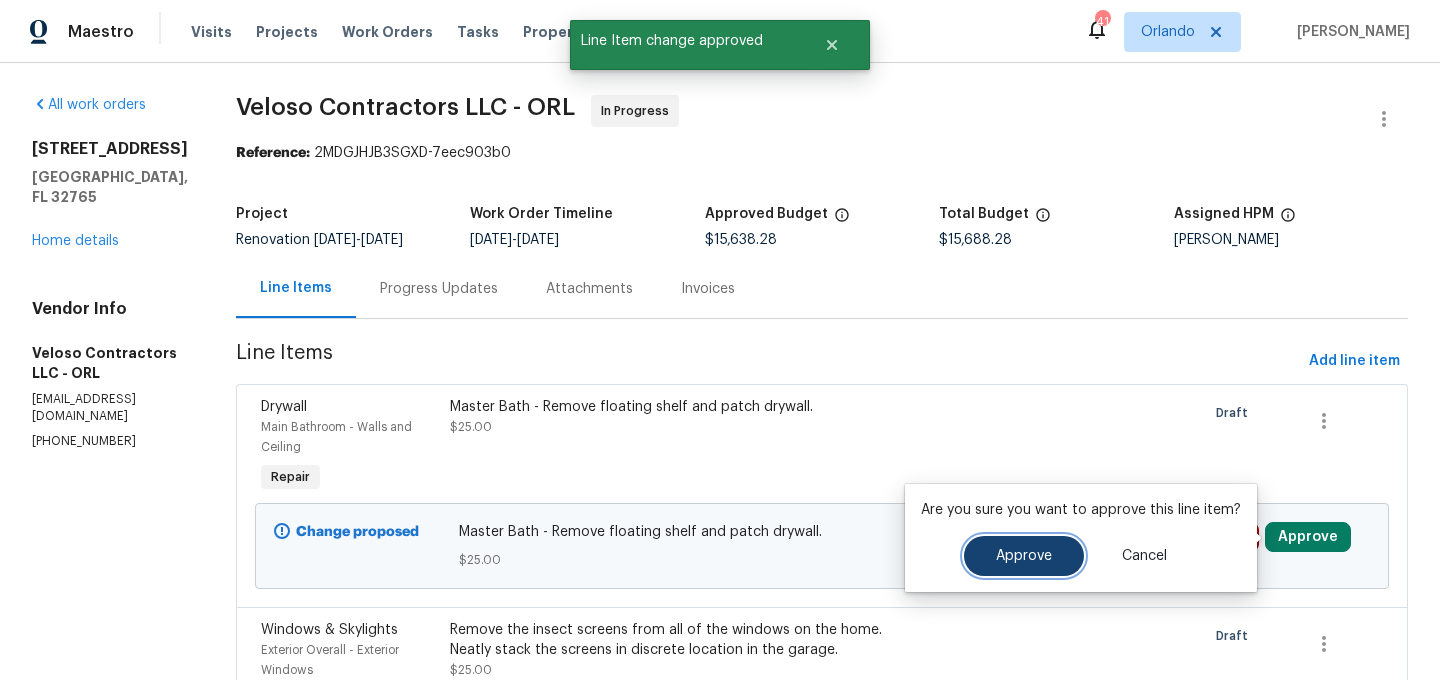 click on "Approve" at bounding box center [1024, 556] 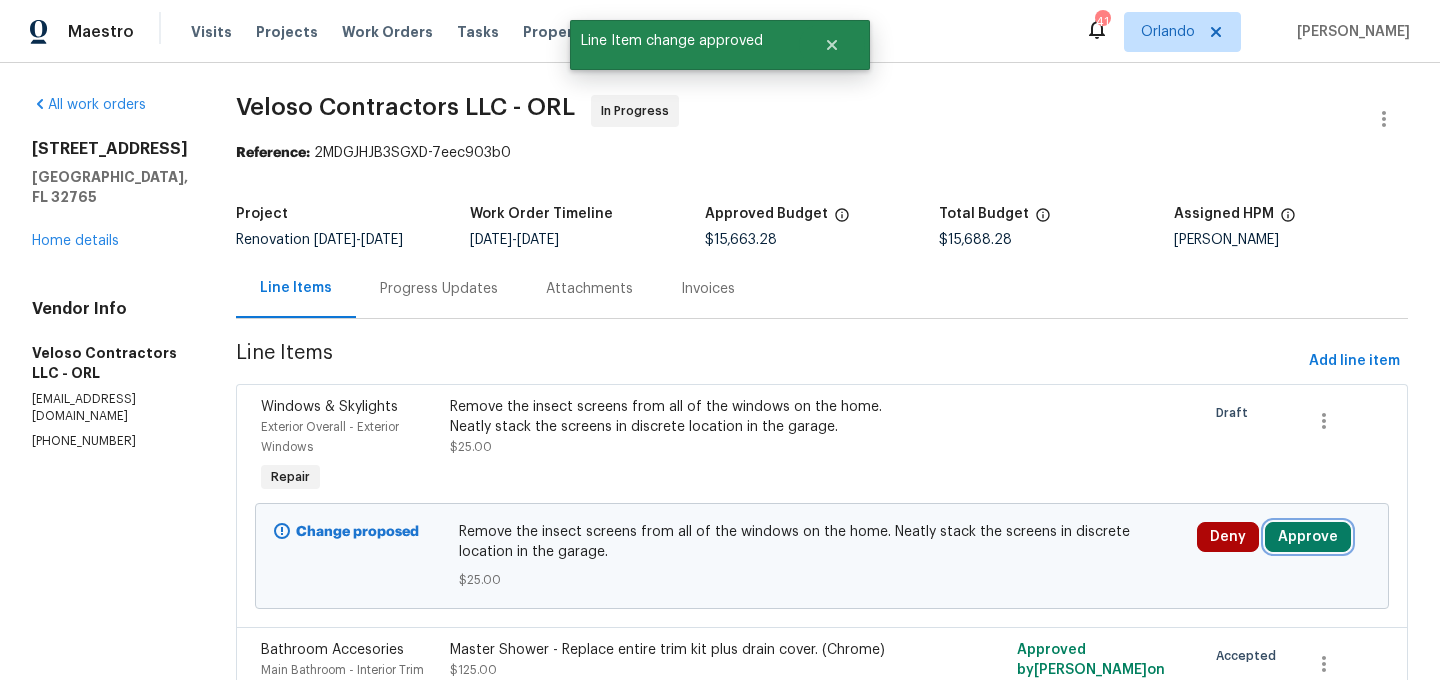click on "Approve" at bounding box center [1308, 537] 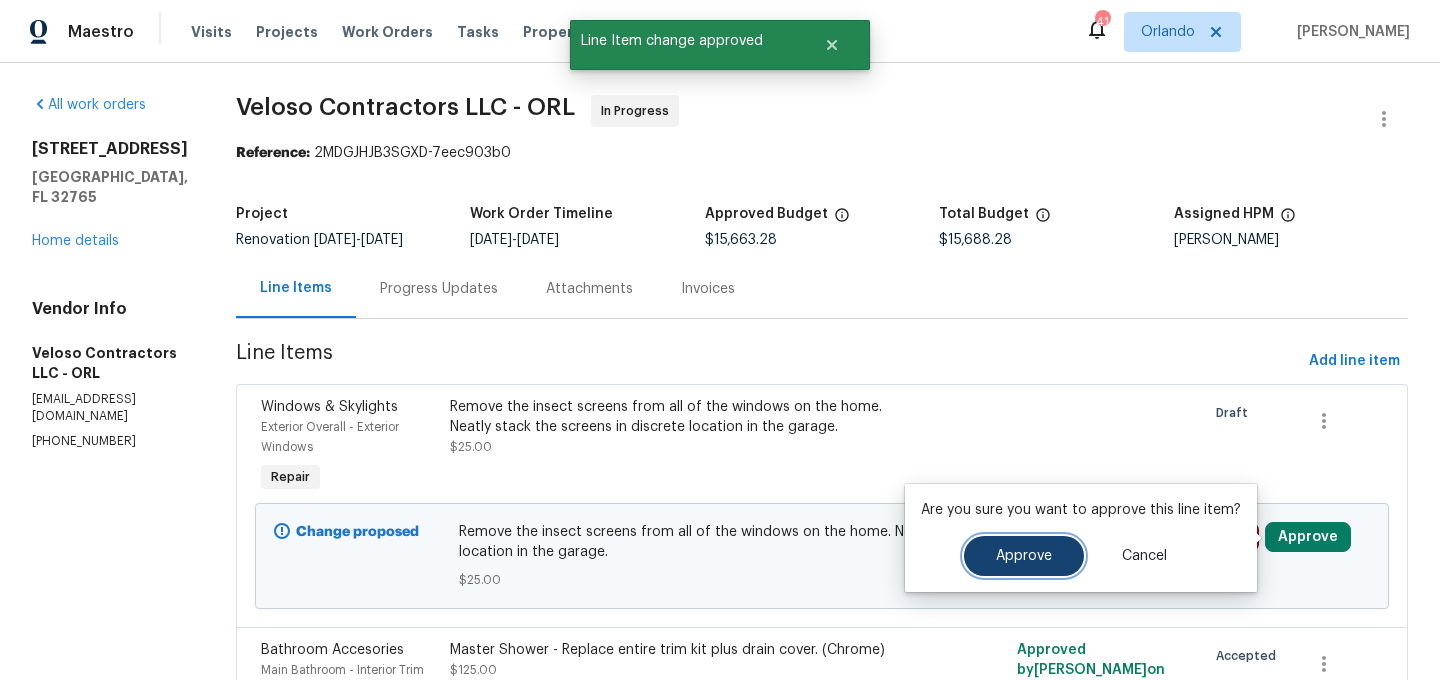 click on "Approve" at bounding box center (1024, 556) 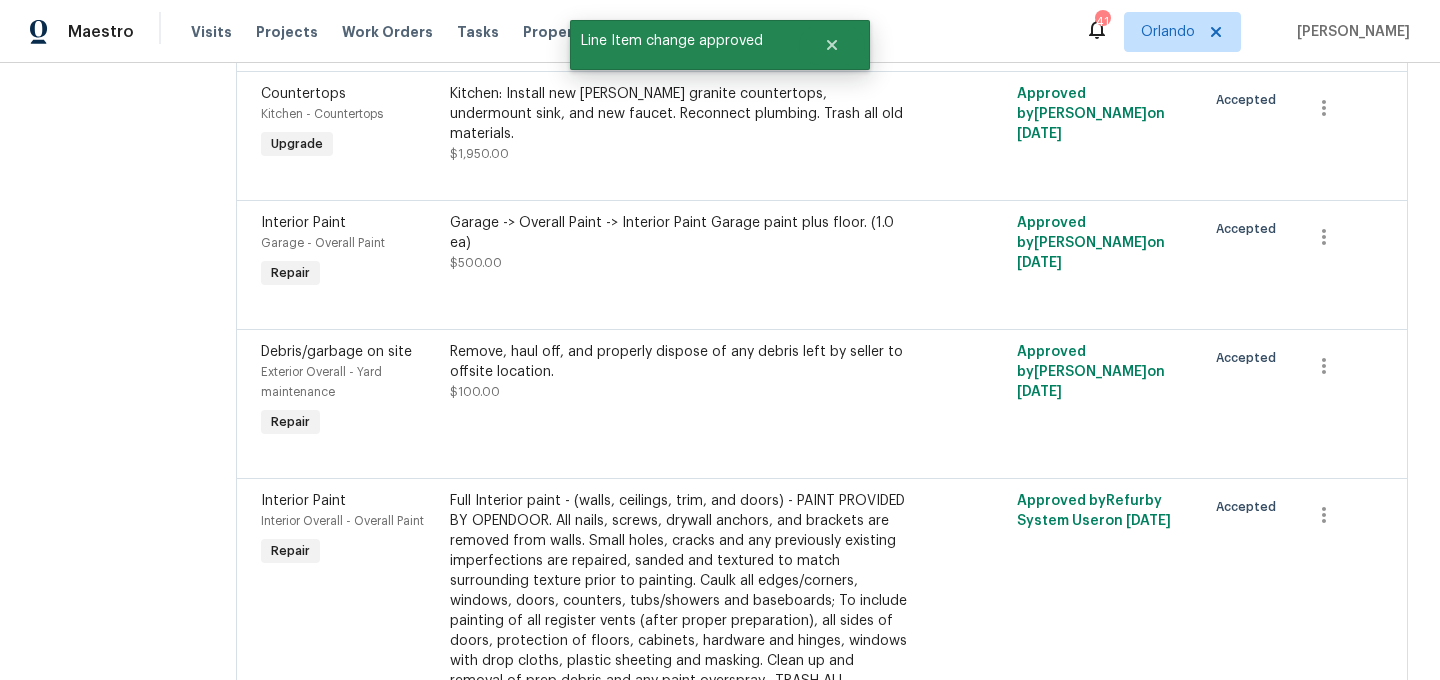 scroll, scrollTop: 0, scrollLeft: 0, axis: both 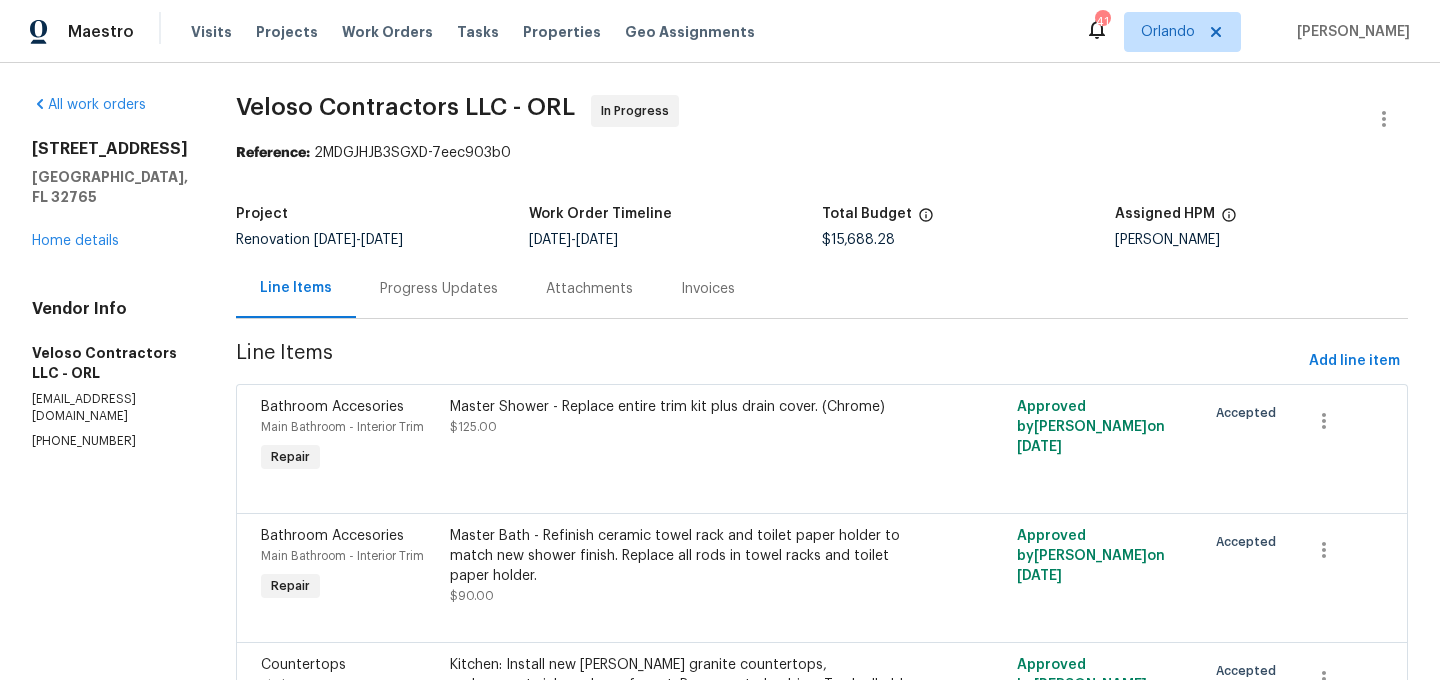 click on "[STREET_ADDRESS] Home details" at bounding box center [110, 195] 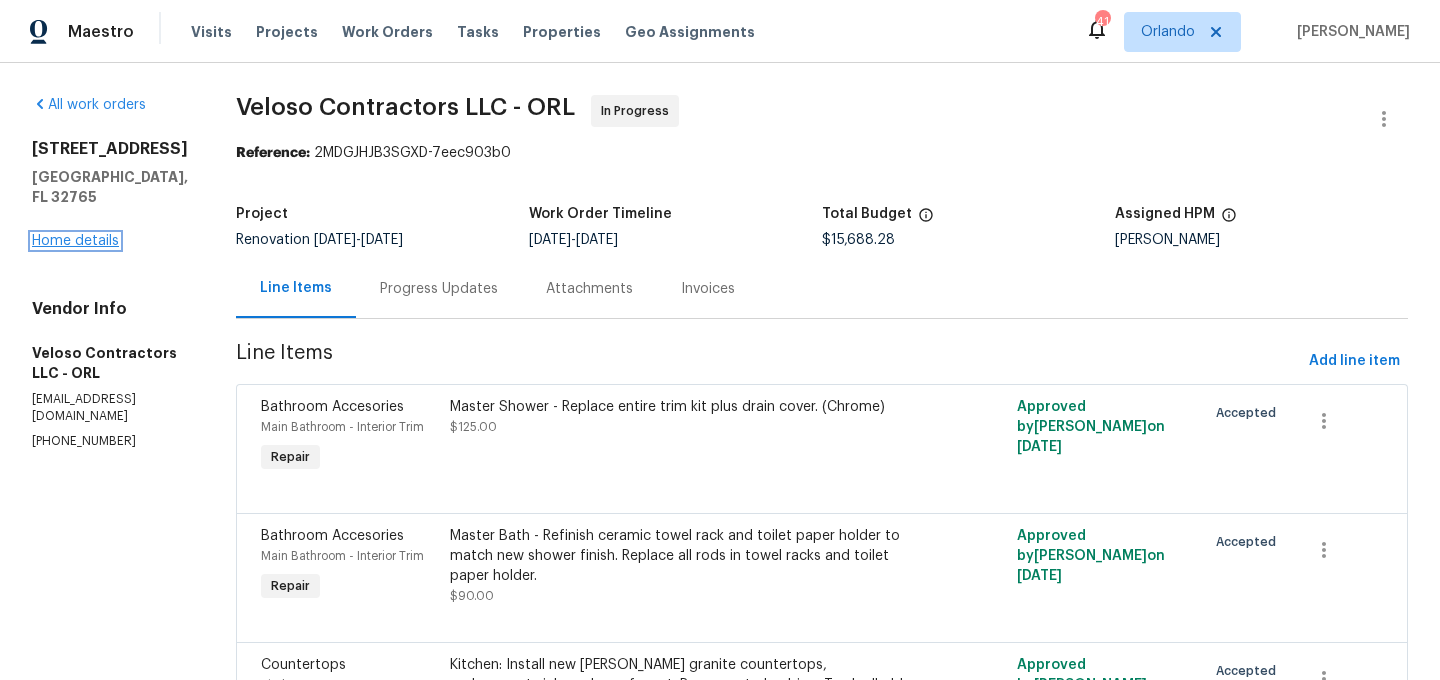 click on "Home details" at bounding box center [75, 241] 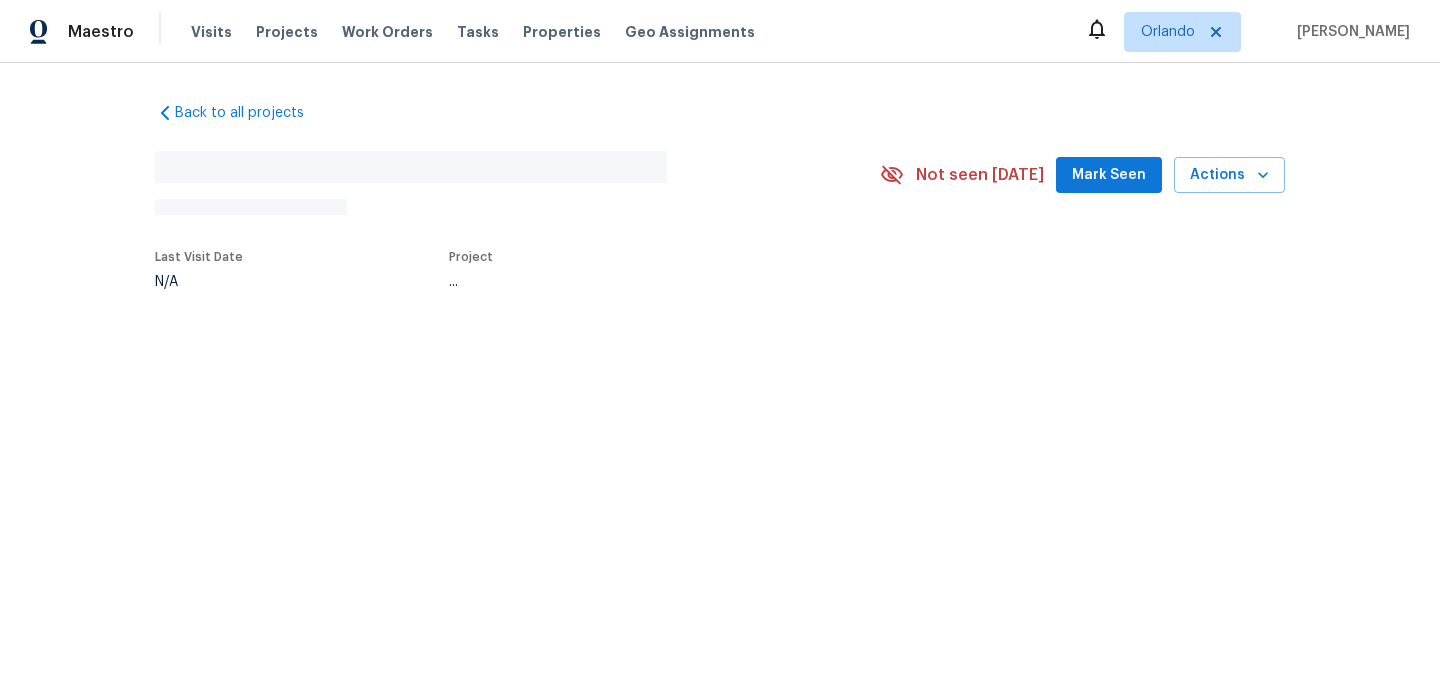 scroll, scrollTop: 0, scrollLeft: 0, axis: both 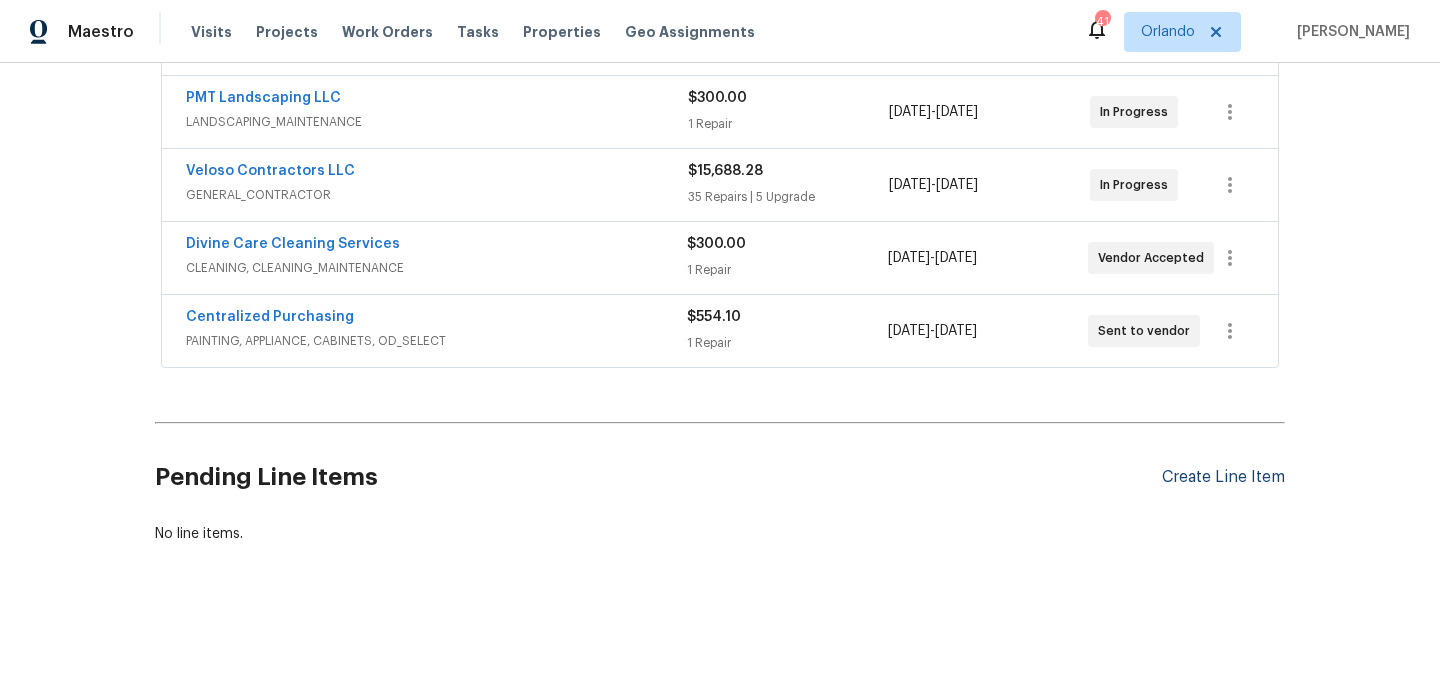 click on "Create Line Item" at bounding box center [1223, 477] 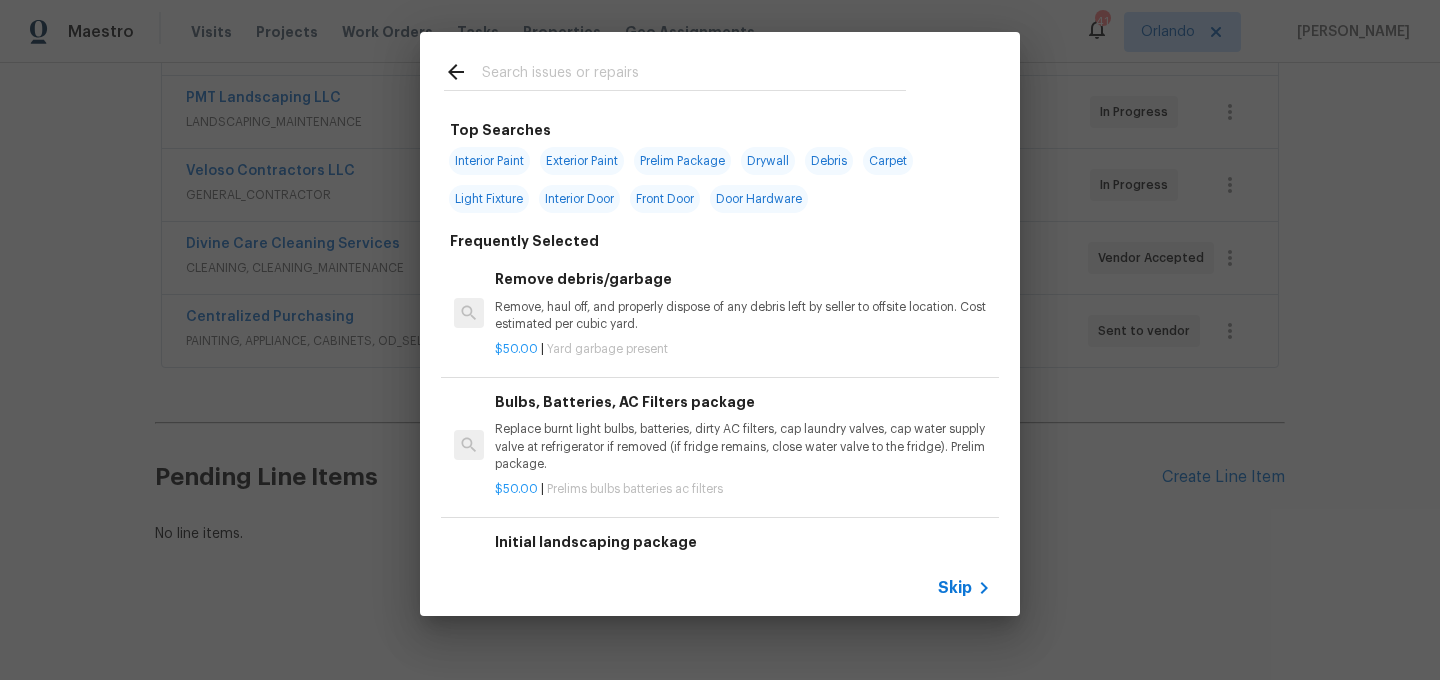 click at bounding box center [694, 75] 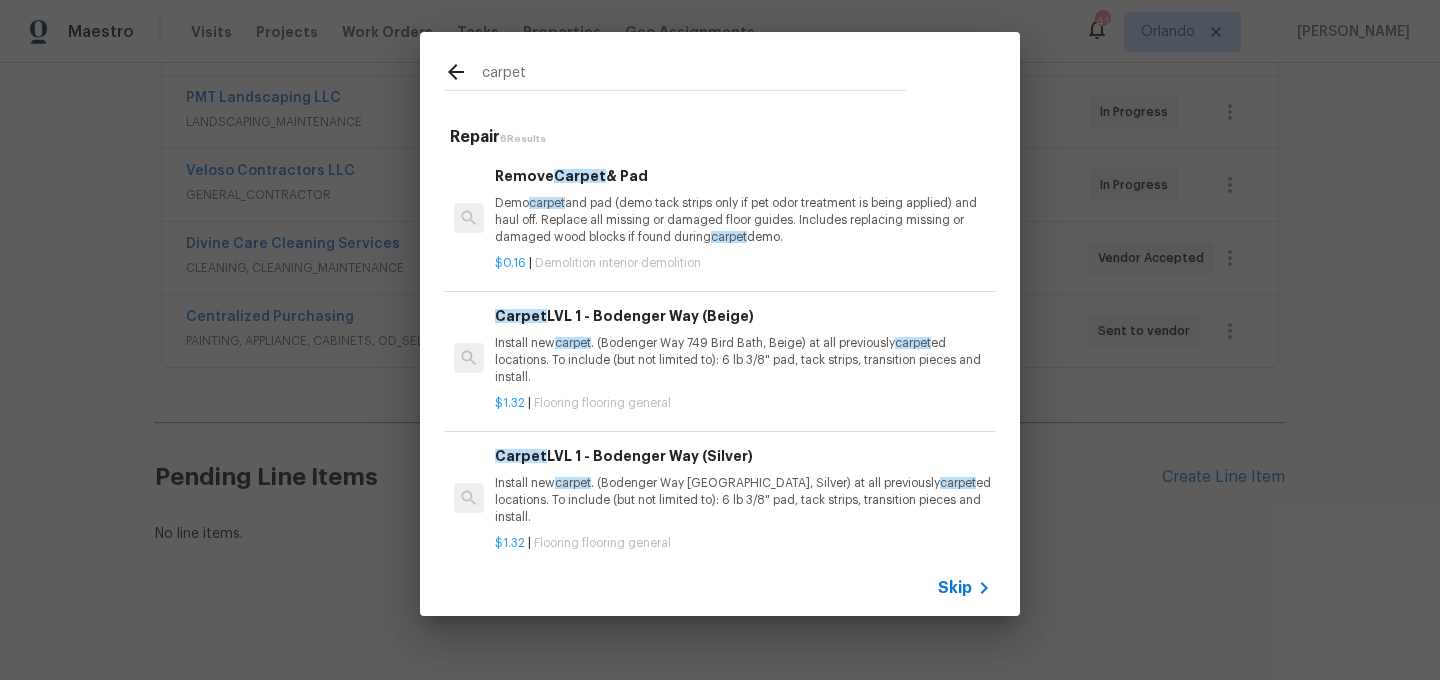 type on "carpet" 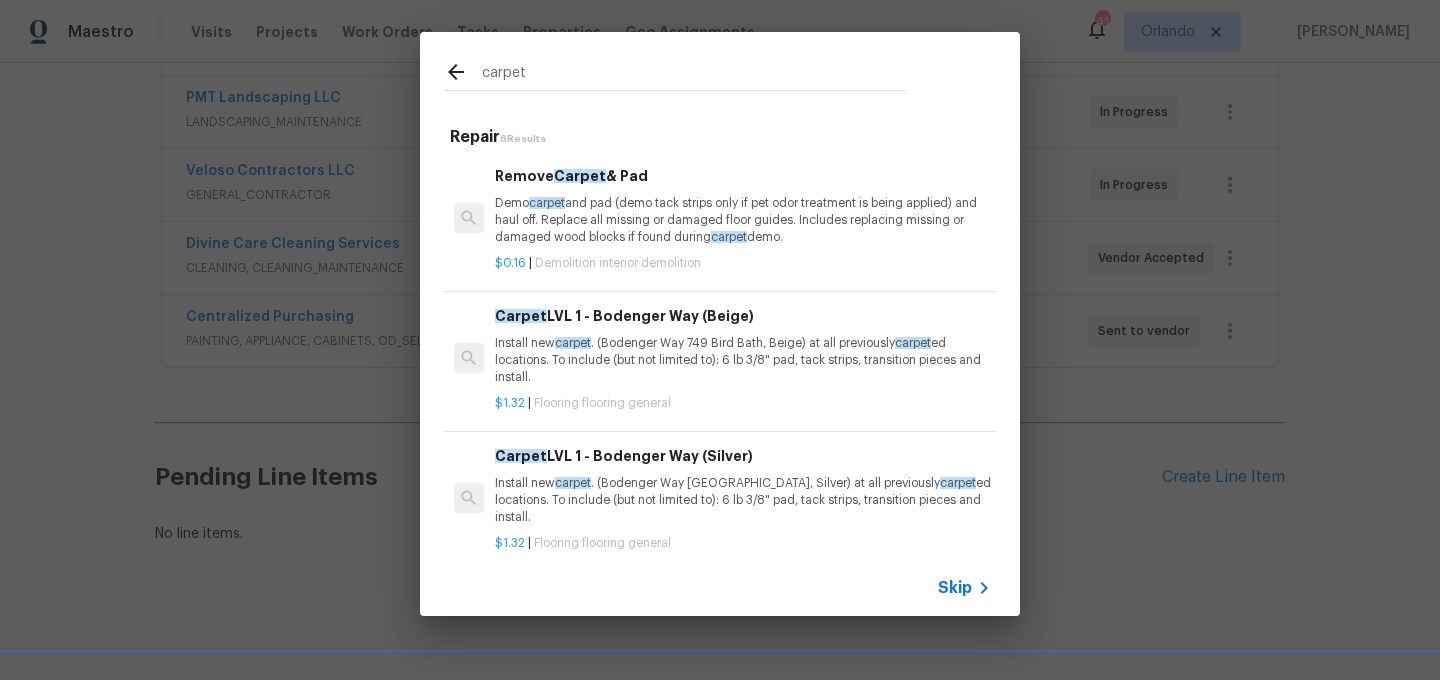 click on "Install new  carpet . (Bodenger Way 749 Bird Bath, Beige) at all previously  carpet ed locations. To include (but not limited to): 6 lb 3/8" pad, tack strips, transition pieces and install." at bounding box center [743, 360] 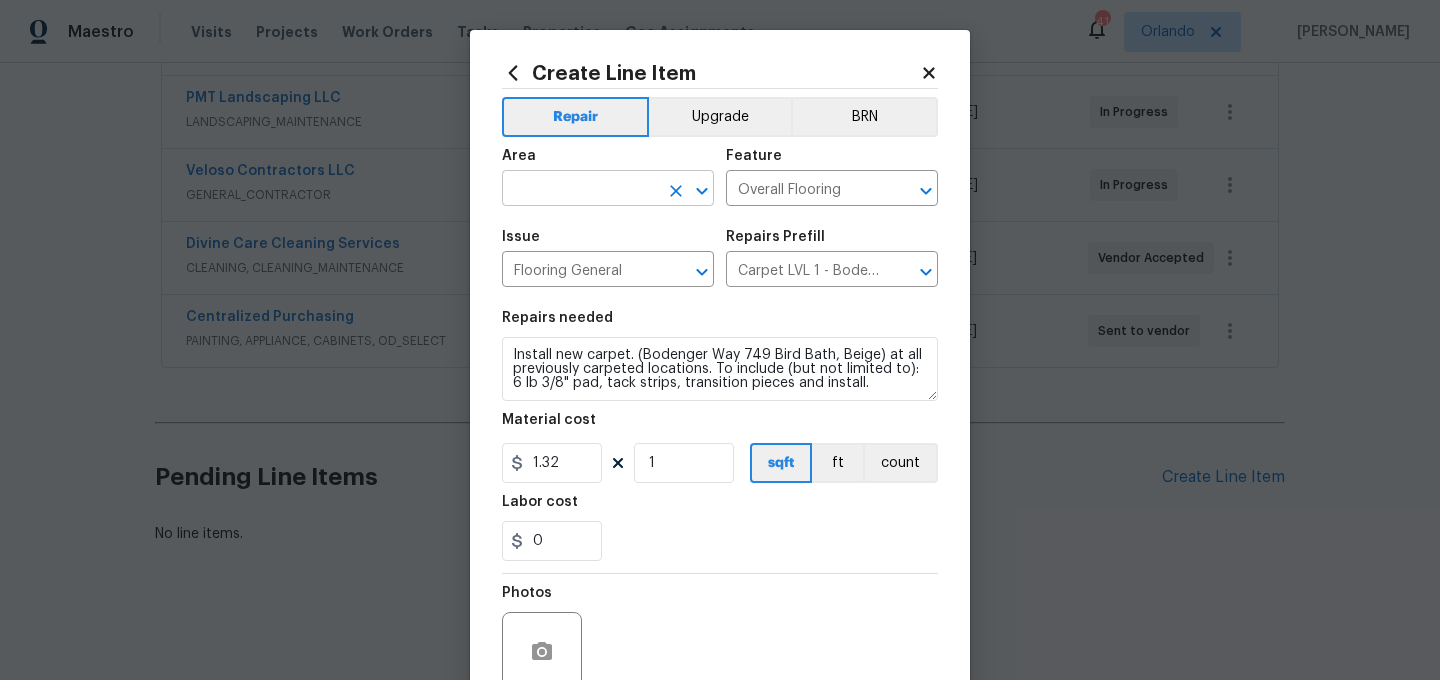 click at bounding box center [580, 190] 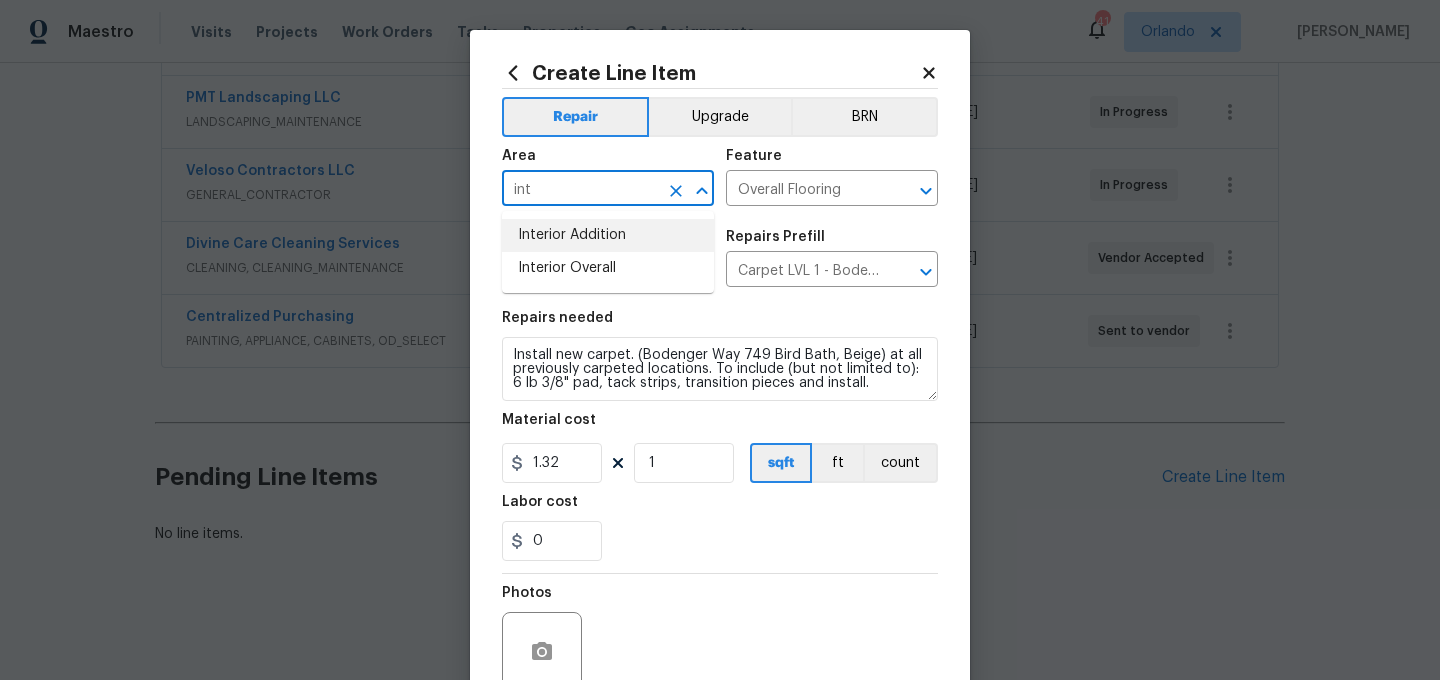 click on "Interior Overall" at bounding box center [608, 268] 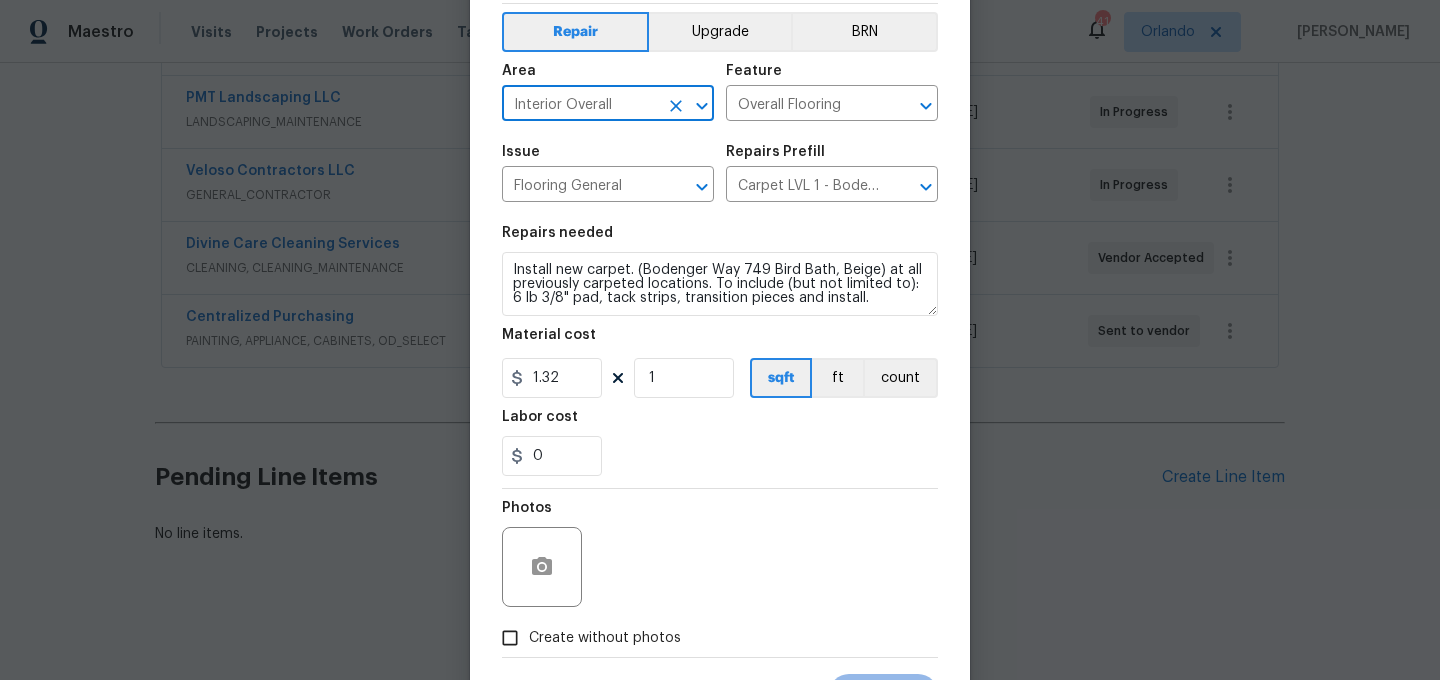 scroll, scrollTop: 162, scrollLeft: 0, axis: vertical 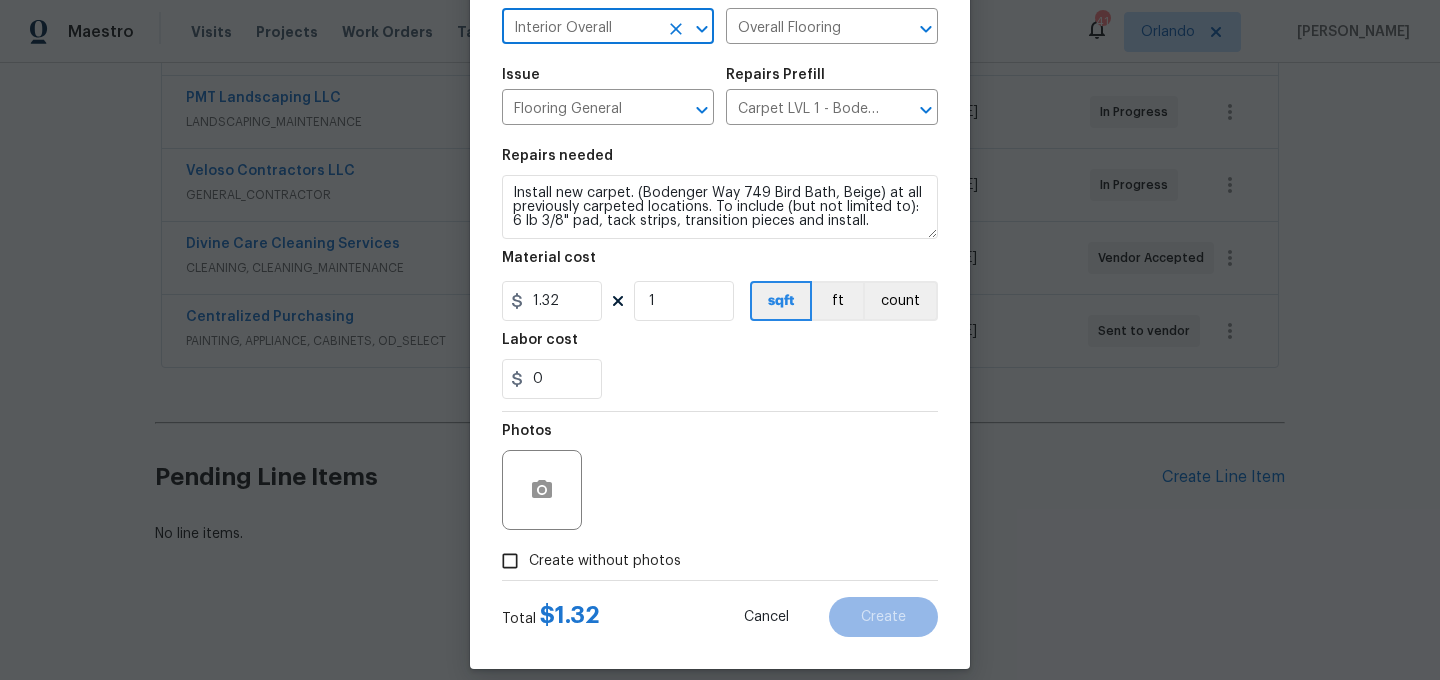 type on "Interior Overall" 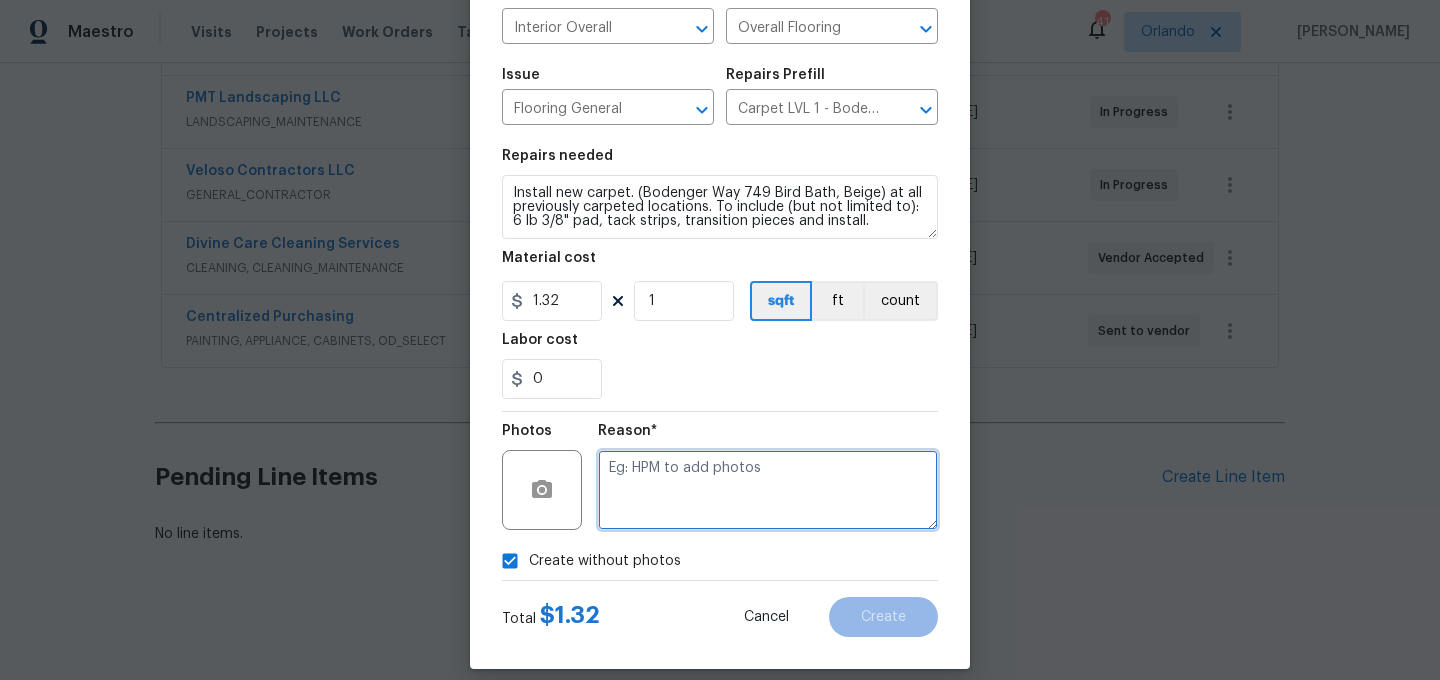 click at bounding box center [768, 490] 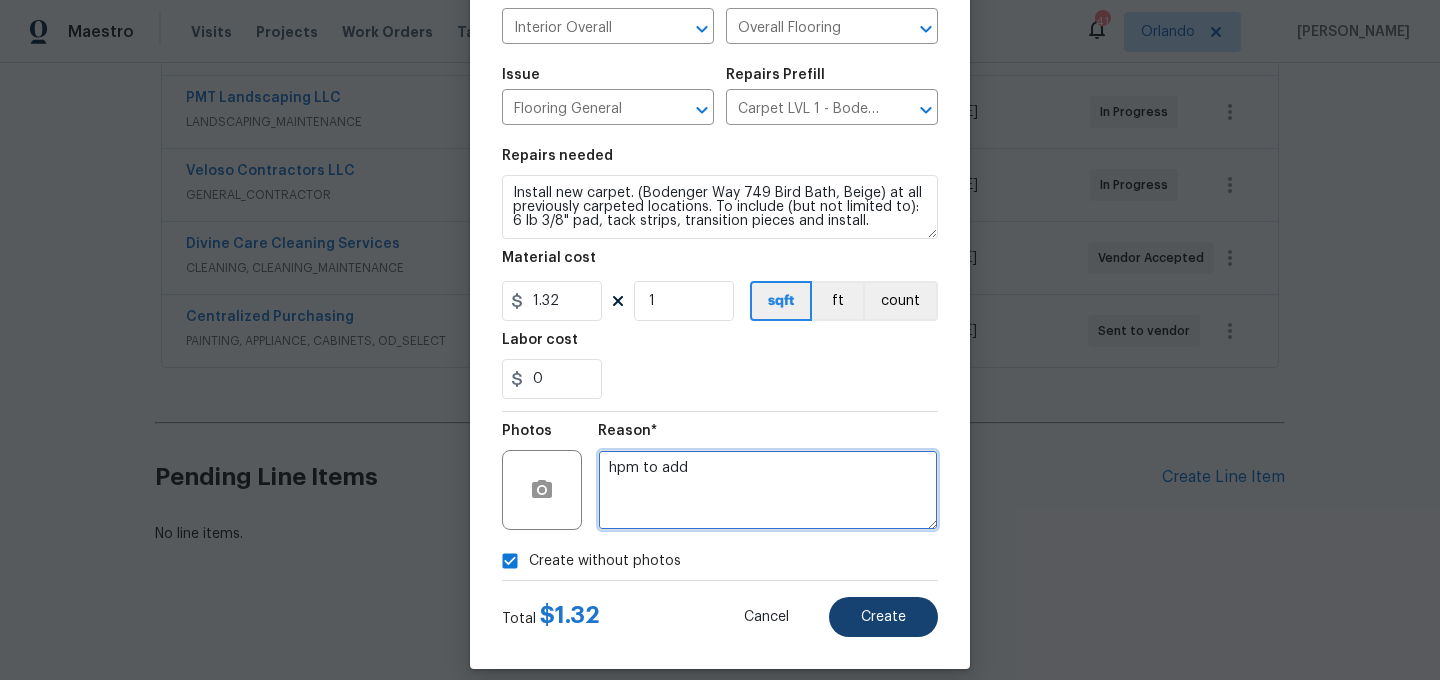 type on "hpm to add" 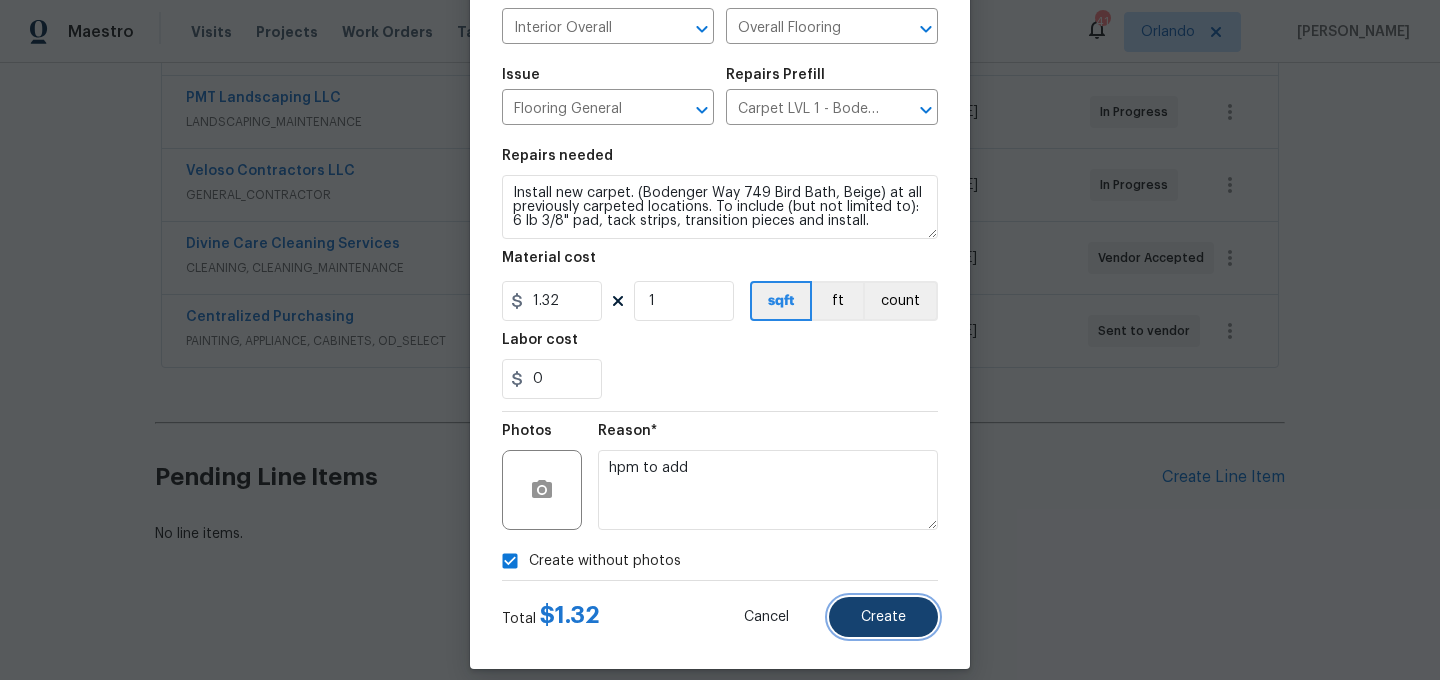 click on "Create" at bounding box center [883, 617] 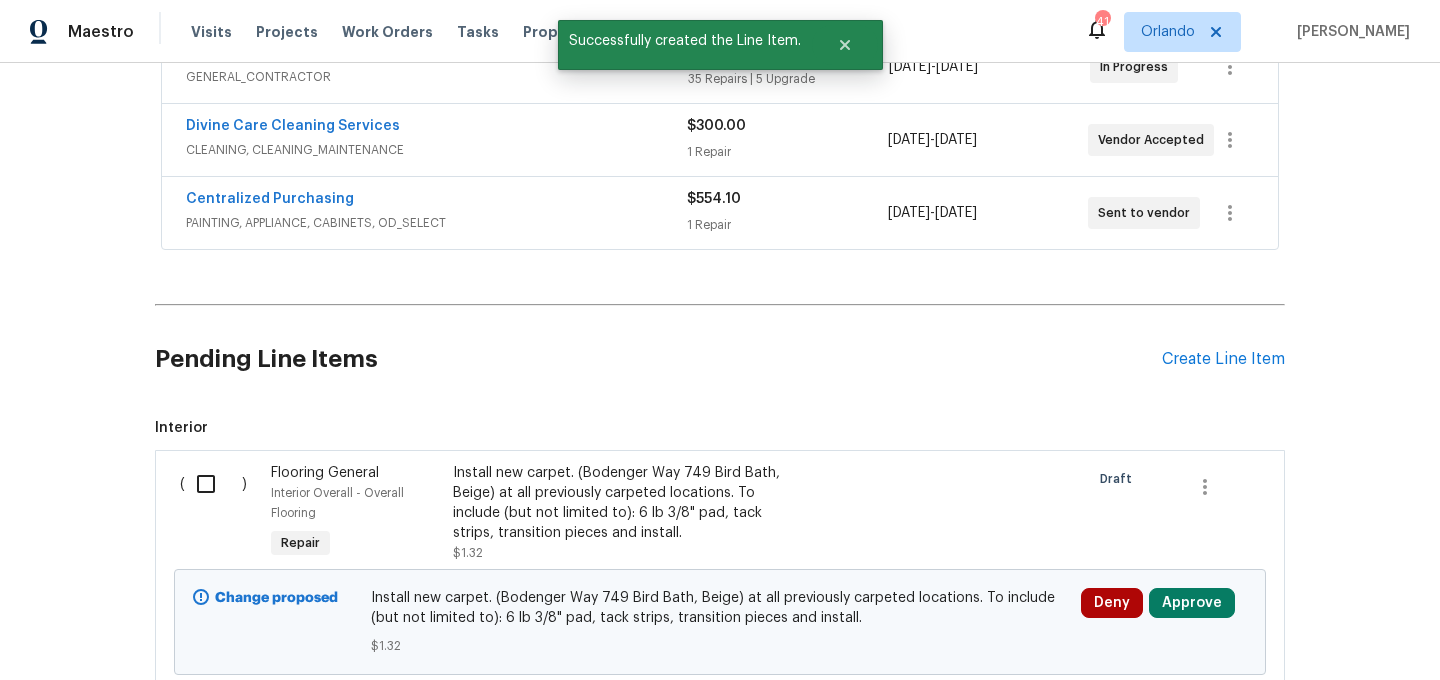 scroll, scrollTop: 713, scrollLeft: 0, axis: vertical 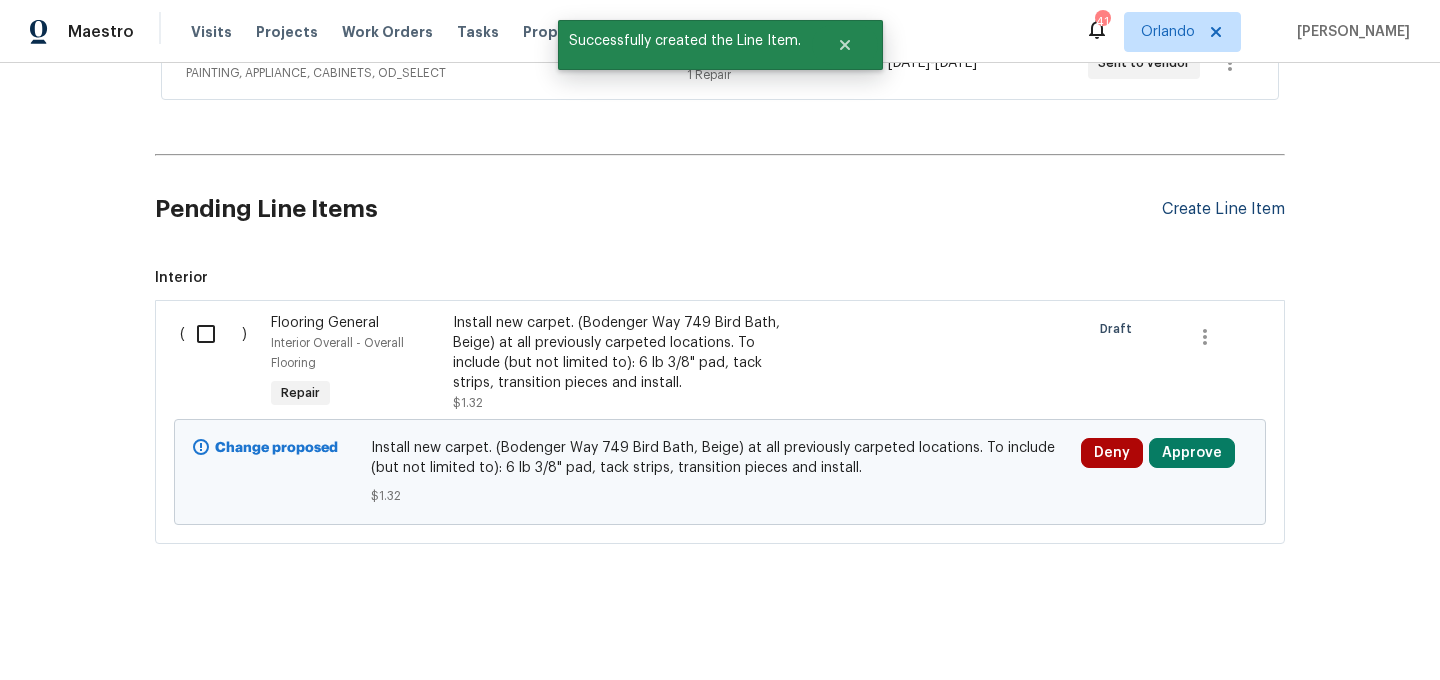 click on "Create Line Item" at bounding box center (1223, 209) 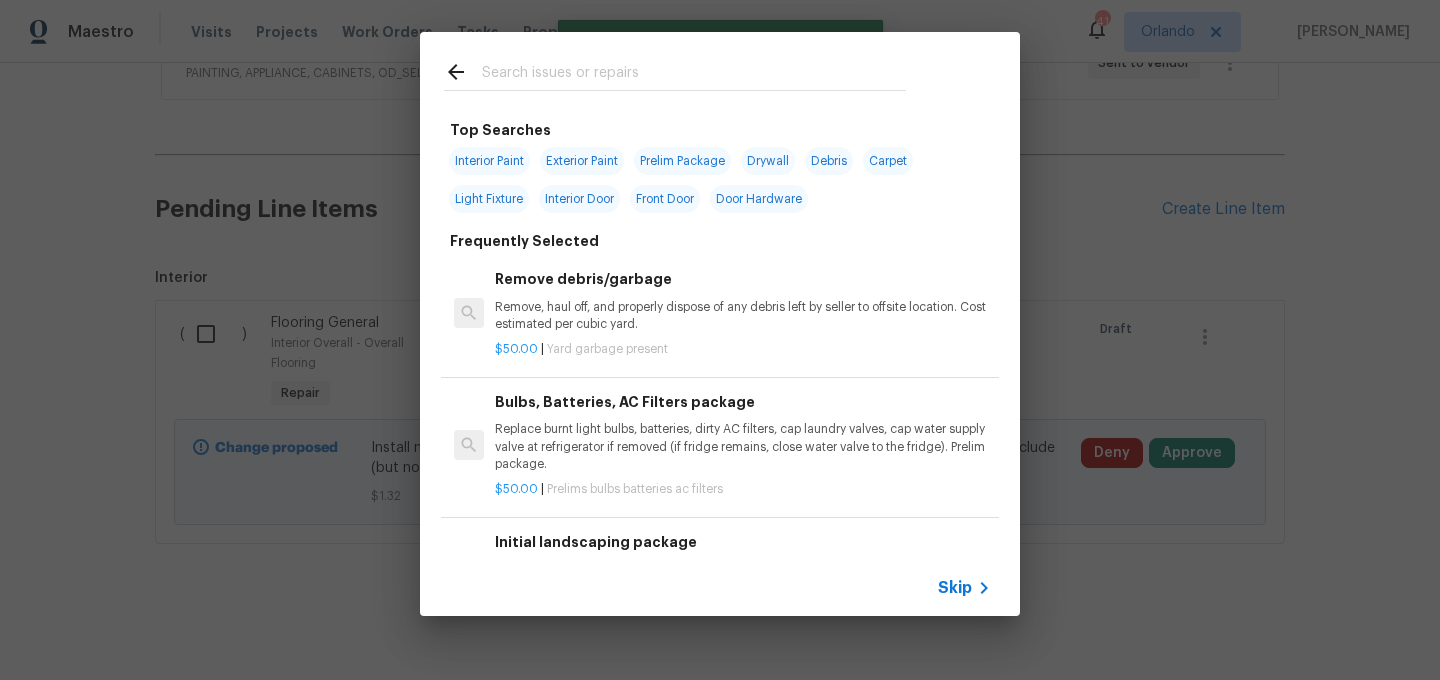 click at bounding box center (694, 75) 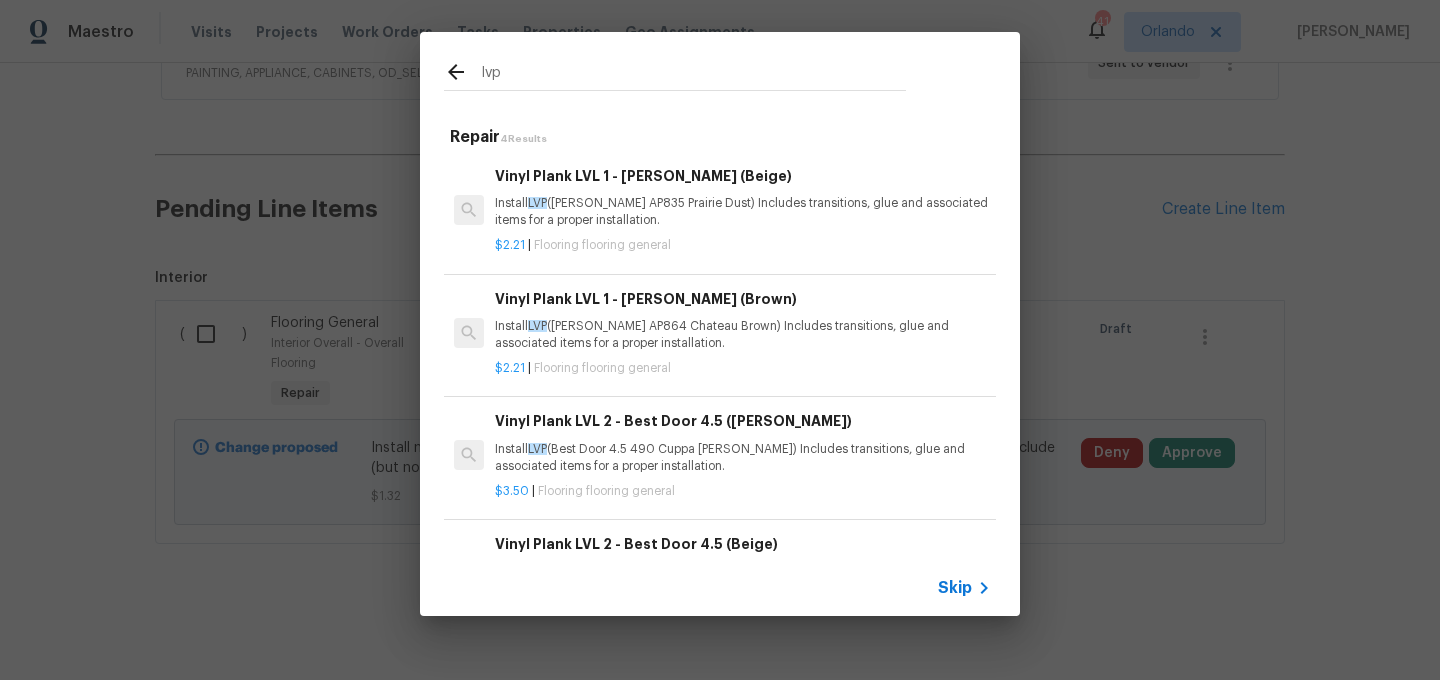 type on "lvp" 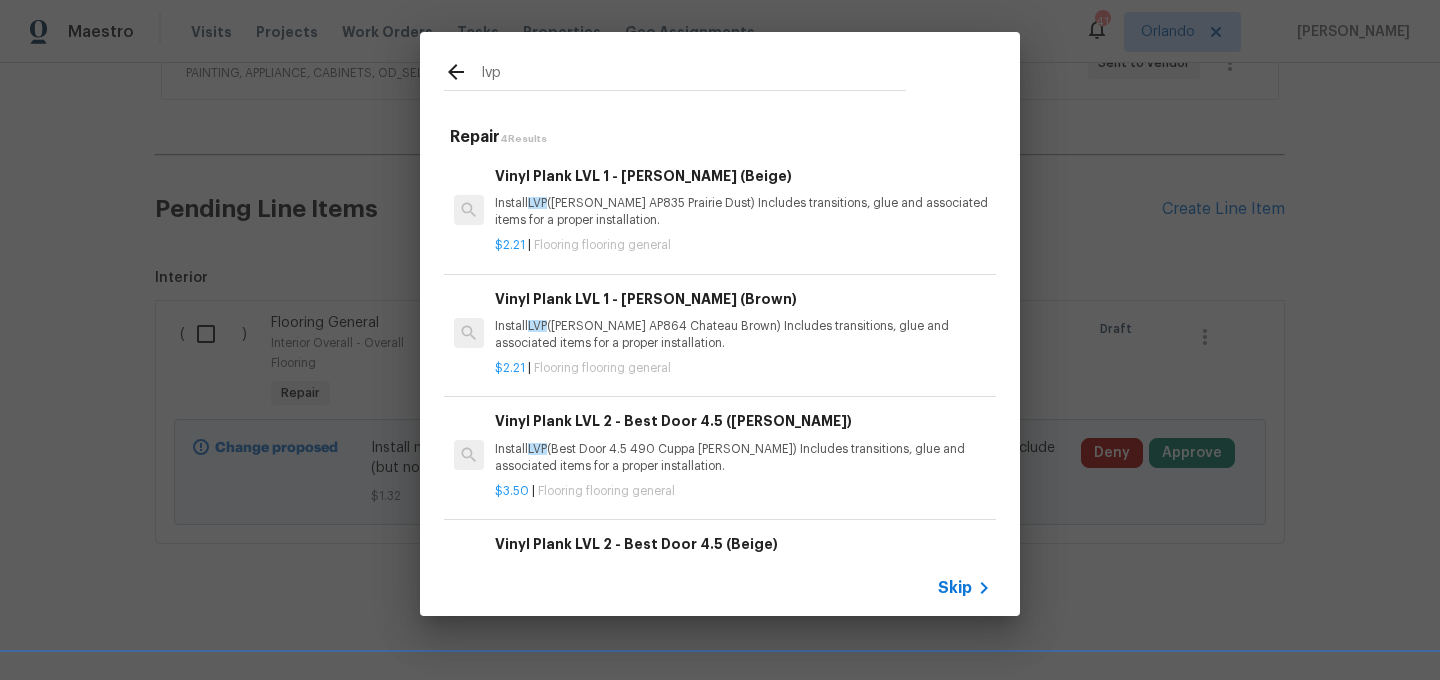 click on "Install  LVP  ([PERSON_NAME] AP835 Prairie Dust) Includes transitions, glue and associated items for a proper installation." at bounding box center (743, 212) 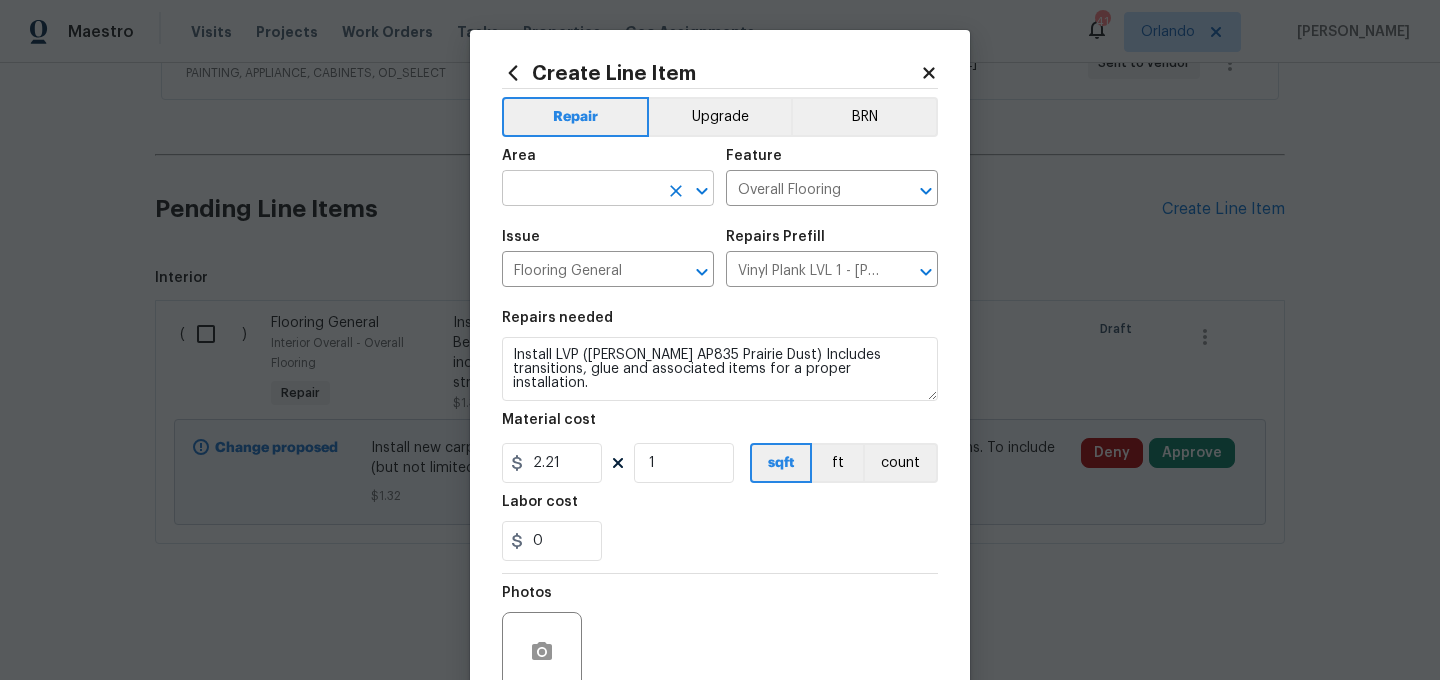 click at bounding box center (580, 190) 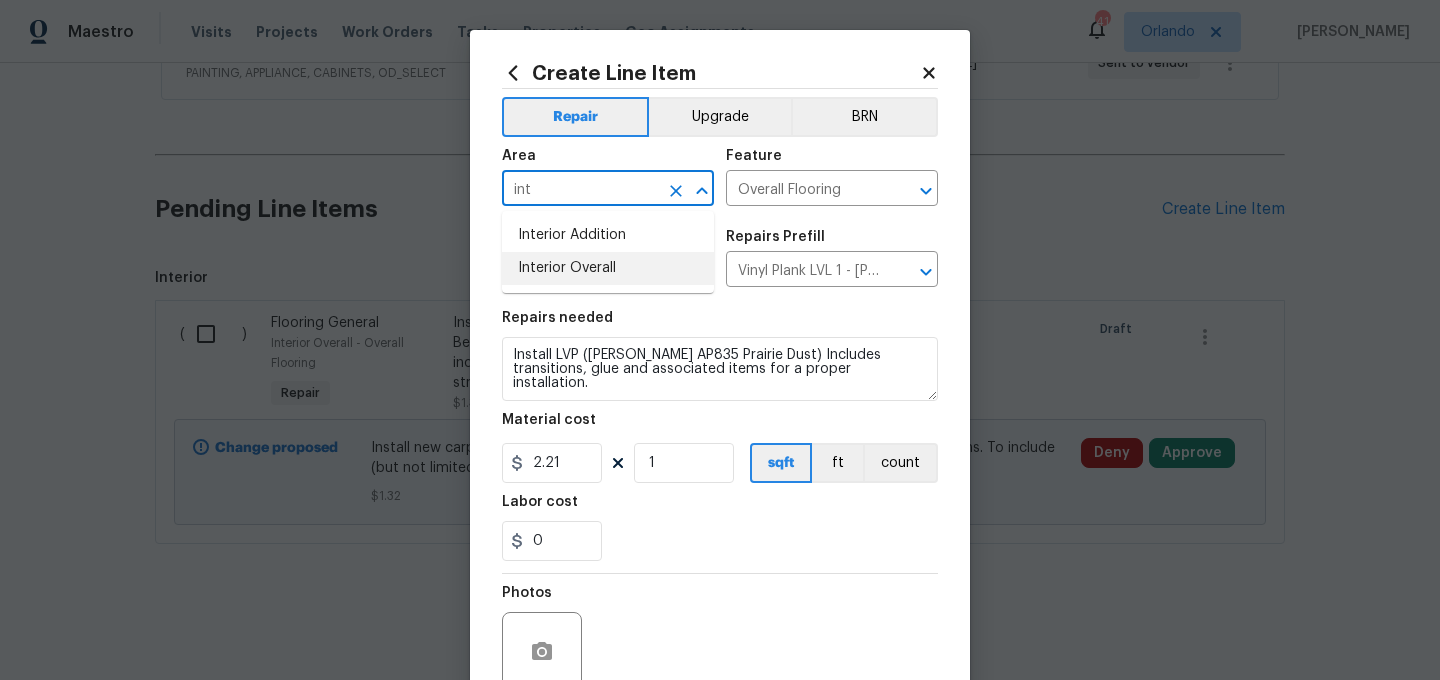 click on "Interior Overall" at bounding box center (608, 268) 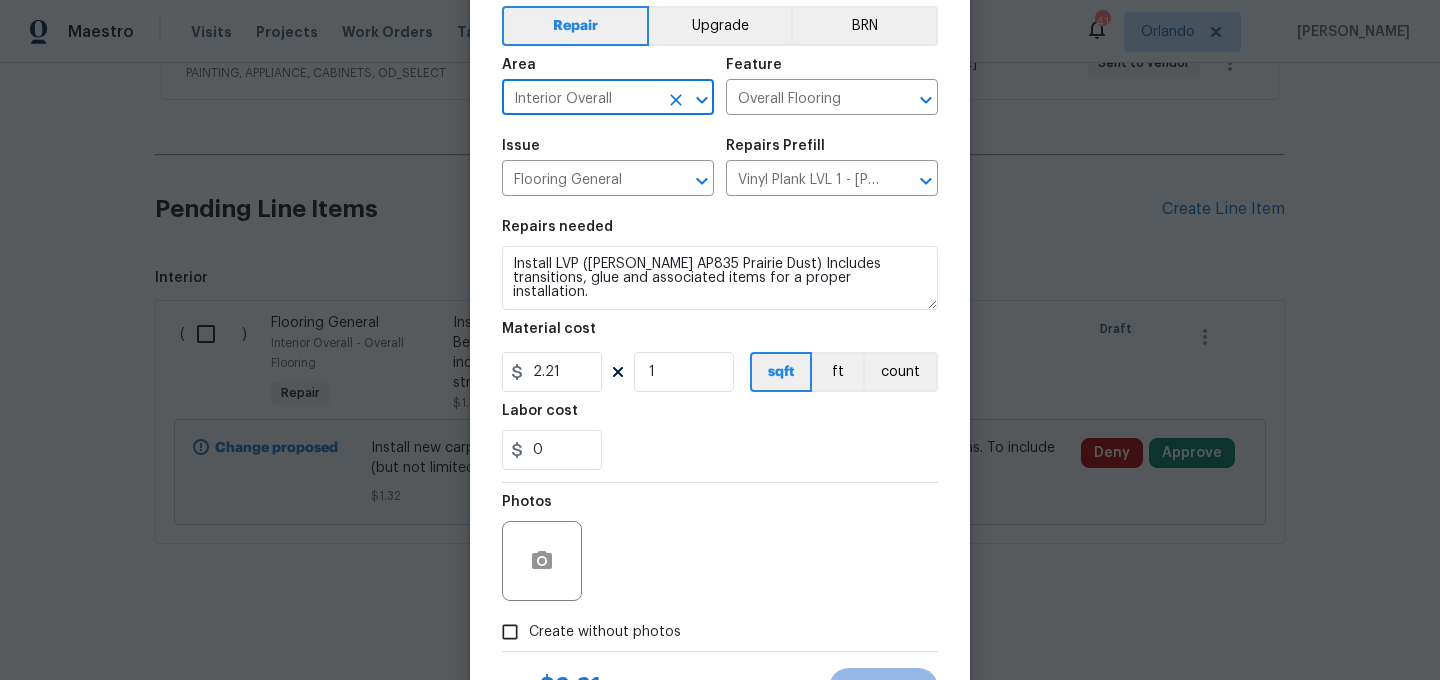 scroll, scrollTop: 182, scrollLeft: 0, axis: vertical 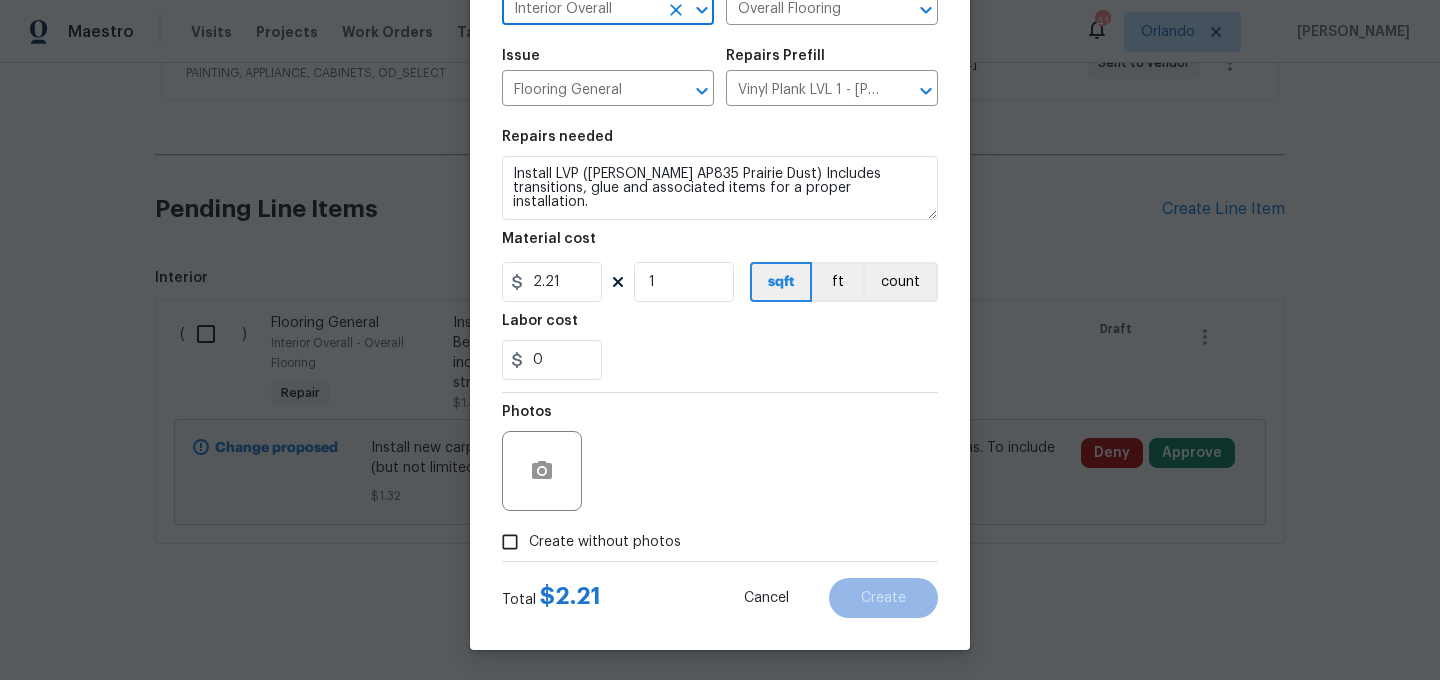 type on "Interior Overall" 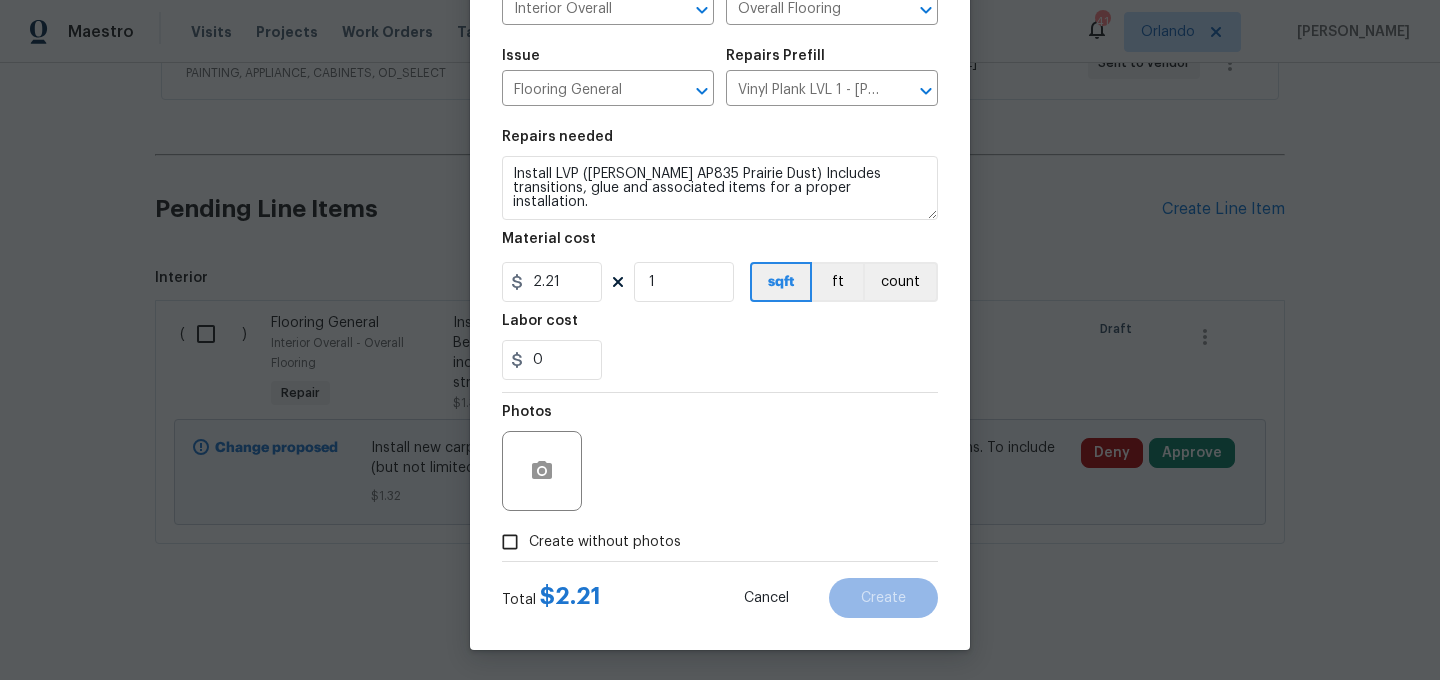 click on "Create without photos" at bounding box center (586, 542) 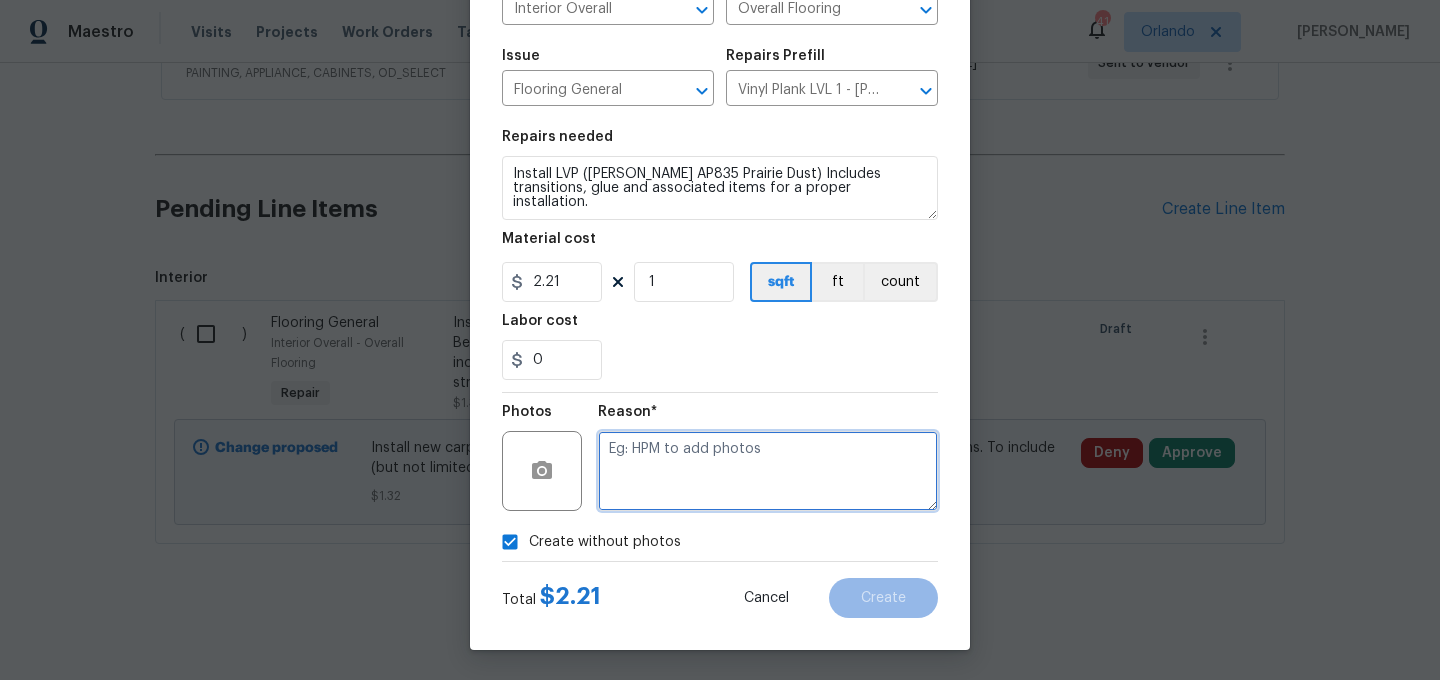 click at bounding box center (768, 471) 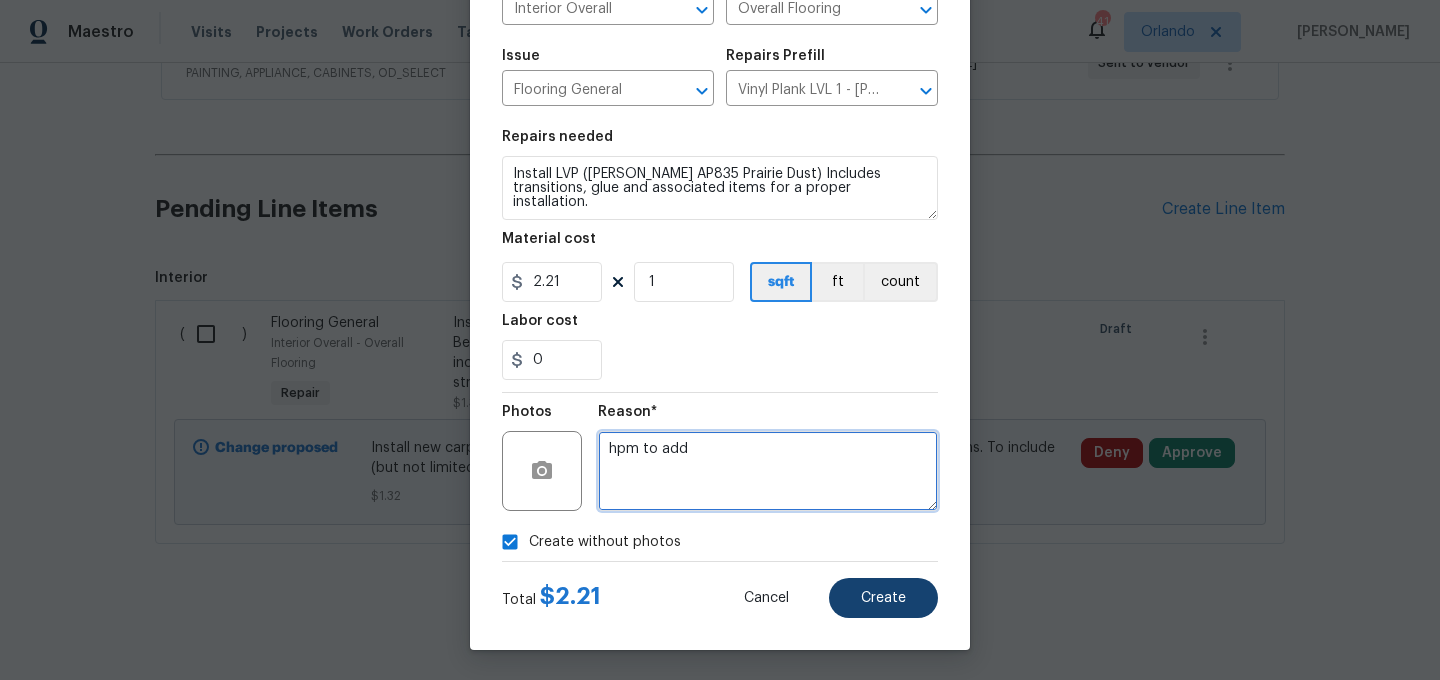 type on "hpm to add" 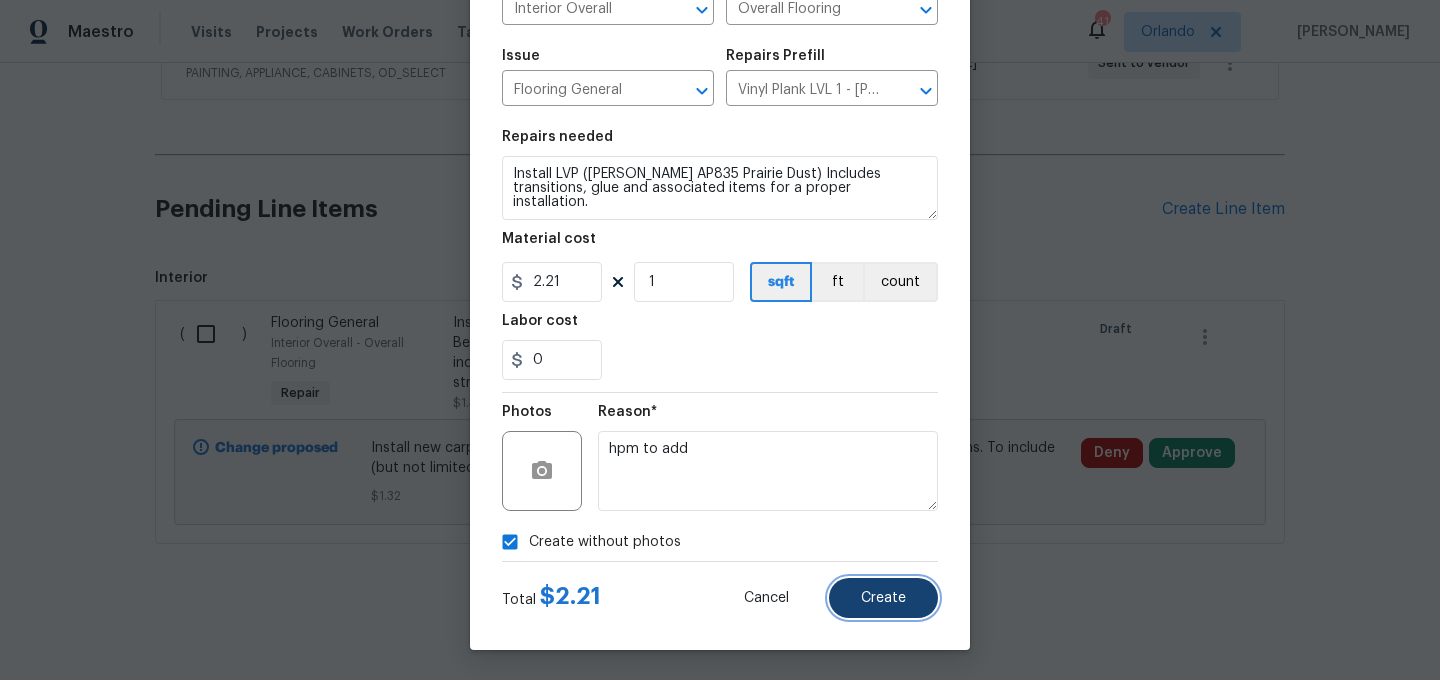 click on "Create" at bounding box center [883, 598] 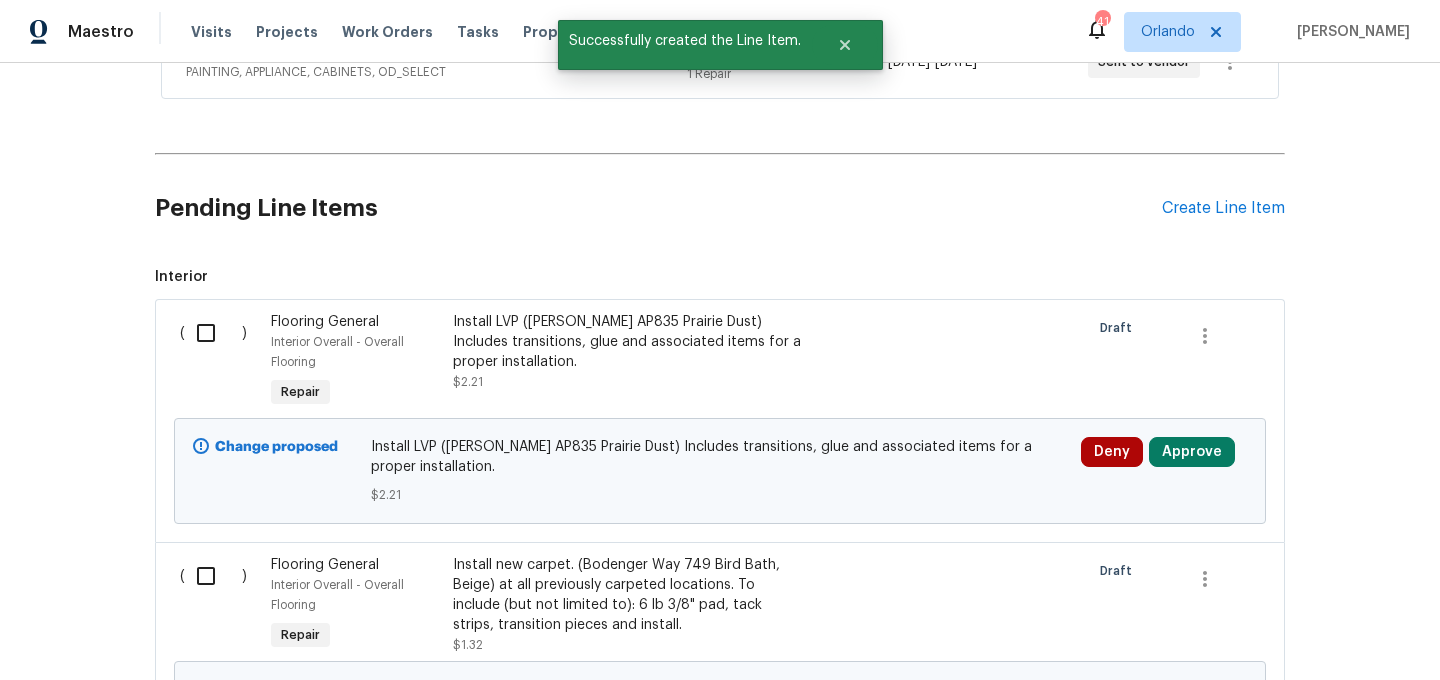 scroll, scrollTop: 957, scrollLeft: 0, axis: vertical 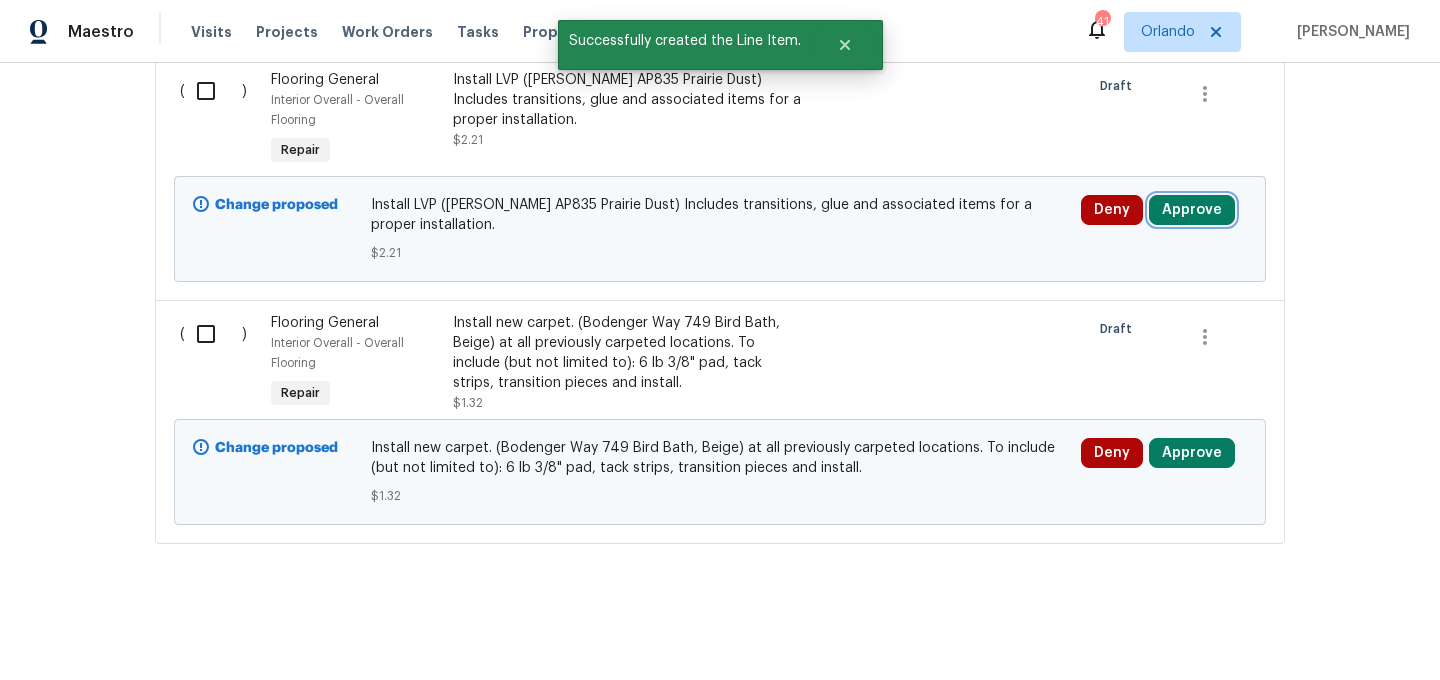 click on "Approve" at bounding box center [1192, 210] 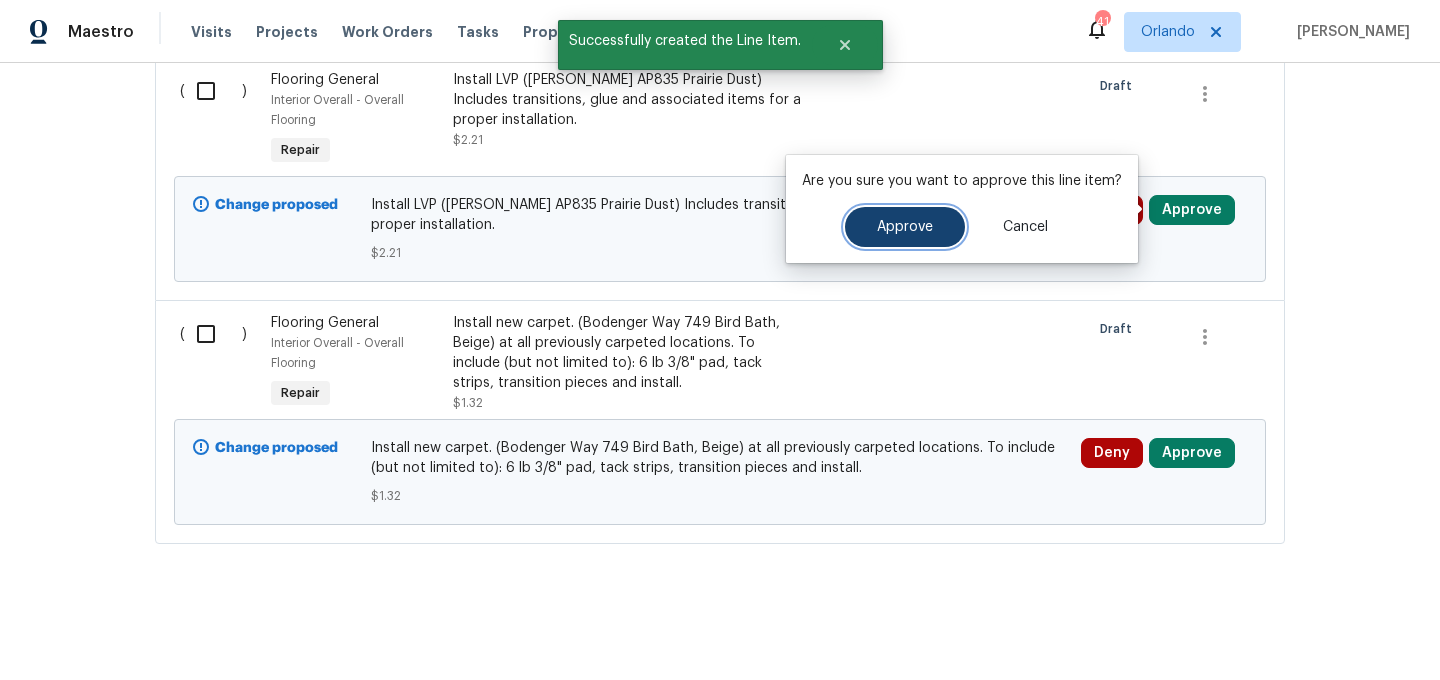 click on "Approve" at bounding box center (905, 227) 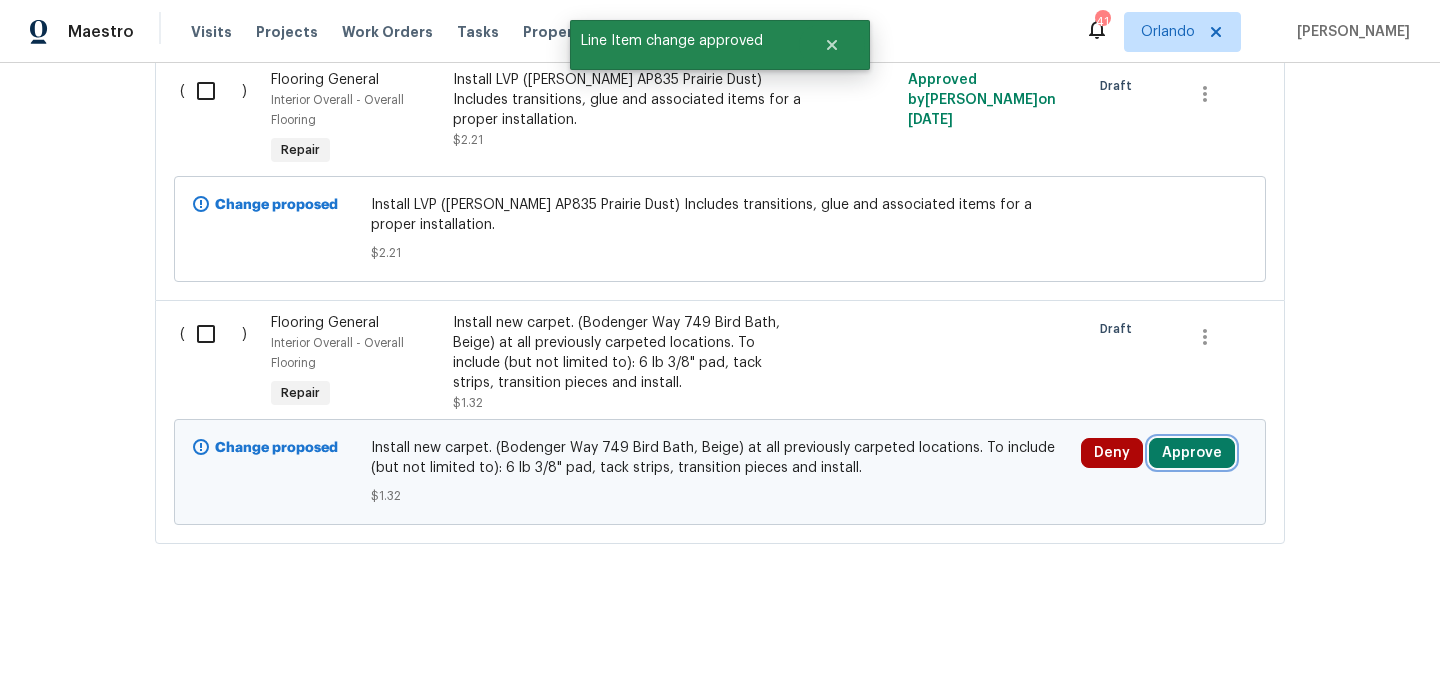 click on "Approve" at bounding box center [1192, 453] 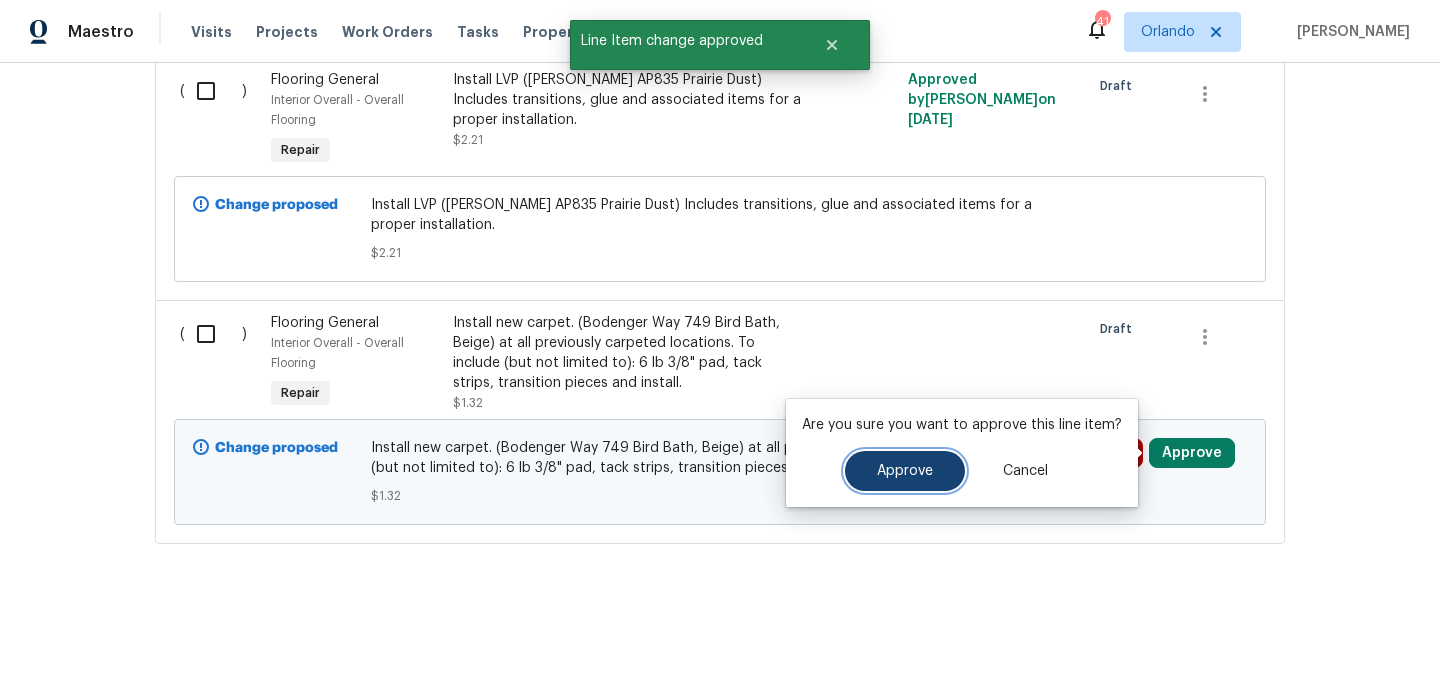 click on "Approve" at bounding box center [905, 471] 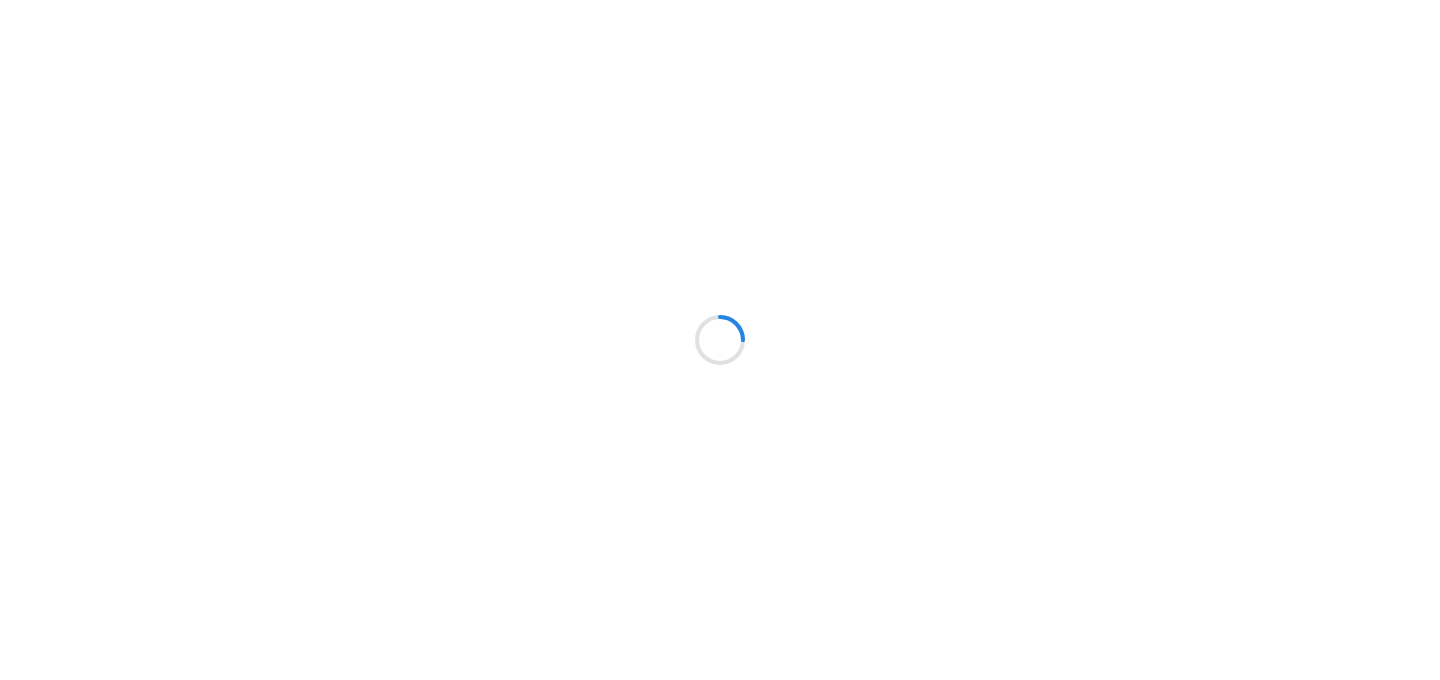 scroll, scrollTop: 0, scrollLeft: 0, axis: both 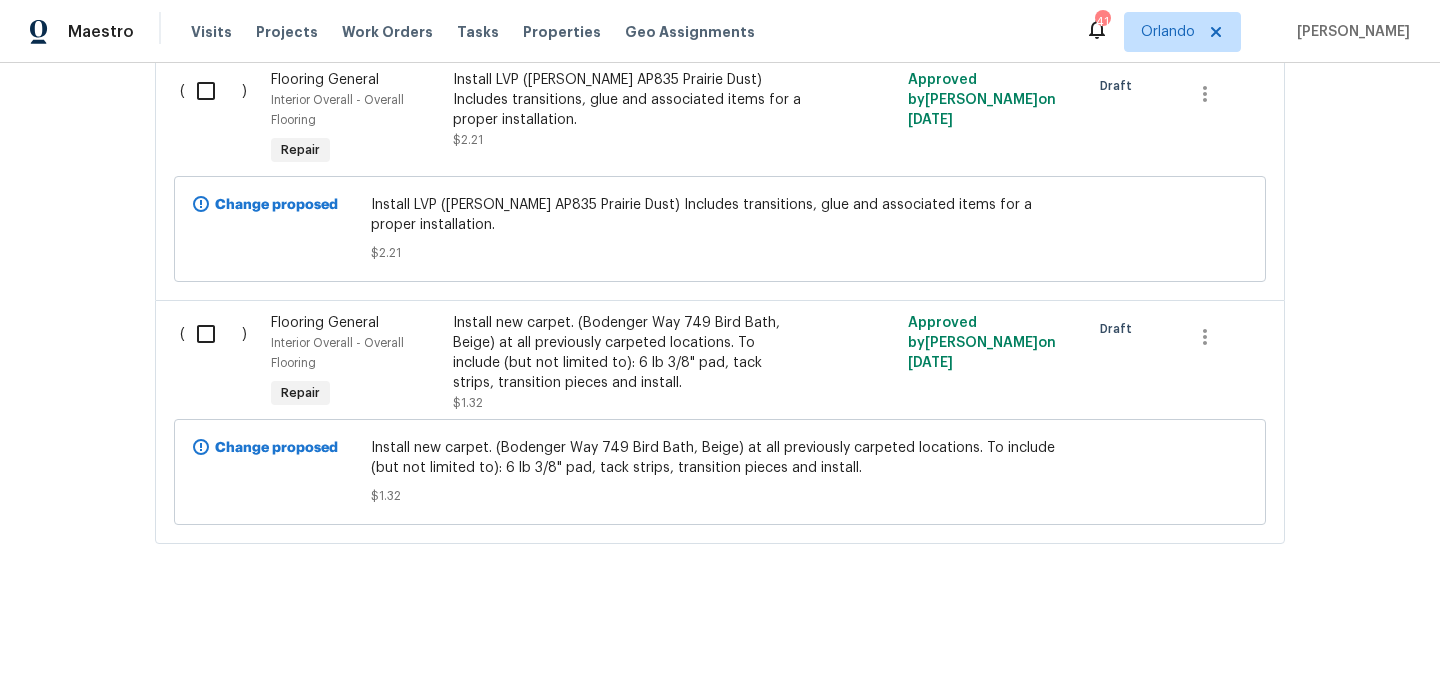 click at bounding box center (213, 91) 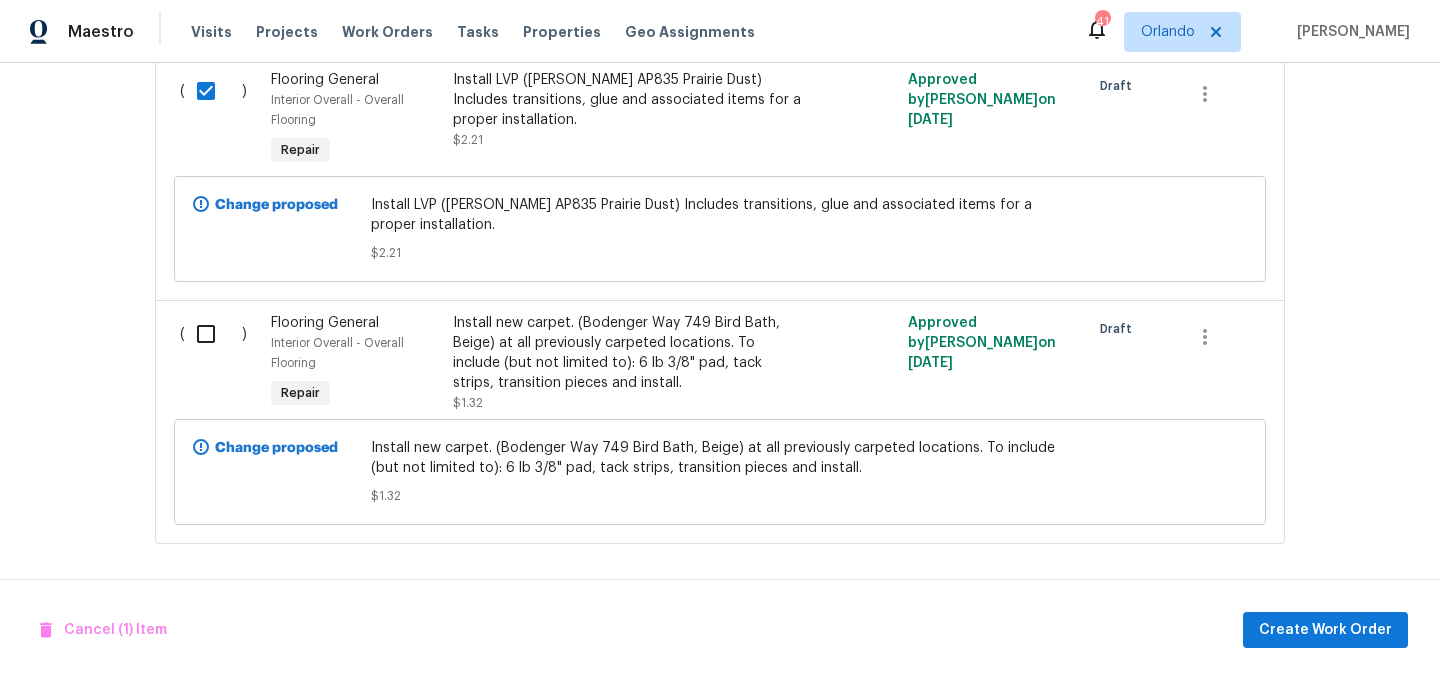 click at bounding box center (213, 334) 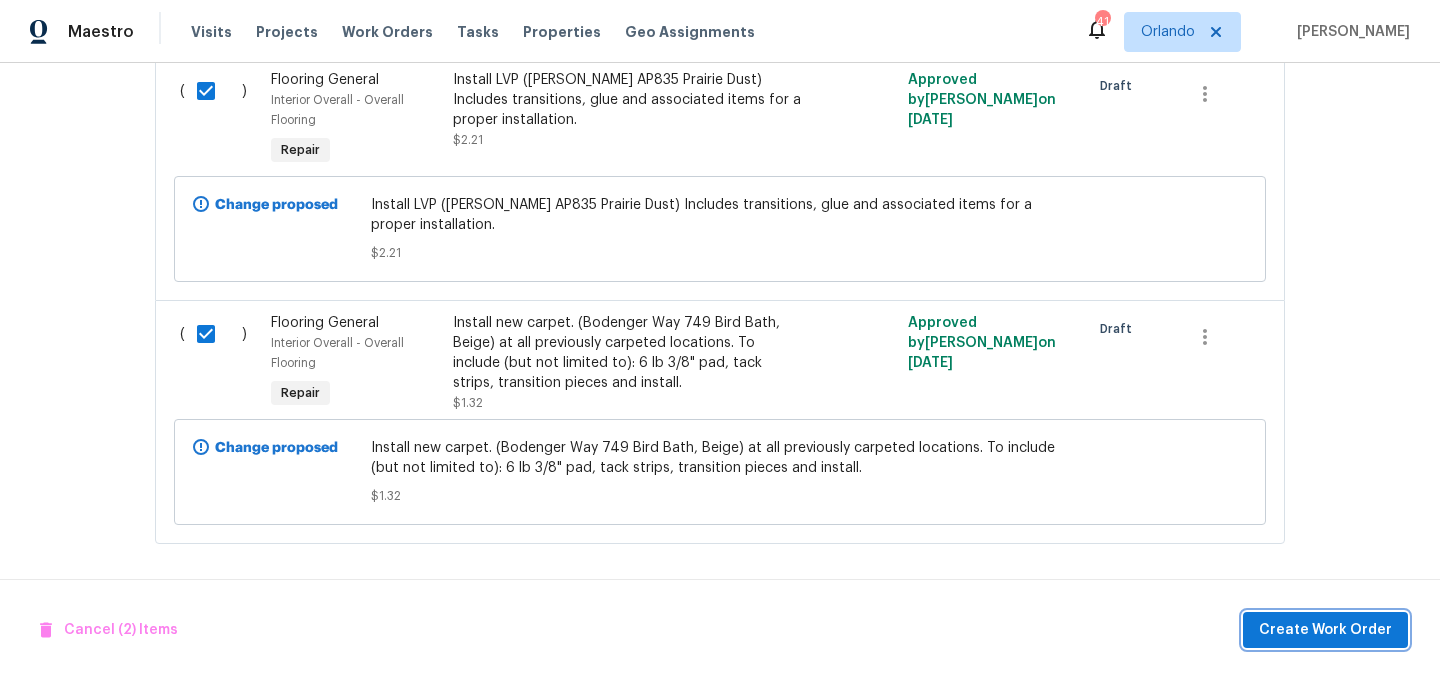 click on "Create Work Order" at bounding box center [1325, 630] 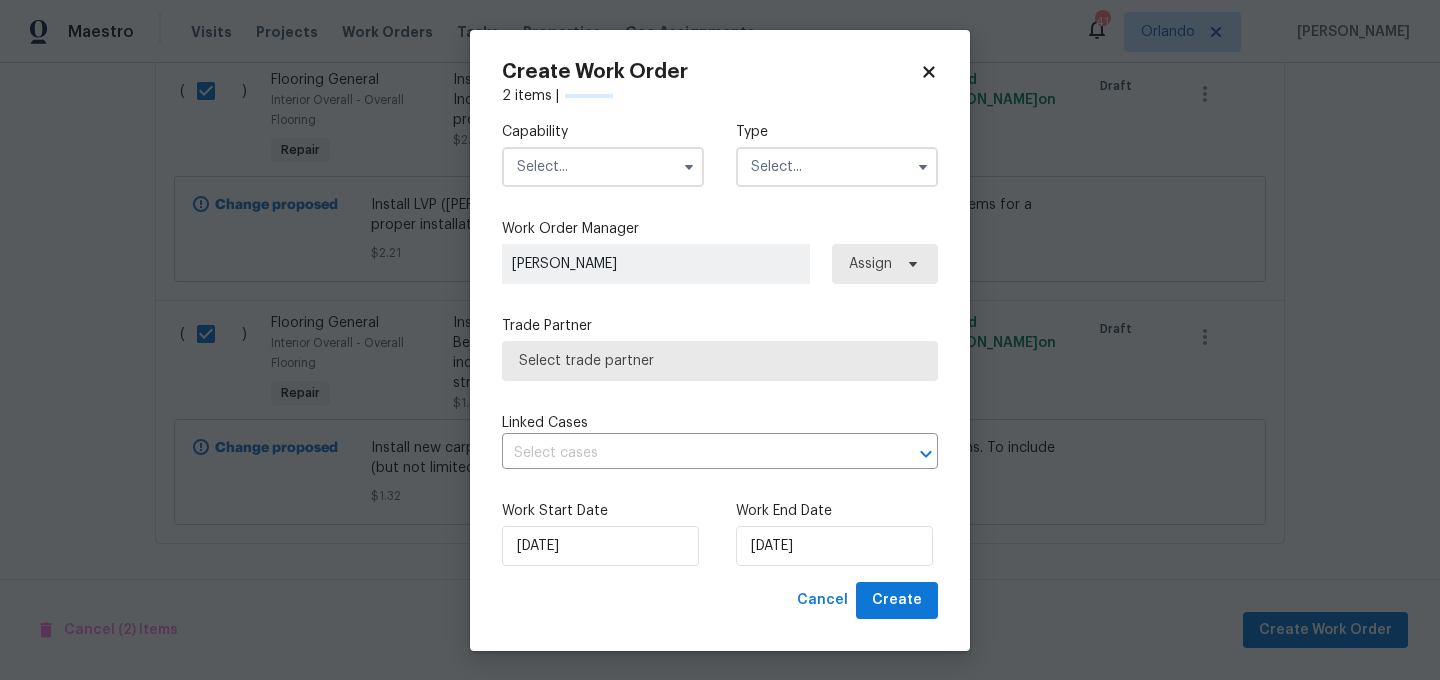checkbox on "false" 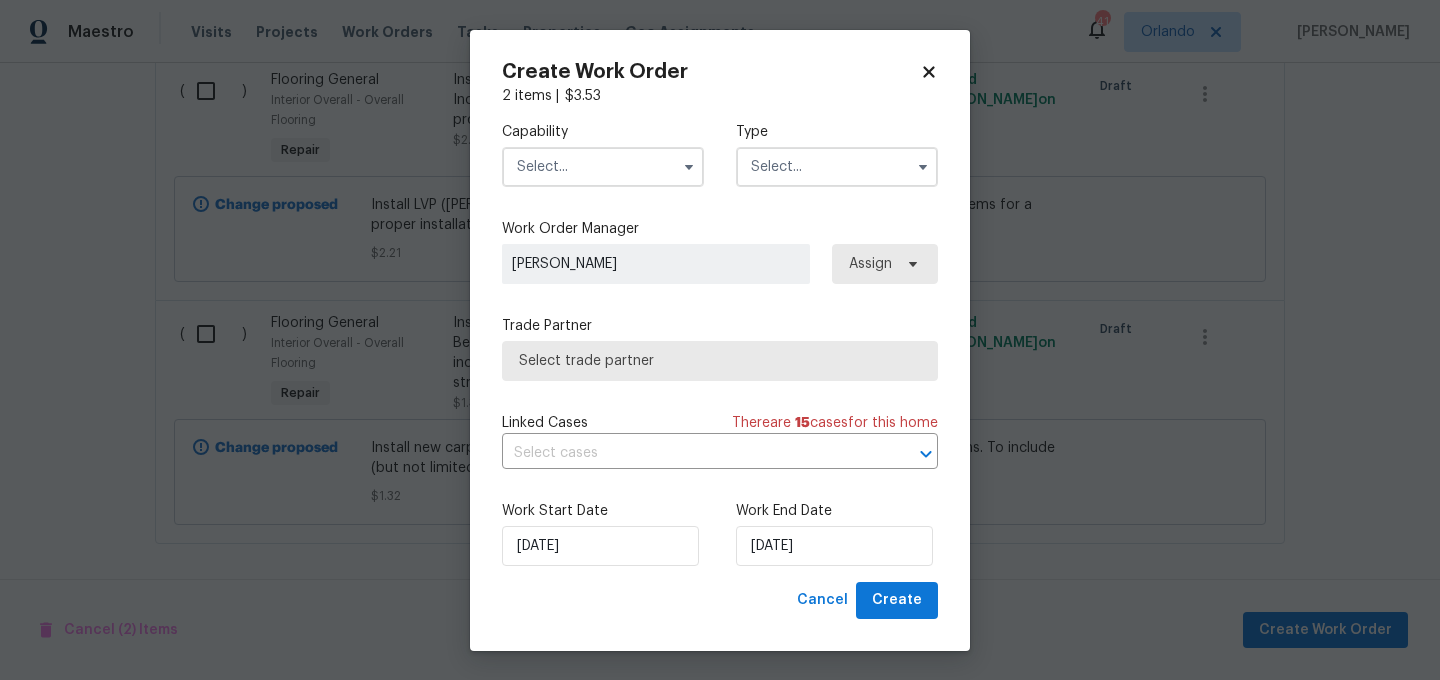 click at bounding box center [603, 167] 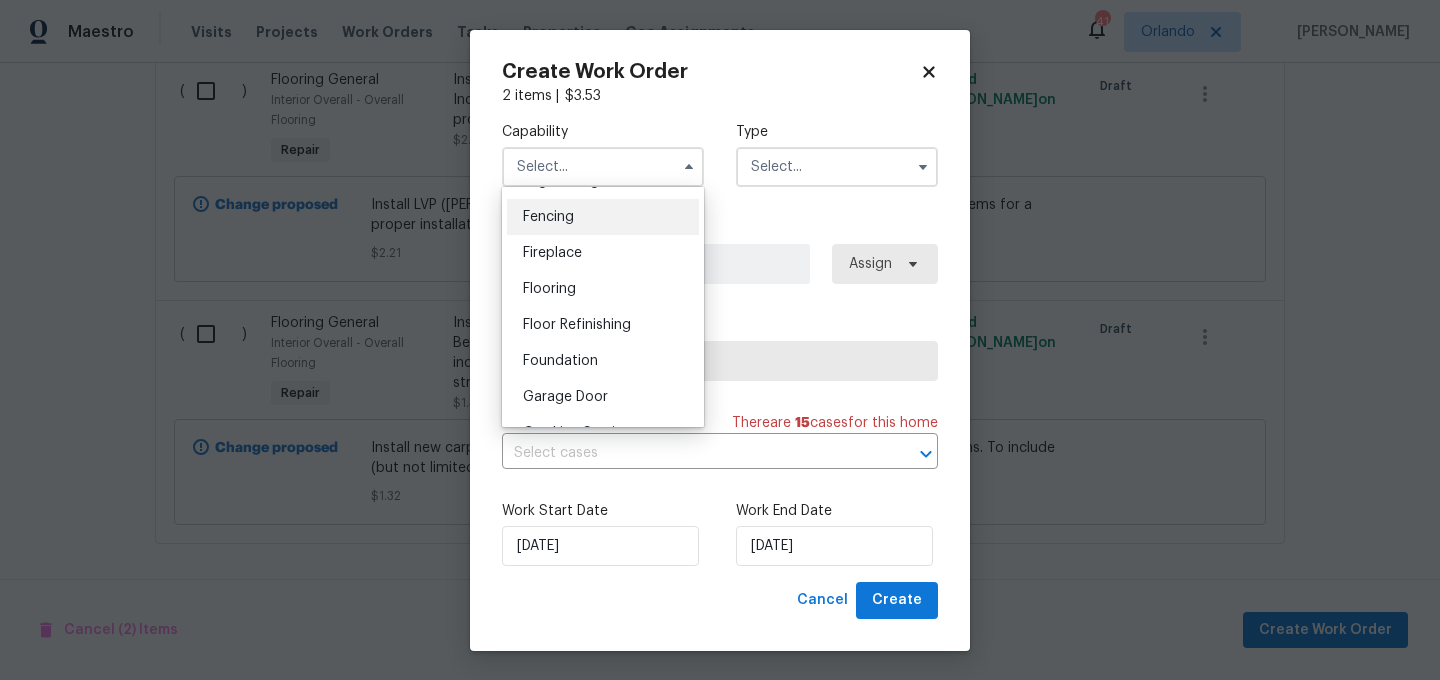 scroll, scrollTop: 741, scrollLeft: 0, axis: vertical 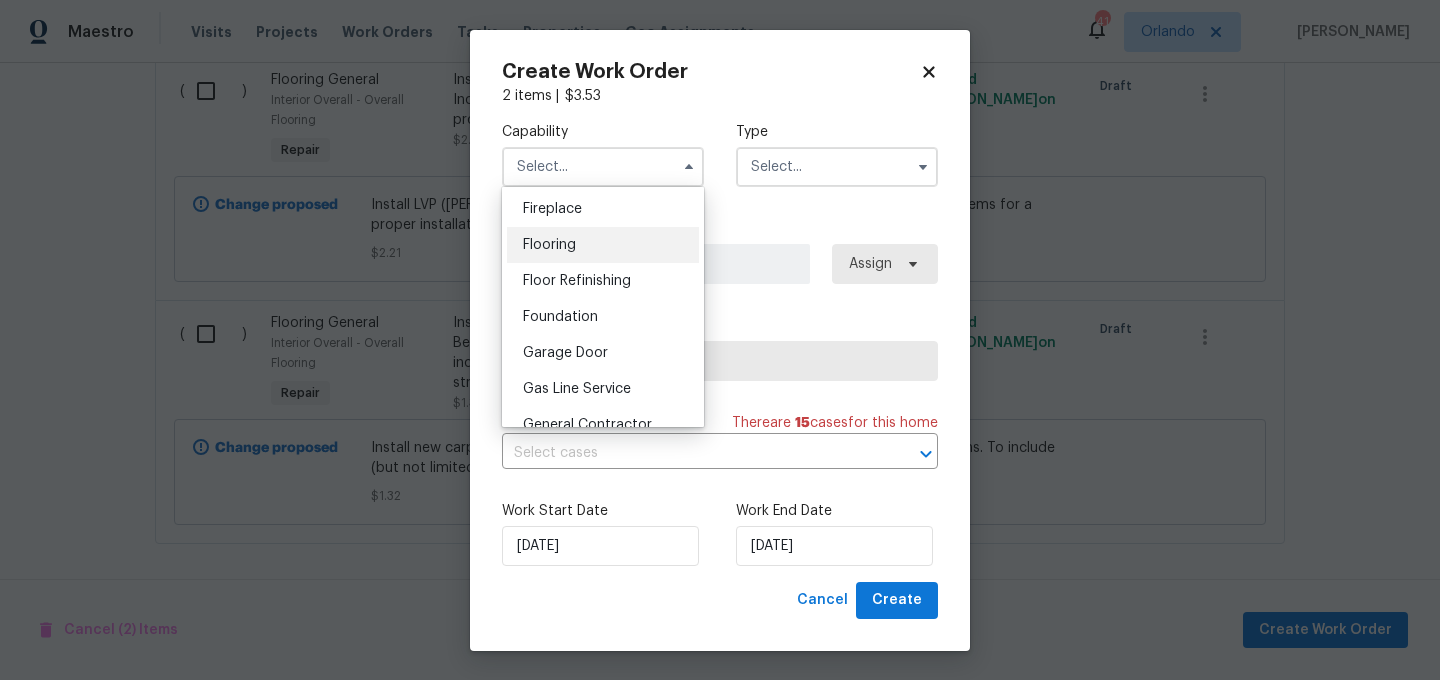 click on "Flooring" at bounding box center [603, 245] 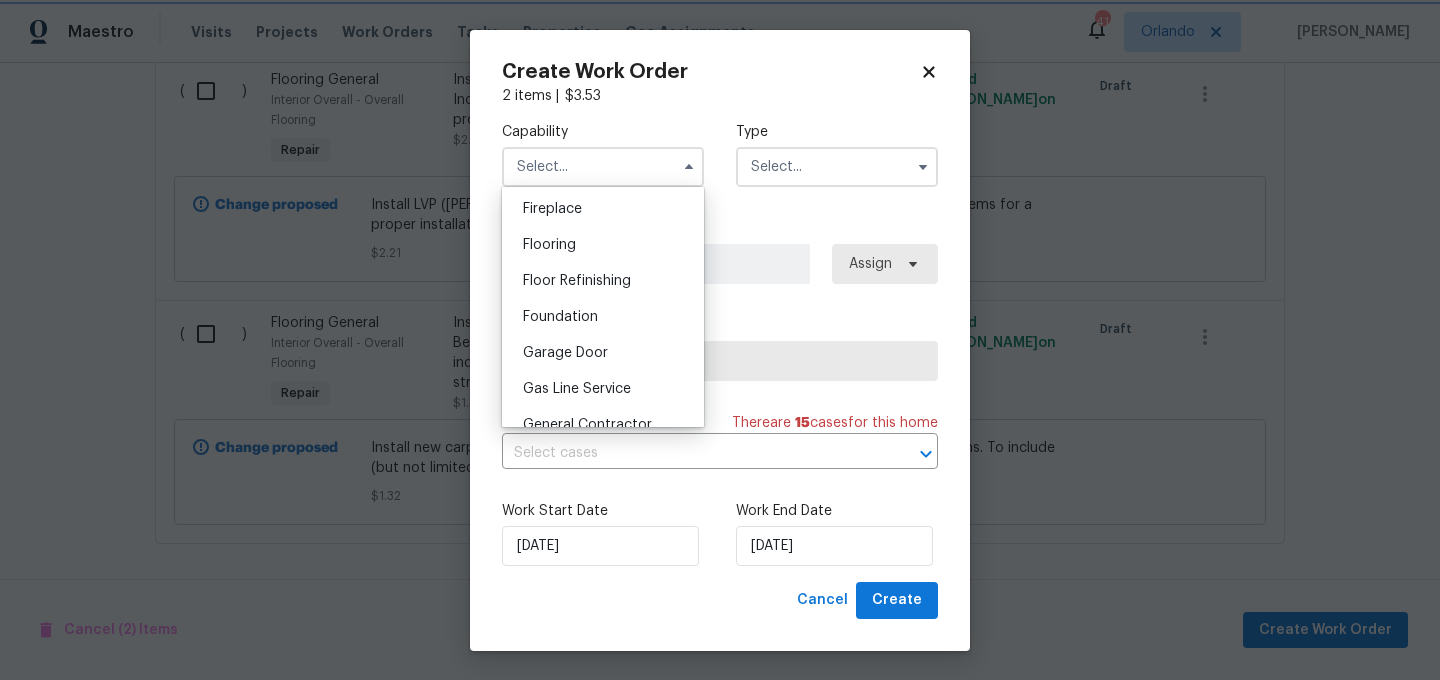type on "Flooring" 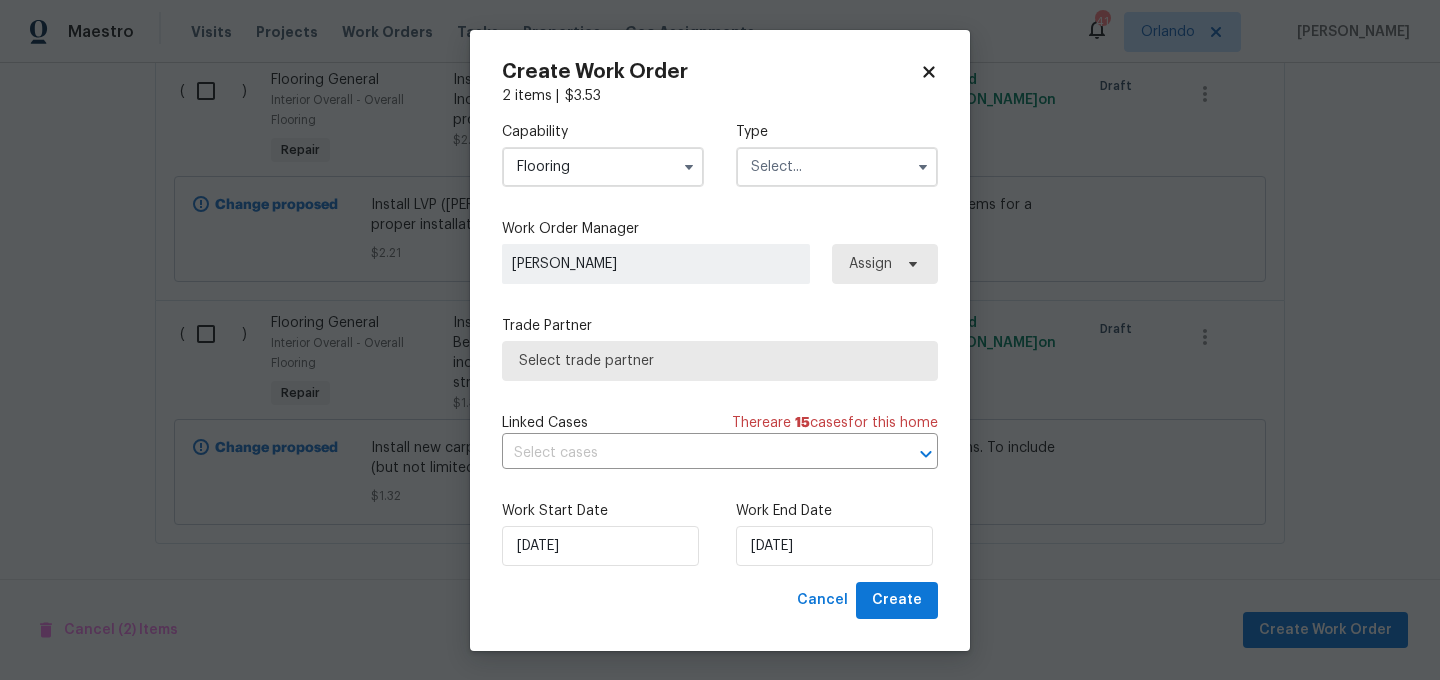 click at bounding box center (837, 167) 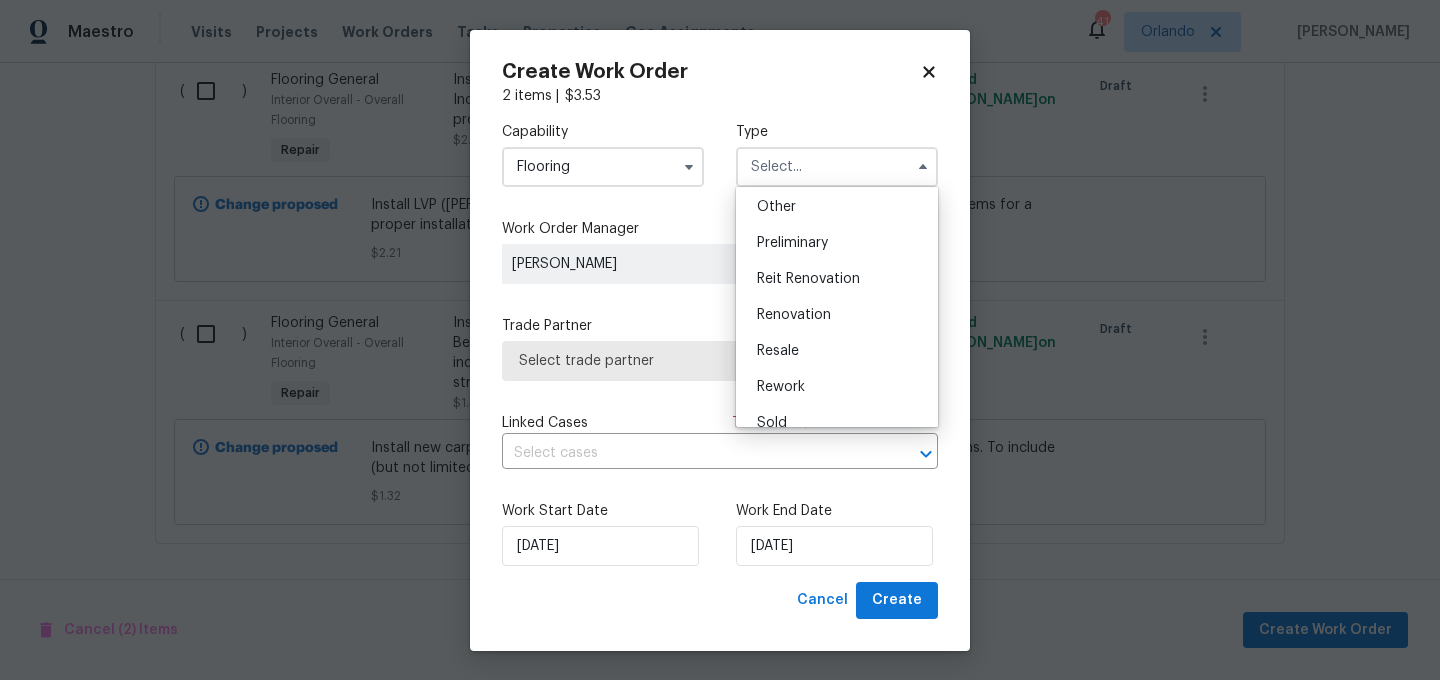 scroll, scrollTop: 454, scrollLeft: 0, axis: vertical 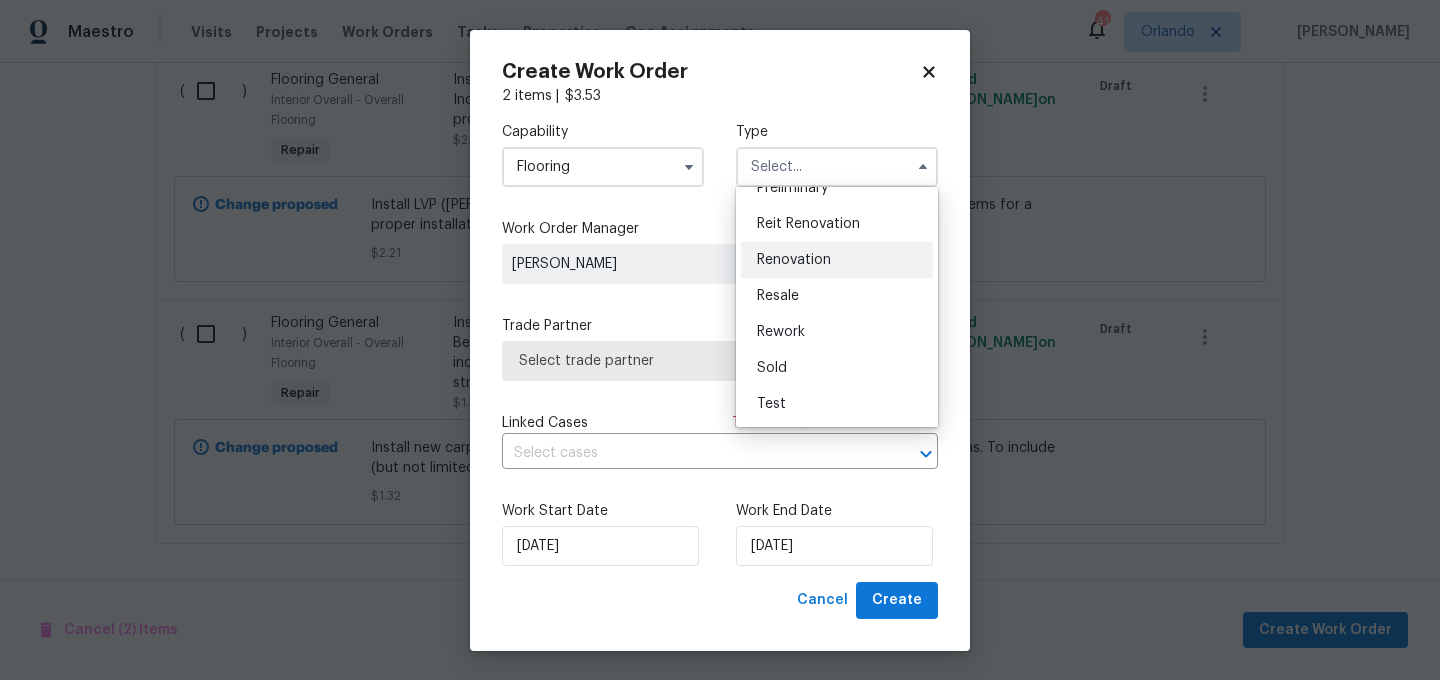 click on "Renovation" at bounding box center [837, 260] 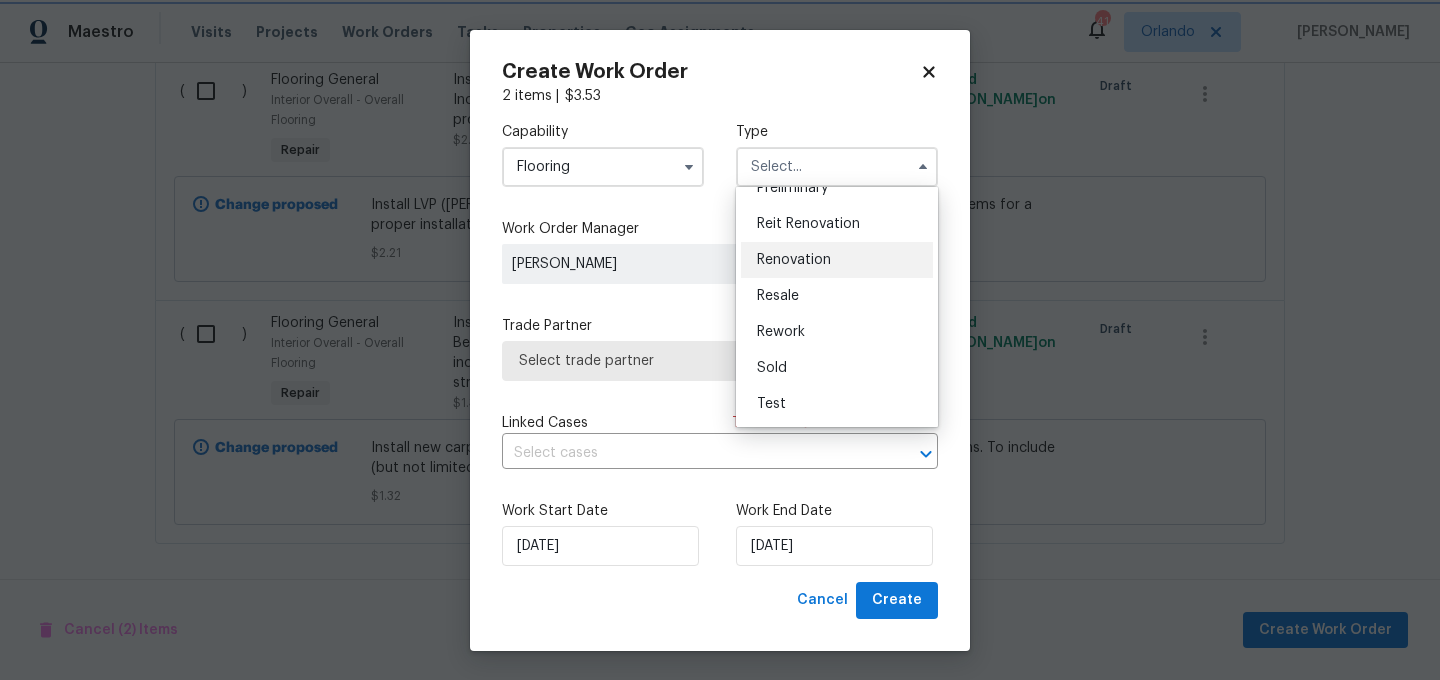type on "Renovation" 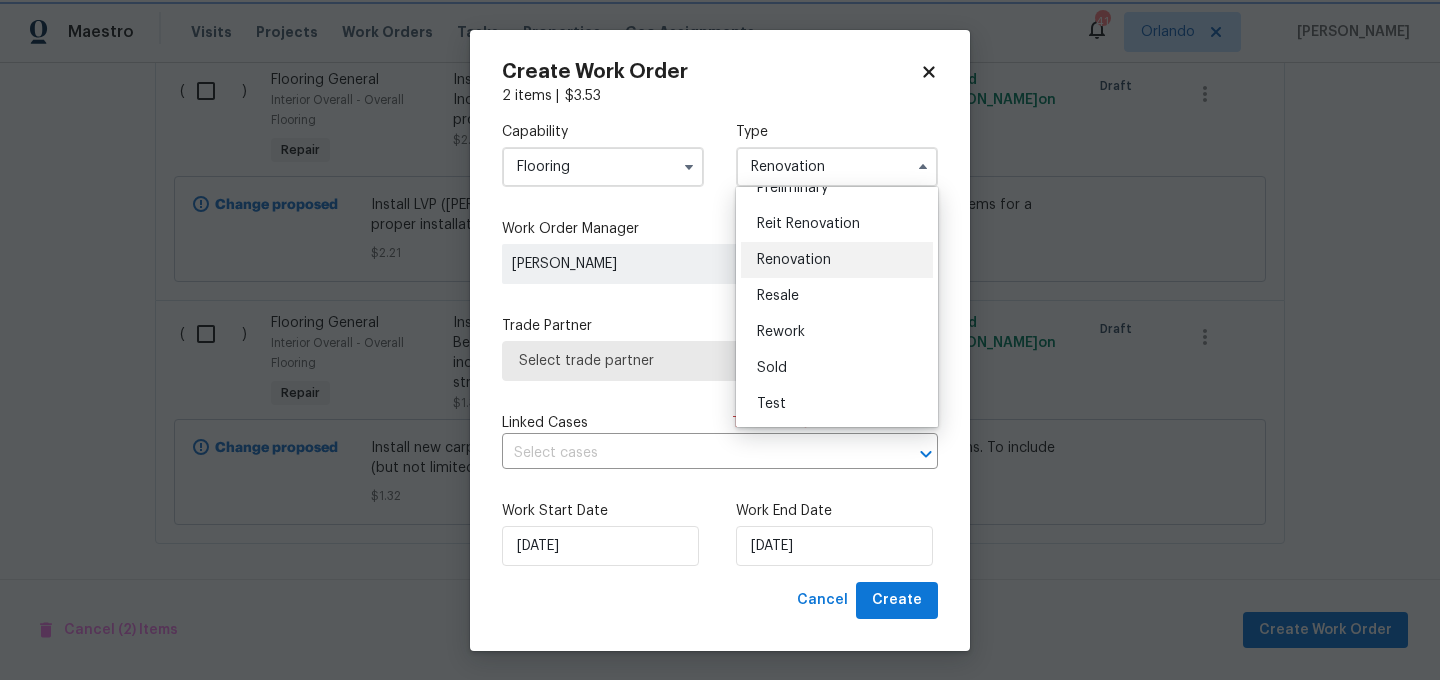 scroll, scrollTop: 0, scrollLeft: 0, axis: both 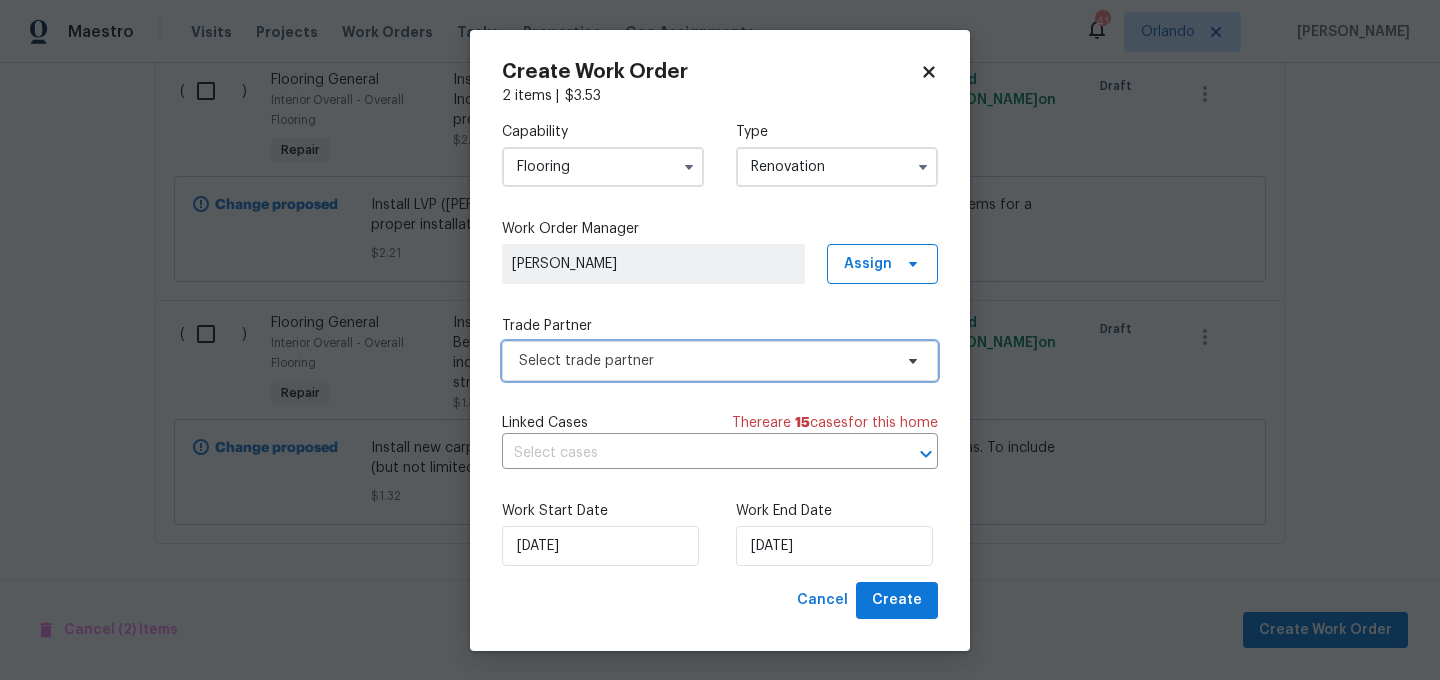 click on "Select trade partner" at bounding box center (705, 361) 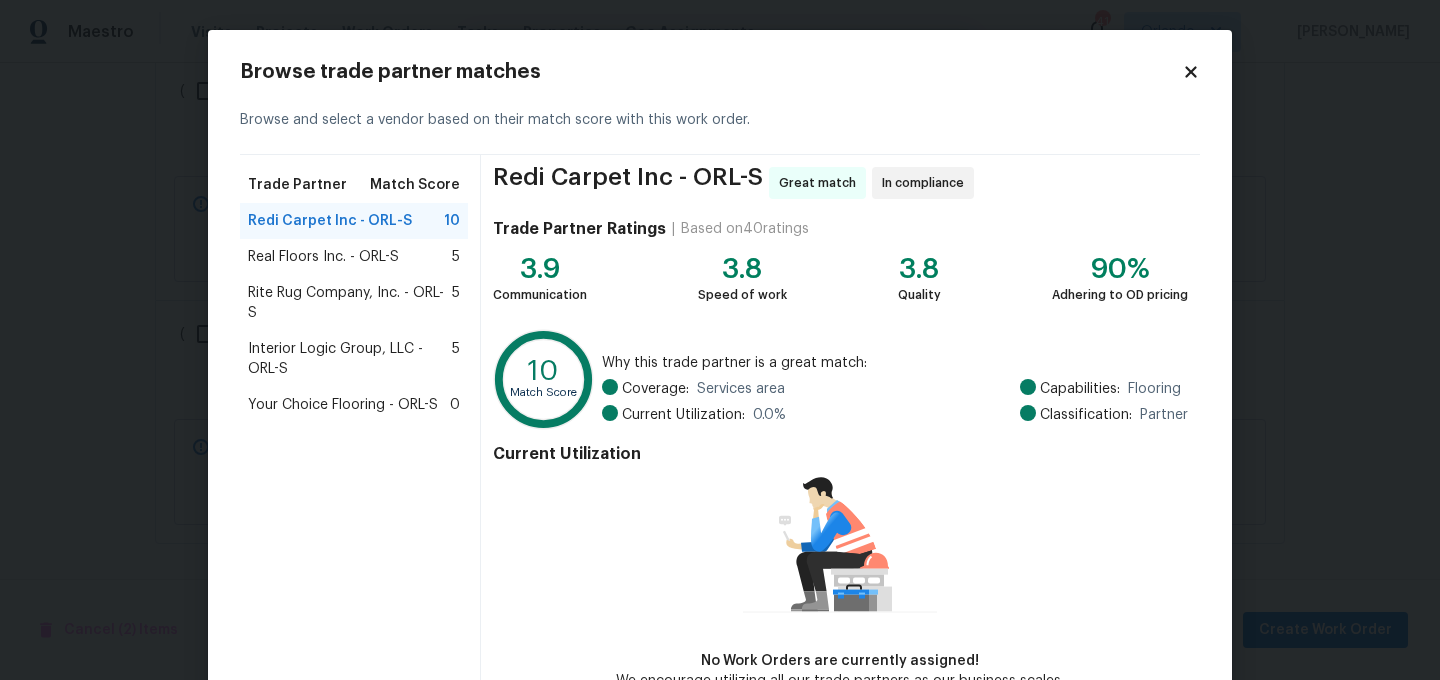 click on "Real Floors Inc. - ORL-S" at bounding box center [323, 257] 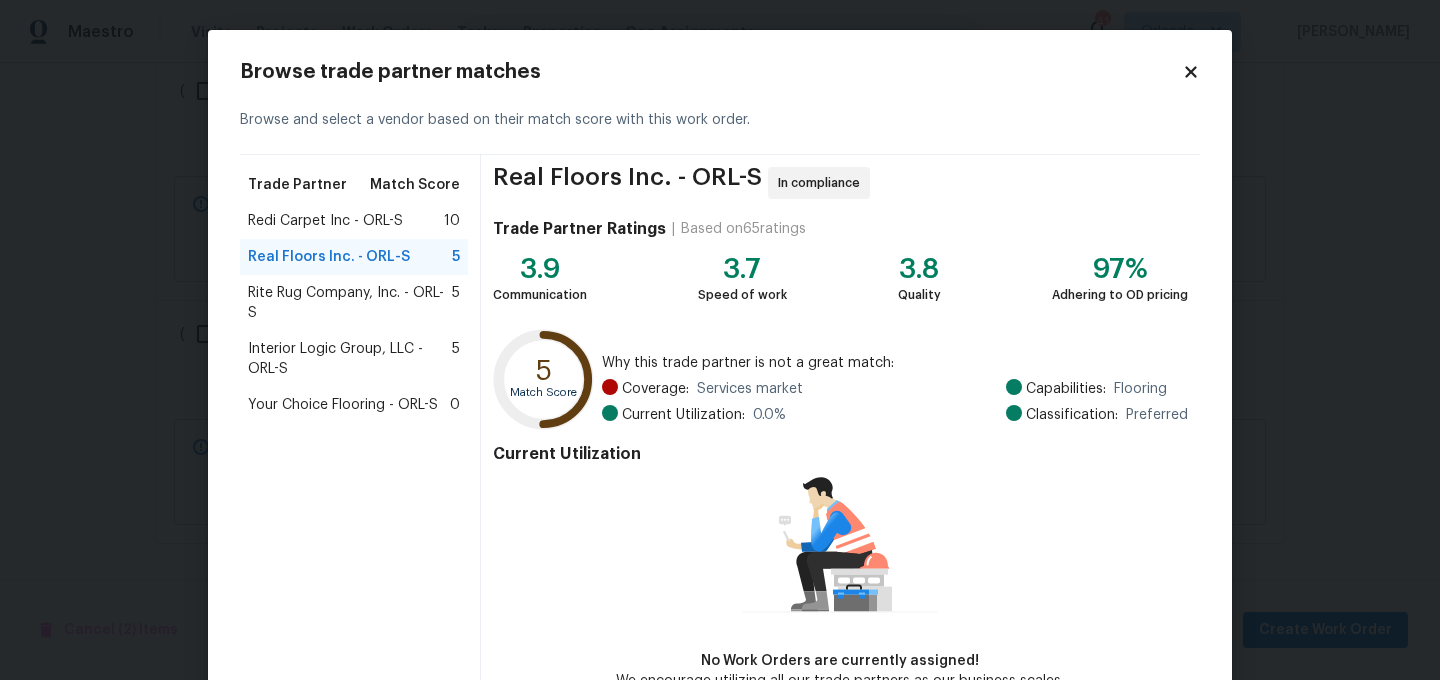 scroll, scrollTop: 120, scrollLeft: 0, axis: vertical 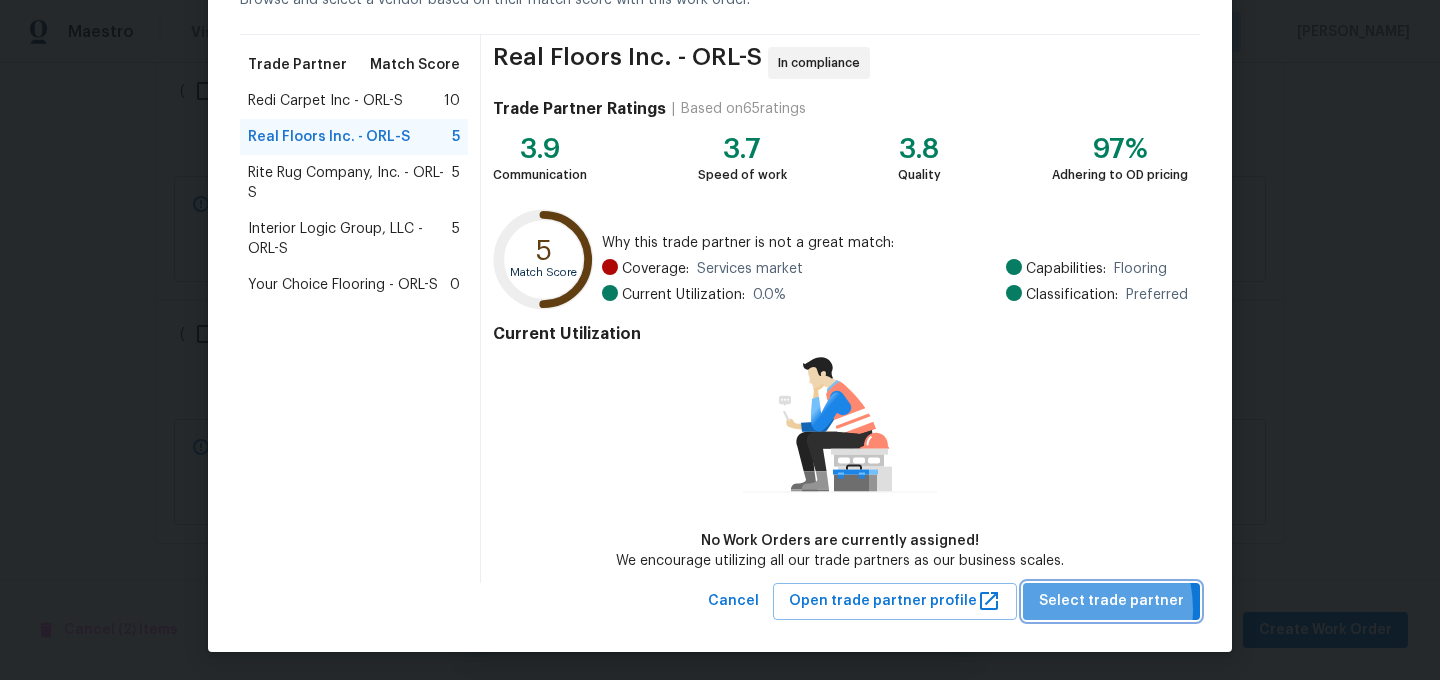 click on "Select trade partner" at bounding box center [1111, 601] 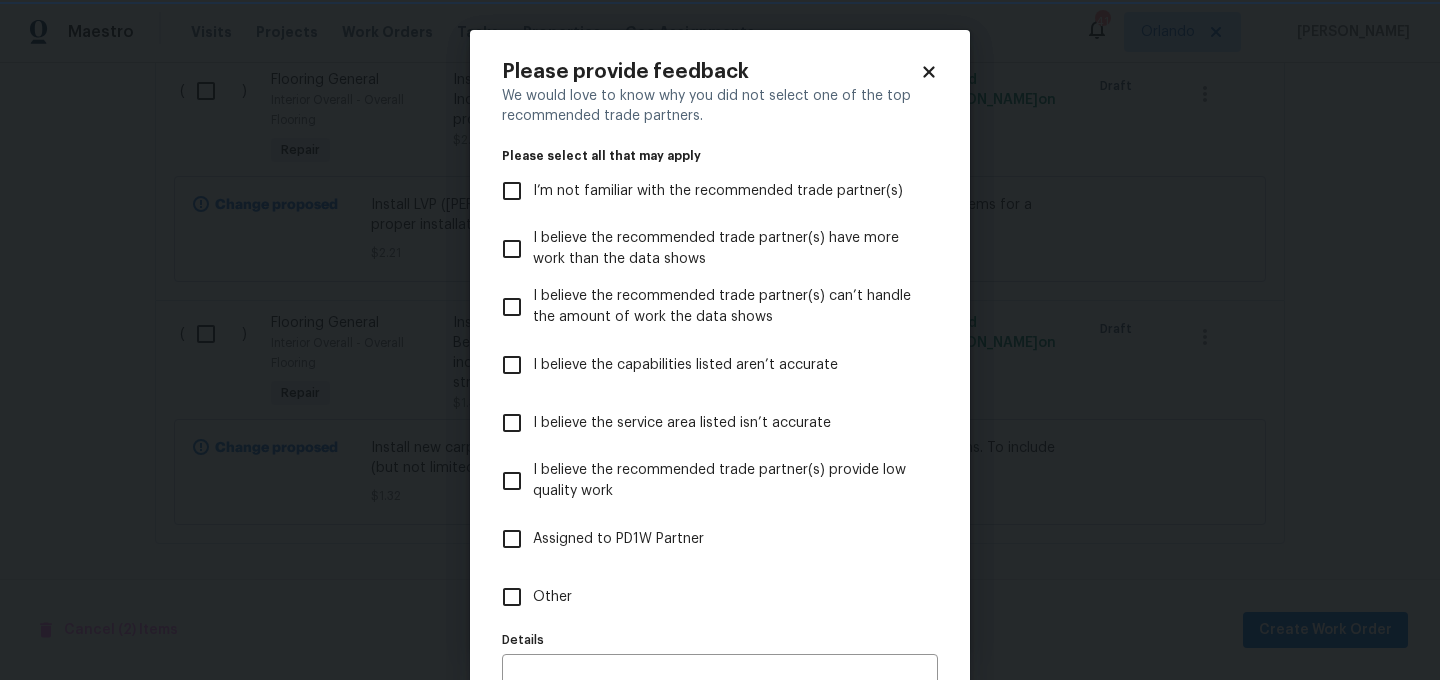 scroll, scrollTop: 0, scrollLeft: 0, axis: both 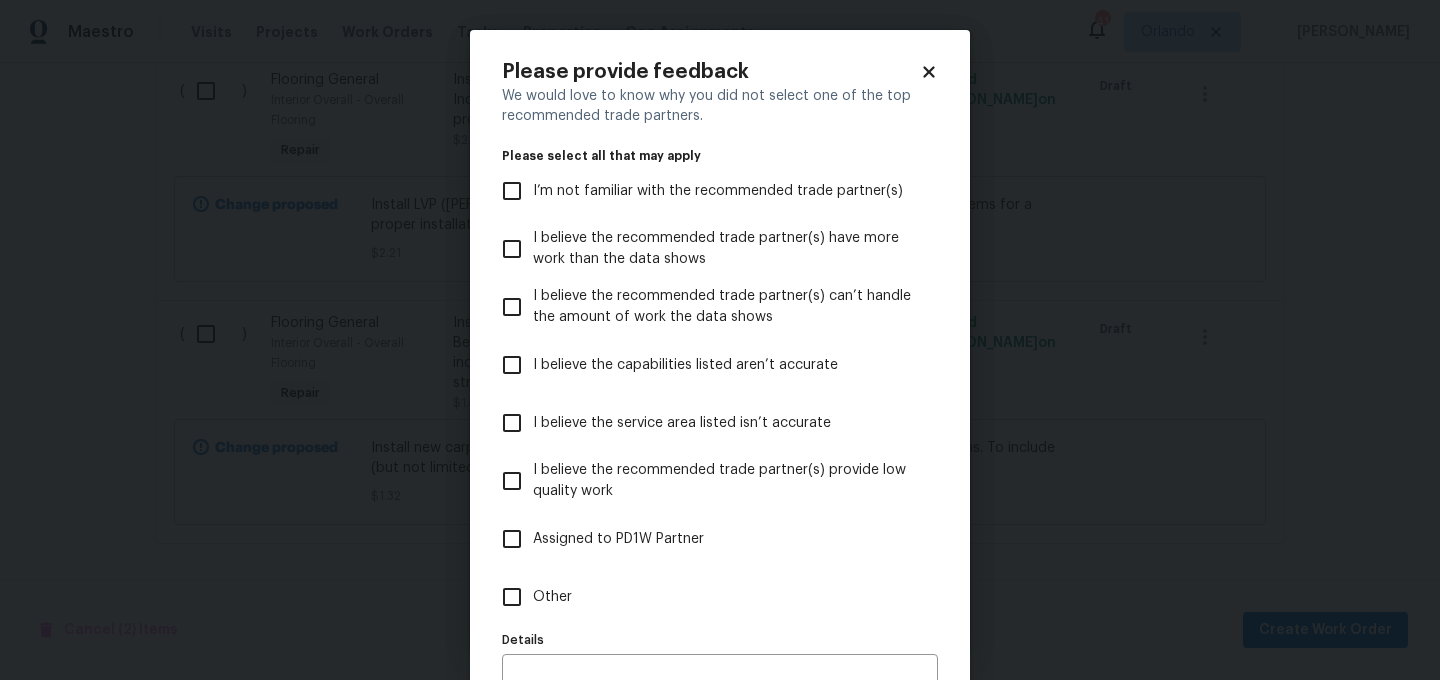 click on "Other" at bounding box center [552, 597] 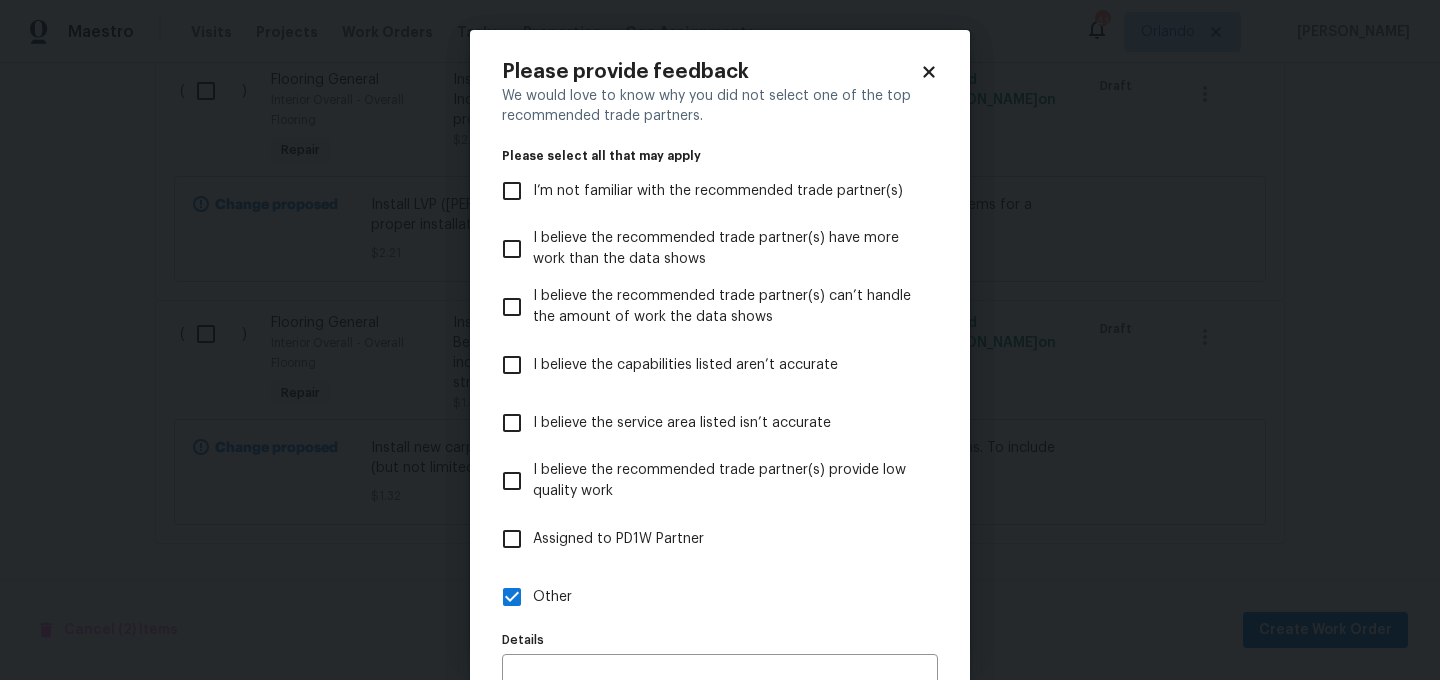 scroll, scrollTop: 112, scrollLeft: 0, axis: vertical 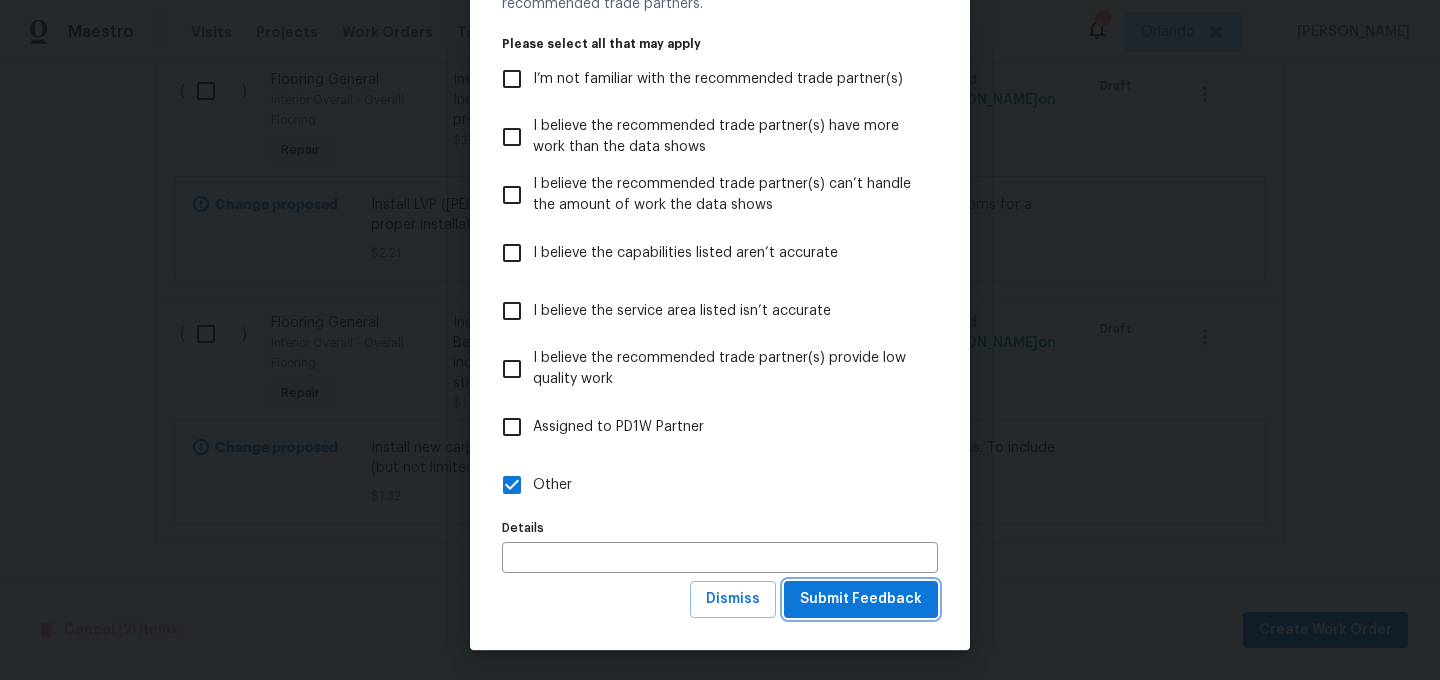 click on "Submit Feedback" at bounding box center [861, 599] 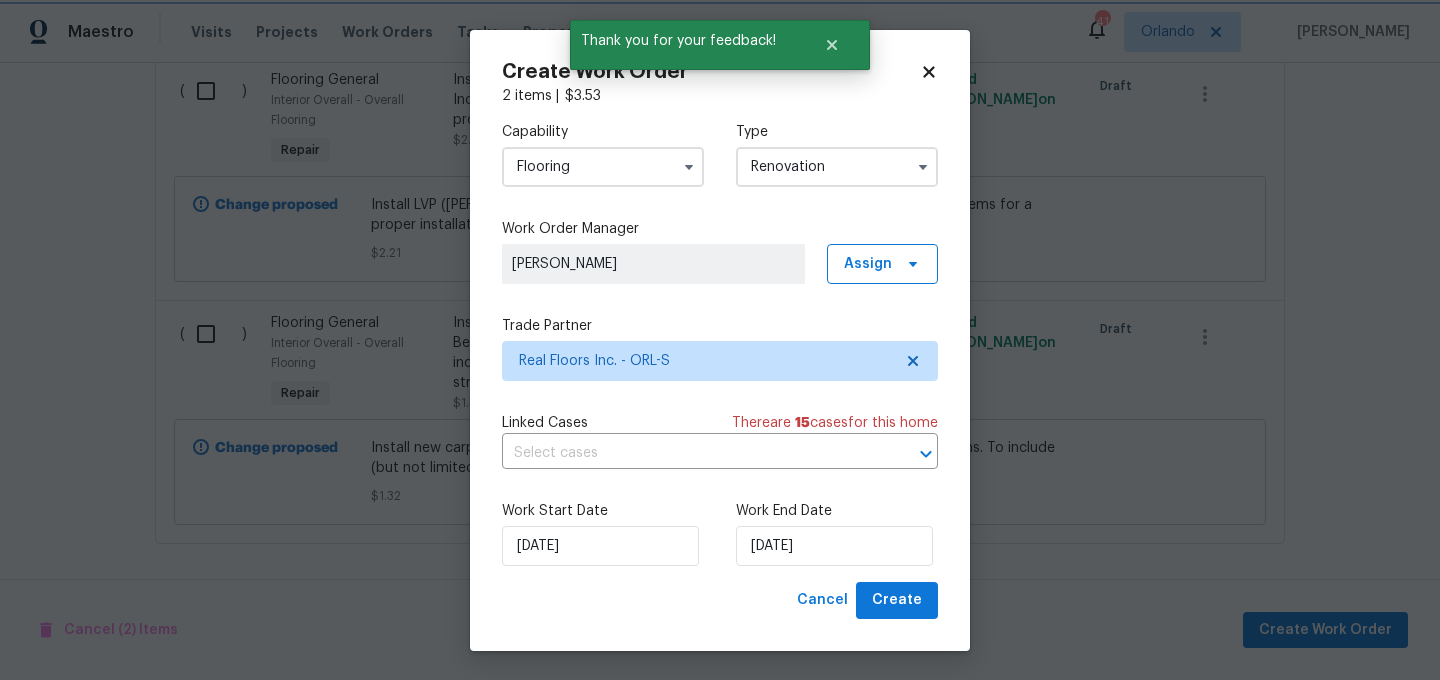 scroll, scrollTop: 0, scrollLeft: 0, axis: both 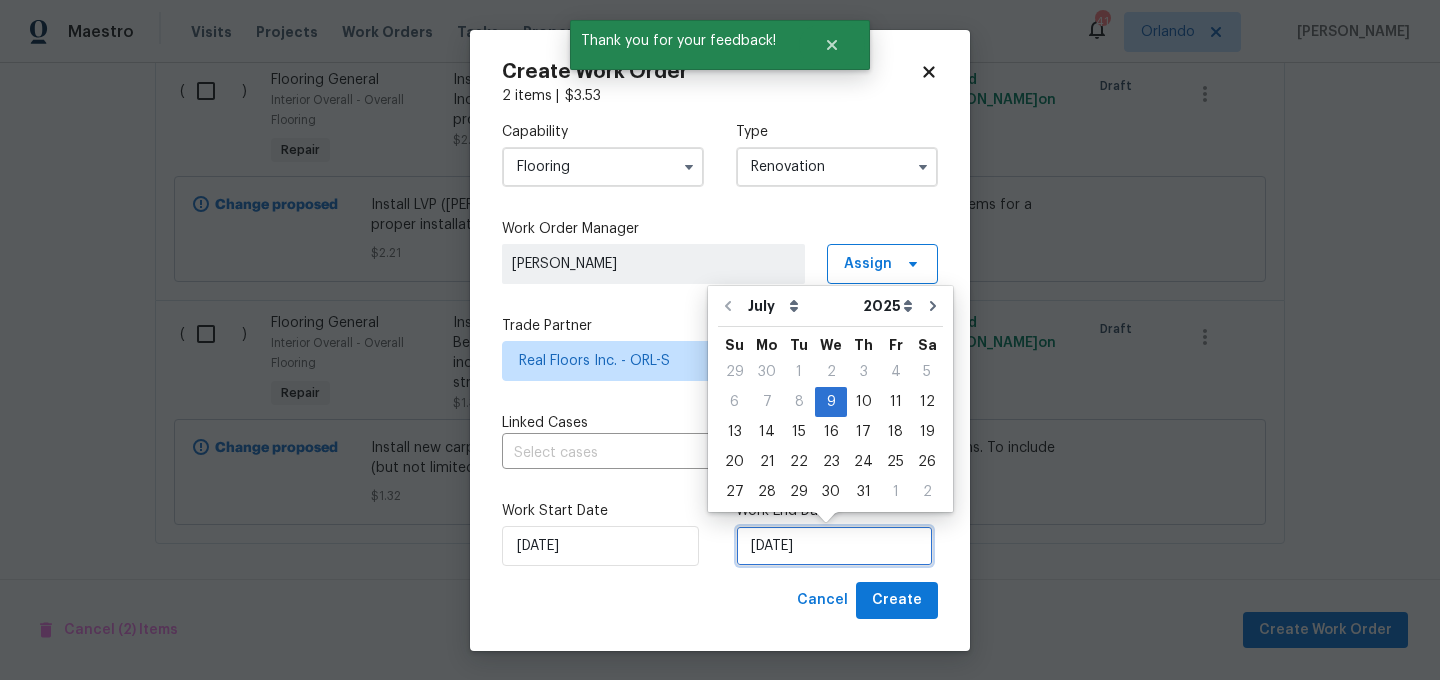 click on "[DATE]" at bounding box center (834, 546) 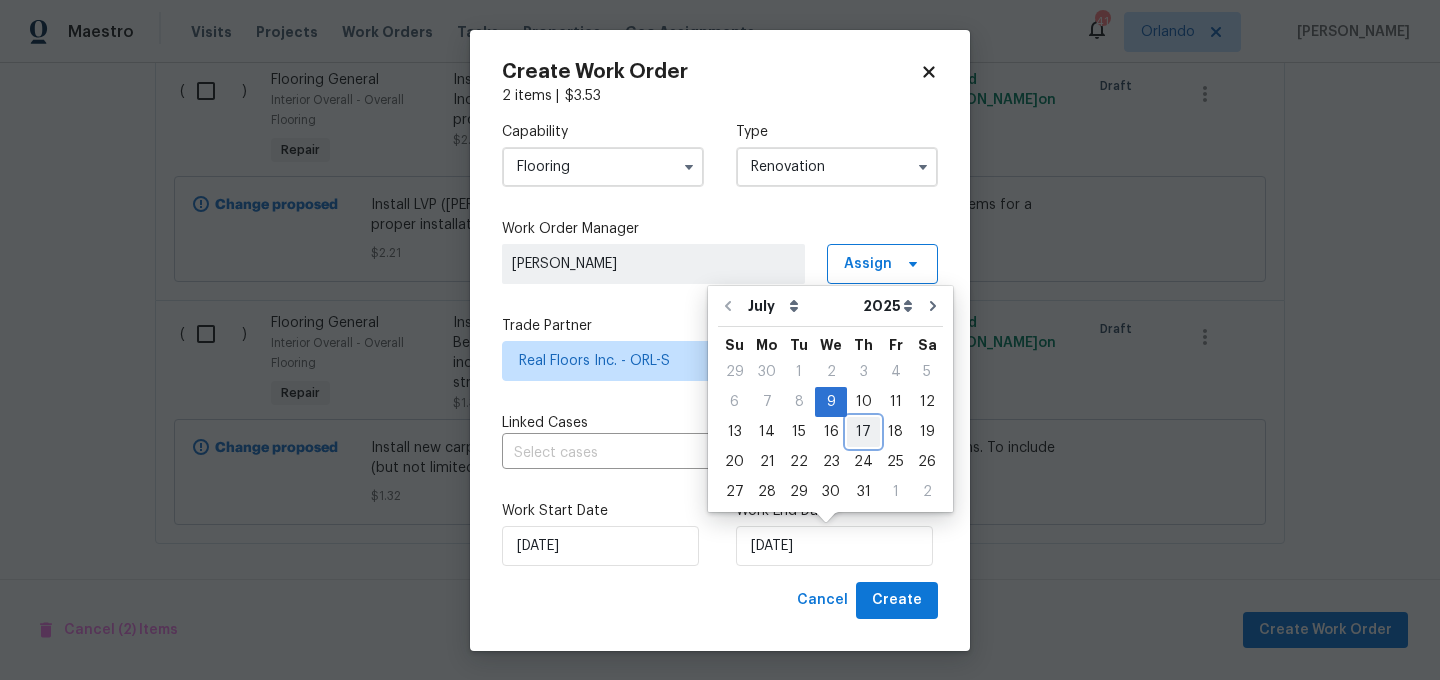 click on "17" at bounding box center (863, 432) 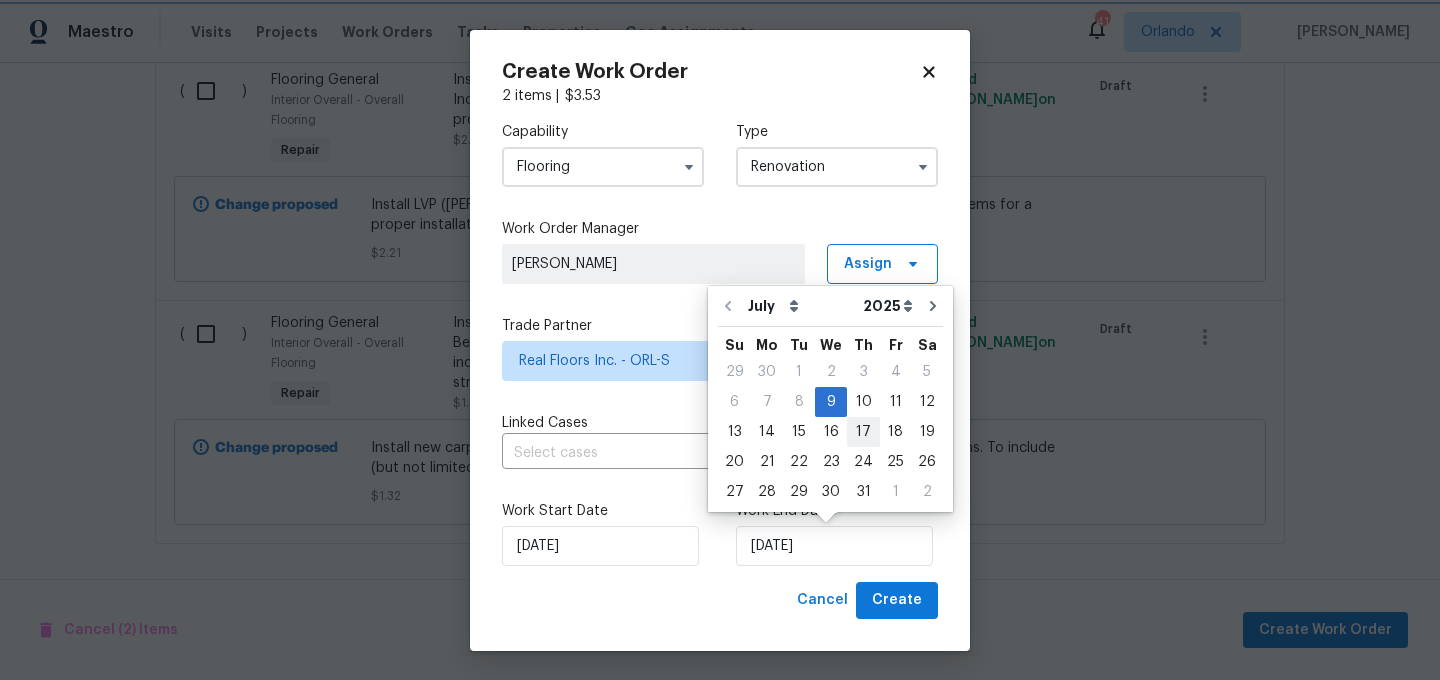 type on "[DATE]" 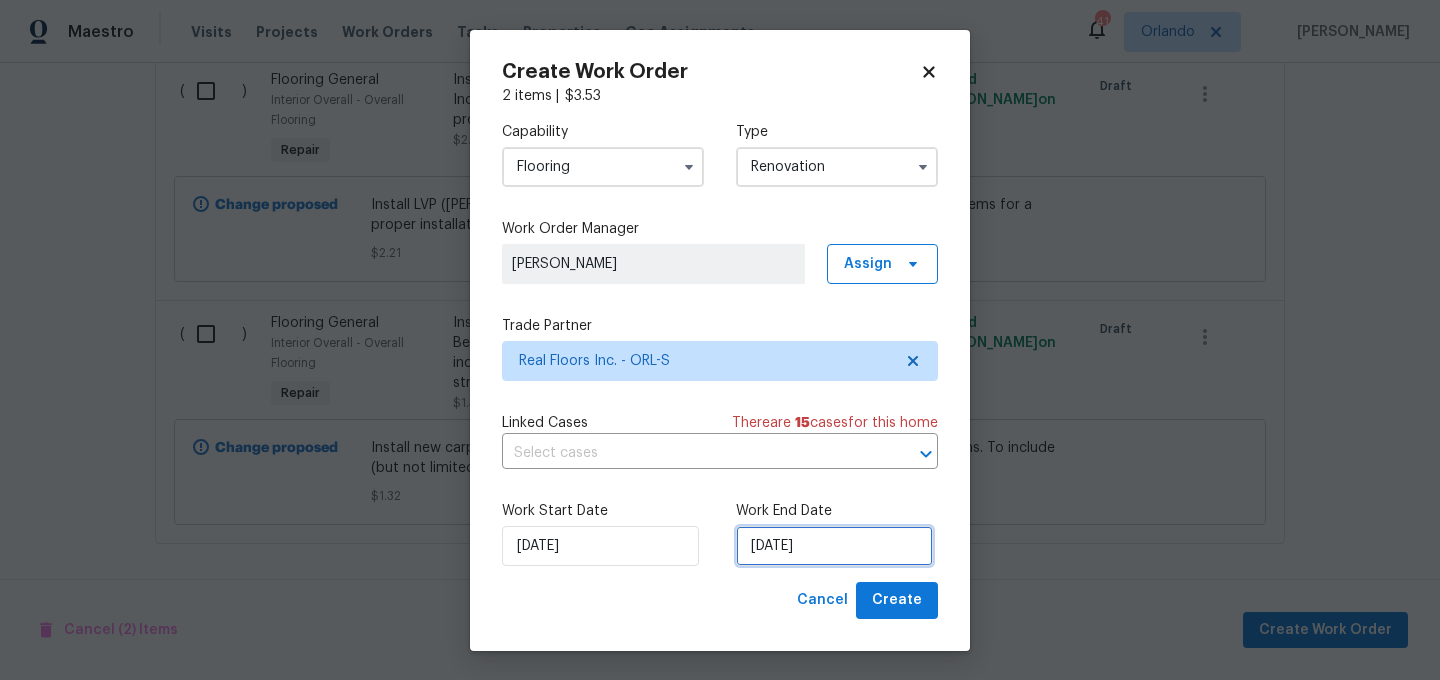 click on "[DATE]" at bounding box center [834, 546] 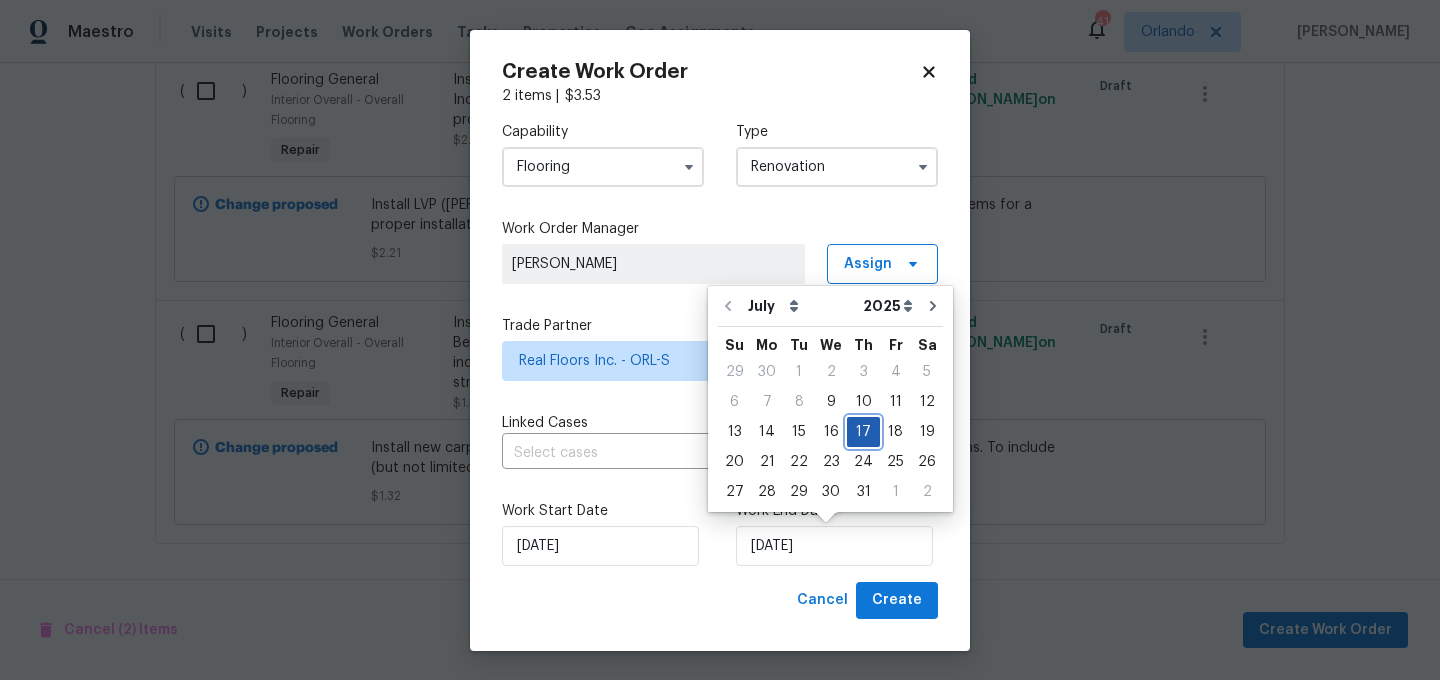 click on "17" at bounding box center (863, 432) 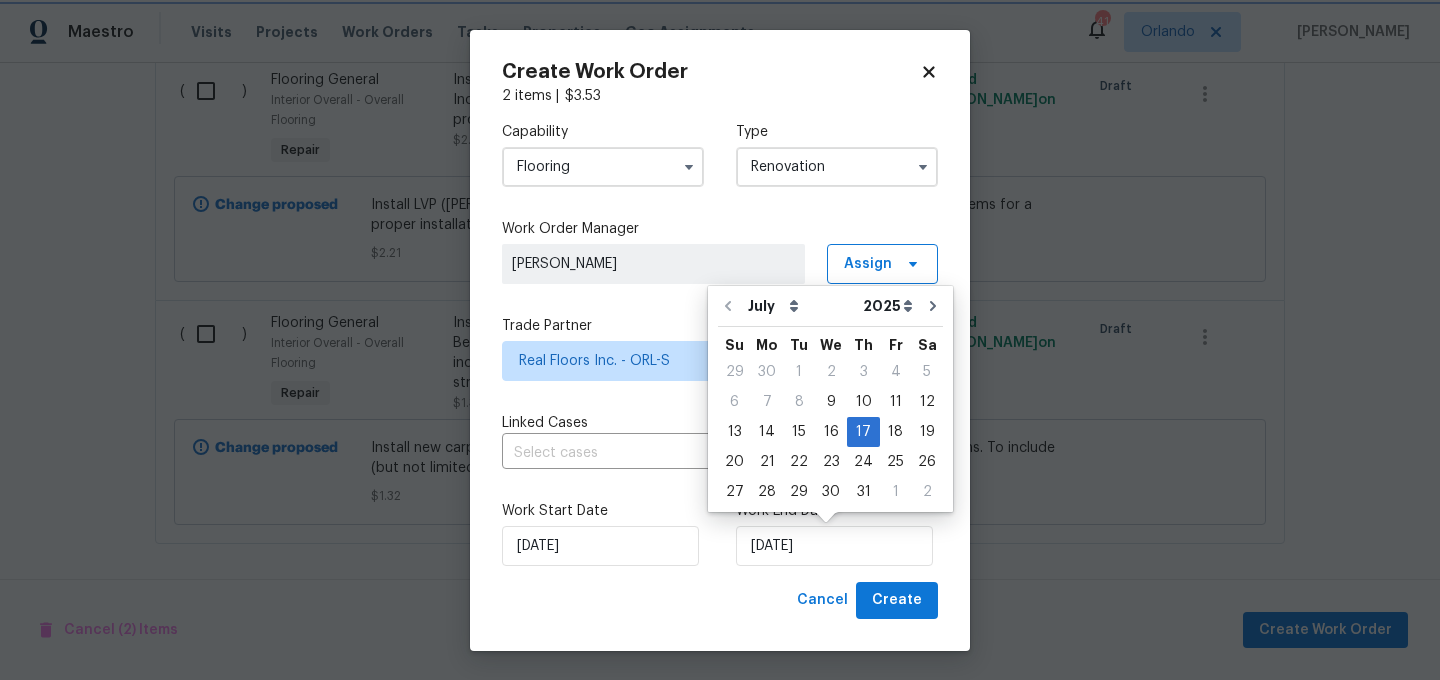 click on "[DATE]" at bounding box center (837, 546) 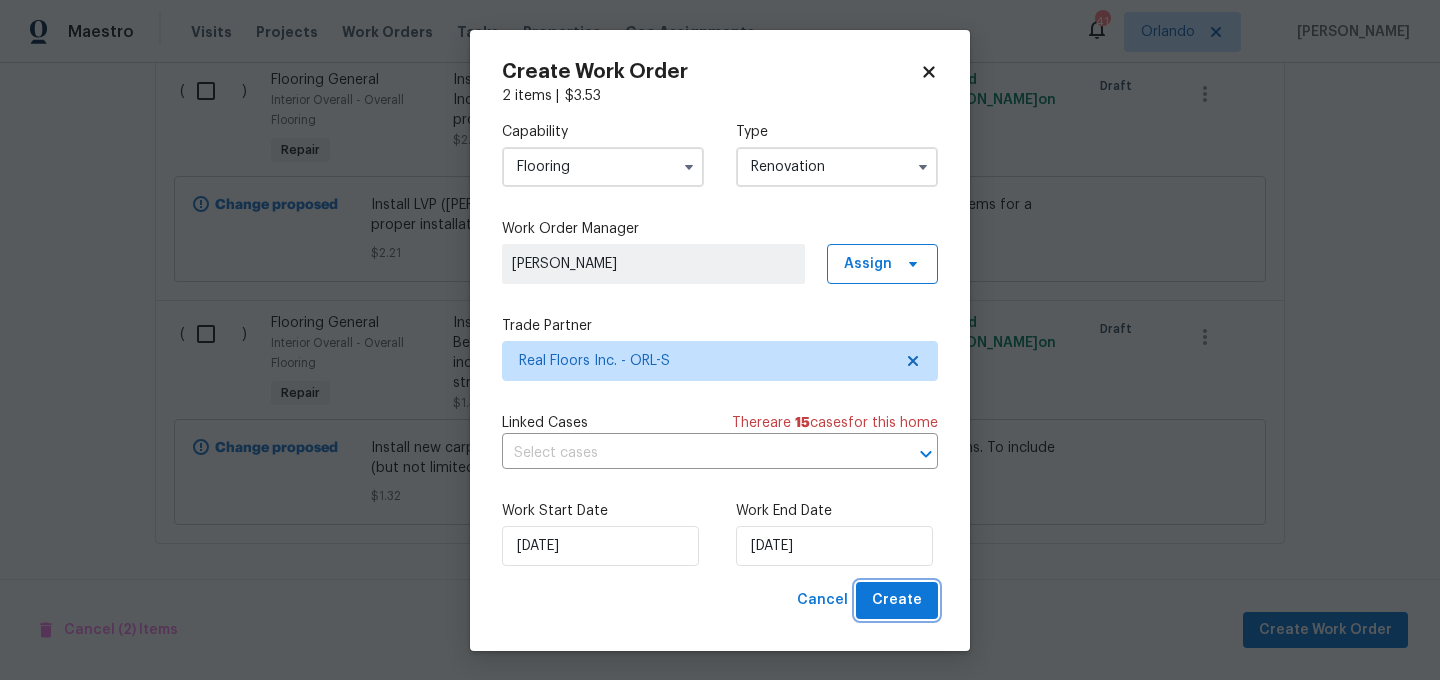 click on "Create" at bounding box center (897, 600) 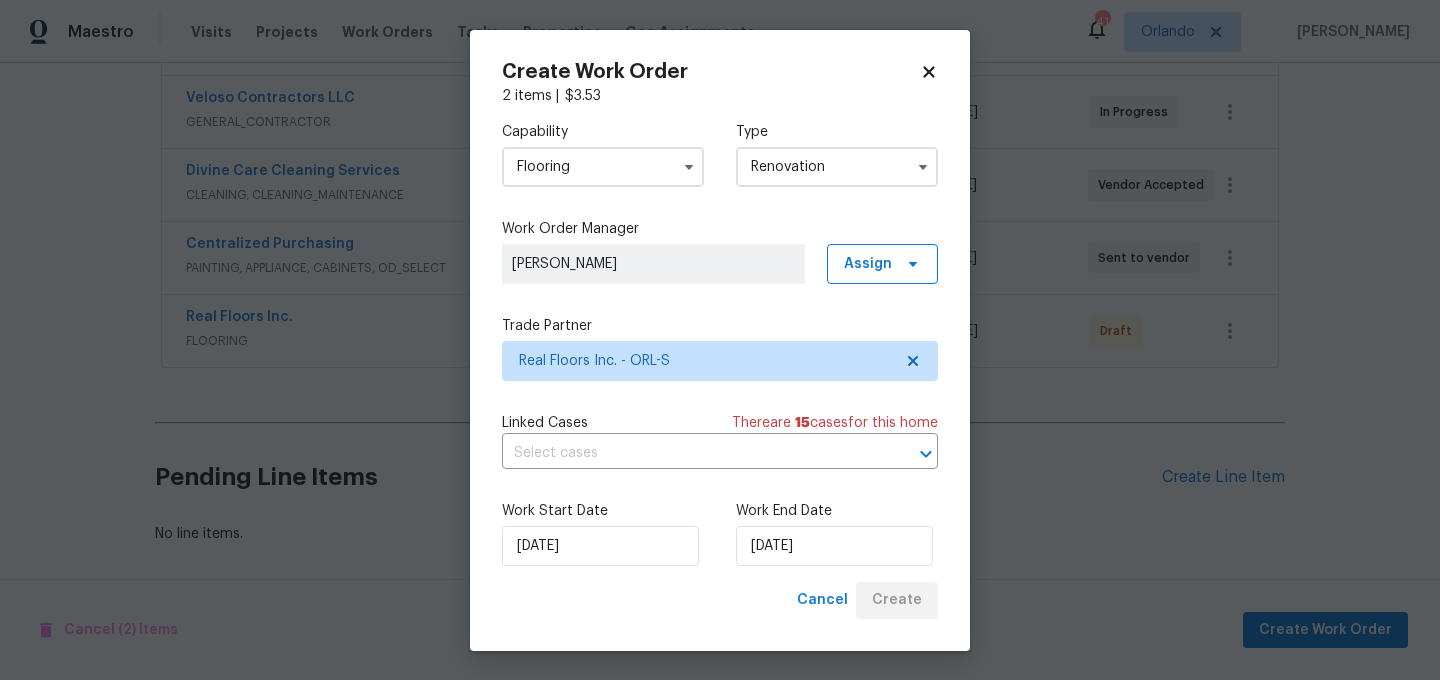 scroll, scrollTop: 517, scrollLeft: 0, axis: vertical 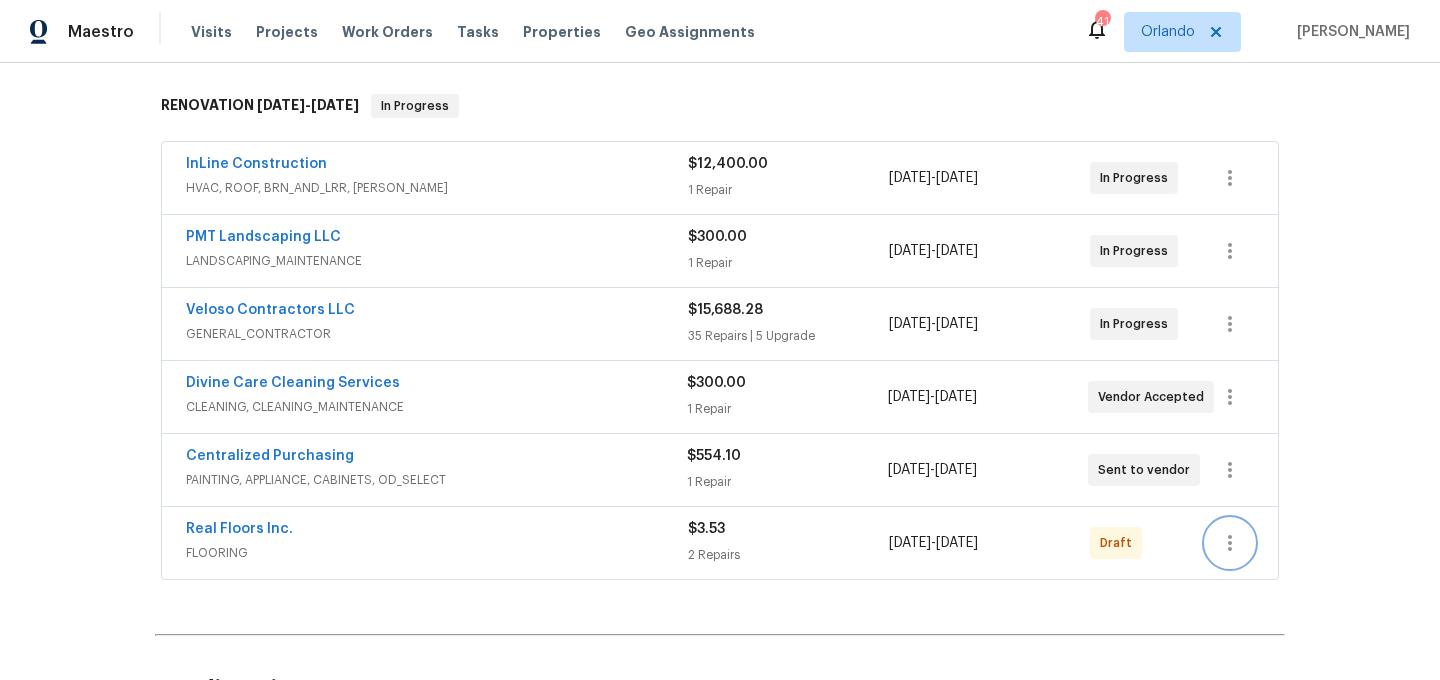 click 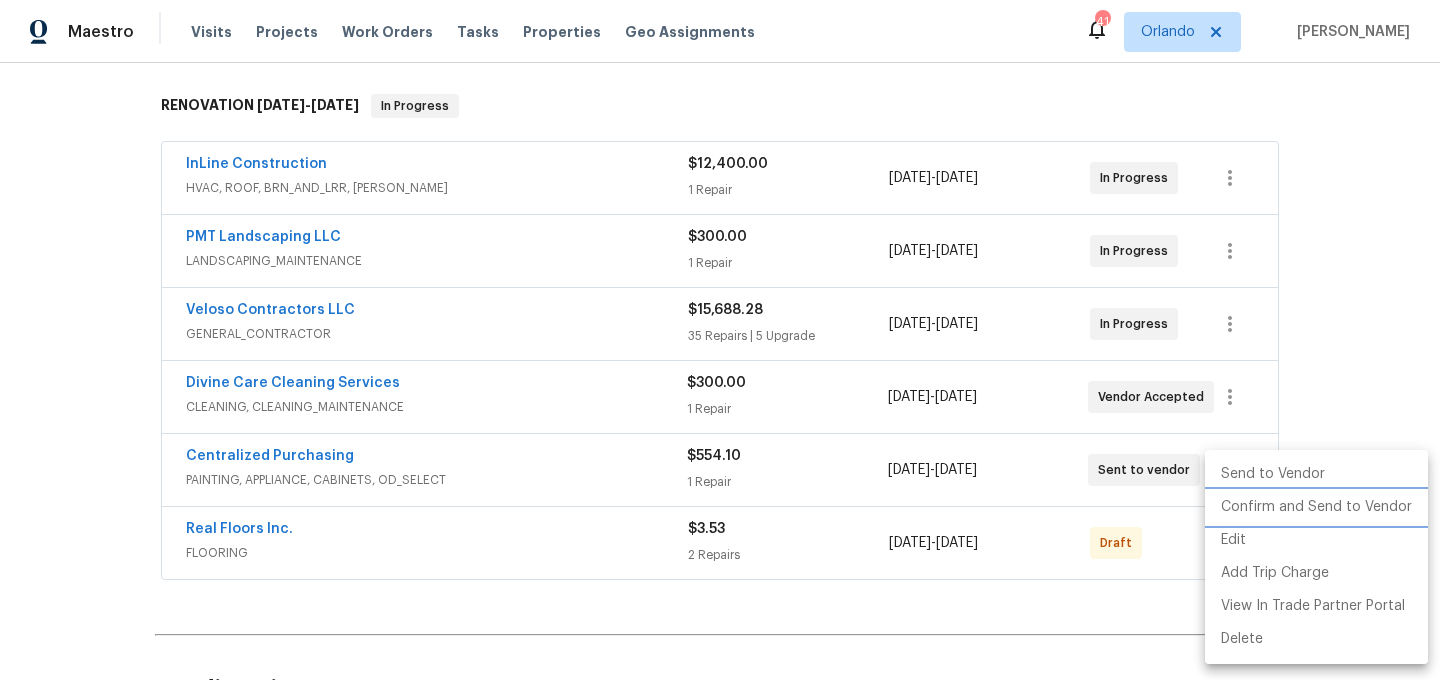 click on "Confirm and Send to Vendor" at bounding box center [1316, 507] 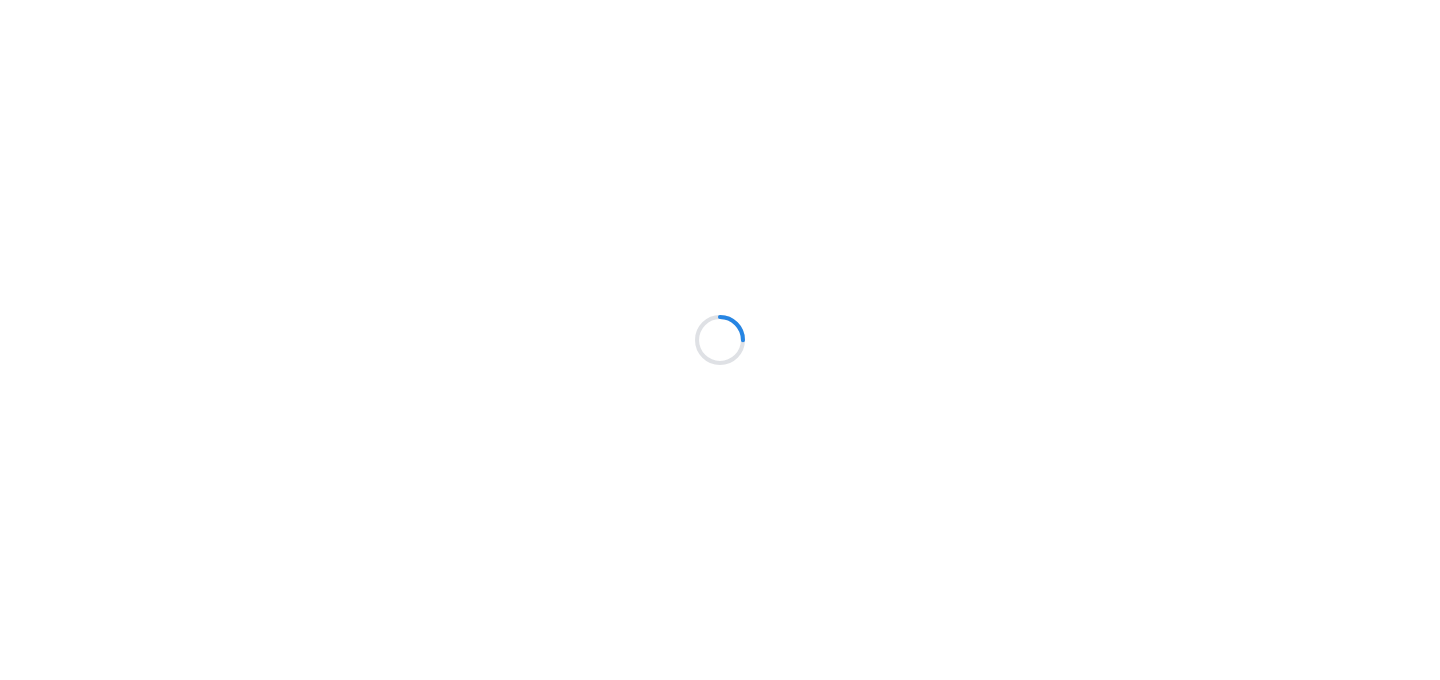 scroll, scrollTop: 0, scrollLeft: 0, axis: both 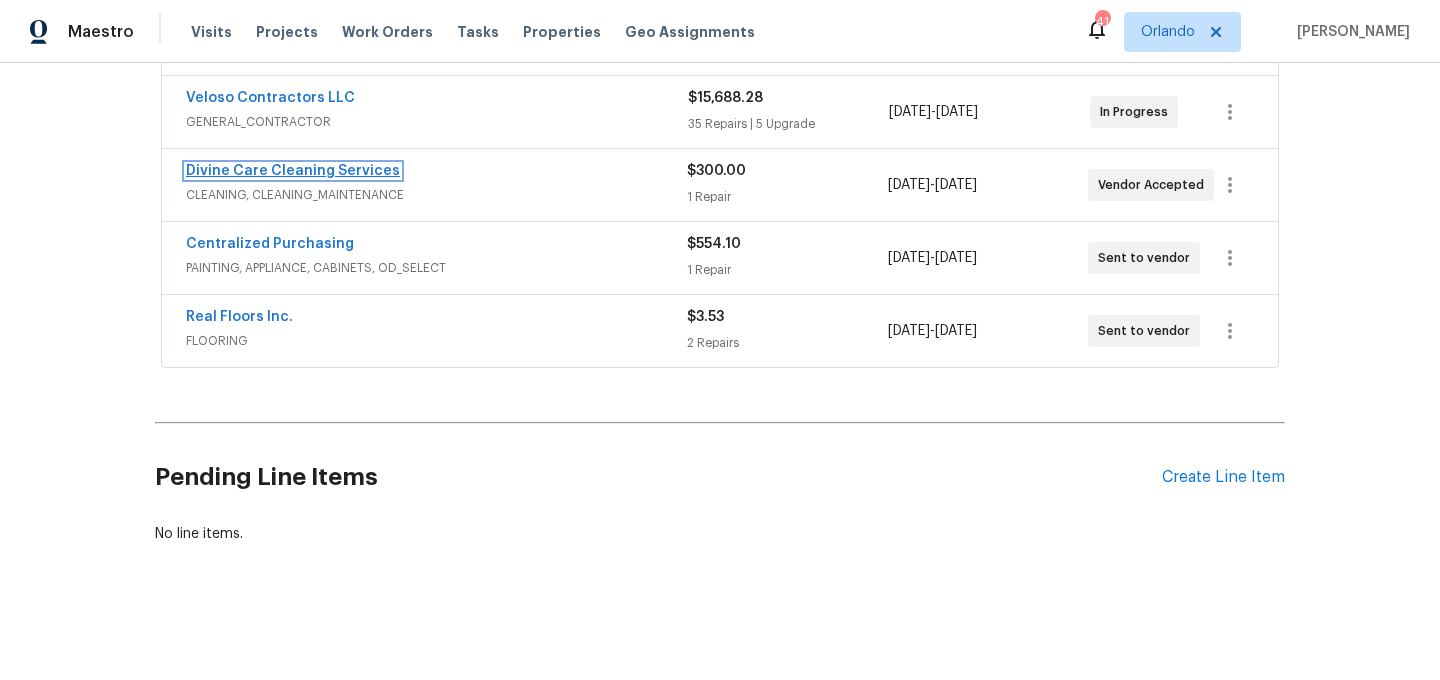 click on "Divine Care Cleaning Services" at bounding box center [293, 171] 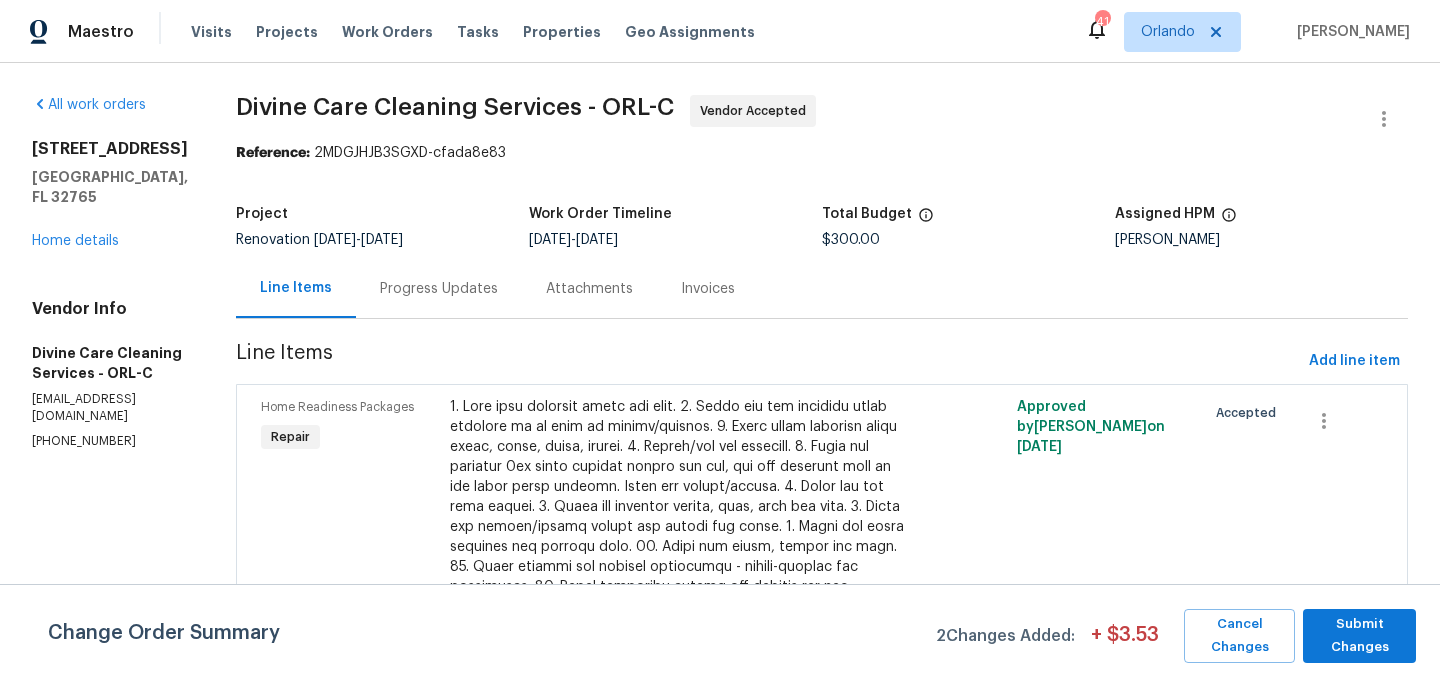 scroll, scrollTop: 170, scrollLeft: 0, axis: vertical 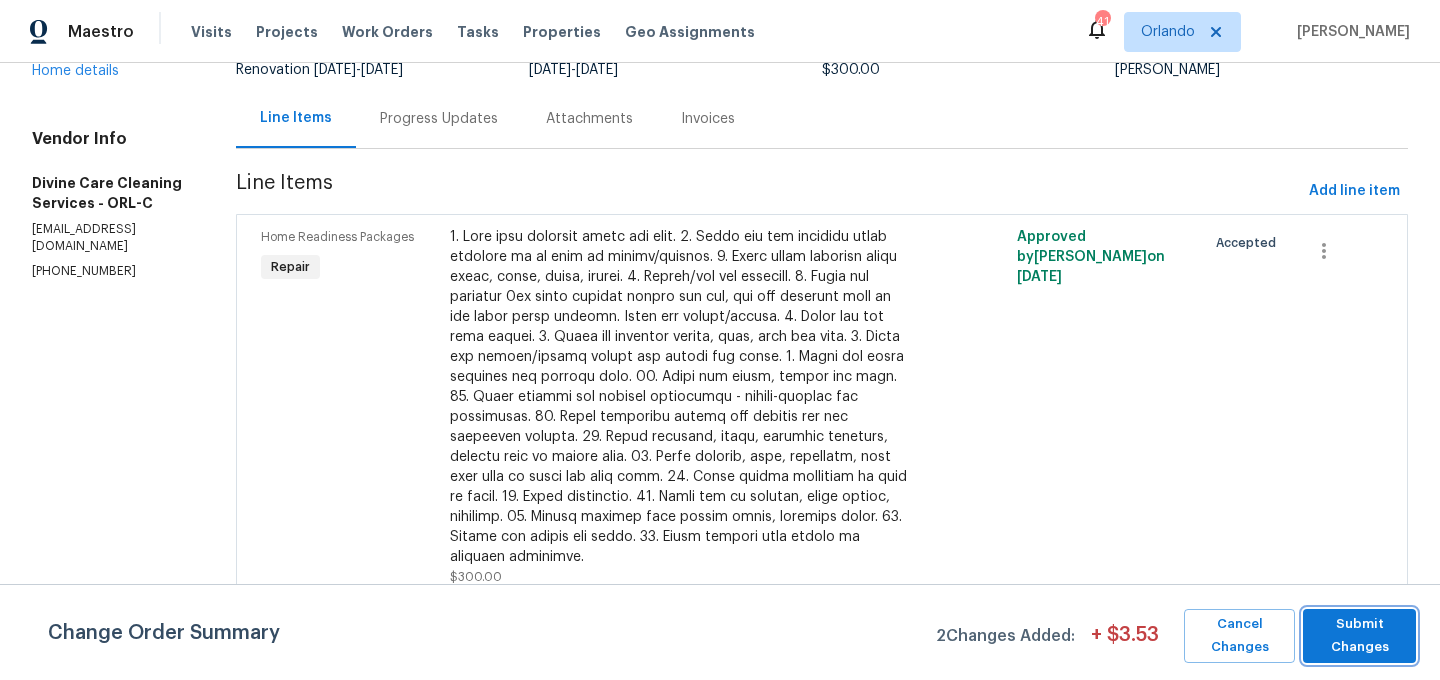 click on "Submit Changes" at bounding box center [1359, 636] 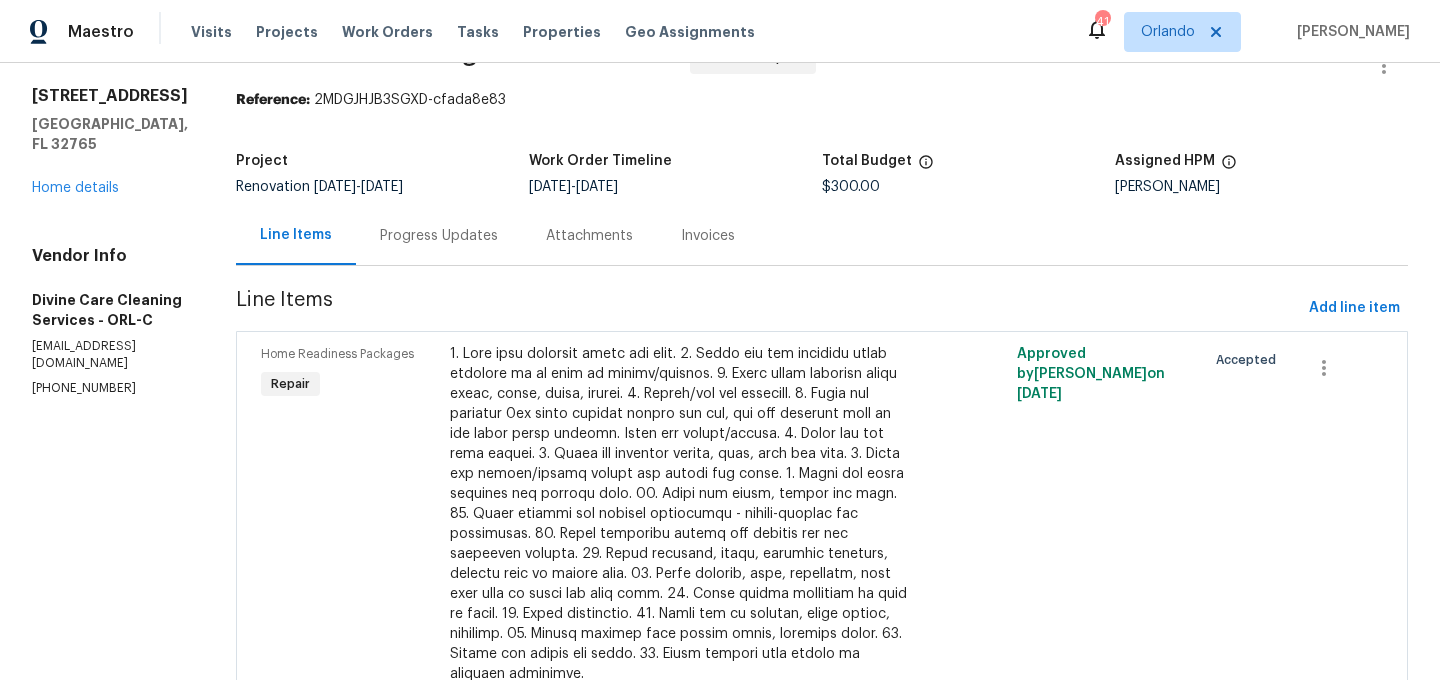 scroll, scrollTop: 0, scrollLeft: 0, axis: both 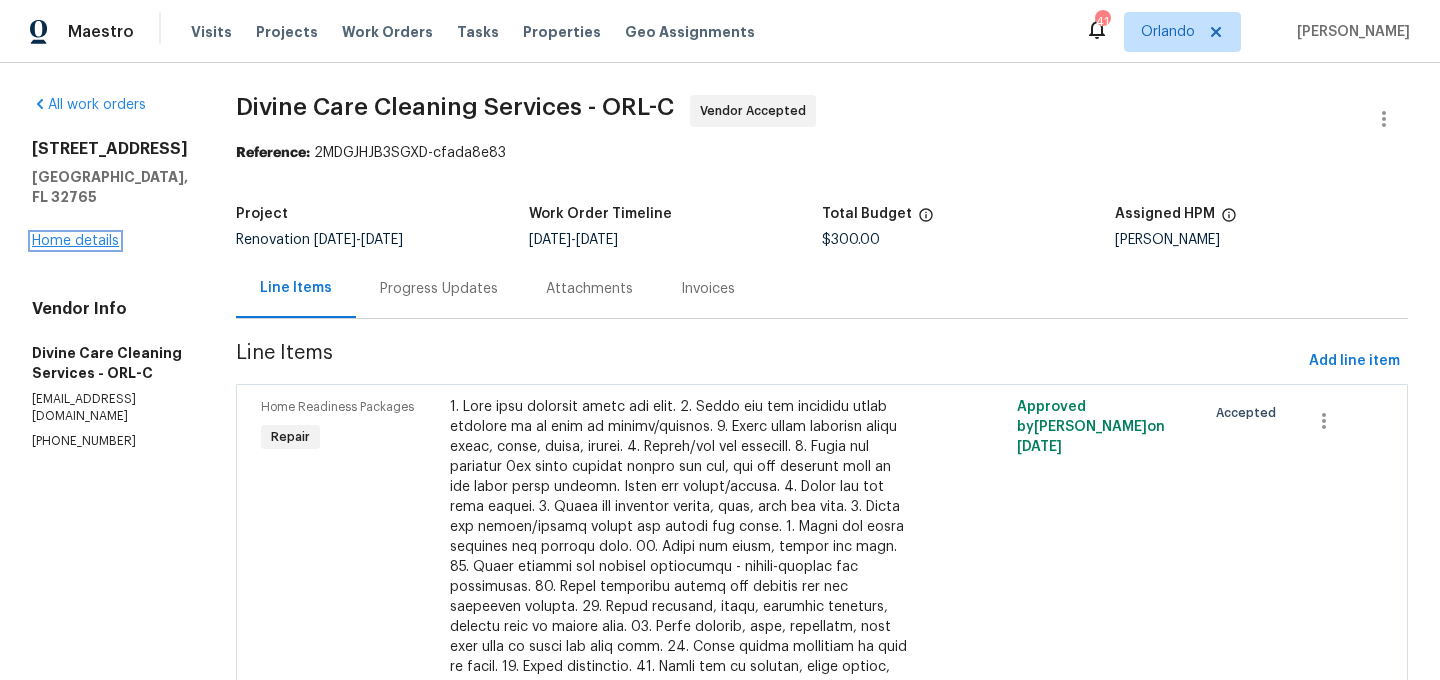 click on "Home details" at bounding box center [75, 241] 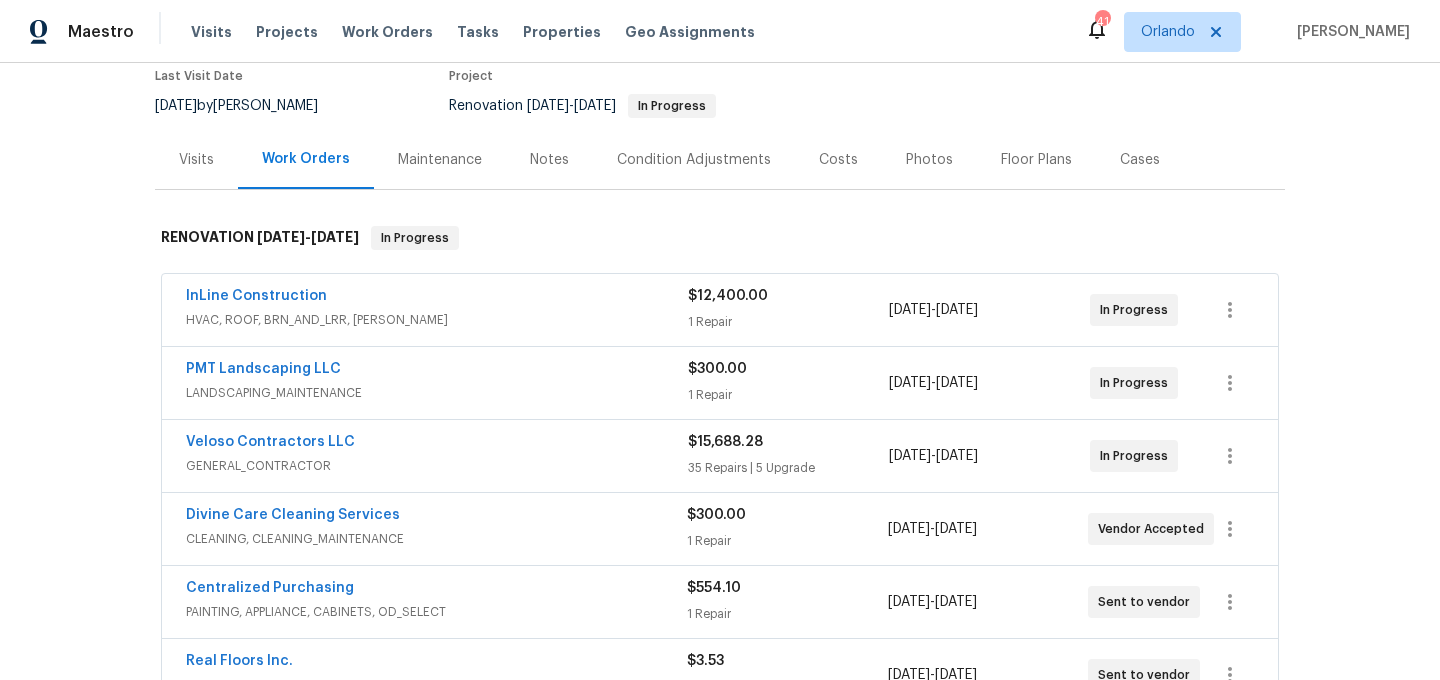 scroll, scrollTop: 517, scrollLeft: 0, axis: vertical 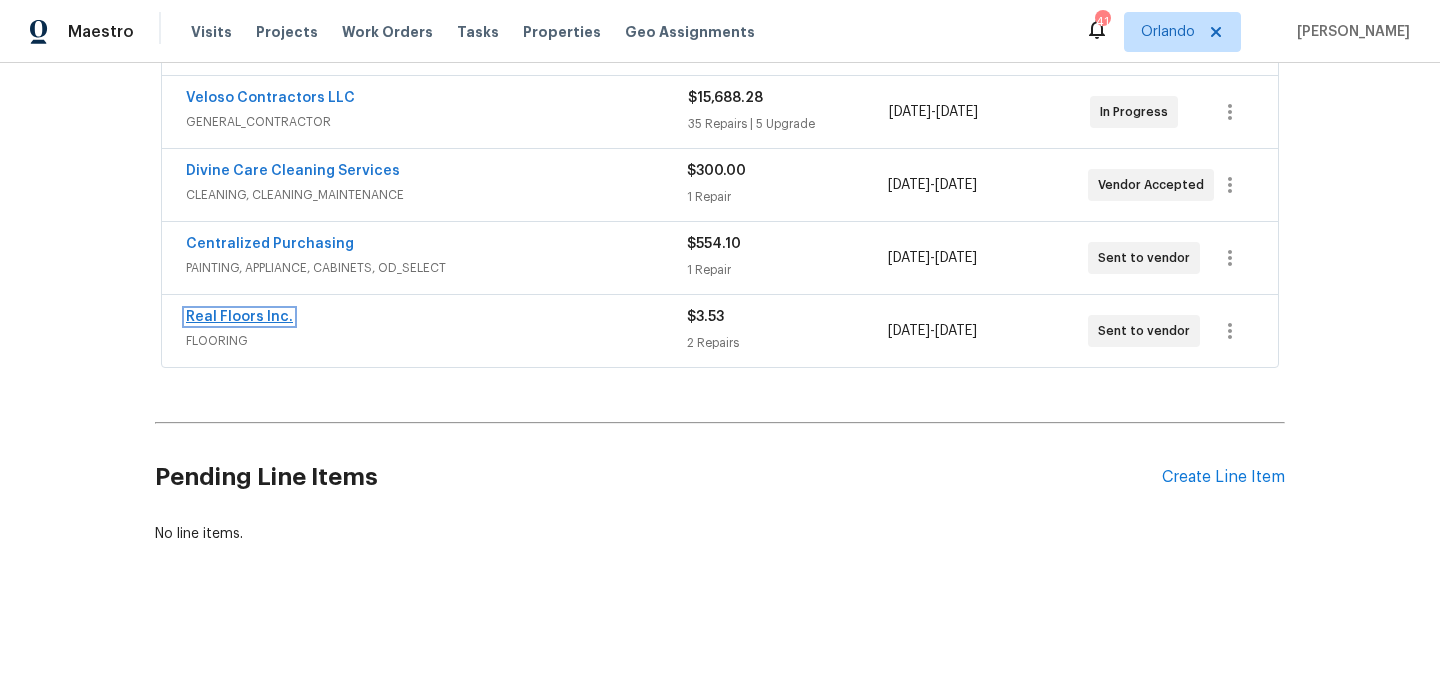 click on "Real Floors Inc." at bounding box center [239, 317] 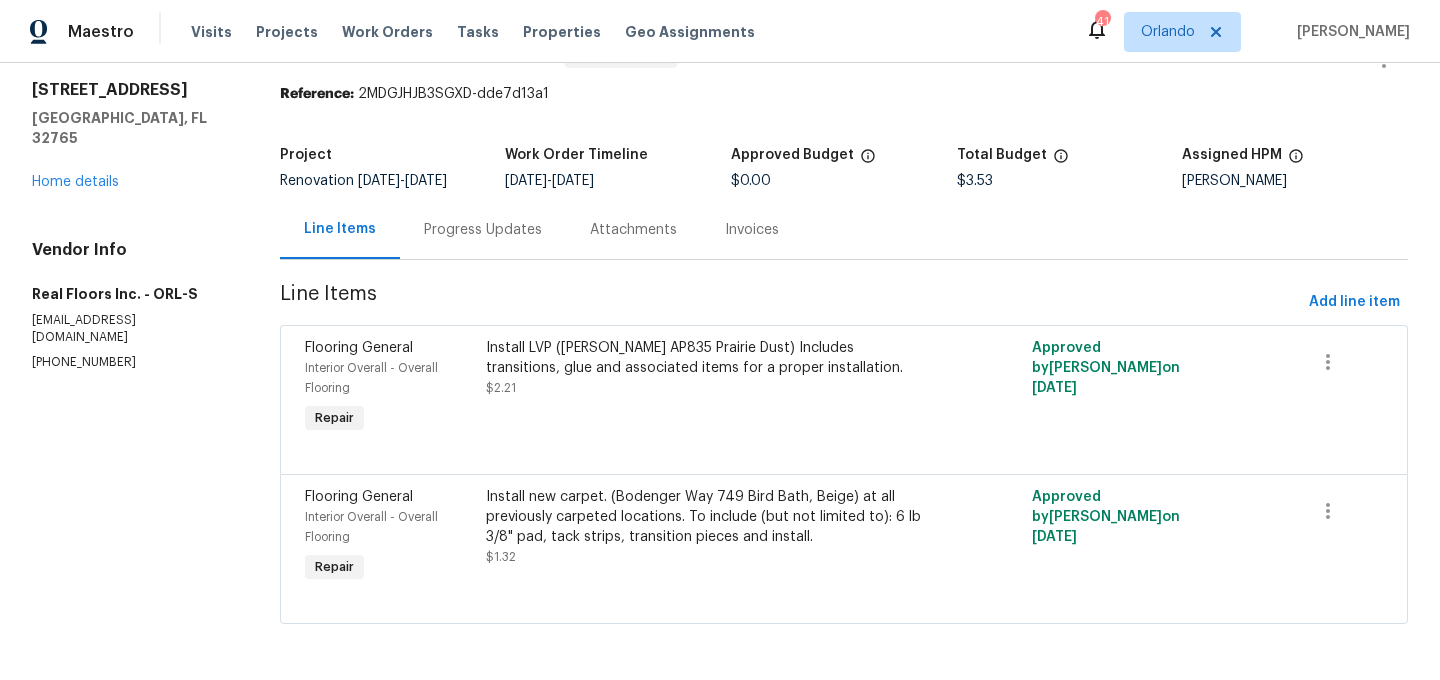 scroll, scrollTop: 0, scrollLeft: 0, axis: both 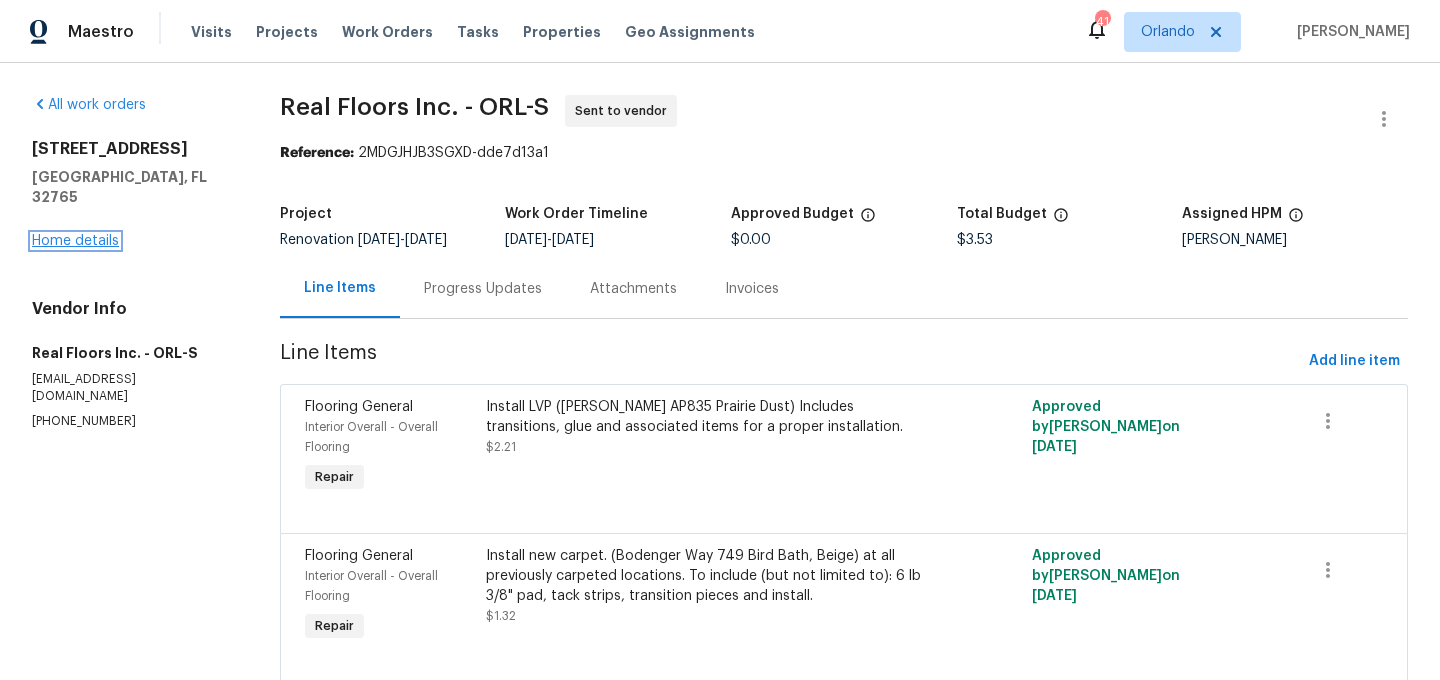 click on "Home details" at bounding box center (75, 241) 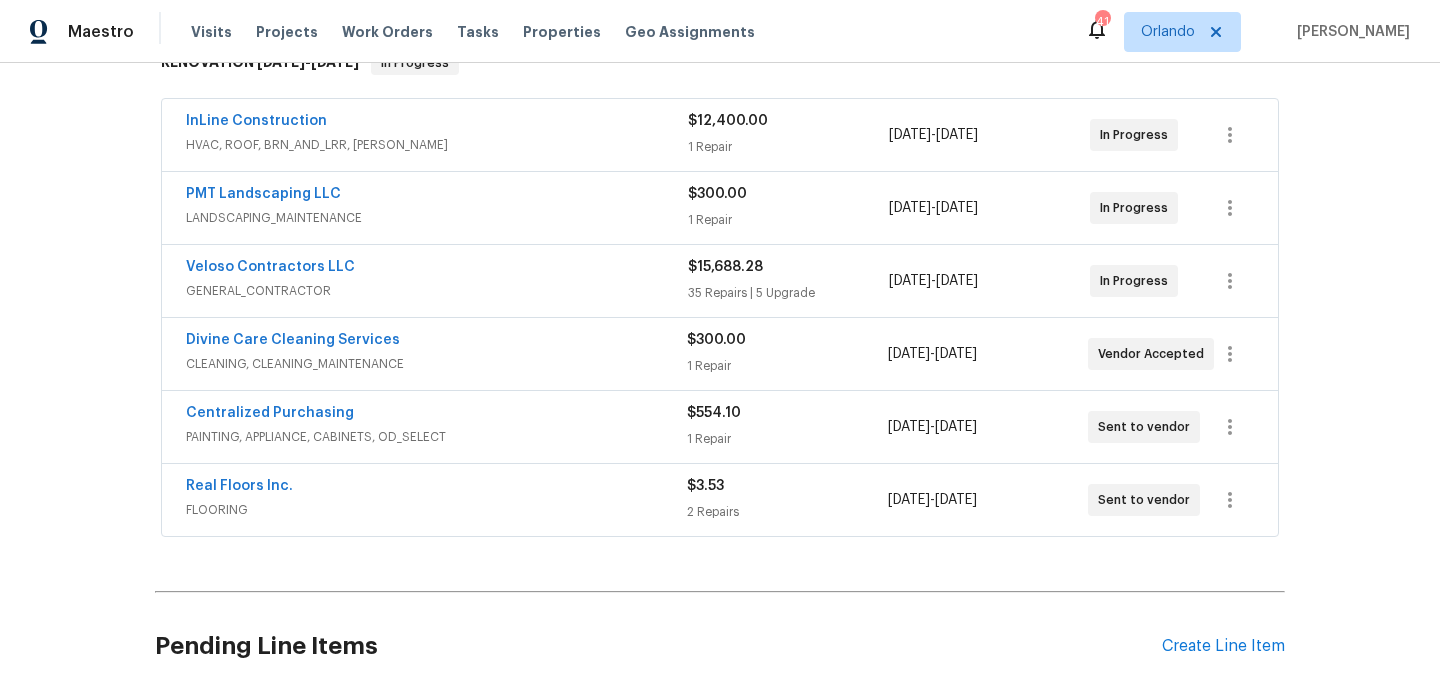 scroll, scrollTop: 347, scrollLeft: 0, axis: vertical 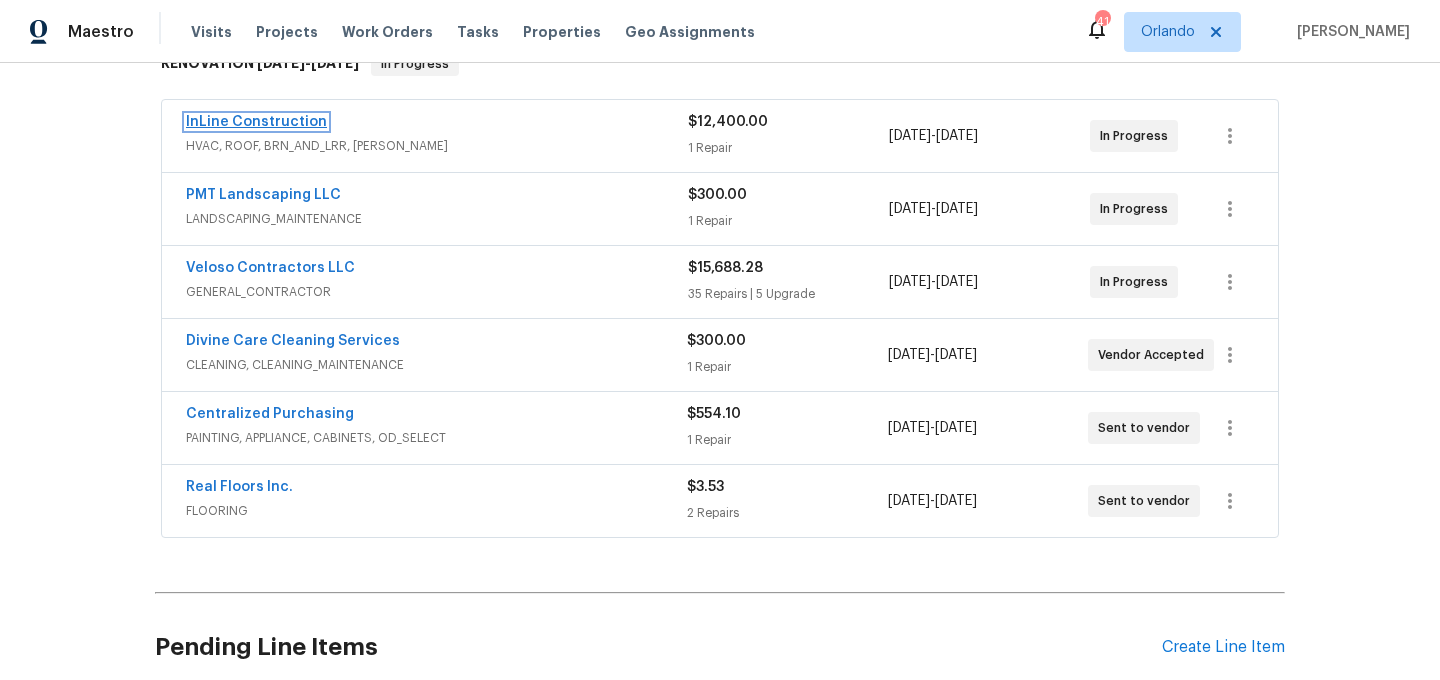 click on "InLine Construction" at bounding box center (256, 122) 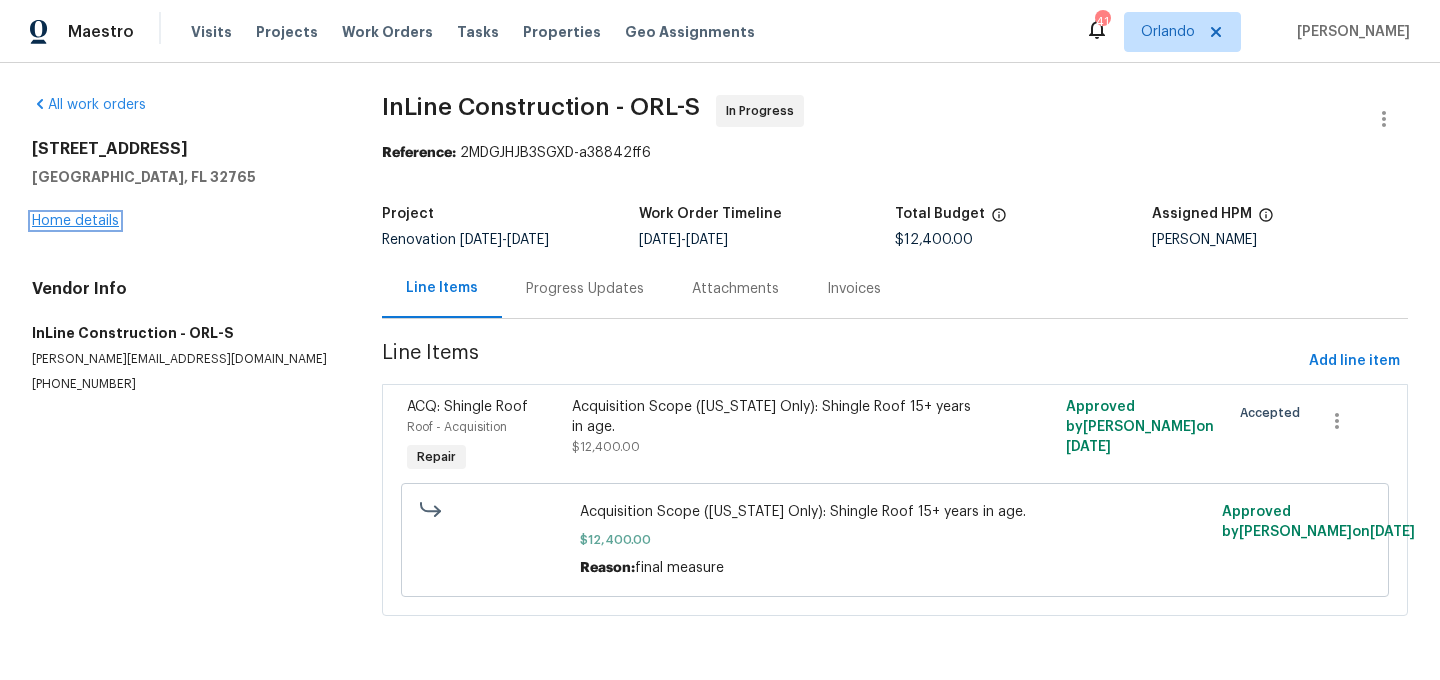 click on "Home details" at bounding box center [75, 221] 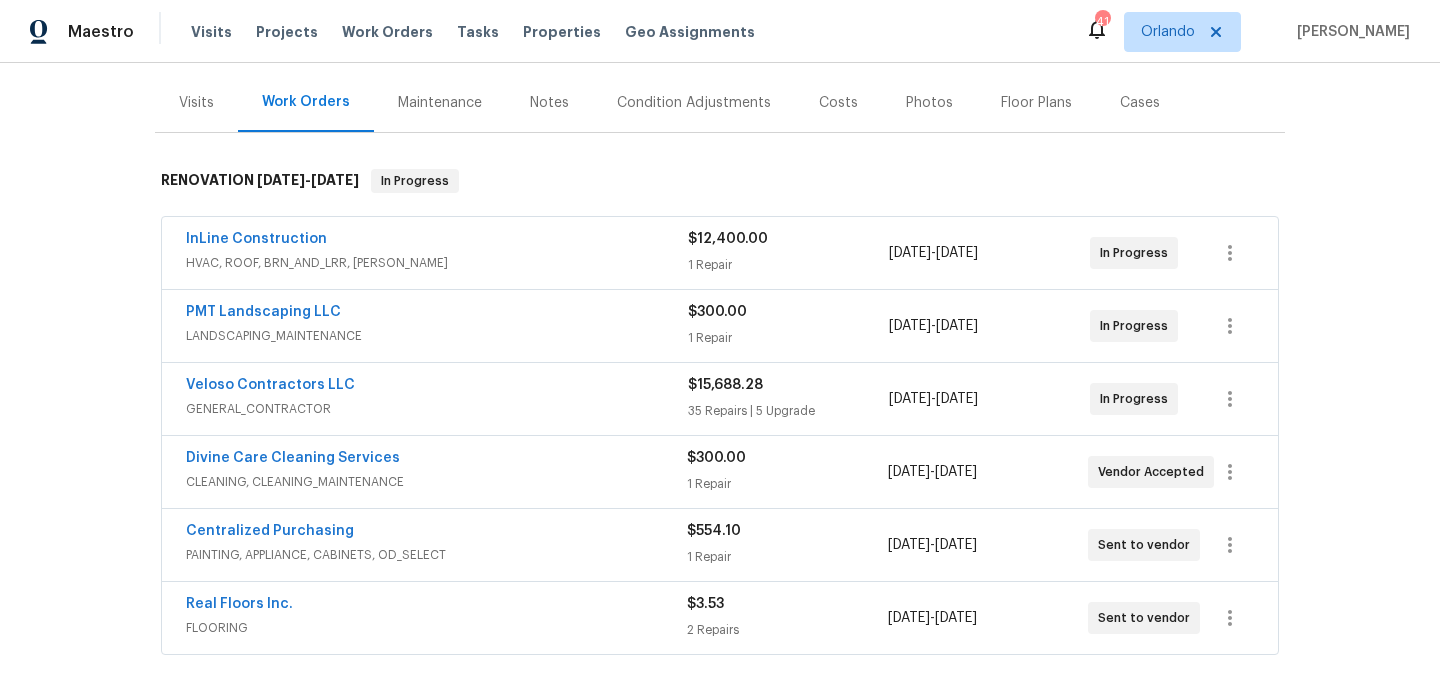 scroll, scrollTop: 226, scrollLeft: 0, axis: vertical 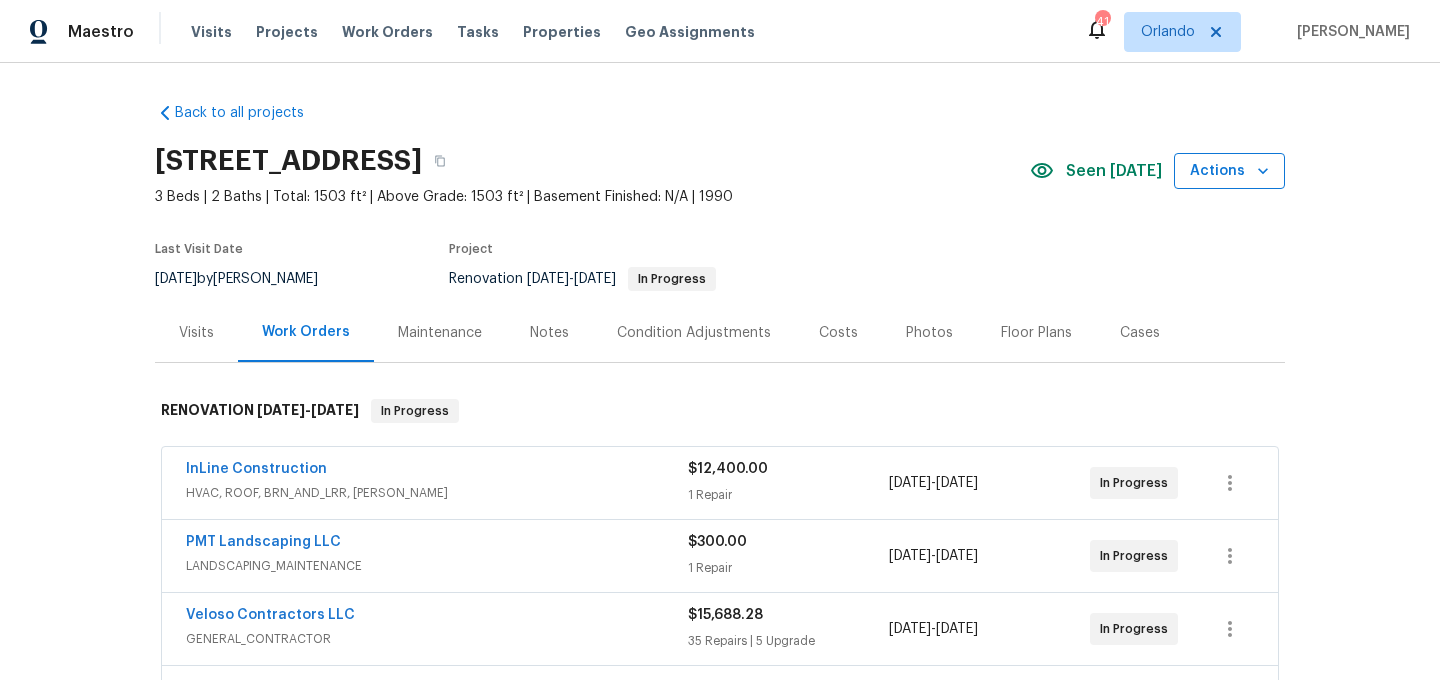click 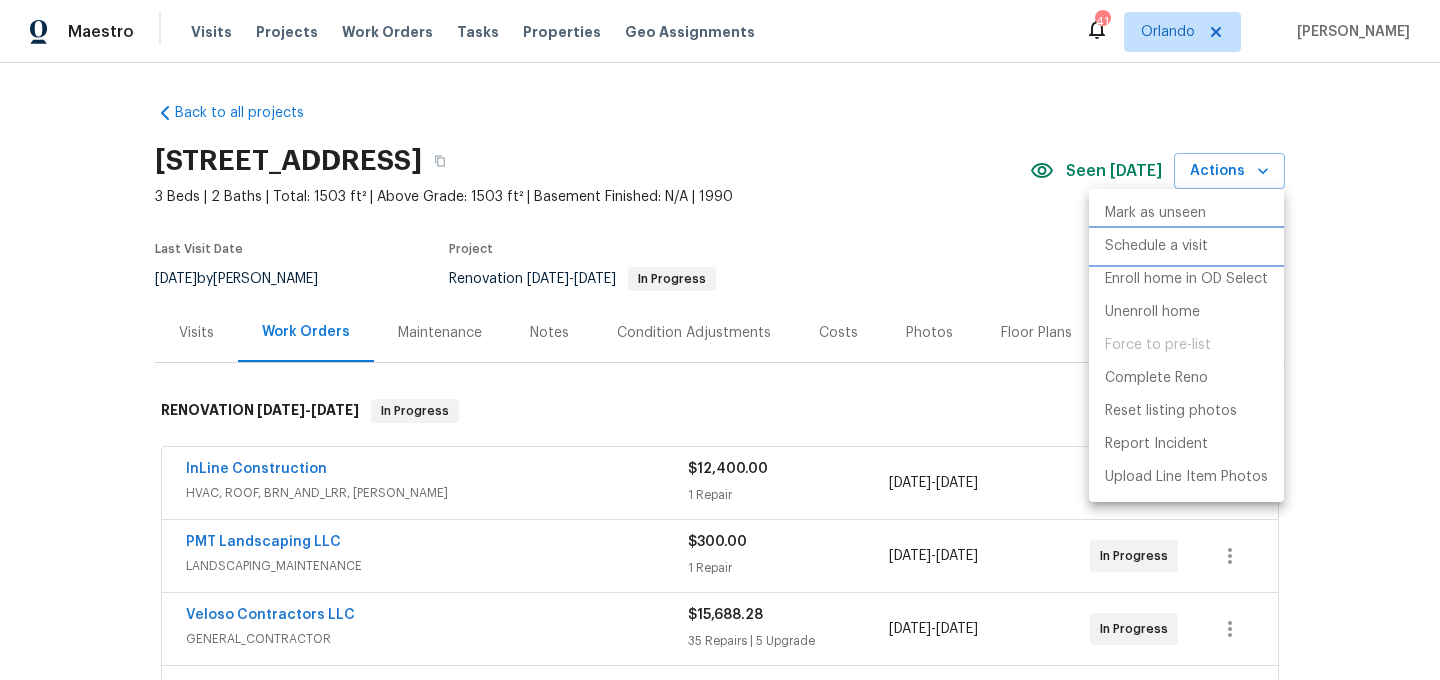 click on "Schedule a visit" at bounding box center (1156, 246) 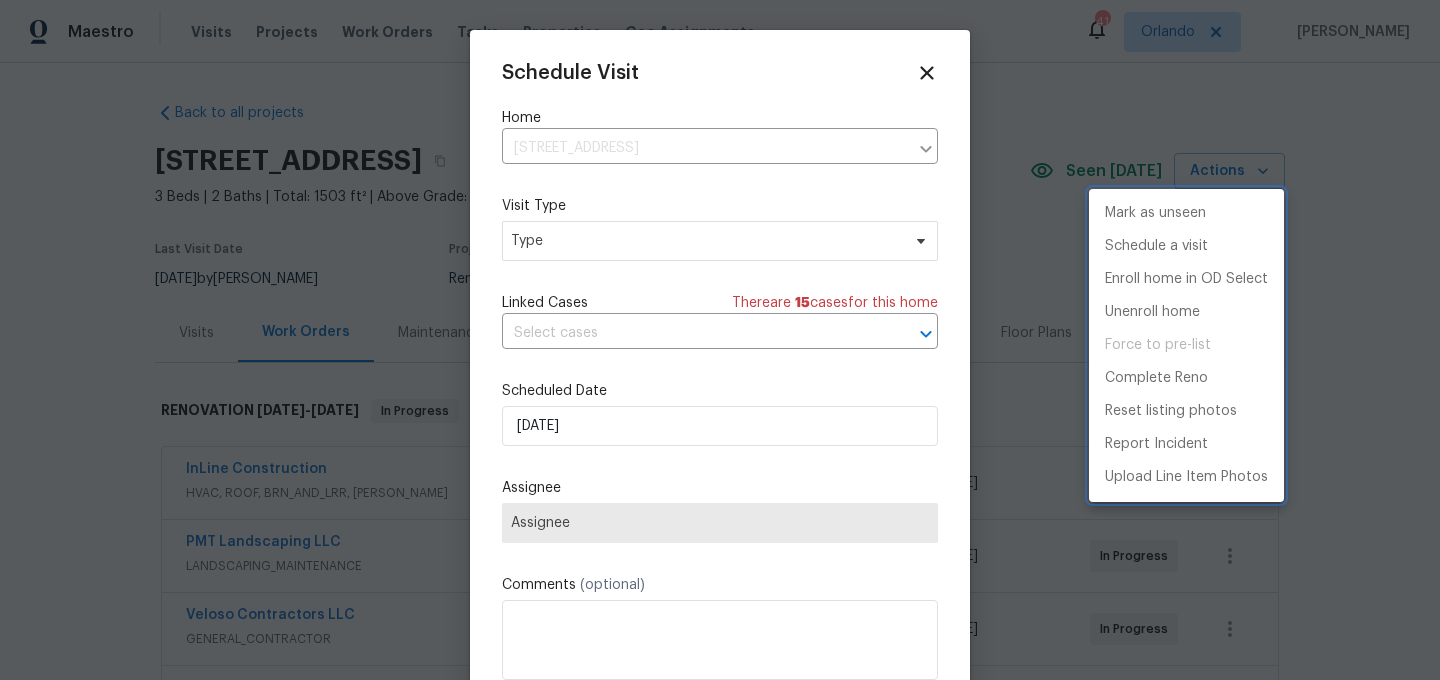 click at bounding box center [720, 340] 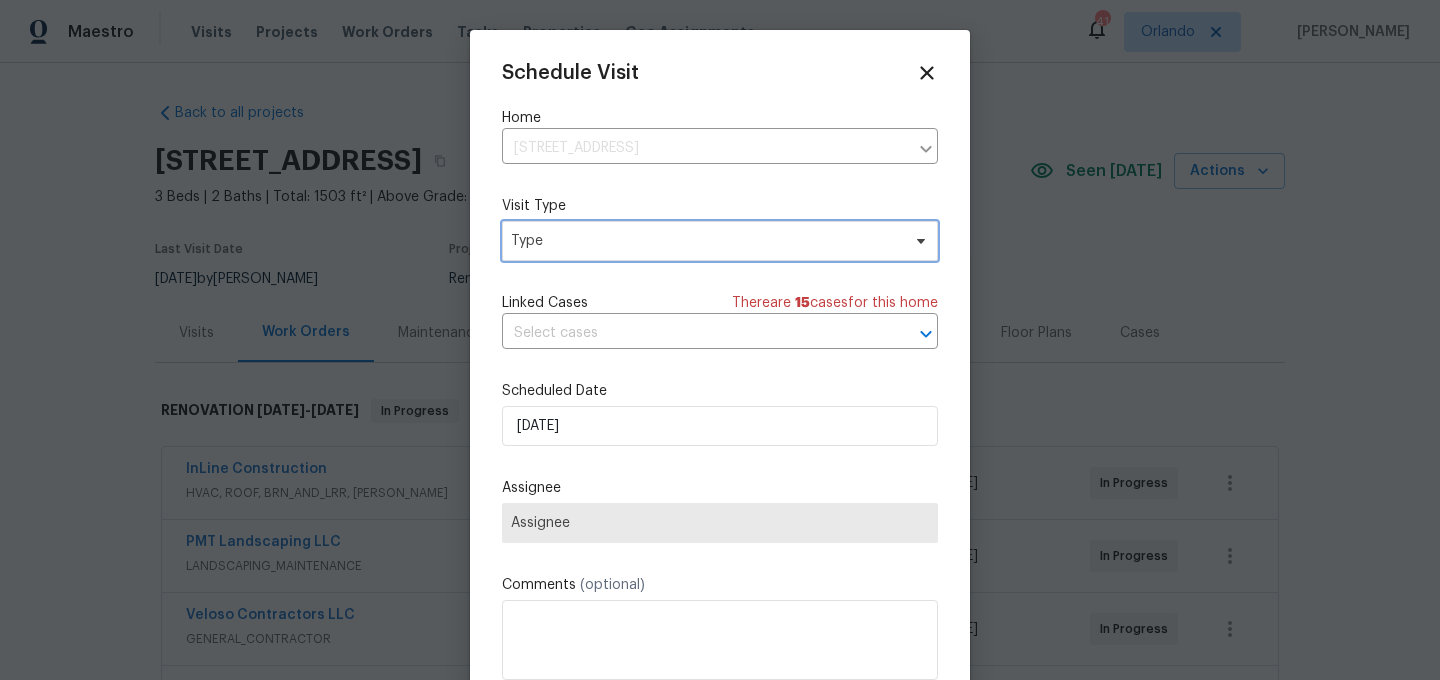 click on "Type" at bounding box center [705, 241] 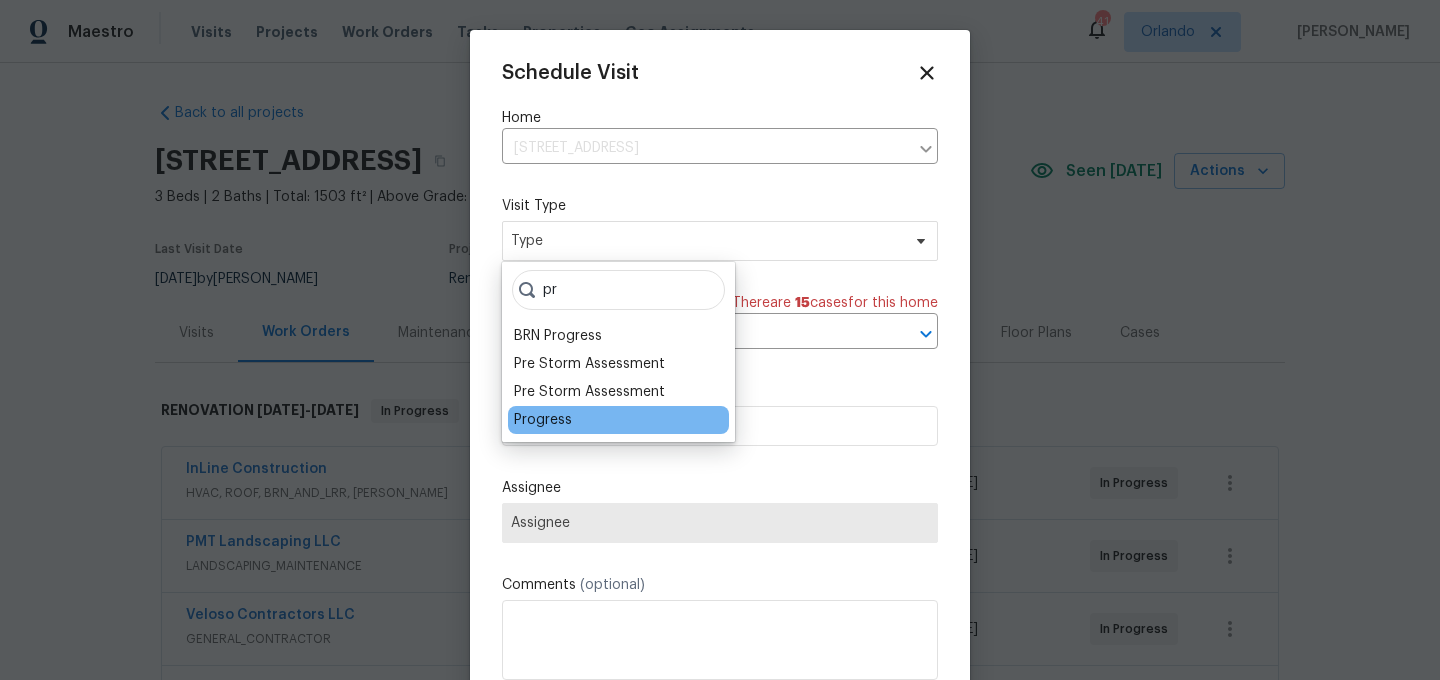 type on "pr" 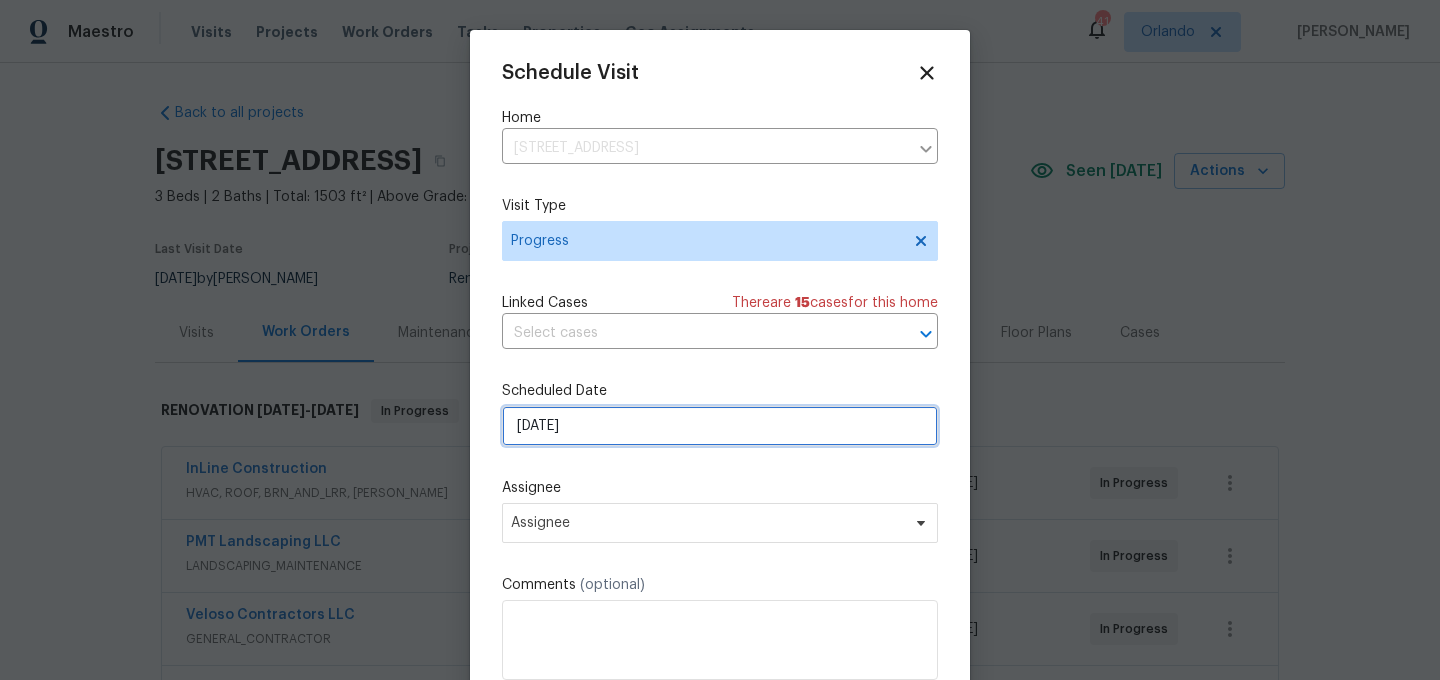 click on "[DATE]" at bounding box center [720, 426] 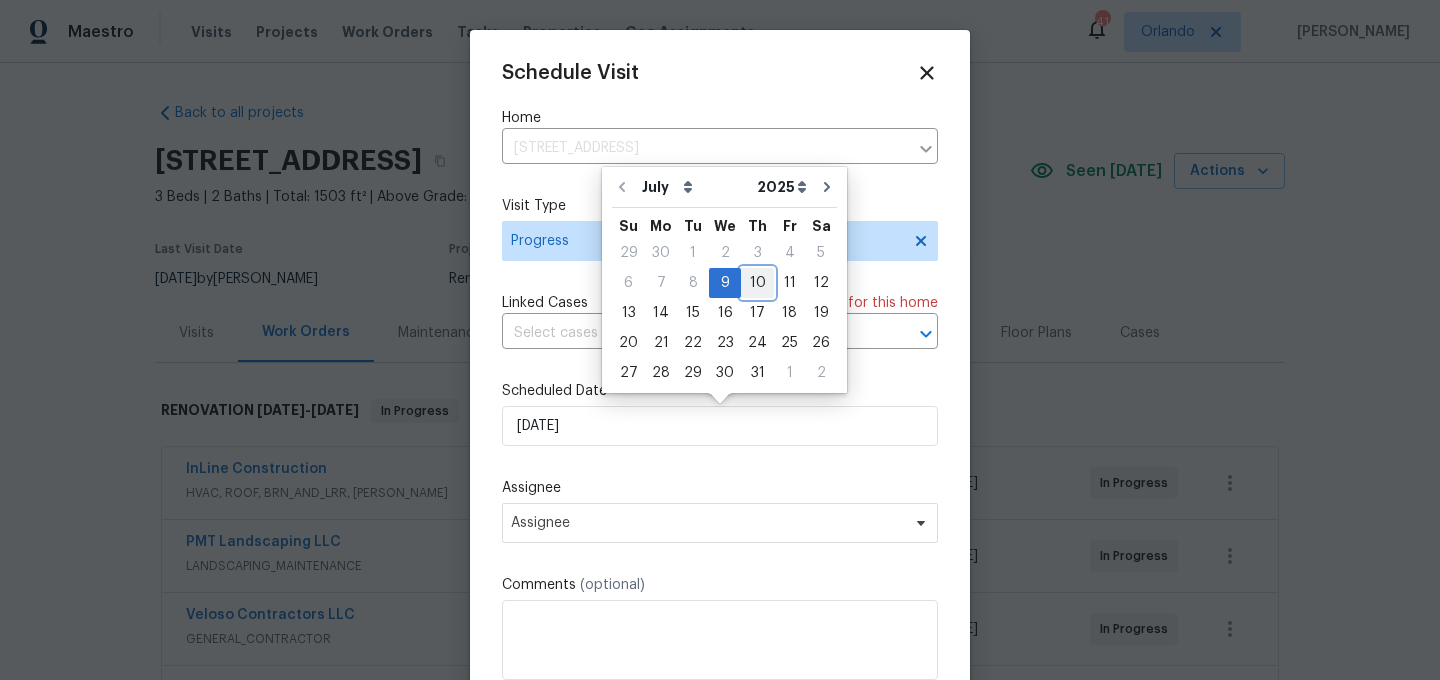 click on "10" at bounding box center [757, 283] 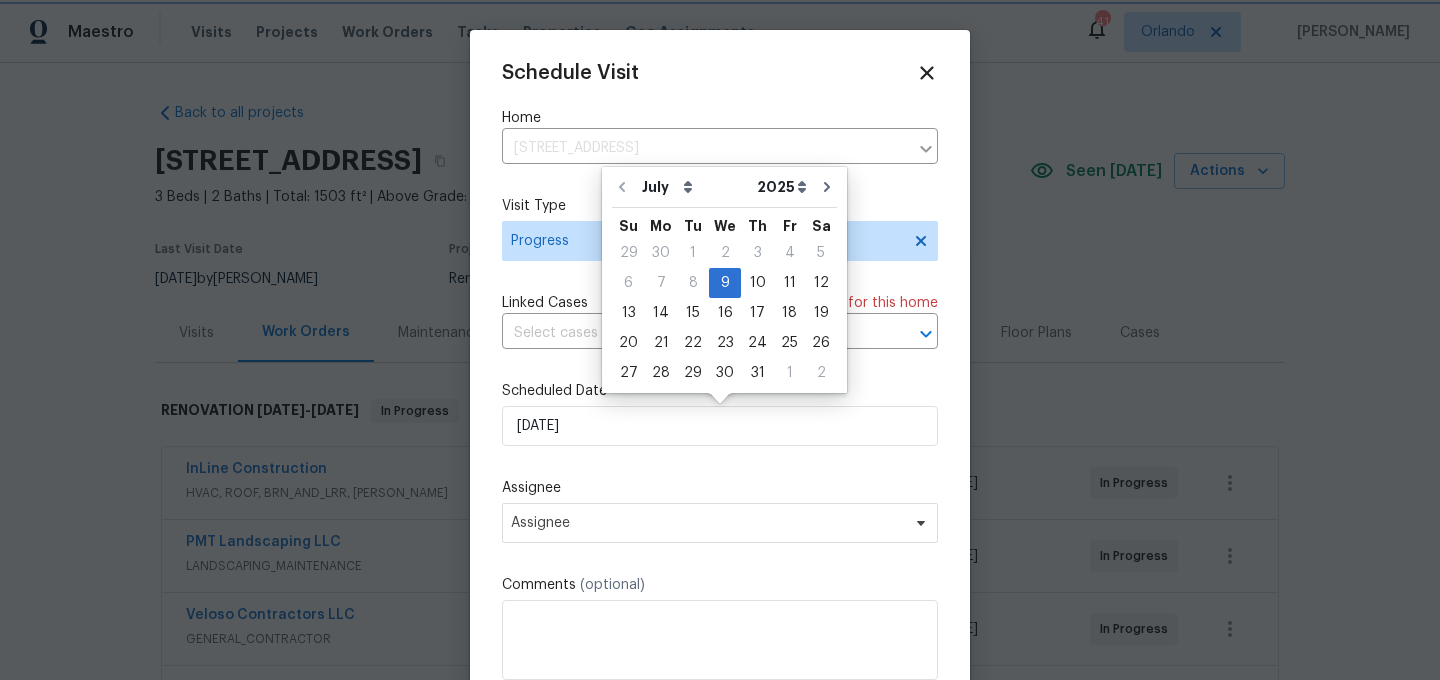 type on "[DATE]" 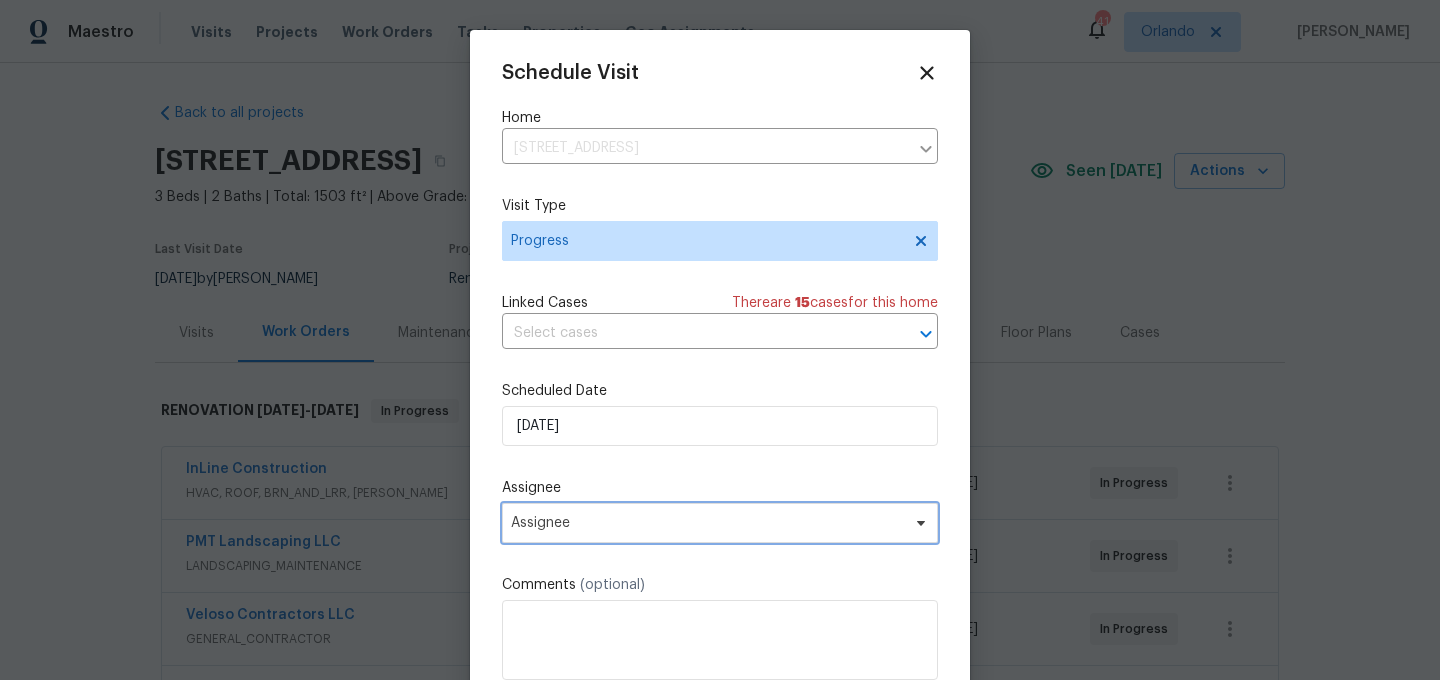 click on "Assignee" at bounding box center [707, 523] 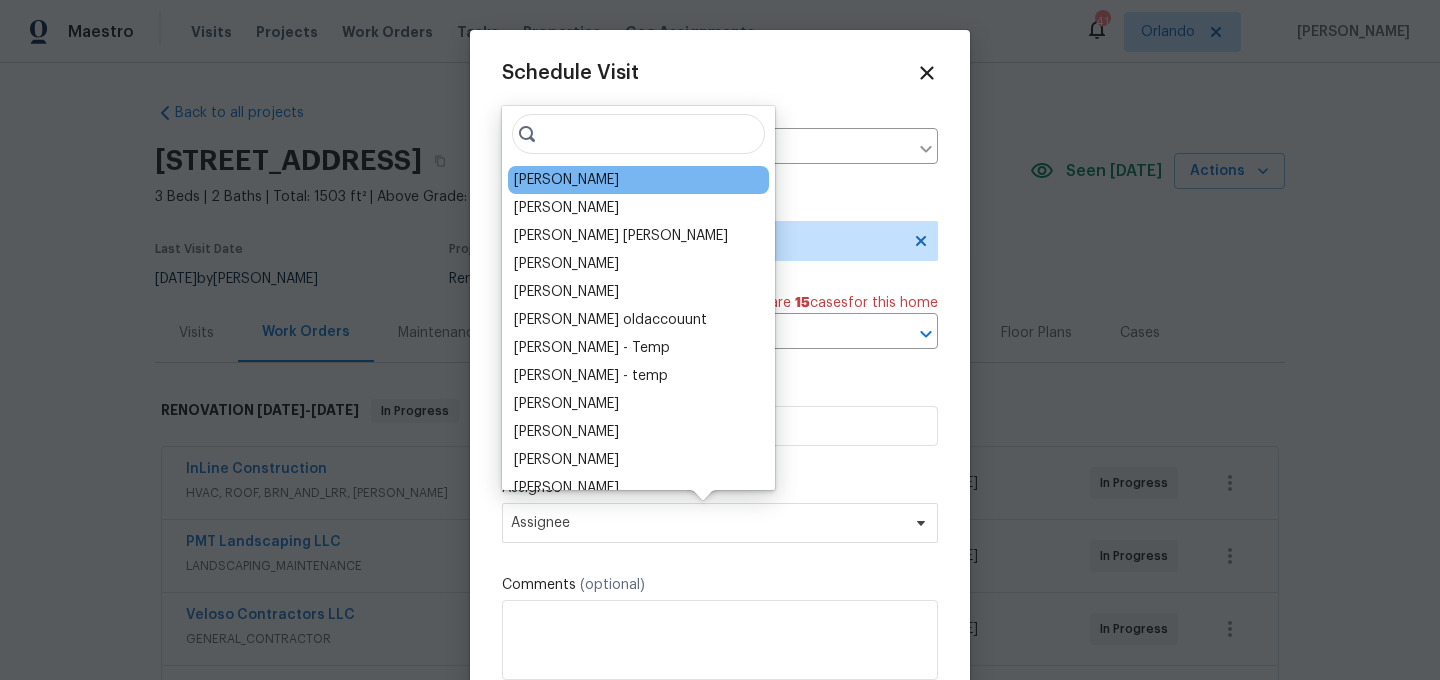 click on "[PERSON_NAME]" at bounding box center [638, 180] 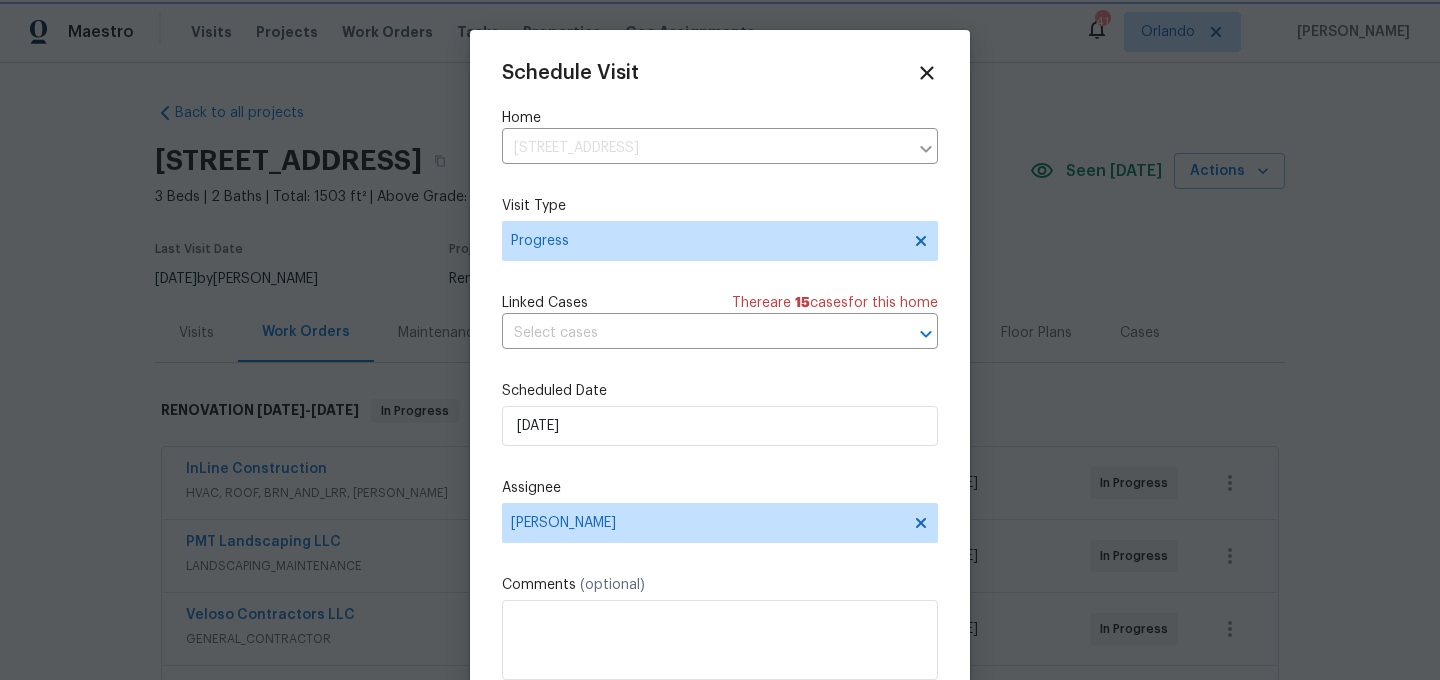 scroll, scrollTop: 36, scrollLeft: 0, axis: vertical 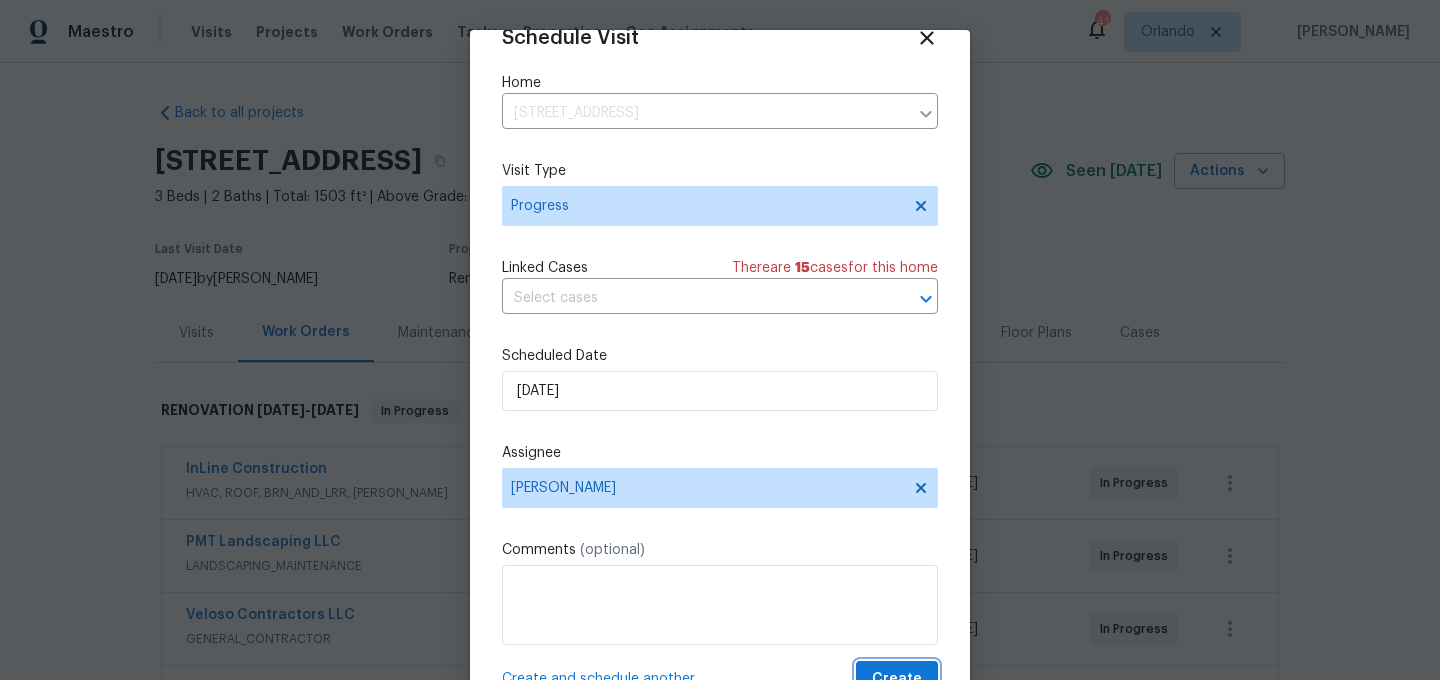 click on "Create" at bounding box center (897, 679) 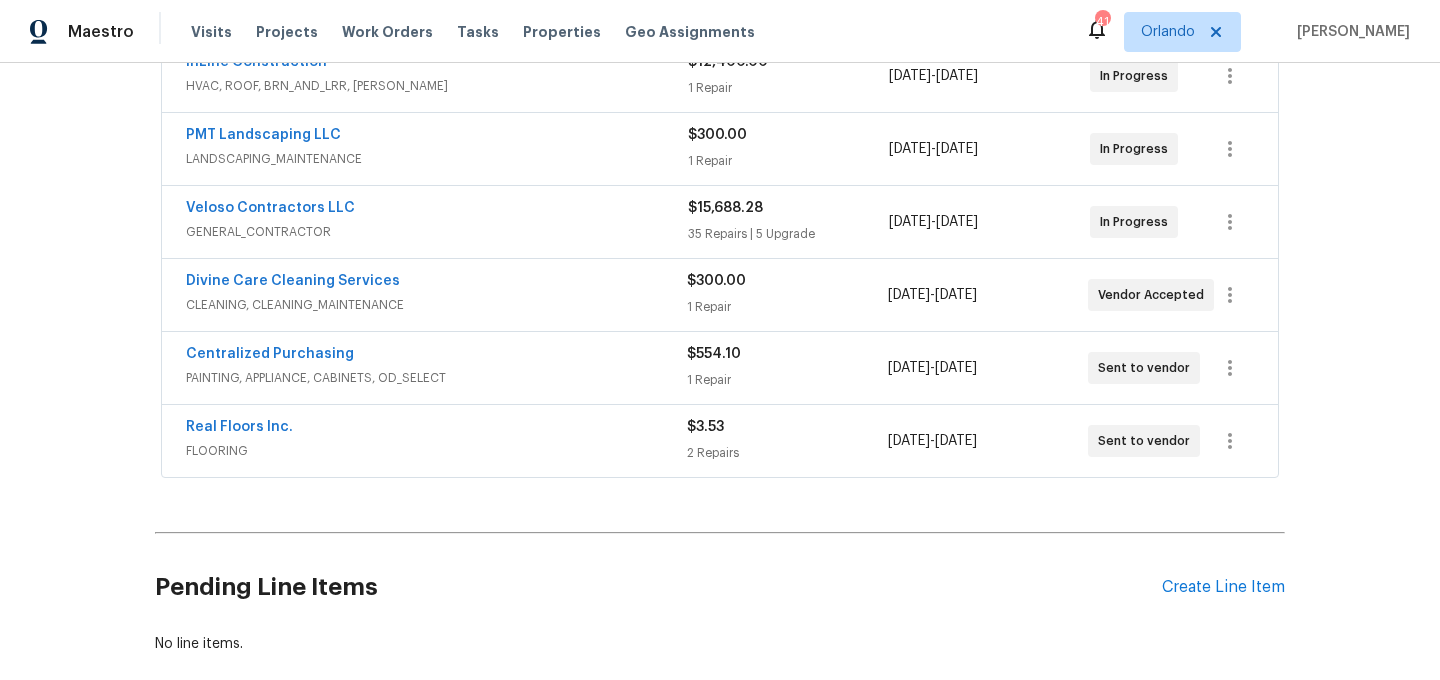 scroll, scrollTop: 0, scrollLeft: 0, axis: both 